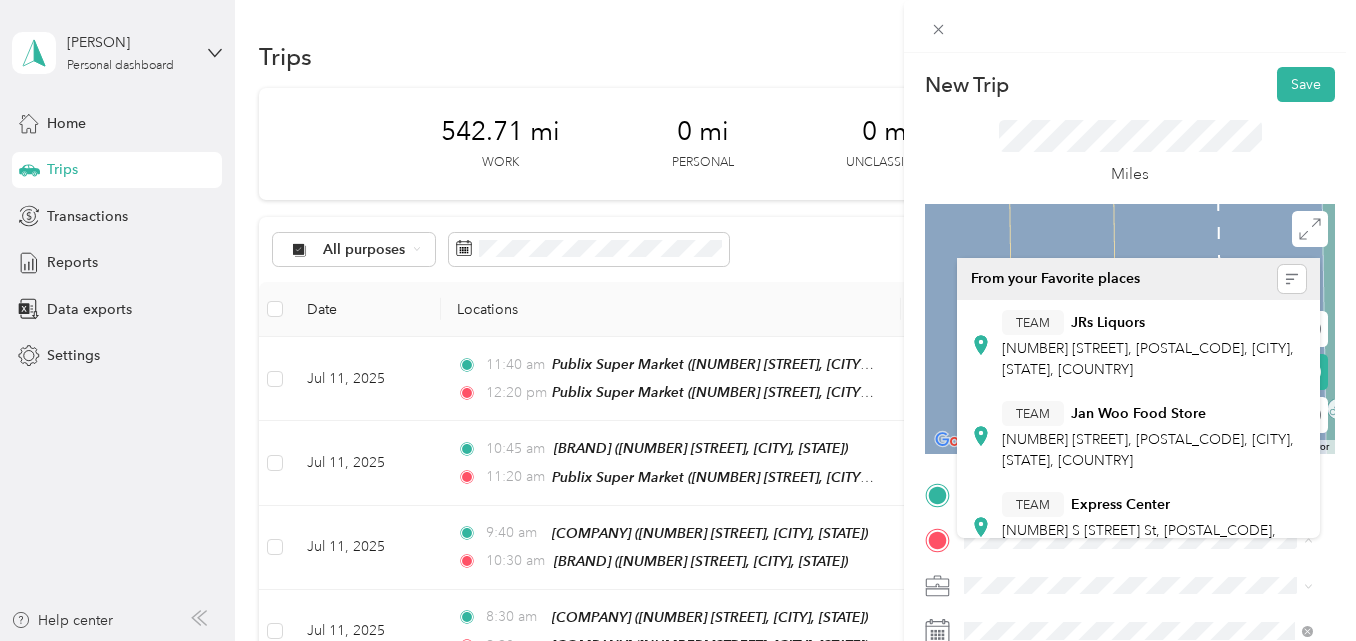 scroll, scrollTop: 0, scrollLeft: 0, axis: both 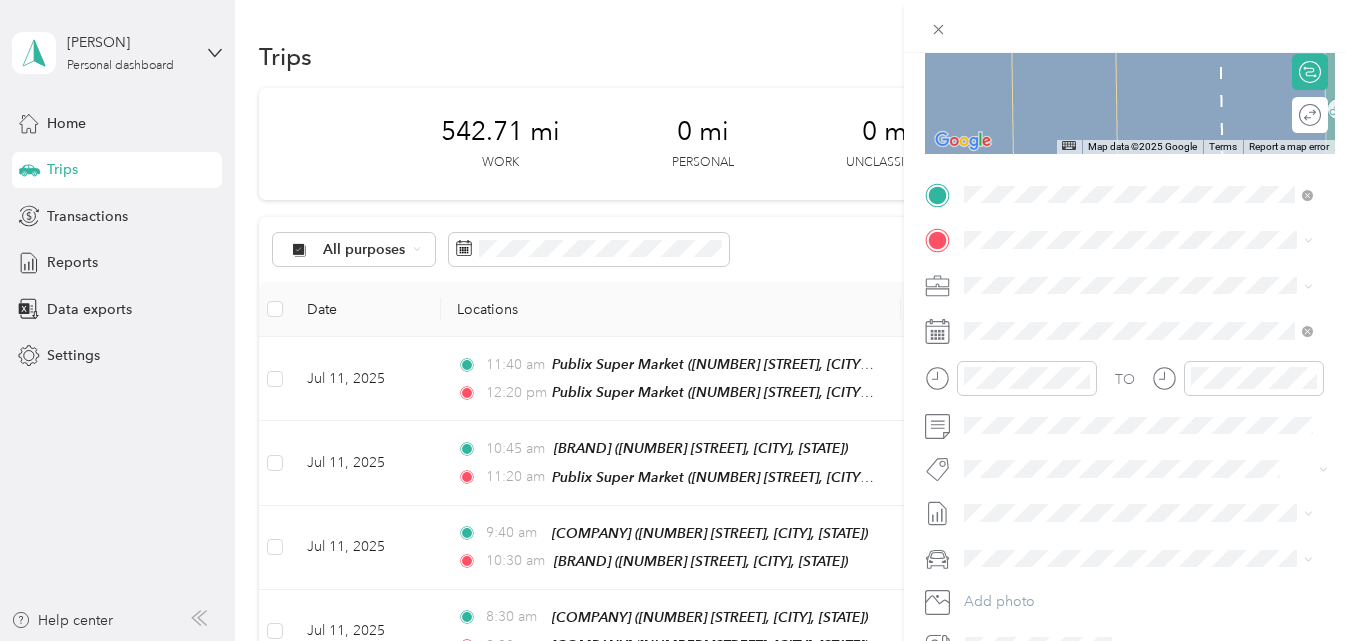 click on "[NUMBER] [STREET], [POSTAL_CODE], [CITY], [STATE]" at bounding box center (1148, 348) 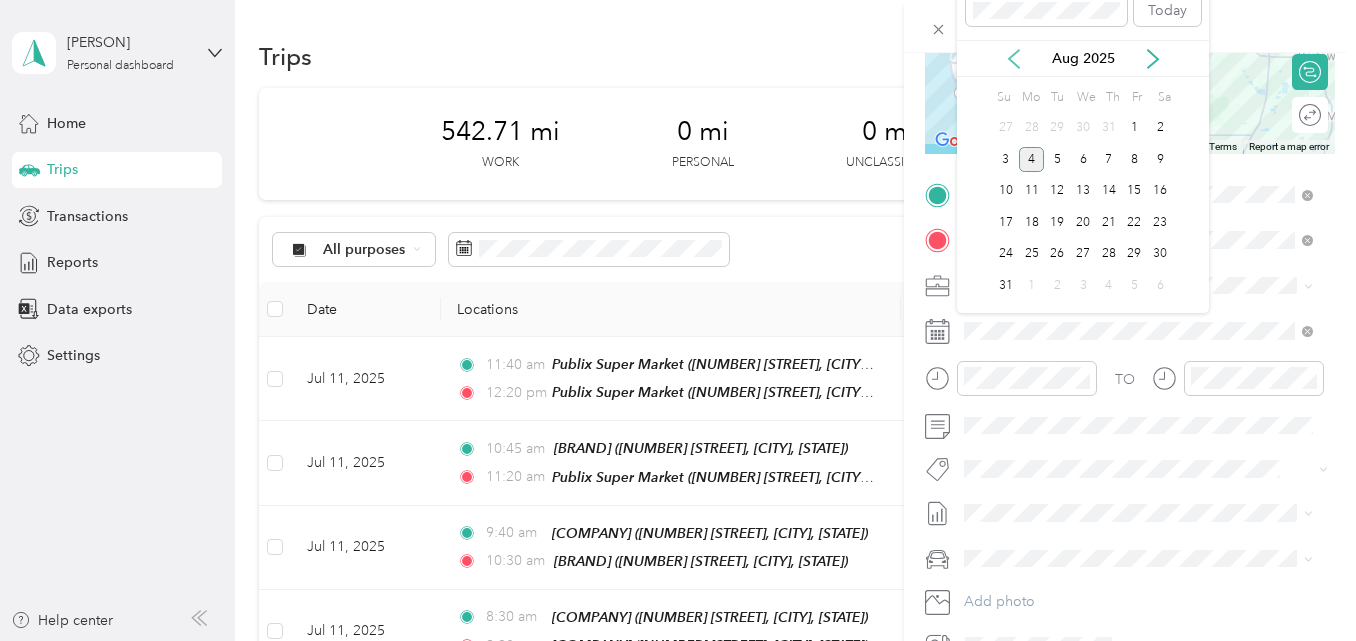 click 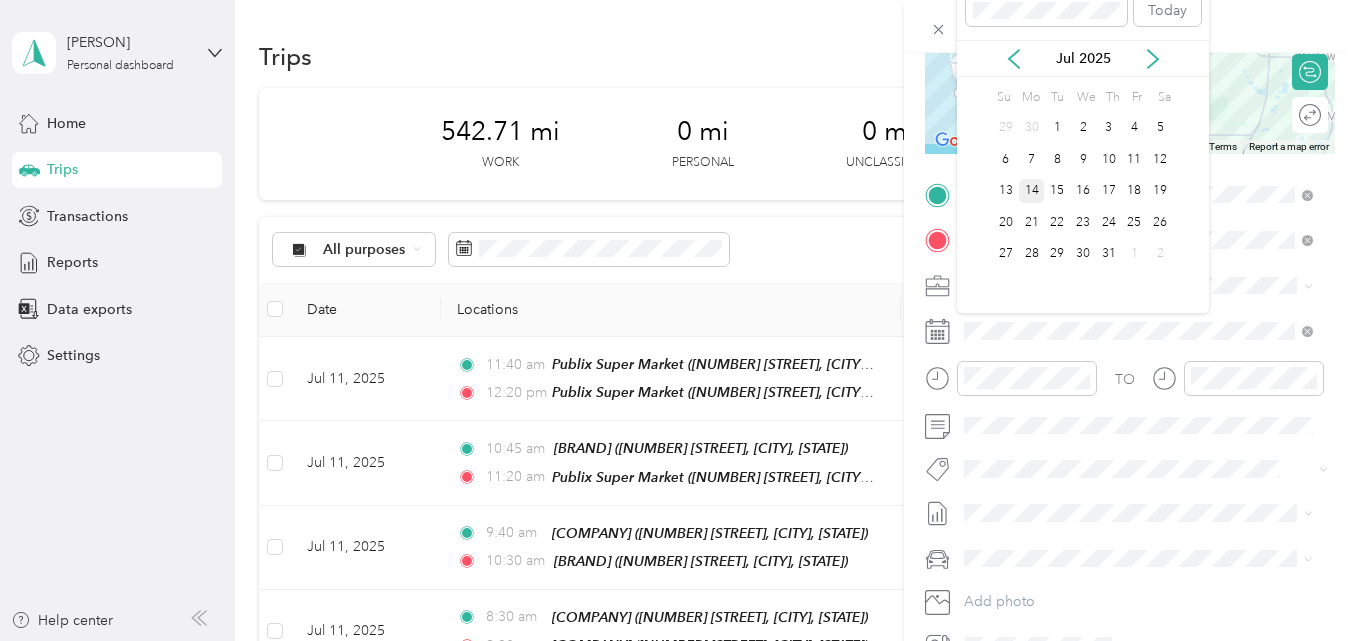 click on "14" at bounding box center [1032, 191] 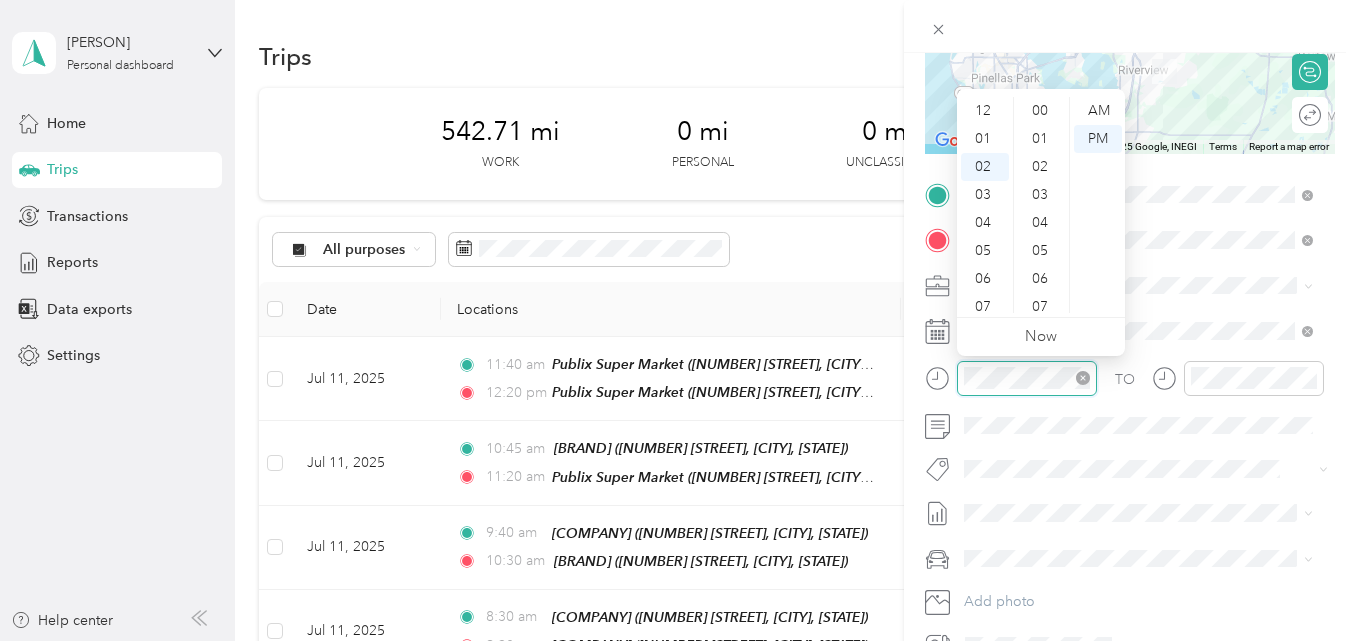 scroll, scrollTop: 56, scrollLeft: 0, axis: vertical 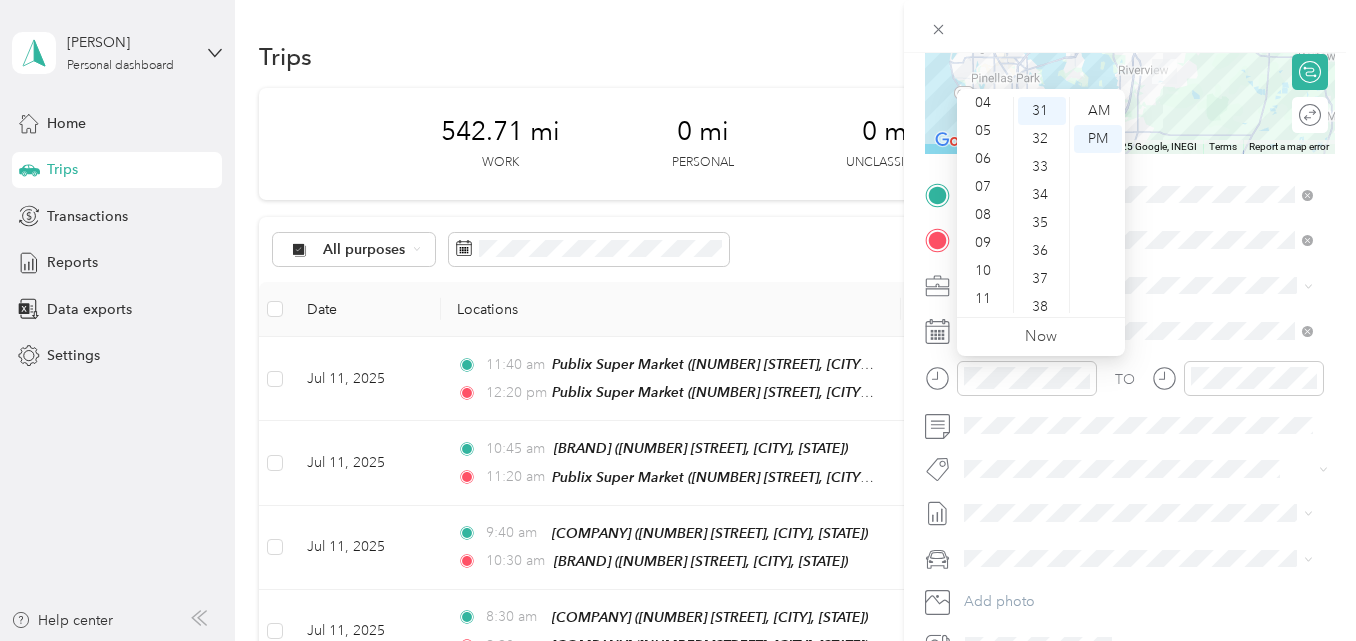 click on "07" at bounding box center (985, 187) 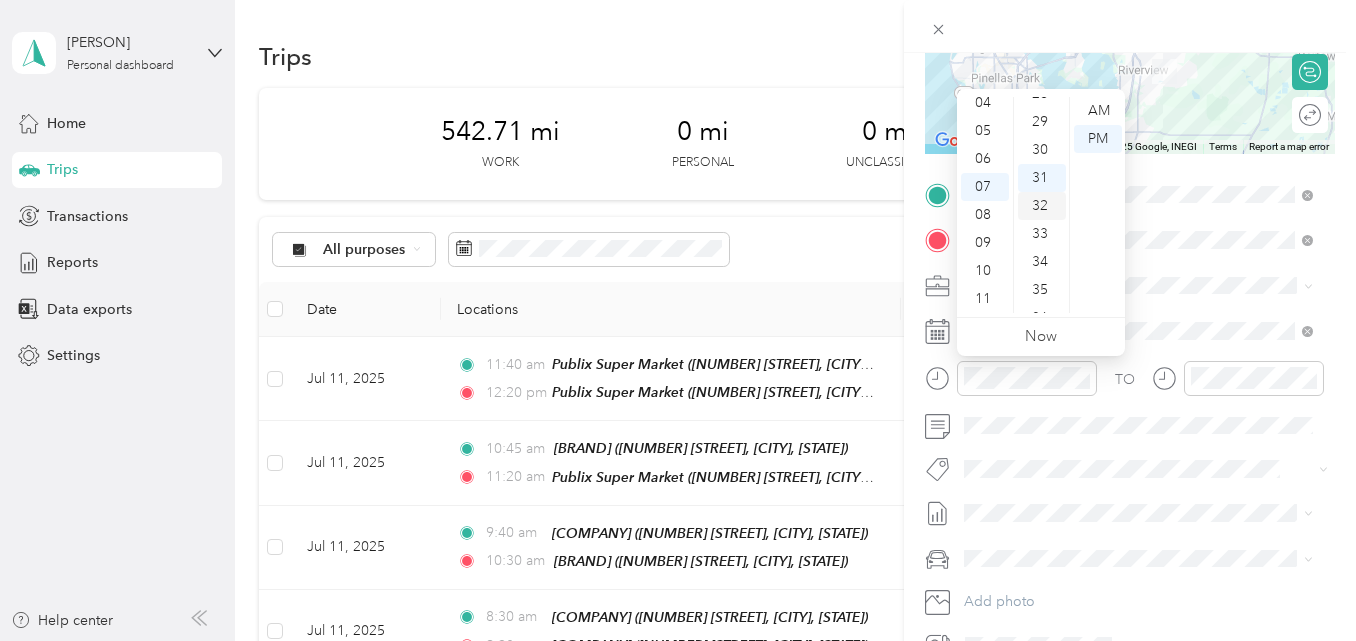 scroll, scrollTop: 768, scrollLeft: 0, axis: vertical 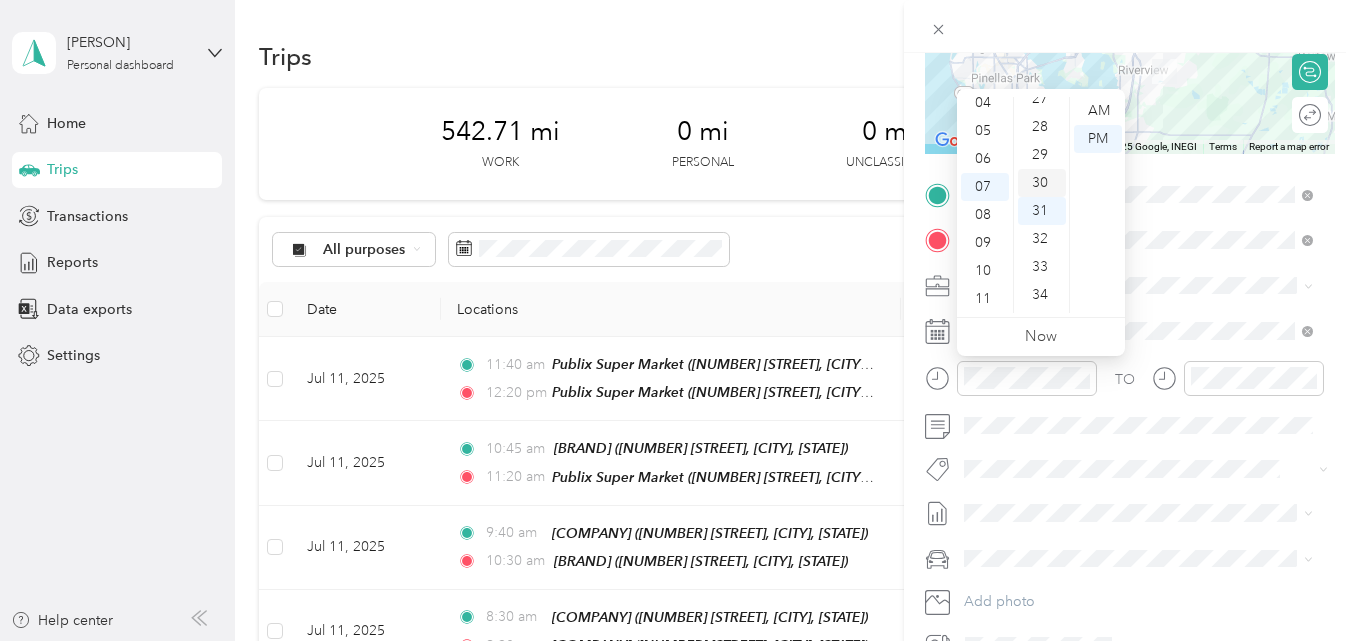 click on "30" at bounding box center (1042, 183) 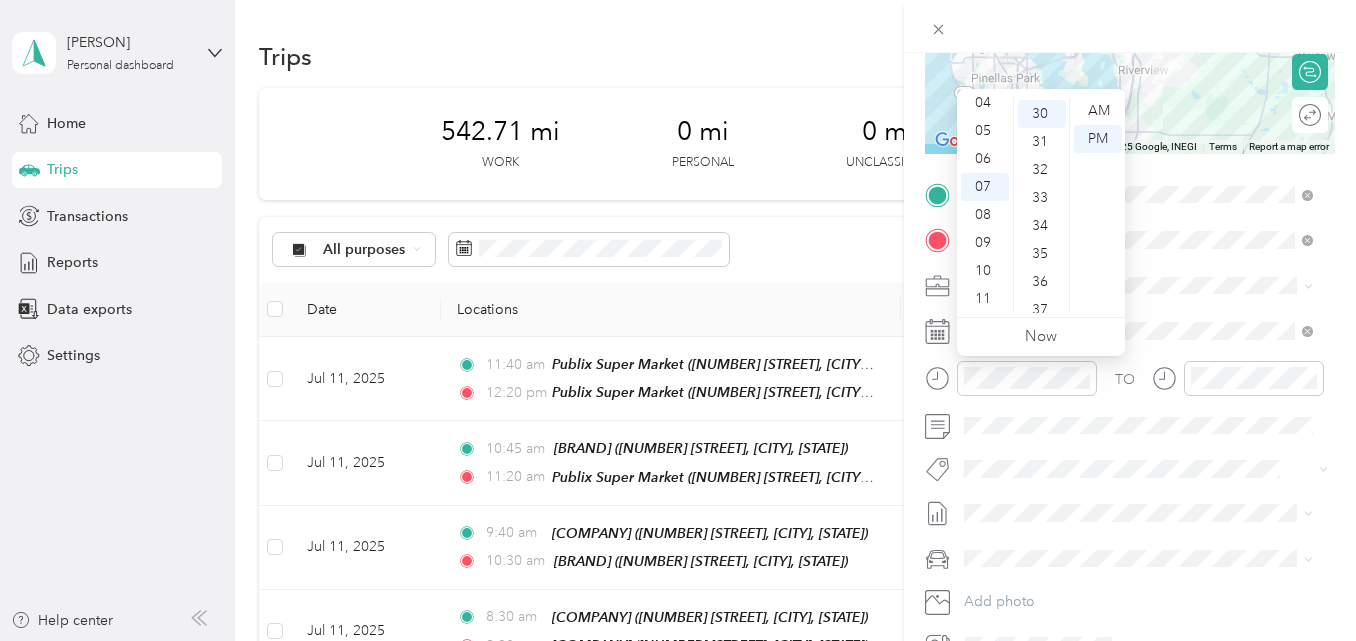 scroll, scrollTop: 840, scrollLeft: 0, axis: vertical 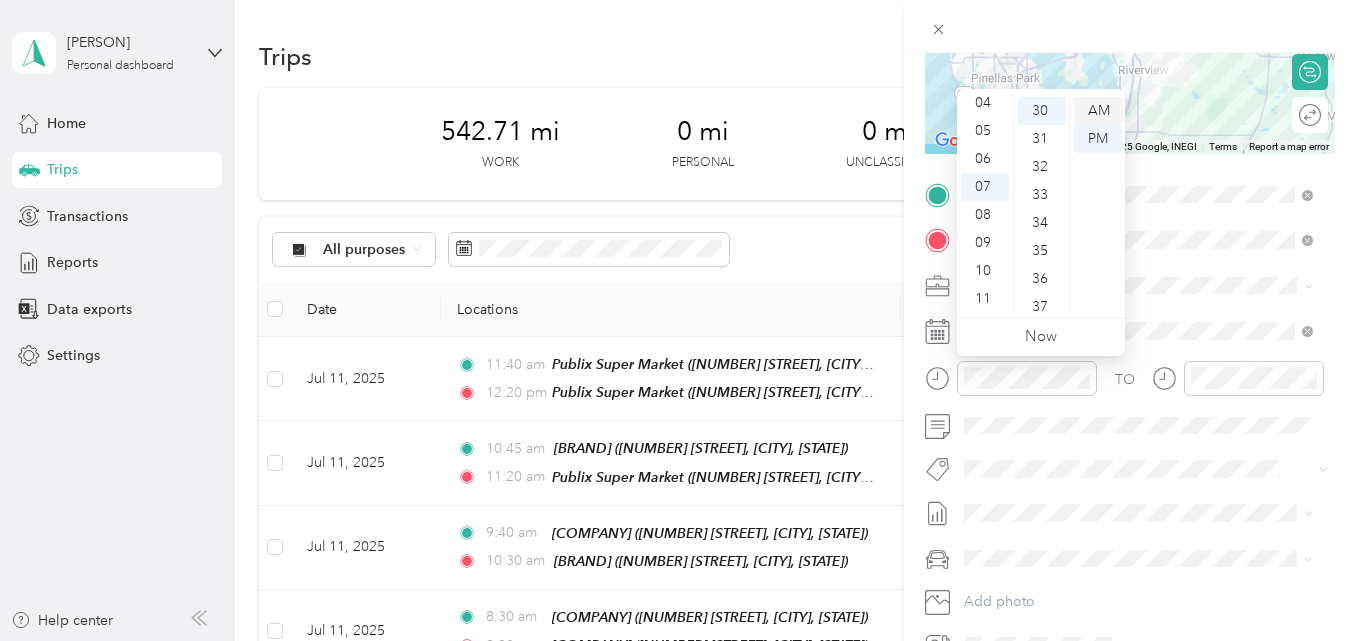 click on "AM" at bounding box center (1098, 111) 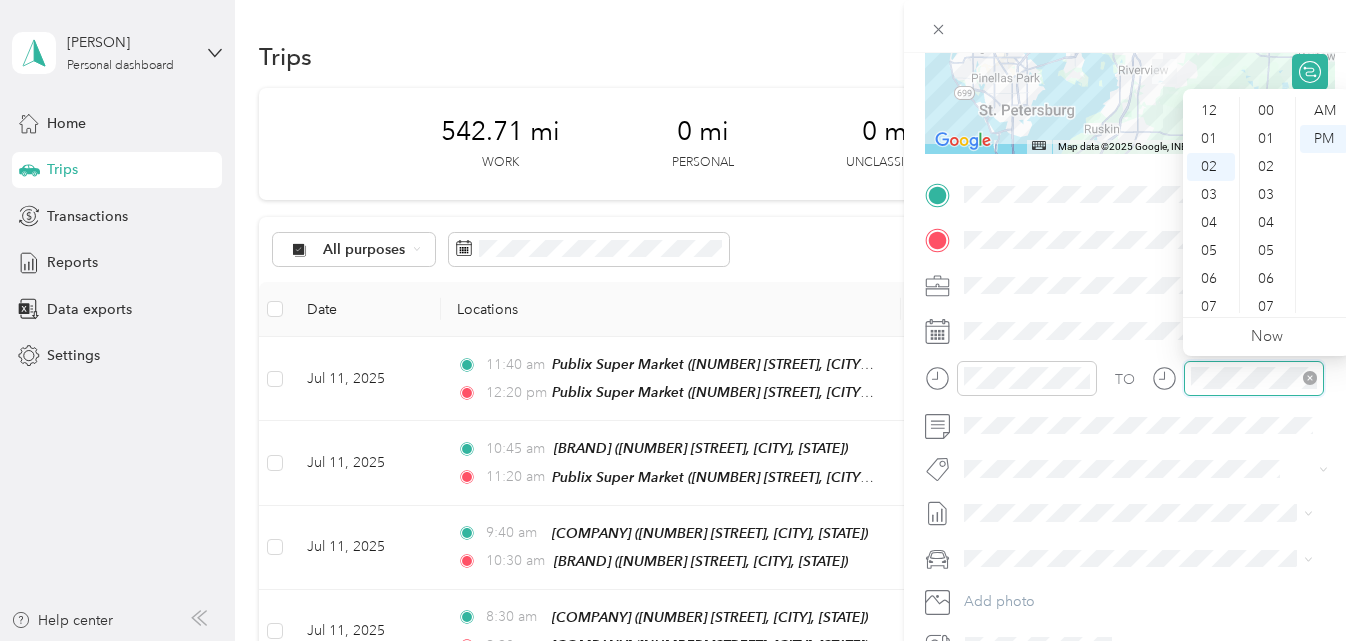scroll, scrollTop: 868, scrollLeft: 0, axis: vertical 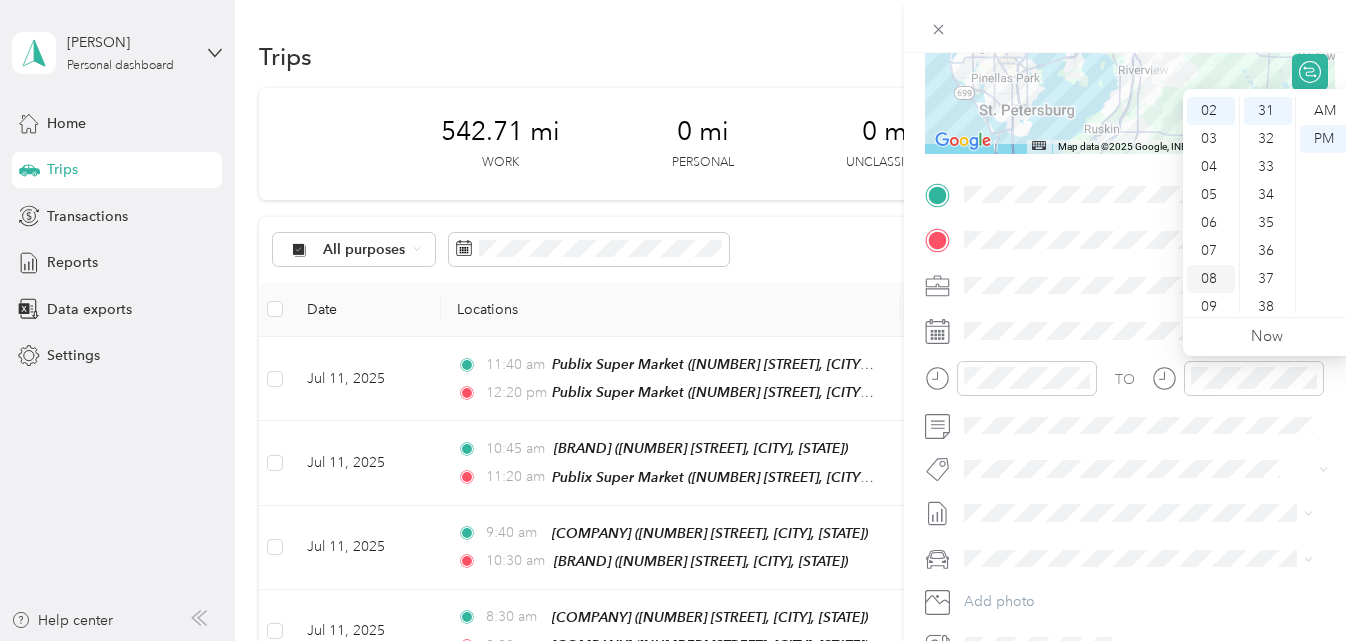 click on "08" at bounding box center [1211, 279] 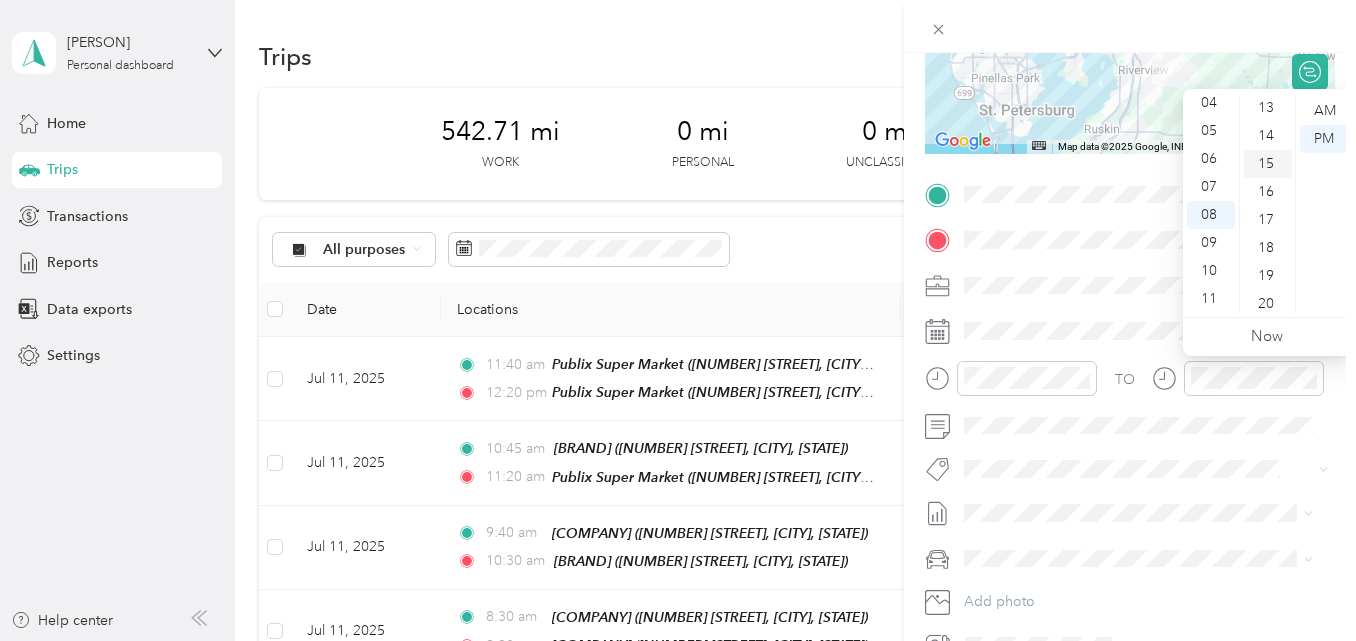 scroll, scrollTop: 368, scrollLeft: 0, axis: vertical 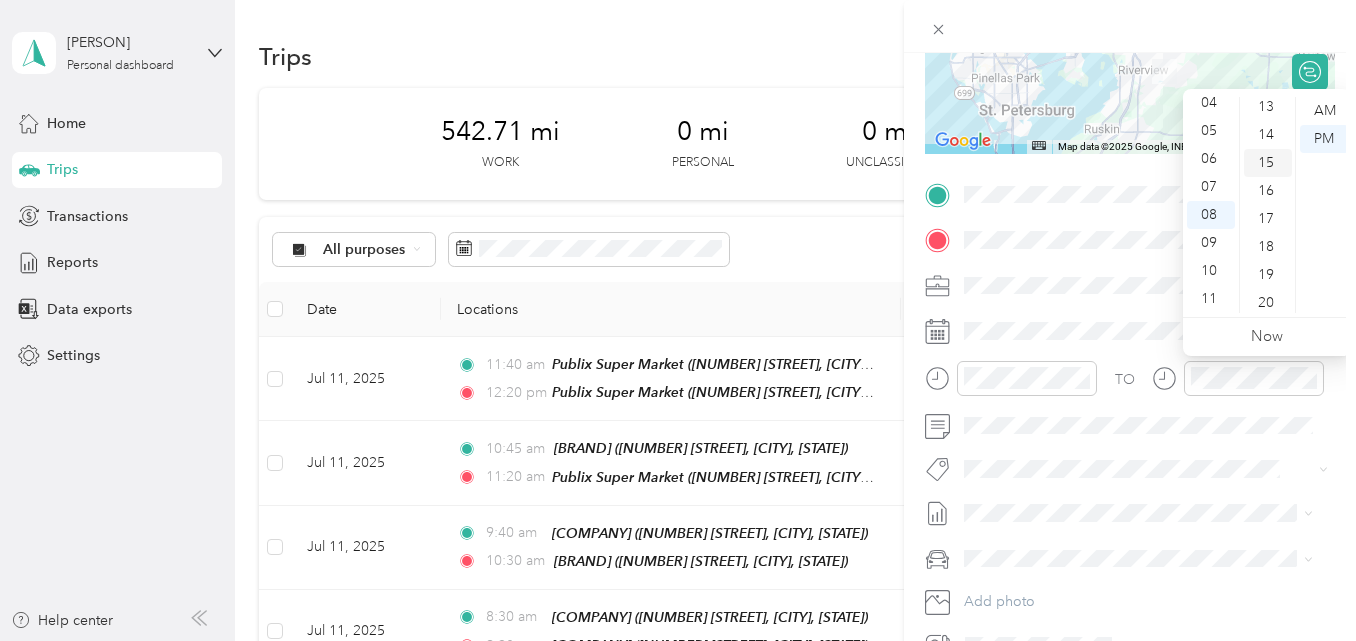 click on "15" at bounding box center [1268, 163] 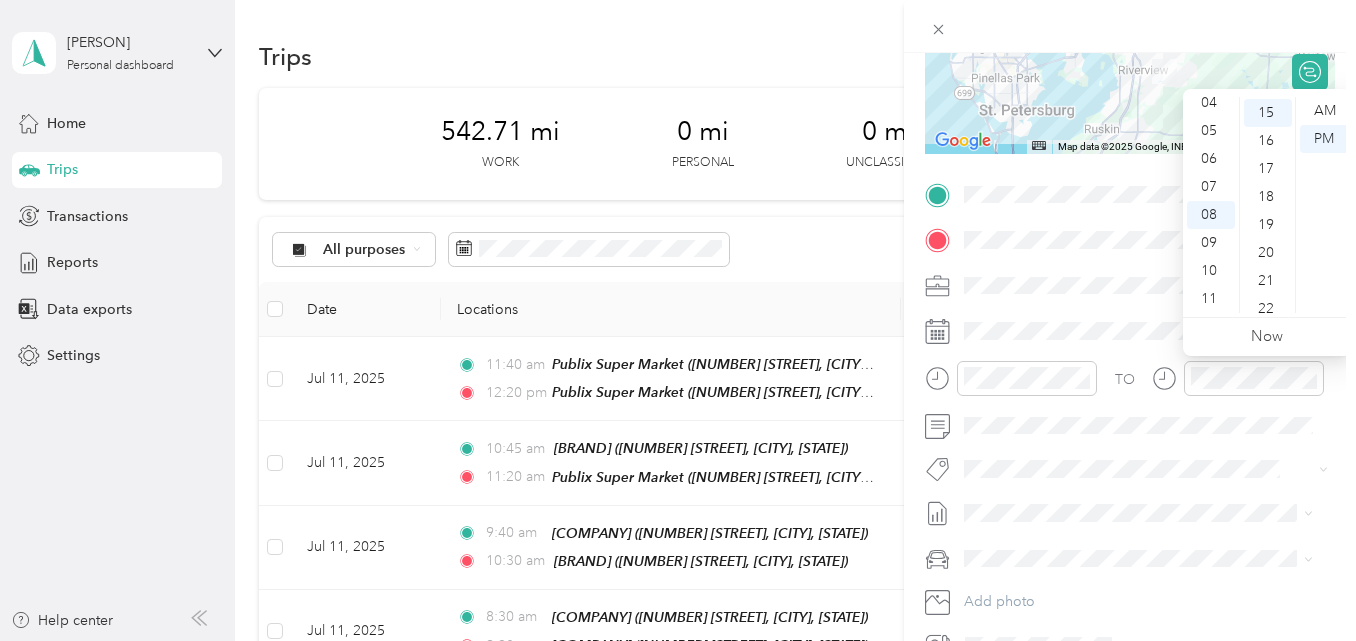 scroll, scrollTop: 420, scrollLeft: 0, axis: vertical 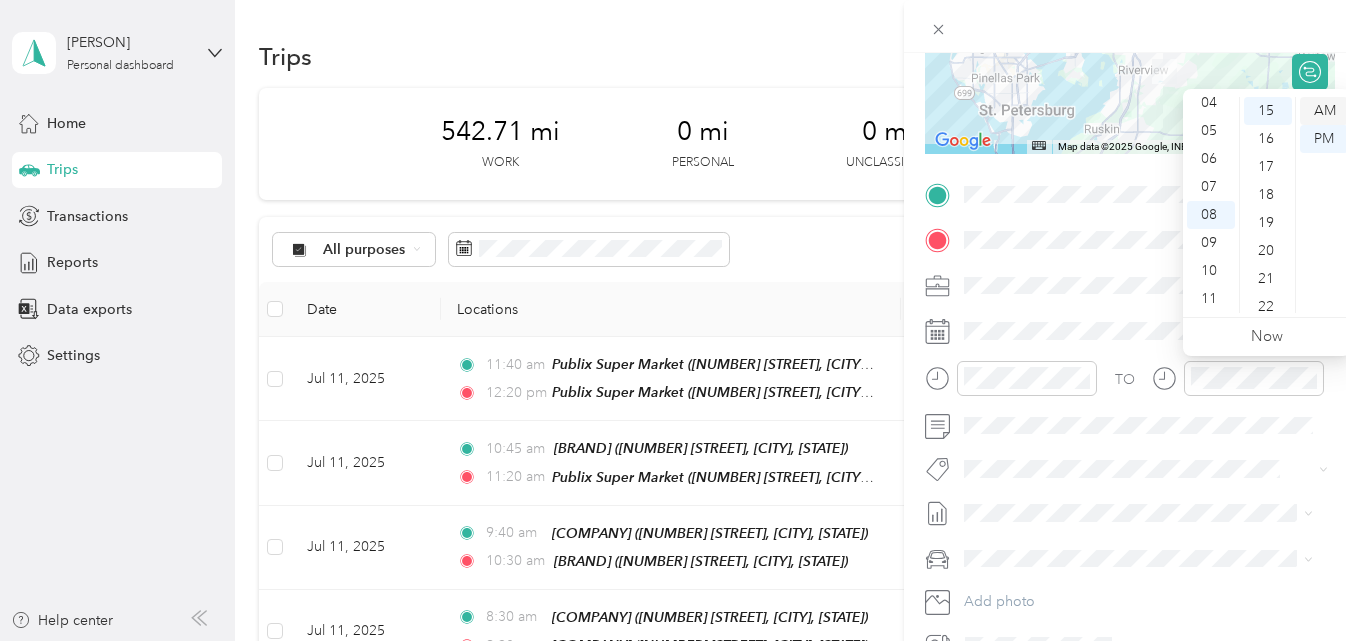 click on "AM" at bounding box center (1324, 111) 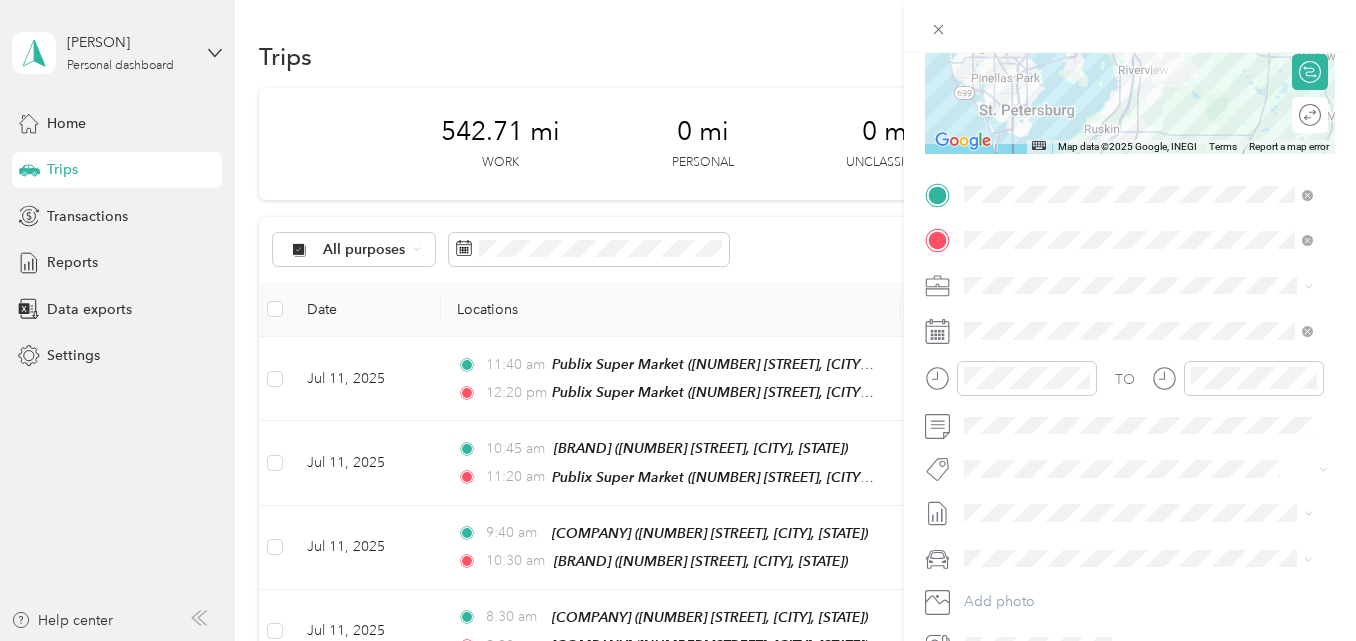 click on "TO Add photo" at bounding box center [1130, 420] 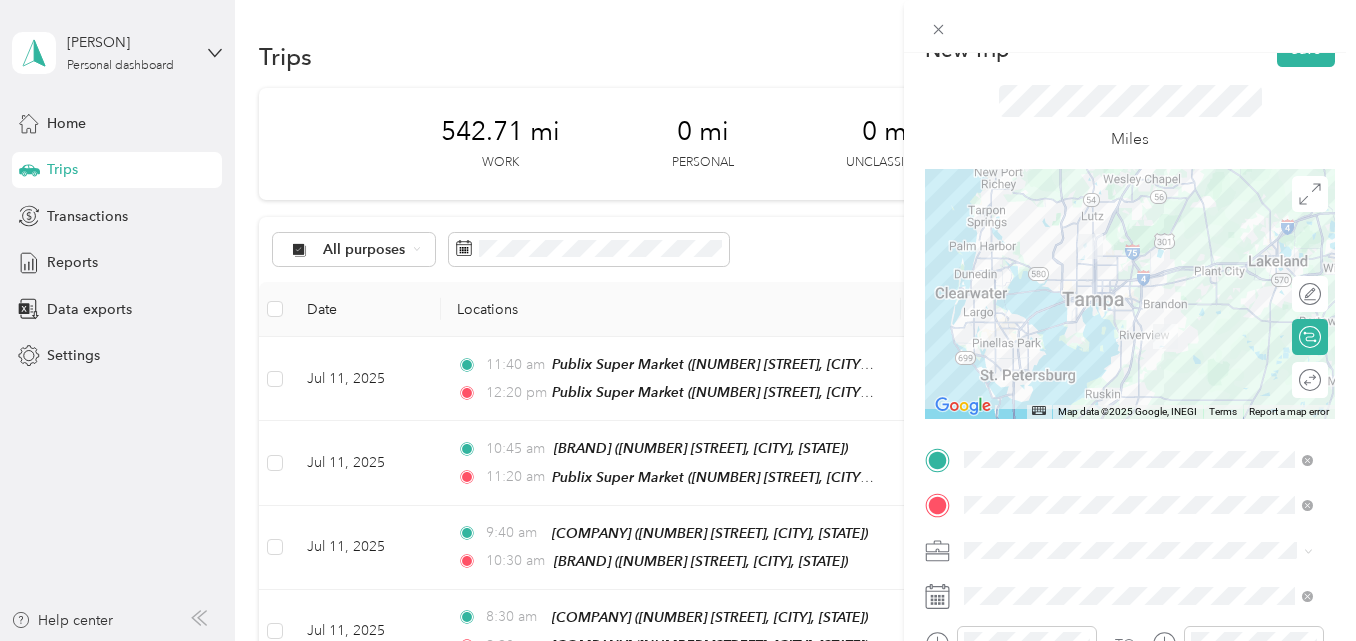 scroll, scrollTop: 0, scrollLeft: 0, axis: both 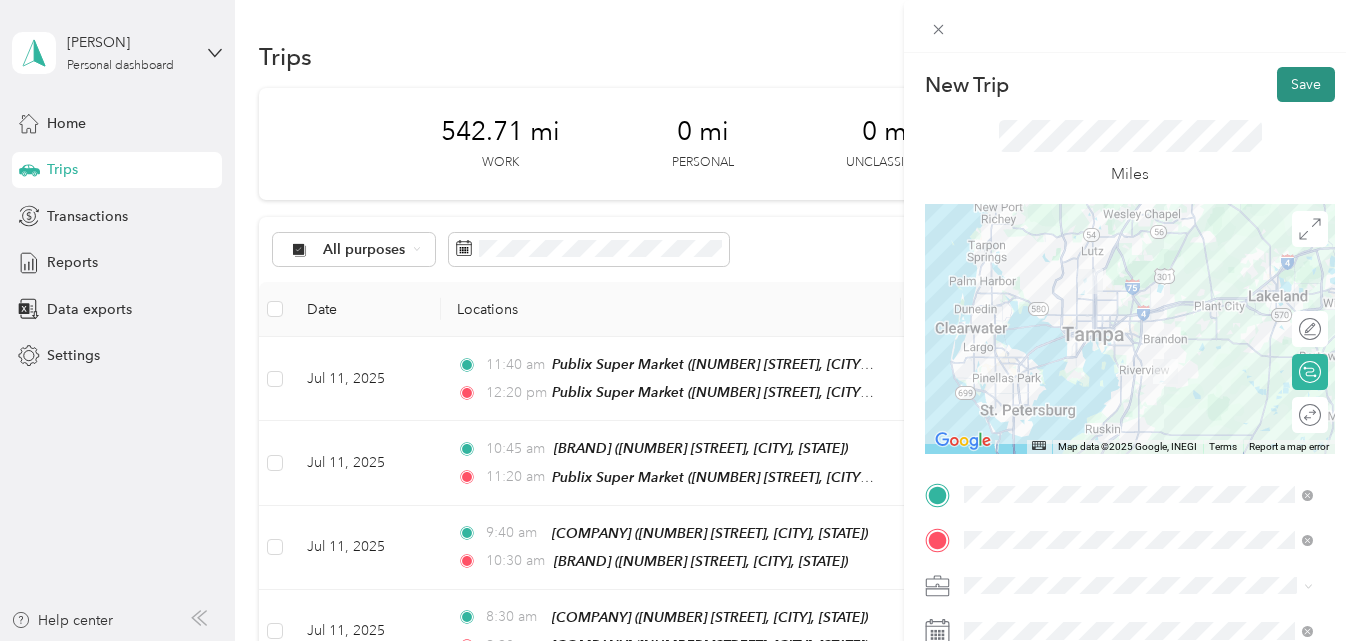click on "Save" at bounding box center (1306, 84) 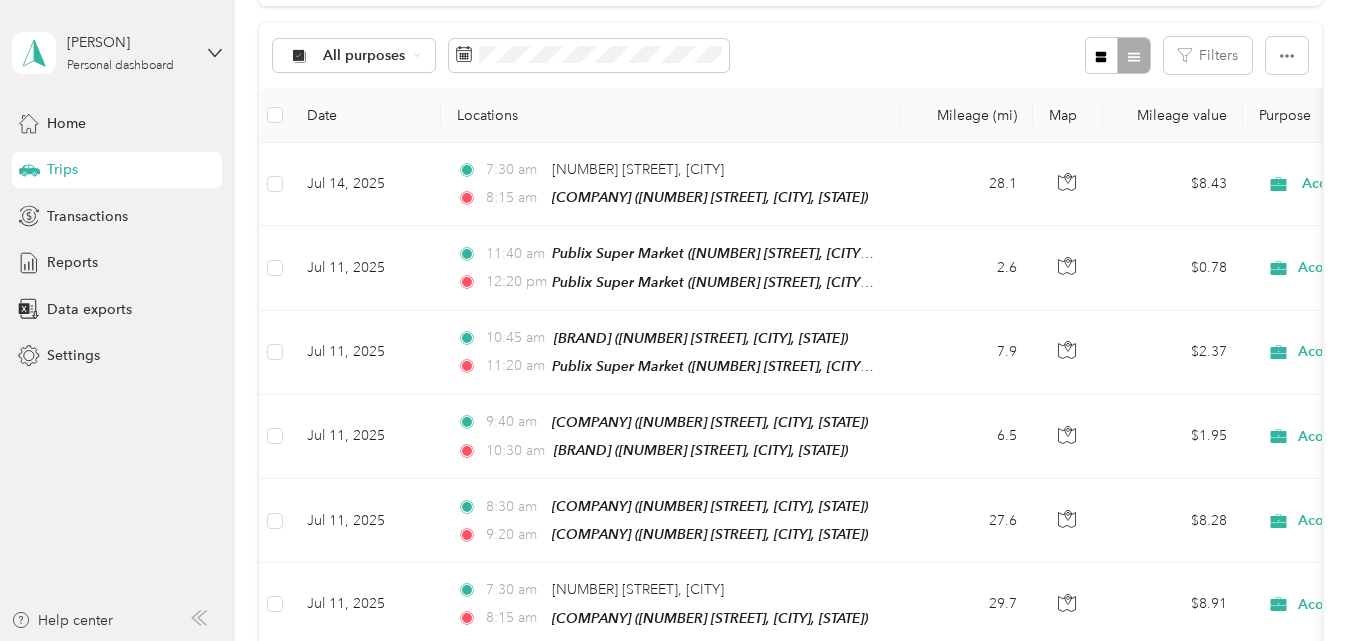 scroll, scrollTop: 0, scrollLeft: 0, axis: both 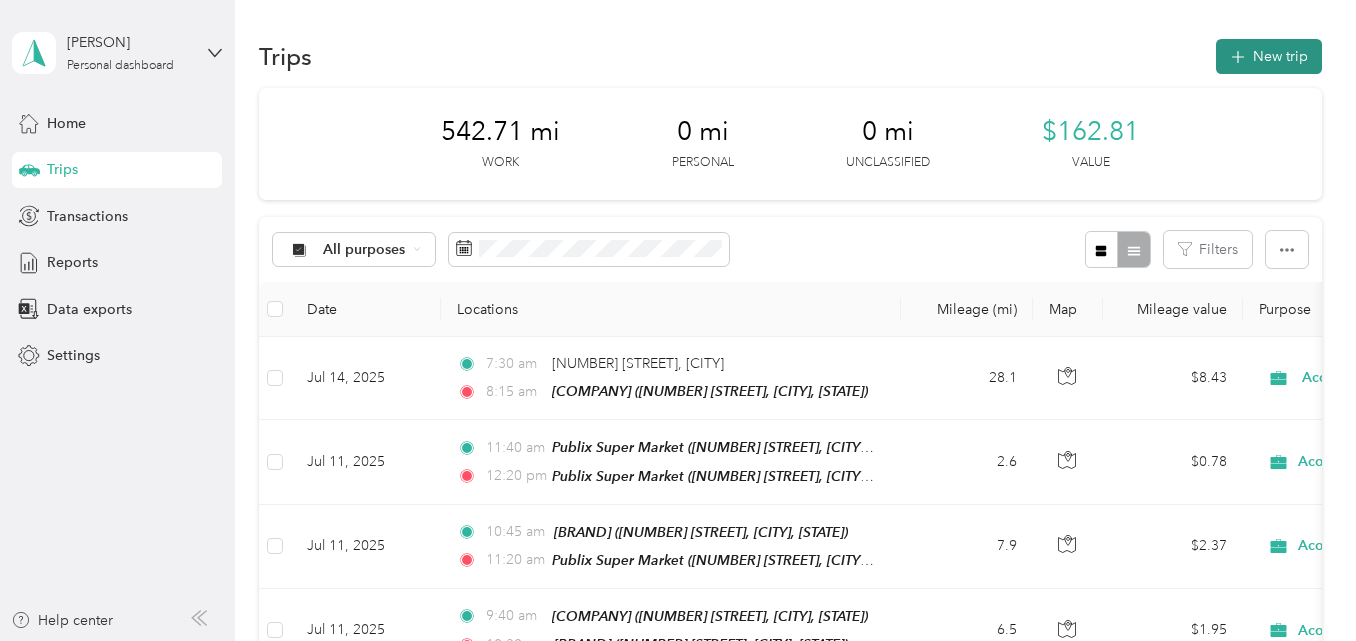 click on "New trip" at bounding box center [1269, 56] 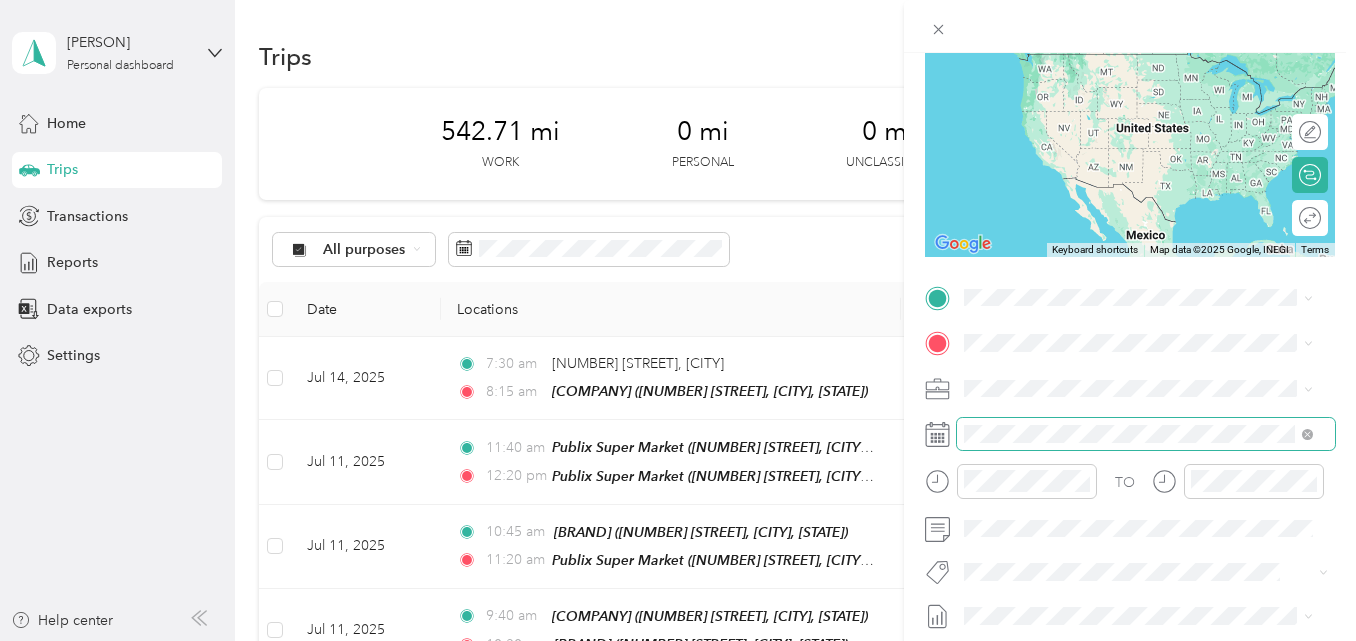 scroll, scrollTop: 200, scrollLeft: 0, axis: vertical 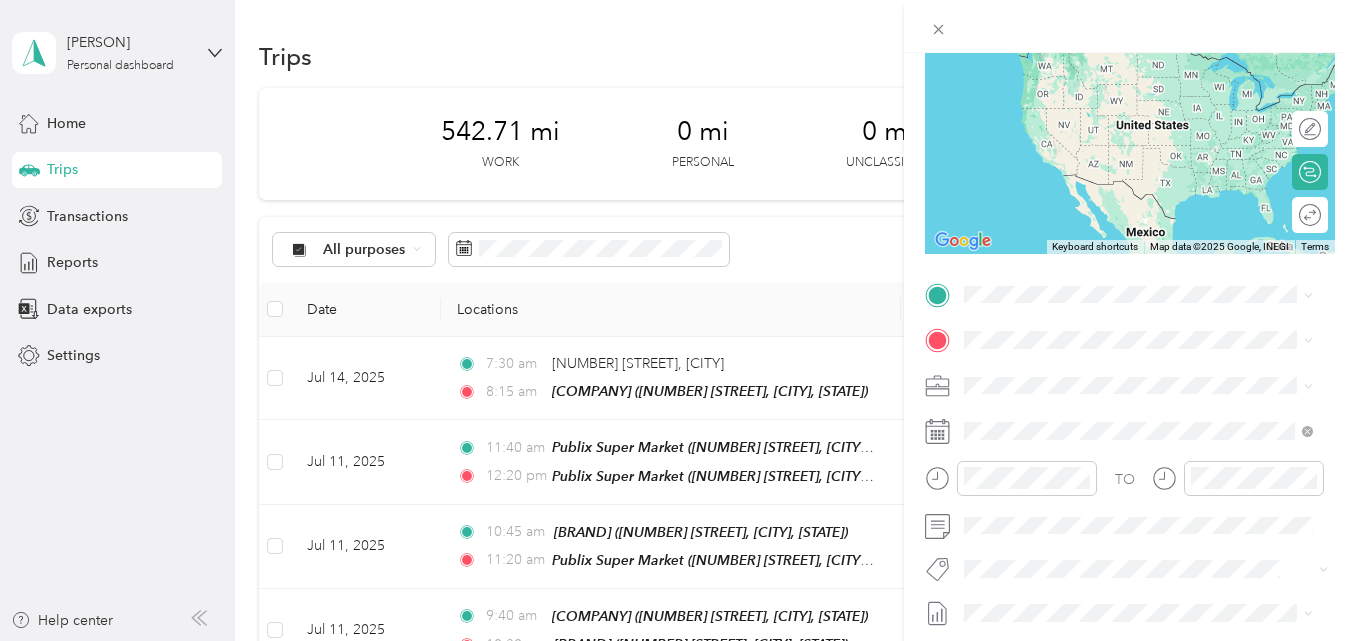 click on "[NUMBER] [STREET], [POSTAL_CODE], [CITY], [STATE], [COUNTRY]" at bounding box center [1148, 567] 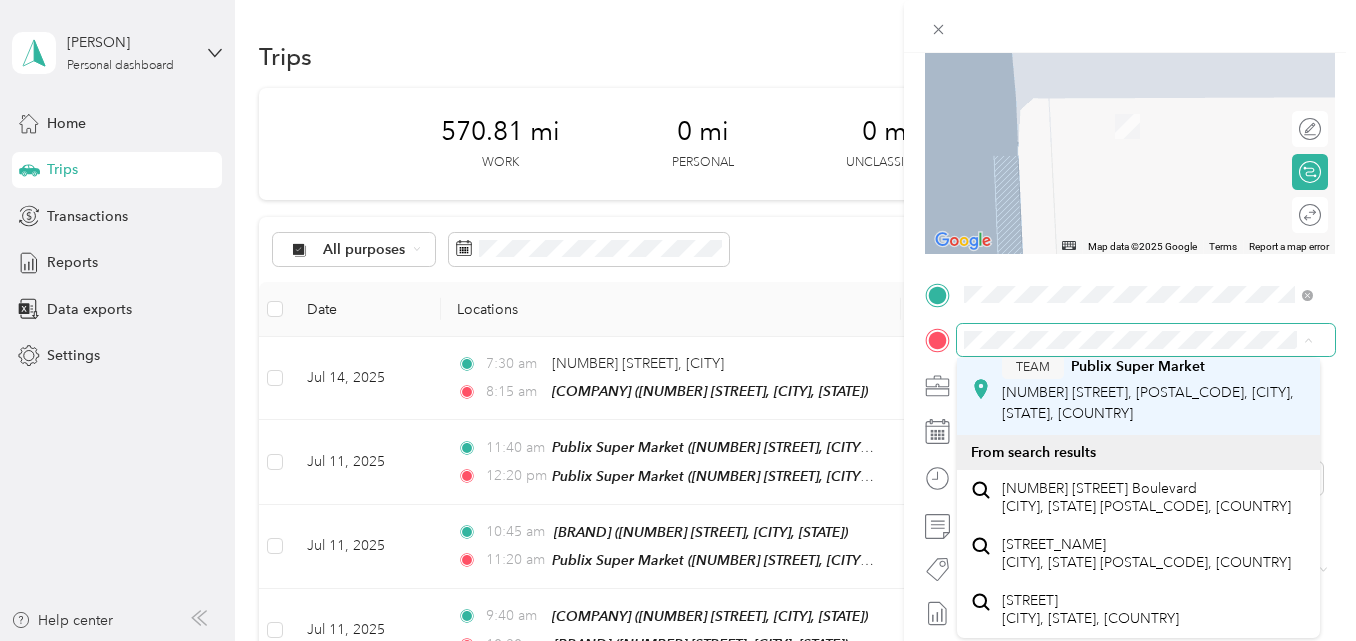 scroll, scrollTop: 0, scrollLeft: 0, axis: both 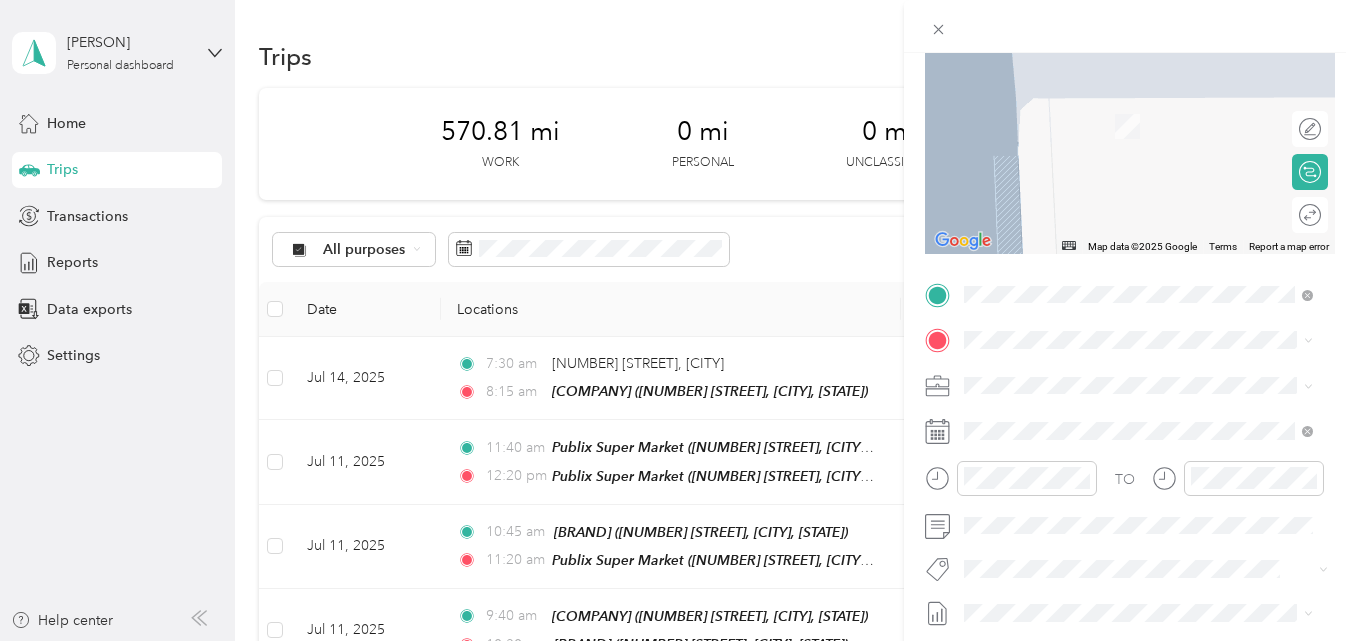 click on "[NUMBER] [STREET], [POSTAL_CODE], [CITY], [STATE], [COUNTRY]" at bounding box center [1148, 531] 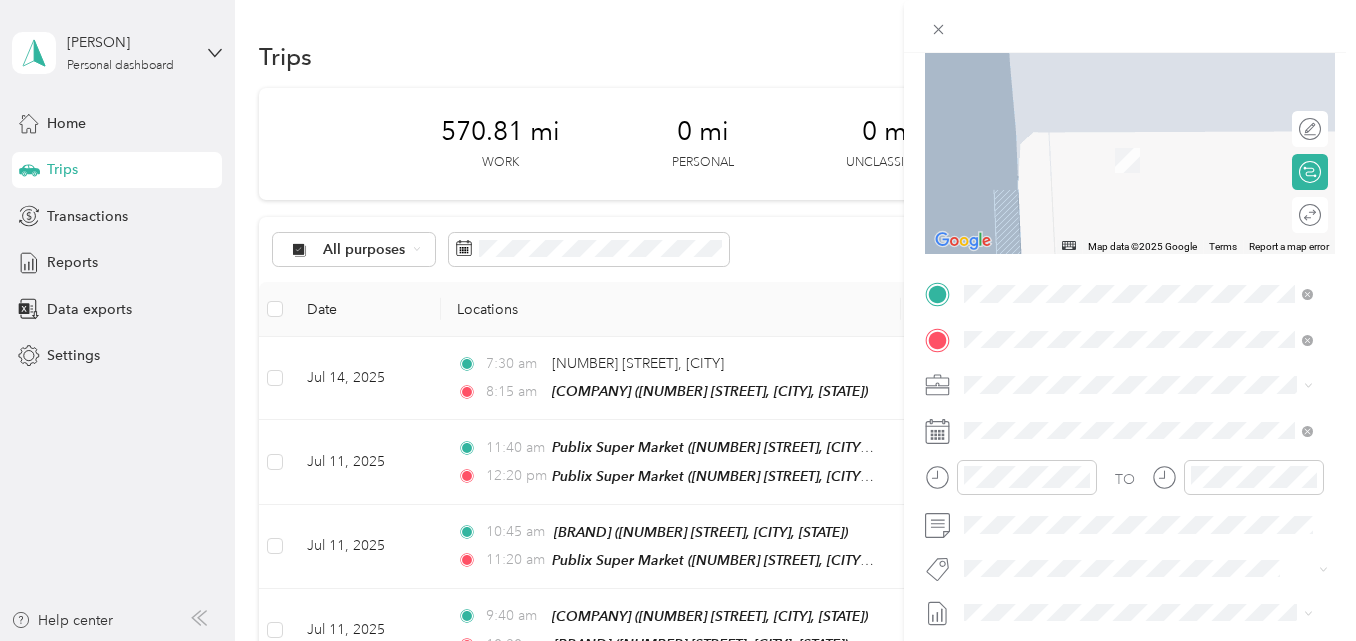 scroll, scrollTop: 325, scrollLeft: 0, axis: vertical 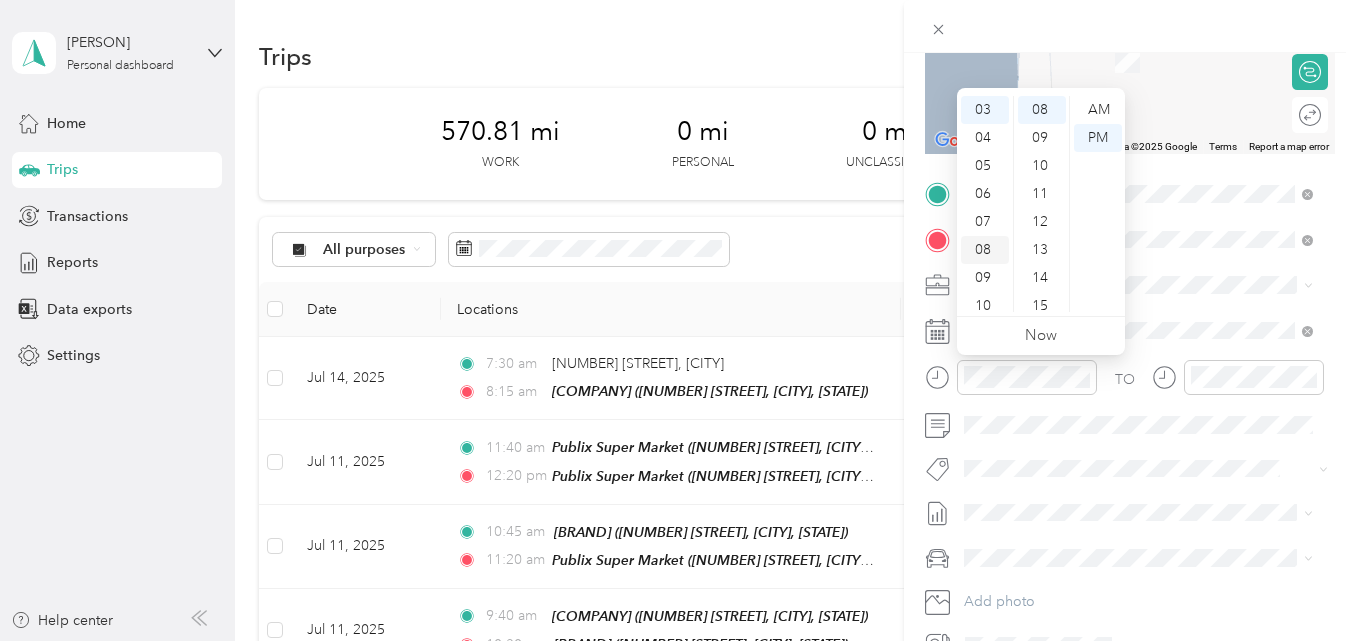 click on "08" at bounding box center (985, 250) 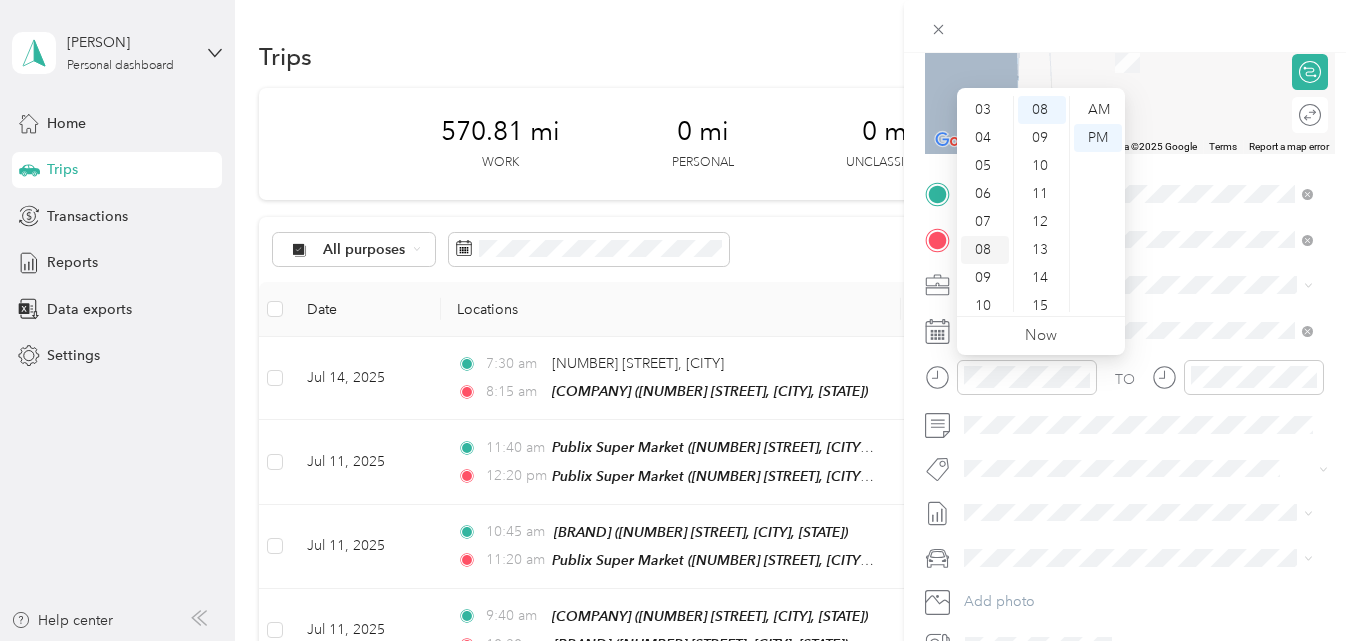 scroll, scrollTop: 120, scrollLeft: 0, axis: vertical 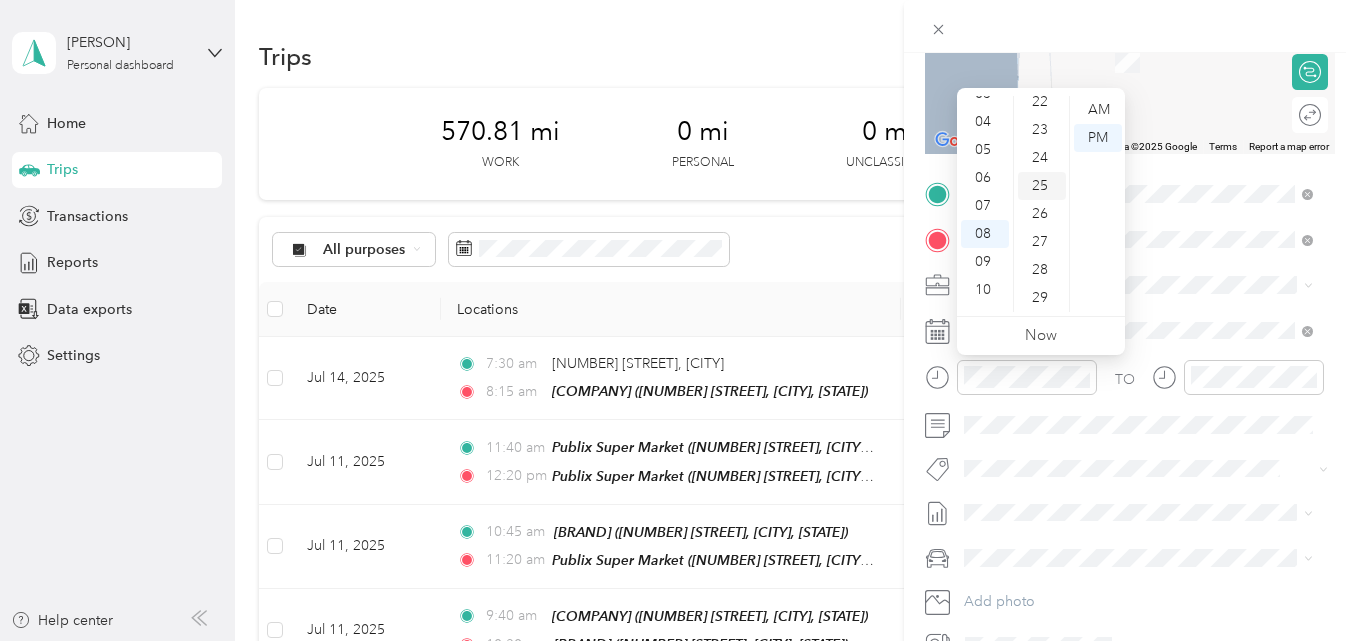 click on "25" at bounding box center [1042, 186] 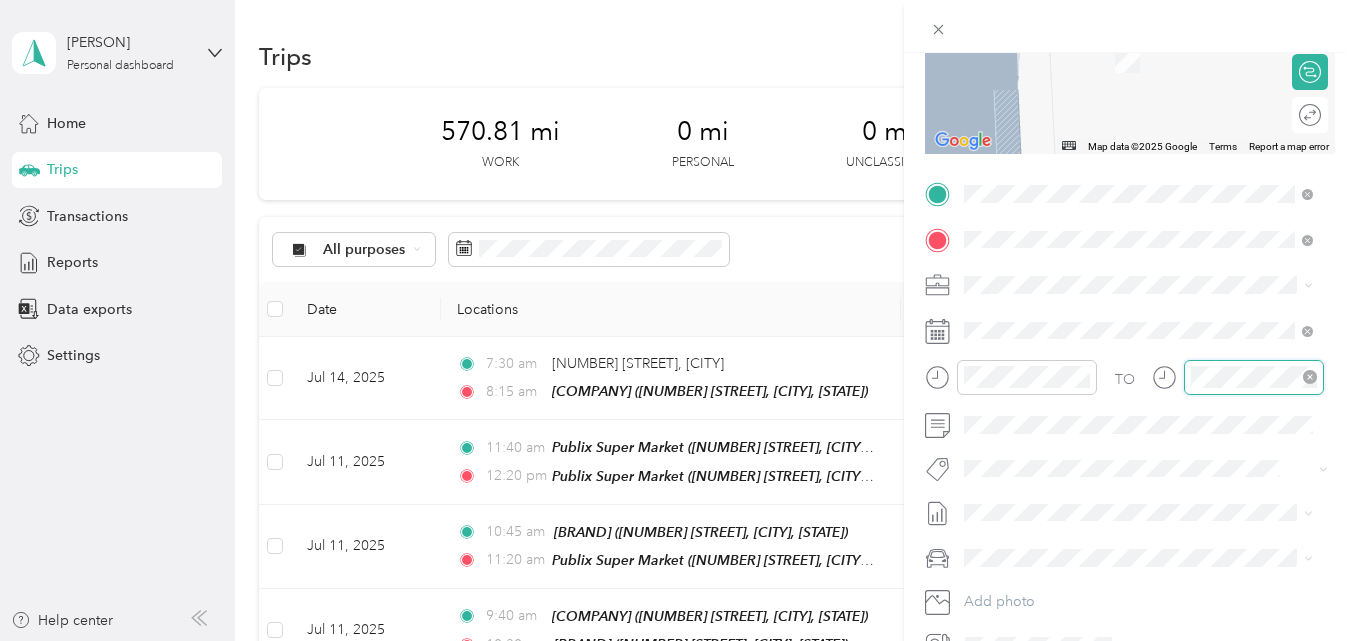 scroll, scrollTop: 84, scrollLeft: 0, axis: vertical 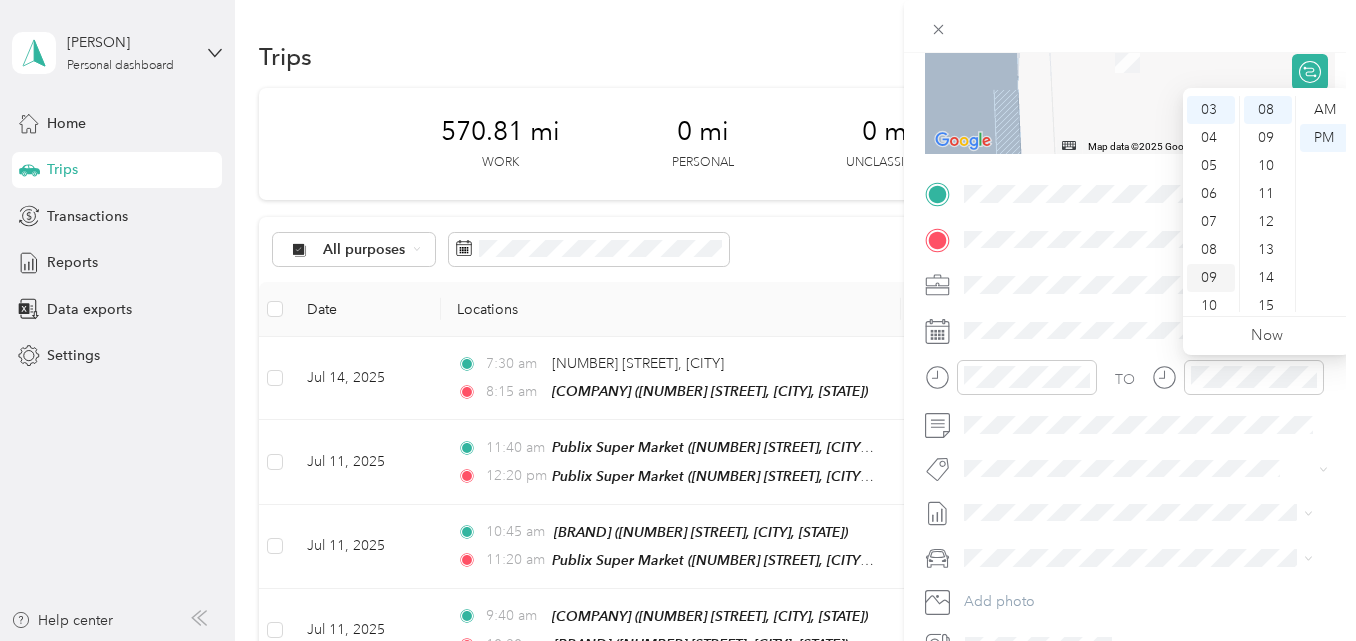 click on "09" at bounding box center [1211, 278] 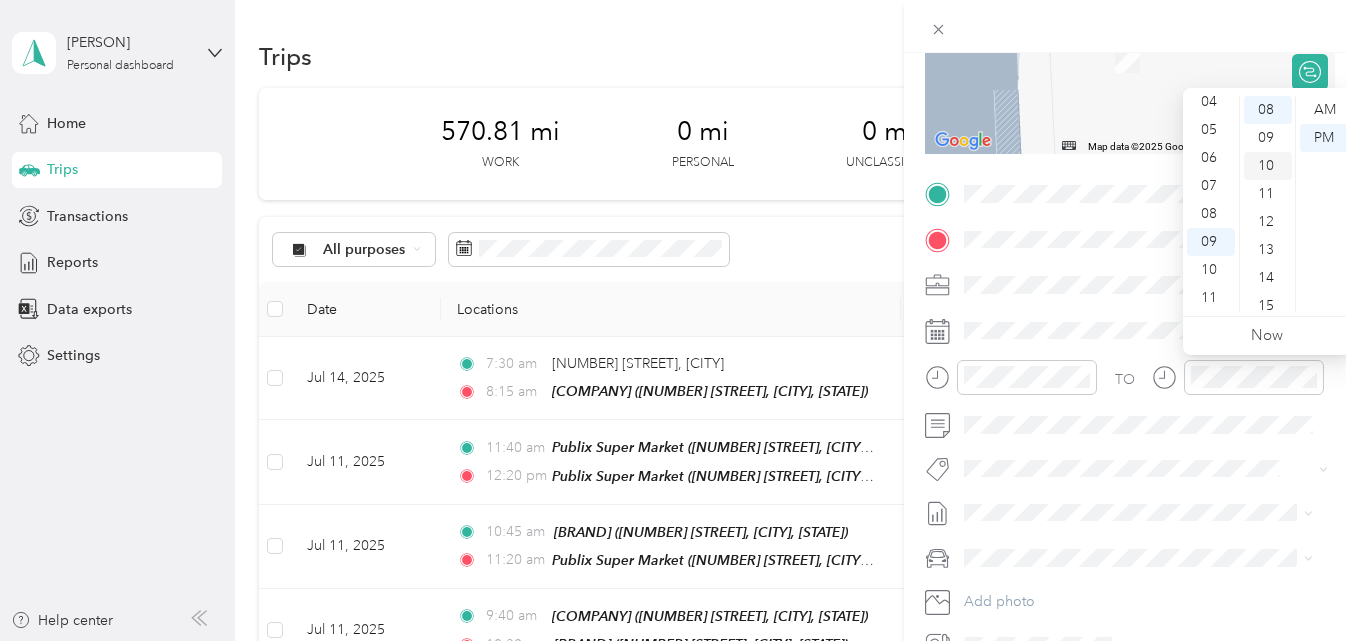 click on "10" at bounding box center (1268, 166) 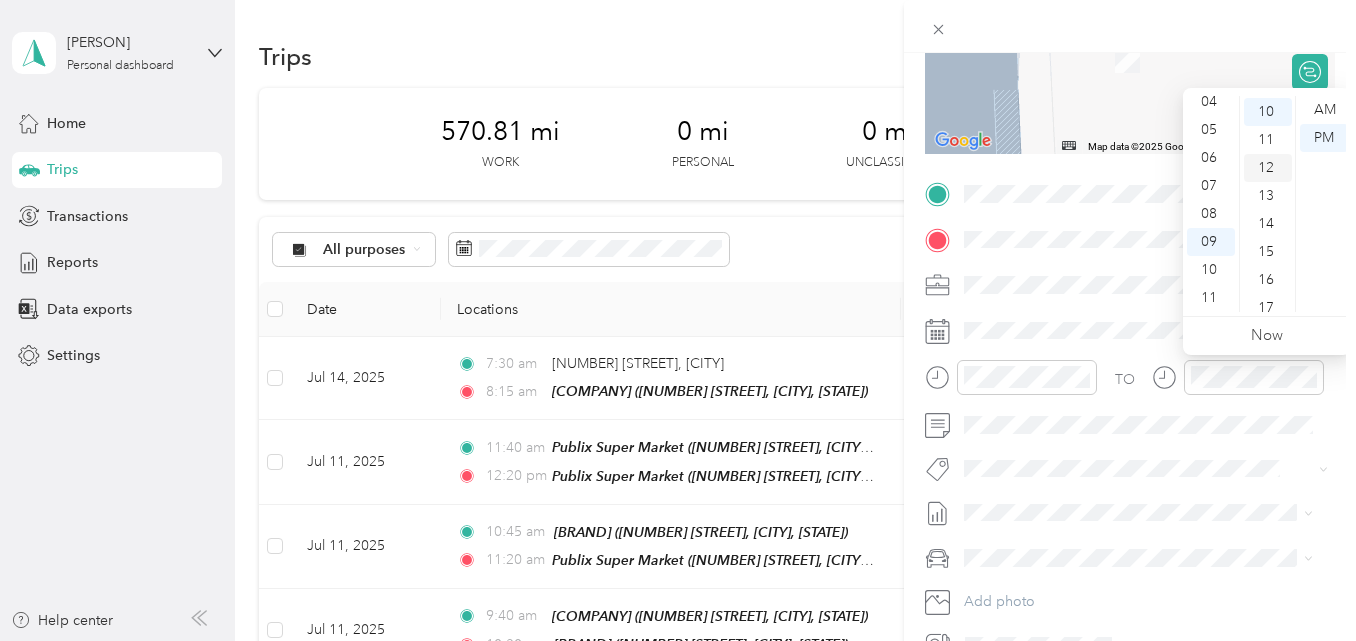 scroll, scrollTop: 280, scrollLeft: 0, axis: vertical 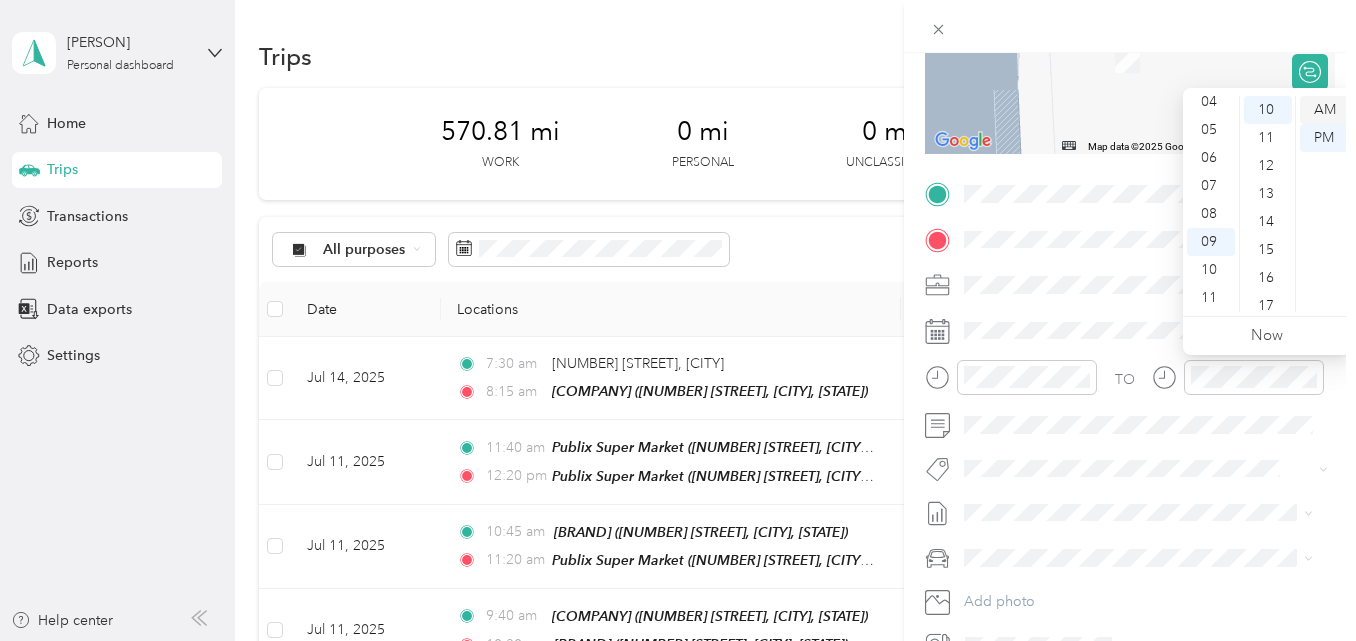 click on "AM" at bounding box center [1324, 110] 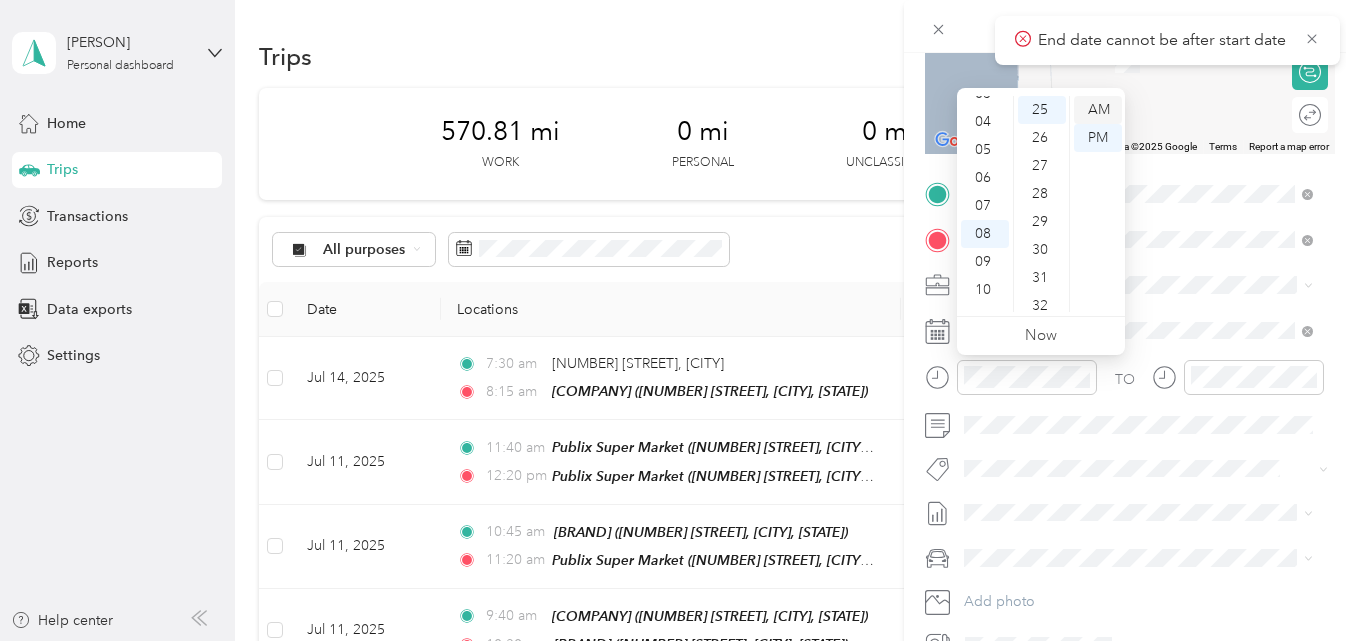 click on "AM" at bounding box center [1098, 110] 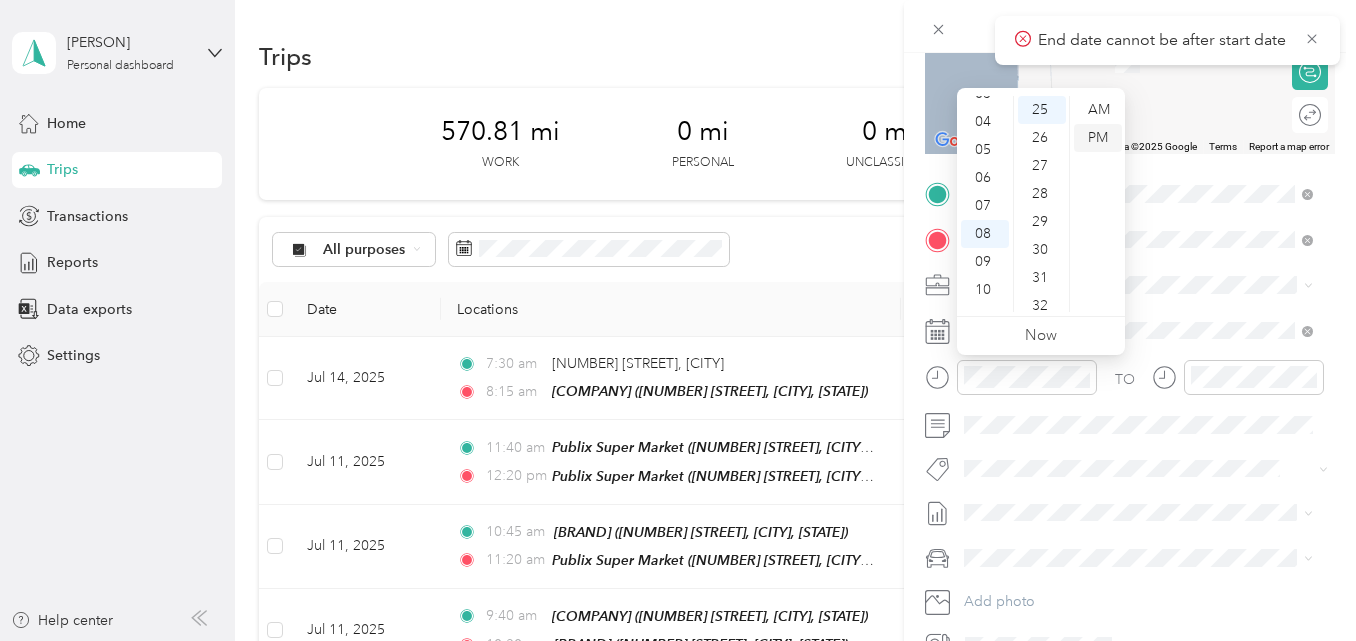 scroll, scrollTop: 120, scrollLeft: 0, axis: vertical 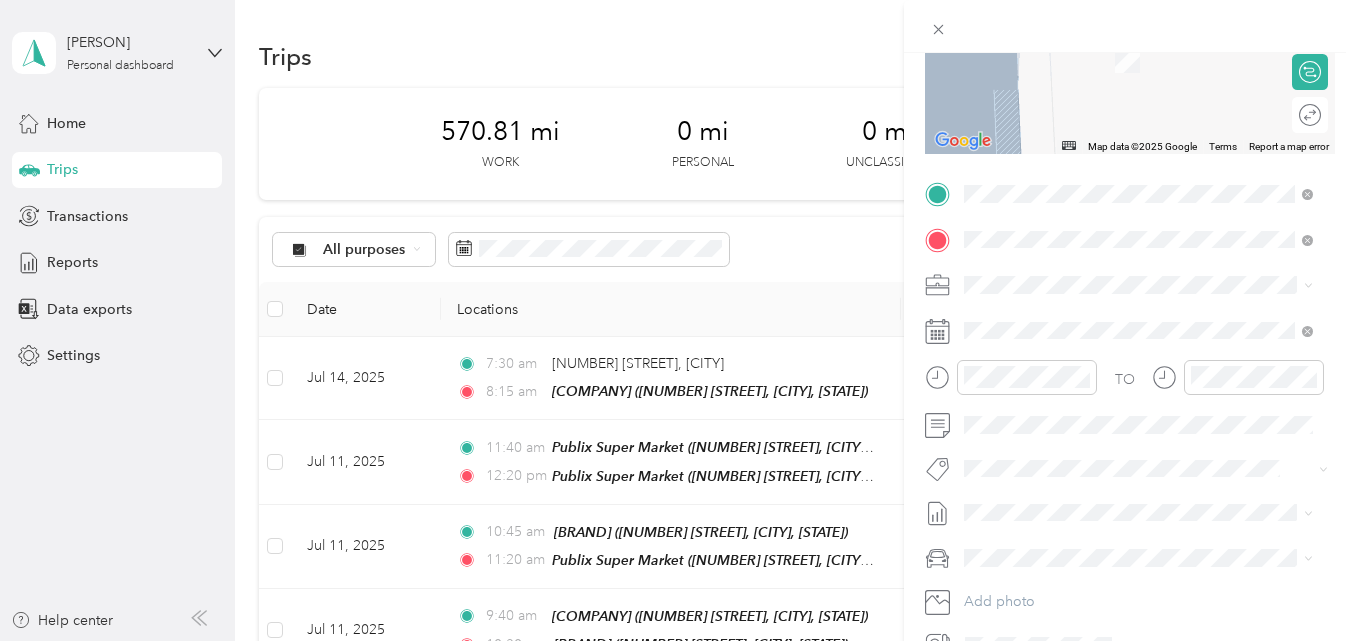 click on "New Trip Save This trip cannot be edited because it is either under review, approved, or paid. Contact your Team Manager to edit it. Distance cannot be 0 Miles ← Move left → Move right ↑ Move up ↓ Move down + Zoom in - Zoom out Home Jump left by 75% End Jump right by 75% Page Up Jump up by 75% Page Down Jump down by 75% Map Data Map data ©2025 Google Map data ©2025 Google 2 m  Click to toggle between metric and imperial units Terms Report a map error Edit route Calculate route Round trip TO Add photo" at bounding box center [678, 320] 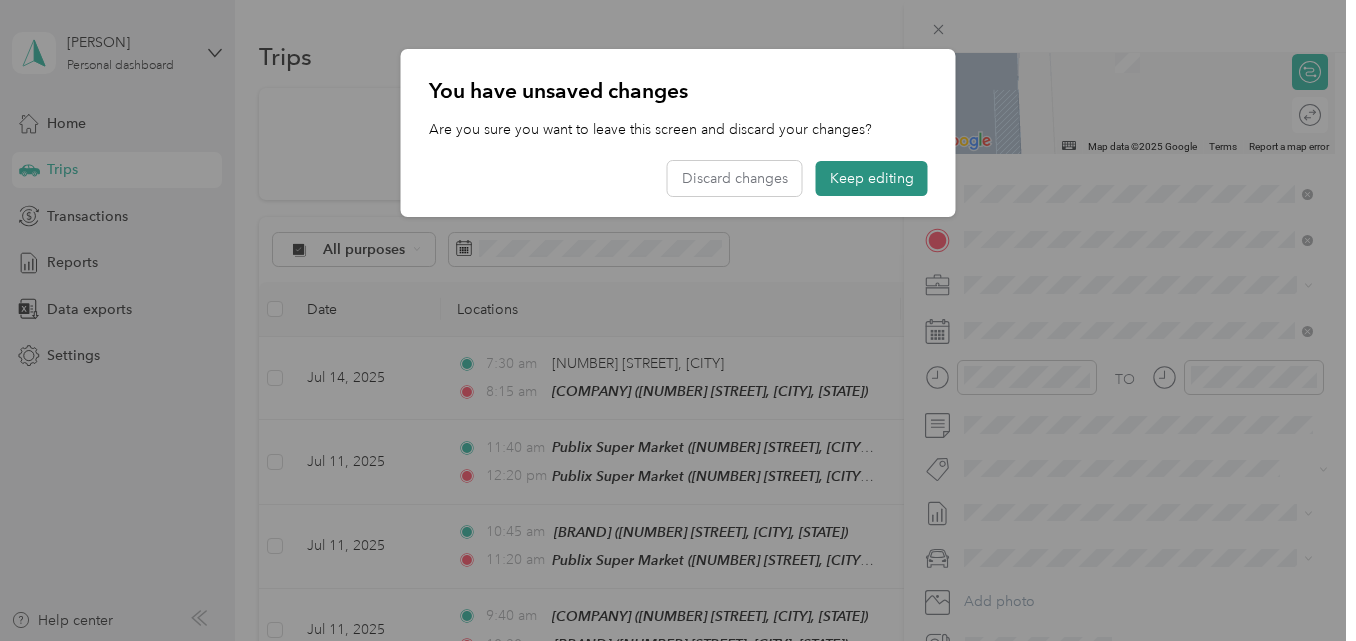 click on "Keep editing" at bounding box center (872, 178) 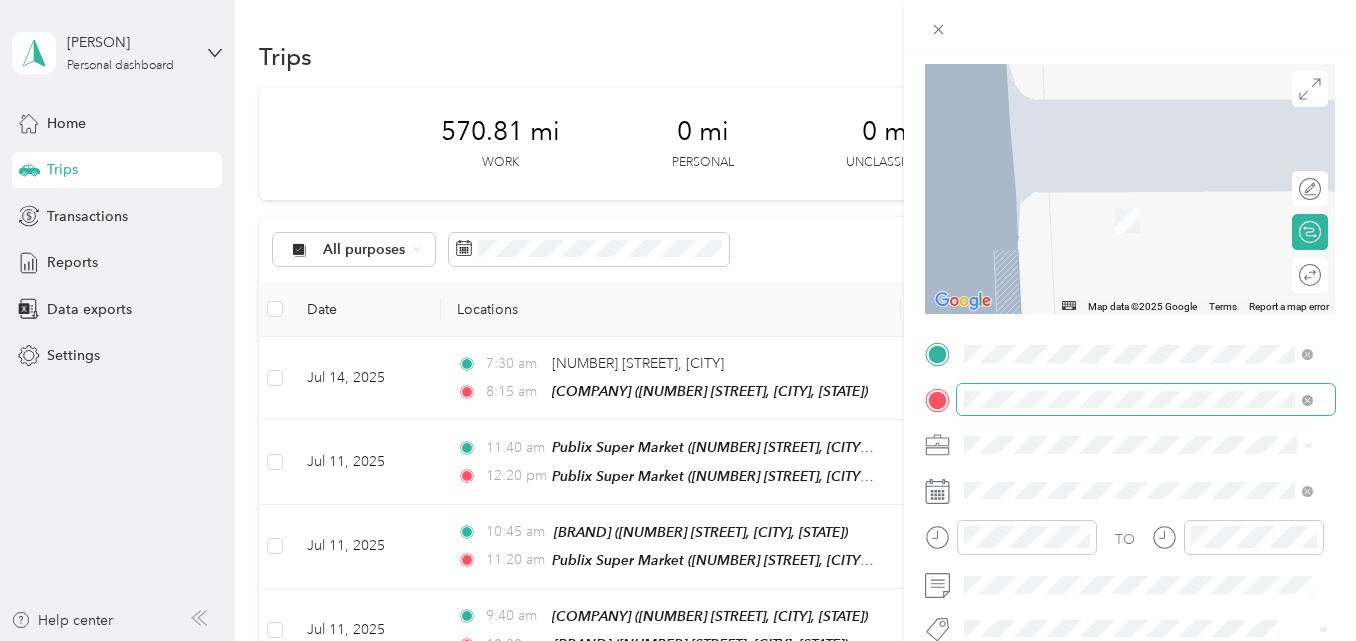 scroll, scrollTop: 200, scrollLeft: 0, axis: vertical 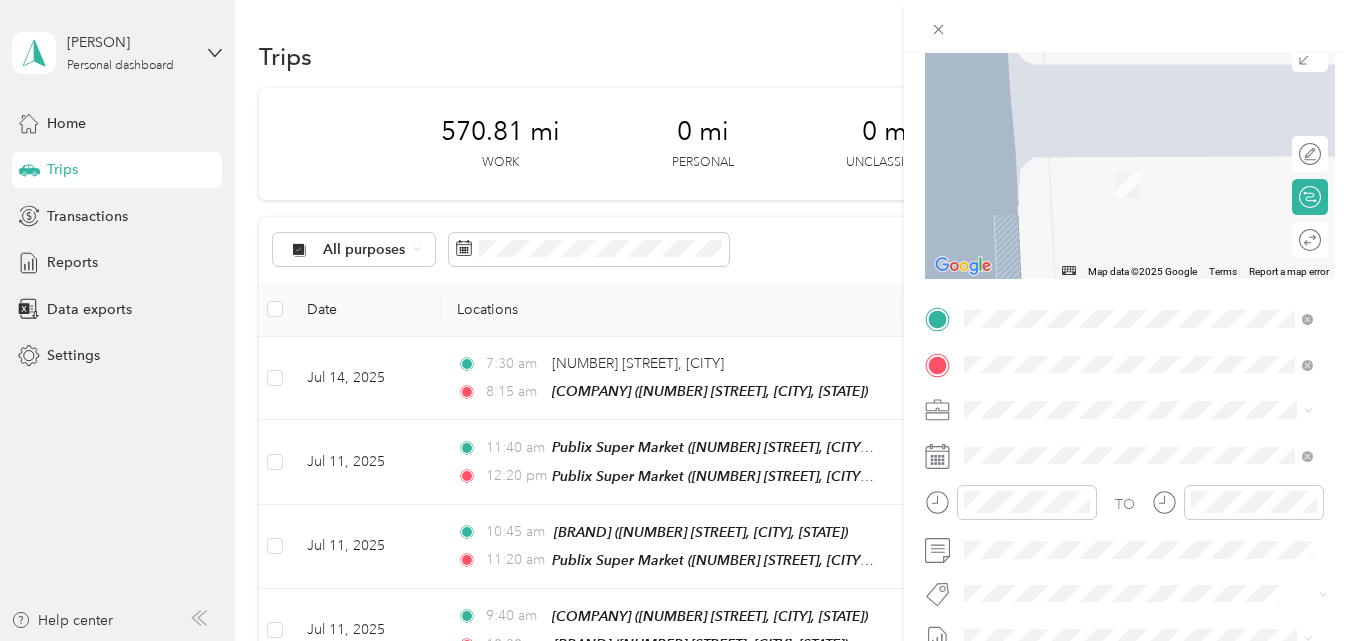 click on "[NUMBER] [STREET], [POSTAL_CODE], [CITY], [STATE], [COUNTRY]" at bounding box center [1125, 239] 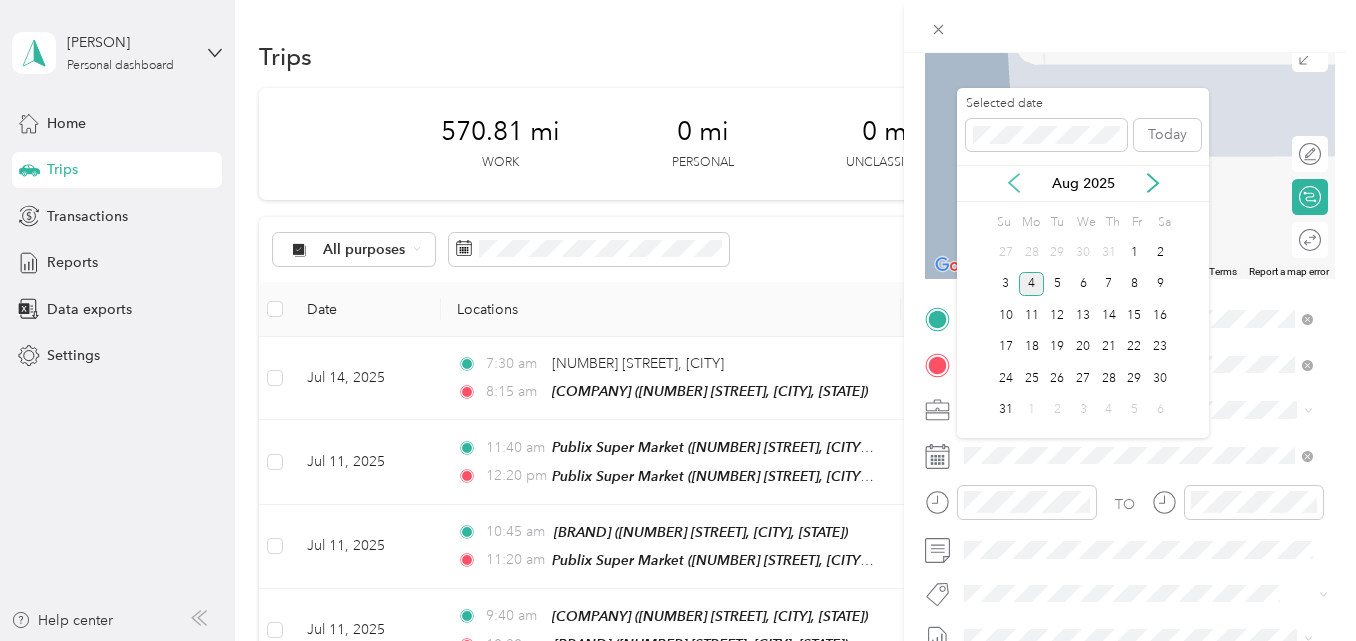 click 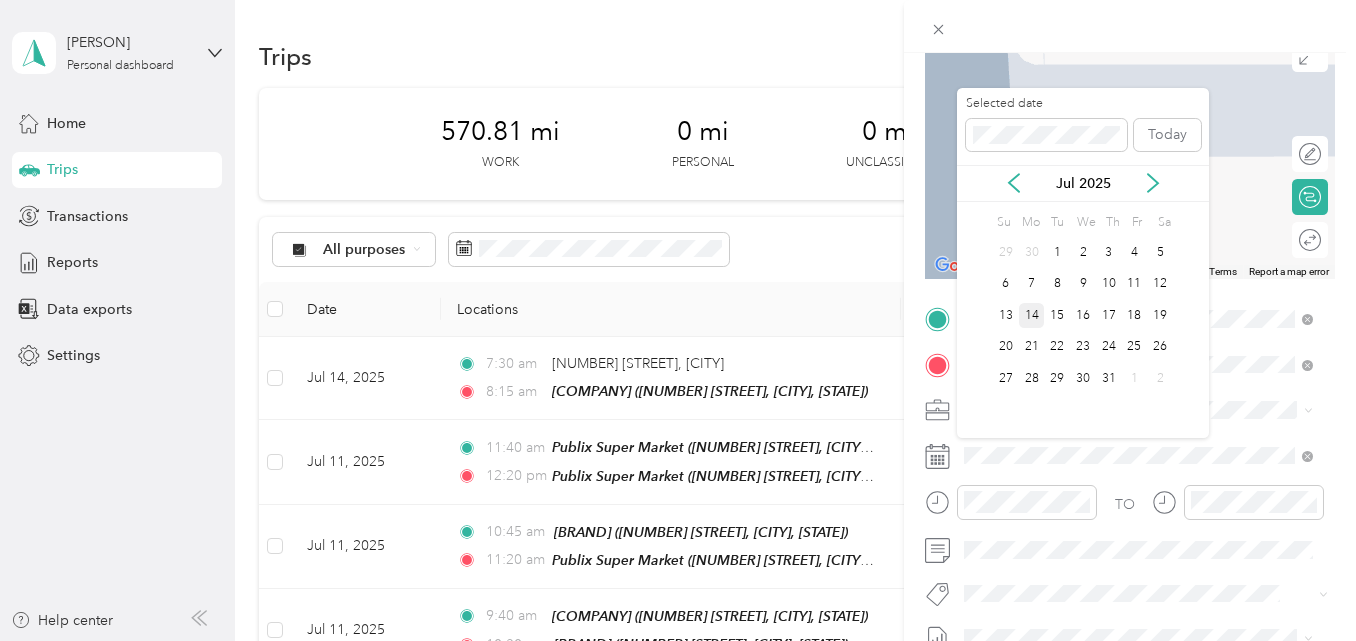 click on "14" at bounding box center [1032, 315] 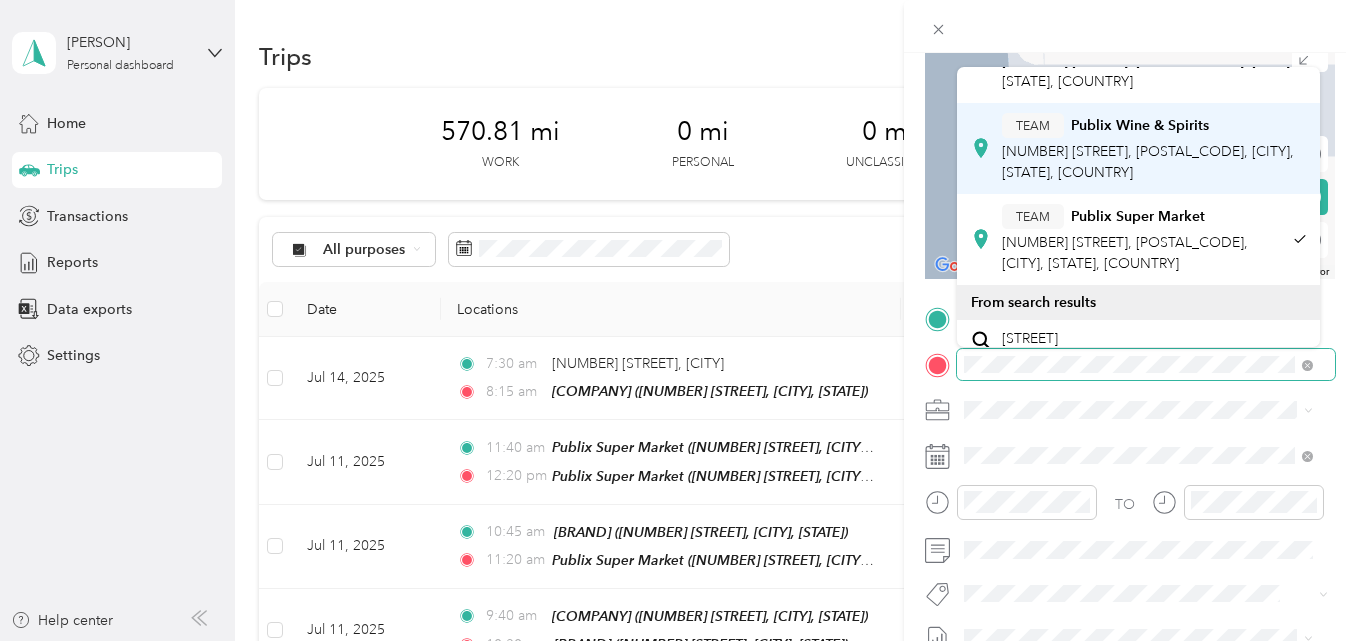 scroll, scrollTop: 200, scrollLeft: 0, axis: vertical 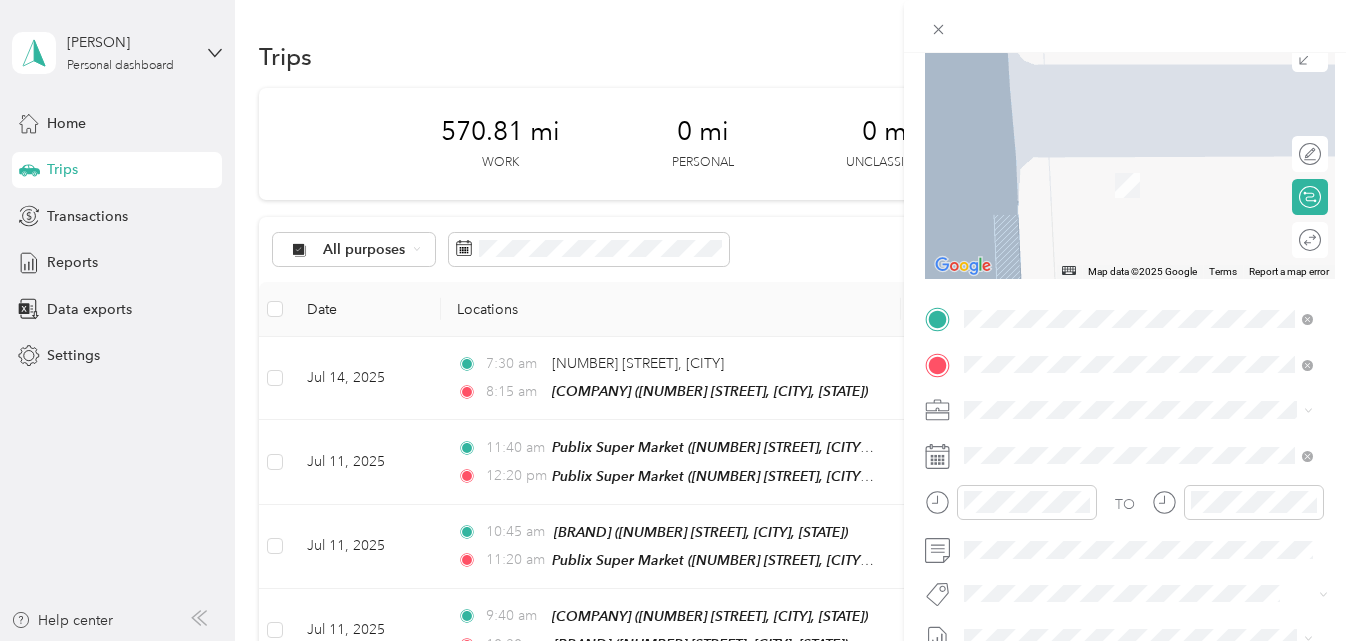 click on "TEAM [COMPANY] [NUMBER] [STREET], [POSTAL_CODE], [CITY], [STATE], [COUNTRY]" at bounding box center [1143, 219] 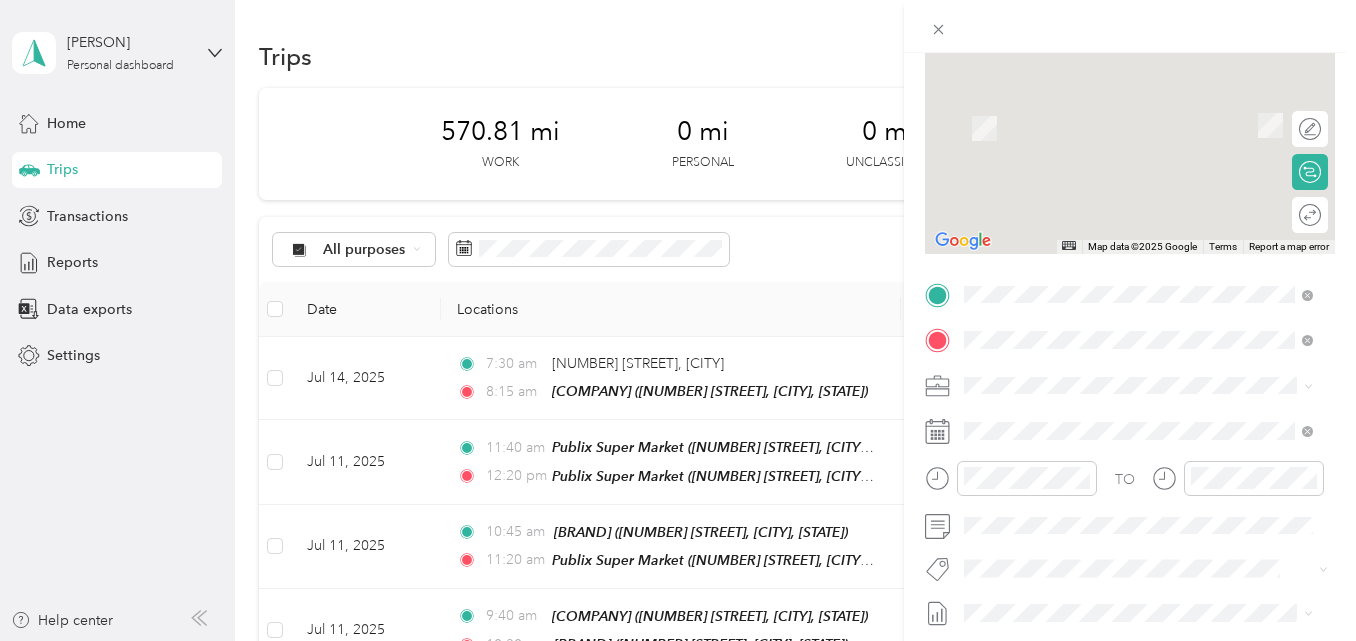 scroll, scrollTop: 175, scrollLeft: 0, axis: vertical 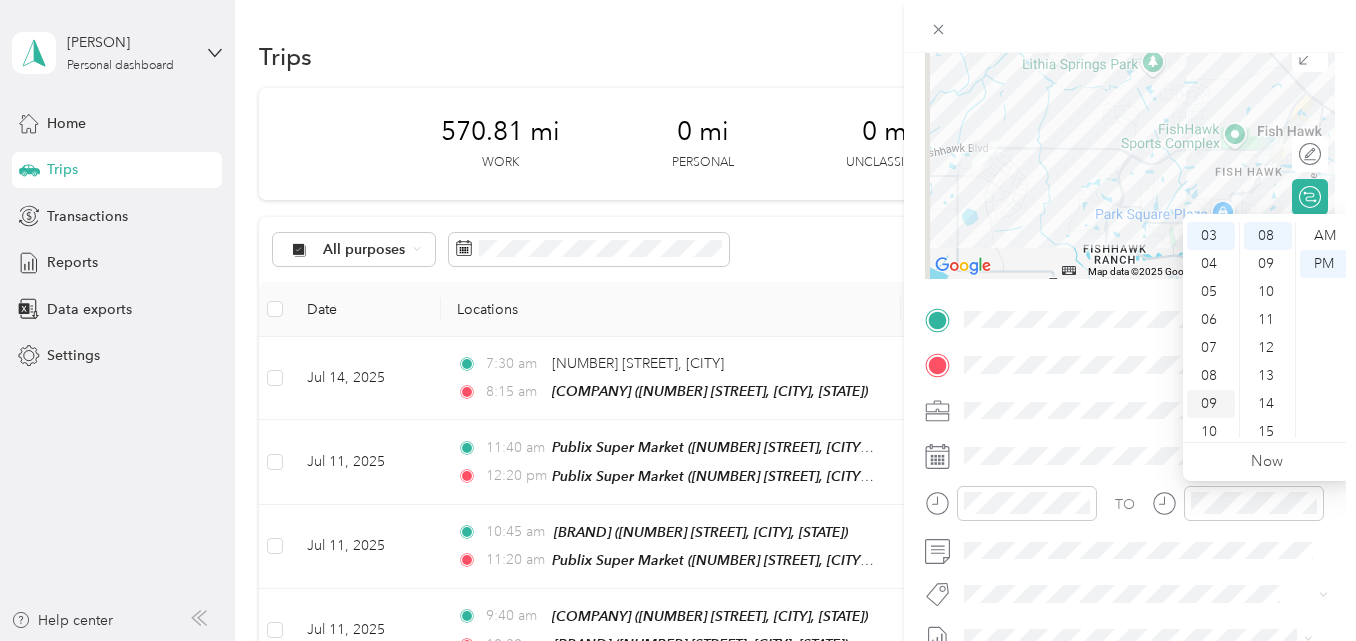 click on "09" at bounding box center (1211, 404) 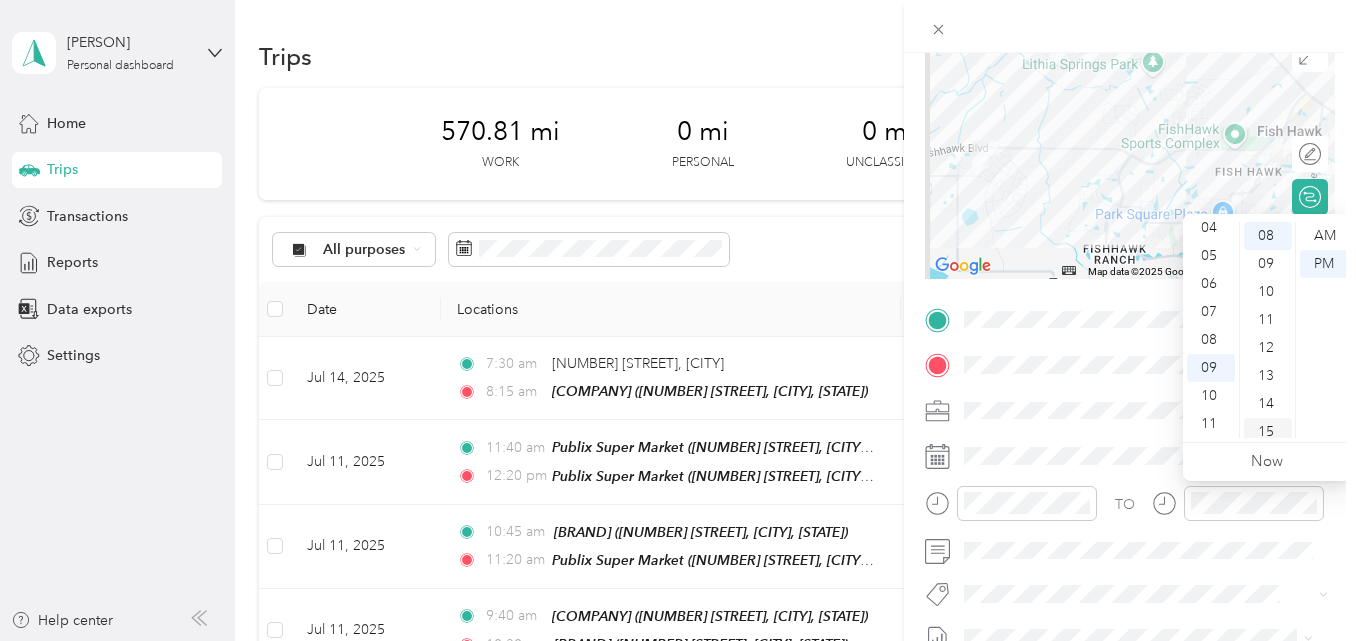 click on "15" at bounding box center [1268, 432] 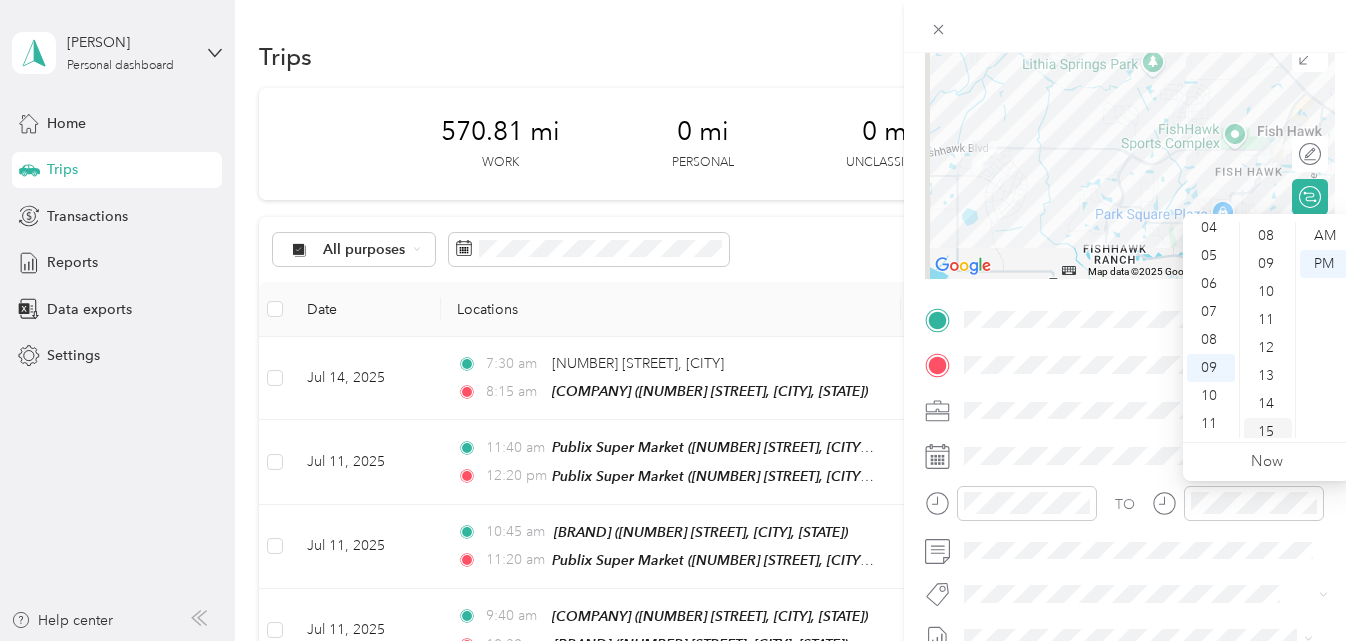 scroll, scrollTop: 420, scrollLeft: 0, axis: vertical 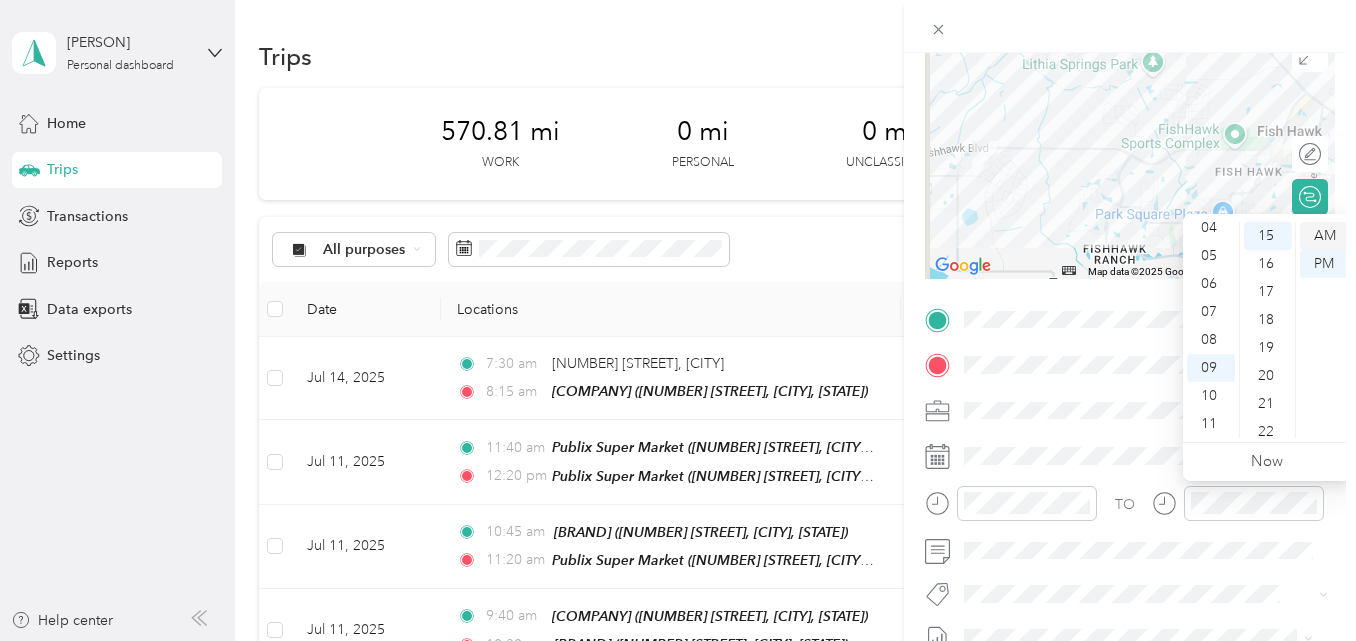 click on "AM" at bounding box center (1324, 236) 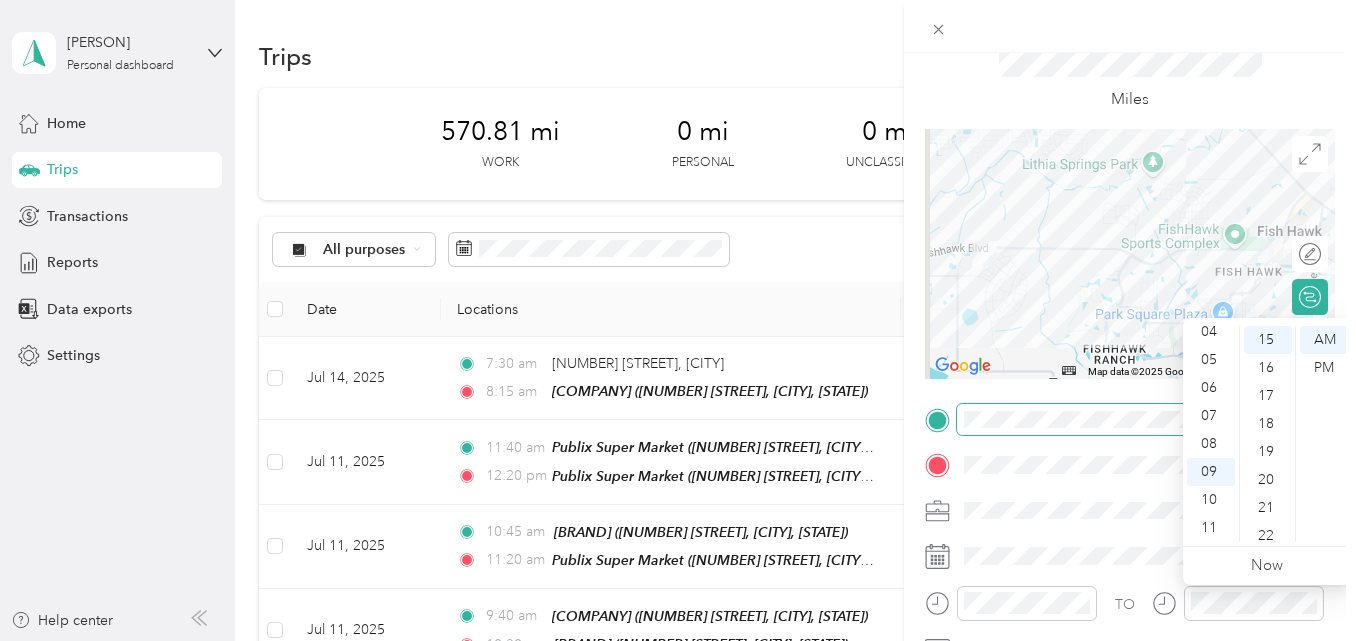 scroll, scrollTop: 0, scrollLeft: 0, axis: both 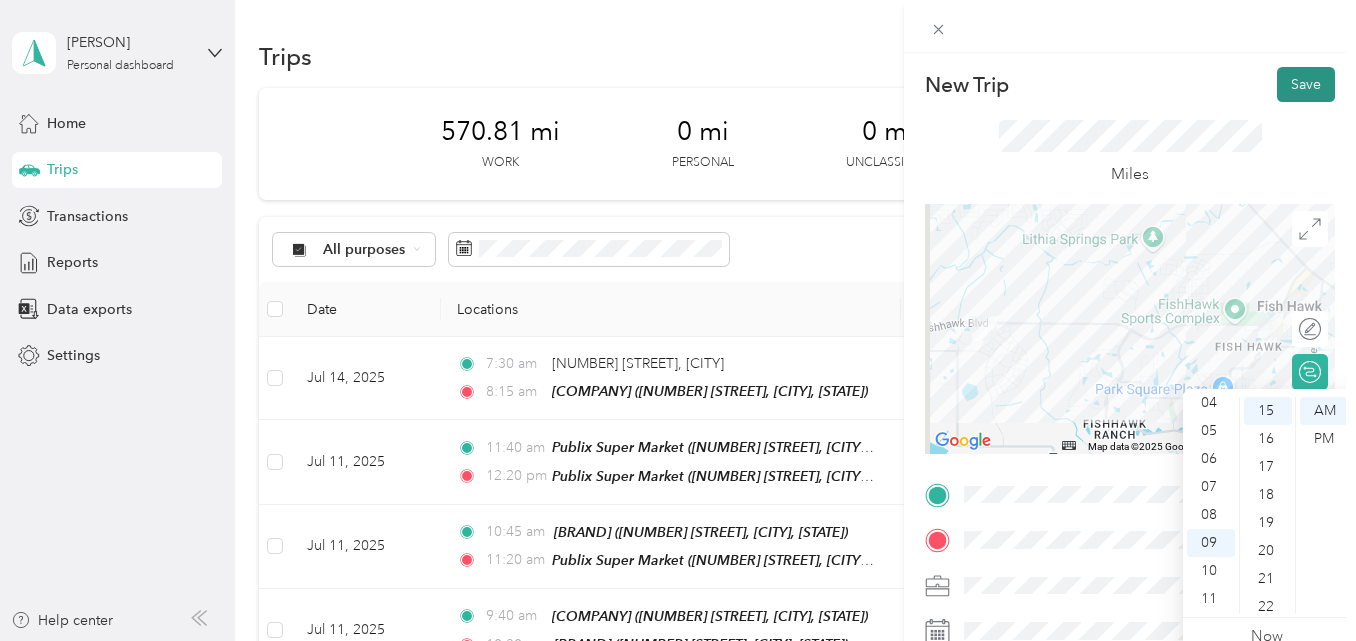 click on "Save" at bounding box center [1306, 84] 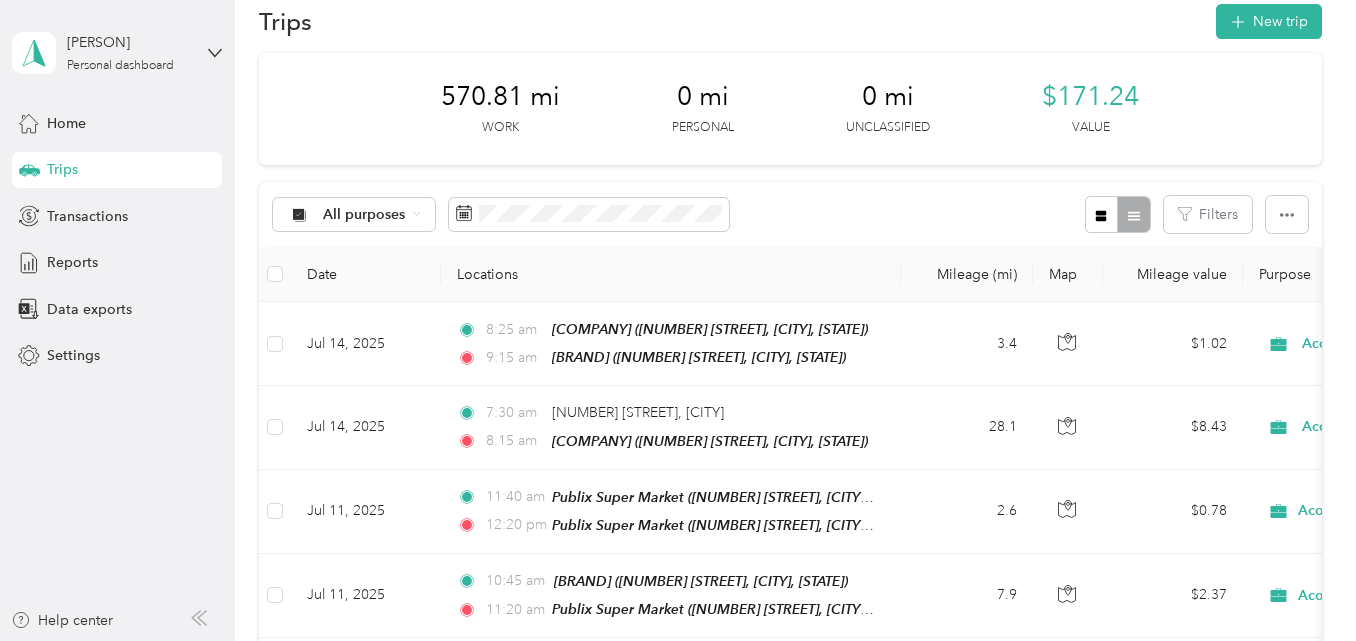 scroll, scrollTop: 0, scrollLeft: 0, axis: both 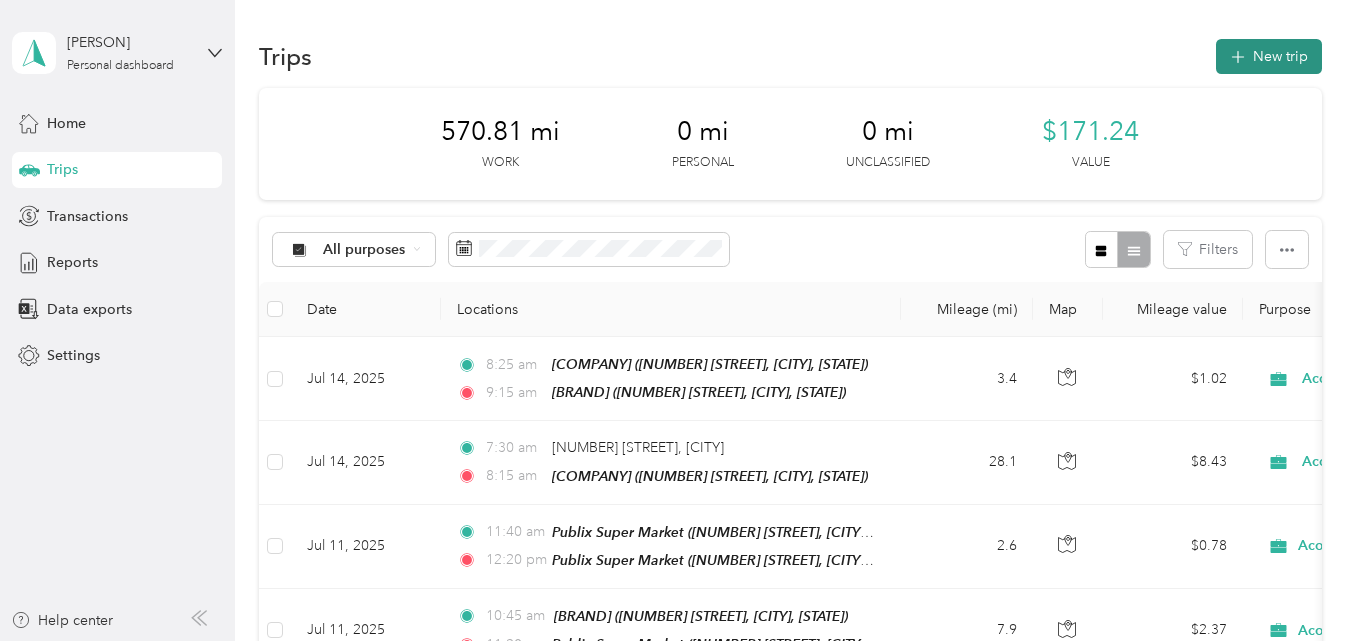 click on "New trip" at bounding box center [1269, 56] 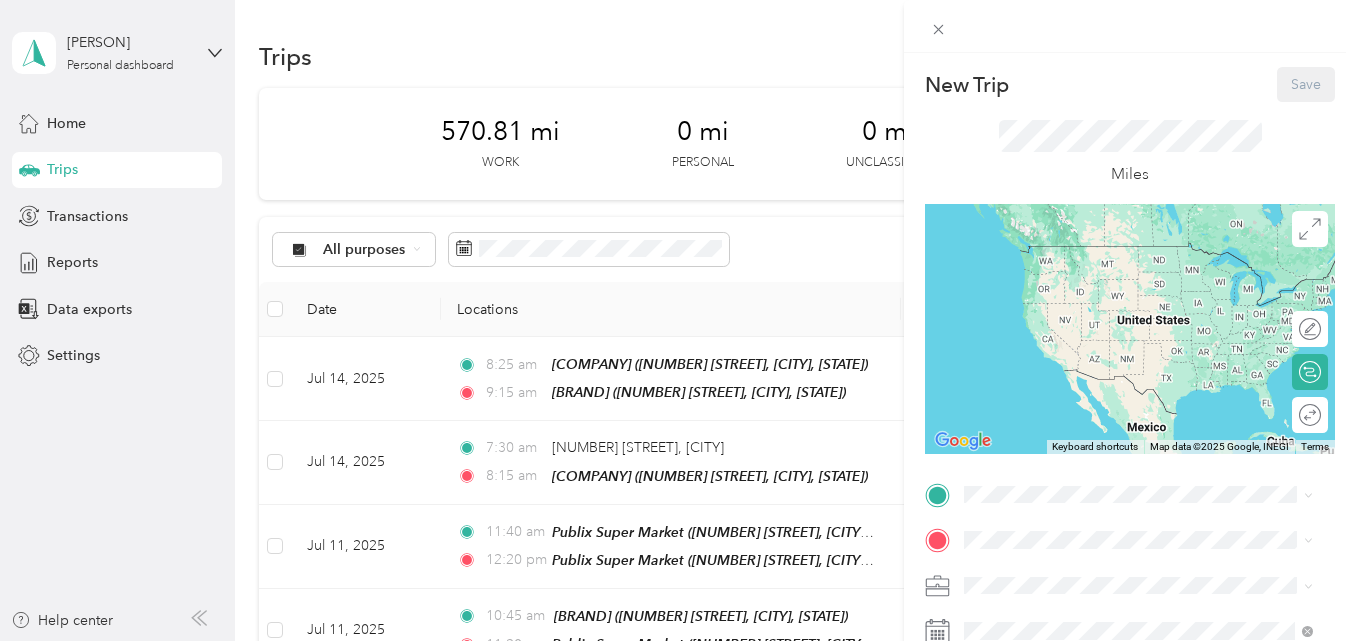 click on "New Trip Save This trip cannot be edited because it is either under review, approved, or paid. Contact your Team Manager to edit it. Miles ← Move left → Move right ↑ Move up ↓ Move down + Zoom in - Zoom out Home Jump left by 75% End Jump right by 75% Page Up Jump up by 75% Page Down Jump down by 75% Keyboard shortcuts Map Data Map data ©2025 Google, INEGI Map data ©2025 Google, INEGI 1000 km  Click to toggle between metric and imperial units Terms Report a map error Edit route Calculate route Round trip TO Add photo" at bounding box center [1130, 514] 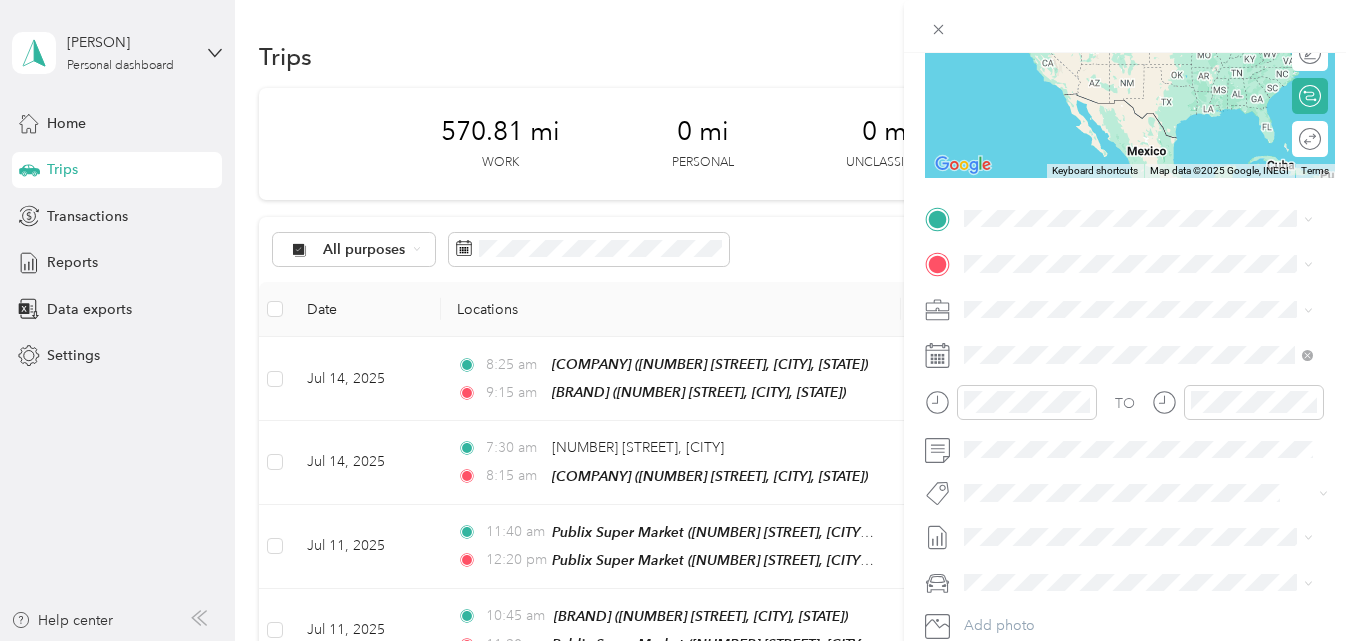scroll, scrollTop: 300, scrollLeft: 0, axis: vertical 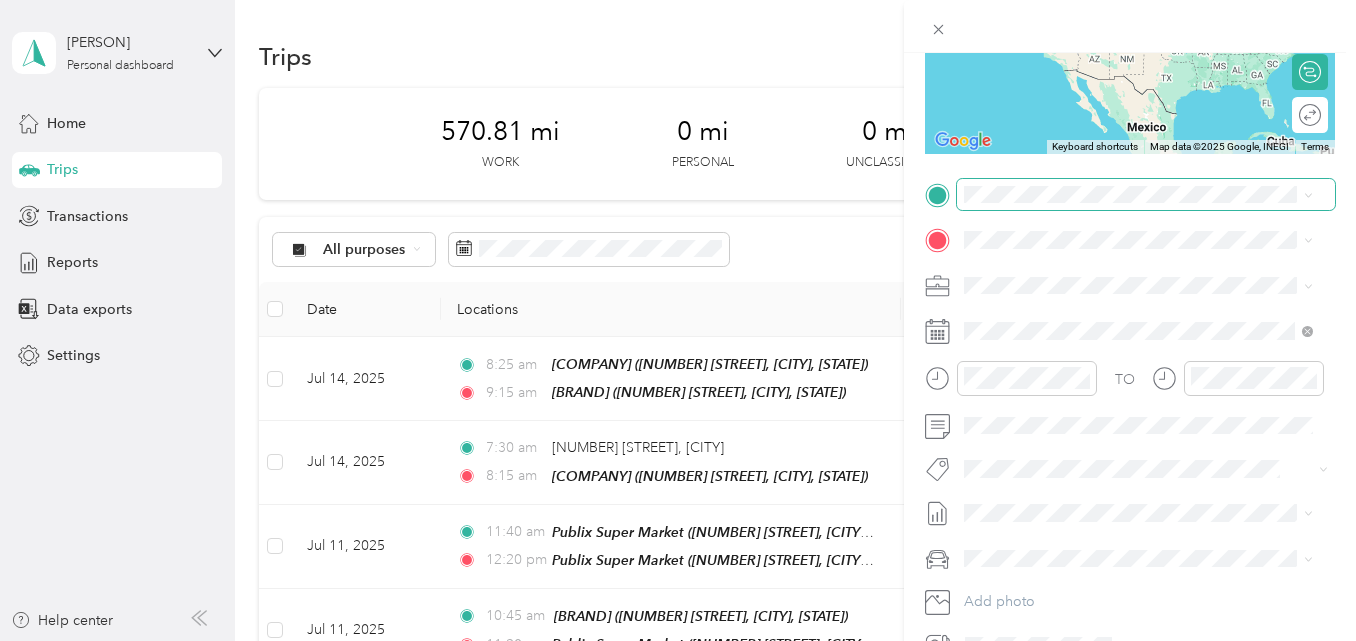 click at bounding box center [1146, 195] 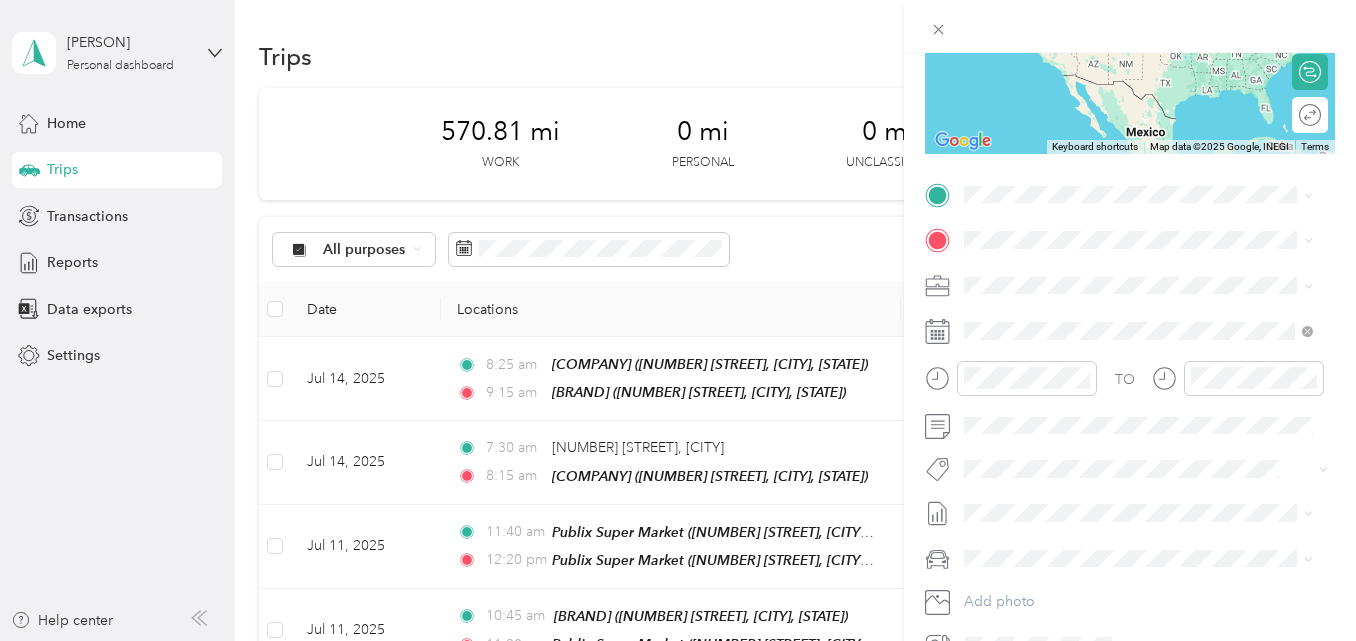 click on "New Trip Save This trip cannot be edited because it is either under review, approved, or paid. Contact your Team Manager to edit it. Miles ← Move left → Move right ↑ Move up ↓ Move down + Zoom in - Zoom out Home Jump left by 75% End Jump right by 75% Page Up Jump up by 75% Page Down Jump down by 75% Keyboard shortcuts Map Data Map data ©2025 Google, INEGI Map data ©2025 Google, INEGI 1000 km  Click to toggle between metric and imperial units Terms Report a map error Edit route Calculate route Round trip TO Add photo" at bounding box center (678, 320) 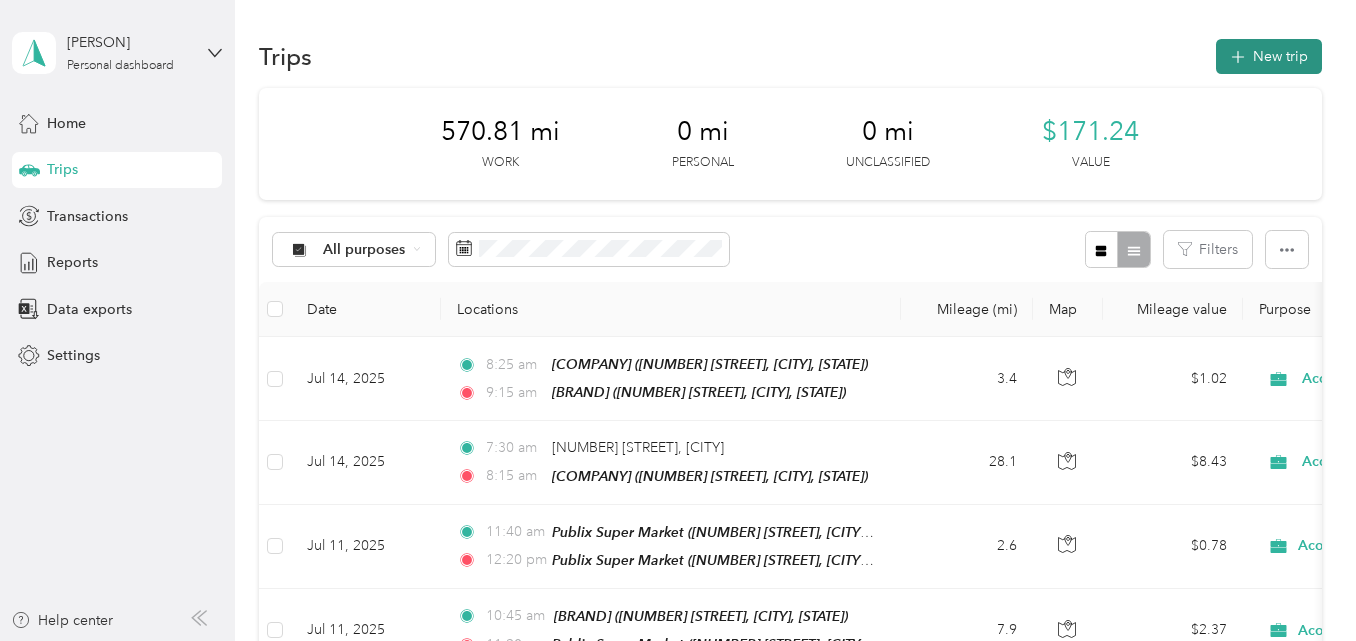 click on "New trip" at bounding box center [1269, 56] 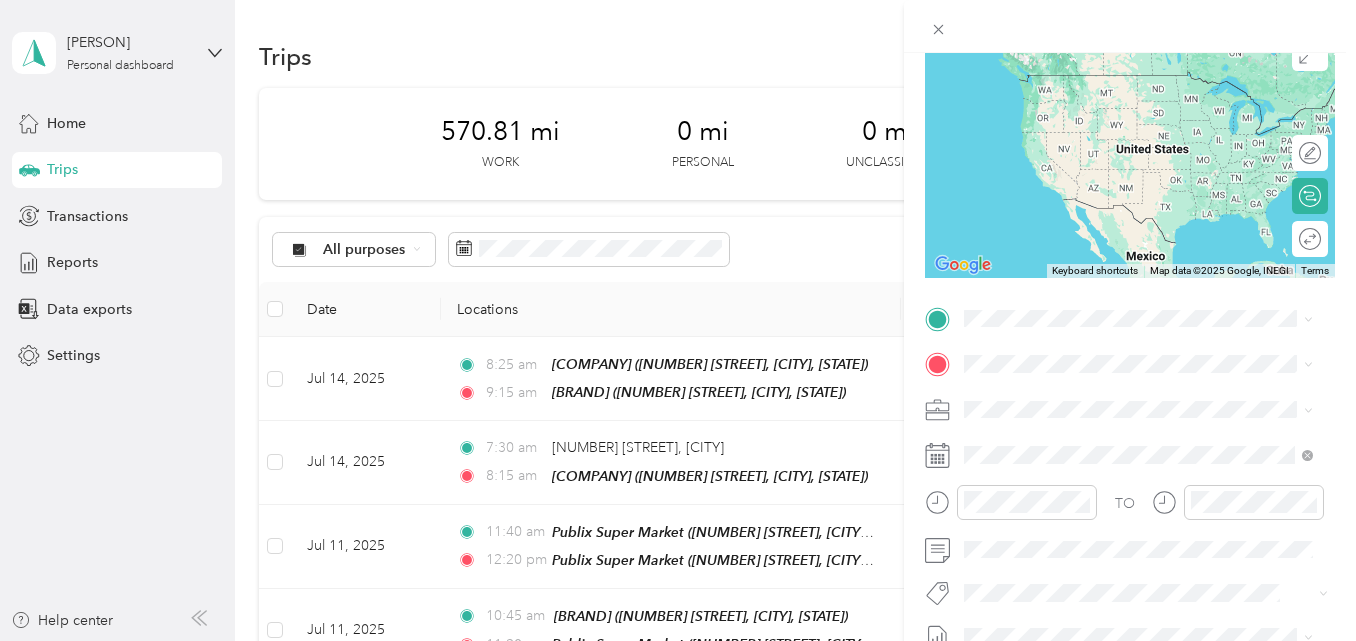 scroll, scrollTop: 200, scrollLeft: 0, axis: vertical 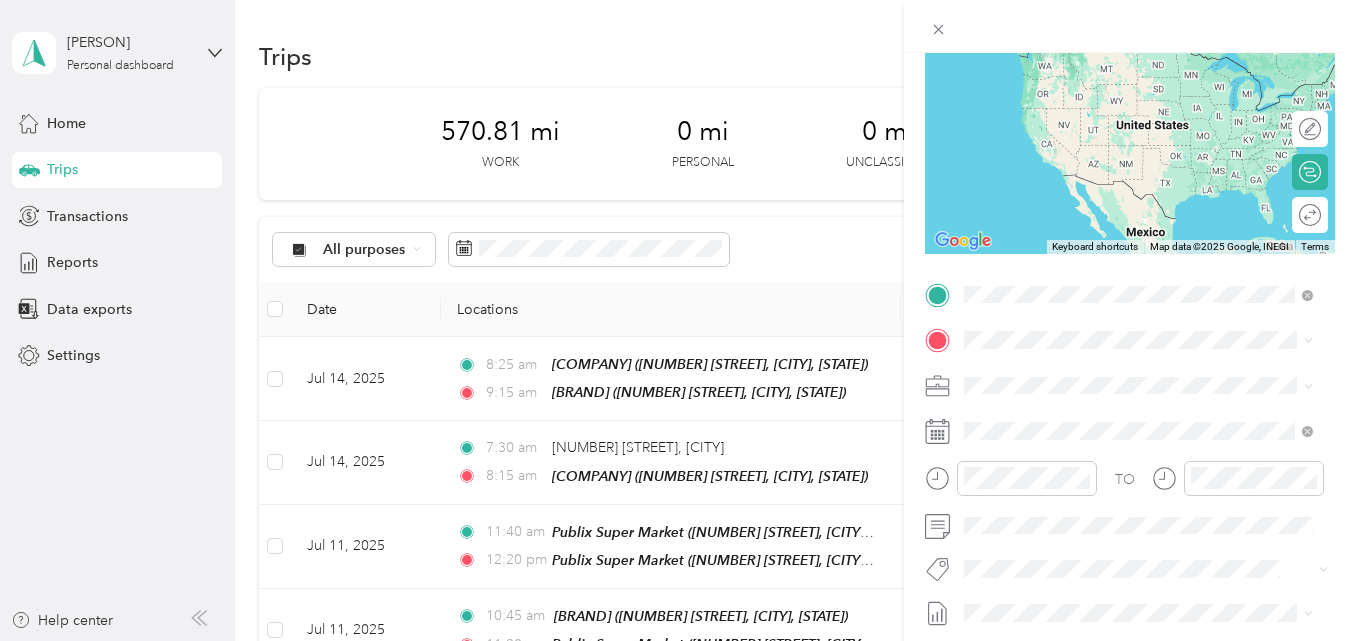 click on "[NUMBER] [STREET], [POSTAL_CODE], [CITY], [STATE], [COUNTRY]" at bounding box center (1148, 414) 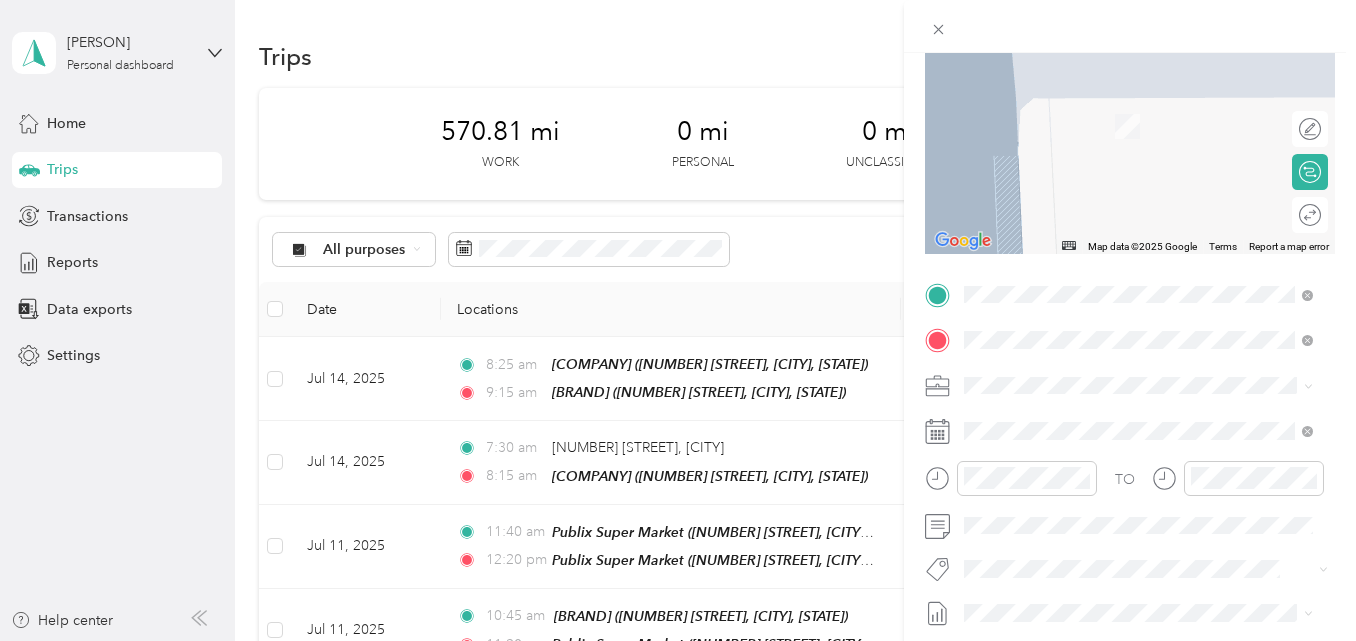 click on "TEAM [BRAND] [NUMBER] [STREET], [POSTAL_CODE], [CITY], [STATE], [COUNTRY]" at bounding box center (1154, 445) 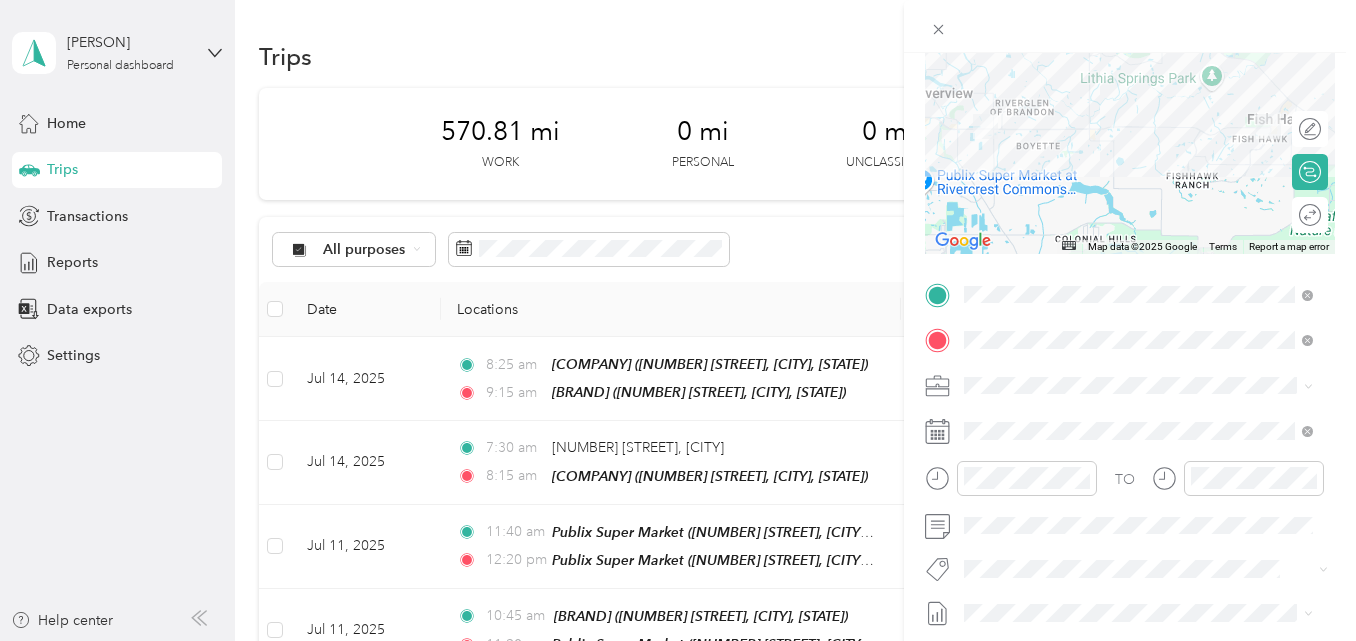 scroll, scrollTop: 300, scrollLeft: 0, axis: vertical 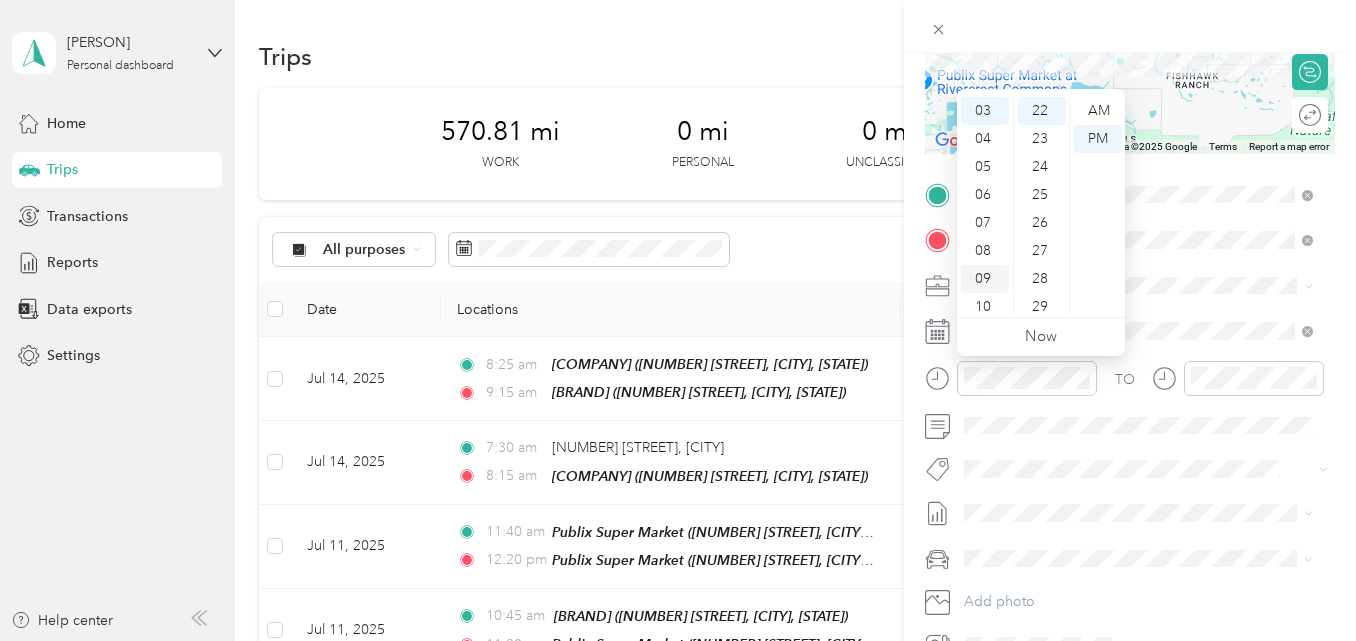 click on "09" at bounding box center (985, 279) 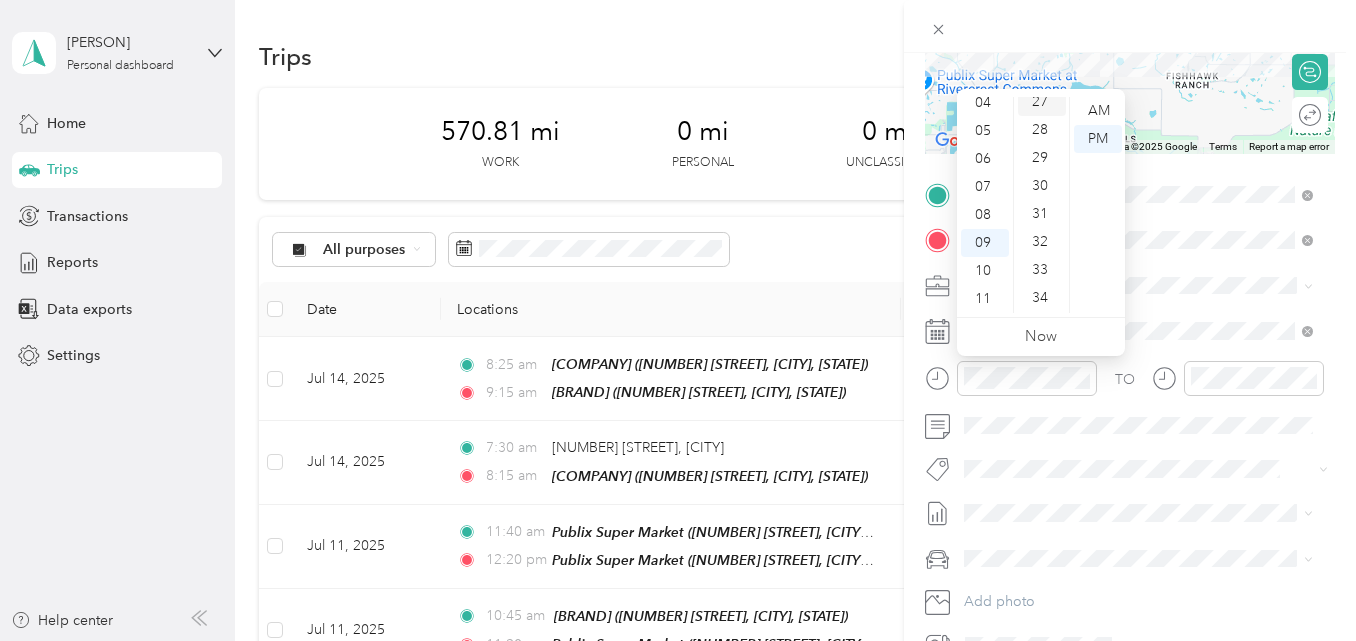 scroll, scrollTop: 816, scrollLeft: 0, axis: vertical 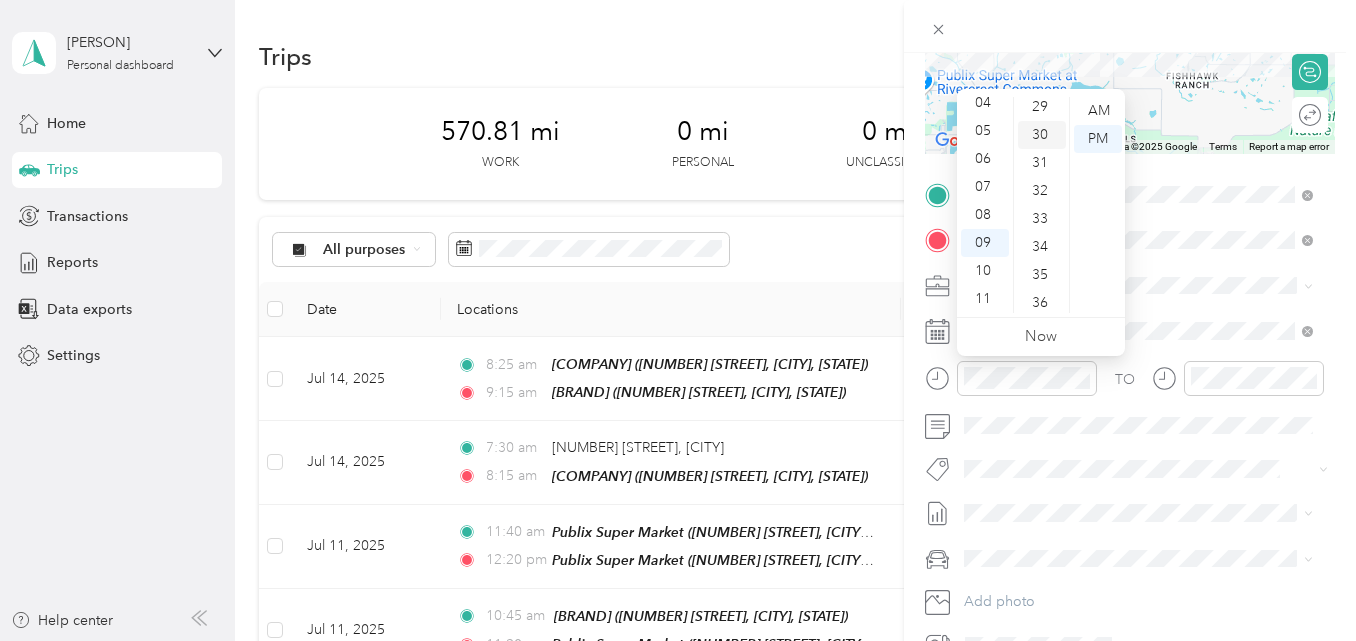 click on "30" at bounding box center [1042, 135] 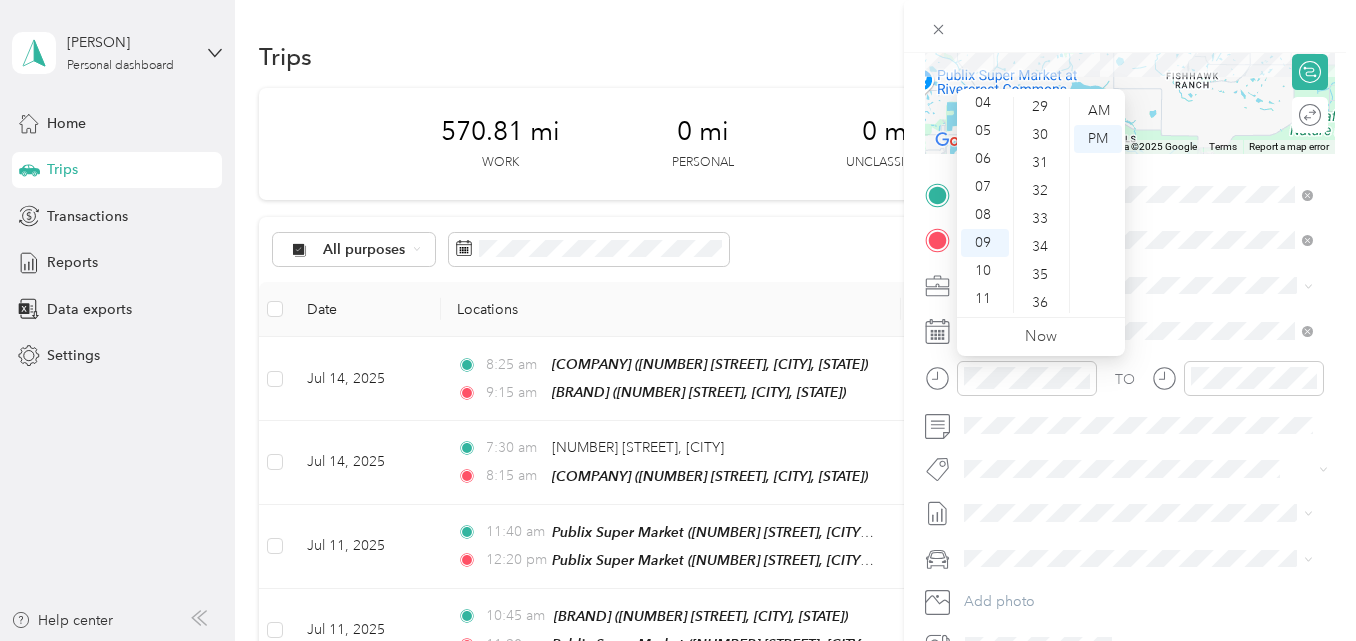 scroll, scrollTop: 840, scrollLeft: 0, axis: vertical 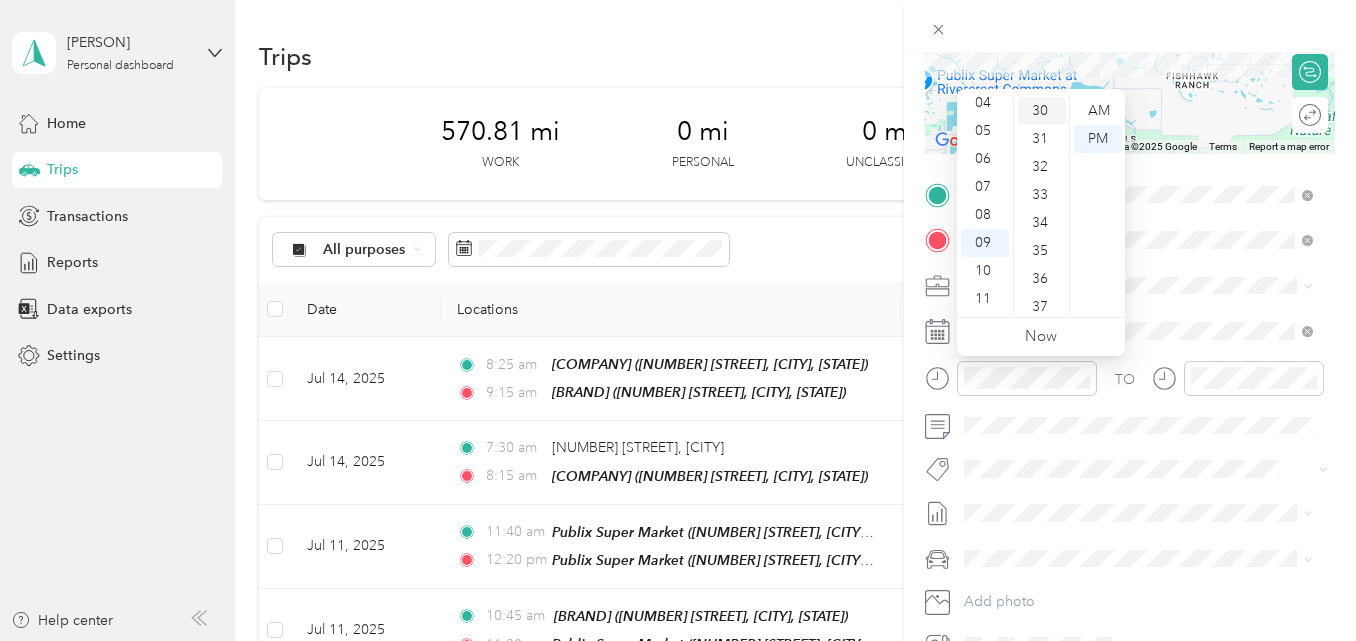 click on "30" at bounding box center [1042, 111] 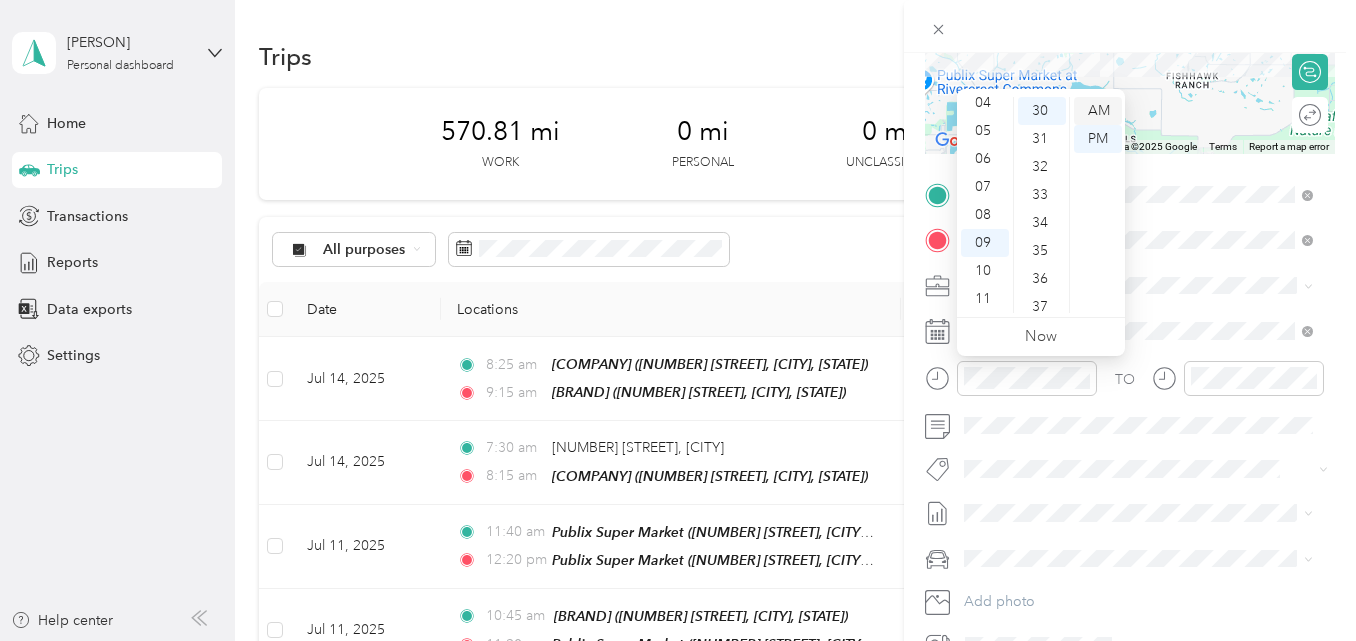 click on "AM" at bounding box center (1098, 111) 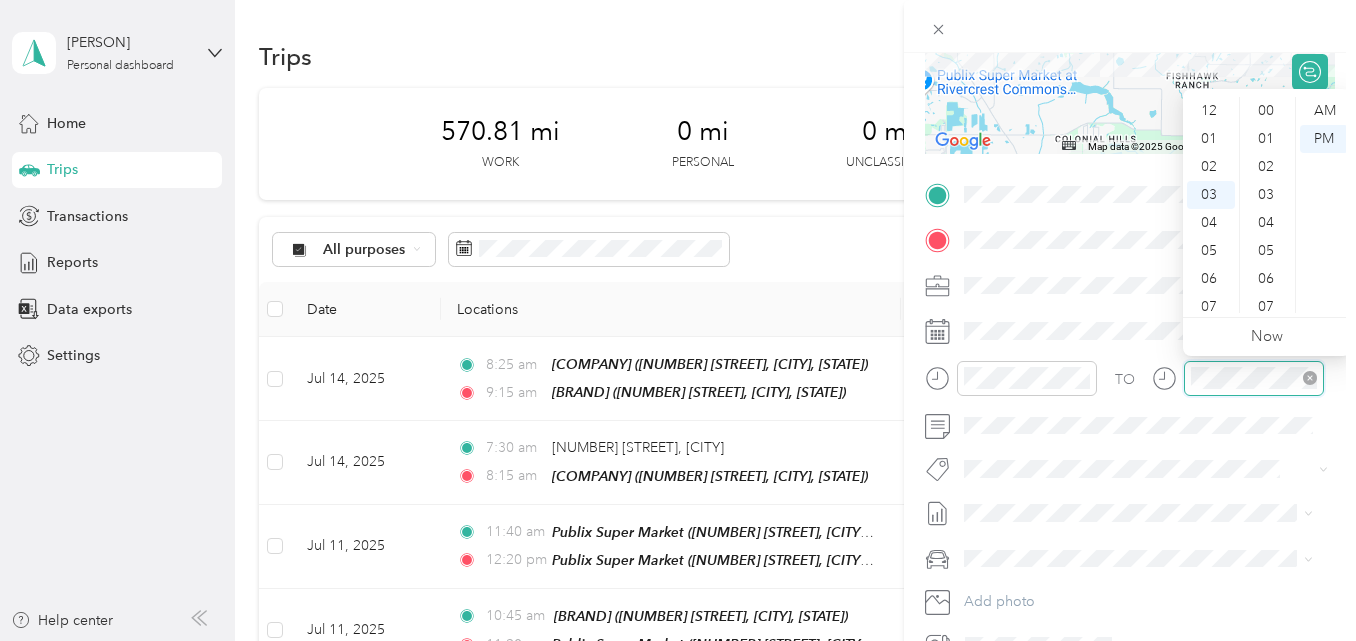scroll, scrollTop: 84, scrollLeft: 0, axis: vertical 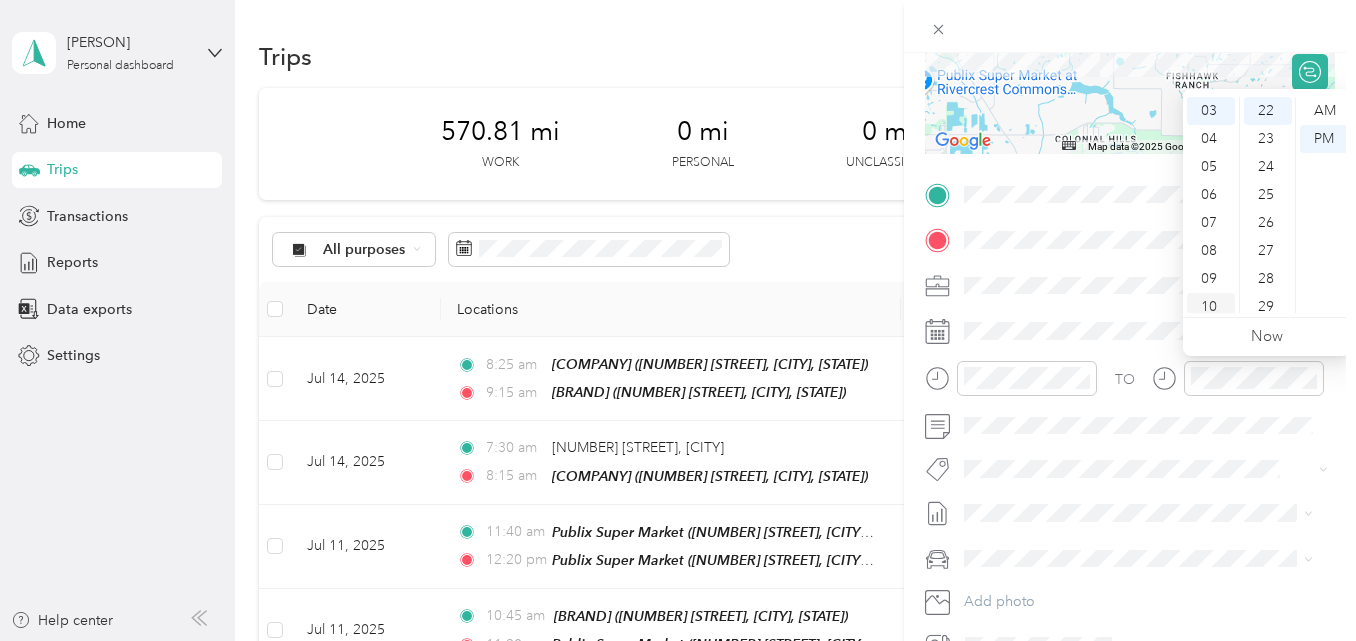 click on "10" at bounding box center [1211, 307] 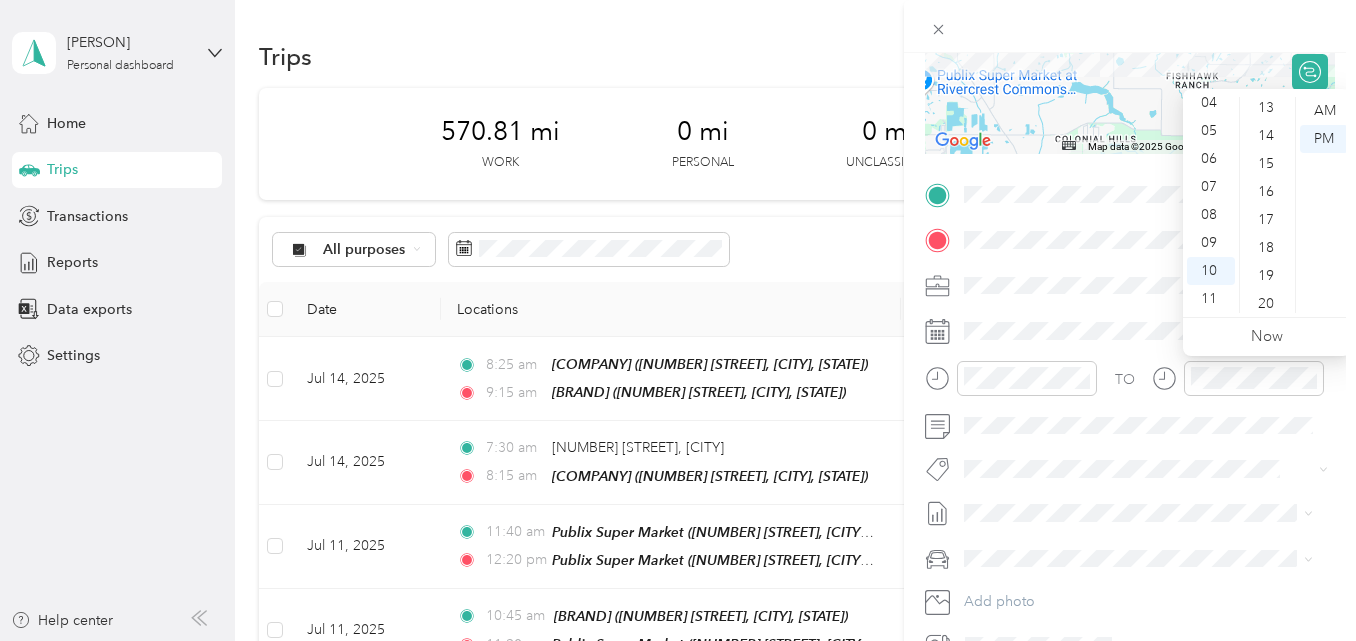 scroll, scrollTop: 316, scrollLeft: 0, axis: vertical 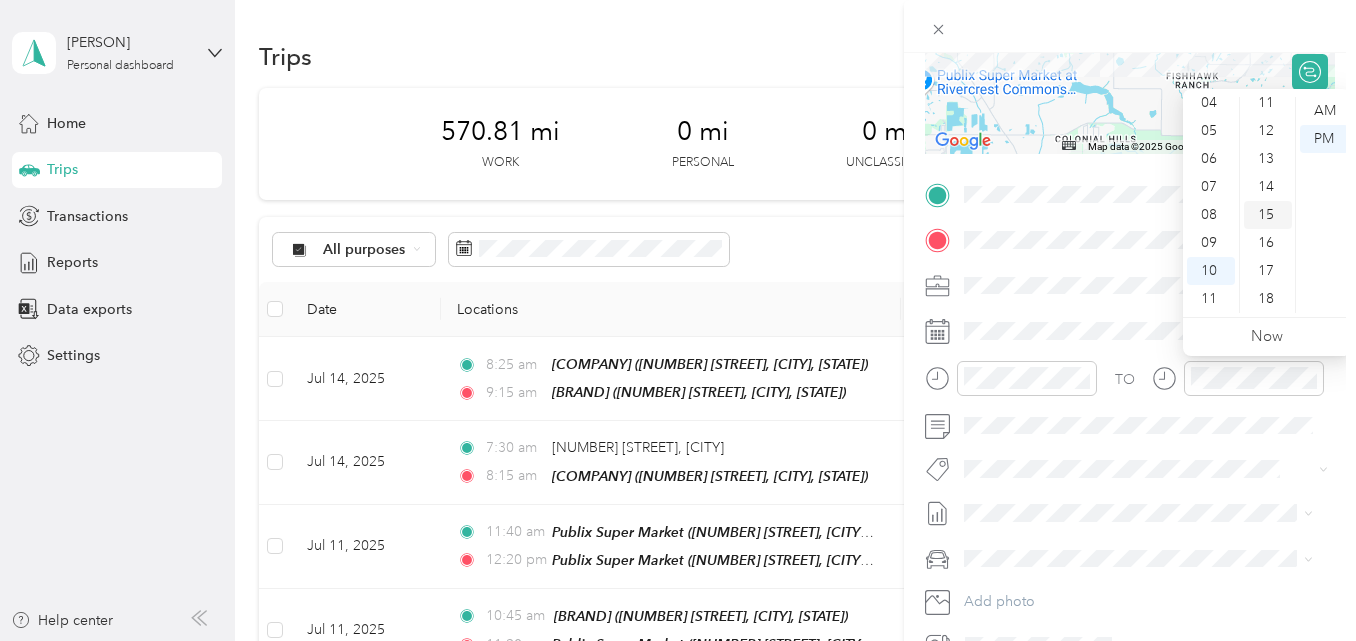 click on "15" at bounding box center (1268, 215) 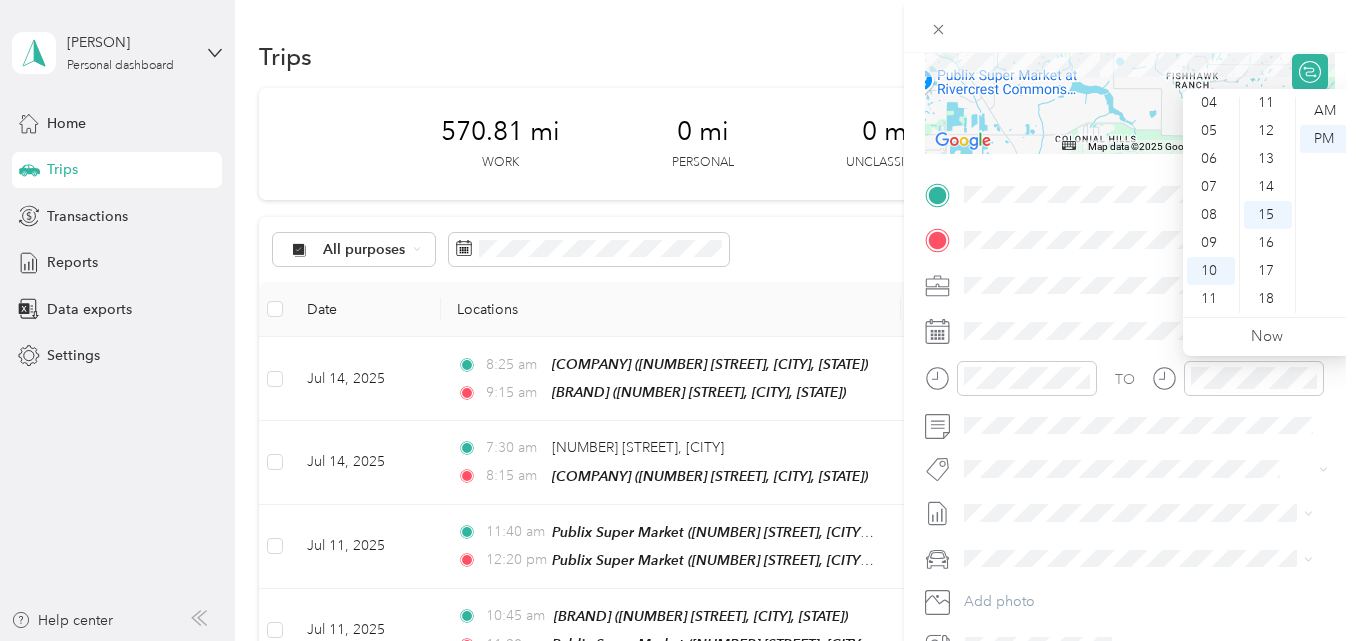 scroll, scrollTop: 420, scrollLeft: 0, axis: vertical 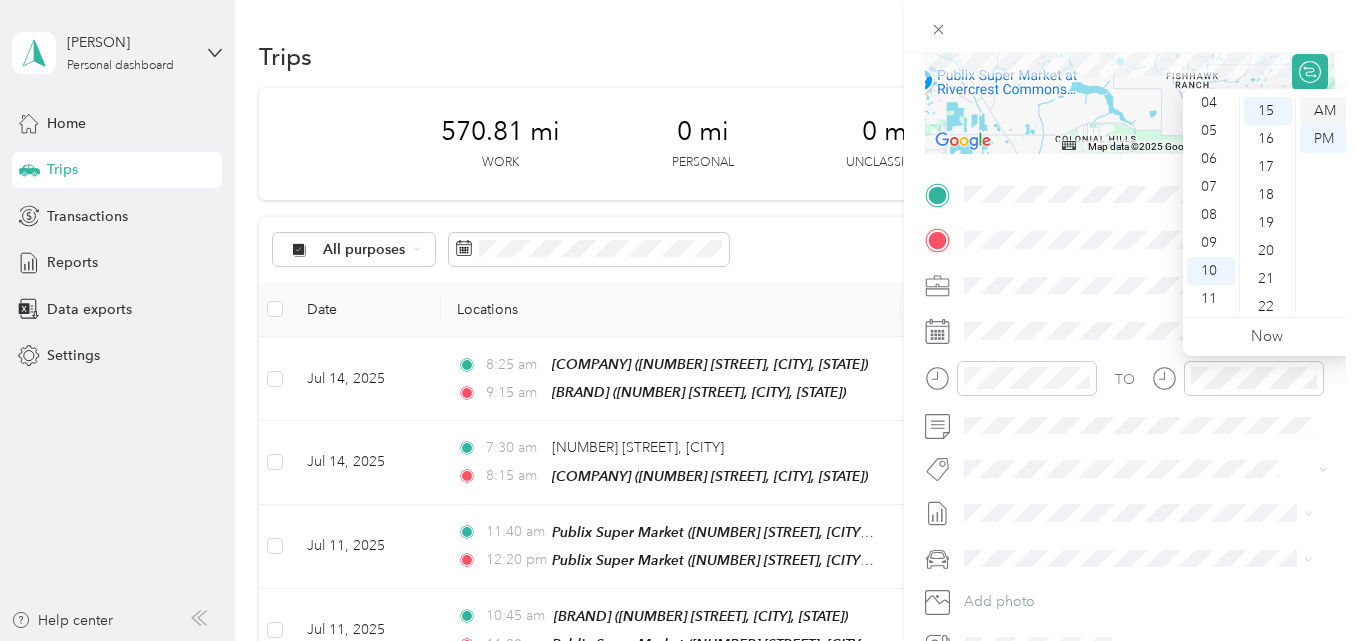 click on "AM" at bounding box center [1324, 111] 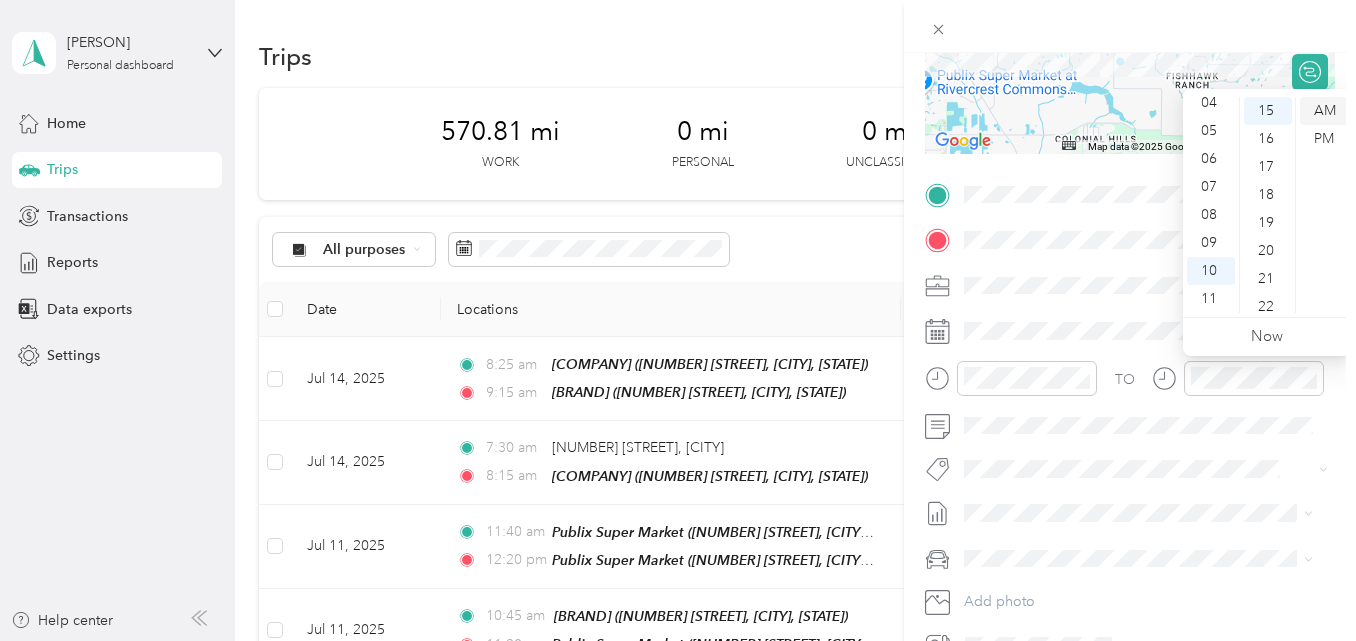 click on "AM" at bounding box center [1324, 111] 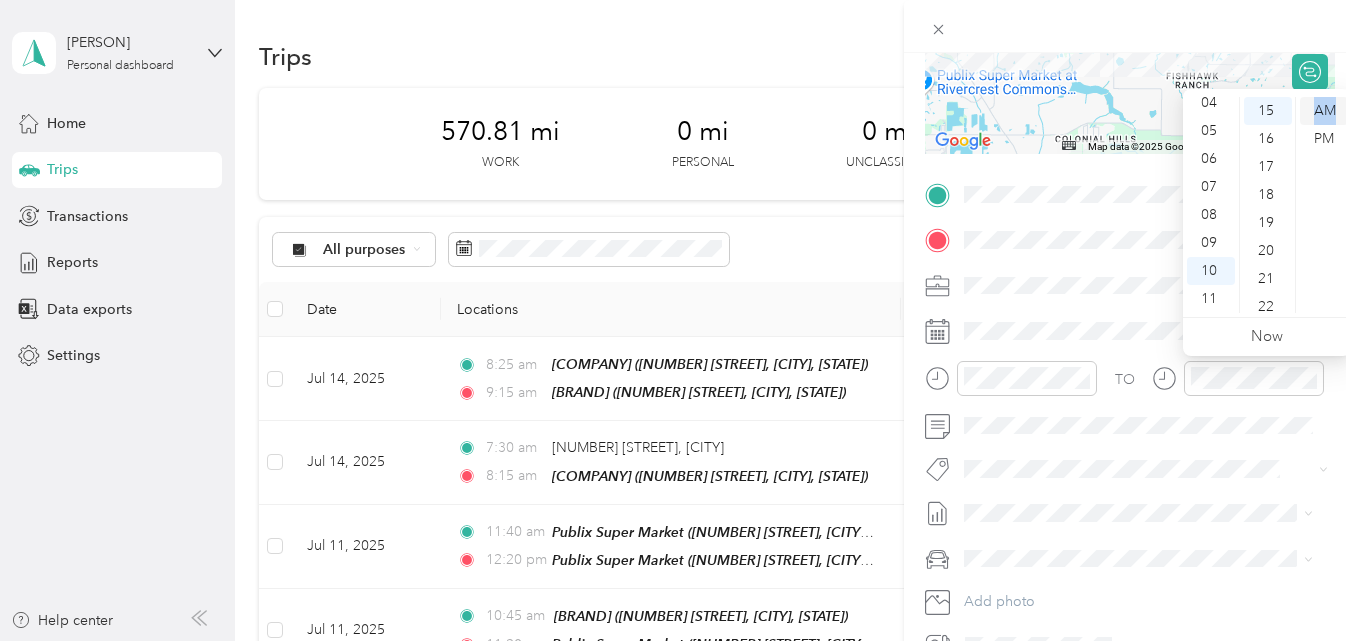 click on "AM" at bounding box center [1324, 111] 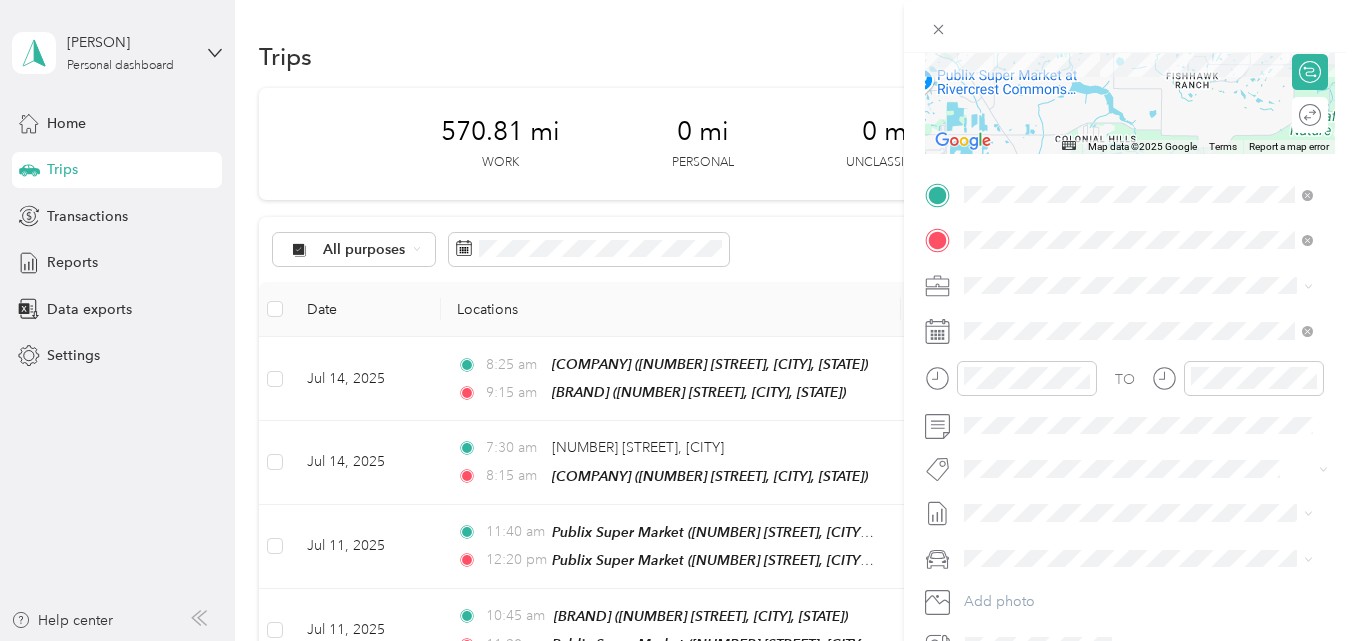 click on "New Trip Save This trip cannot be edited because it is either under review, approved, or paid. Contact your Team Manager to edit it. Miles ← Move left → Move right ↑ Move up ↓ Move down + Zoom in - Zoom out Home Jump left by 75% End Jump right by 75% Page Up Jump up by 75% Page Down Jump down by 75% Map Data Map data ©2025 Google Map data ©2025 Google 2 km  Click to toggle between metric and imperial units Terms Report a map error Edit route Calculate route Round trip TO Add photo" at bounding box center [1130, 214] 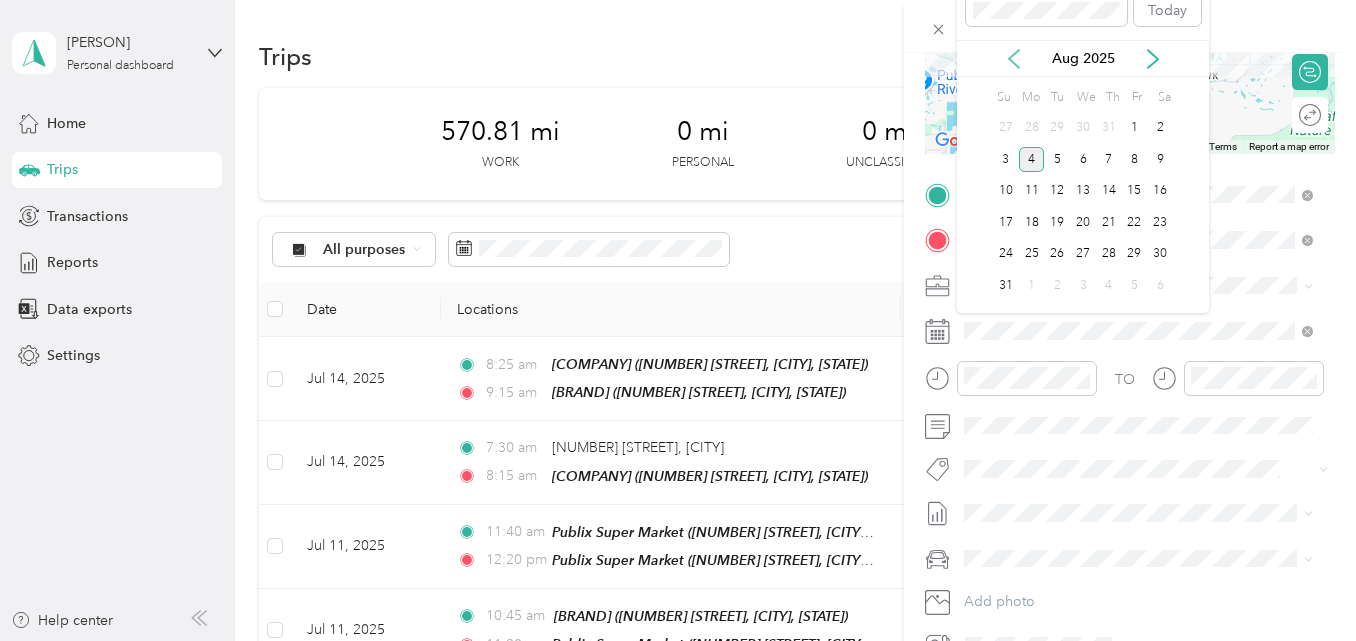 click 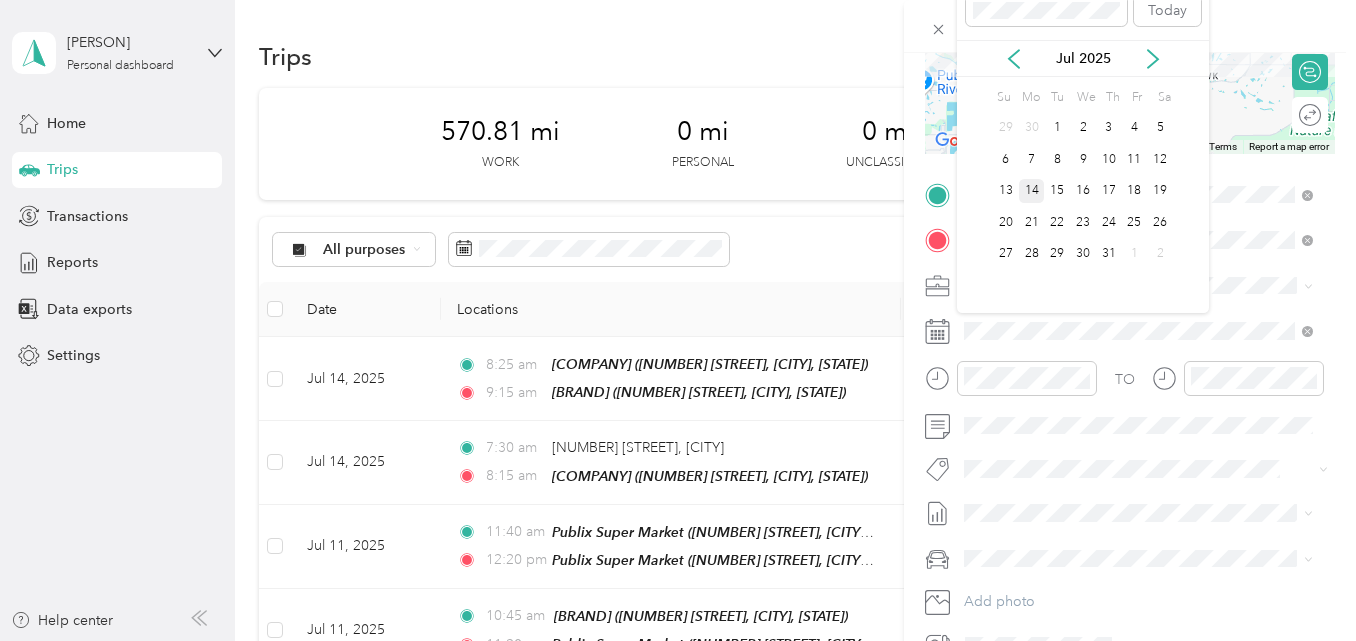 click on "14" at bounding box center [1032, 191] 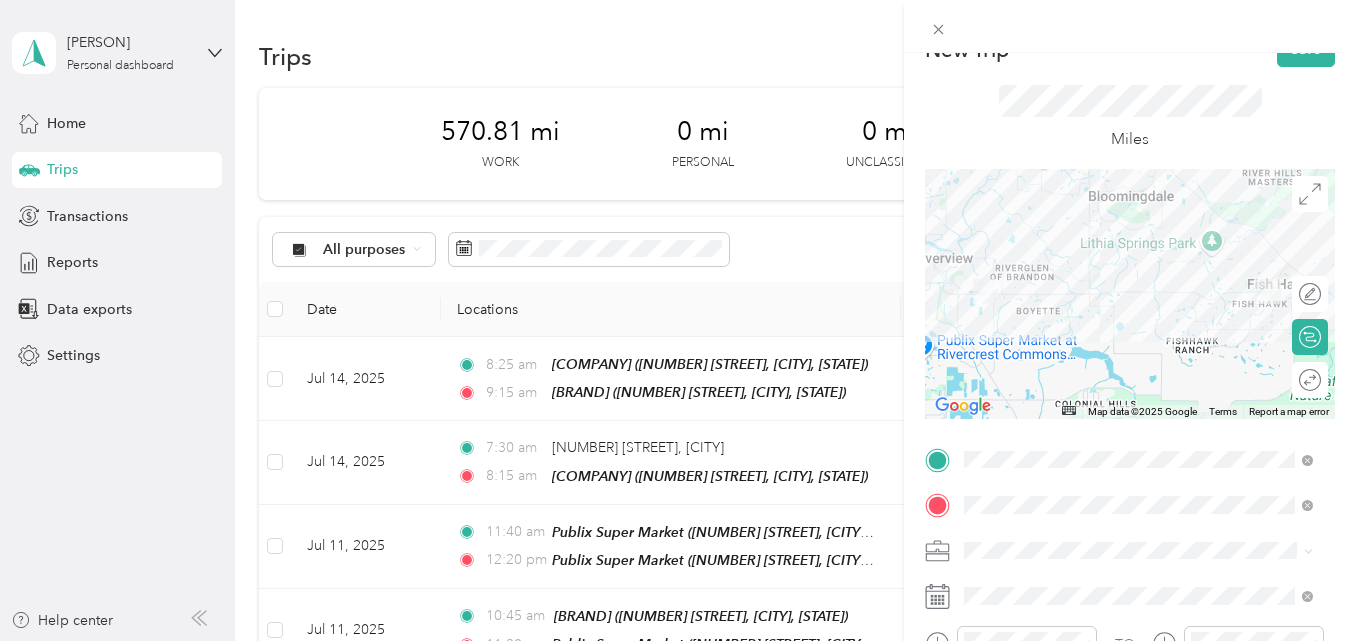 scroll, scrollTop: 0, scrollLeft: 0, axis: both 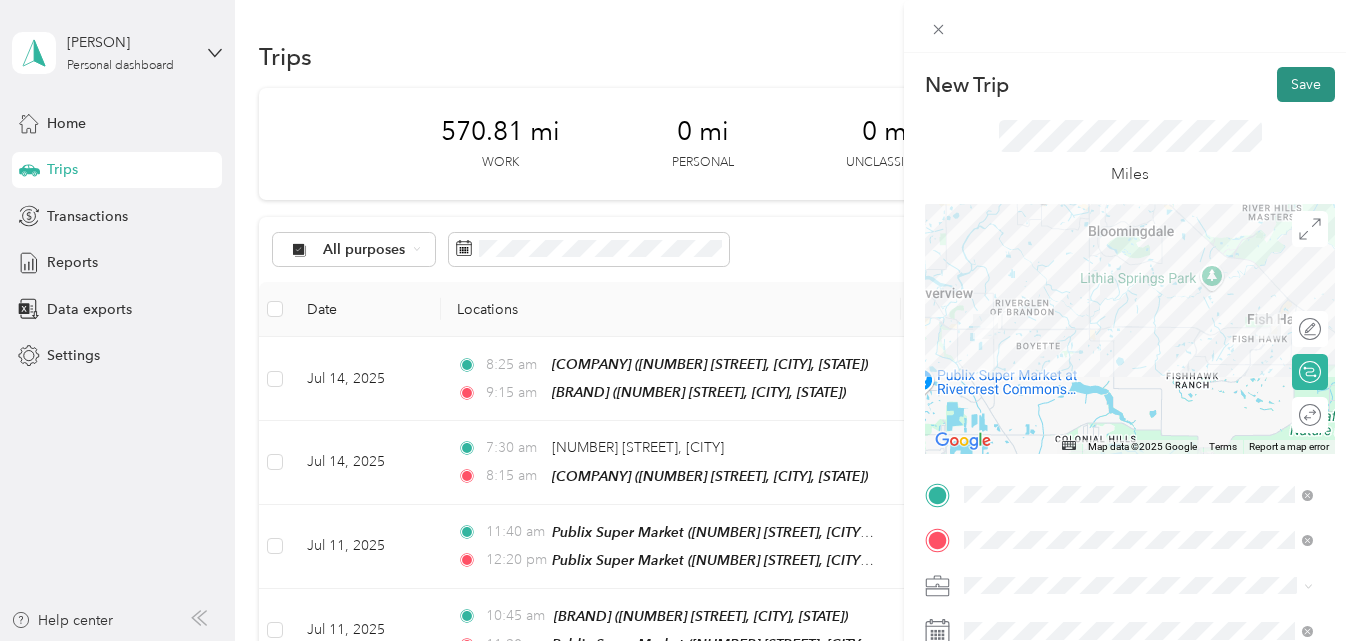 click on "Save" at bounding box center (1306, 84) 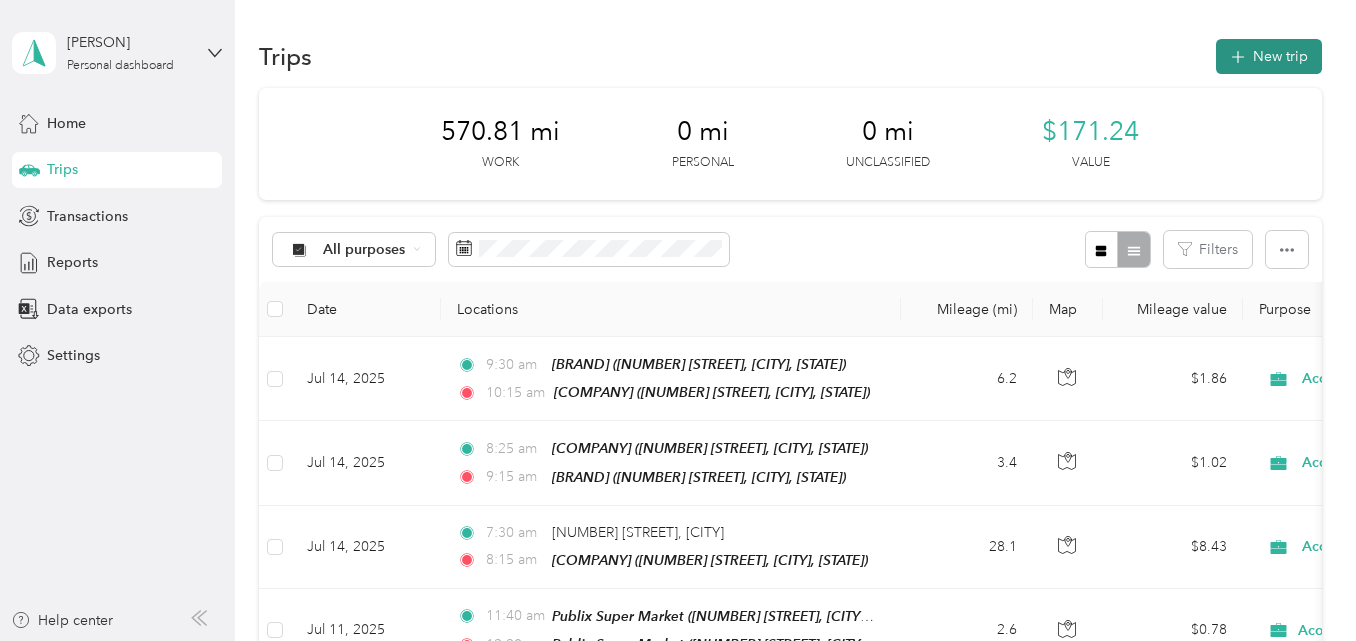 click on "New trip" at bounding box center (1269, 56) 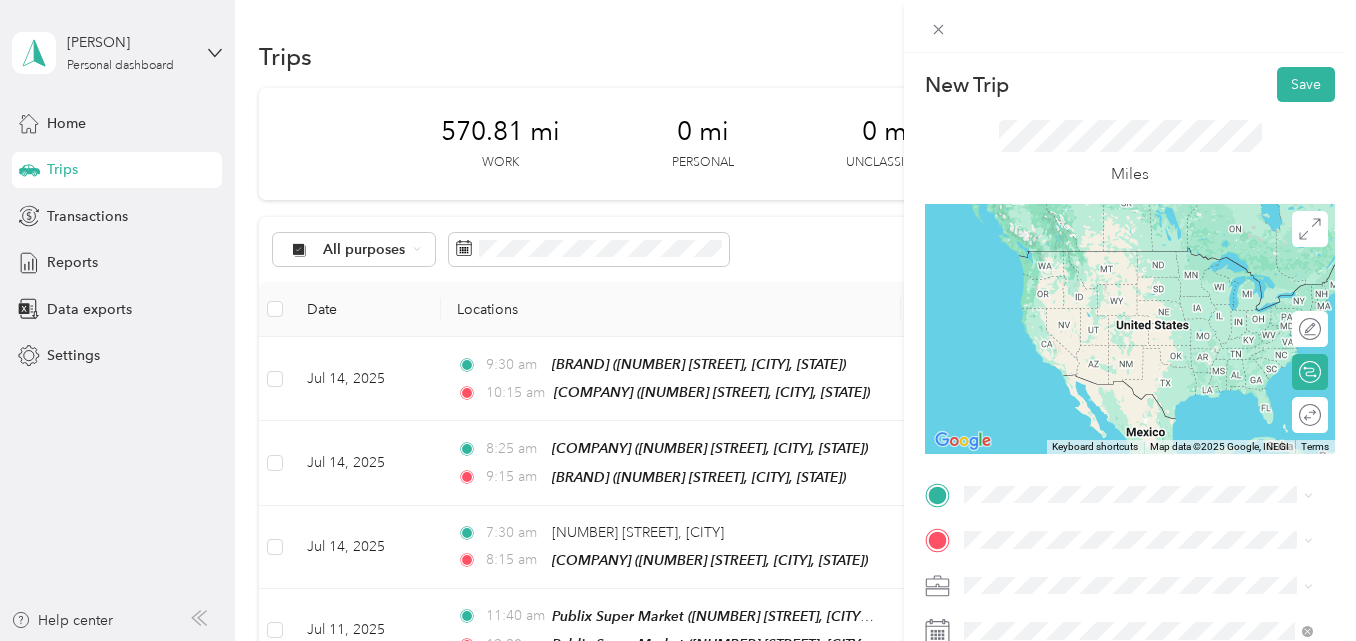 click on "TEAM [BRAND] [NUMBER] [STREET], [POSTAL_CODE], [CITY], [STATE], [COUNTRY]" at bounding box center [1154, 277] 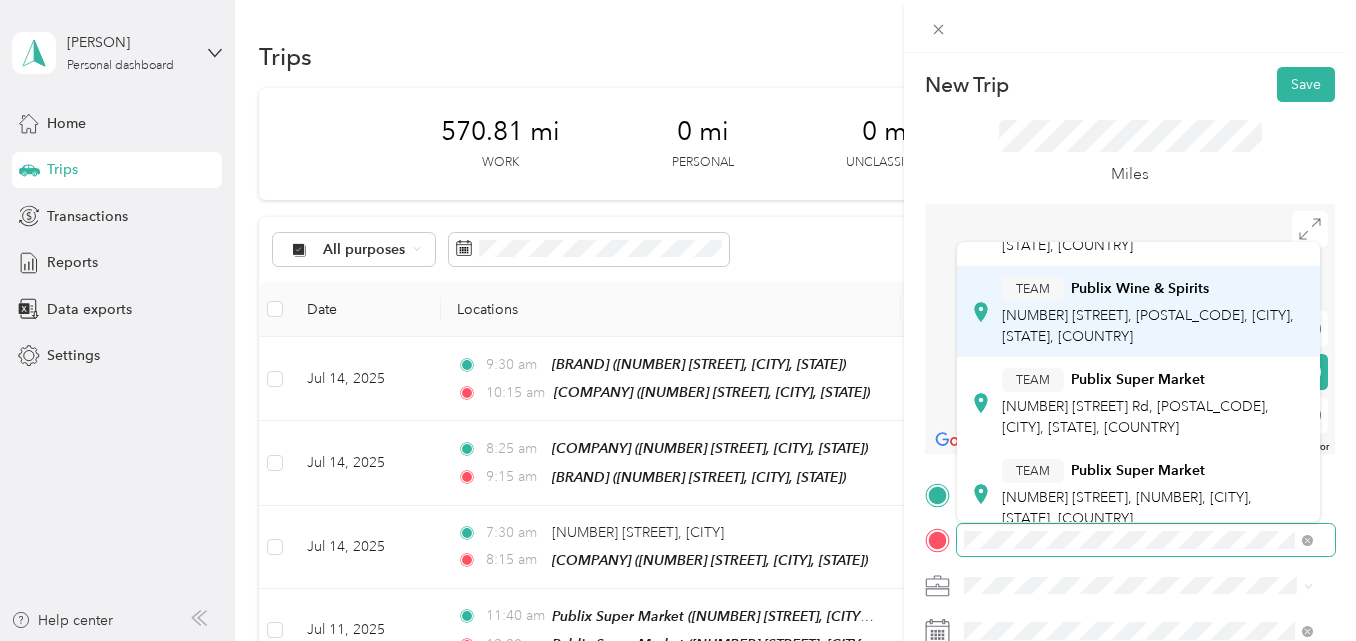 scroll, scrollTop: 100, scrollLeft: 0, axis: vertical 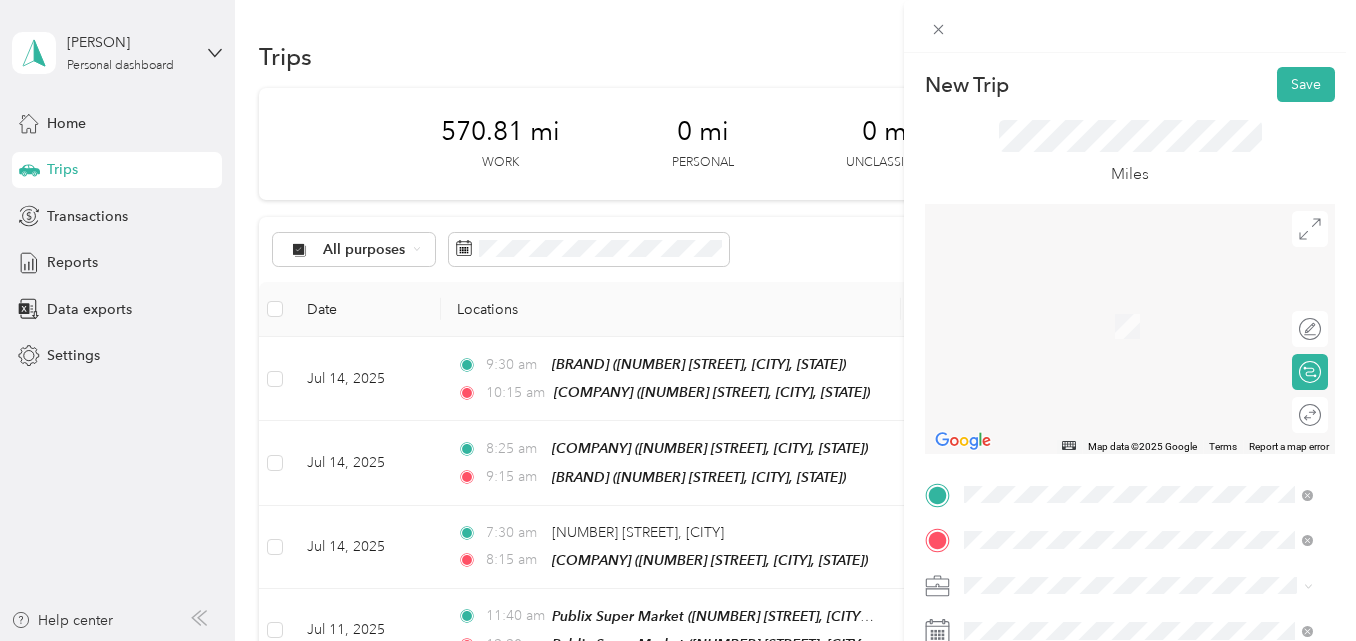 click on "TEAM Publix Super Market [NUMBER] [STREET], [POSTAL_CODE], [CITY], [STATE], [COUNTRY]" at bounding box center (1154, 321) 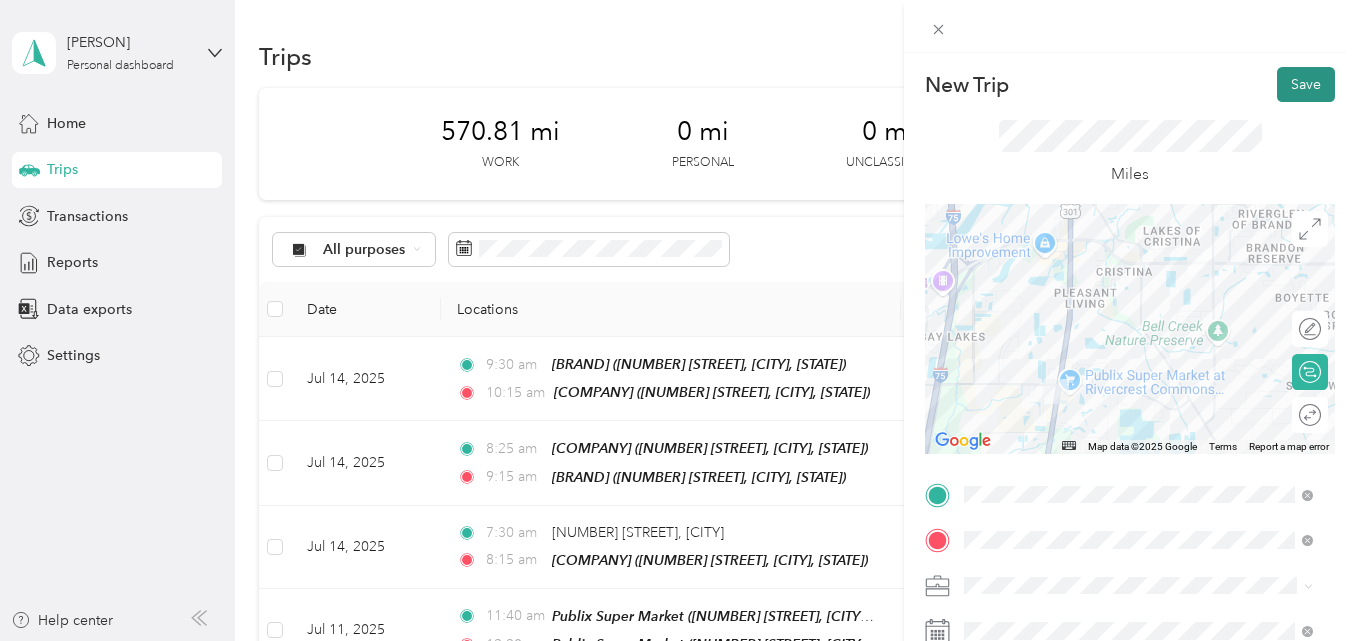 click on "Save" at bounding box center (1306, 84) 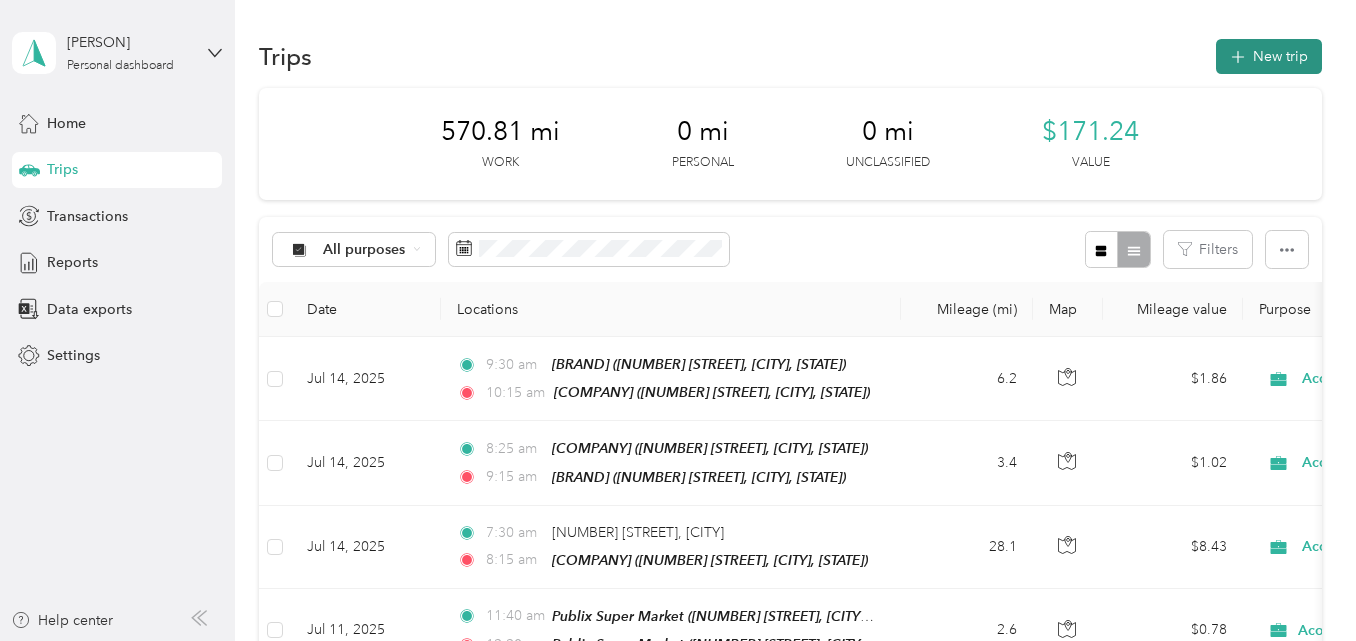 click on "New trip" at bounding box center (1269, 56) 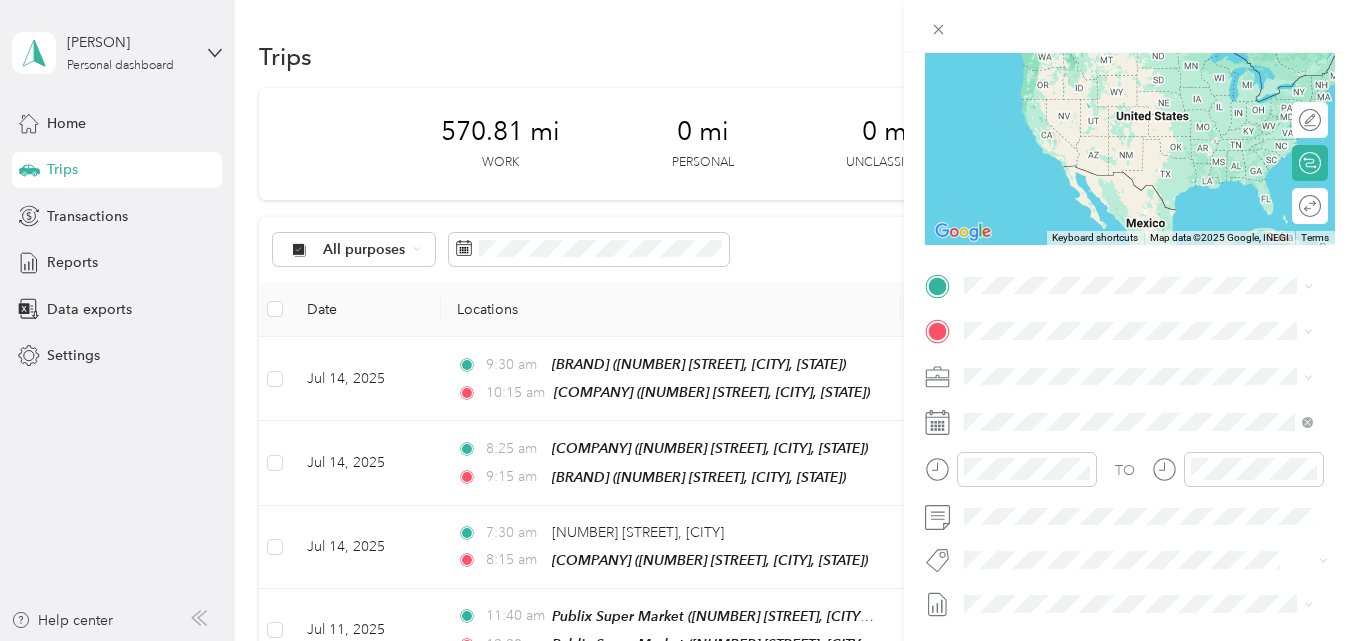 scroll, scrollTop: 200, scrollLeft: 0, axis: vertical 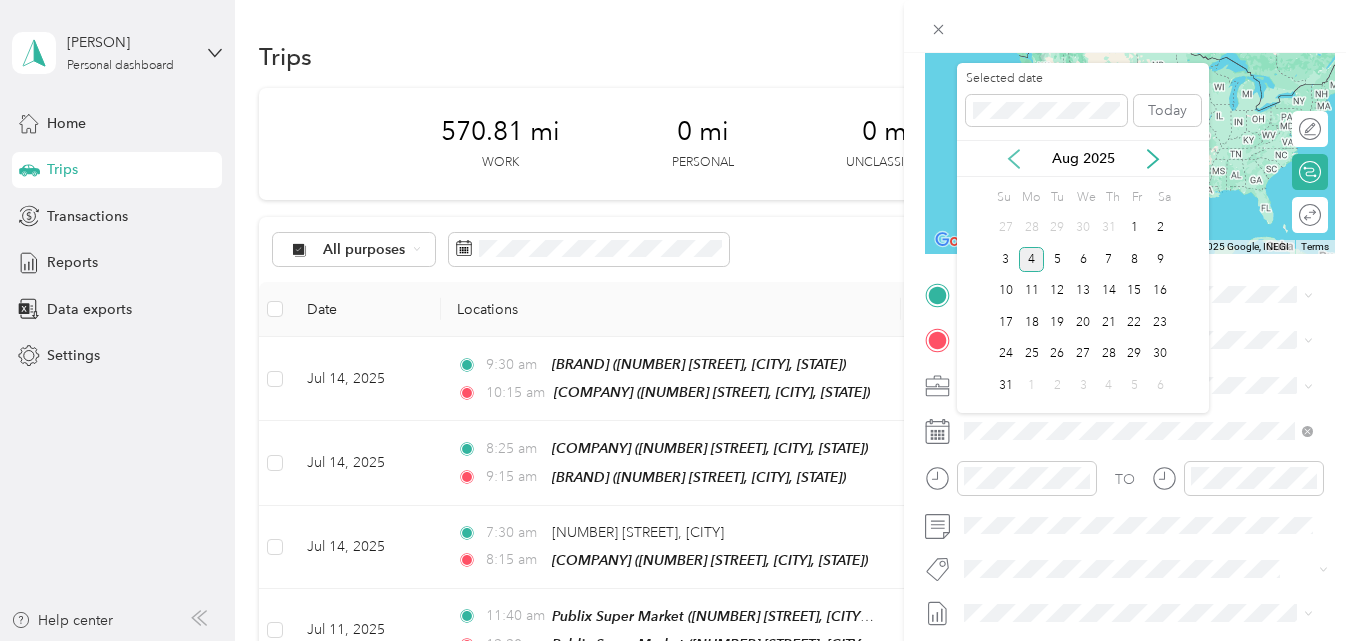 click 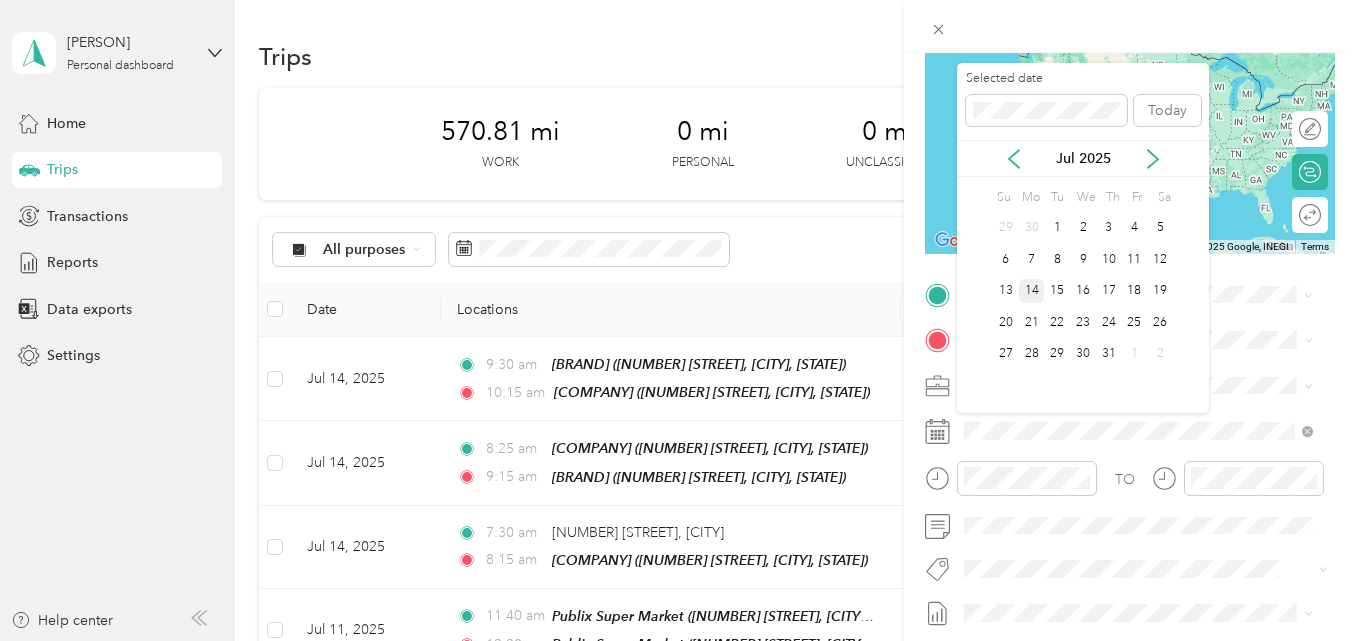 click on "14" at bounding box center [1032, 291] 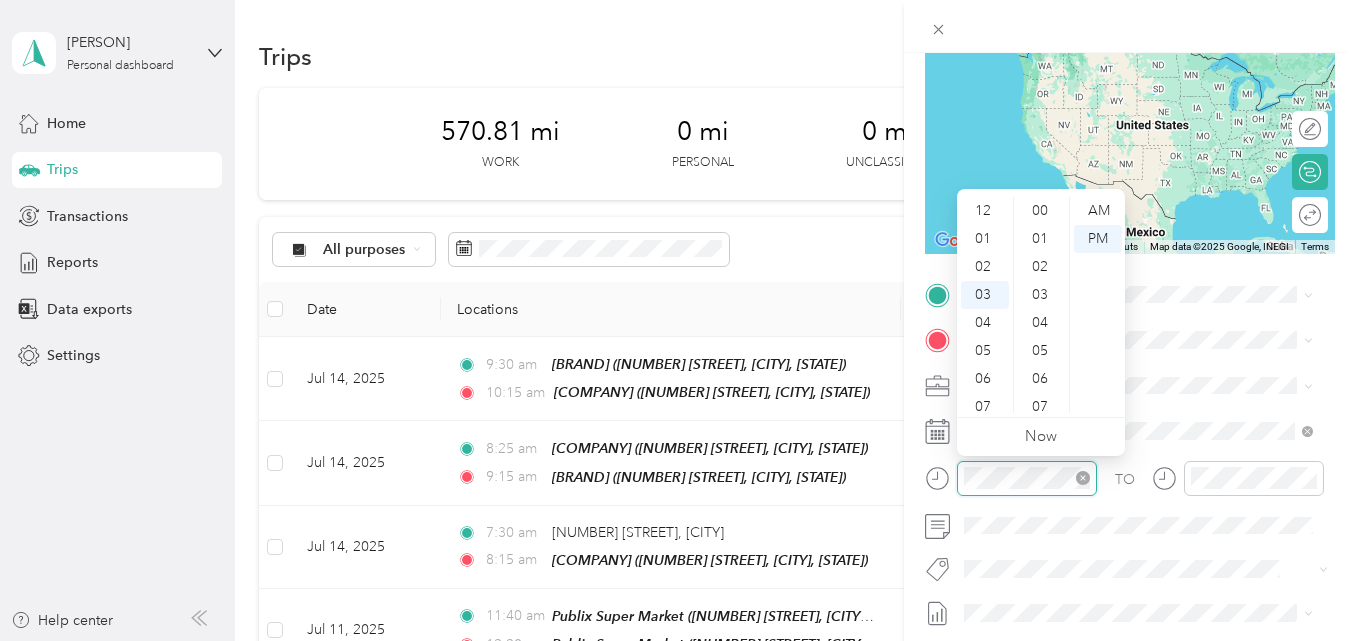 scroll, scrollTop: 84, scrollLeft: 0, axis: vertical 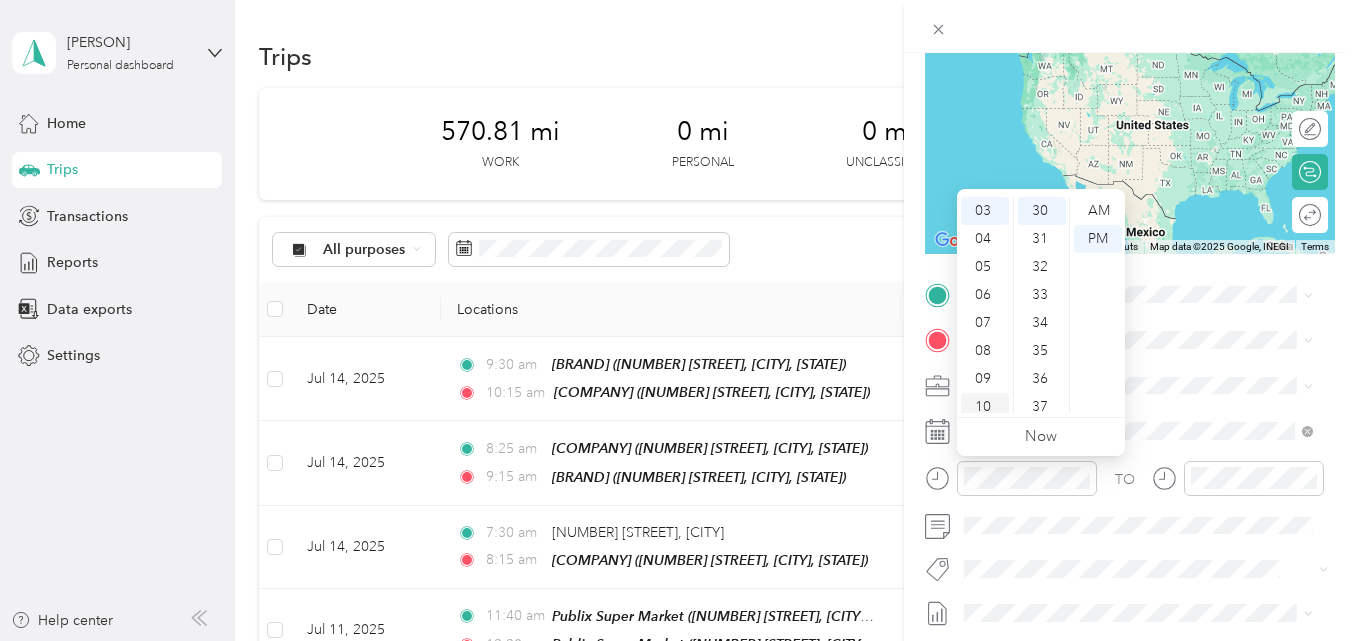 click on "10" at bounding box center [985, 407] 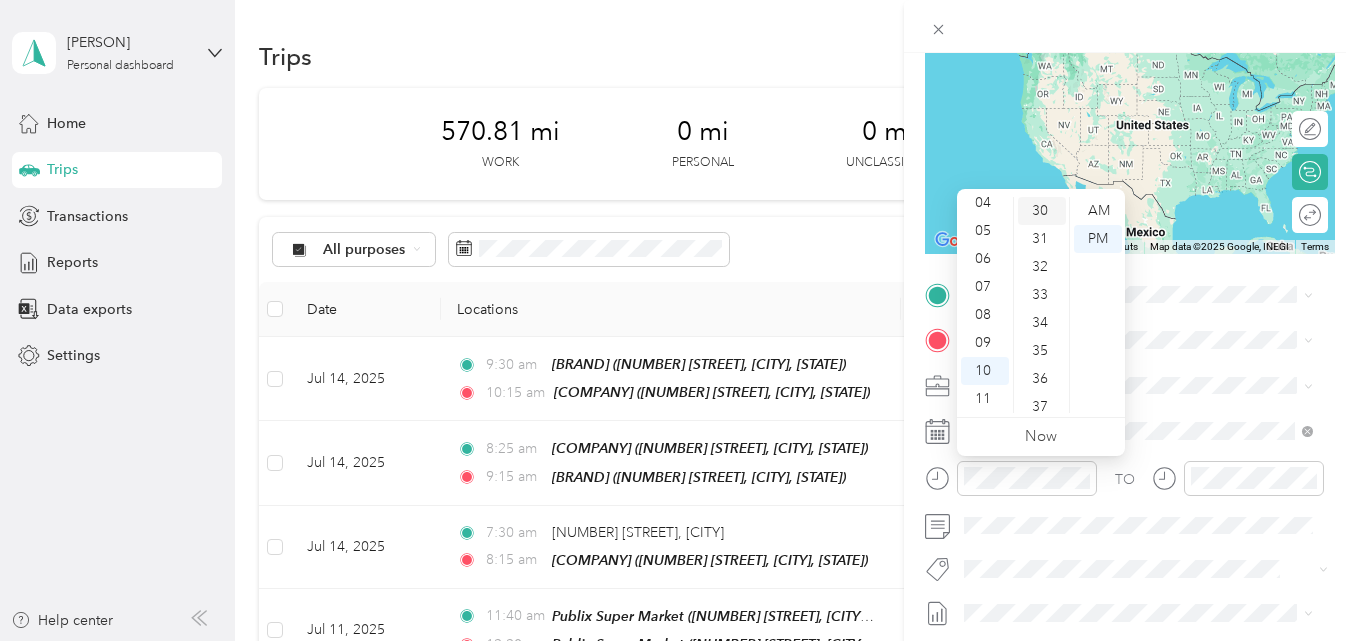 click on "30" at bounding box center [1042, 211] 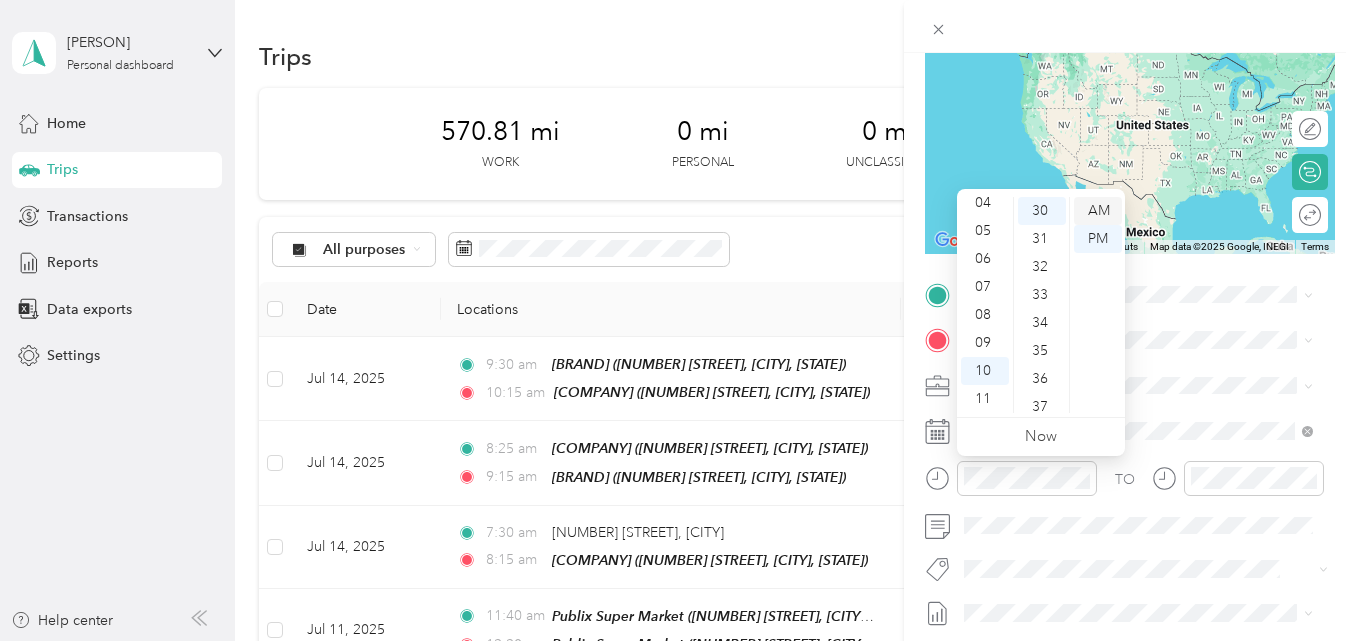 click on "AM" at bounding box center (1098, 211) 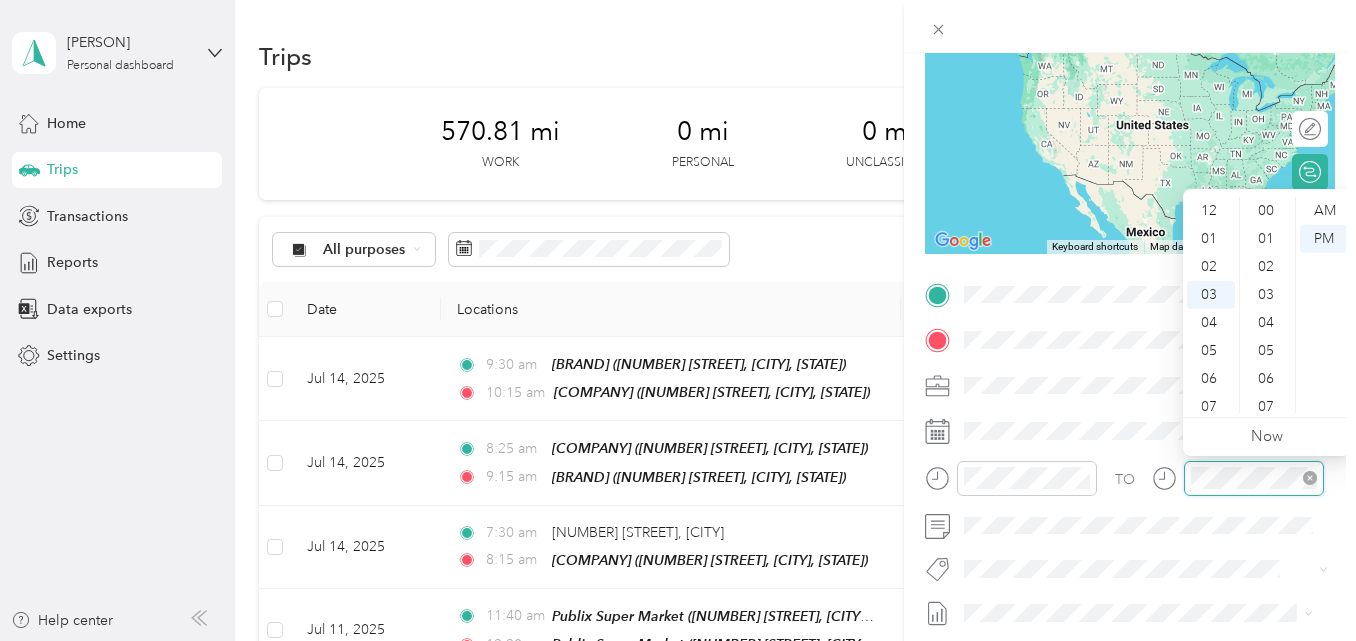scroll, scrollTop: 84, scrollLeft: 0, axis: vertical 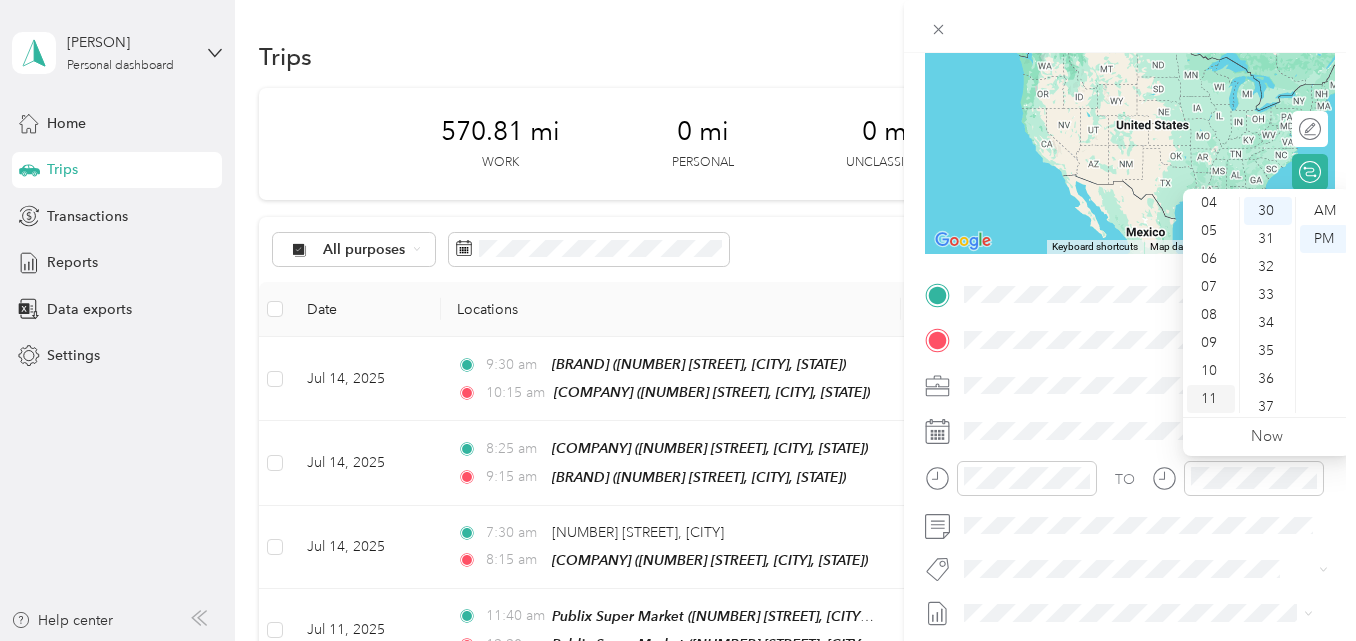click on "11" at bounding box center (1211, 399) 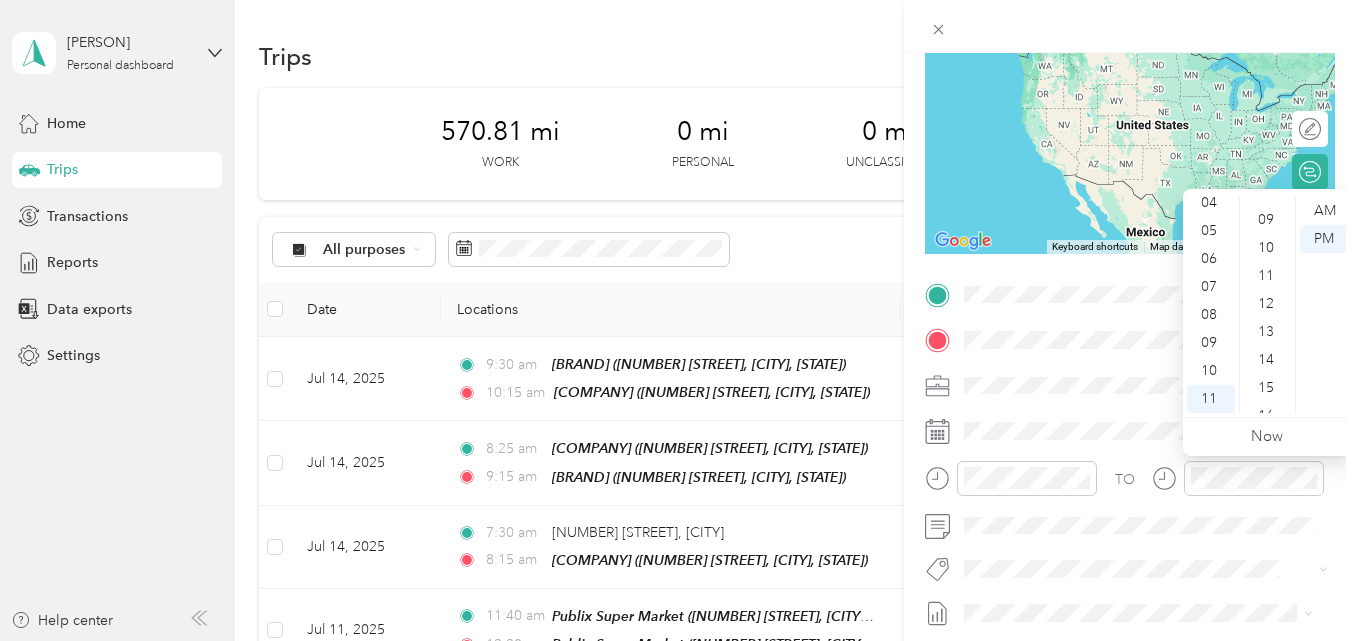scroll, scrollTop: 240, scrollLeft: 0, axis: vertical 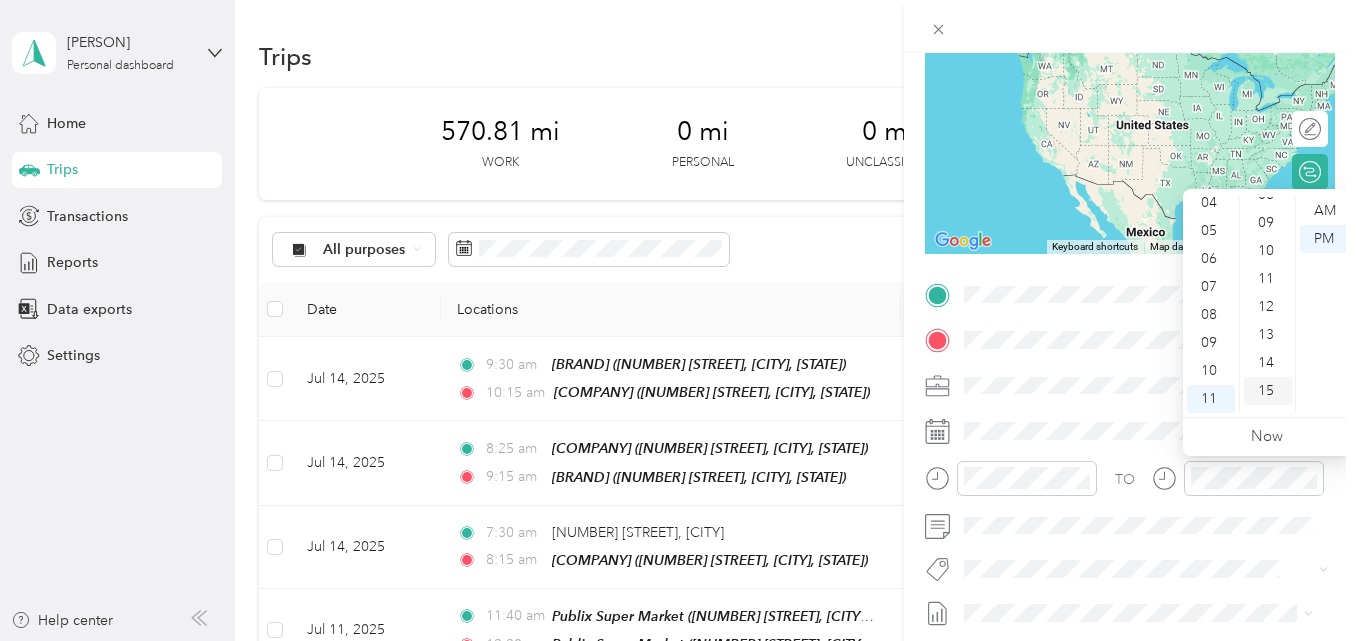 click on "15" at bounding box center (1268, 391) 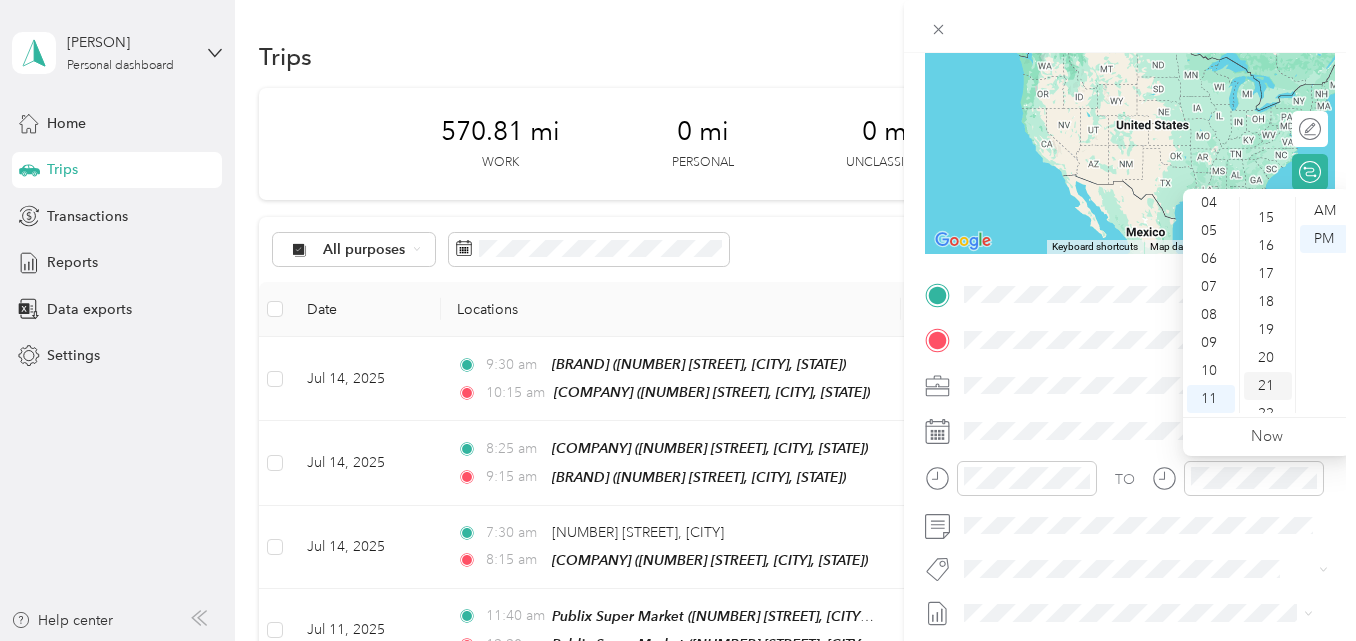 scroll, scrollTop: 420, scrollLeft: 0, axis: vertical 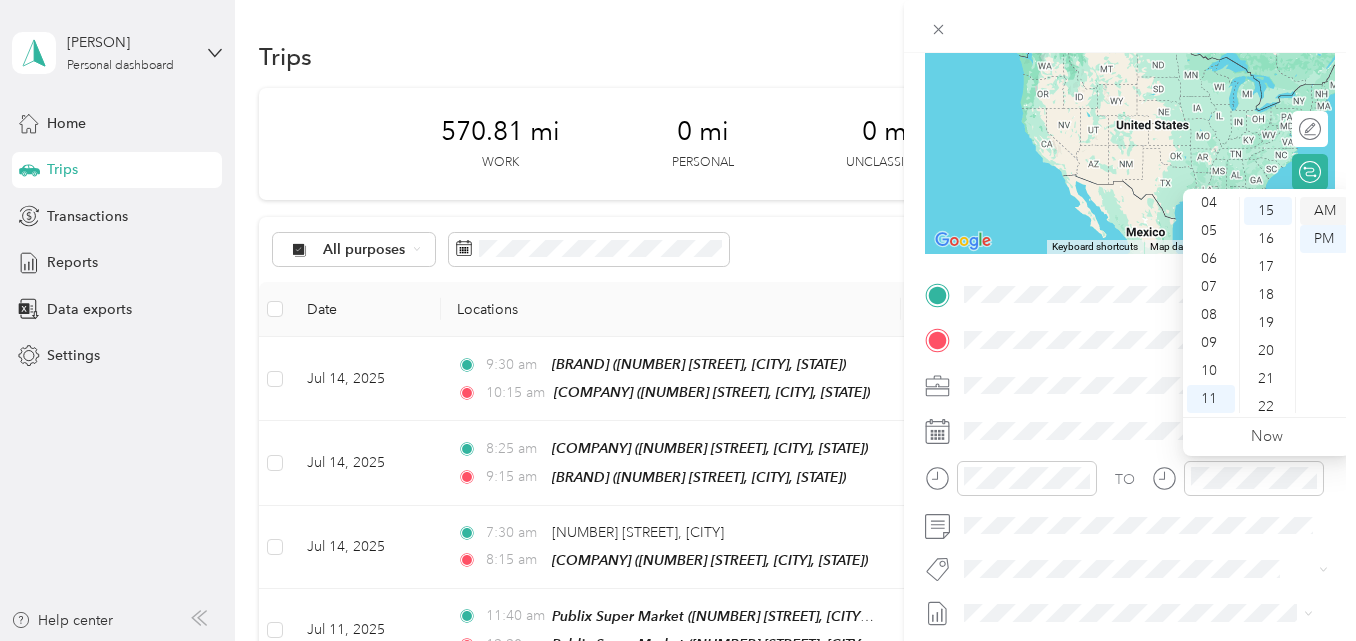 click on "AM" at bounding box center [1324, 211] 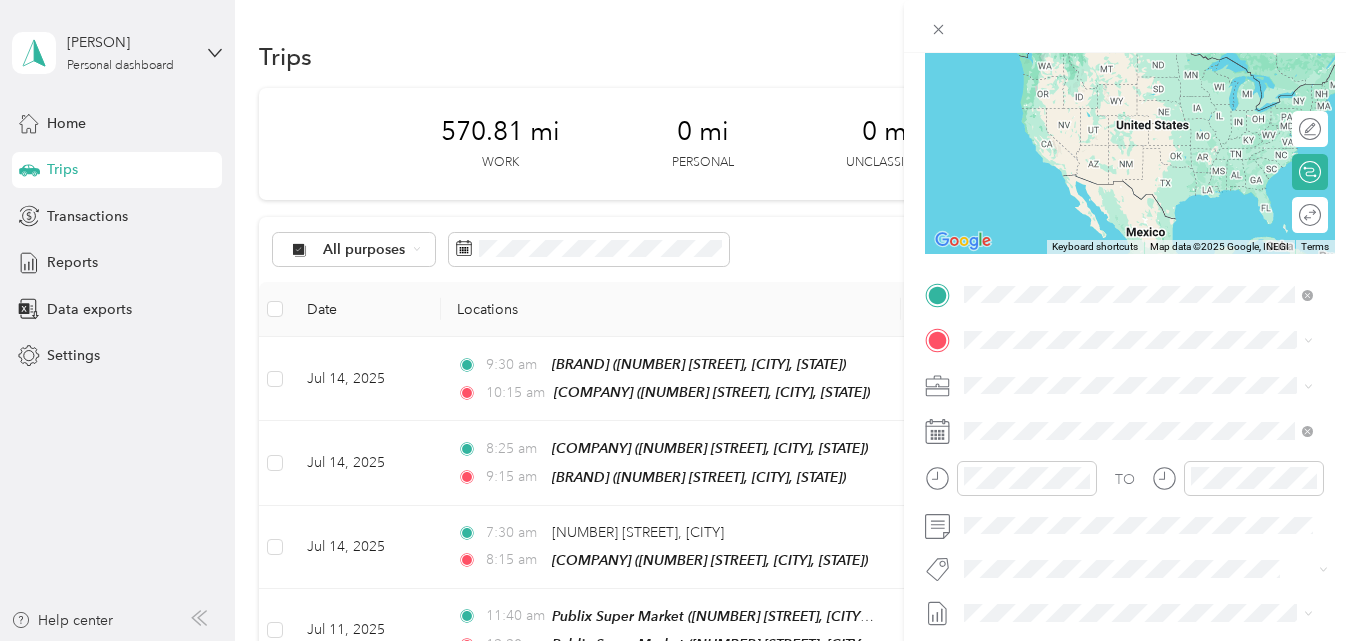 click on "[NUMBER] [STREET] Rd, [POSTAL_CODE], [CITY], [STATE], [COUNTRY]" at bounding box center [1135, 414] 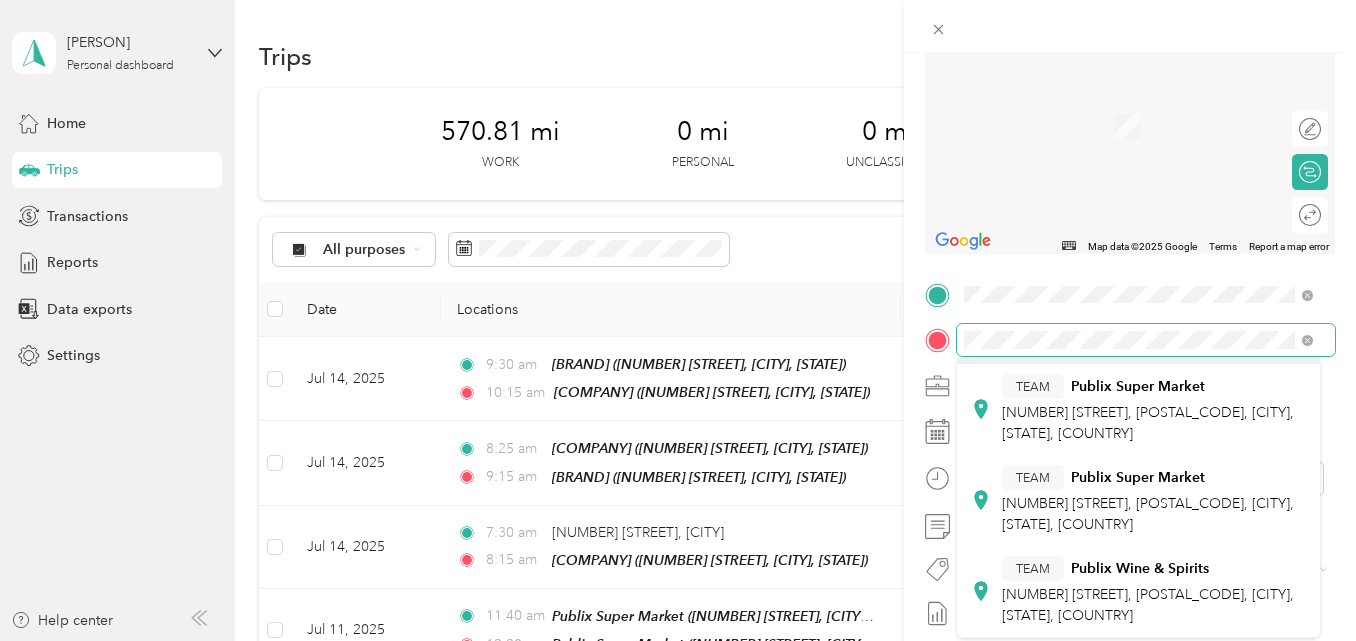 scroll, scrollTop: 0, scrollLeft: 0, axis: both 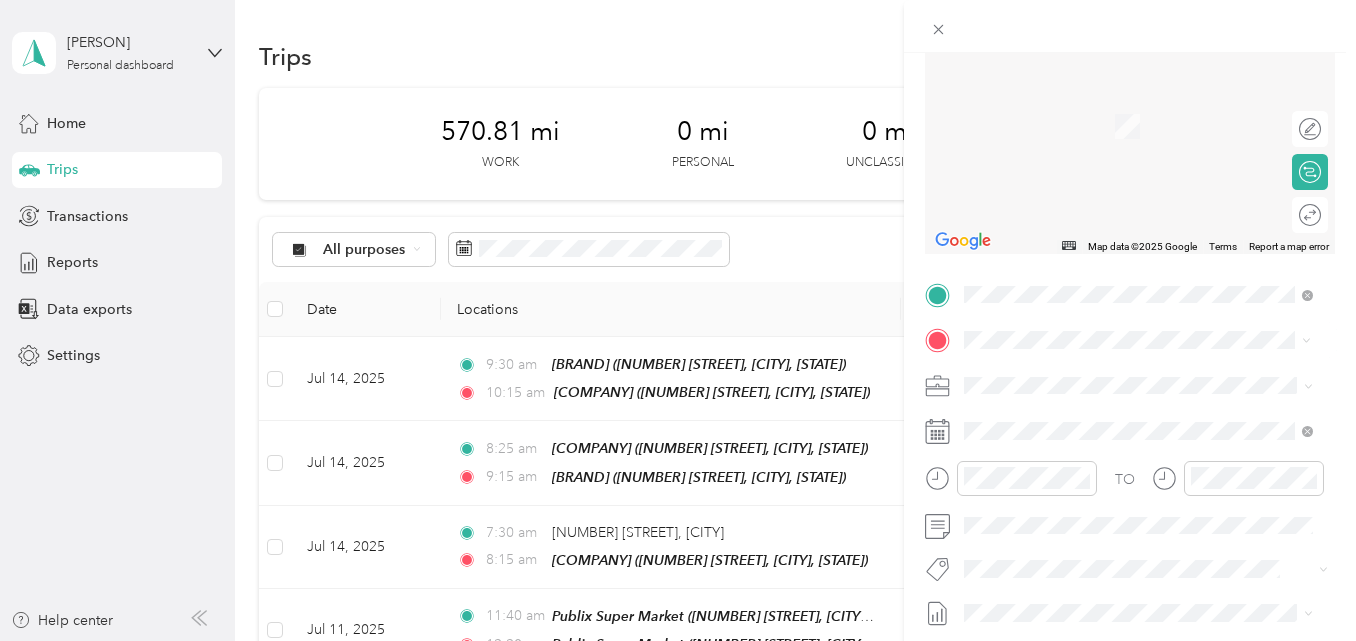 click on "[NUMBER] [STREET], [POSTAL_CODE], [CITY], [STATE], [COUNTRY]" at bounding box center [1148, 549] 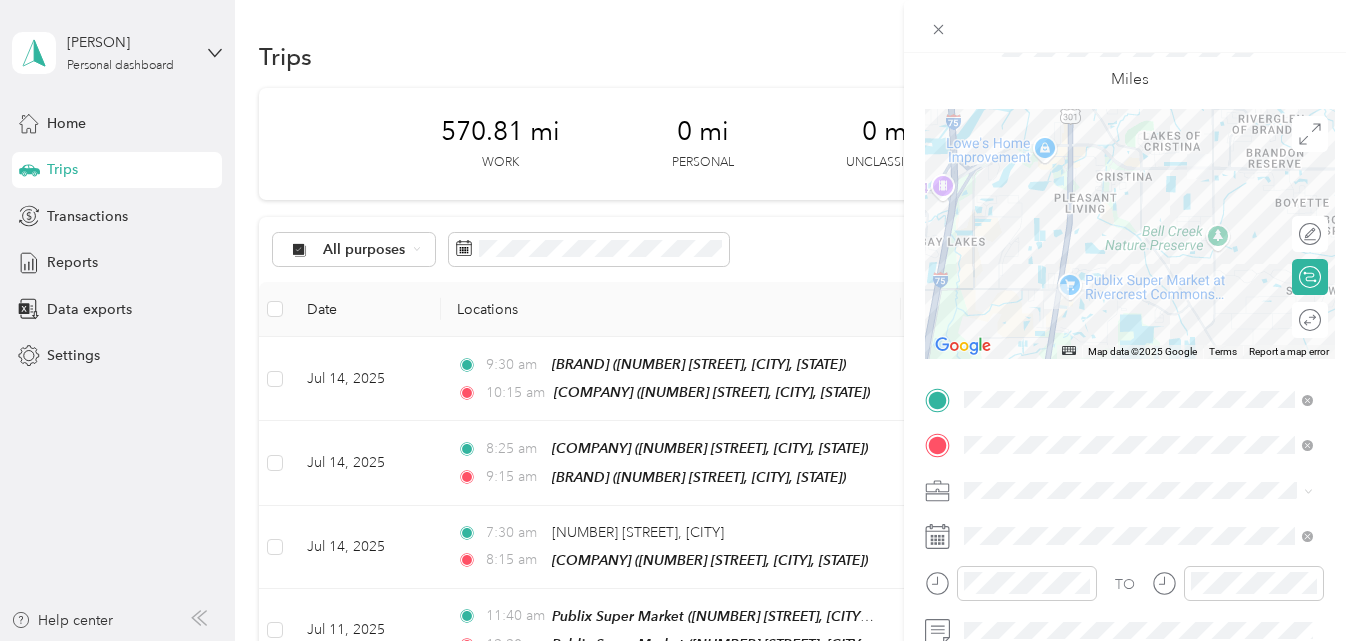 scroll, scrollTop: 0, scrollLeft: 0, axis: both 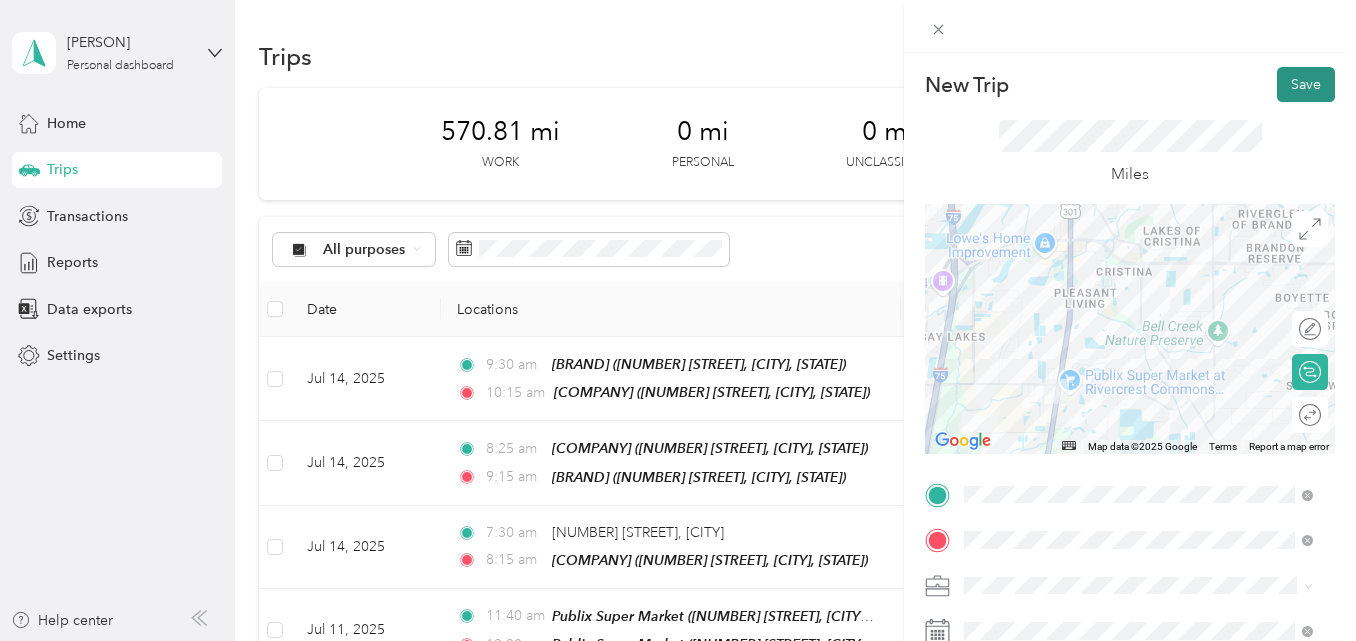 click on "Save" at bounding box center (1306, 84) 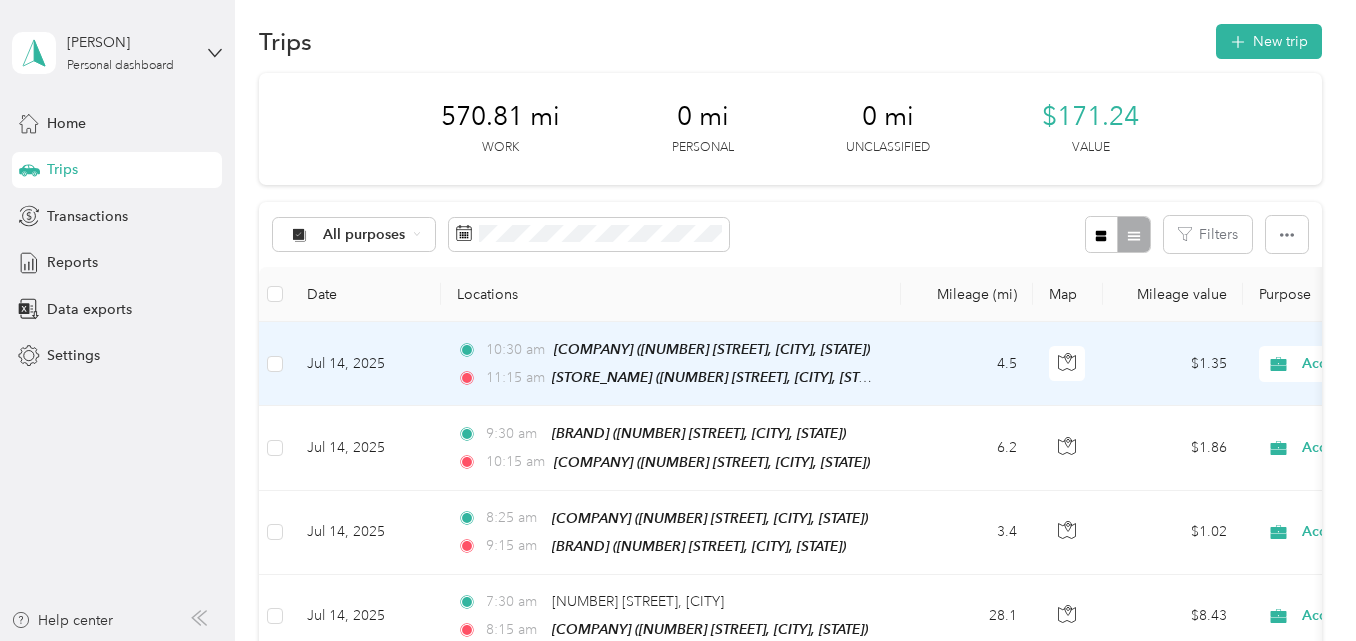 scroll, scrollTop: 0, scrollLeft: 0, axis: both 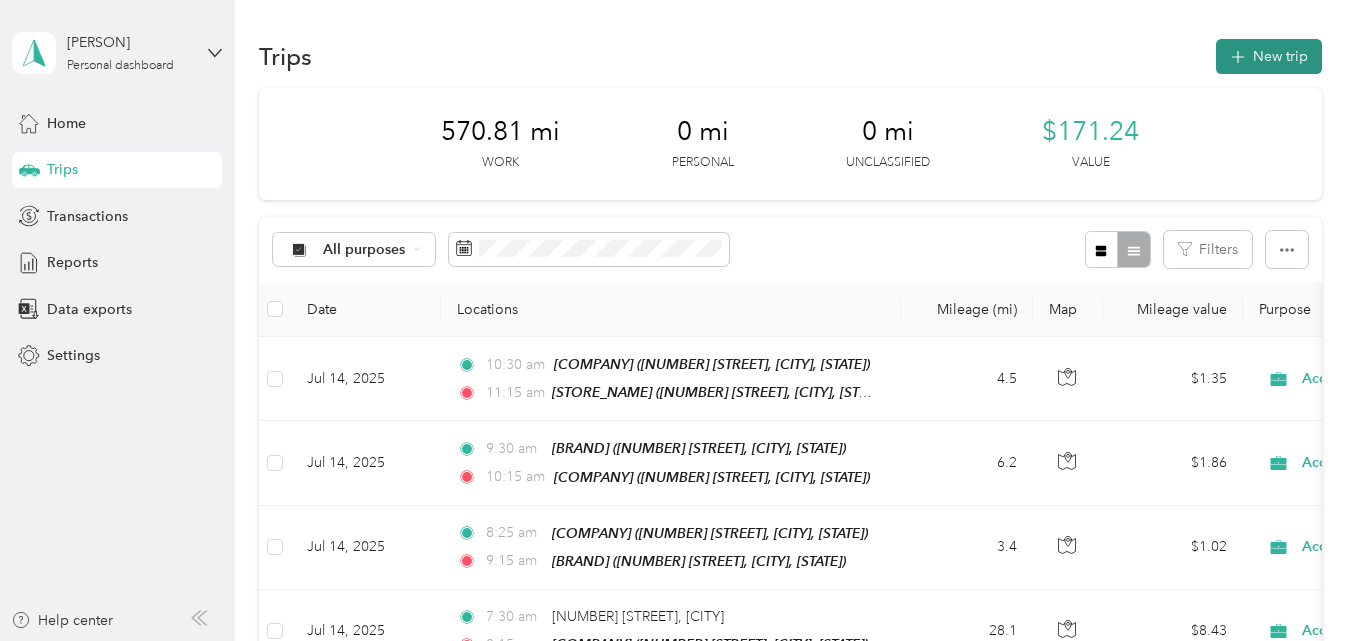 click on "New trip" at bounding box center (1269, 56) 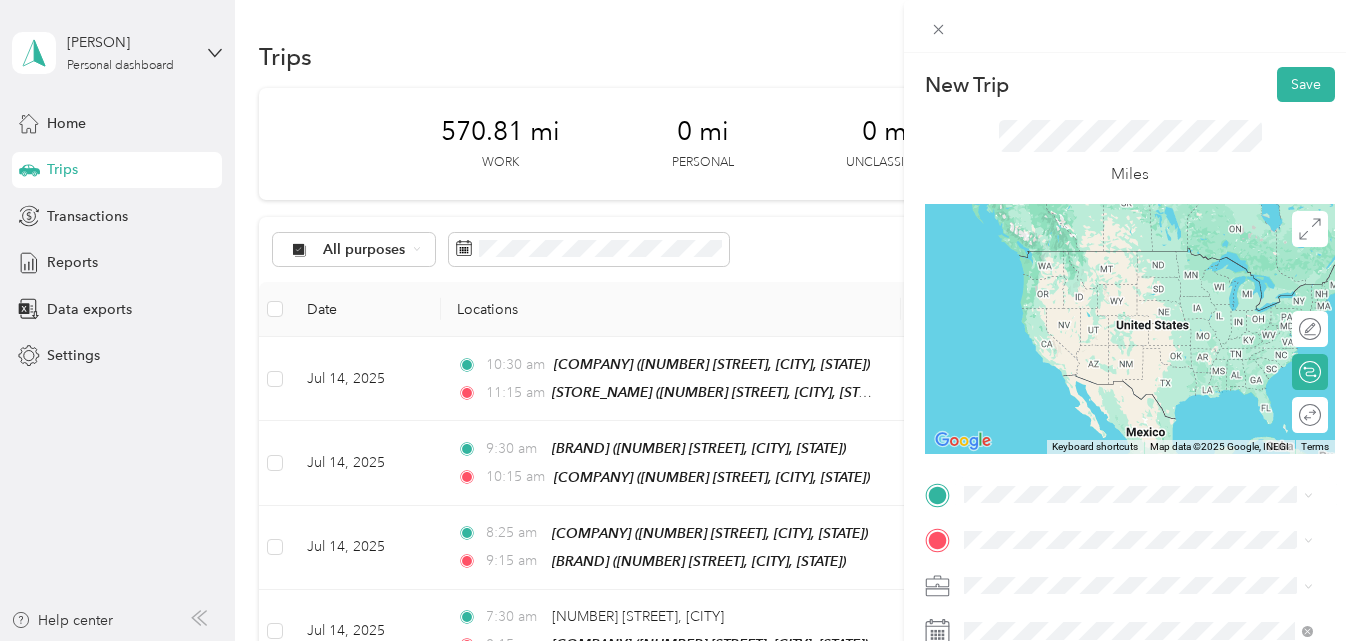 click on "[NUMBER] [STREET], [POSTAL_CODE], [CITY], [STATE], [COUNTRY]" at bounding box center (1148, 289) 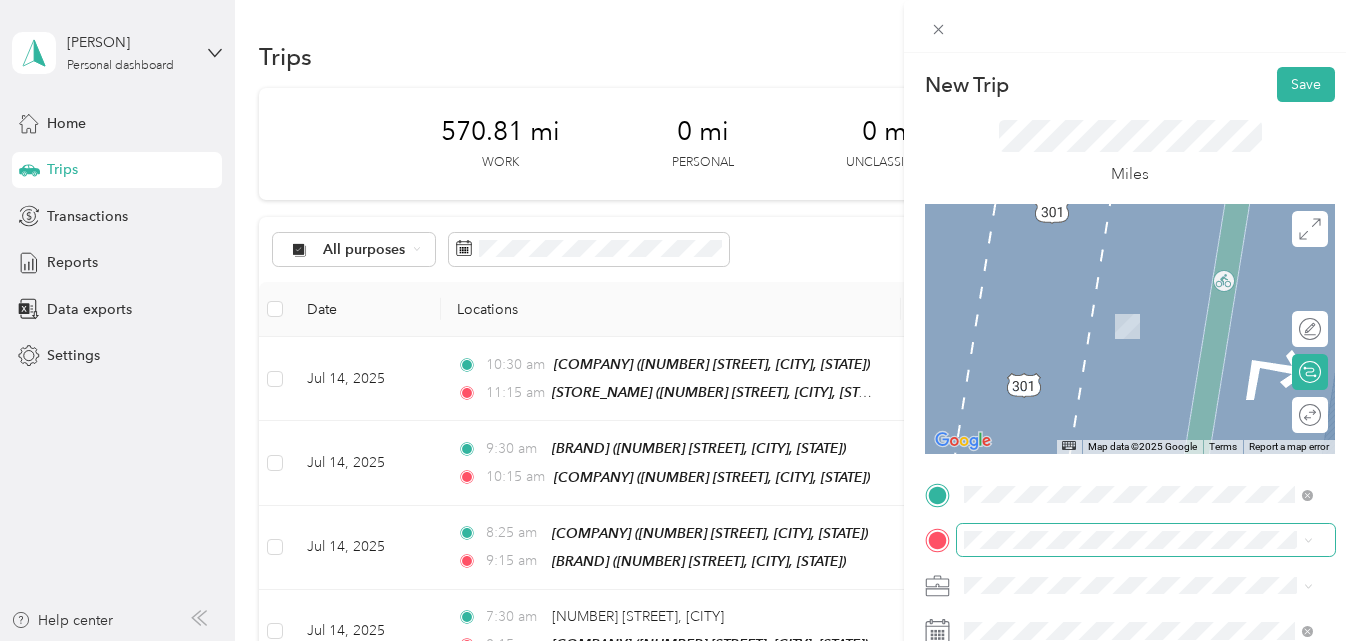scroll, scrollTop: 100, scrollLeft: 0, axis: vertical 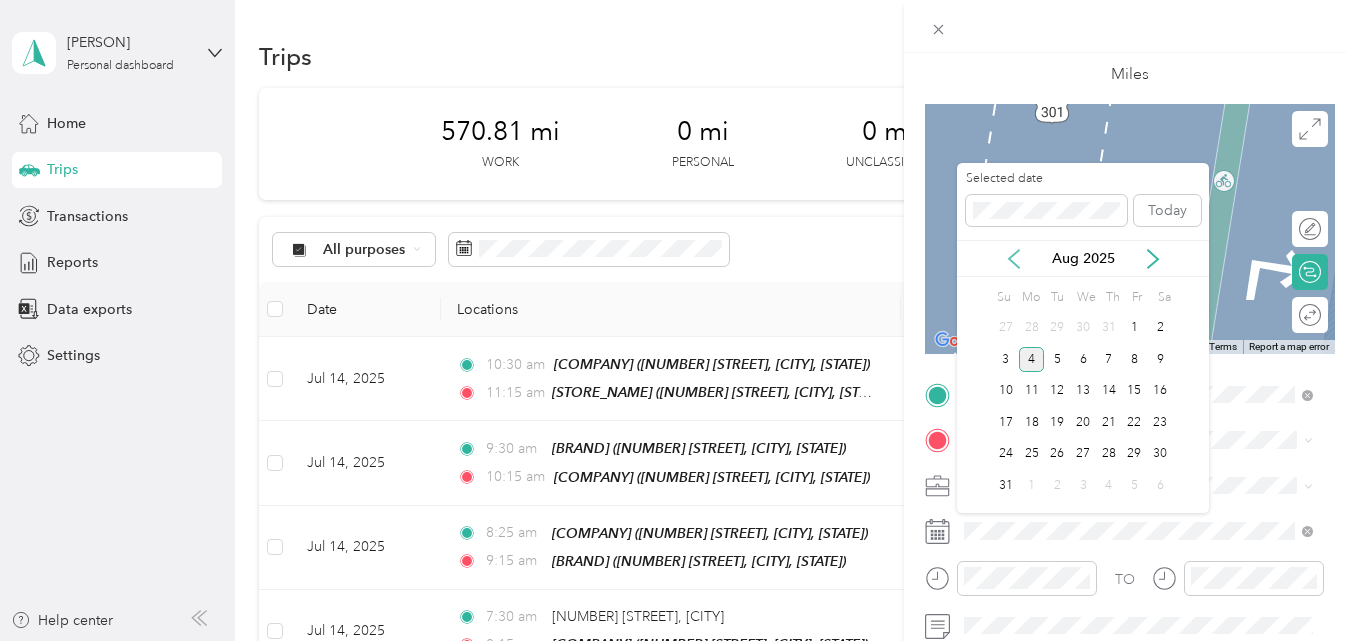 click 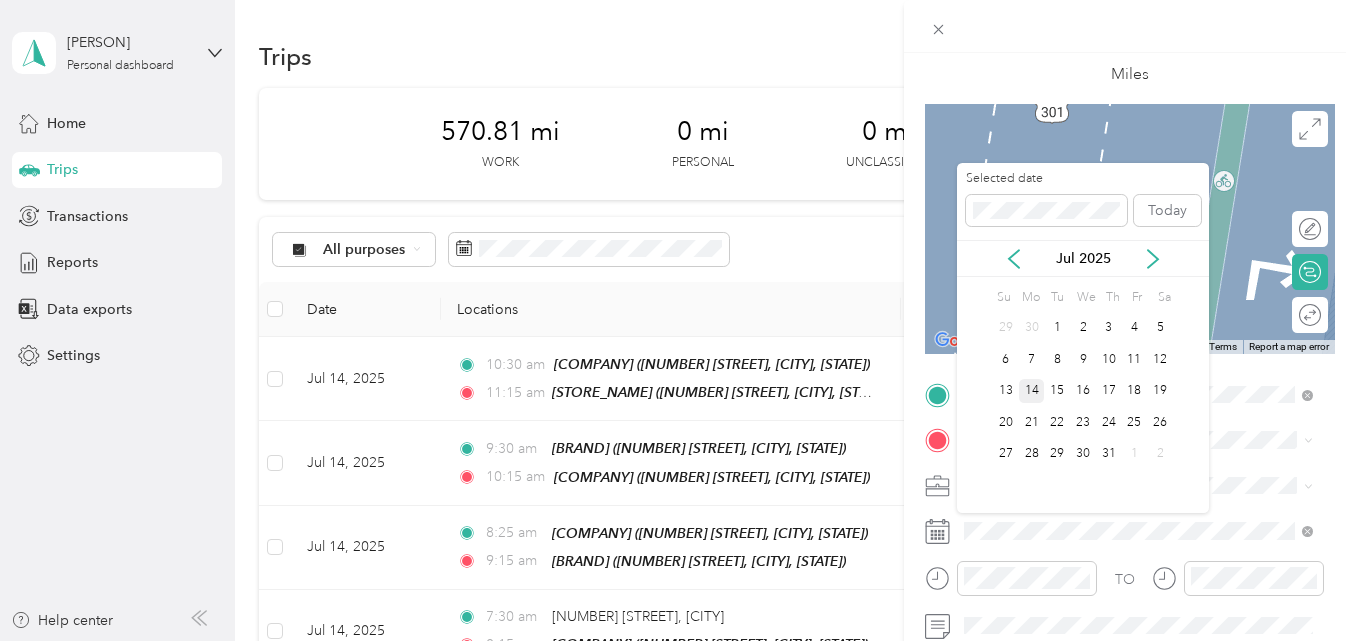 click on "14" at bounding box center (1032, 391) 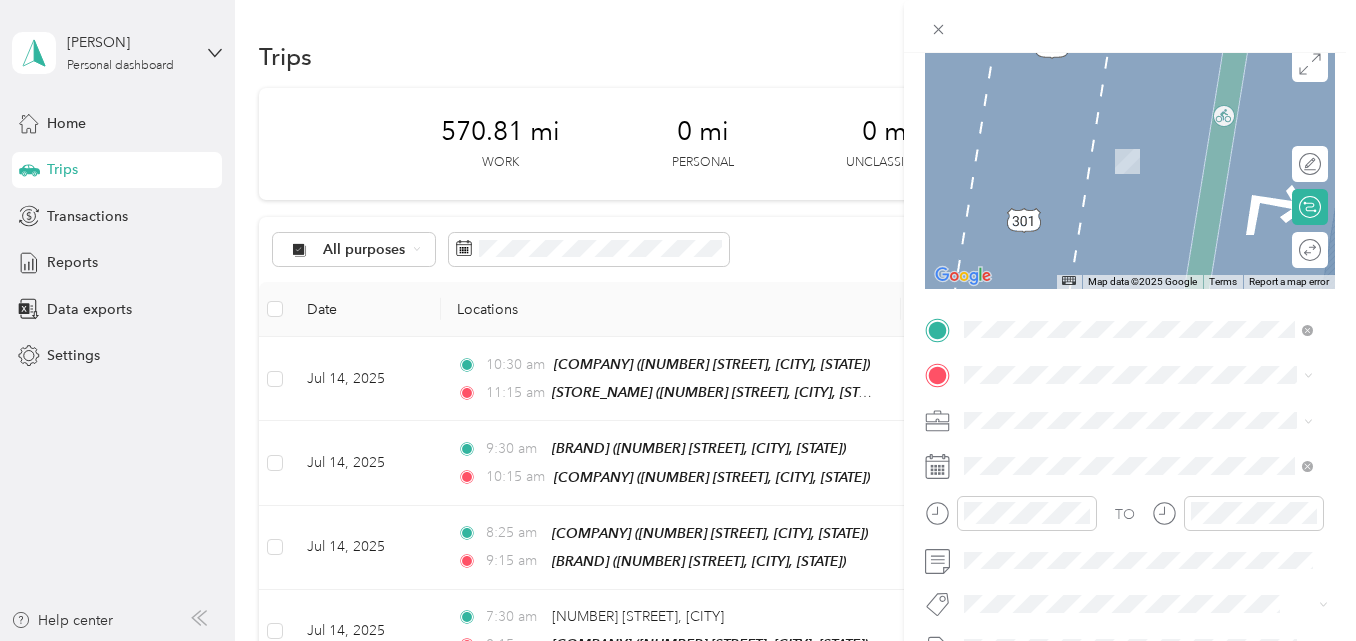 scroll, scrollTop: 300, scrollLeft: 0, axis: vertical 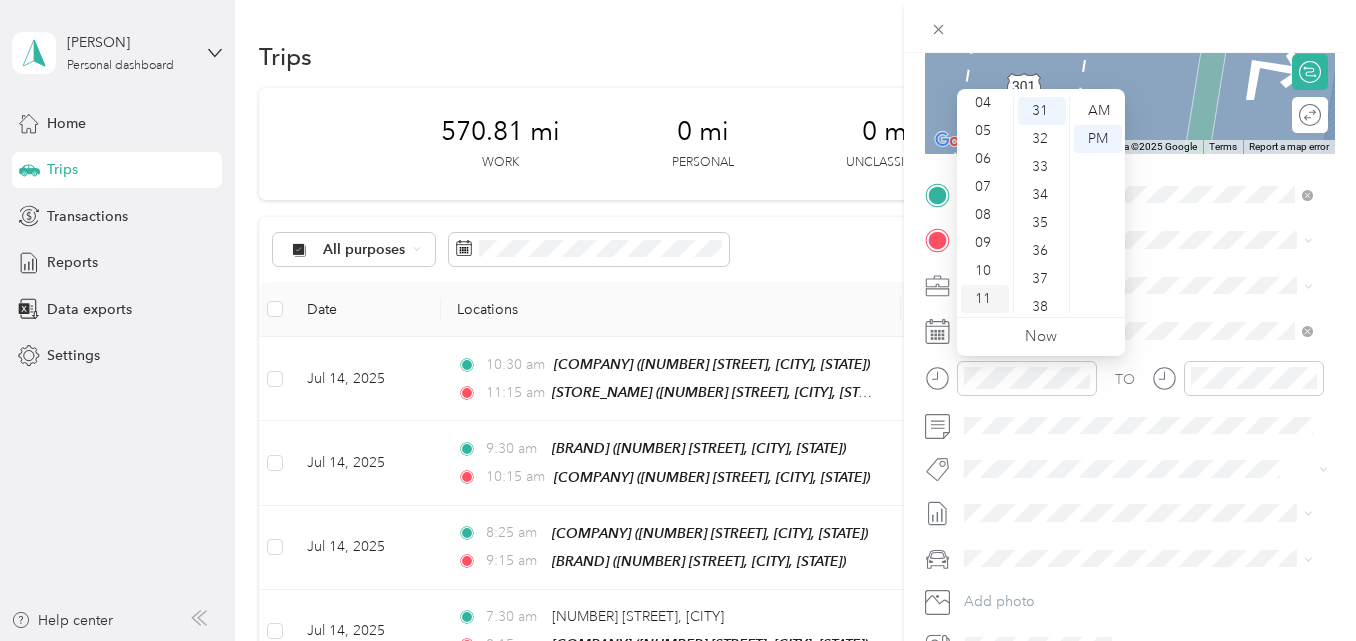 click on "11" at bounding box center [985, 299] 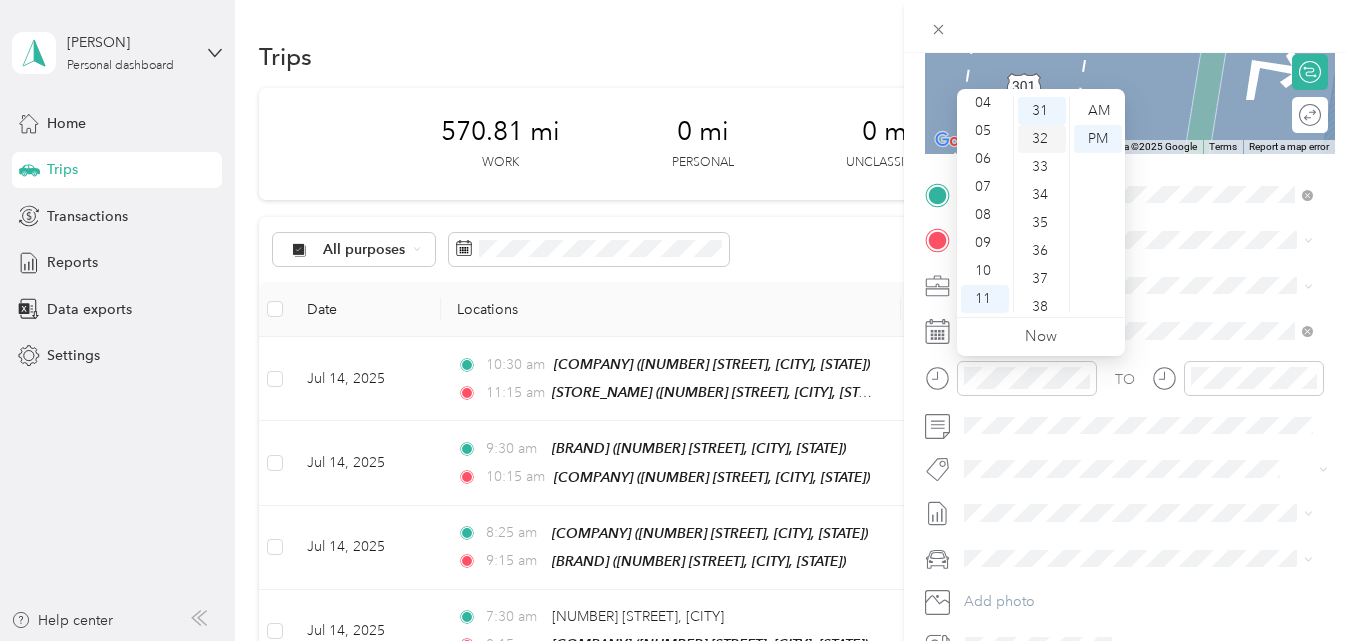 scroll, scrollTop: 768, scrollLeft: 0, axis: vertical 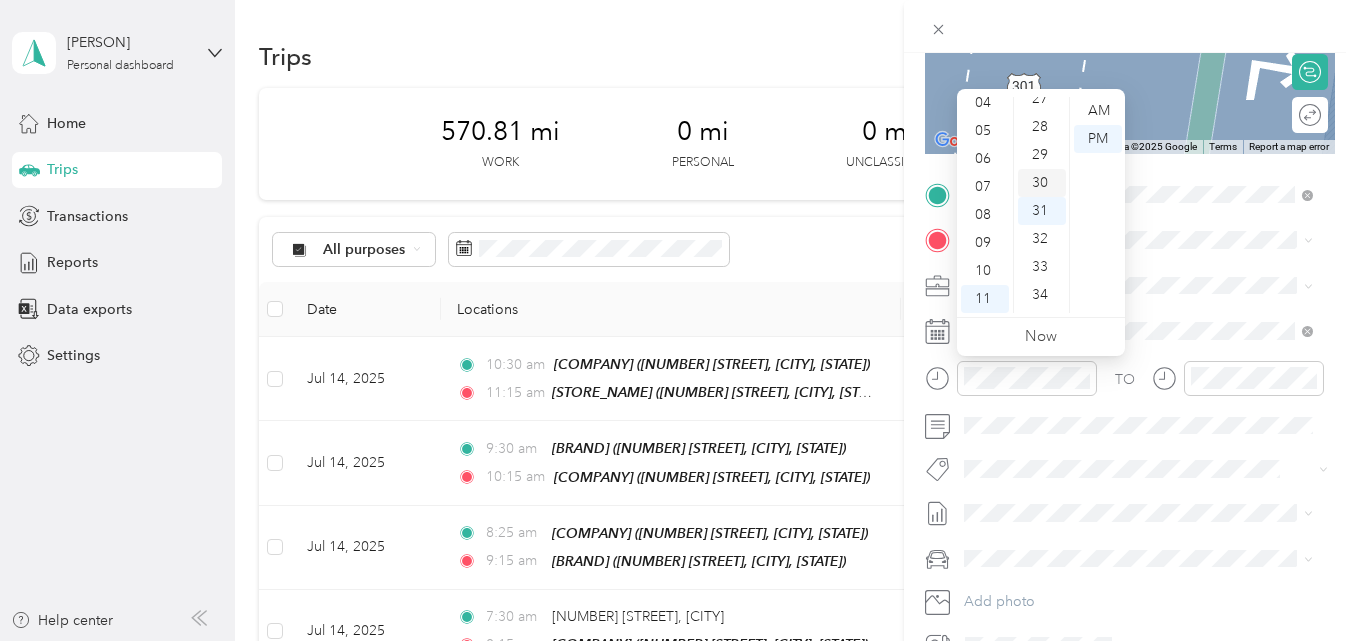 click on "30" at bounding box center (1042, 183) 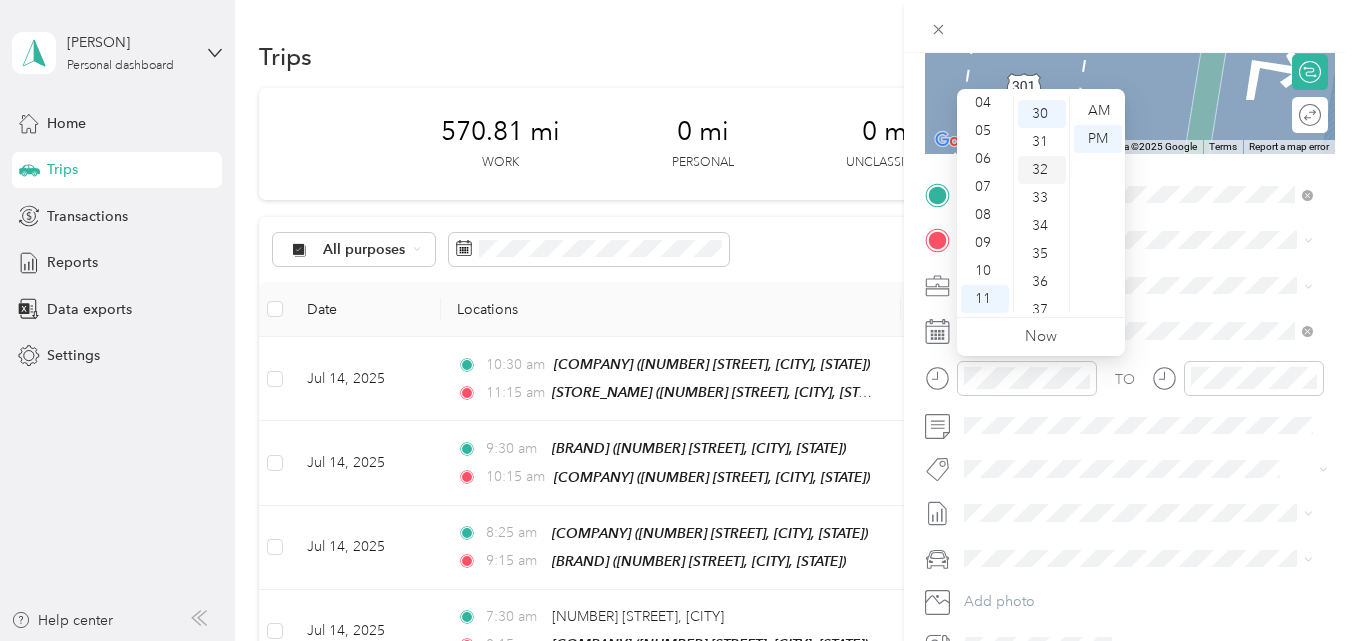 scroll, scrollTop: 840, scrollLeft: 0, axis: vertical 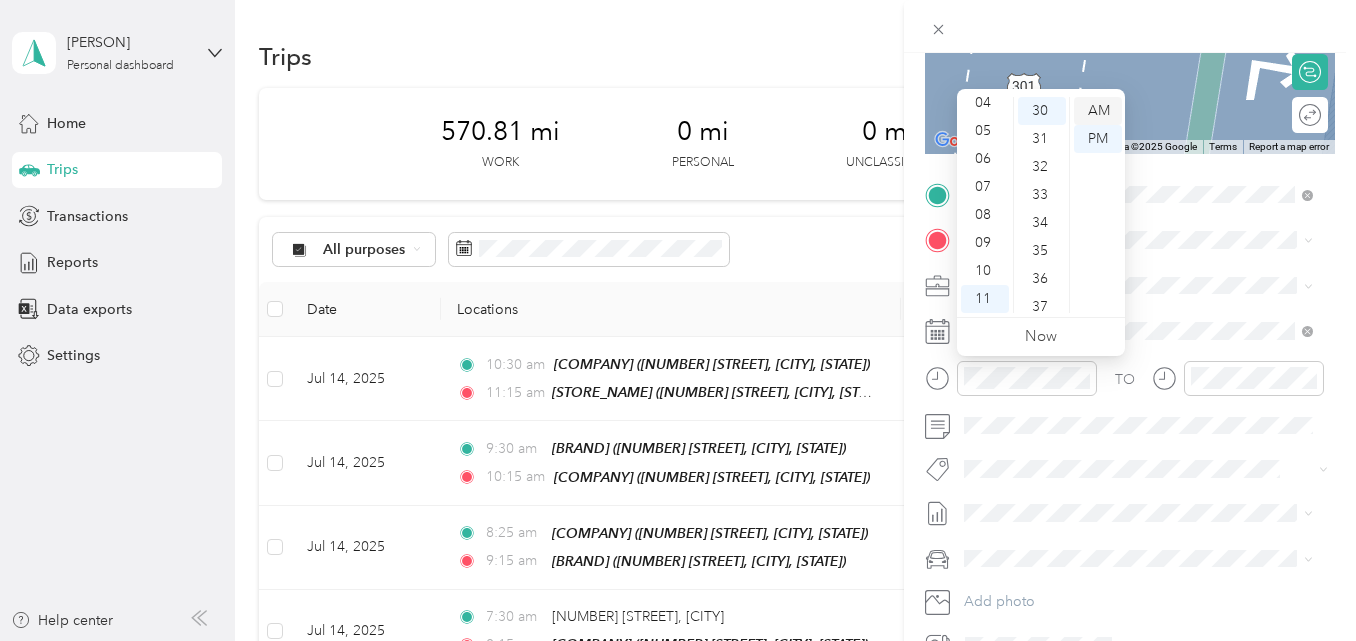 click on "AM" at bounding box center [1098, 111] 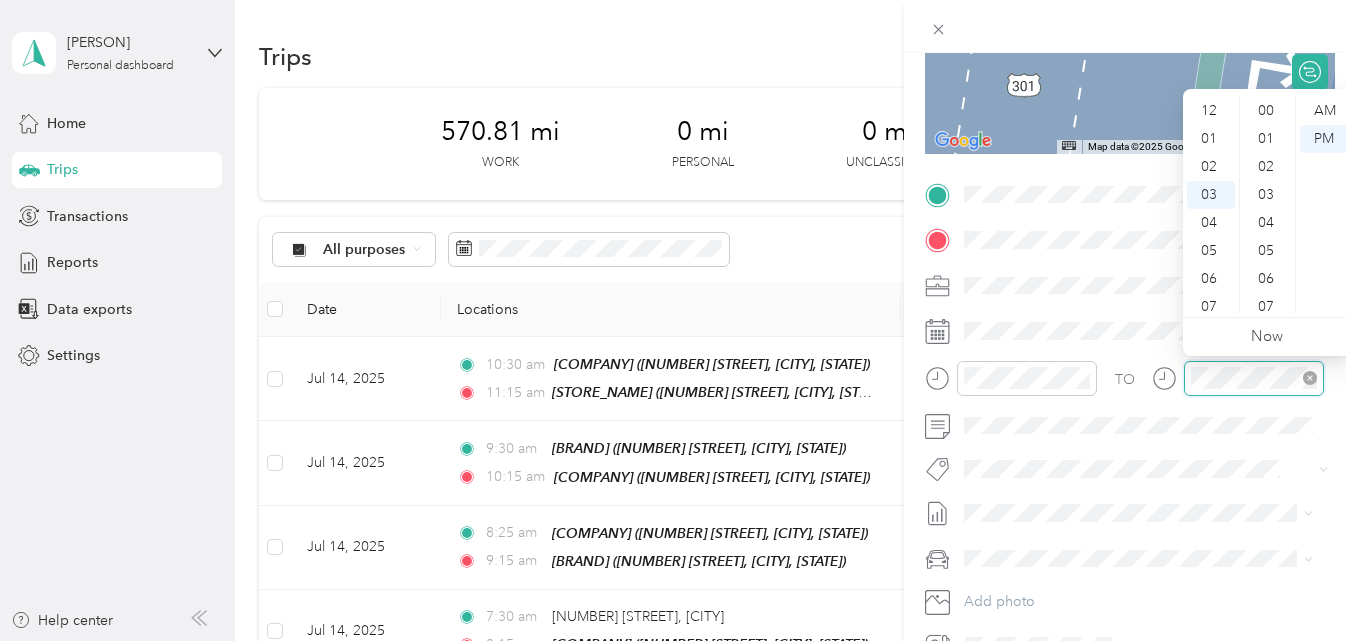 scroll, scrollTop: 84, scrollLeft: 0, axis: vertical 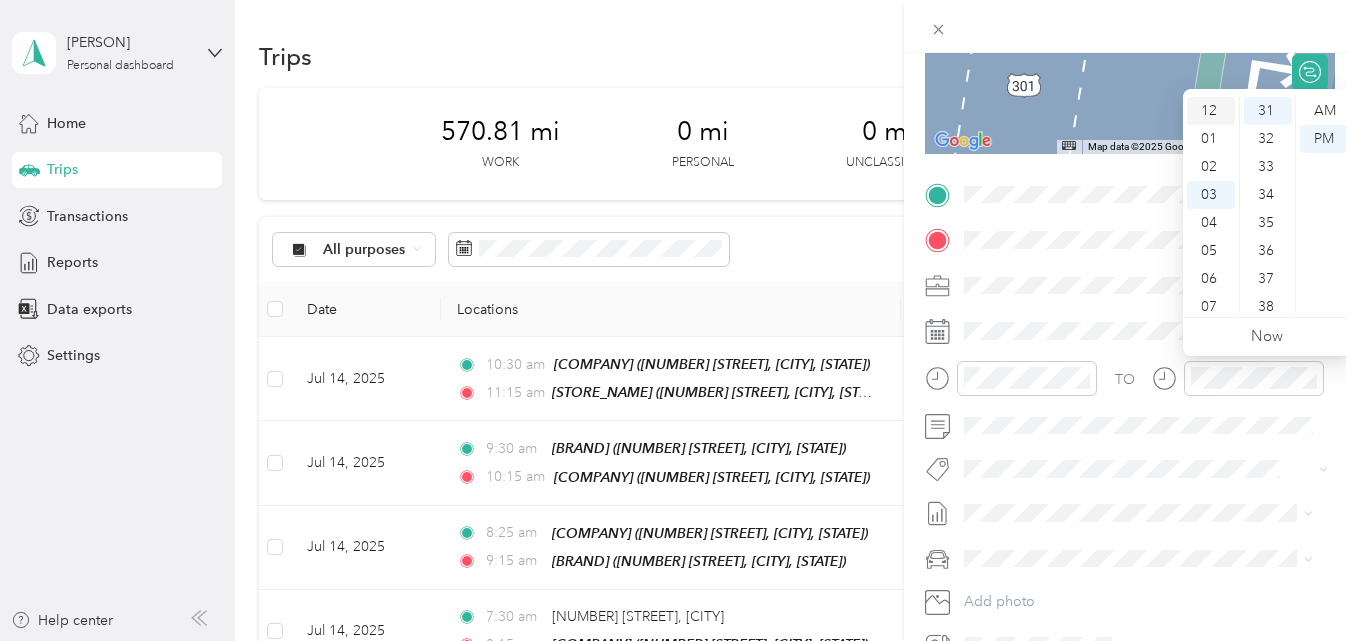 click on "12" at bounding box center [1211, 111] 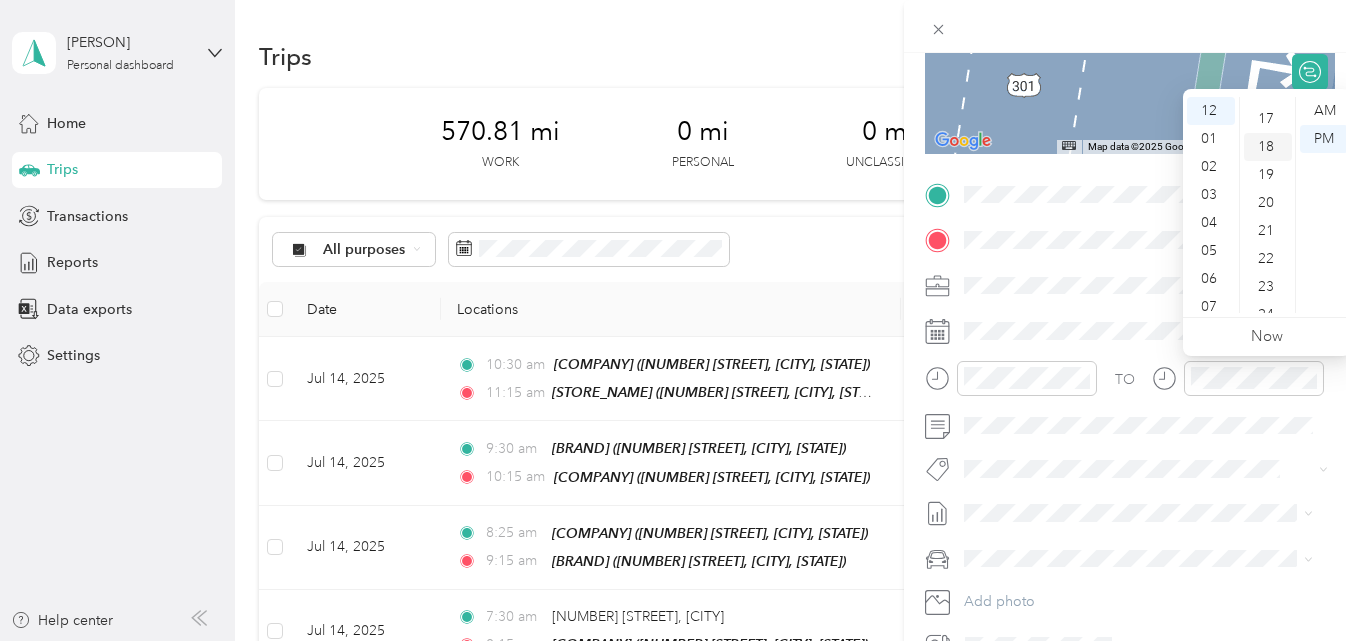 scroll, scrollTop: 368, scrollLeft: 0, axis: vertical 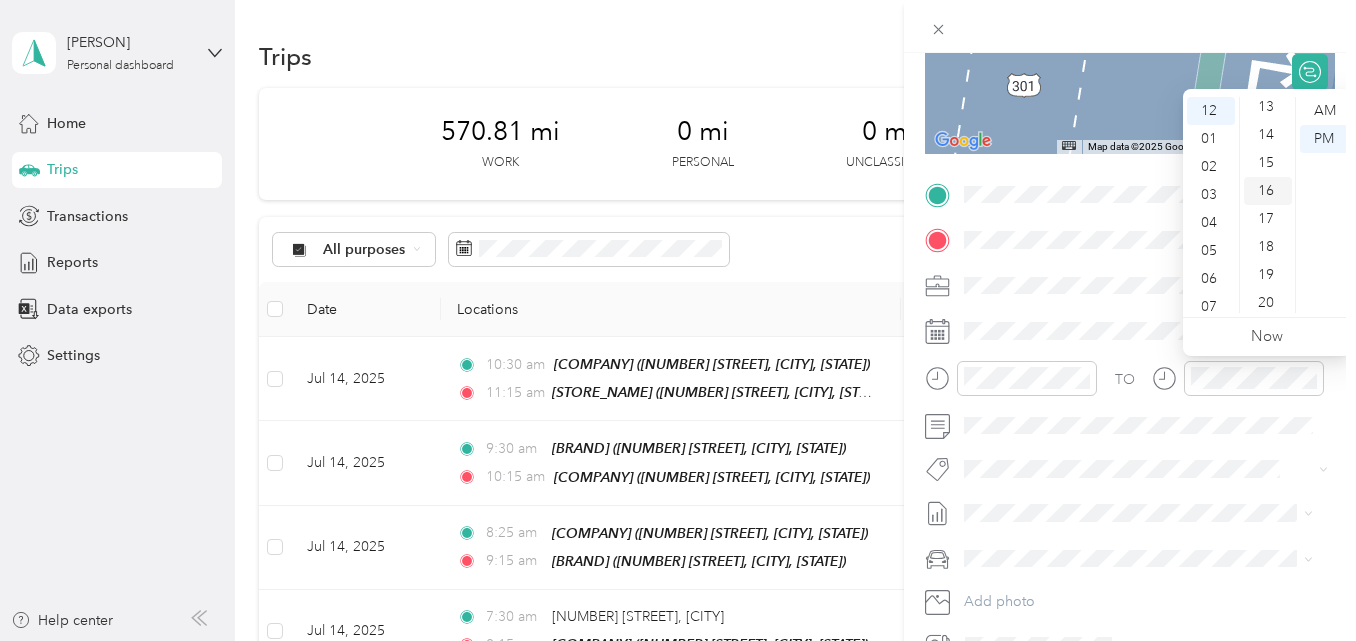 click on "15" at bounding box center [1268, 163] 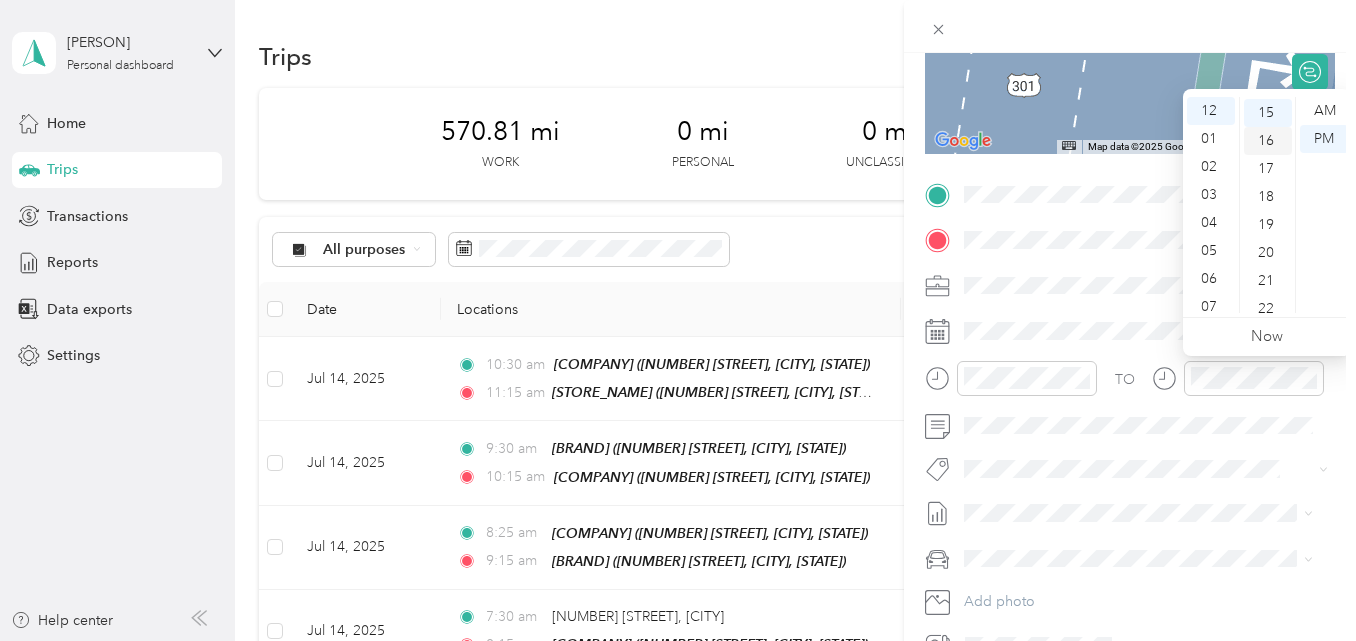 scroll, scrollTop: 420, scrollLeft: 0, axis: vertical 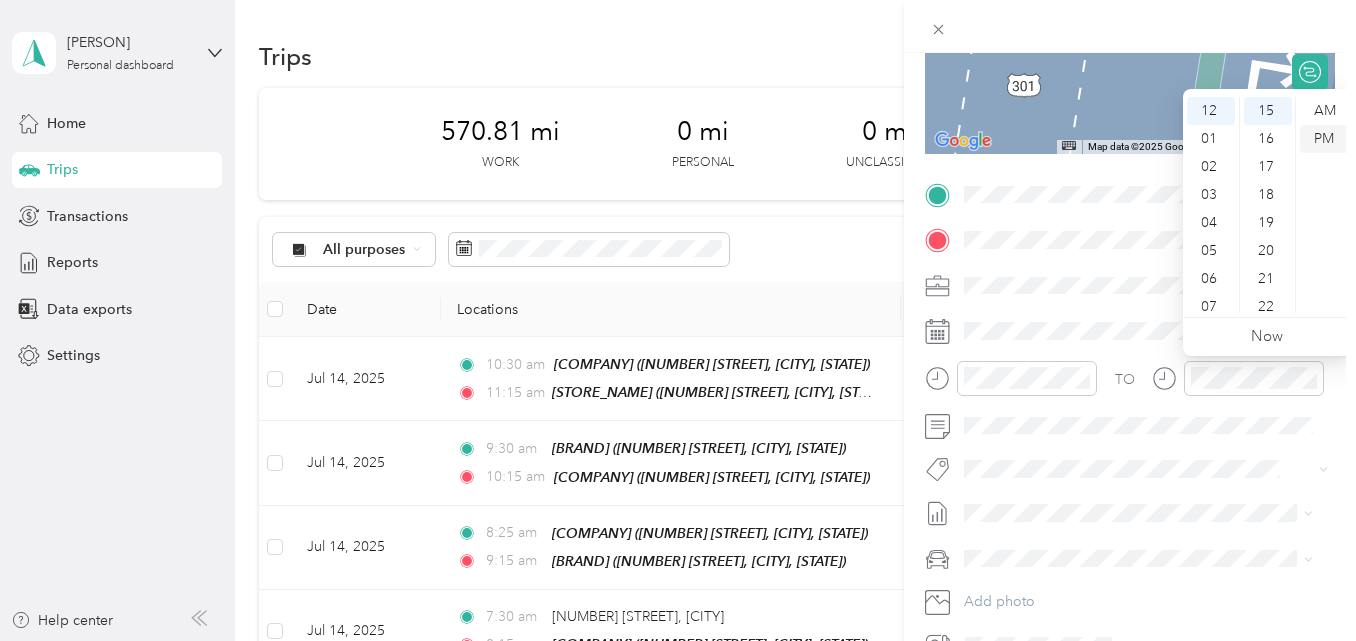 click on "PM" at bounding box center [1324, 139] 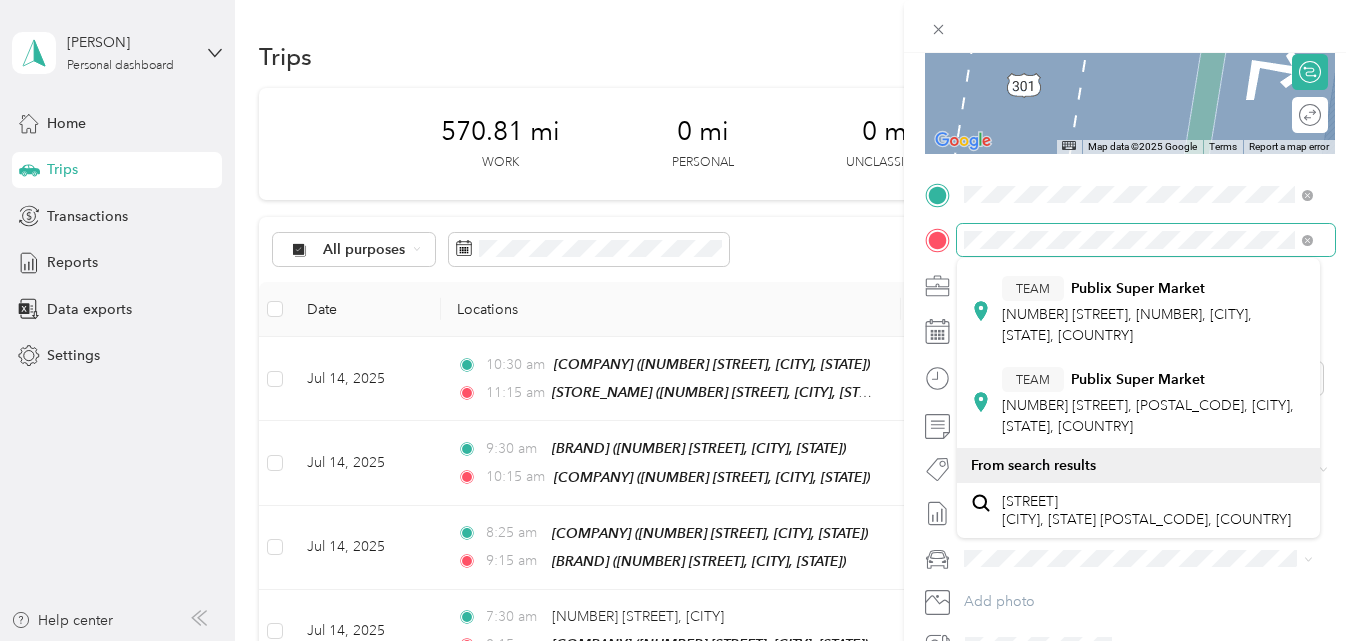 scroll, scrollTop: 400, scrollLeft: 0, axis: vertical 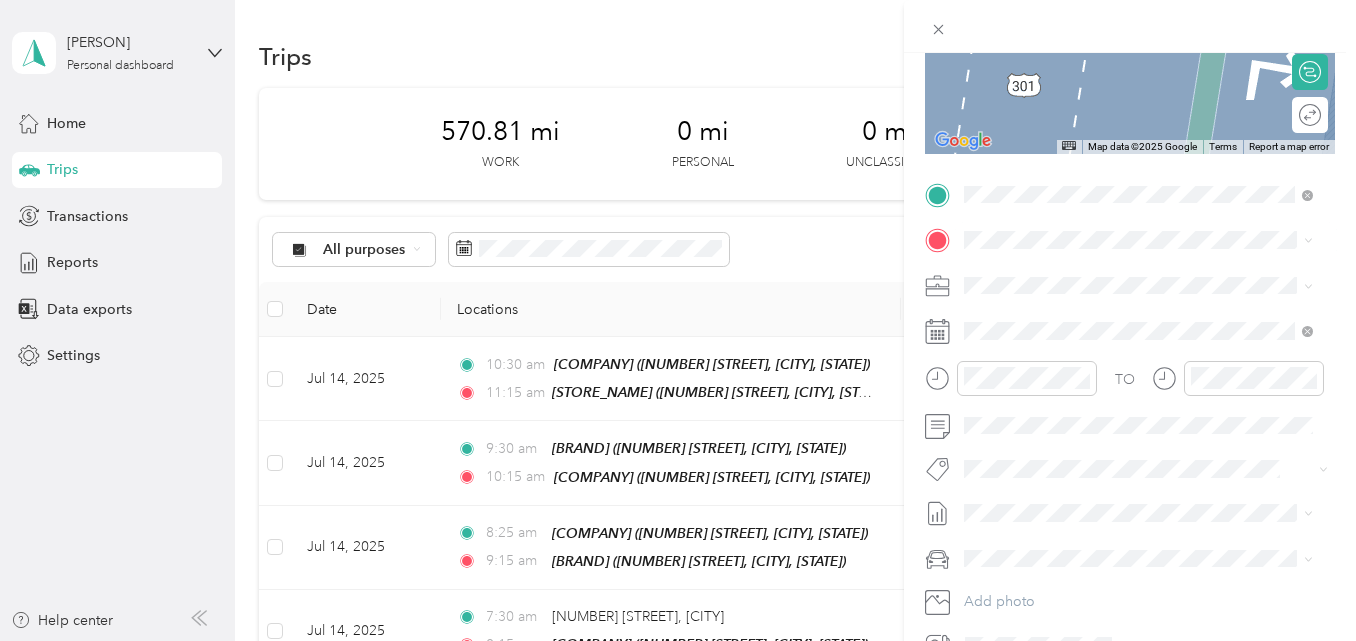 click on "TEAM [STORE_NAME] [NUMBER] [STREET], [POSTAL_CODE], [CITY], [STATE], [COUNTRY]" at bounding box center (1154, 298) 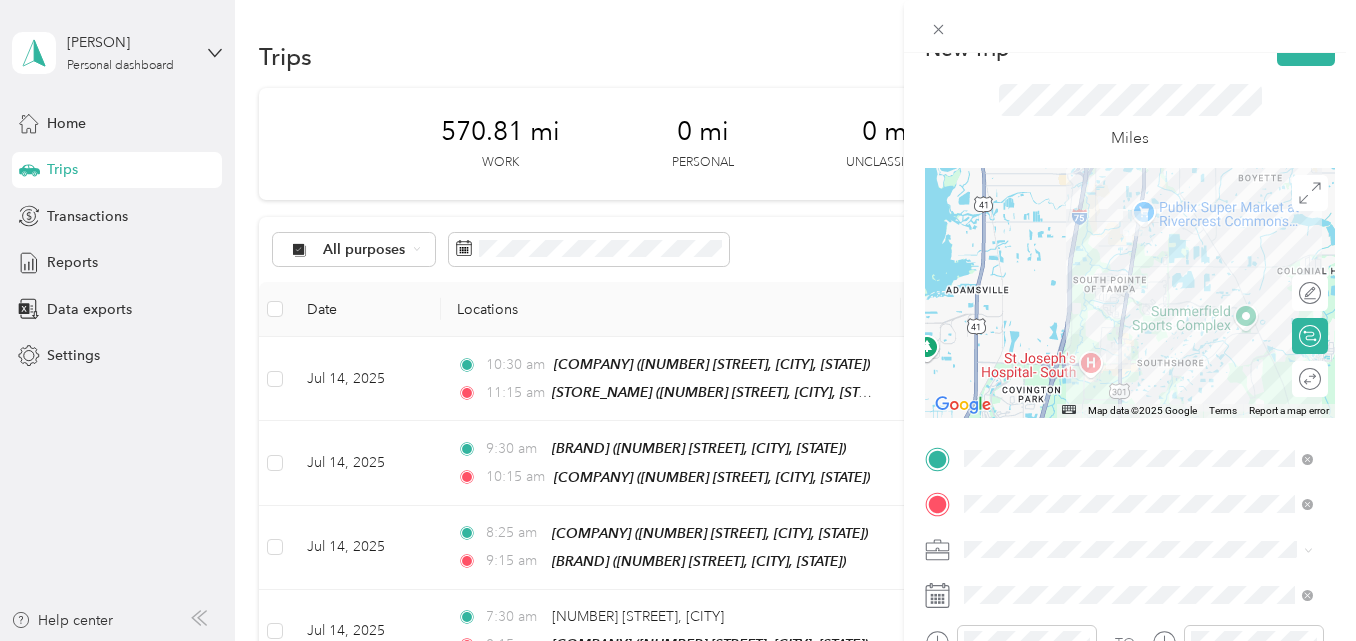 scroll, scrollTop: 0, scrollLeft: 0, axis: both 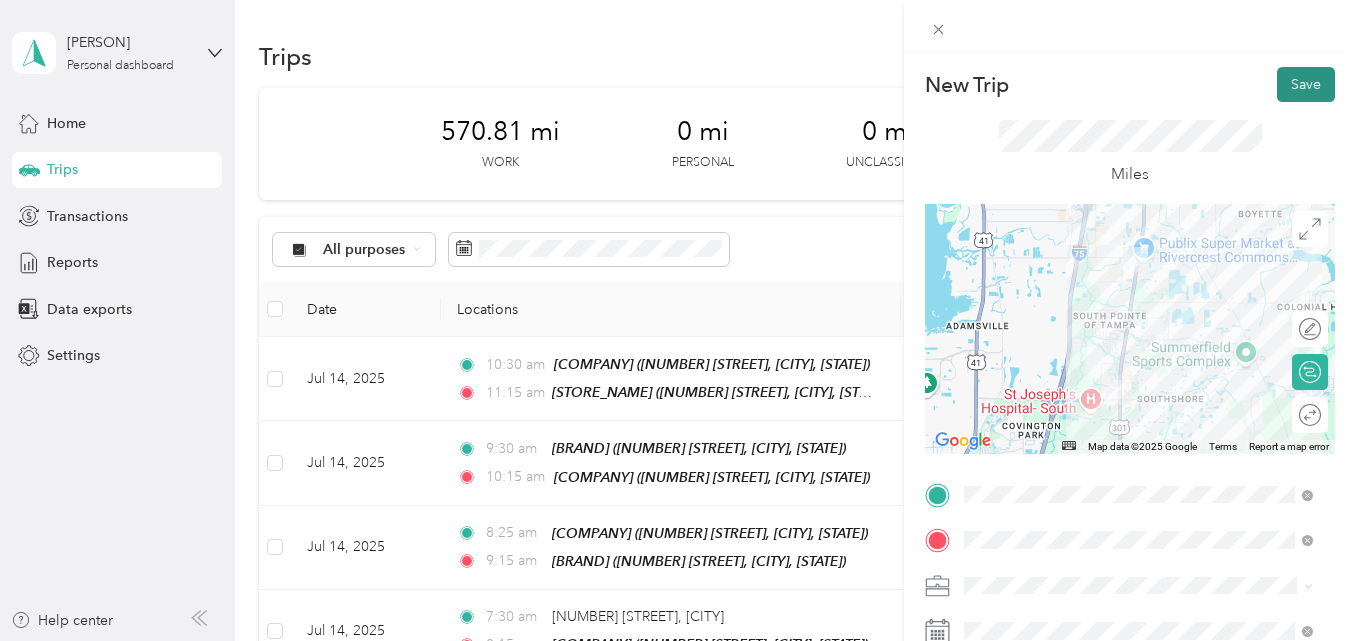 click on "Save" at bounding box center [1306, 84] 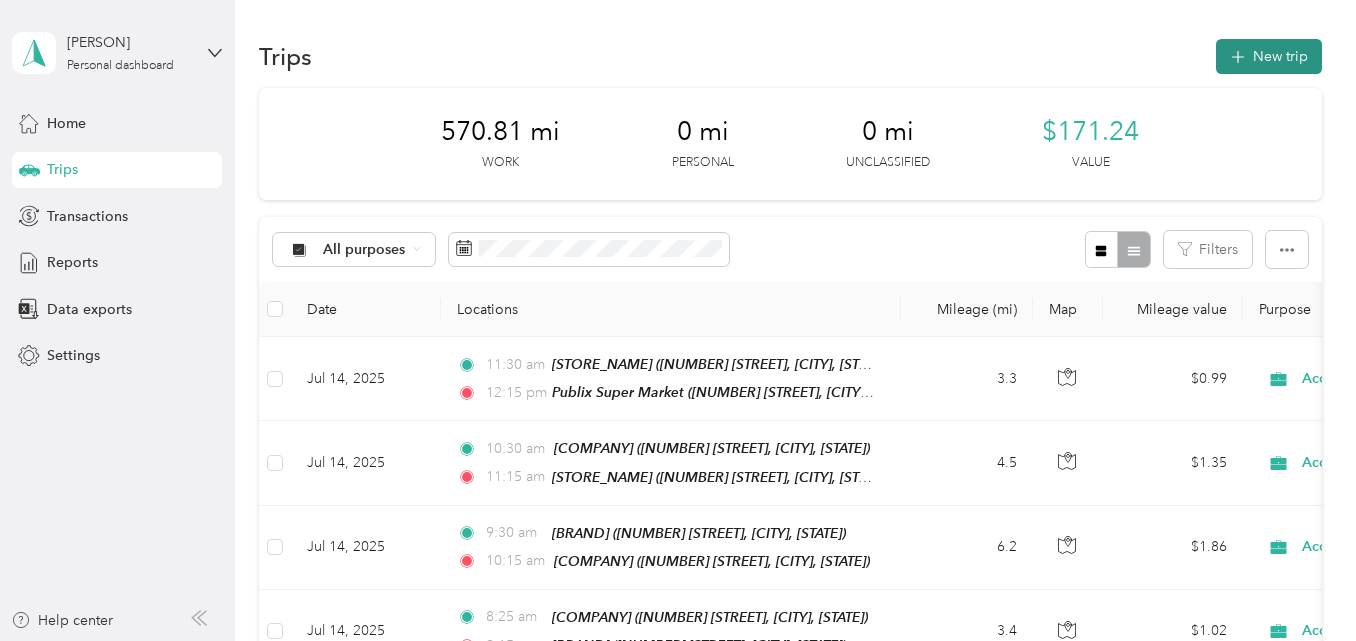 click on "New trip" at bounding box center (1269, 56) 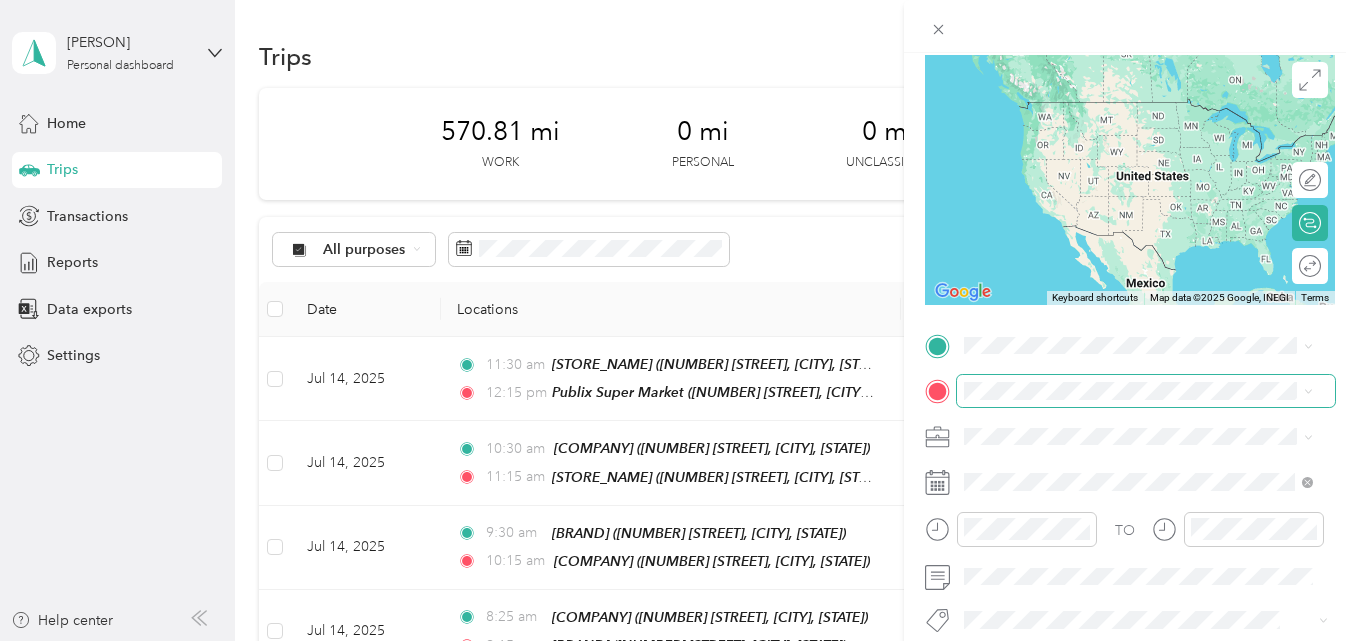 scroll, scrollTop: 200, scrollLeft: 0, axis: vertical 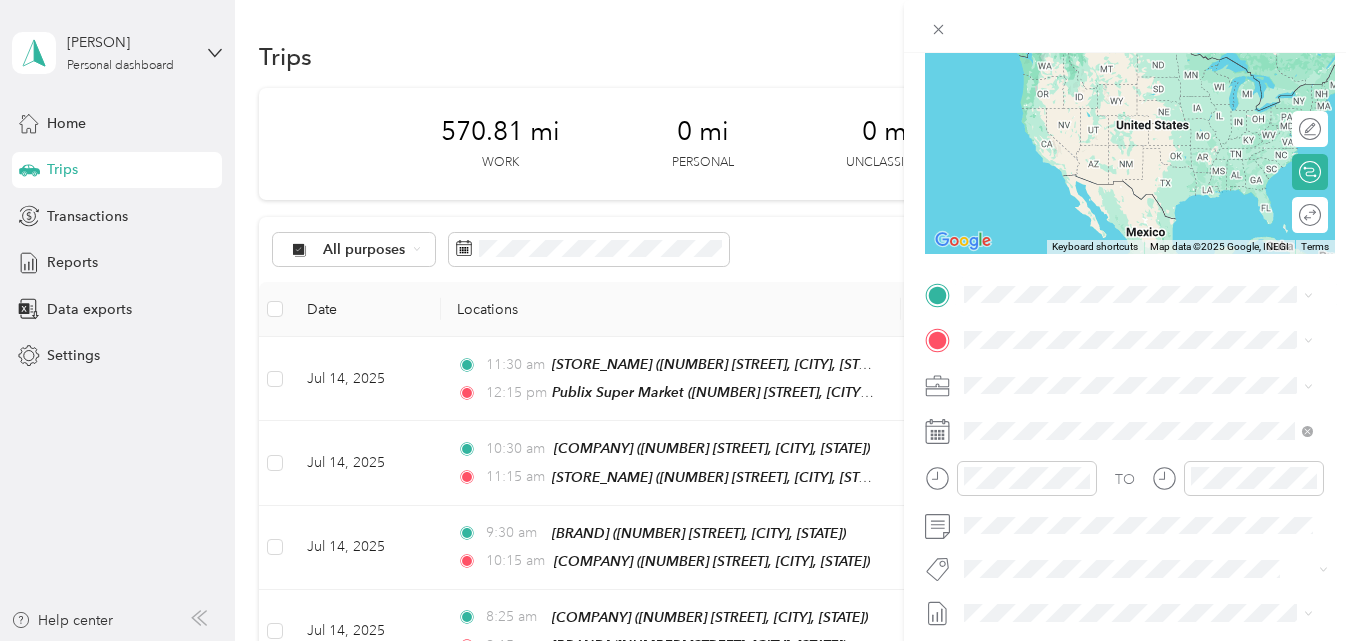 click on "[NUMBER] [STREET], [NUMBER], [CITY], [STATE], [COUNTRY]" at bounding box center (1127, 406) 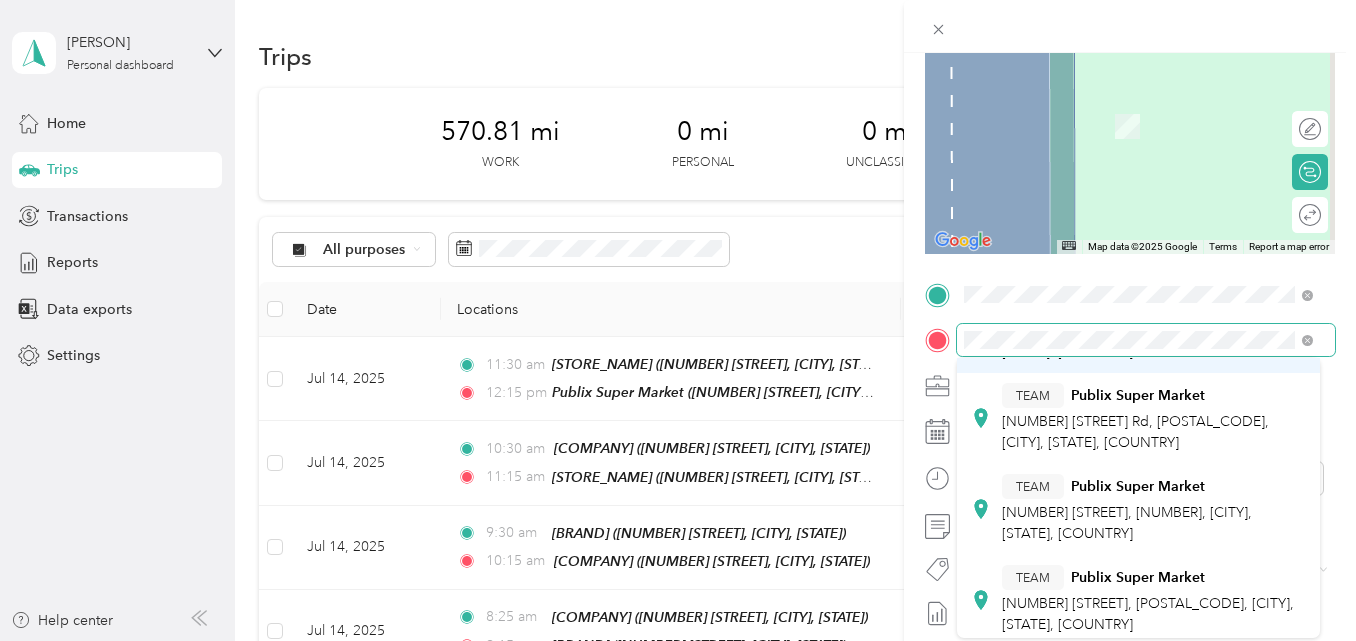 scroll, scrollTop: 400, scrollLeft: 0, axis: vertical 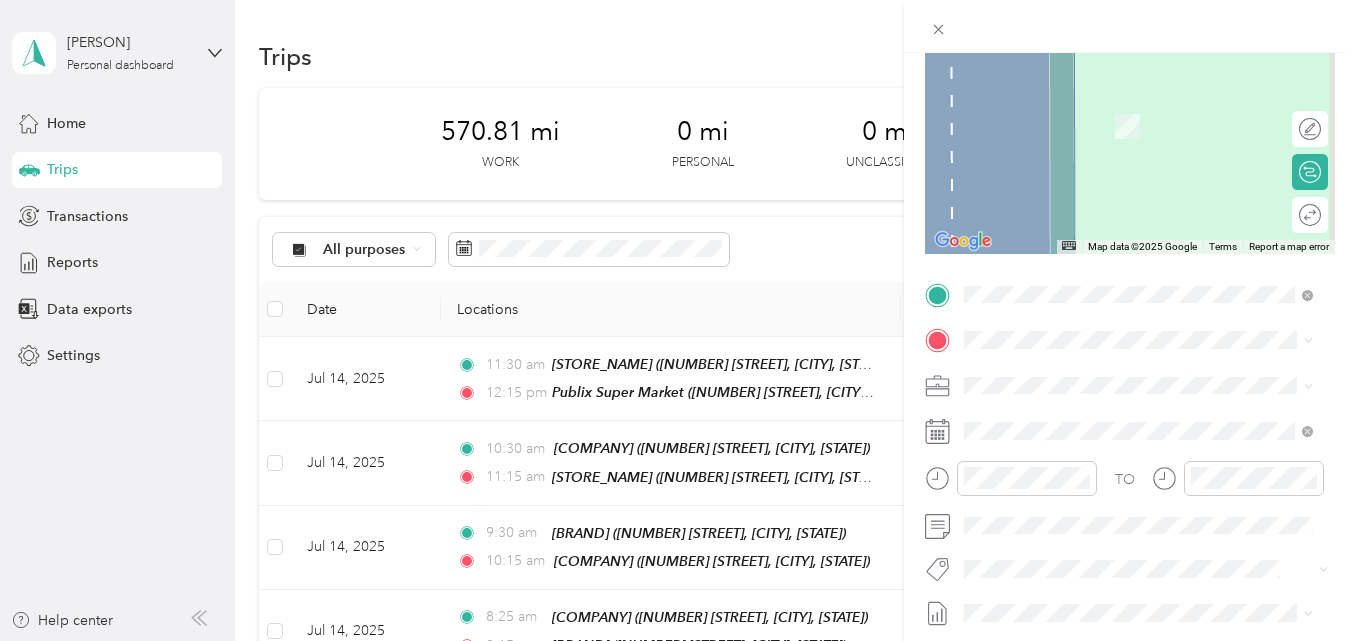 click on "TEAM Publix Super Market [NUMBER] [STREET], [POSTAL_CODE], [CITY], [STATE]" at bounding box center [1154, 489] 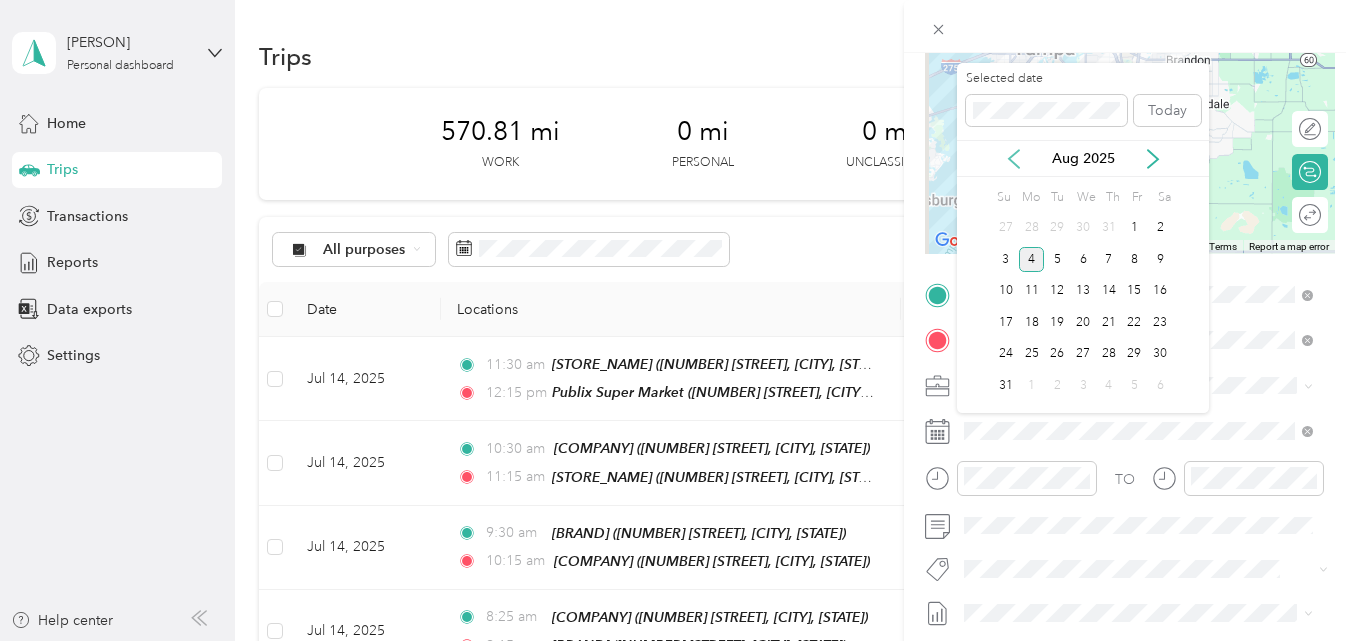 click 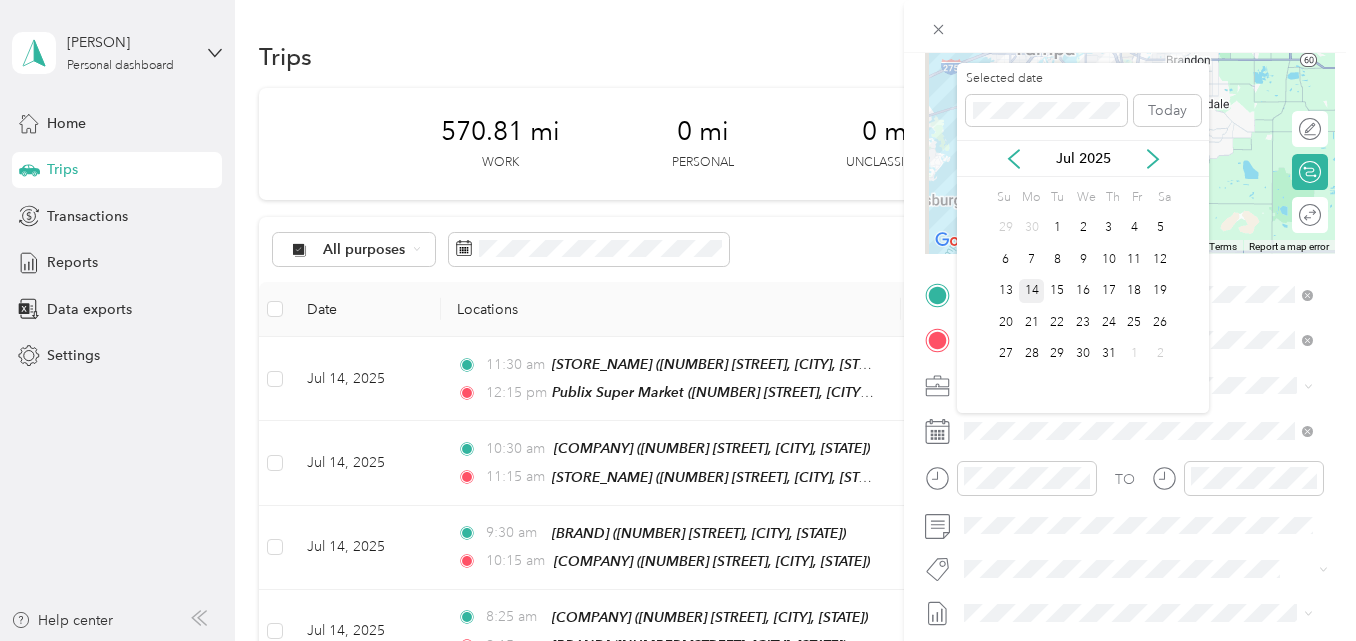 click on "14" at bounding box center (1032, 291) 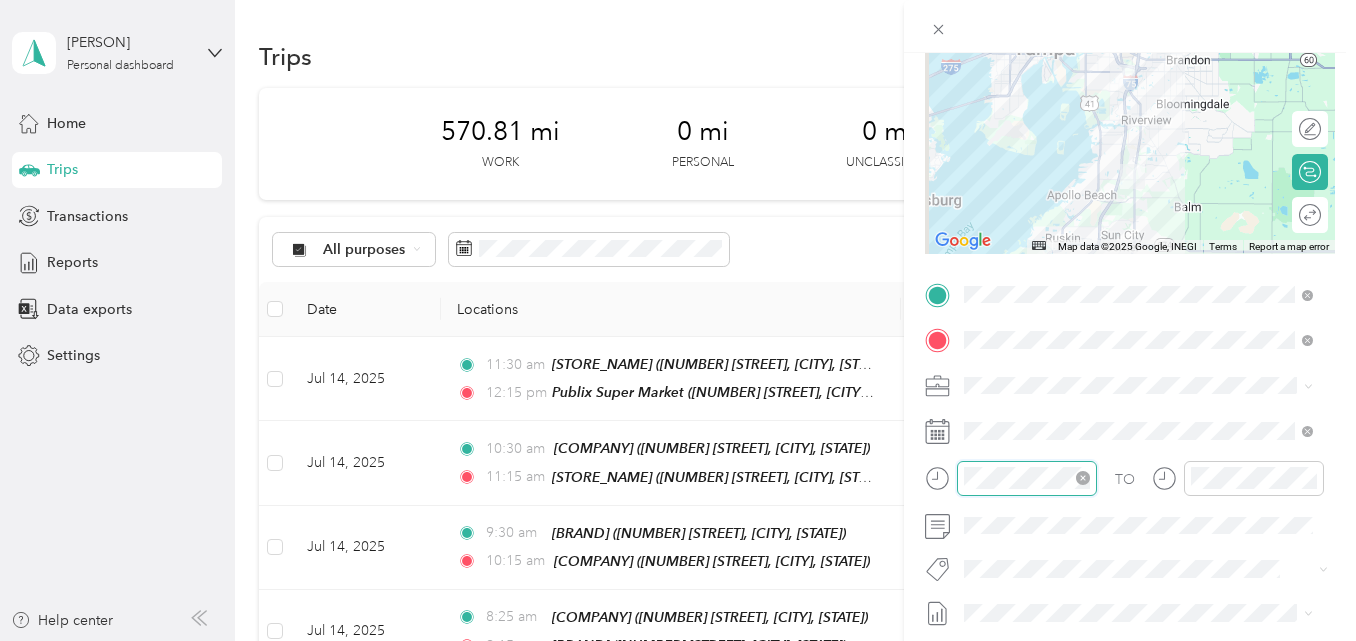 scroll, scrollTop: 84, scrollLeft: 0, axis: vertical 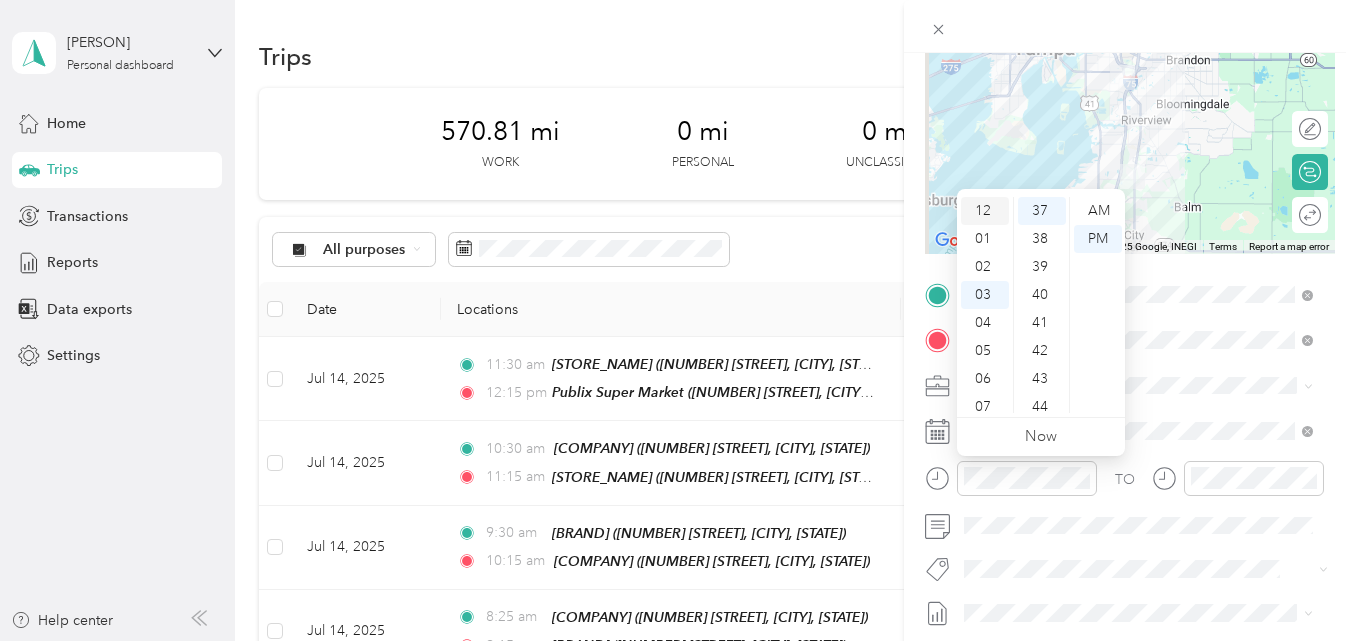click on "12" at bounding box center (985, 211) 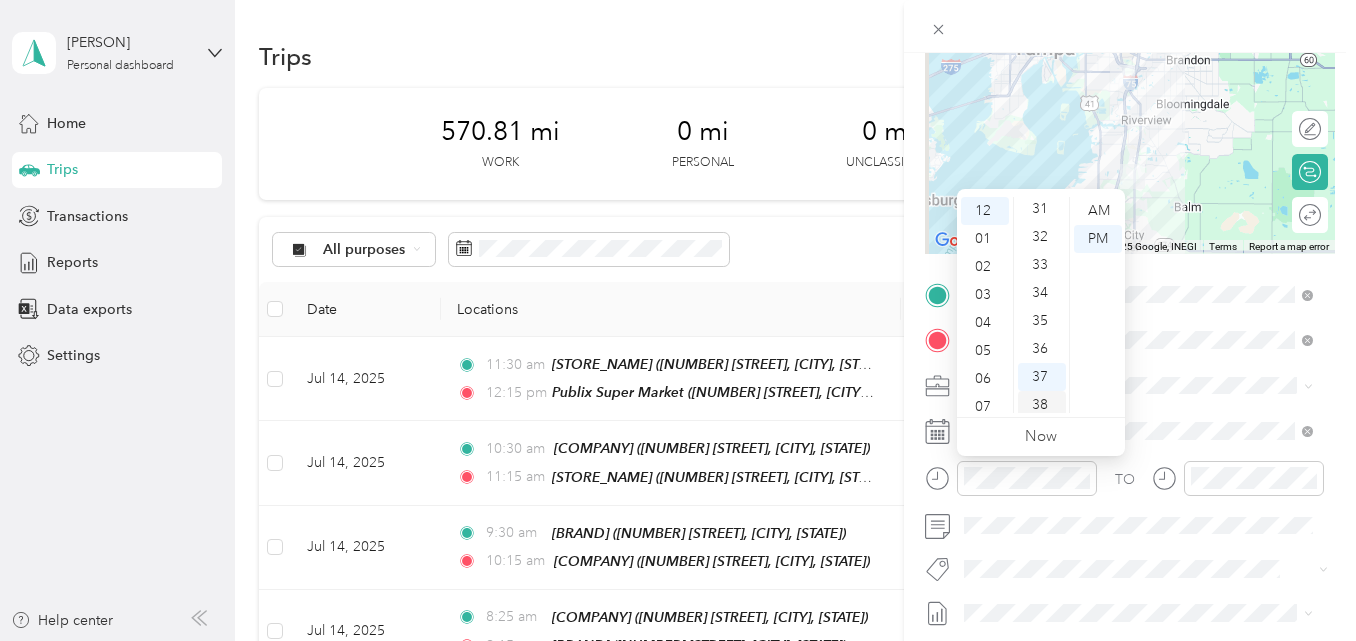 scroll, scrollTop: 836, scrollLeft: 0, axis: vertical 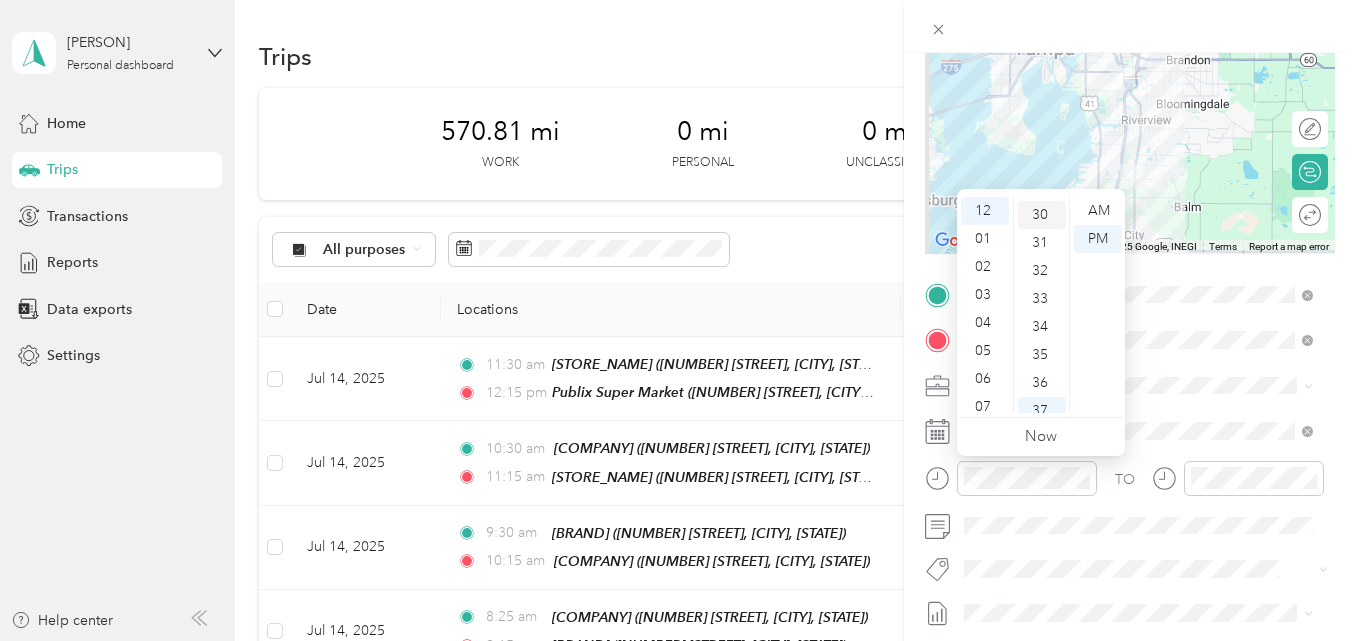 click on "30" at bounding box center [1042, 215] 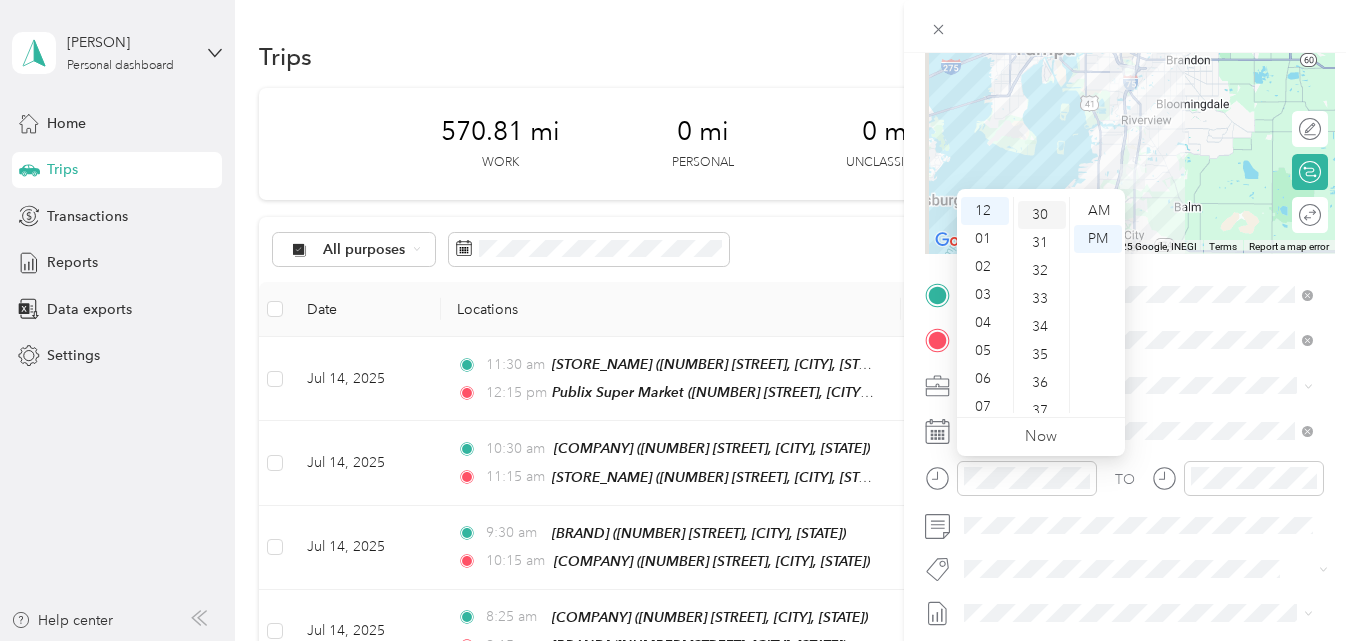 scroll, scrollTop: 840, scrollLeft: 0, axis: vertical 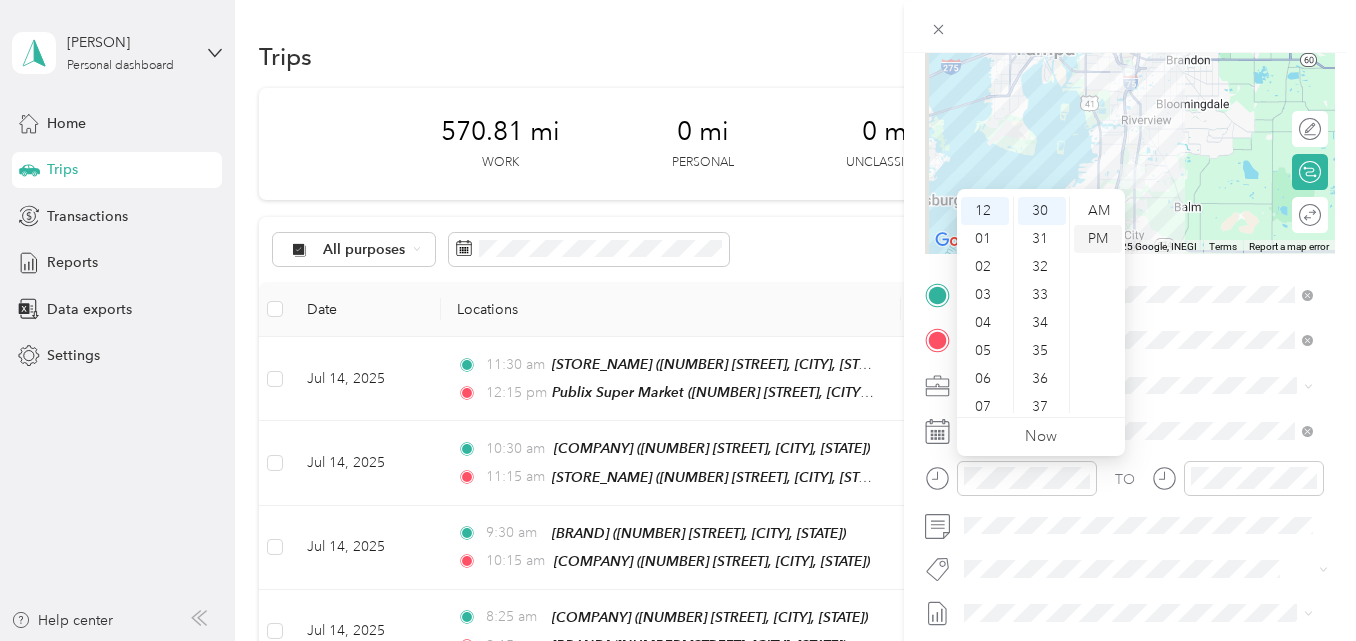click on "PM" at bounding box center (1098, 239) 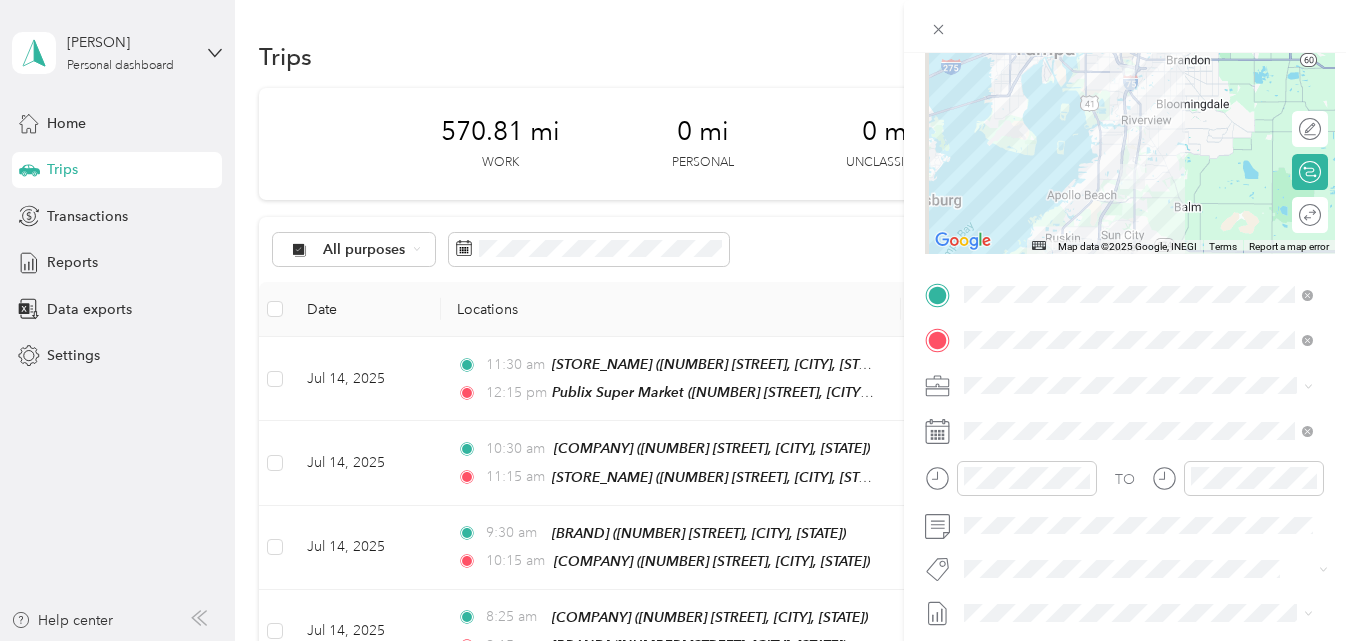 click on "New Trip Save This trip cannot be edited because it is either under review, approved, or paid. Contact your Team Manager to edit it. Miles ← Move left → Move right ↑ Move up ↓ Move down + Zoom in - Zoom out Home Jump left by 75% End Jump right by 75% Page Up Jump up by 75% Page Down Jump down by 75% Map Data Map data ©2025 Google, INEGI Map data ©2025 Google 10 km  Click to toggle between metric and imperial units Terms Report a map error Edit route Calculate route Round trip TO Add photo" at bounding box center (1130, 314) 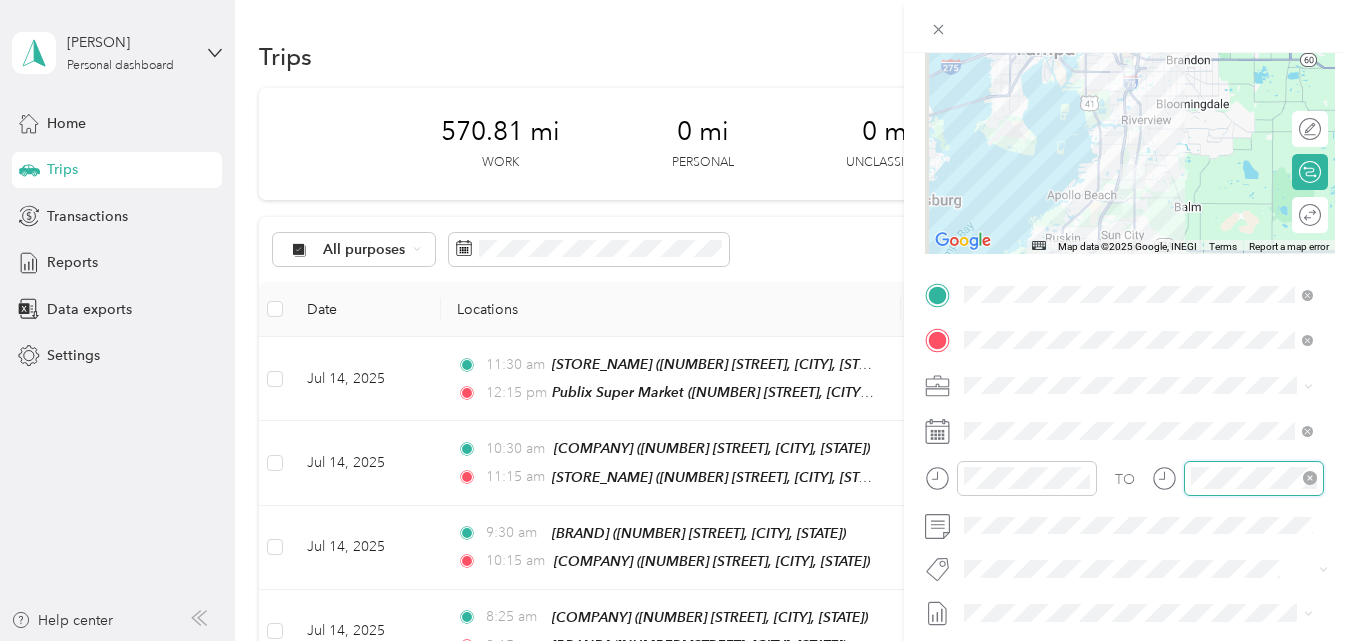 scroll, scrollTop: 84, scrollLeft: 0, axis: vertical 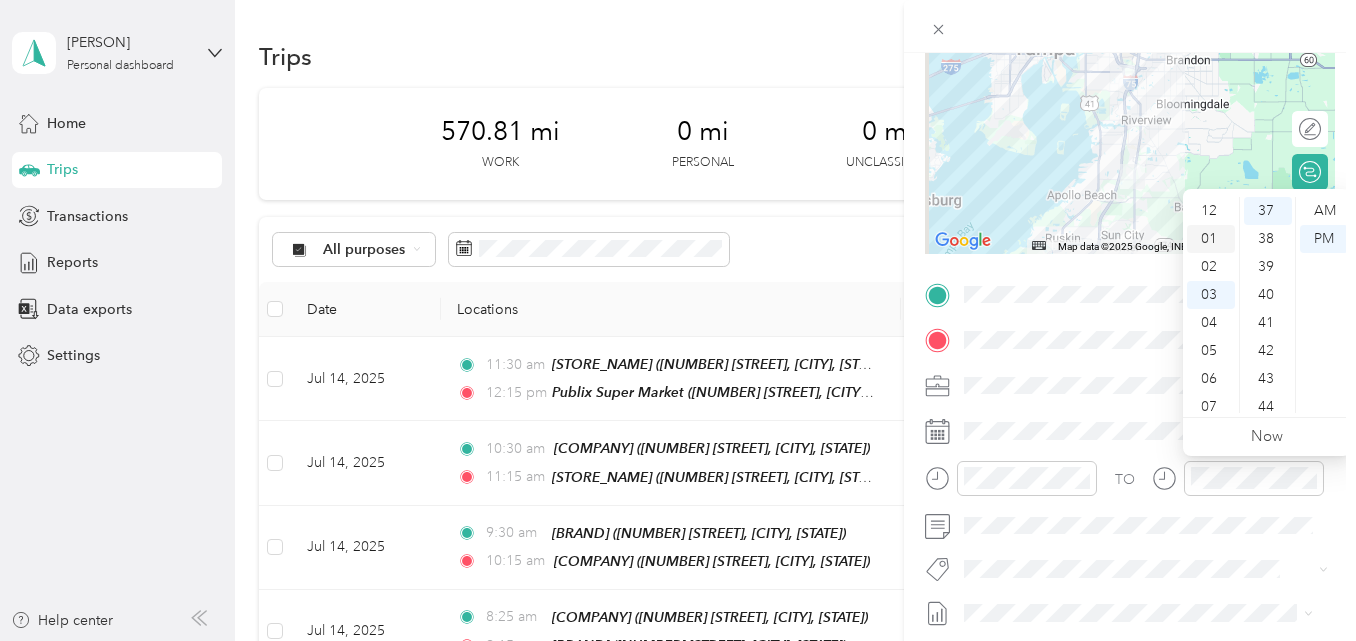 click on "01" at bounding box center [1211, 239] 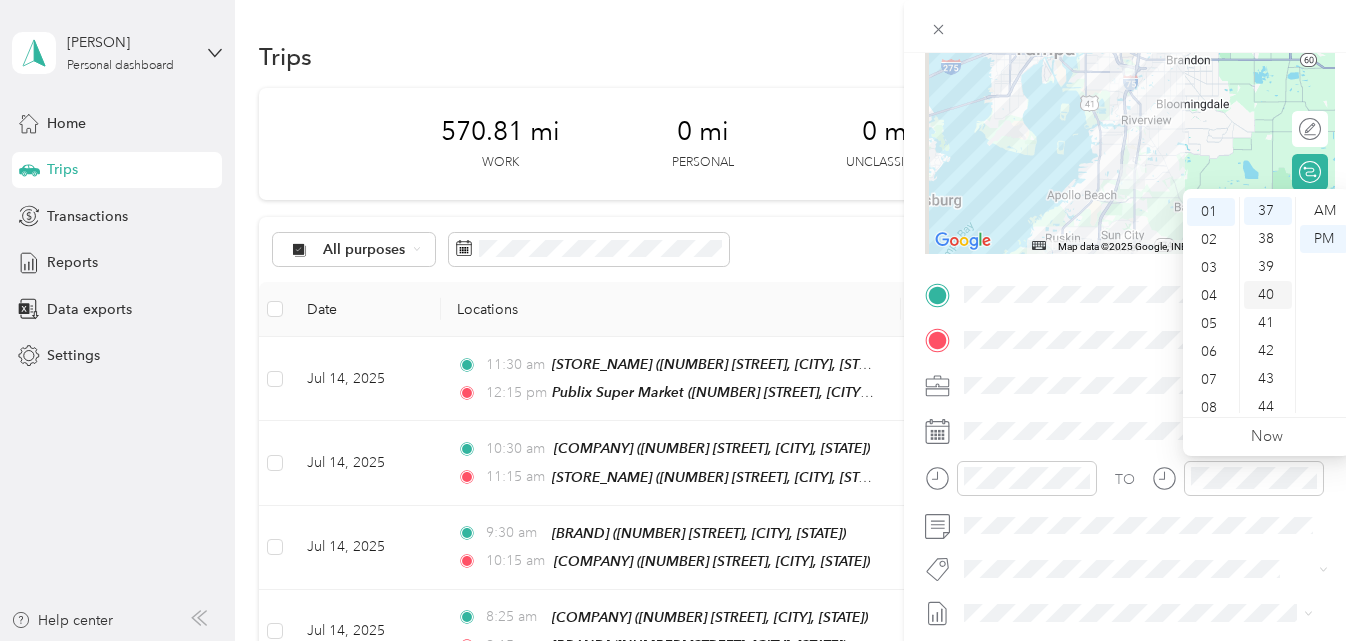 scroll, scrollTop: 28, scrollLeft: 0, axis: vertical 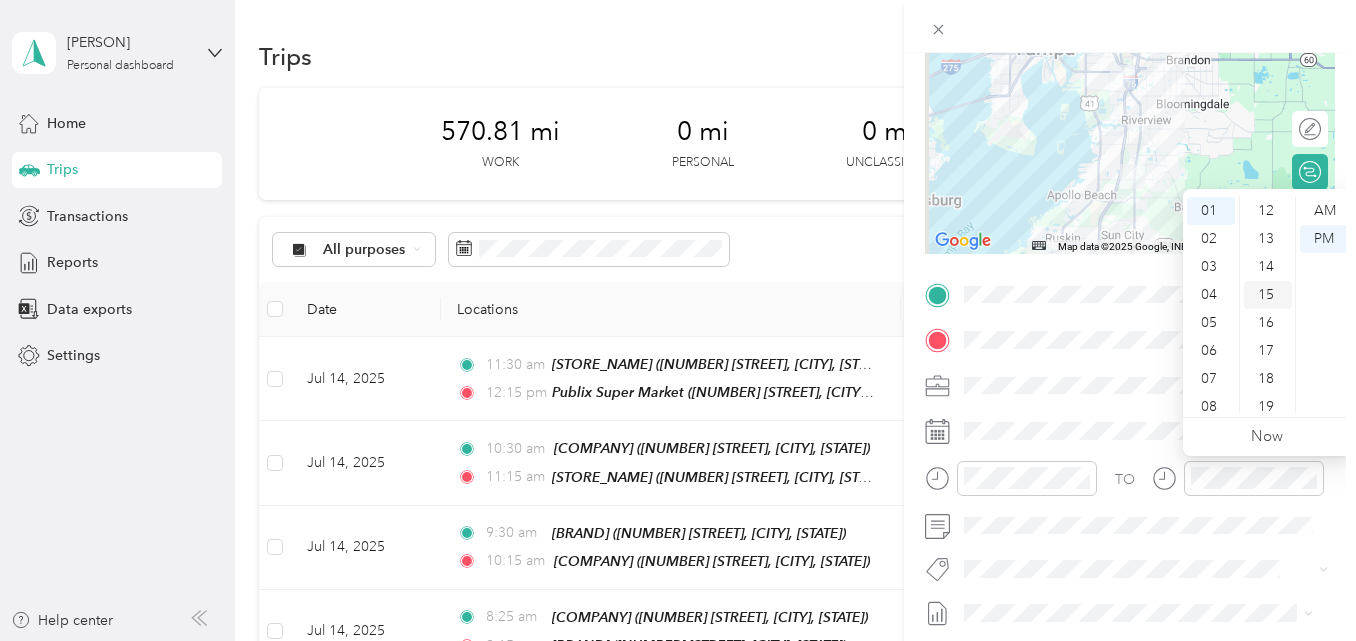 click on "15" at bounding box center [1268, 295] 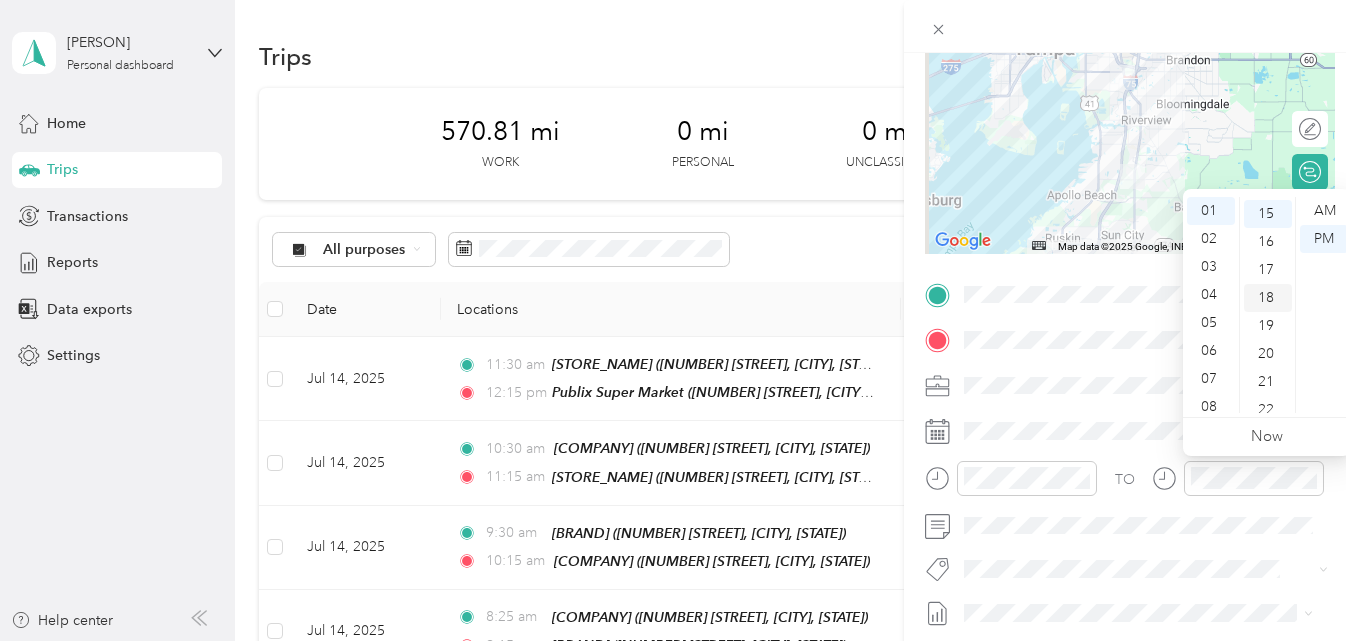 scroll, scrollTop: 420, scrollLeft: 0, axis: vertical 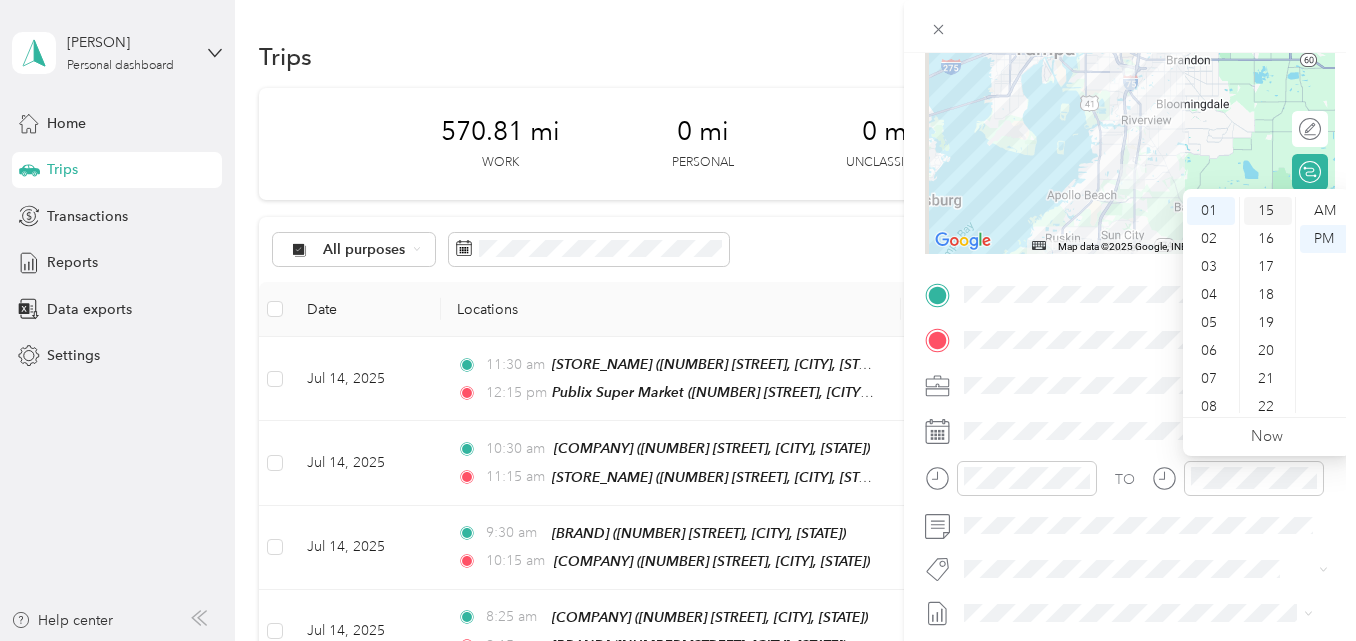 click on "15" at bounding box center (1268, 211) 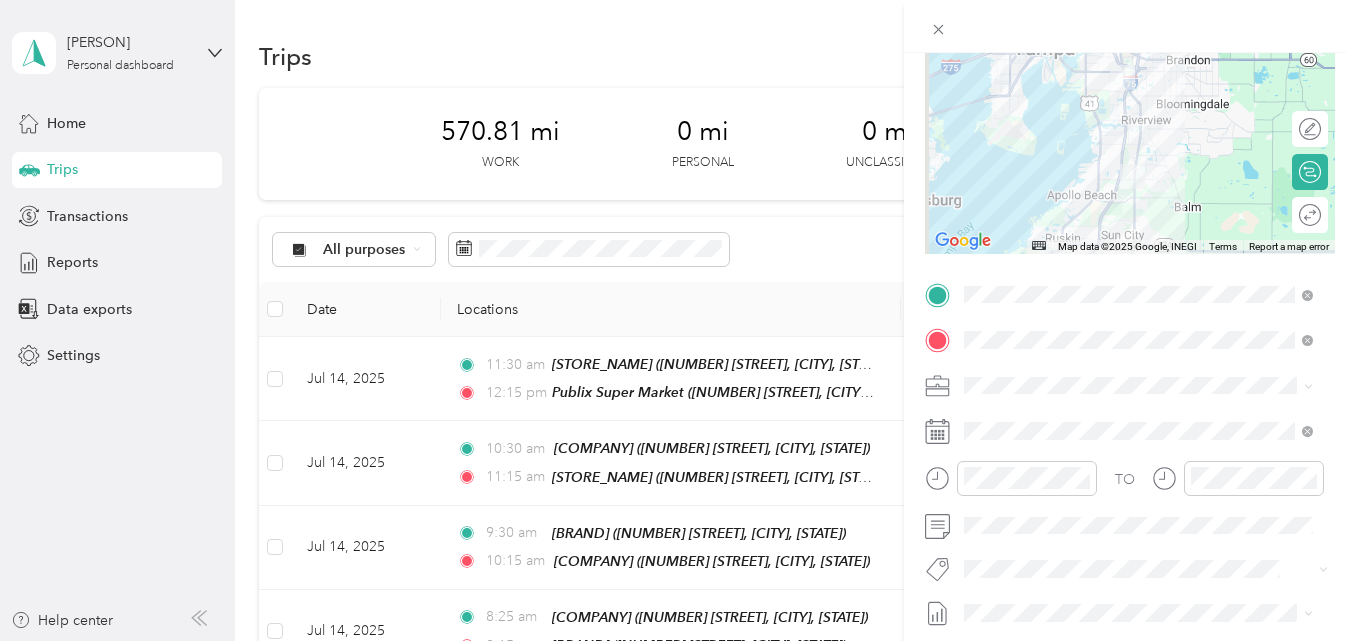 click at bounding box center (1130, 26) 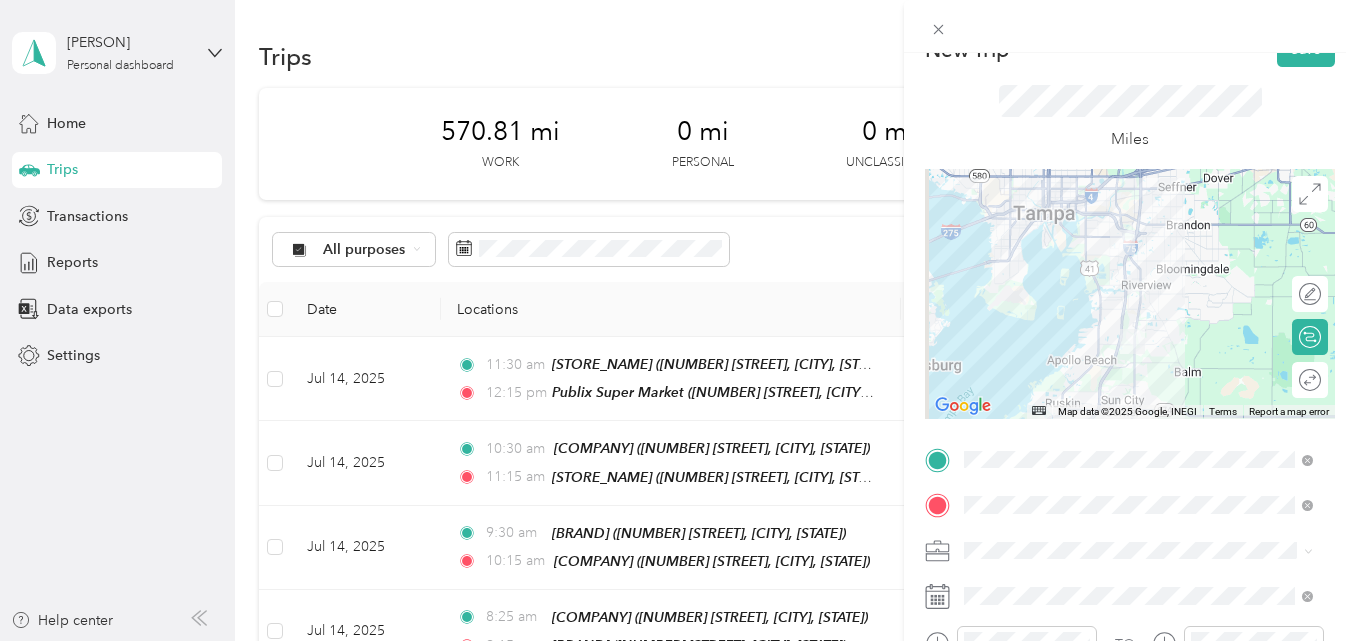 scroll, scrollTop: 0, scrollLeft: 0, axis: both 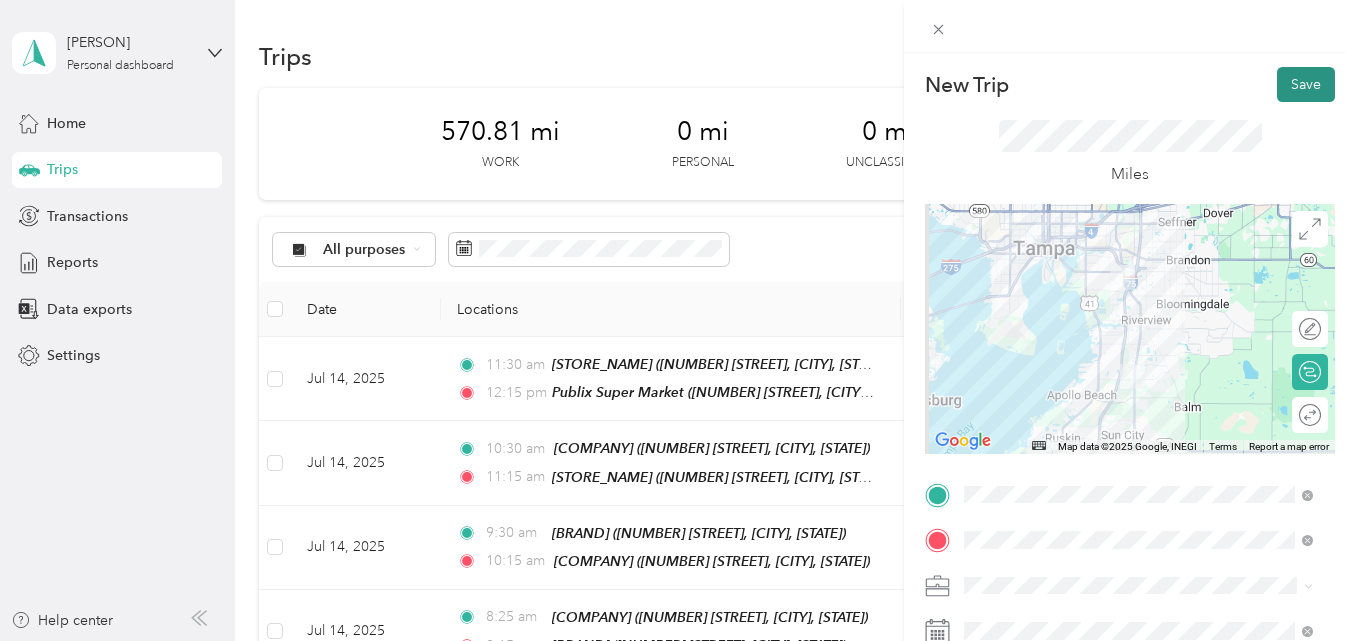 click on "Save" at bounding box center (1306, 84) 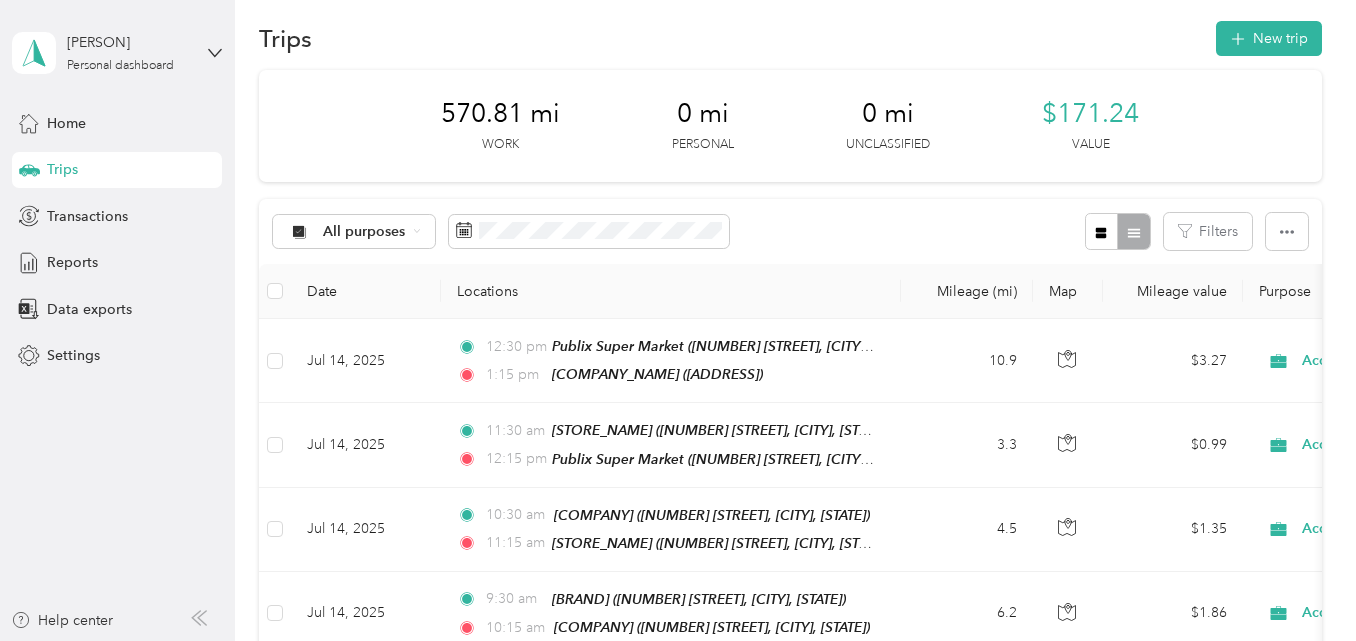 scroll, scrollTop: 0, scrollLeft: 0, axis: both 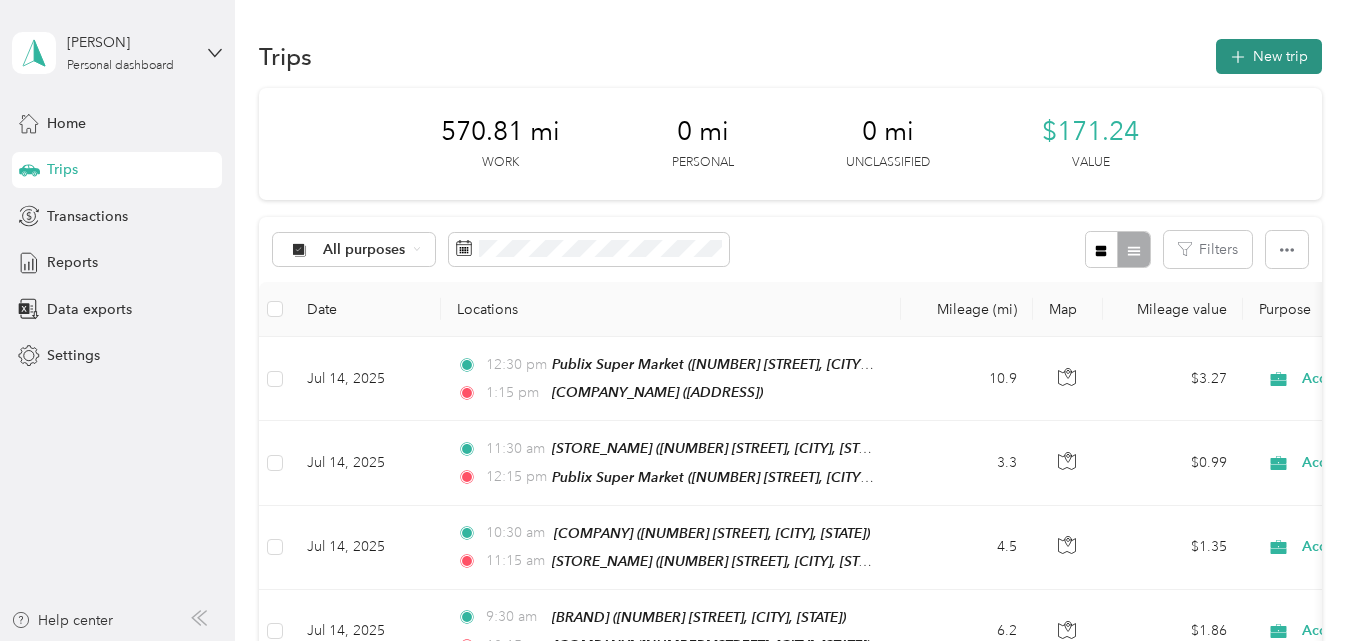 click on "New trip" at bounding box center (1269, 56) 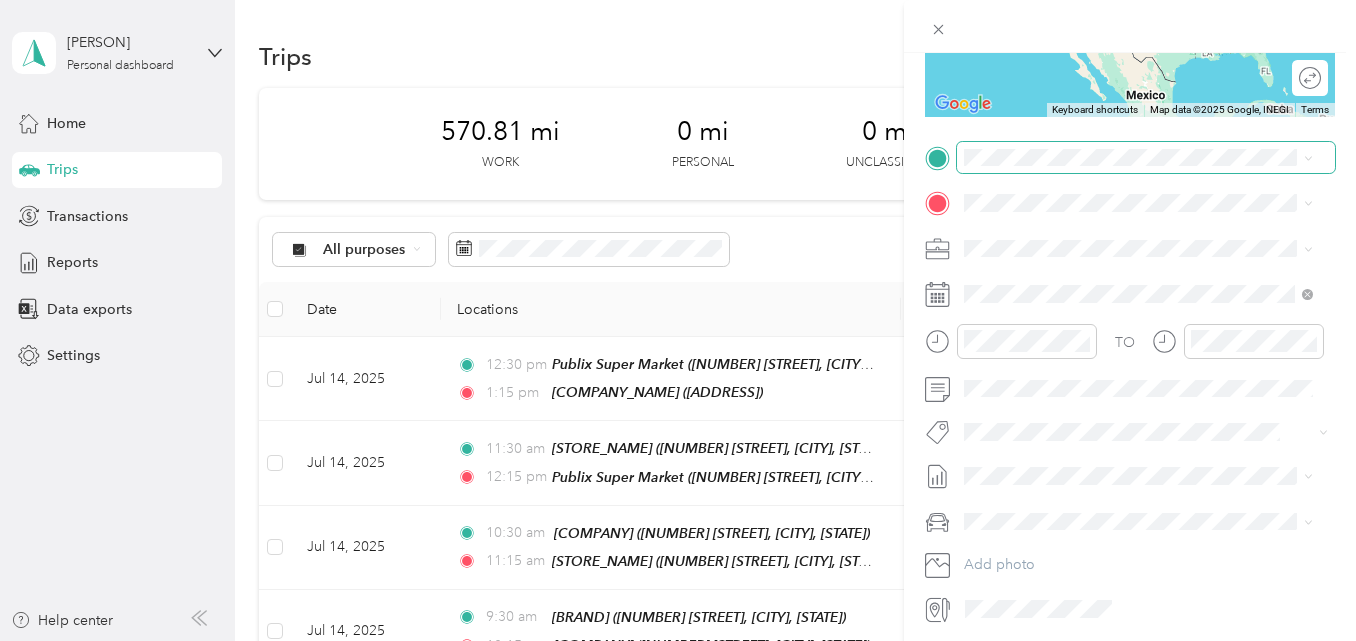 scroll, scrollTop: 400, scrollLeft: 0, axis: vertical 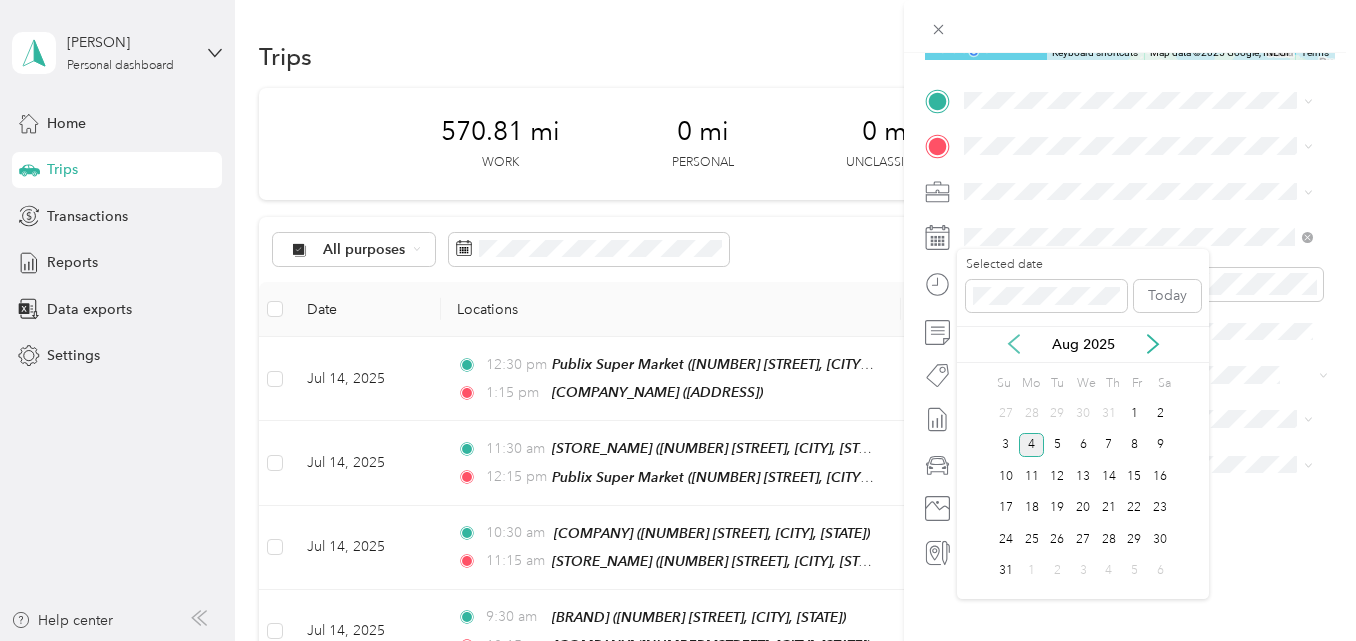 click 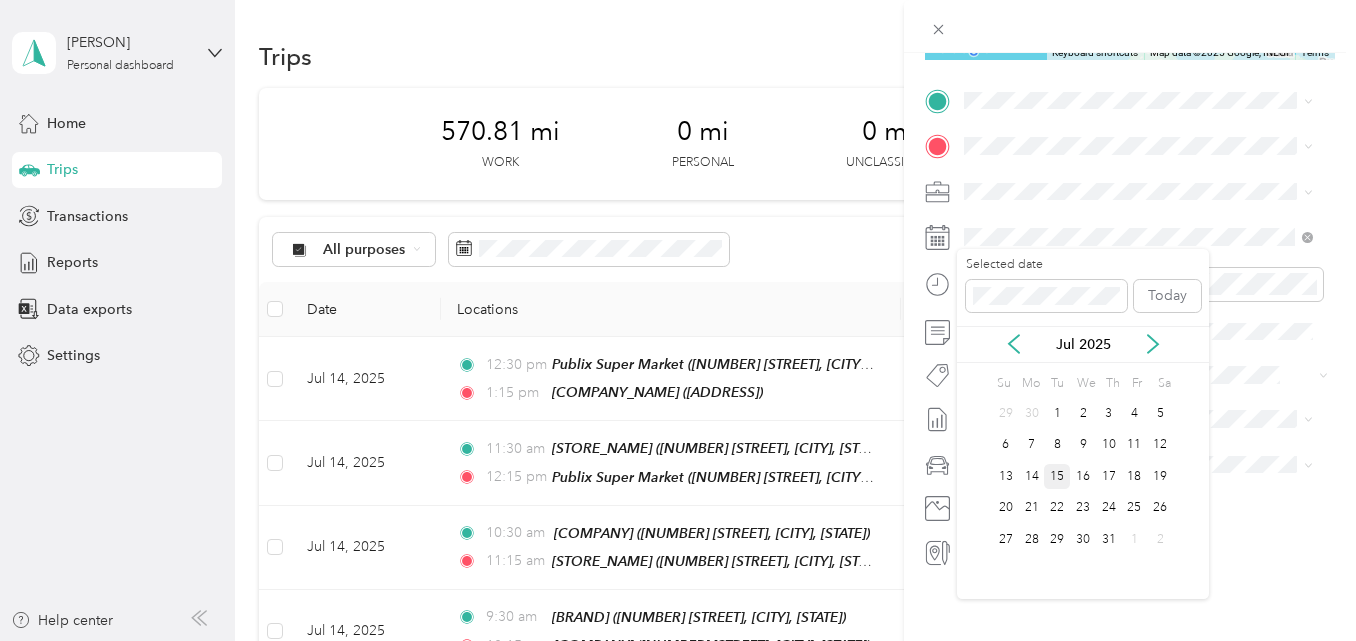click on "15" at bounding box center (1057, 476) 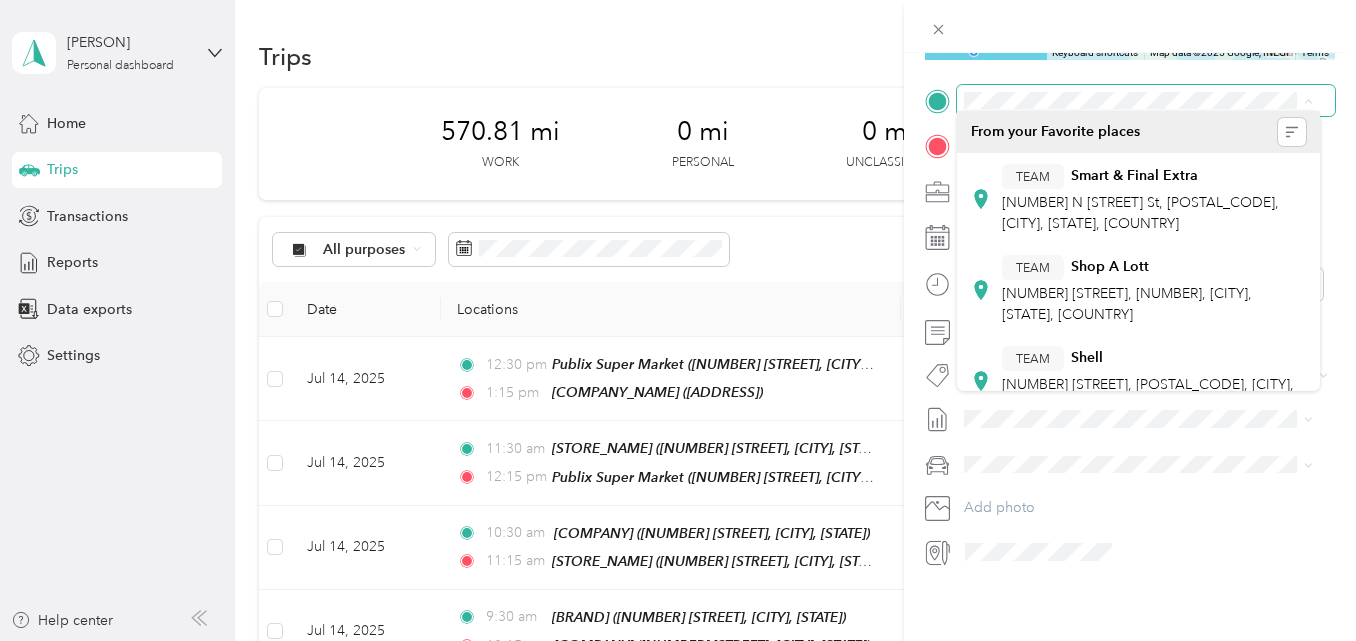 scroll, scrollTop: 409, scrollLeft: 0, axis: vertical 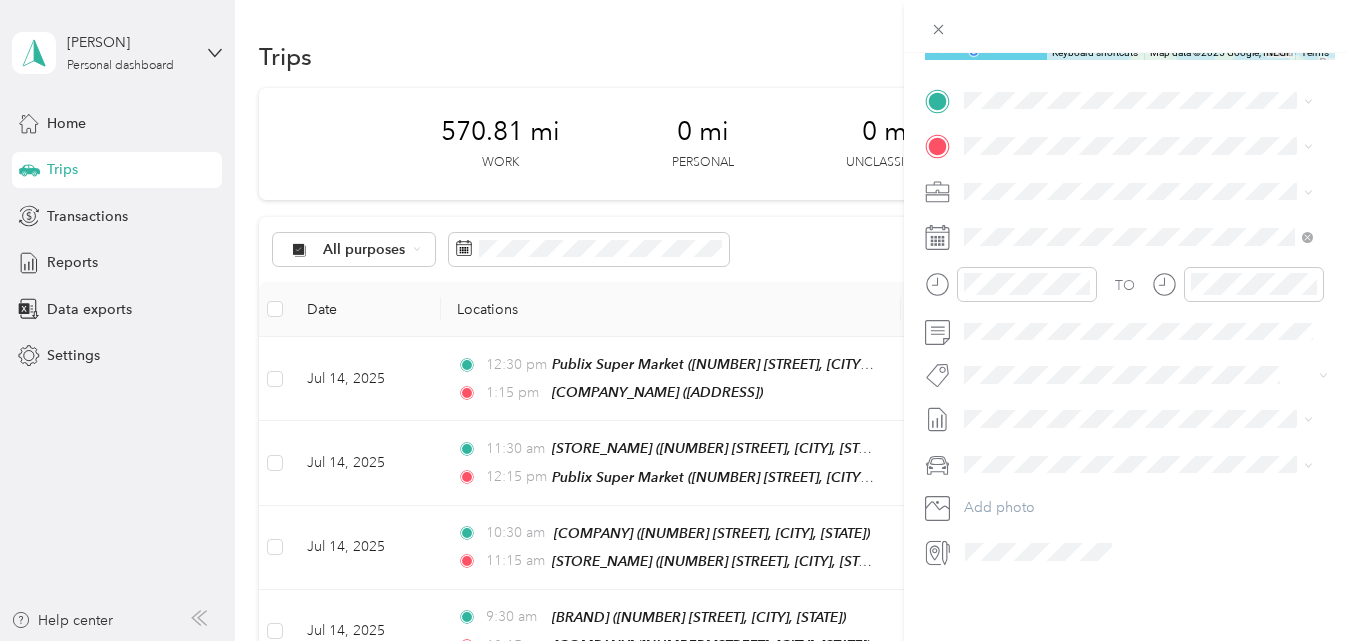click on "New Trip Save This trip cannot be edited because it is either under review, approved, or paid. Contact your Team Manager to edit it. Miles ← Move left → Move right ↑ Move up ↓ Move down + Zoom in - Zoom out Home Jump left by 75% End Jump right by 75% Page Up Jump up by 75% Page Down Jump down by 75% Keyboard shortcuts Map Data Map data ©2025 Google, INEGI Map data ©2025 Google, INEGI 1000 km  Click to toggle between metric and imperial units Terms Report a map error Edit route Calculate route Round trip TO Add photo" at bounding box center [678, 320] 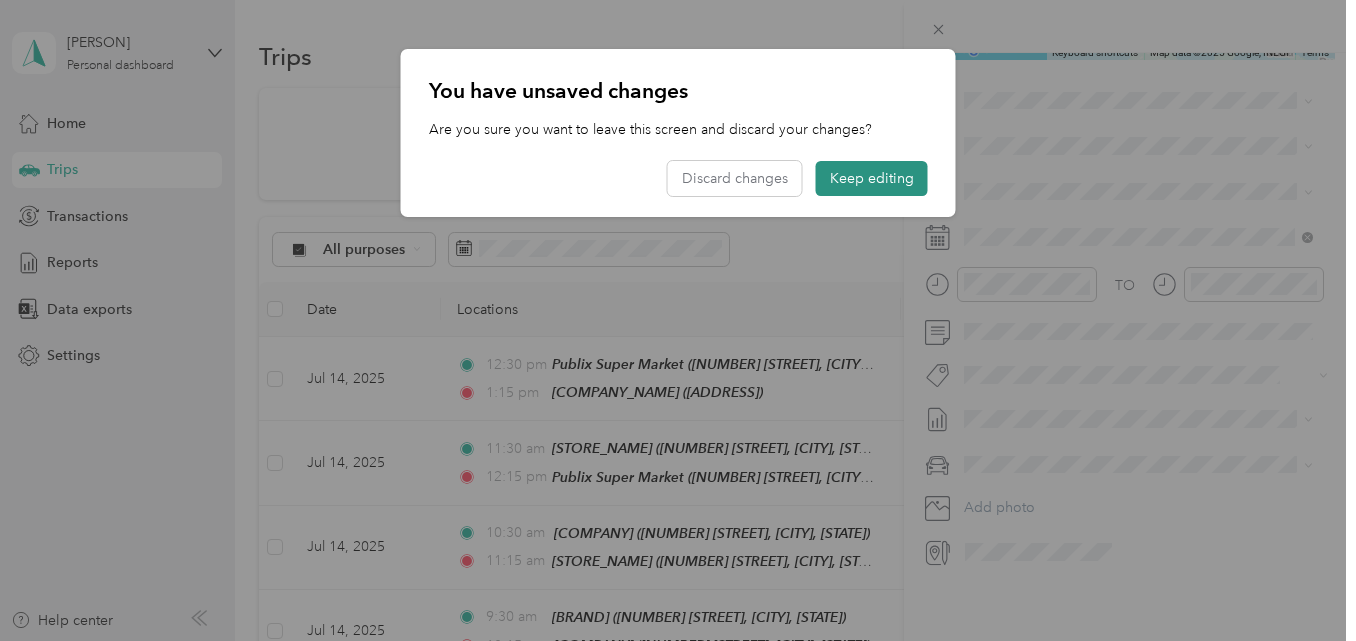 click on "Keep editing" at bounding box center (872, 178) 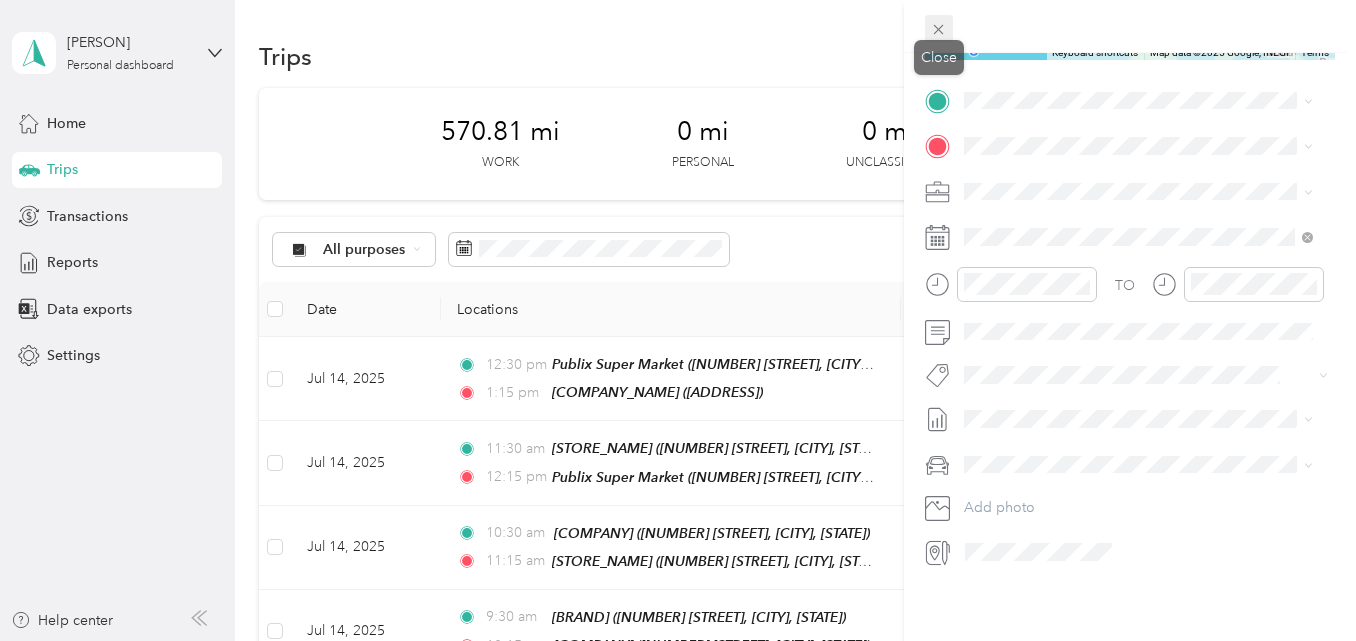 click 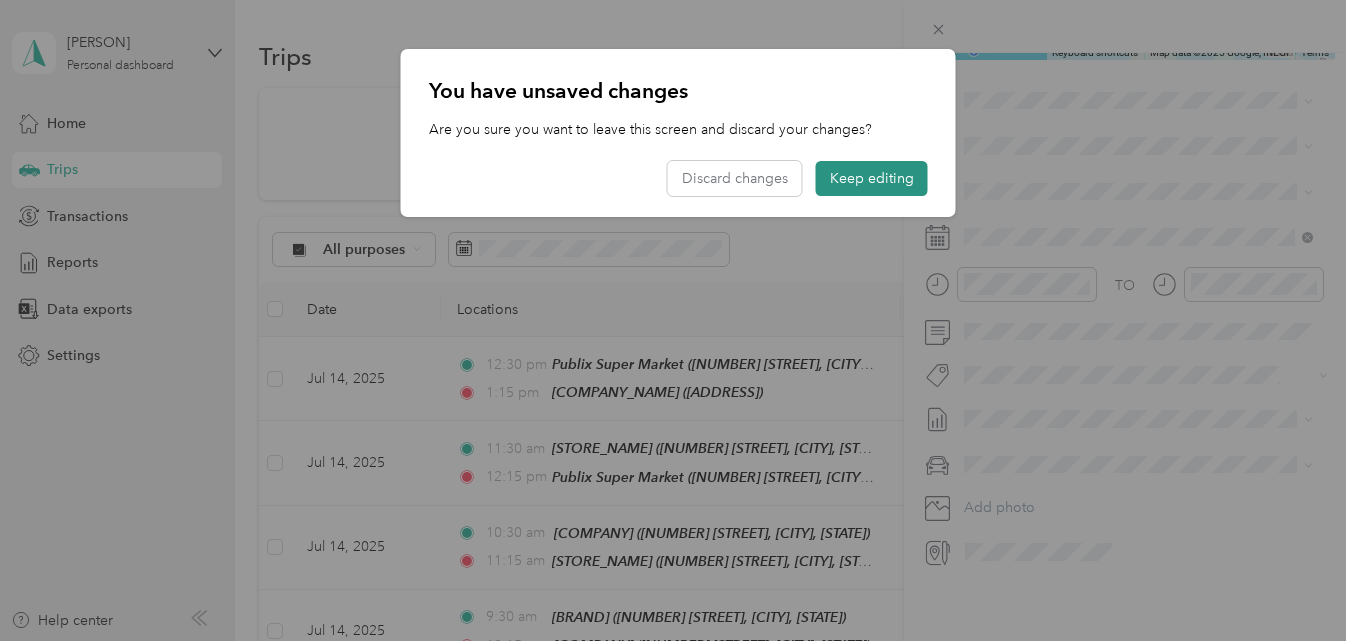 click on "Keep editing" at bounding box center [872, 178] 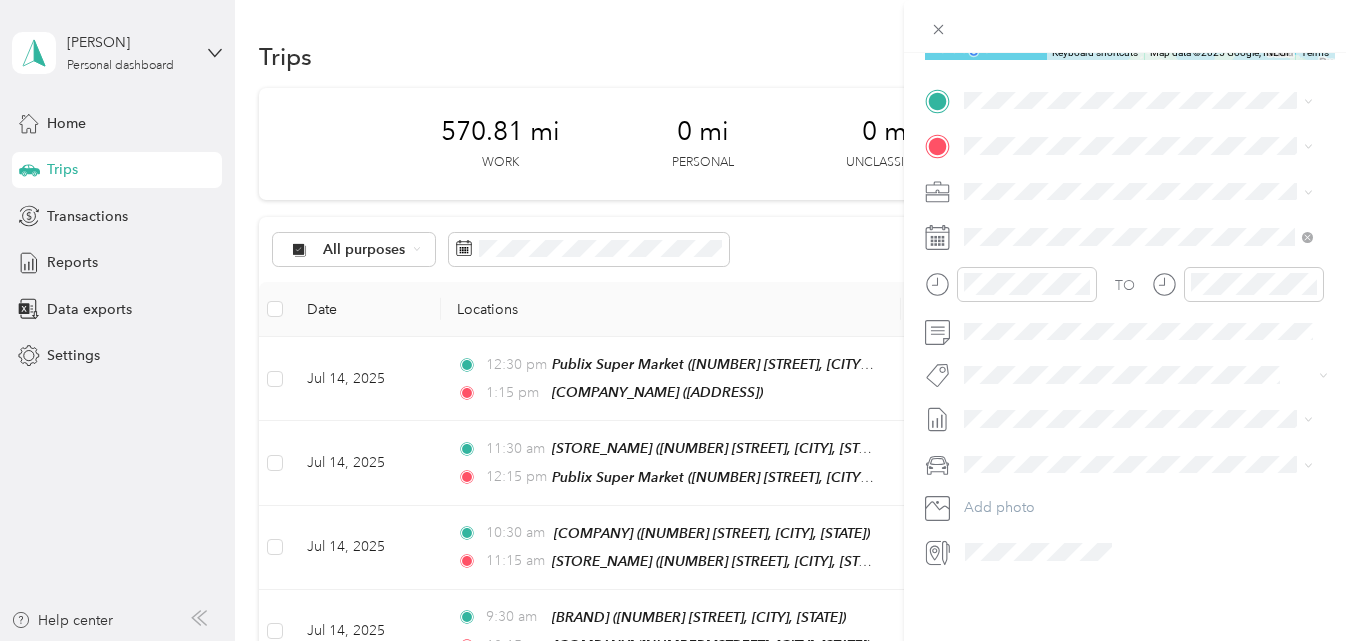 click on "New Trip Save This trip cannot be edited because it is either under review, approved, or paid. Contact your Team Manager to edit it. Miles ← Move left → Move right ↑ Move up ↓ Move down + Zoom in - Zoom out Home Jump left by 75% End Jump right by 75% Page Up Jump up by 75% Page Down Jump down by 75% Keyboard shortcuts Map Data Map data ©2025 Google, INEGI Map data ©2025 Google, INEGI 1000 km  Click to toggle between metric and imperial units Terms Report a map error Edit route Calculate route Round trip TO Add photo" at bounding box center [678, 320] 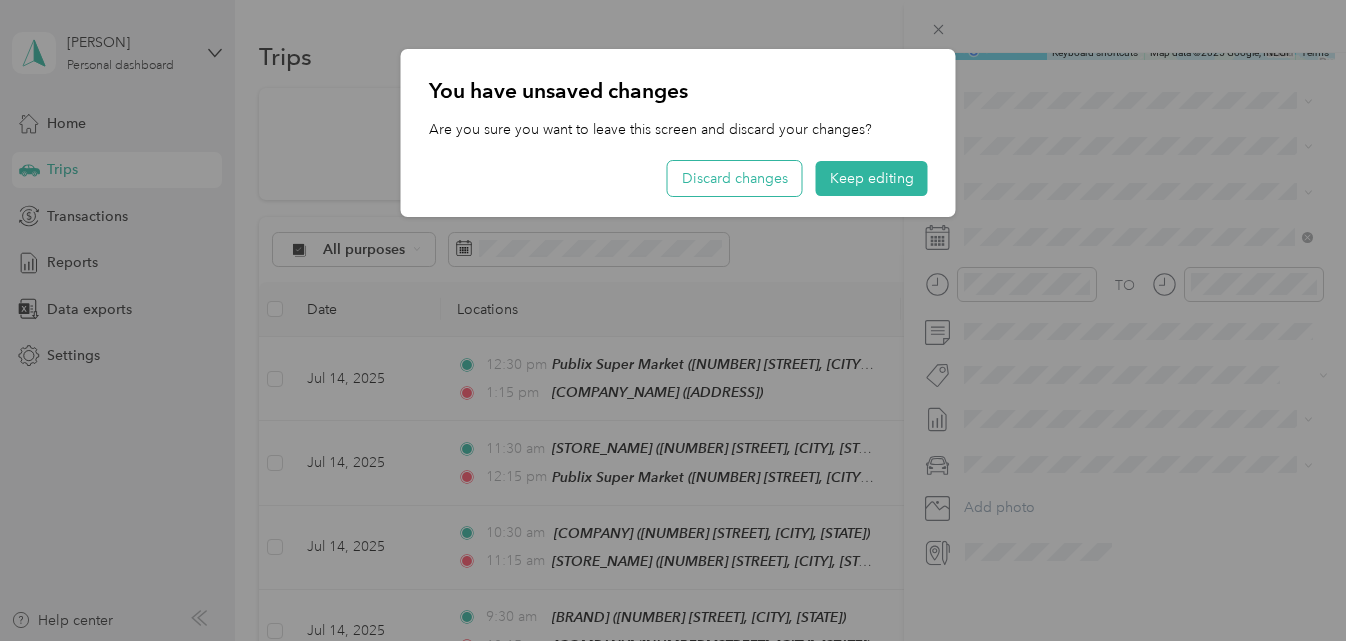 click on "Discard changes" at bounding box center [735, 178] 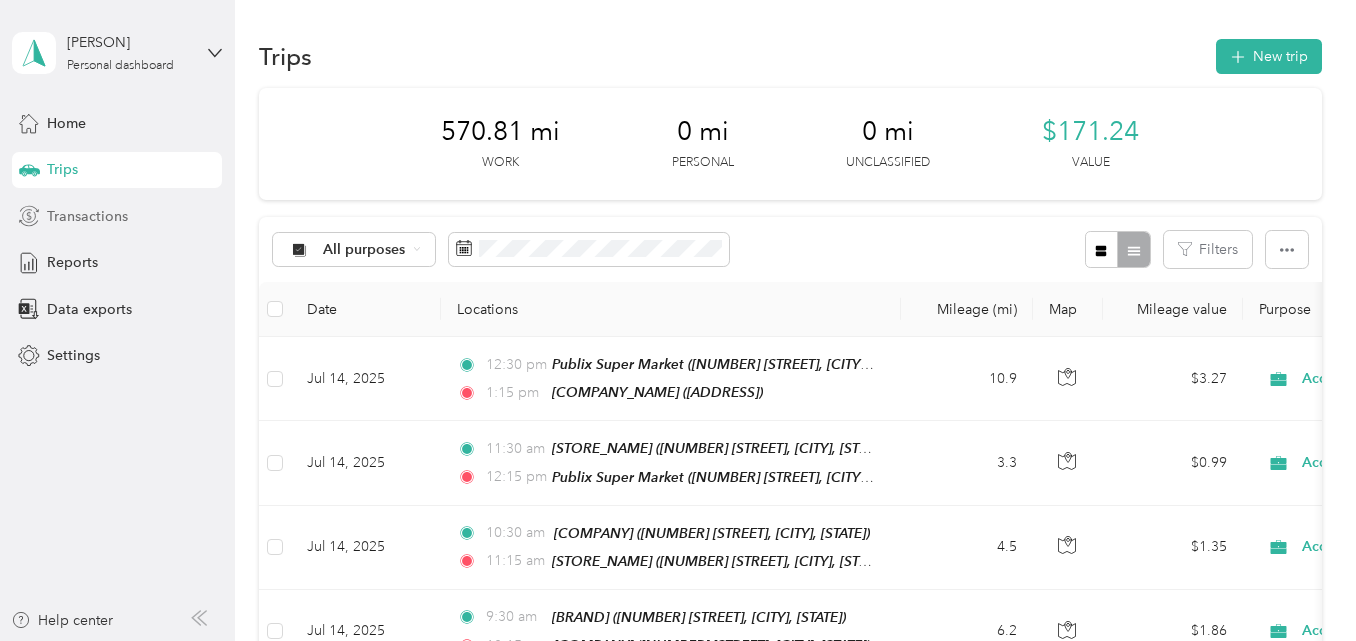 click on "Transactions" at bounding box center [87, 216] 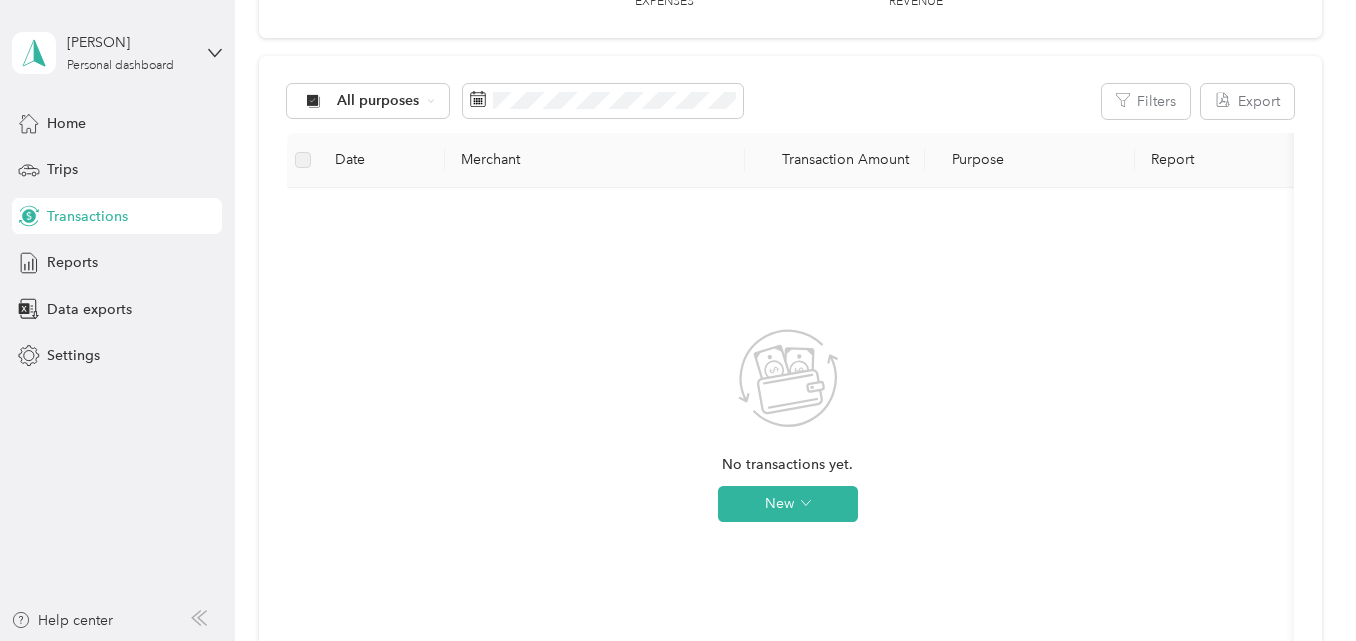scroll, scrollTop: 200, scrollLeft: 0, axis: vertical 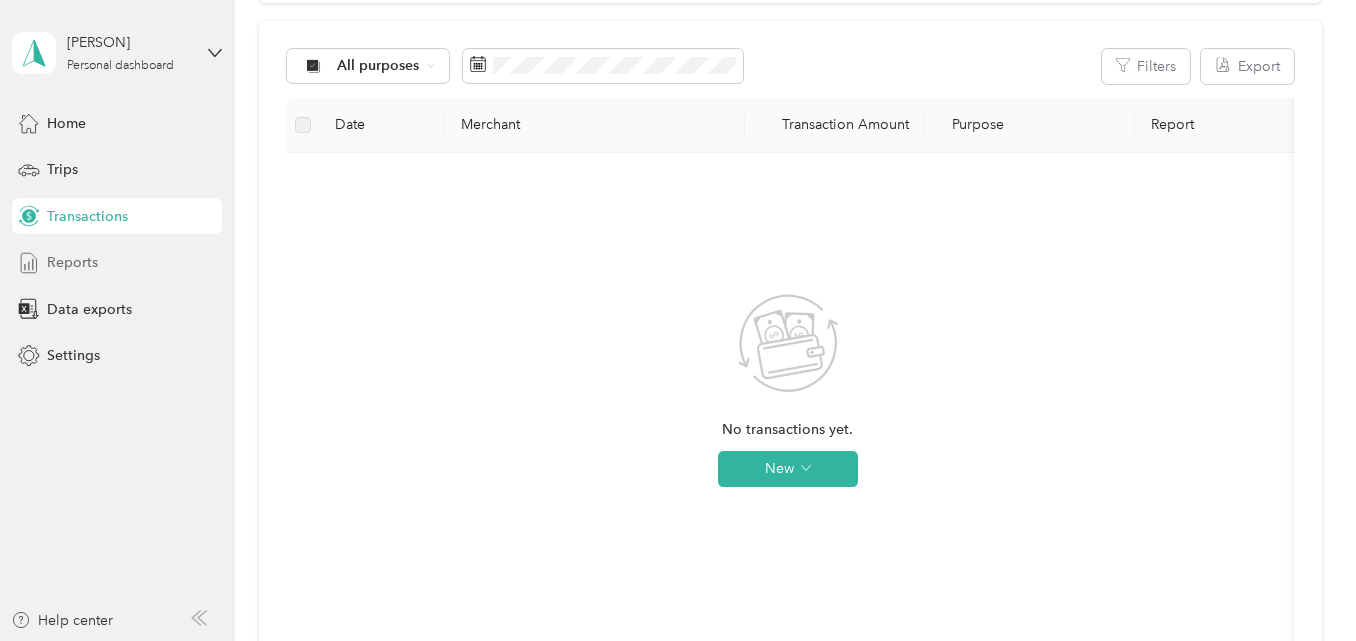 click on "Reports" at bounding box center [72, 262] 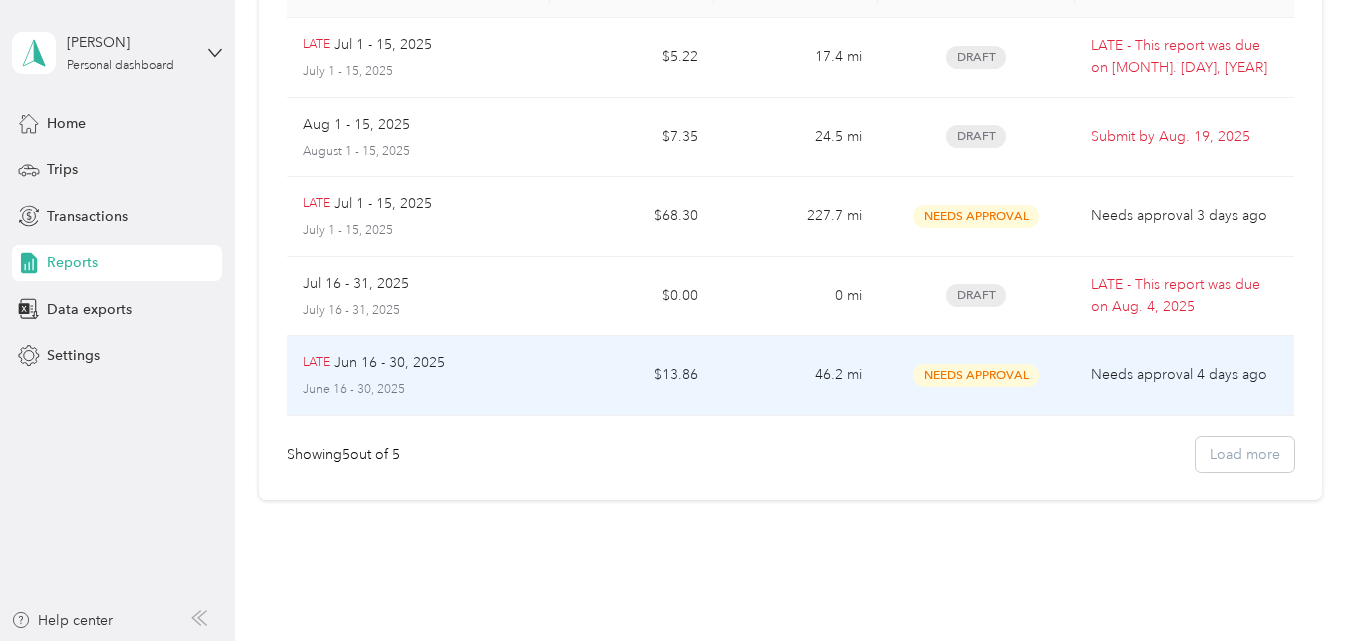 scroll, scrollTop: 158, scrollLeft: 0, axis: vertical 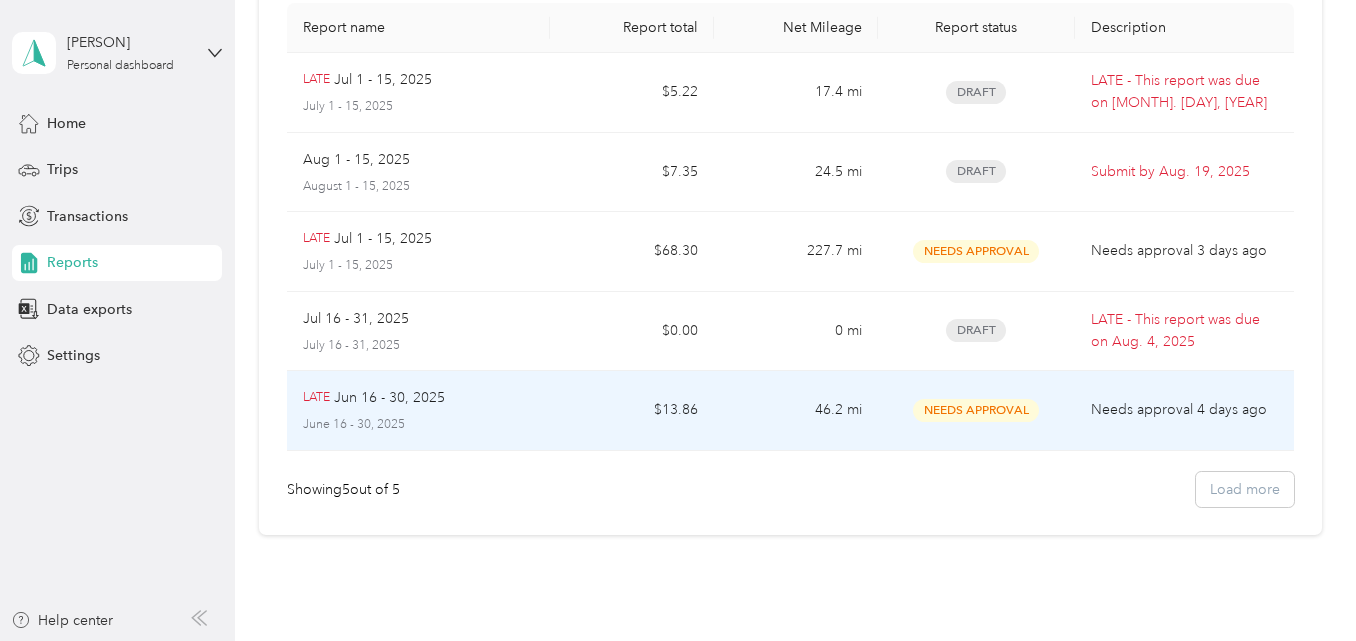 click on "Needs Approval" at bounding box center (976, 411) 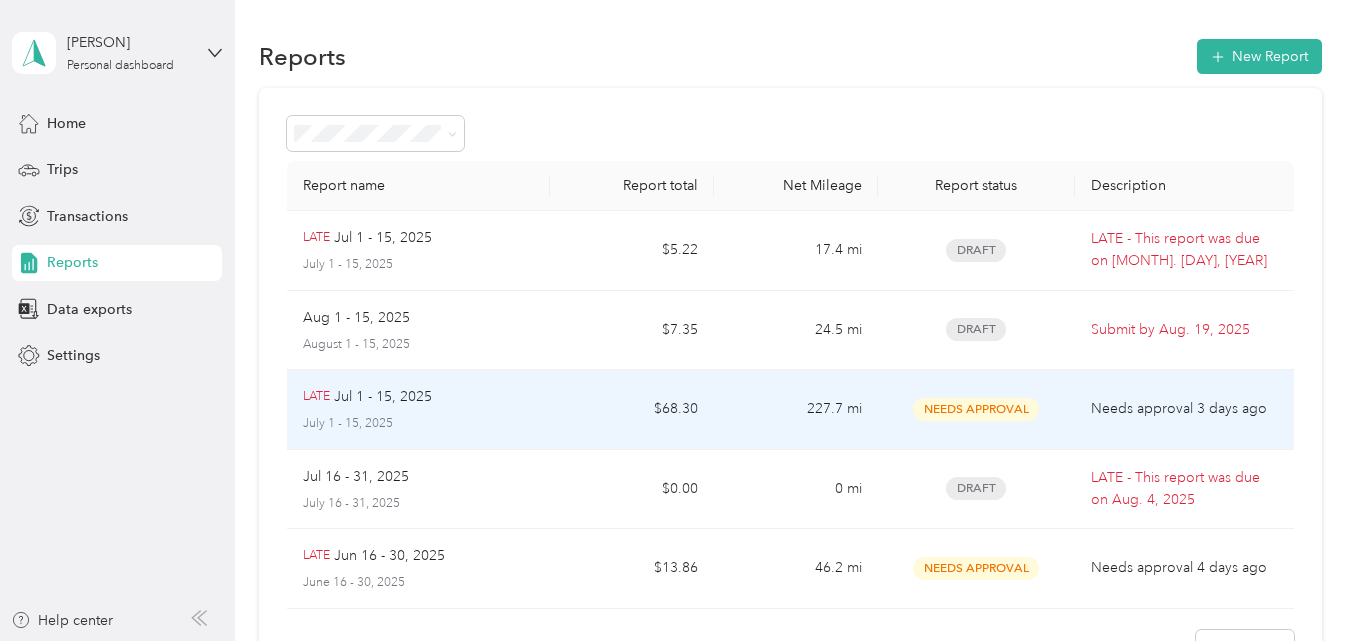 click on "Needs Approval" at bounding box center [976, 410] 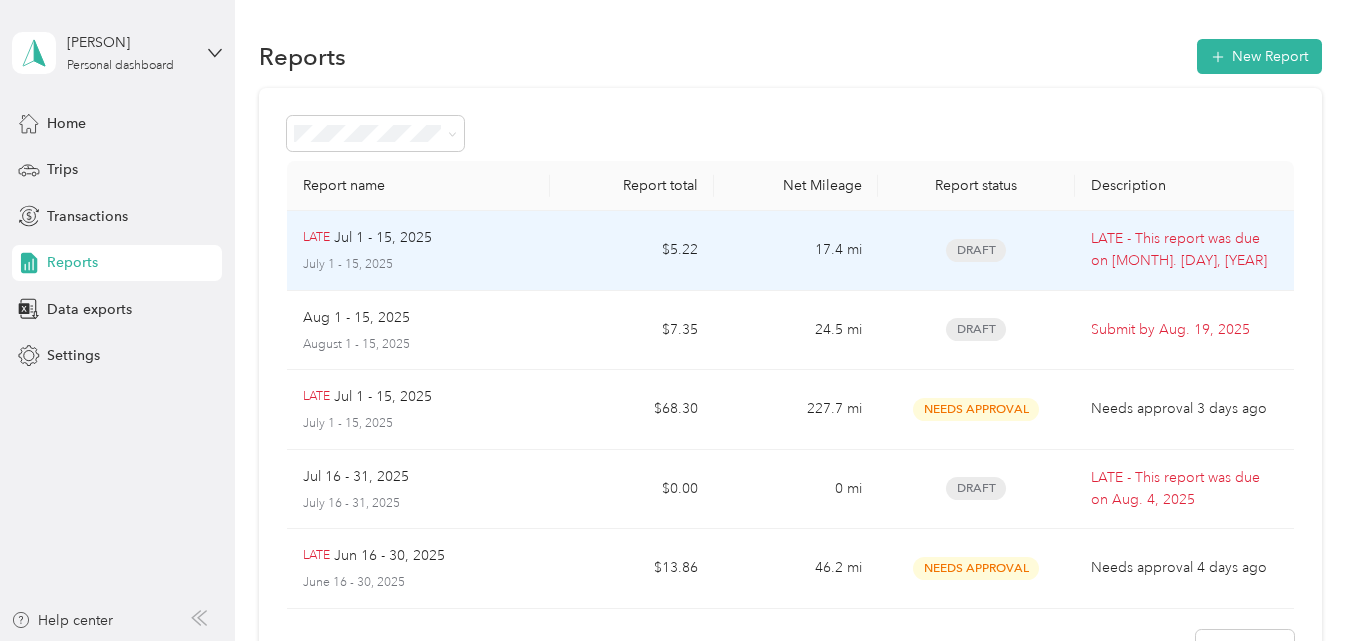 click on "Draft" at bounding box center [976, 250] 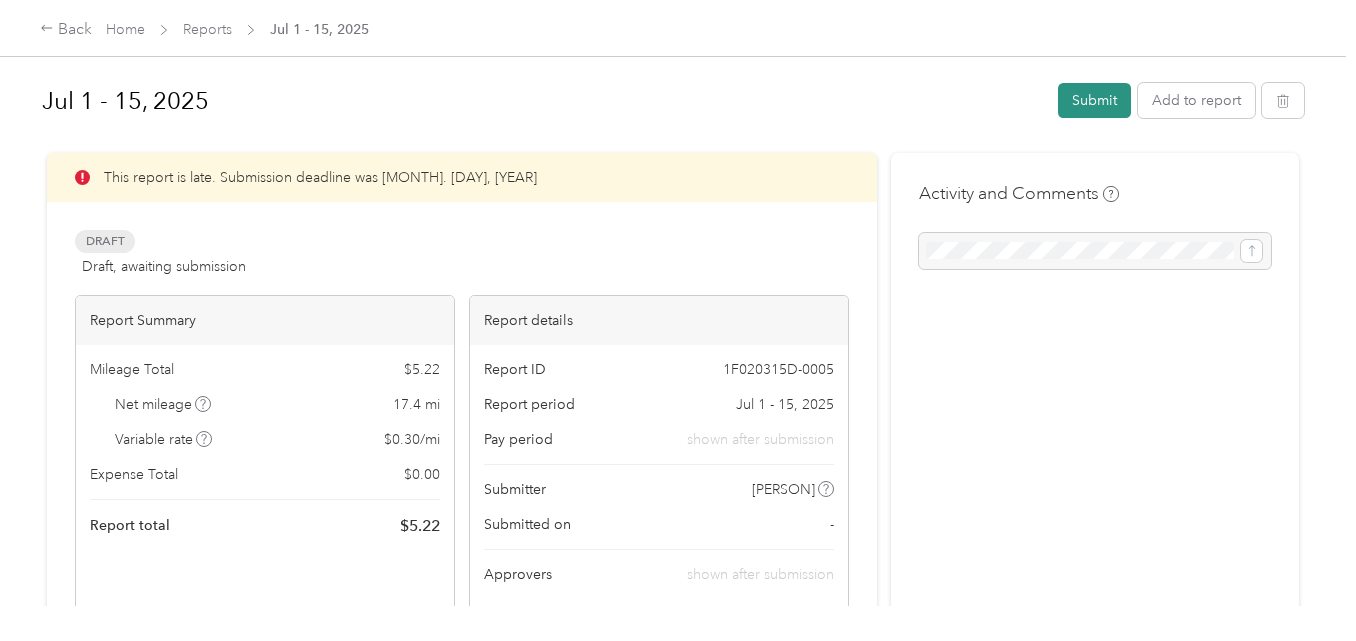 click on "Submit" at bounding box center (1094, 100) 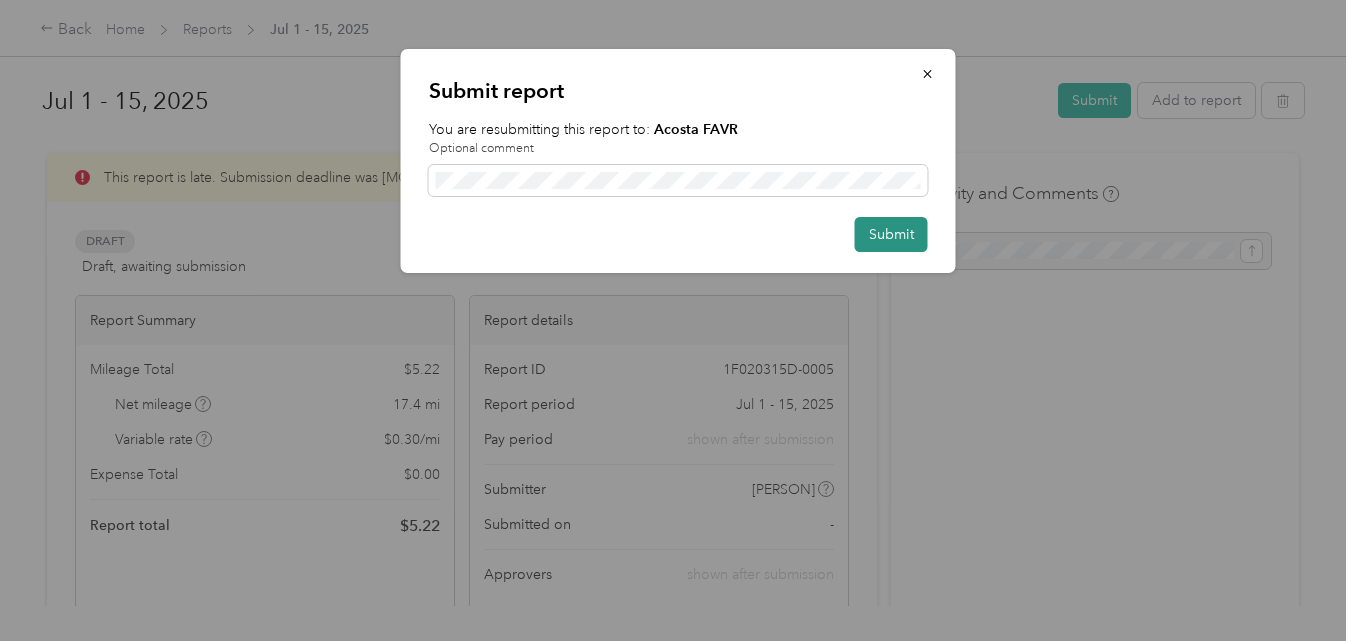 click on "Submit" at bounding box center [891, 234] 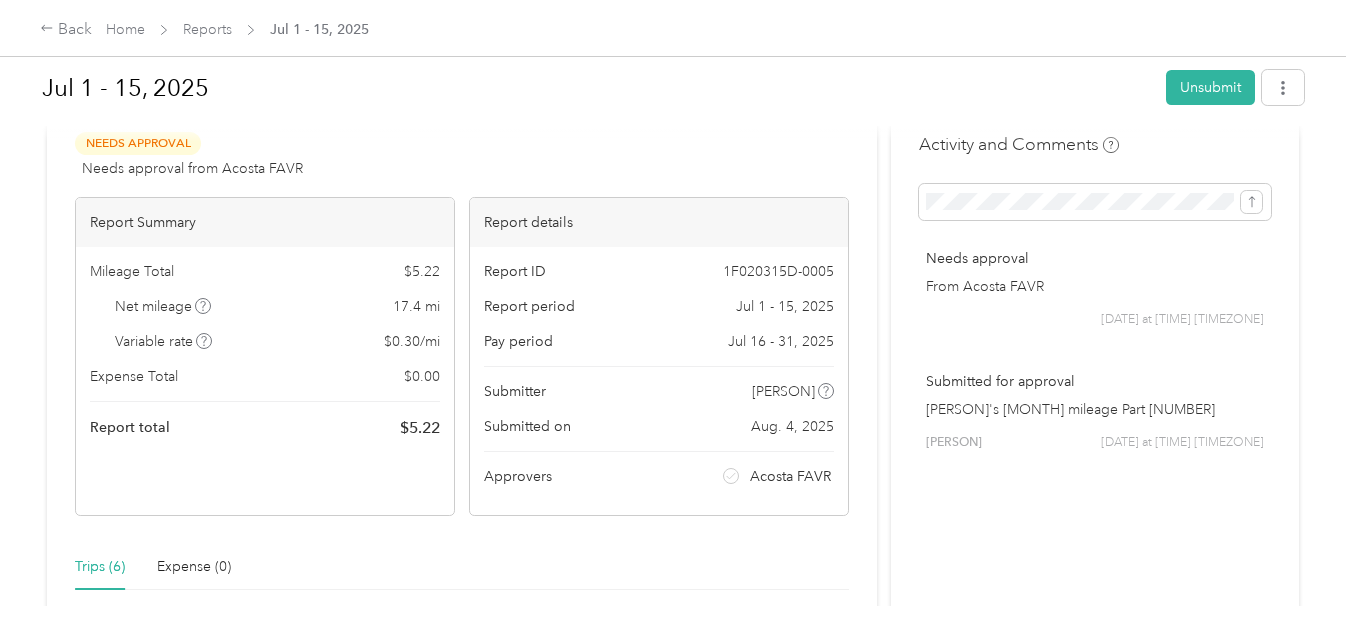 scroll, scrollTop: 0, scrollLeft: 0, axis: both 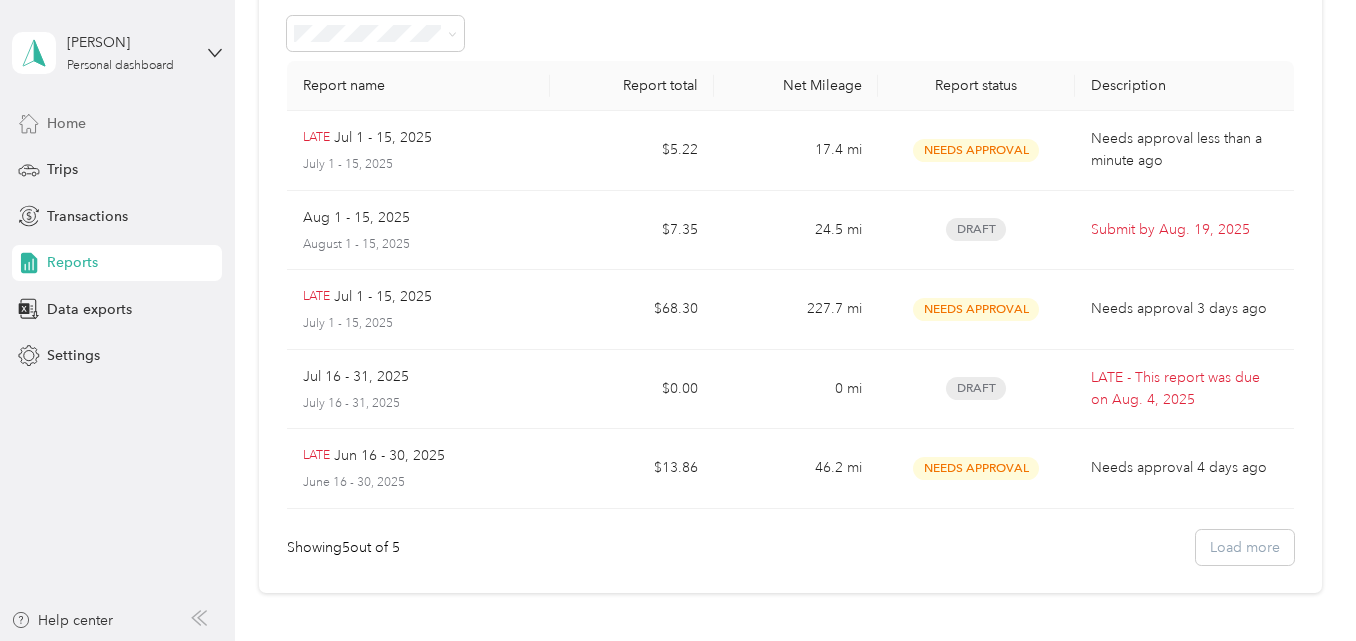 click on "Home" at bounding box center [66, 123] 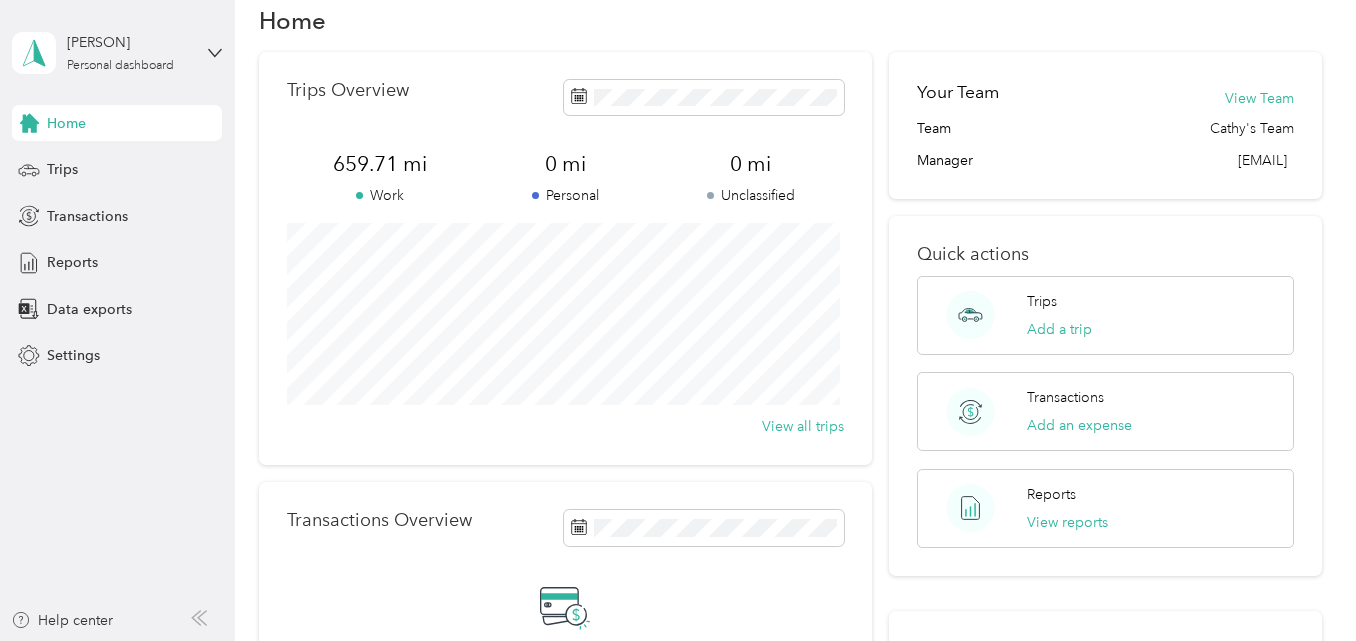 scroll, scrollTop: 0, scrollLeft: 0, axis: both 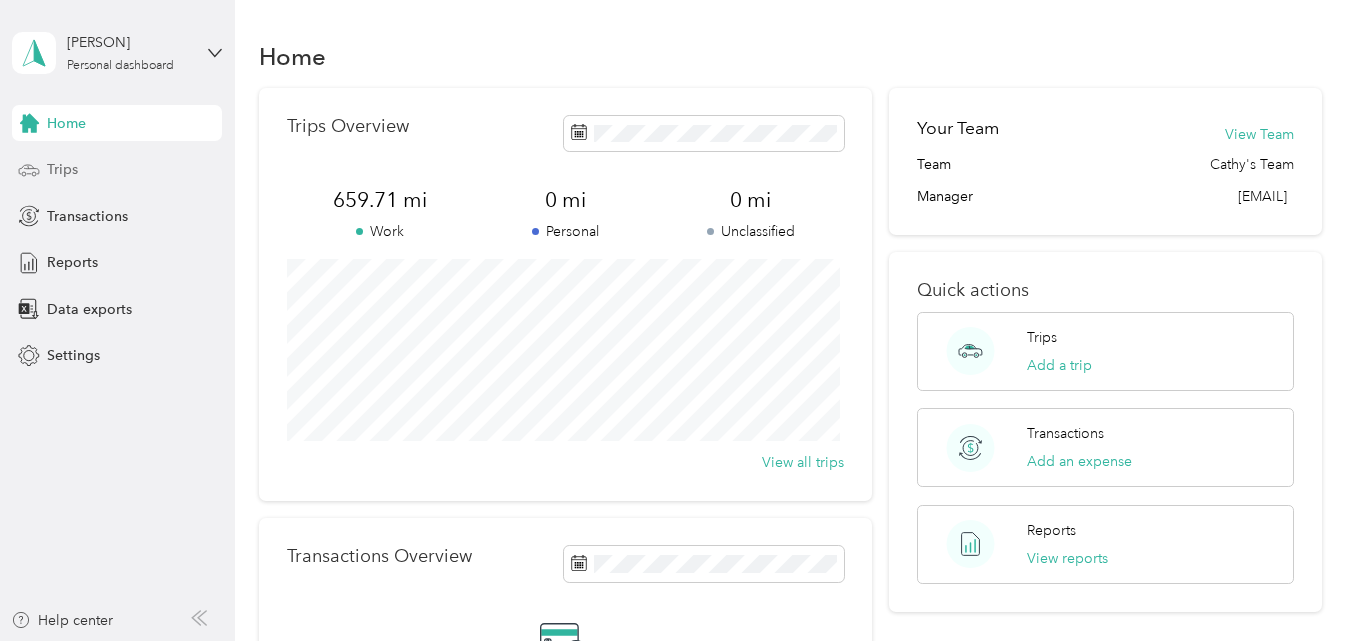 click on "Trips" at bounding box center [62, 169] 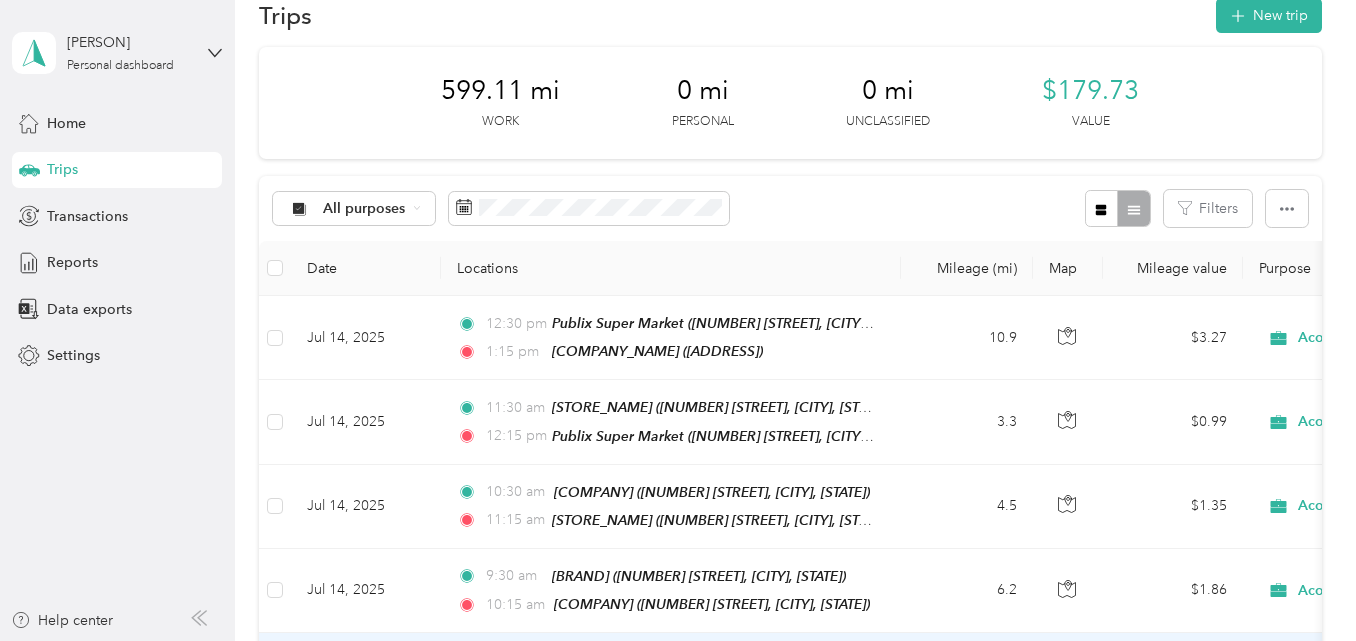 scroll, scrollTop: 0, scrollLeft: 0, axis: both 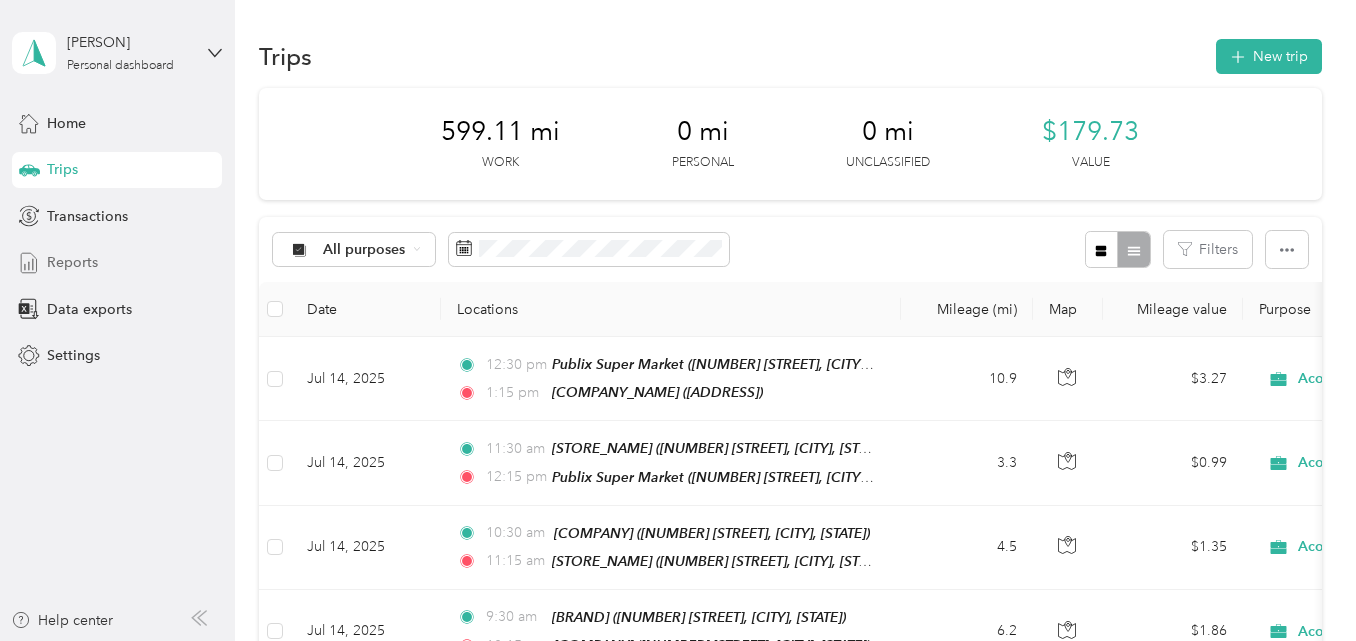 click on "Reports" at bounding box center [72, 262] 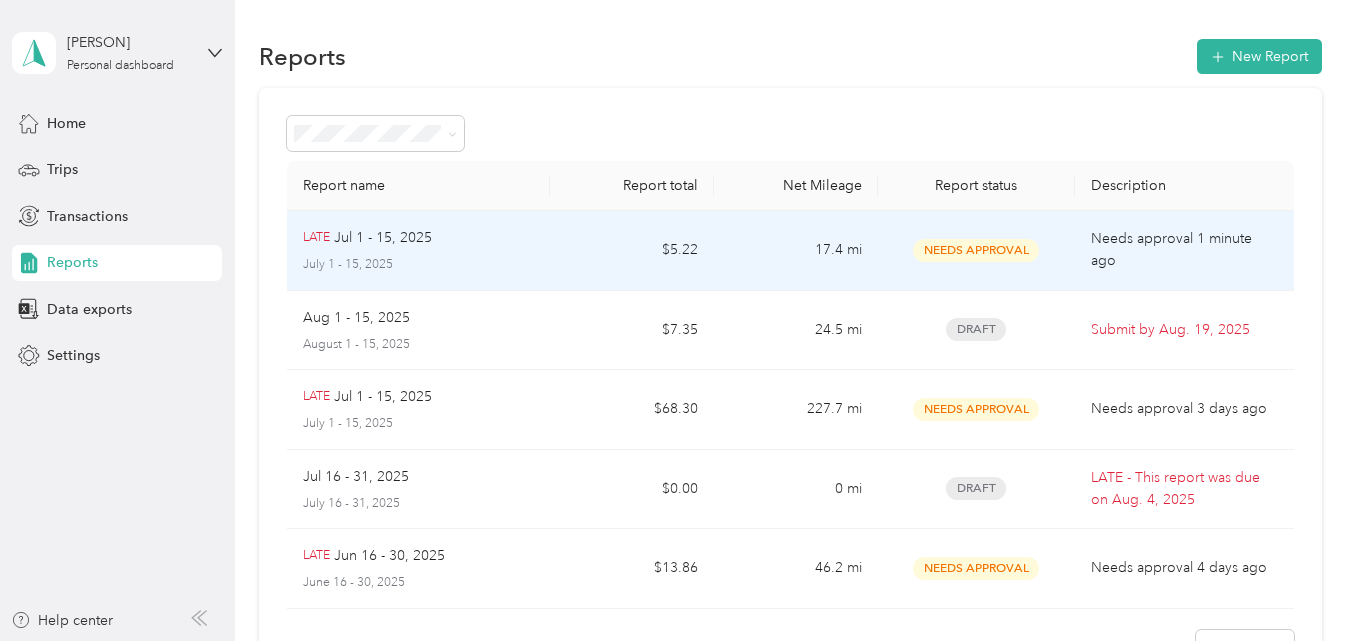 click on "Needs Approval" at bounding box center [976, 250] 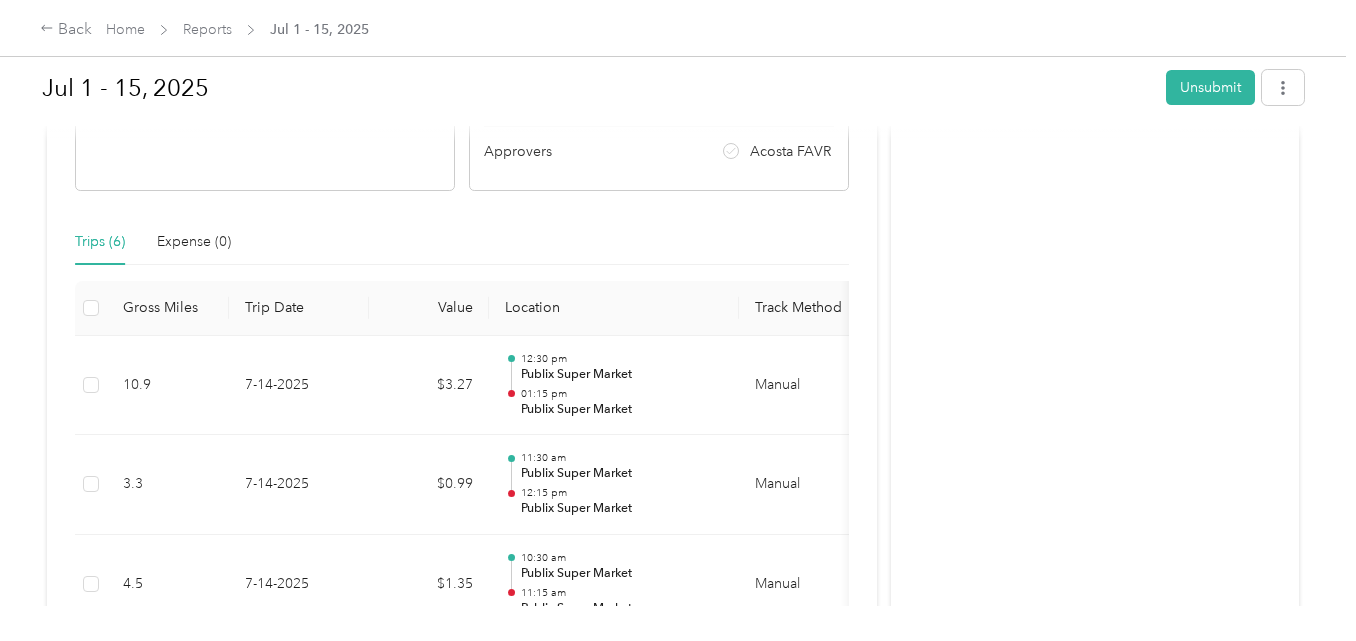 scroll, scrollTop: 100, scrollLeft: 0, axis: vertical 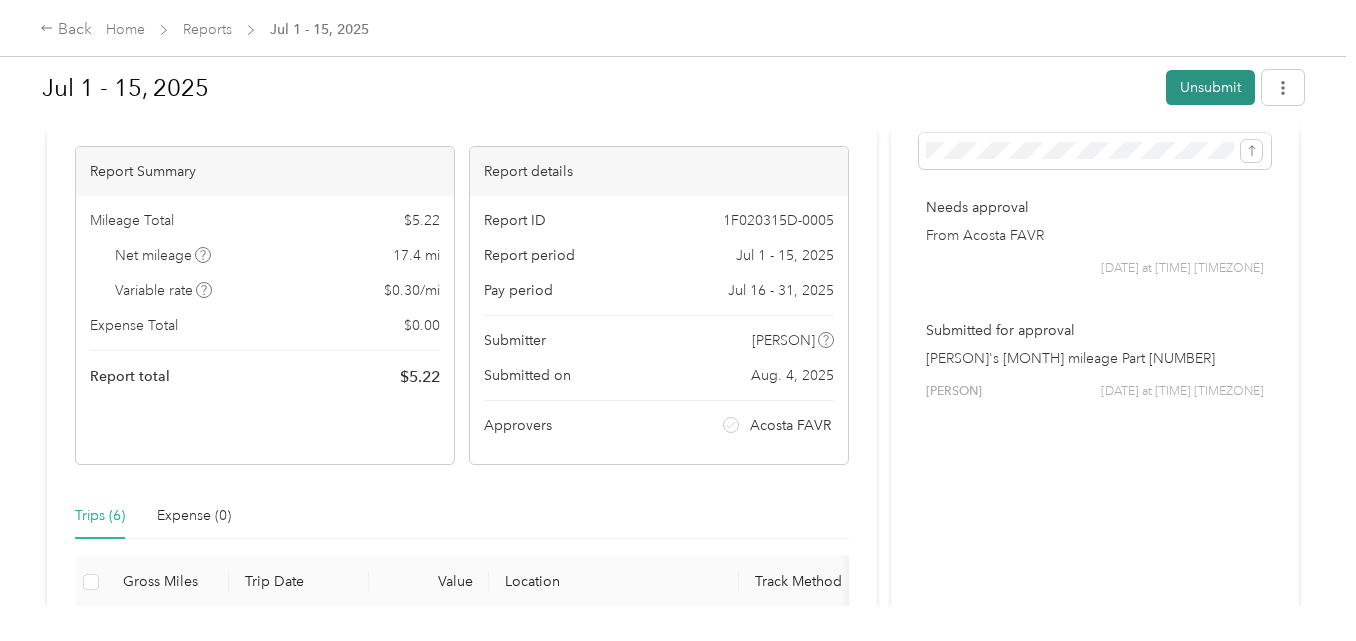 click on "Unsubmit" at bounding box center (1210, 87) 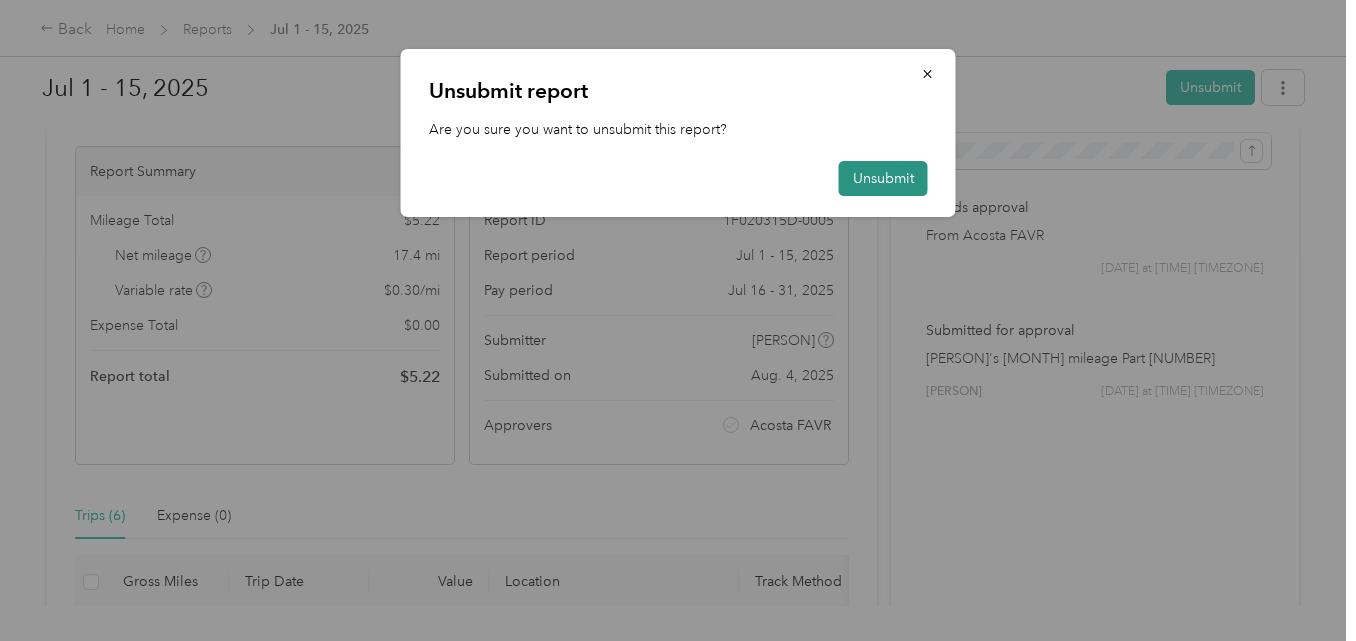 click on "Unsubmit" at bounding box center [883, 178] 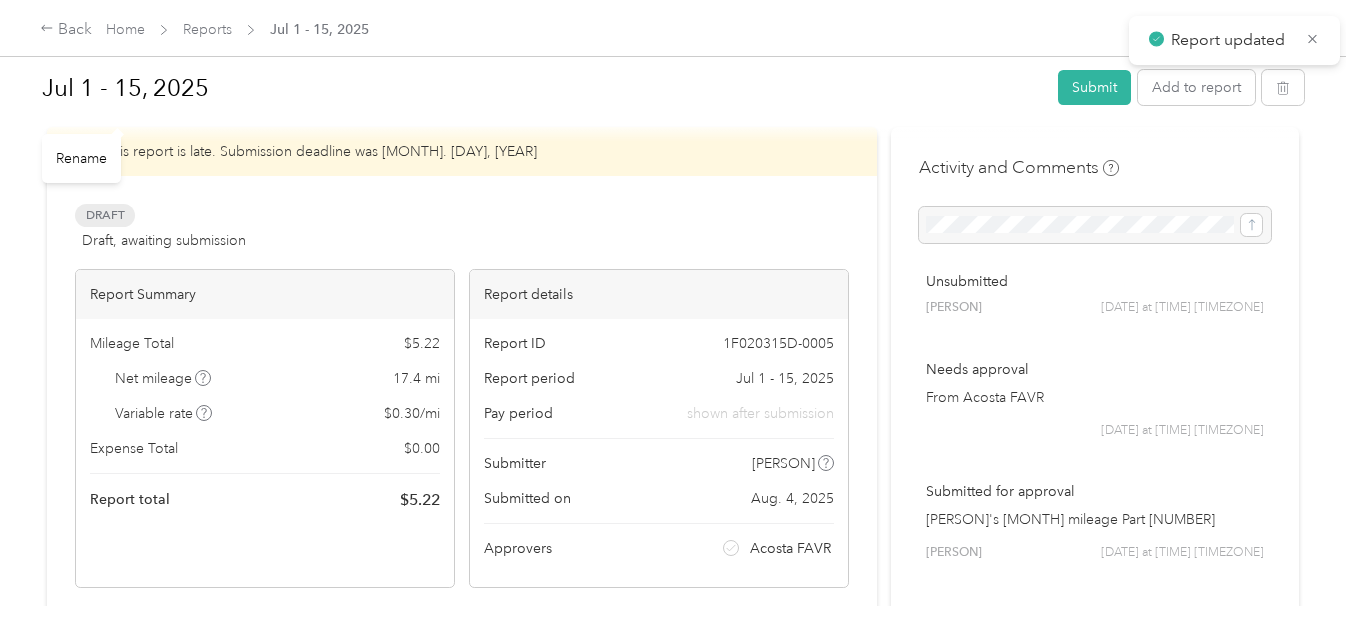 scroll, scrollTop: 0, scrollLeft: 0, axis: both 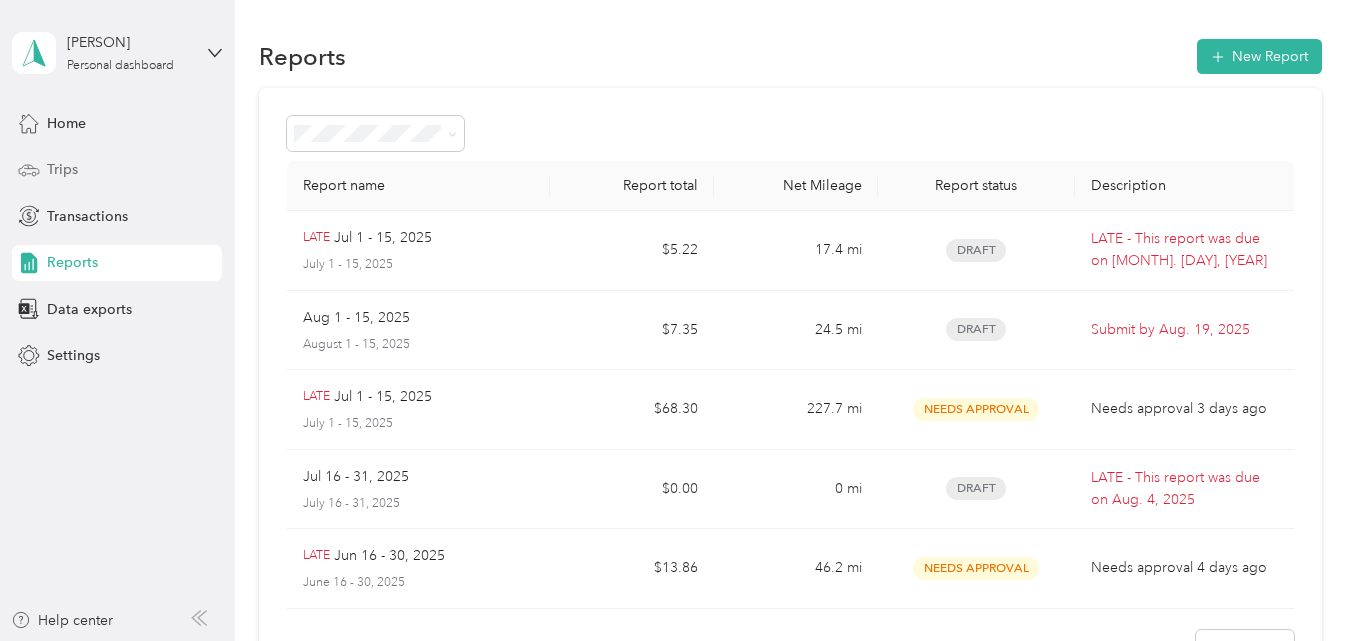 click on "Trips" at bounding box center (62, 169) 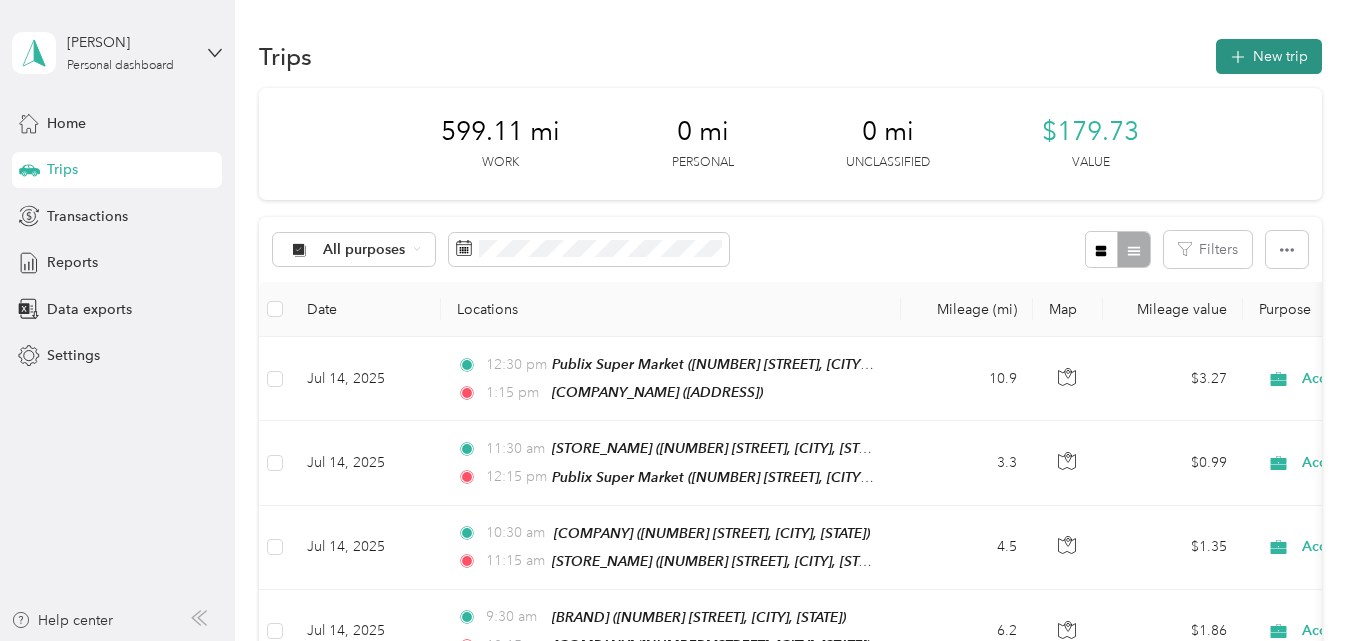 click on "New trip" at bounding box center (1269, 56) 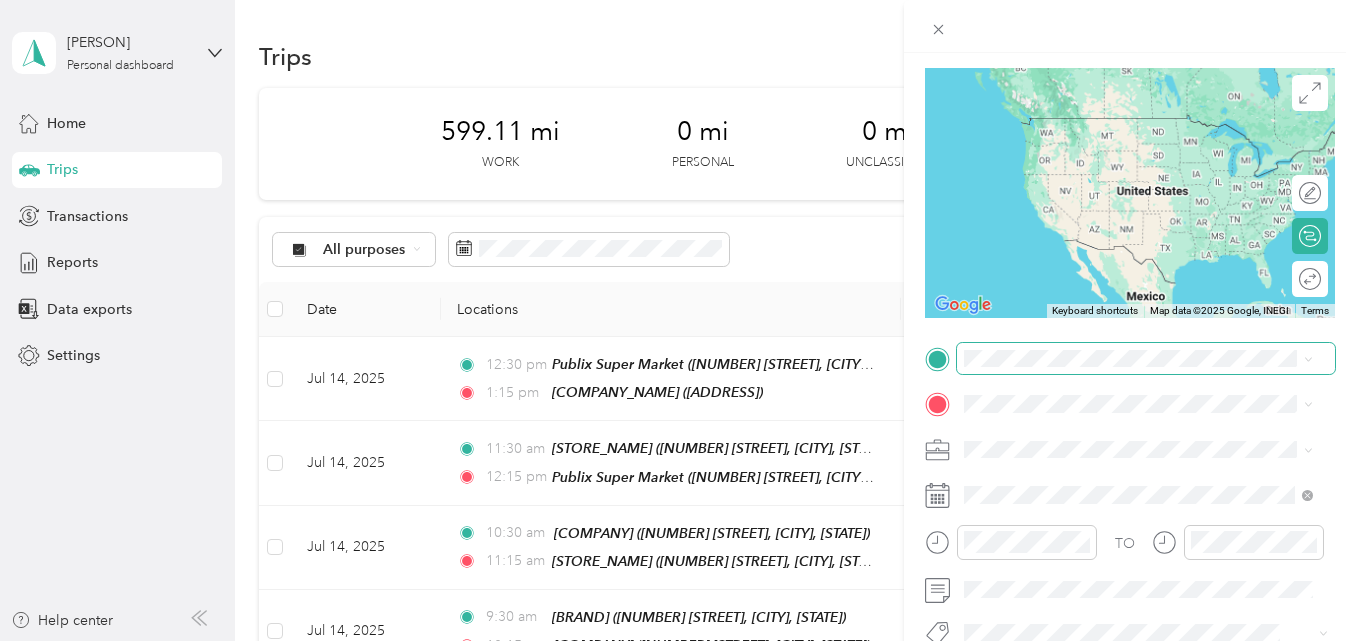 scroll, scrollTop: 300, scrollLeft: 0, axis: vertical 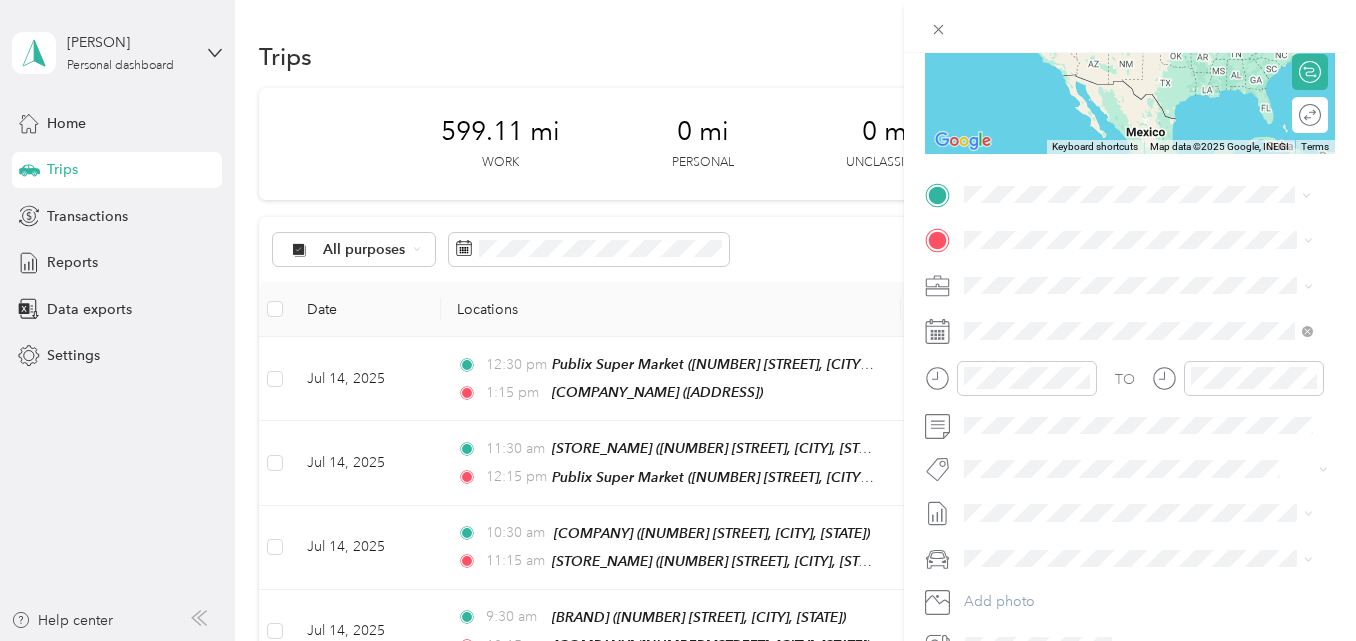 click on "[STREET]
[CITY], [STATE] [POSTAL_CODE], [COUNTRY]" at bounding box center (1146, 387) 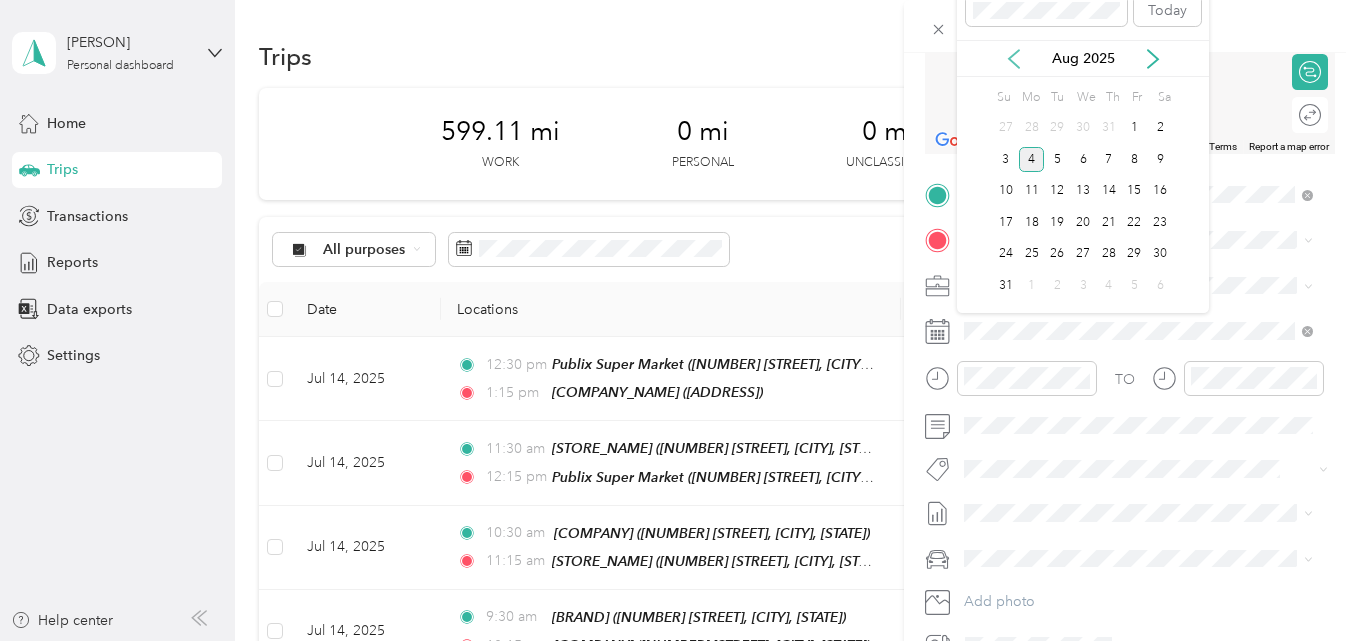 click 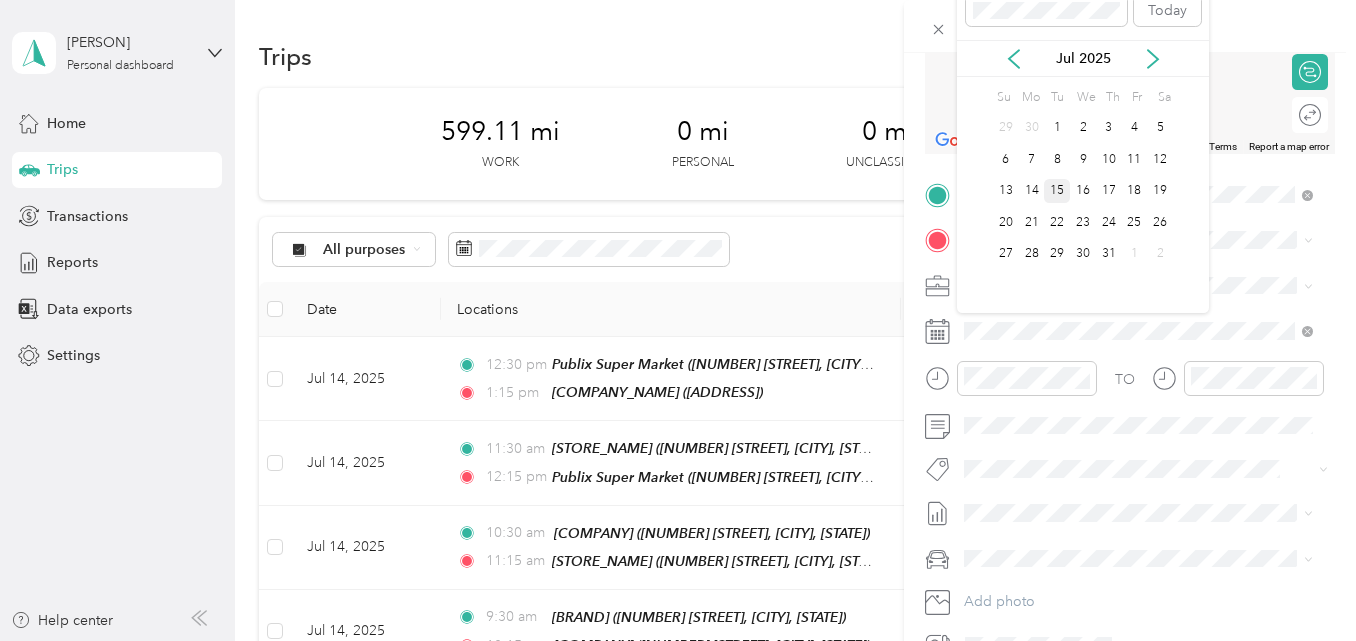 click on "15" at bounding box center (1057, 191) 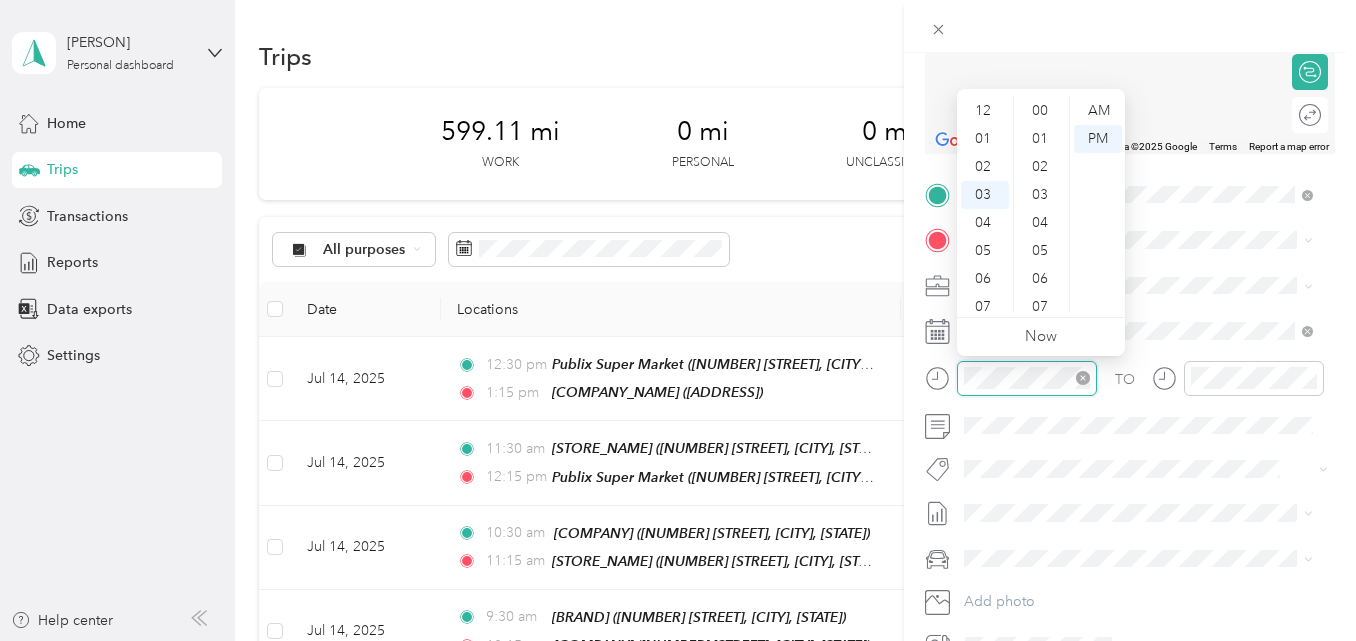 scroll, scrollTop: 84, scrollLeft: 0, axis: vertical 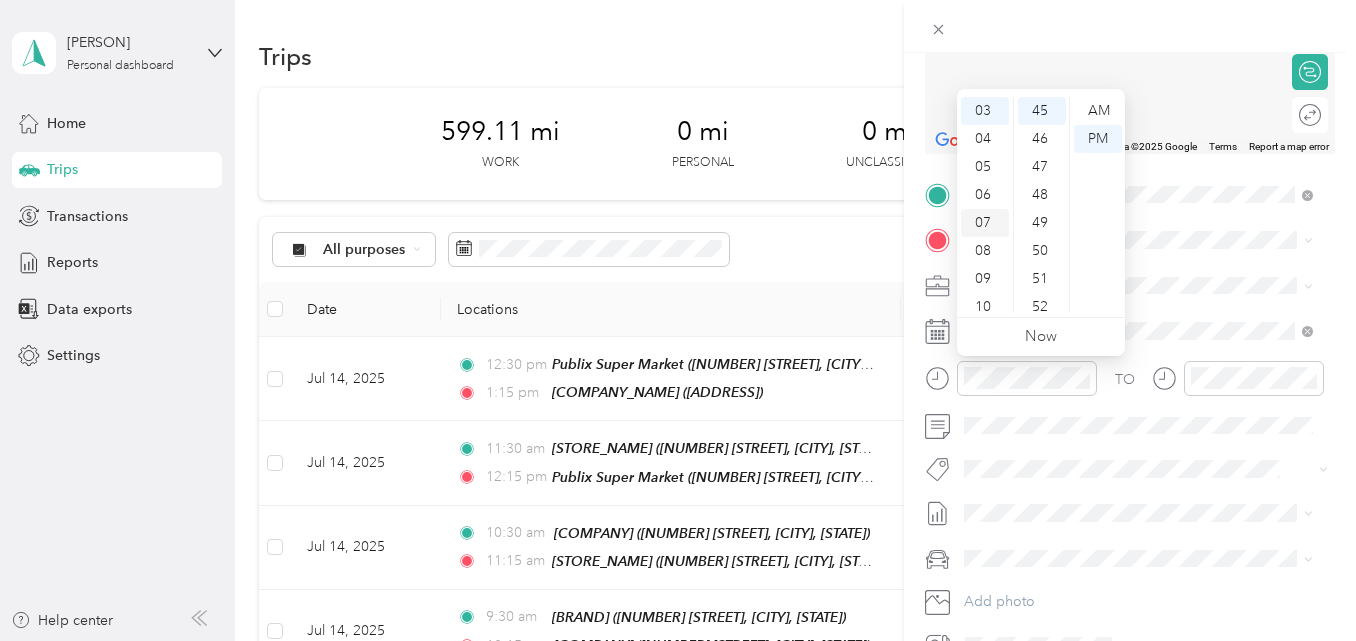 click on "07" at bounding box center (985, 223) 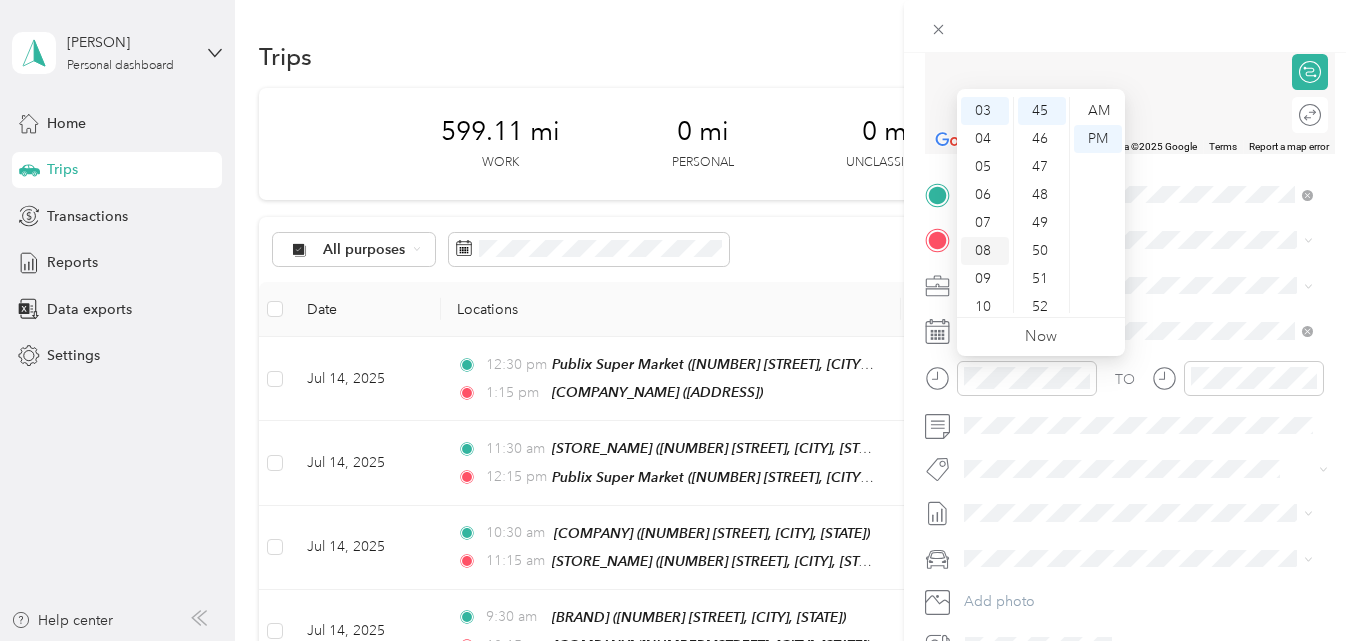 scroll, scrollTop: 120, scrollLeft: 0, axis: vertical 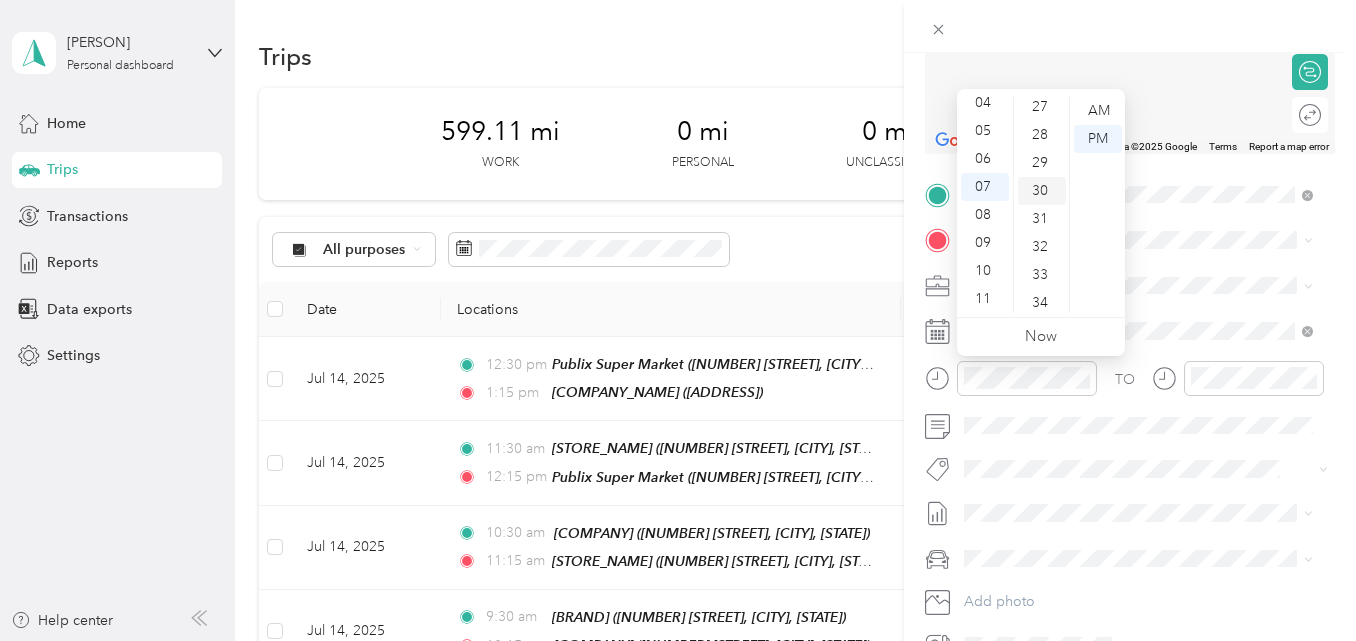click on "30" at bounding box center [1042, 191] 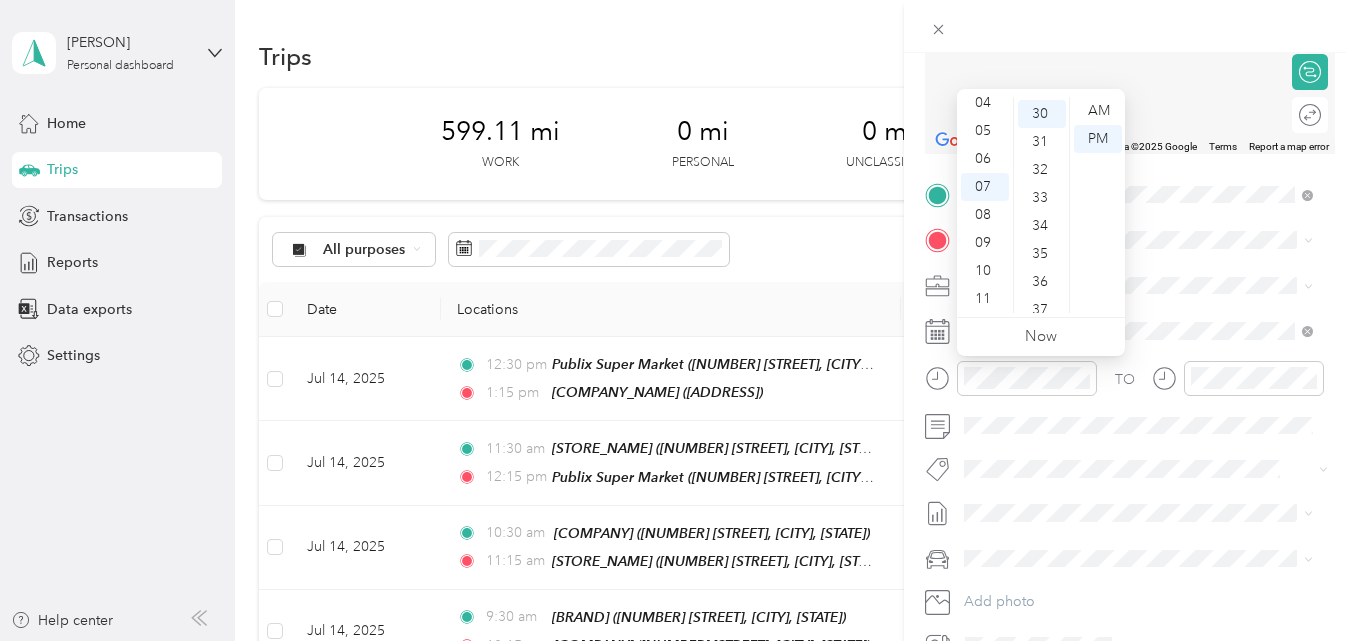 scroll, scrollTop: 840, scrollLeft: 0, axis: vertical 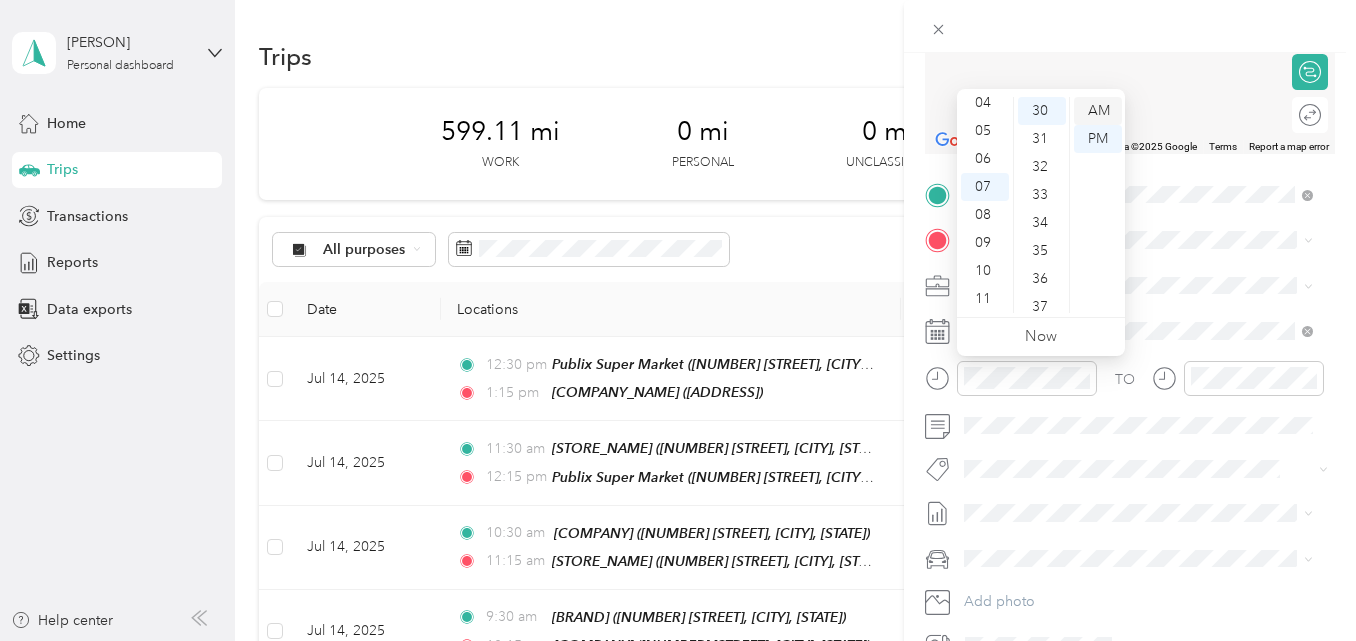 click on "AM" at bounding box center [1098, 111] 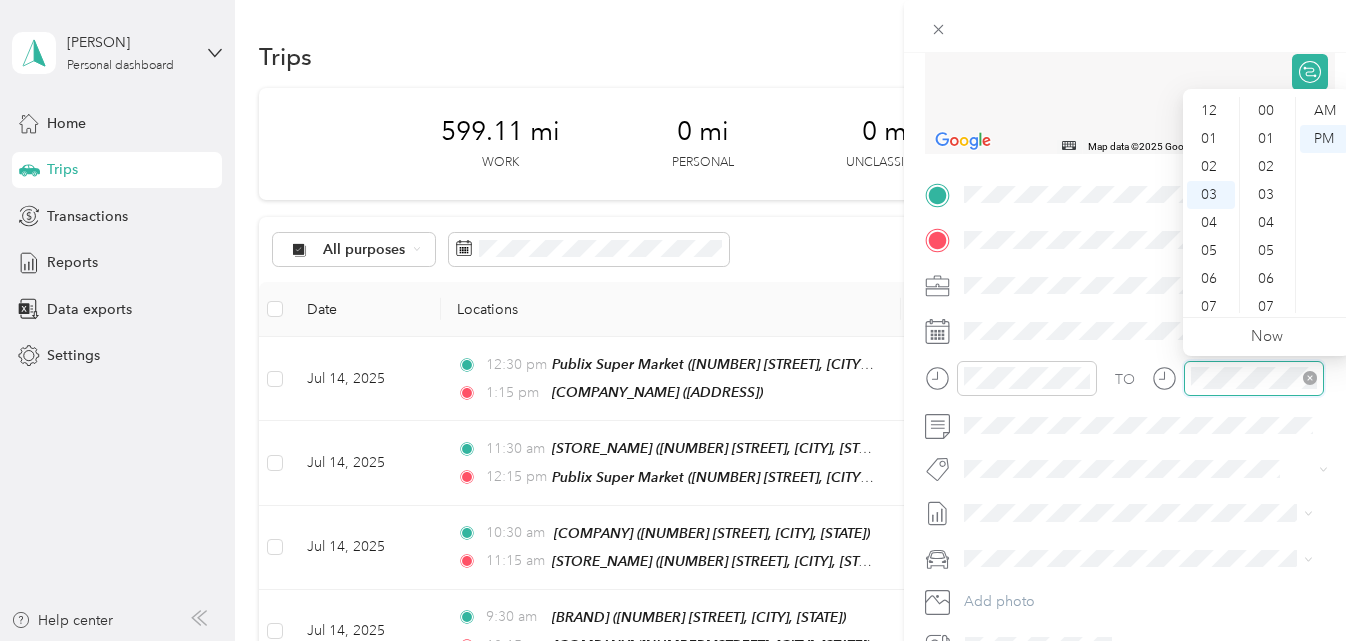 scroll, scrollTop: 84, scrollLeft: 0, axis: vertical 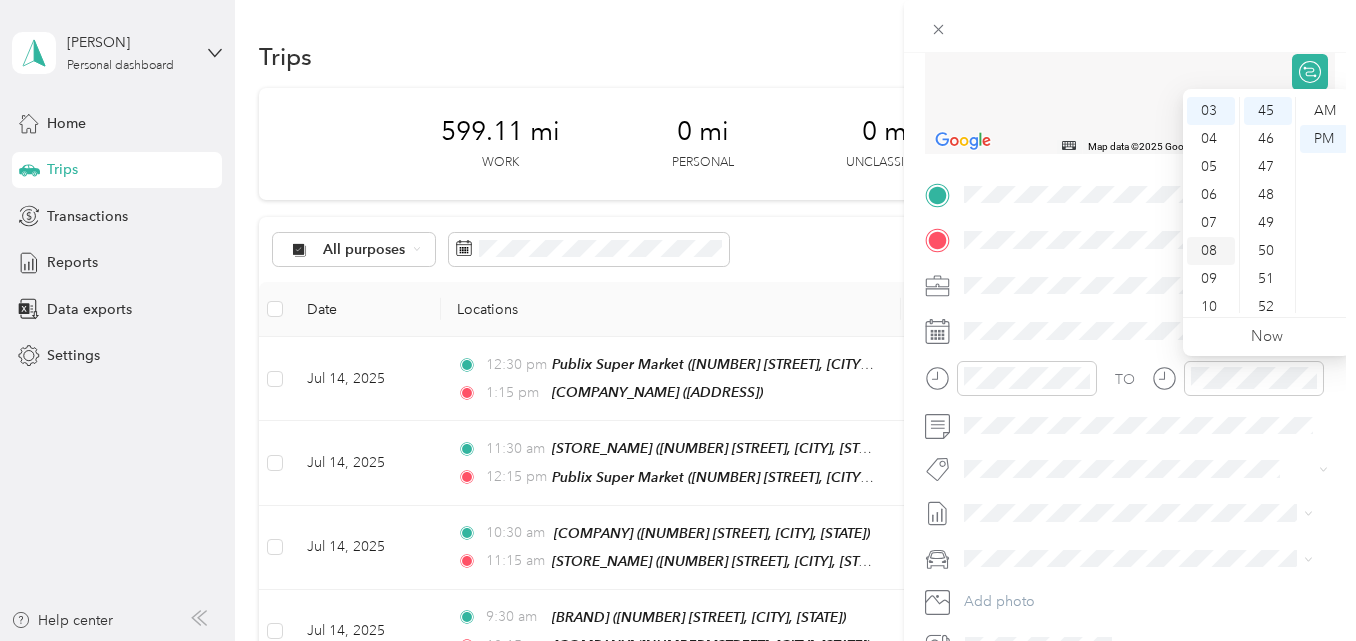 click on "08" at bounding box center (1211, 251) 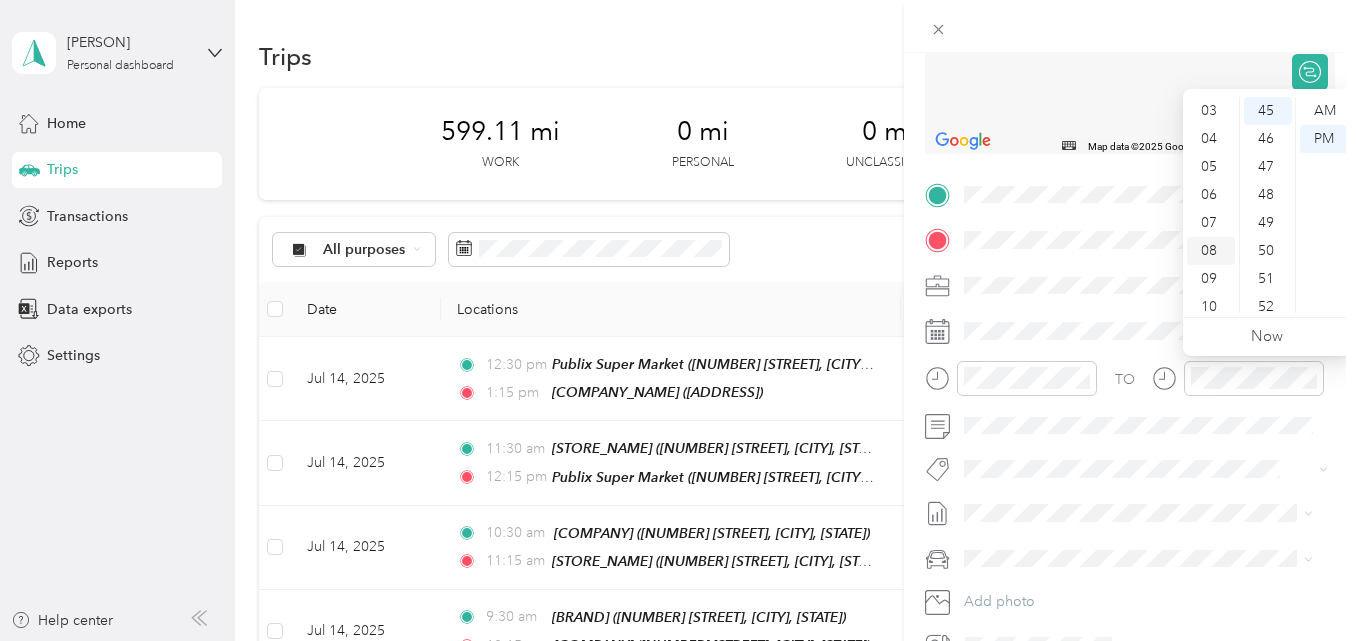 scroll, scrollTop: 120, scrollLeft: 0, axis: vertical 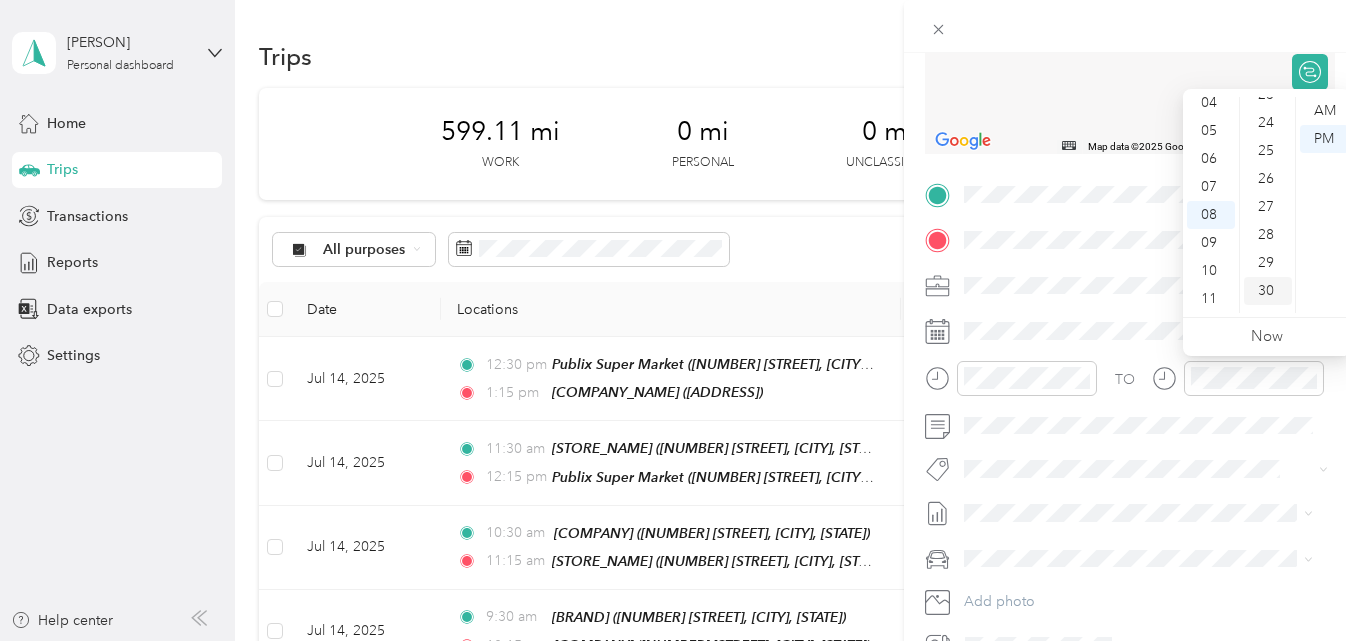 click on "30" at bounding box center [1268, 291] 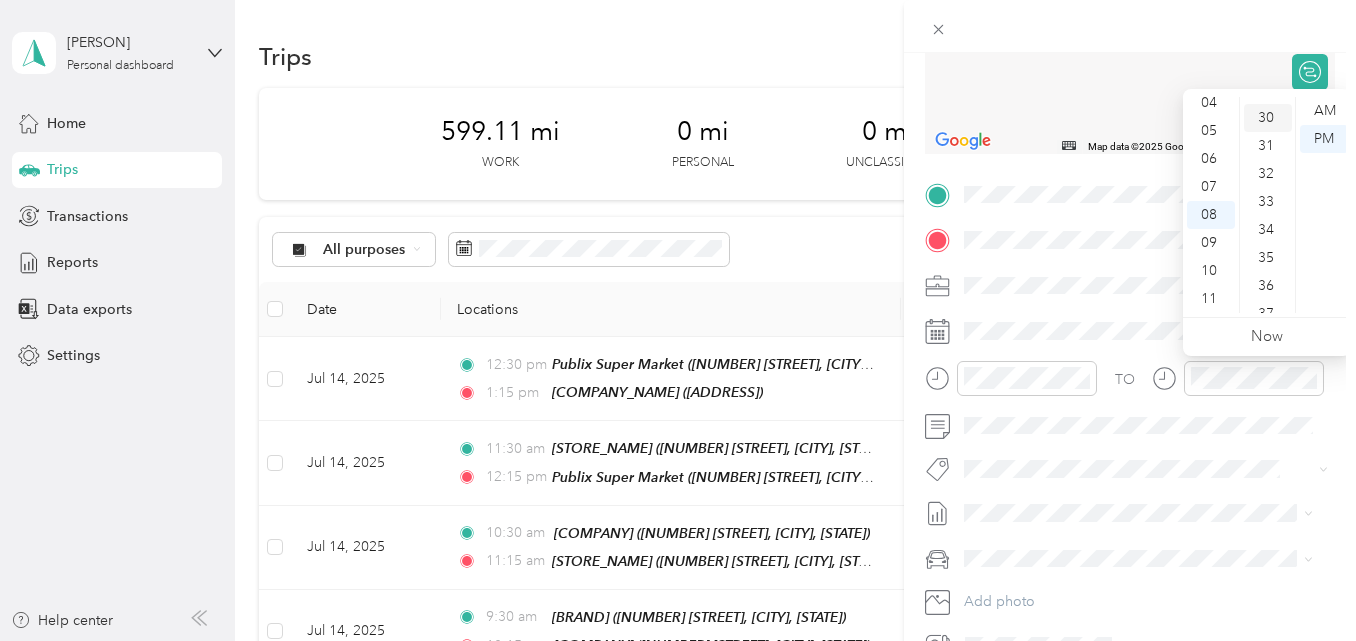 scroll, scrollTop: 840, scrollLeft: 0, axis: vertical 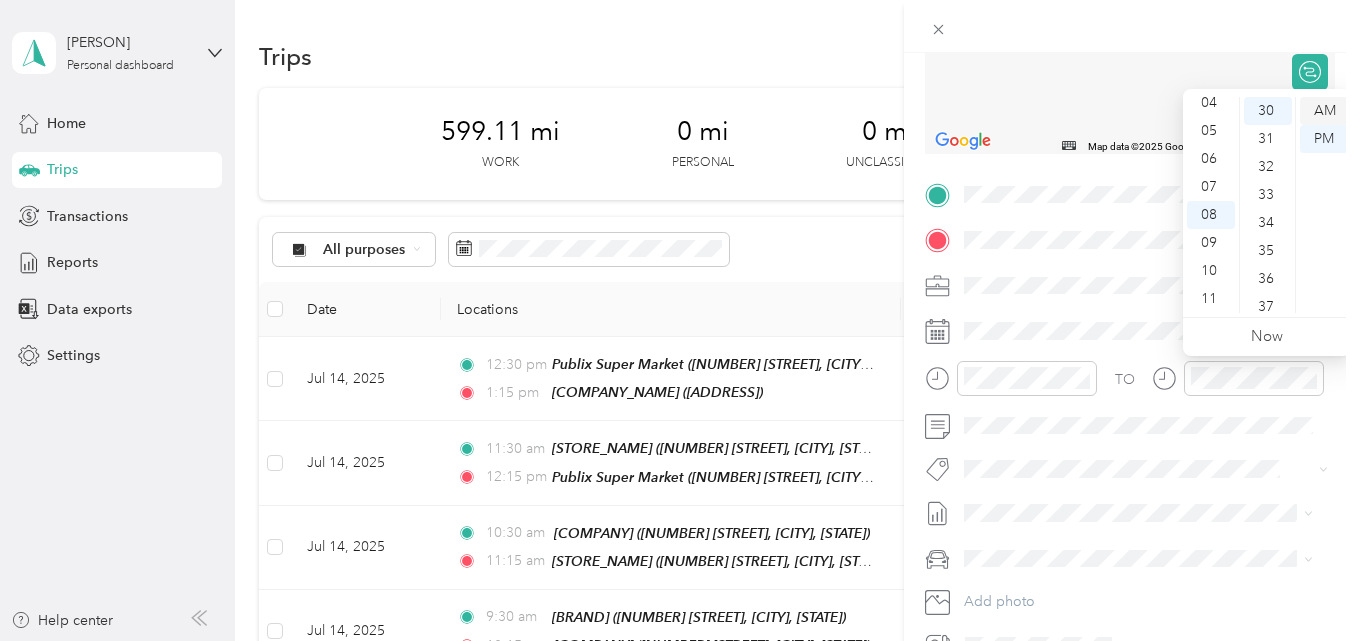 click on "AM" at bounding box center (1324, 111) 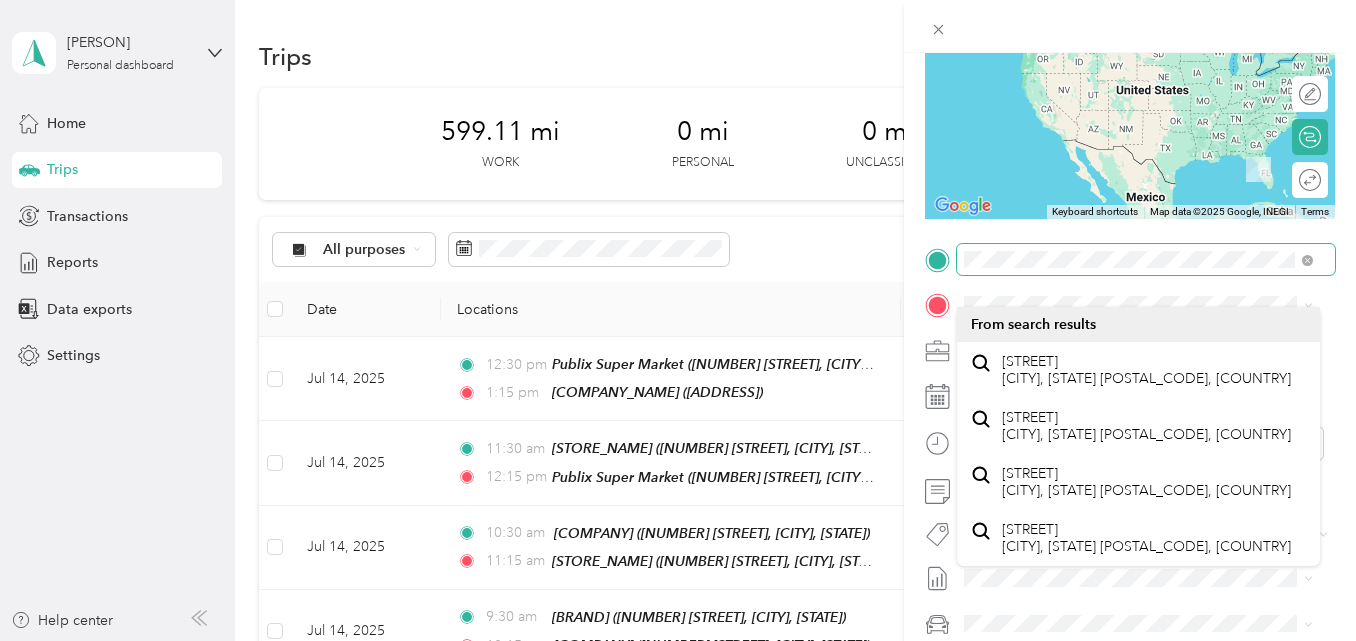 scroll, scrollTop: 200, scrollLeft: 0, axis: vertical 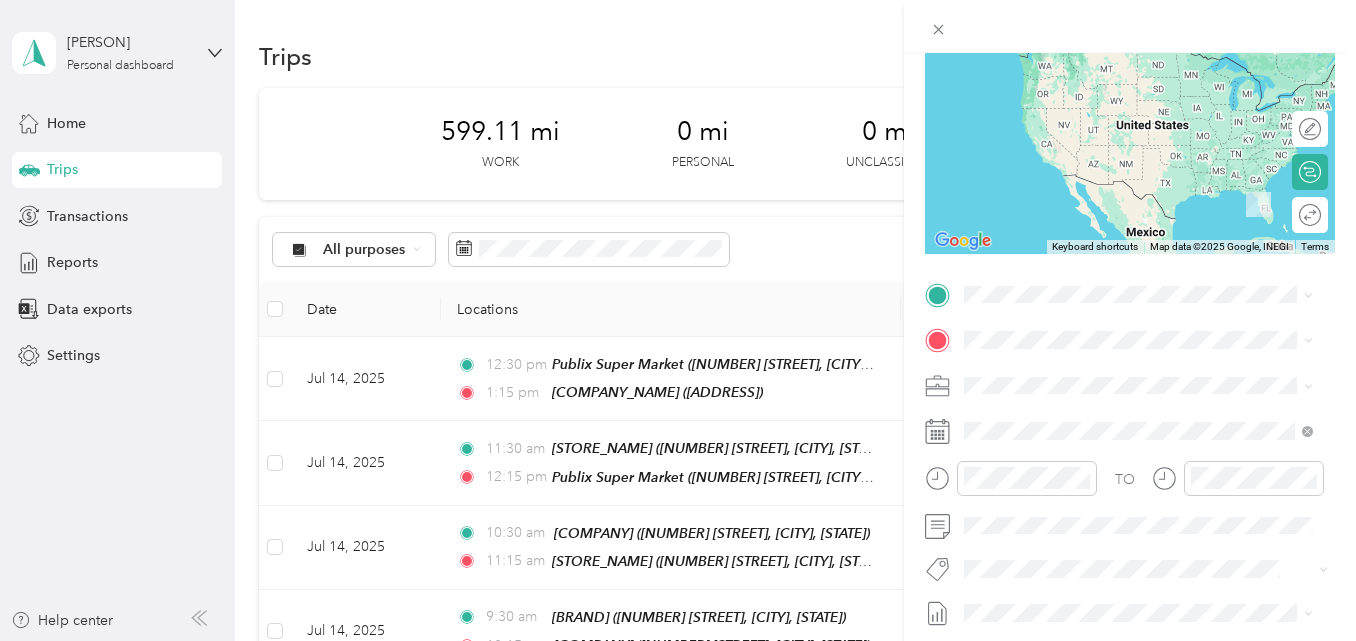 click on "[NUMBER] [STREET]
[CITY], [STATE] [POSTAL_CODE], [COUNTRY]" at bounding box center [1146, 374] 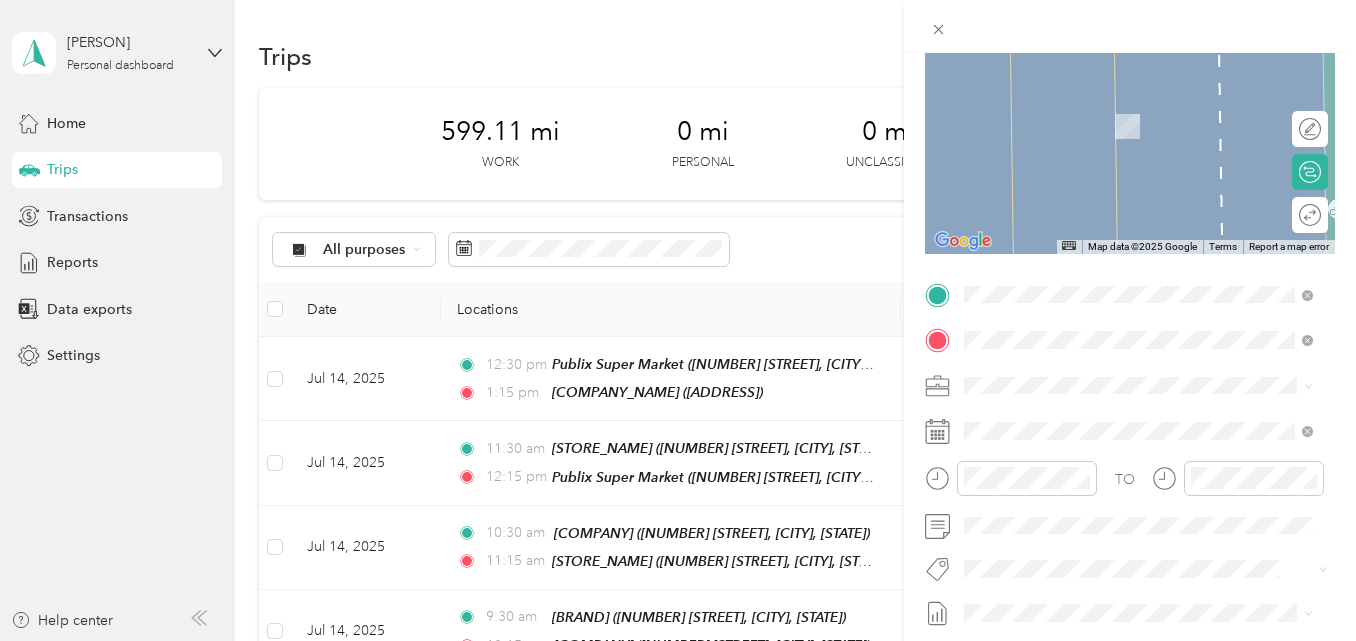 click on "[NUMBER] [STREET], [POSTAL_CODE], [CITY], [STATE], [COUNTRY]" at bounding box center [1148, 459] 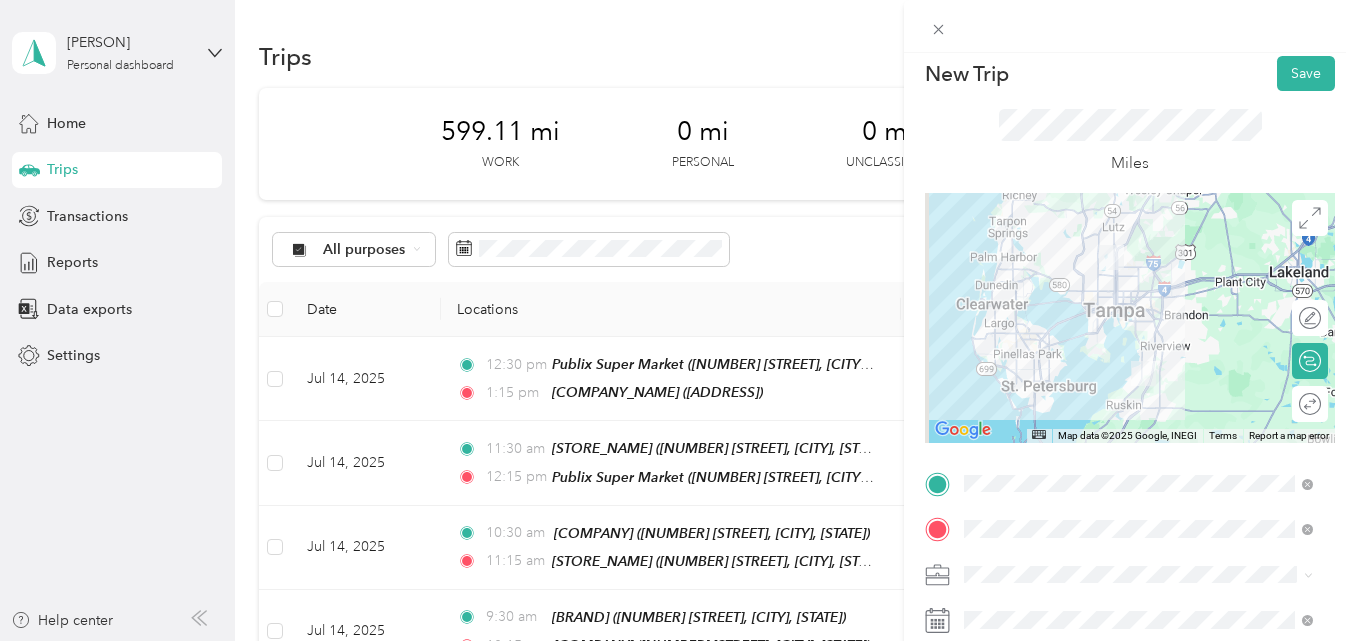 scroll, scrollTop: 0, scrollLeft: 0, axis: both 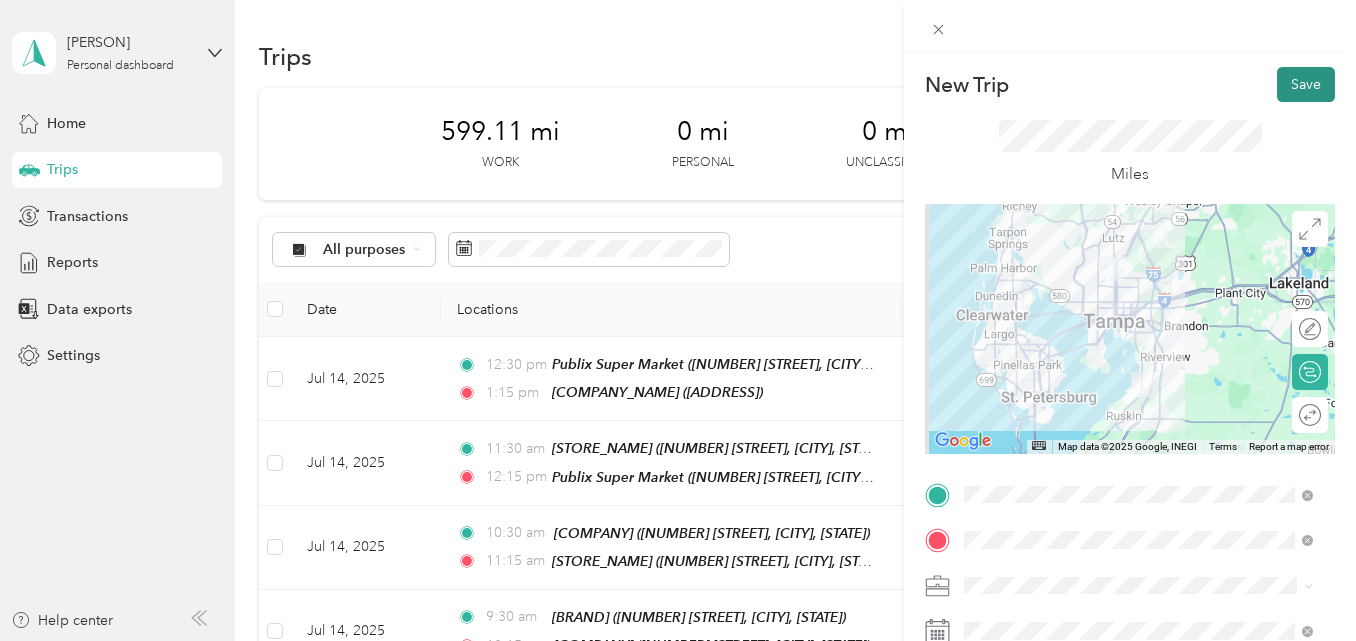 click on "Save" at bounding box center (1306, 84) 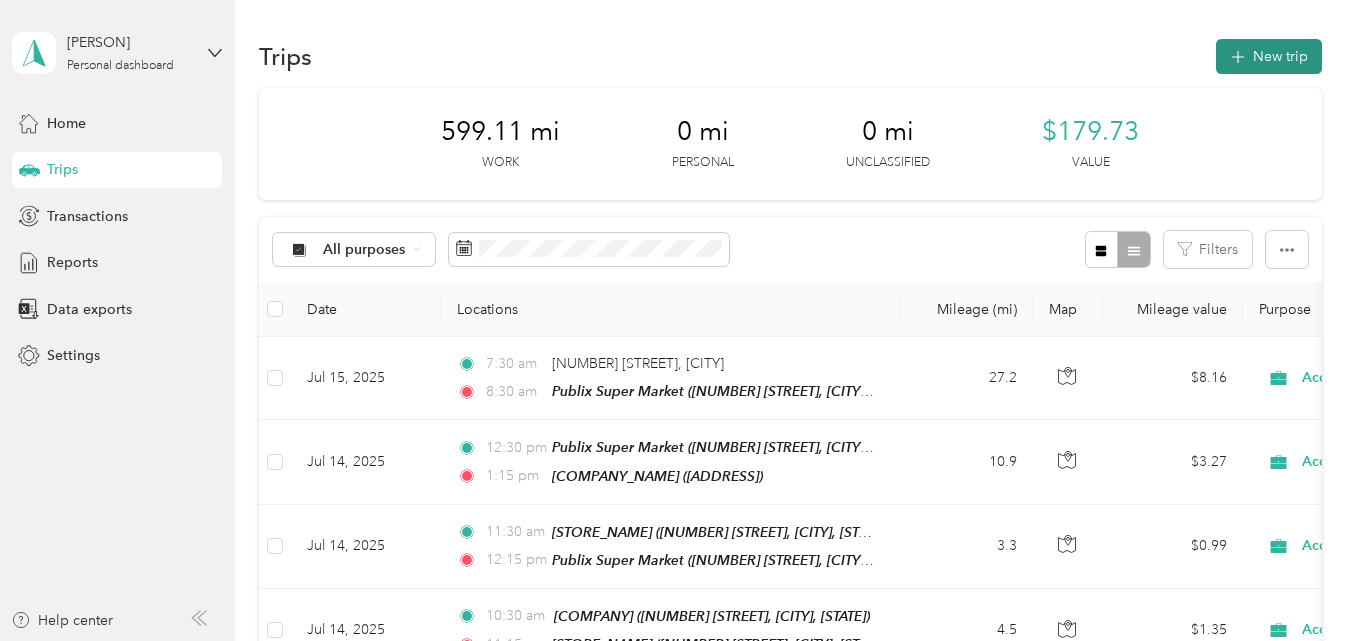 click on "New trip" at bounding box center [1269, 56] 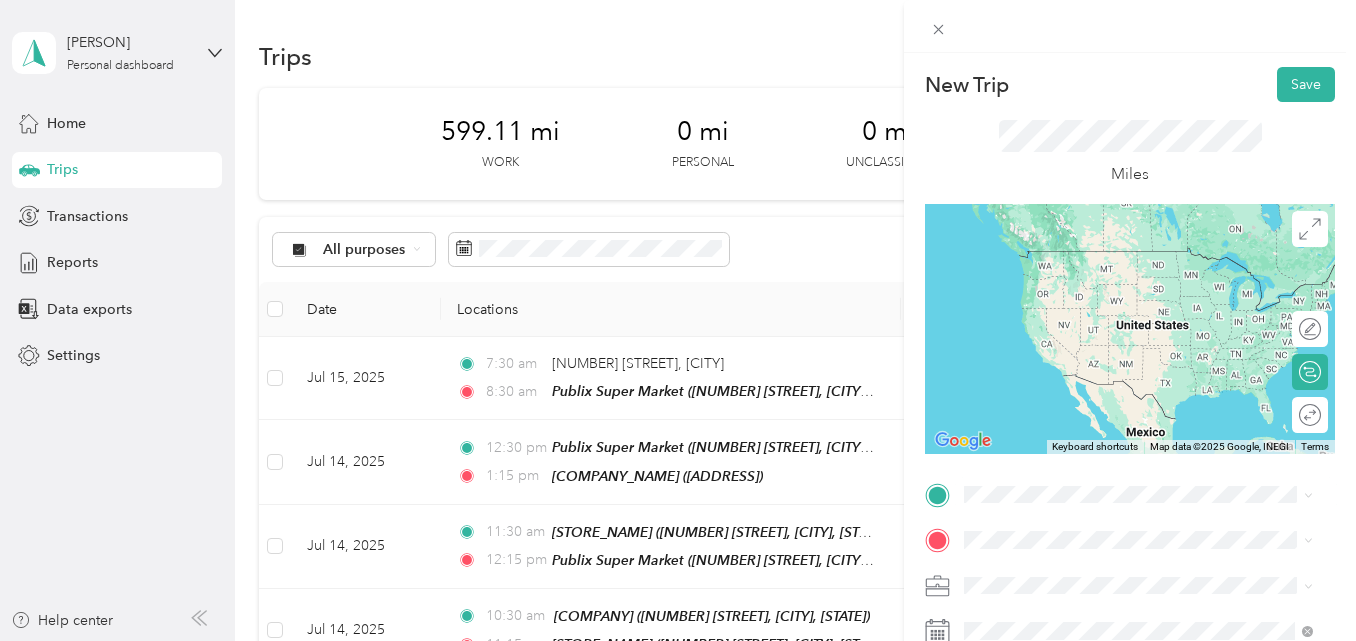 click on "[NUMBER] [STREET], [POSTAL_CODE], [CITY], [STATE], [COUNTRY]" at bounding box center [1148, 294] 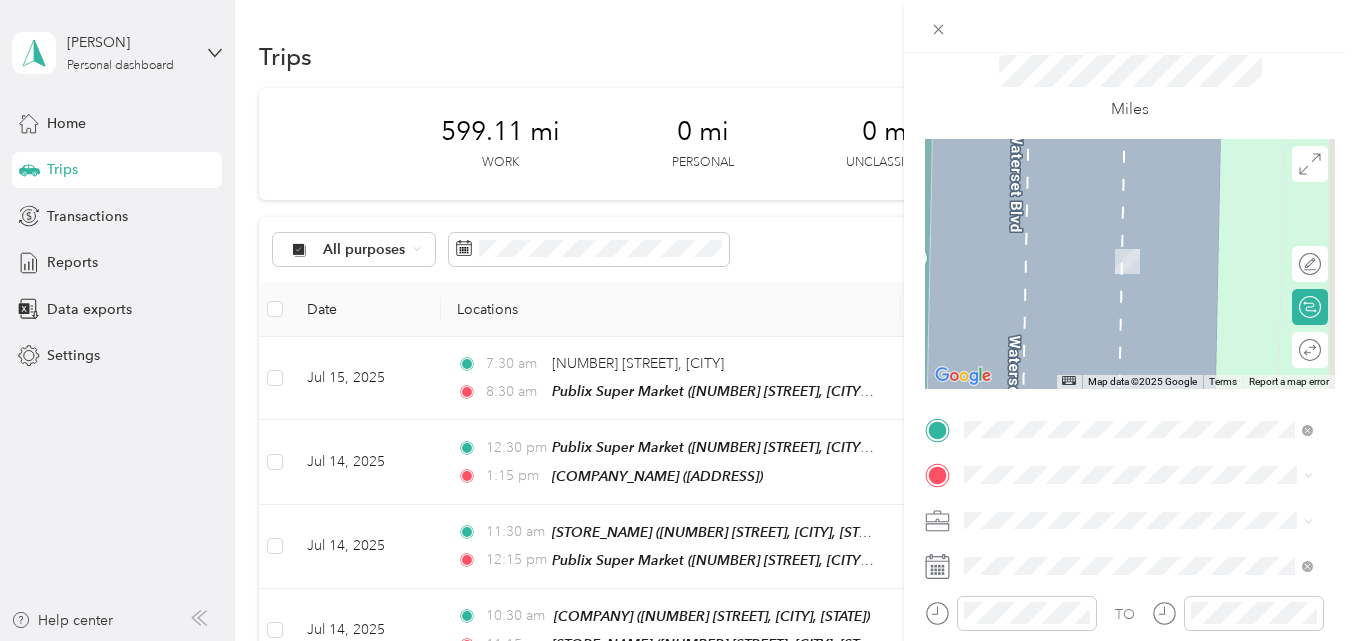 scroll, scrollTop: 200, scrollLeft: 0, axis: vertical 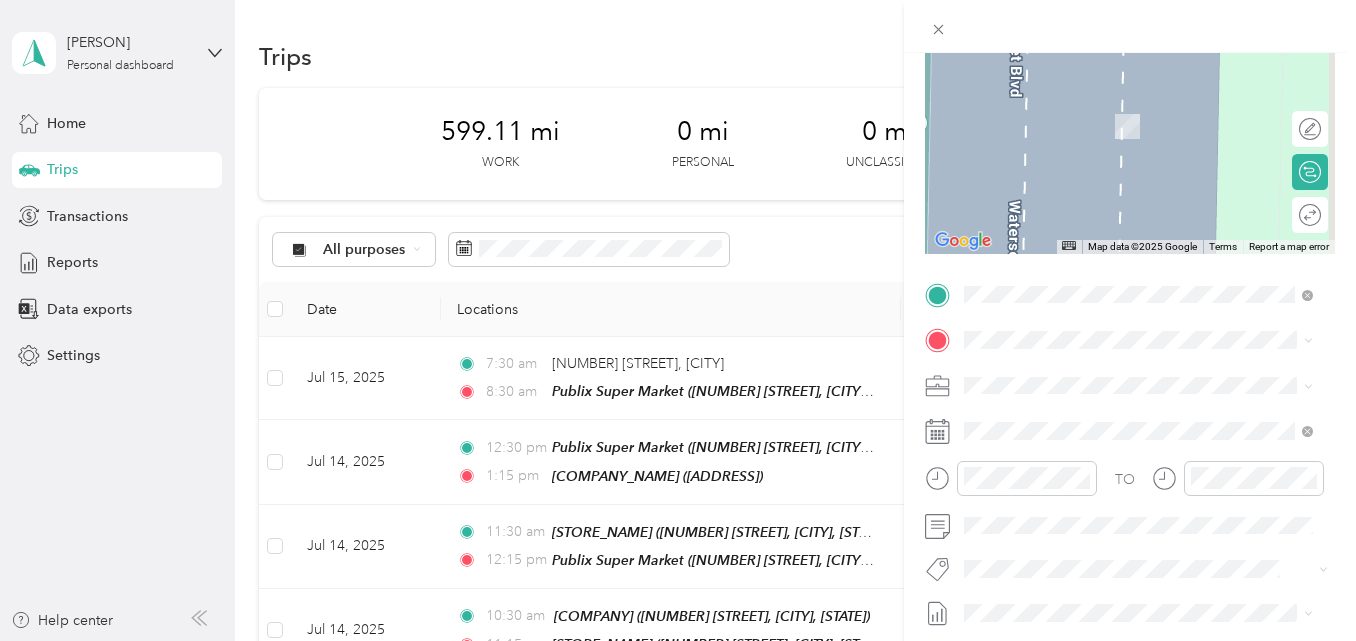 click on "TEAM Publix Super Market [NUMBER] [STREET], [POSTAL_CODE], [CITY], [STATE], [COUNTRY]" at bounding box center (1154, 526) 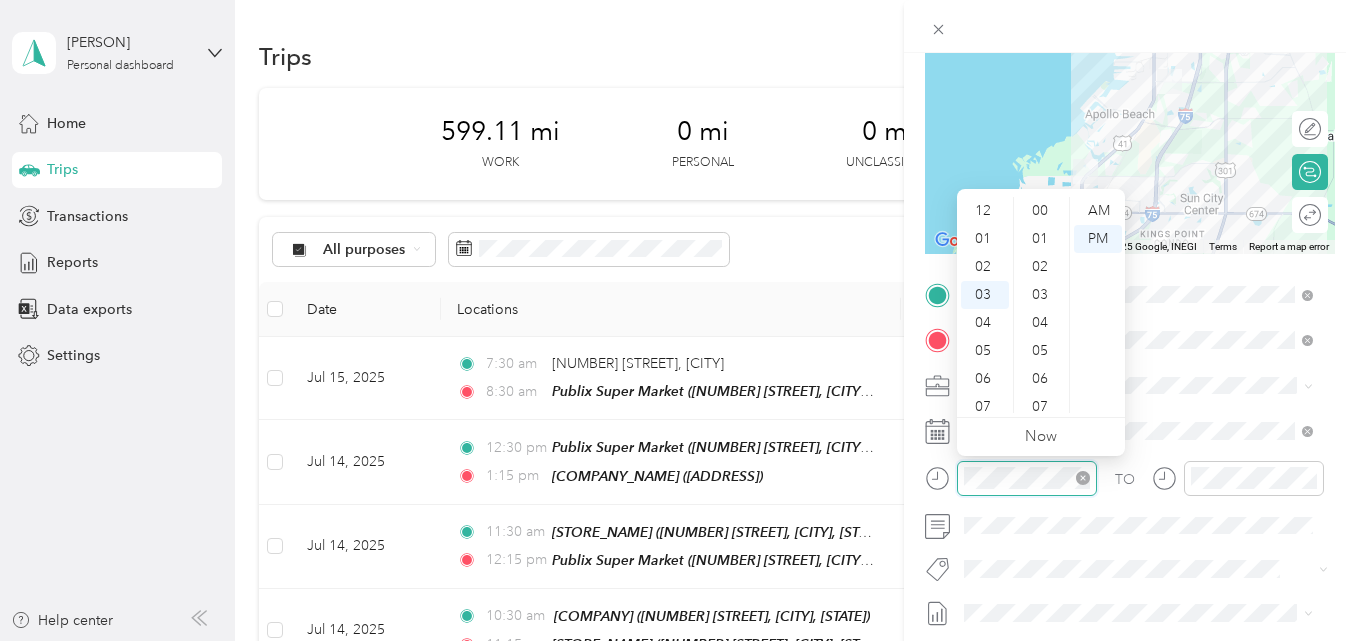 scroll, scrollTop: 84, scrollLeft: 0, axis: vertical 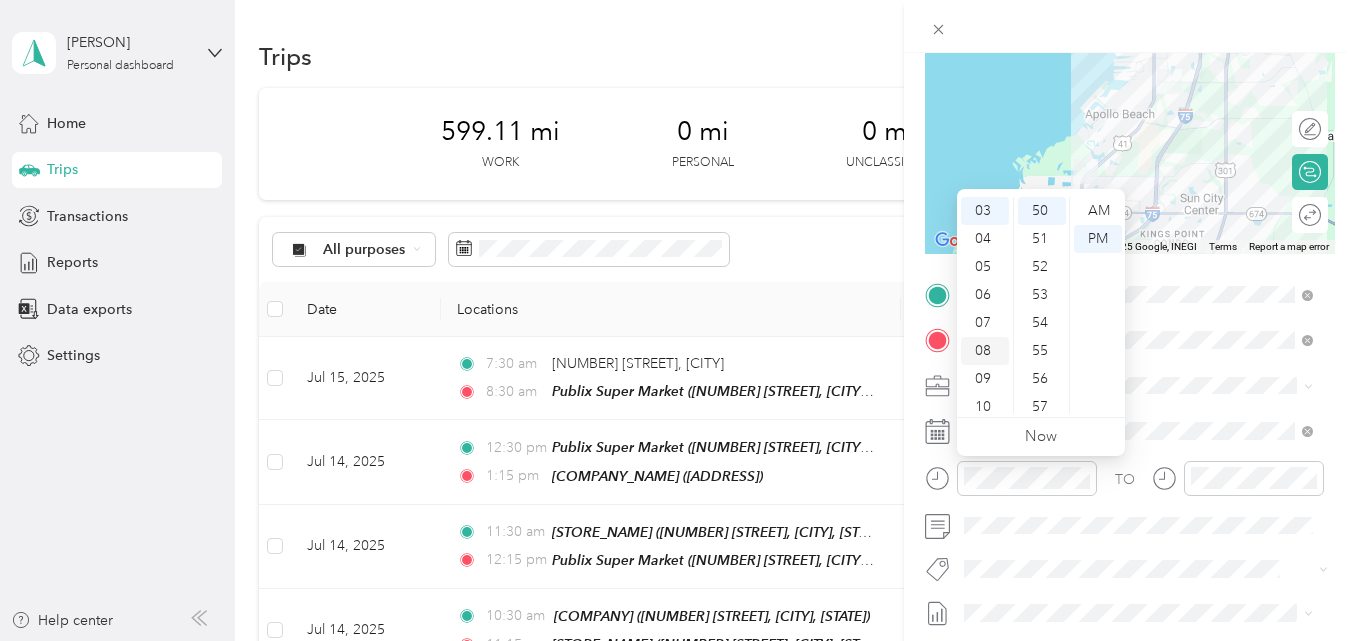 click on "08" at bounding box center [985, 351] 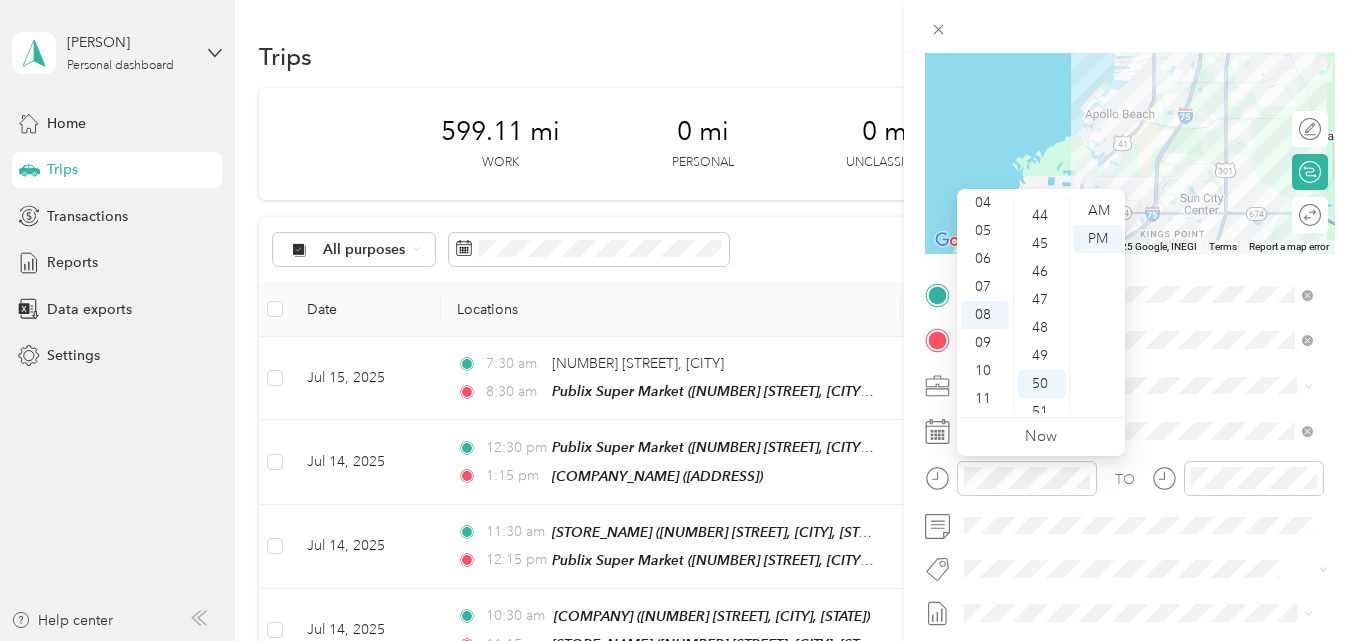 scroll, scrollTop: 1200, scrollLeft: 0, axis: vertical 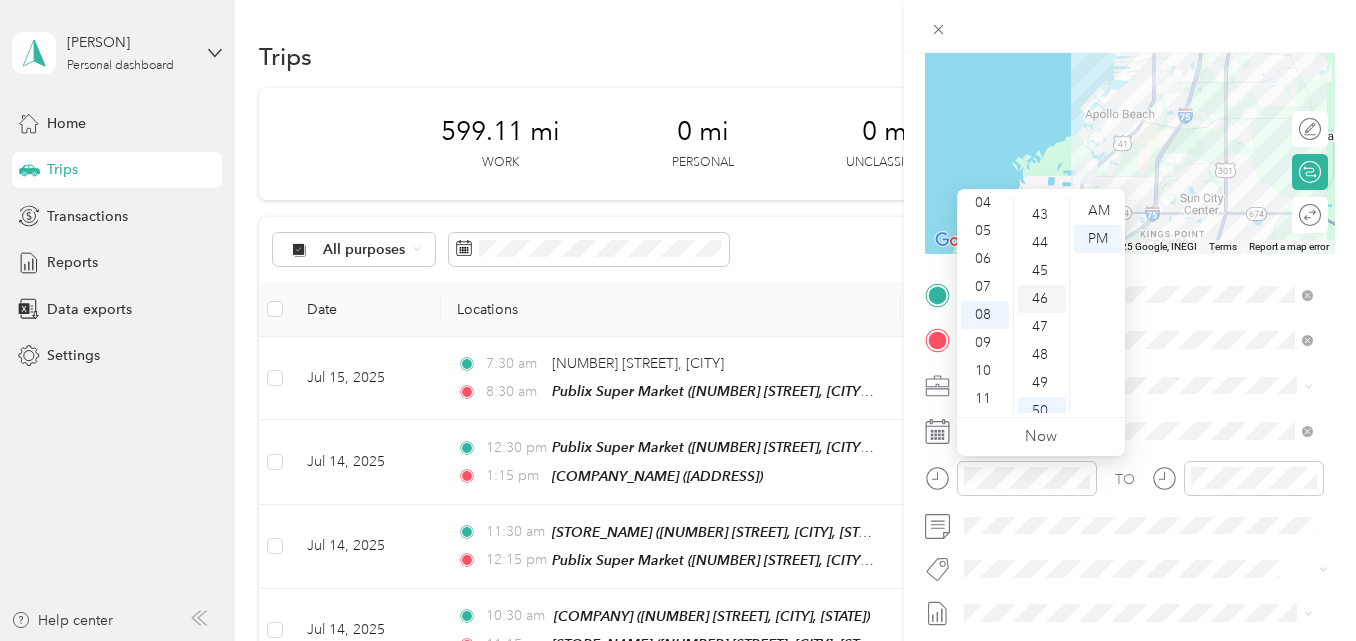 click on "45" at bounding box center [1042, 271] 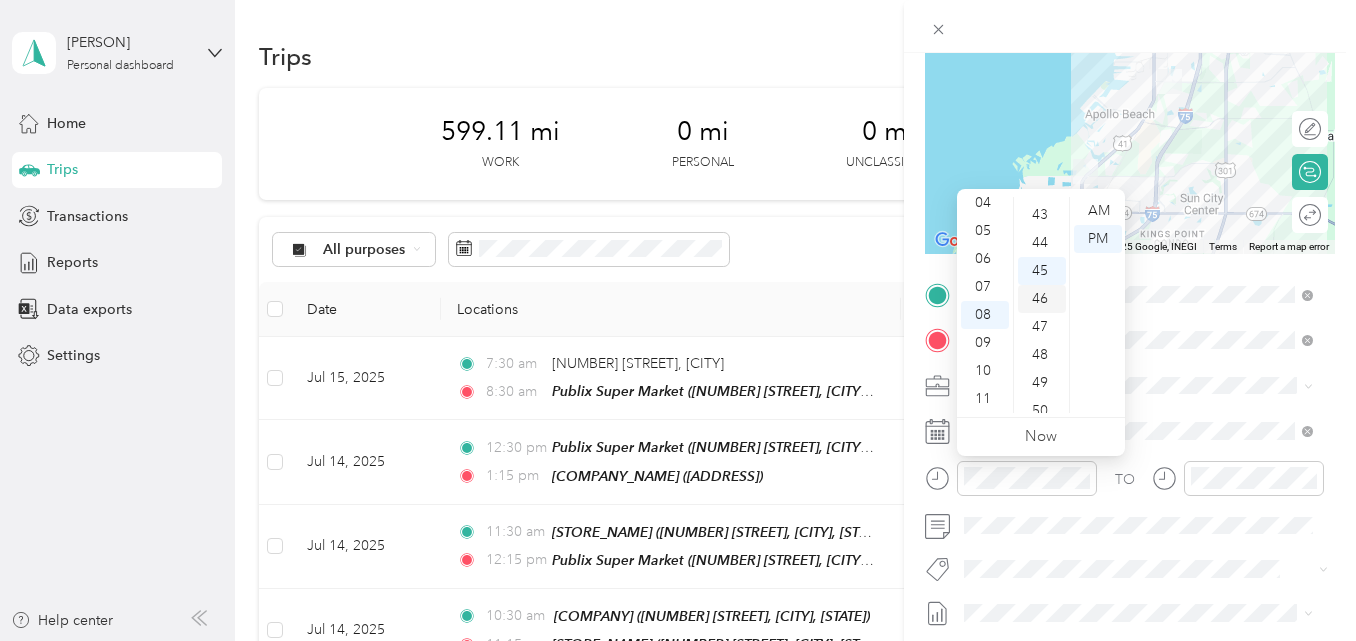scroll, scrollTop: 1260, scrollLeft: 0, axis: vertical 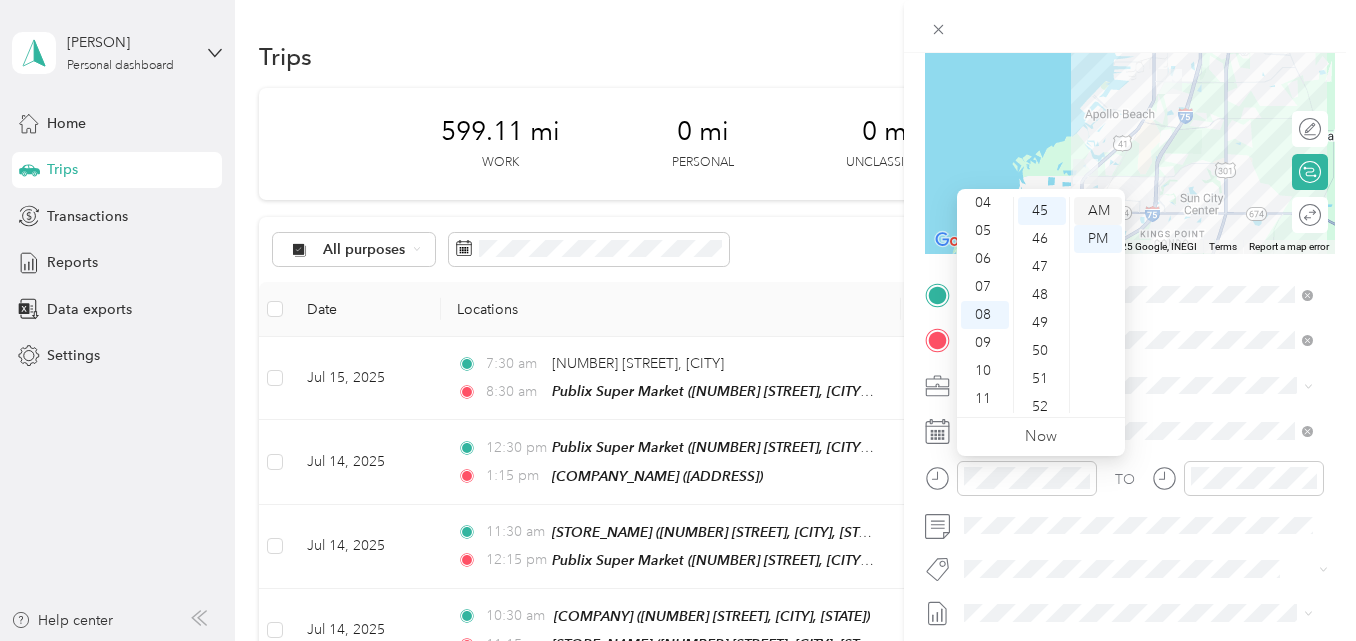 click on "AM" at bounding box center (1098, 211) 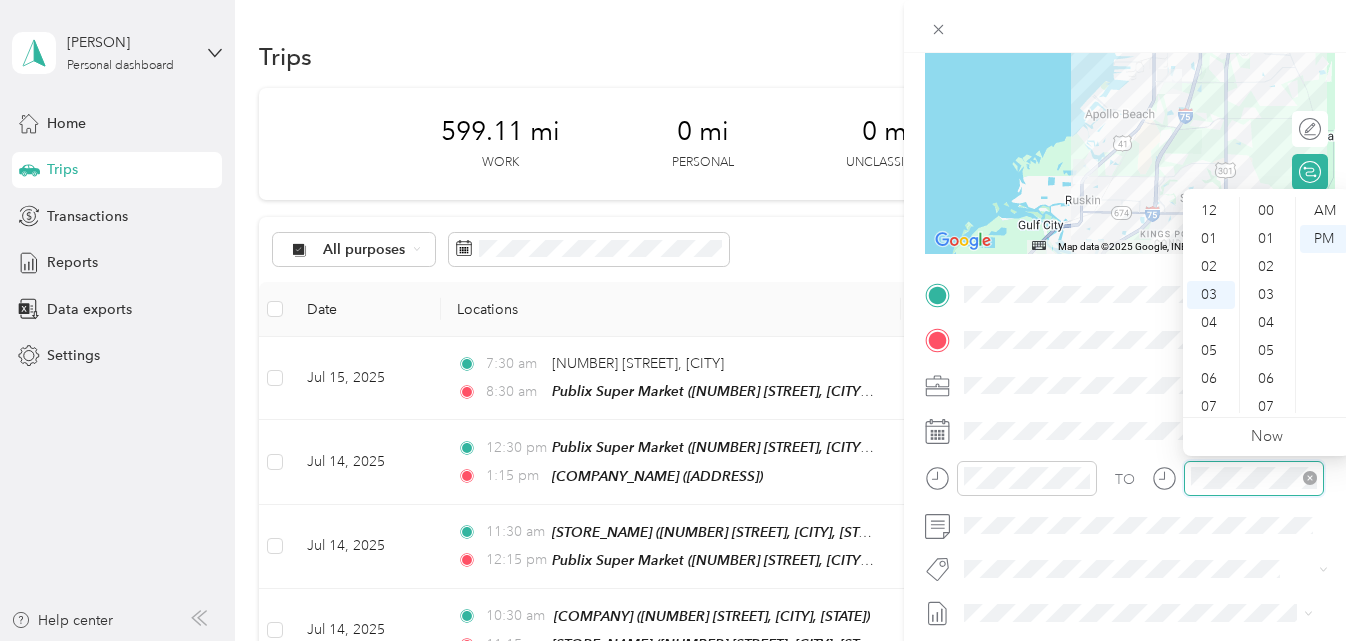 scroll, scrollTop: 84, scrollLeft: 0, axis: vertical 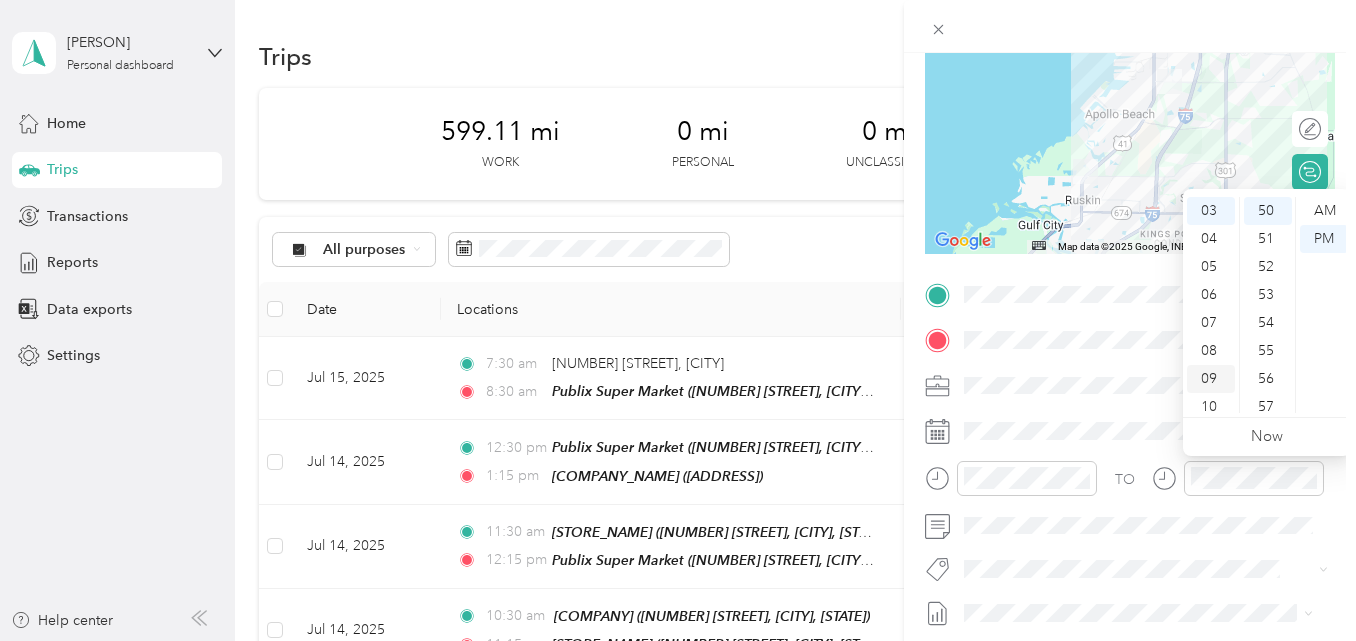 click on "09" at bounding box center [1211, 379] 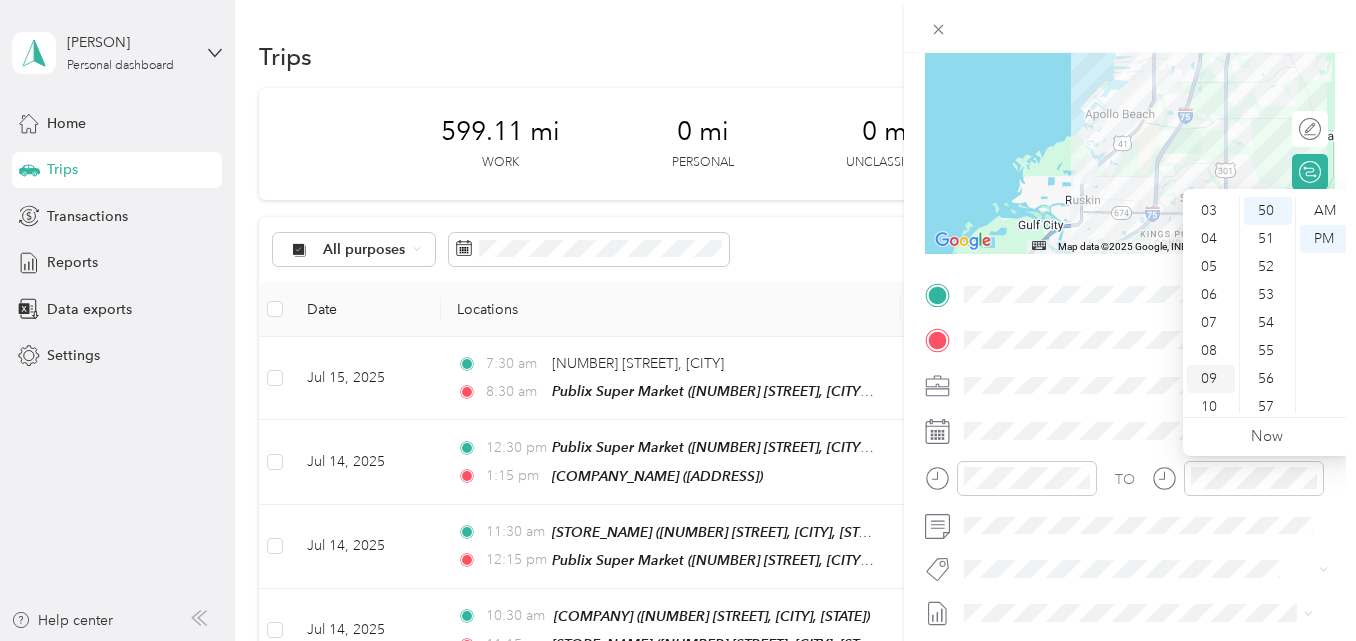 scroll, scrollTop: 120, scrollLeft: 0, axis: vertical 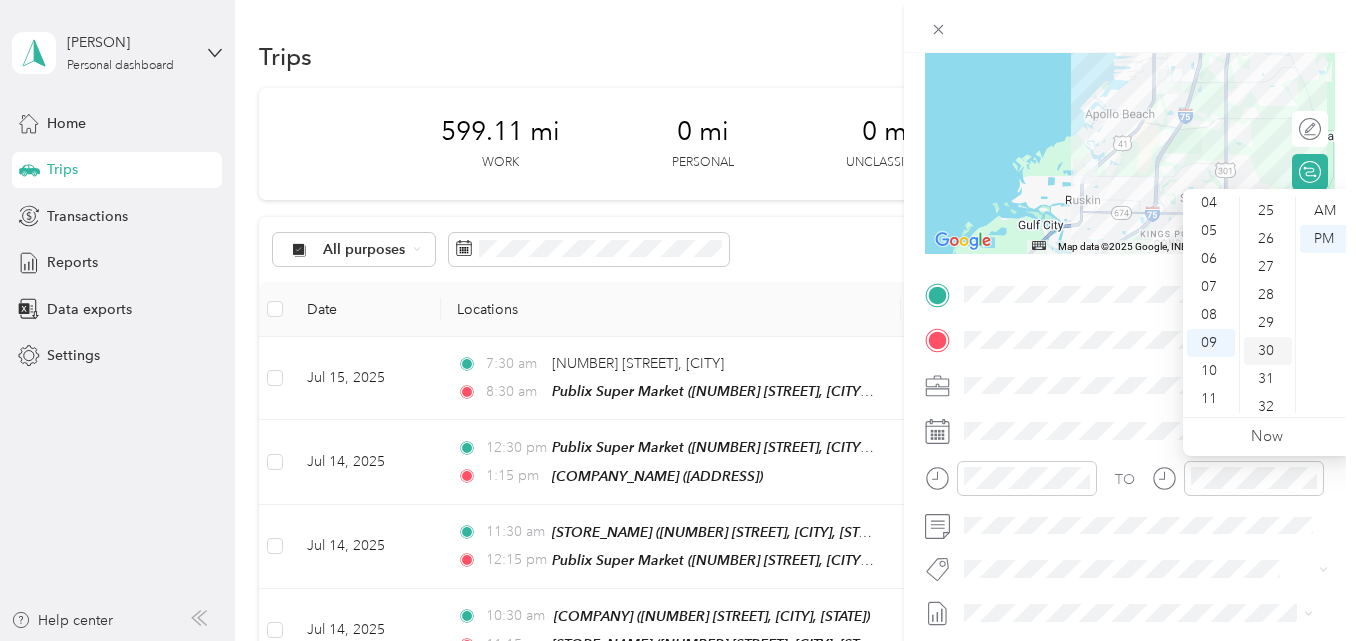 click on "30" at bounding box center [1268, 351] 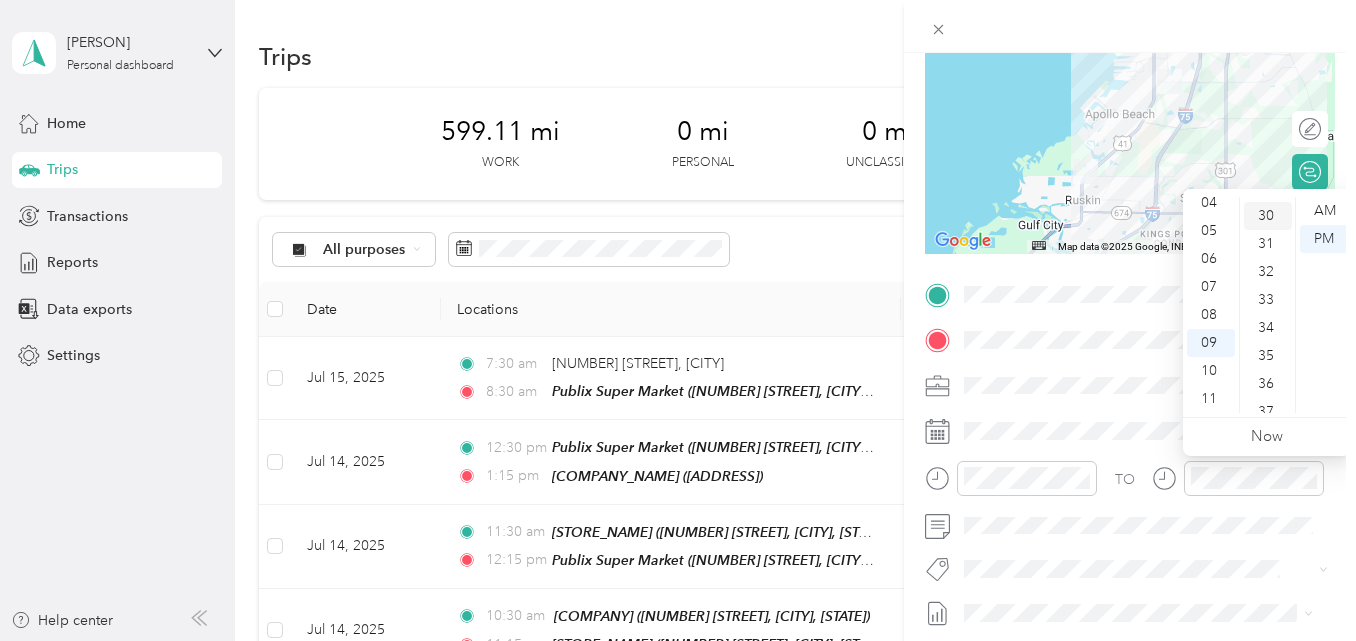 scroll, scrollTop: 840, scrollLeft: 0, axis: vertical 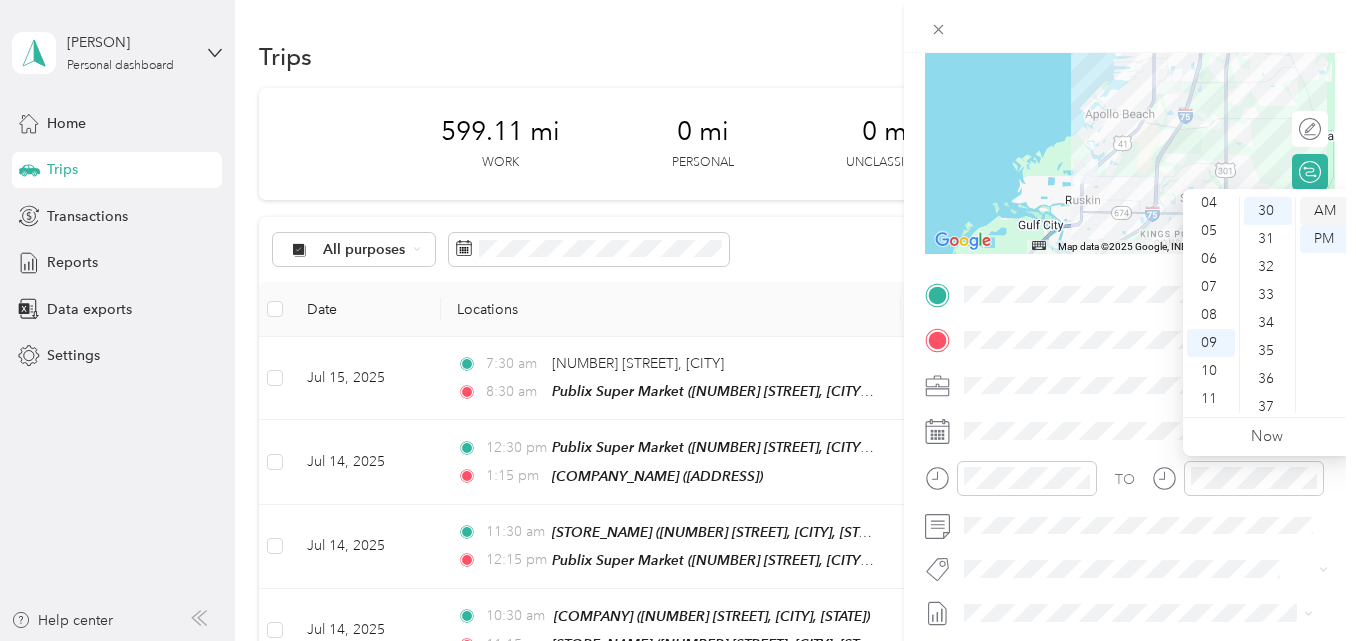 click on "AM" at bounding box center [1324, 211] 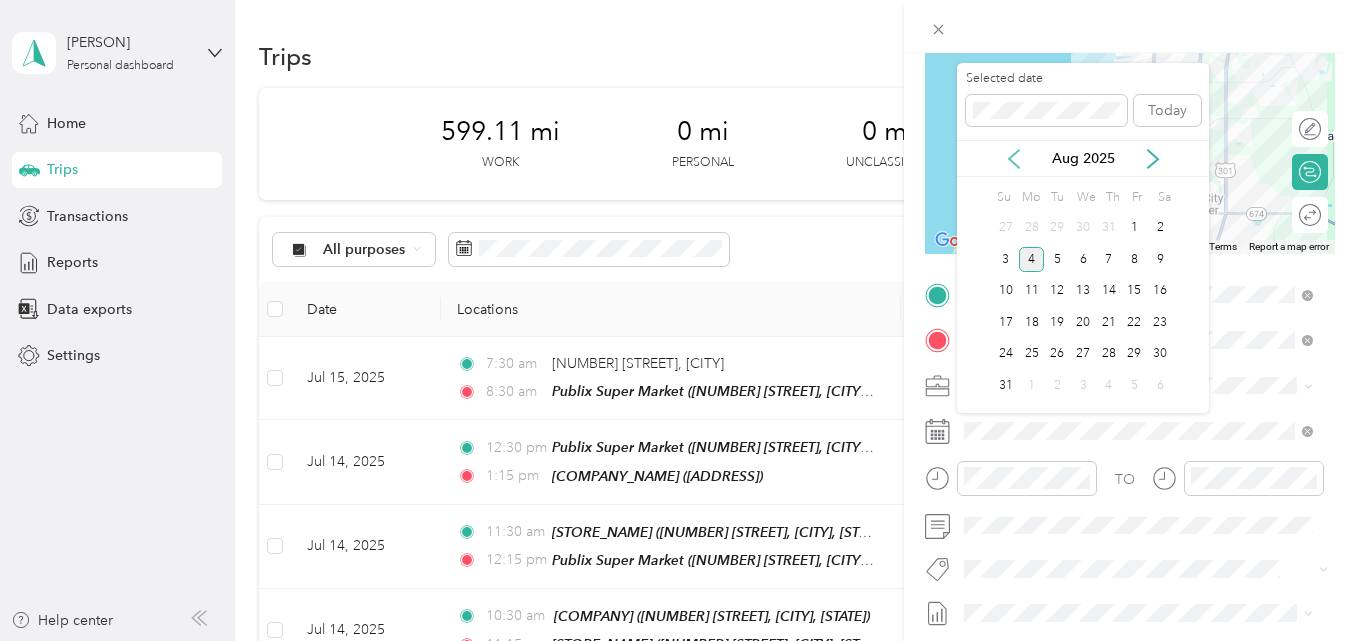 click 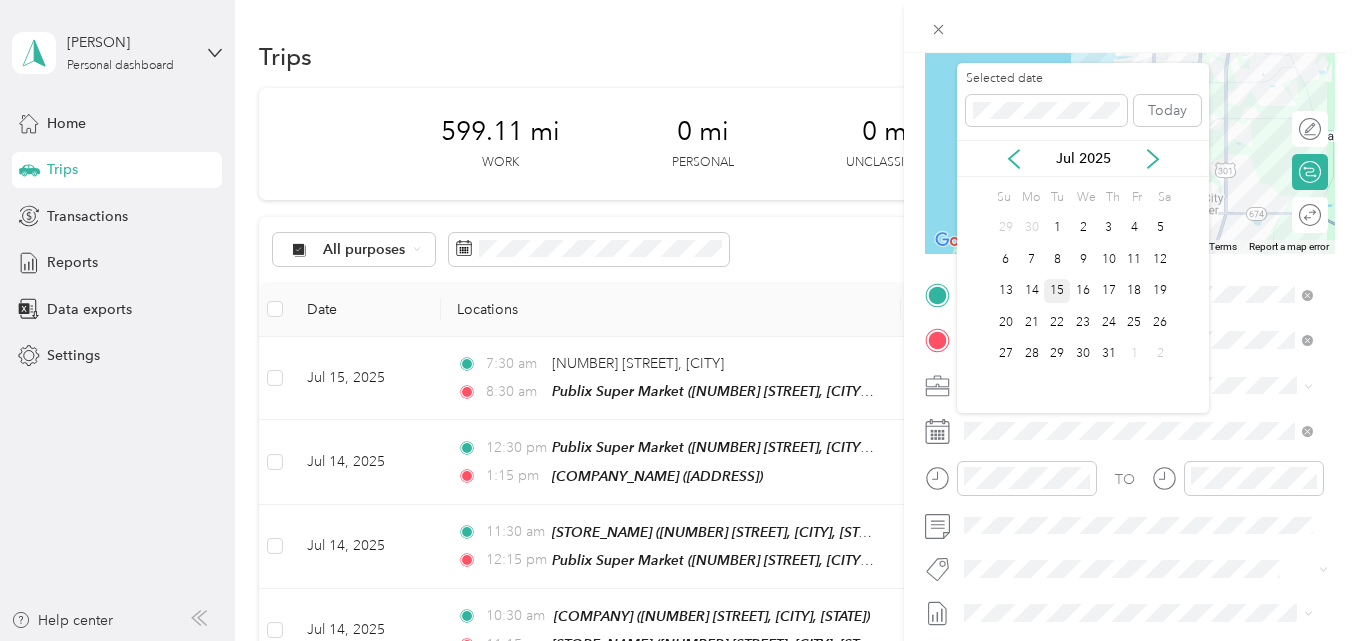 click on "15" at bounding box center (1057, 291) 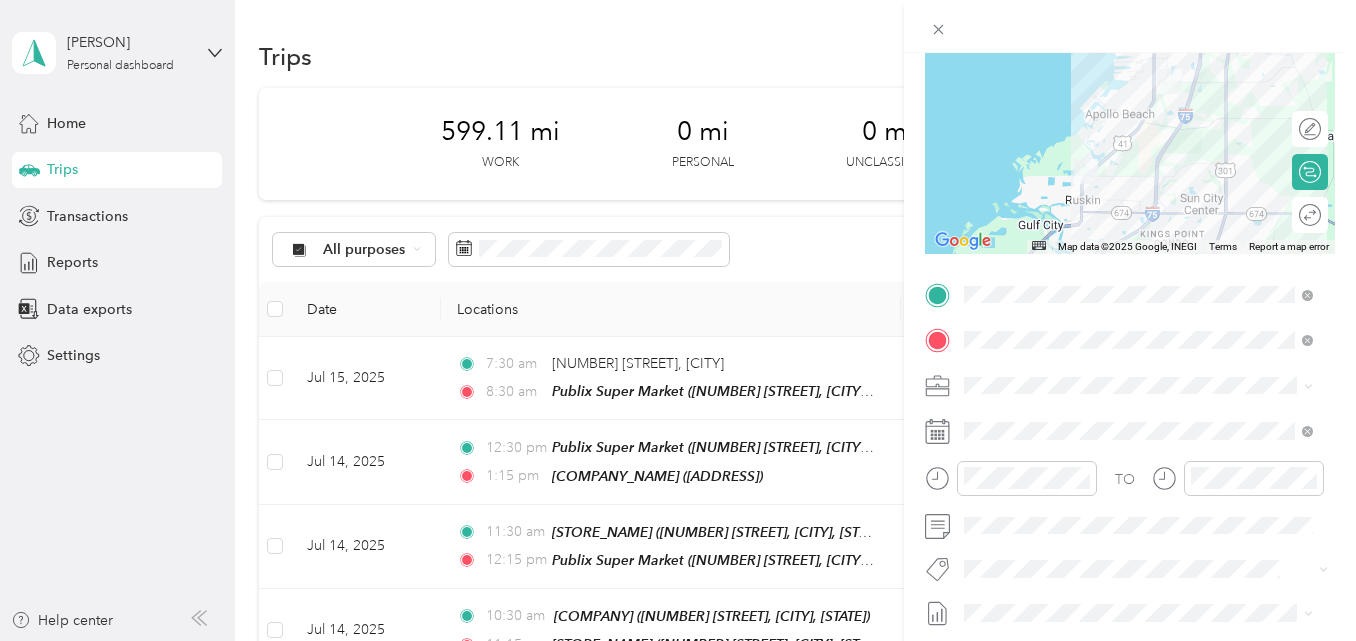 click at bounding box center (1130, 26) 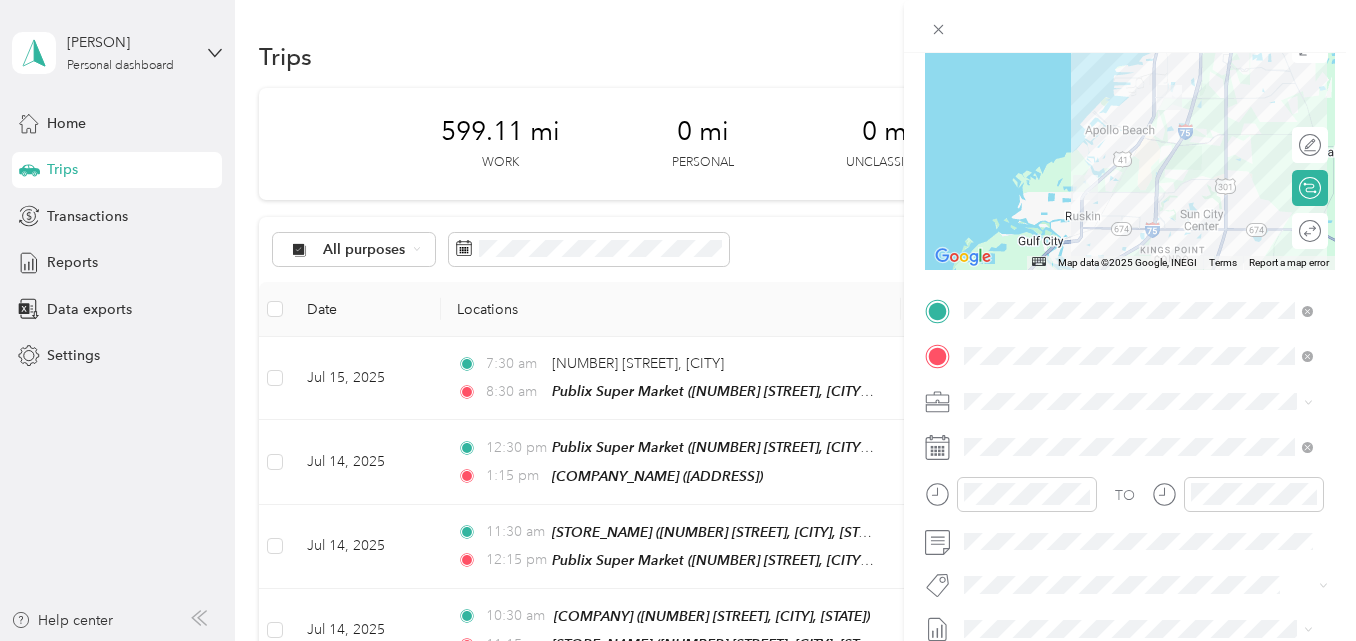 scroll, scrollTop: 0, scrollLeft: 0, axis: both 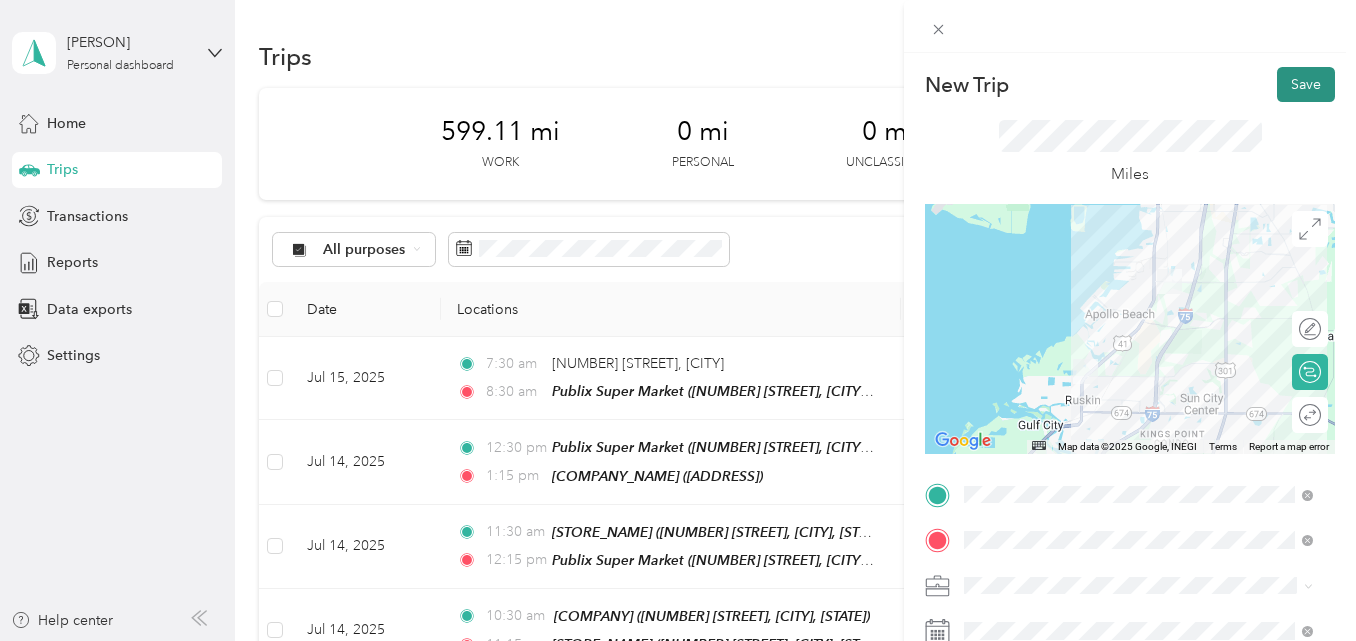 click on "Save" at bounding box center [1306, 84] 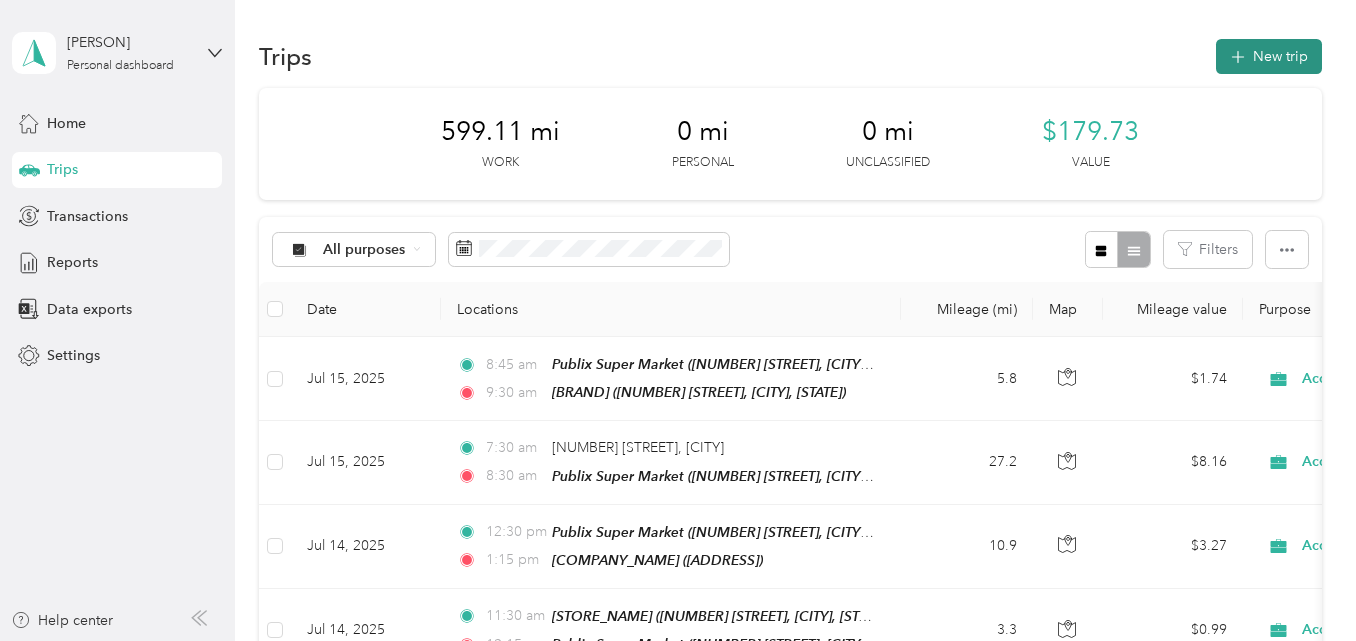 click on "New trip" at bounding box center [1269, 56] 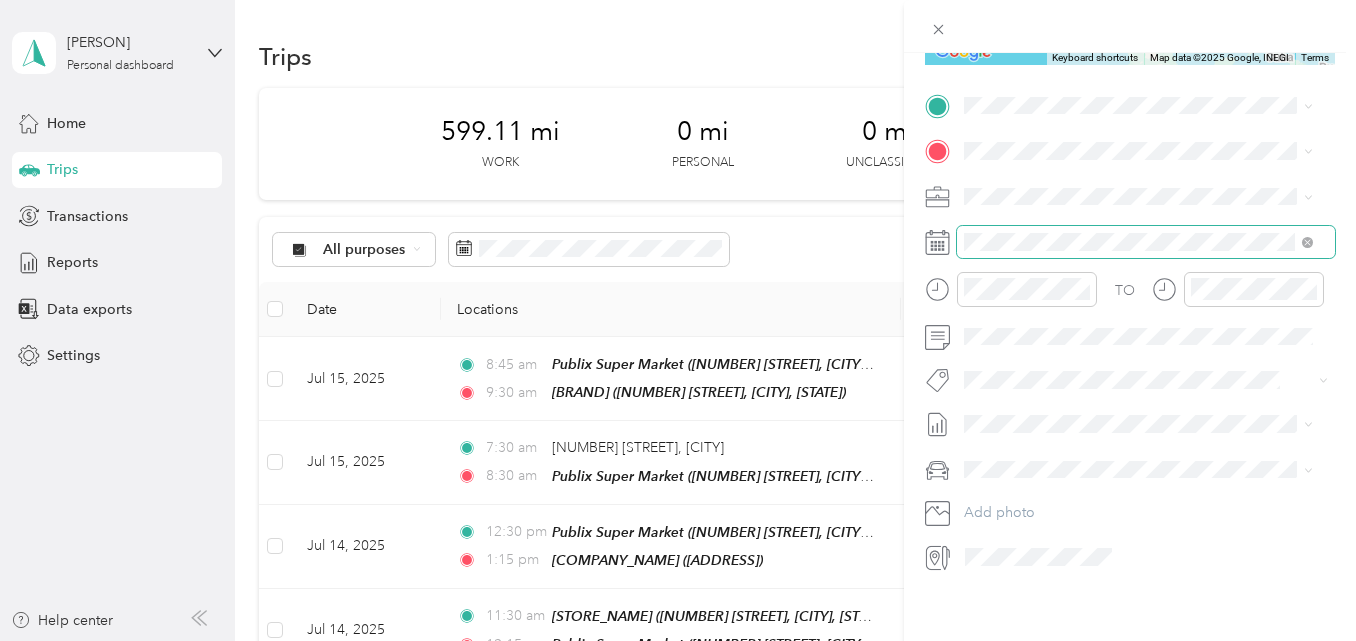 scroll, scrollTop: 400, scrollLeft: 0, axis: vertical 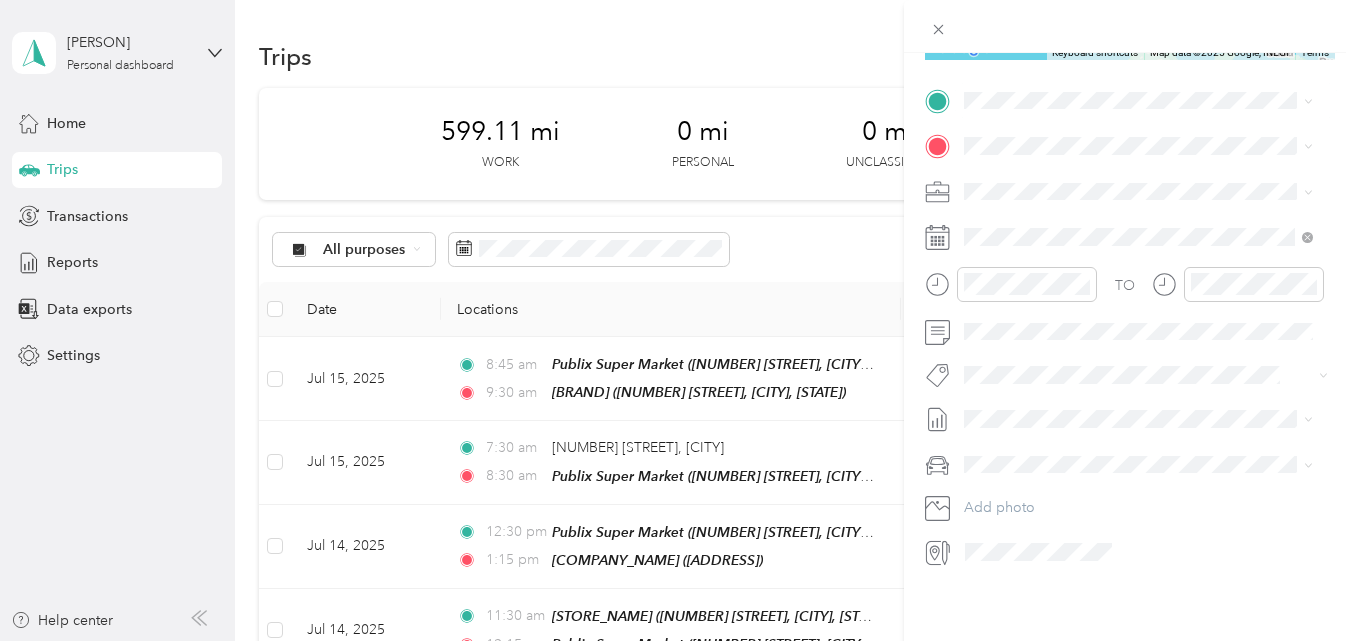 click on "TEAM Publix Super Market [NUMBER] [STREET], [POSTAL_CODE], [CITY], [STATE], [COUNTRY]" at bounding box center [1154, 188] 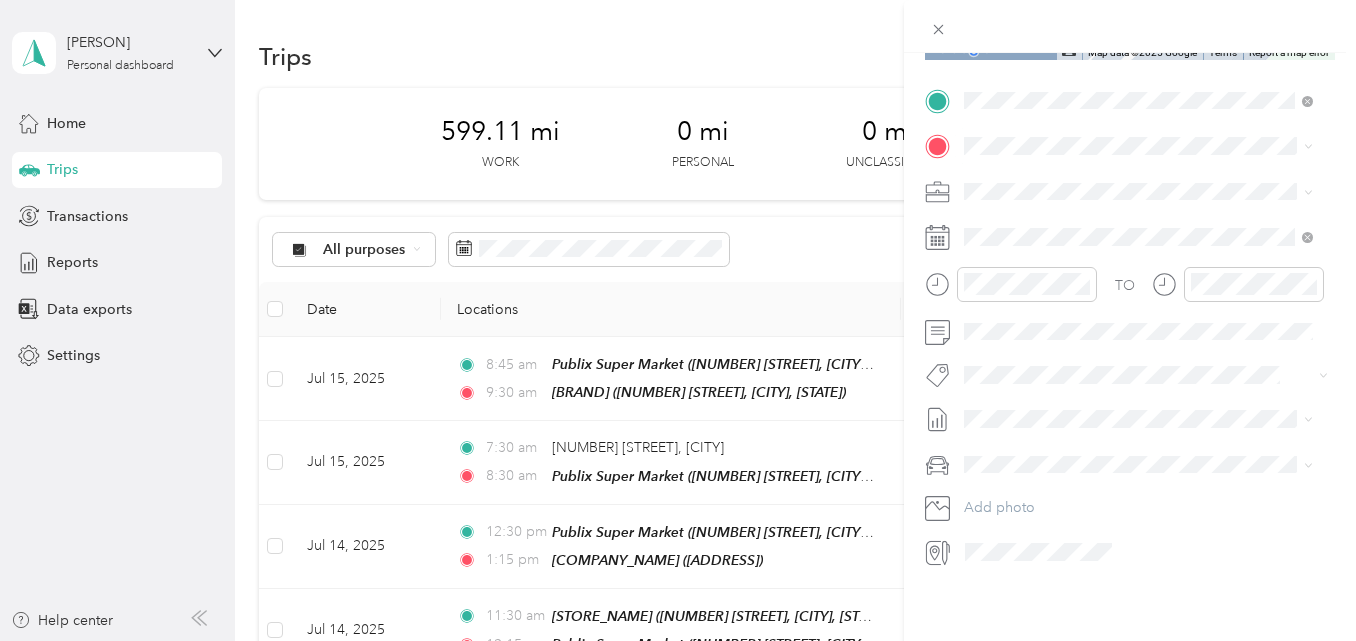 click on "[NUMBER] [STREET], [POSTAL_CODE], [CITY], [STATE], [COUNTRY]" at bounding box center (1148, 248) 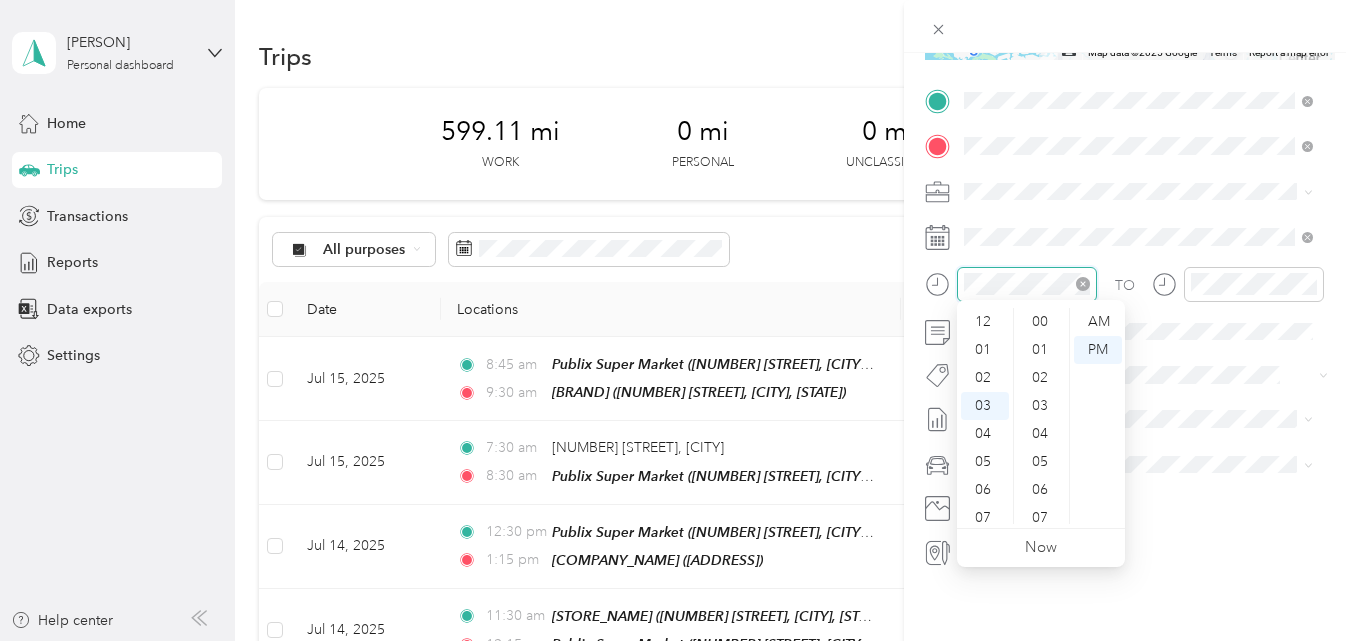 scroll, scrollTop: 84, scrollLeft: 0, axis: vertical 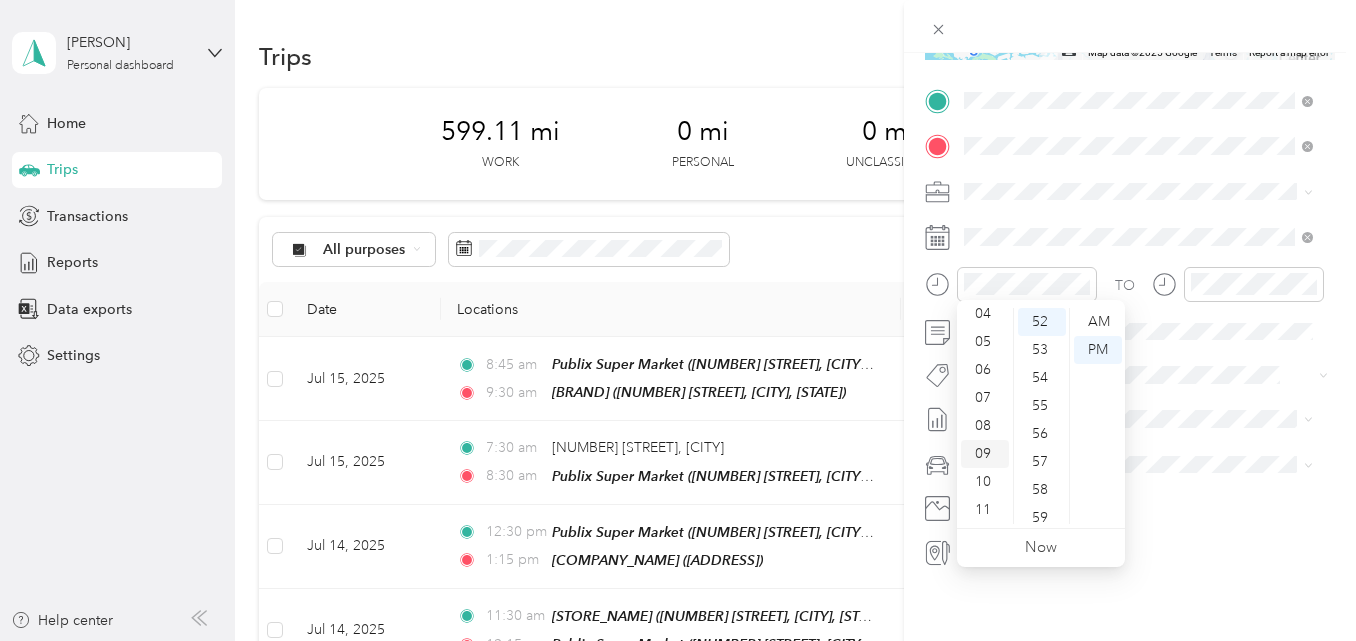 click on "09" at bounding box center (985, 454) 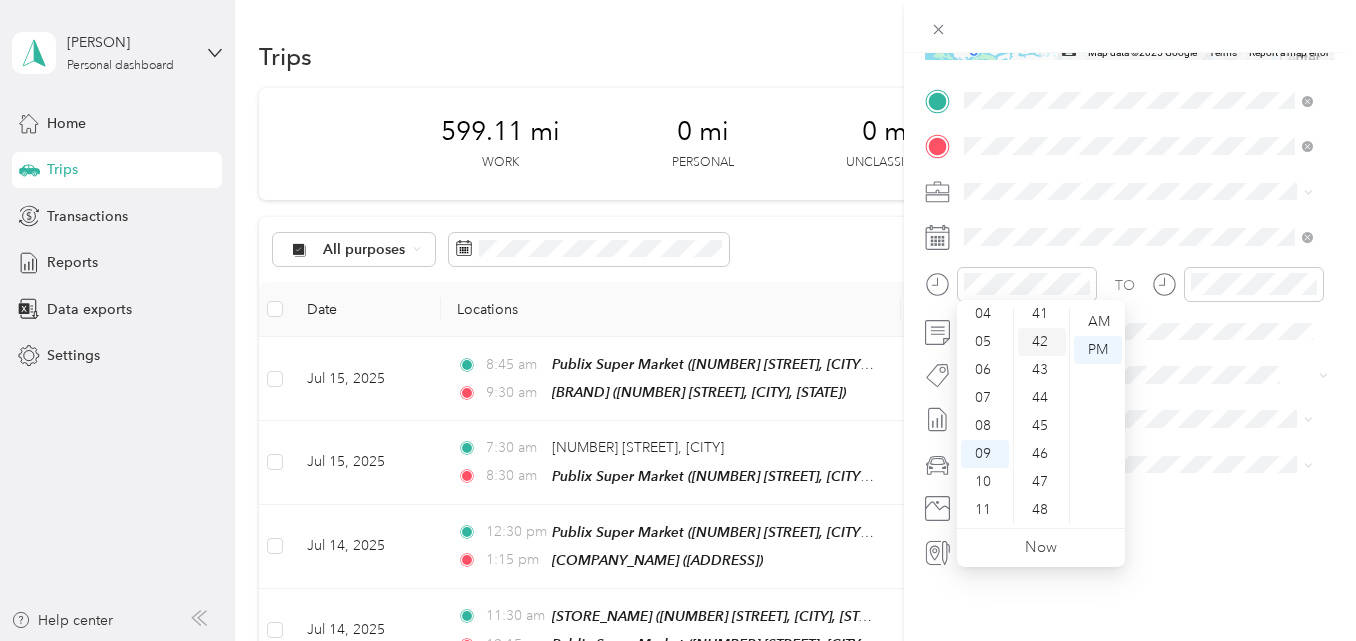 scroll, scrollTop: 1056, scrollLeft: 0, axis: vertical 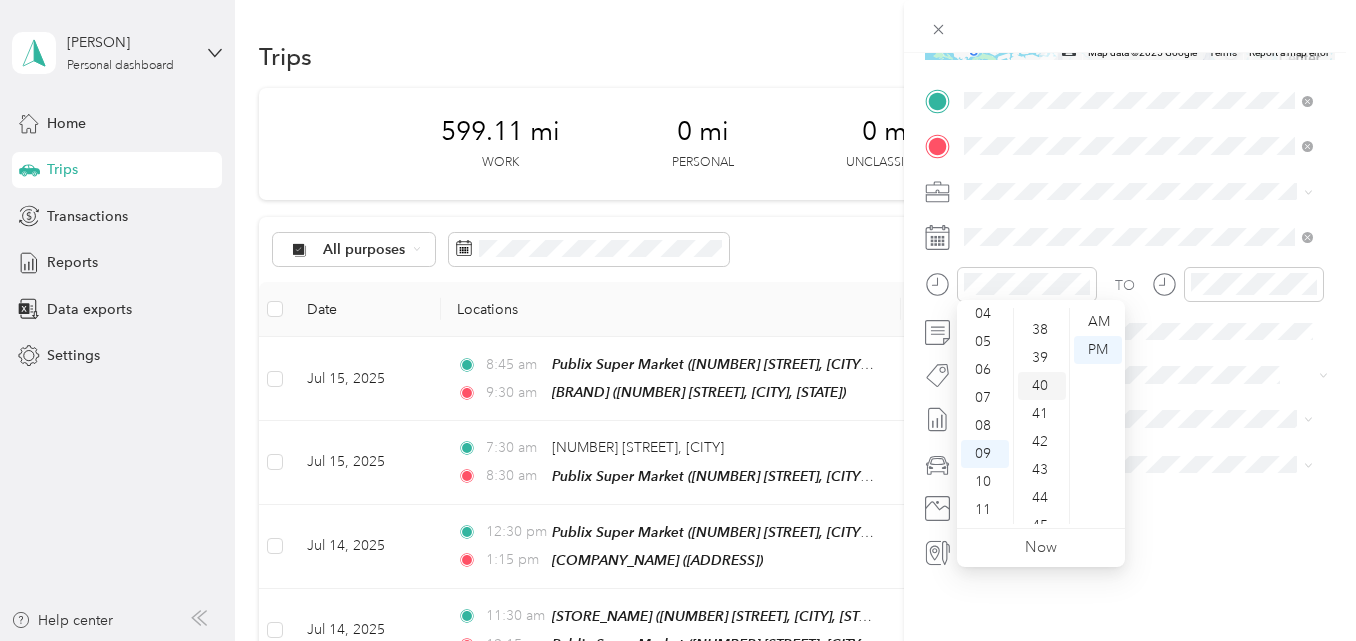 click on "40" at bounding box center (1042, 386) 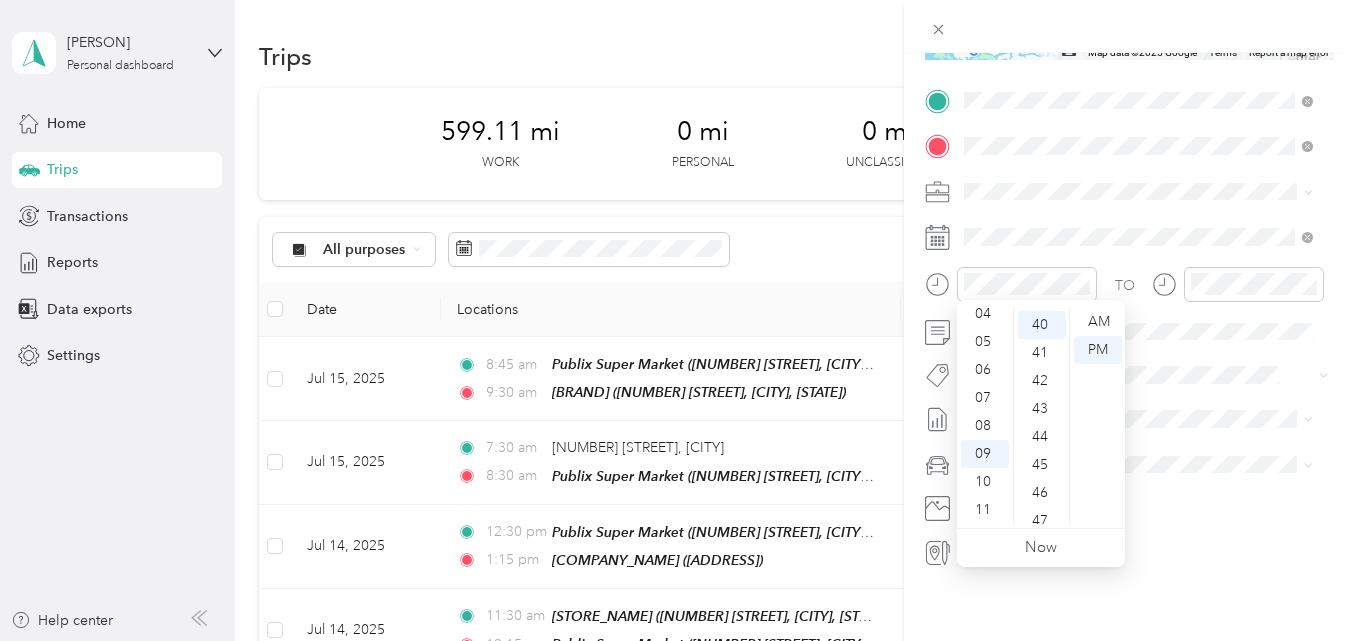 scroll, scrollTop: 1120, scrollLeft: 0, axis: vertical 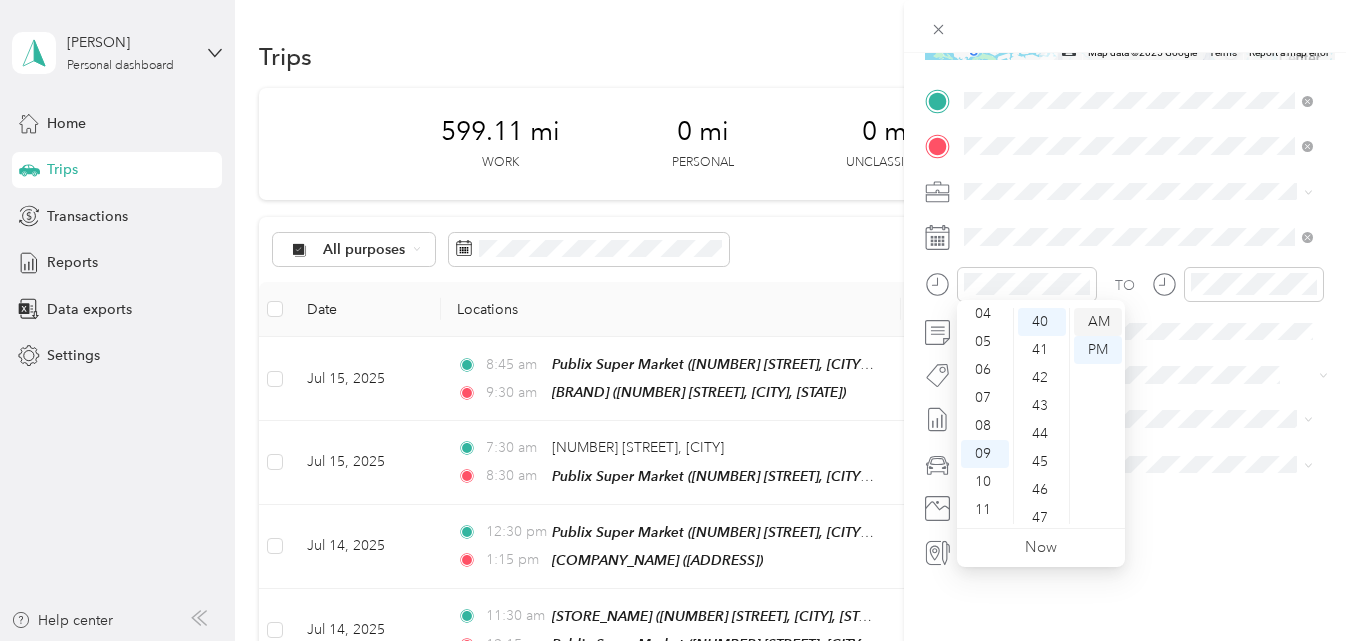 click on "AM" at bounding box center (1098, 322) 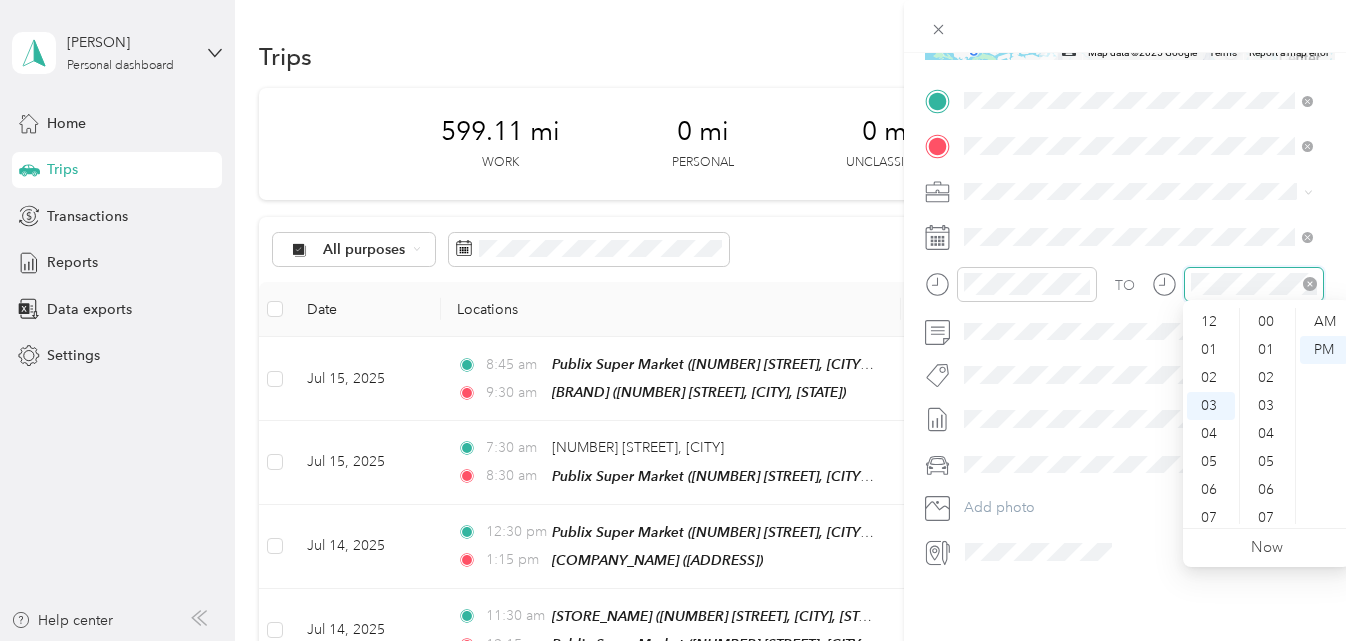scroll, scrollTop: 84, scrollLeft: 0, axis: vertical 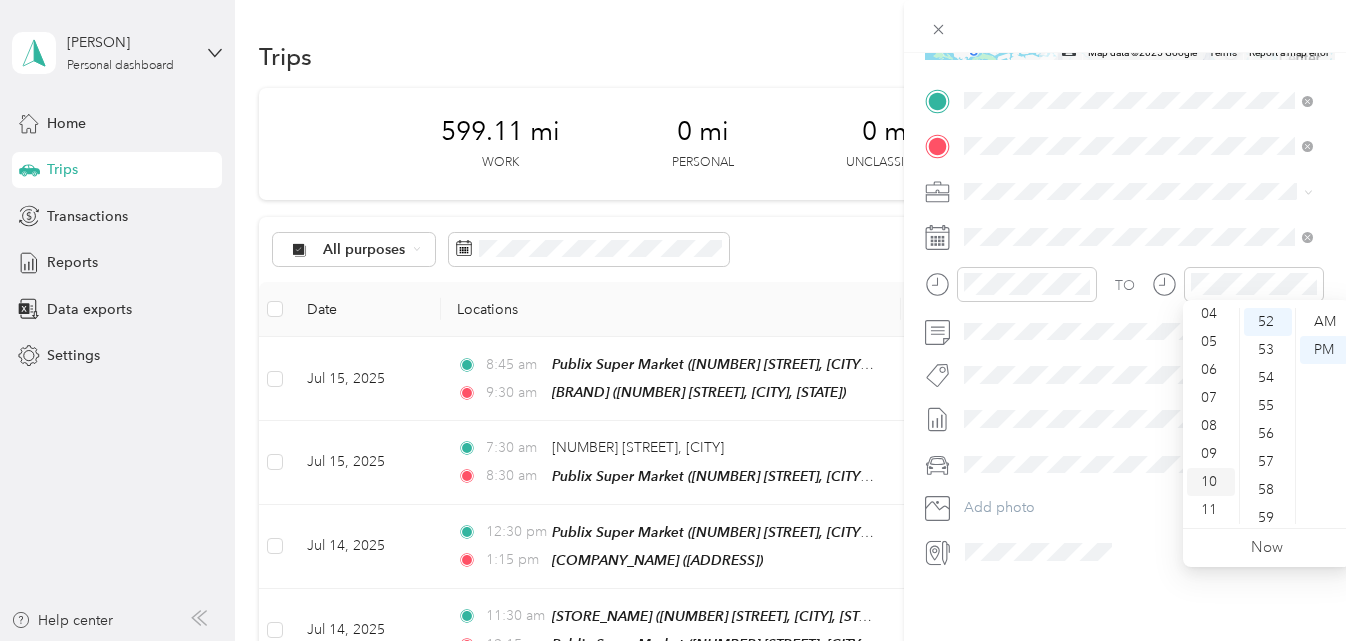 click on "10" at bounding box center [1211, 482] 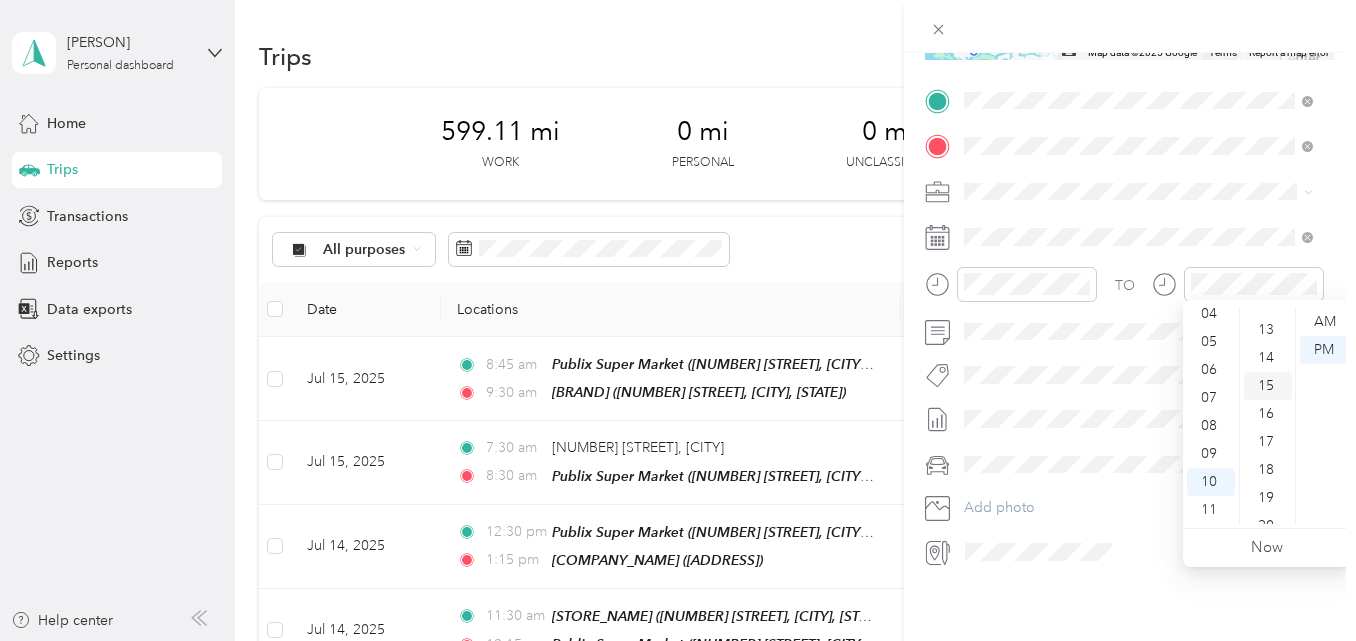 click on "15" at bounding box center (1268, 386) 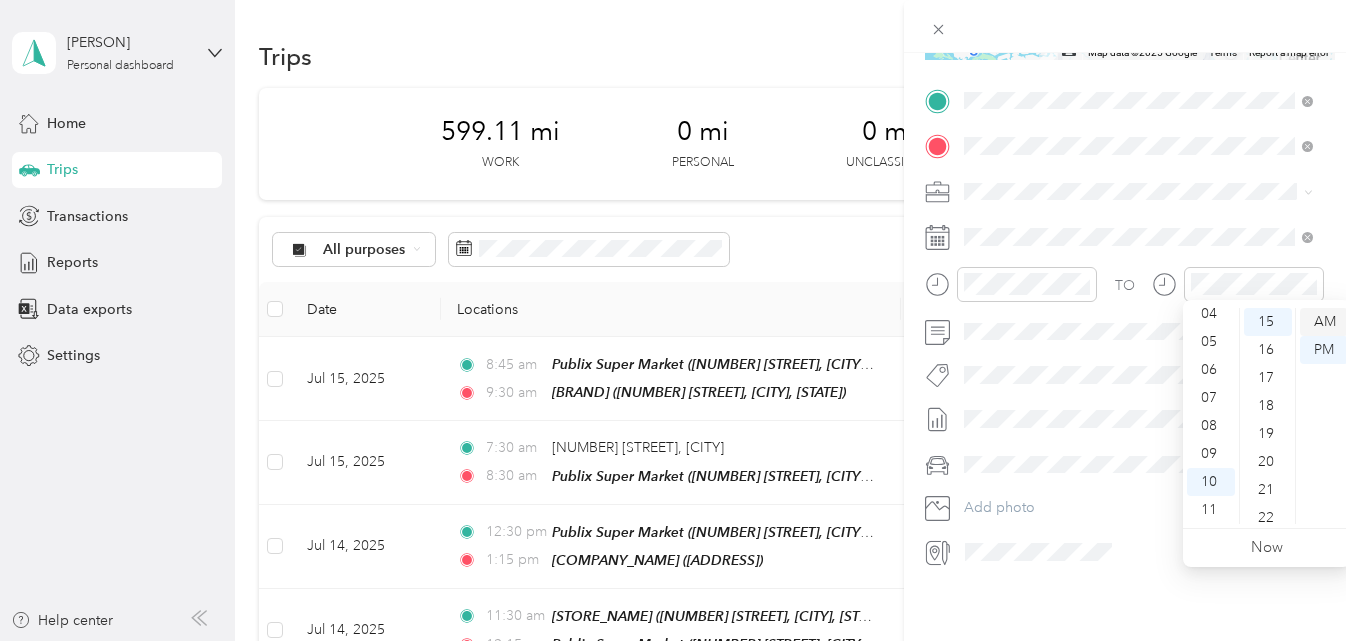 click on "AM" at bounding box center (1324, 322) 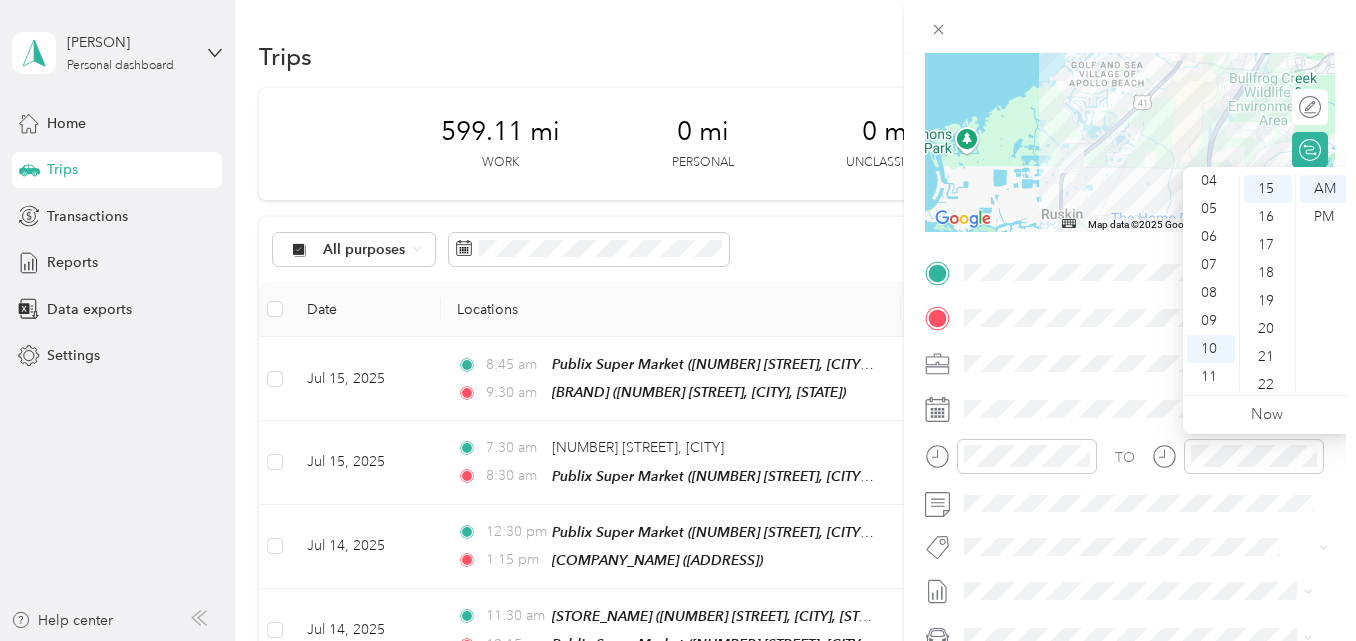 scroll, scrollTop: 300, scrollLeft: 0, axis: vertical 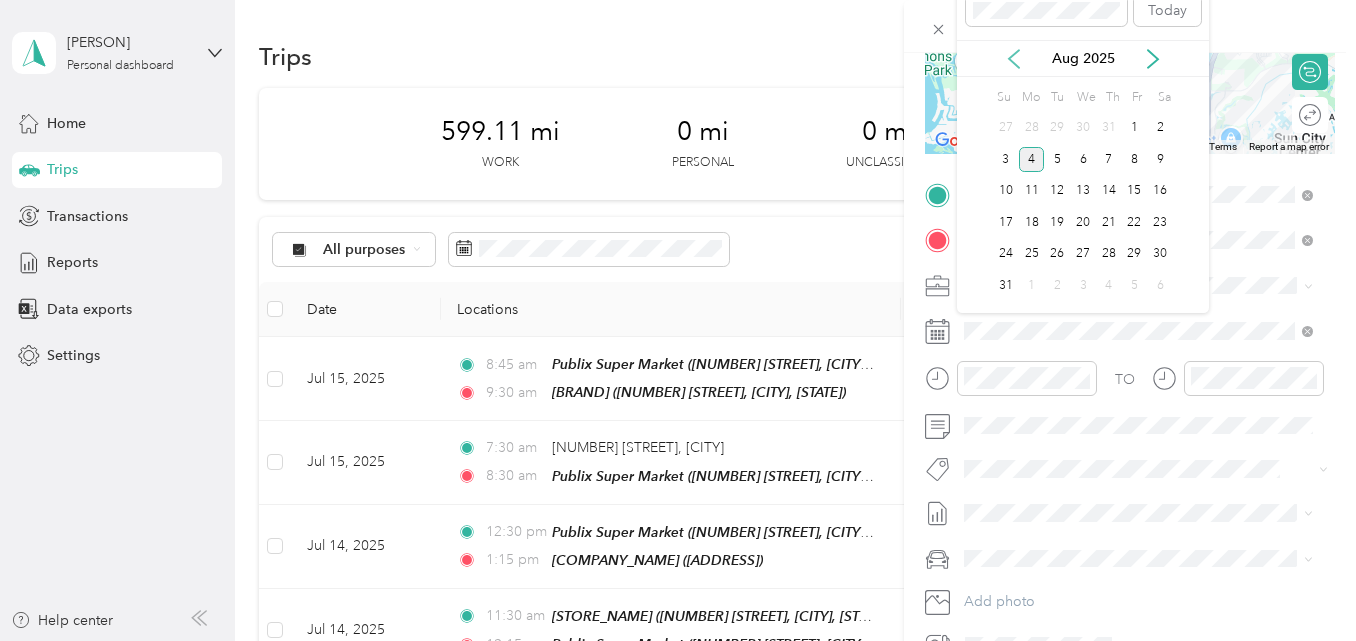 click 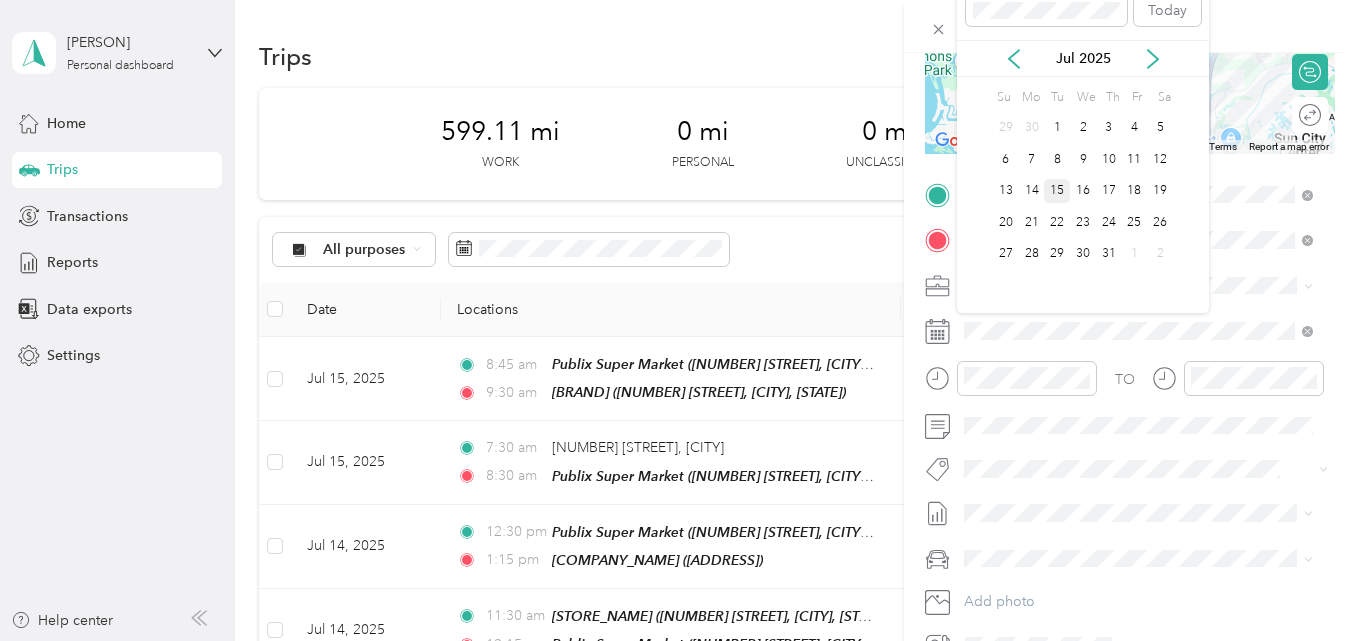 click on "15" at bounding box center (1057, 191) 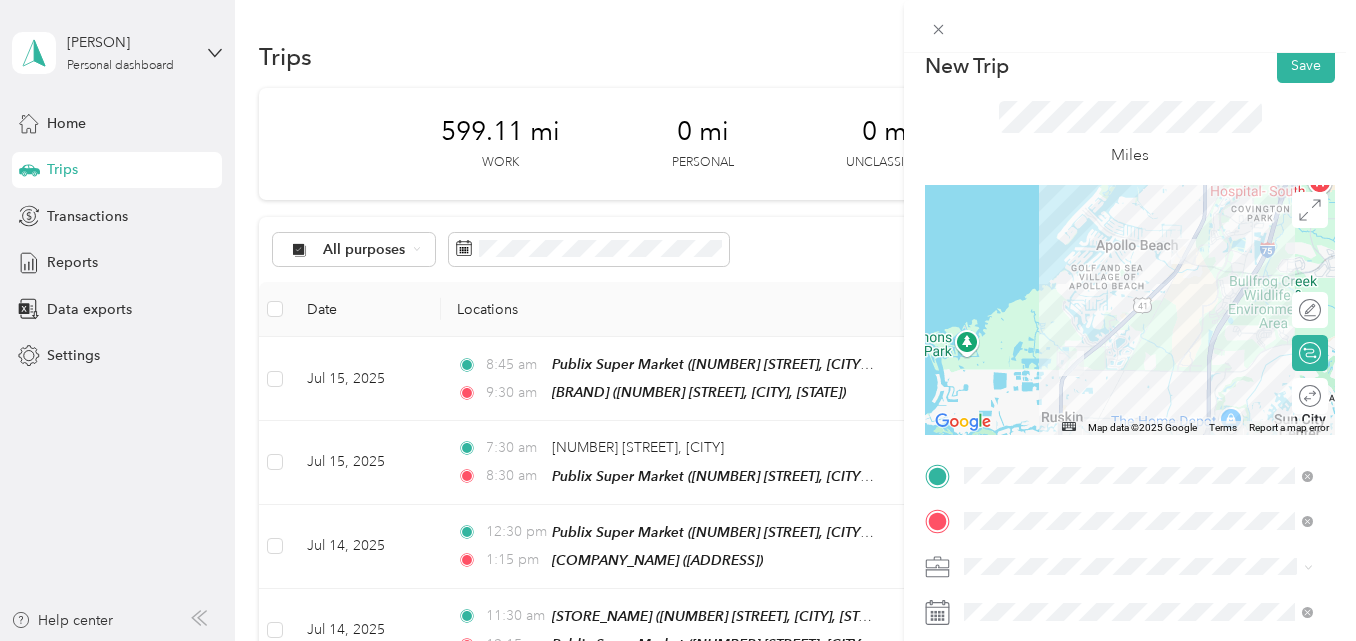 scroll, scrollTop: 0, scrollLeft: 0, axis: both 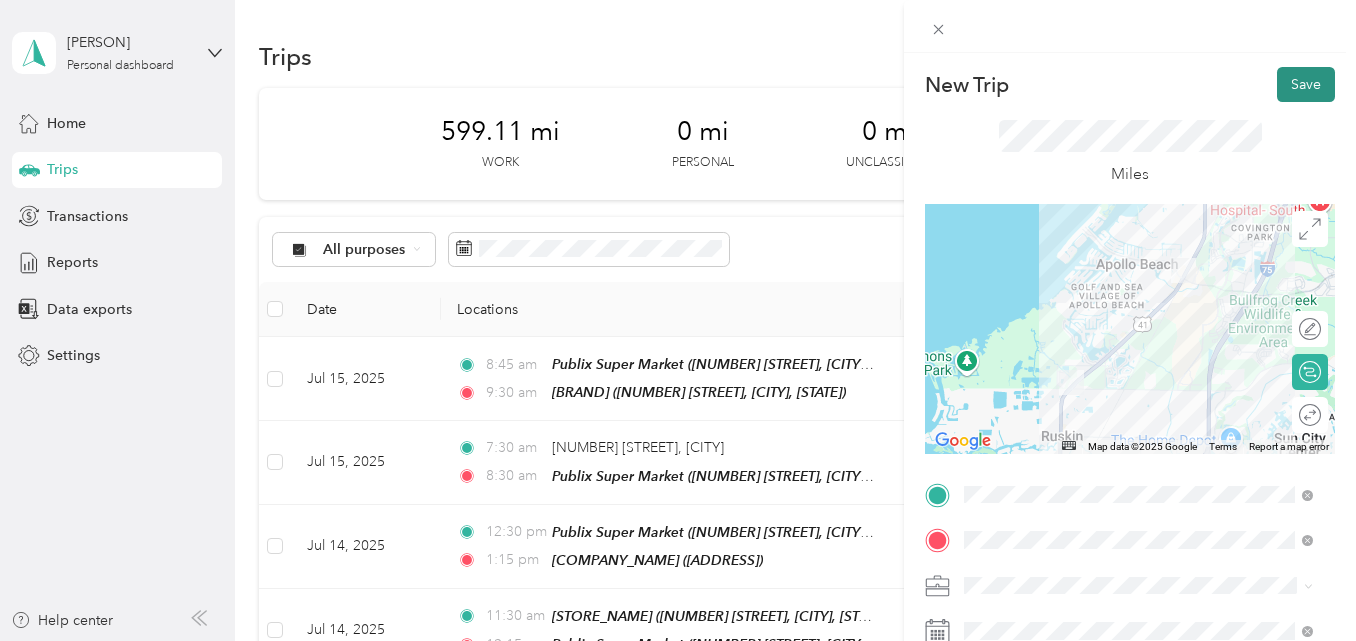 click on "Save" at bounding box center [1306, 84] 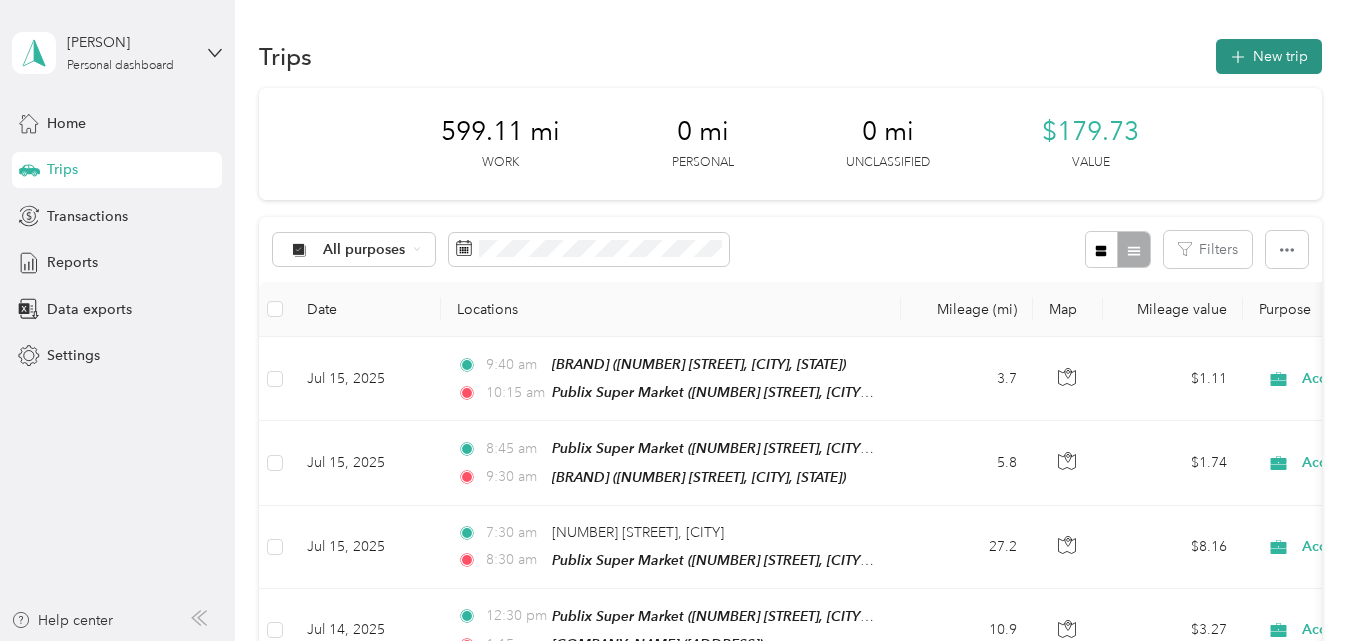 click 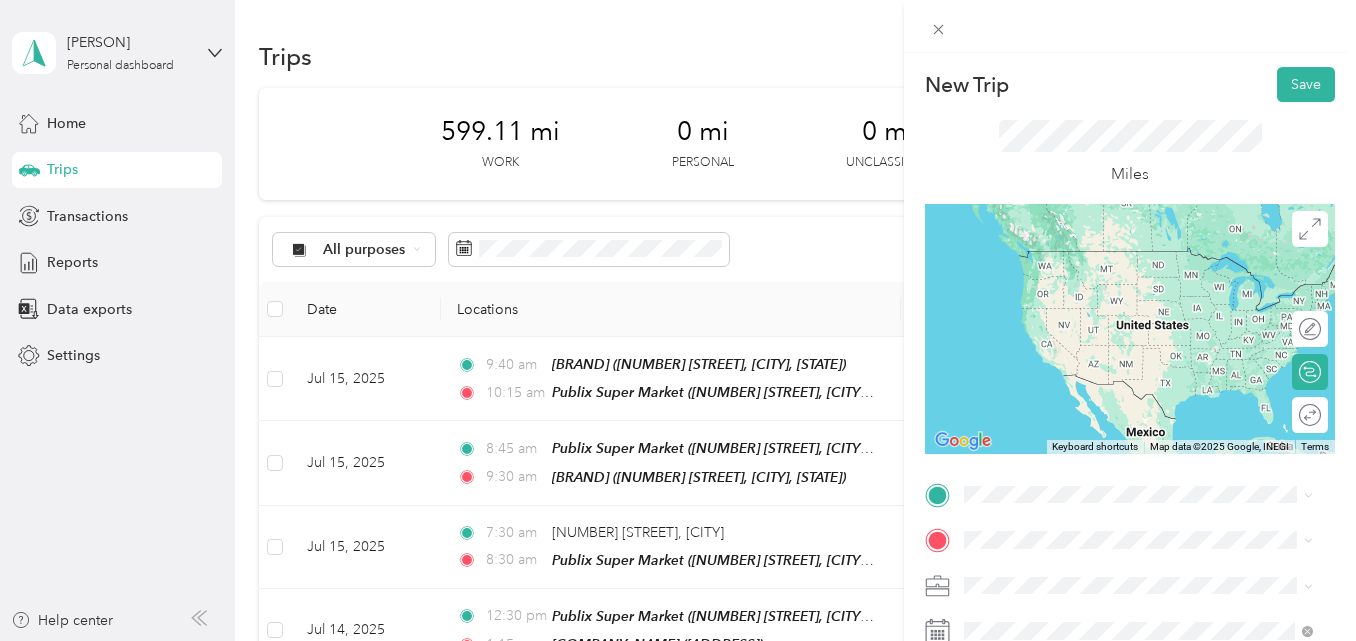 click on "[NUMBER] [STREET], [POSTAL_CODE], [CITY], [STATE], [COUNTRY]" at bounding box center (1148, 288) 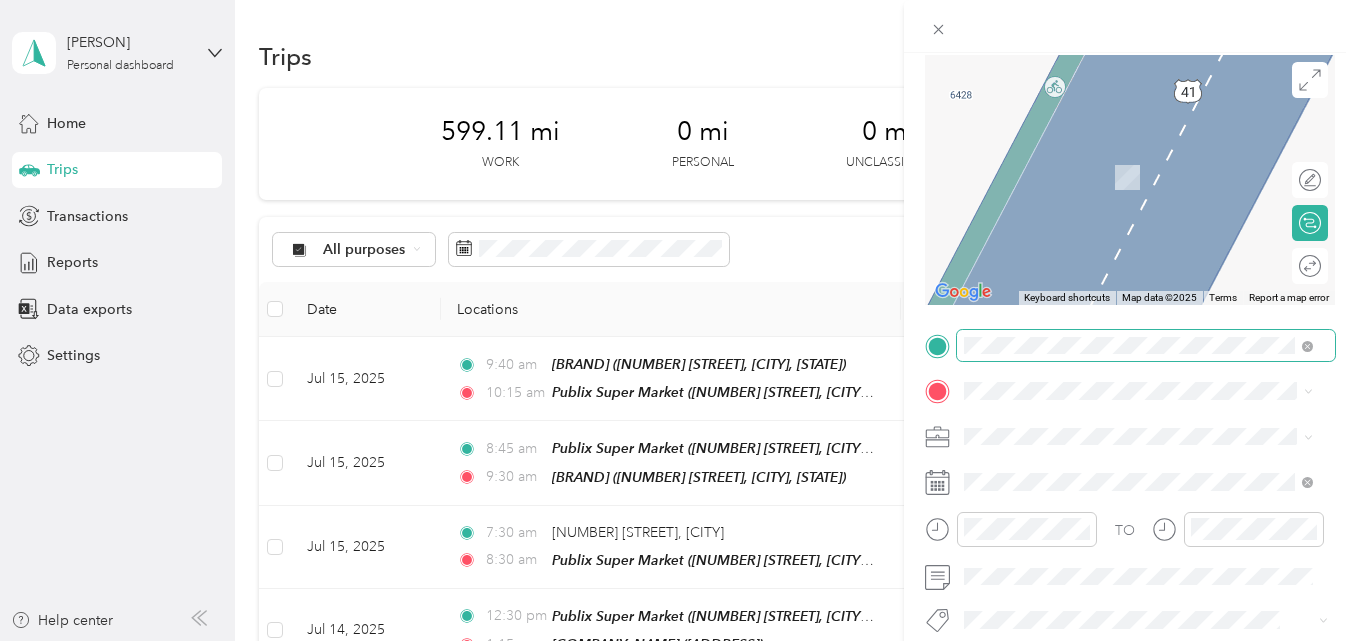 scroll, scrollTop: 200, scrollLeft: 0, axis: vertical 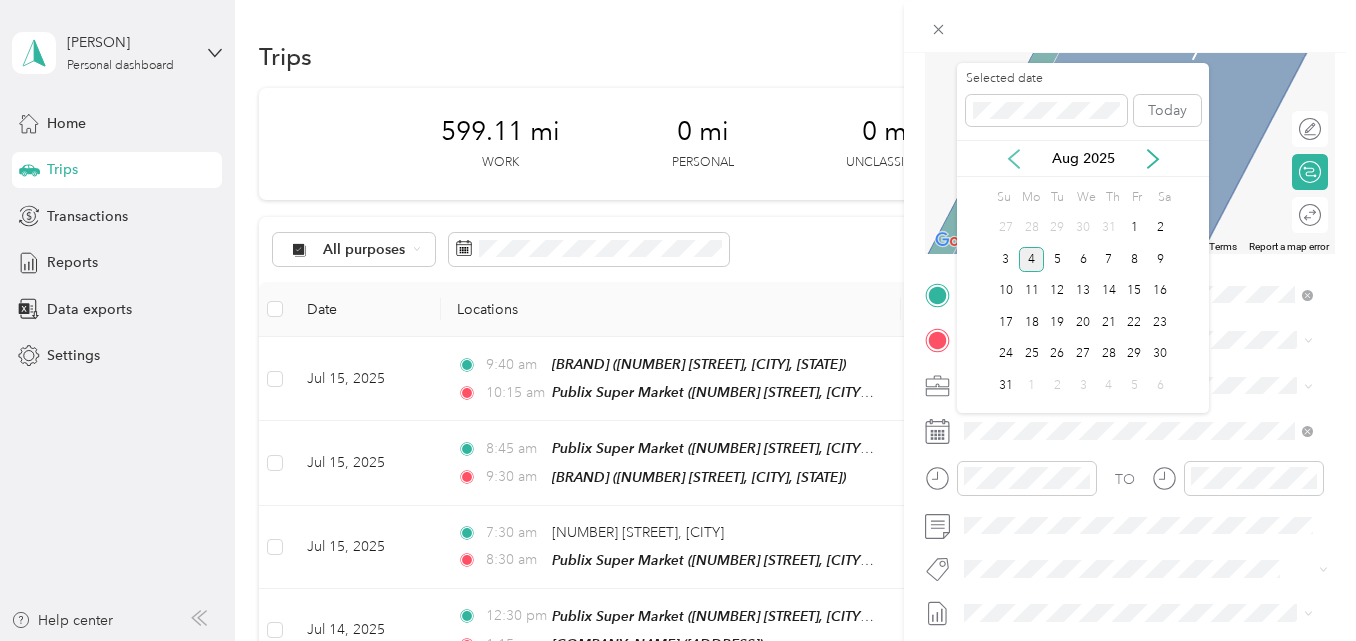 click 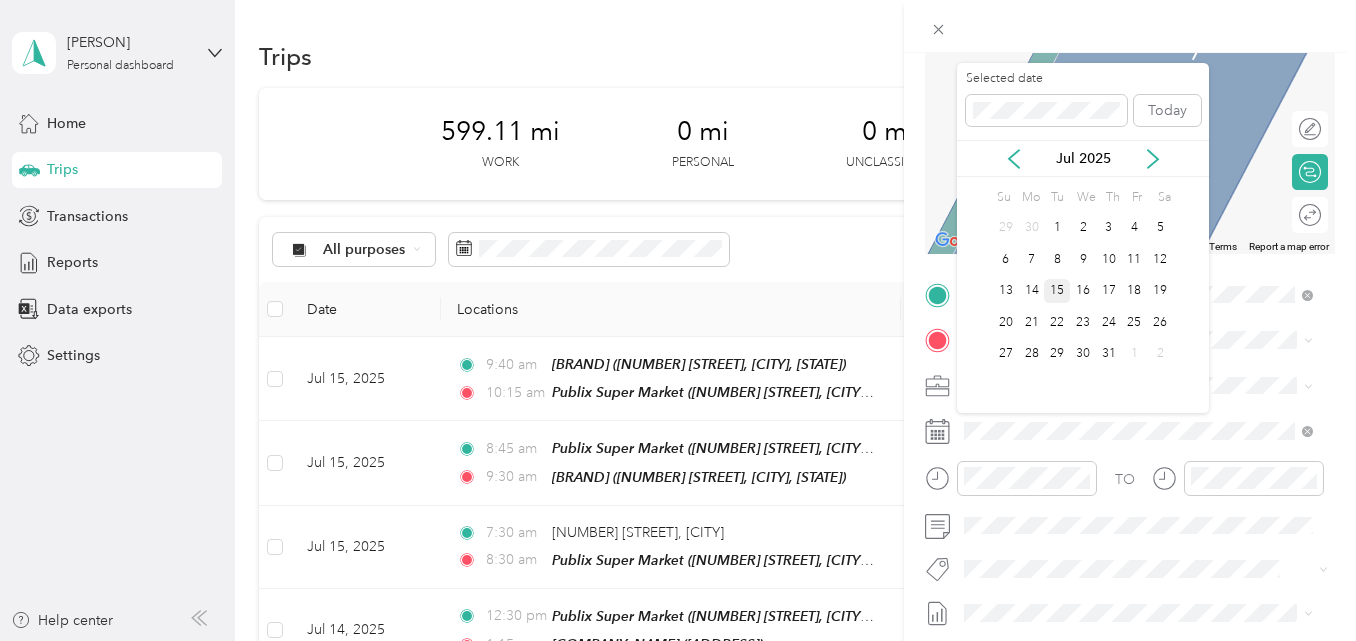 click on "15" at bounding box center (1057, 291) 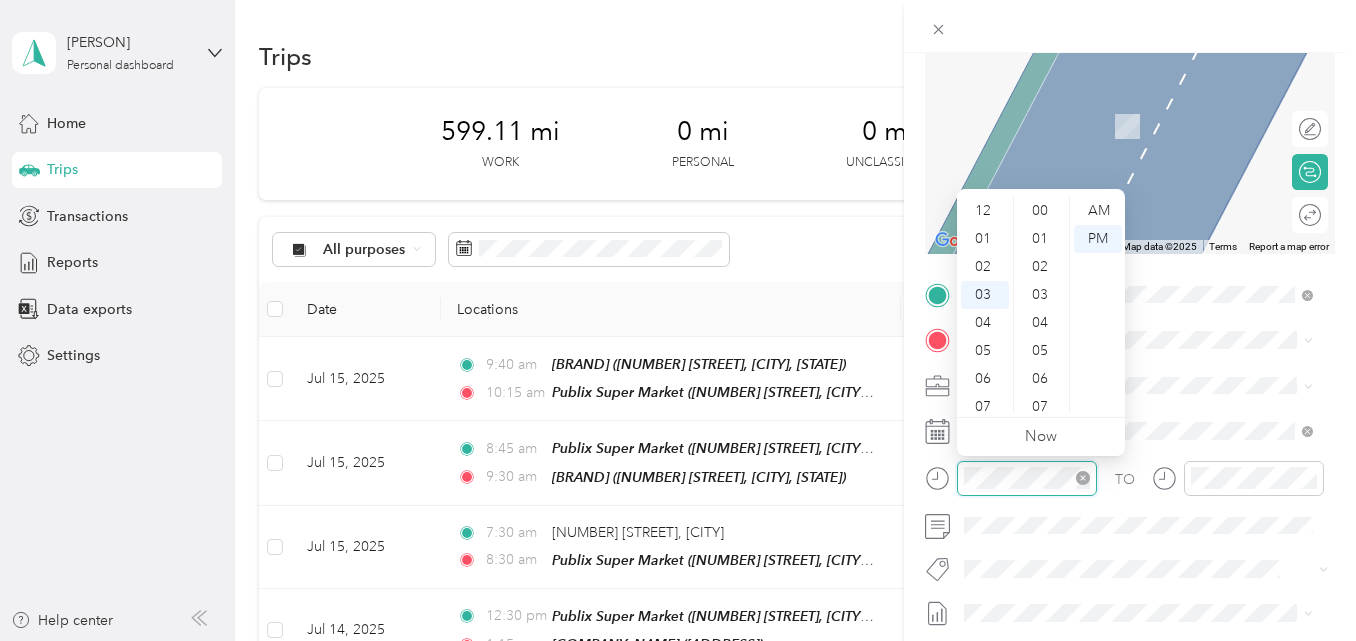 scroll, scrollTop: 84, scrollLeft: 0, axis: vertical 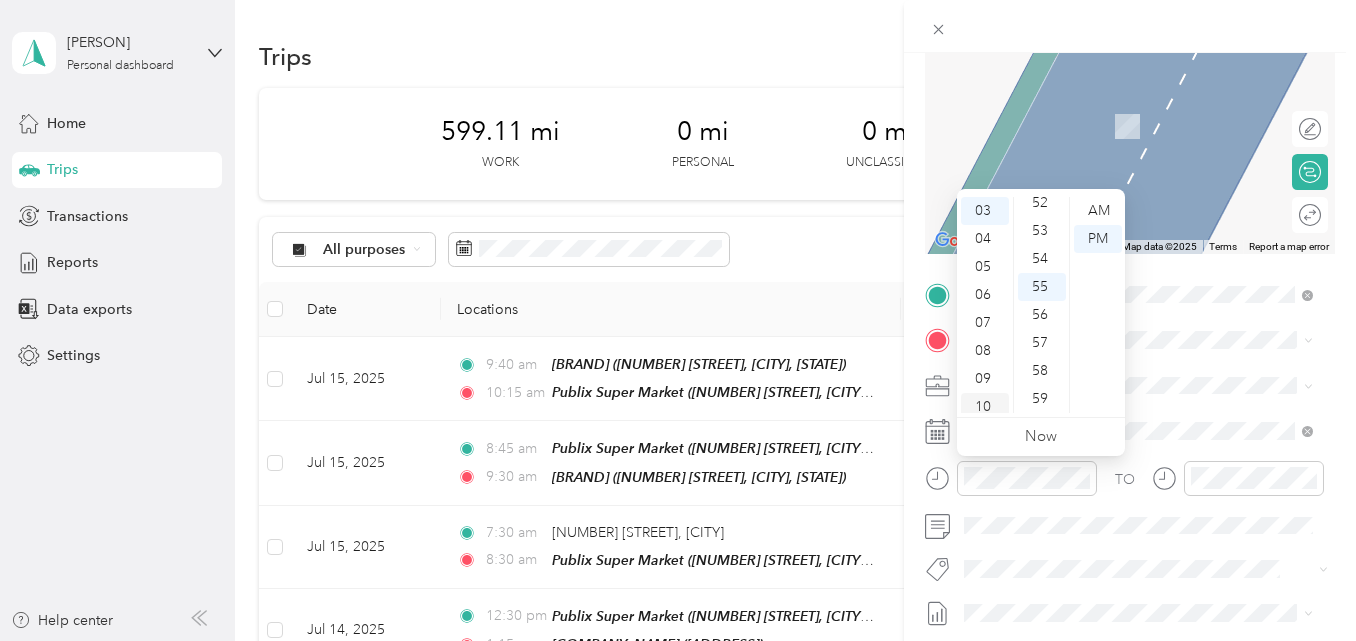click on "10" at bounding box center (985, 407) 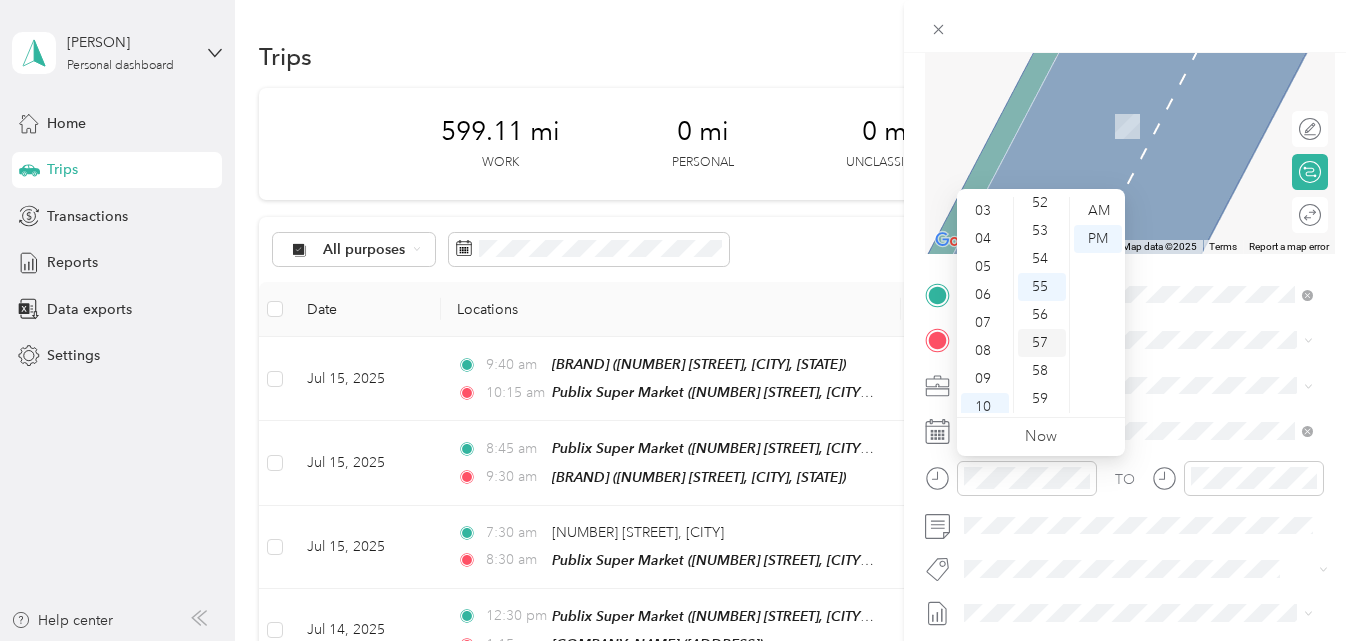 scroll, scrollTop: 120, scrollLeft: 0, axis: vertical 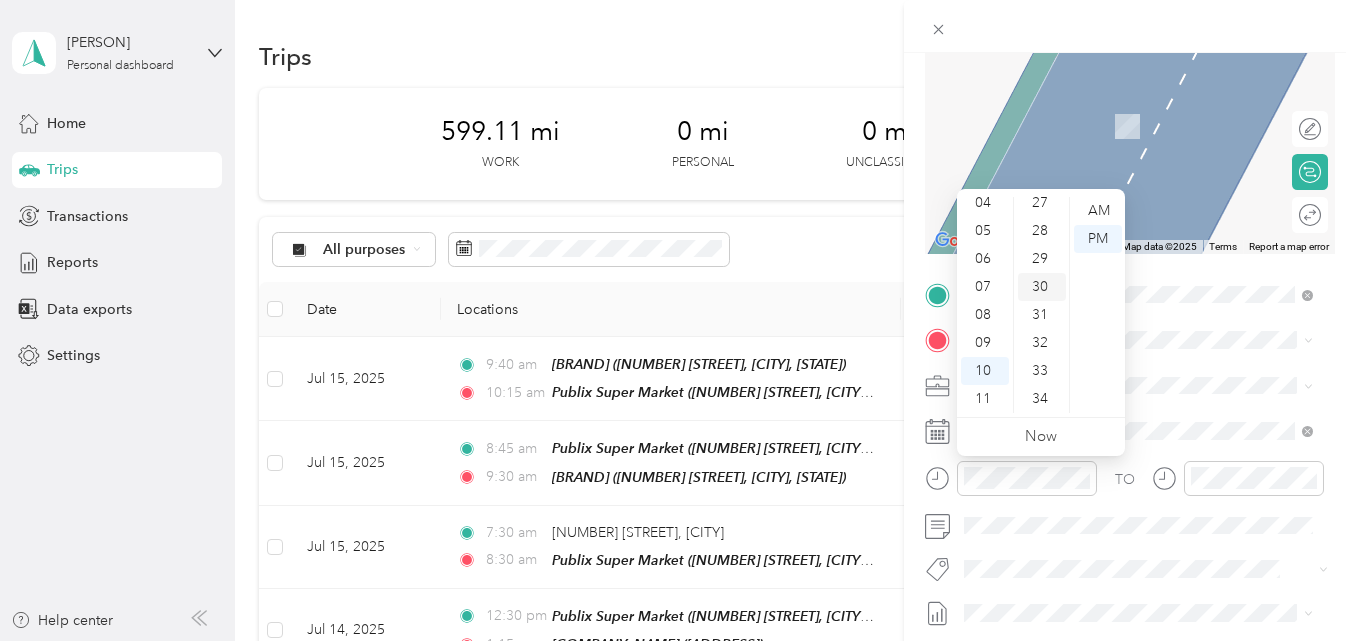 click on "30" at bounding box center (1042, 287) 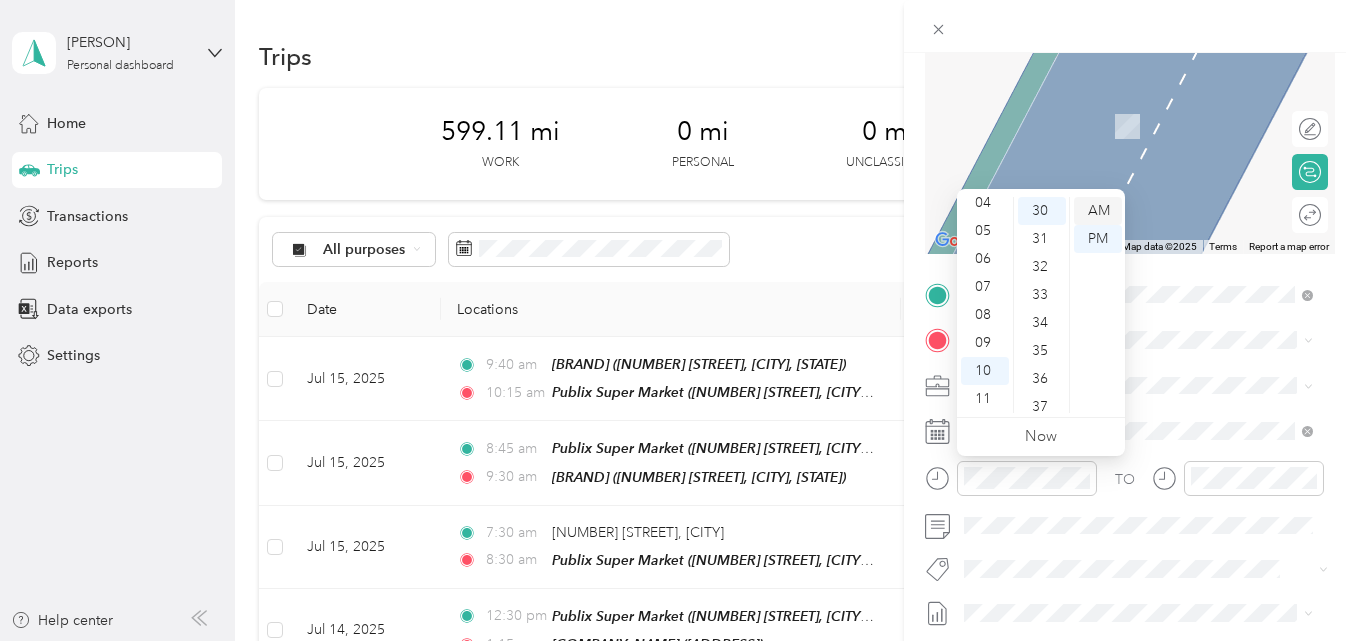 click on "AM" at bounding box center (1098, 211) 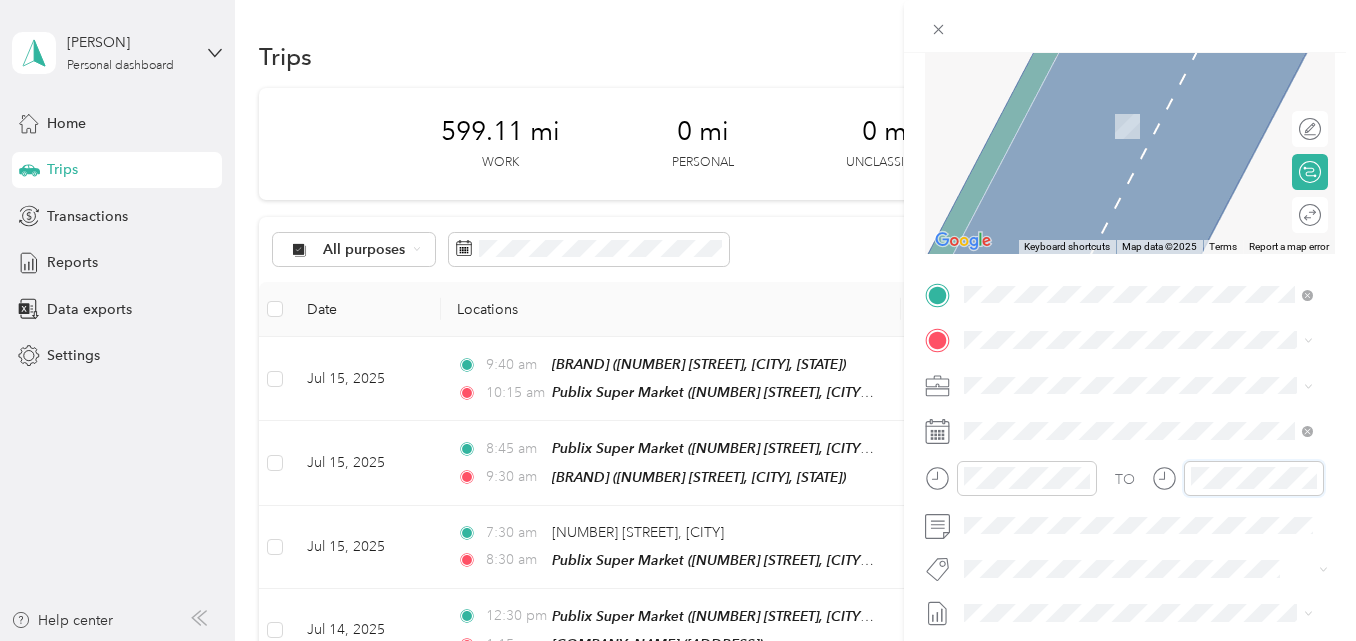 scroll, scrollTop: 82, scrollLeft: 0, axis: vertical 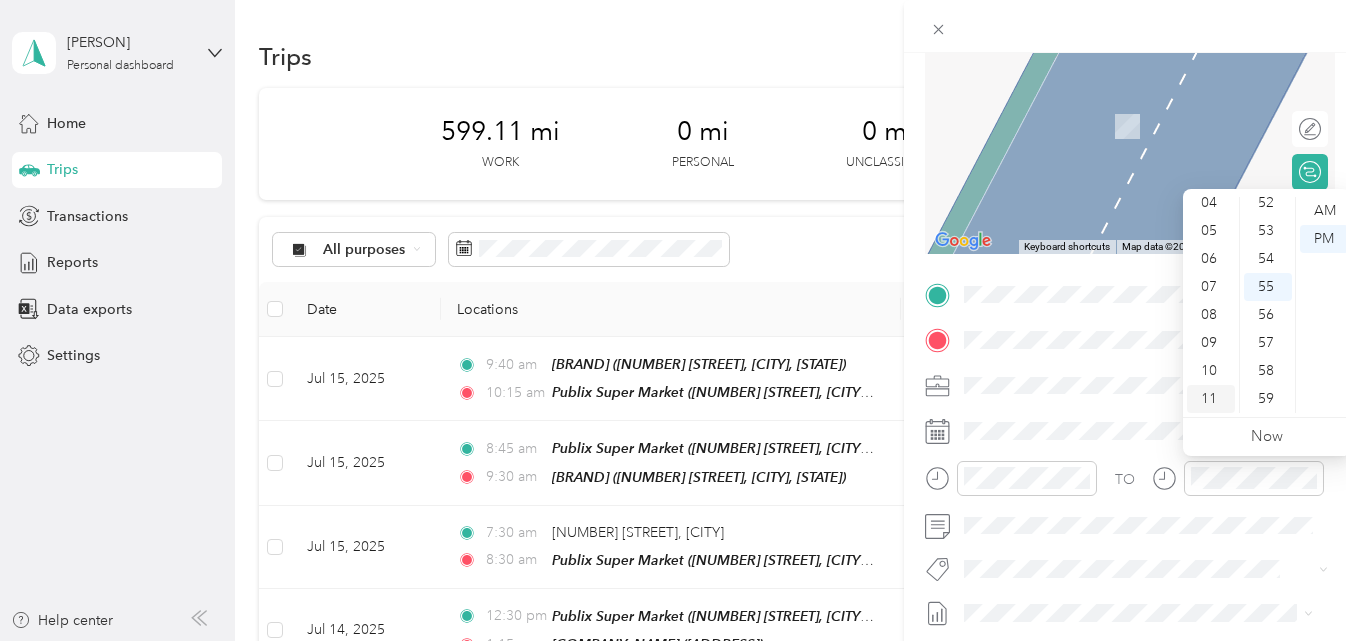 click on "11" at bounding box center (1211, 399) 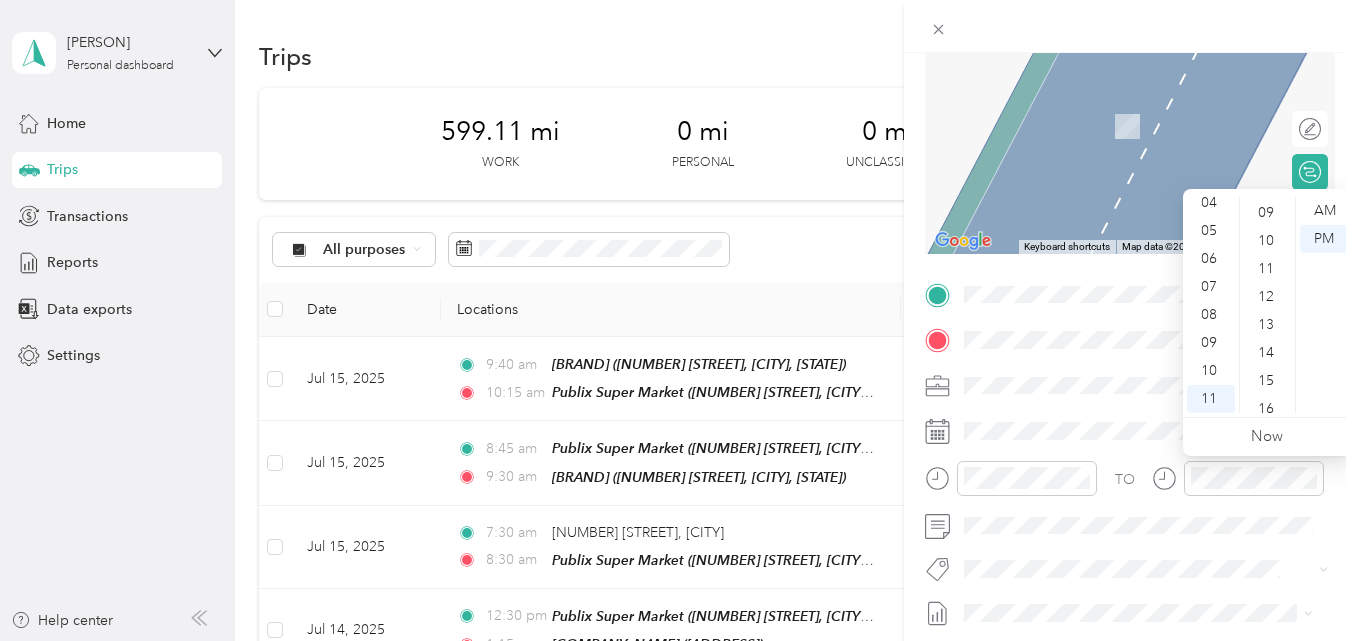scroll, scrollTop: 264, scrollLeft: 0, axis: vertical 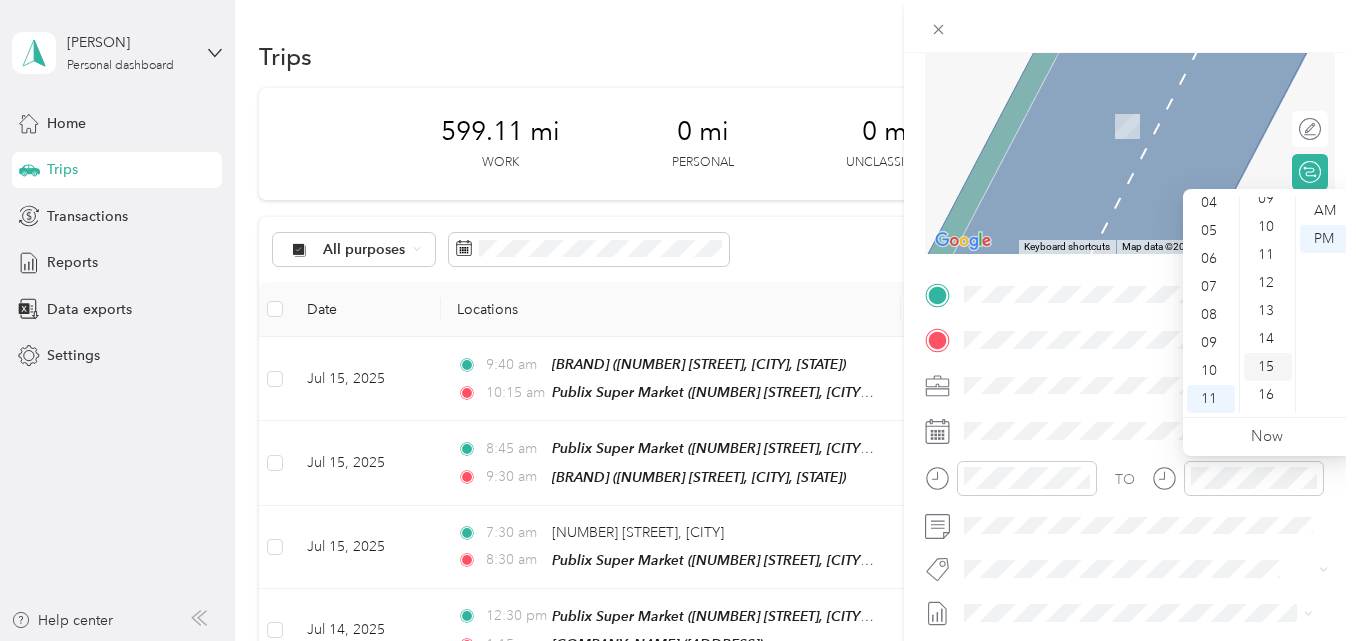 click on "15" at bounding box center [1268, 367] 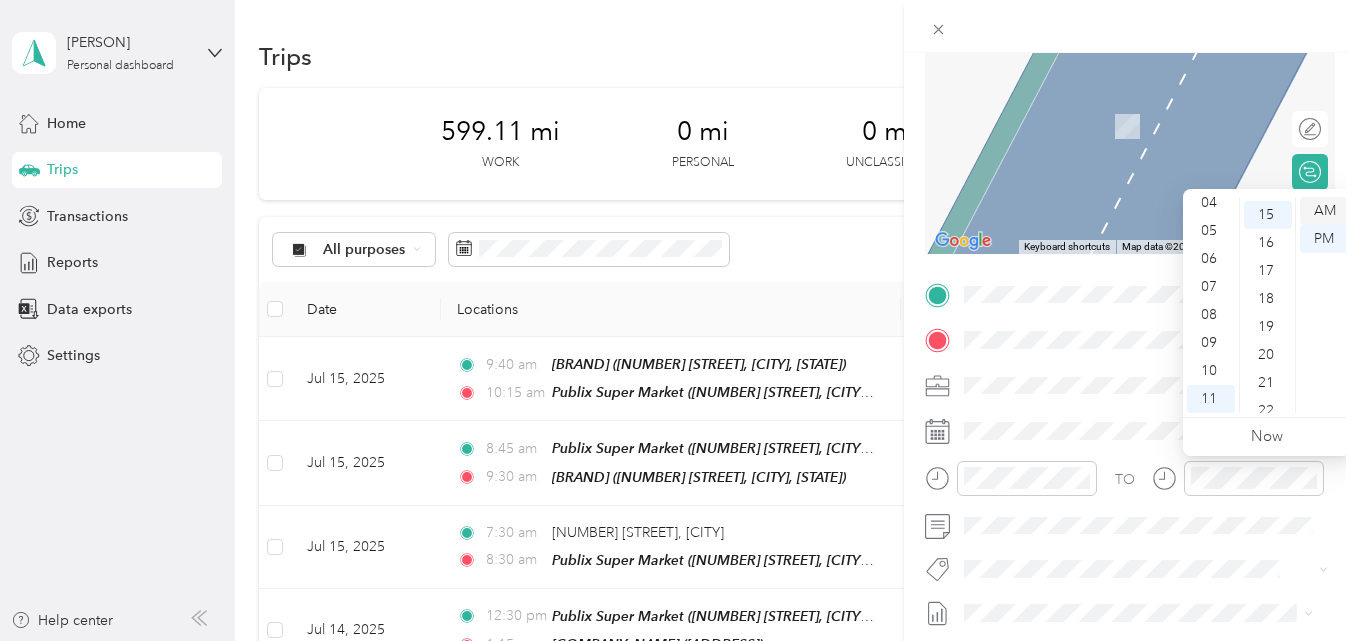 scroll, scrollTop: 420, scrollLeft: 0, axis: vertical 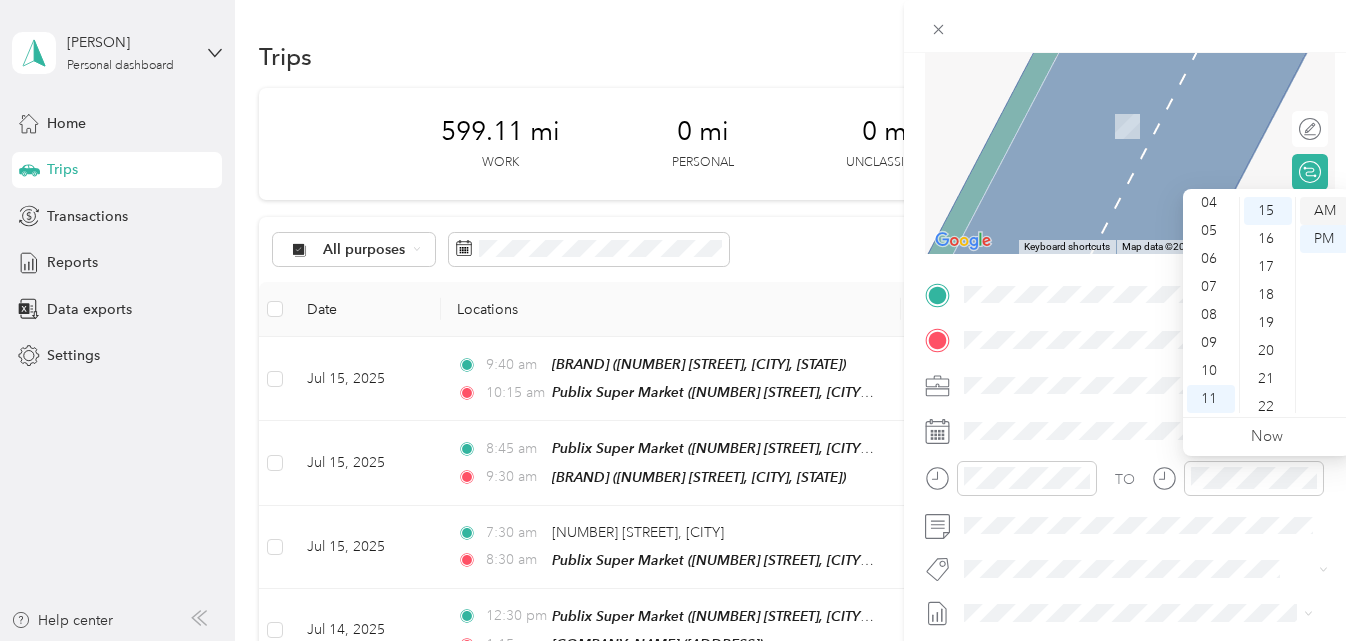 click on "AM" at bounding box center [1324, 211] 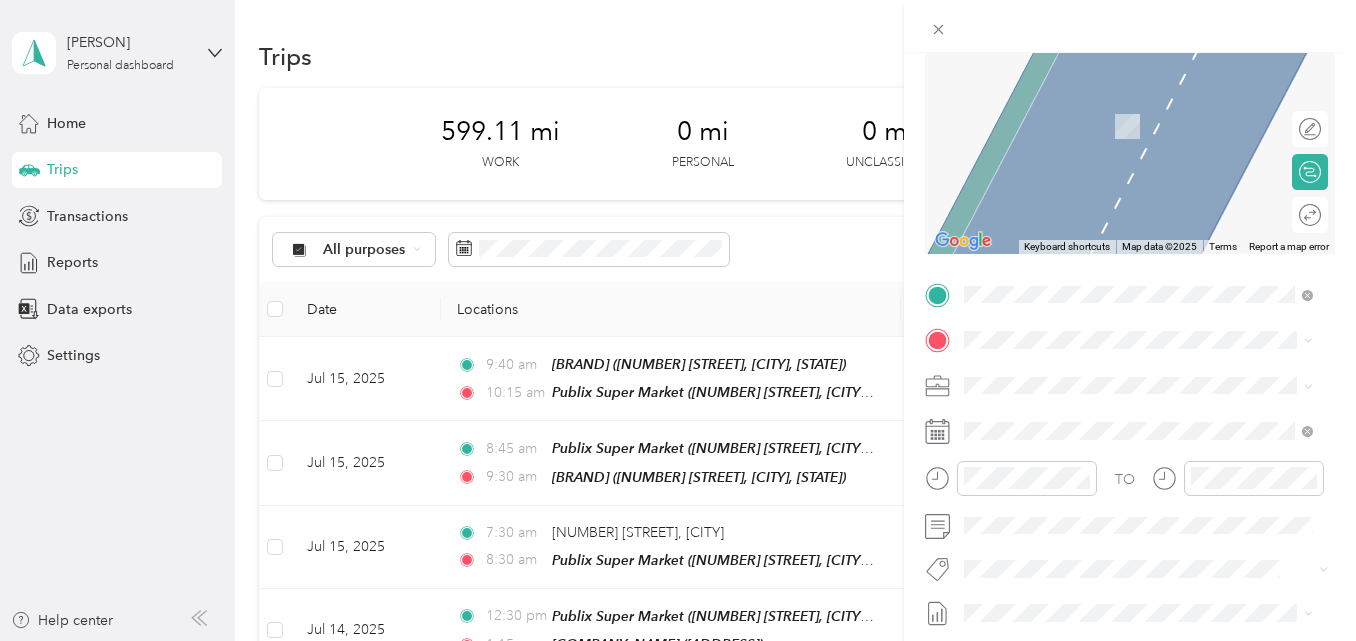 click on "TEAM Winn Dixie [NUMBER] [STREET], [POSTAL_CODE], [CITY], [STATE], [COUNTRY]" at bounding box center (1138, 436) 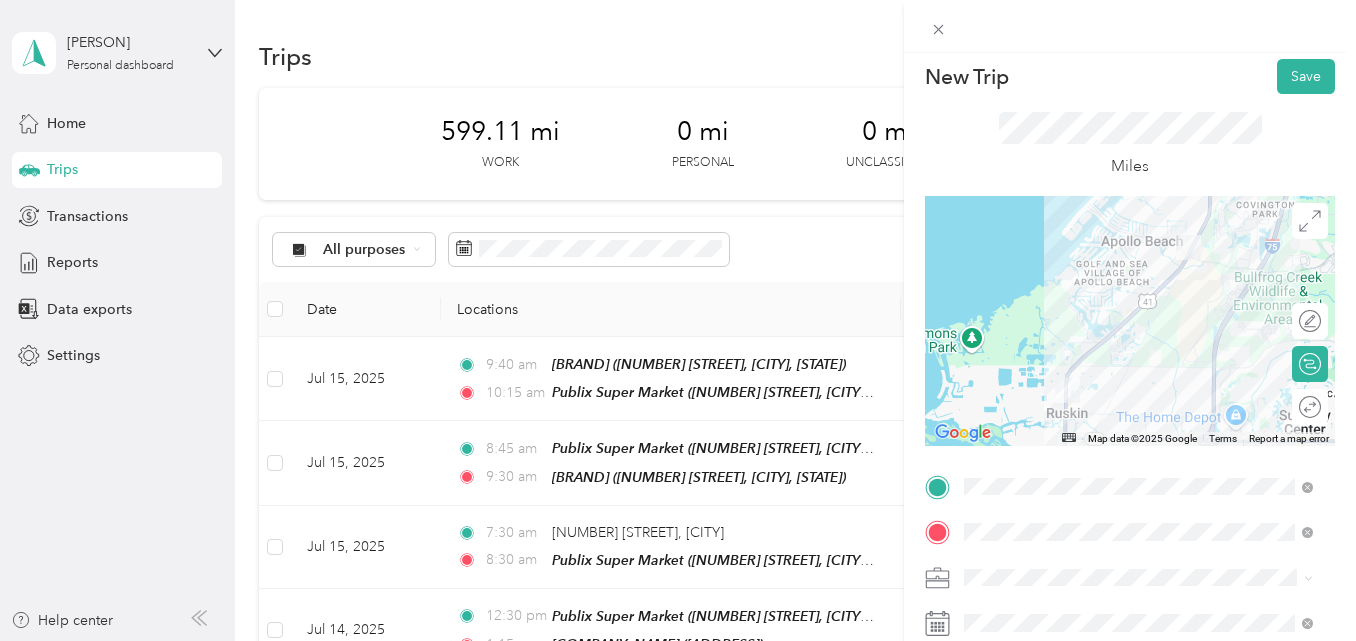 scroll, scrollTop: 0, scrollLeft: 0, axis: both 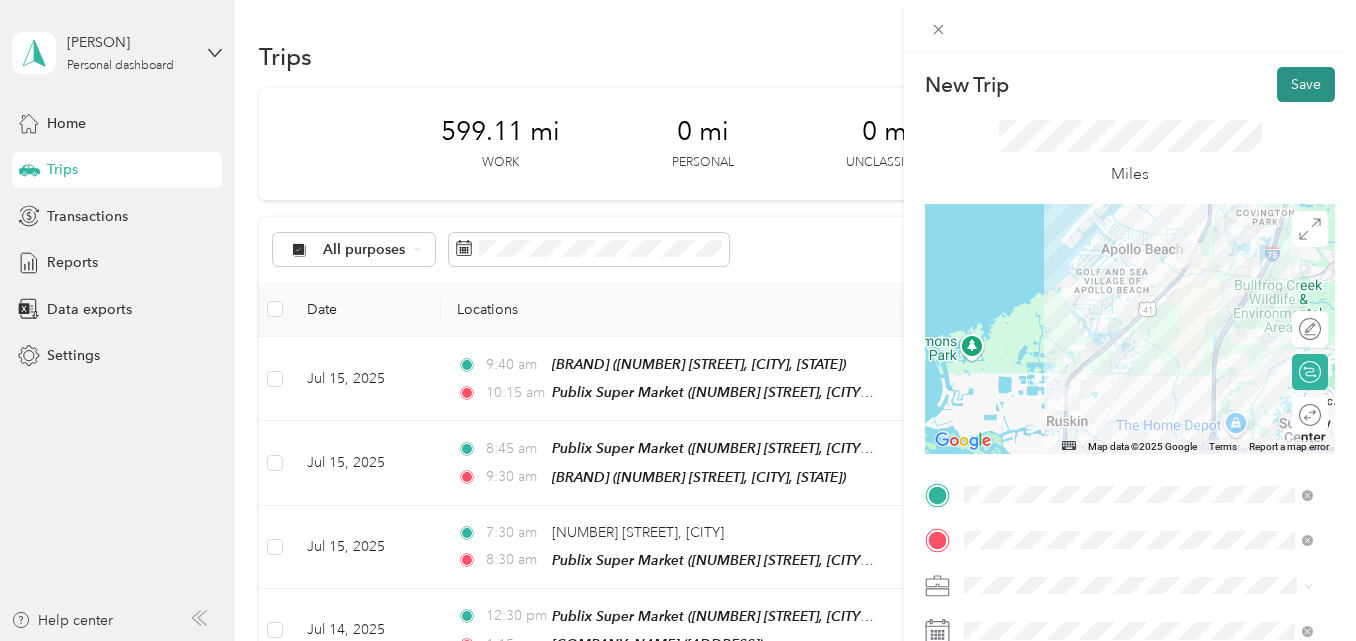 click on "Save" at bounding box center [1306, 84] 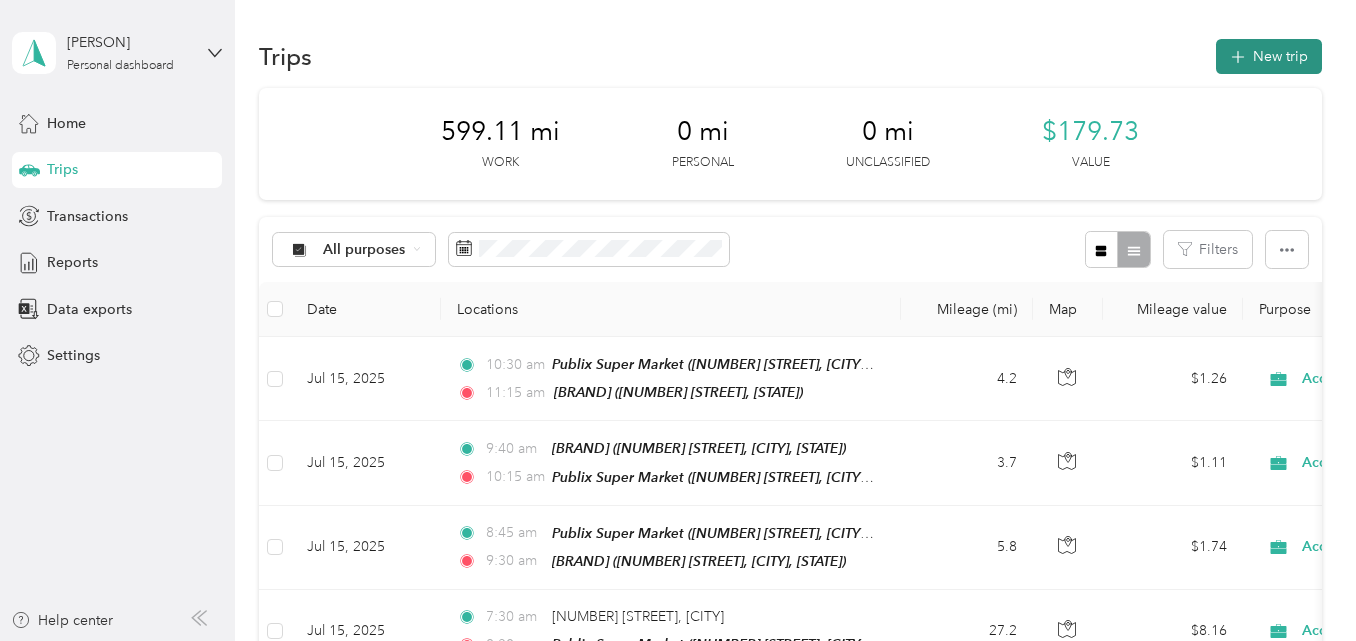 click on "New trip" at bounding box center [1269, 56] 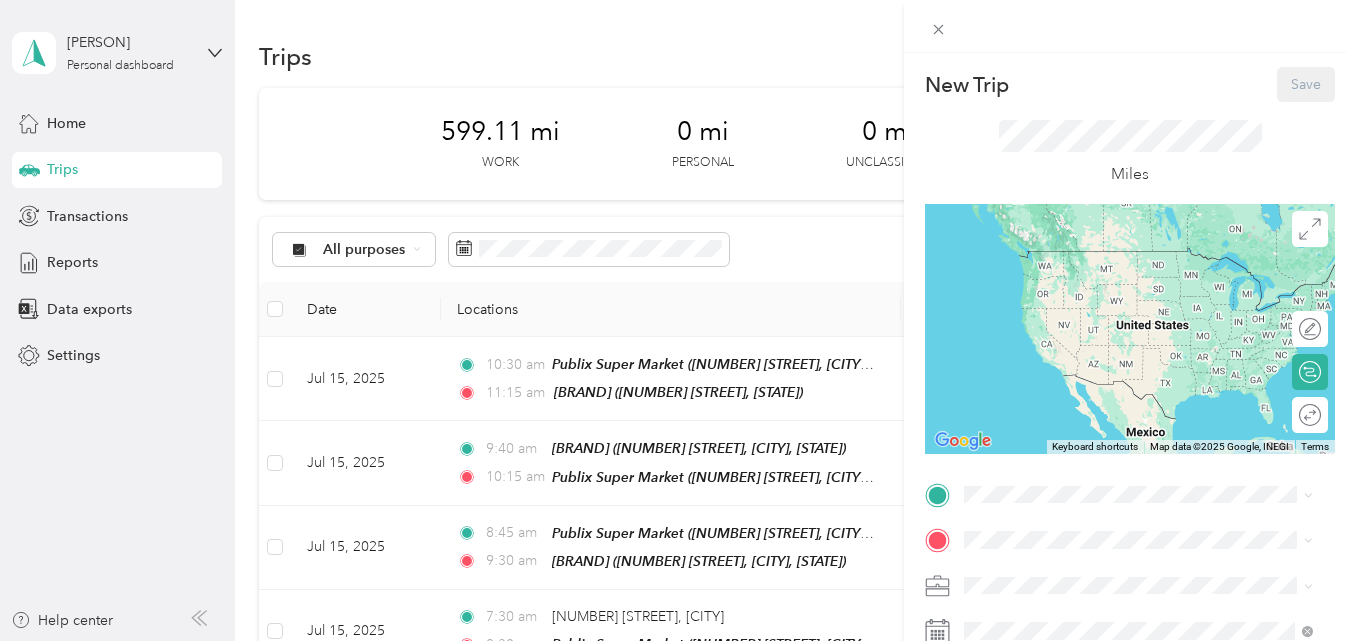 click on "Miles" at bounding box center (1130, 153) 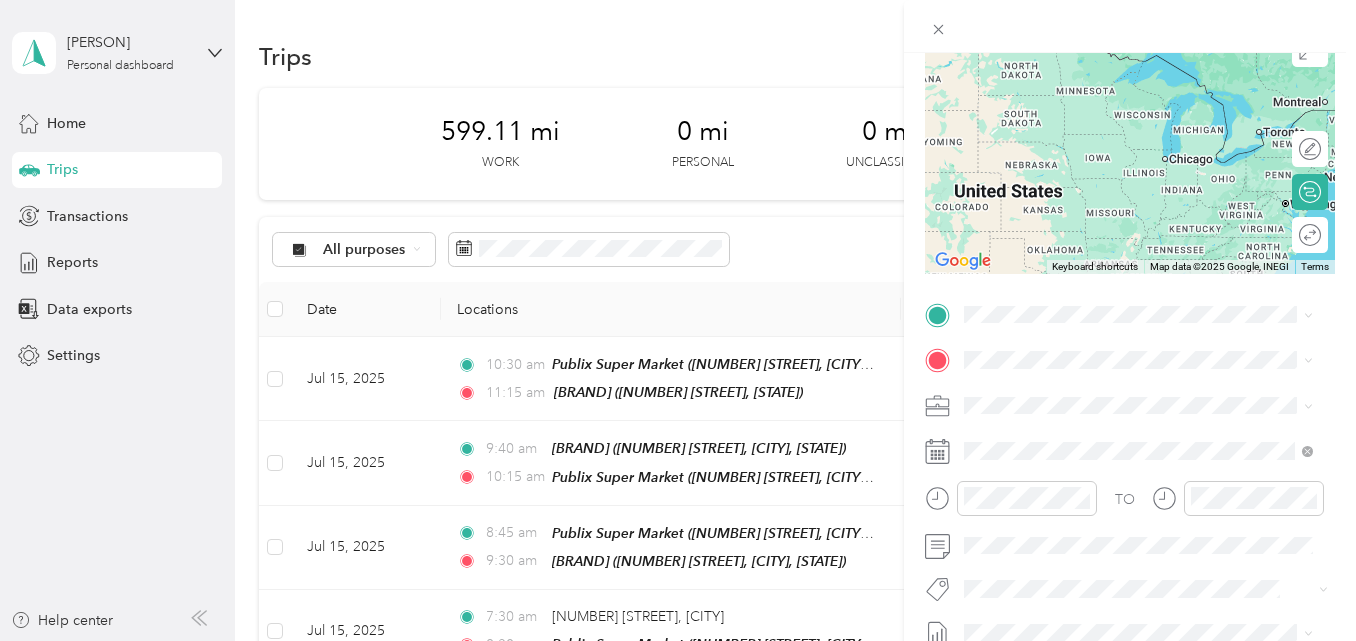scroll, scrollTop: 209, scrollLeft: 0, axis: vertical 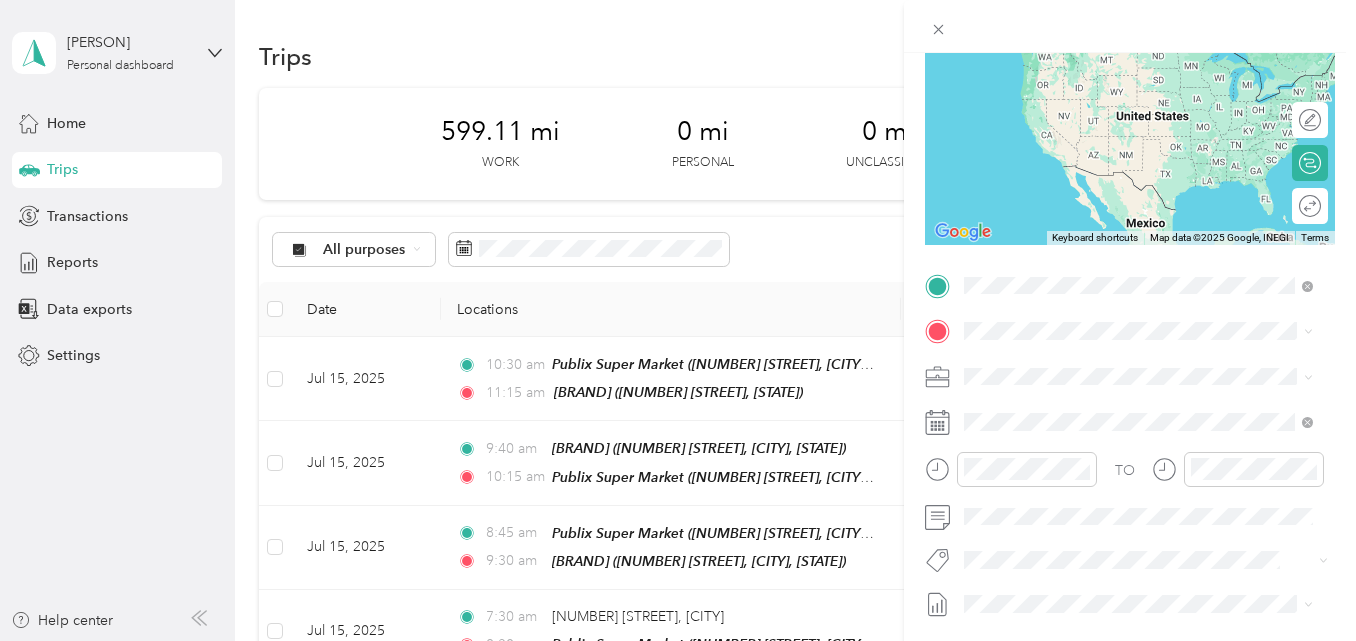 click on "TEAM Winn Dixie [NUMBER] [STREET], [POSTAL_CODE], [CITY], [STATE], [COUNTRY]" at bounding box center [1154, 391] 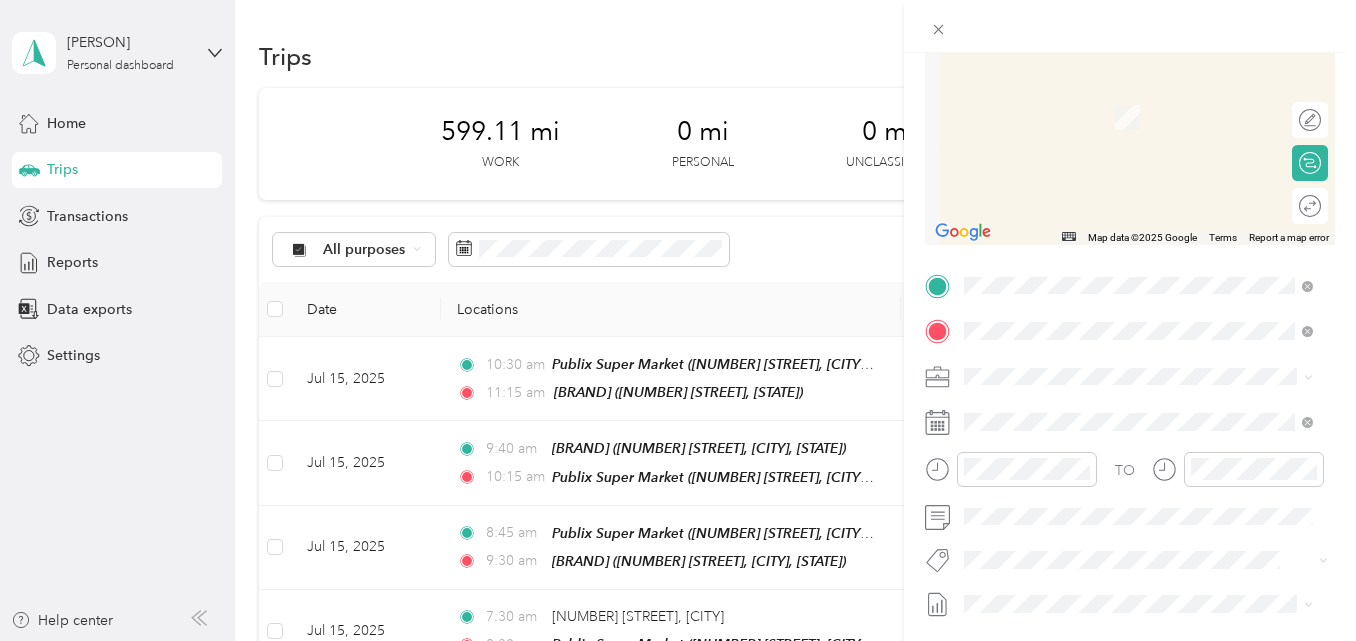 click on "[NUMBER] [STREET] Blvd, [POSTAL_CODE], [CITY], [STATE], [COUNTRY]" at bounding box center [1141, 450] 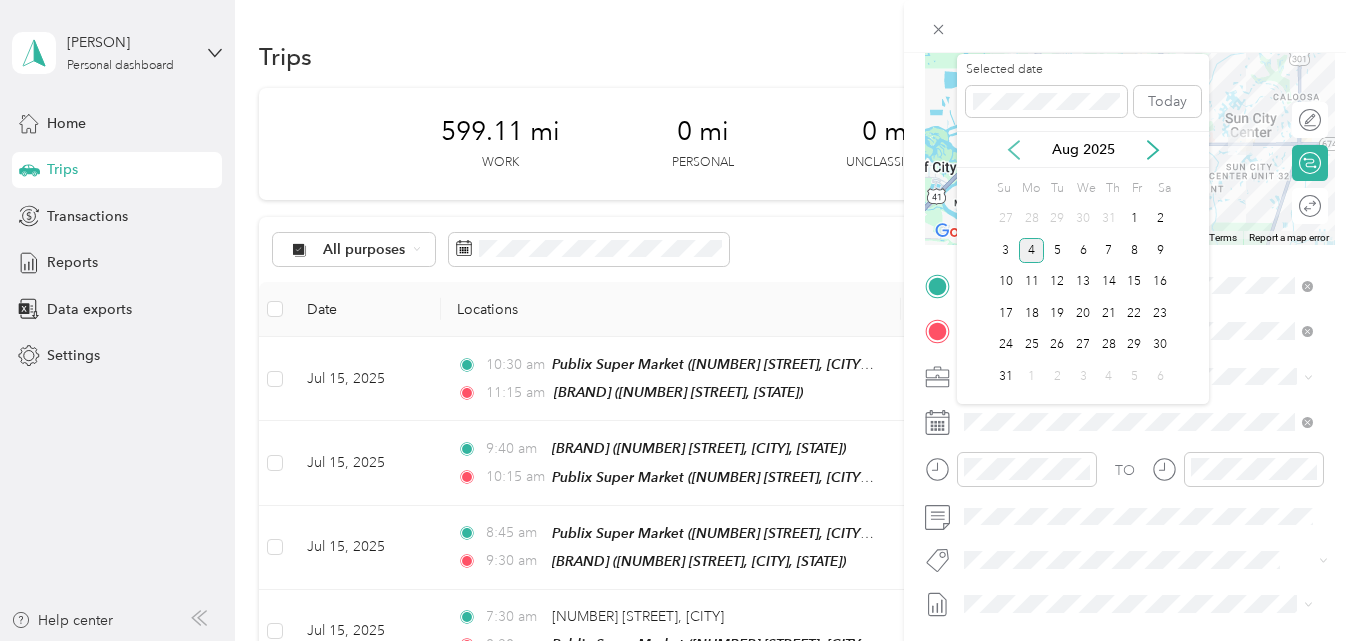 click 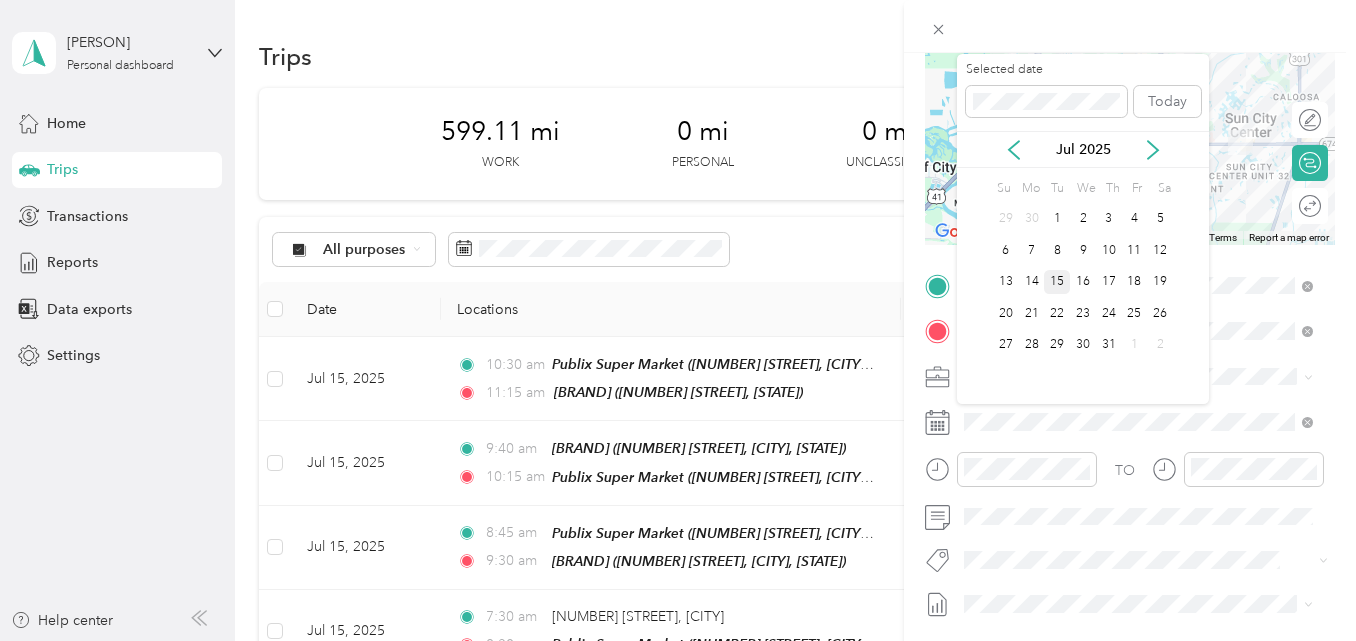 click on "15" at bounding box center (1057, 282) 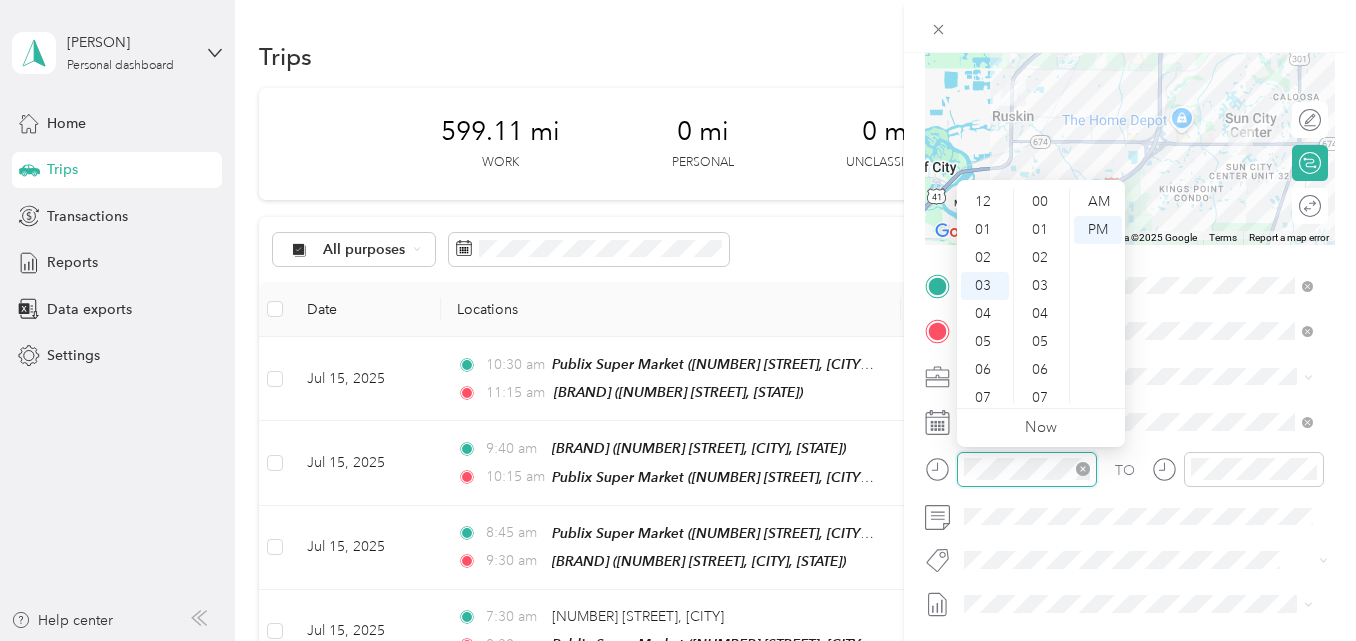 scroll, scrollTop: 84, scrollLeft: 0, axis: vertical 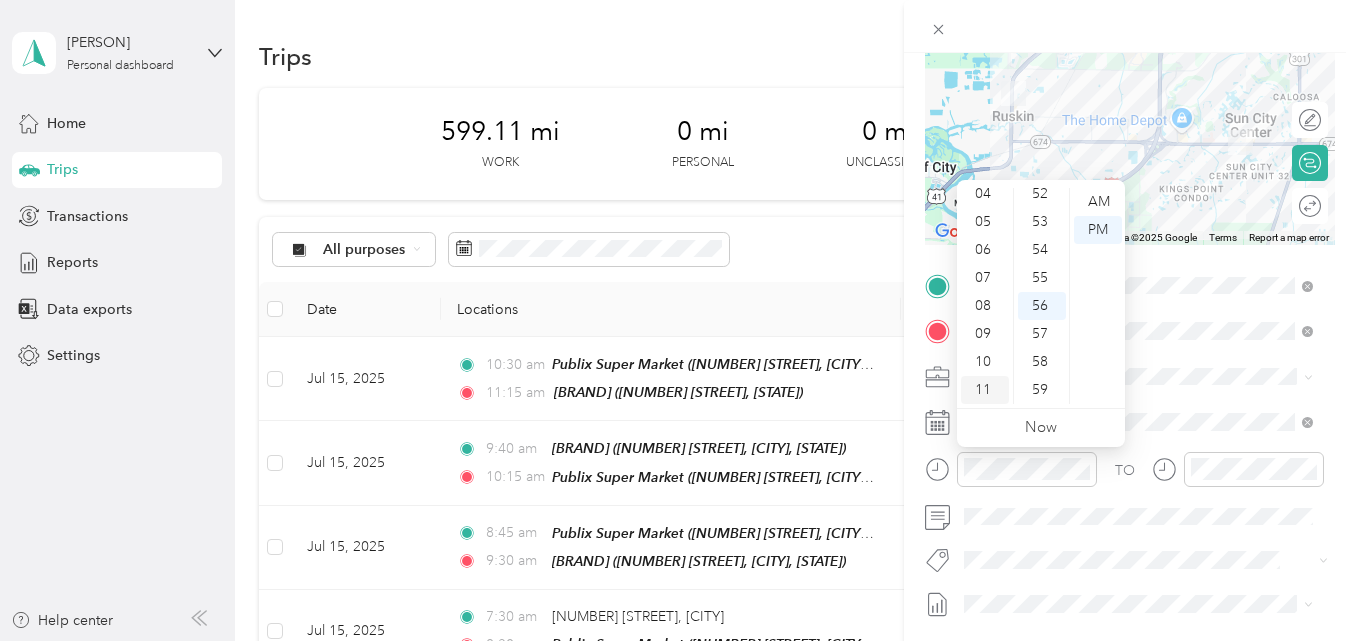 click on "11" at bounding box center [985, 390] 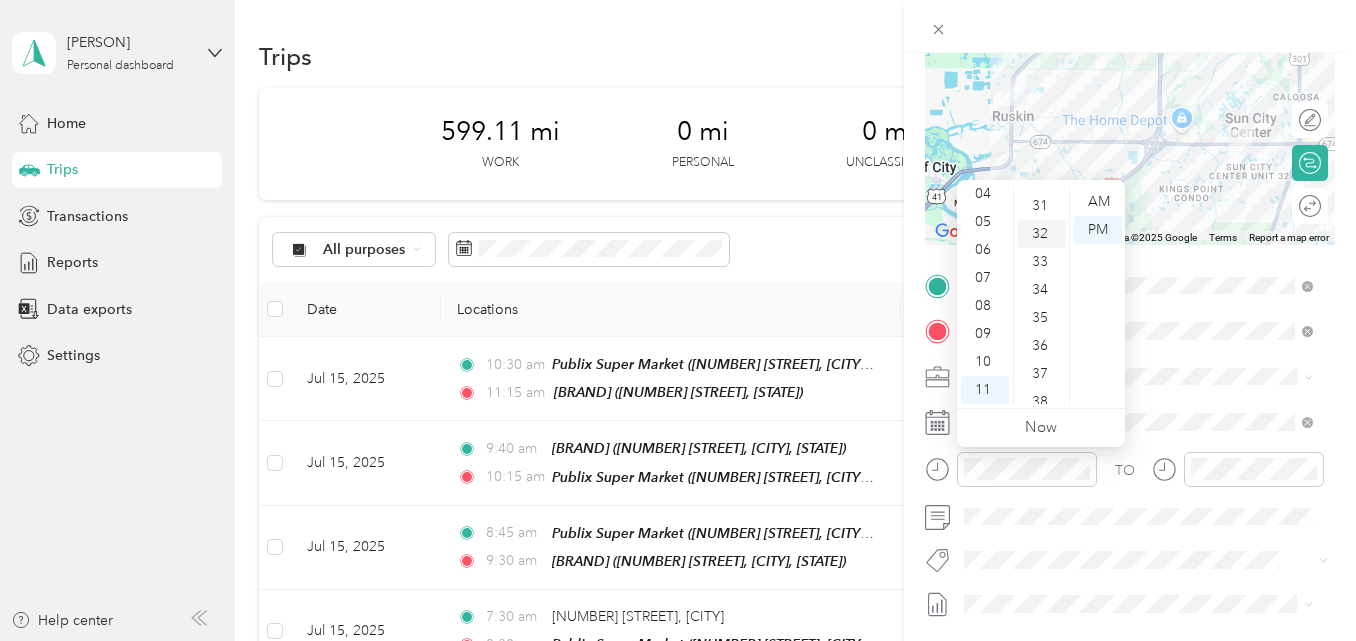 scroll, scrollTop: 764, scrollLeft: 0, axis: vertical 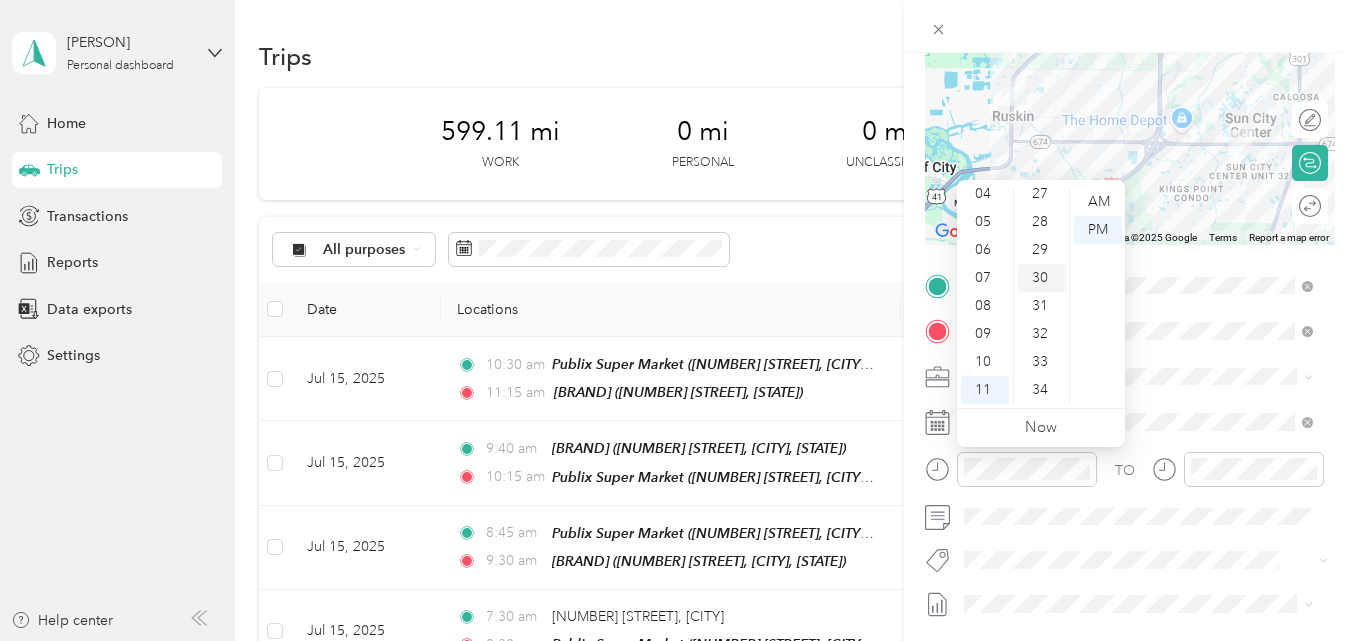 click on "30" at bounding box center [1042, 278] 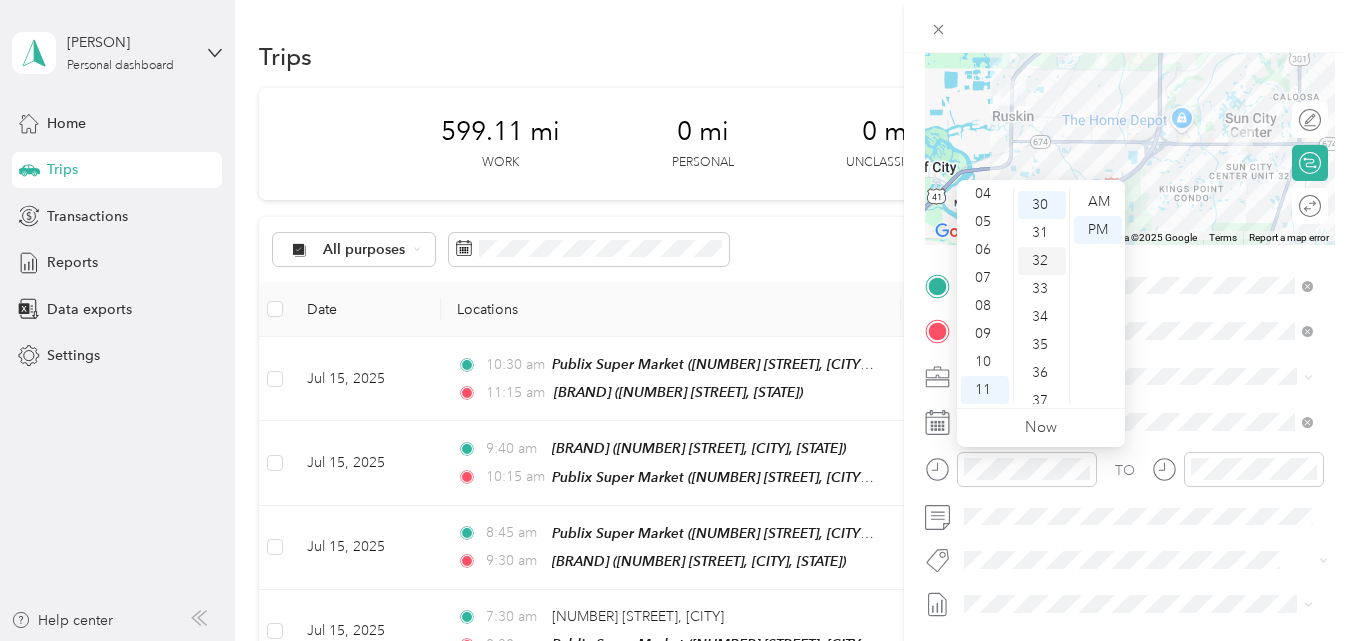 scroll, scrollTop: 840, scrollLeft: 0, axis: vertical 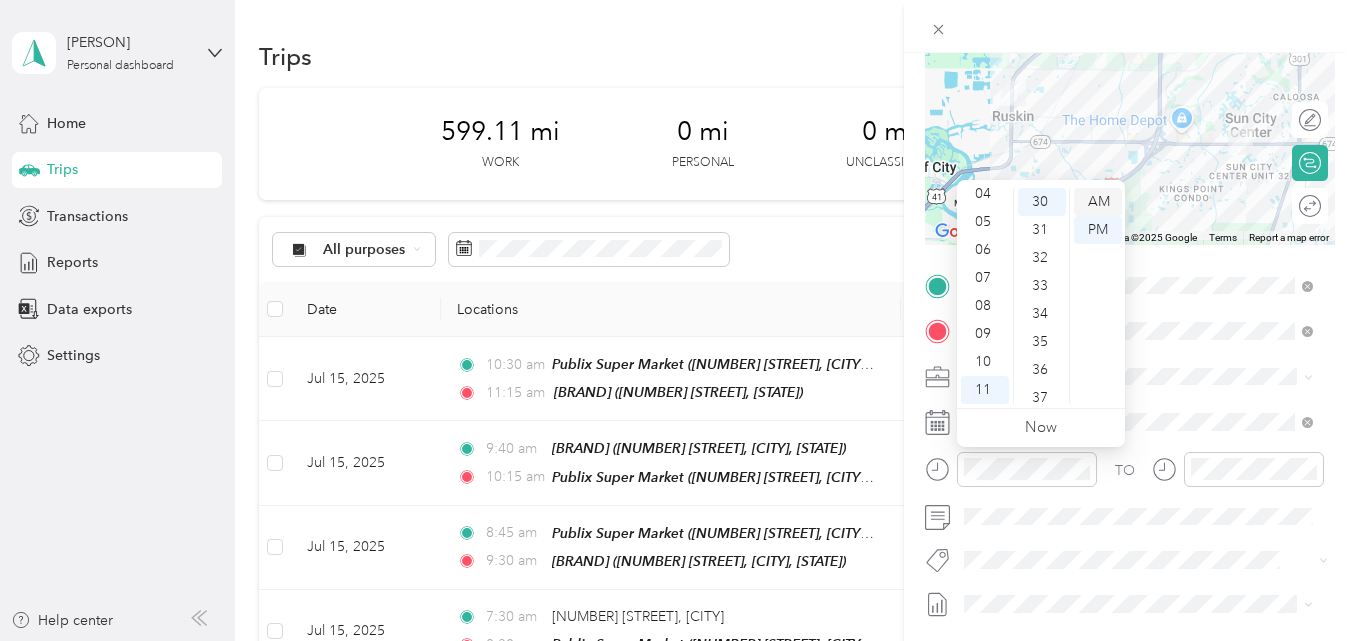 click on "AM" at bounding box center [1098, 202] 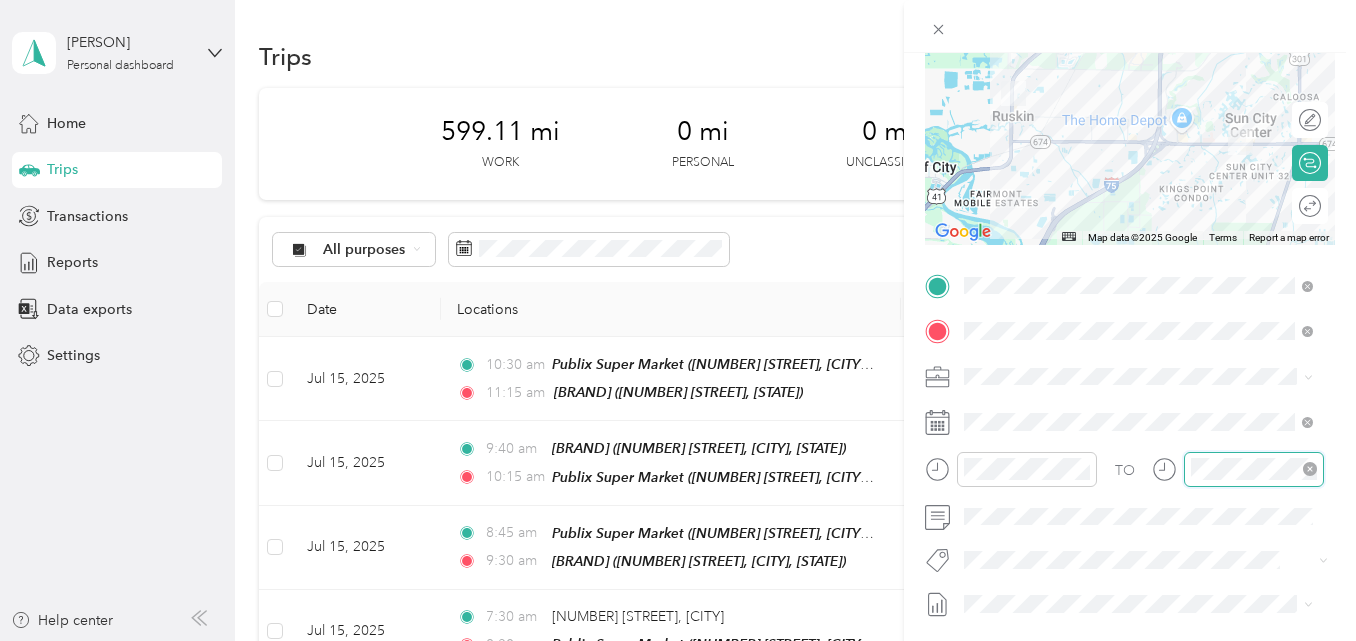 scroll, scrollTop: 82, scrollLeft: 0, axis: vertical 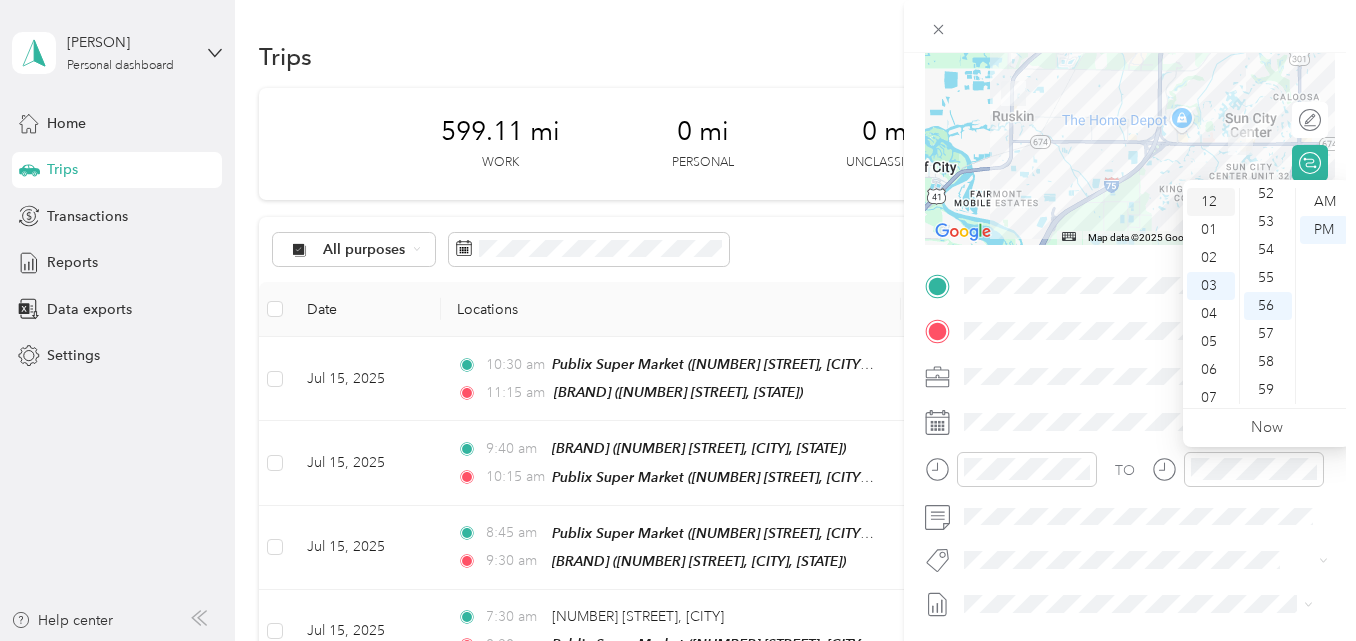 click on "12" at bounding box center (1211, 202) 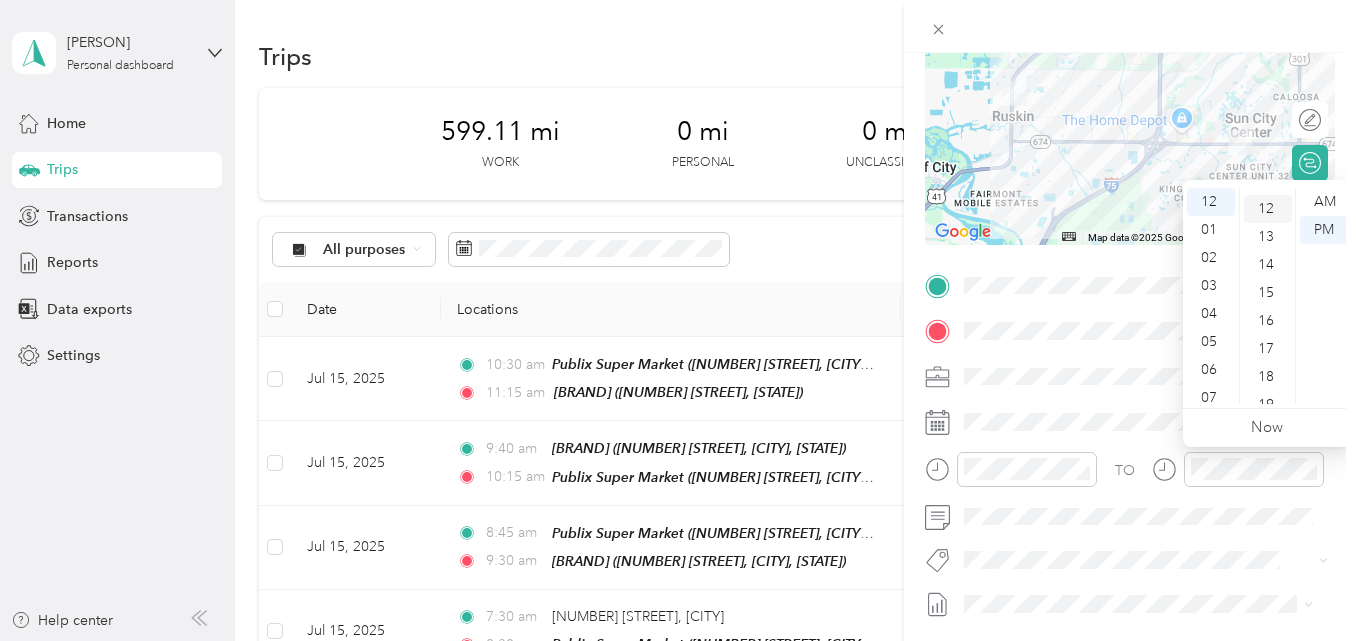 scroll, scrollTop: 364, scrollLeft: 0, axis: vertical 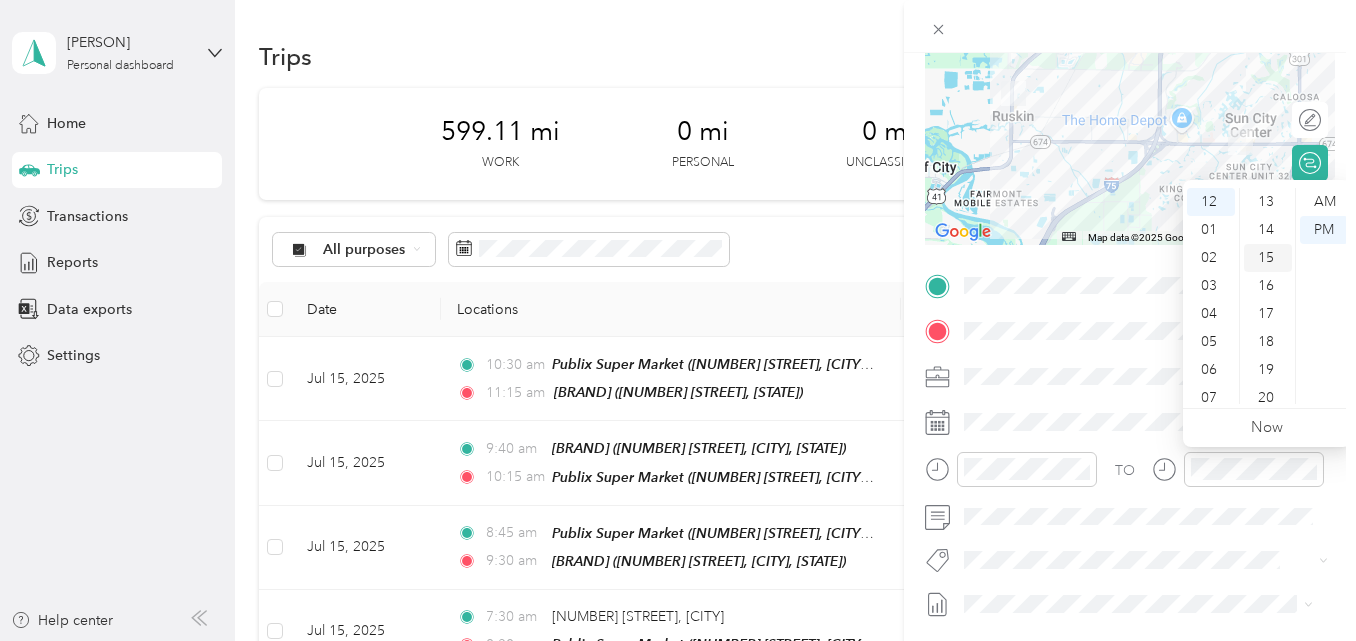 click on "15" at bounding box center (1268, 258) 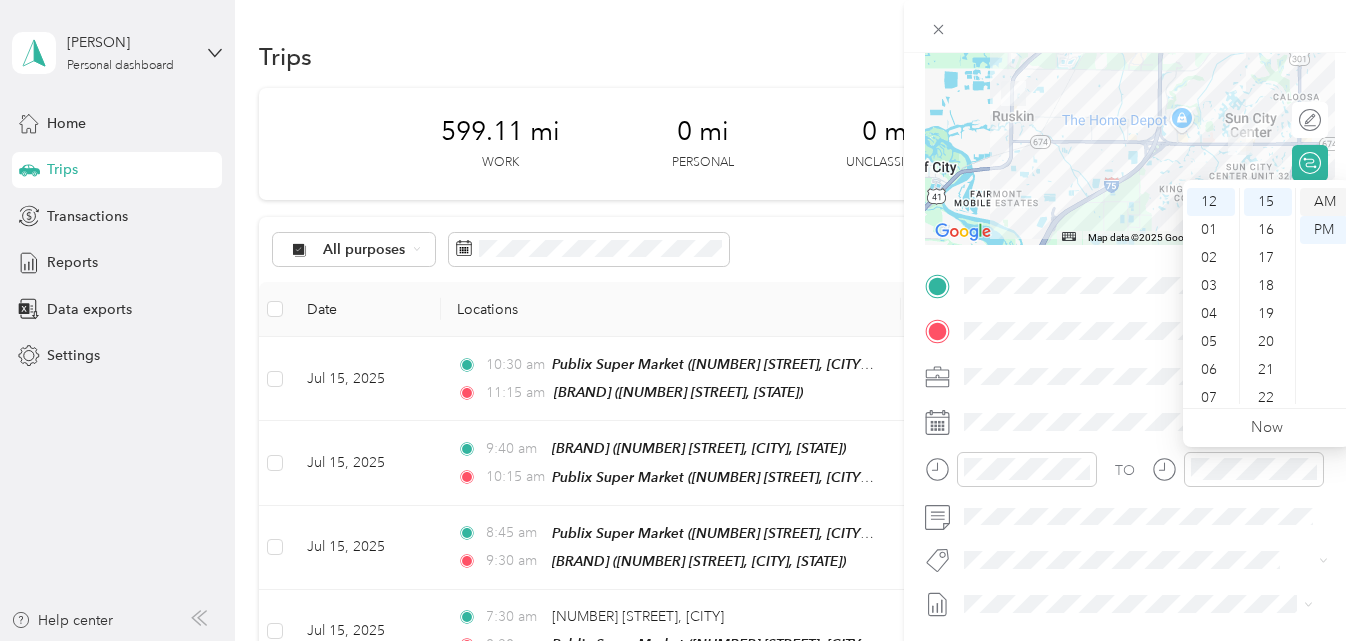 click on "AM" at bounding box center (1324, 202) 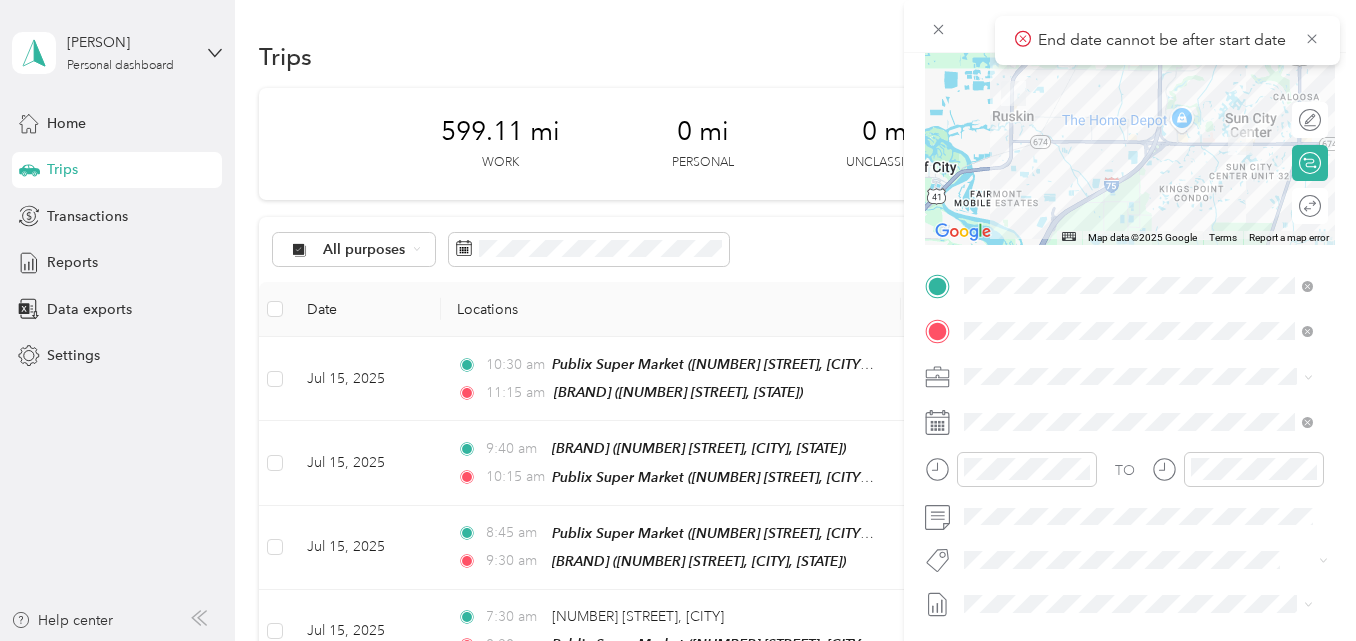 click on "New Trip Save This trip cannot be edited because it is either under review, approved, or paid. Contact your Team Manager to edit it. Miles ← Move left → Move right ↑ Move up ↓ Move down + Zoom in - Zoom out Home Jump left by 75% End Jump right by 75% Page Up Jump up by 75% Page Down Jump down by 75% Map Data Map data ©2025 Google Map data ©2025 Google 2 km  Click to toggle between metric and imperial units Terms Report a map error Edit route Calculate route Round trip TO Add photo" at bounding box center [678, 320] 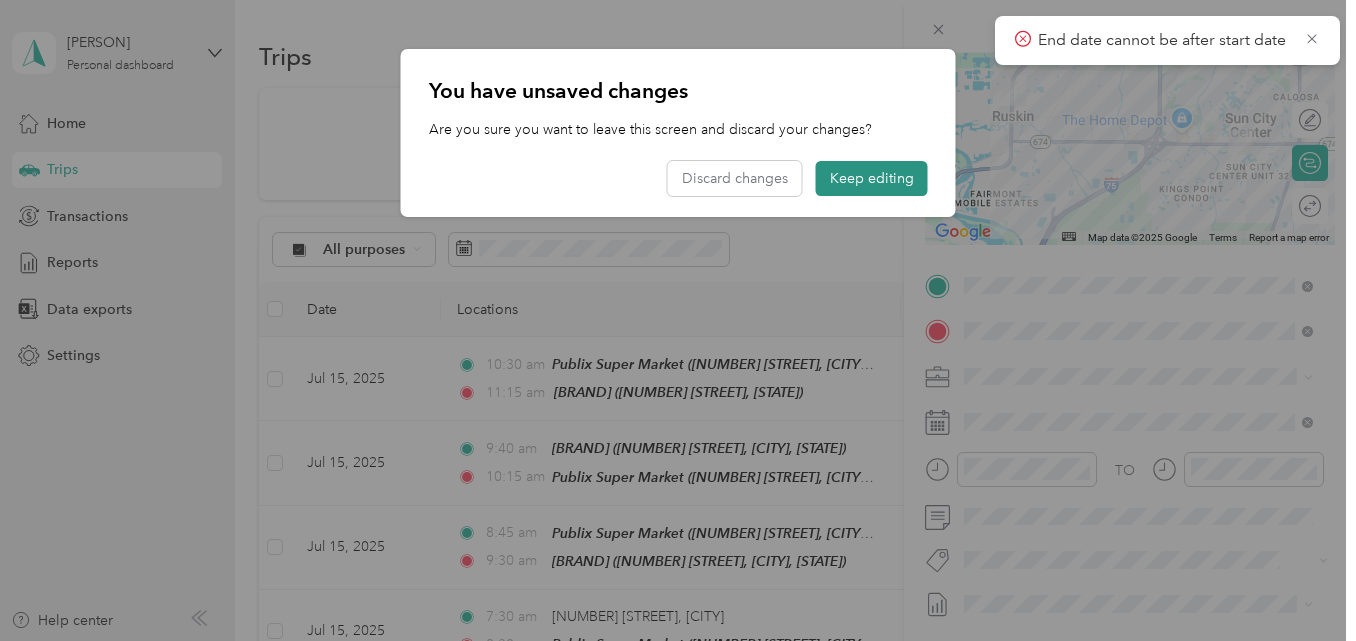 click on "Keep editing" at bounding box center (872, 178) 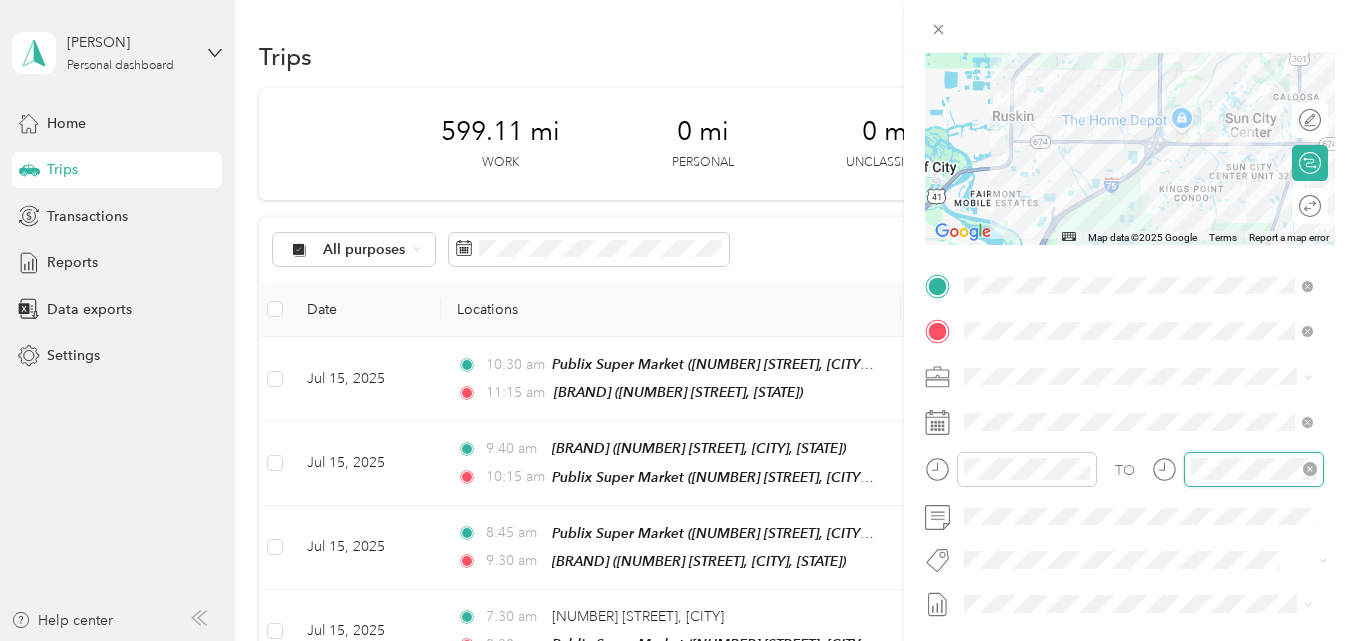 scroll, scrollTop: 82, scrollLeft: 0, axis: vertical 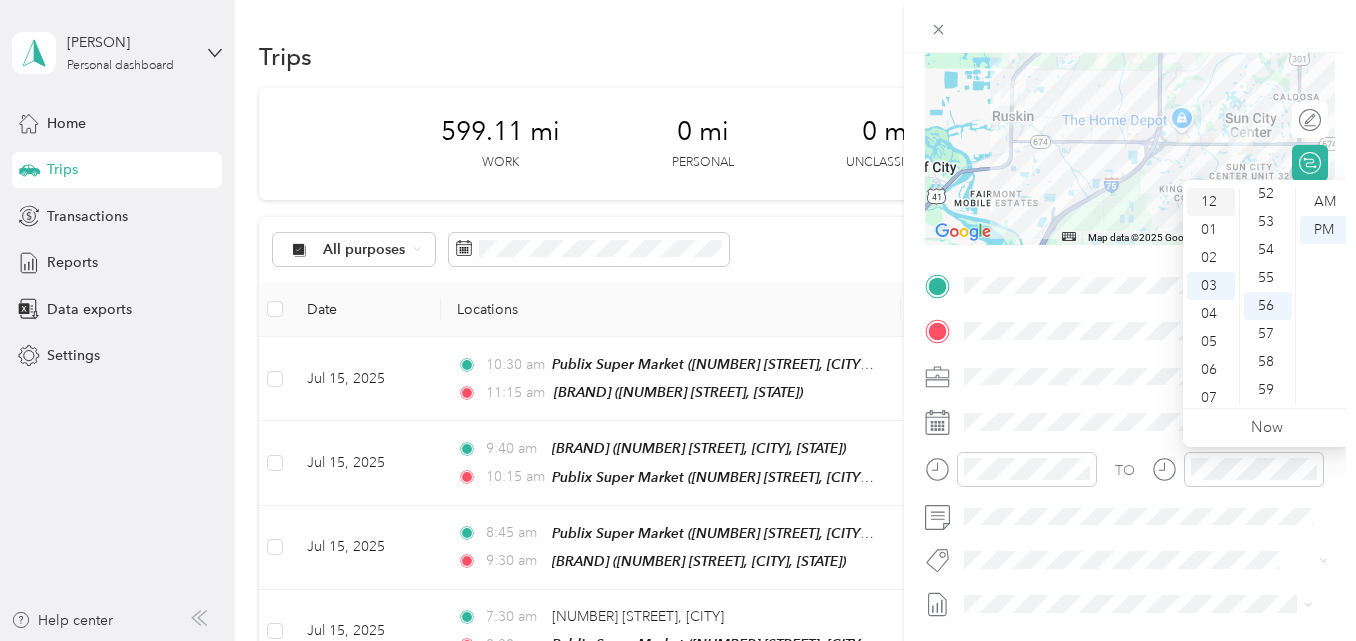 click on "12" at bounding box center [1211, 202] 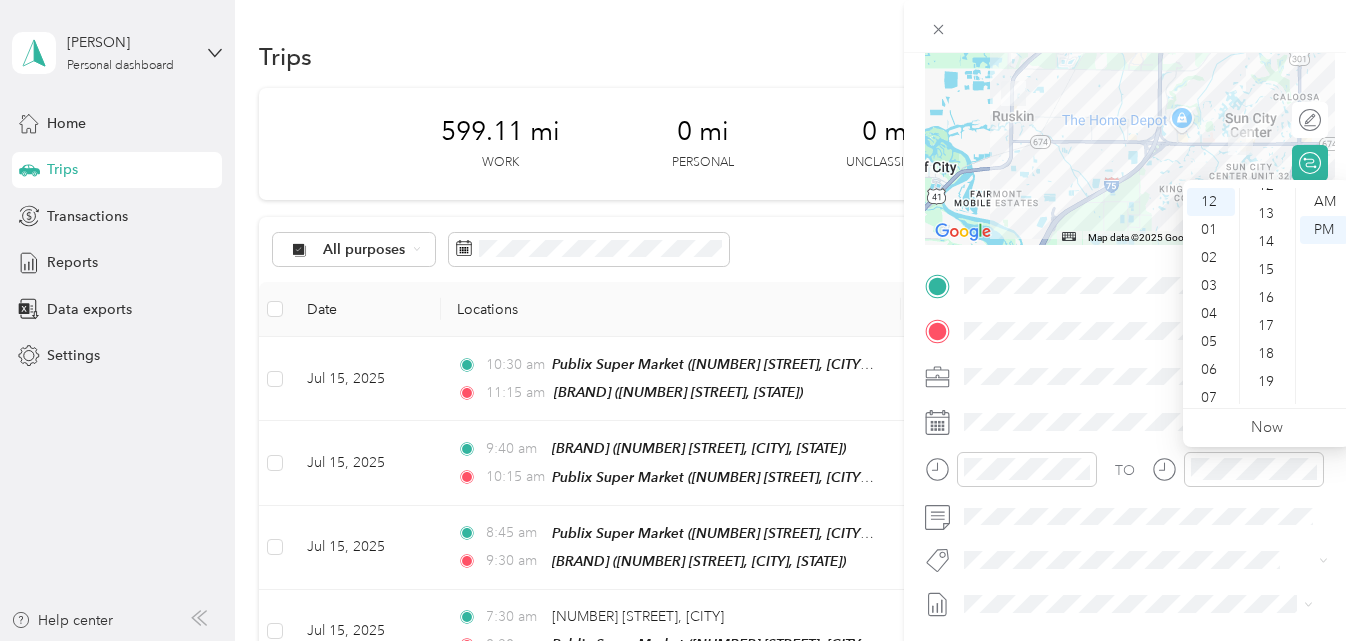 scroll, scrollTop: 264, scrollLeft: 0, axis: vertical 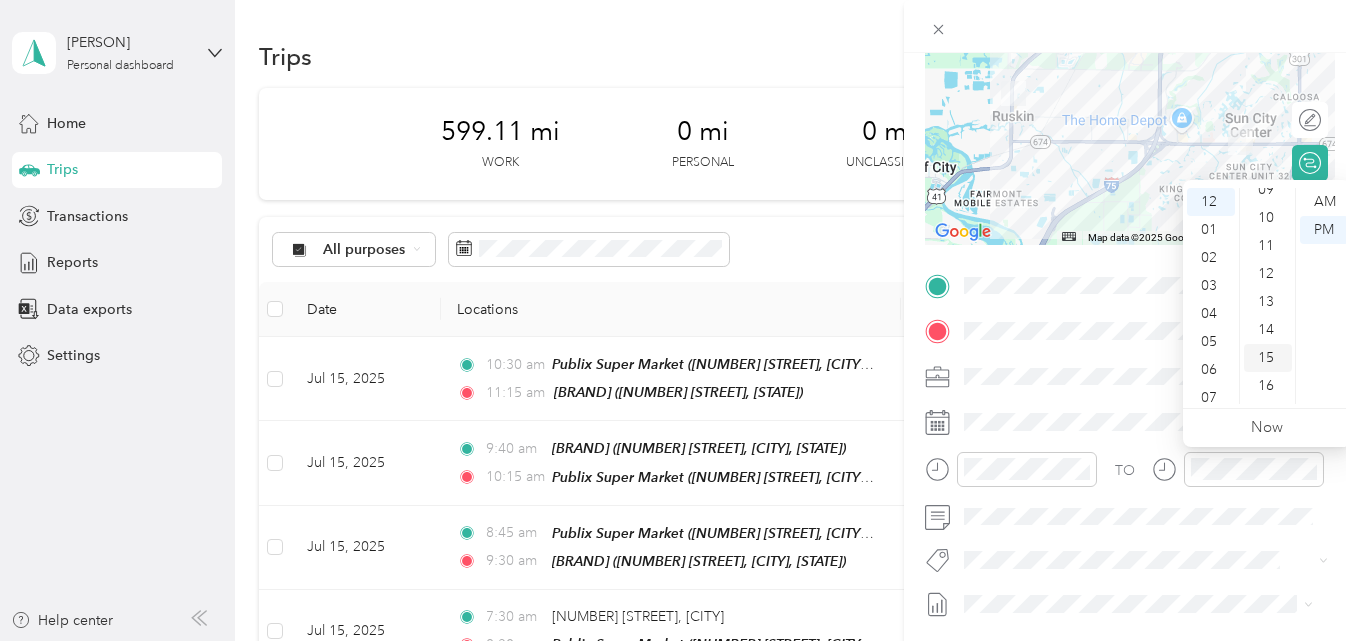 click on "15" at bounding box center [1268, 358] 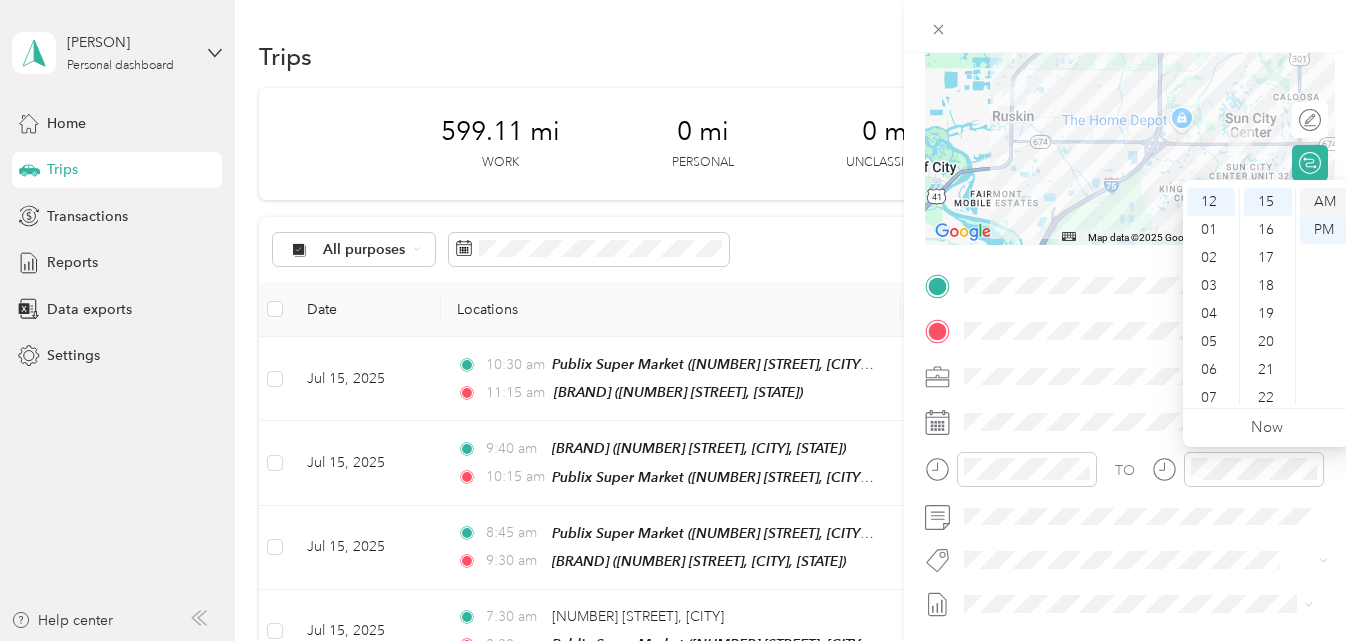 click on "AM" at bounding box center [1324, 202] 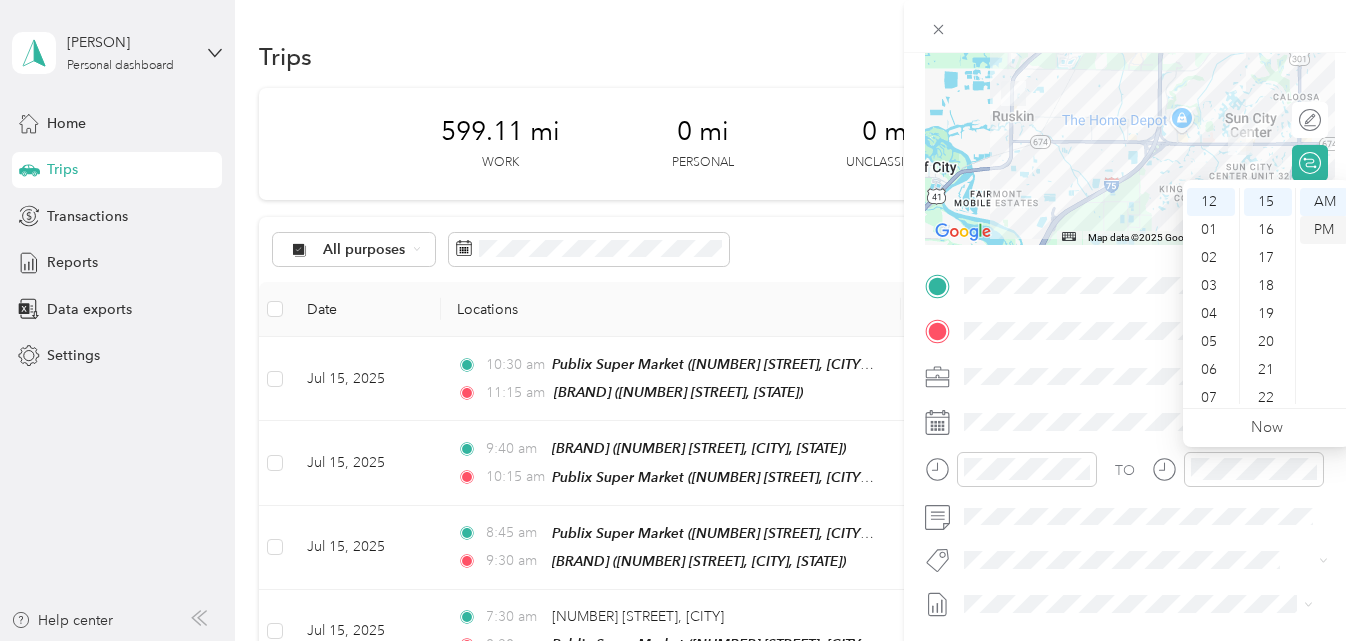 click on "PM" at bounding box center (1324, 230) 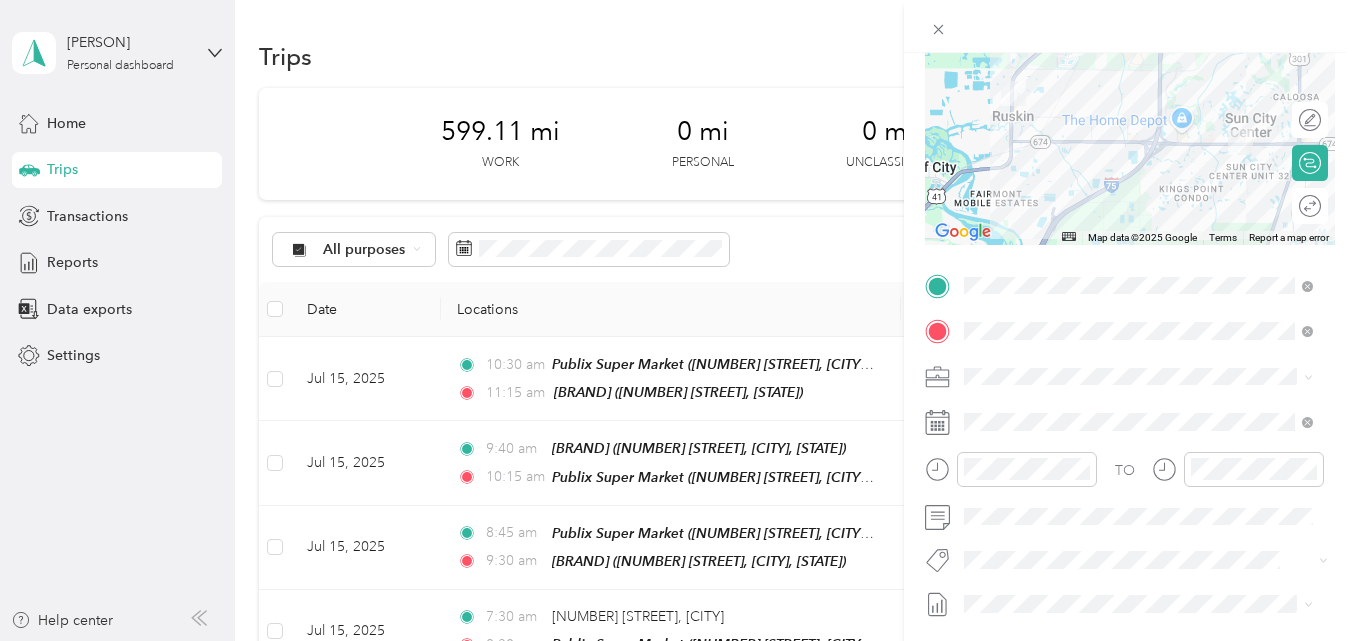 click at bounding box center [1130, 26] 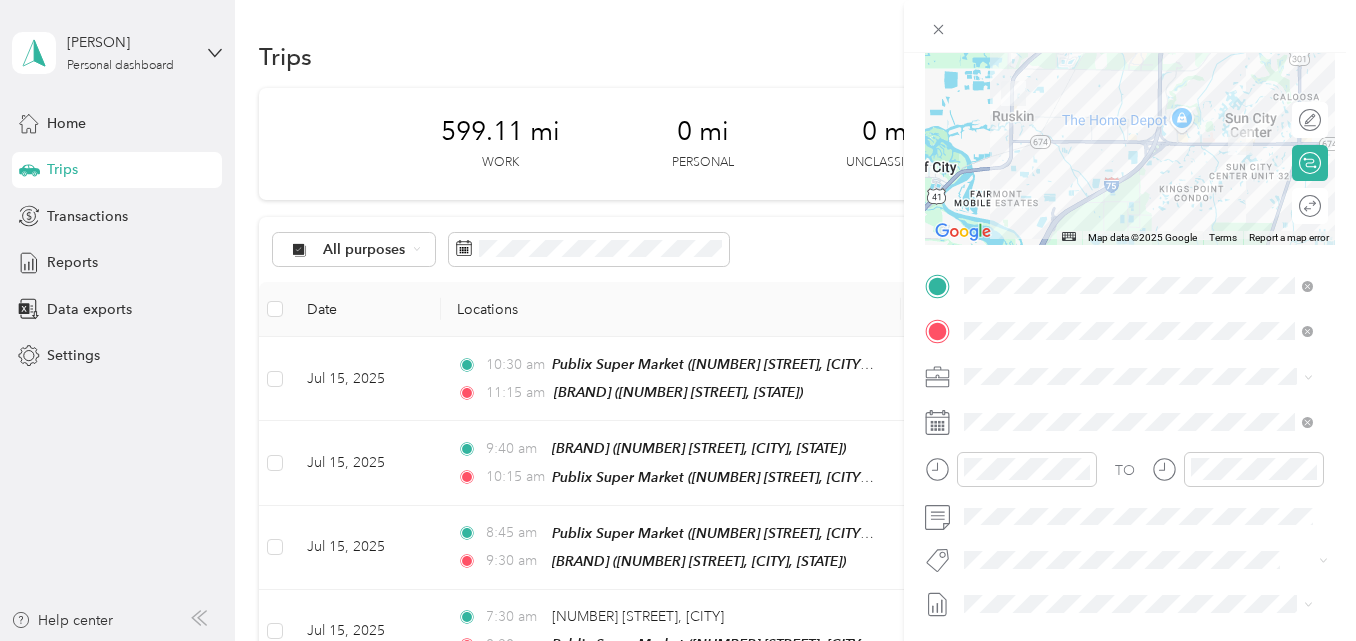 click on "New Trip Save This trip cannot be edited because it is either under review, approved, or paid. Contact your Team Manager to edit it. Miles ← Move left → Move right ↑ Move up ↓ Move down + Zoom in - Zoom out Home Jump left by 75% End Jump right by 75% Page Up Jump up by 75% Page Down Jump down by 75% Map Data Map data ©2025 Google Map data ©2025 Google 2 km  Click to toggle between metric and imperial units Terms Report a map error Edit route Calculate route Round trip TO Add photo" at bounding box center (1130, 305) 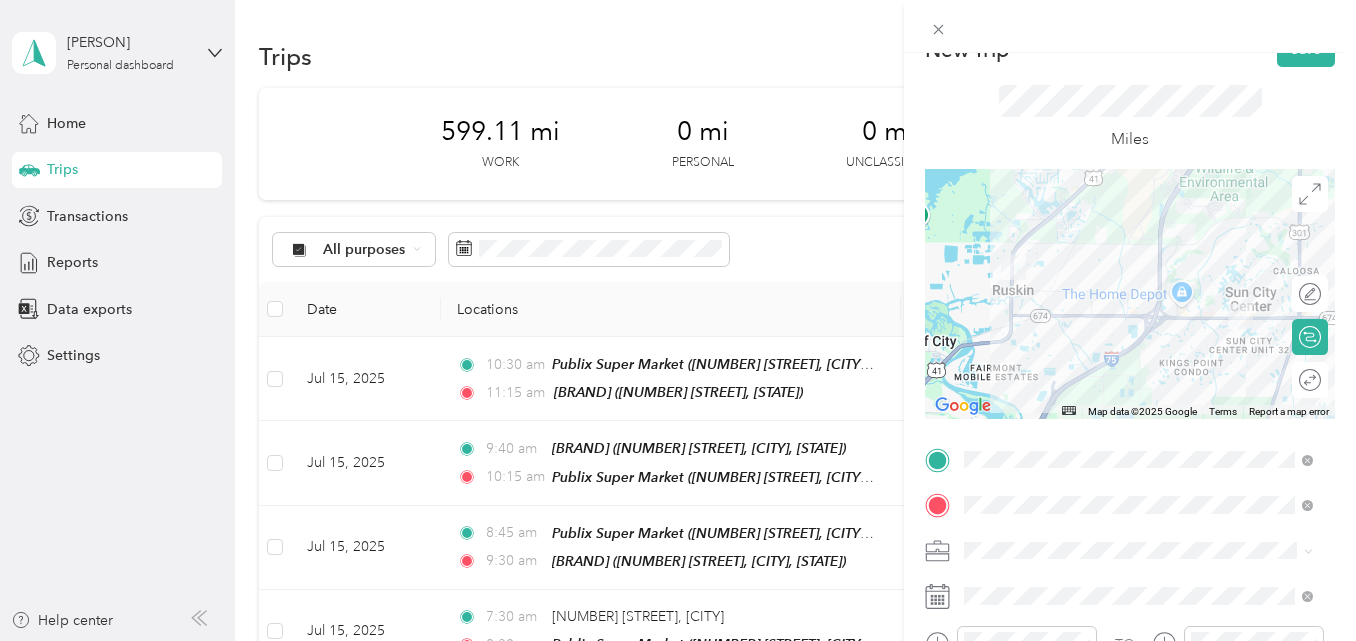 scroll, scrollTop: 0, scrollLeft: 0, axis: both 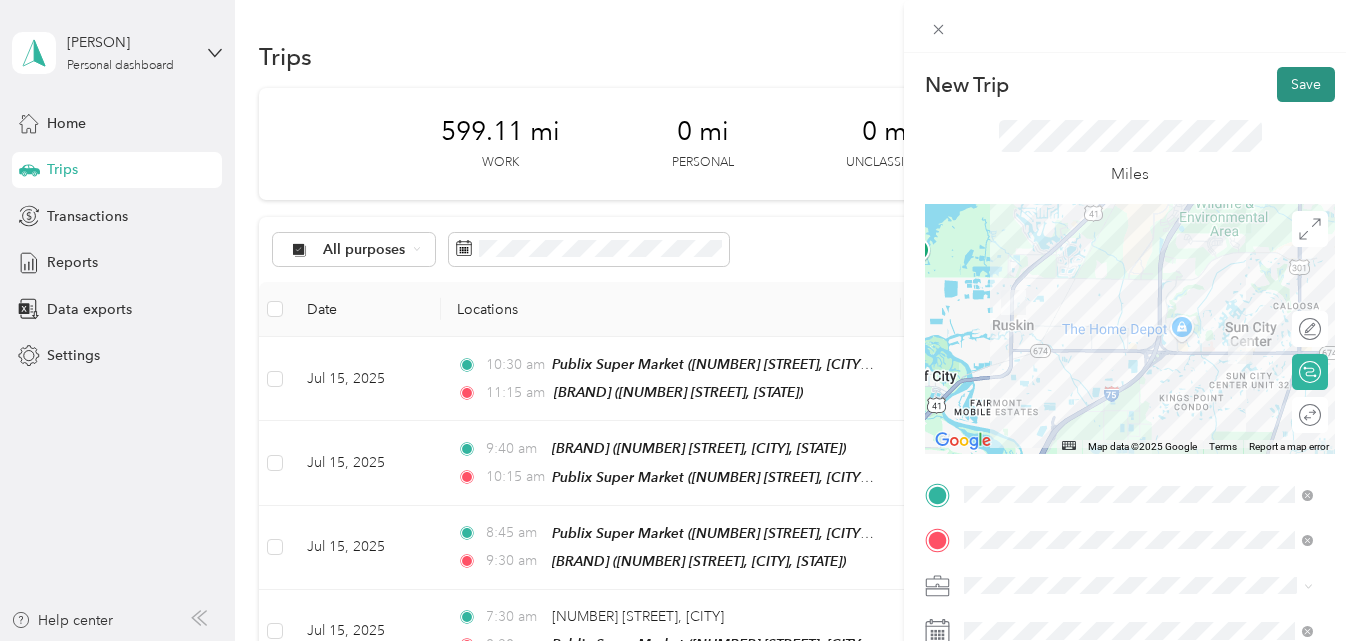 click on "Save" at bounding box center (1306, 84) 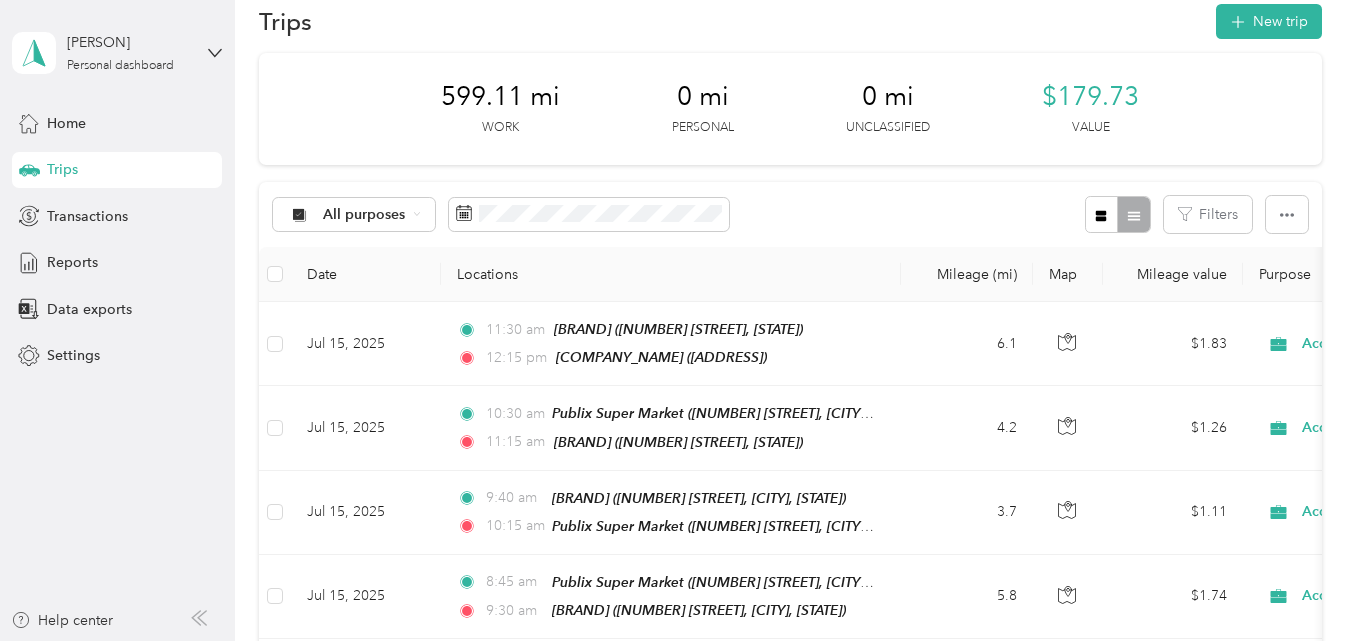 scroll, scrollTop: 0, scrollLeft: 0, axis: both 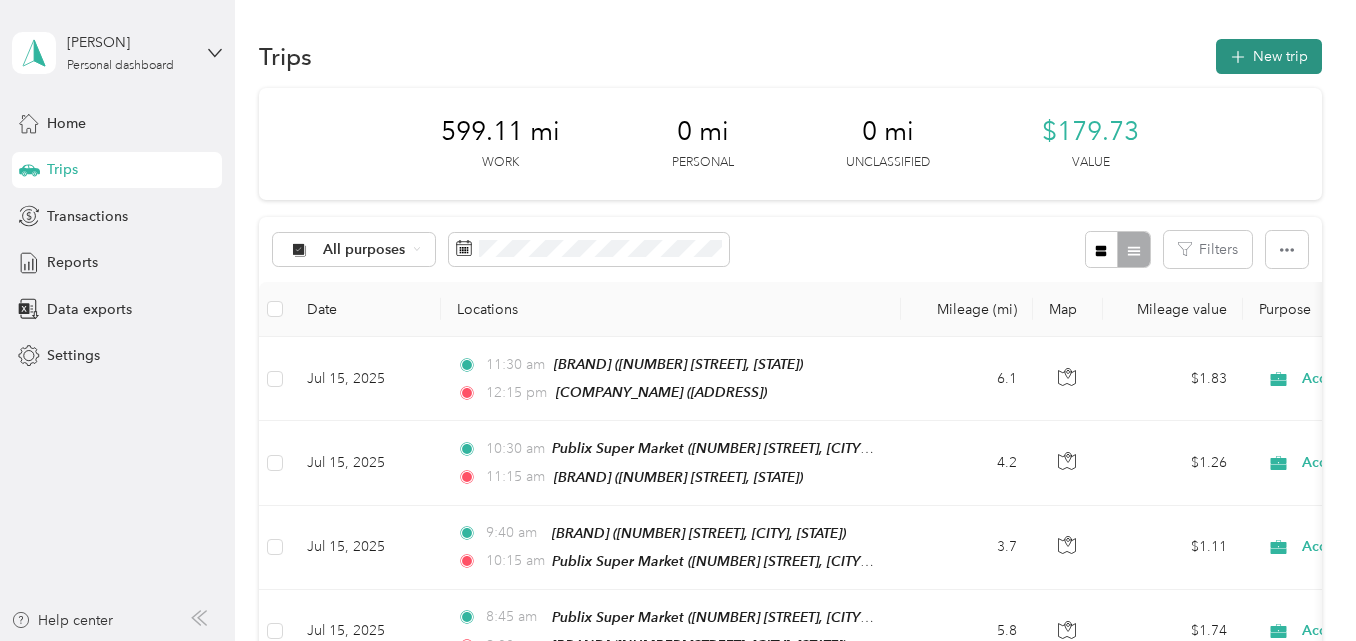 click on "New trip" at bounding box center (1269, 56) 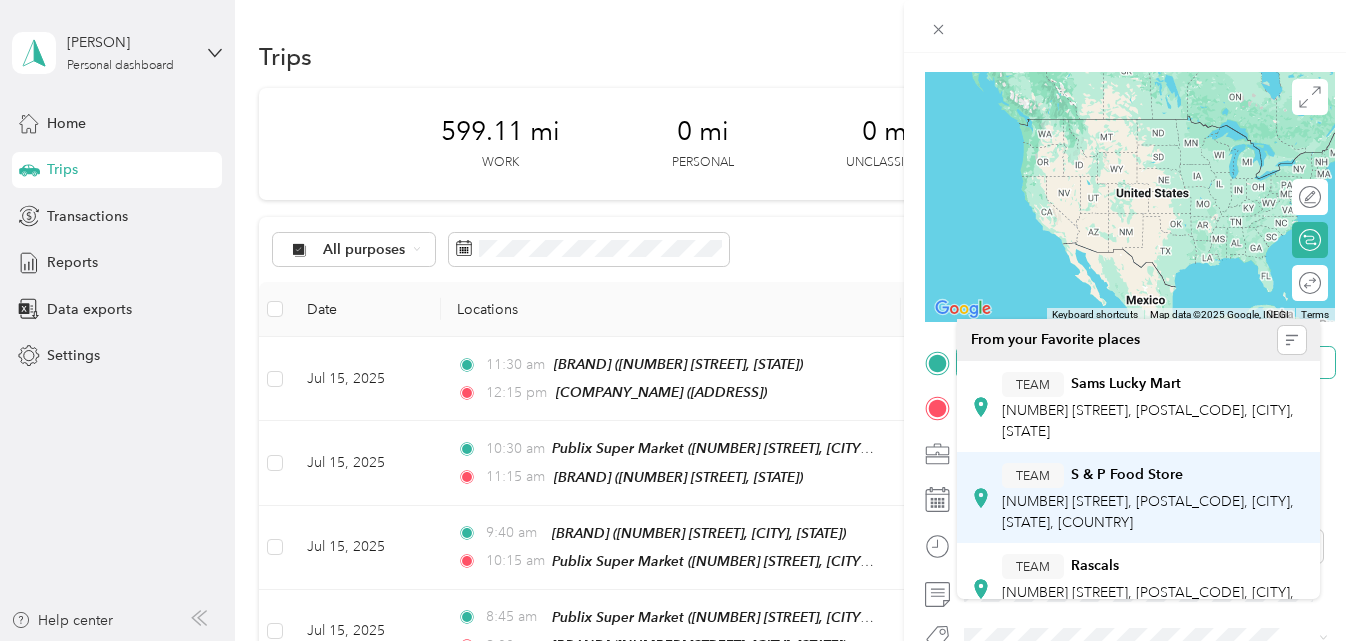 scroll, scrollTop: 200, scrollLeft: 0, axis: vertical 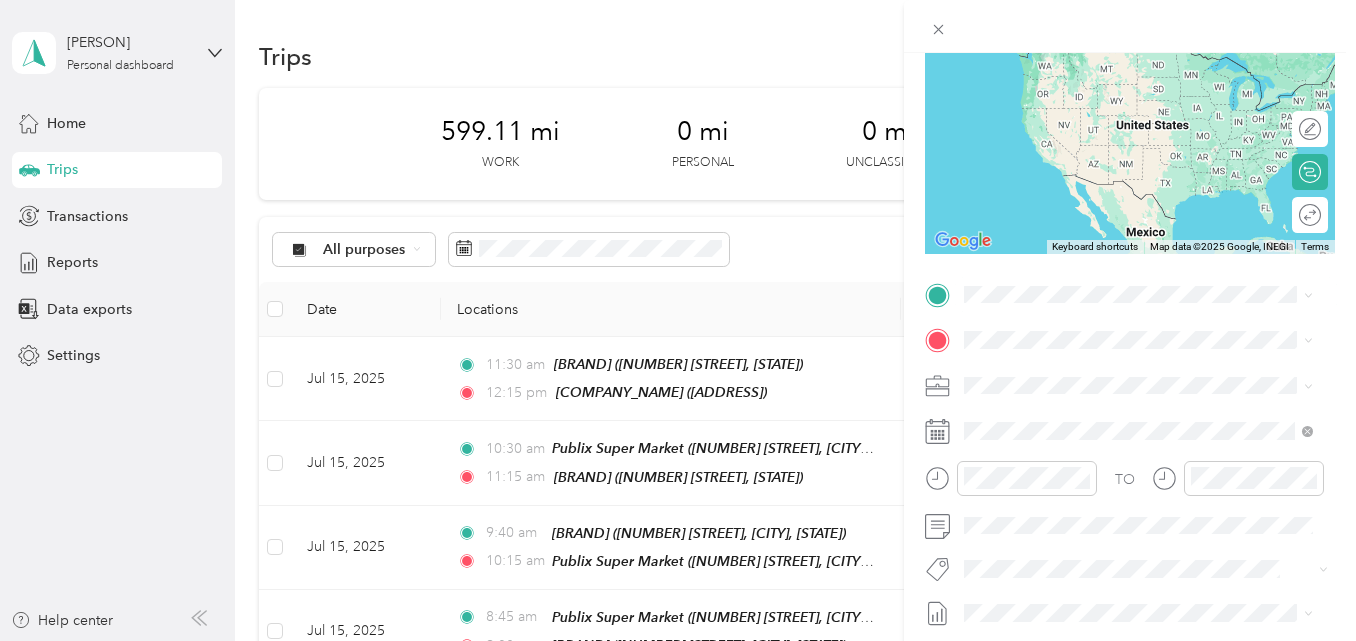 click on "[NUMBER] [STREET], [POSTAL_CODE], [CITY], [STATE], [COUNTRY]" at bounding box center (1148, 411) 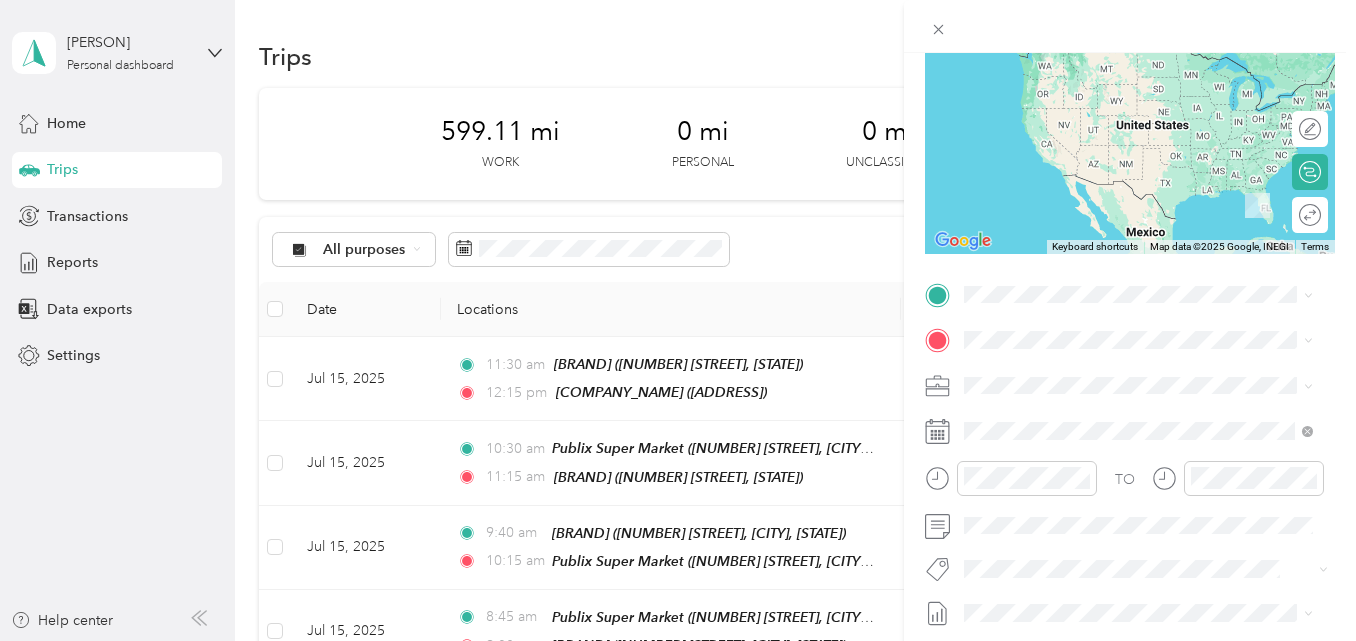 click on "TEAM Winn Dixie" at bounding box center (1154, 371) 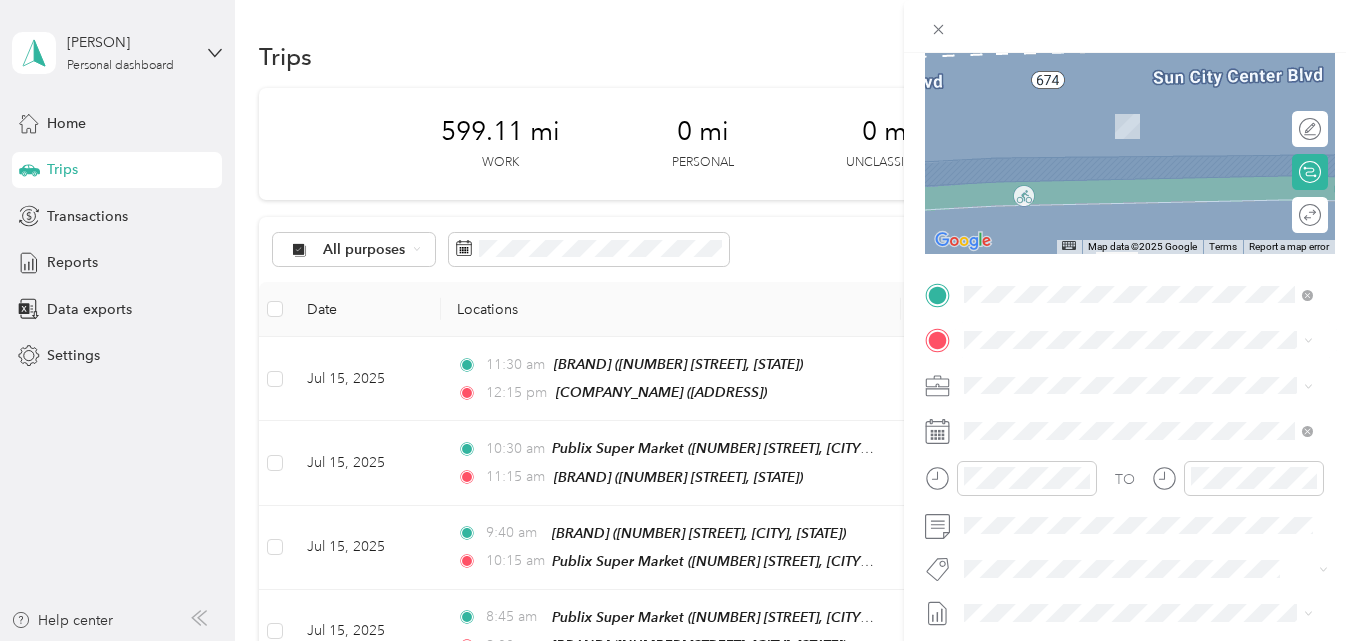click on "TEAM [COMPANY] [NUMBER] [STREET], [POSTAL_CODE], [CITY], [STATE], [COUNTRY]" at bounding box center [1154, 441] 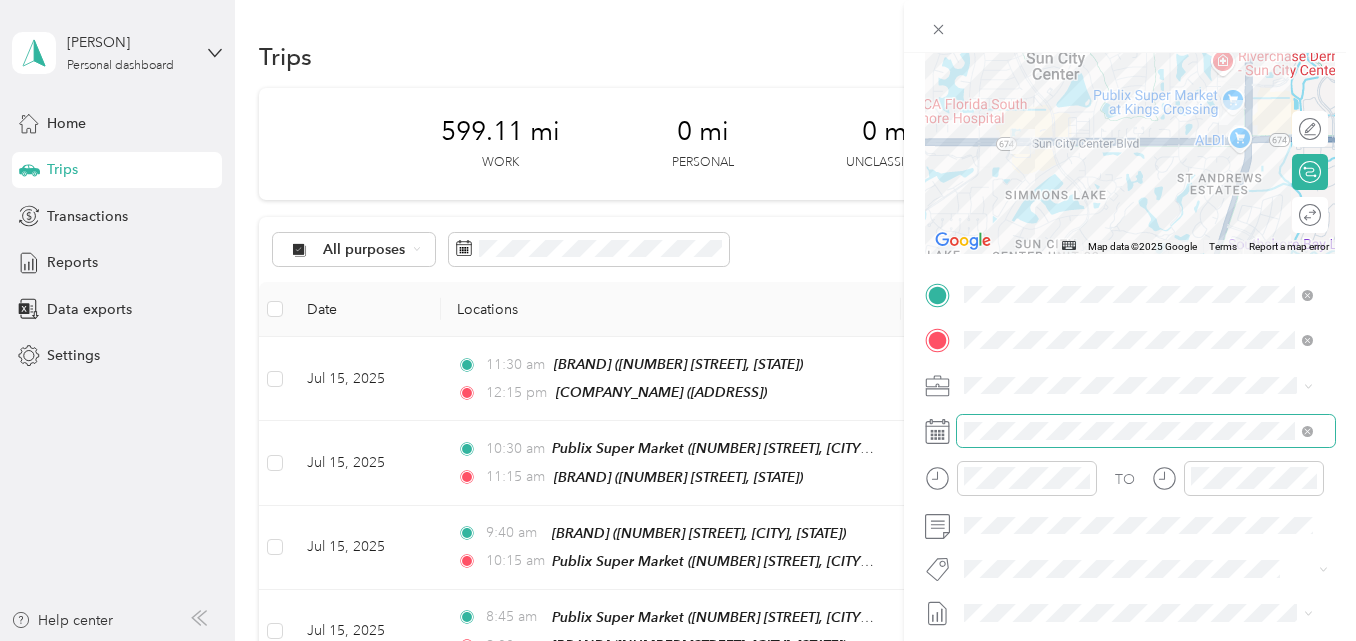click at bounding box center (1146, 431) 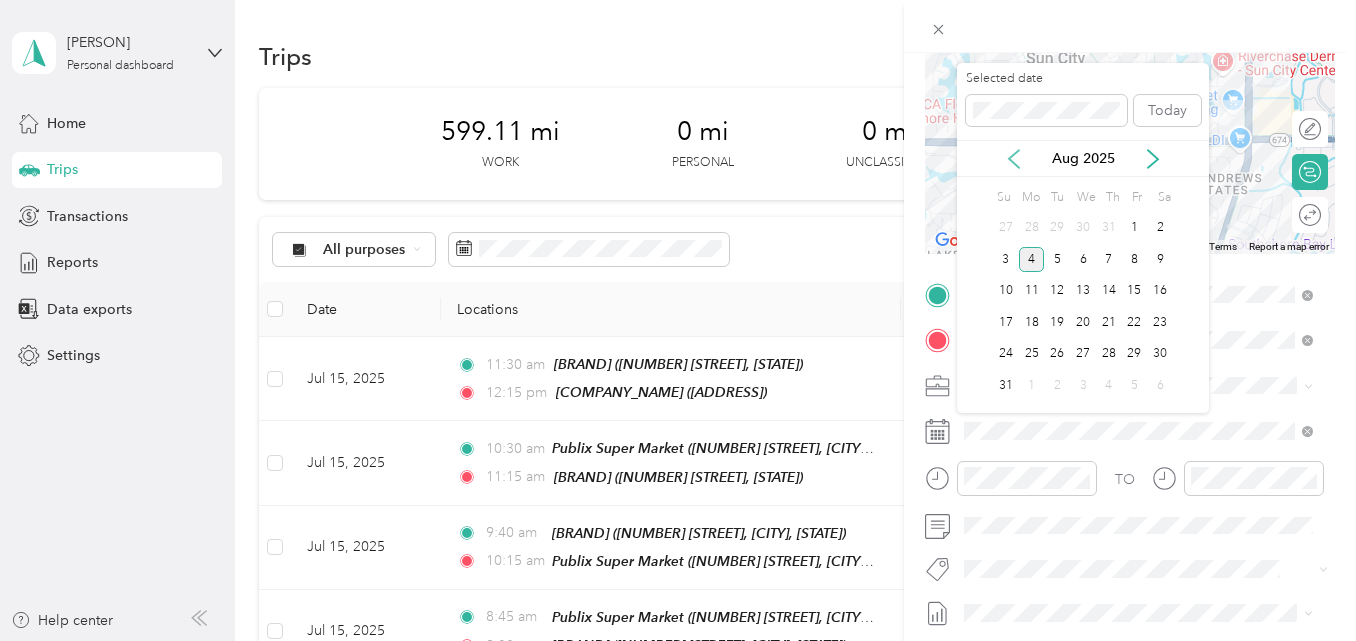 click 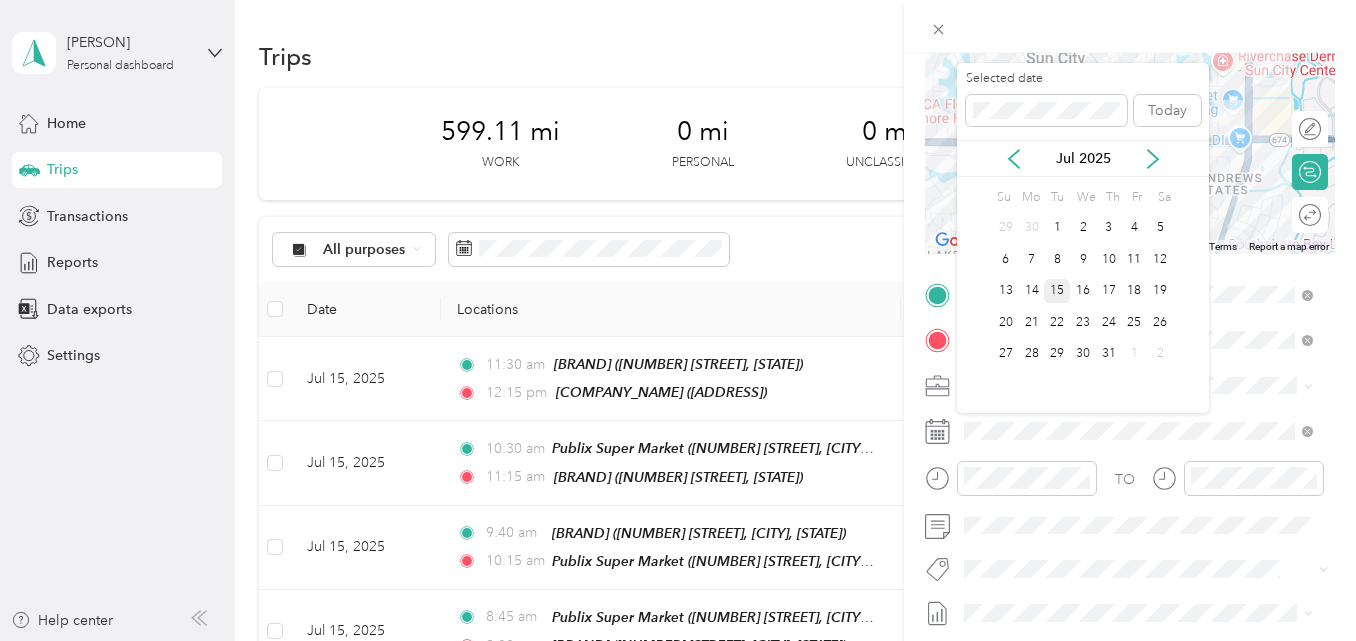 click on "15" at bounding box center (1057, 291) 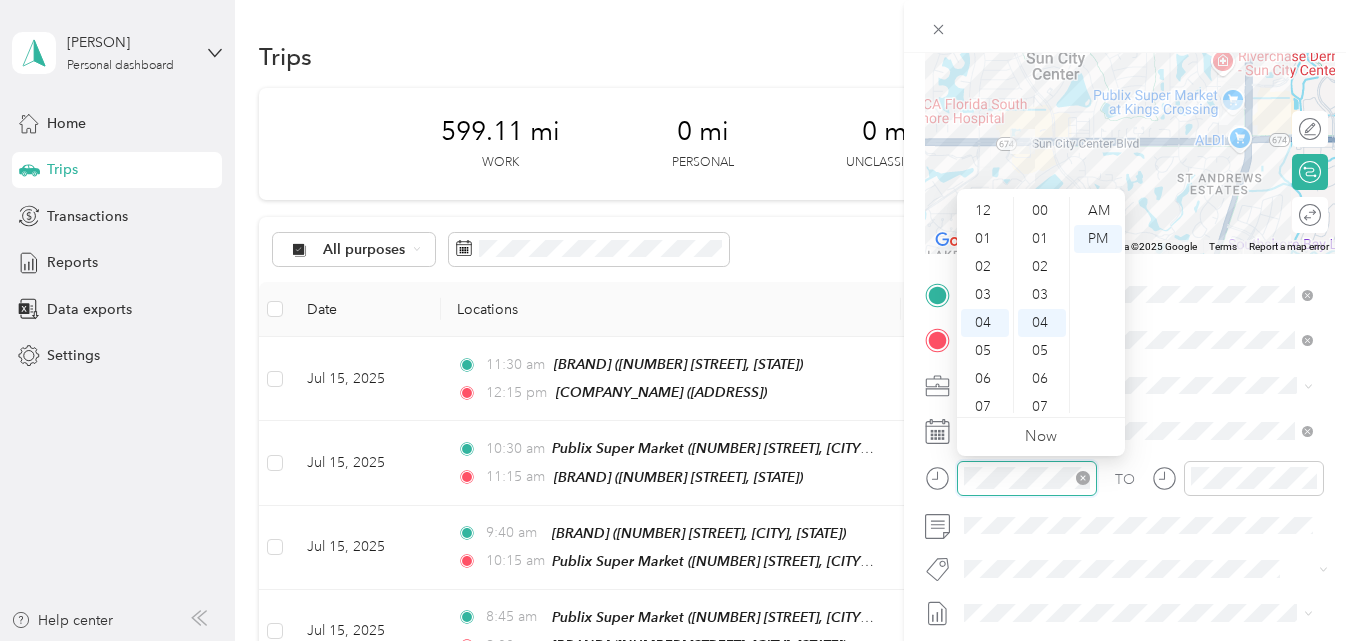 scroll, scrollTop: 112, scrollLeft: 0, axis: vertical 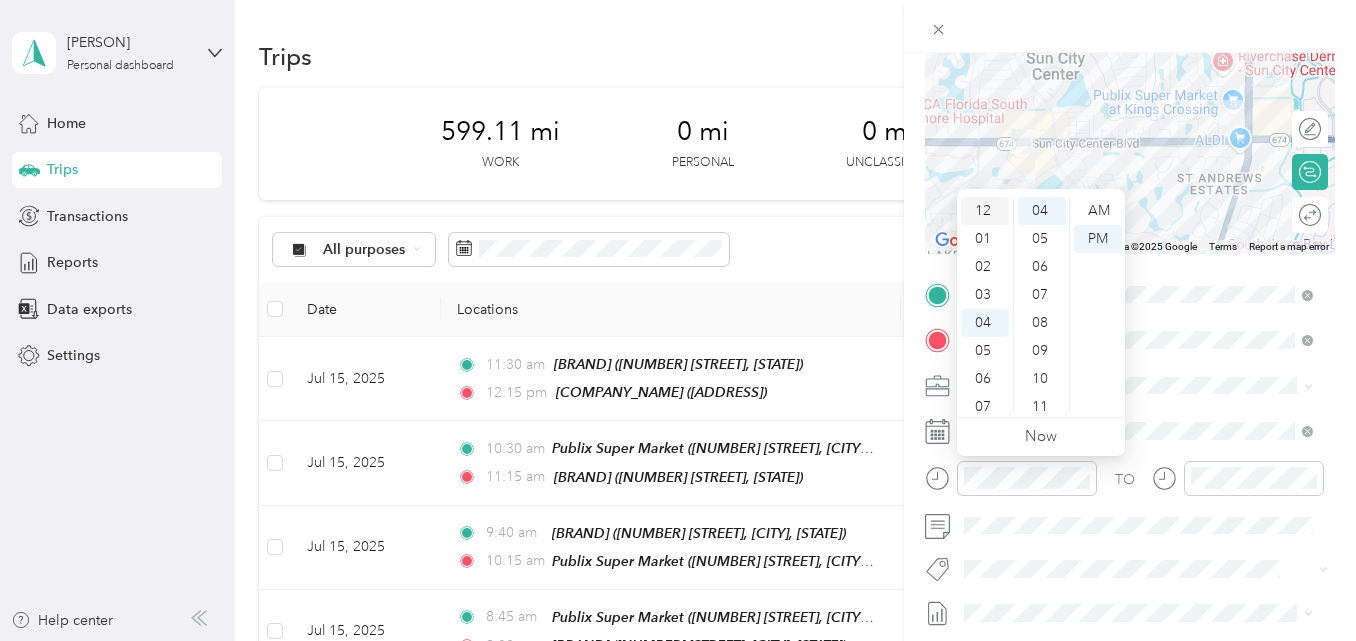 click on "12" at bounding box center [985, 211] 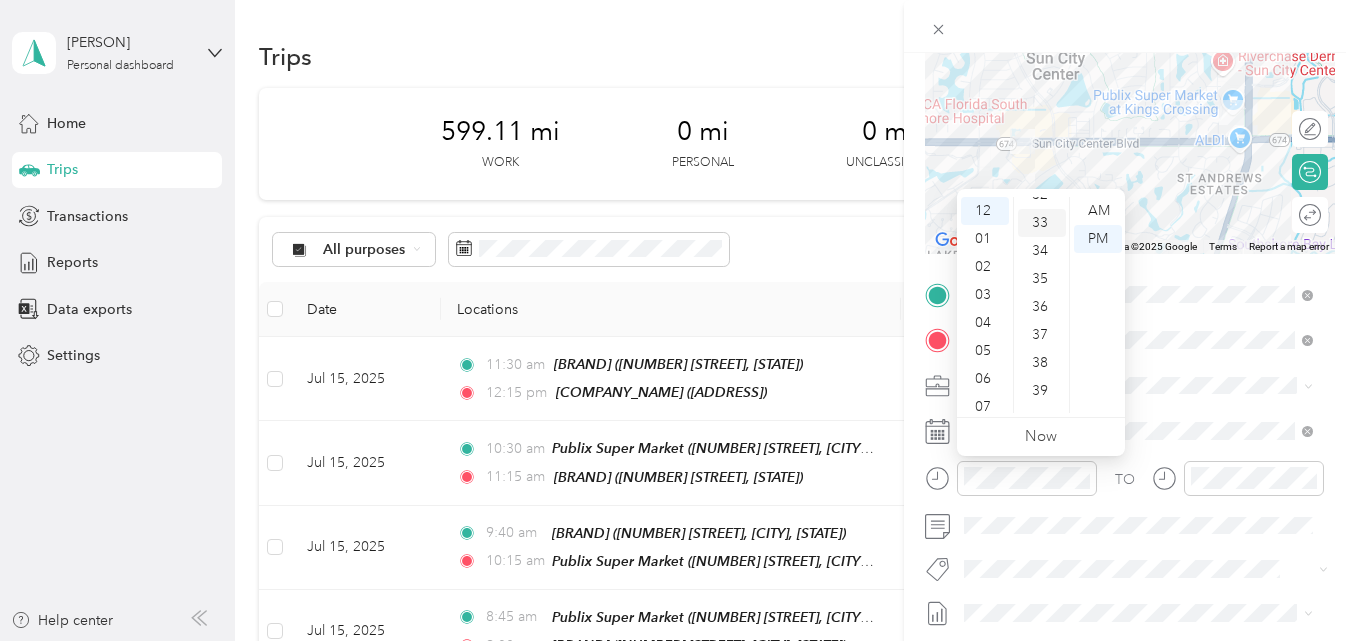 scroll, scrollTop: 812, scrollLeft: 0, axis: vertical 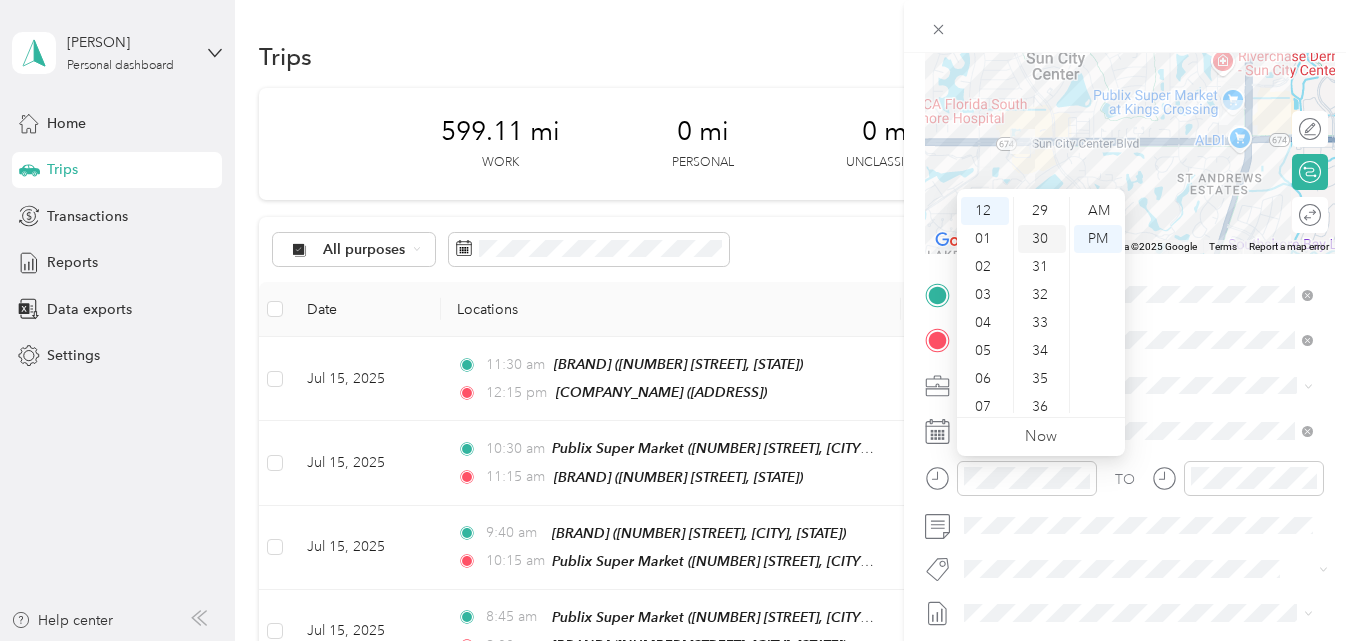 click on "30" at bounding box center [1042, 239] 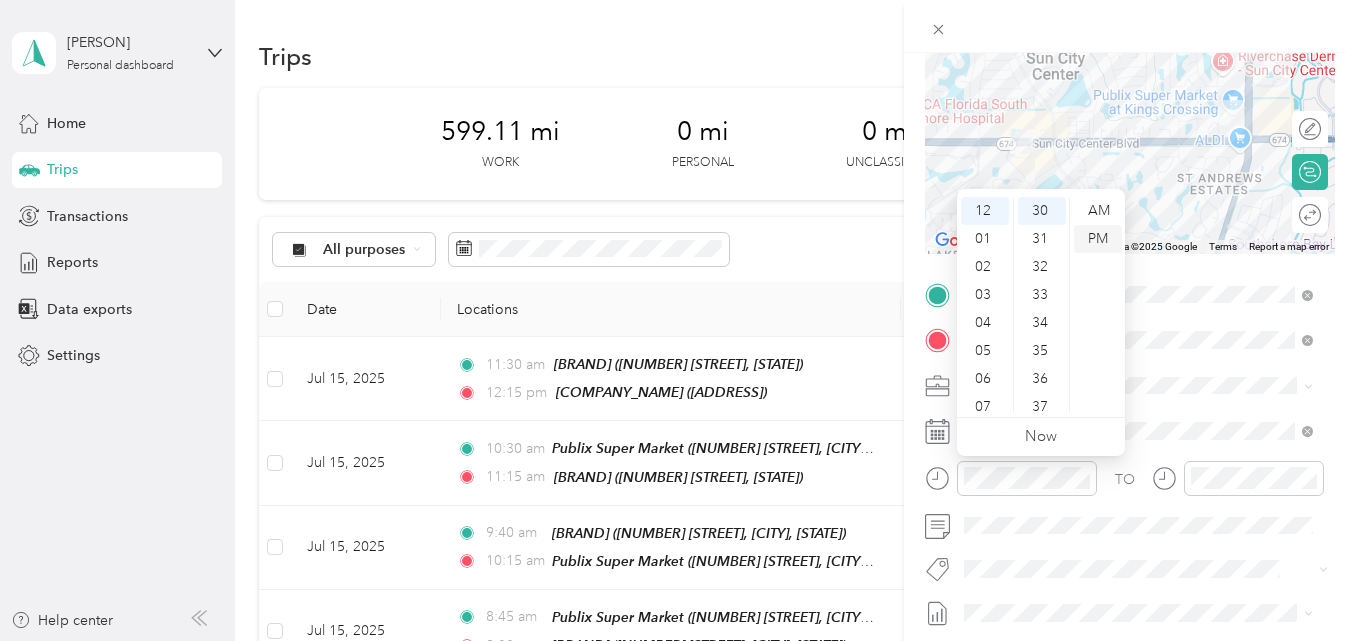 click on "PM" at bounding box center (1098, 239) 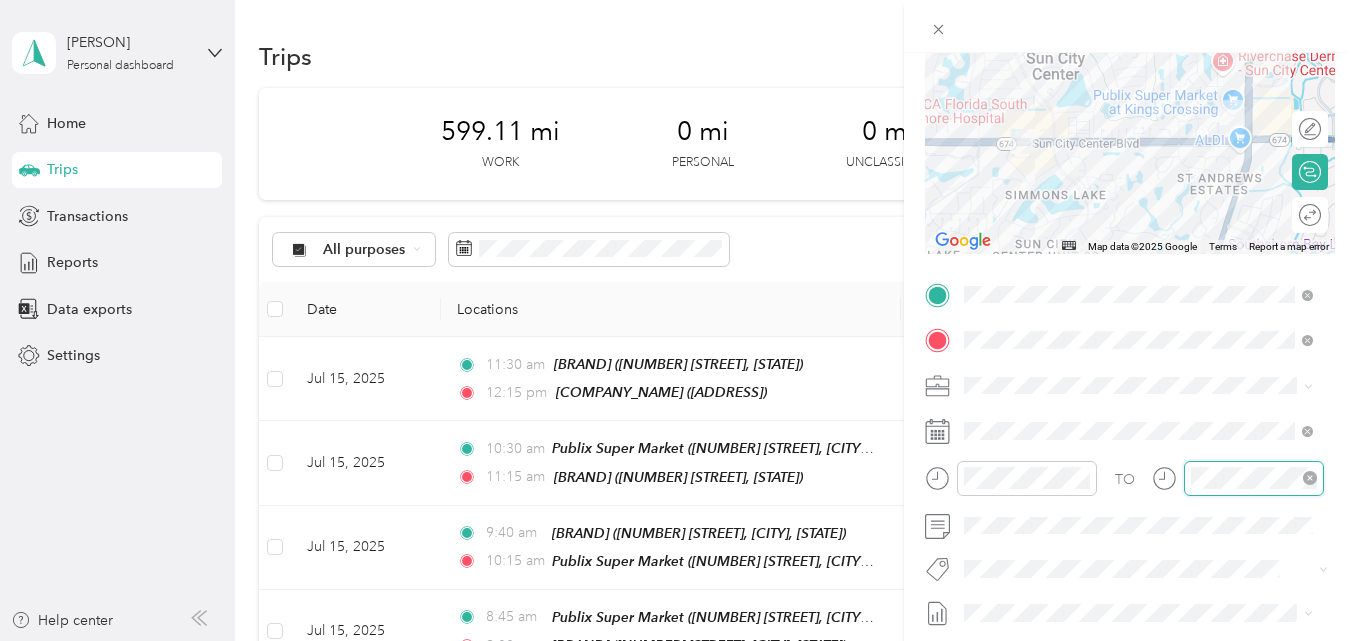 scroll, scrollTop: 109, scrollLeft: 0, axis: vertical 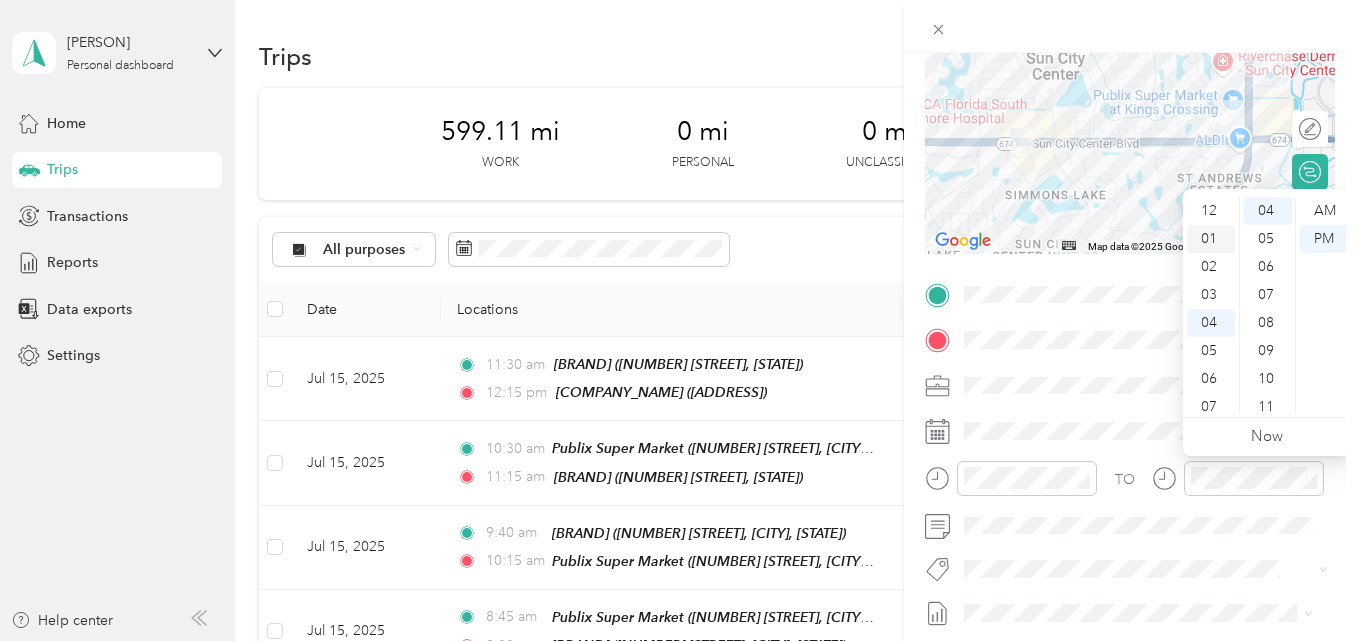 click on "01" at bounding box center (1211, 239) 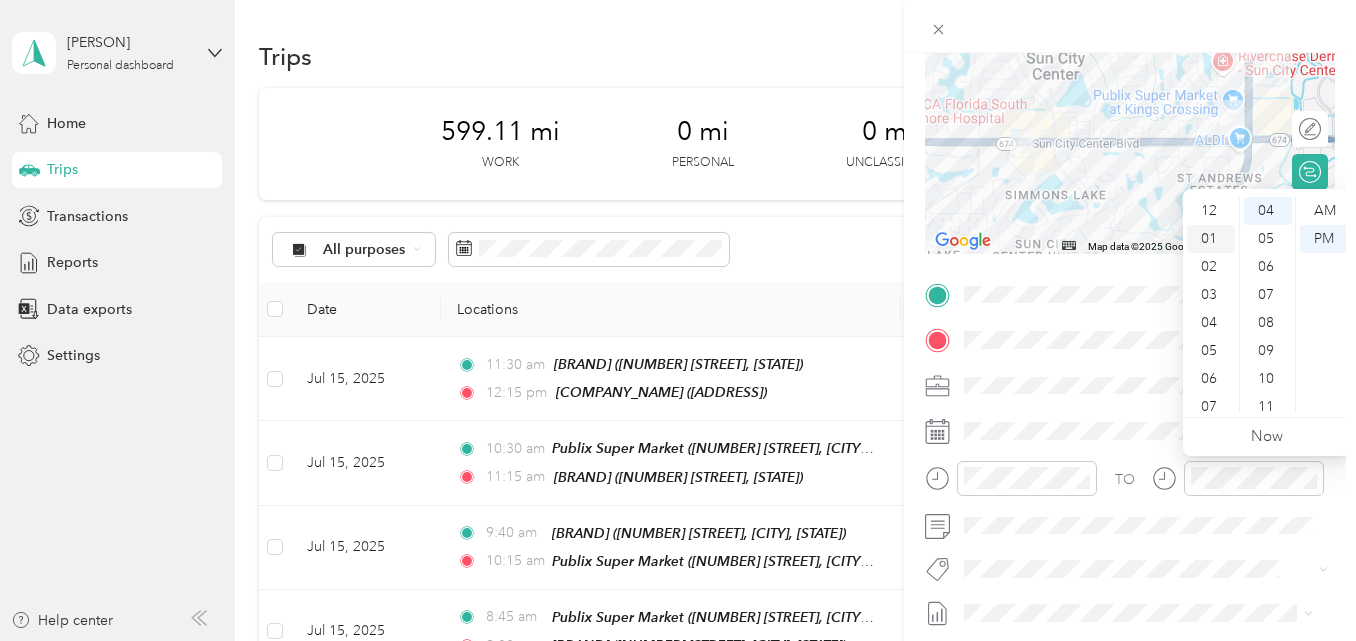 scroll, scrollTop: 28, scrollLeft: 0, axis: vertical 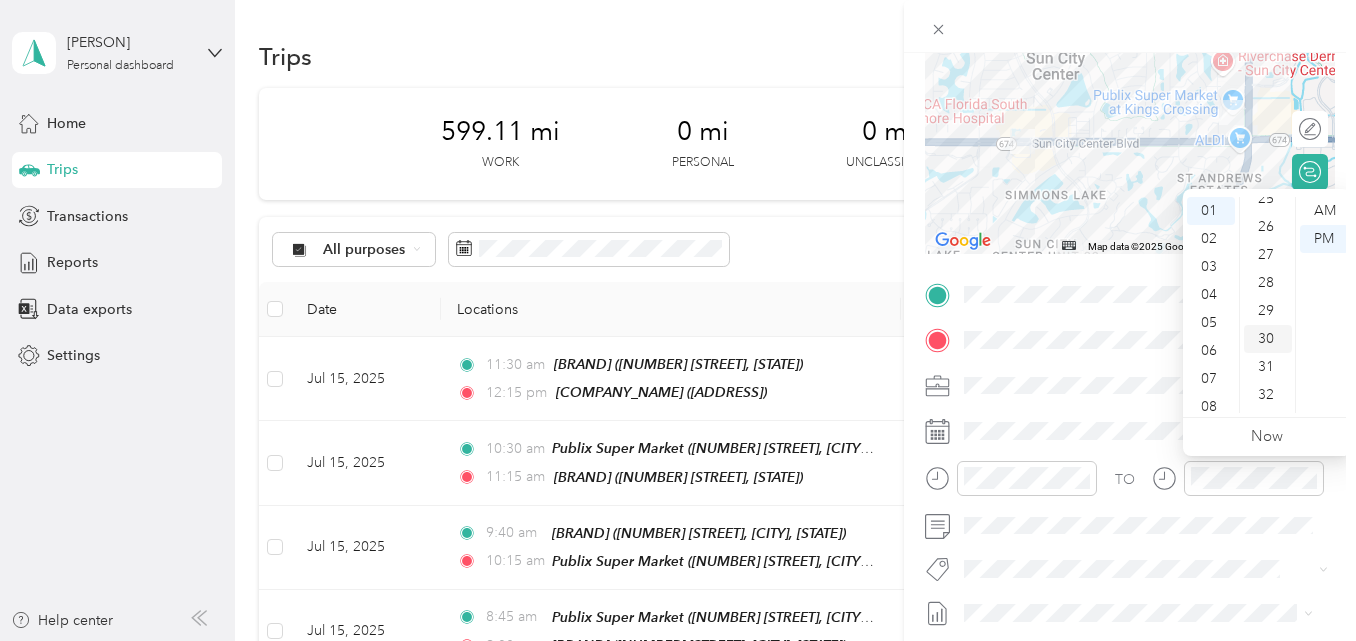 click on "30" at bounding box center [1268, 339] 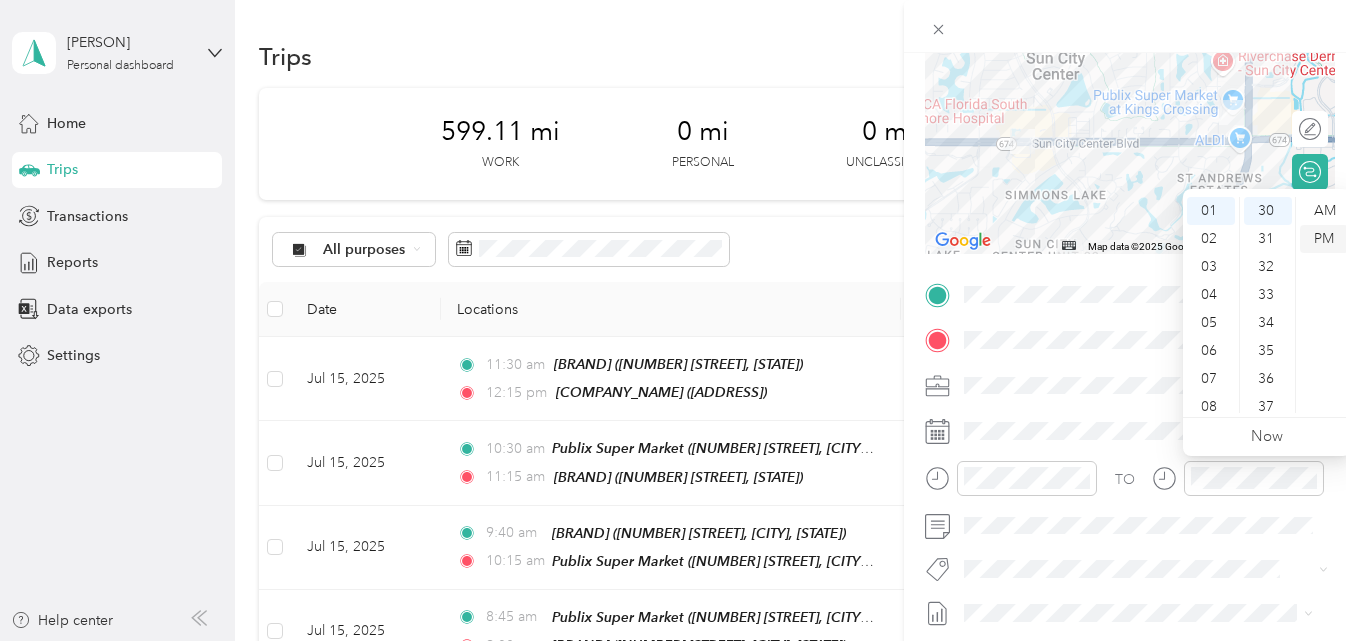 click on "PM" at bounding box center [1324, 239] 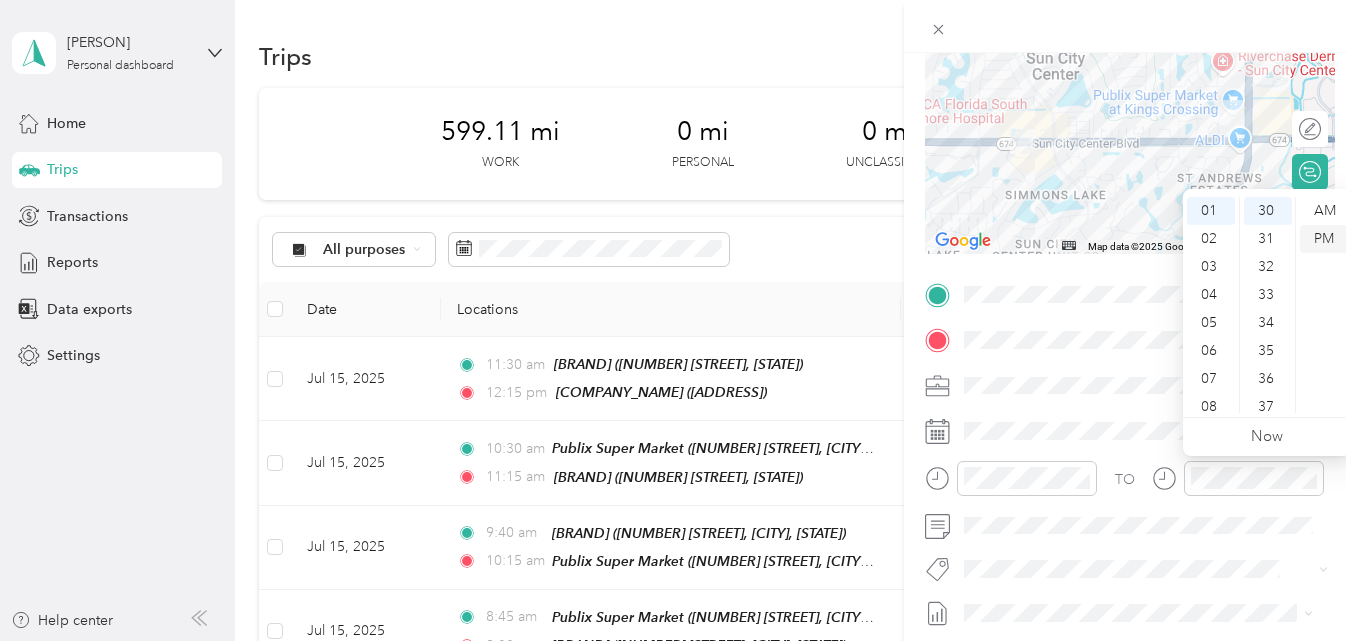 click on "PM" at bounding box center (1324, 239) 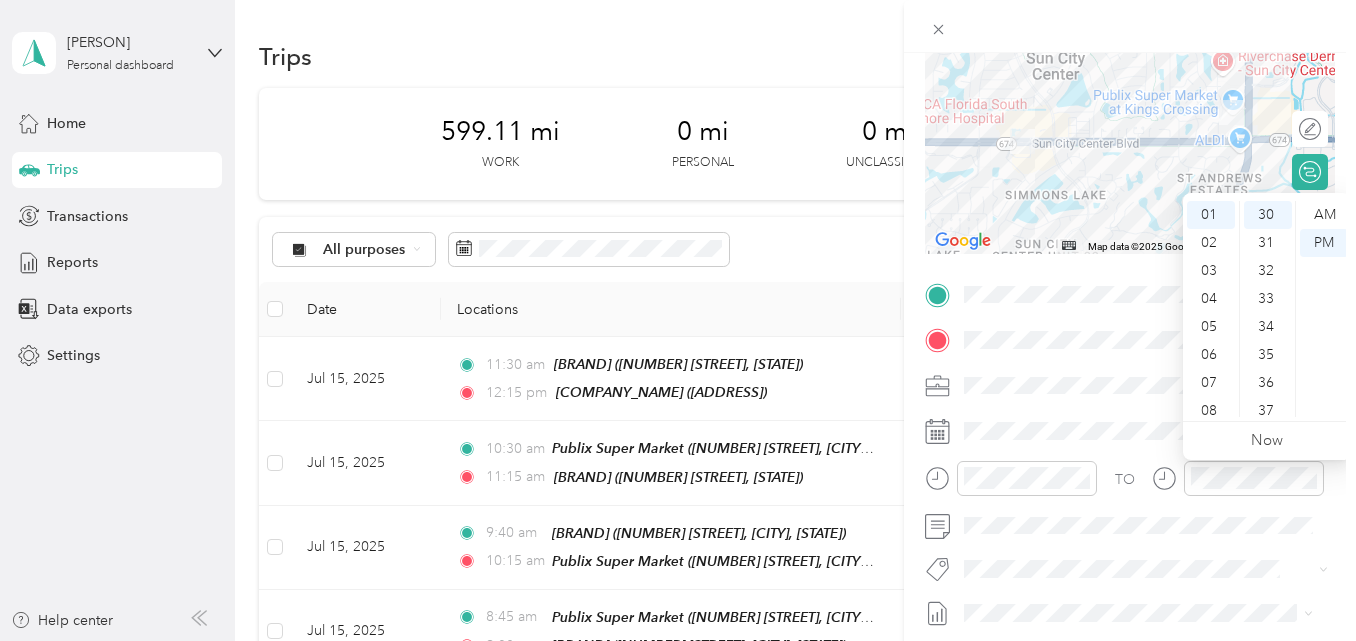 scroll, scrollTop: 0, scrollLeft: 0, axis: both 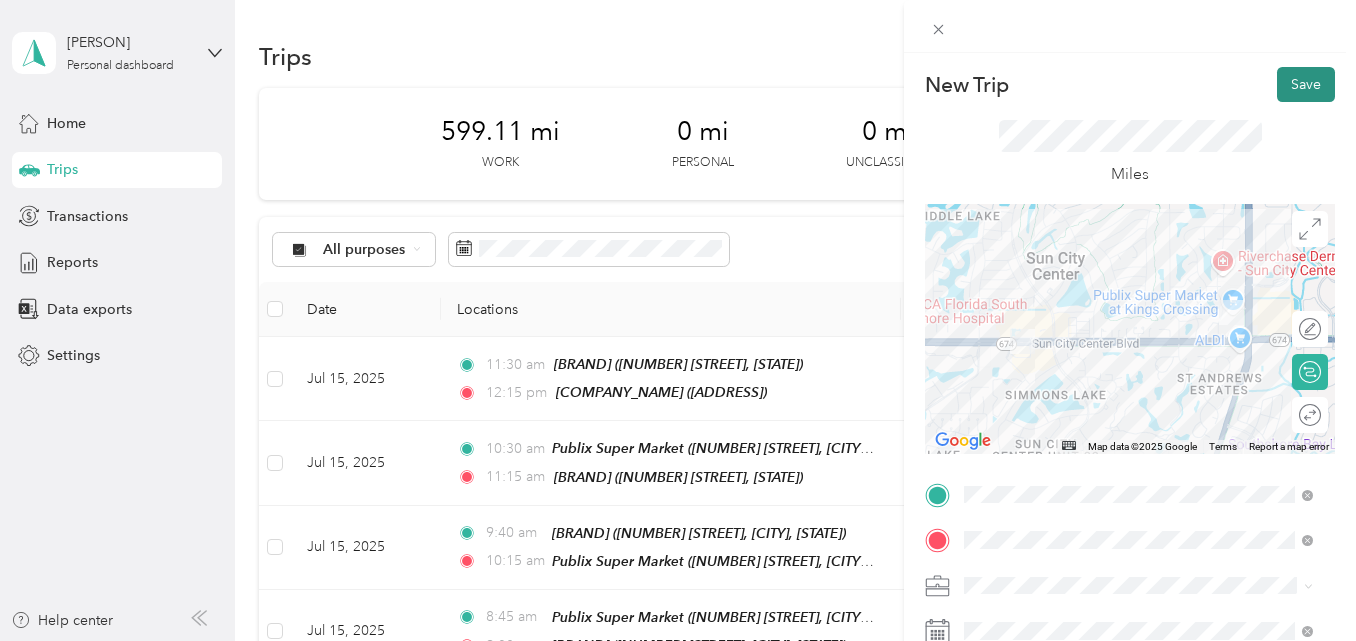 click on "Save" at bounding box center (1306, 84) 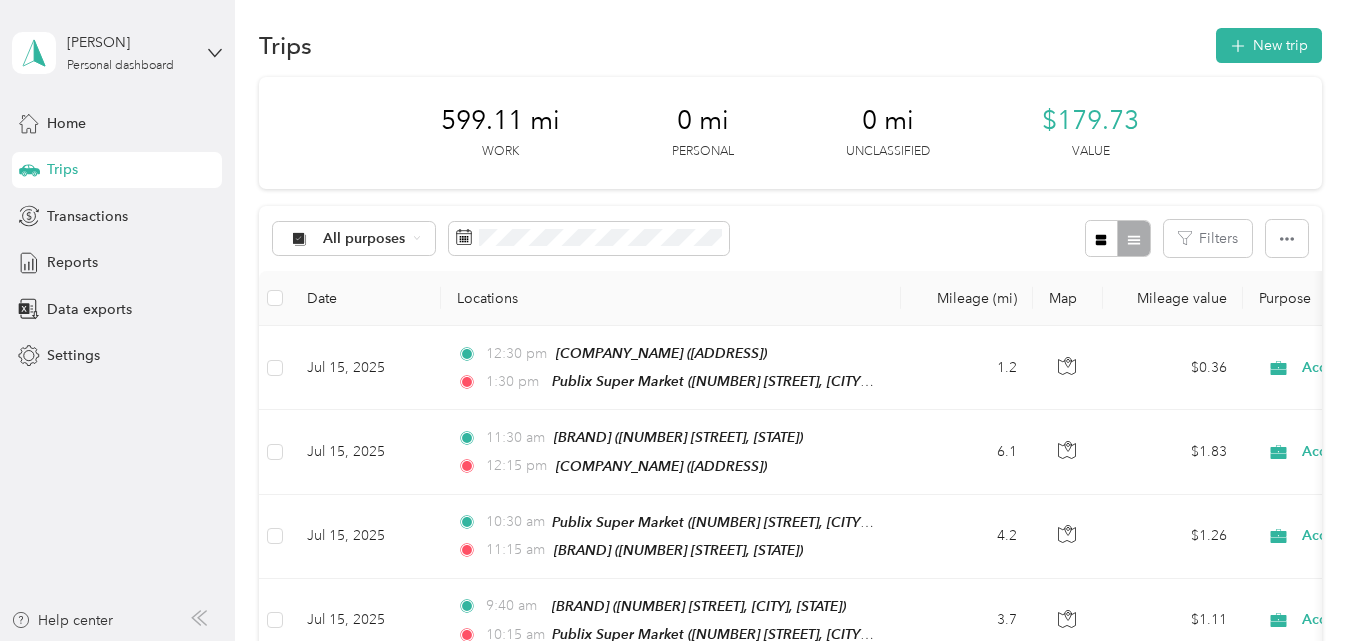 scroll, scrollTop: 0, scrollLeft: 0, axis: both 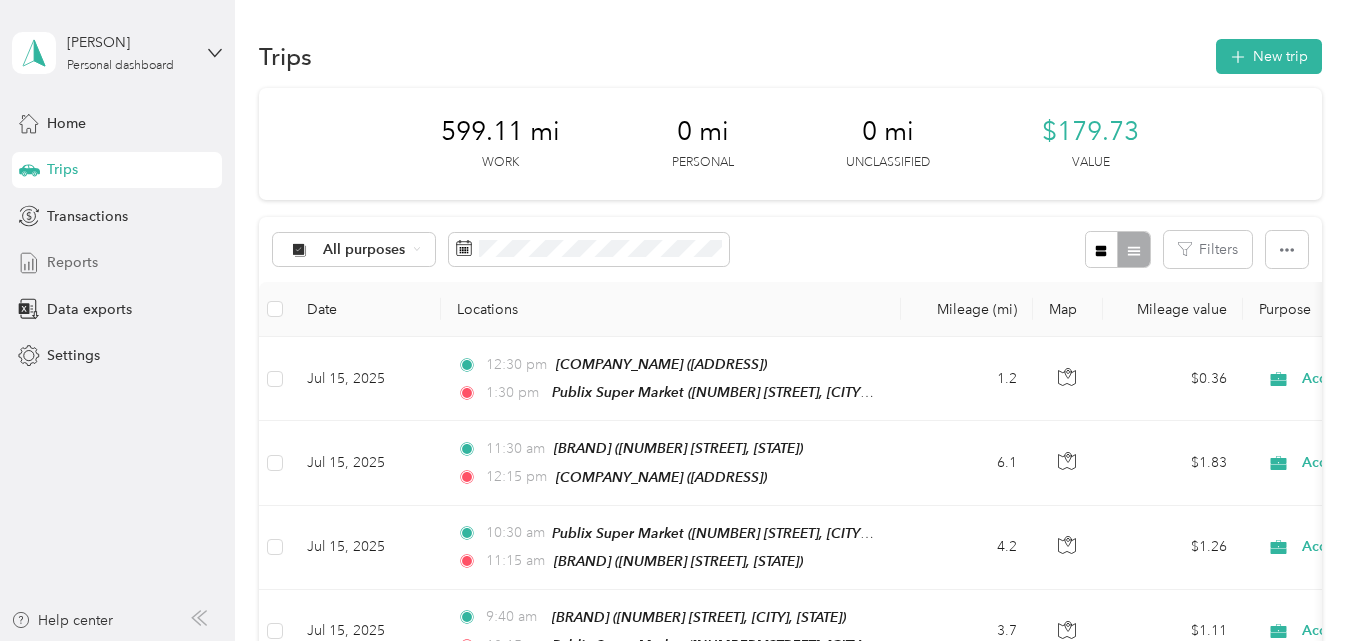 click on "Reports" at bounding box center (72, 262) 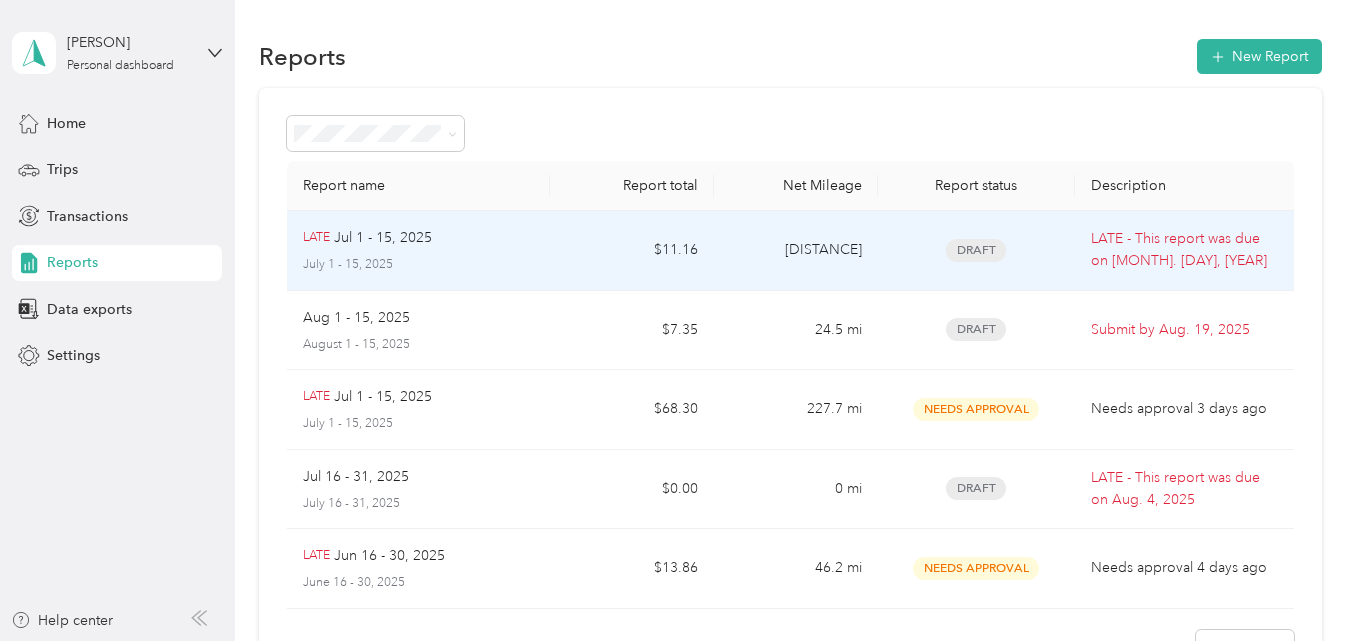 click on "Draft" at bounding box center [976, 250] 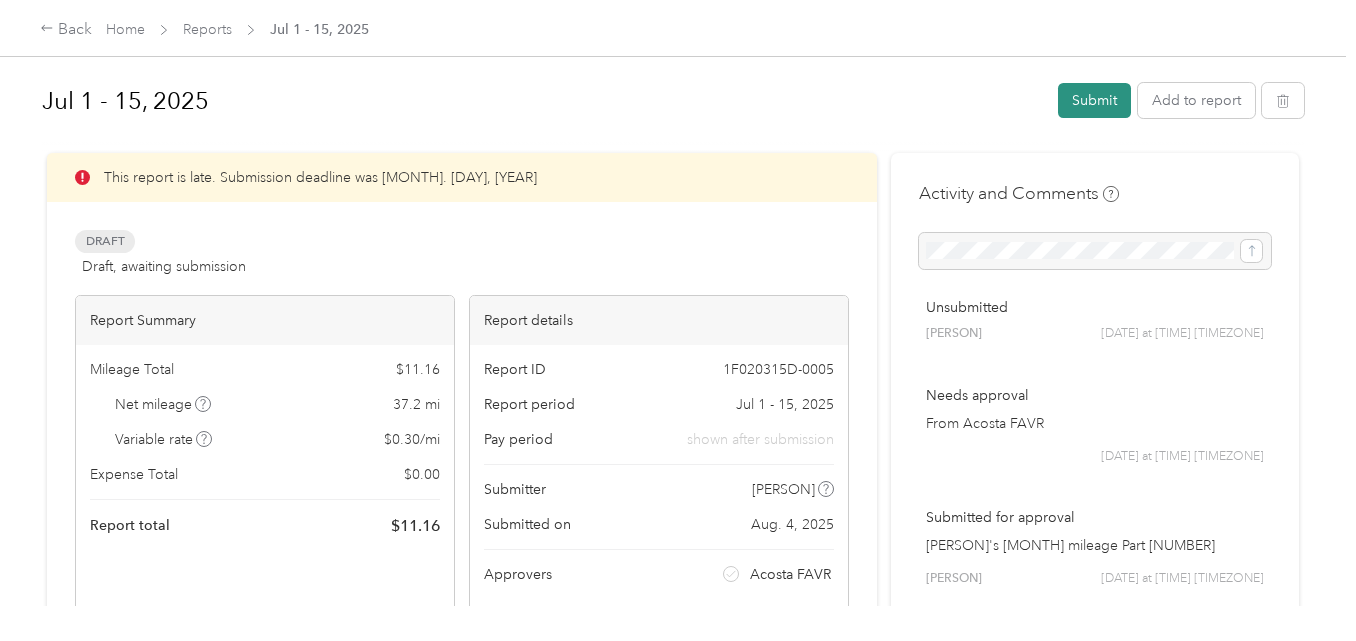 click on "Submit" at bounding box center (1094, 100) 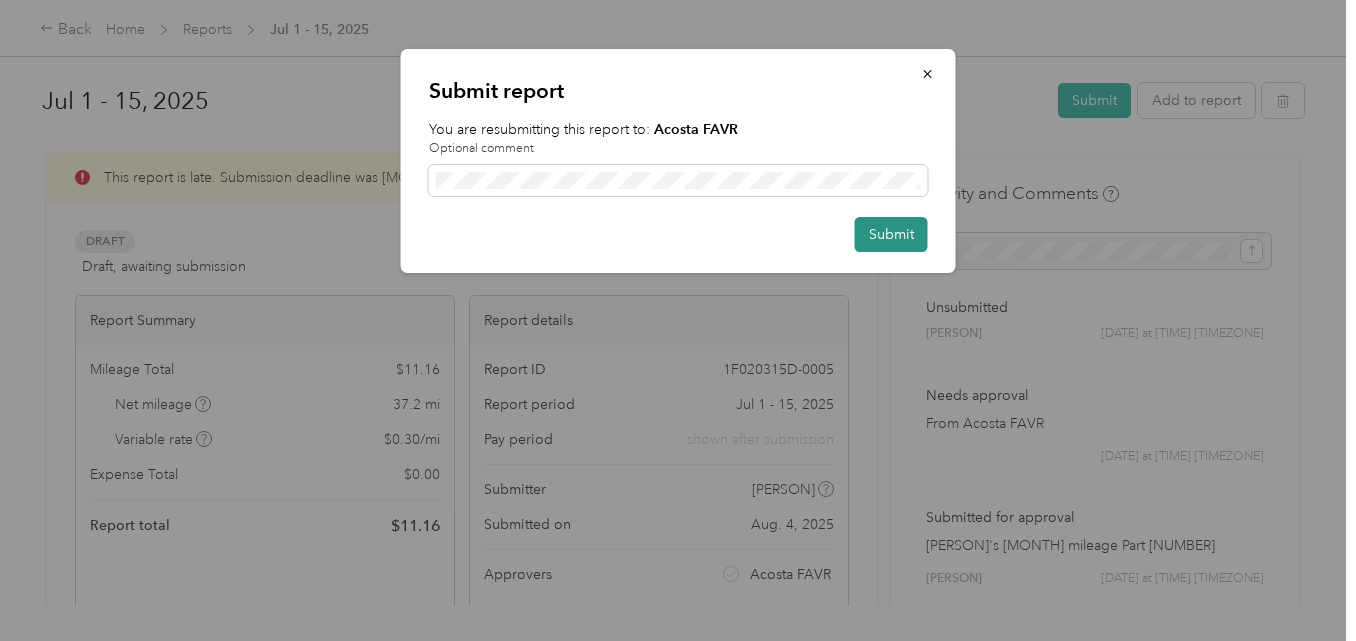 click on "Submit" at bounding box center [891, 234] 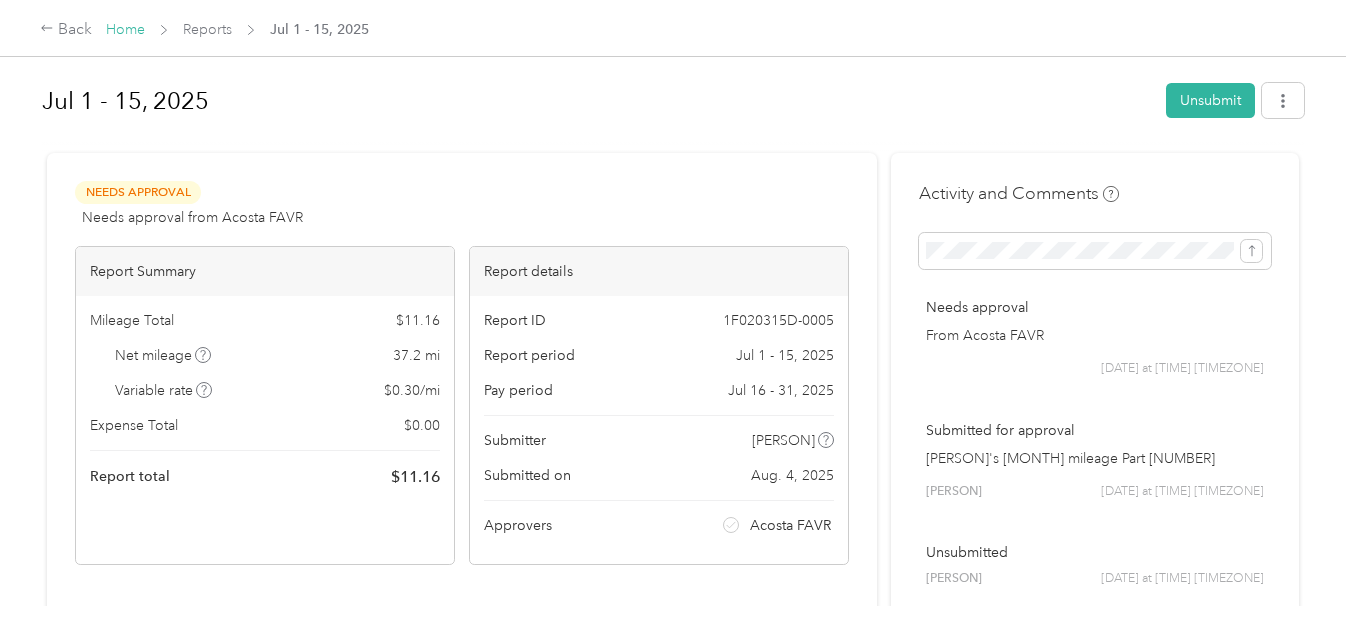 click on "Home" at bounding box center (125, 29) 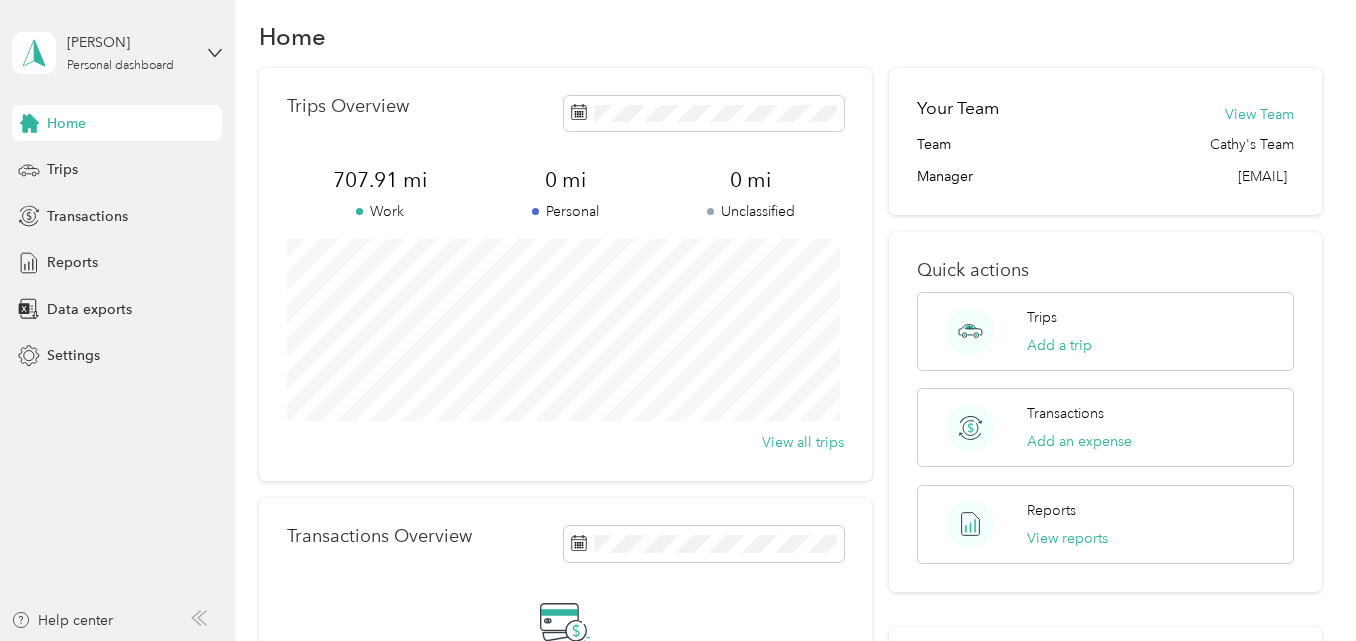 scroll, scrollTop: 0, scrollLeft: 0, axis: both 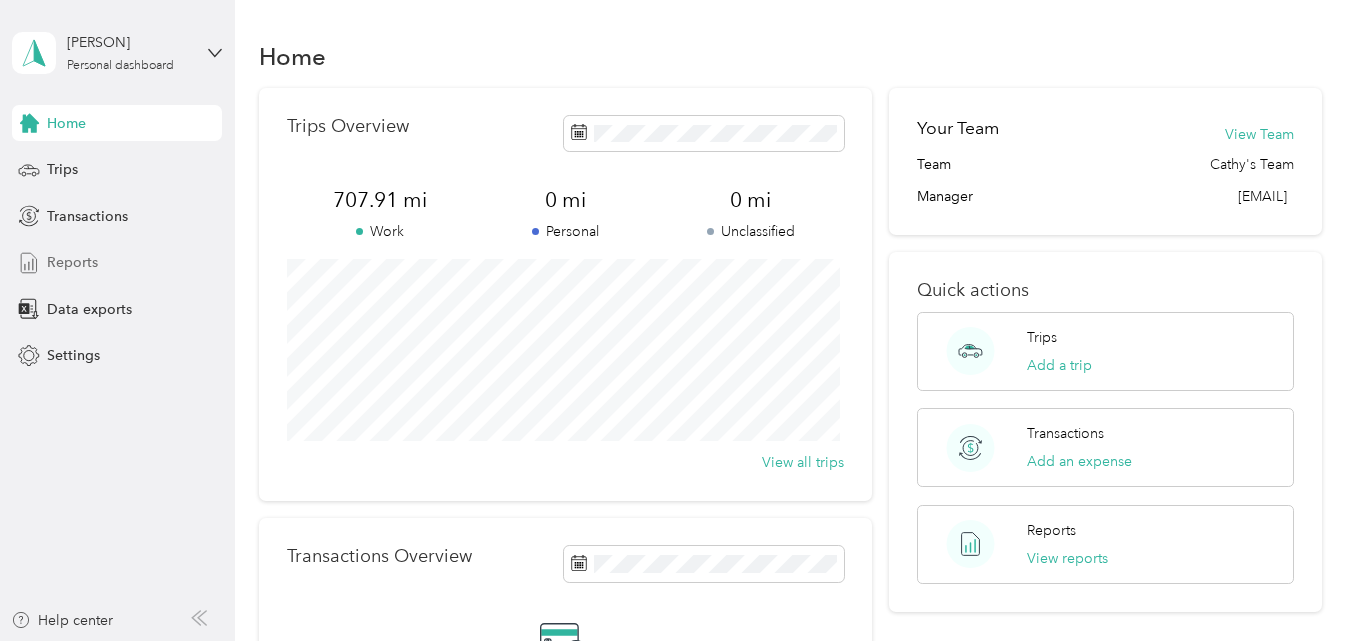 click on "Reports" at bounding box center [72, 262] 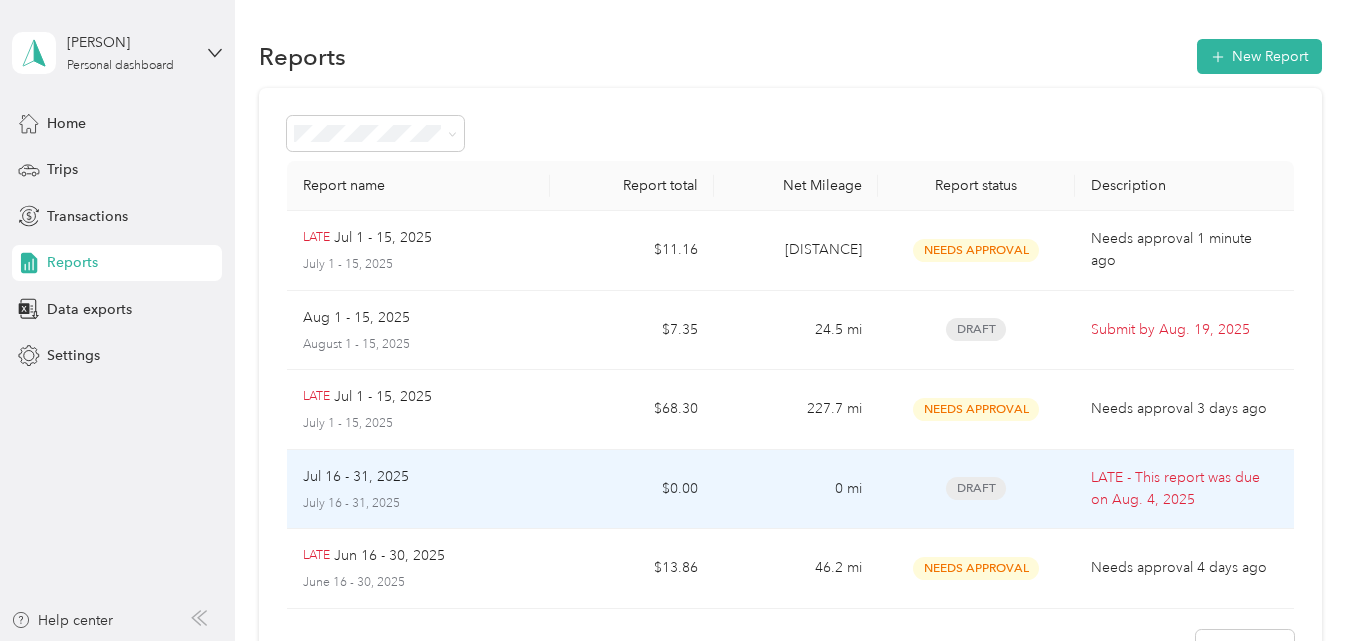 click on "Jul 16 - 31, 2025" at bounding box center [356, 477] 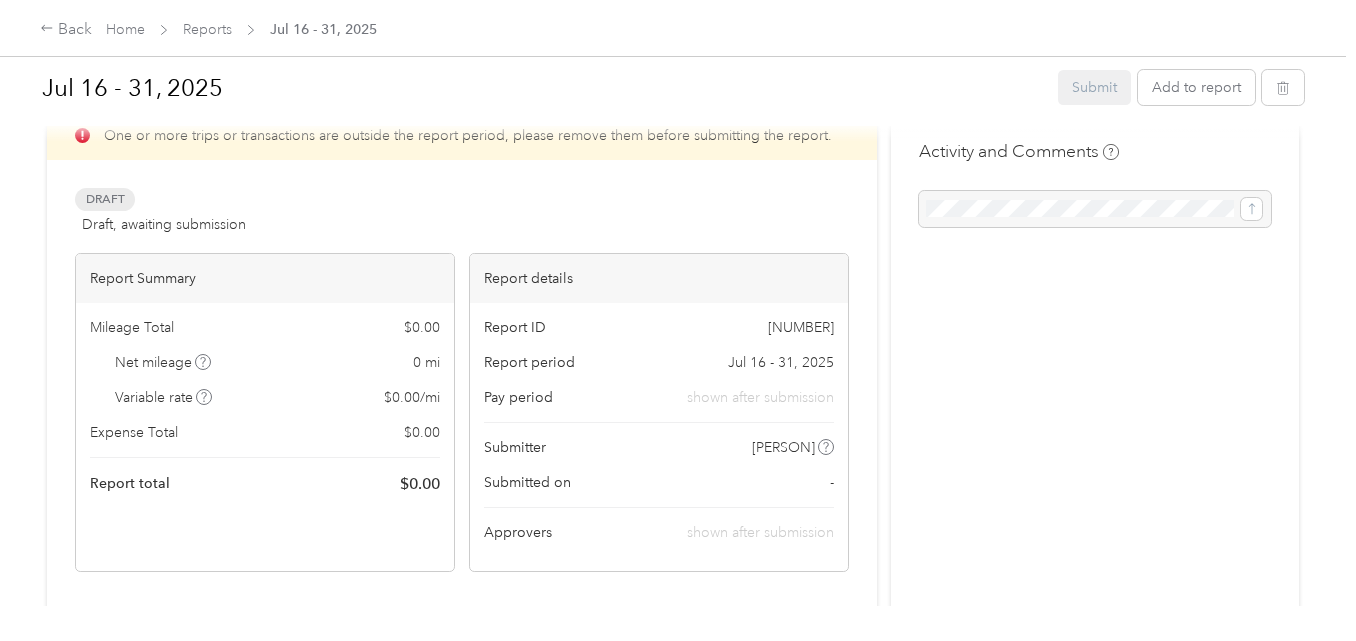 scroll, scrollTop: 0, scrollLeft: 0, axis: both 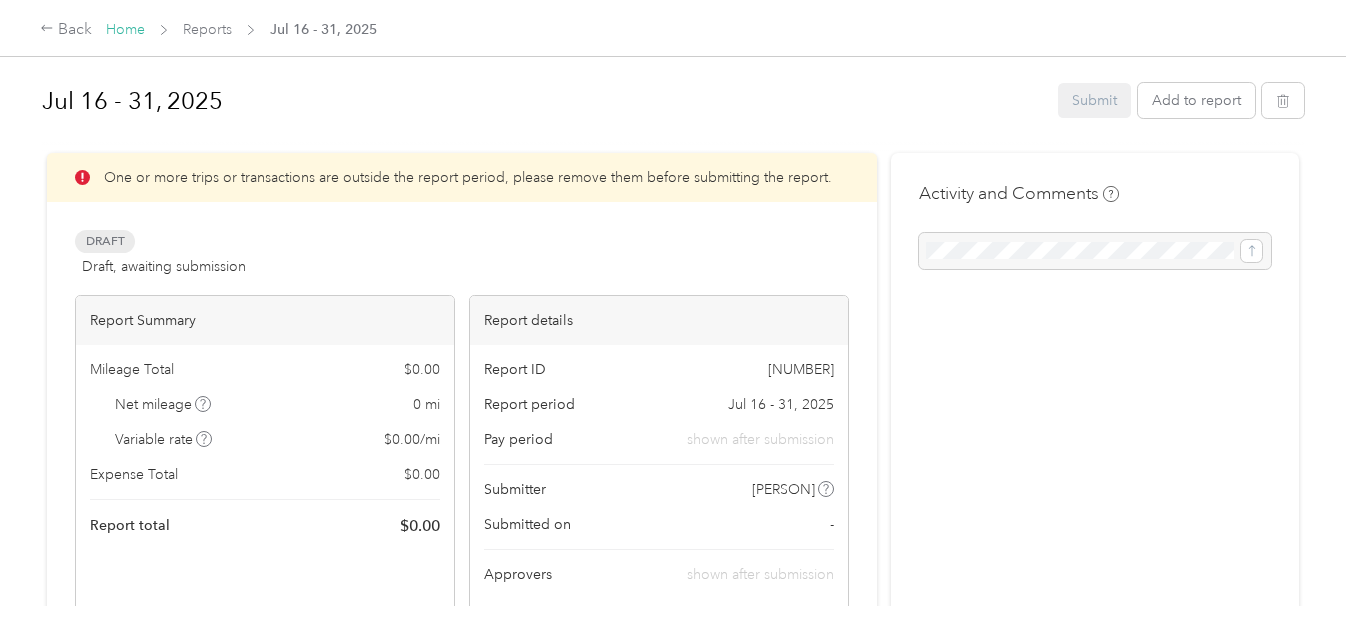 click on "Home" at bounding box center (125, 29) 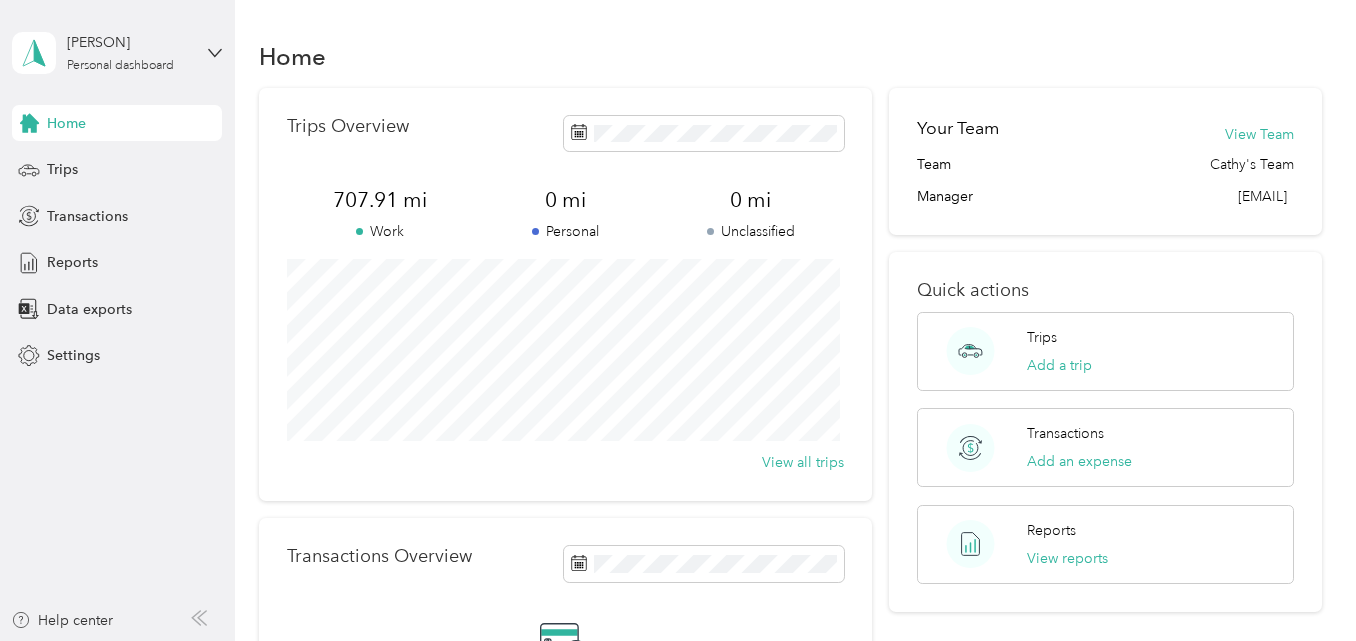 click on "Home" at bounding box center (66, 123) 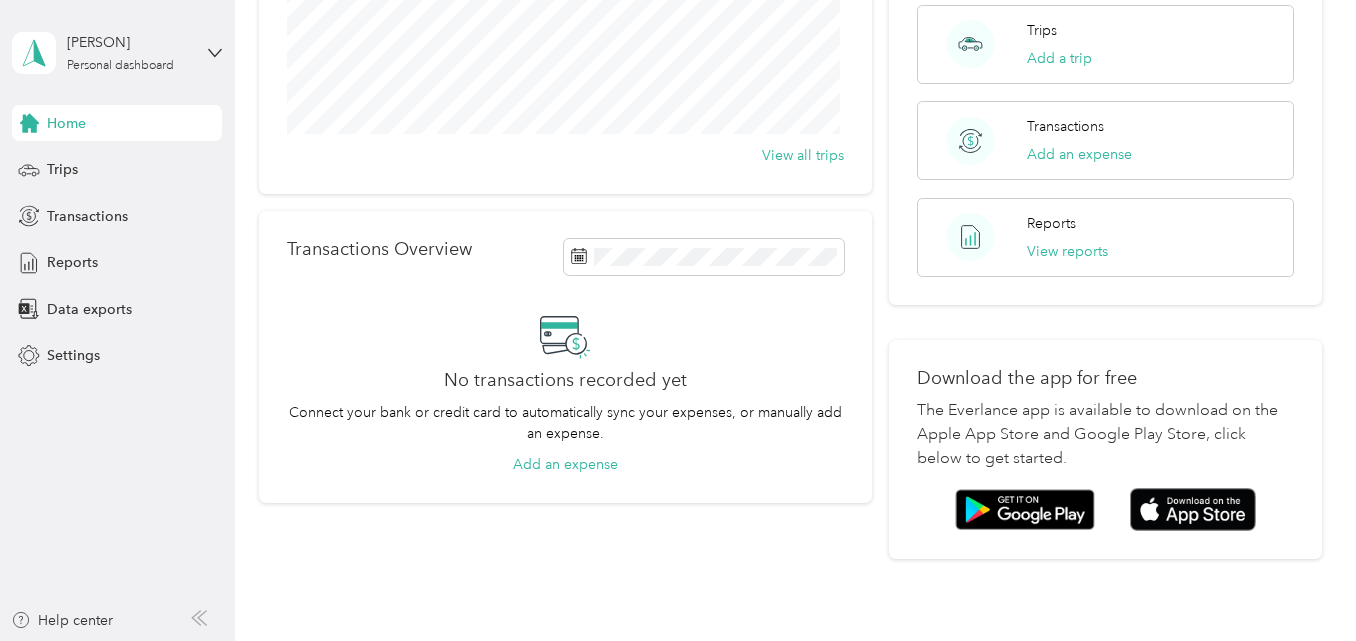 scroll, scrollTop: 0, scrollLeft: 0, axis: both 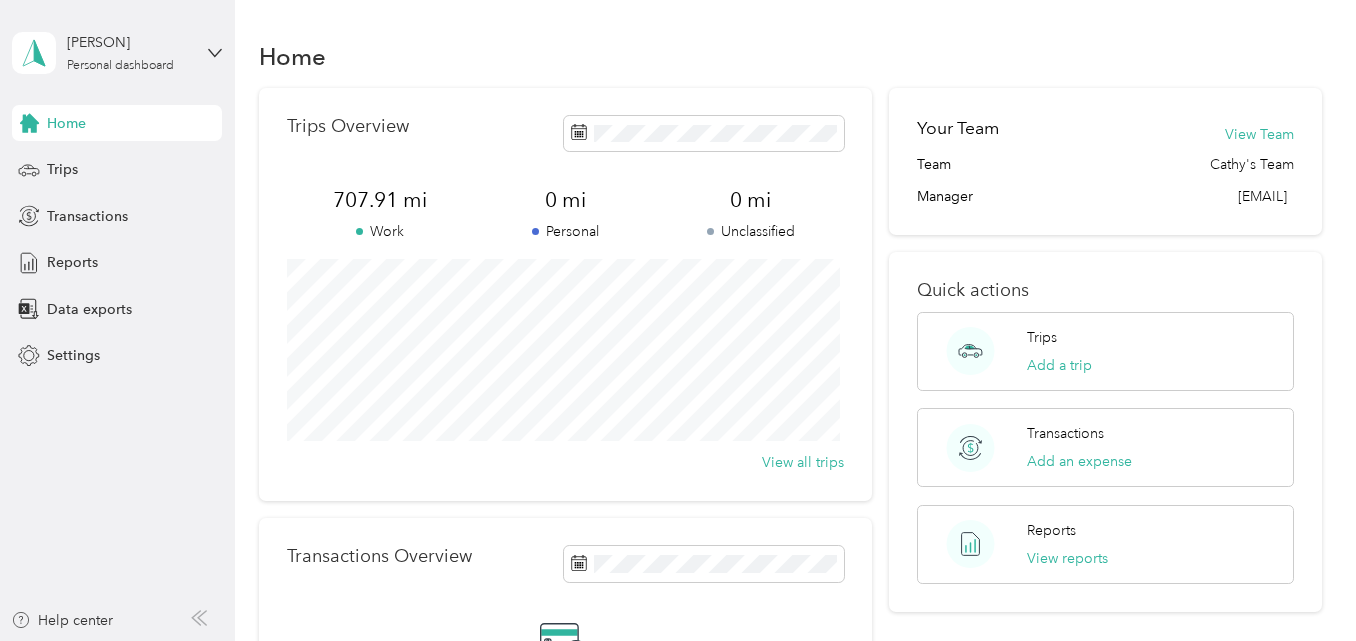 click on "Claude Hall Personal dashboard" at bounding box center (102, 53) 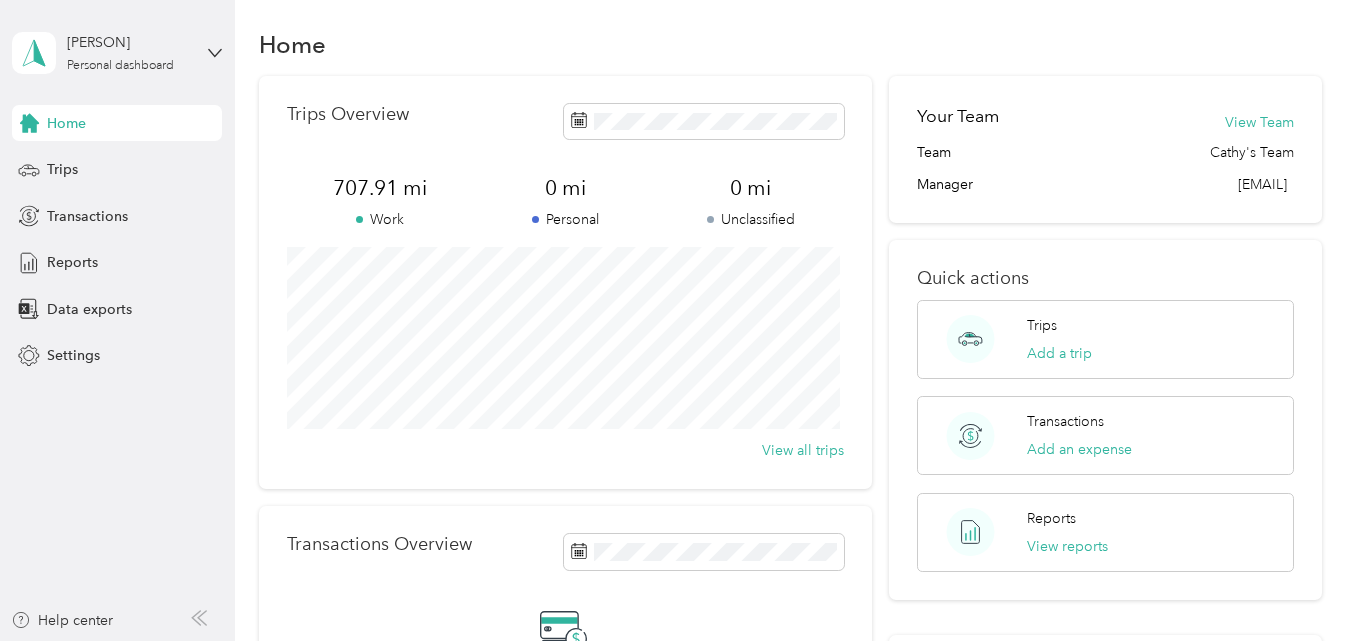 scroll, scrollTop: 0, scrollLeft: 0, axis: both 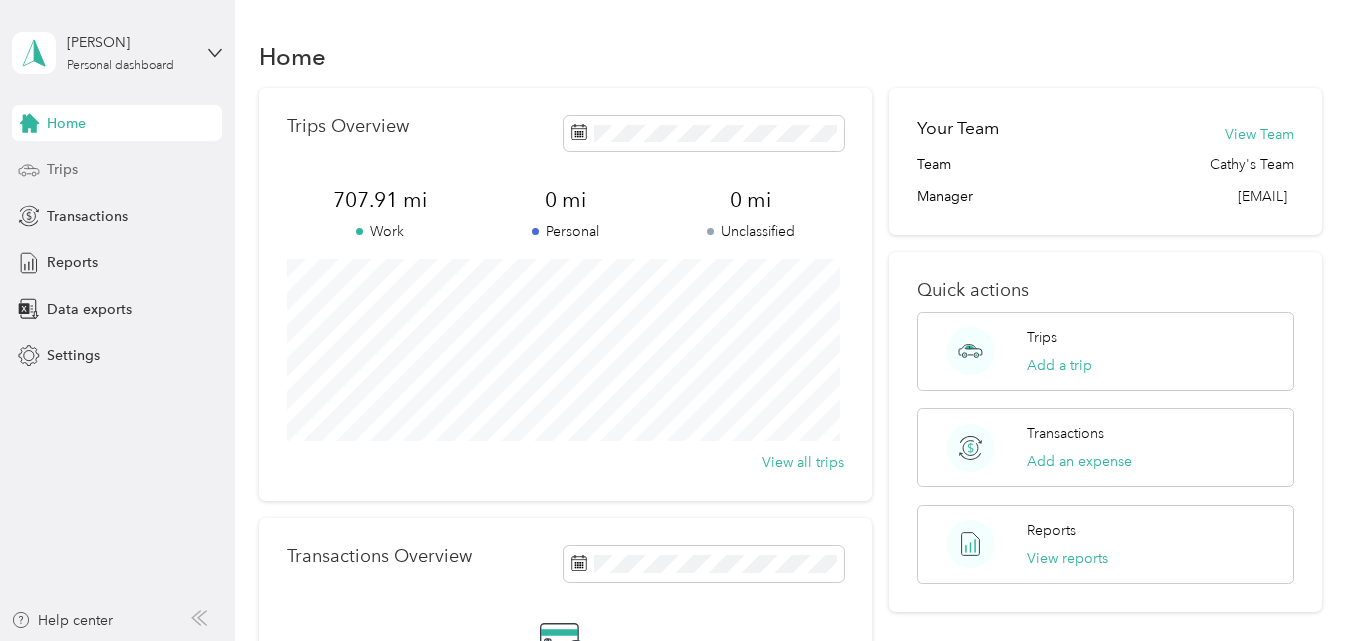 click on "Trips" at bounding box center [62, 169] 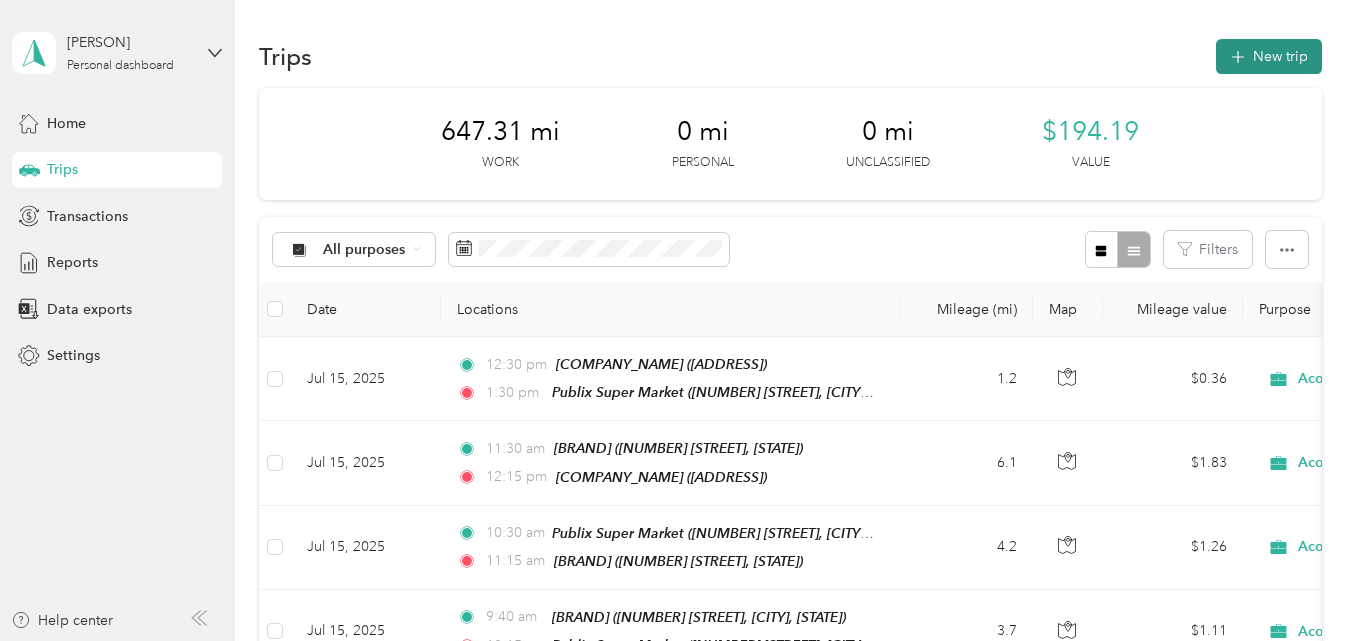 click on "New trip" at bounding box center (1269, 56) 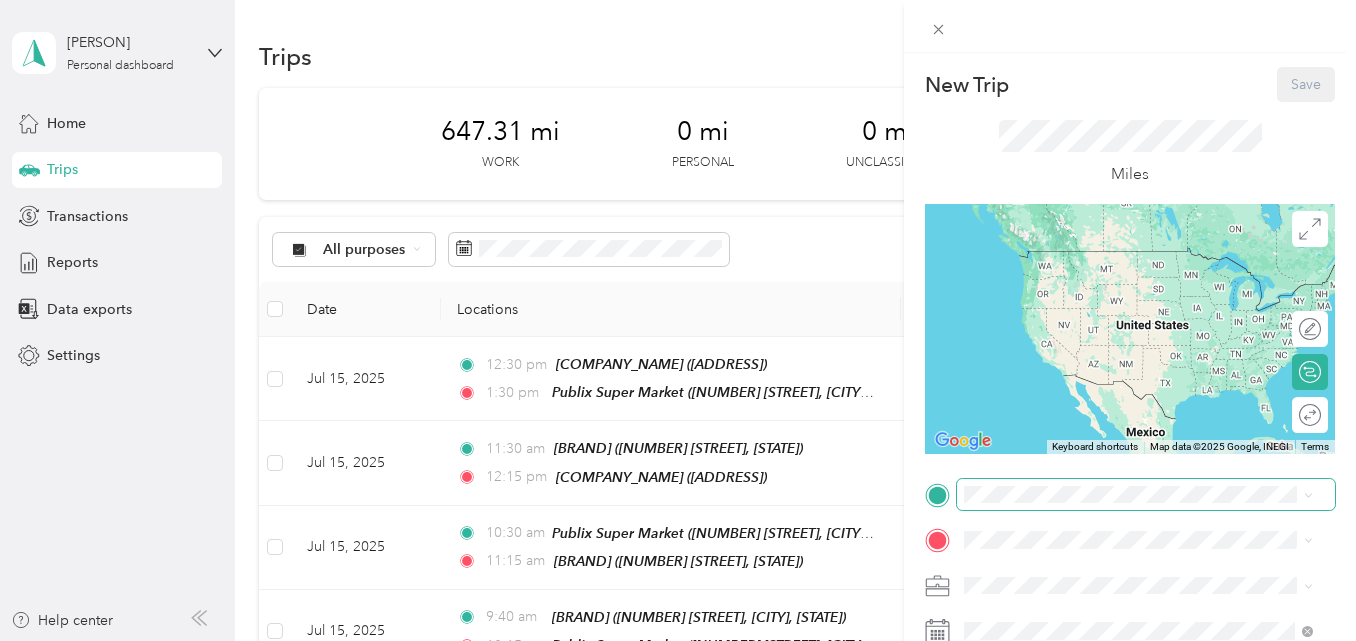 click at bounding box center [1146, 495] 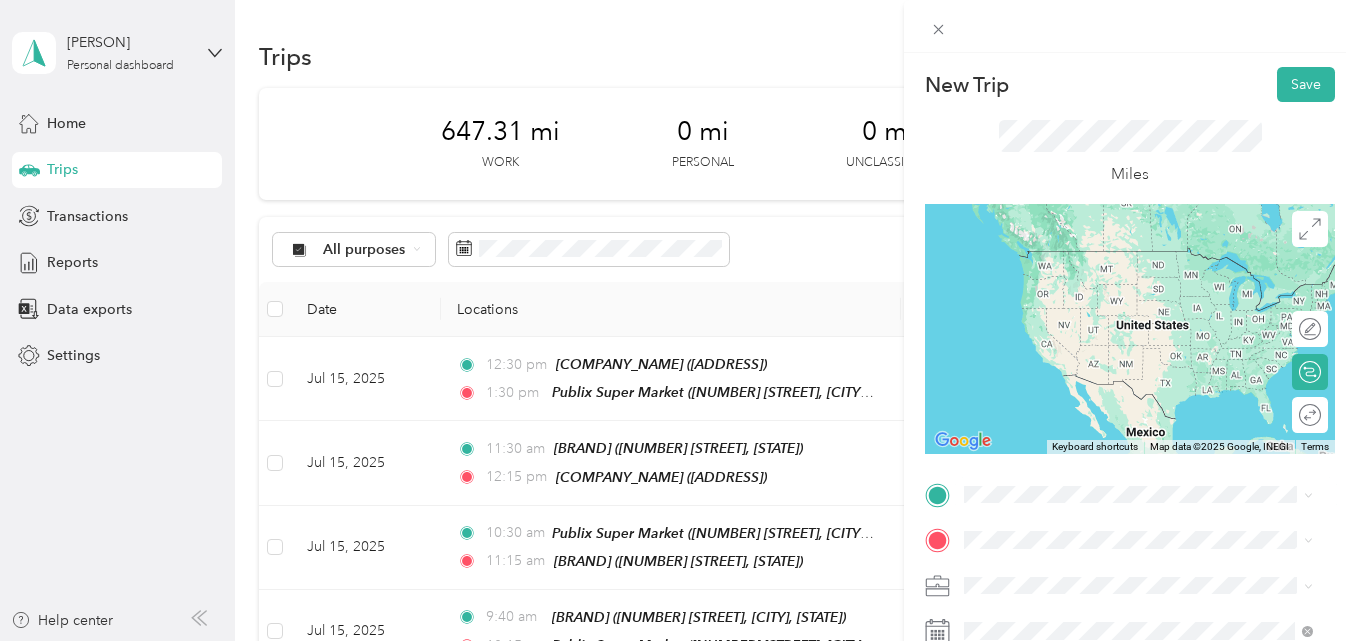click on "TEAM [COMPANY] [NUMBER] [STREET], [POSTAL_CODE], [CITY], [STATE], [COUNTRY]" at bounding box center (1154, 282) 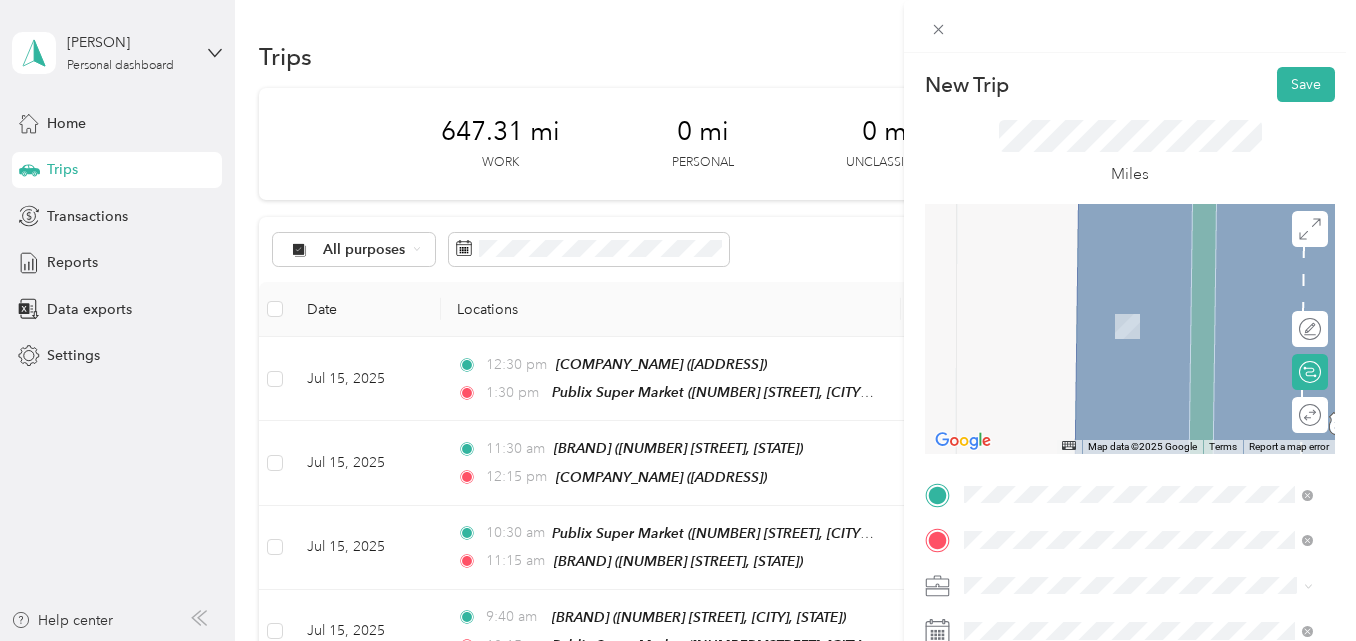 click on "[NUMBER] [STREET], [POSTAL_CODE], [CITY], [STATE], [COUNTRY]" at bounding box center (1148, 344) 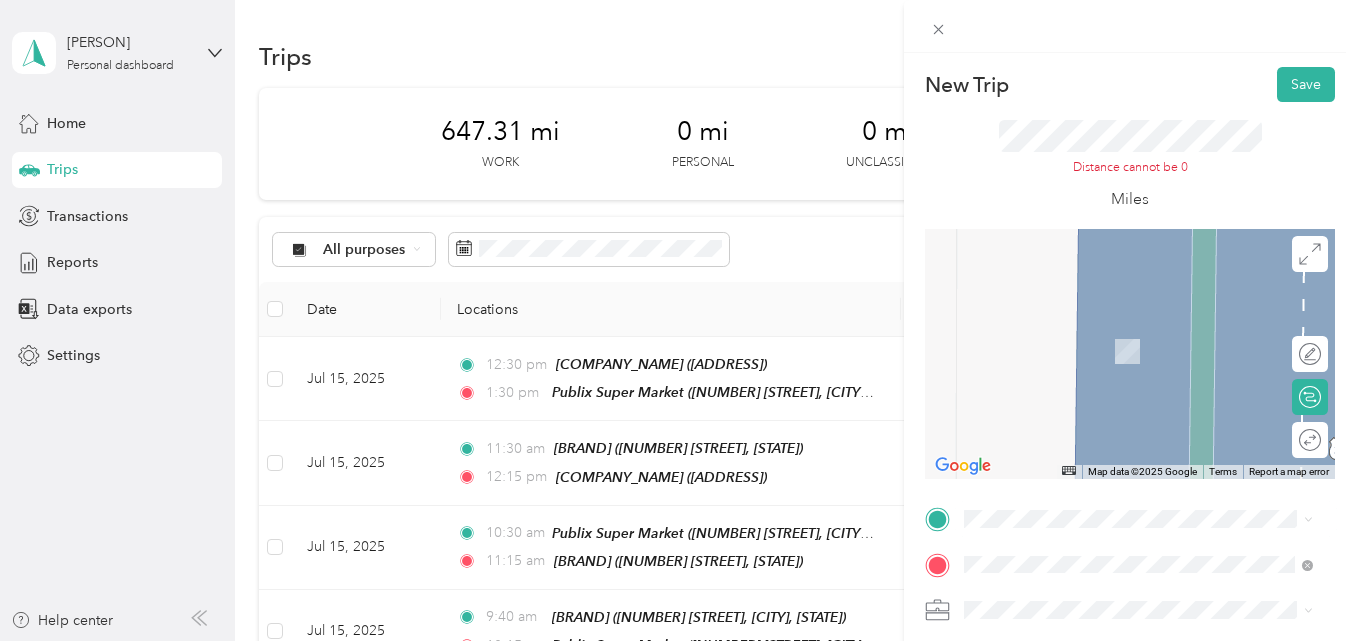click on "[NUMBER] [STREET]
[CITY], [STATE] [POSTAL_CODE], [COUNTRY]" at bounding box center [1146, 280] 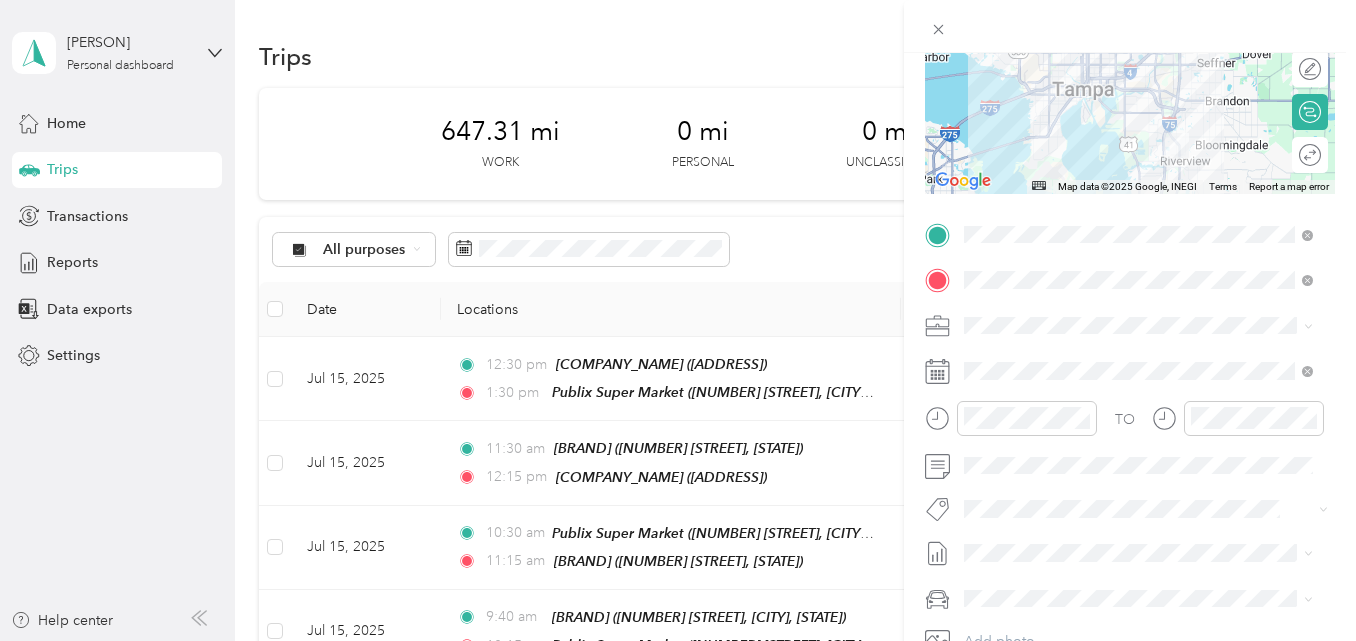 scroll, scrollTop: 300, scrollLeft: 0, axis: vertical 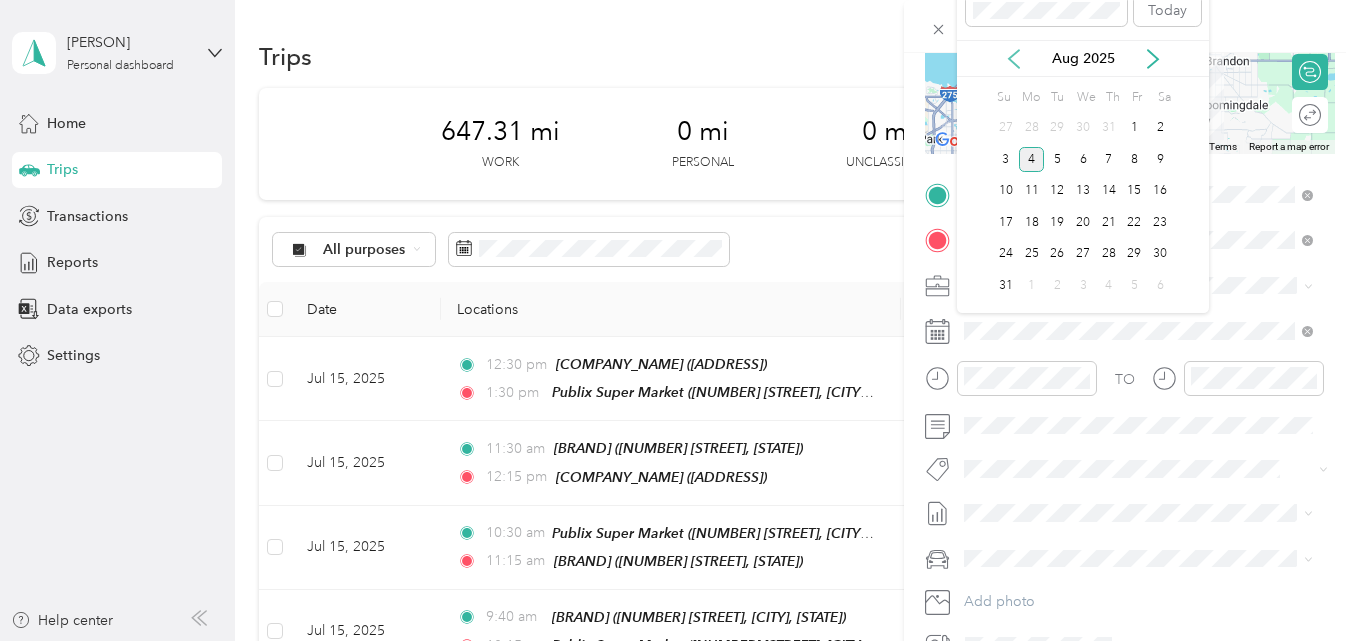 click 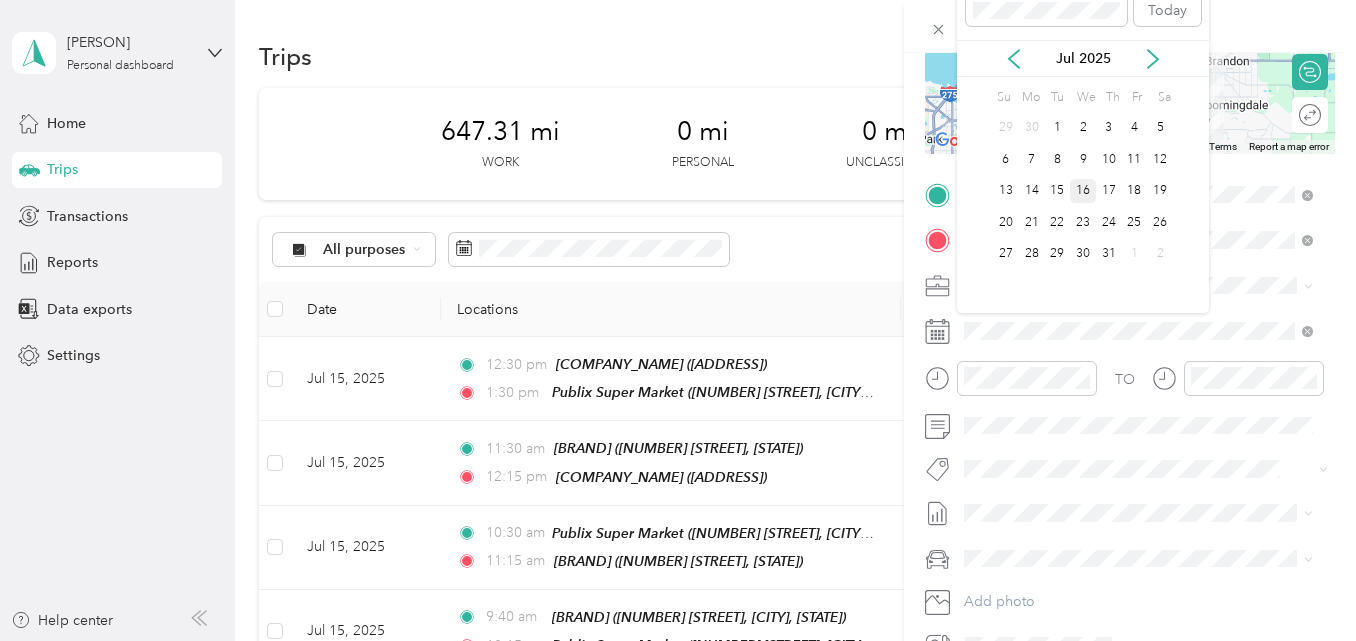 click on "16" at bounding box center [1083, 191] 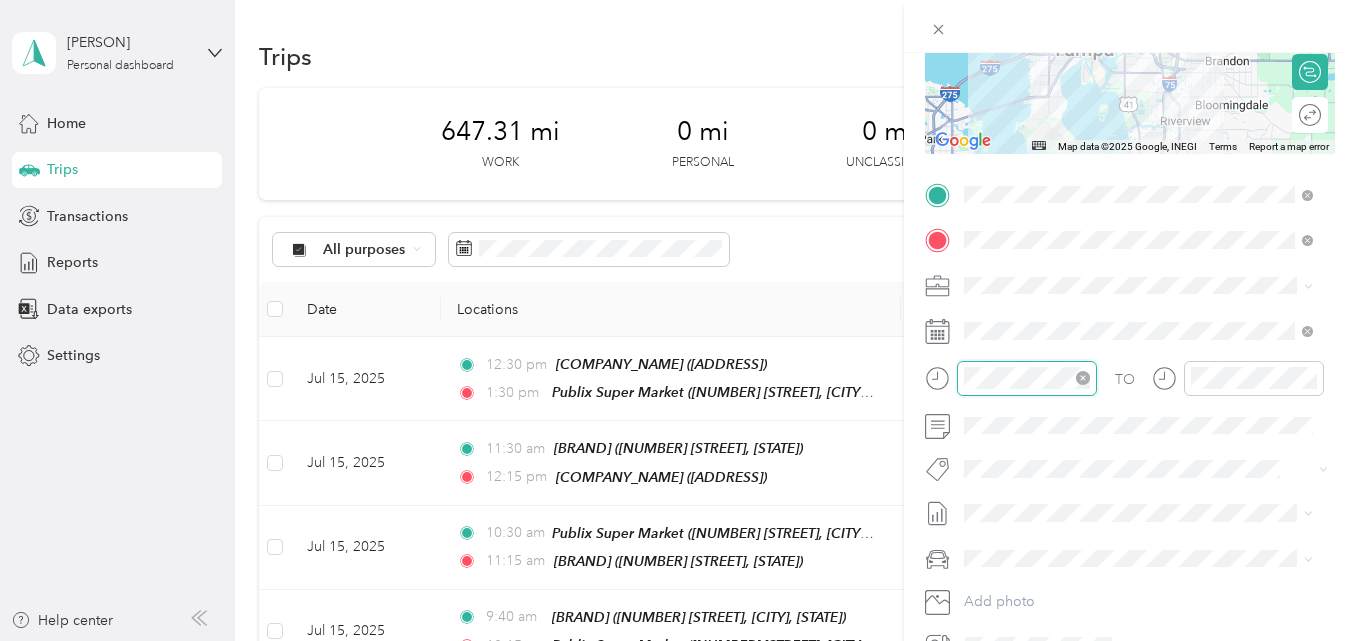scroll, scrollTop: 109, scrollLeft: 0, axis: vertical 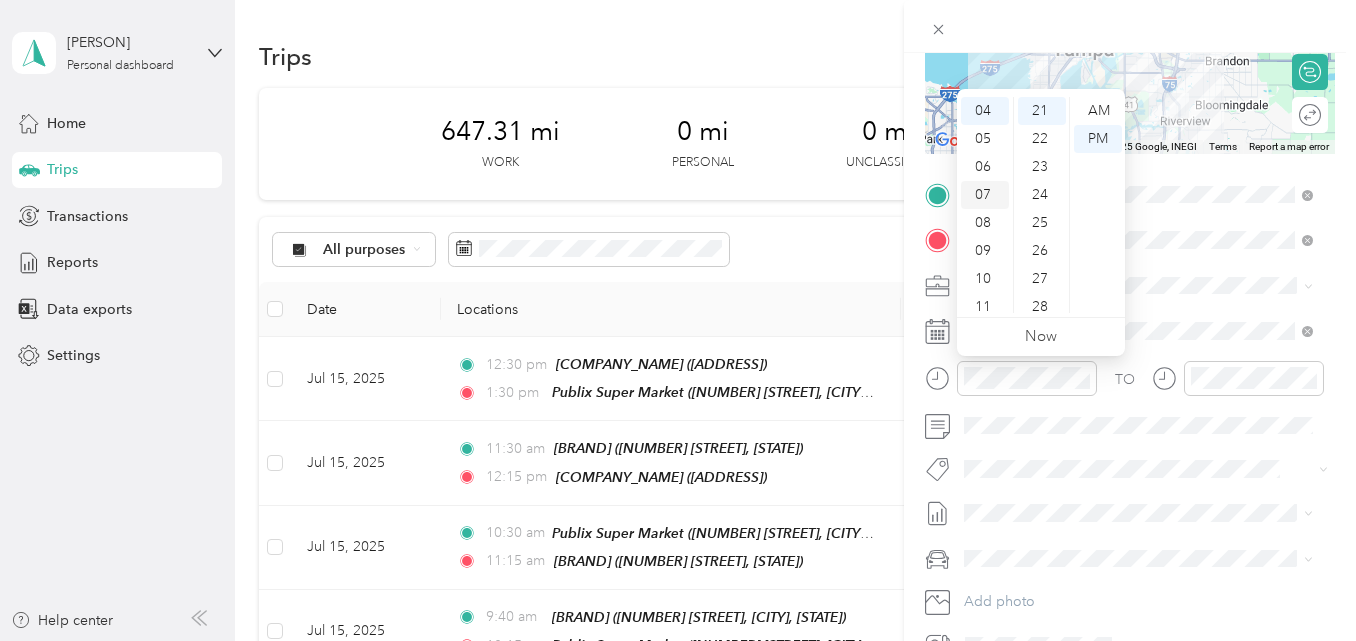 click on "07" at bounding box center (985, 195) 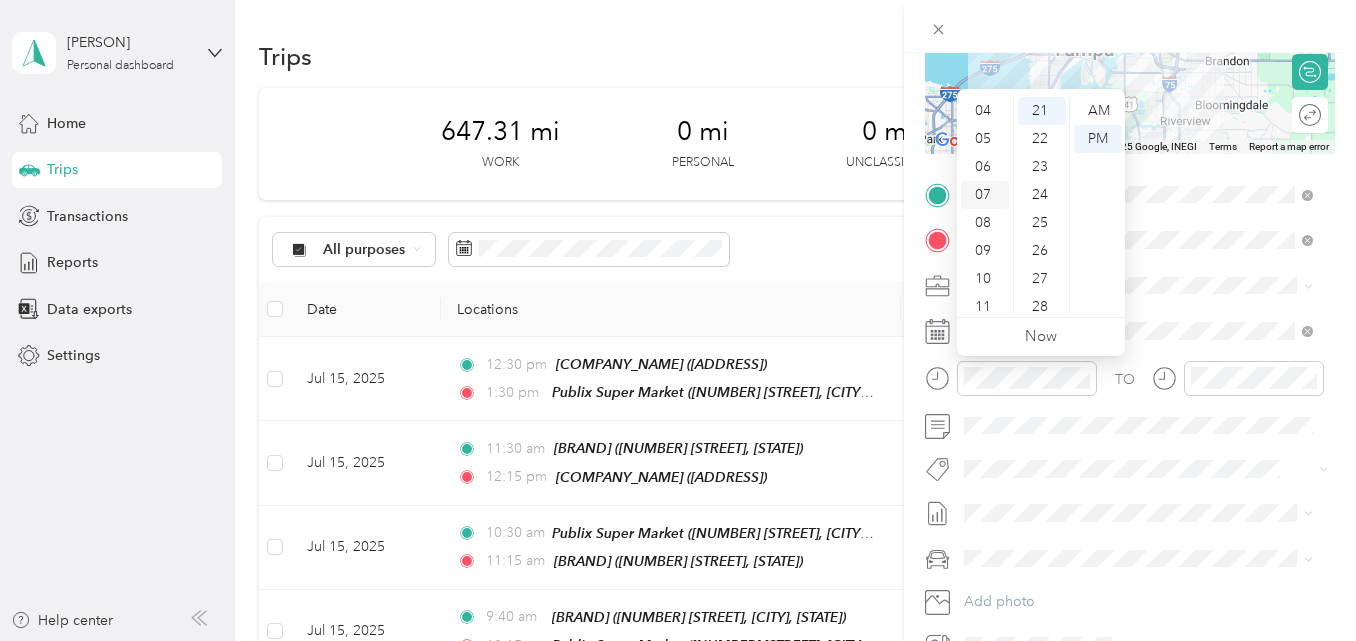 scroll, scrollTop: 120, scrollLeft: 0, axis: vertical 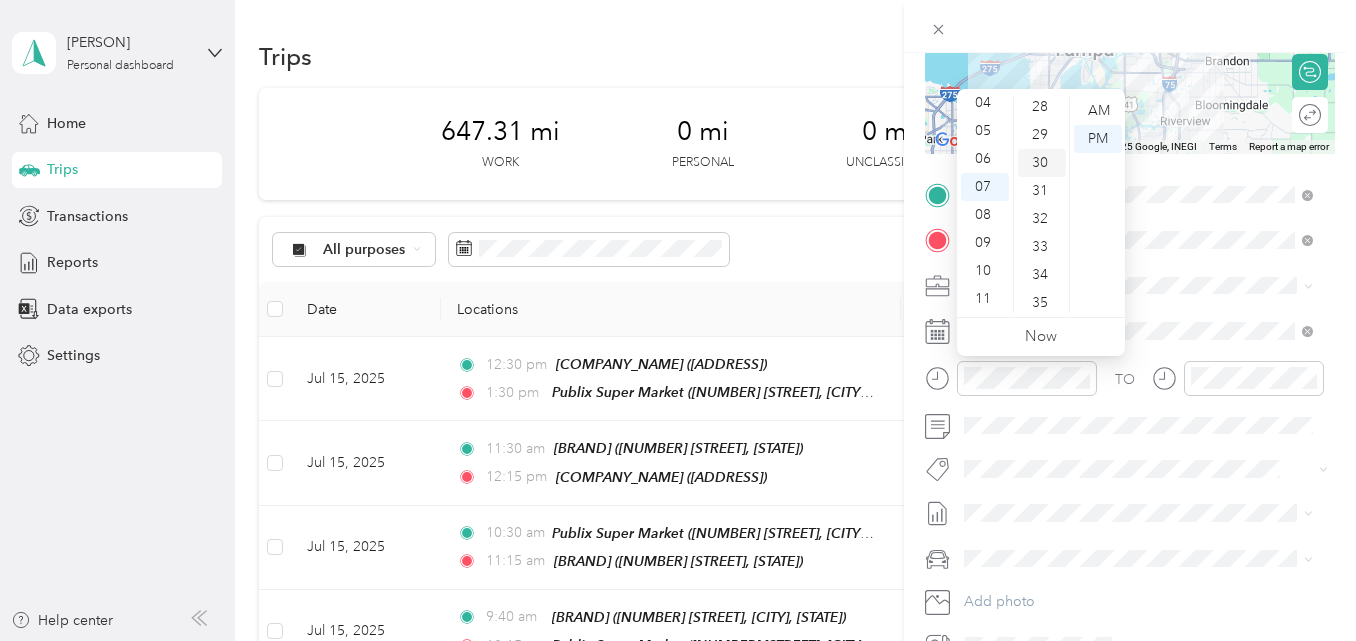 click on "30" at bounding box center [1042, 163] 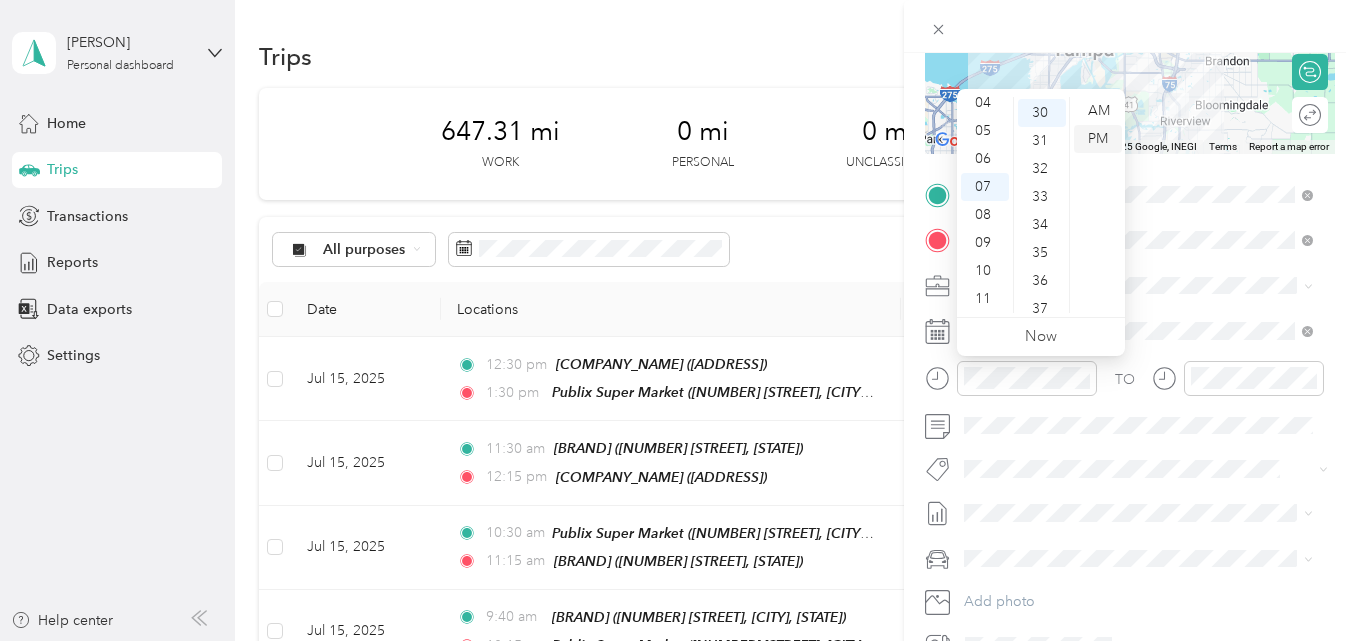 scroll, scrollTop: 840, scrollLeft: 0, axis: vertical 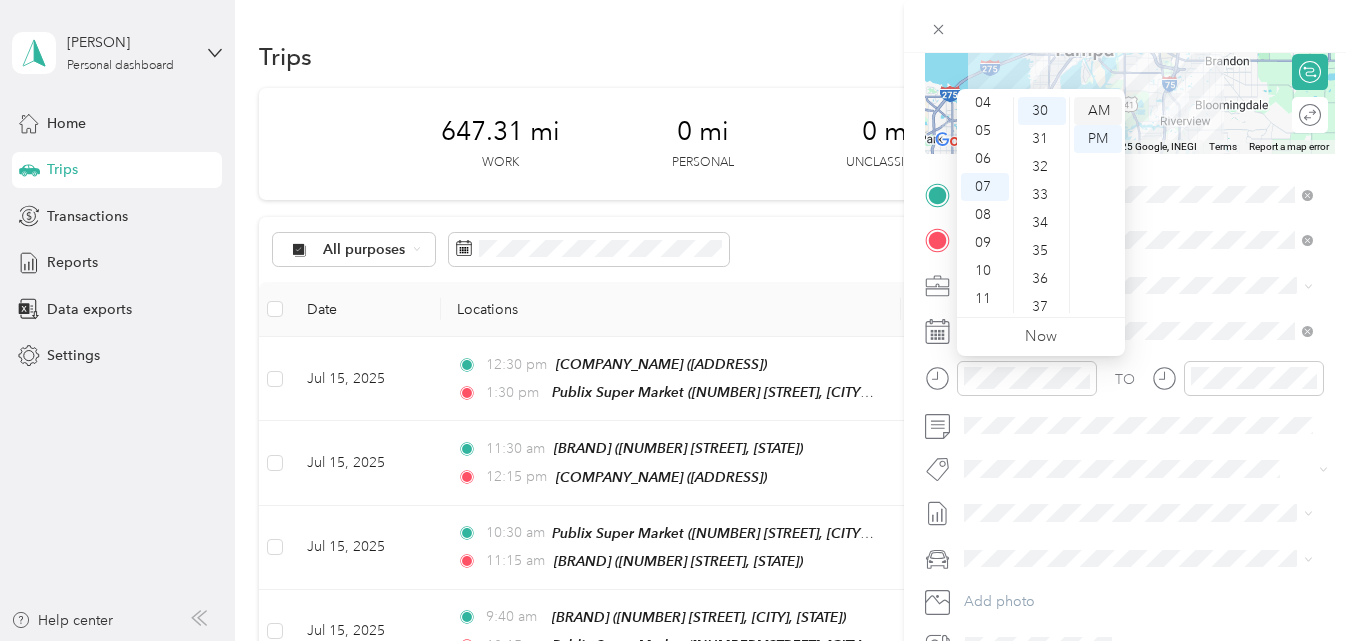 click on "AM" at bounding box center [1098, 111] 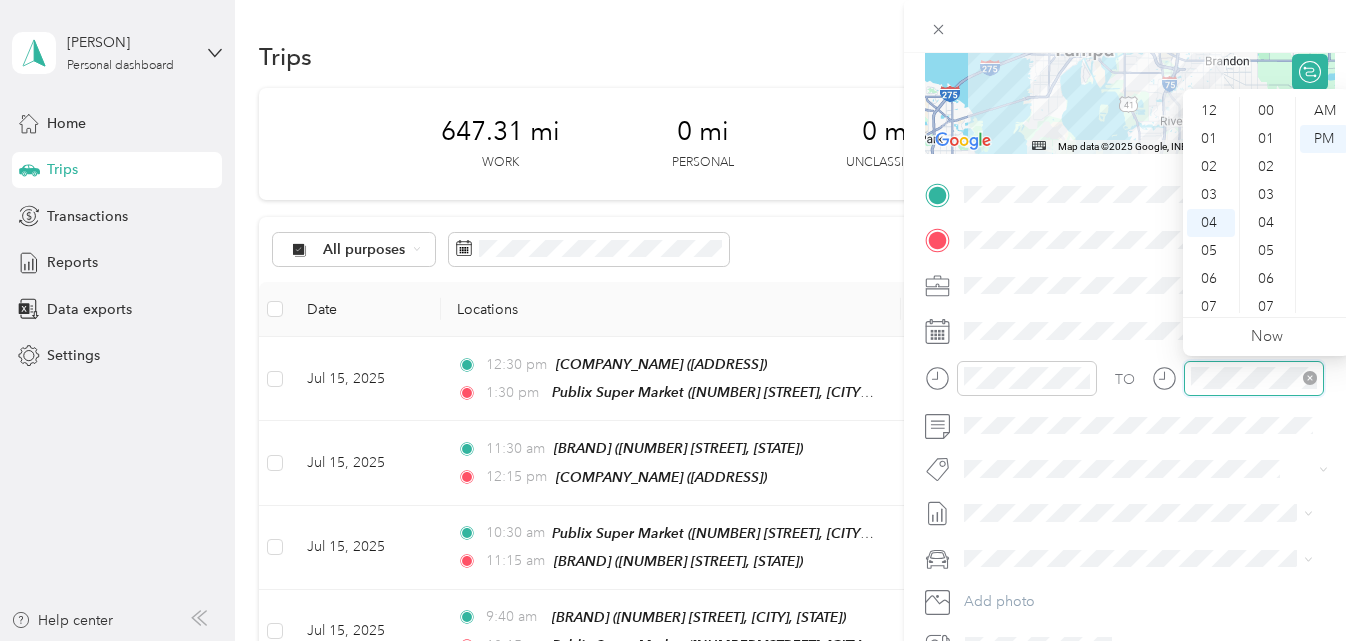 scroll, scrollTop: 112, scrollLeft: 0, axis: vertical 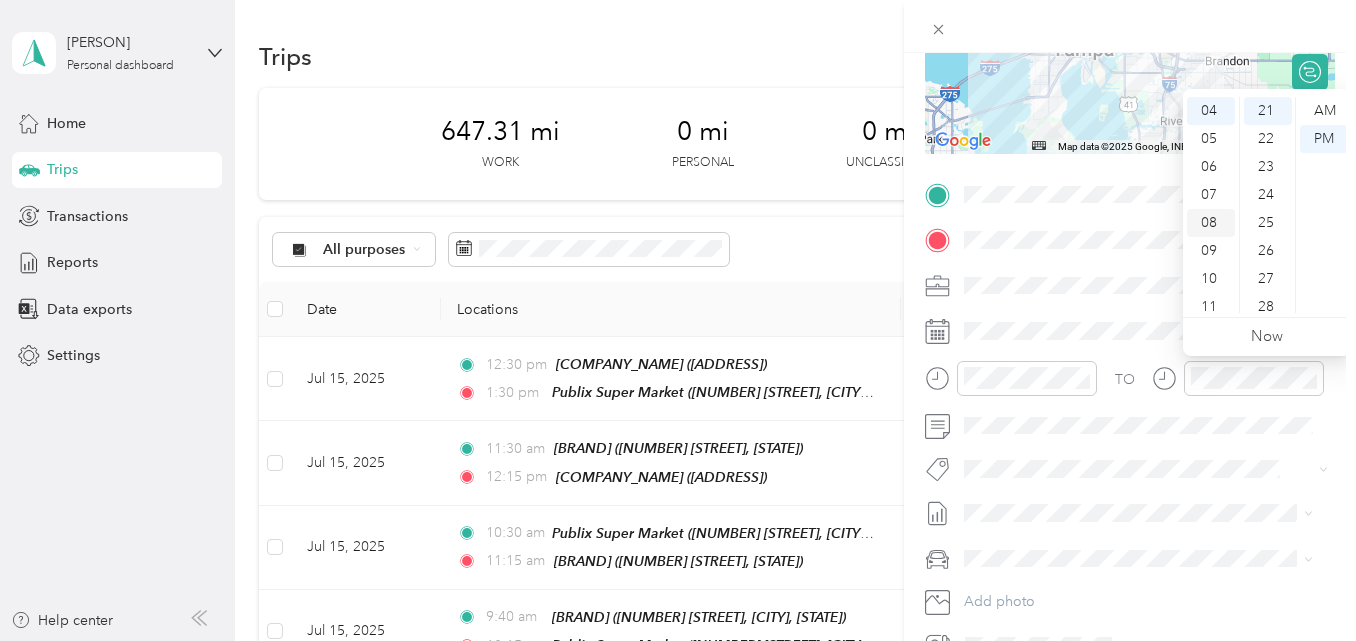 click on "08" at bounding box center (1211, 223) 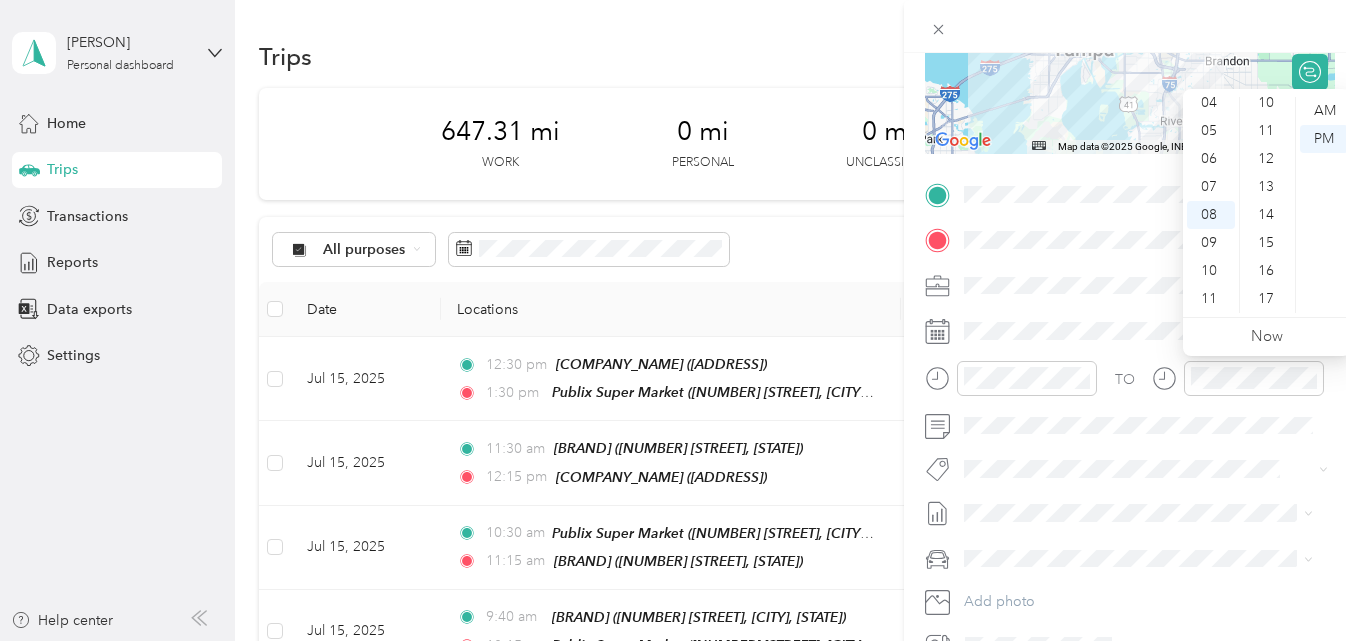 scroll, scrollTop: 388, scrollLeft: 0, axis: vertical 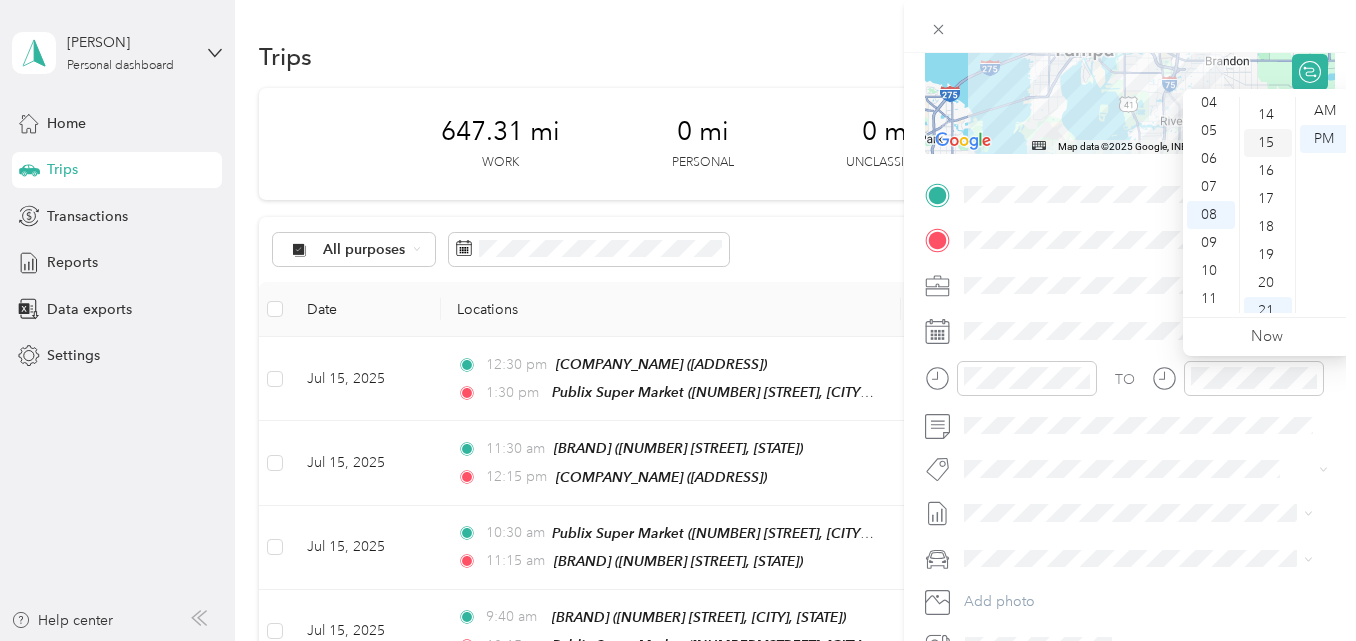 click on "15" at bounding box center [1268, 143] 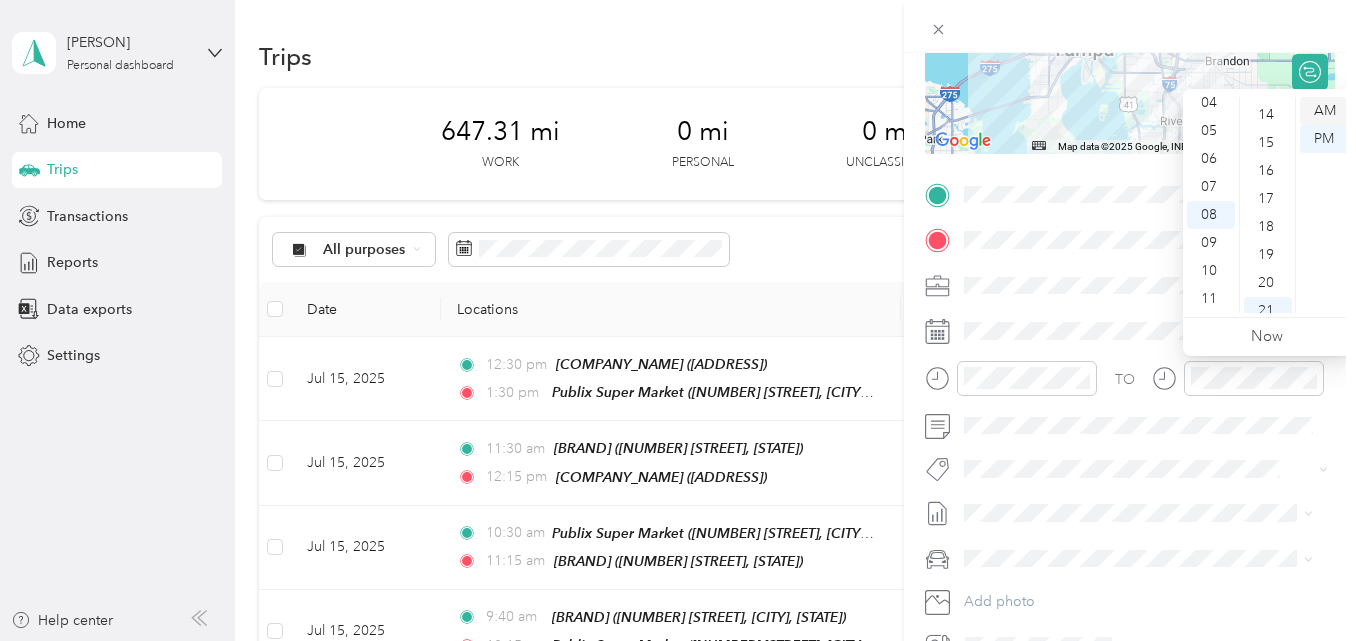 scroll, scrollTop: 420, scrollLeft: 0, axis: vertical 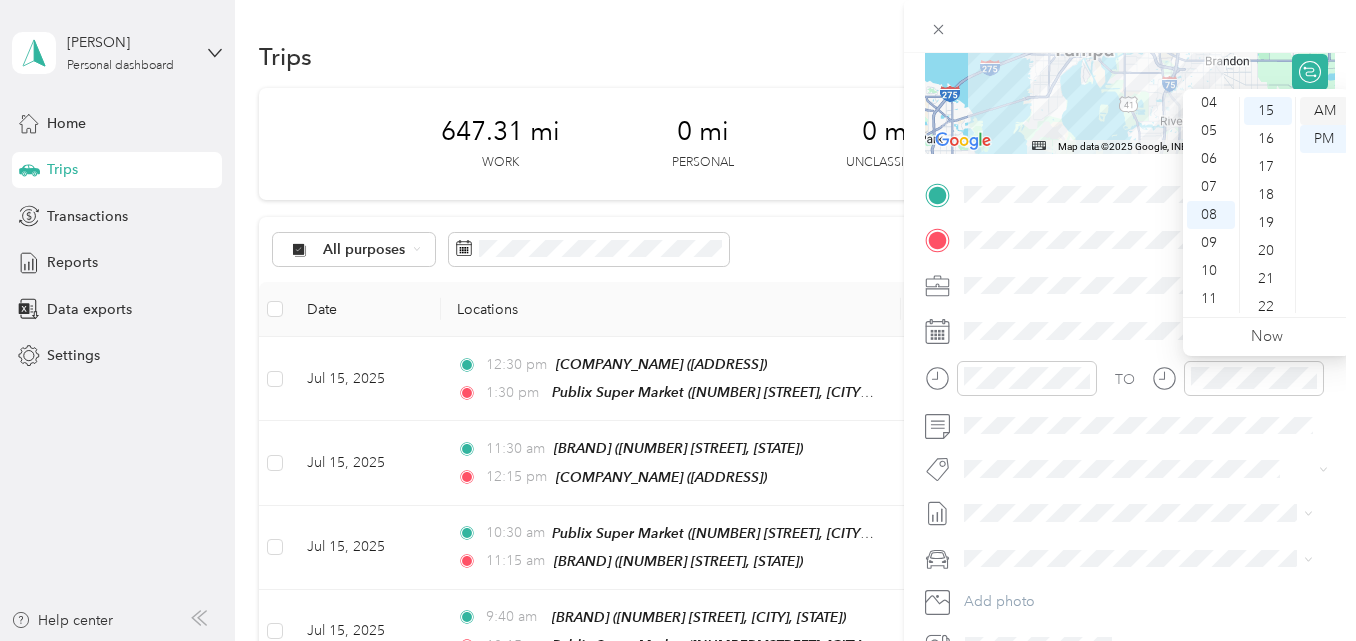 click on "AM" at bounding box center (1324, 111) 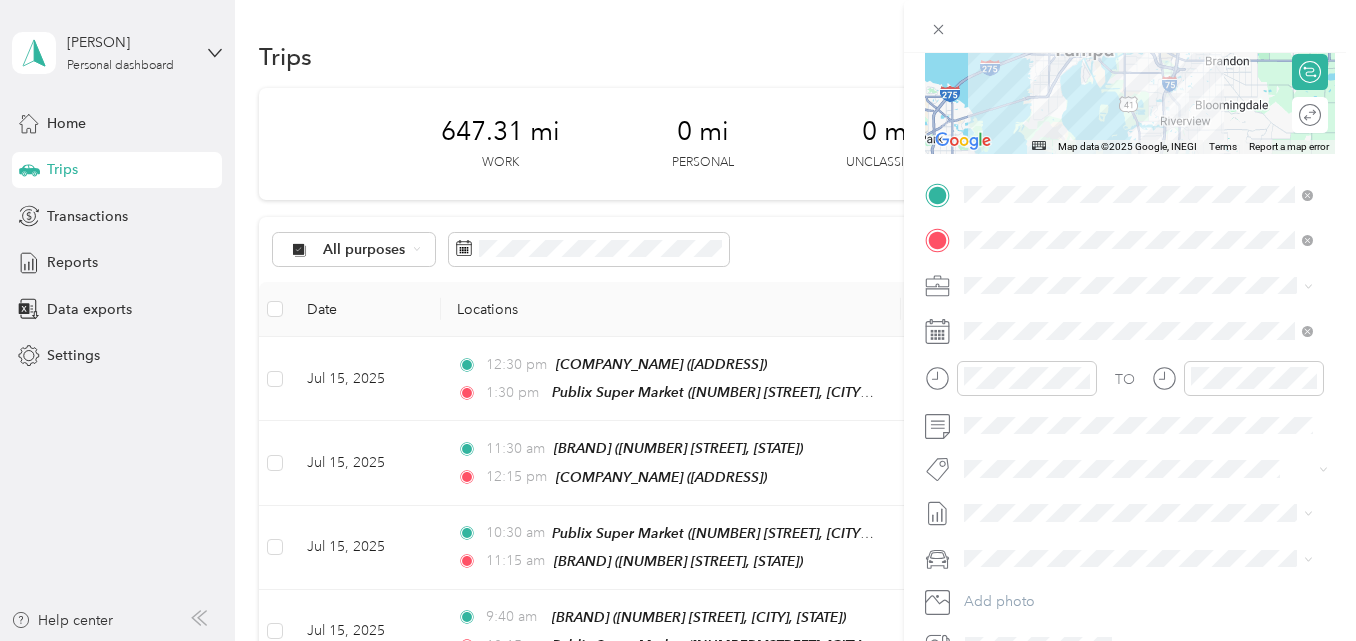 click at bounding box center [1130, 26] 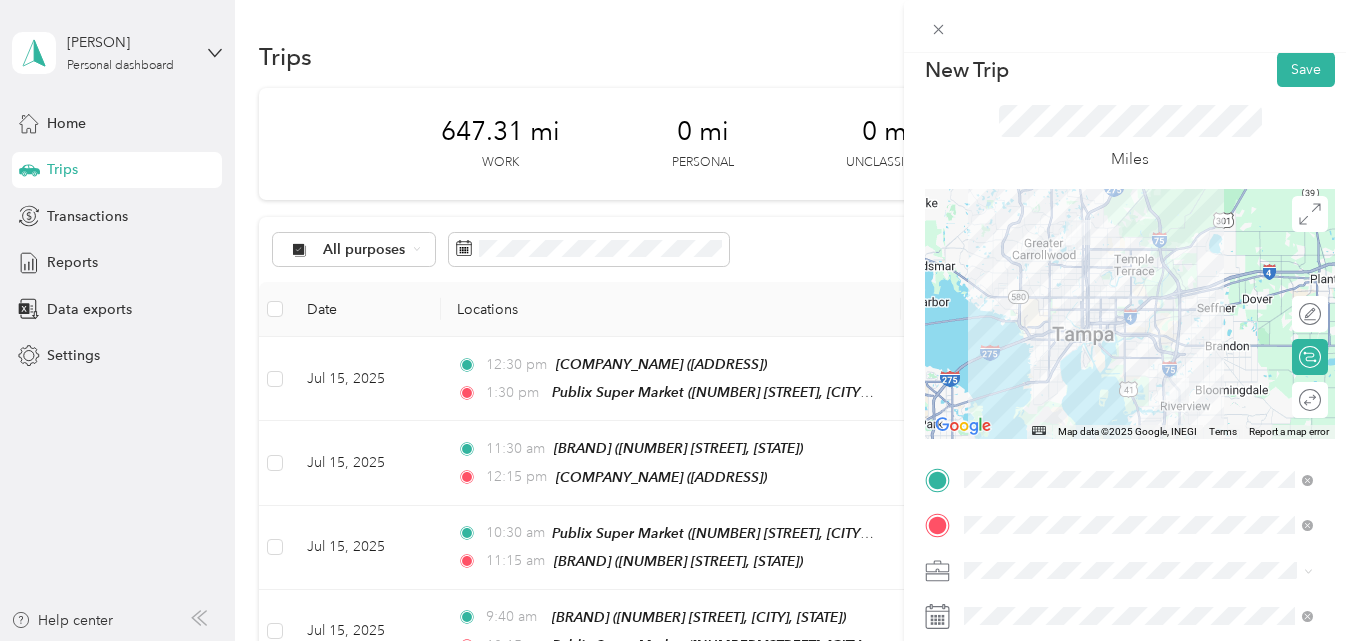 scroll, scrollTop: 0, scrollLeft: 0, axis: both 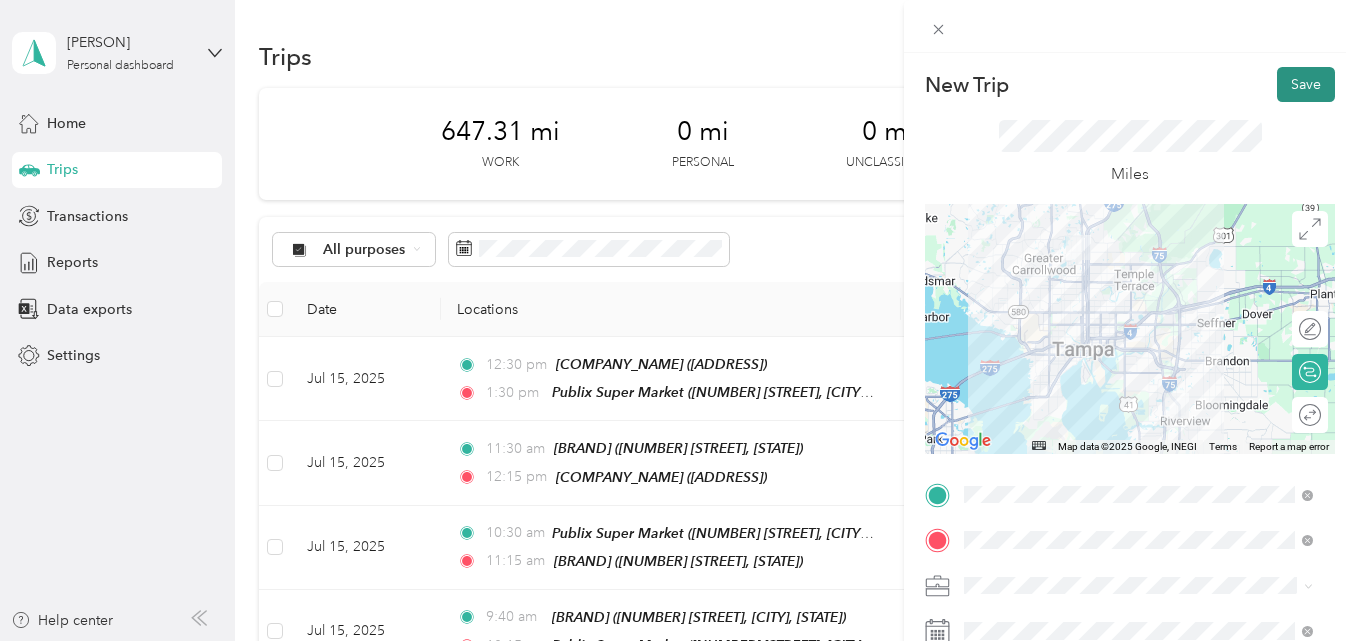 click on "Save" at bounding box center [1306, 84] 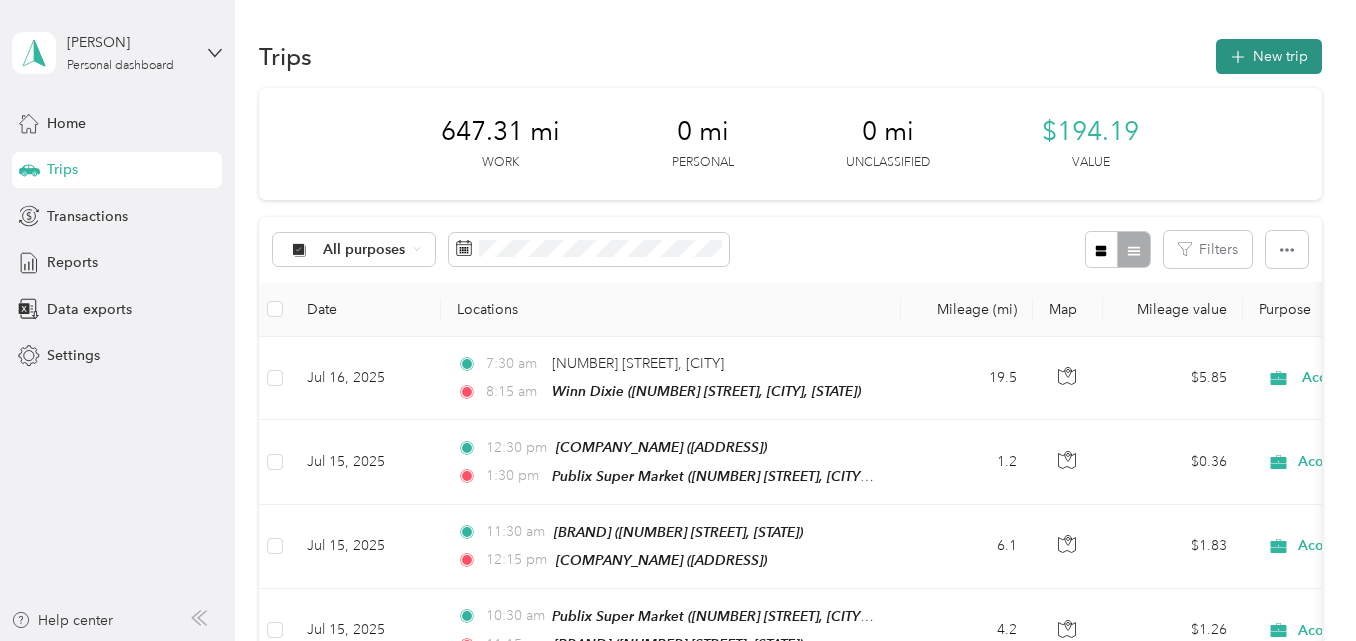 click on "New trip" at bounding box center (1269, 56) 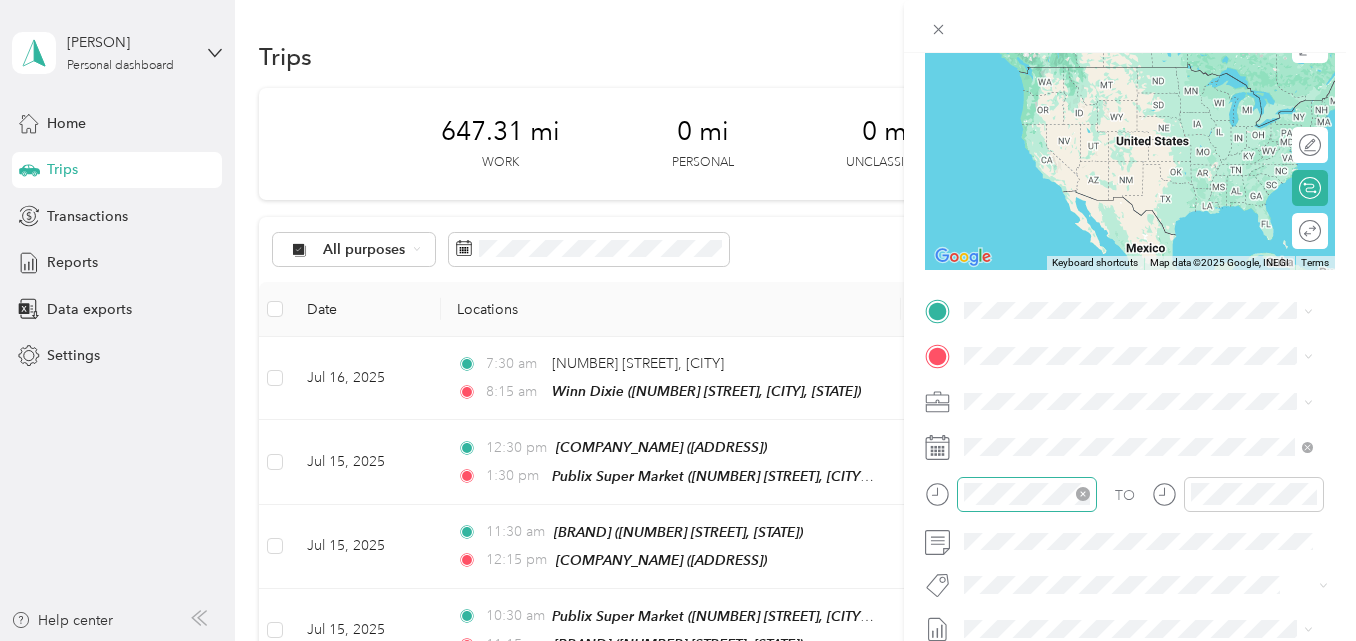 scroll, scrollTop: 200, scrollLeft: 0, axis: vertical 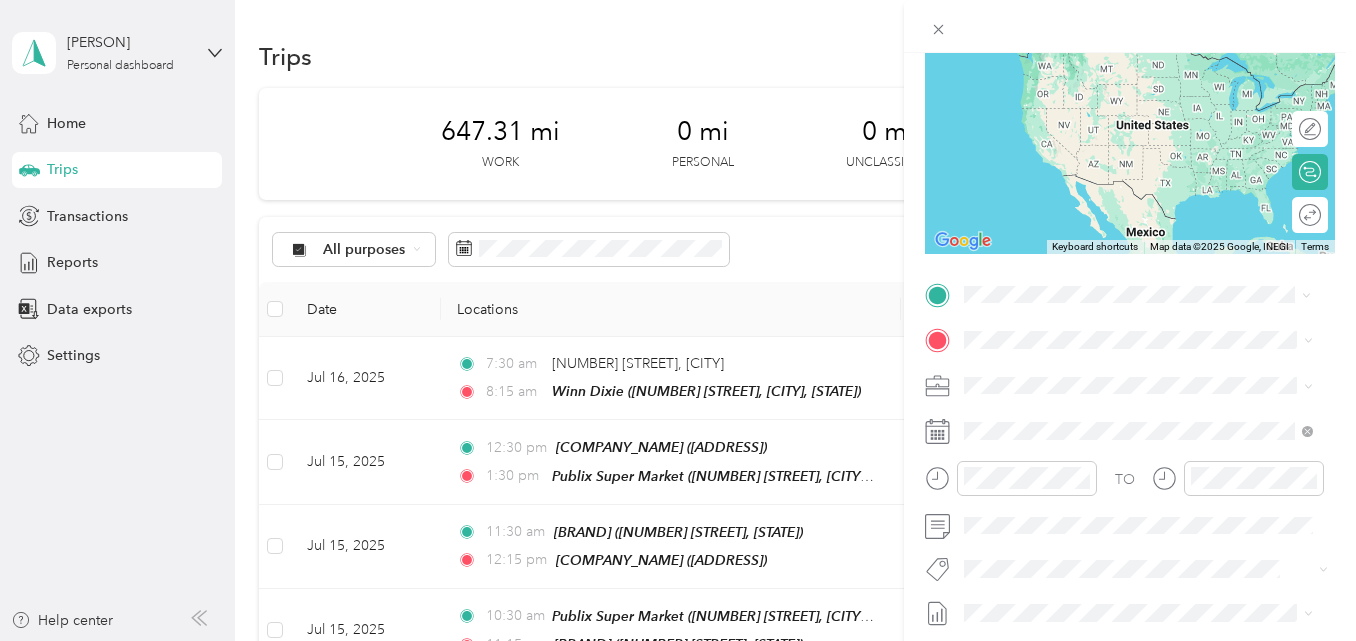 click on "[NUMBER] [STREET], [POSTAL_CODE], [CITY], [STATE], [COUNTRY]" at bounding box center (1148, 414) 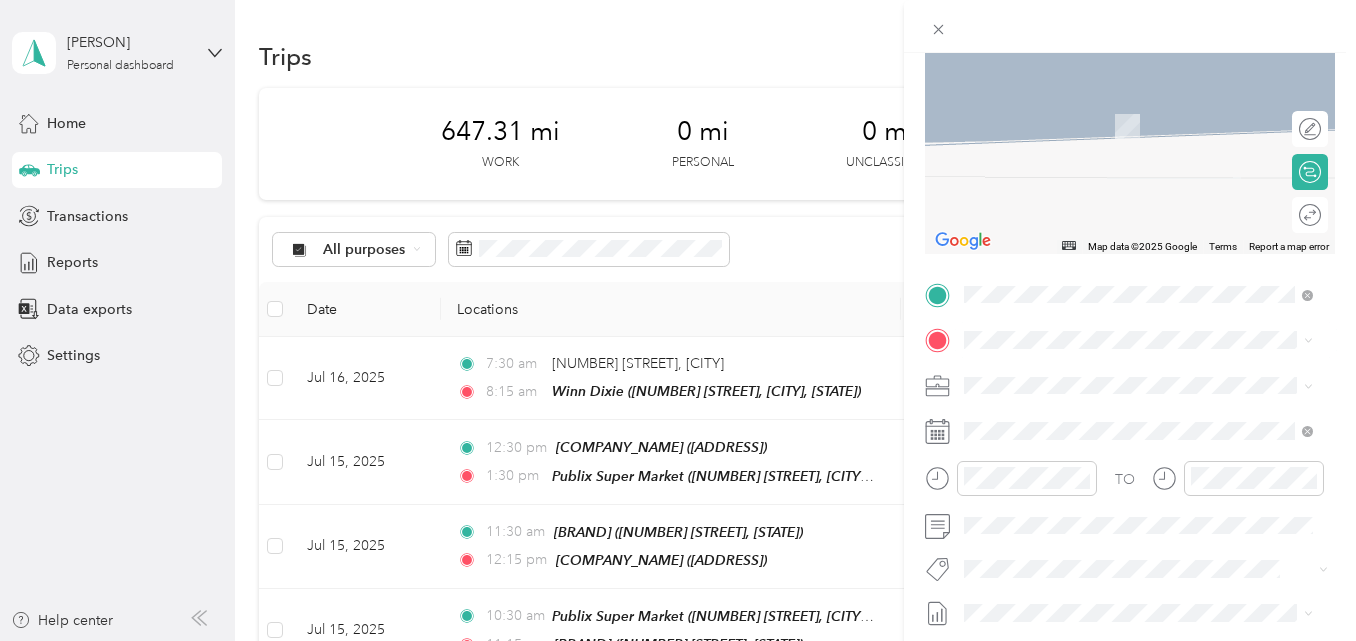 click on "TEAM Fresco Y Mas [NUMBER] [STREET], [POSTAL_CODE], [CITY], [STATE], [COUNTRY]" at bounding box center (1154, 441) 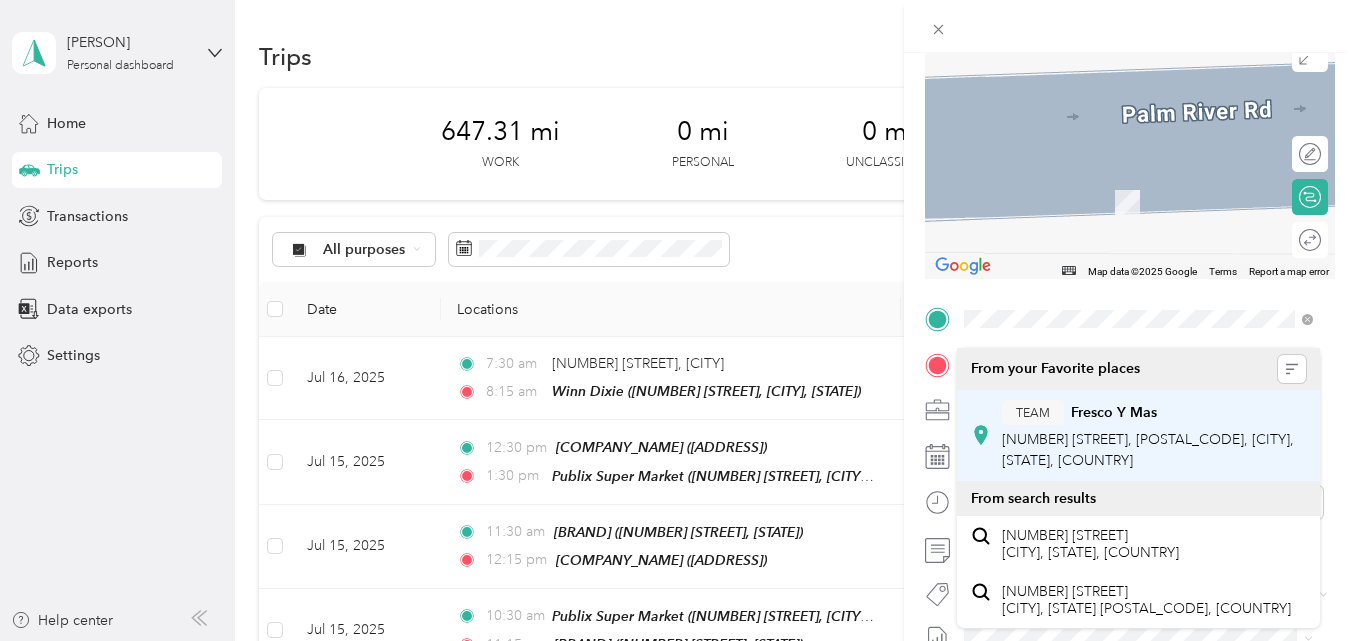 scroll, scrollTop: 225, scrollLeft: 0, axis: vertical 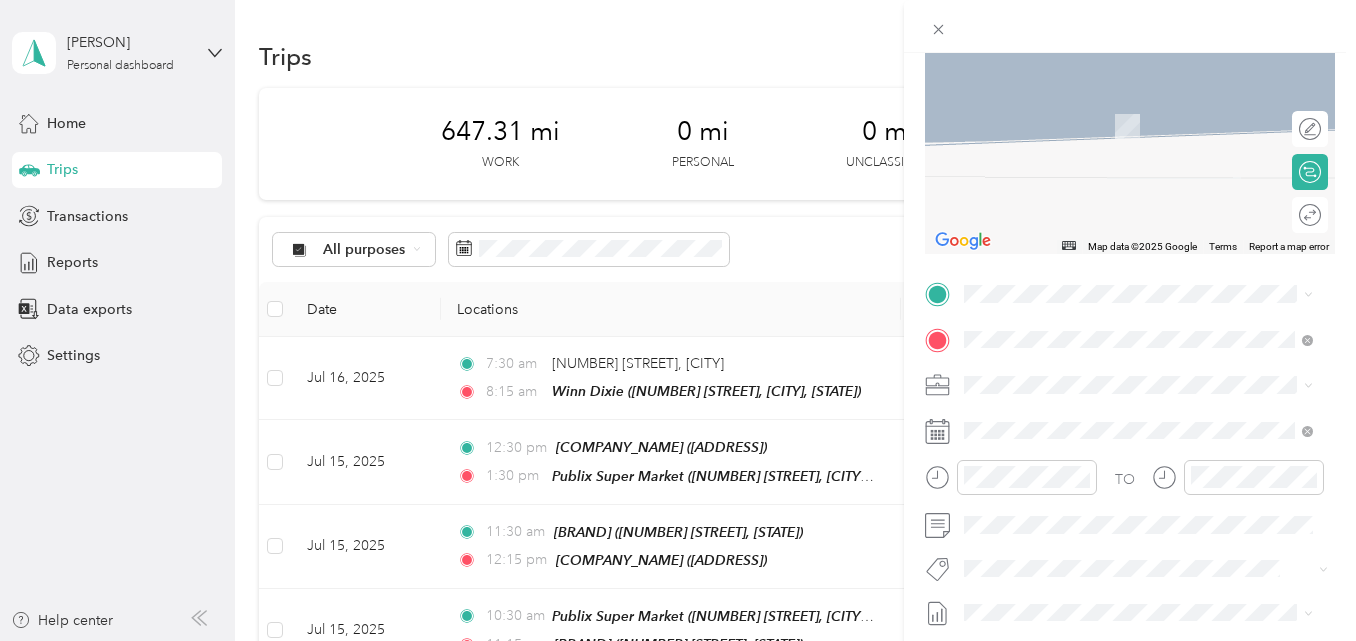 click on "[NUMBER] [STREET], [POSTAL_CODE], [CITY], [STATE], [COUNTRY]" at bounding box center [1148, 412] 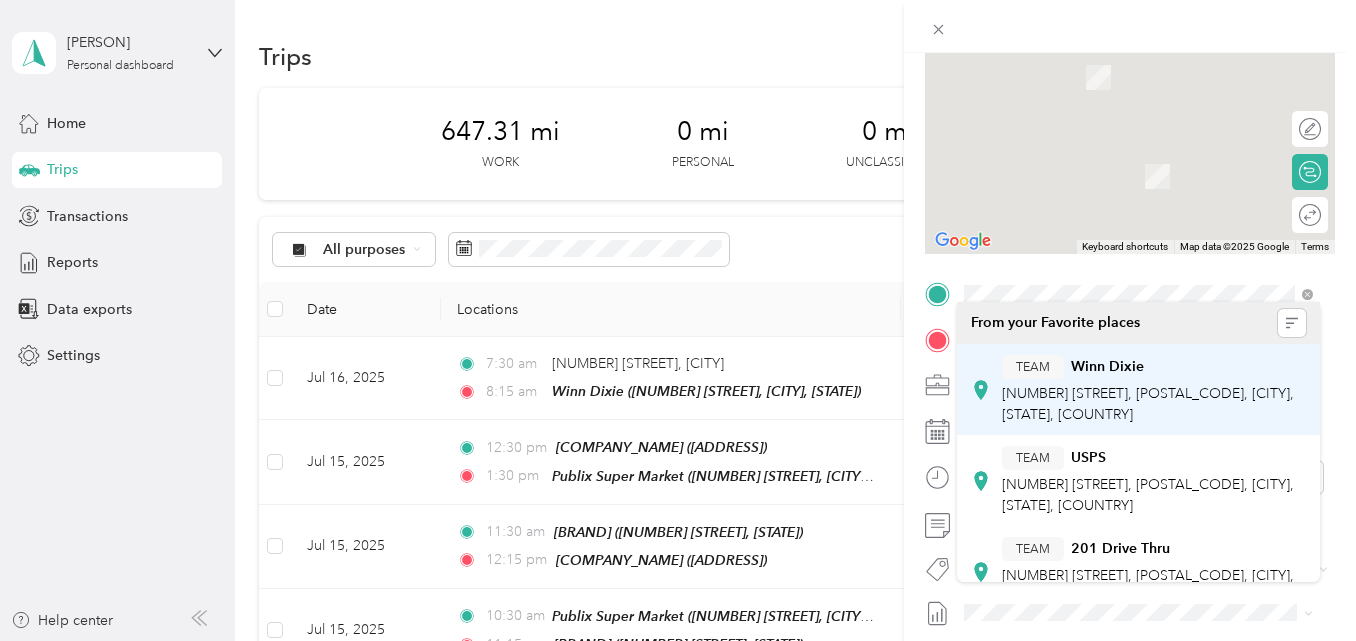 scroll, scrollTop: 200, scrollLeft: 0, axis: vertical 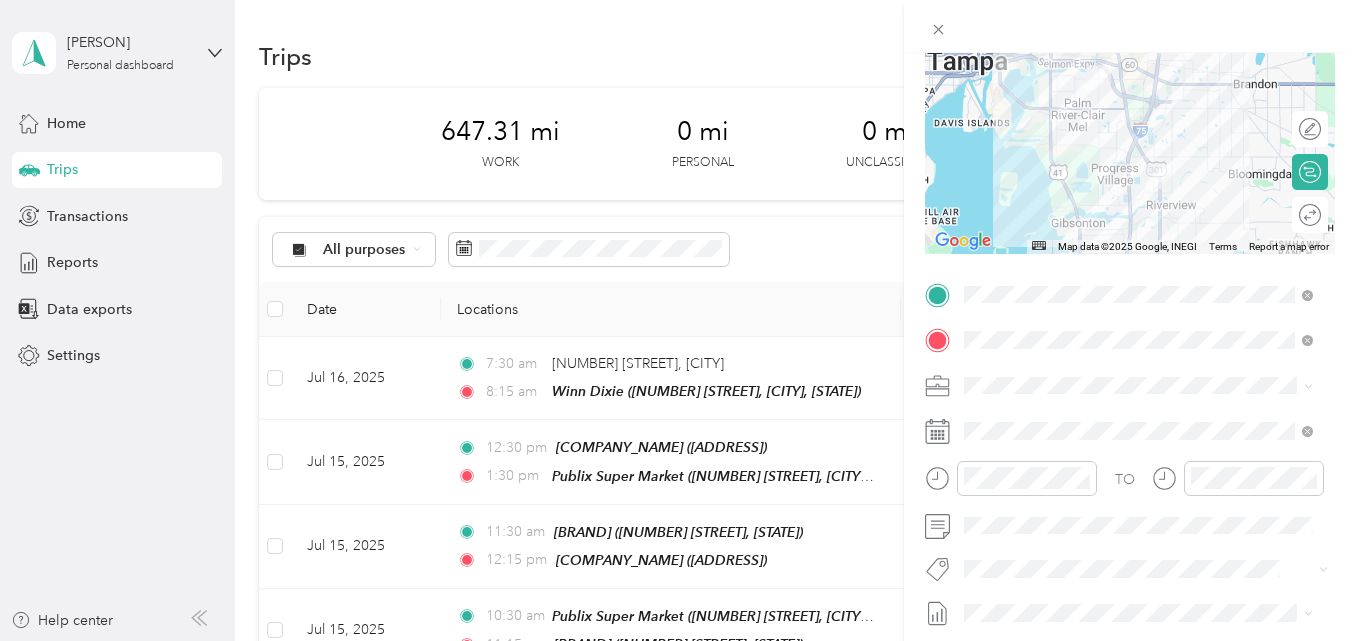 click 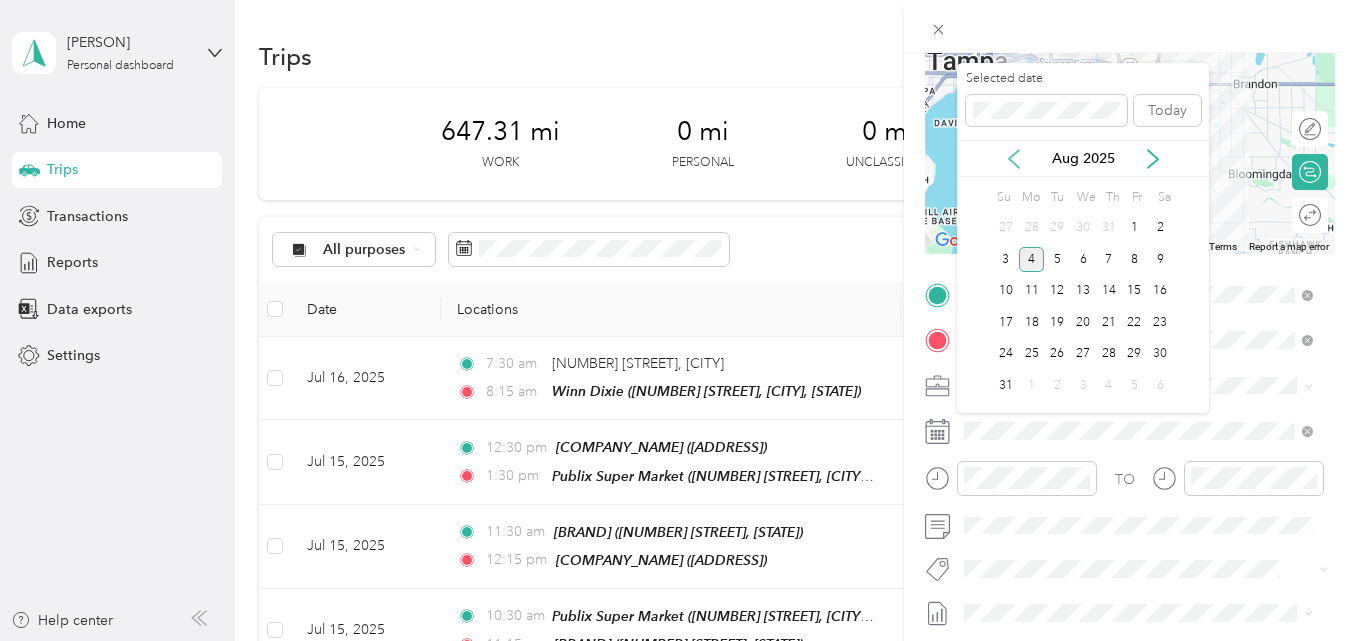 click 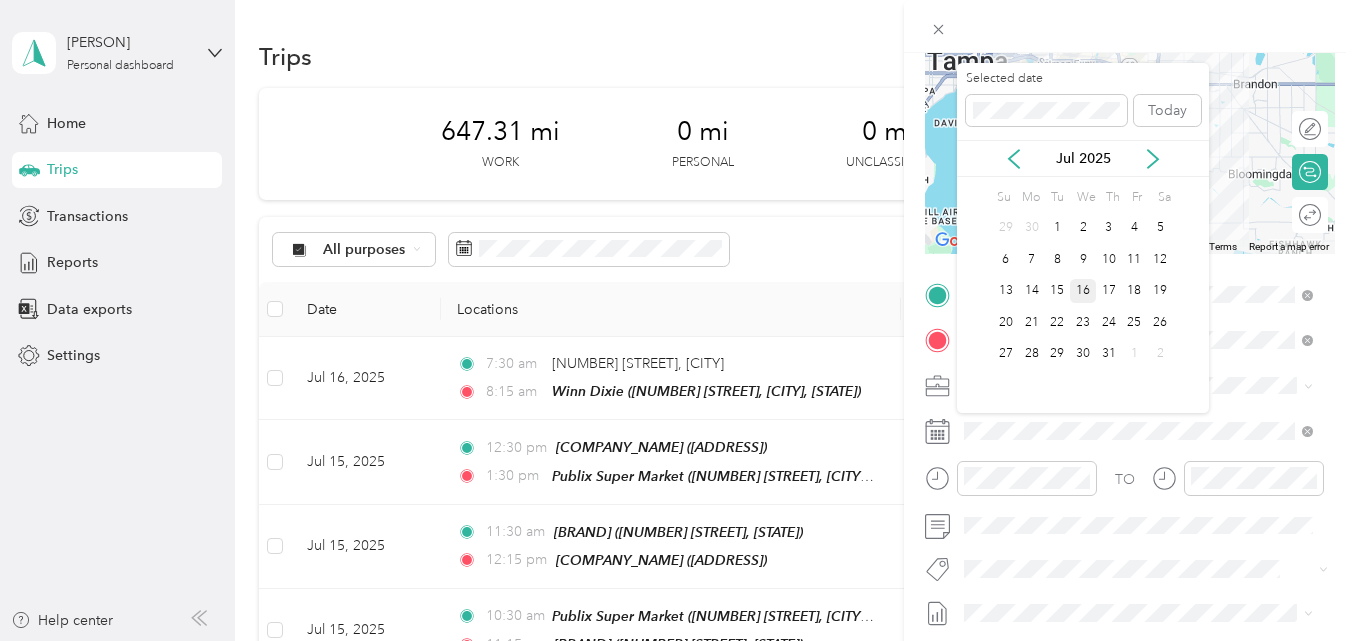 click on "16" at bounding box center (1083, 291) 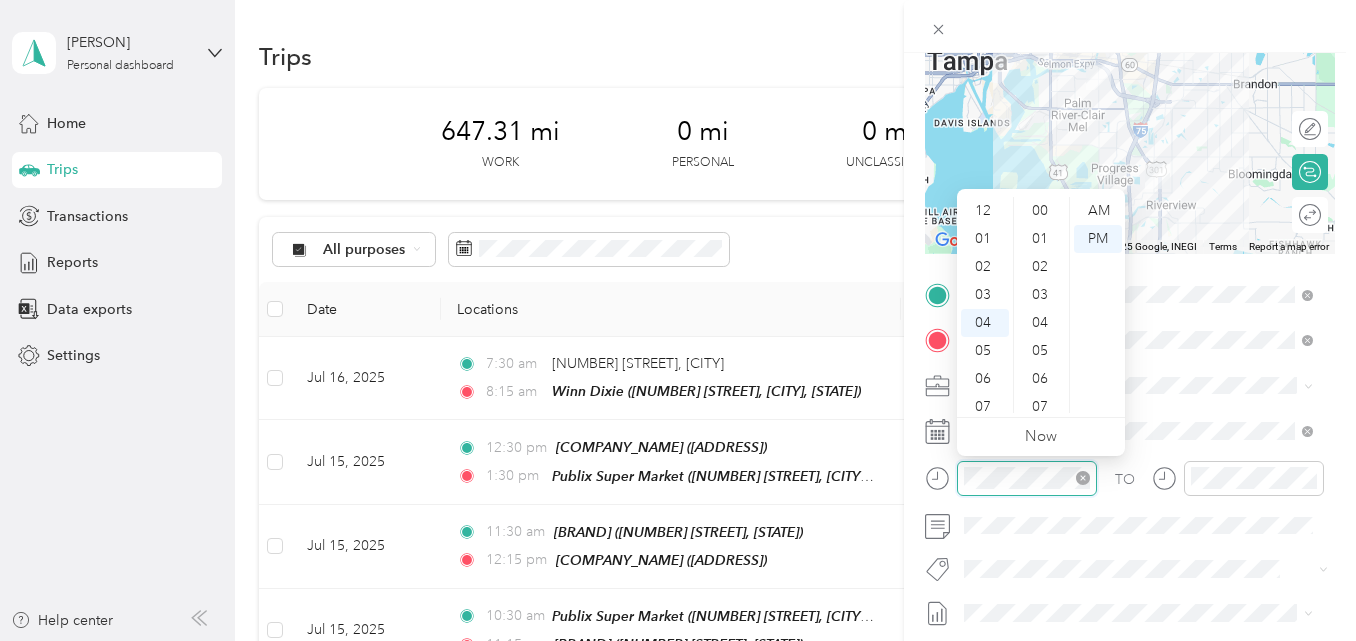 scroll, scrollTop: 756, scrollLeft: 0, axis: vertical 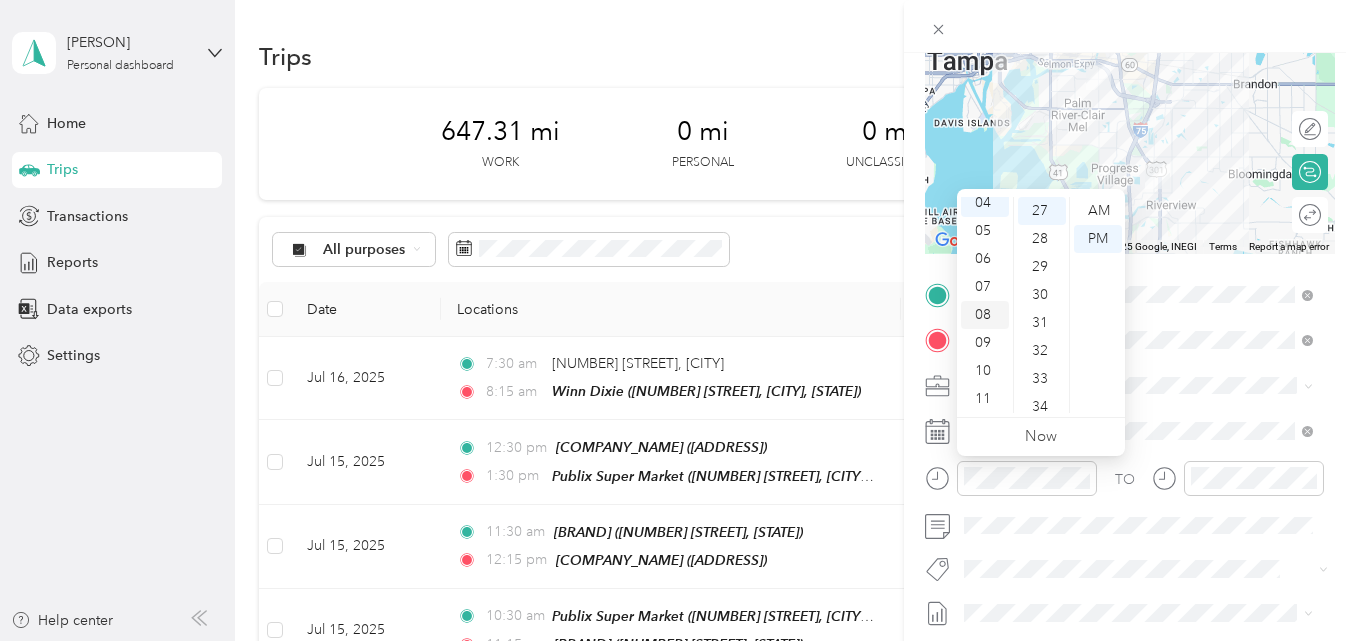 click on "08" at bounding box center (985, 315) 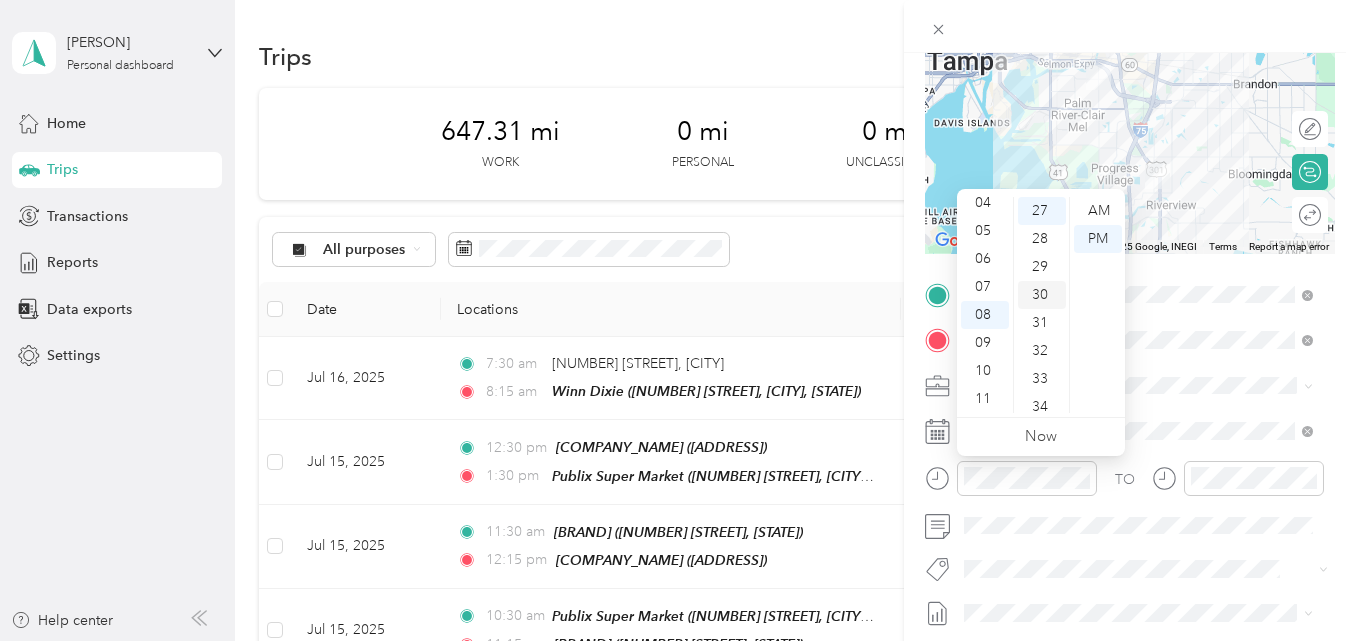 click on "30" at bounding box center (1042, 295) 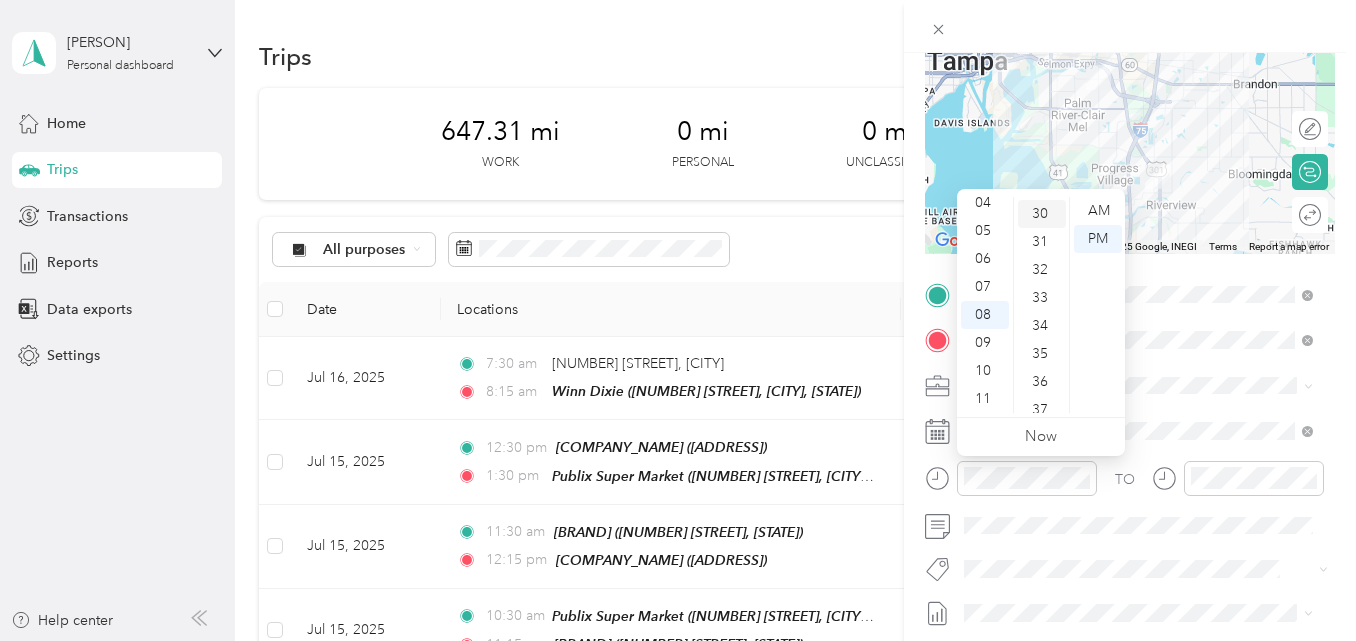 scroll, scrollTop: 840, scrollLeft: 0, axis: vertical 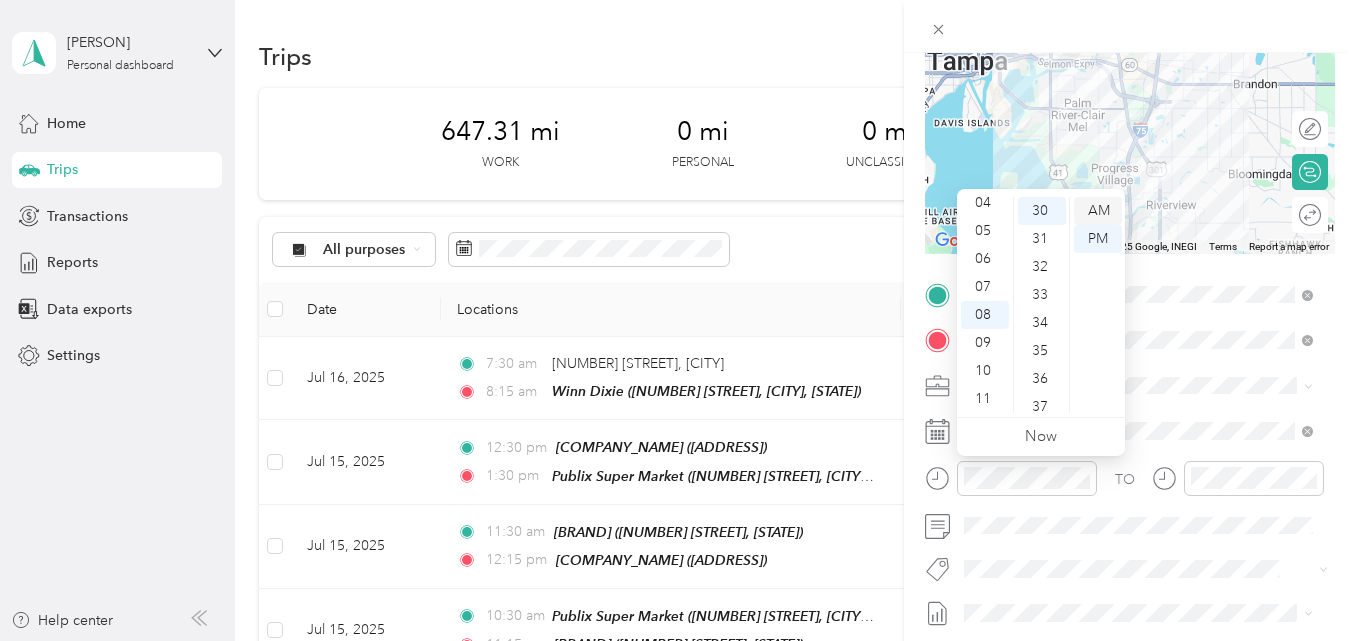 click on "AM" at bounding box center [1098, 211] 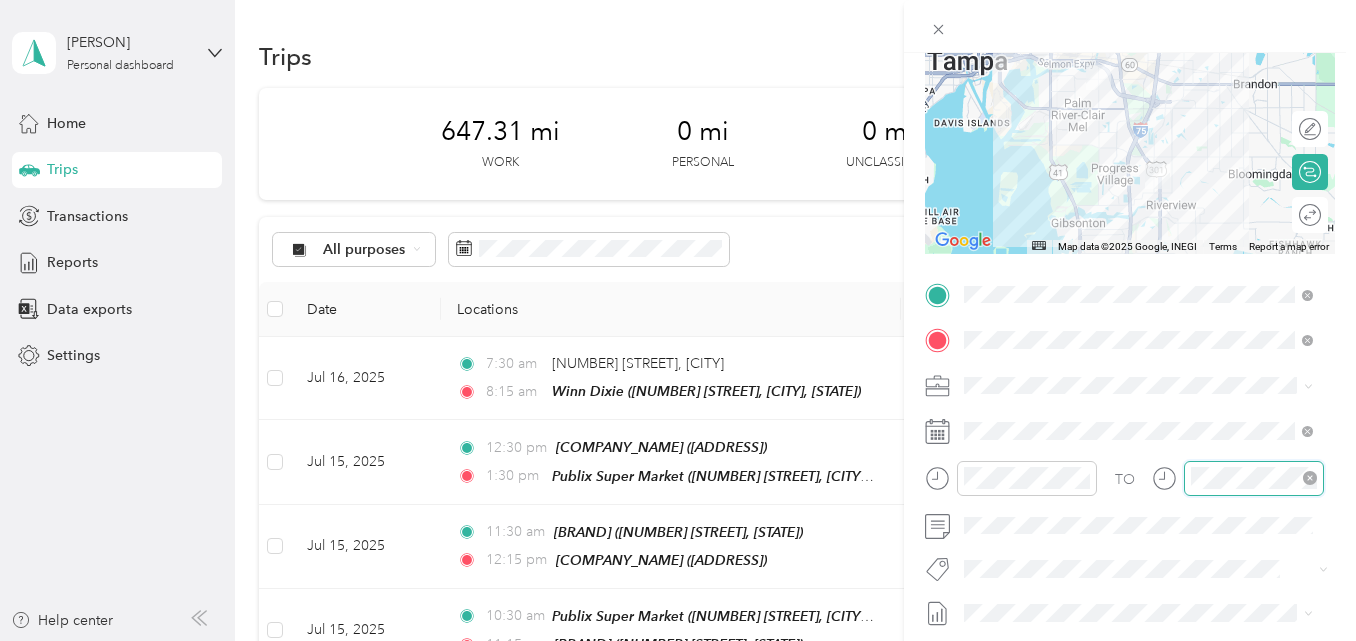 scroll, scrollTop: 112, scrollLeft: 0, axis: vertical 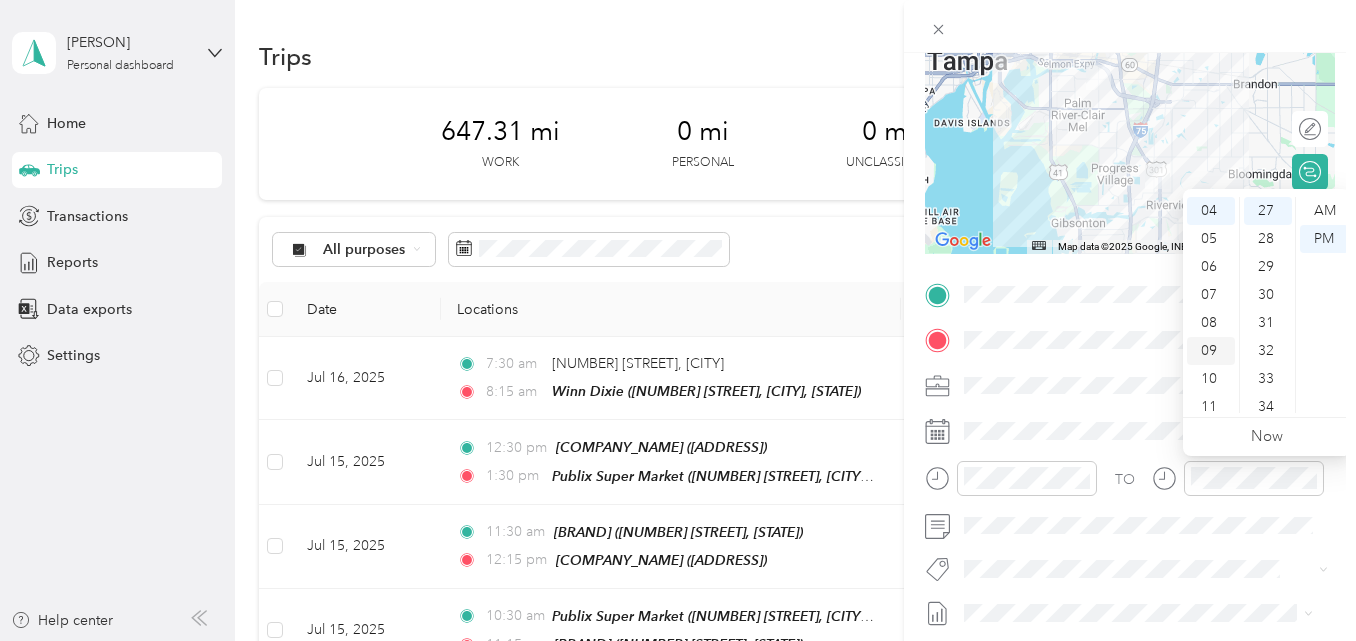 click on "09" at bounding box center [1211, 351] 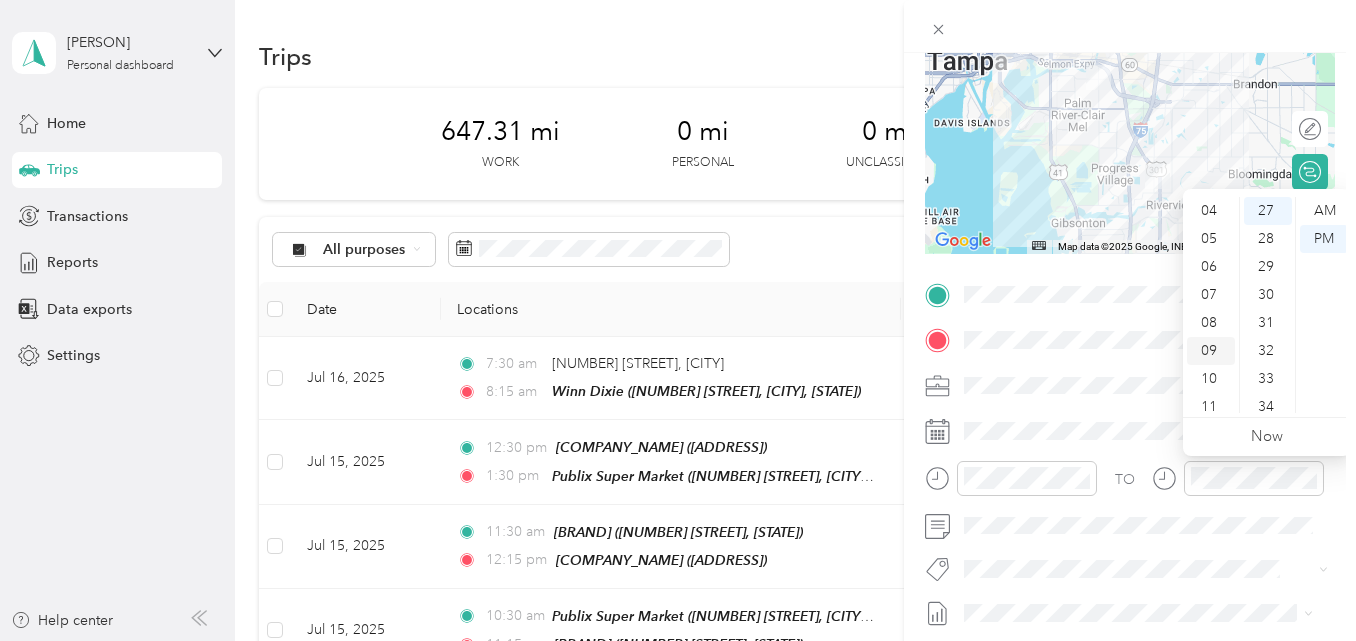 scroll, scrollTop: 120, scrollLeft: 0, axis: vertical 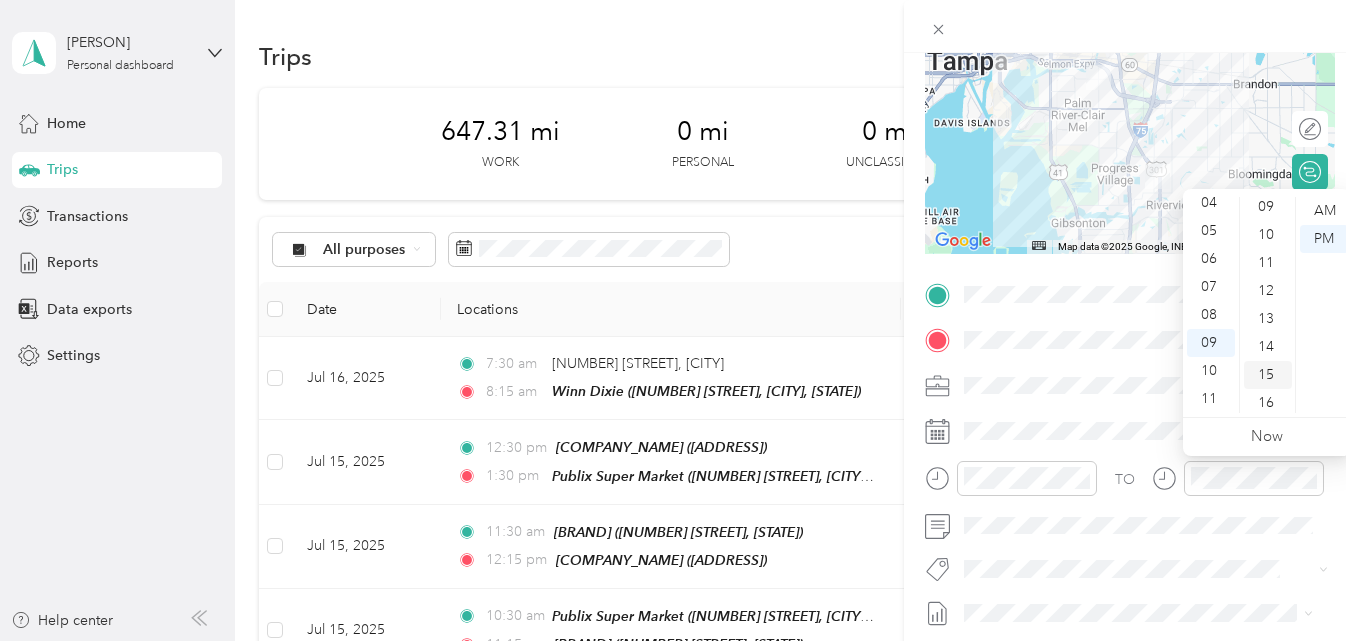 click on "15" at bounding box center [1268, 375] 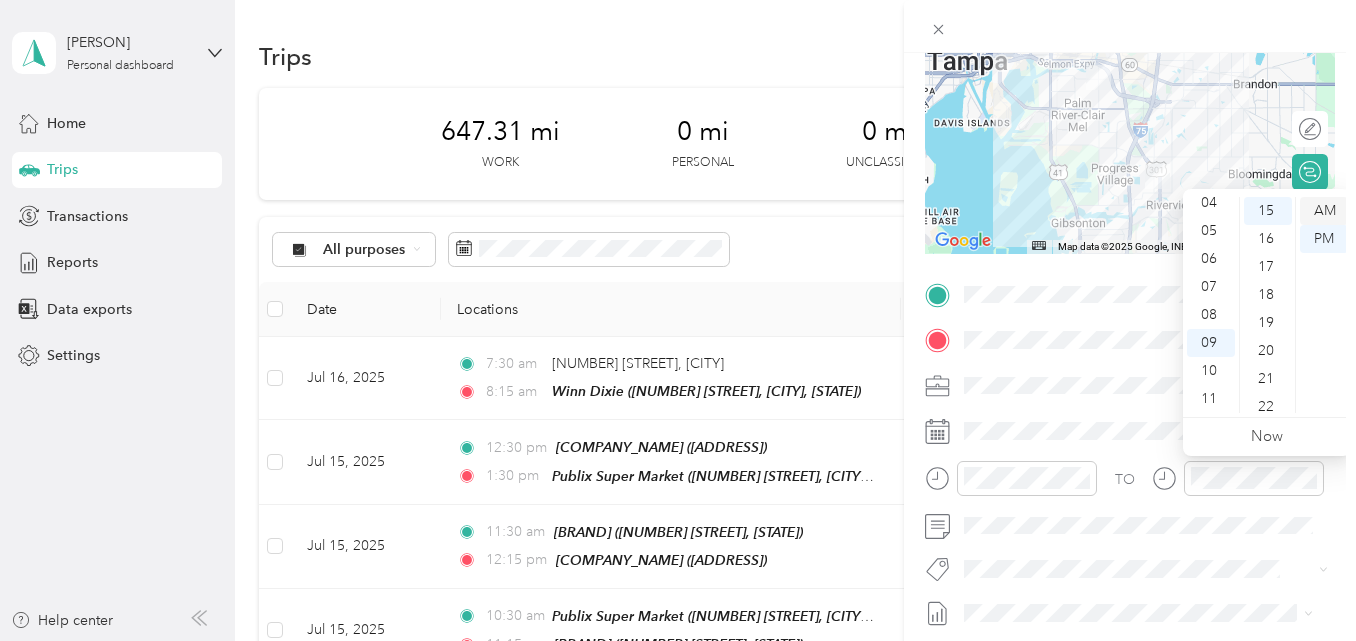 click on "AM" at bounding box center [1324, 211] 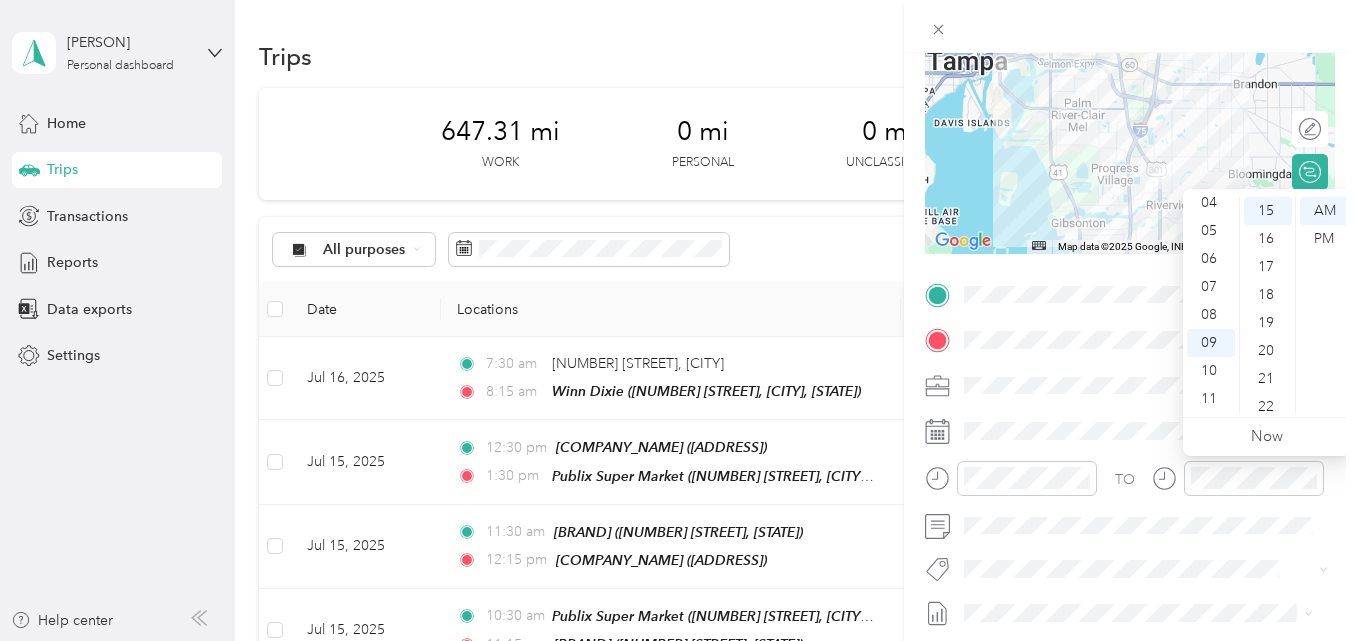 click at bounding box center (1130, 26) 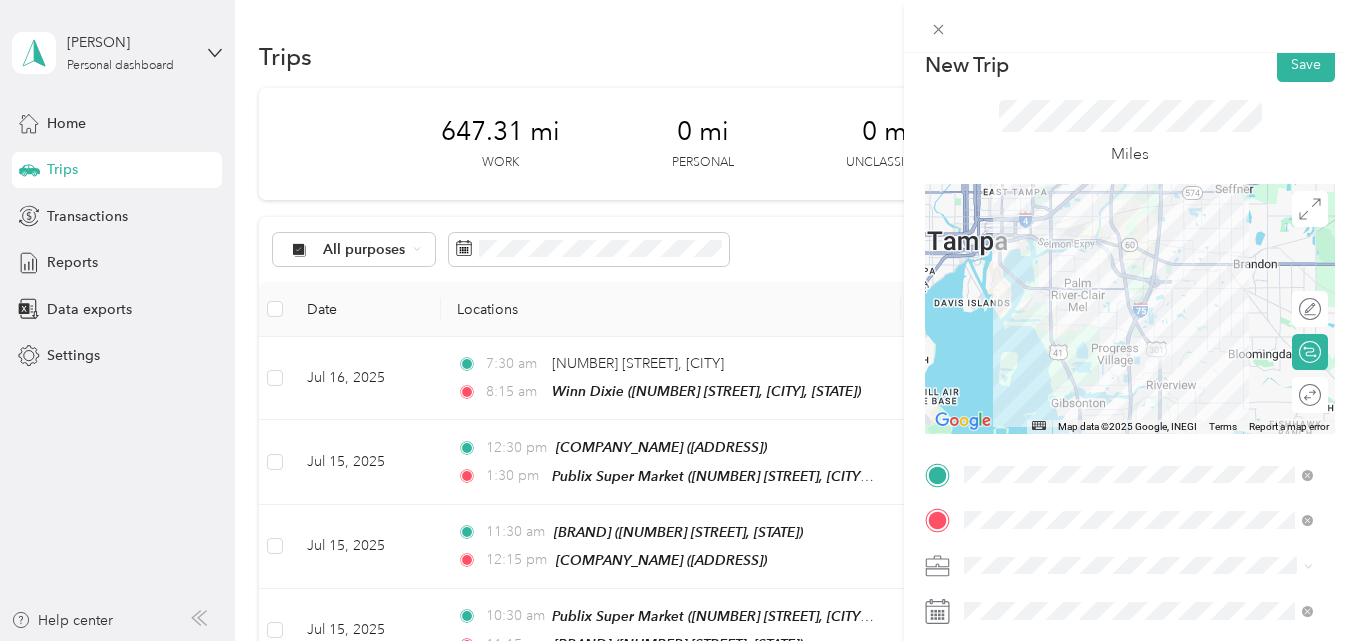 scroll, scrollTop: 0, scrollLeft: 0, axis: both 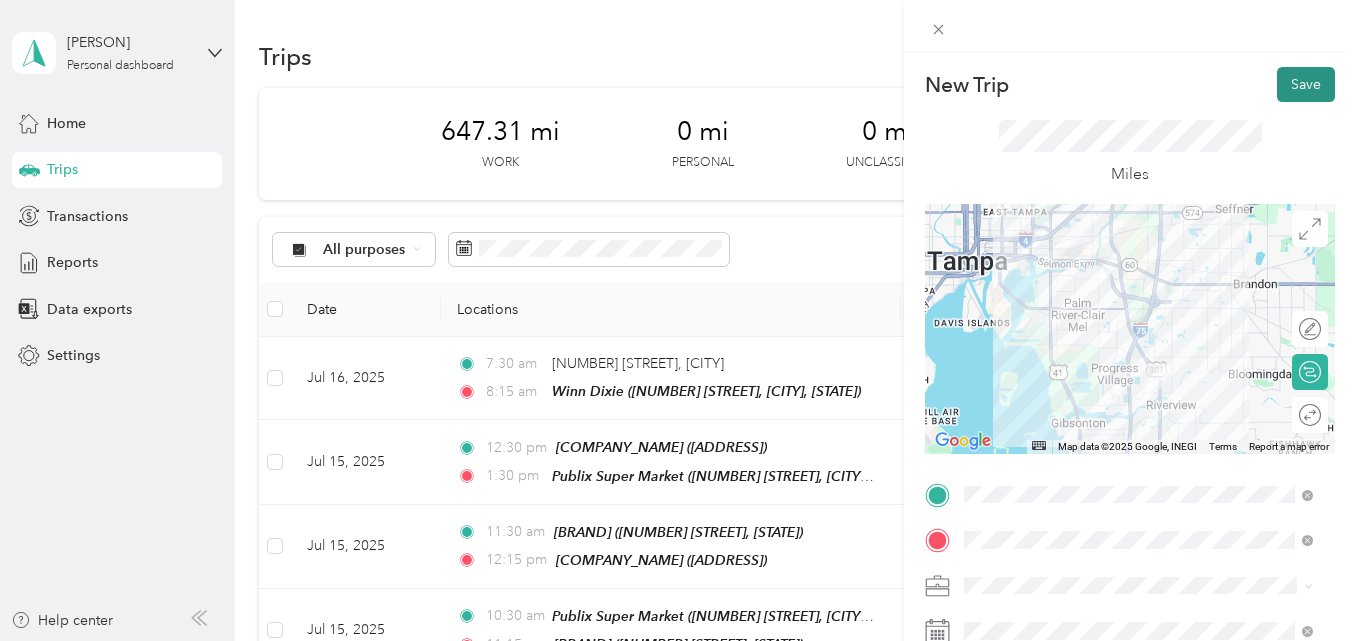 click on "Save" at bounding box center [1306, 84] 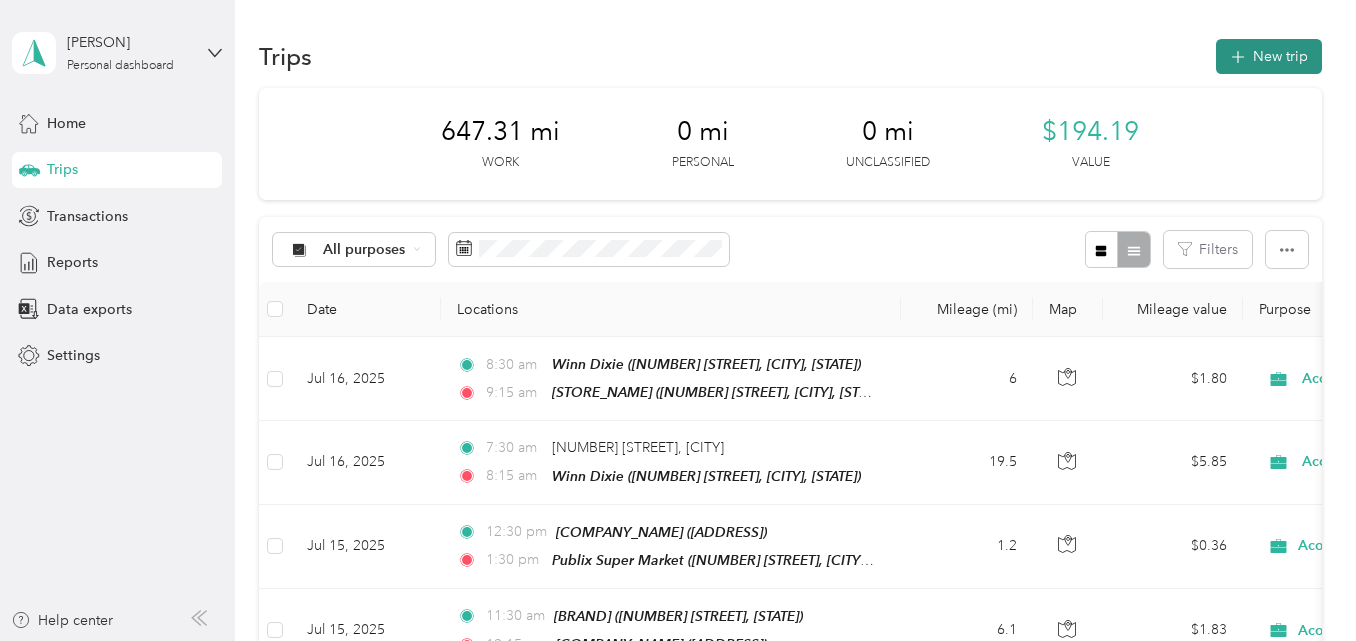 click on "New trip" at bounding box center (1269, 56) 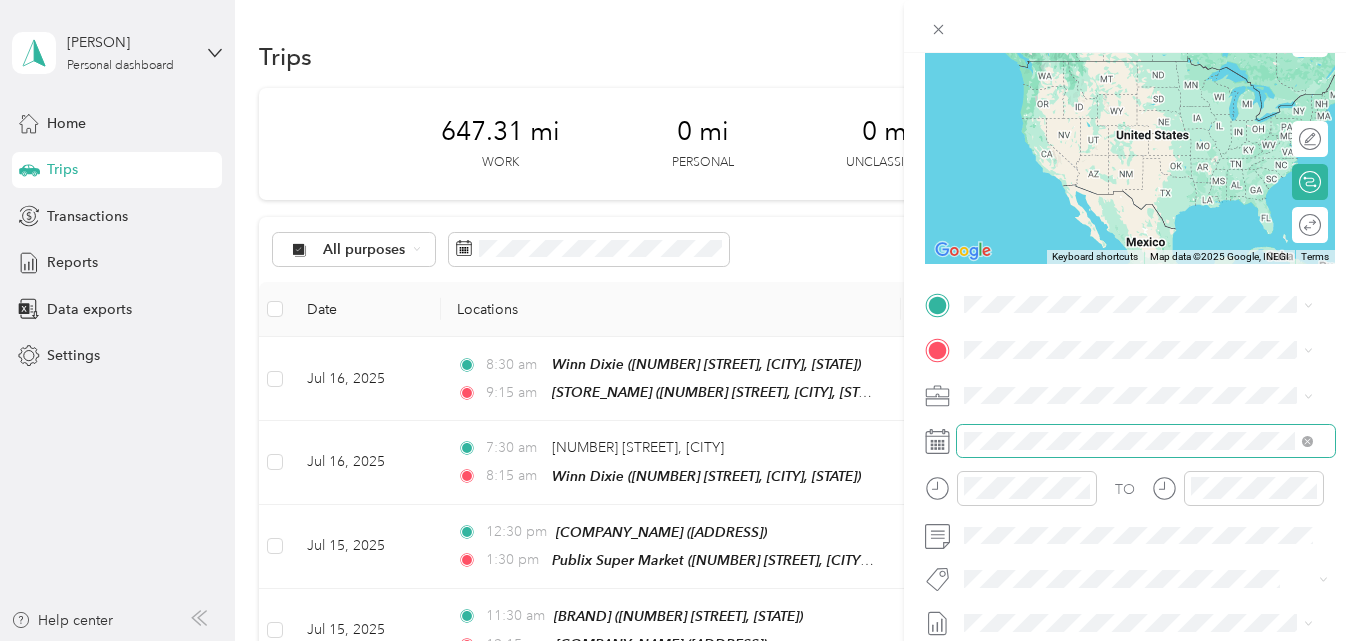 scroll, scrollTop: 200, scrollLeft: 0, axis: vertical 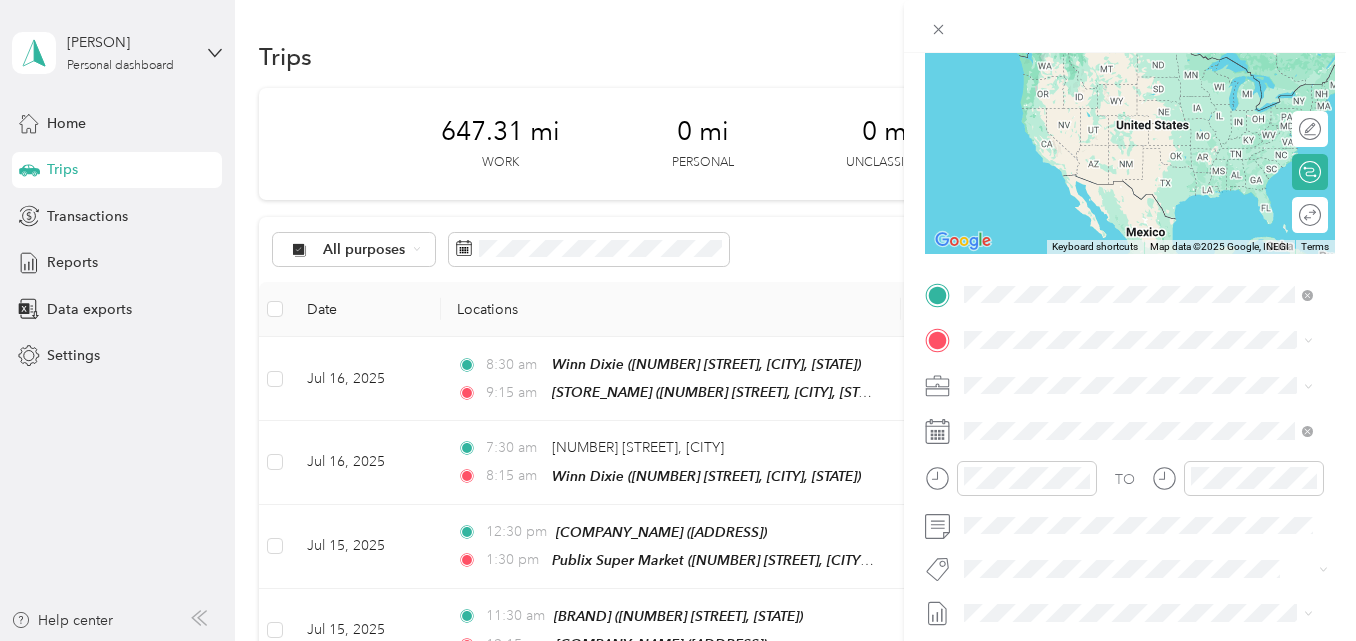 click on "[NUMBER] [STREET], [POSTAL_CODE], [CITY], [STATE], [COUNTRY]" at bounding box center (1148, 505) 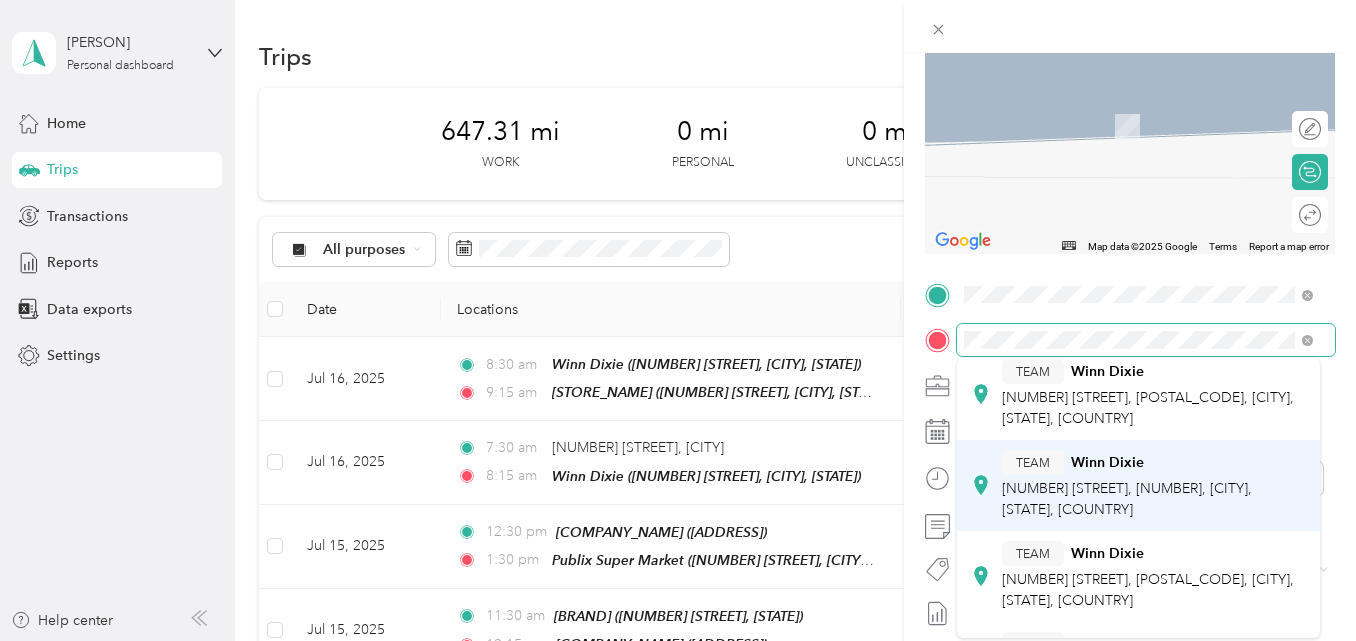 scroll, scrollTop: 100, scrollLeft: 0, axis: vertical 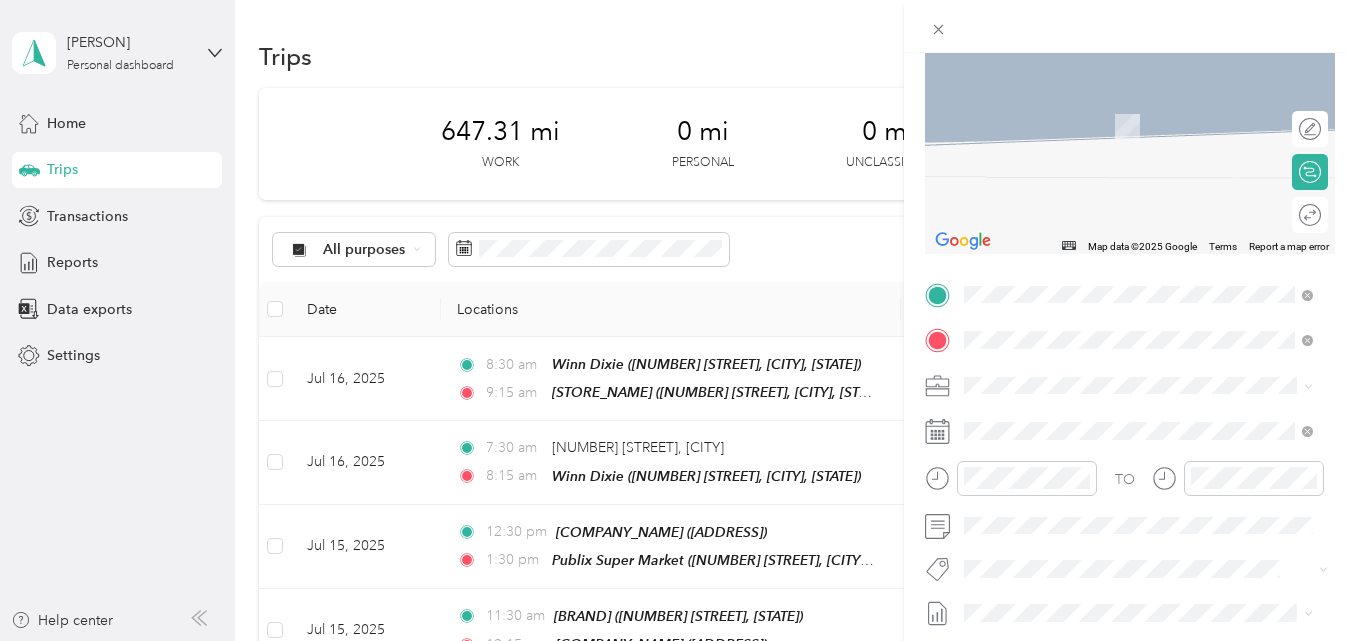 click on "[NUMBER] [STREET], [POSTAL_CODE], [CITY], [STATE], [COUNTRY]" at bounding box center (1148, 541) 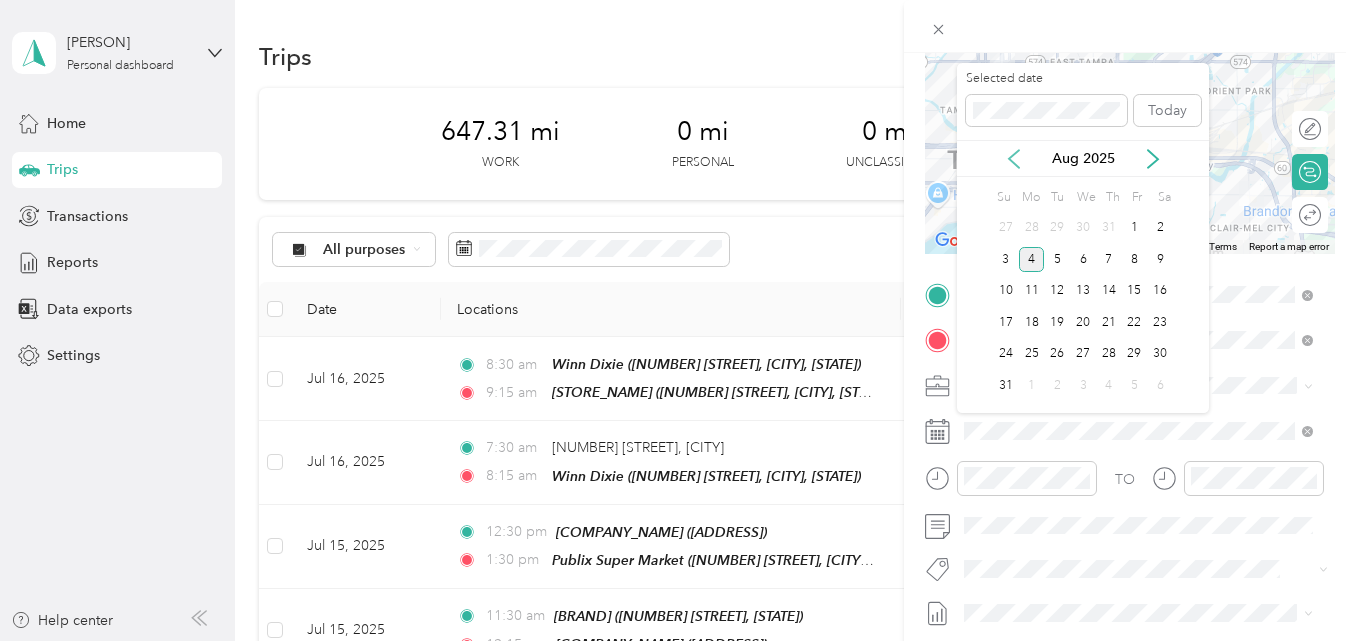 click 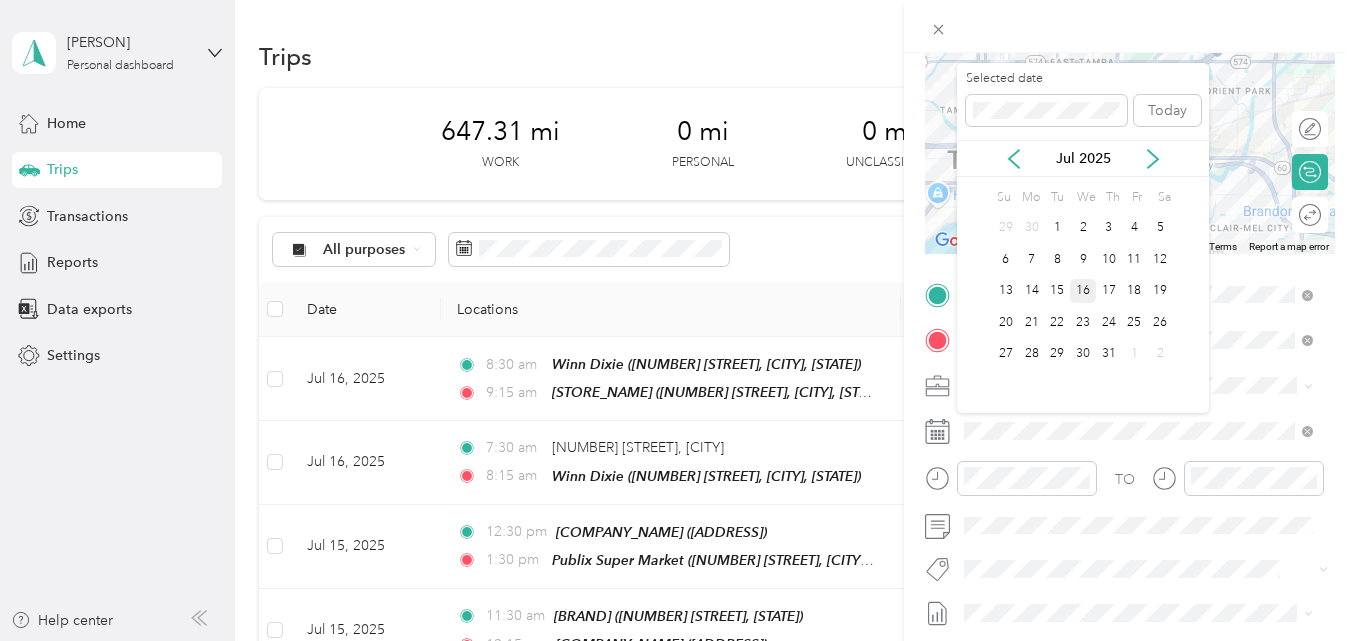 click on "16" at bounding box center (1083, 291) 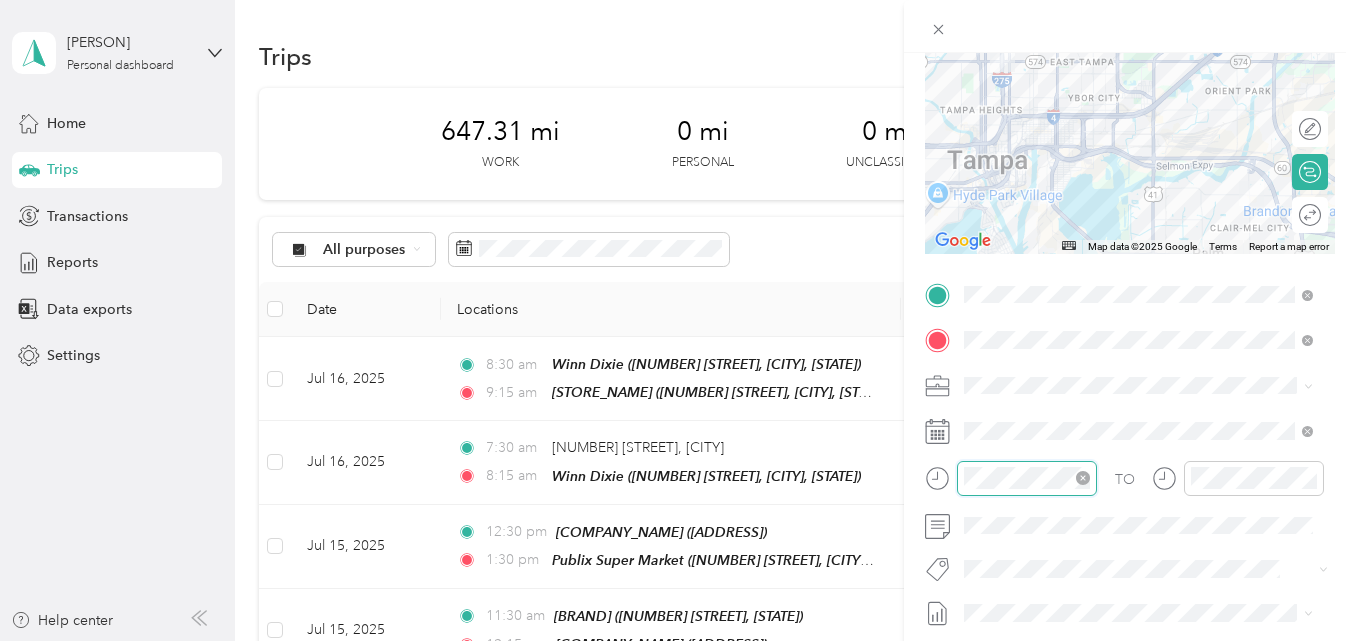 scroll, scrollTop: 109, scrollLeft: 0, axis: vertical 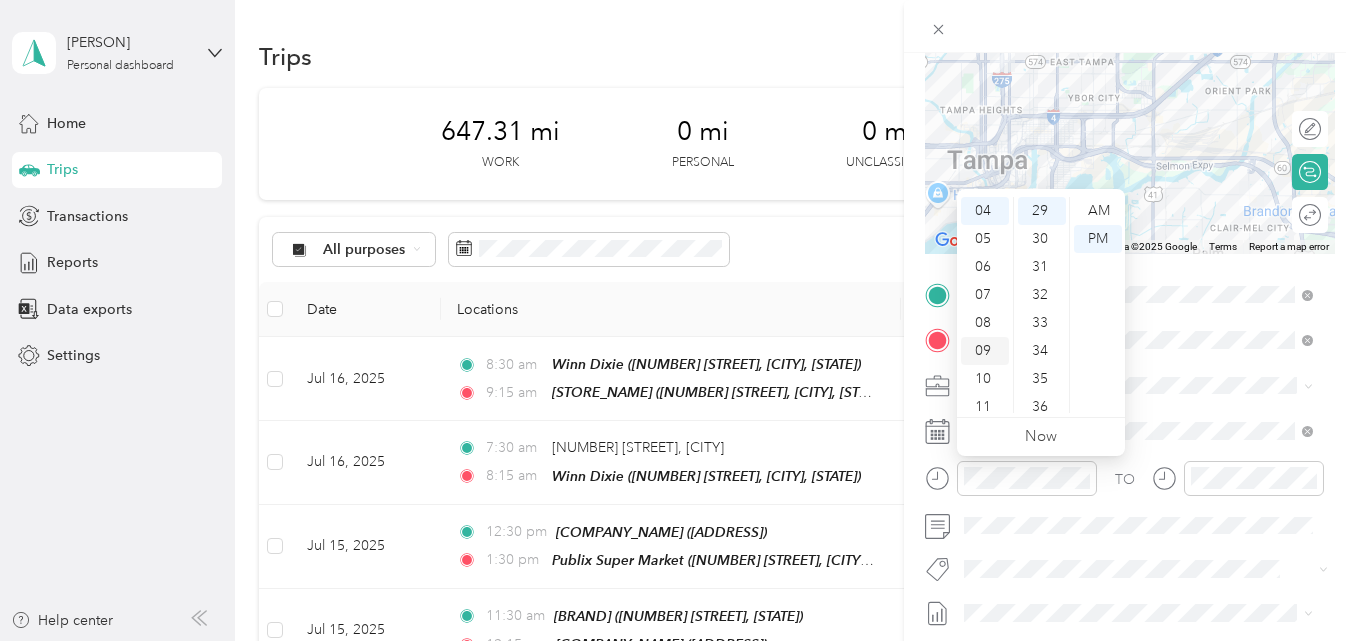 click on "09" at bounding box center [985, 351] 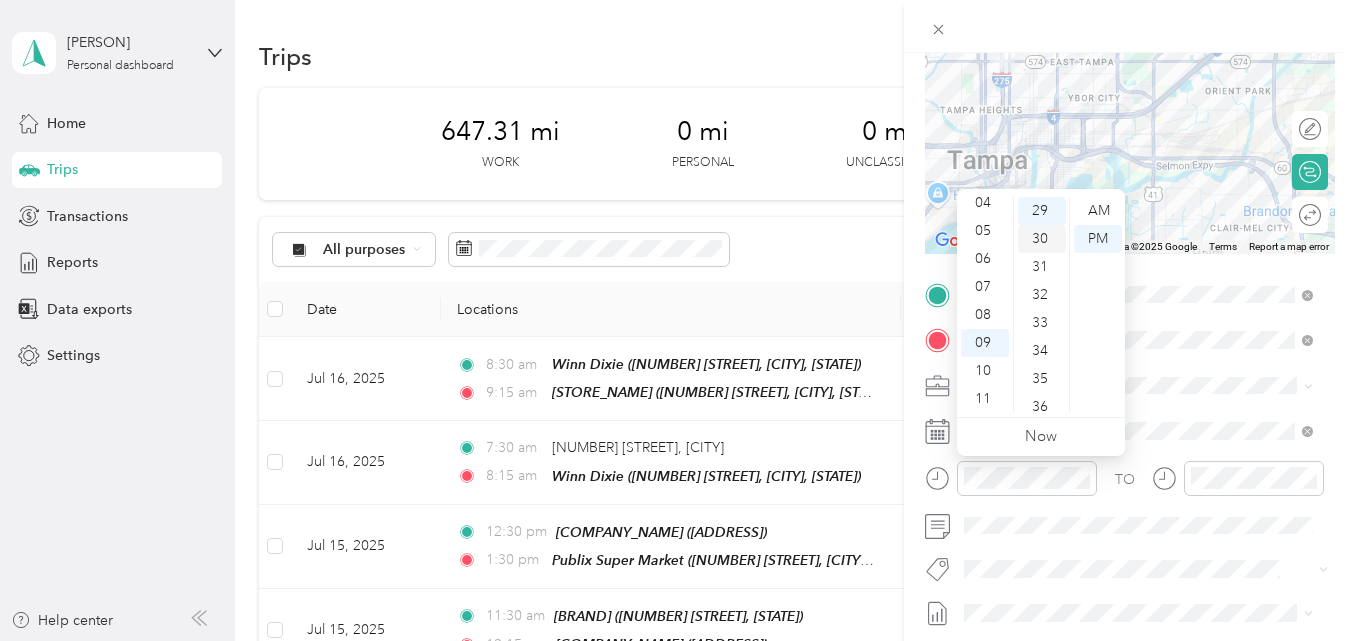 click on "30" at bounding box center (1042, 239) 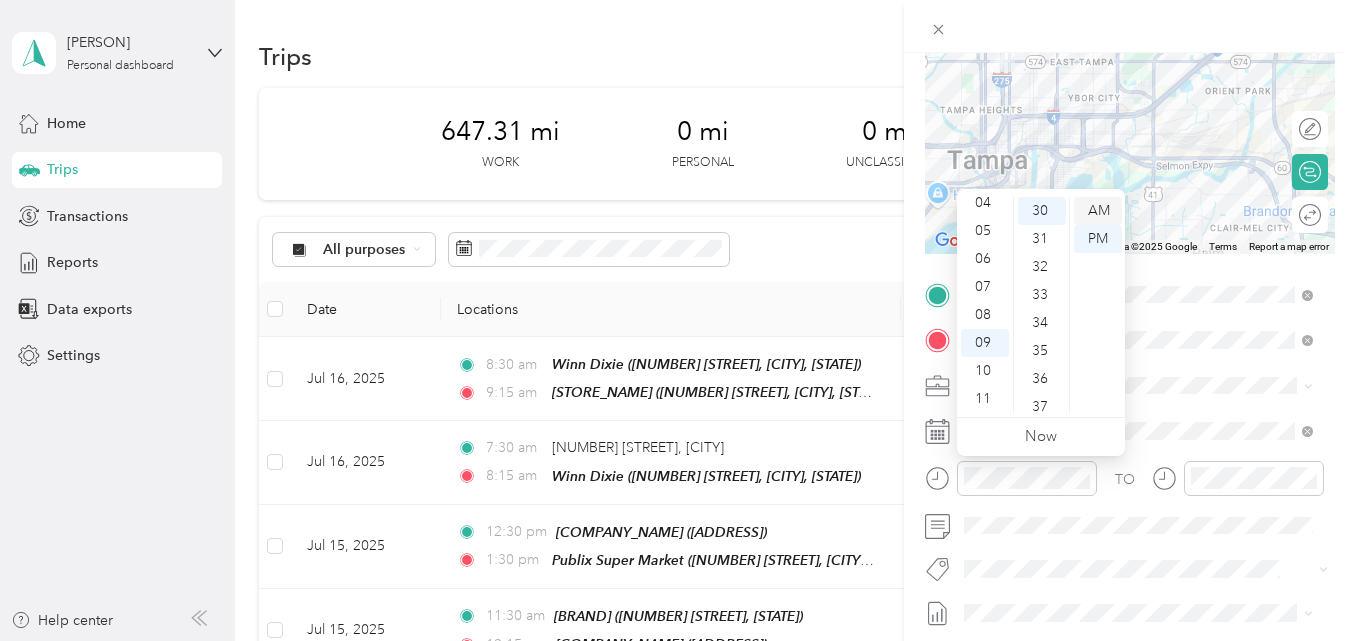 click on "AM" at bounding box center (1098, 211) 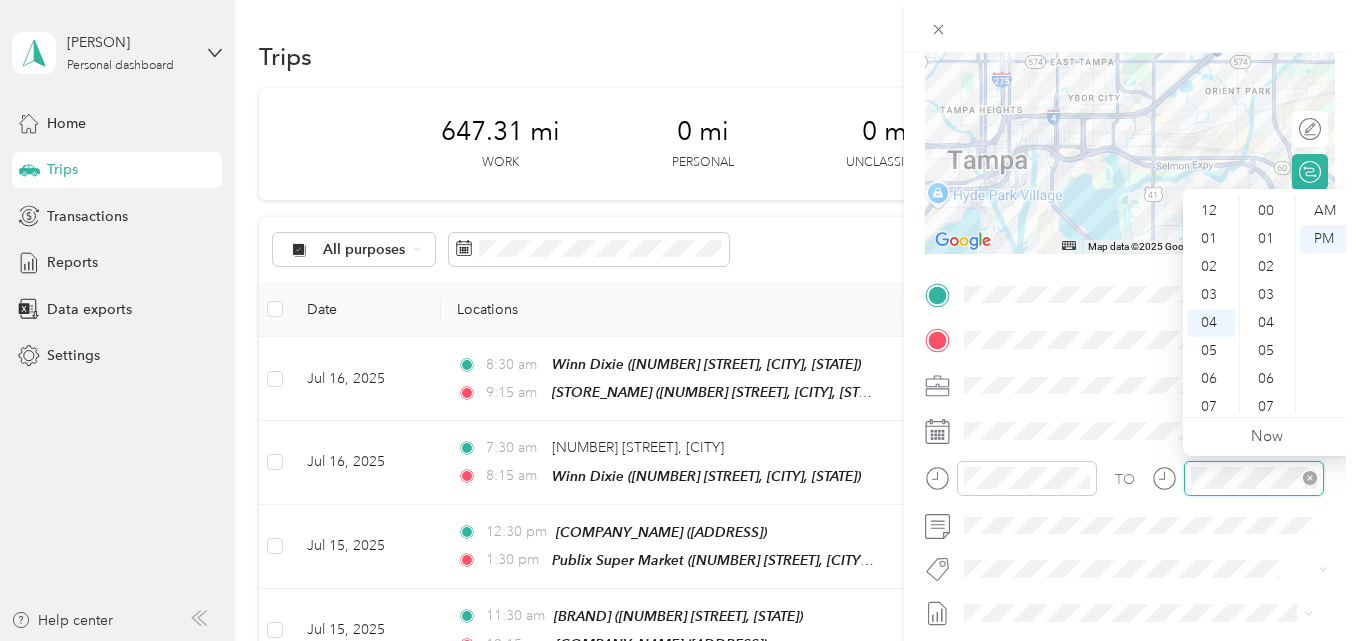 scroll, scrollTop: 112, scrollLeft: 0, axis: vertical 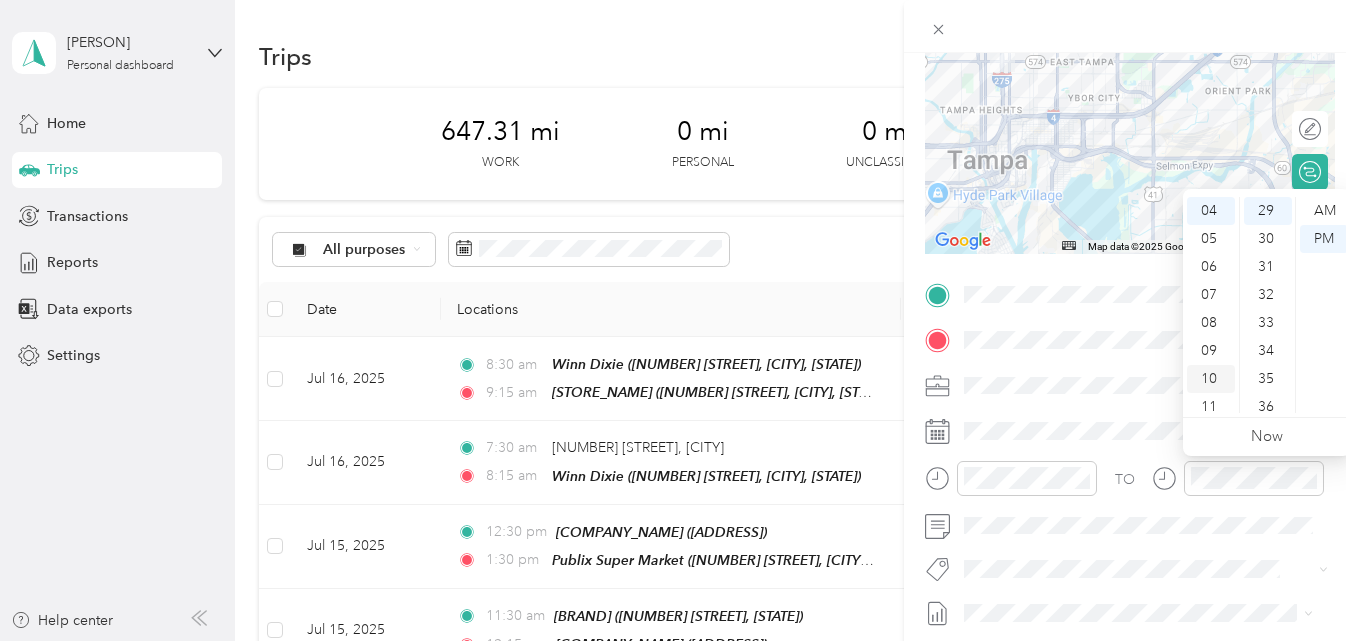 click on "10" at bounding box center (1211, 379) 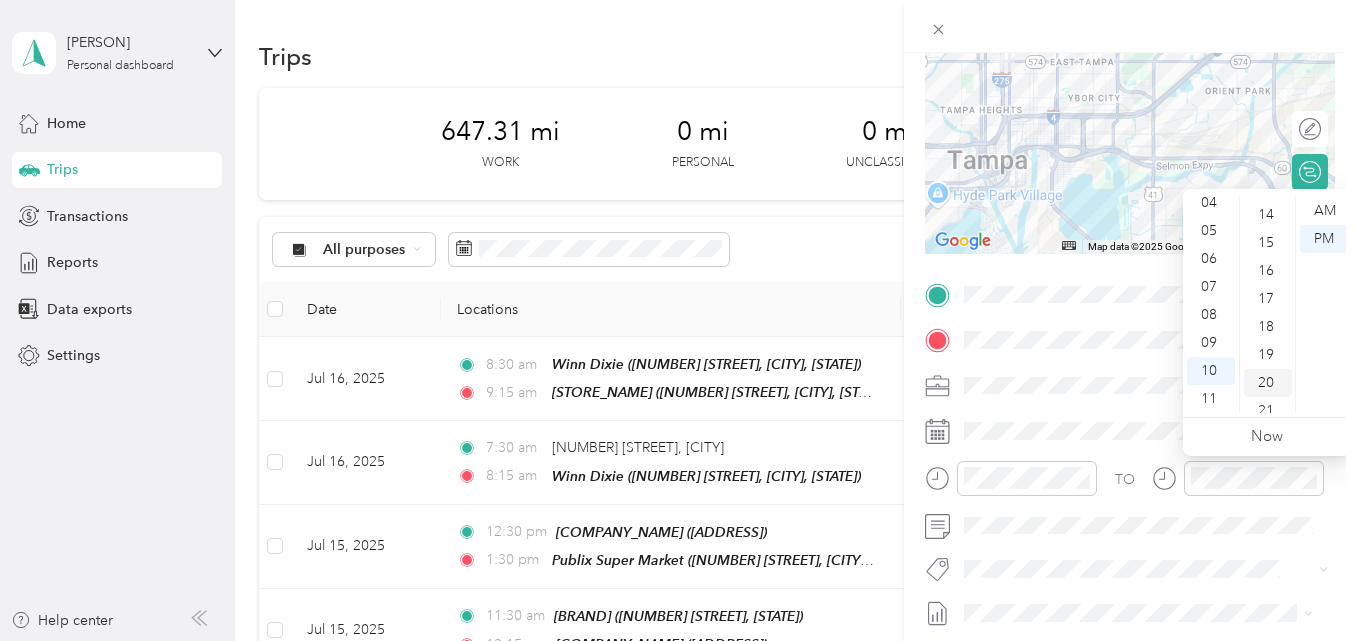 scroll, scrollTop: 412, scrollLeft: 0, axis: vertical 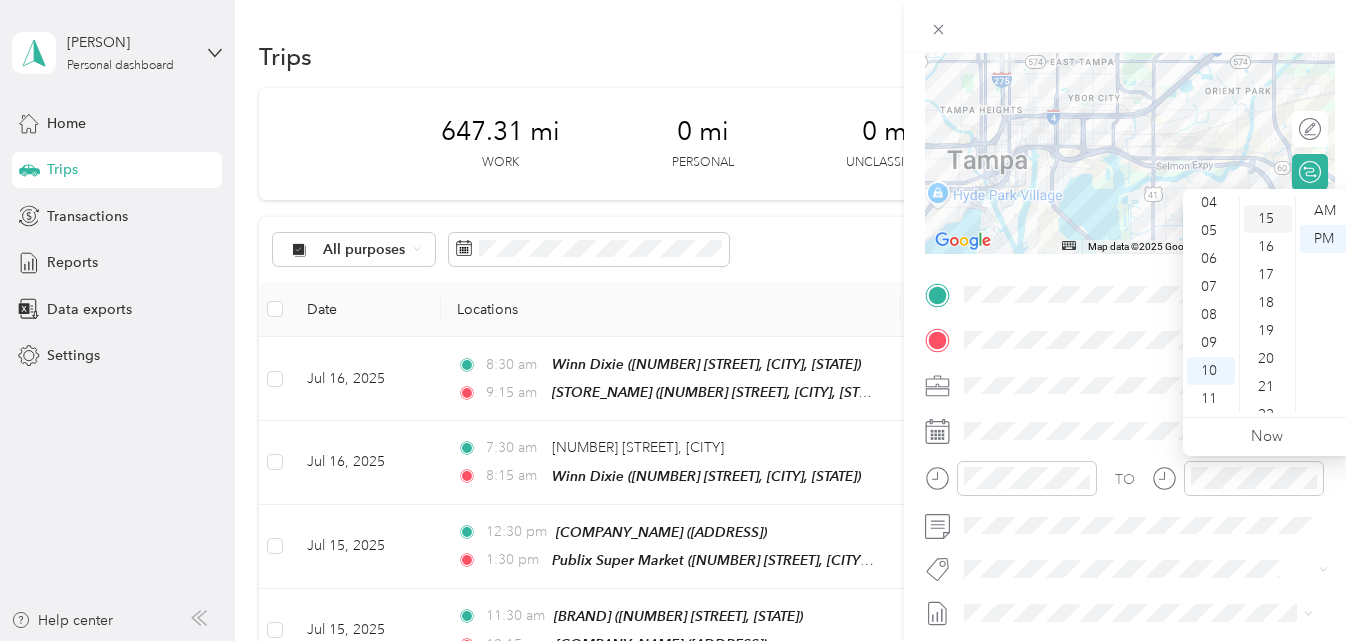 click on "15" at bounding box center (1268, 219) 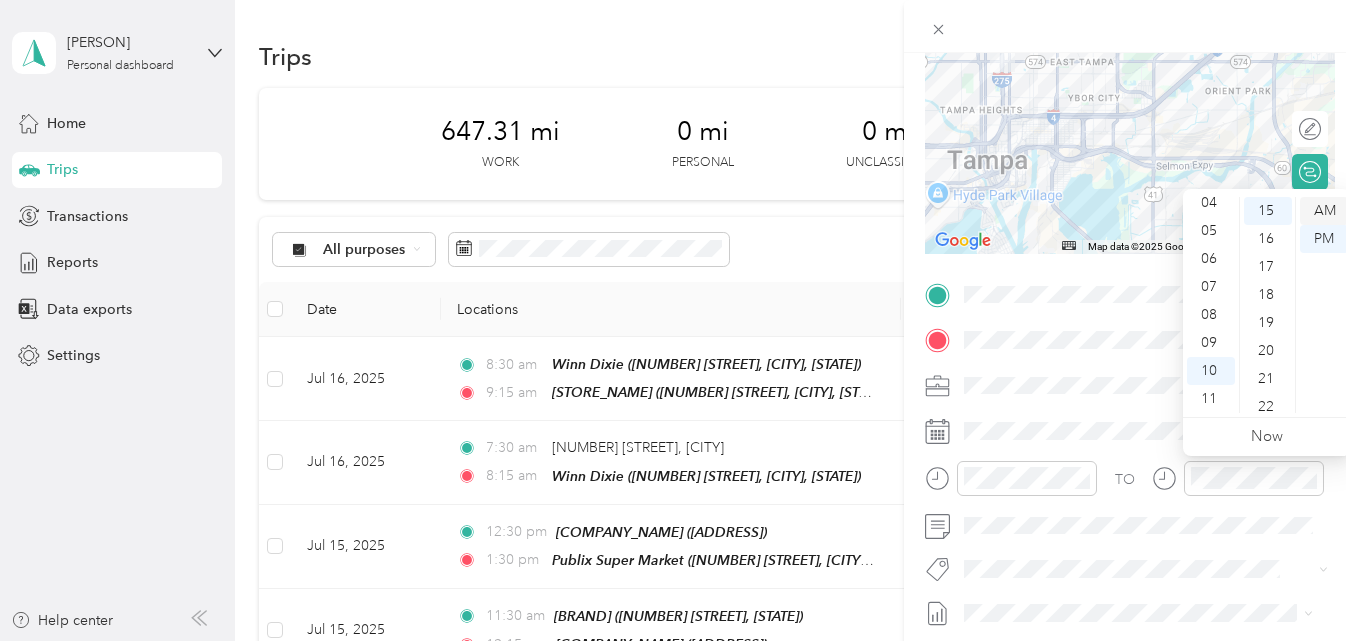 click on "AM" at bounding box center [1324, 211] 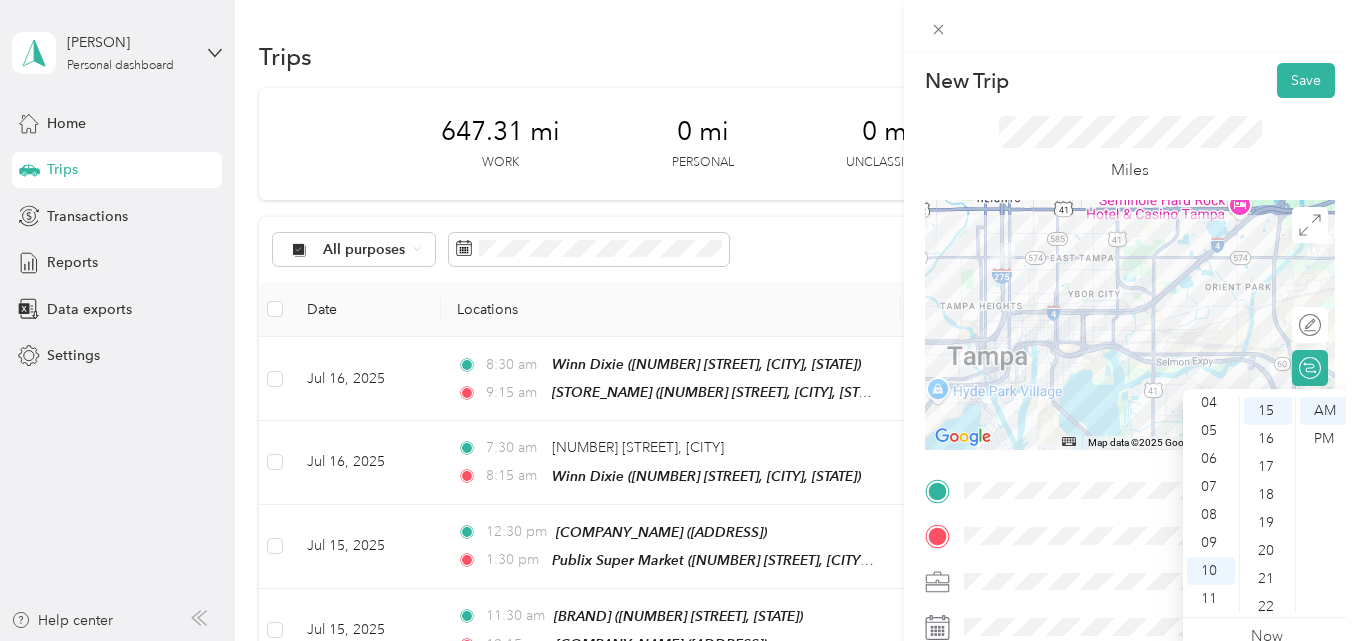 scroll, scrollTop: 0, scrollLeft: 0, axis: both 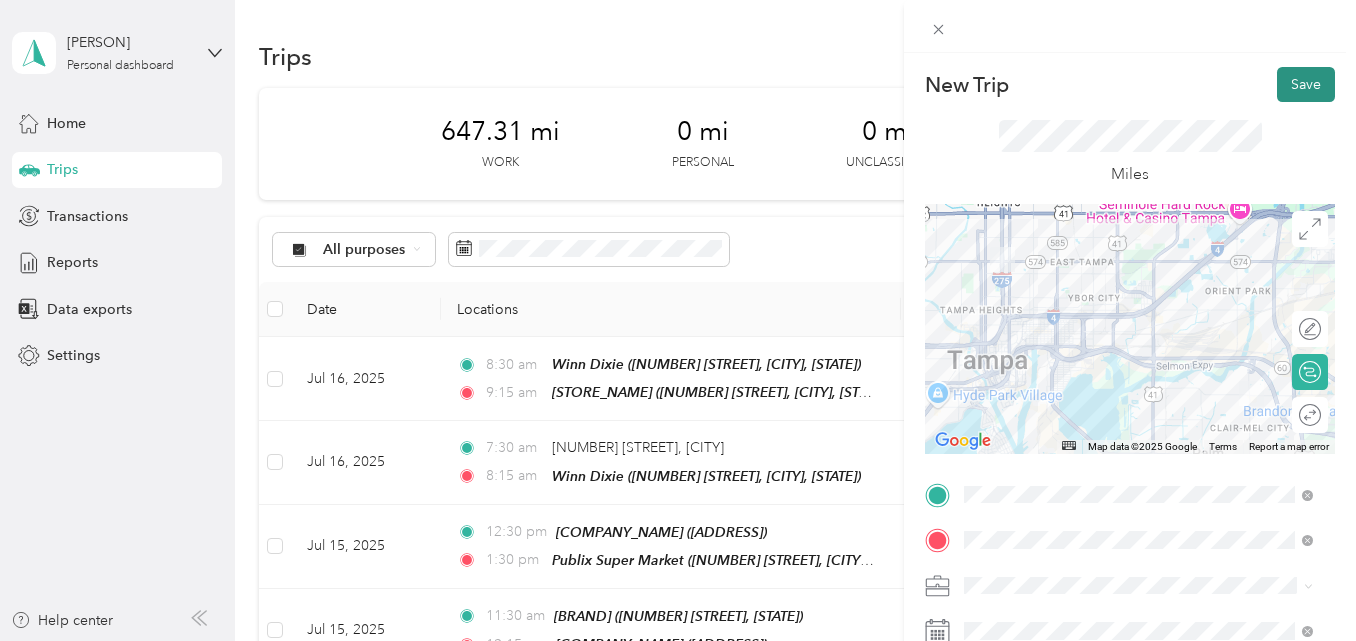 click on "Save" at bounding box center (1306, 84) 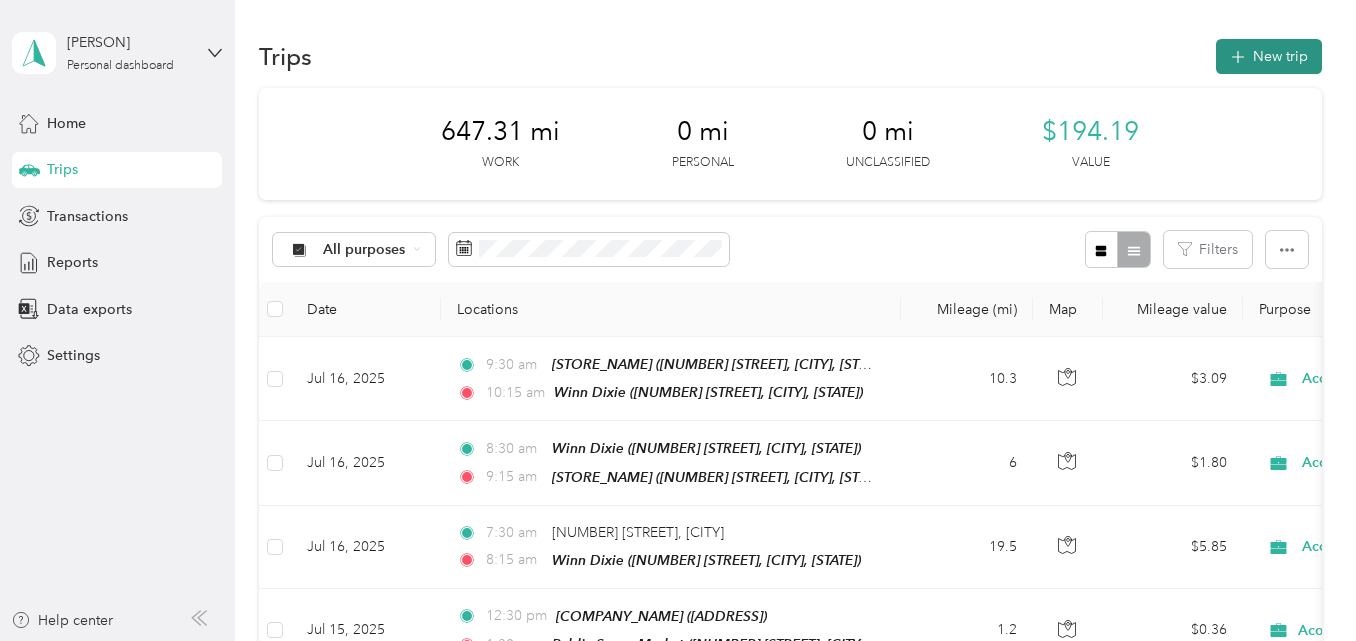 click on "New trip" at bounding box center (1269, 56) 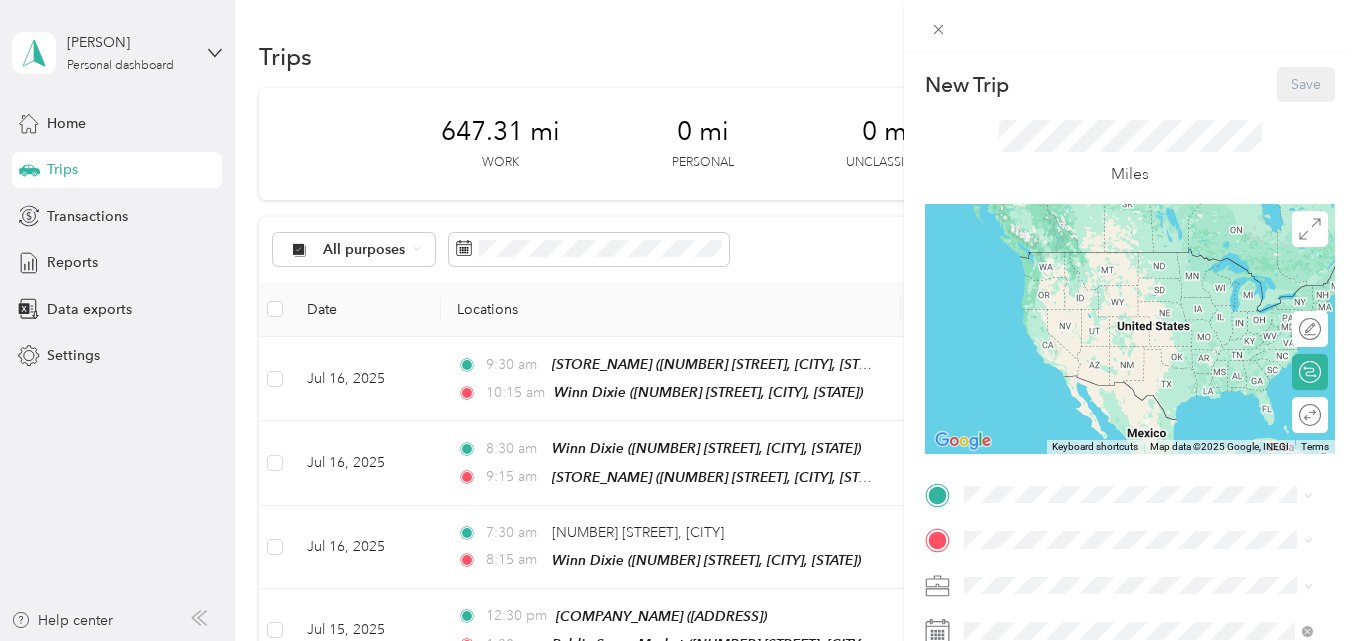 click on "New Trip Save This trip cannot be edited because it is either under review, approved, or paid. Contact your Team Manager to edit it. Miles ← Move left → Move right ↑ Move up ↓ Move down + Zoom in - Zoom out Home Jump left by 75% End Jump right by 75% Page Up Jump up by 75% Page Down Jump down by 75% Keyboard shortcuts Map Data Map data ©2025 Google, INEGI Map data ©2025 Google, INEGI 1000 km  Click to toggle between metric and imperial units Terms Report a map error Edit route Calculate route Round trip TO Add photo" at bounding box center (1130, 514) 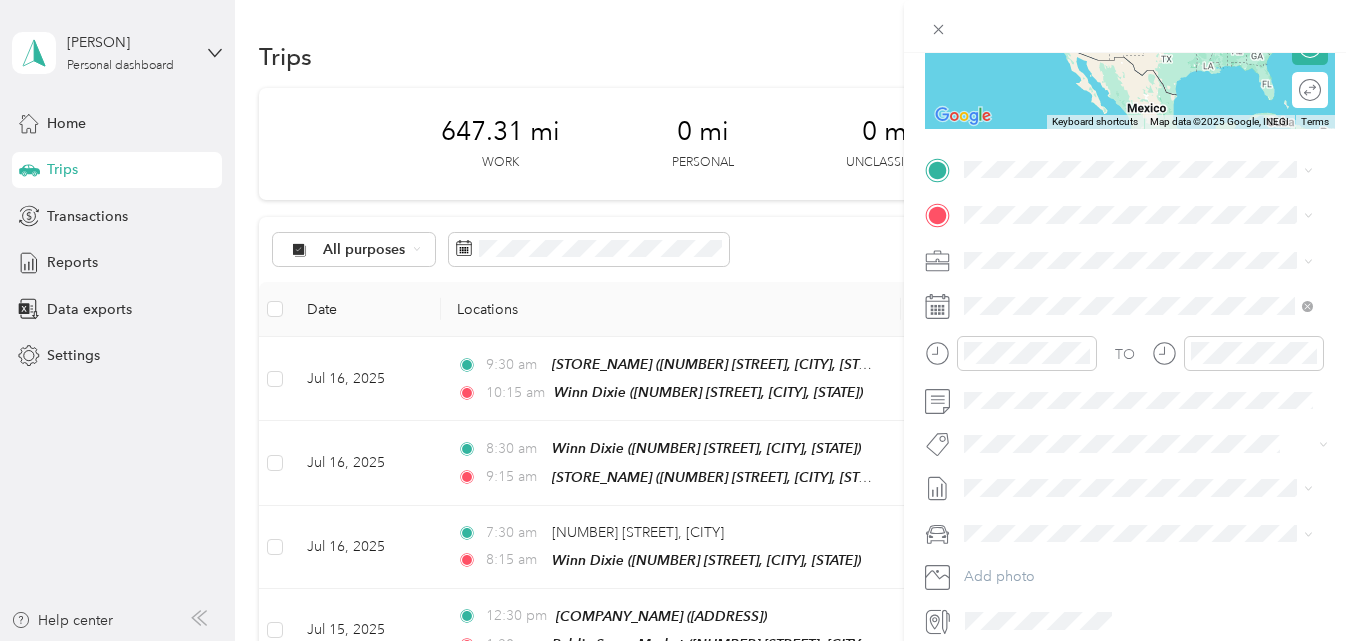 scroll, scrollTop: 400, scrollLeft: 0, axis: vertical 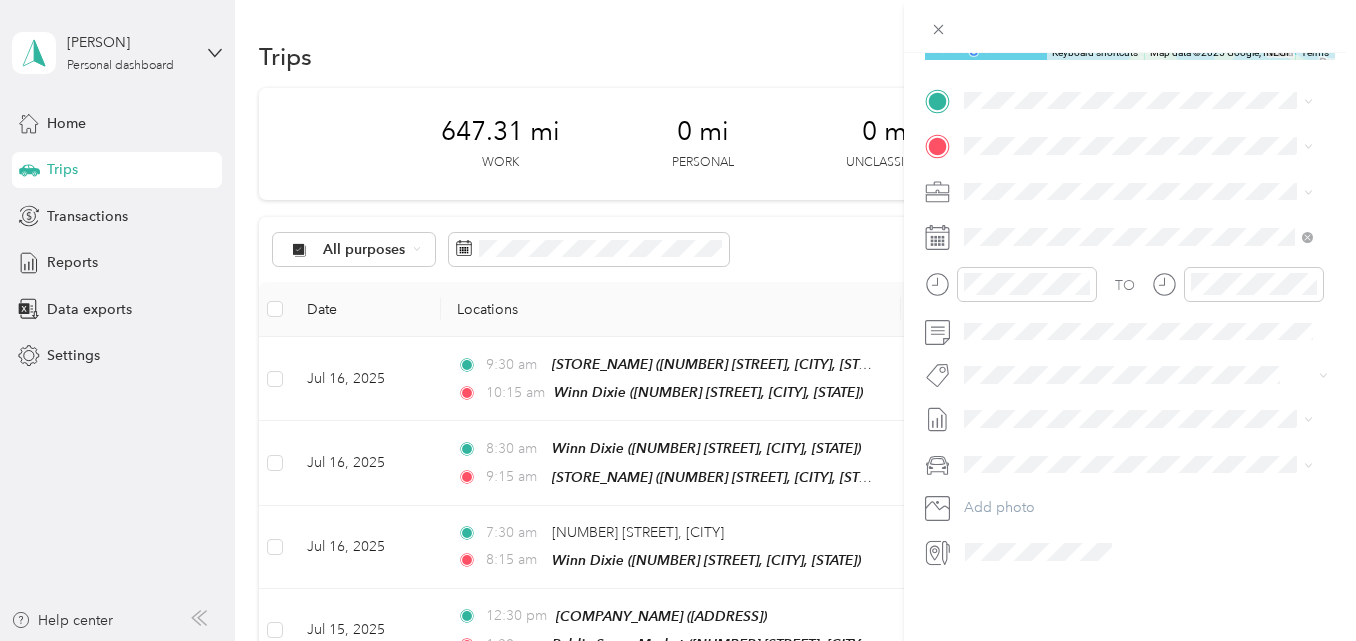 click on "TEAM Winn Dixie [NUMBER] [STREET], [POSTAL_CODE], [CITY], [STATE]" at bounding box center [1154, 191] 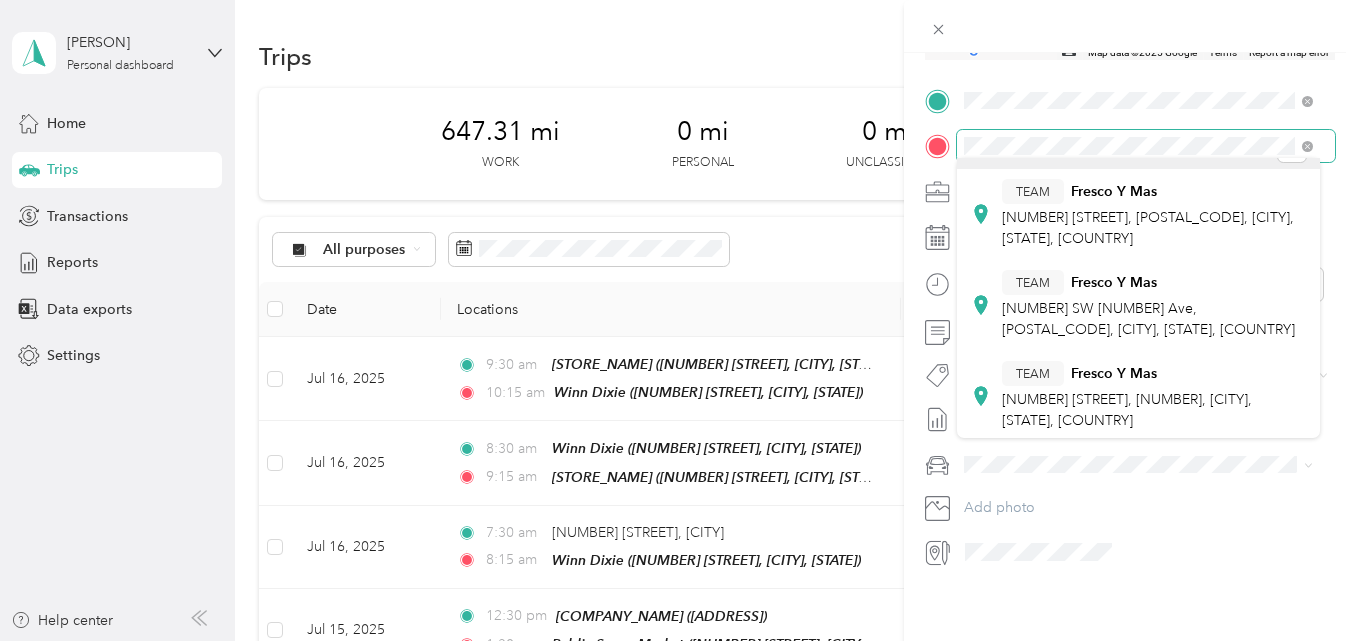 scroll, scrollTop: 0, scrollLeft: 0, axis: both 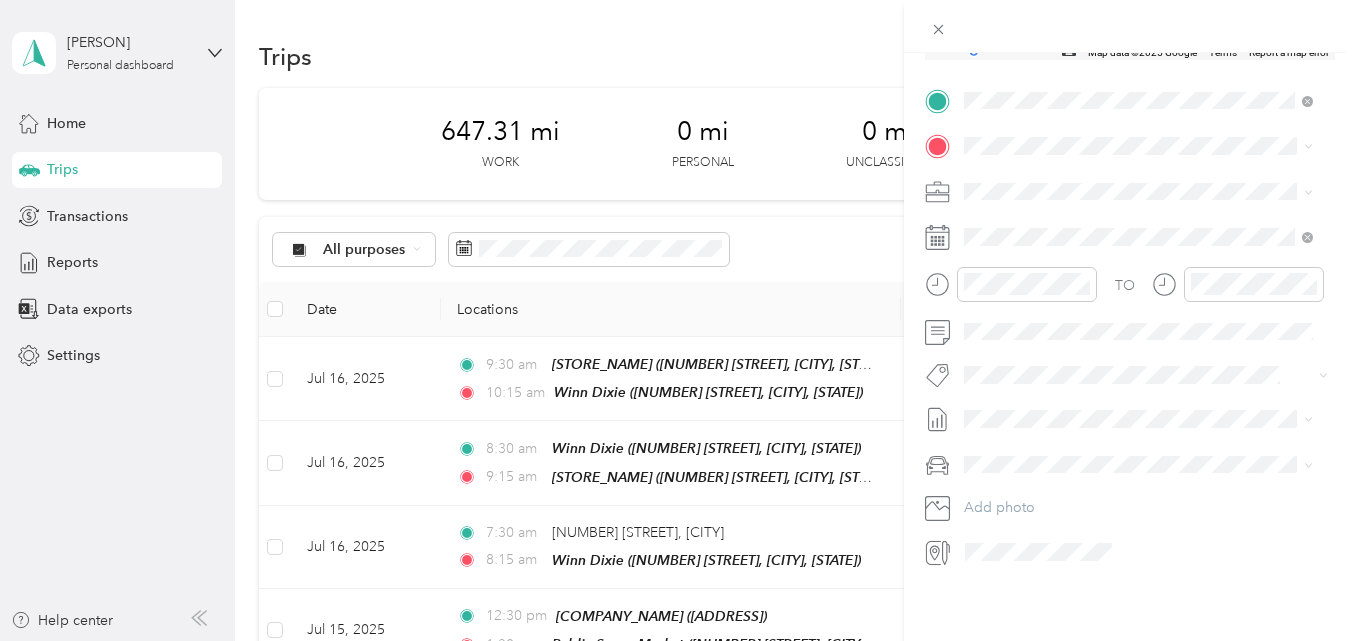 click on "[NUMBER] [STREET] Ste [NUMBER], [POSTAL_CODE], [CITY], [STATE], [COUNTRY]" at bounding box center (1148, 253) 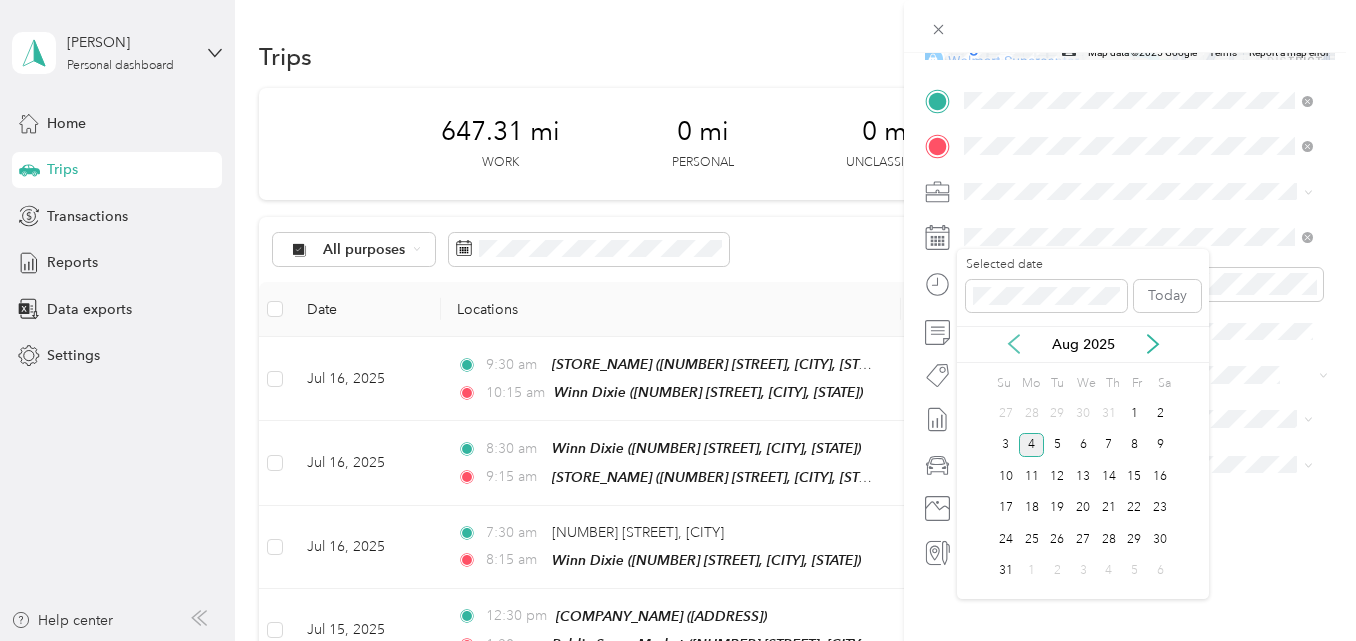 click 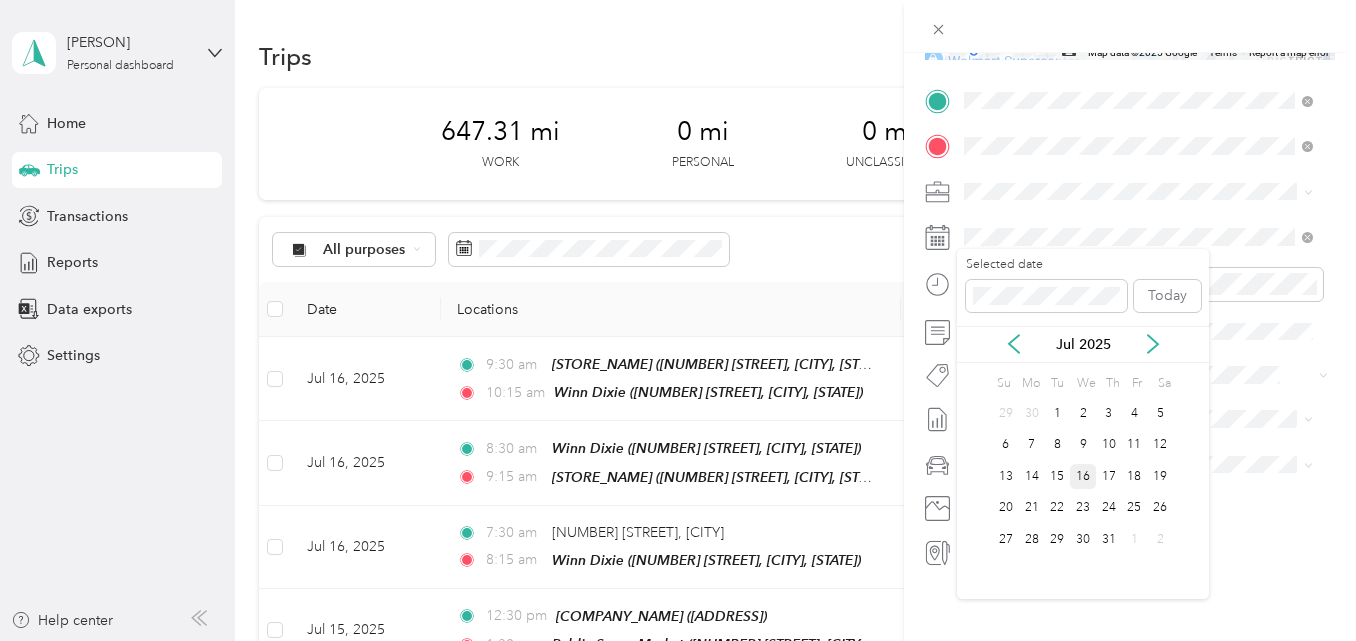 click on "16" at bounding box center [1083, 476] 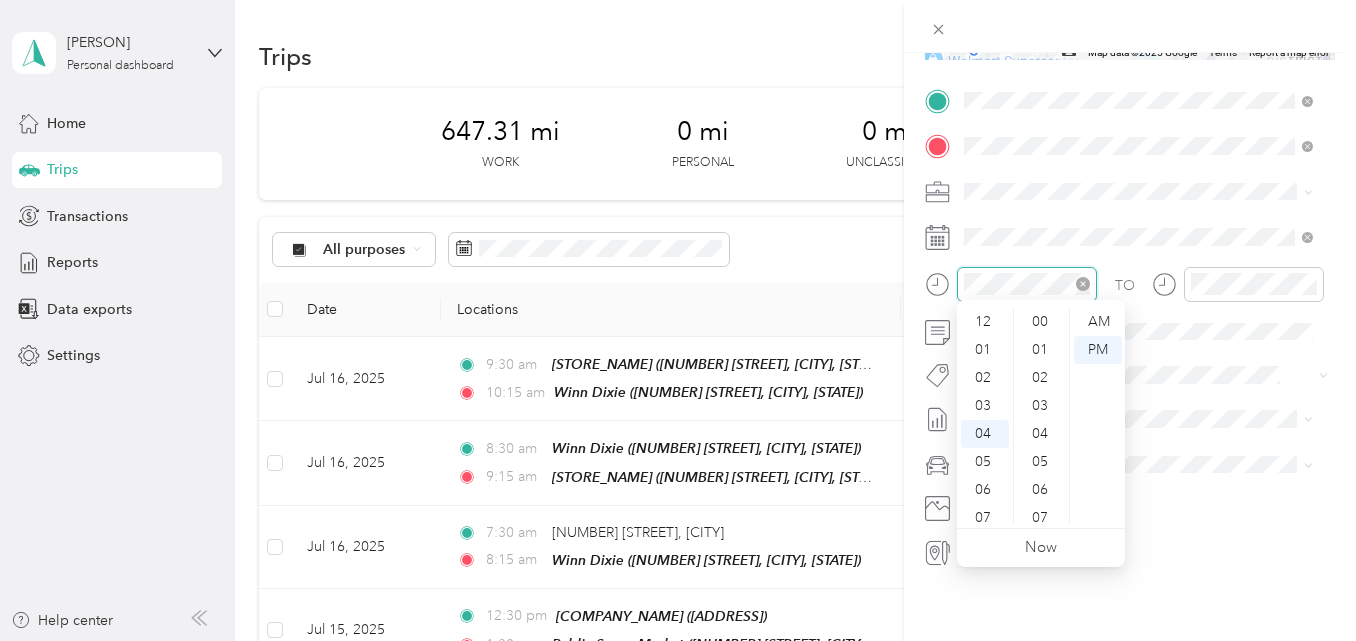 scroll, scrollTop: 112, scrollLeft: 0, axis: vertical 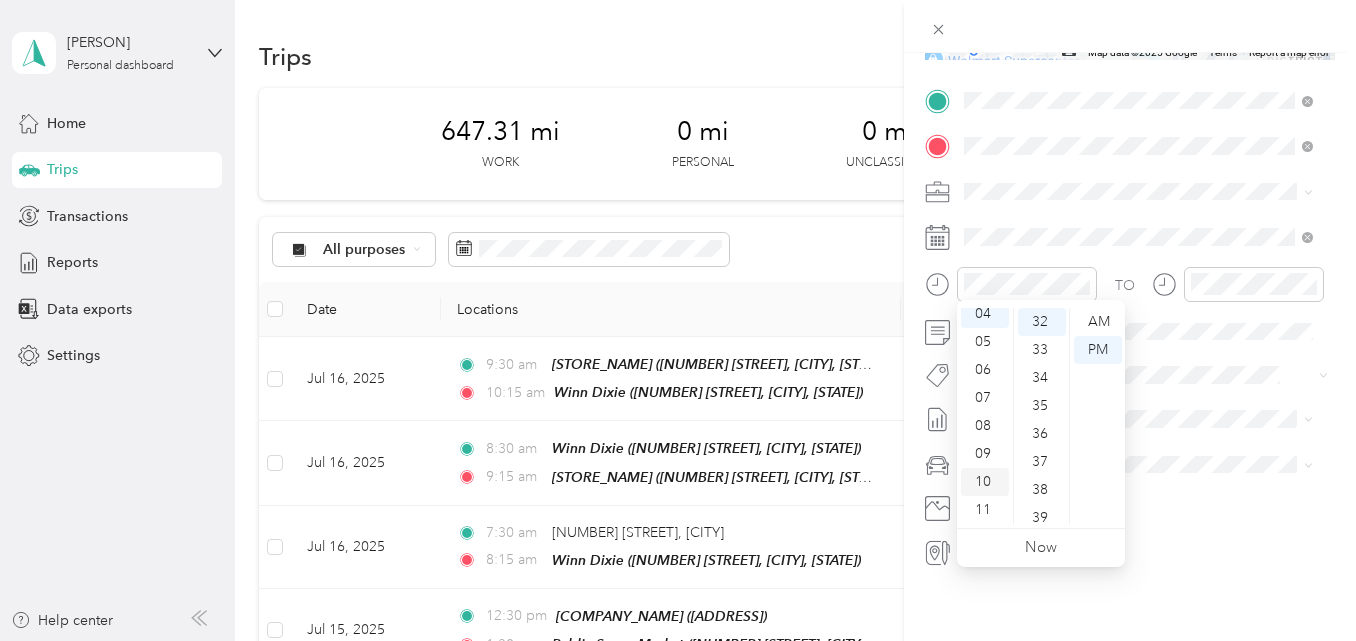click on "10" at bounding box center [985, 482] 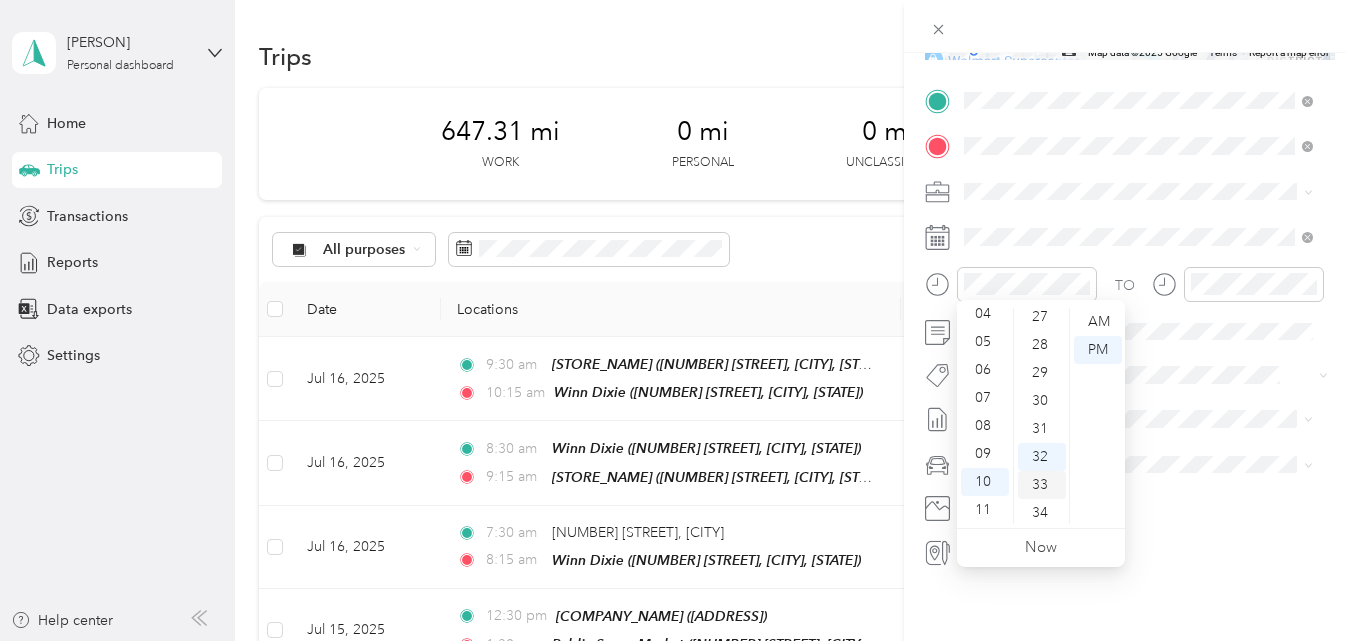 scroll, scrollTop: 796, scrollLeft: 0, axis: vertical 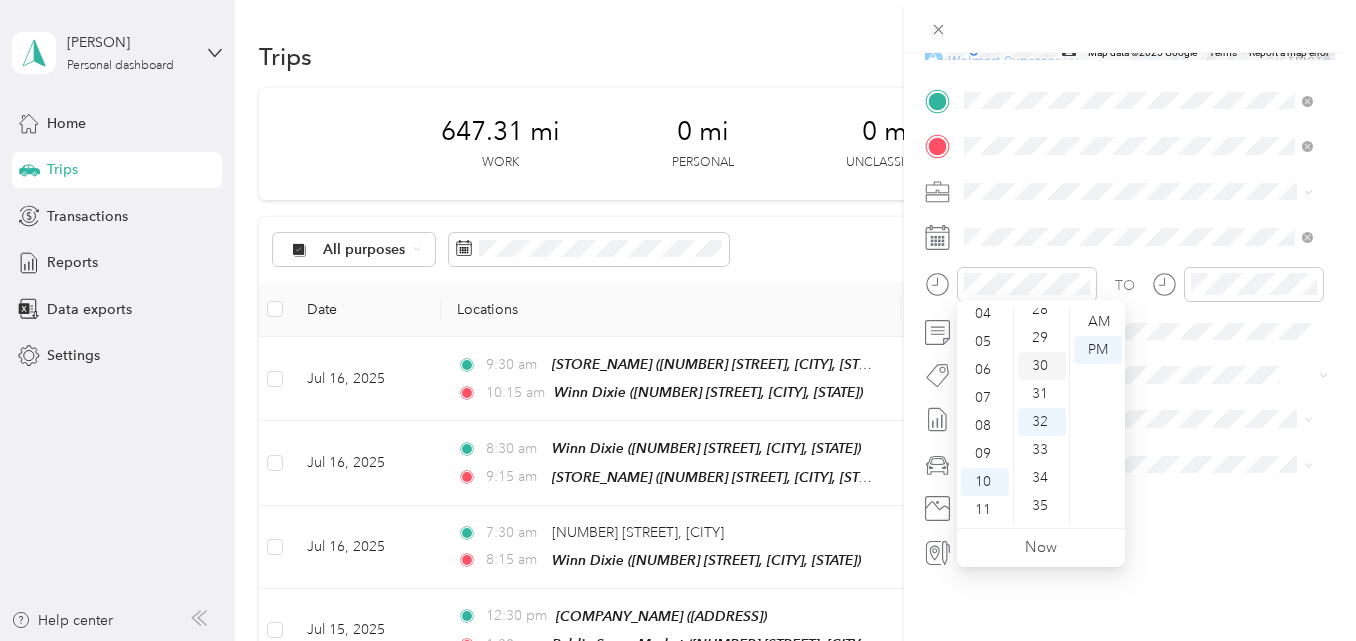 click on "30" at bounding box center (1042, 366) 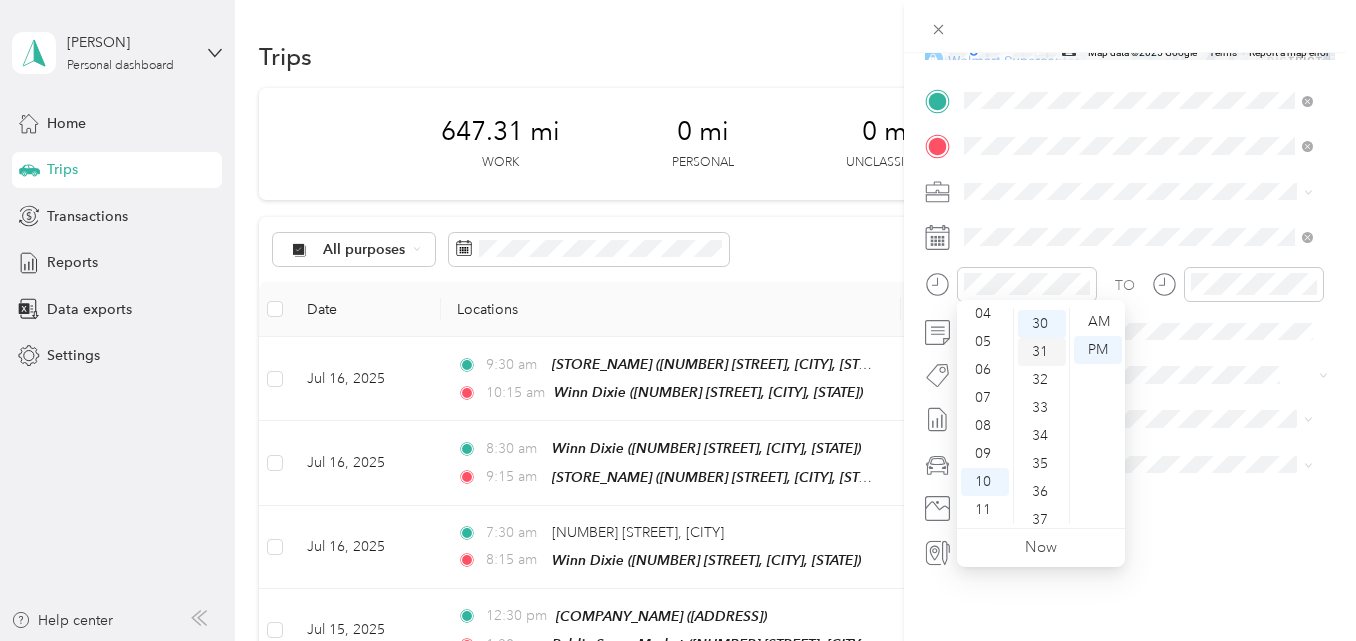 scroll, scrollTop: 840, scrollLeft: 0, axis: vertical 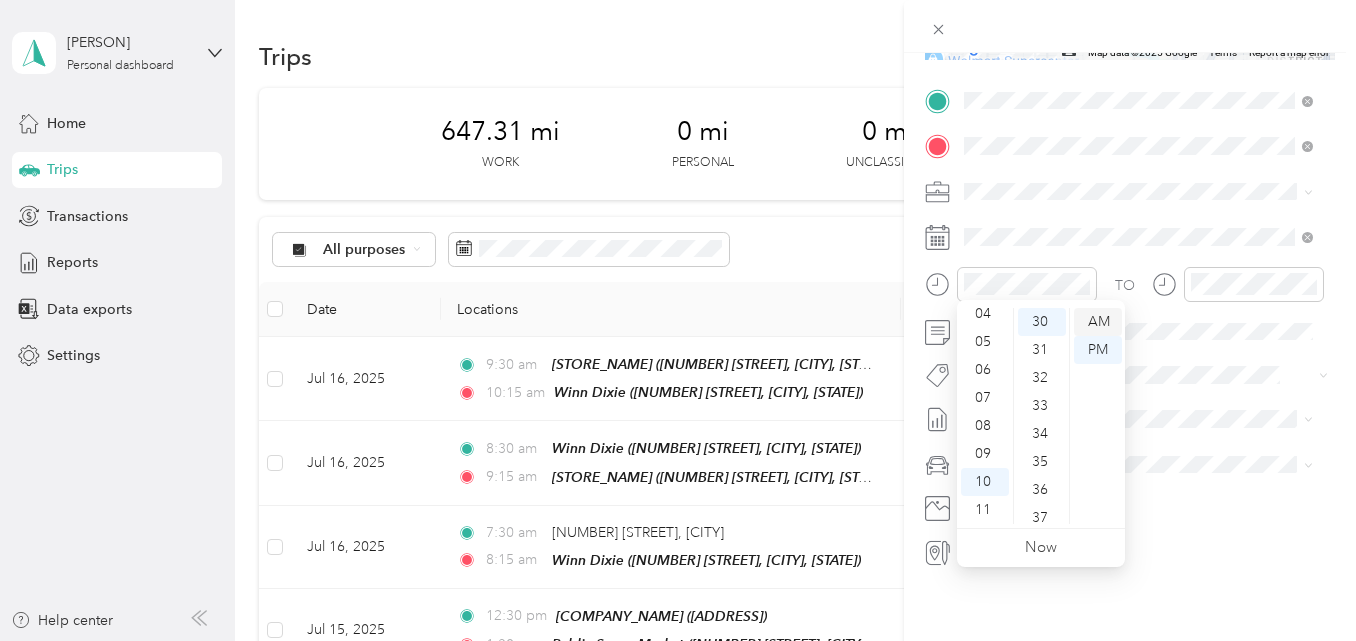 click on "AM" at bounding box center (1098, 322) 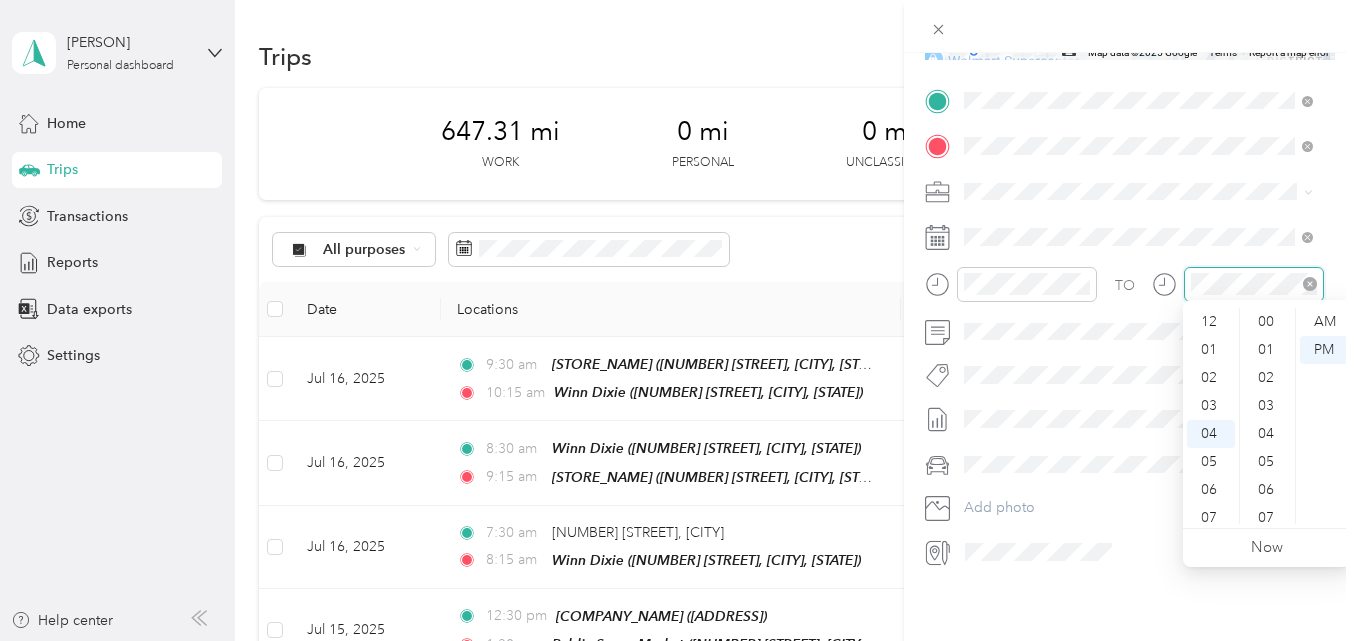 scroll, scrollTop: 112, scrollLeft: 0, axis: vertical 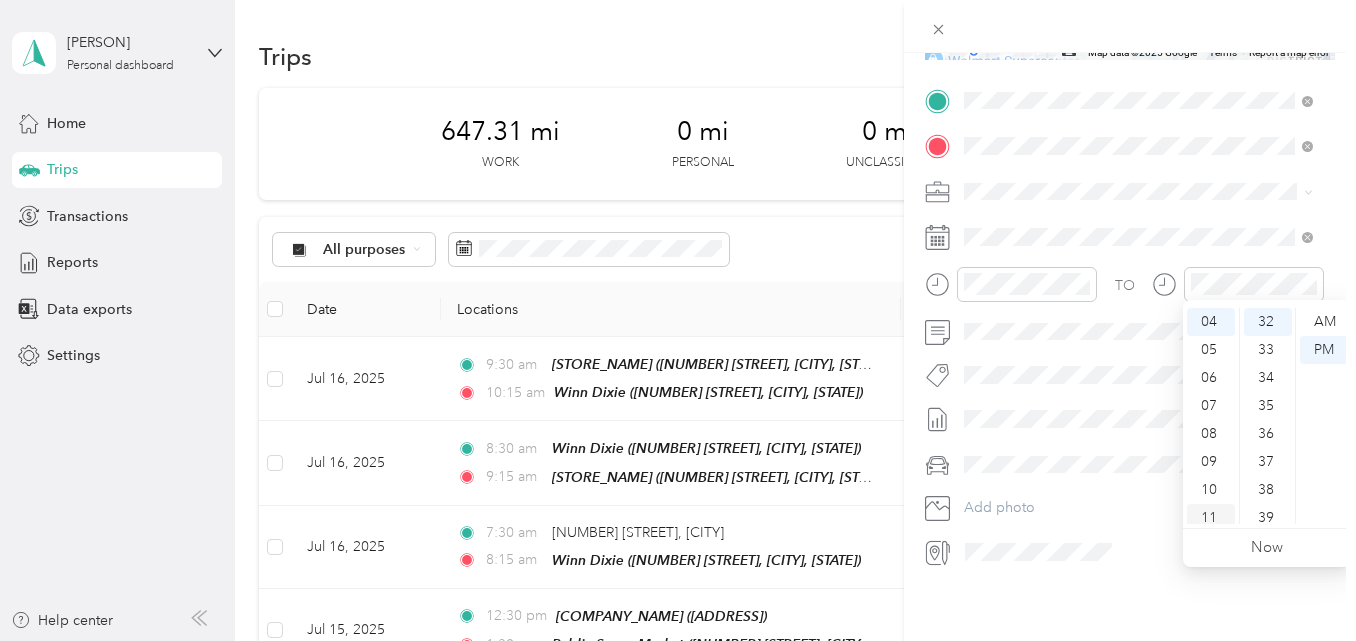 click on "11" at bounding box center (1211, 518) 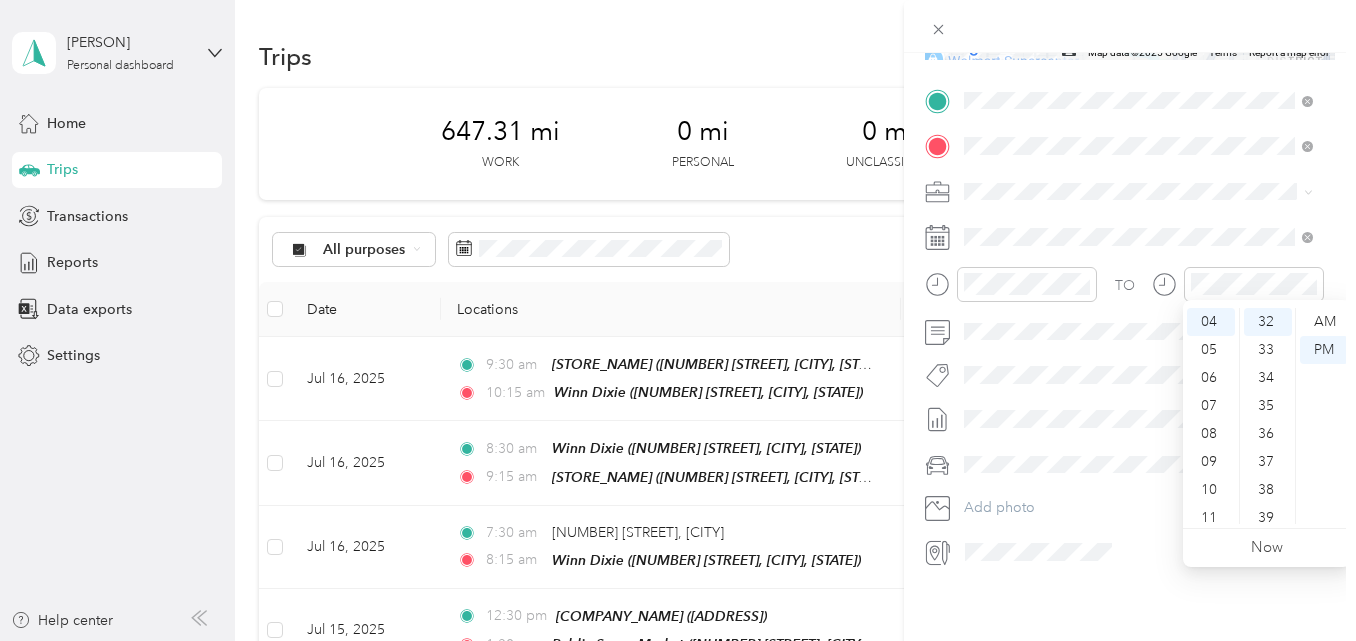 scroll, scrollTop: 120, scrollLeft: 0, axis: vertical 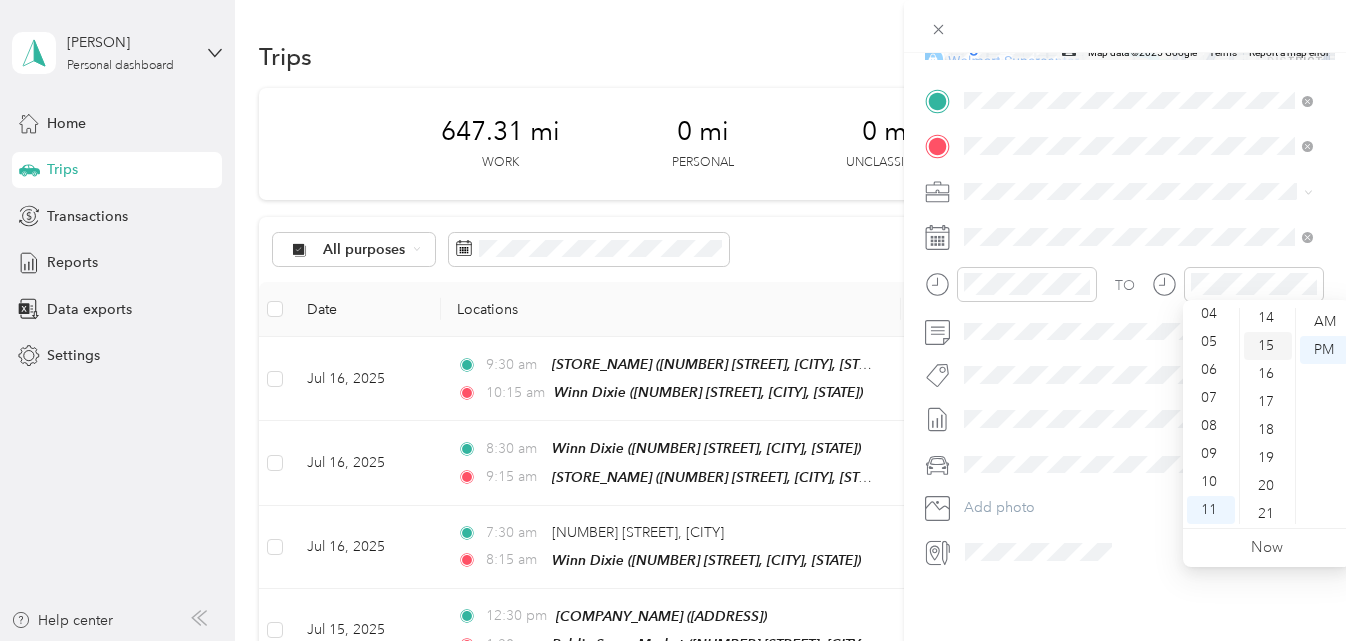 click on "15" at bounding box center [1268, 346] 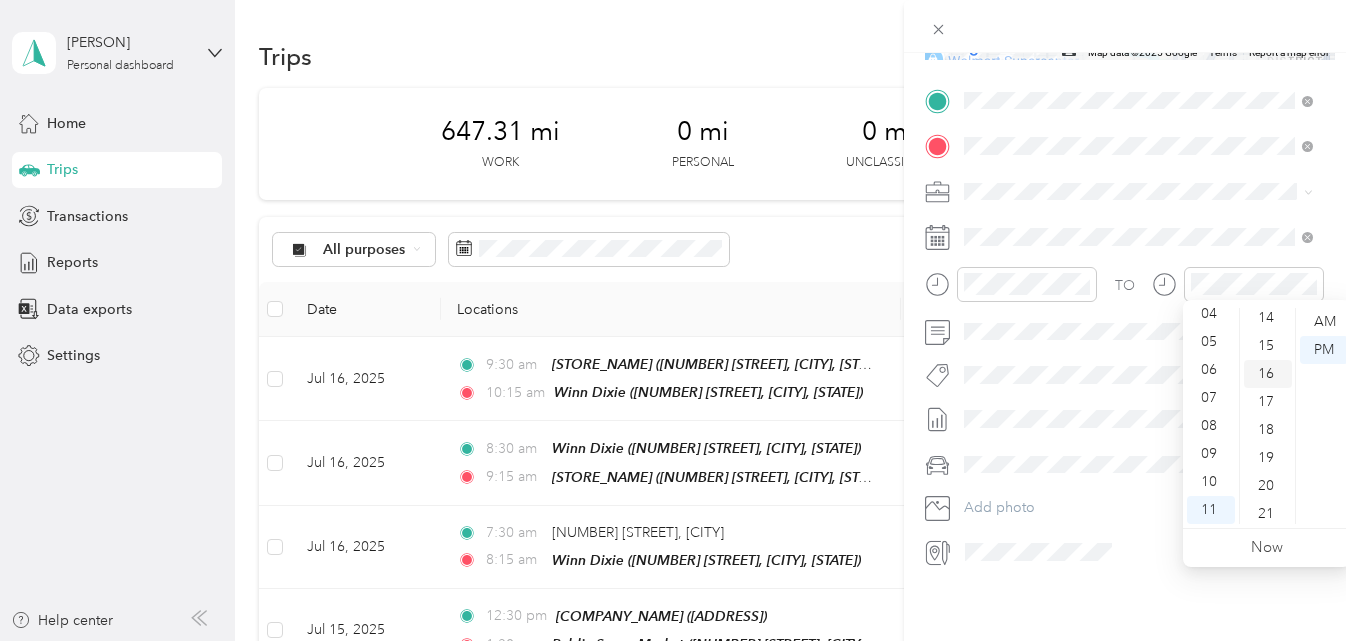 scroll, scrollTop: 420, scrollLeft: 0, axis: vertical 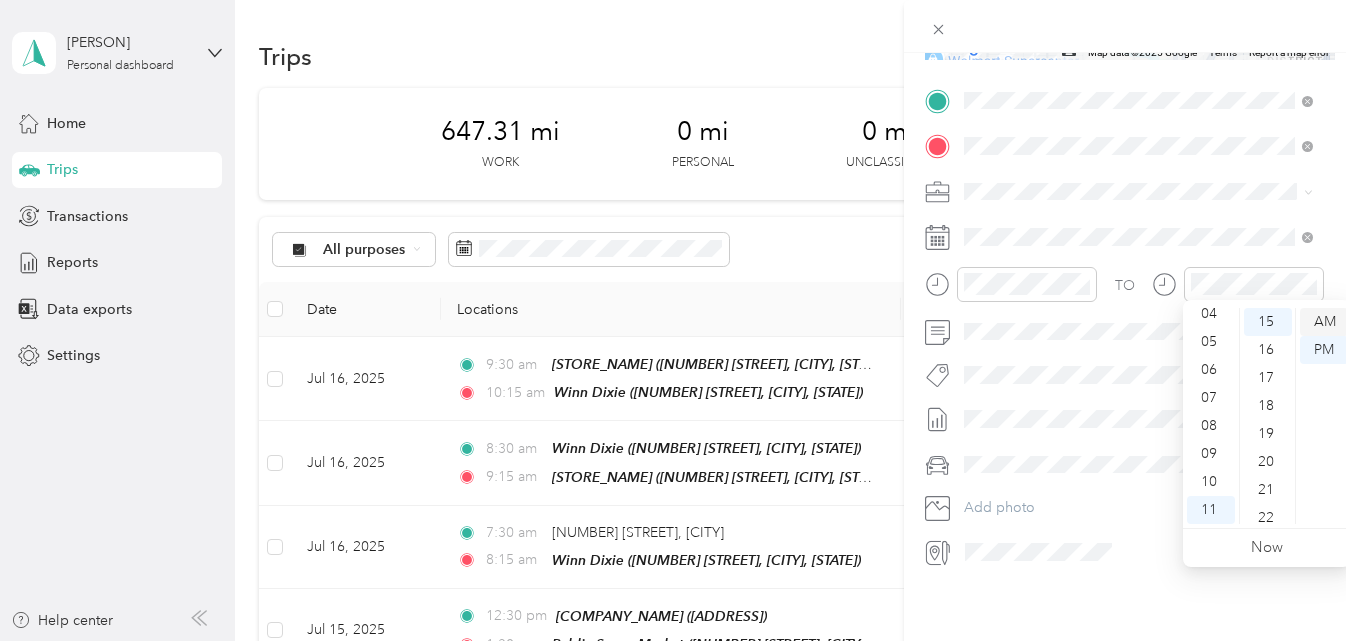 click on "AM" at bounding box center [1324, 322] 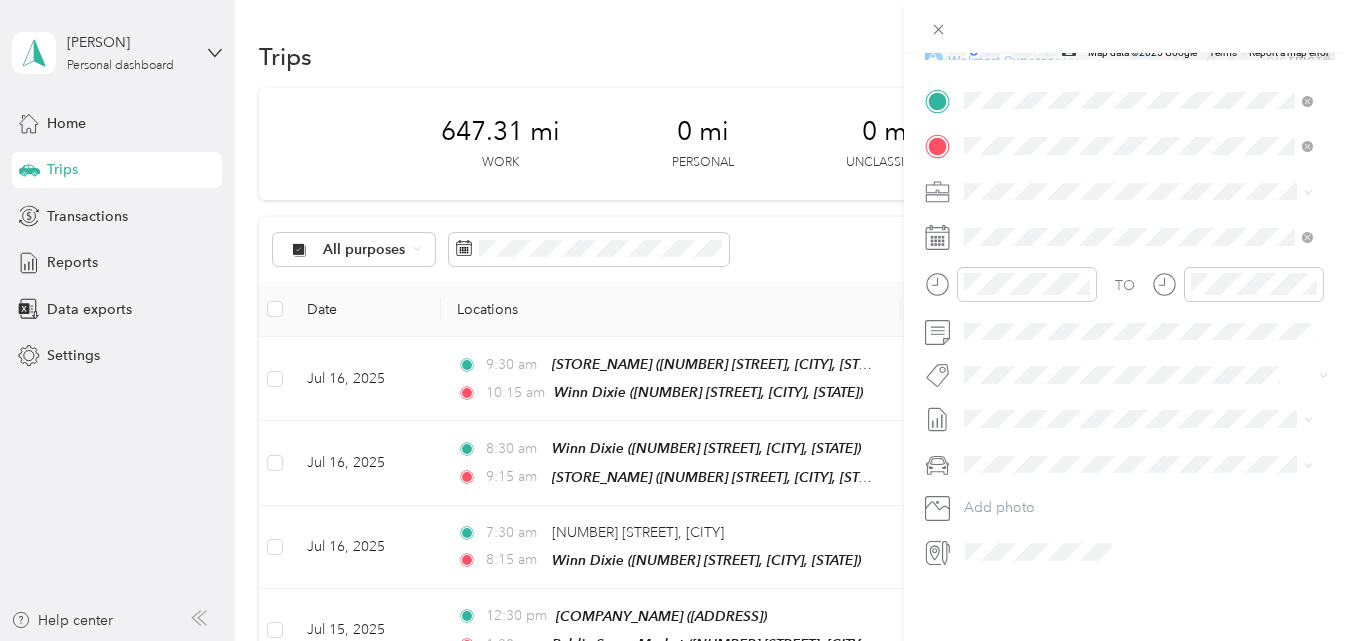 click at bounding box center [1130, 26] 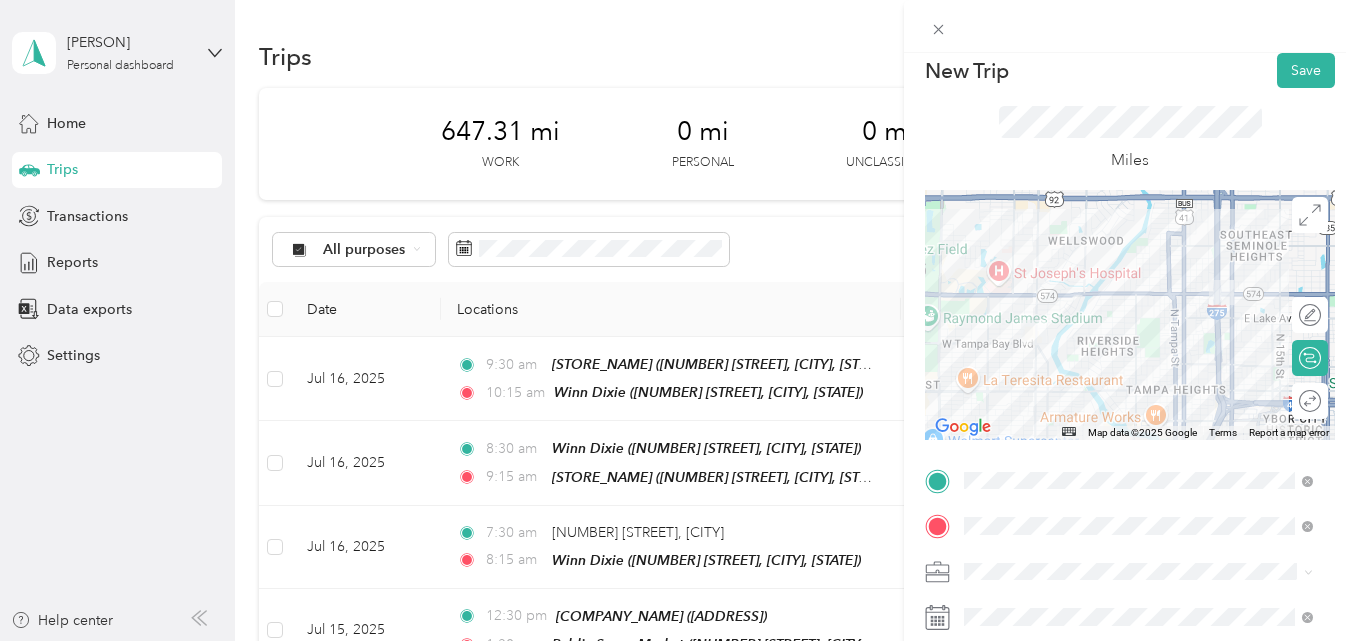 scroll, scrollTop: 0, scrollLeft: 0, axis: both 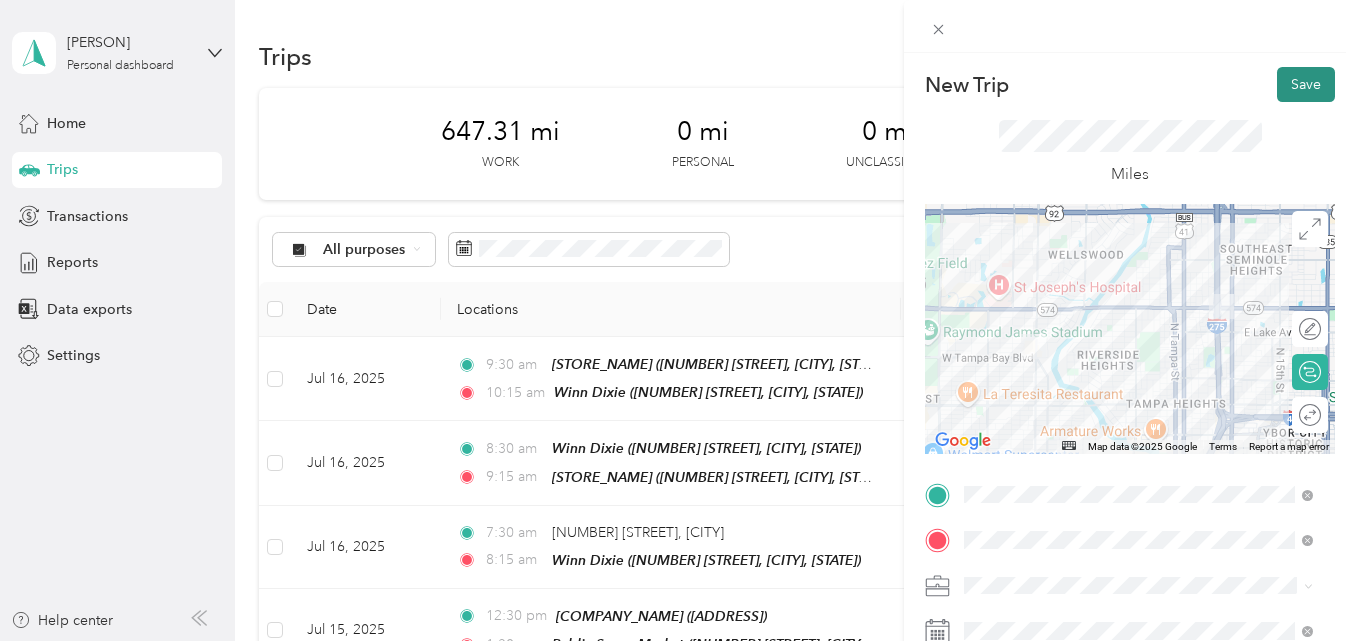 click on "Save" at bounding box center [1306, 84] 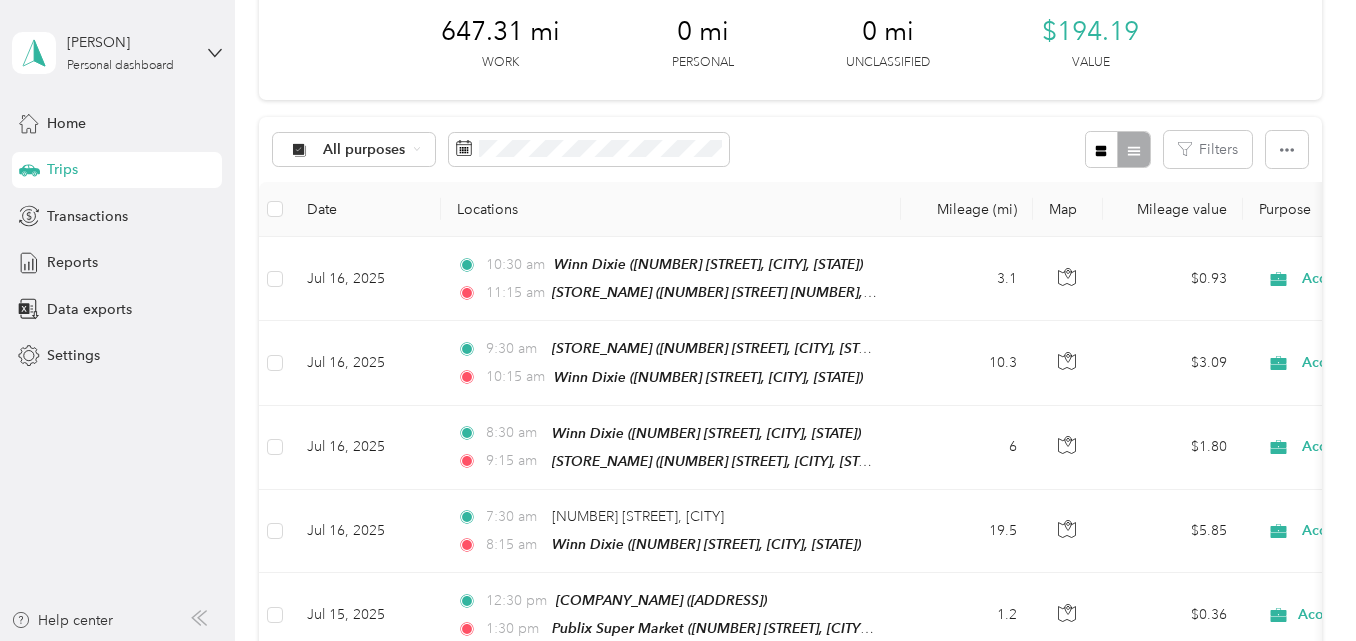 scroll, scrollTop: 0, scrollLeft: 0, axis: both 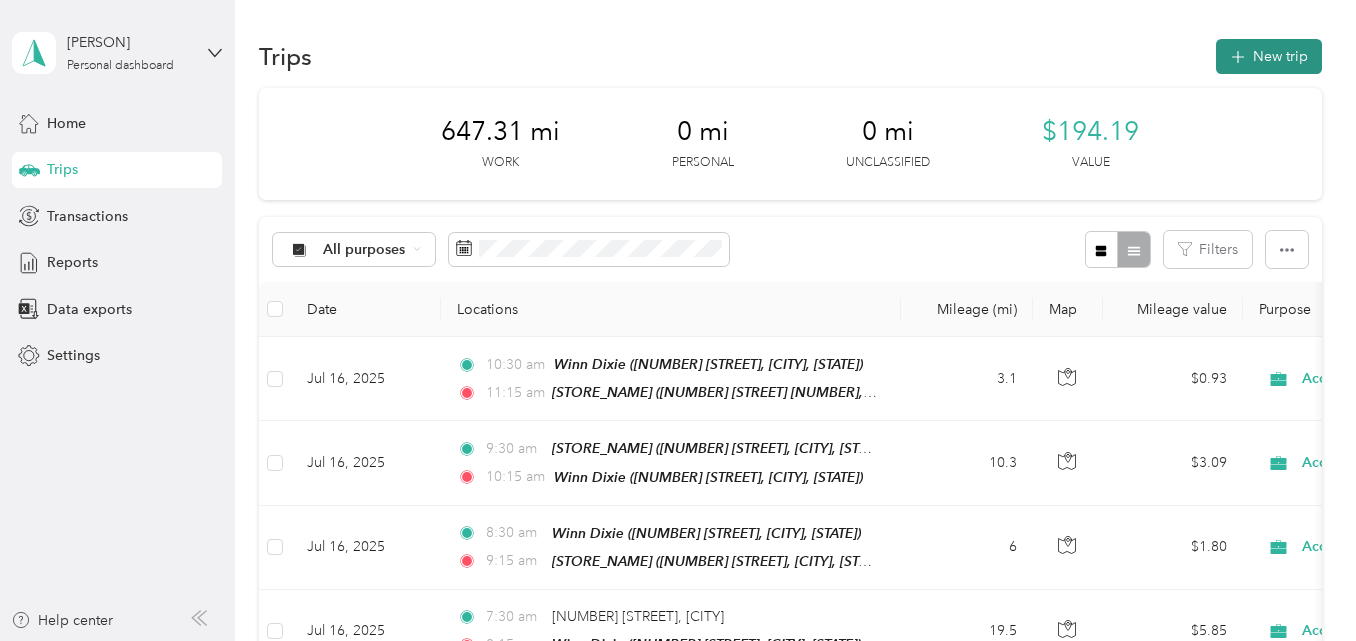click on "New trip" at bounding box center [1269, 56] 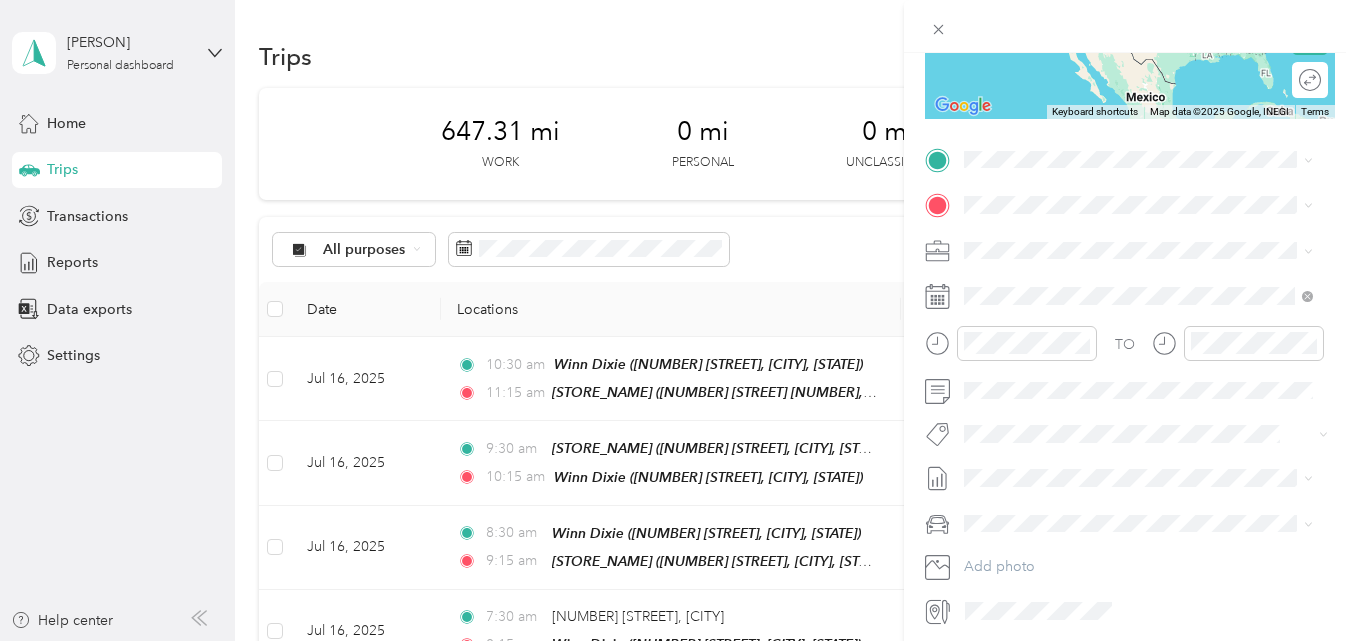 scroll, scrollTop: 300, scrollLeft: 0, axis: vertical 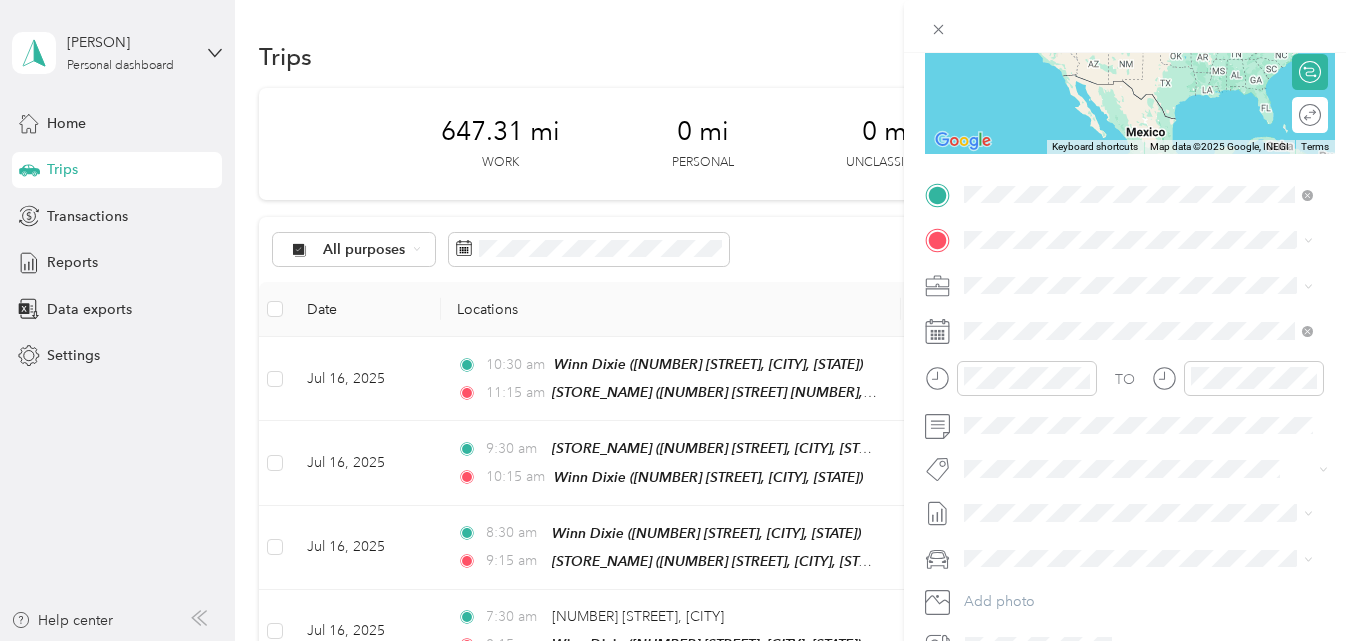 click on "[NUMBER] [STREET] Ste [NUMBER], [POSTAL_CODE], [CITY], [STATE], [COUNTRY]" at bounding box center (1148, 314) 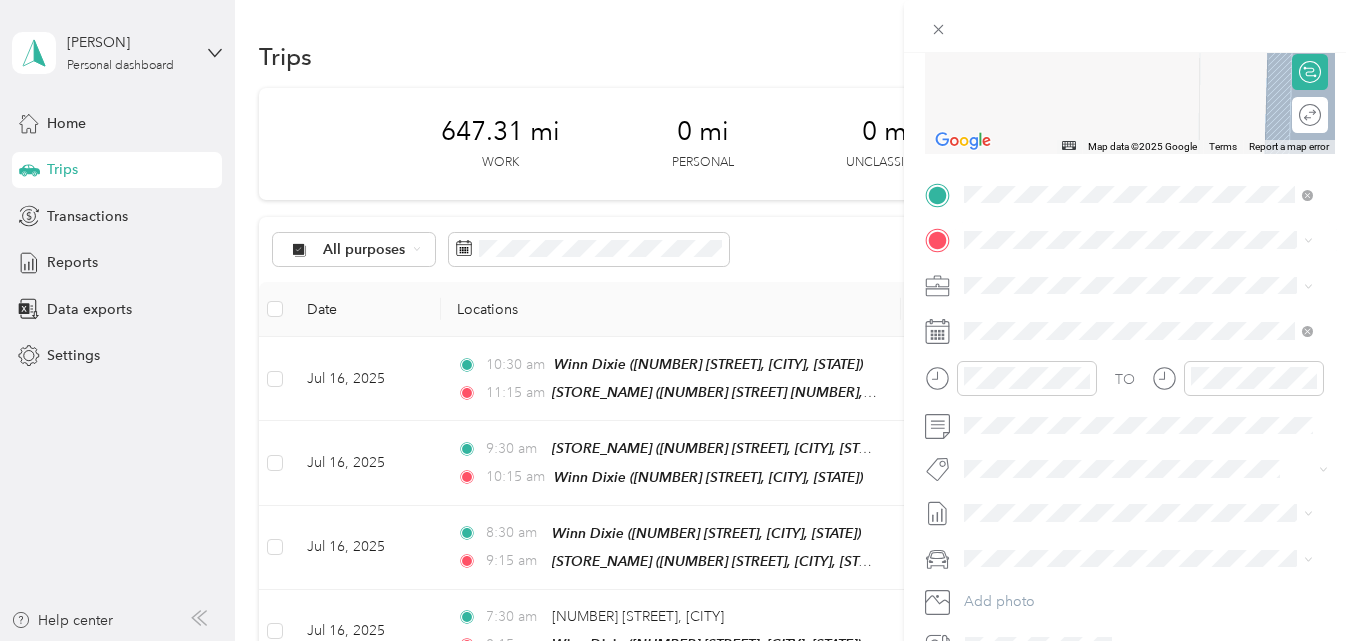 click on "TEAM [STORE_NAME] [NUMBER] [STREET], [POSTAL_CODE], [CITY], [STATE], [COUNTRY]" at bounding box center [1154, 338] 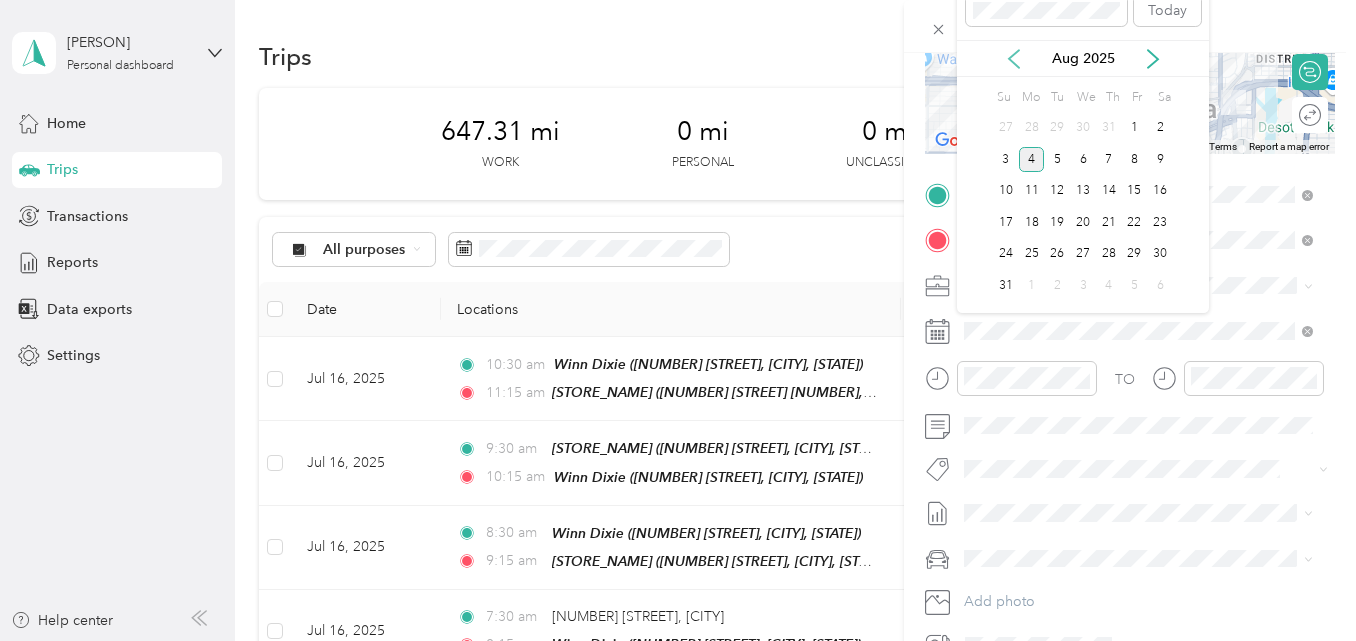 click 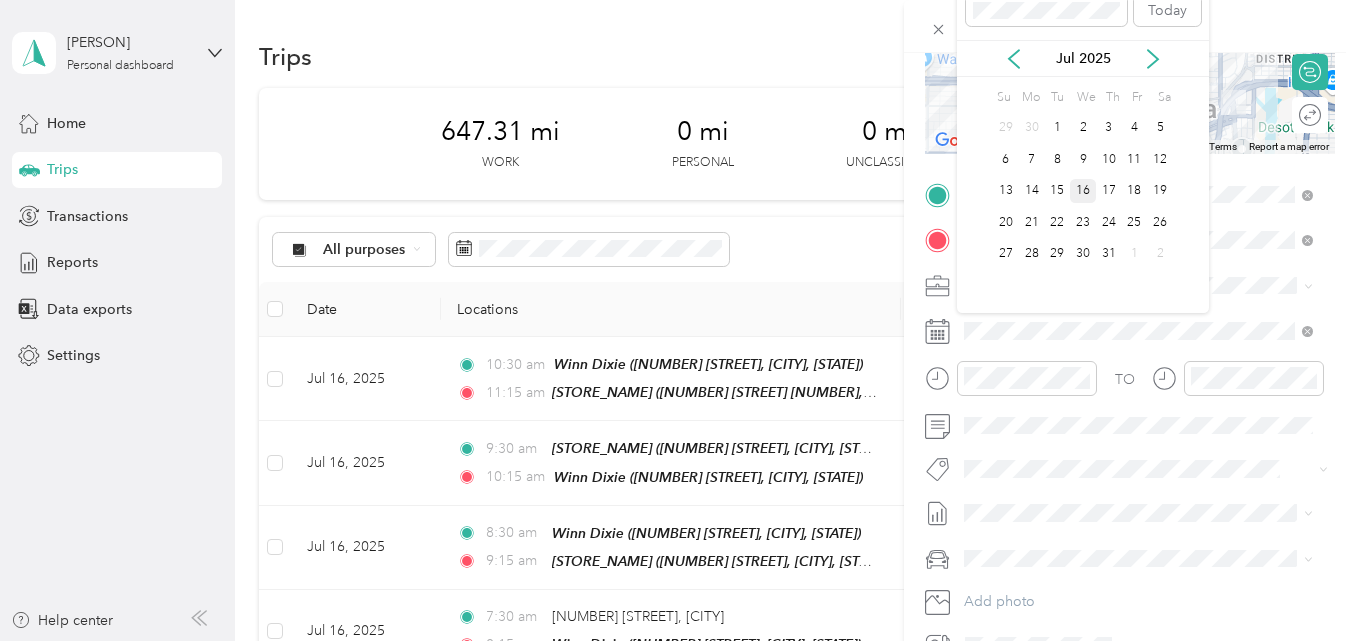 click on "16" at bounding box center (1083, 191) 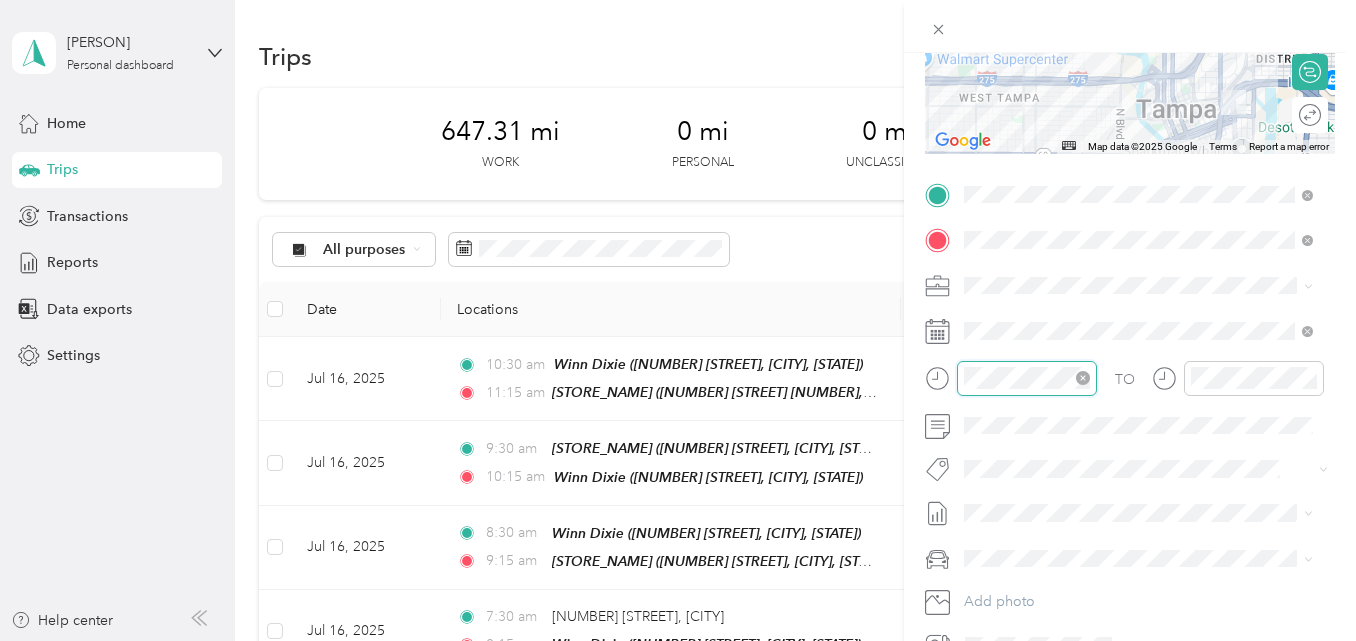 scroll, scrollTop: 112, scrollLeft: 0, axis: vertical 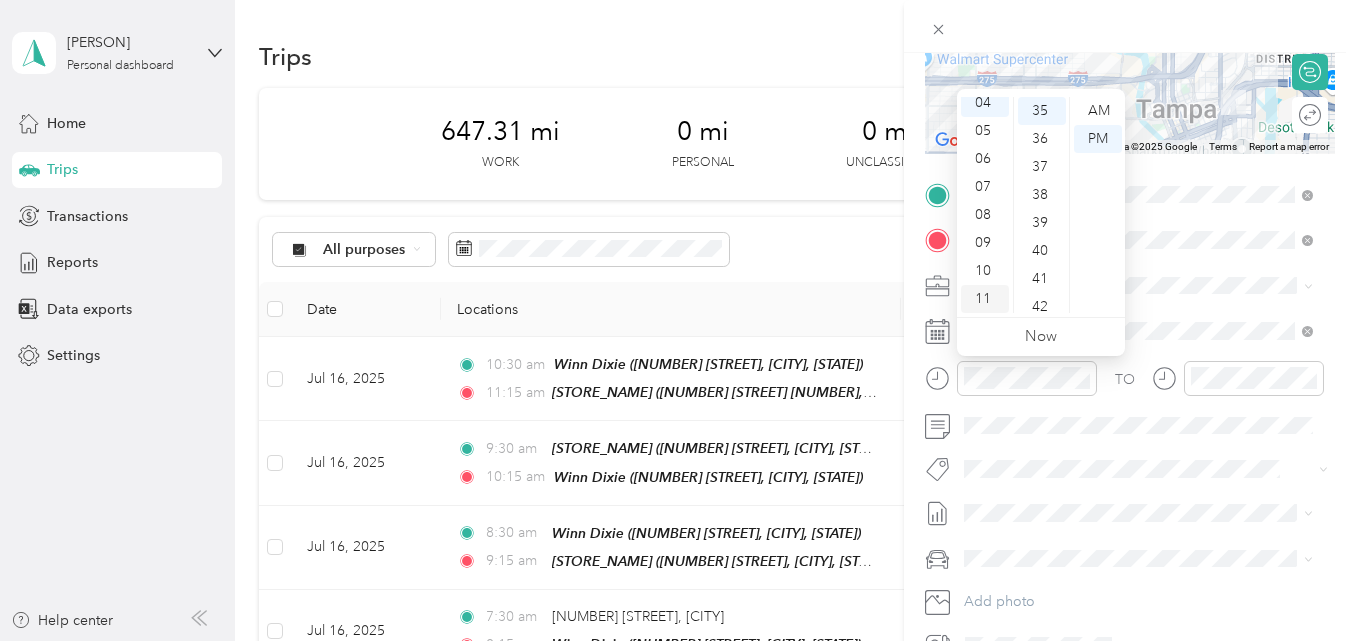 click on "11" at bounding box center (985, 299) 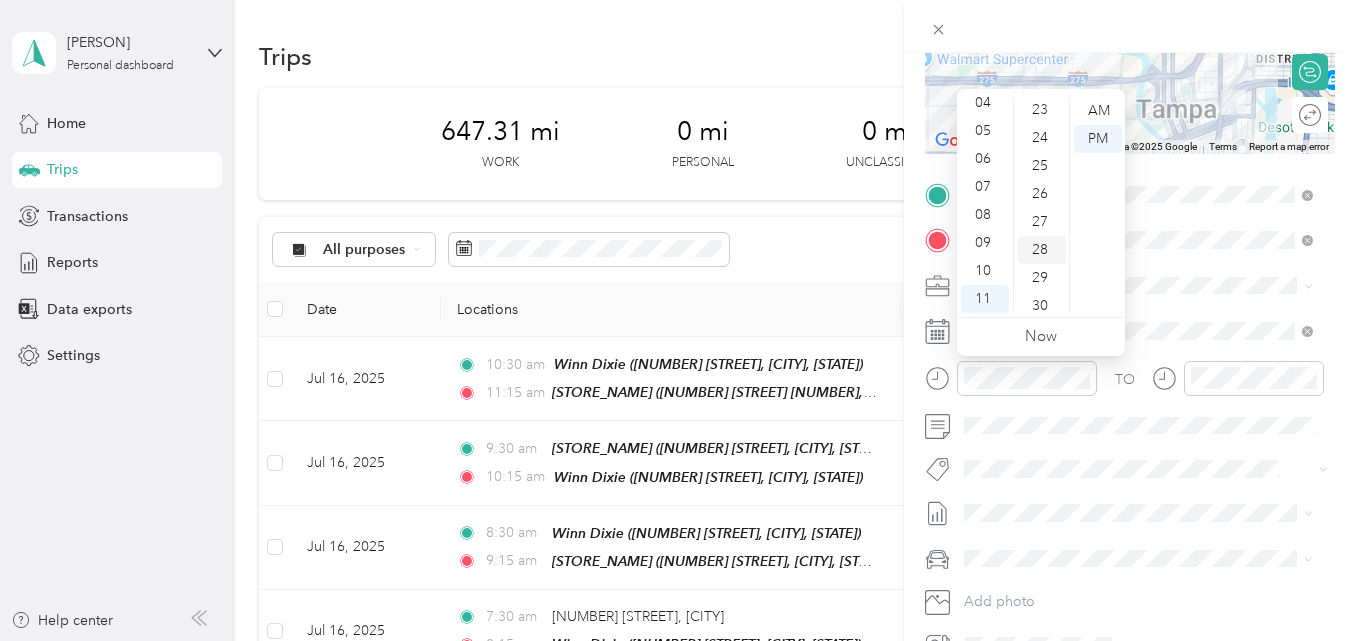 scroll, scrollTop: 780, scrollLeft: 0, axis: vertical 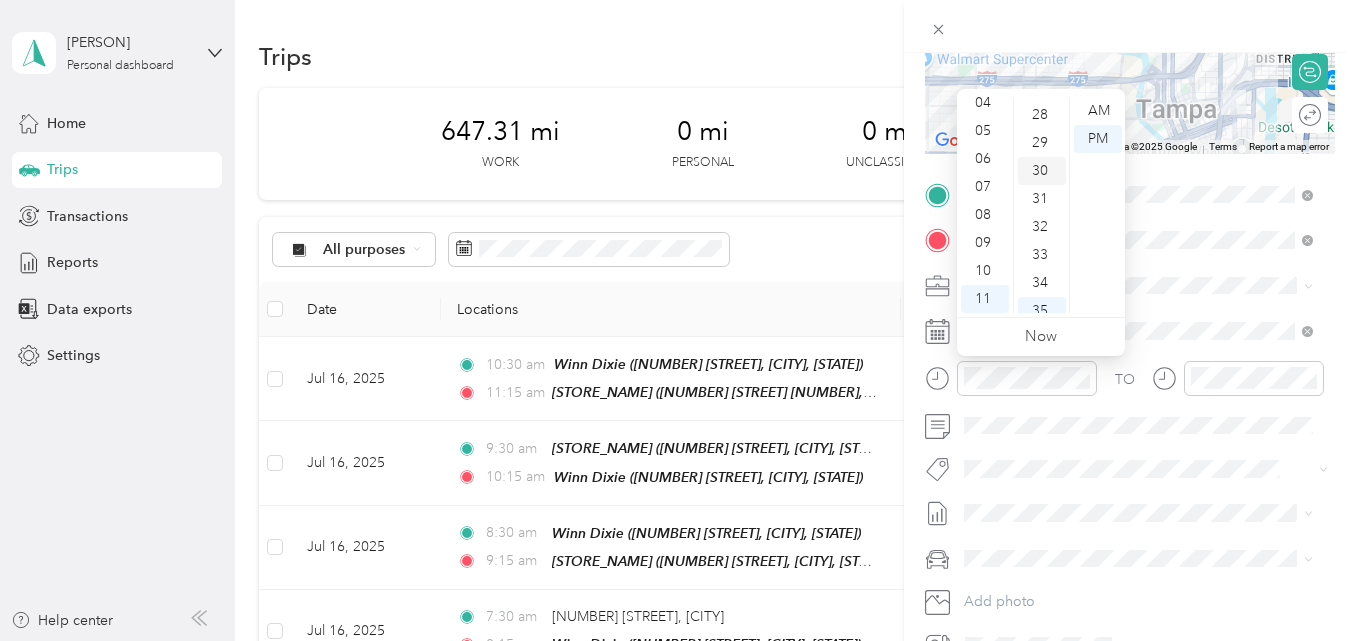 click on "30" at bounding box center (1042, 171) 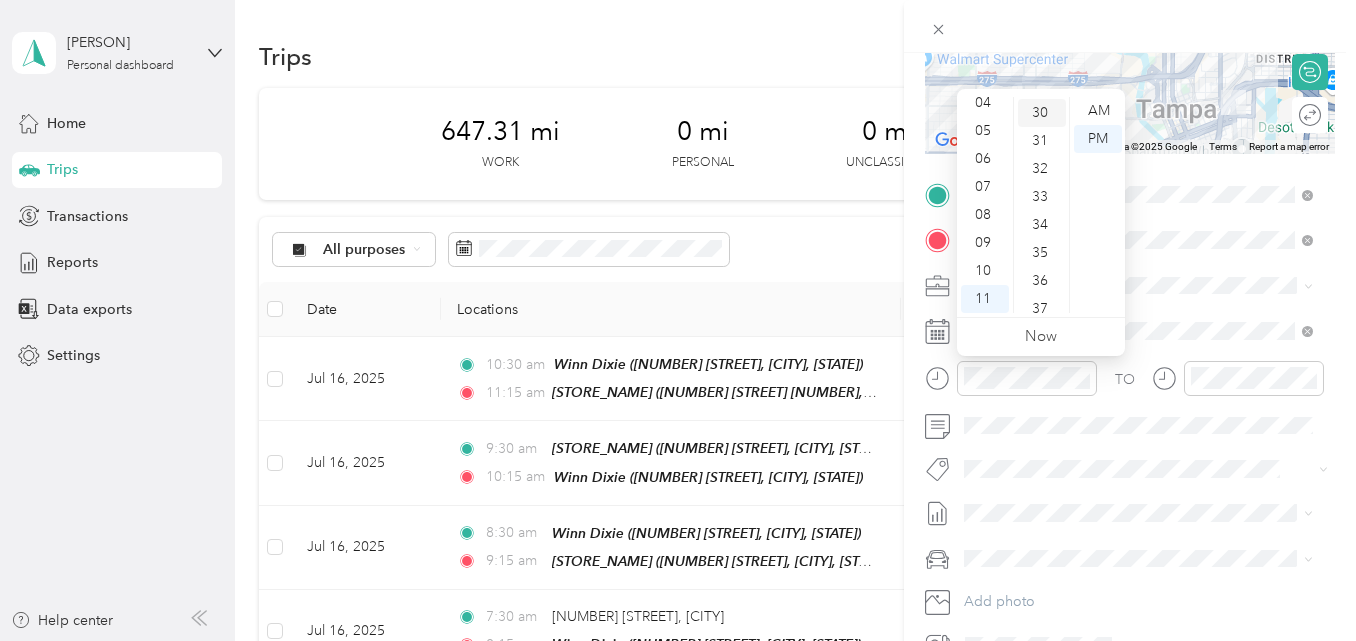 scroll, scrollTop: 840, scrollLeft: 0, axis: vertical 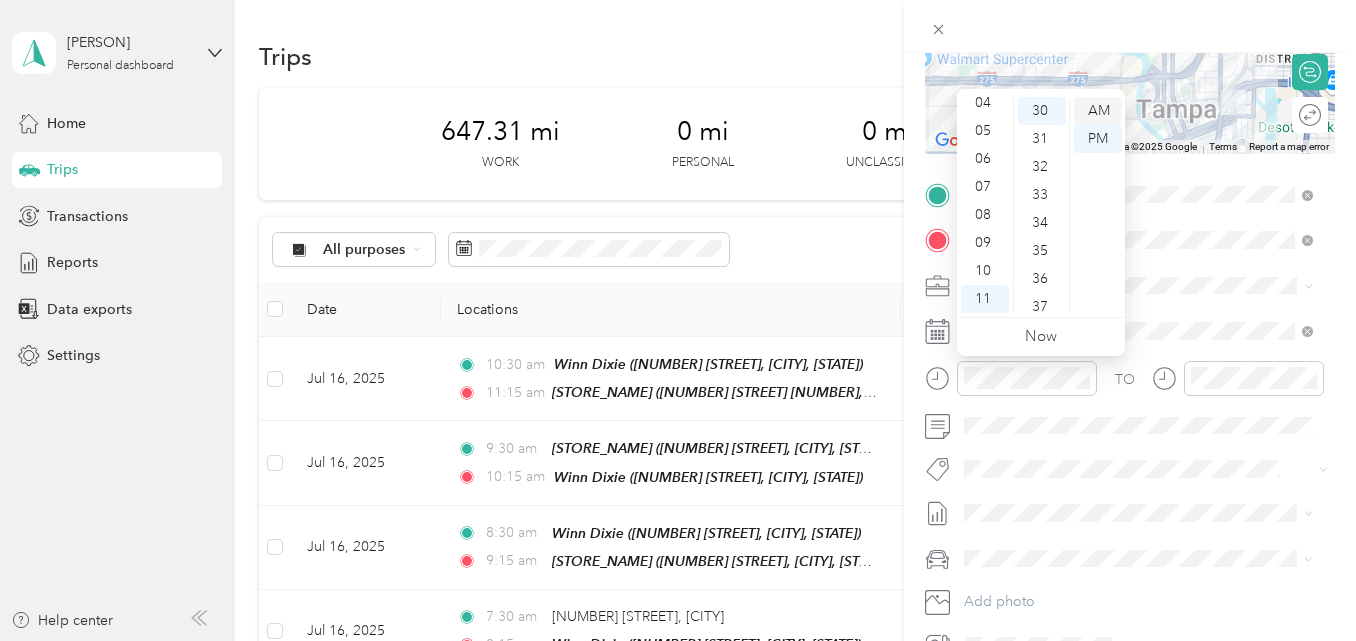 click on "AM" at bounding box center [1098, 111] 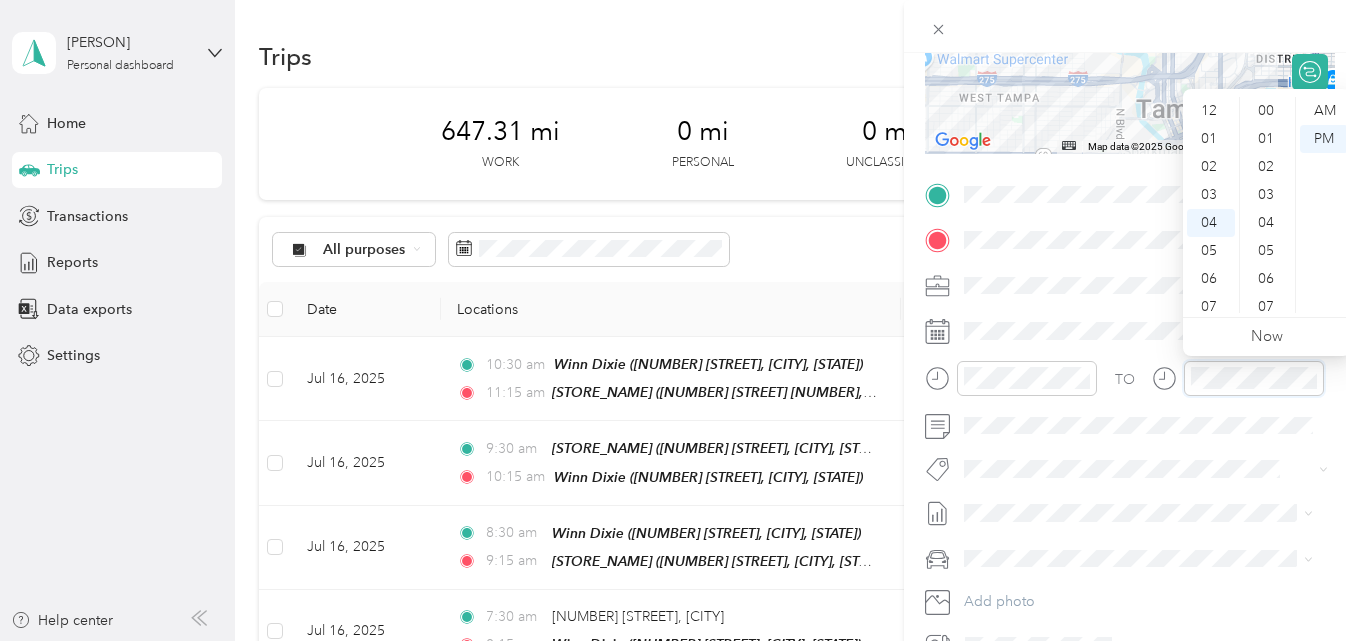 scroll, scrollTop: 980, scrollLeft: 0, axis: vertical 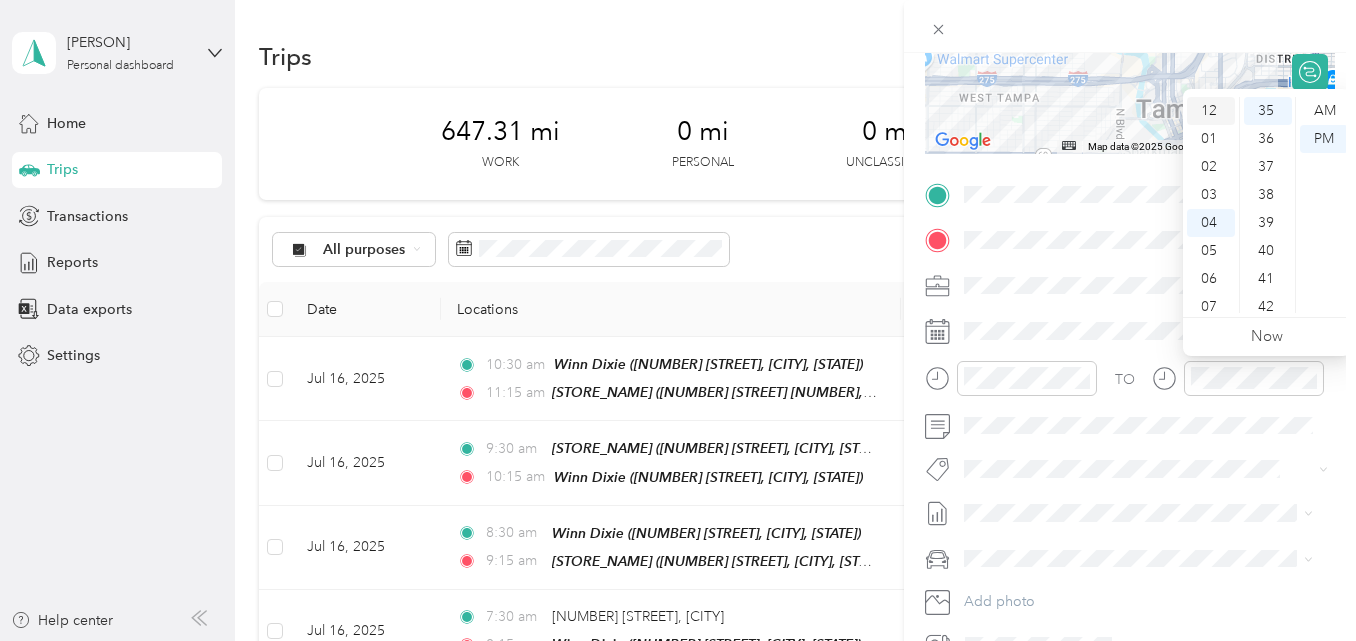 click on "12" at bounding box center (1211, 111) 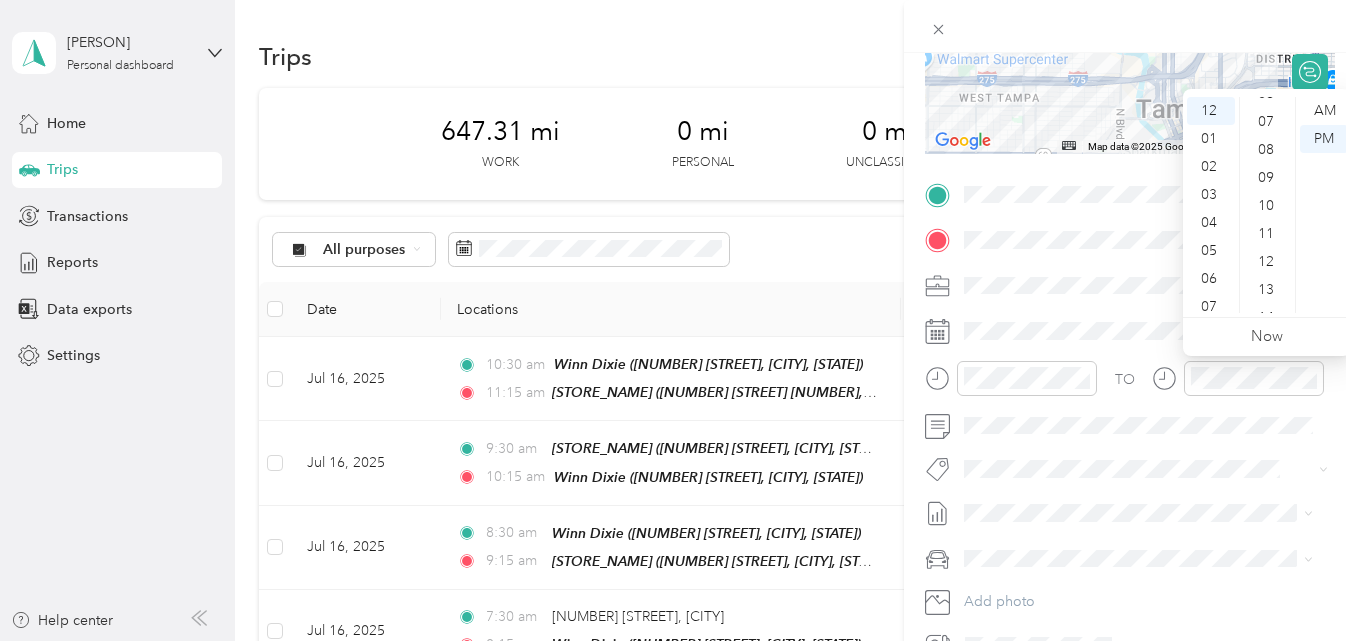 scroll, scrollTop: 180, scrollLeft: 0, axis: vertical 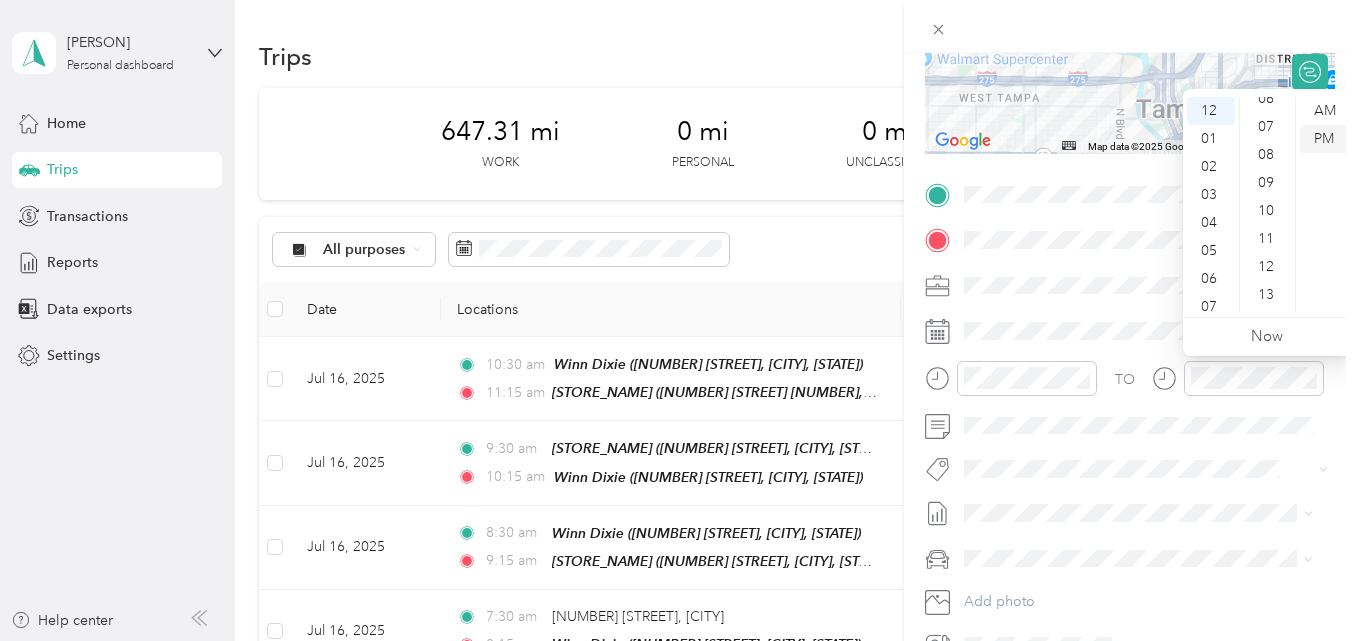 click on "PM" at bounding box center [1324, 139] 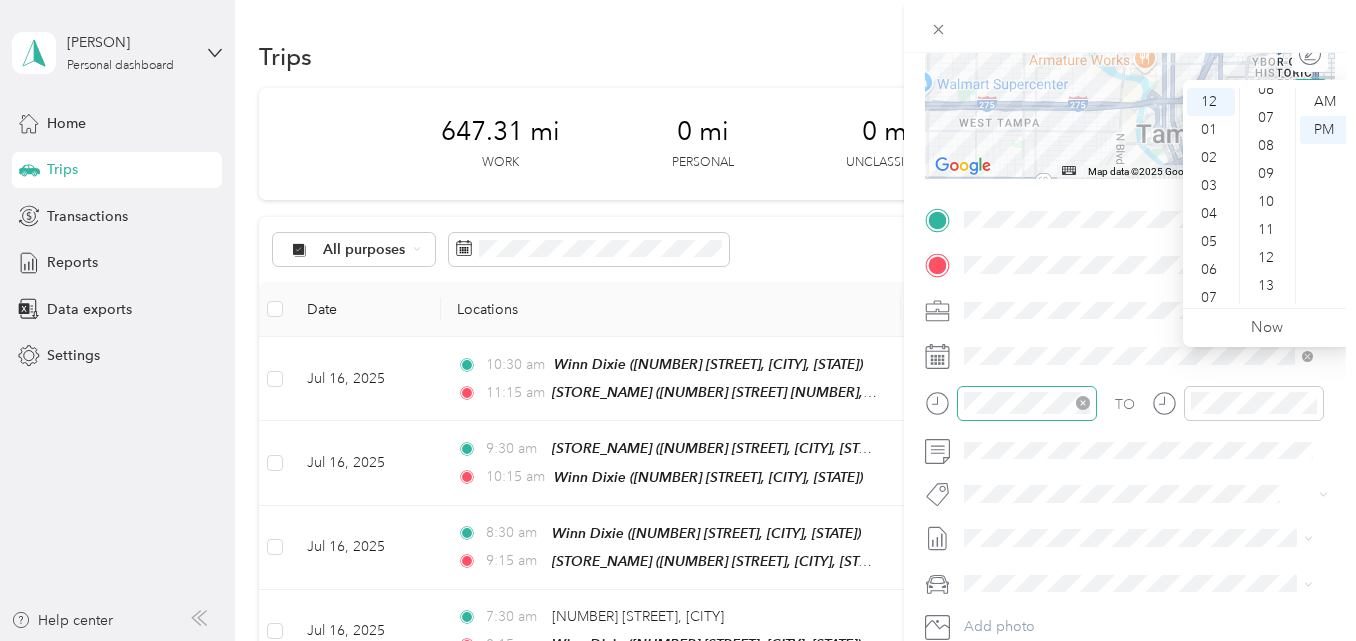 scroll, scrollTop: 309, scrollLeft: 0, axis: vertical 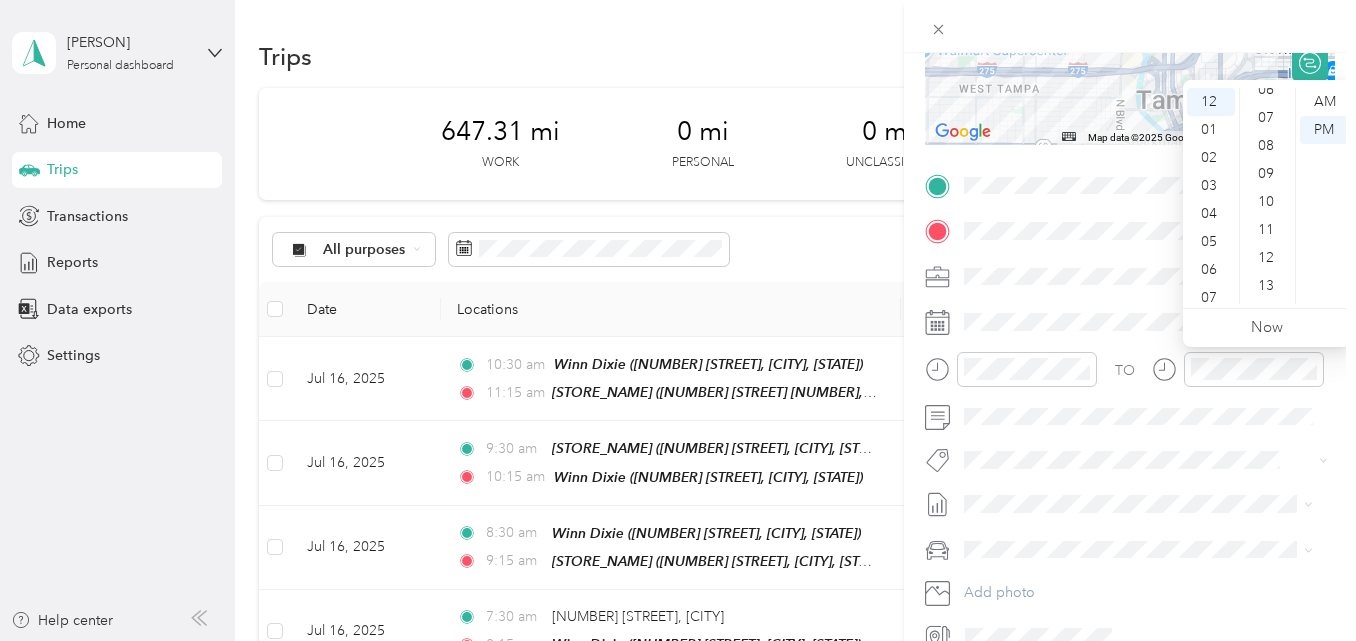 click on "New Trip Save This trip cannot be edited because it is either under review, approved, or paid. Contact your Team Manager to edit it. Miles ← Move left → Move right ↑ Move up ↓ Move down + Zoom in - Zoom out Home Jump left by 75% End Jump right by 75% Page Up Jump up by 75% Page Down Jump down by 75% Map Data Map data ©2025 Google Map data ©2025 Google 1 km  Click to toggle between metric and imperial units Terms Report a map error Edit route Calculate route Round trip TO Add photo" at bounding box center (1130, 205) 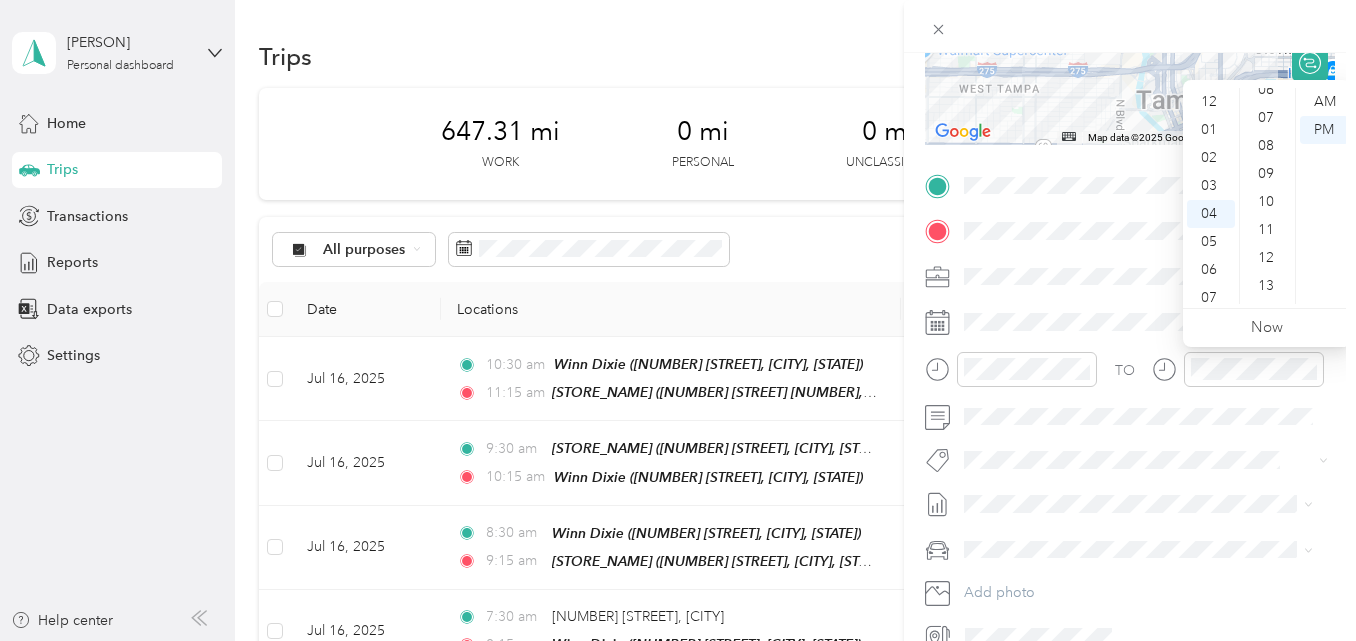 scroll, scrollTop: 109, scrollLeft: 0, axis: vertical 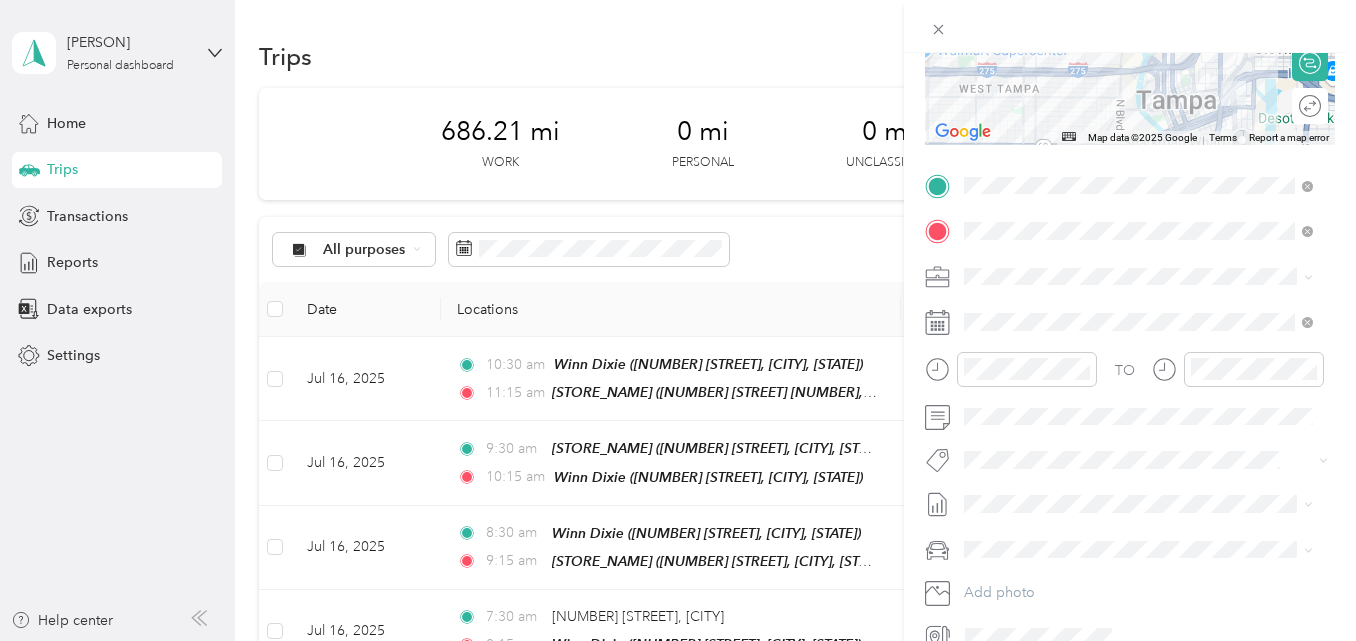 click on "New Trip Save This trip cannot be edited because it is either under review, approved, or paid. Contact your Team Manager to edit it. Miles ← Move left → Move right ↑ Move up ↓ Move down + Zoom in - Zoom out Home Jump left by 75% End Jump right by 75% Page Up Jump up by 75% Page Down Jump down by 75% Map Data Map data ©2025 Google Map data ©2025 Google 1 km  Click to toggle between metric and imperial units Terms Report a map error Edit route Calculate route Round trip TO Add photo" at bounding box center (678, 320) 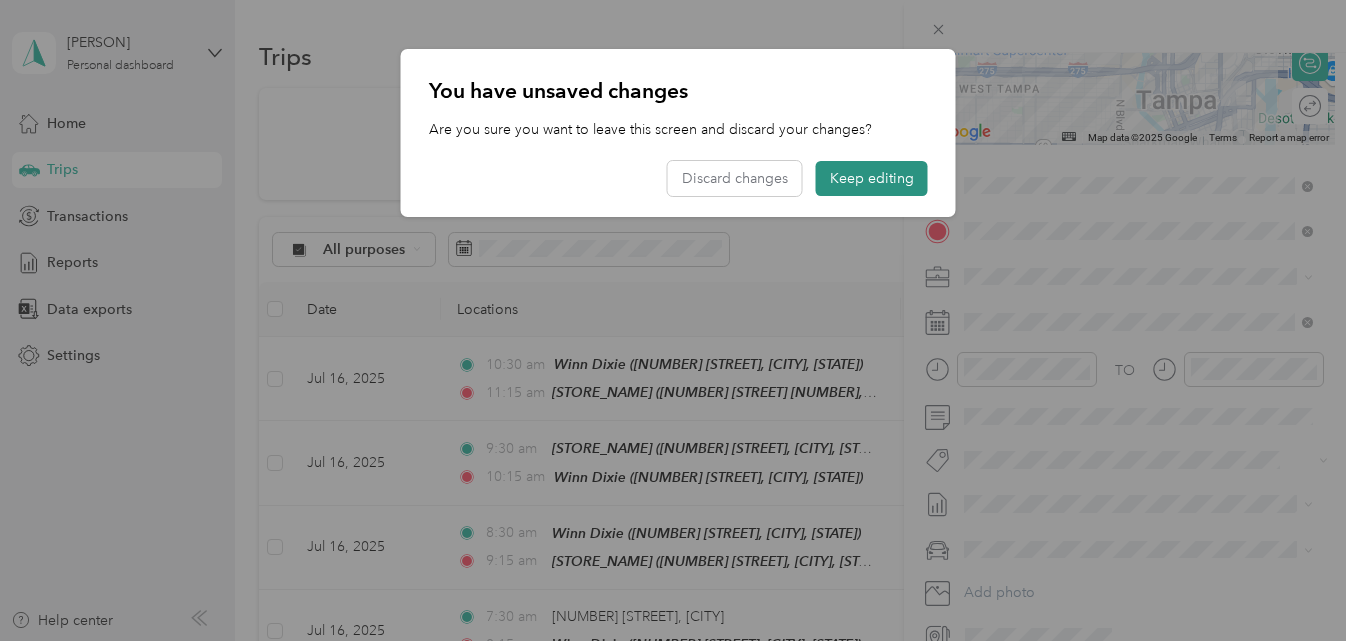 click on "Keep editing" at bounding box center [872, 178] 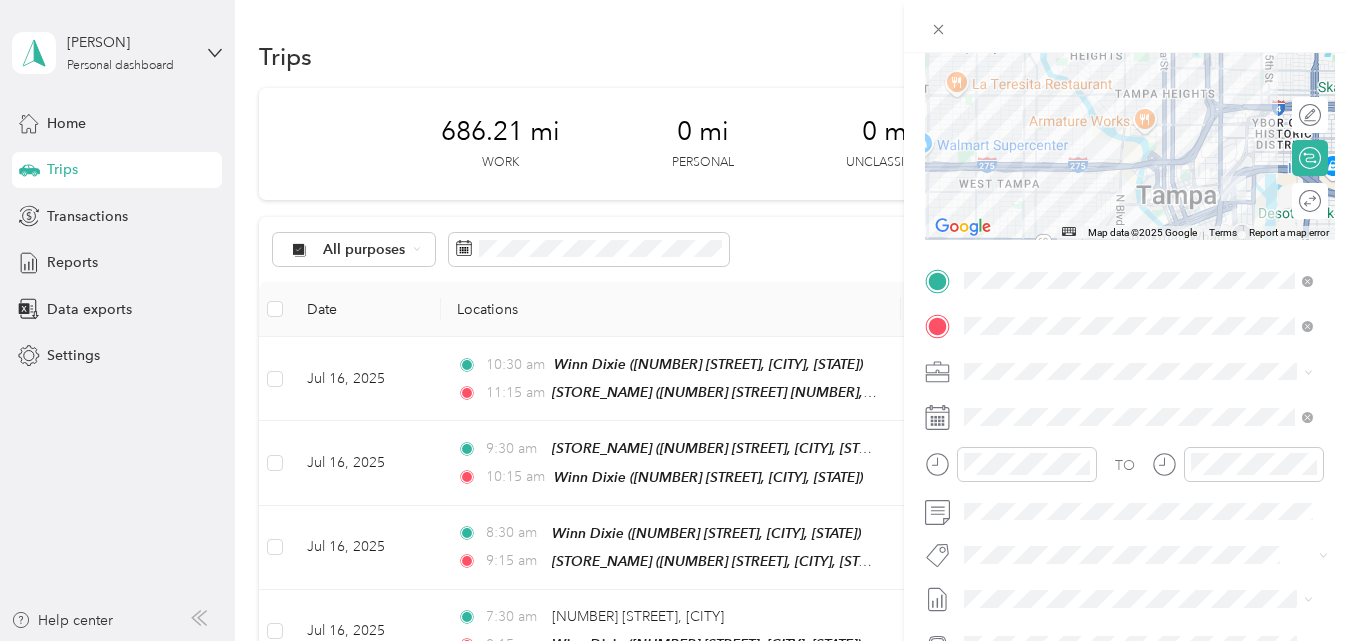 scroll, scrollTop: 109, scrollLeft: 0, axis: vertical 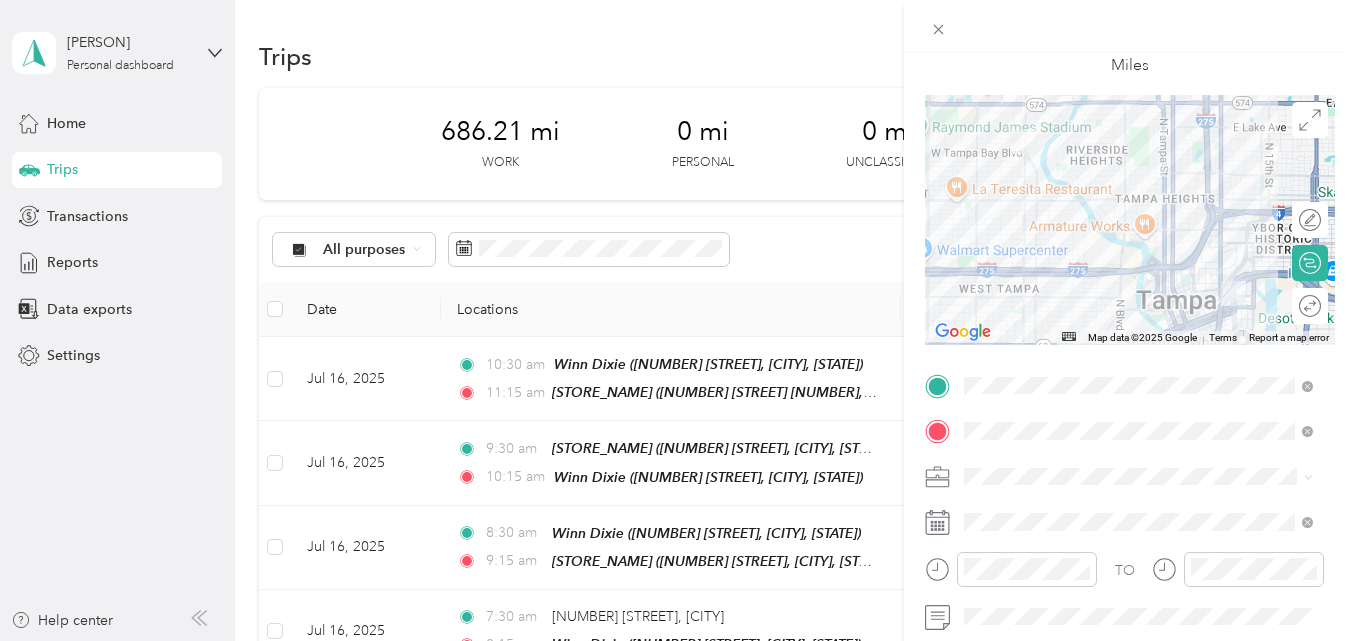 click on "New Trip Save This trip cannot be edited because it is either under review, approved, or paid. Contact your Team Manager to edit it. Miles ← Move left → Move right ↑ Move up ↓ Move down + Zoom in - Zoom out Home Jump left by 75% End Jump right by 75% Page Up Jump up by 75% Page Down Jump down by 75% Map Data Map data ©2025 Google Map data ©2025 Google 1 km  Click to toggle between metric and imperial units Terms Report a map error Edit route Calculate route Round trip TO Add photo" at bounding box center (678, 320) 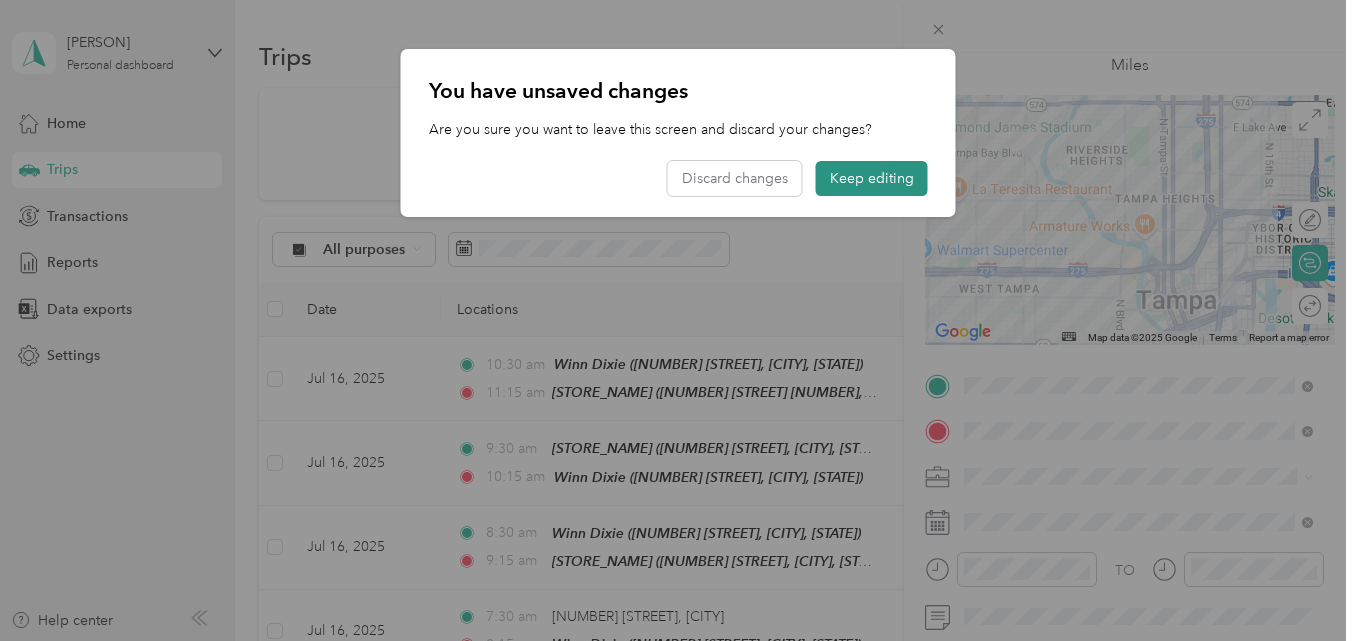 click on "Keep editing" at bounding box center (872, 178) 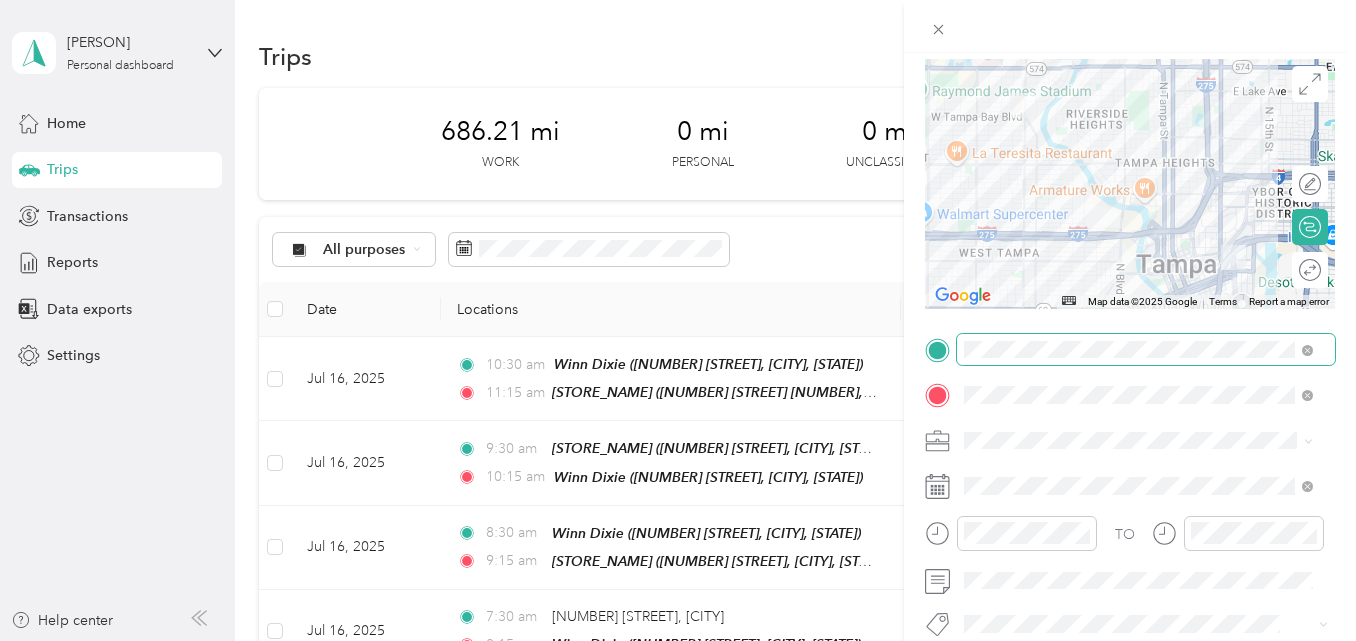 scroll, scrollTop: 0, scrollLeft: 0, axis: both 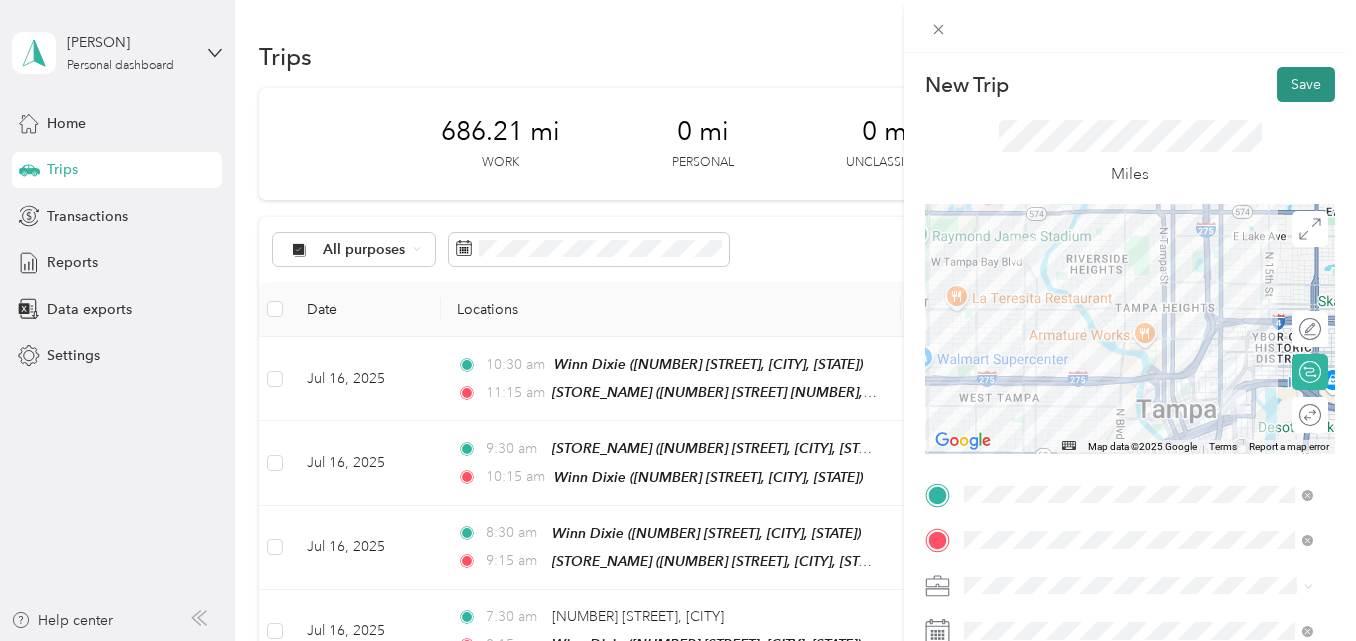 click on "Save" at bounding box center [1306, 84] 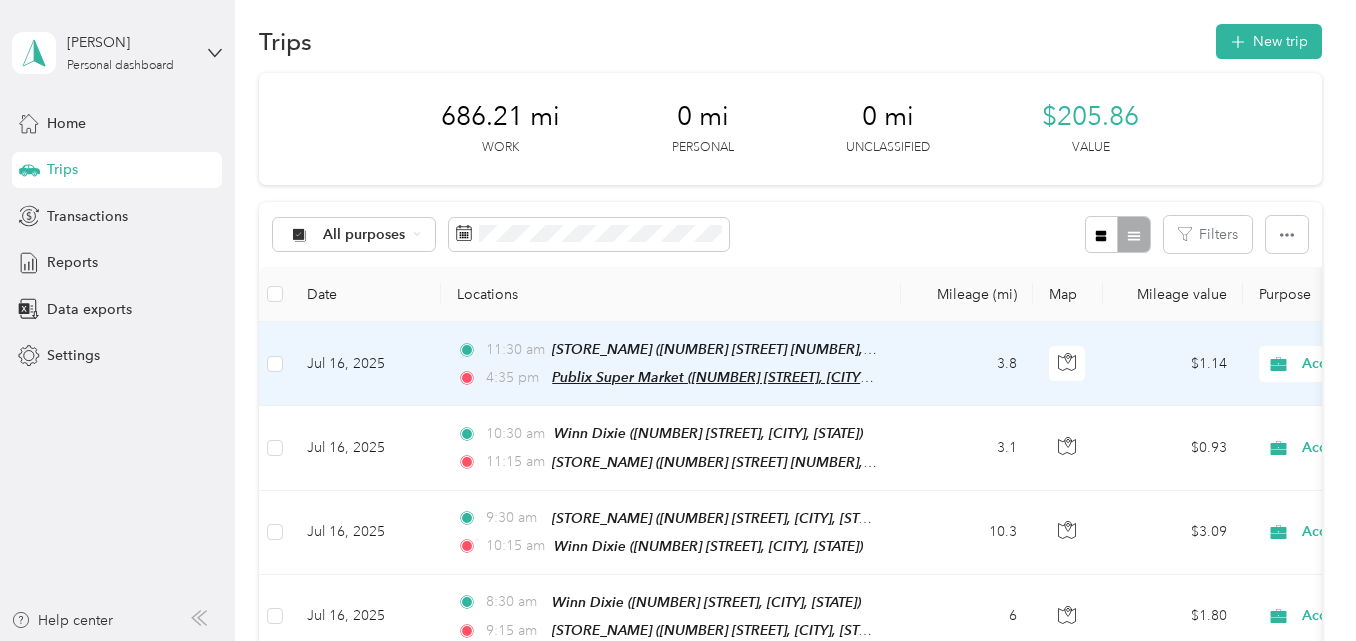 scroll, scrollTop: 0, scrollLeft: 0, axis: both 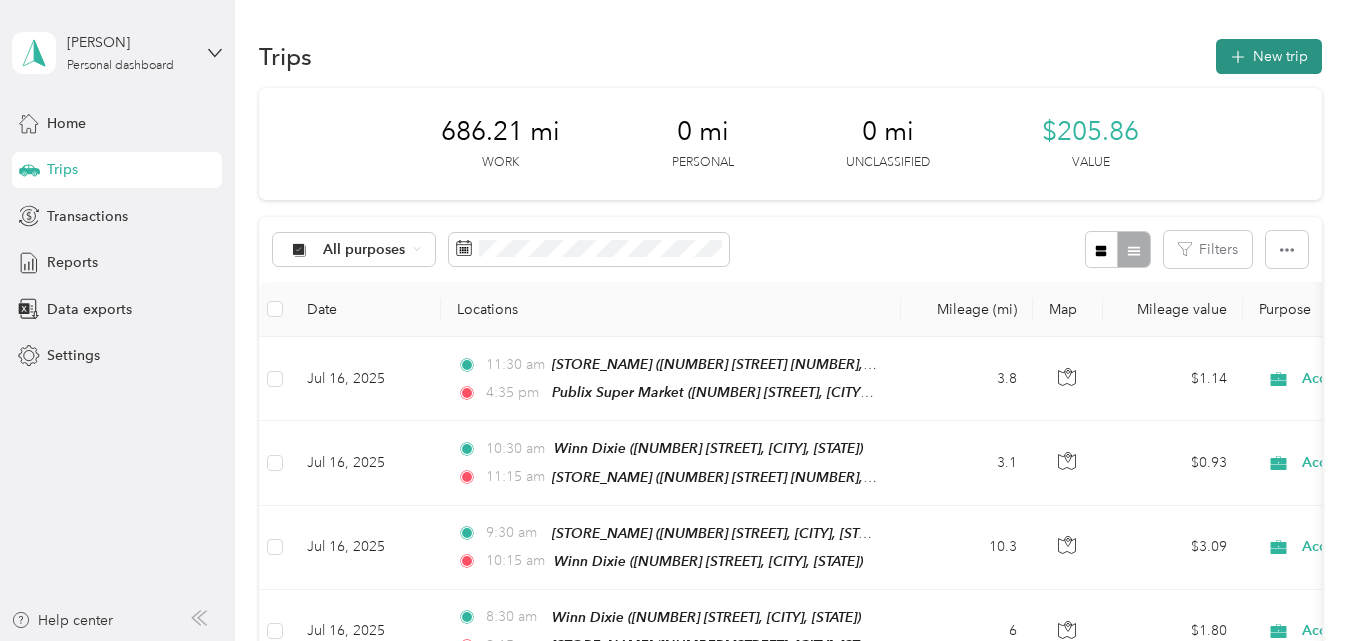 click on "New trip" at bounding box center (1269, 56) 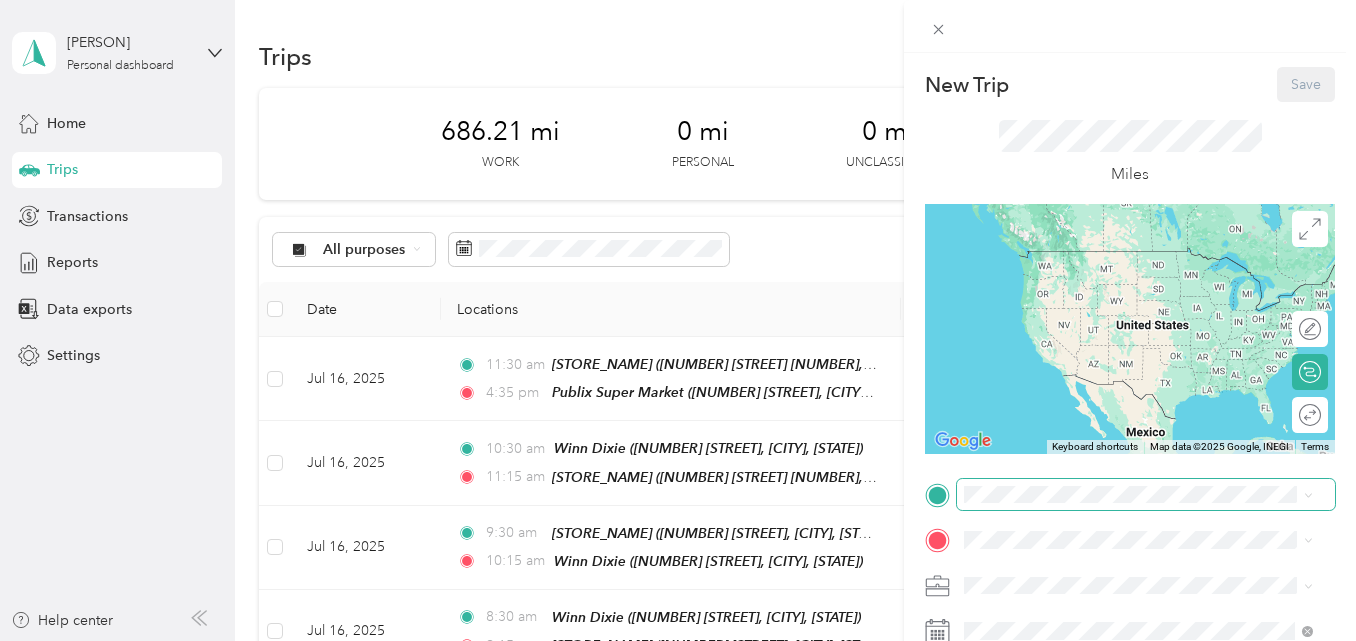 scroll, scrollTop: 100, scrollLeft: 0, axis: vertical 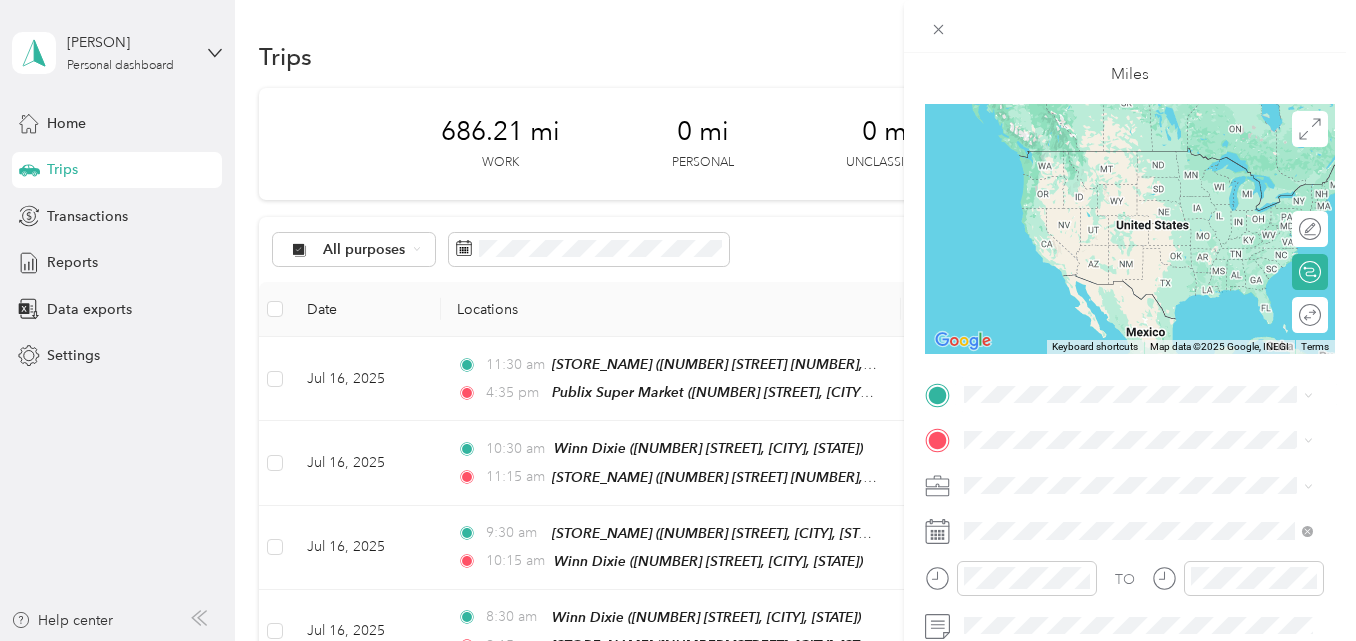 click on "TEAM [STORE_NAME] [NUMBER] [STREET], [POSTAL_CODE], [CITY], [STATE], [COUNTRY]" at bounding box center (1154, 496) 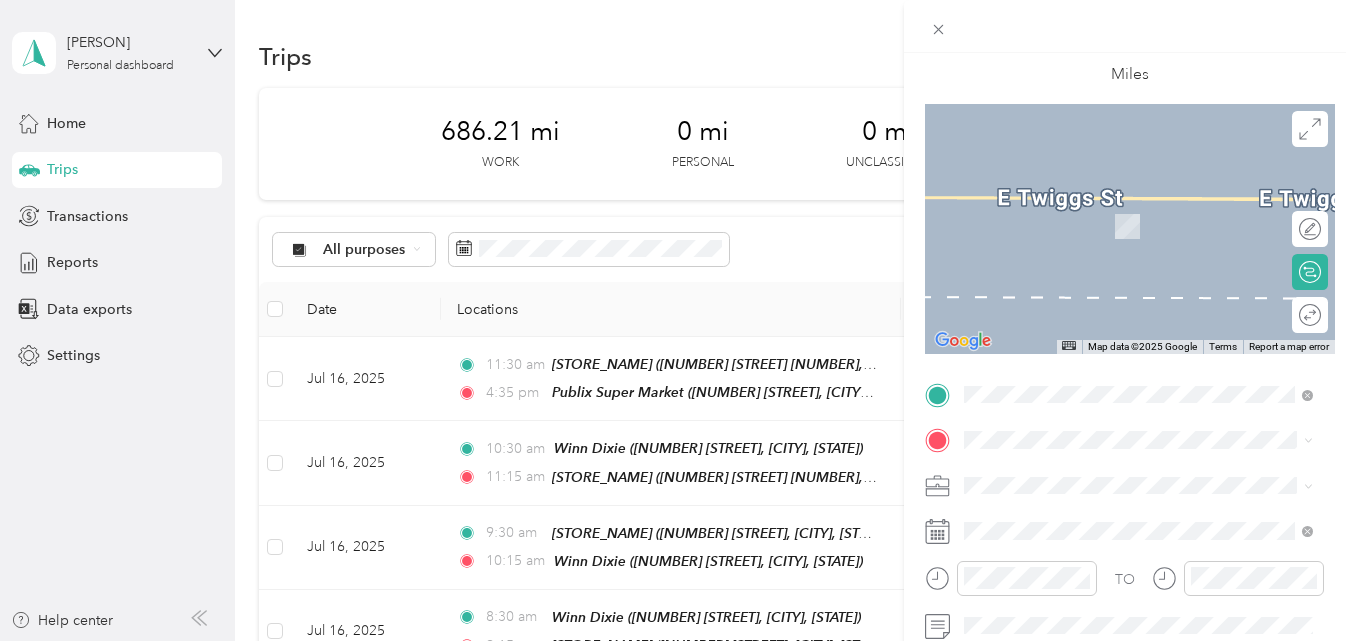 click on "TEAM [BRAND] Super Market [NUMBER] [STREET], [POSTAL_CODE], [CITY], [STATE], [COUNTRY]" at bounding box center (1154, 309) 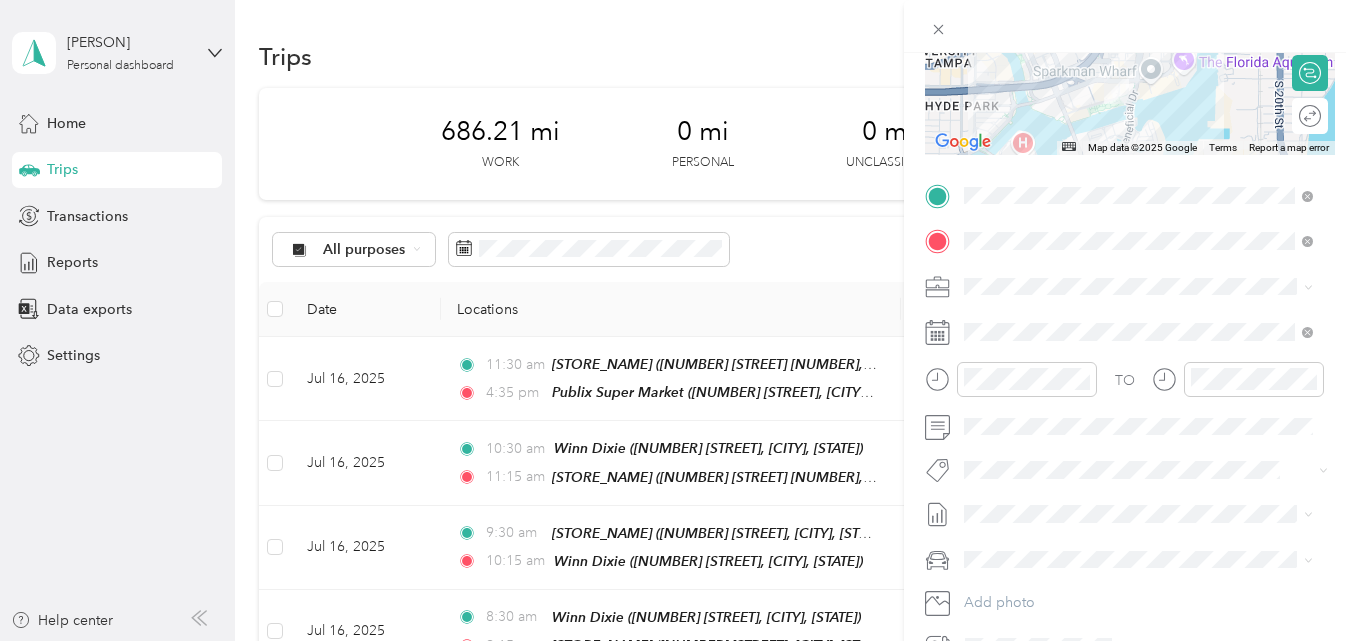 scroll, scrollTop: 300, scrollLeft: 0, axis: vertical 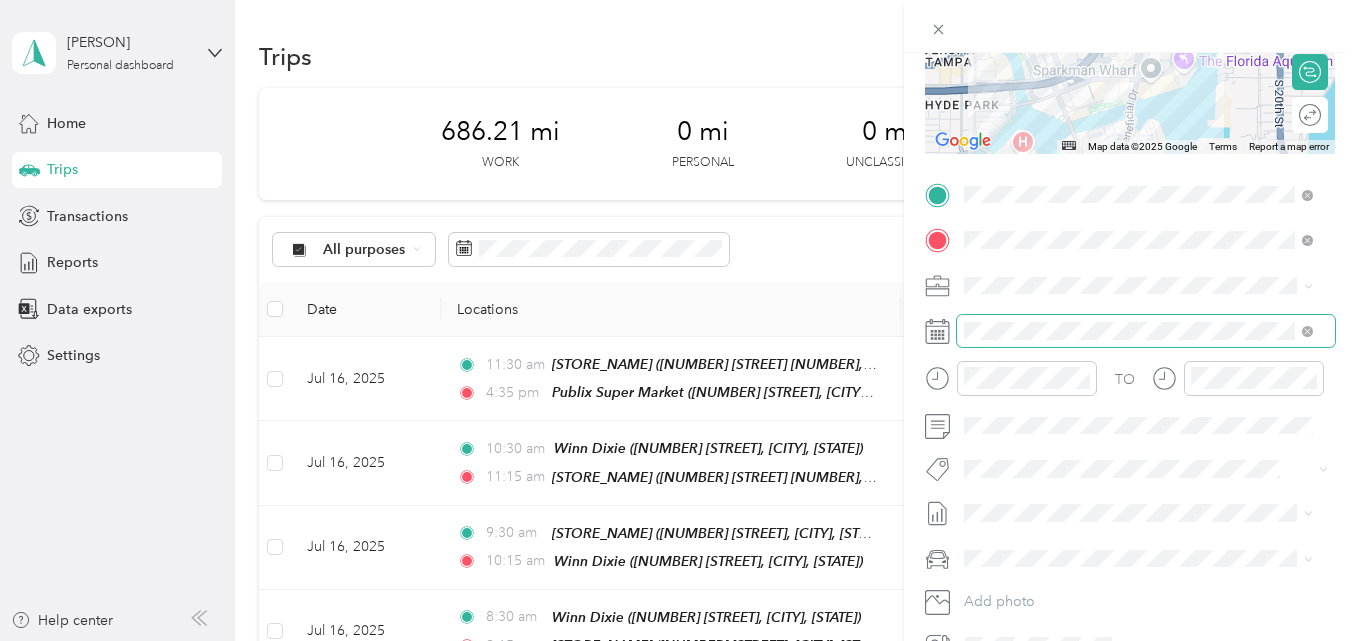 click at bounding box center (1146, 331) 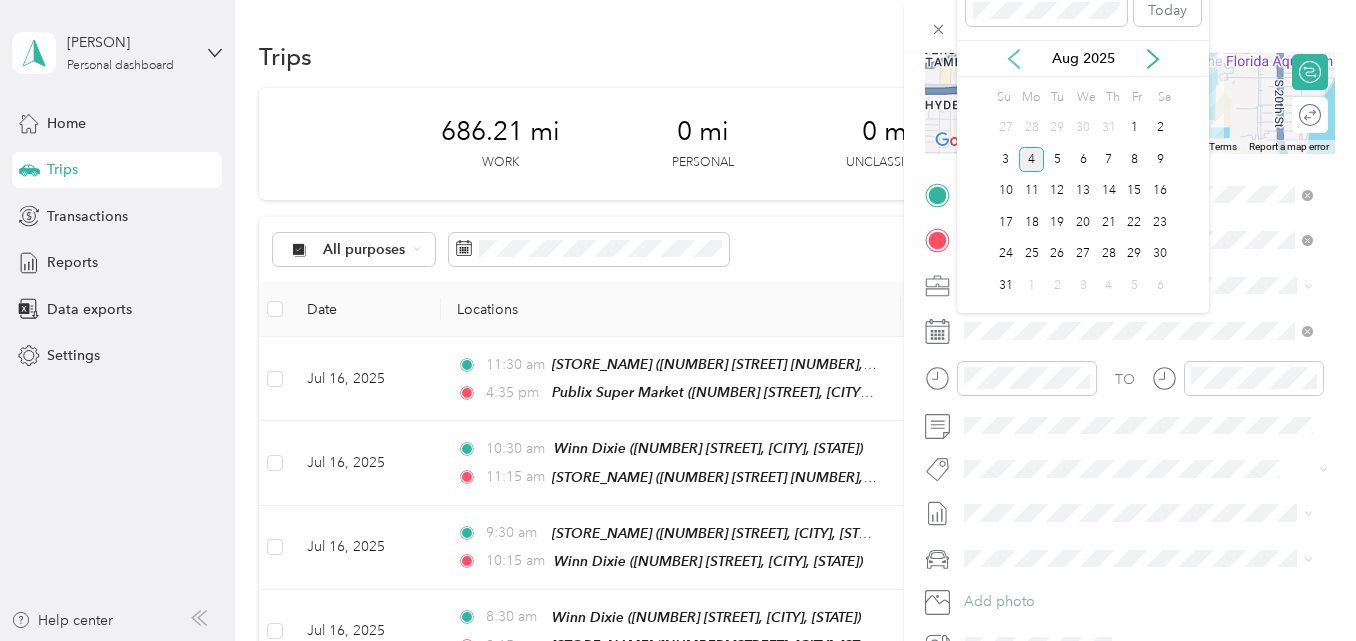 click 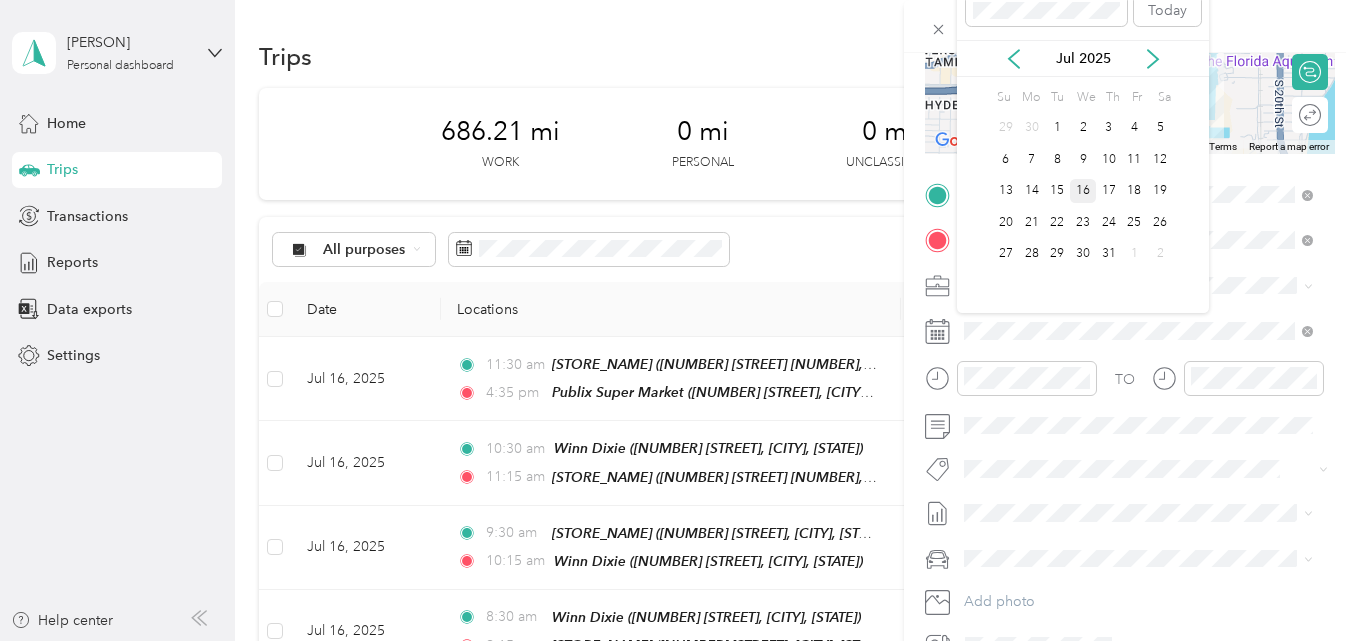 click on "16" at bounding box center [1083, 191] 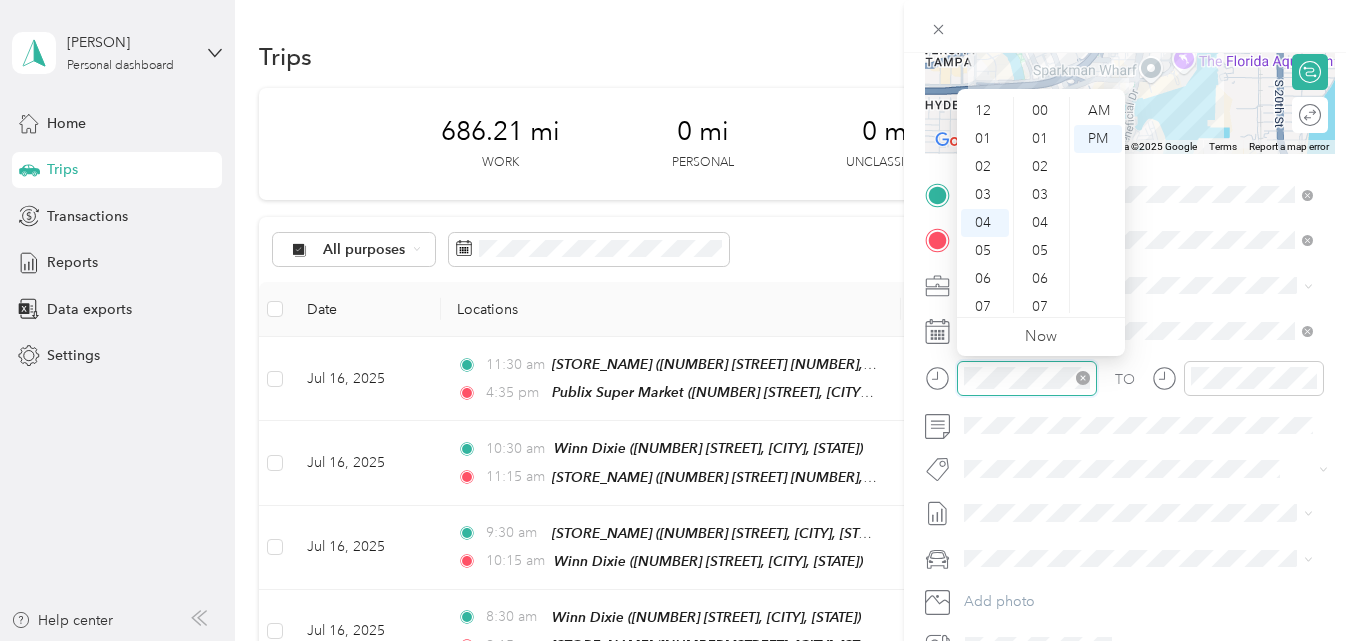scroll, scrollTop: 112, scrollLeft: 0, axis: vertical 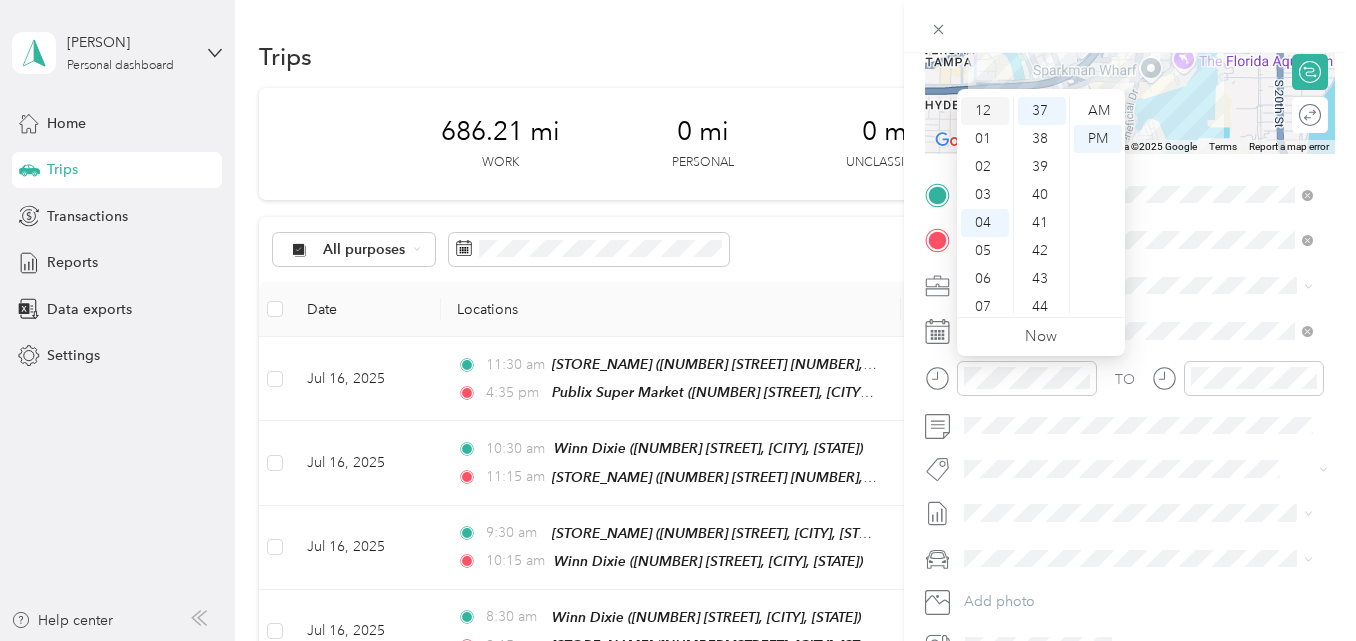 click on "12" at bounding box center [985, 111] 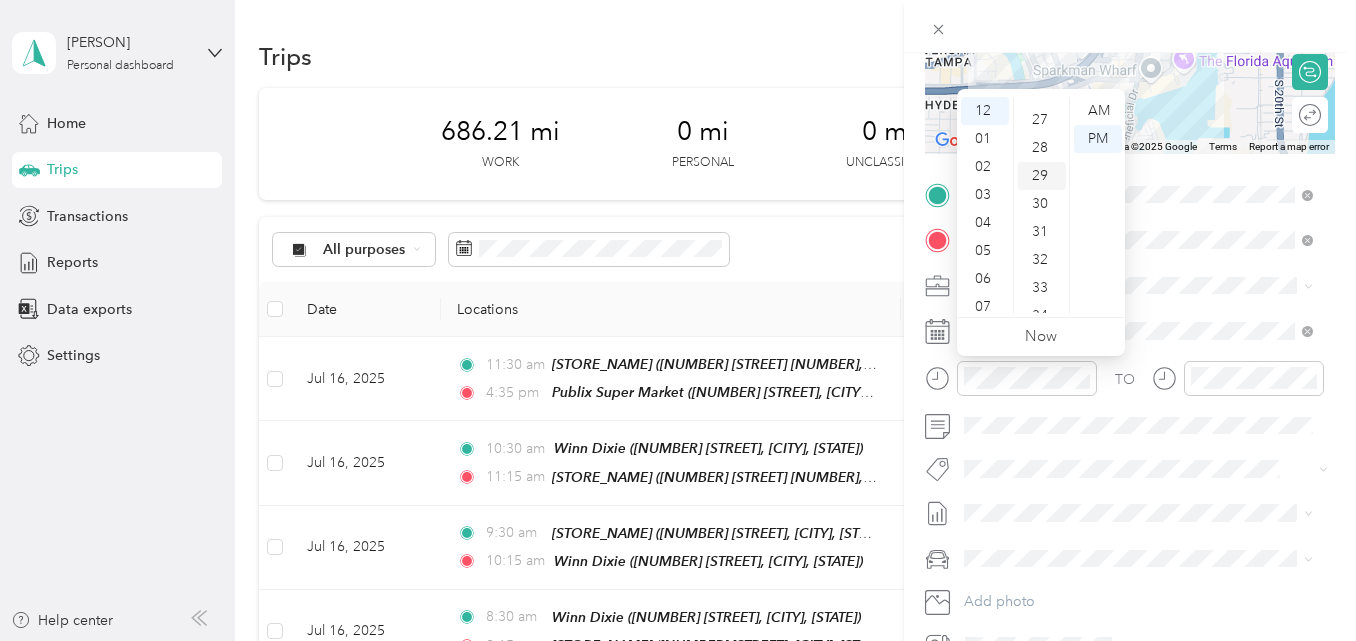 scroll, scrollTop: 736, scrollLeft: 0, axis: vertical 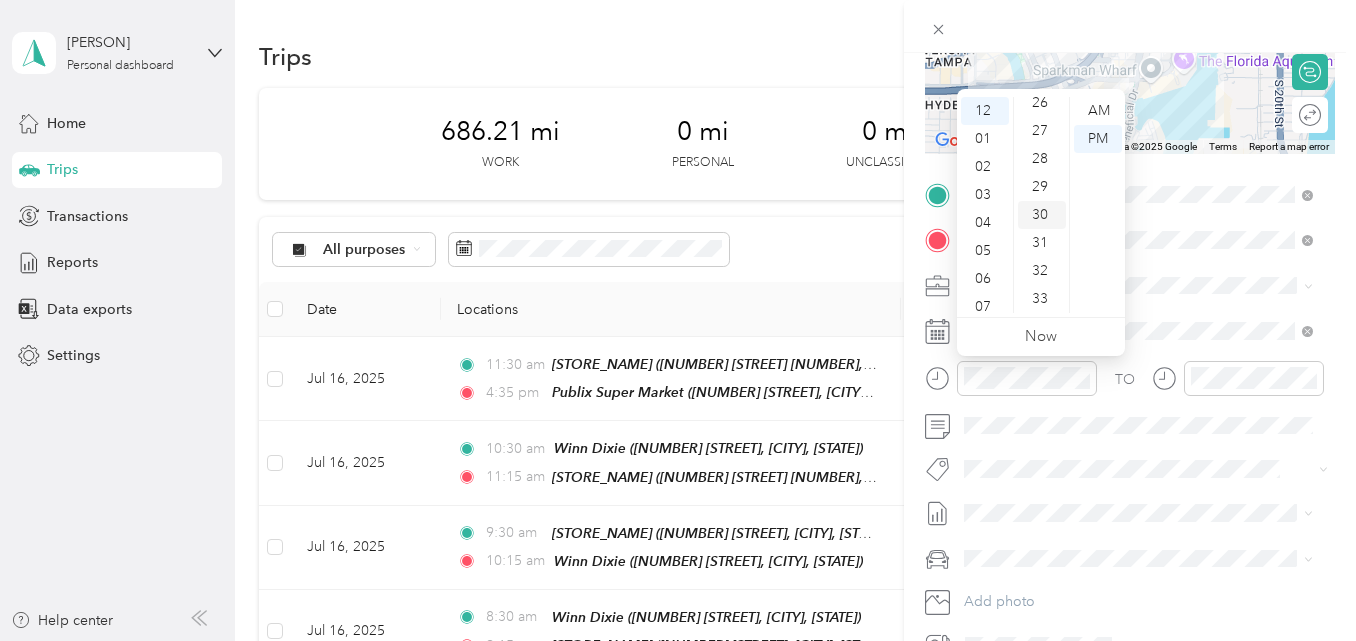 click on "30" at bounding box center [1042, 215] 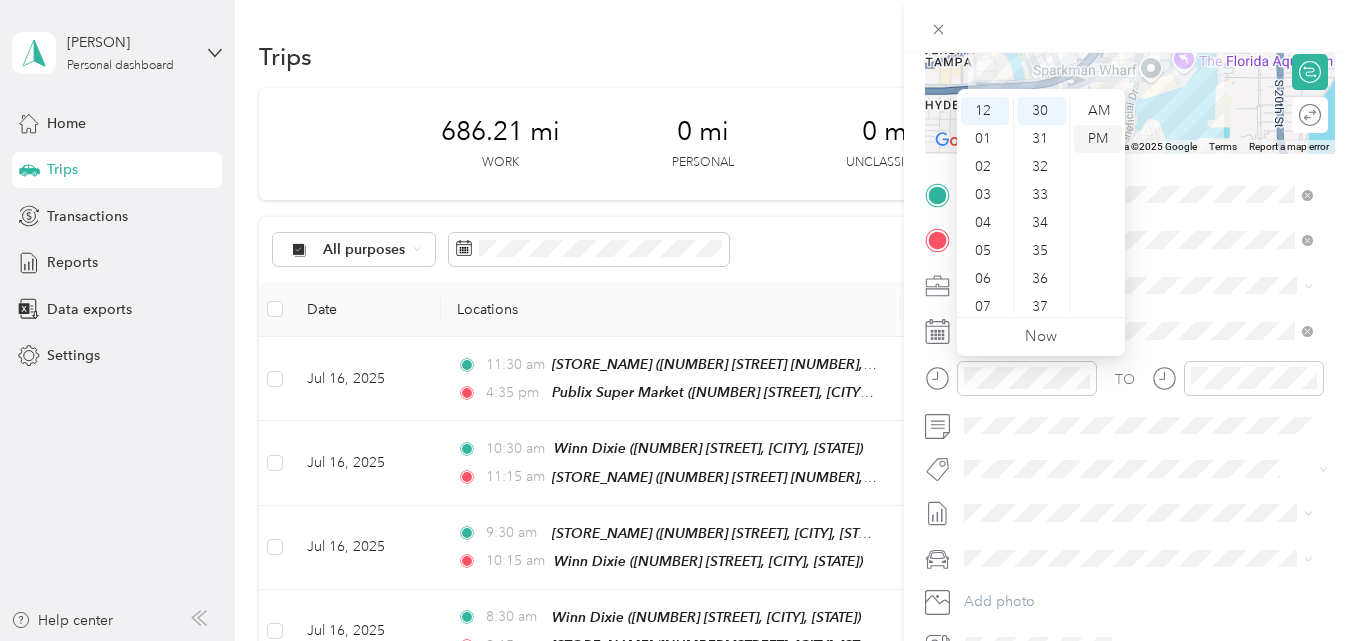 click on "PM" at bounding box center [1098, 139] 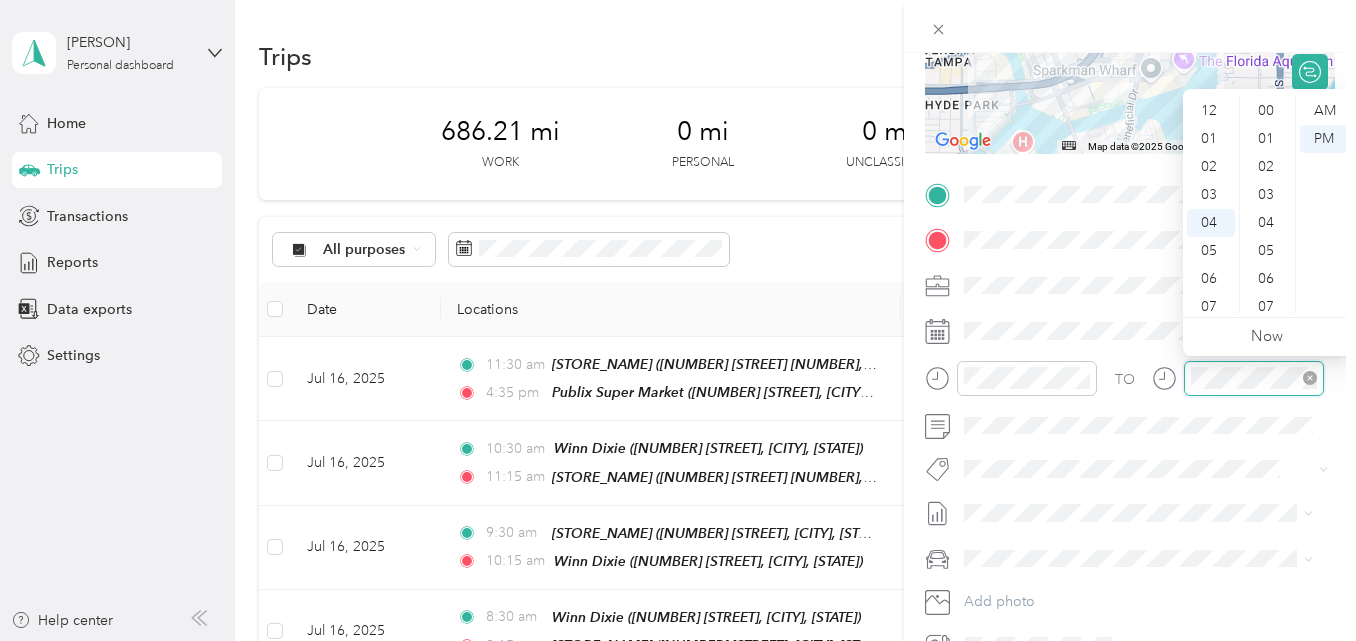 scroll, scrollTop: 112, scrollLeft: 0, axis: vertical 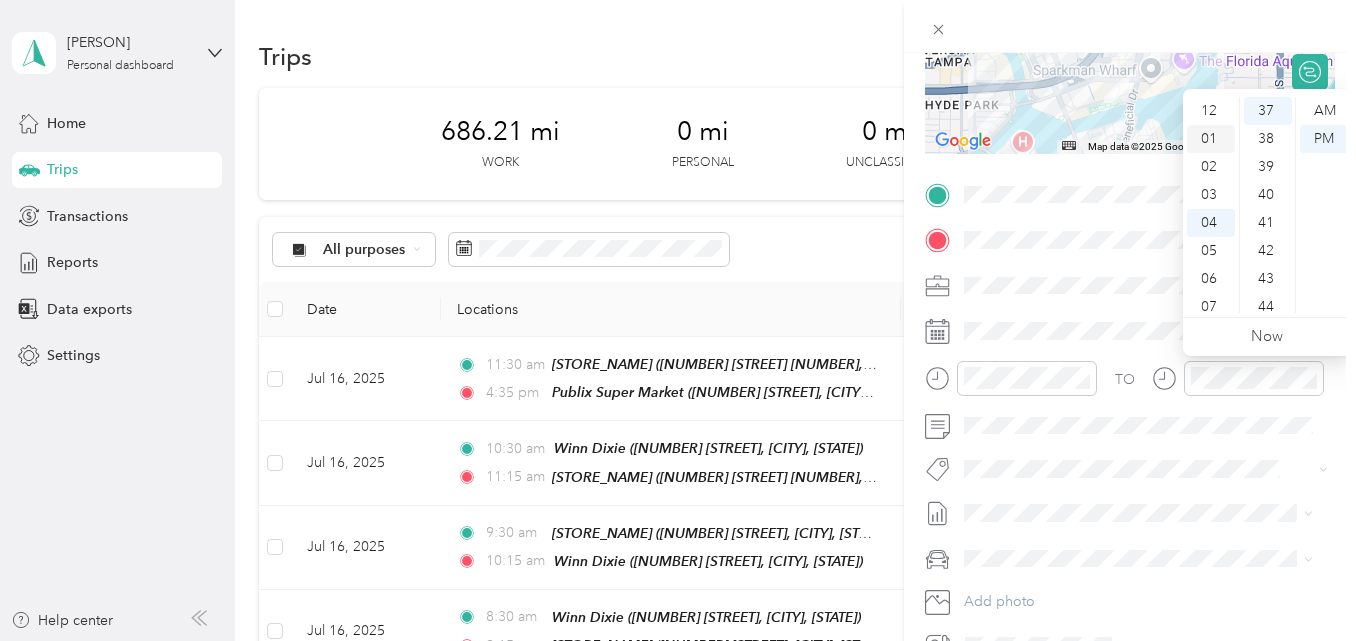 click on "01" at bounding box center [1211, 139] 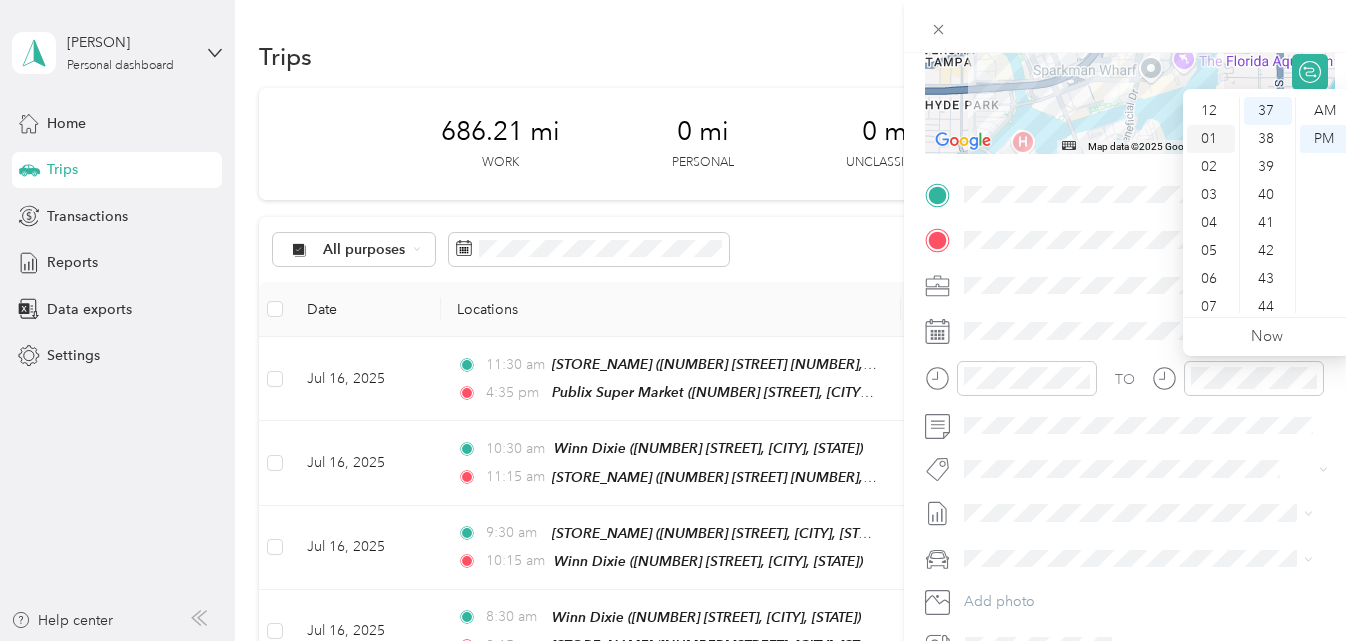 scroll, scrollTop: 28, scrollLeft: 0, axis: vertical 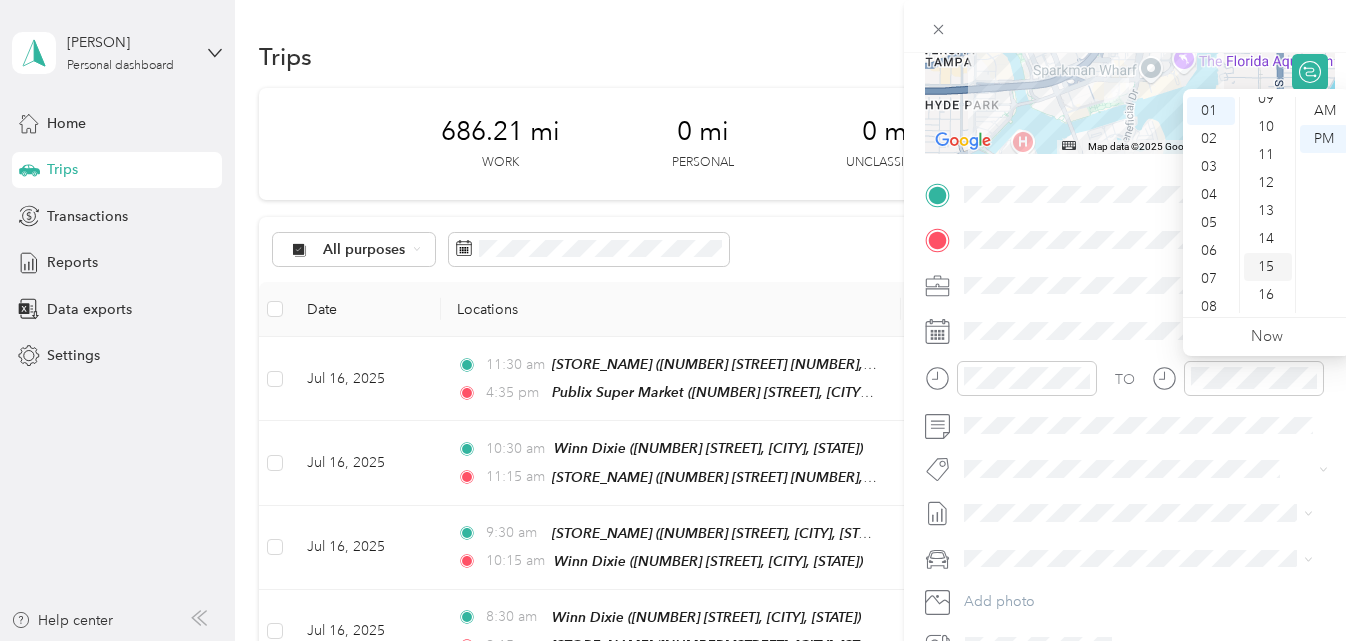 click on "15" at bounding box center (1268, 267) 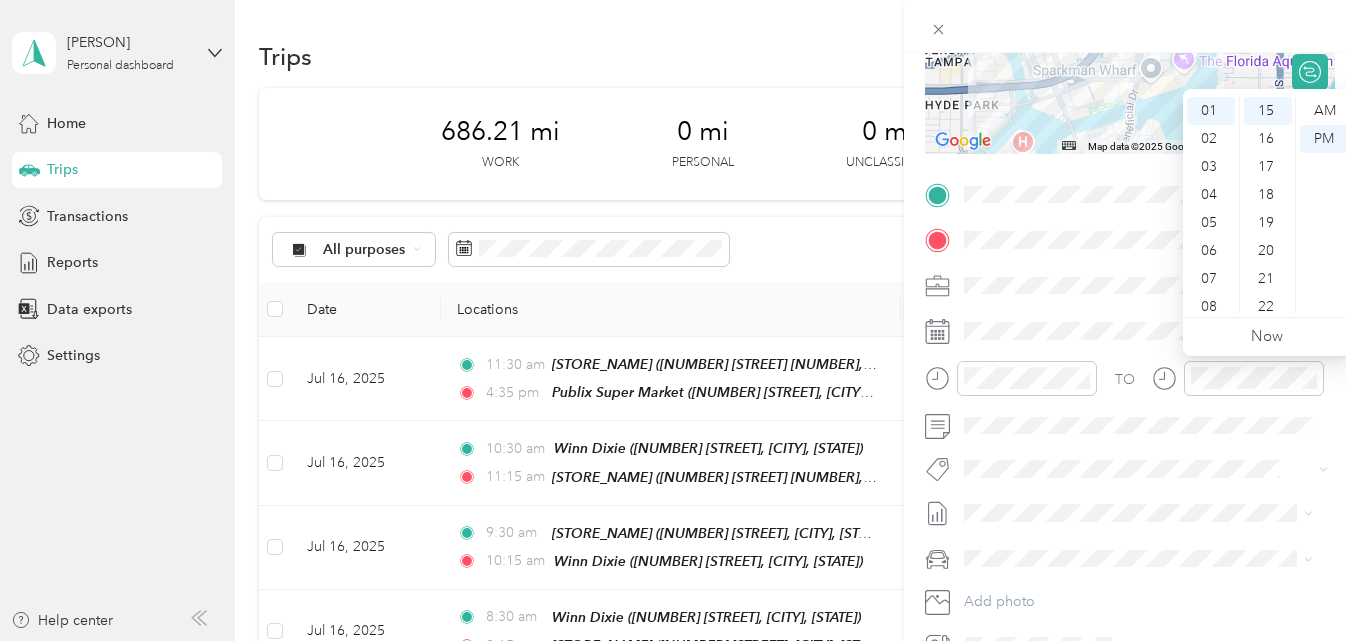 click at bounding box center [1130, 26] 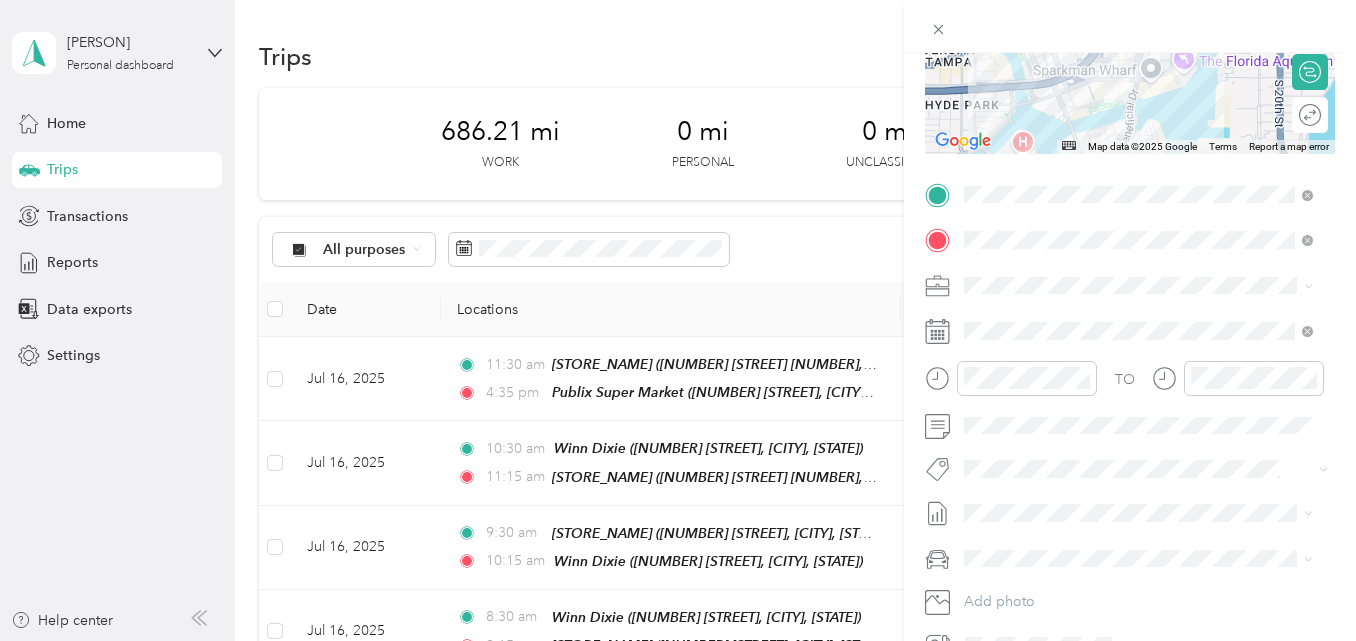 click at bounding box center [1130, 26] 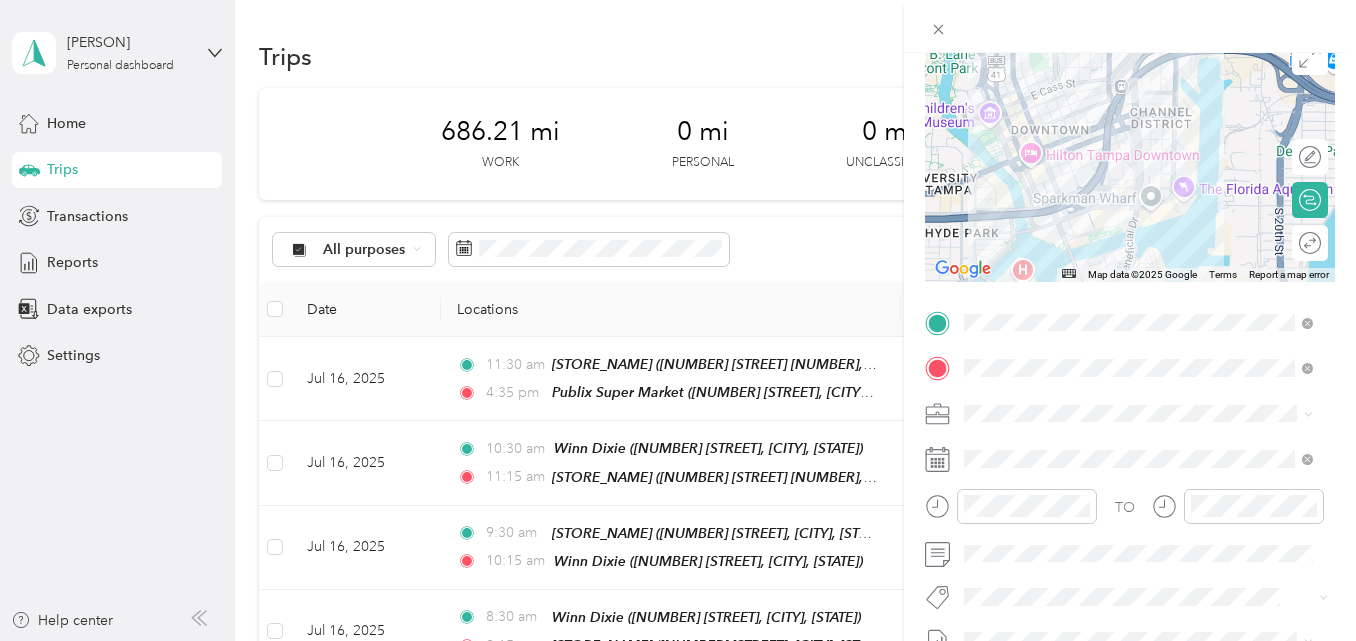 scroll, scrollTop: 200, scrollLeft: 0, axis: vertical 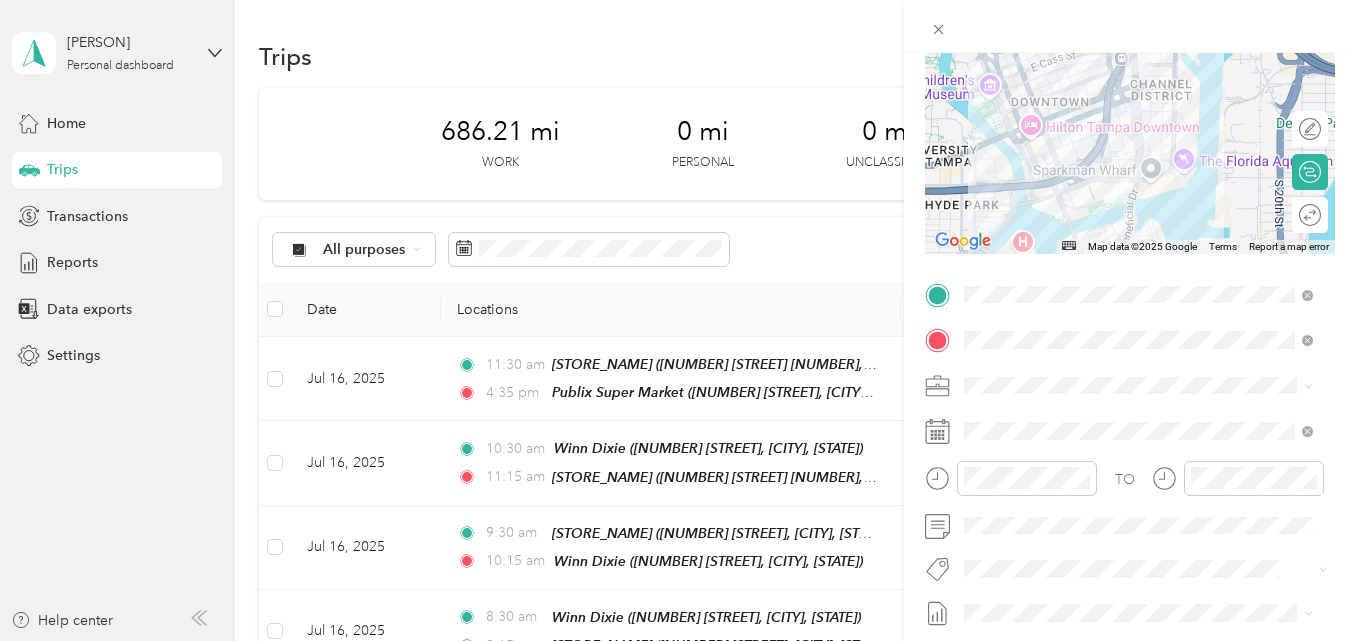 click at bounding box center (1130, 26) 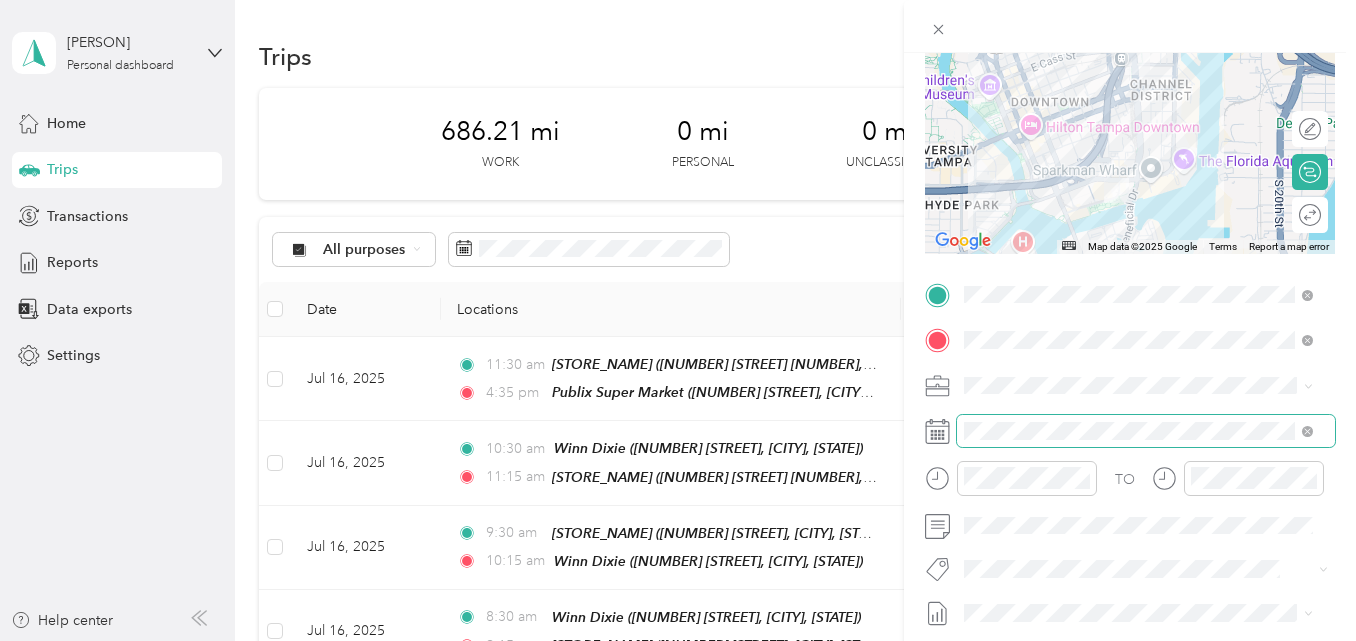 scroll, scrollTop: 300, scrollLeft: 0, axis: vertical 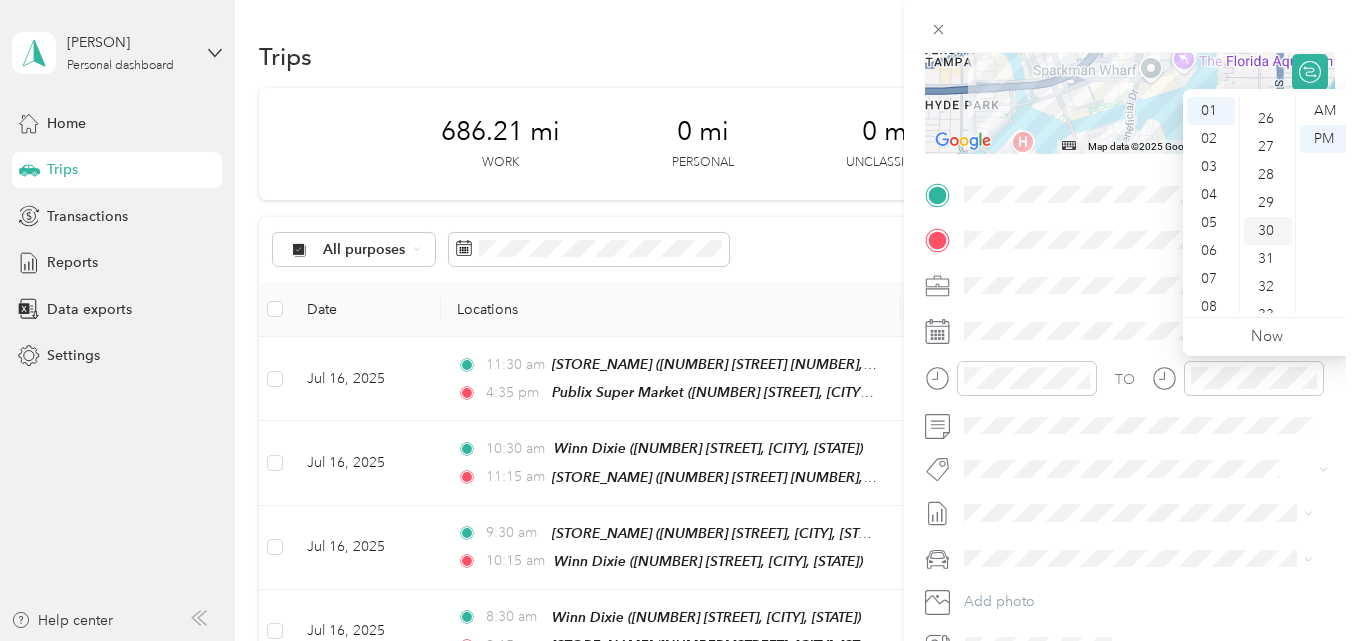 click on "30" at bounding box center (1268, 231) 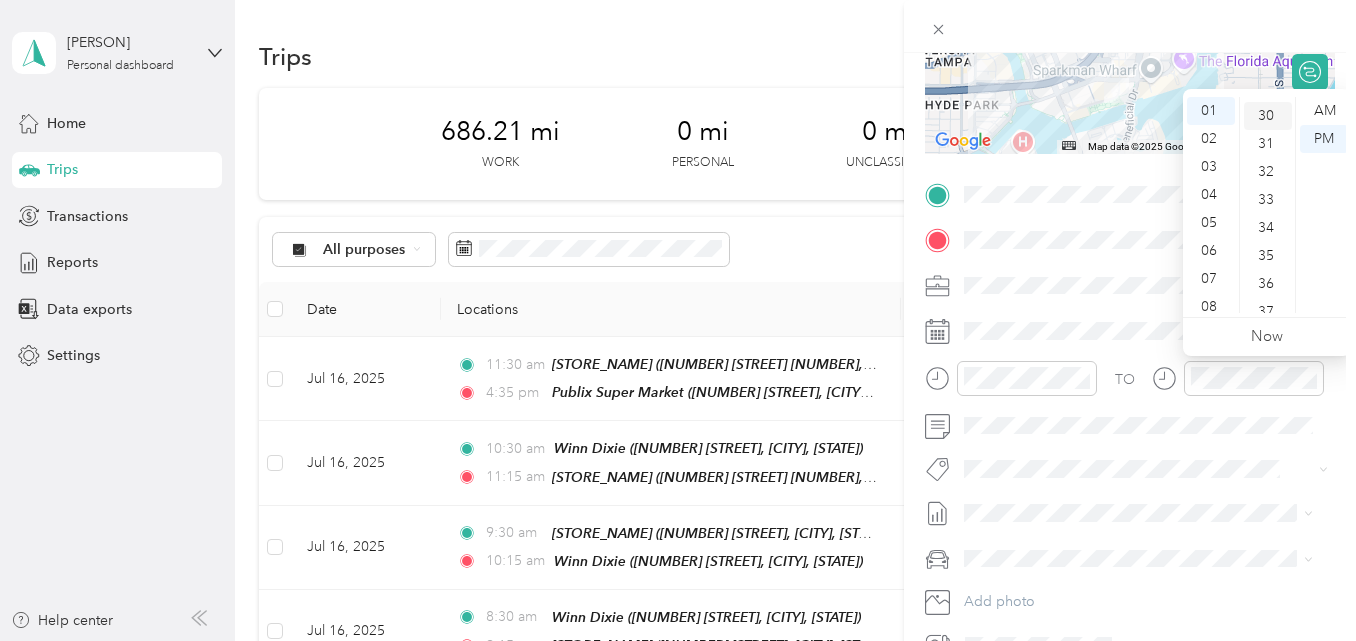 scroll, scrollTop: 840, scrollLeft: 0, axis: vertical 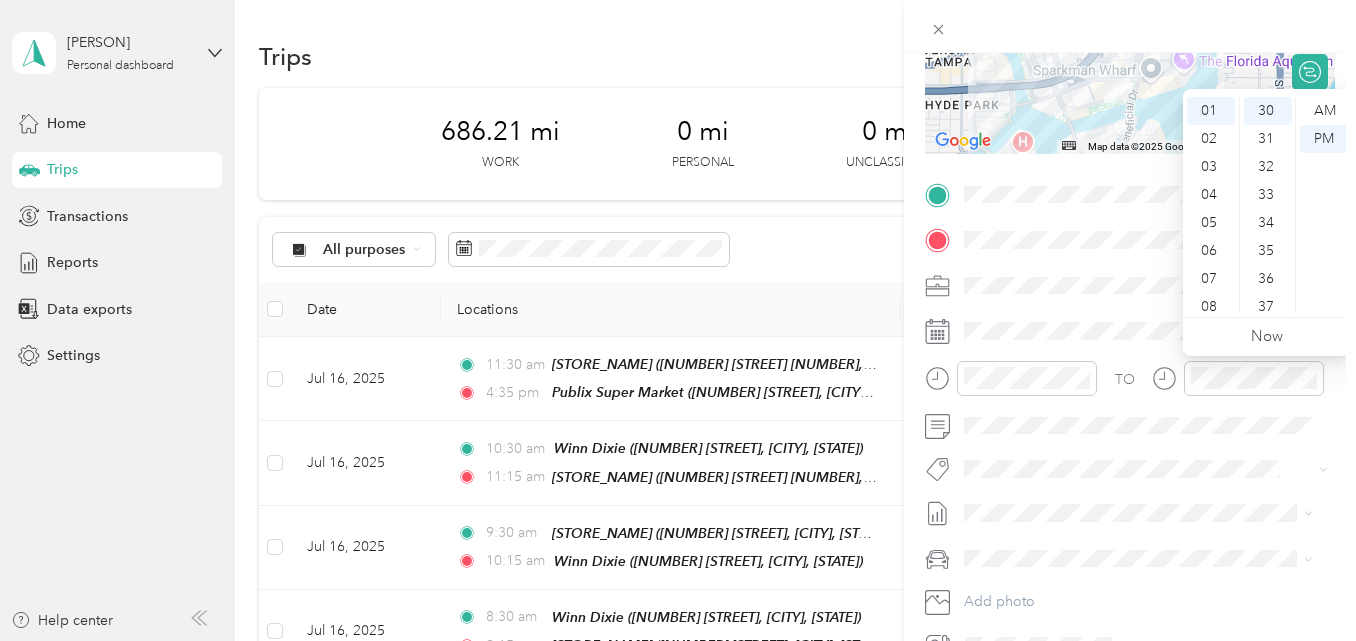 click at bounding box center (1130, 26) 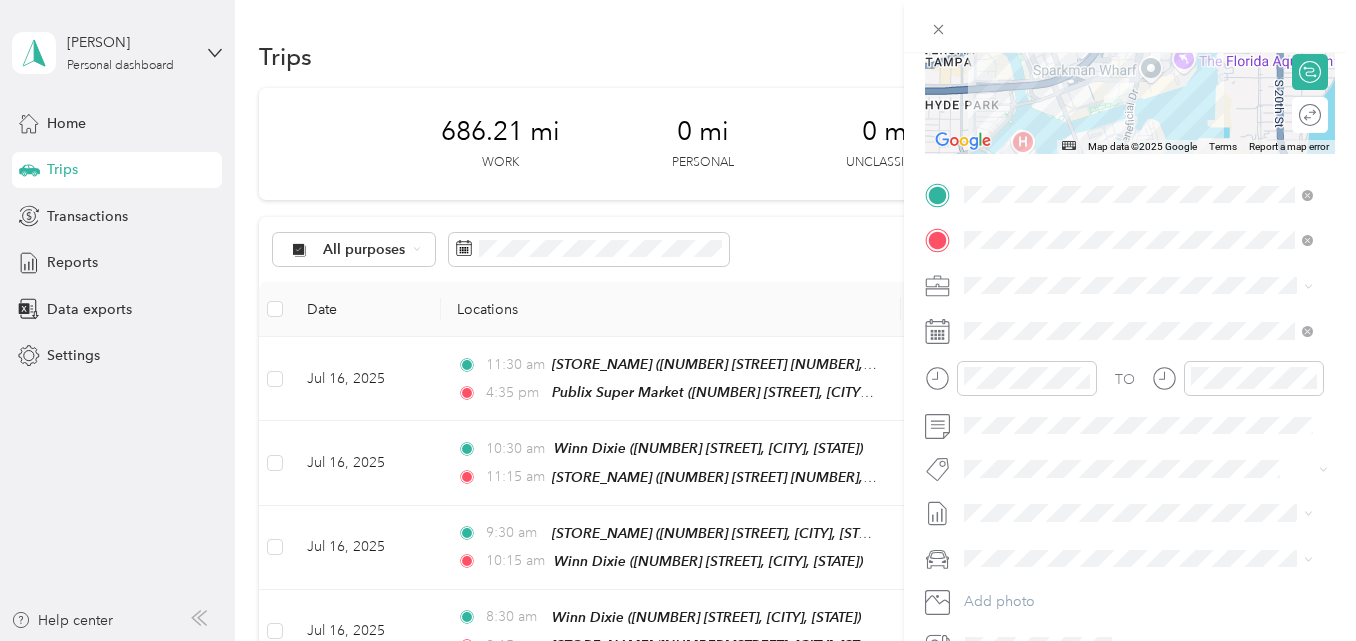 click on "New Trip Save This trip cannot be edited because it is either under review, approved, or paid. Contact your Team Manager to edit it. Miles ← Move left → Move right ↑ Move up ↓ Move down + Zoom in - Zoom out Home Jump left by 75% End Jump right by 75% Page Up Jump up by 75% Page Down Jump down by 75% Map Data Map data ©2025 Google Map data ©2025 Google 500 m  Click to toggle between metric and imperial units Terms Report a map error Edit route Calculate route Round trip TO Add photo" at bounding box center (1130, 214) 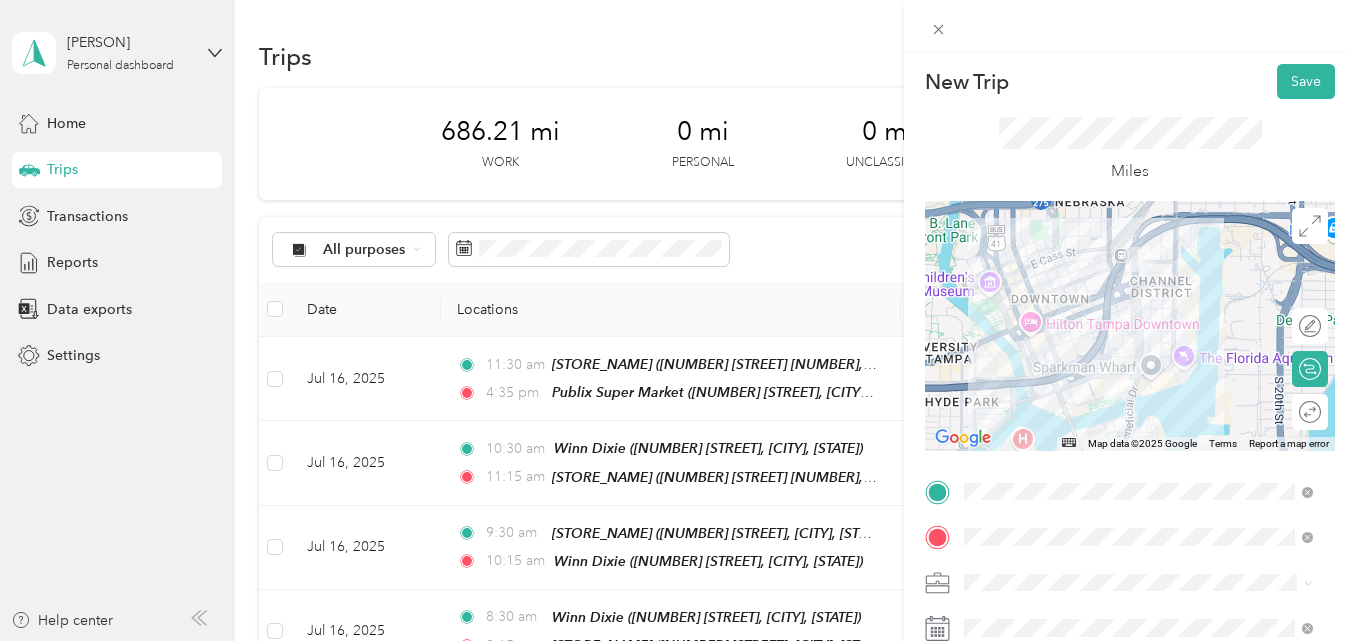 scroll, scrollTop: 0, scrollLeft: 0, axis: both 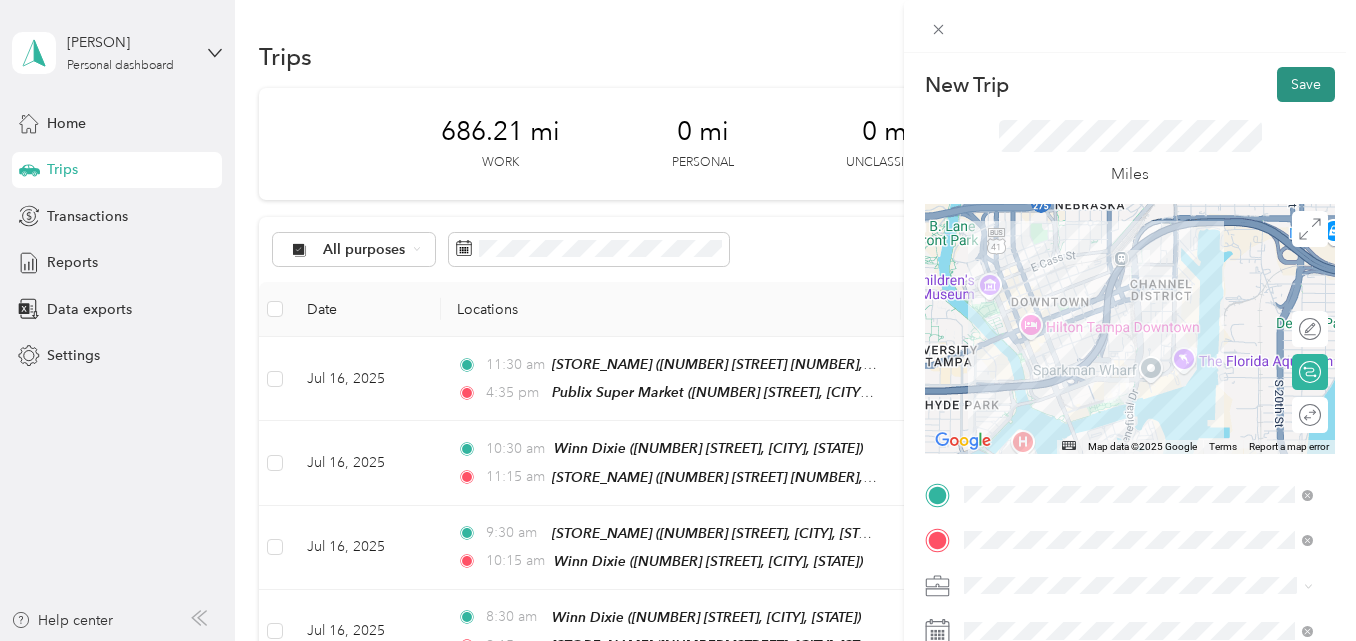 click on "Save" at bounding box center (1306, 84) 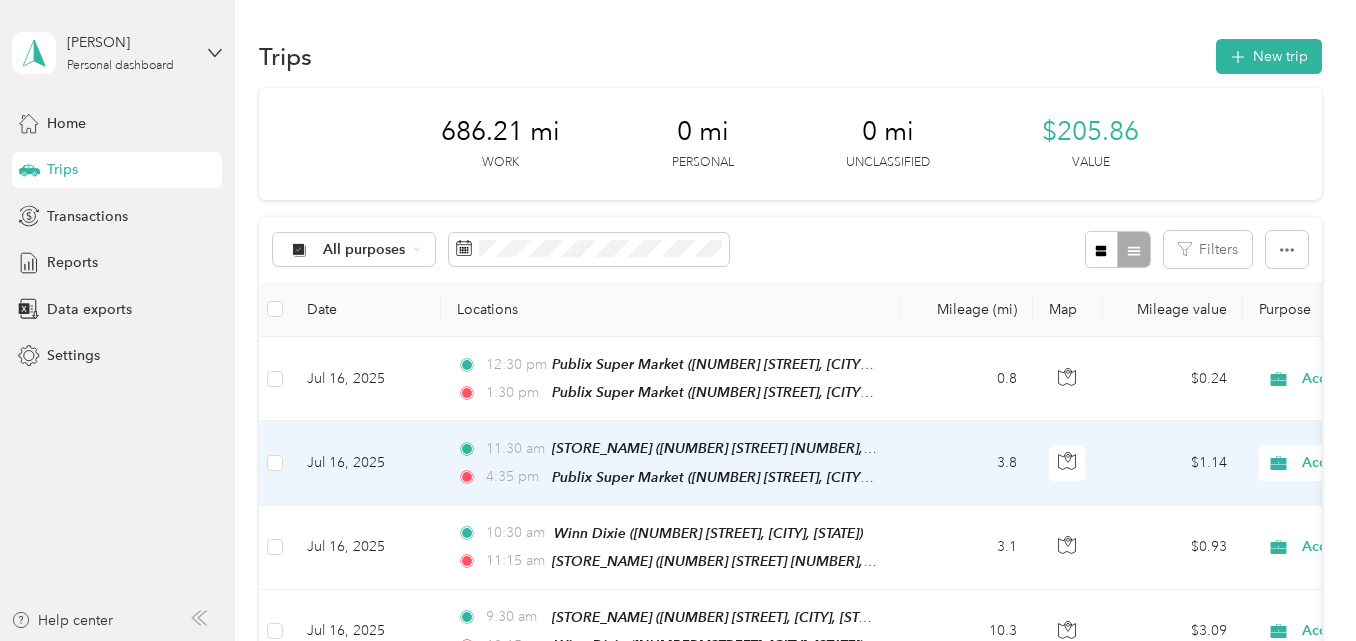 click on "3.8" at bounding box center (967, 463) 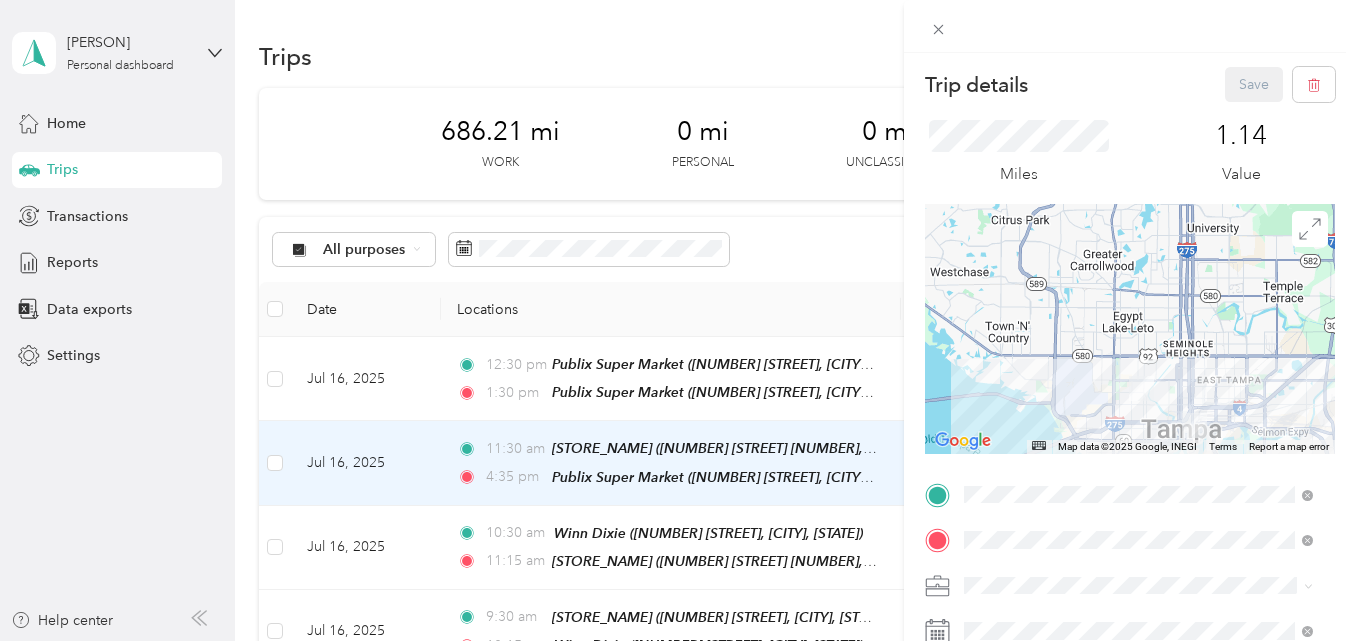 click on "Trip details Save This trip cannot be edited because it is either under review, approved, or paid. Contact your Team Manager to edit it. Miles [NUMBER] Value  ← Move left → Move right ↑ Move up ↓ Move down + Zoom in - Zoom out Home Jump left by 75% End Jump right by 75% Page Up Jump up by 75% Page Down Jump down by 75% Map Data Map data ©2025 Google, INEGI Map data ©2025 Google 5 km  Click to toggle between metric and imperial units Terms Report a map error TO Add photo" at bounding box center [1130, 514] 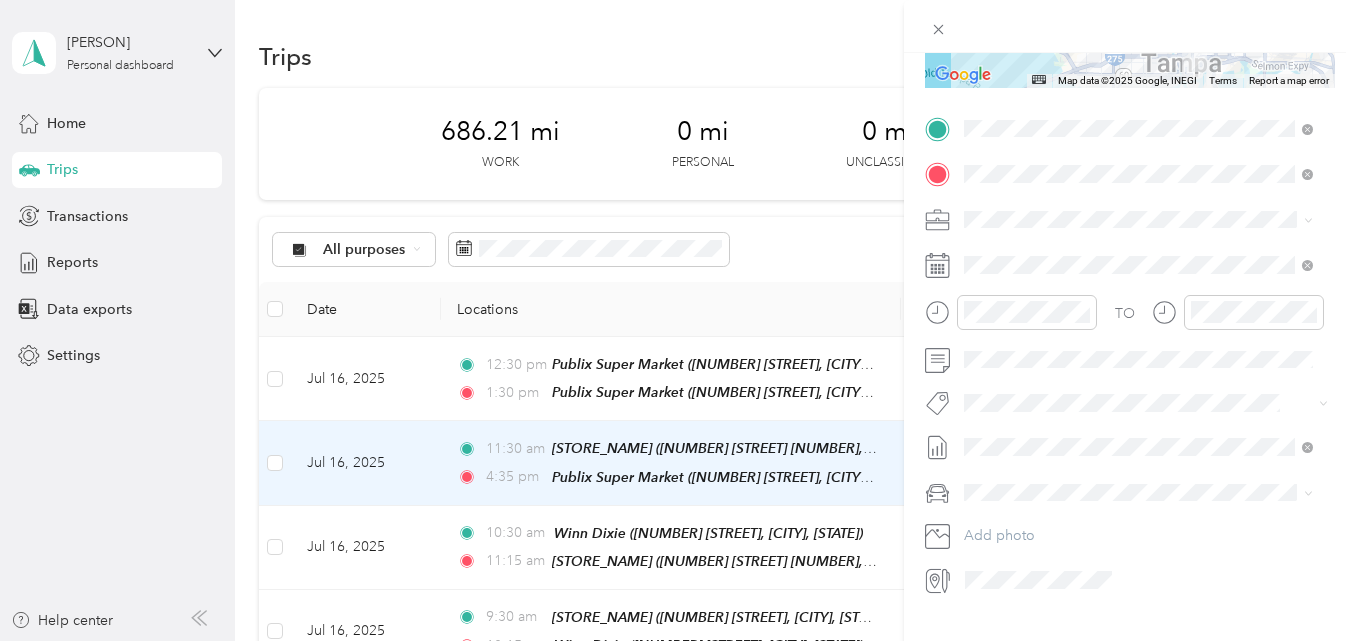 scroll, scrollTop: 400, scrollLeft: 0, axis: vertical 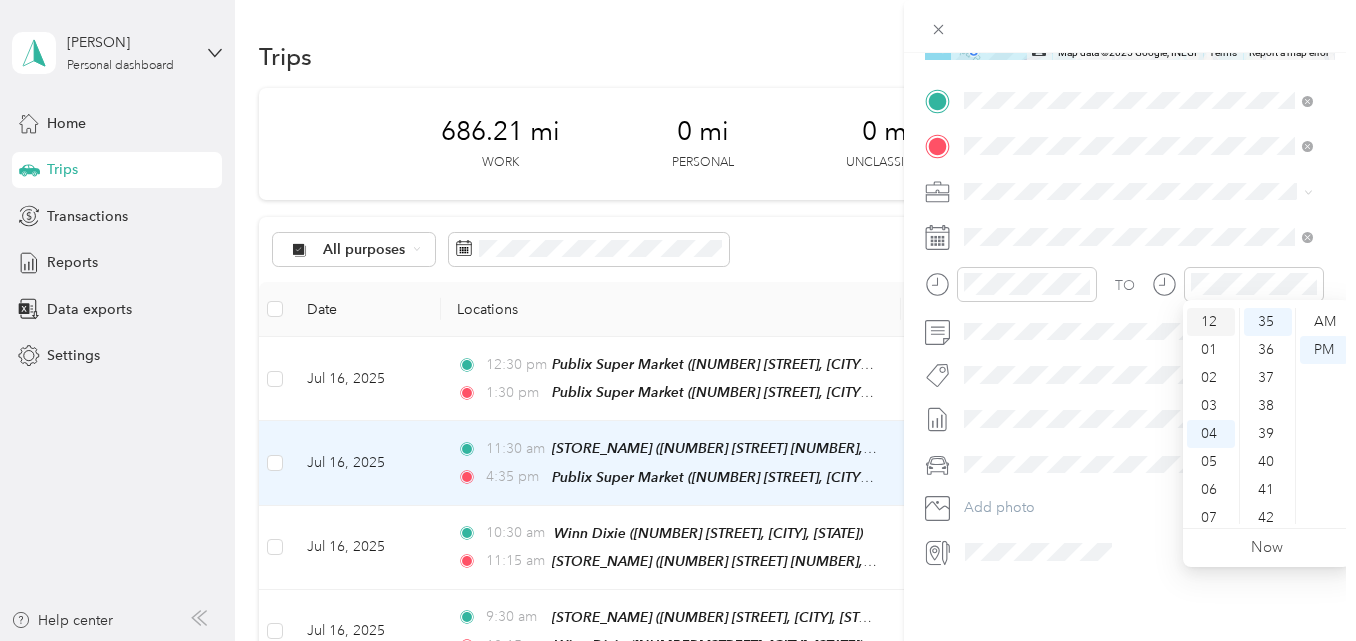 click on "12" at bounding box center (1211, 322) 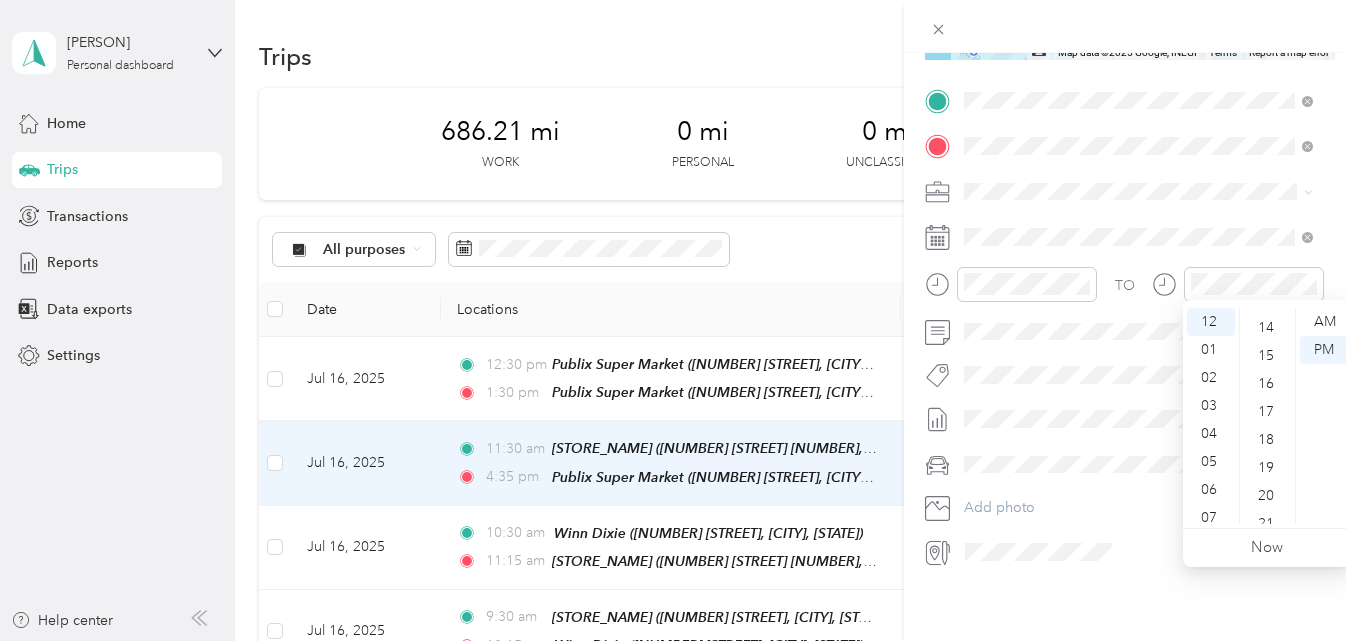 scroll, scrollTop: 380, scrollLeft: 0, axis: vertical 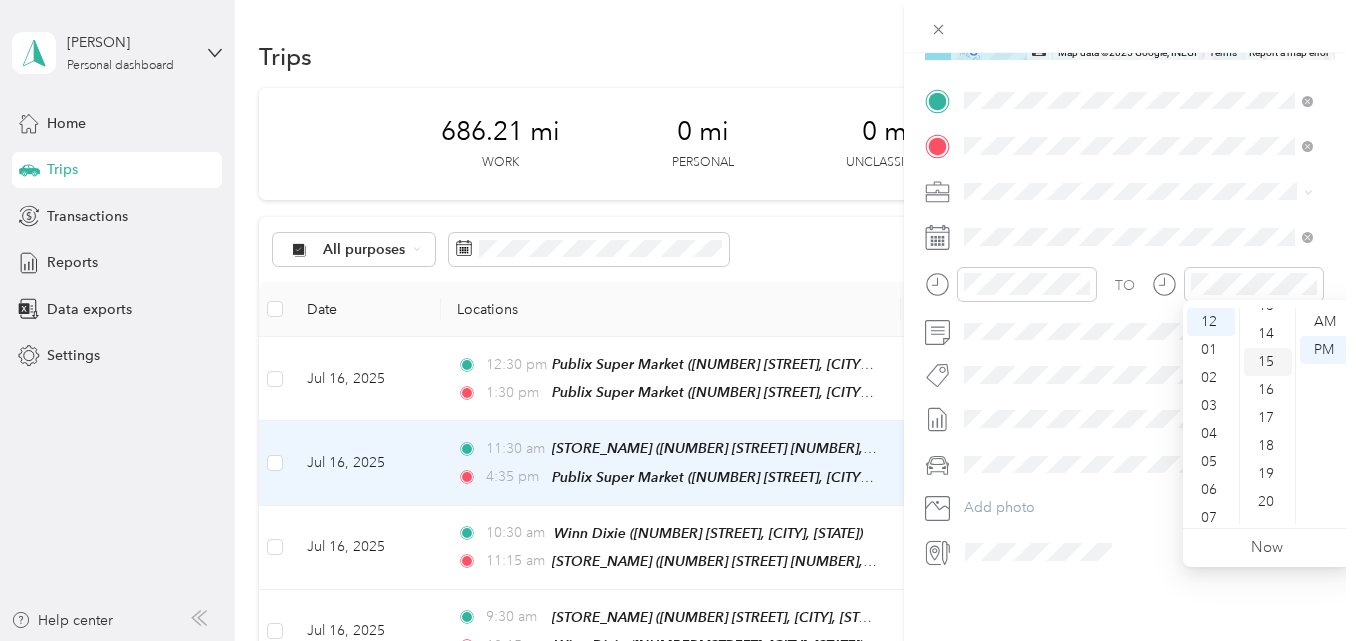 click on "15" at bounding box center [1268, 362] 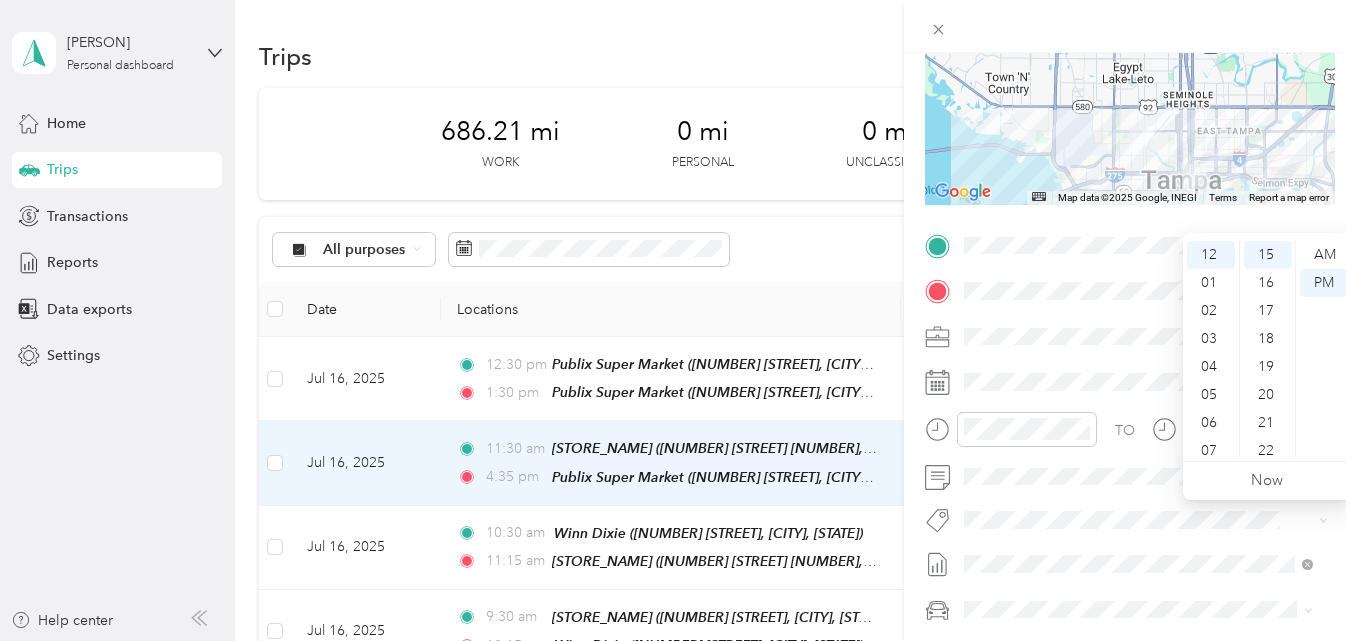 scroll, scrollTop: 0, scrollLeft: 0, axis: both 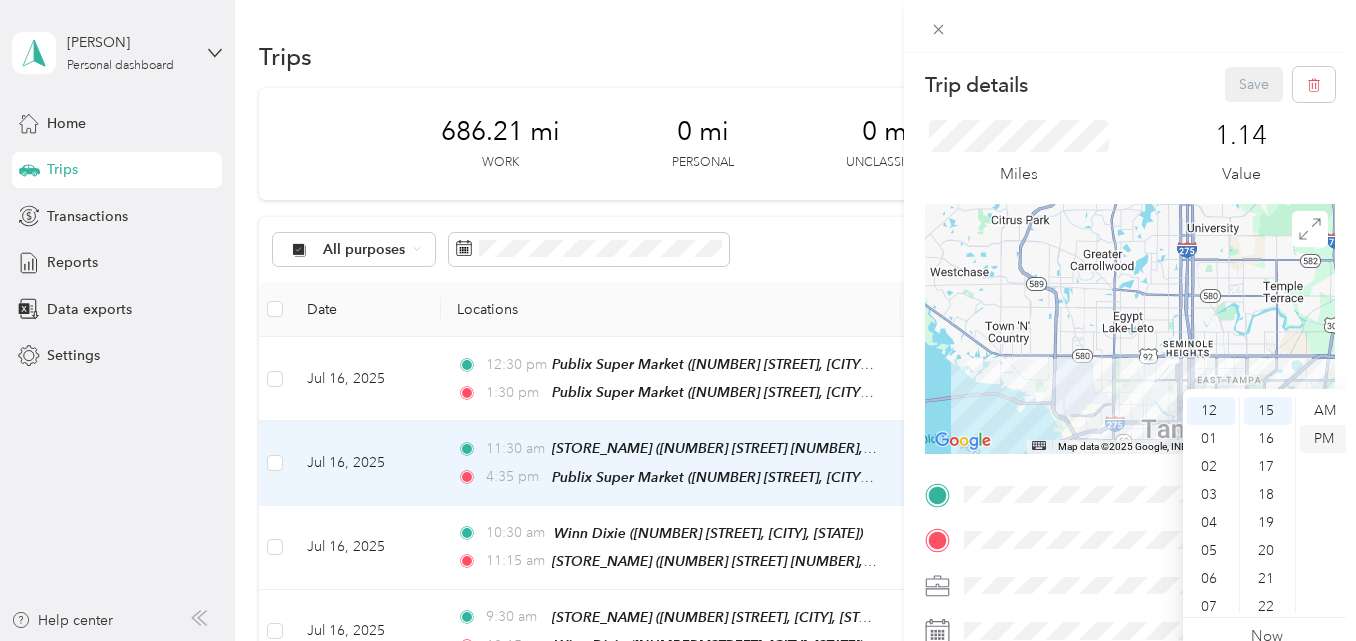 click on "PM" at bounding box center (1324, 439) 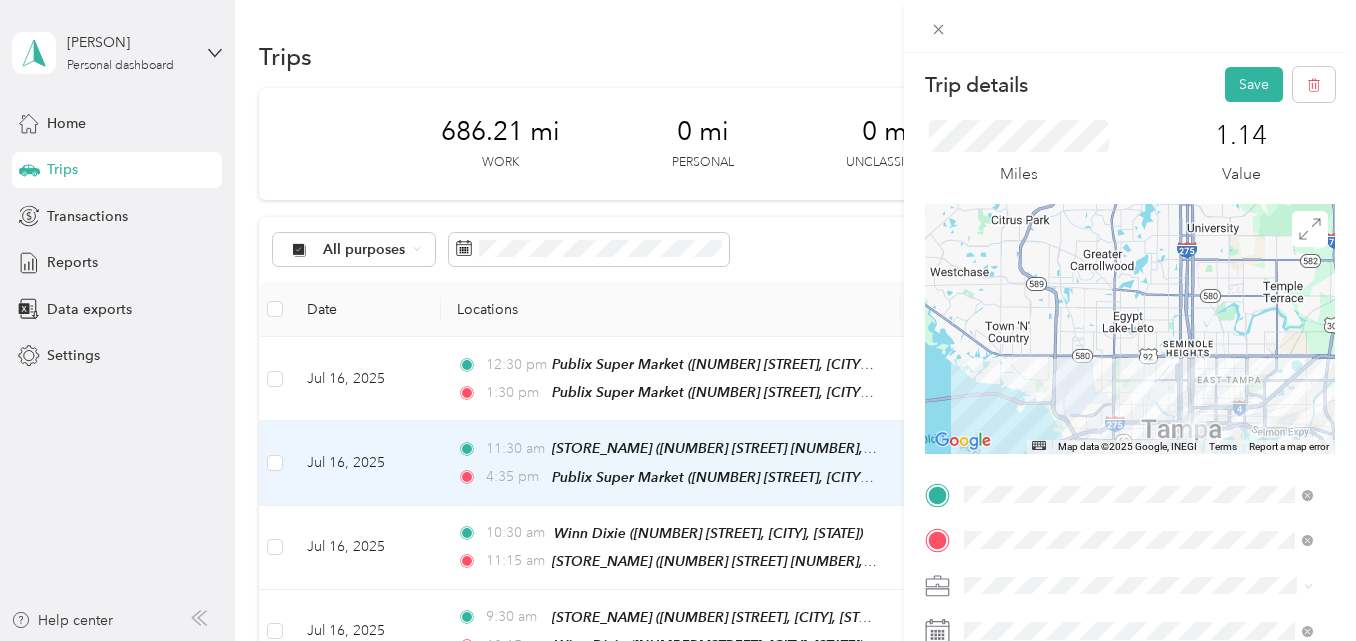click on "Save" at bounding box center [1280, 84] 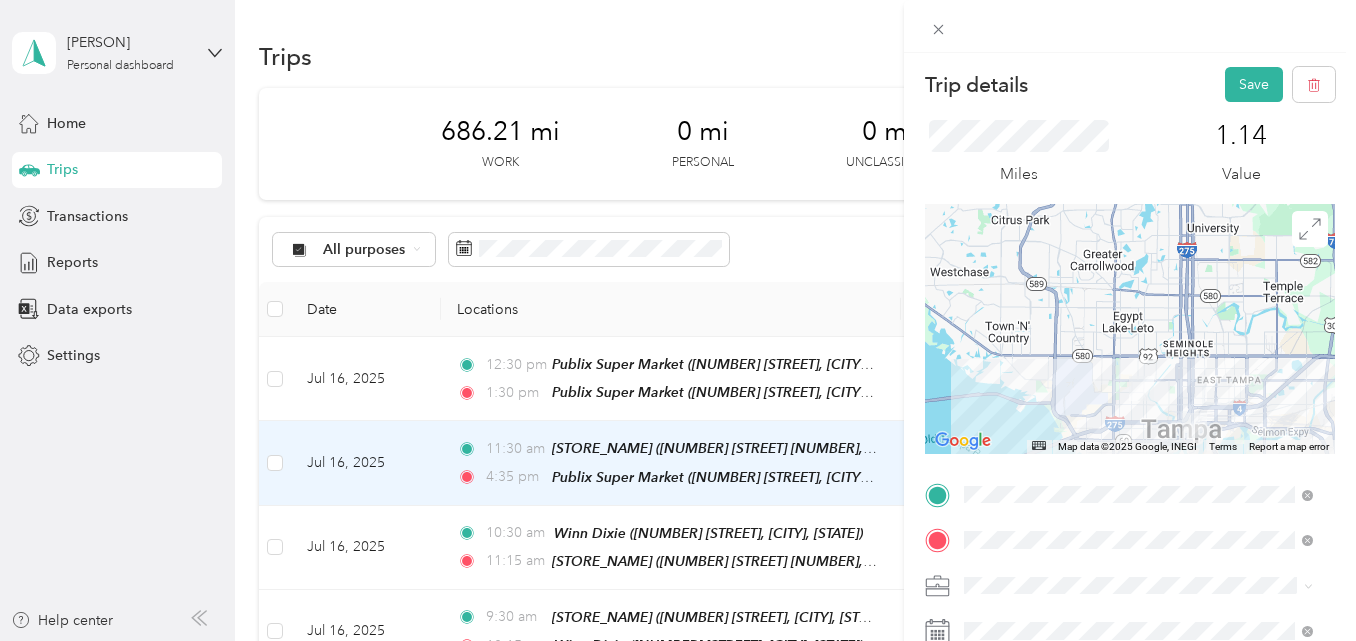 click on "Save" at bounding box center [1254, 84] 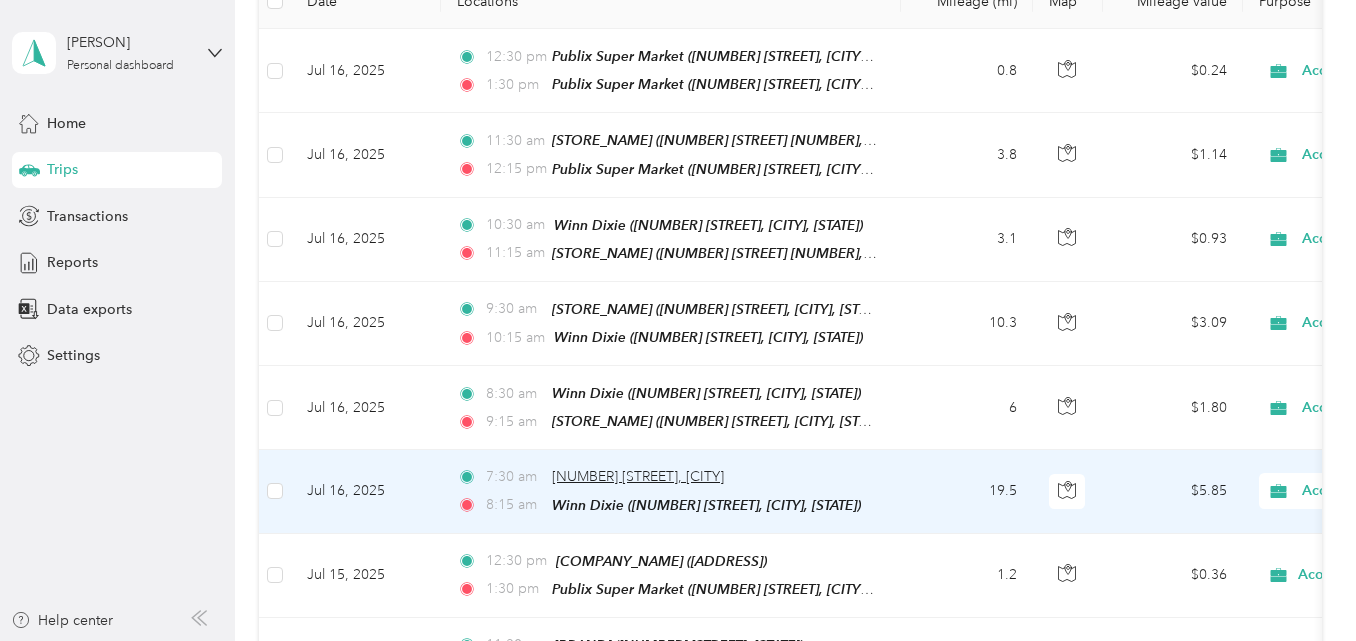 scroll, scrollTop: 0, scrollLeft: 0, axis: both 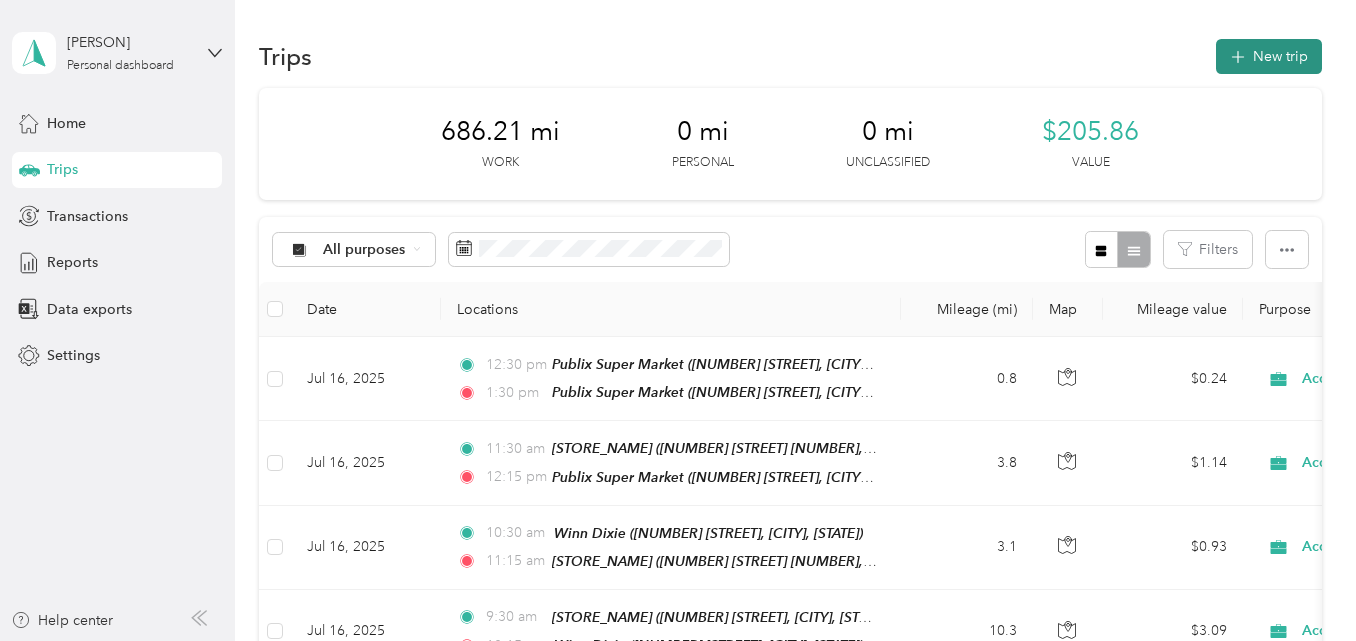 click on "New trip" at bounding box center [1269, 56] 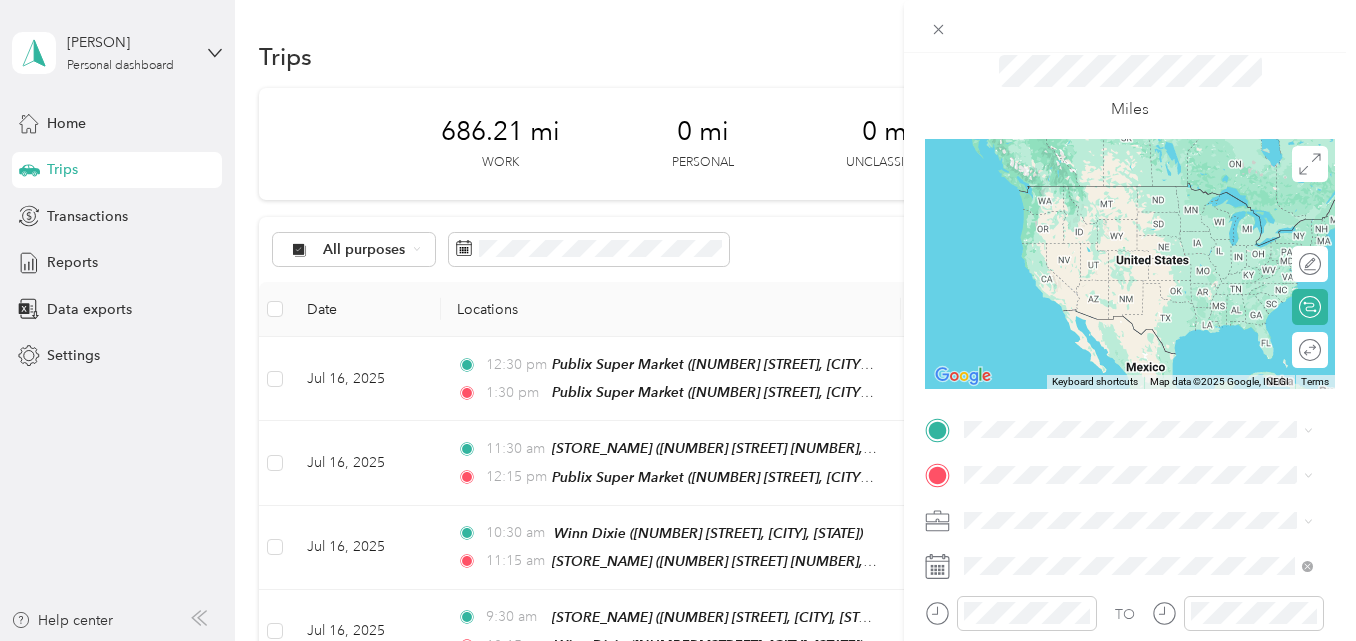 scroll, scrollTop: 100, scrollLeft: 0, axis: vertical 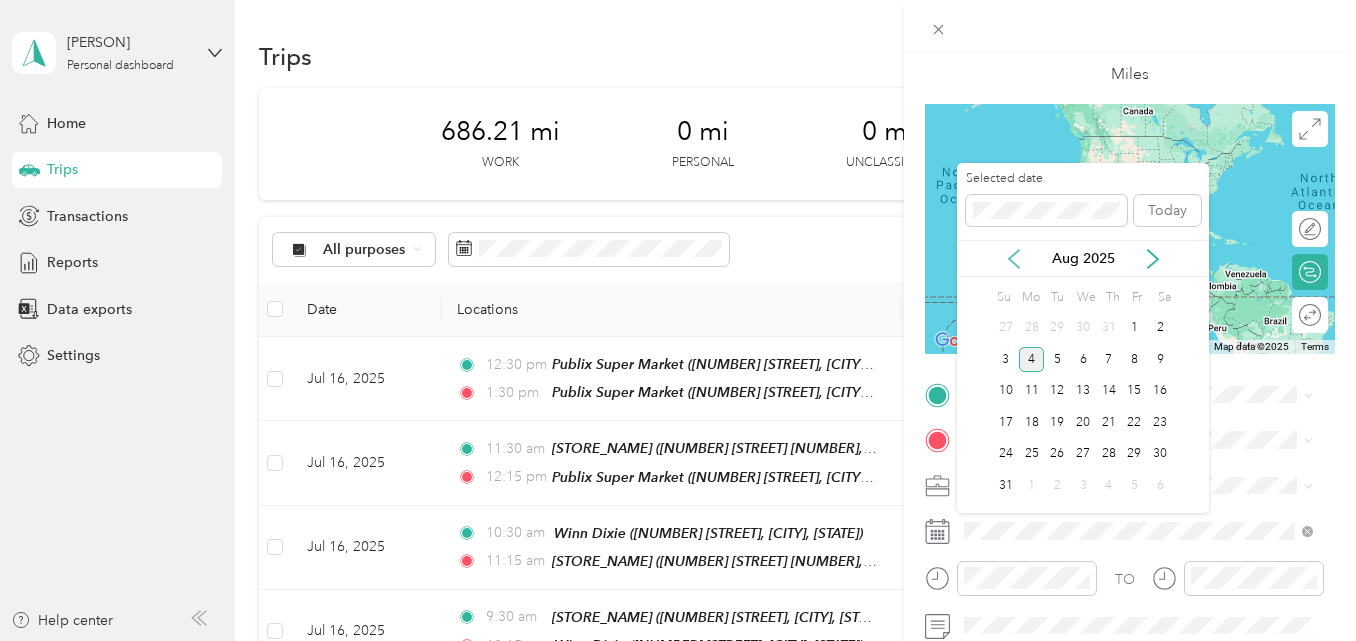 click 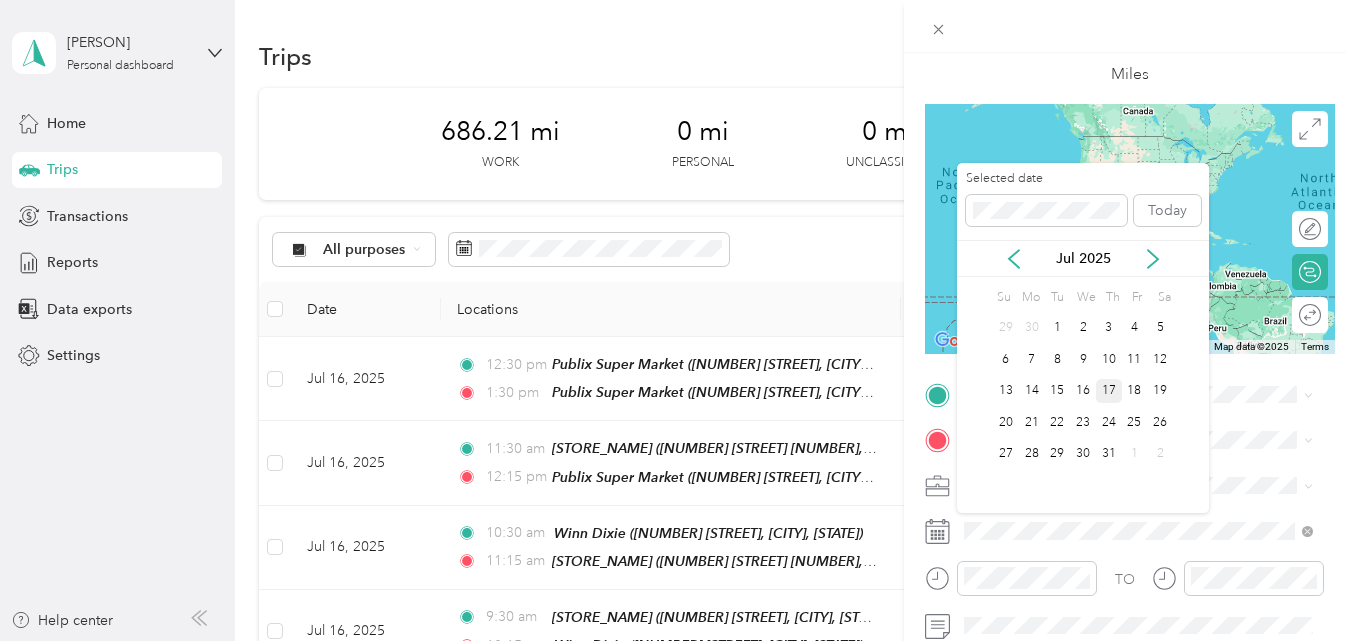 click on "17" at bounding box center [1109, 391] 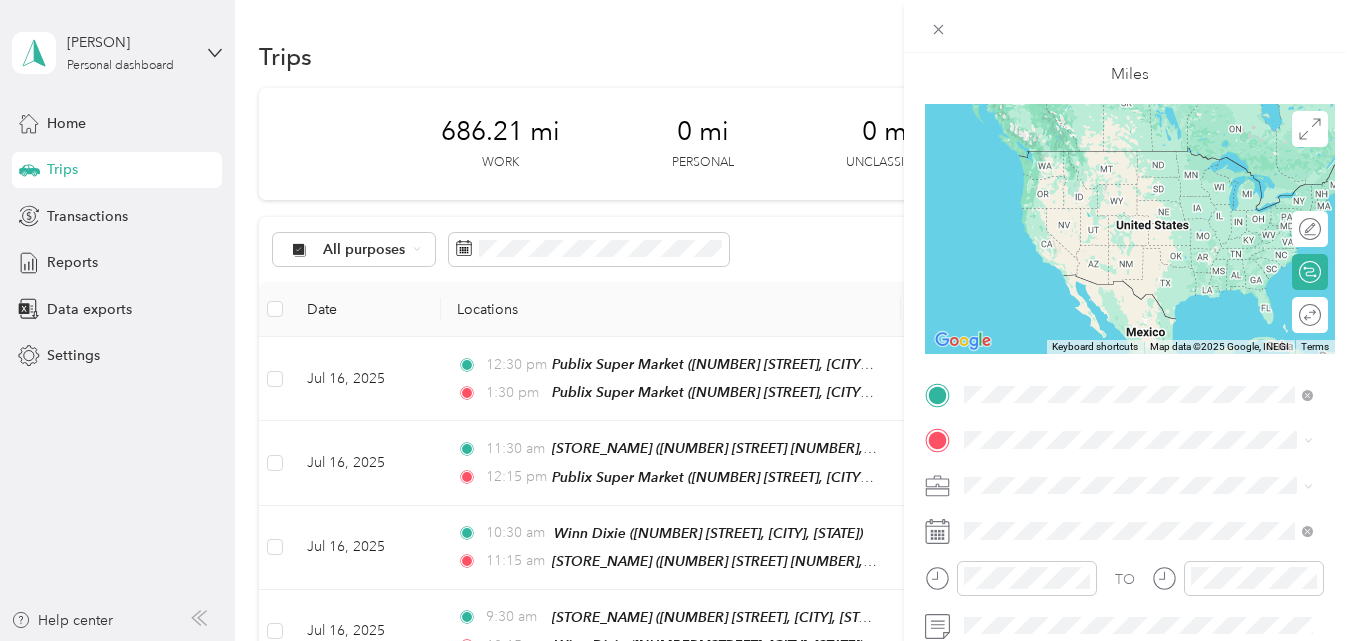 click on "[NUMBER] [STREET]
[CITY], [STATE] [POSTAL_CODE], [COUNTRY]" at bounding box center (1146, 475) 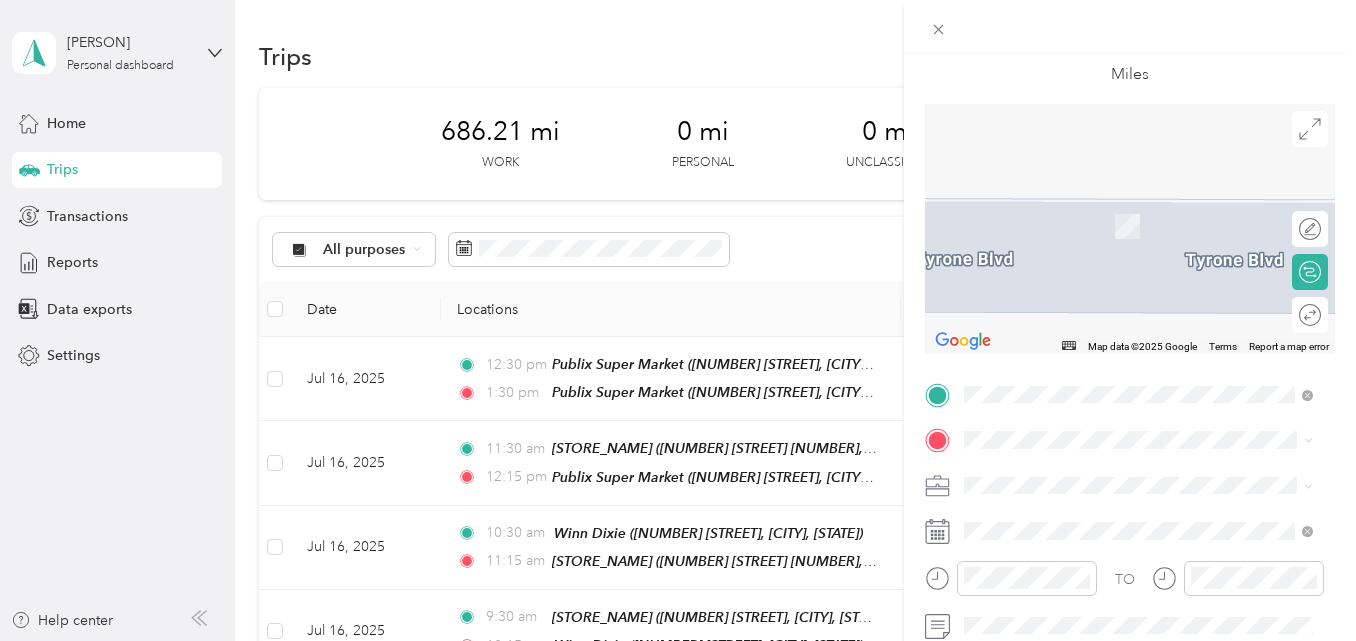 click on "[NUMBER] [STREET], [POSTAL_CODE], [CITY], [STATE], [COUNTRY]" at bounding box center [1148, 234] 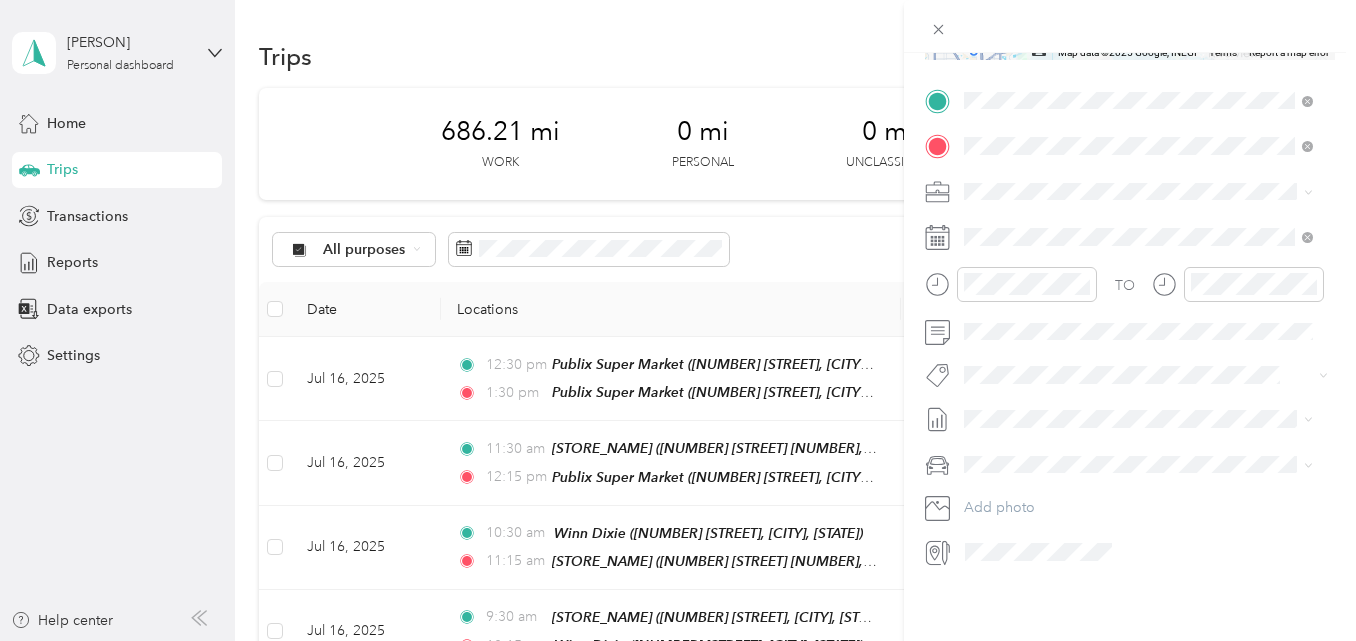 scroll, scrollTop: 400, scrollLeft: 0, axis: vertical 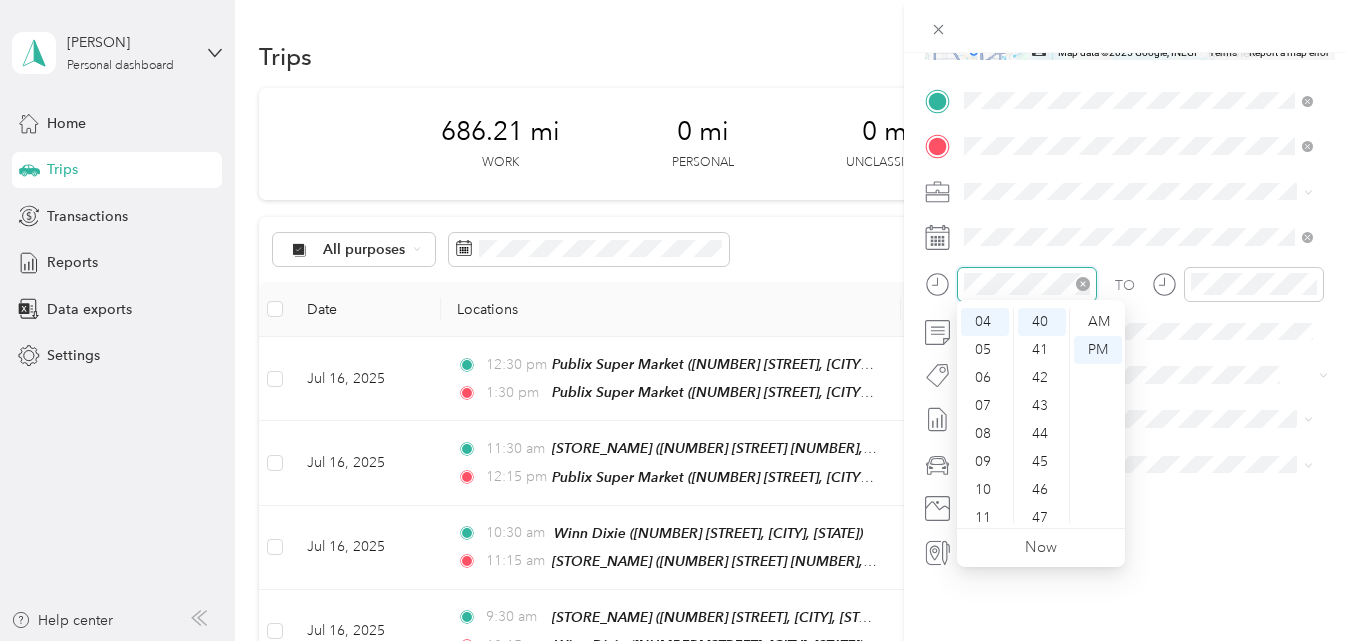 click at bounding box center [1027, 284] 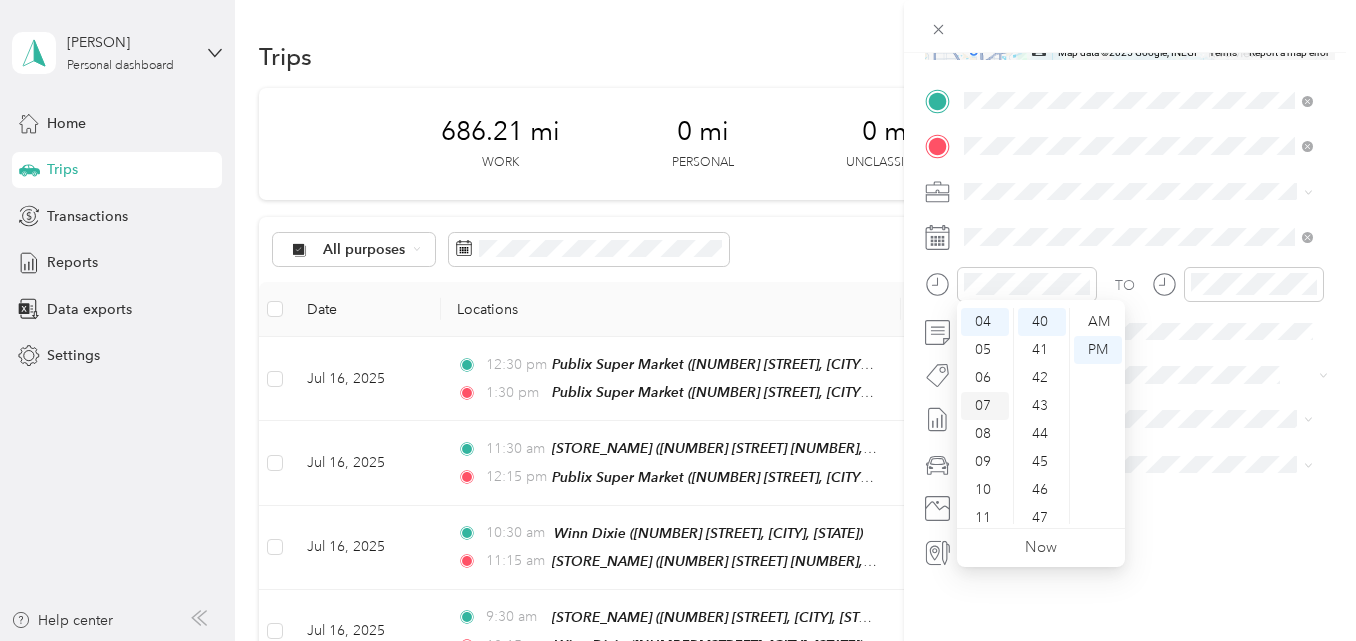 click on "07" at bounding box center [985, 406] 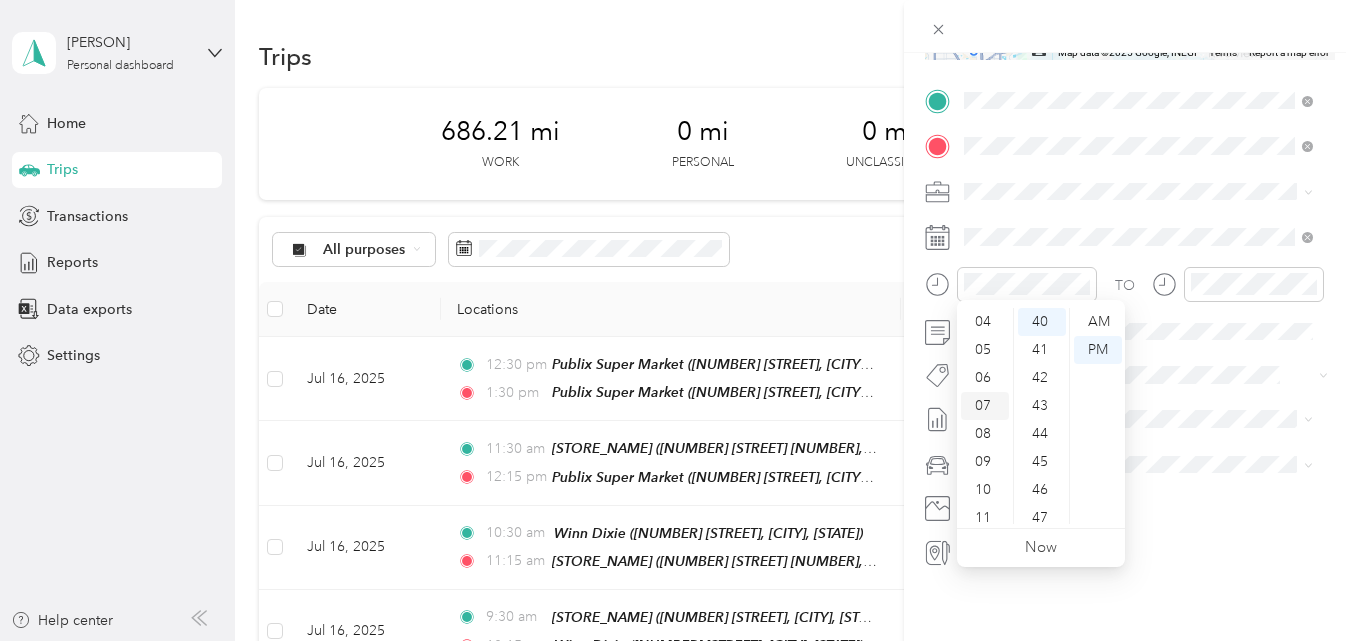 scroll, scrollTop: 120, scrollLeft: 0, axis: vertical 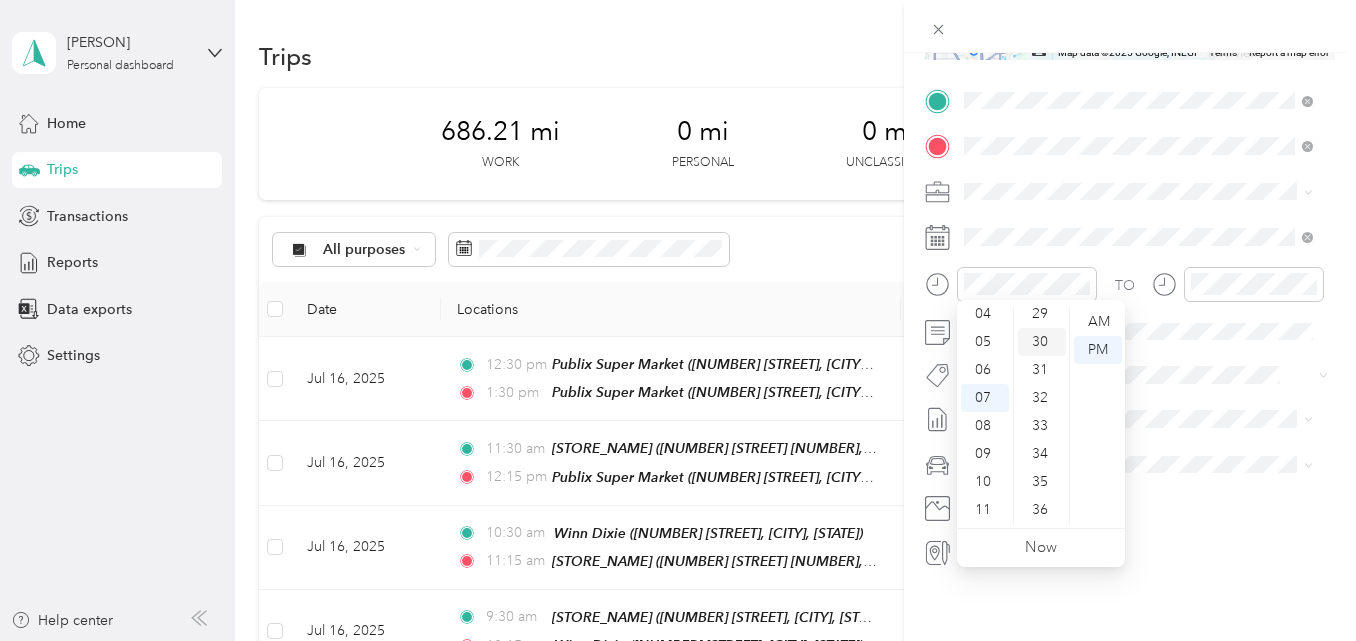 click on "30" at bounding box center (1042, 342) 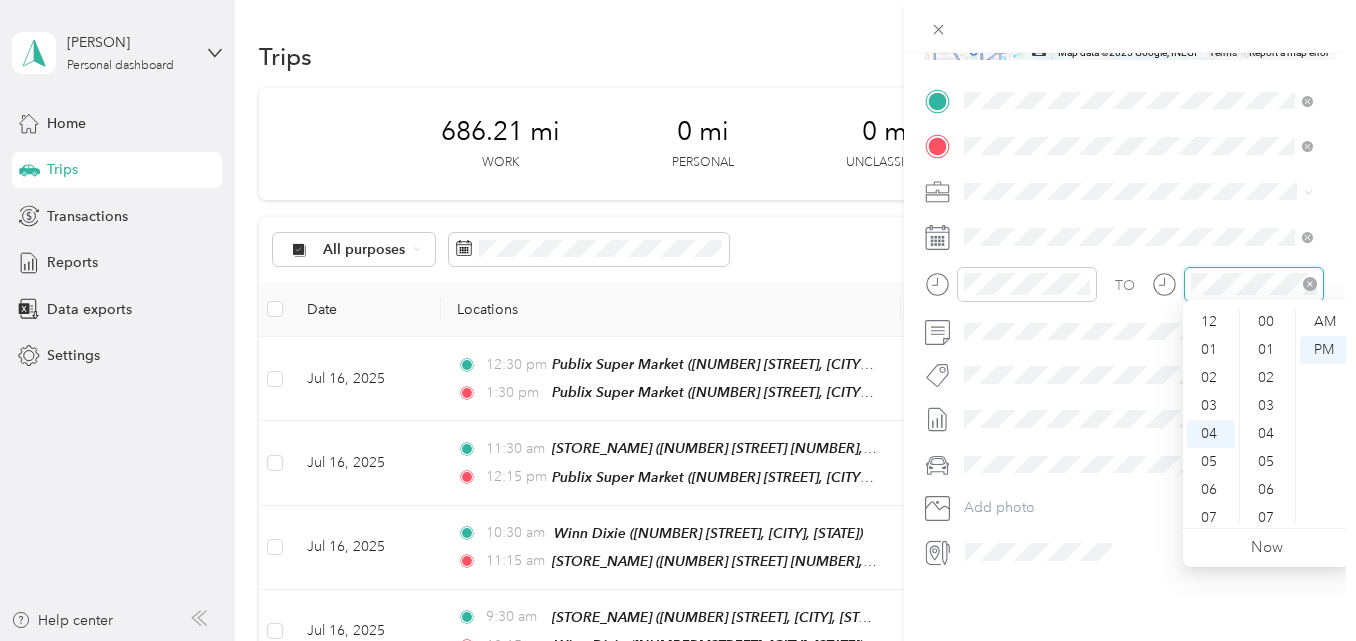scroll, scrollTop: 112, scrollLeft: 0, axis: vertical 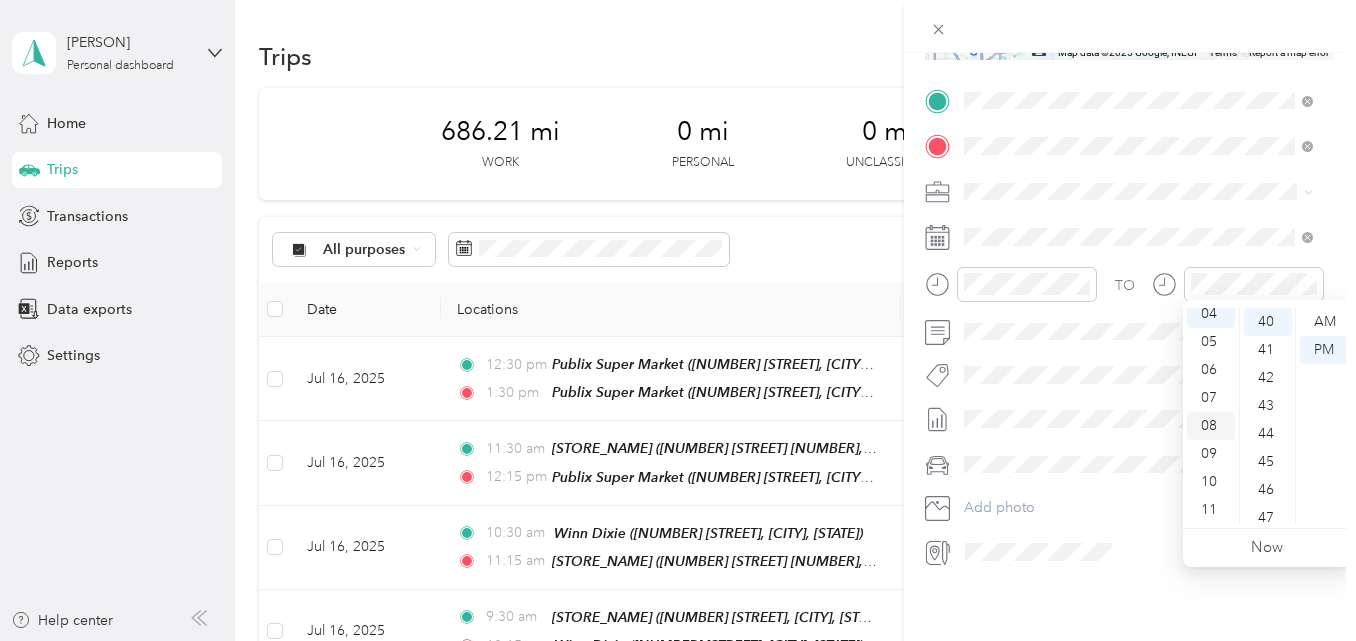 click on "08" at bounding box center [1211, 426] 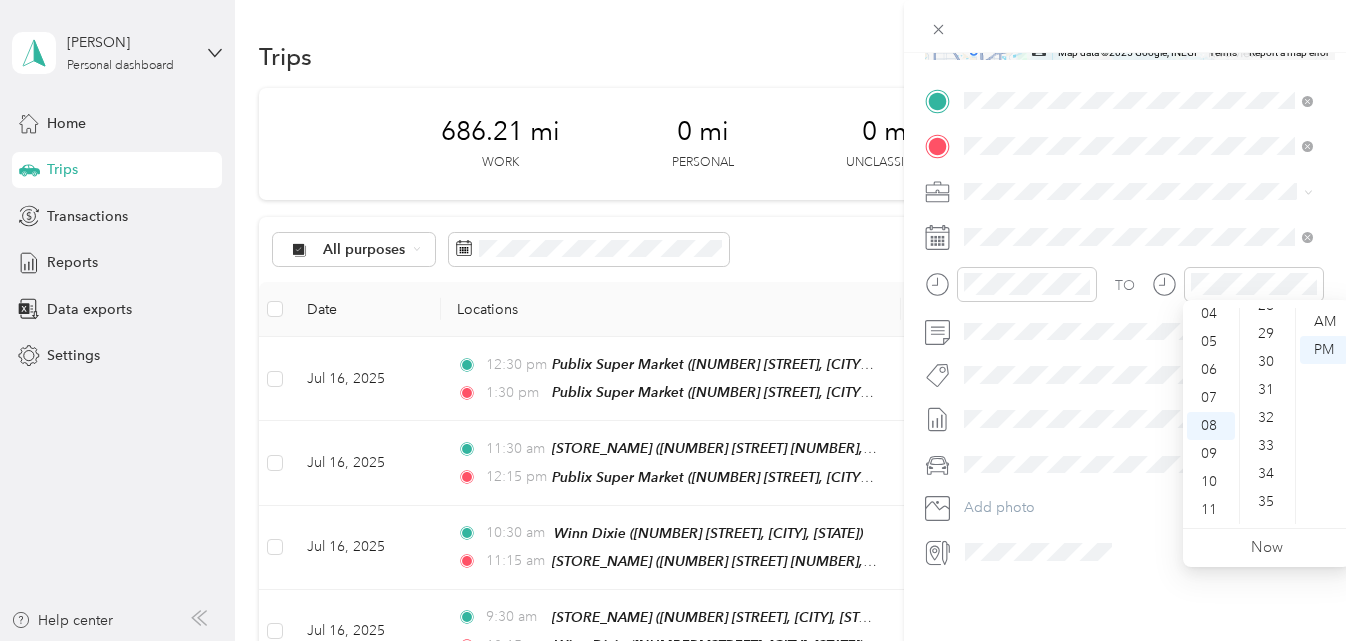 scroll, scrollTop: 720, scrollLeft: 0, axis: vertical 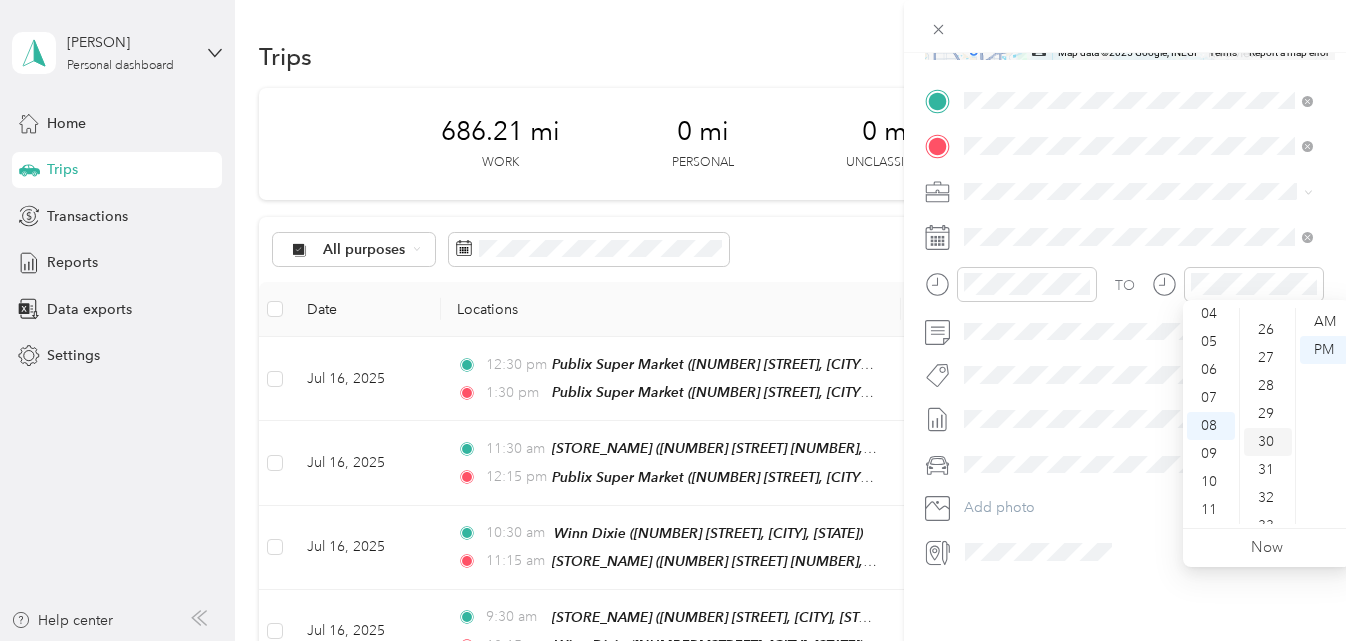 click on "30" at bounding box center (1268, 442) 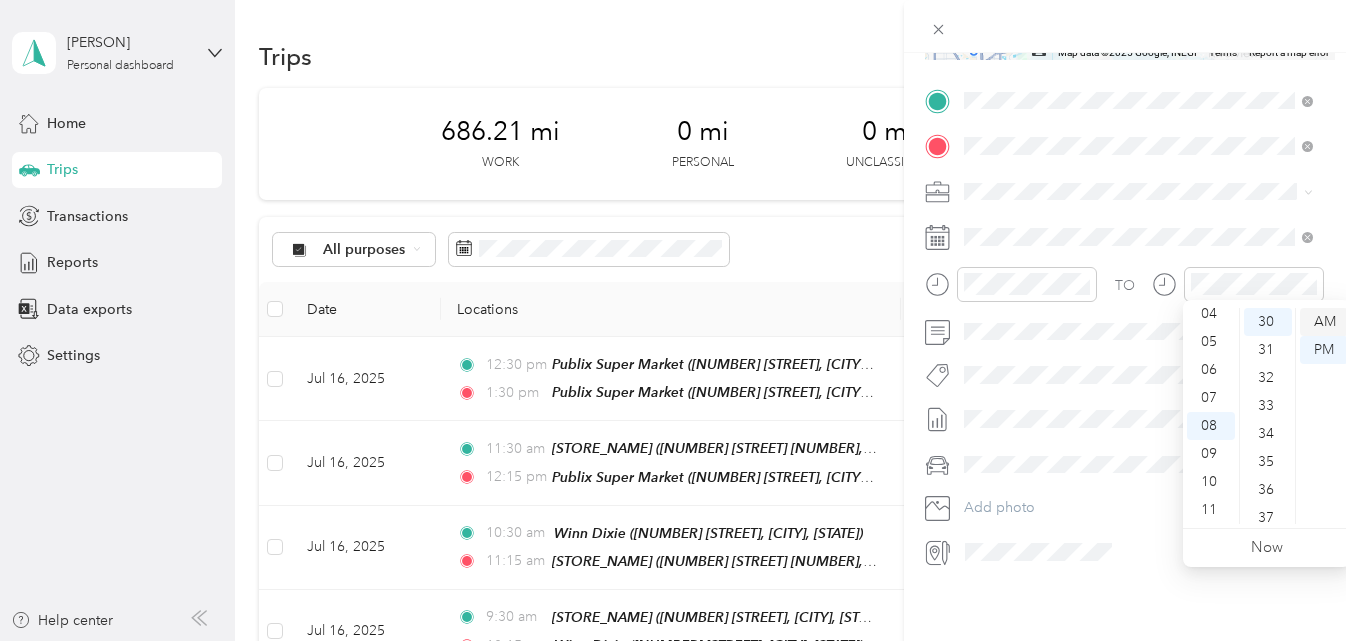 click on "AM" at bounding box center [1324, 322] 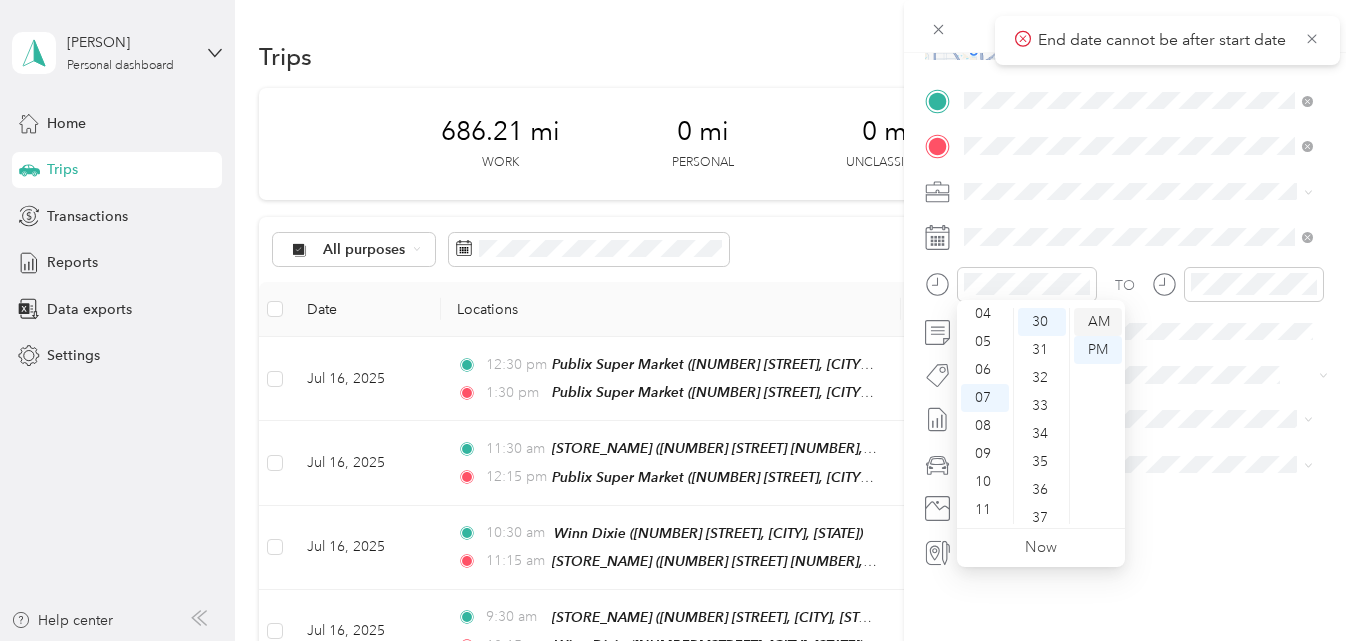 click on "AM" at bounding box center [1098, 322] 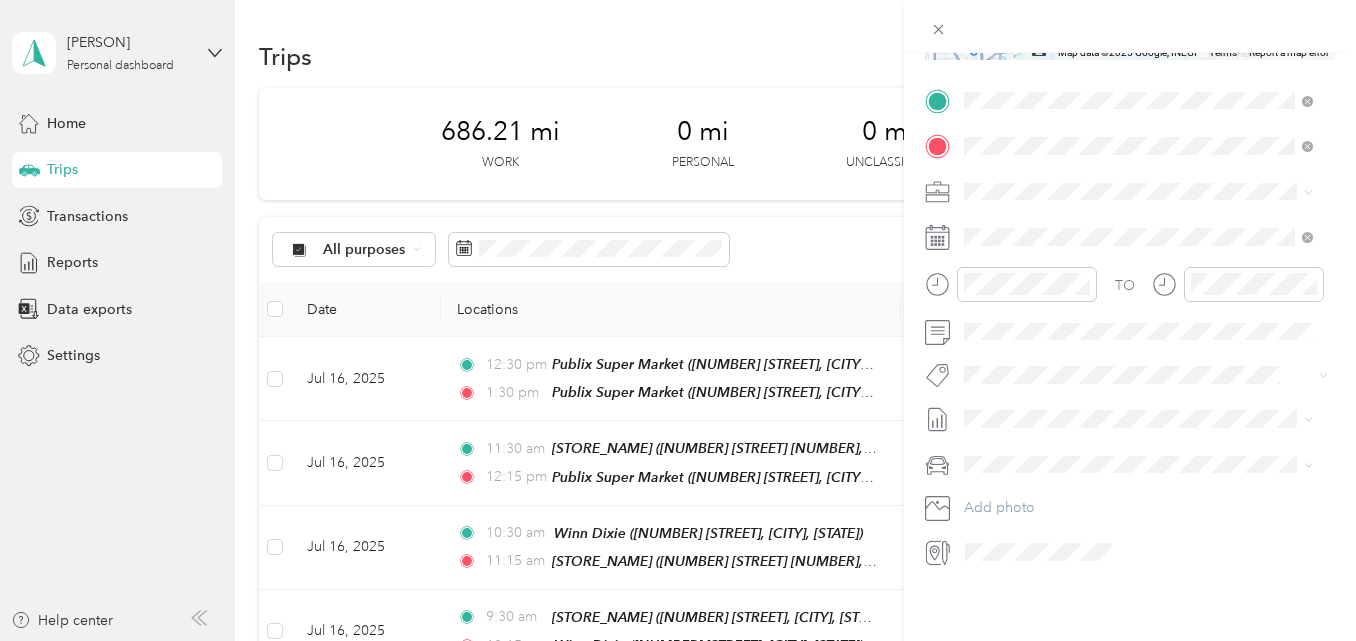 click on "TO Add photo" at bounding box center [1130, 326] 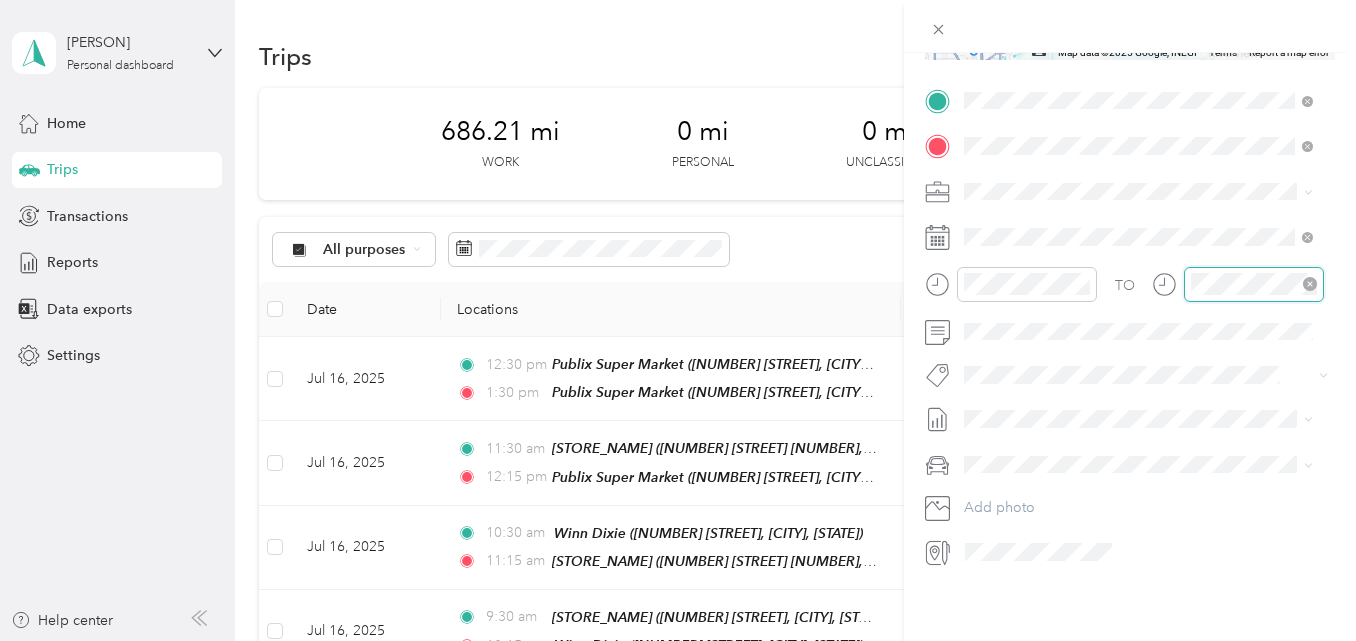 scroll, scrollTop: 112, scrollLeft: 0, axis: vertical 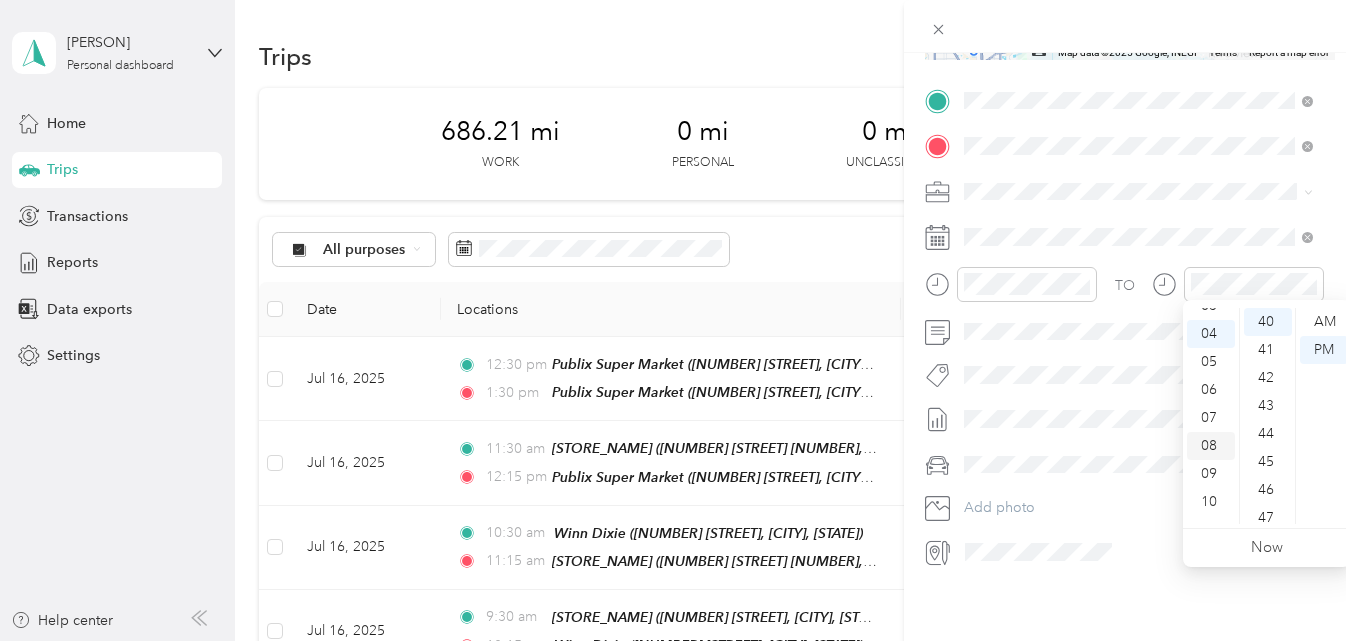 click on "08" at bounding box center (1211, 446) 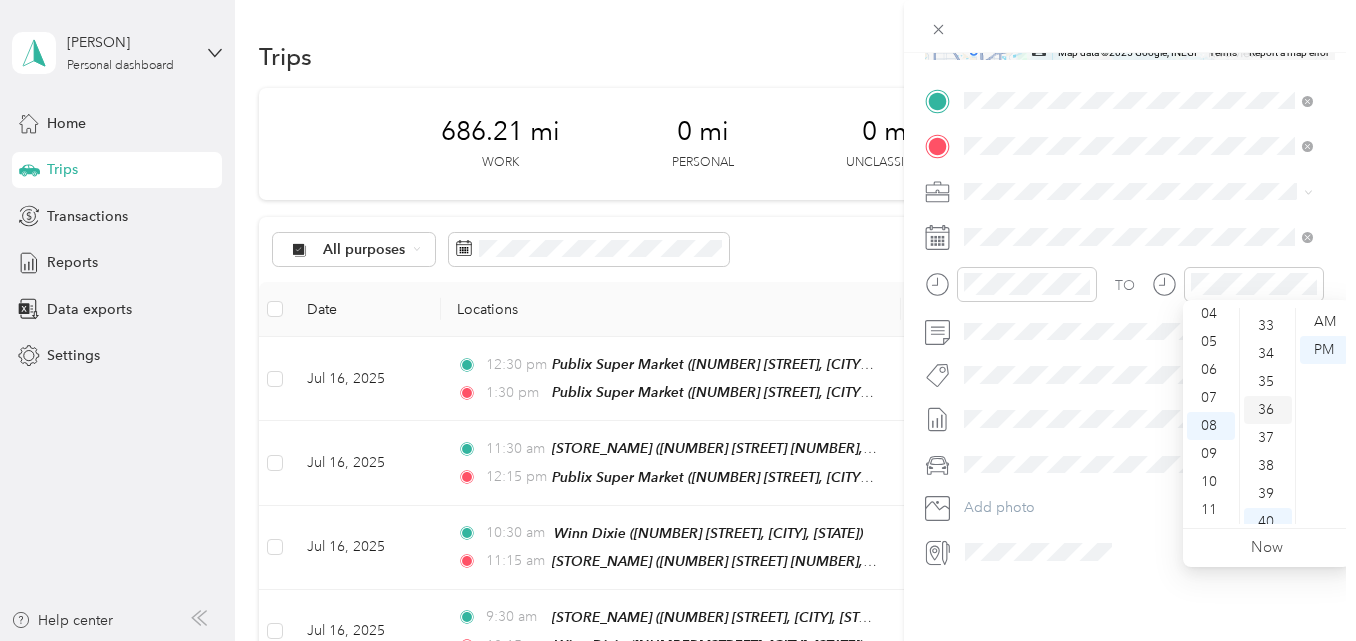 scroll, scrollTop: 820, scrollLeft: 0, axis: vertical 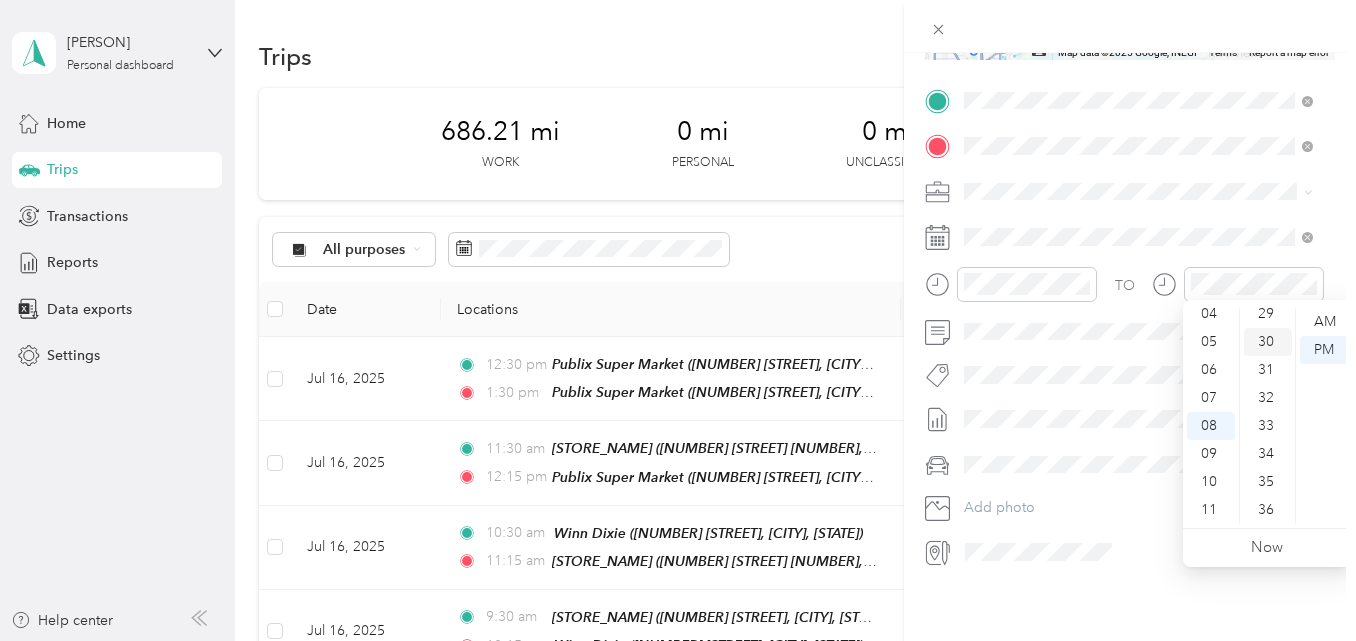 click on "30" at bounding box center (1268, 342) 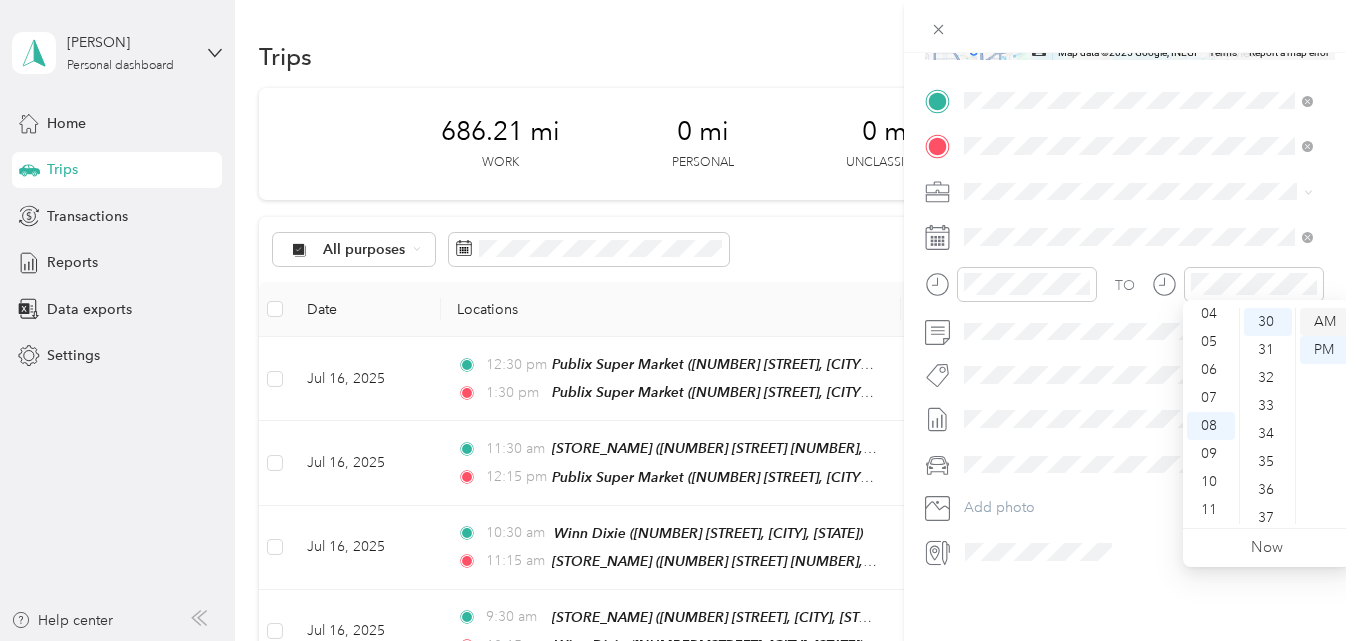 scroll, scrollTop: 840, scrollLeft: 0, axis: vertical 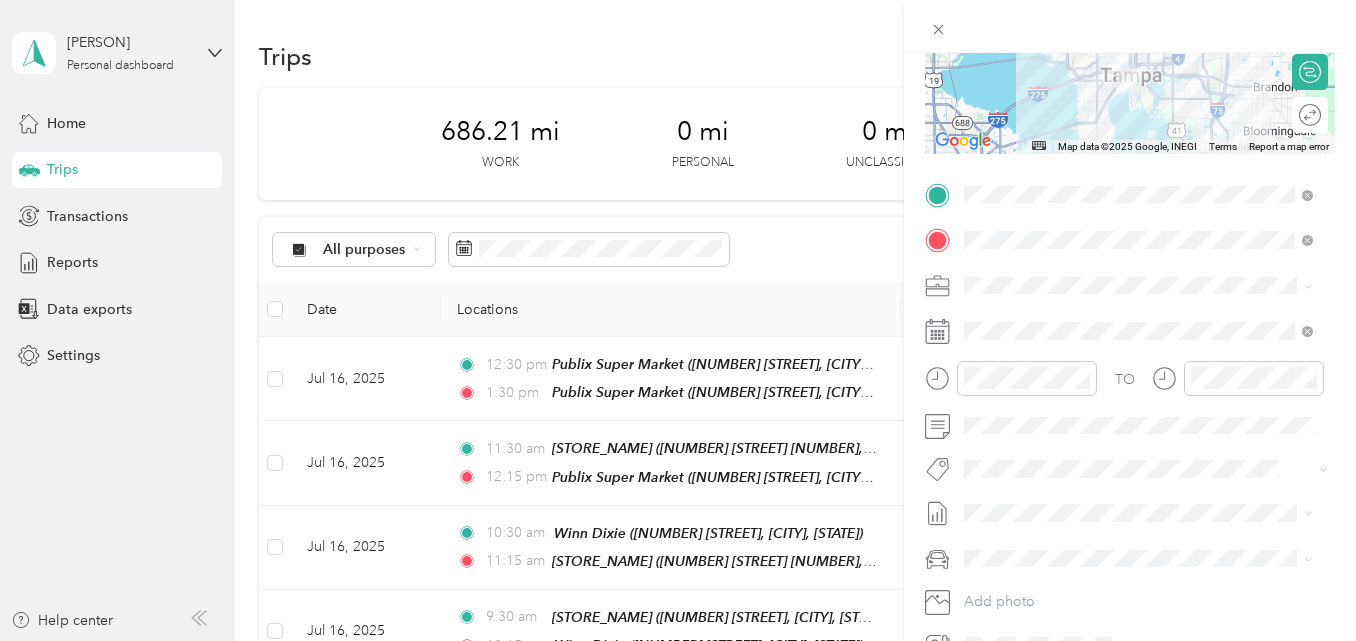 click at bounding box center [1130, 26] 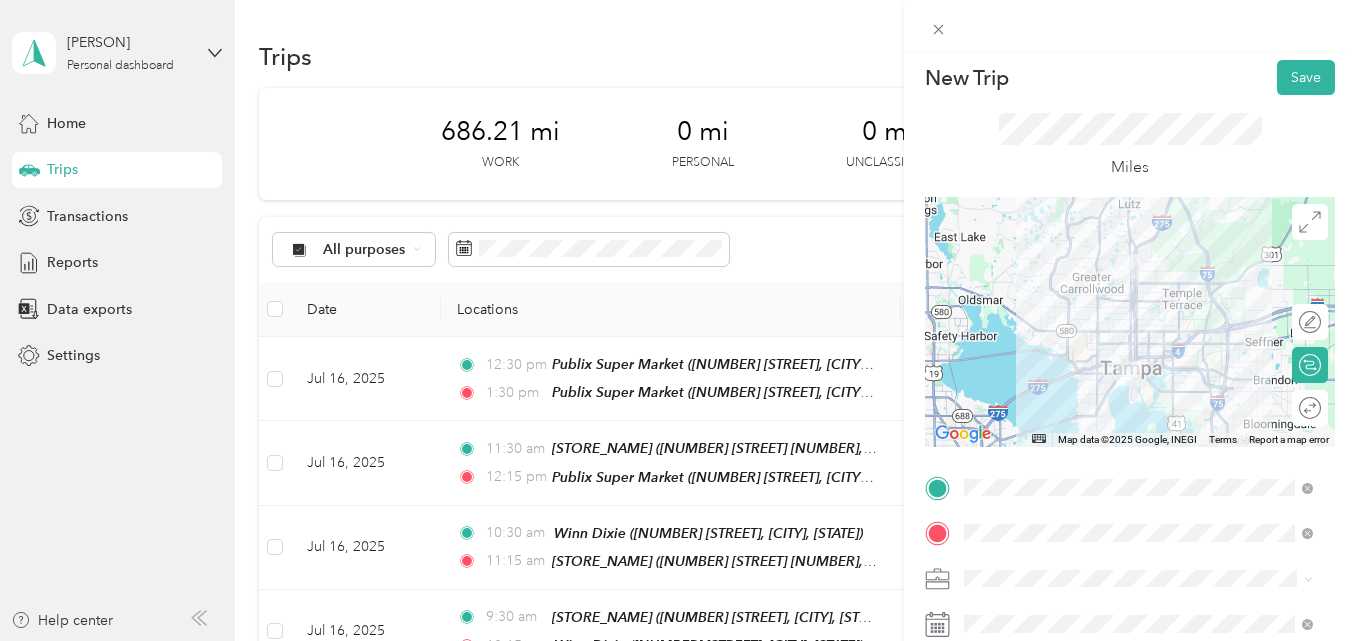 scroll, scrollTop: 0, scrollLeft: 0, axis: both 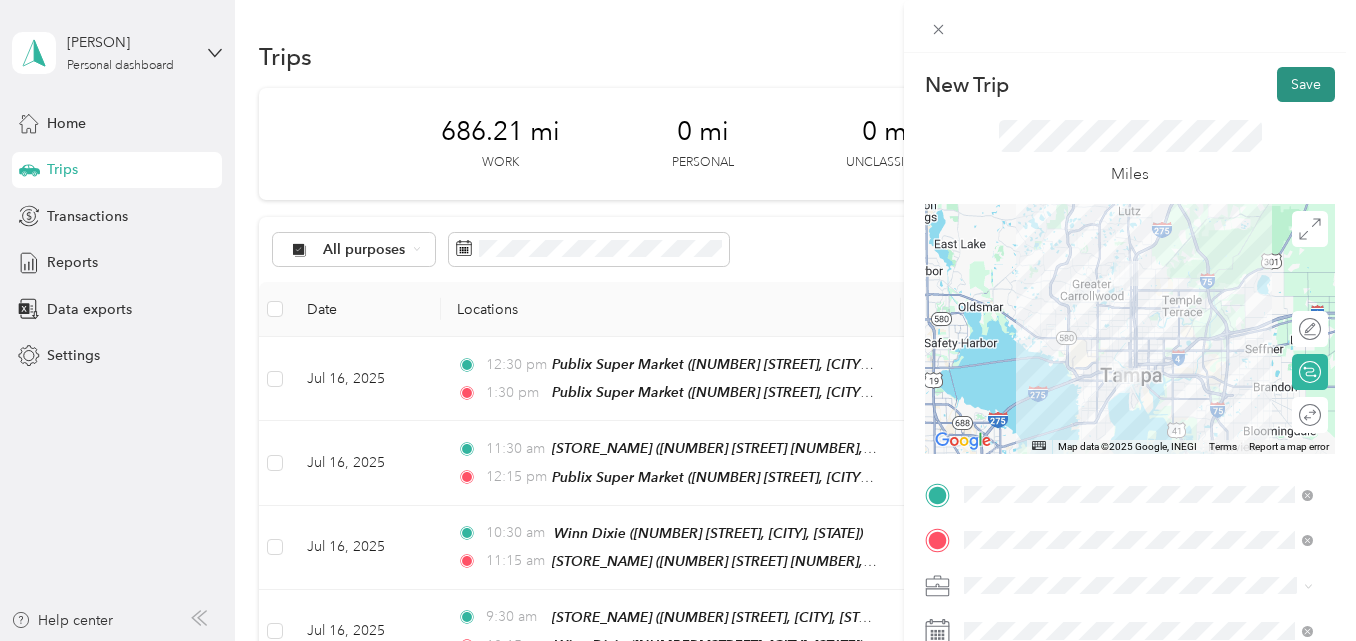 click on "Save" at bounding box center [1306, 84] 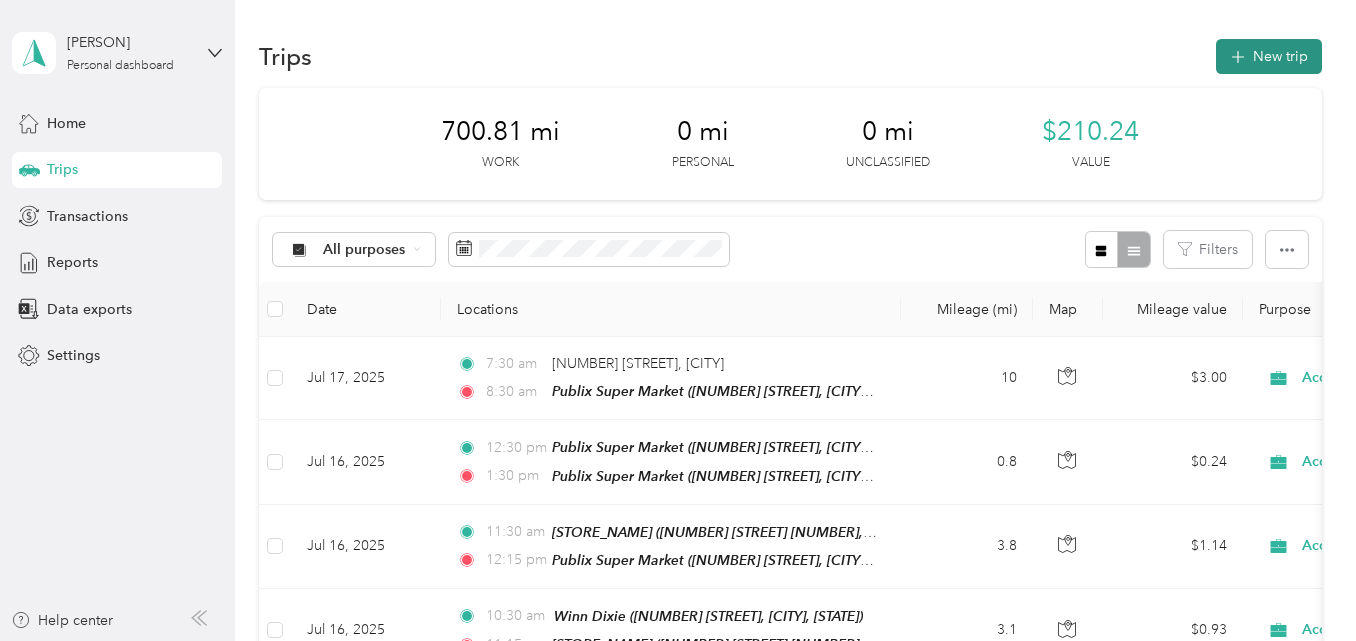 click on "New trip" at bounding box center [1269, 56] 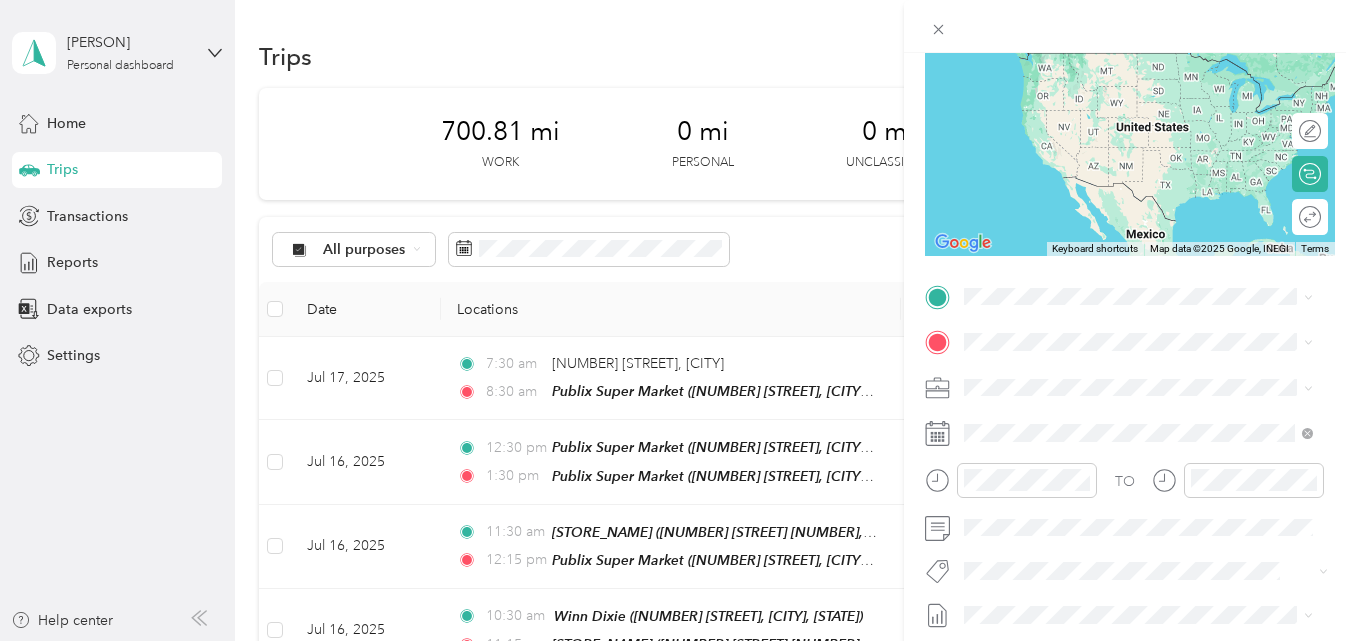 scroll, scrollTop: 200, scrollLeft: 0, axis: vertical 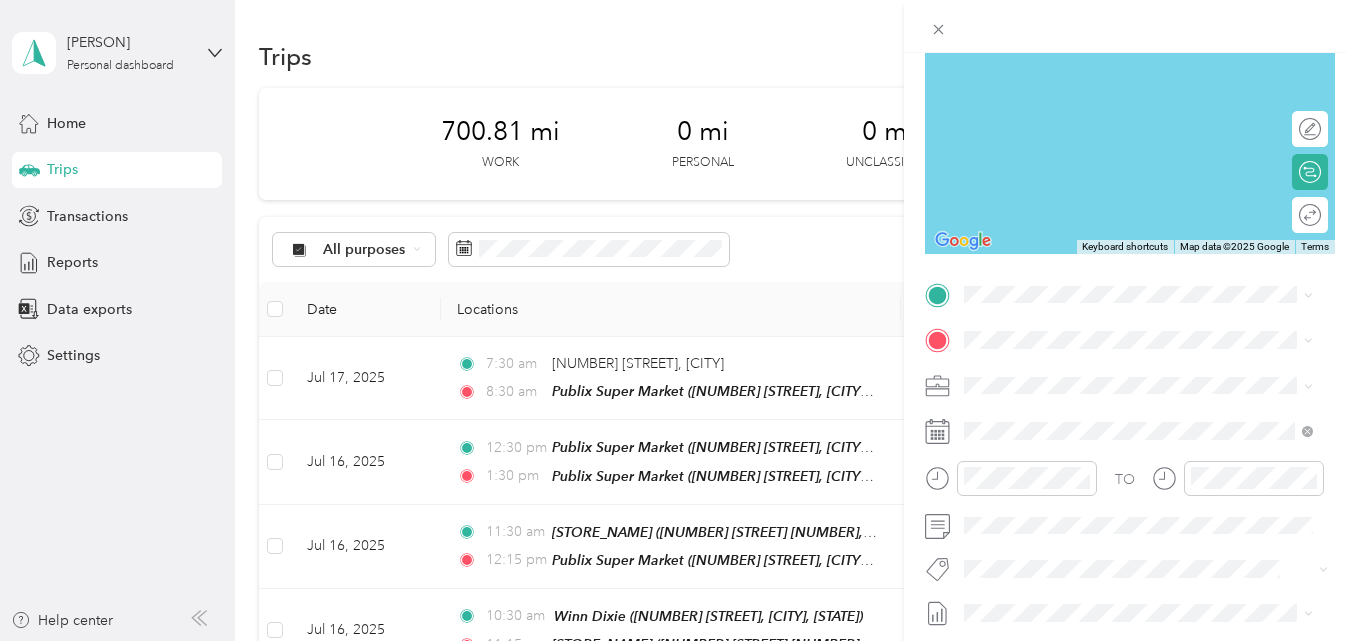 click at bounding box center [1130, 26] 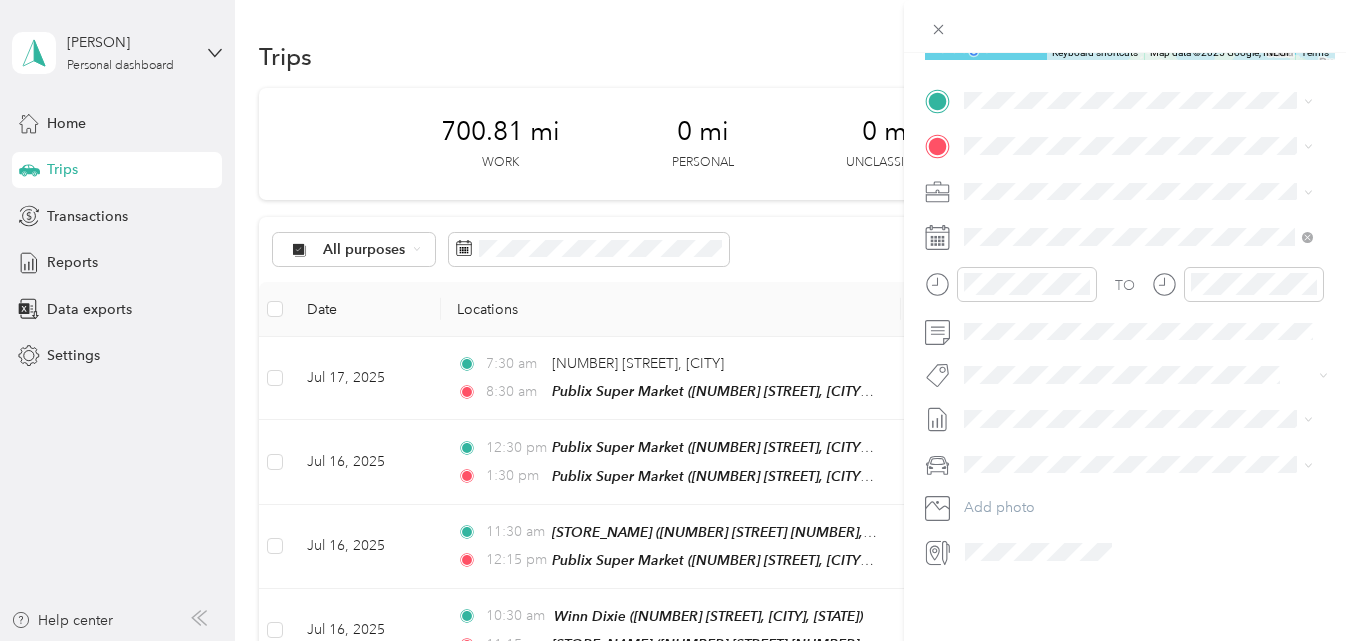 scroll, scrollTop: 300, scrollLeft: 0, axis: vertical 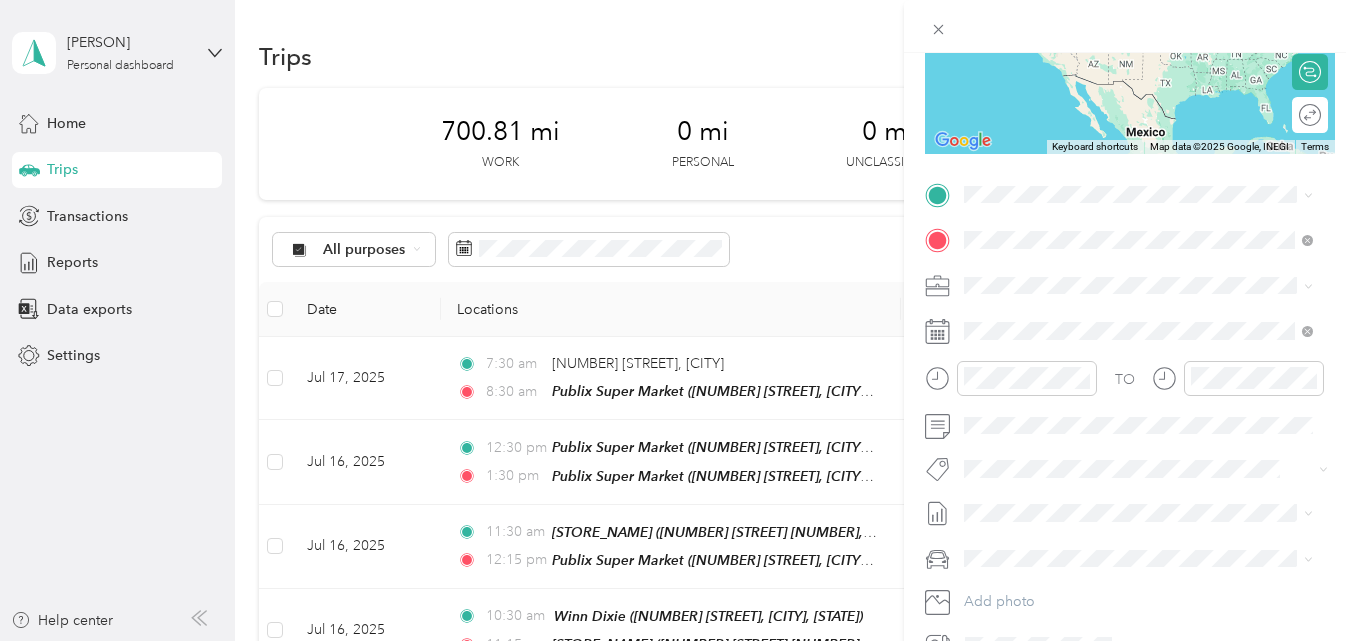 click on "[NUMBER] [STREET], [POSTAL_CODE], [CITY], [STATE], [COUNTRY]" at bounding box center [1148, 359] 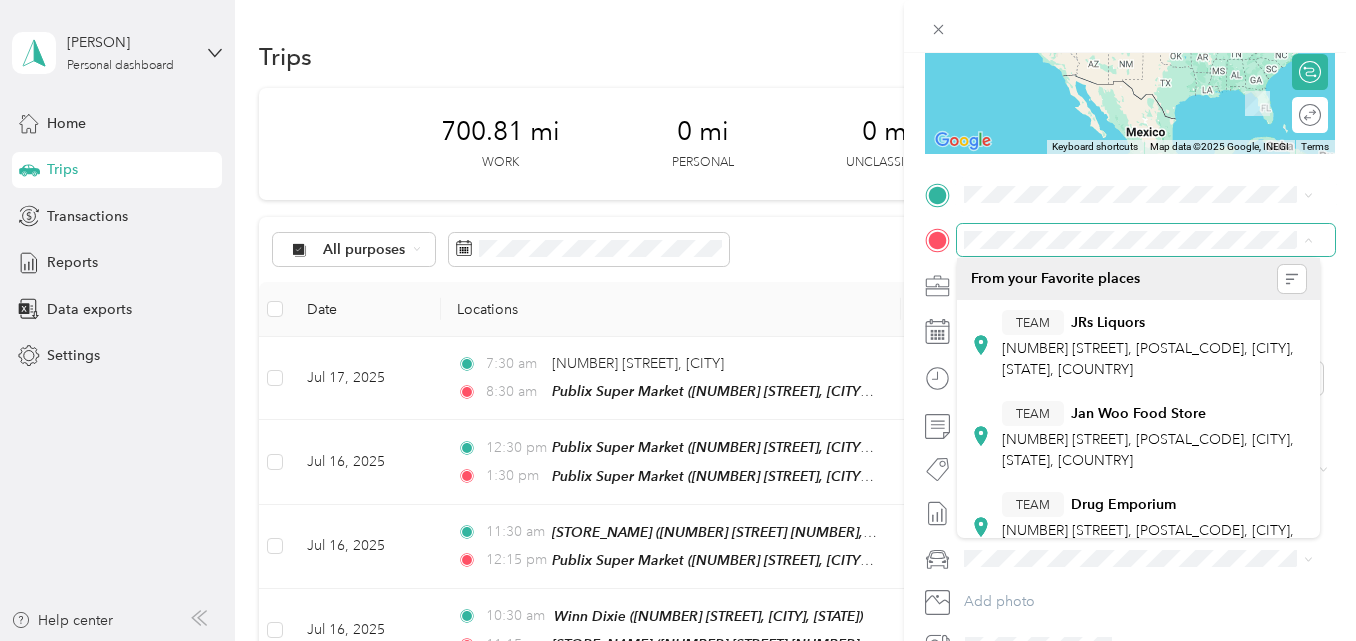 click on "[NUMBER] [STREET], [POSTAL_CODE], [CITY], [STATE], [COUNTRY]" at bounding box center (1148, 313) 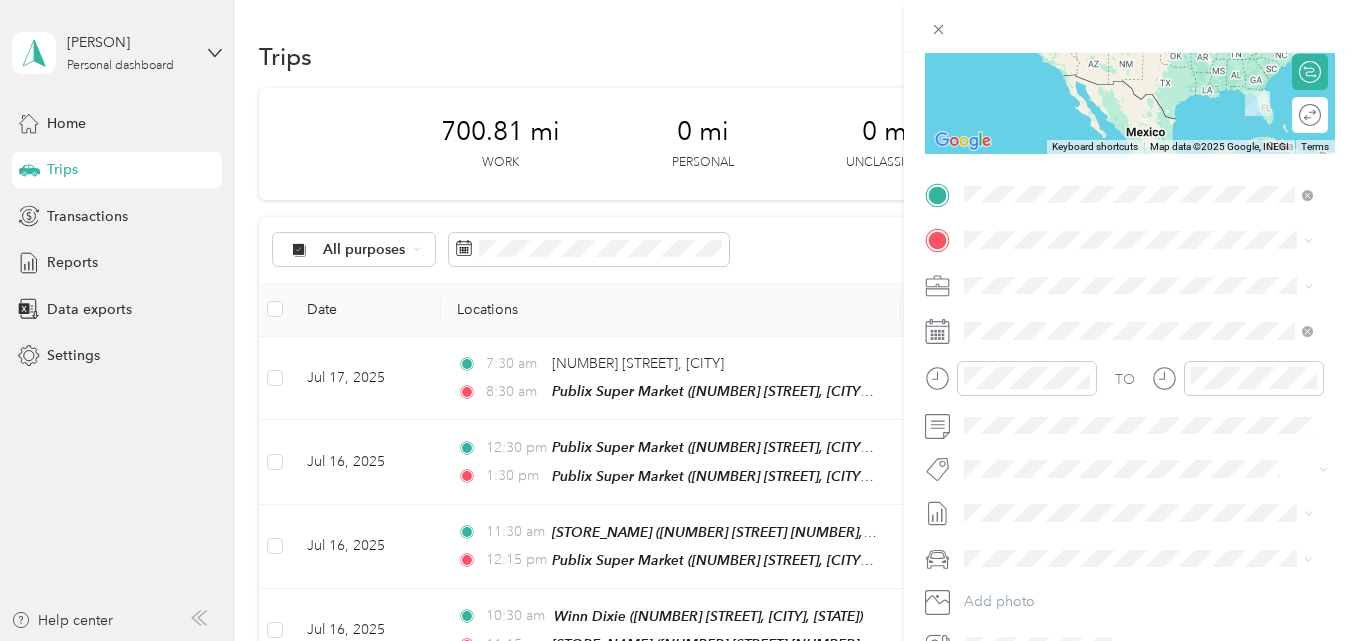 click on "TEAM Publix Super Market [NUMBER] [STREET], [POSTAL_CODE], [CITY], [STATE]" at bounding box center (1154, 338) 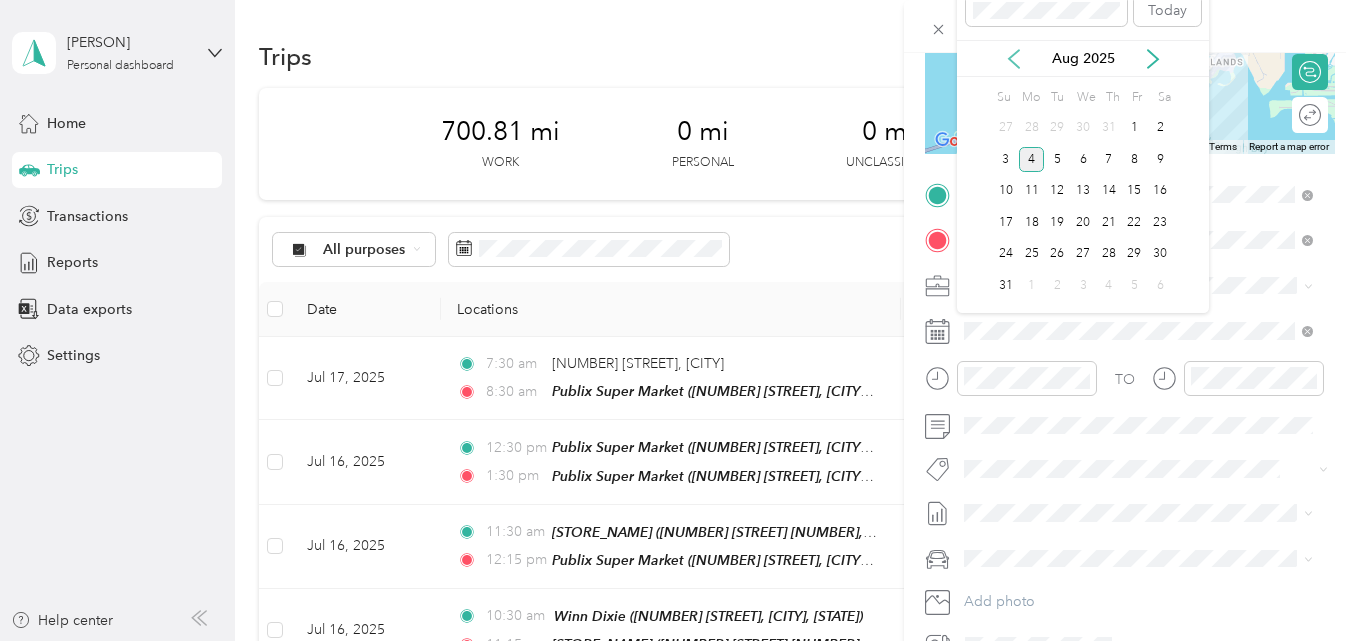 click 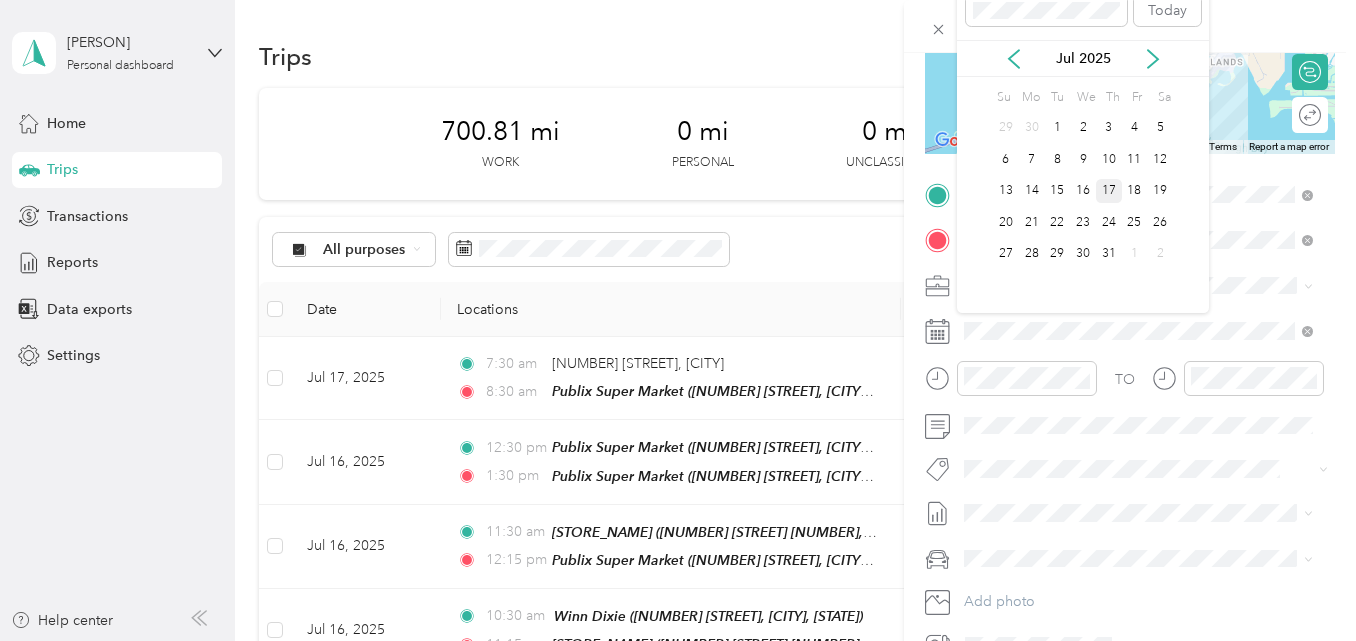 click on "17" at bounding box center (1109, 191) 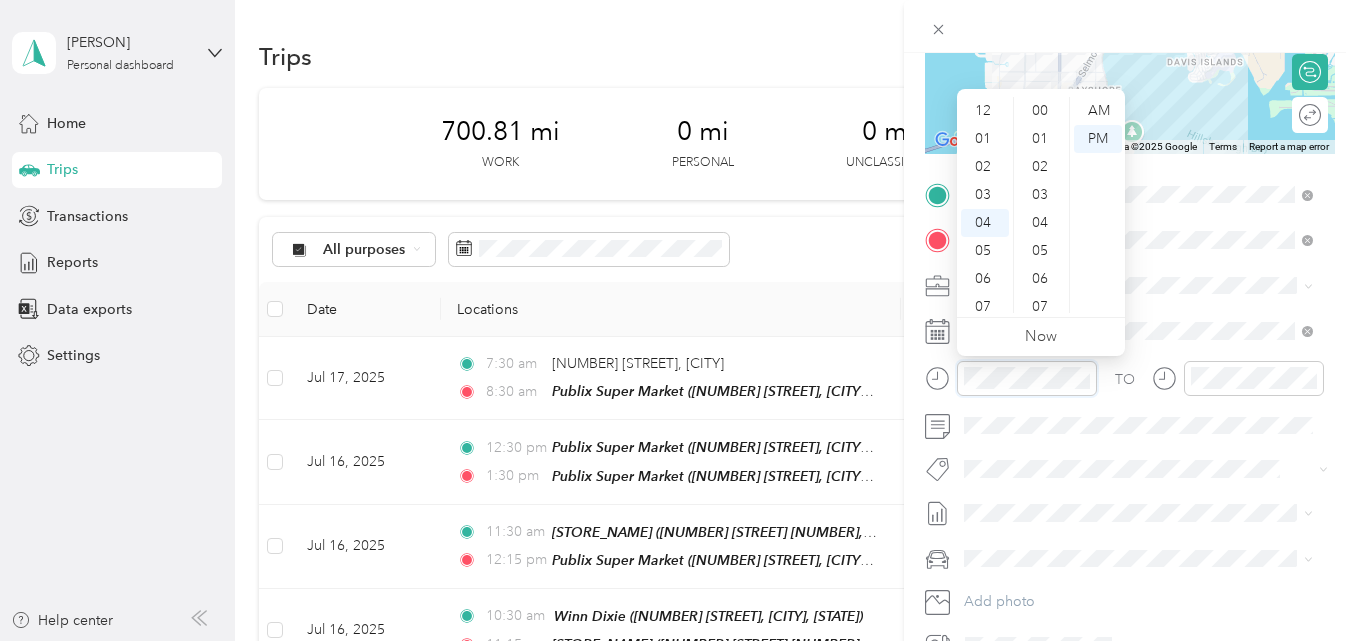 scroll, scrollTop: 112, scrollLeft: 0, axis: vertical 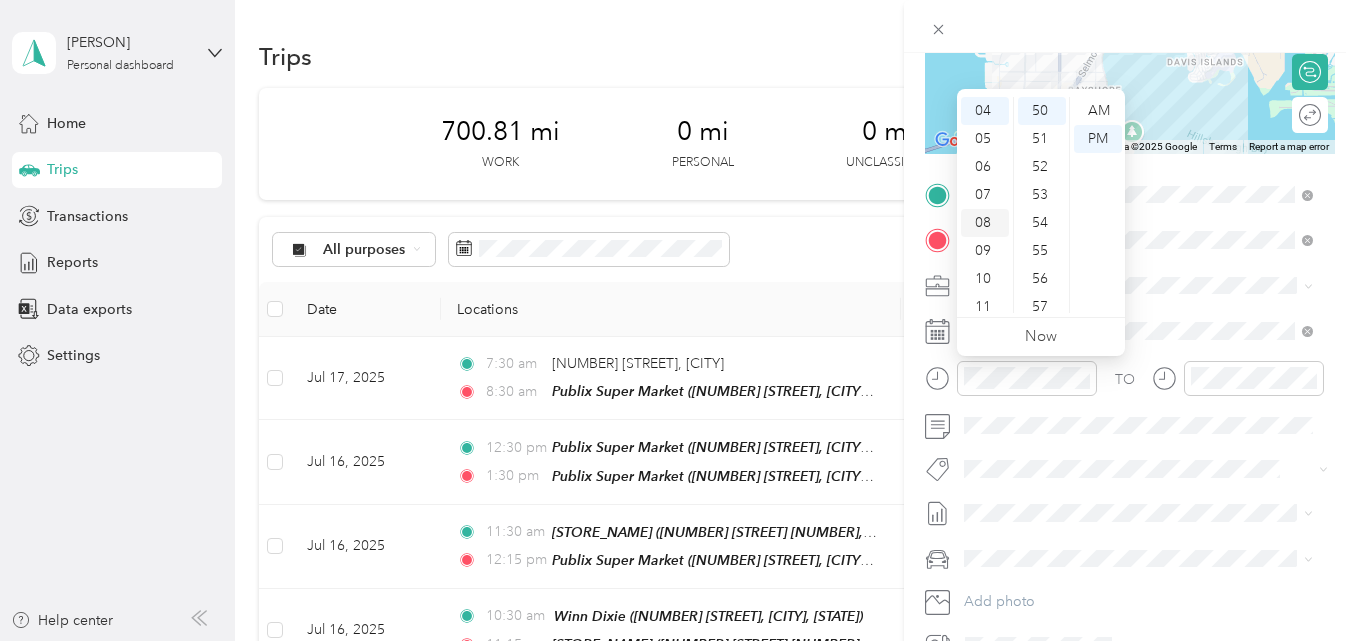 click on "08" at bounding box center [985, 223] 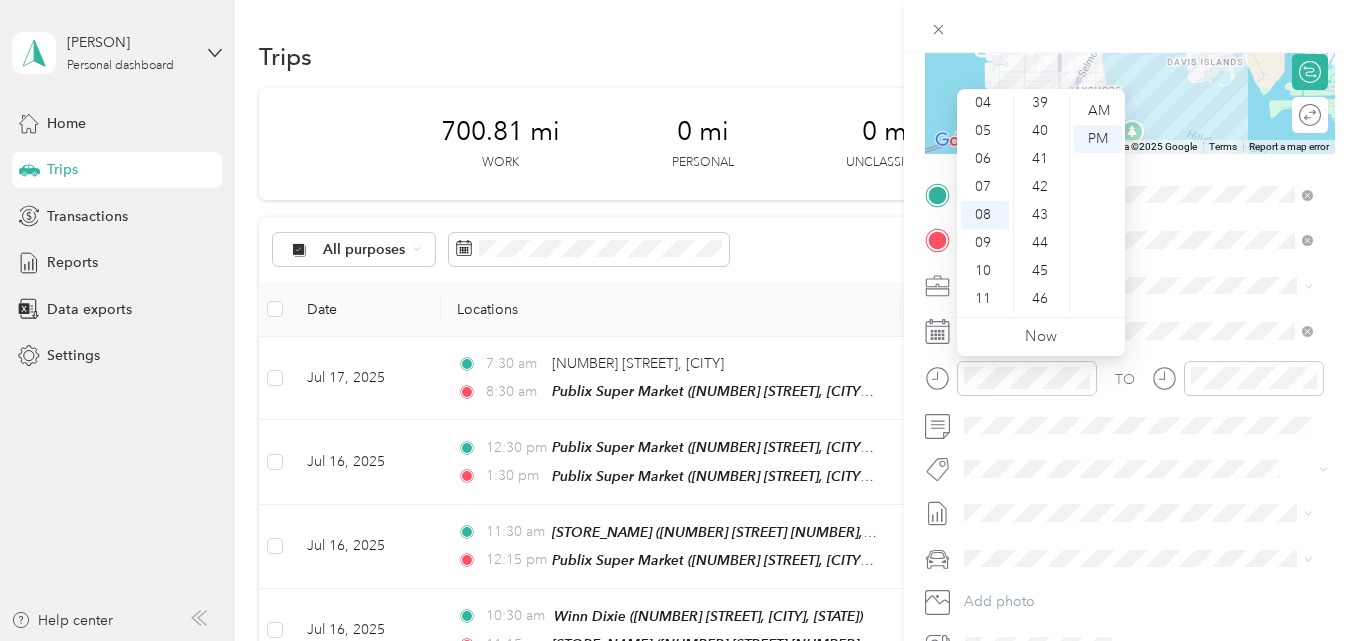 scroll, scrollTop: 1200, scrollLeft: 0, axis: vertical 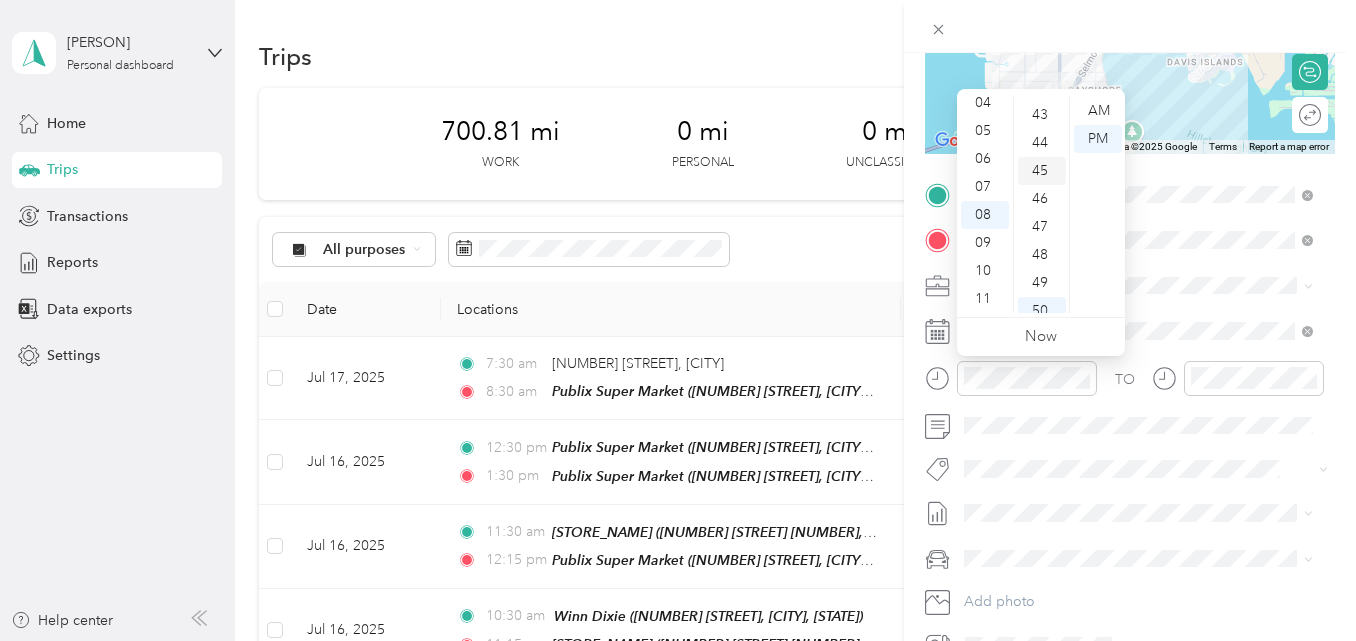 click on "45" at bounding box center (1042, 171) 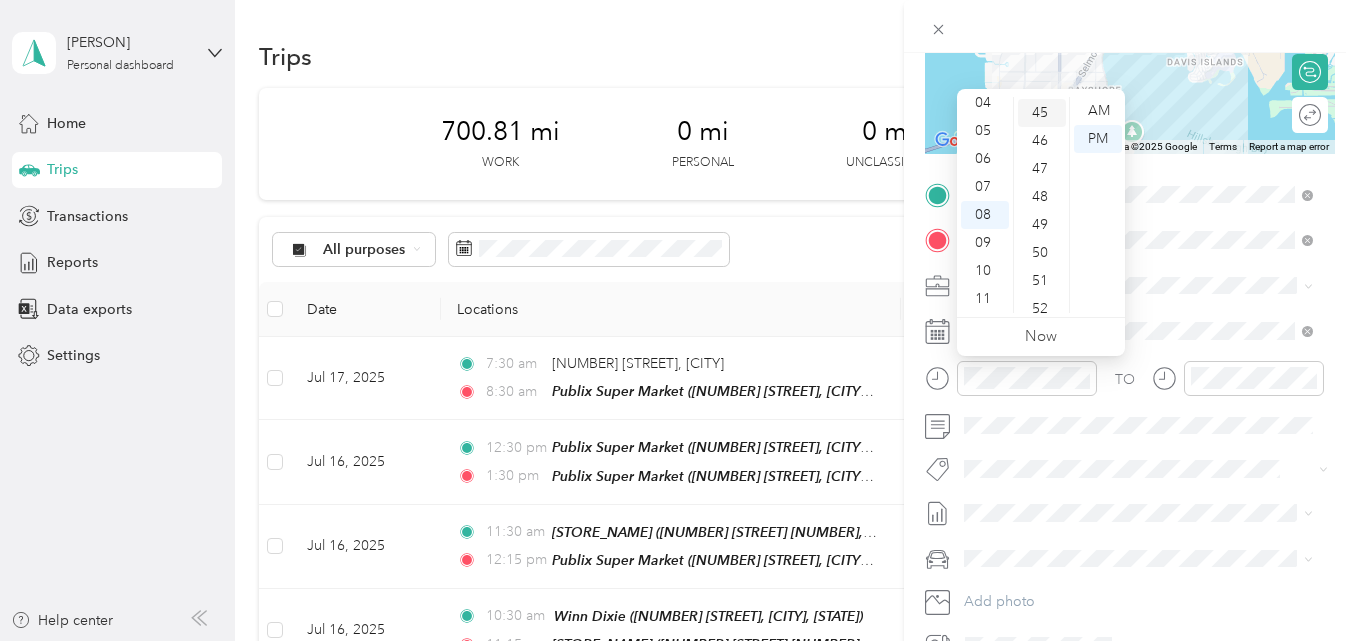 scroll, scrollTop: 1260, scrollLeft: 0, axis: vertical 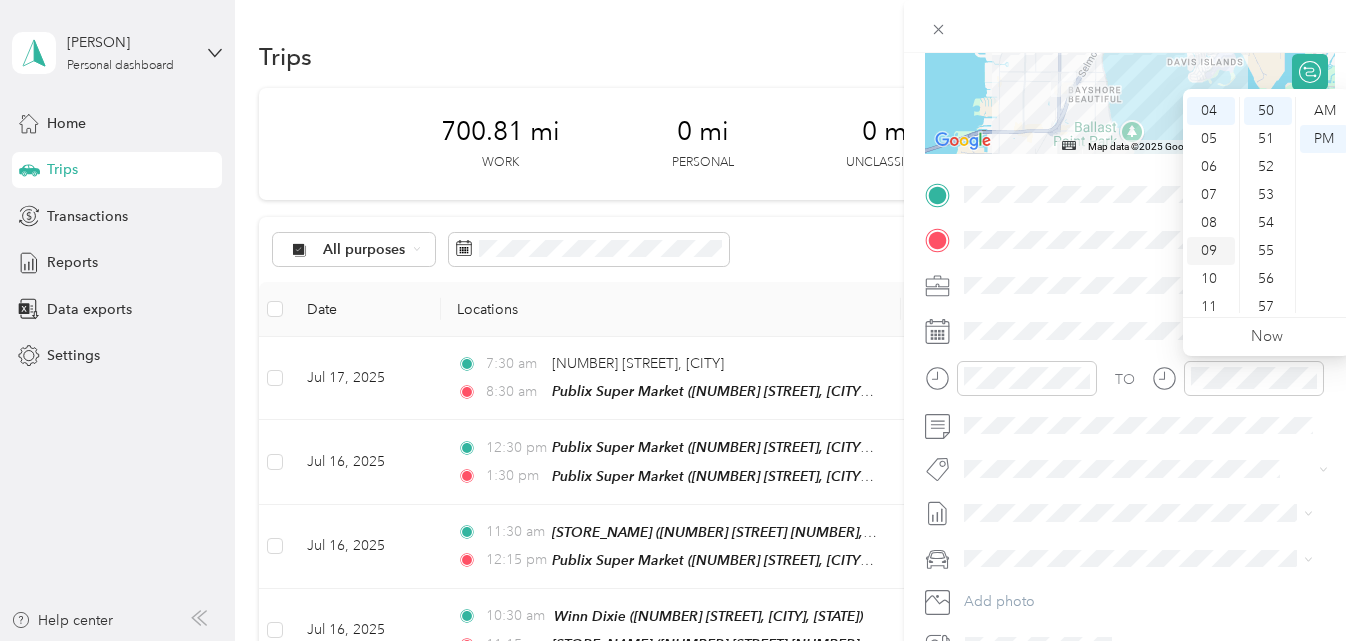 click on "09" at bounding box center (1211, 251) 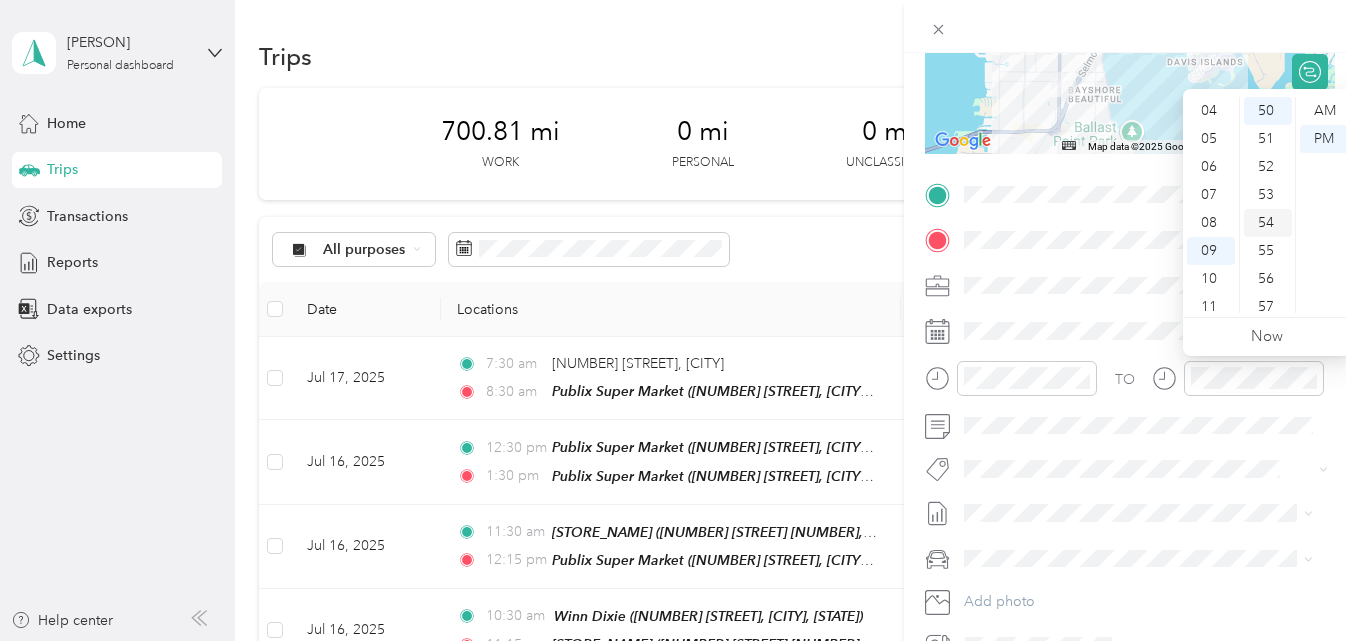 scroll, scrollTop: 120, scrollLeft: 0, axis: vertical 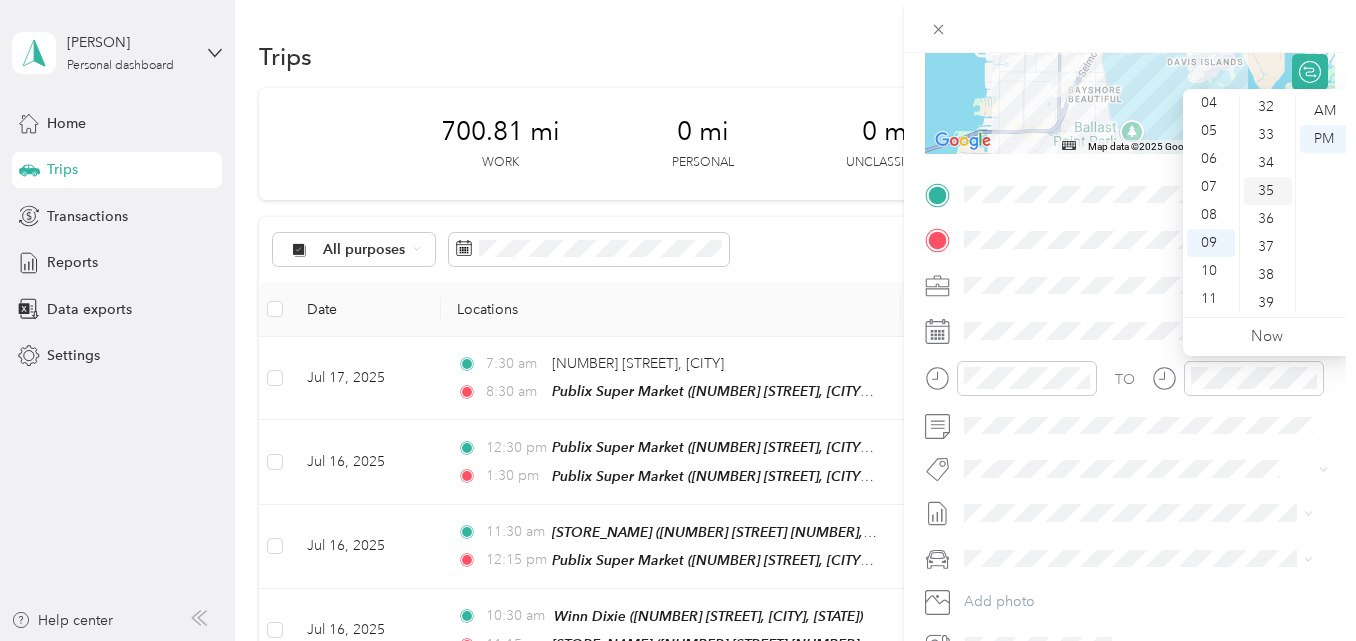 click on "35" at bounding box center [1268, 191] 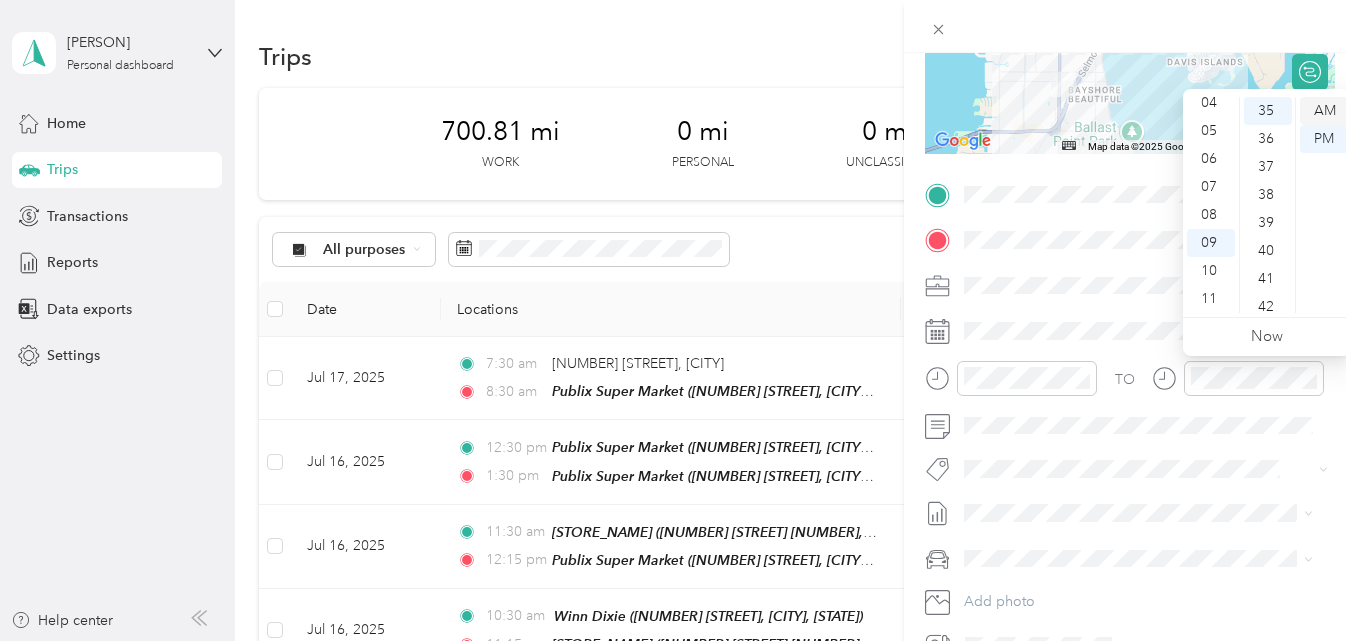 click on "AM" at bounding box center (1324, 111) 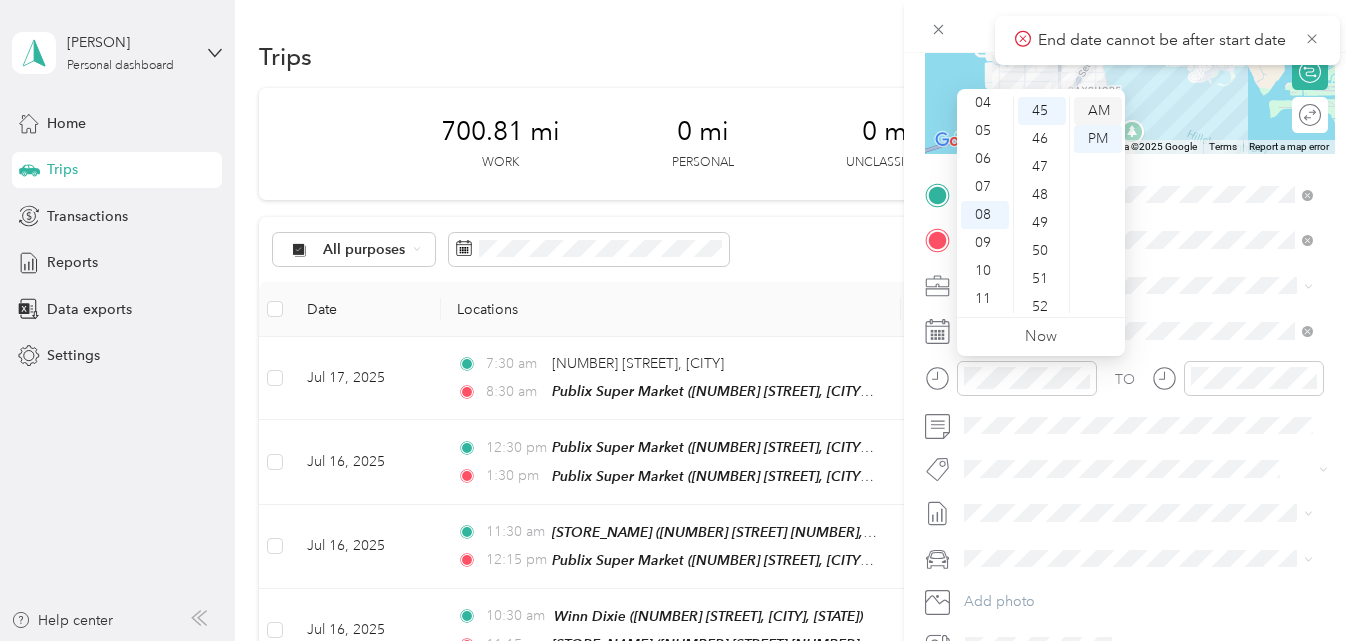 click on "AM" at bounding box center [1098, 111] 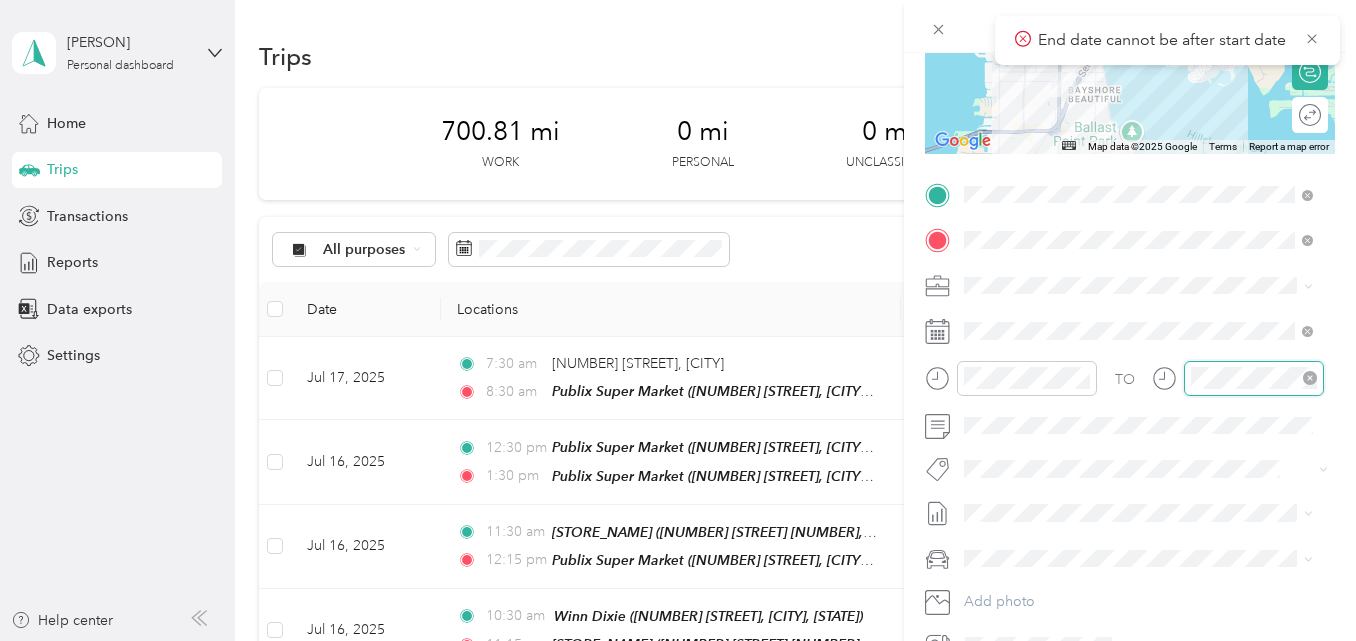 scroll, scrollTop: 112, scrollLeft: 0, axis: vertical 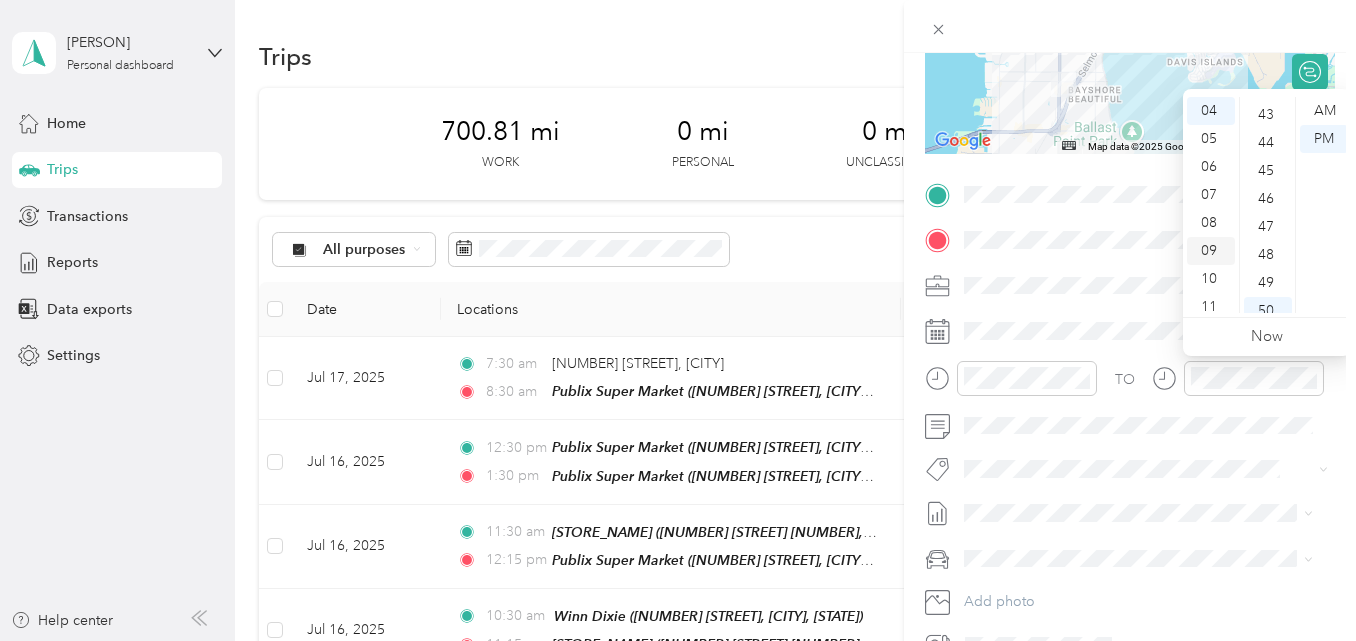 click on "09" at bounding box center [1211, 251] 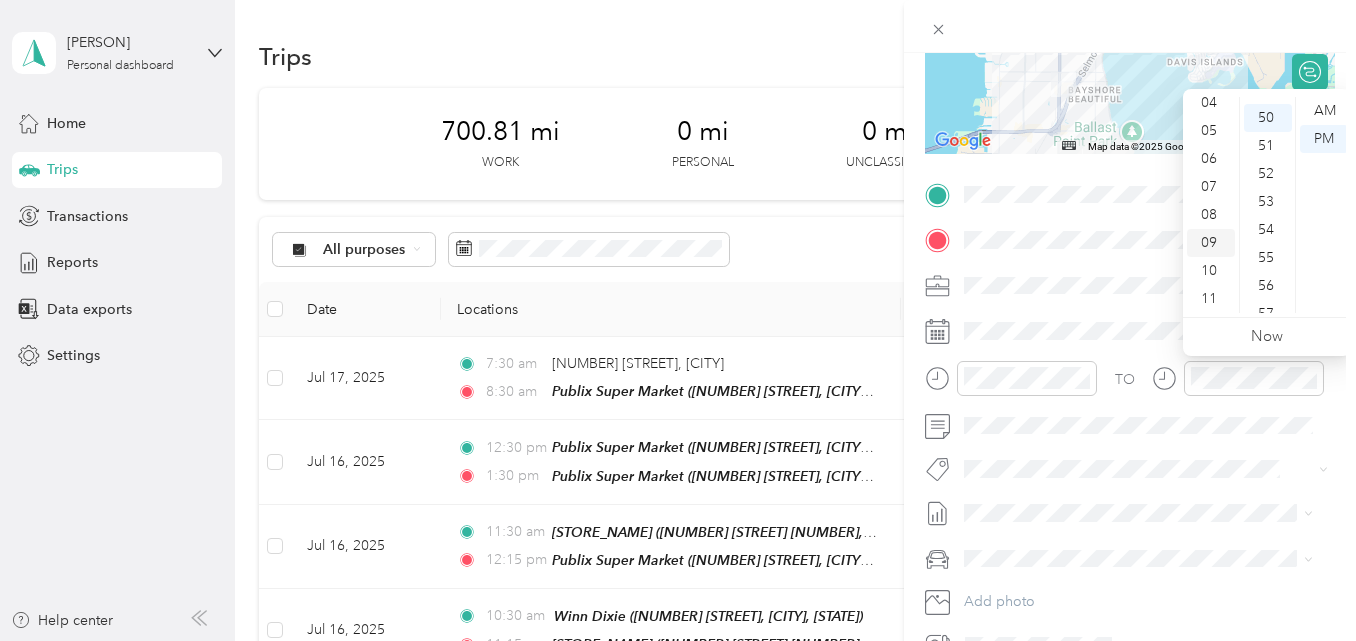scroll, scrollTop: 1400, scrollLeft: 0, axis: vertical 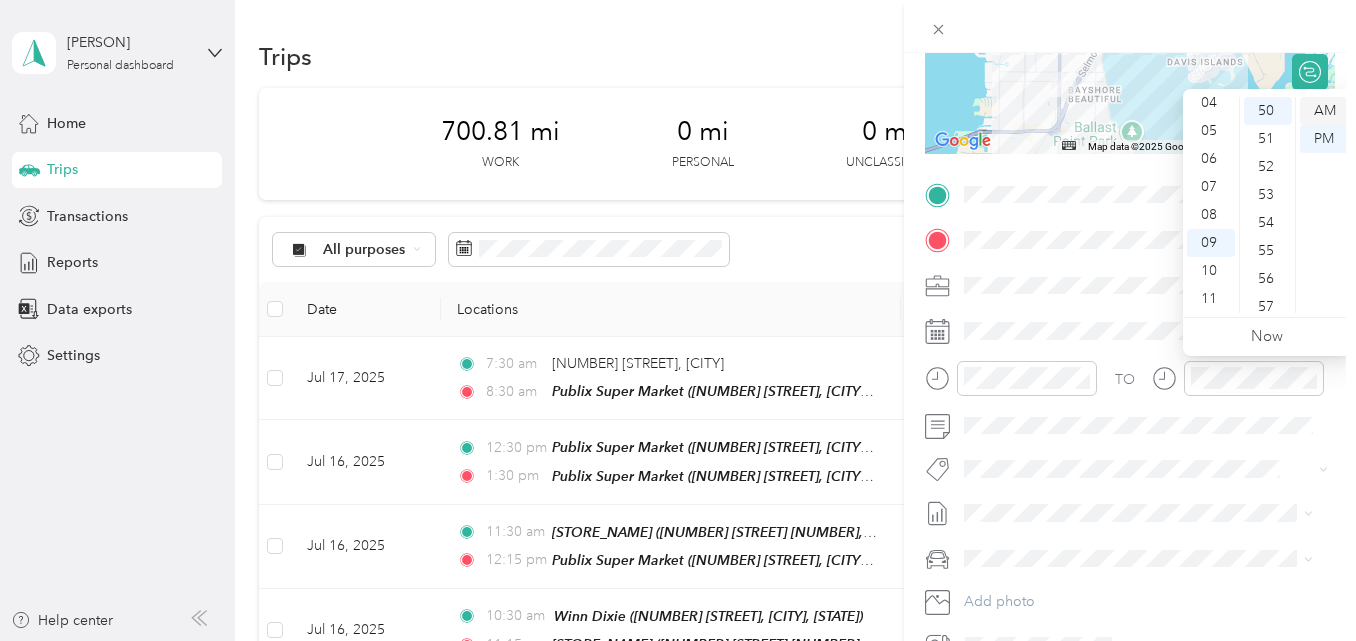 click on "AM" at bounding box center (1324, 111) 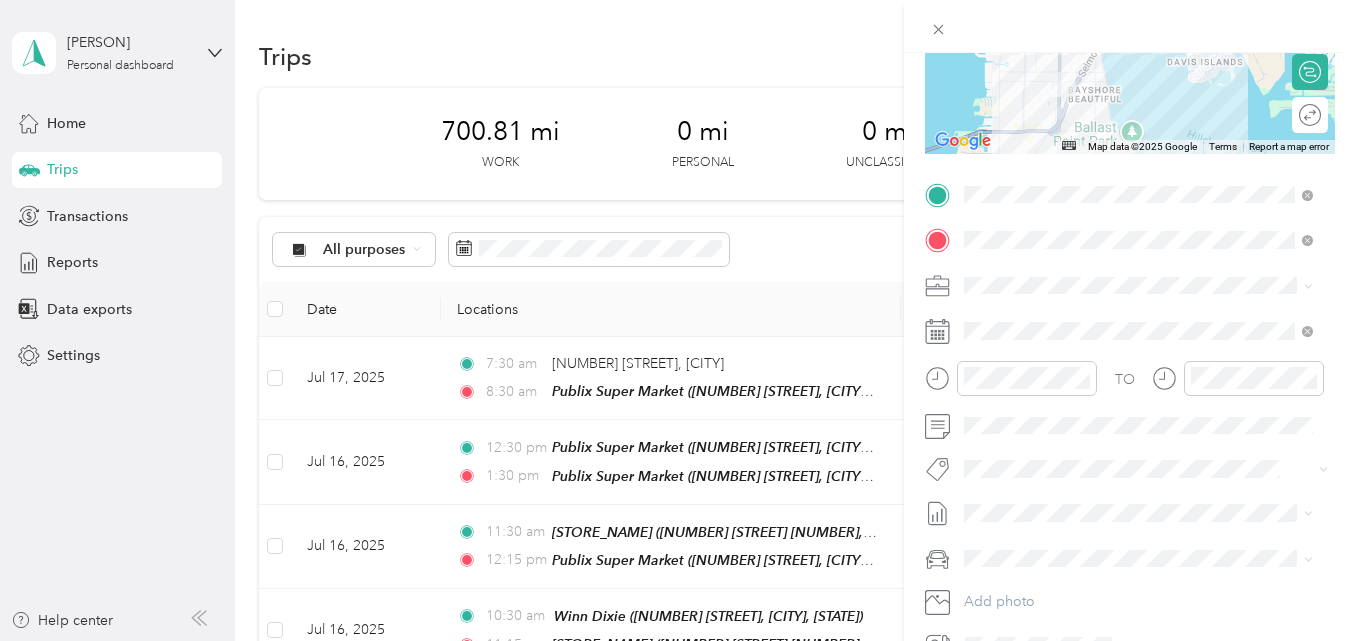 click at bounding box center (1130, 26) 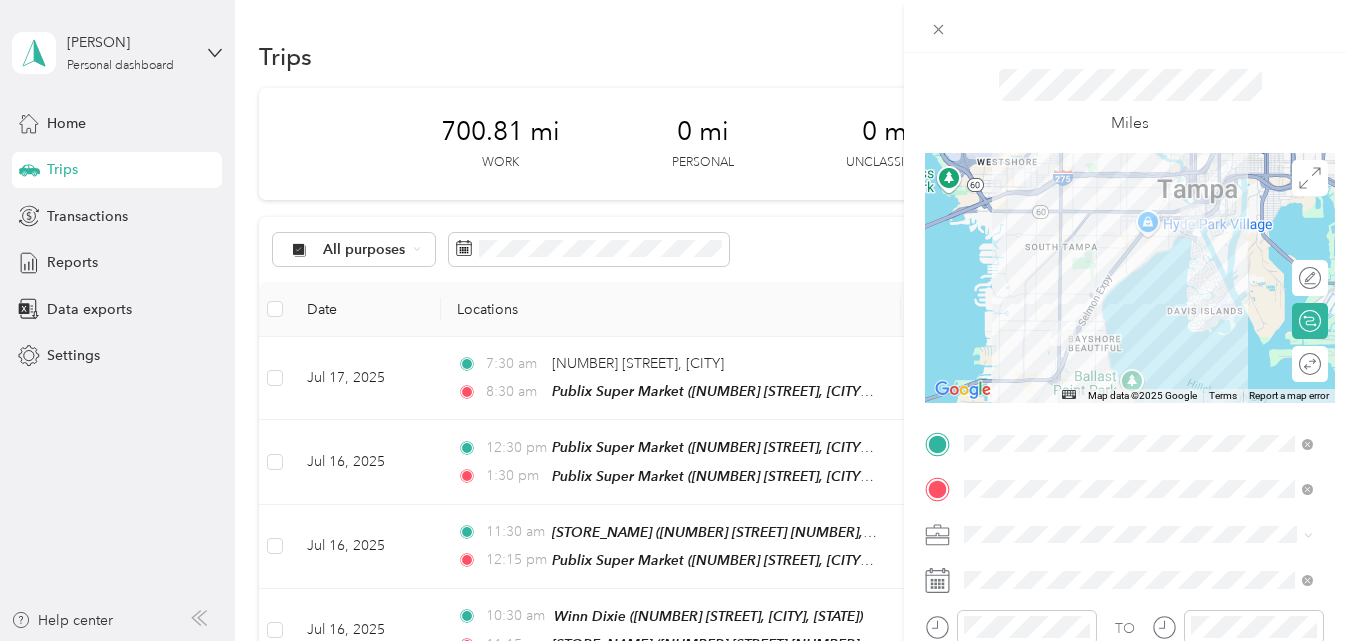scroll, scrollTop: 0, scrollLeft: 0, axis: both 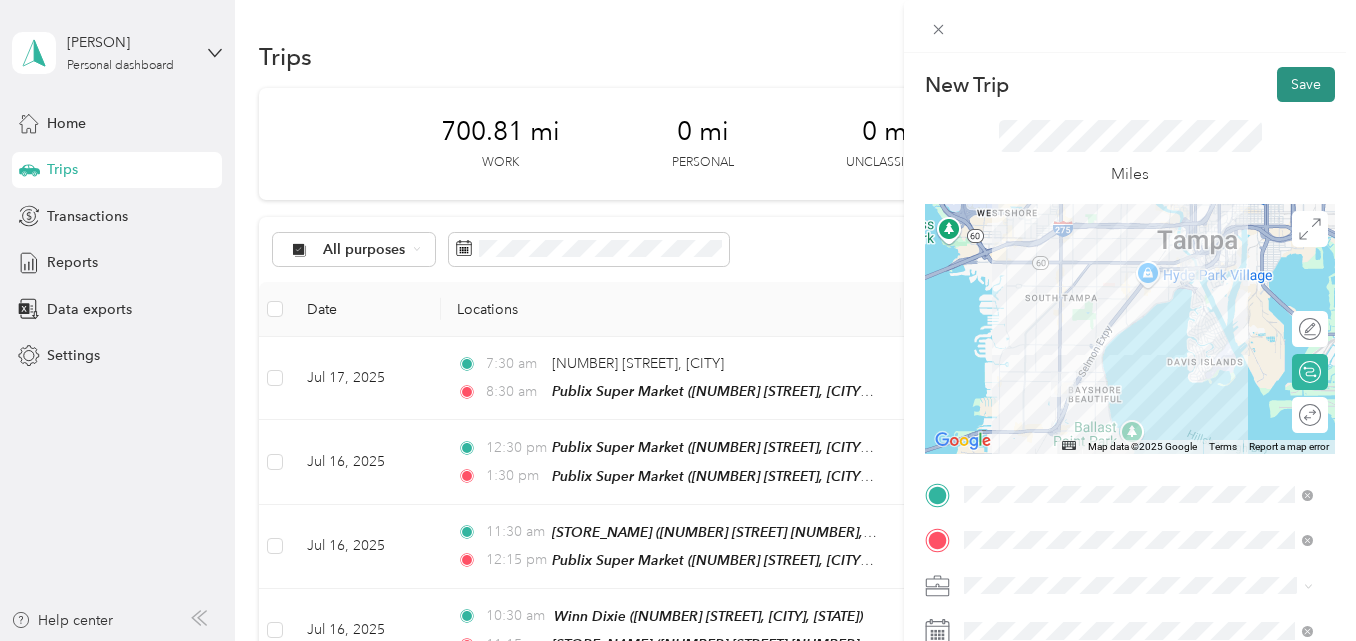 click on "Save" at bounding box center [1306, 84] 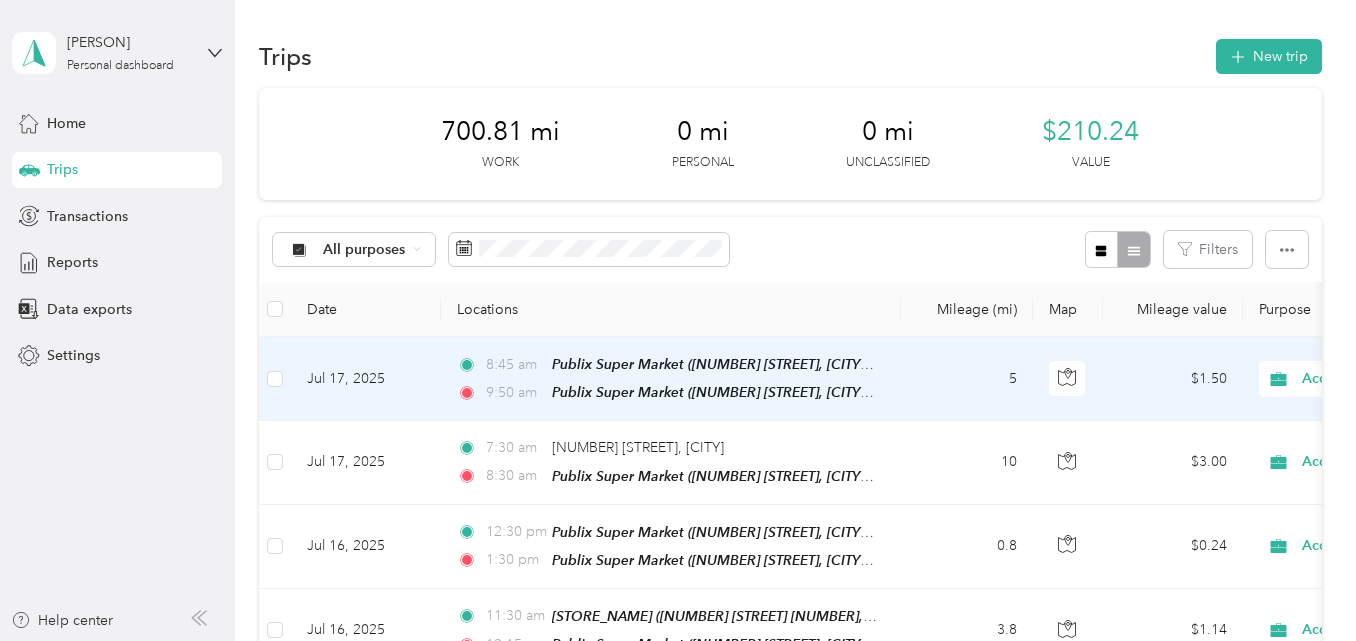 click on "5" at bounding box center (967, 379) 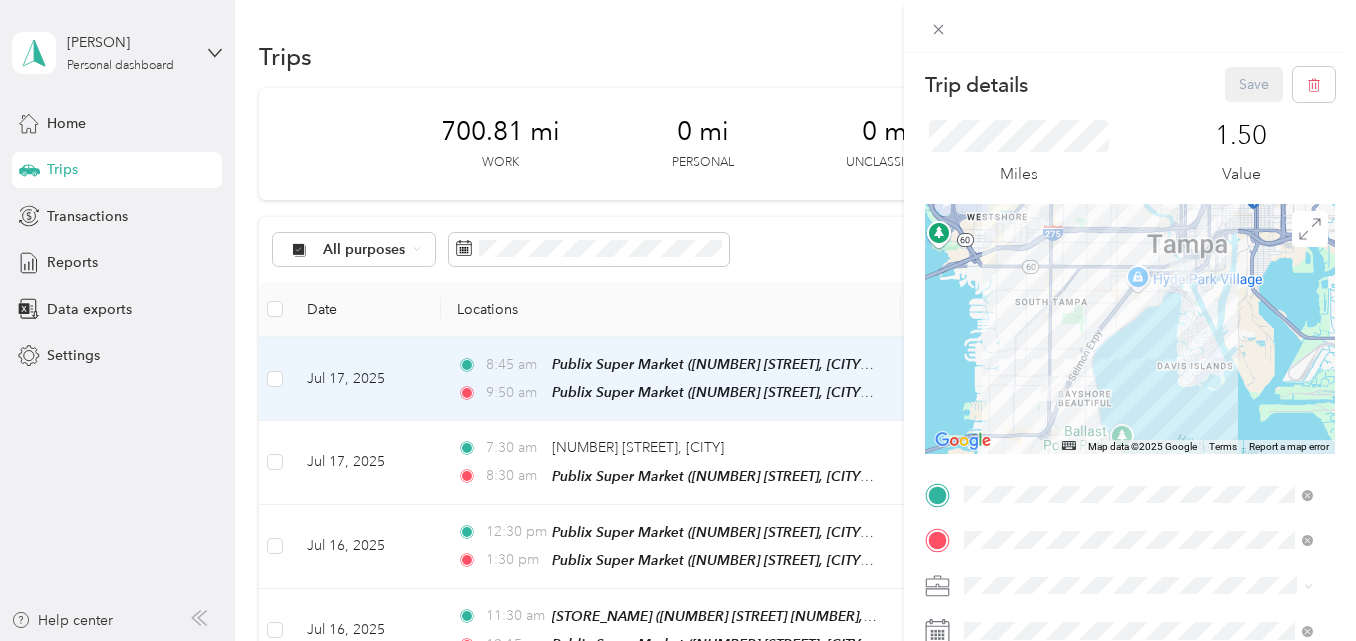 click on "Trip details Save This trip cannot be edited because it is either under review, approved, or paid. Contact your Team Manager to edit it. Miles [NUMBER] Value  ← Move left → Move right ↑ Move up ↓ Move down + Zoom in - Zoom out Home Jump left by 75% End Jump right by 75% Page Up Jump up by 75% Page Down Jump down by 75% Map Data Map data ©2025 Google Map data ©2025 Google 2 km  Click to toggle between metric and imperial units Terms Report a map error TO Add photo" at bounding box center (678, 320) 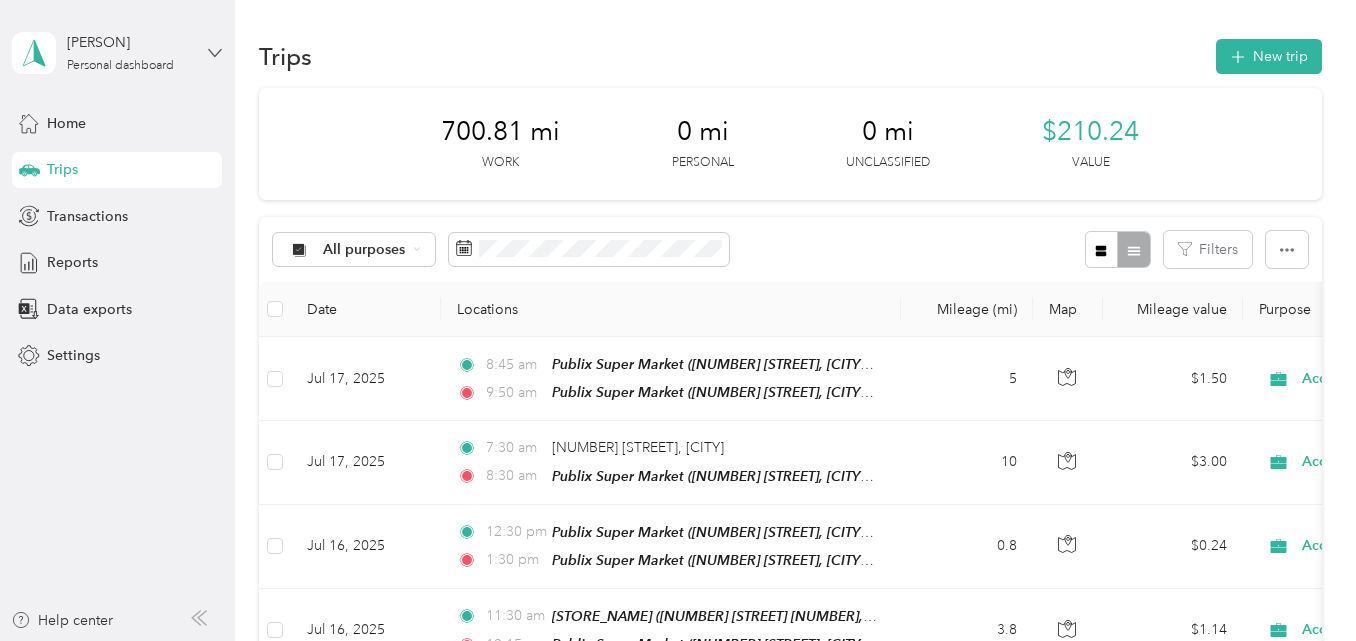 click 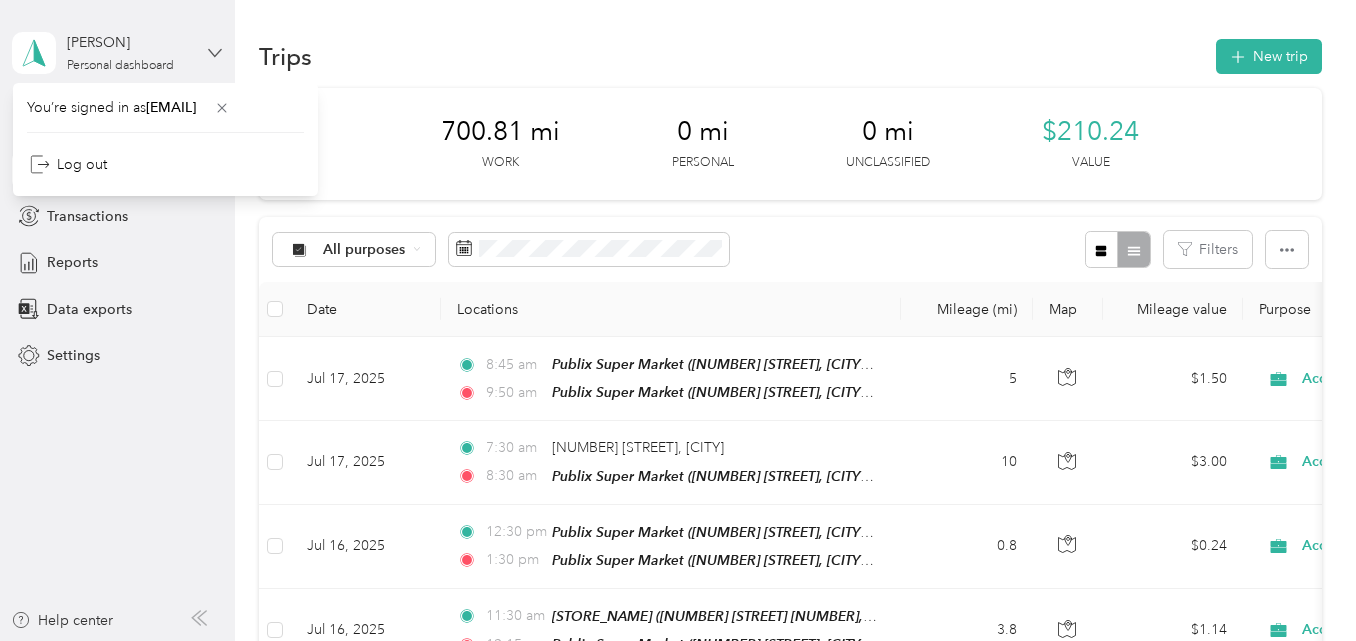 click 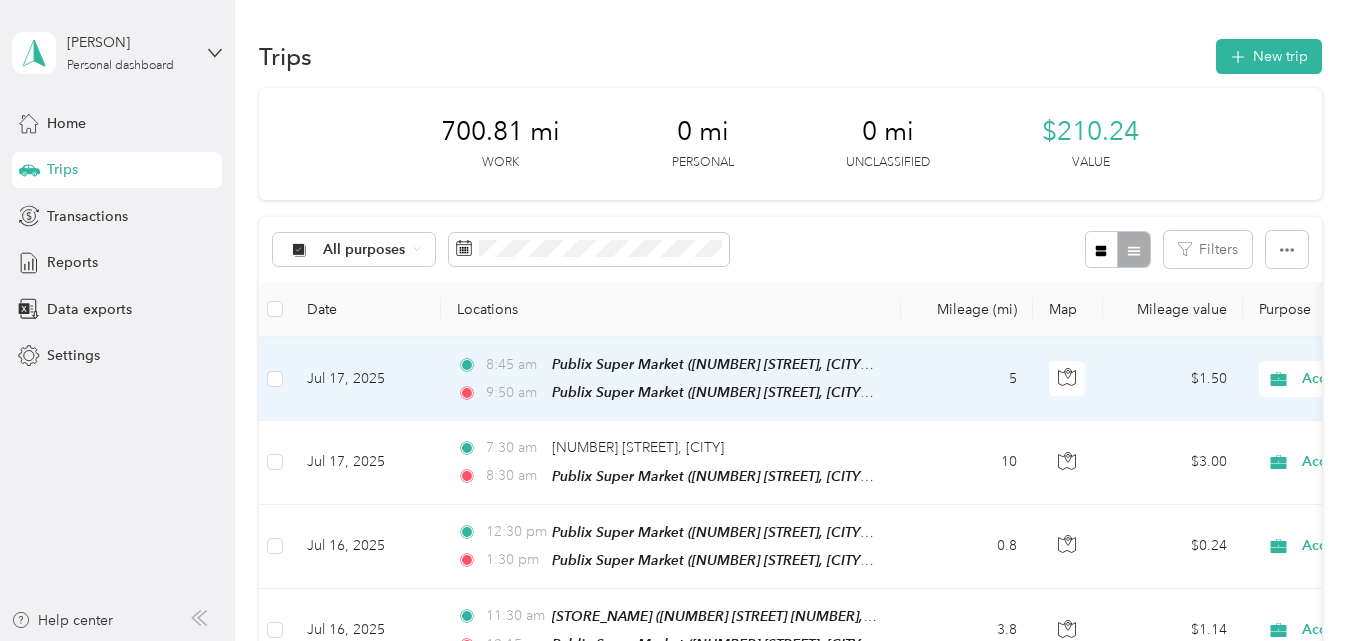 click on "5" at bounding box center [967, 379] 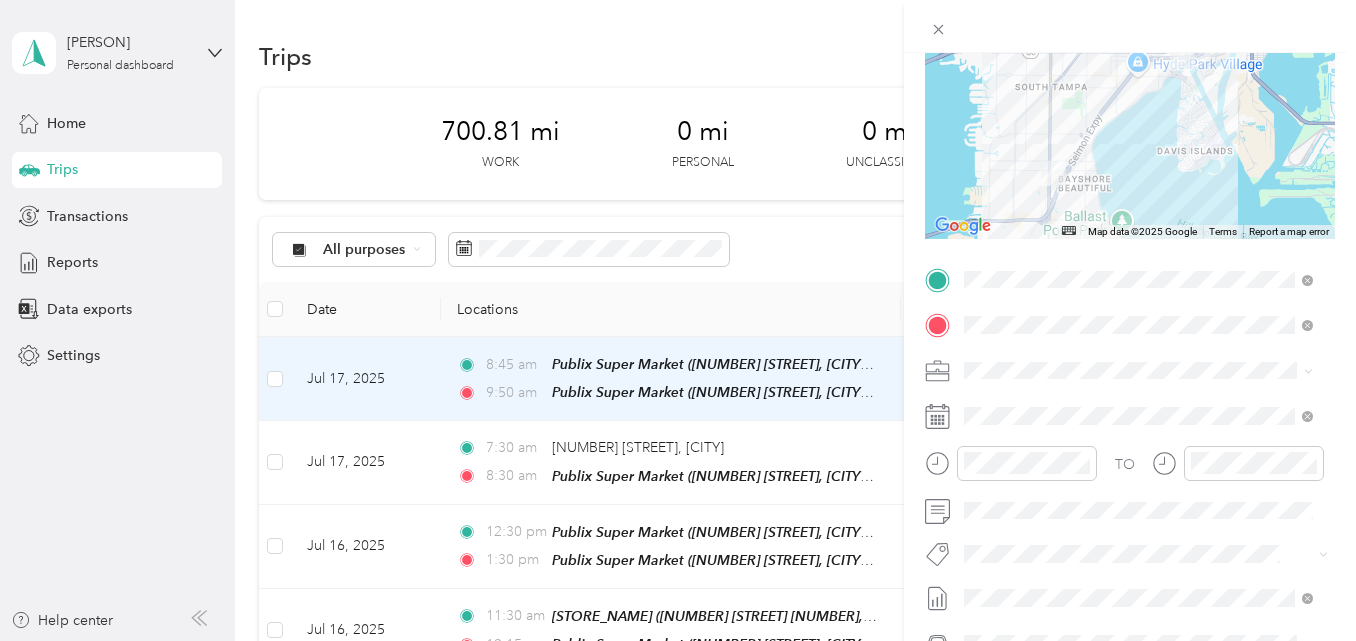 scroll, scrollTop: 300, scrollLeft: 0, axis: vertical 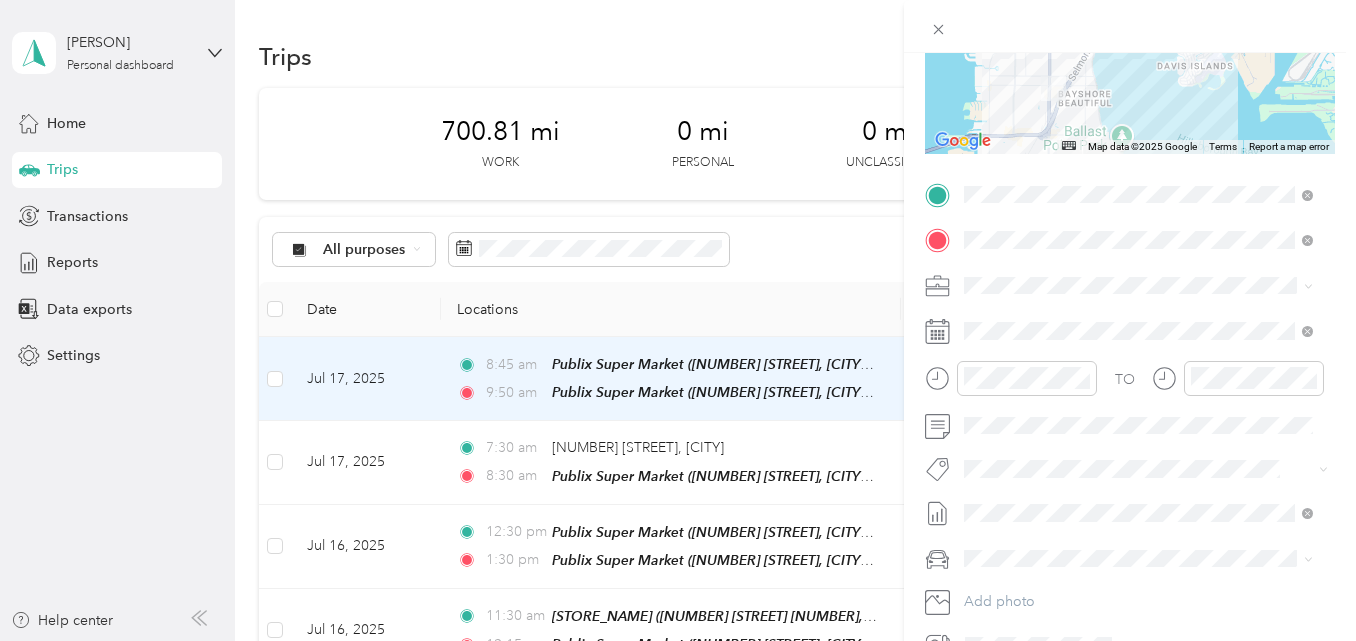 click on "Trip details Save This trip cannot be edited because it is either under review, approved, or paid. Contact your Team Manager to edit it. Miles [NUMBER] Value  ← Move left → Move right ↑ Move up ↓ Move down + Zoom in - Zoom out Home Jump left by 75% End Jump right by 75% Page Up Jump up by 75% Page Down Jump down by 75% Map Data Map data ©2025 Google Map data ©2025 Google 2 km  Click to toggle between metric and imperial units Terms Report a map error TO Add photo" at bounding box center [1130, 214] 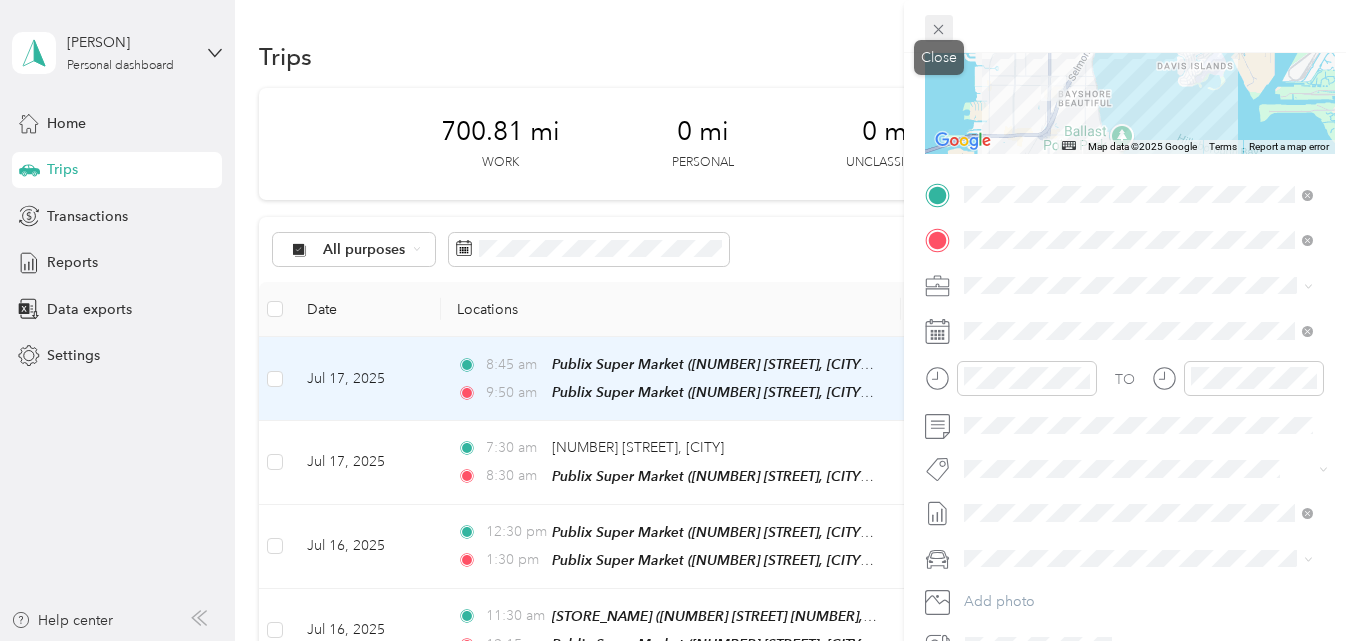 click 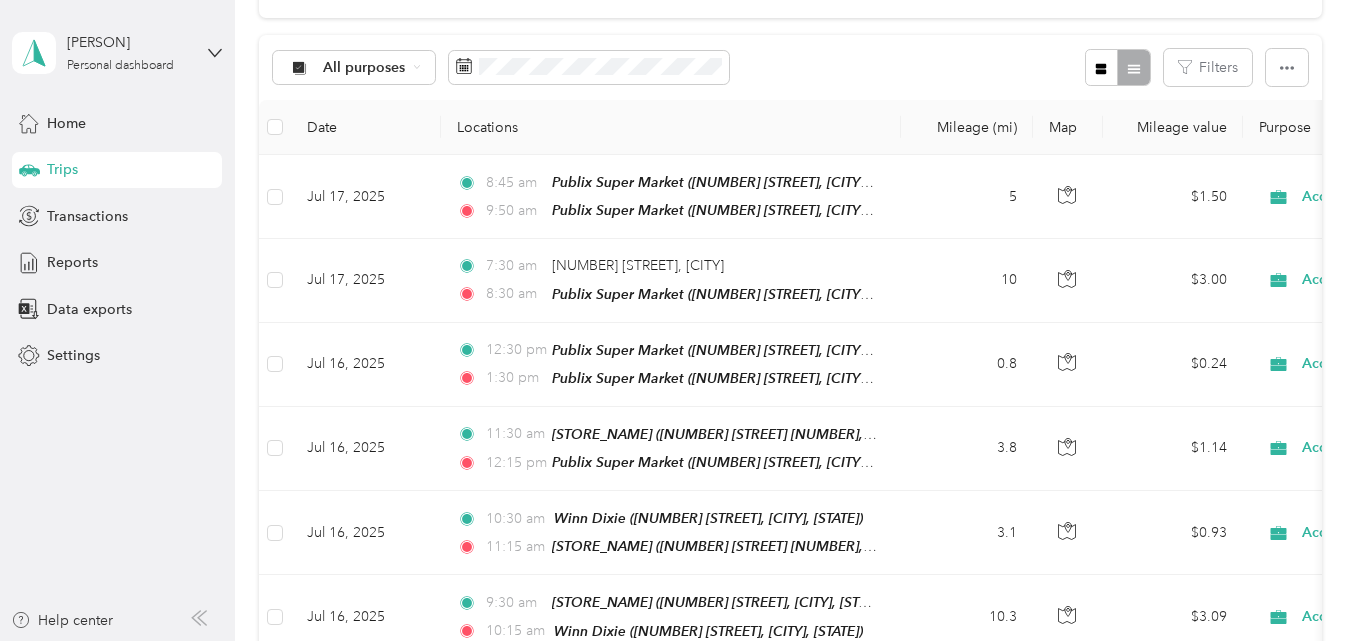 scroll, scrollTop: 200, scrollLeft: 0, axis: vertical 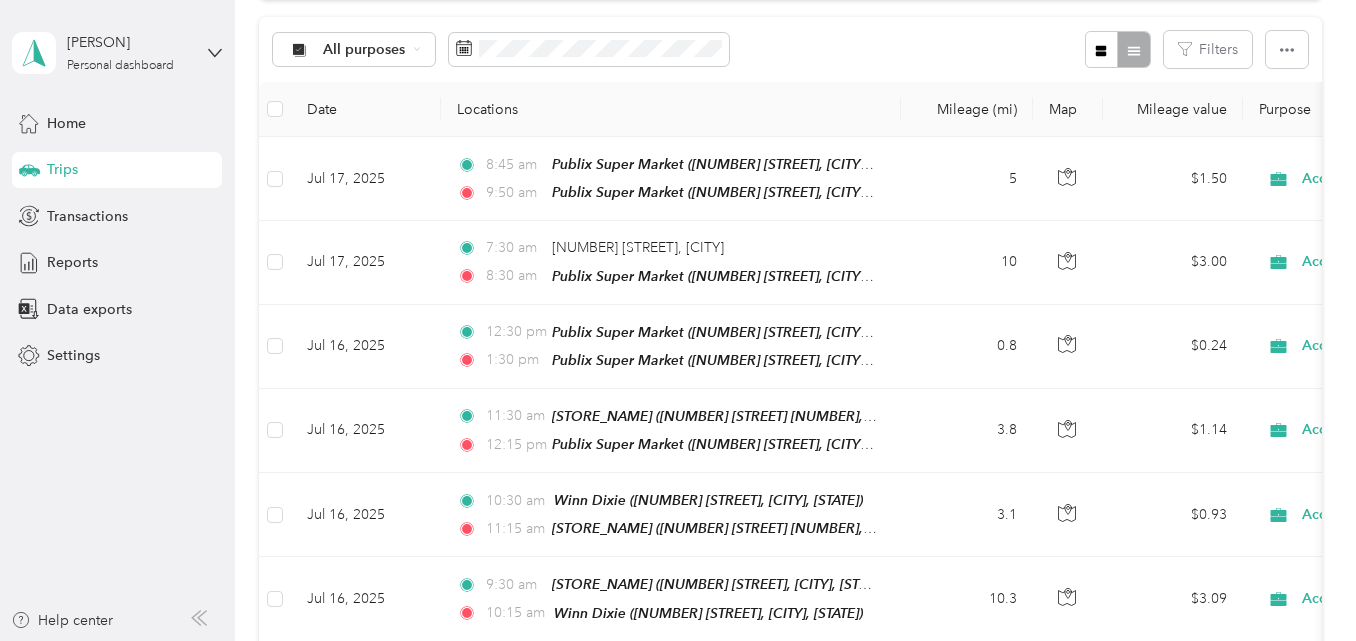 click on "All purposes Filters" at bounding box center [790, 49] 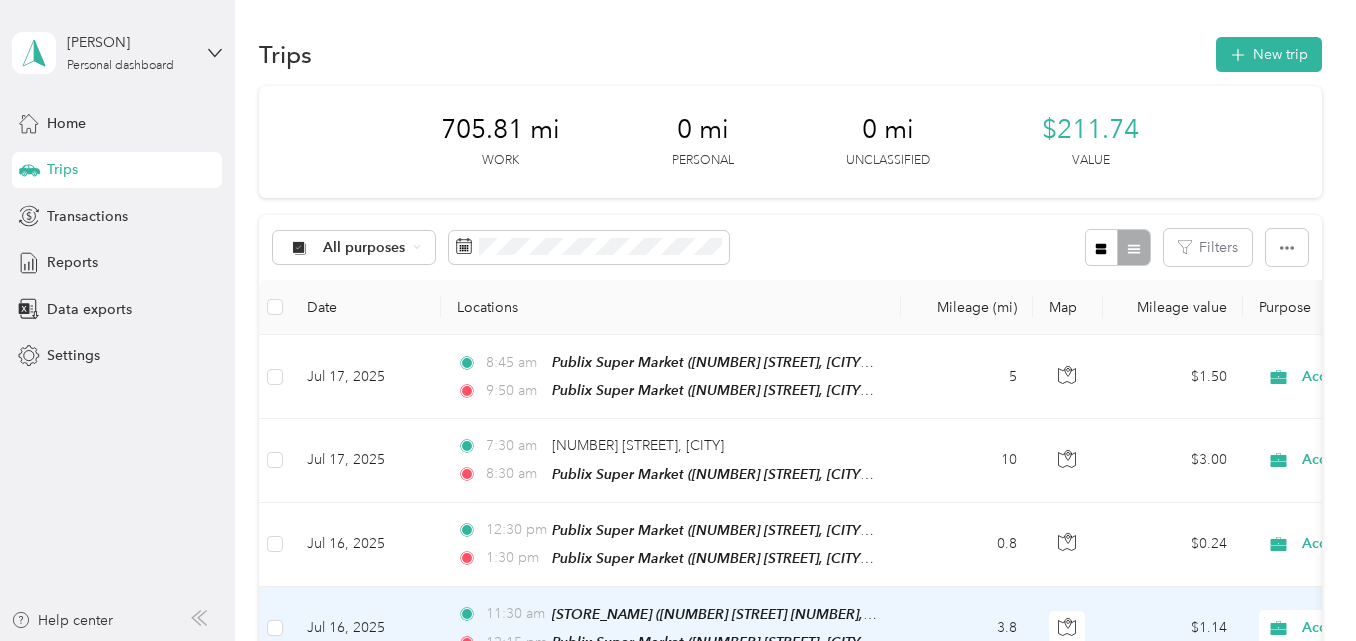 scroll, scrollTop: 0, scrollLeft: 0, axis: both 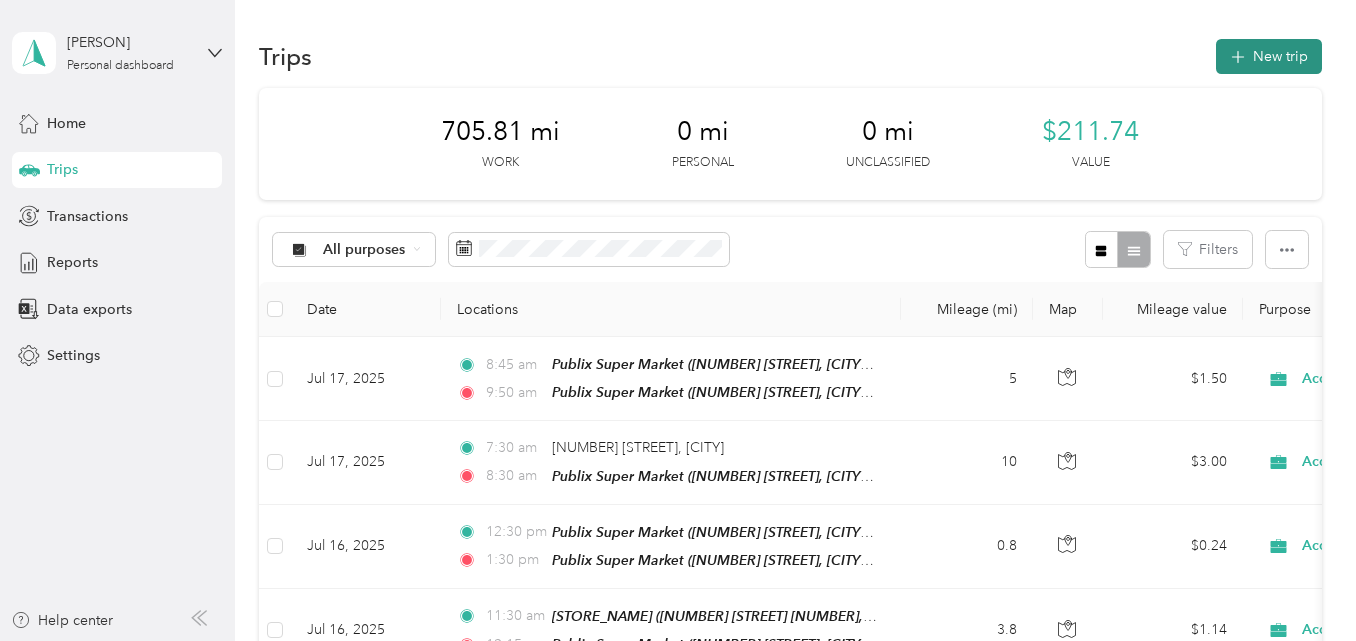 click 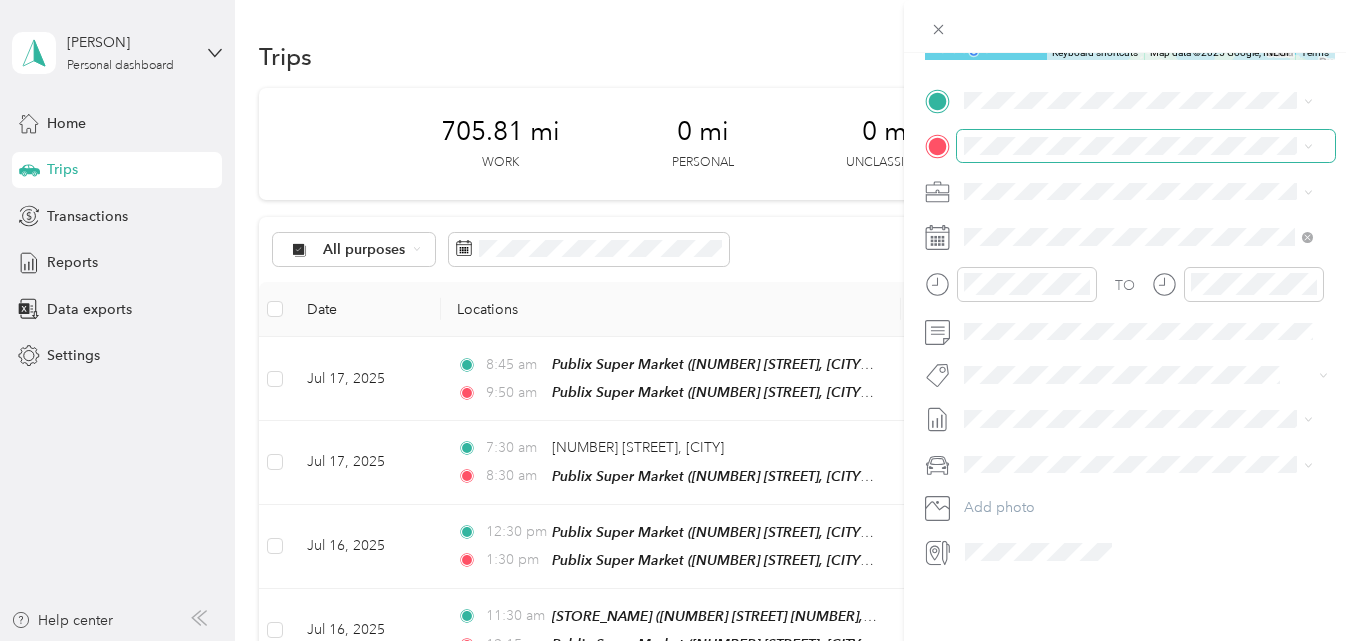scroll, scrollTop: 409, scrollLeft: 0, axis: vertical 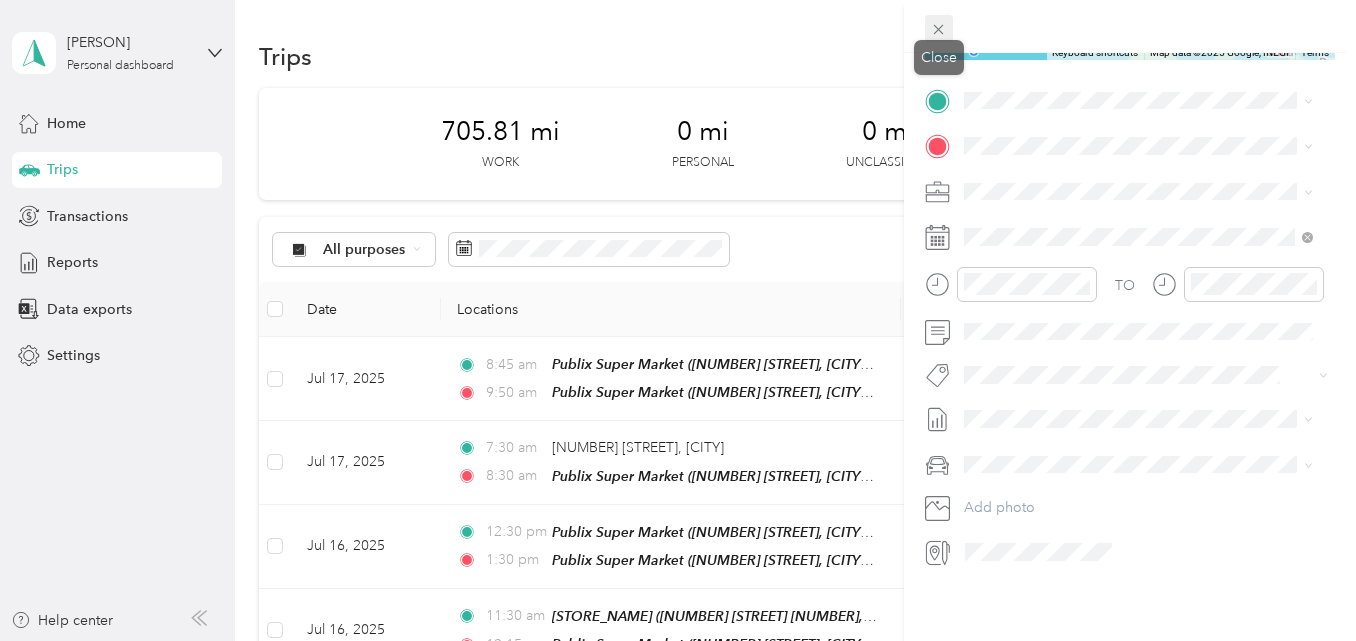 click 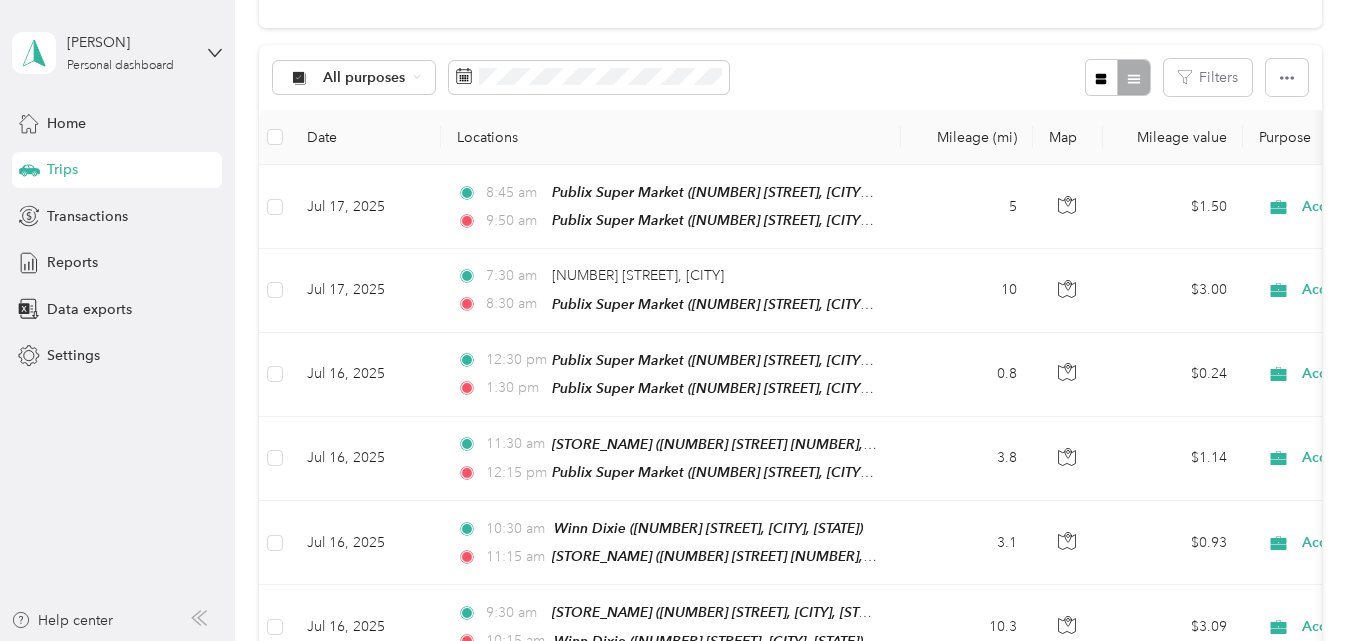 scroll, scrollTop: 0, scrollLeft: 0, axis: both 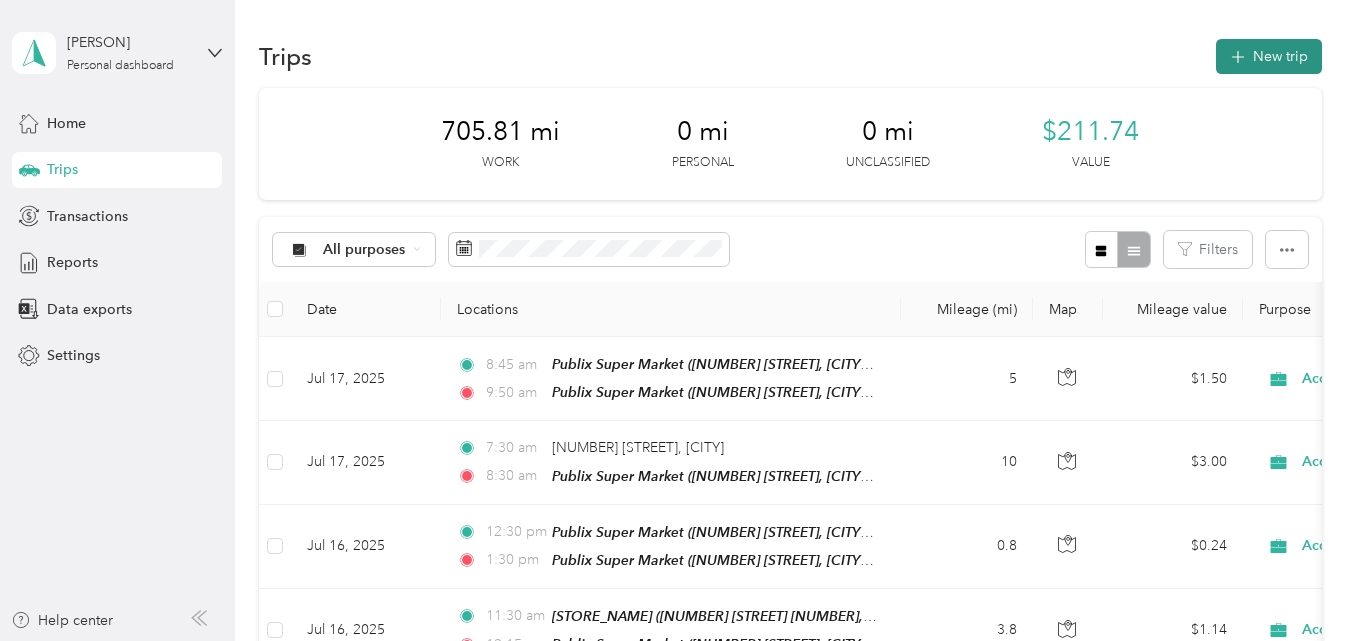 click on "New trip" at bounding box center (1269, 56) 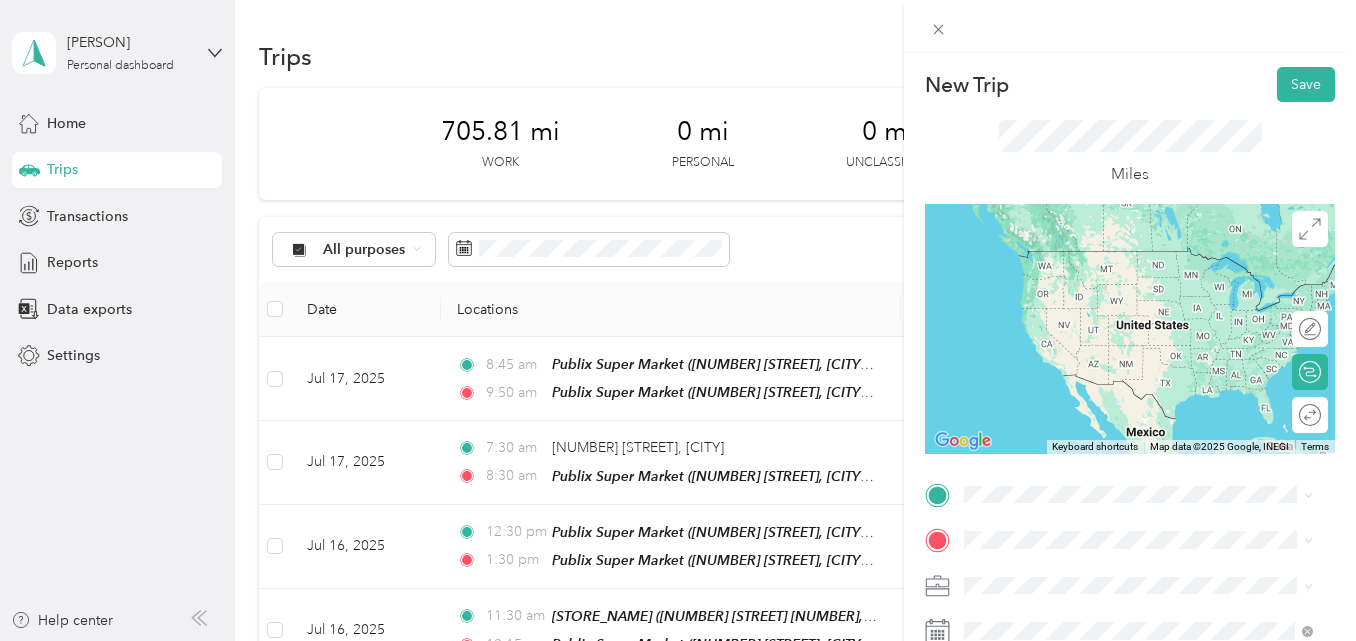 click on "TEAM [STORE_NAME] [NUMBER] [STREET], [POSTAL_CODE], [CITY], [STATE], [COUNTRY]" at bounding box center [1154, 277] 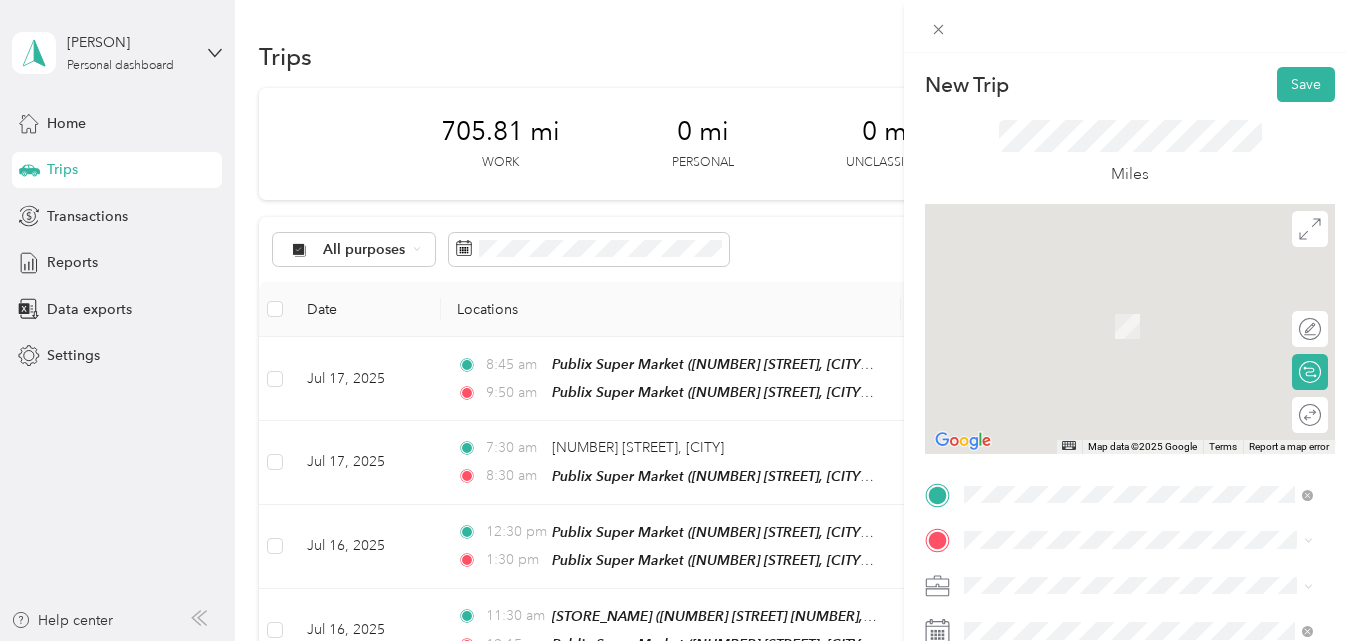 click on "[NUMBER] [STREET]
[CITY], [STATE] [POSTAL_CODE], [COUNTRY]" at bounding box center [1146, 293] 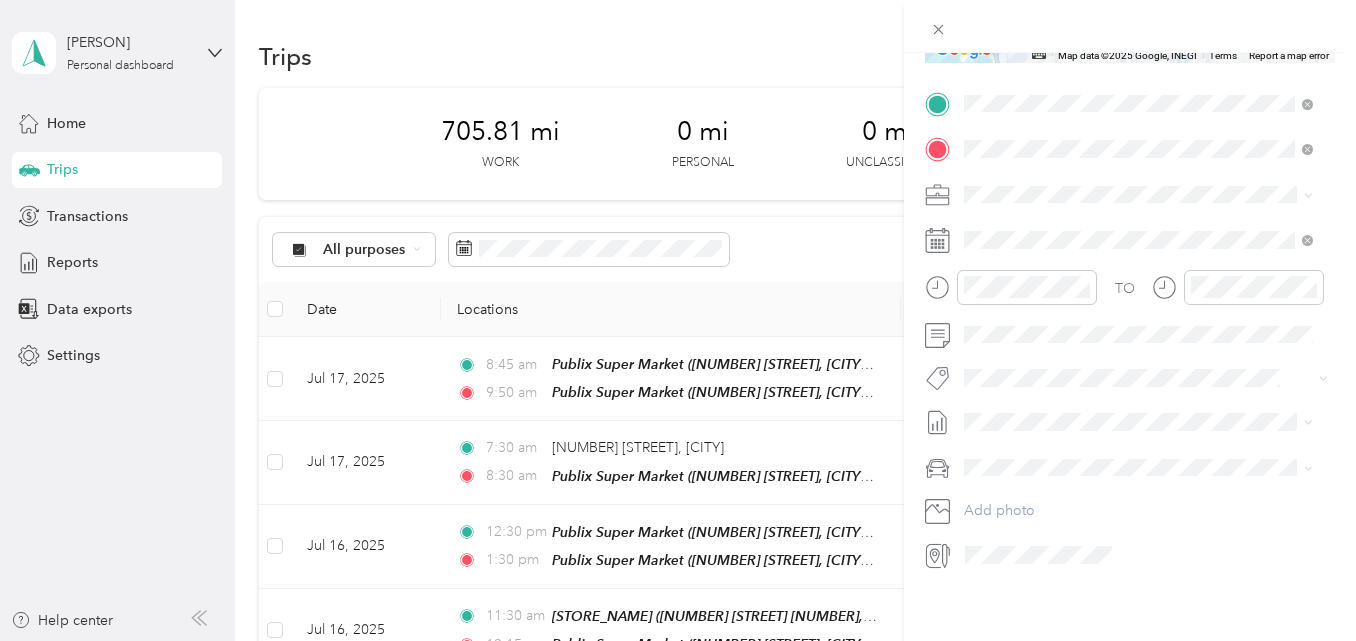 scroll, scrollTop: 400, scrollLeft: 0, axis: vertical 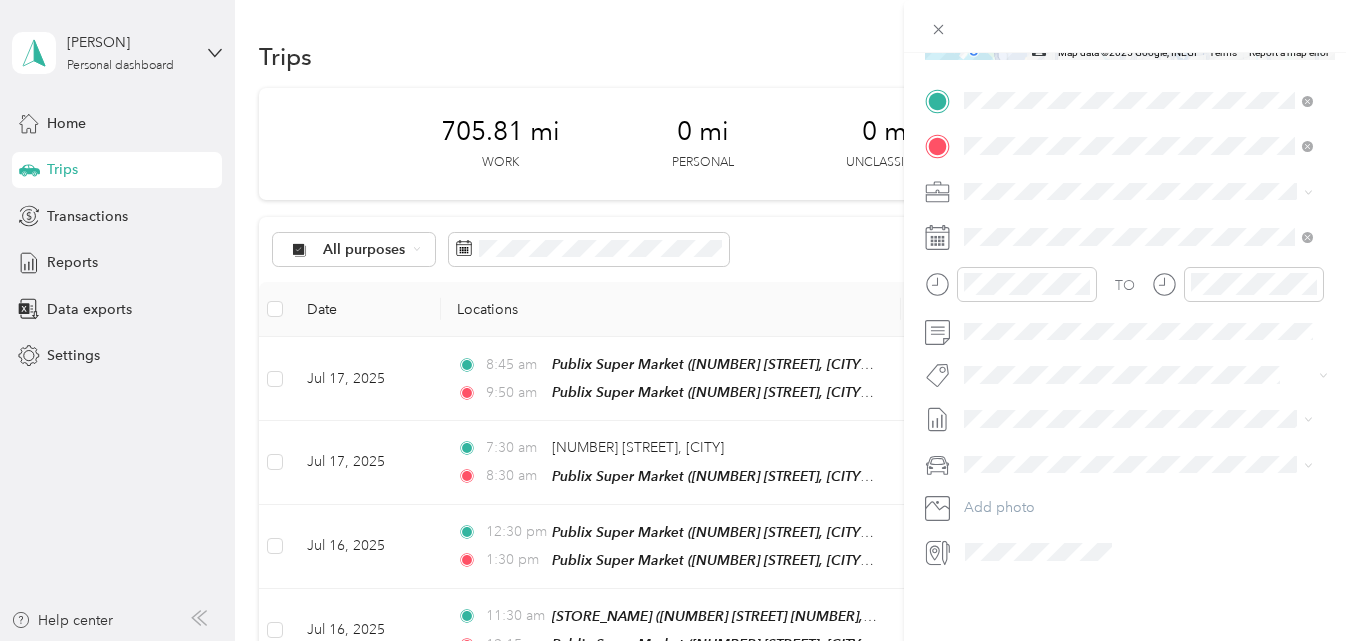 click on "New Trip Save This trip cannot be edited because it is either under review, approved, or paid. Contact your Team Manager to edit it. Miles ← Move left → Move right ↑ Move up ↓ Move down + Zoom in - Zoom out Home Jump left by 75% End Jump right by 75% Page Up Jump up by 75% Page Down Jump down by 75% Map Data Map data ©2025 Google, INEGI Map data ©2025 Google, INEGI 5 km  Click to toggle between metric and imperial units Terms Report a map error Edit route Calculate route Round trip TO Add photo" at bounding box center [678, 320] 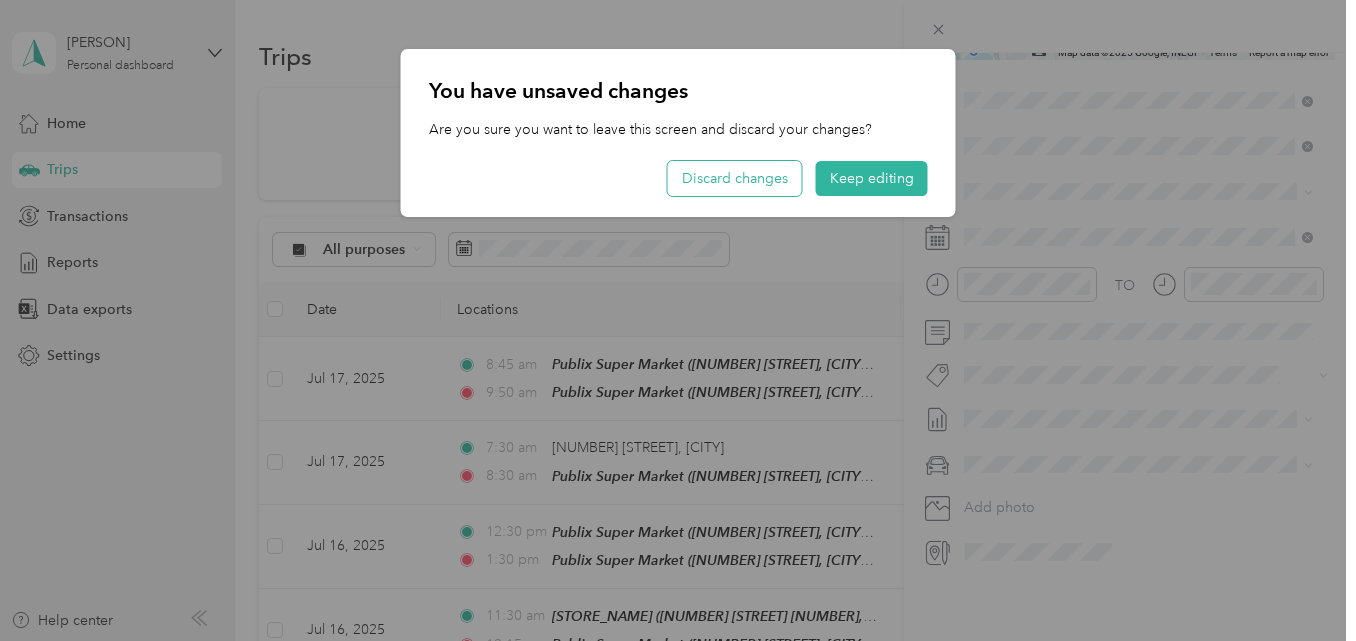 click on "Discard changes" at bounding box center (735, 178) 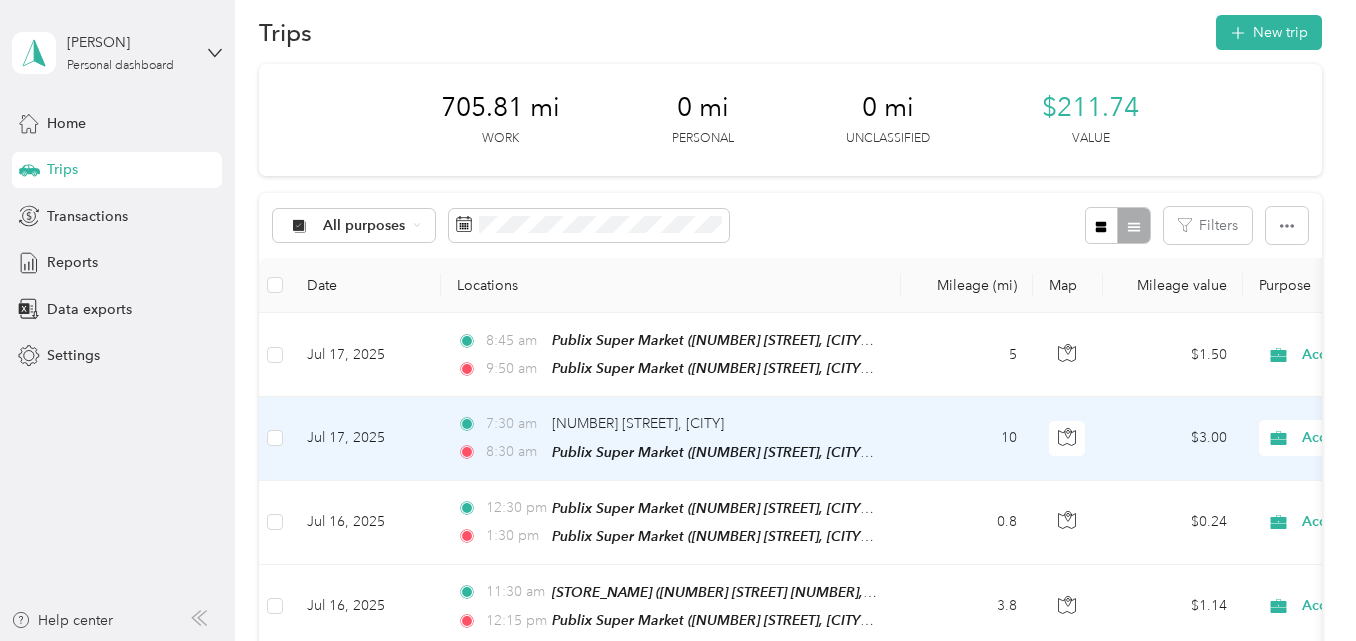 scroll, scrollTop: 0, scrollLeft: 0, axis: both 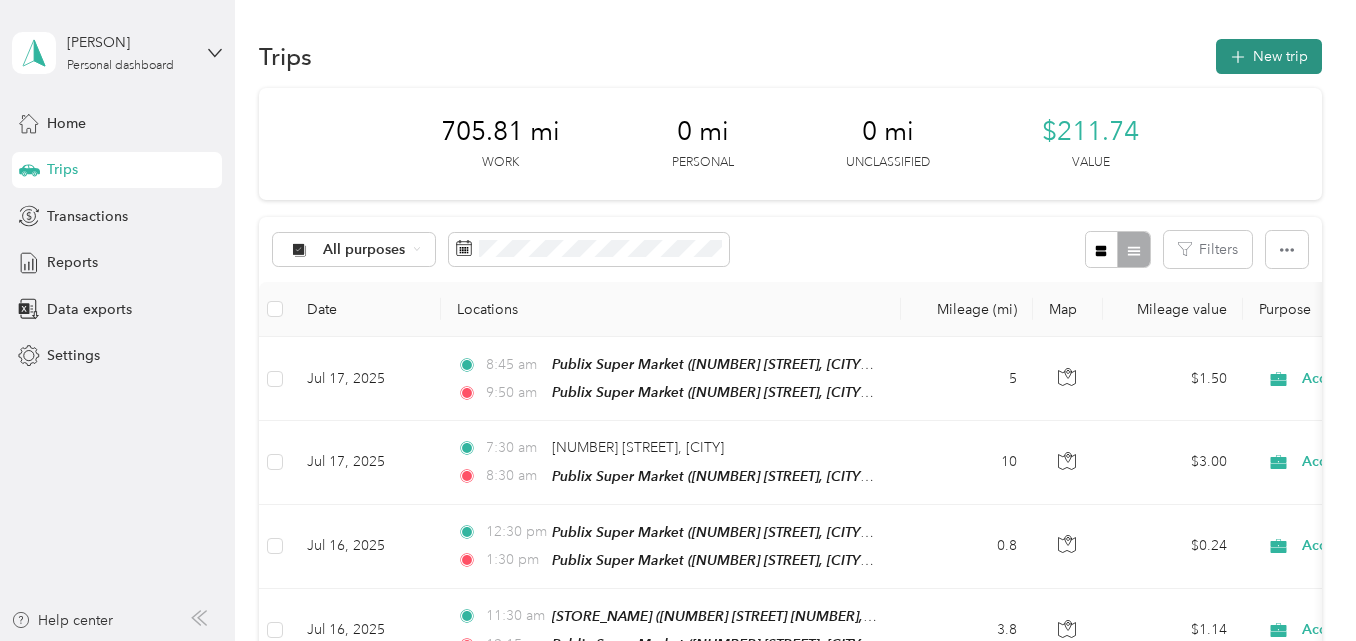 click on "New trip" at bounding box center (1269, 56) 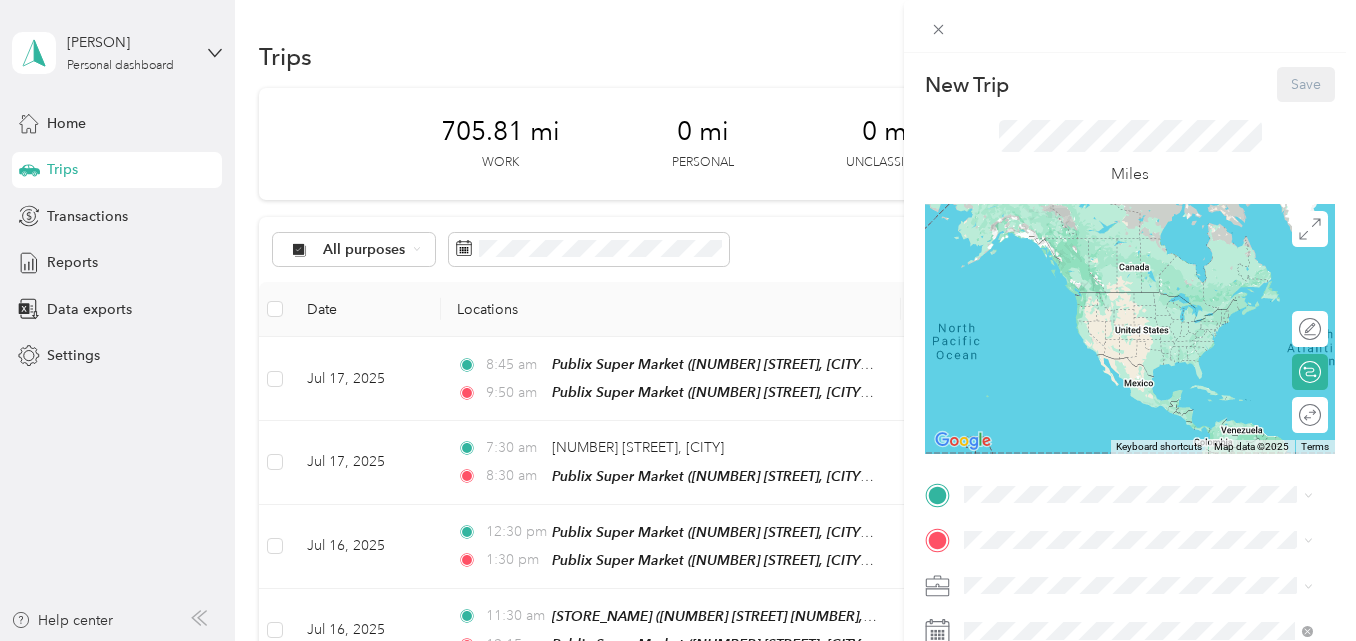 click on "[GENERAL_TEXT]" at bounding box center [1130, 514] 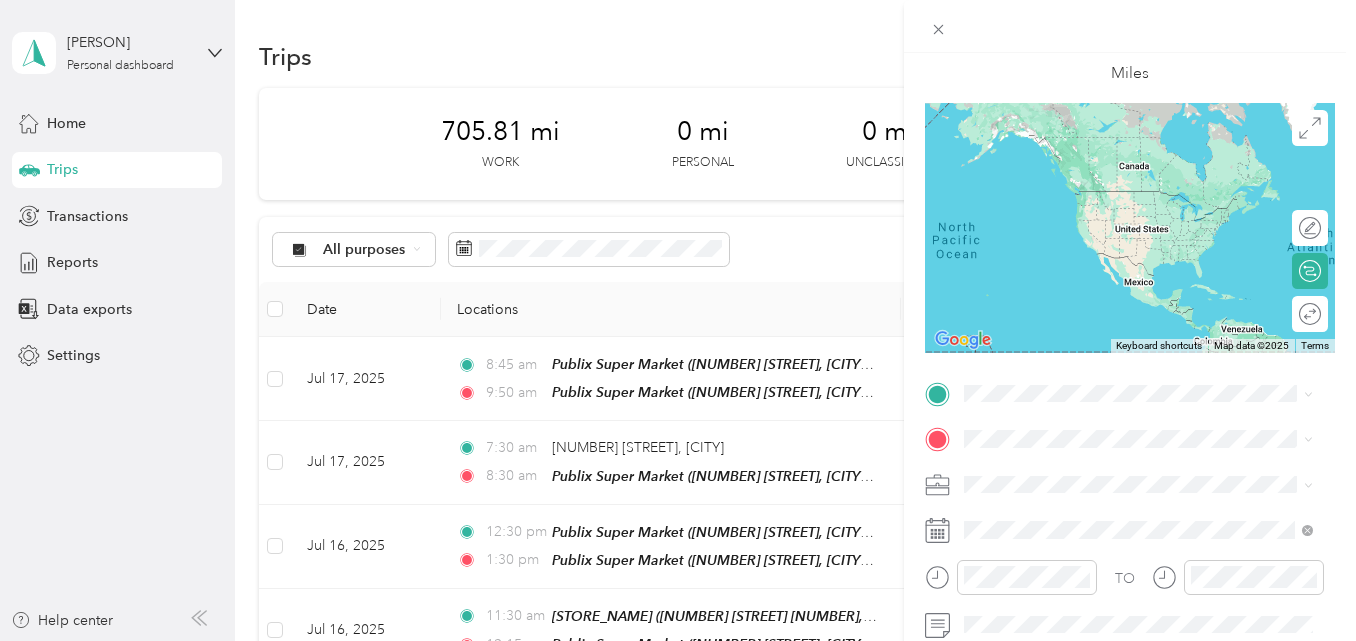 scroll, scrollTop: 400, scrollLeft: 0, axis: vertical 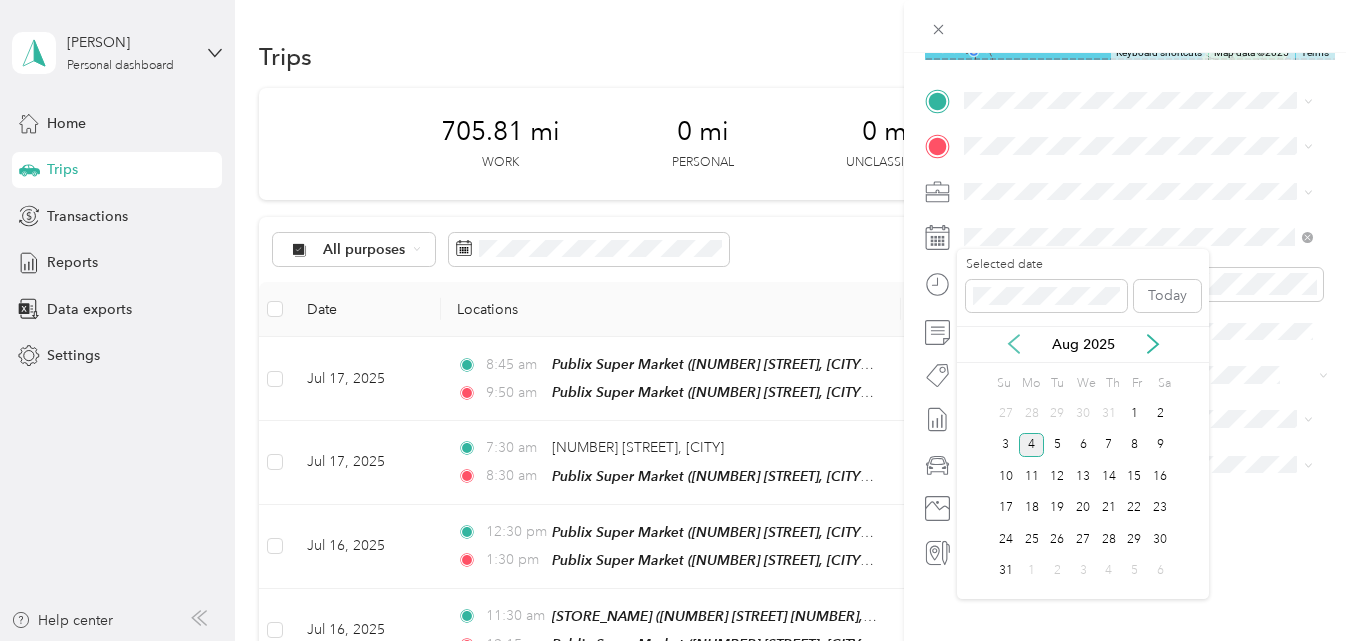 click 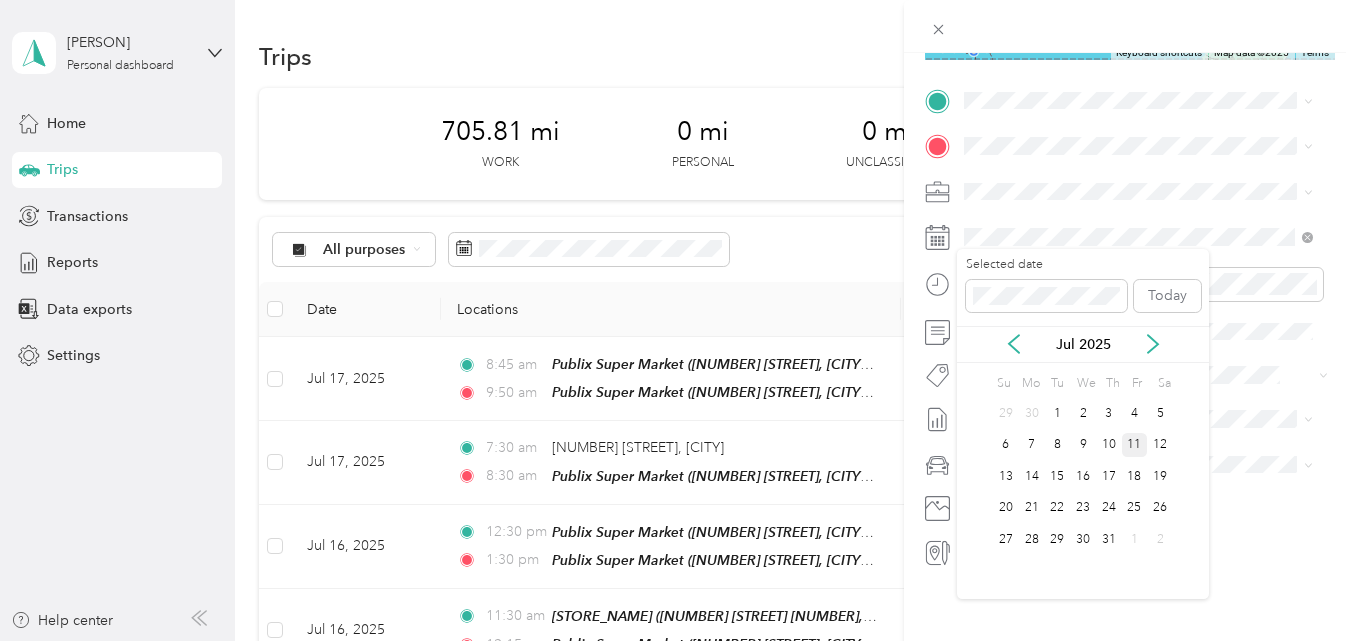 click on "11" at bounding box center (1135, 445) 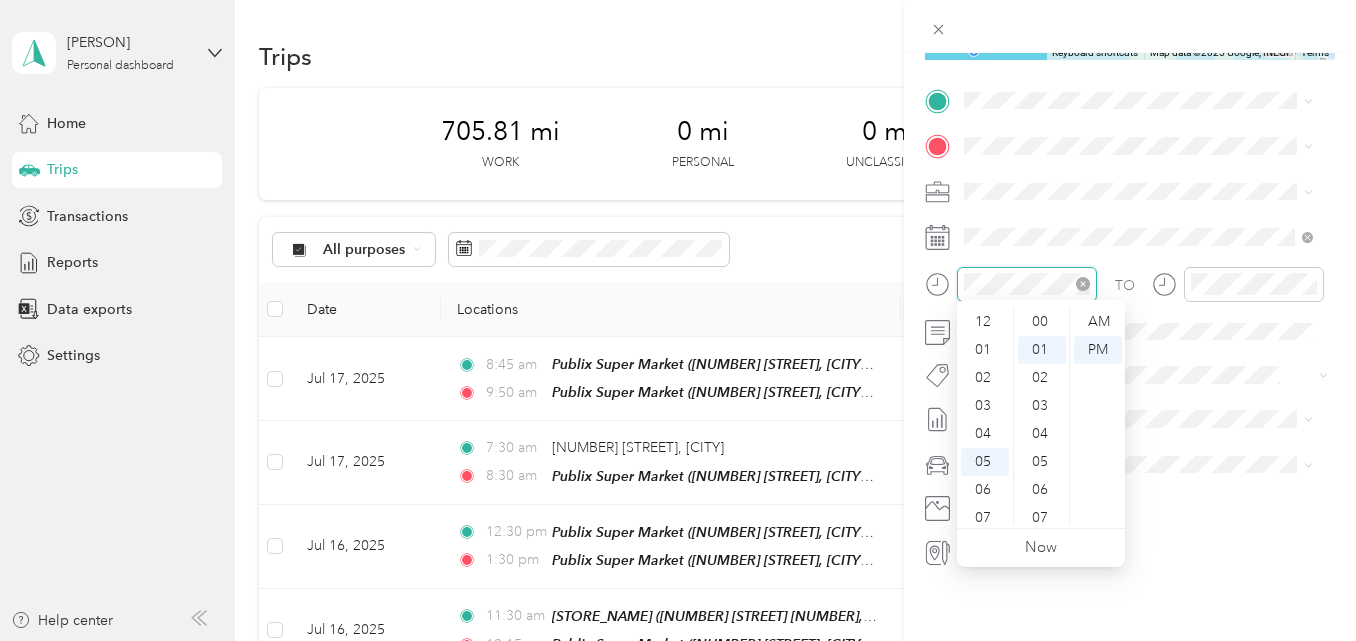scroll, scrollTop: 28, scrollLeft: 0, axis: vertical 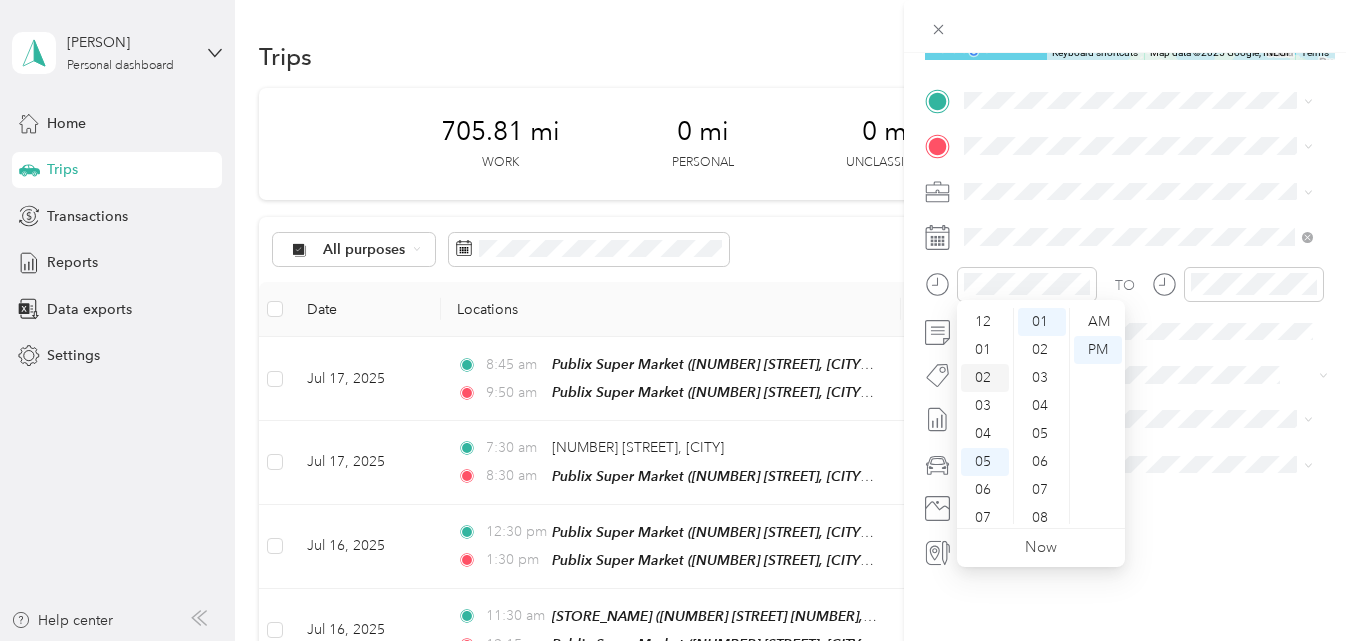click on "02" at bounding box center [985, 378] 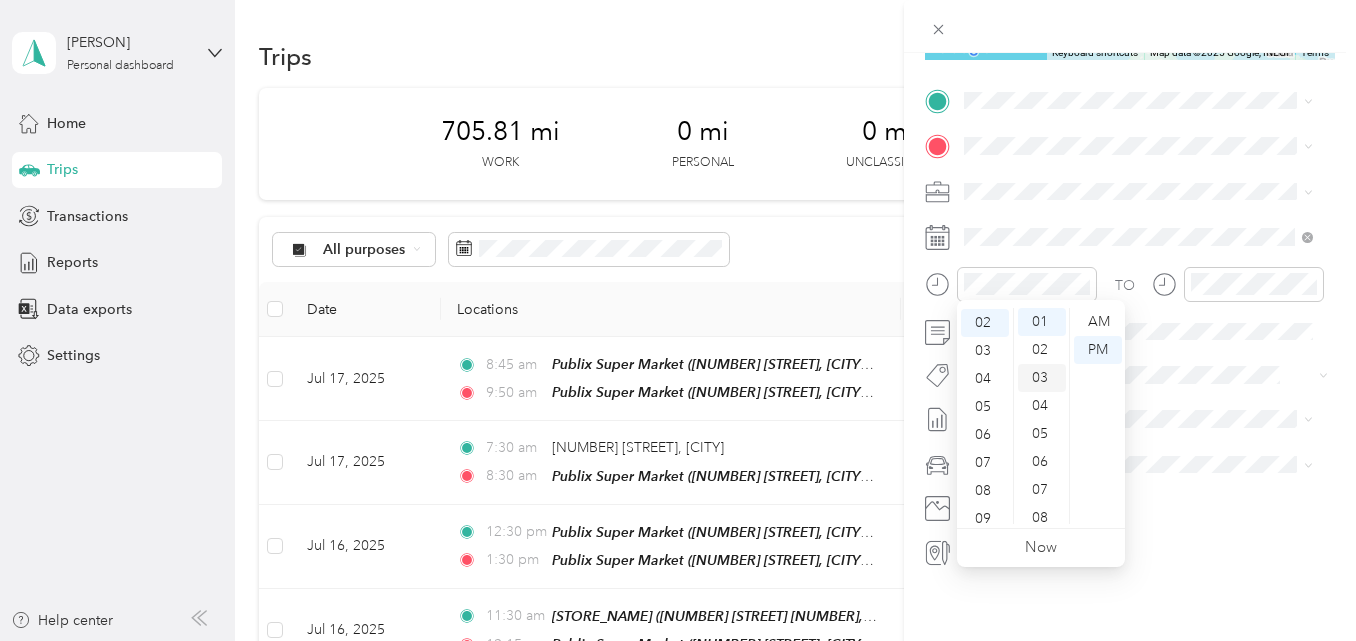 scroll, scrollTop: 56, scrollLeft: 0, axis: vertical 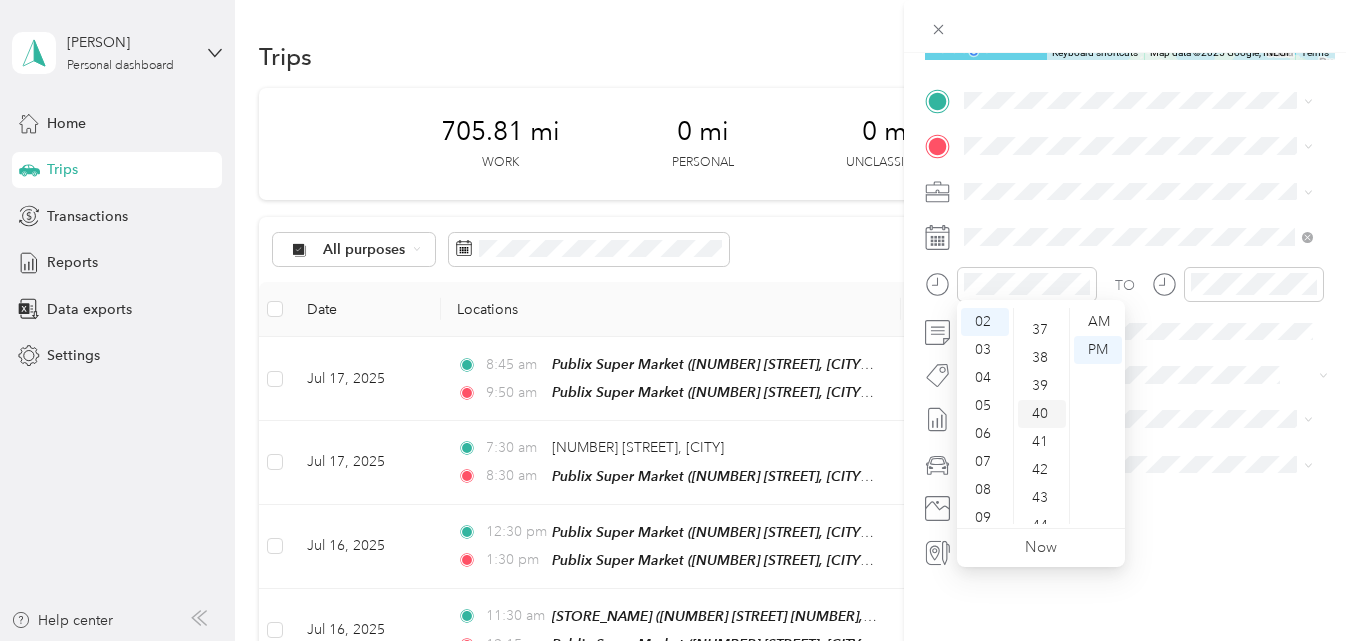 click on "40" at bounding box center [1042, 414] 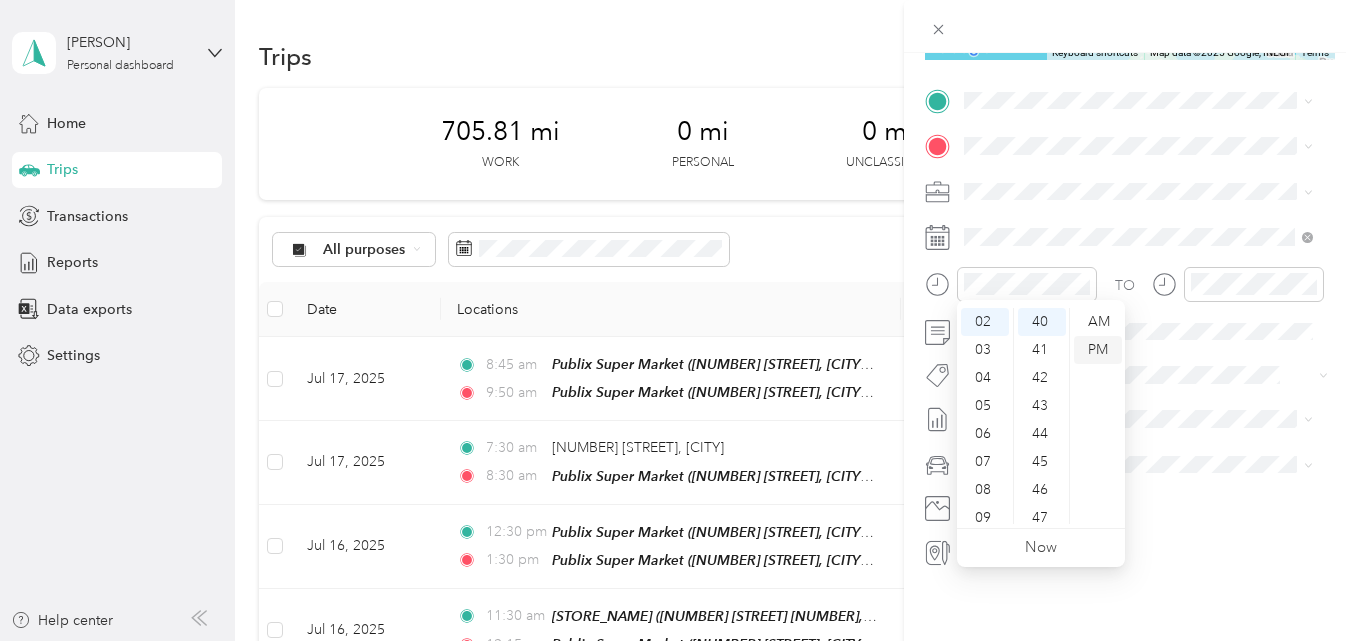click on "PM" at bounding box center [1098, 350] 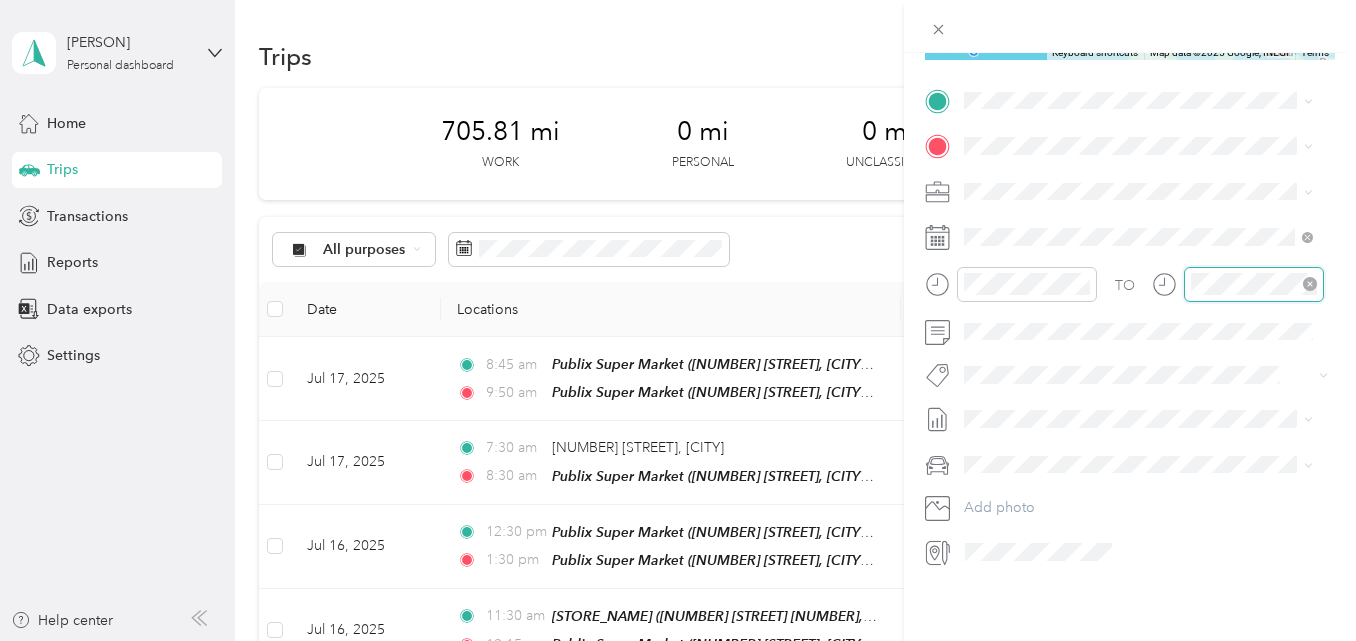 scroll, scrollTop: 120, scrollLeft: 0, axis: vertical 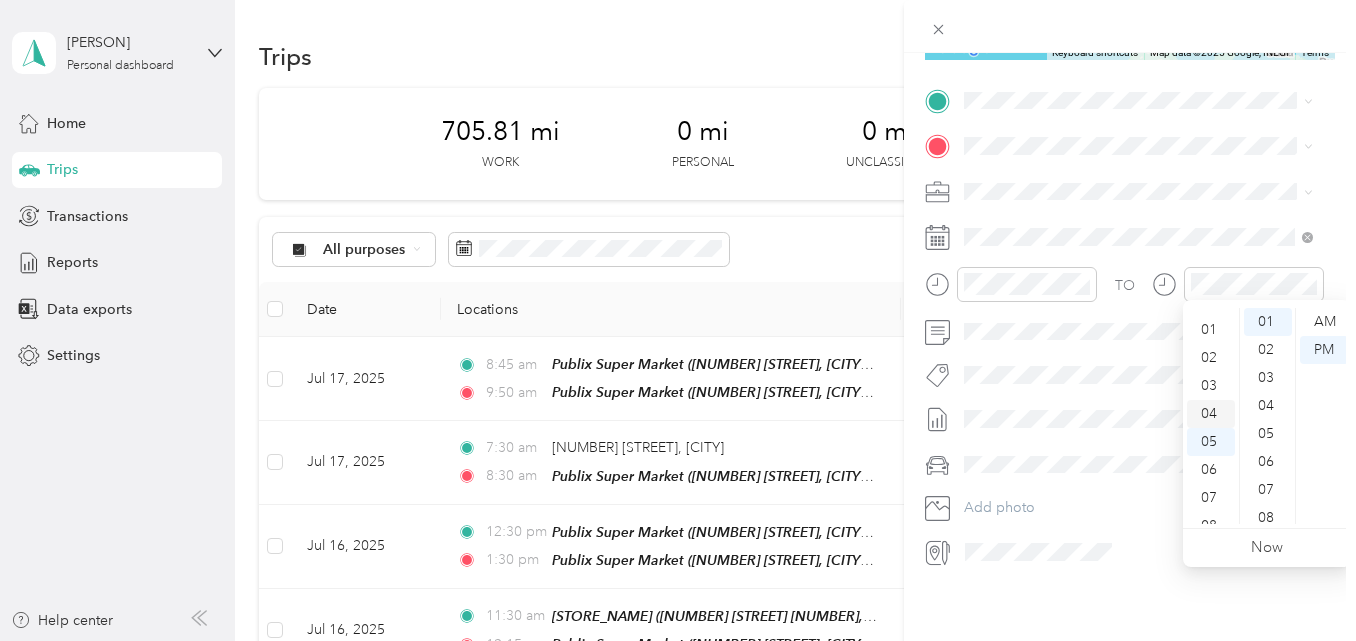 click on "04" at bounding box center [1211, 414] 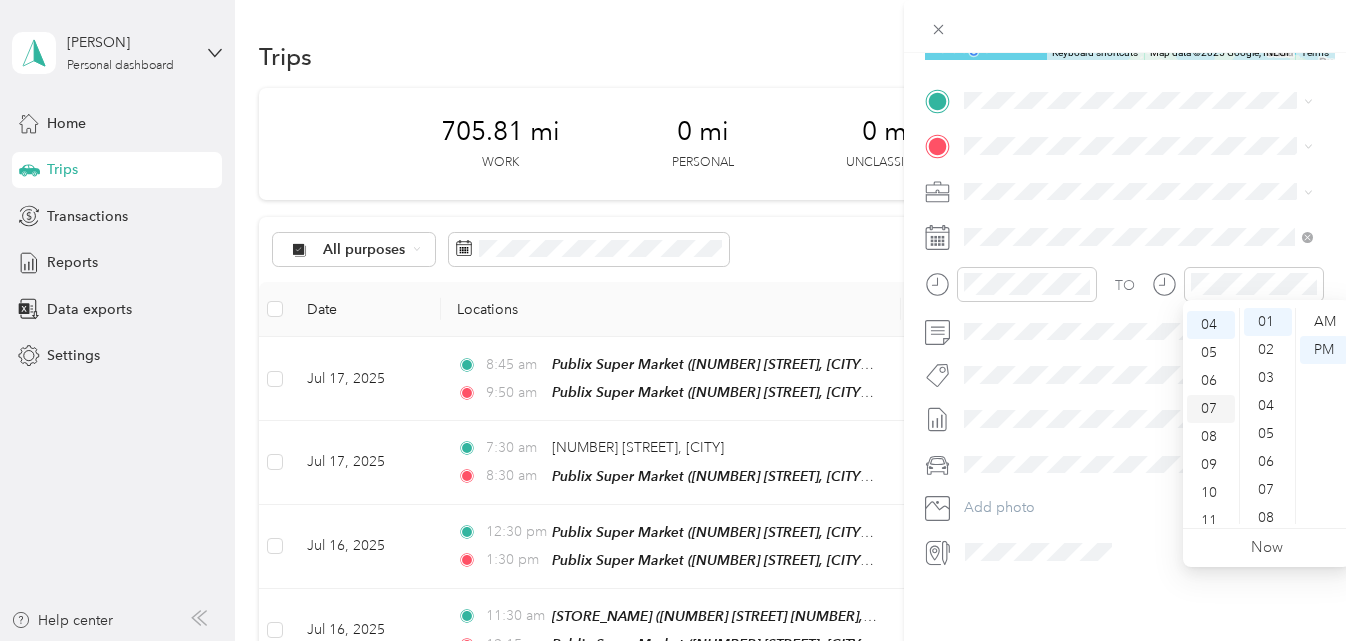 scroll, scrollTop: 112, scrollLeft: 0, axis: vertical 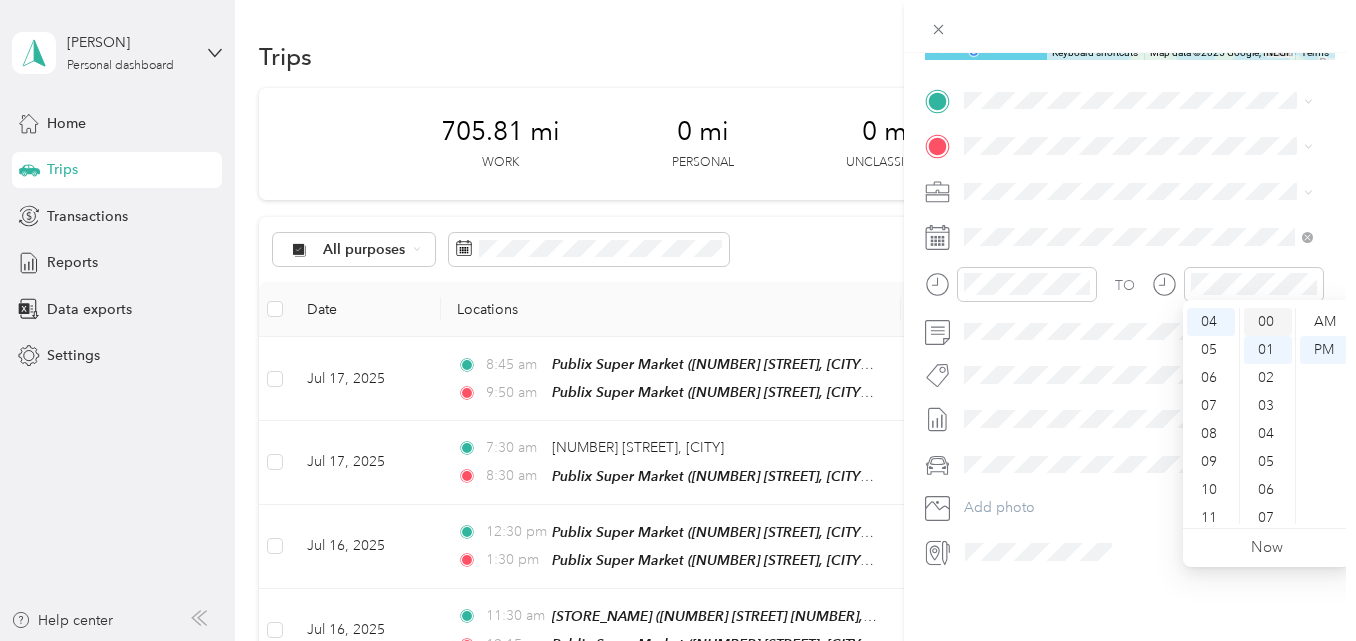 click on "00" at bounding box center (1268, 322) 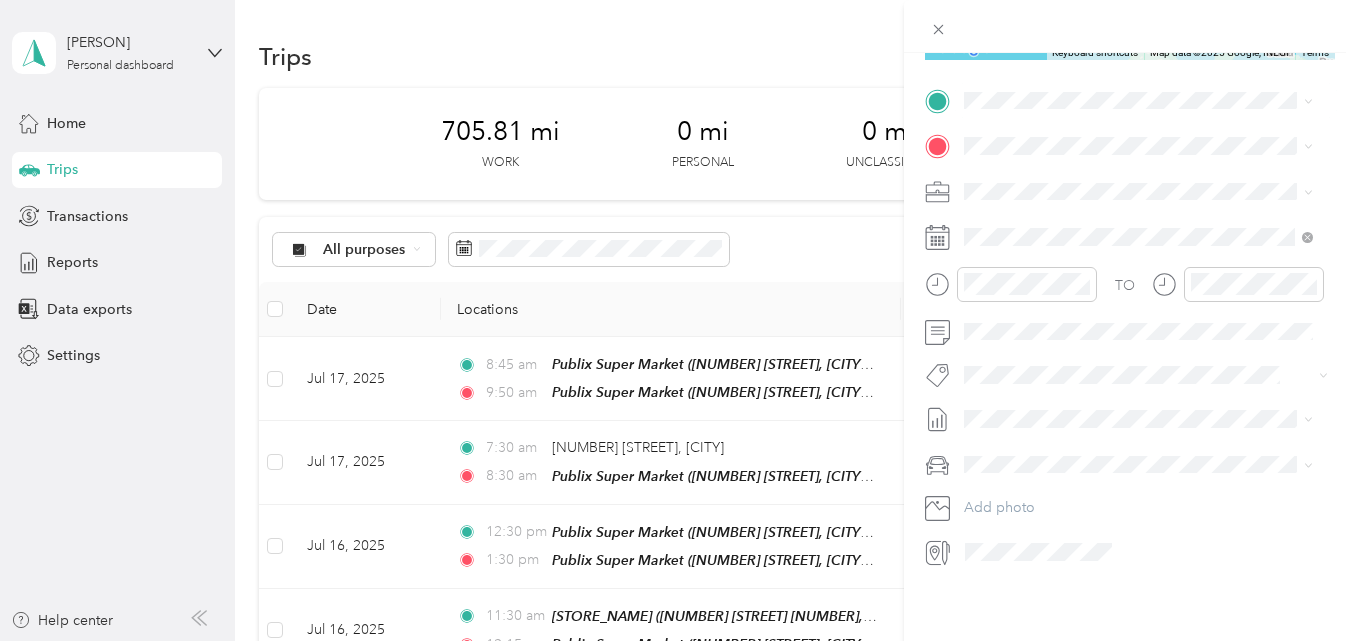 click on "TEAM [STORE_NAME] [NUMBER] [STREET], [POSTAL_CODE], [CITY], [STATE], [COUNTRY]" at bounding box center [1154, 283] 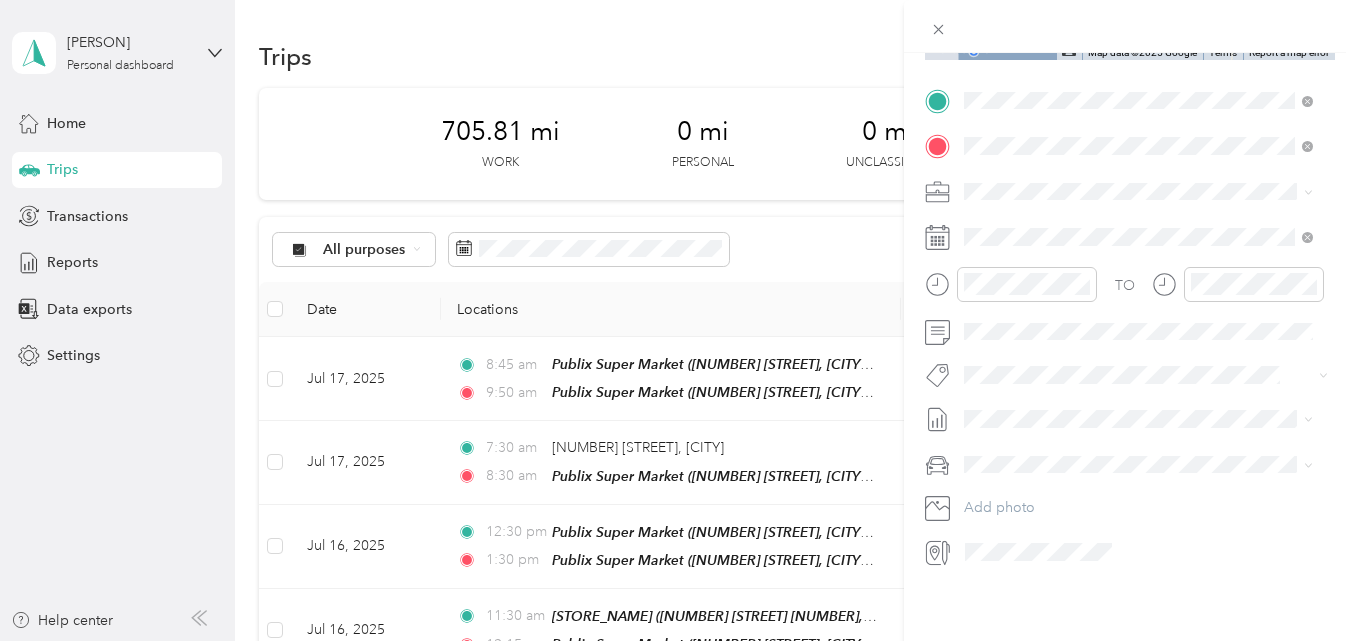 click on "[NUMBER] [STREET]
[CITY], [STATE] [POSTAL_CODE], [COUNTRY]" at bounding box center (1138, 221) 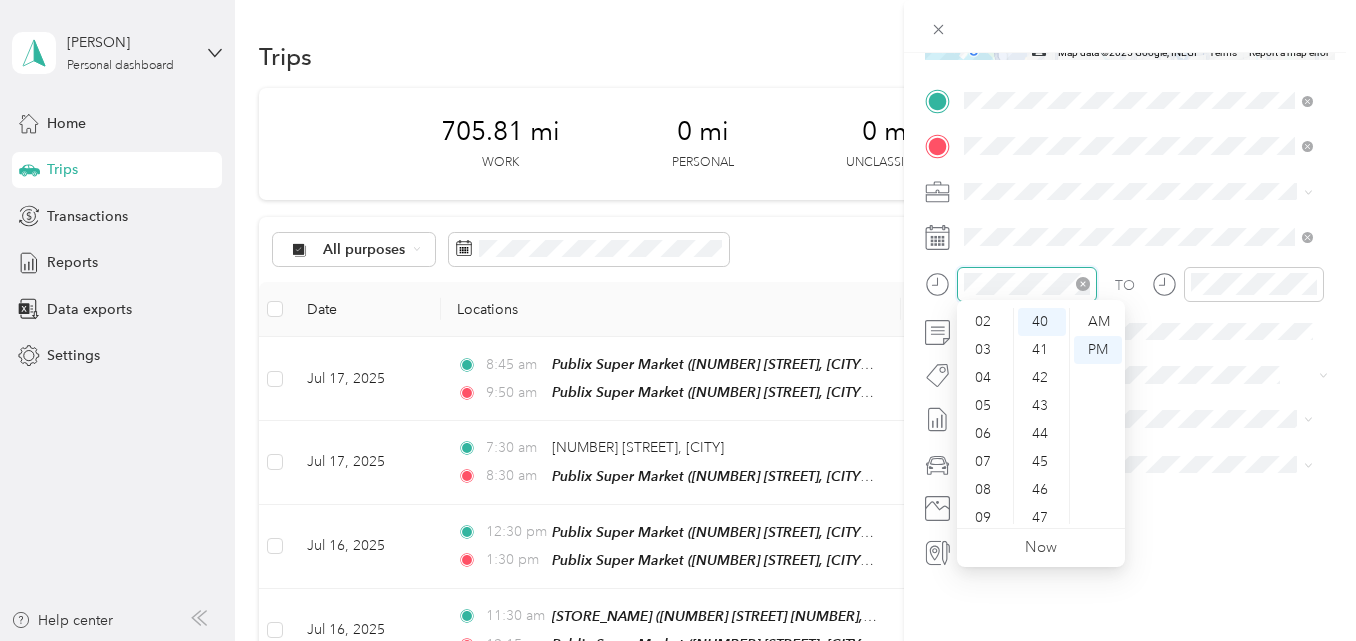 scroll, scrollTop: 28, scrollLeft: 0, axis: vertical 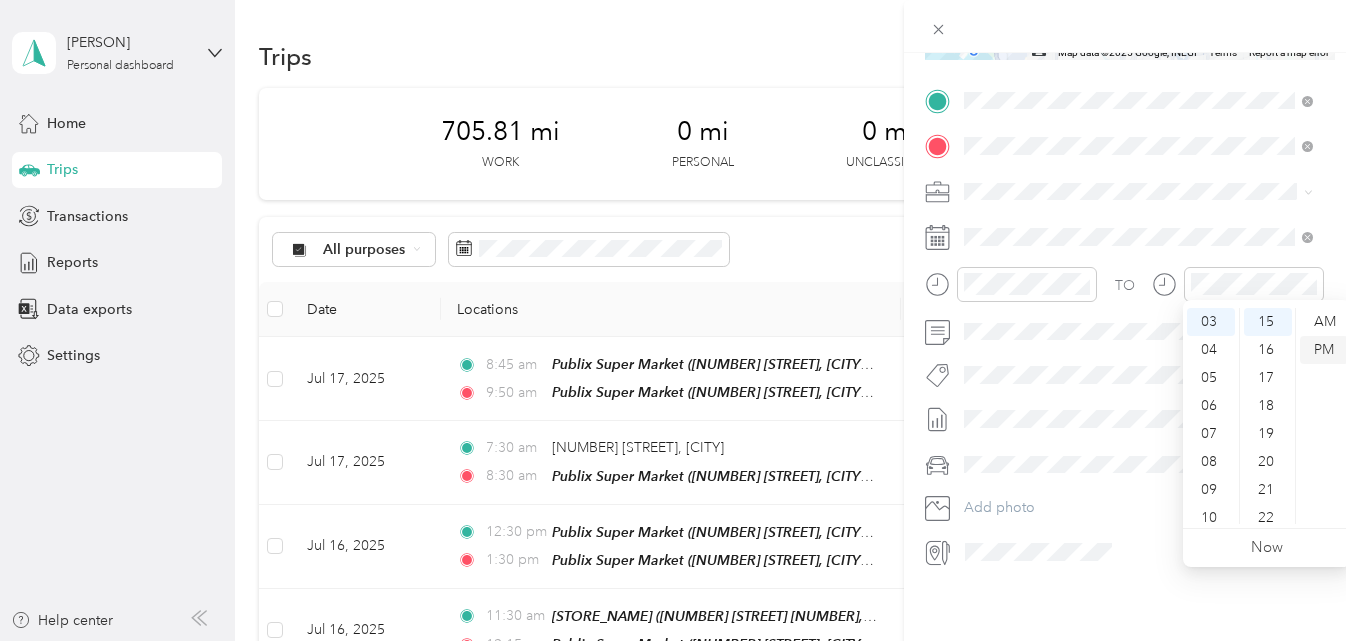 click on "PM" at bounding box center [1324, 350] 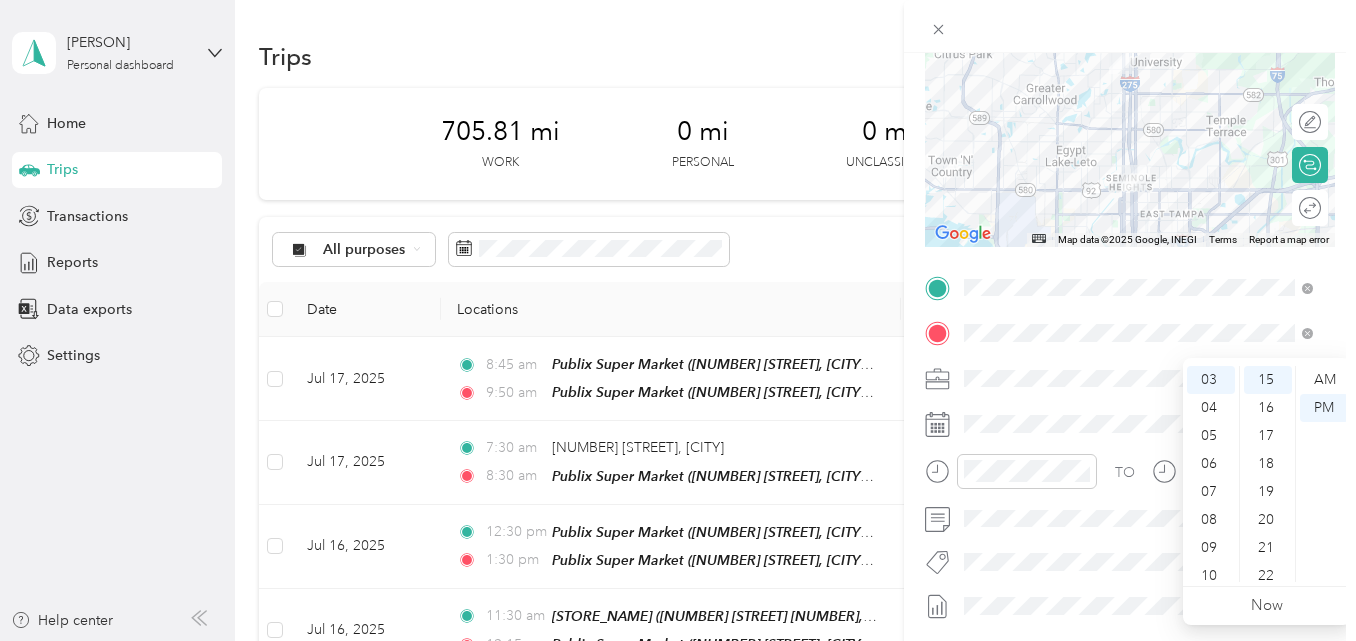 scroll, scrollTop: 0, scrollLeft: 0, axis: both 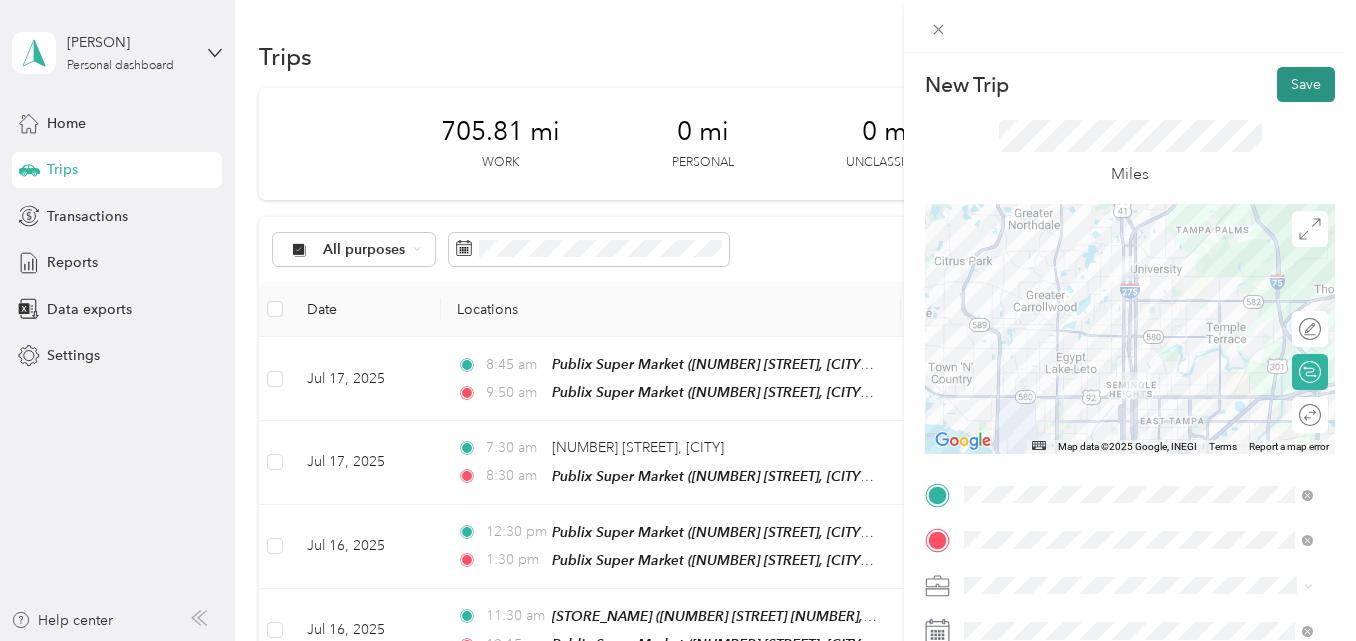 click on "Save" at bounding box center (1306, 84) 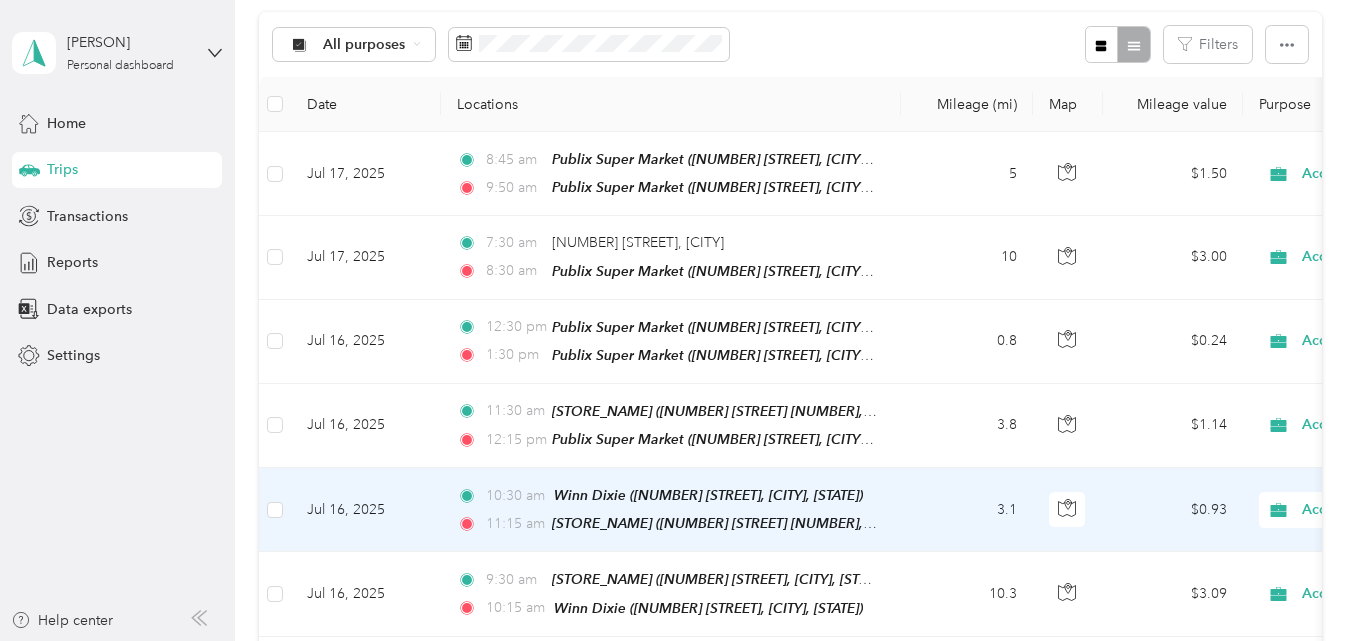 scroll, scrollTop: 0, scrollLeft: 0, axis: both 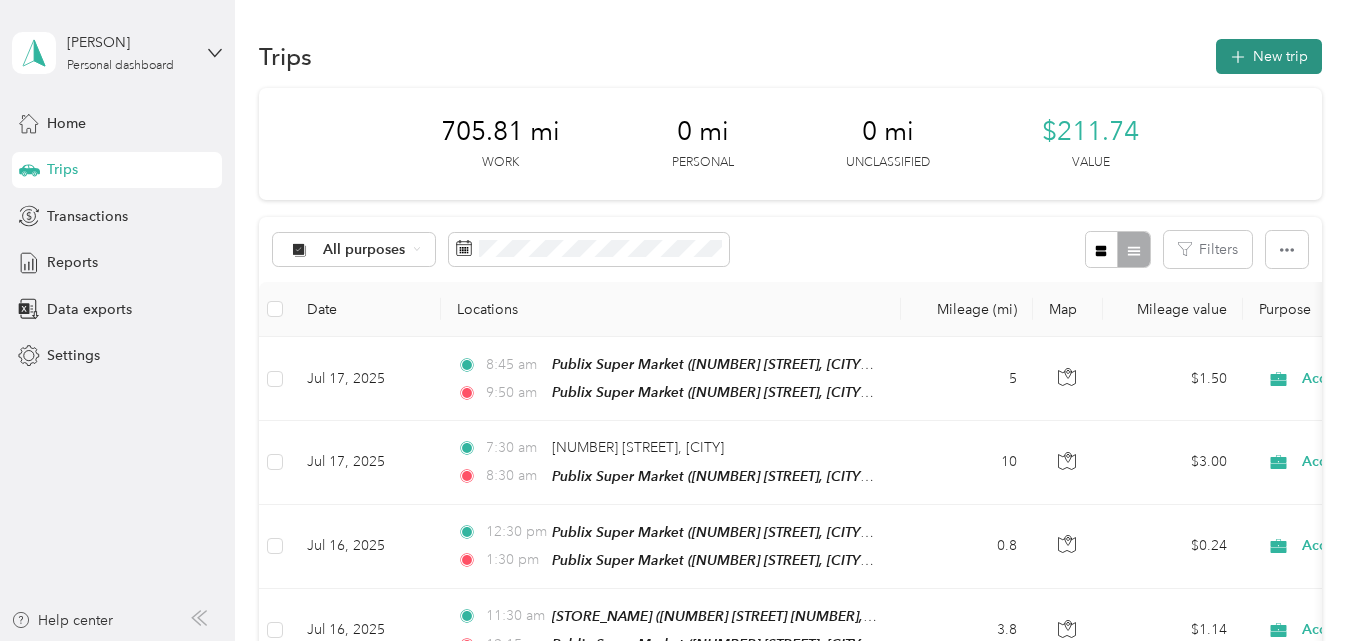 click on "New trip" at bounding box center [1269, 56] 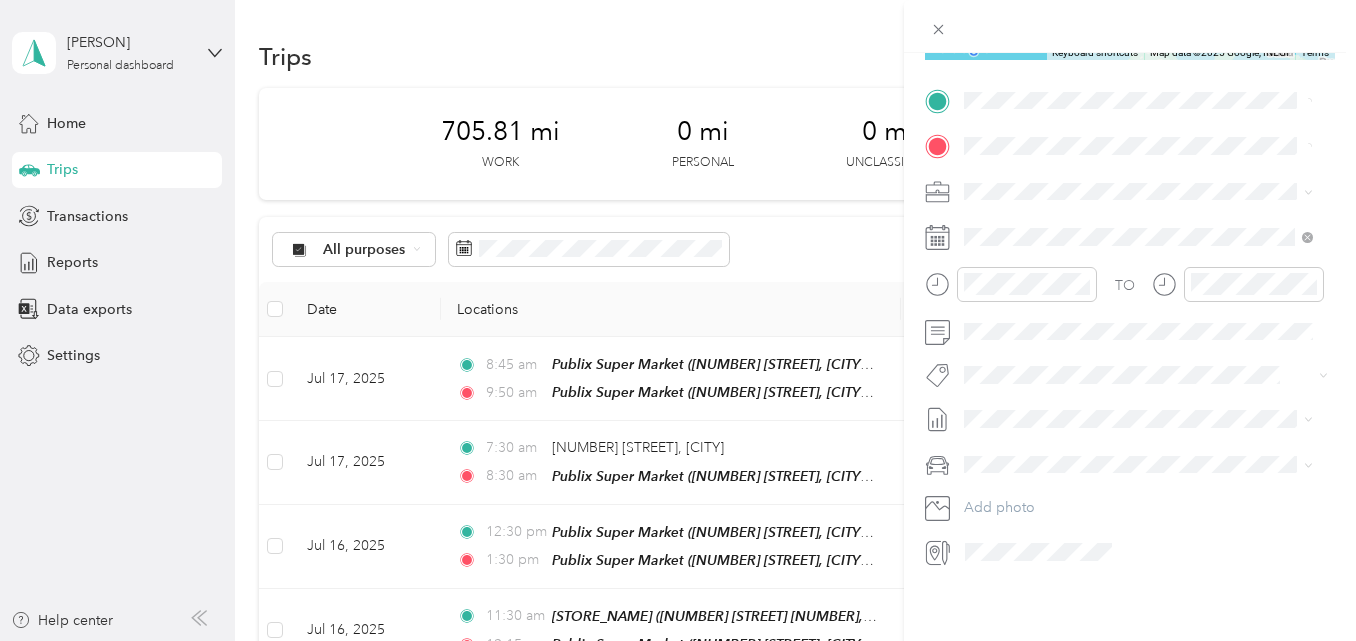 scroll, scrollTop: 400, scrollLeft: 0, axis: vertical 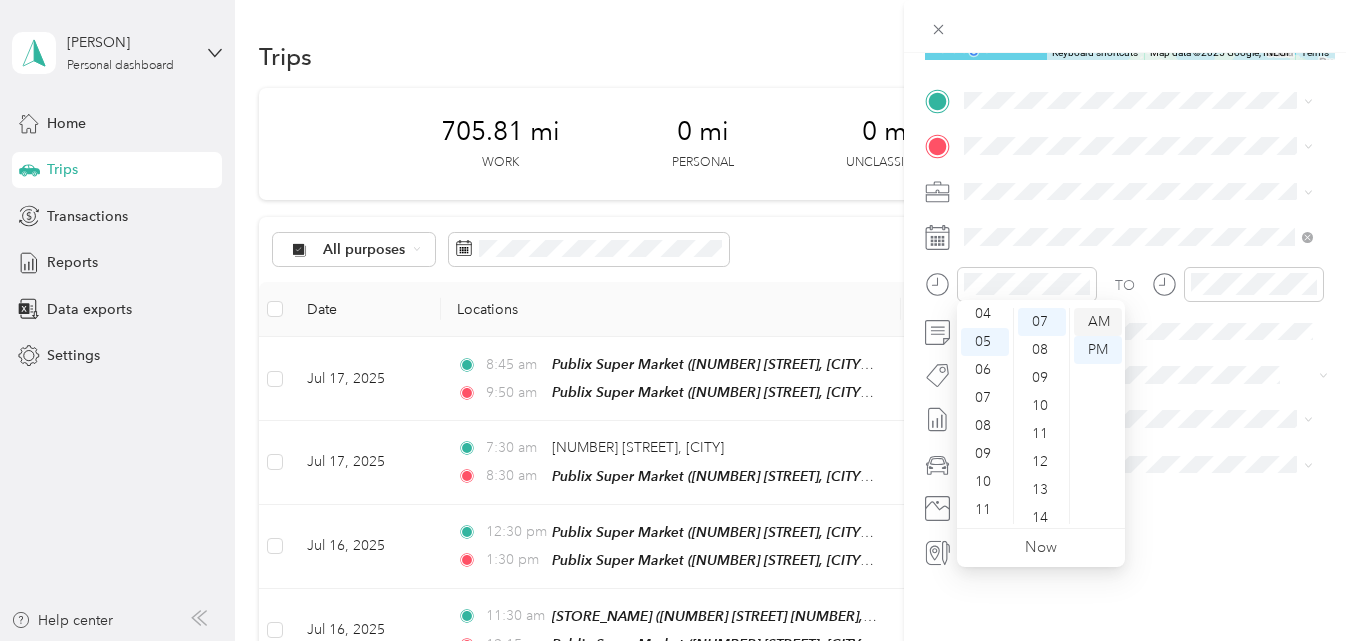 click on "AM" at bounding box center [1098, 322] 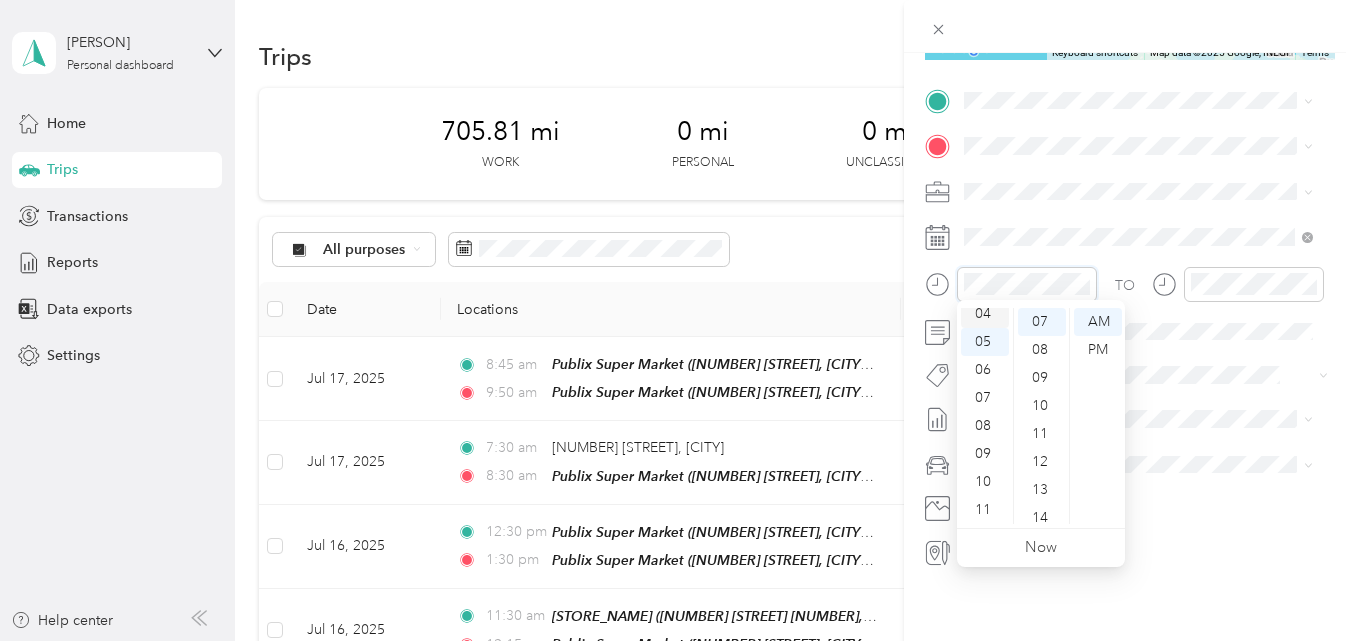 scroll, scrollTop: 20, scrollLeft: 0, axis: vertical 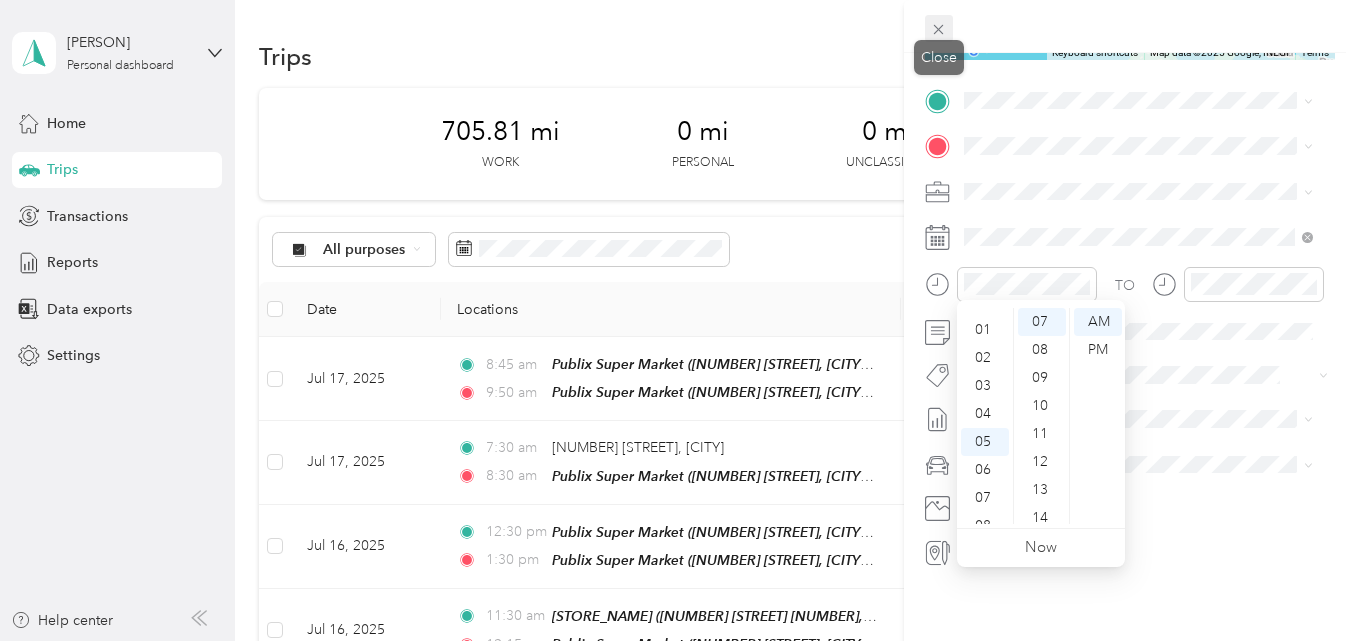 click 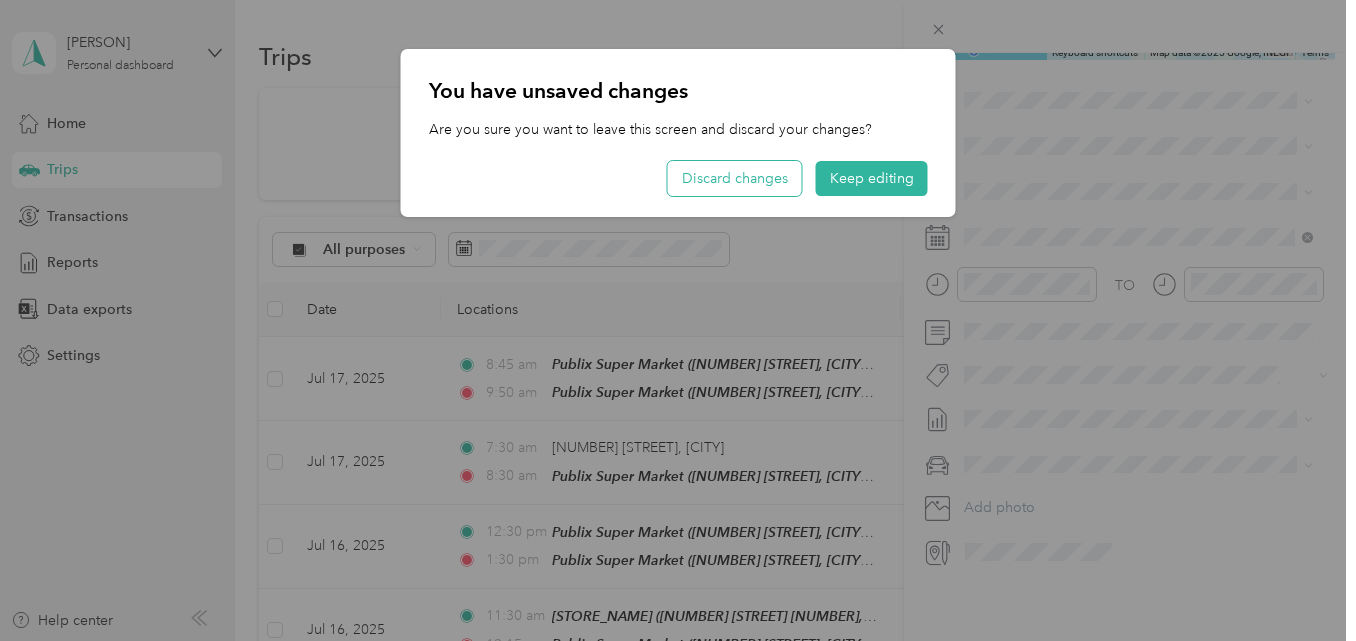 click on "Discard changes" at bounding box center [735, 178] 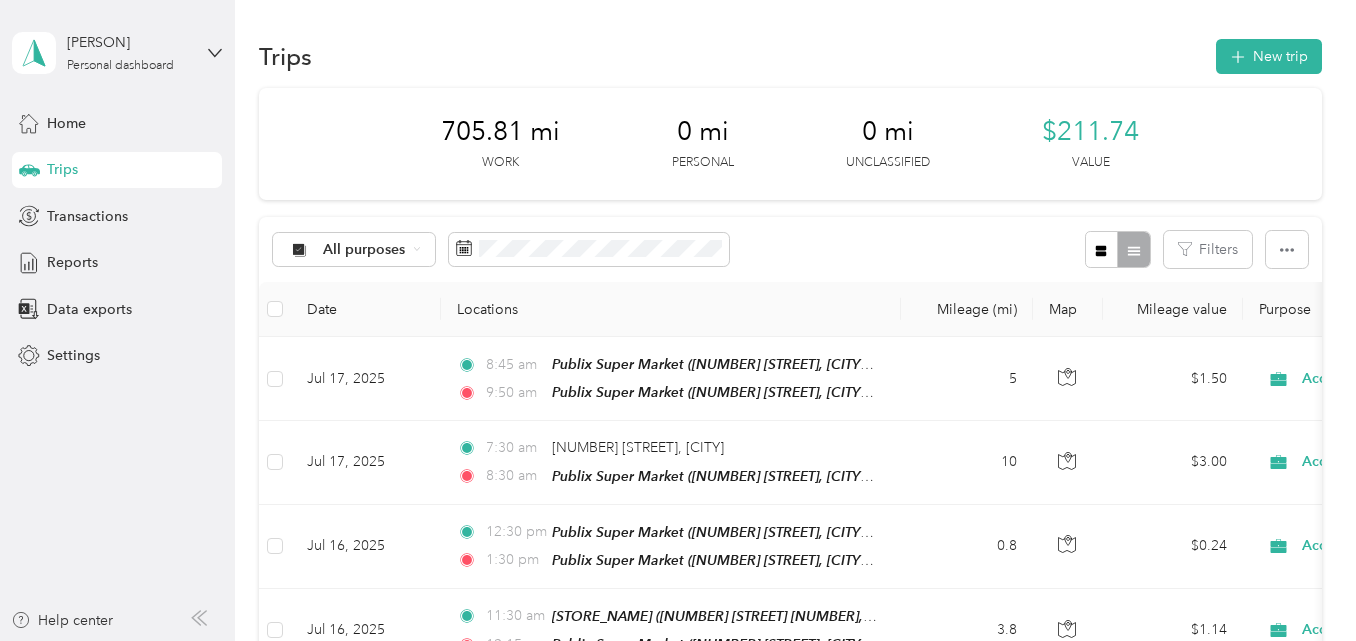 click on "All purposes Filters" at bounding box center [790, 249] 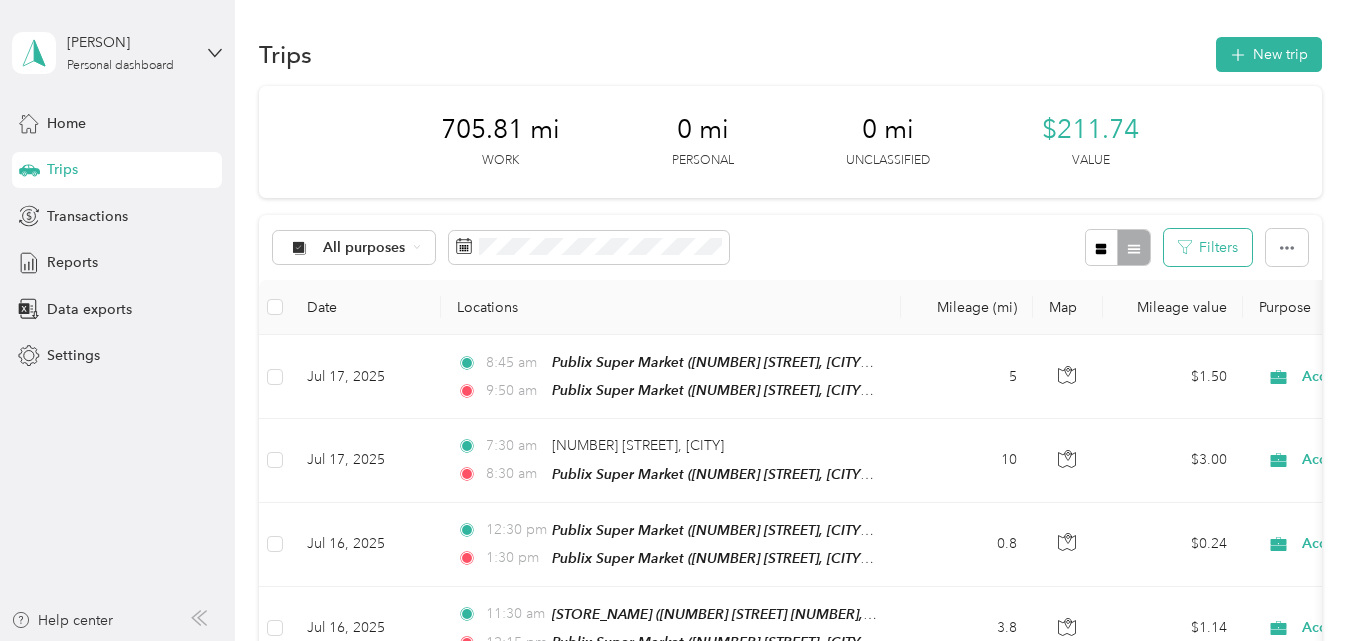 scroll, scrollTop: 0, scrollLeft: 0, axis: both 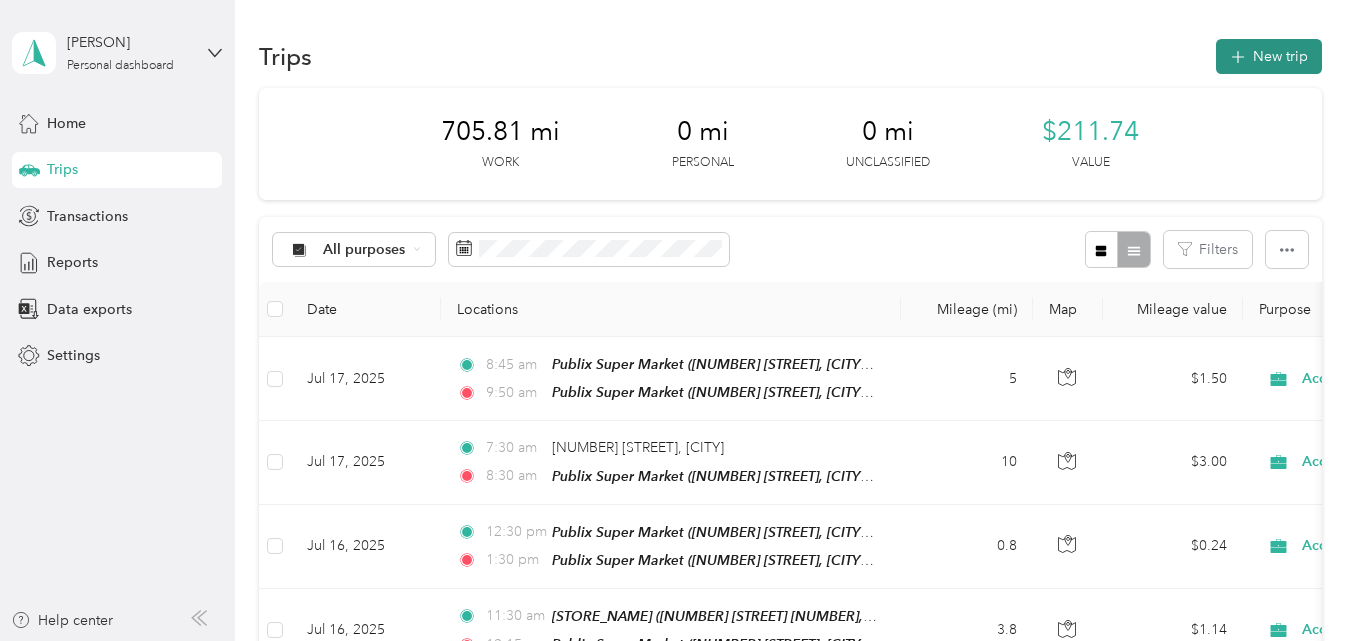 click 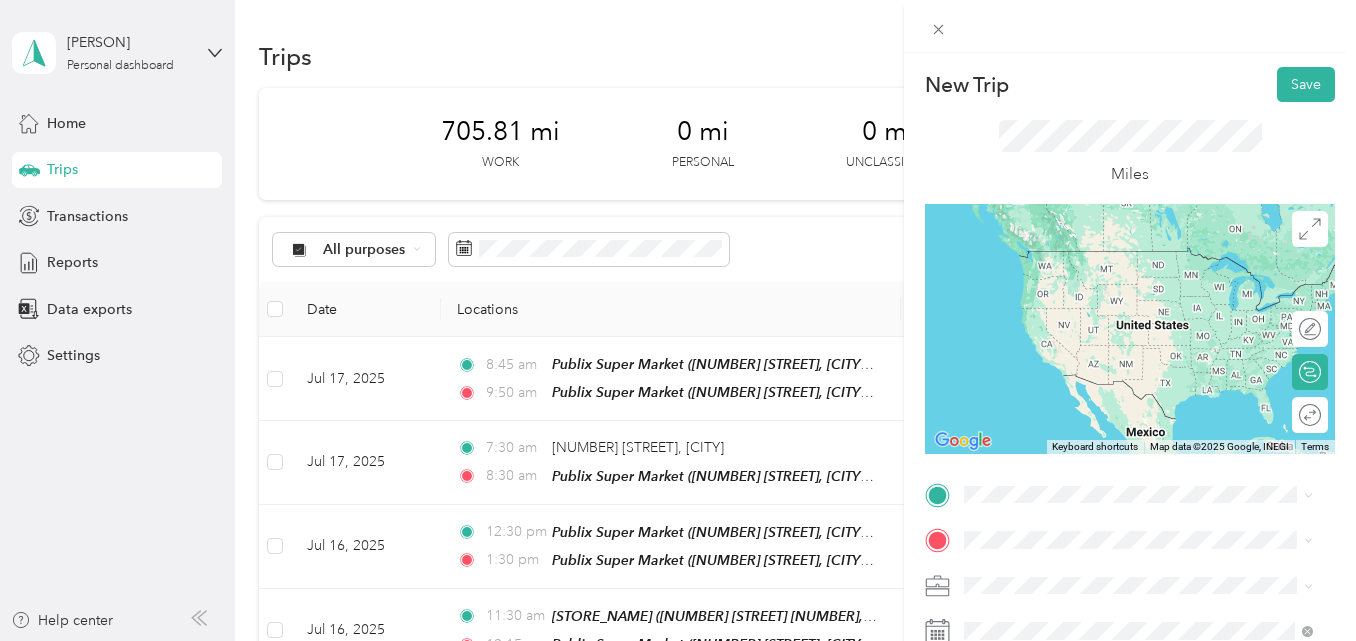 click on "TEAM Publix Super Market [NUMBER] [STREET], [POSTAL_CODE], [CITY], [STATE]" at bounding box center [1154, 277] 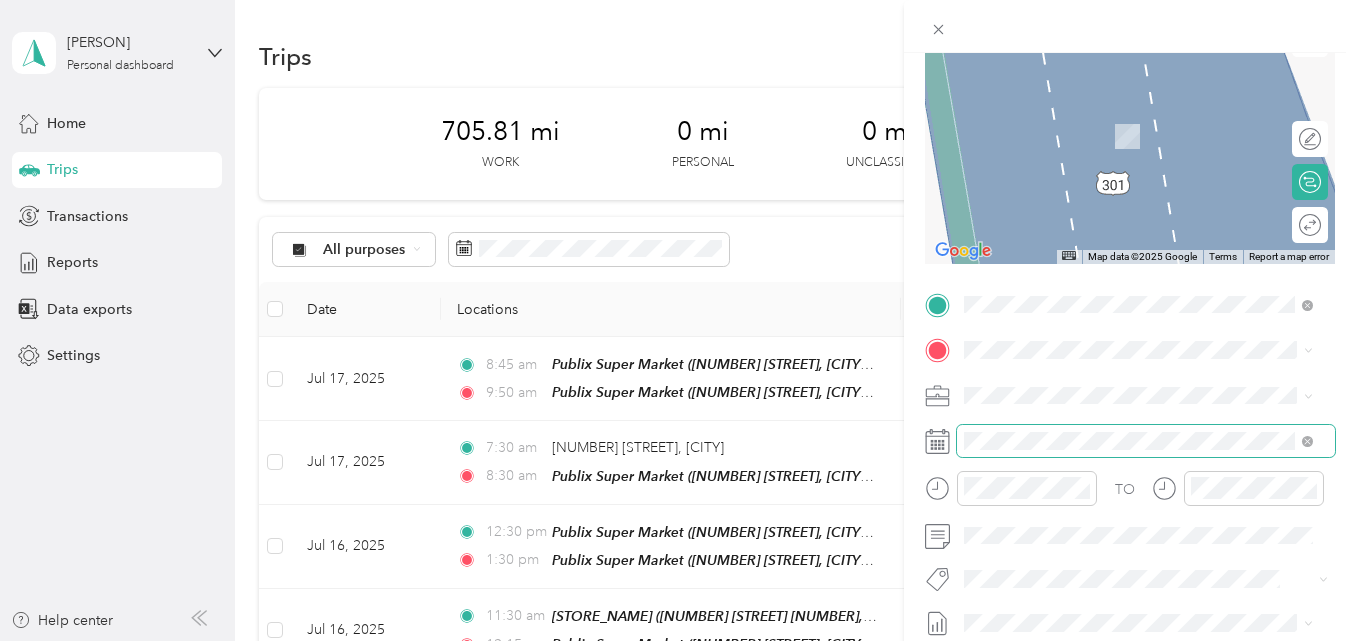 scroll, scrollTop: 200, scrollLeft: 0, axis: vertical 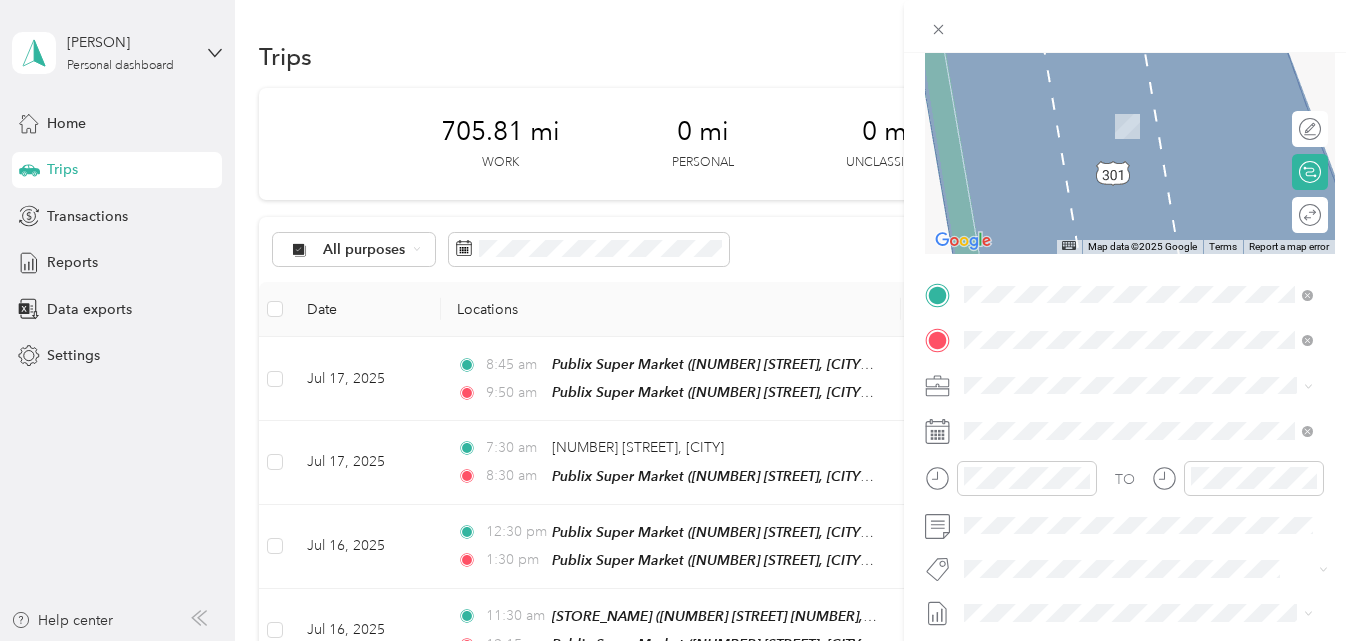 click on "[NUMBER] [STREET]
[CITY], [STATE] [POSTAL_CODE], [COUNTRY]" at bounding box center [1146, 420] 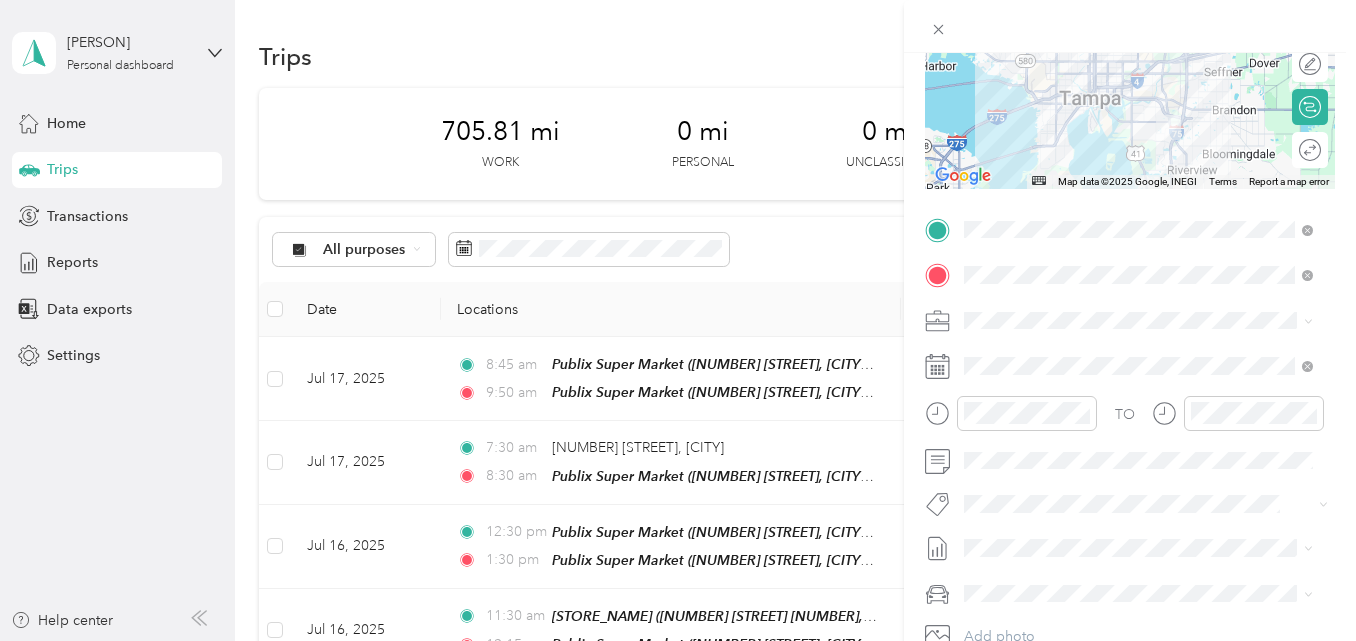 scroll, scrollTop: 300, scrollLeft: 0, axis: vertical 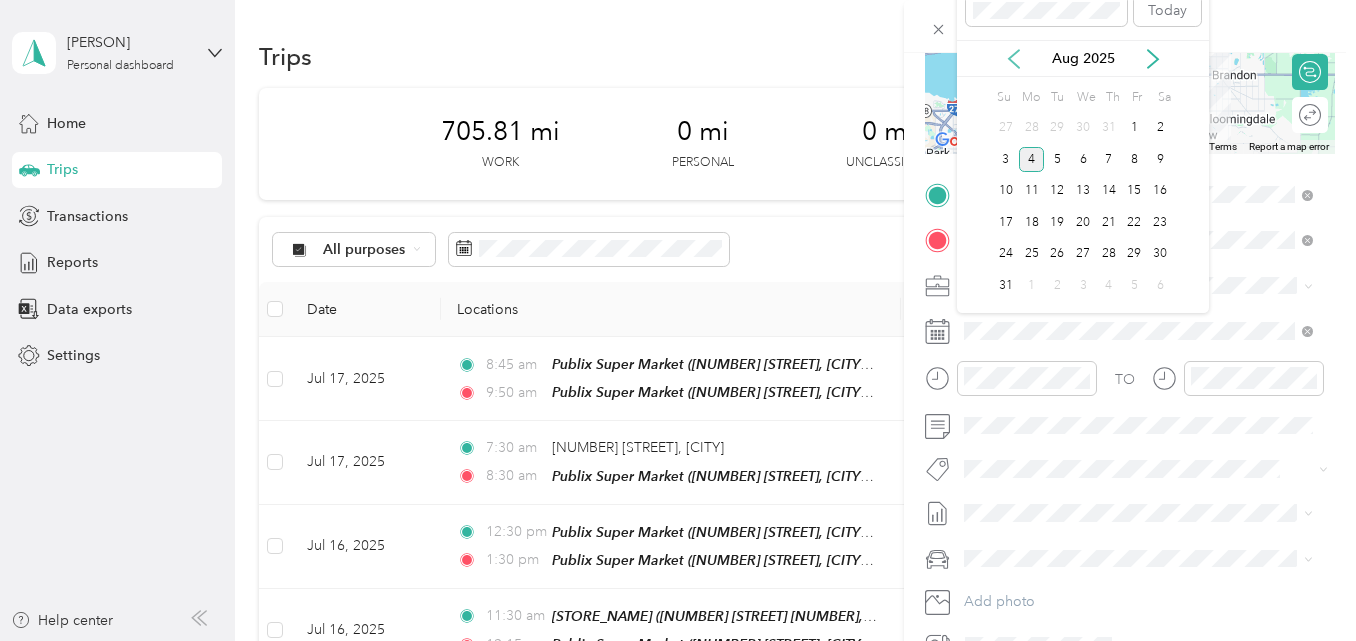 click 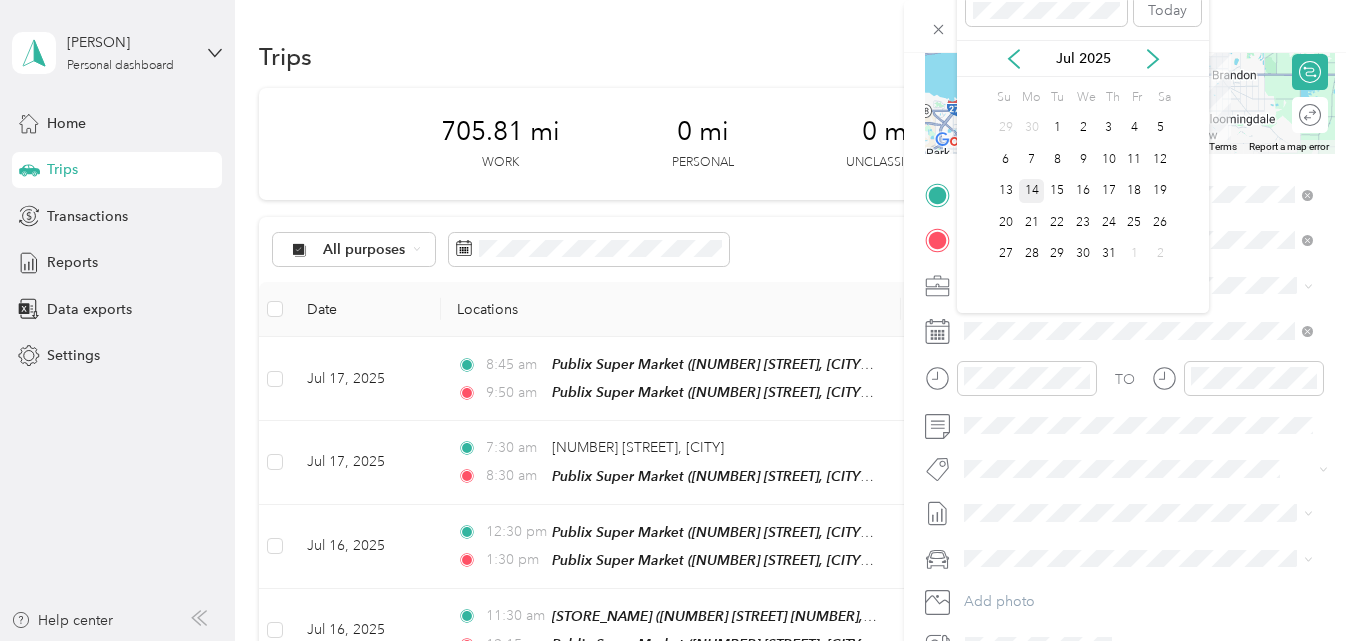 click on "14" at bounding box center [1032, 191] 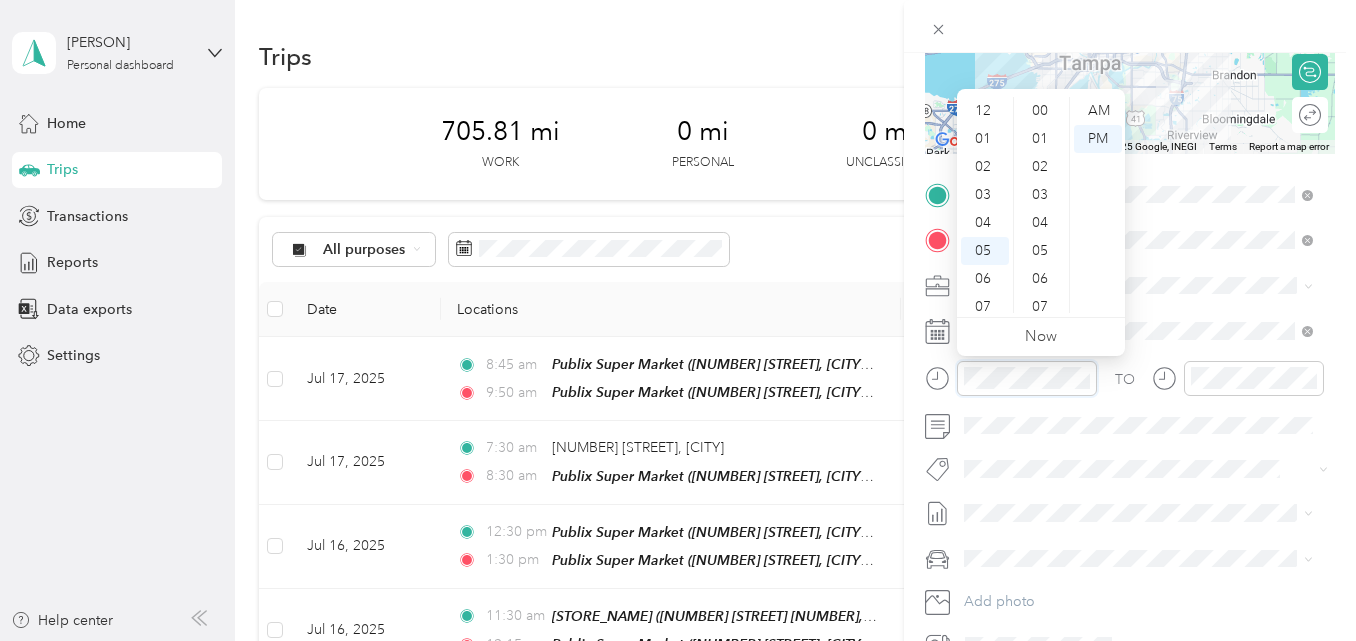 scroll, scrollTop: 224, scrollLeft: 0, axis: vertical 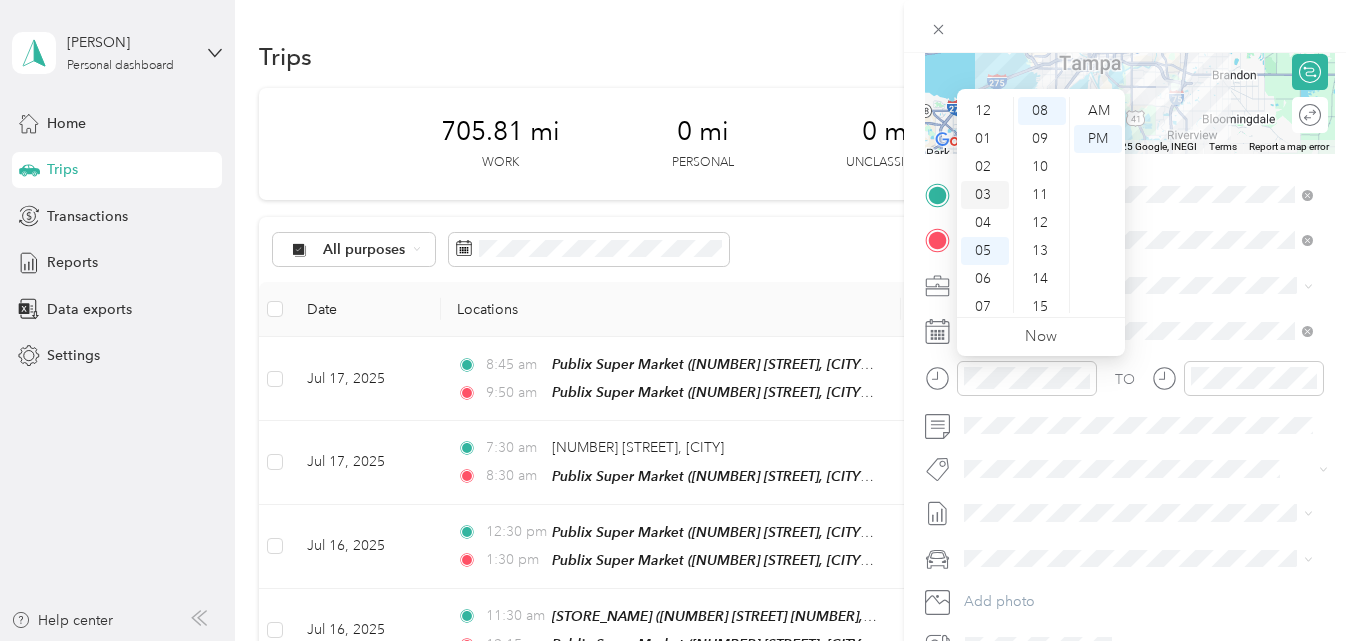 click on "02" at bounding box center (985, 167) 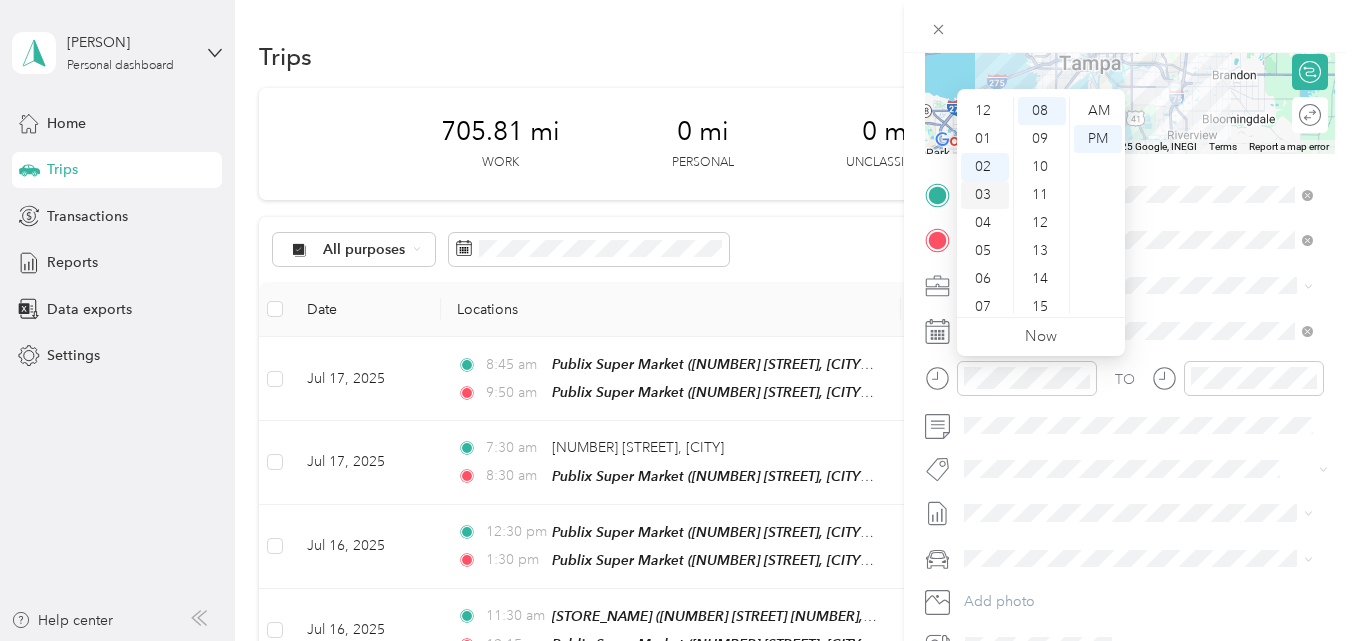 scroll, scrollTop: 56, scrollLeft: 0, axis: vertical 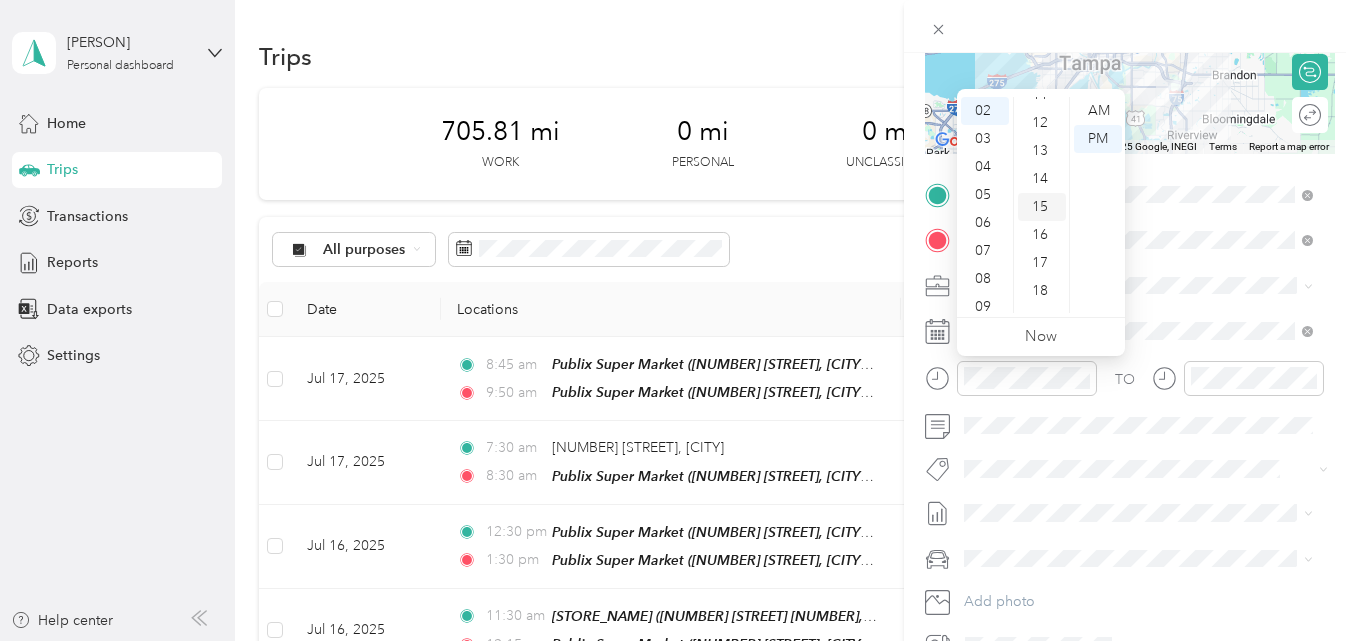click on "15" at bounding box center [1042, 207] 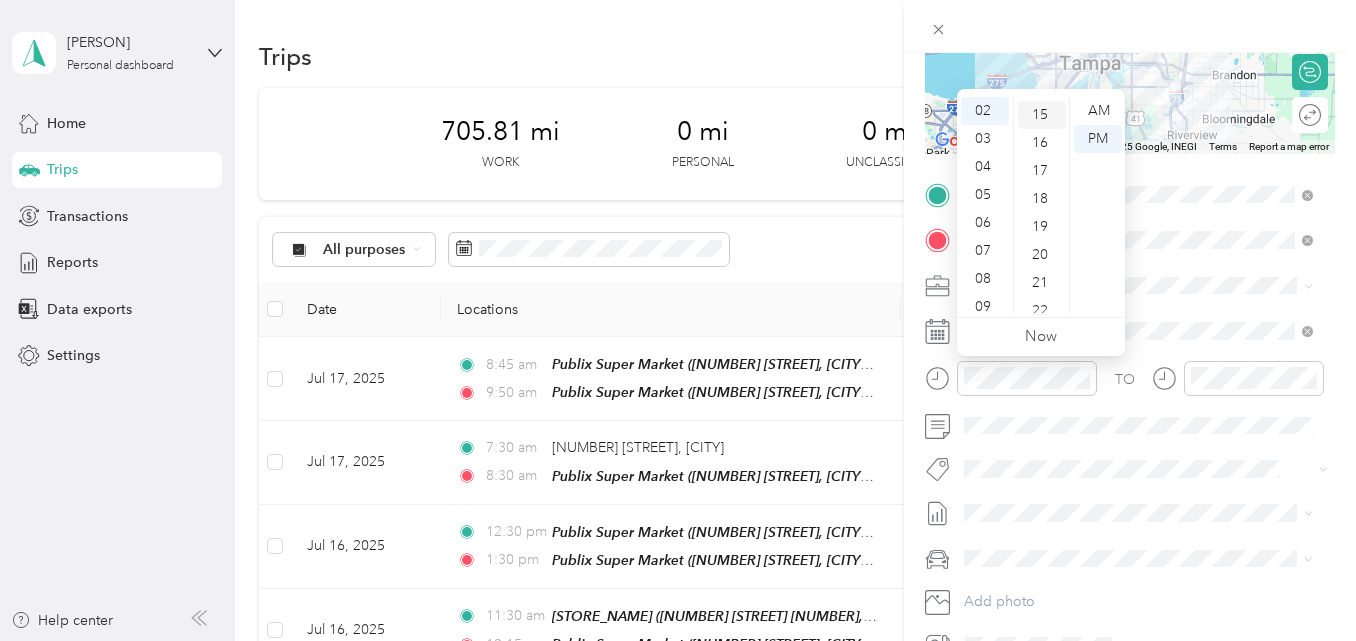 scroll, scrollTop: 420, scrollLeft: 0, axis: vertical 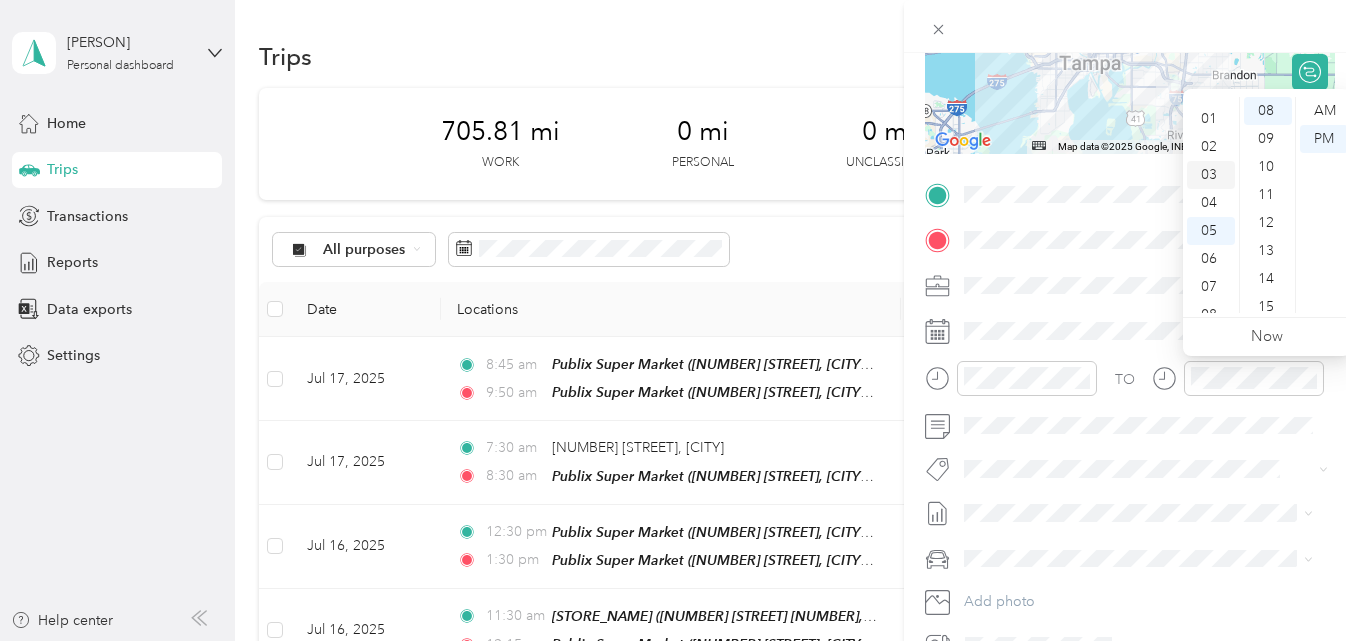 click on "03" at bounding box center (1211, 175) 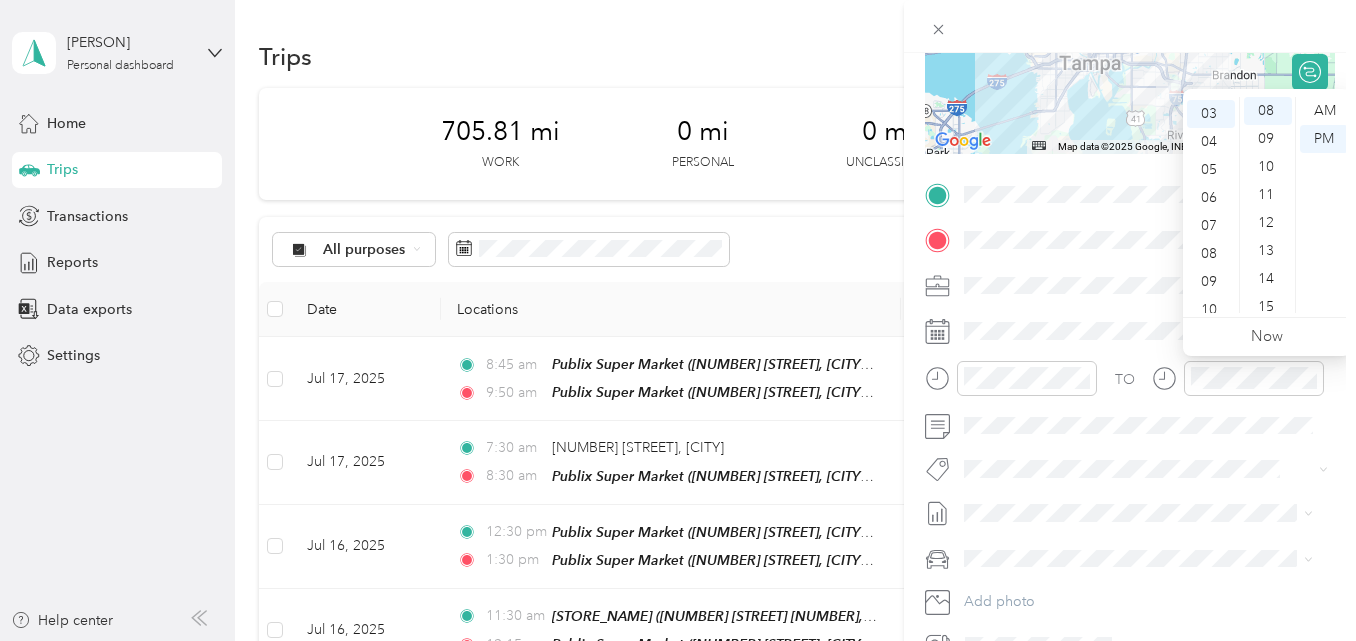 scroll, scrollTop: 84, scrollLeft: 0, axis: vertical 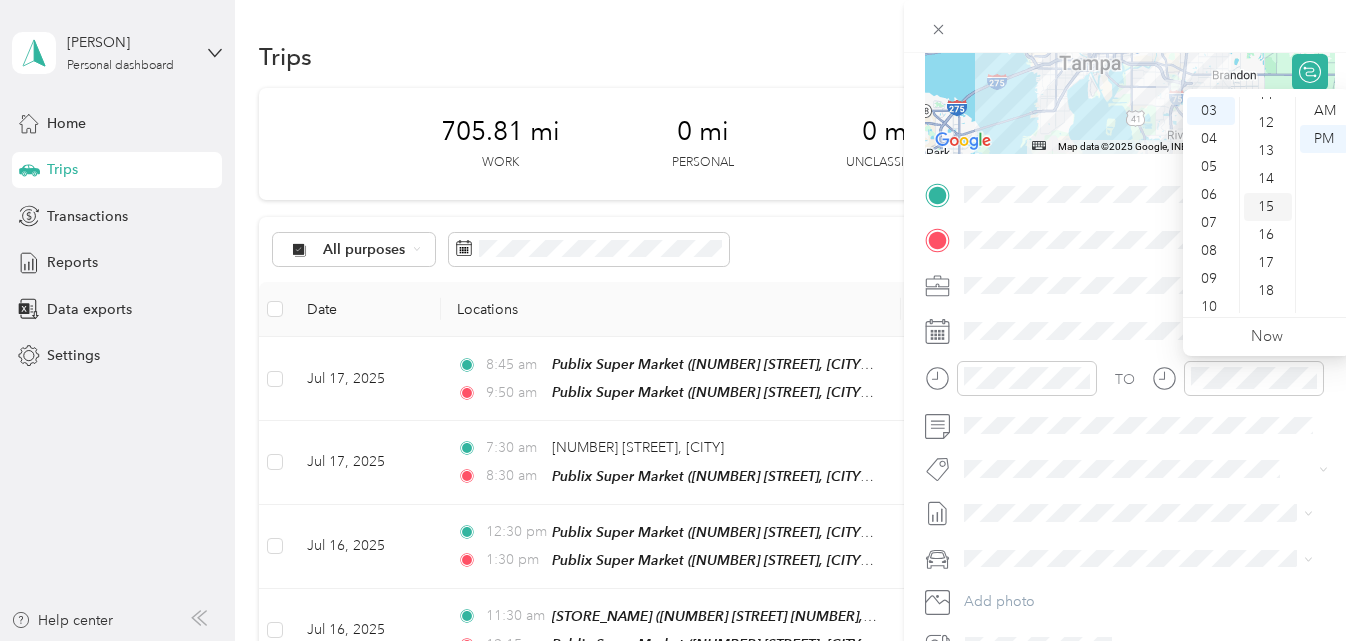 click on "15" at bounding box center [1268, 207] 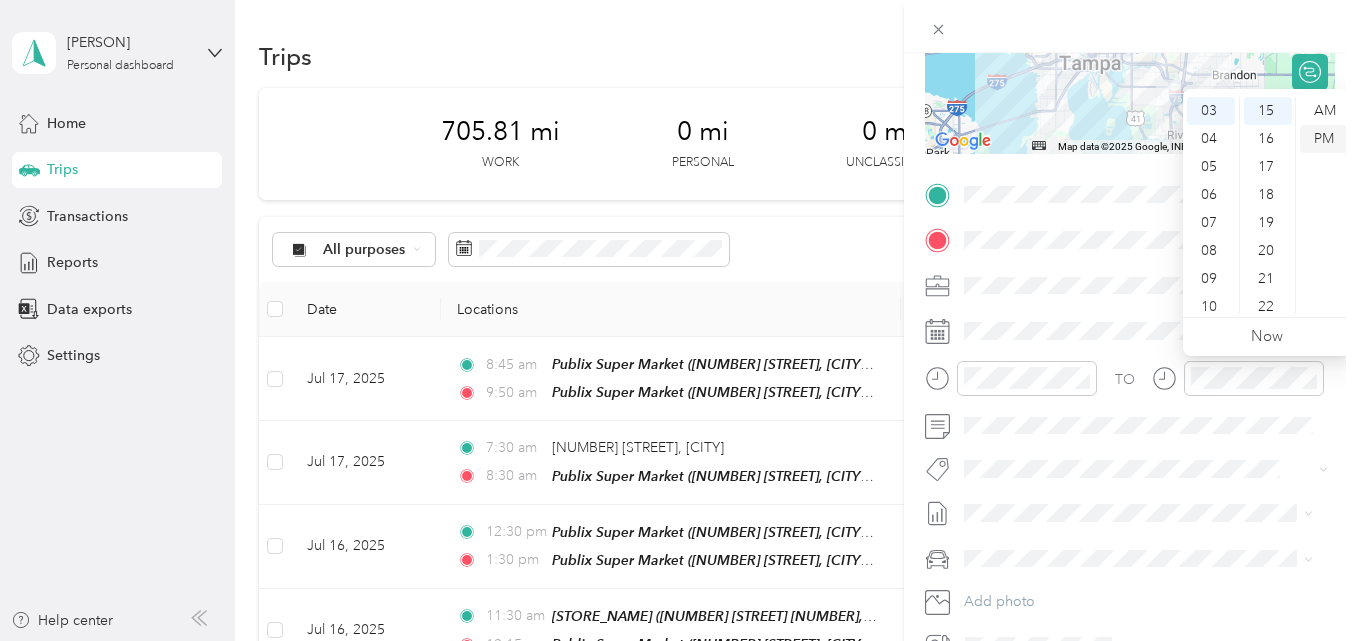 click on "PM" at bounding box center (1324, 139) 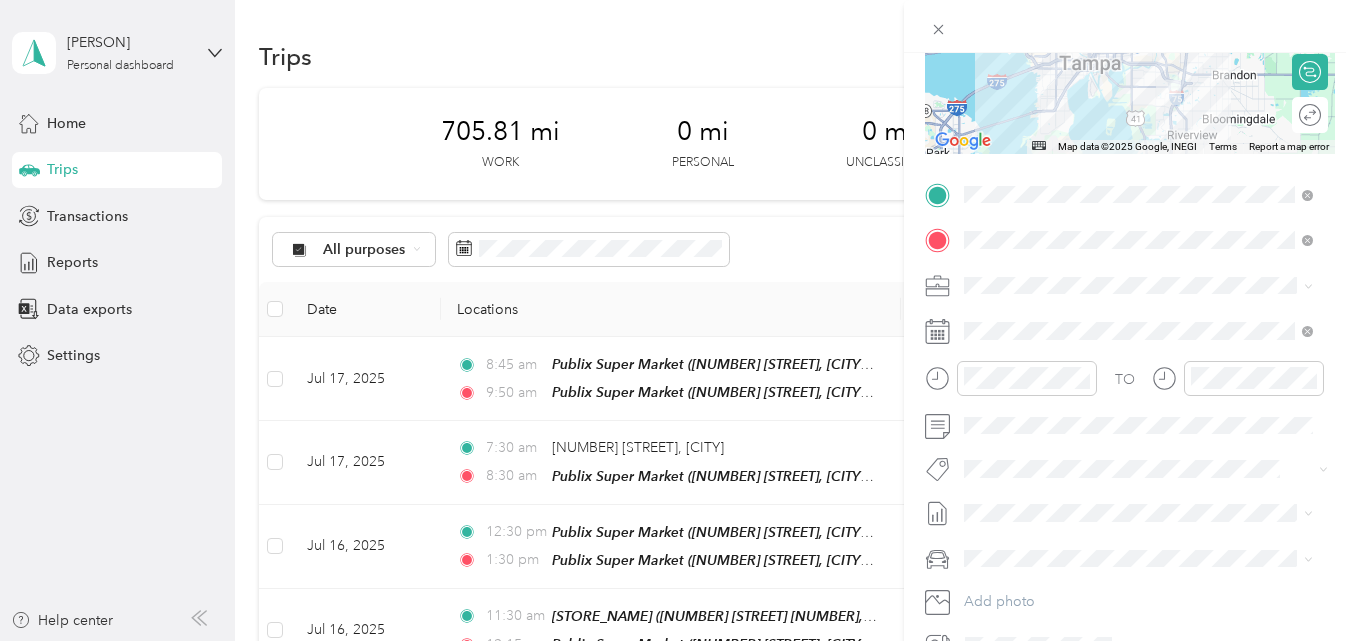 click at bounding box center [1130, 26] 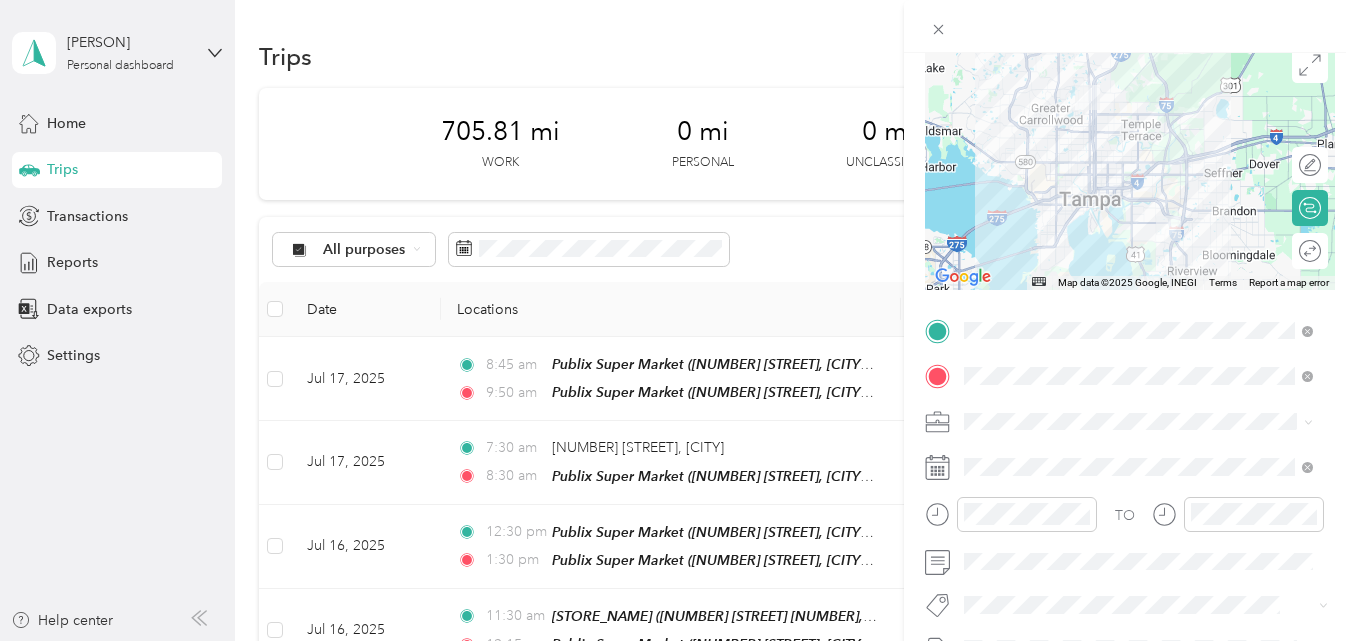 scroll, scrollTop: 0, scrollLeft: 0, axis: both 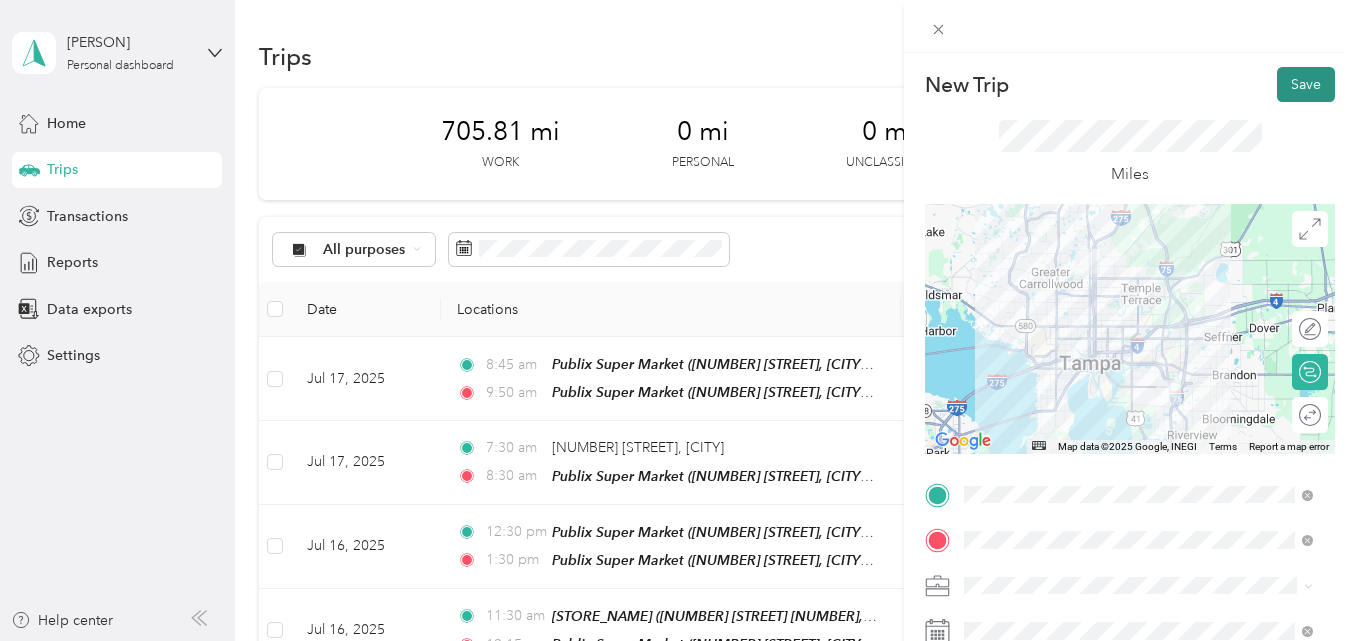 click on "Save" at bounding box center [1306, 84] 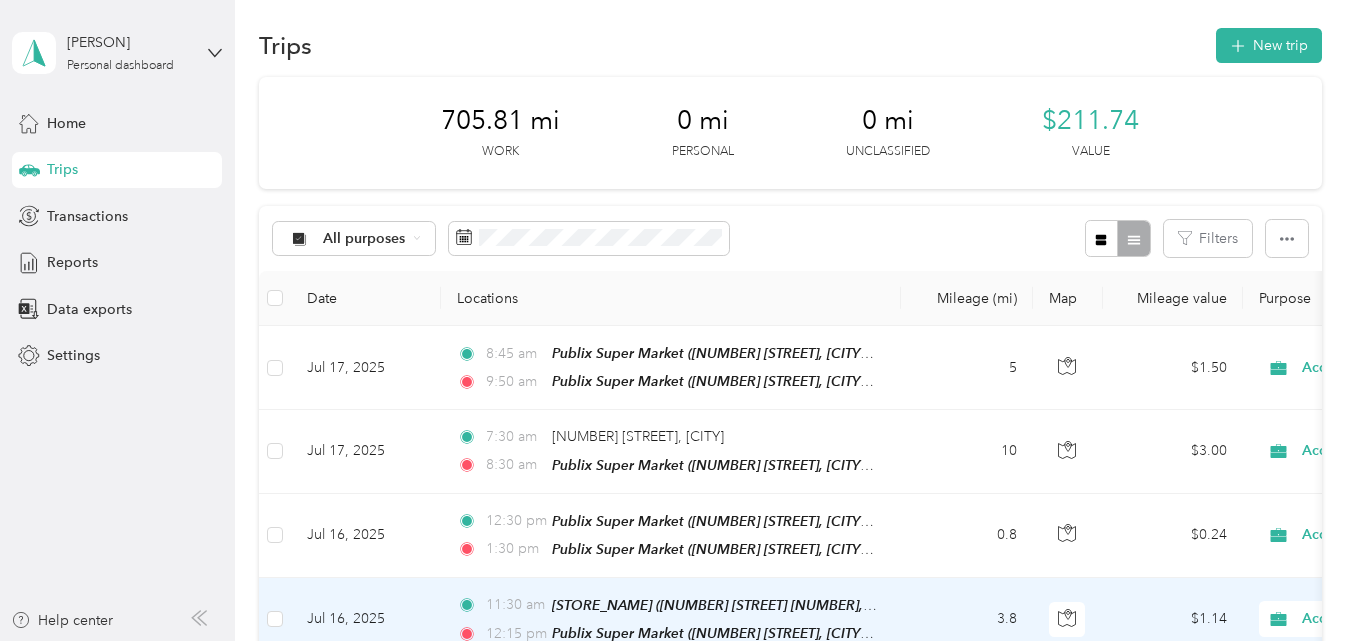 scroll, scrollTop: 0, scrollLeft: 0, axis: both 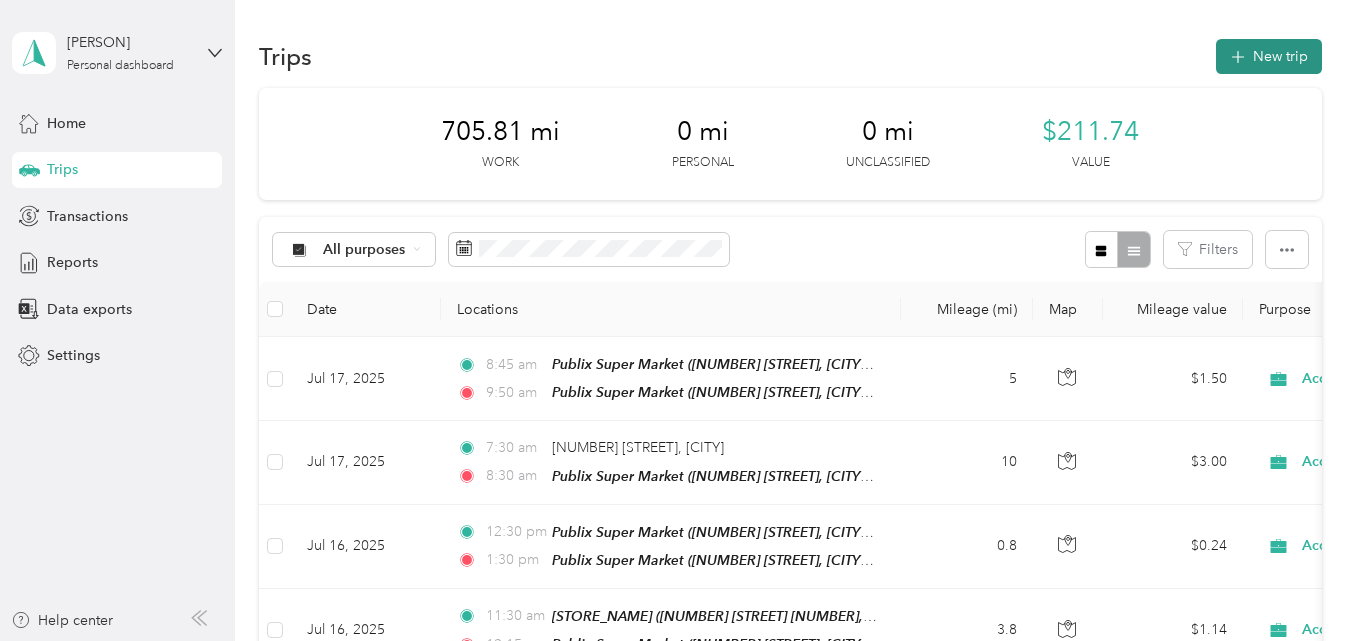 click on "New trip" at bounding box center [1269, 56] 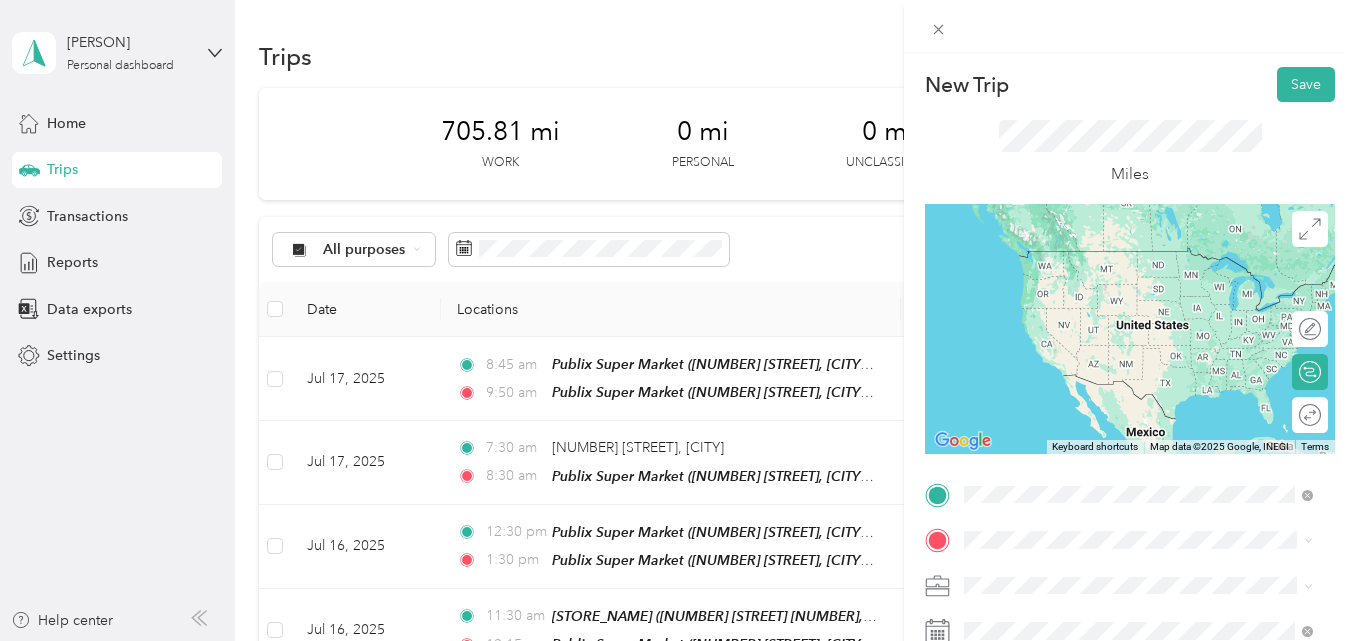 click on "[NUMBER] [STREET], [POSTAL_CODE], [CITY], [STATE], [COUNTRY]" at bounding box center [1148, 298] 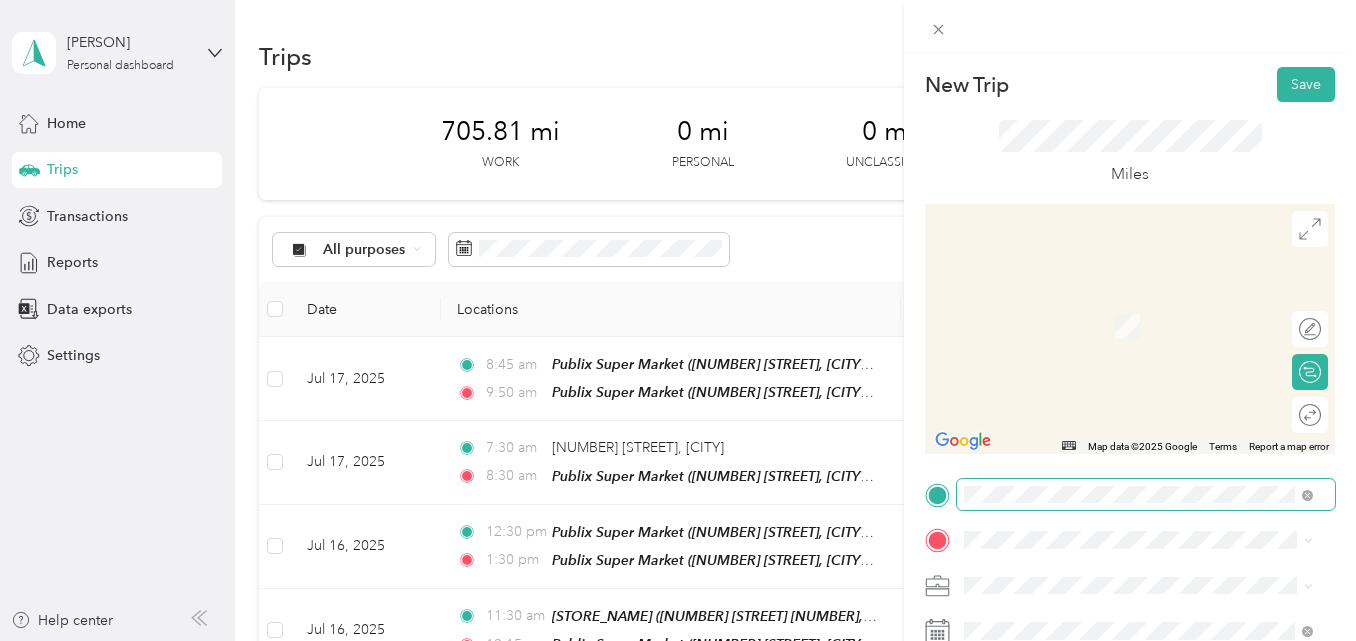 scroll, scrollTop: 100, scrollLeft: 0, axis: vertical 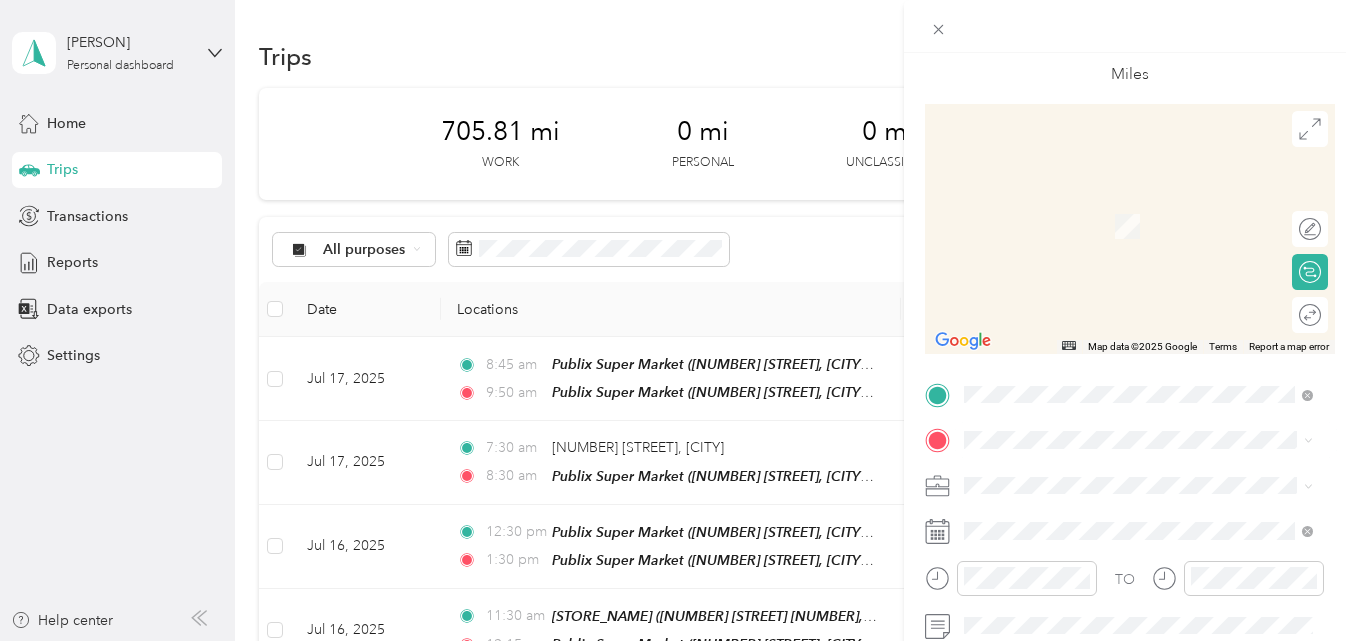 click on "[NUMBER] [STREET]
[CITY], [STATE] [POSTAL_CODE], [COUNTRY]" at bounding box center (1146, 201) 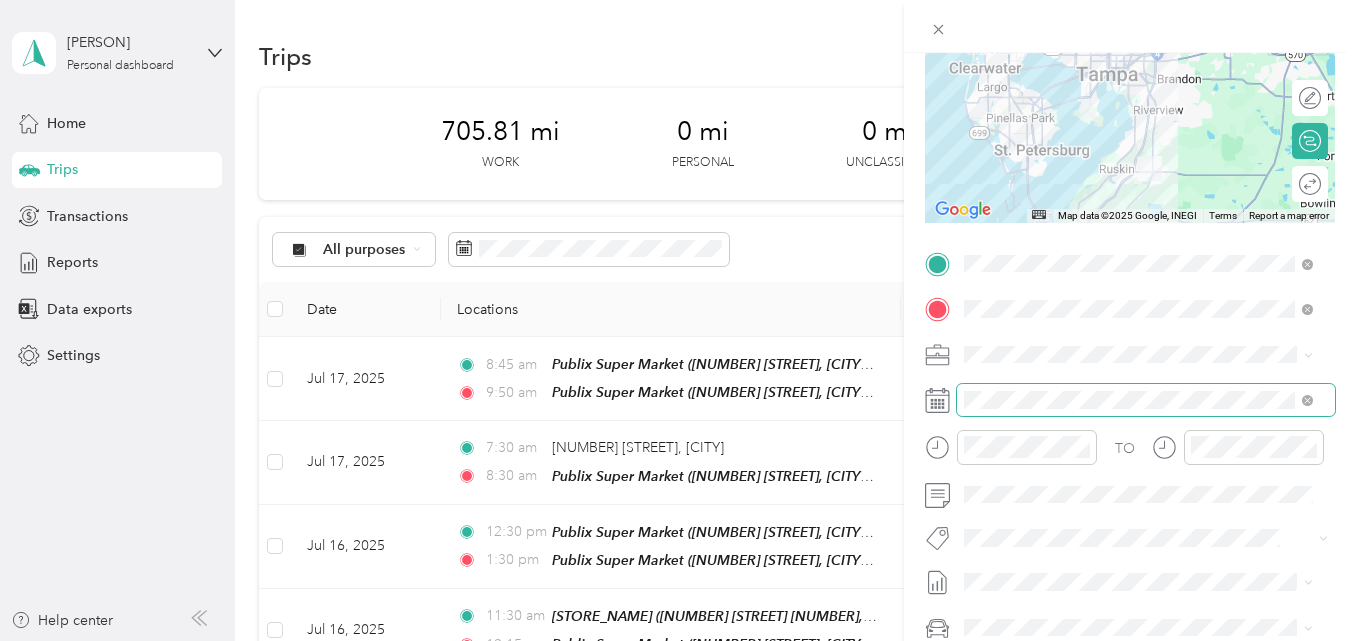 scroll, scrollTop: 300, scrollLeft: 0, axis: vertical 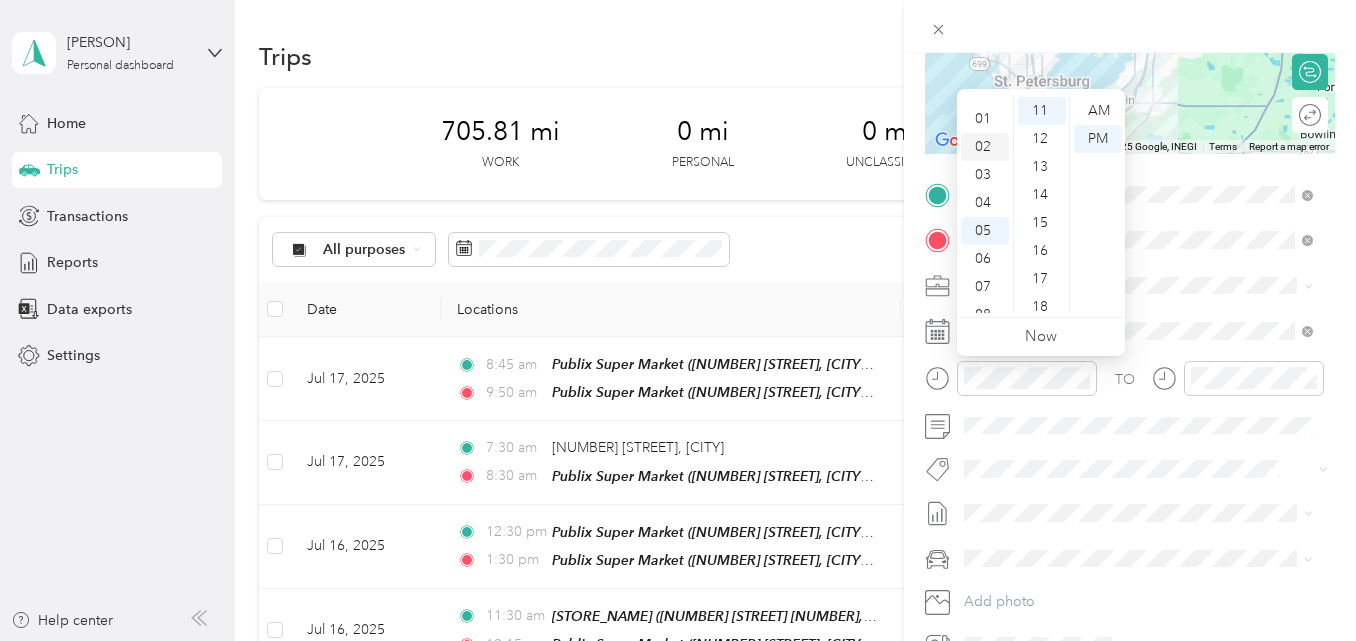 click on "02" at bounding box center [985, 147] 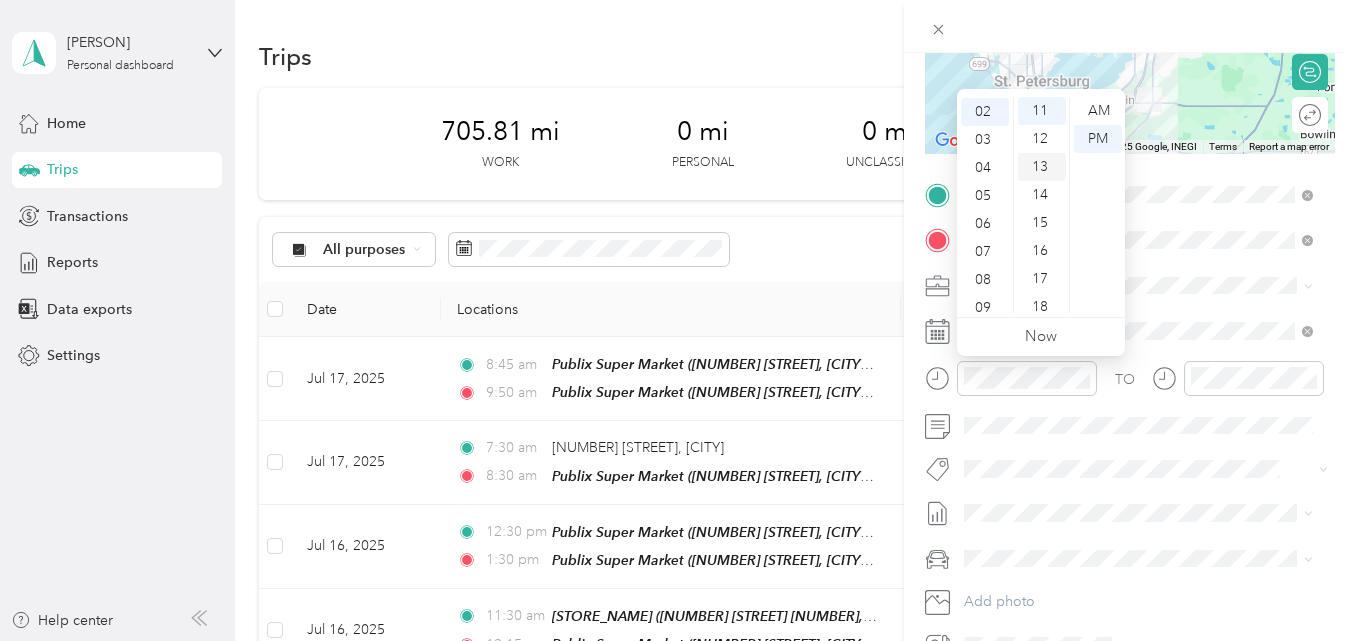 scroll, scrollTop: 56, scrollLeft: 0, axis: vertical 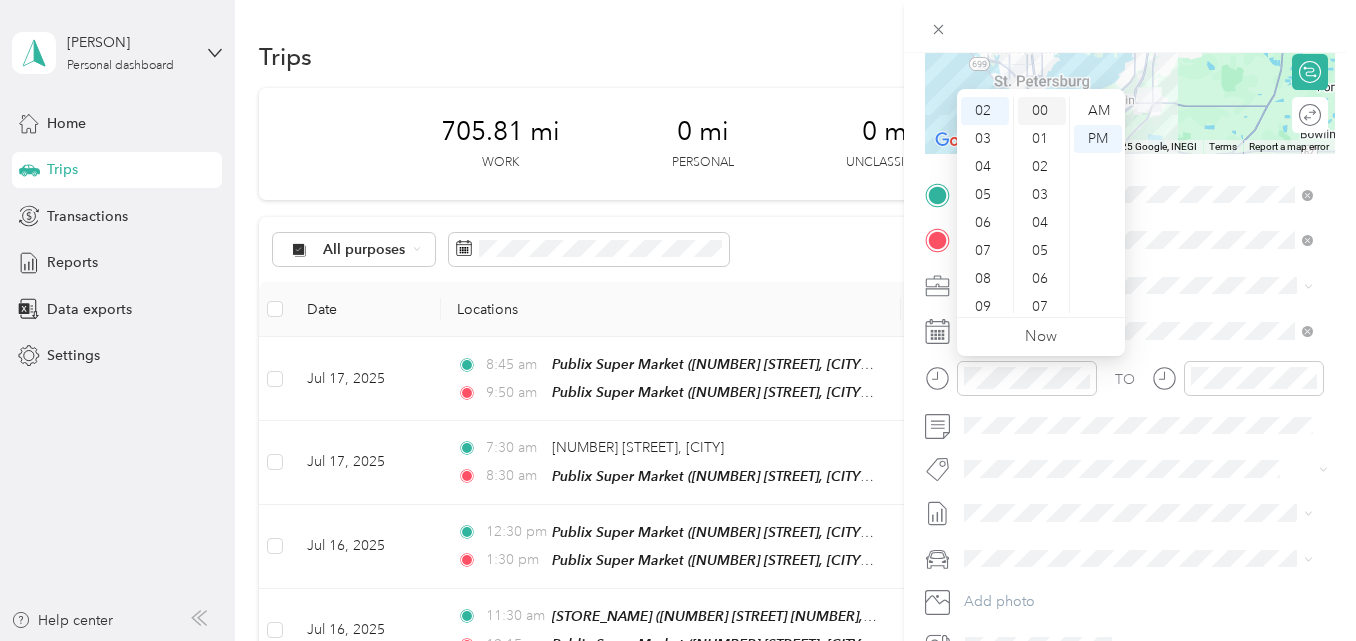 click on "00" at bounding box center [1042, 111] 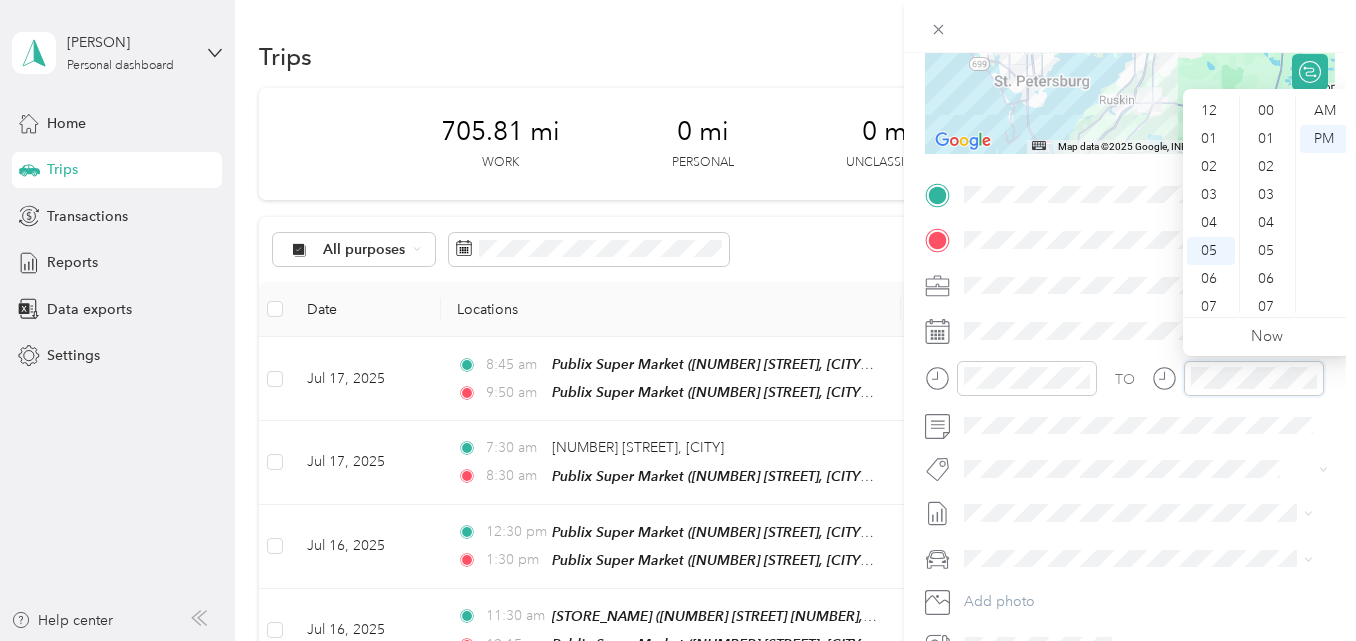 scroll, scrollTop: 308, scrollLeft: 0, axis: vertical 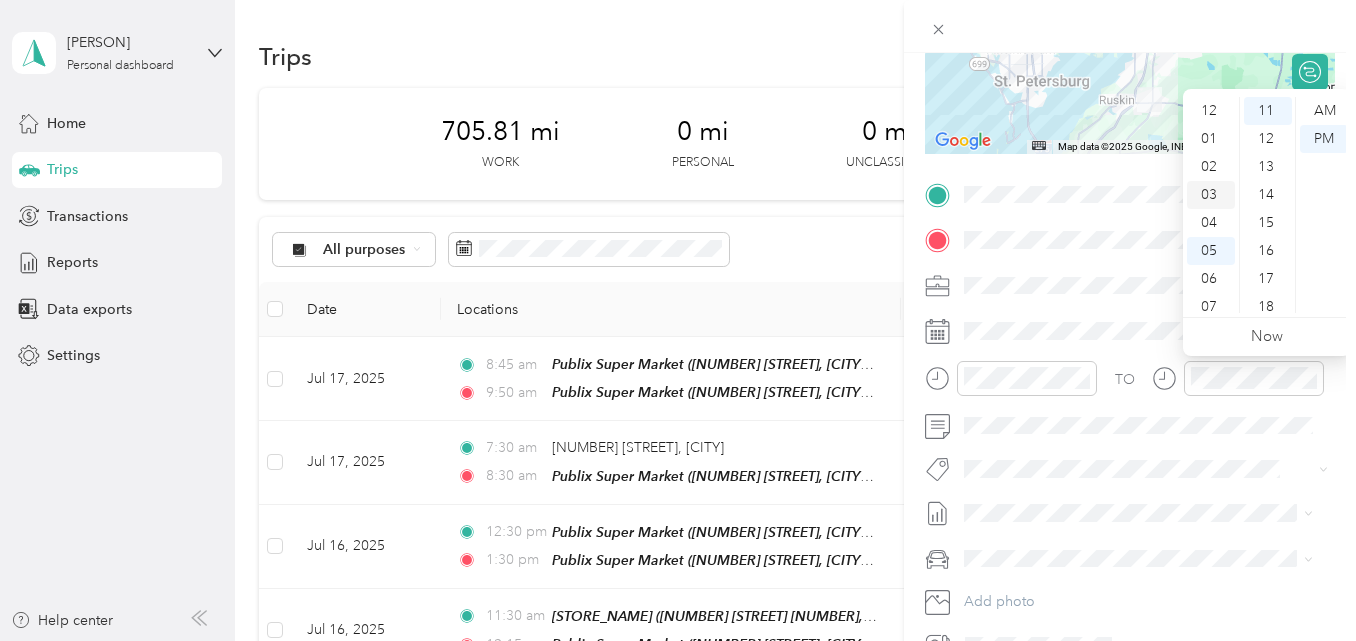 click on "03" at bounding box center [1211, 195] 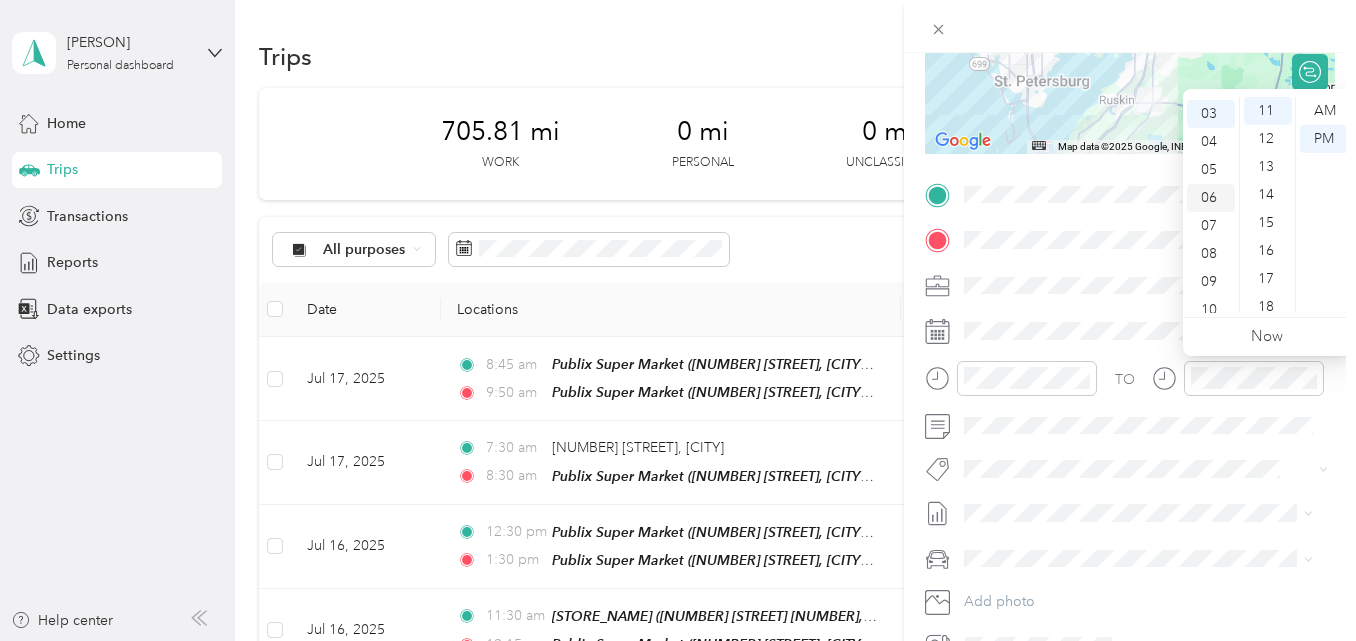 scroll, scrollTop: 84, scrollLeft: 0, axis: vertical 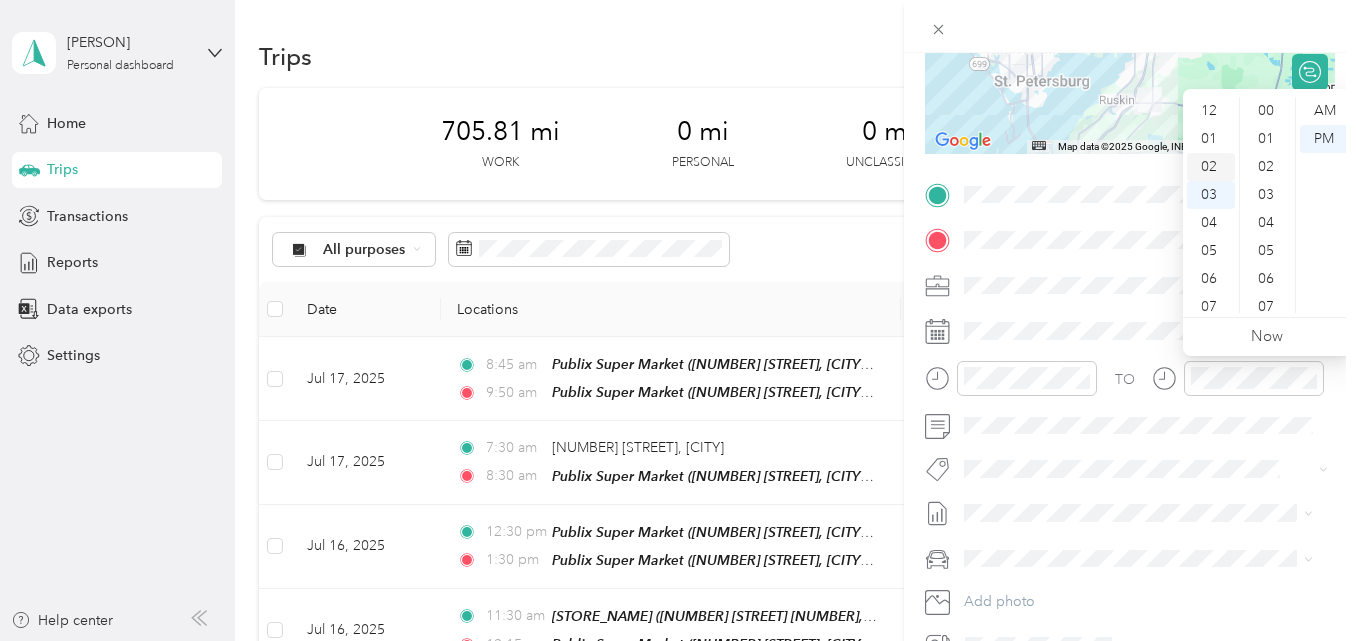 click on "02" at bounding box center [1211, 167] 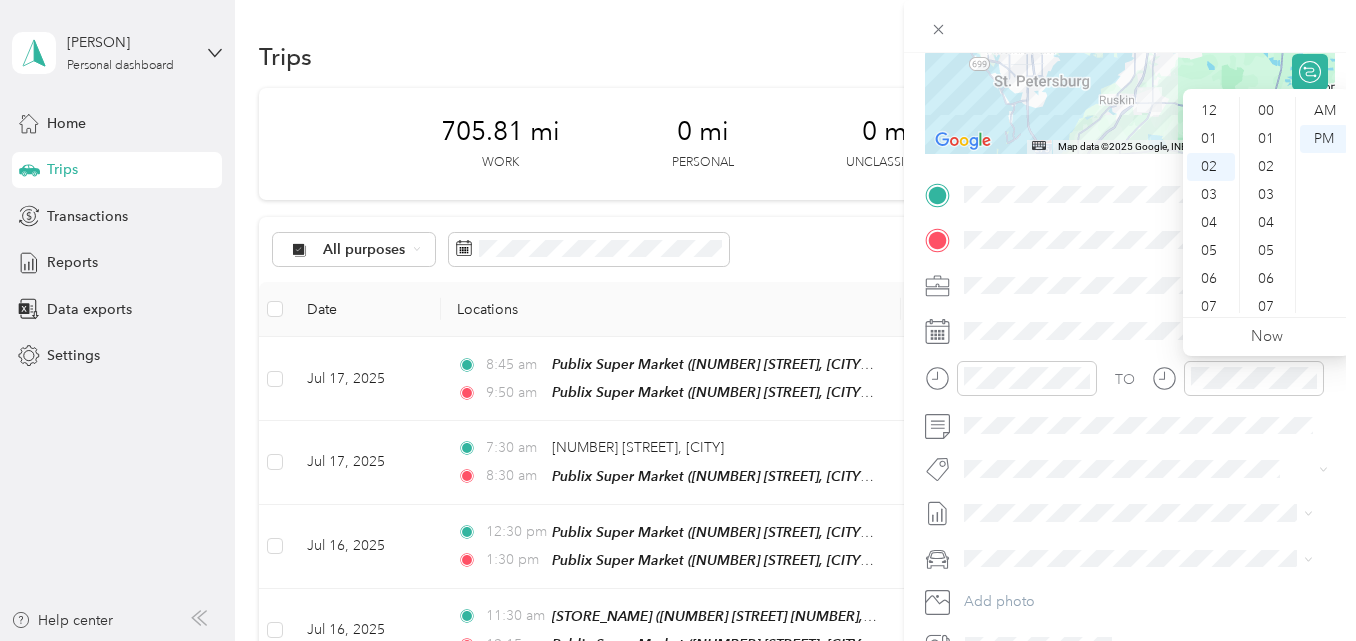 scroll, scrollTop: 56, scrollLeft: 0, axis: vertical 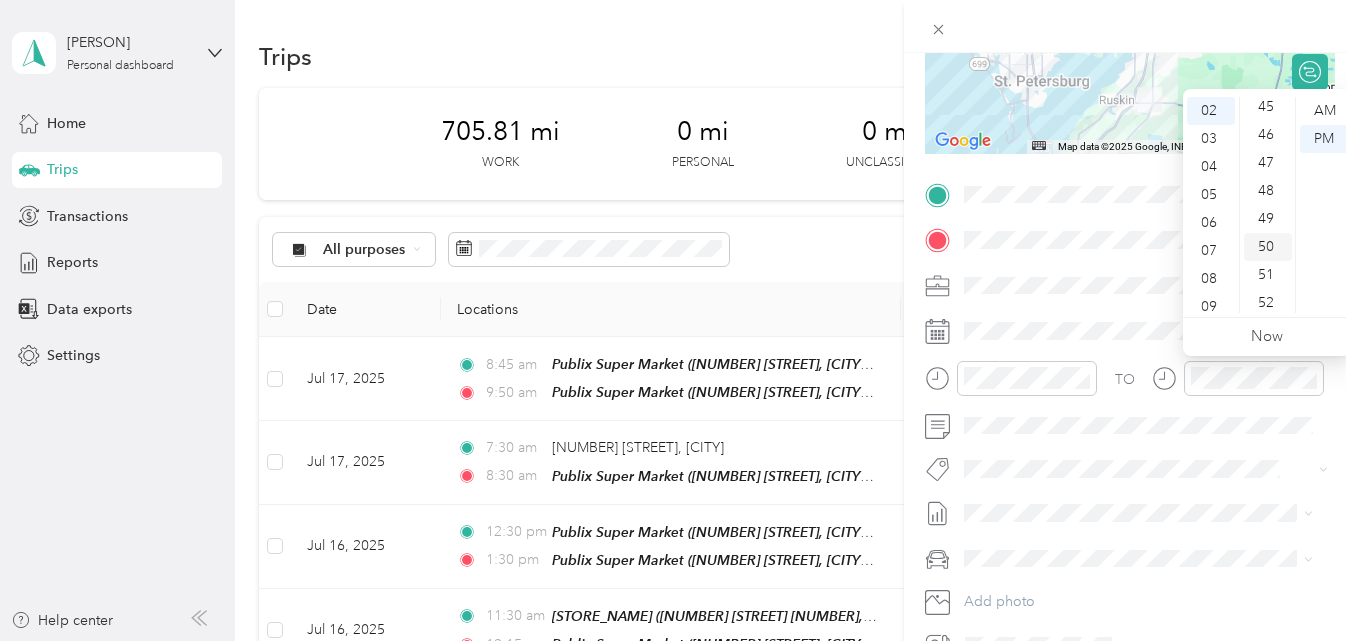 click on "50" at bounding box center [1268, 247] 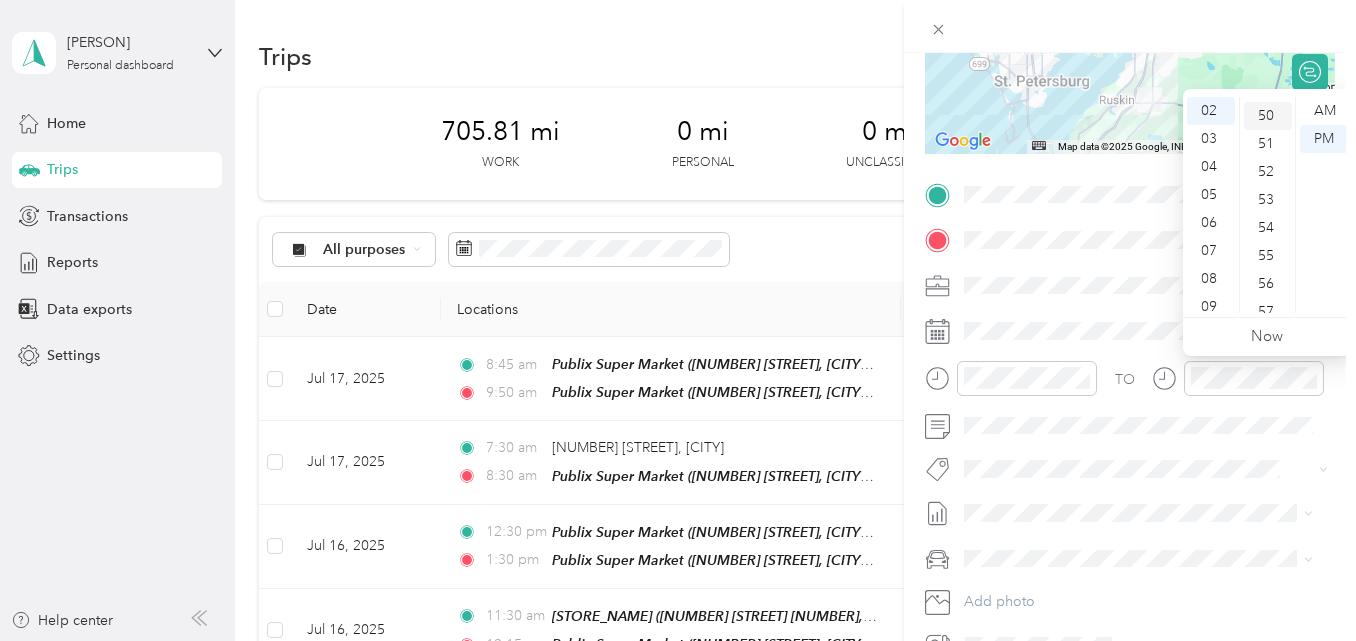 scroll, scrollTop: 1400, scrollLeft: 0, axis: vertical 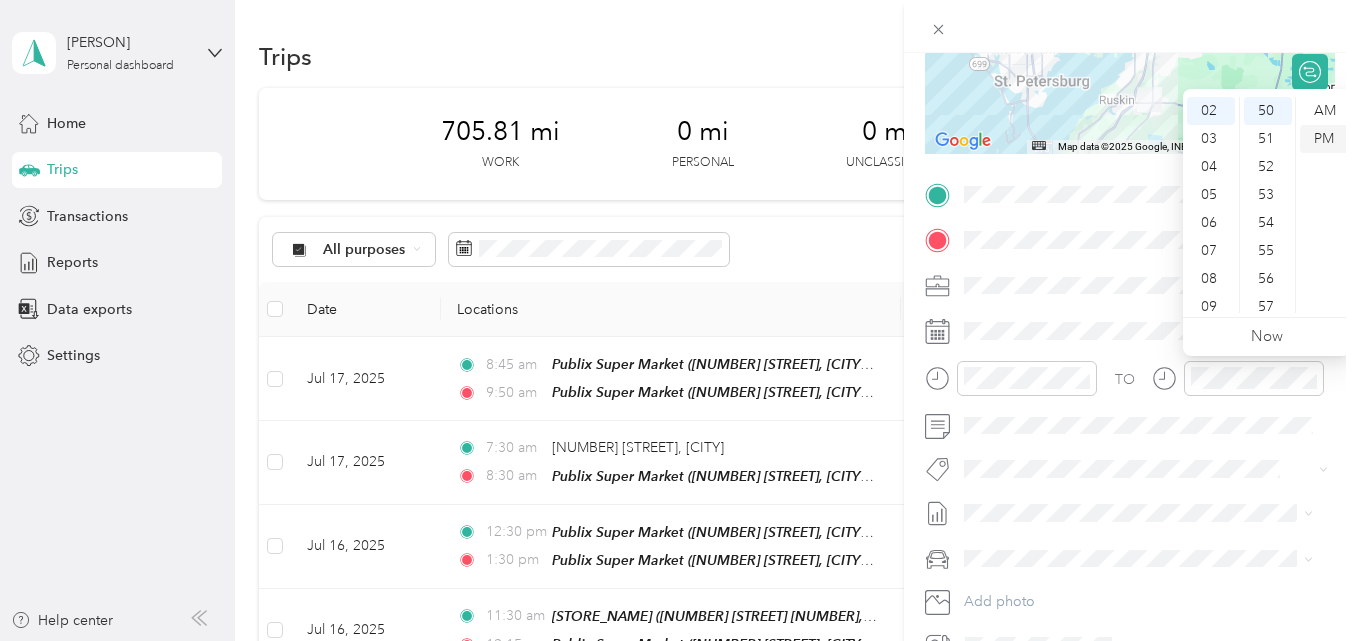 click on "PM" at bounding box center [1324, 139] 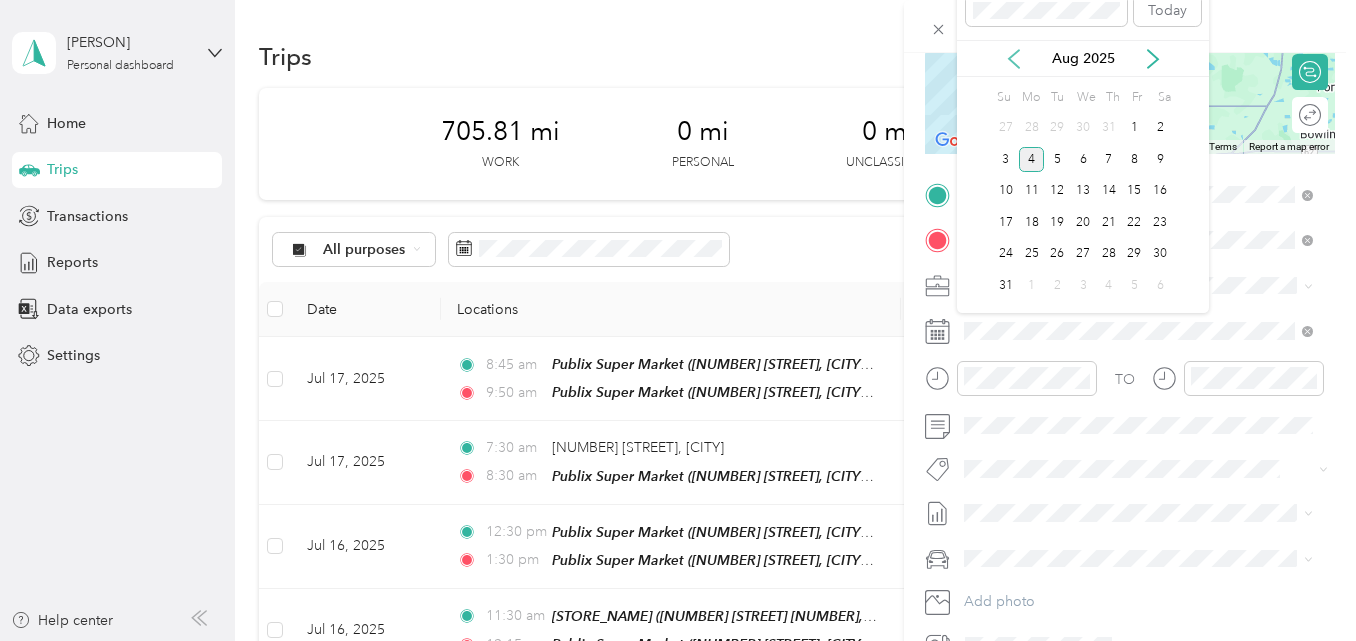 click 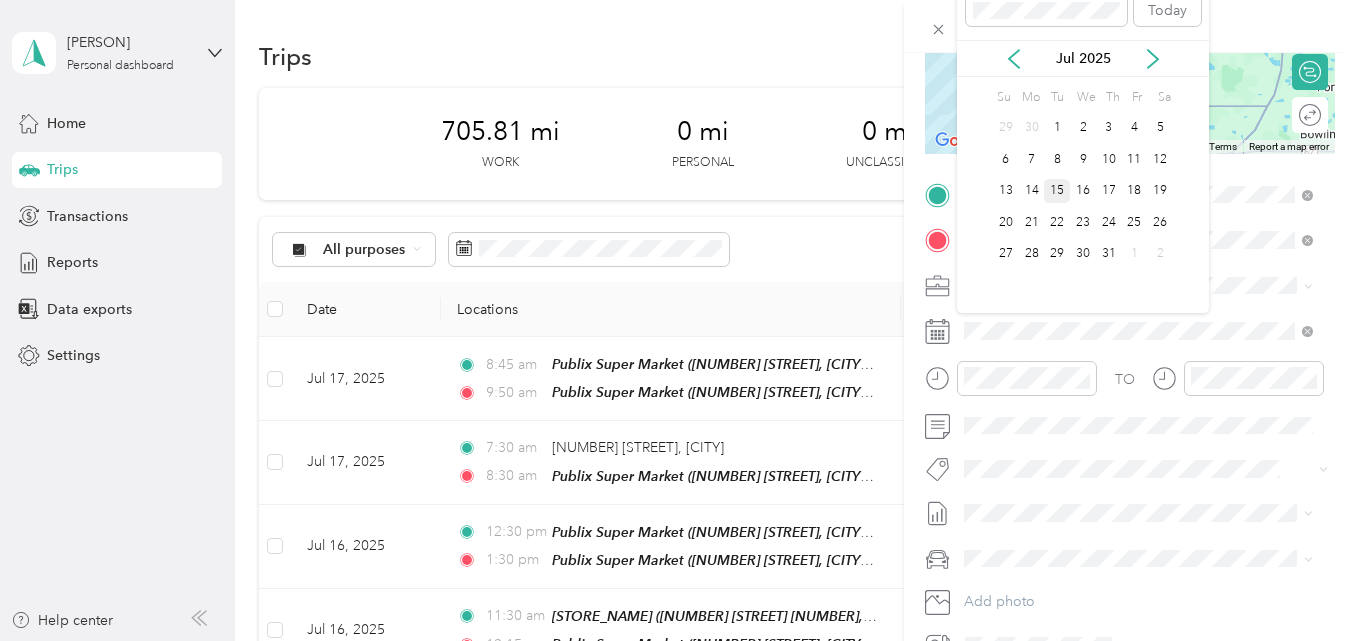 click on "15" at bounding box center [1057, 191] 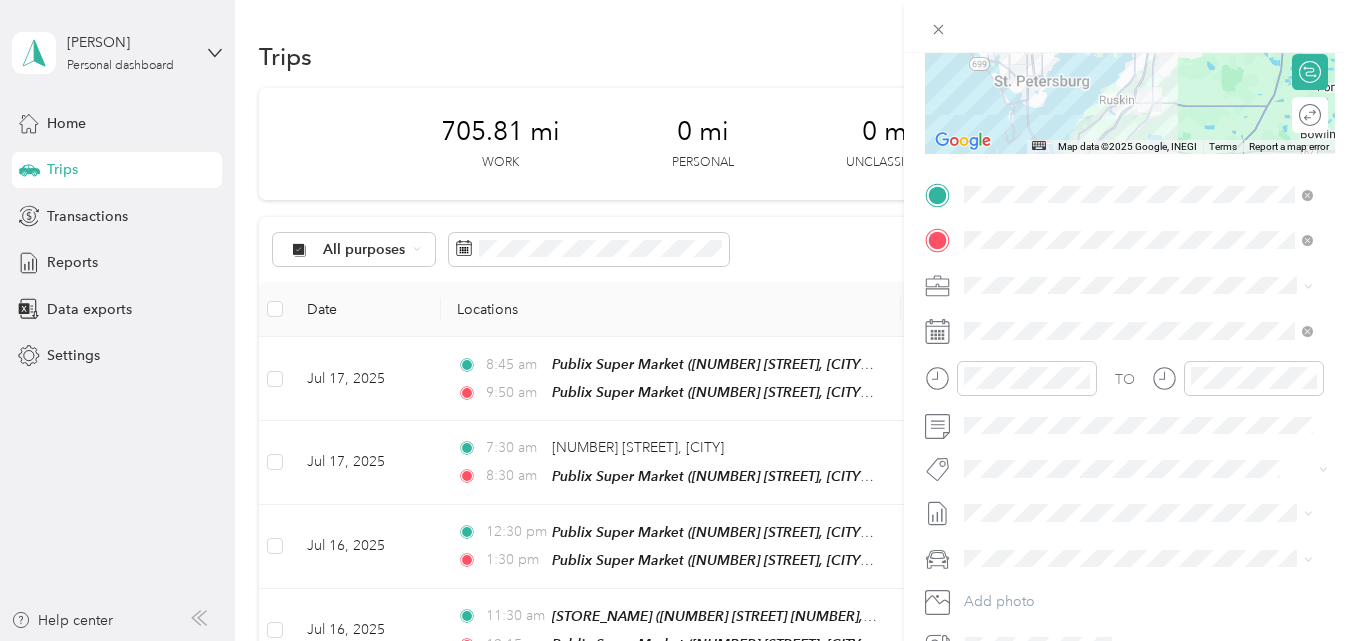 click on "New Trip Save This trip cannot be edited because it is either under review, approved, or paid. Contact your Team Manager to edit it. Miles ← Move left → Move right ↑ Move up ↓ Move down + Zoom in - Zoom out Home Jump left by 75% End Jump right by 75% Page Up Jump up by 75% Page Down Jump down by 75% Map Data Map data ©2025 Google, INEGI Map data ©2025 Google, INEGI 20 km  Click to toggle between metric and imperial units Terms Report a map error Edit route Calculate route Round trip TO Add photo" at bounding box center [1130, 214] 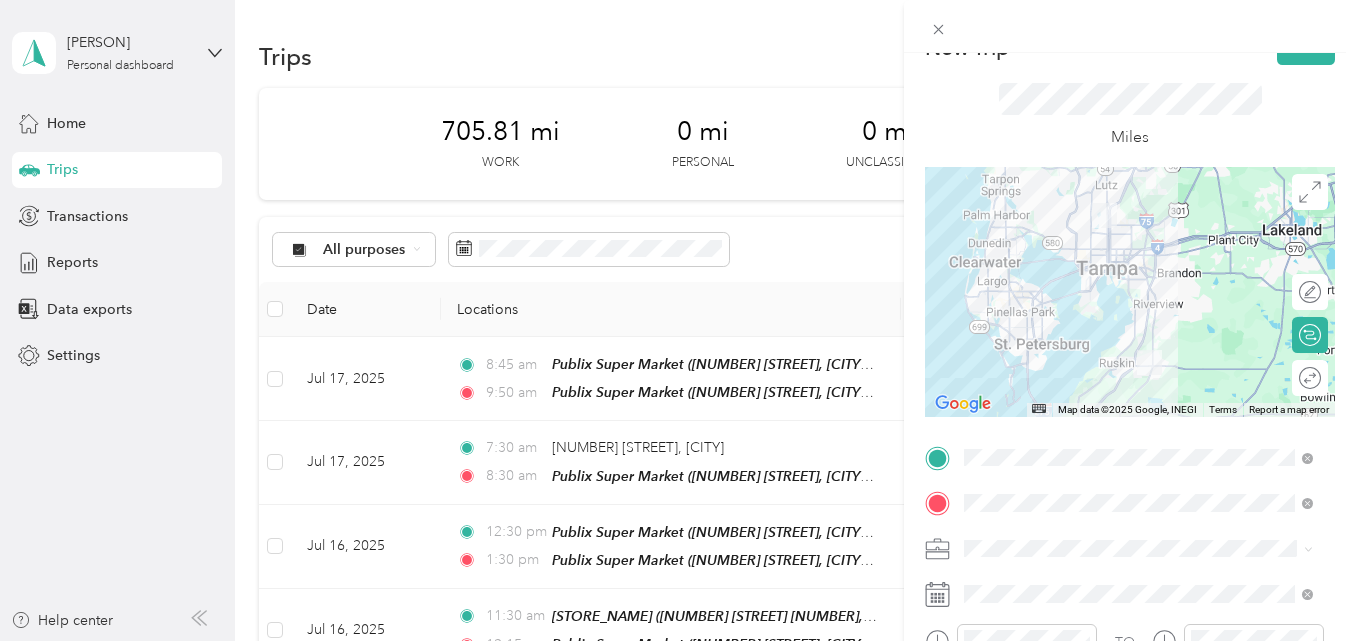 scroll, scrollTop: 0, scrollLeft: 0, axis: both 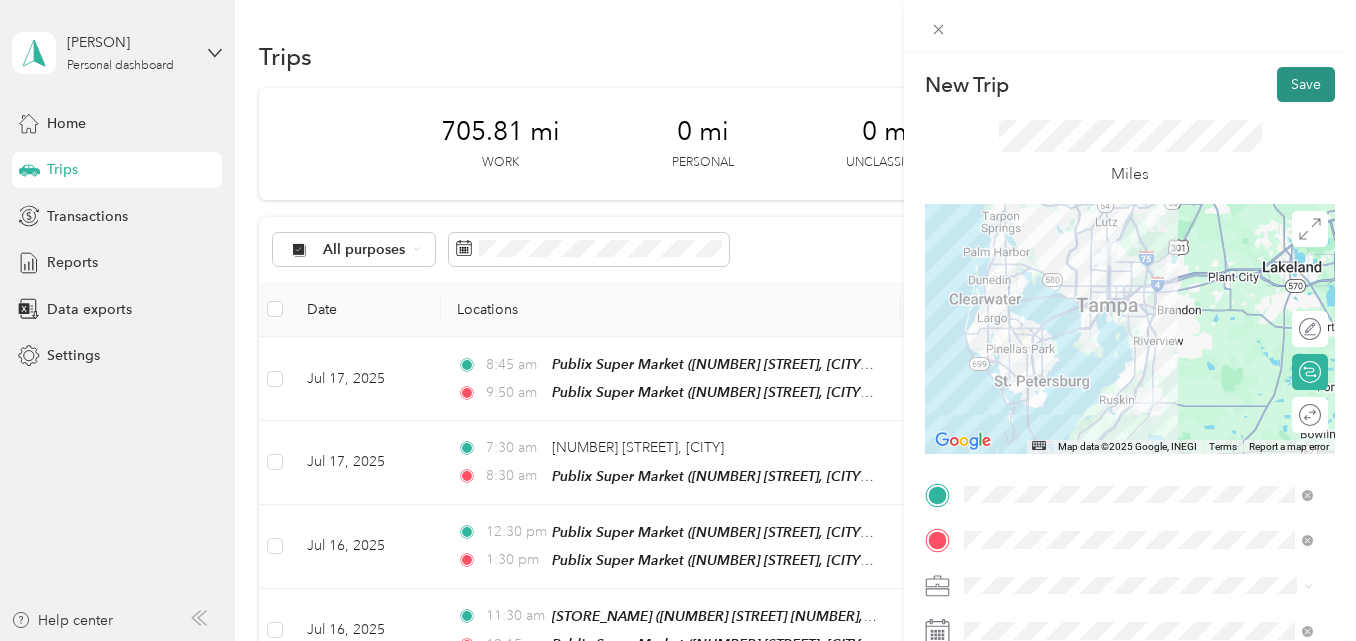 click on "Save" at bounding box center [1306, 84] 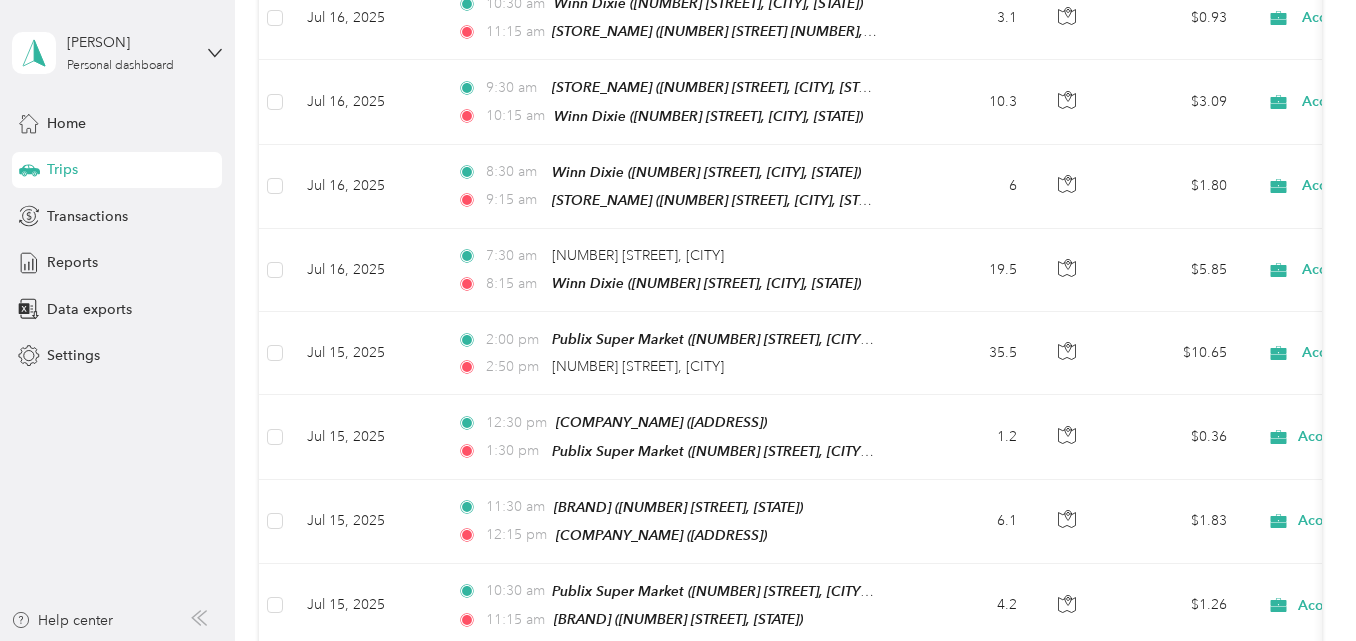 scroll, scrollTop: 700, scrollLeft: 0, axis: vertical 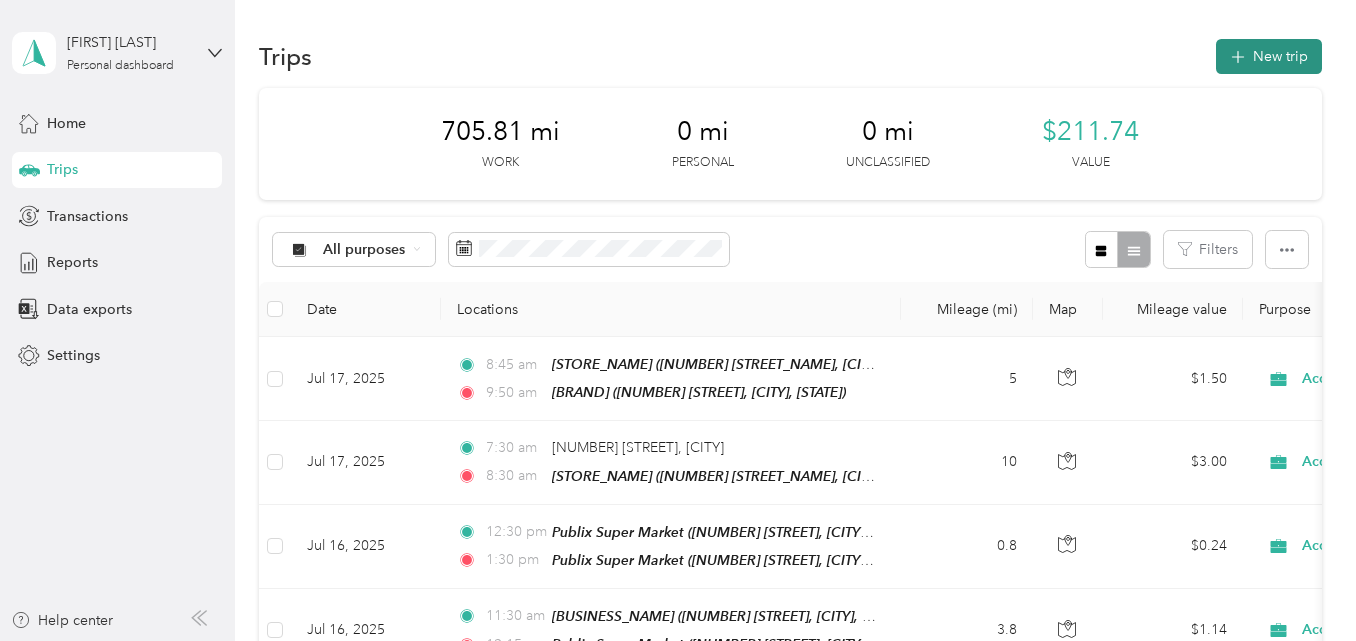click on "New trip" at bounding box center (1269, 56) 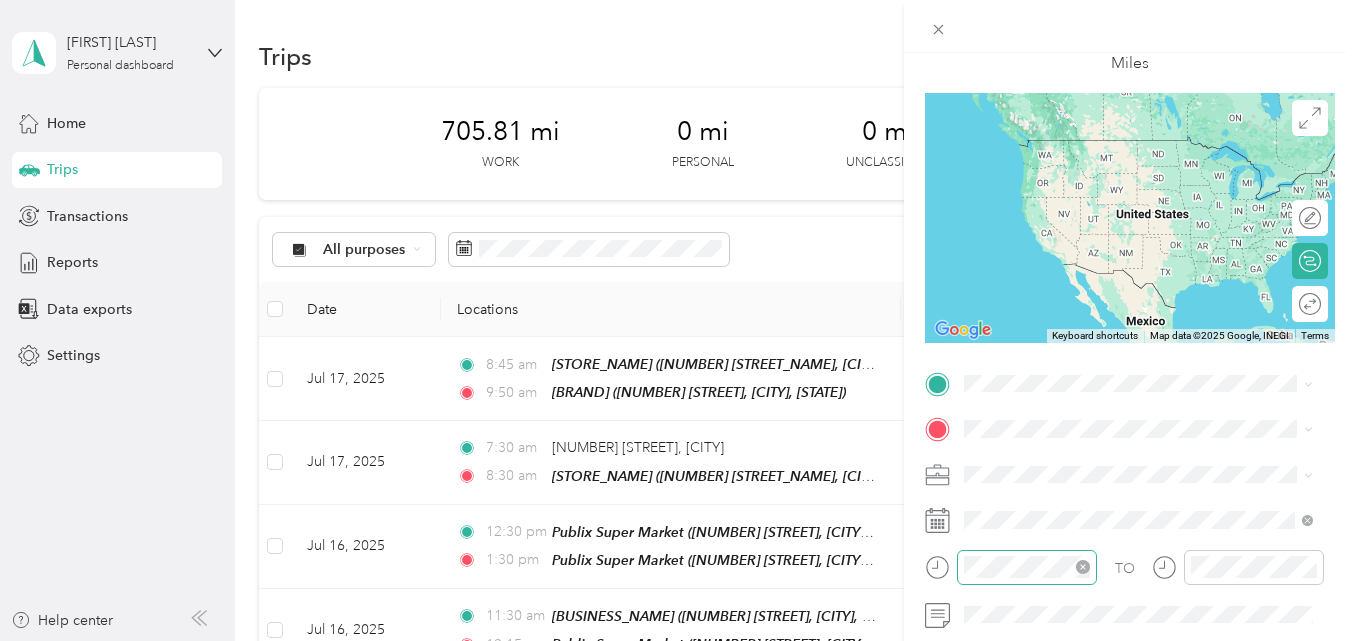 scroll, scrollTop: 200, scrollLeft: 0, axis: vertical 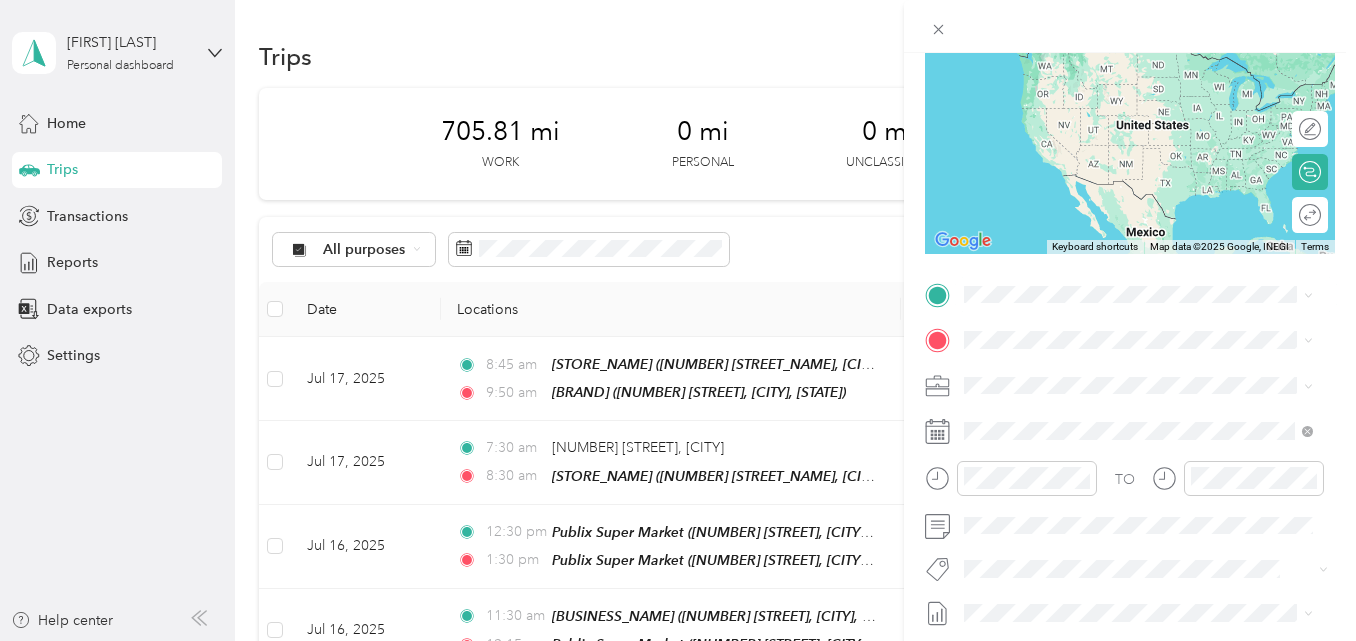 click on "TEAM [BRAND] Super Market [NUMBER] [STREET], [POSTAL_CODE], [CITY], [STATE], [COUNTRY]" at bounding box center (1154, 579) 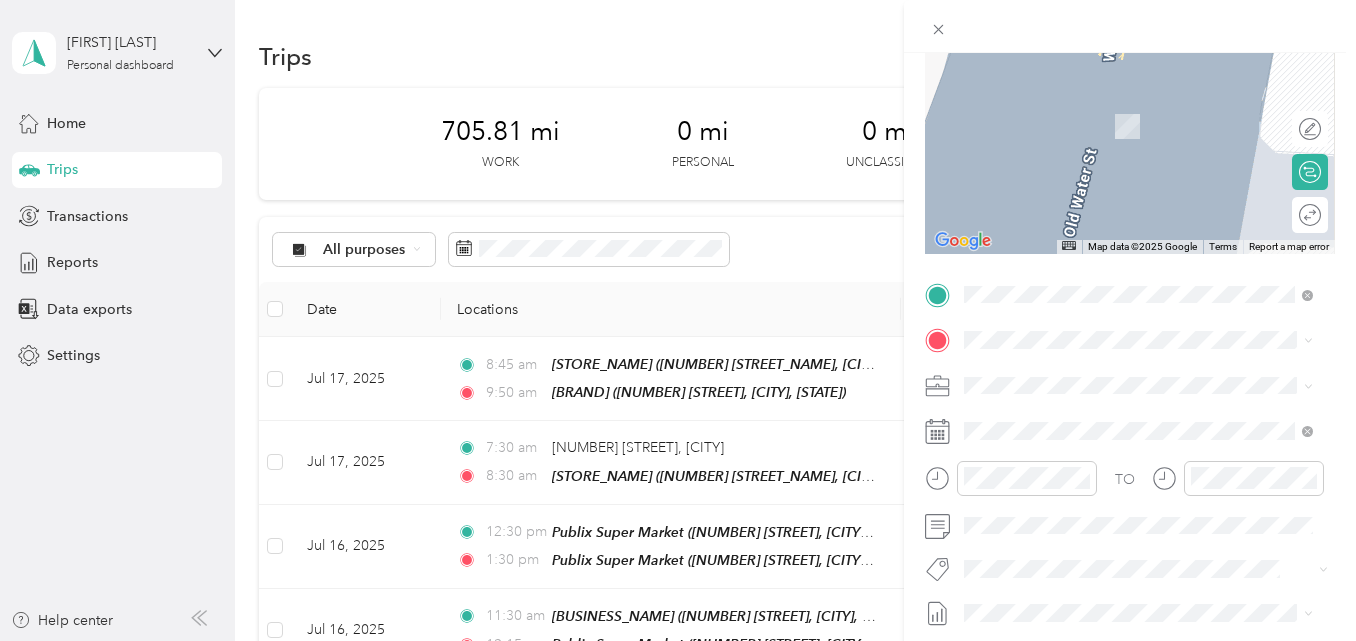click on "[NUMBER] [STREET]
[CITY], [STATE] [POSTAL_CODE], [COUNTRY]" at bounding box center [1146, 413] 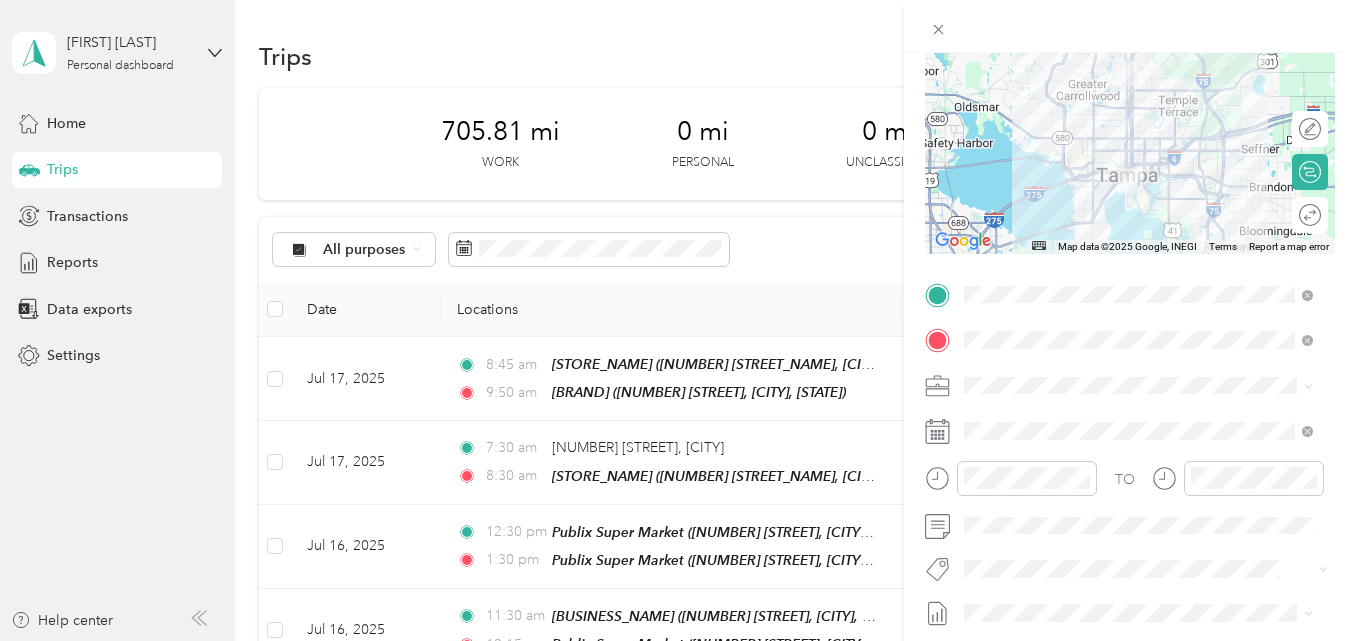 click 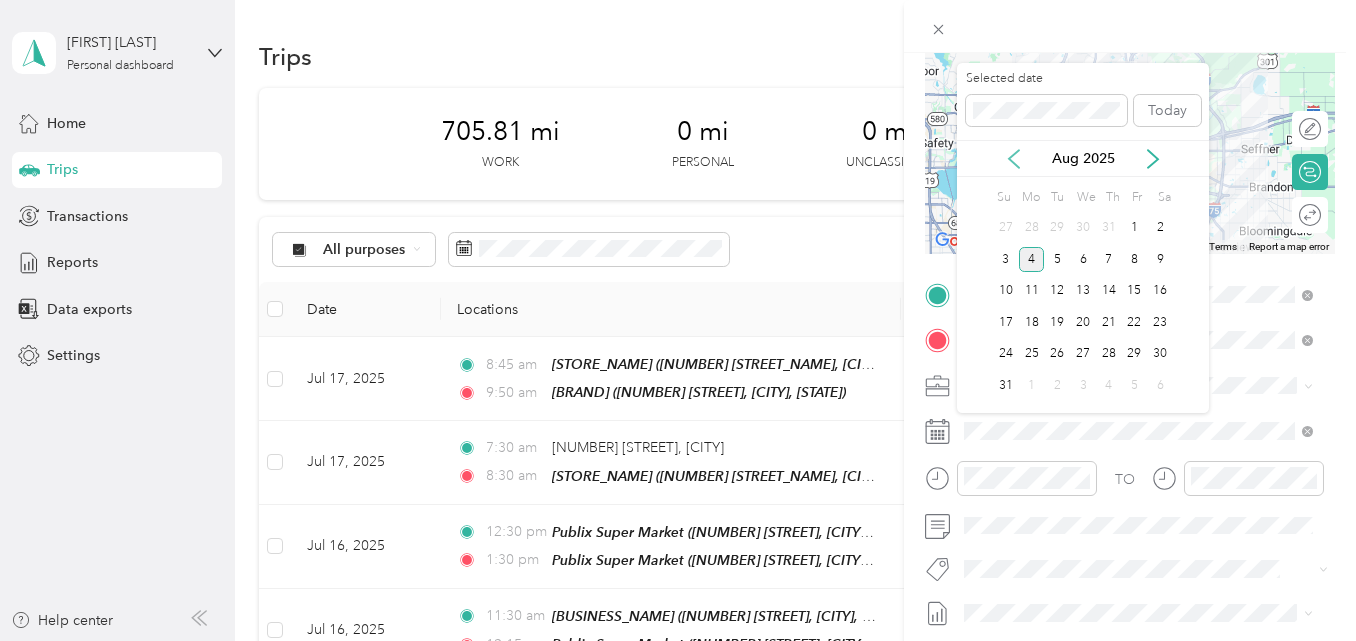click 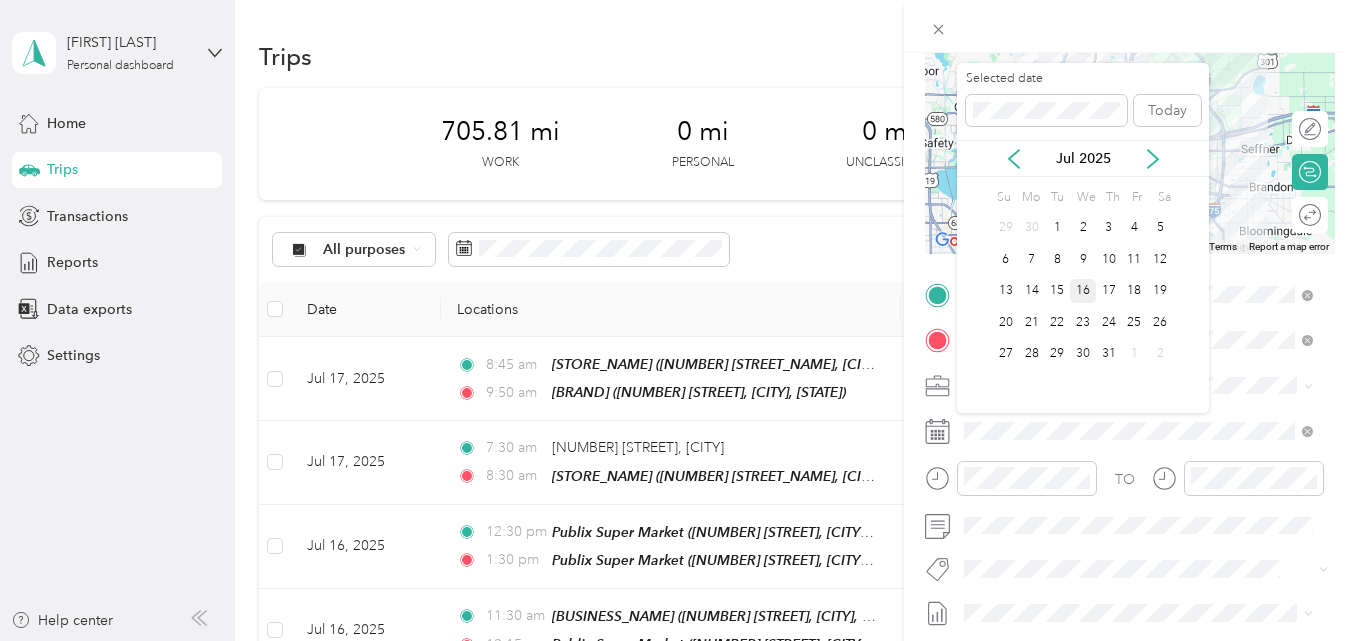 click on "16" at bounding box center [1083, 291] 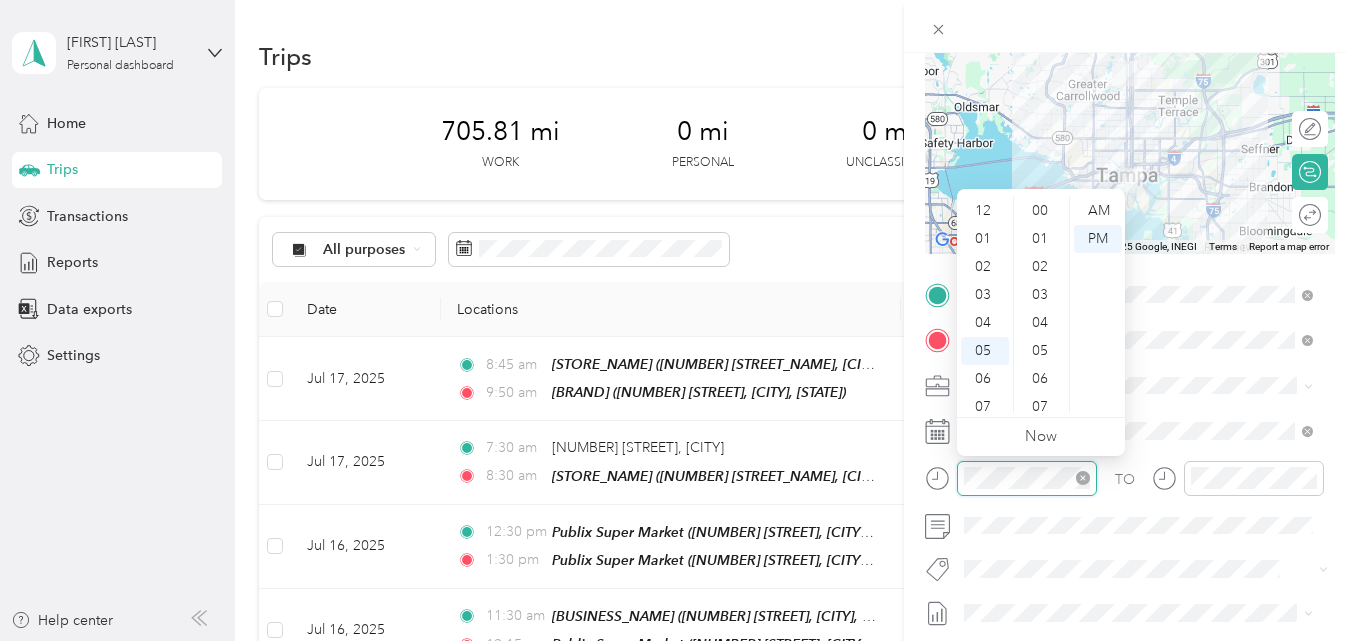 scroll, scrollTop: 364, scrollLeft: 0, axis: vertical 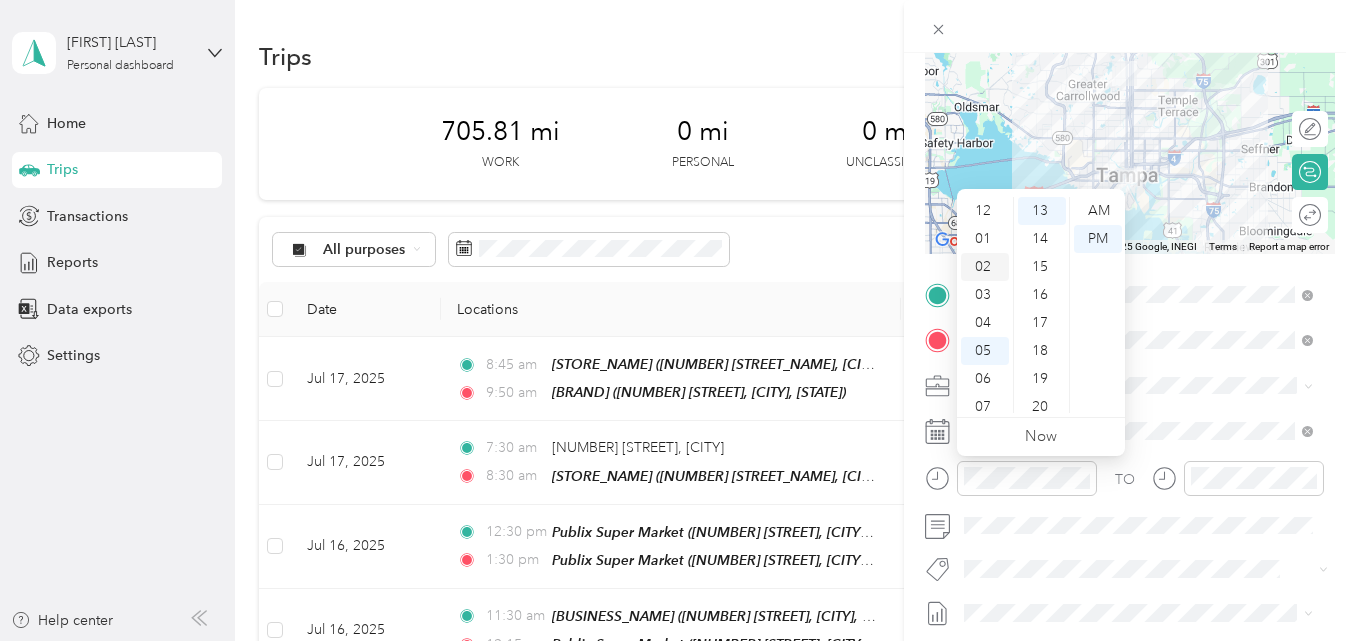 click on "02" at bounding box center [985, 267] 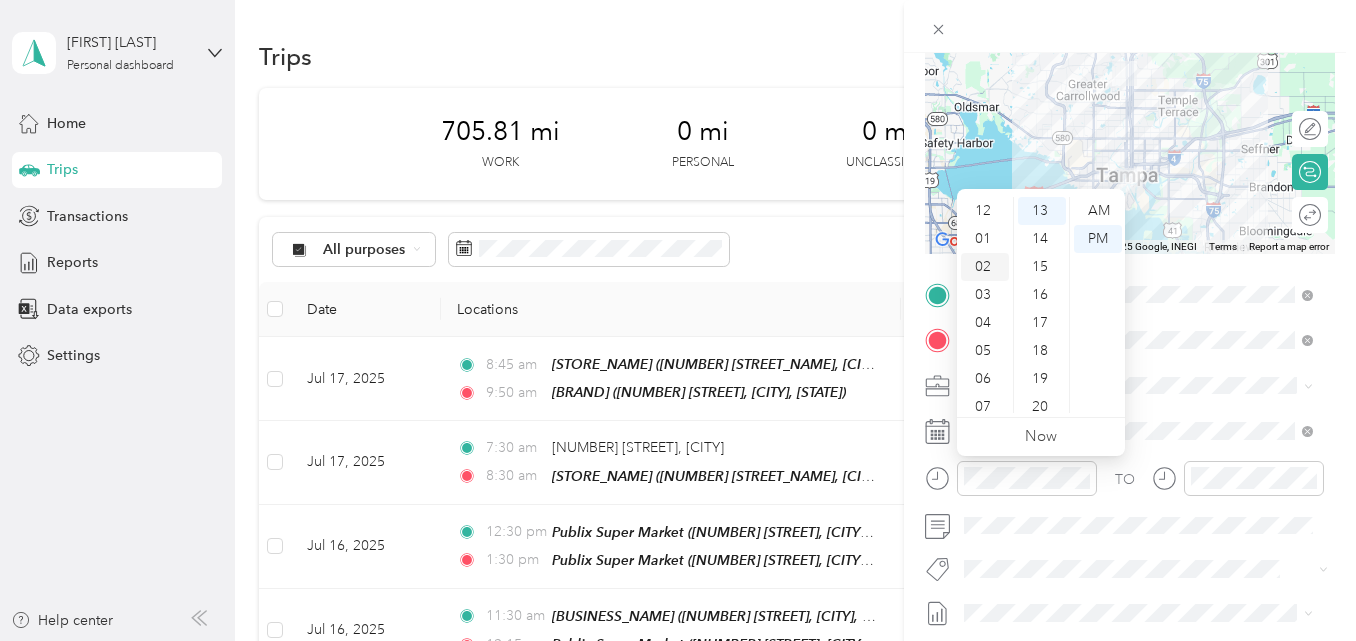 scroll, scrollTop: 56, scrollLeft: 0, axis: vertical 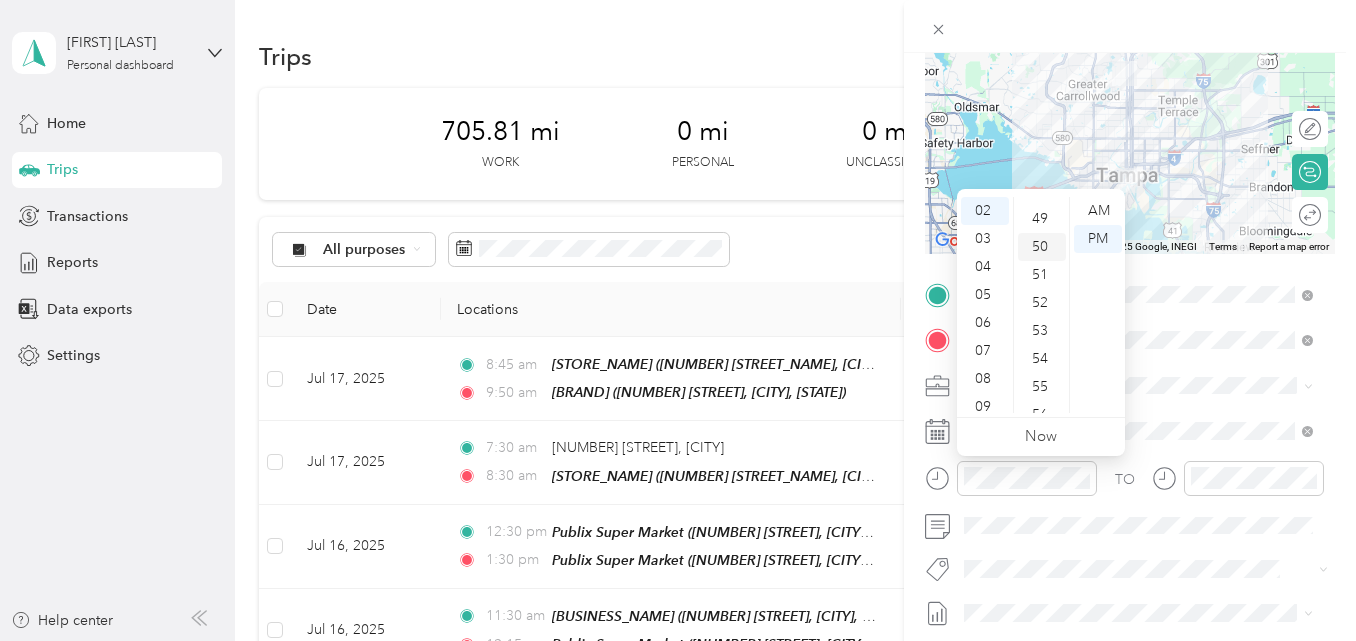 click on "50" at bounding box center (1042, 247) 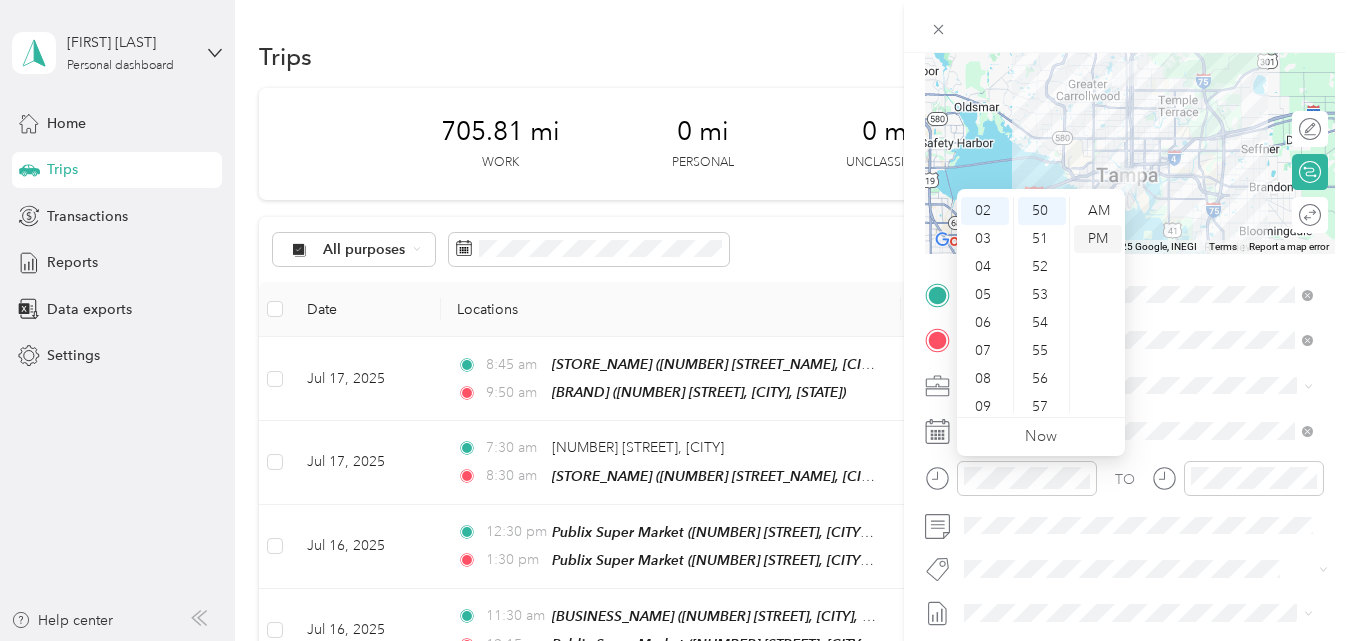 click on "PM" at bounding box center [1098, 239] 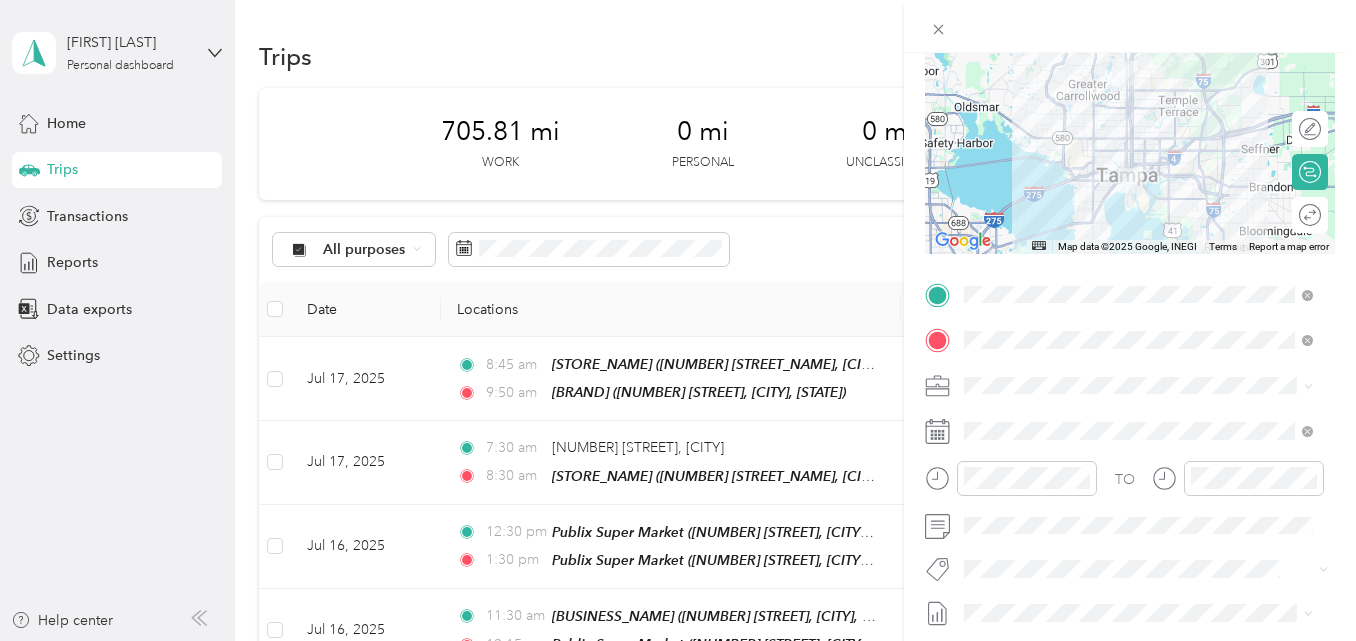 click on "New Trip Save This trip cannot be edited because it is either under review, approved, or paid. Contact your Team Manager to edit it. Miles ← Move left → Move right ↑ Move up ↓ Move down + Zoom in - Zoom out Home Jump left by 75% End Jump right by 75% Page Up Jump up by 75% Page Down Jump down by 75% Map Data Map data ©2025 Google, INEGI Map data ©2025 Google 10 km  Click to toggle between metric and imperial units Terms Report a map error Edit route Calculate route Round trip TO Add photo" at bounding box center (1130, 314) 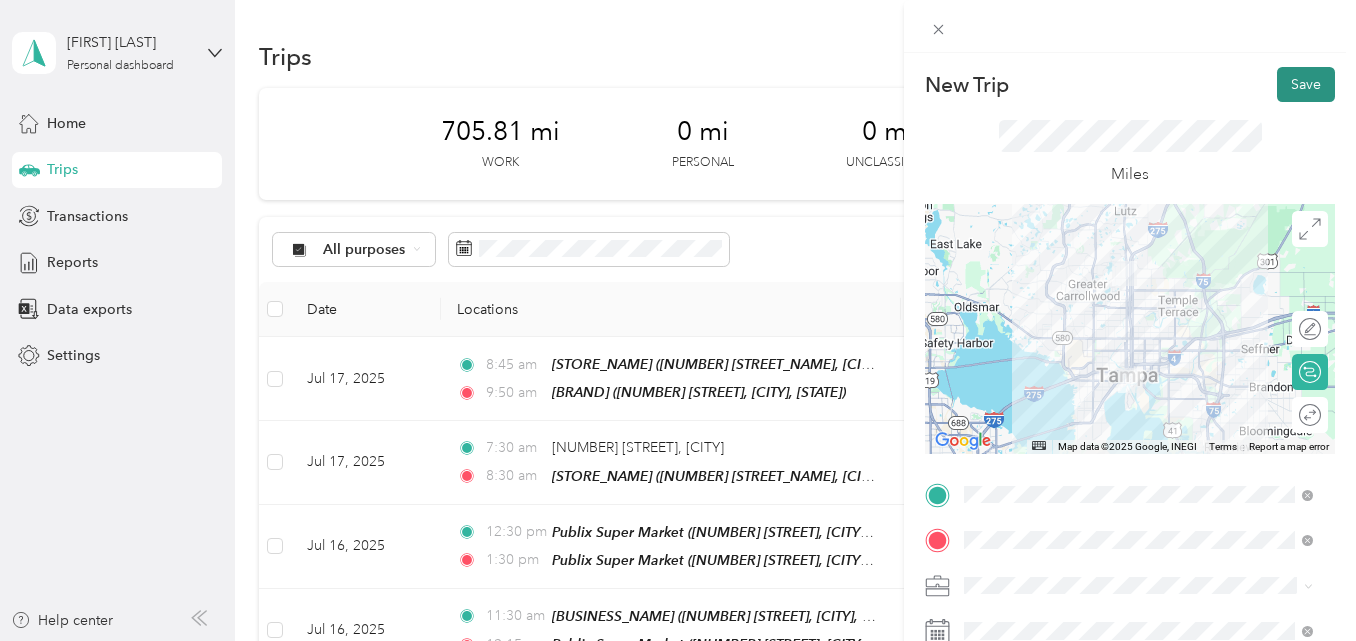 click on "Save" at bounding box center [1306, 84] 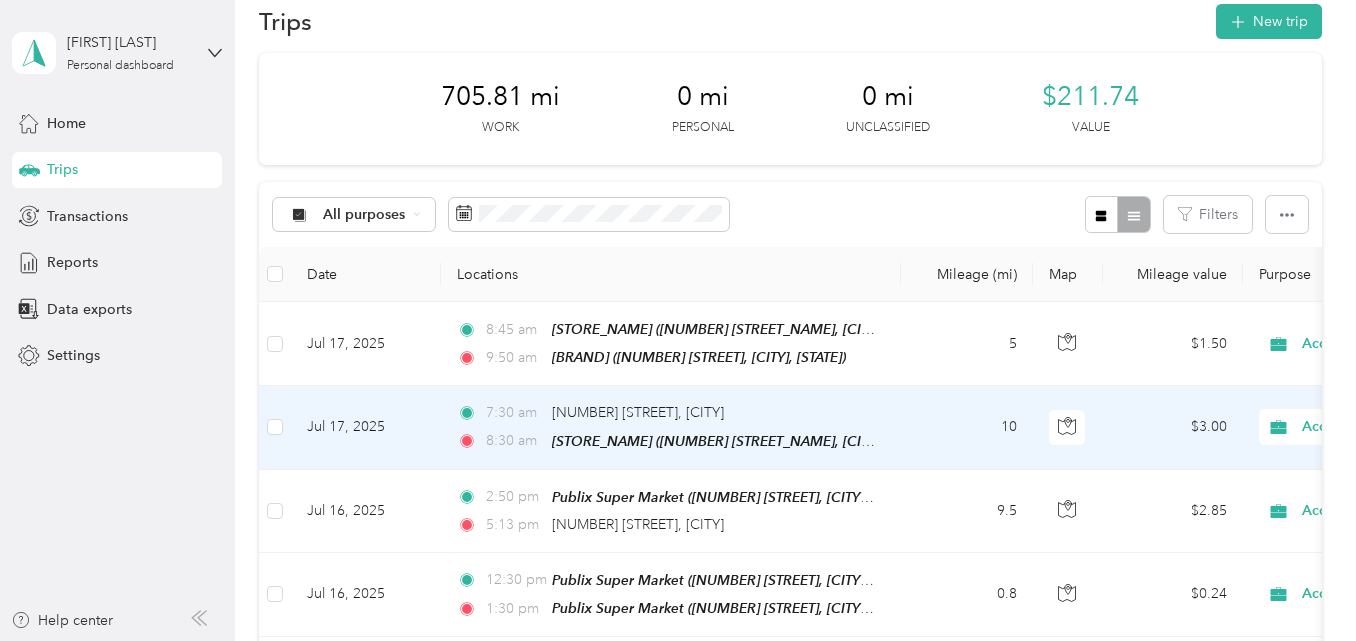 scroll, scrollTop: 0, scrollLeft: 0, axis: both 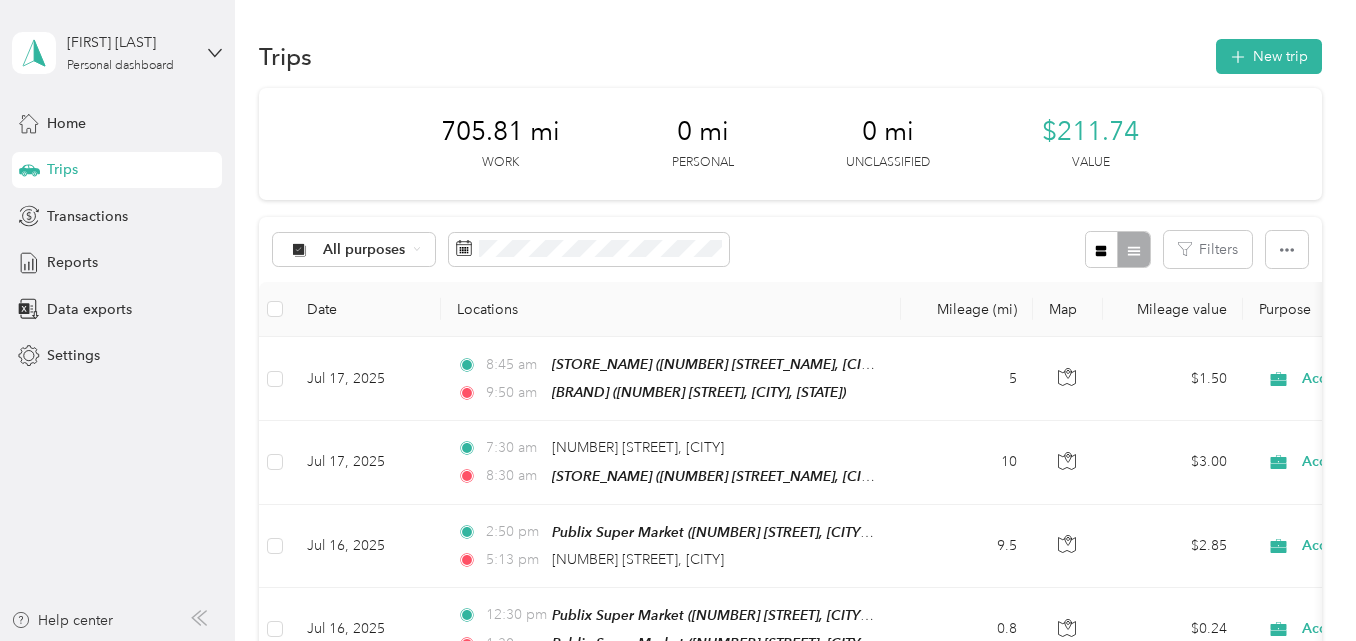 click on "Trips New trip 705.81   mi Work 0   mi Personal 0   mi Unclassified $211.74 Value All purposes Filters Date Locations Mileage (mi) Map Mileage value Purpose Track Method Report                     Jul 17, 2025 8:45 am Publix Super Market (243 Bayshore Blvd, Tampa, FL) 9:50 am Publix Super Market (3838 Britton Plz, Tampa, FL) 5 $1.50 Acosta Manual Jul 16 - 31, 2025 Jul 17, 2025 7:30 am 13618 North Florida Avenue, Tampa 8:30 am Publix Super Market (243 Bayshore Blvd, Tampa, FL) 10 $3.00 Acosta Manual Jul 16 - 31, 2025 Jul 16, 2025 2:50 pm Publix Super Market (555 Channelside Dr, Tampa, FL) 5:13 pm 13681 North Florida Avenue, Tampa 9.5 $2.85 Acosta Manual Jul 16 - 31, 2025 Jul 16, 2025 12:30 pm Publix Super Market (1105 E Twiggs St, Tampa, FL) 1:30 pm Publix Super Market (555 Channelside Dr, Tampa, FL) 0.8 $0.24 Acosta Manual Jul 16 - 31, 2025 Jul 16, 2025 11:30 am Fresco Y Mas (4056 N Armenia Ave Ste 101, Tampa, FL) 12:15 pm Publix Super Market (1105 E Twiggs St, Tampa, FL) 3.8 $1.14 Acosta Manual 3.1" at bounding box center (790, 1342) 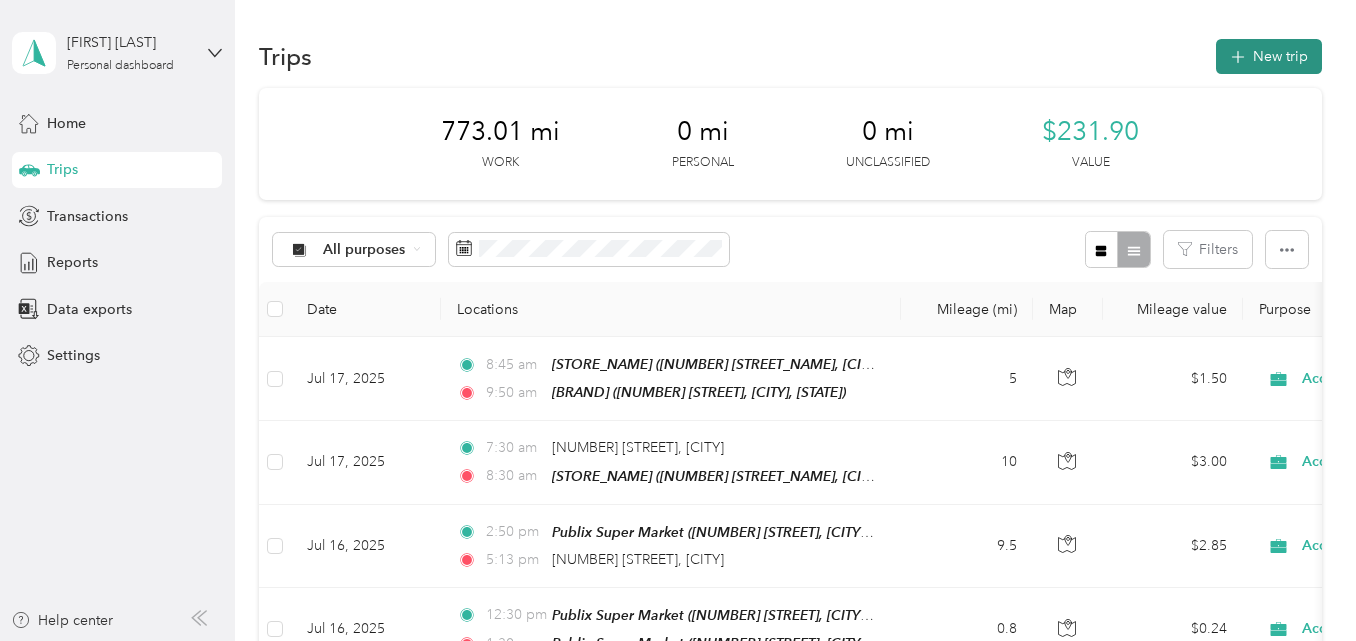 click on "New trip" at bounding box center (1269, 56) 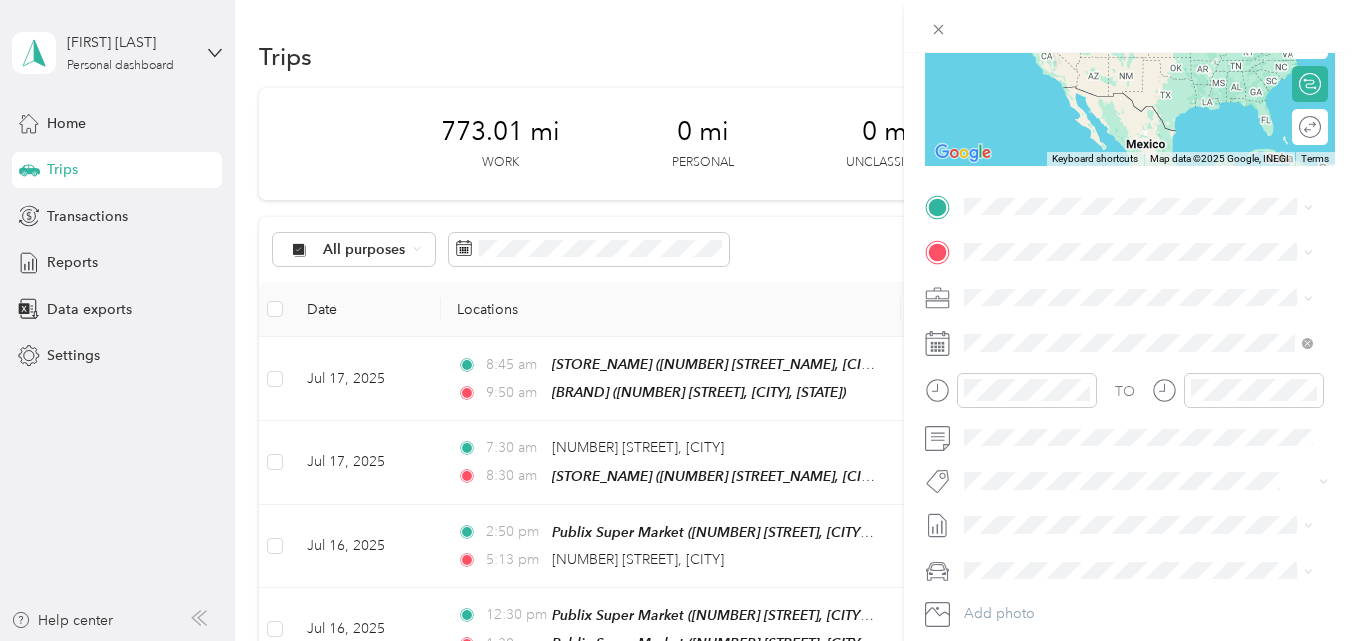 scroll, scrollTop: 300, scrollLeft: 0, axis: vertical 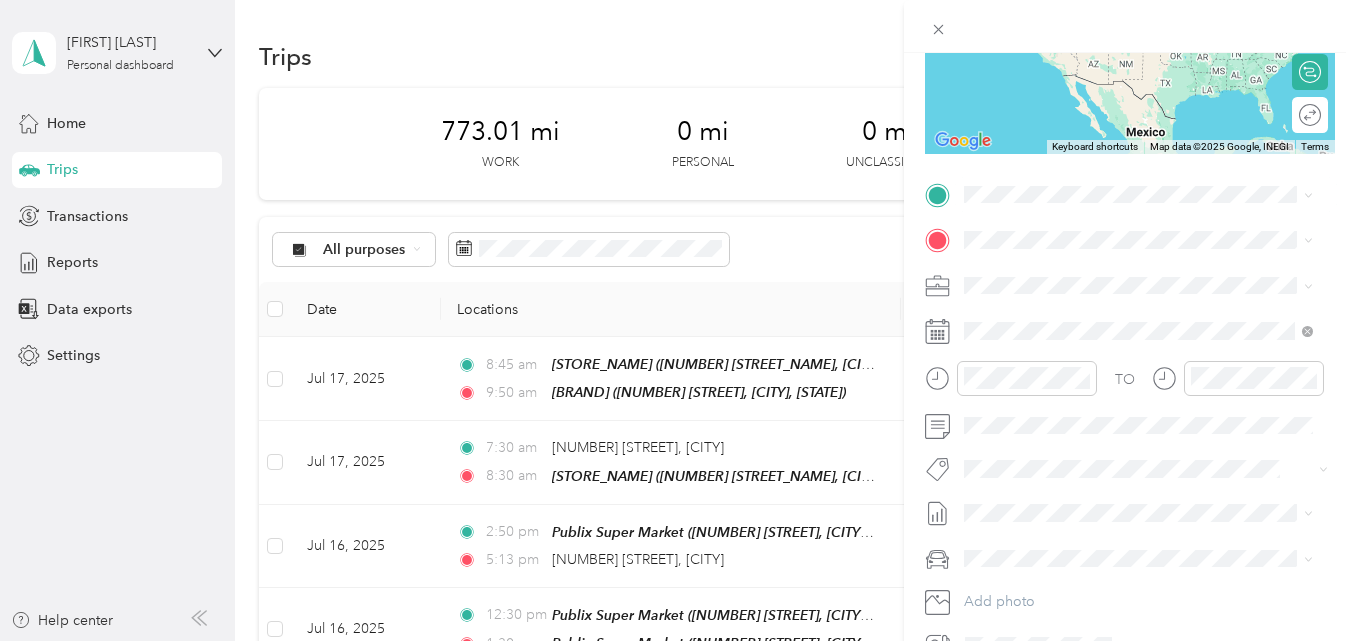 click on "TEAM Publix Super Market 3617 W Gandy Blvd, 336112607, Tampa, FL, USA" at bounding box center (1154, 364) 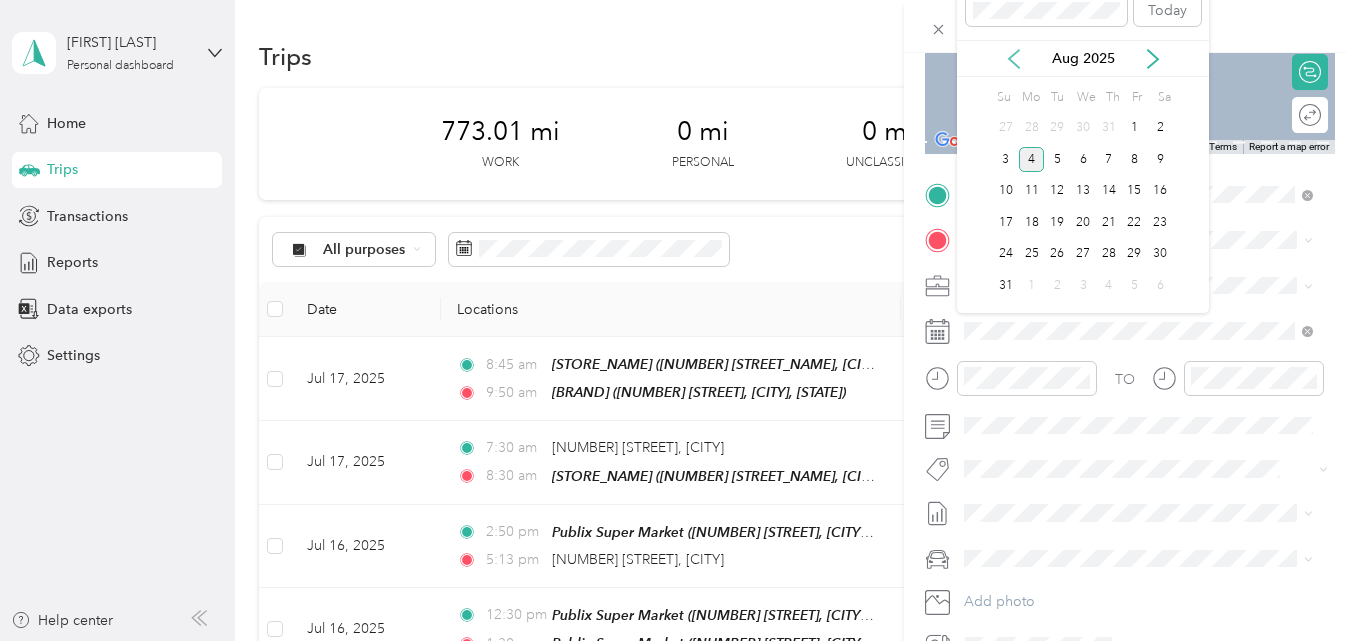 click 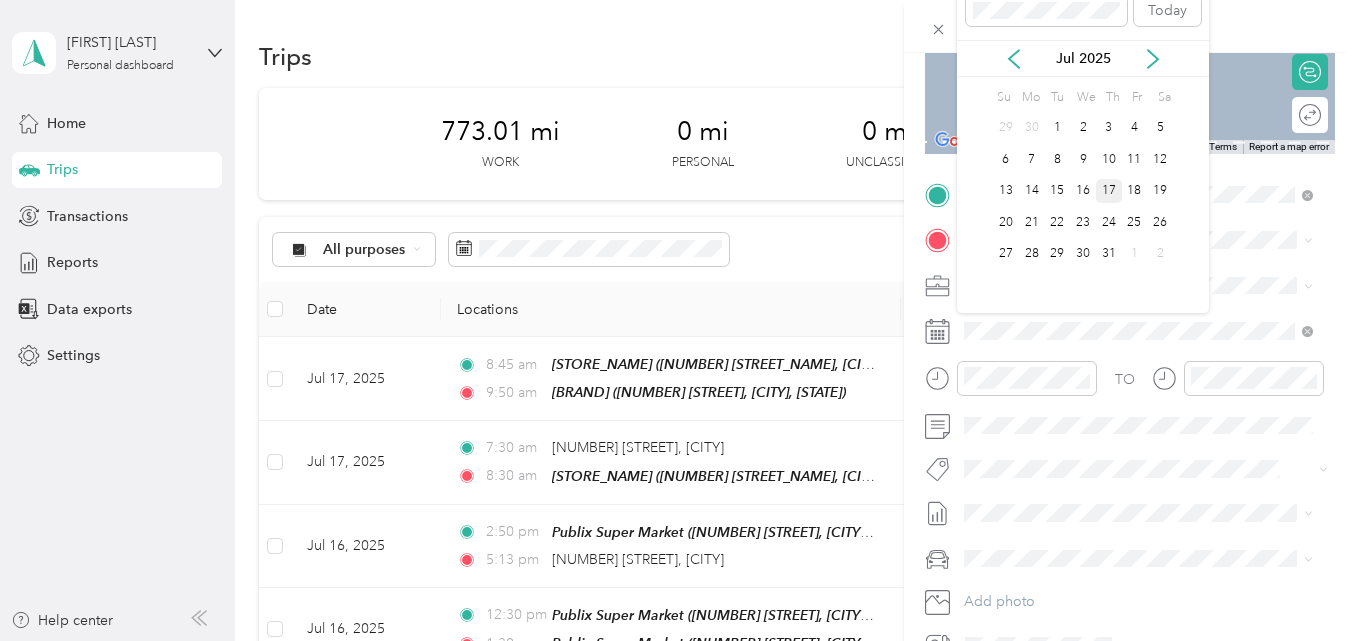 click on "17" at bounding box center [1109, 191] 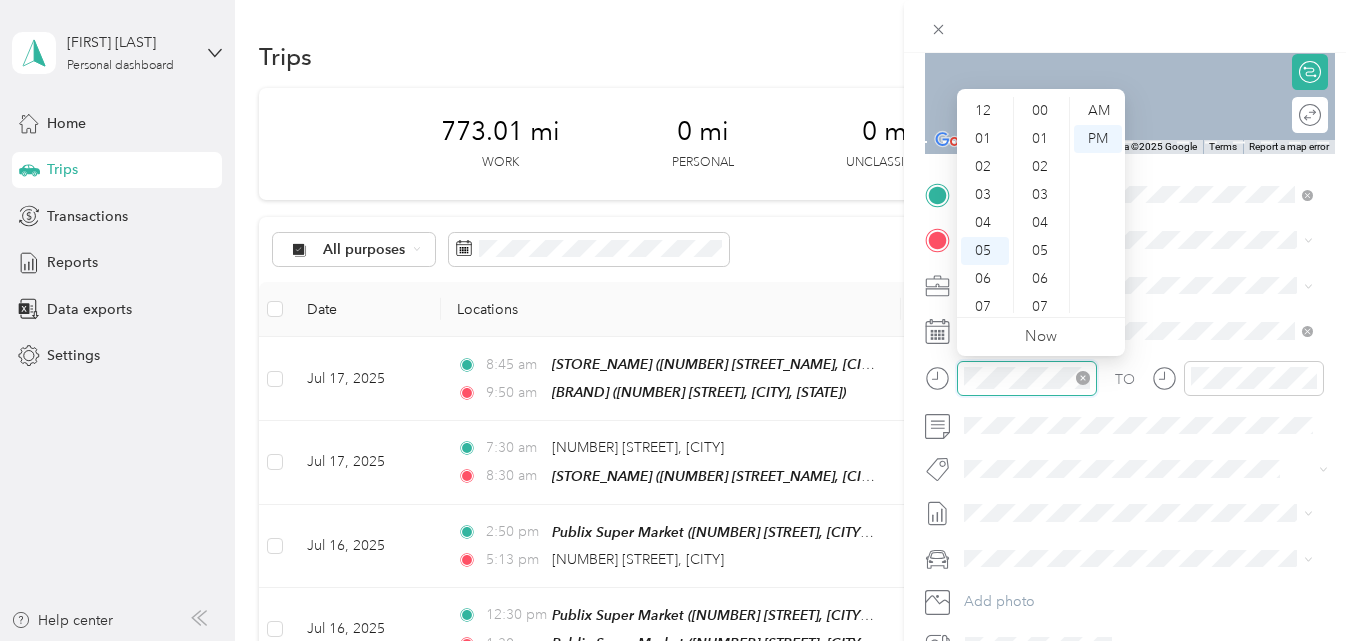 scroll, scrollTop: 420, scrollLeft: 0, axis: vertical 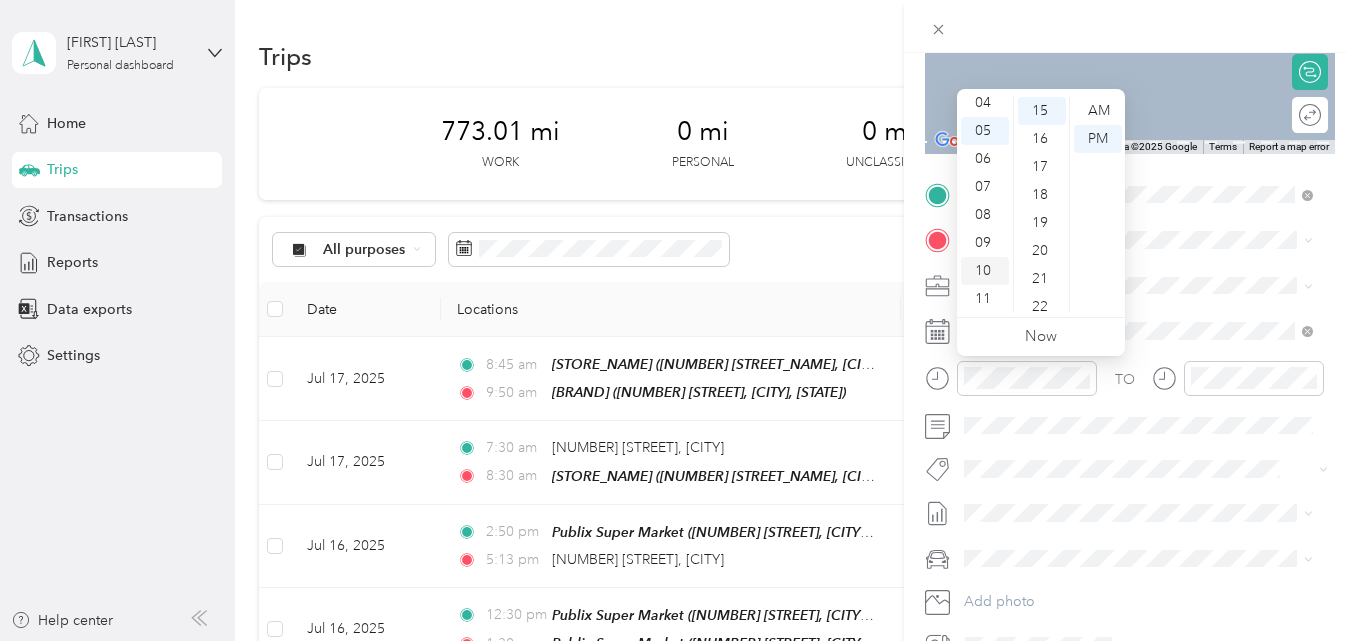 click on "10" at bounding box center (985, 271) 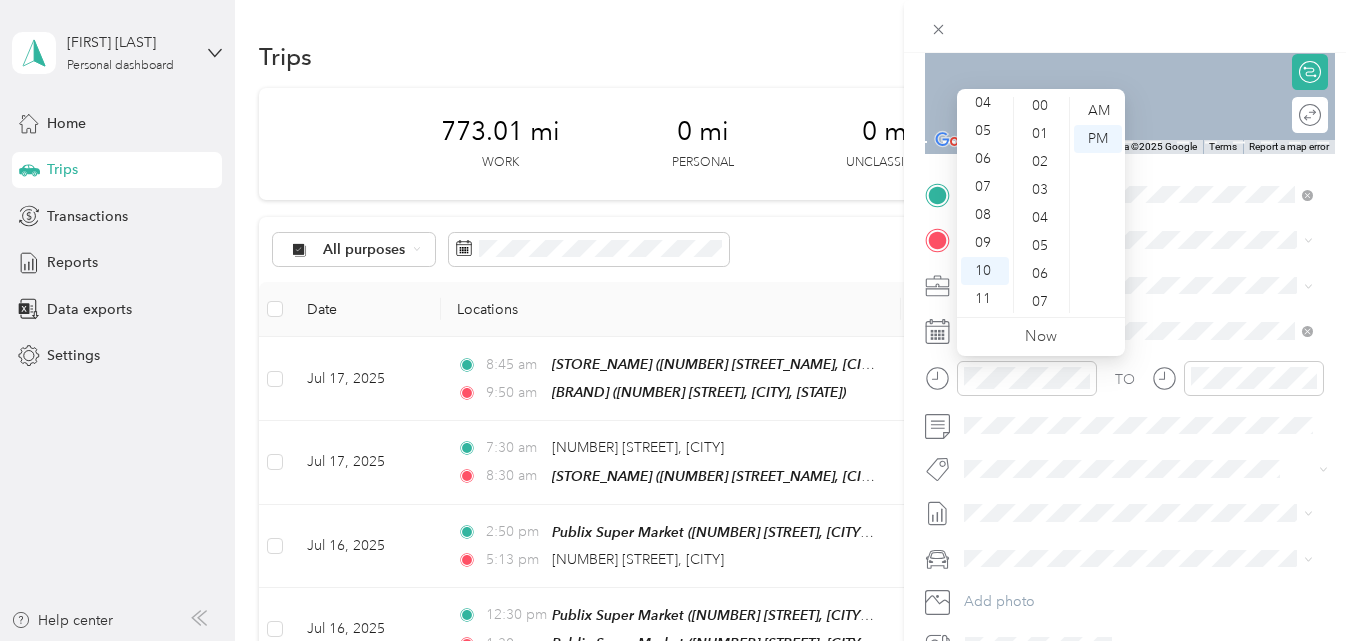 scroll, scrollTop: 0, scrollLeft: 0, axis: both 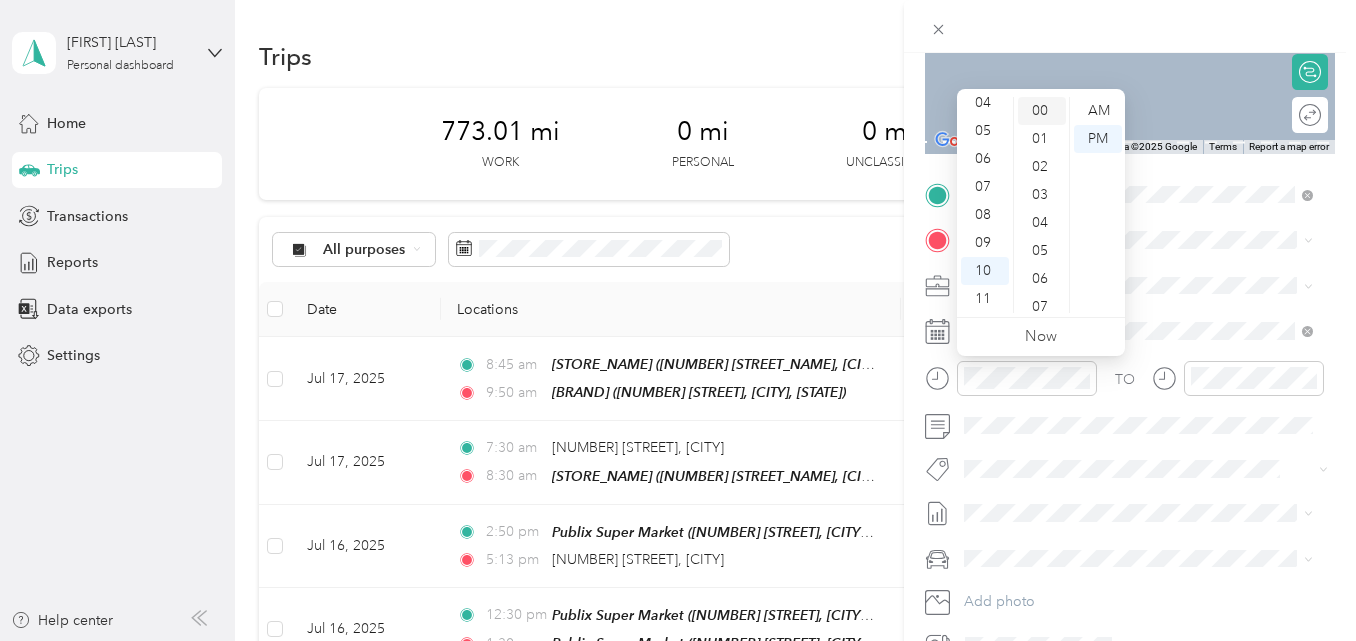 click on "00" at bounding box center (1042, 111) 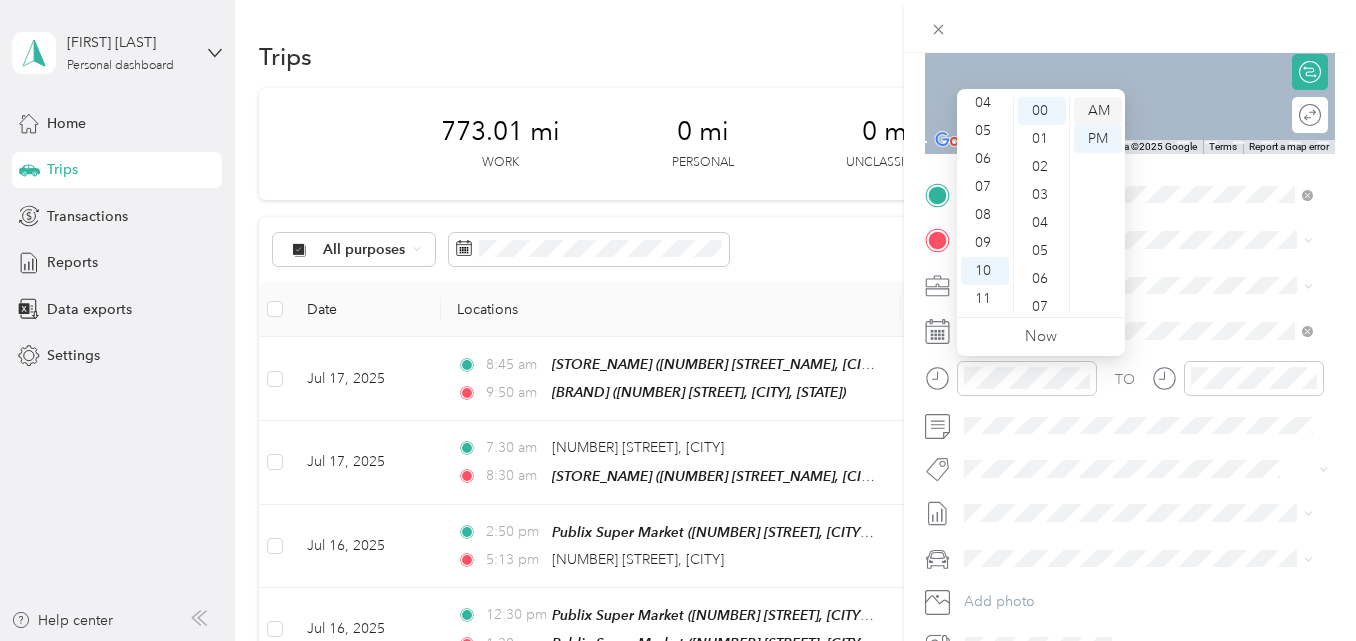 click on "AM" at bounding box center [1098, 111] 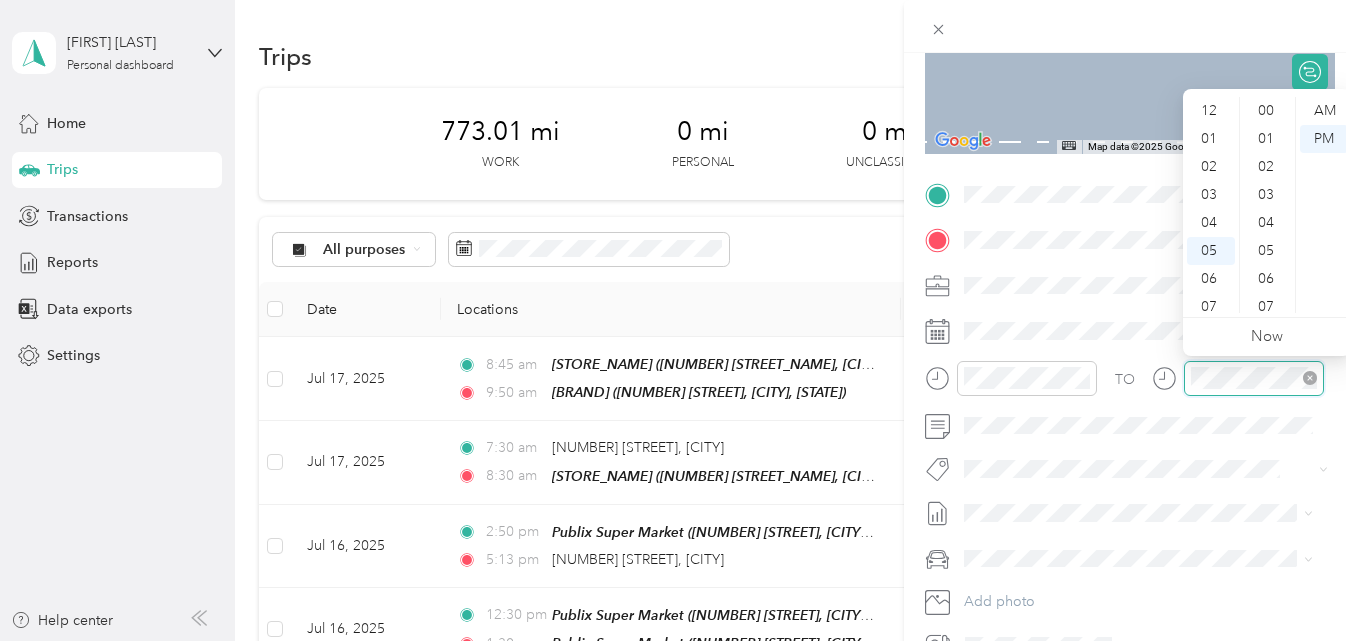 scroll, scrollTop: 420, scrollLeft: 0, axis: vertical 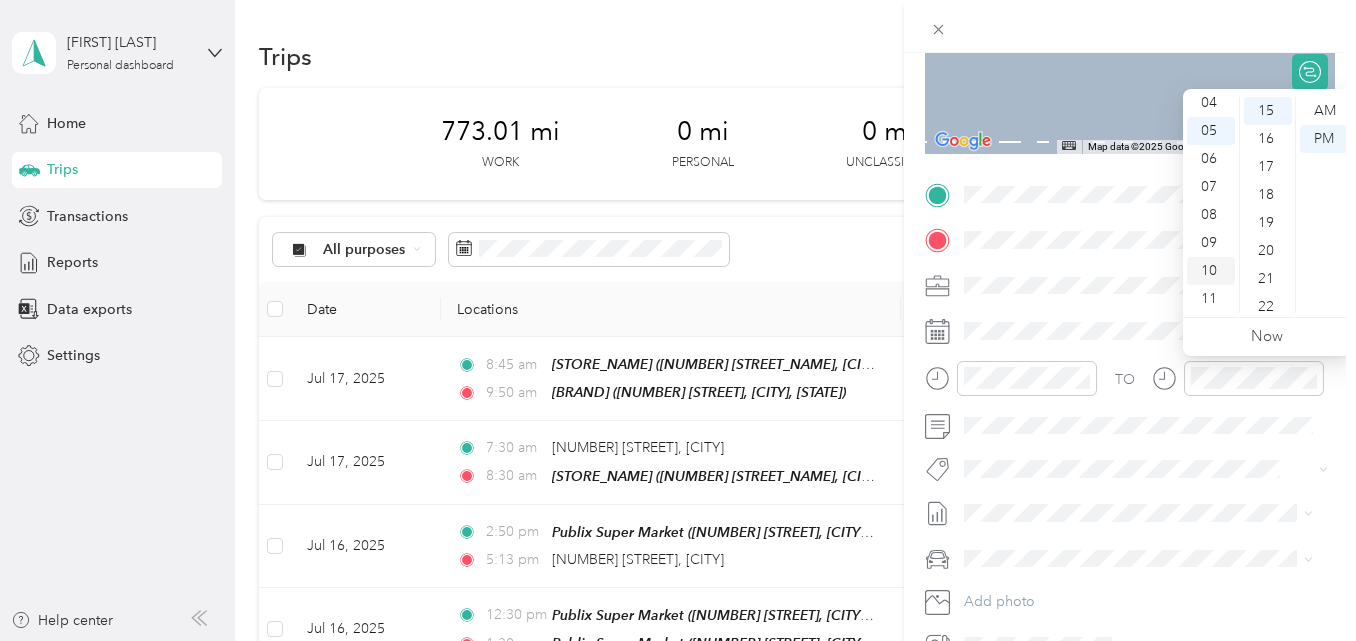 click on "10" at bounding box center (1211, 271) 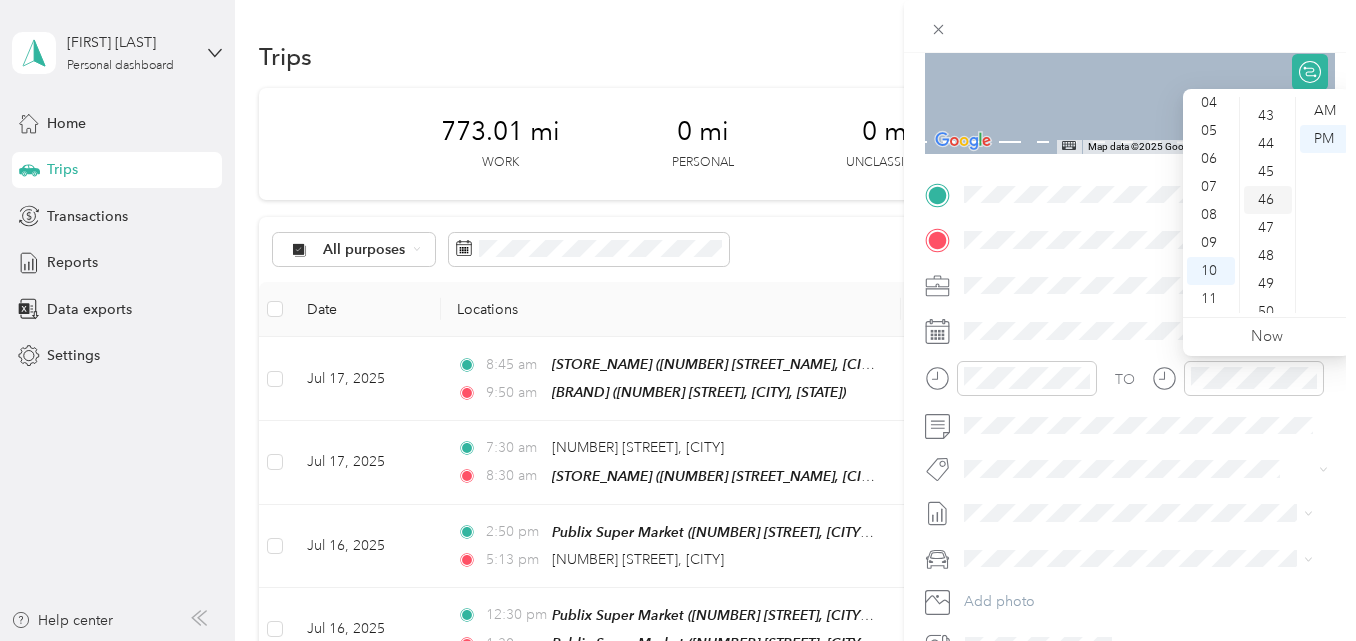 scroll, scrollTop: 1164, scrollLeft: 0, axis: vertical 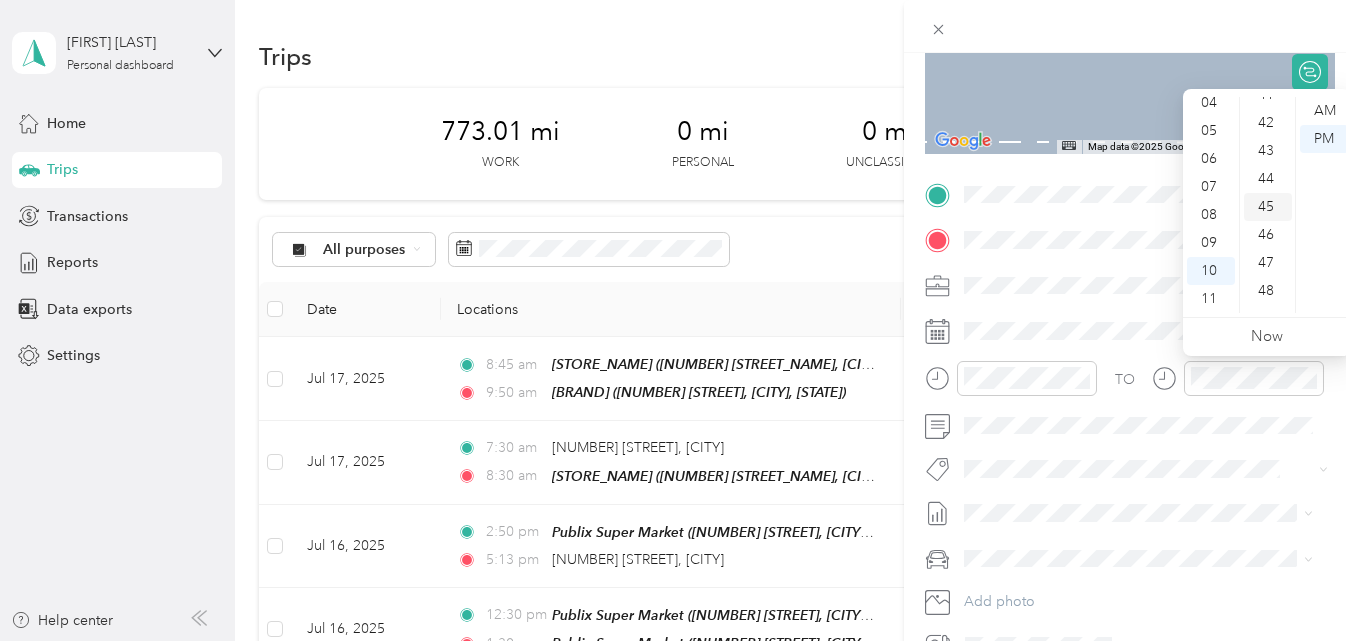 click on "45" at bounding box center [1268, 207] 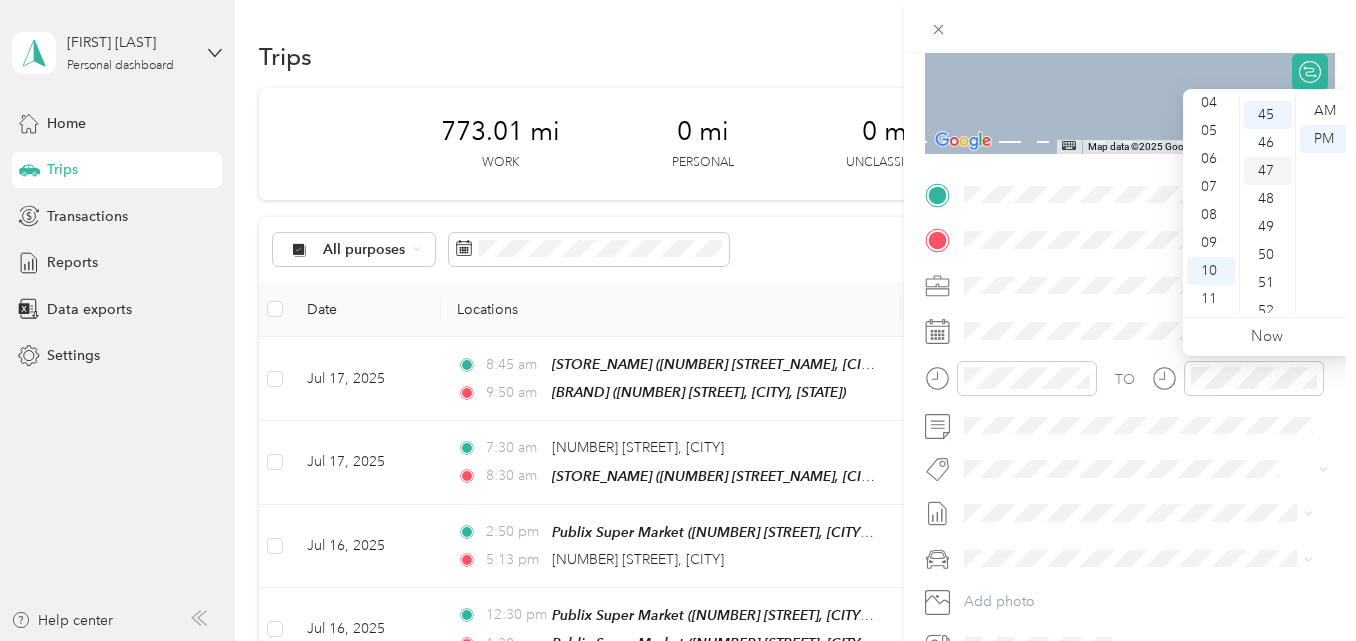 scroll, scrollTop: 1260, scrollLeft: 0, axis: vertical 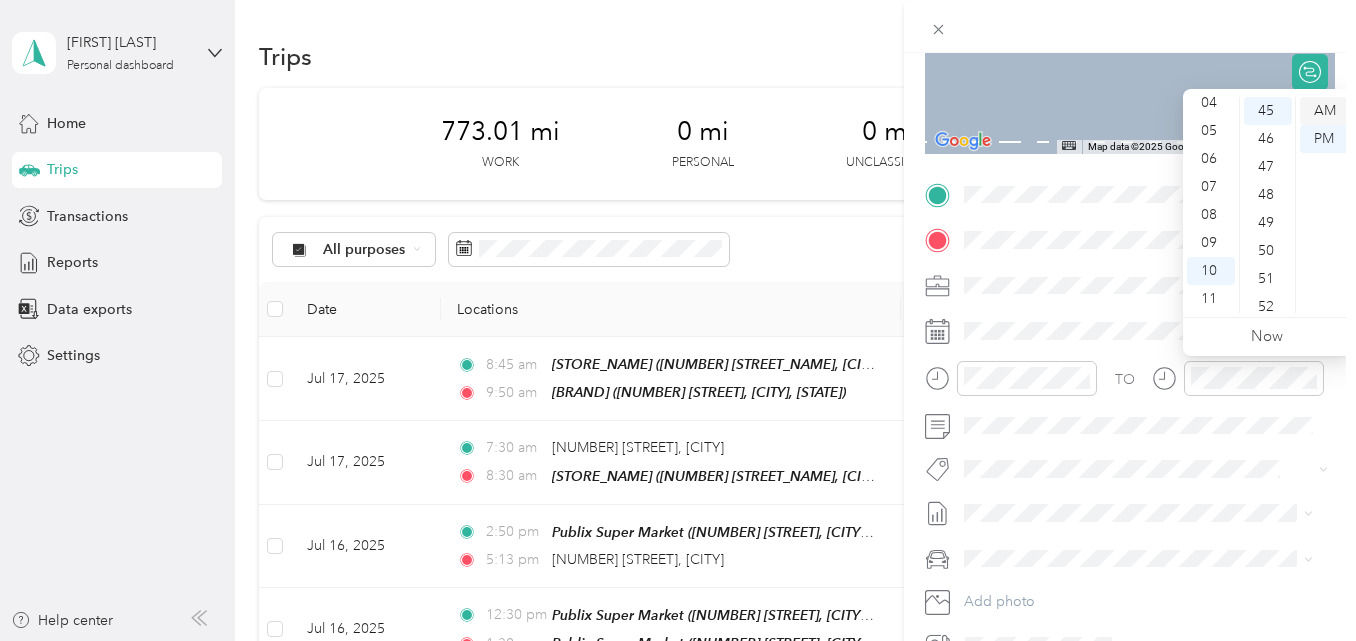 click on "AM" at bounding box center [1324, 111] 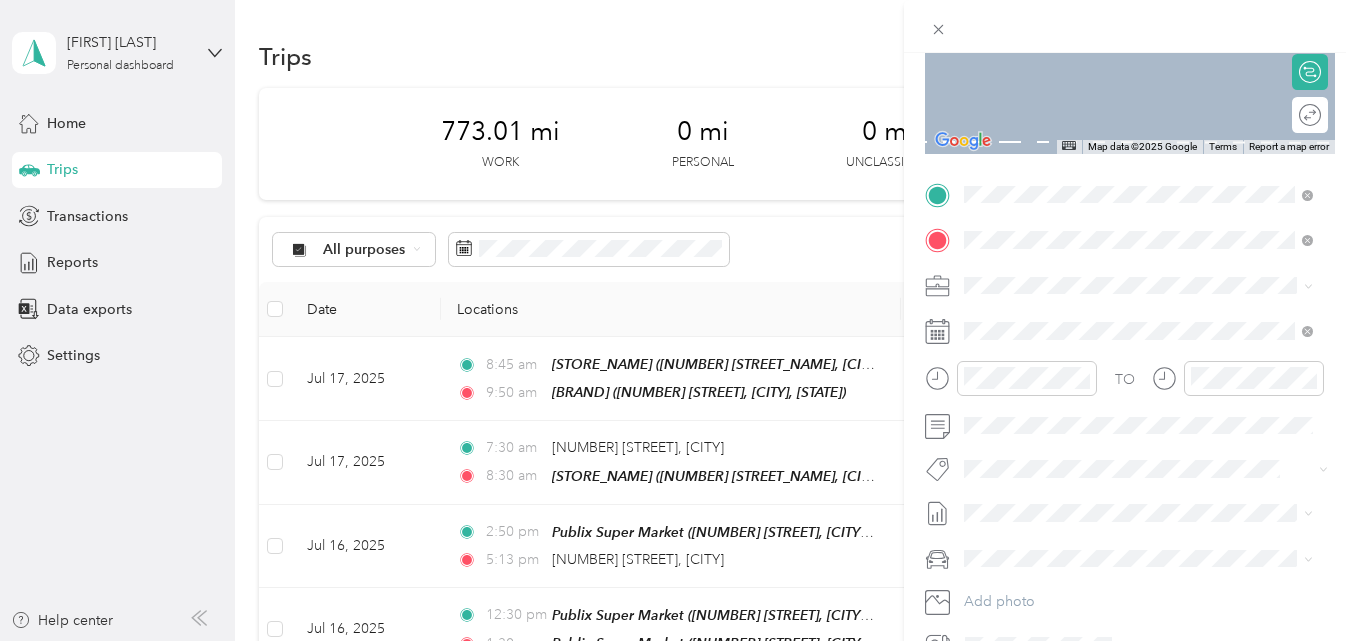 click on "TEAM Publix Super Market 4315 W Gandy Blvd, 336113405, Tampa, FL, USA" at bounding box center (1154, 345) 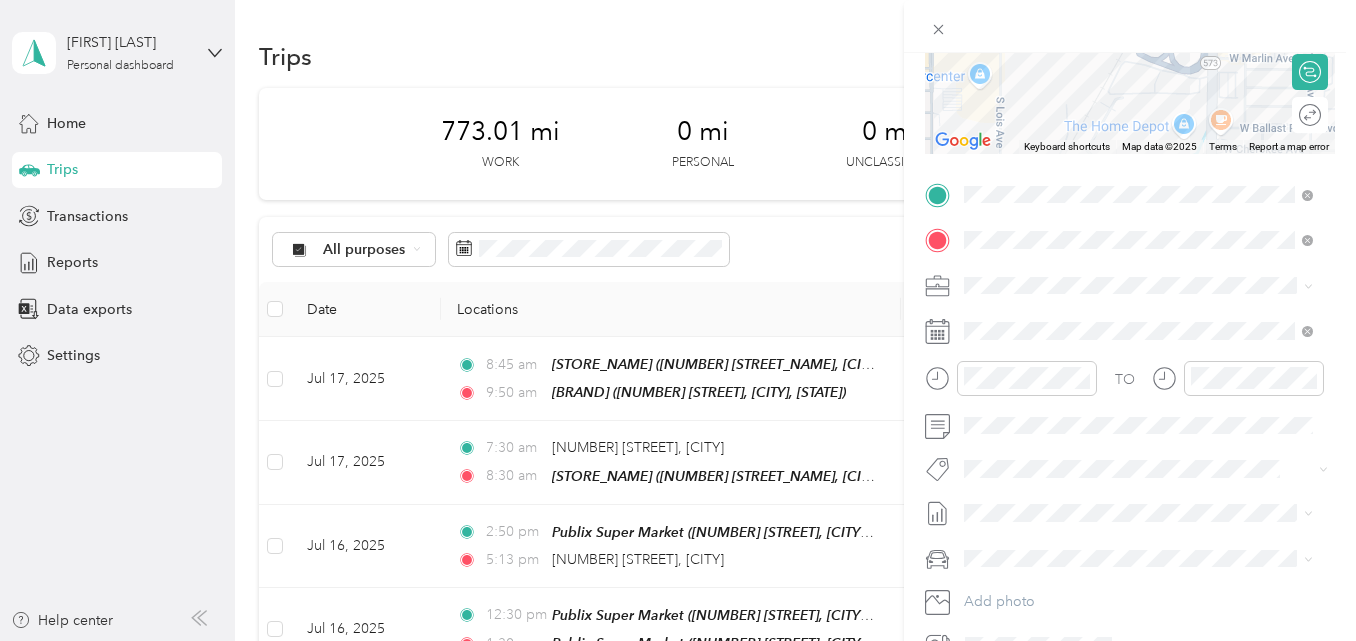 click on "New Trip Save This trip cannot be edited because it is either under review, approved, or paid. Contact your Team Manager to edit it. Miles ← Move left → Move right ↑ Move up ↓ Move down + Zoom in - Zoom out Home Jump left by 75% End Jump right by 75% Page Up Jump up by 75% Page Down Jump down by 75% Keyboard shortcuts Map Data Map data ©2025 Map data ©2025 200 m  Click to toggle between metric and imperial units Terms Report a map error Edit route Calculate route Round trip TO Add photo" at bounding box center (1130, 214) 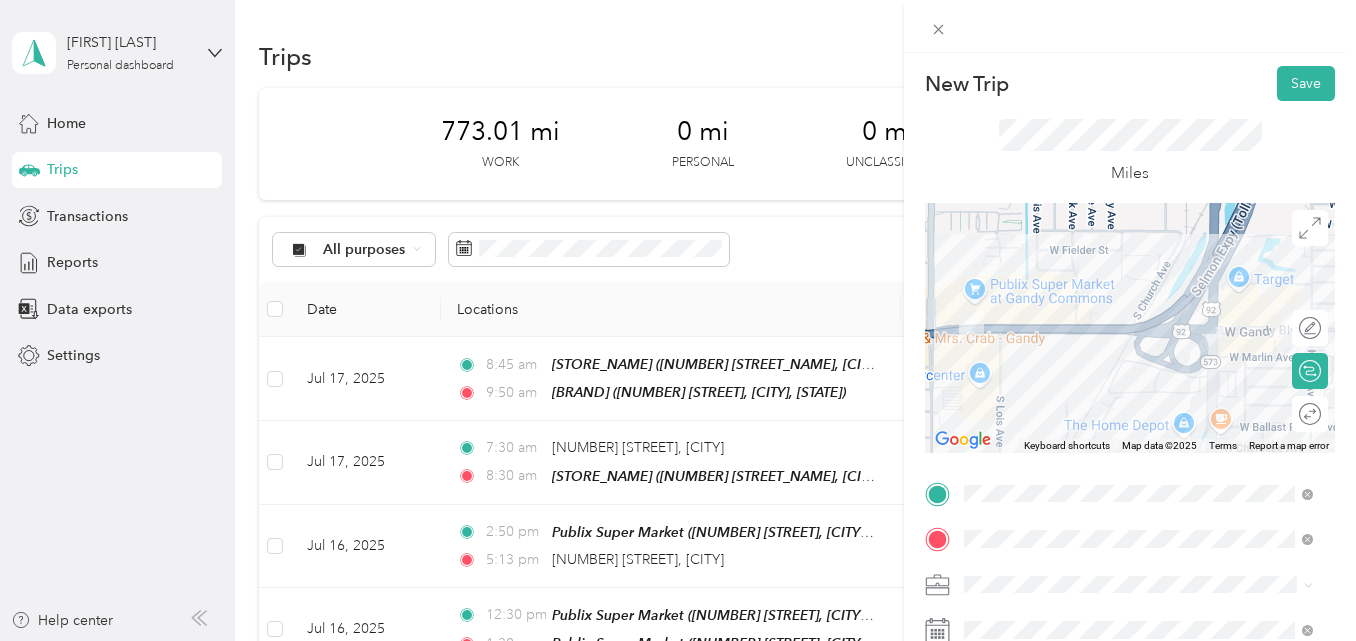 scroll, scrollTop: 0, scrollLeft: 0, axis: both 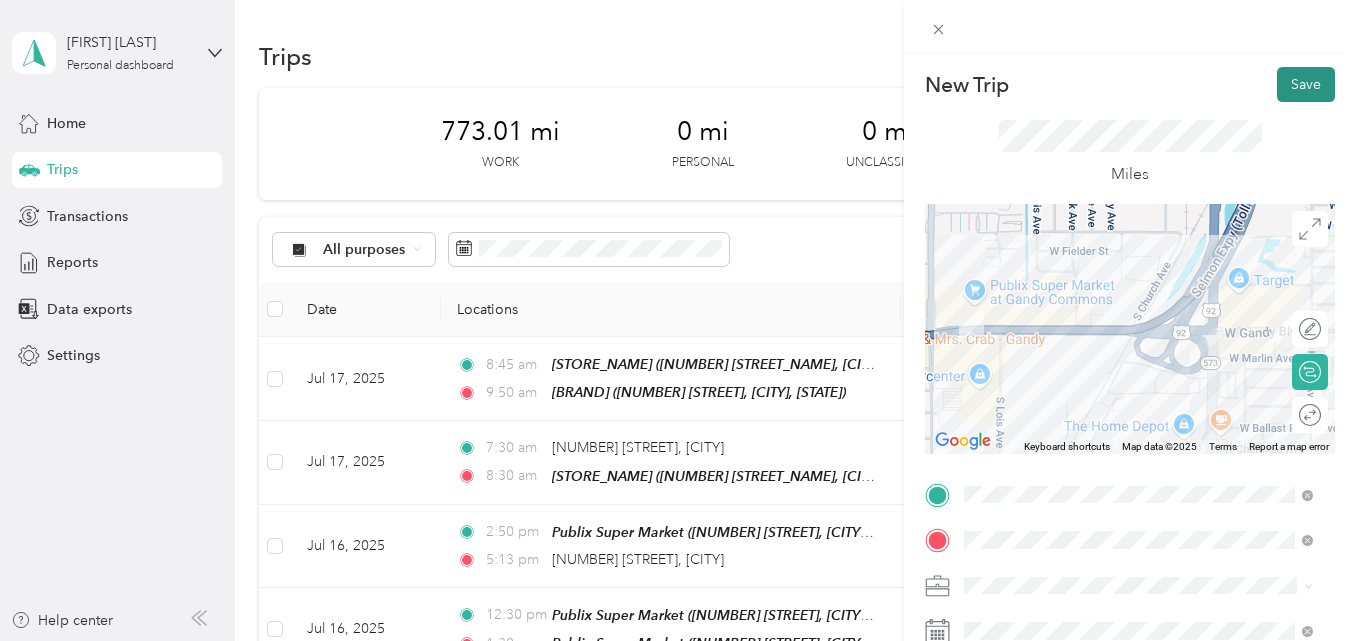 click on "Save" at bounding box center (1306, 84) 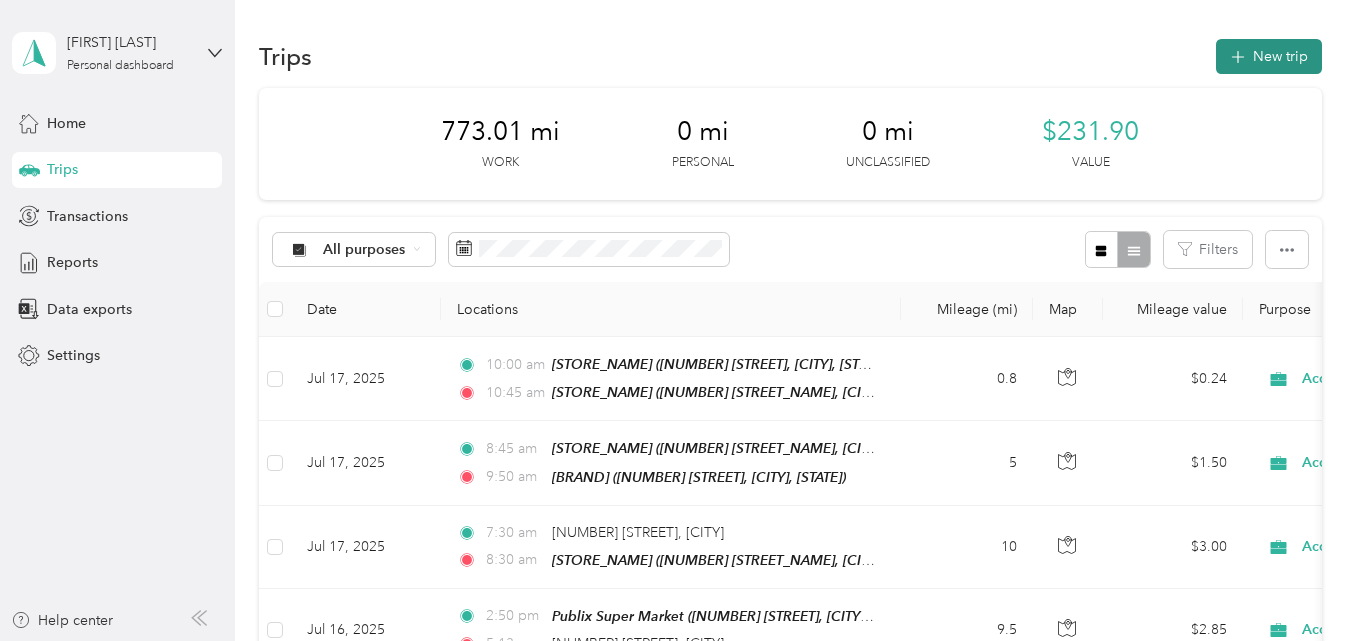 click on "New trip" at bounding box center [1269, 56] 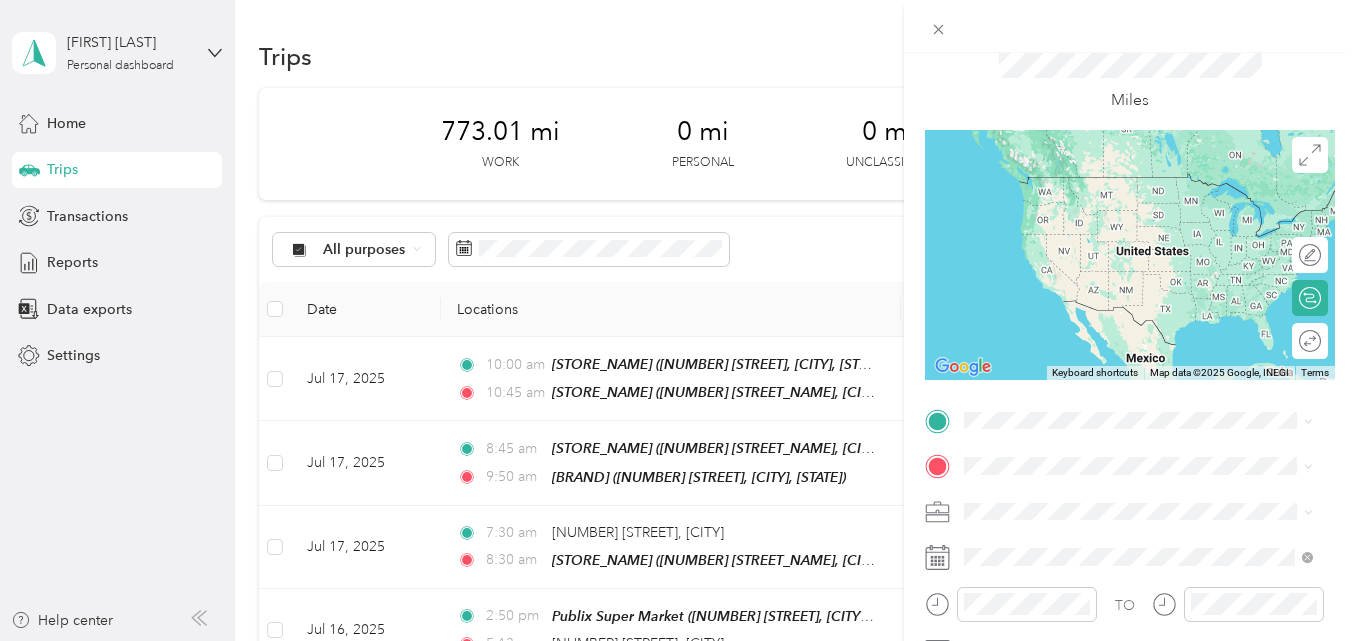 scroll, scrollTop: 200, scrollLeft: 0, axis: vertical 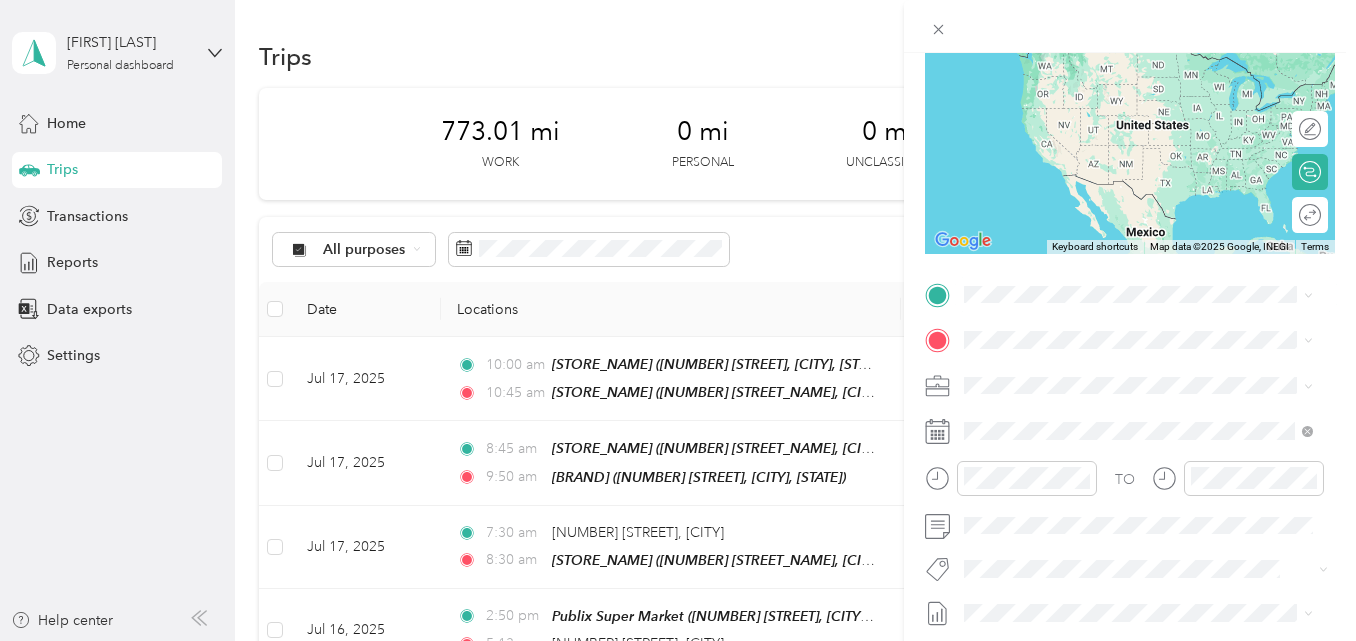 click on "4315 W Gandy Blvd, 336113405, Tampa, FL, USA" at bounding box center [1148, 411] 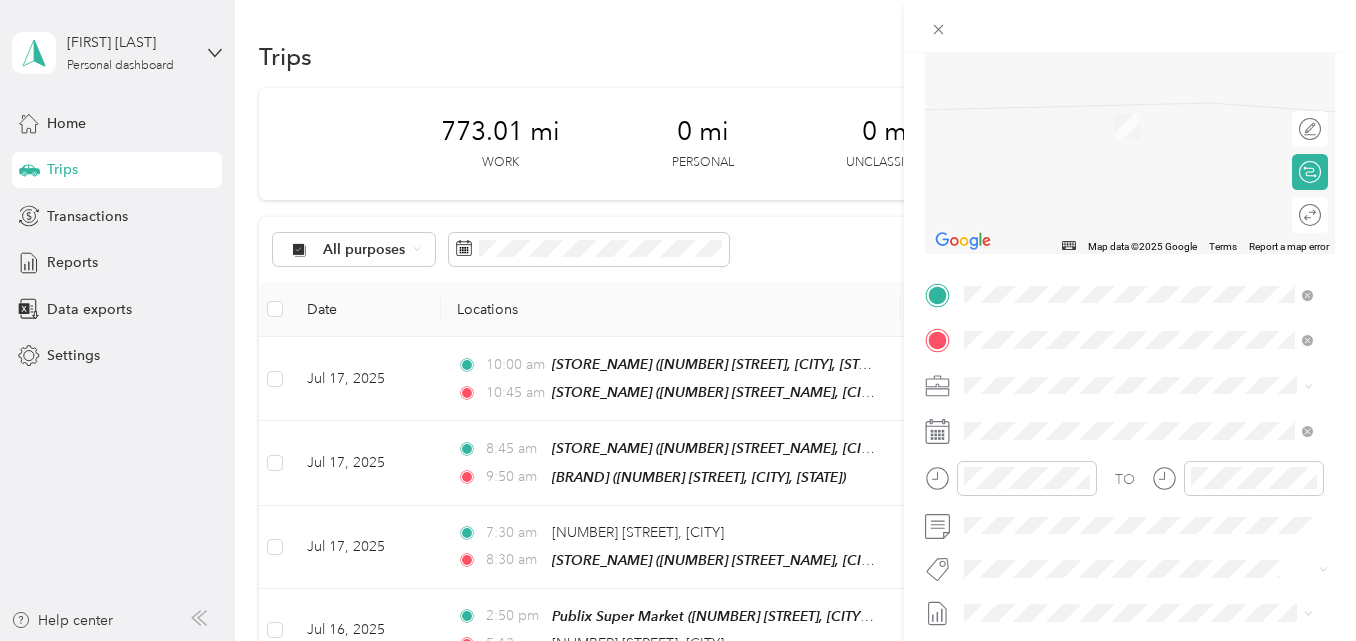 click on "TEAM Publix Super Market 1313 S Dale Mabry Hwy, 336295010, Tampa, FL, USA" at bounding box center (1154, 536) 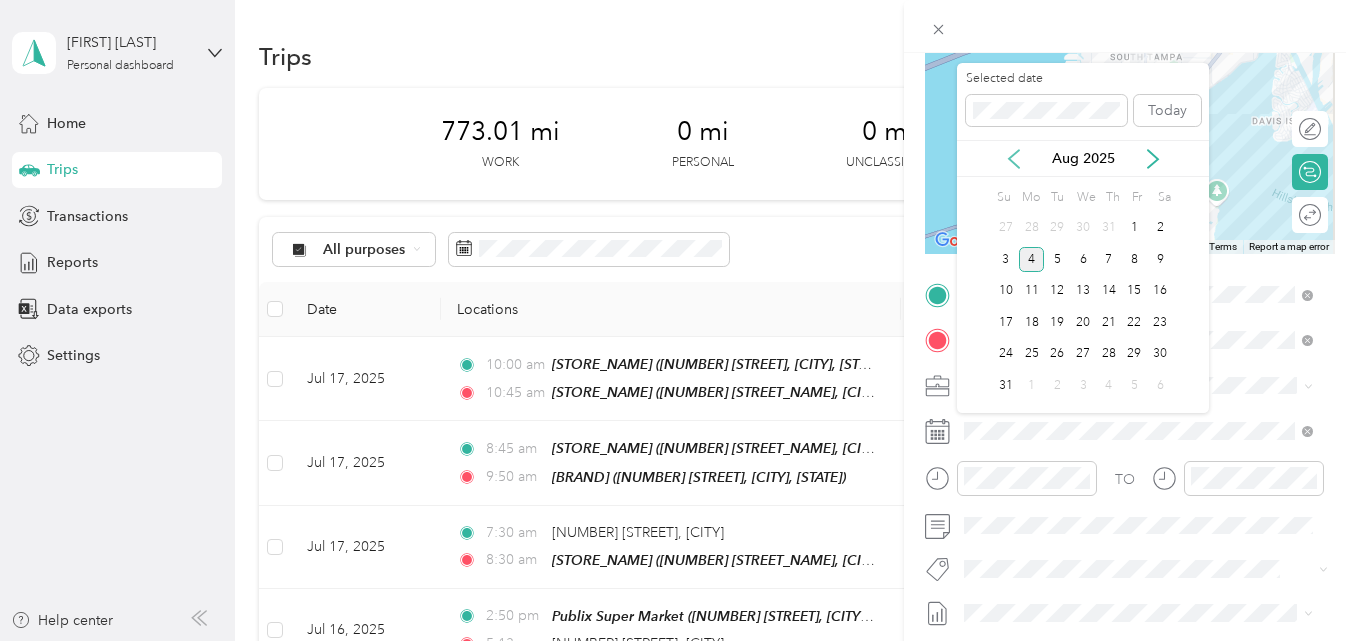 click 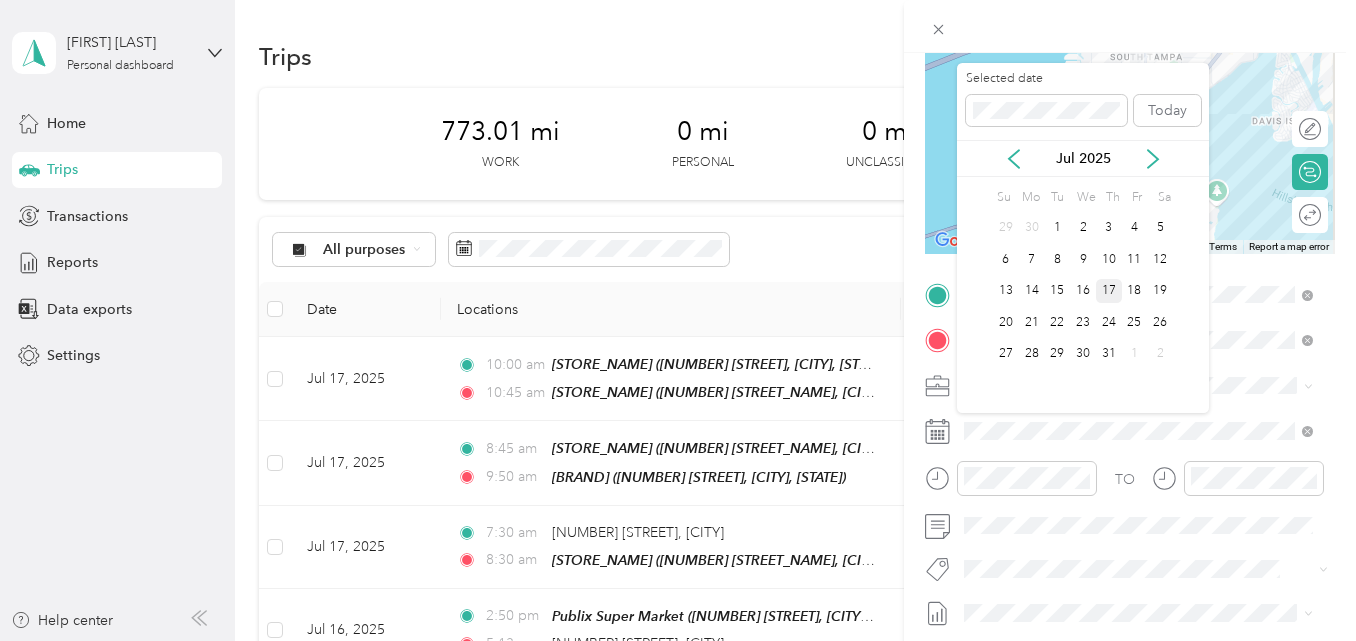 click on "17" at bounding box center (1109, 291) 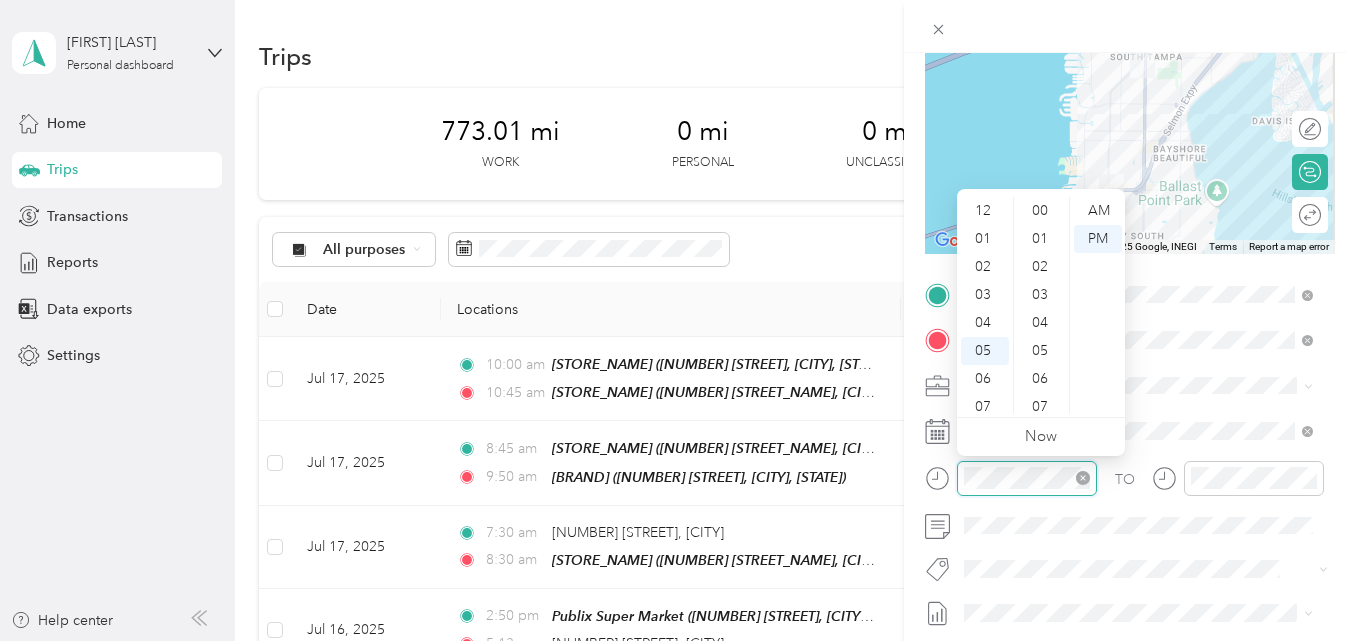 scroll, scrollTop: 120, scrollLeft: 0, axis: vertical 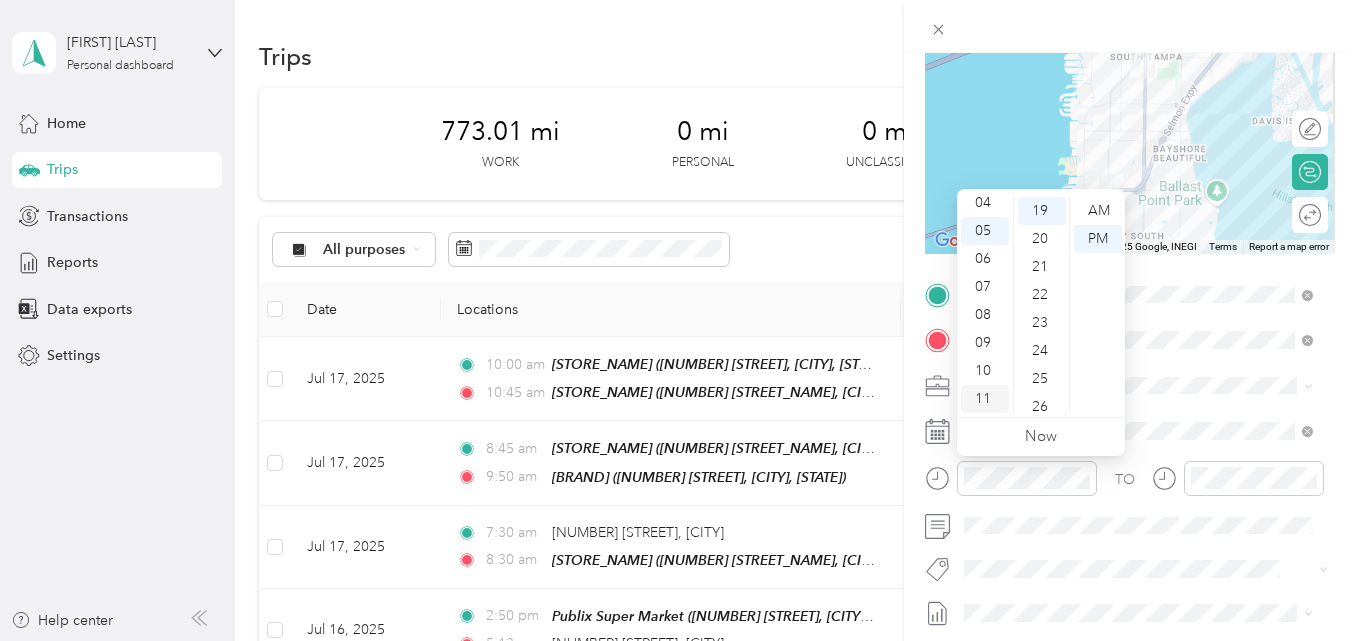 click on "11" at bounding box center (985, 399) 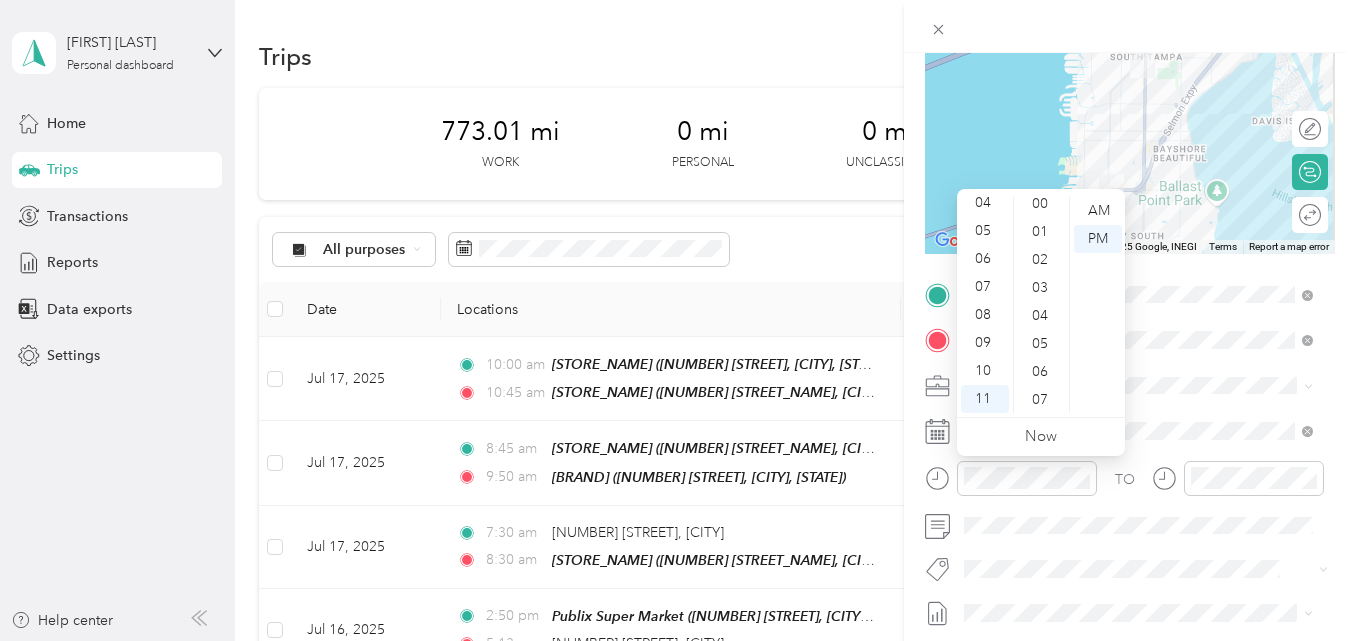 scroll, scrollTop: 0, scrollLeft: 0, axis: both 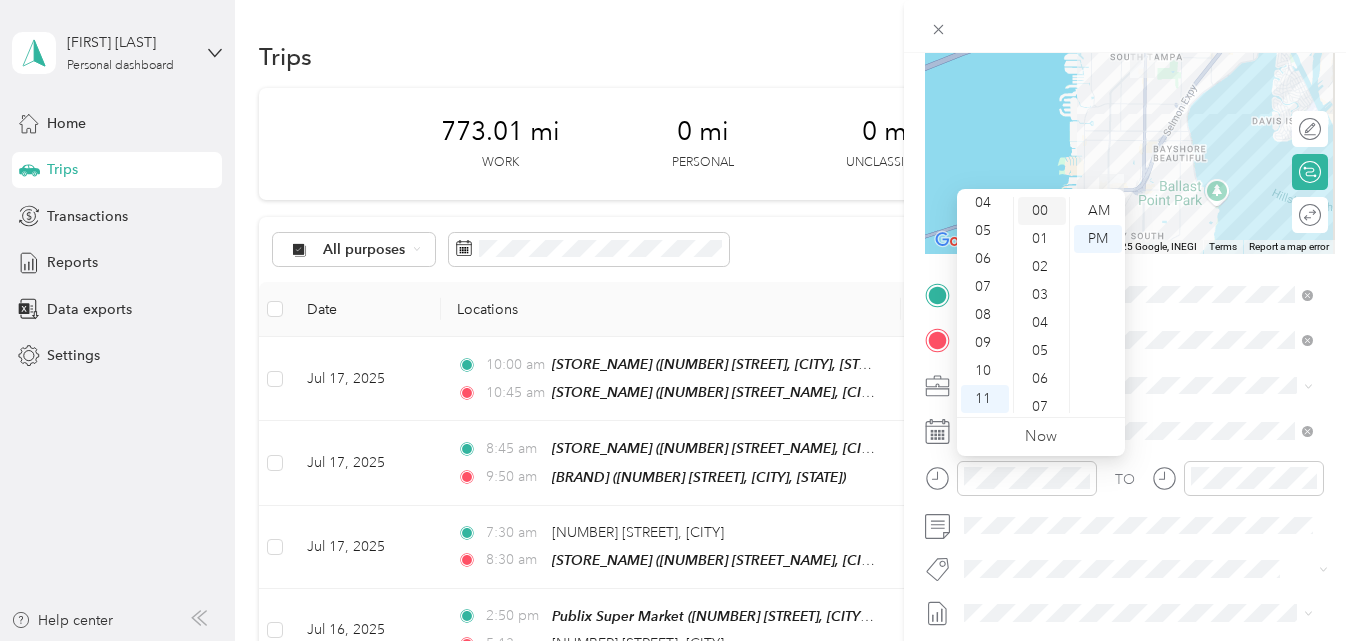 click on "00" at bounding box center (1042, 211) 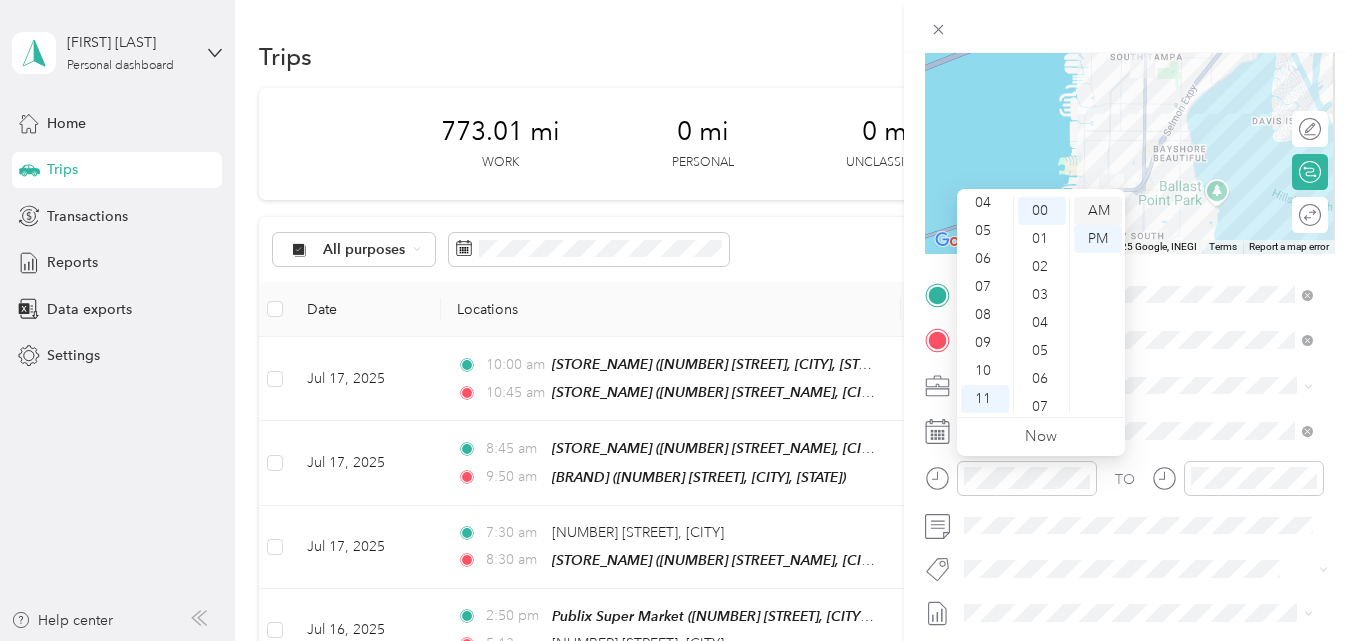 click on "AM" at bounding box center (1098, 211) 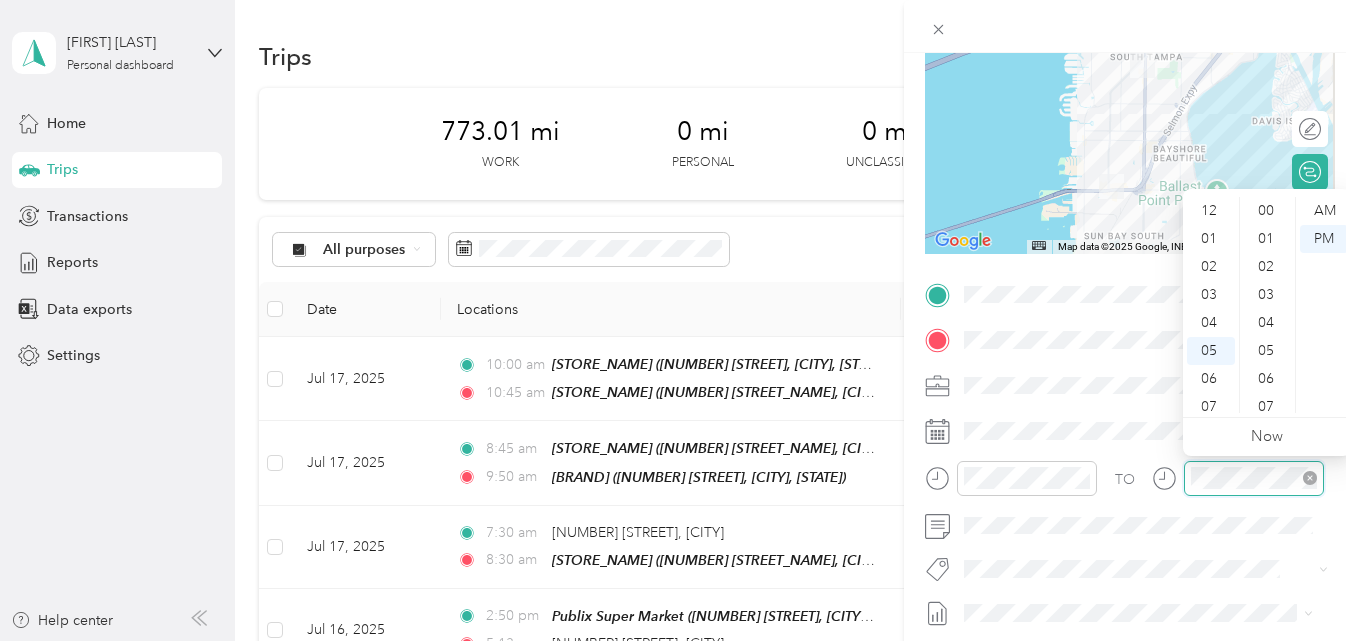 scroll, scrollTop: 532, scrollLeft: 0, axis: vertical 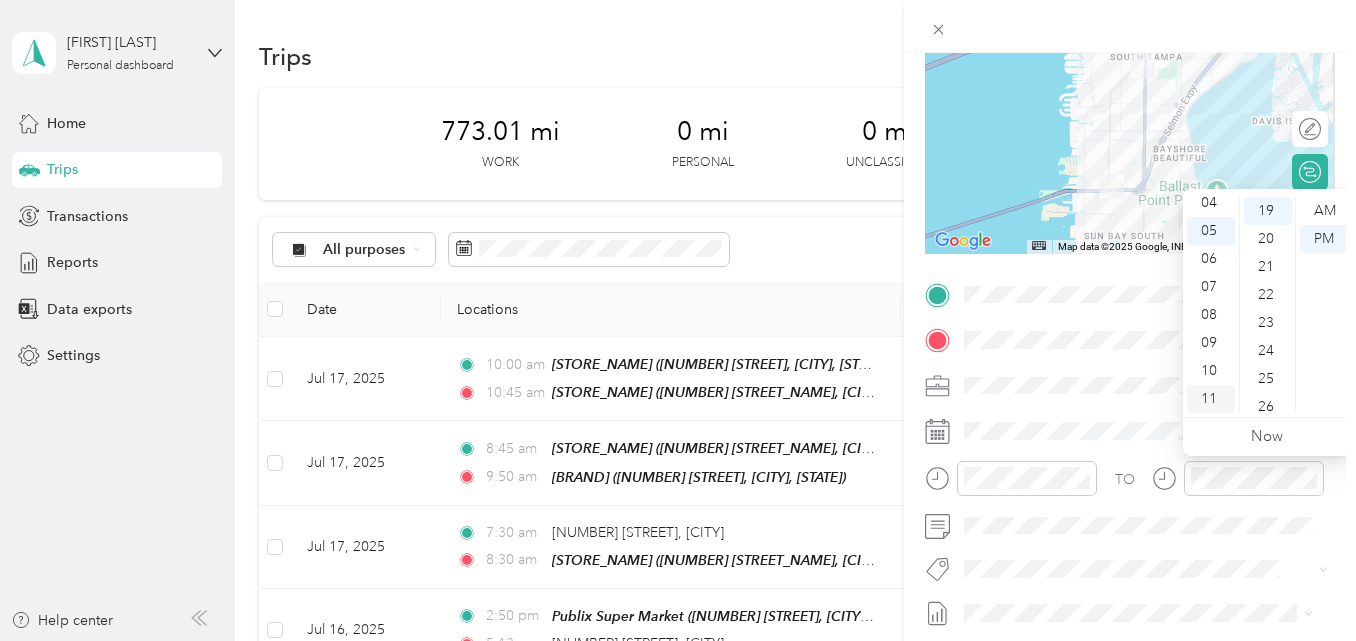 click on "11" at bounding box center [1211, 399] 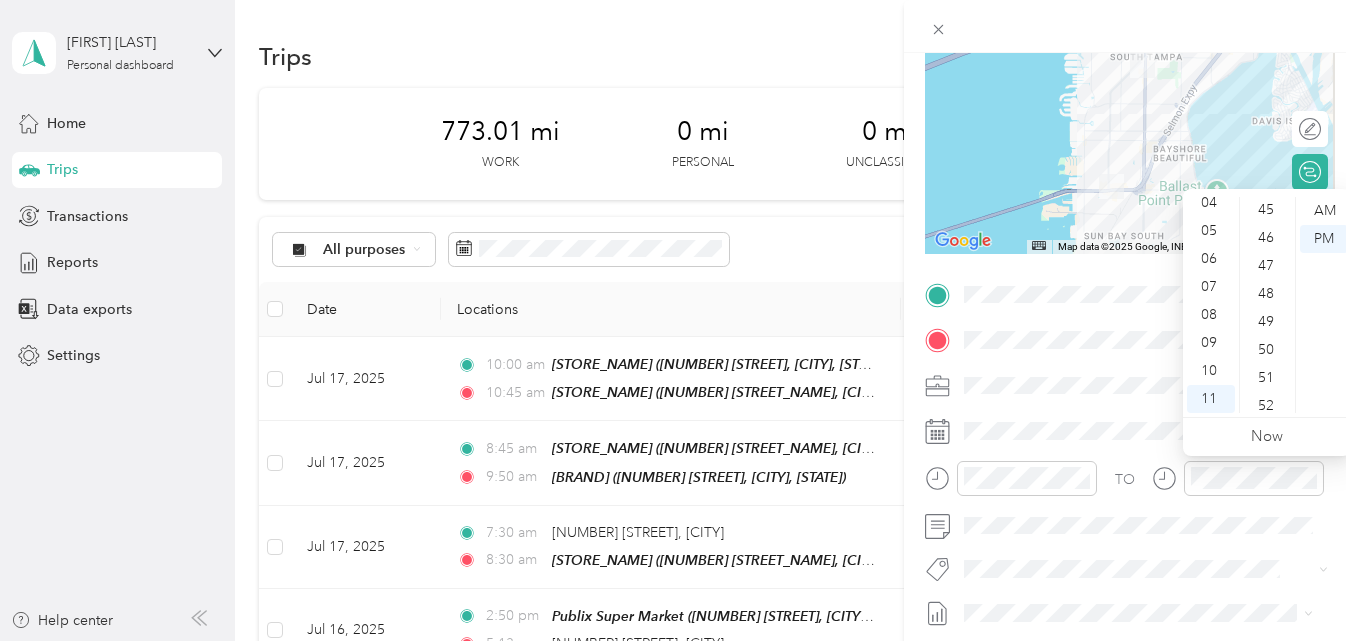 scroll, scrollTop: 1232, scrollLeft: 0, axis: vertical 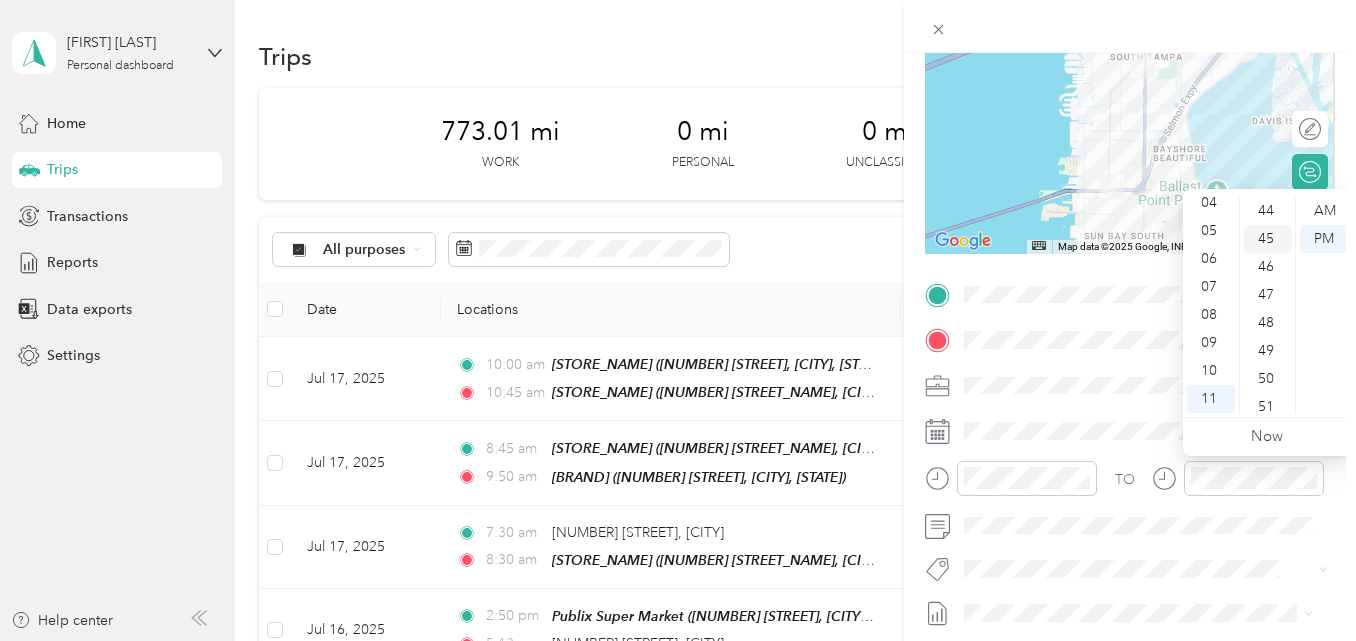 click on "45" at bounding box center (1268, 239) 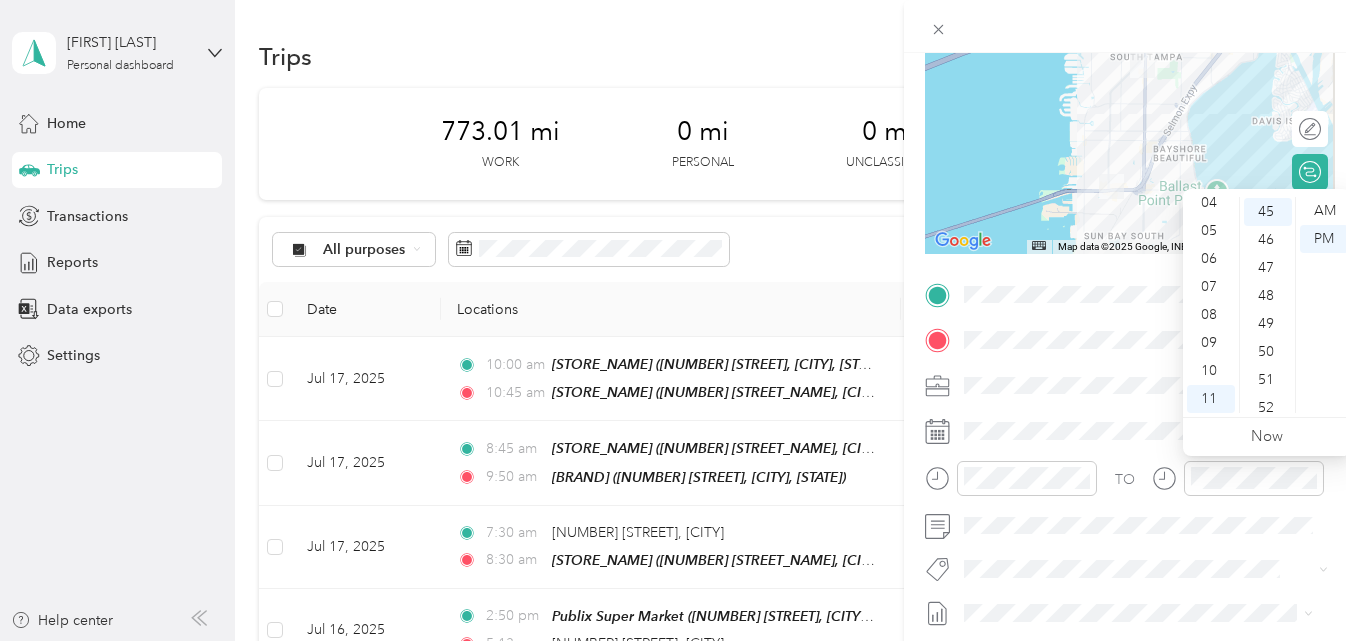 scroll, scrollTop: 1260, scrollLeft: 0, axis: vertical 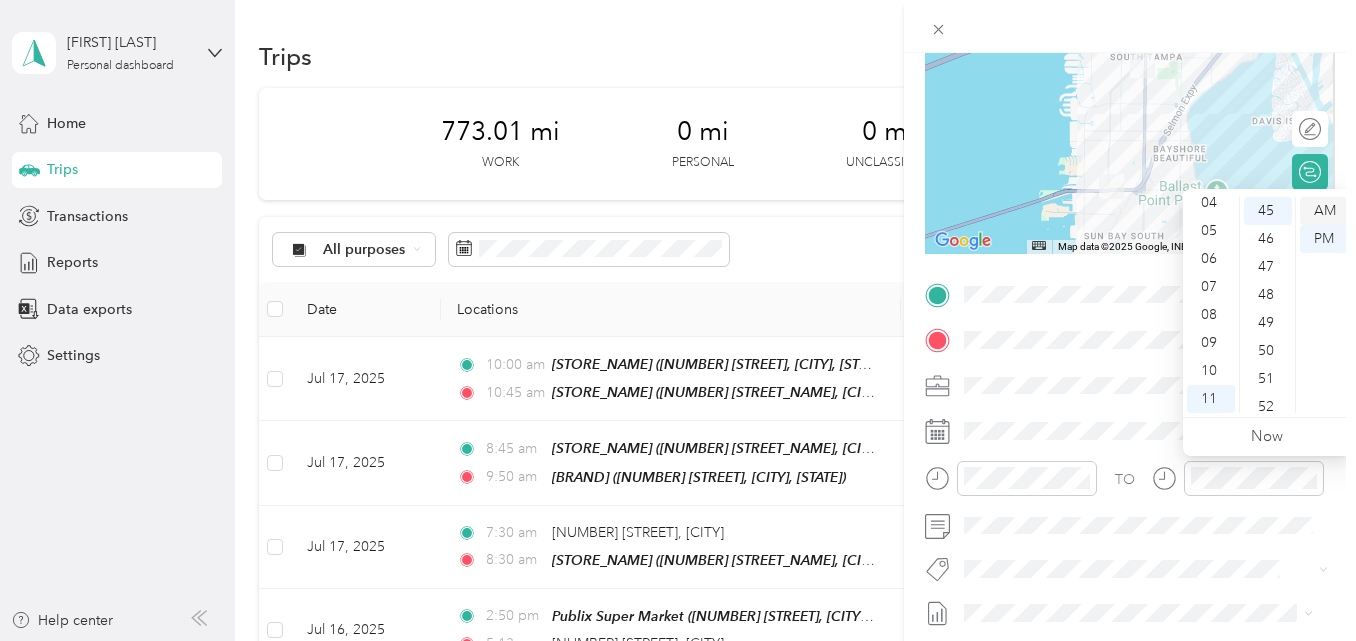 click on "AM" at bounding box center [1324, 211] 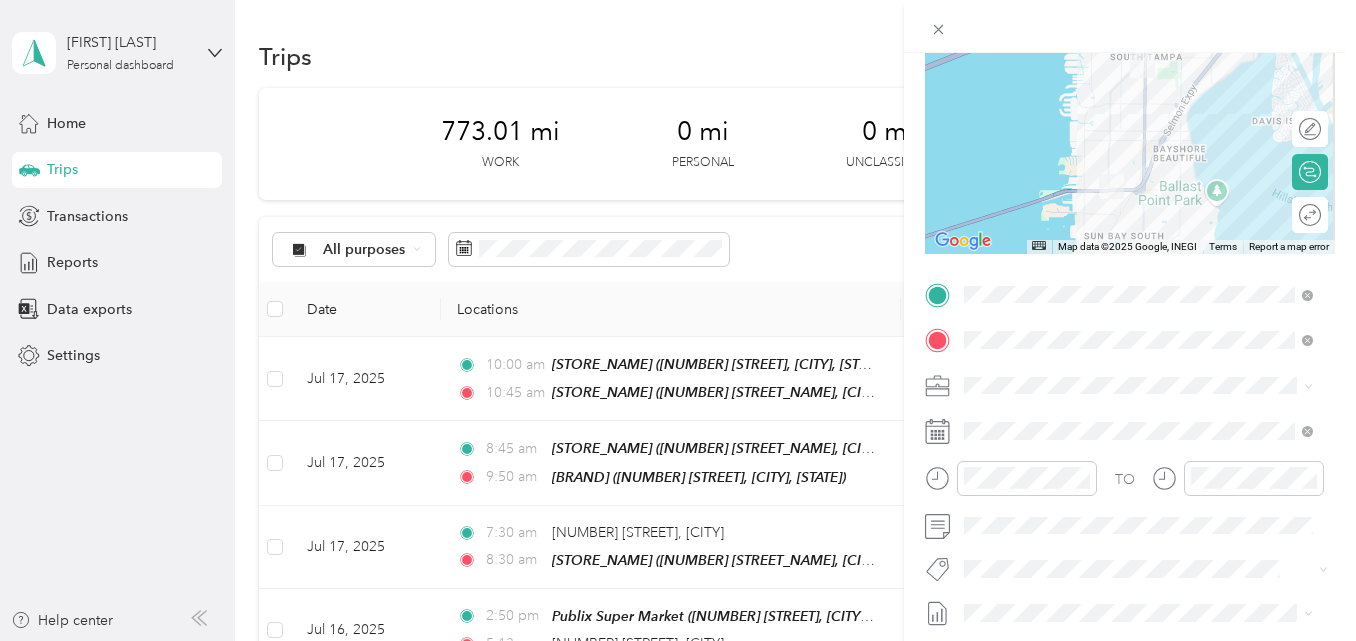 click on "New Trip Save This trip cannot be edited because it is either under review, approved, or paid. Contact your Team Manager to edit it. Miles ← Move left → Move right ↑ Move up ↓ Move down + Zoom in - Zoom out Home Jump left by 75% End Jump right by 75% Page Up Jump up by 75% Page Down Jump down by 75% Map Data Map data ©2025 Google, INEGI Map data ©2025 Google, INEGI 2 km  Click to toggle between metric and imperial units Terms Report a map error Edit route Calculate route Round trip TO Add photo" at bounding box center (678, 320) 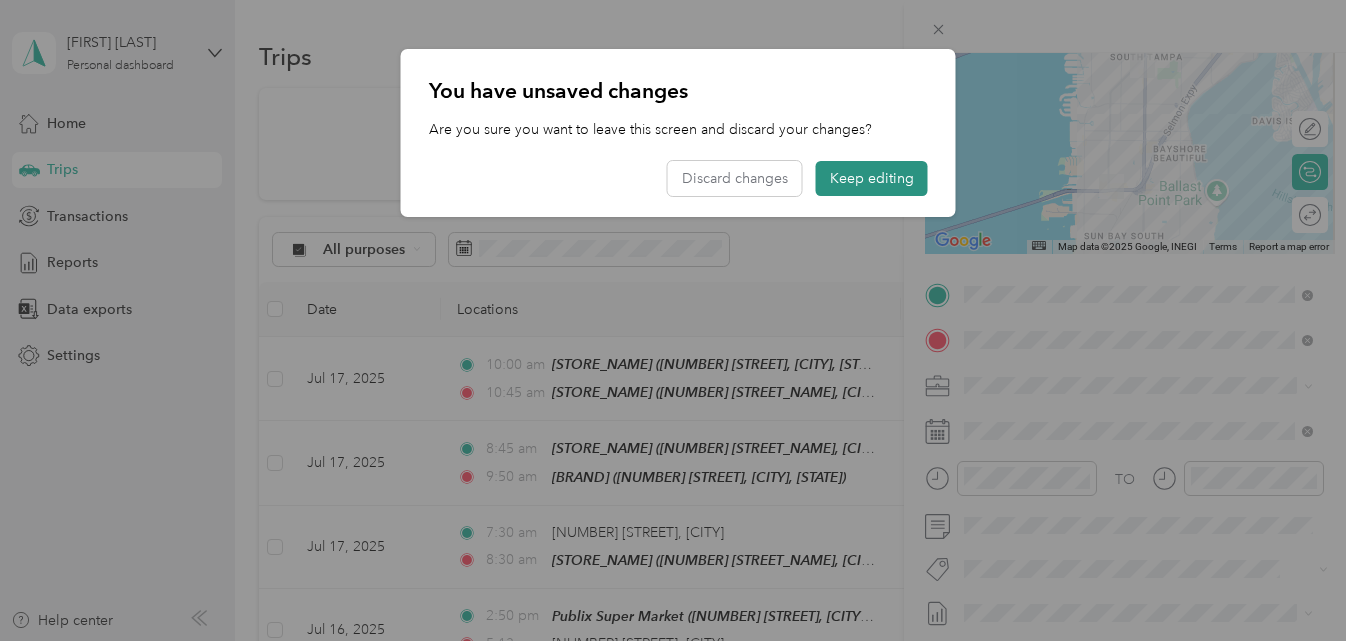 click on "Keep editing" at bounding box center (872, 178) 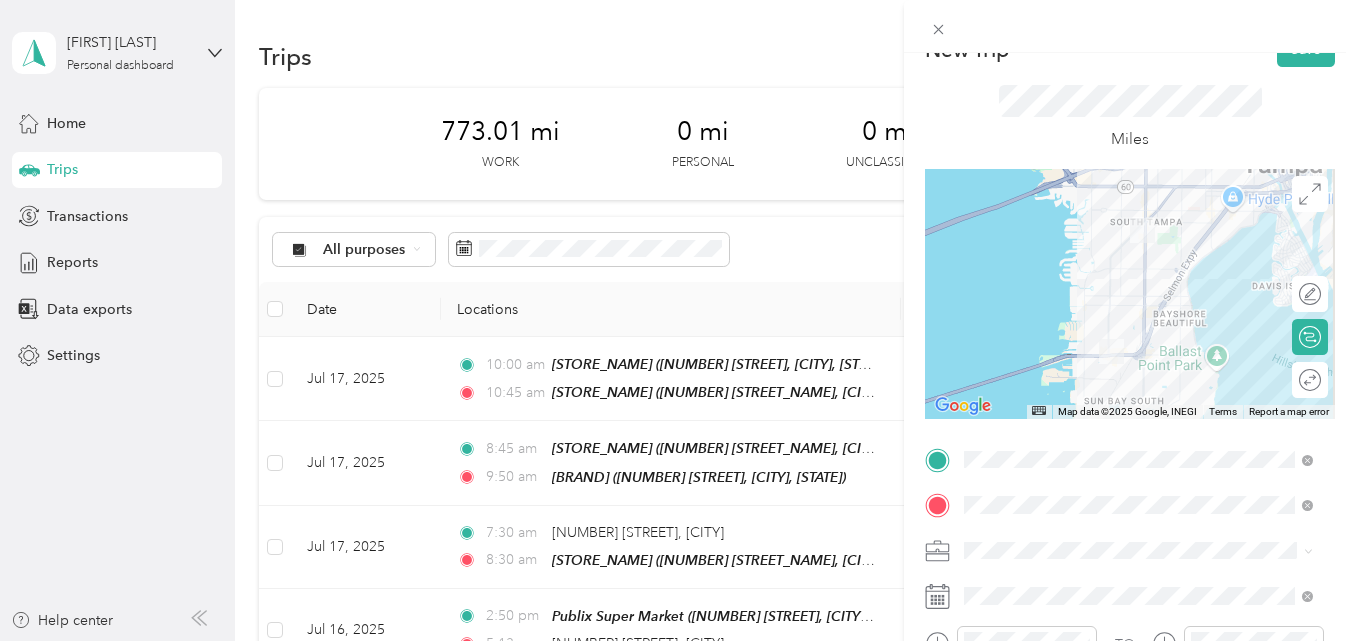 scroll, scrollTop: 0, scrollLeft: 0, axis: both 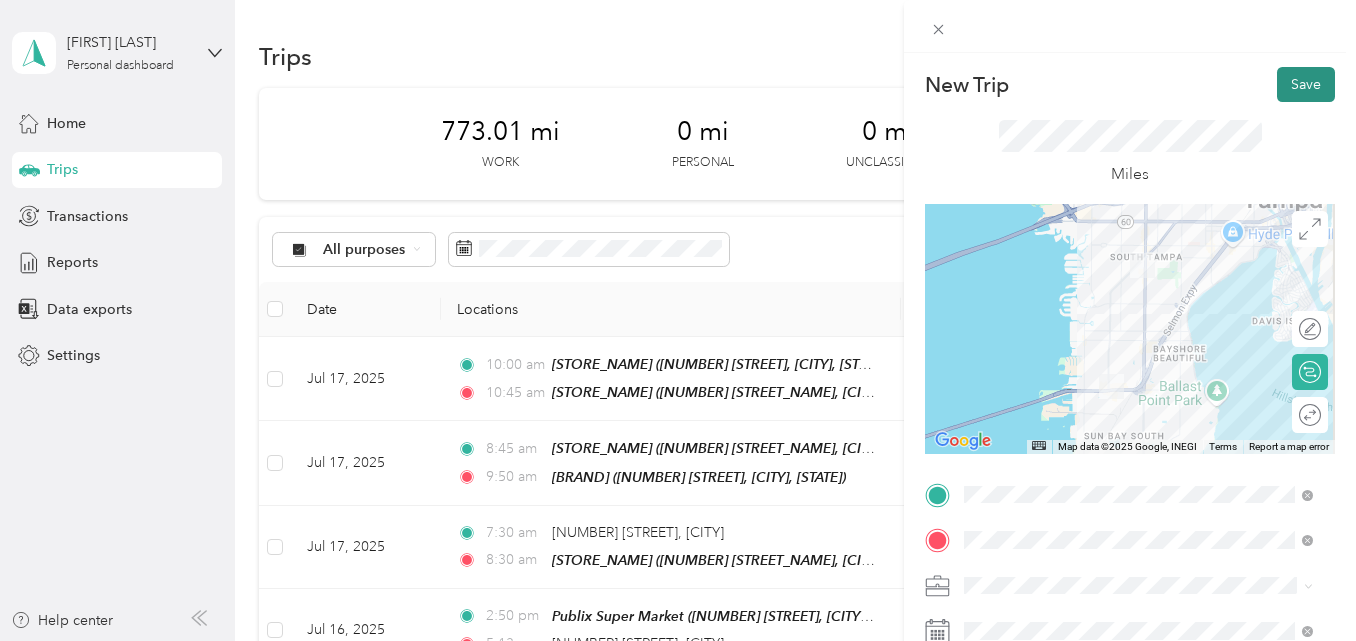 click on "Save" at bounding box center (1306, 84) 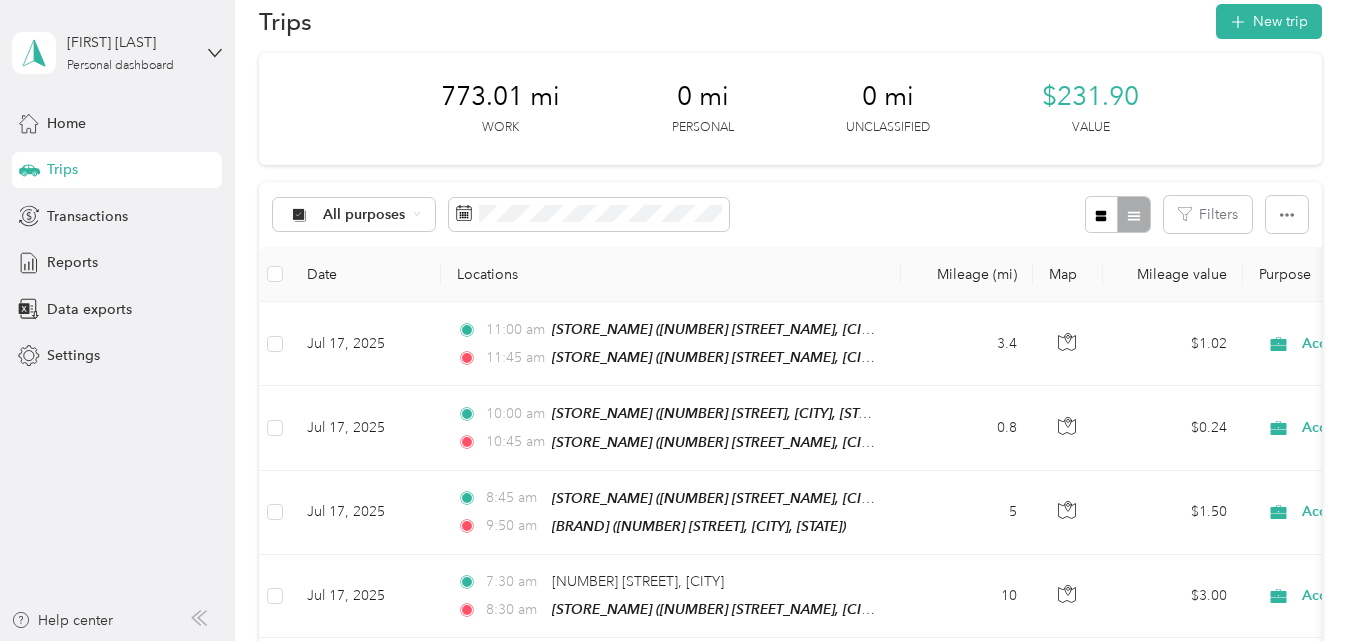 scroll, scrollTop: 0, scrollLeft: 0, axis: both 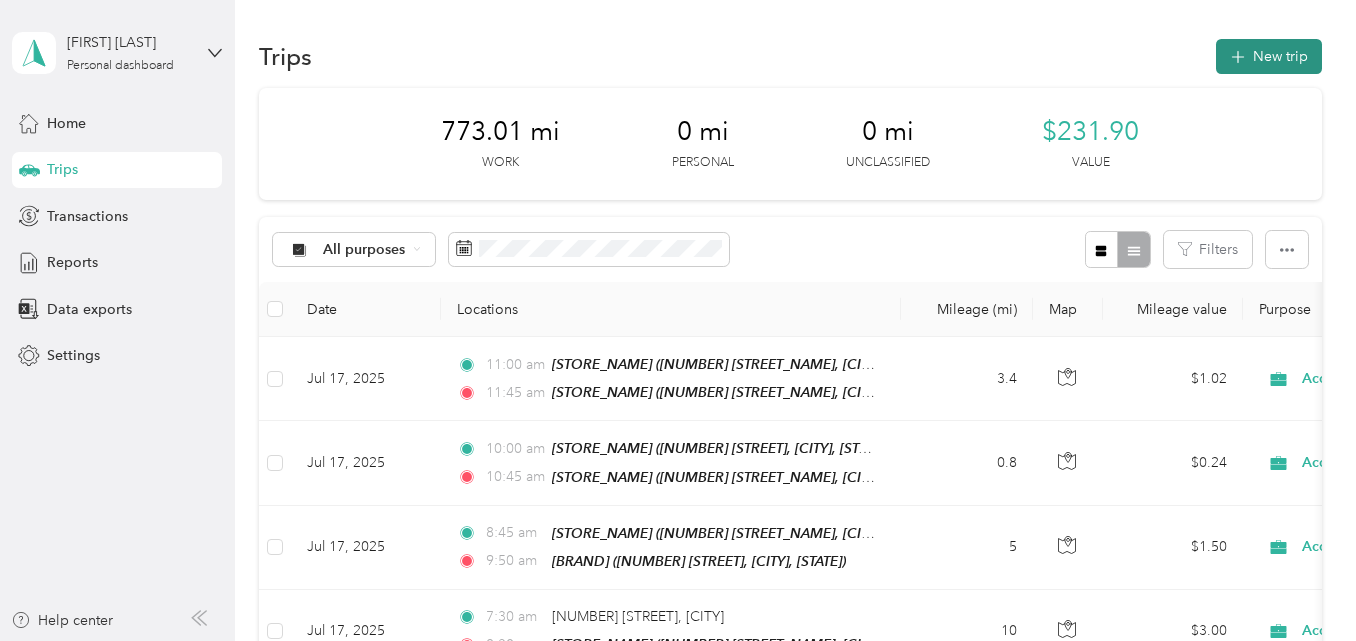 click on "New trip" at bounding box center [1269, 56] 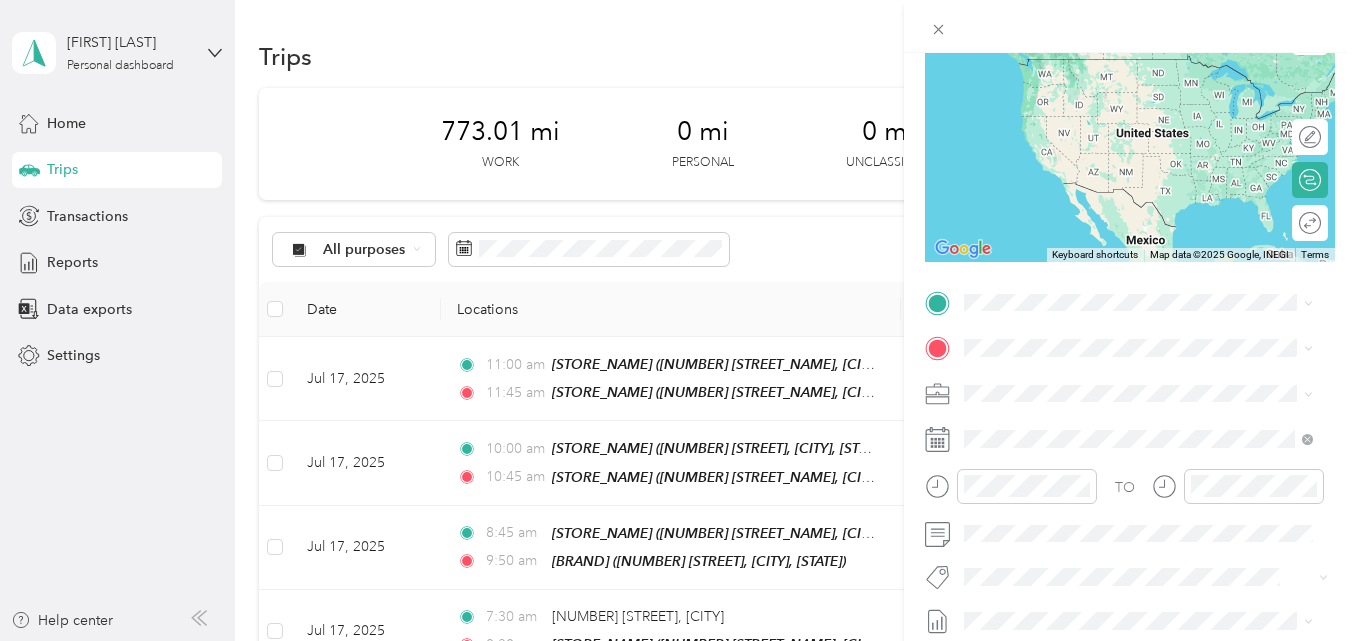 scroll, scrollTop: 200, scrollLeft: 0, axis: vertical 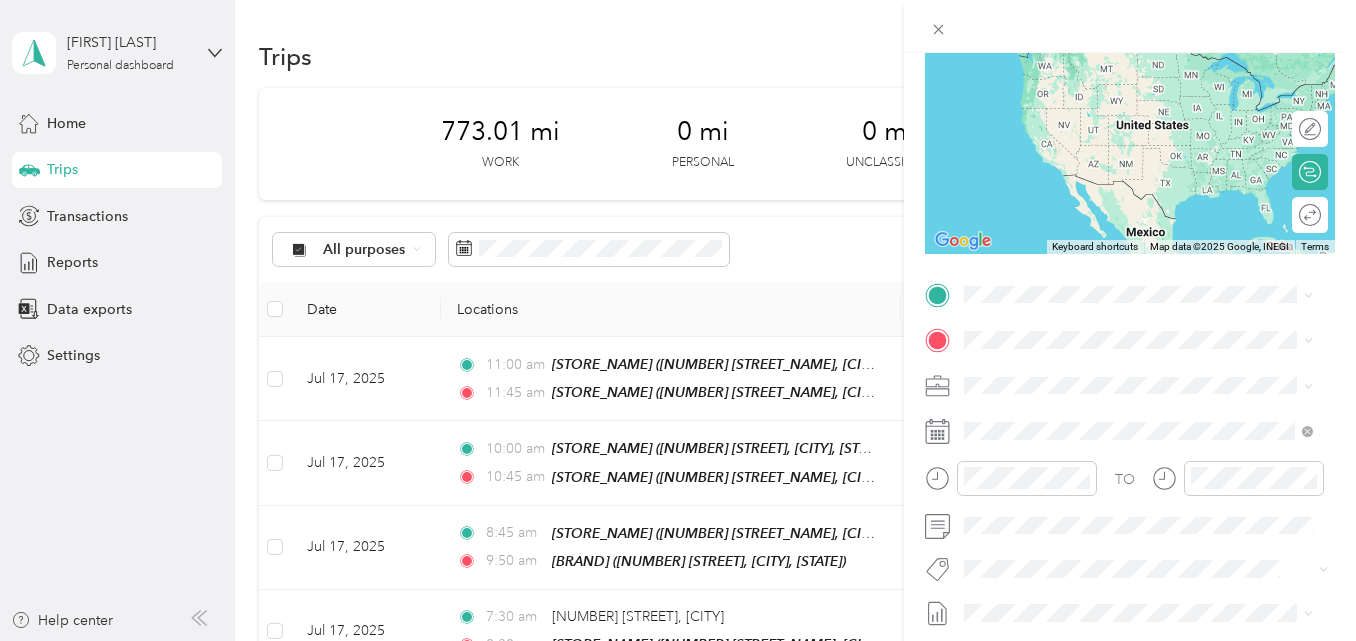 click on "[NUMBER] [STREET], [POSTAL_CODE], [CITY], [STATE], [COUNTRY]" at bounding box center (1148, 410) 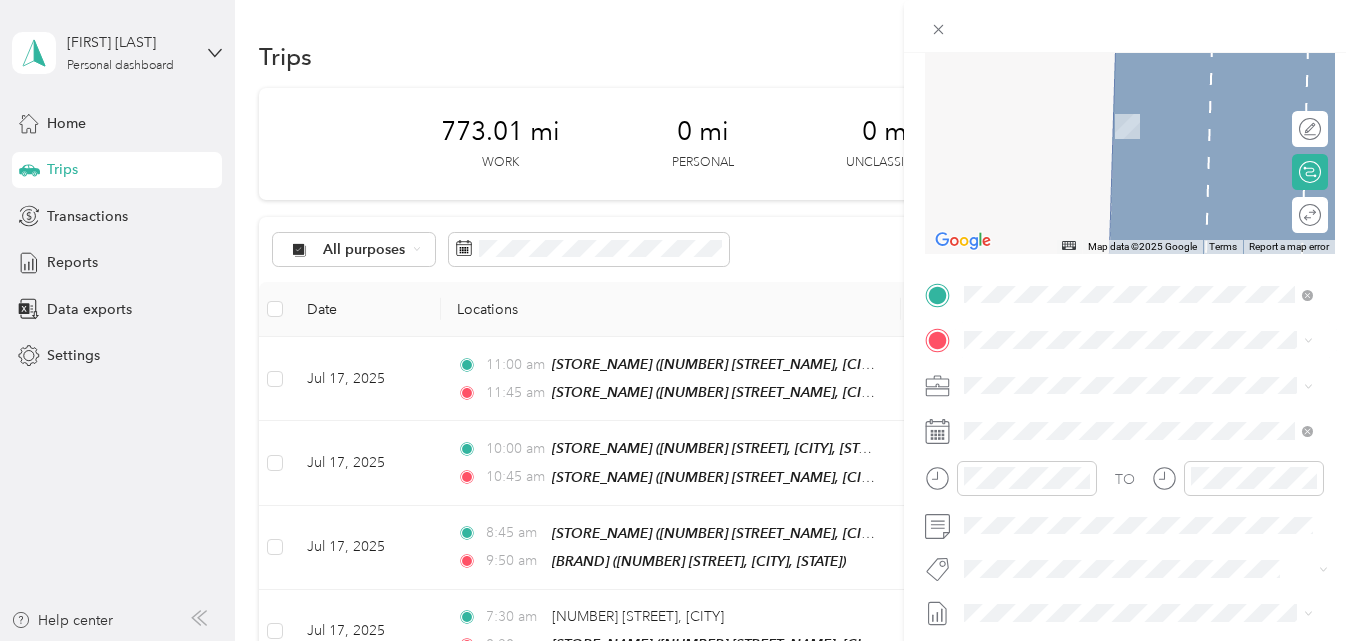 click on "TEAM Publix Super Market 4900 W Kennedy Blvd, 336091802, Tampa, FL, USA" at bounding box center [1154, 439] 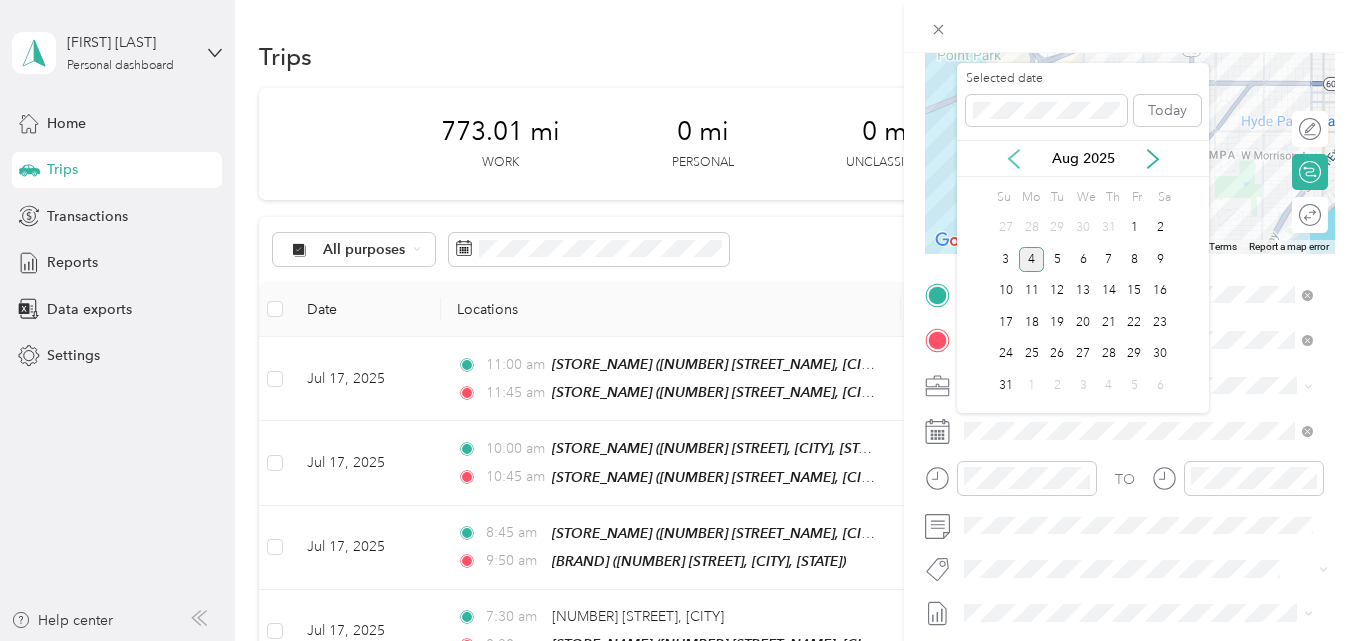 click 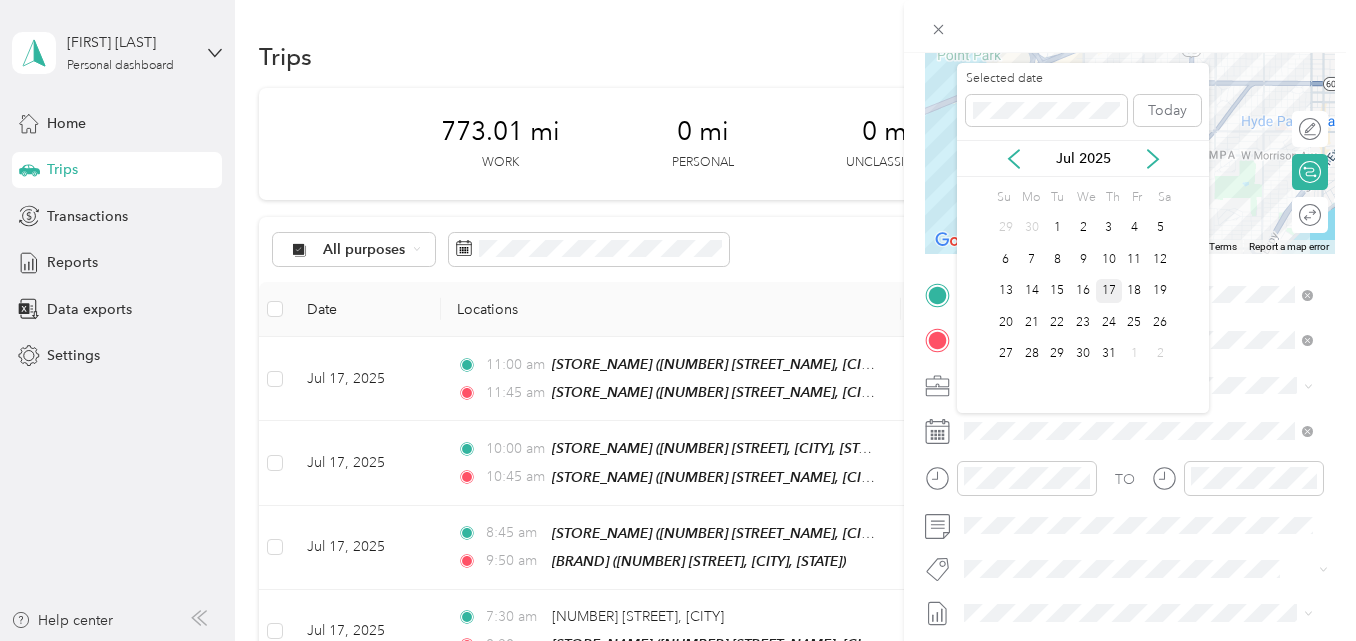click on "17" at bounding box center [1109, 291] 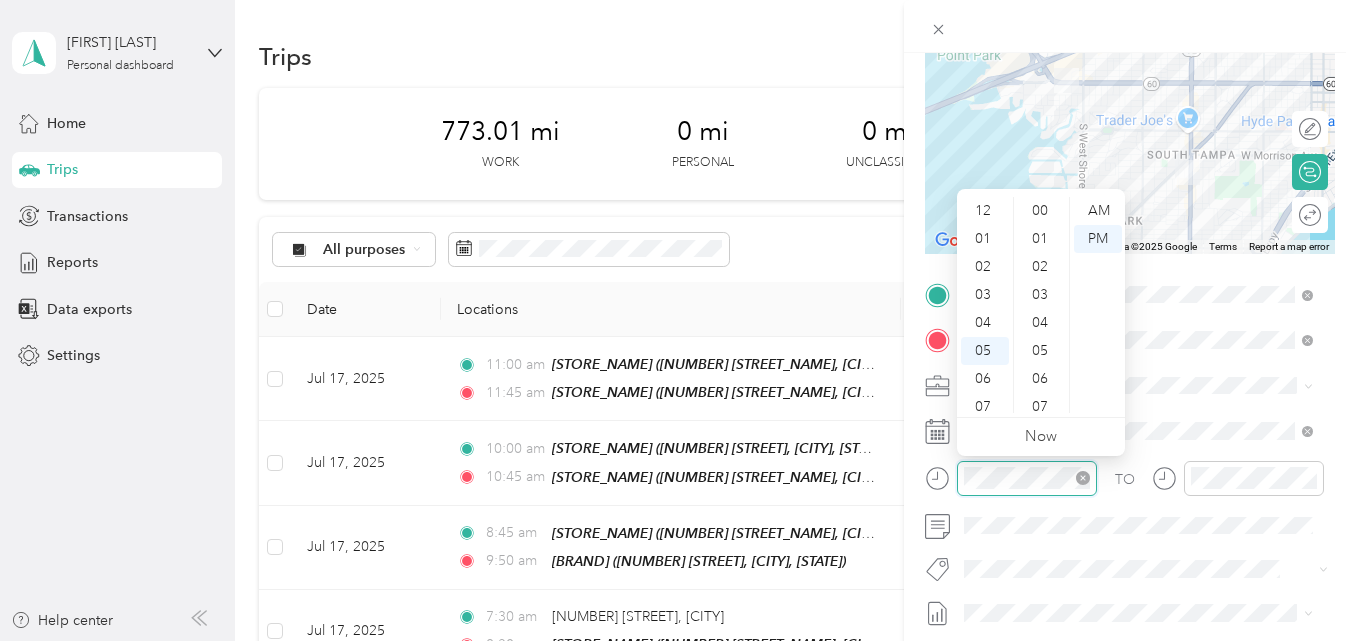 scroll, scrollTop: 588, scrollLeft: 0, axis: vertical 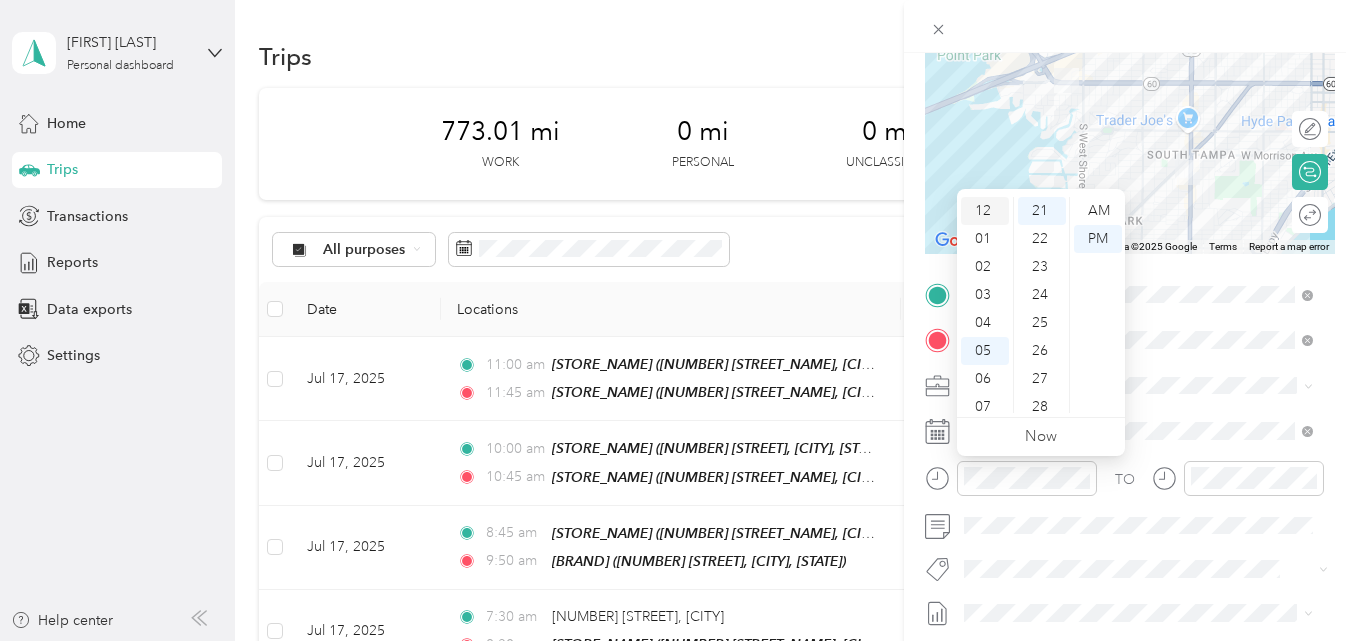 click on "12" at bounding box center [985, 211] 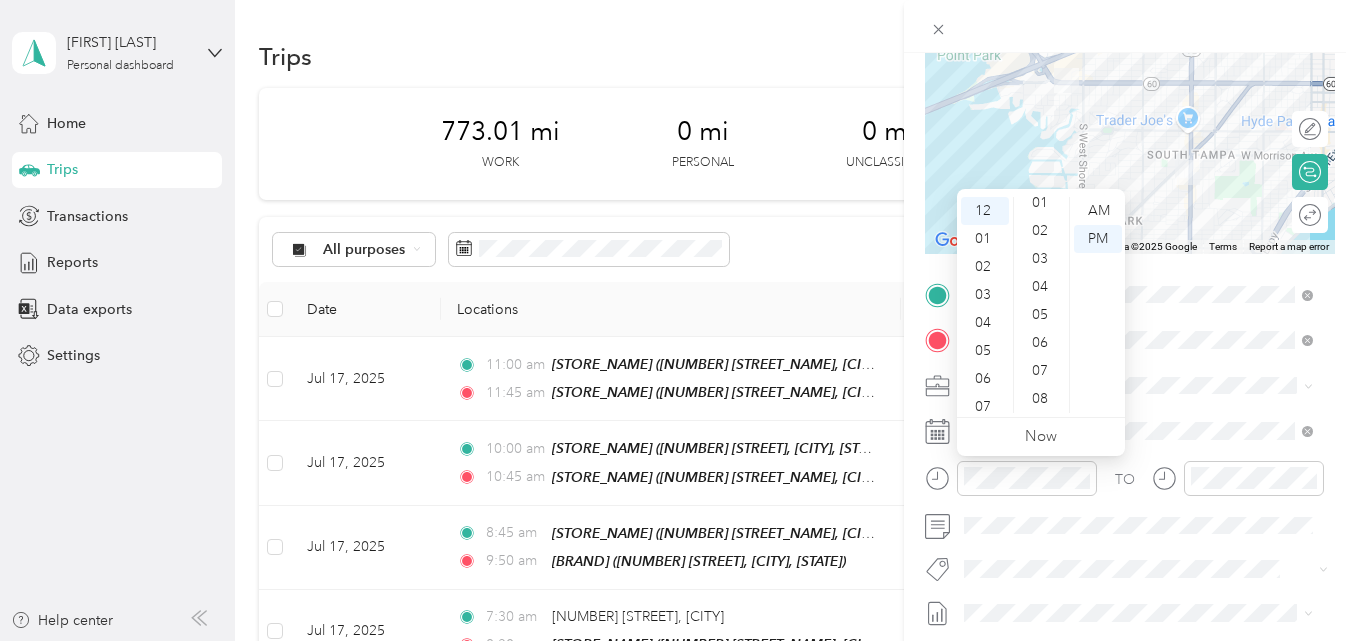 scroll, scrollTop: 0, scrollLeft: 0, axis: both 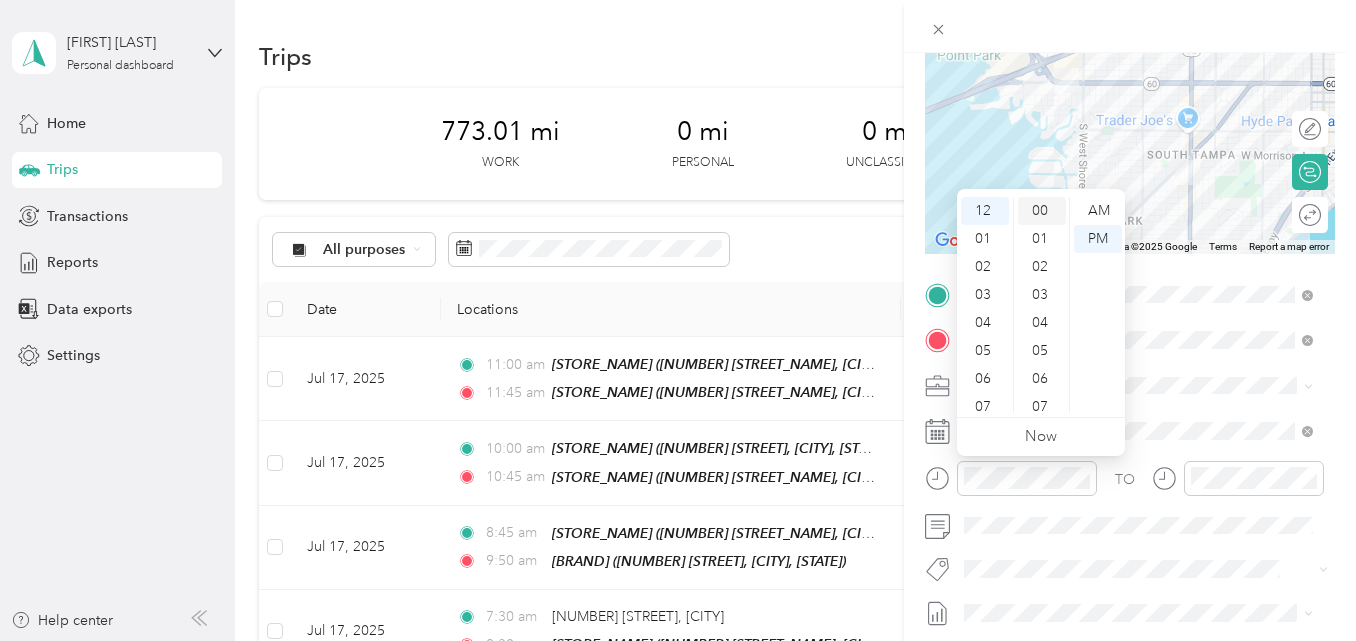 click on "00" at bounding box center (1042, 211) 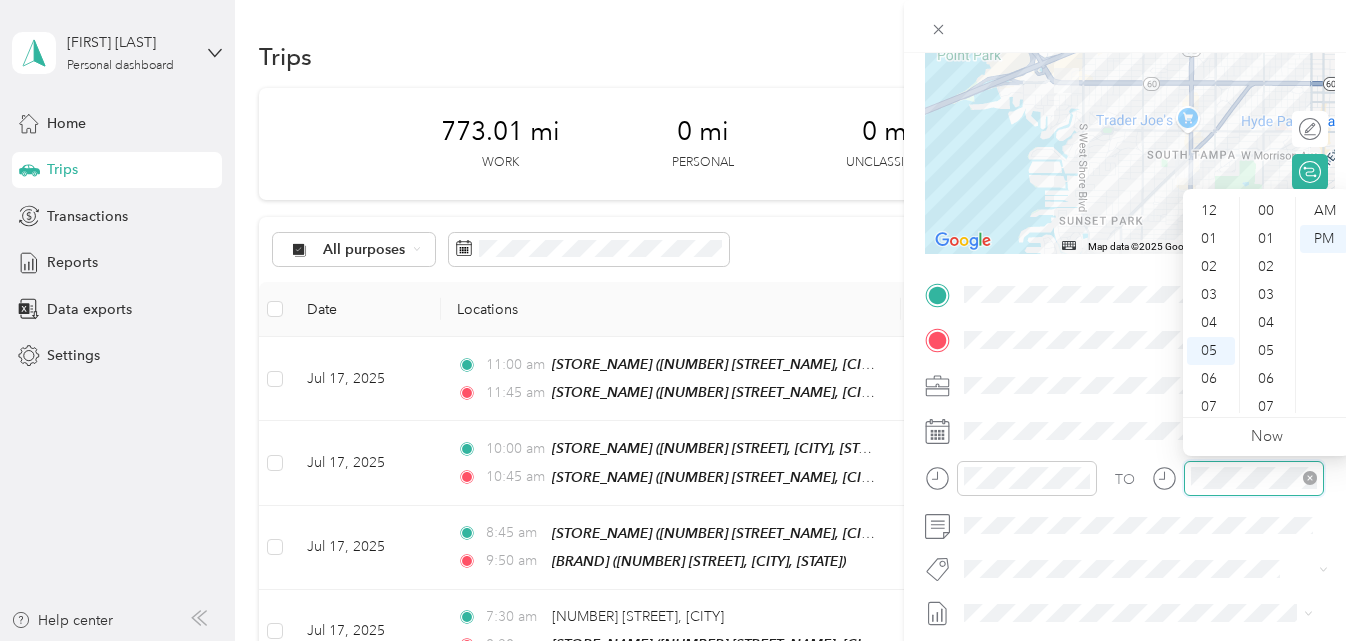 scroll, scrollTop: 588, scrollLeft: 0, axis: vertical 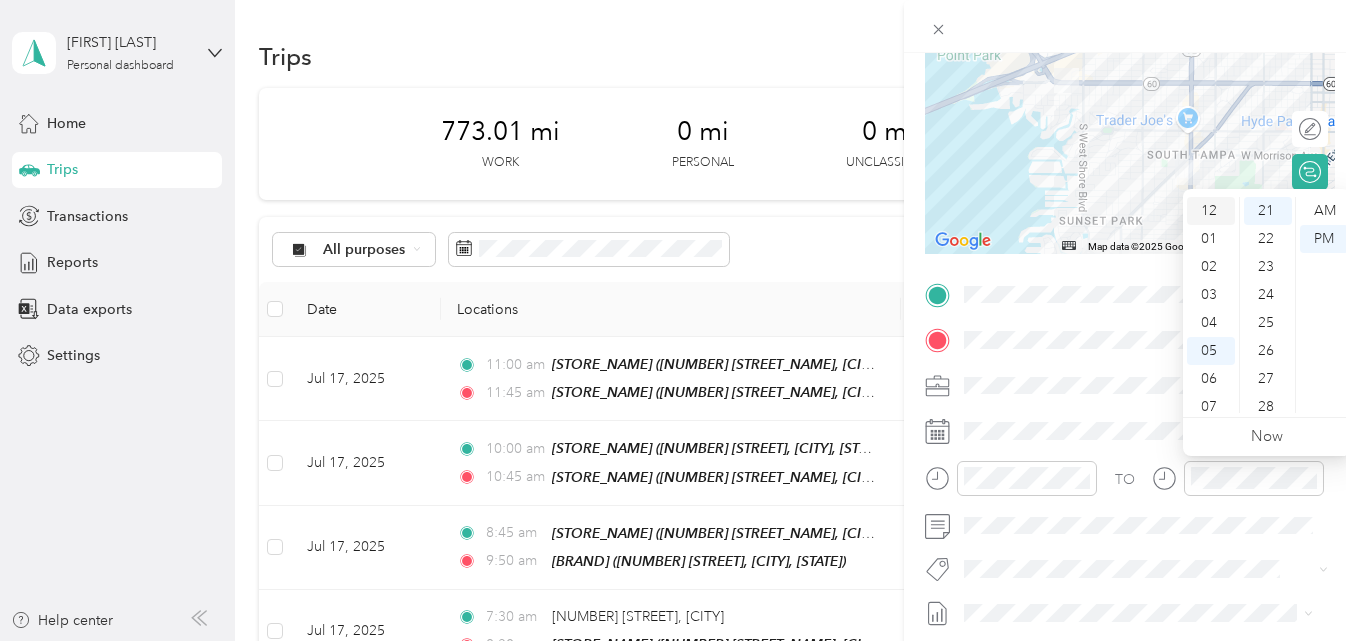 click on "12" at bounding box center (1211, 211) 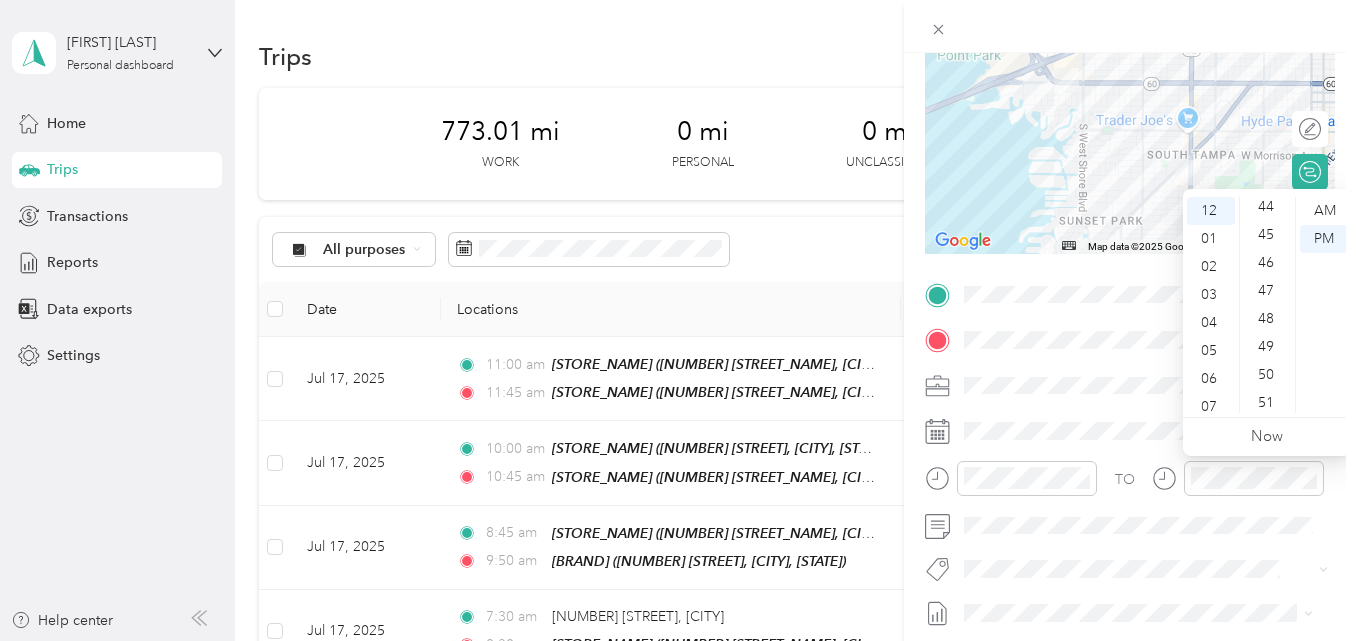 scroll, scrollTop: 1200, scrollLeft: 0, axis: vertical 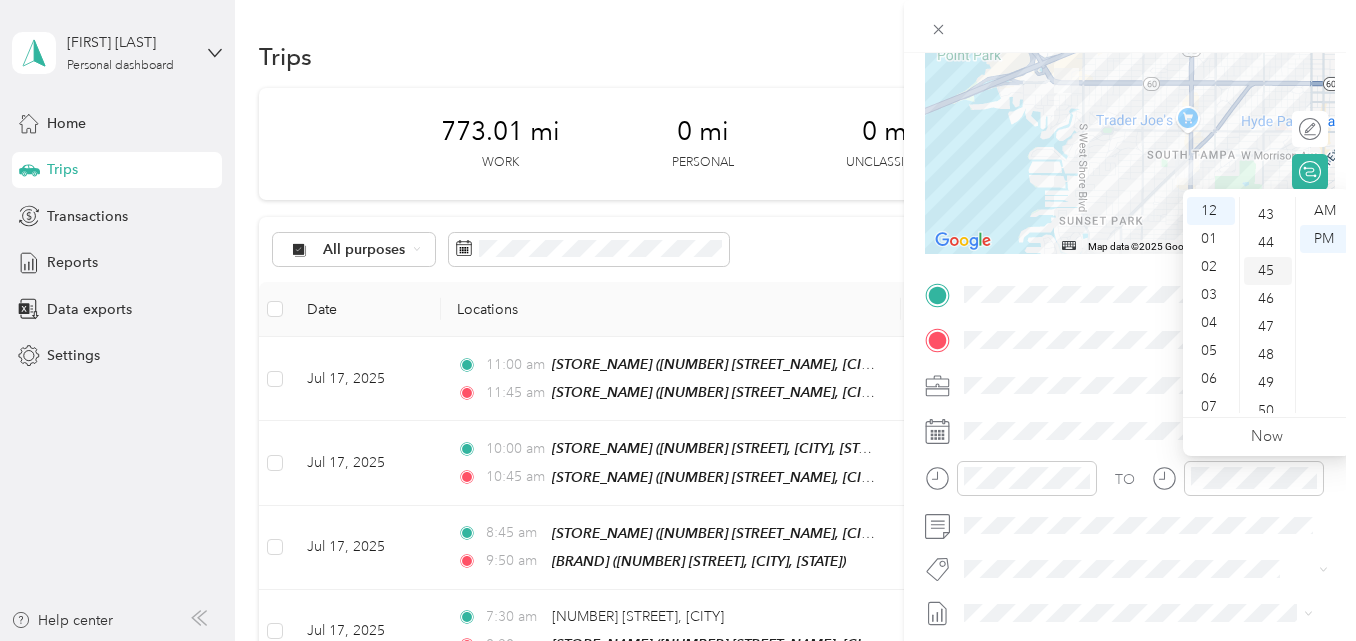 click on "45" at bounding box center [1268, 271] 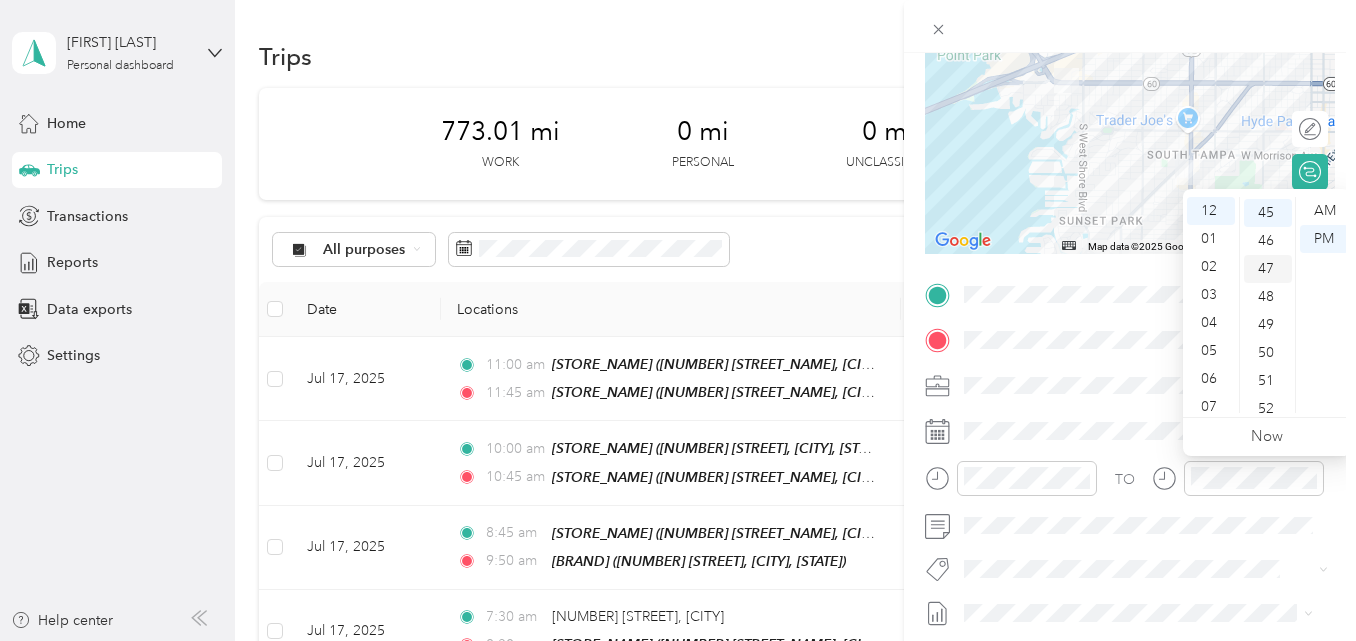 scroll, scrollTop: 1260, scrollLeft: 0, axis: vertical 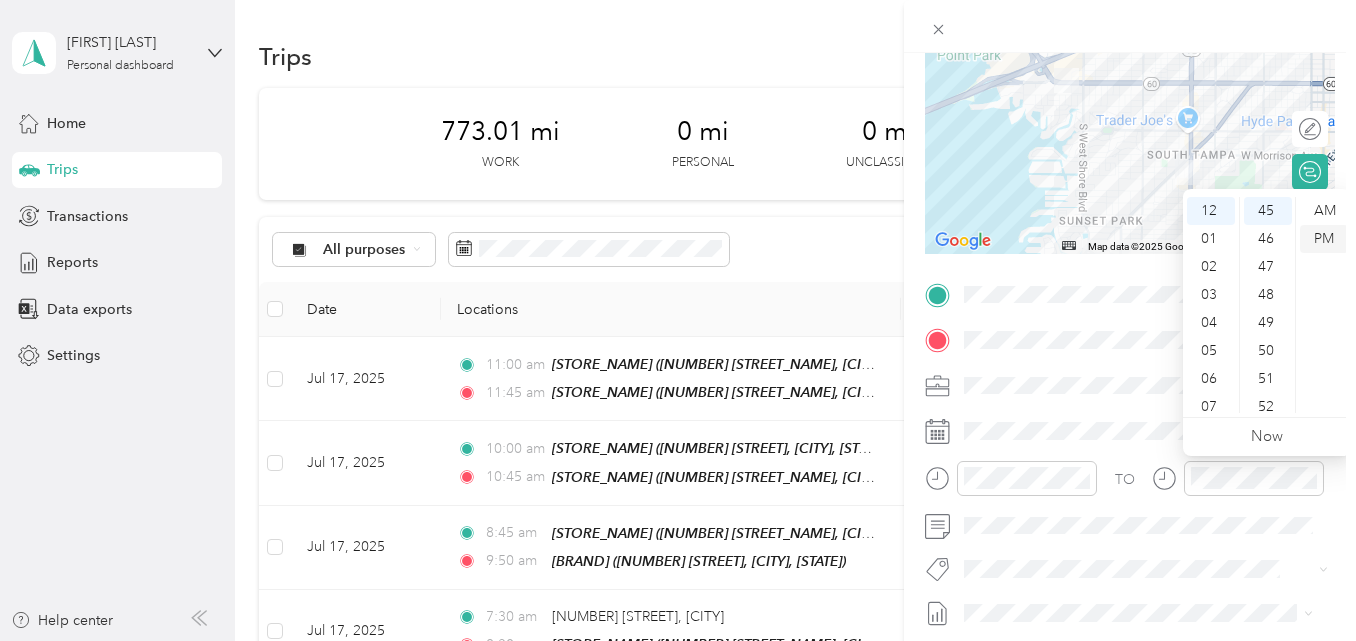 click on "PM" at bounding box center [1324, 239] 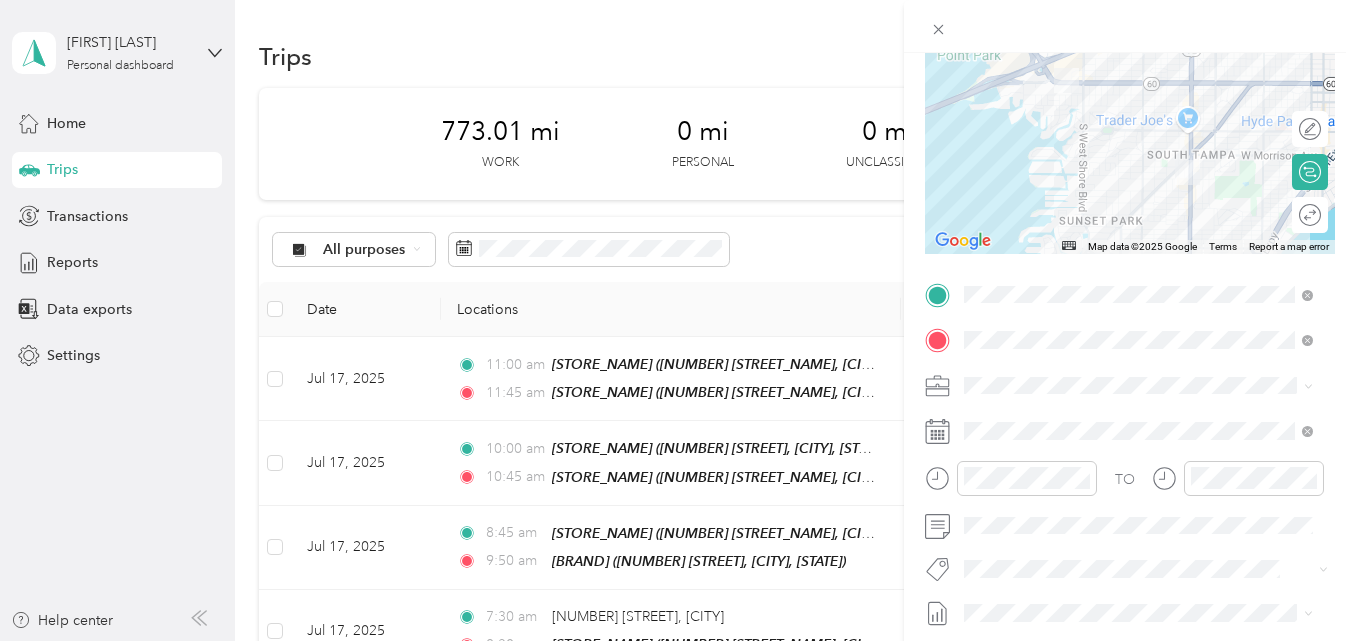 click on "New Trip Save This trip cannot be edited because it is either under review, approved, or paid. Contact your Team Manager to edit it. Miles ← Move left → Move right ↑ Move up ↓ Move down + Zoom in - Zoom out Home Jump left by 75% End Jump right by 75% Page Up Jump up by 75% Page Down Jump down by 75% Map Data Map data ©2025 Google Map data ©2025 Google 1 km  Click to toggle between metric and imperial units Terms Report a map error Edit route Calculate route Round trip TO Add photo" at bounding box center [678, 320] 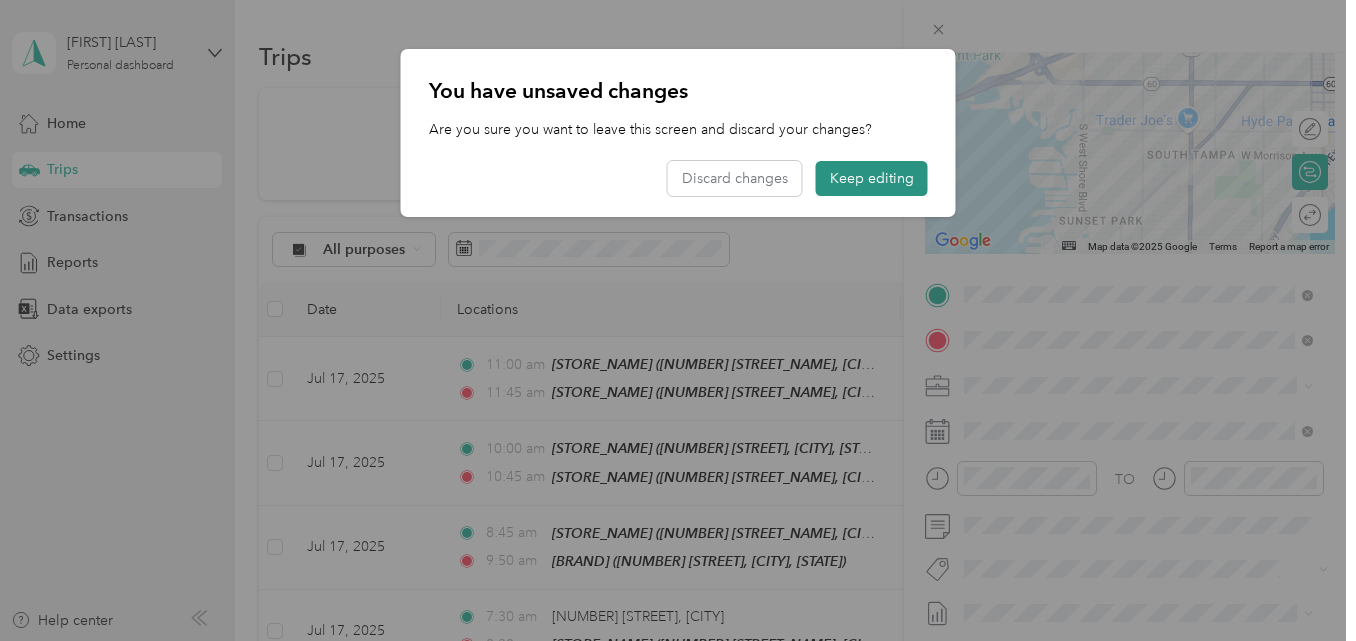 click on "Keep editing" at bounding box center [872, 178] 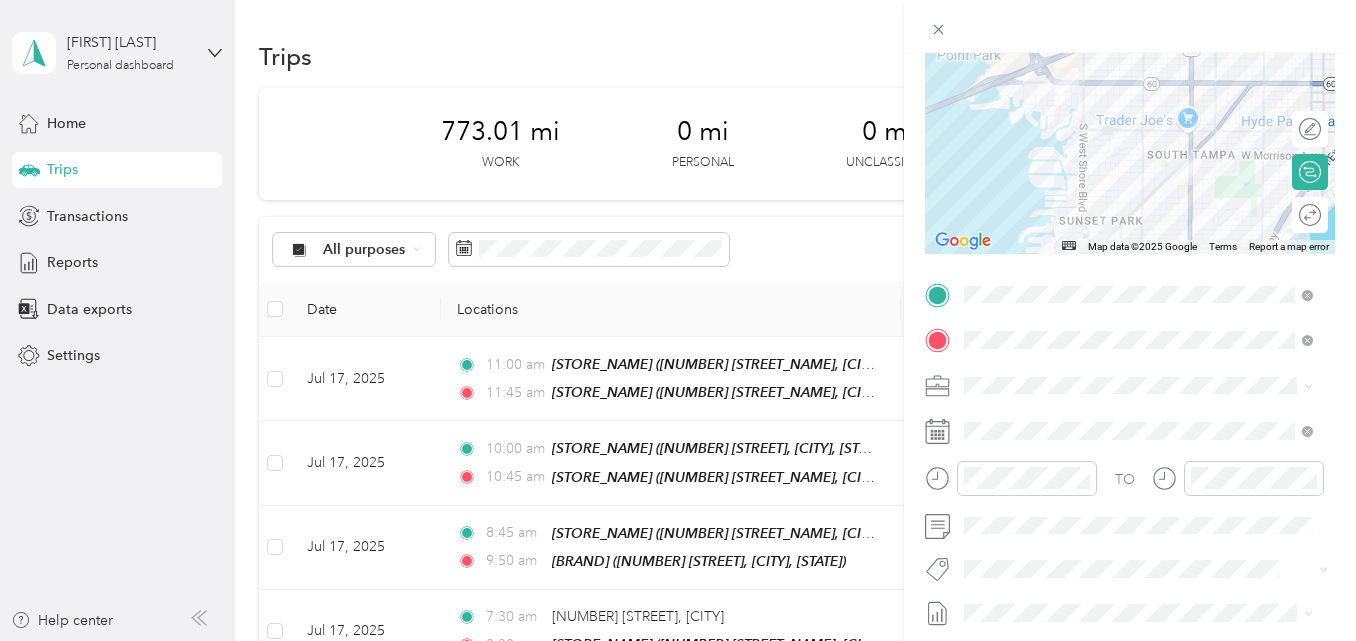 click on "New Trip Save This trip cannot be edited because it is either under review, approved, or paid. Contact your Team Manager to edit it. Miles ← Move left → Move right ↑ Move up ↓ Move down + Zoom in - Zoom out Home Jump left by 75% End Jump right by 75% Page Up Jump up by 75% Page Down Jump down by 75% Map Data Map data ©2025 Google Map data ©2025 Google 1 km  Click to toggle between metric and imperial units Terms Report a map error Edit route Calculate route Round trip TO Add photo" at bounding box center [678, 320] 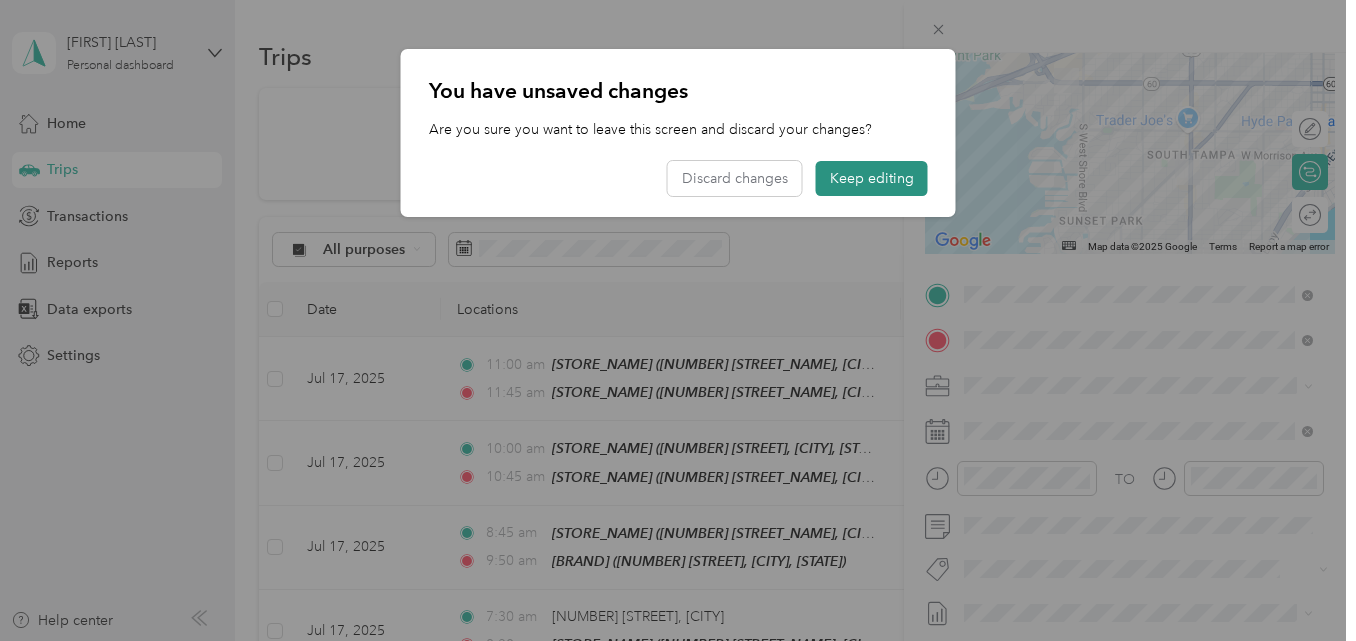 click on "Keep editing" at bounding box center [872, 178] 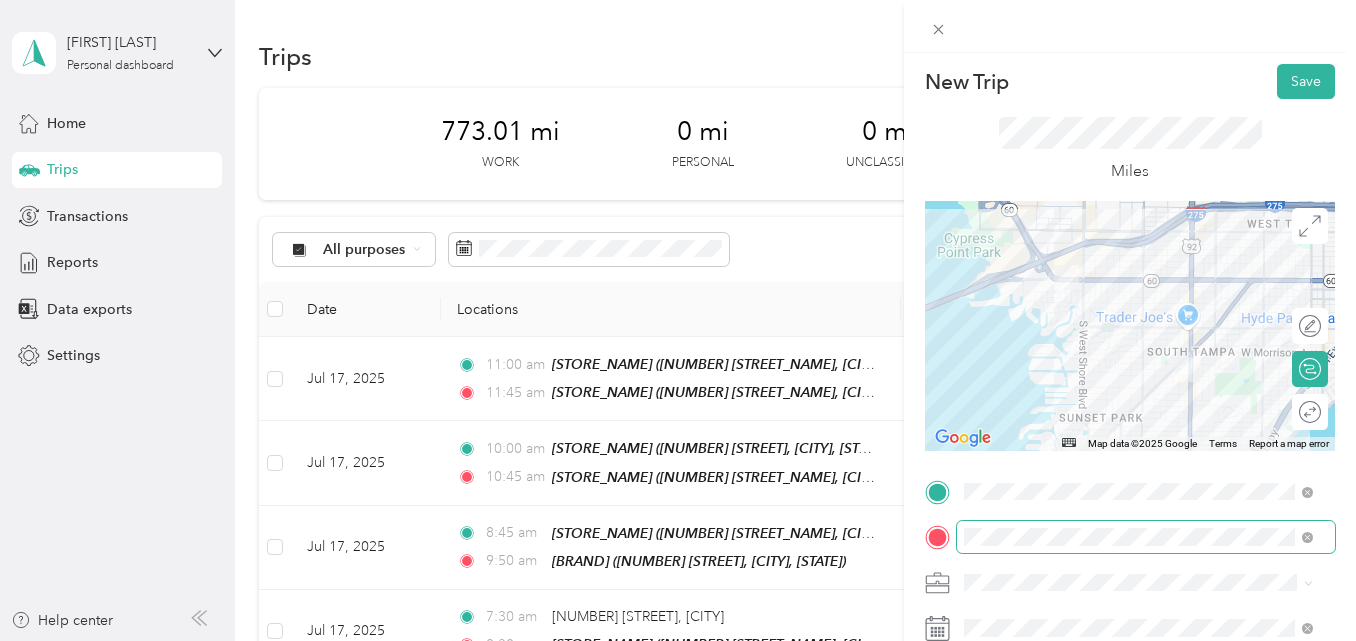 scroll, scrollTop: 0, scrollLeft: 0, axis: both 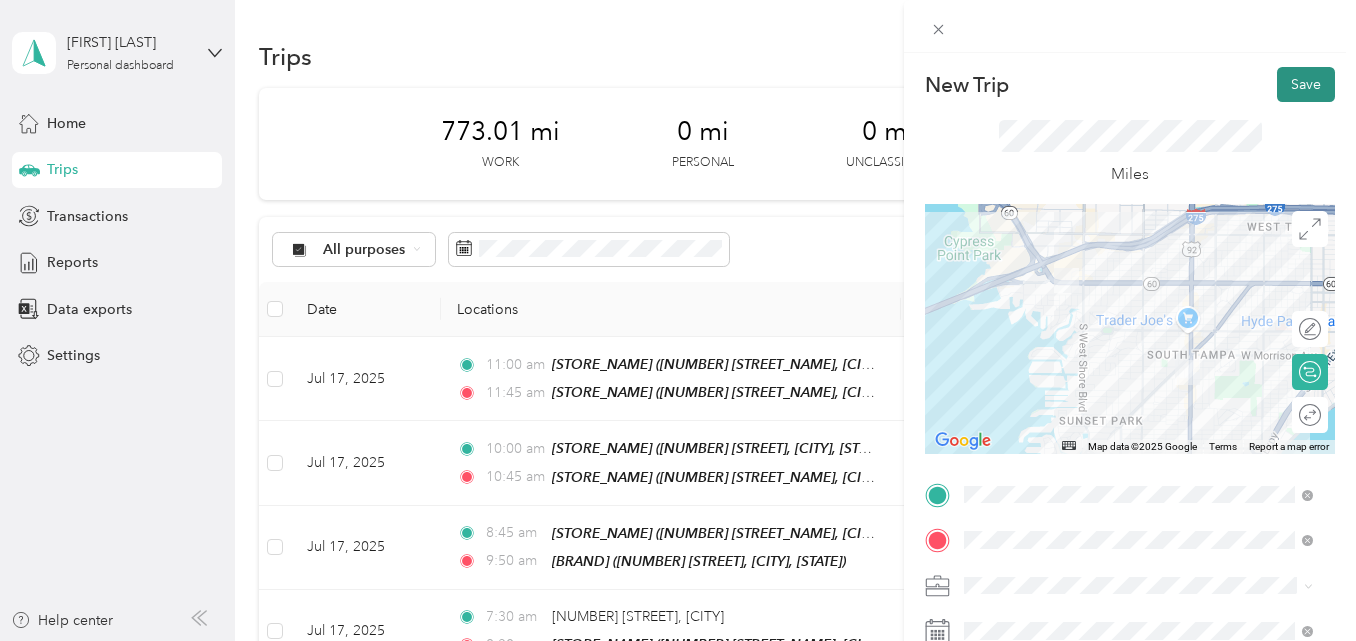 click on "Save" at bounding box center [1306, 84] 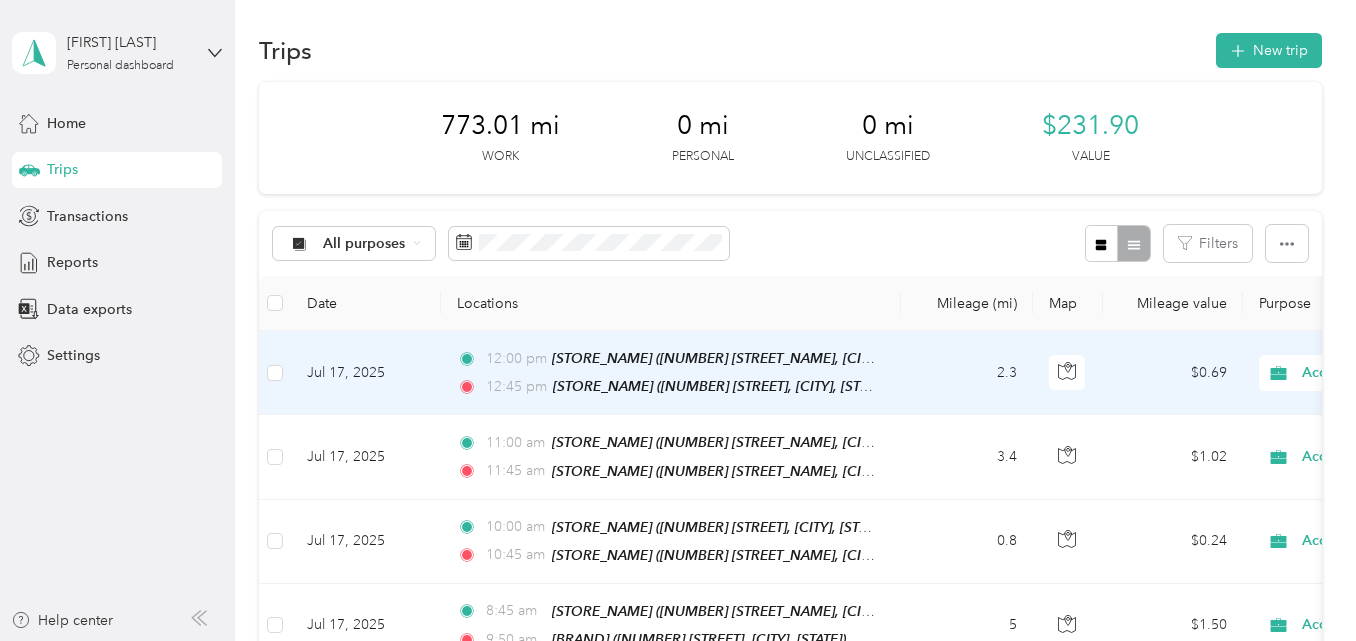 scroll, scrollTop: 0, scrollLeft: 0, axis: both 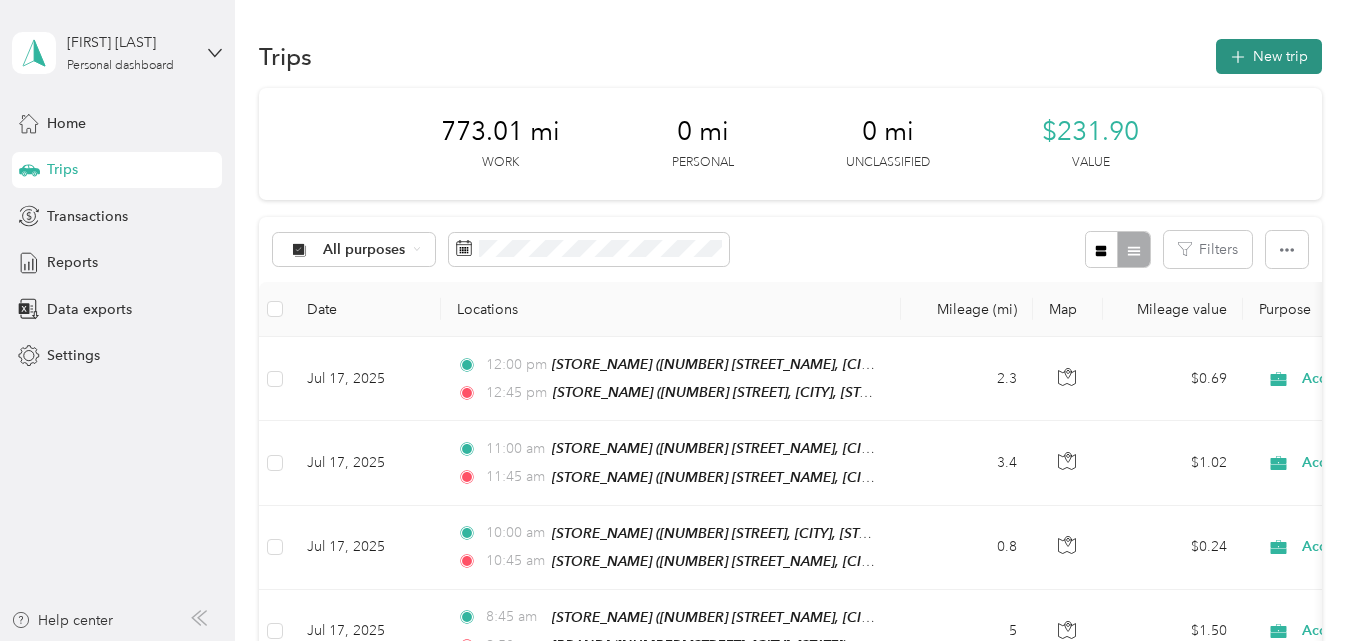 click 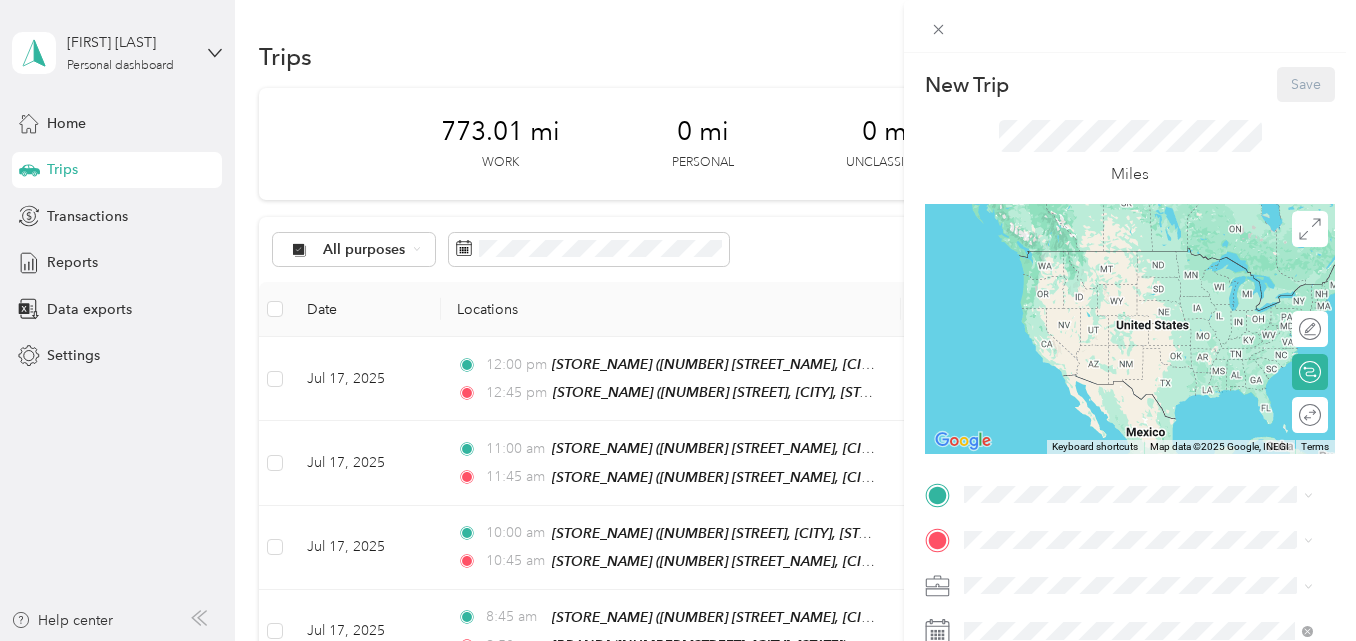 click on "New Trip Save This trip cannot be edited because it is either under review, approved, or paid. Contact your Team Manager to edit it. Miles ← Move left → Move right ↑ Move up ↓ Move down + Zoom in - Zoom out Home Jump left by 75% End Jump right by 75% Page Up Jump up by 75% Page Down Jump down by 75% Keyboard shortcuts Map Data Map data ©2025 Google, INEGI Map data ©2025 Google, INEGI 1000 km  Click to toggle between metric and imperial units Terms Report a map error Edit route Calculate route Round trip TO Add photo" at bounding box center (1130, 514) 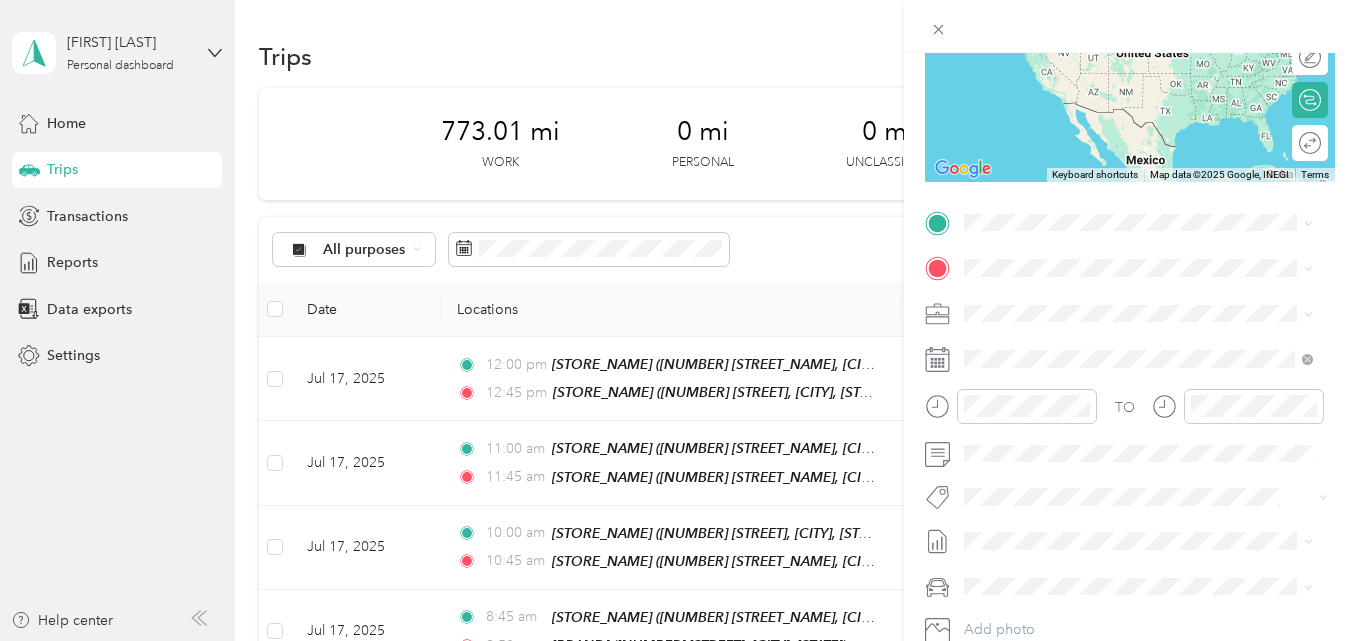 scroll, scrollTop: 300, scrollLeft: 0, axis: vertical 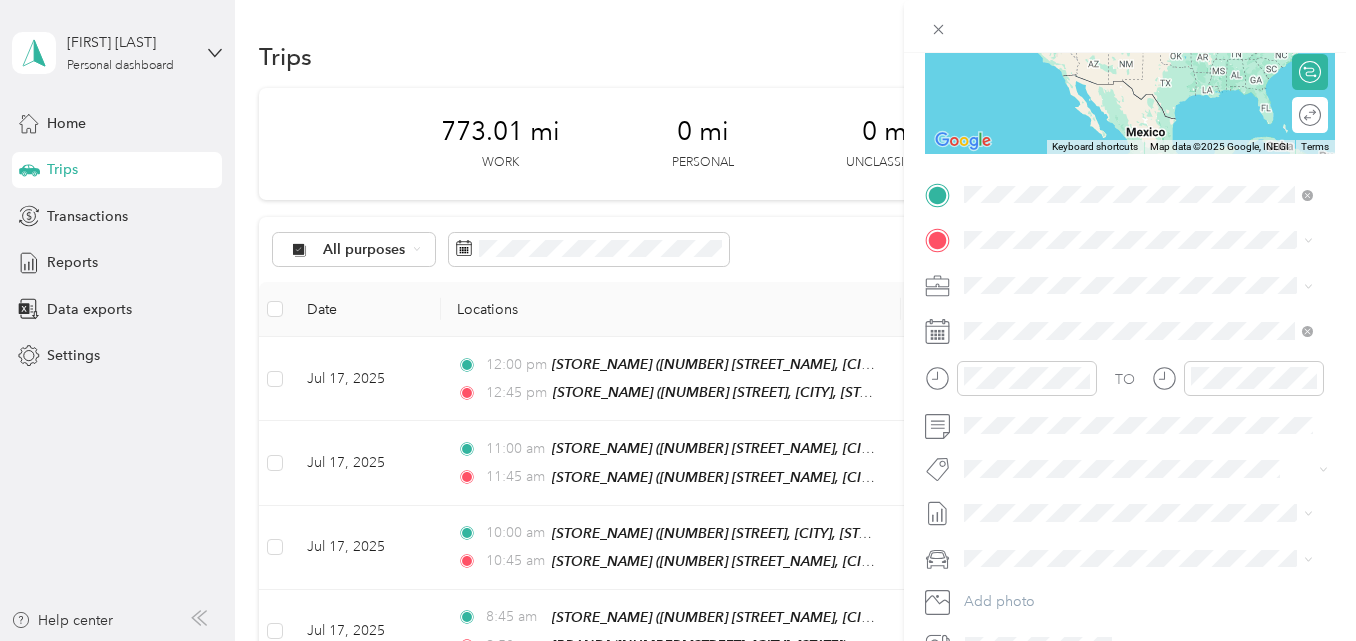 click on "TEAM Publix Super Market 4900 W Kennedy Blvd, 336091802, Tampa, FL, USA" at bounding box center (1154, 300) 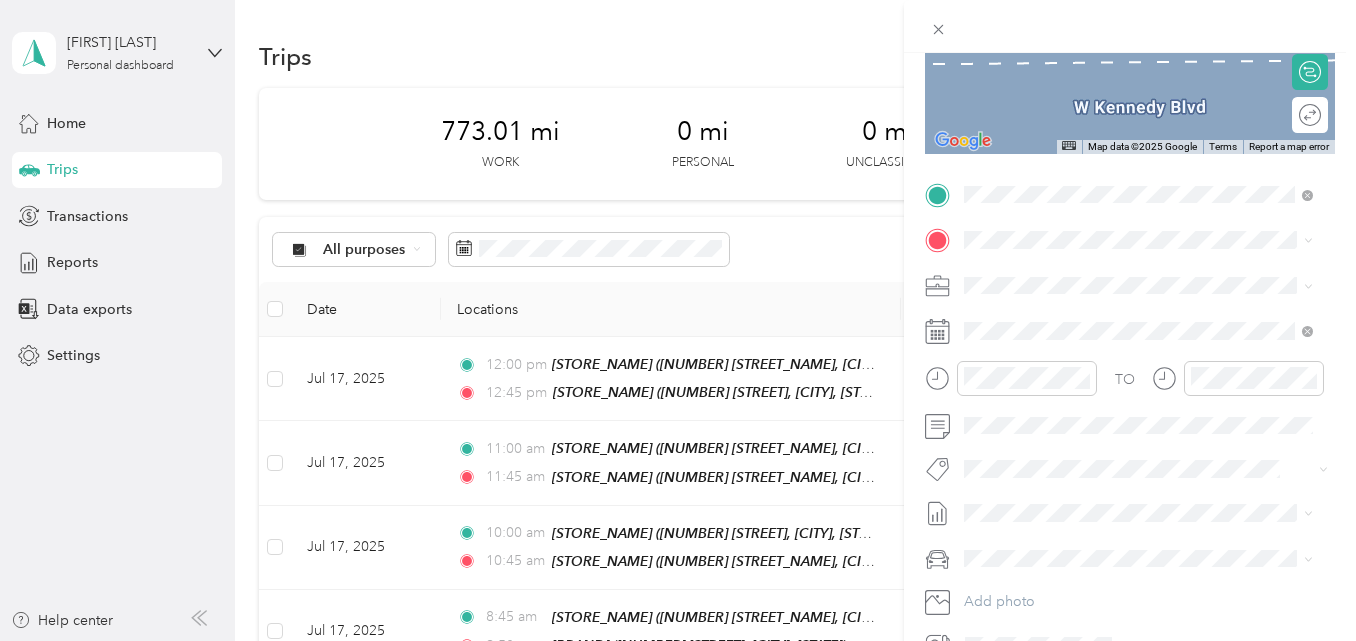 click on "[NUMBER] [STREET]
[CITY], [STATE] [POSTAL_CODE], [COUNTRY]" at bounding box center [1138, 320] 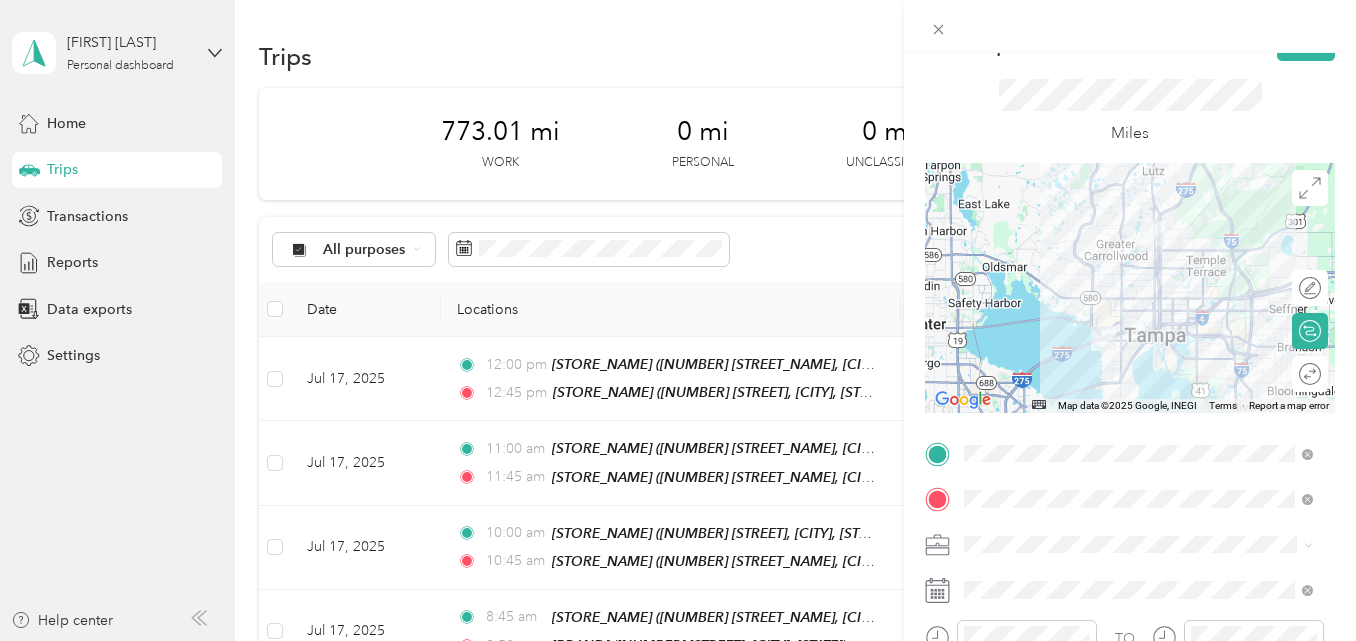 scroll, scrollTop: 0, scrollLeft: 0, axis: both 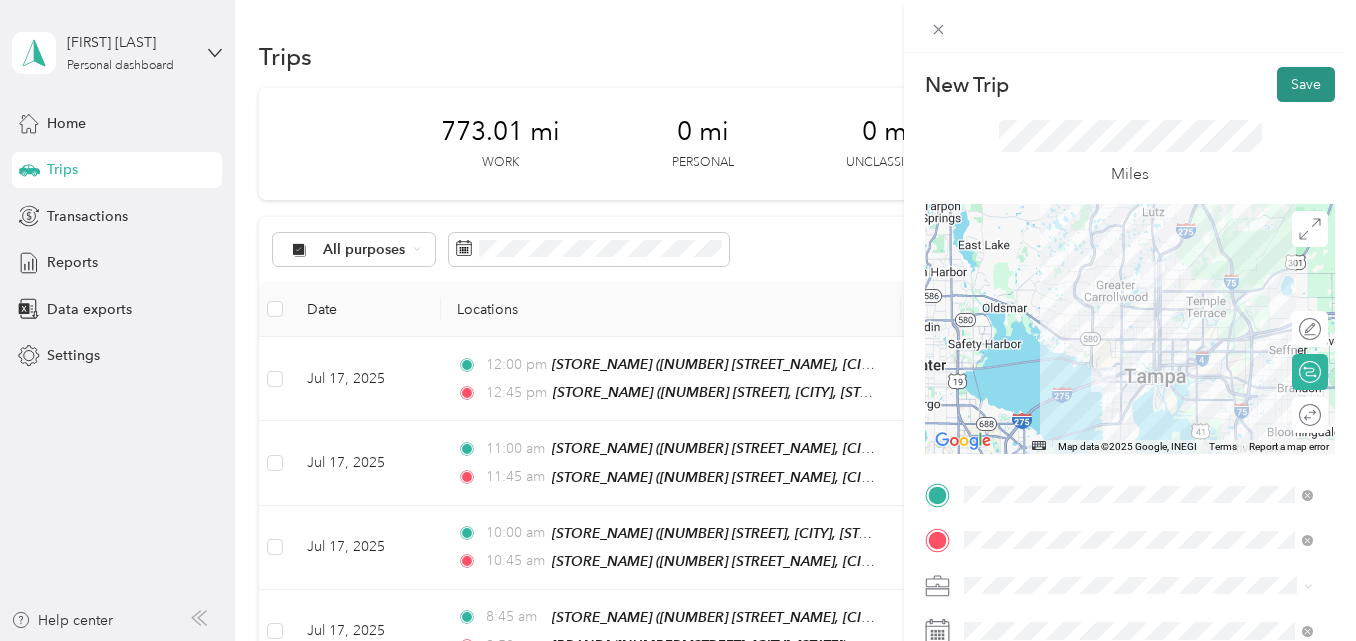 click on "Save" at bounding box center (1306, 84) 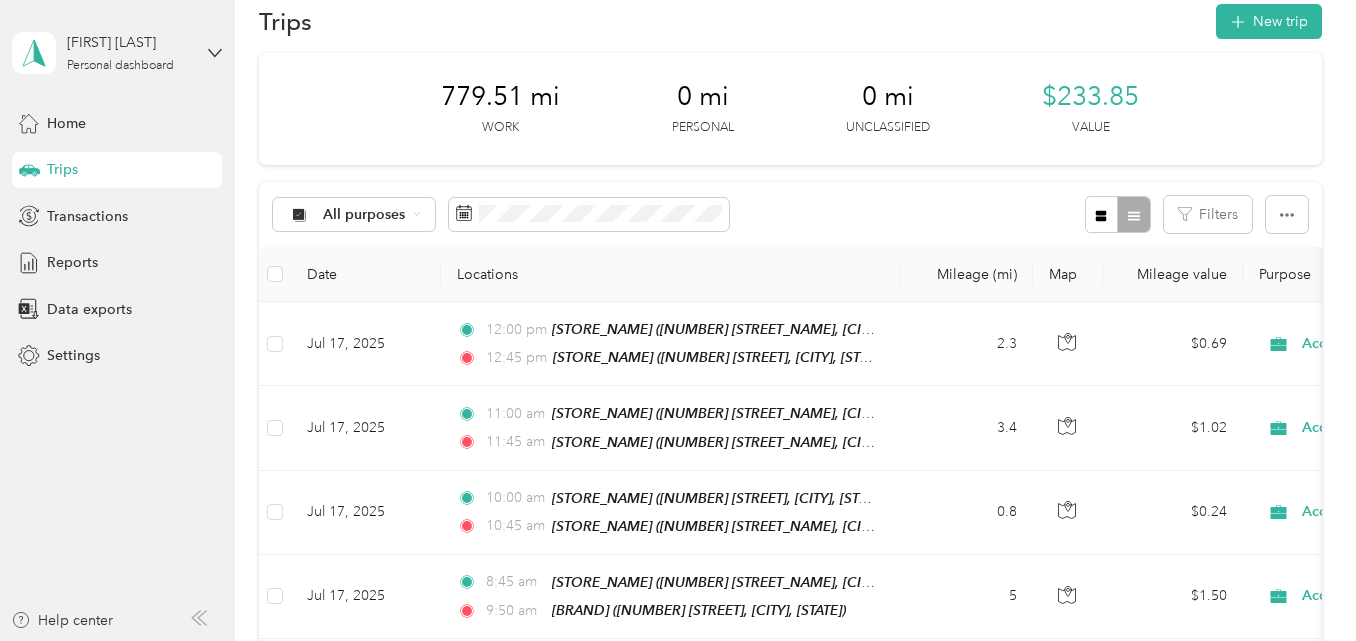 scroll, scrollTop: 0, scrollLeft: 0, axis: both 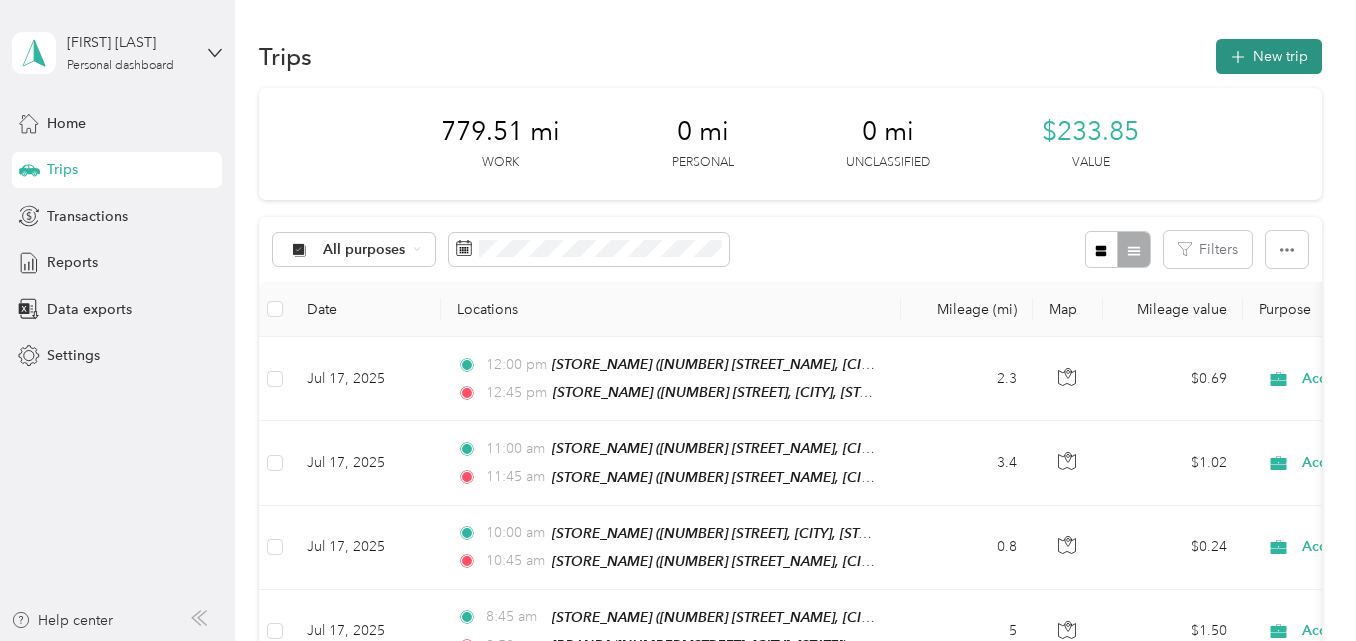 click on "New trip" at bounding box center [1269, 56] 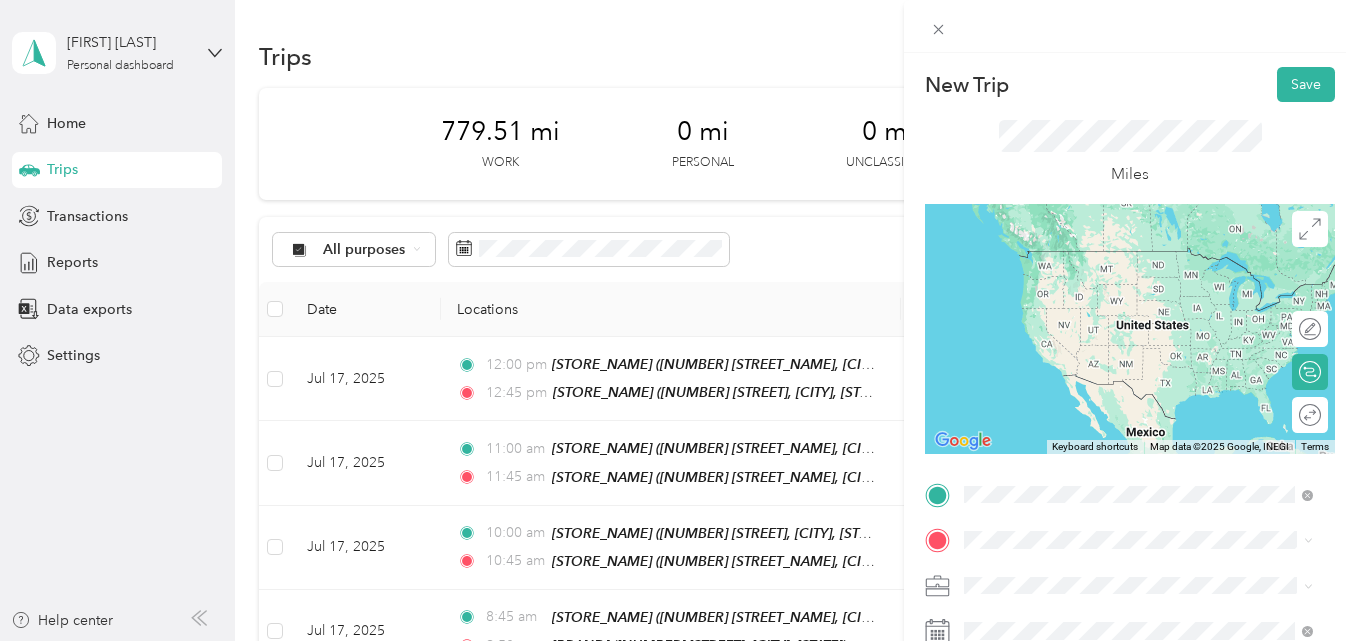 click on "TEAM Publix Super Market 4900 W Kennedy Blvd, 336091802, Tampa, FL, USA" at bounding box center (1154, 284) 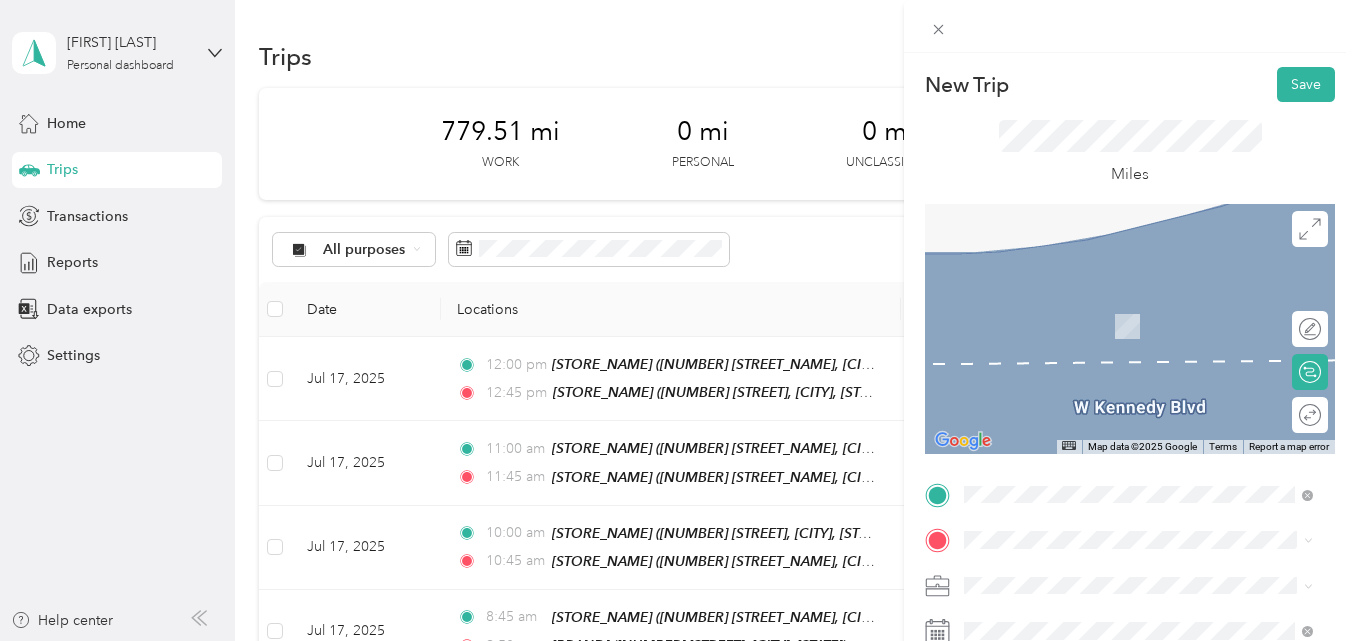 click on "[NUMBER] [STREET]
[CITY], [STATE] [POSTAL_CODE], [COUNTRY]" at bounding box center [1146, 304] 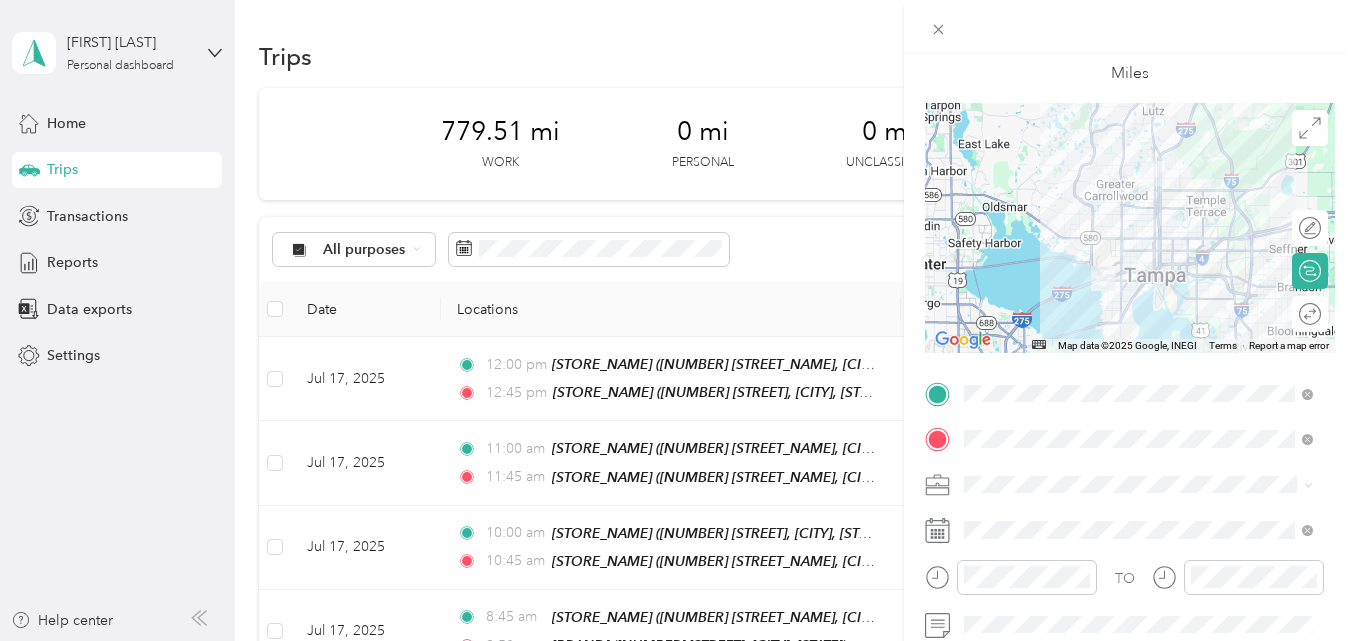 scroll, scrollTop: 200, scrollLeft: 0, axis: vertical 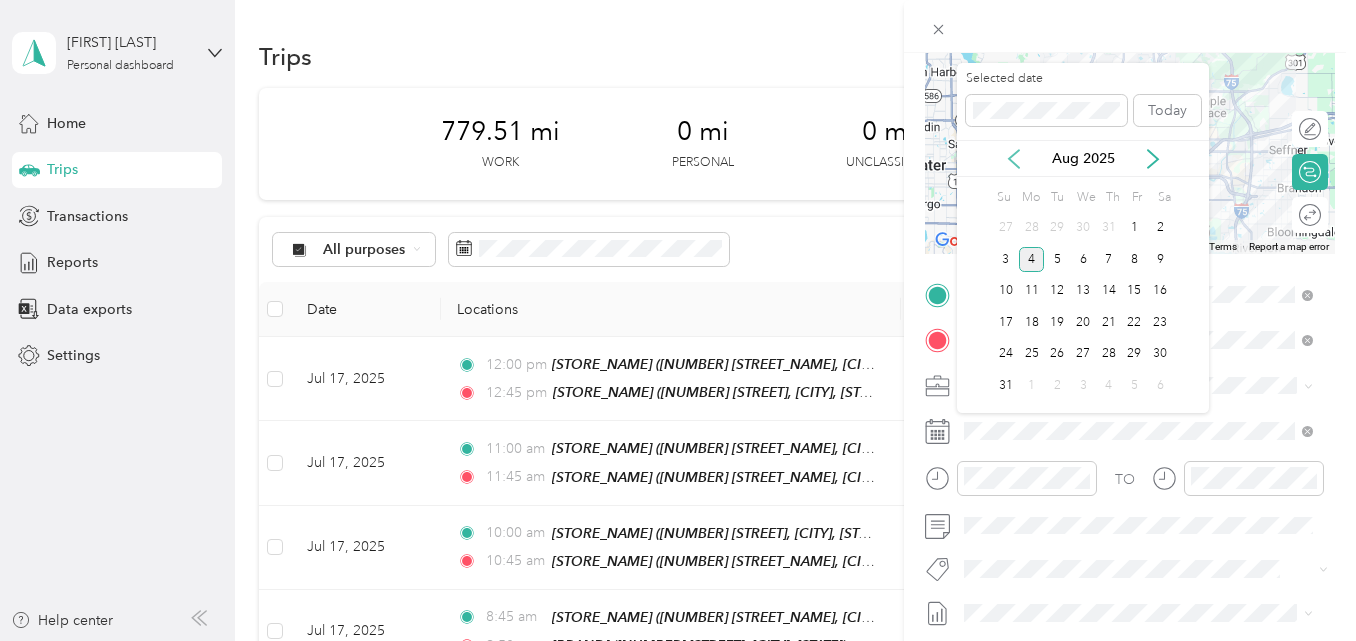 click 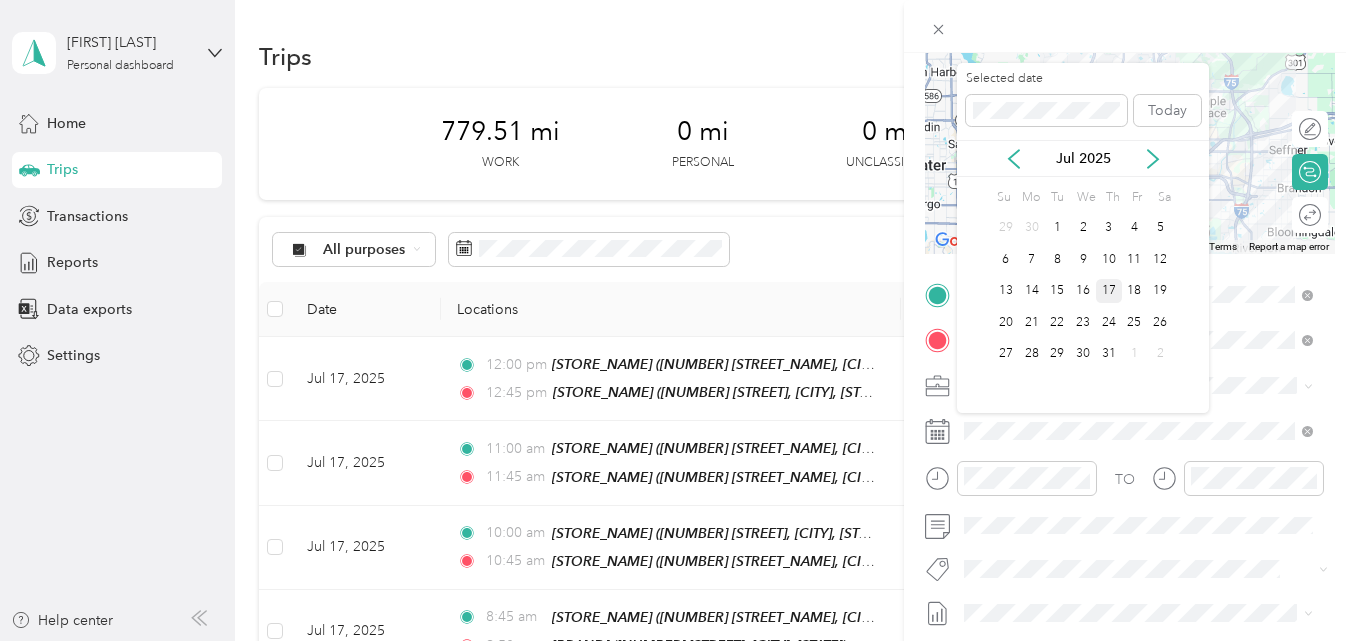 click on "17" at bounding box center (1109, 291) 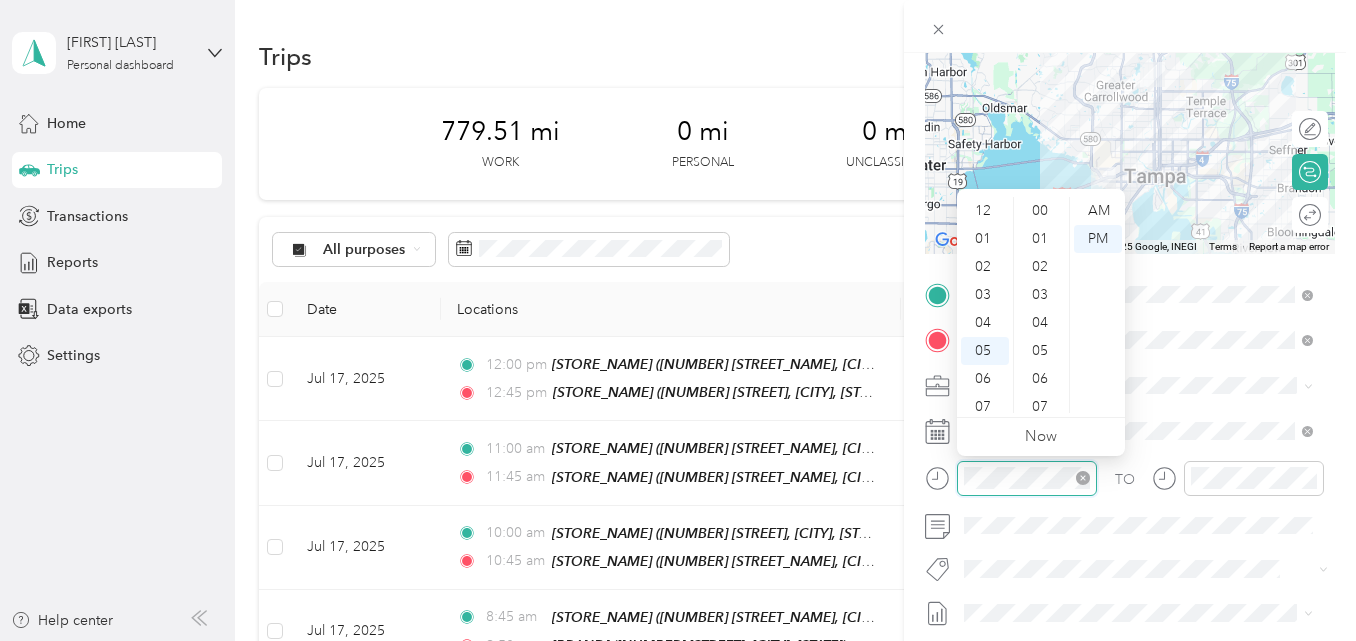 scroll, scrollTop: 840, scrollLeft: 0, axis: vertical 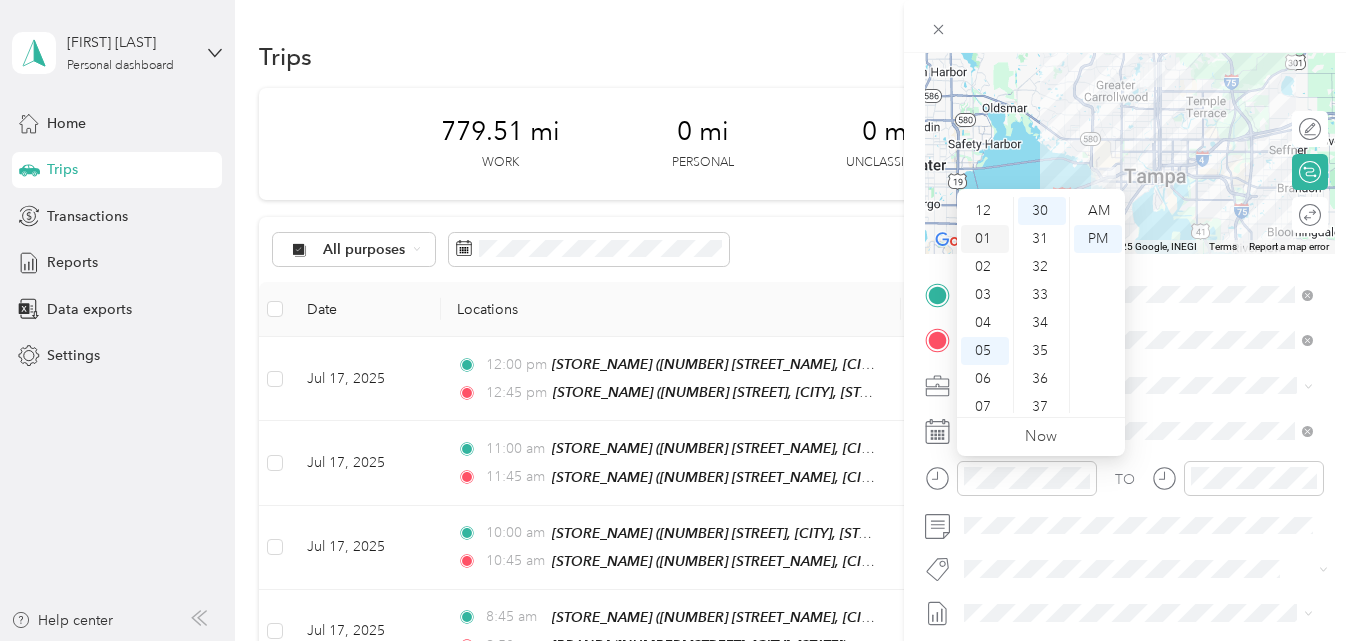 click on "01" at bounding box center (985, 239) 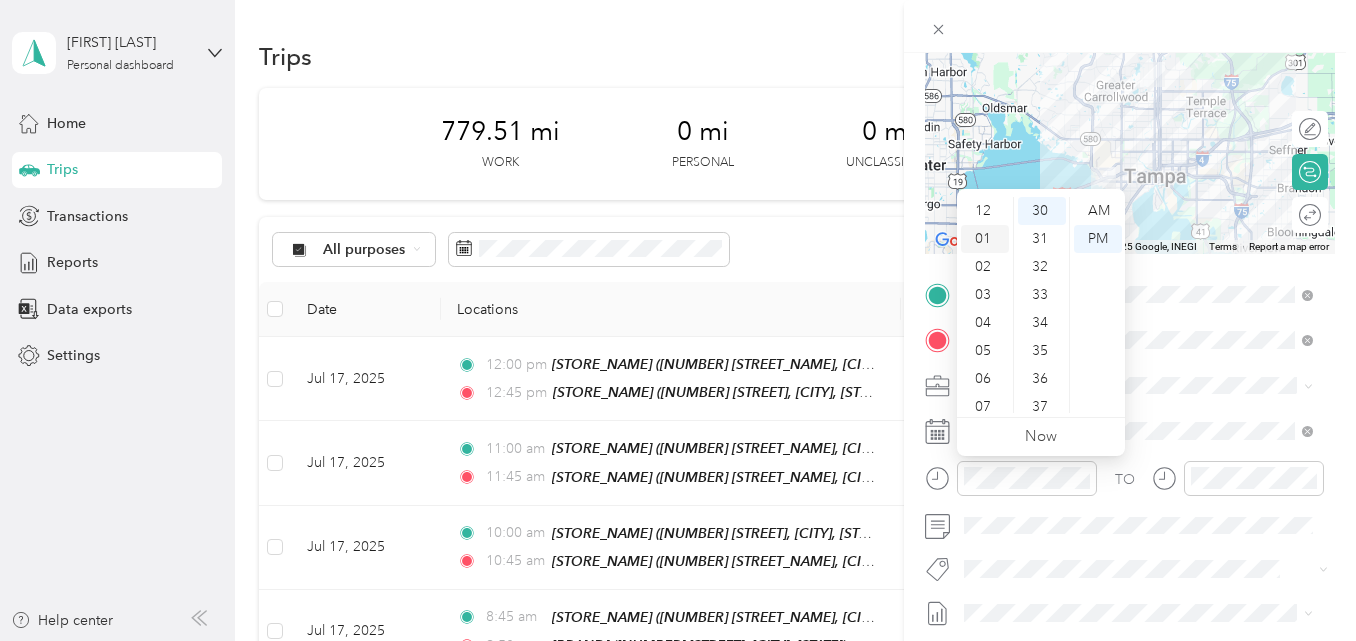 scroll, scrollTop: 28, scrollLeft: 0, axis: vertical 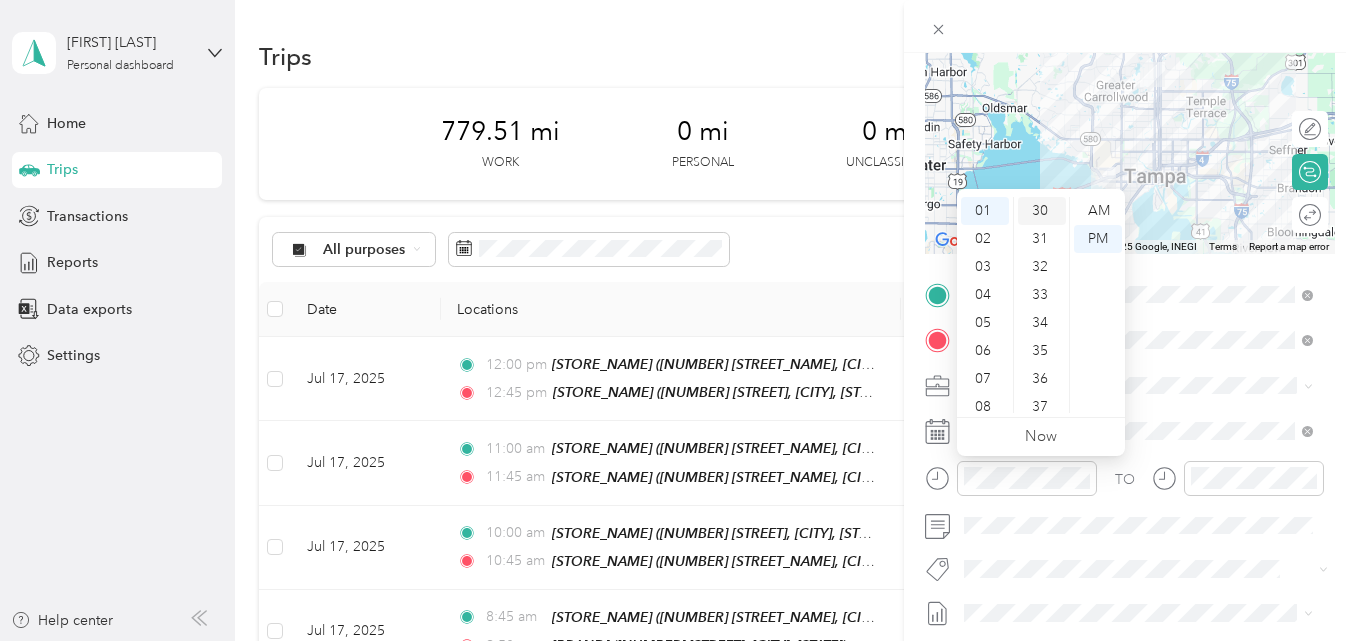 click on "30" at bounding box center (1042, 211) 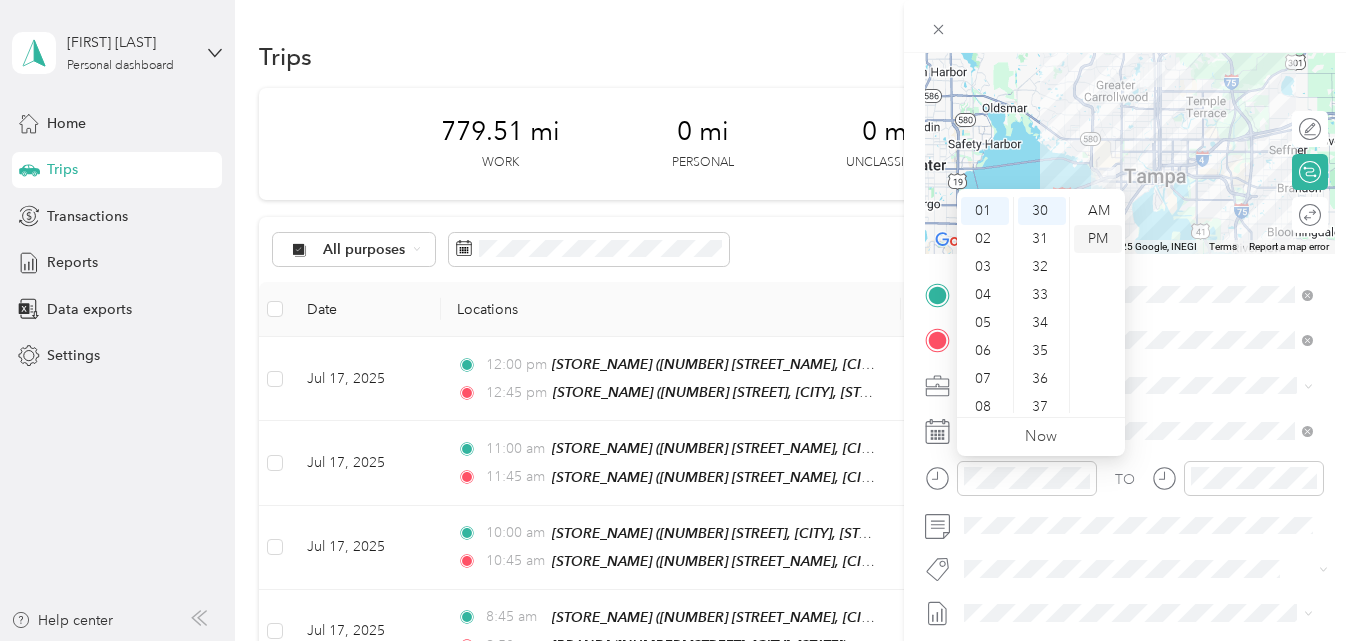 click on "PM" at bounding box center (1098, 239) 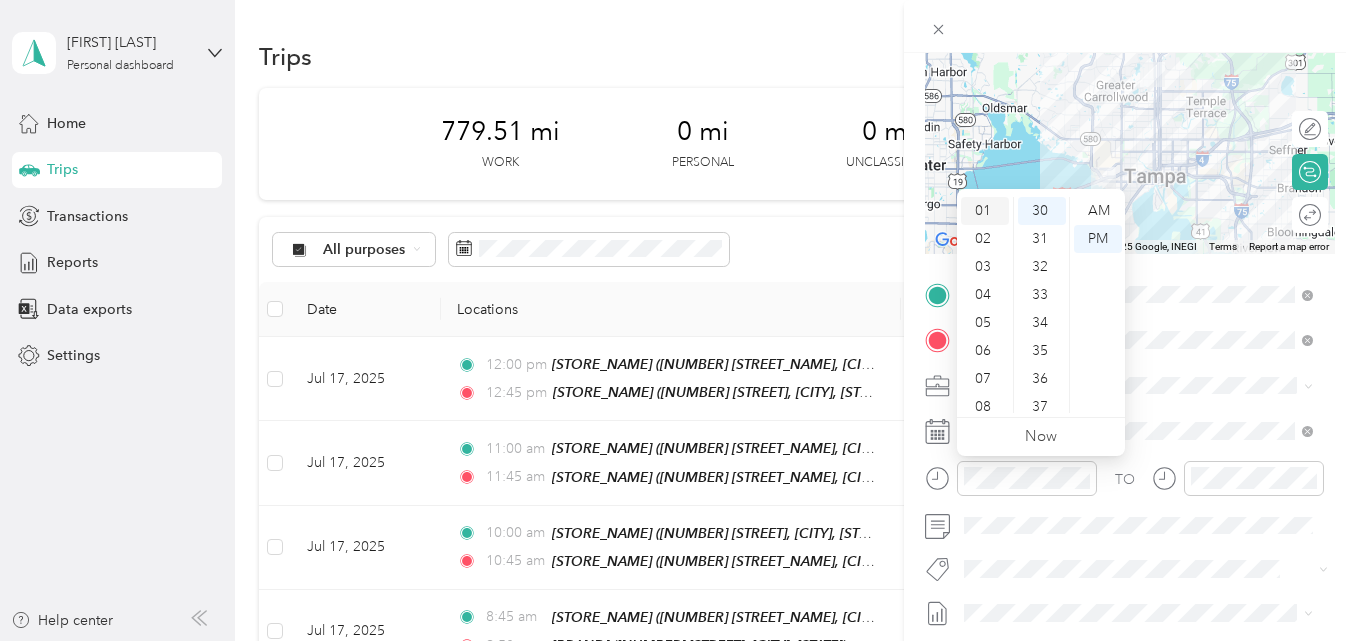 click on "01" at bounding box center (985, 211) 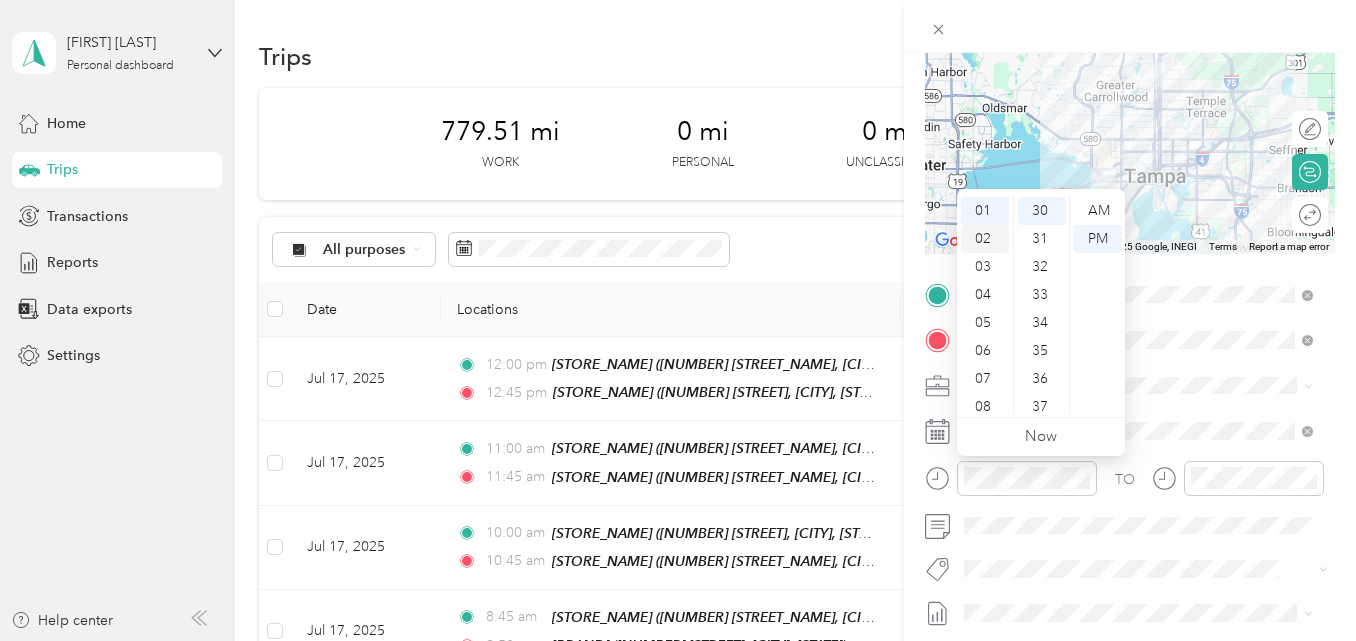 click on "02" at bounding box center (985, 239) 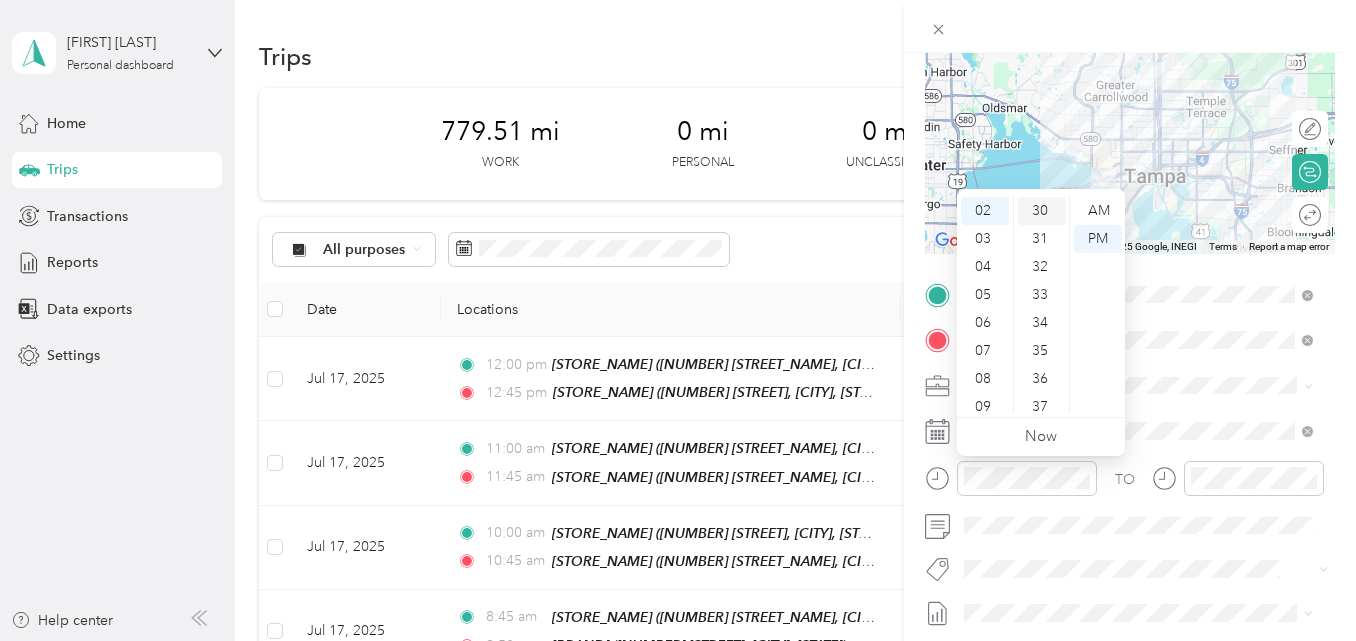 click on "30" at bounding box center [1042, 211] 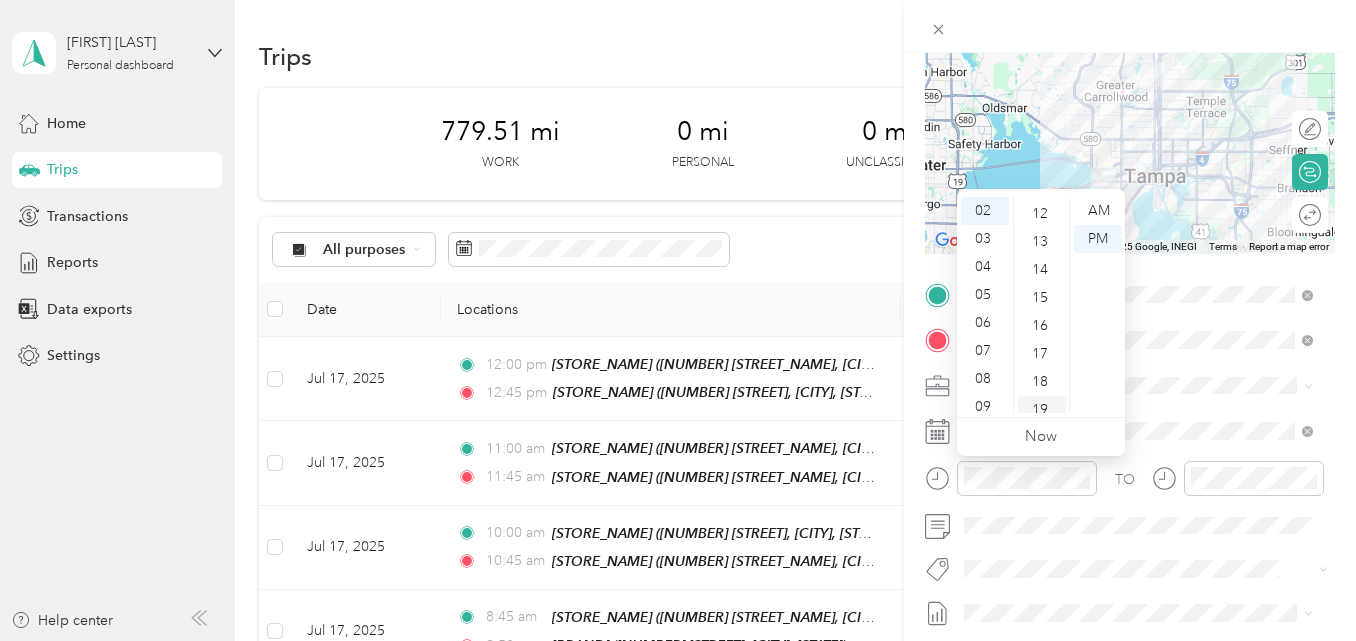 scroll, scrollTop: 0, scrollLeft: 0, axis: both 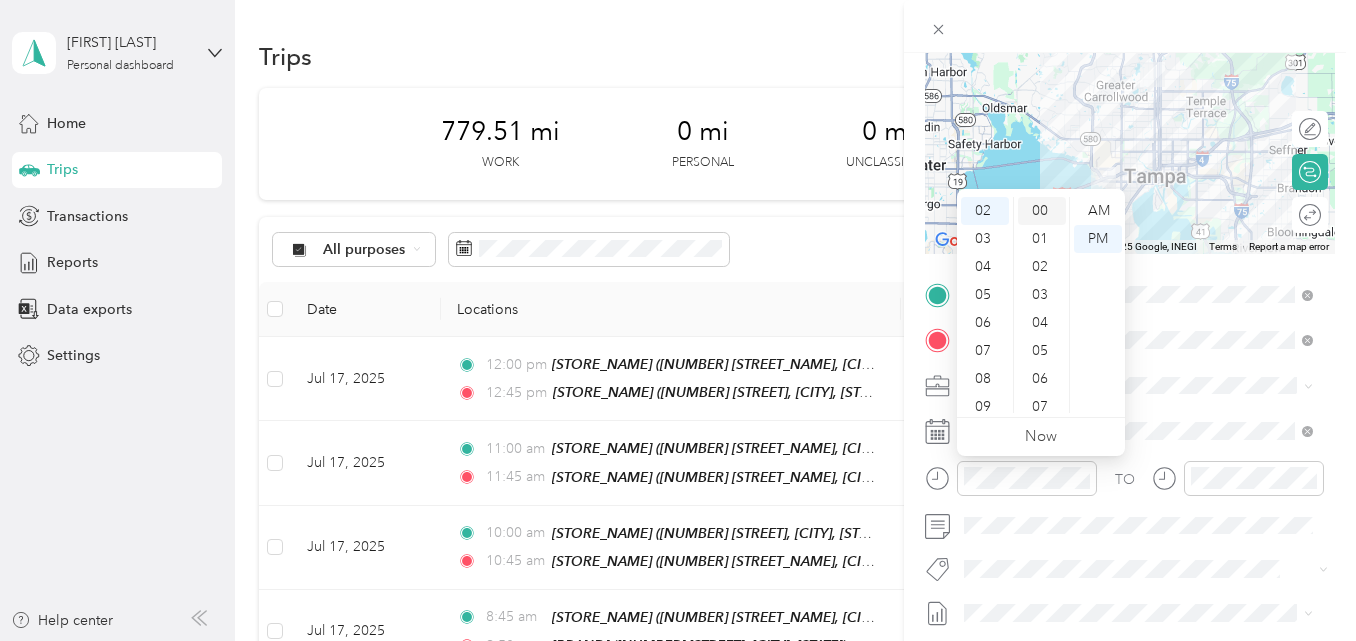 click on "00" at bounding box center (1042, 211) 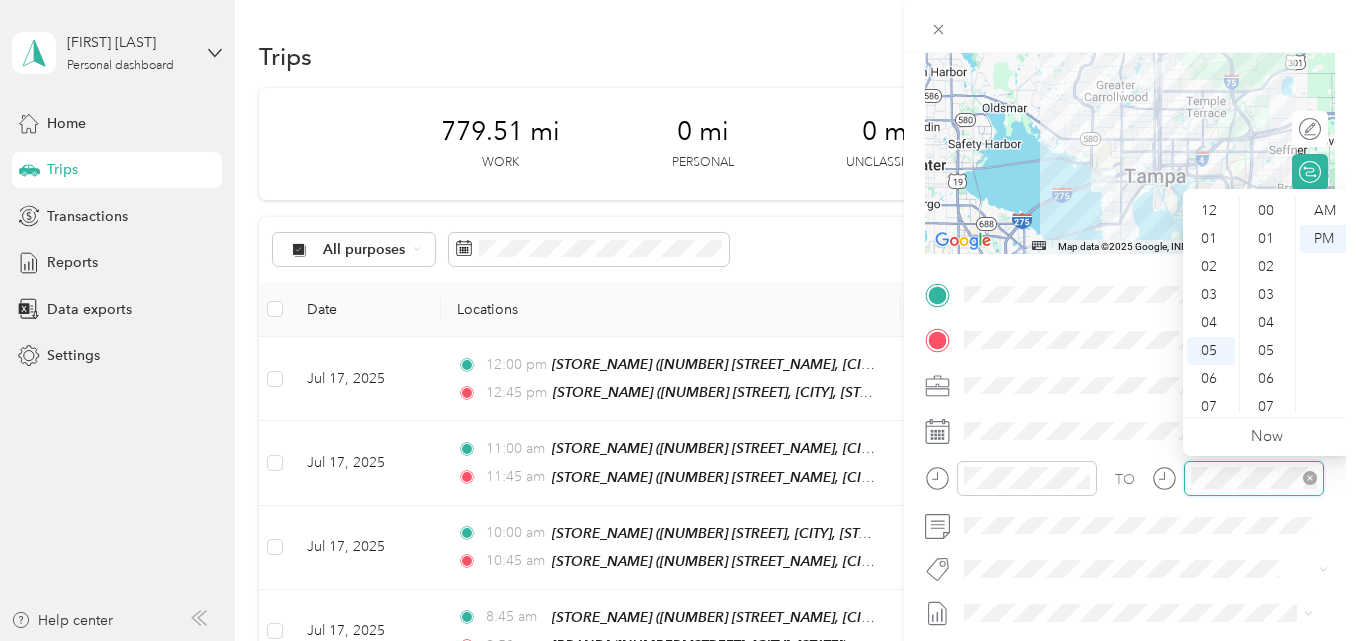 scroll, scrollTop: 120, scrollLeft: 0, axis: vertical 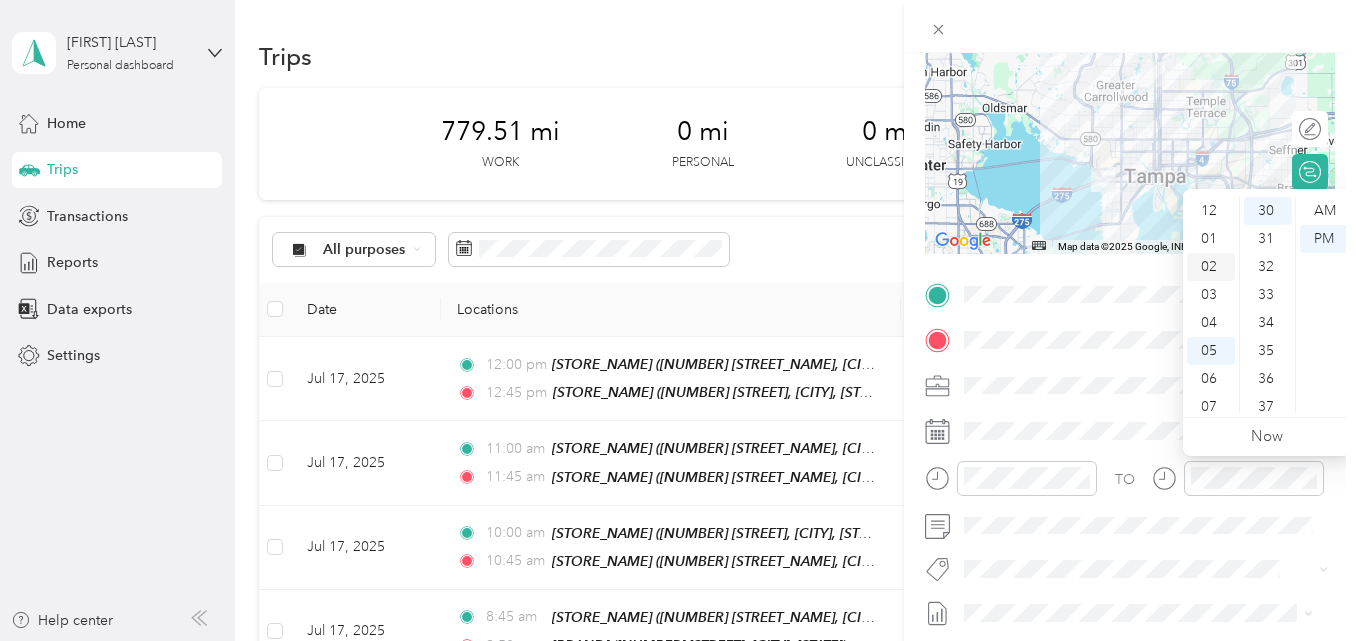 click on "02" at bounding box center (1211, 267) 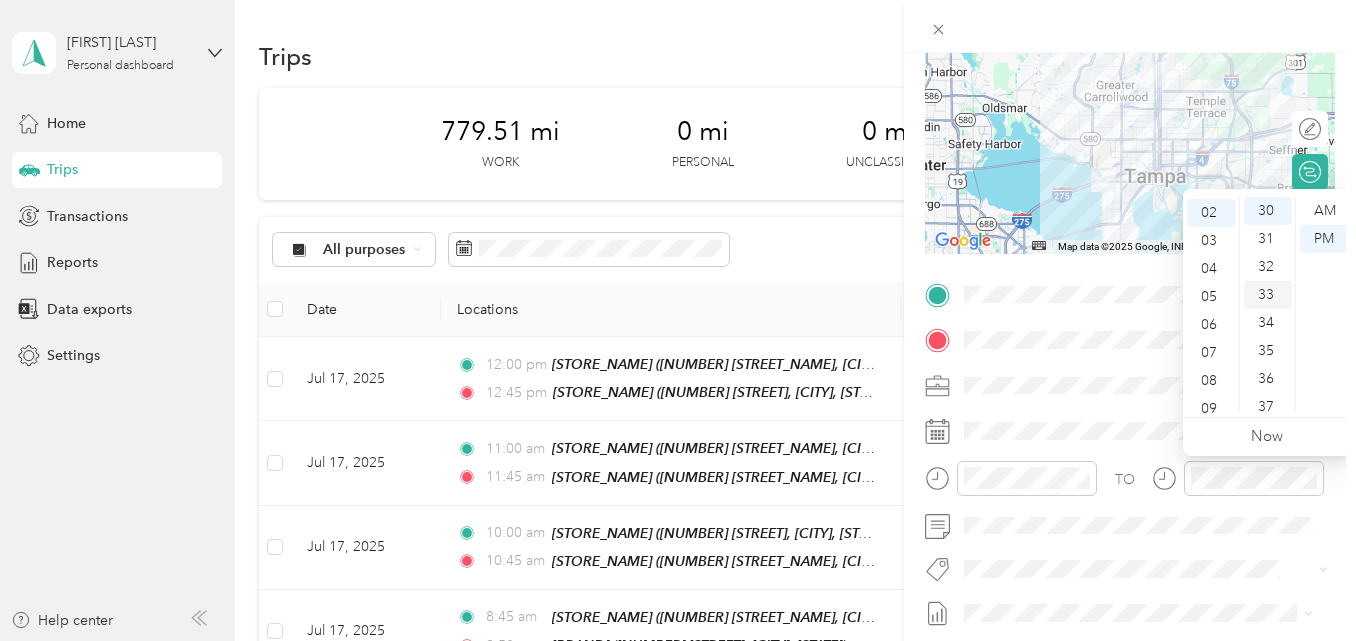 scroll, scrollTop: 56, scrollLeft: 0, axis: vertical 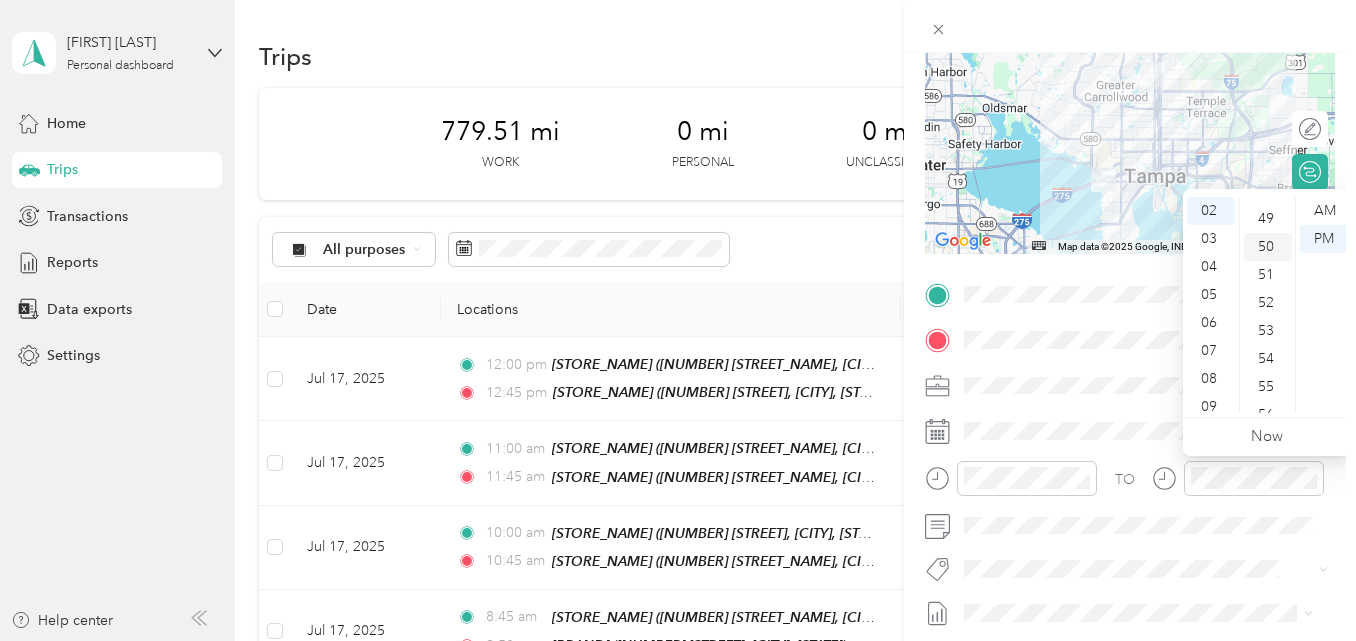click on "50" at bounding box center (1268, 247) 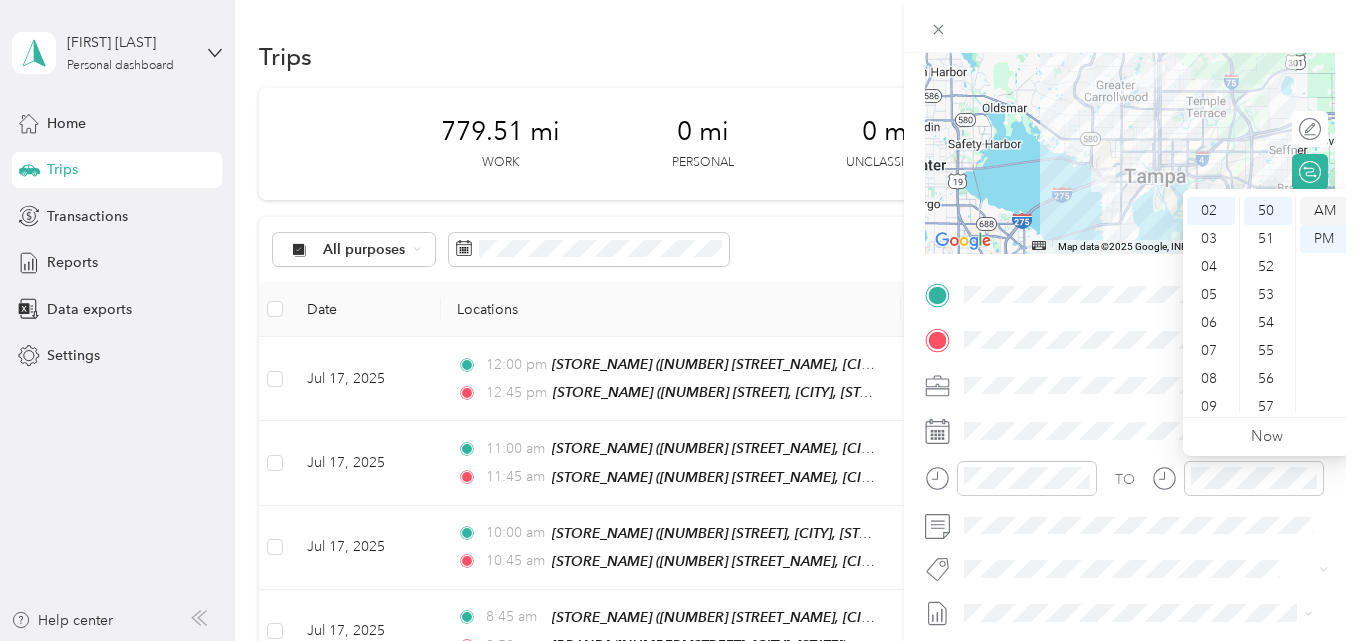 click on "AM" at bounding box center [1324, 211] 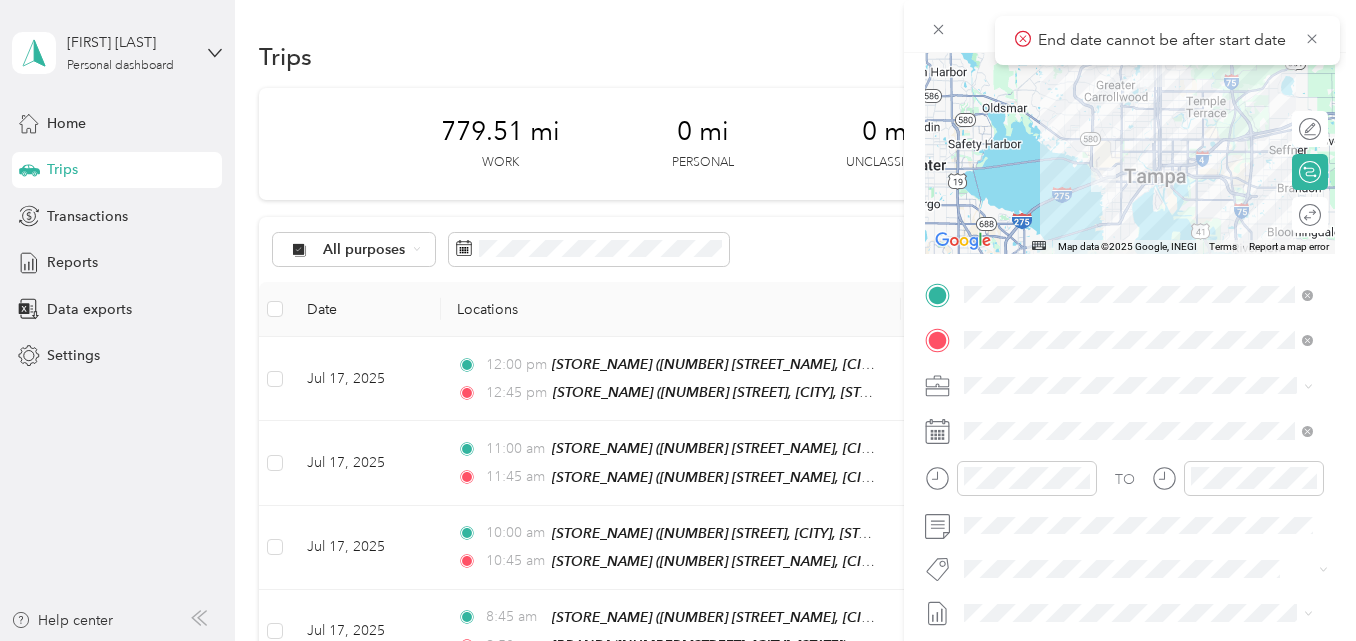 click on "New Trip Save This trip cannot be edited because it is either under review, approved, or paid. Contact your Team Manager to edit it. Miles ← Move left → Move right ↑ Move up ↓ Move down + Zoom in - Zoom out Home Jump left by 75% End Jump right by 75% Page Up Jump up by 75% Page Down Jump down by 75% Map Data Map data ©2025 Google, INEGI Map data ©2025 Google 10 km  Click to toggle between metric and imperial units Terms Report a map error Edit route Calculate route Round trip TO Add photo" at bounding box center (1130, 314) 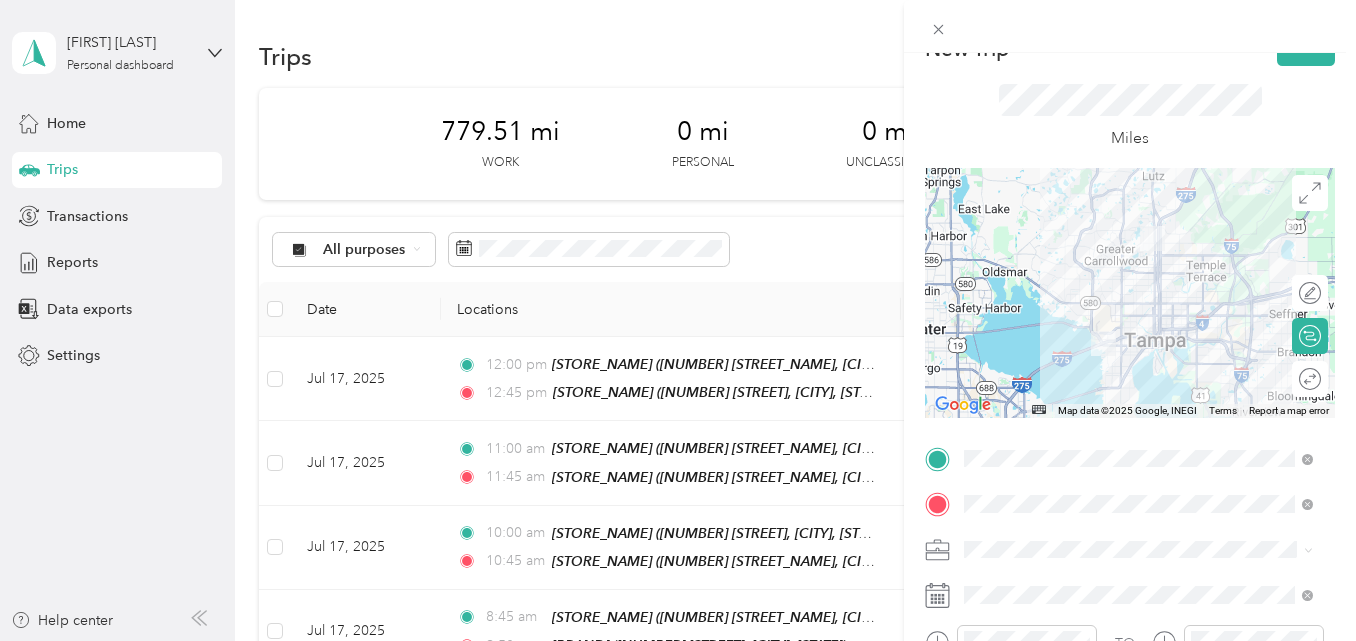 scroll, scrollTop: 0, scrollLeft: 0, axis: both 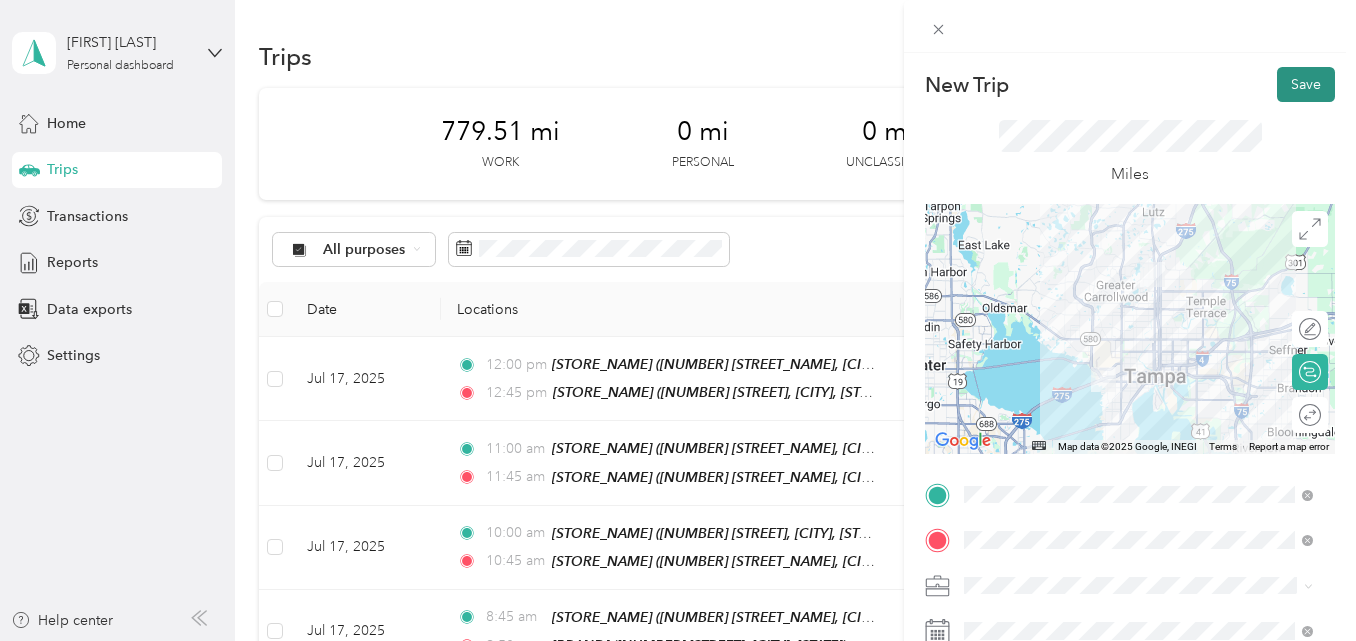 click on "Save" at bounding box center [1306, 84] 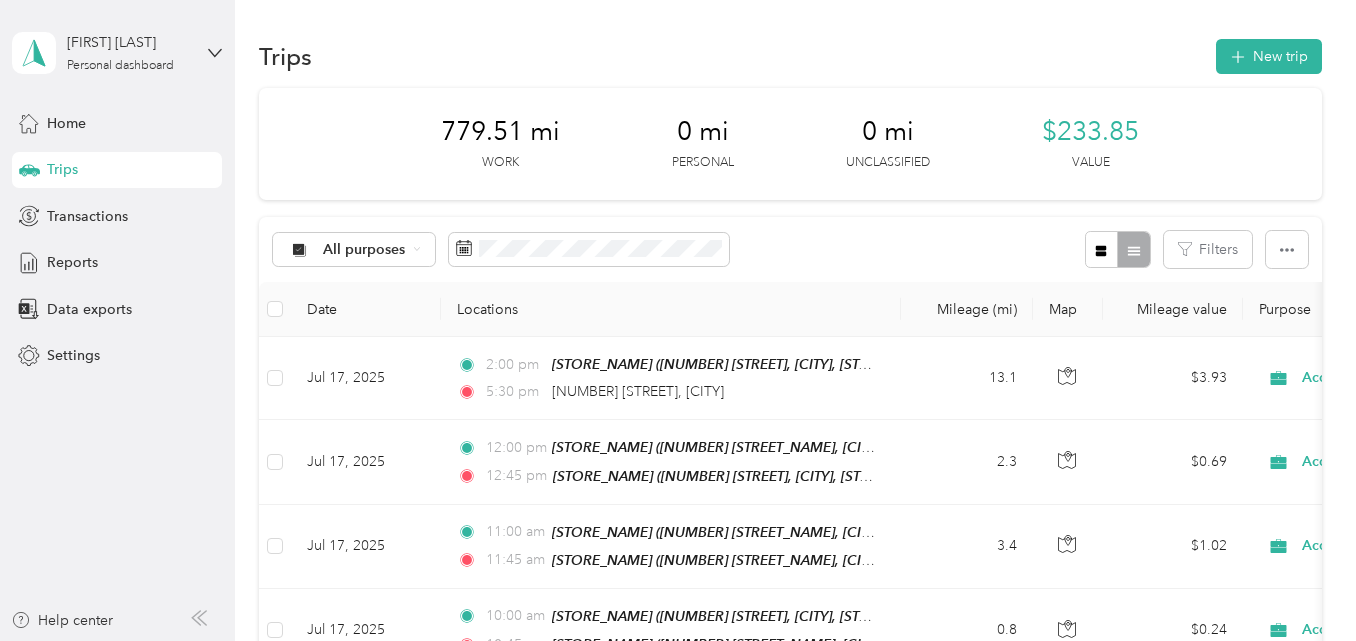 click on "Trips New trip 779.51   mi Work 0   mi Personal 0   mi Unclassified $233.85 Value All purposes Filters Date Locations Mileage (mi) Map Mileage value Purpose Track Method Report                     Jul 17, 2025 2:00 pm Publix Super Market (4900 W Kennedy Blvd, Tampa, FL) 5:30 pm 13681 North Florida Avenue, Tampa 13.1 $3.93 Acosta Manual Jul 16 - 31, 2025 Jul 17, 2025 12:00 pm Publix Super Market (1313 S Dale Mabry Hwy, Tampa, FL) 12:45 pm Publix Super Market (4900 W Kennedy Blvd, Tampa, FL) 2.3 $0.69 Acosta Manual Jul 16 - 31, 2025 Jul 17, 2025 11:00 am Publix Super Market (4315 W Gandy Blvd, Tampa, FL) 11:45 am Publix Super Market (1313 S Dale Mabry Hwy, Tampa, FL) 3.4 $1.02 Acosta Manual Jul 16 - 31, 2025 Jul 17, 2025 10:00 am Publix Super Market (3617 W Gandy Blvd, Tampa, FL) 10:45 am Publix Super Market (4315 W Gandy Blvd, Tampa, FL) 0.8 $0.24 Acosta Manual Jul 16 - 31, 2025 Jul 17, 2025 8:45 am Publix Super Market (243 Bayshore Blvd, Tampa, FL) 9:50 am 5 $1.50 Acosta Manual Jul 16 - 31, 2025 10" at bounding box center [790, 1342] 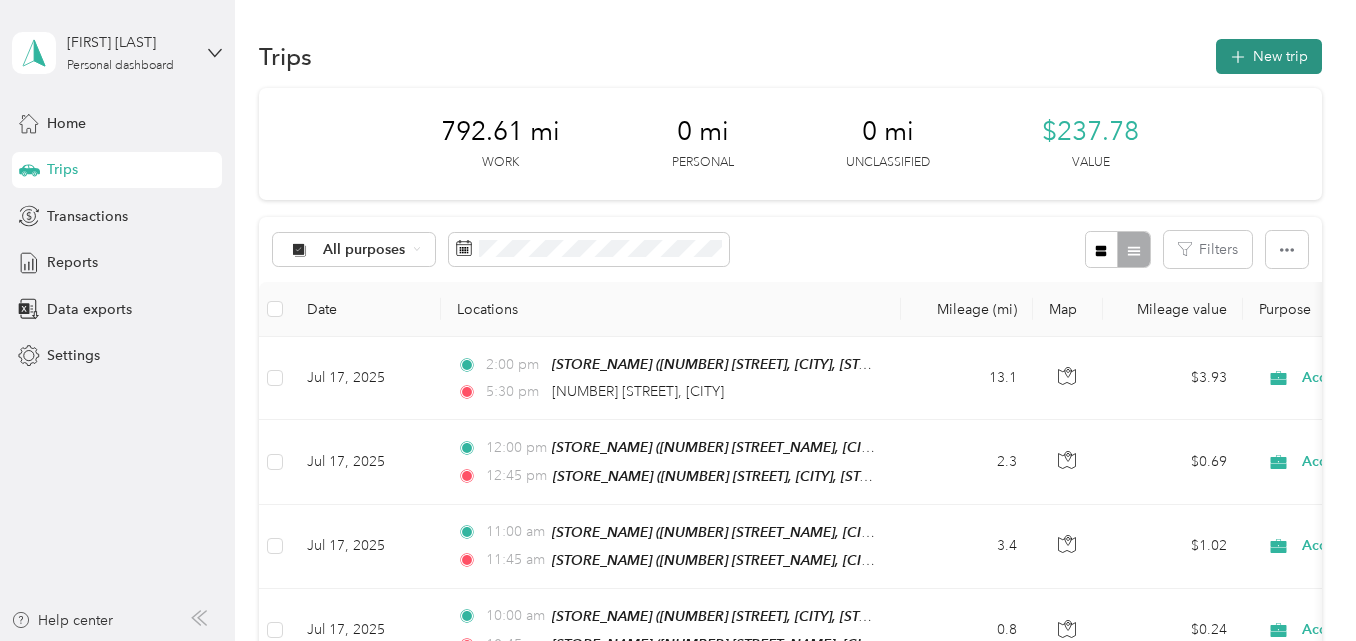 click on "New trip" at bounding box center (1269, 56) 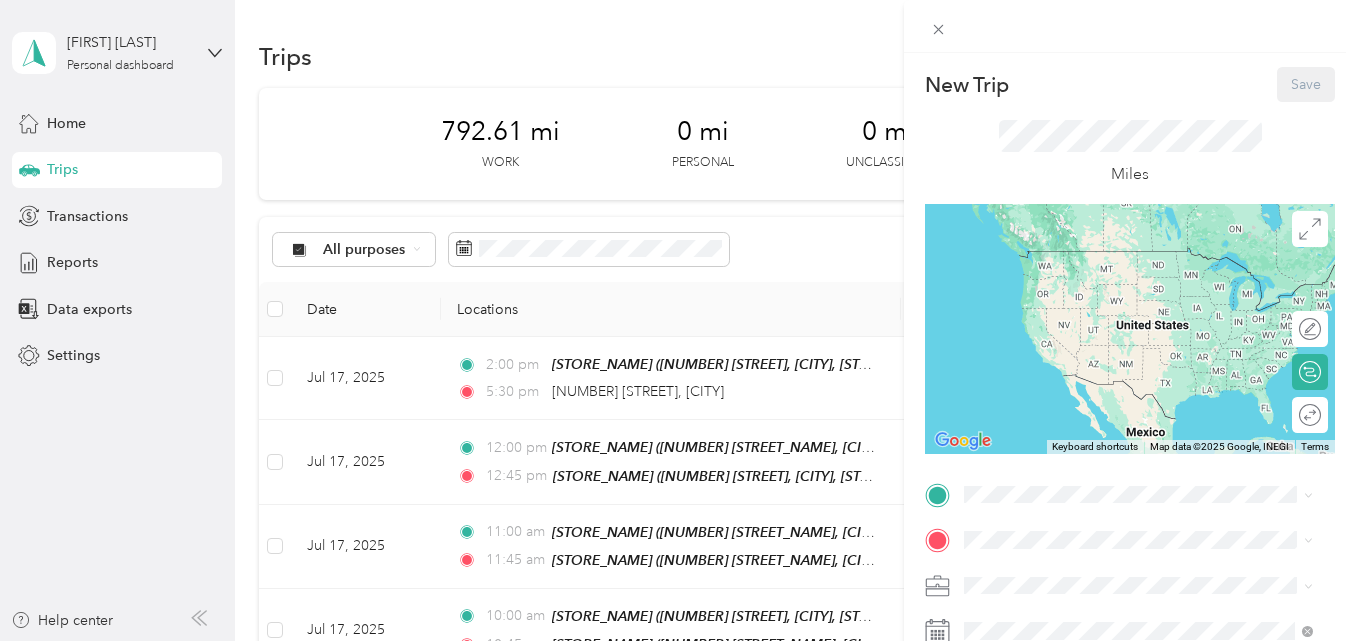 click on "New Trip Save This trip cannot be edited because it is either under review, approved, or paid. Contact your Team Manager to edit it. Miles ← Move left → Move right ↑ Move up ↓ Move down + Zoom in - Zoom out Home Jump left by 75% End Jump right by 75% Page Up Jump up by 75% Page Down Jump down by 75% Keyboard shortcuts Map Data Map data ©2025 Google, INEGI Map data ©2025 Google, INEGI 1000 km  Click to toggle between metric and imperial units Terms Report a map error Edit route Calculate route Round trip TO Add photo" at bounding box center [1130, 514] 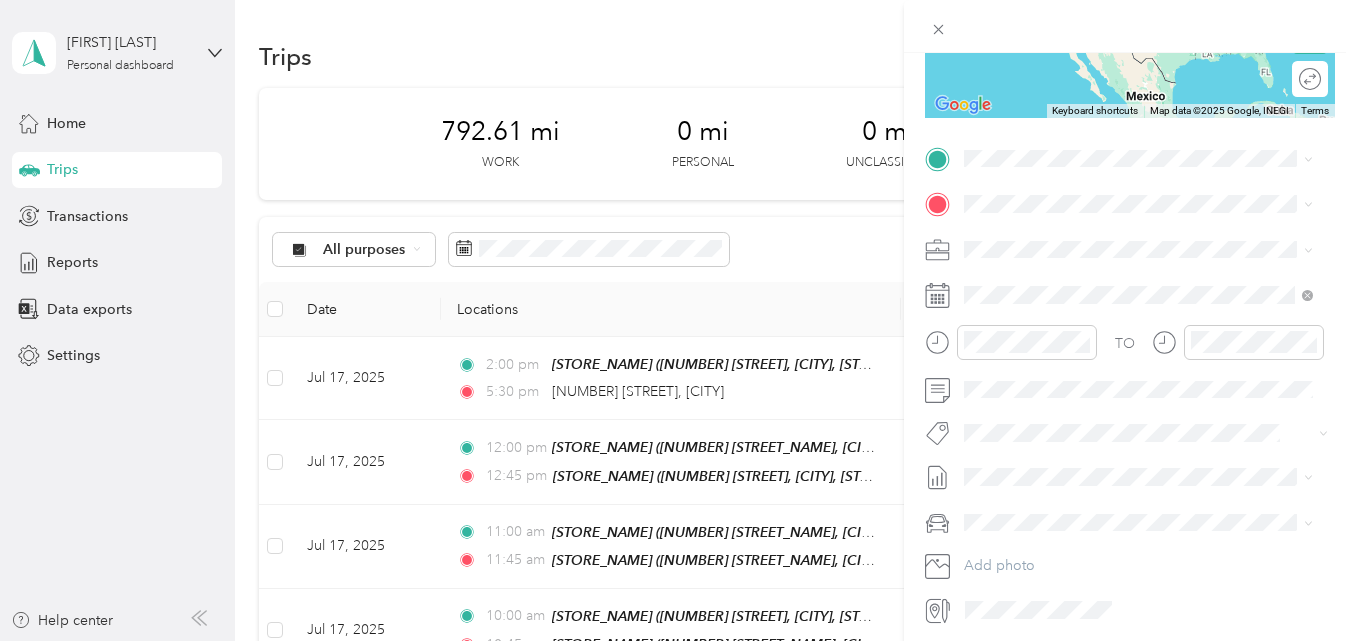 scroll, scrollTop: 300, scrollLeft: 0, axis: vertical 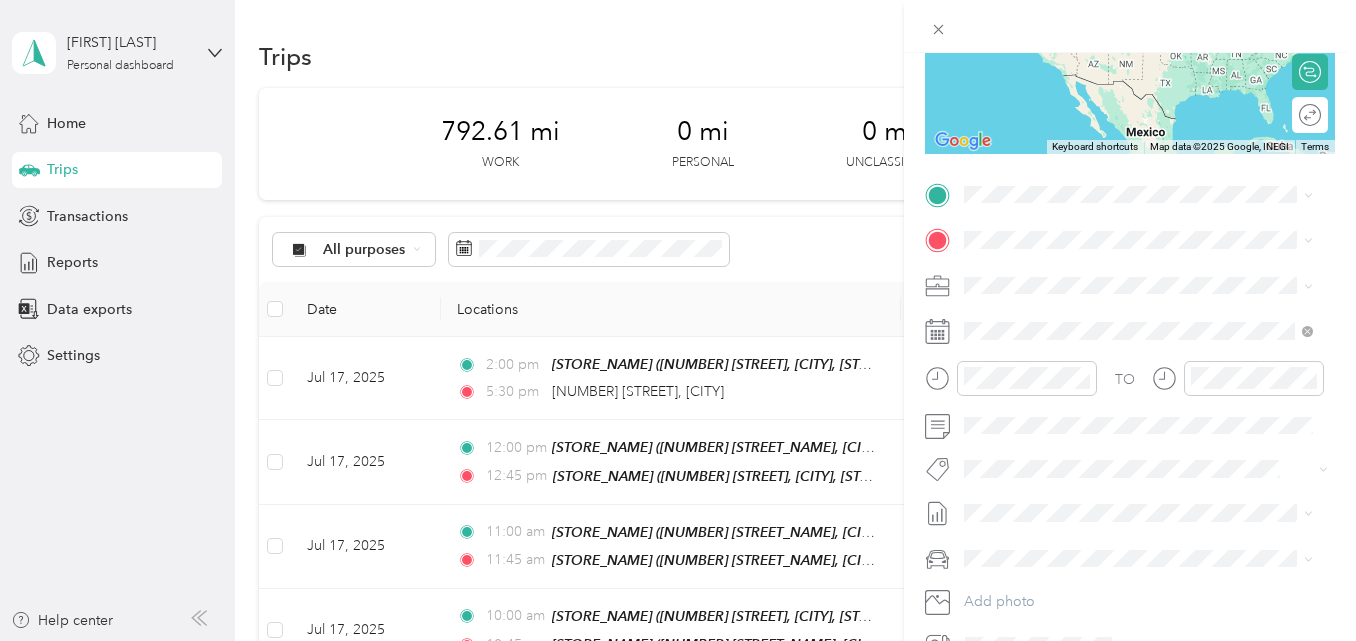 click on "[NUMBER] [STREET]
[CITY], [STATE] [POSTAL_CODE], [COUNTRY]" at bounding box center (1146, 267) 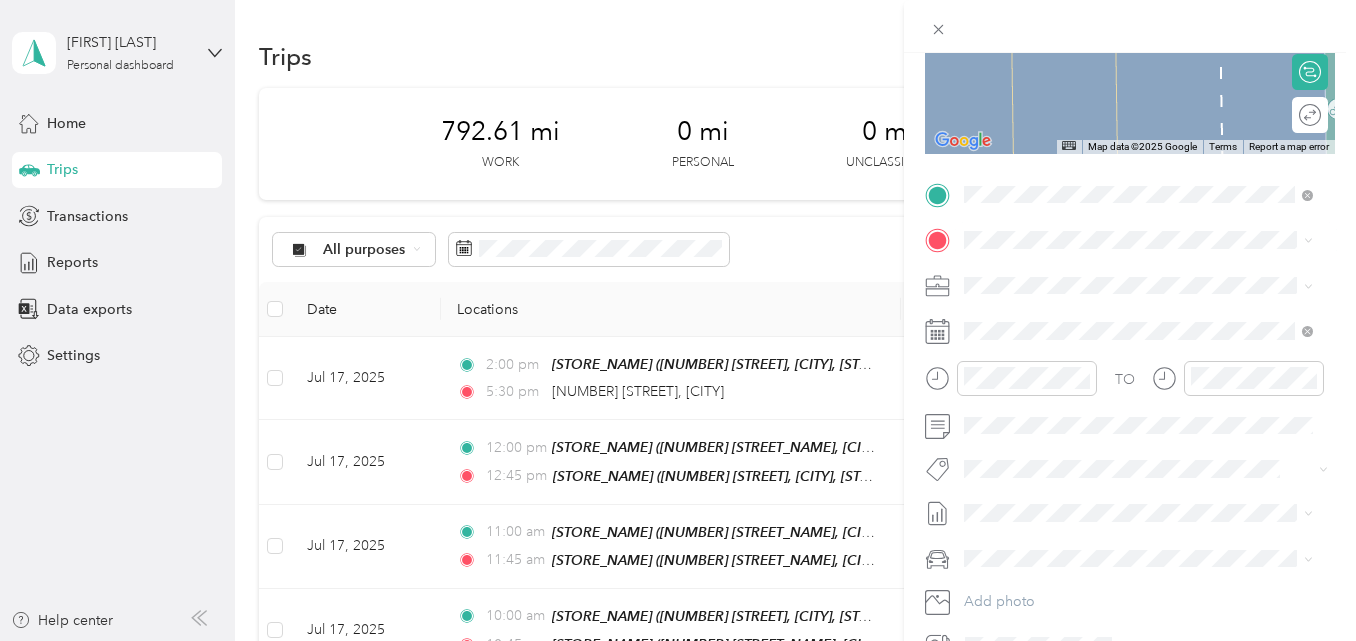 click on "TEAM Fresco Y Mas 8424 Sheldon Rd, 336151606, Tampa, FL, USA" at bounding box center [1154, 343] 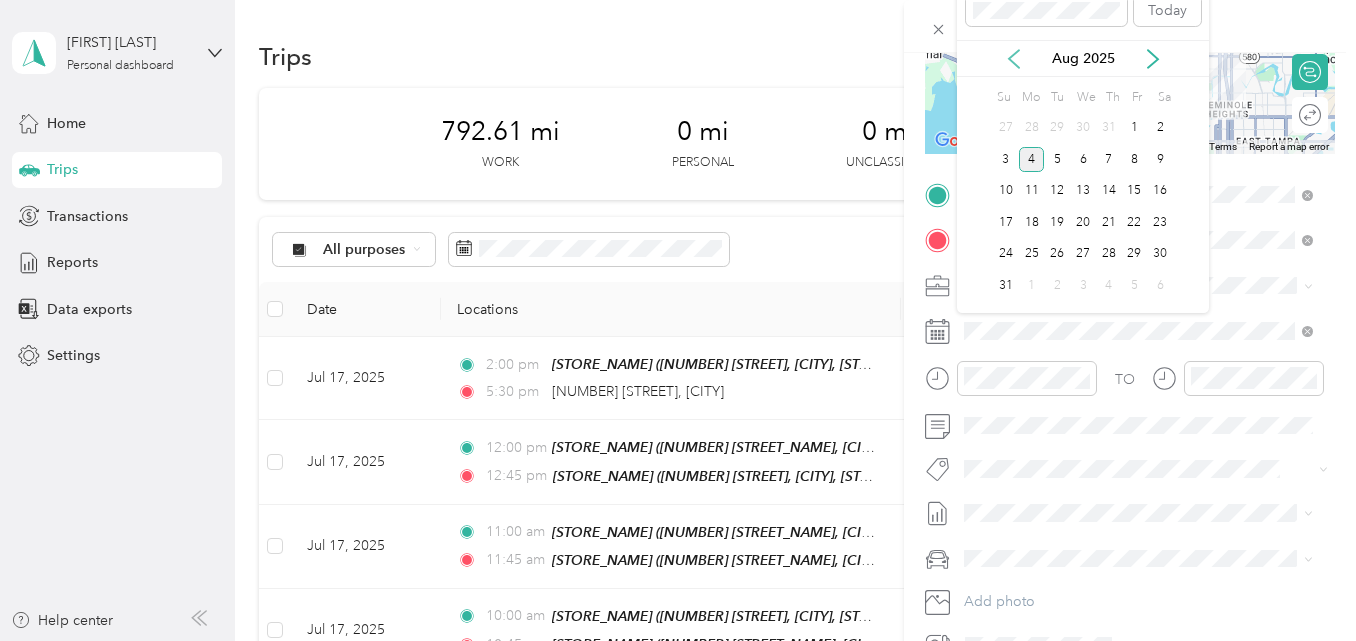 click 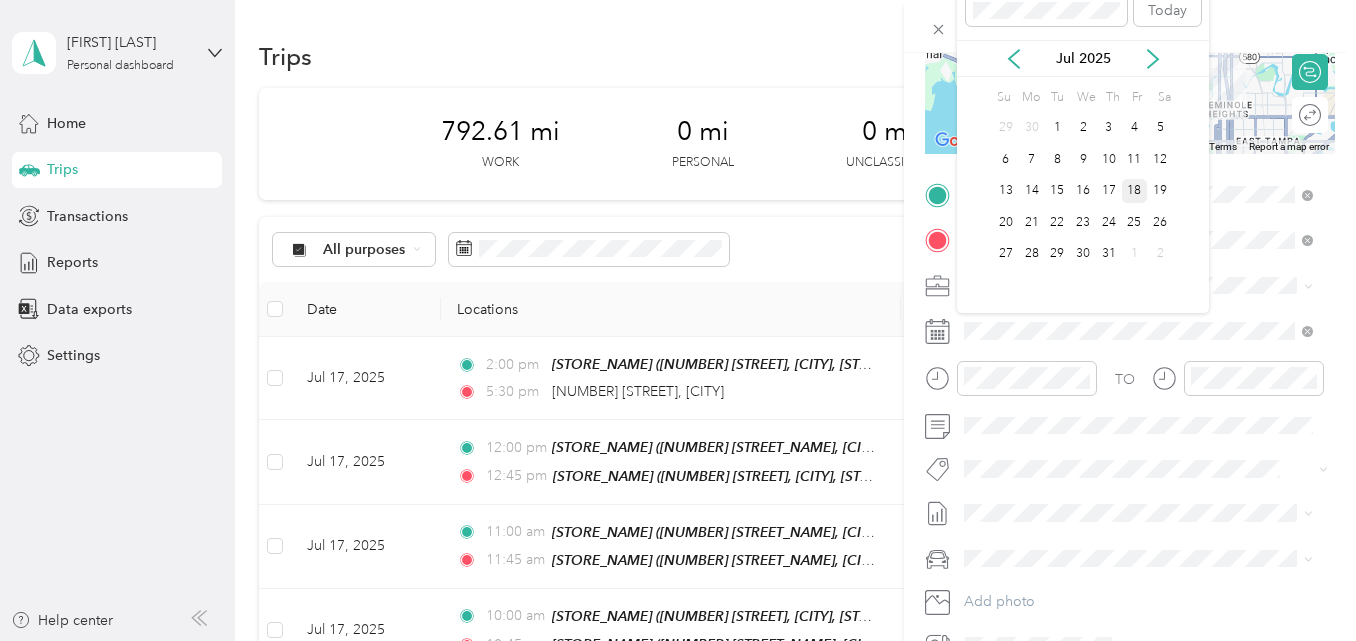 click on "18" at bounding box center [1135, 191] 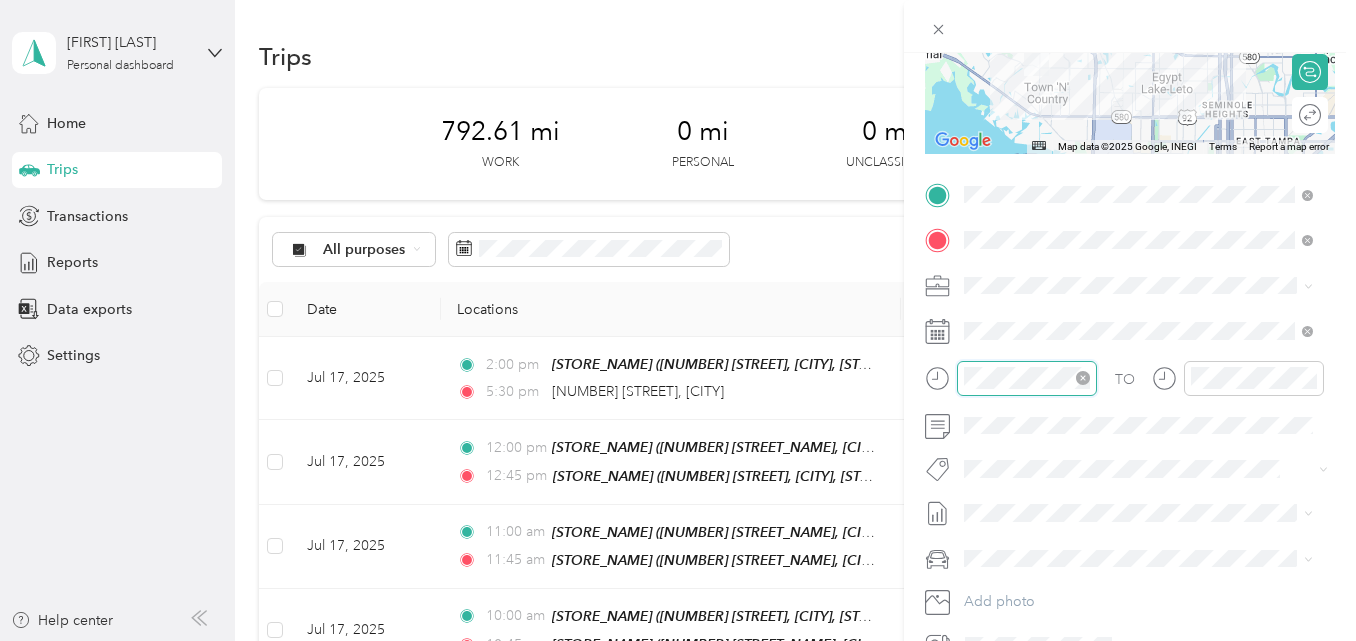 scroll, scrollTop: 120, scrollLeft: 0, axis: vertical 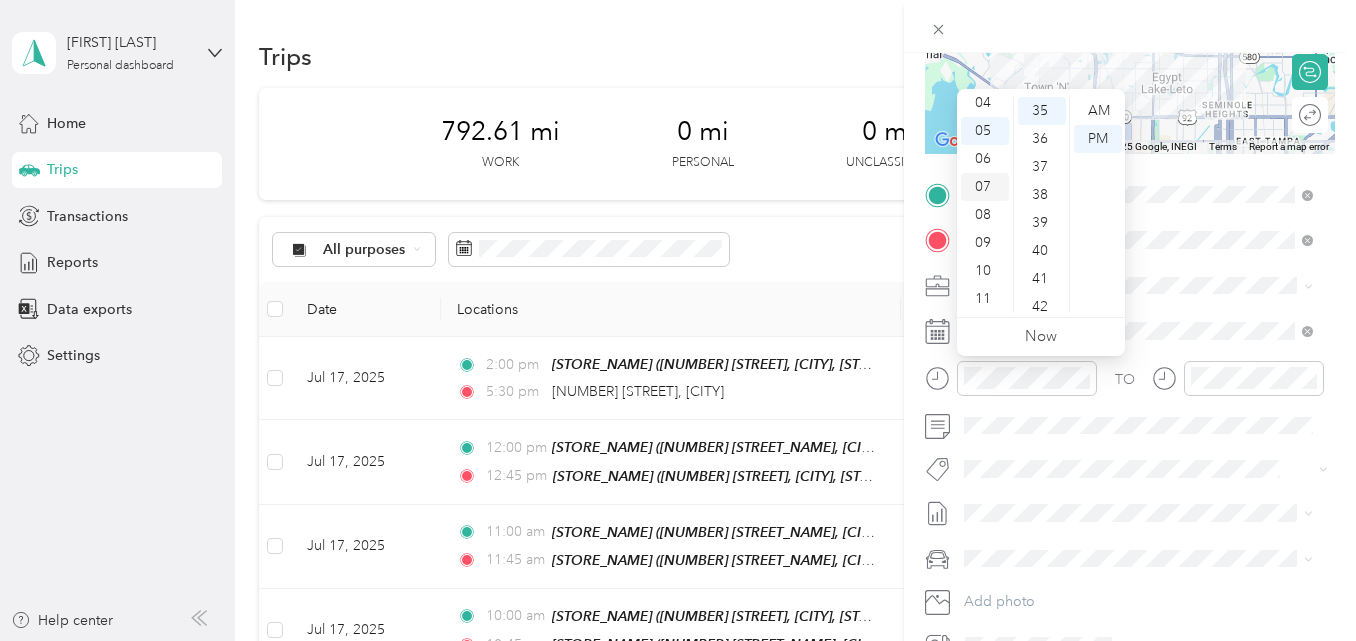 click on "07" at bounding box center [985, 187] 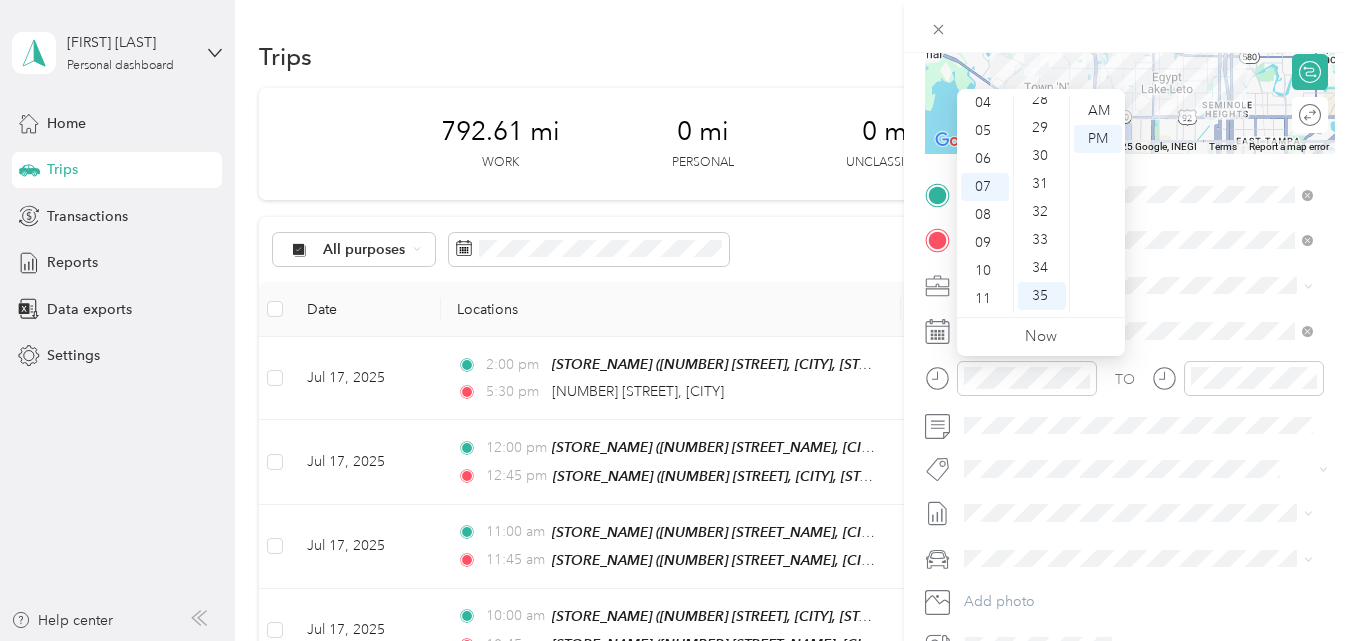 scroll, scrollTop: 780, scrollLeft: 0, axis: vertical 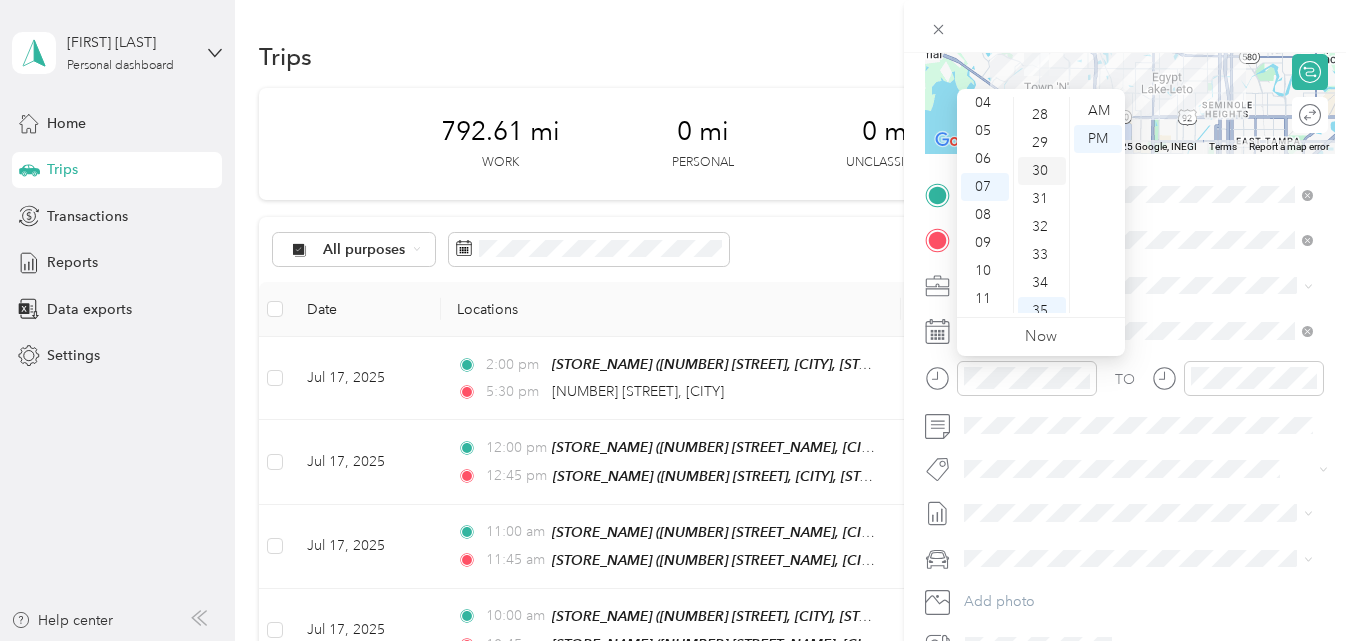 click on "30" at bounding box center (1042, 171) 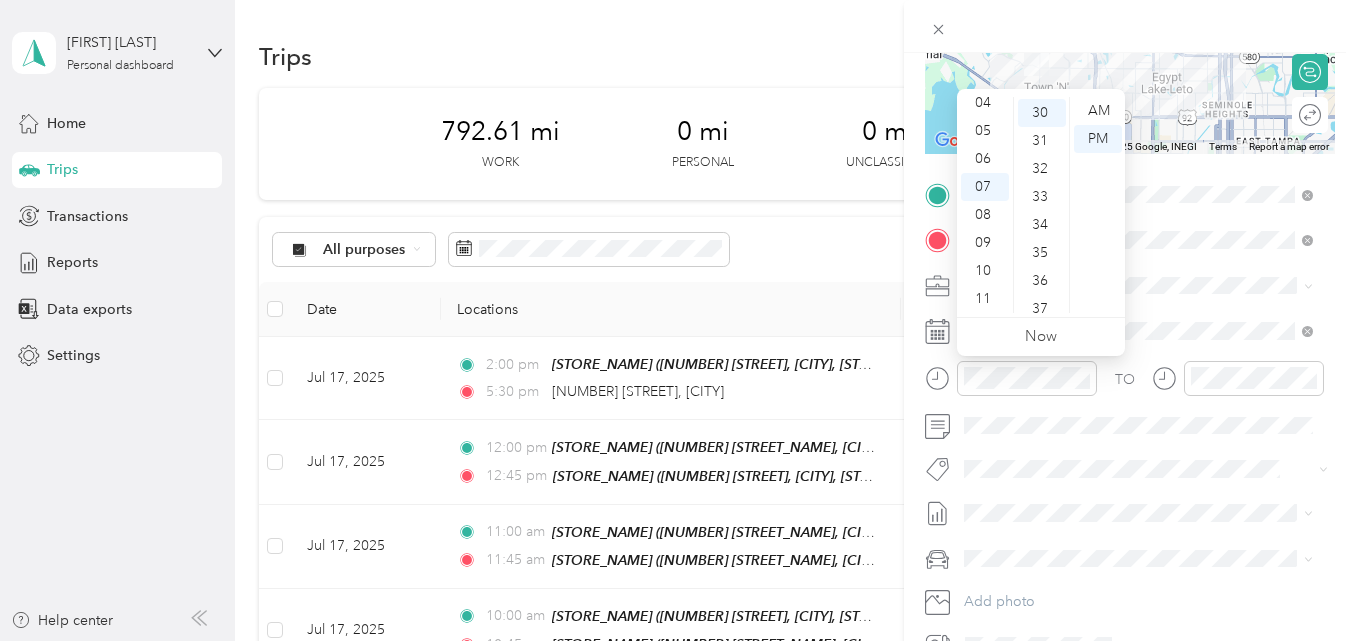 scroll, scrollTop: 840, scrollLeft: 0, axis: vertical 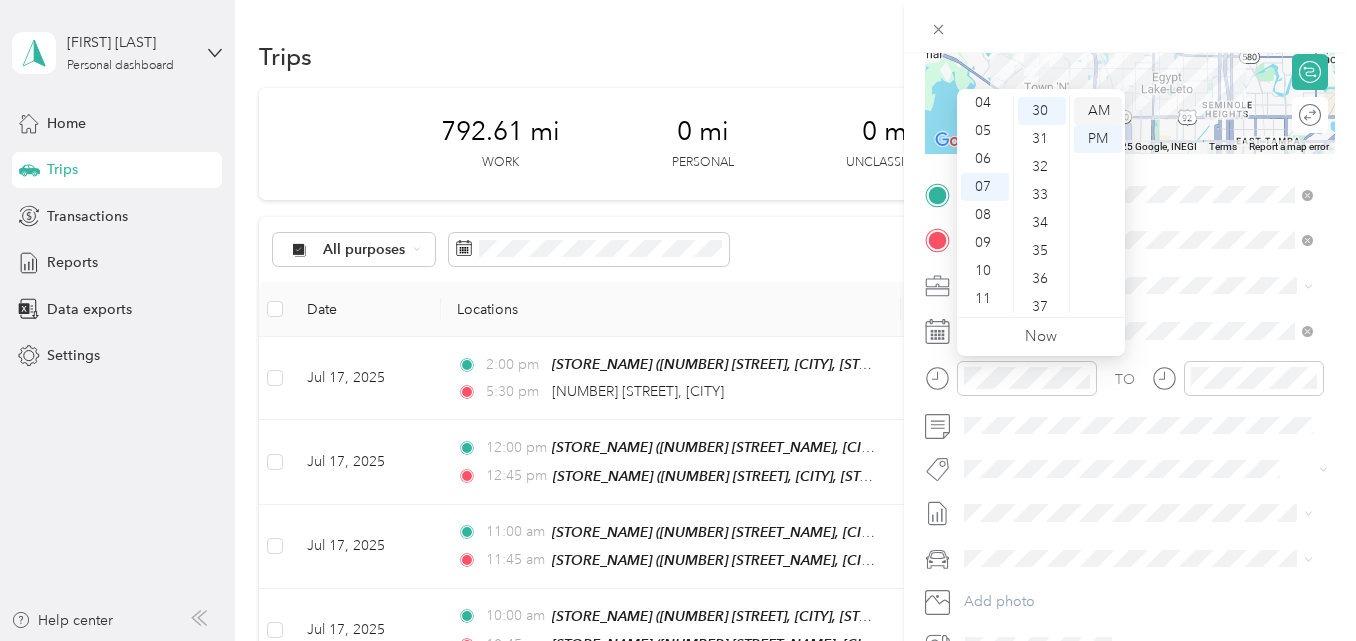 click on "AM" at bounding box center [1098, 111] 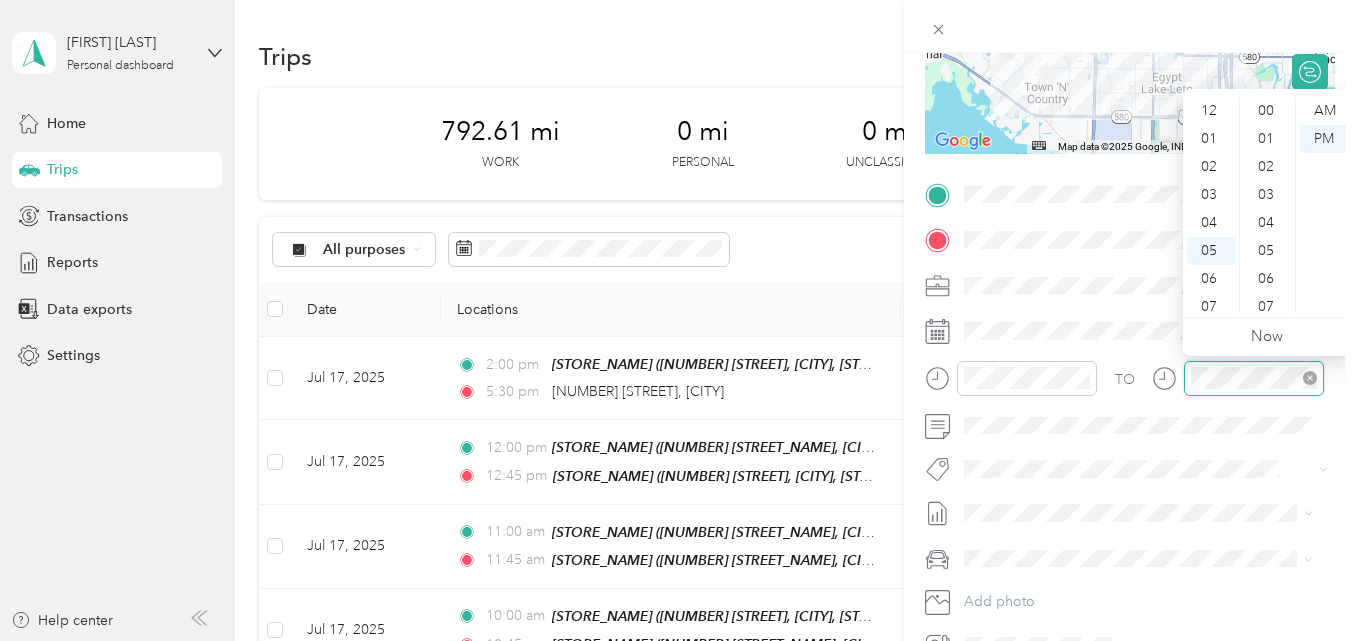 scroll, scrollTop: 980, scrollLeft: 0, axis: vertical 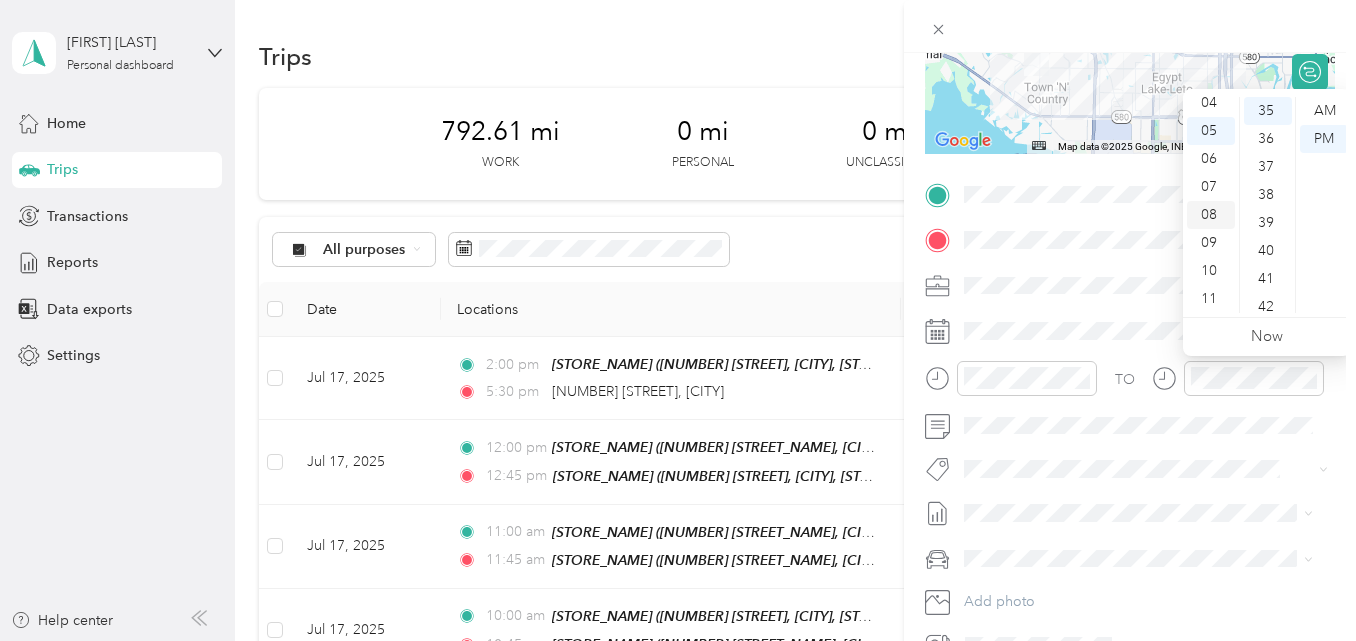 click on "08" at bounding box center [1211, 215] 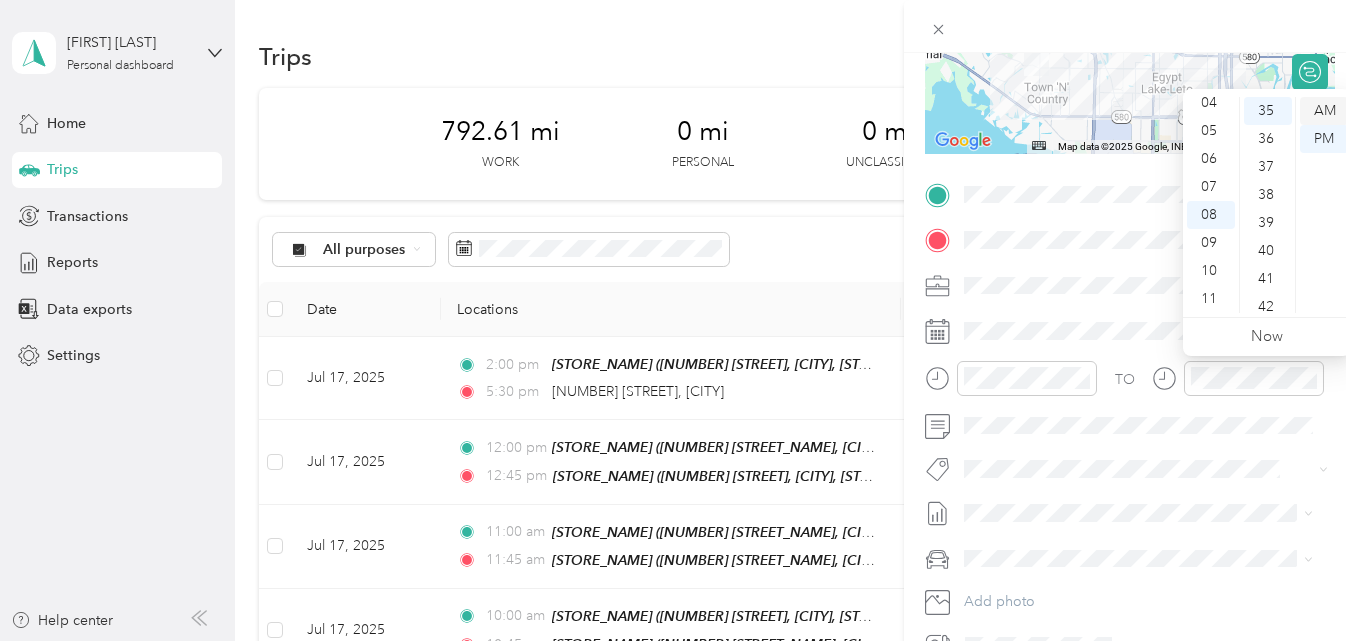 click on "AM" at bounding box center (1324, 111) 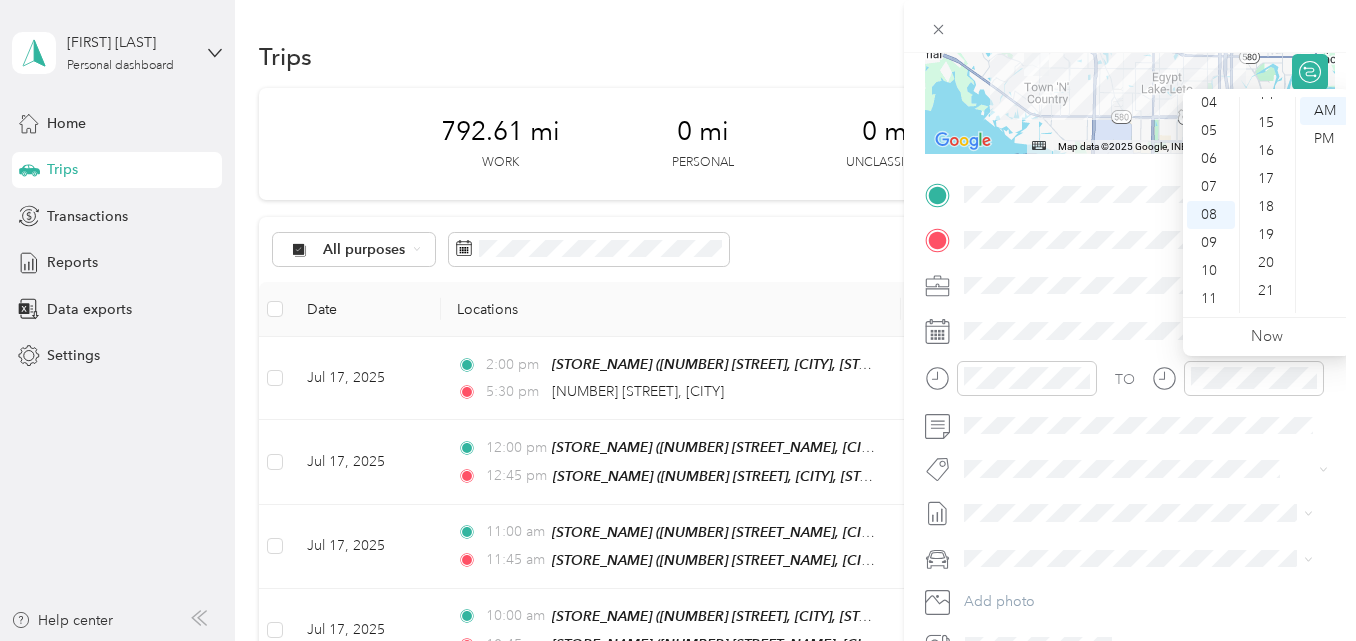 scroll, scrollTop: 380, scrollLeft: 0, axis: vertical 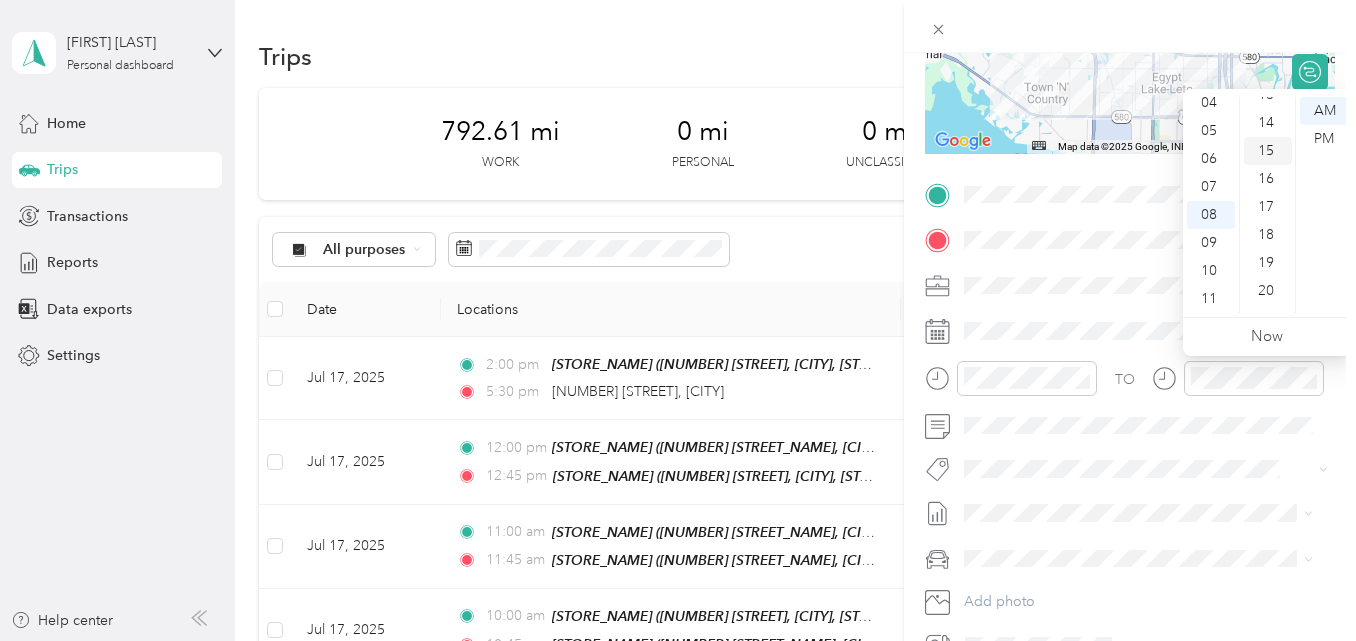 click on "15" at bounding box center (1268, 151) 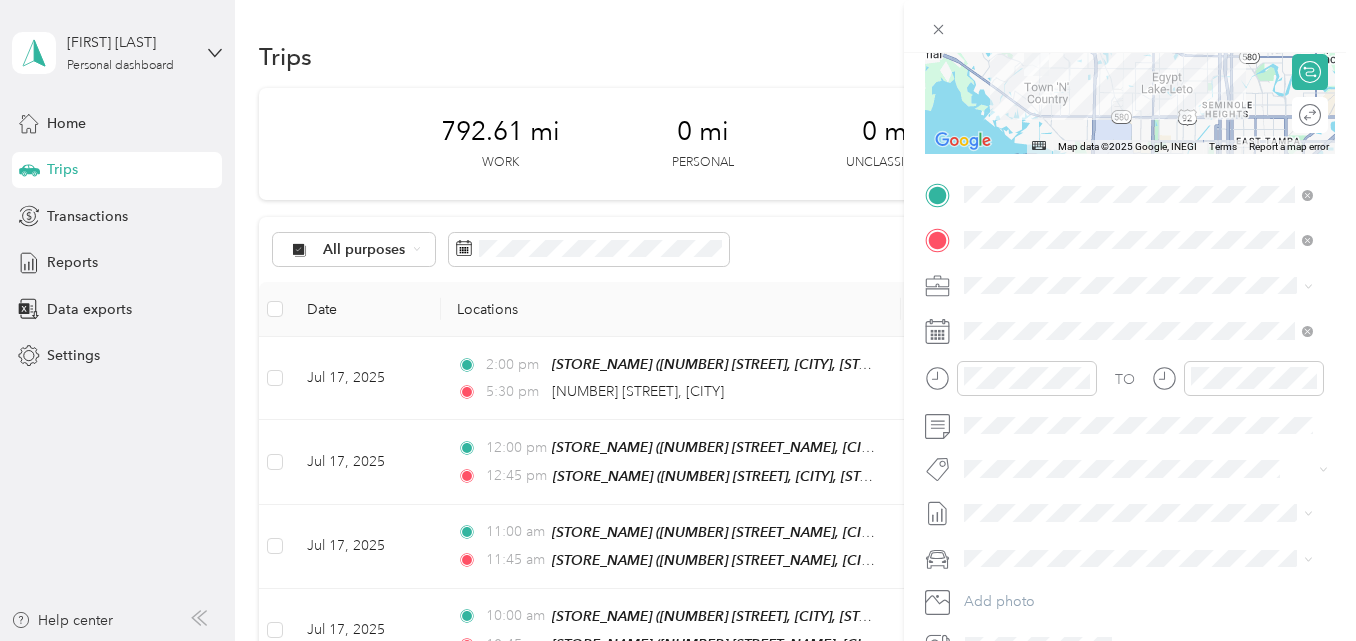 click at bounding box center (1130, 26) 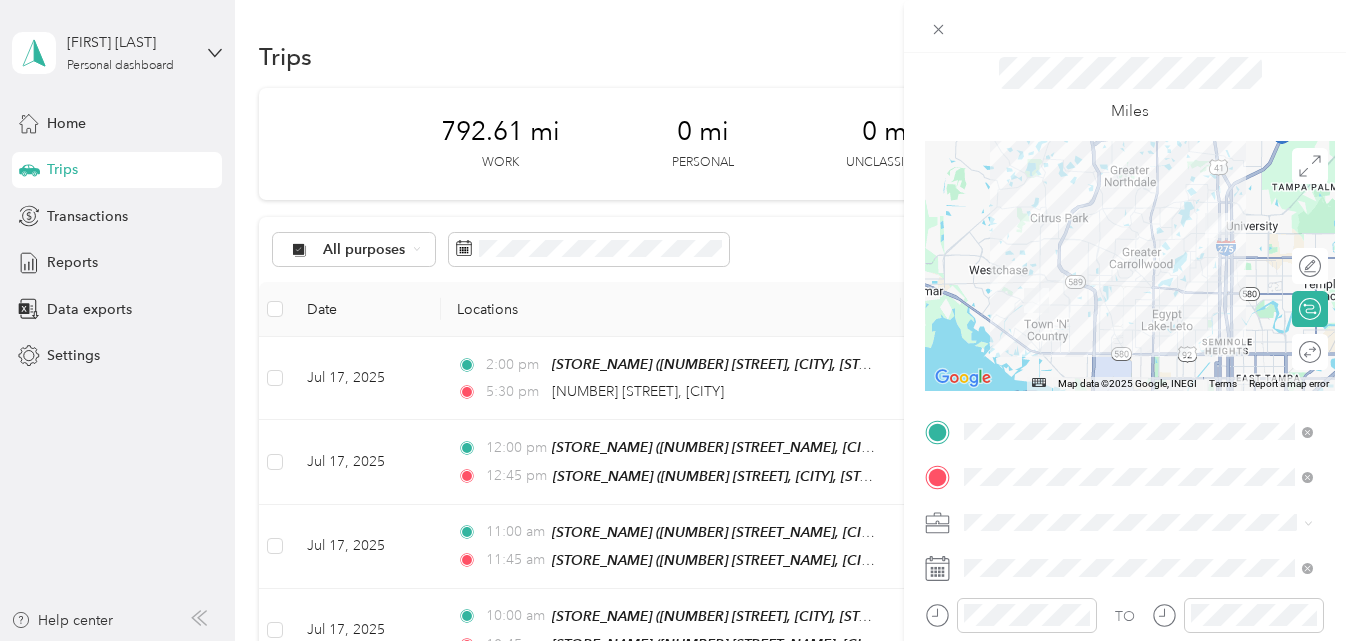 scroll, scrollTop: 0, scrollLeft: 0, axis: both 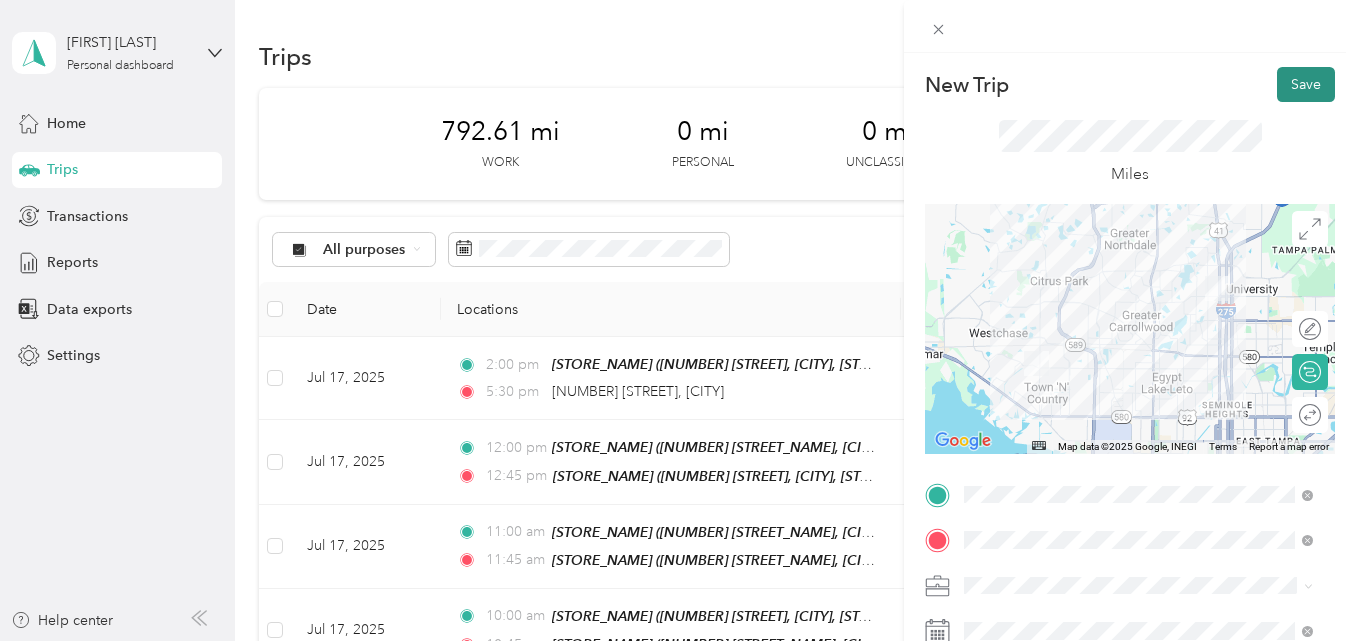 click on "Save" at bounding box center [1306, 84] 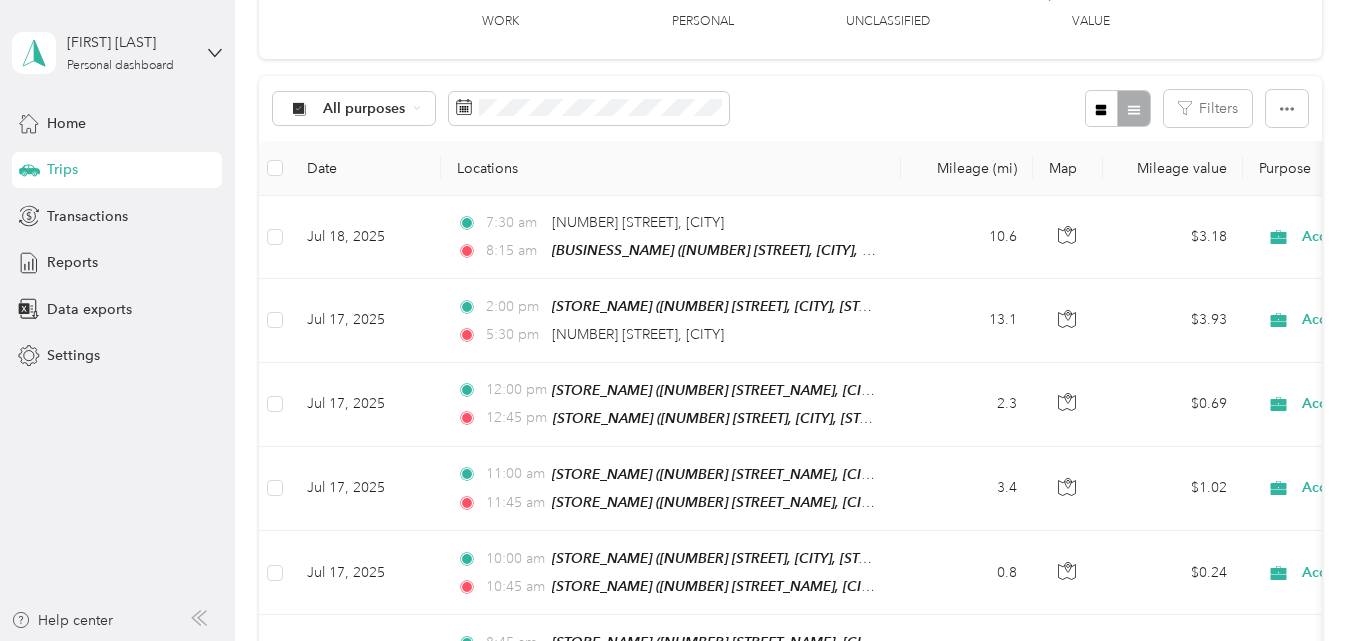 scroll, scrollTop: 0, scrollLeft: 0, axis: both 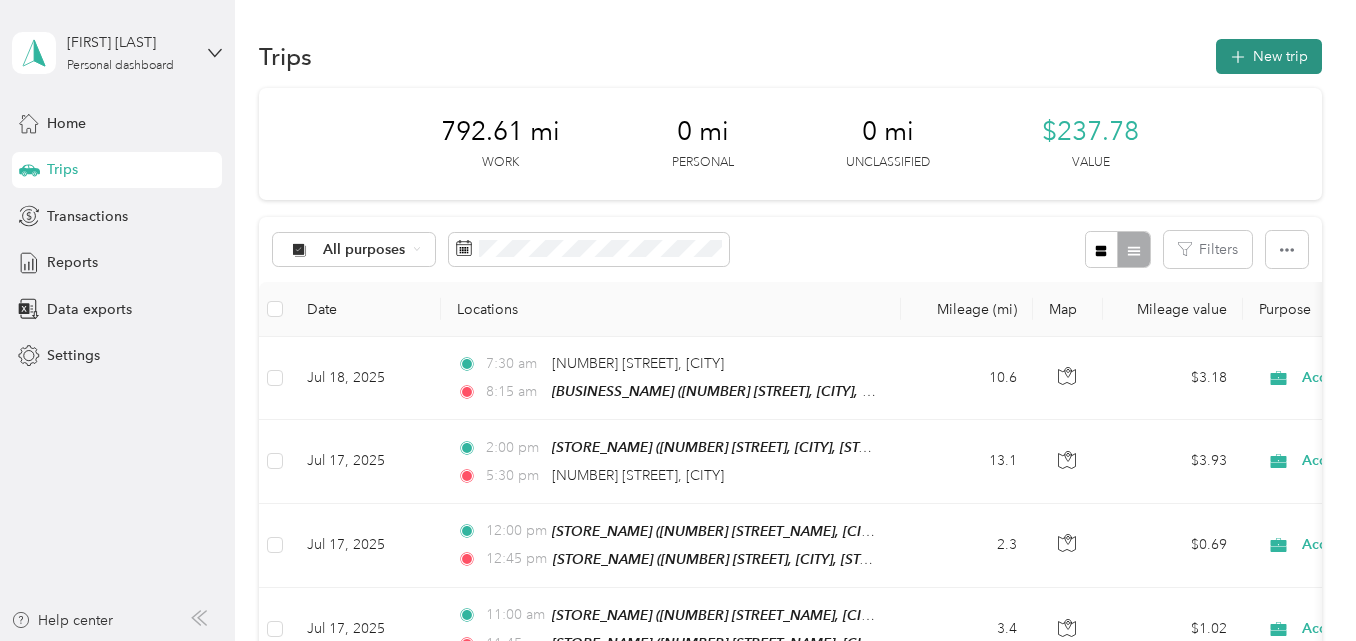 click on "New trip" at bounding box center [1269, 56] 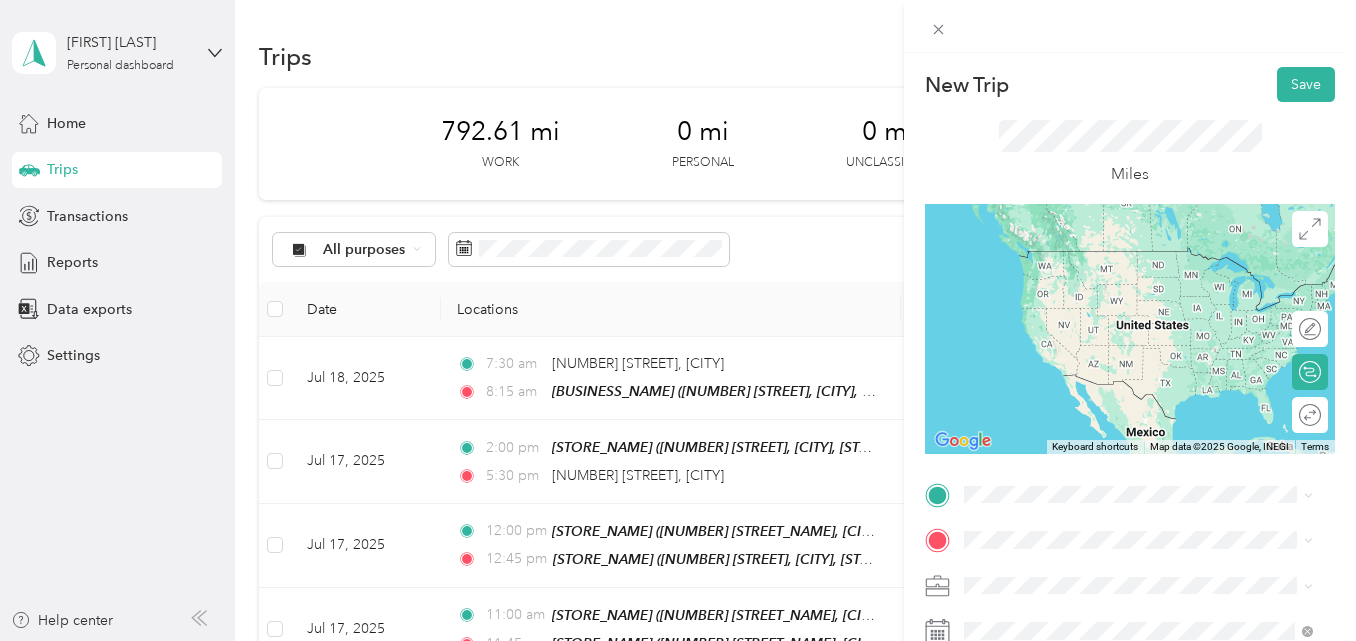 click on "8424 Sheldon Road
Tampa, Florida 33615, United States" at bounding box center (1146, 249) 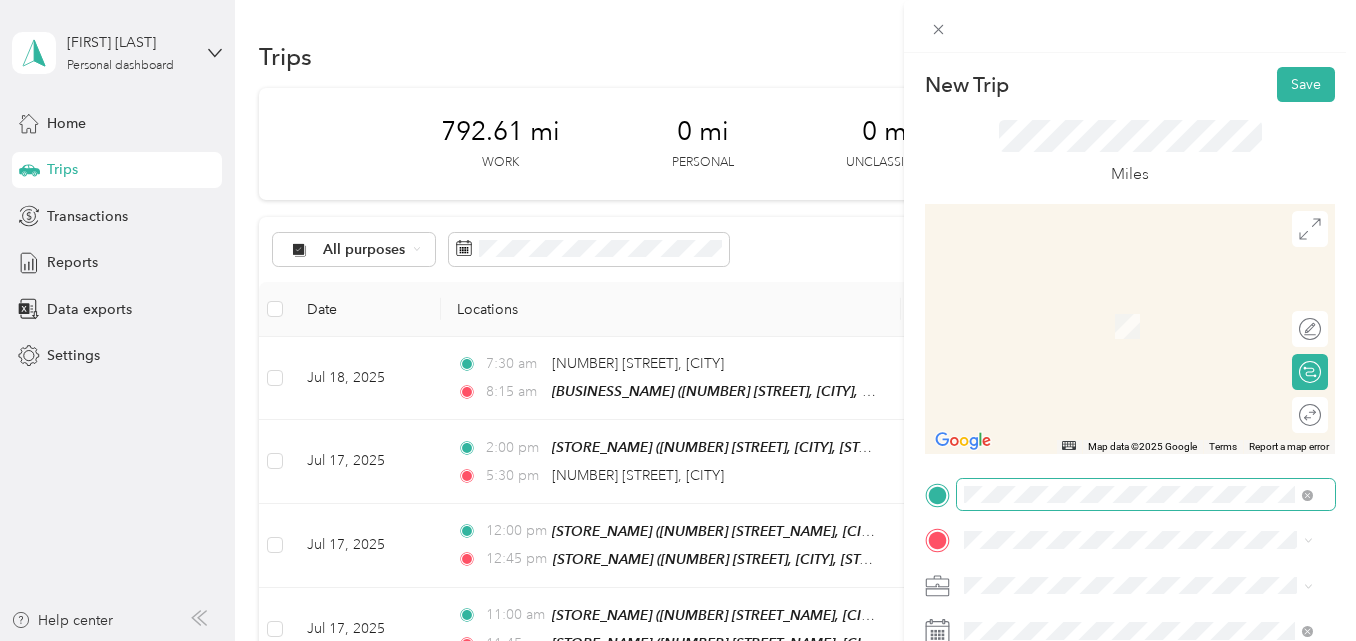 click at bounding box center (1146, 495) 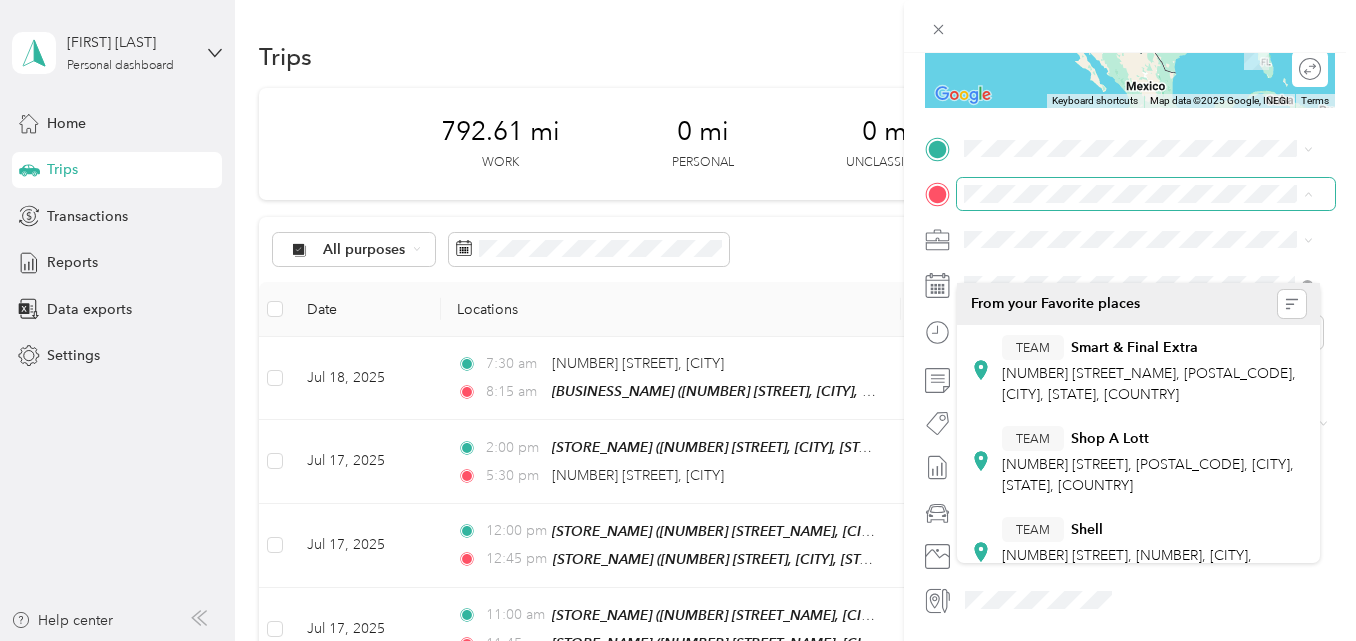 scroll, scrollTop: 400, scrollLeft: 0, axis: vertical 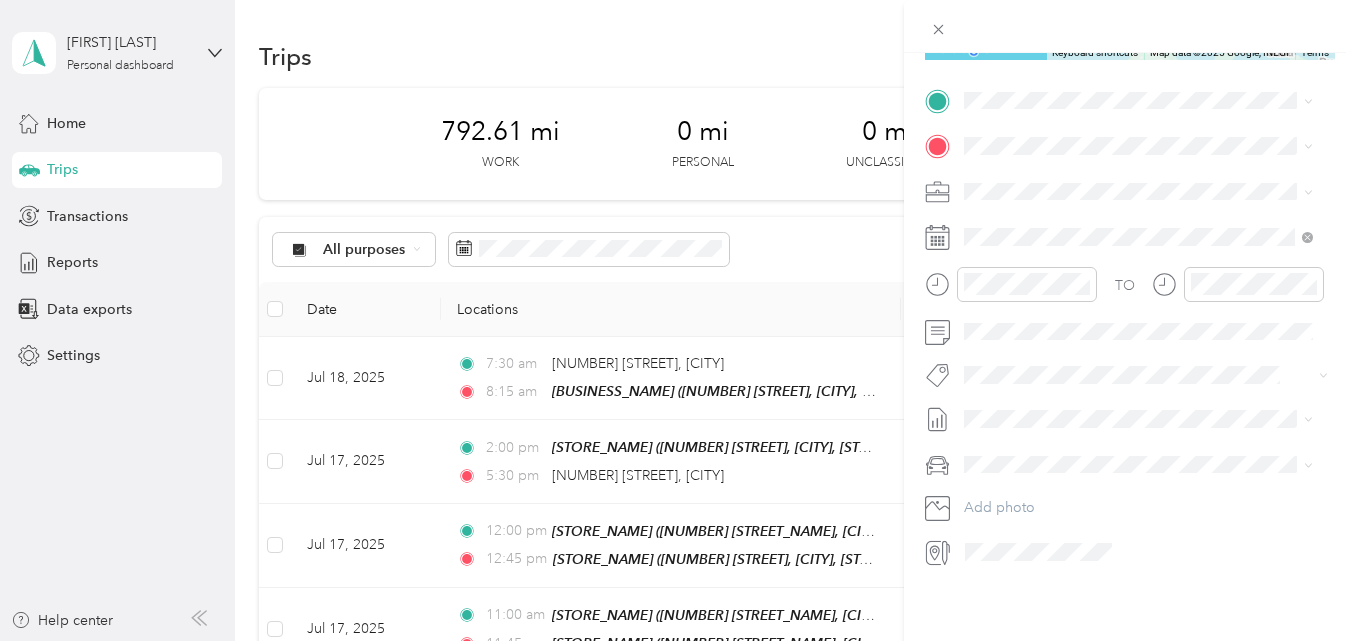 click on "TEAM Publix Super Market 12024 Anderson Rd, 336255682, Tampa, FL, USA" at bounding box center [1154, 235] 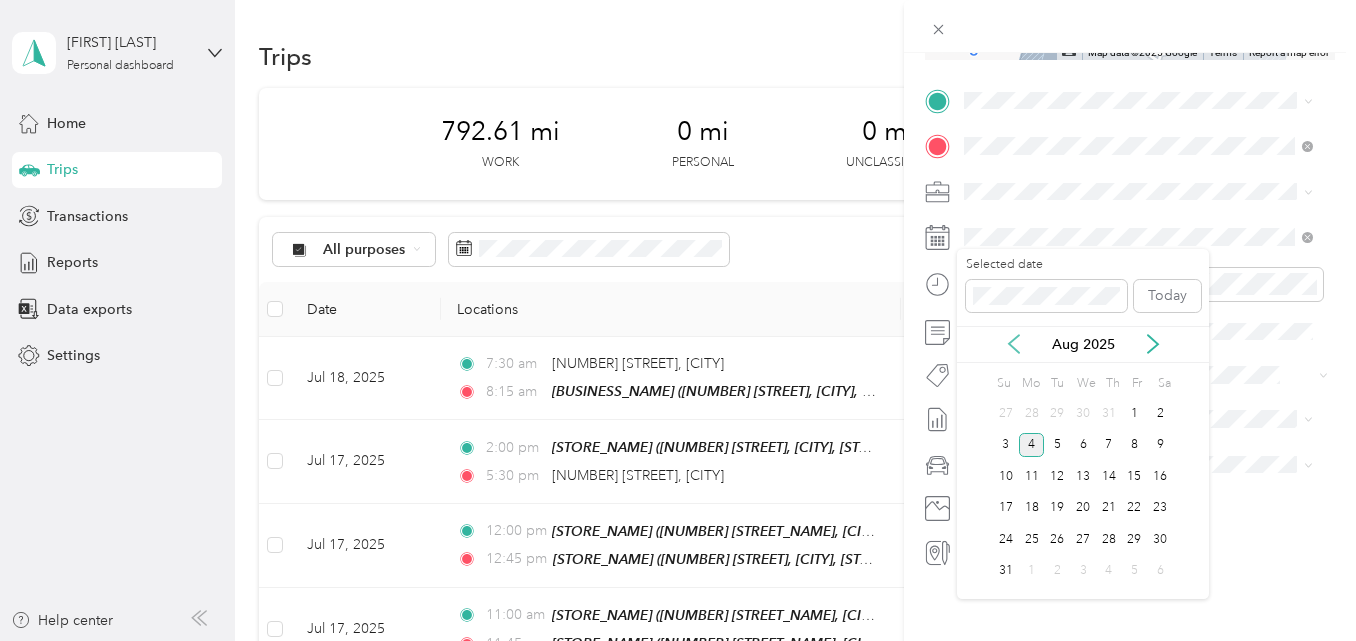 click 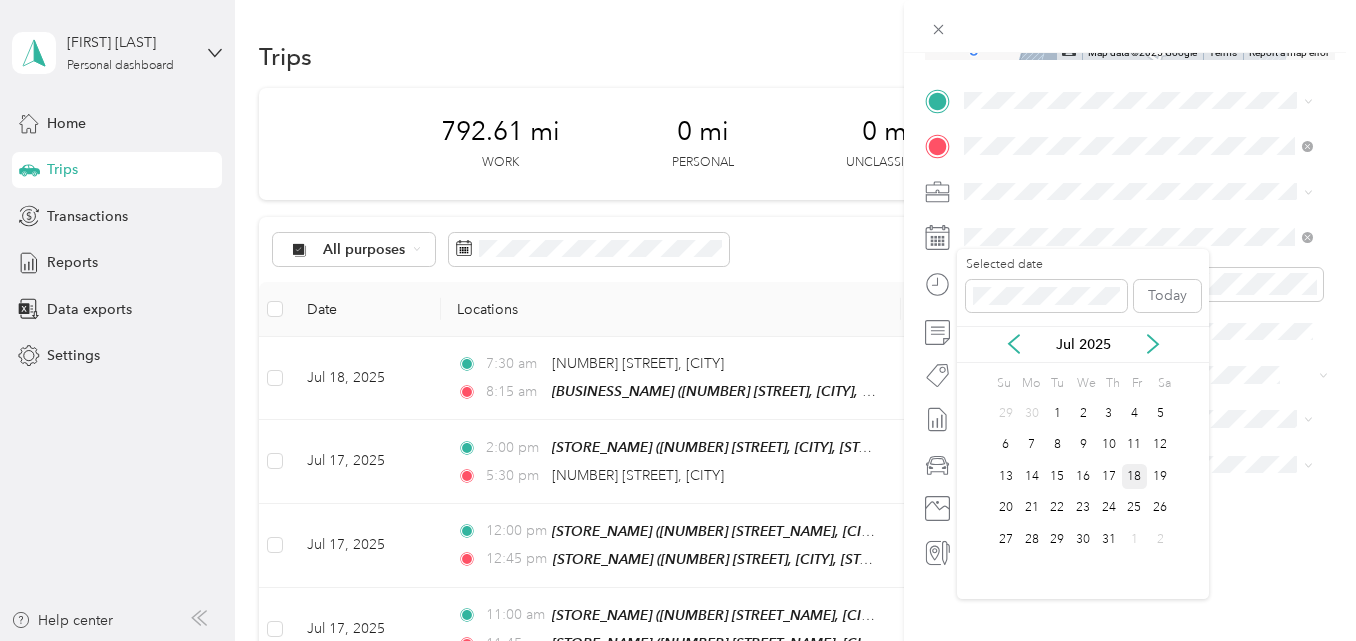click on "18" at bounding box center [1135, 476] 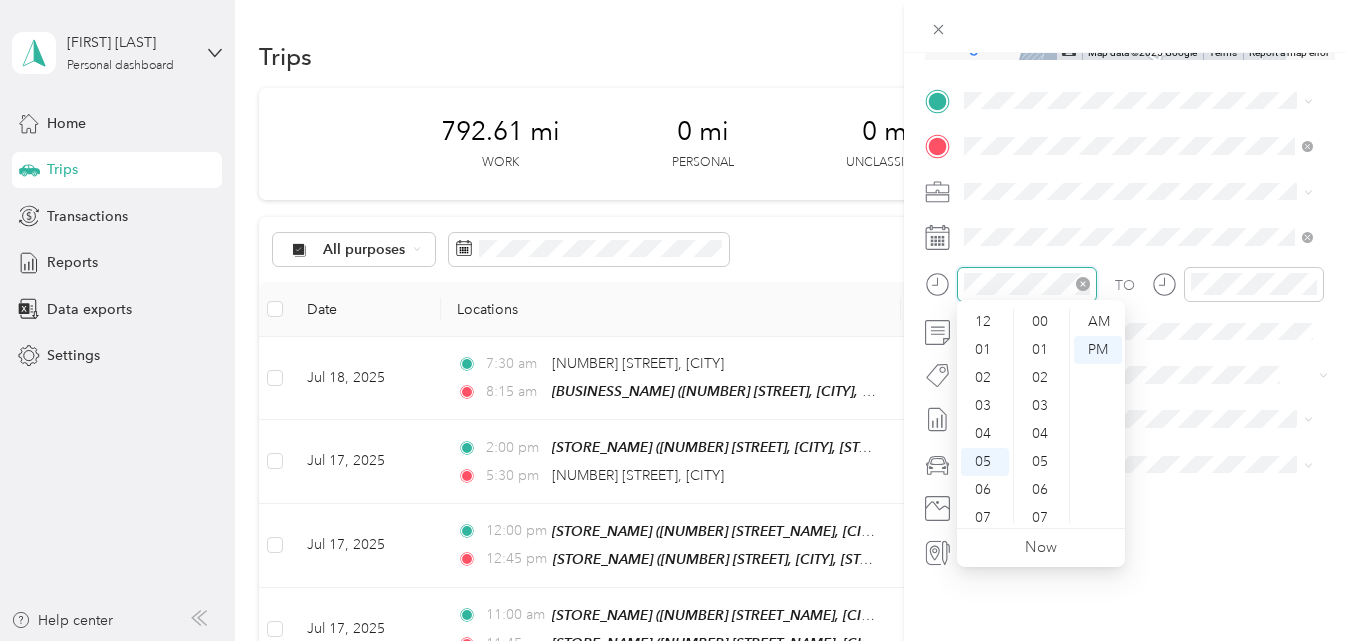 scroll, scrollTop: 1036, scrollLeft: 0, axis: vertical 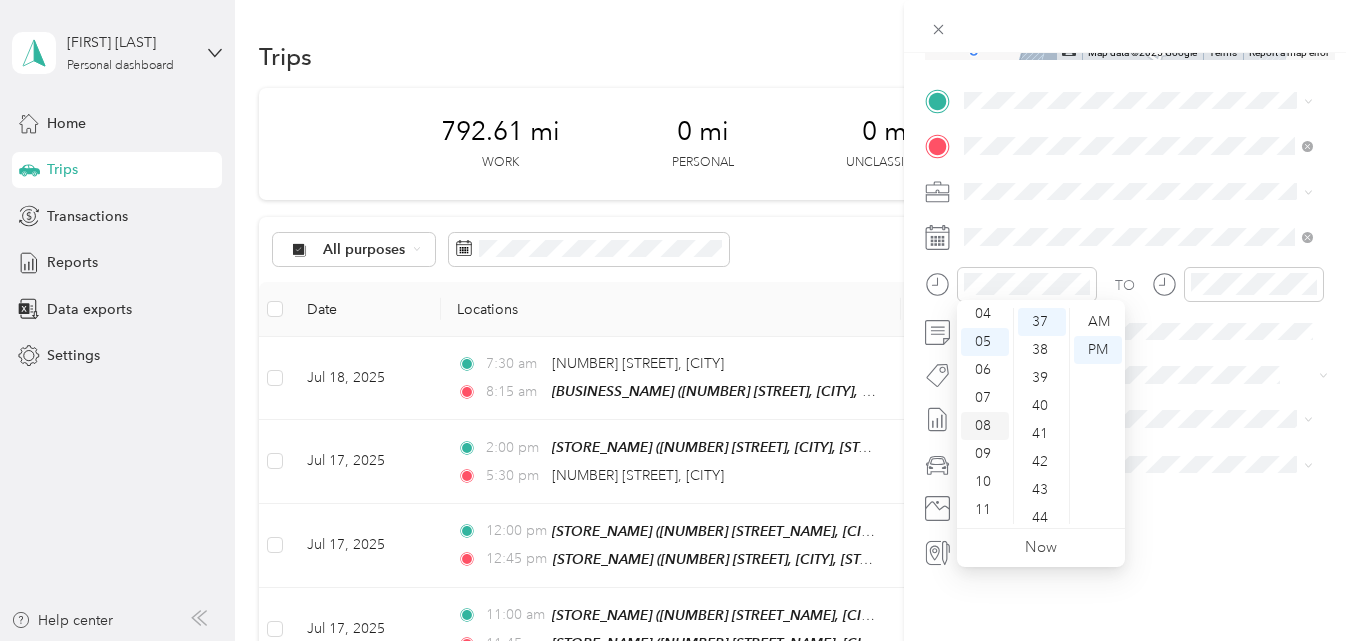 click on "08" at bounding box center (985, 426) 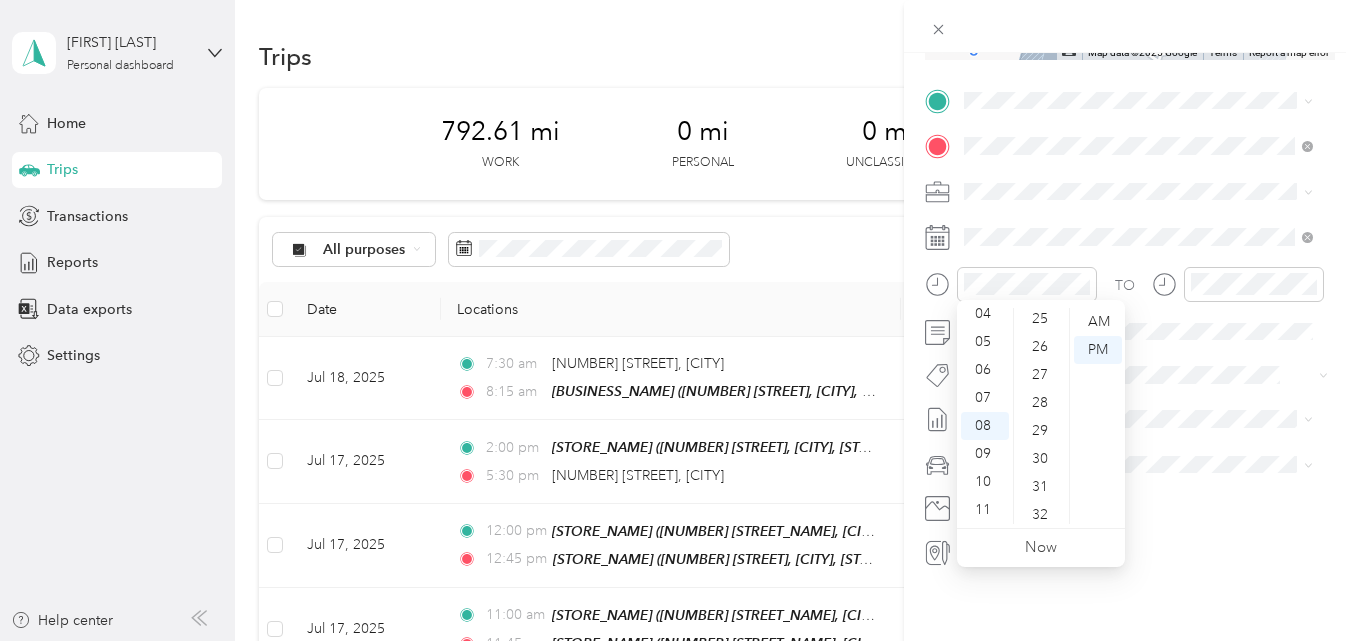 scroll, scrollTop: 736, scrollLeft: 0, axis: vertical 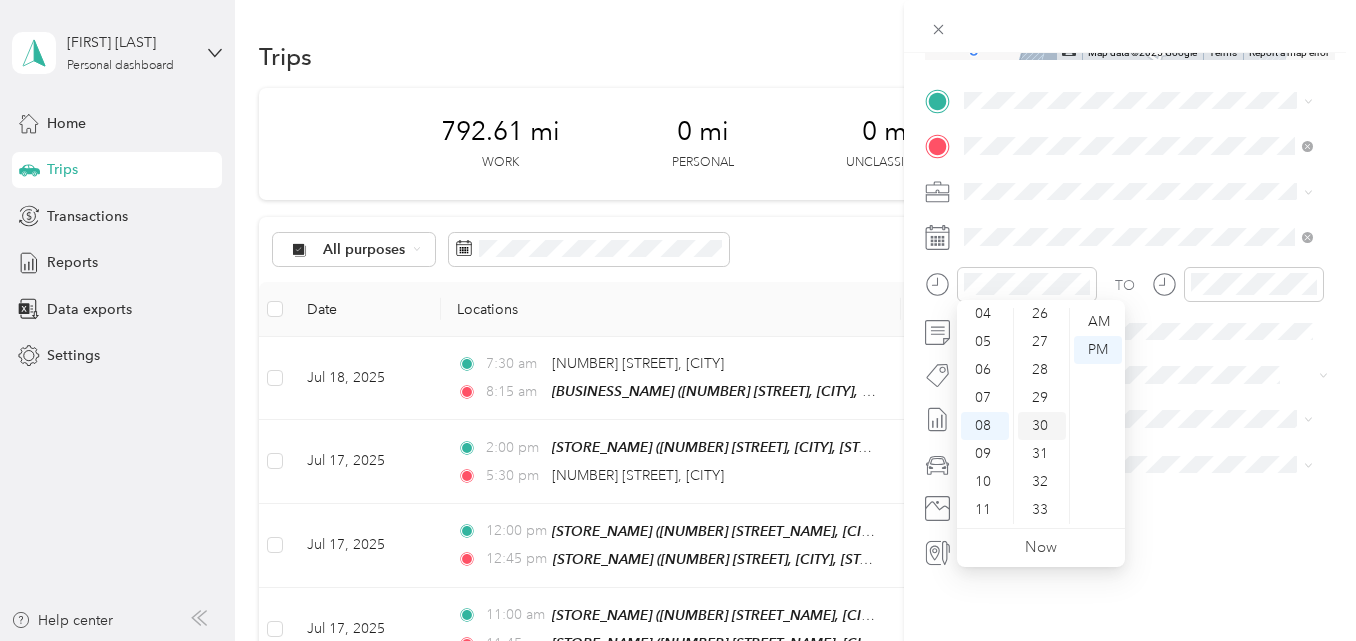 click on "30" at bounding box center [1042, 426] 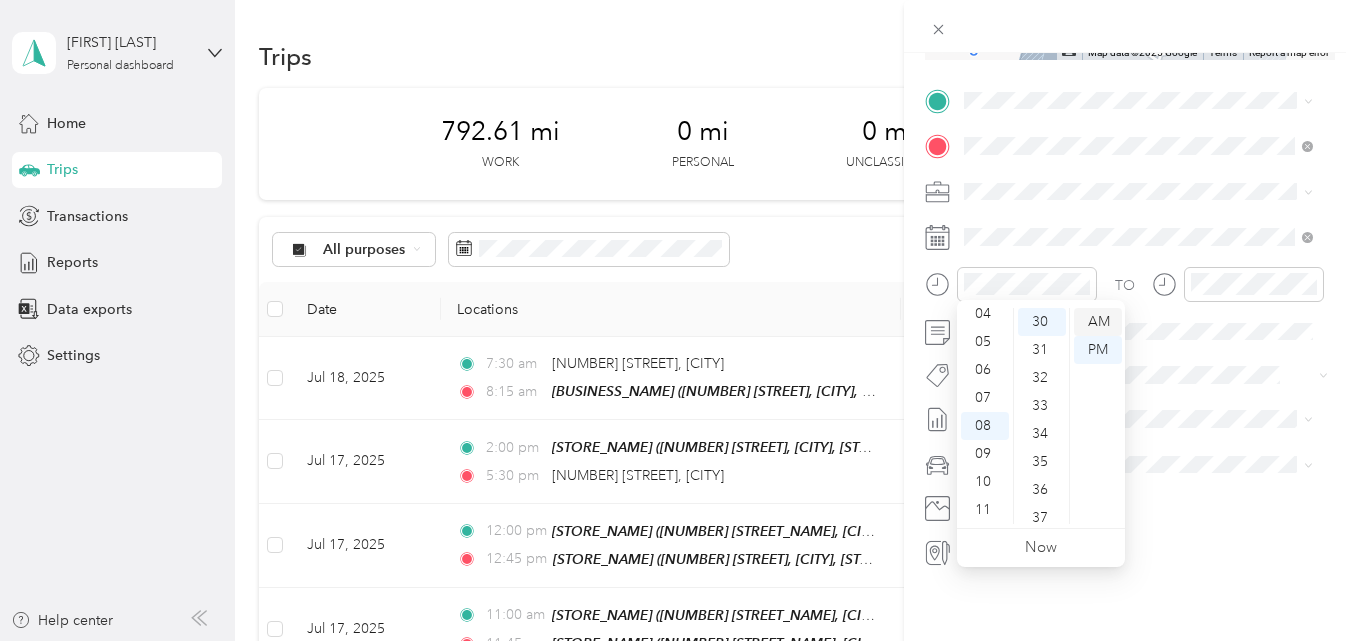 click on "AM" at bounding box center [1098, 322] 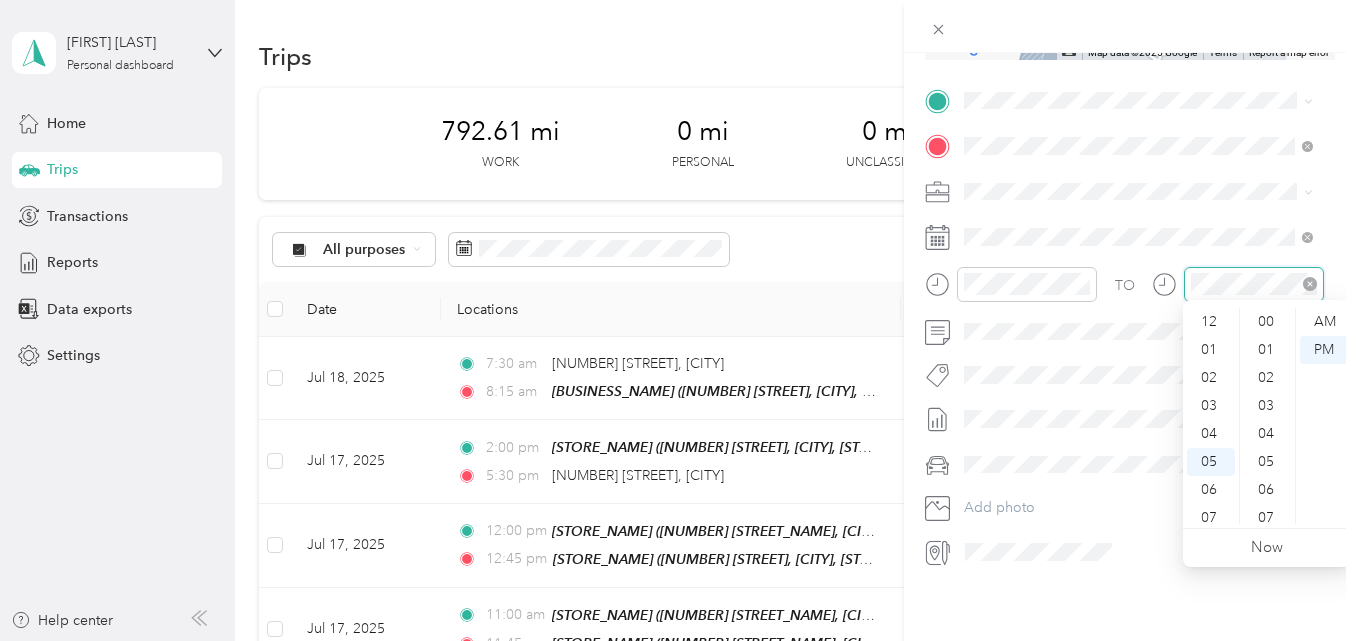 scroll, scrollTop: 1036, scrollLeft: 0, axis: vertical 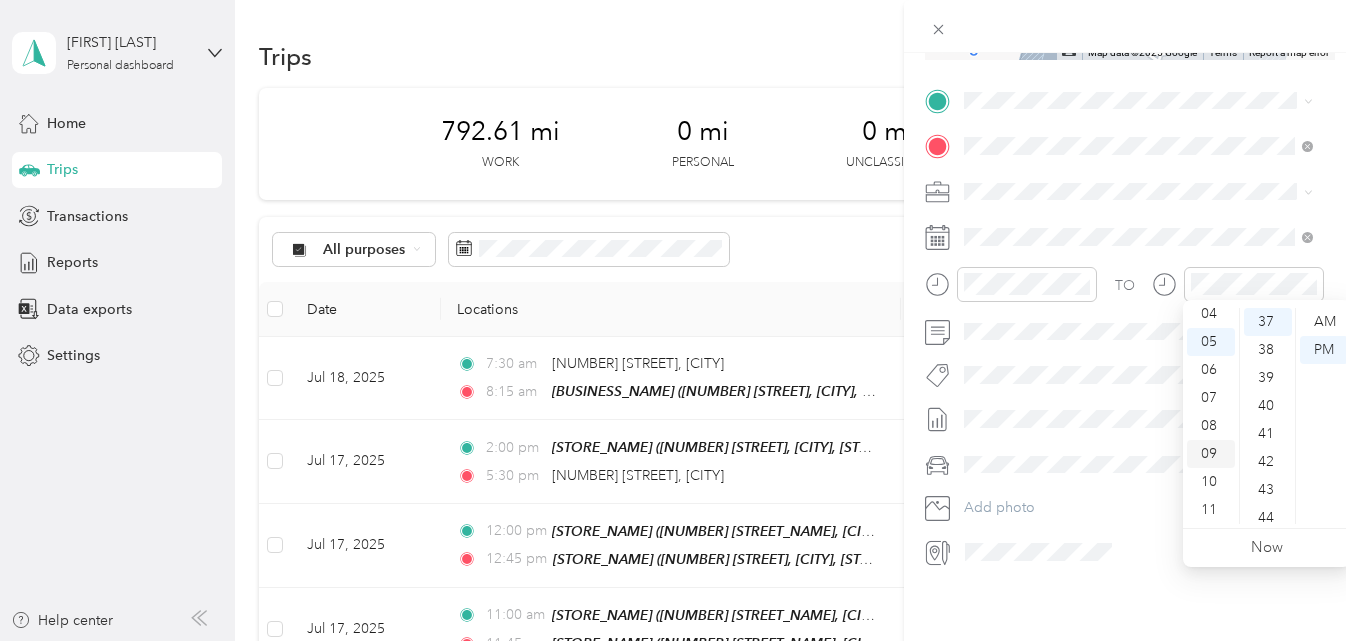 click on "09" at bounding box center (1211, 454) 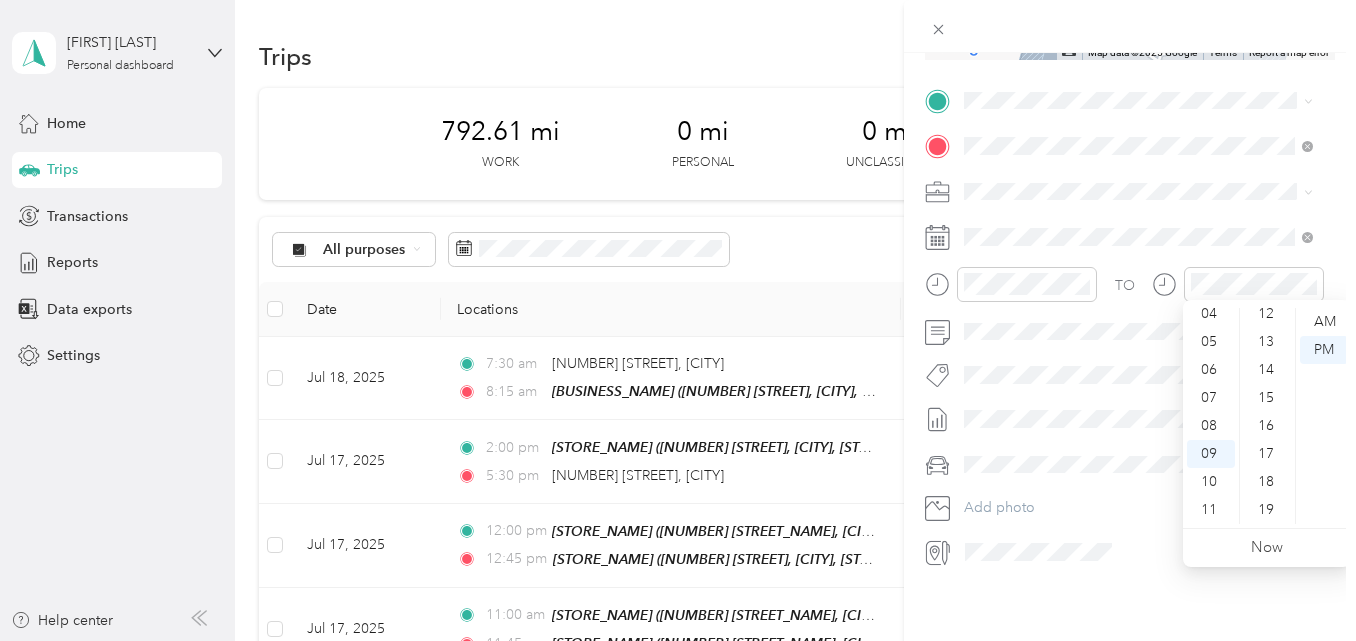 scroll, scrollTop: 336, scrollLeft: 0, axis: vertical 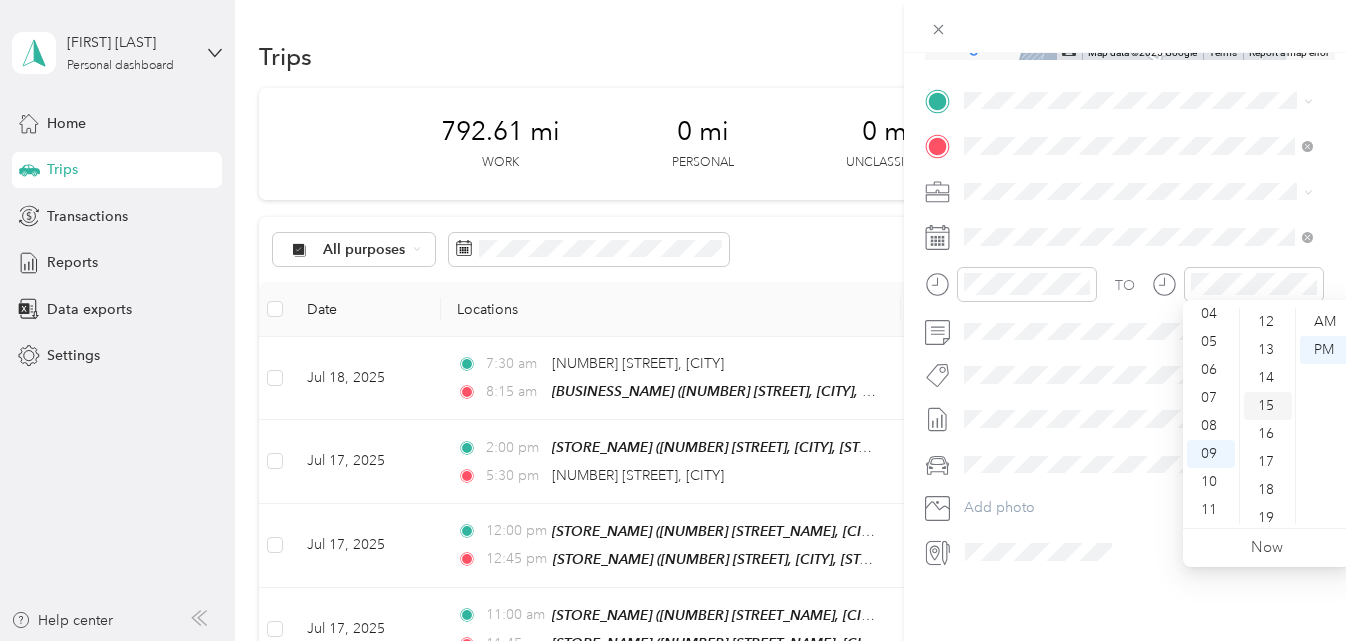 click on "15" at bounding box center (1268, 406) 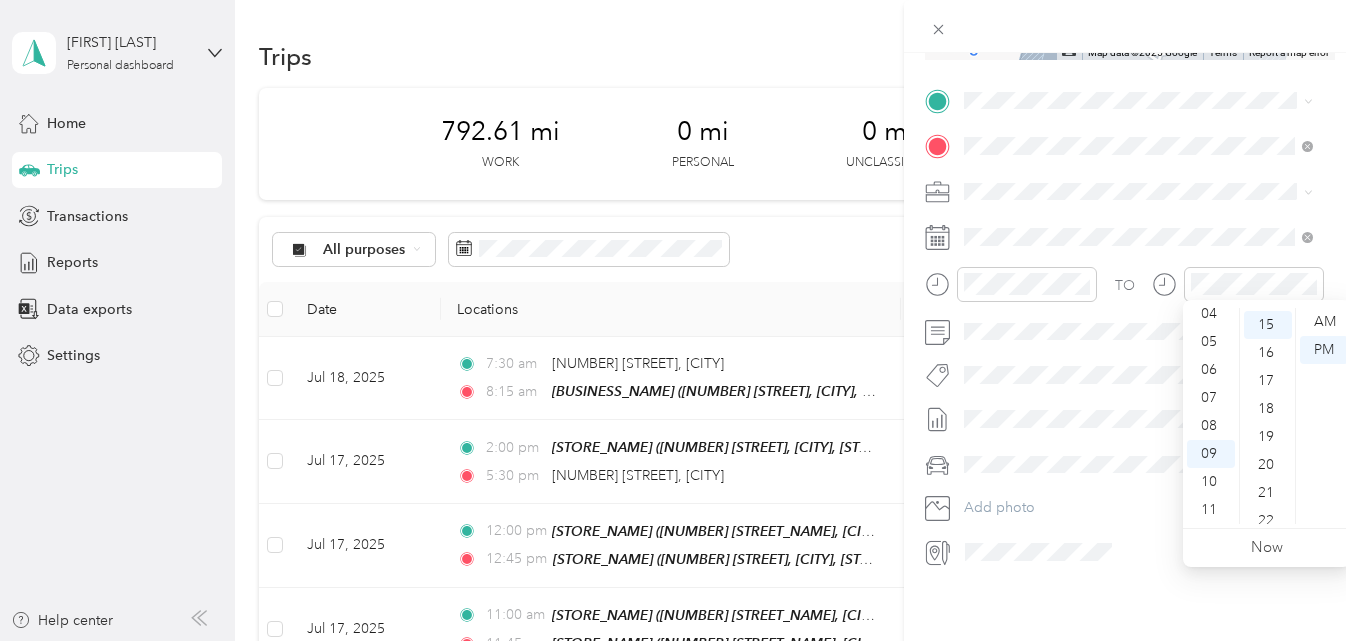 scroll, scrollTop: 420, scrollLeft: 0, axis: vertical 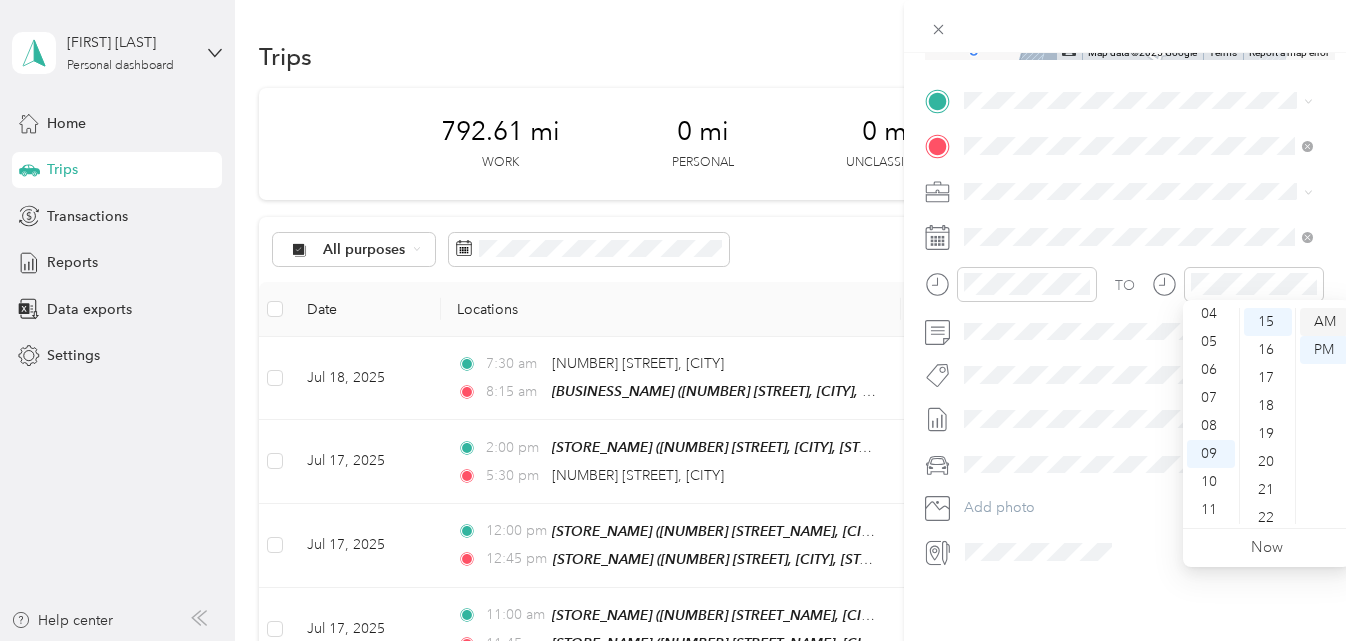 click on "AM" at bounding box center [1324, 322] 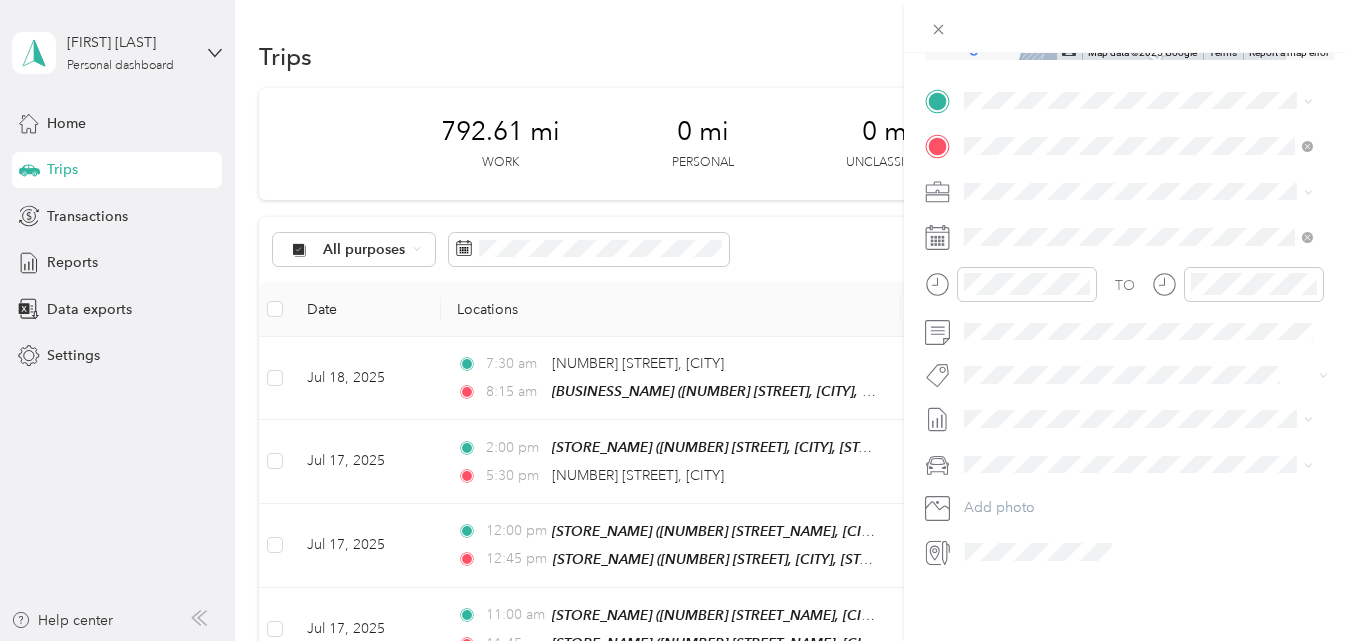 click on "New Trip Save This trip cannot be edited because it is either under review, approved, or paid. Contact your Team Manager to edit it. Miles ← Move left → Move right ↑ Move up ↓ Move down + Zoom in - Zoom out Home Jump left by 75% End Jump right by 75% Page Up Jump up by 75% Page Down Jump down by 75% Map Data Map data ©2025 Google Map data ©2025 Google 2 m  Click to toggle between metric and imperial units Terms Report a map error Edit route Calculate route Round trip TO Add photo" at bounding box center (1130, 120) 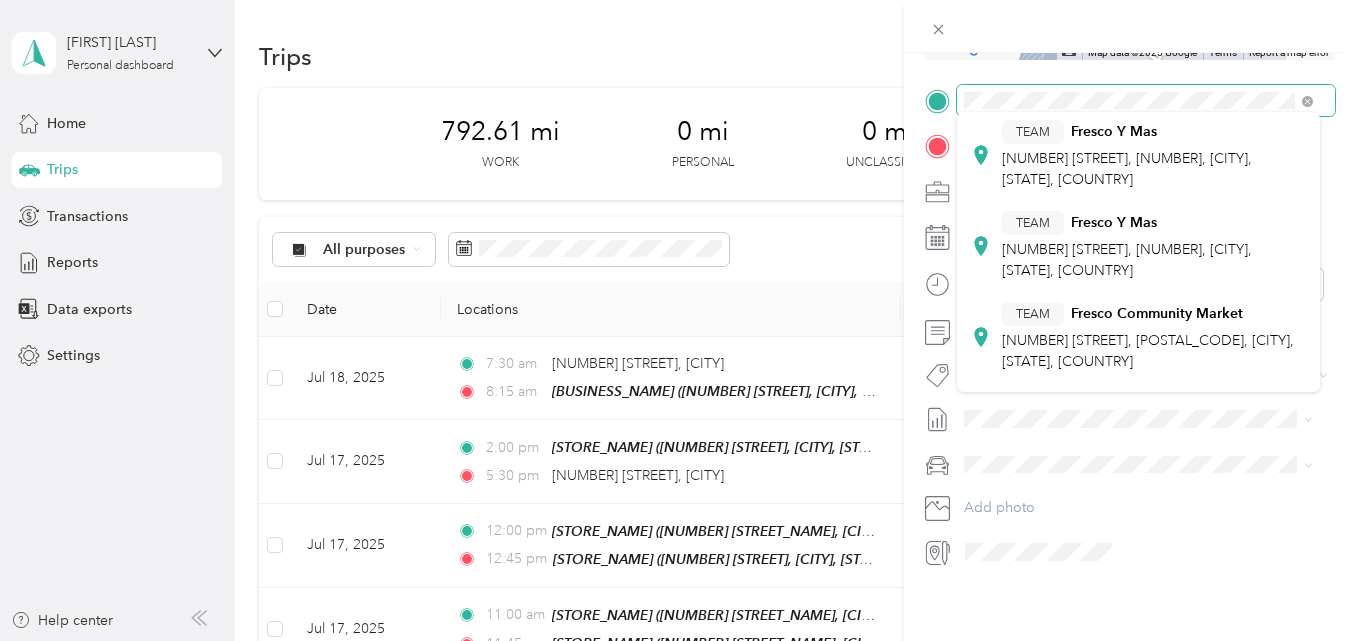 scroll, scrollTop: 0, scrollLeft: 0, axis: both 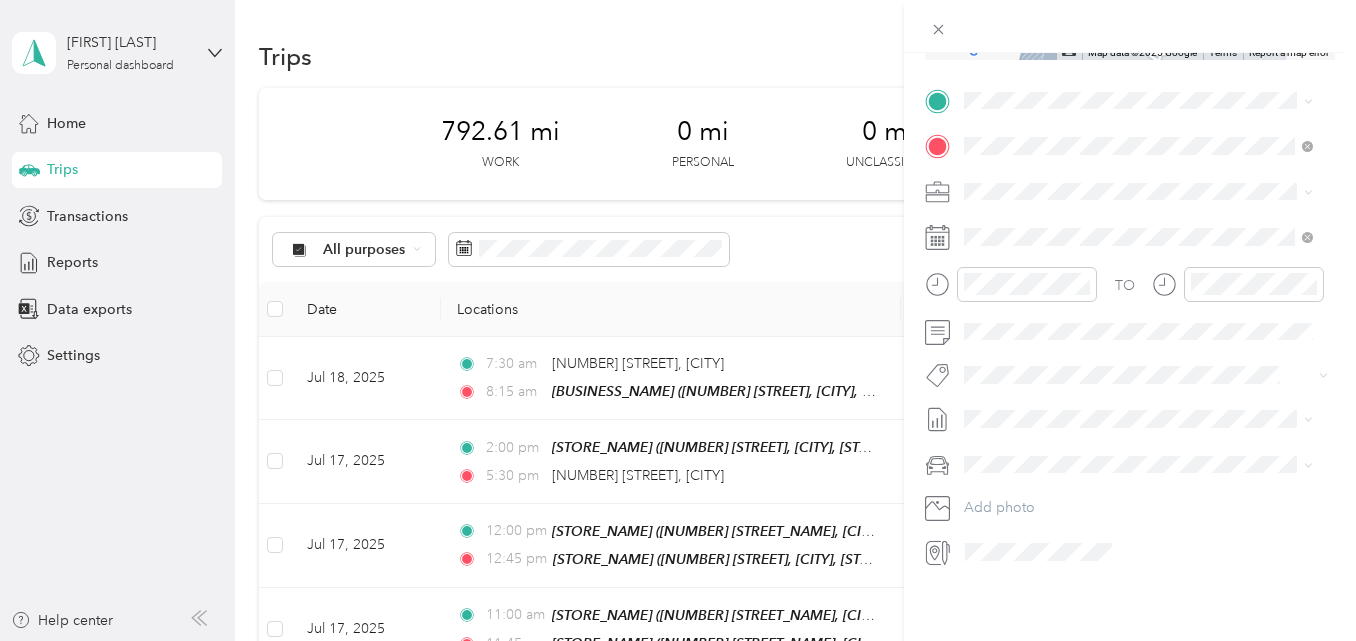 click on "TEAM Fresco Y Mas 8424 Sheldon Rd, 336151606, Tampa, FL, USA" at bounding box center (1154, 189) 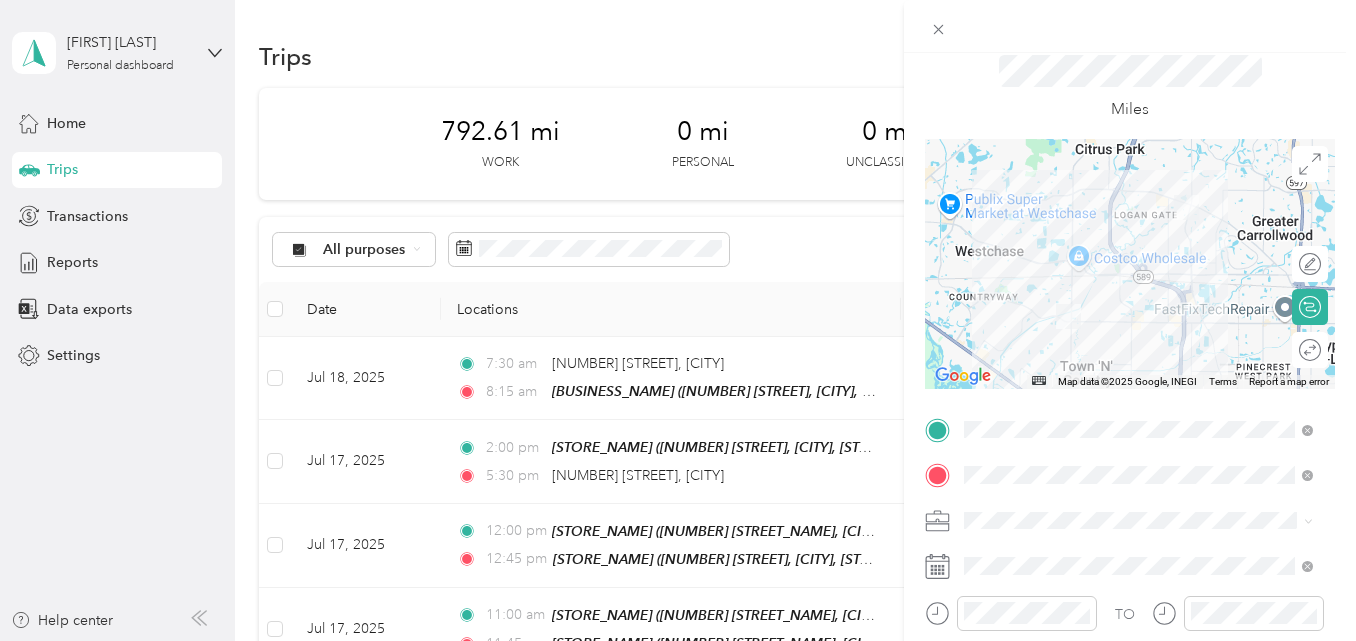 scroll, scrollTop: 0, scrollLeft: 0, axis: both 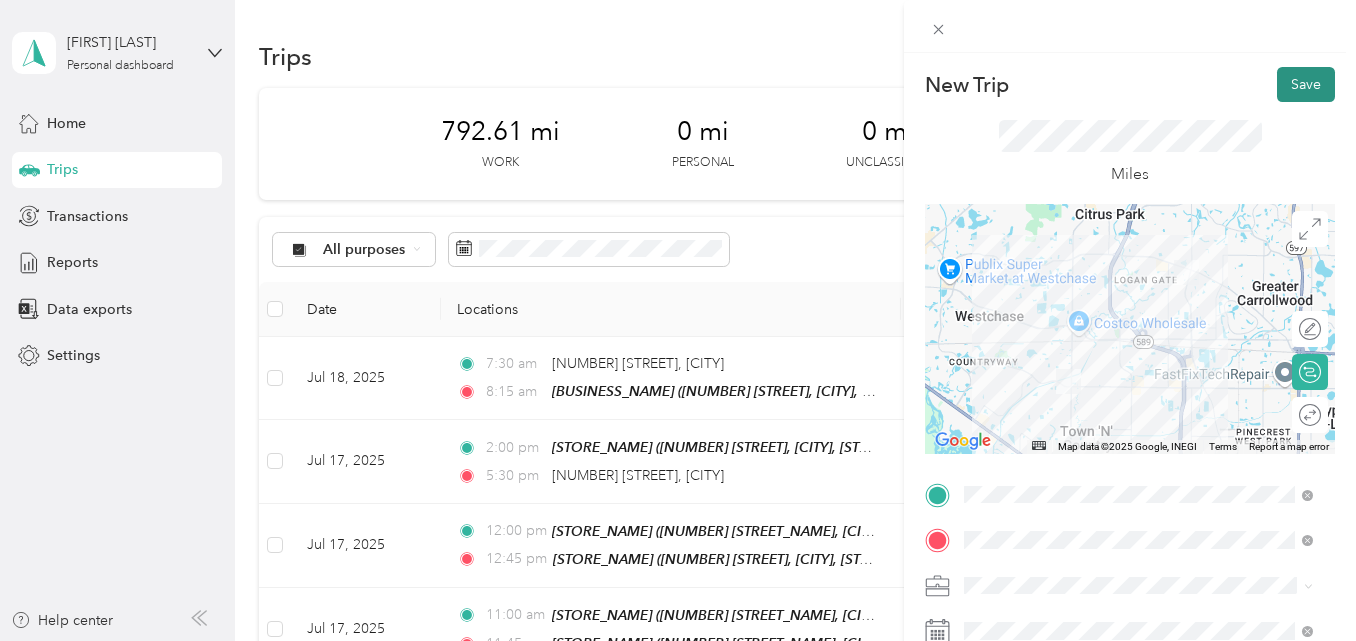 click on "Save" at bounding box center (1306, 84) 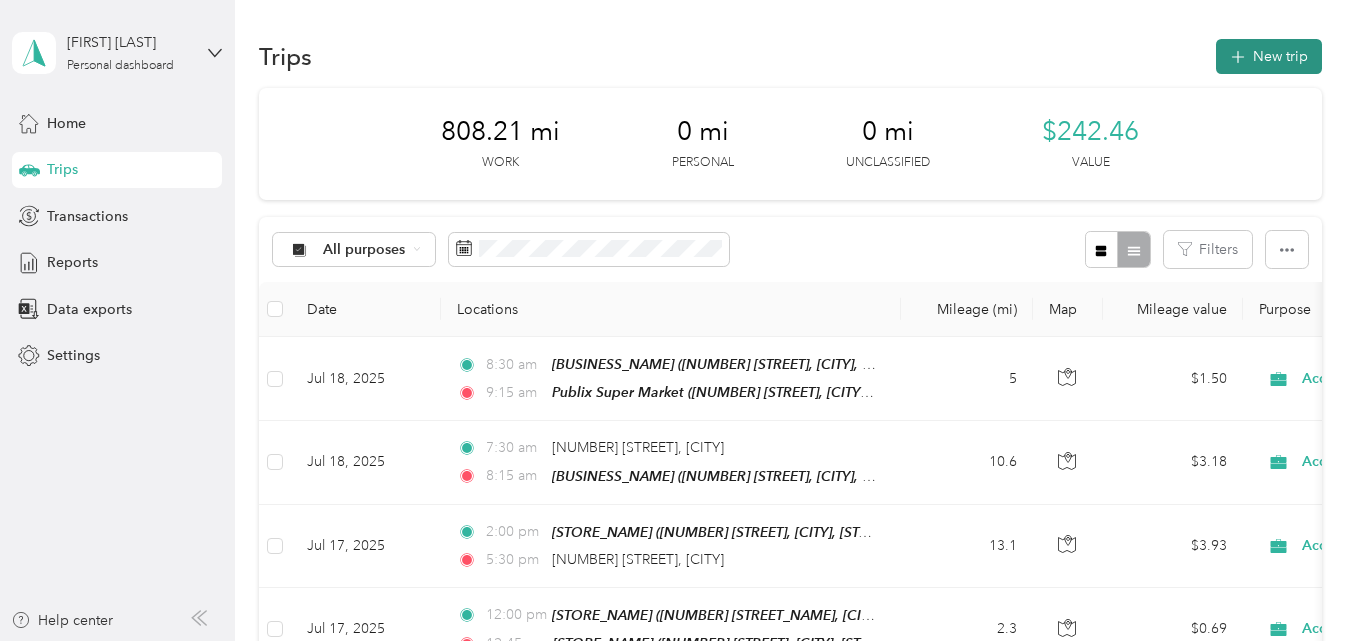 click on "New trip" at bounding box center [1269, 56] 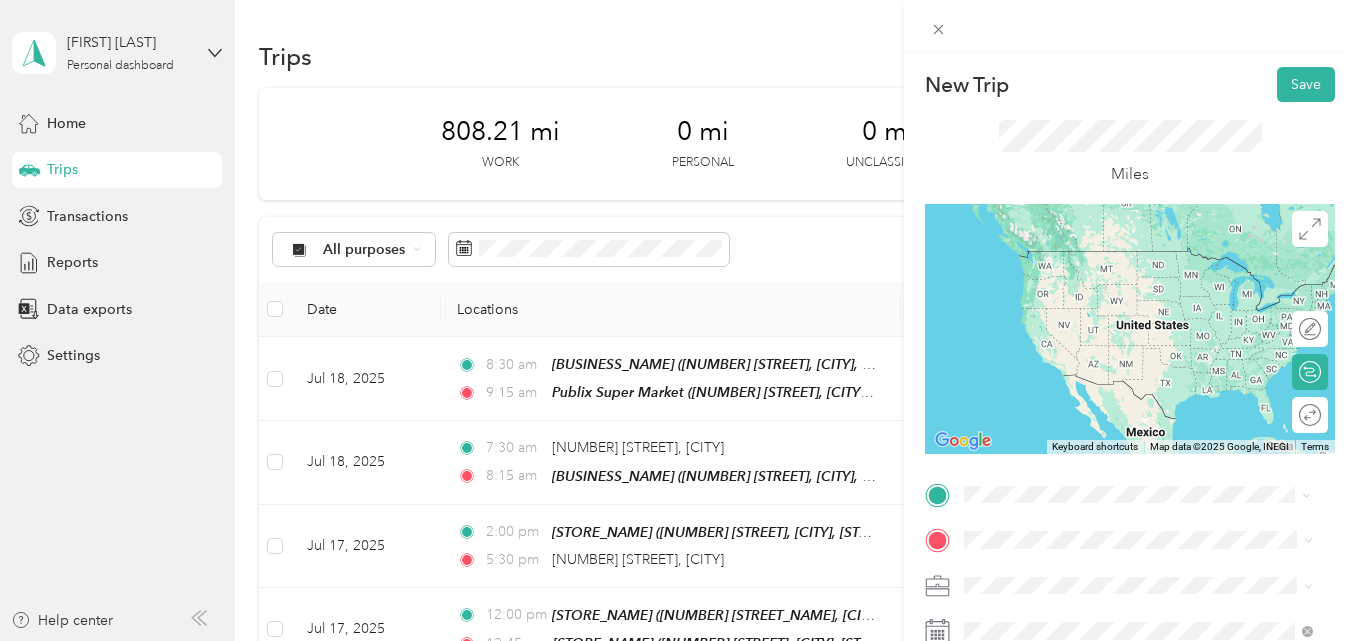 click on "12024 Anderson Rd, 336255682, Tampa, FL, USA" at bounding box center [1148, 298] 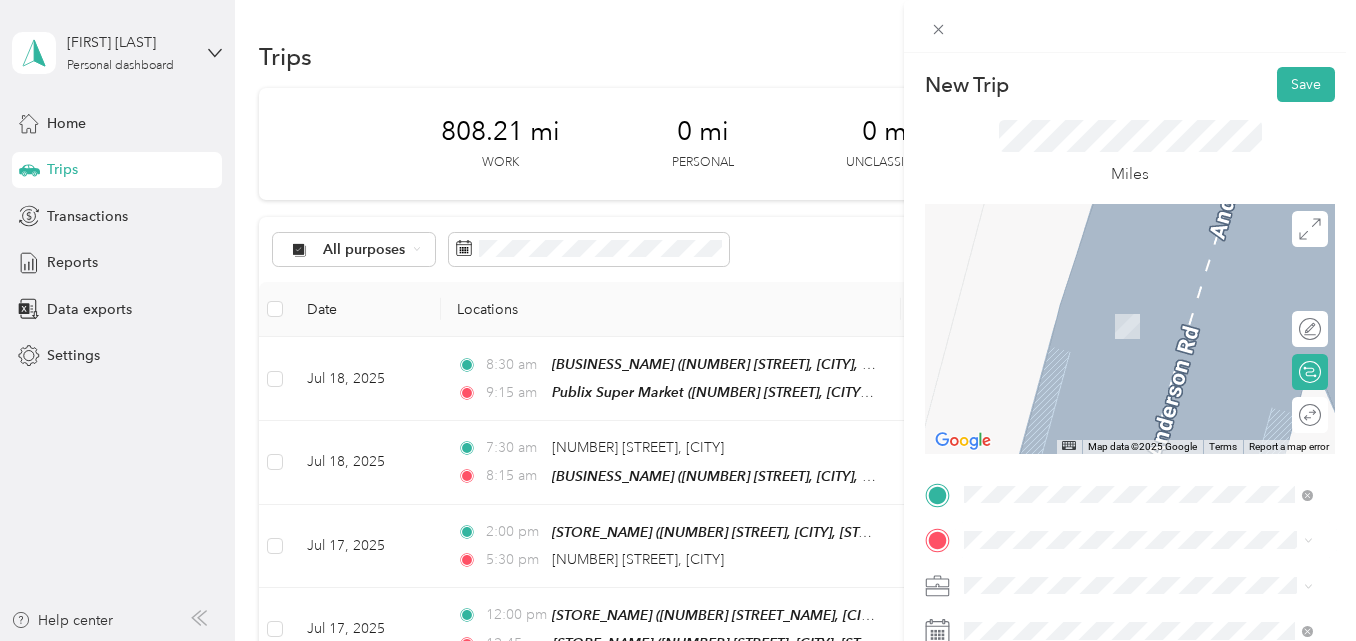 click on "TEAM Publix Super Market 7835 Gunn Hwy, 336261611, Tampa, FL, USA" at bounding box center [1154, 319] 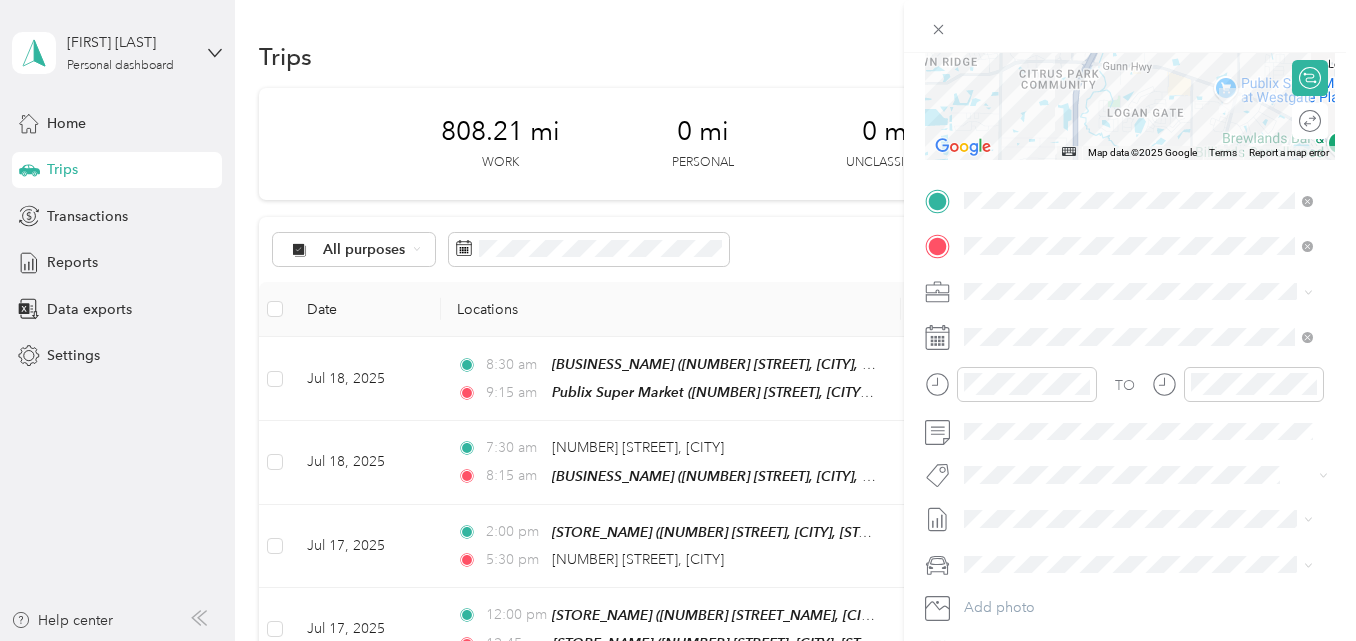 scroll, scrollTop: 300, scrollLeft: 0, axis: vertical 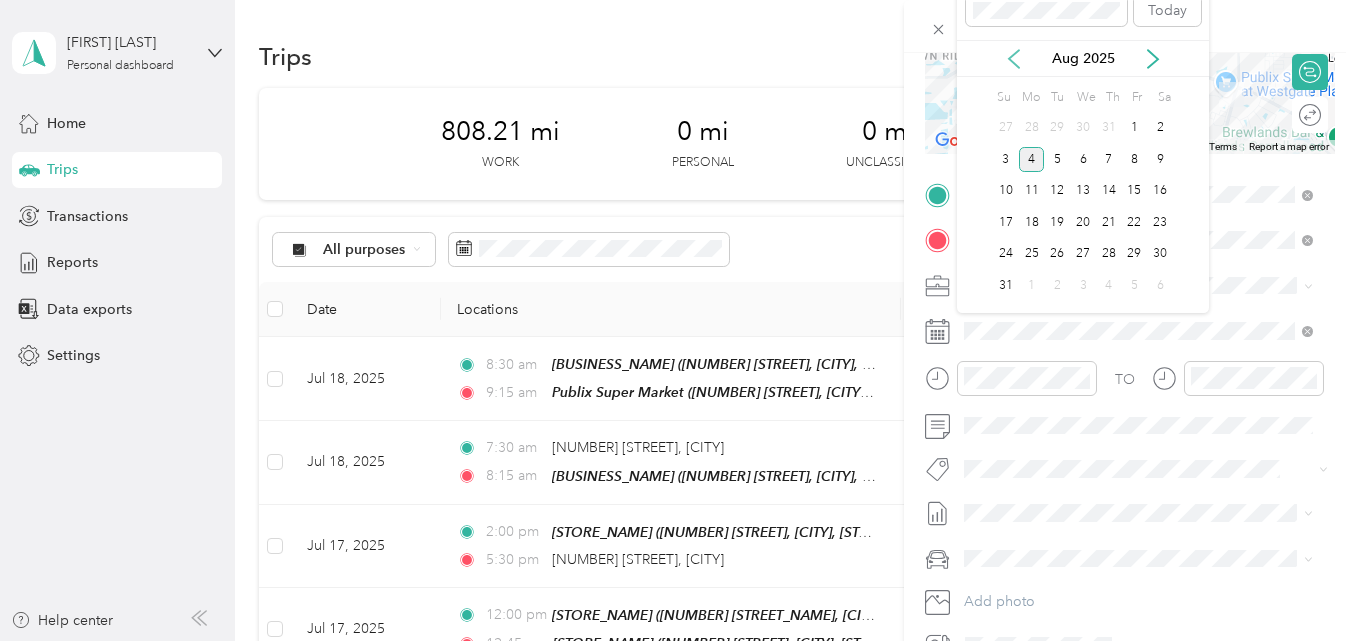 click 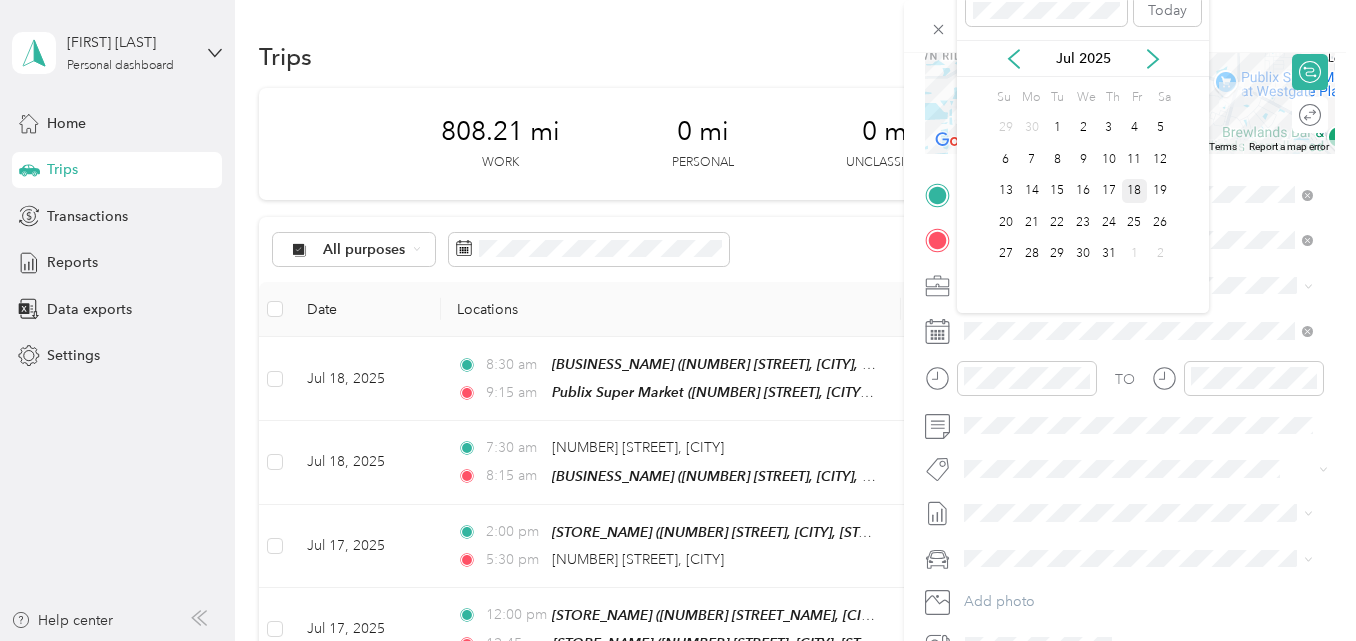 click on "18" at bounding box center (1135, 191) 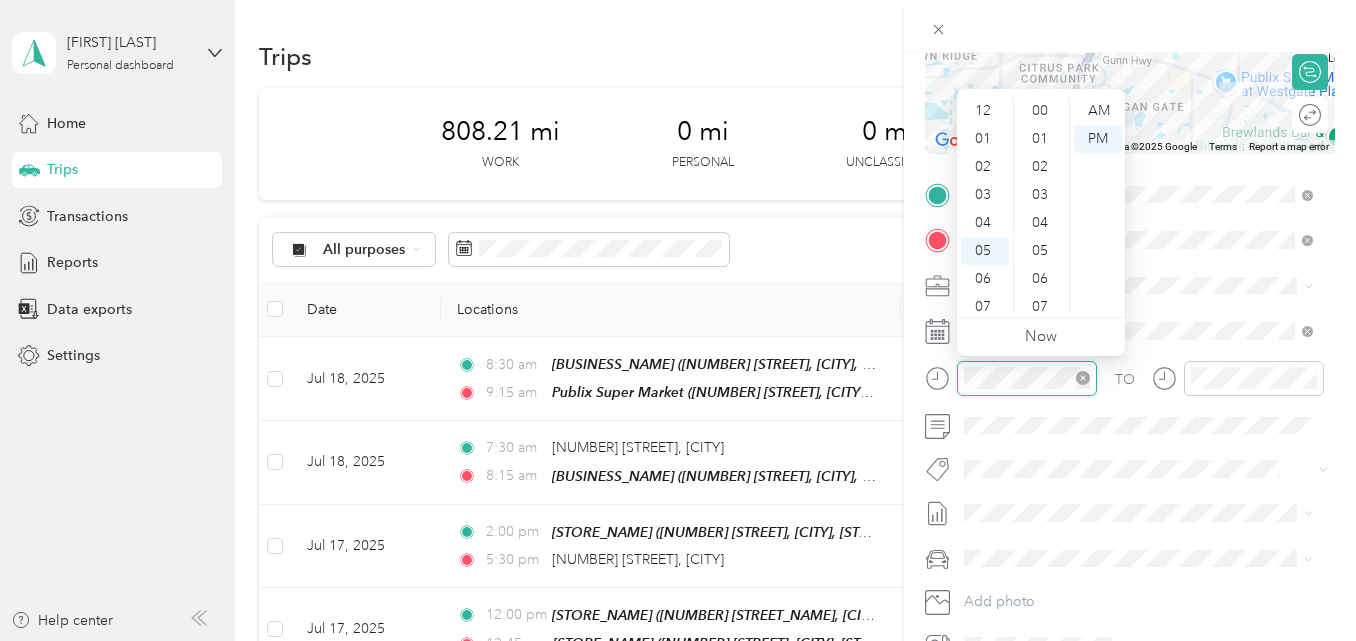 scroll, scrollTop: 120, scrollLeft: 0, axis: vertical 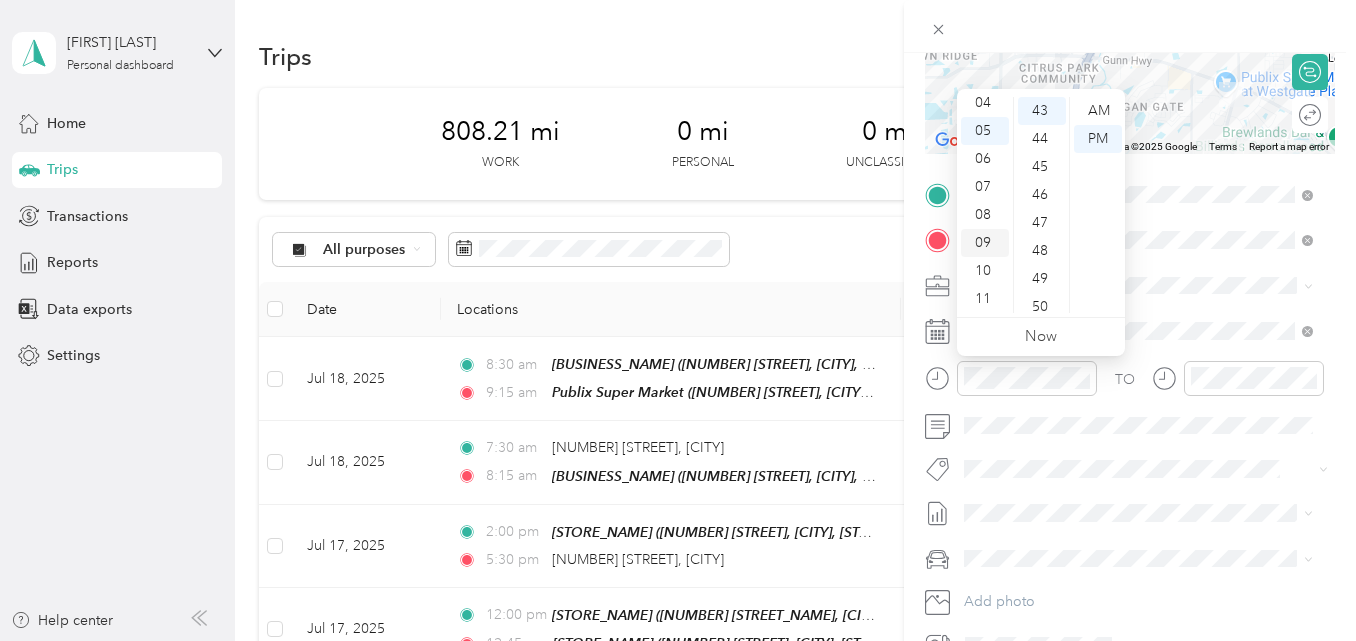 click on "09" at bounding box center [985, 243] 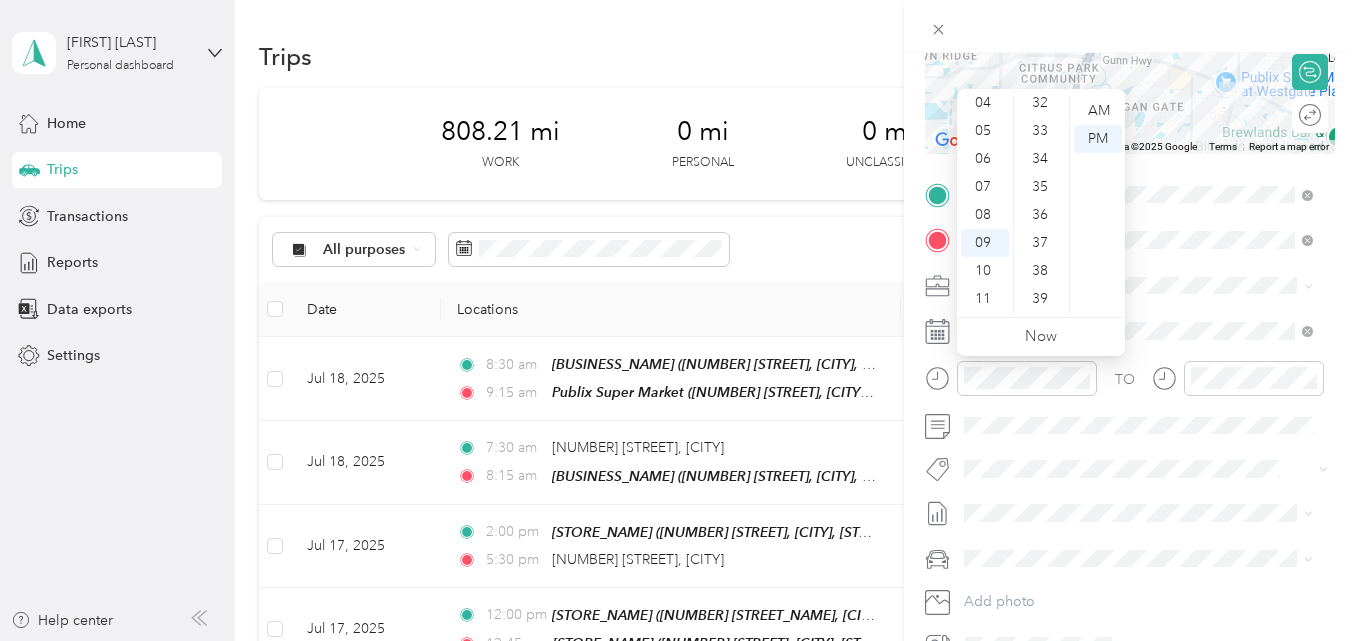 scroll, scrollTop: 804, scrollLeft: 0, axis: vertical 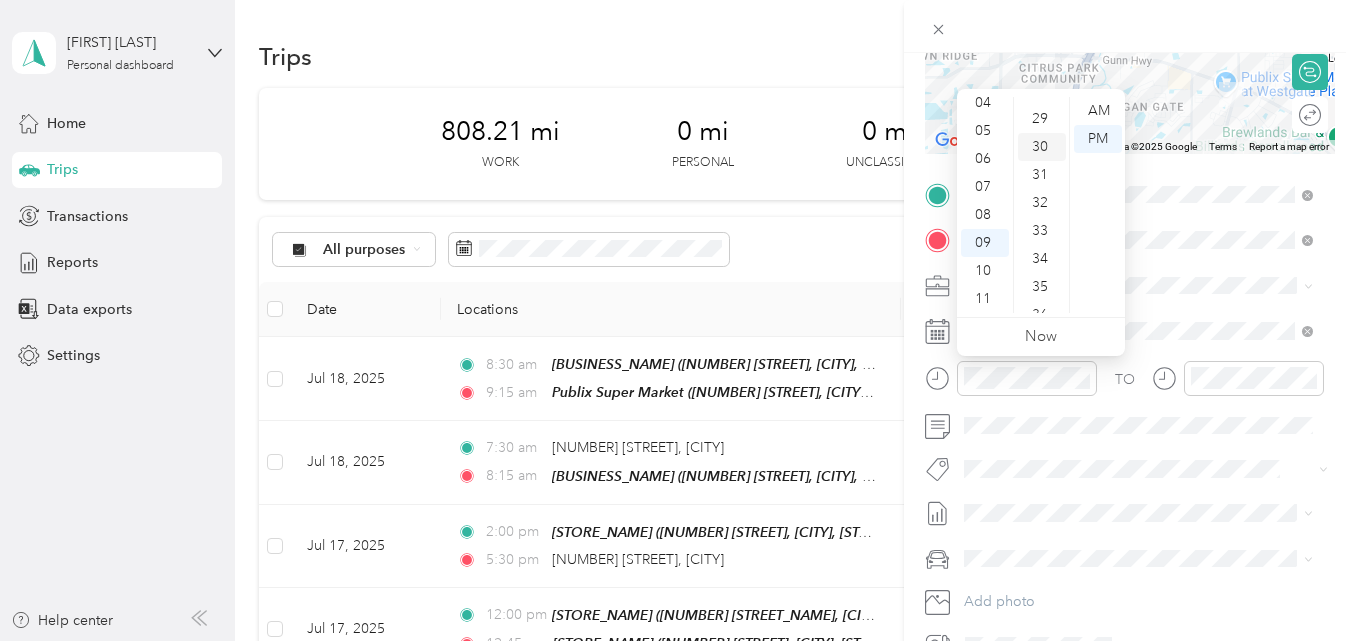 click on "30" at bounding box center [1042, 147] 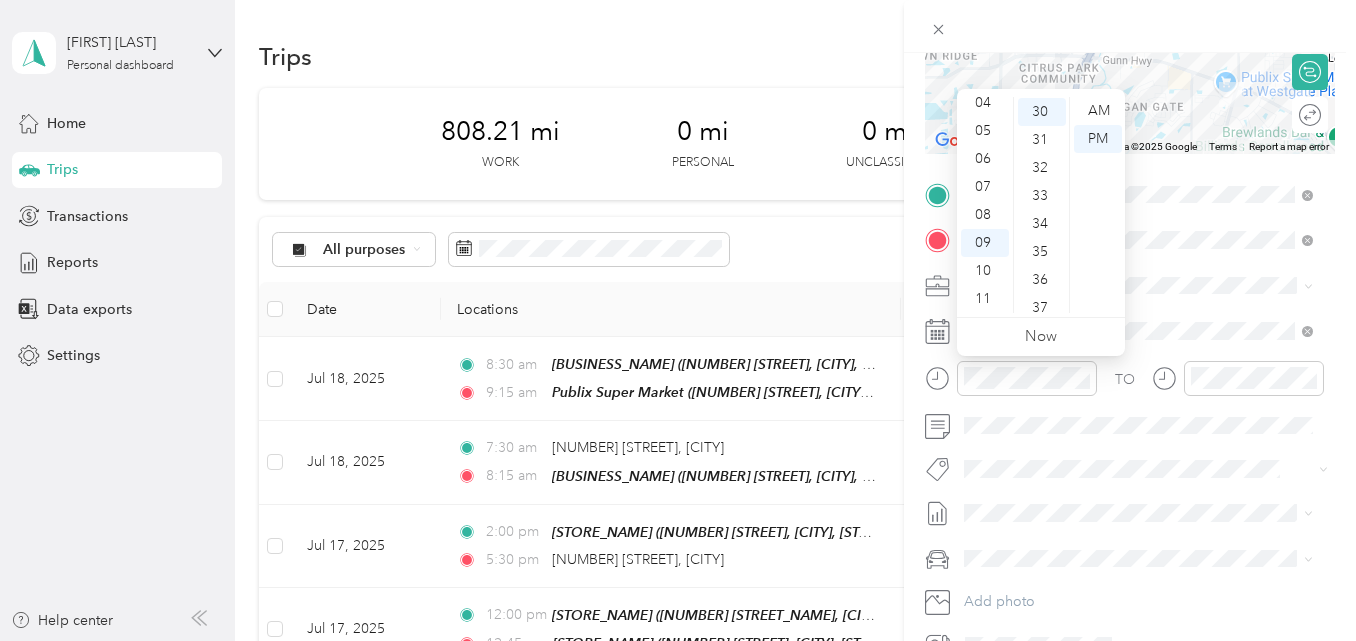 scroll, scrollTop: 840, scrollLeft: 0, axis: vertical 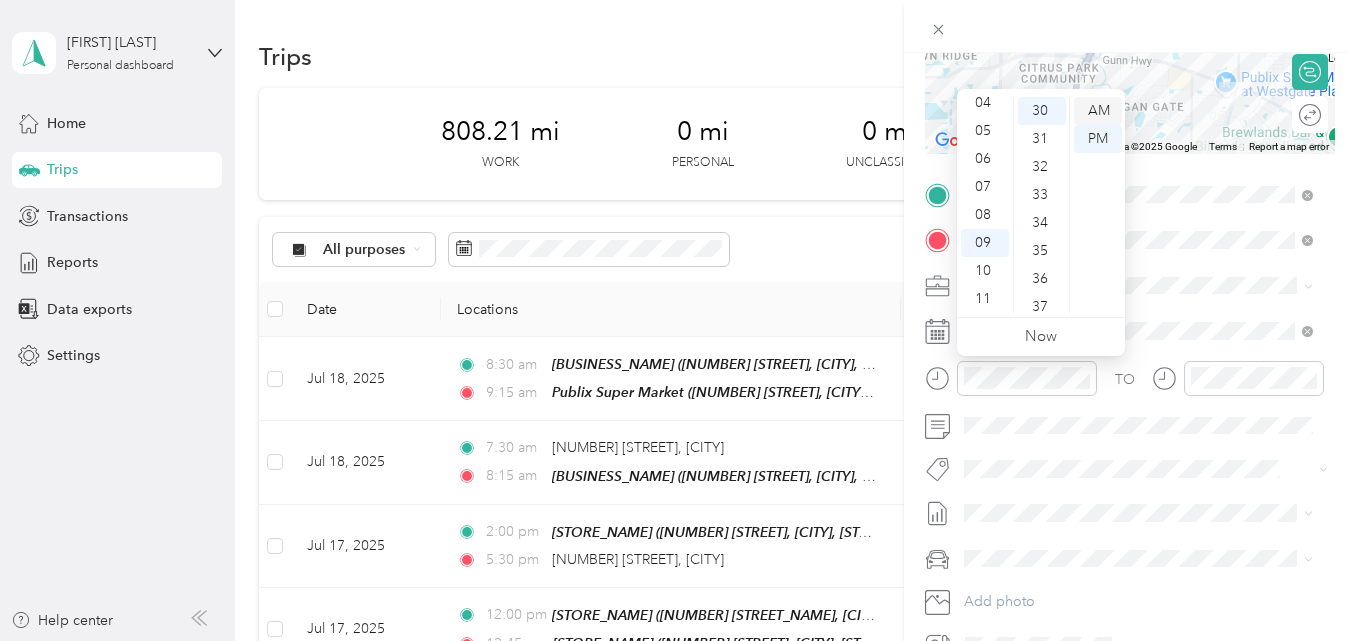 click on "AM" at bounding box center (1098, 111) 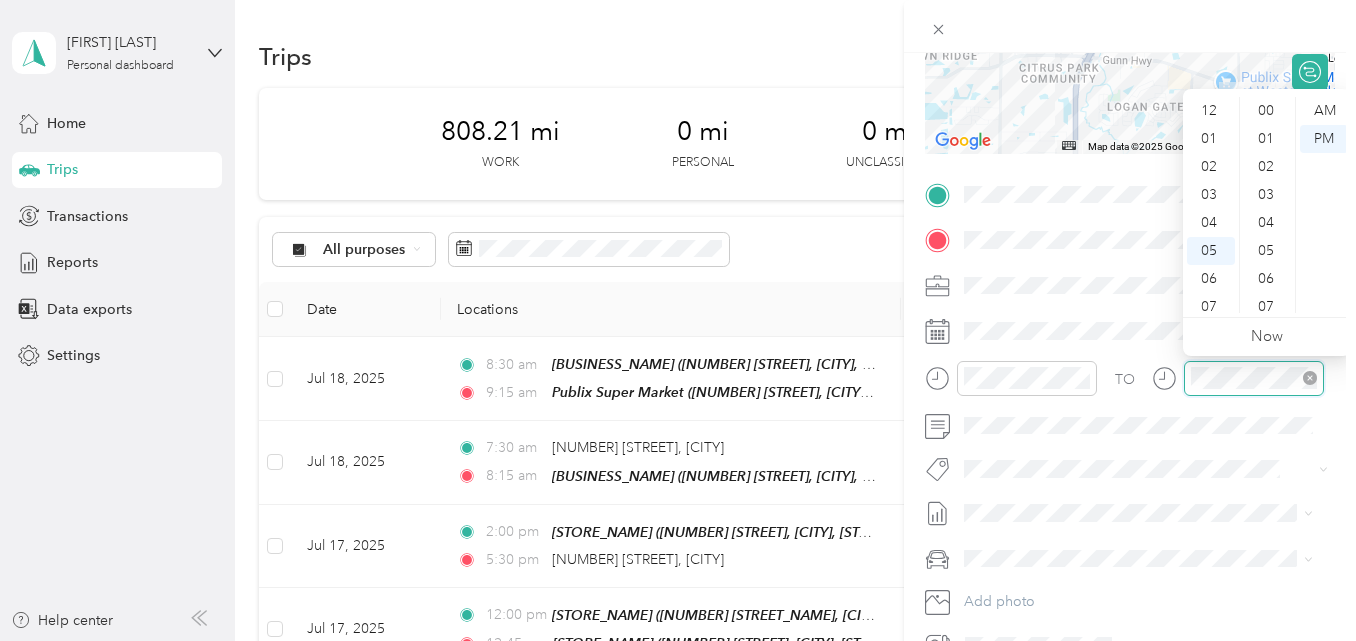 scroll, scrollTop: 120, scrollLeft: 0, axis: vertical 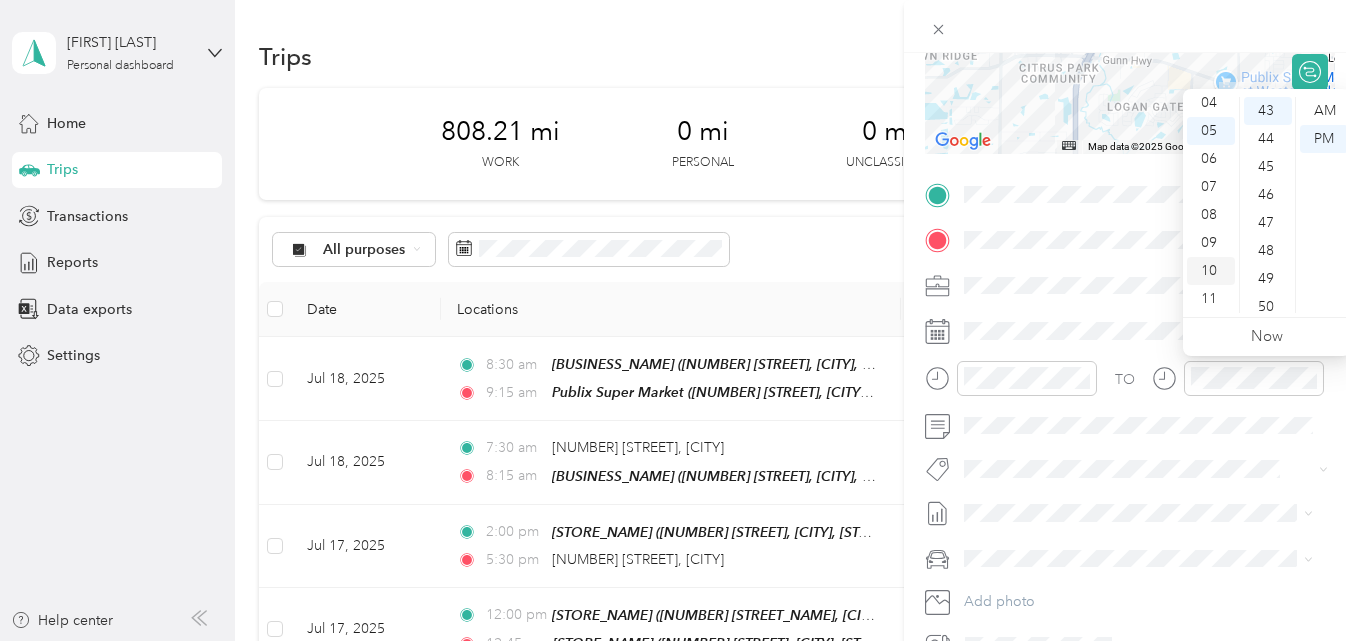 click on "10" at bounding box center [1211, 271] 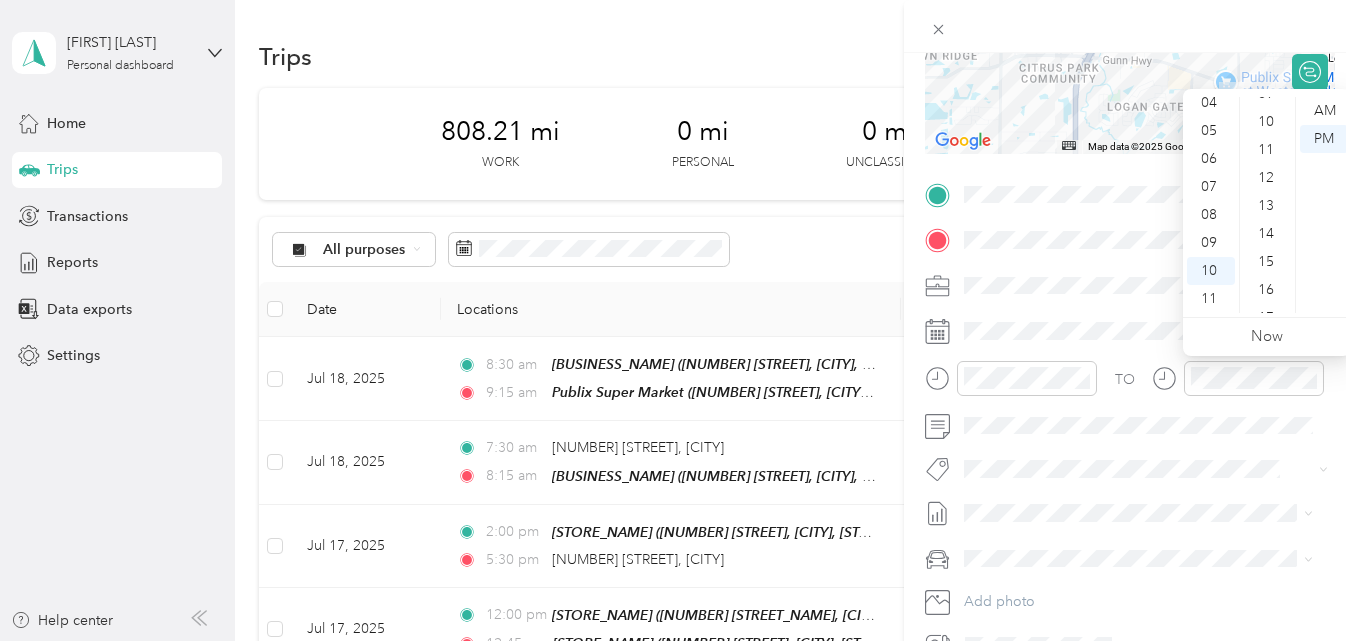 scroll, scrollTop: 304, scrollLeft: 0, axis: vertical 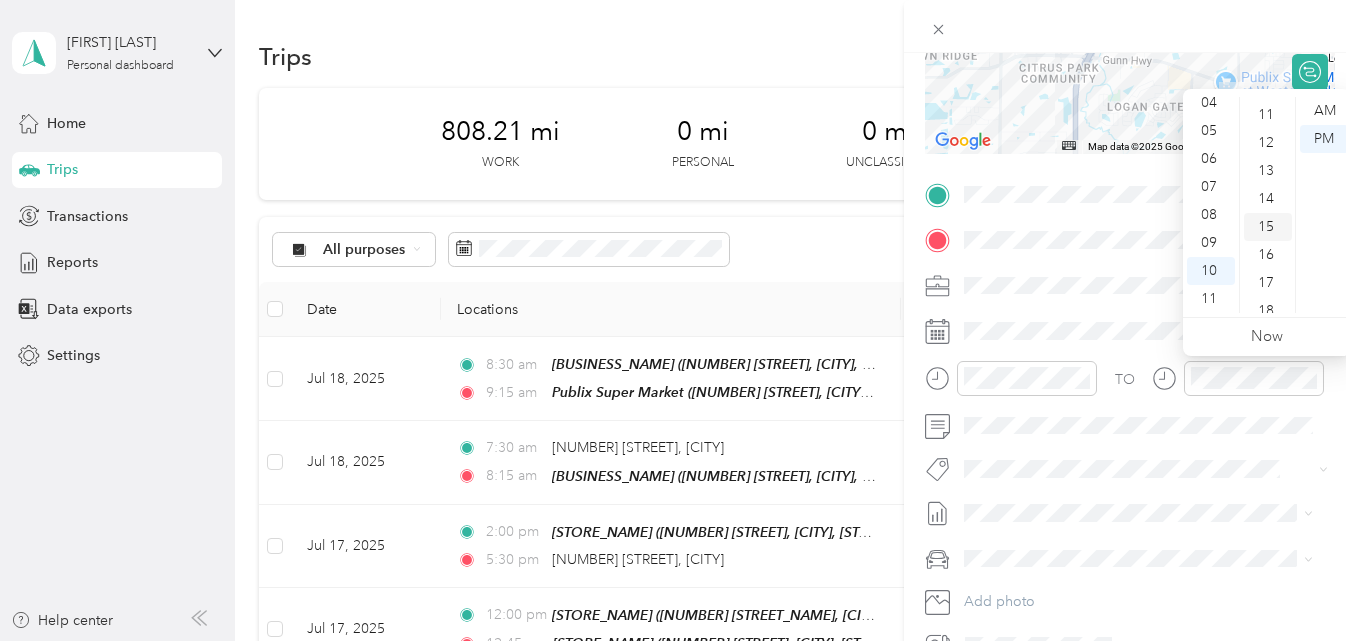 click on "15" at bounding box center (1268, 227) 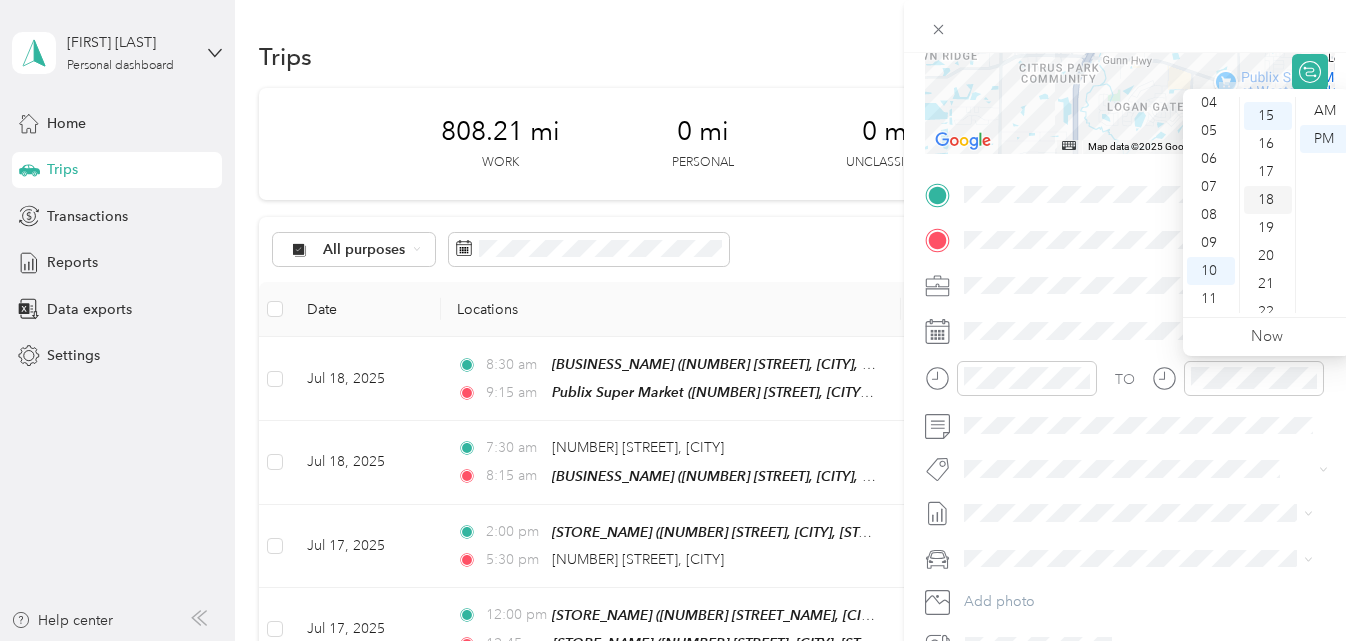 scroll, scrollTop: 420, scrollLeft: 0, axis: vertical 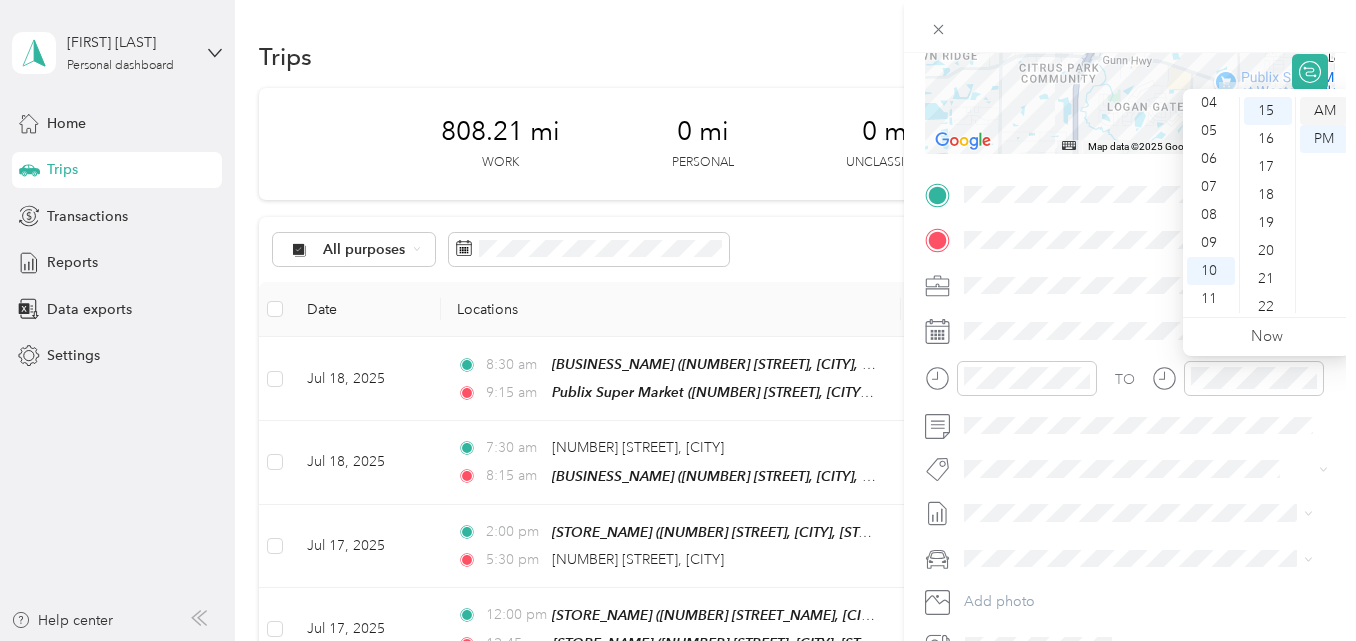 click on "AM" at bounding box center [1324, 111] 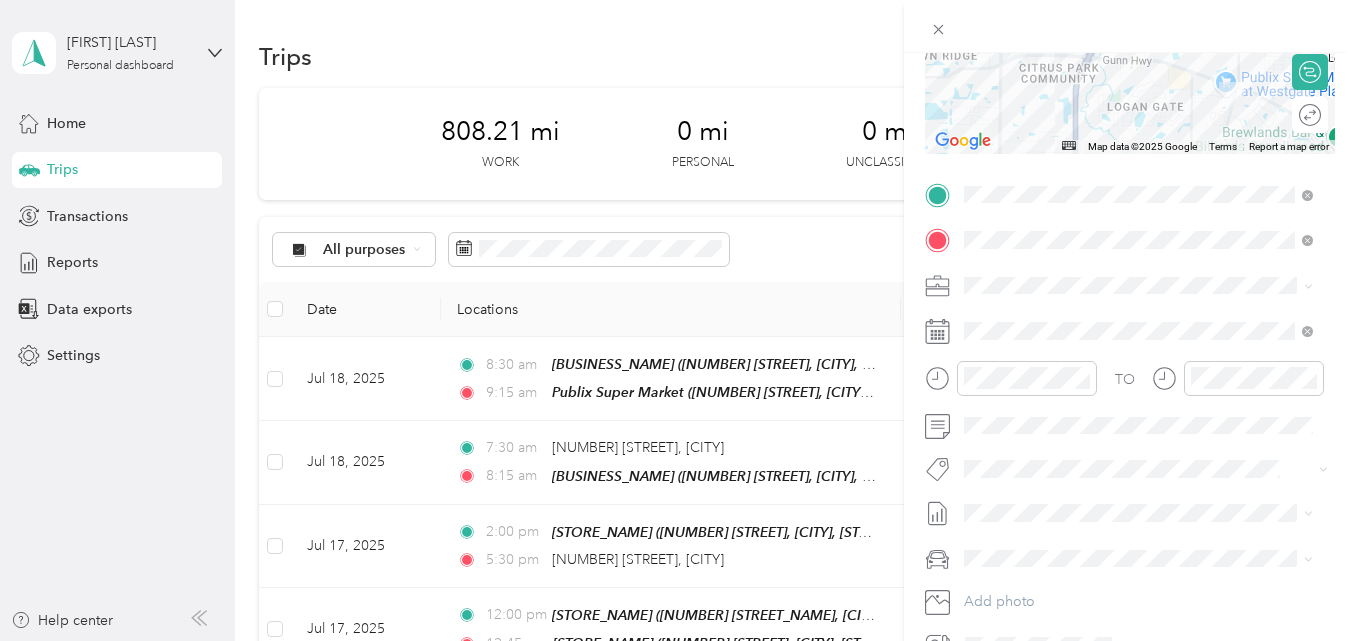 click at bounding box center (1130, 26) 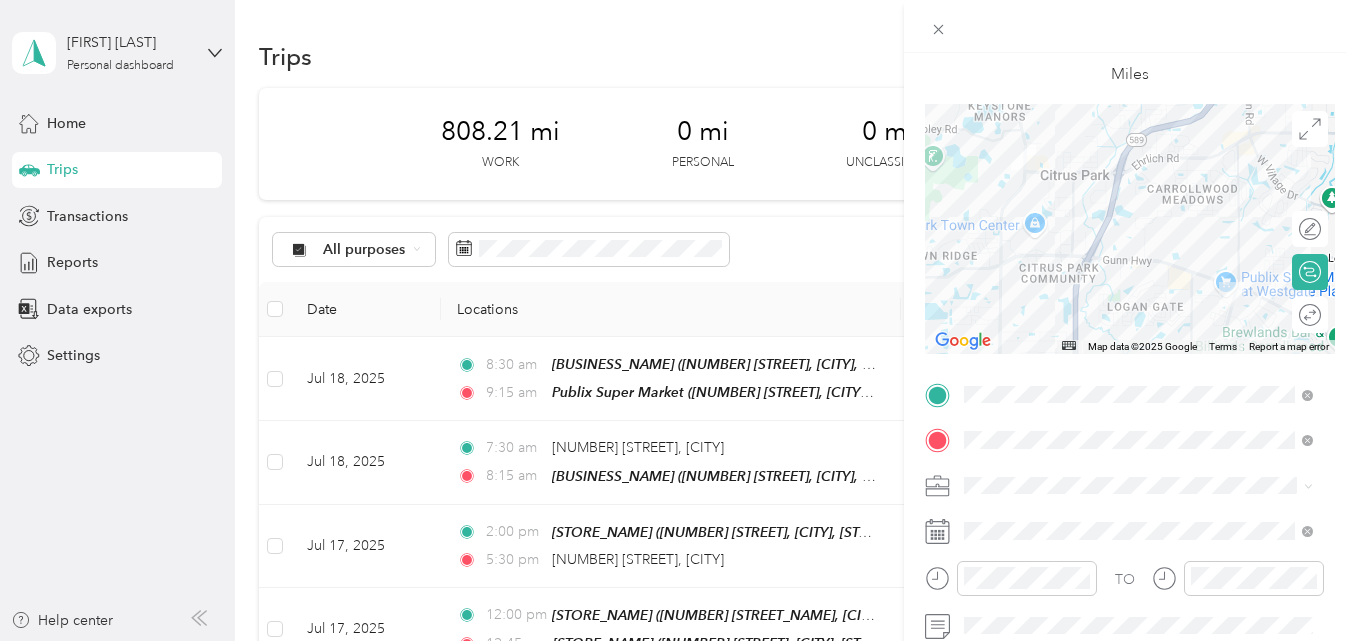 scroll, scrollTop: 0, scrollLeft: 0, axis: both 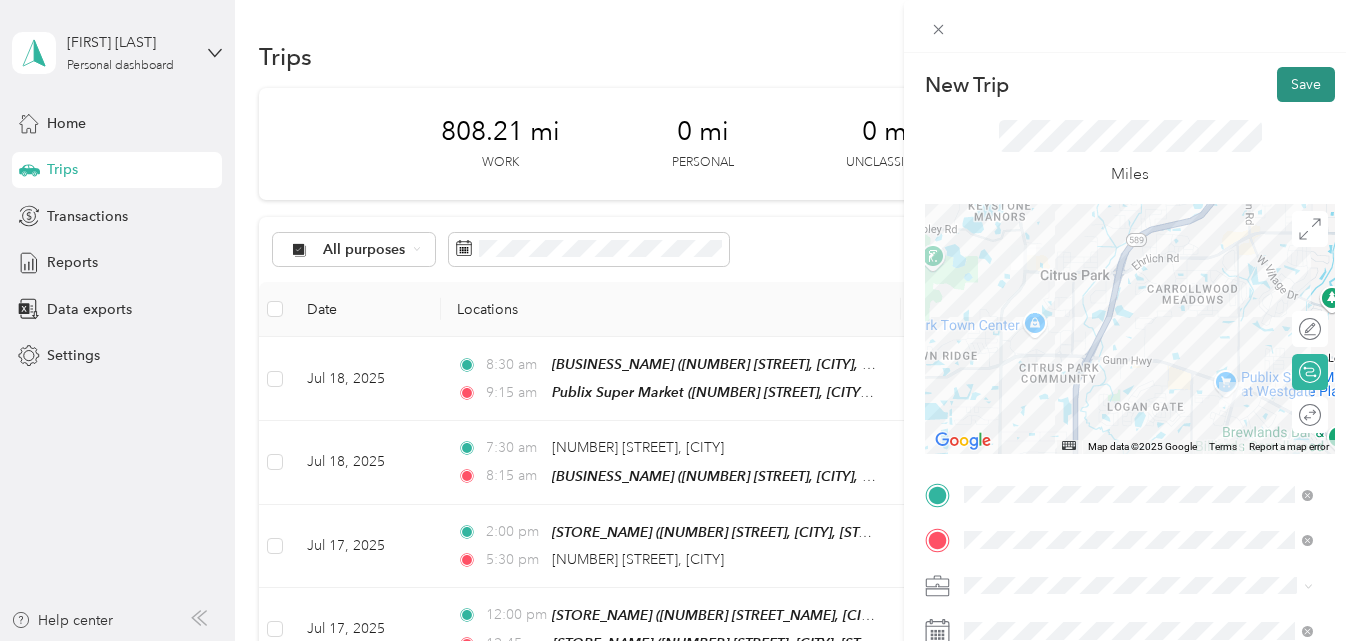 click on "Save" at bounding box center (1306, 84) 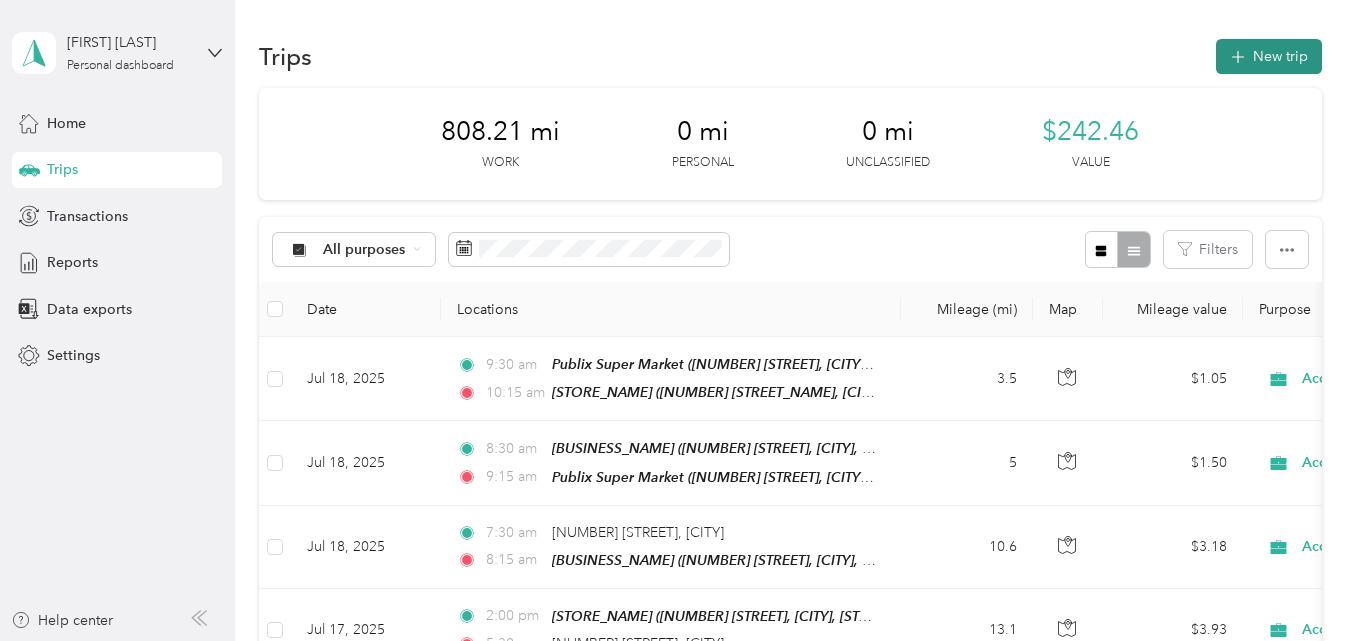 click 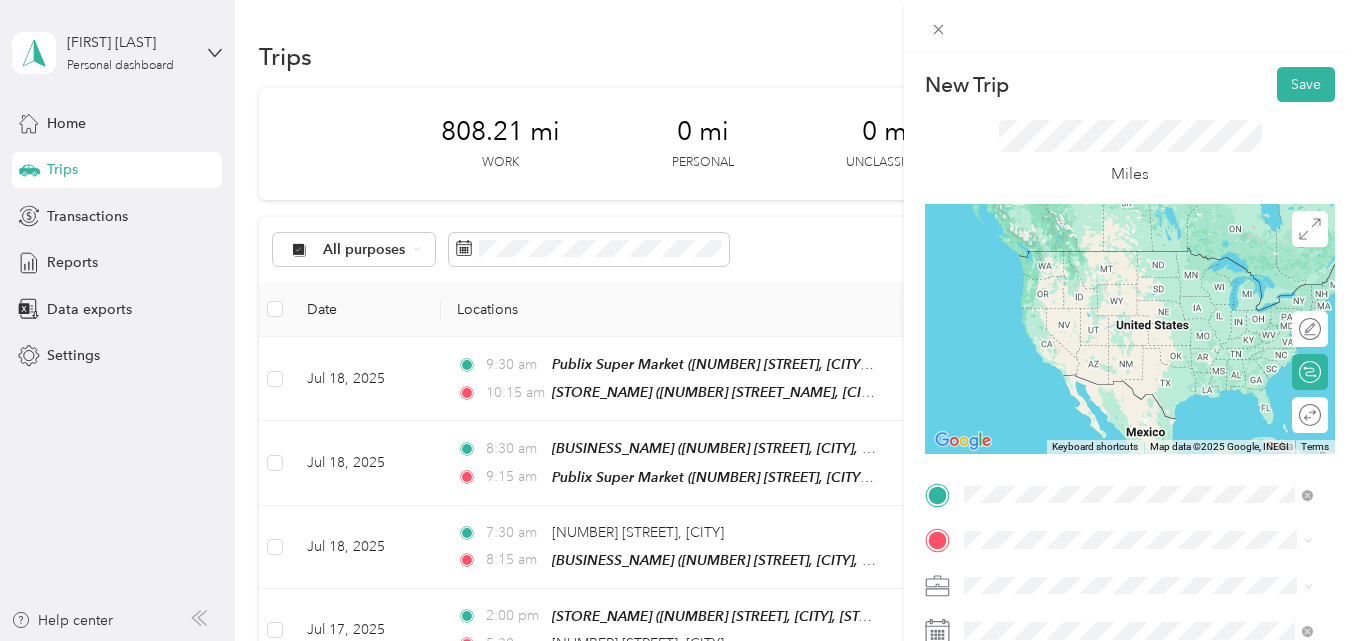 click on "TEAM Publix Super Market 7835 Gunn Hwy, 336261611, Tampa, FL, USA" at bounding box center [1154, 284] 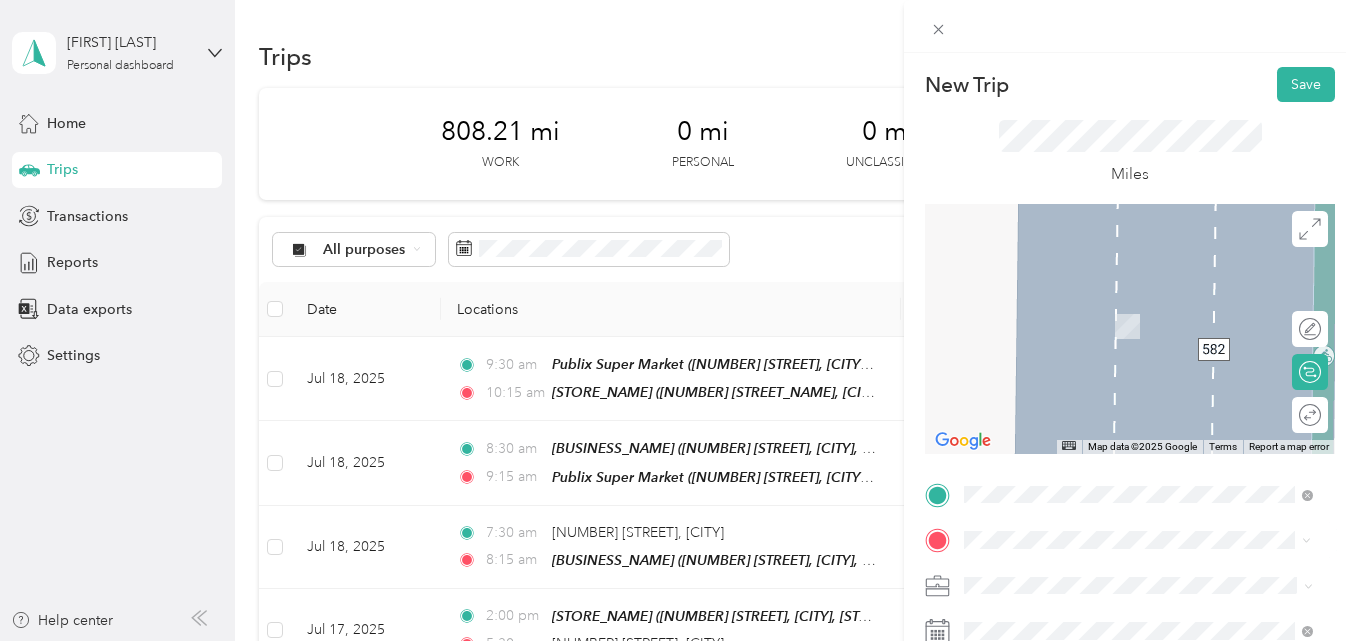 click on "TEAM Publix Super Market 5371 Ehrlich Rd, 336255508, Tampa, FL, USA" at bounding box center (1154, 330) 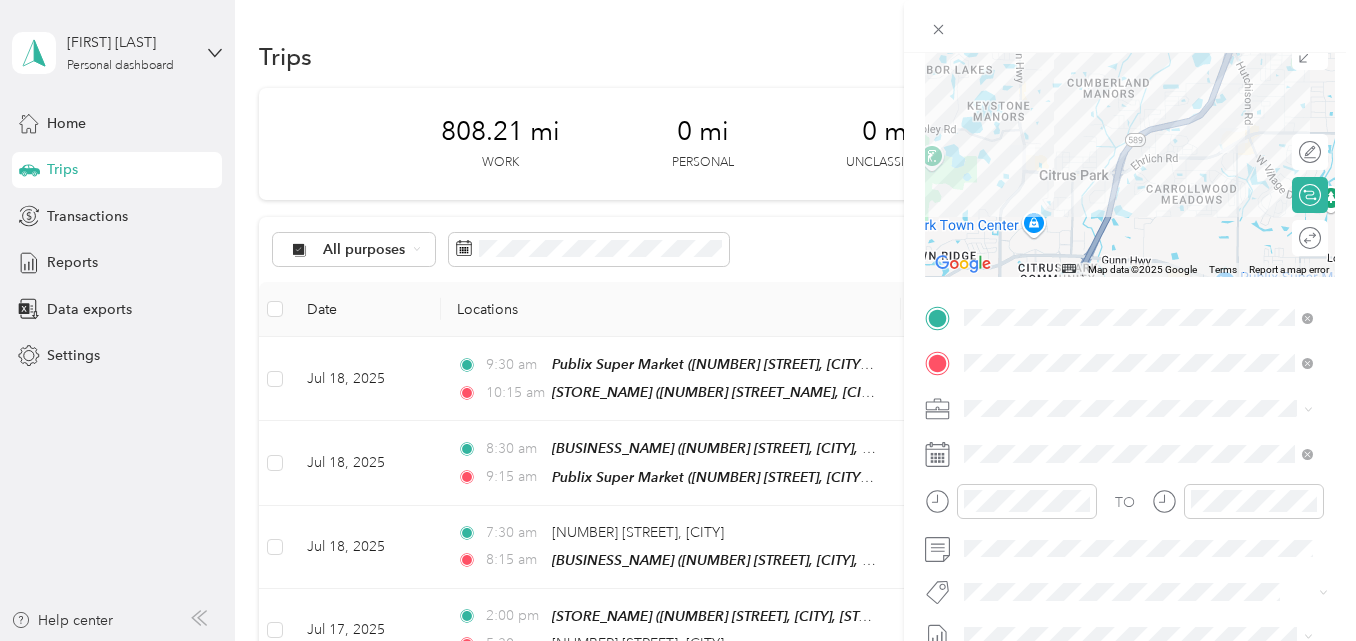 scroll, scrollTop: 200, scrollLeft: 0, axis: vertical 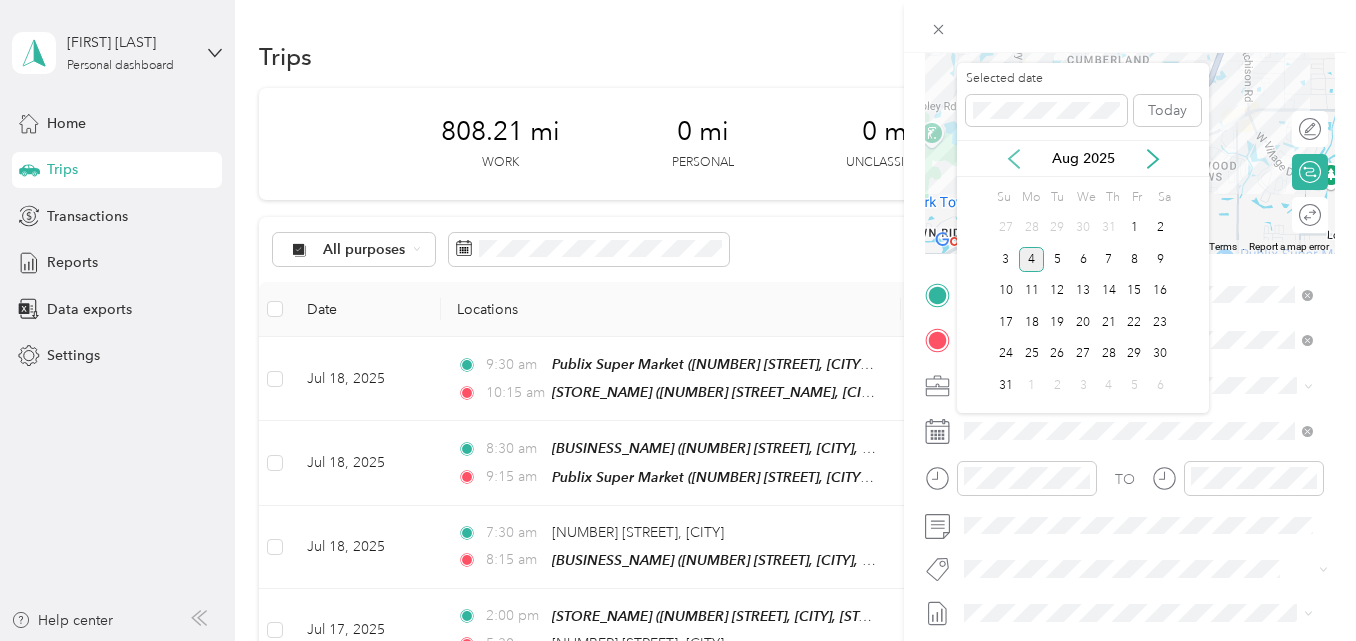 click 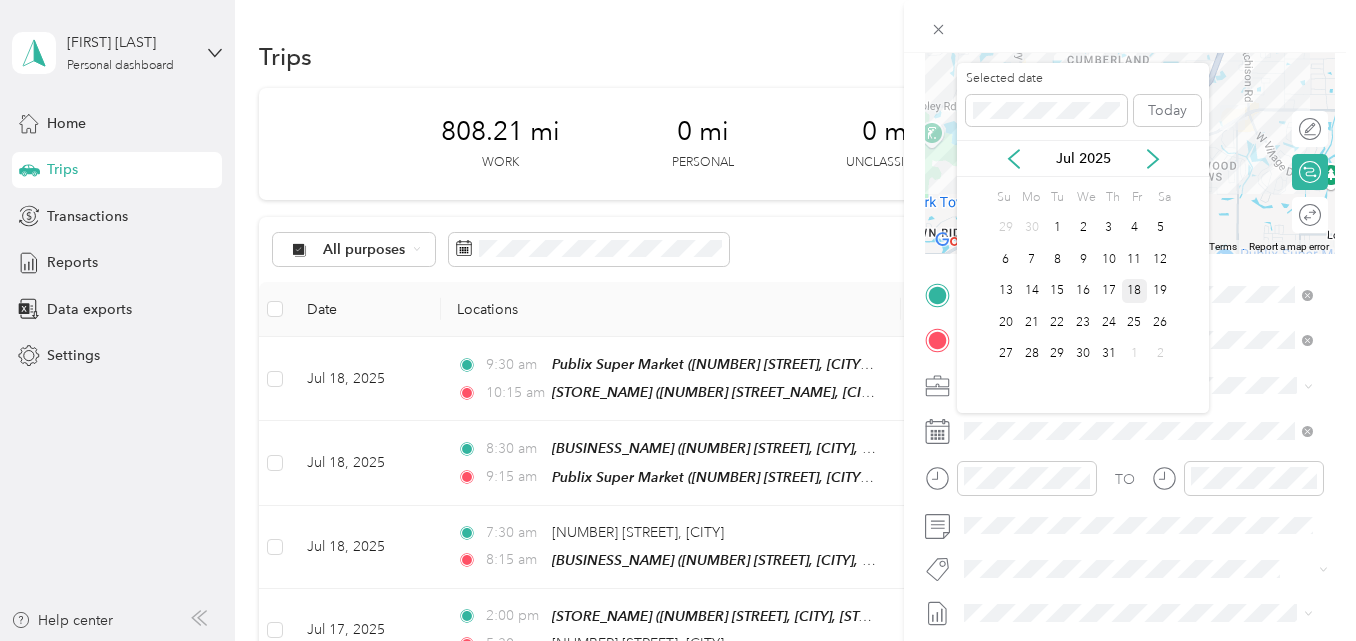 click on "18" at bounding box center (1135, 291) 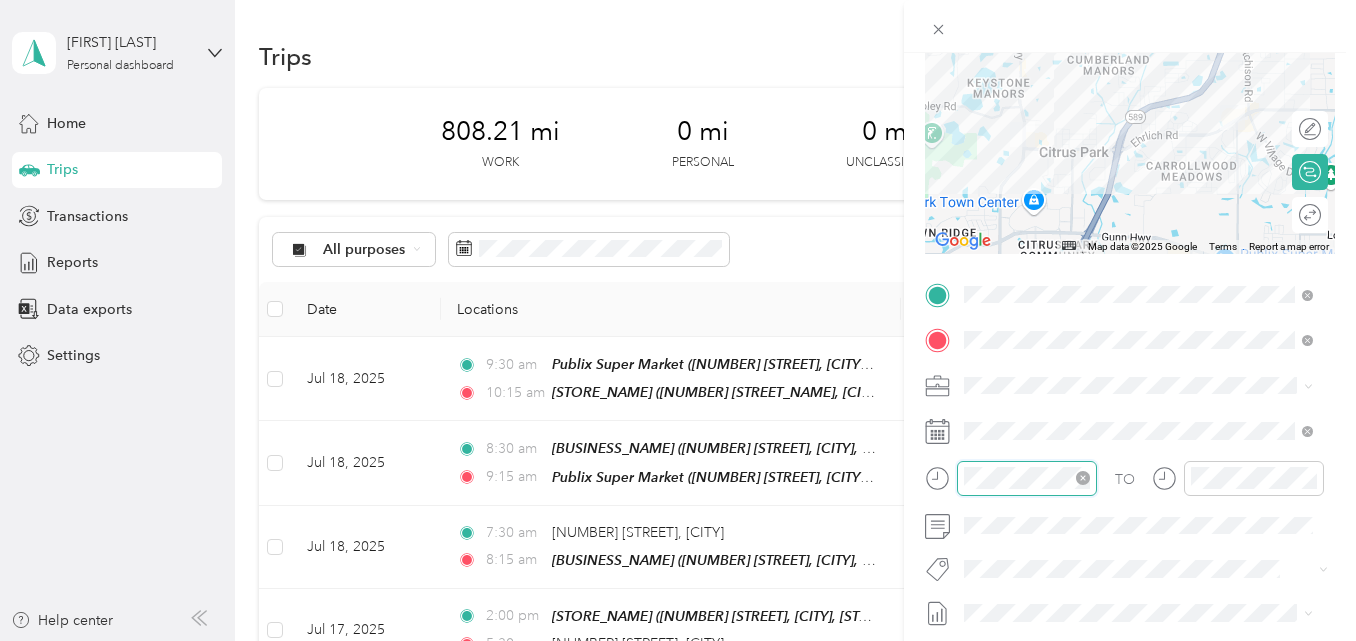 scroll, scrollTop: 120, scrollLeft: 0, axis: vertical 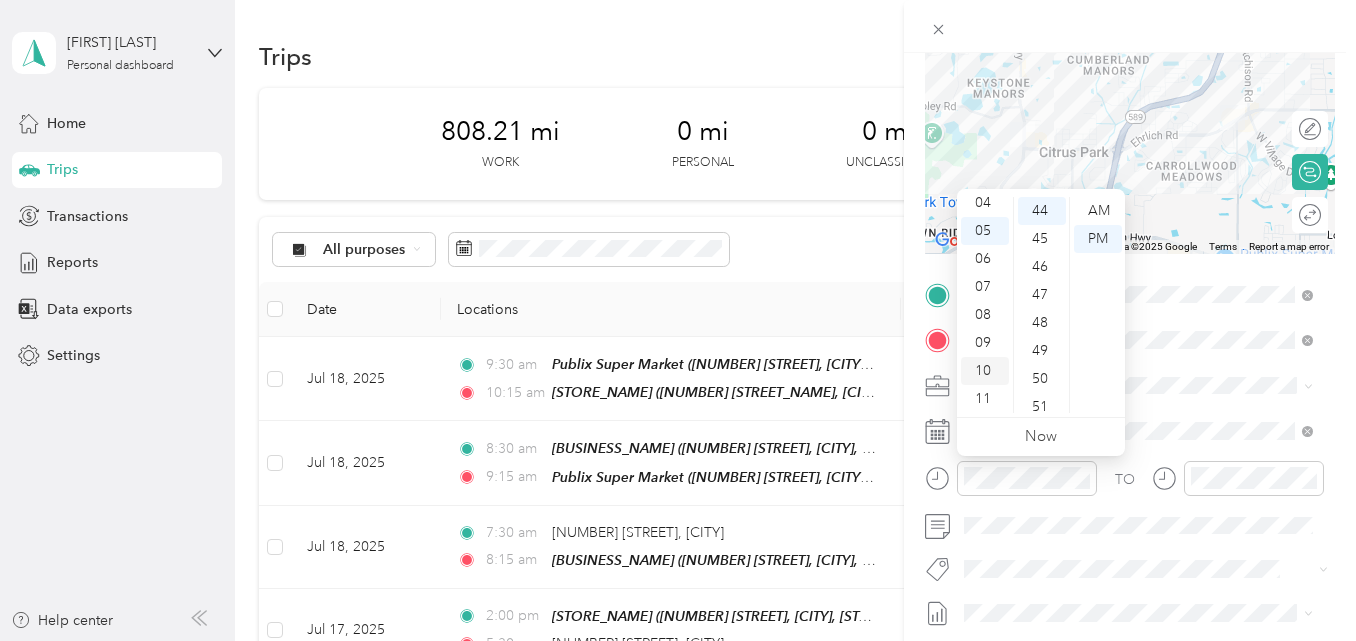 click on "10" at bounding box center (985, 371) 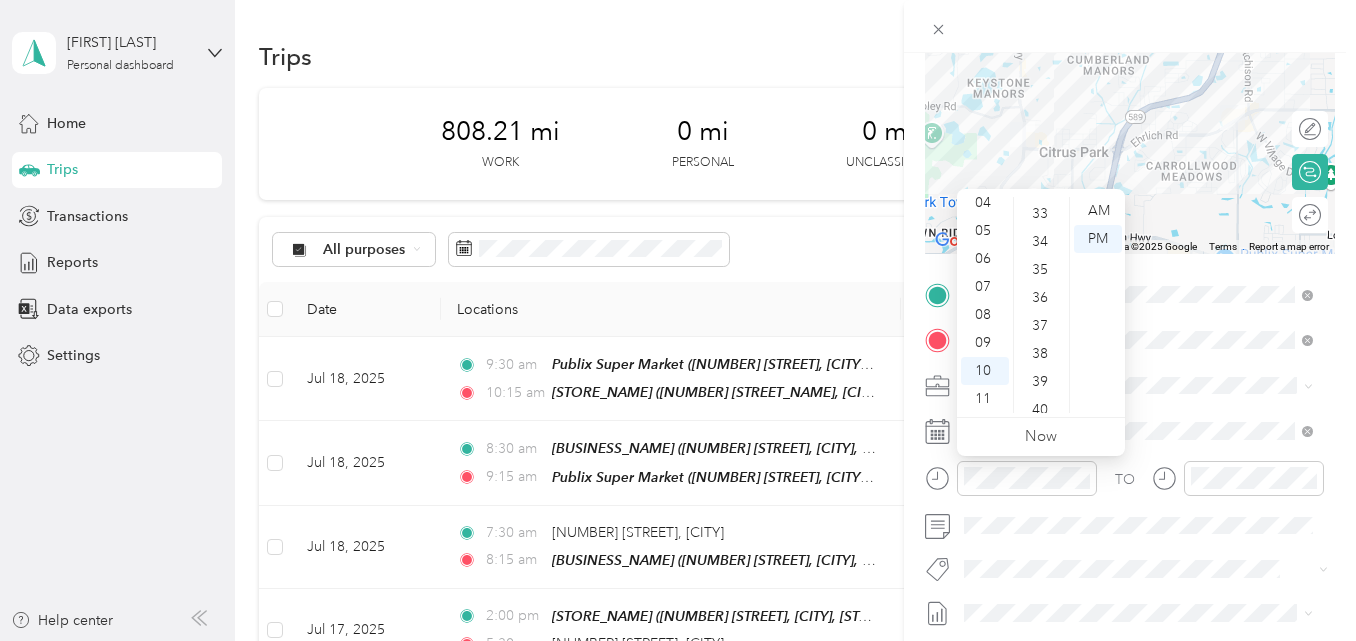 scroll, scrollTop: 832, scrollLeft: 0, axis: vertical 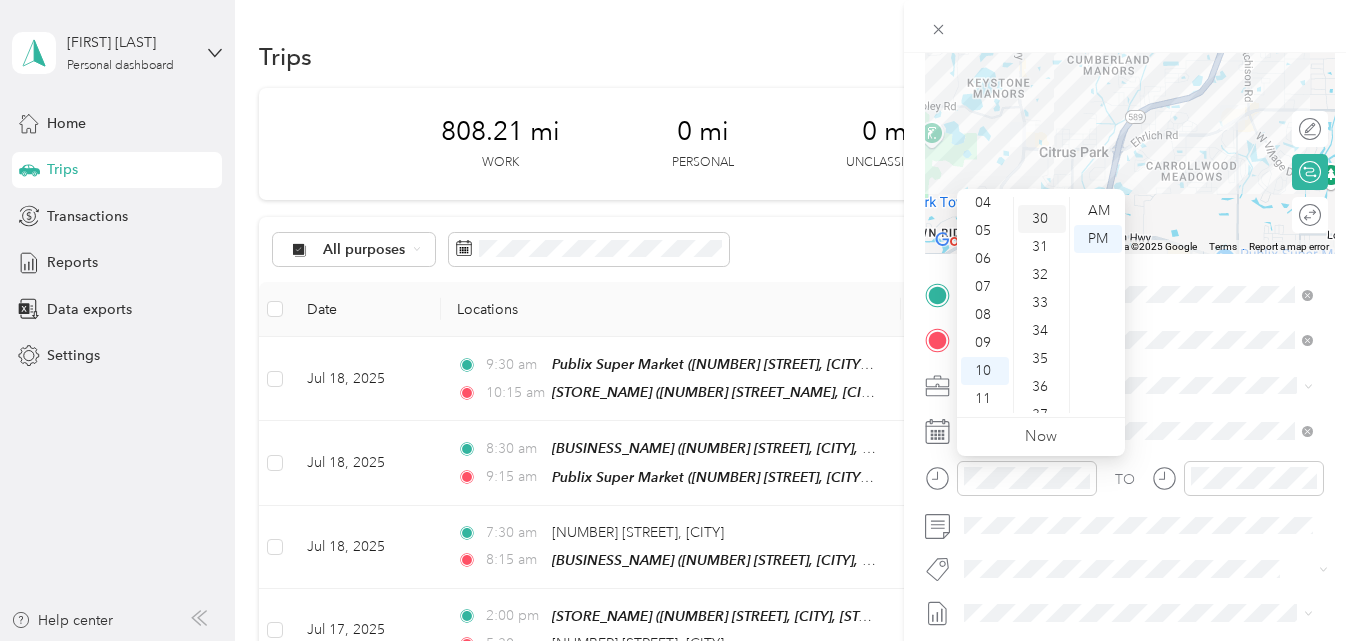 click on "30" at bounding box center (1042, 219) 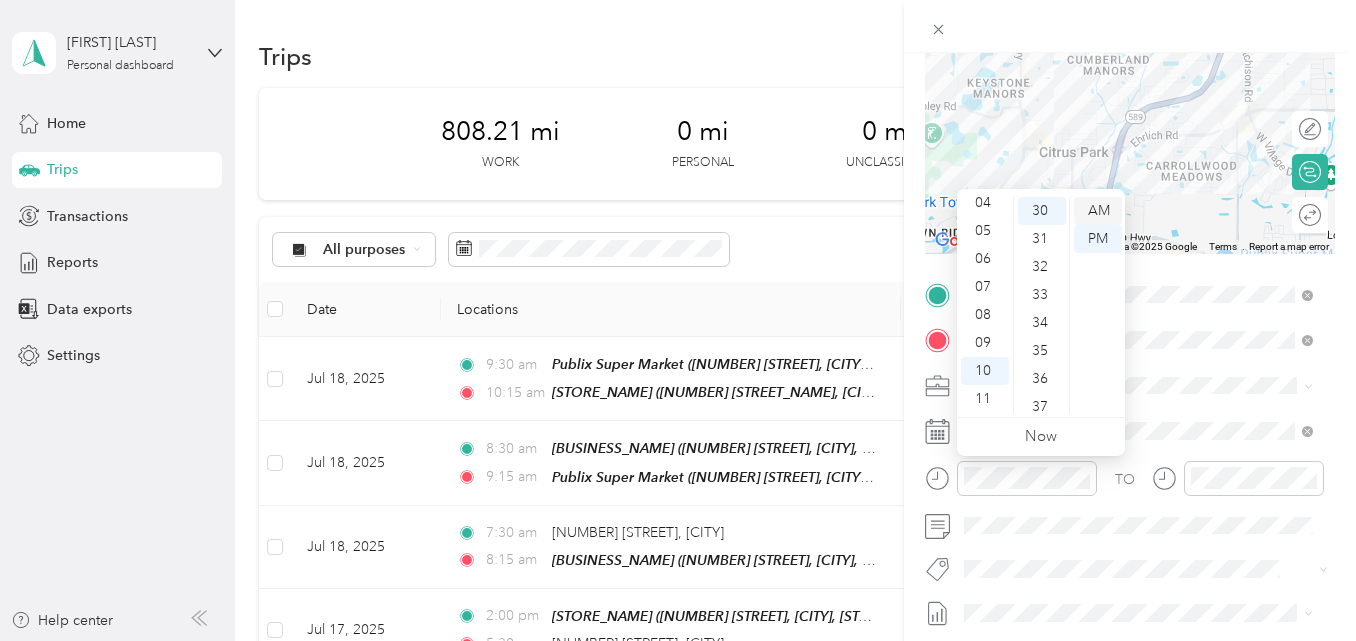 click on "AM" at bounding box center [1098, 211] 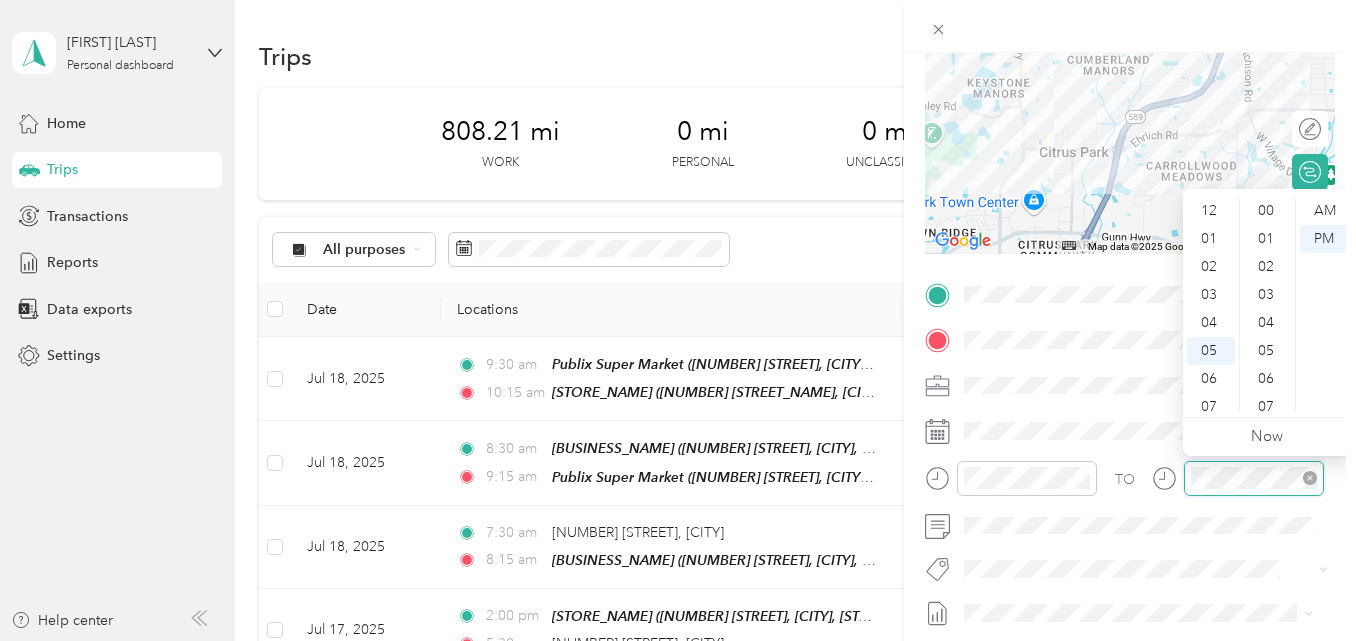 scroll, scrollTop: 1232, scrollLeft: 0, axis: vertical 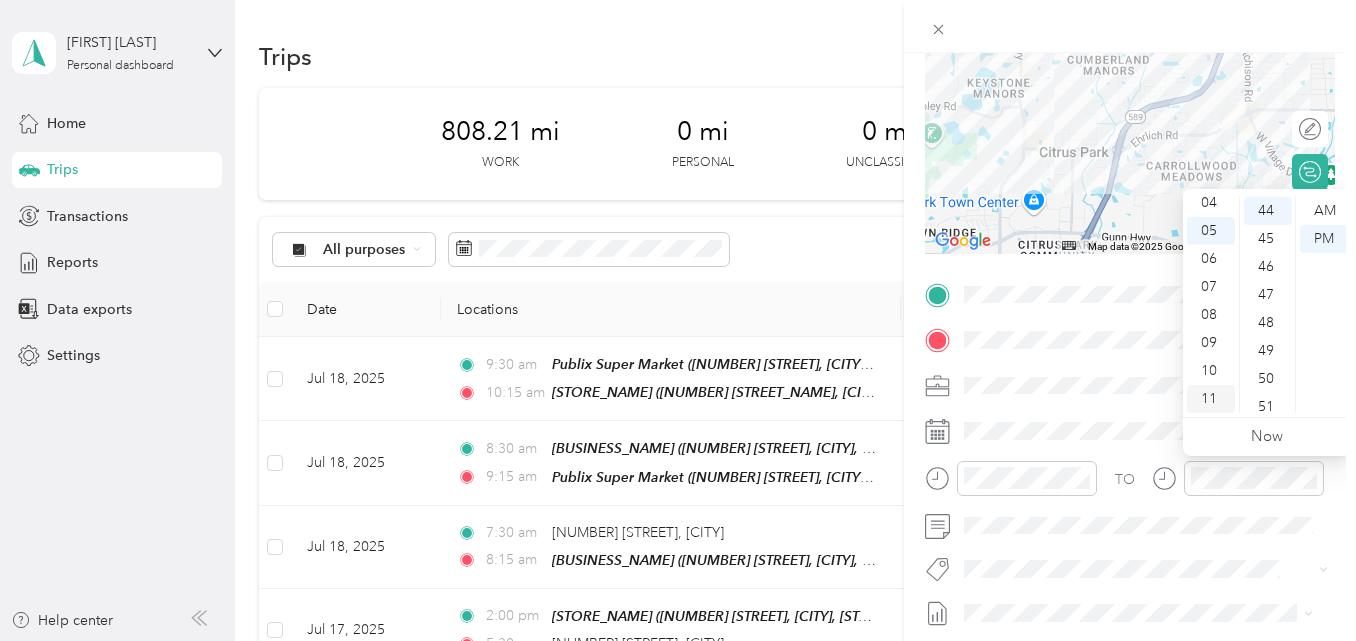 click on "11" at bounding box center [1211, 399] 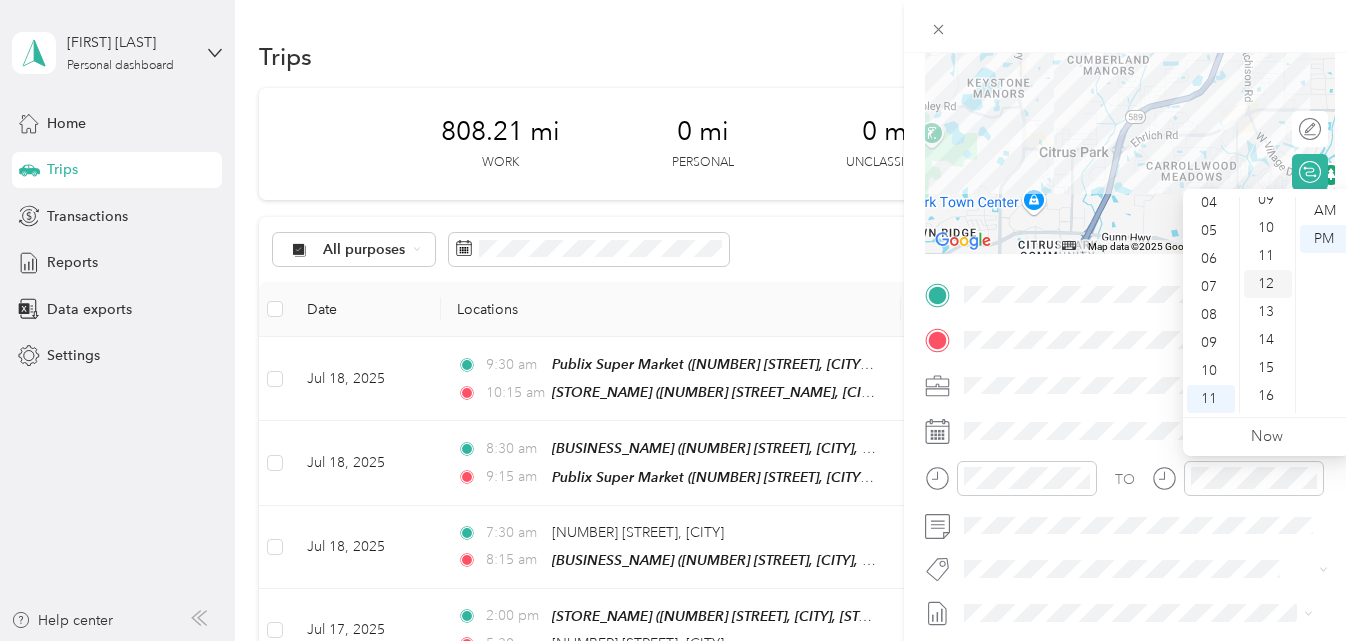 scroll, scrollTop: 232, scrollLeft: 0, axis: vertical 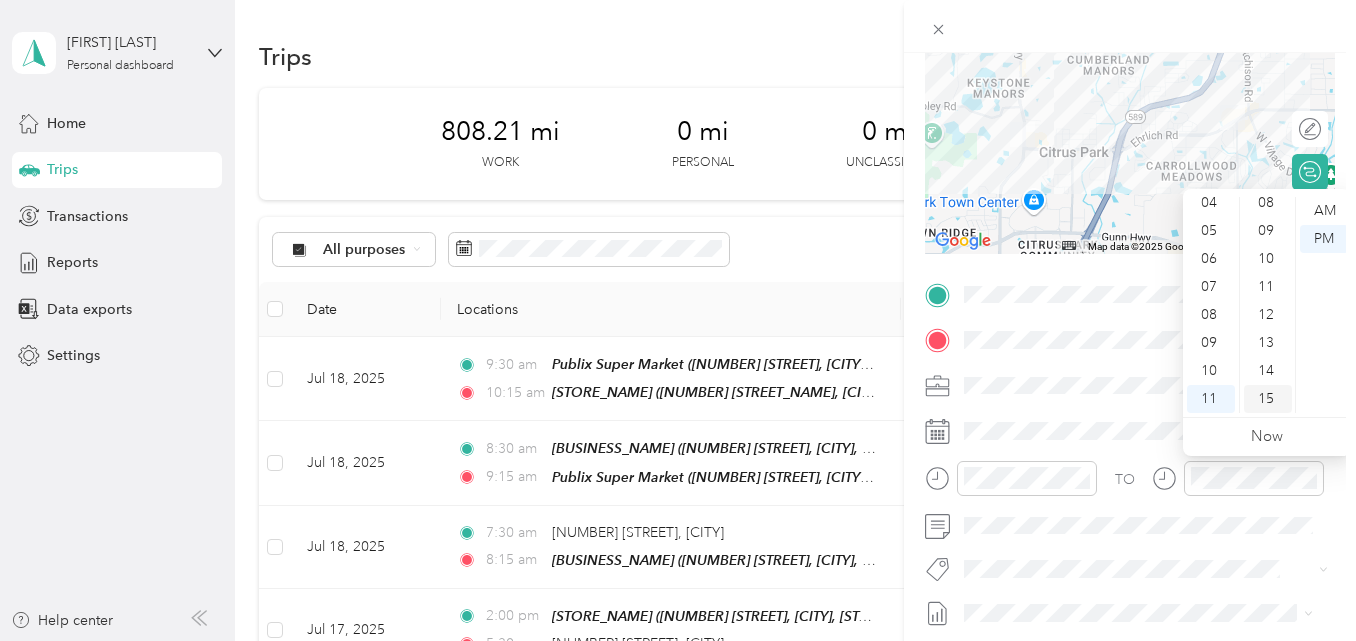 click on "15" at bounding box center [1268, 399] 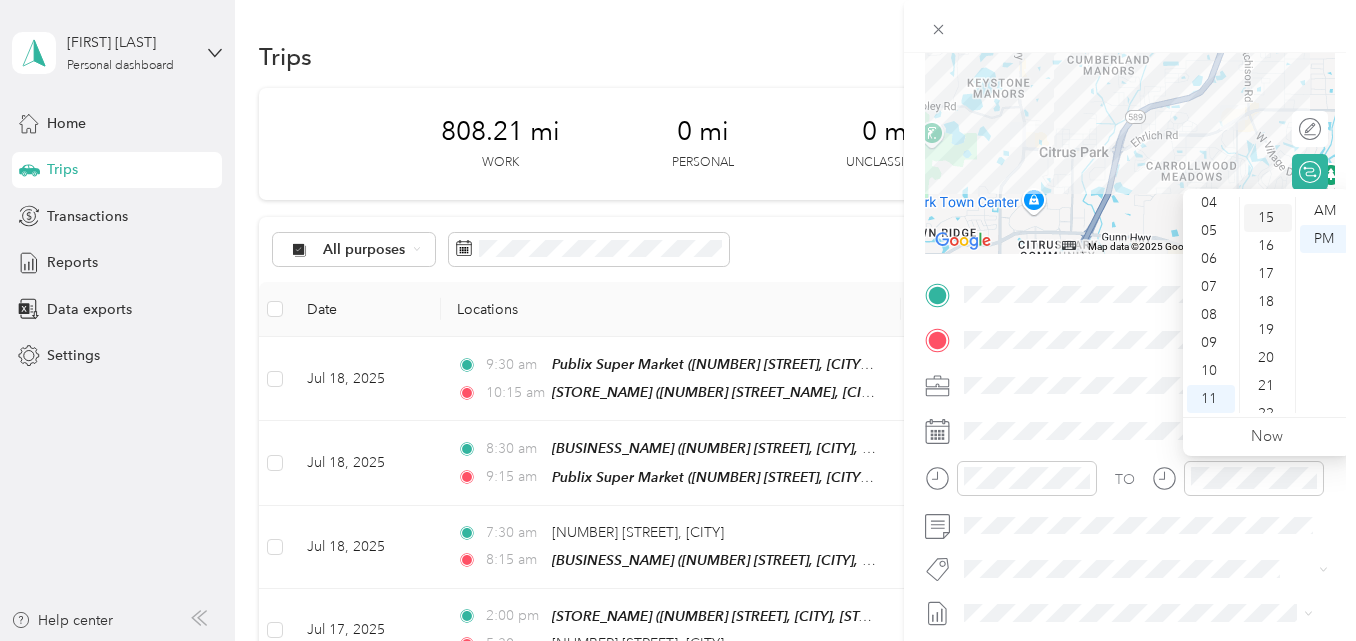 scroll, scrollTop: 420, scrollLeft: 0, axis: vertical 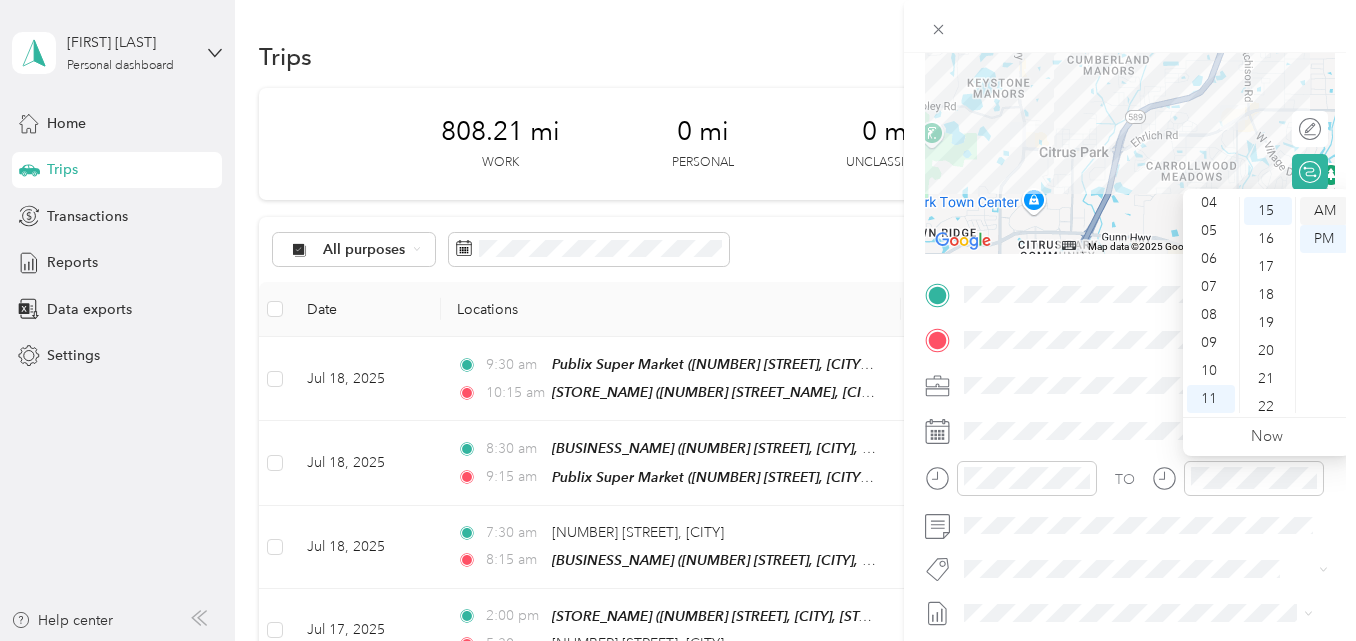 click on "AM" at bounding box center [1324, 211] 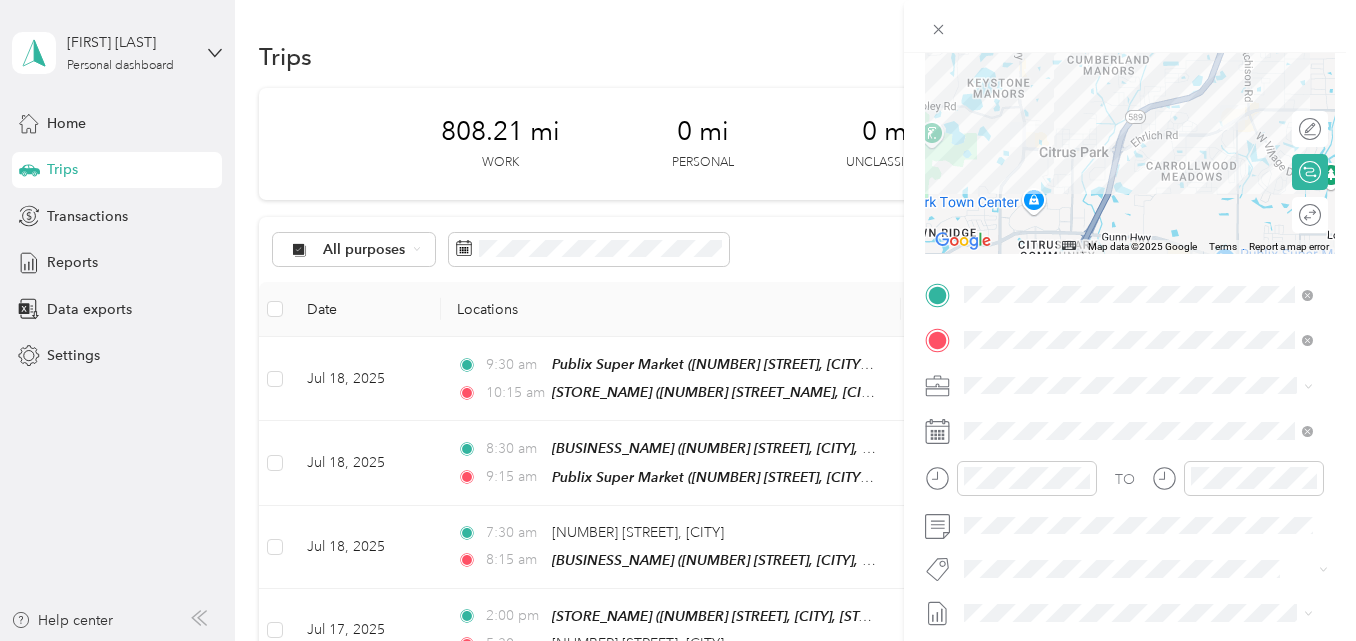 click at bounding box center [1130, 26] 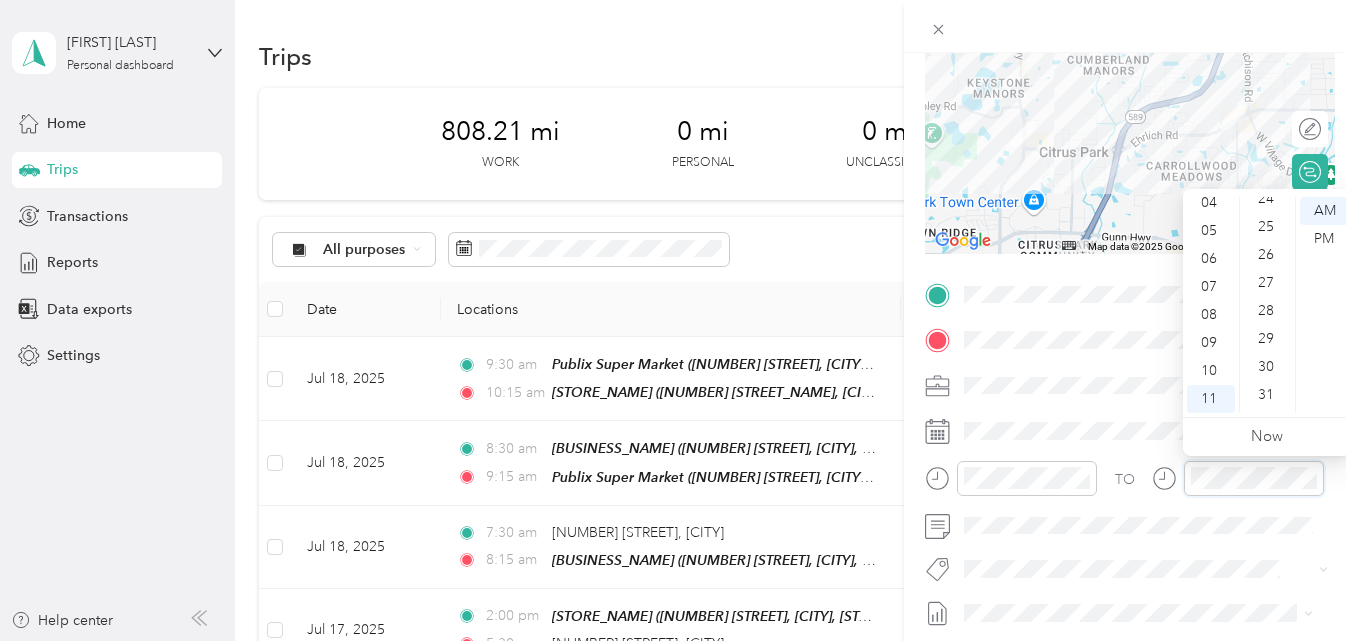scroll, scrollTop: 720, scrollLeft: 0, axis: vertical 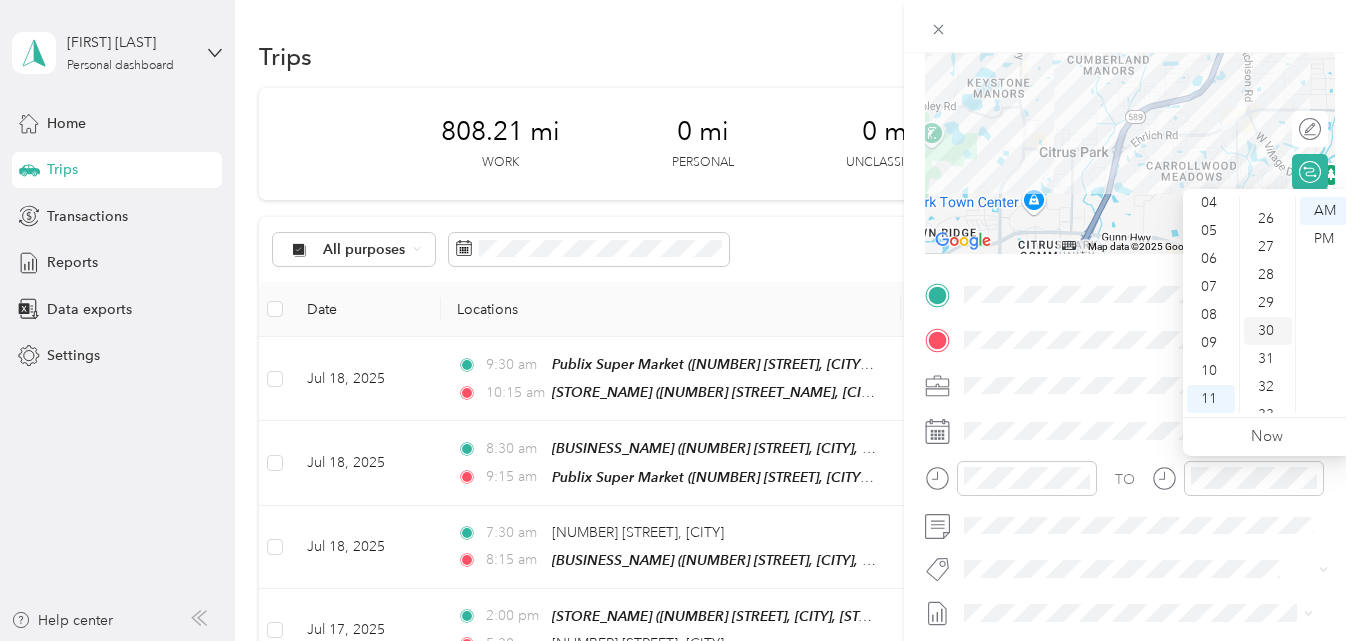 click on "30" at bounding box center (1268, 331) 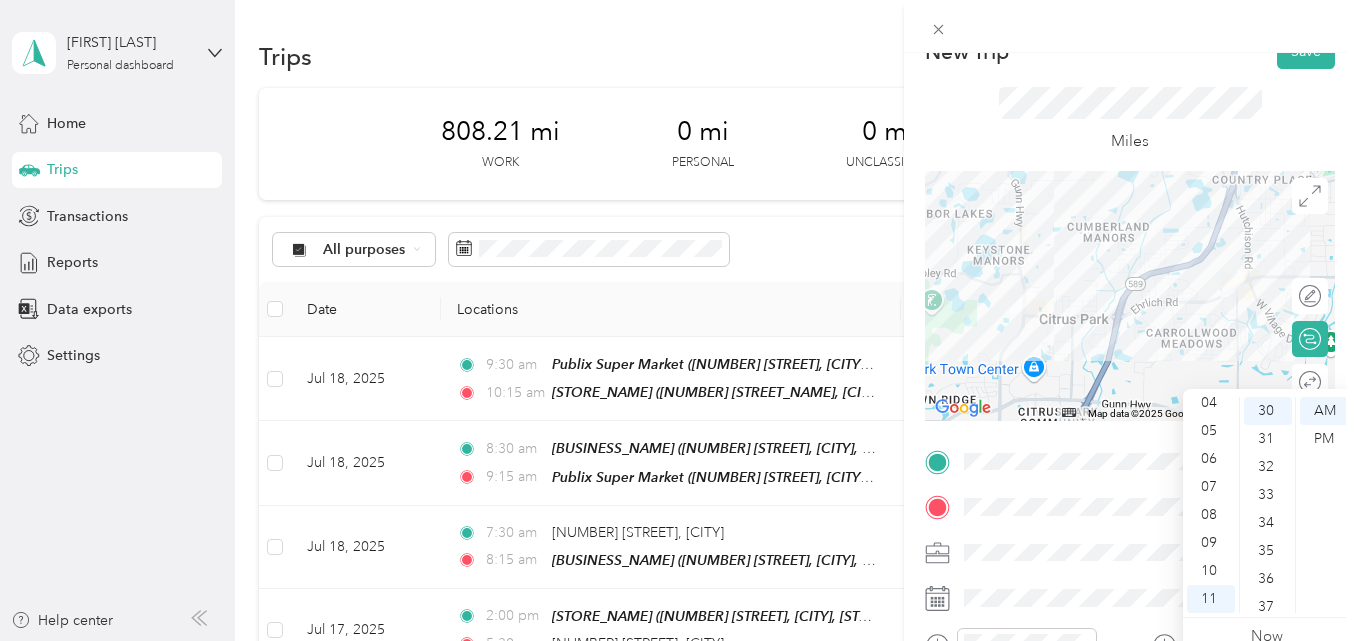scroll, scrollTop: 0, scrollLeft: 0, axis: both 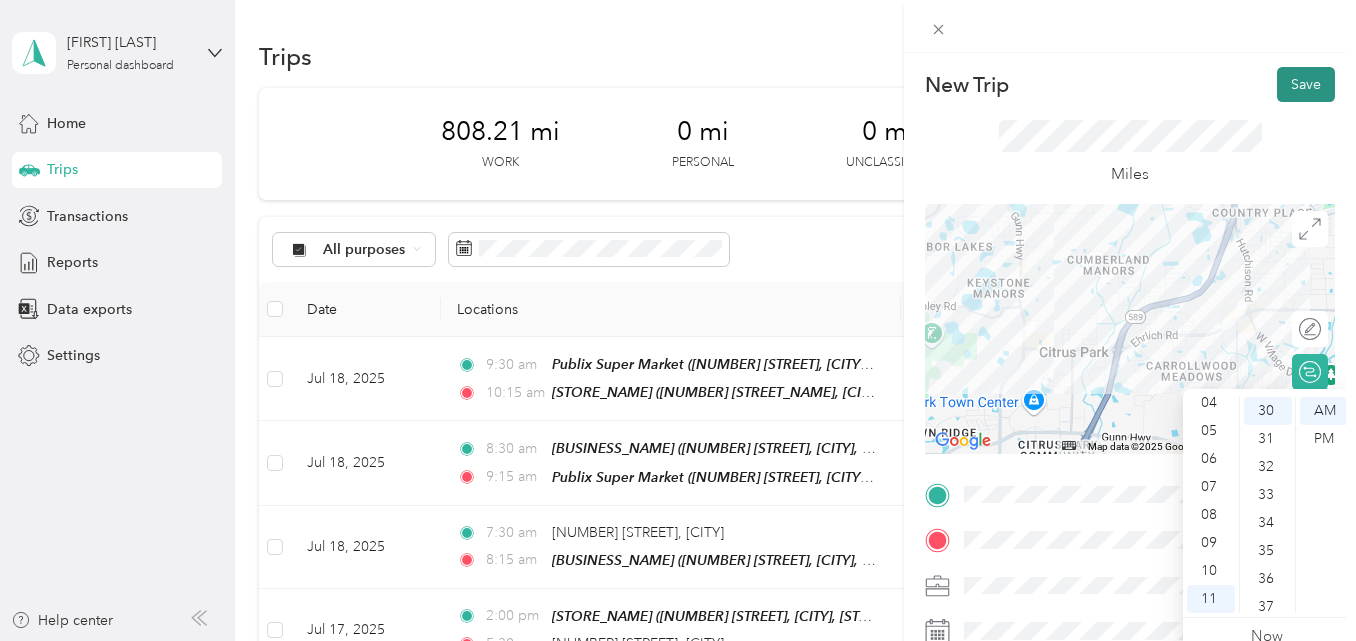 click on "Save" at bounding box center (1306, 84) 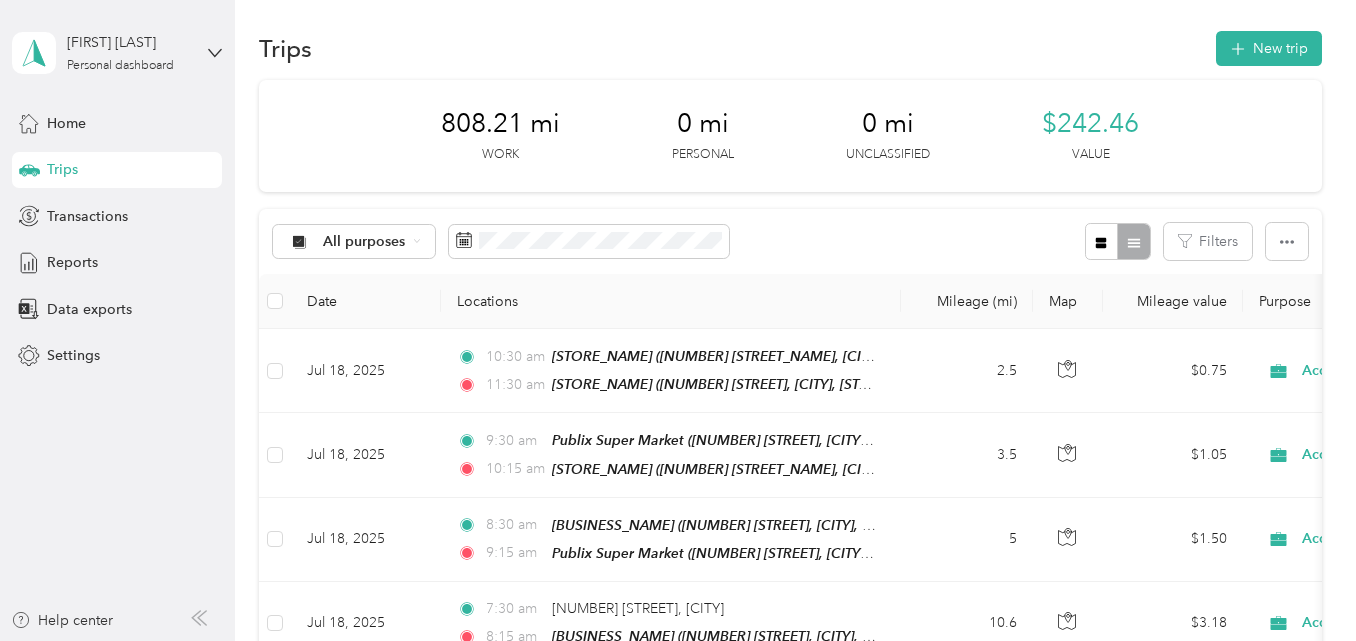 scroll, scrollTop: 0, scrollLeft: 0, axis: both 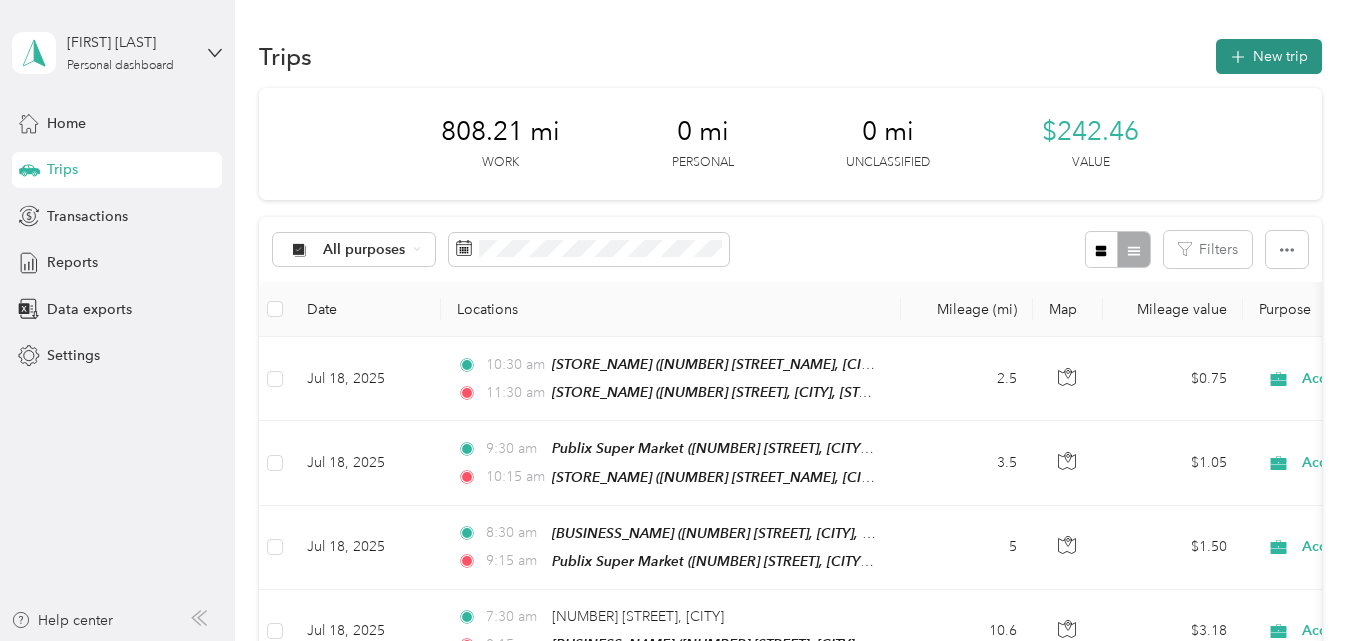 click on "New trip" at bounding box center [1269, 56] 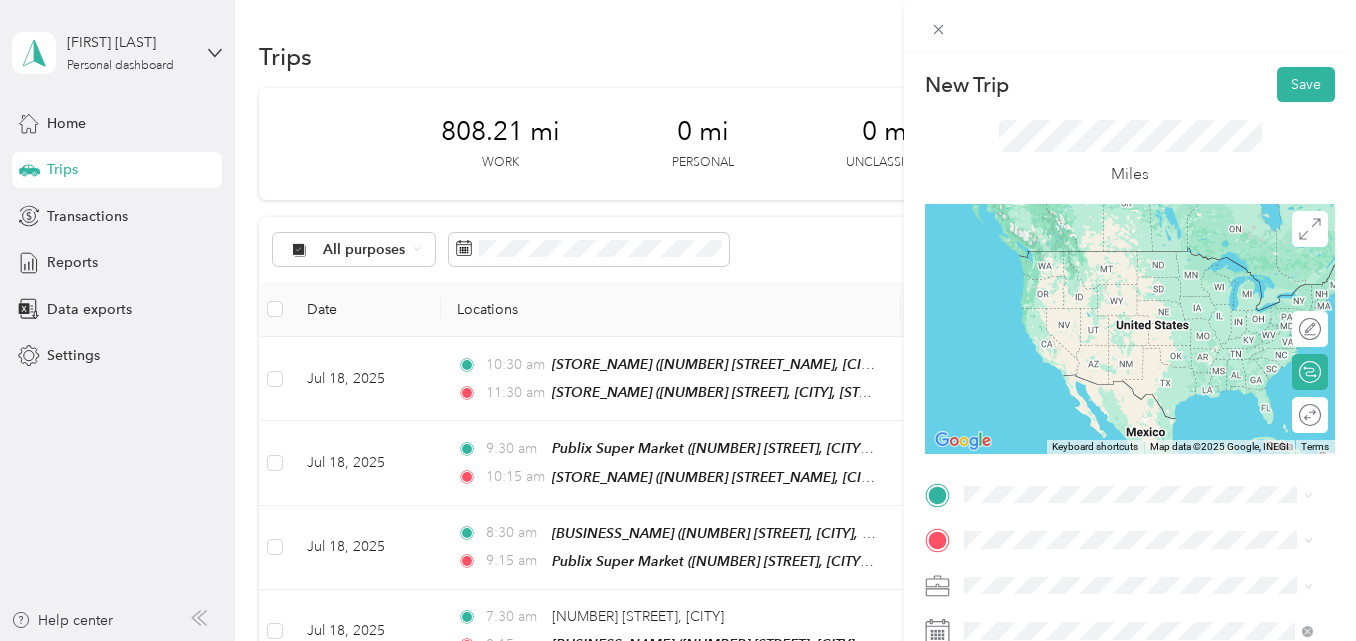 click on "TEAM Publix Super Market 5371 Ehrlich Rd, 336255508, Tampa, FL, USA" at bounding box center (1154, 273) 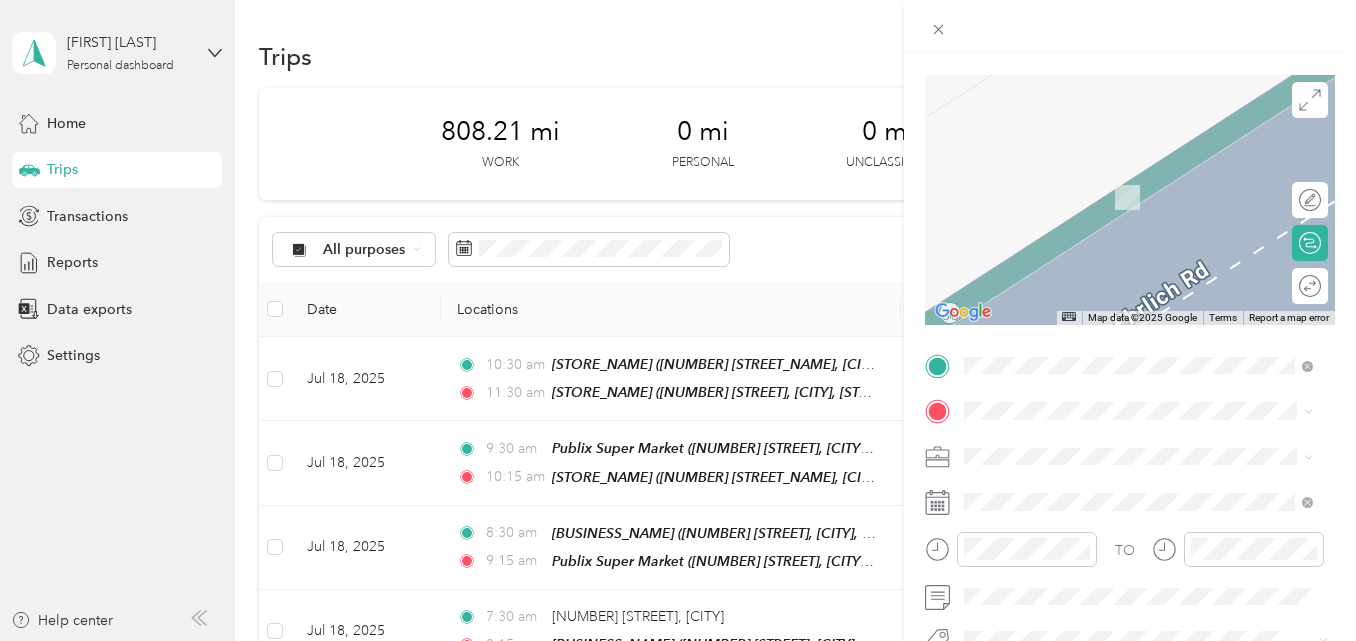 scroll, scrollTop: 200, scrollLeft: 0, axis: vertical 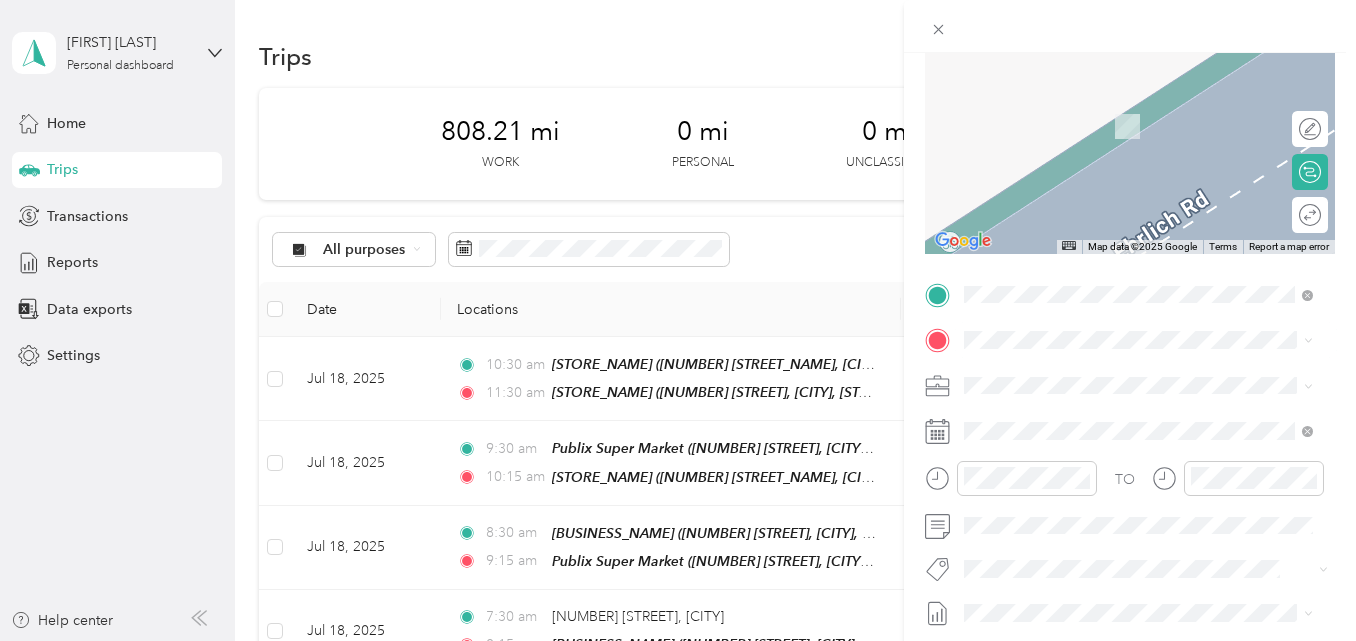 click on "TEAM Publix Super Market 7018 W Waters Ave, 336342292, Tampa, FL, USA" at bounding box center (1154, 526) 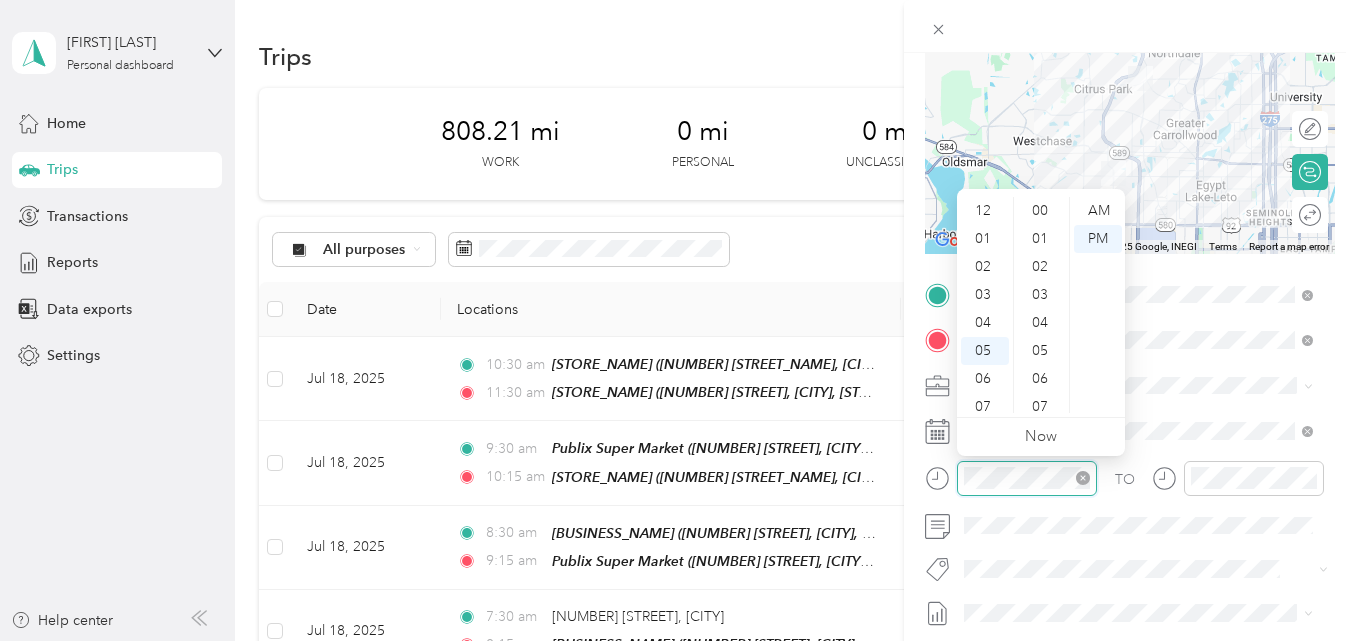 scroll, scrollTop: 1288, scrollLeft: 0, axis: vertical 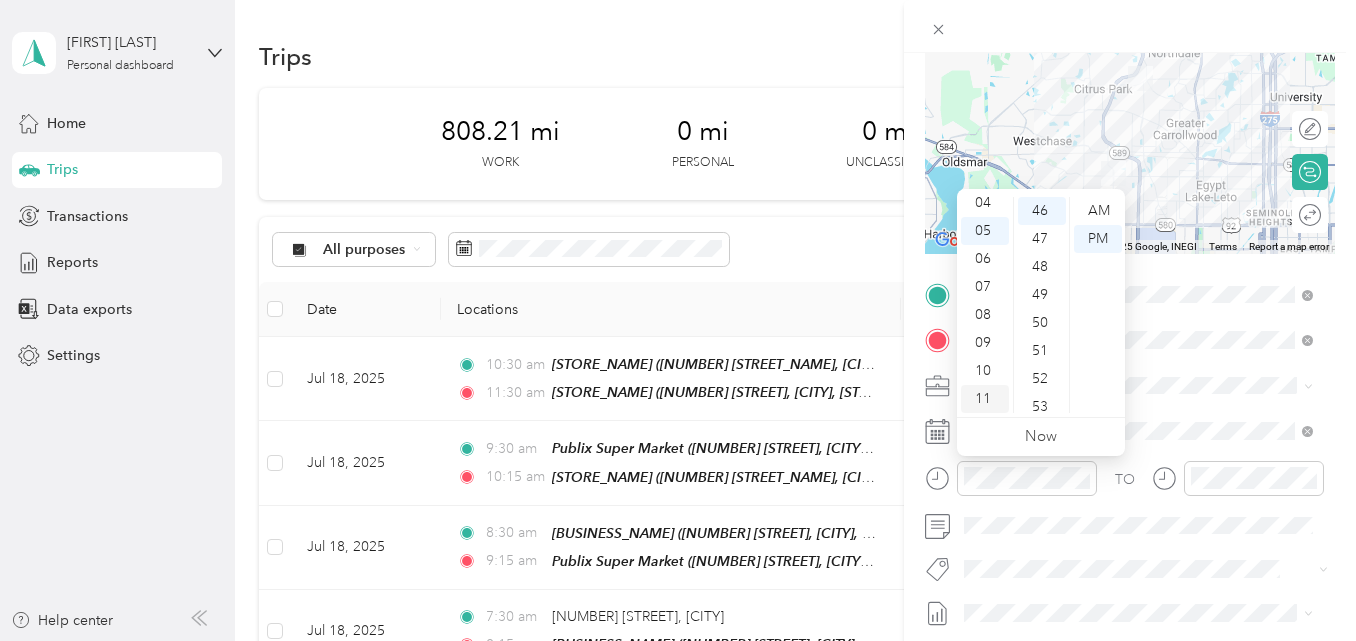 click on "11" at bounding box center (985, 399) 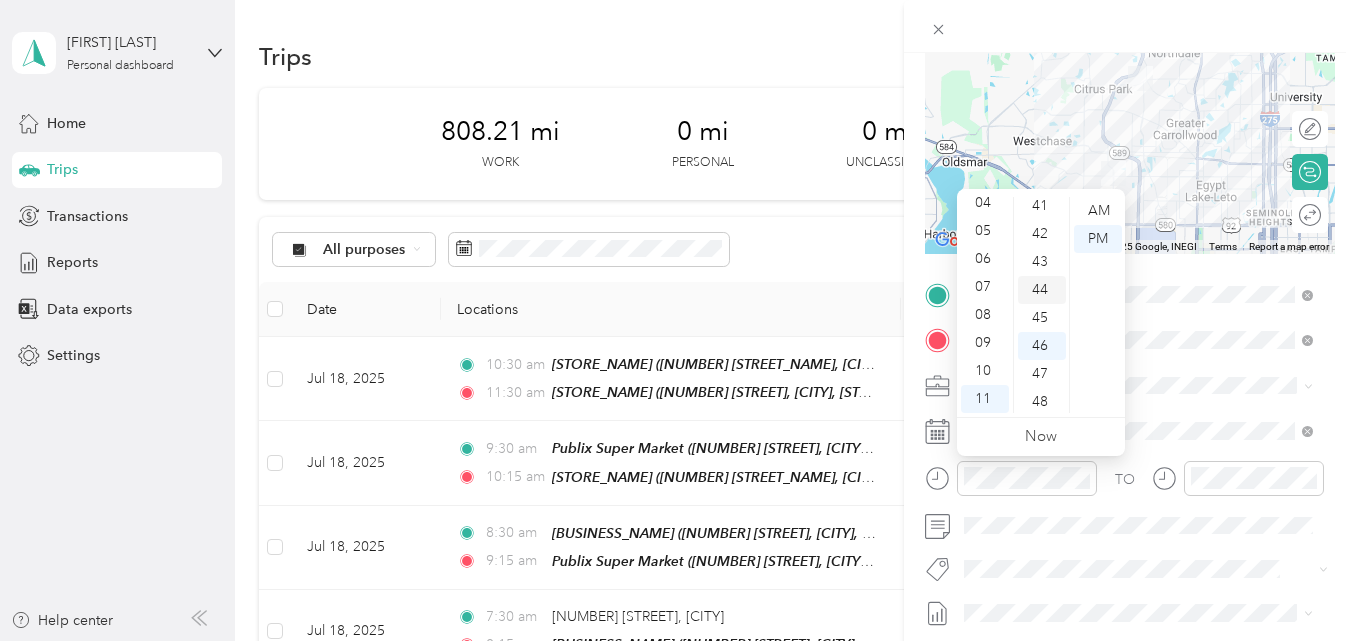 scroll, scrollTop: 1188, scrollLeft: 0, axis: vertical 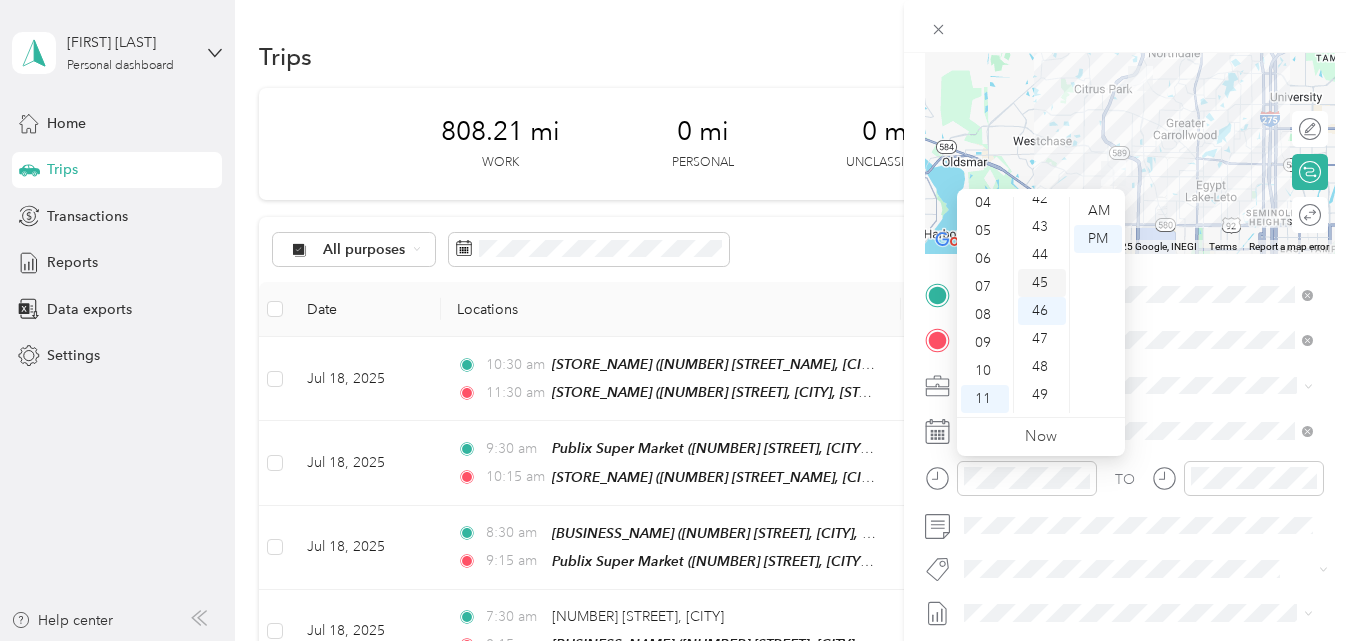 click on "45" at bounding box center (1042, 283) 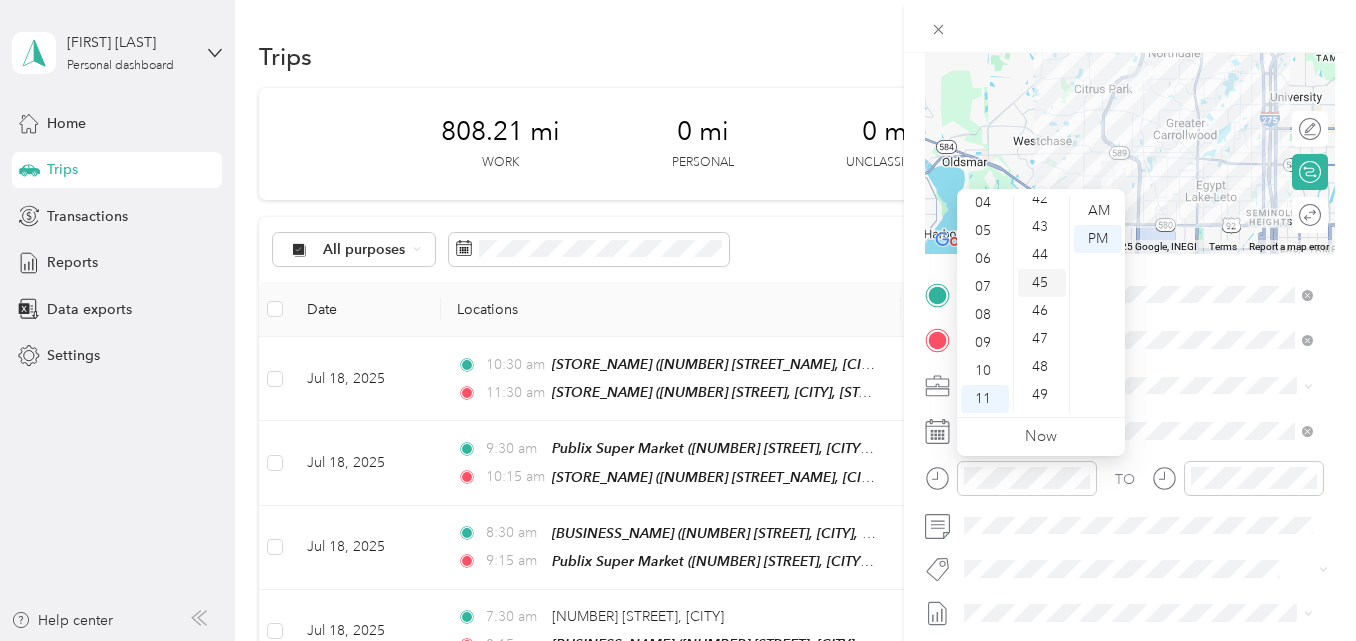 scroll, scrollTop: 1260, scrollLeft: 0, axis: vertical 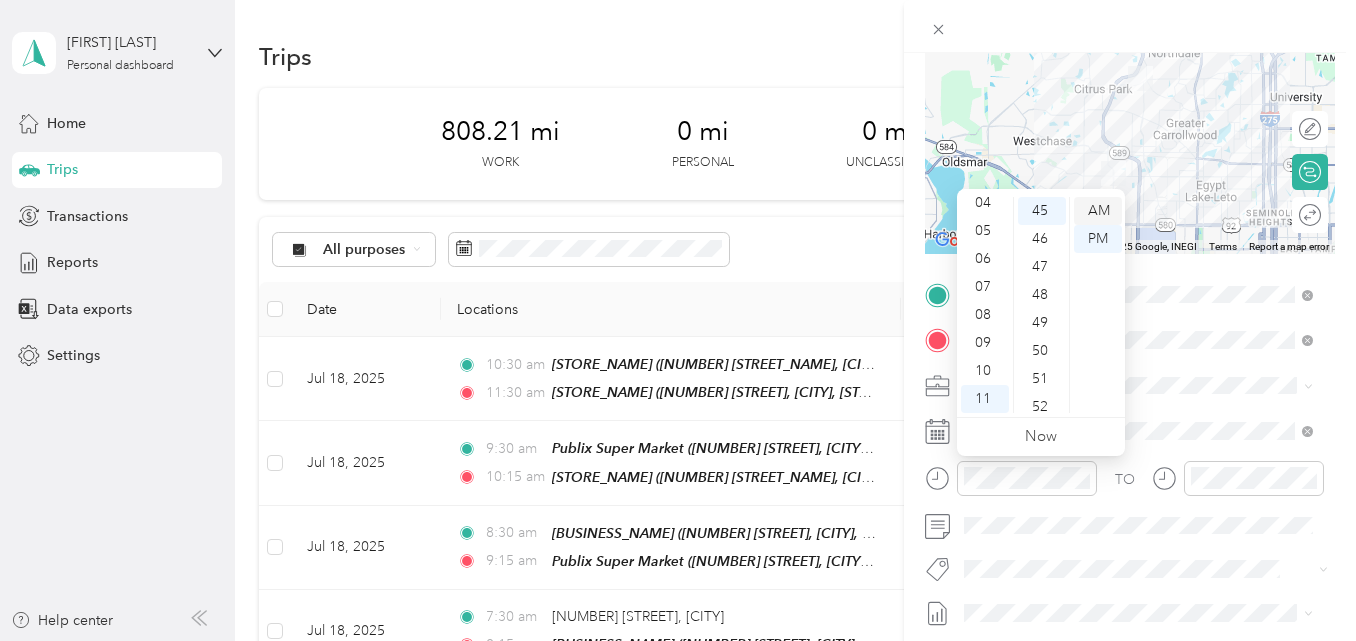 click on "AM" at bounding box center [1098, 211] 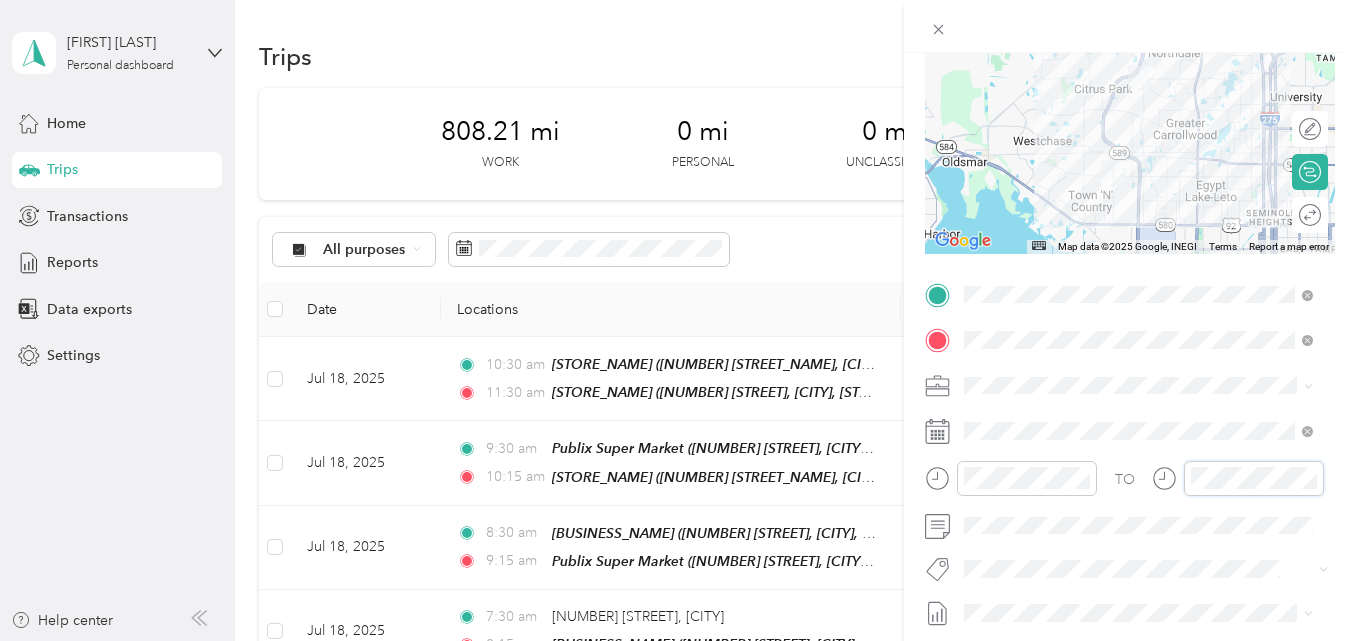 scroll, scrollTop: 120, scrollLeft: 0, axis: vertical 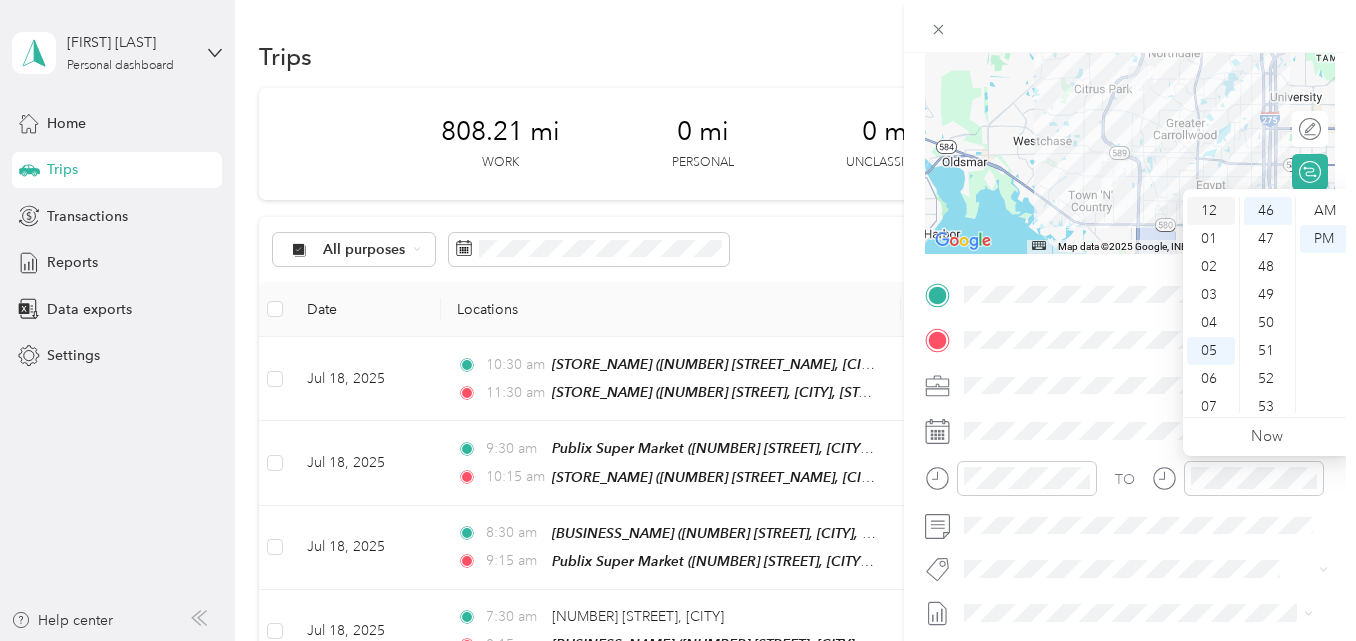 click on "12" at bounding box center [1211, 211] 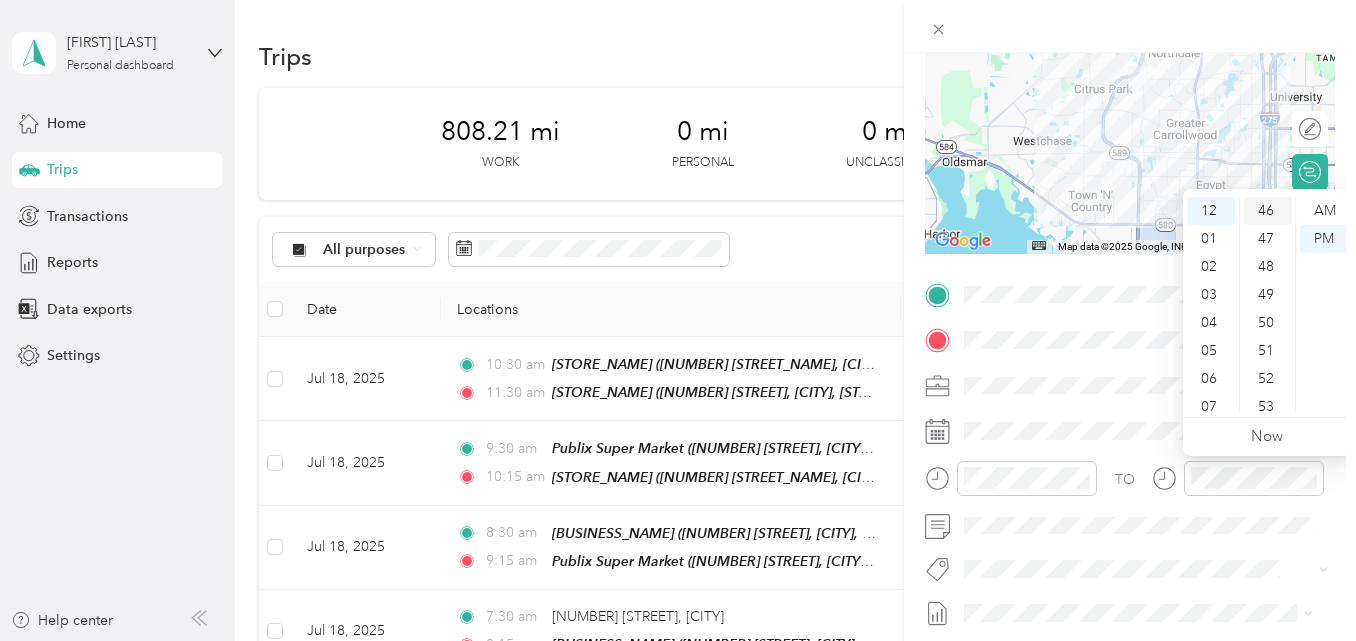 scroll, scrollTop: 1188, scrollLeft: 0, axis: vertical 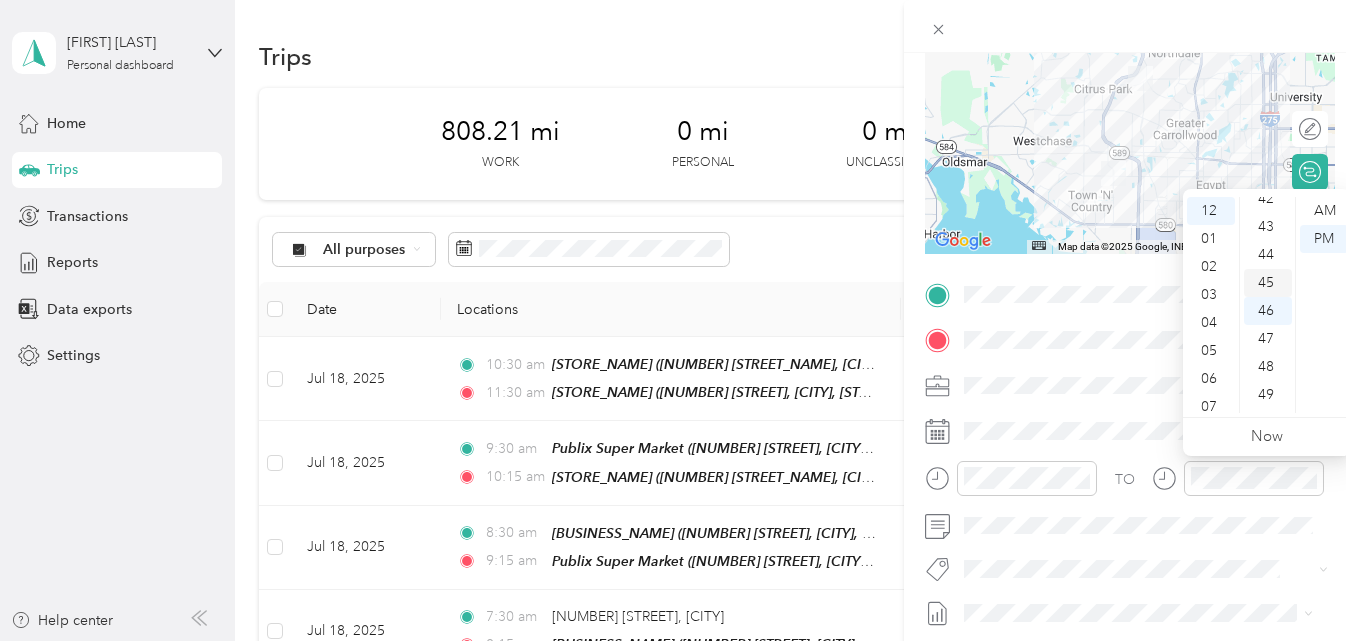 click on "45" at bounding box center (1268, 283) 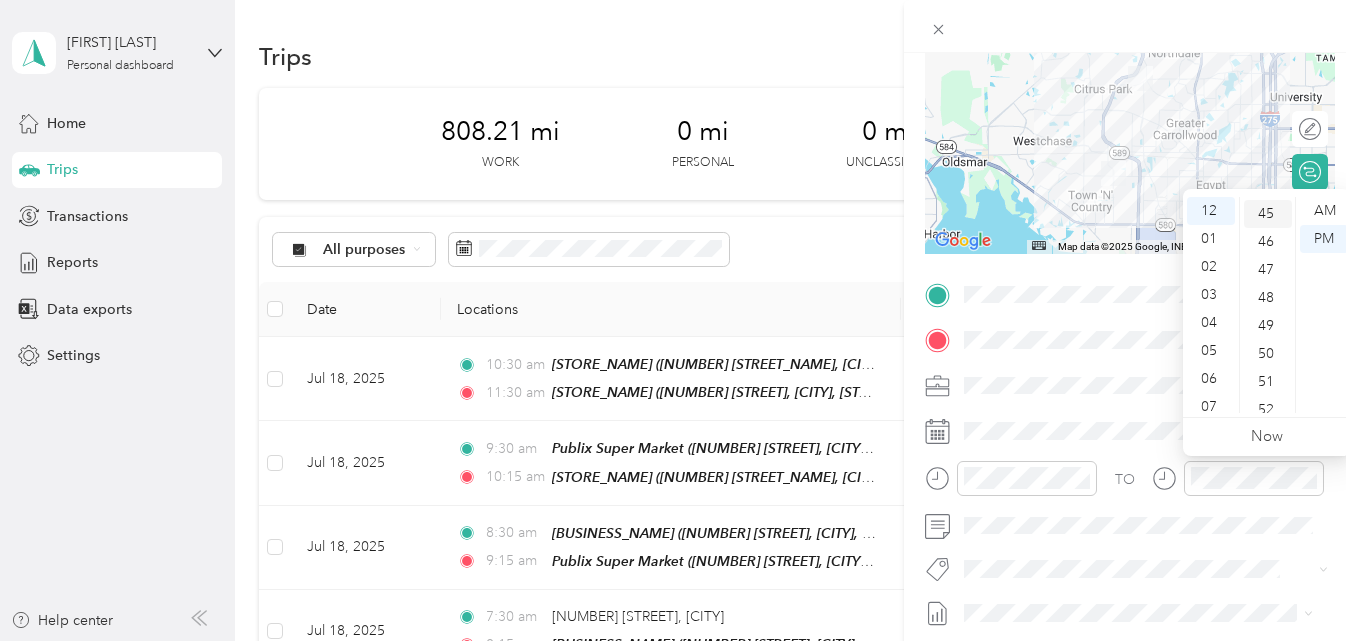 scroll, scrollTop: 1260, scrollLeft: 0, axis: vertical 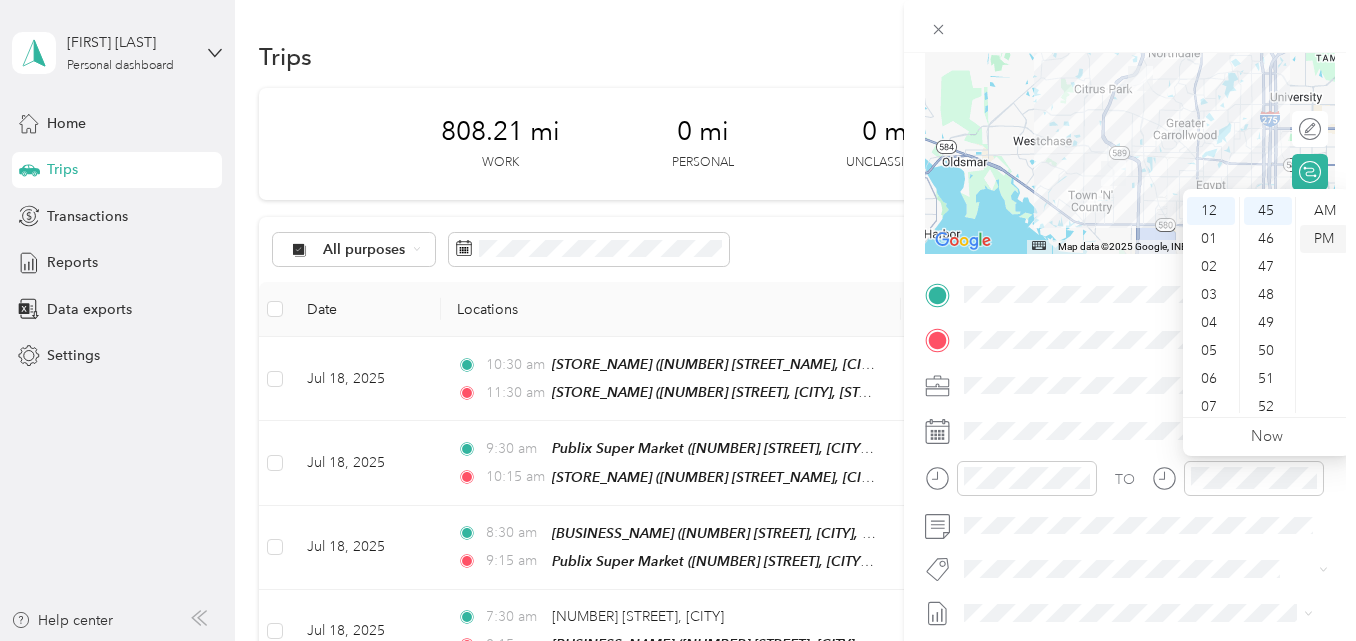 click on "PM" at bounding box center (1324, 239) 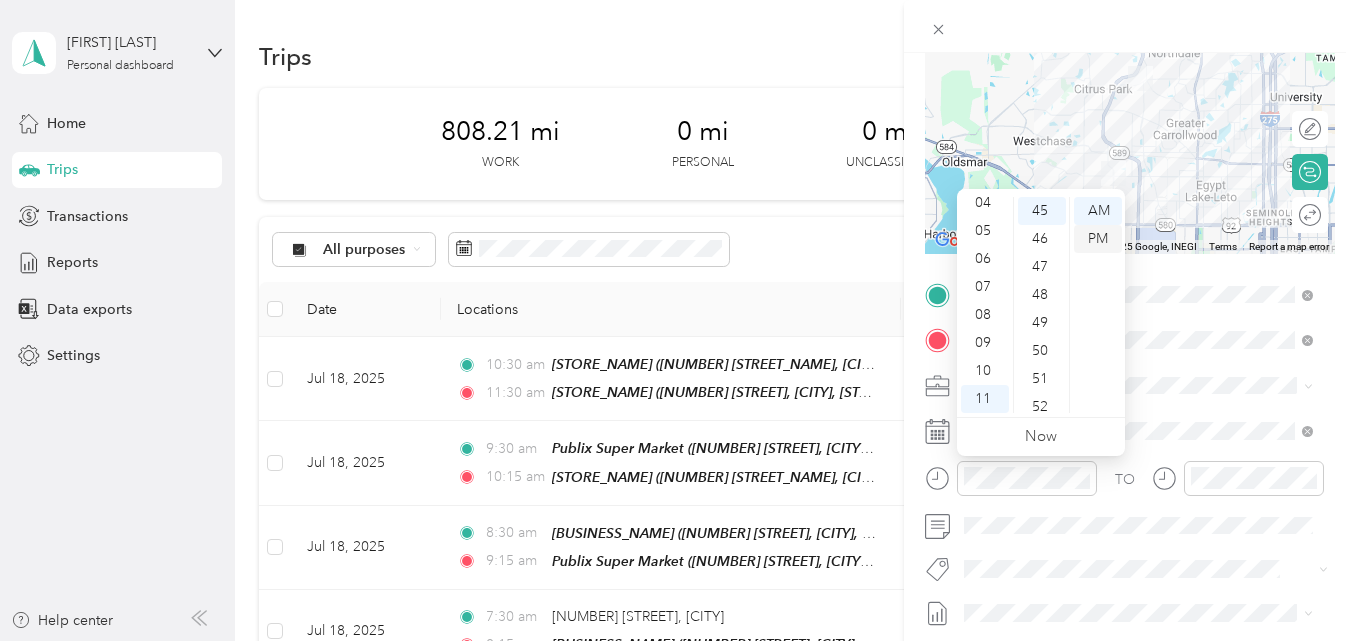 click on "PM" at bounding box center [1098, 239] 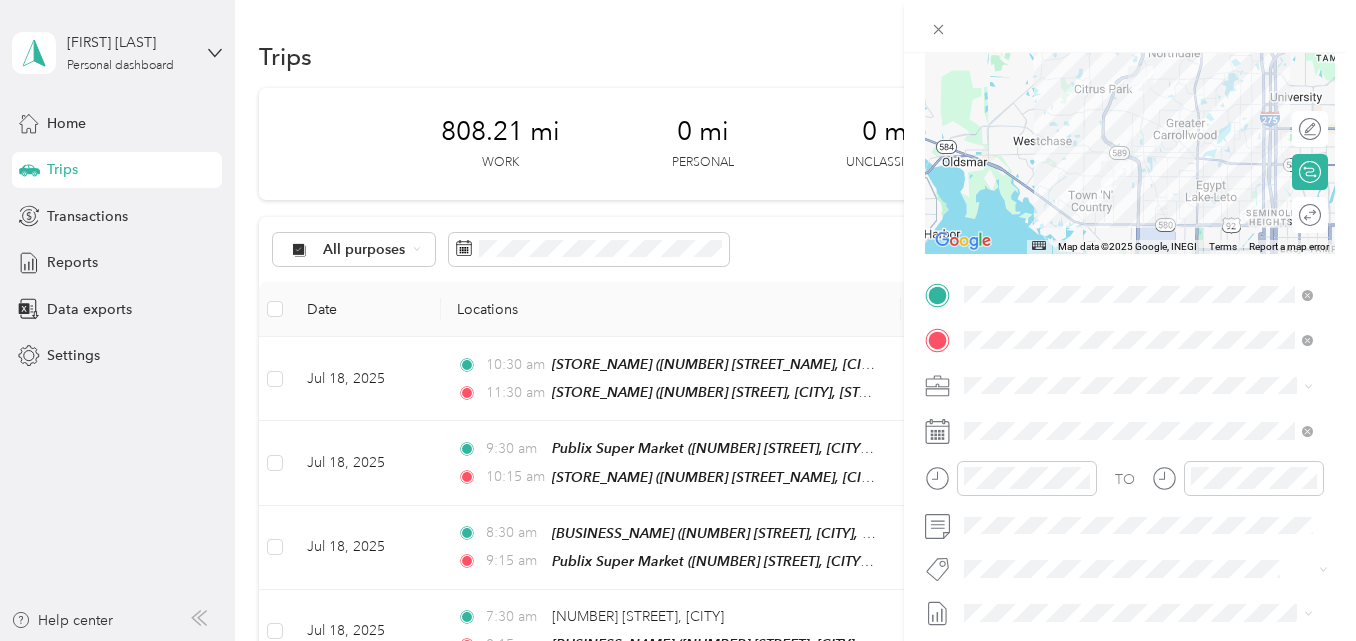 click on "New Trip Save This trip cannot be edited because it is either under review, approved, or paid. Contact your Team Manager to edit it. Miles ← Move left → Move right ↑ Move up ↓ Move down + Zoom in - Zoom out Home Jump left by 75% End Jump right by 75% Page Up Jump up by 75% Page Down Jump down by 75% Map Data Map data ©2025 Google, INEGI Map data ©2025 Google, INEGI 5 km  Click to toggle between metric and imperial units Terms Report a map error Edit route Calculate route Round trip TO Add photo" at bounding box center [1130, 314] 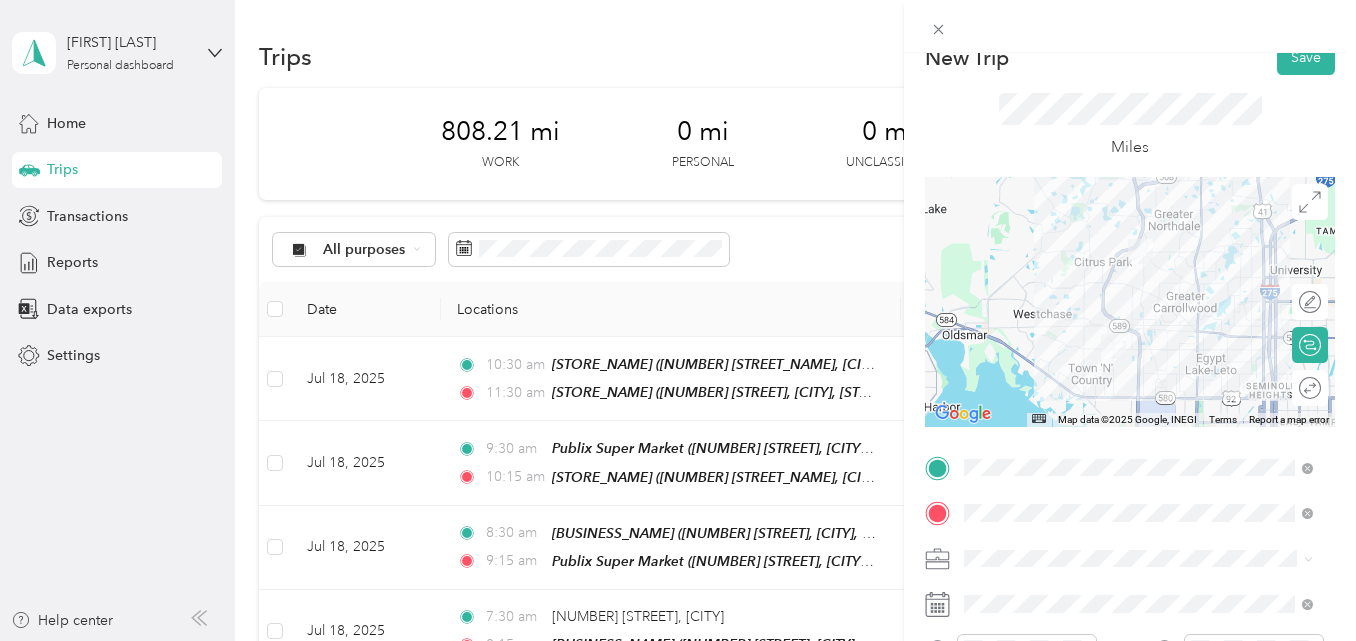 scroll, scrollTop: 0, scrollLeft: 0, axis: both 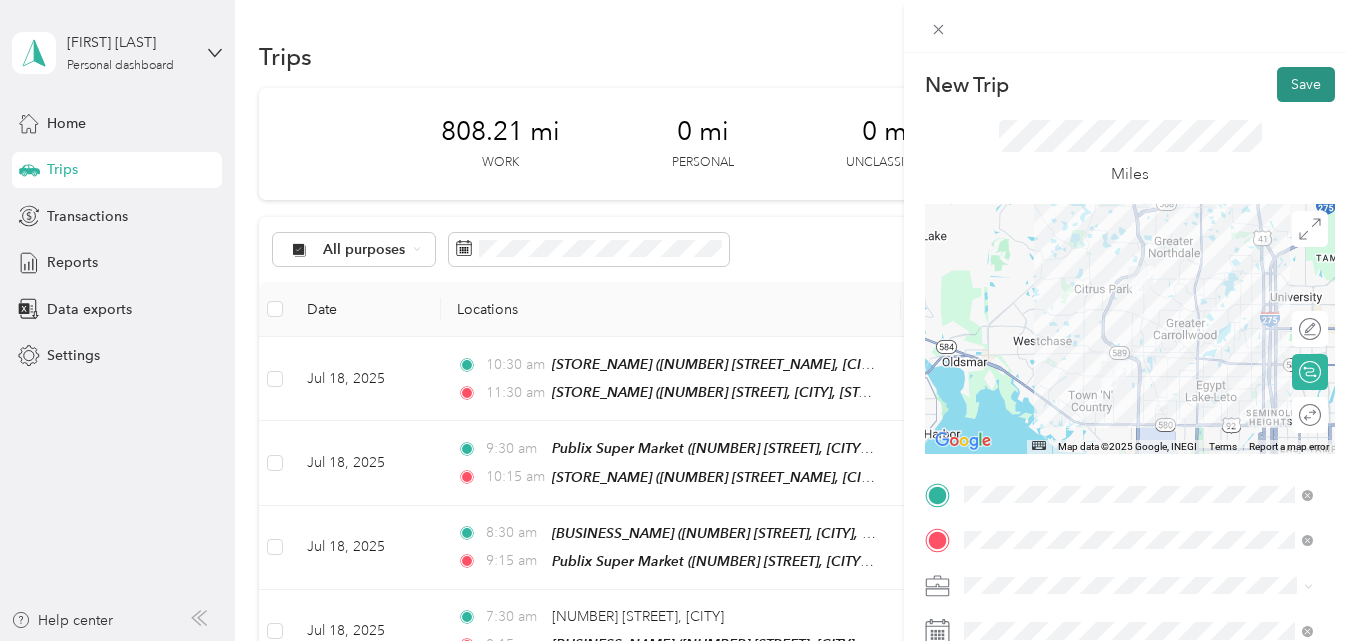 click on "Save" at bounding box center [1306, 84] 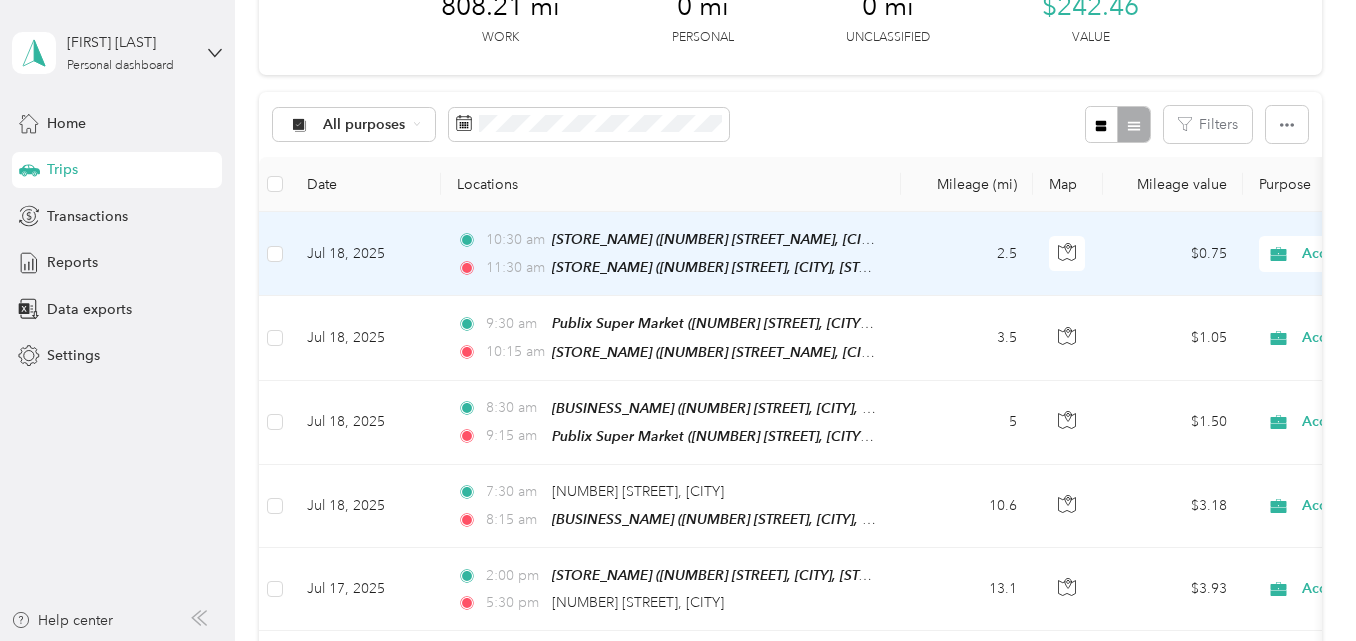 scroll, scrollTop: 0, scrollLeft: 0, axis: both 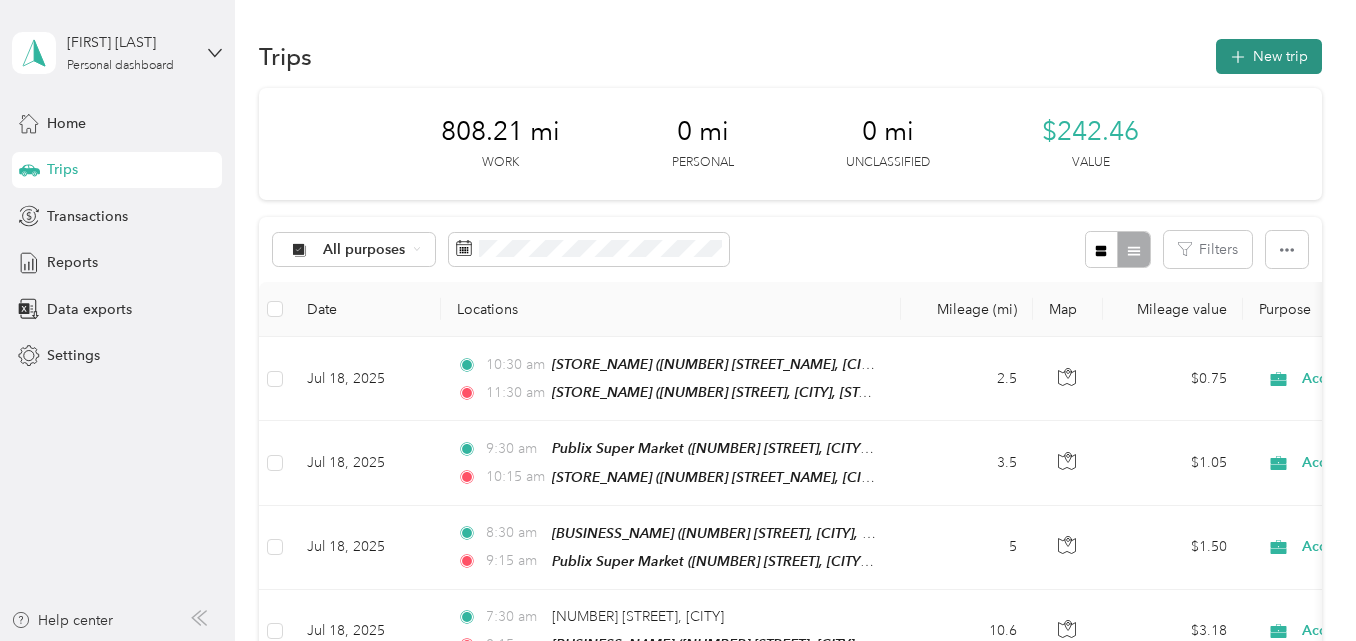 click on "New trip" at bounding box center (1269, 56) 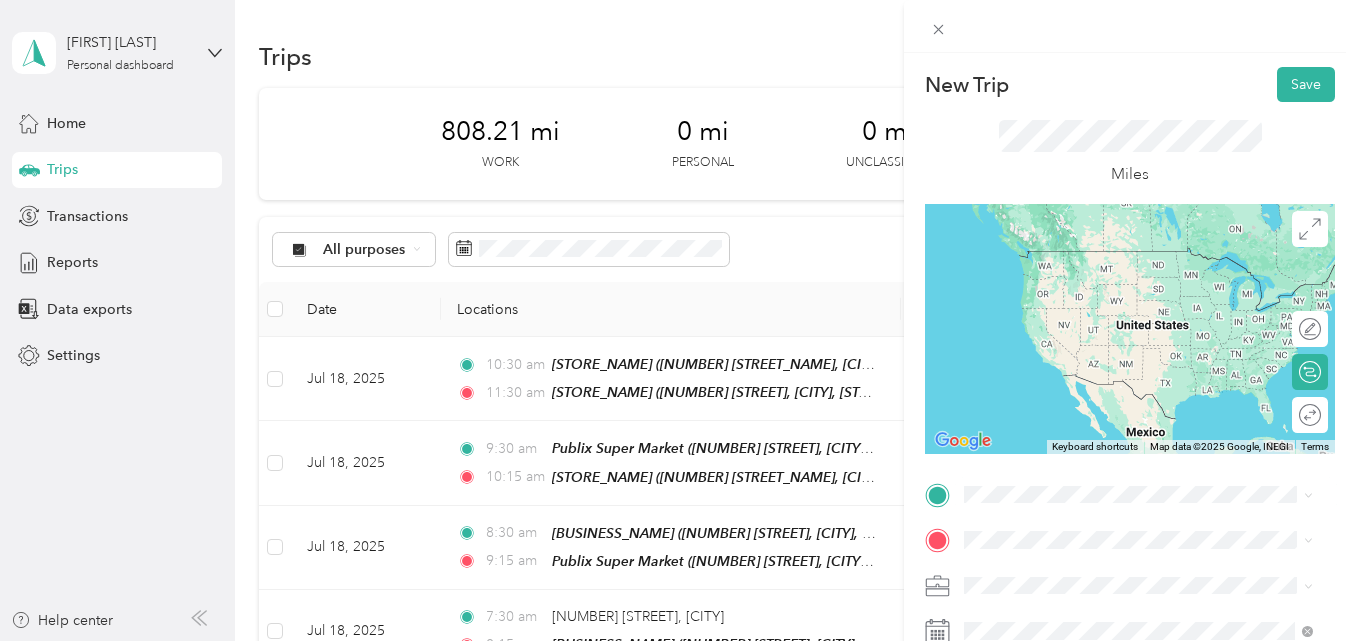 click on "5371 Ehrlich Rd, 336255508, Tampa, FL, USA" at bounding box center (1148, 294) 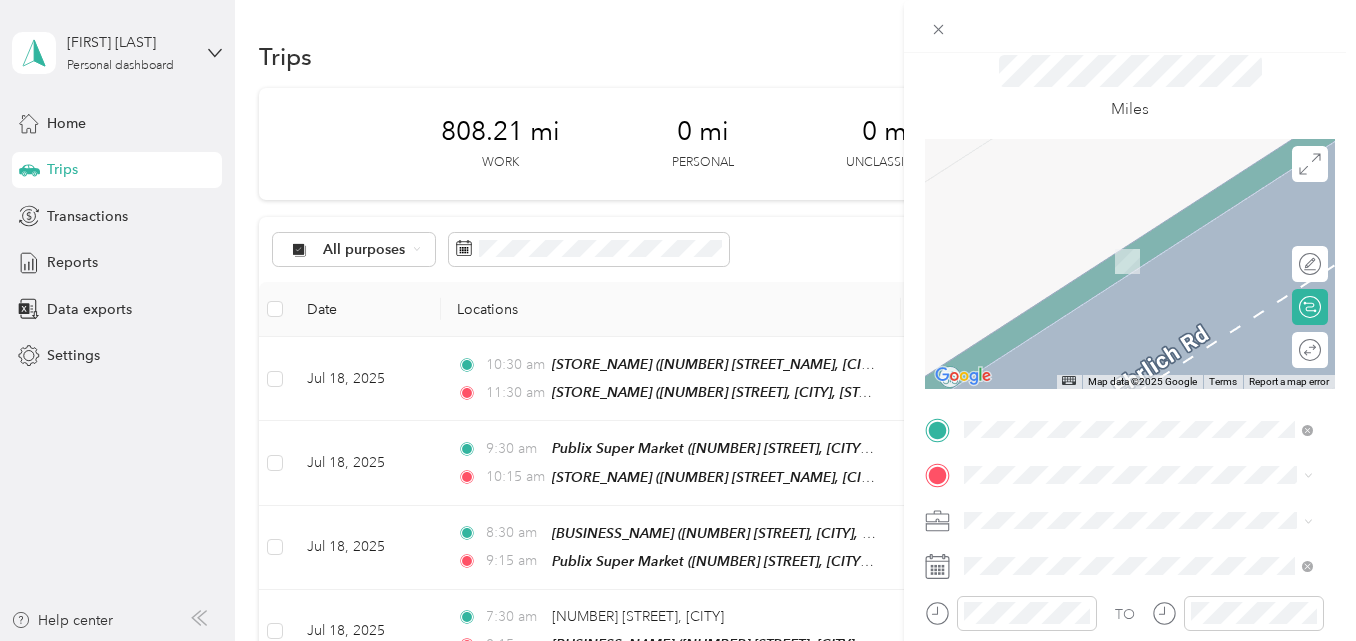 scroll, scrollTop: 100, scrollLeft: 0, axis: vertical 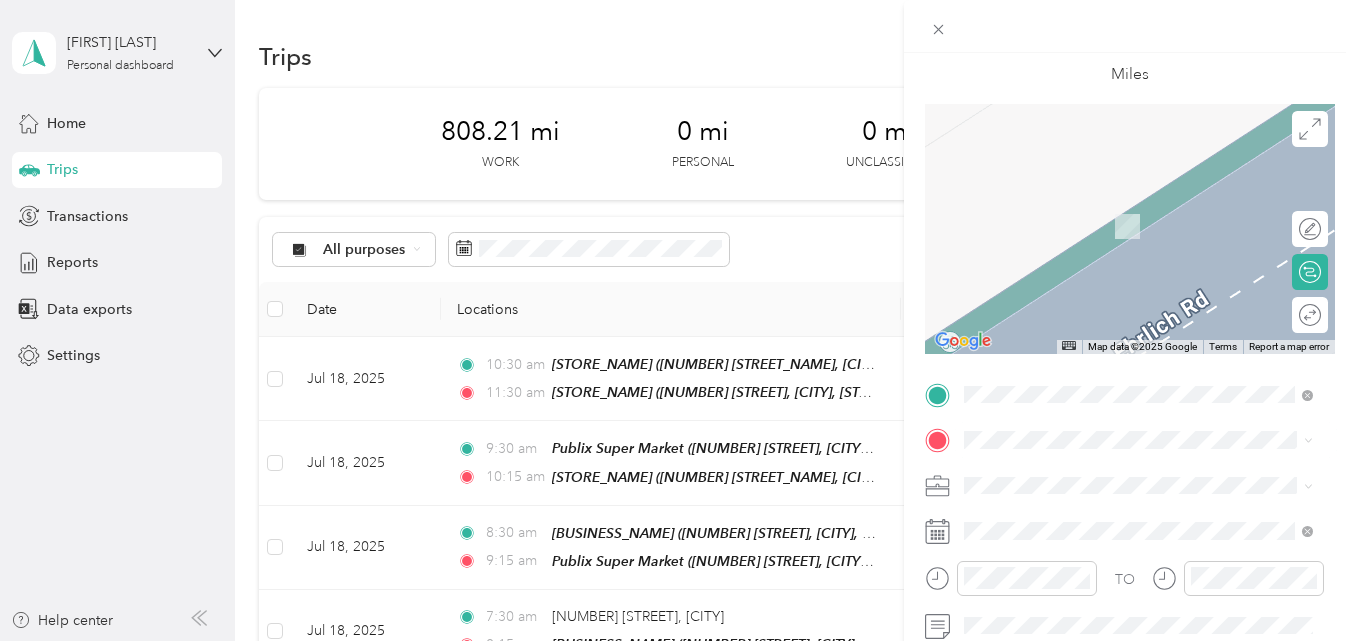 click on "TEAM Publix Super Market 7018 W Waters Ave, 336342292, Tampa, FL, USA" at bounding box center (1154, 317) 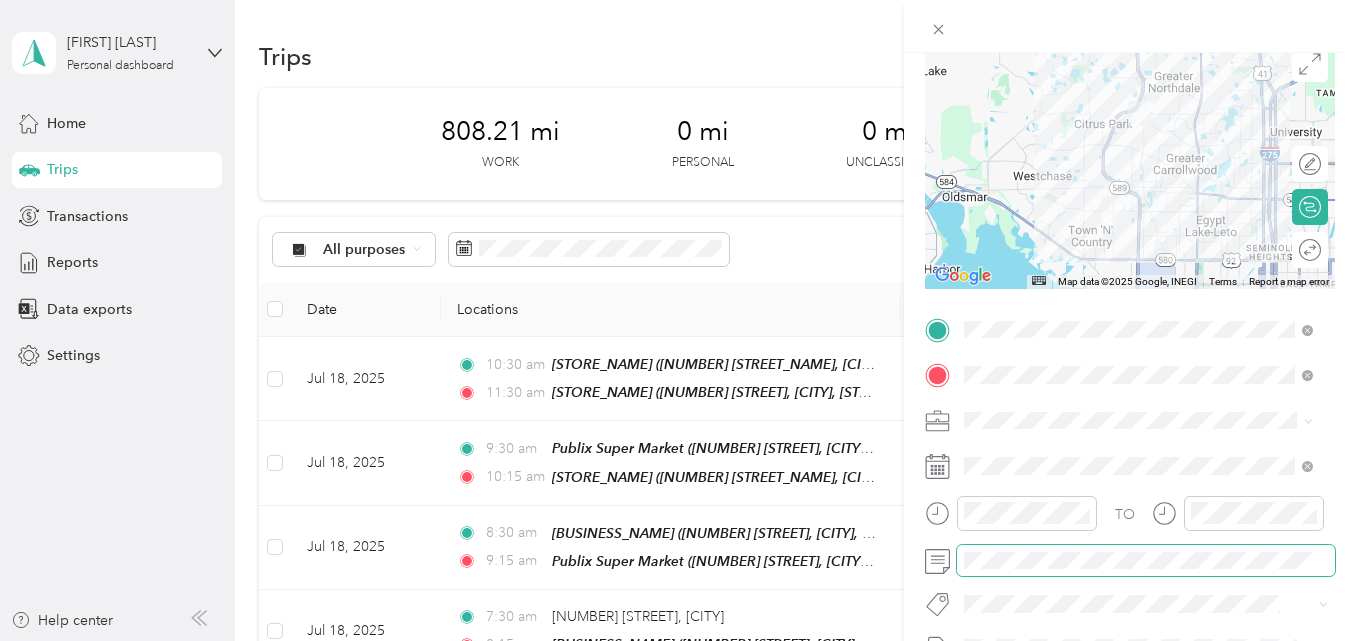 scroll, scrollTop: 200, scrollLeft: 0, axis: vertical 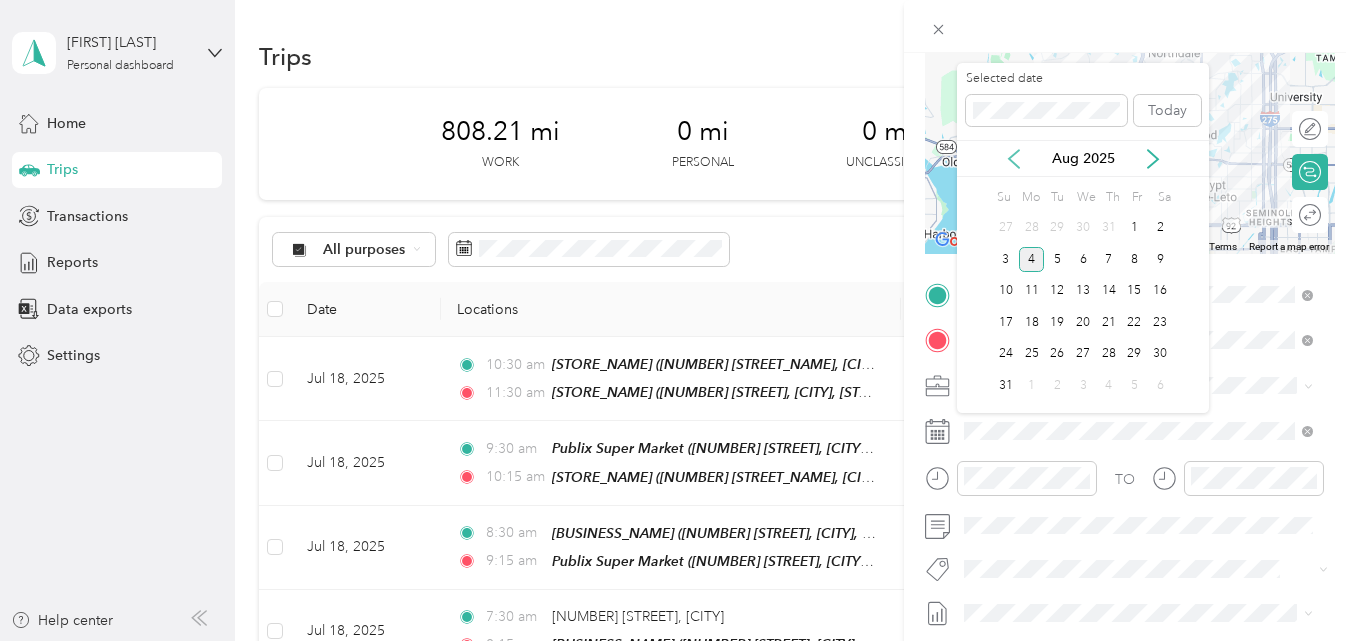 click 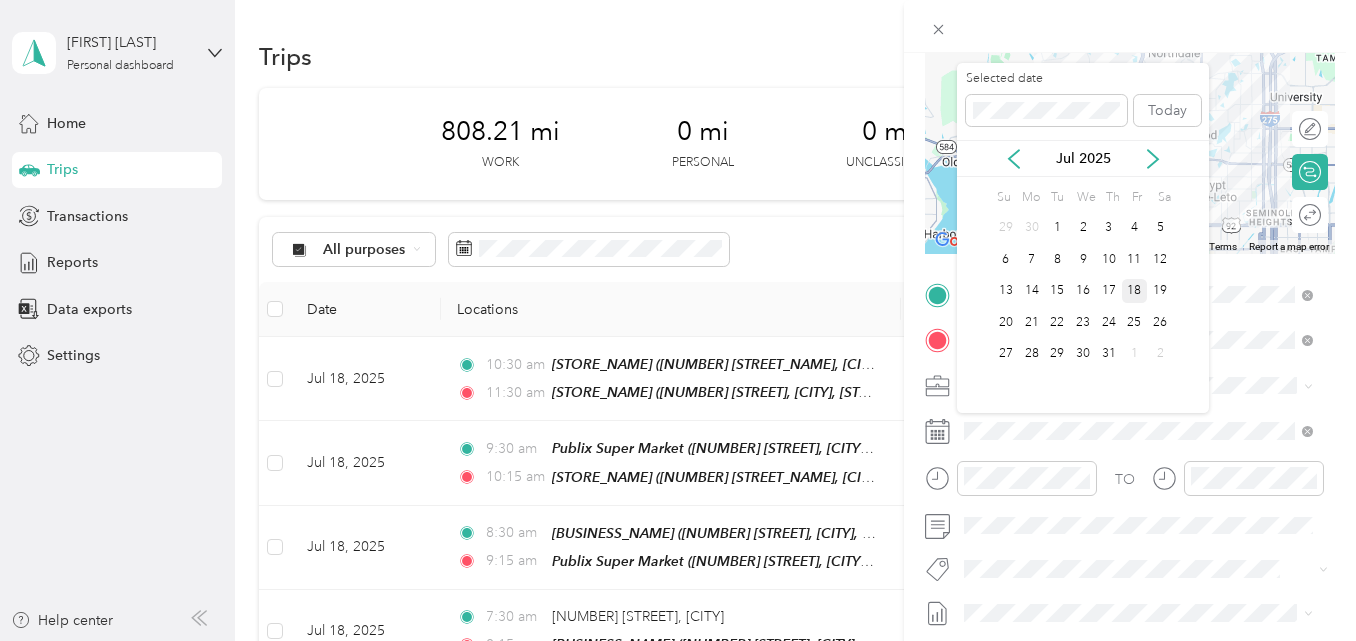 click on "18" at bounding box center (1135, 291) 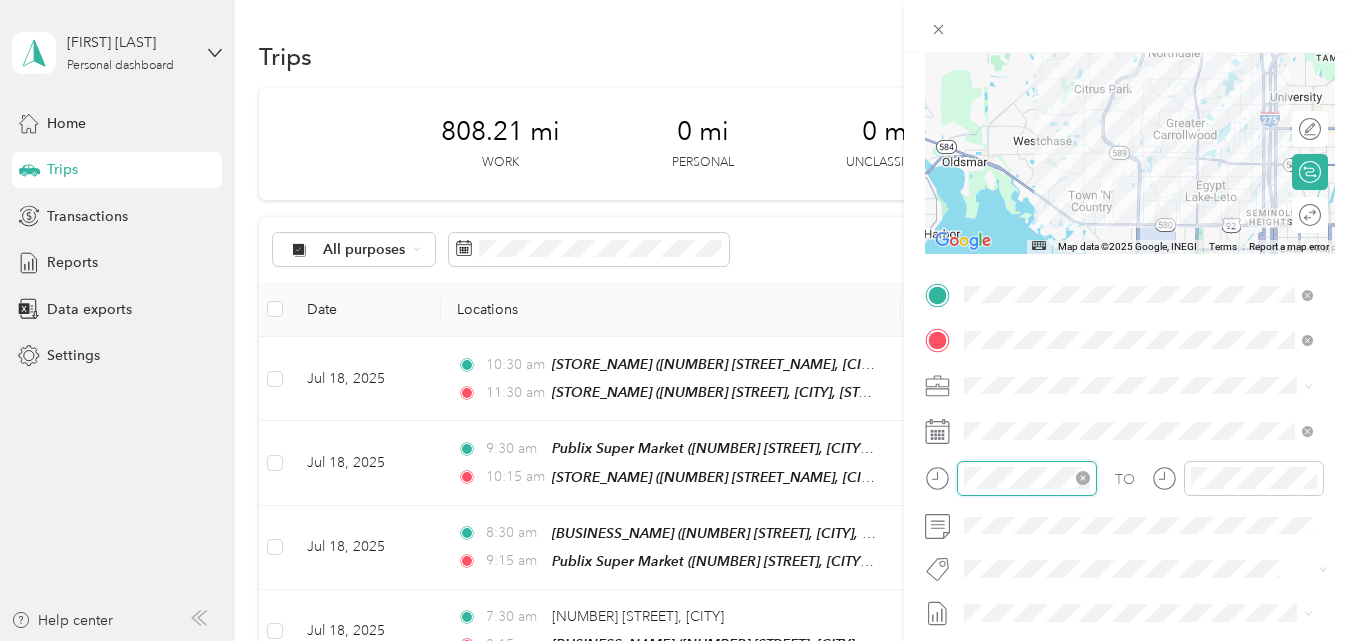 scroll, scrollTop: 120, scrollLeft: 0, axis: vertical 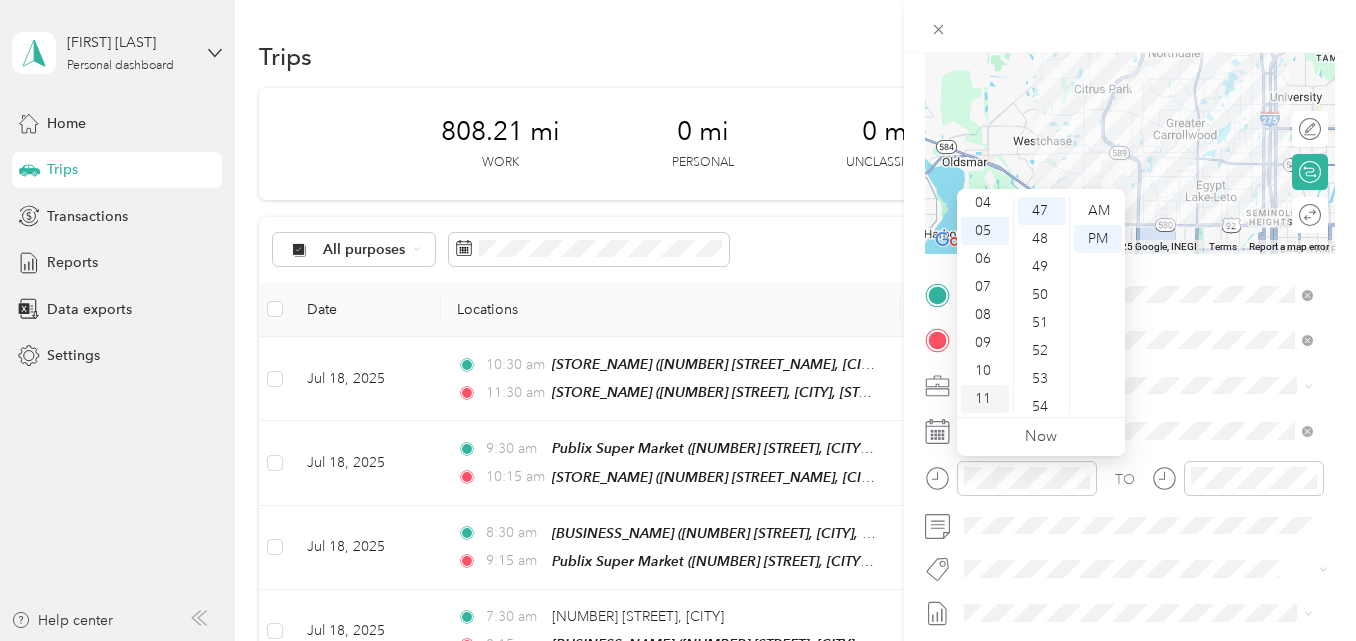 click on "11" at bounding box center (985, 399) 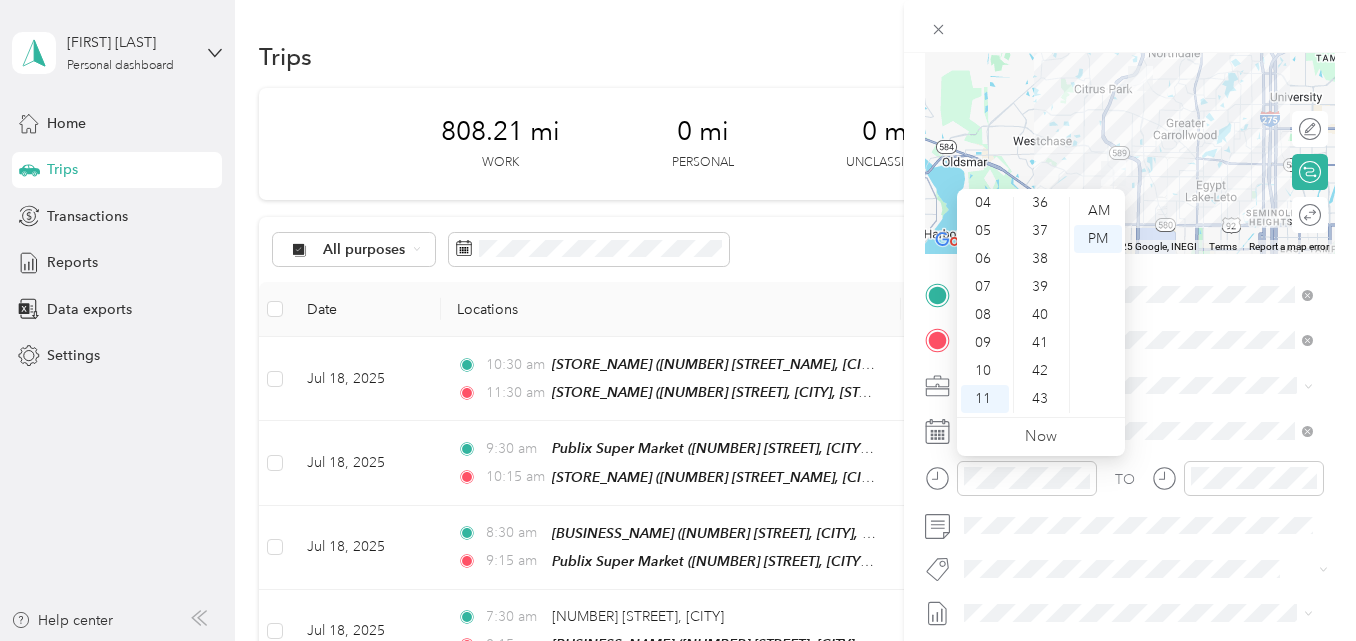 scroll, scrollTop: 1116, scrollLeft: 0, axis: vertical 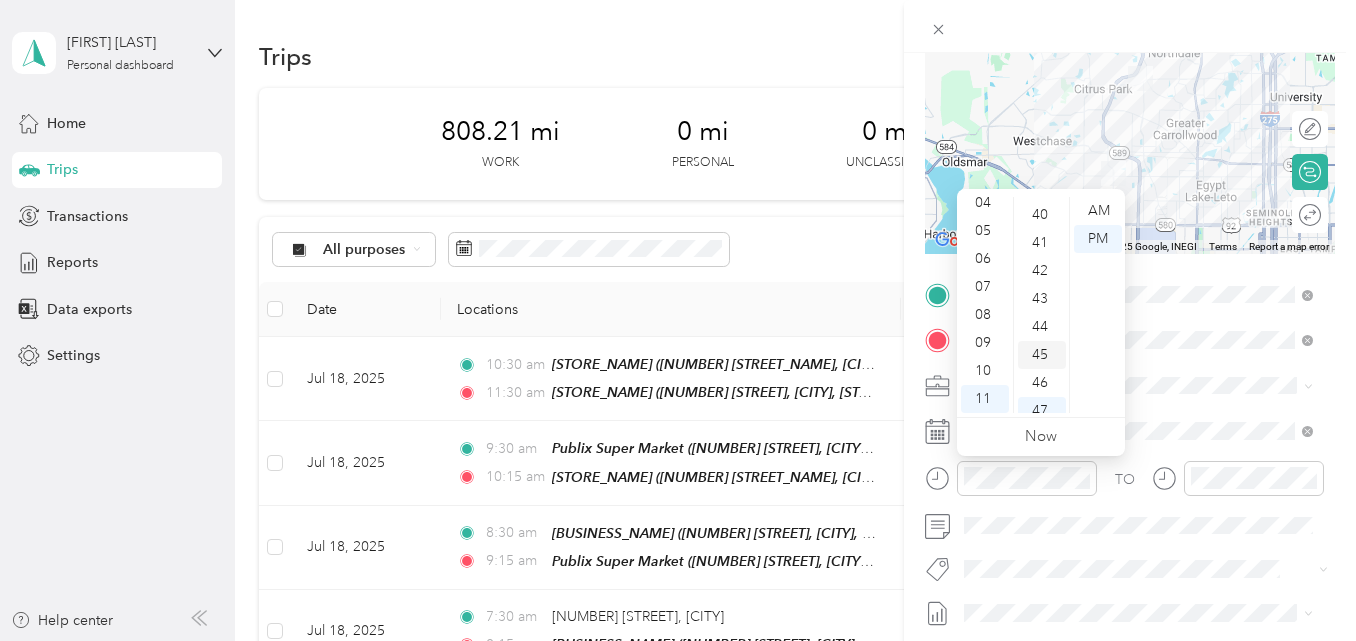 click on "45" at bounding box center [1042, 355] 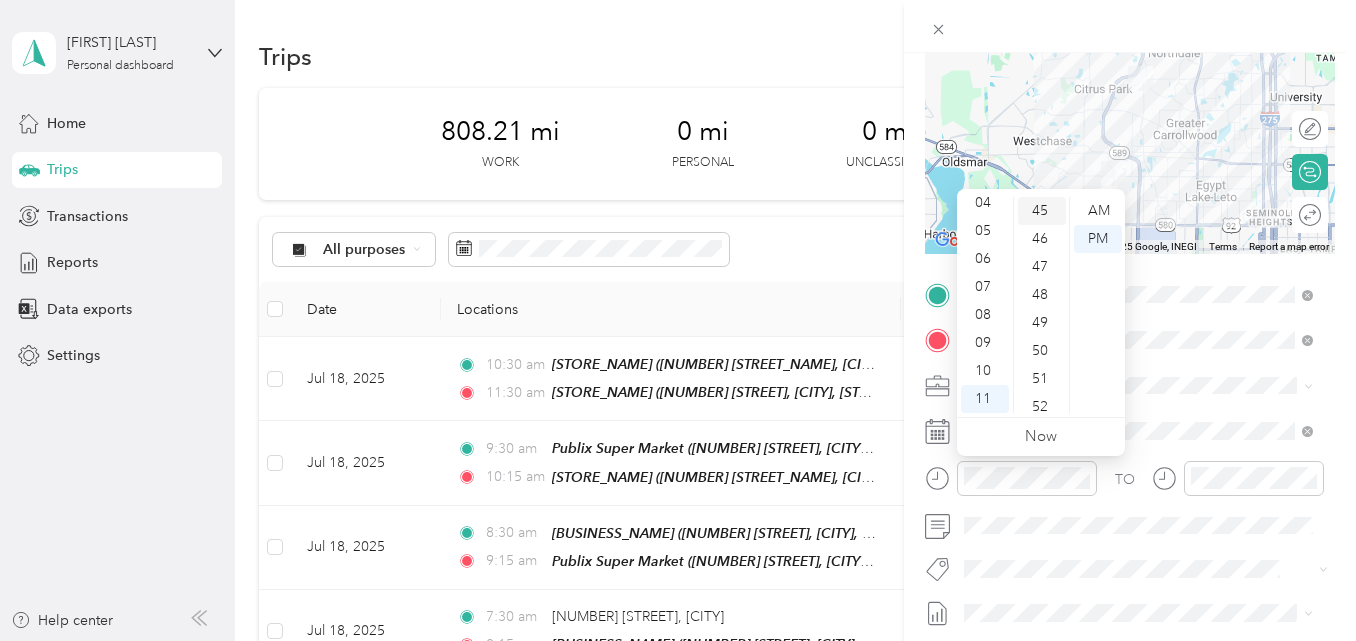 click on "45" at bounding box center [1042, 211] 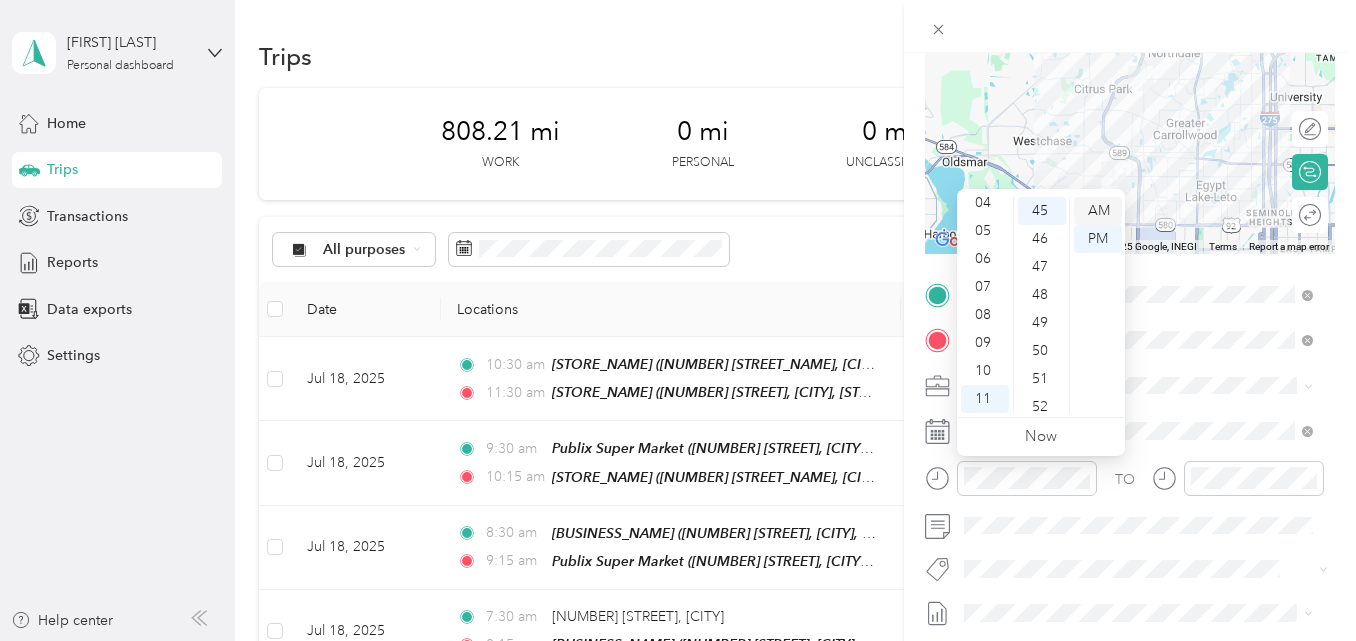 click on "AM" at bounding box center (1098, 211) 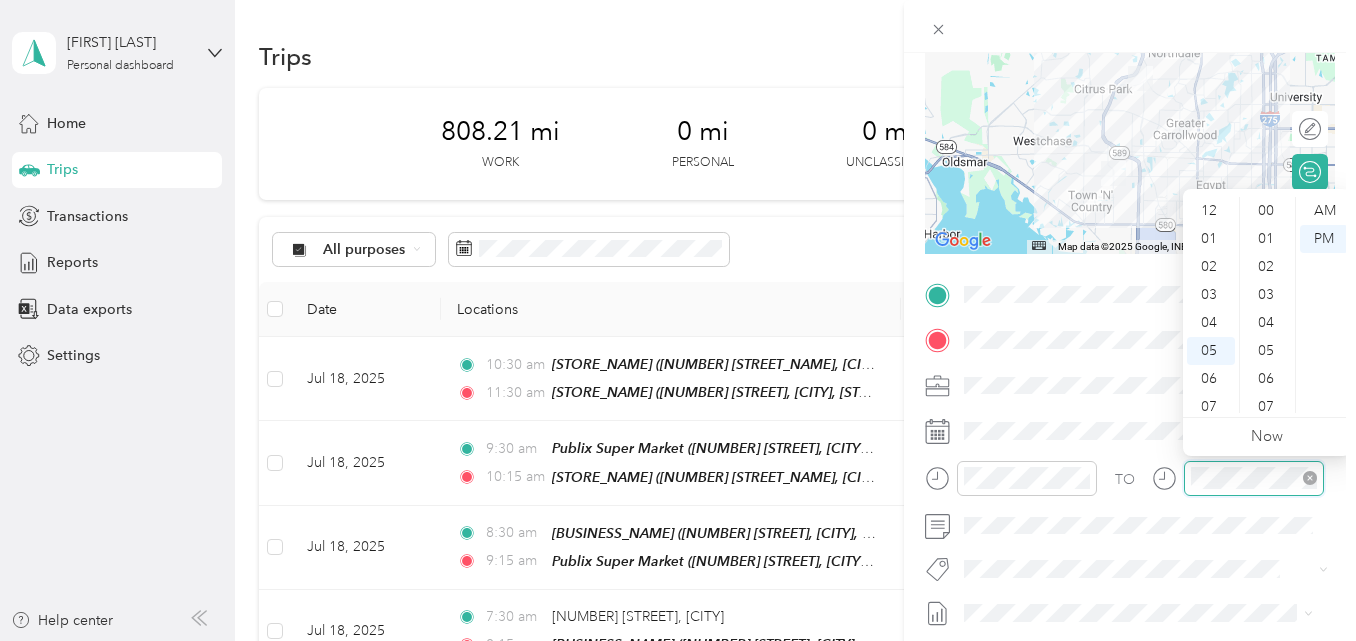 scroll, scrollTop: 1316, scrollLeft: 0, axis: vertical 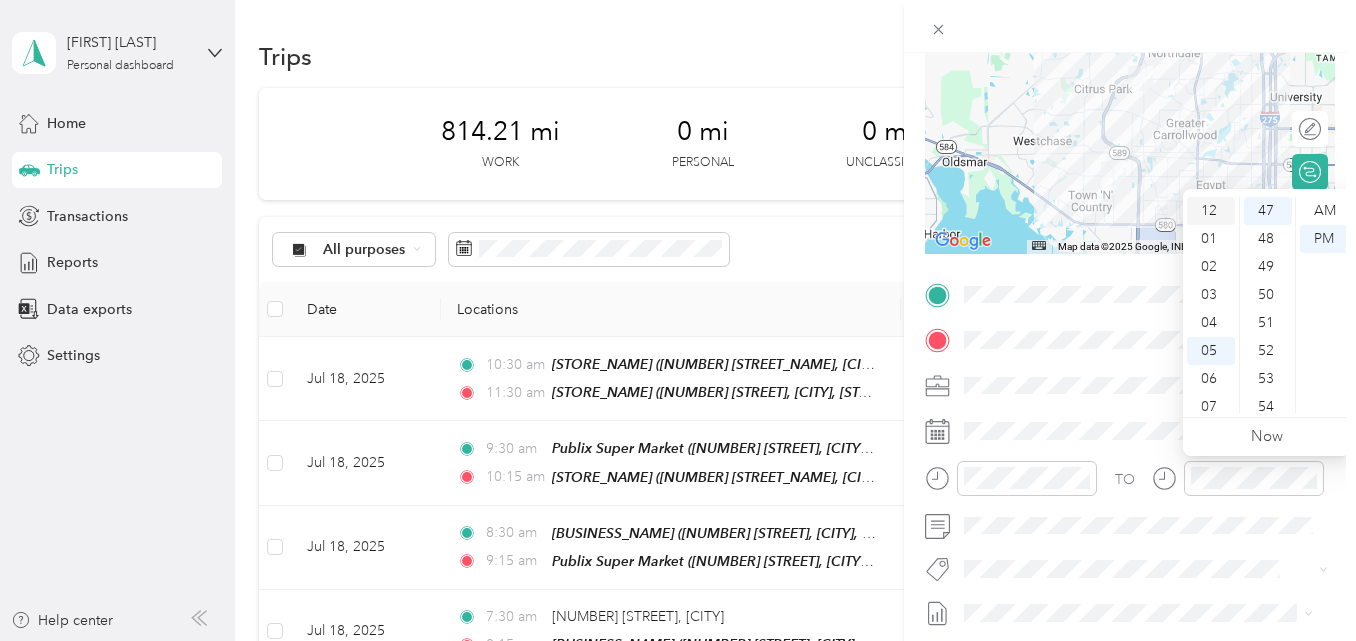 click on "12" at bounding box center (1211, 211) 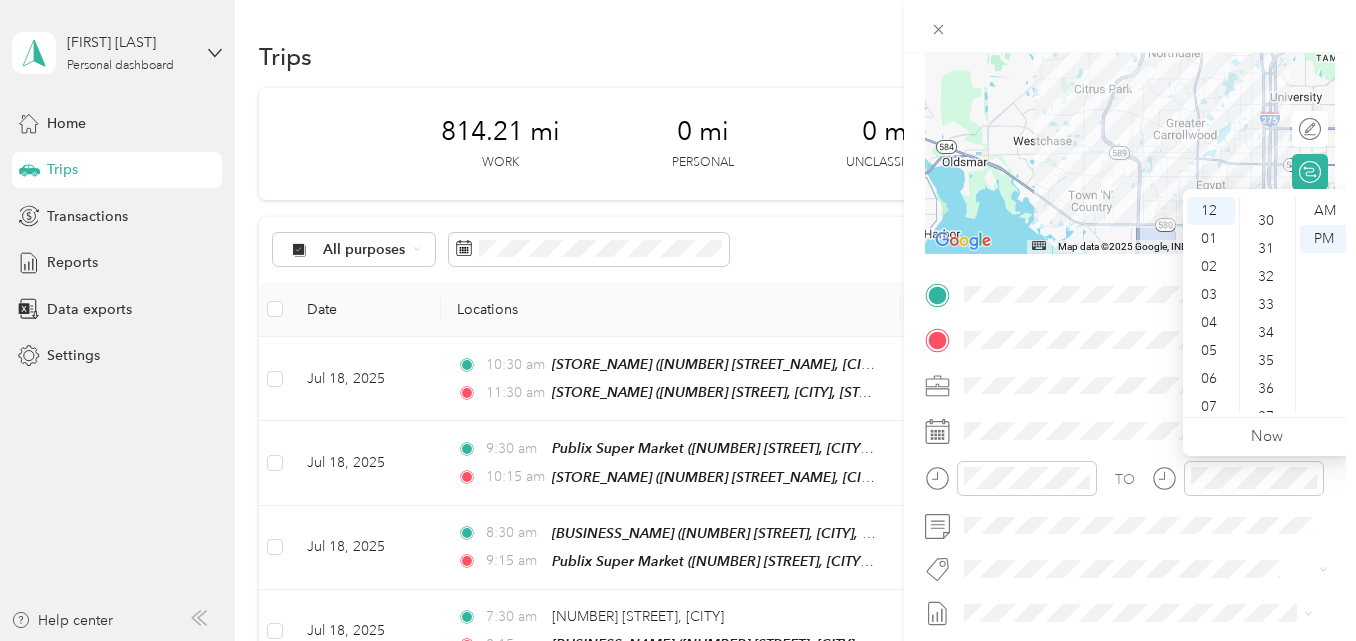 scroll, scrollTop: 716, scrollLeft: 0, axis: vertical 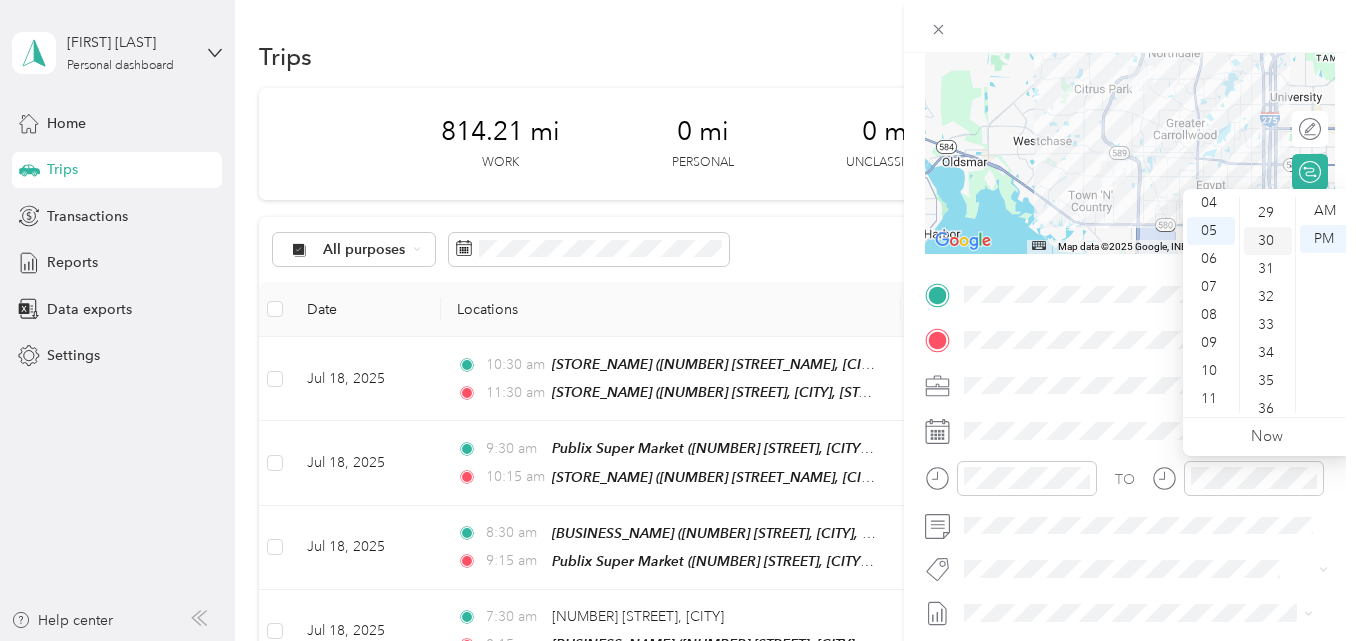 click on "30" at bounding box center [1268, 241] 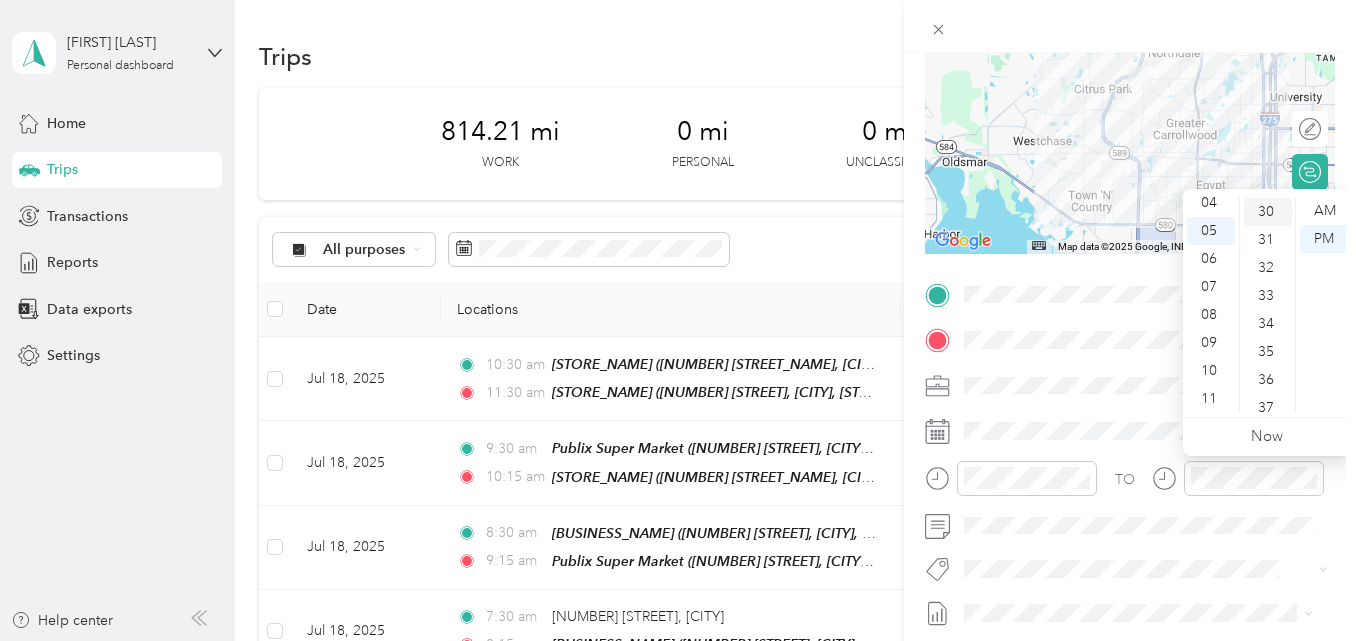 scroll, scrollTop: 840, scrollLeft: 0, axis: vertical 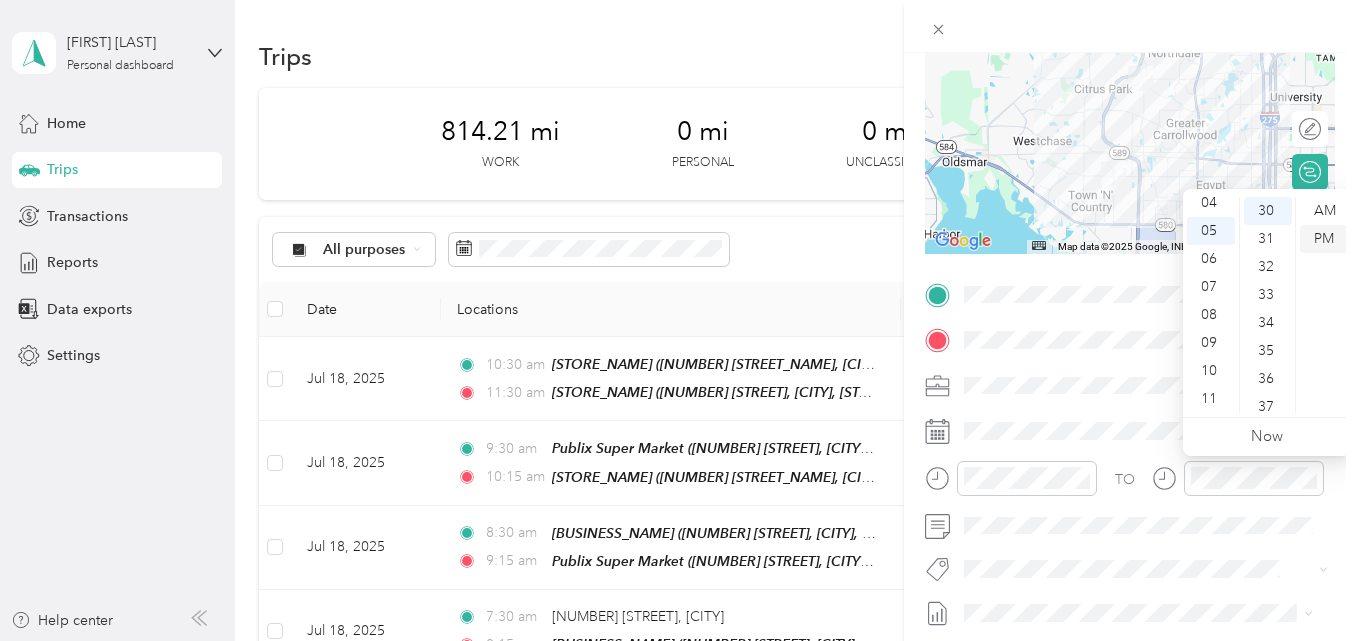 click on "PM" at bounding box center [1324, 239] 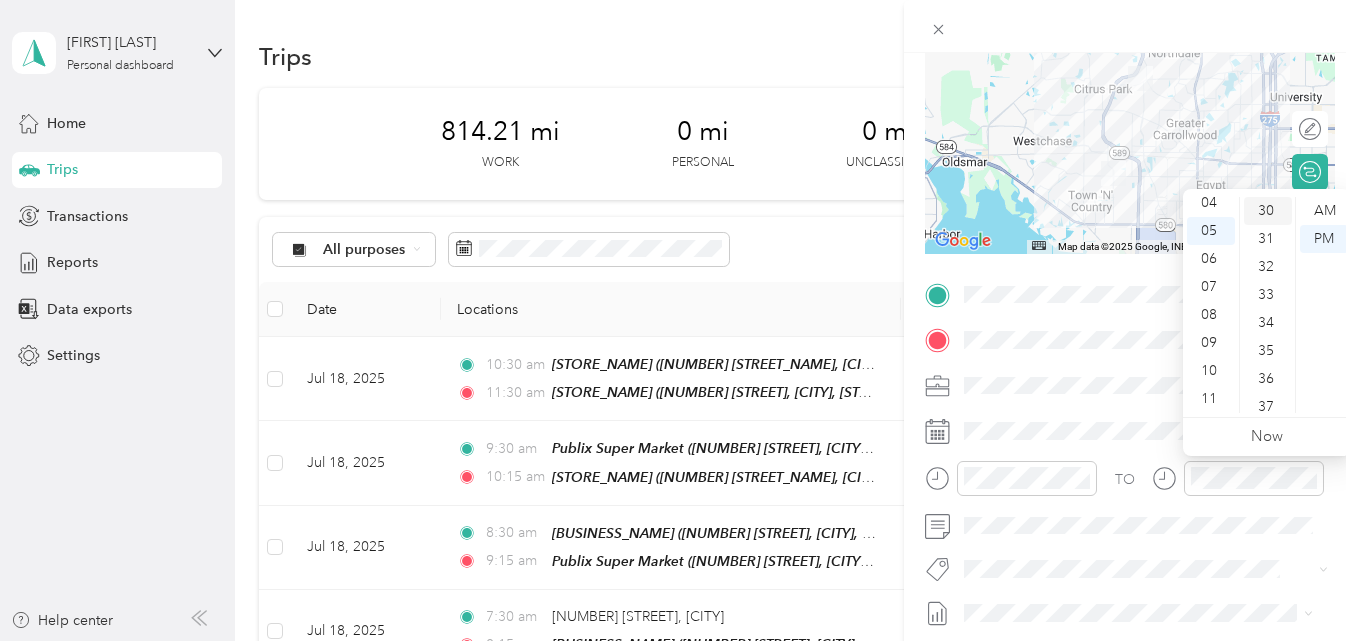 click on "30" at bounding box center (1268, 211) 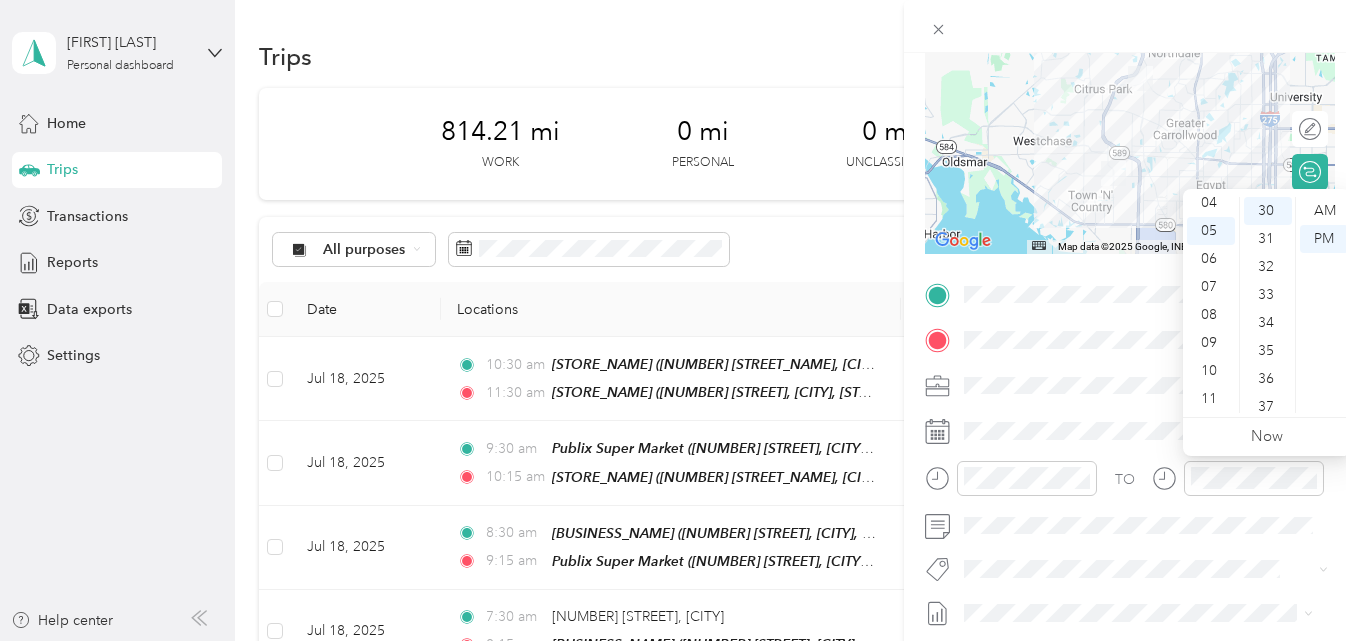 scroll, scrollTop: 41, scrollLeft: 0, axis: vertical 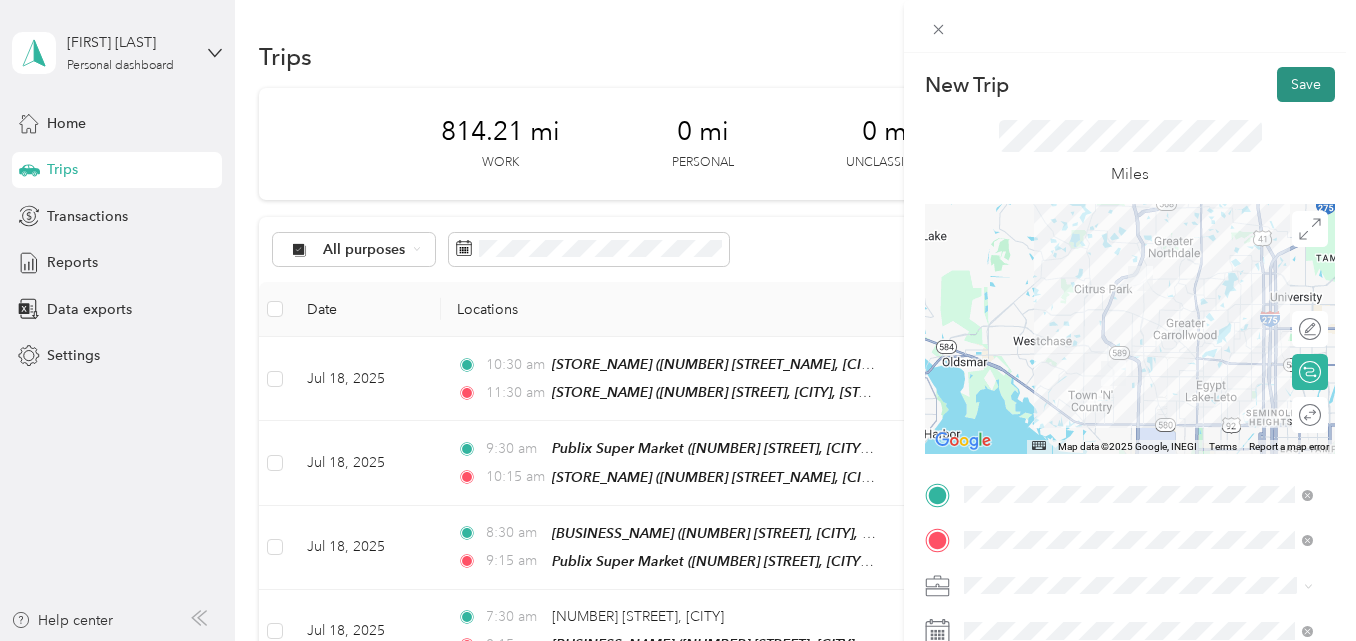 click on "Save" at bounding box center [1306, 84] 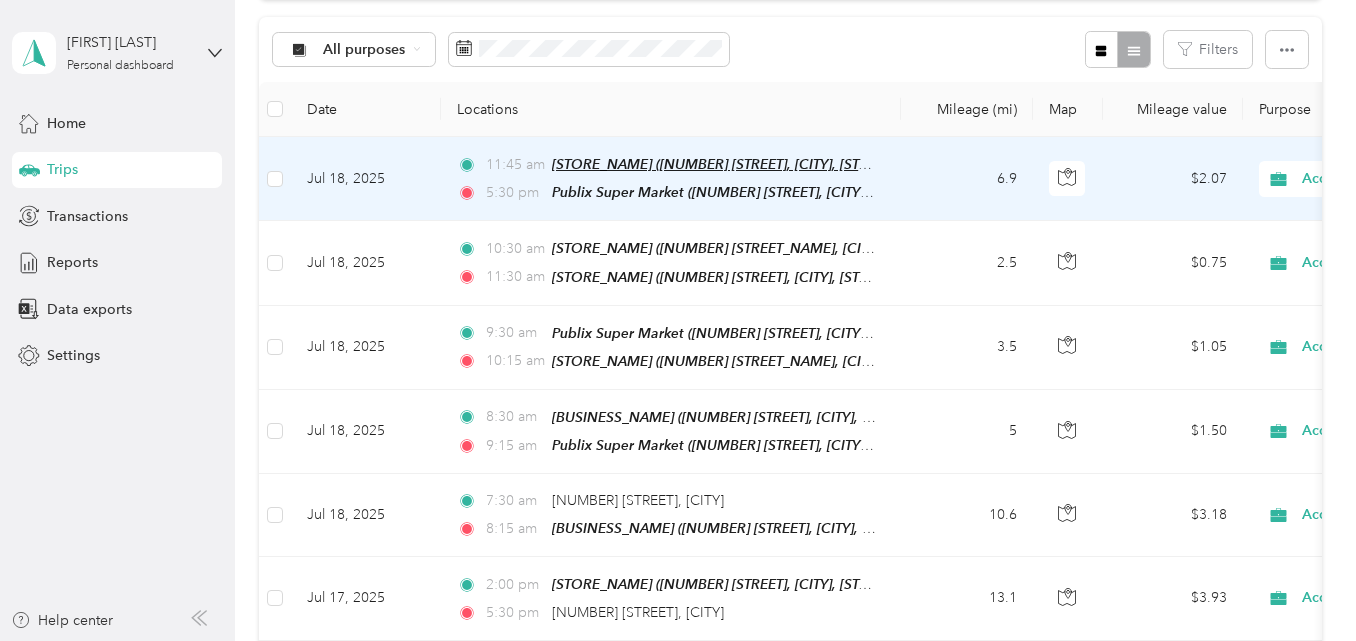 scroll, scrollTop: 100, scrollLeft: 0, axis: vertical 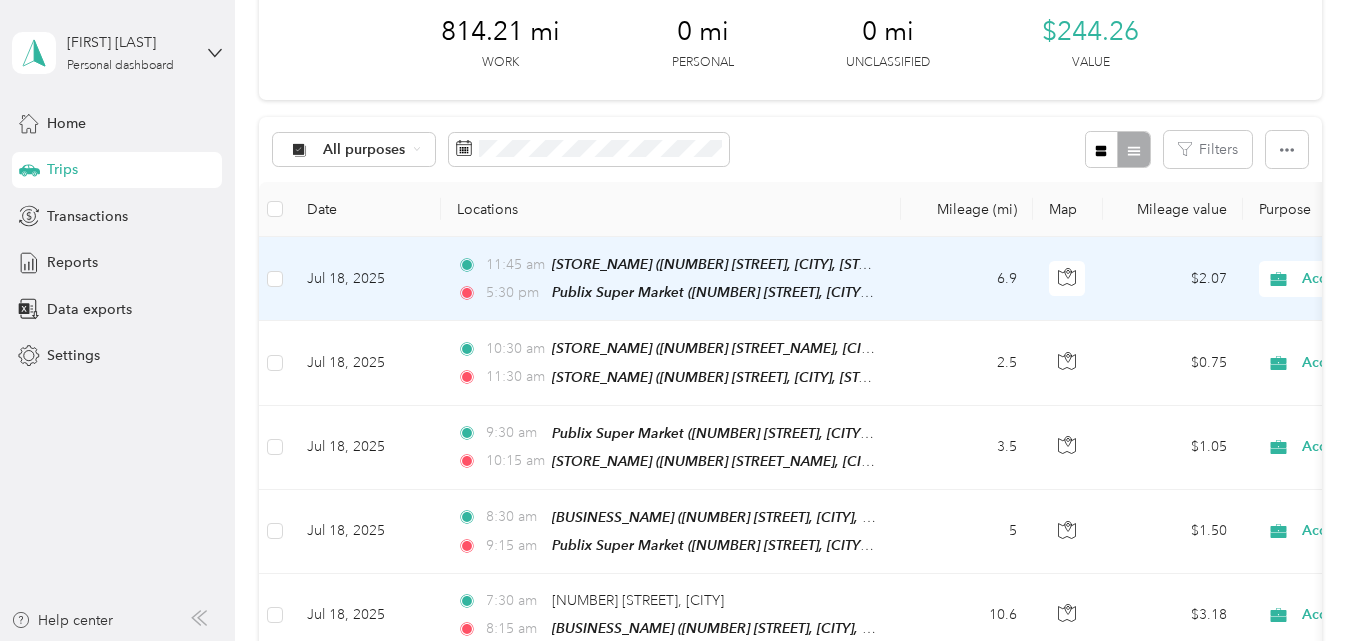 click on "6.9" at bounding box center [967, 279] 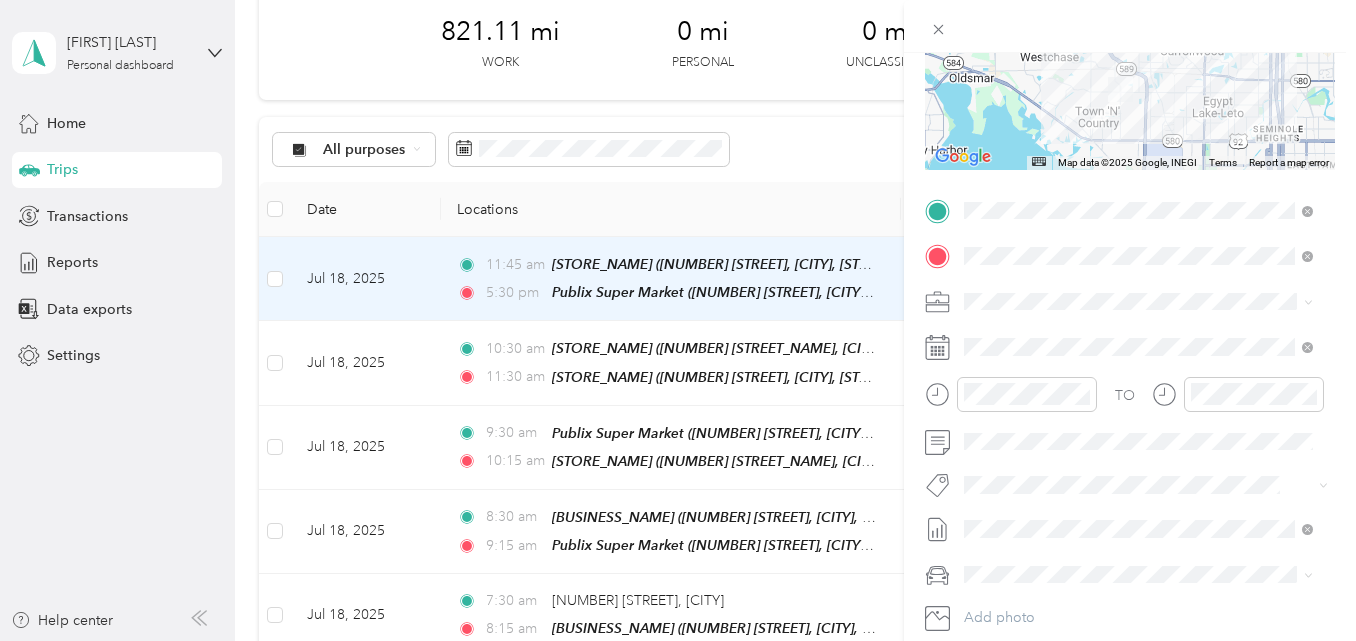 scroll, scrollTop: 300, scrollLeft: 0, axis: vertical 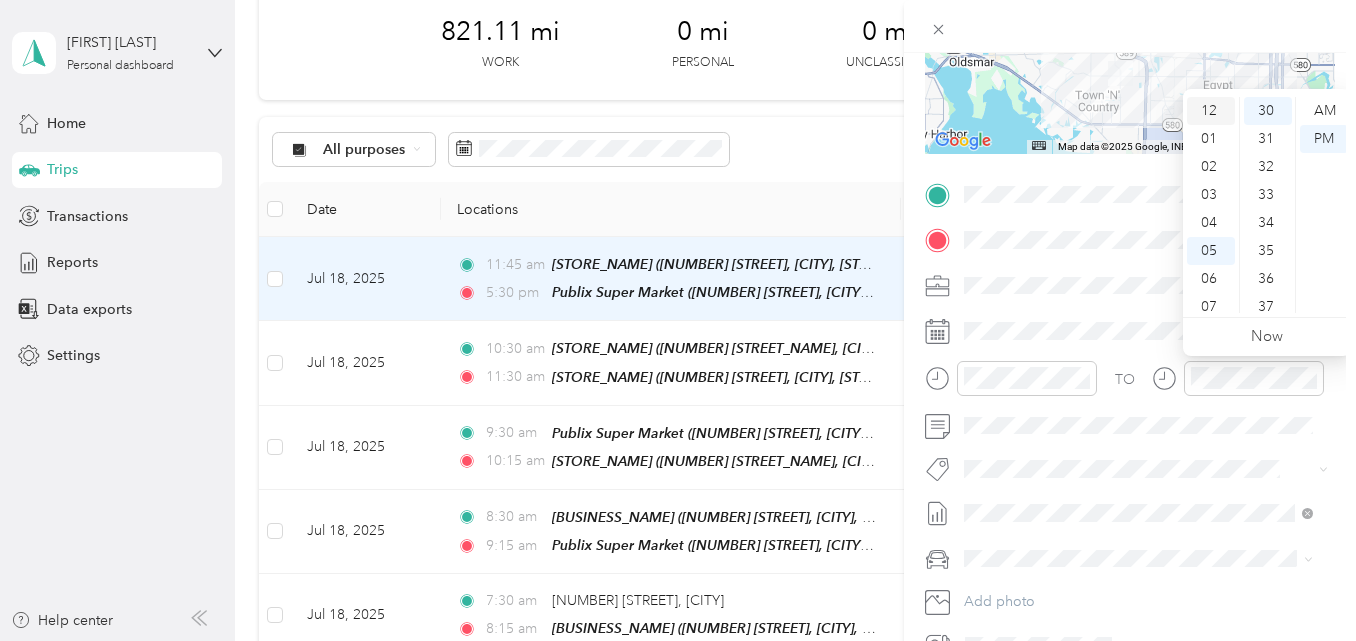 click on "12" at bounding box center (1211, 111) 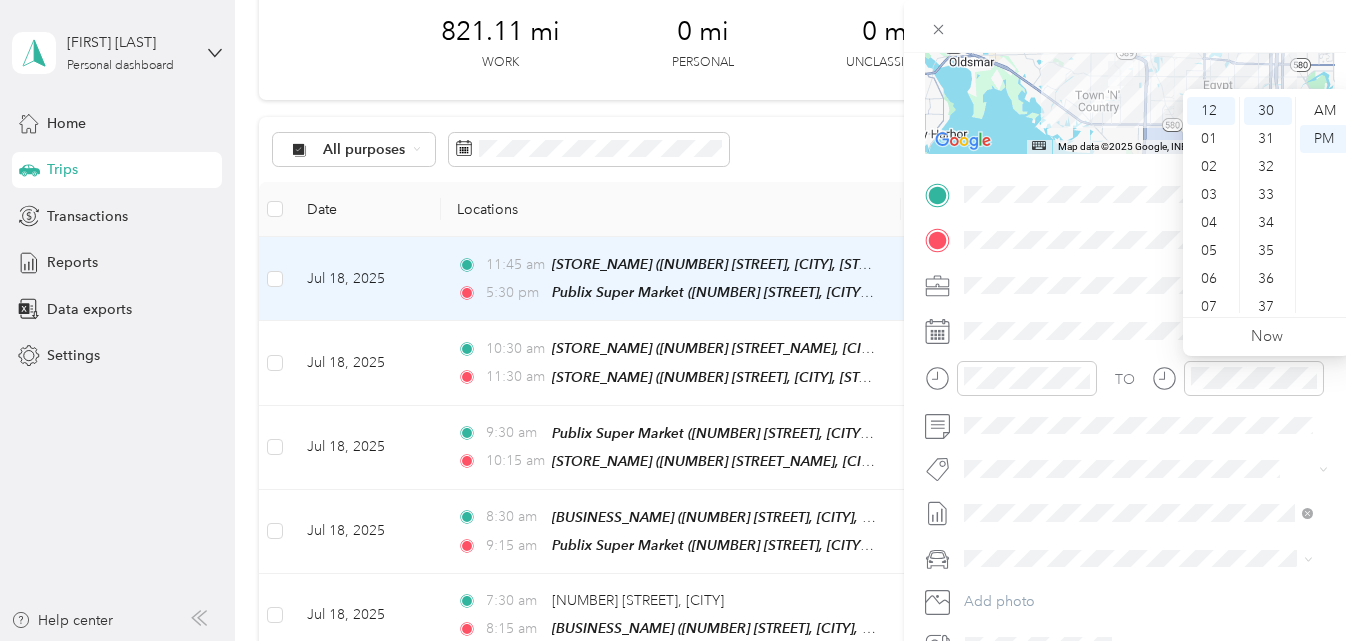 click on "Trip details Save This trip cannot be edited because it is either under review, approved, or paid. Contact your Team Manager to edit it. Miles 2.07 Value  ← Move left → Move right ↑ Move up ↓ Move down + Zoom in - Zoom out Home Jump left by 75% End Jump right by 75% Page Up Jump up by 75% Page Down Jump down by 75% Map Data Map data ©2025 Google, INEGI Map data ©2025 Google, INEGI 5 km  Click to toggle between metric and imperial units Terms Report a map error TO Add photo" at bounding box center (1130, 214) 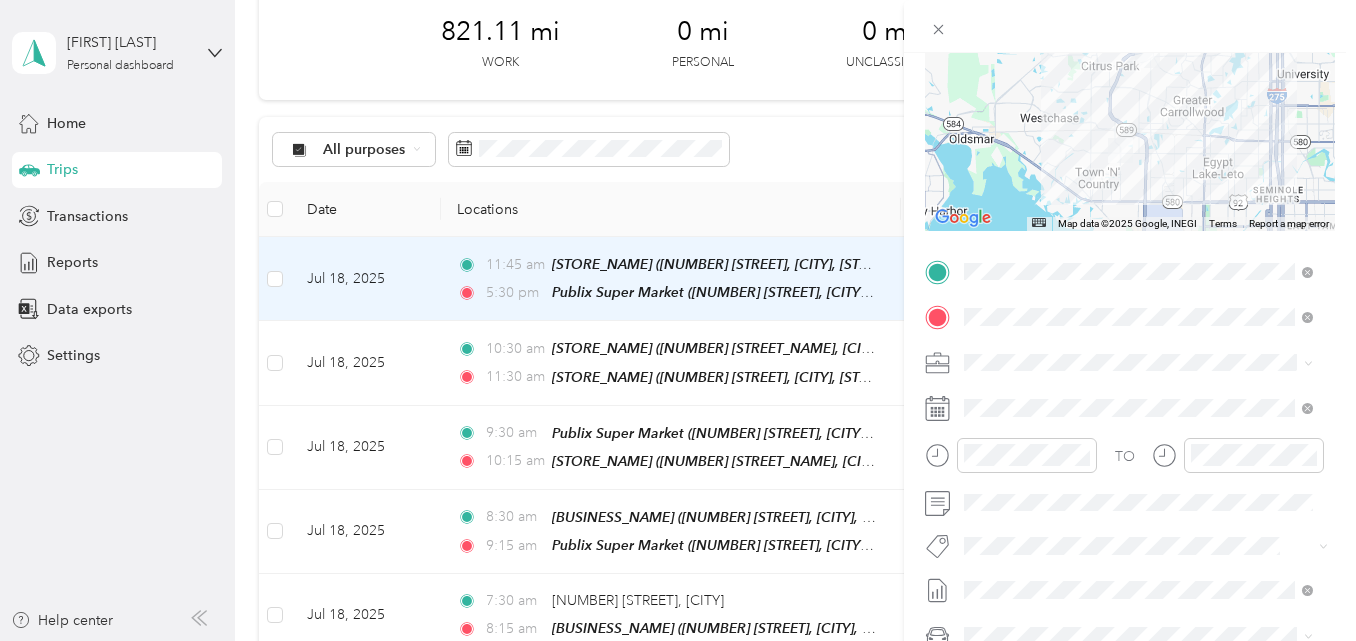 scroll, scrollTop: 0, scrollLeft: 0, axis: both 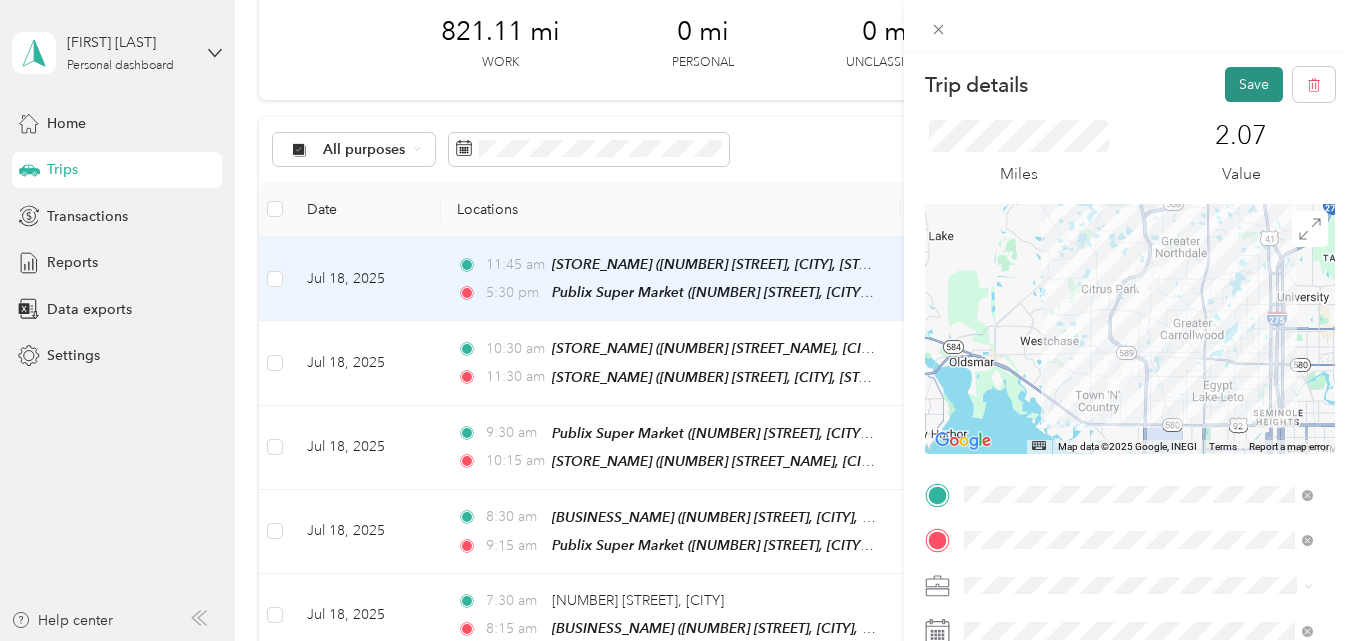 click on "Save" at bounding box center (1254, 84) 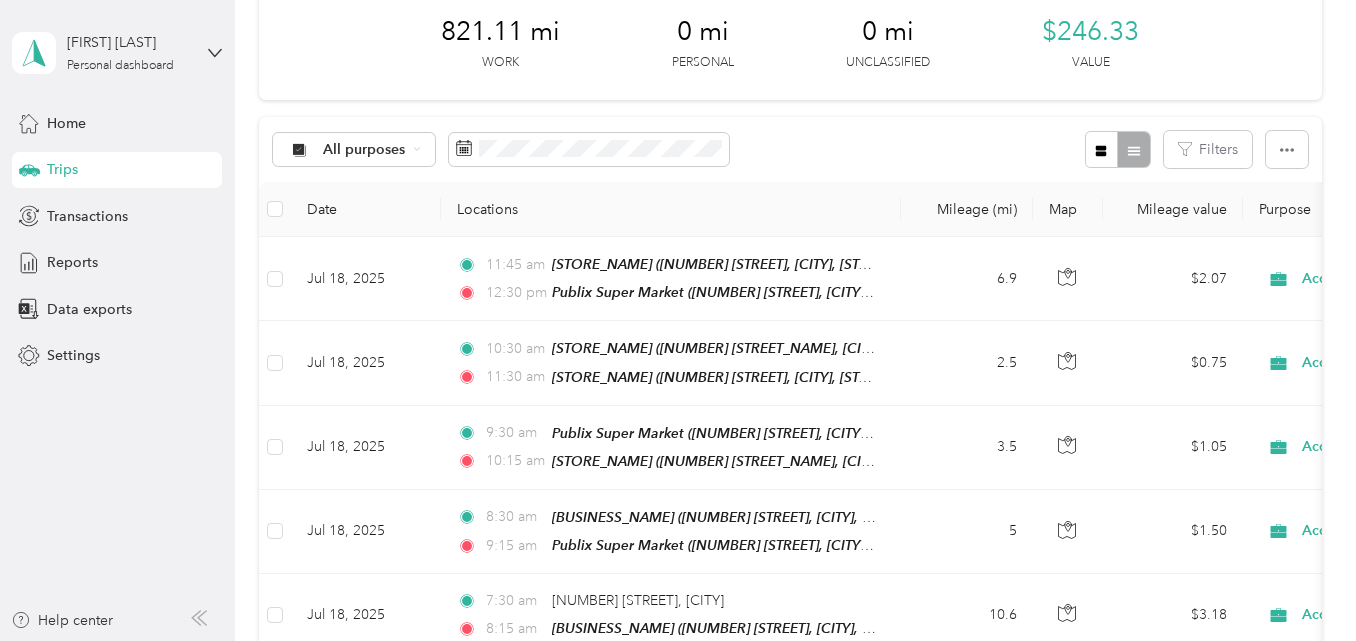 click on "Trips New trip 821.11   mi Work 0   mi Personal 0   mi Unclassified $246.33 Value All purposes Filters Date Locations Mileage (mi) Map Mileage value Purpose Track Method Report                     Jul 18, 2025 11:45 am Publix Super Market (5371 Ehrlich Rd, Tampa, FL) 12:30 pm Publix Super Market (7018 W Waters Ave, Tampa, FL) 6.9 $2.07 Acosta Manual Jul 16 - 31, 2025 Jul 18, 2025 10:30 am Publix Super Market (7835 Gunn Hwy, Tampa, FL) 11:30 am Publix Super Market (5371 Ehrlich Rd, Tampa, FL) 2.5 $0.75 Acosta Manual Jul 16 - 31, 2025 Jul 18, 2025 9:30 am Publix Super Market (12024 Anderson Rd, Tampa, FL) 10:15 am Publix Super Market (7835 Gunn Hwy, Tampa, FL) 3.5 $1.05 Acosta Manual Jul 16 - 31, 2025 Jul 18, 2025 8:30 am Fresco Y Mas (8424 Sheldon Rd, Tampa, FL) 9:15 am Publix Super Market (12024 Anderson Rd, Tampa, FL) 5 $1.50 Acosta Manual Jul 16 - 31, 2025 Jul 18, 2025 7:30 am 13681 North Florida Avenue, Tampa 8:15 am Fresco Y Mas (8424 Sheldon Rd, Tampa, FL) 10.6 $3.18 Acosta Manual Jul 17, 2025" at bounding box center (790, 1242) 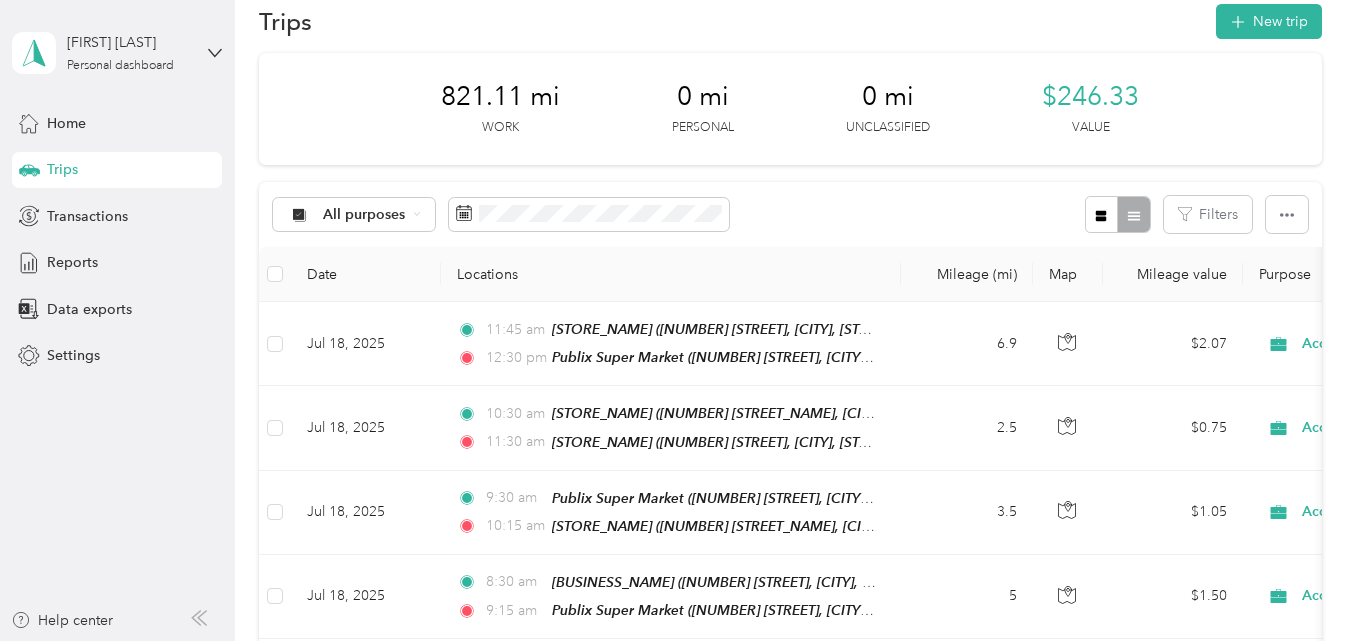 scroll, scrollTop: 0, scrollLeft: 0, axis: both 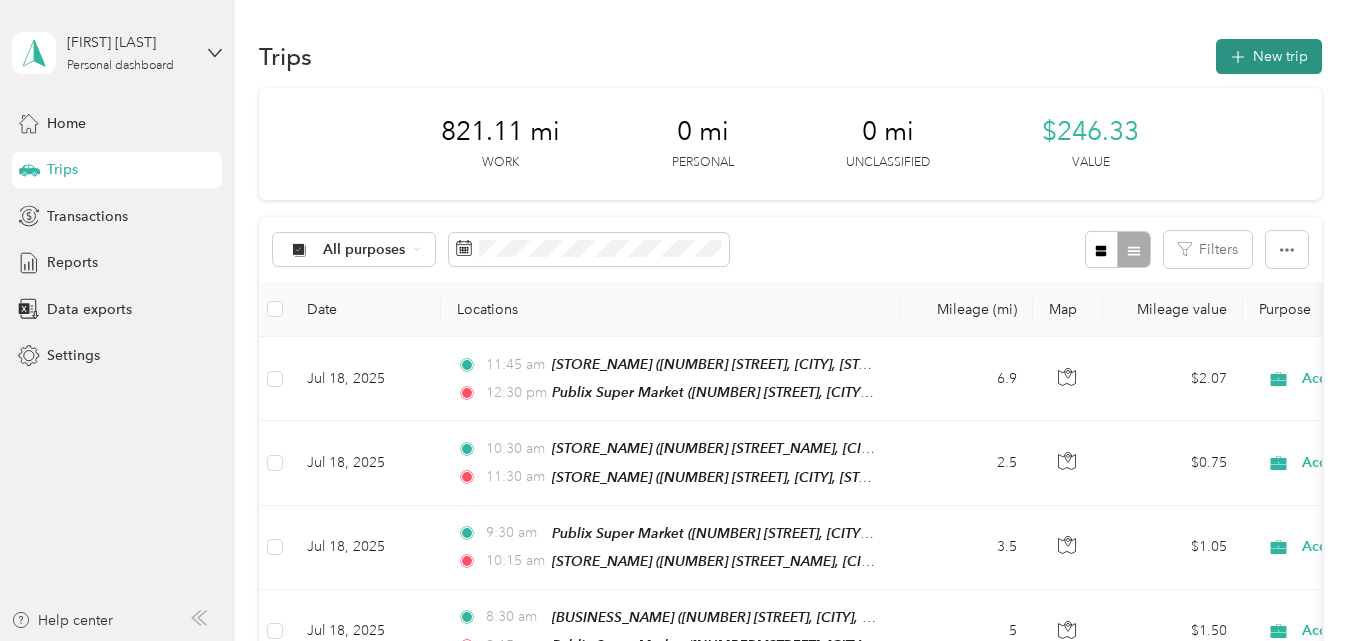 click on "New trip" at bounding box center [1269, 56] 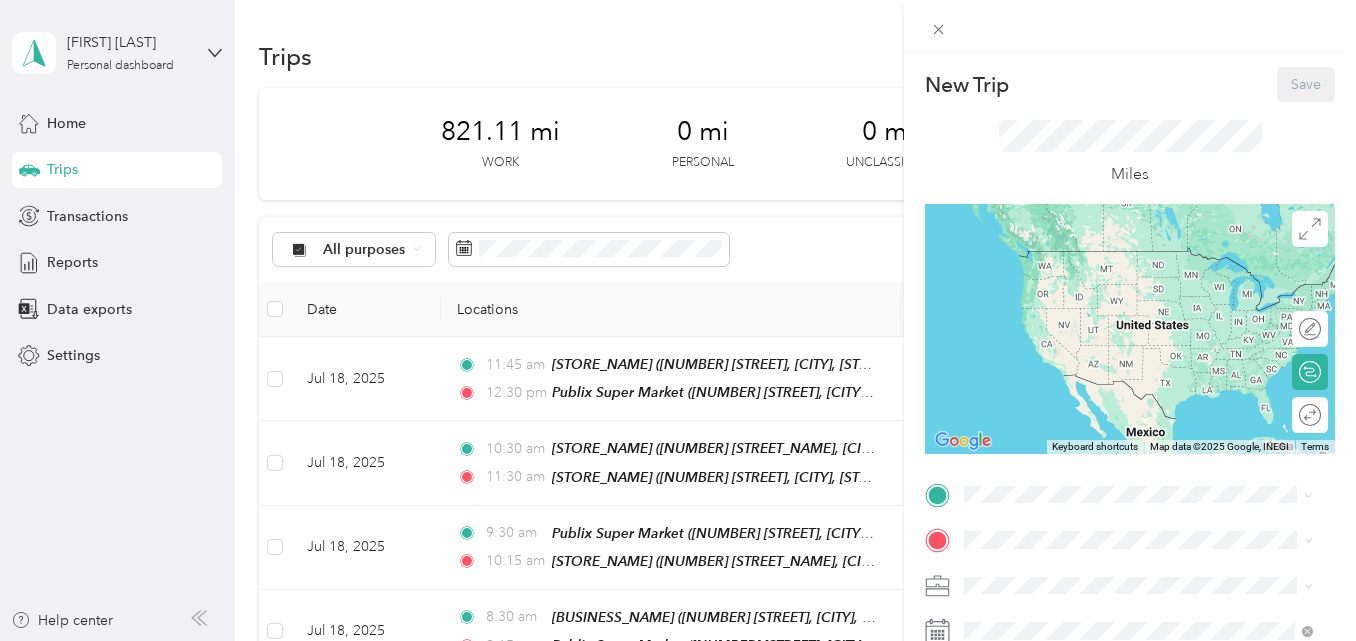 click on "New Trip Save This trip cannot be edited because it is either under review, approved, or paid. Contact your Team Manager to edit it. Miles ← Move left → Move right ↑ Move up ↓ Move down + Zoom in - Zoom out Home Jump left by 75% End Jump right by 75% Page Up Jump up by 75% Page Down Jump down by 75% Keyboard shortcuts Map Data Map data ©2025 Google, INEGI Map data ©2025 Google, INEGI 1000 km  Click to toggle between metric and imperial units Terms Report a map error Edit route Calculate route Round trip TO Add photo" at bounding box center [1130, 514] 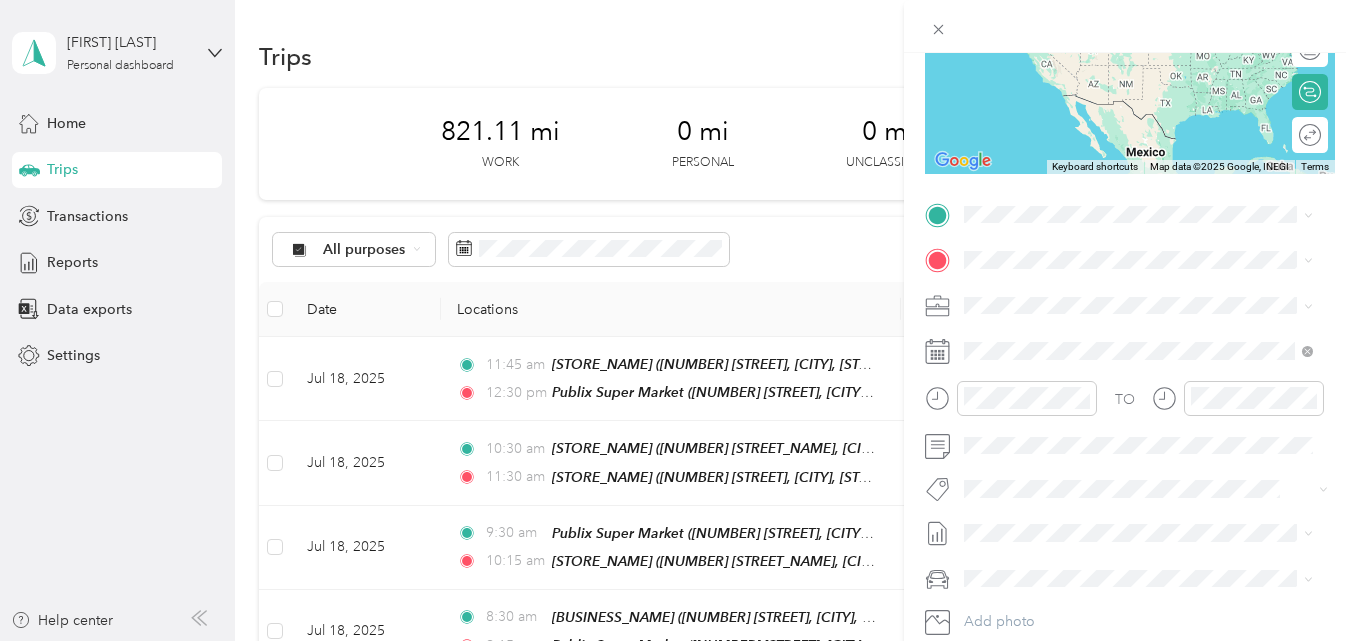 scroll, scrollTop: 300, scrollLeft: 0, axis: vertical 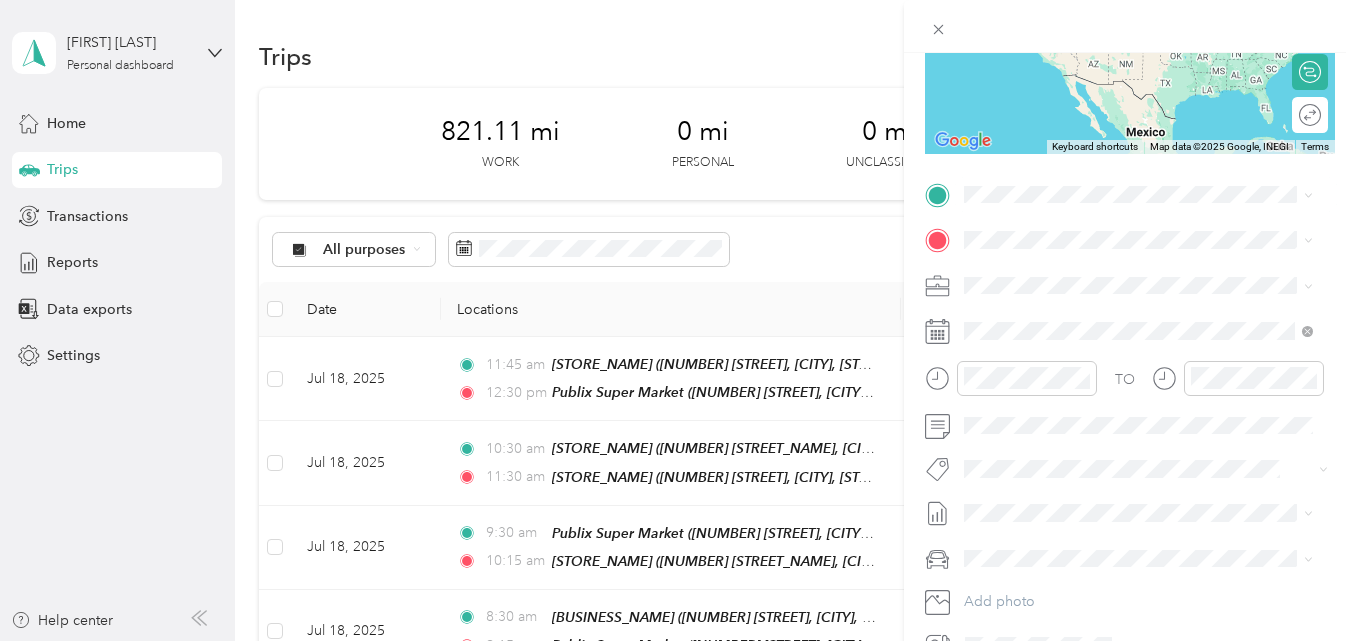 click on "TEAM Publix Super Market 7018 W Waters Ave, 336342292, Tampa, FL, USA" at bounding box center [1154, 380] 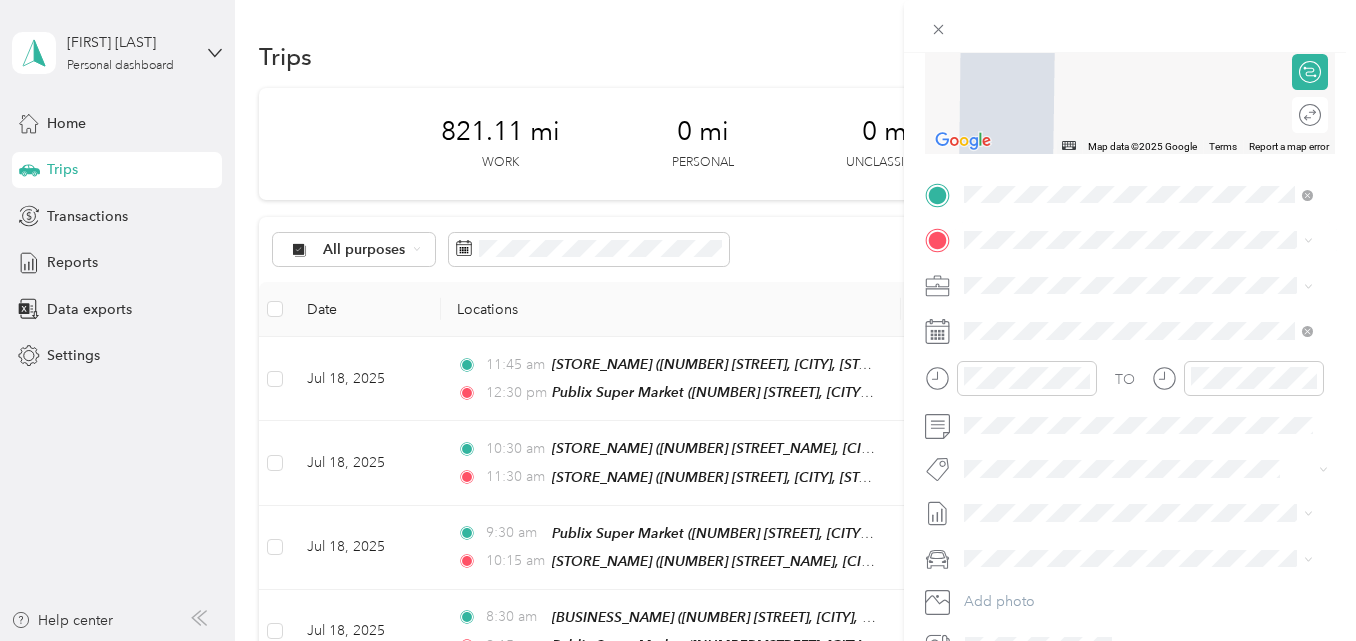 click on "2401 W Azeele St, 336093317, Tampa, FL, USA" at bounding box center [1148, 353] 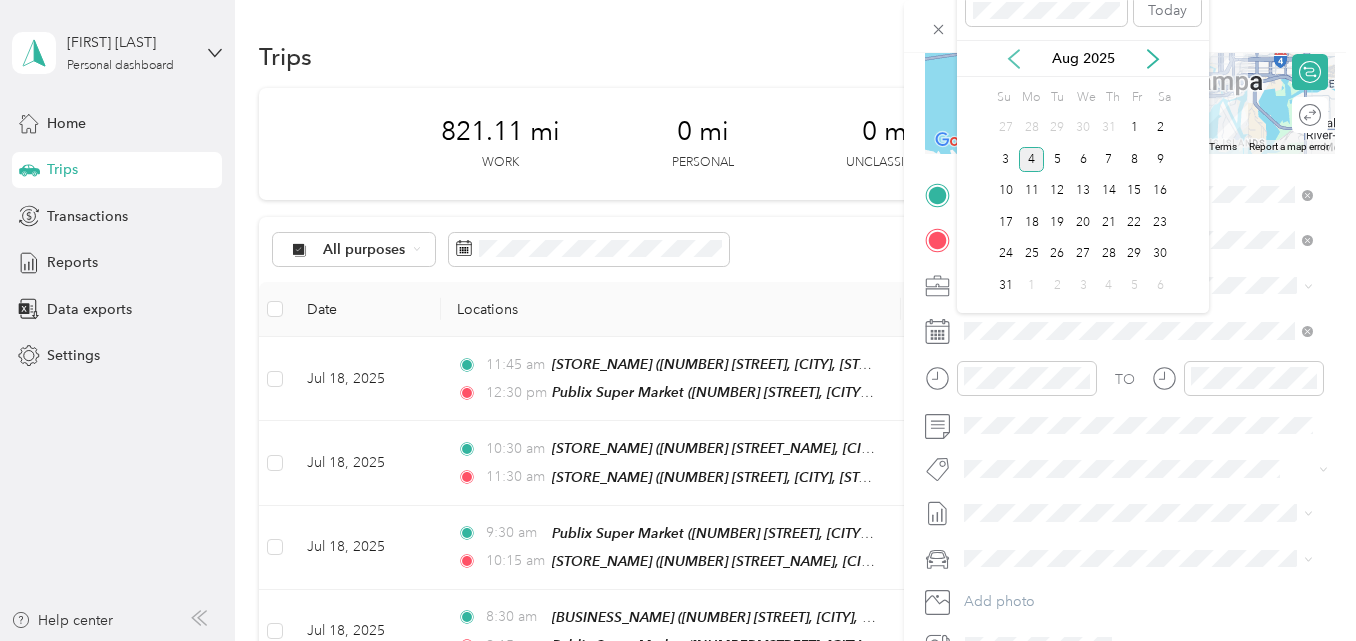 click 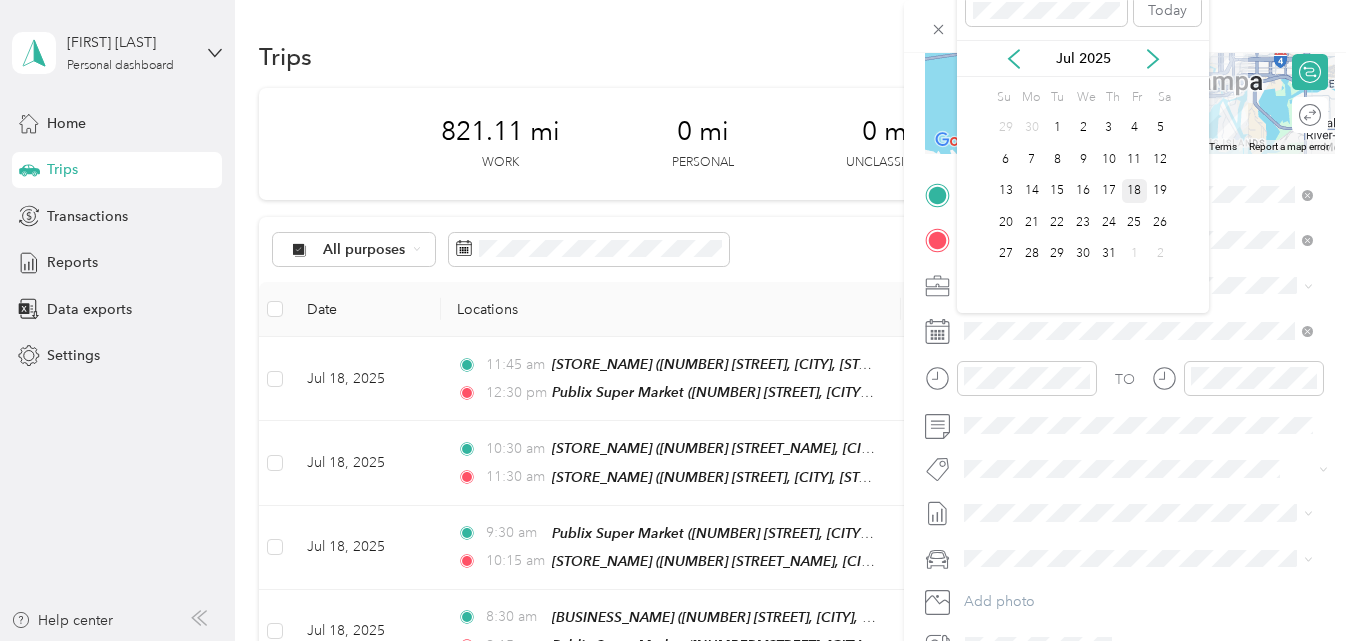 click on "18" at bounding box center [1135, 191] 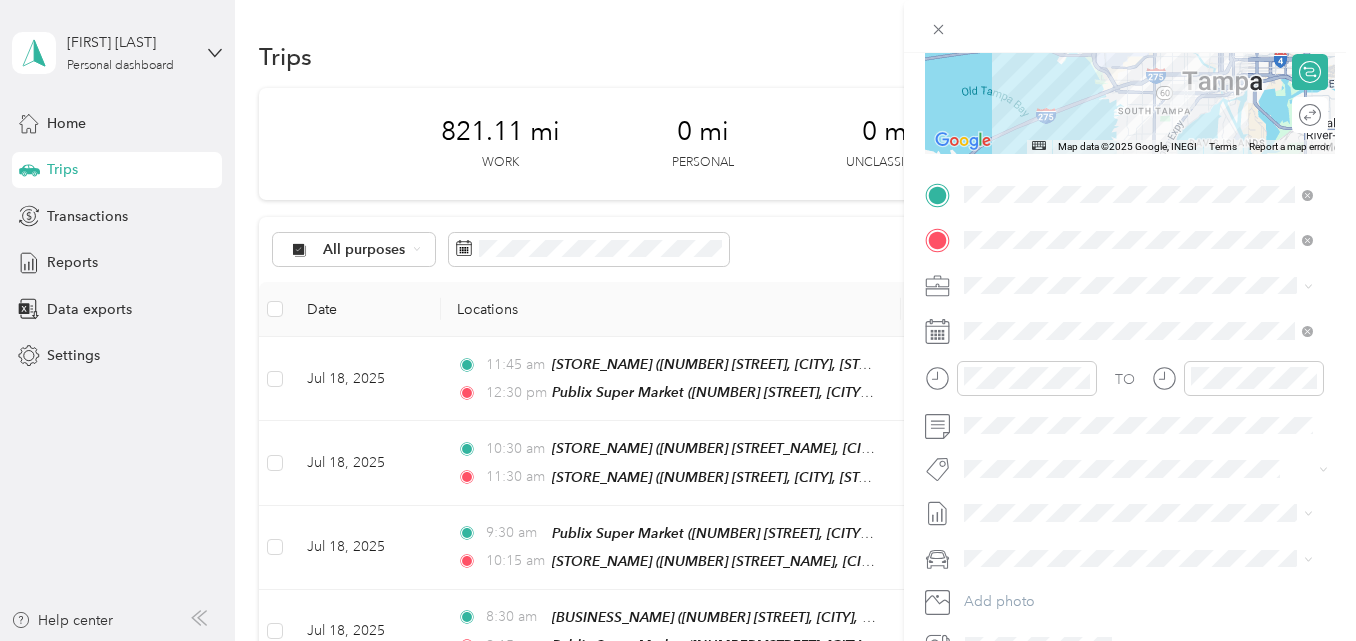 click on "New Trip Save This trip cannot be edited because it is either under review, approved, or paid. Contact your Team Manager to edit it. Miles ← Move left → Move right ↑ Move up ↓ Move down + Zoom in - Zoom out Home Jump left by 75% End Jump right by 75% Page Up Jump up by 75% Page Down Jump down by 75% Map Data Map data ©2025 Google, INEGI Map data ©2025 Google, INEGI 5 km  Click to toggle between metric and imperial units Terms Report a map error Edit route Calculate route Round trip TO Add photo" at bounding box center (1130, 214) 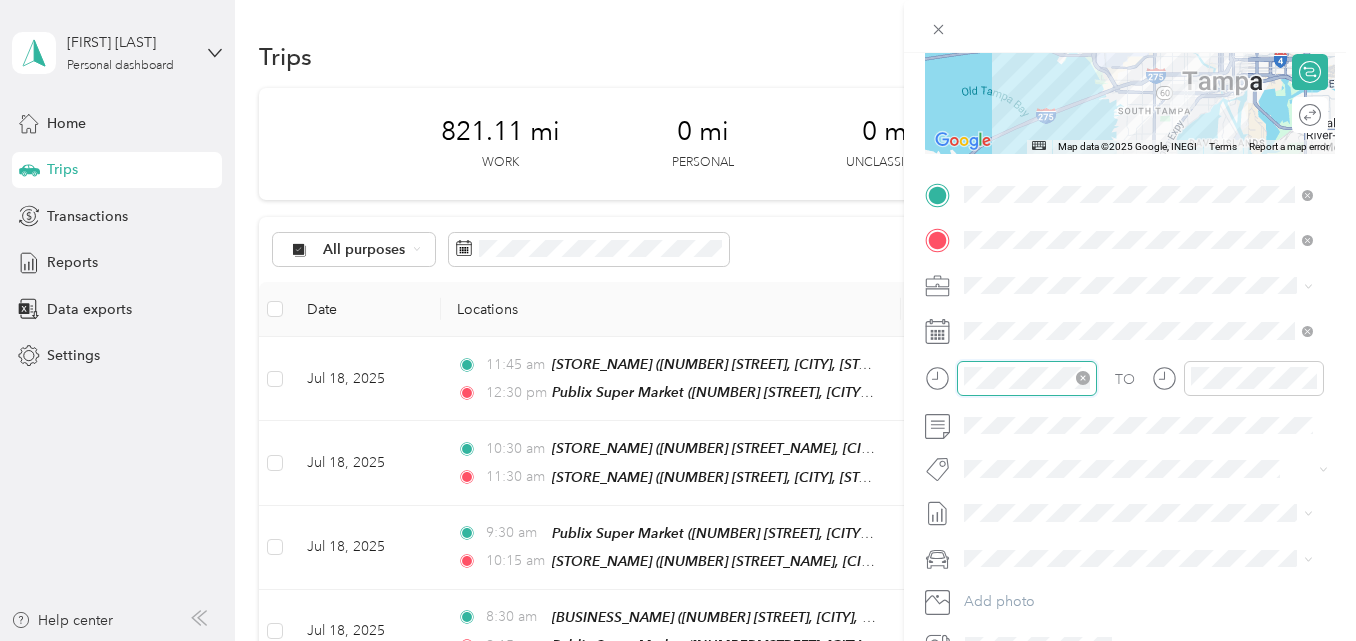 scroll, scrollTop: 120, scrollLeft: 0, axis: vertical 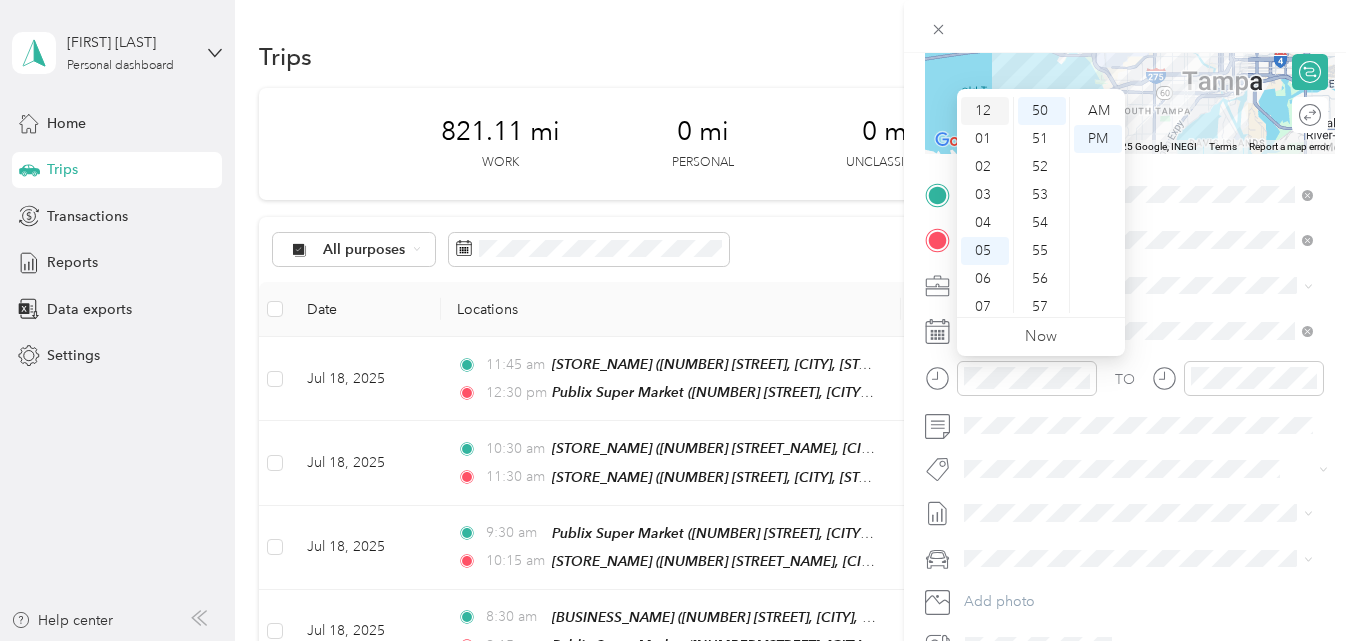 click on "12" at bounding box center (985, 111) 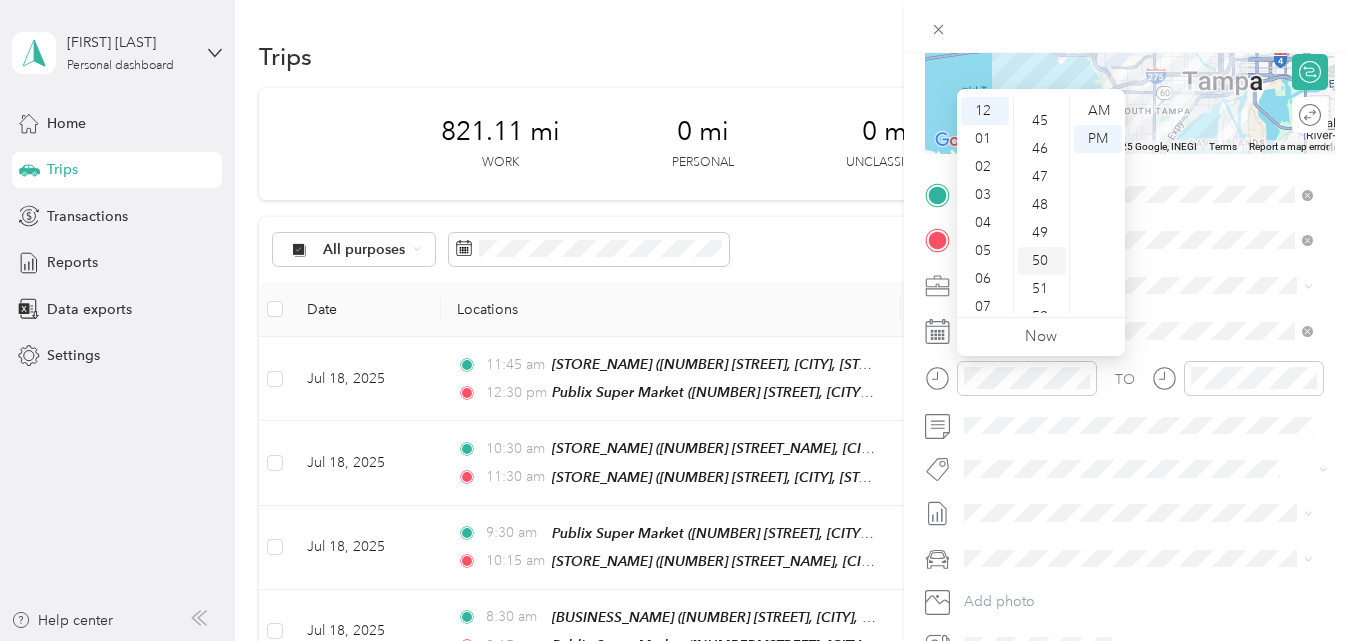 scroll, scrollTop: 1200, scrollLeft: 0, axis: vertical 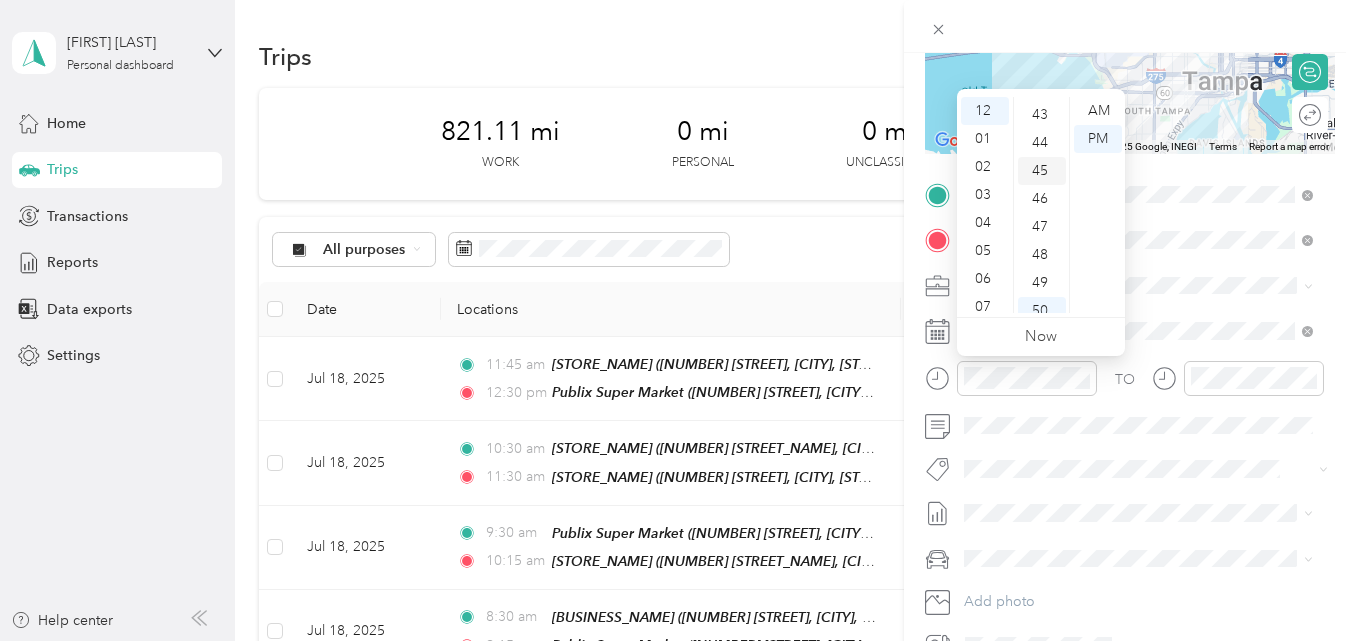 click on "45" at bounding box center [1042, 171] 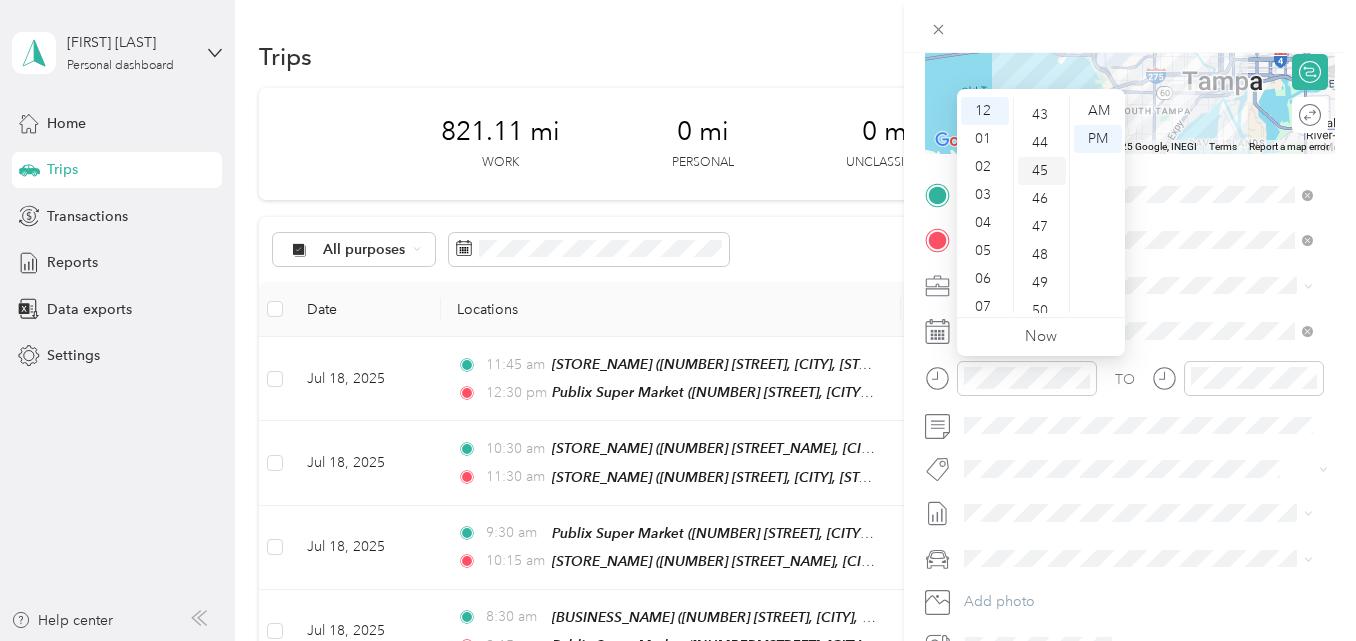 scroll, scrollTop: 1260, scrollLeft: 0, axis: vertical 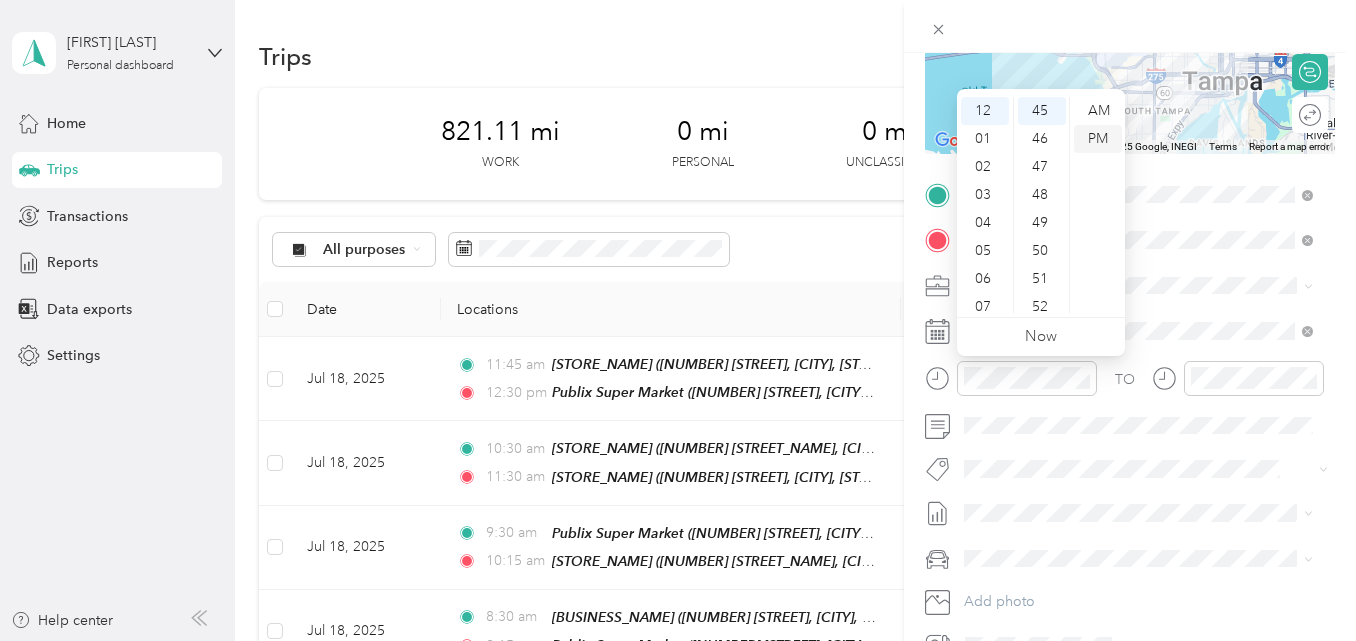 click on "PM" at bounding box center [1098, 139] 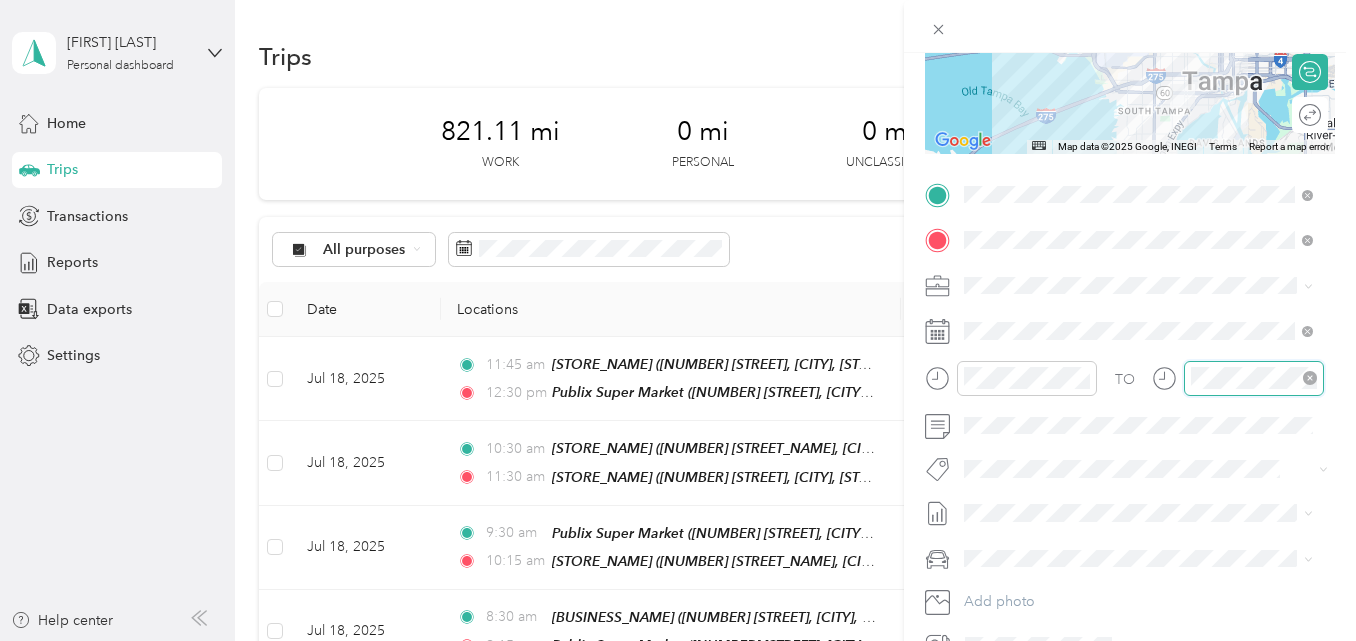 scroll, scrollTop: 120, scrollLeft: 0, axis: vertical 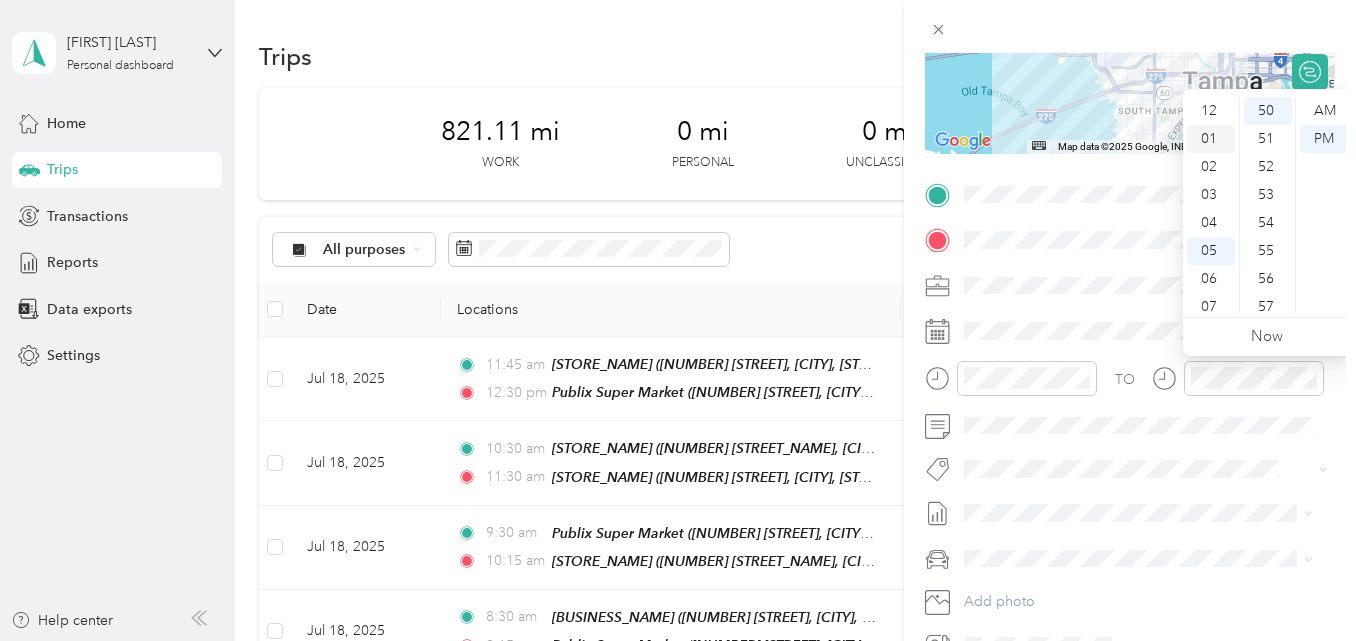 click on "01" at bounding box center [1211, 139] 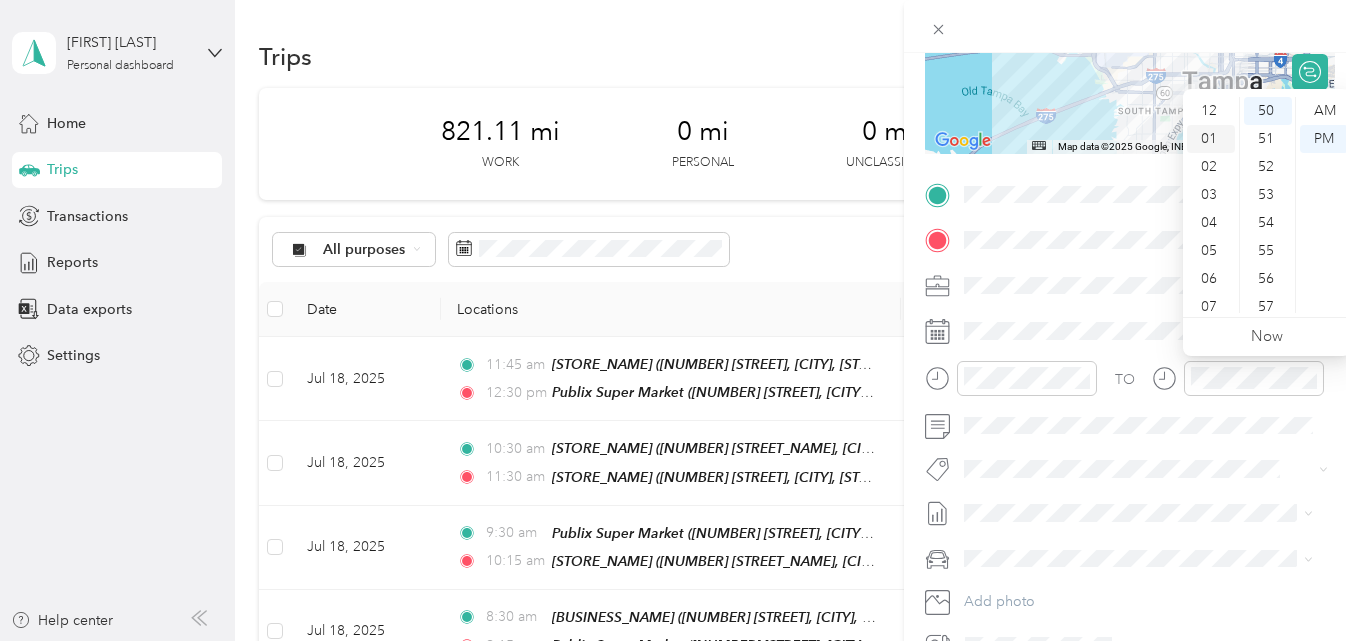 scroll, scrollTop: 28, scrollLeft: 0, axis: vertical 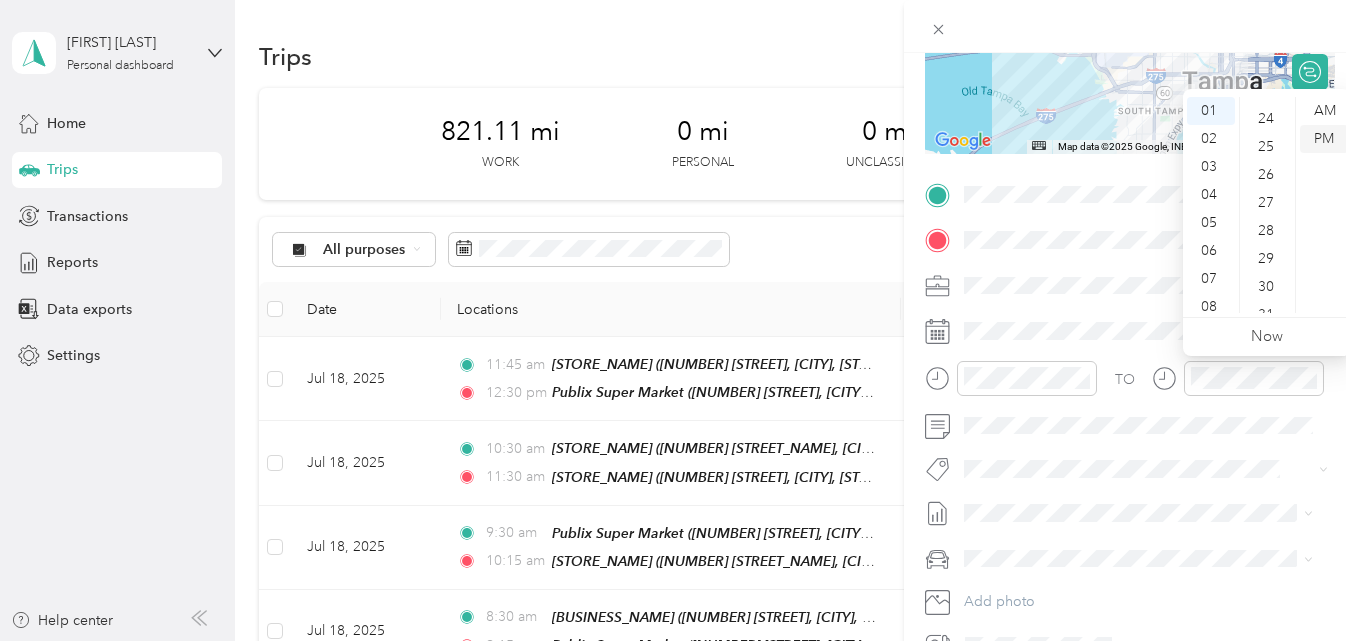 click on "PM" at bounding box center (1324, 139) 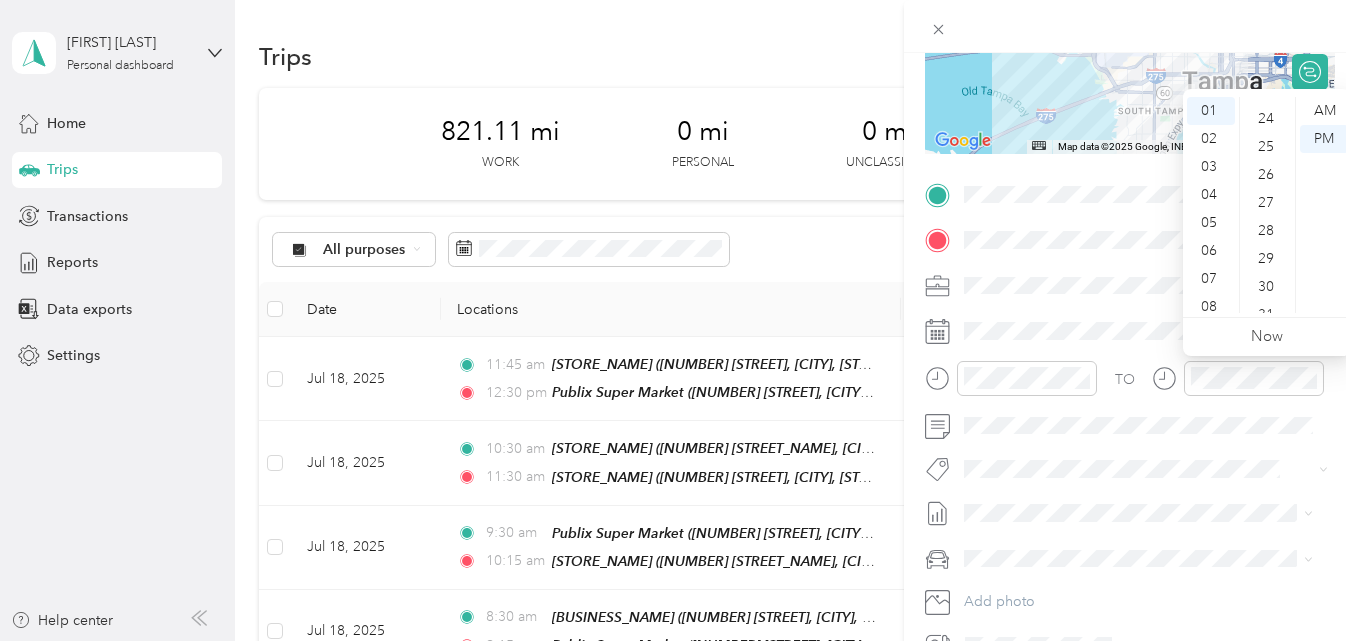 click at bounding box center [1130, 26] 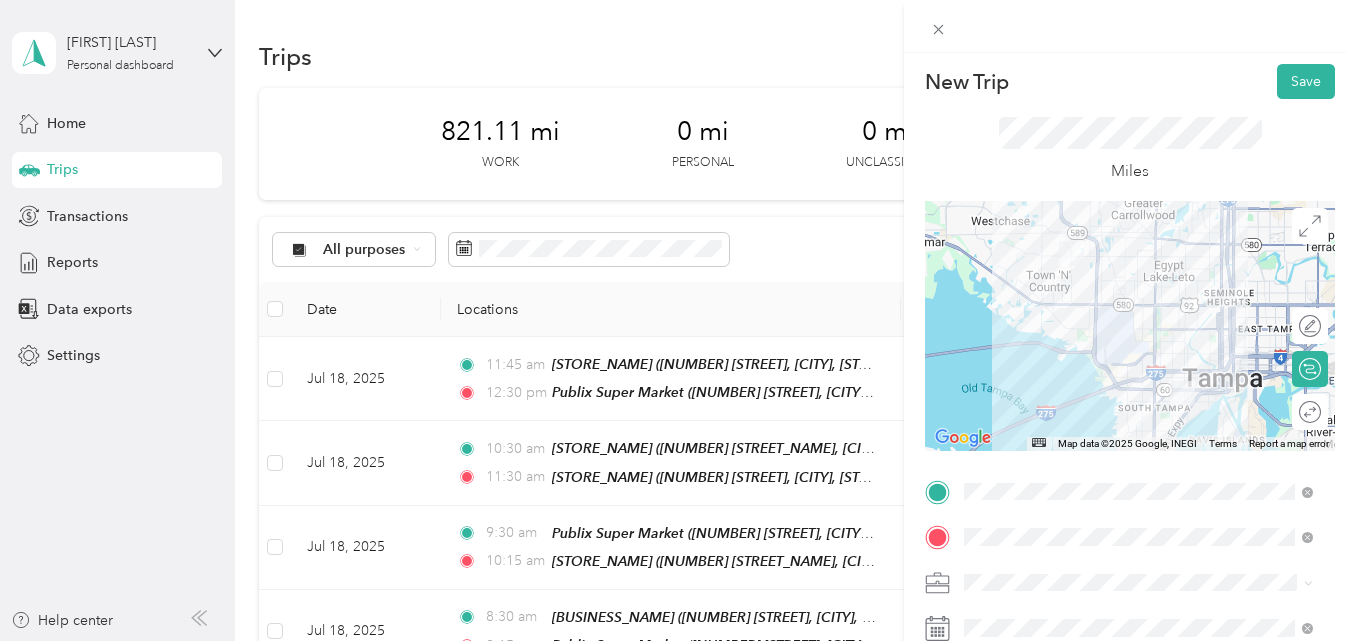 scroll, scrollTop: 0, scrollLeft: 0, axis: both 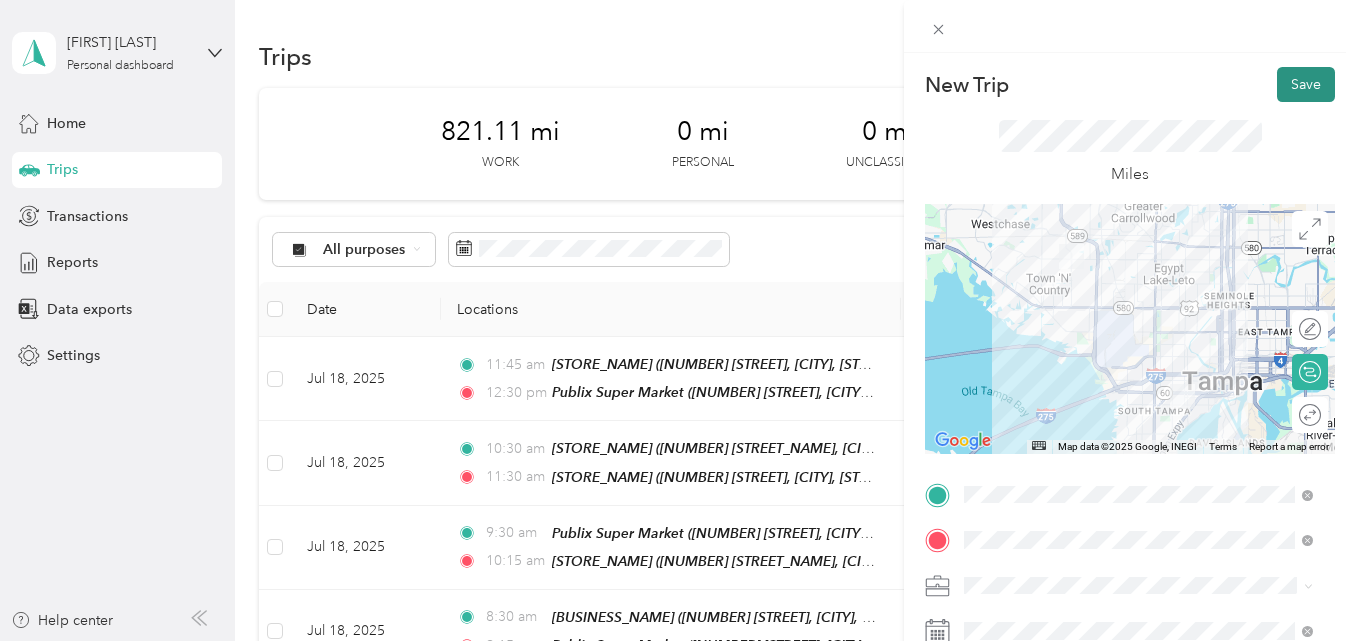 click on "Save" at bounding box center [1306, 84] 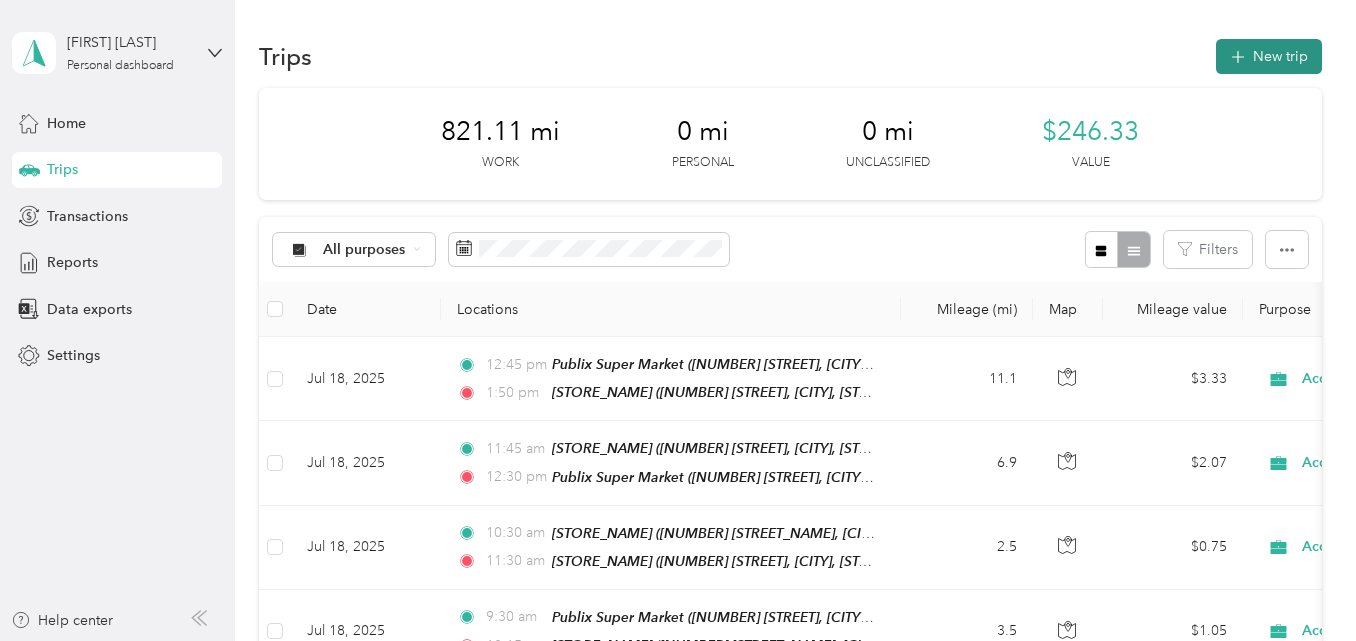 click on "New trip" at bounding box center [1269, 56] 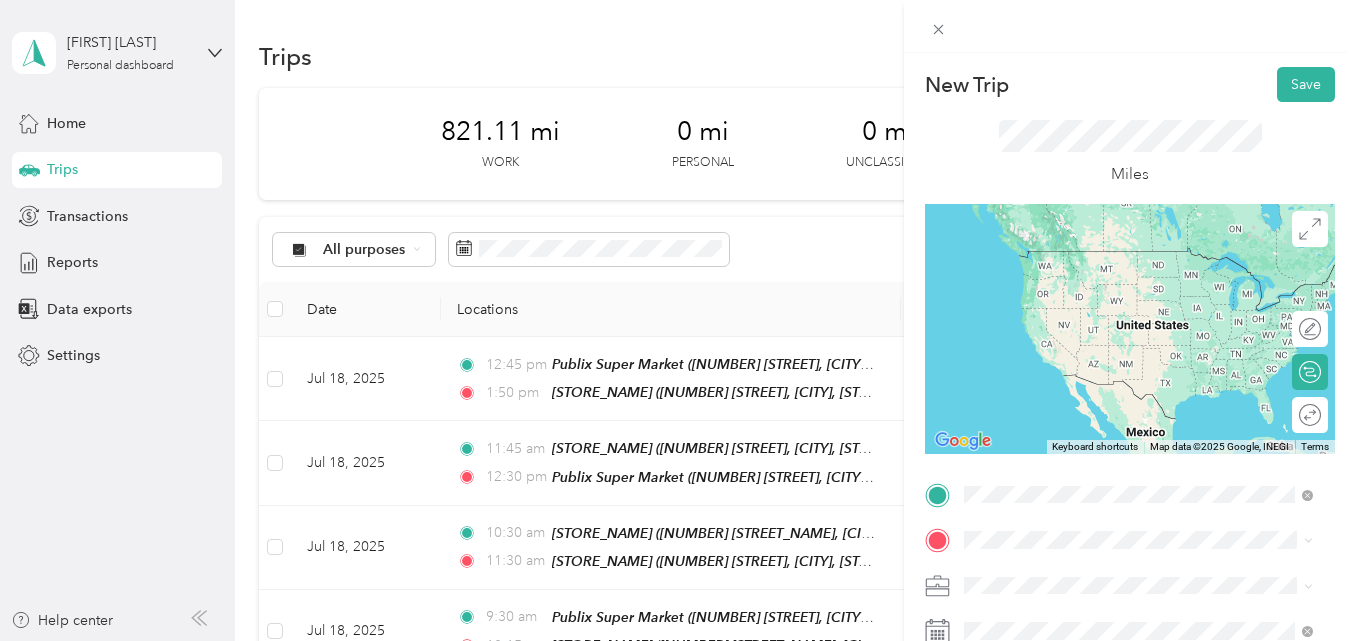click on "TEAM Publix Super Market 2401 W Azeele St, 336093317, Tampa, FL, USA" at bounding box center [1154, 284] 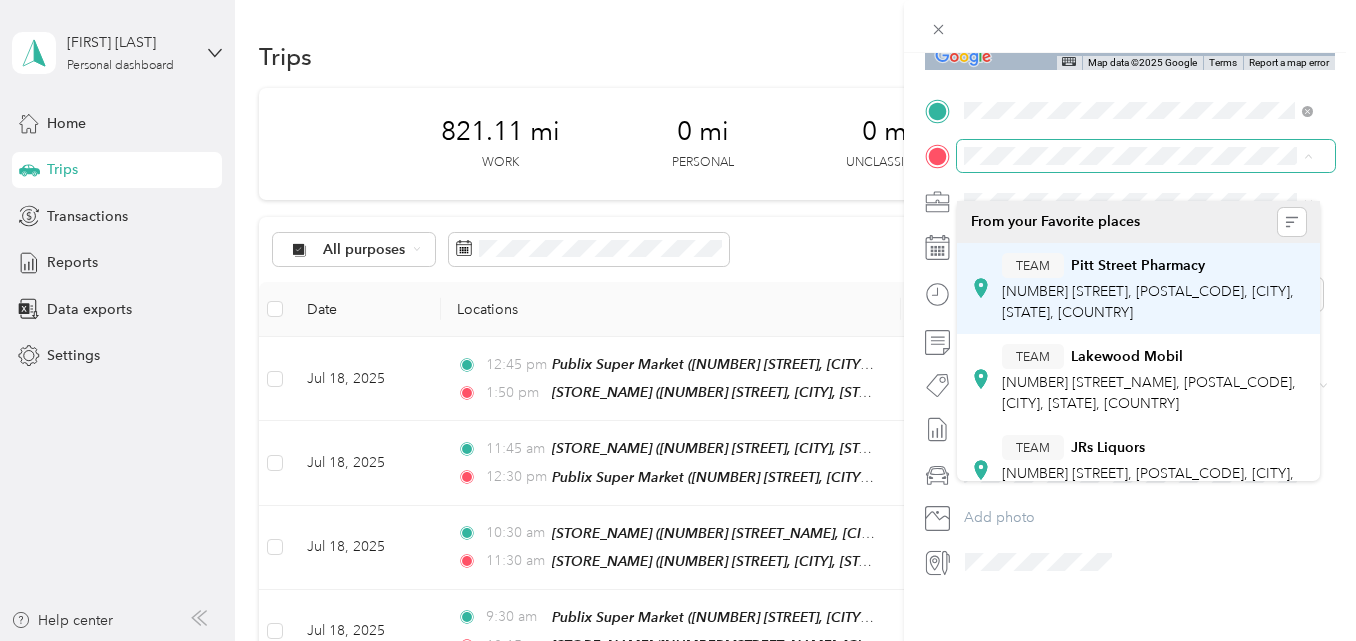 scroll, scrollTop: 400, scrollLeft: 0, axis: vertical 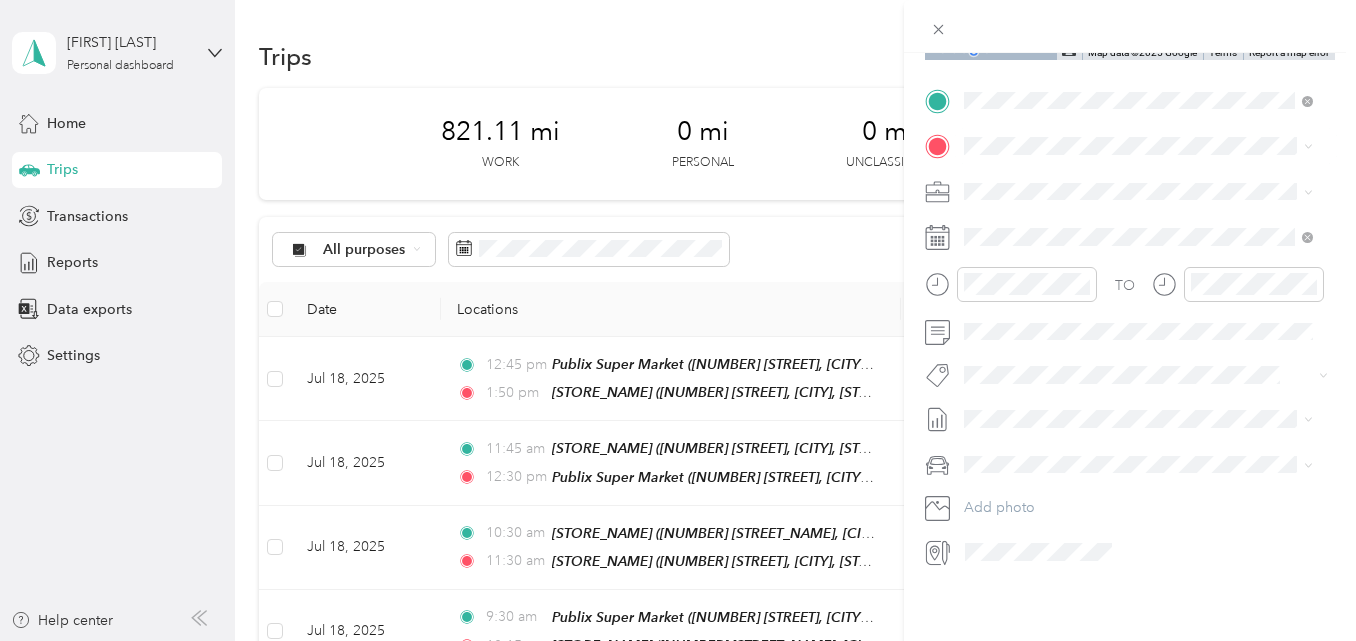 click on "[NUMBER] [STREET]
[CITY], [STATE] [POSTAL_CODE], [COUNTRY]" at bounding box center (1146, 344) 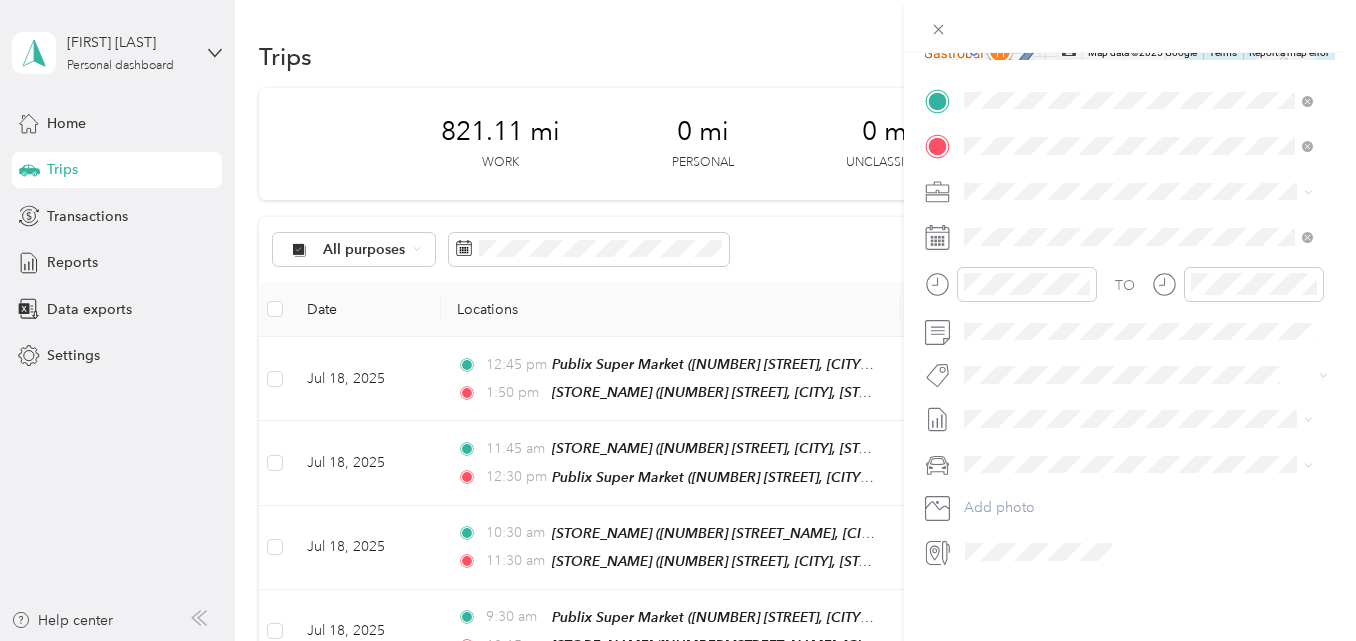scroll, scrollTop: 1, scrollLeft: 0, axis: vertical 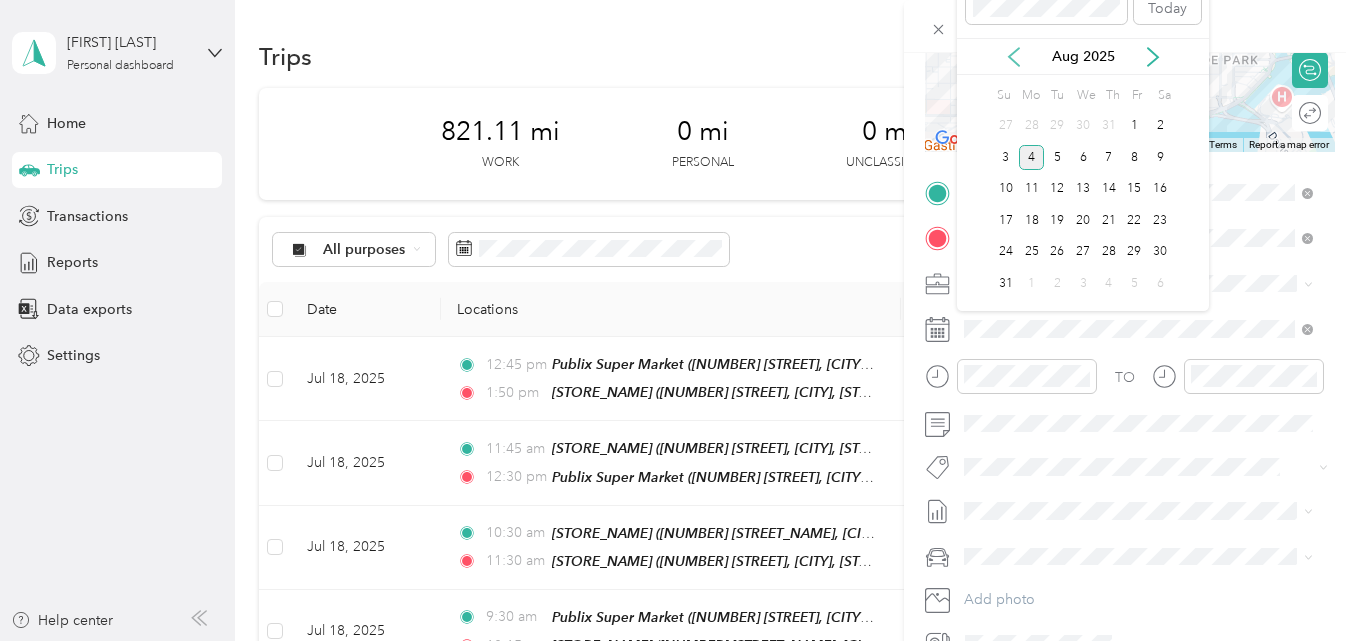 click 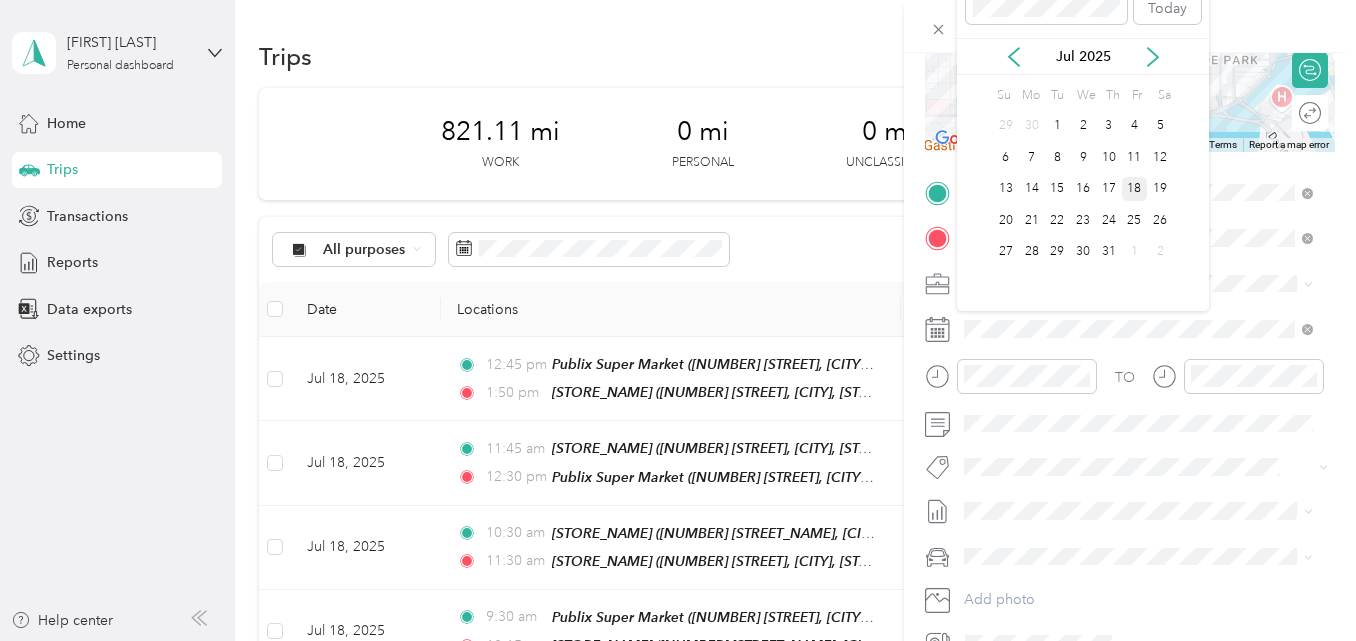 click on "18" at bounding box center (1135, 189) 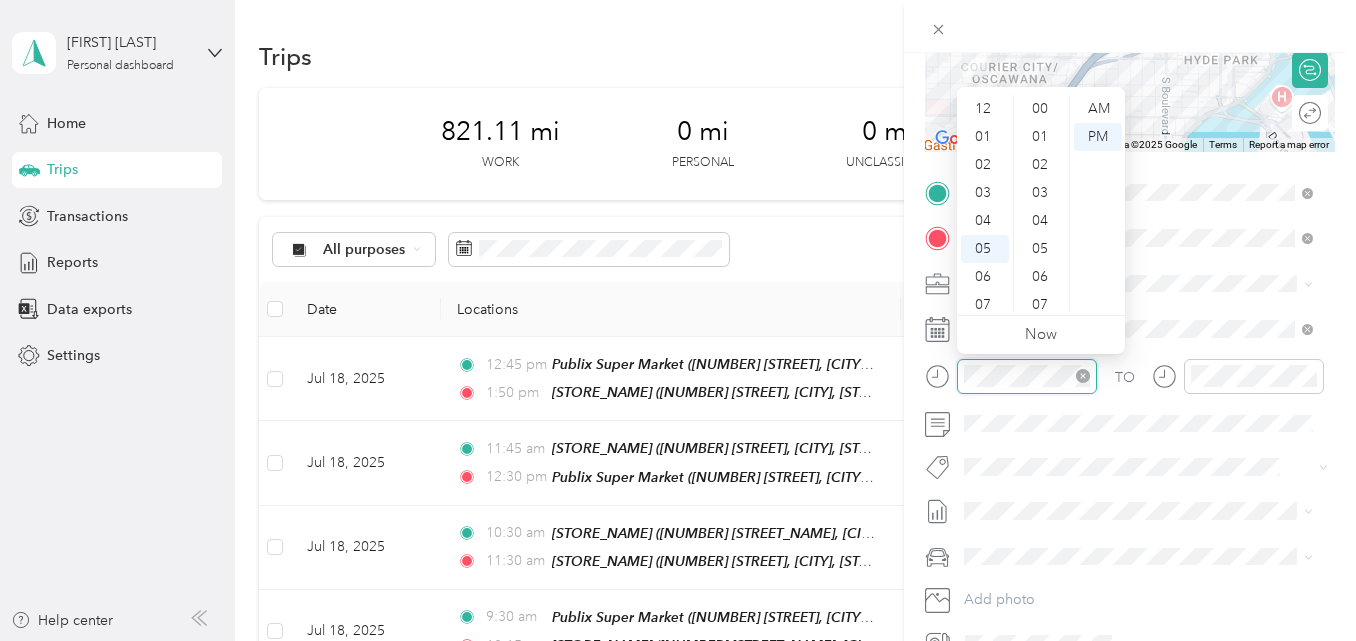 scroll, scrollTop: 120, scrollLeft: 0, axis: vertical 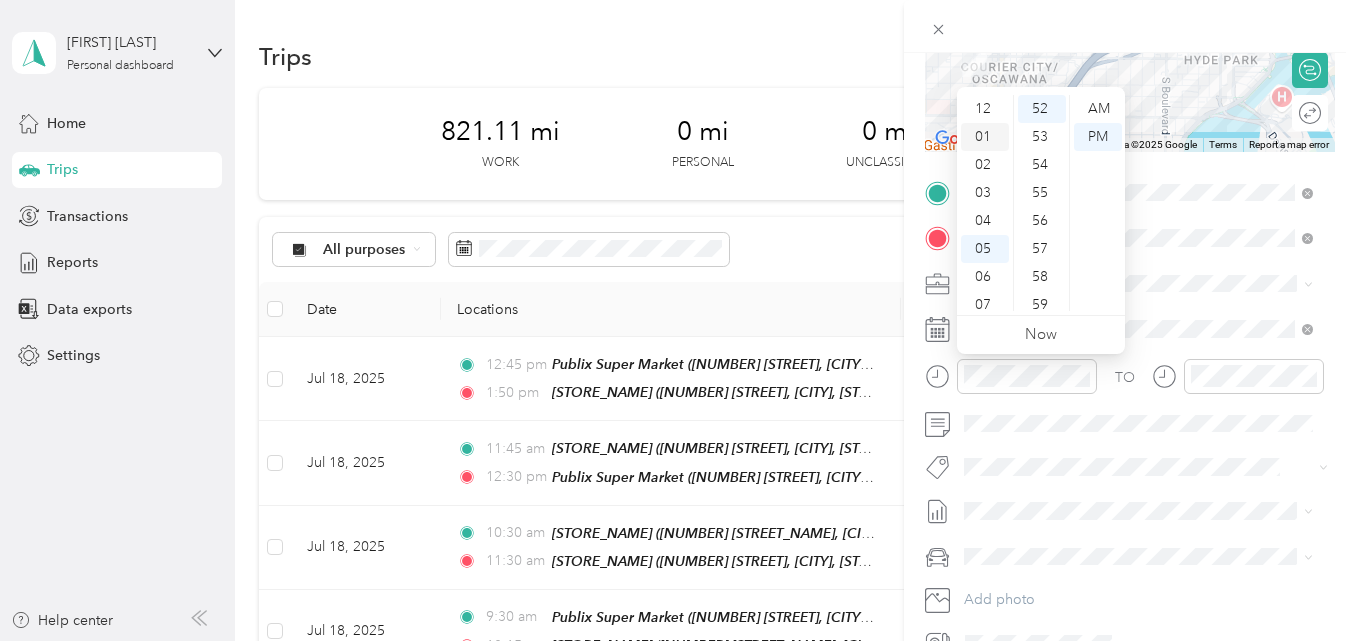 click on "01" at bounding box center [985, 137] 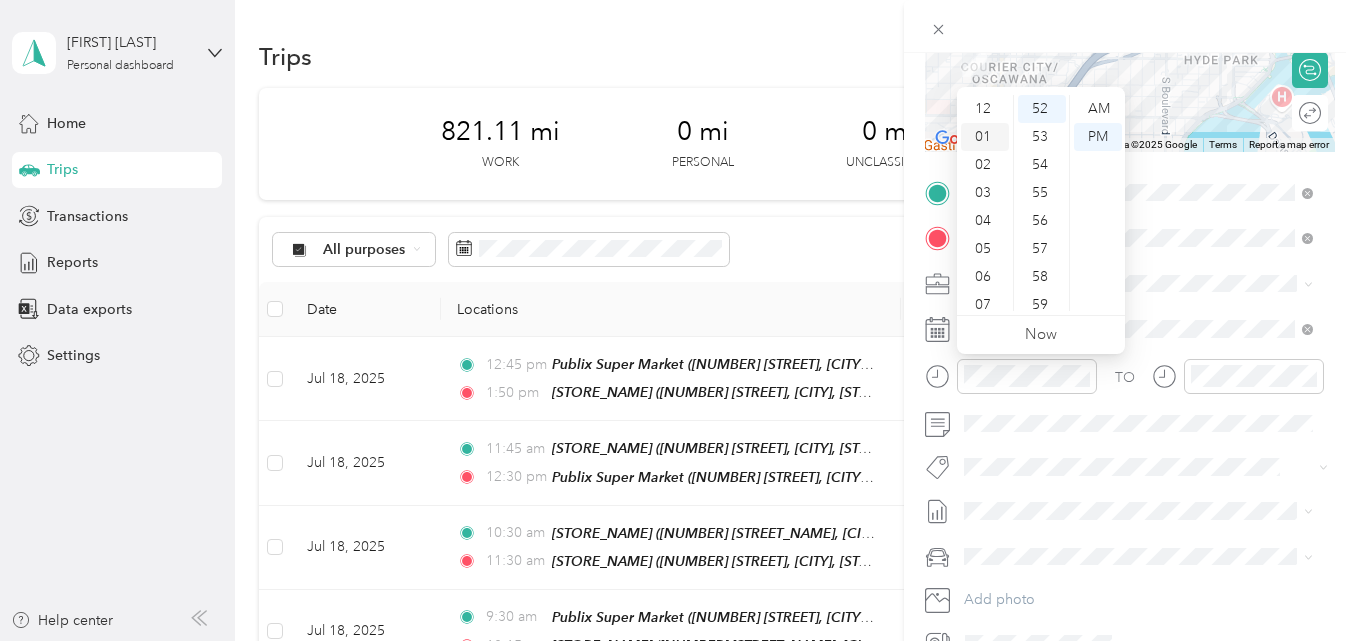 scroll, scrollTop: 28, scrollLeft: 0, axis: vertical 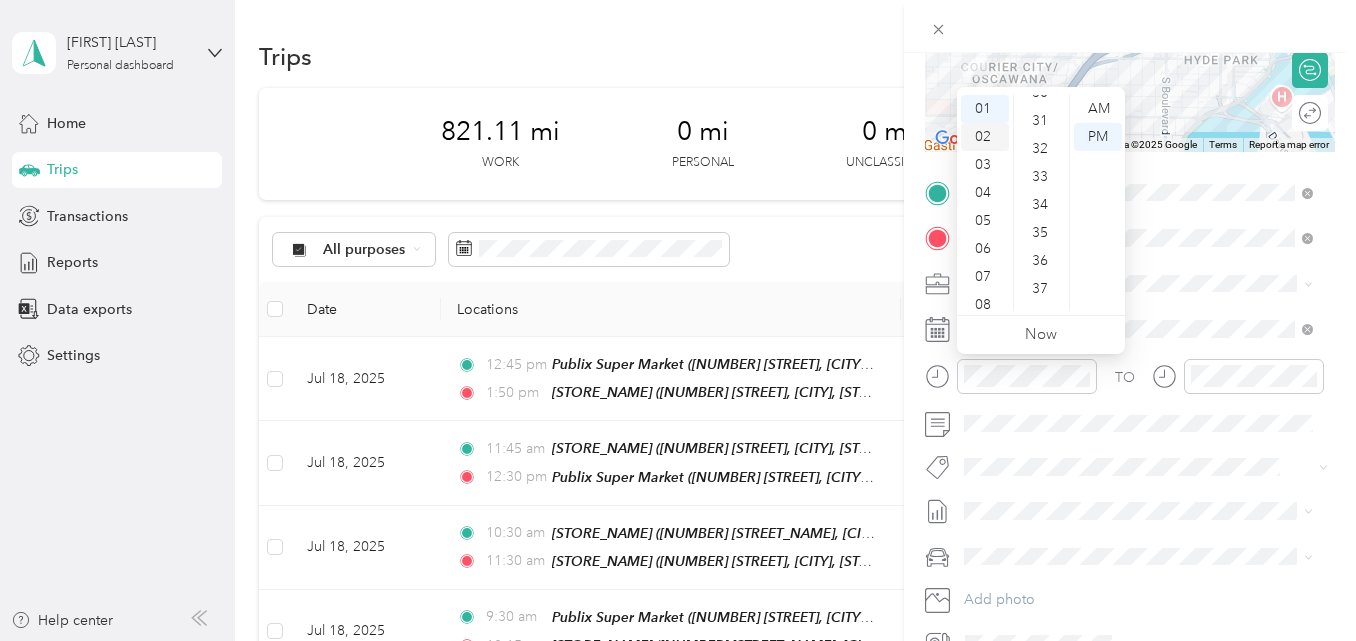 click on "02" at bounding box center [985, 137] 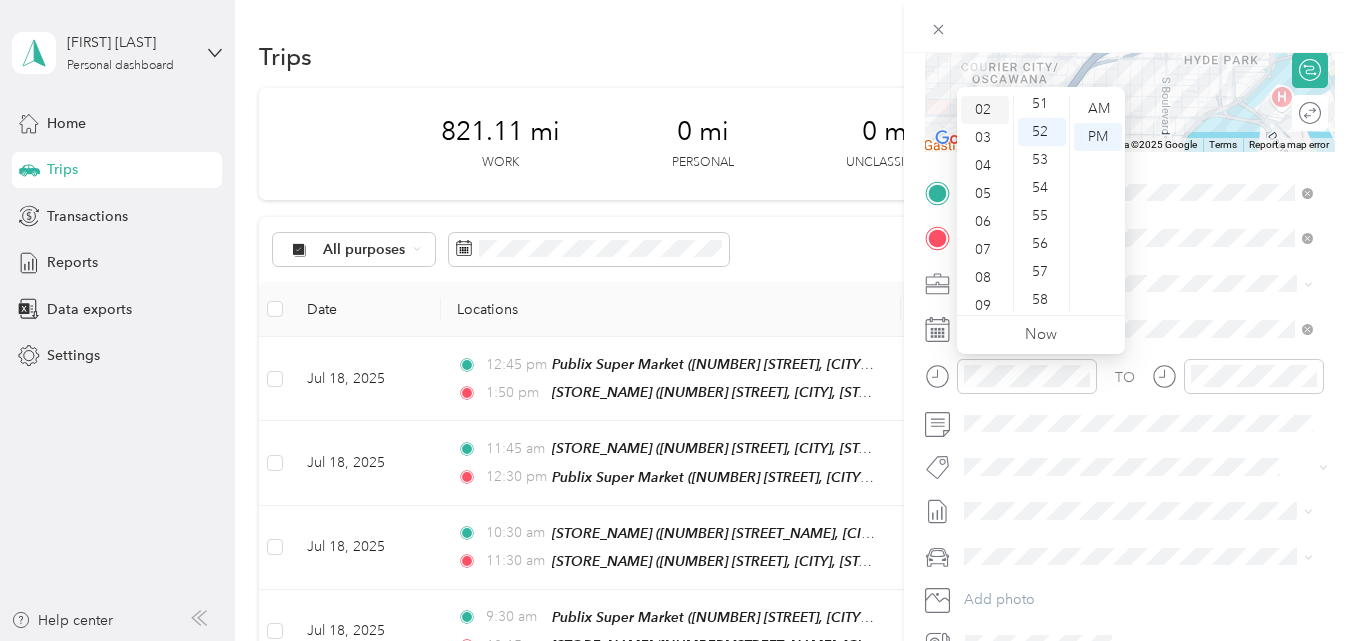 scroll, scrollTop: 56, scrollLeft: 0, axis: vertical 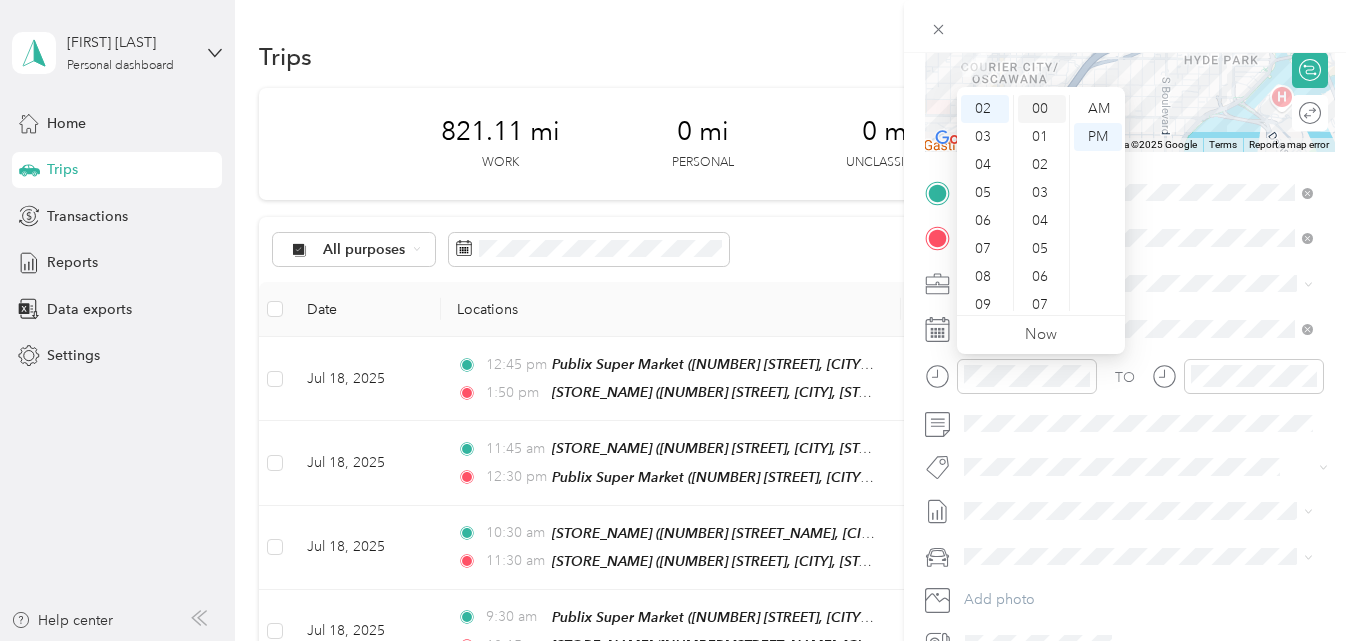 click on "00" at bounding box center [1042, 109] 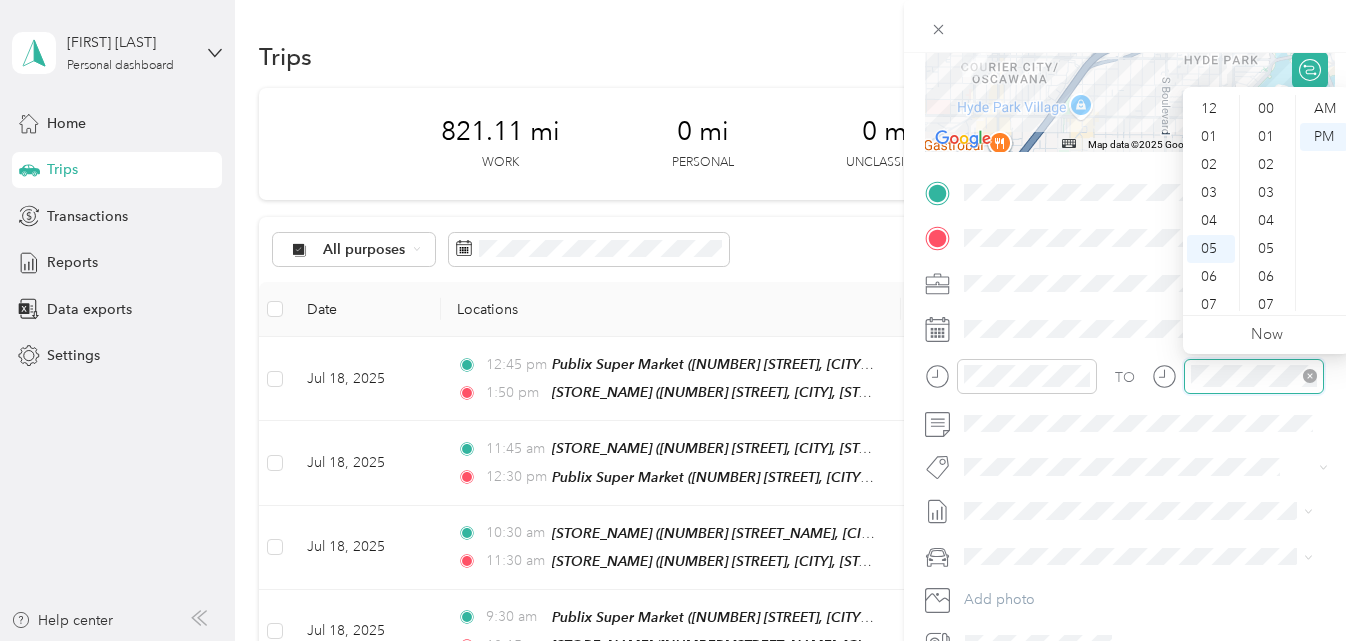 scroll, scrollTop: 120, scrollLeft: 0, axis: vertical 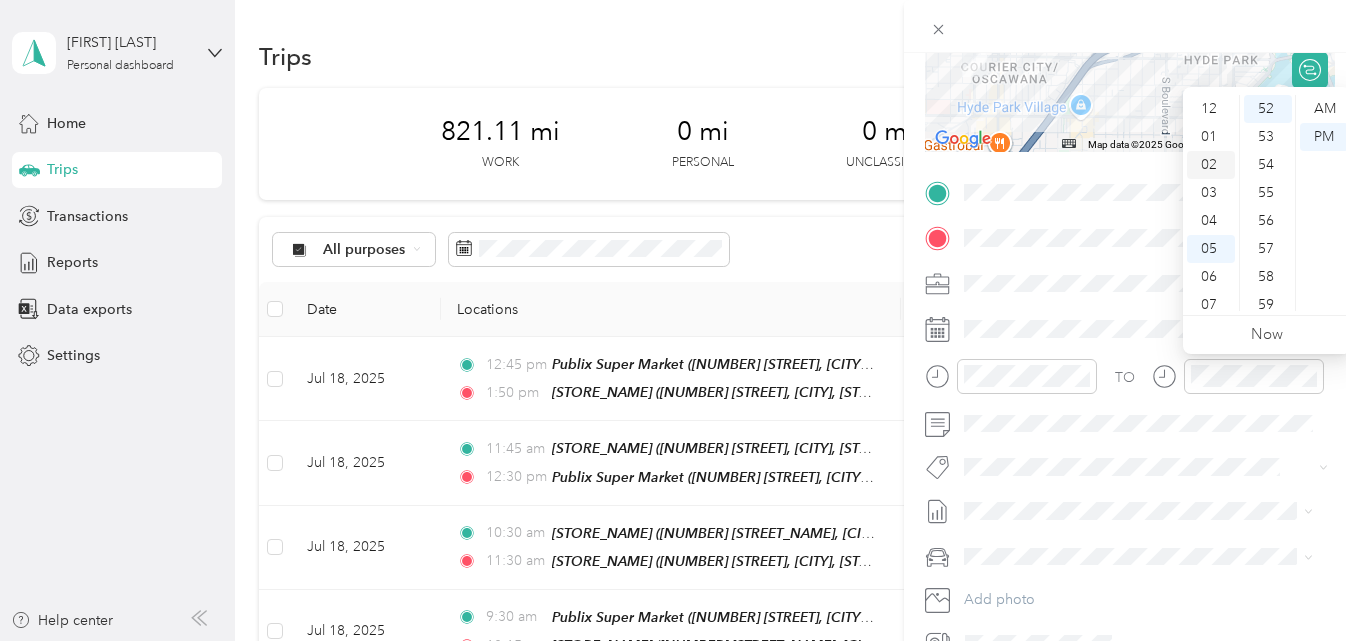 click on "02" at bounding box center (1211, 165) 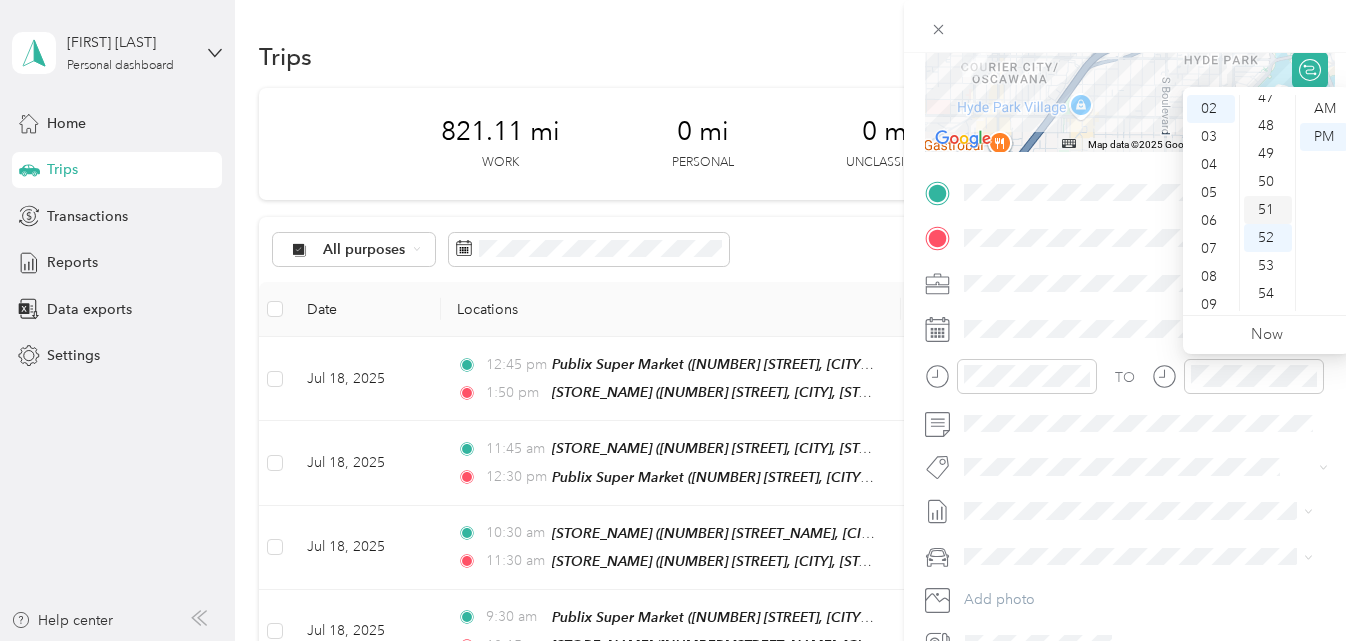 scroll, scrollTop: 1356, scrollLeft: 0, axis: vertical 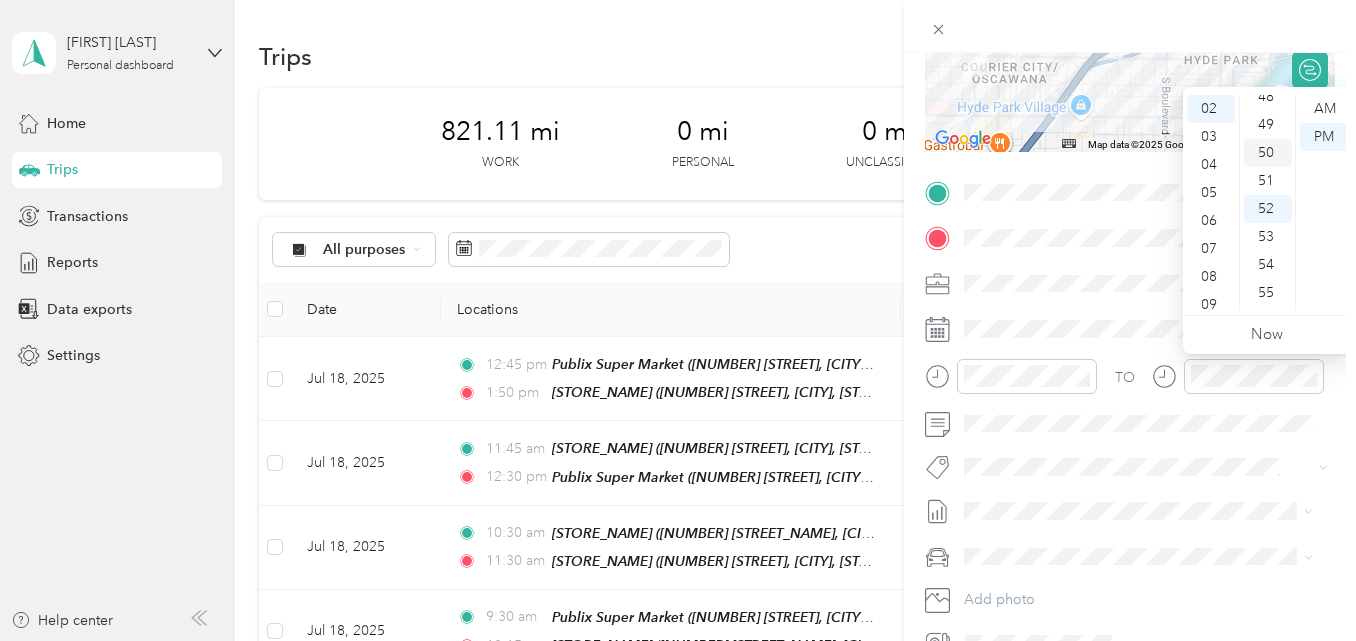 click on "50" at bounding box center (1268, 153) 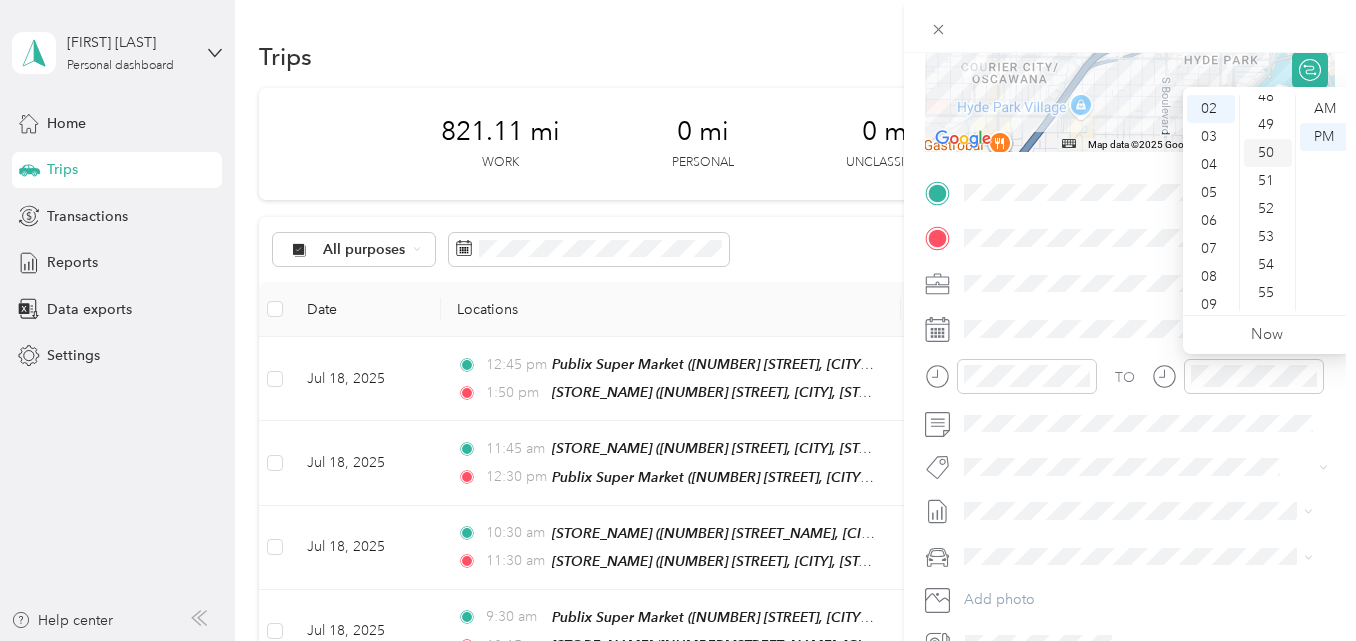 scroll, scrollTop: 1400, scrollLeft: 0, axis: vertical 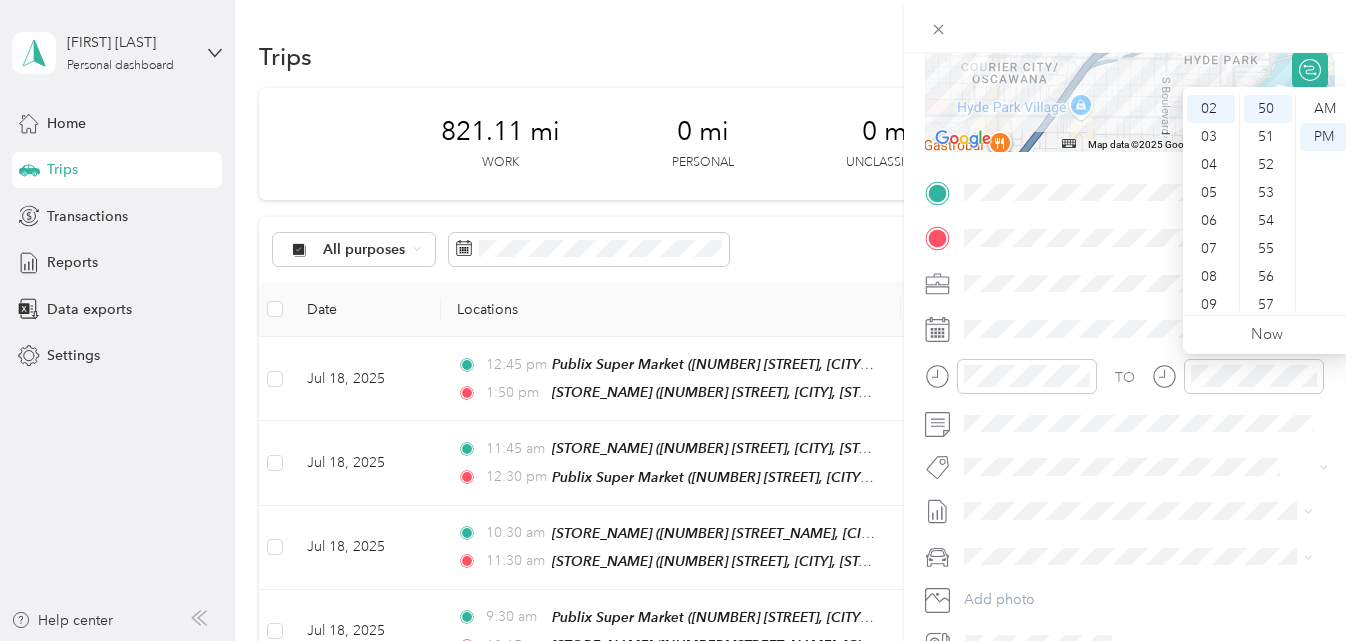 click at bounding box center (1130, 26) 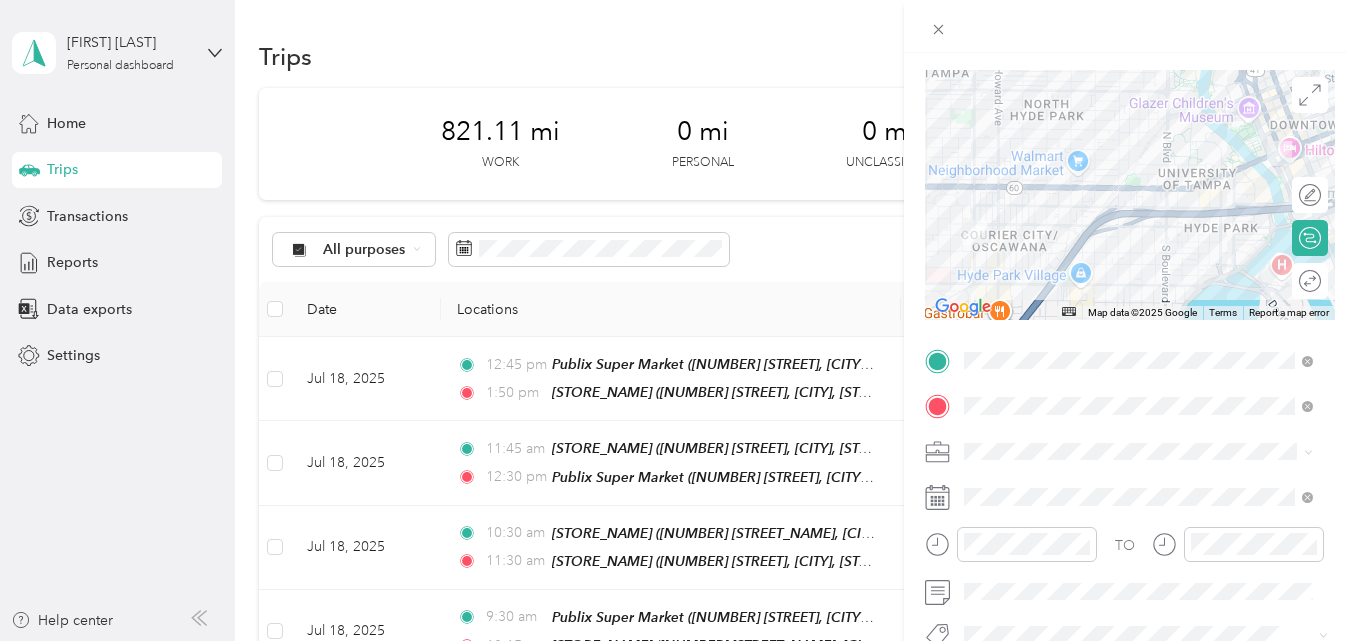 scroll, scrollTop: 2, scrollLeft: 0, axis: vertical 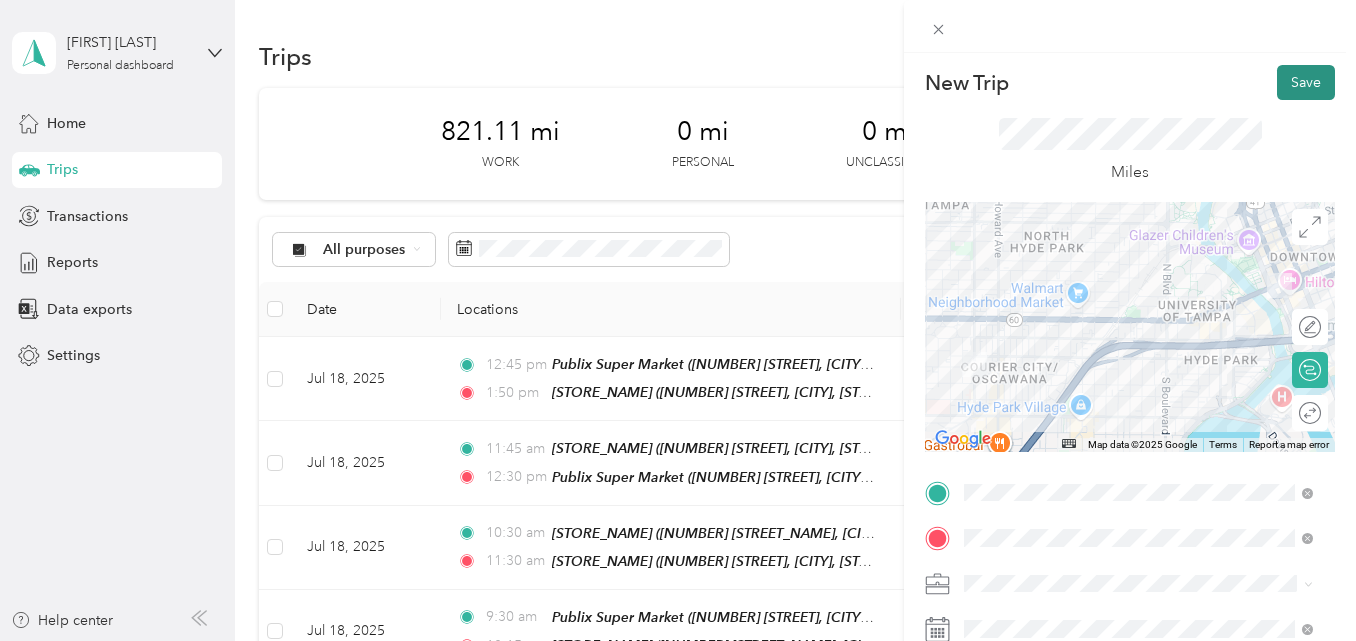 click on "Save" at bounding box center [1306, 82] 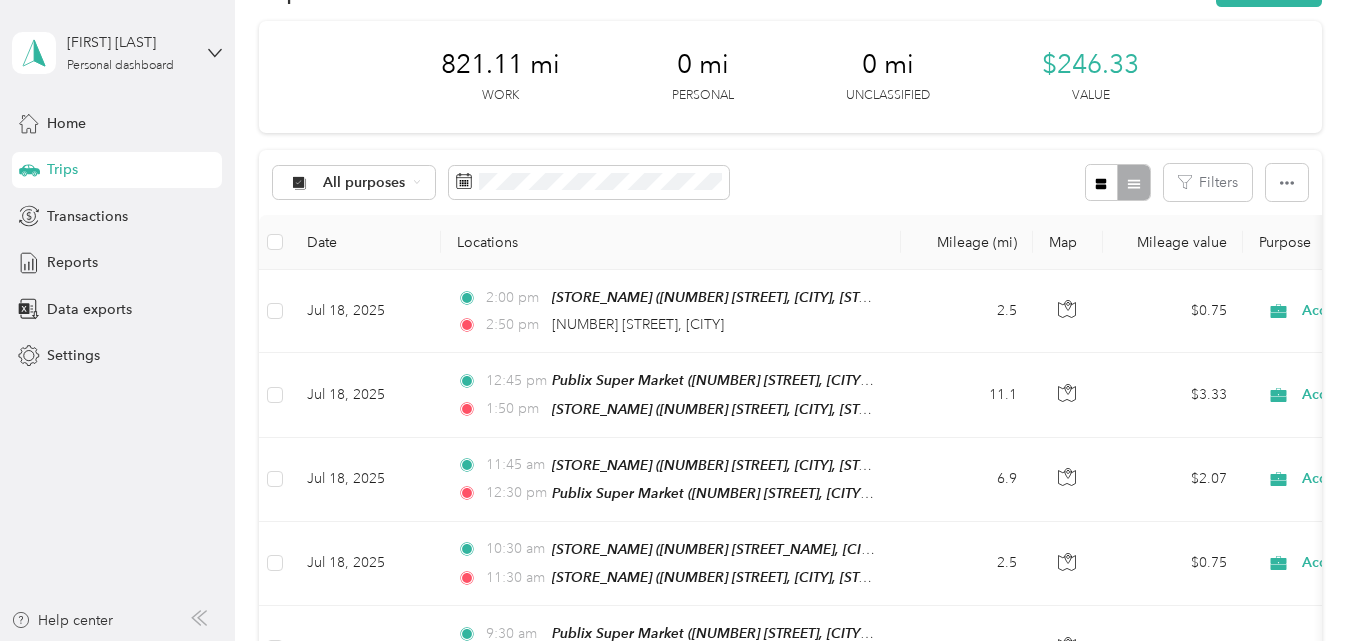 scroll, scrollTop: 0, scrollLeft: 0, axis: both 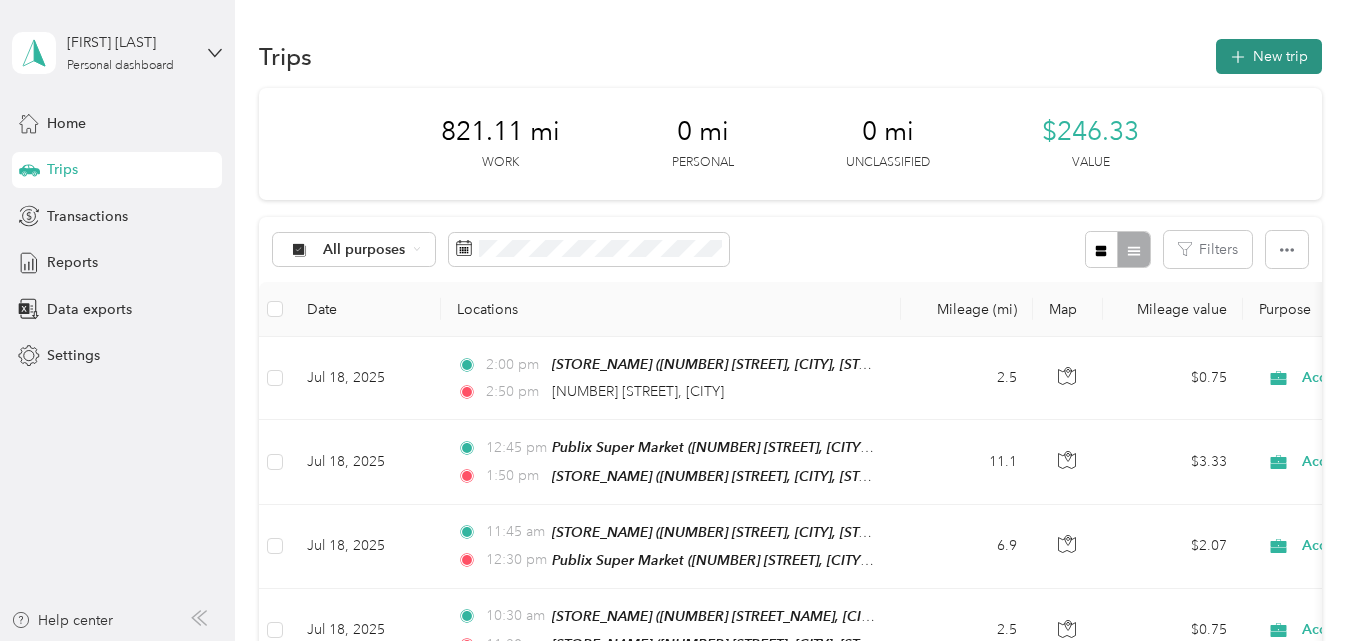 click on "New trip" at bounding box center (1269, 56) 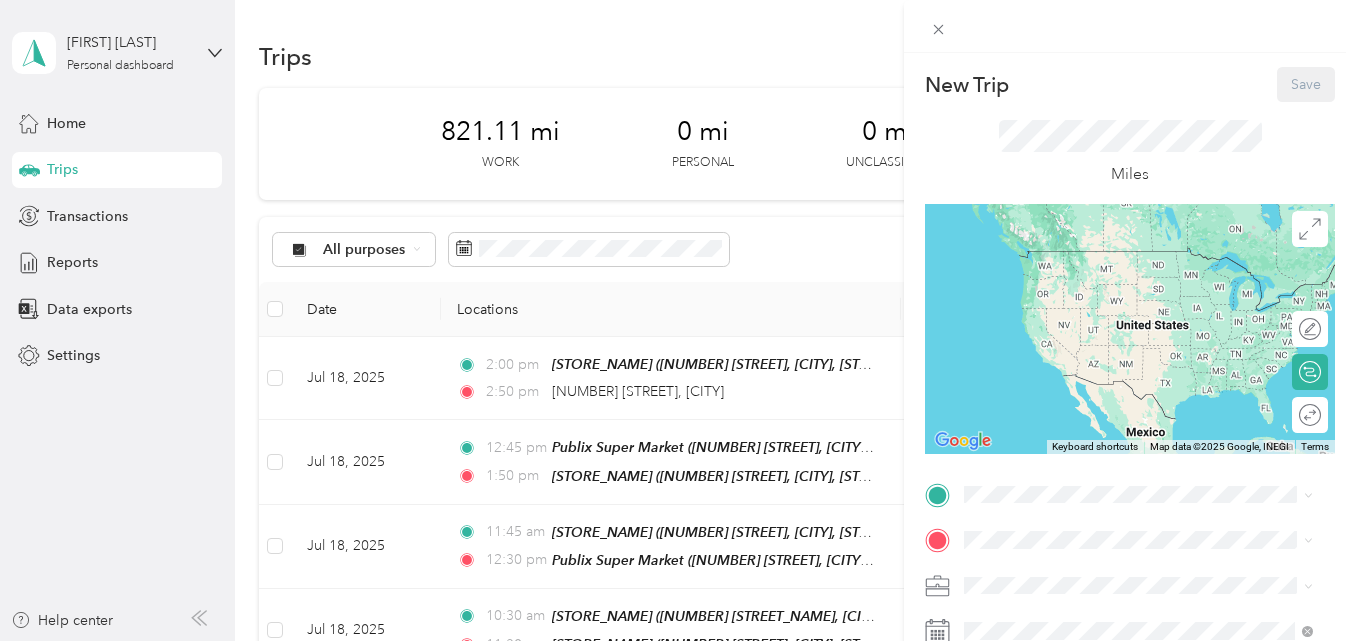click on "New Trip Save This trip cannot be edited because it is either under review, approved, or paid. Contact your Team Manager to edit it. Miles ← Move left → Move right ↑ Move up ↓ Move down + Zoom in - Zoom out Home Jump left by 75% End Jump right by 75% Page Up Jump up by 75% Page Down Jump down by 75% Keyboard shortcuts Map Data Map data ©2025 Google, INEGI Map data ©2025 Google, INEGI 1000 km  Click to toggle between metric and imperial units Terms Report a map error Edit route Calculate route Round trip TO Add photo" at bounding box center (1130, 514) 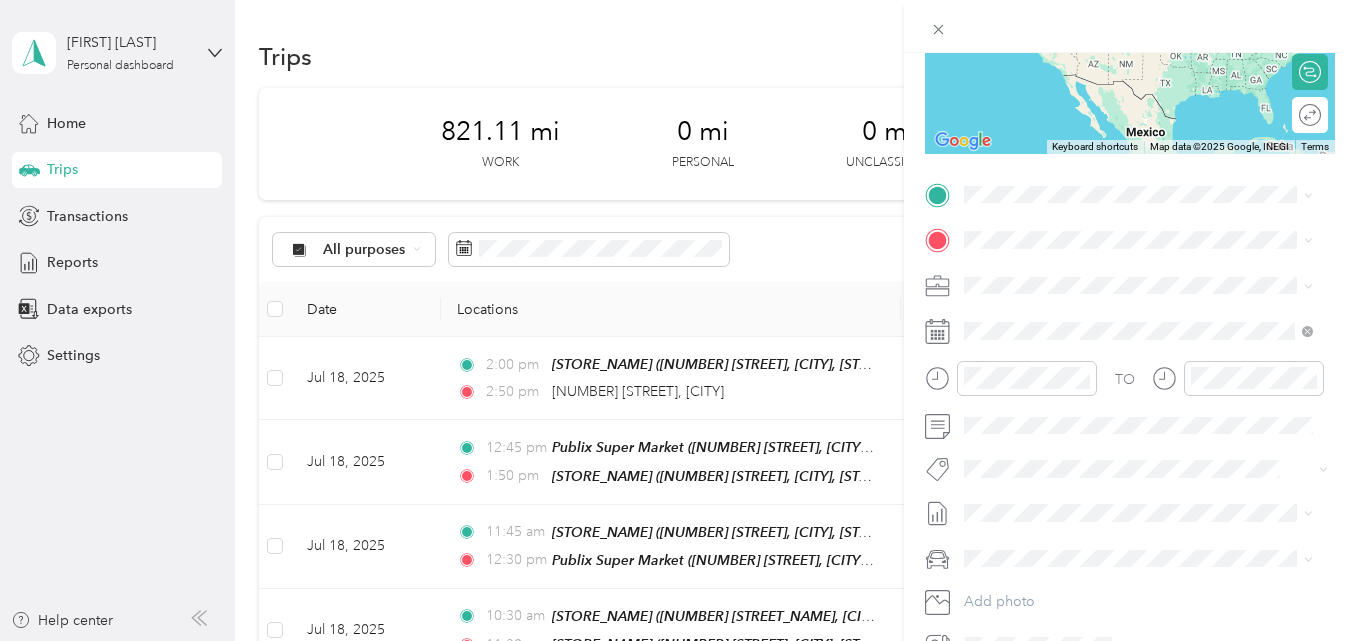 scroll, scrollTop: 400, scrollLeft: 0, axis: vertical 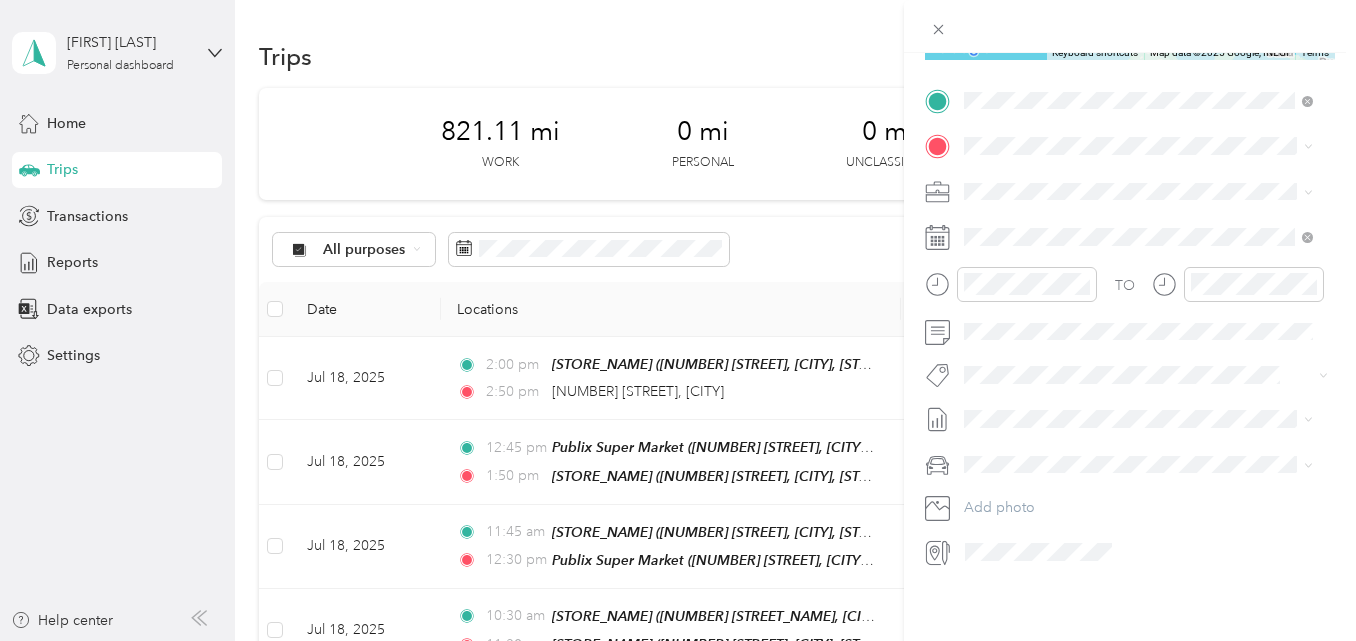 click on "[NUMBER] [STREET]
[CITY], [STATE] [POSTAL_CODE], [COUNTRY]" at bounding box center (1146, 175) 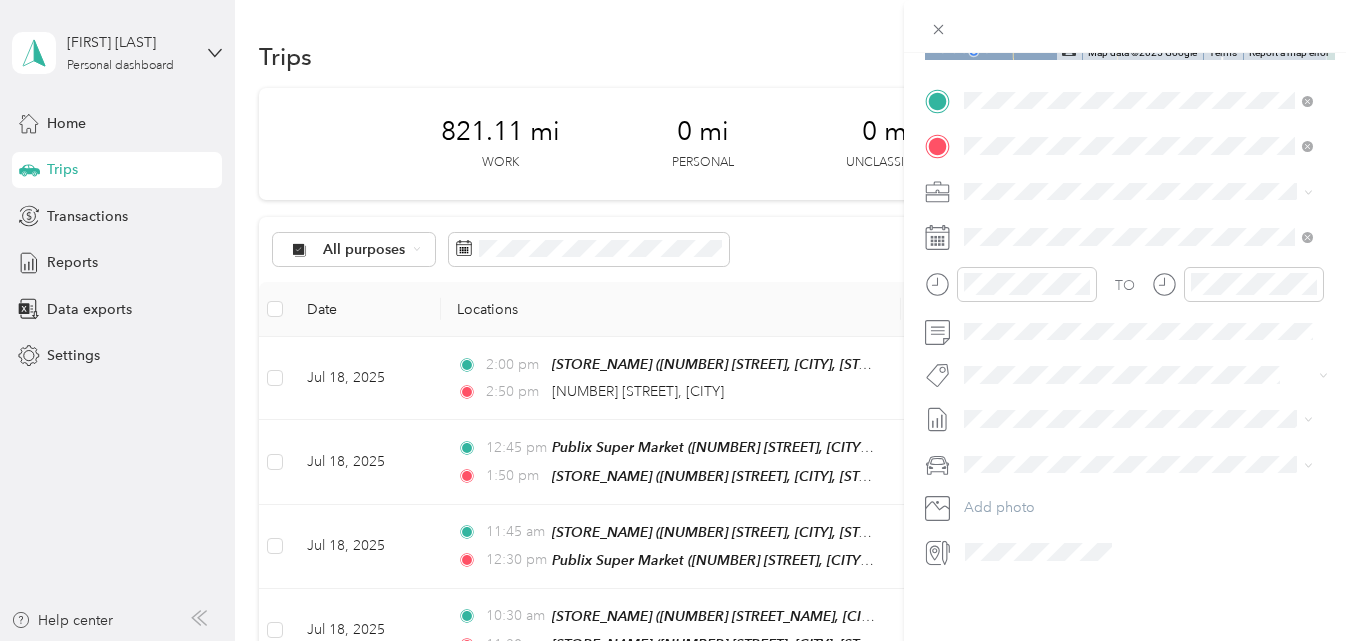 click on "40932 Us Highway 19 N, 346895446, Tarpon Springs, FL, USA" at bounding box center [1148, 259] 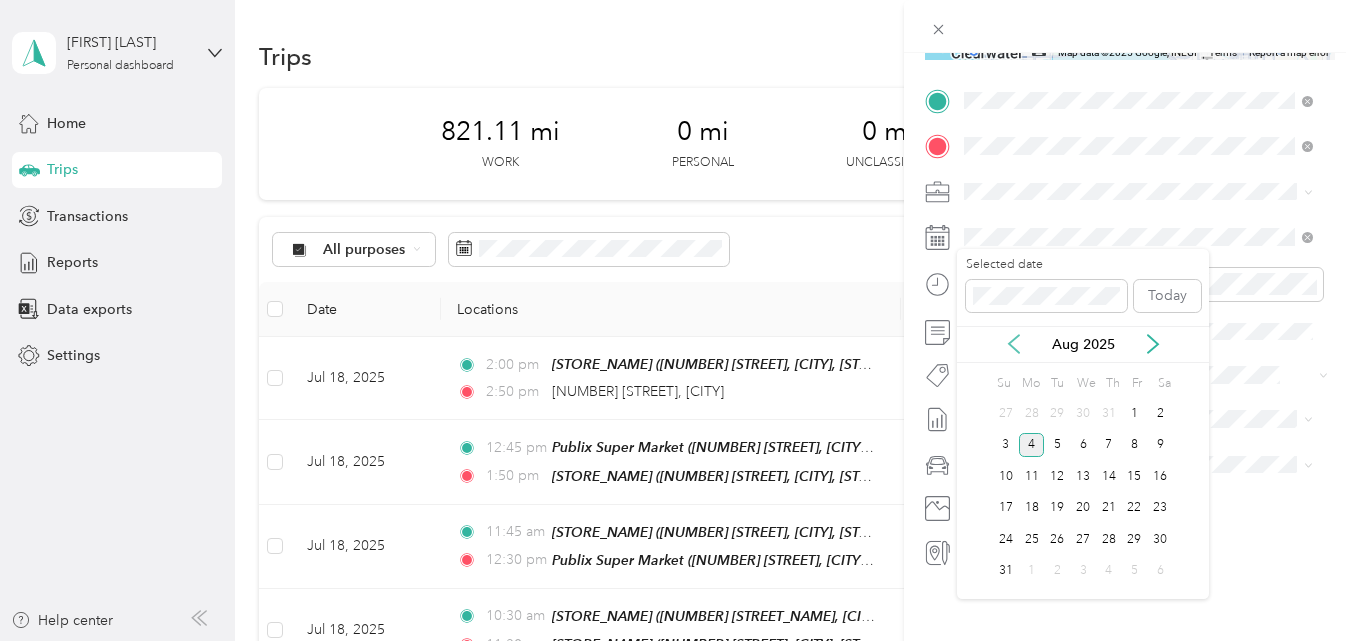 click 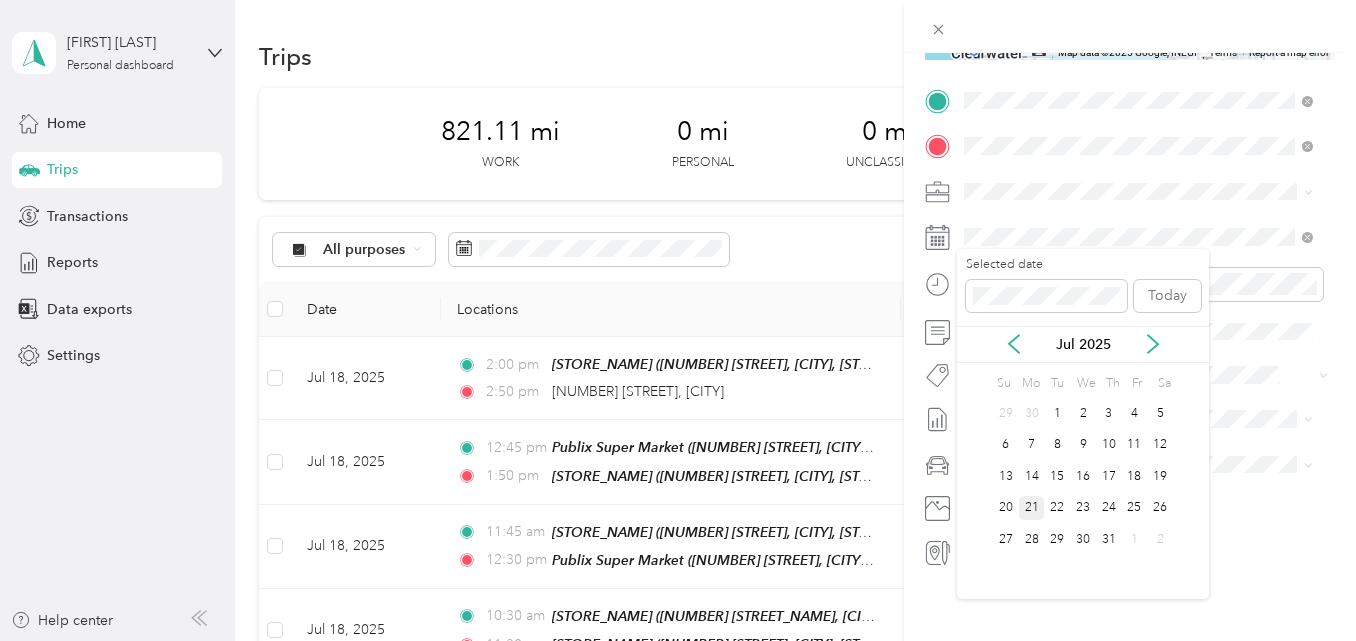 click on "21" at bounding box center (1032, 508) 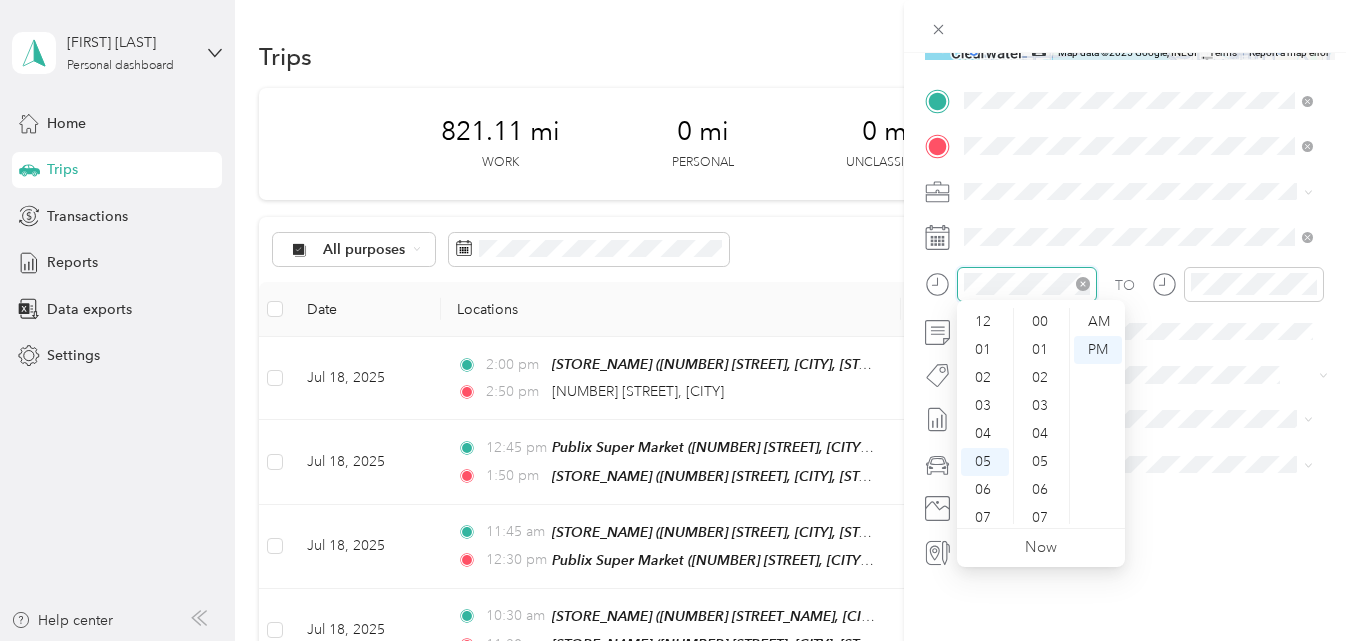 scroll, scrollTop: 120, scrollLeft: 0, axis: vertical 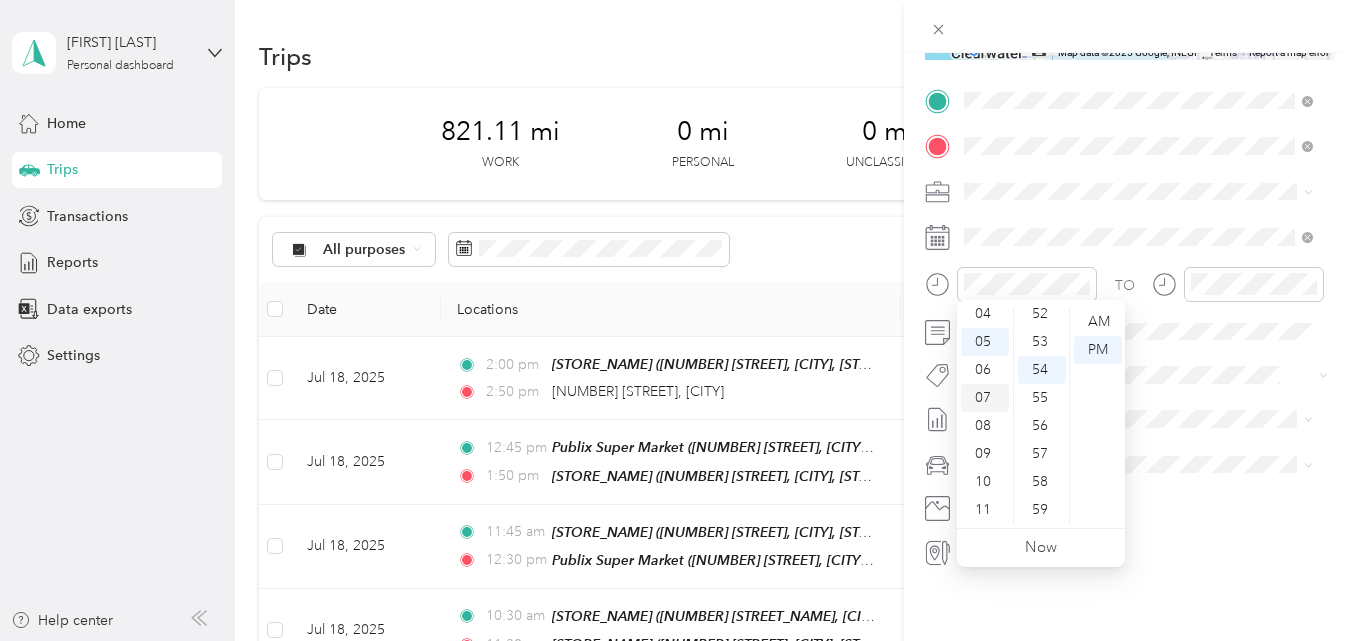 click on "07" at bounding box center (985, 398) 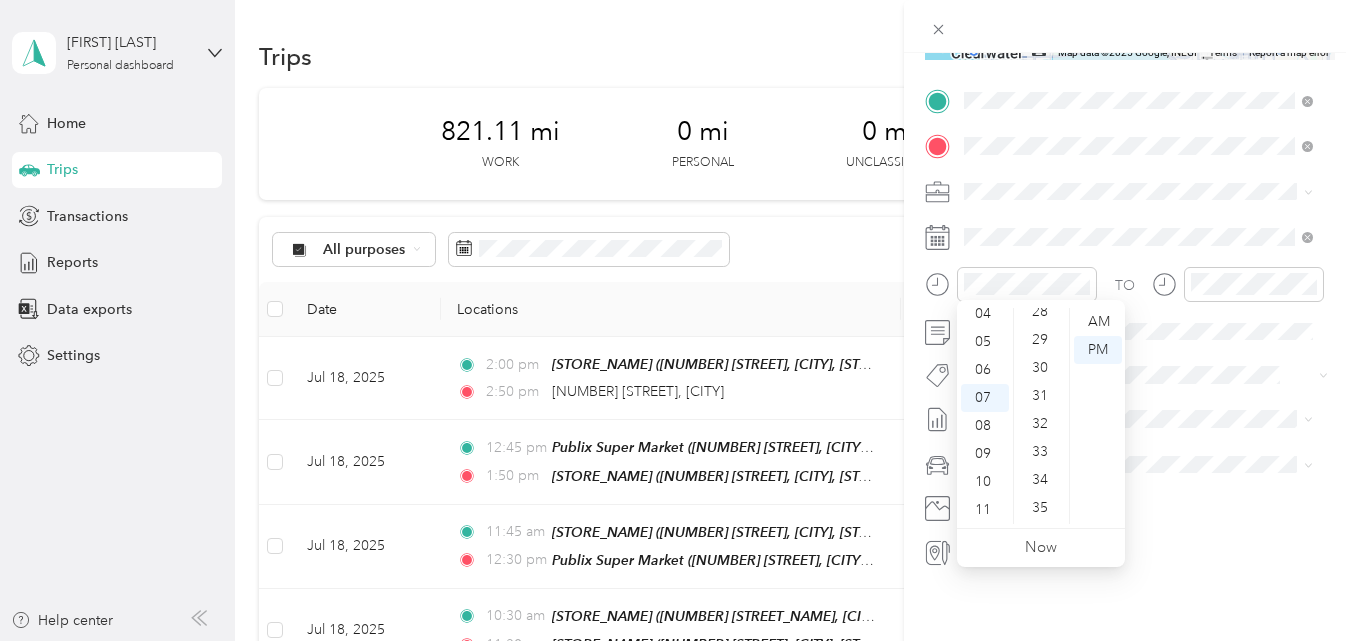 scroll, scrollTop: 764, scrollLeft: 0, axis: vertical 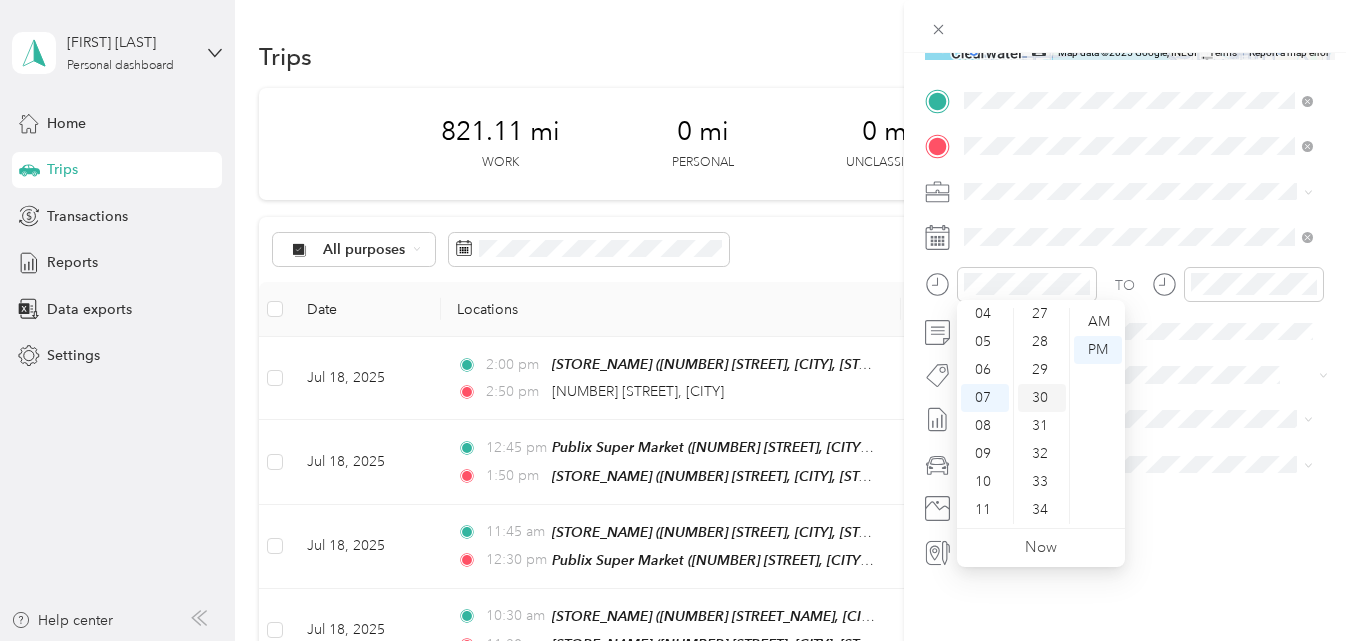 click on "30" at bounding box center (1042, 398) 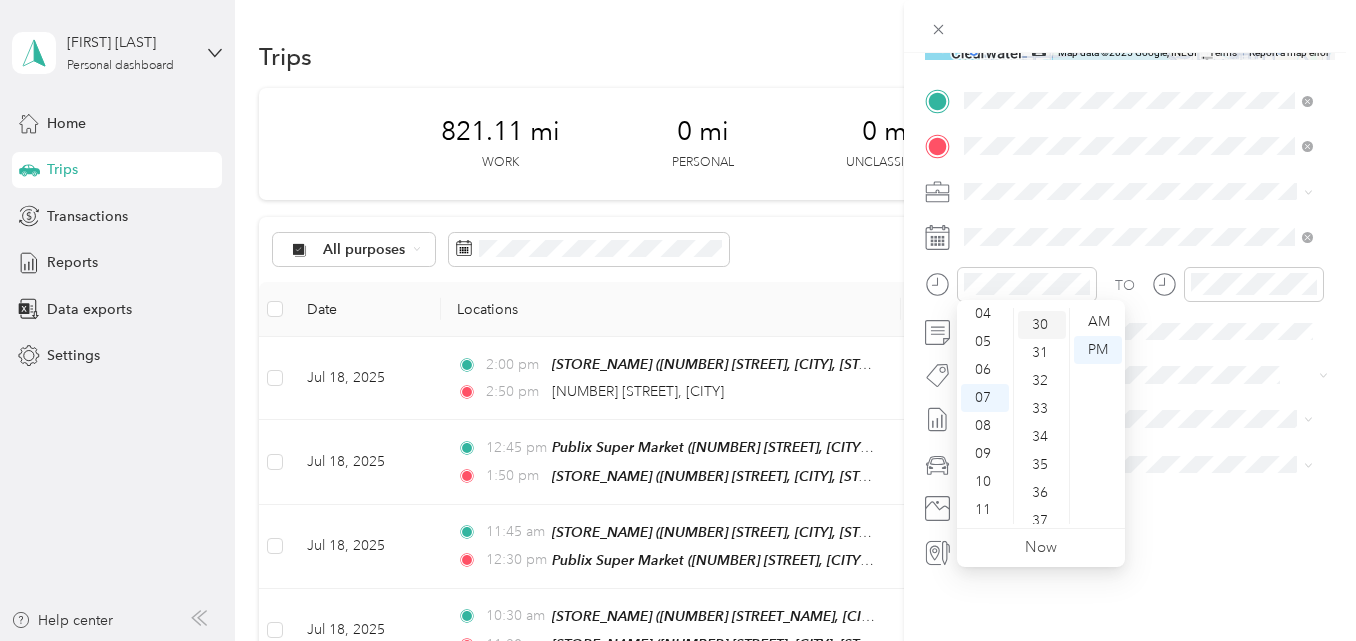 scroll, scrollTop: 840, scrollLeft: 0, axis: vertical 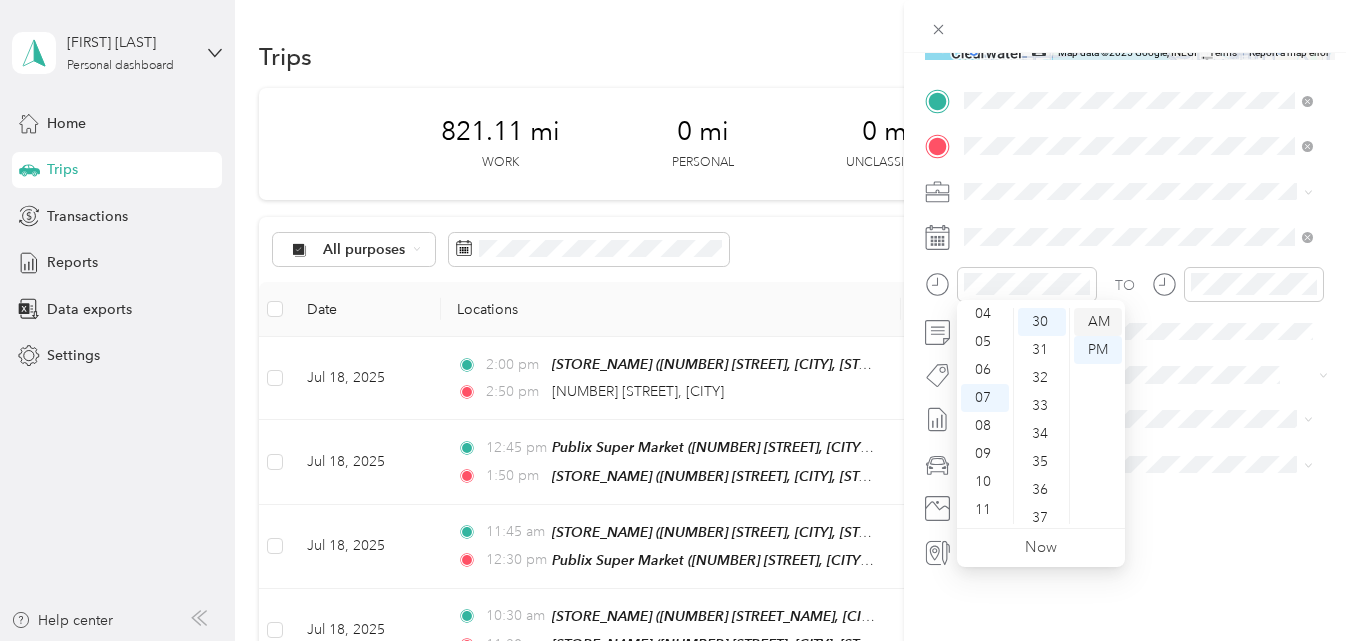 click on "AM" at bounding box center (1098, 322) 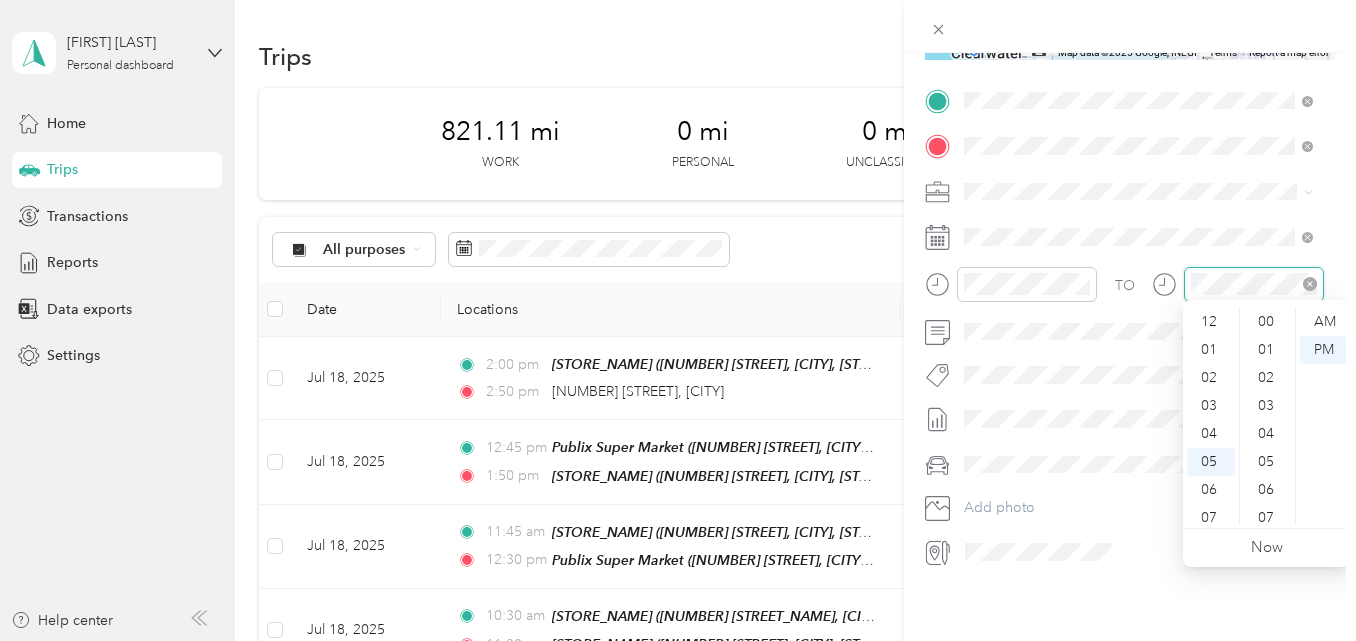 scroll, scrollTop: 1464, scrollLeft: 0, axis: vertical 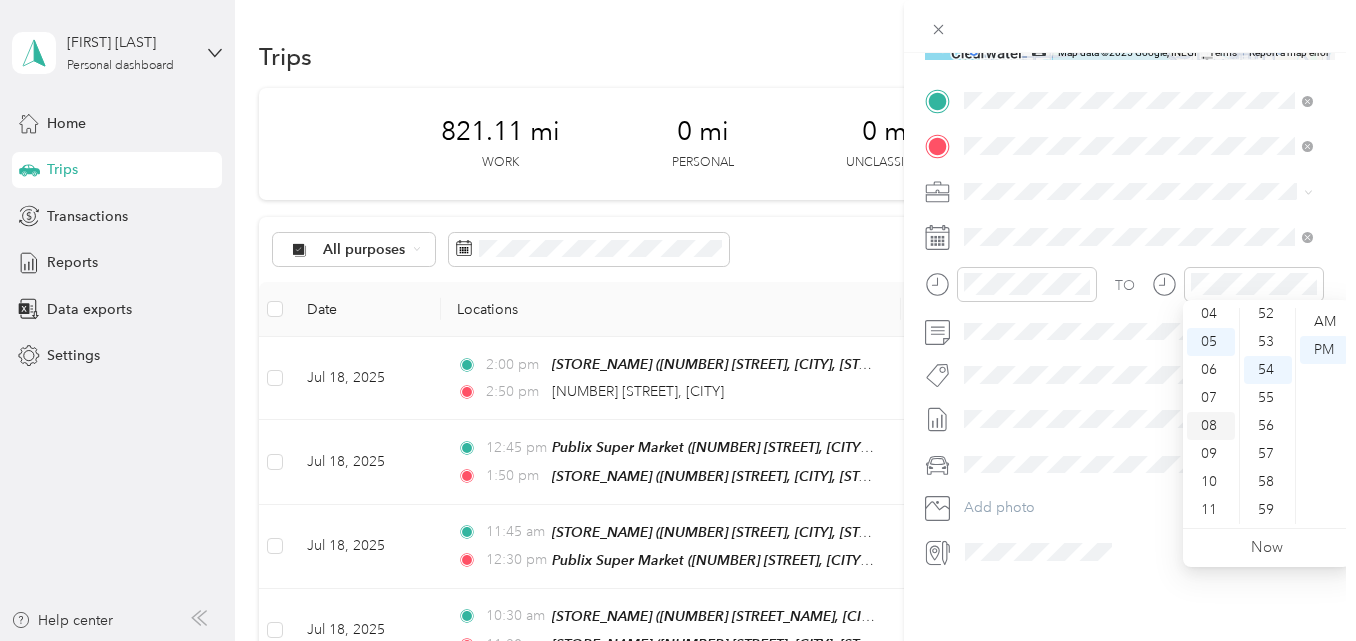 click on "08" at bounding box center [1211, 426] 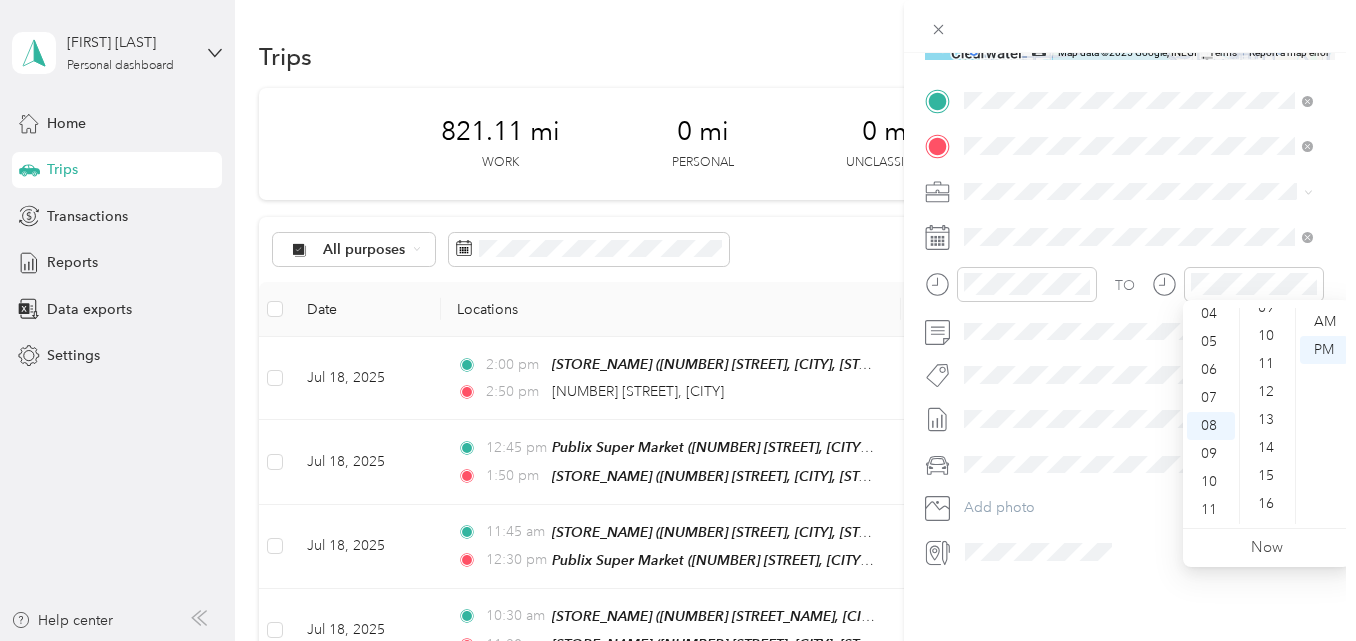 scroll, scrollTop: 264, scrollLeft: 0, axis: vertical 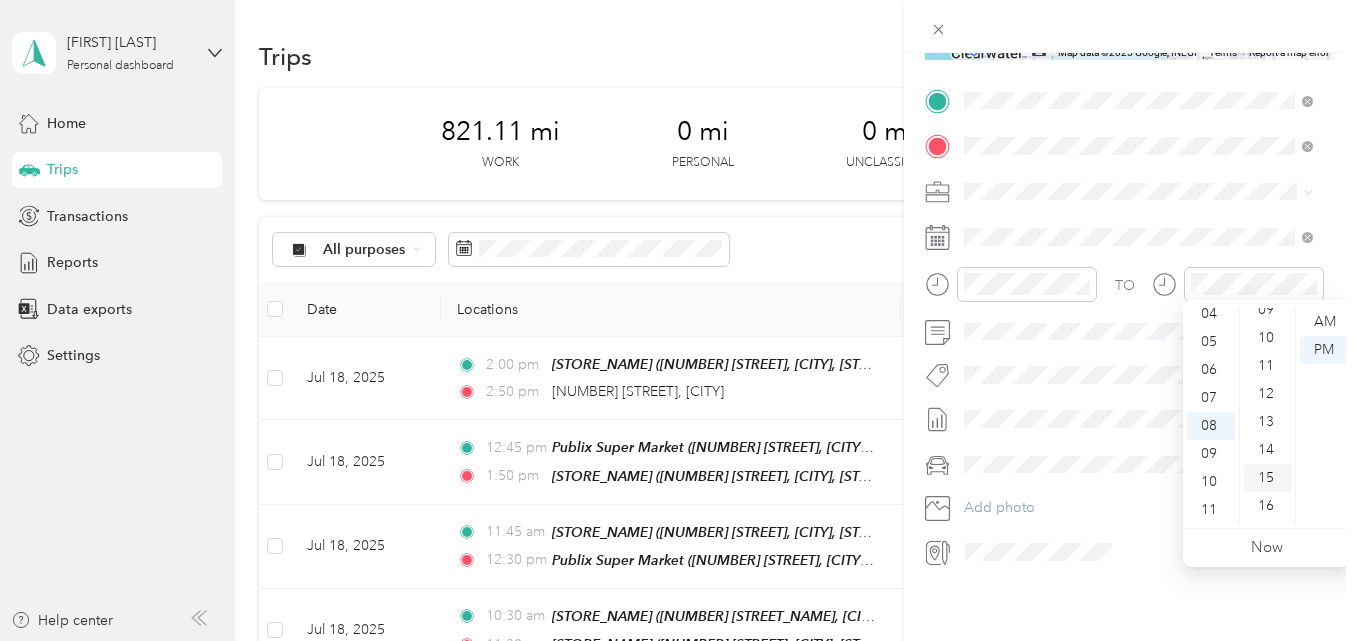 click on "15" at bounding box center (1268, 478) 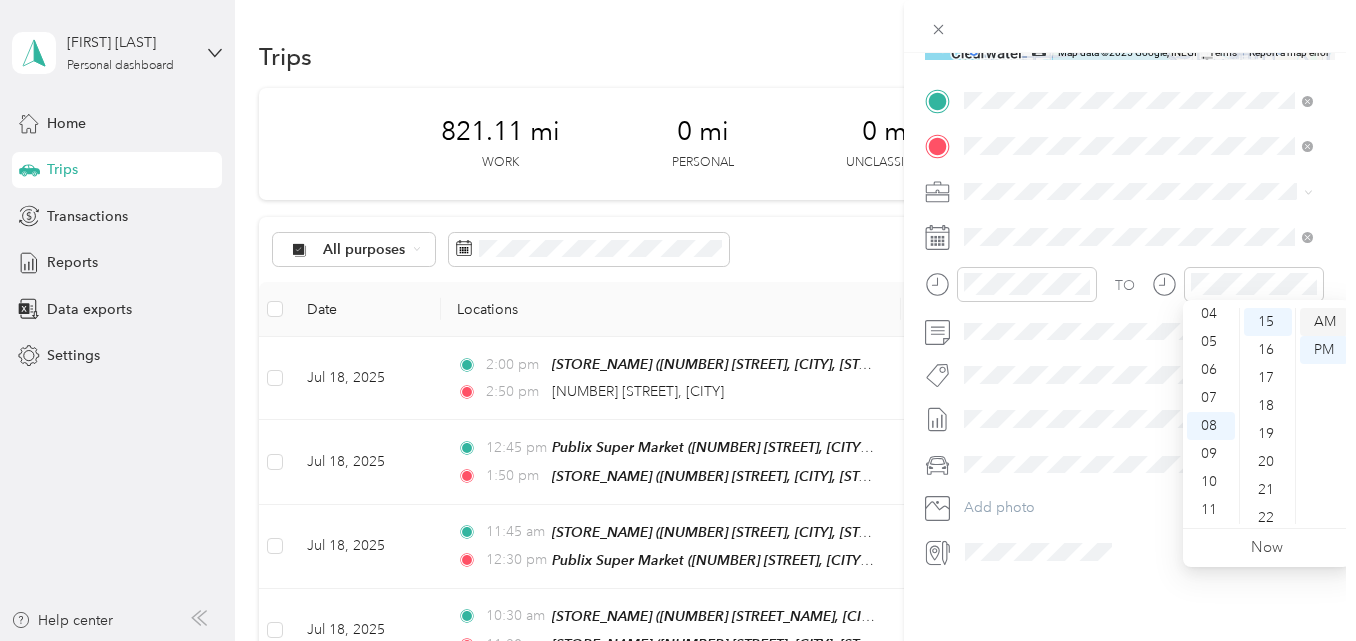 click on "AM" at bounding box center [1324, 322] 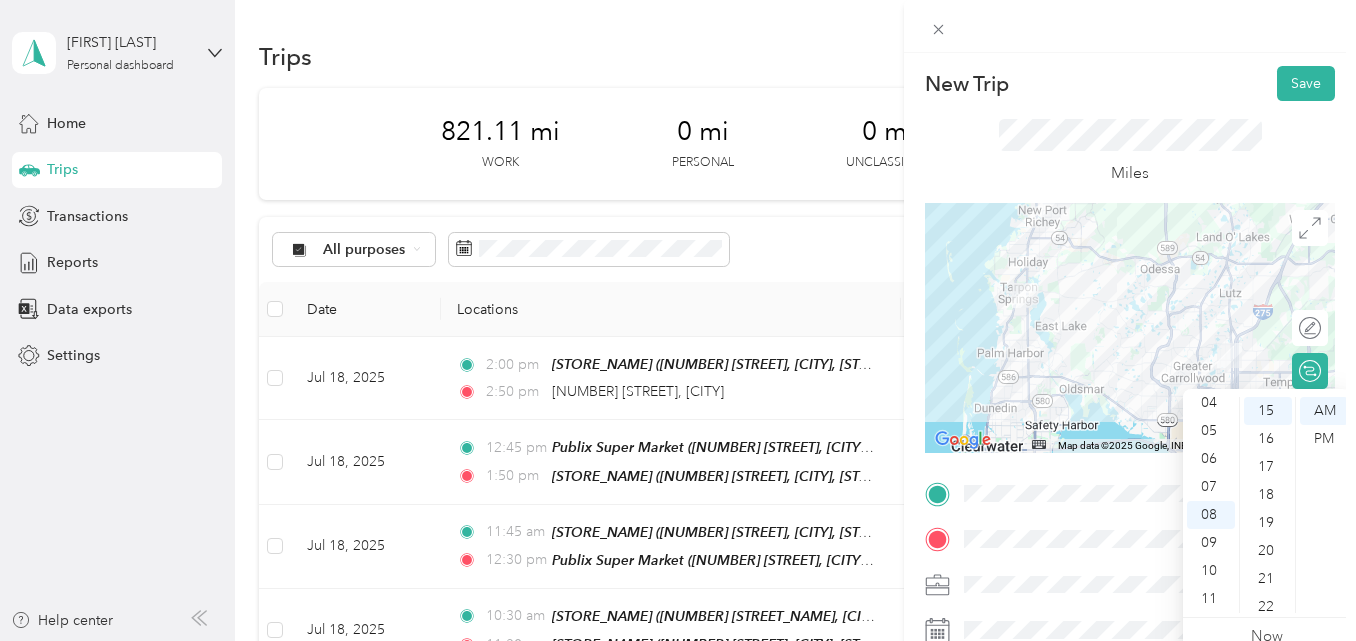 scroll, scrollTop: 0, scrollLeft: 0, axis: both 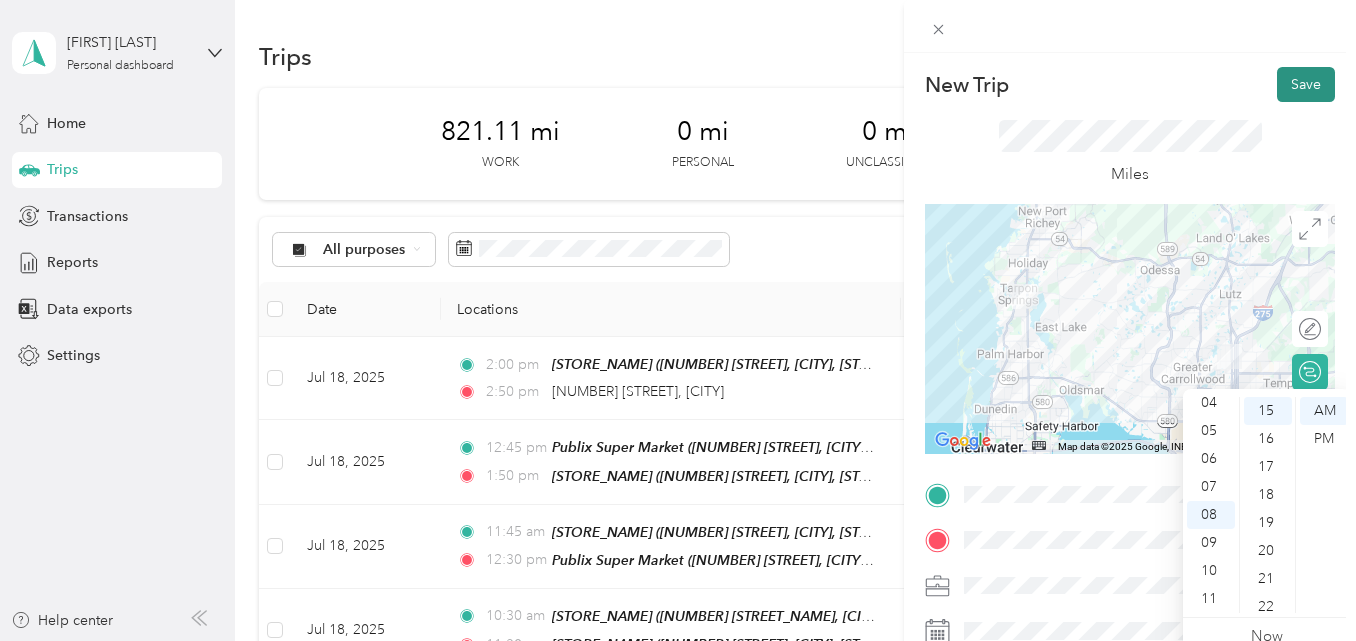 click on "Save" at bounding box center (1306, 84) 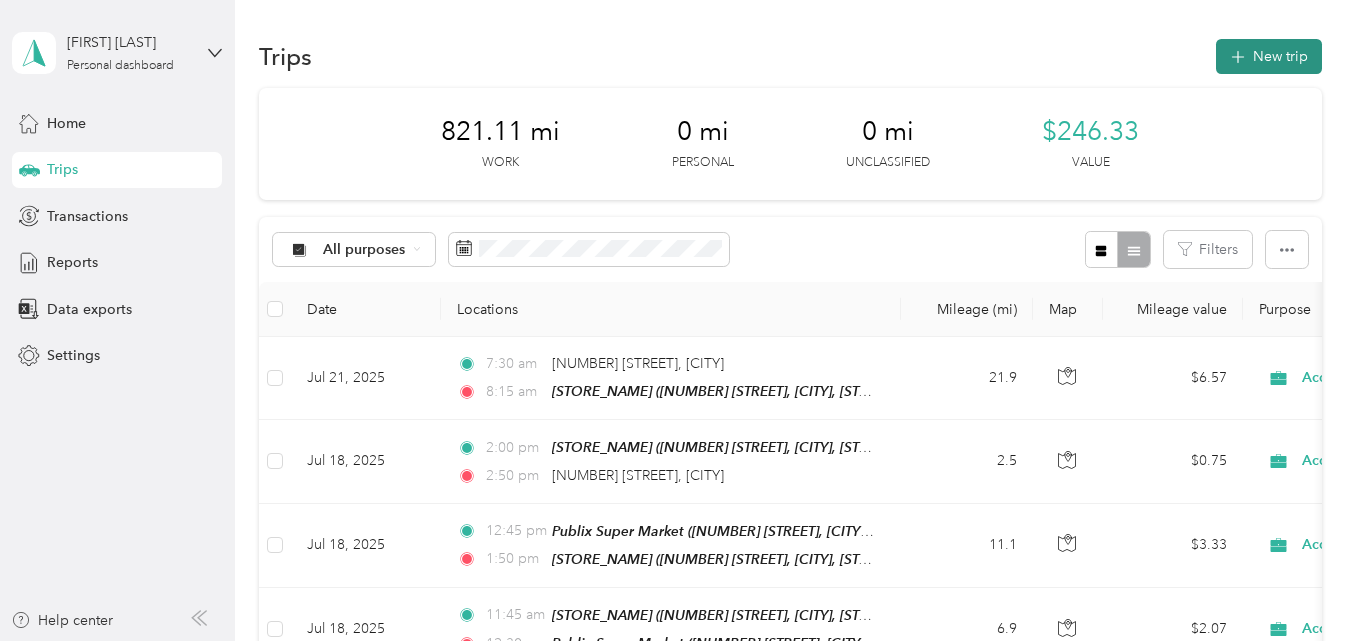 click on "New trip" at bounding box center [1269, 56] 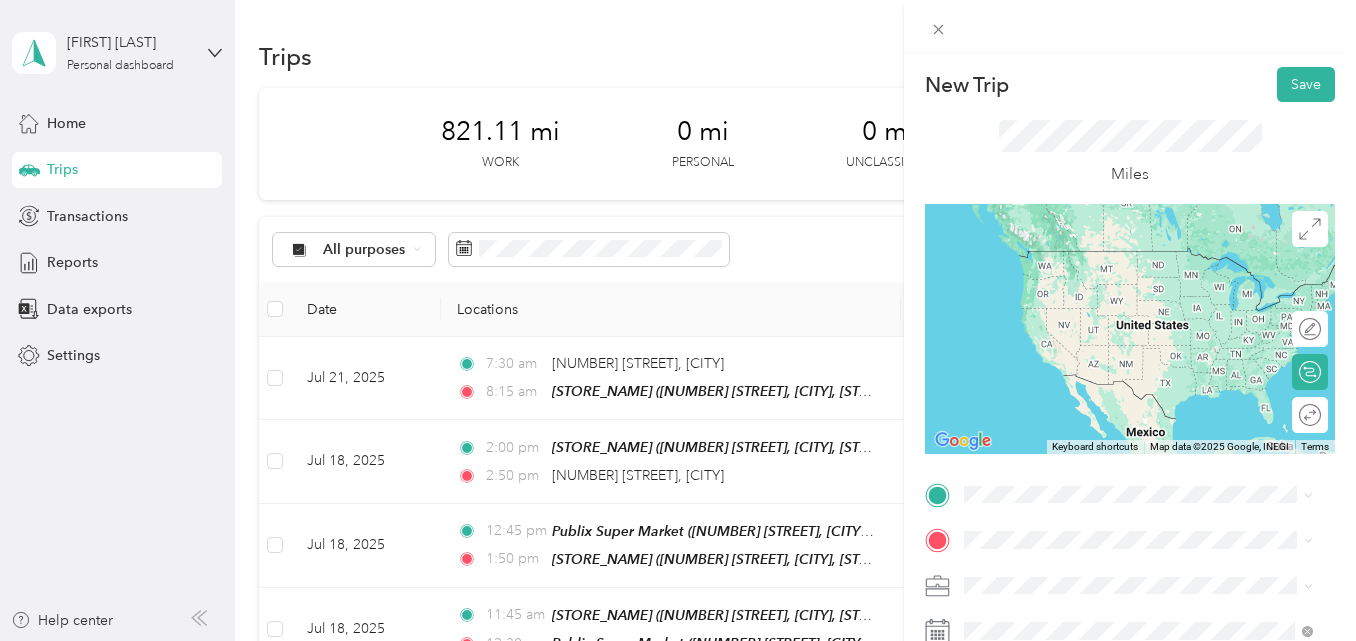 click on "TEAM Publix Super Market 40932 Us Highway 19 N, 346895446, Tarpon Springs, FL, USA" at bounding box center [1154, 273] 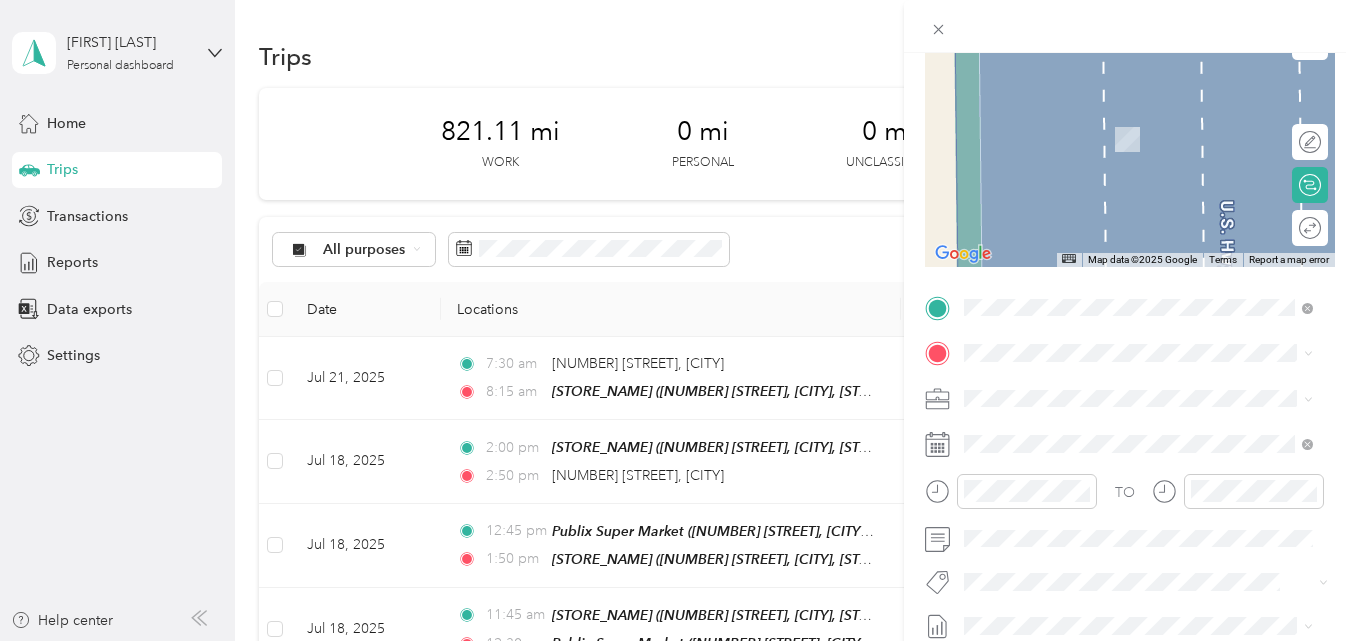scroll, scrollTop: 200, scrollLeft: 0, axis: vertical 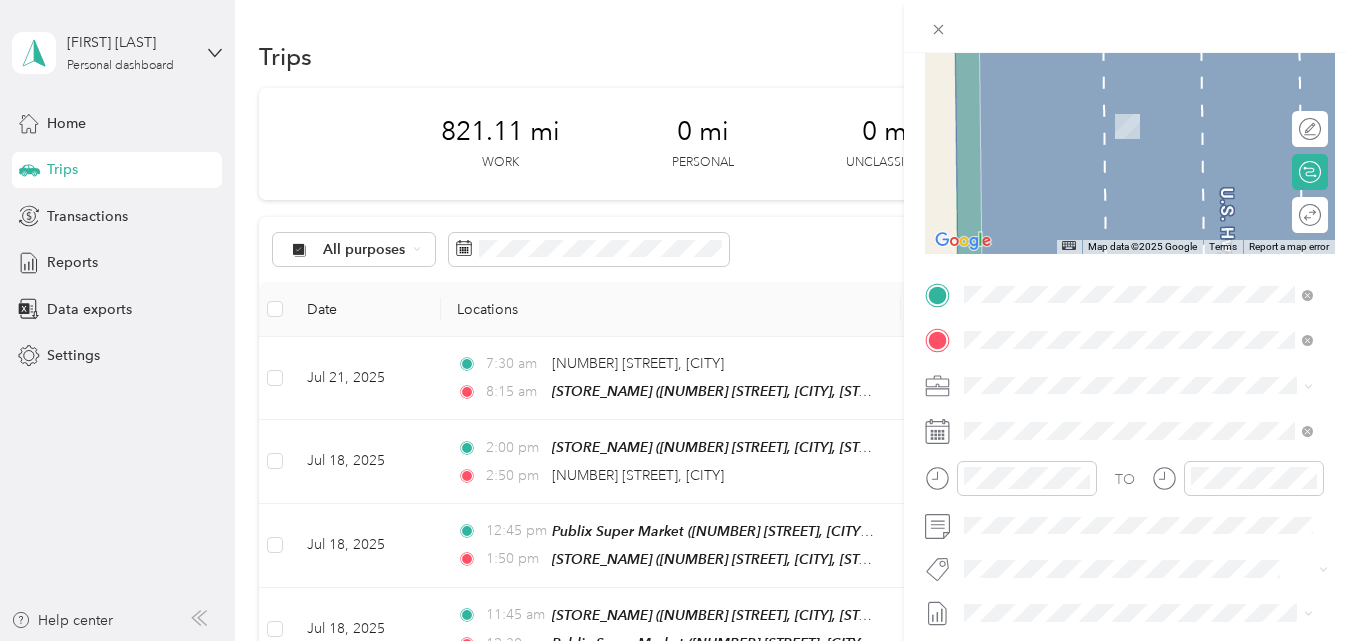 click on "[NUMBER] [STREET], [POSTAL_CODE], [CITY], [STATE], [COUNTRY]" at bounding box center (1148, 459) 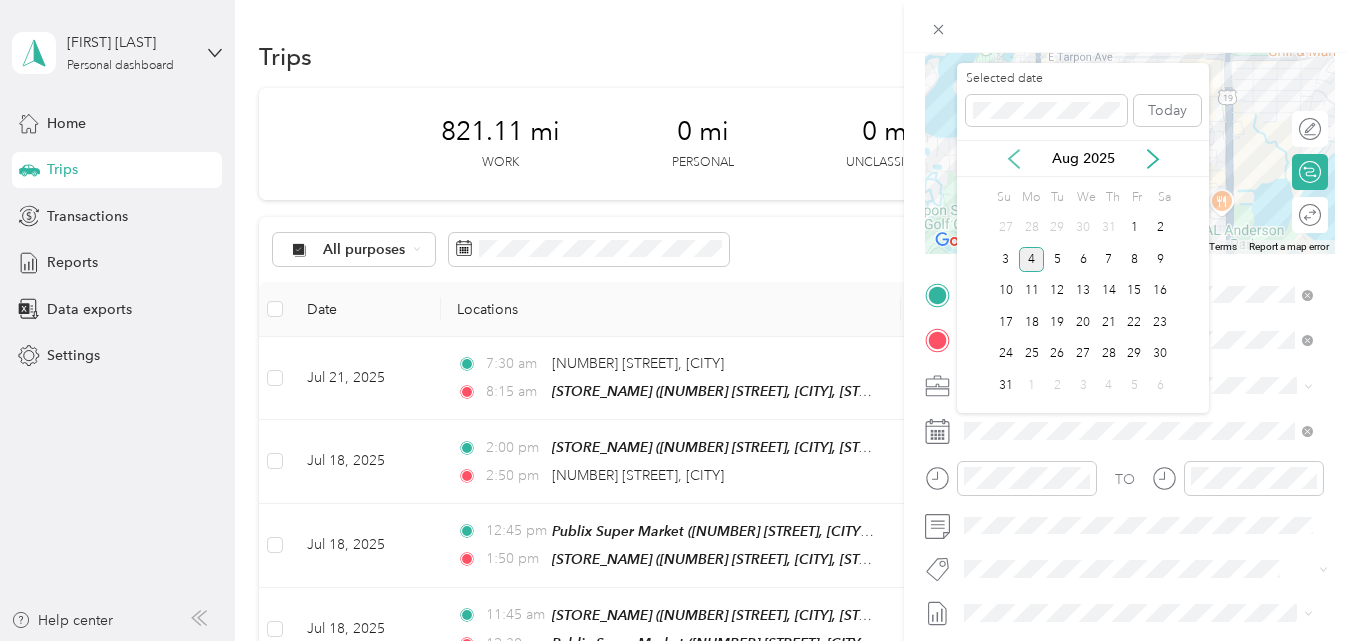 click 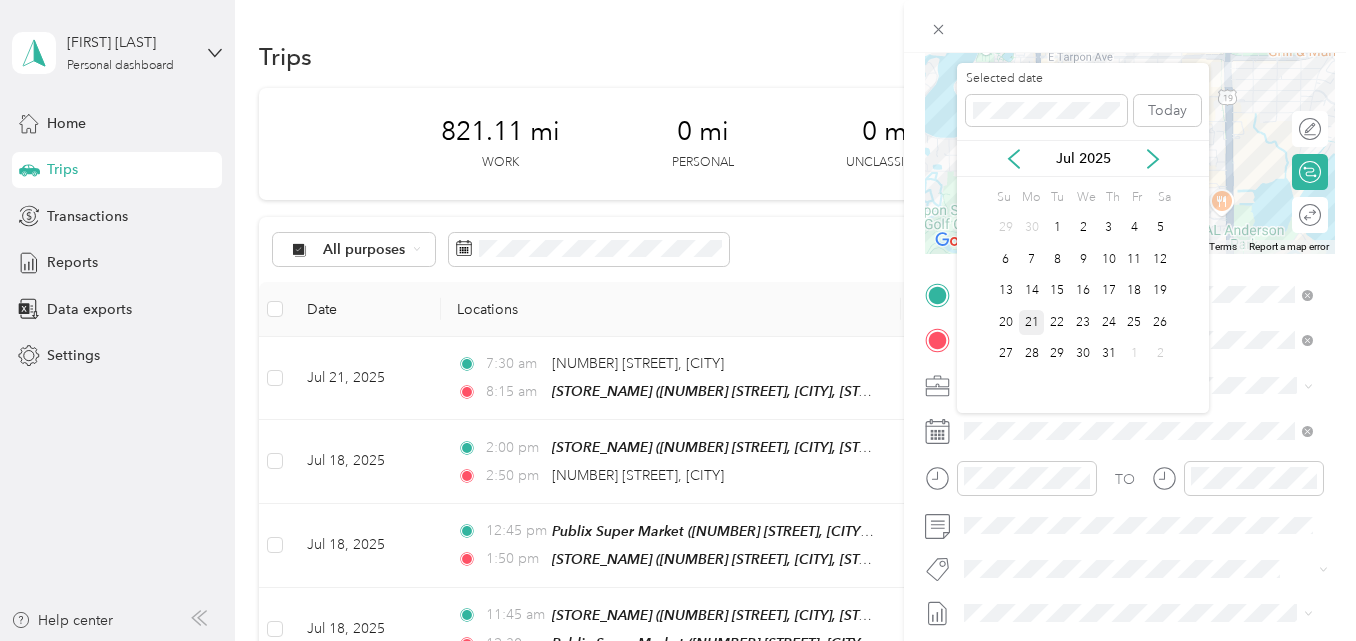 click on "21" at bounding box center (1032, 322) 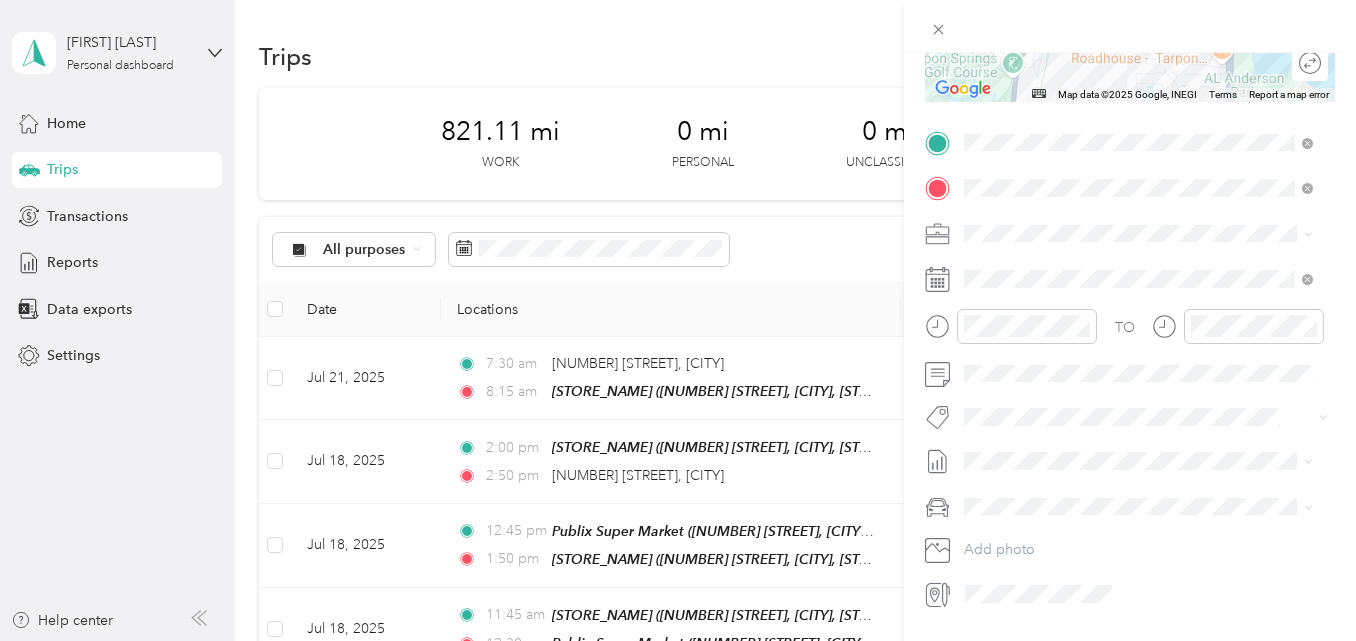 scroll, scrollTop: 400, scrollLeft: 0, axis: vertical 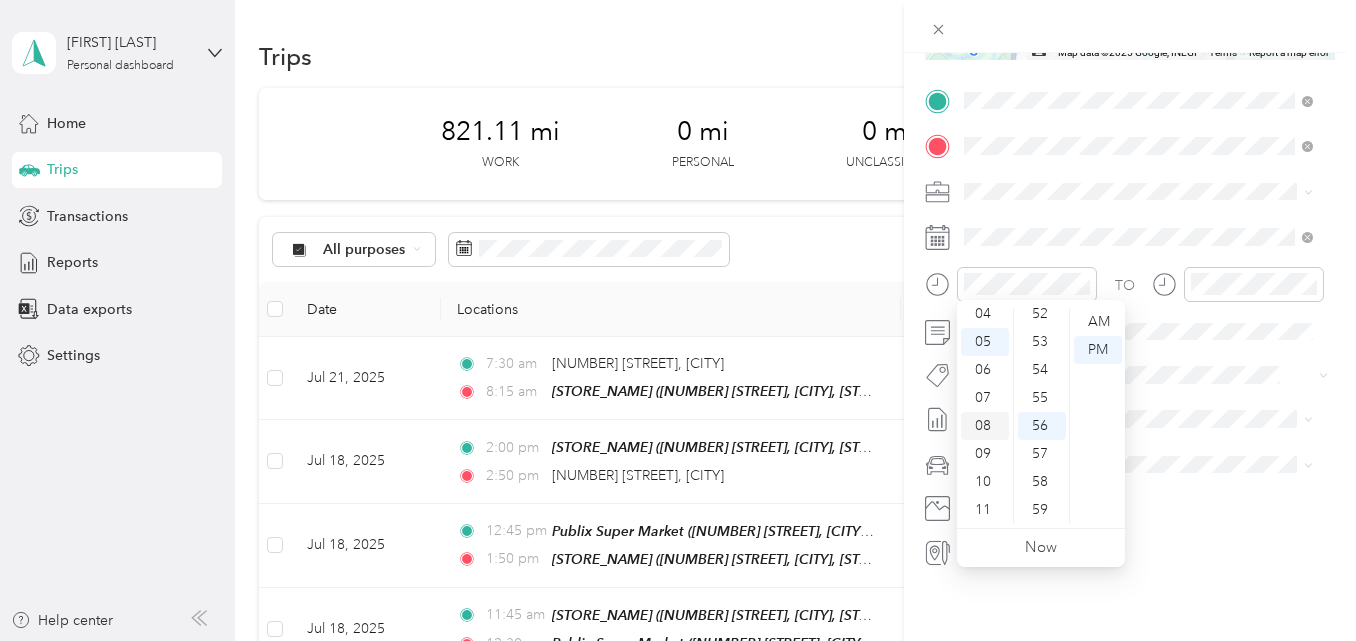 click on "08" at bounding box center (985, 426) 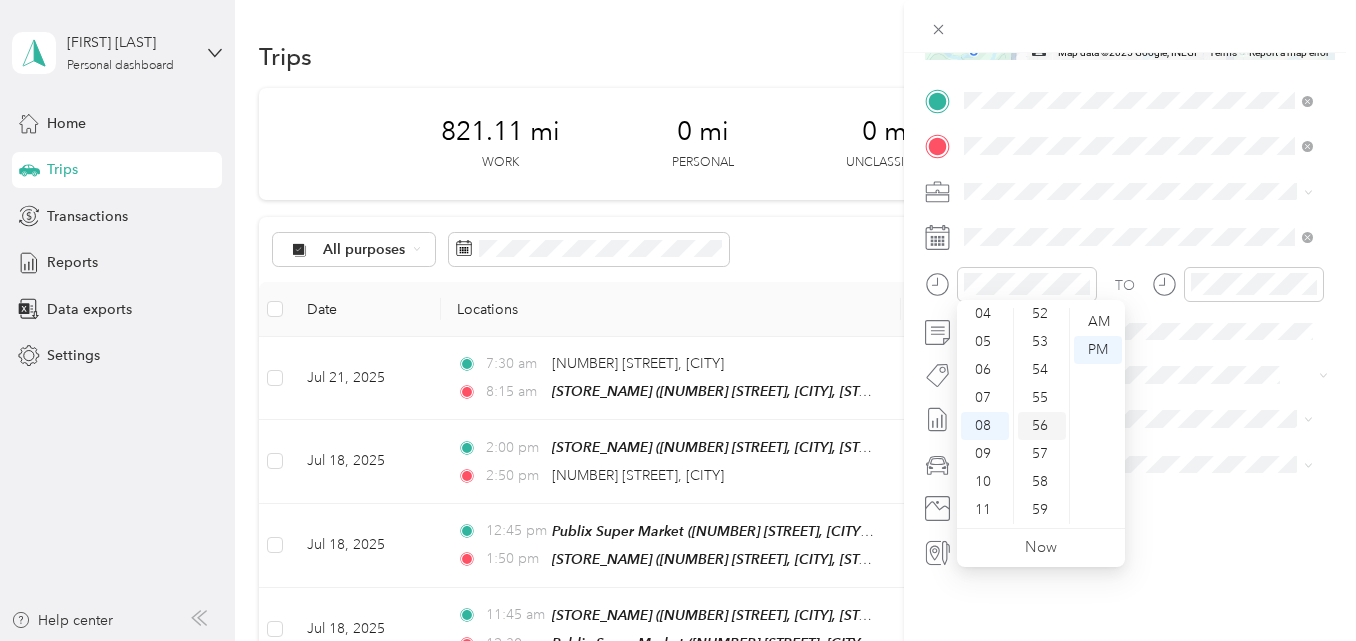 click on "56" at bounding box center (1042, 426) 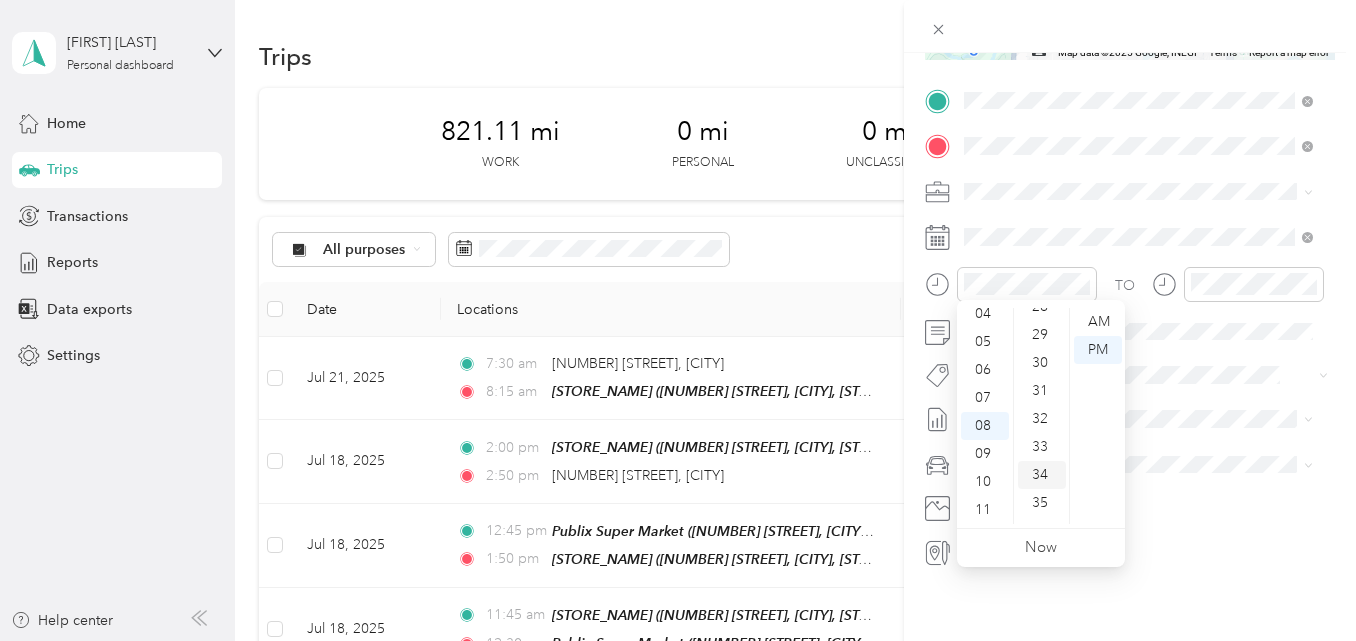 scroll, scrollTop: 764, scrollLeft: 0, axis: vertical 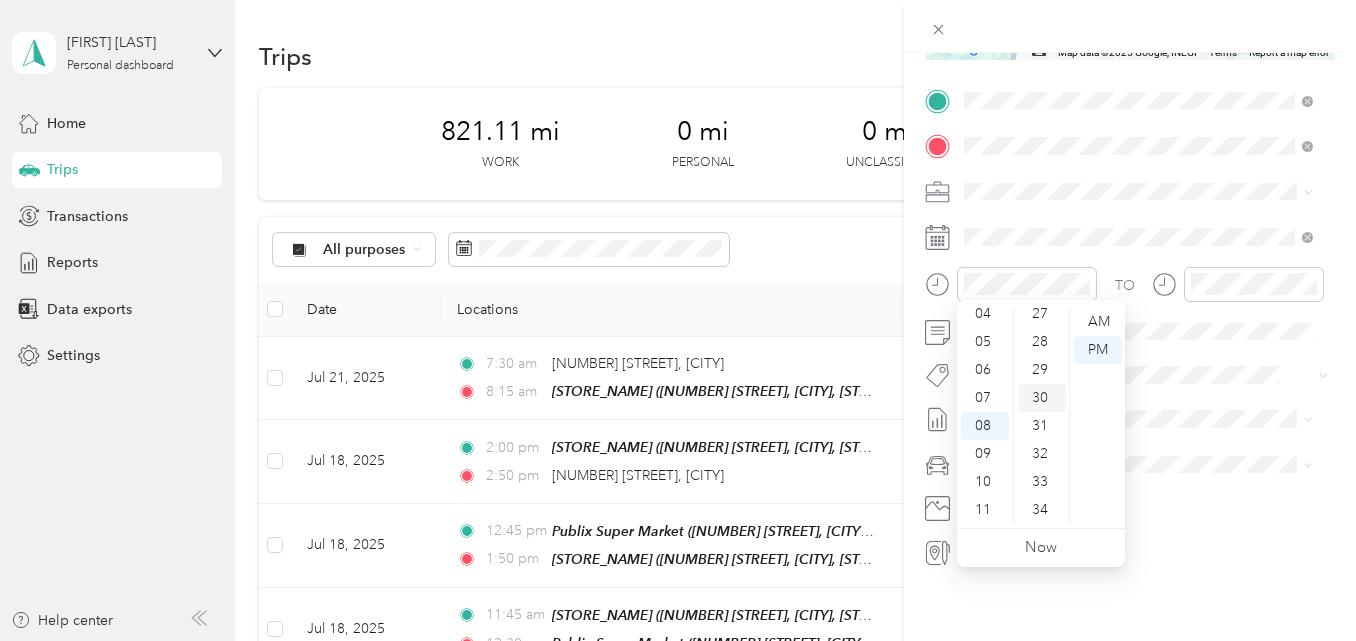 click on "30" at bounding box center [1042, 398] 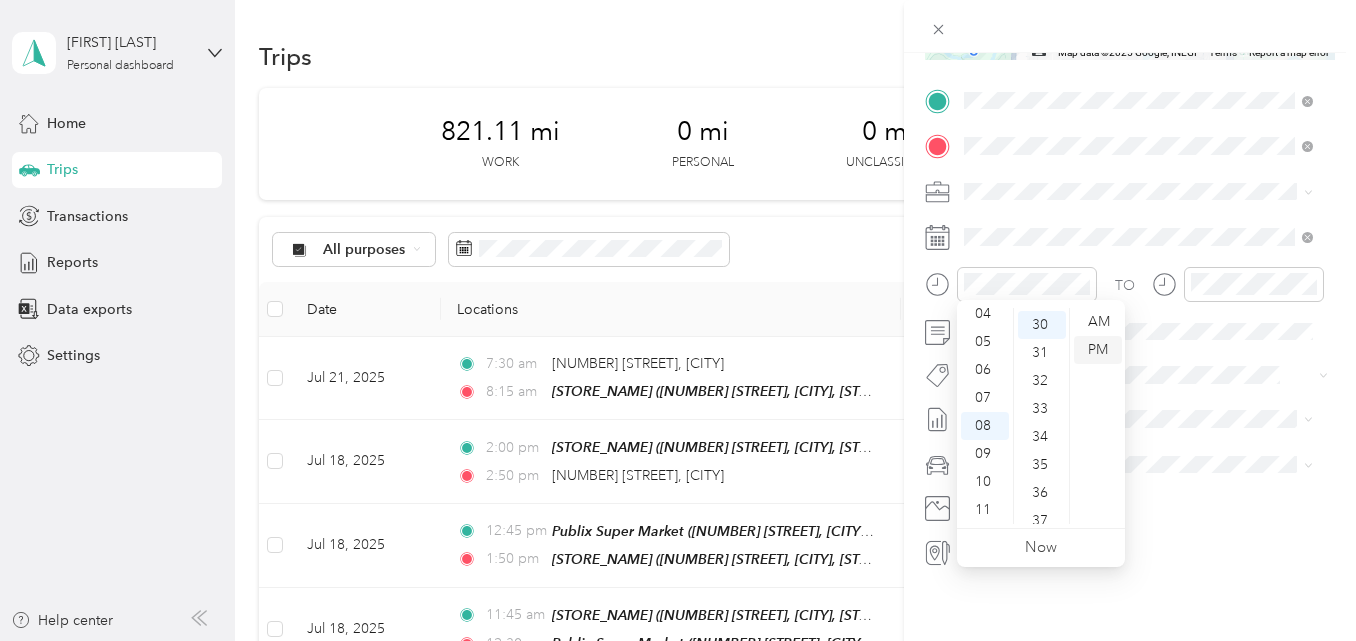 scroll, scrollTop: 840, scrollLeft: 0, axis: vertical 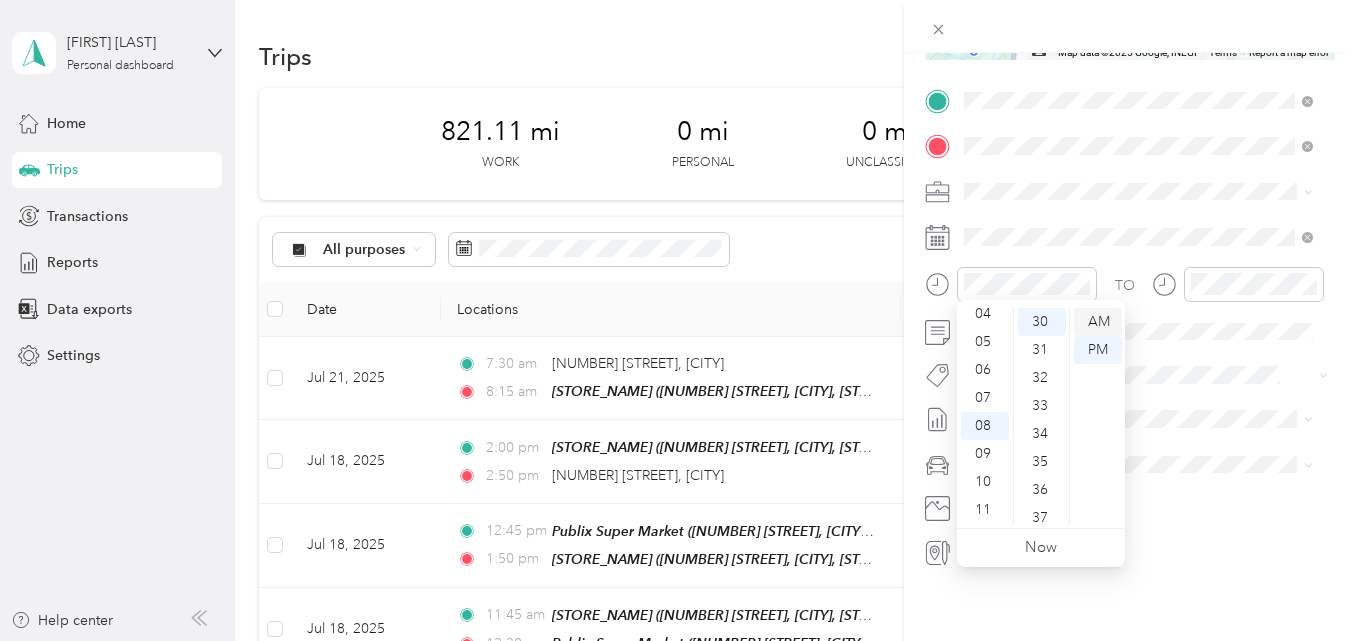 click on "AM" at bounding box center [1098, 322] 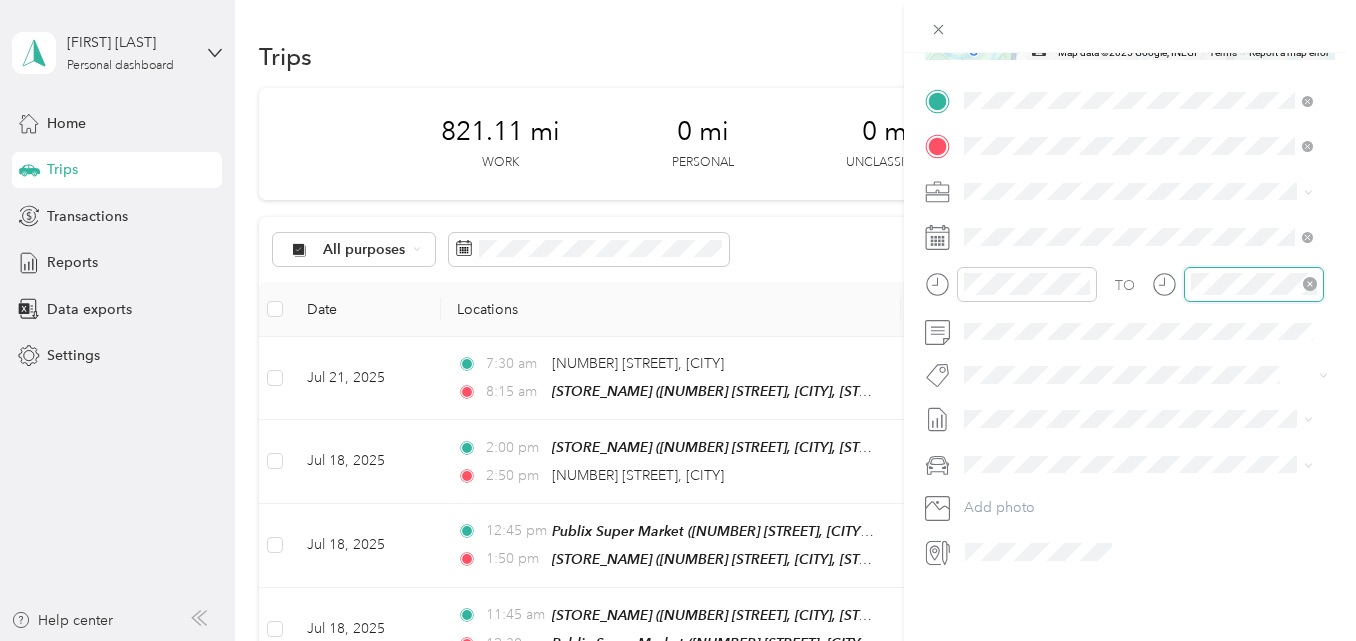 scroll, scrollTop: 120, scrollLeft: 0, axis: vertical 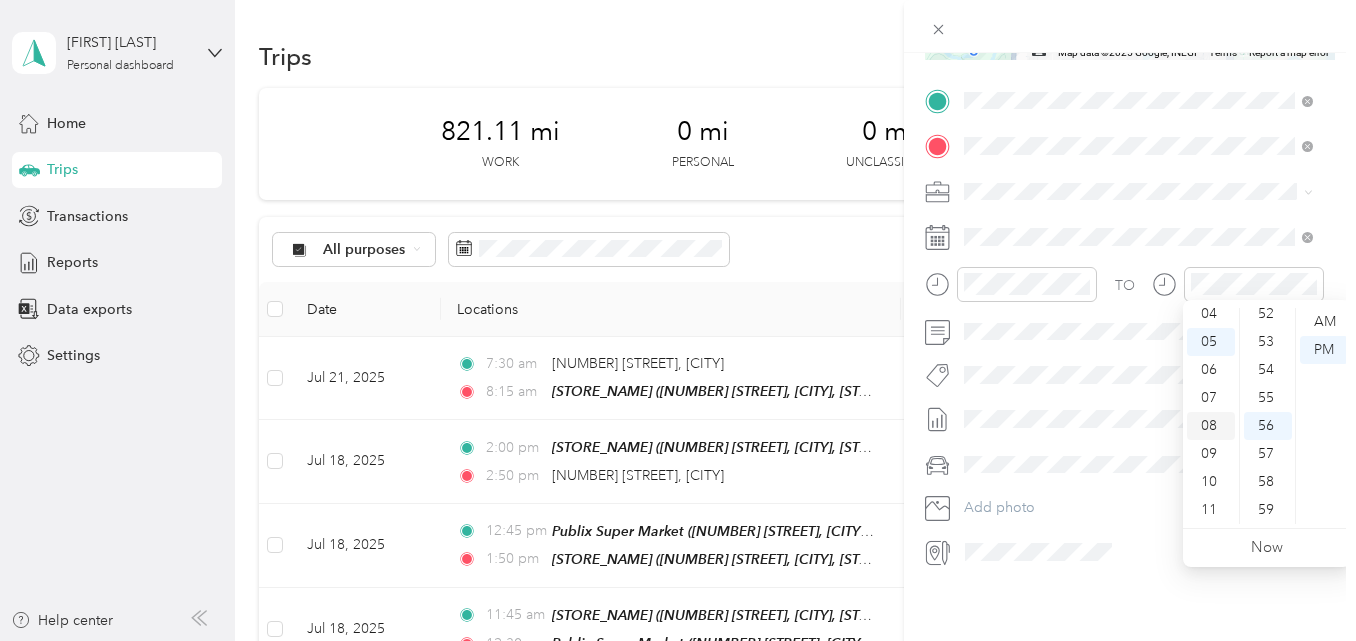 click on "08" at bounding box center [1211, 426] 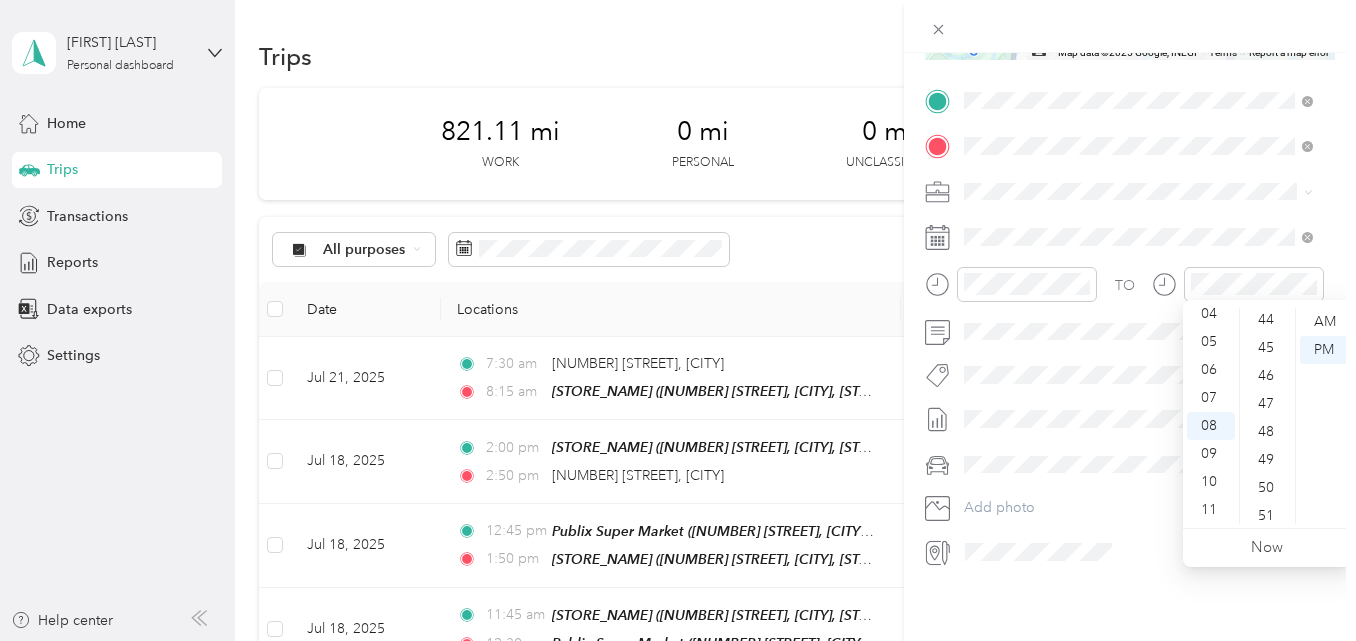 scroll, scrollTop: 1264, scrollLeft: 0, axis: vertical 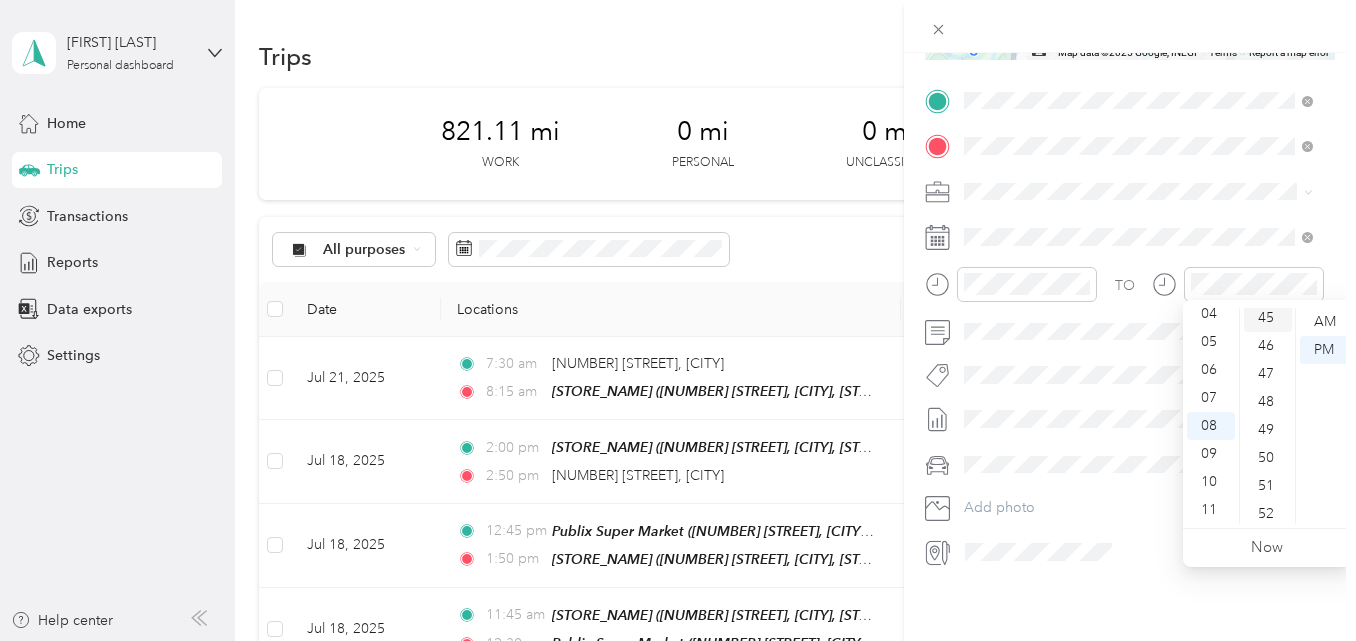 click on "45" at bounding box center [1268, 318] 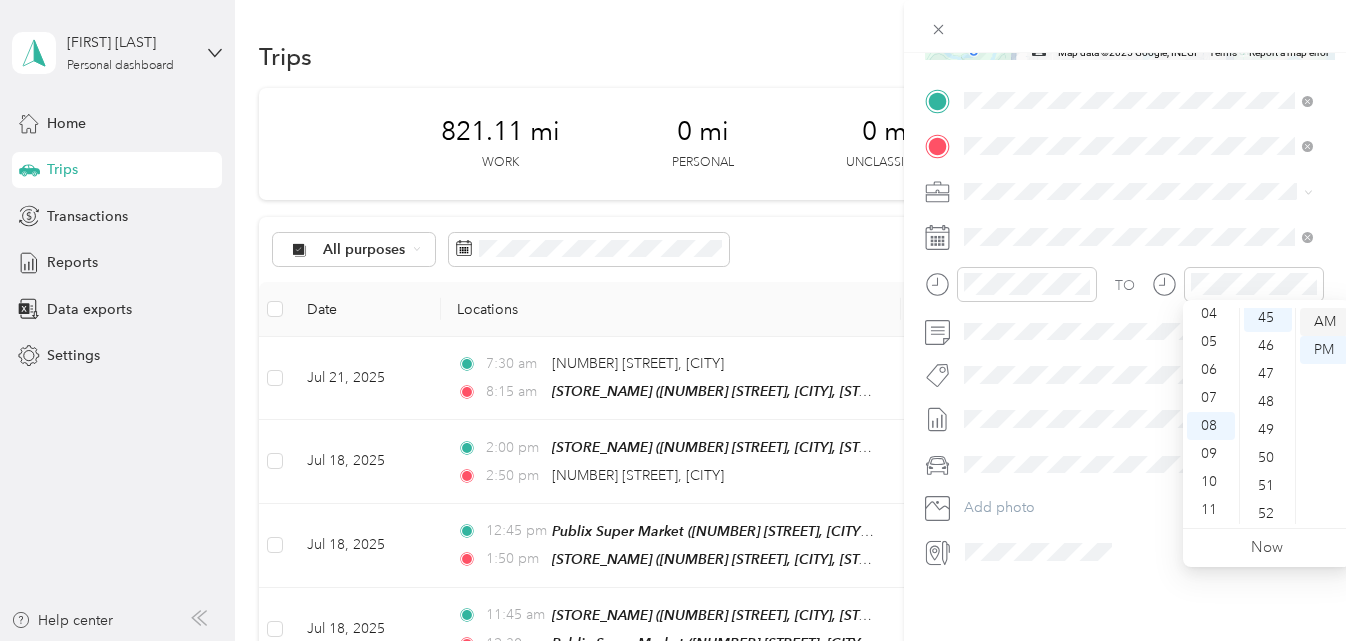 scroll, scrollTop: 1260, scrollLeft: 0, axis: vertical 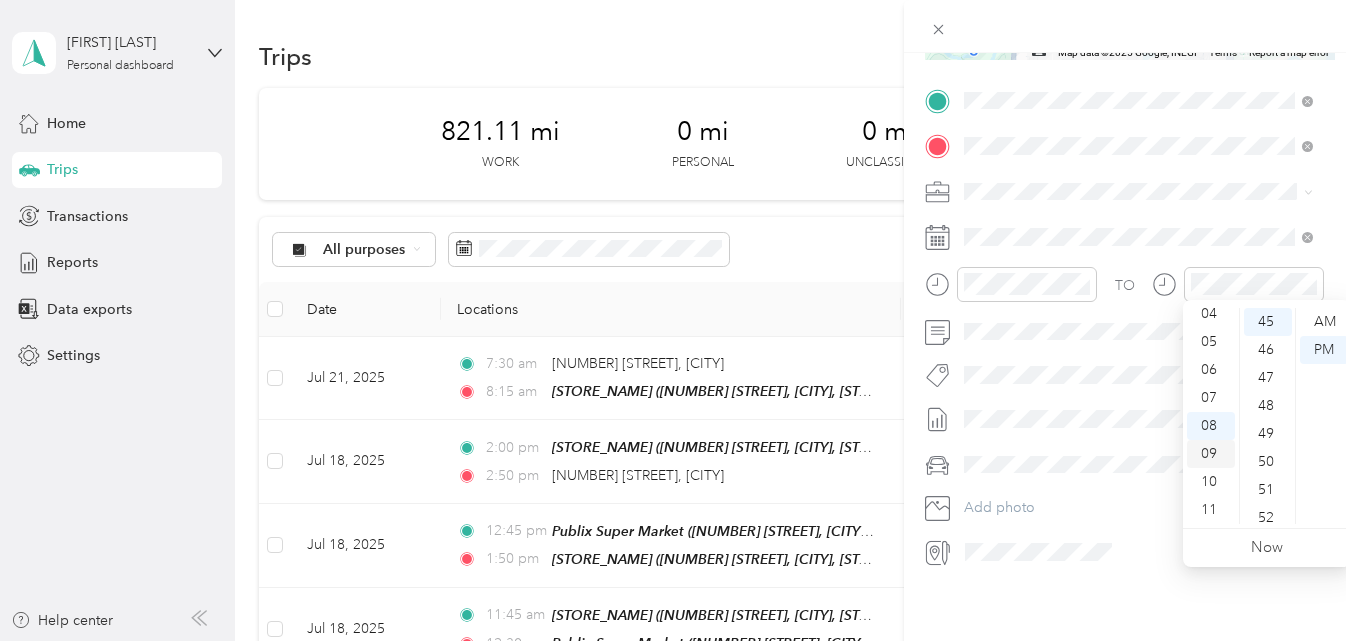 click on "09" at bounding box center [1211, 454] 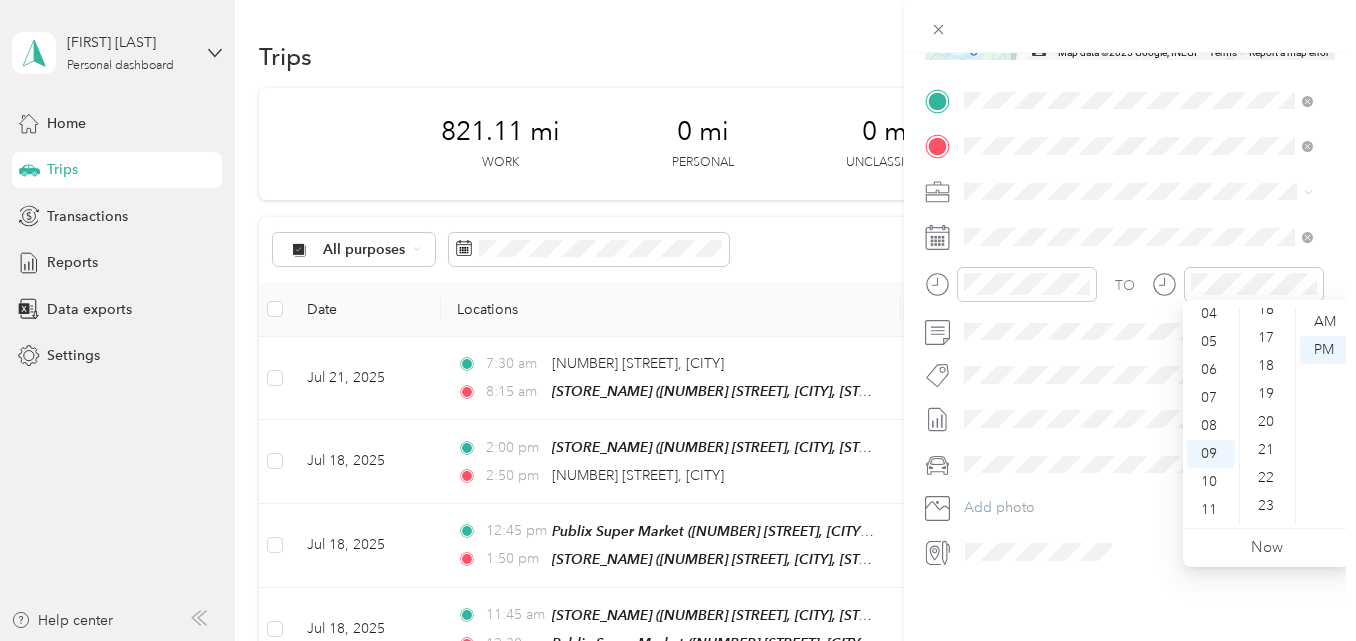 scroll, scrollTop: 360, scrollLeft: 0, axis: vertical 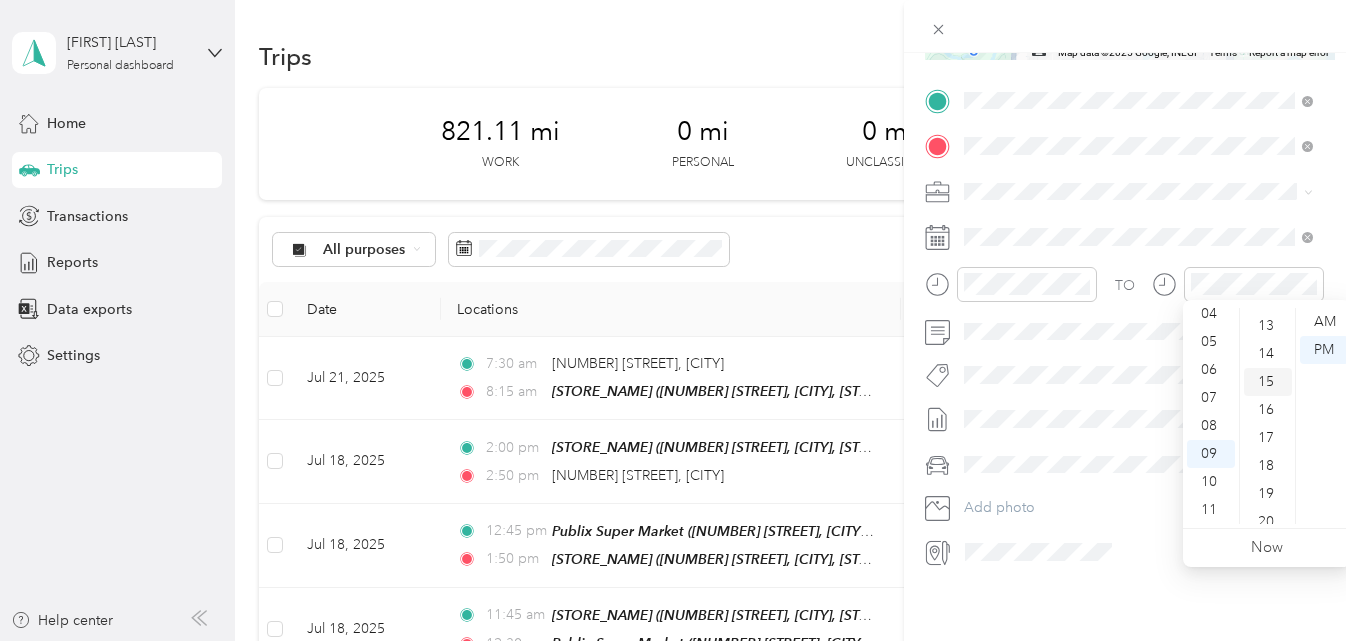 click on "15" at bounding box center [1268, 382] 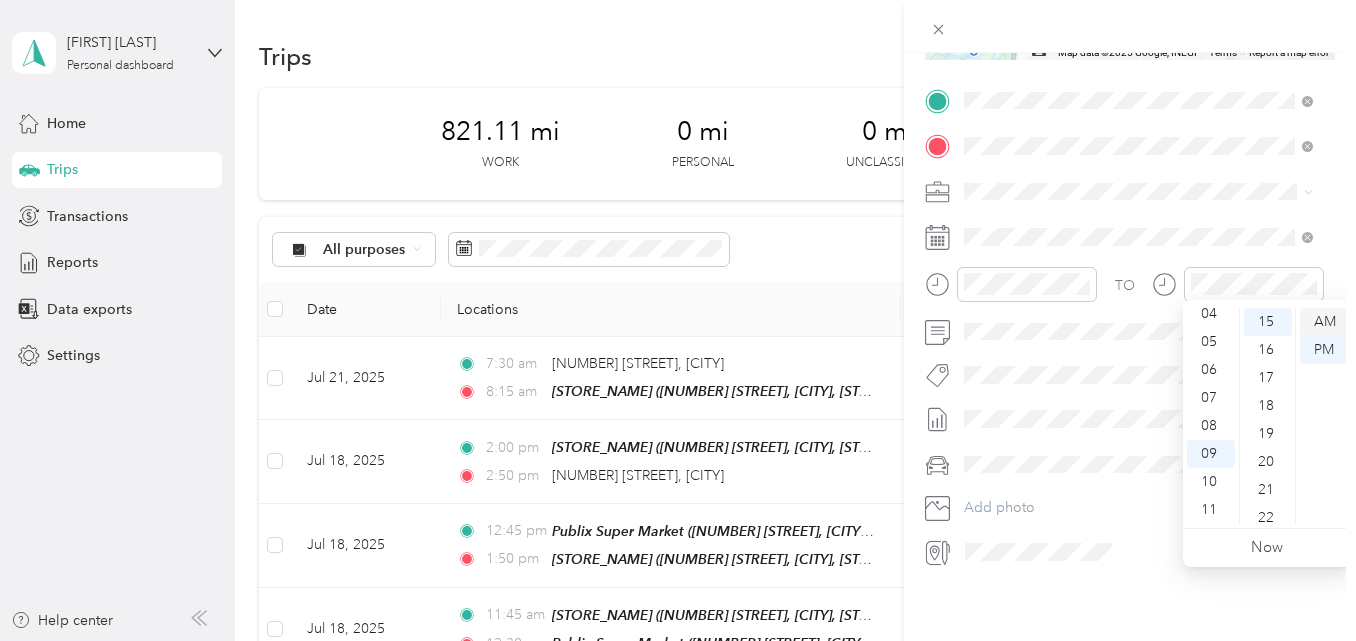 click on "AM" at bounding box center [1324, 322] 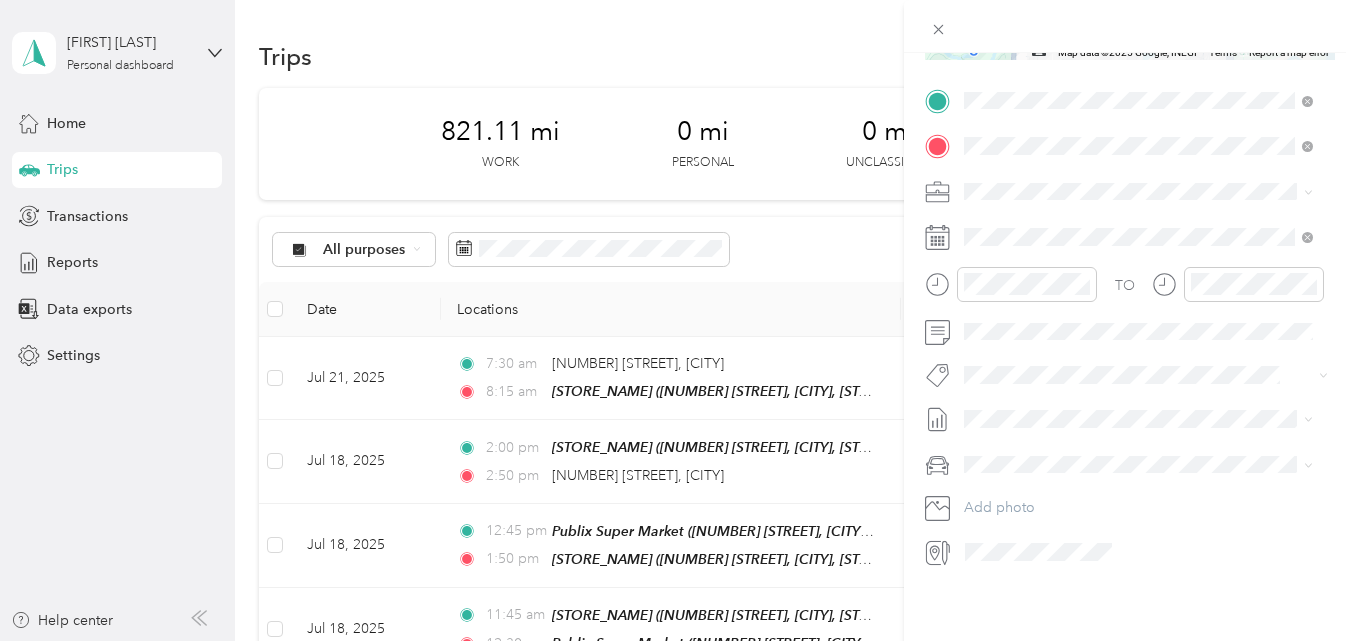click on "New Trip Save This trip cannot be edited because it is either under review, approved, or paid. Contact your Team Manager to edit it. Miles ← Move left → Move right ↑ Move up ↓ Move down + Zoom in - Zoom out Home Jump left by 75% End Jump right by 75% Page Up Jump up by 75% Page Down Jump down by 75% Map Data Map data ©2025 Google, INEGI Map data ©2025 Google, INEGI 500 m  Click to toggle between metric and imperial units Terms Report a map error Edit route Calculate route Round trip TO Add photo" at bounding box center [1130, 120] 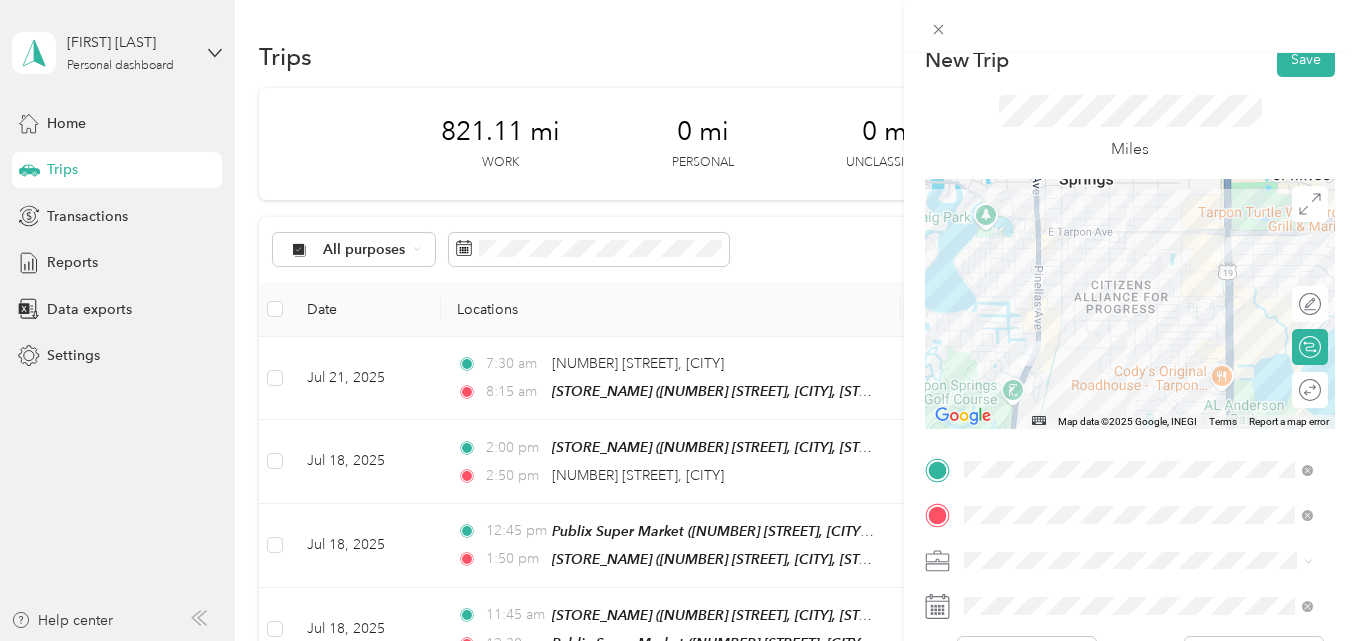 scroll, scrollTop: 0, scrollLeft: 0, axis: both 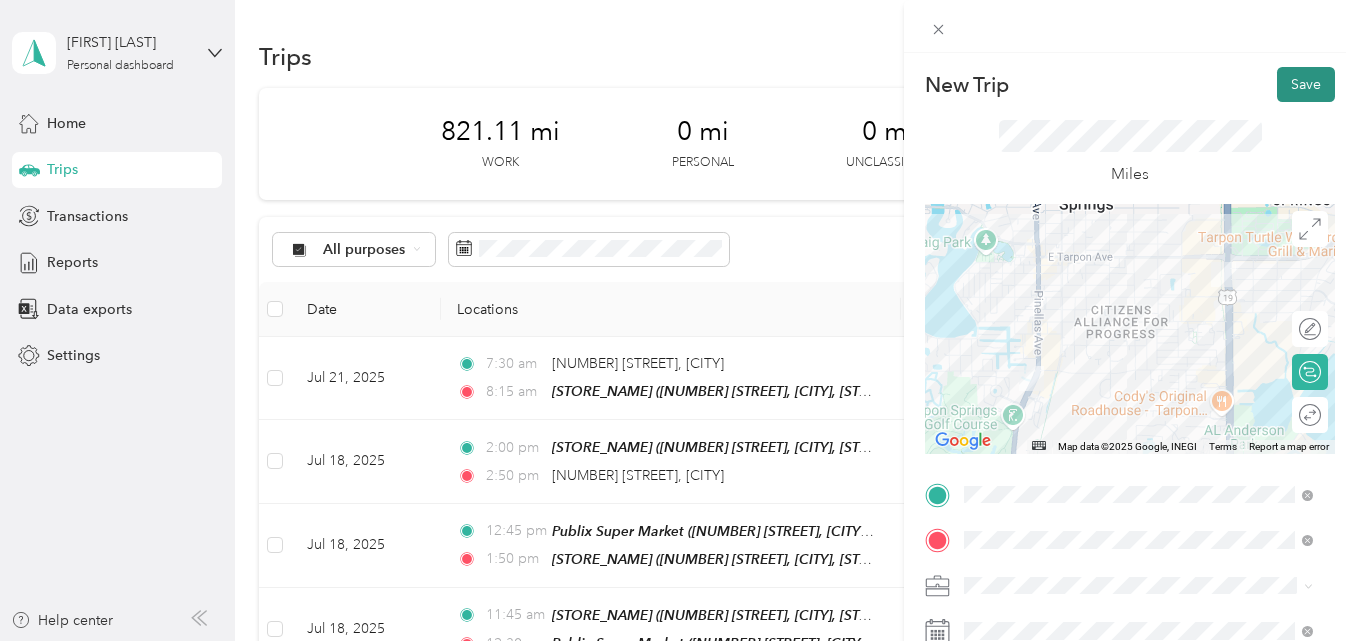 click on "Save" at bounding box center [1306, 84] 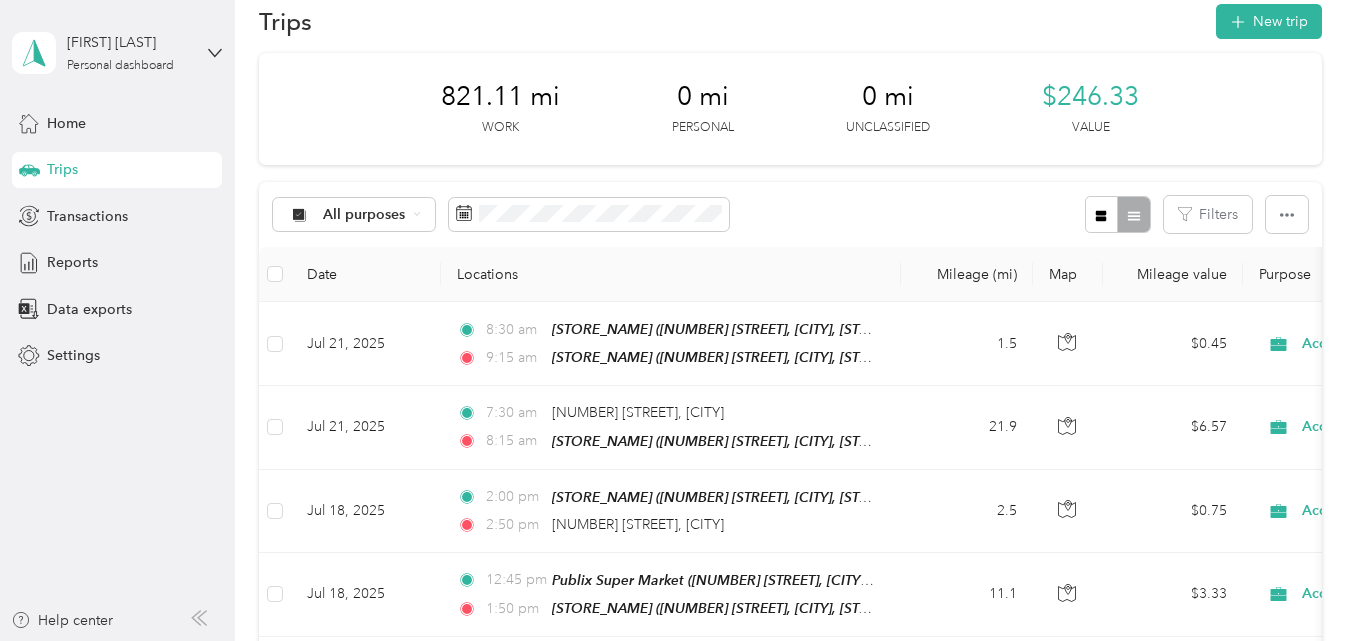 scroll, scrollTop: 0, scrollLeft: 0, axis: both 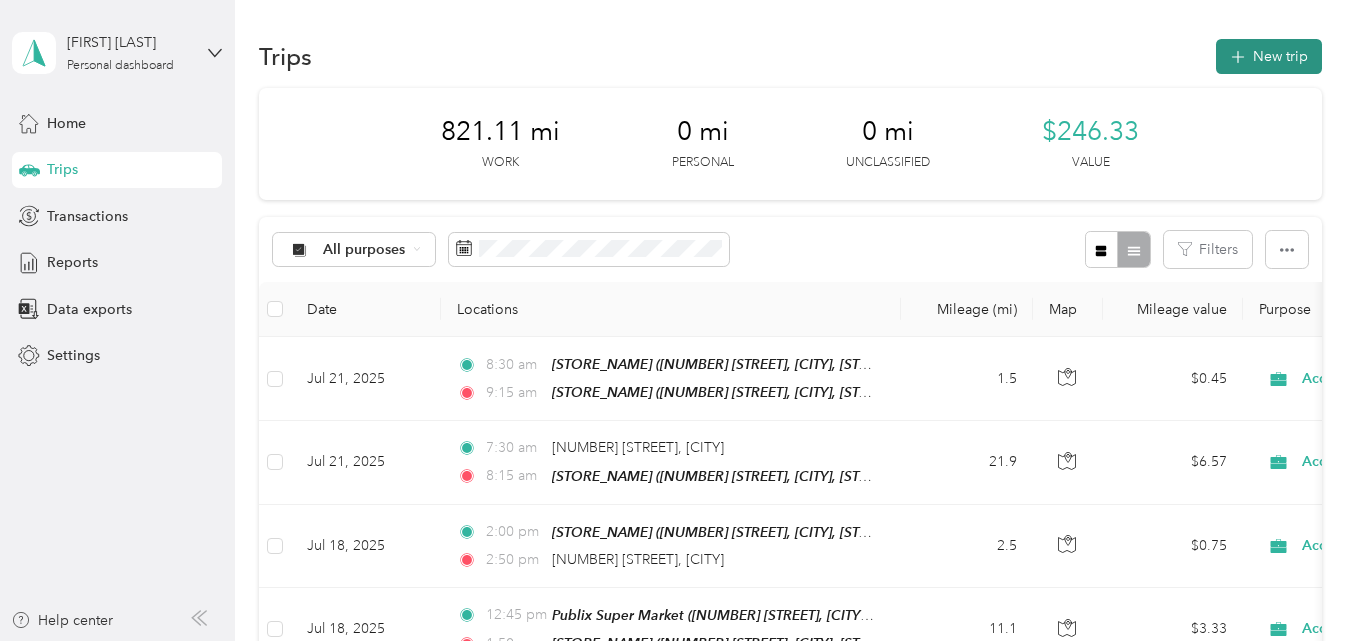 click on "New trip" at bounding box center (1269, 56) 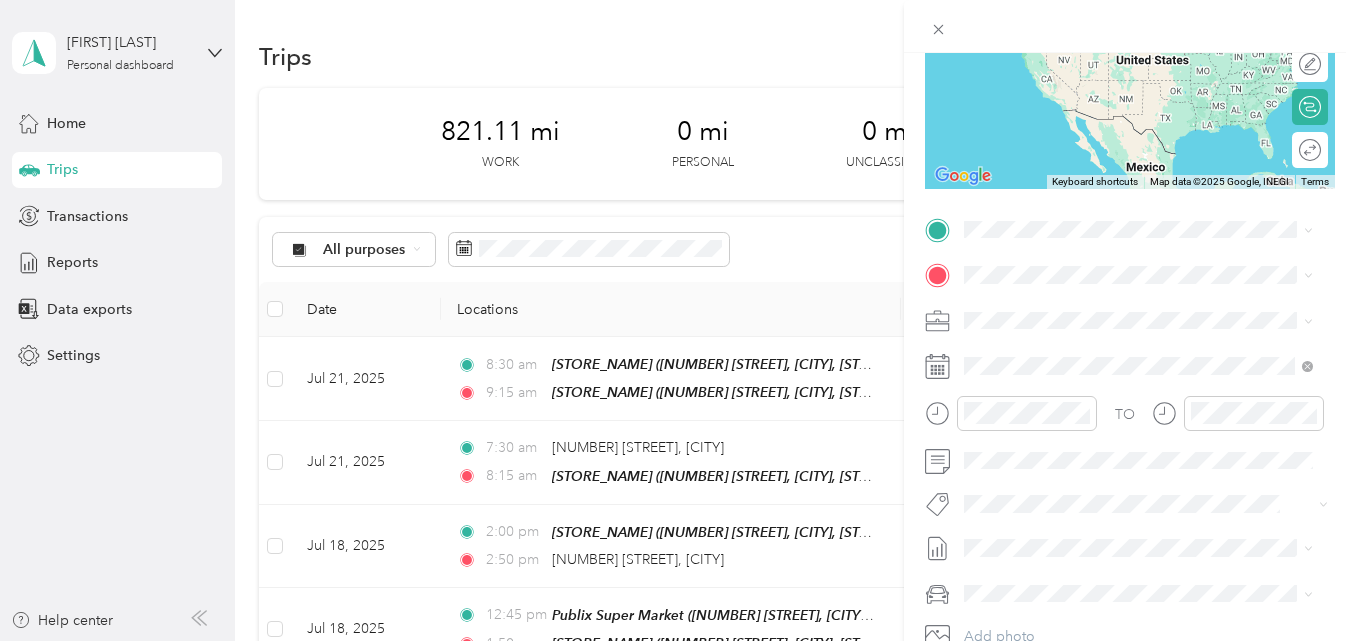 scroll, scrollTop: 300, scrollLeft: 0, axis: vertical 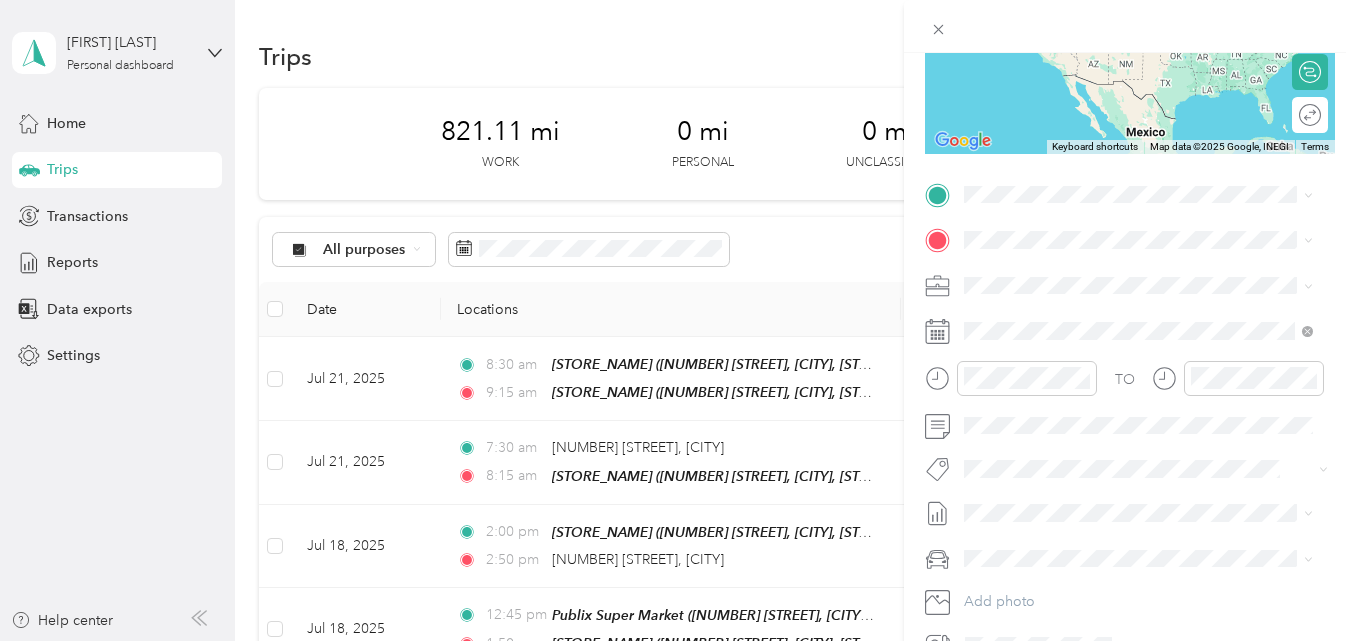 click on "[NUMBER] [STREET], [POSTAL_CODE], [CITY], [STATE], [COUNTRY]" at bounding box center (1148, 313) 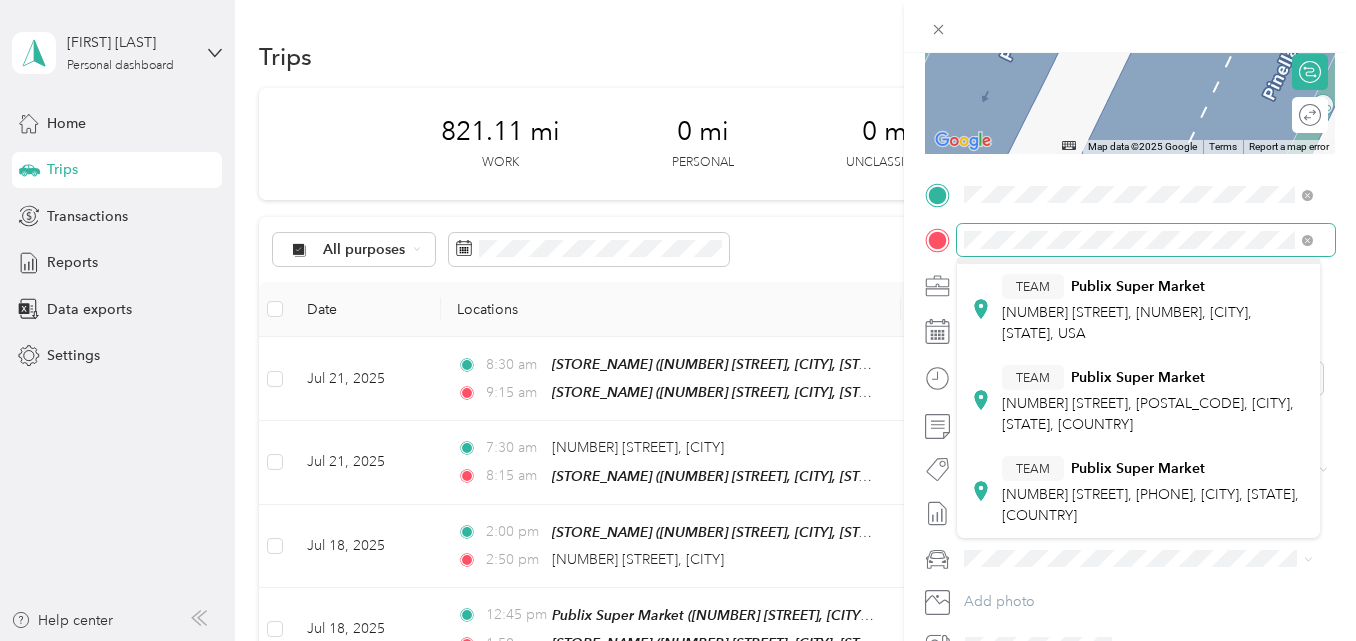 scroll, scrollTop: 0, scrollLeft: 0, axis: both 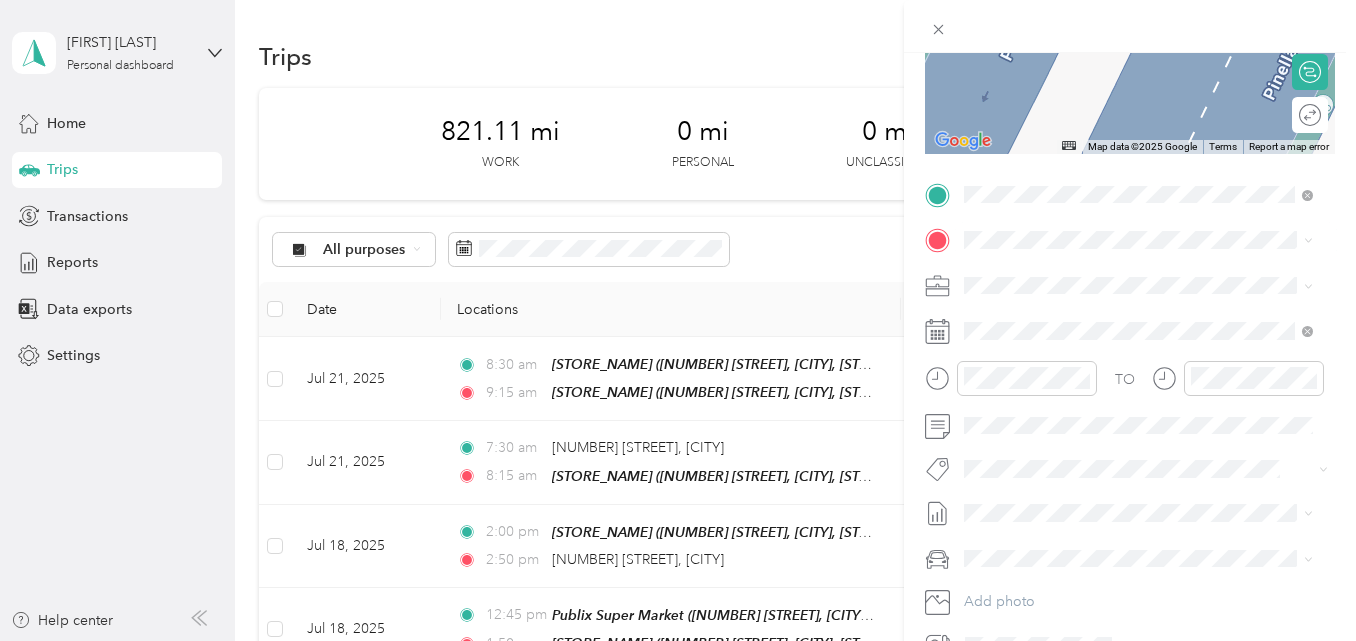click on "TEAM Publix Super Market 30535 Us Highway 19 N, 346844415, Palm Harbor, FL, USA" at bounding box center [1154, 338] 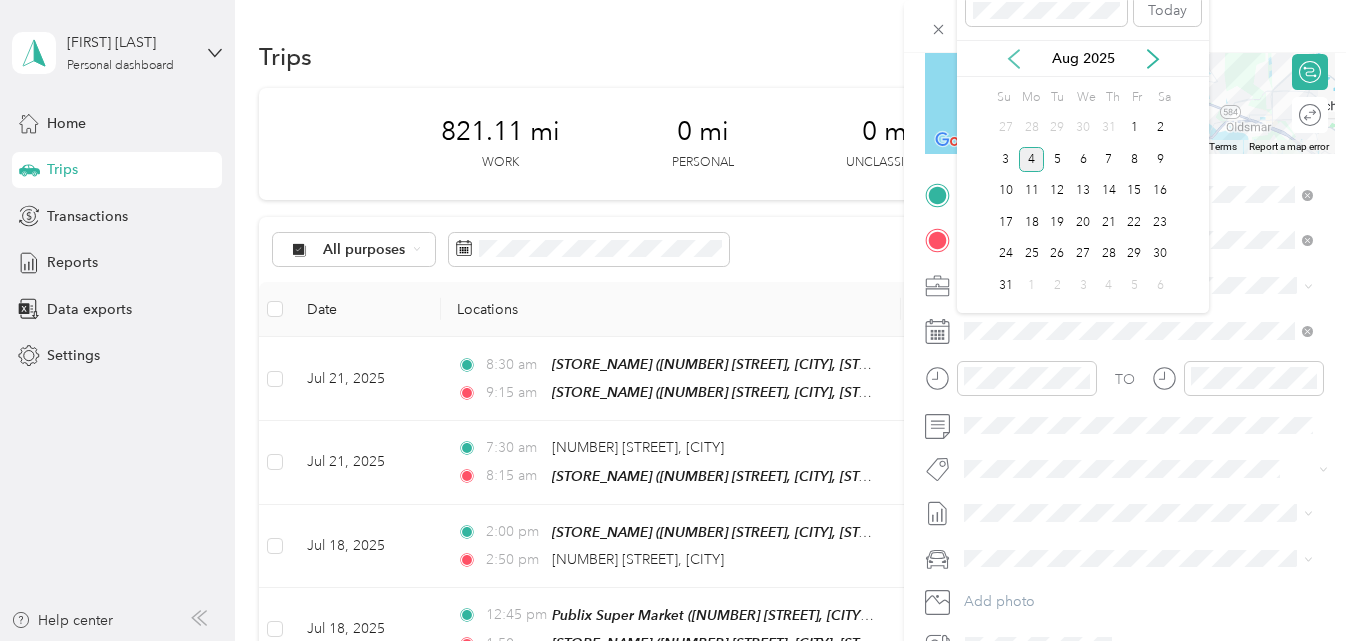 click 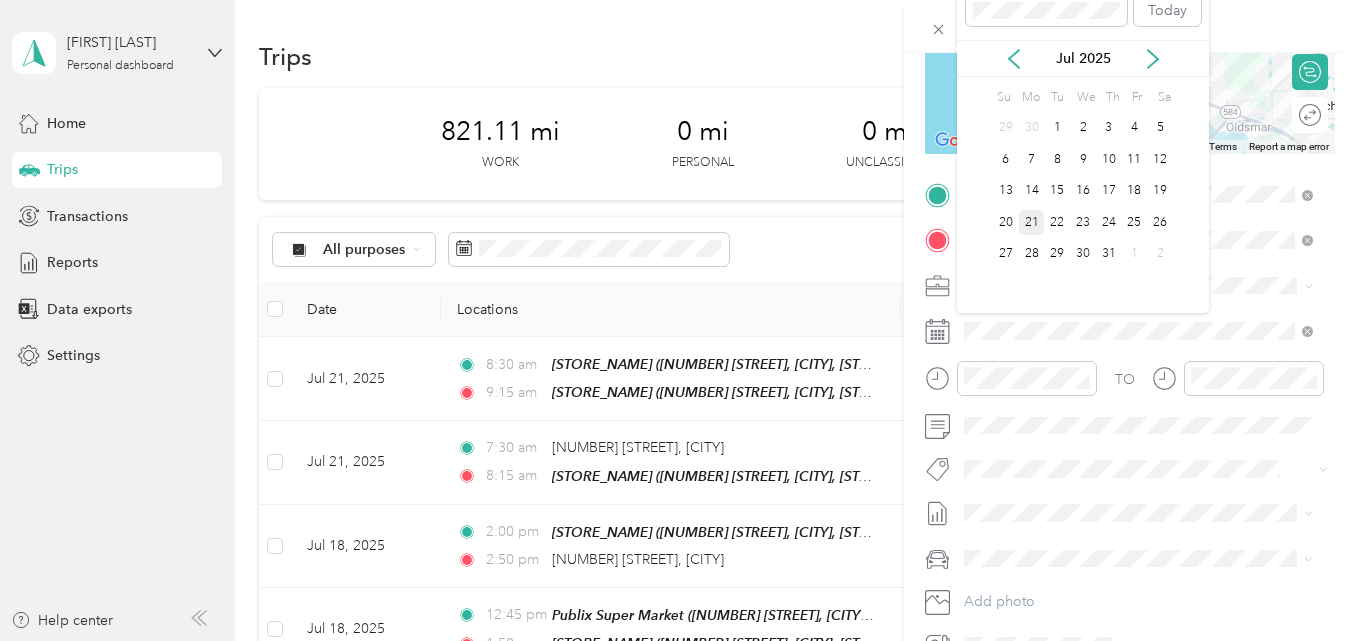 click on "21" at bounding box center [1032, 222] 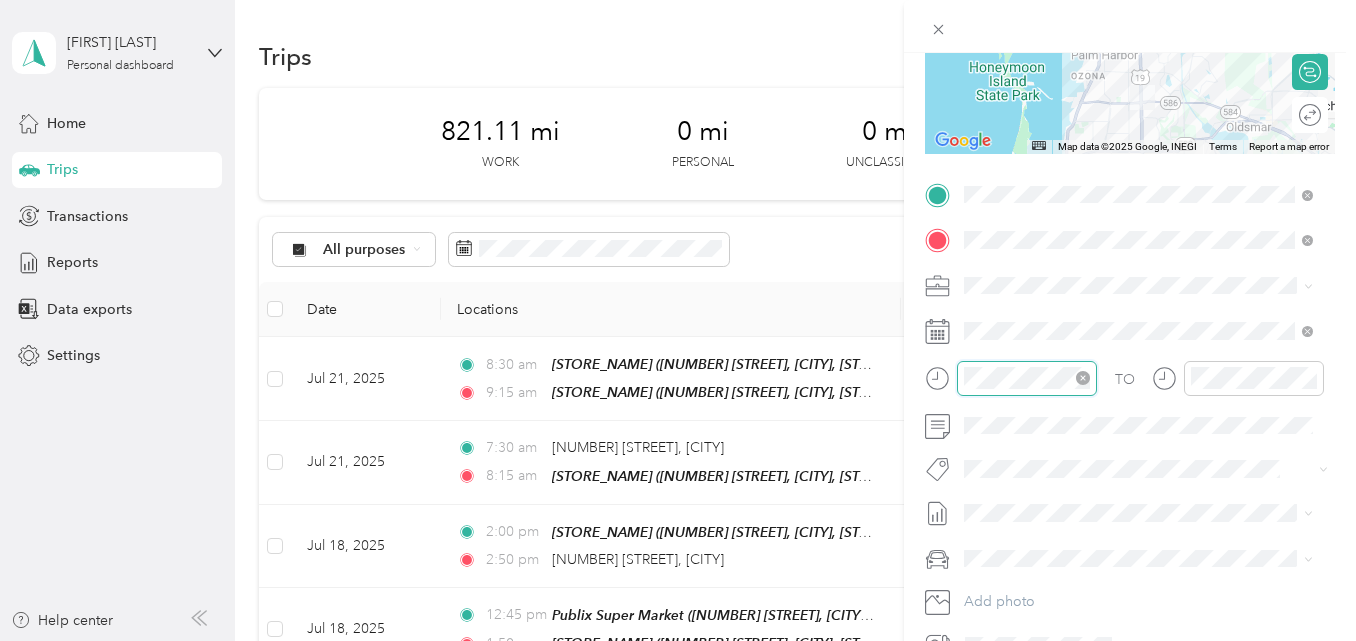 scroll, scrollTop: 120, scrollLeft: 0, axis: vertical 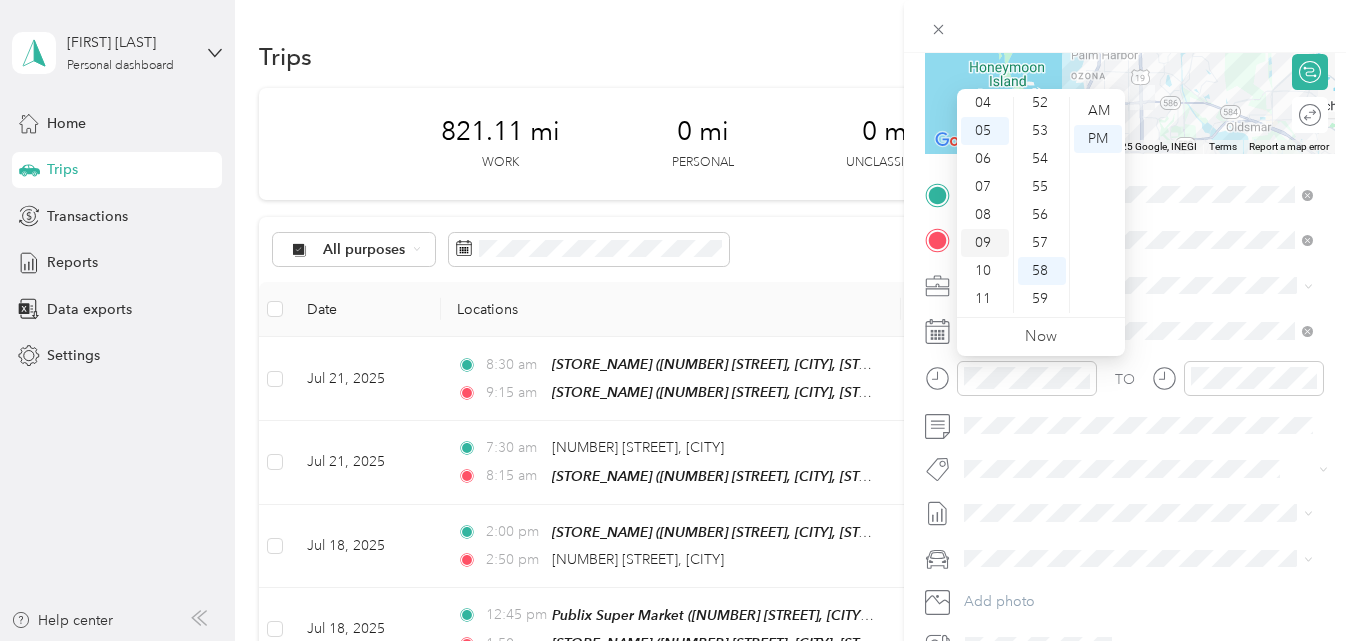 click on "09" at bounding box center [985, 243] 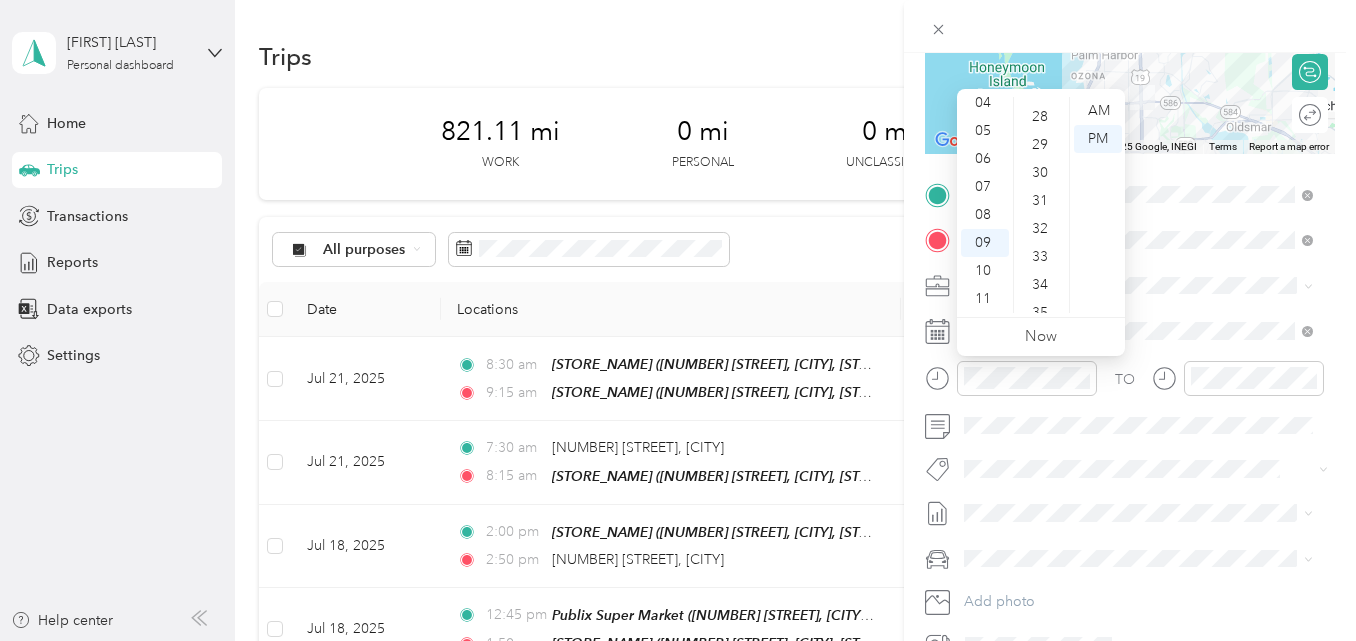 scroll, scrollTop: 764, scrollLeft: 0, axis: vertical 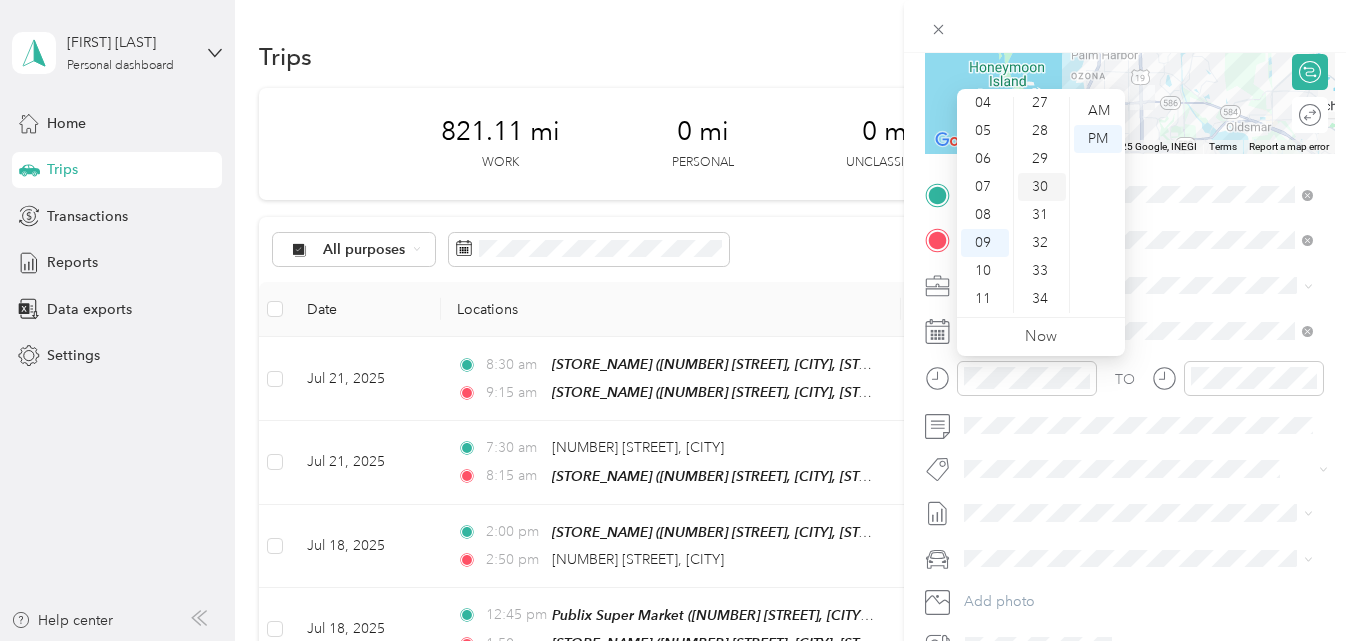 click on "30" at bounding box center [1042, 187] 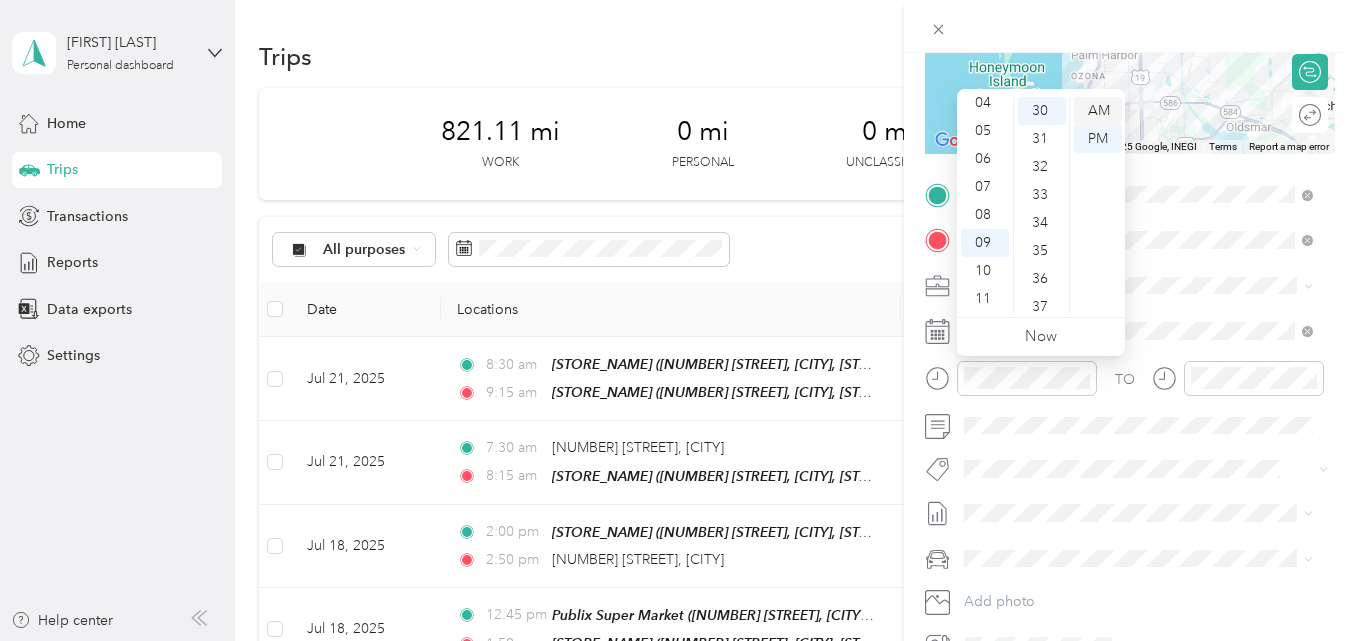 click on "AM" at bounding box center (1098, 111) 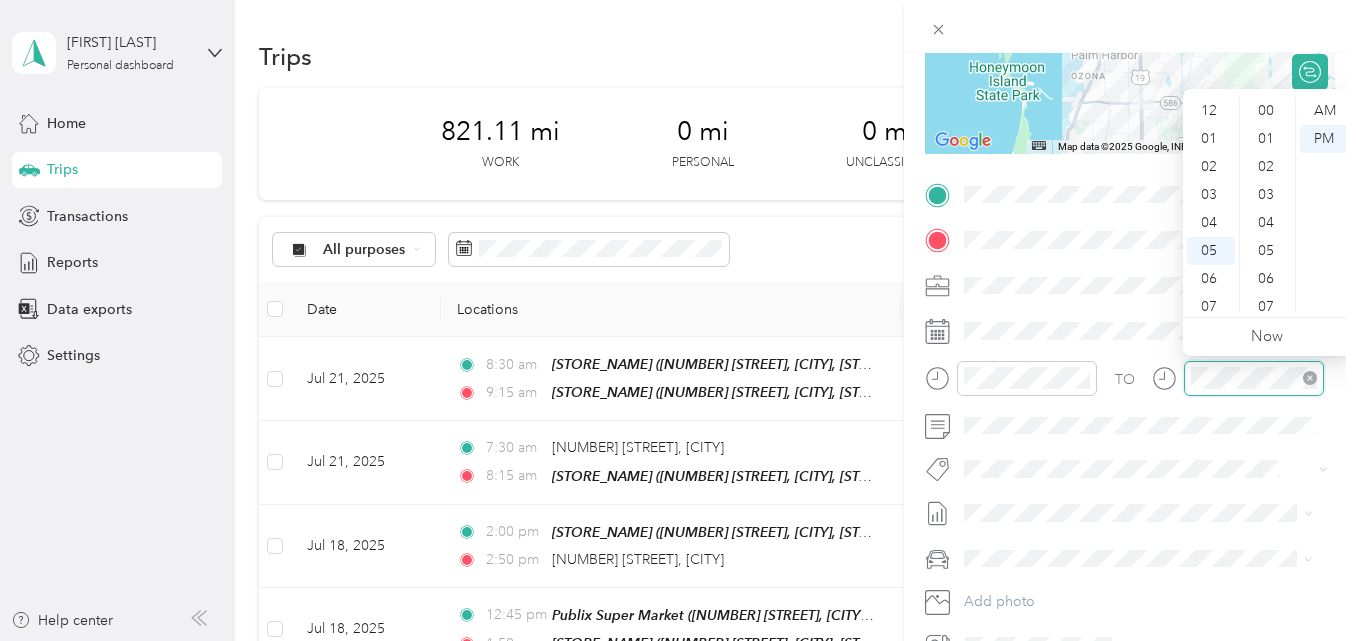 scroll, scrollTop: 120, scrollLeft: 0, axis: vertical 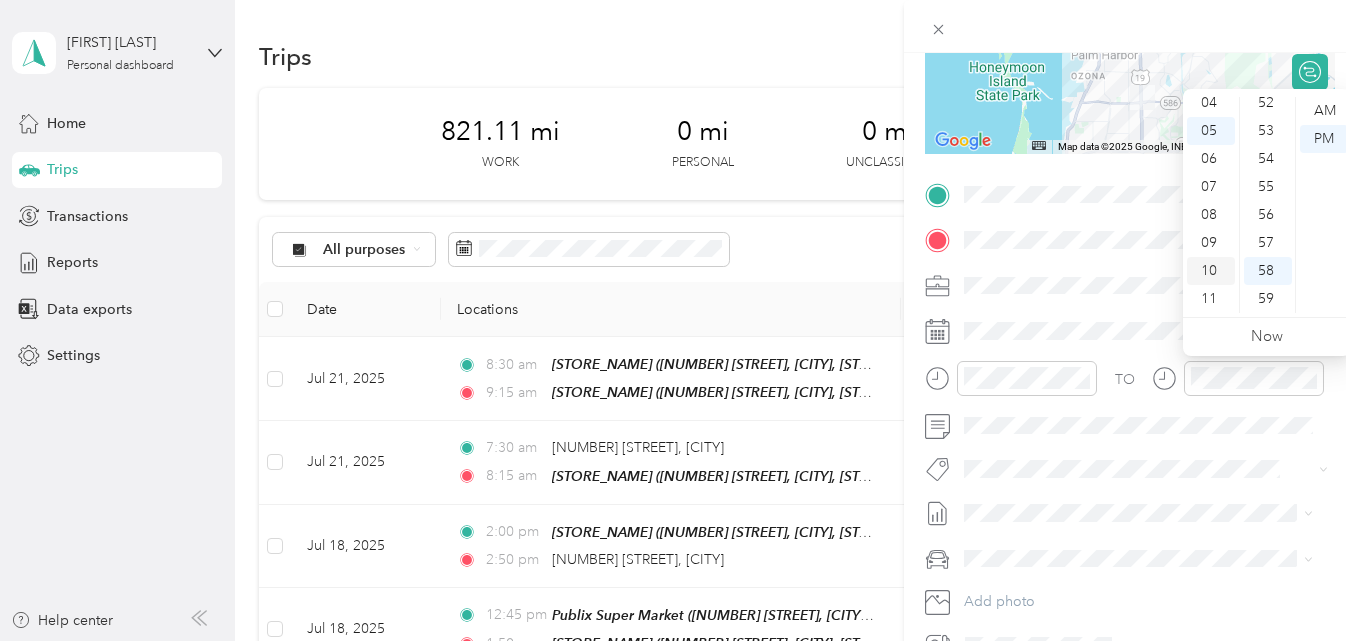 click on "10" at bounding box center [1211, 271] 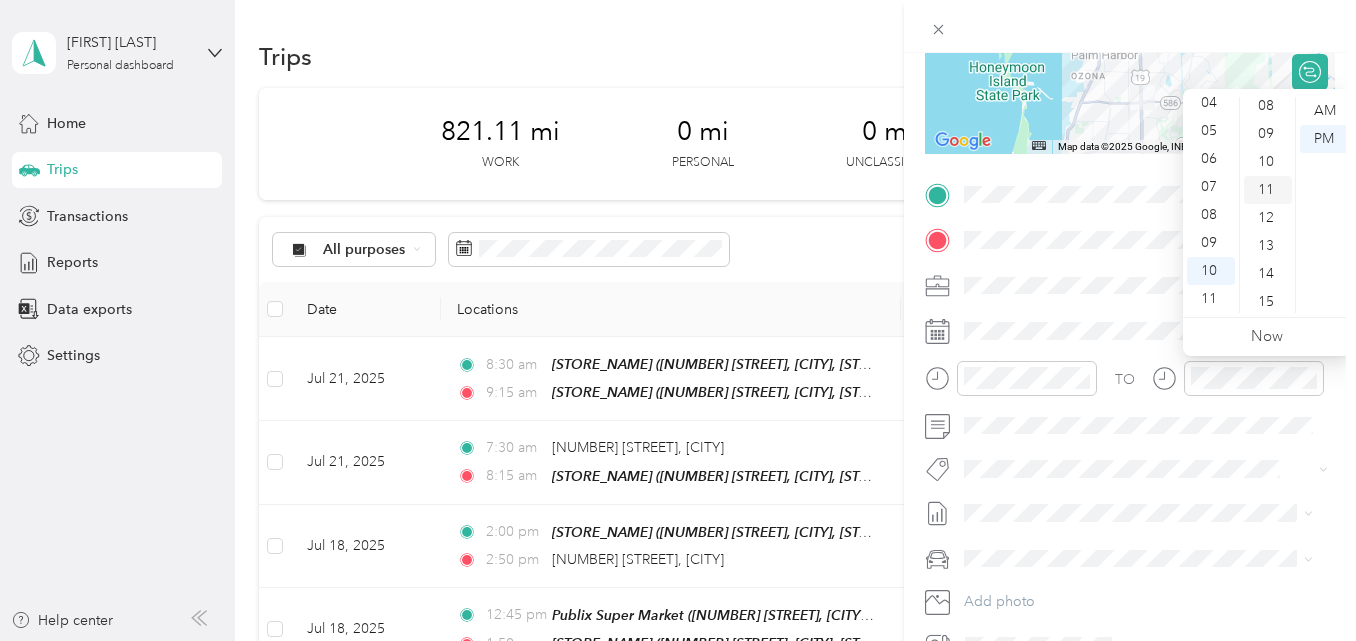 scroll, scrollTop: 264, scrollLeft: 0, axis: vertical 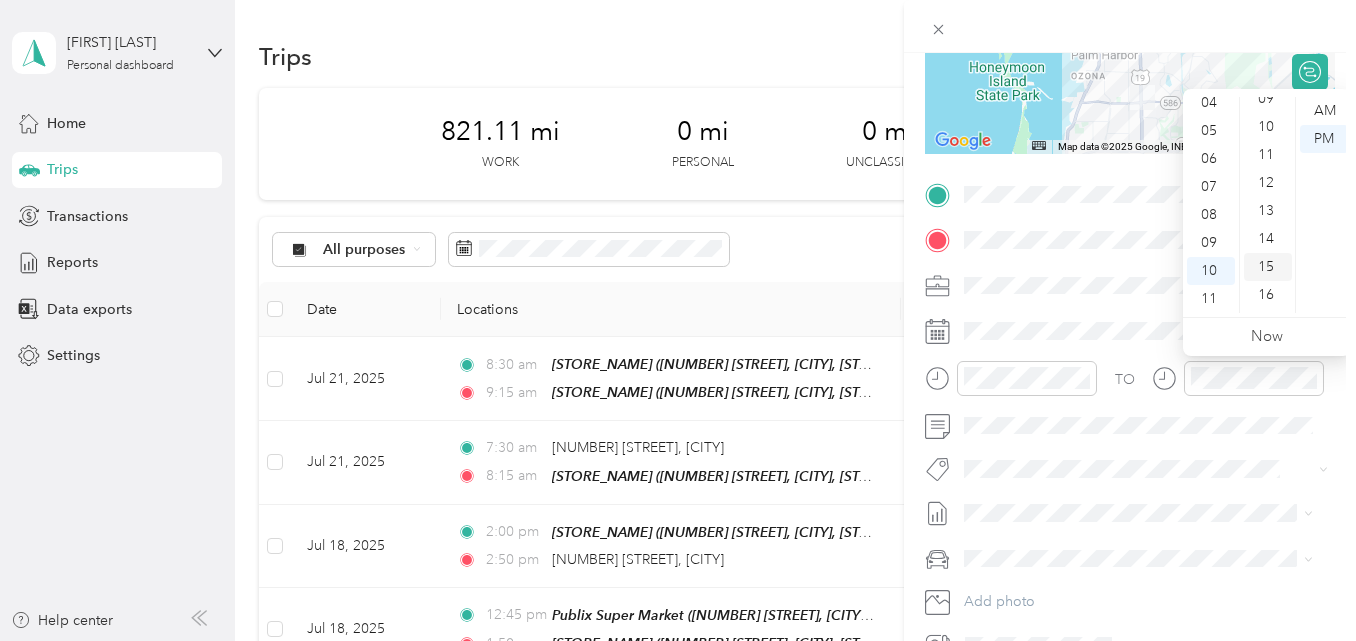 click on "15" at bounding box center [1268, 267] 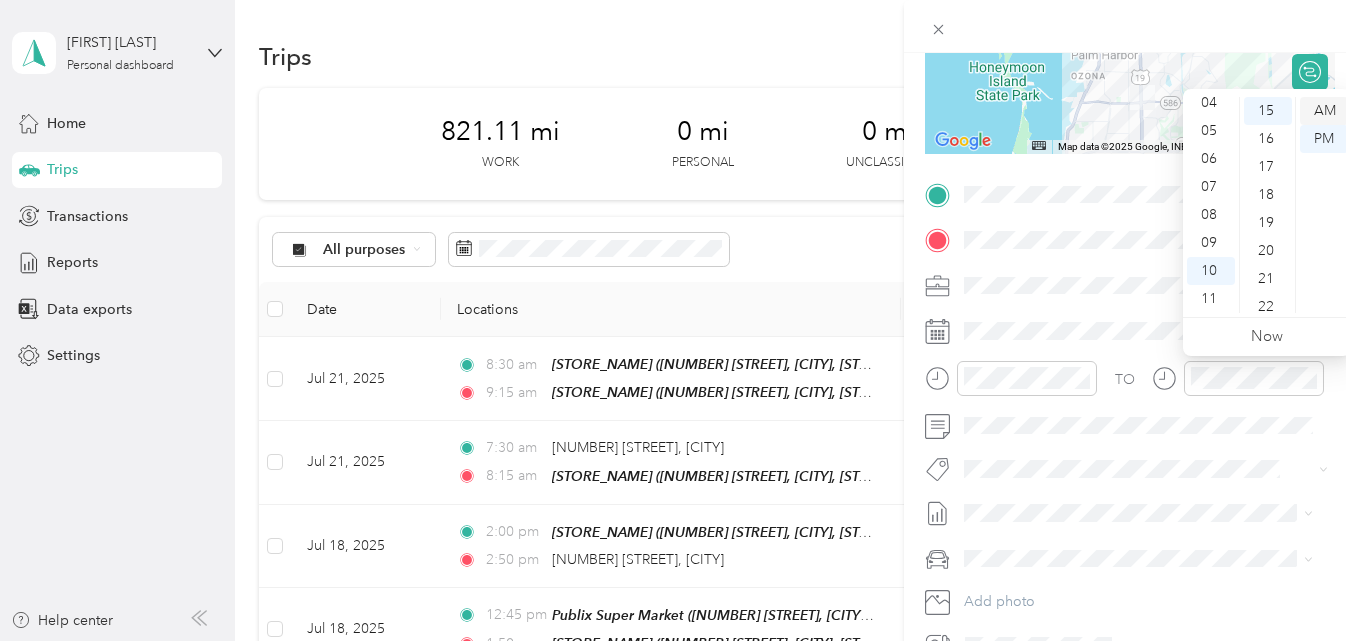 click on "AM" at bounding box center [1324, 111] 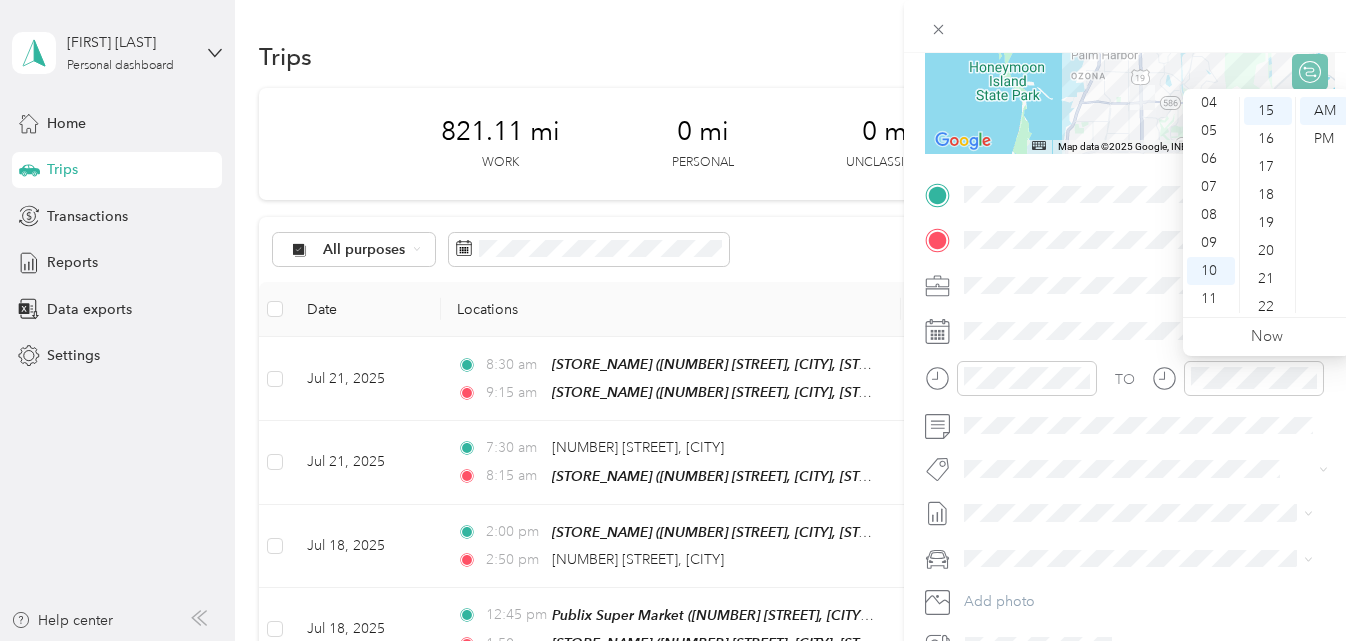 click at bounding box center [1130, 26] 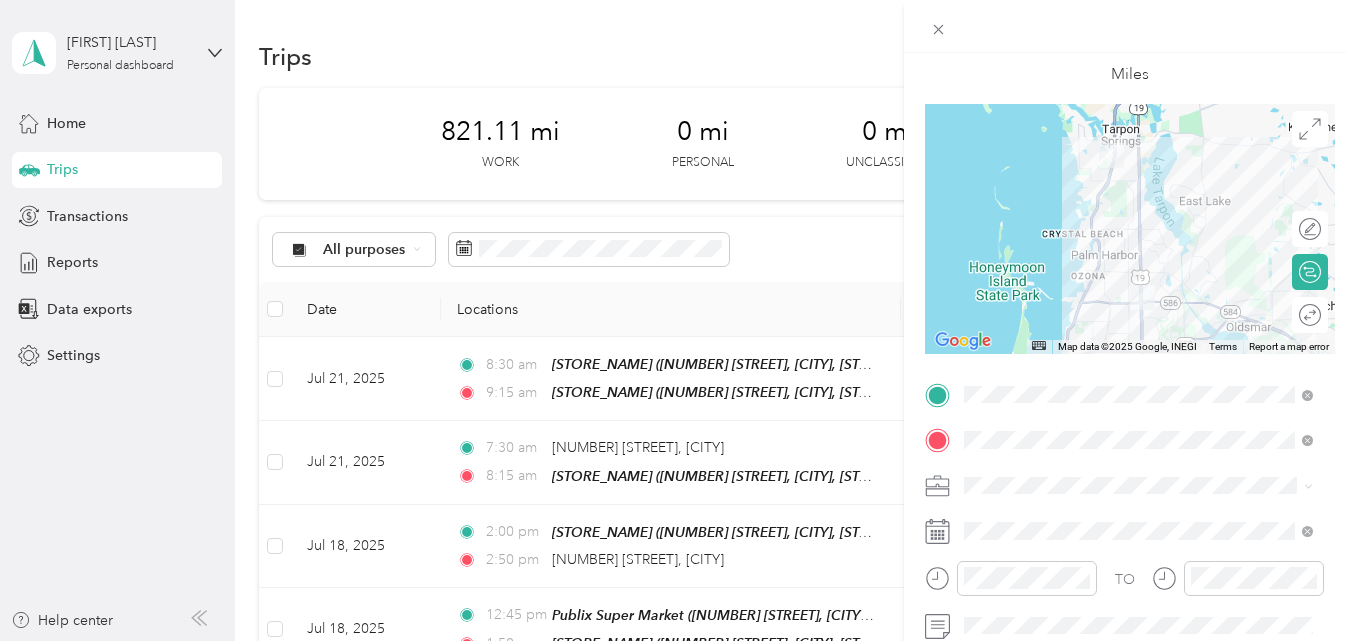 scroll, scrollTop: 0, scrollLeft: 0, axis: both 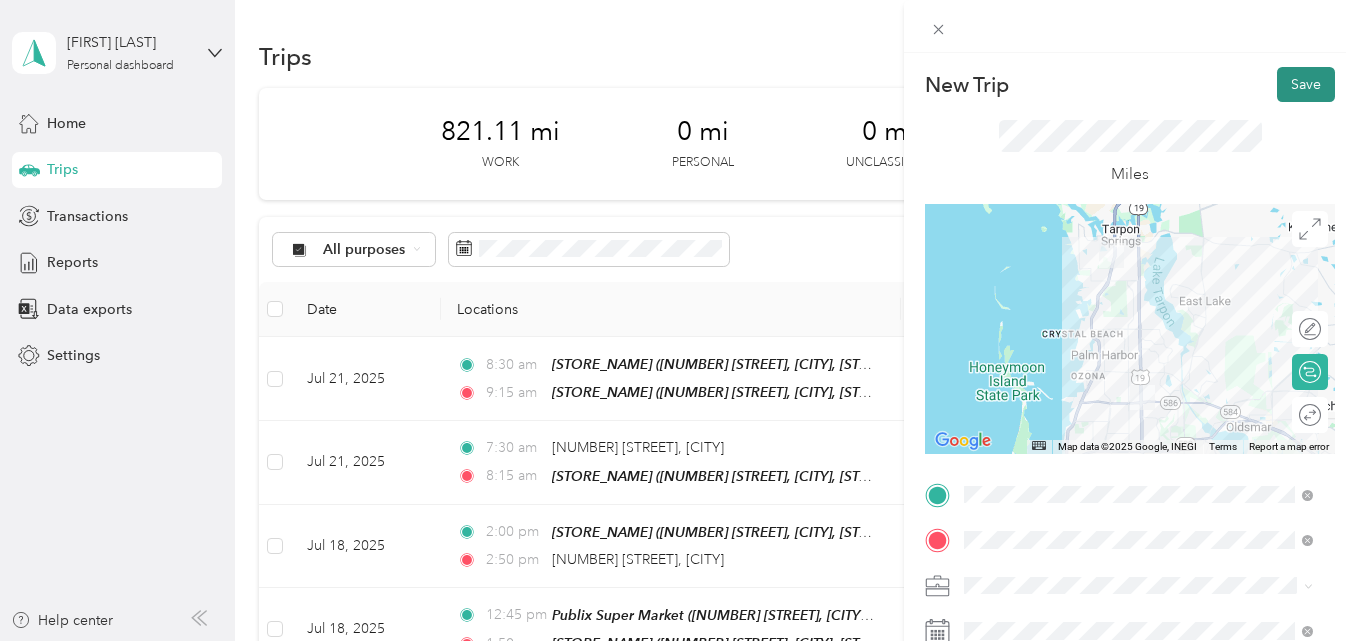 click on "Save" at bounding box center (1306, 84) 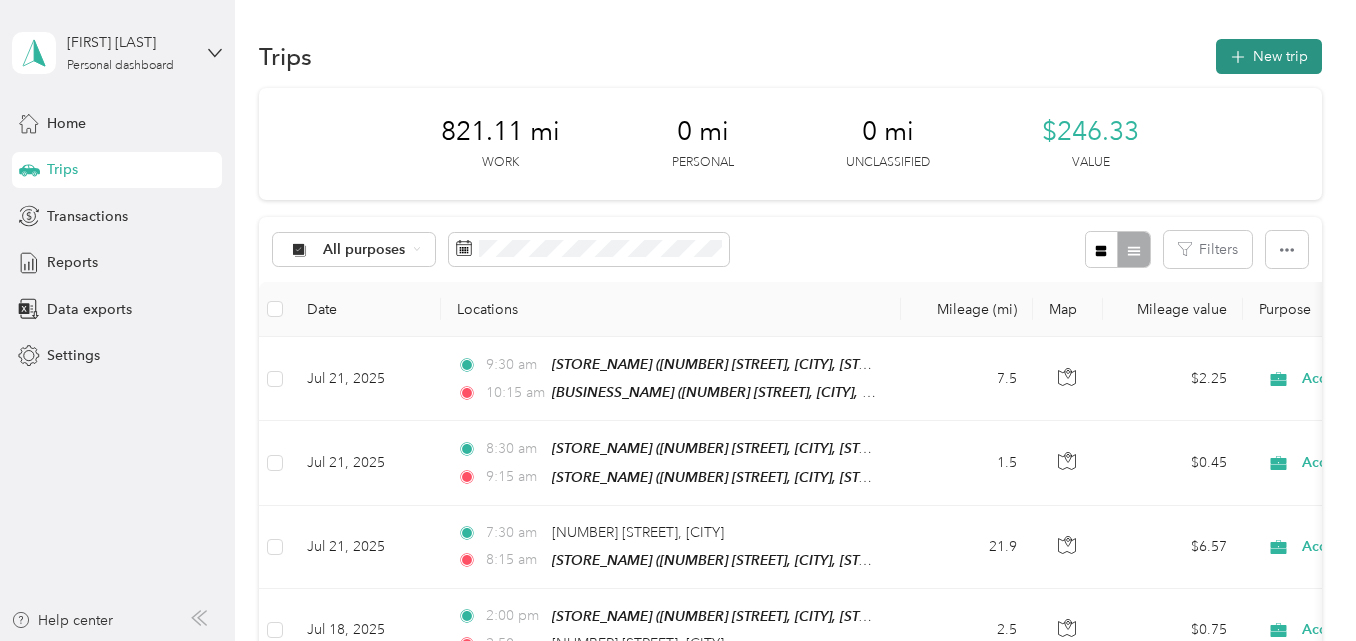 click on "New trip" at bounding box center (1269, 56) 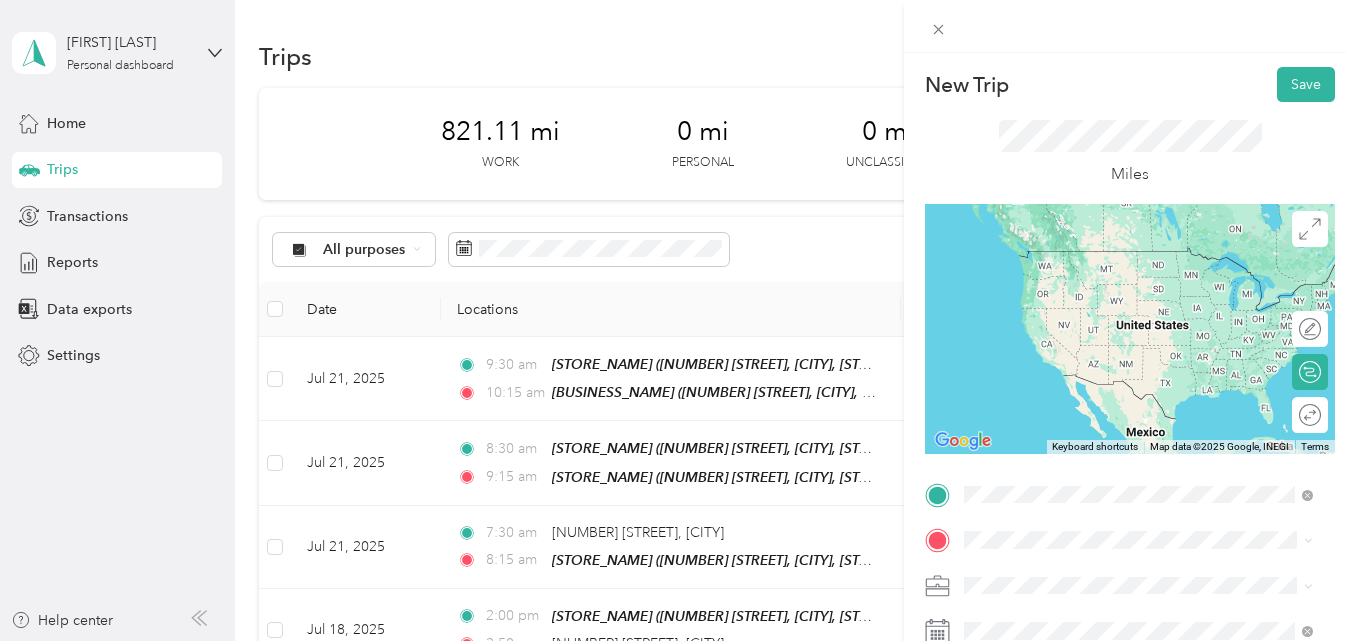 click on "30535 Us Highway 19 N, 346844415, Palm Harbor, FL, USA" at bounding box center (1127, 298) 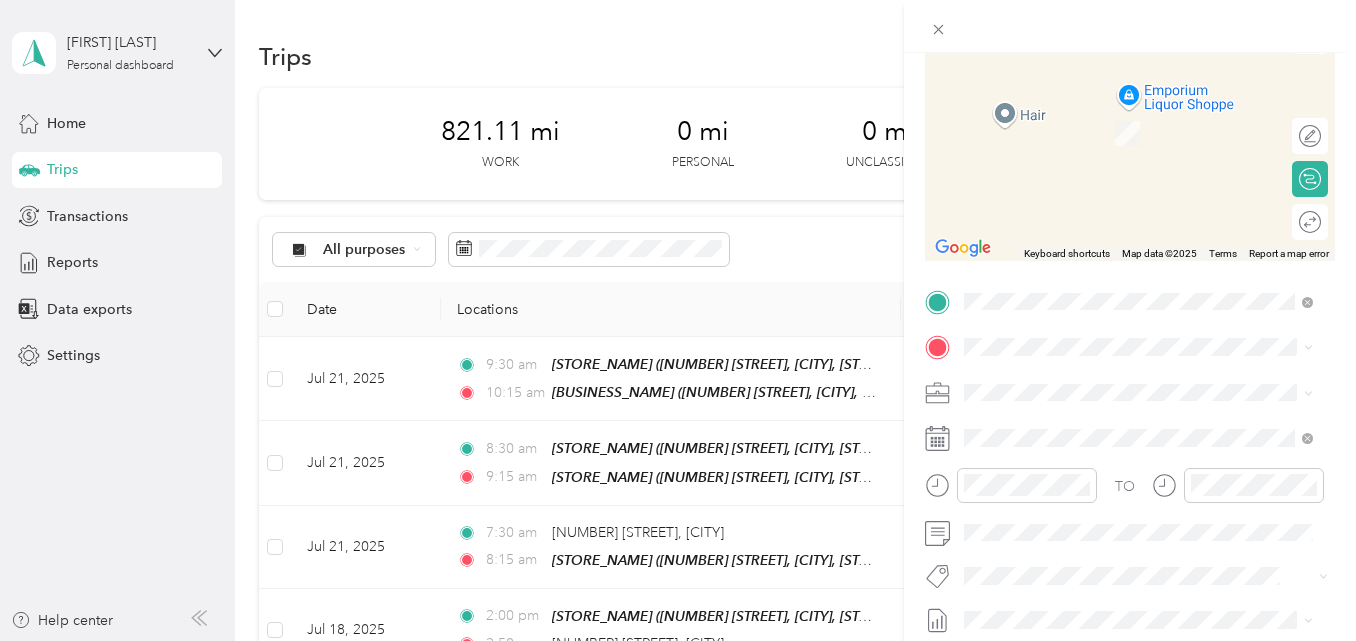 scroll, scrollTop: 200, scrollLeft: 0, axis: vertical 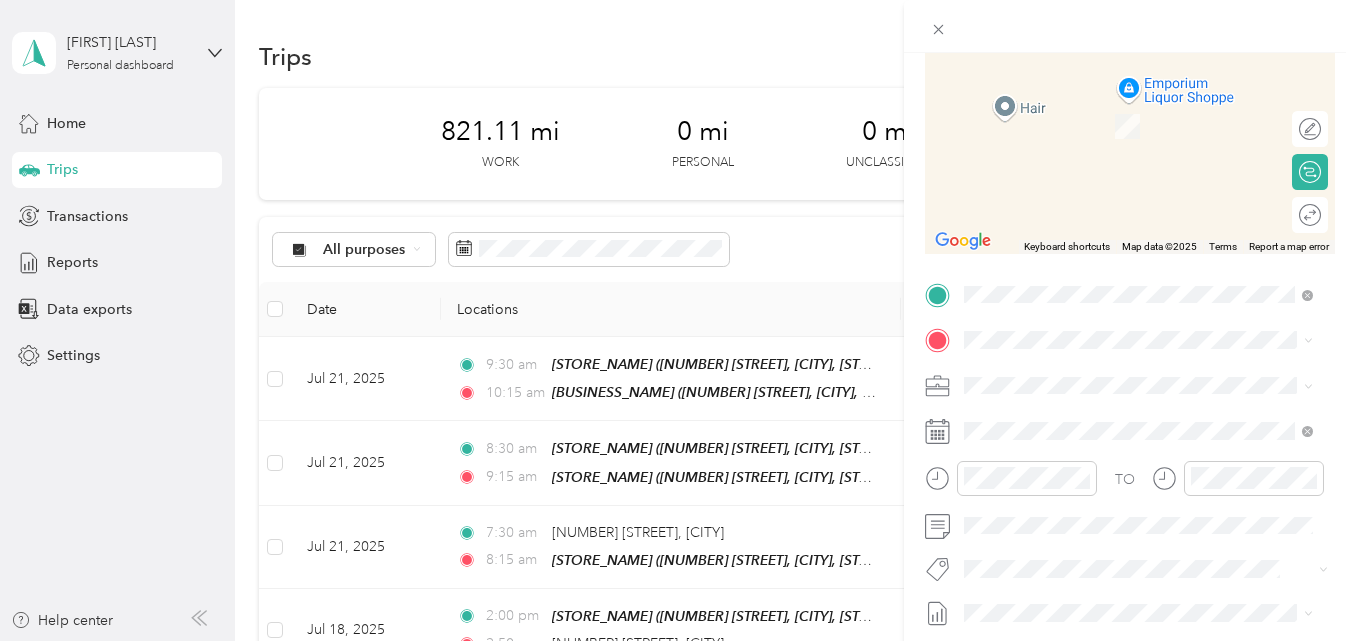 click on "33343 Us Highway 19 N, 346843128, Palm Harbor, FL, USA" at bounding box center [1148, 439] 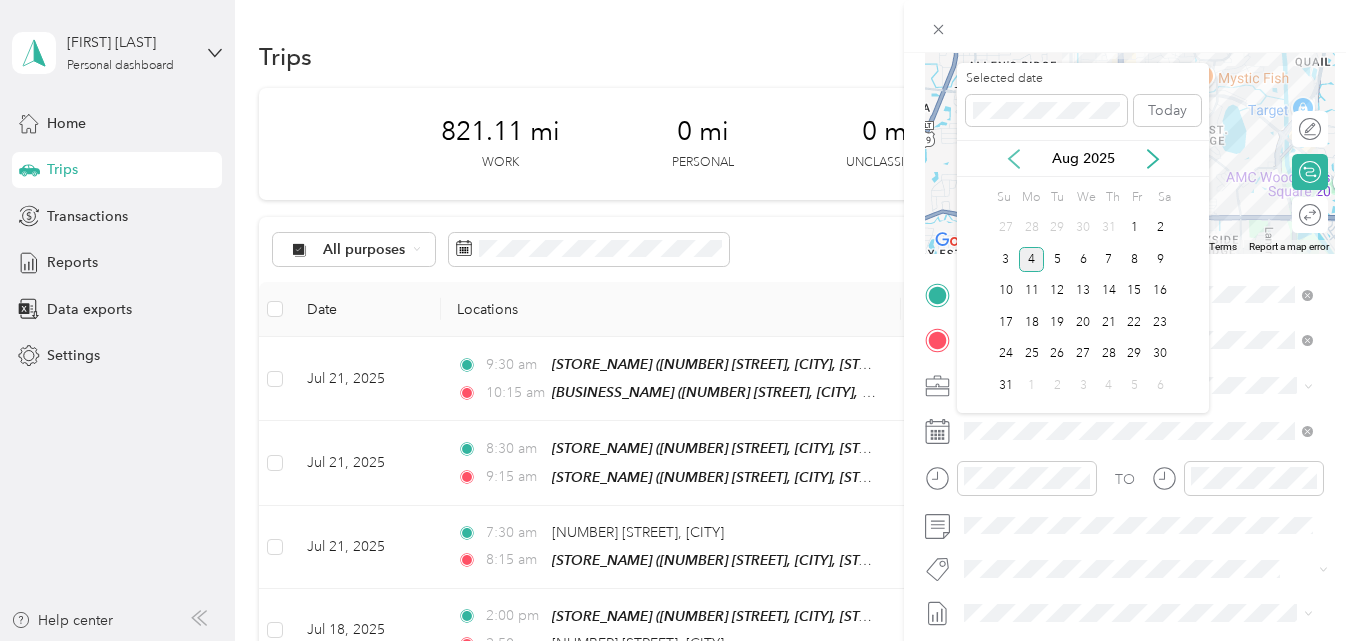 click 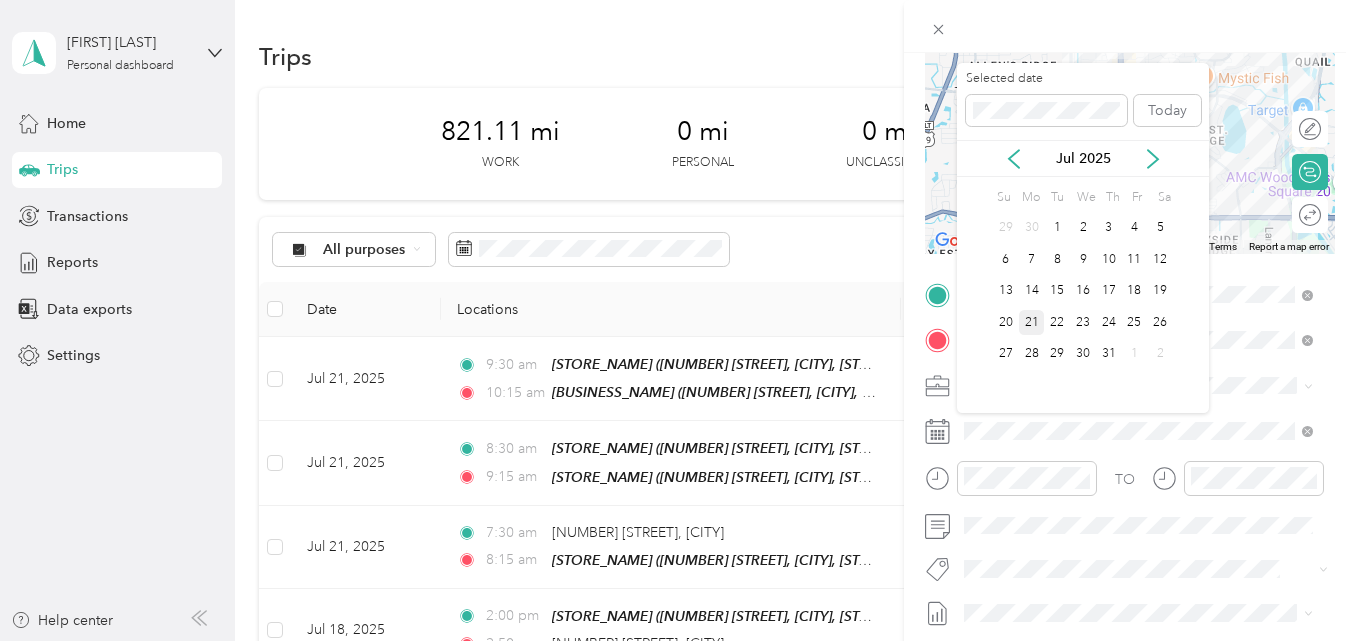 click on "21" at bounding box center [1032, 322] 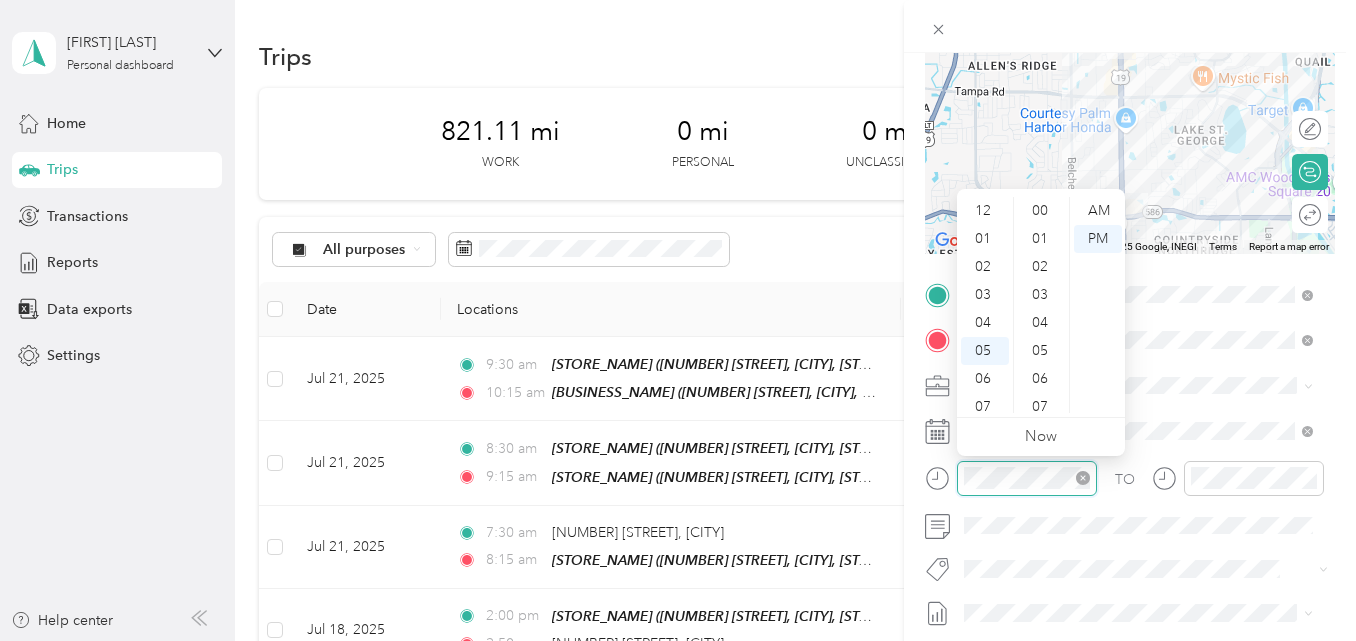 scroll, scrollTop: 120, scrollLeft: 0, axis: vertical 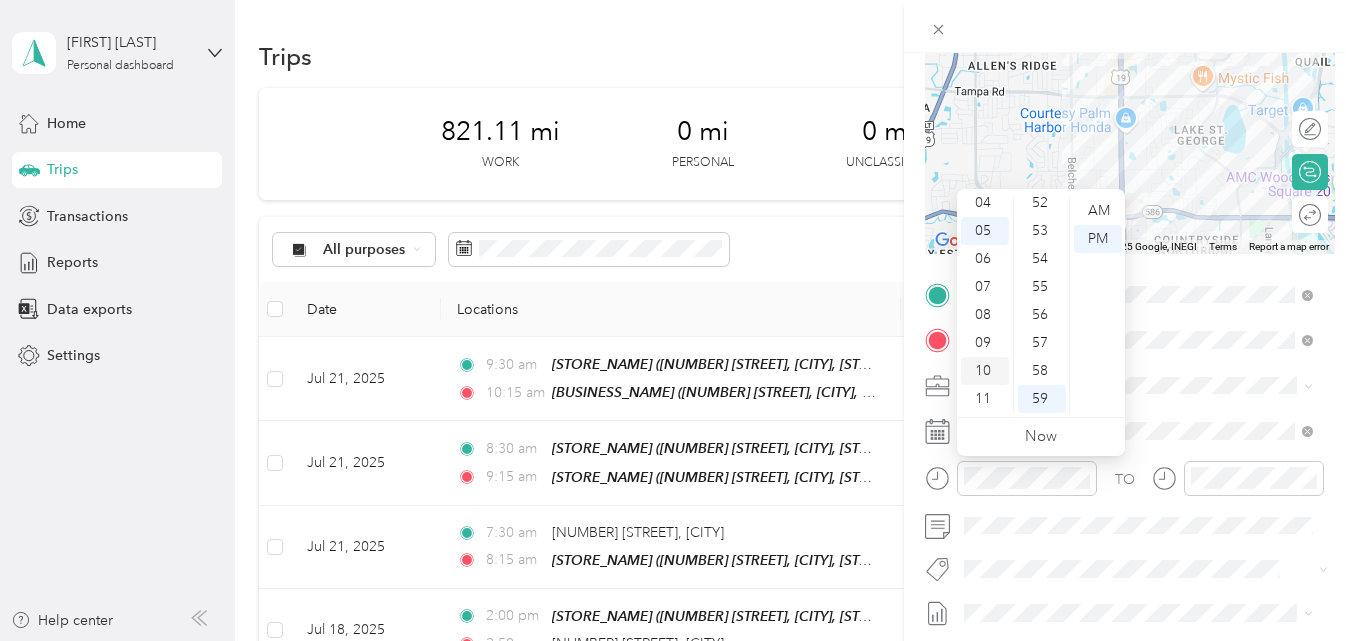 click on "10" at bounding box center [985, 371] 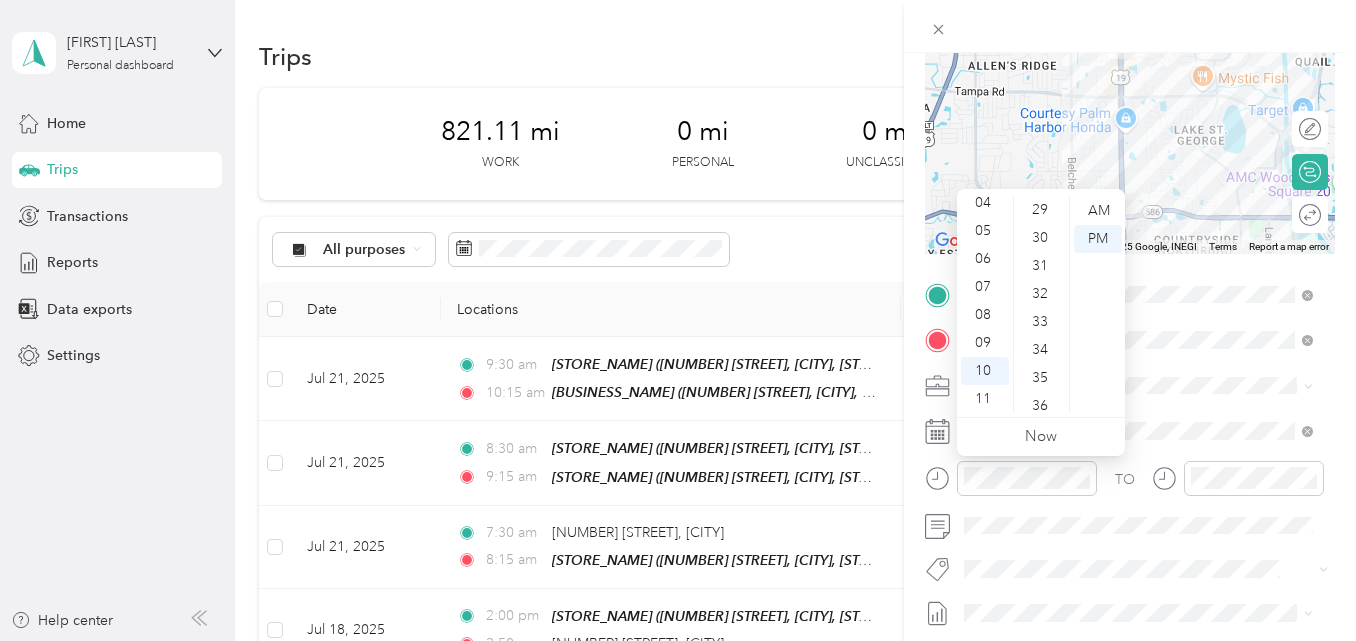 scroll, scrollTop: 764, scrollLeft: 0, axis: vertical 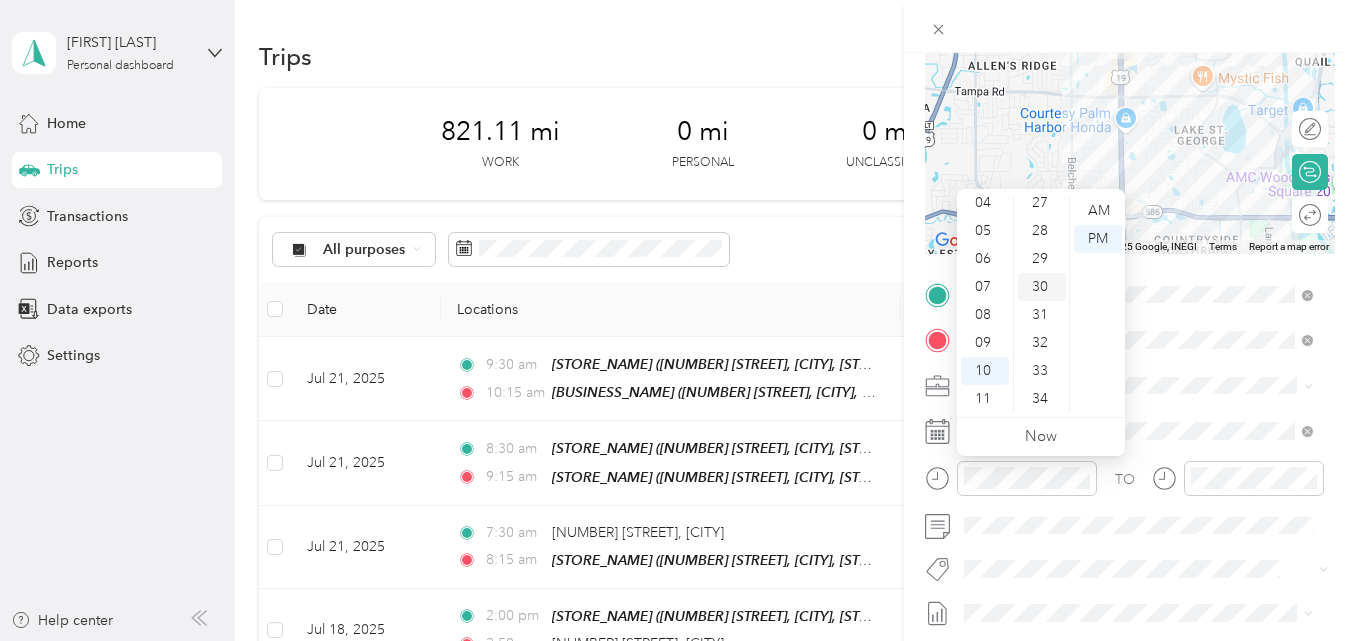 click on "30" at bounding box center (1042, 287) 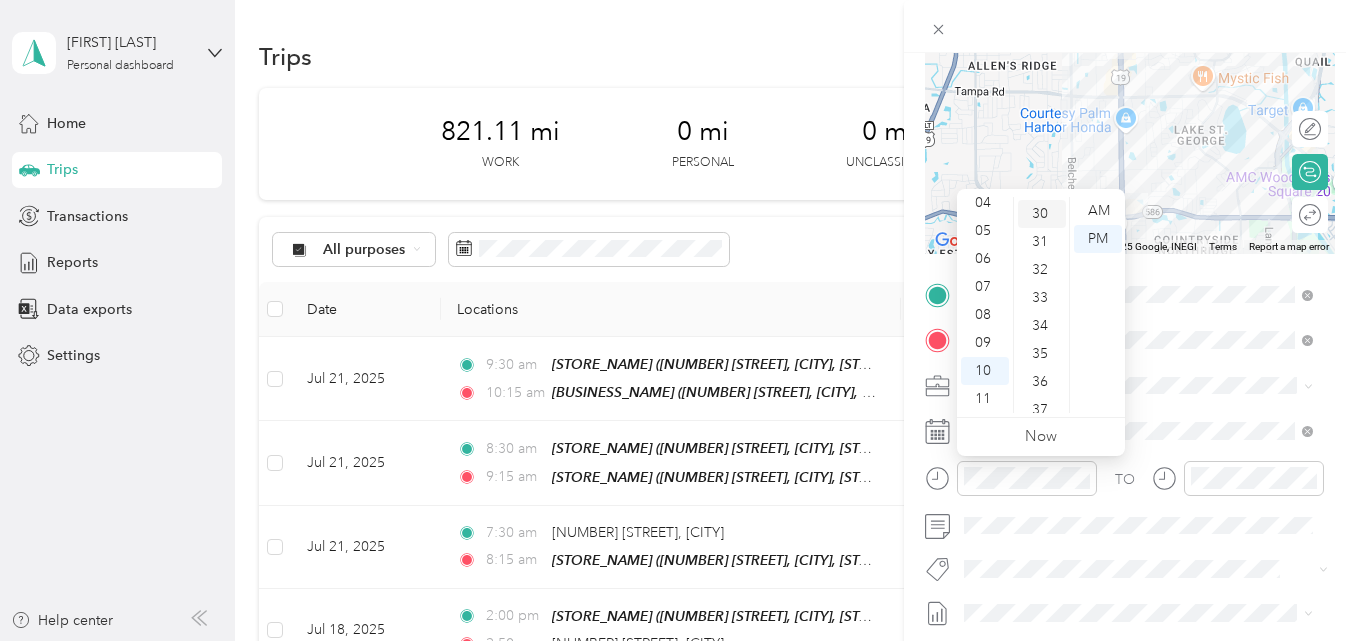 scroll, scrollTop: 840, scrollLeft: 0, axis: vertical 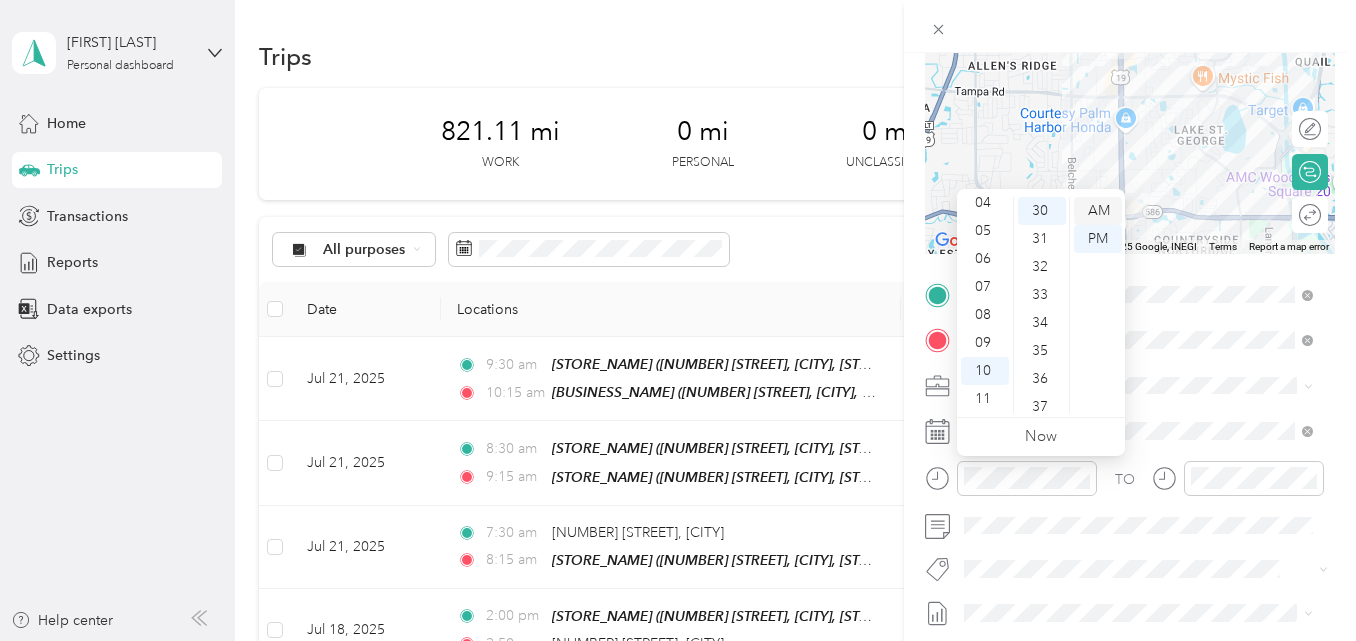 click on "AM" at bounding box center (1098, 211) 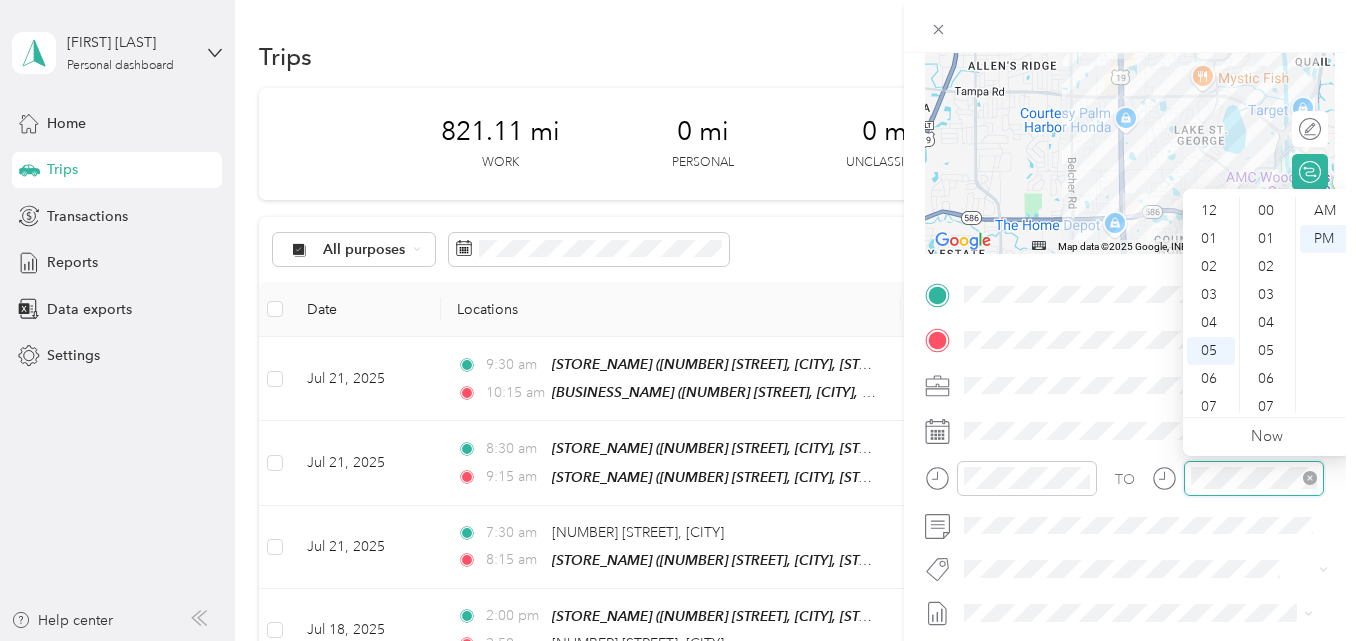scroll, scrollTop: 120, scrollLeft: 0, axis: vertical 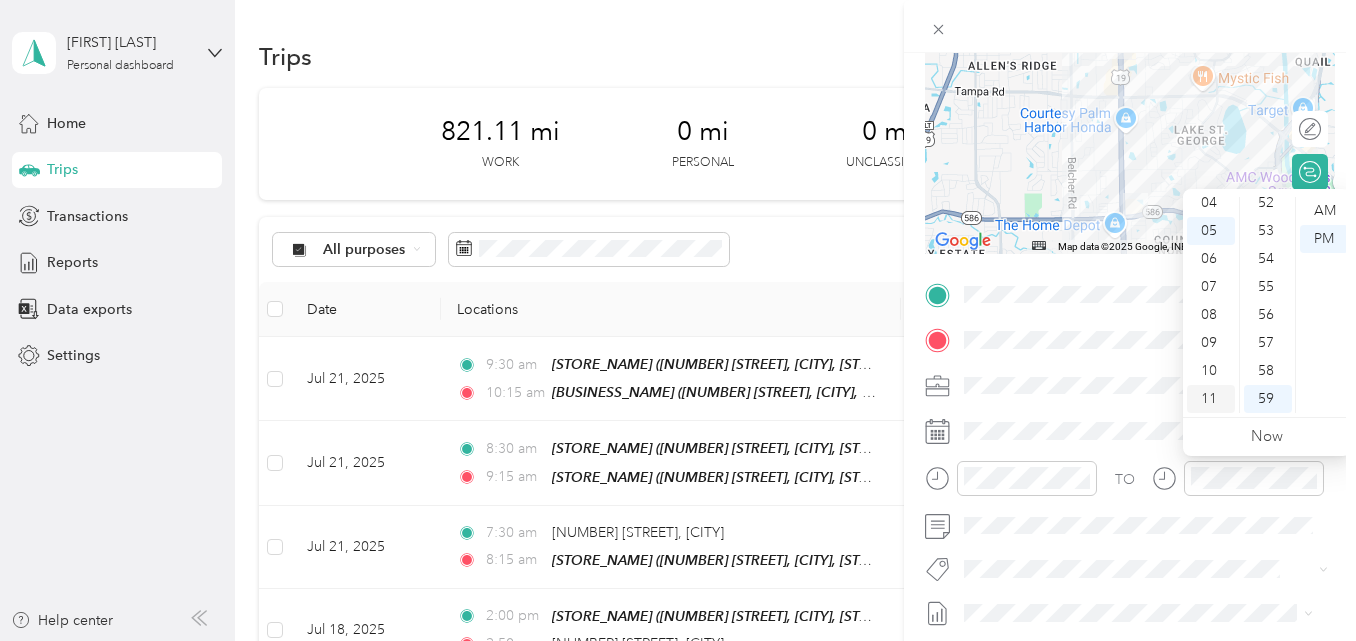 click on "11" at bounding box center [1211, 399] 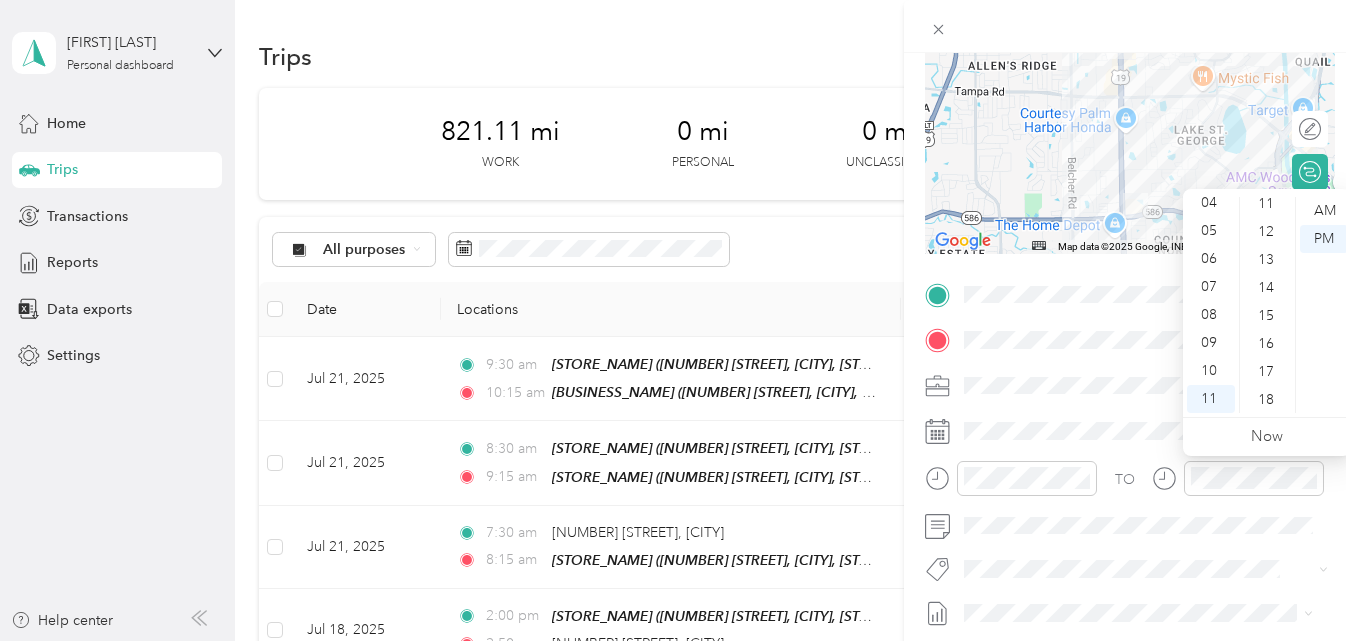 scroll, scrollTop: 364, scrollLeft: 0, axis: vertical 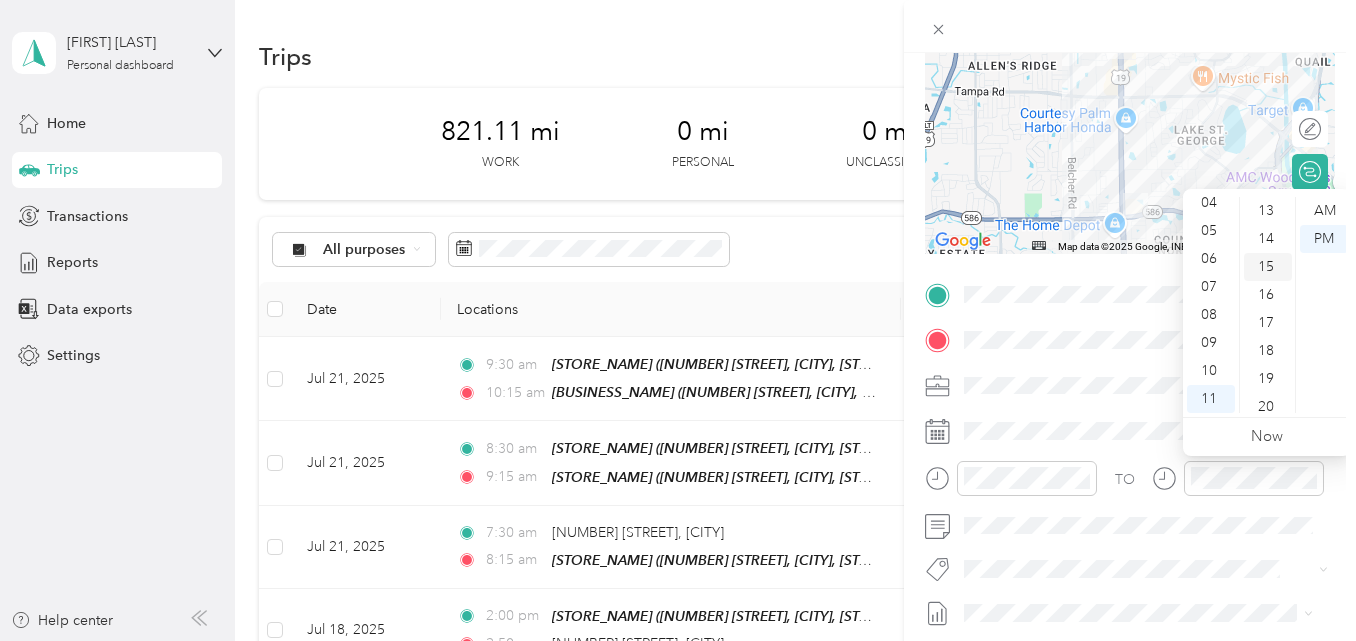click on "15" at bounding box center (1268, 267) 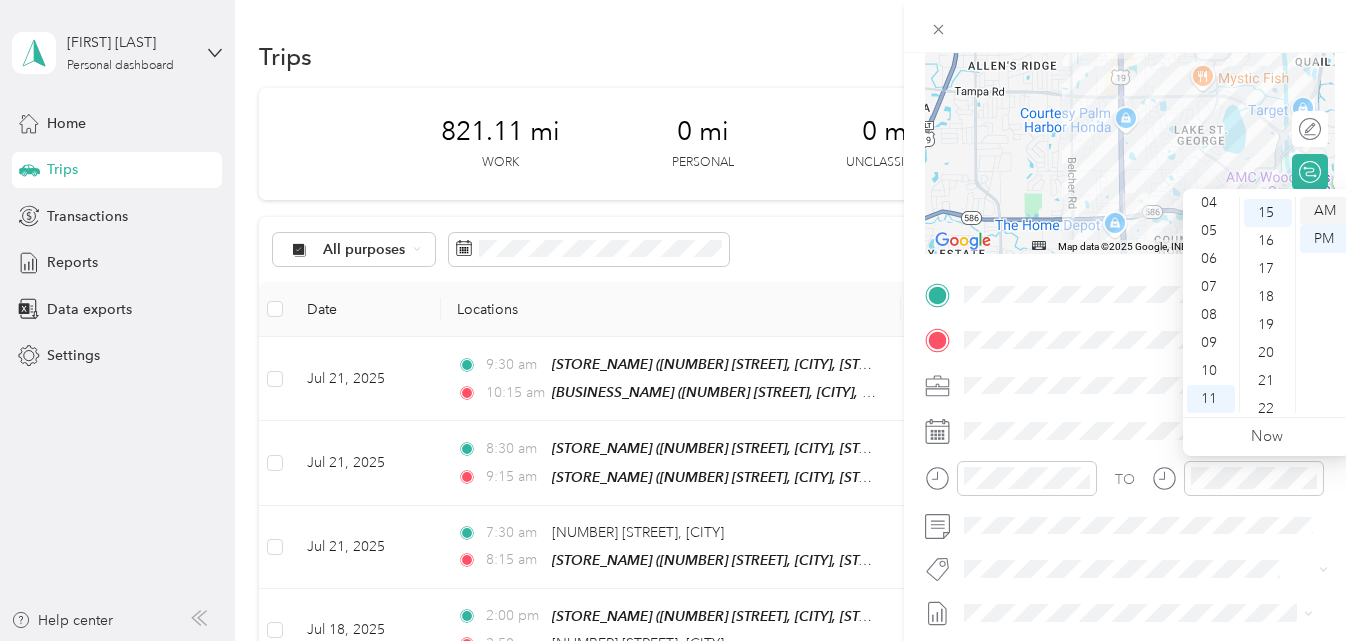 scroll, scrollTop: 420, scrollLeft: 0, axis: vertical 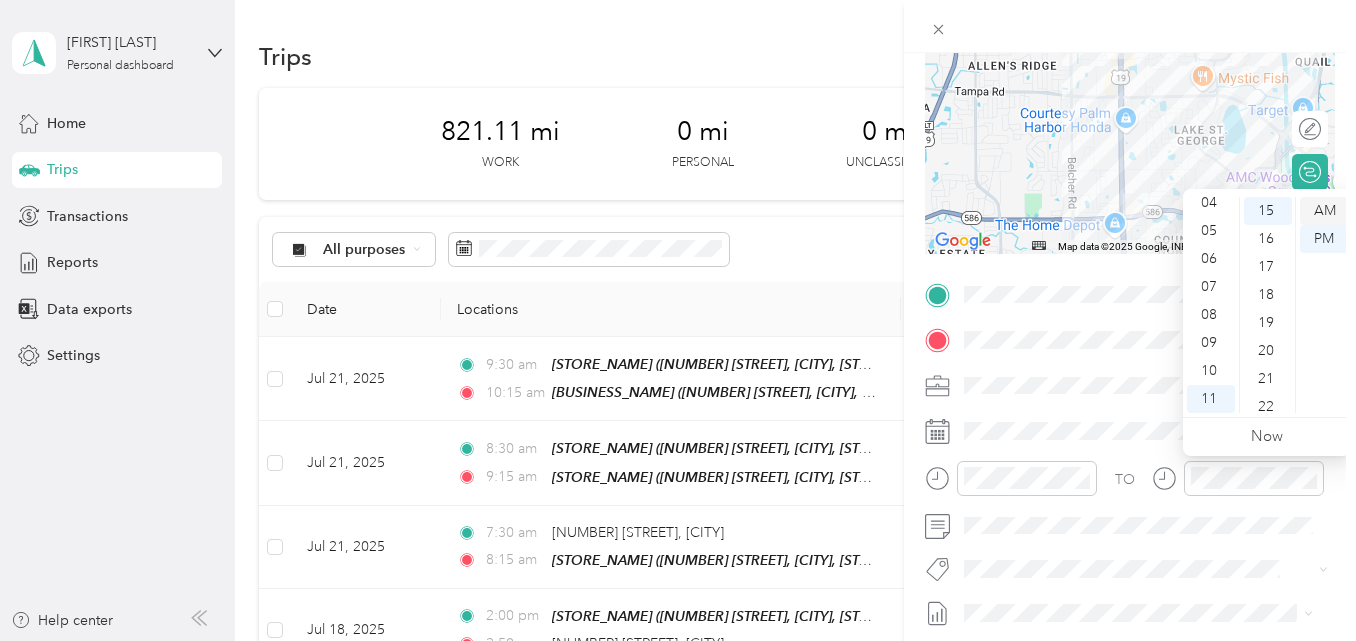 click on "AM" at bounding box center (1324, 211) 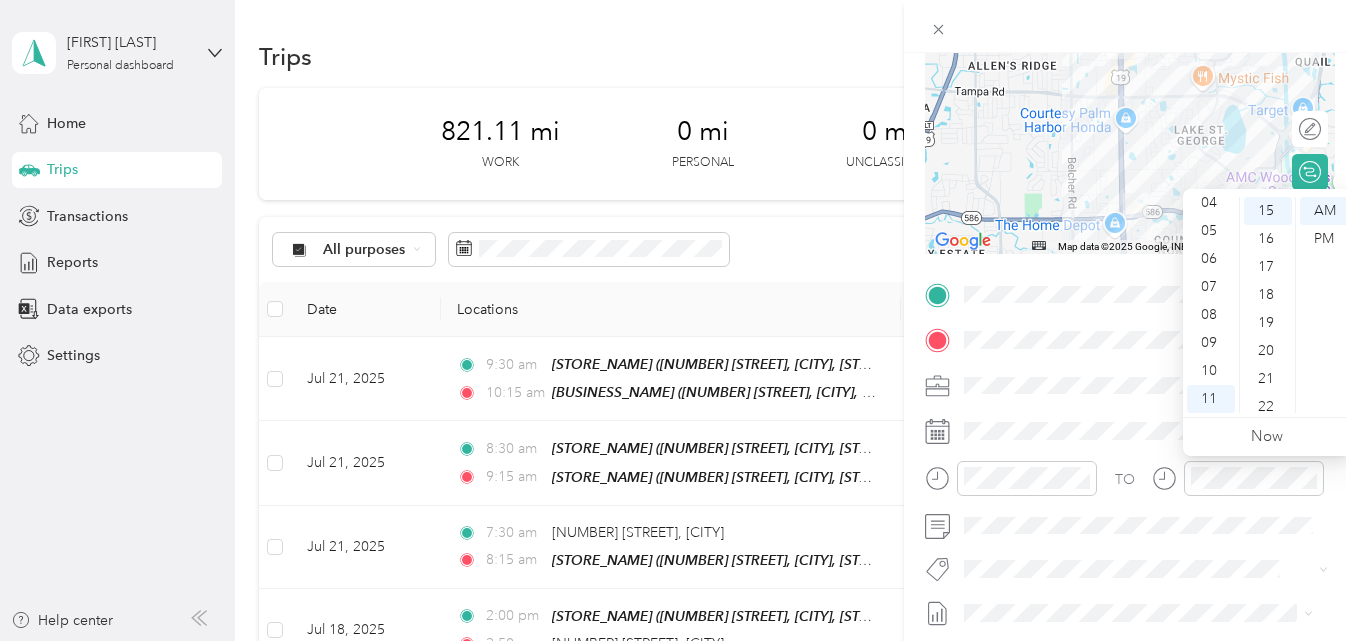 scroll, scrollTop: 42, scrollLeft: 0, axis: vertical 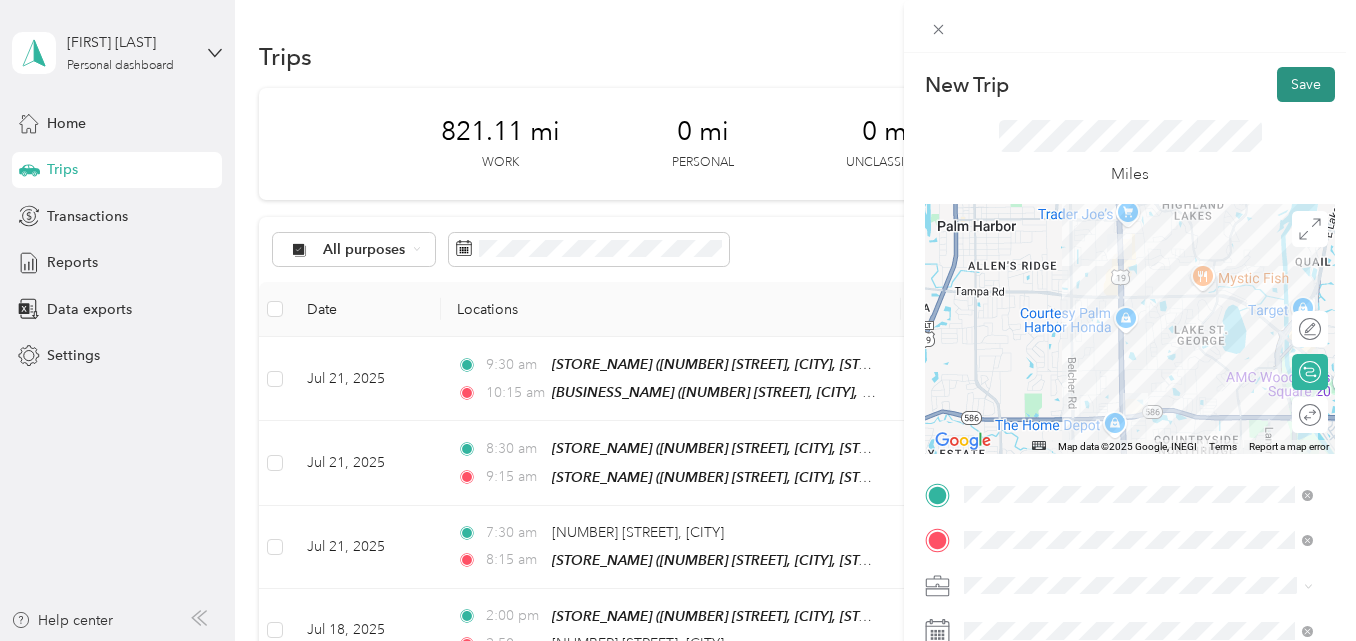 click on "Save" at bounding box center [1306, 84] 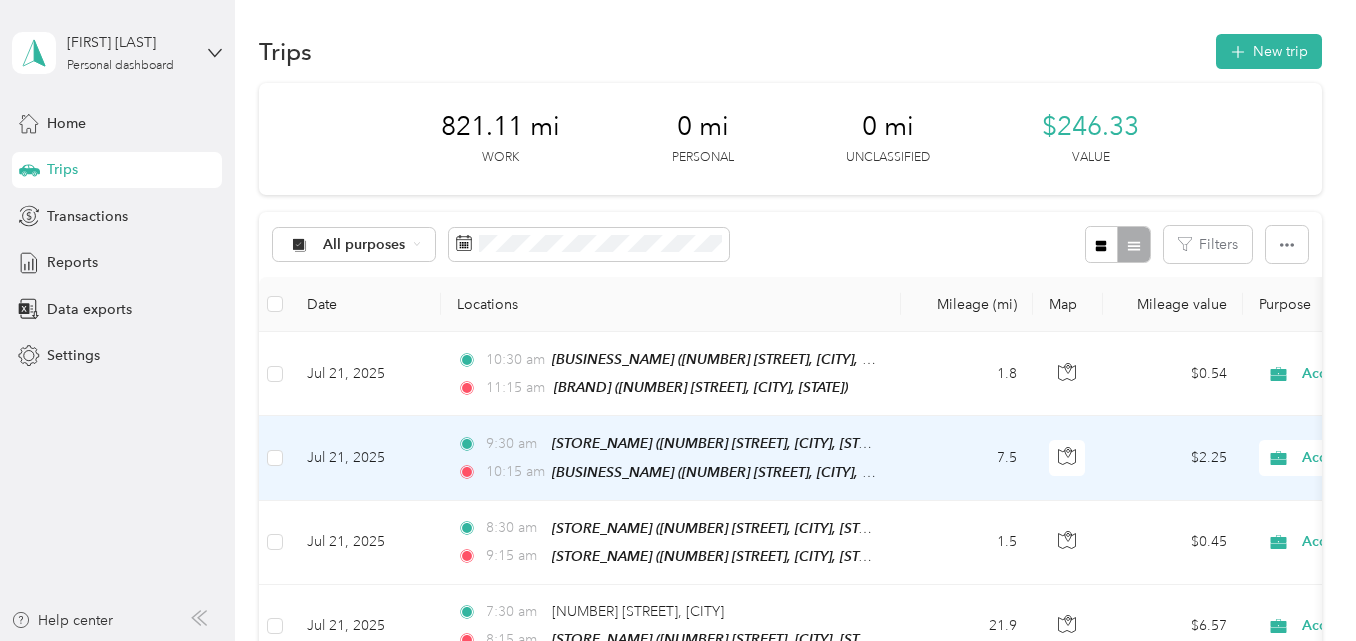 scroll, scrollTop: 0, scrollLeft: 0, axis: both 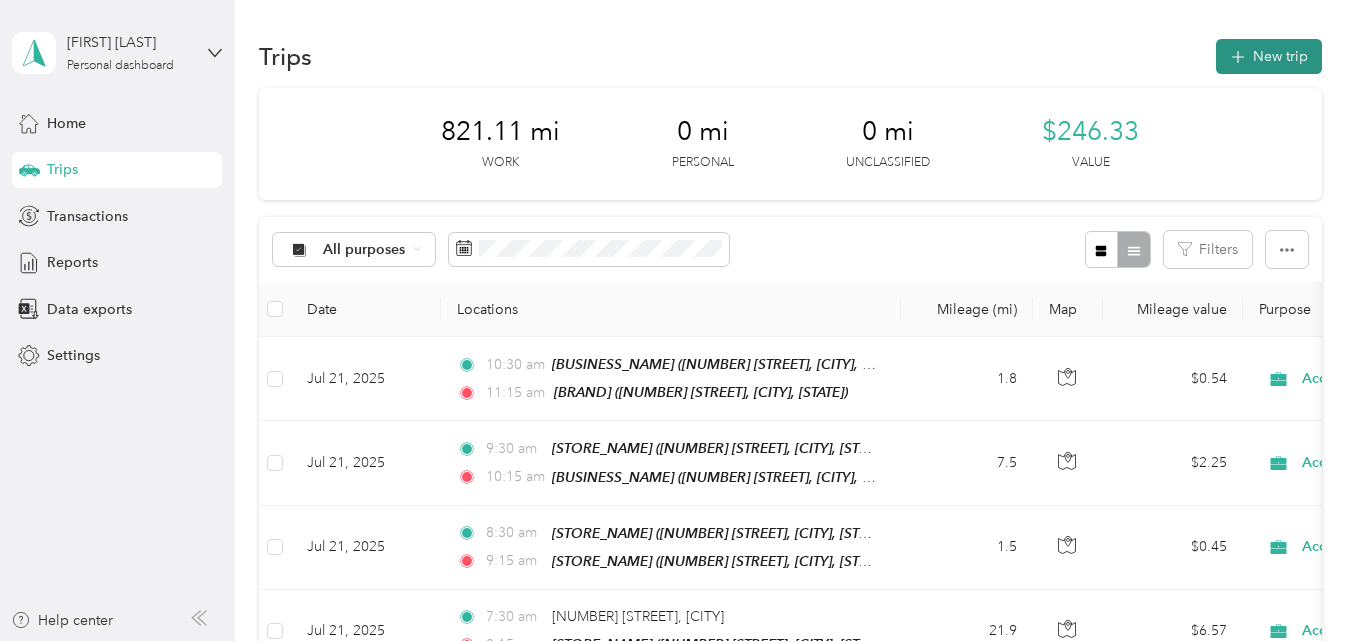 click on "New trip" at bounding box center [1269, 56] 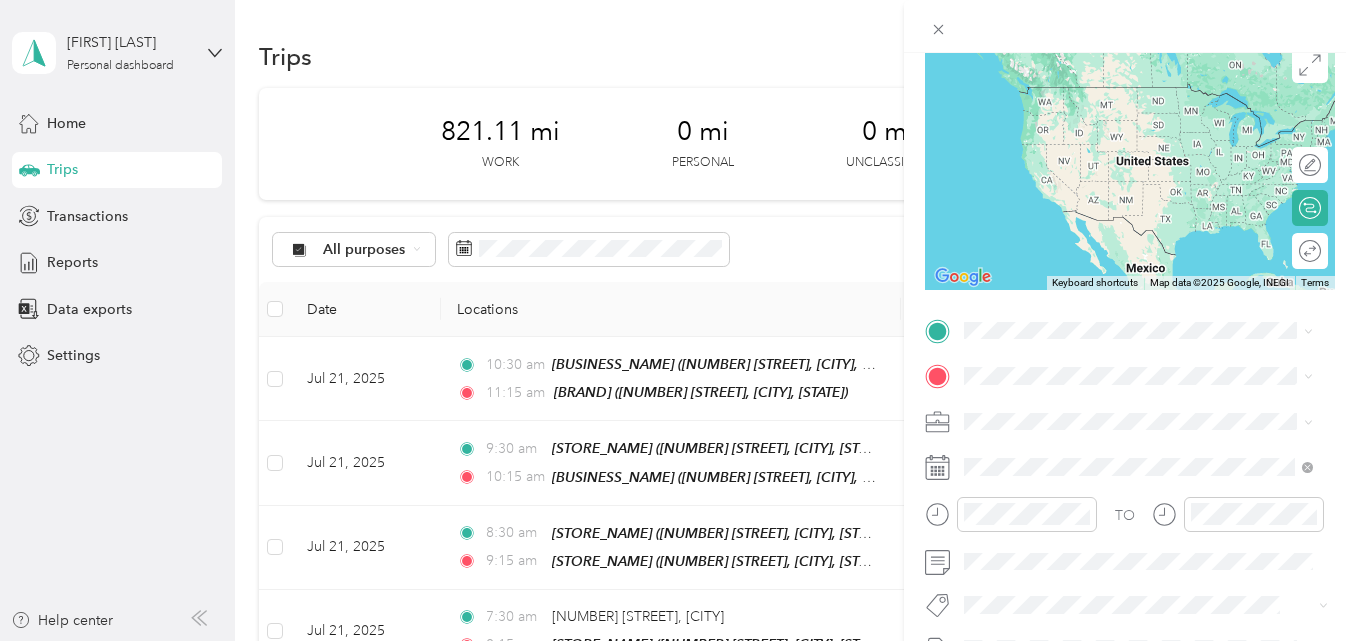 scroll, scrollTop: 200, scrollLeft: 0, axis: vertical 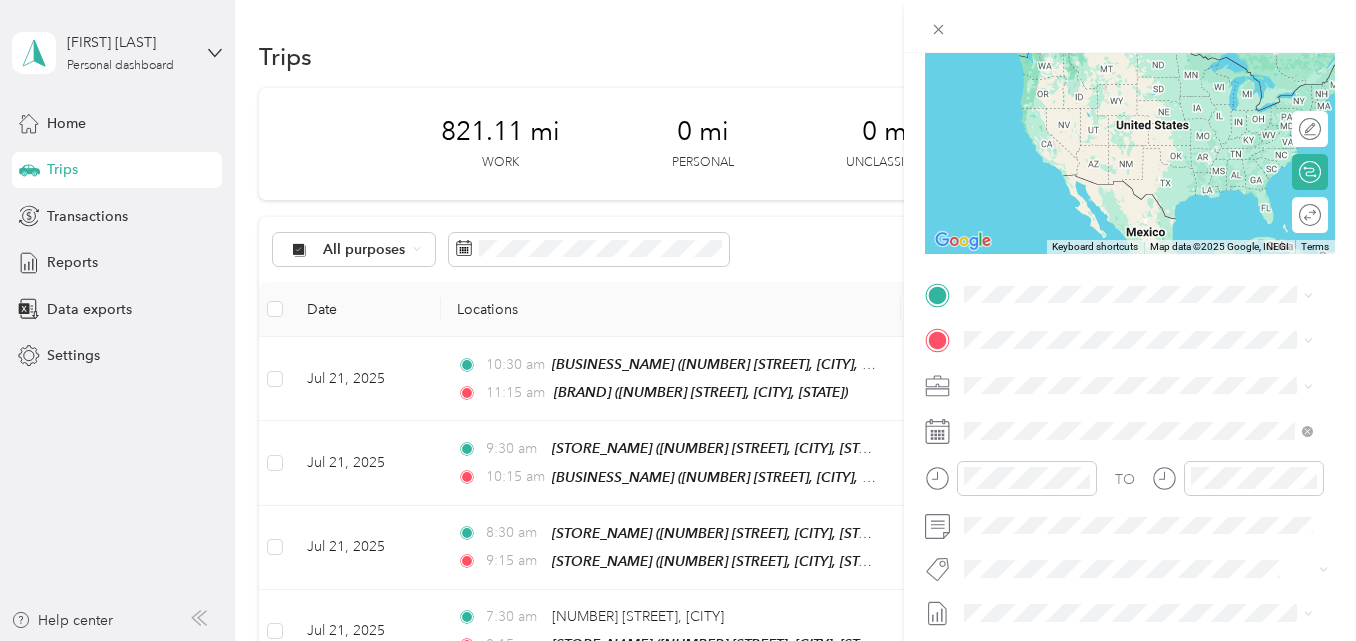 click on "33343 Us Highway 19 N, 346843128, Palm Harbor, FL, USA" at bounding box center (1148, 393) 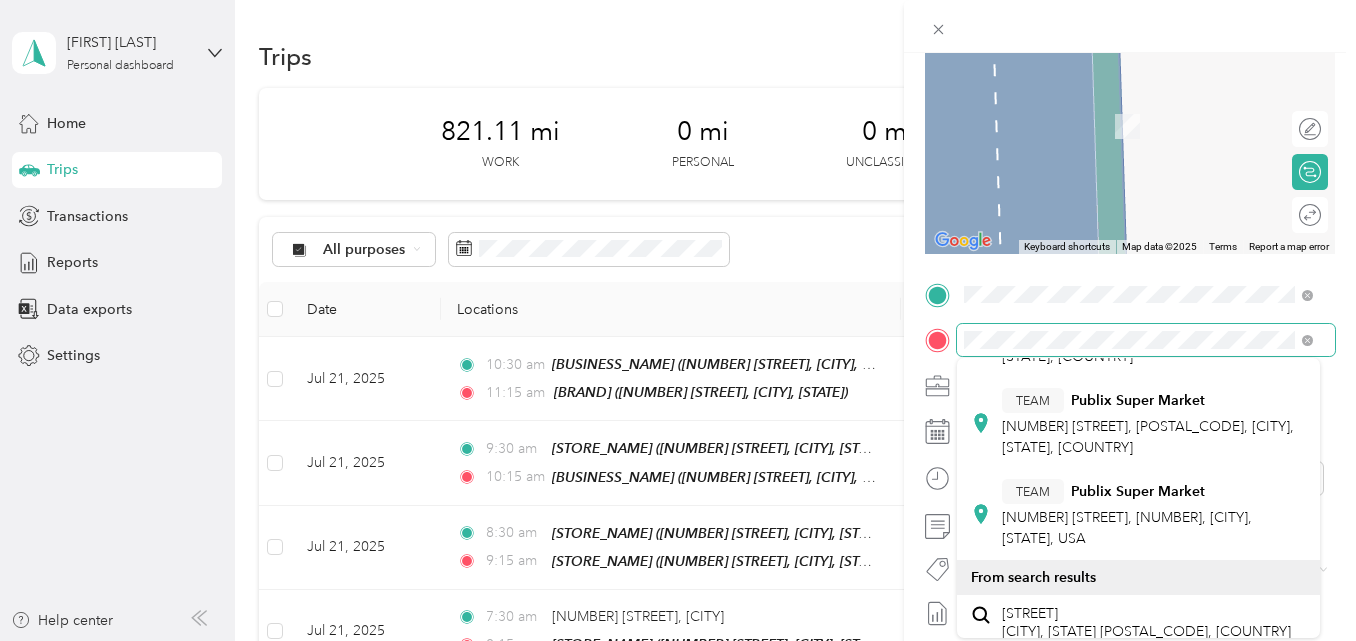 scroll, scrollTop: 533, scrollLeft: 0, axis: vertical 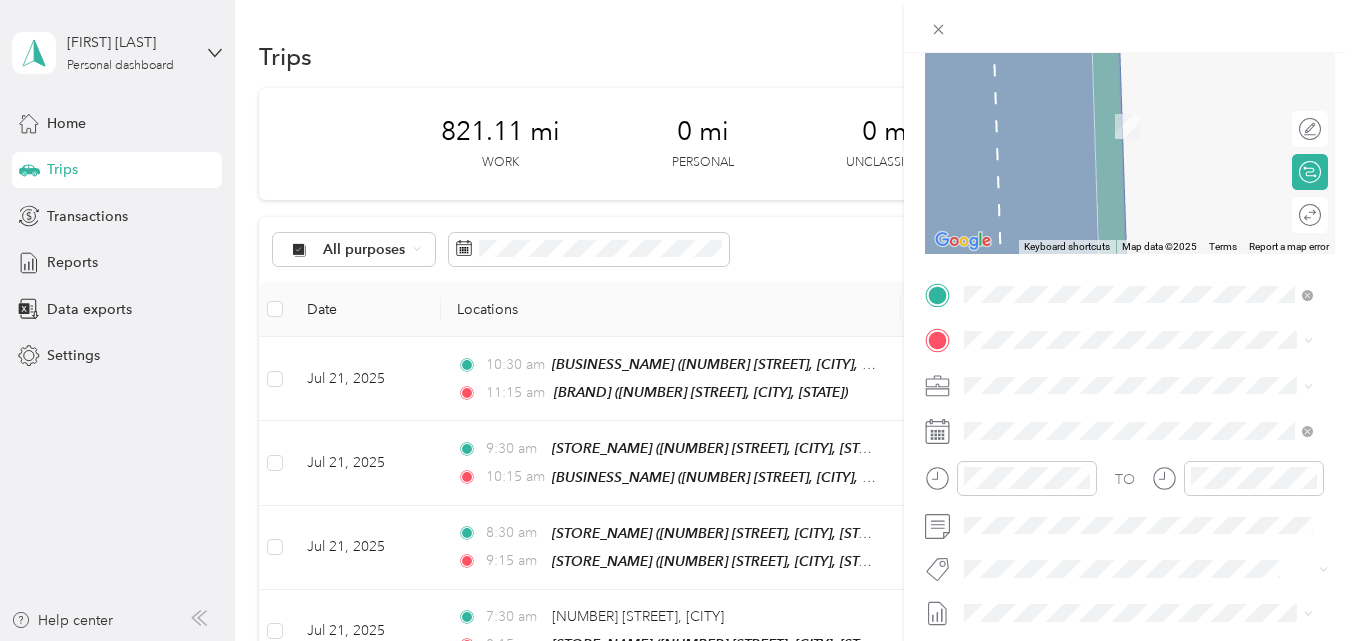 click on "2886 Hwy 19, 34683, Palm Harbor, FL, USA" at bounding box center [1148, 461] 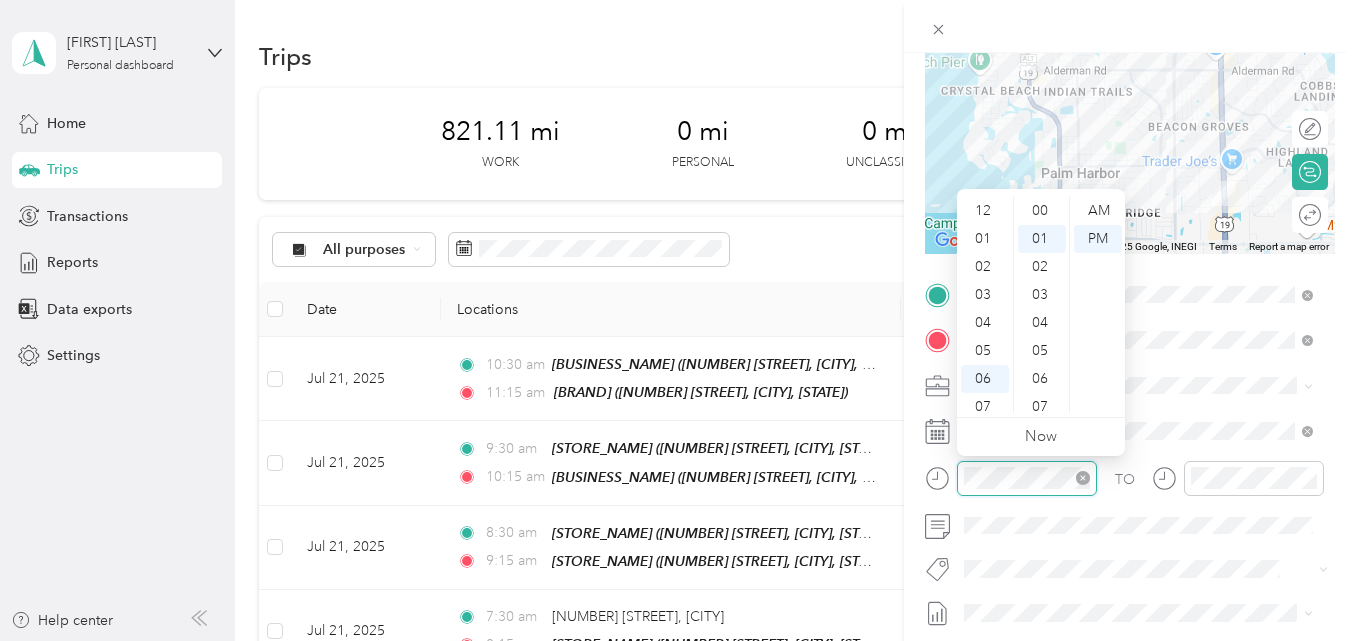 scroll, scrollTop: 120, scrollLeft: 0, axis: vertical 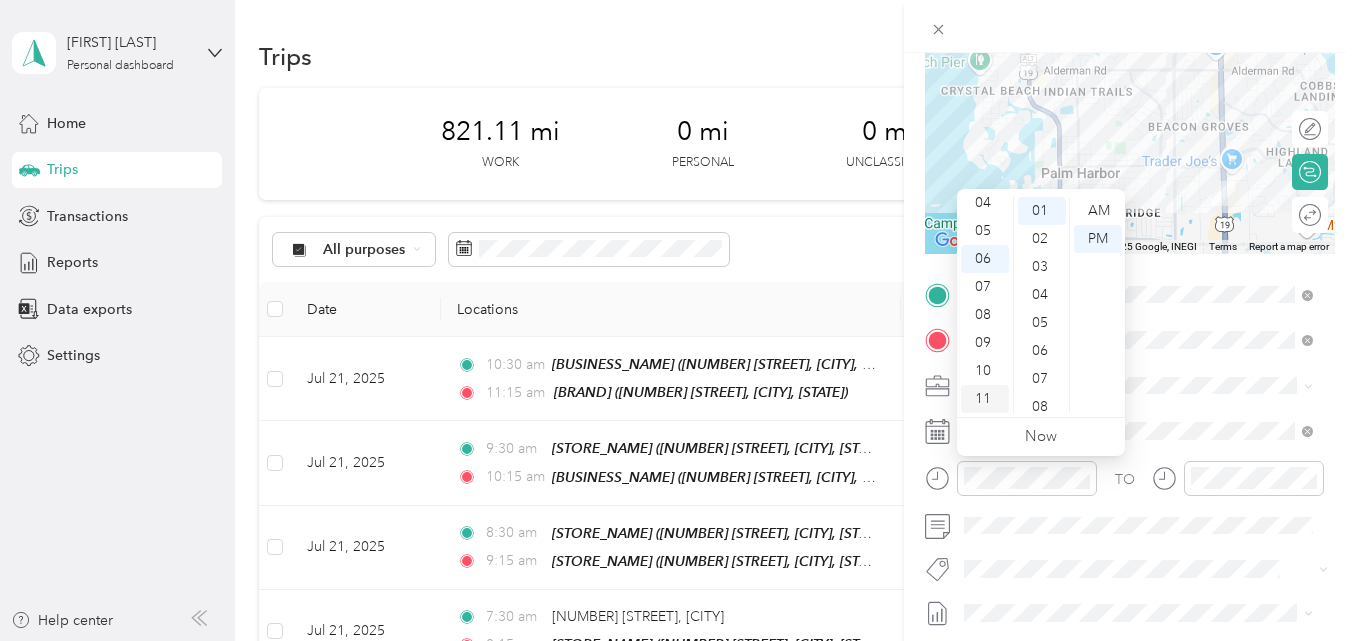 click on "11" at bounding box center [985, 399] 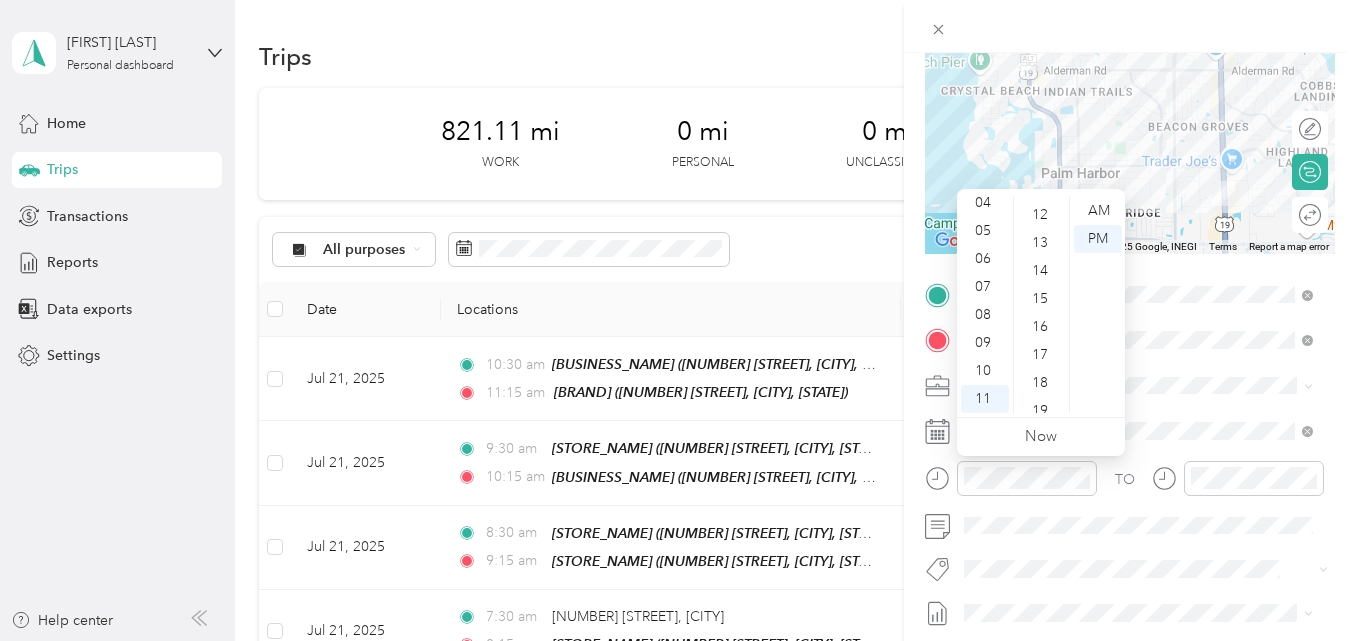 scroll, scrollTop: 400, scrollLeft: 0, axis: vertical 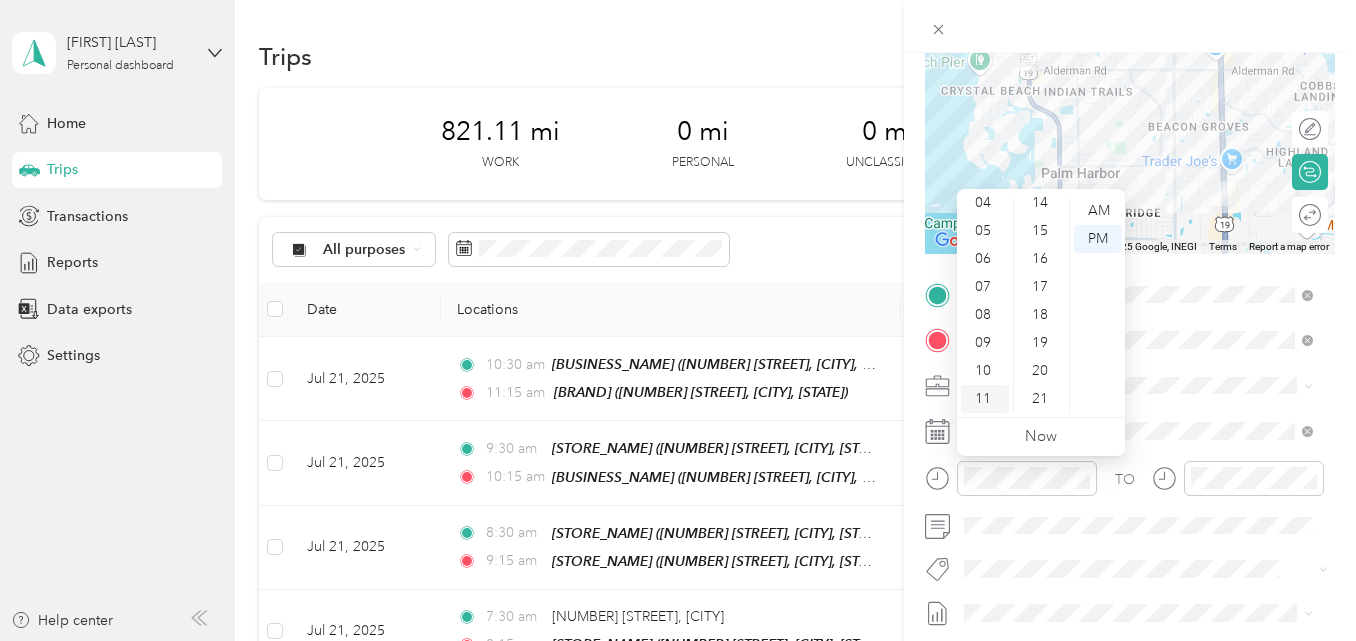 click on "11" at bounding box center (985, 399) 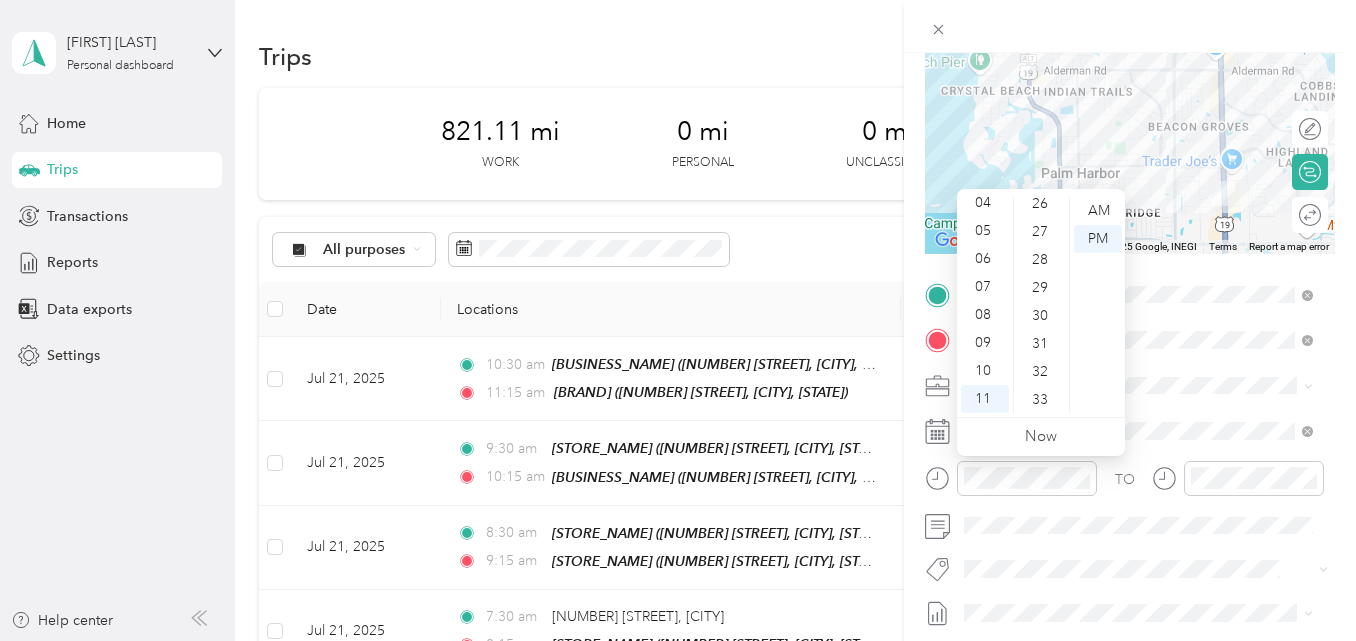 scroll, scrollTop: 700, scrollLeft: 0, axis: vertical 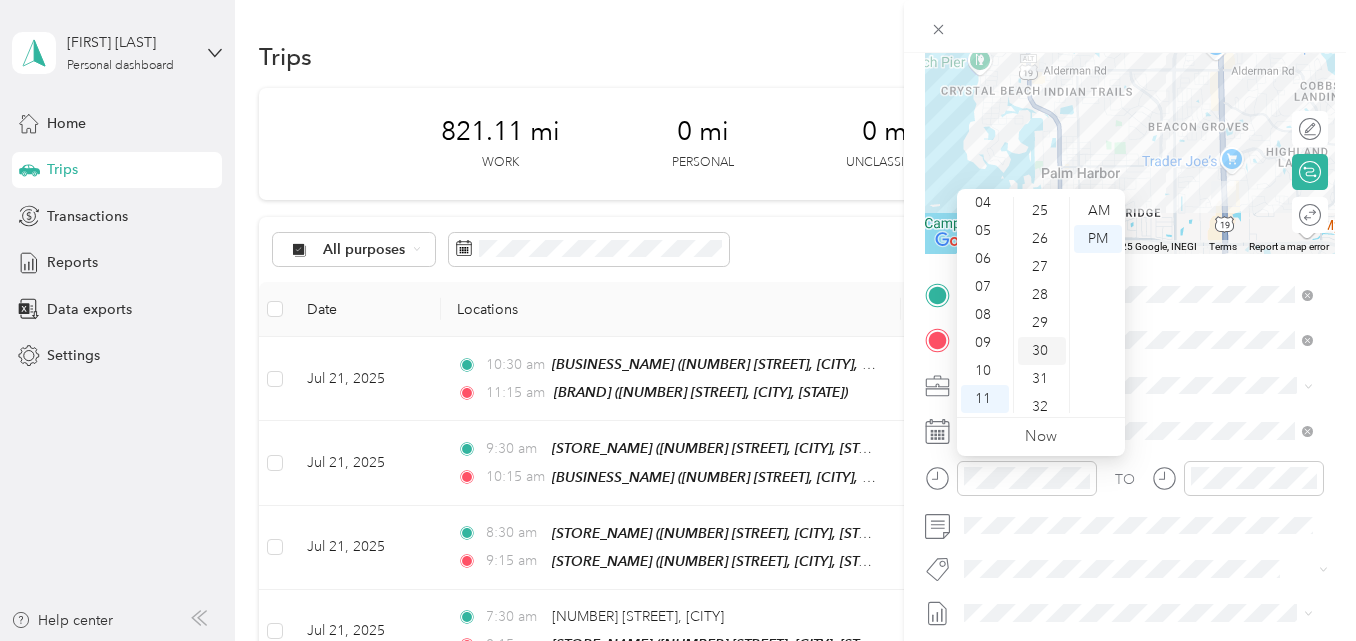click on "30" at bounding box center (1042, 351) 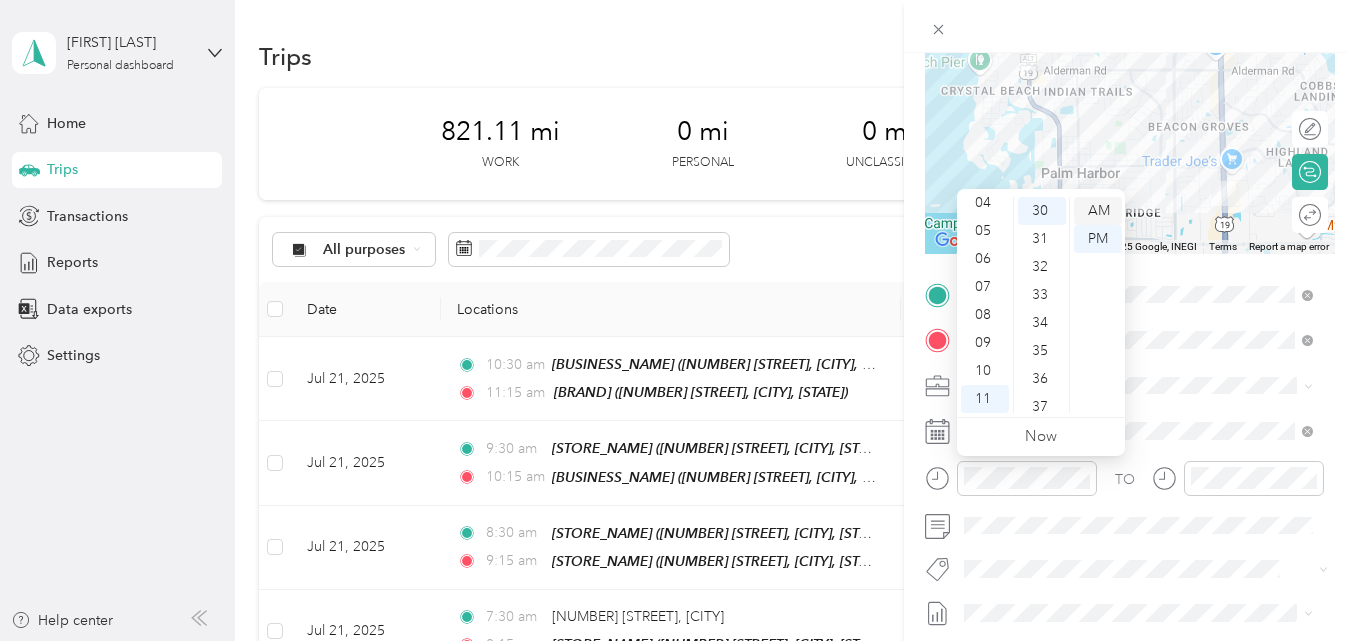 click on "AM" at bounding box center [1098, 211] 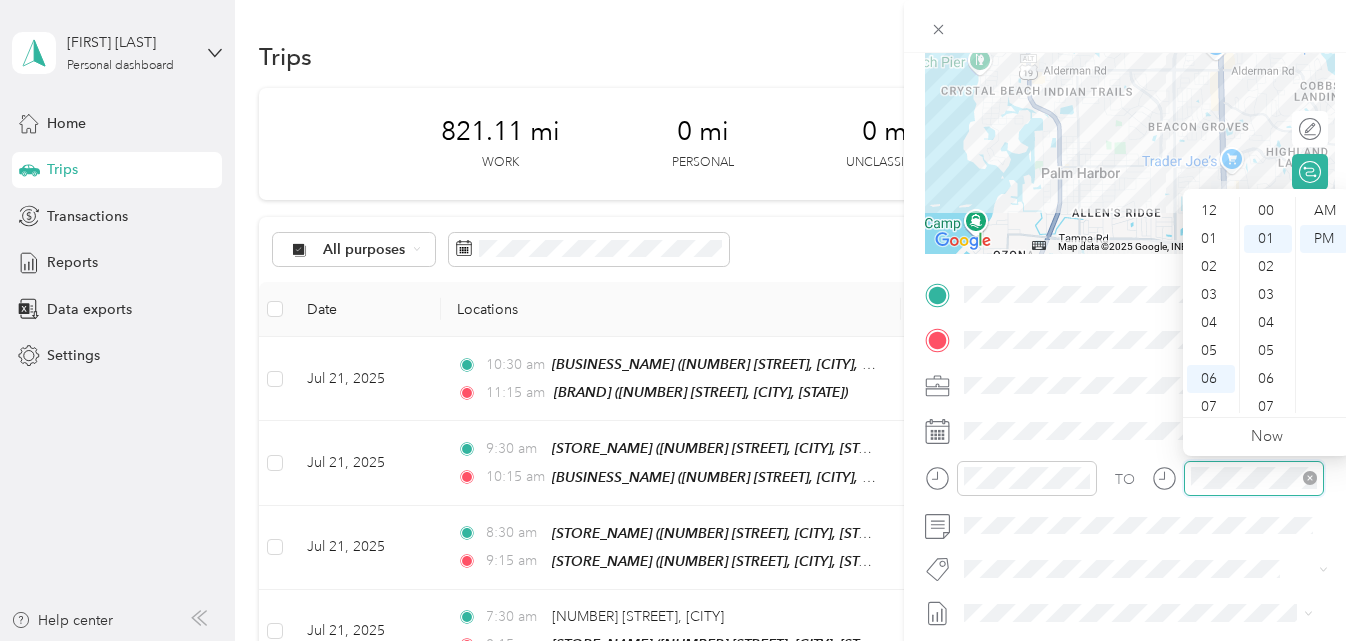 scroll, scrollTop: 120, scrollLeft: 0, axis: vertical 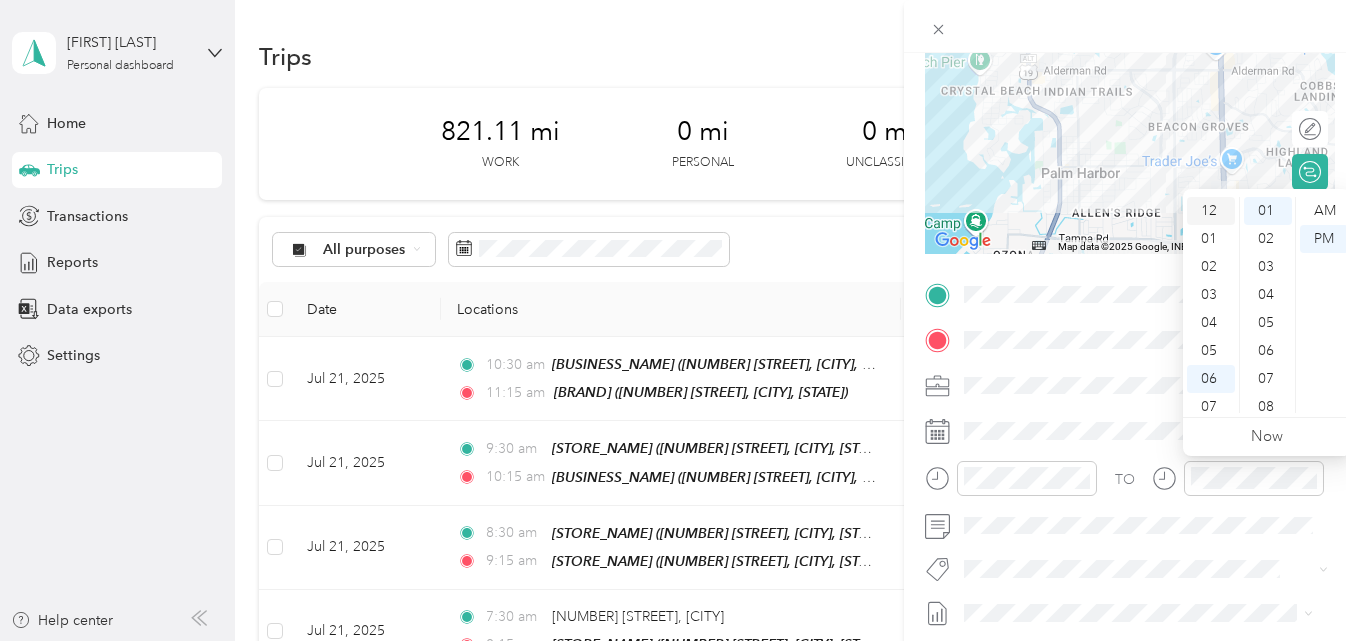 click on "12" at bounding box center (1211, 211) 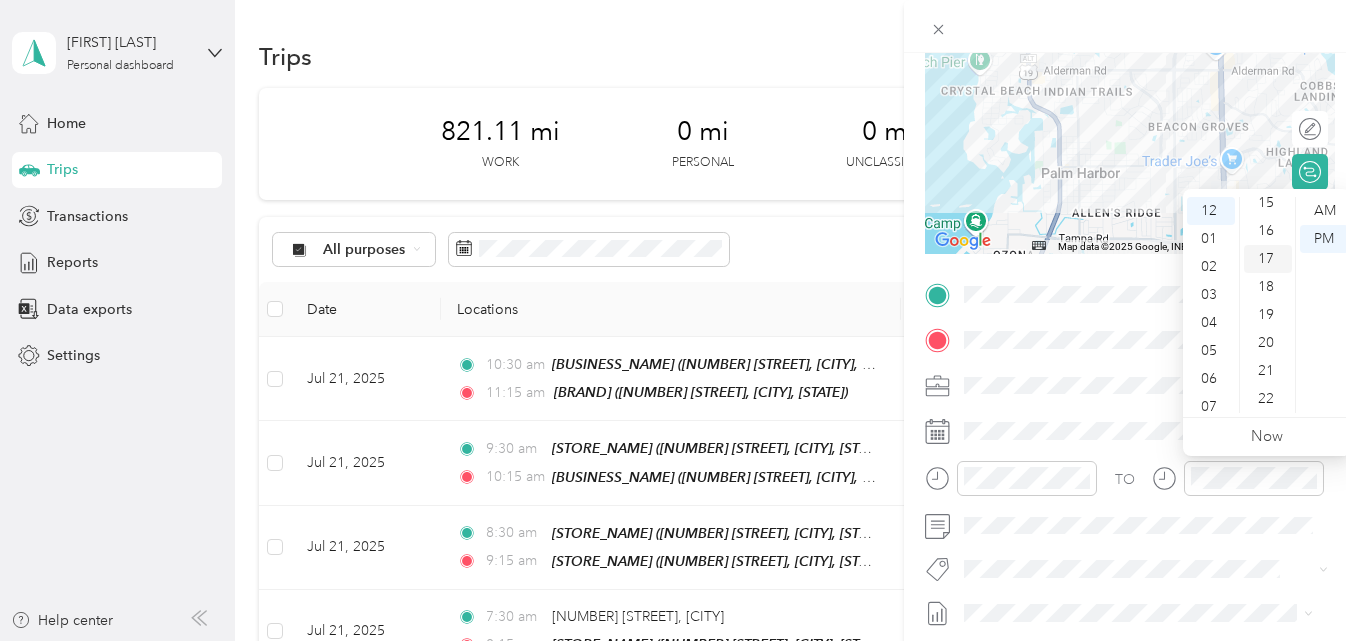 scroll, scrollTop: 328, scrollLeft: 0, axis: vertical 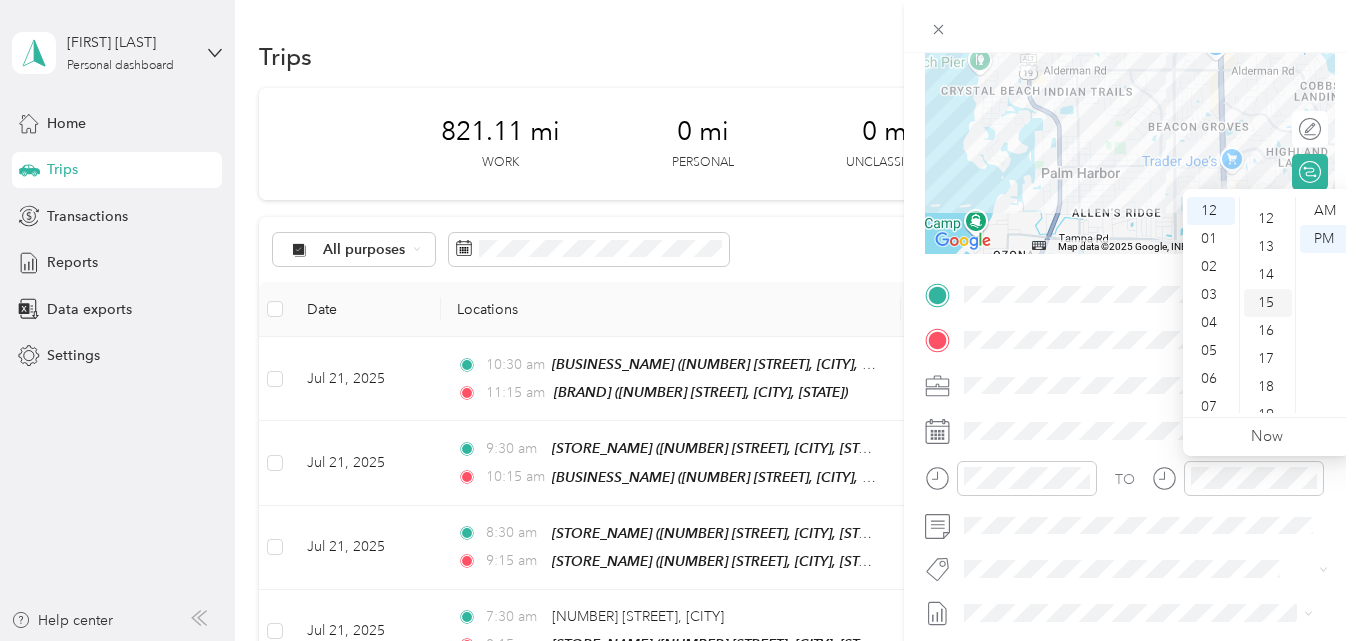 click on "15" at bounding box center [1268, 303] 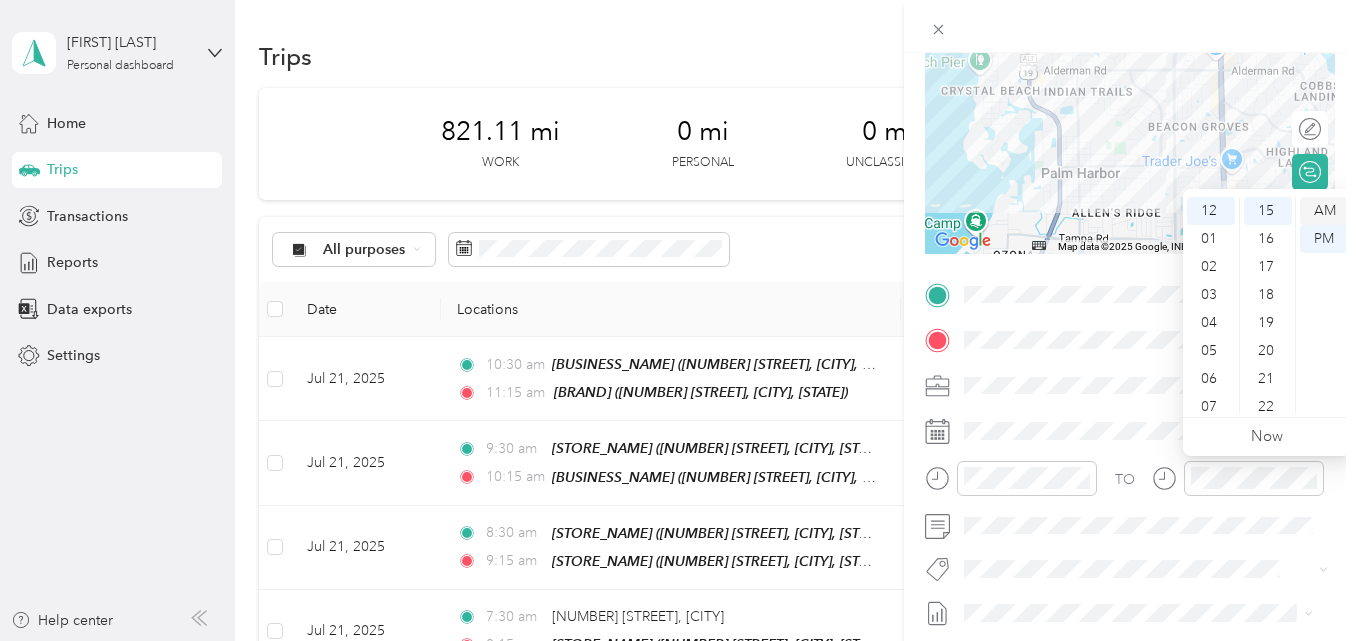 click on "AM" at bounding box center [1324, 211] 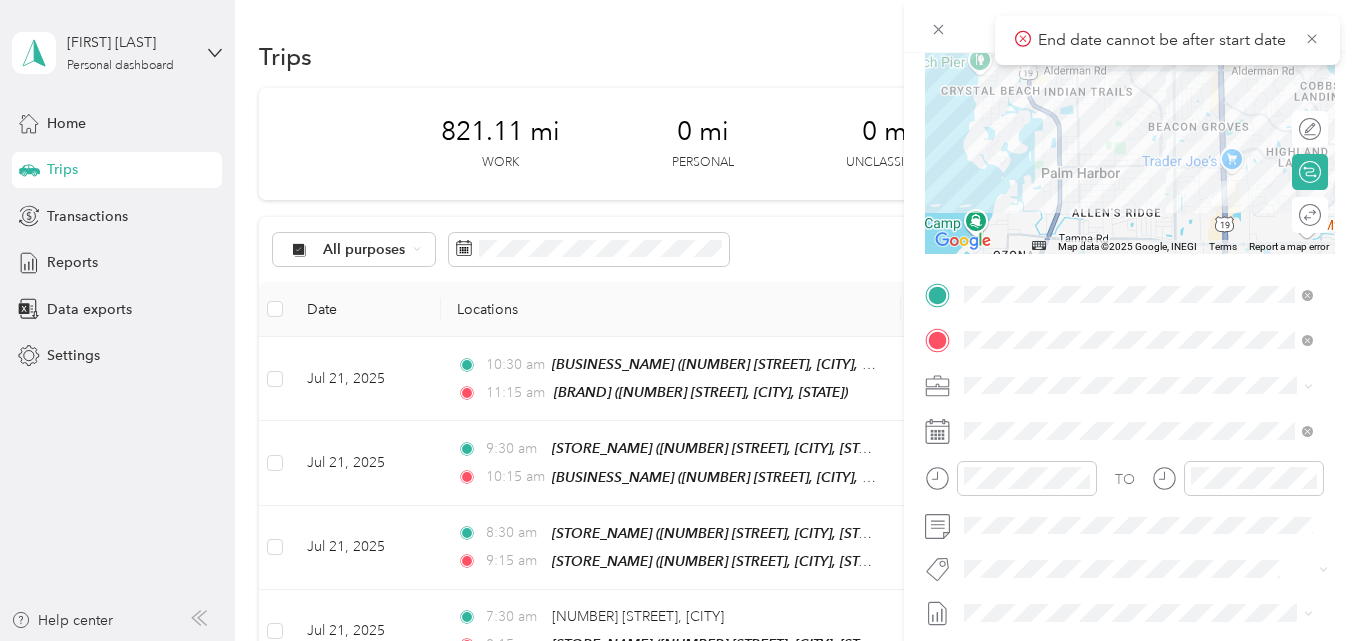 click on "End date cannot be after start date Claude Hall Personal dashboard Home Trips Transactions Reports Data exports Settings   Help center Trips New trip 821.11   mi Work 0   mi Personal 0   mi Unclassified $246.33 Value All purposes Filters Date Locations Mileage (mi) Map Mileage value Purpose Track Method Report                     Jul 21, 2025 10:30 am Publix Super Market (30535 Us Highway 19 N, Palm Harbor, FL) 11:15 am Publix Super Market (33343 Us Highway 19 N, Palm Harbor, FL) 1.8 $0.54 Acosta Manual Jul 16 - 31, 2025 Jul 21, 2025 9:30 am Winn Dixie (1171 S Pinellas Ave, Tarpon Springs, FL) 10:15 am Publix Super Market (30535 Us Highway 19 N, Palm Harbor, FL) 7.5 $2.25 Acosta Manual Jul 16 - 31, 2025 Jul 21, 2025 8:30 am Publix Super Market (40932 Us Highway 19 N, Tarpon Springs, FL) 9:15 am Winn Dixie (1171 S Pinellas Ave, Tarpon Springs, FL) 1.5 $0.45 Acosta Manual Jul 16 - 31, 2025 Jul 21, 2025 7:30 am 13681 North Florida Avenue, Tampa 8:15 am 21.9 $6.57 Acosta Manual Jul 16 - 31, 2025 2:00 pm" at bounding box center [673, 320] 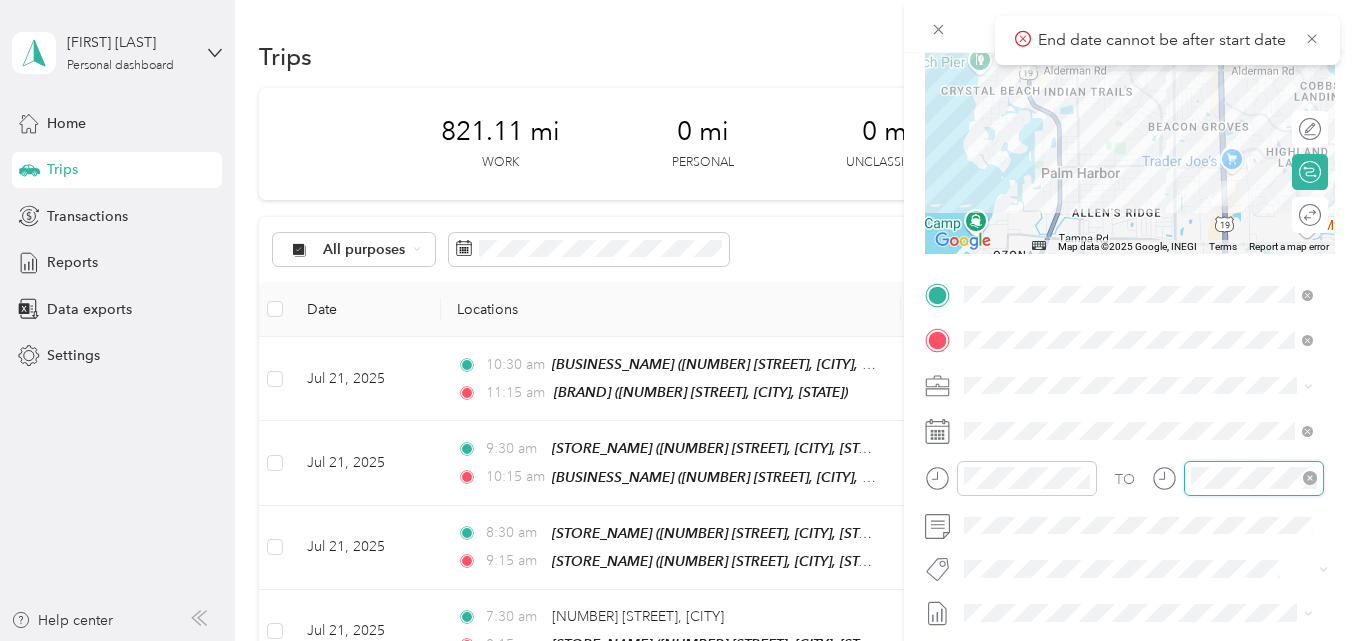 scroll, scrollTop: 120, scrollLeft: 0, axis: vertical 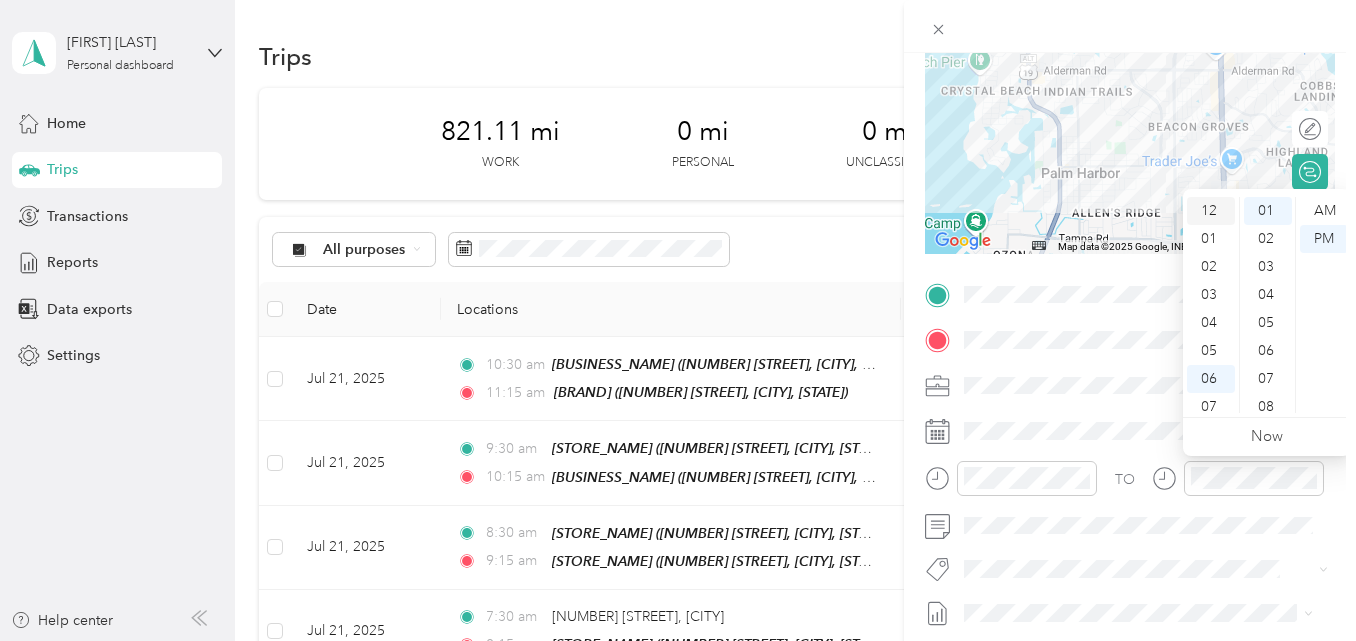 click on "12" at bounding box center [1211, 211] 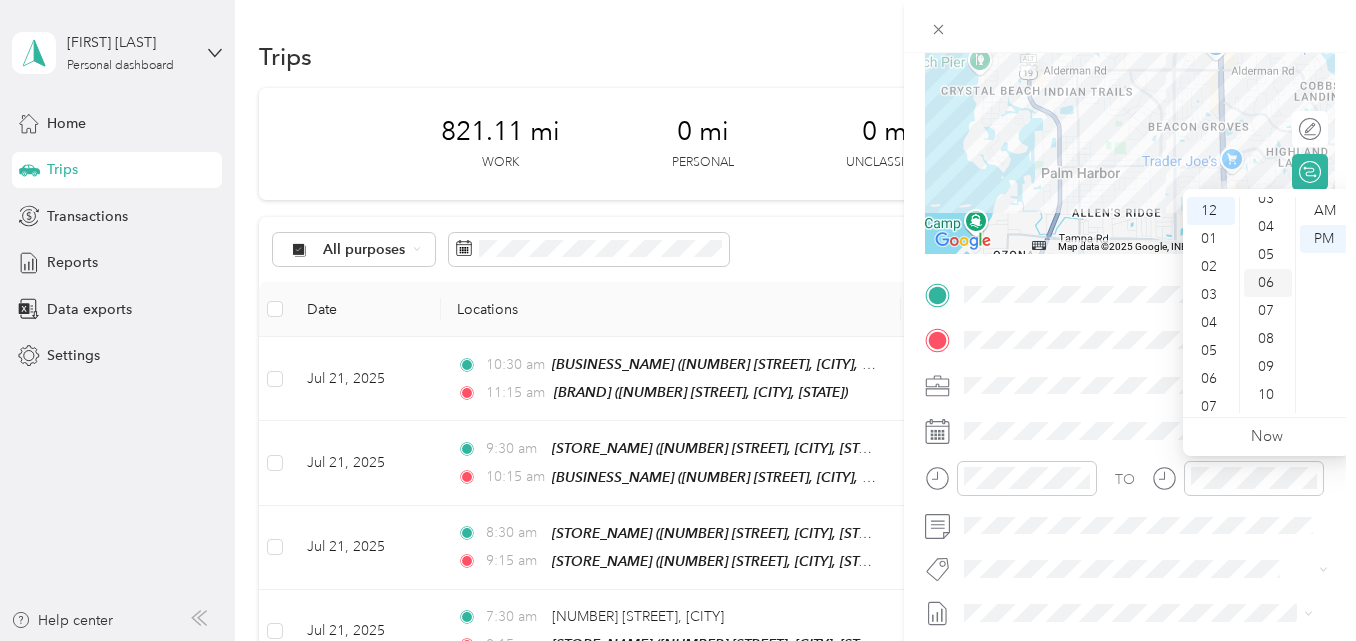 scroll, scrollTop: 228, scrollLeft: 0, axis: vertical 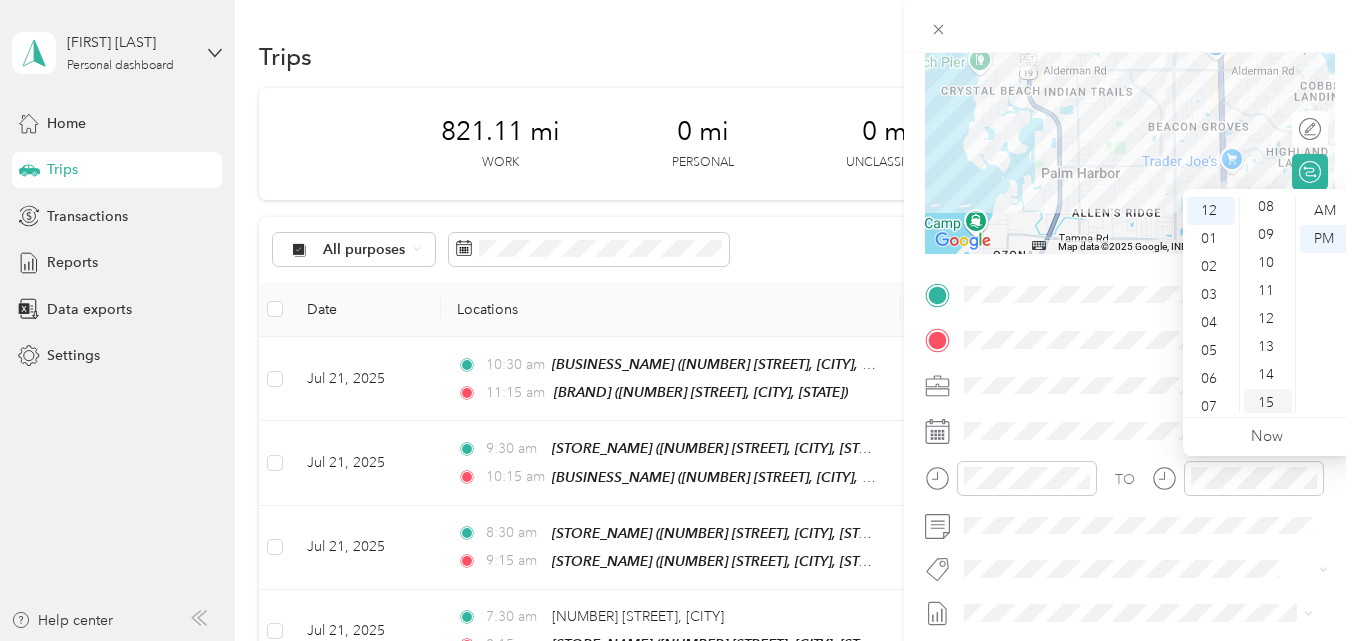 click on "15" at bounding box center [1268, 403] 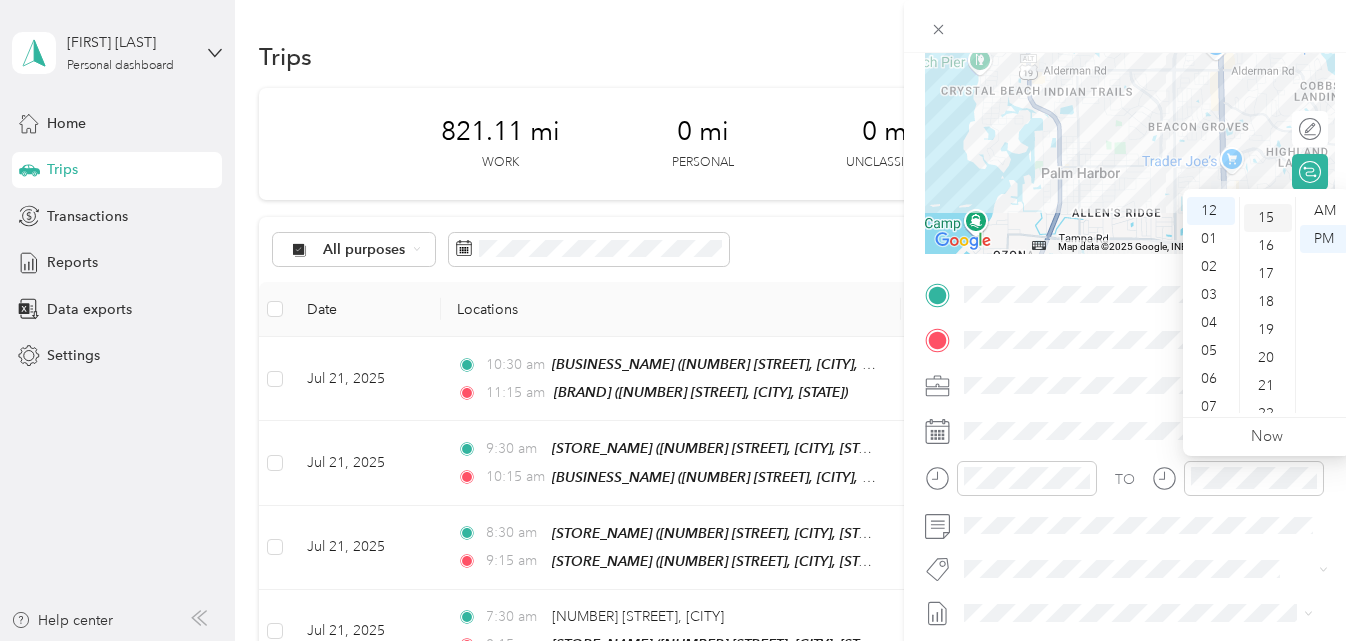 scroll, scrollTop: 420, scrollLeft: 0, axis: vertical 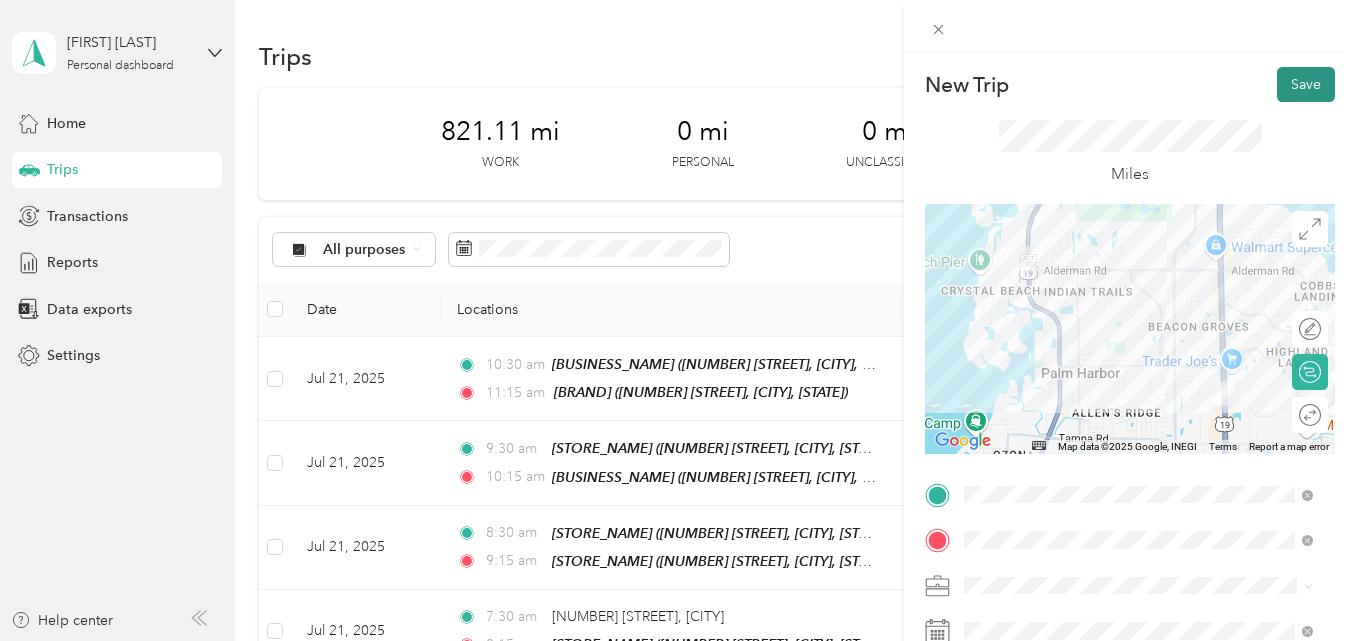 click on "Save" at bounding box center (1306, 84) 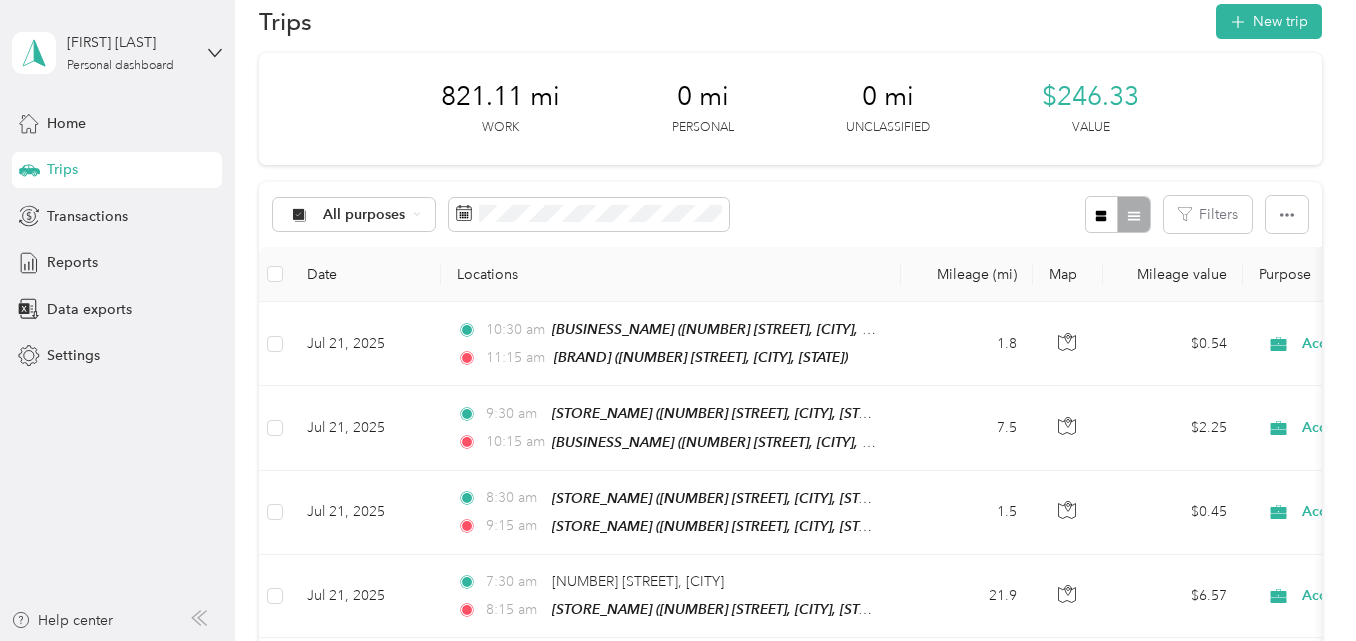 scroll, scrollTop: 0, scrollLeft: 0, axis: both 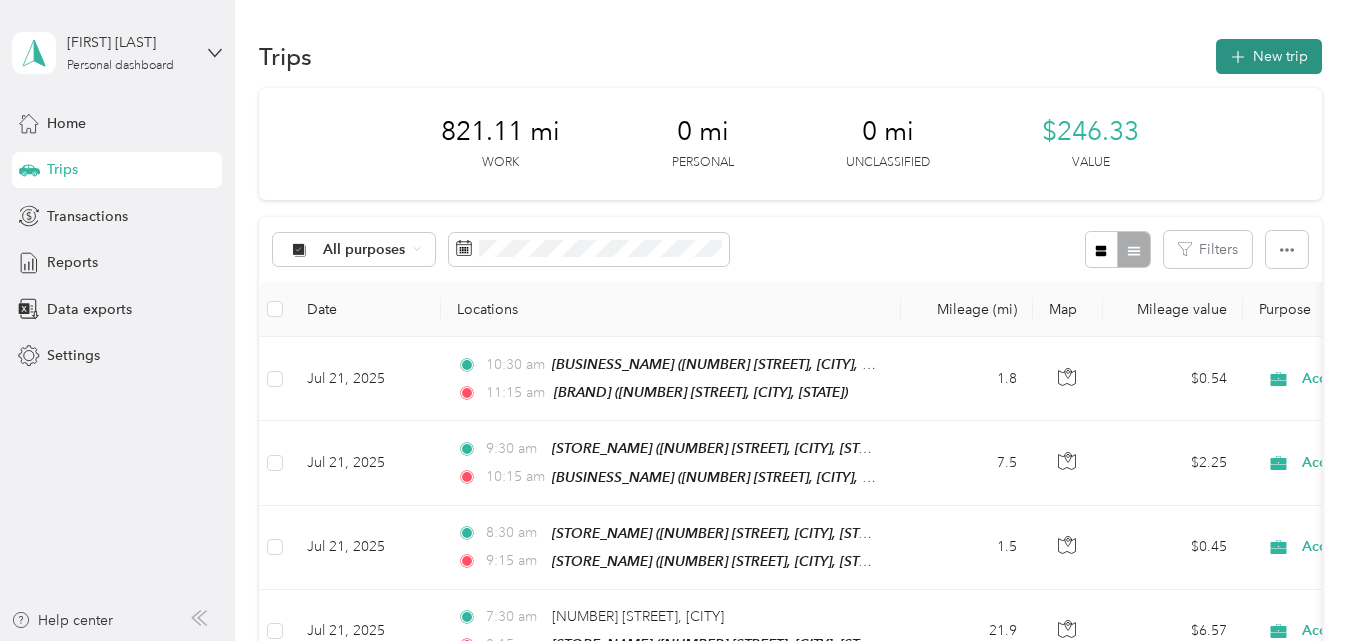 click on "New trip" at bounding box center (1269, 56) 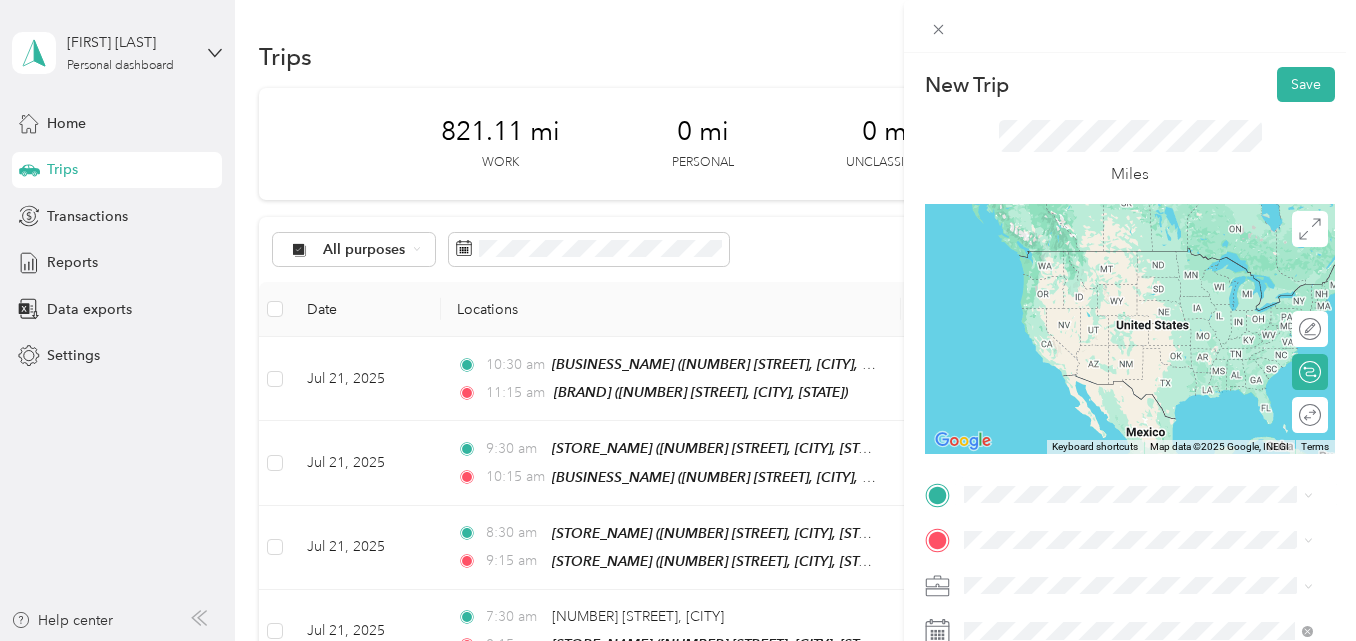 click on "TEAM Publix Super Market 33343 Us Highway 19 N, 346843128, Palm Harbor, FL, USA" at bounding box center [1154, 282] 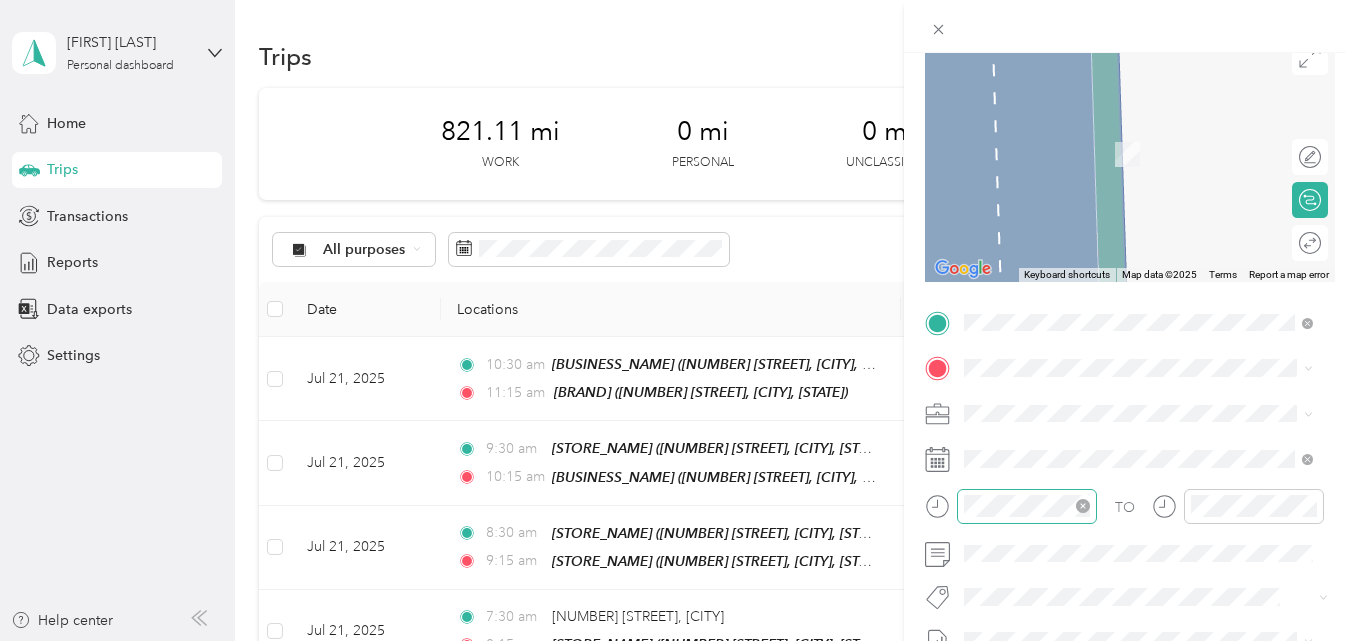 scroll, scrollTop: 200, scrollLeft: 0, axis: vertical 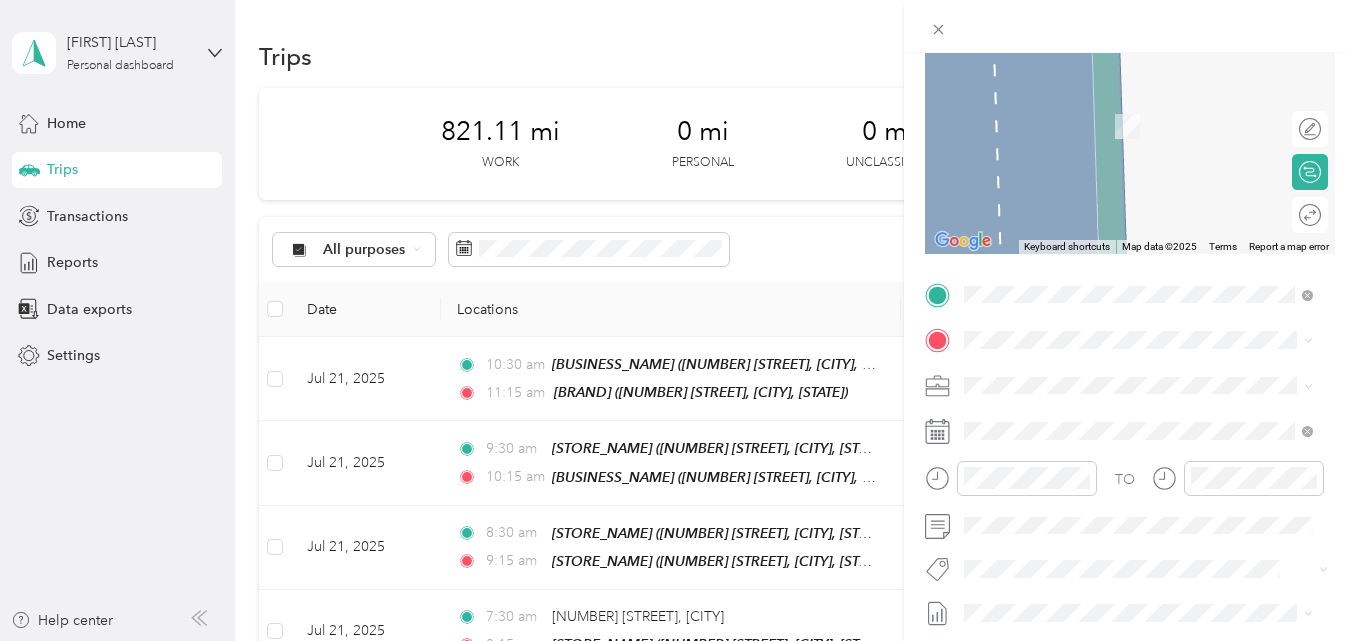 click on "500 E Lake Rd, 346852428, Palm Harbor, FL, USA" at bounding box center (1150, 414) 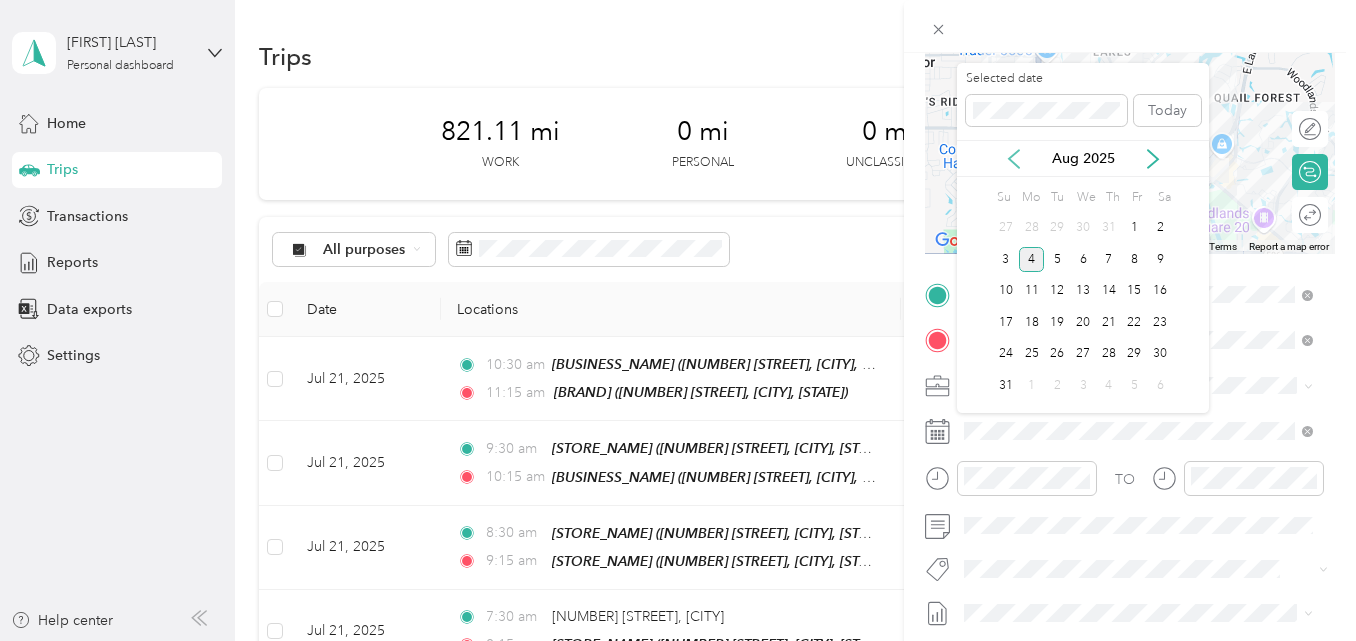click 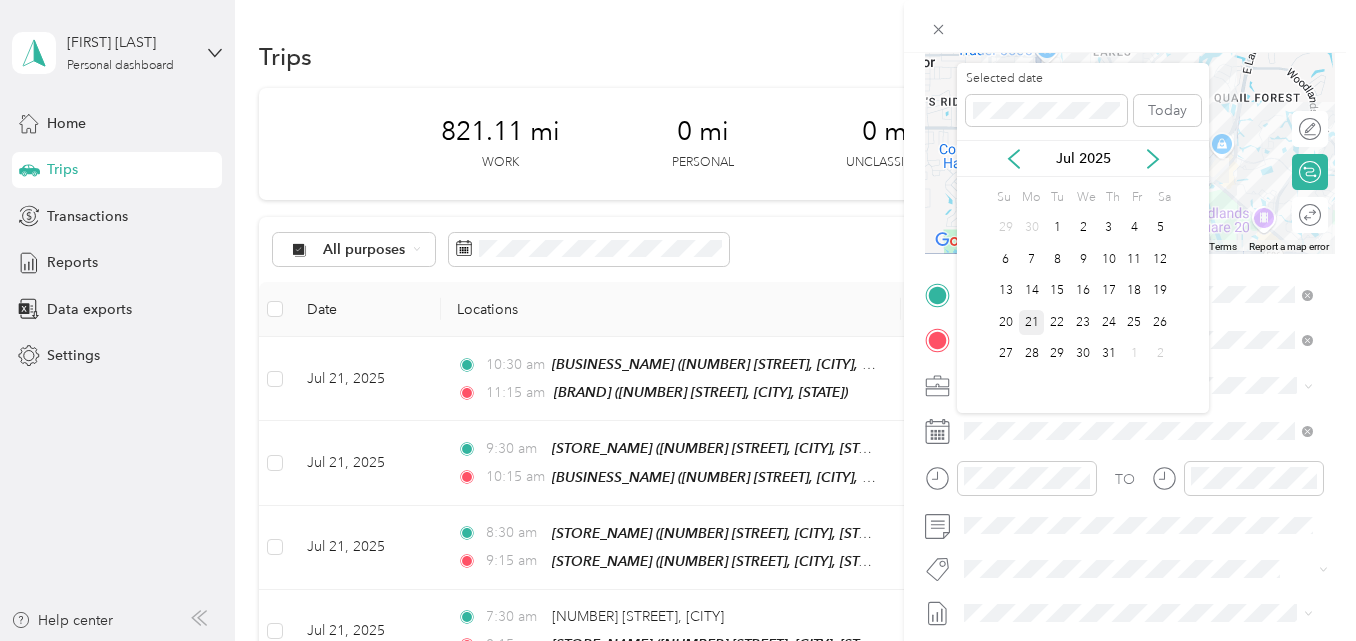 click on "21" at bounding box center [1032, 322] 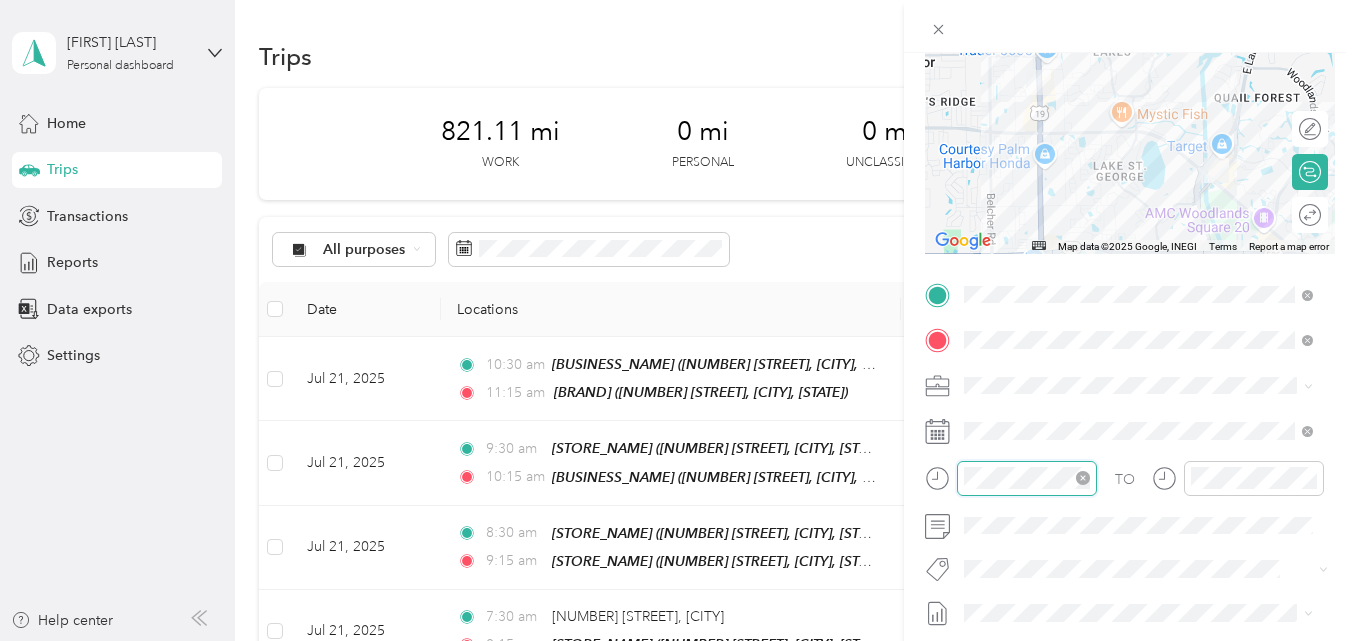 scroll, scrollTop: 120, scrollLeft: 0, axis: vertical 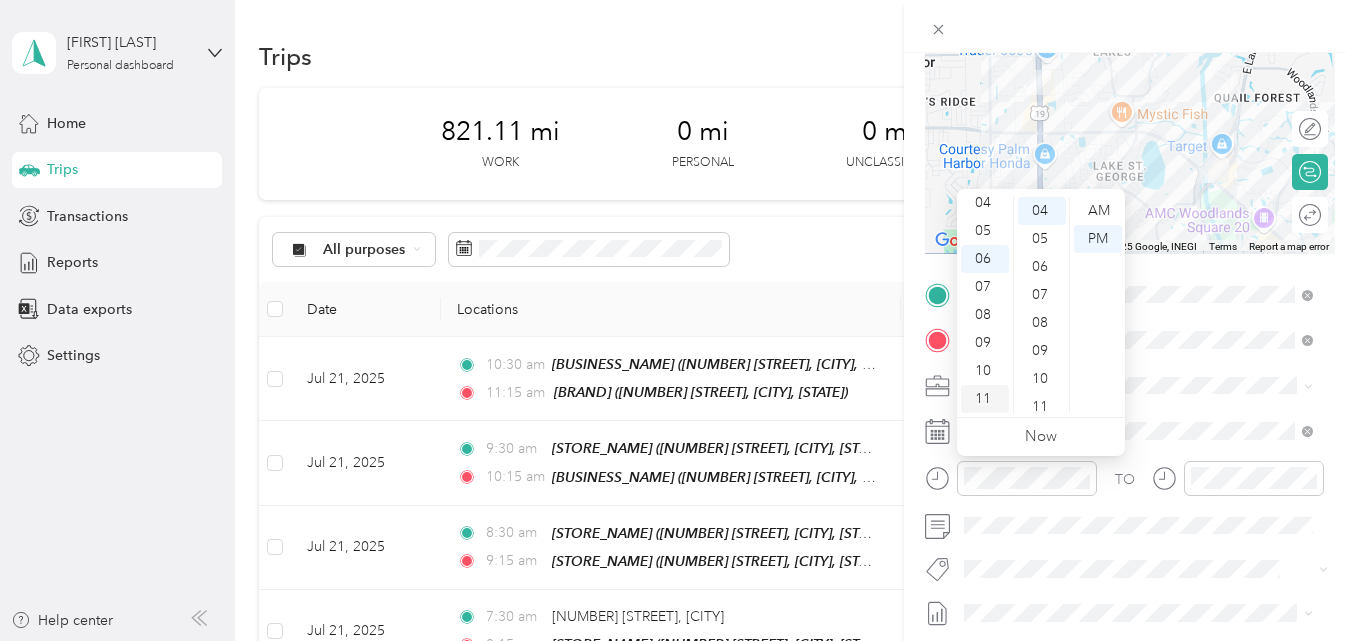 click on "11" at bounding box center [985, 399] 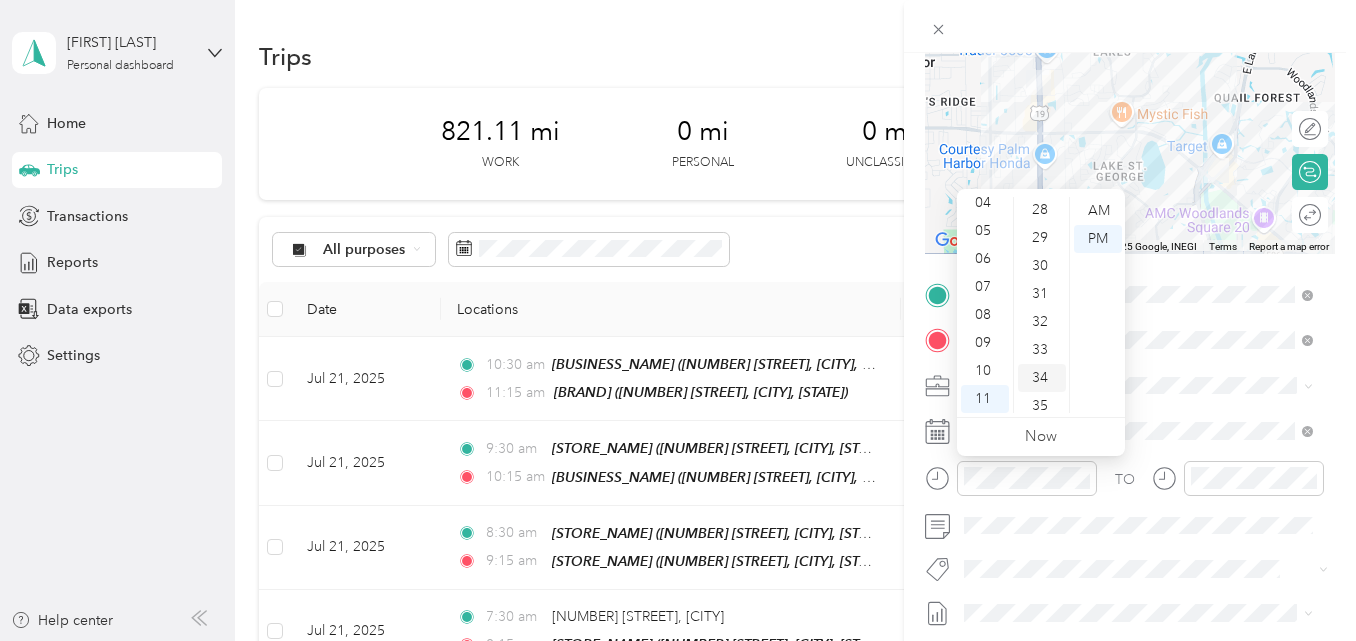 scroll, scrollTop: 800, scrollLeft: 0, axis: vertical 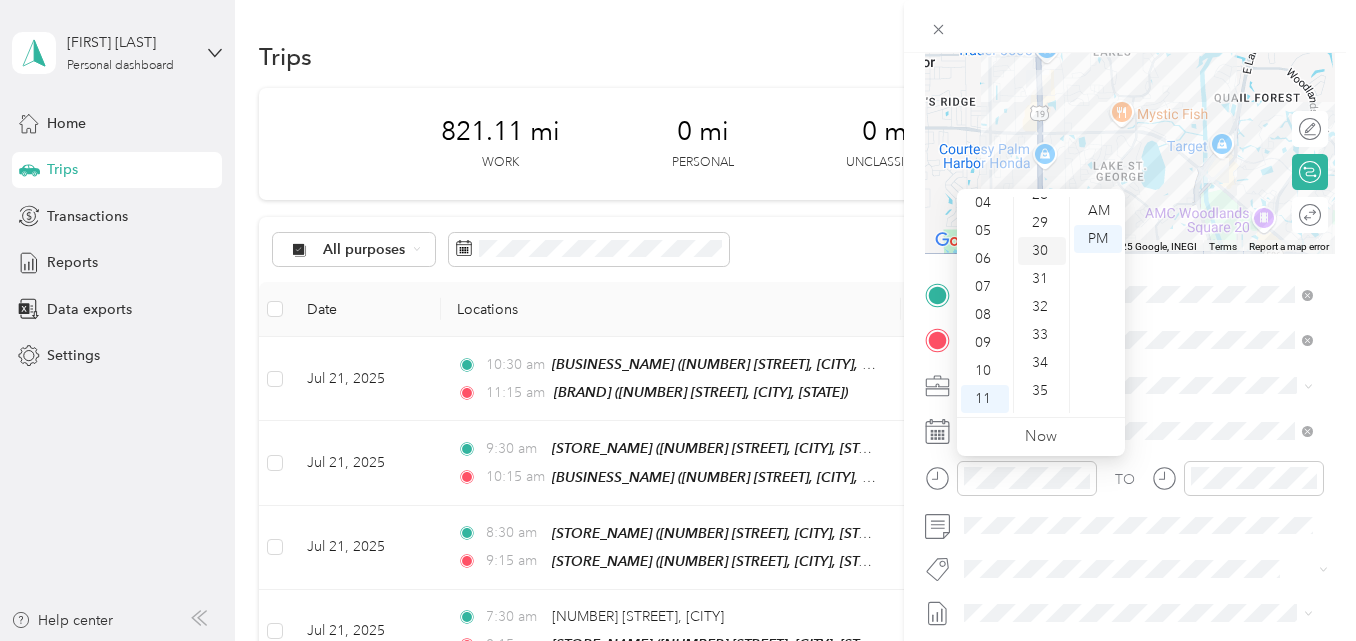 click on "30" at bounding box center (1042, 251) 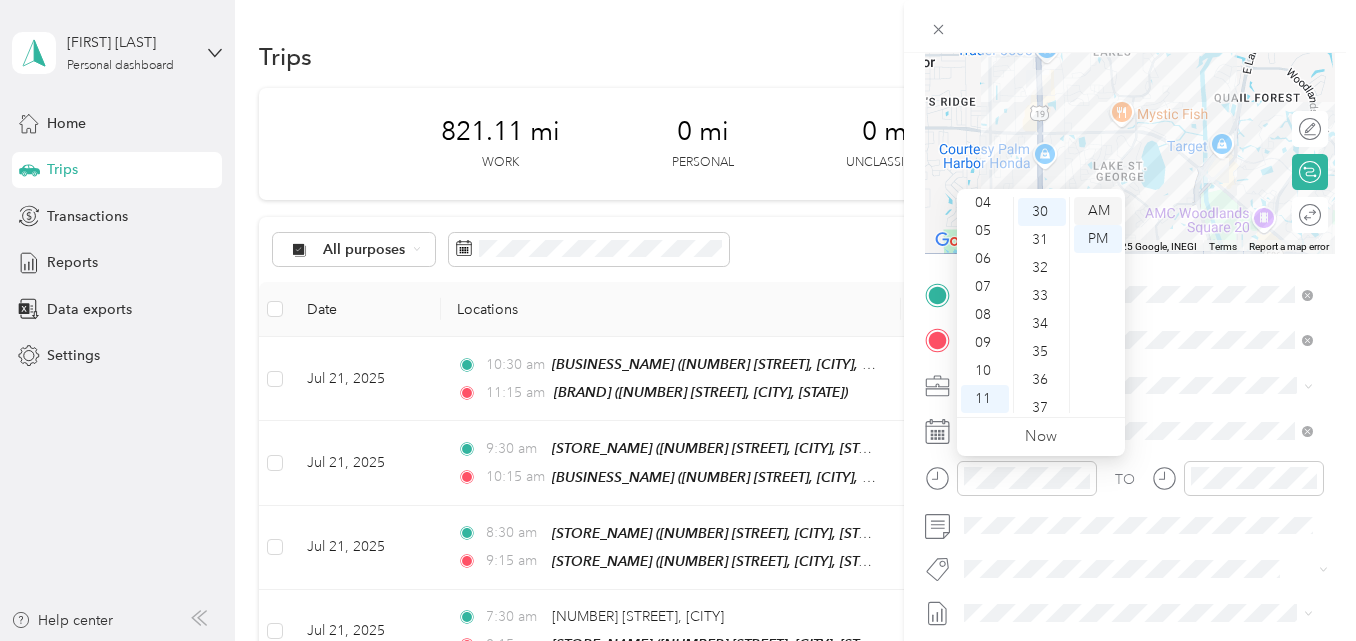 scroll, scrollTop: 840, scrollLeft: 0, axis: vertical 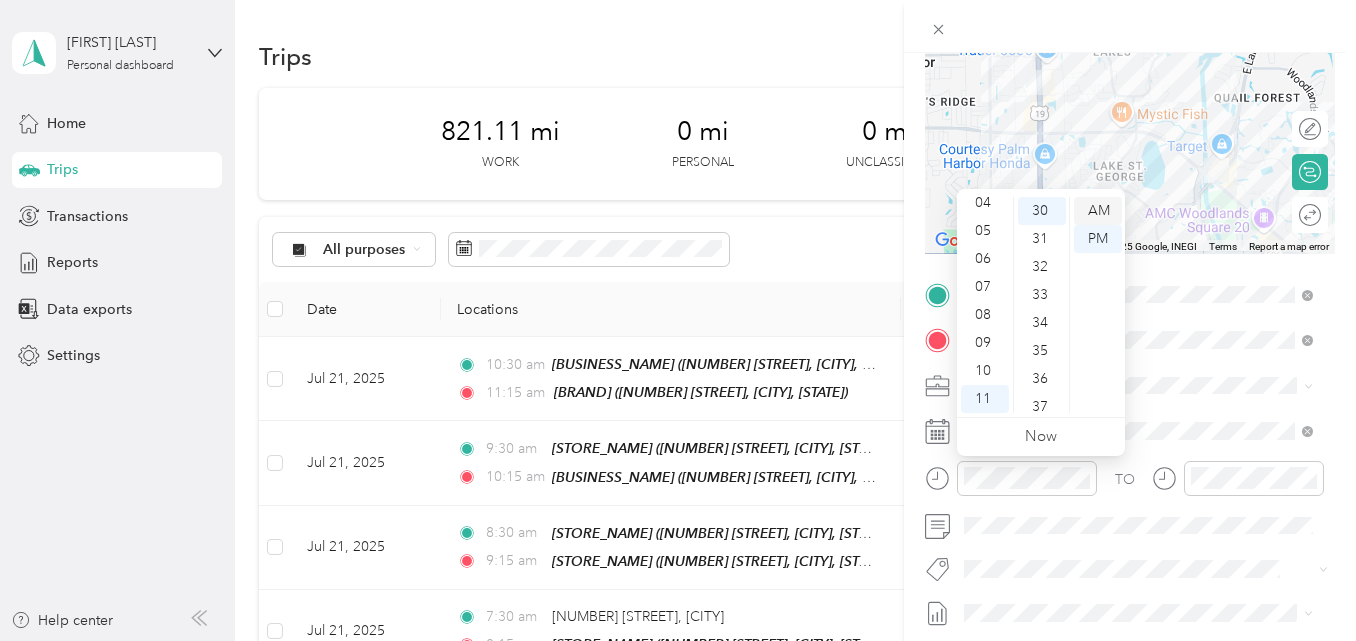 click on "AM" at bounding box center (1098, 211) 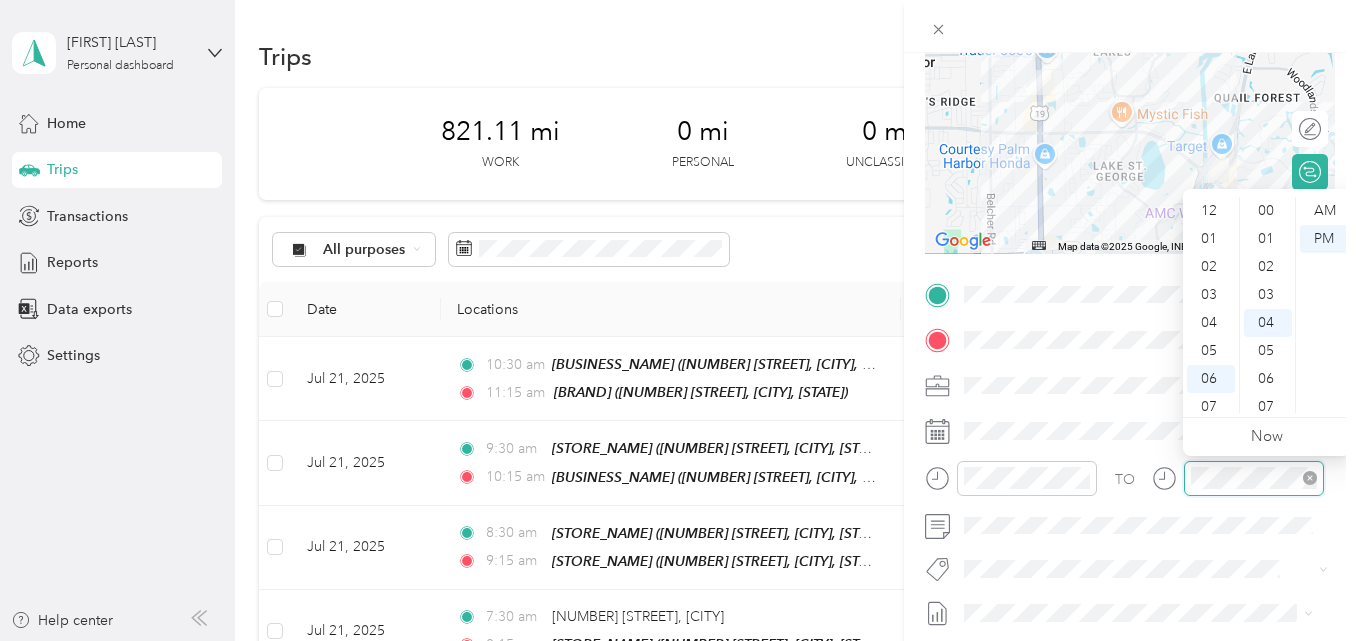 scroll, scrollTop: 112, scrollLeft: 0, axis: vertical 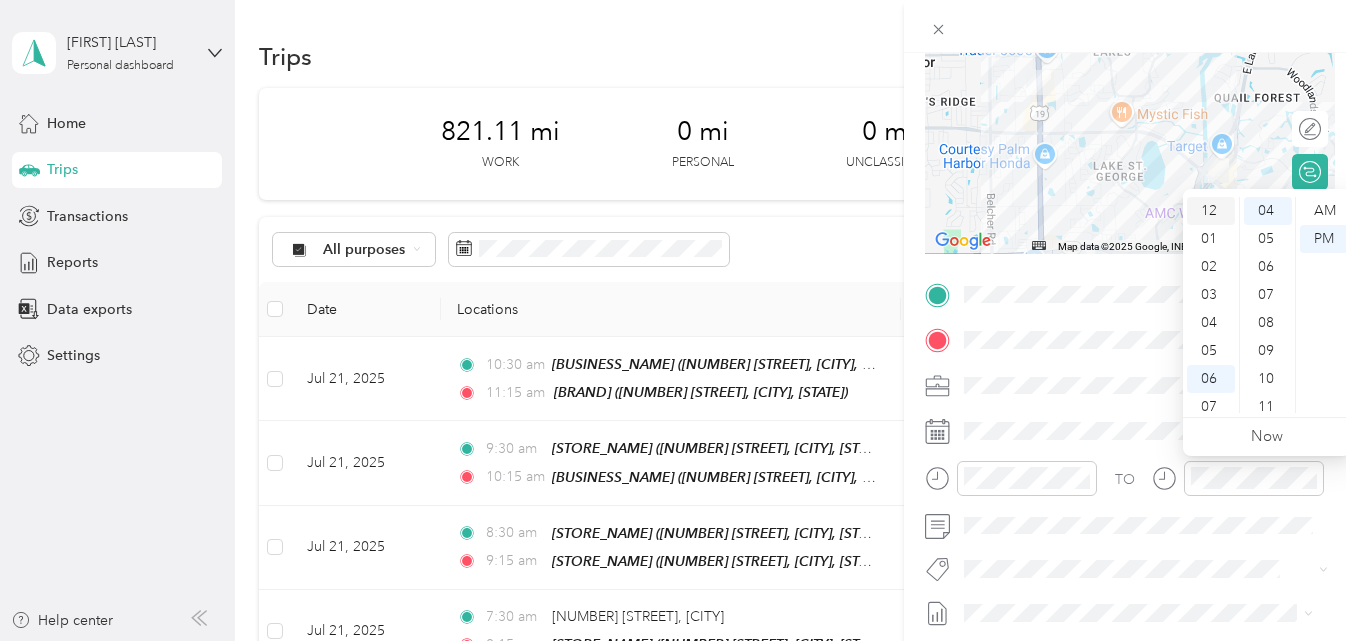 click on "12" at bounding box center (1211, 211) 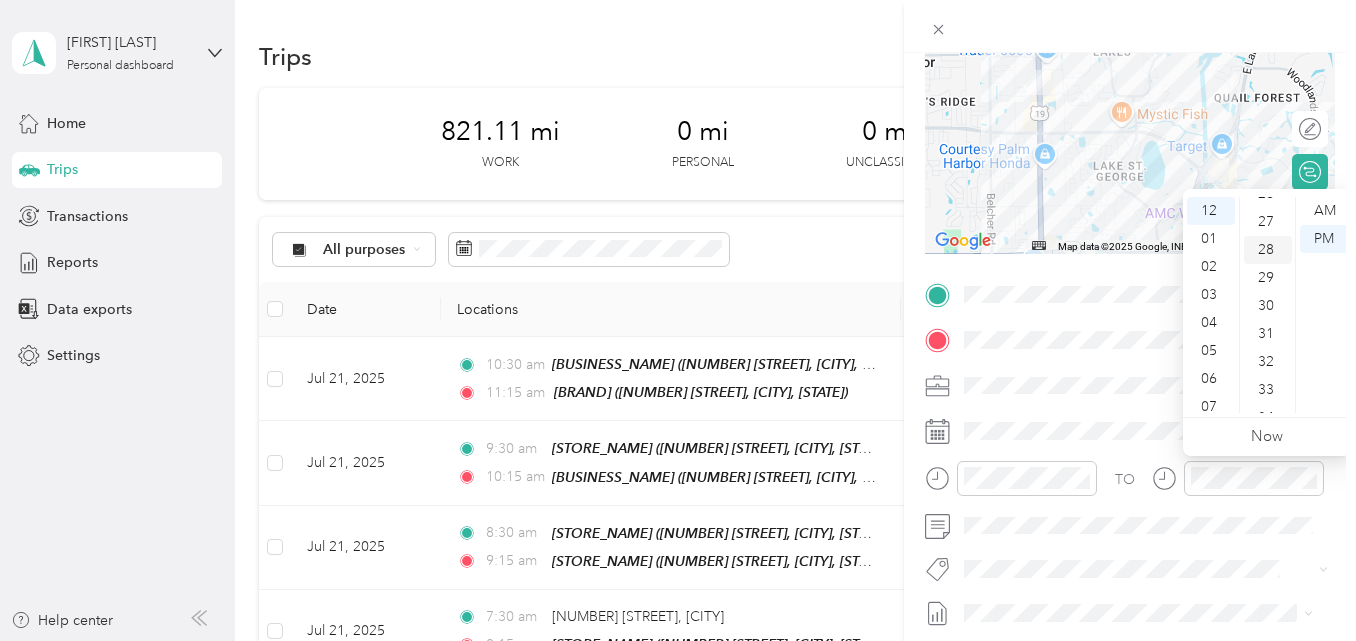 scroll, scrollTop: 712, scrollLeft: 0, axis: vertical 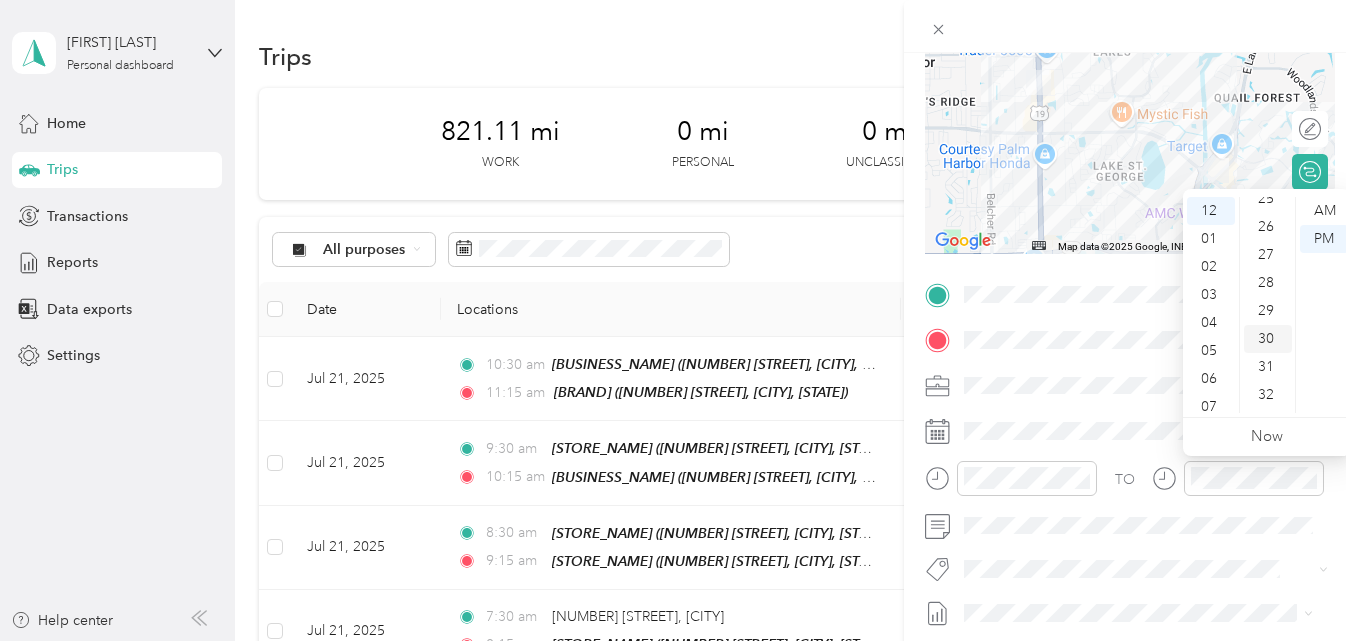 click on "30" at bounding box center [1268, 339] 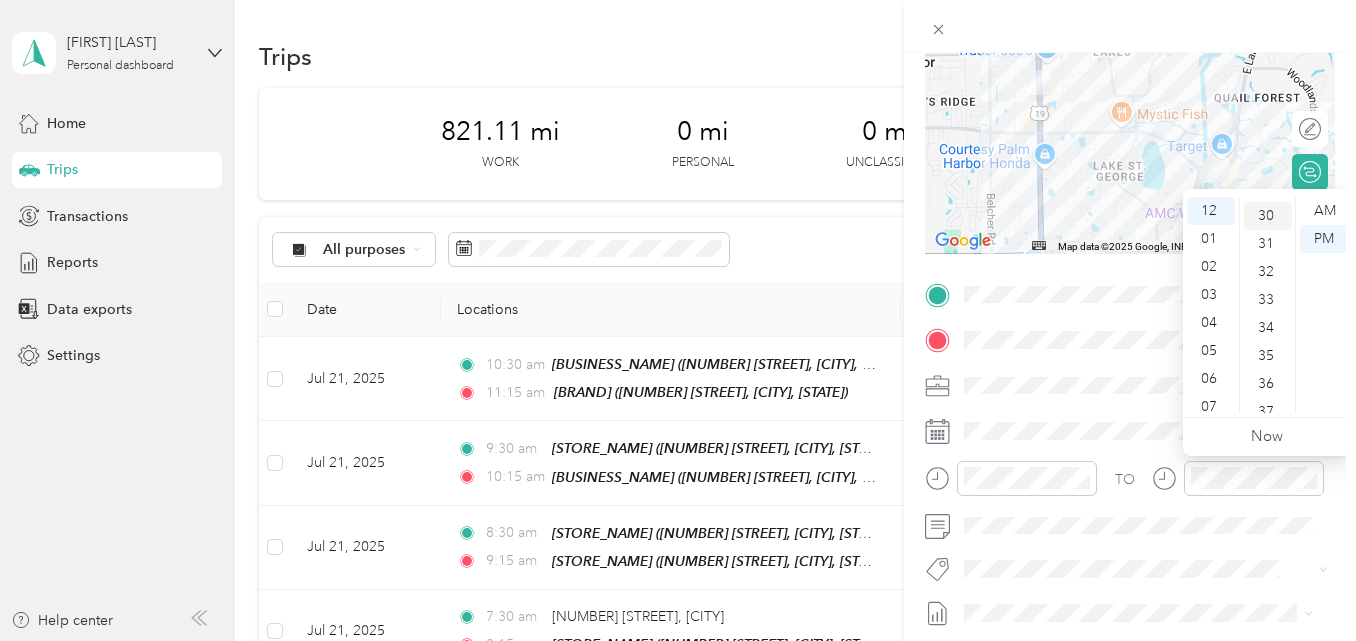 scroll, scrollTop: 840, scrollLeft: 0, axis: vertical 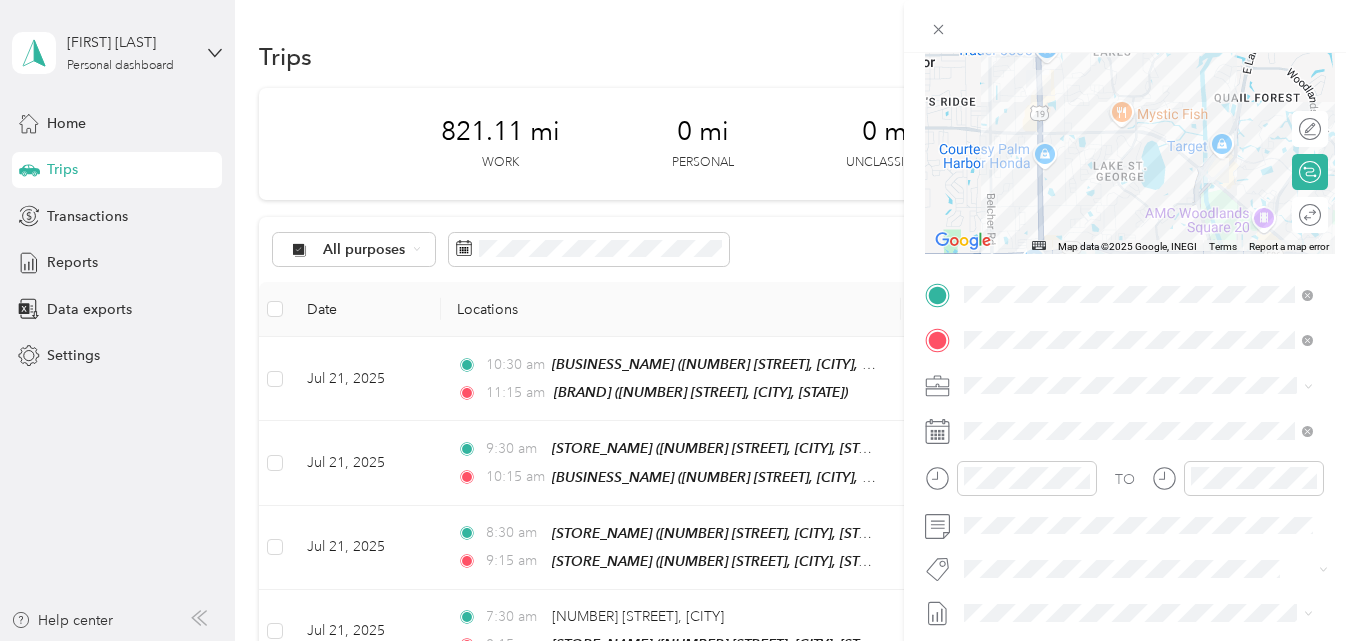 click on "New Trip Save This trip cannot be edited because it is either under review, approved, or paid. Contact your Team Manager to edit it. Miles ← Move left → Move right ↑ Move up ↓ Move down + Zoom in - Zoom out Home Jump left by 75% End Jump right by 75% Page Up Jump up by 75% Page Down Jump down by 75% Map Data Map data ©2025 Google, INEGI Map data ©2025 Google, INEGI 1 km  Click to toggle between metric and imperial units Terms Report a map error Edit route Calculate route Round trip TO Add photo" at bounding box center (1130, 314) 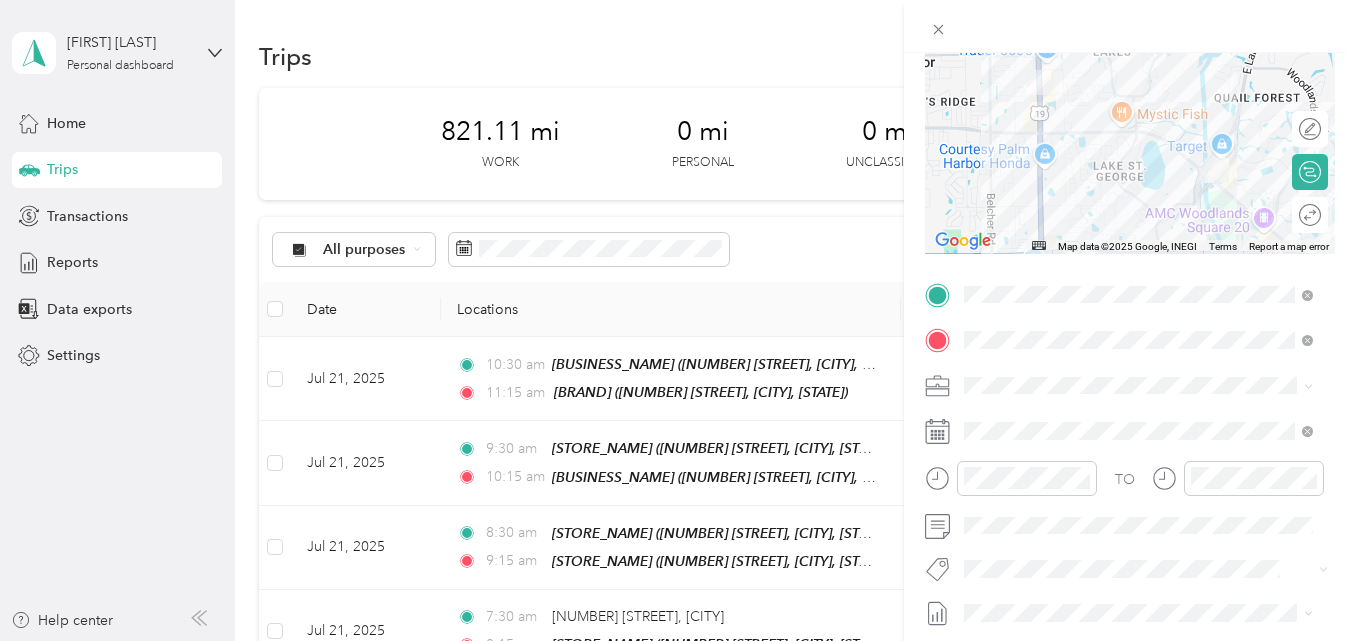 click at bounding box center [1130, 26] 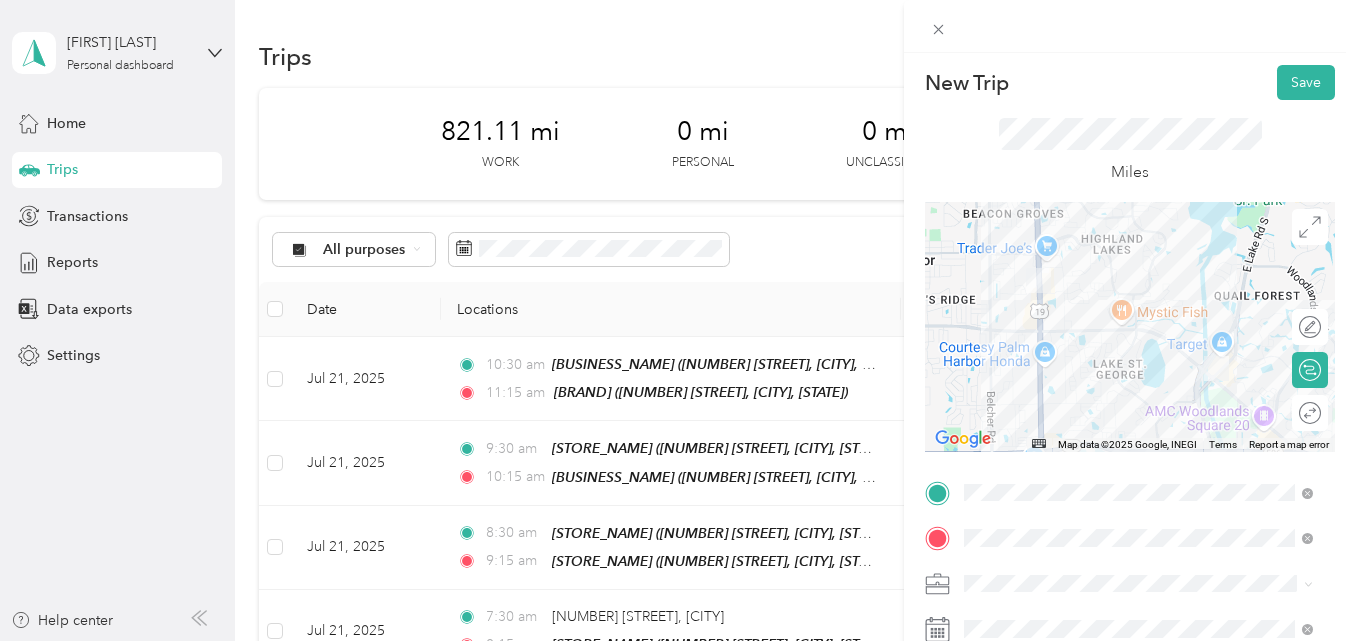 scroll, scrollTop: 0, scrollLeft: 0, axis: both 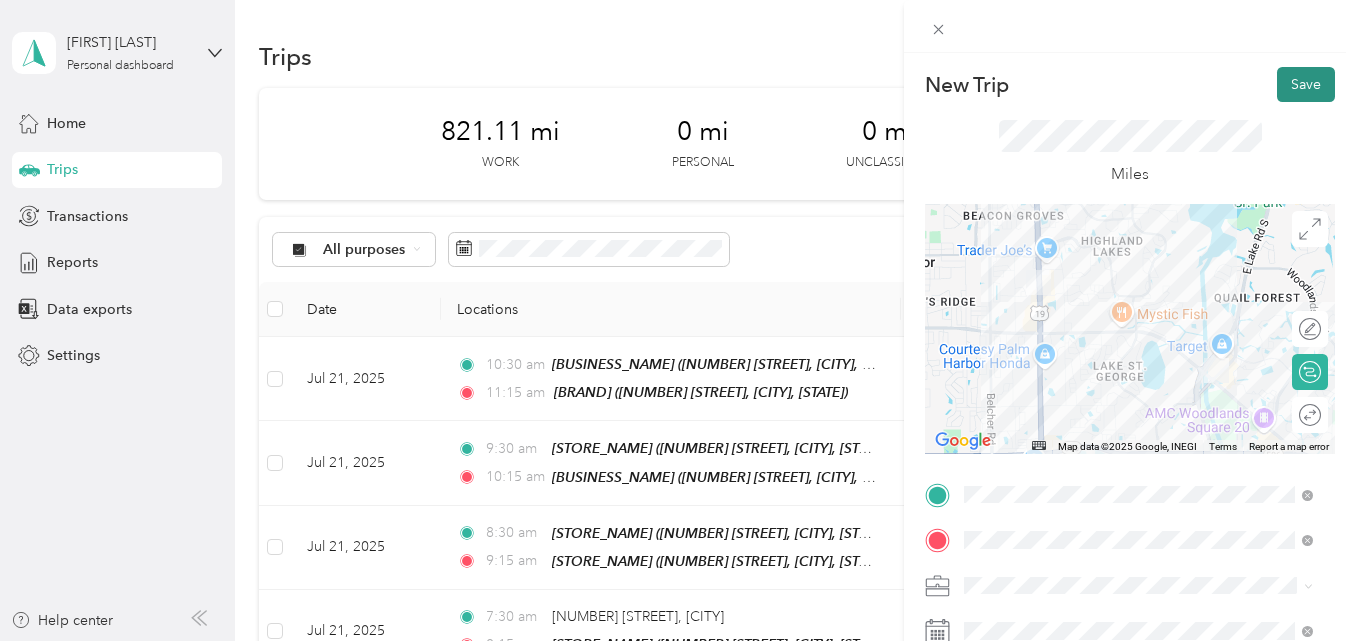click on "Save" at bounding box center [1306, 84] 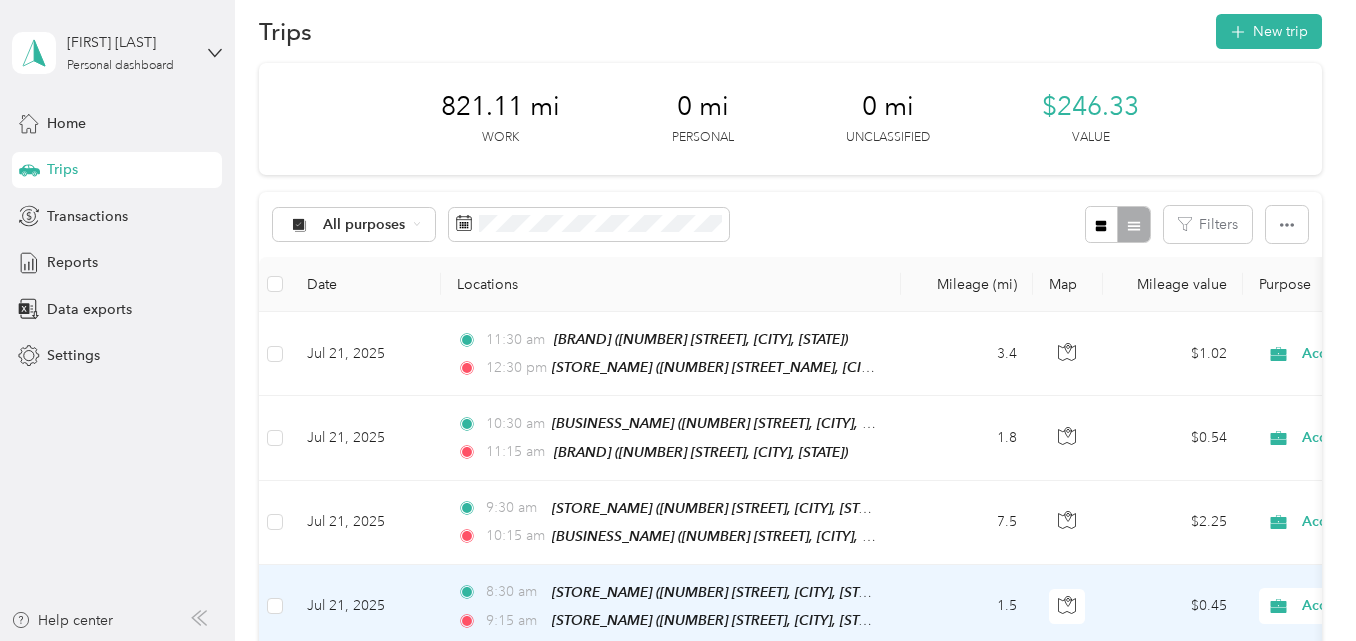 scroll, scrollTop: 0, scrollLeft: 0, axis: both 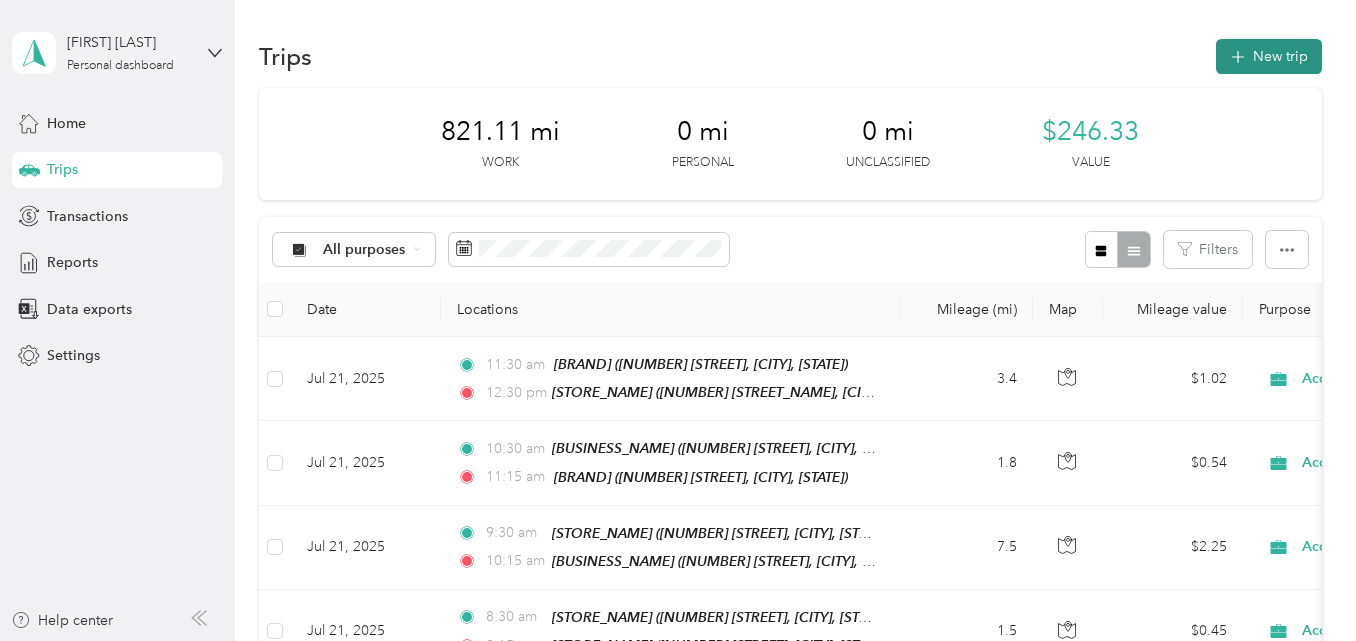 click on "New trip" at bounding box center [1269, 56] 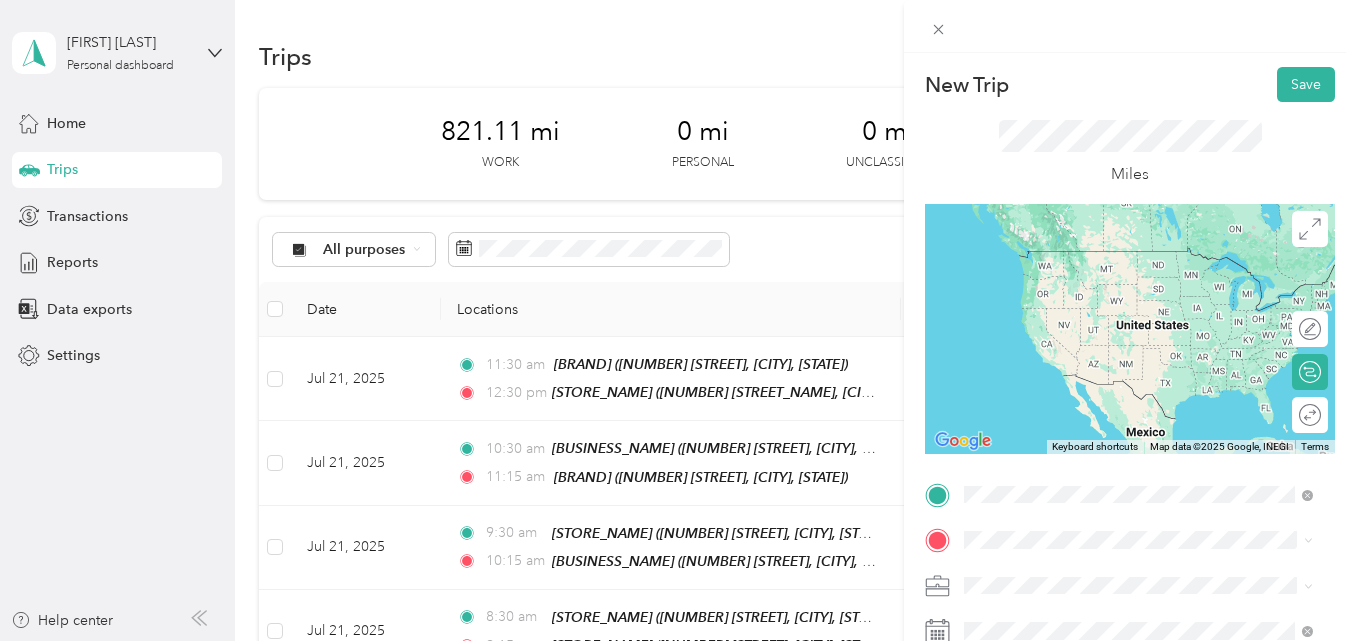 click on "TEAM Publix Super Market 500 E Lake Rd, 346852428, Palm Harbor, FL, USA" at bounding box center [1154, 284] 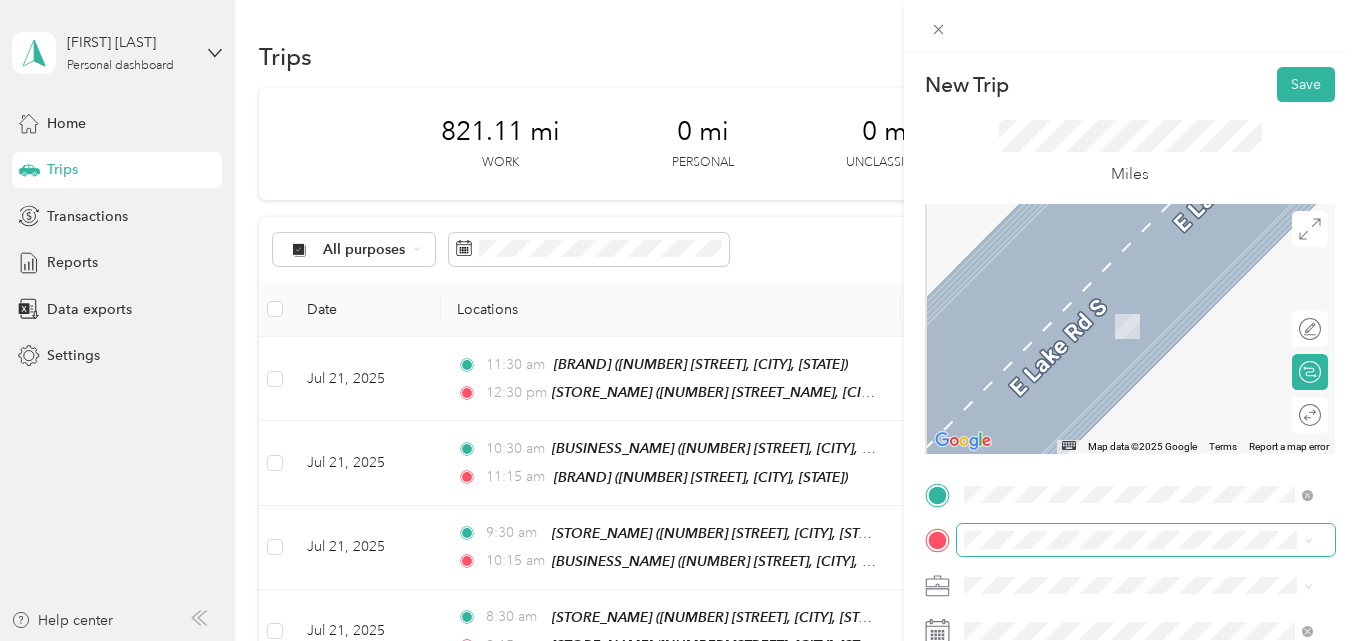 click at bounding box center (1146, 540) 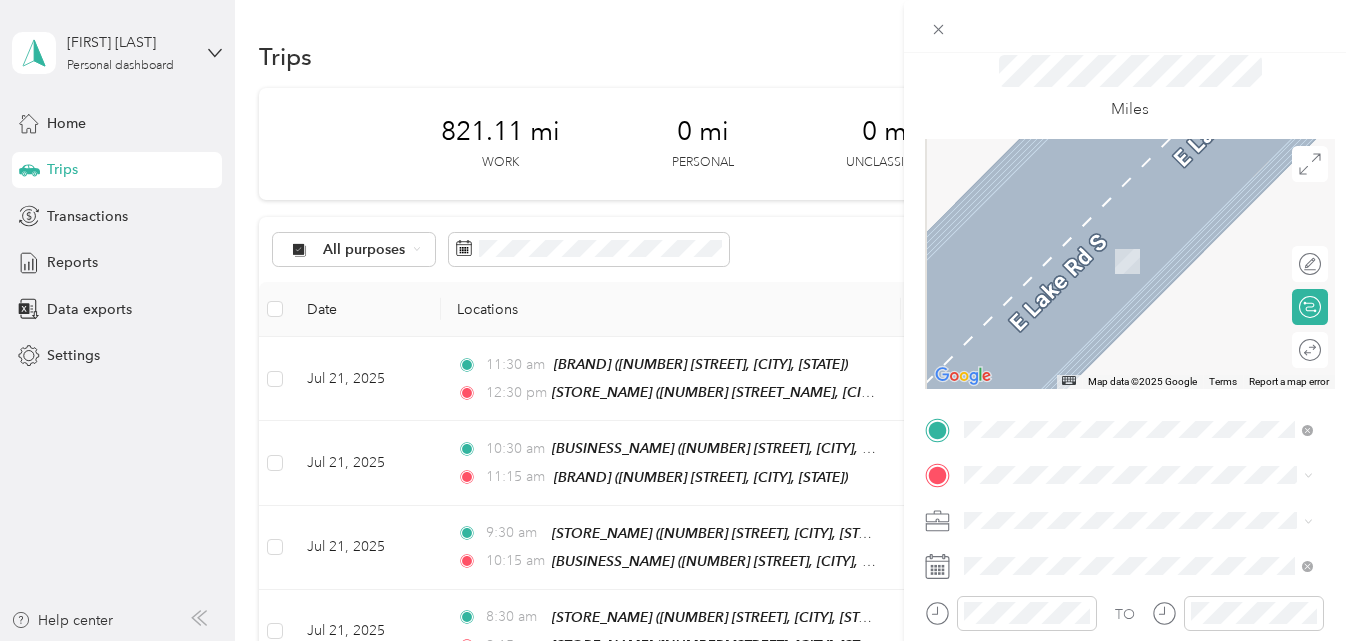 scroll, scrollTop: 100, scrollLeft: 0, axis: vertical 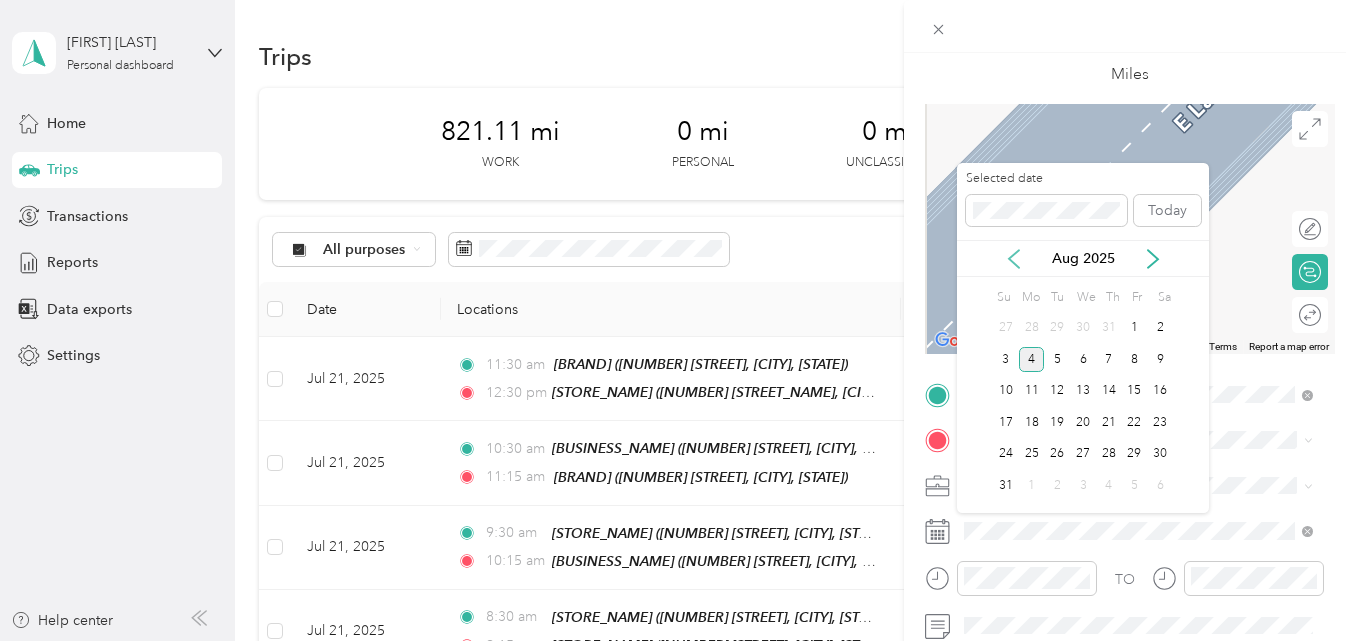 click 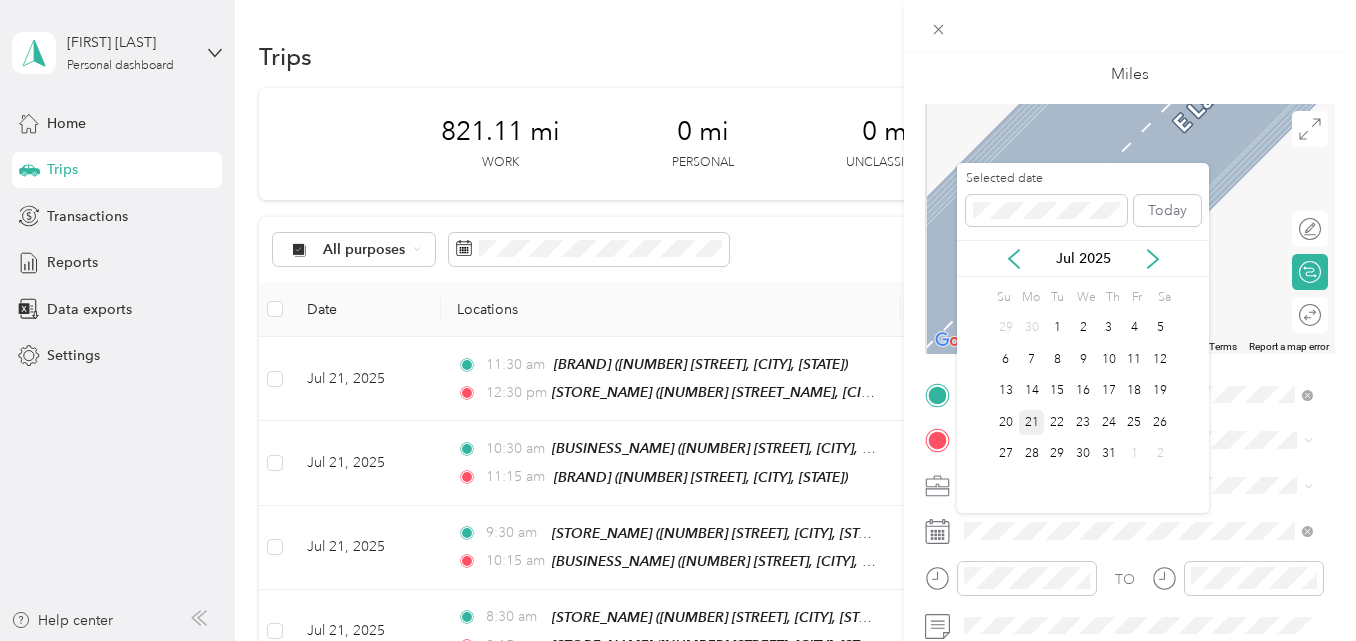 click on "21" at bounding box center (1032, 422) 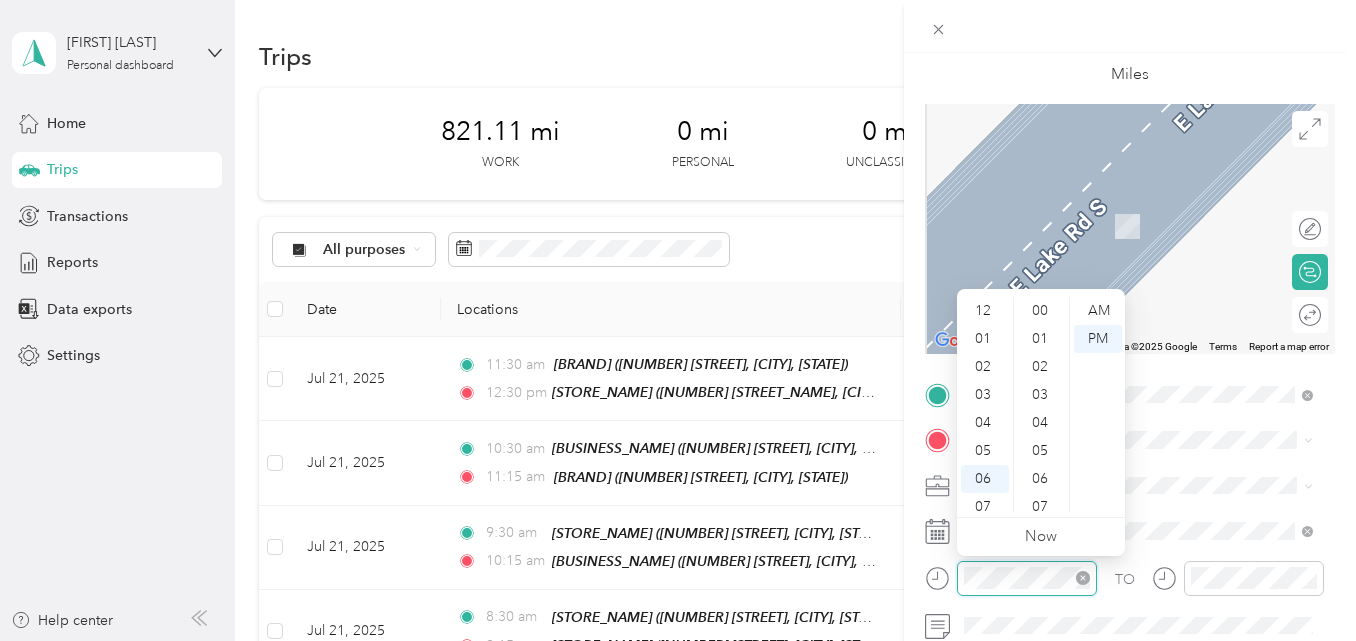 scroll, scrollTop: 120, scrollLeft: 0, axis: vertical 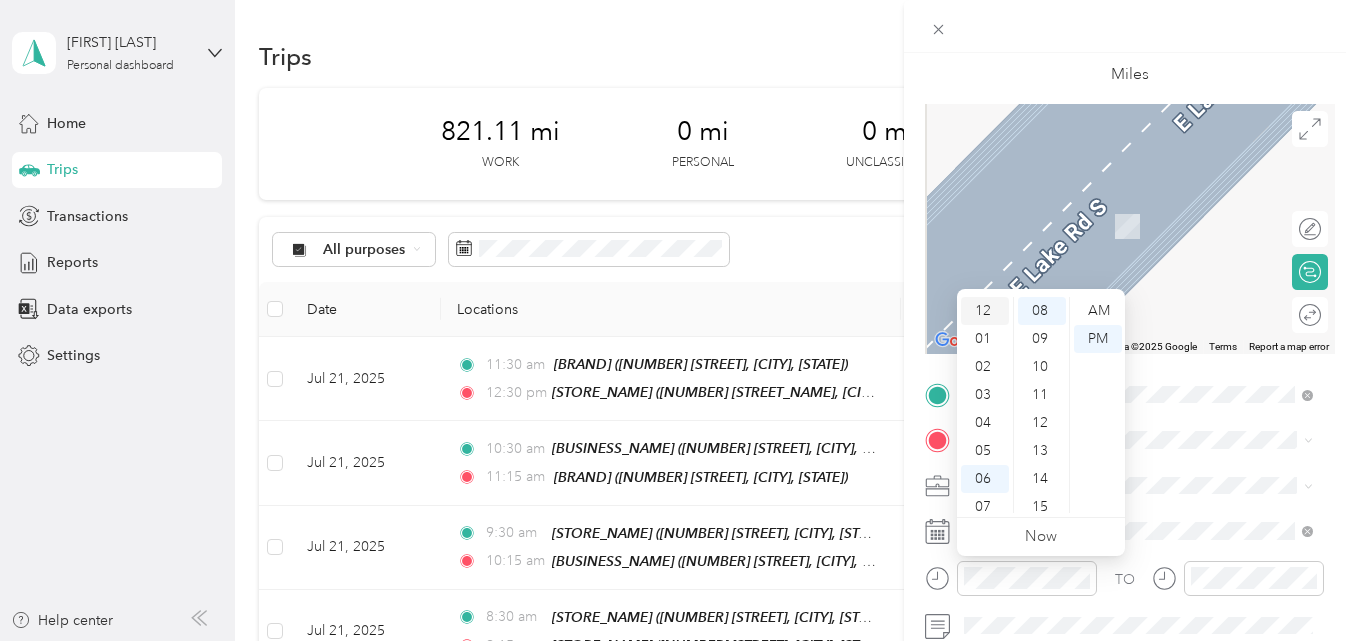 click on "12" at bounding box center (985, 311) 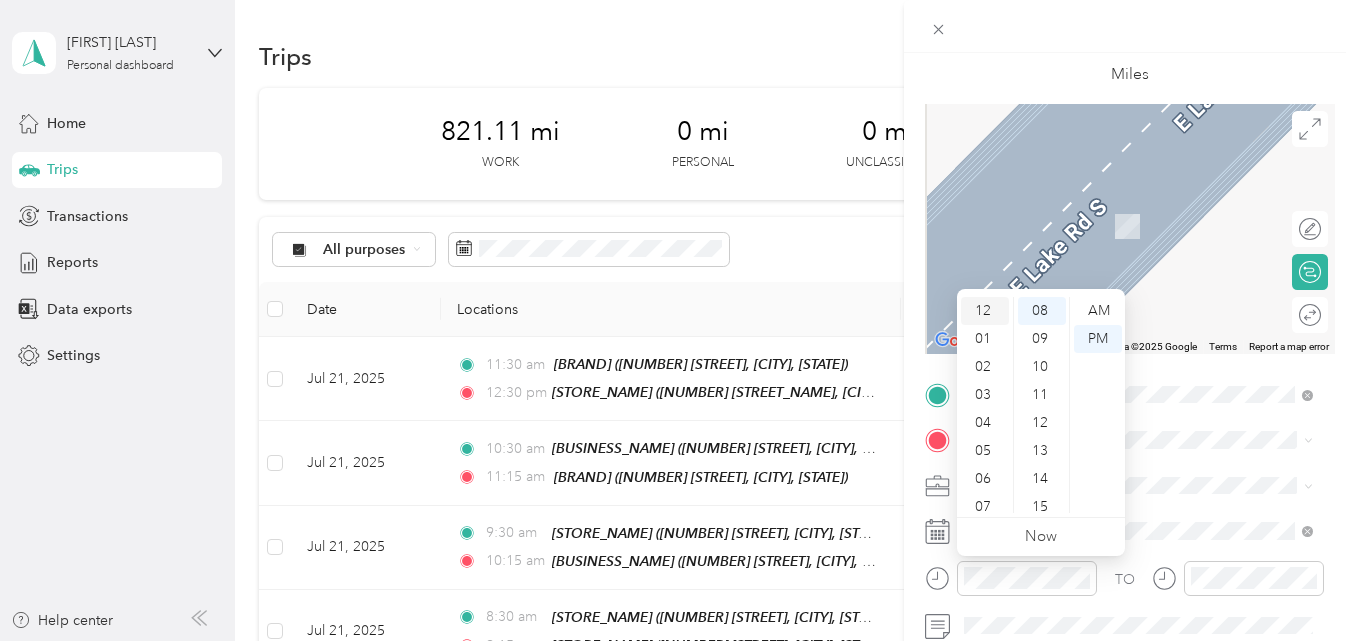 click on "12" at bounding box center (985, 311) 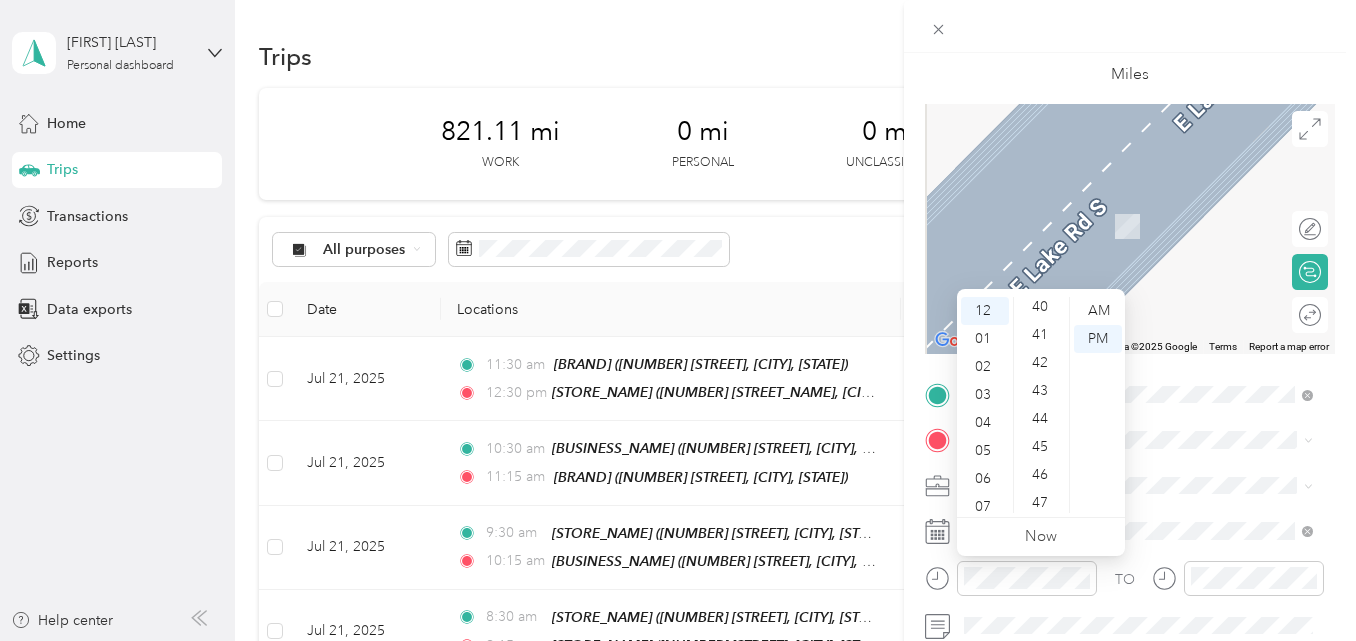 scroll, scrollTop: 1224, scrollLeft: 0, axis: vertical 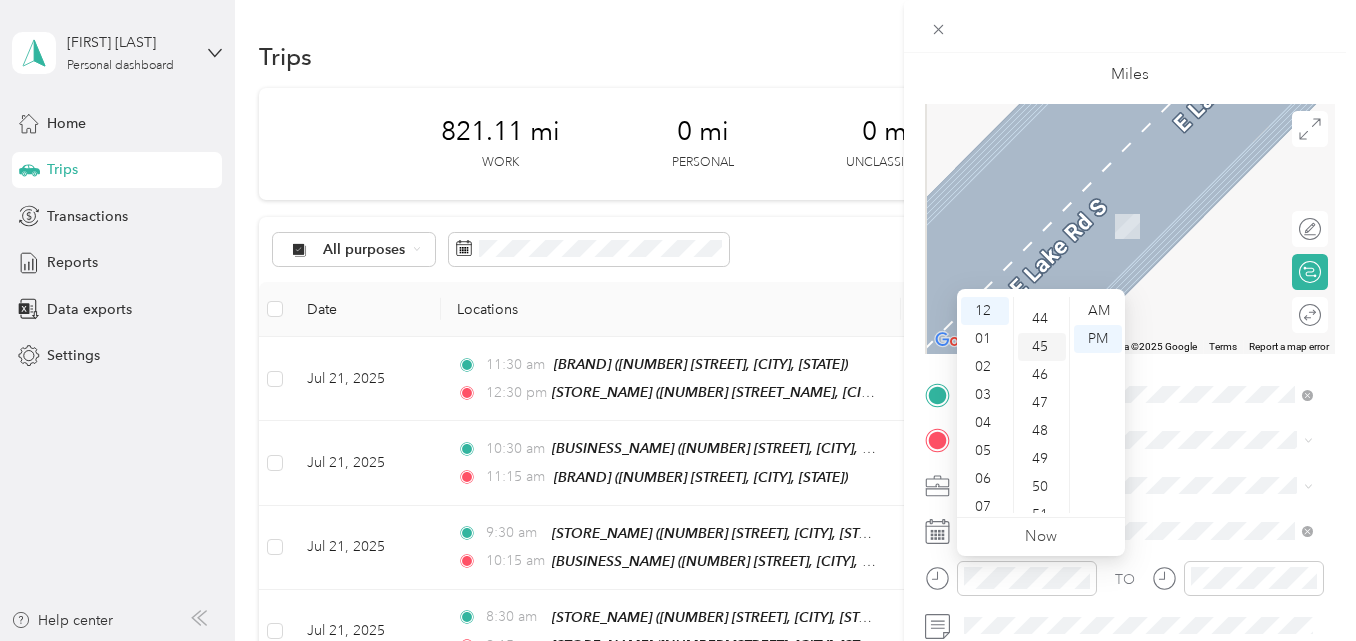 click on "45" at bounding box center (1042, 347) 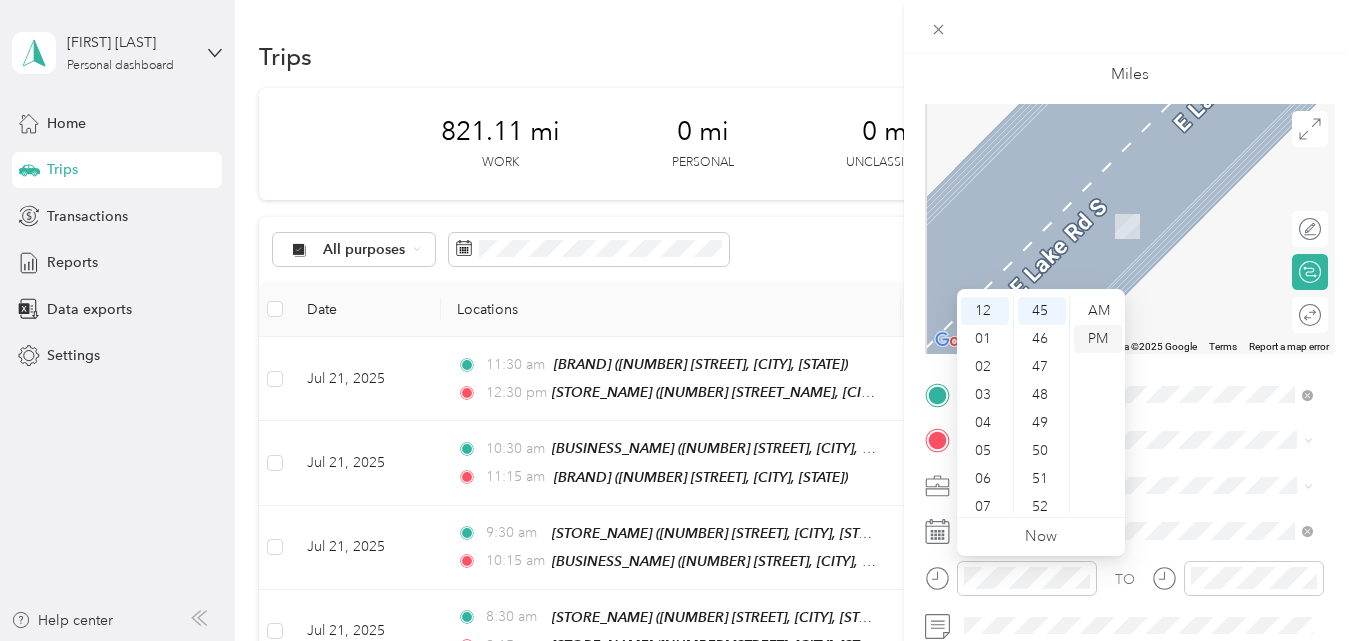 click on "PM" at bounding box center (1098, 339) 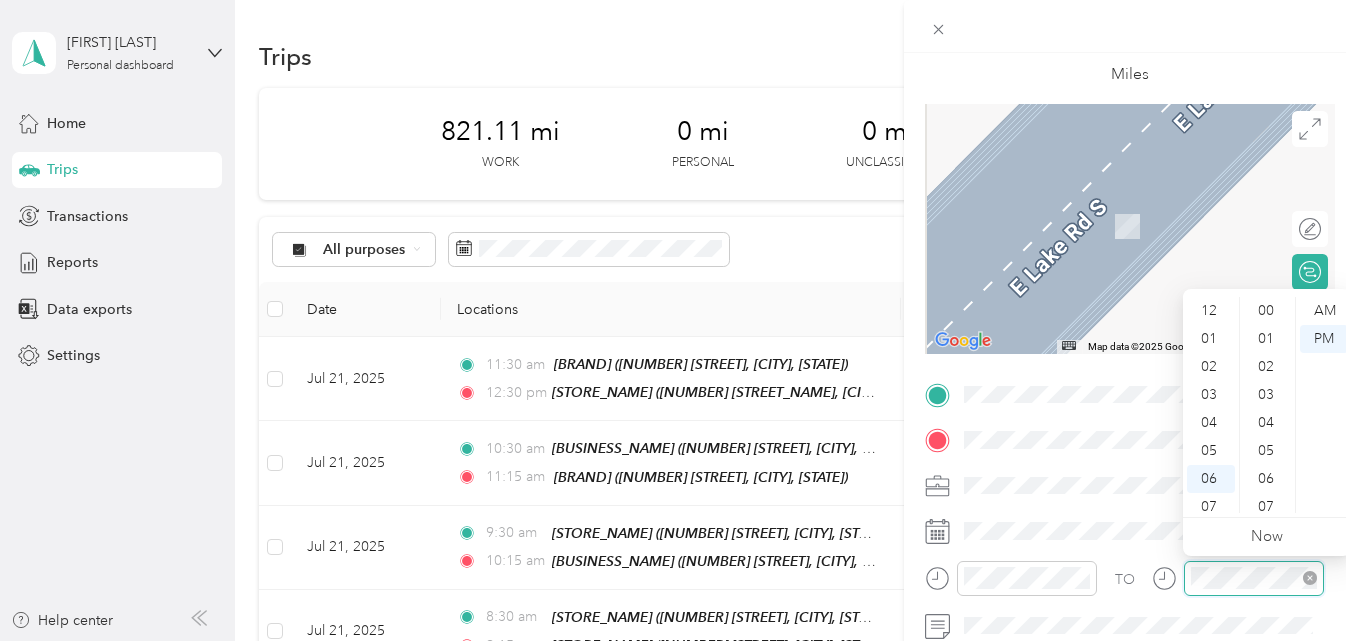 scroll, scrollTop: 224, scrollLeft: 0, axis: vertical 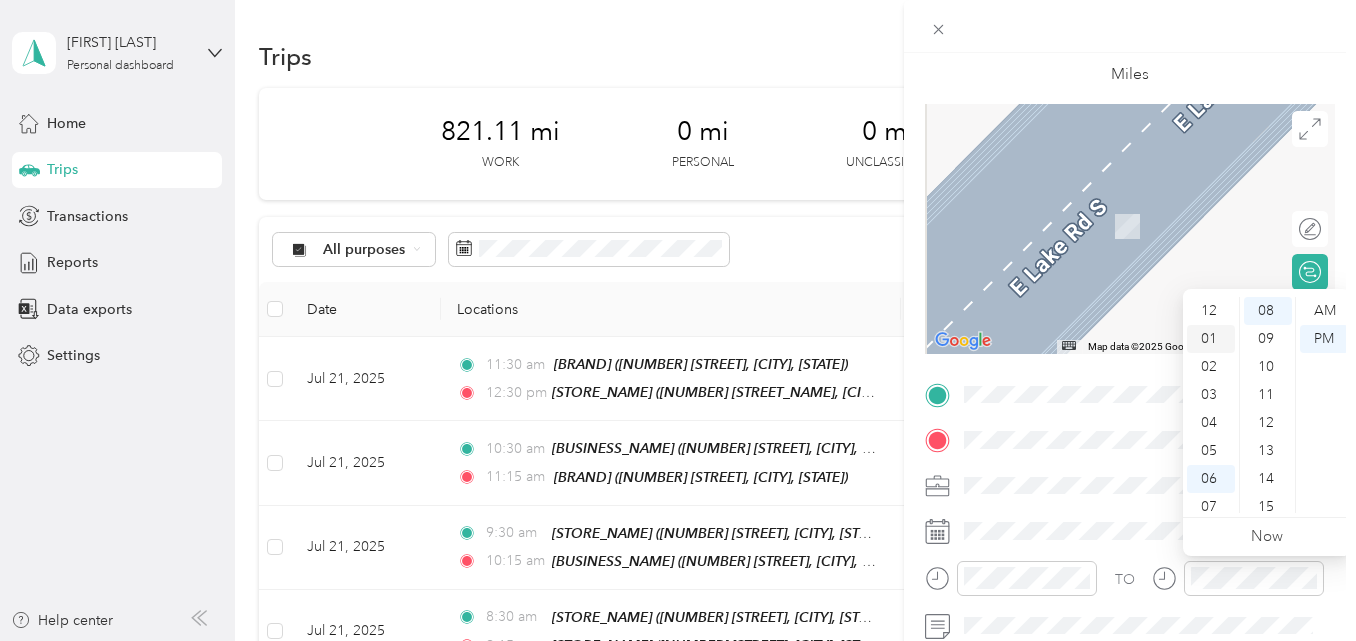 click on "01" at bounding box center (1211, 339) 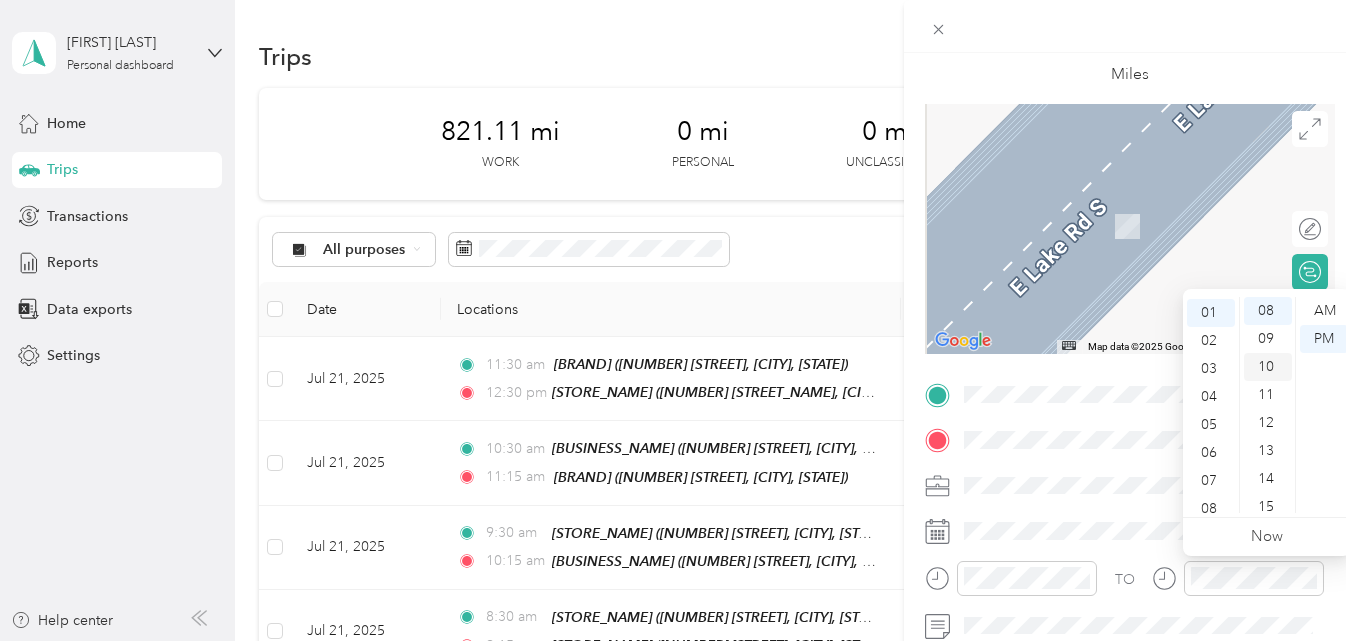 scroll, scrollTop: 28, scrollLeft: 0, axis: vertical 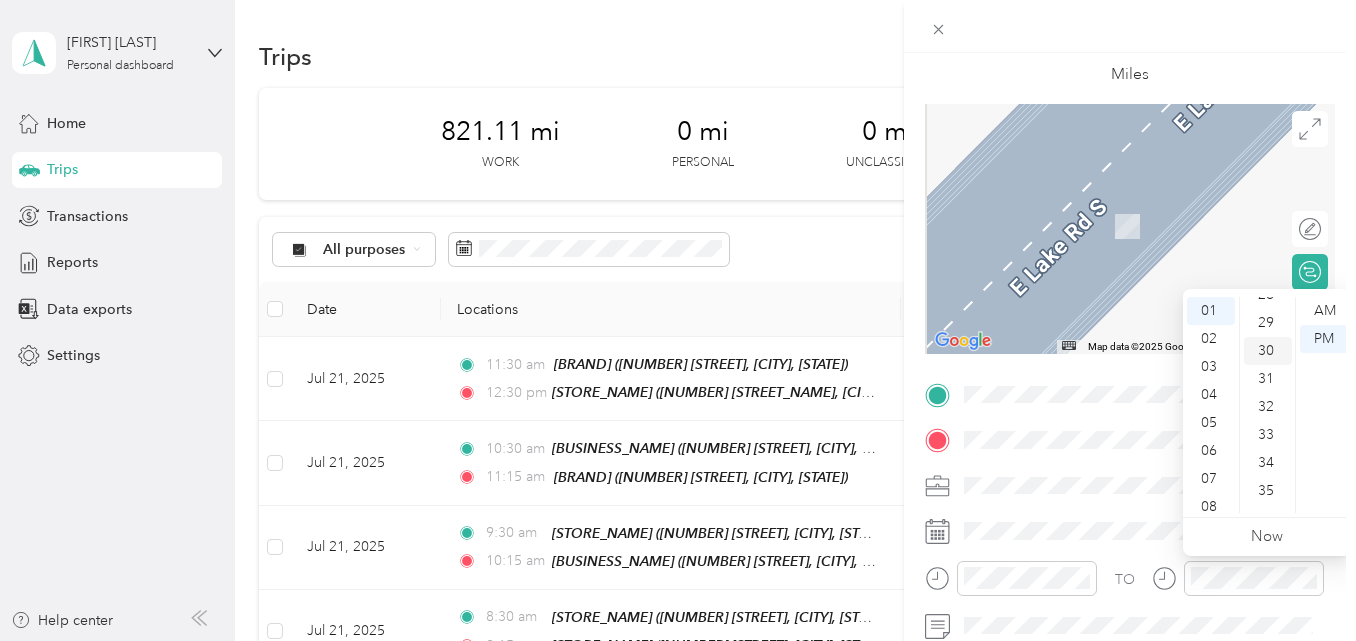 click on "30" at bounding box center [1268, 351] 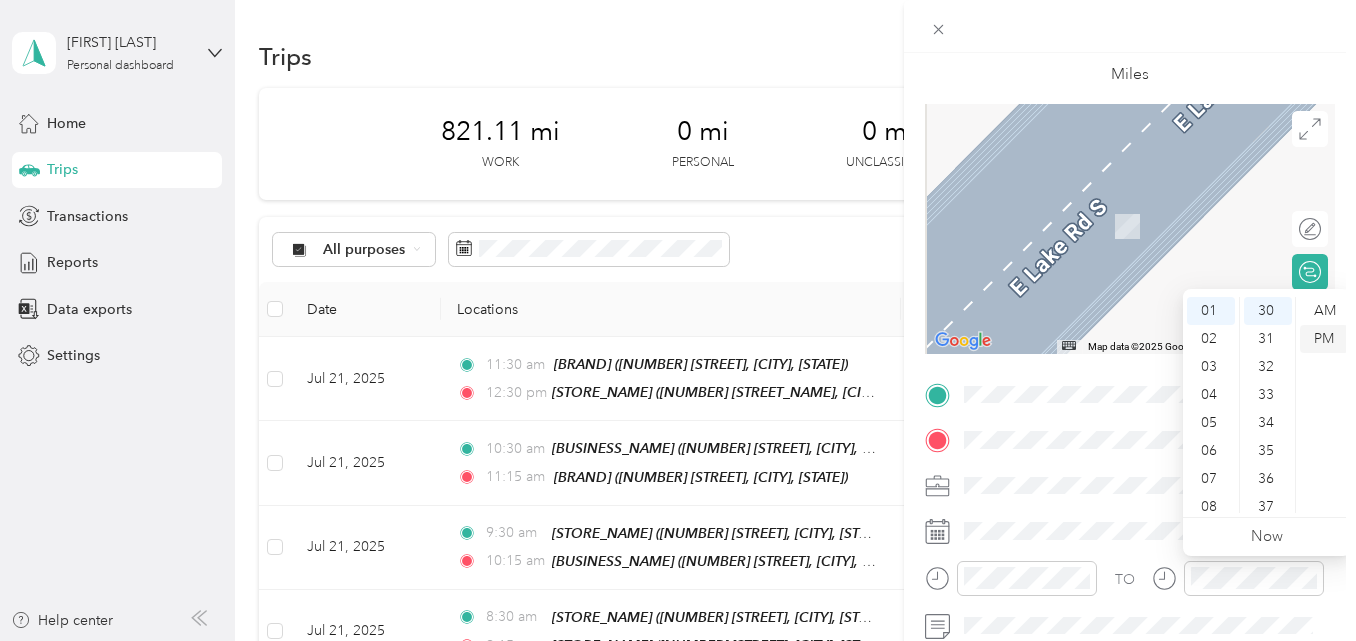 click on "PM" at bounding box center (1324, 339) 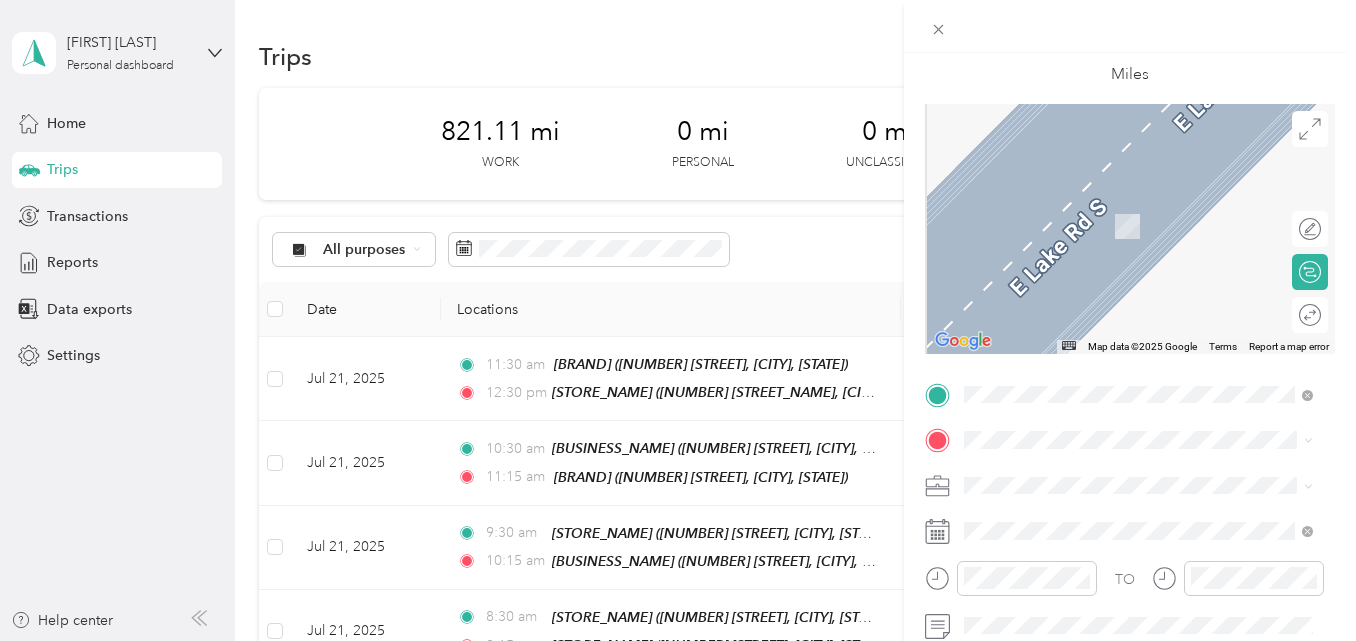 click on "New Trip Save This trip cannot be edited because it is either under review, approved, or paid. Contact your Team Manager to edit it. Miles ← Move left → Move right ↑ Move up ↓ Move down + Zoom in - Zoom out Home Jump left by 75% End Jump right by 75% Page Up Jump up by 75% Page Down Jump down by 75% Map Data Map data ©2025 Google Map data ©2025 Google 2 m  Click to toggle between metric and imperial units Terms Report a map error Edit route Calculate route Round trip TO Add photo" at bounding box center (1130, 414) 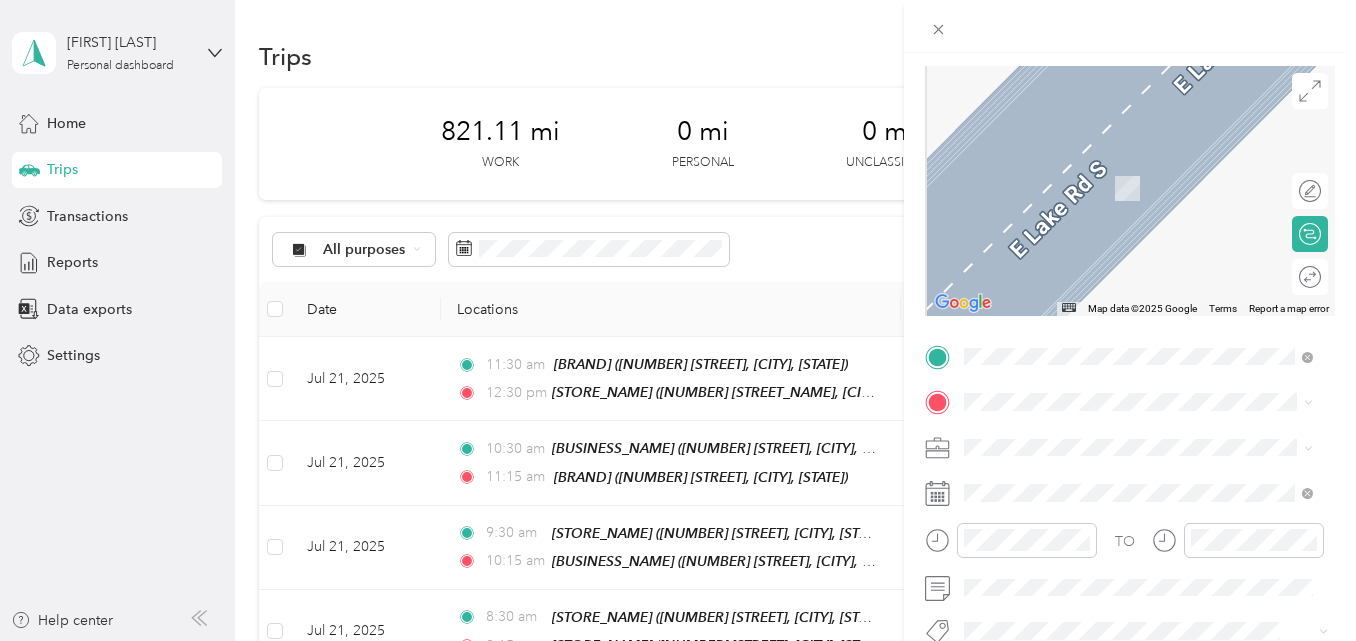 scroll, scrollTop: 200, scrollLeft: 0, axis: vertical 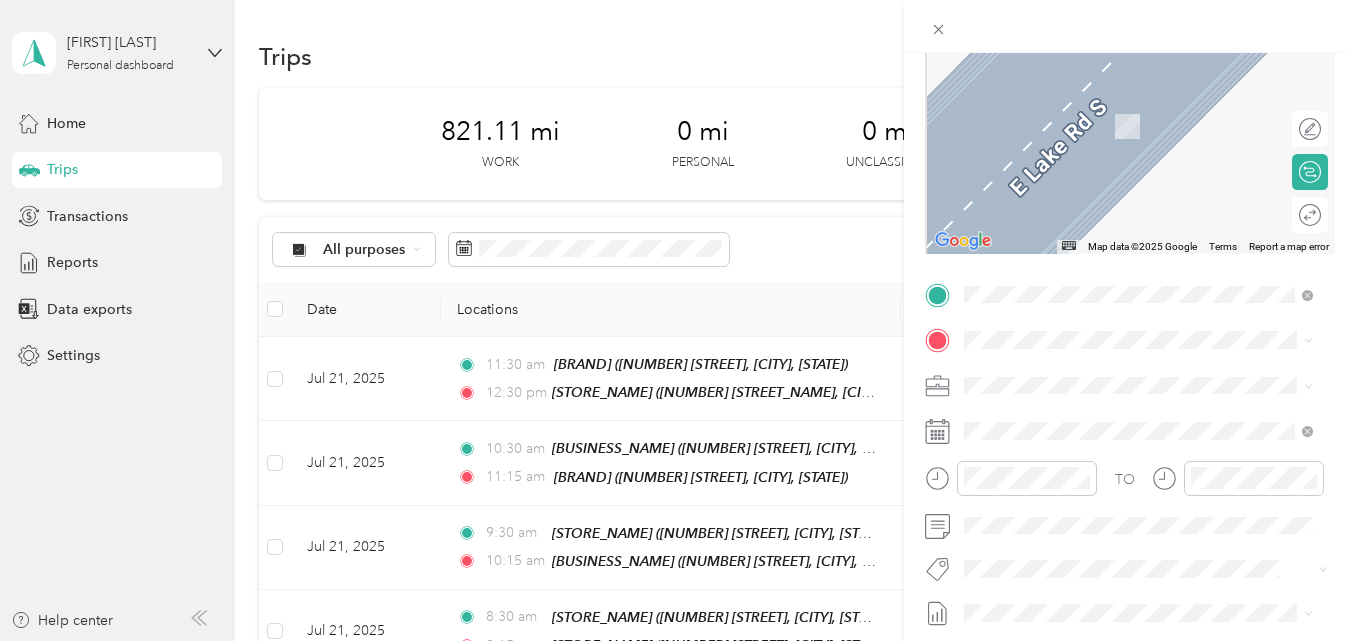 click on "TEAM Publix Super Market 36301 E Lake Rd, 346853200, Palm Harbor, FL, USA" at bounding box center [1154, 475] 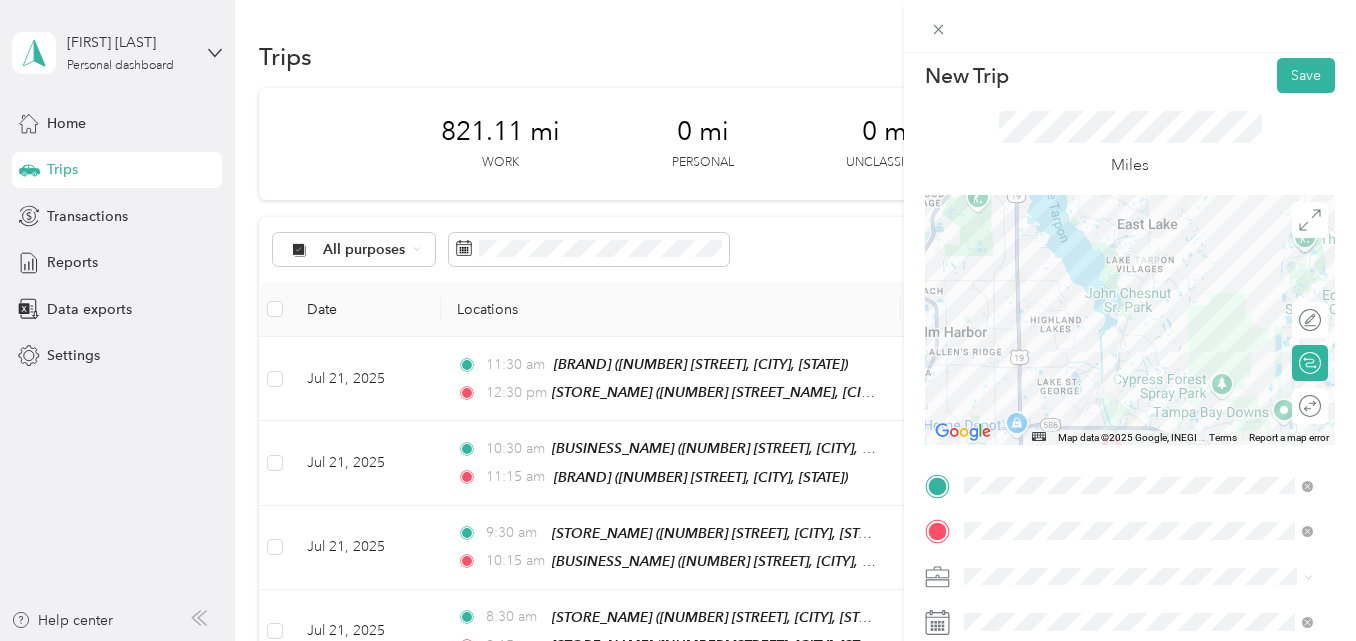 scroll, scrollTop: 0, scrollLeft: 0, axis: both 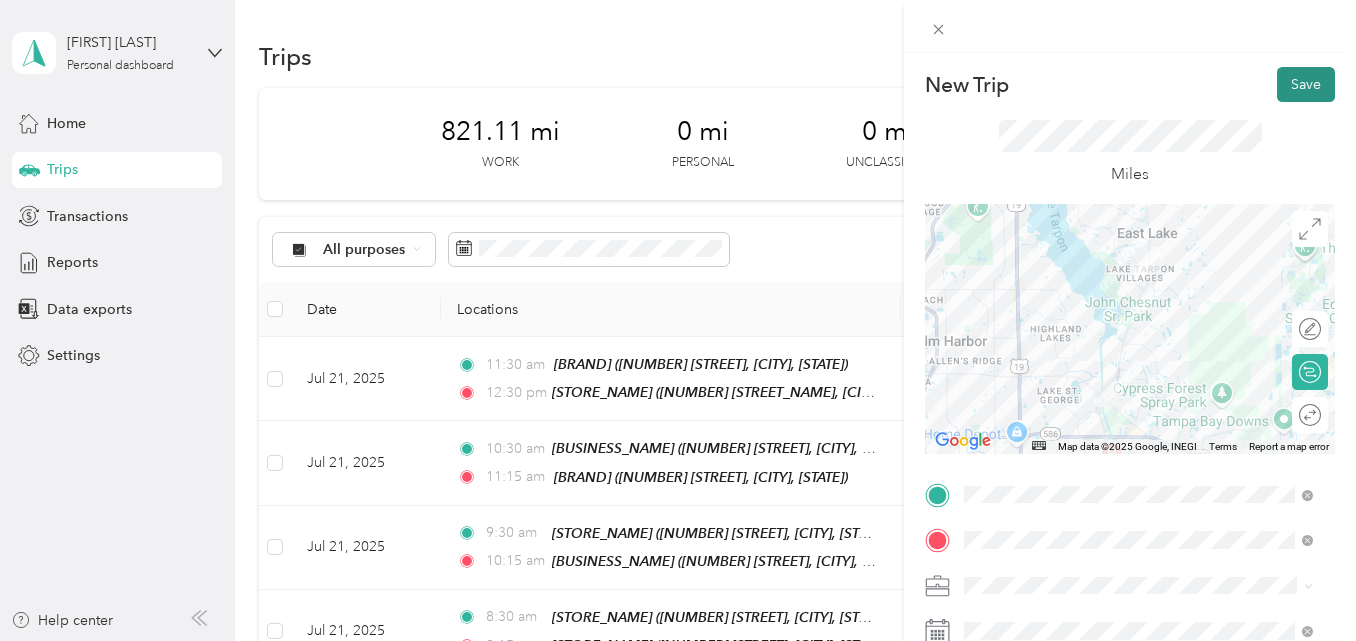 click on "Save" at bounding box center [1306, 84] 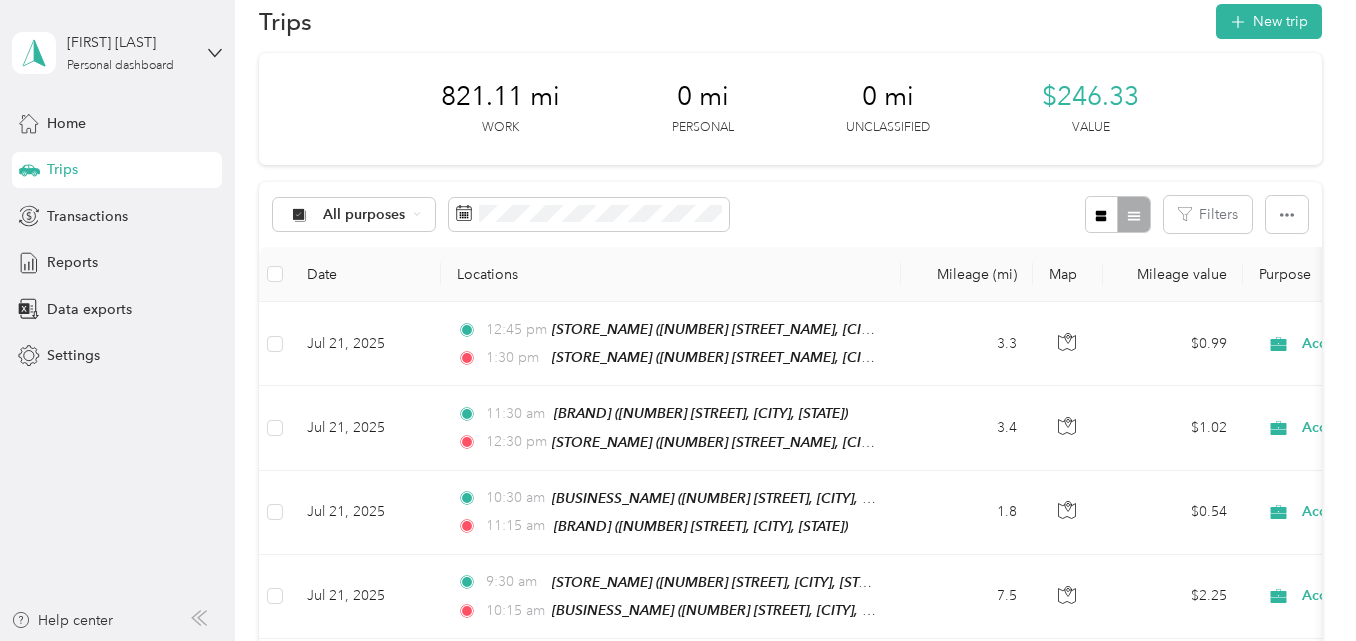 scroll, scrollTop: 0, scrollLeft: 0, axis: both 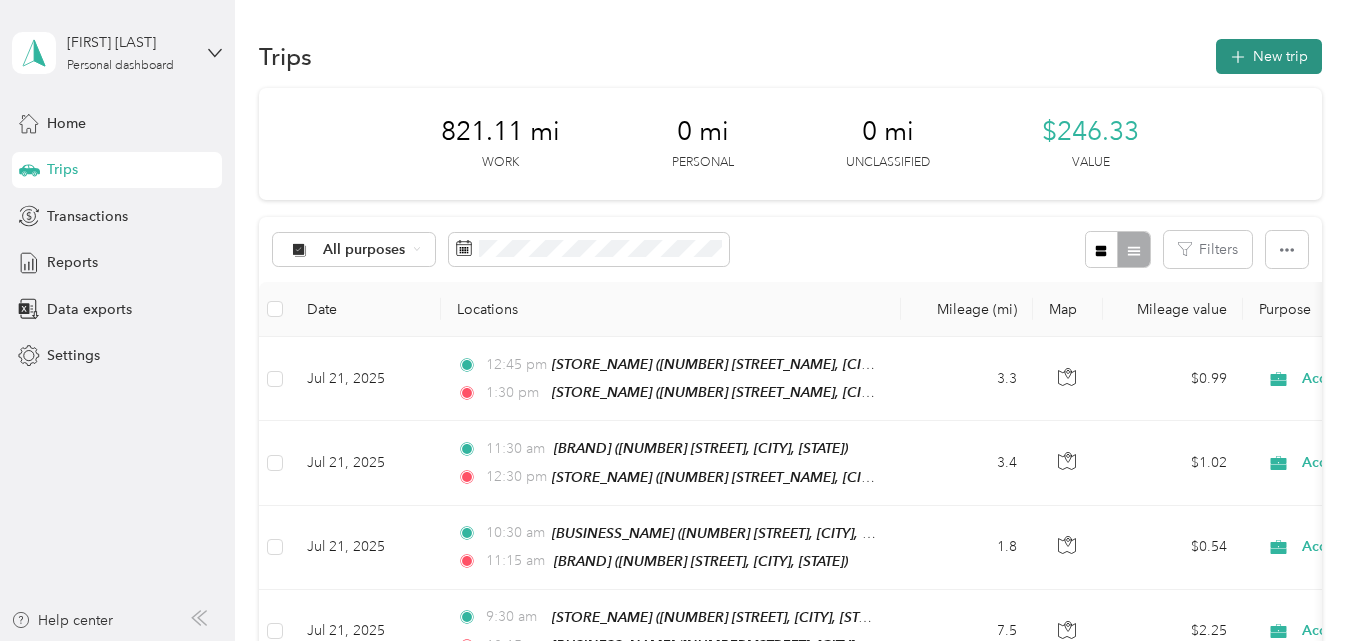 click on "New trip" at bounding box center (1269, 56) 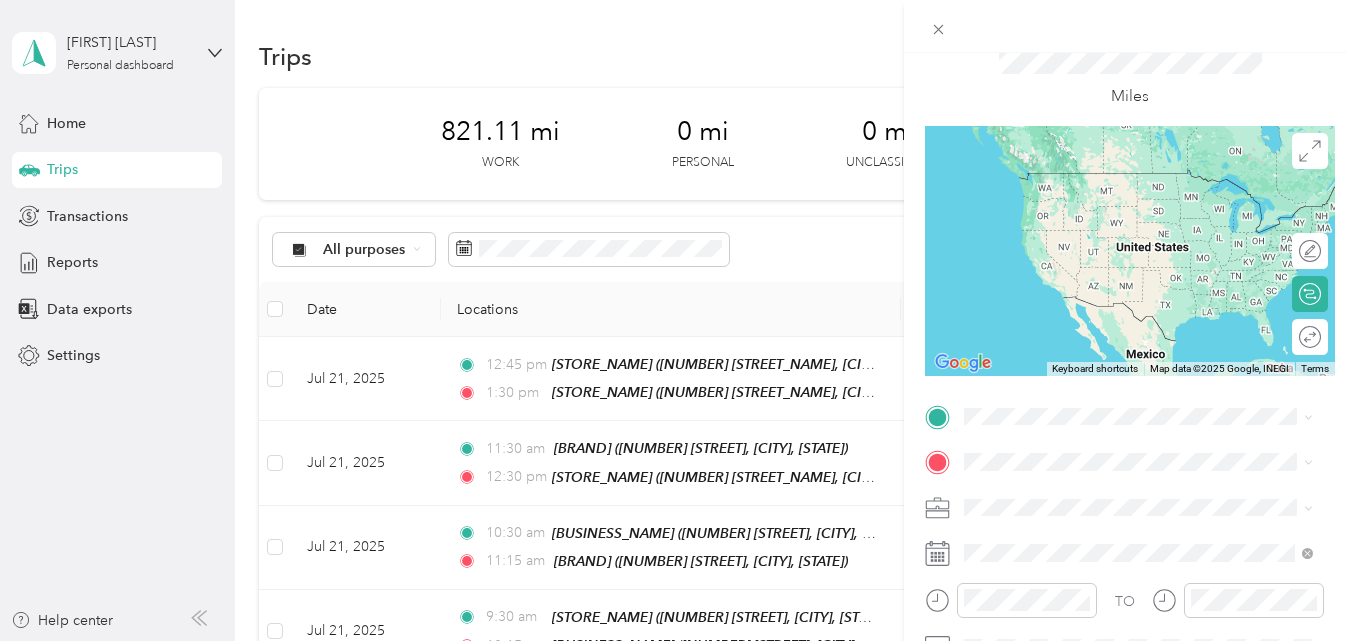 scroll, scrollTop: 200, scrollLeft: 0, axis: vertical 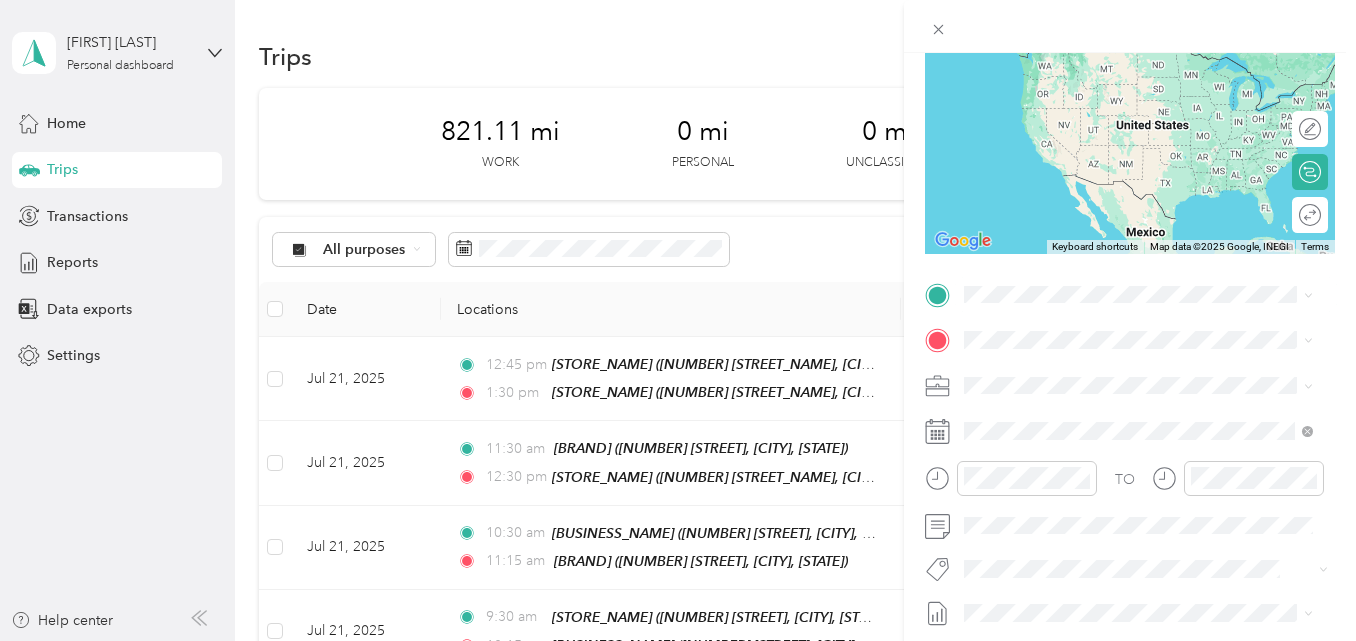 click on "TEAM Publix Super Market 36301 E Lake Rd, 346853200, Palm Harbor, FL, USA" at bounding box center [1154, 389] 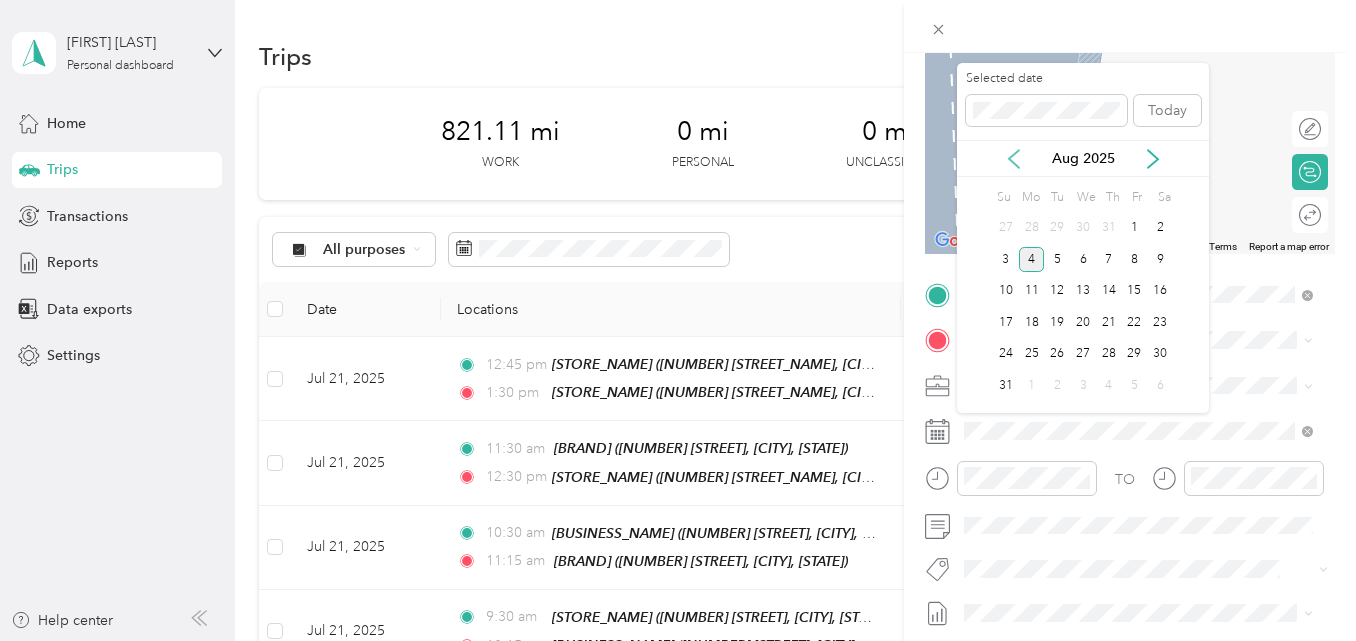 click 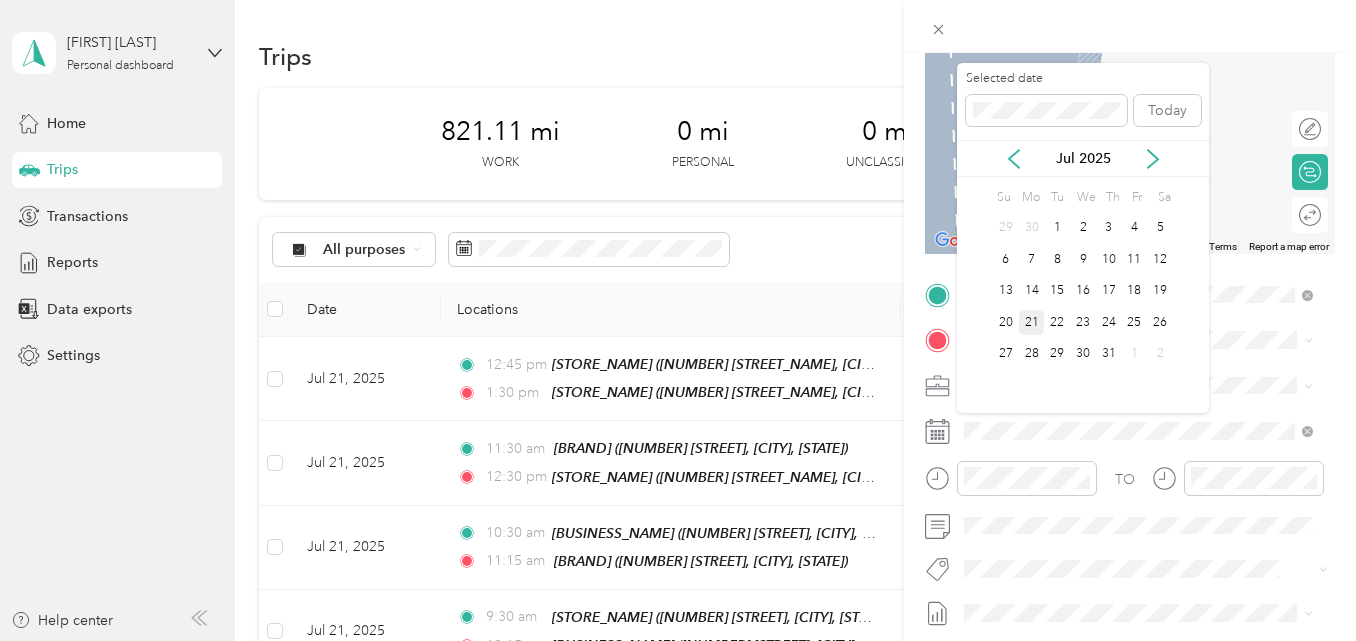 click on "21" at bounding box center (1032, 322) 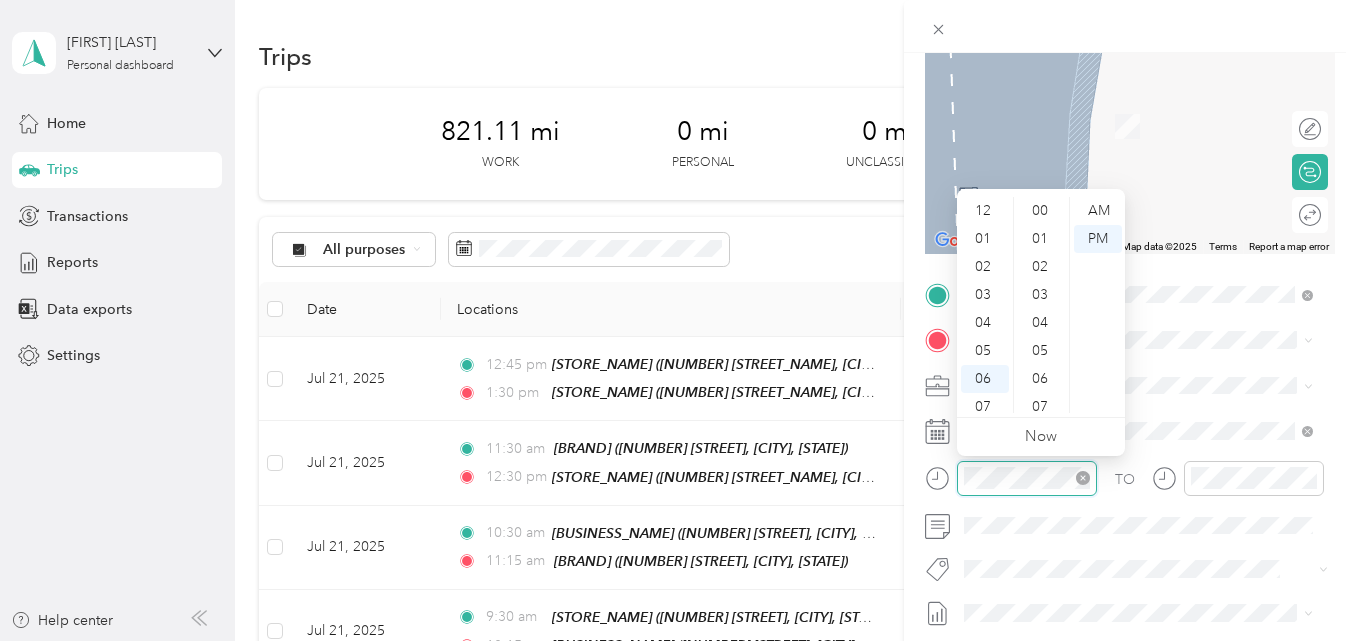 scroll, scrollTop: 252, scrollLeft: 0, axis: vertical 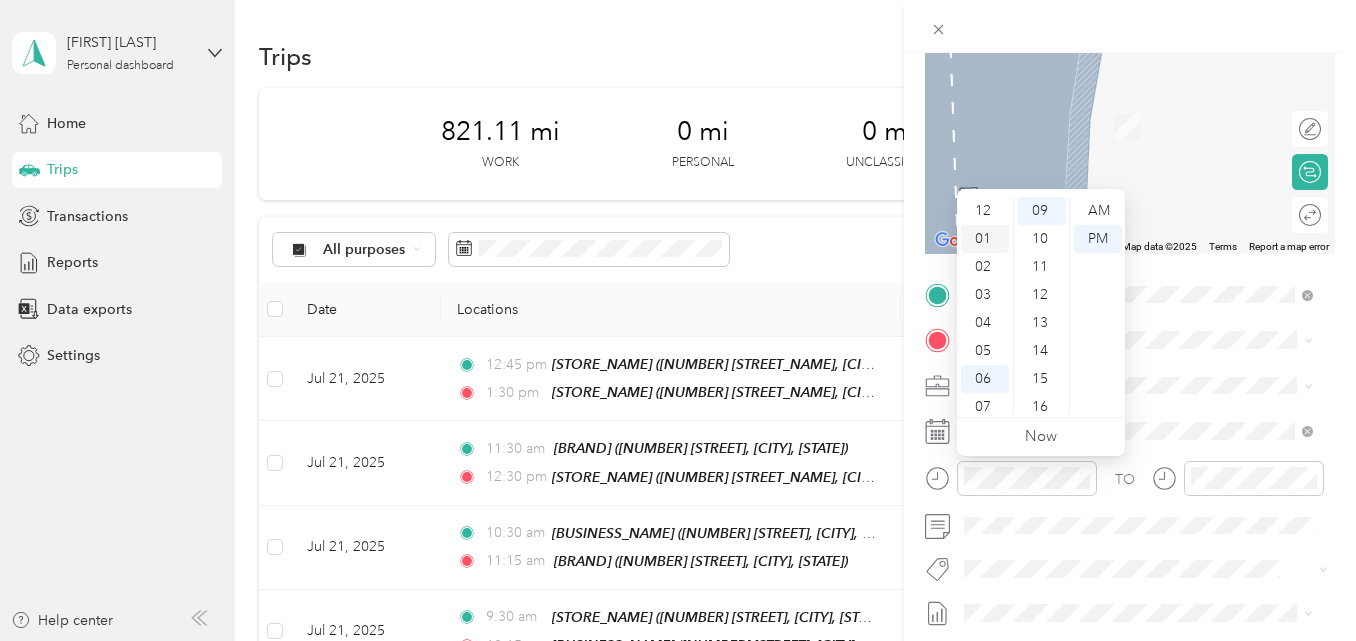 click on "01" at bounding box center (985, 239) 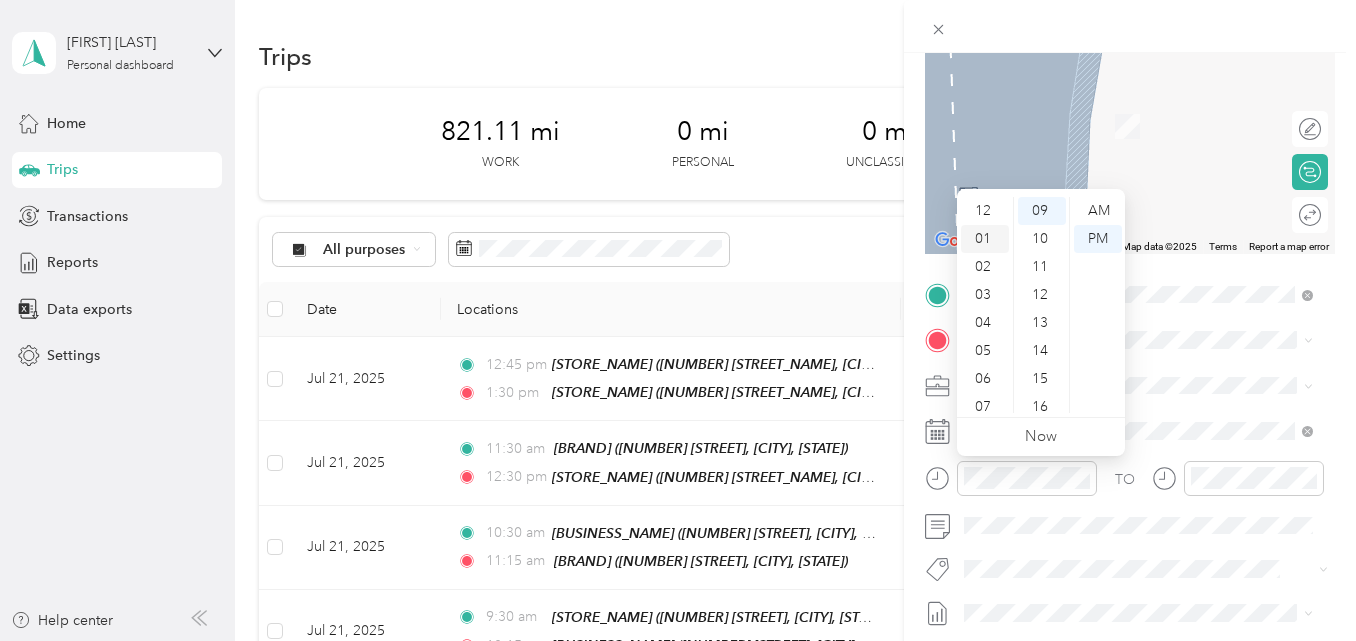 scroll, scrollTop: 28, scrollLeft: 0, axis: vertical 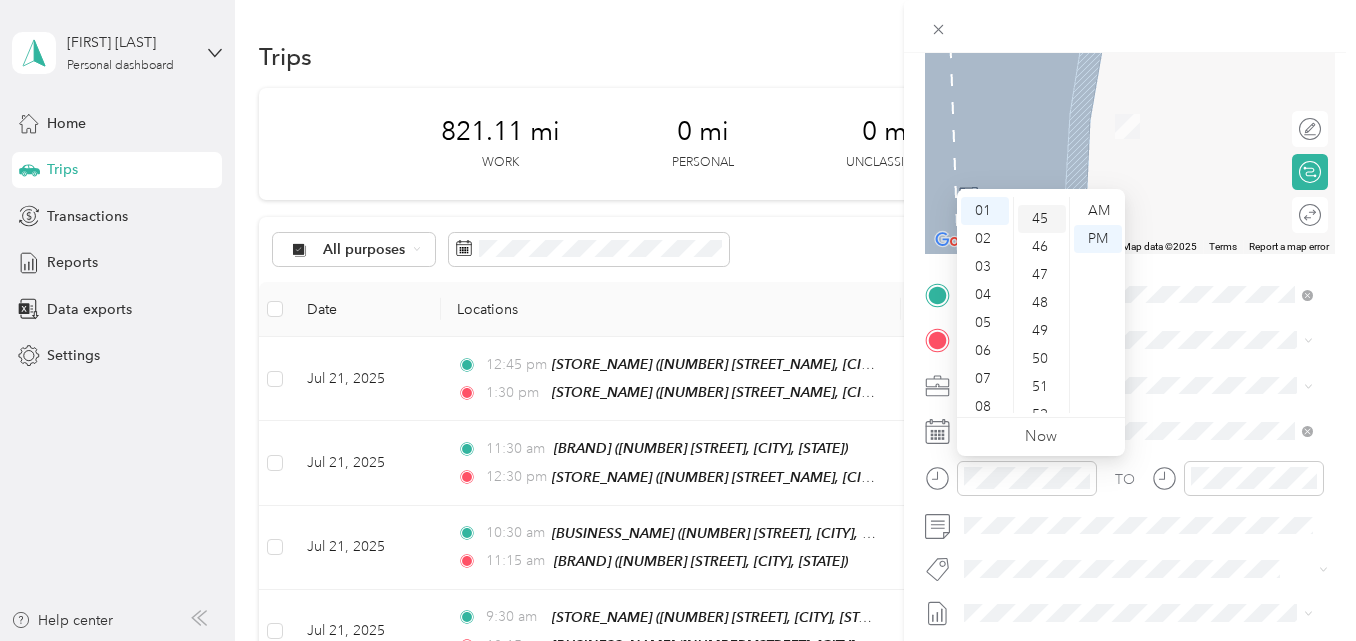 click on "45" at bounding box center [1042, 219] 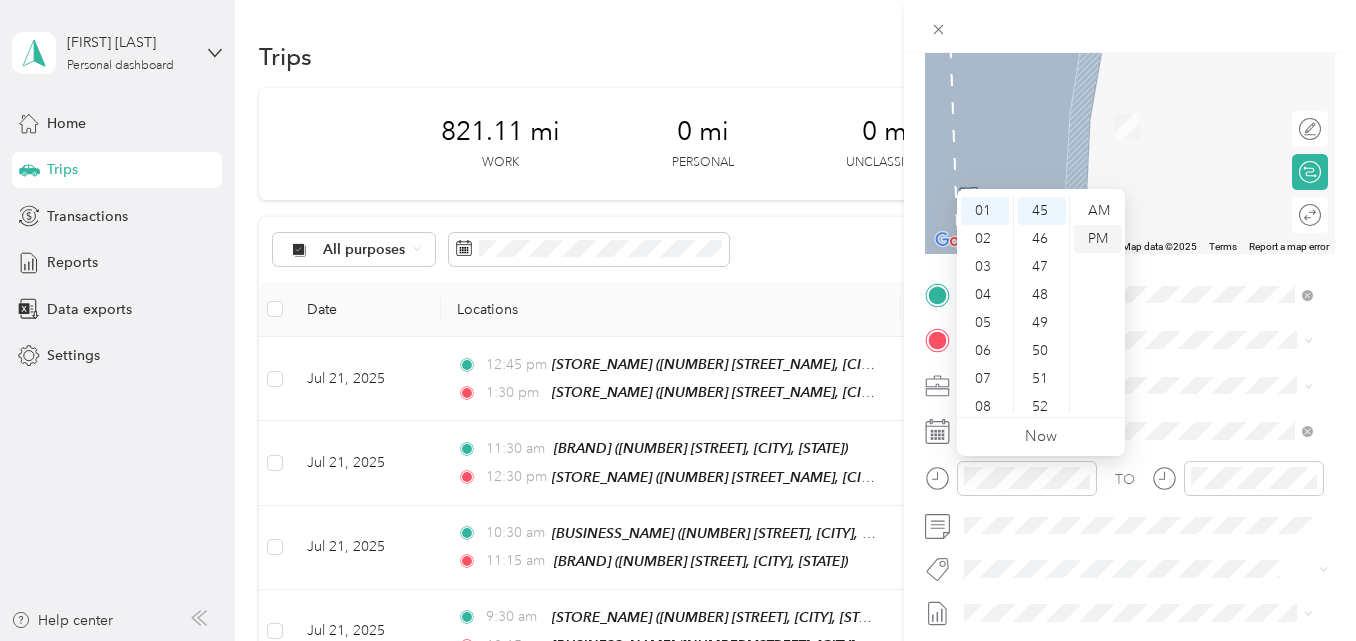 click on "PM" at bounding box center (1098, 239) 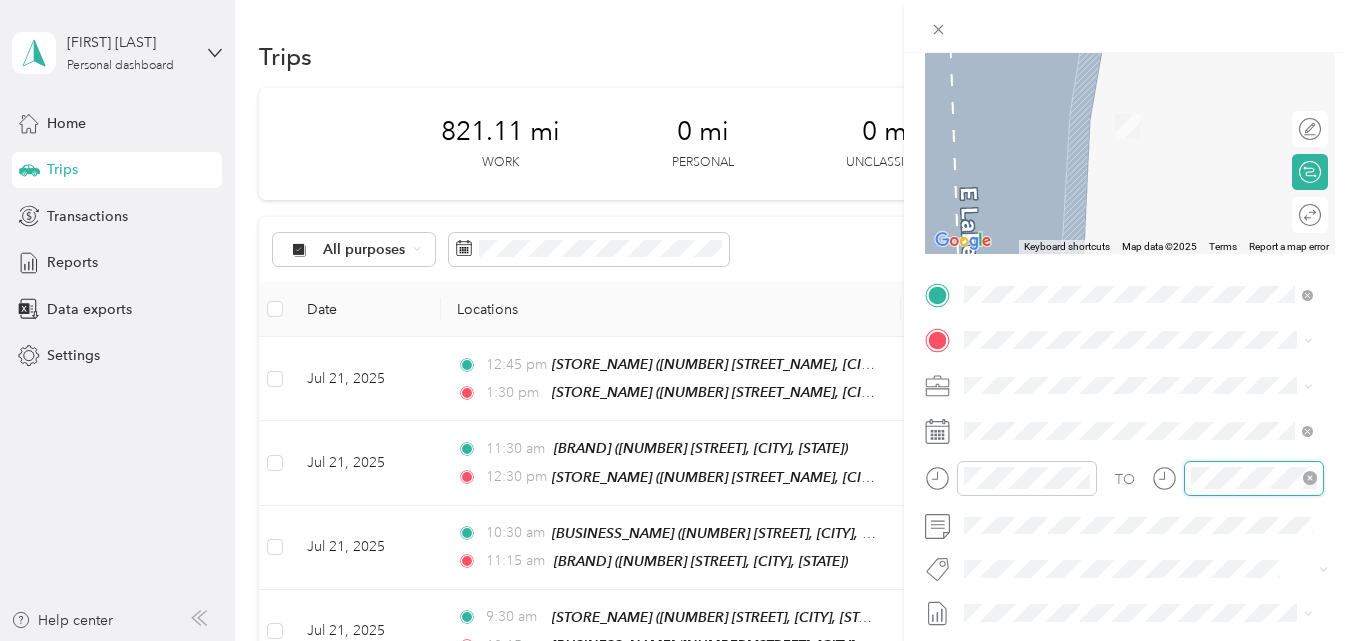 scroll, scrollTop: 120, scrollLeft: 0, axis: vertical 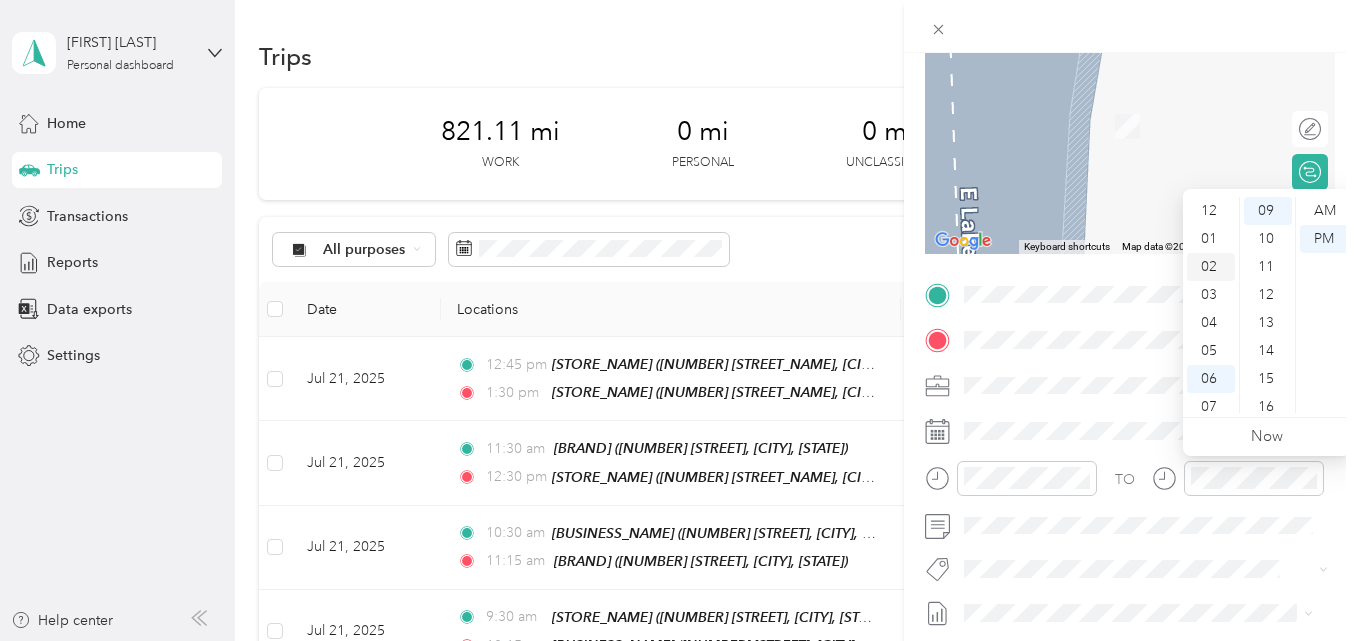 click on "02" at bounding box center (1211, 267) 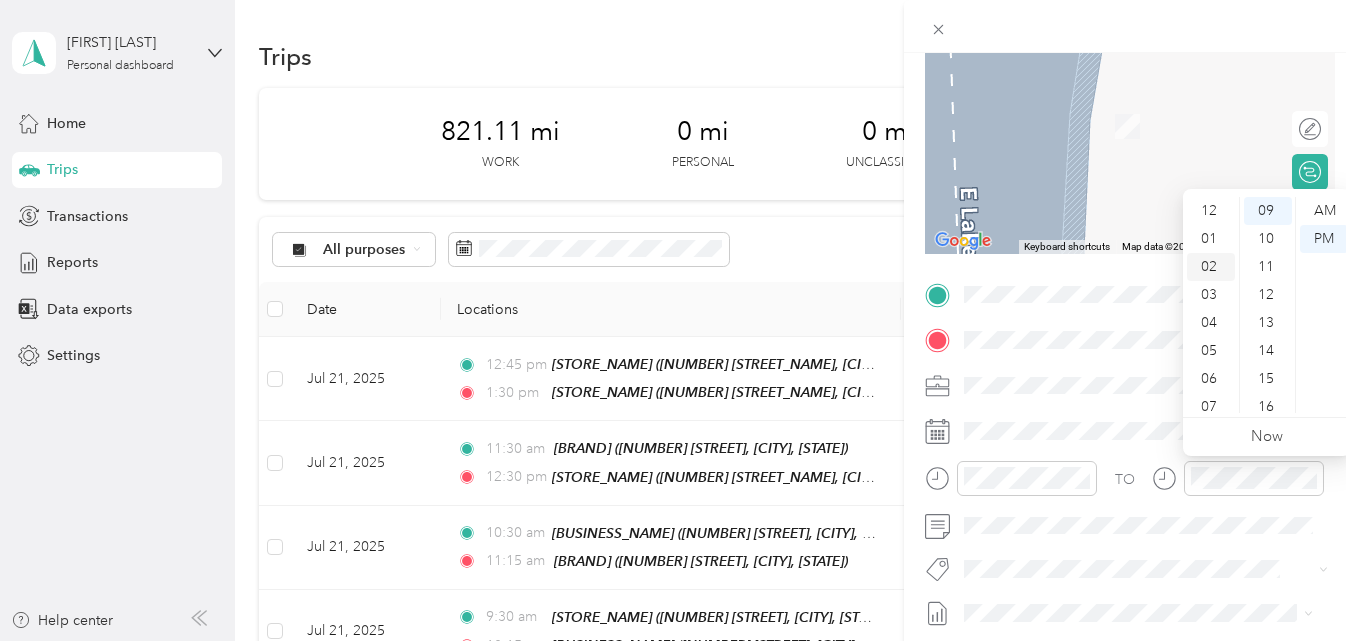 scroll, scrollTop: 56, scrollLeft: 0, axis: vertical 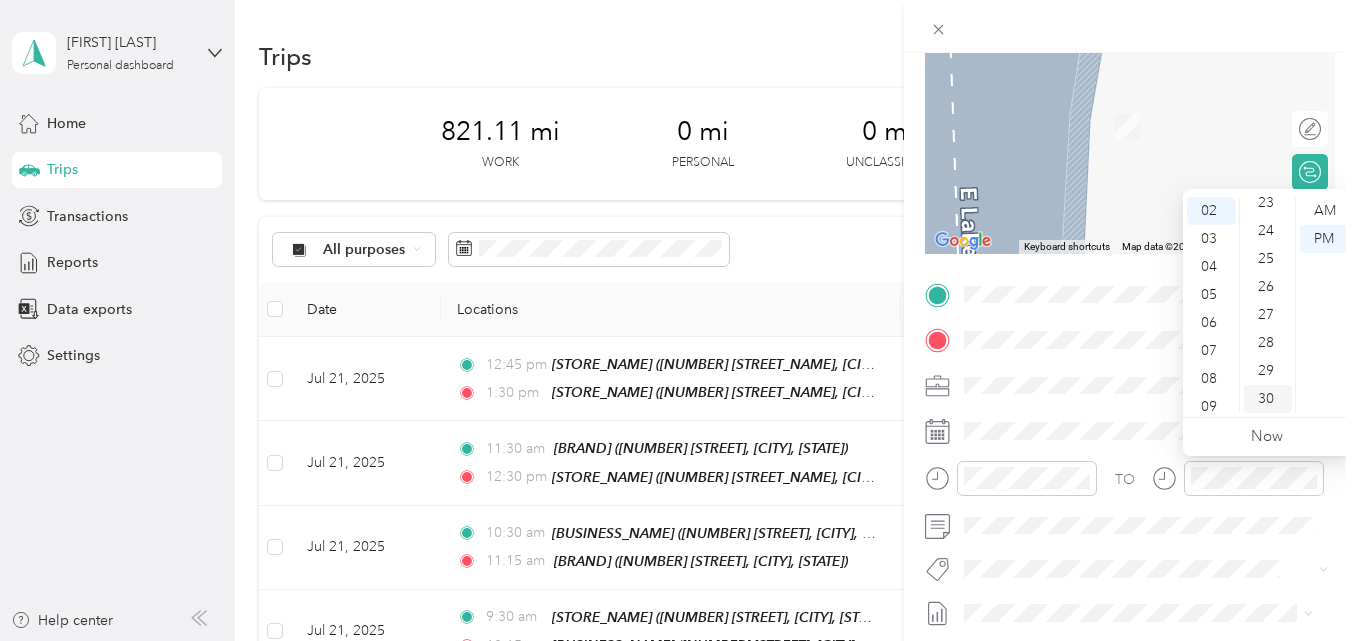 click on "30" at bounding box center (1268, 399) 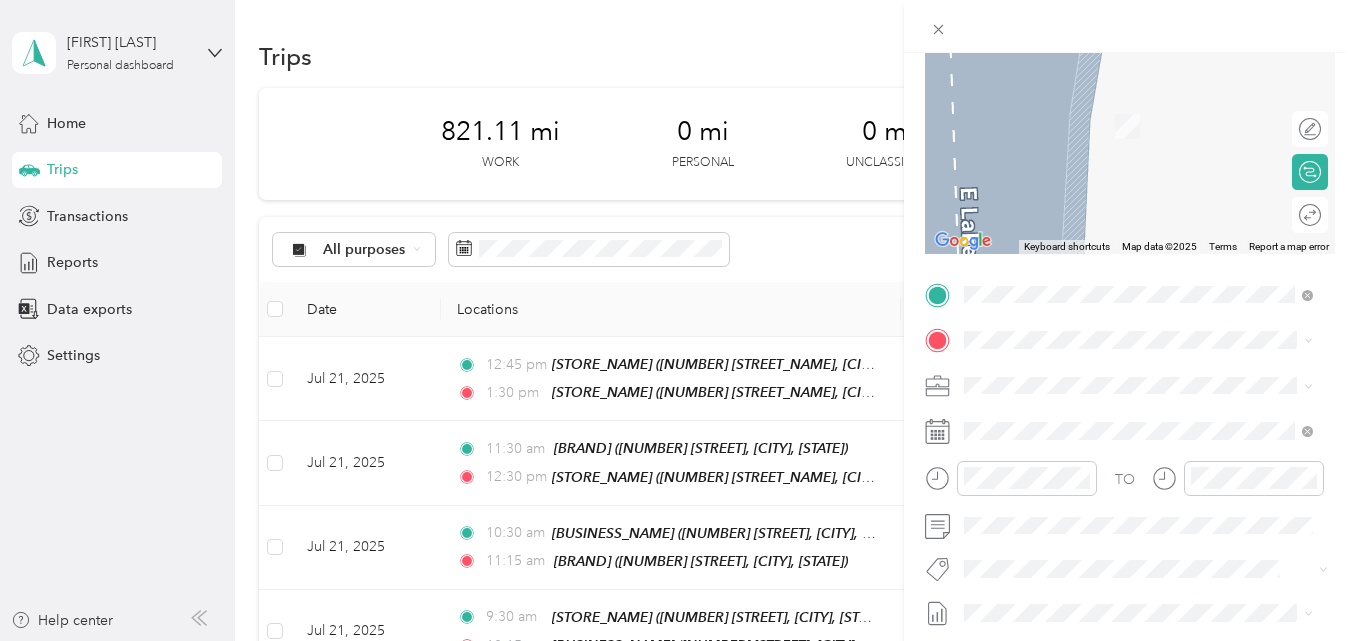 click at bounding box center (1130, 26) 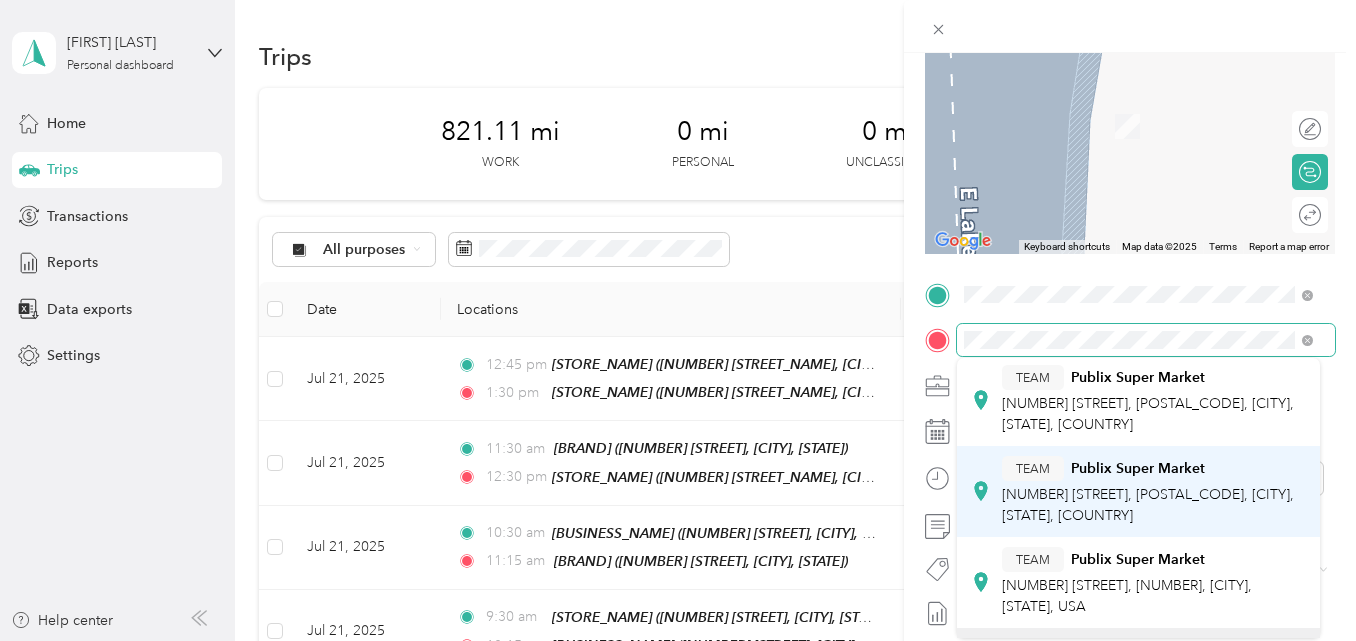 scroll, scrollTop: 560, scrollLeft: 0, axis: vertical 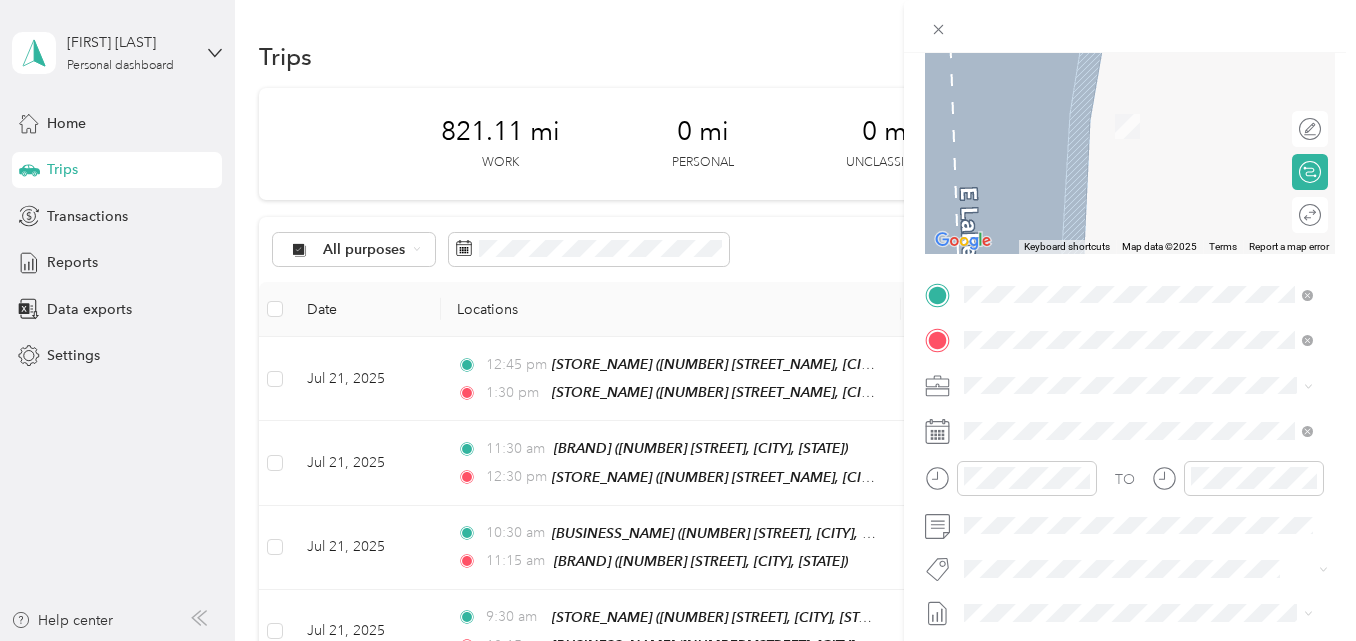 click on "2886 Hwy 19, 34683, Palm Harbor, FL, USA" at bounding box center [1148, 445] 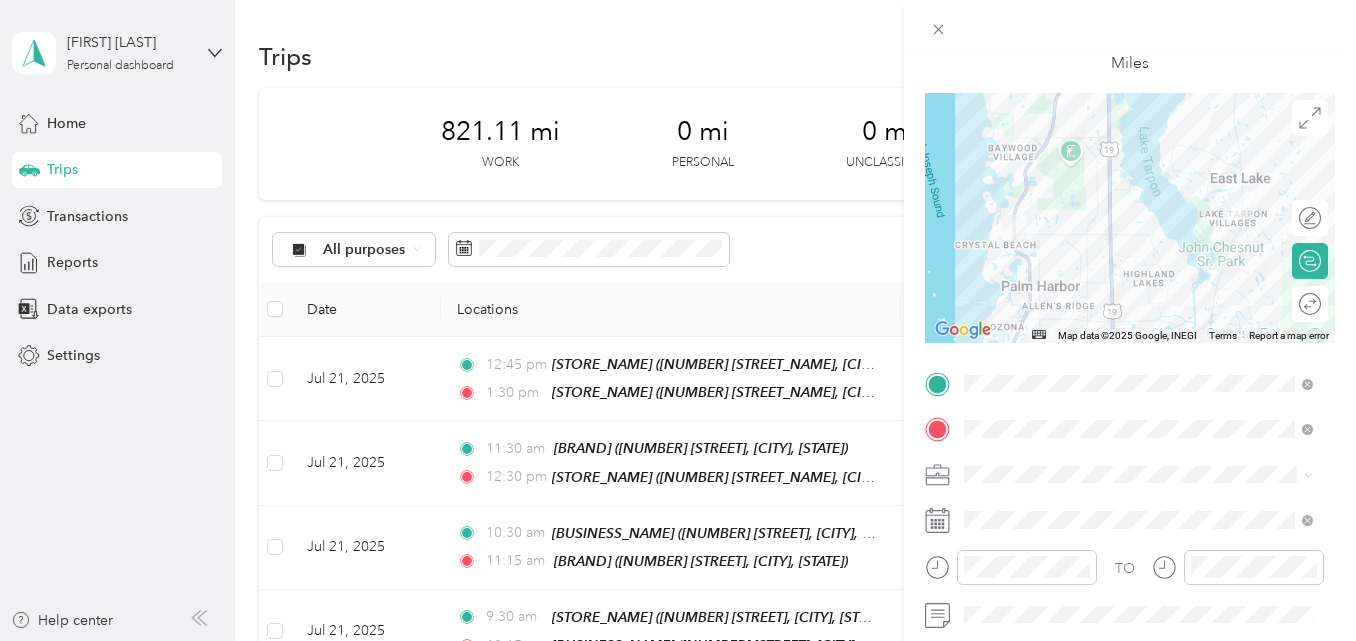 scroll, scrollTop: 0, scrollLeft: 0, axis: both 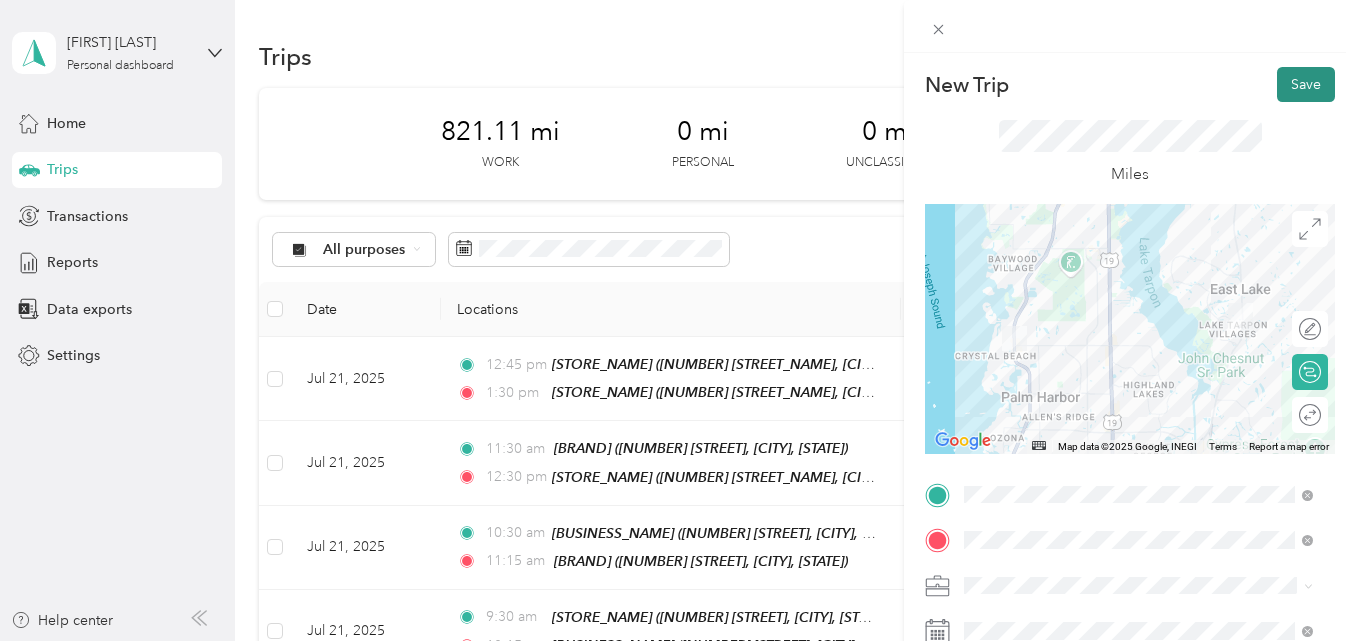 click on "Save" at bounding box center (1306, 84) 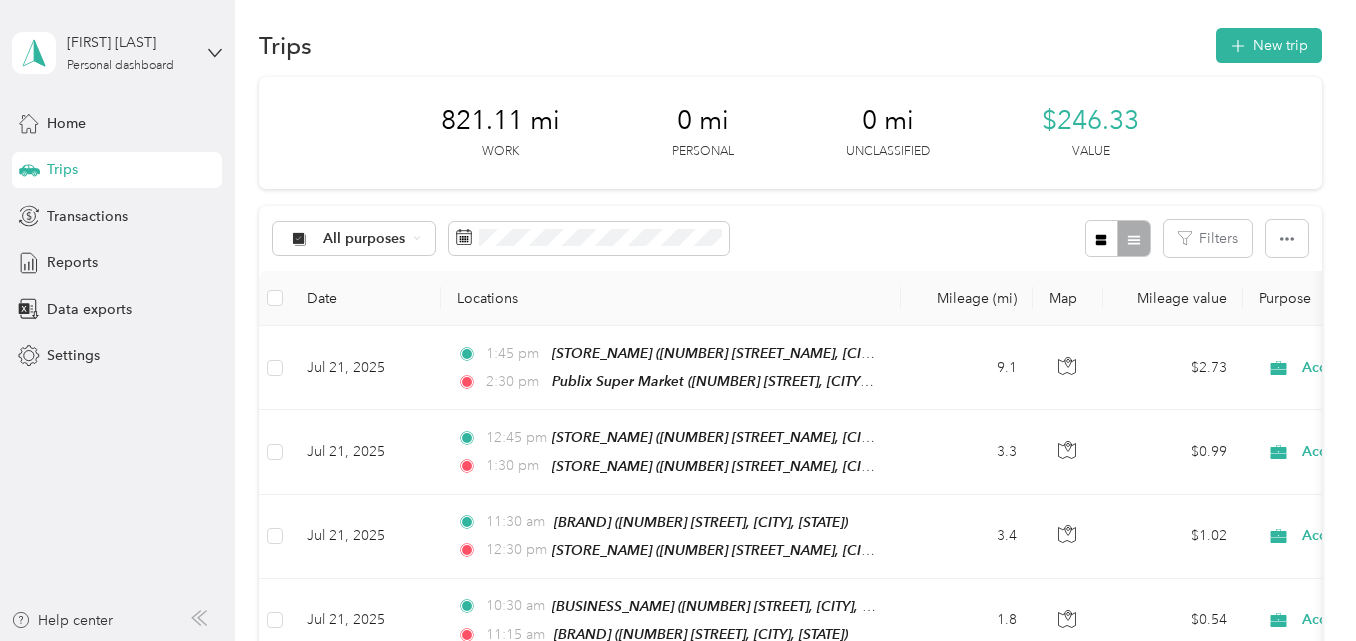 scroll, scrollTop: 0, scrollLeft: 0, axis: both 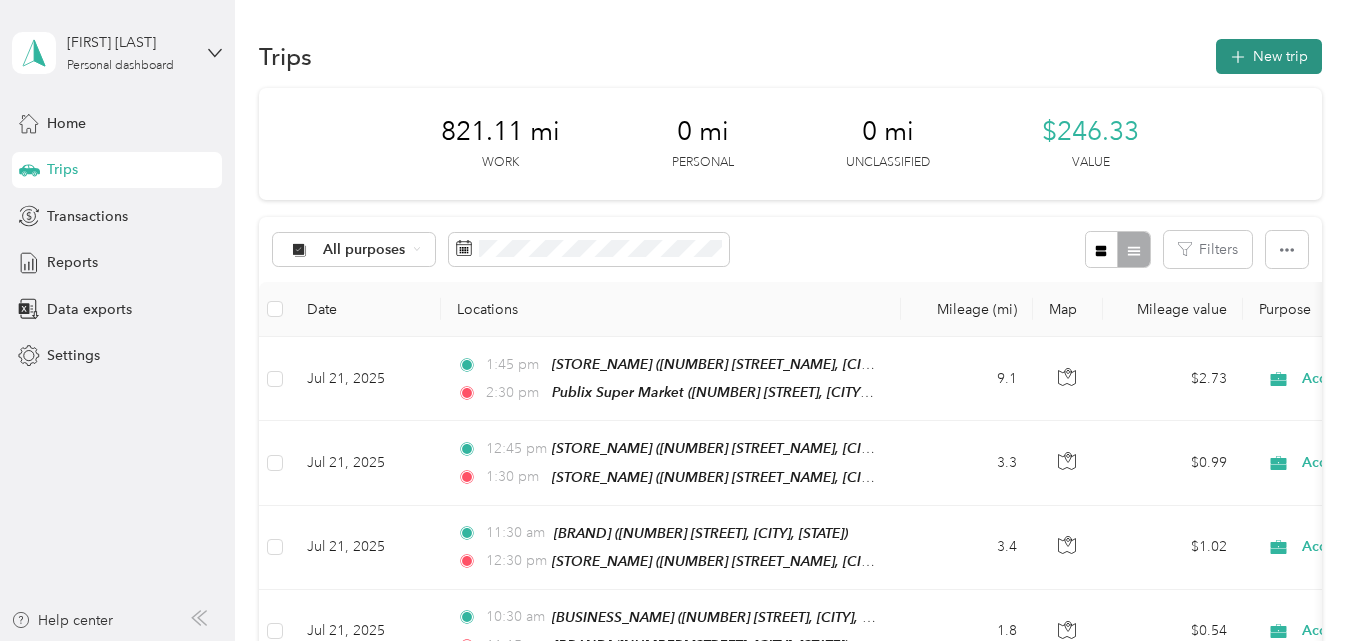 click on "New trip" at bounding box center (1269, 56) 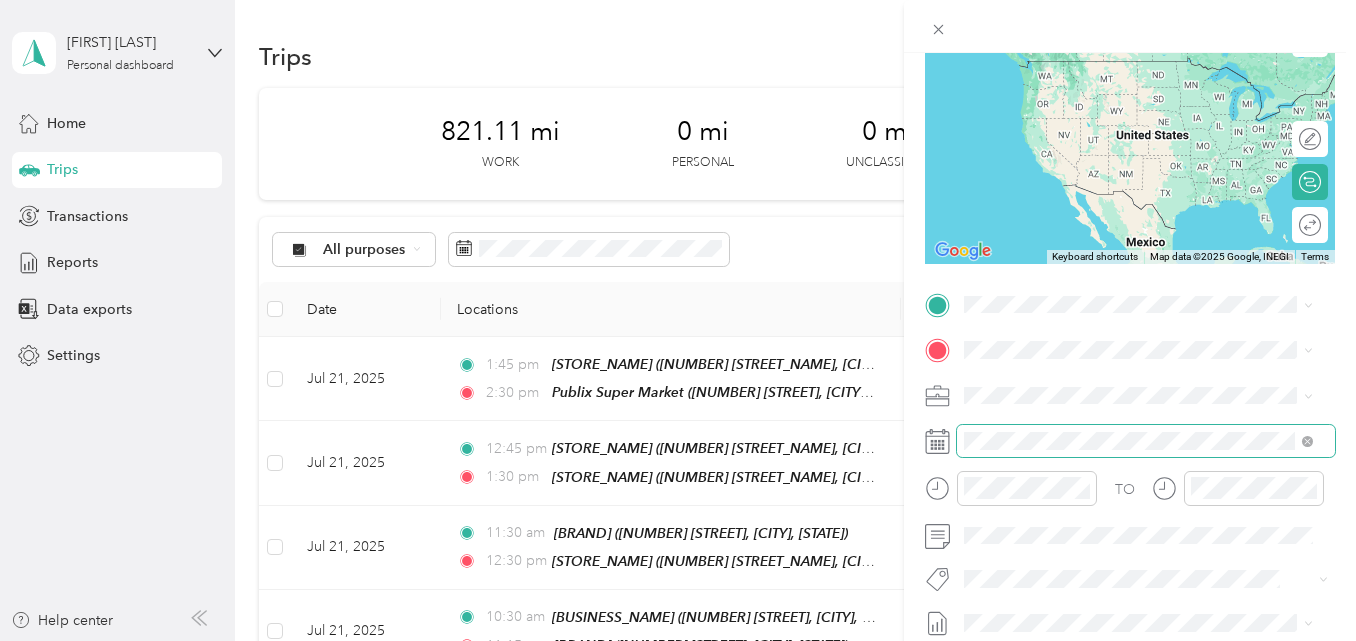 scroll, scrollTop: 200, scrollLeft: 0, axis: vertical 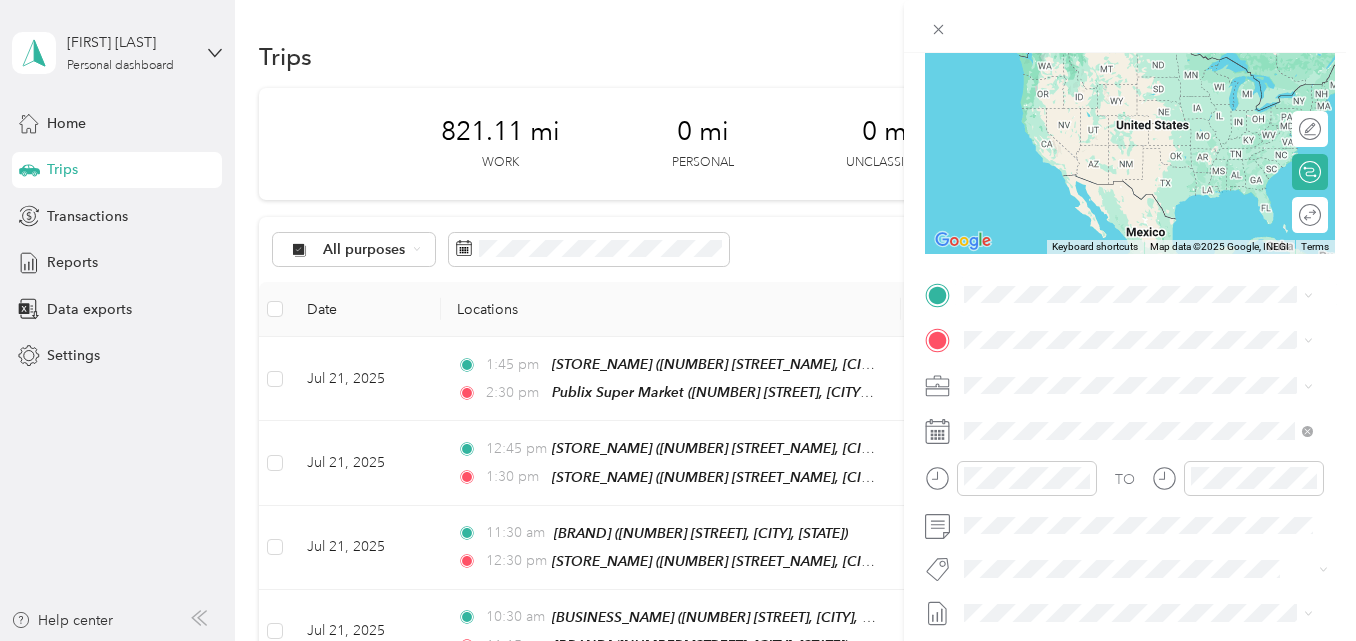 click on "TEAM Publix Super Market 2886 Hwy 19, 34683, Palm Harbor, FL, USA" at bounding box center [1154, 398] 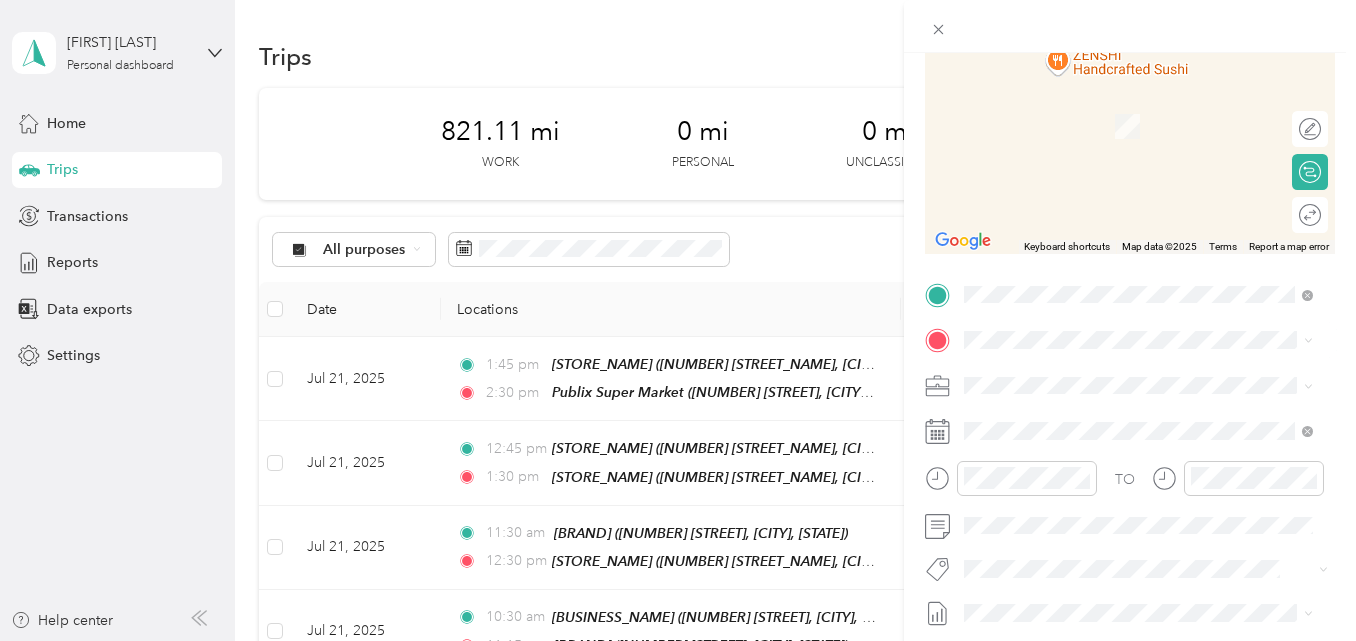 click on "[NUMBER] [STREET]
[CITY], [STATE] [POSTAL_CODE], [COUNTRY]" at bounding box center (1146, 418) 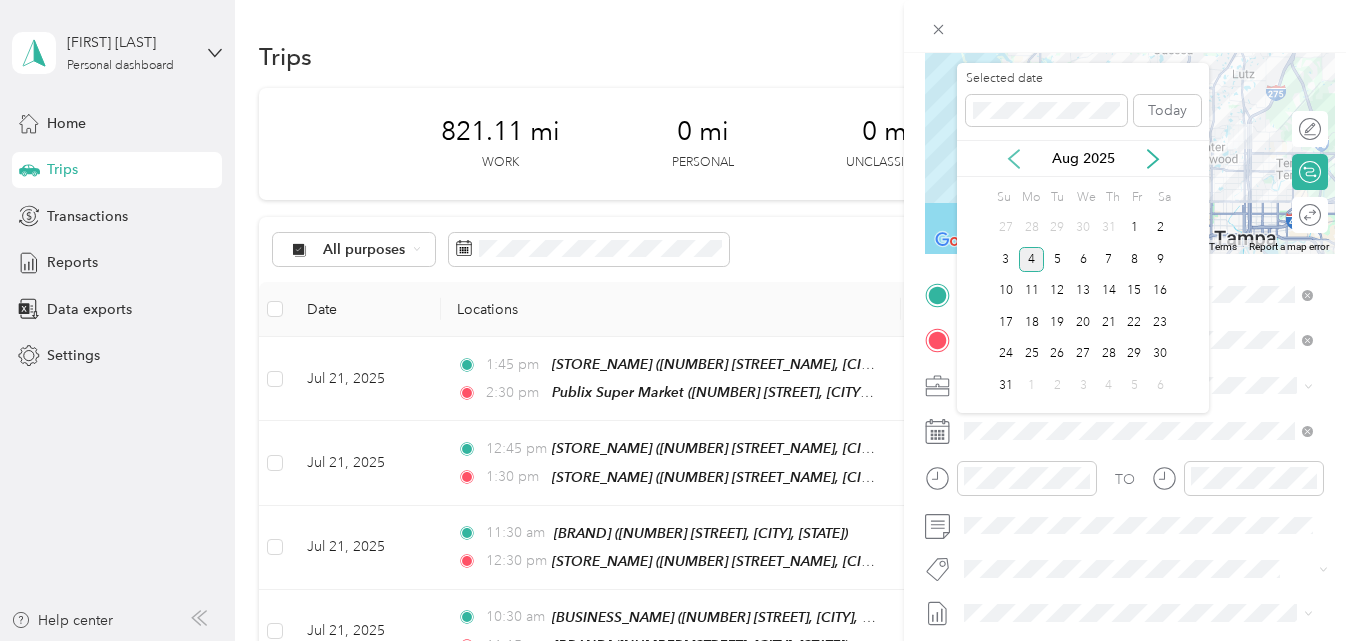 click 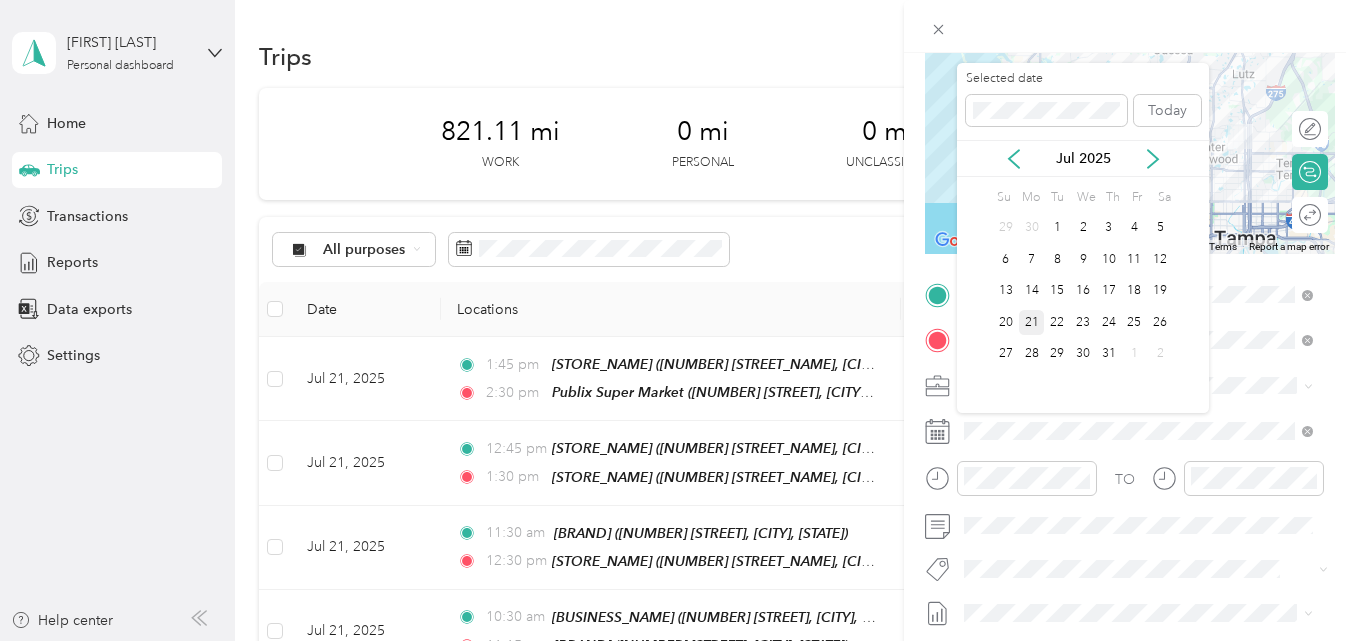 click on "21" at bounding box center (1032, 322) 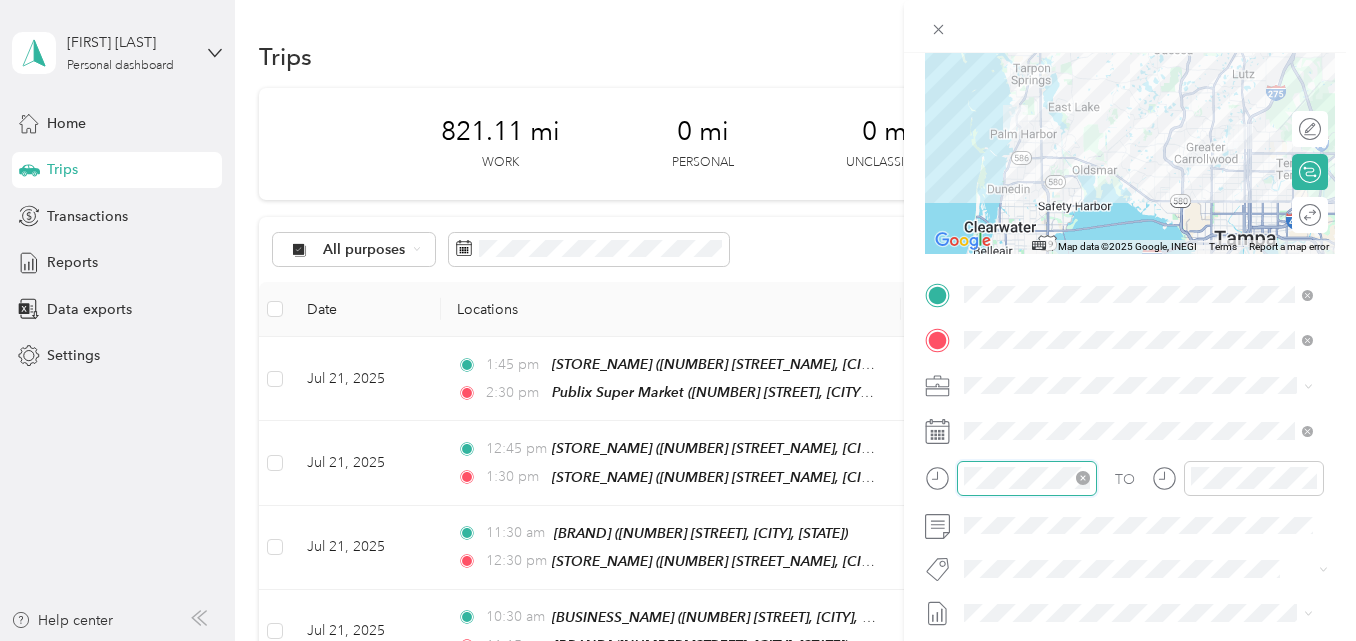 scroll, scrollTop: 120, scrollLeft: 0, axis: vertical 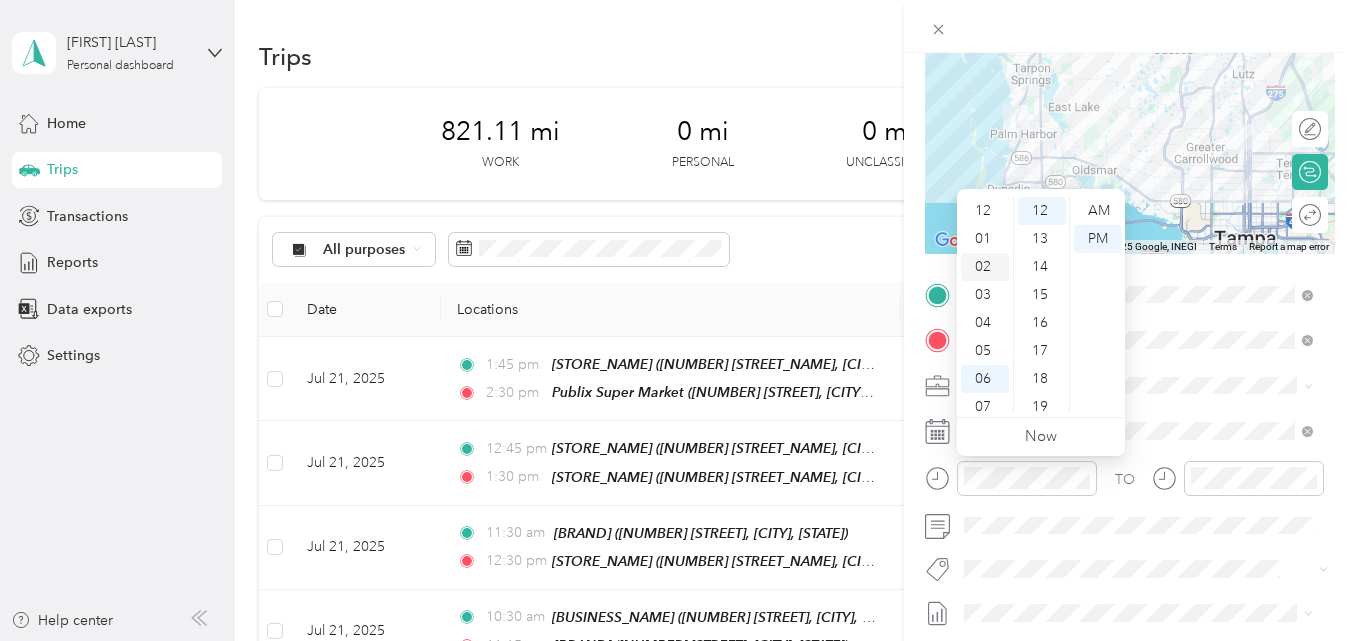 click on "02" at bounding box center [985, 267] 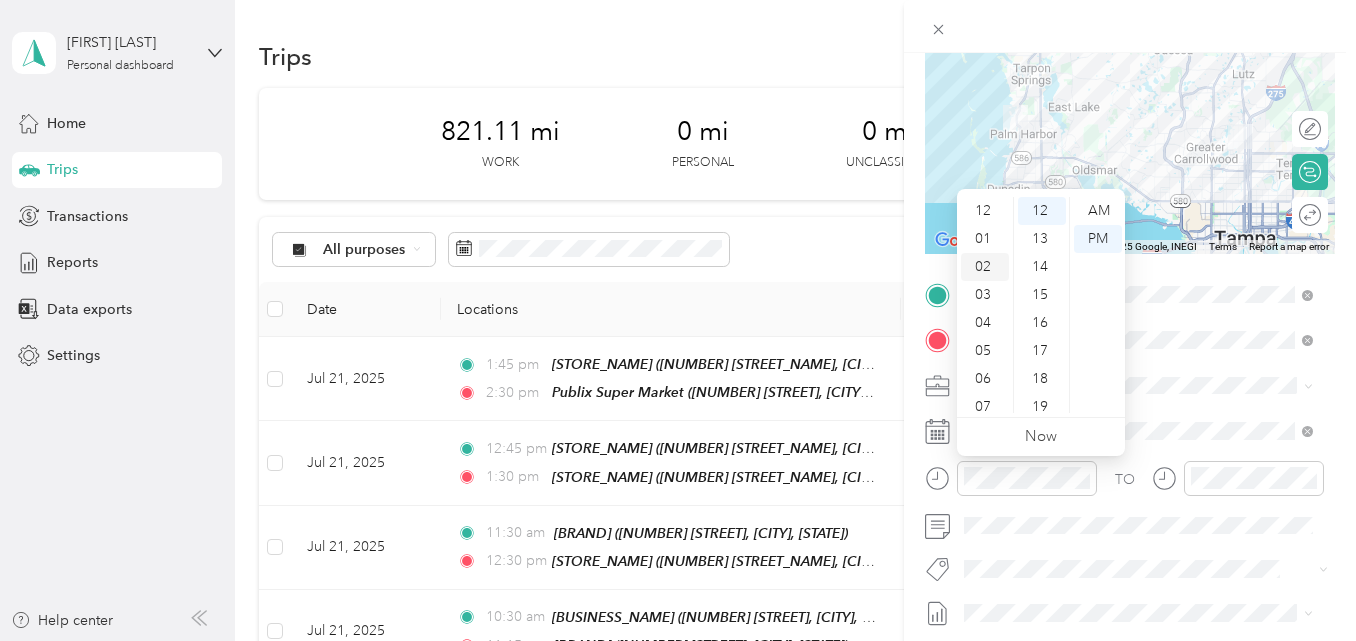 scroll, scrollTop: 56, scrollLeft: 0, axis: vertical 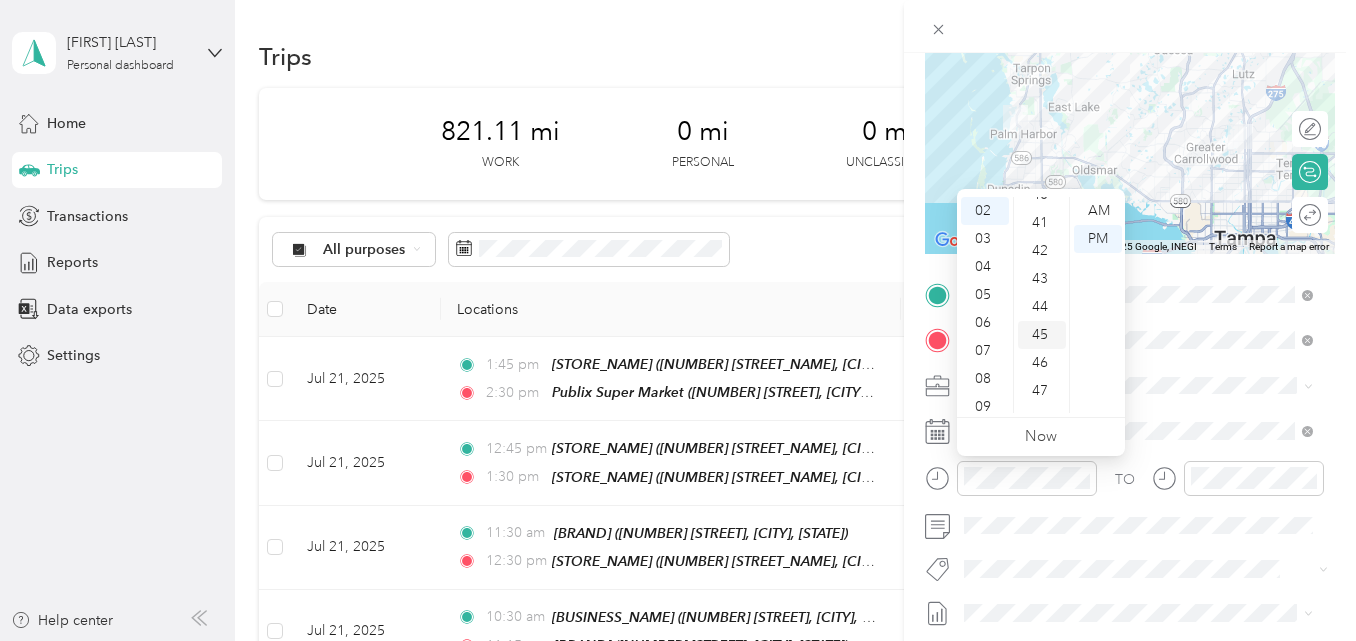 click on "45" at bounding box center (1042, 335) 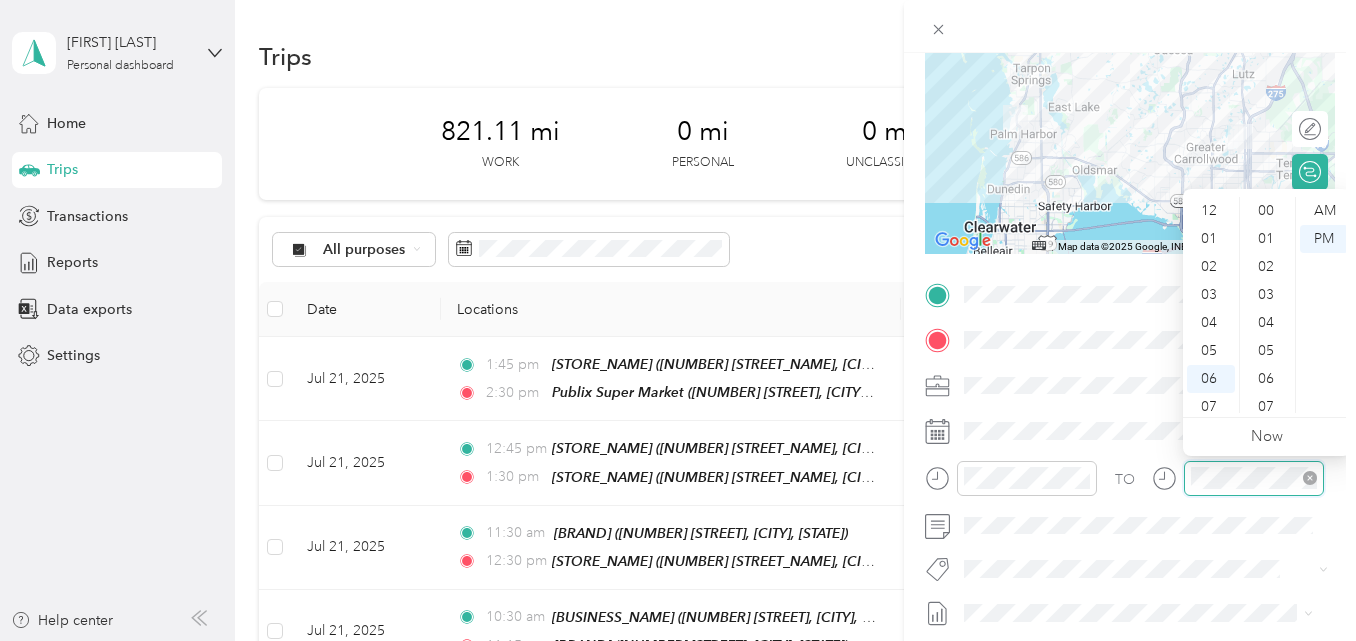 scroll, scrollTop: 336, scrollLeft: 0, axis: vertical 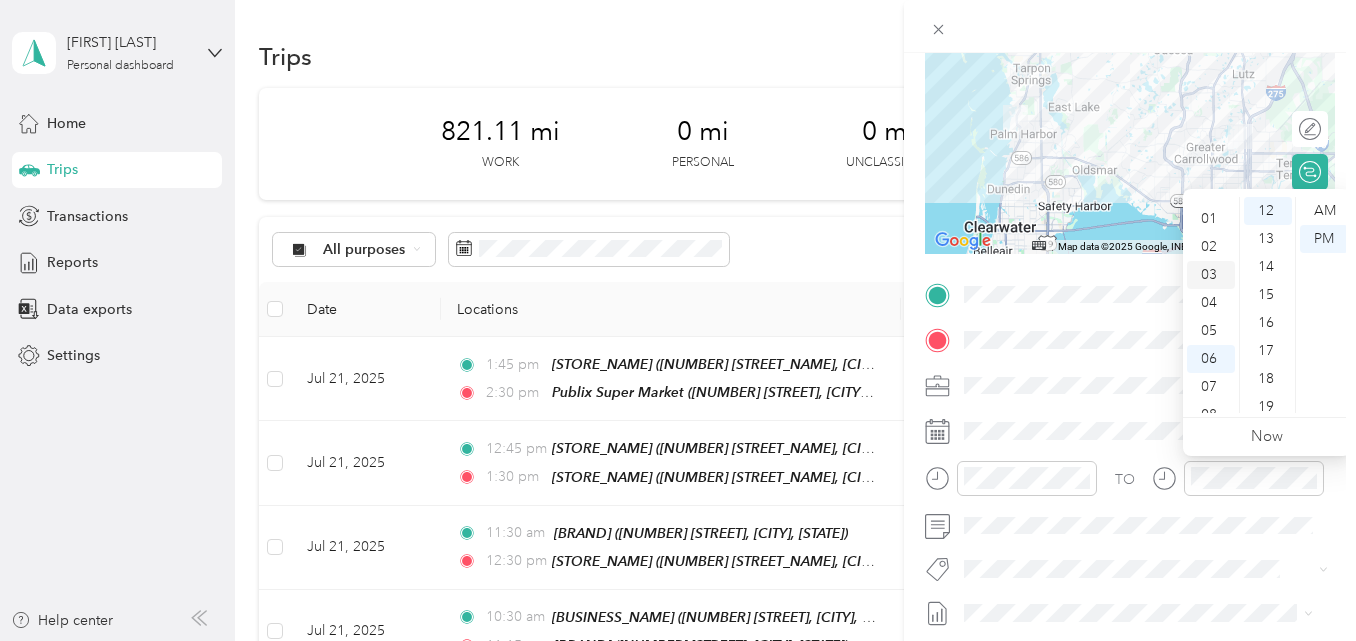click on "03" at bounding box center (1211, 275) 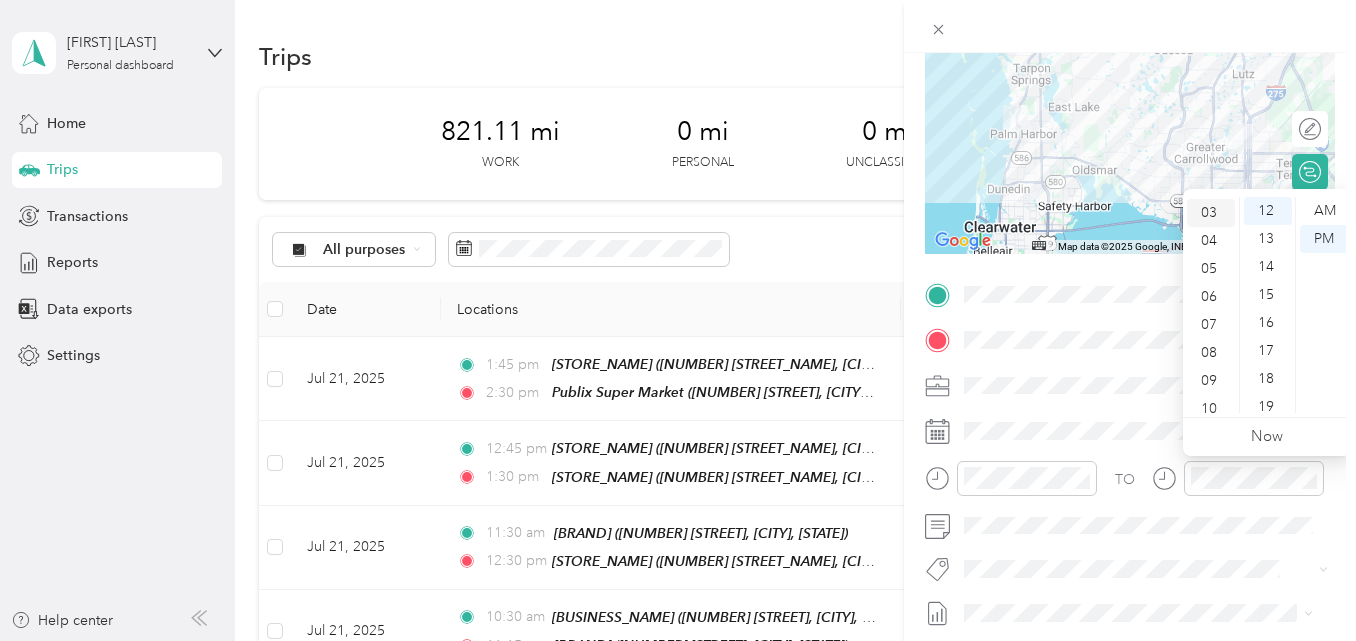 scroll, scrollTop: 84, scrollLeft: 0, axis: vertical 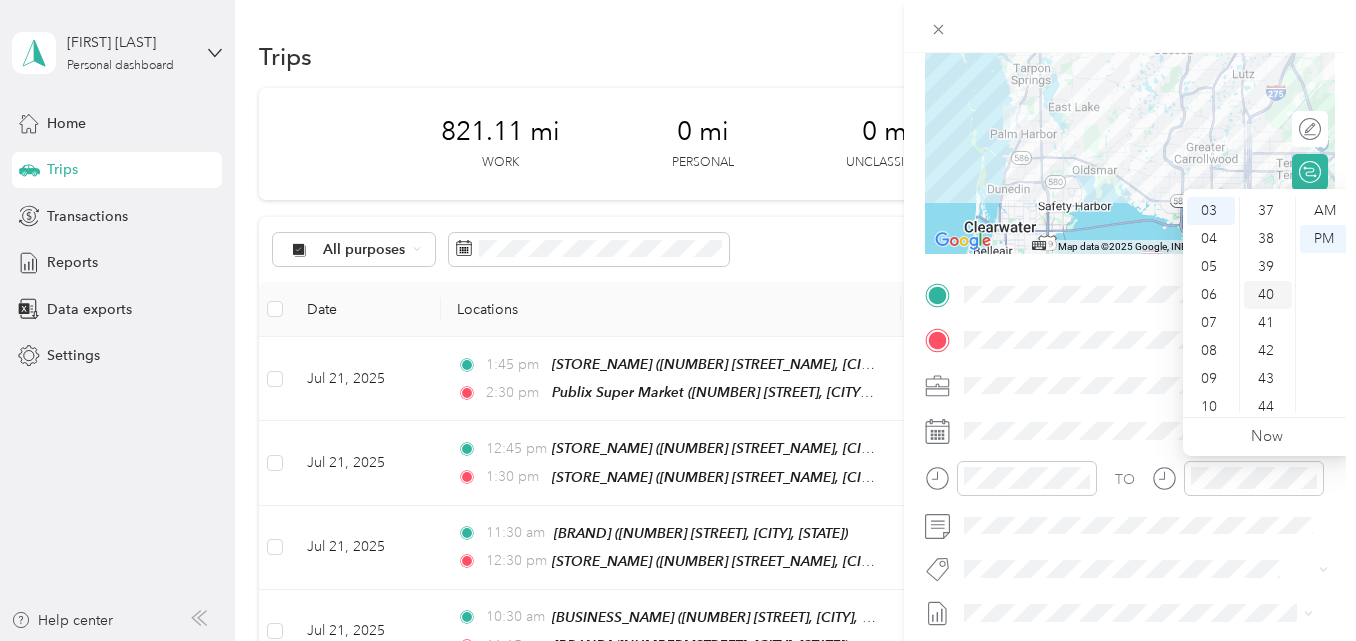 click on "40" at bounding box center [1268, 295] 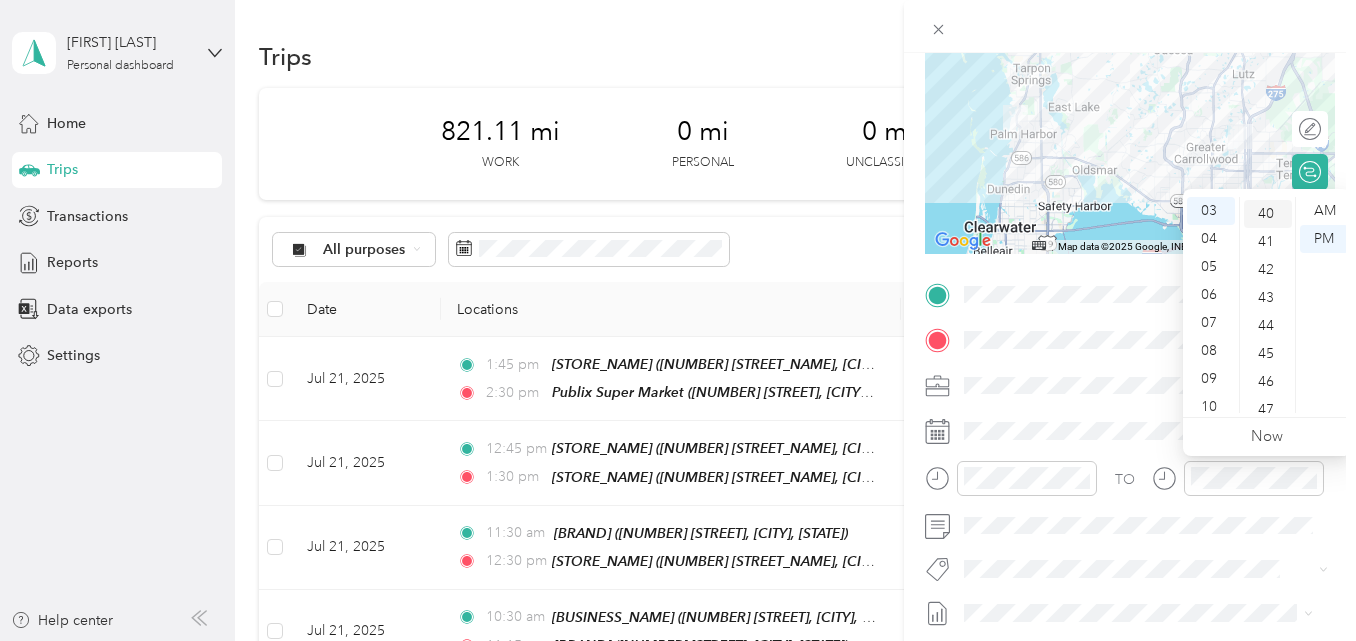 scroll, scrollTop: 1120, scrollLeft: 0, axis: vertical 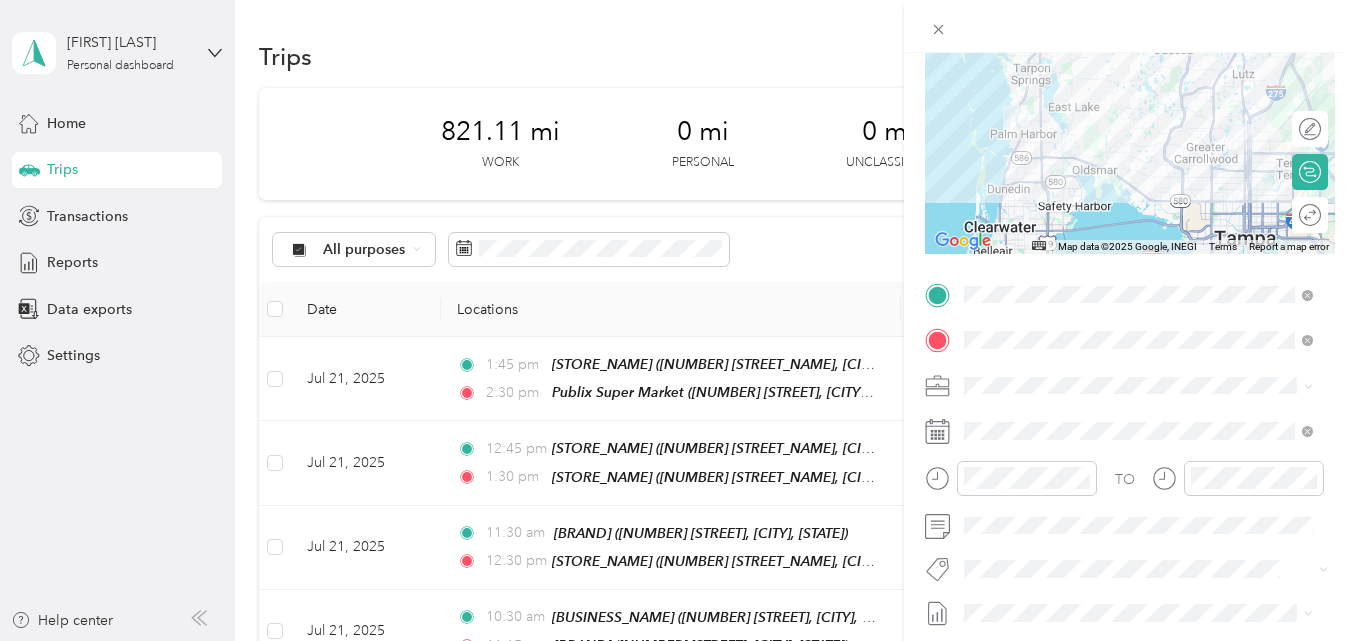 click at bounding box center (1130, 26) 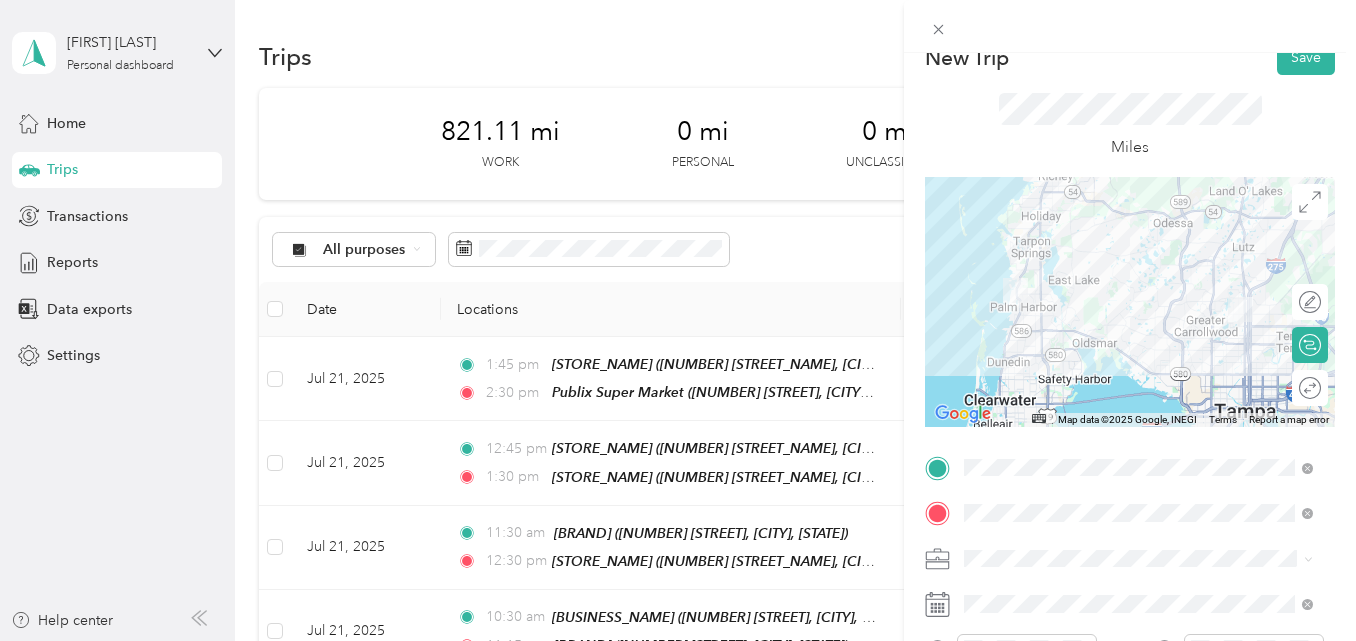 scroll, scrollTop: 9, scrollLeft: 0, axis: vertical 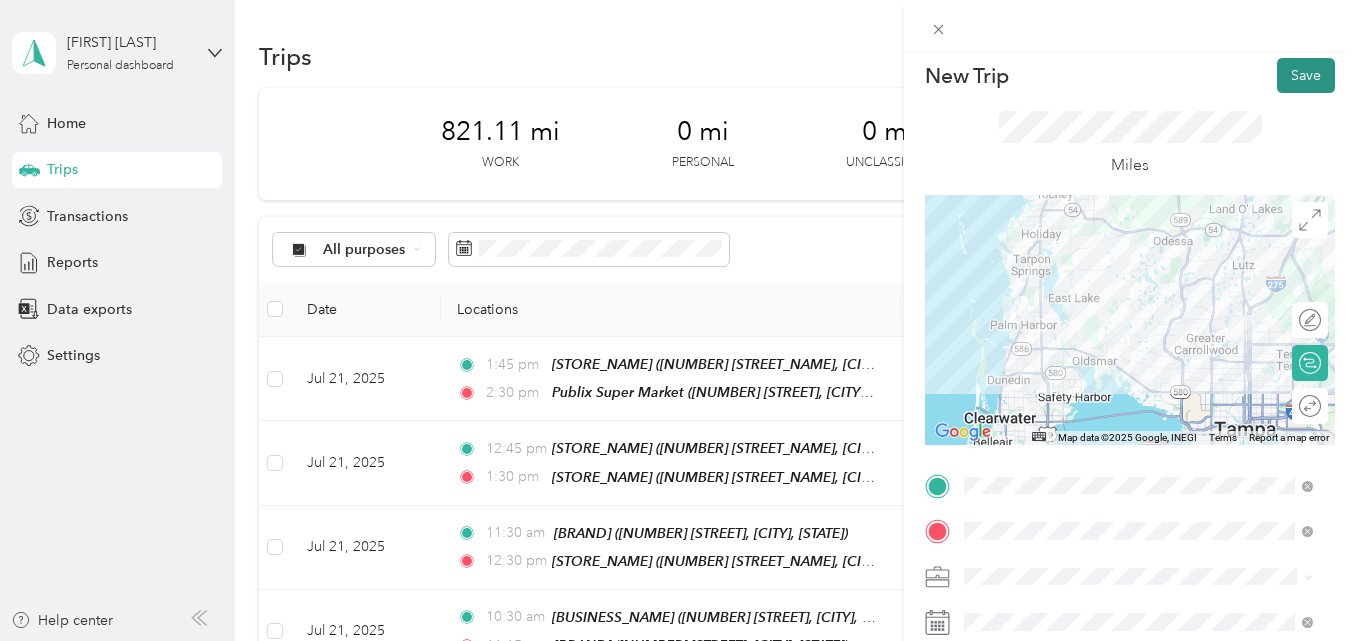 click on "Save" at bounding box center [1306, 75] 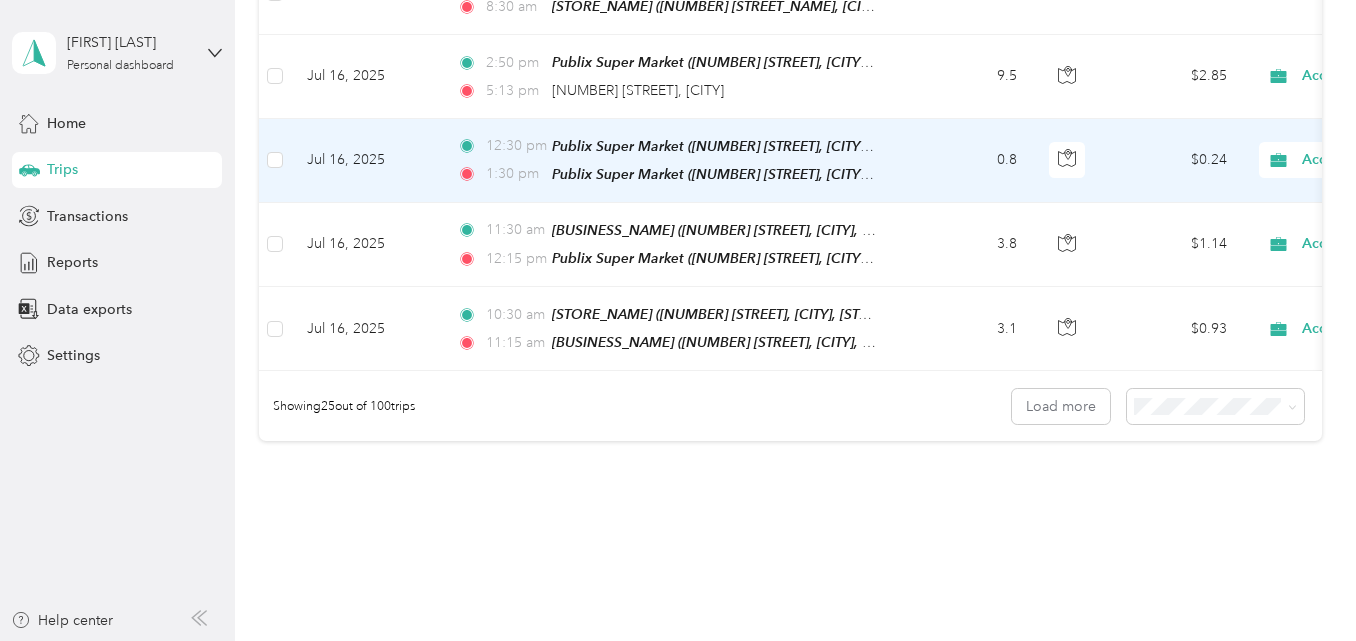 scroll, scrollTop: 2100, scrollLeft: 0, axis: vertical 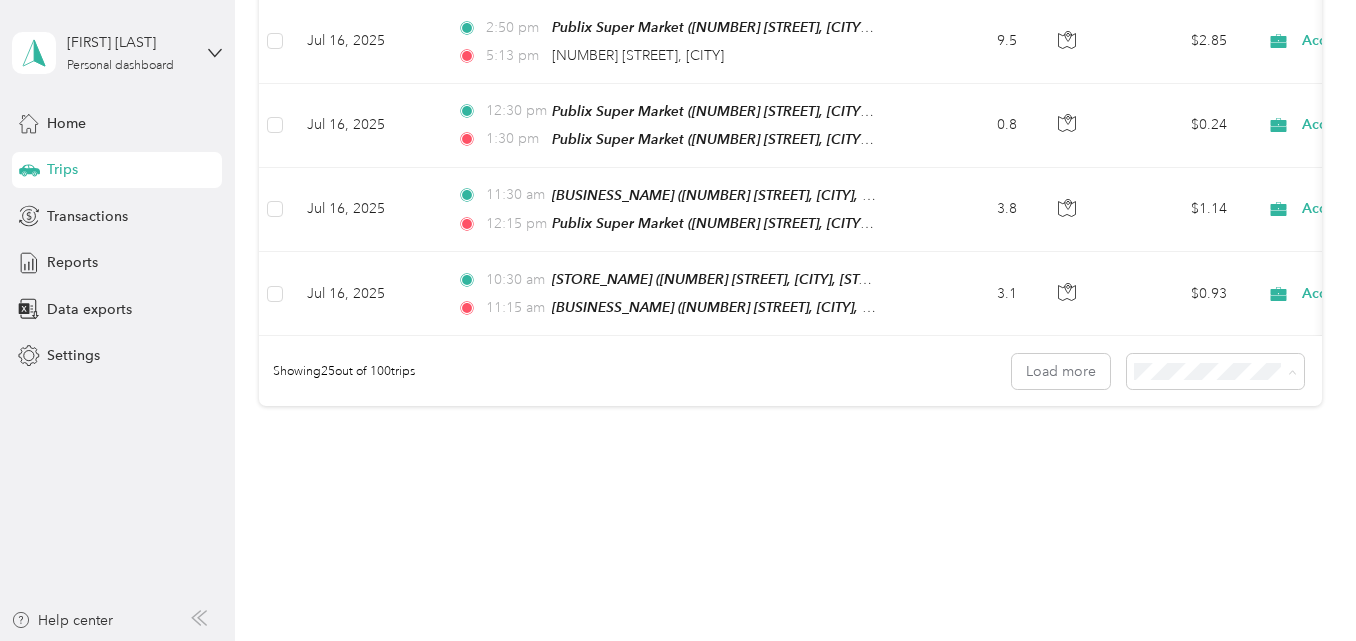 click on "50 per load" at bounding box center [1173, 415] 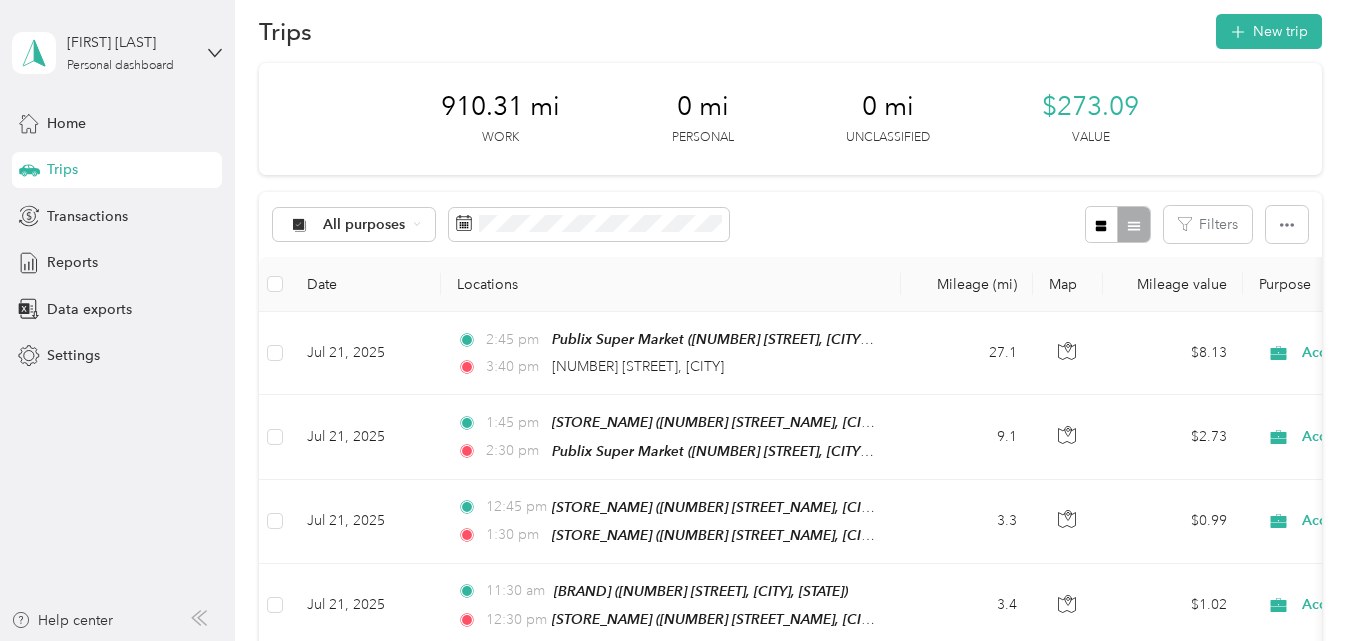scroll, scrollTop: 0, scrollLeft: 0, axis: both 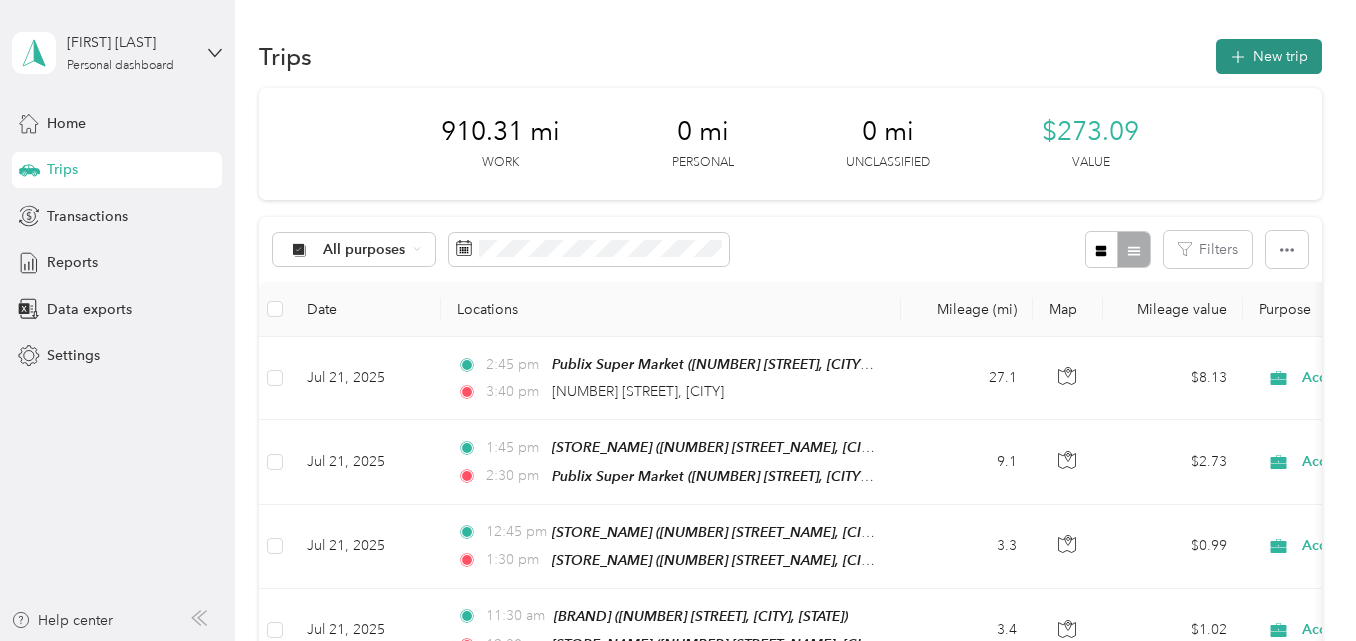 click on "New trip" at bounding box center [1269, 56] 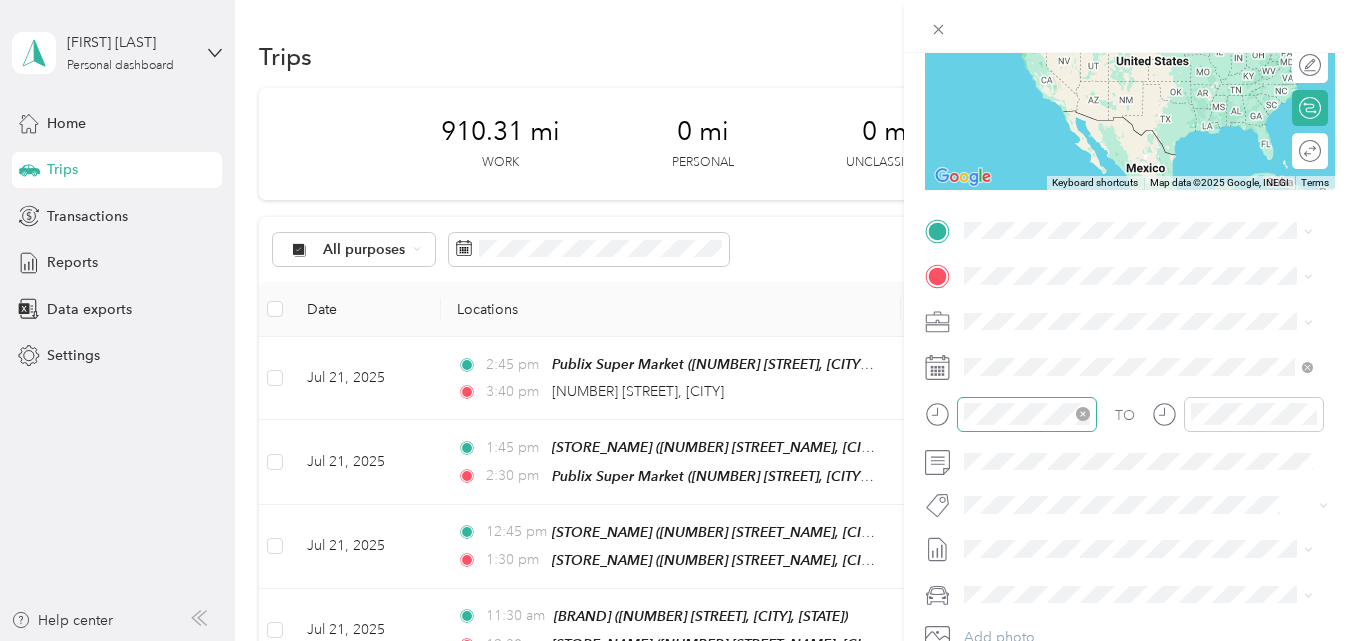 scroll, scrollTop: 300, scrollLeft: 0, axis: vertical 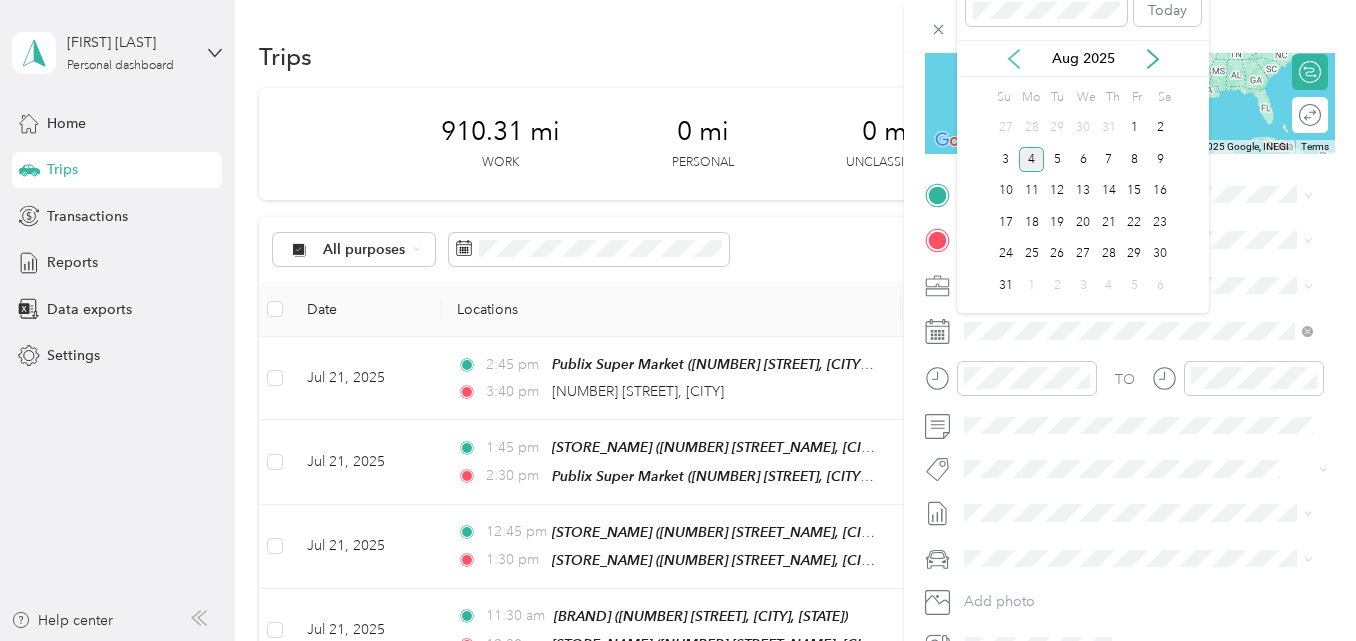 click 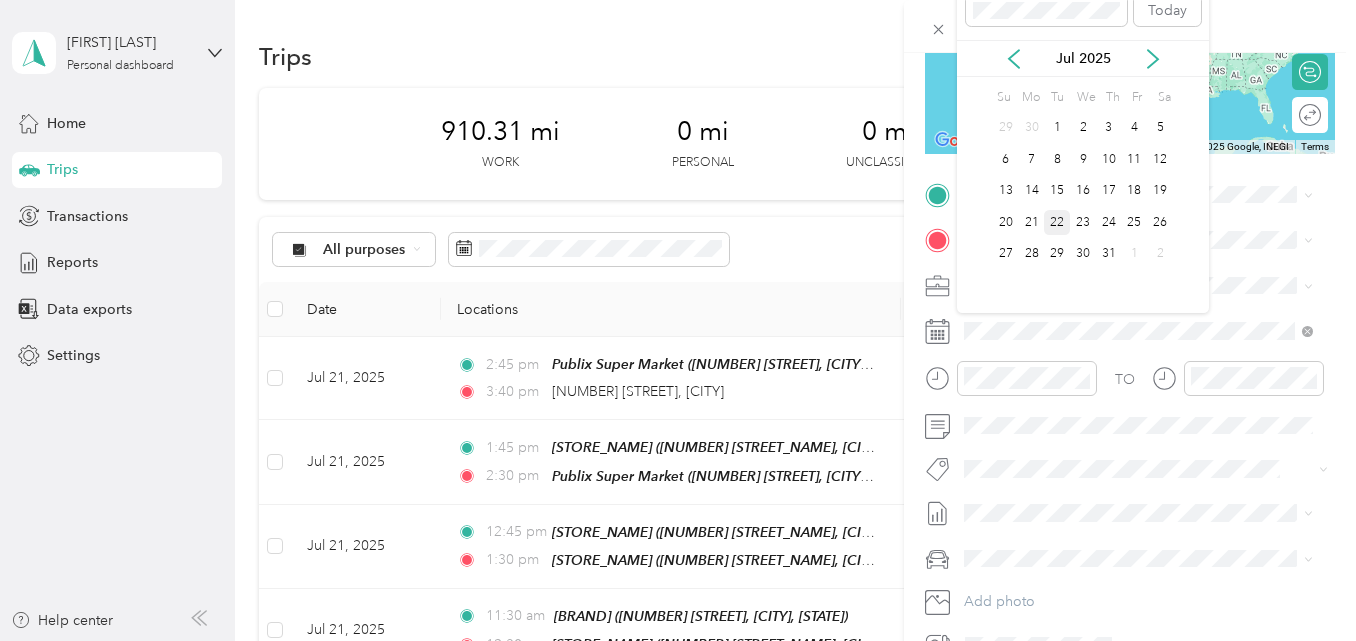click on "22" at bounding box center [1057, 222] 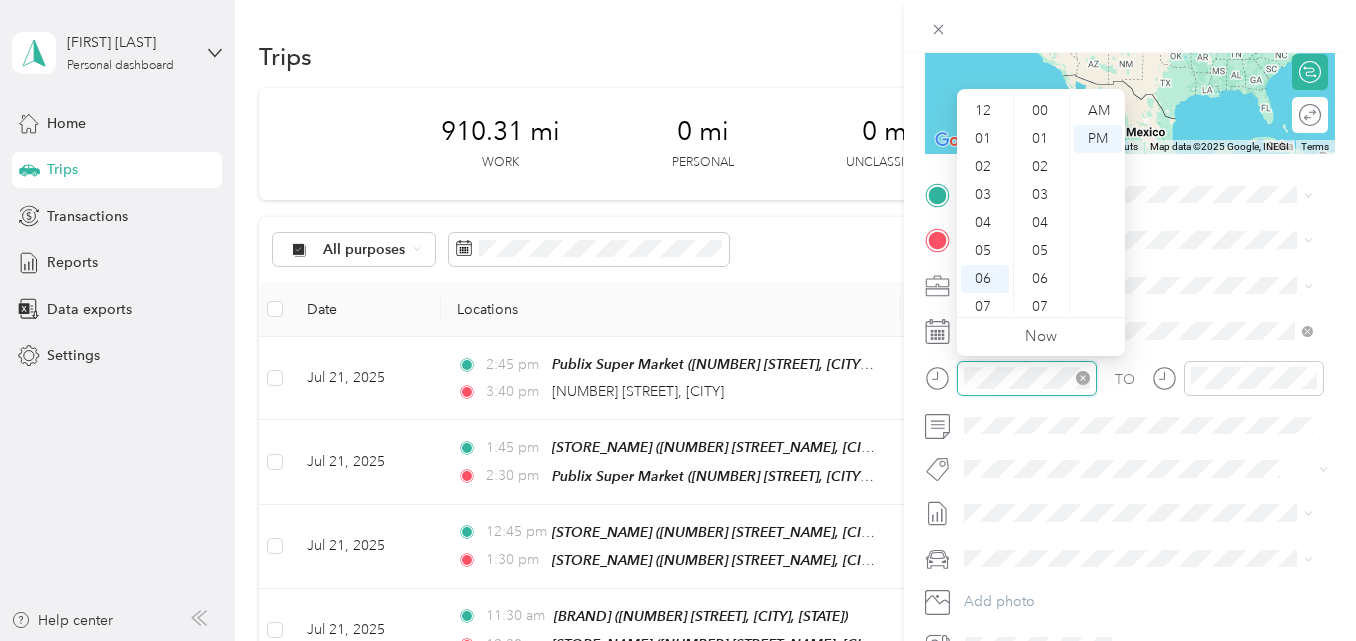 scroll, scrollTop: 476, scrollLeft: 0, axis: vertical 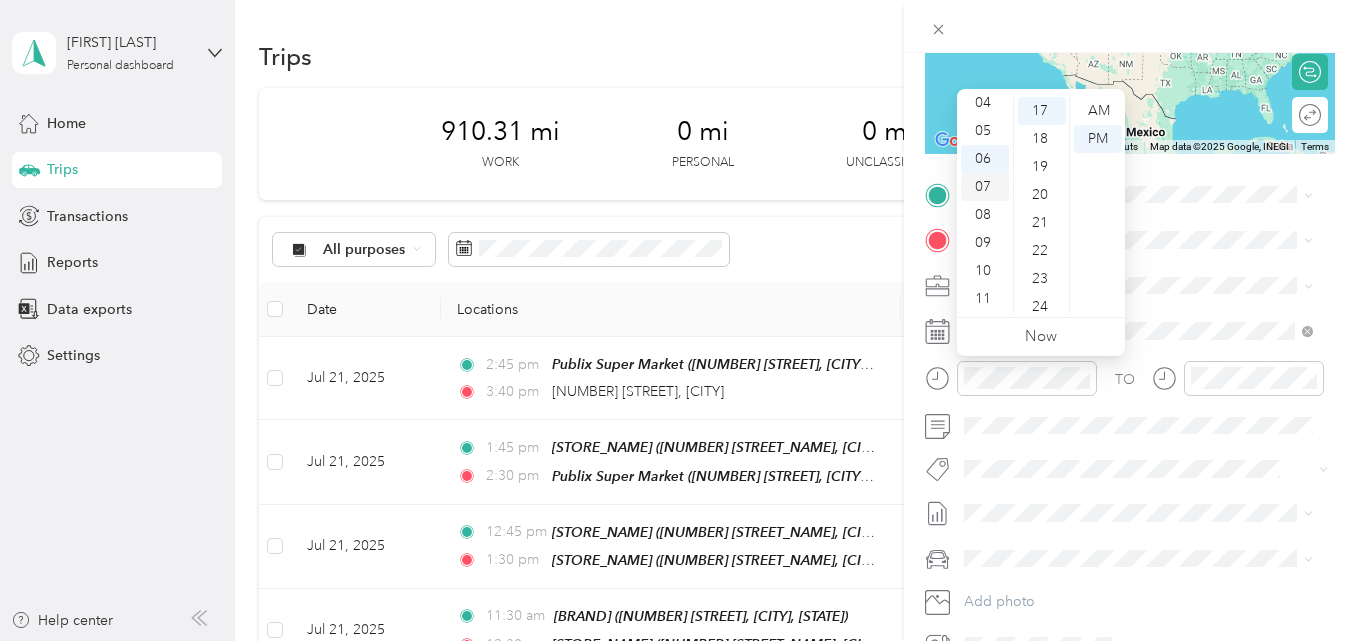 click on "07" at bounding box center [985, 187] 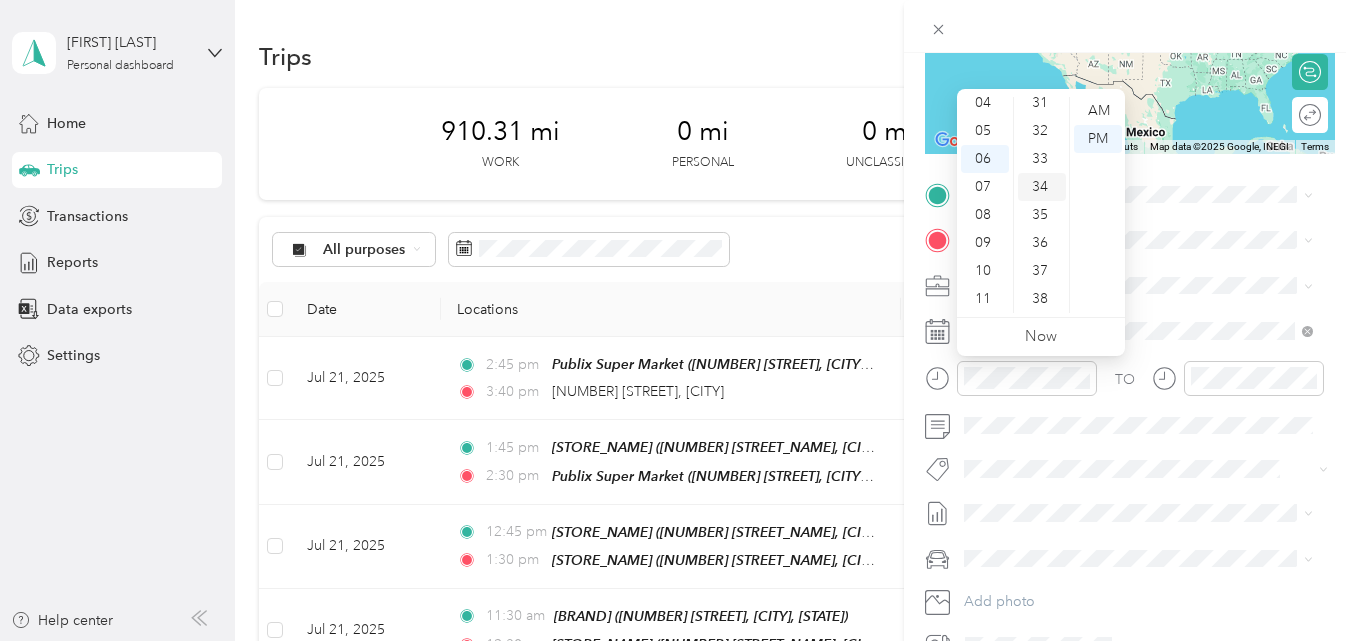 scroll, scrollTop: 776, scrollLeft: 0, axis: vertical 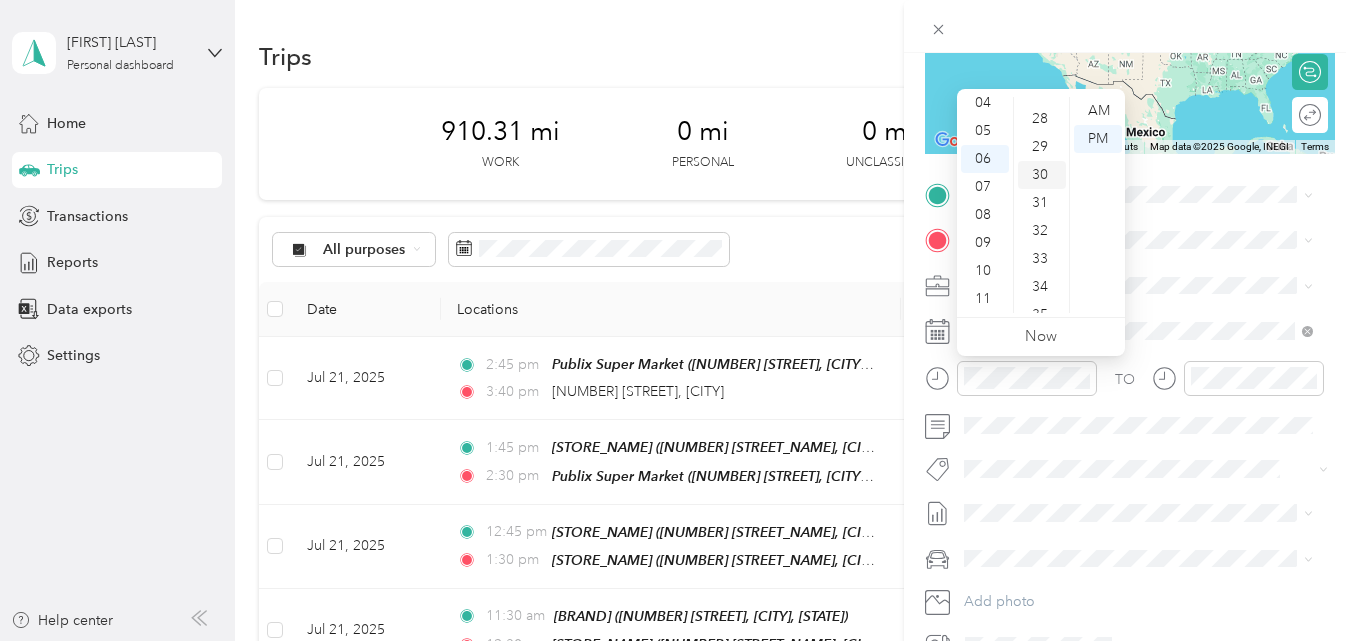 click on "30" at bounding box center (1042, 175) 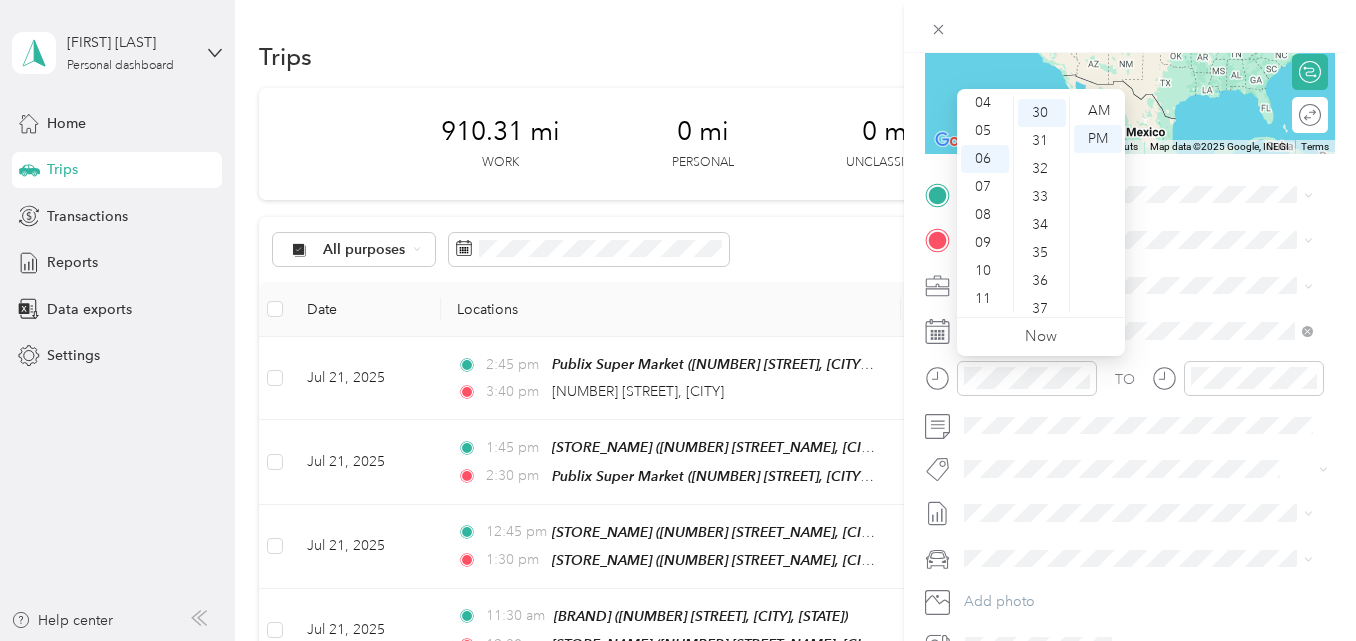 scroll, scrollTop: 840, scrollLeft: 0, axis: vertical 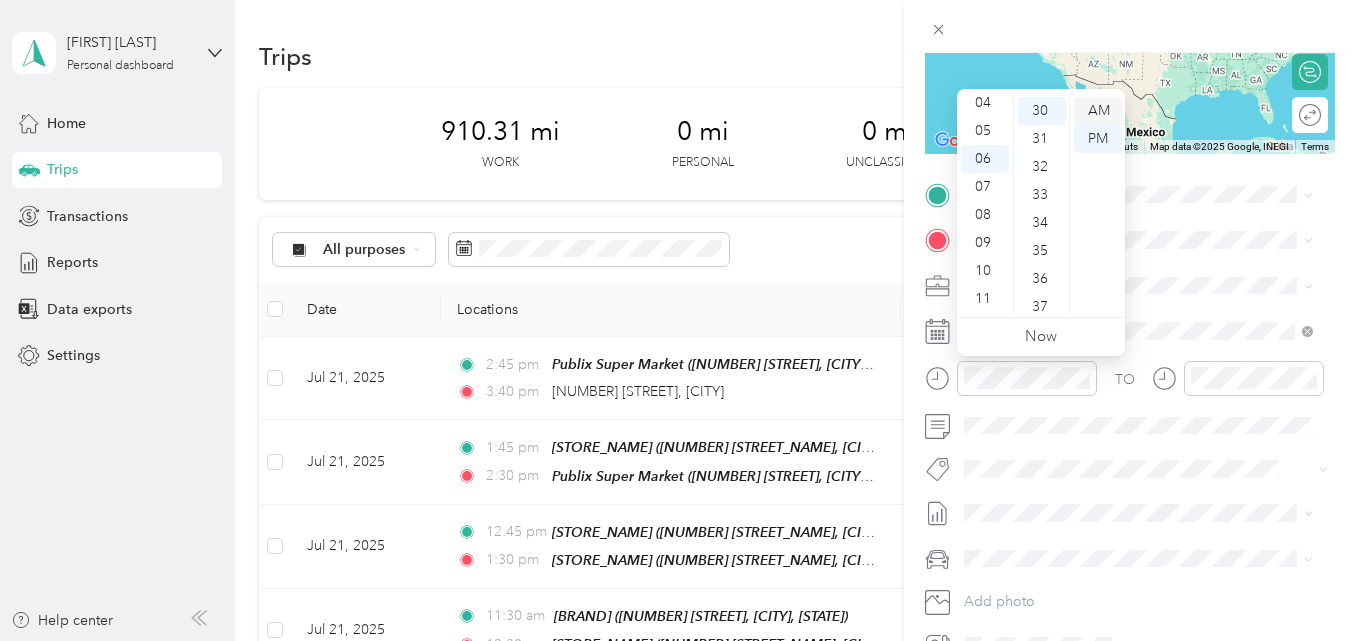 click on "AM" at bounding box center [1098, 111] 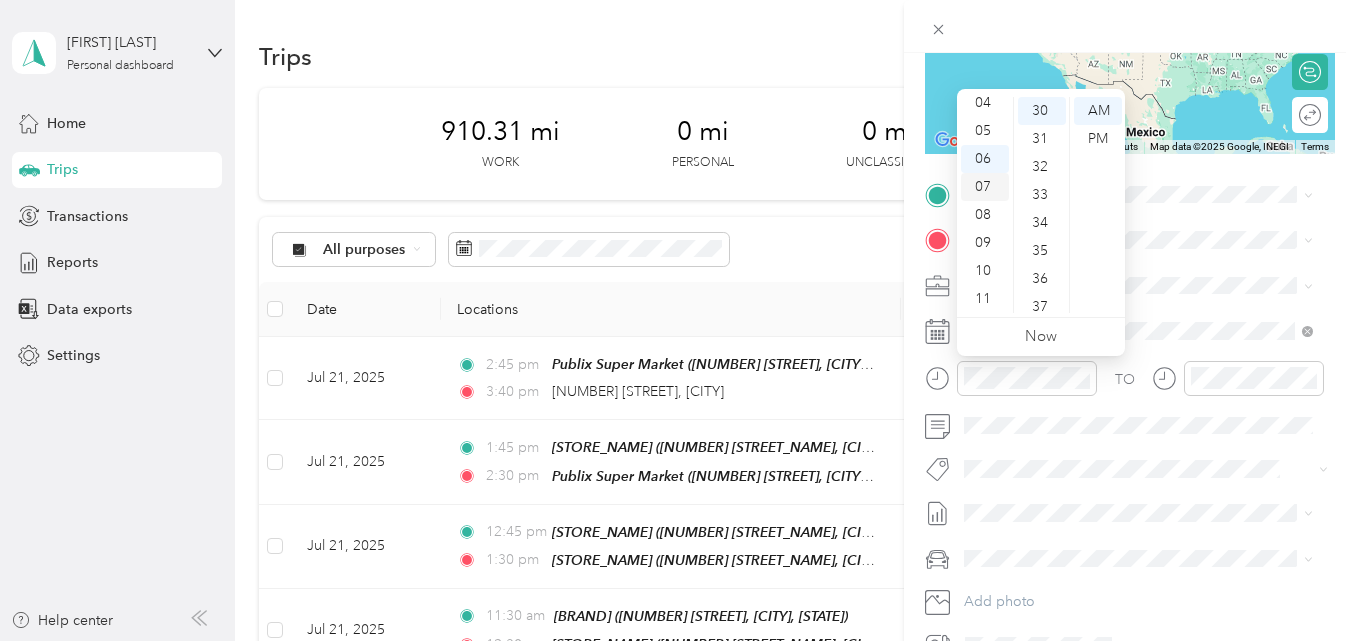 click on "07" at bounding box center [985, 187] 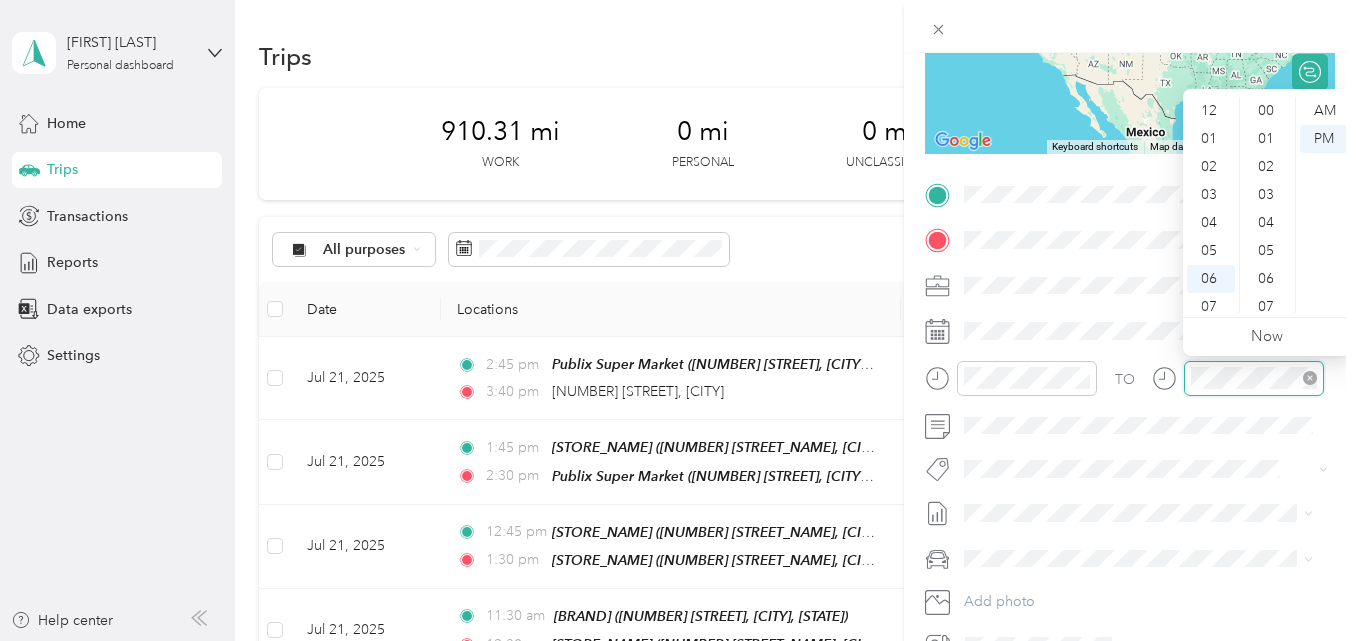 scroll, scrollTop: 476, scrollLeft: 0, axis: vertical 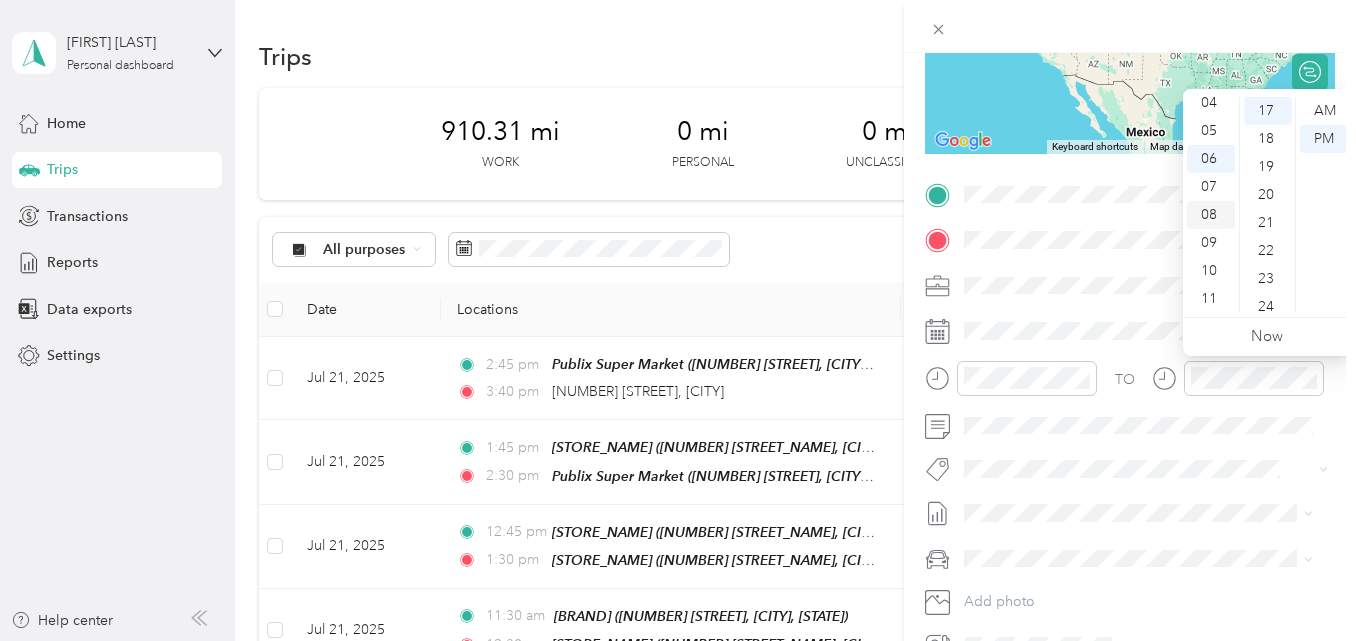 click on "08" at bounding box center [1211, 215] 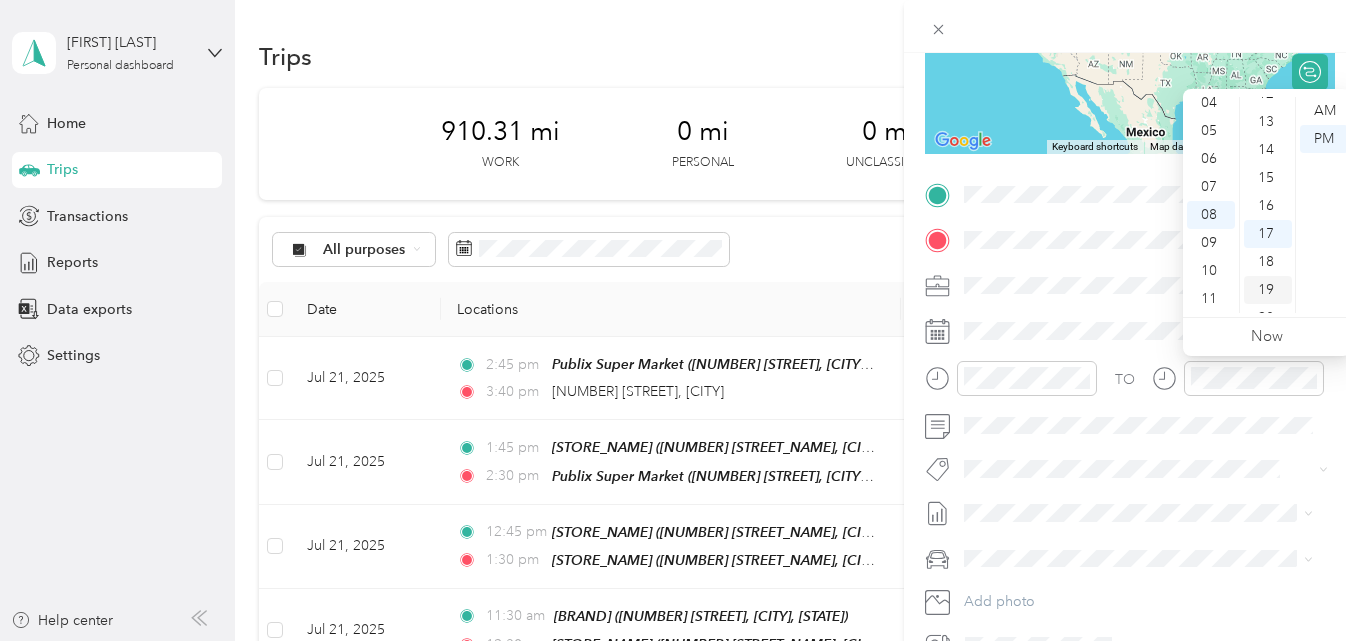 scroll, scrollTop: 276, scrollLeft: 0, axis: vertical 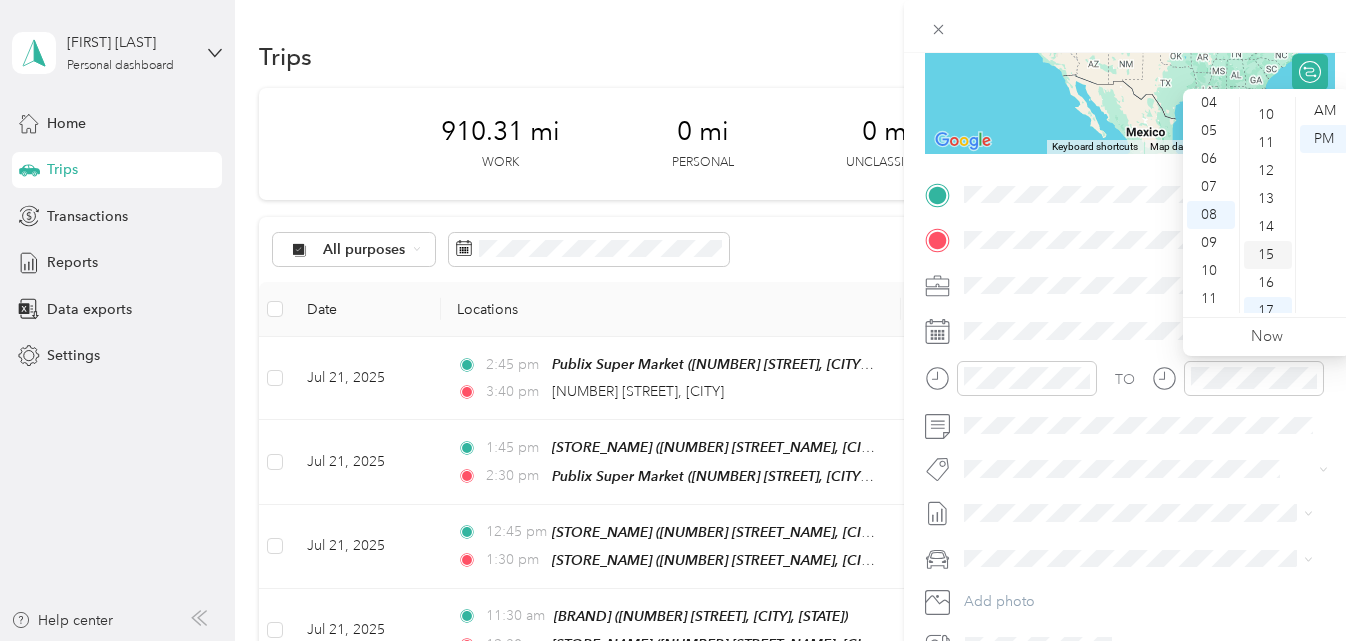 click on "15" at bounding box center (1268, 255) 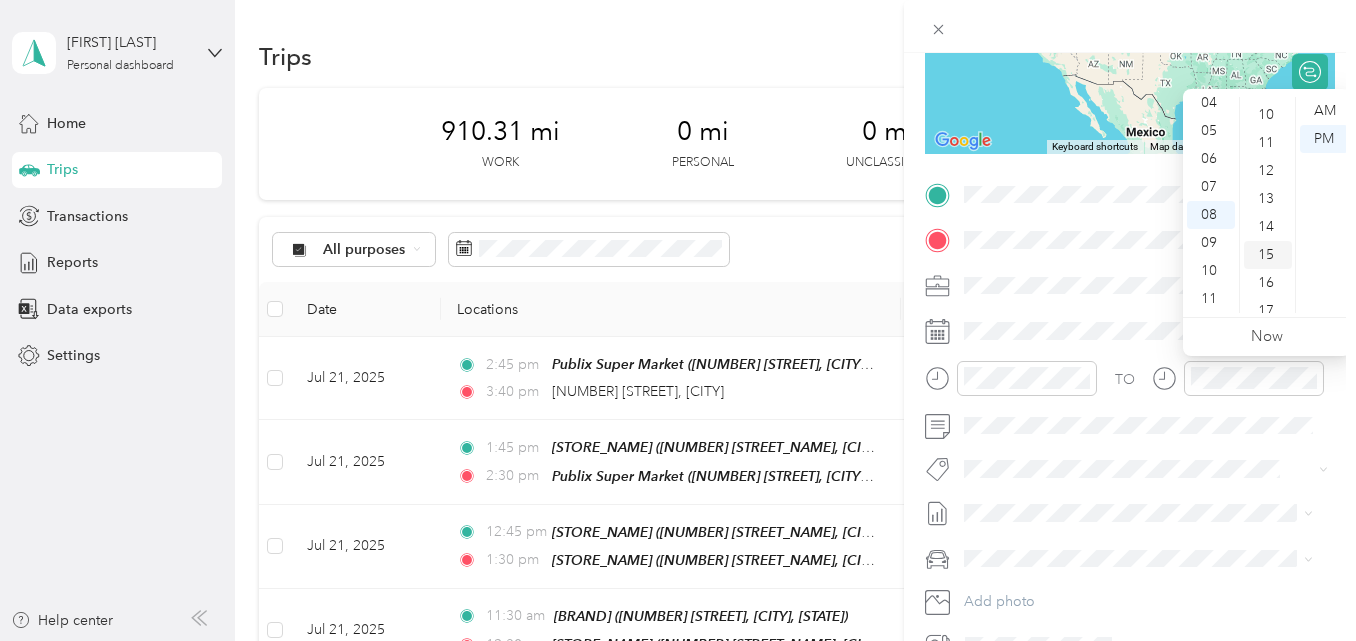 scroll, scrollTop: 420, scrollLeft: 0, axis: vertical 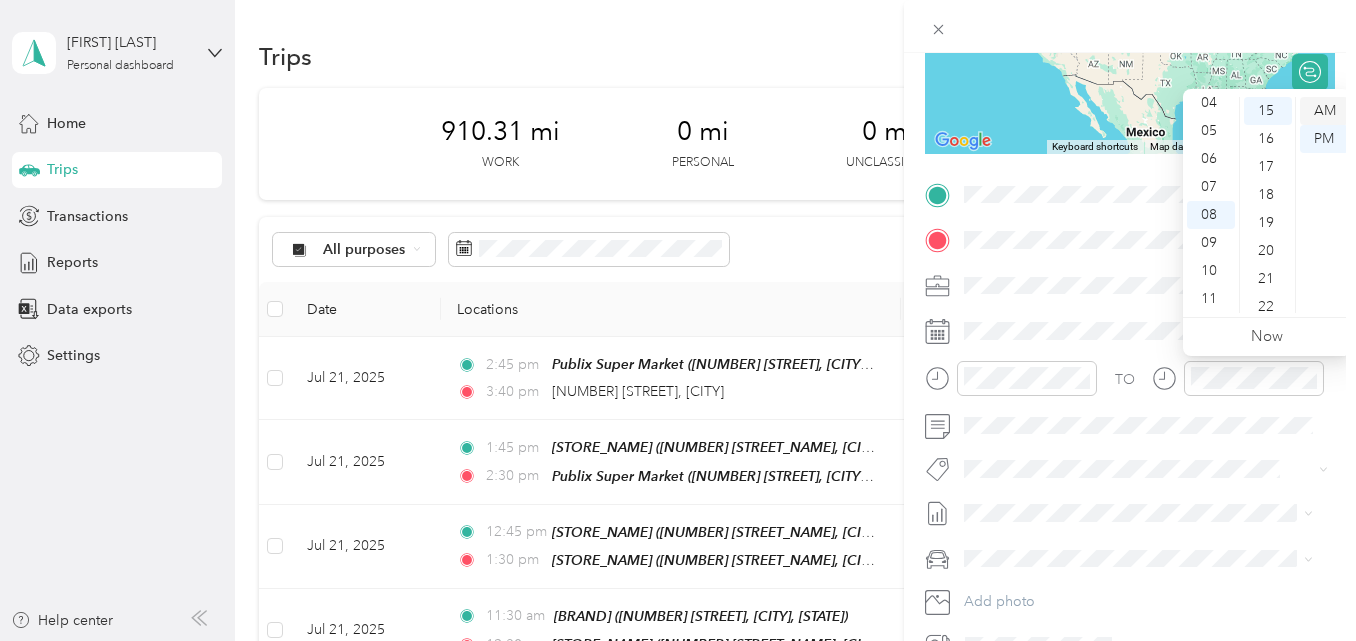 click on "AM" at bounding box center [1324, 111] 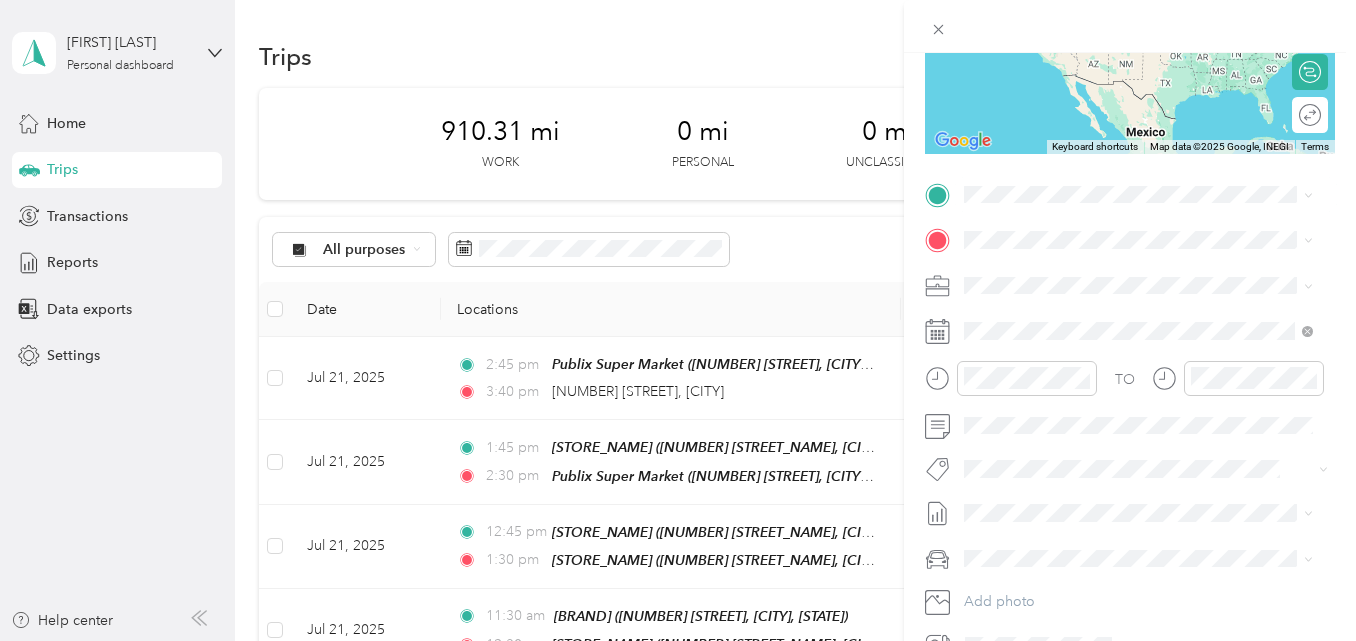 click on "[NUMBER] [STREET]
[CITY], [STATE] [POSTAL_CODE], [COUNTRY]" at bounding box center (1146, 264) 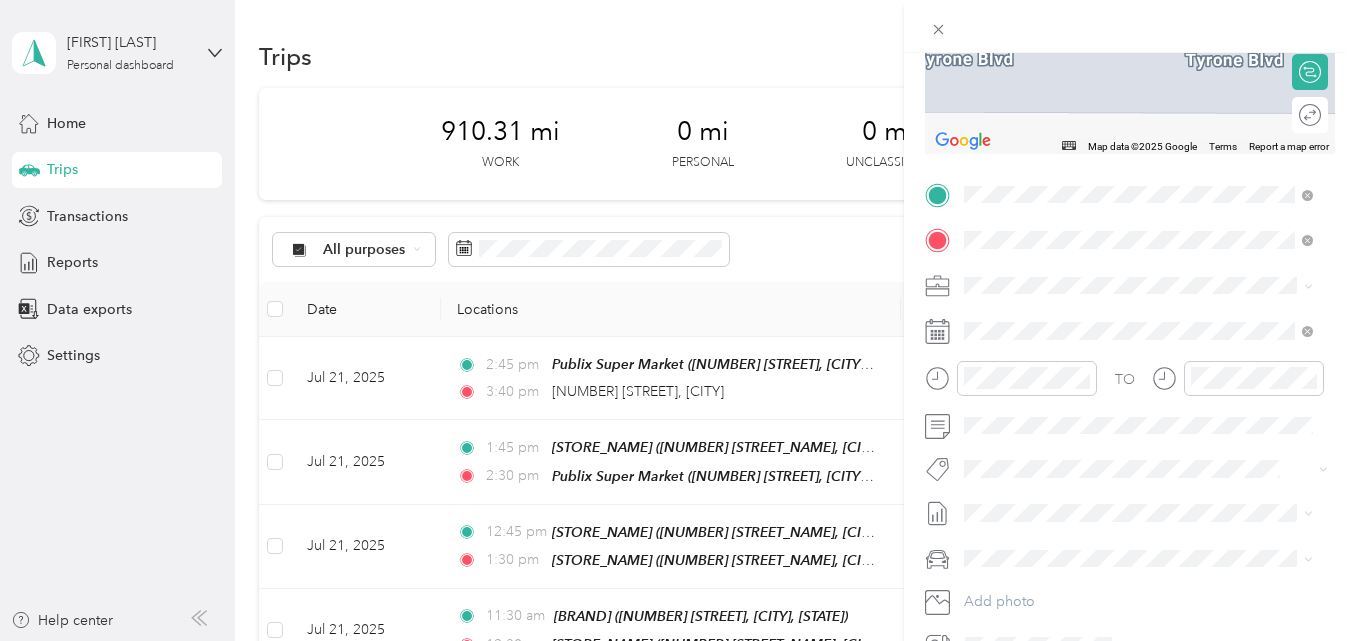 click on "[NUMBER] [STREET], [NUMBER], [CITY], [STATE], [COUNTRY]" at bounding box center [1148, 359] 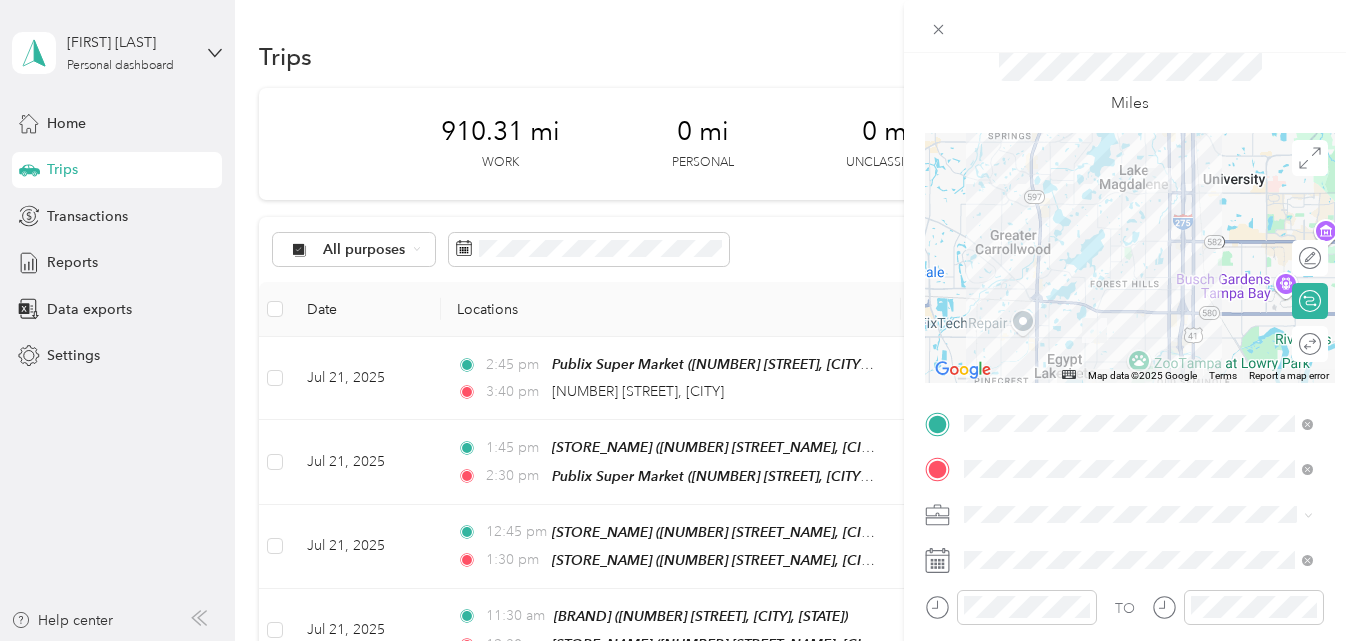 scroll, scrollTop: 0, scrollLeft: 0, axis: both 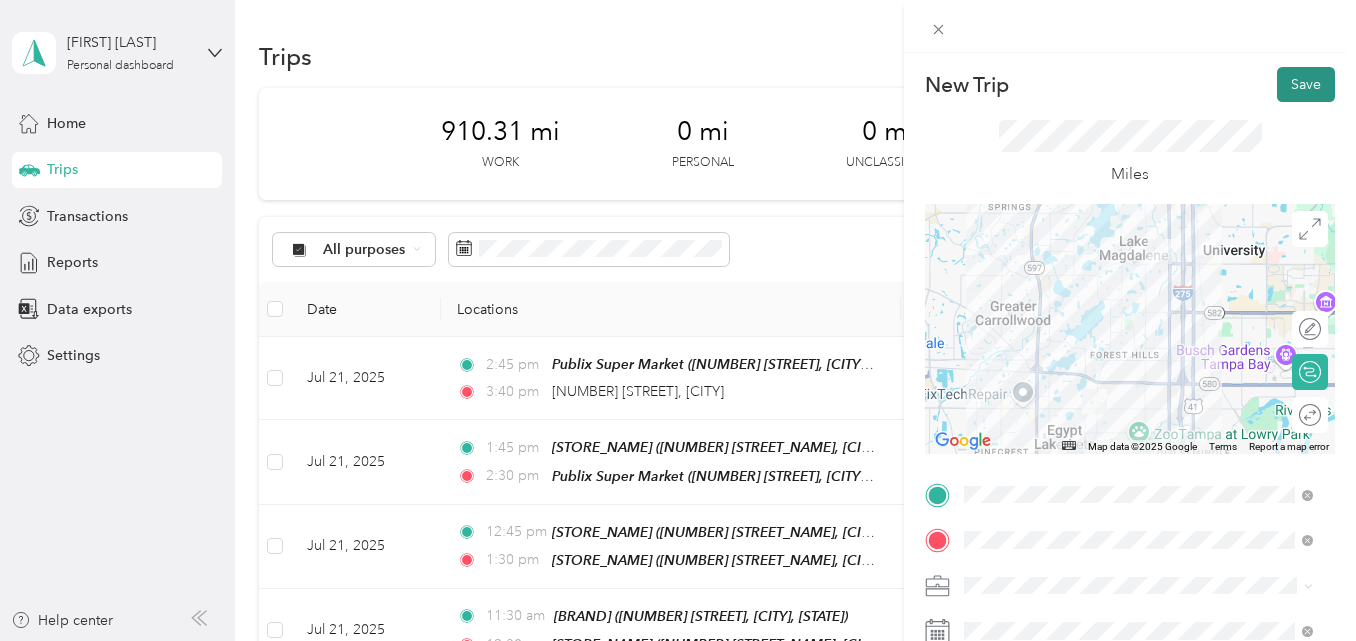 click on "Save" at bounding box center [1306, 84] 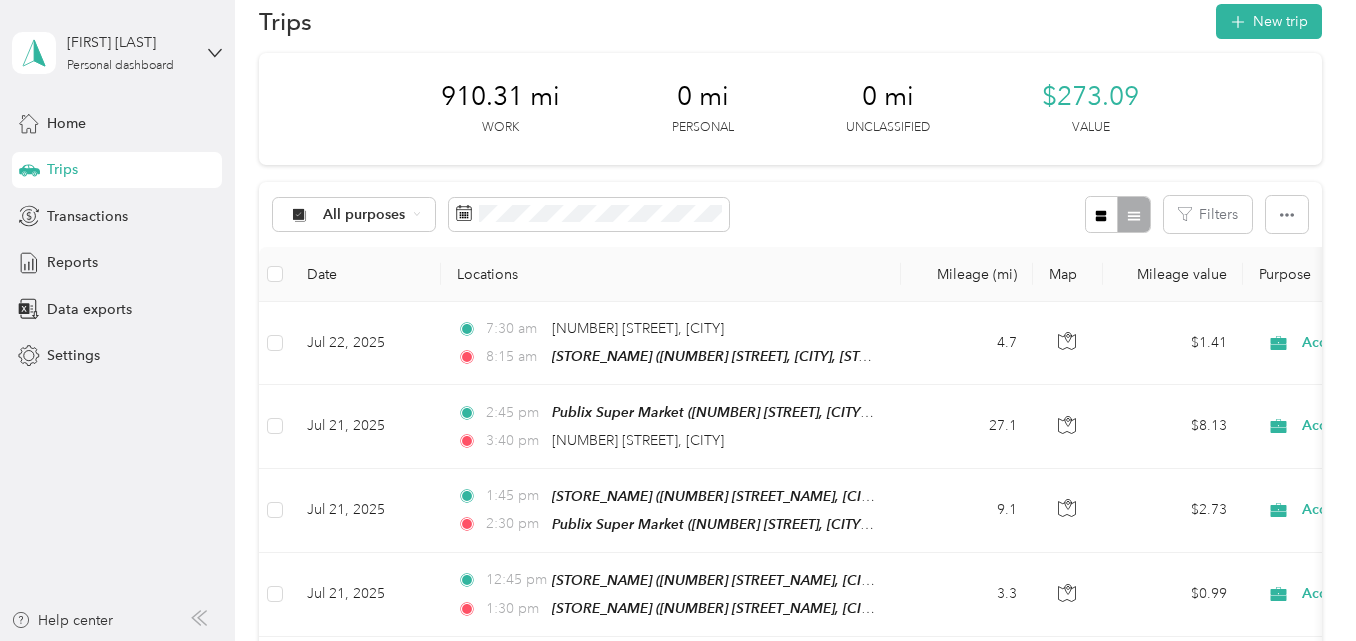 scroll, scrollTop: 0, scrollLeft: 0, axis: both 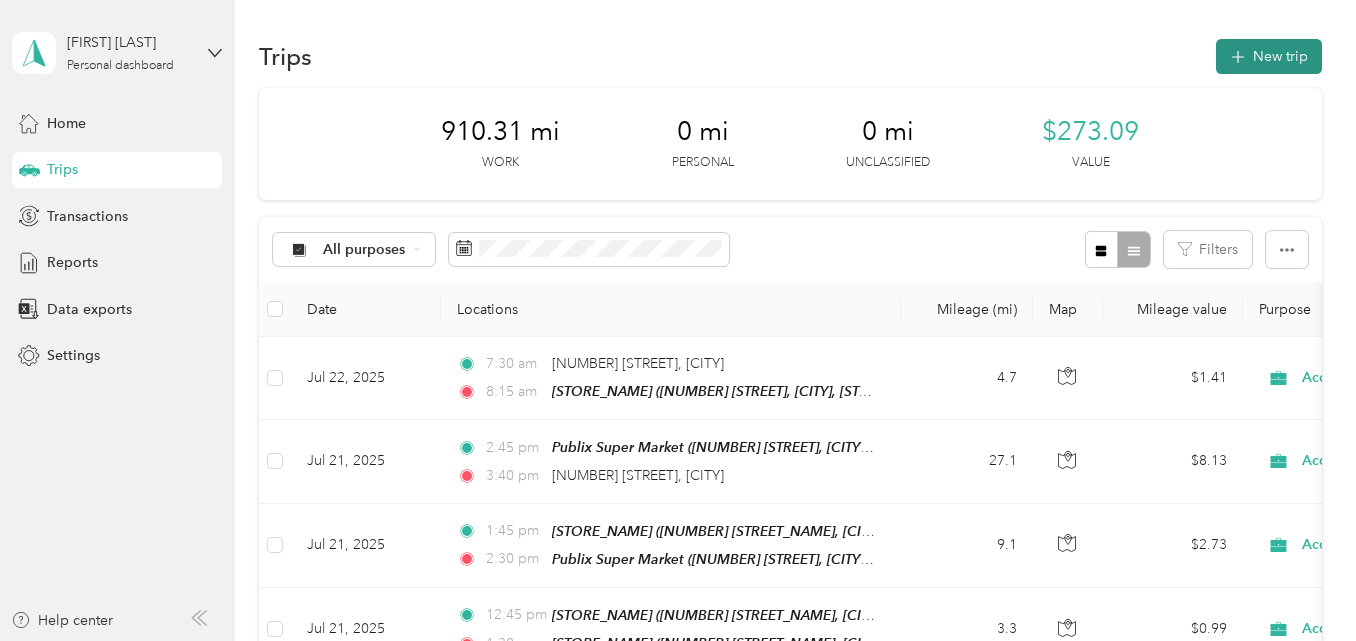 click on "New trip" at bounding box center (1269, 56) 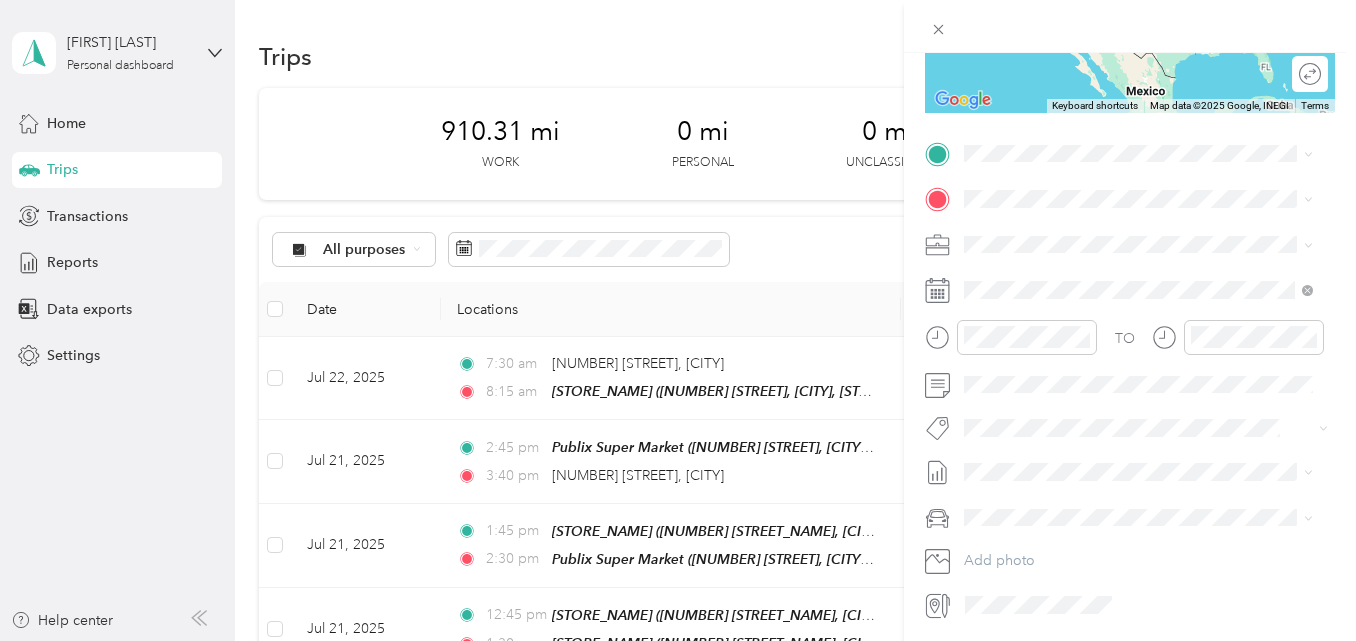 scroll, scrollTop: 400, scrollLeft: 0, axis: vertical 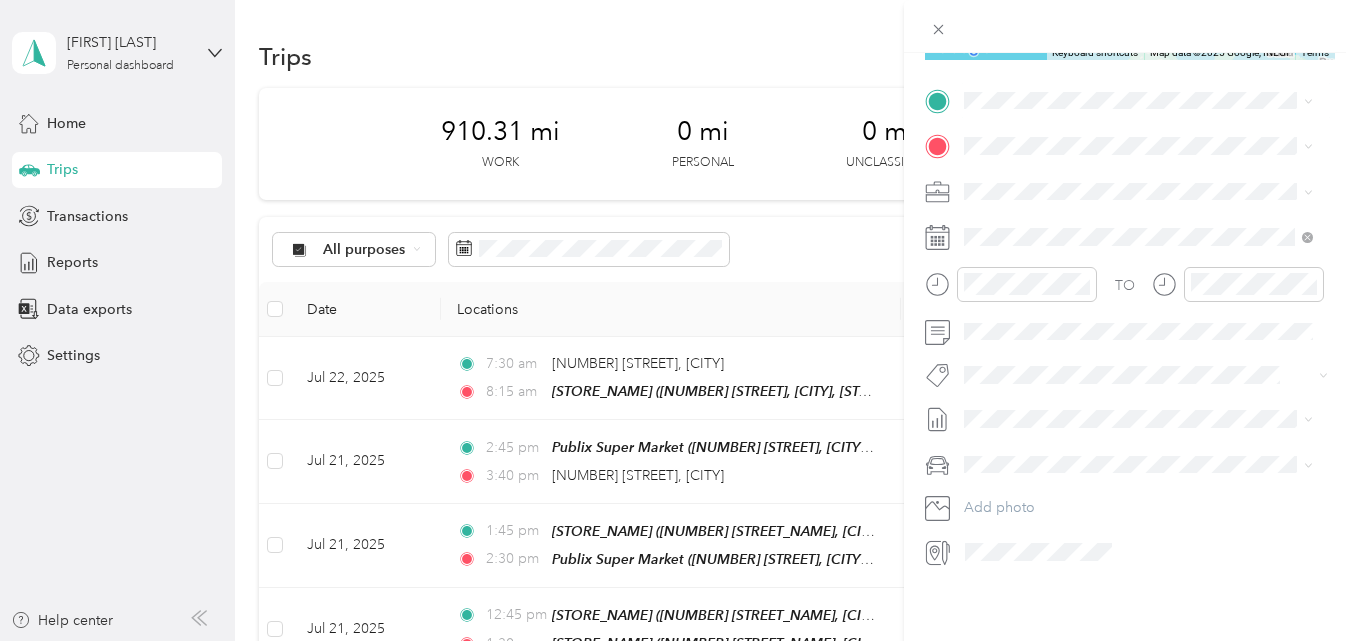 click on "[NUMBER] [STREET], [NUMBER], [CITY], [STATE], [COUNTRY]" at bounding box center [1148, 211] 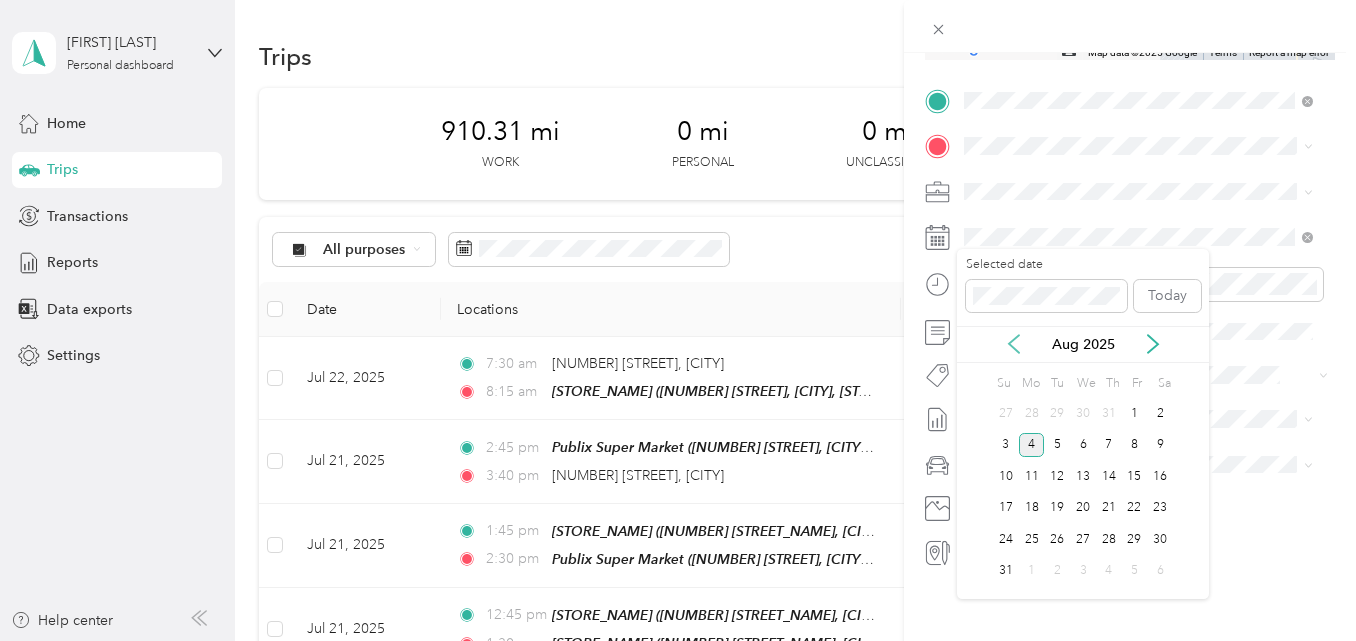 click 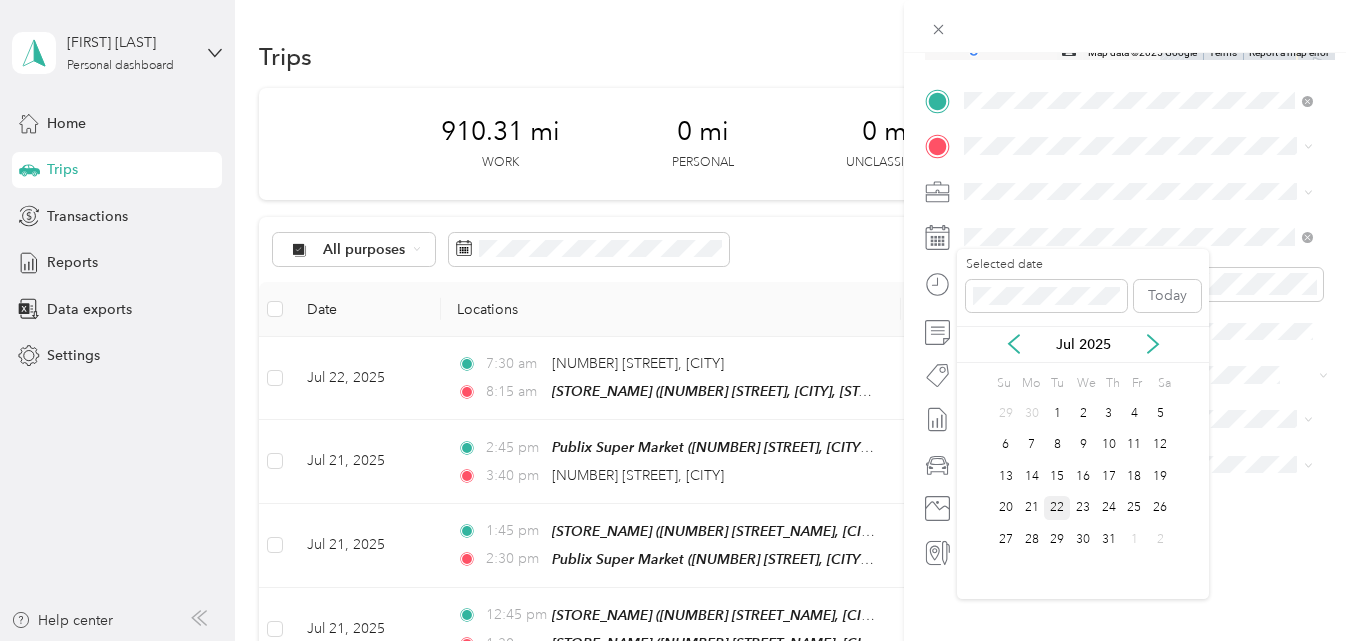 click on "22" at bounding box center (1057, 508) 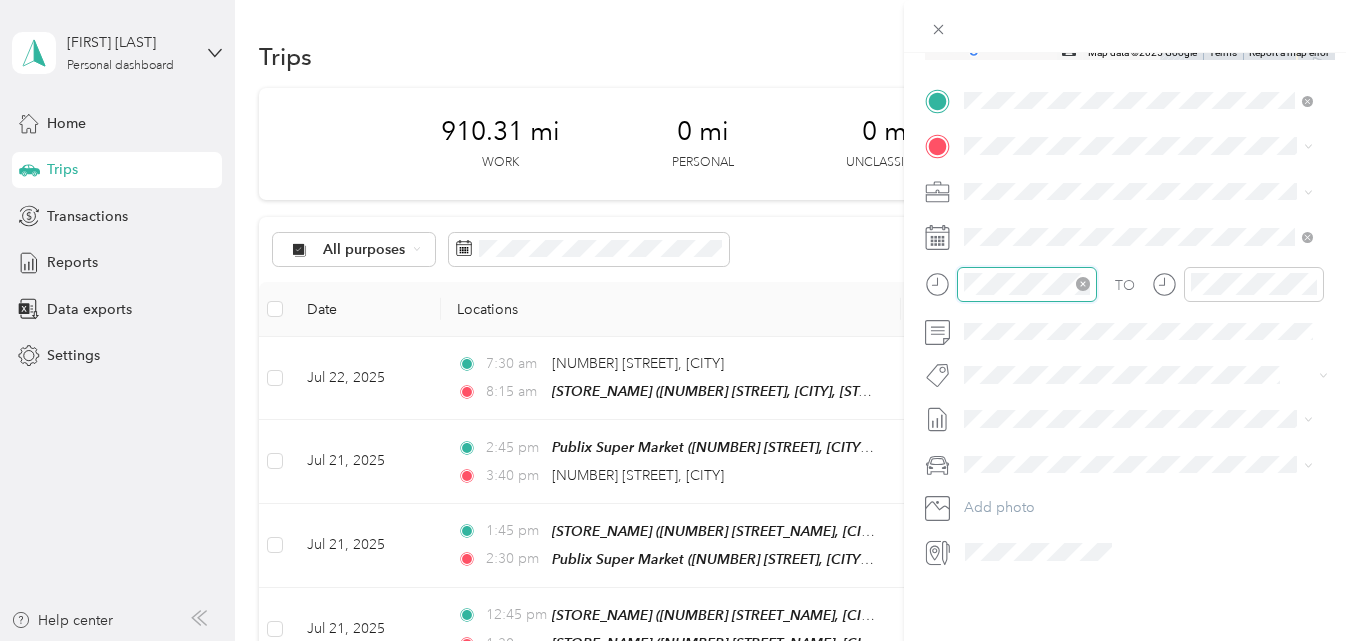 scroll, scrollTop: 120, scrollLeft: 0, axis: vertical 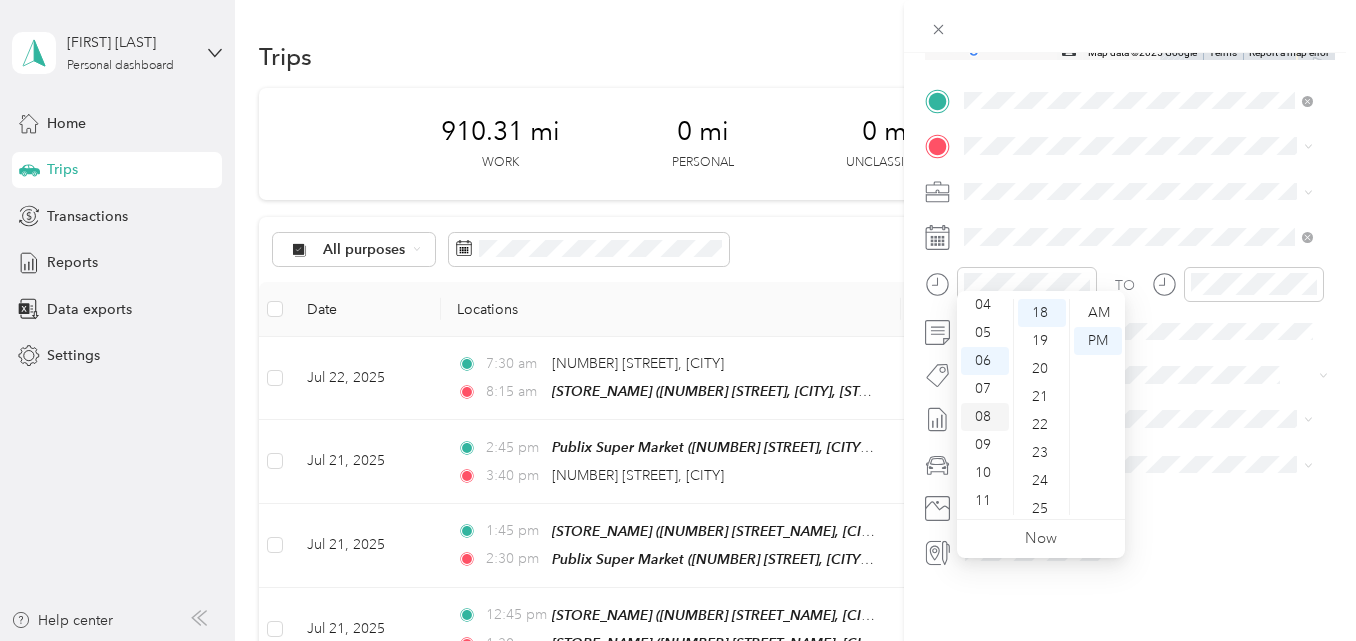 click on "08" at bounding box center (985, 417) 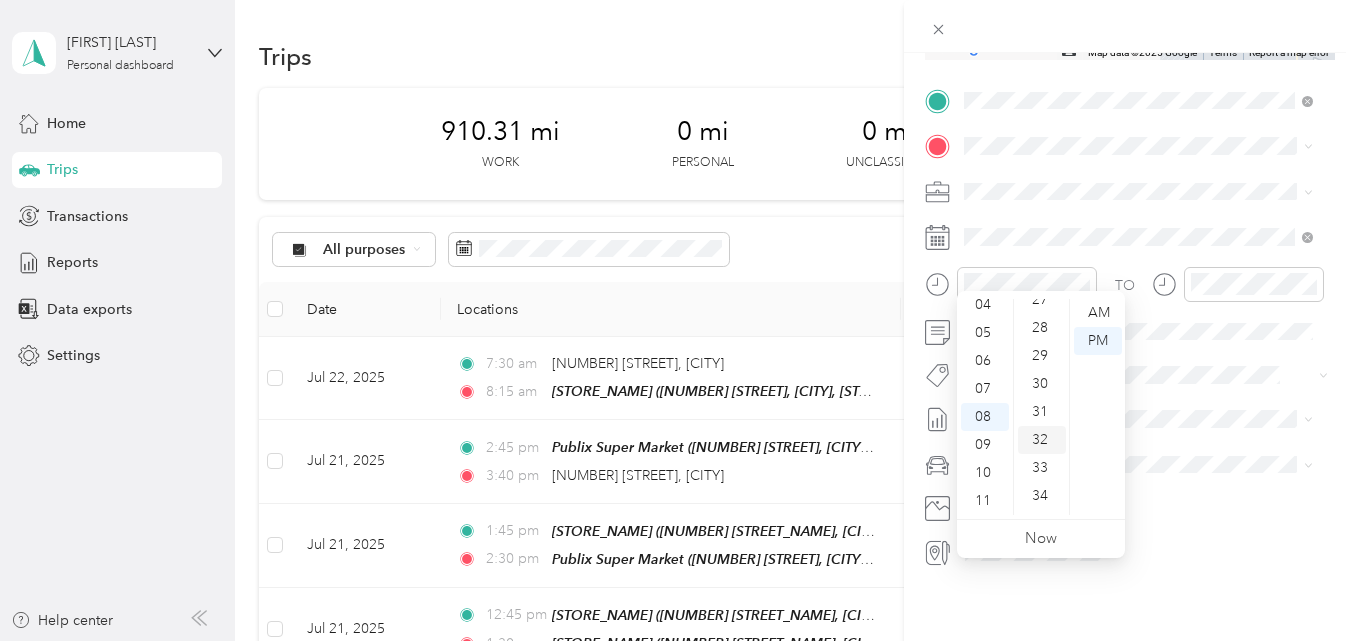 scroll, scrollTop: 804, scrollLeft: 0, axis: vertical 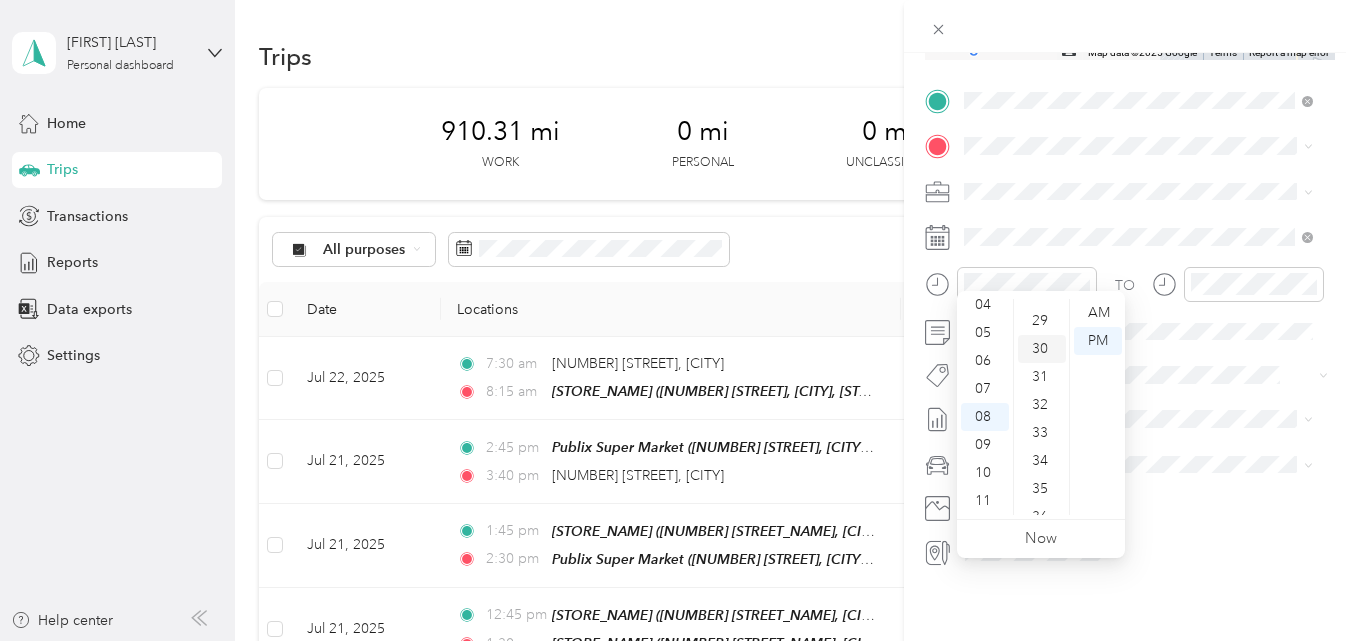 click on "30" at bounding box center [1042, 349] 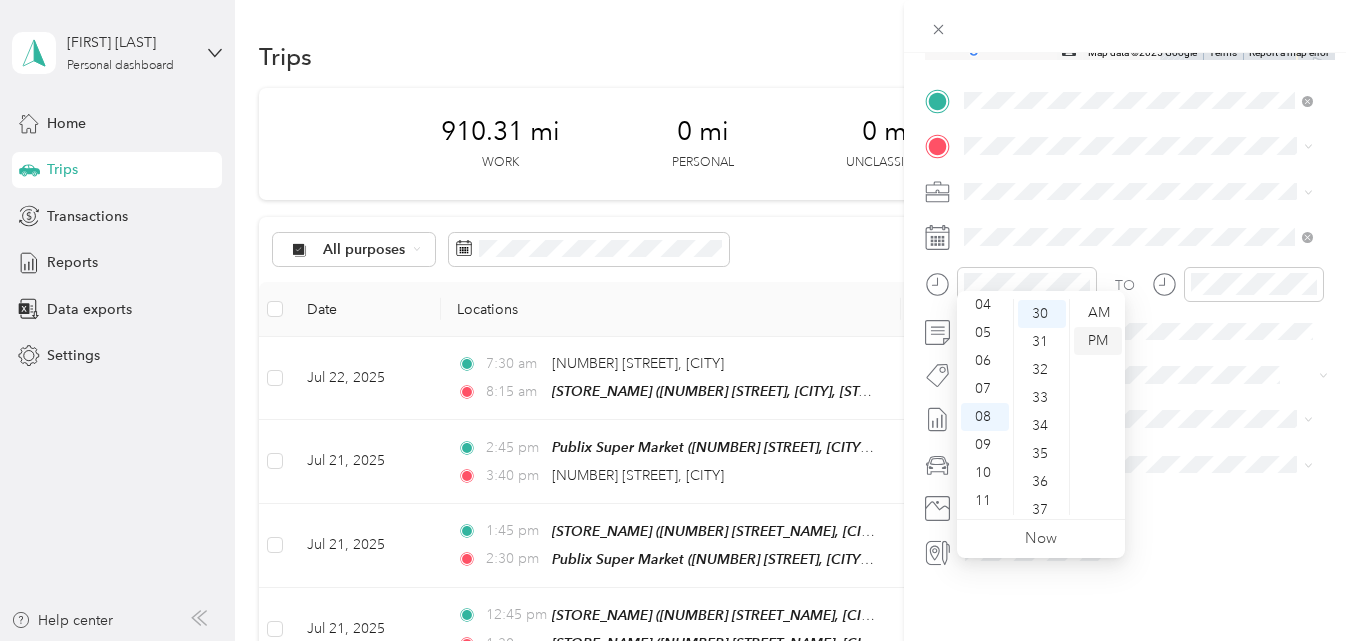 scroll, scrollTop: 840, scrollLeft: 0, axis: vertical 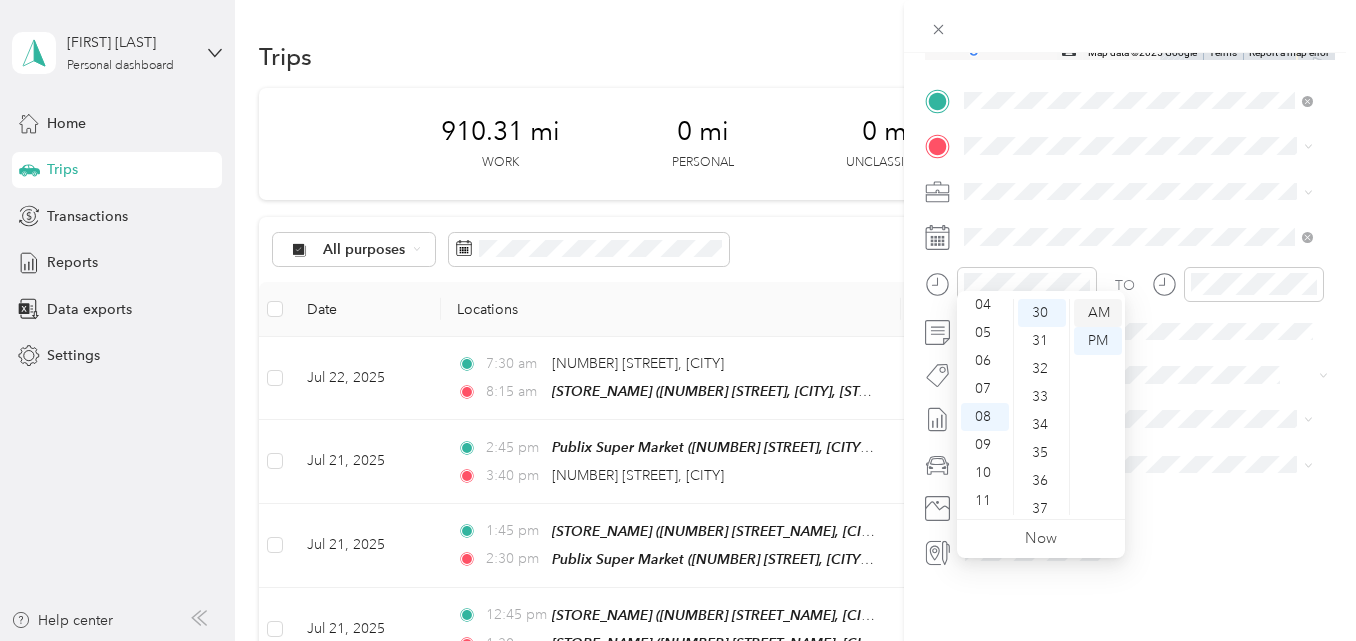 click on "AM" at bounding box center [1098, 313] 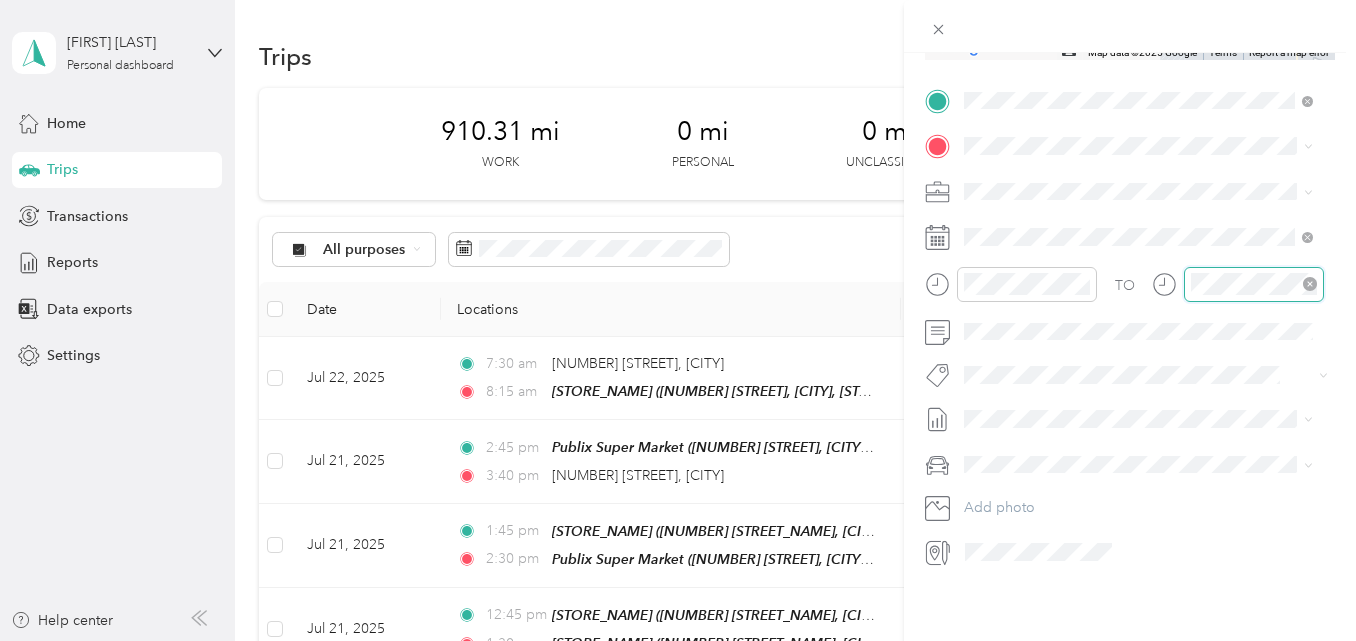 scroll, scrollTop: 120, scrollLeft: 0, axis: vertical 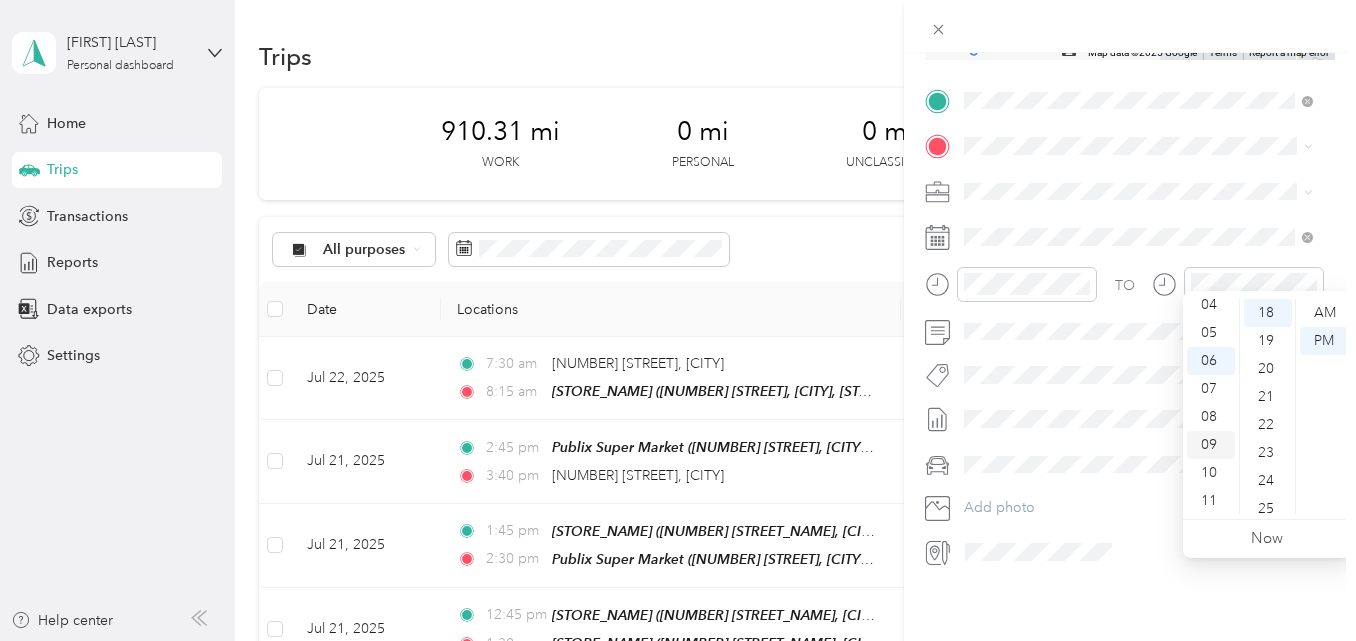click on "09" at bounding box center [1211, 445] 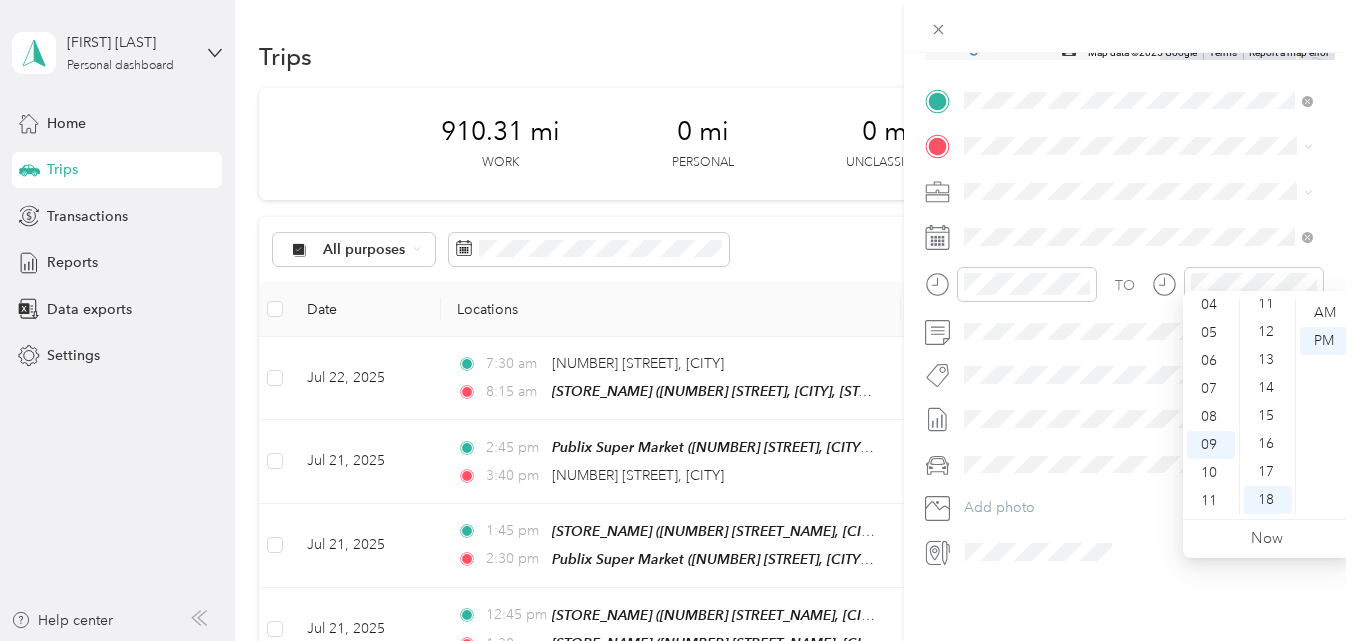 scroll, scrollTop: 304, scrollLeft: 0, axis: vertical 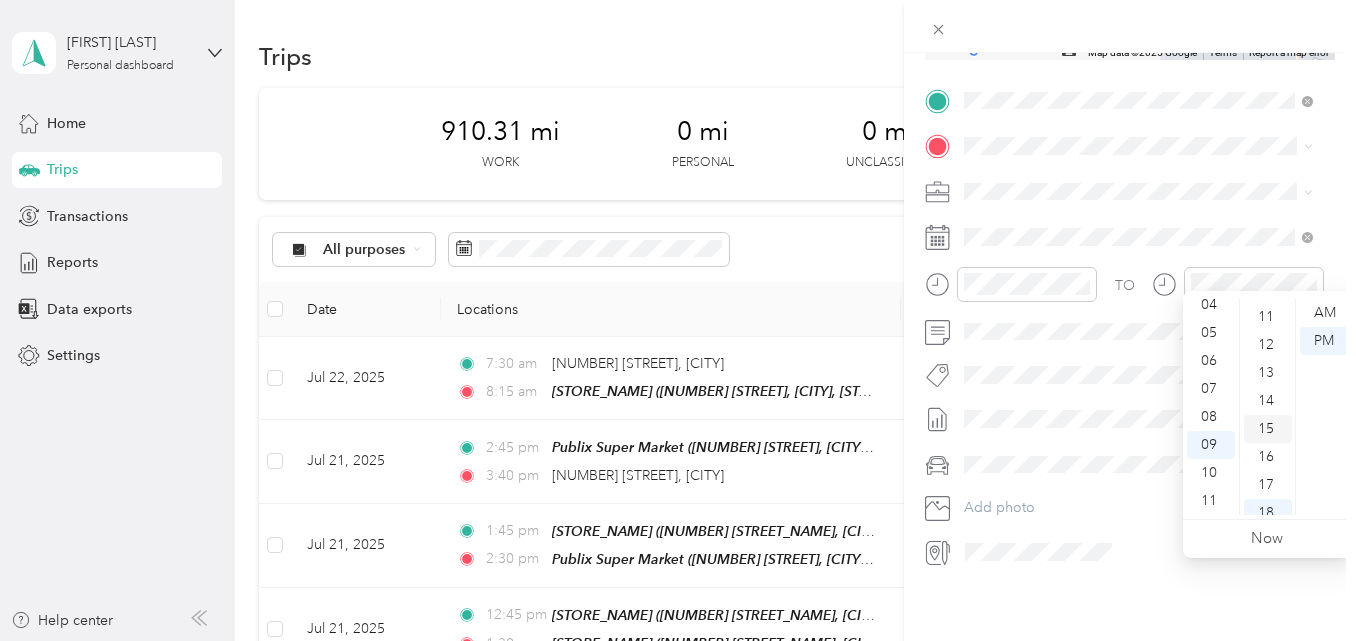 click on "15" at bounding box center (1268, 429) 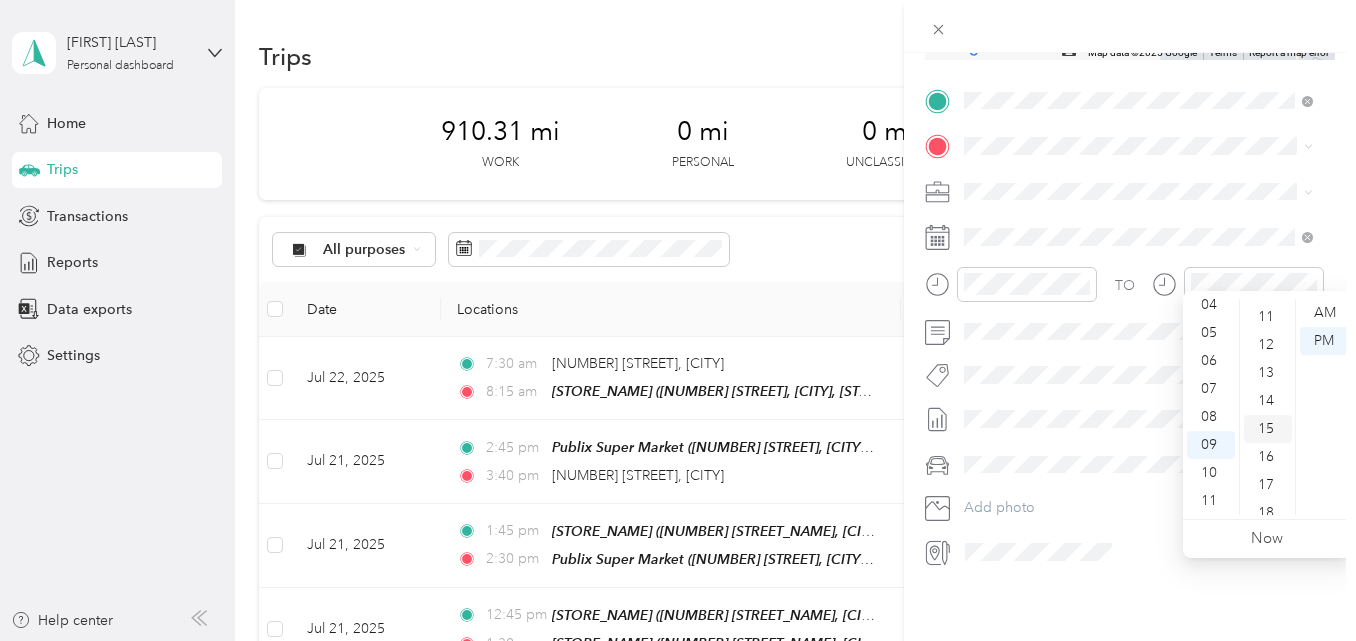 scroll, scrollTop: 420, scrollLeft: 0, axis: vertical 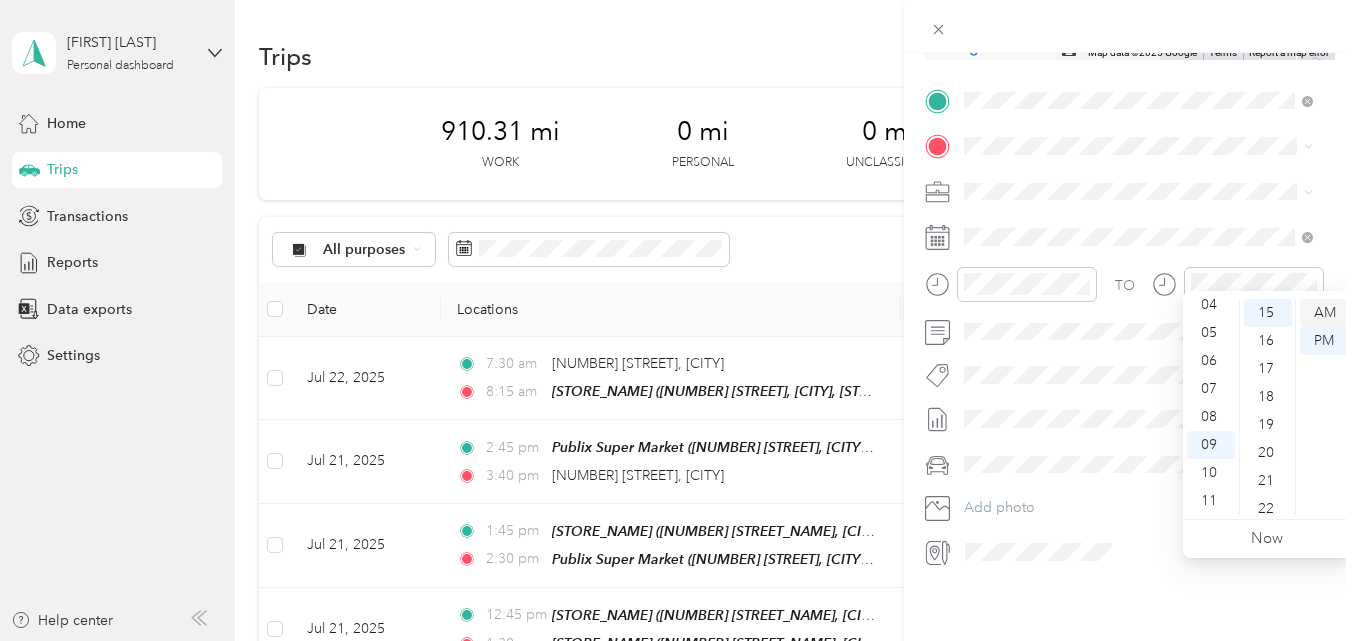 click on "AM" at bounding box center [1324, 313] 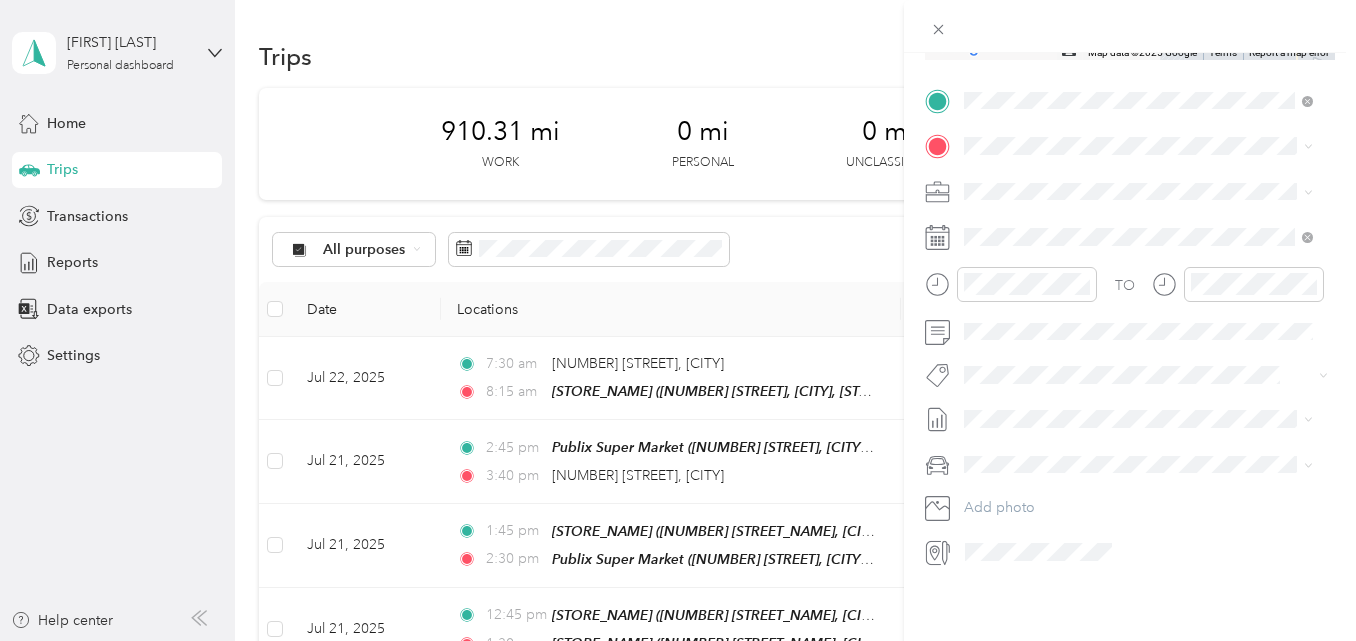 click on "TEAM Publix Super Market 10015 N Dale Mabry Hwy, 336184409, Tampa, FL, USA" at bounding box center [1154, 225] 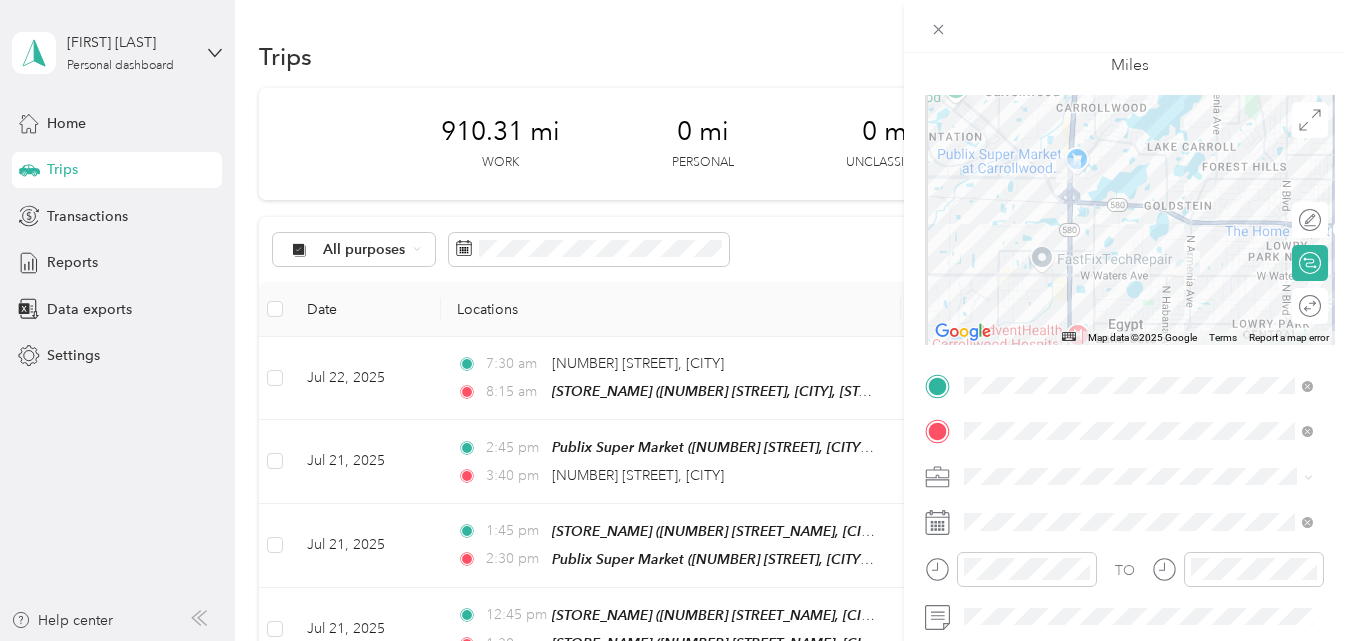 scroll, scrollTop: 9, scrollLeft: 0, axis: vertical 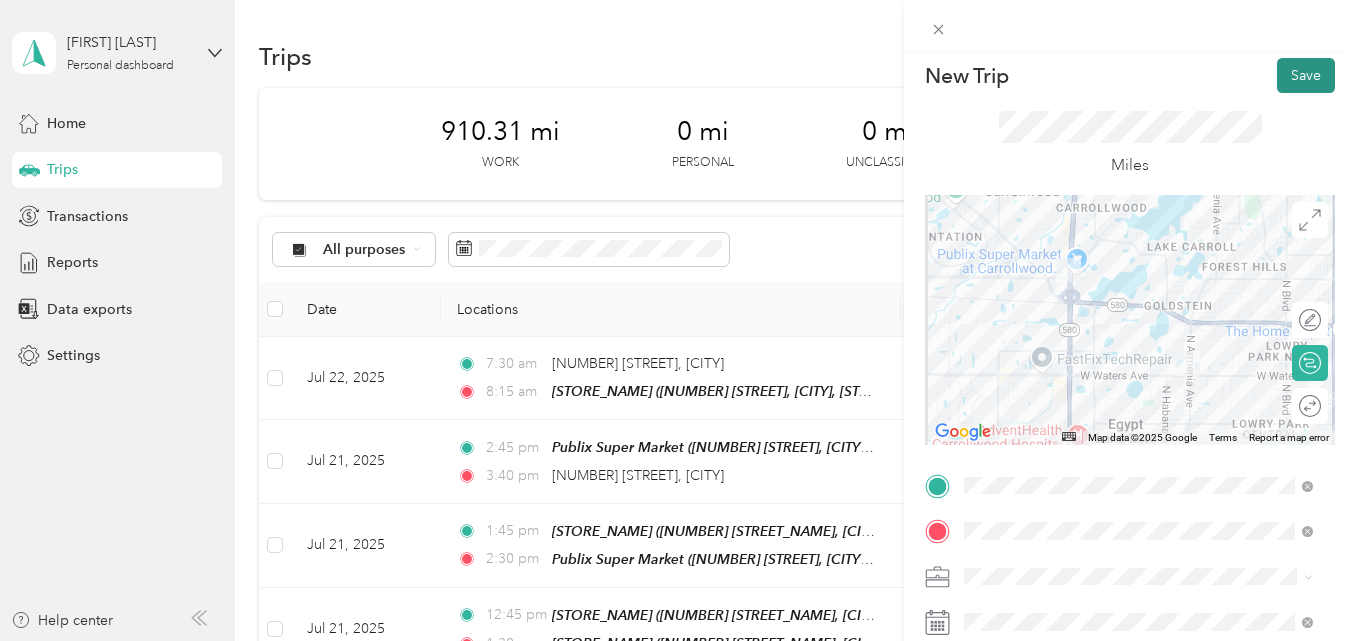 click on "Save" at bounding box center (1306, 75) 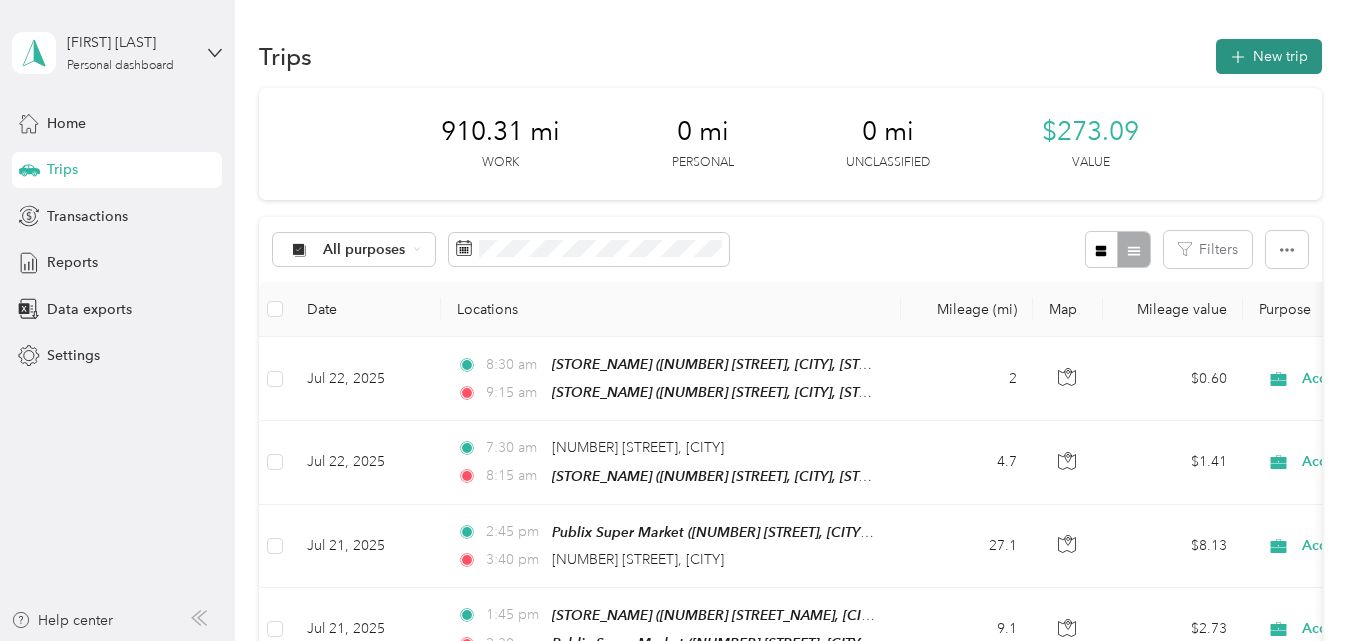 click on "New trip" at bounding box center [1269, 56] 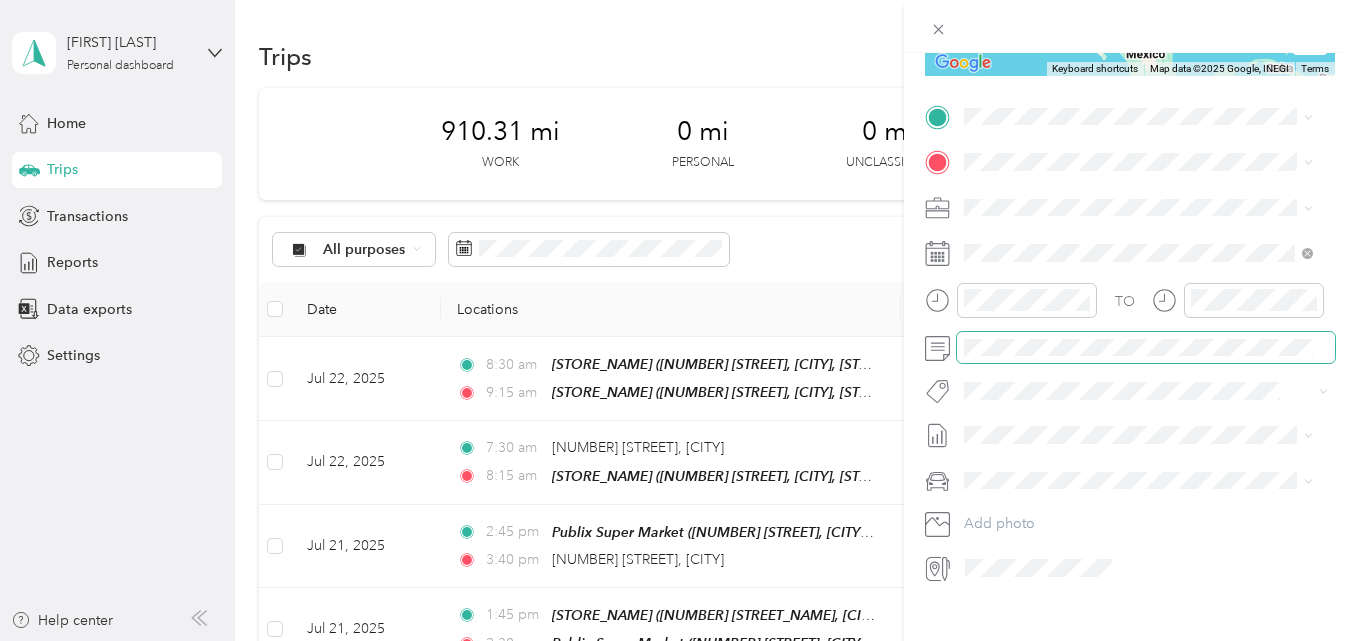 scroll, scrollTop: 400, scrollLeft: 0, axis: vertical 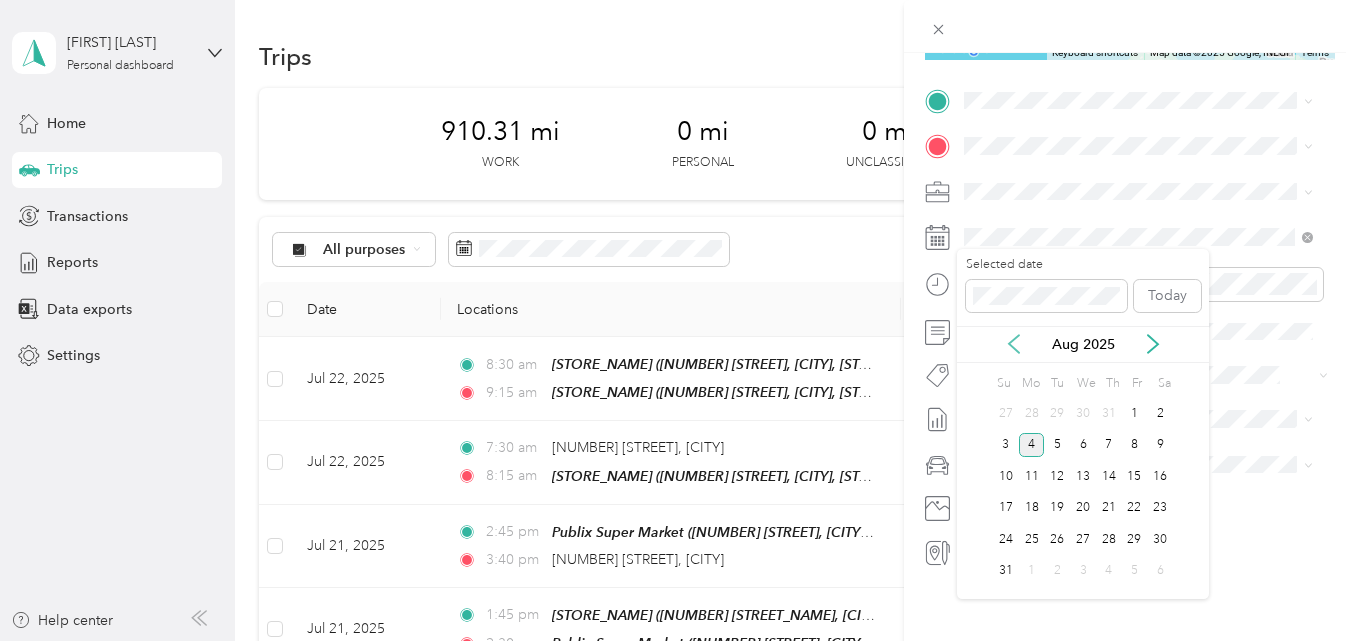 click 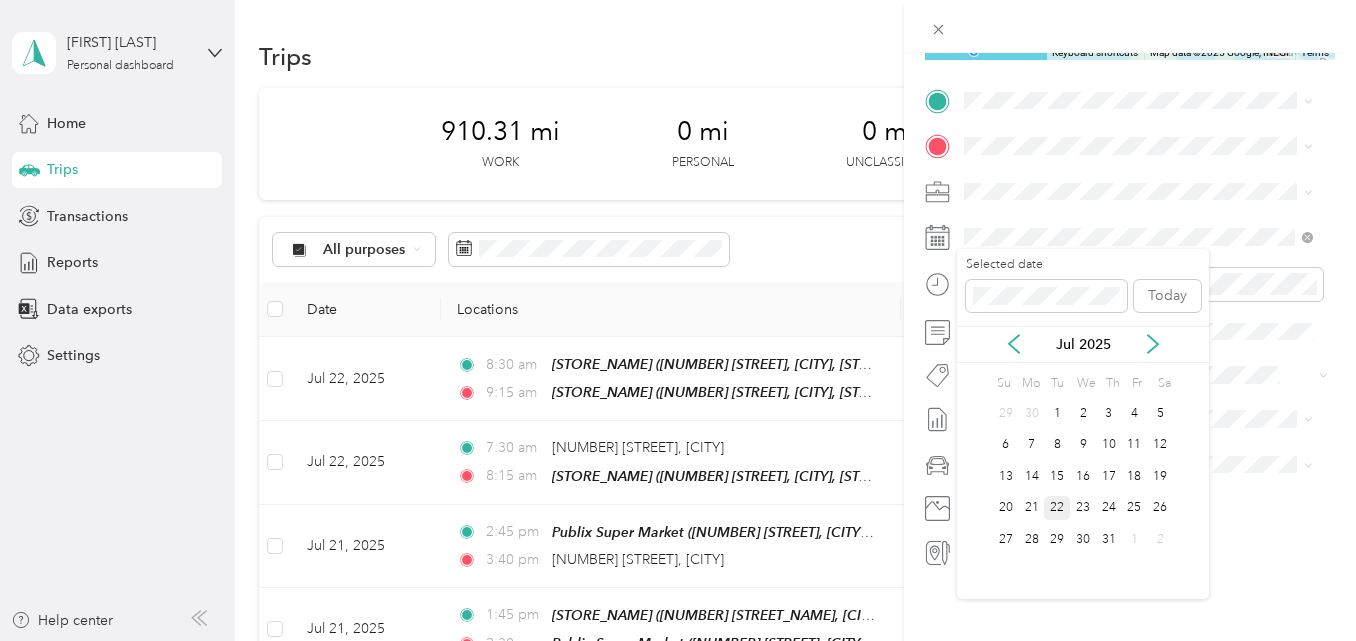 click on "22" at bounding box center [1057, 508] 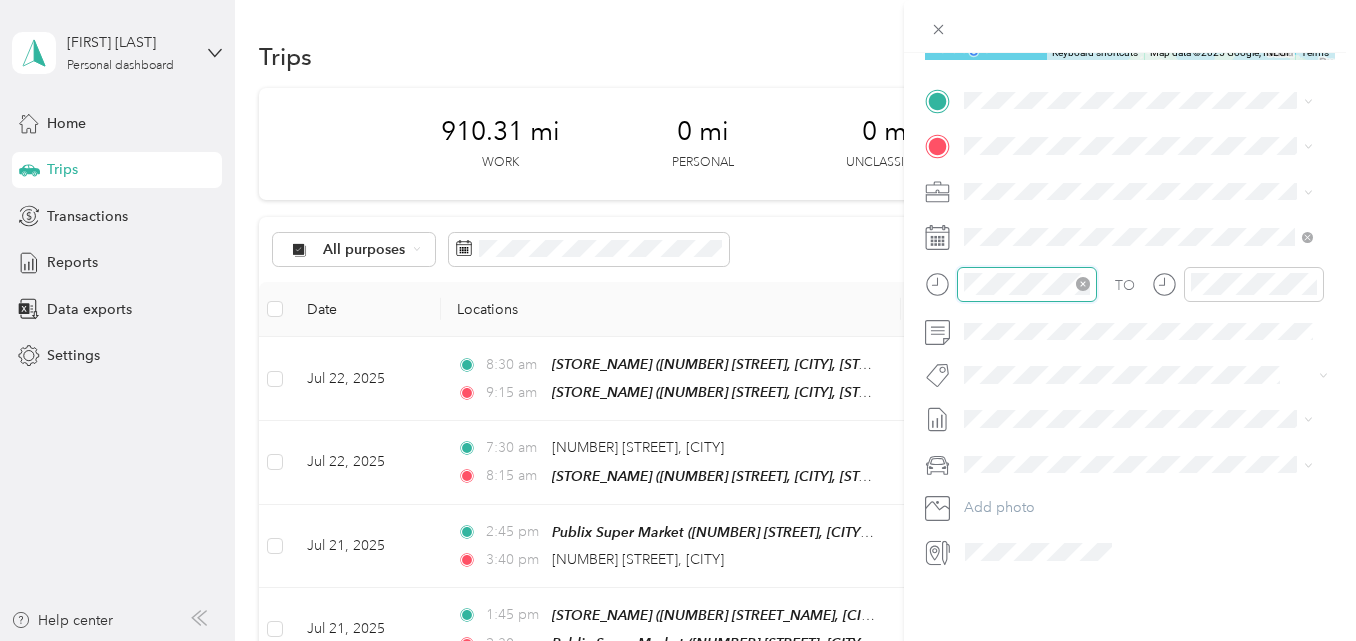 scroll, scrollTop: 120, scrollLeft: 0, axis: vertical 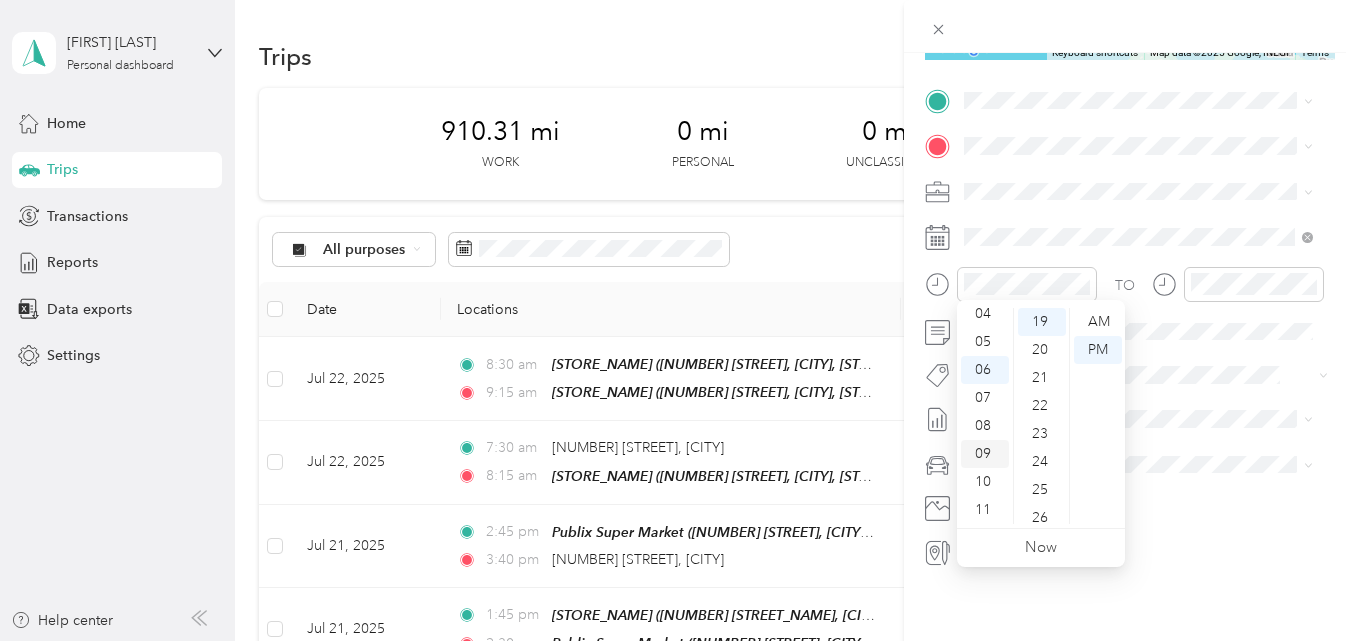 click on "09" at bounding box center (985, 454) 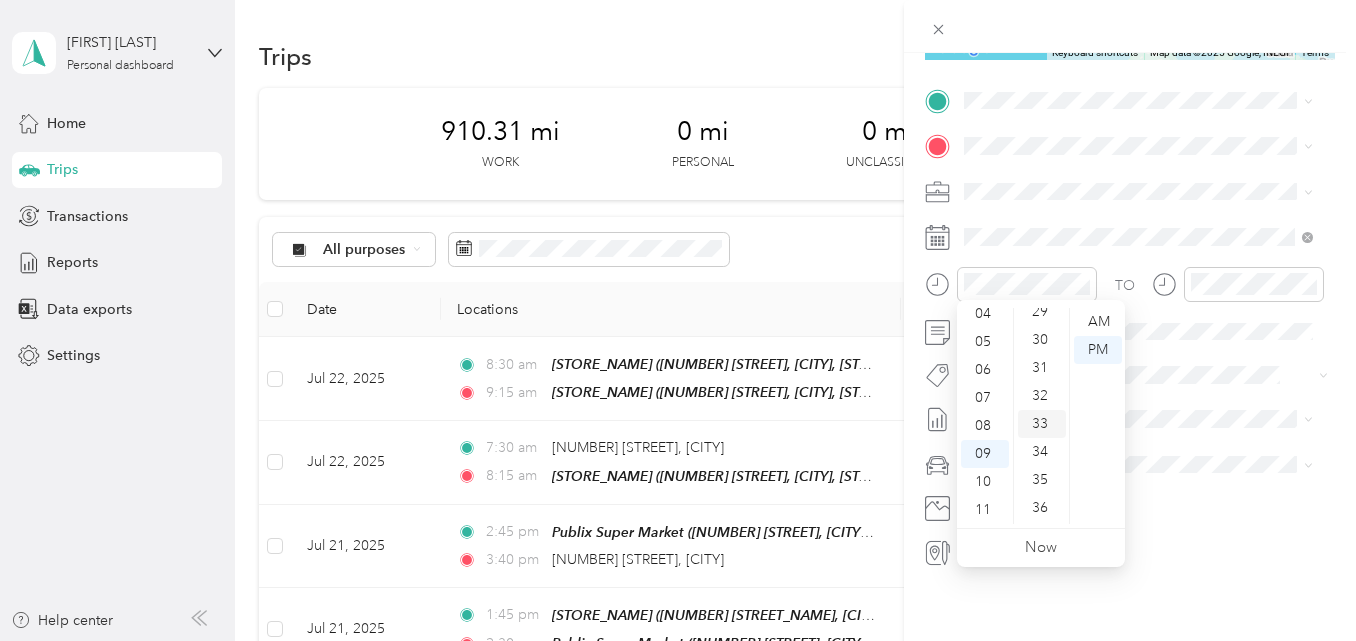 scroll, scrollTop: 832, scrollLeft: 0, axis: vertical 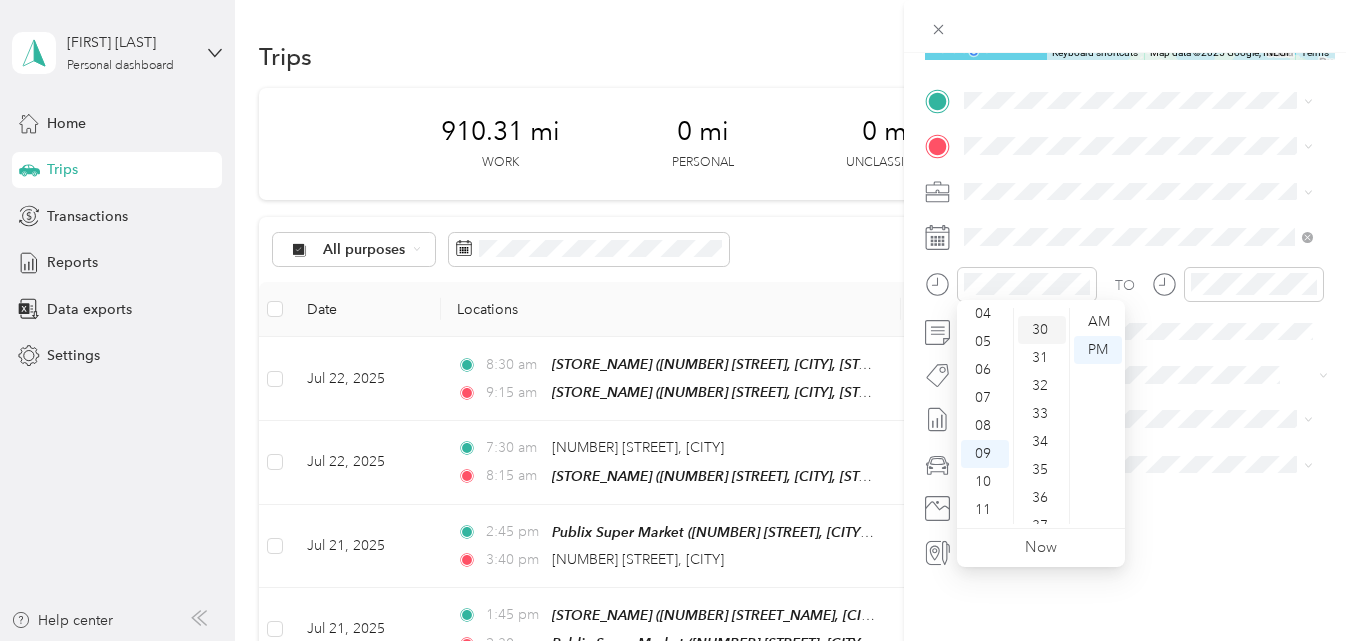 click on "30" at bounding box center [1042, 330] 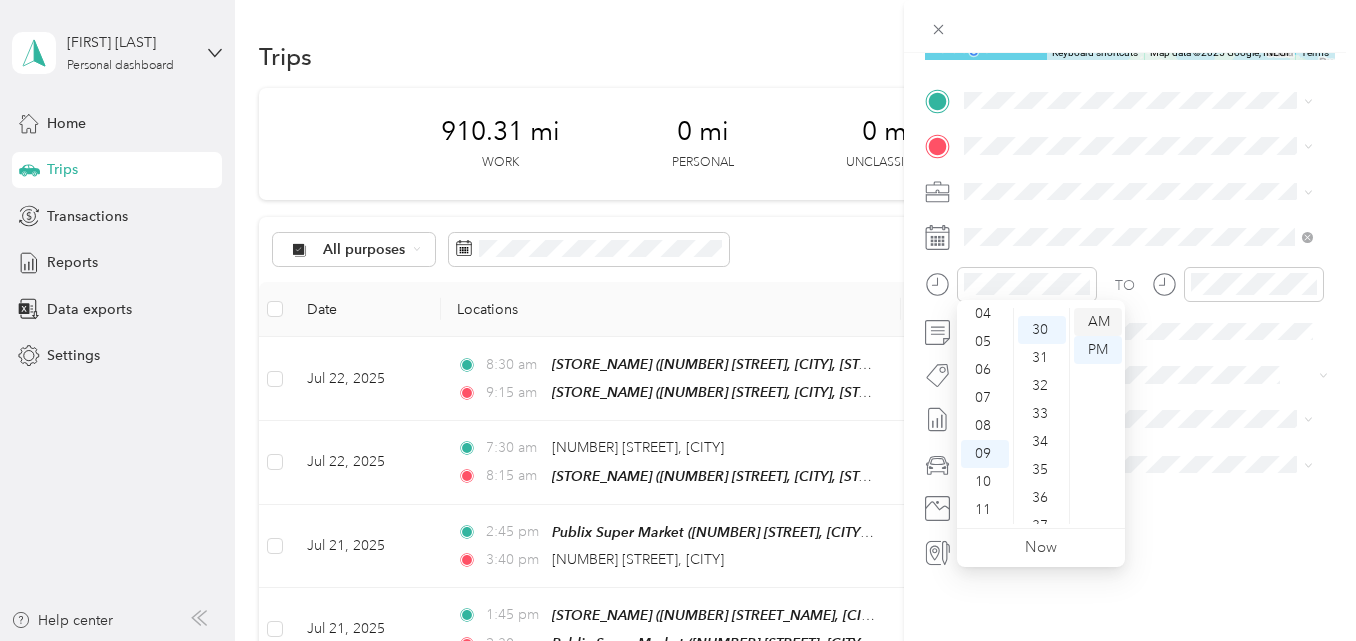 scroll, scrollTop: 840, scrollLeft: 0, axis: vertical 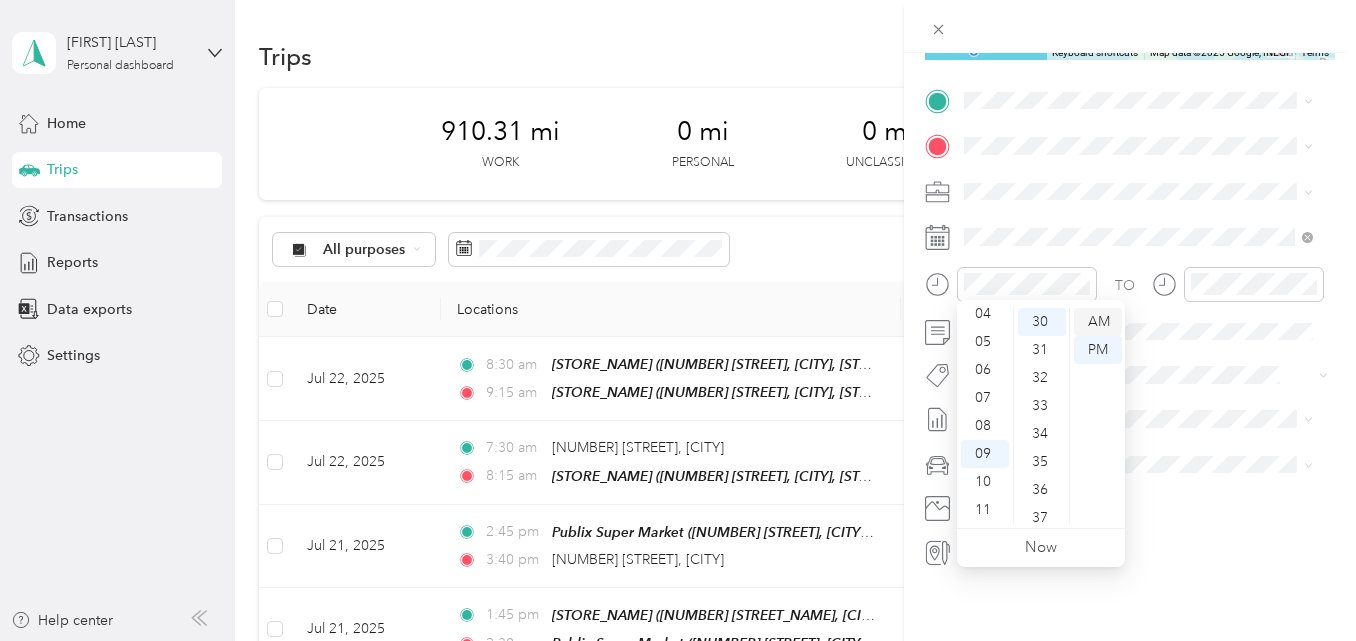 click on "AM" at bounding box center (1098, 322) 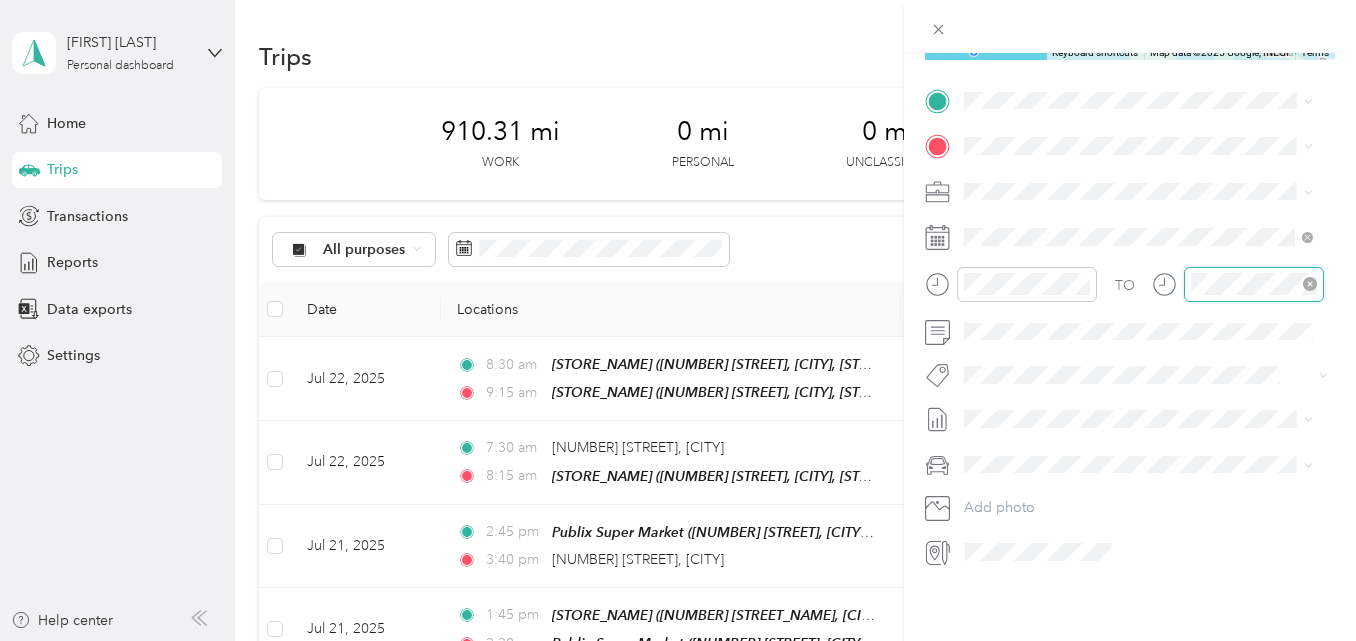 scroll, scrollTop: 120, scrollLeft: 0, axis: vertical 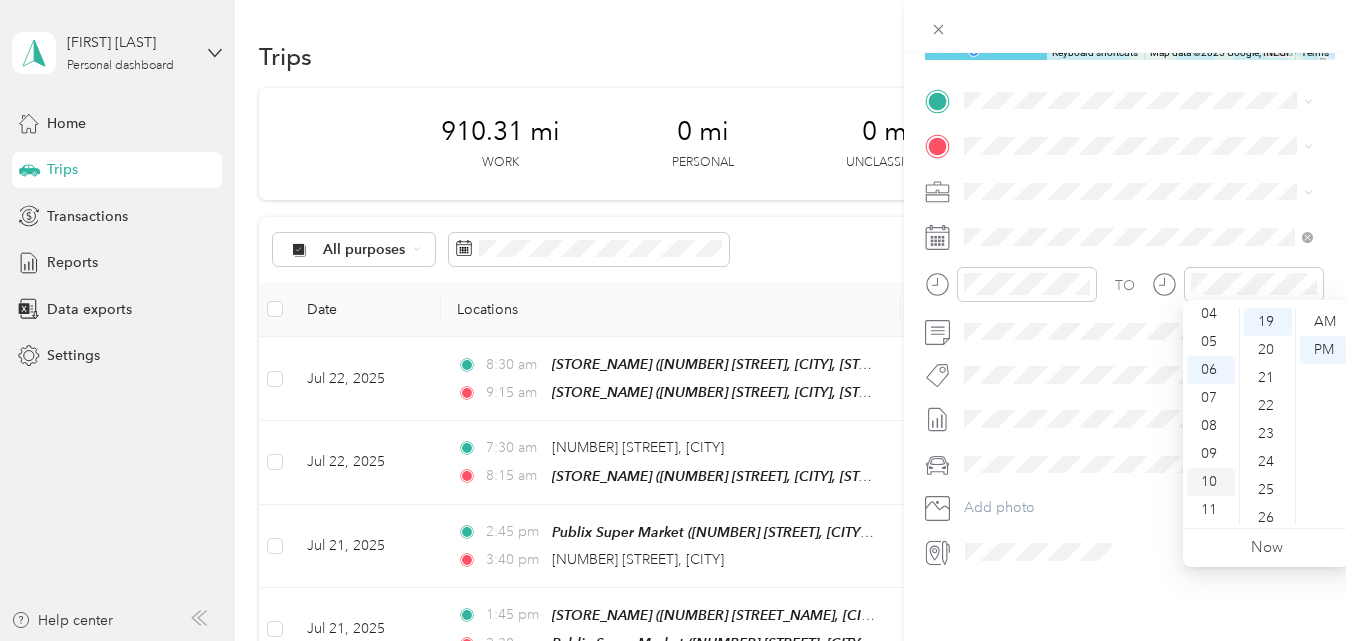 click on "10" at bounding box center (1211, 482) 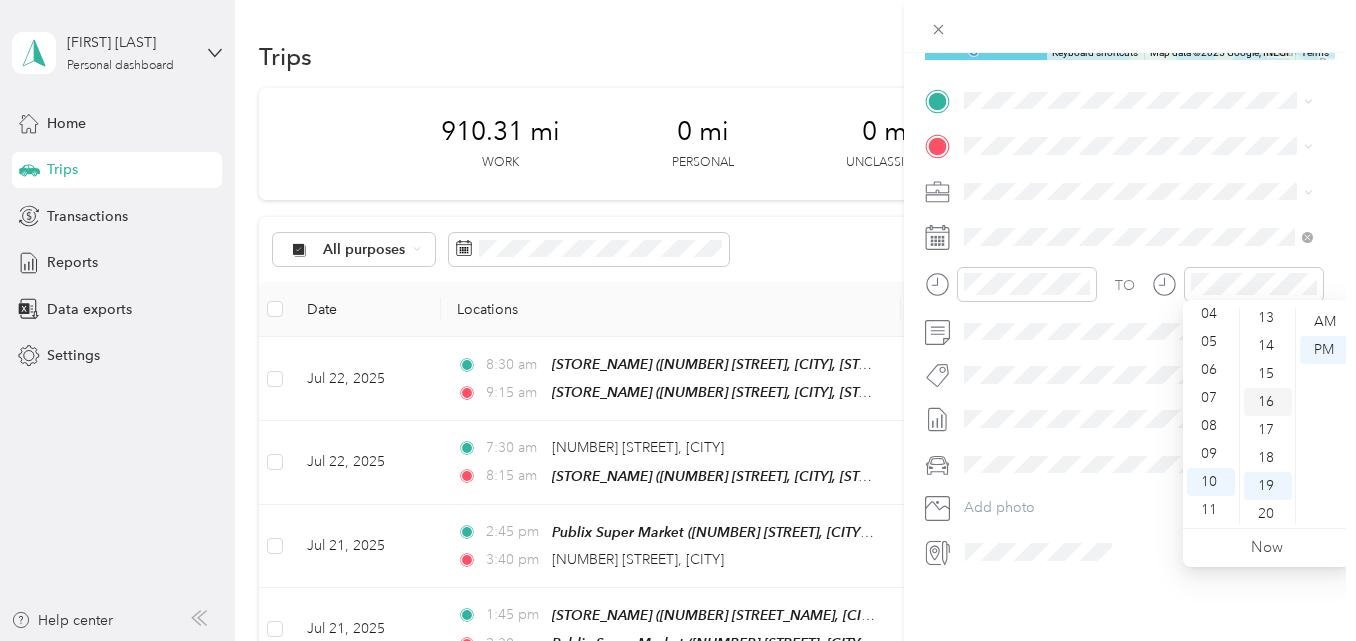 scroll, scrollTop: 332, scrollLeft: 0, axis: vertical 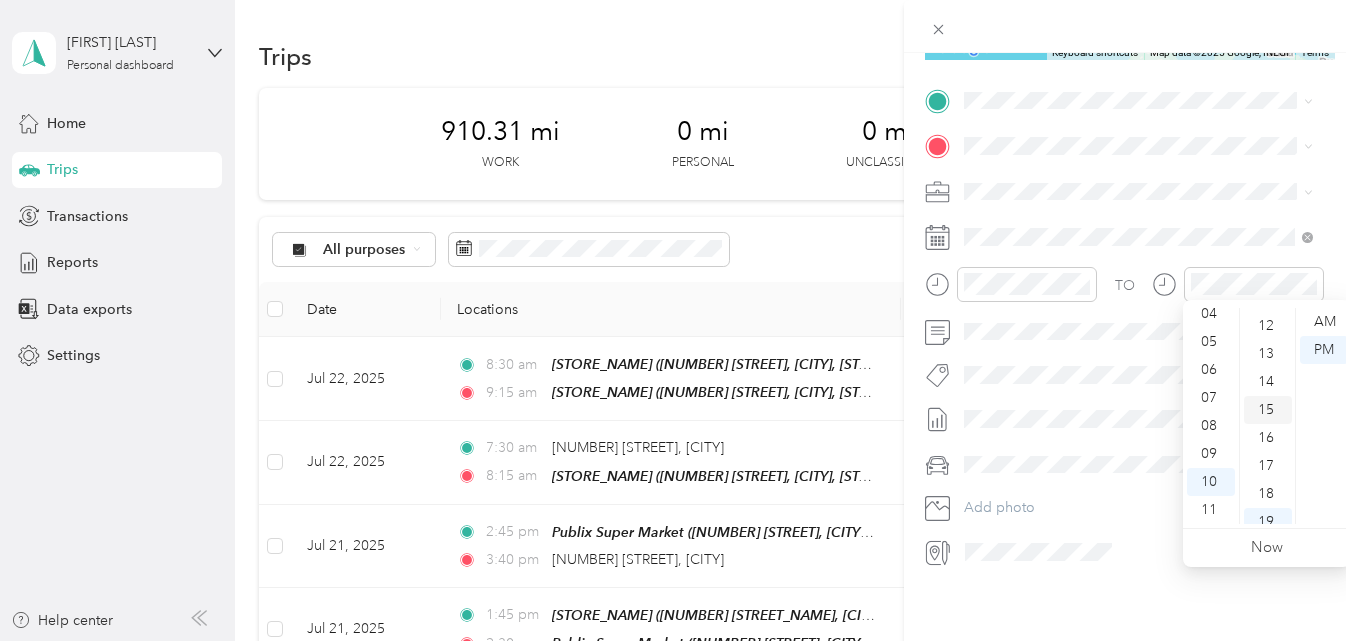 click on "15" at bounding box center [1268, 410] 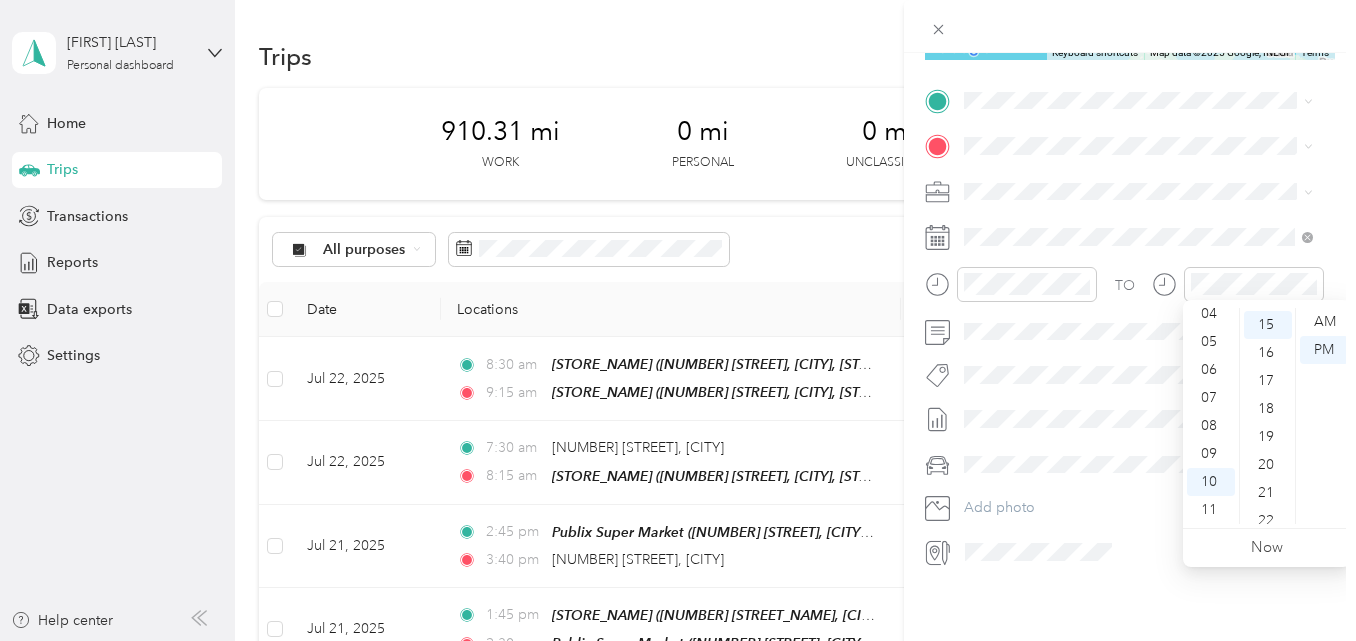 scroll, scrollTop: 420, scrollLeft: 0, axis: vertical 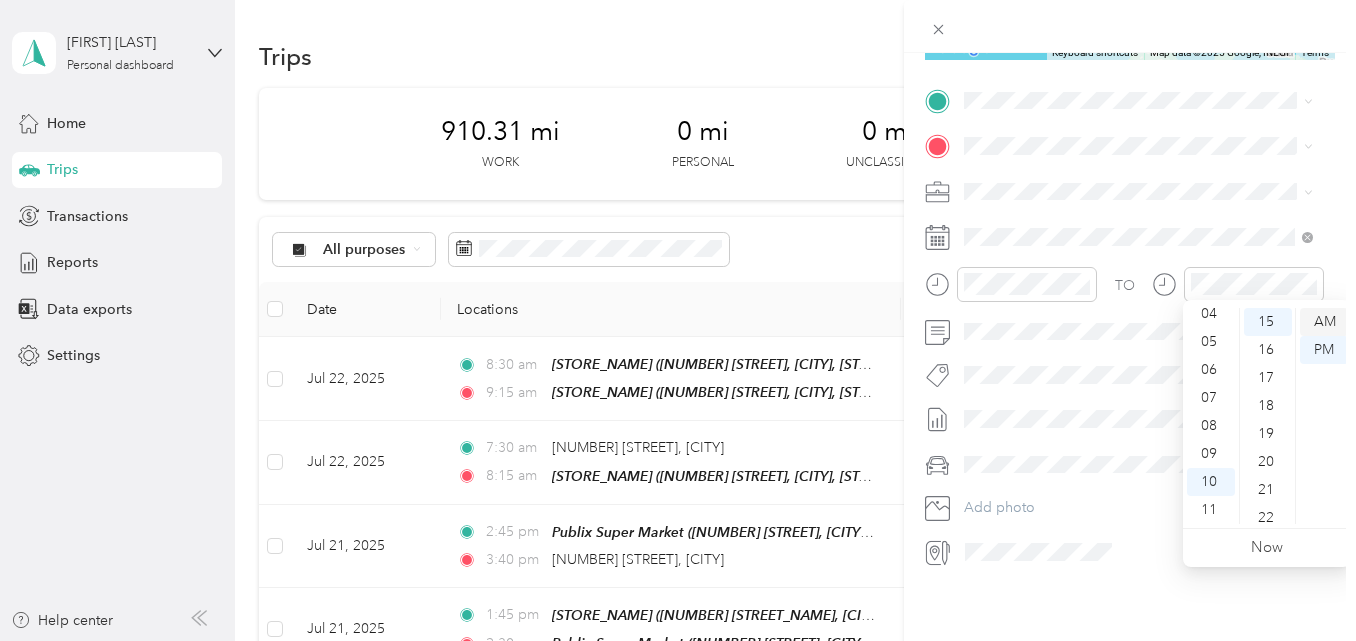 click on "AM" at bounding box center [1324, 322] 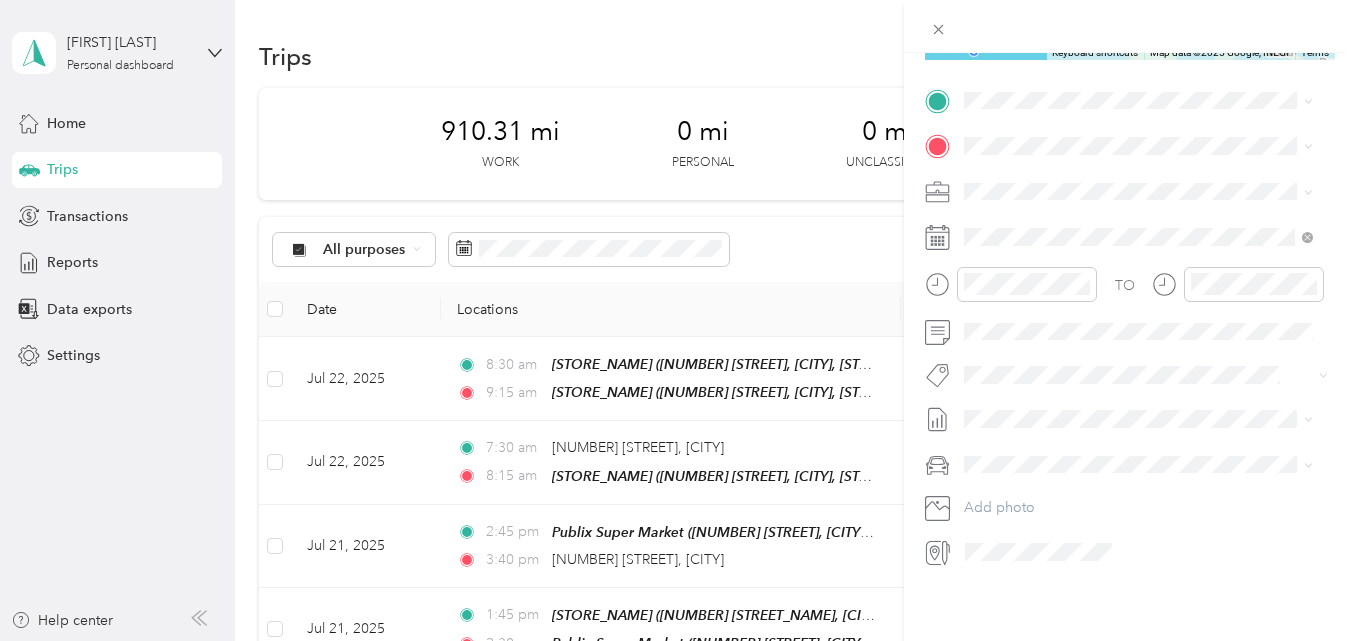 click on "[NUMBER] N [STREET] Hwy, [POSTAL_CODE], [CITY], [STATE], [COUNTRY]" at bounding box center (1149, 210) 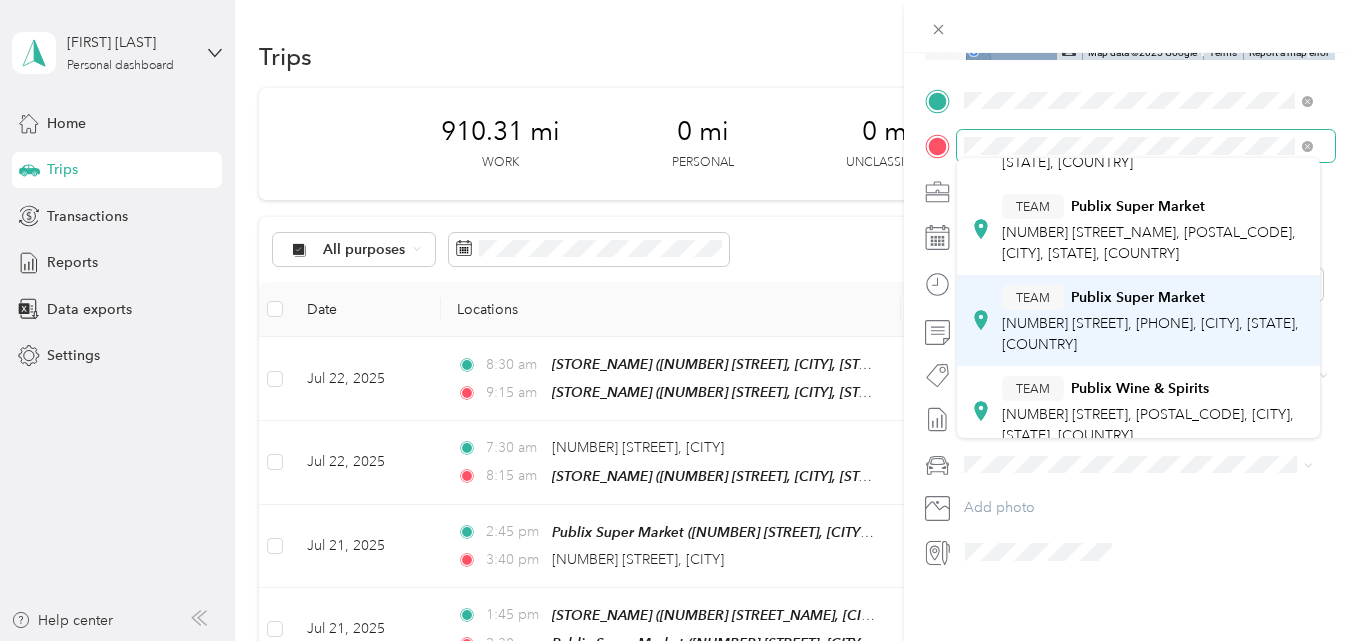 scroll, scrollTop: 200, scrollLeft: 0, axis: vertical 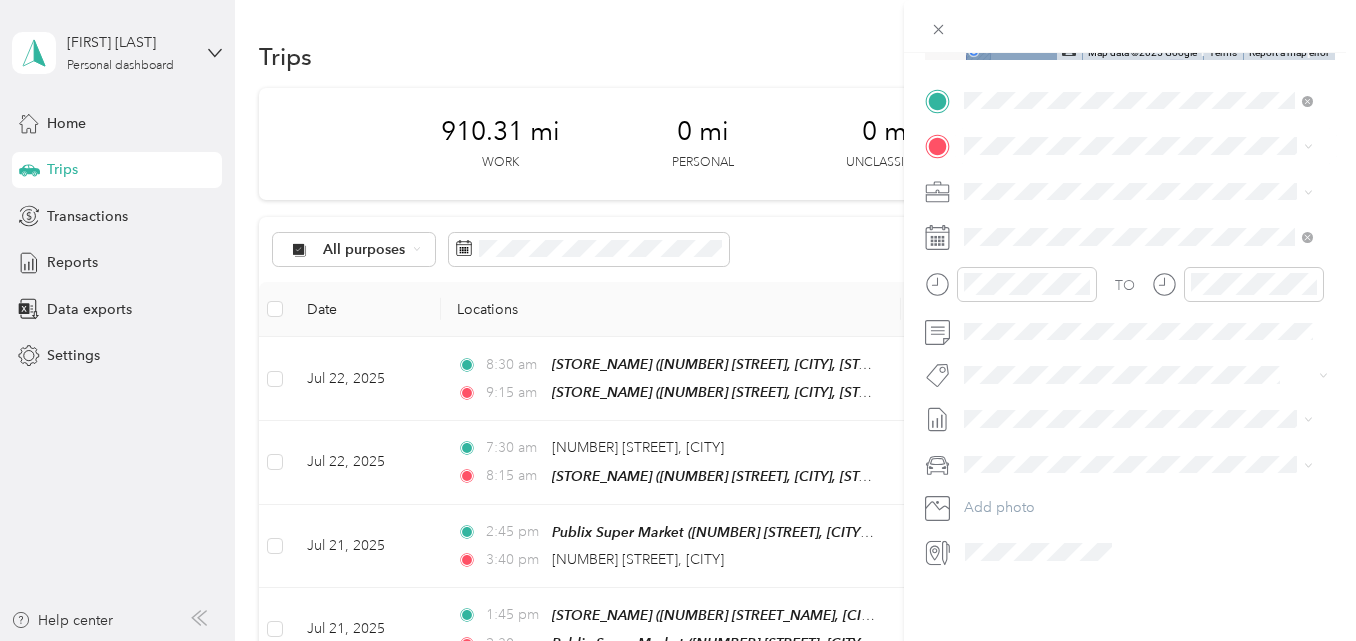 click on "TEAM Publix Super Market 13178 N Dale Mabry Hwy, 336182406, Tampa, FL, USA" at bounding box center (1154, 216) 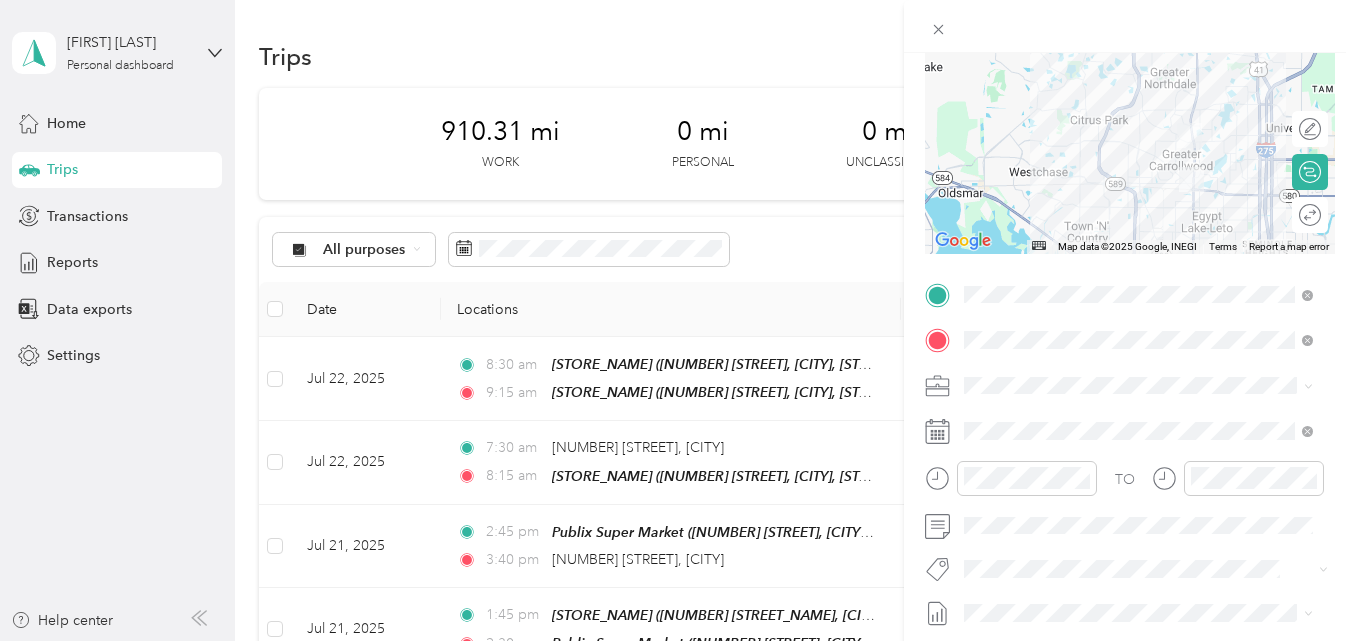 scroll, scrollTop: 0, scrollLeft: 0, axis: both 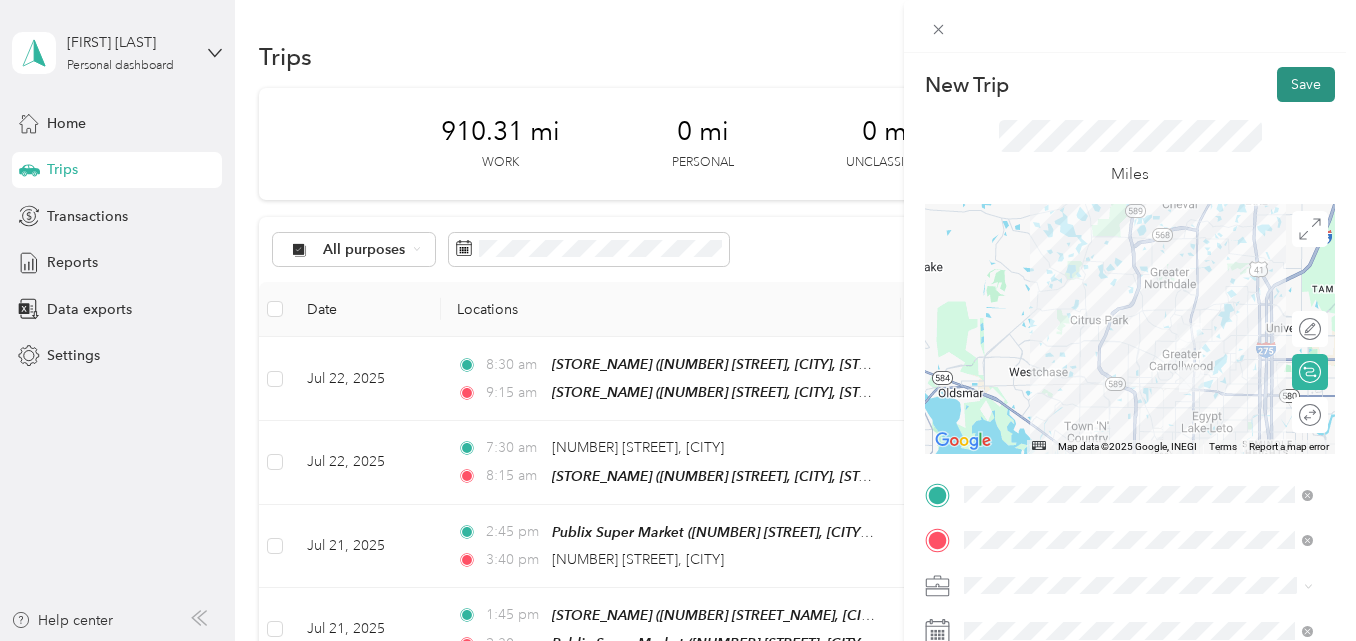 click on "Save" at bounding box center [1306, 84] 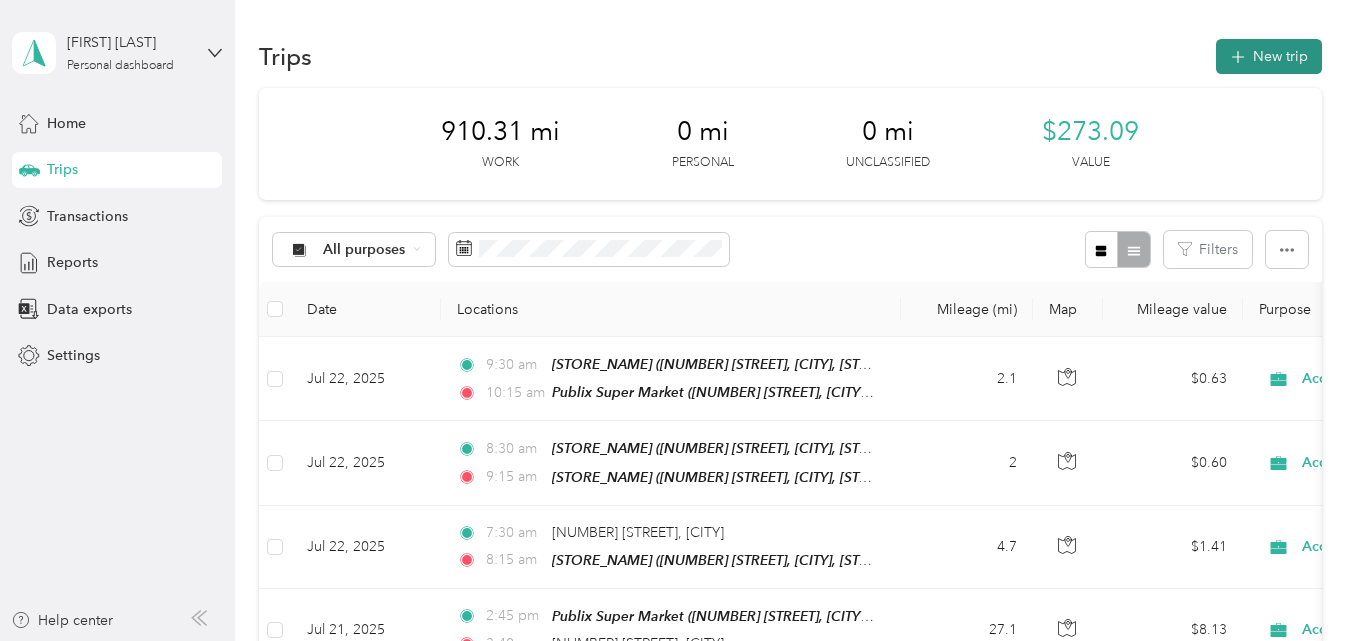 click on "New trip" at bounding box center [1269, 56] 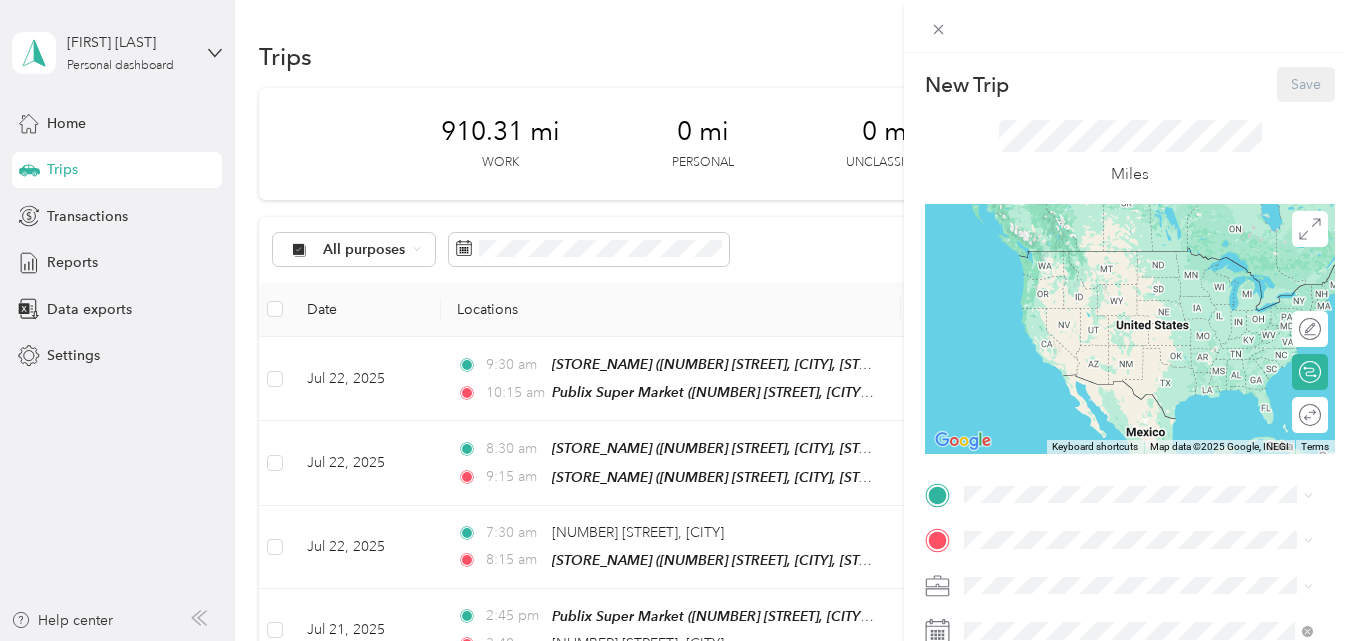 click on "New Trip Save This trip cannot be edited because it is either under review, approved, or paid. Contact your Team Manager to edit it. Miles ← Move left → Move right ↑ Move up ↓ Move down + Zoom in - Zoom out Home Jump left by 75% End Jump right by 75% Page Up Jump up by 75% Page Down Jump down by 75% Keyboard shortcuts Map Data Map data ©2025 Google, INEGI Map data ©2025 Google, INEGI 1000 km  Click to toggle between metric and imperial units Terms Report a map error Edit route Calculate route Round trip TO Add photo" at bounding box center [1130, 514] 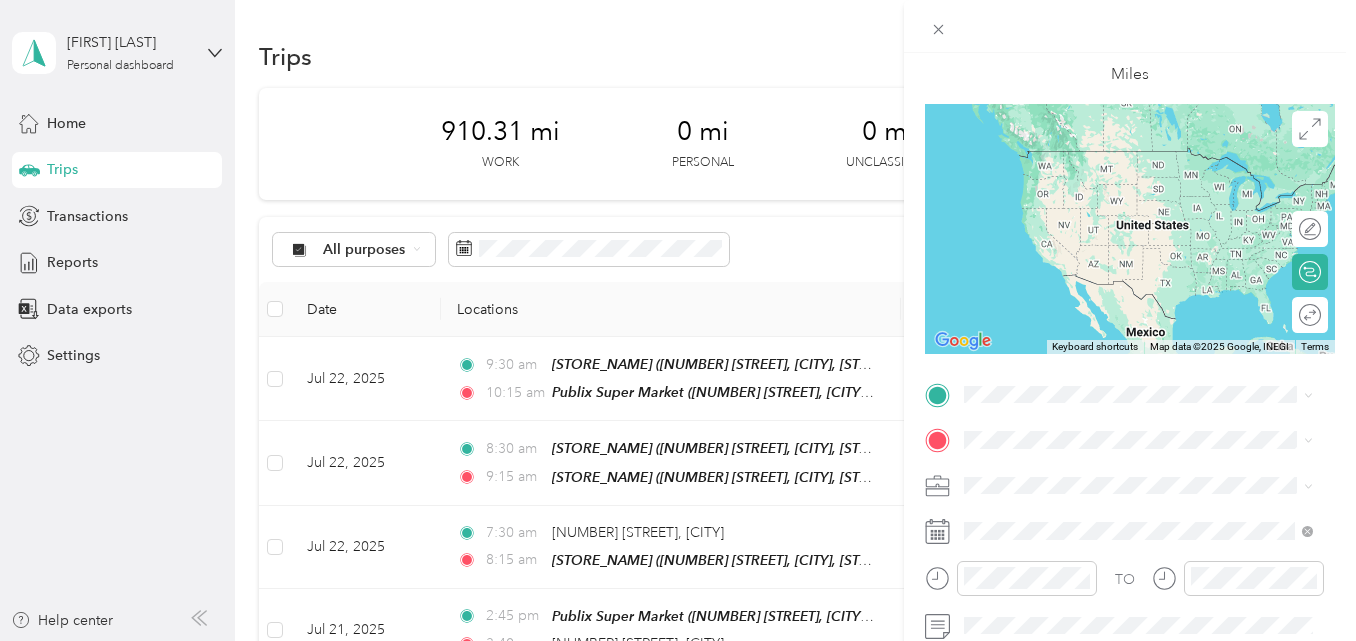 scroll, scrollTop: 200, scrollLeft: 0, axis: vertical 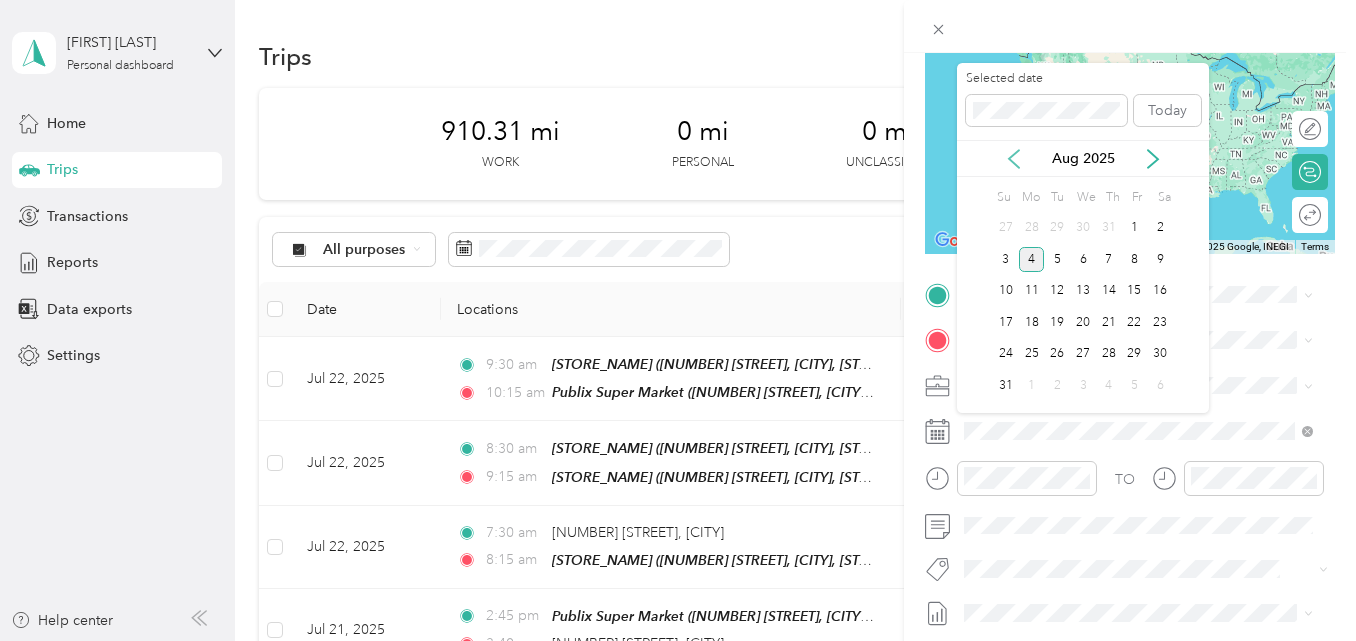 click 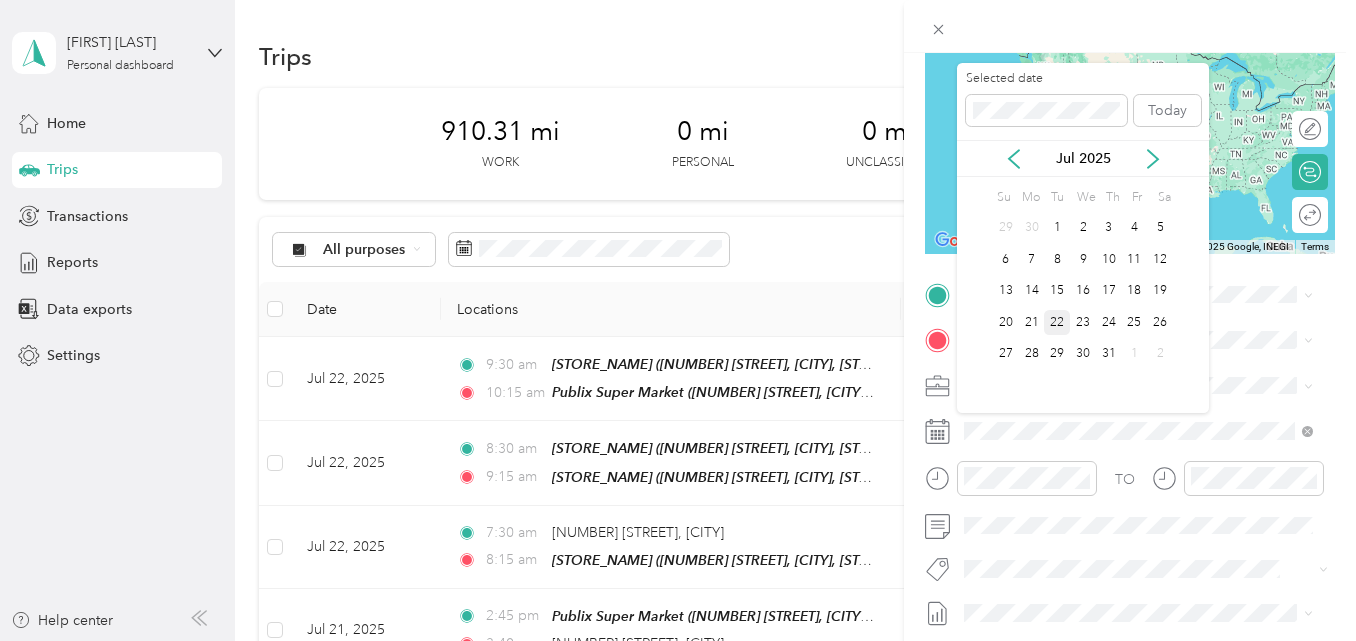 click on "22" at bounding box center [1057, 322] 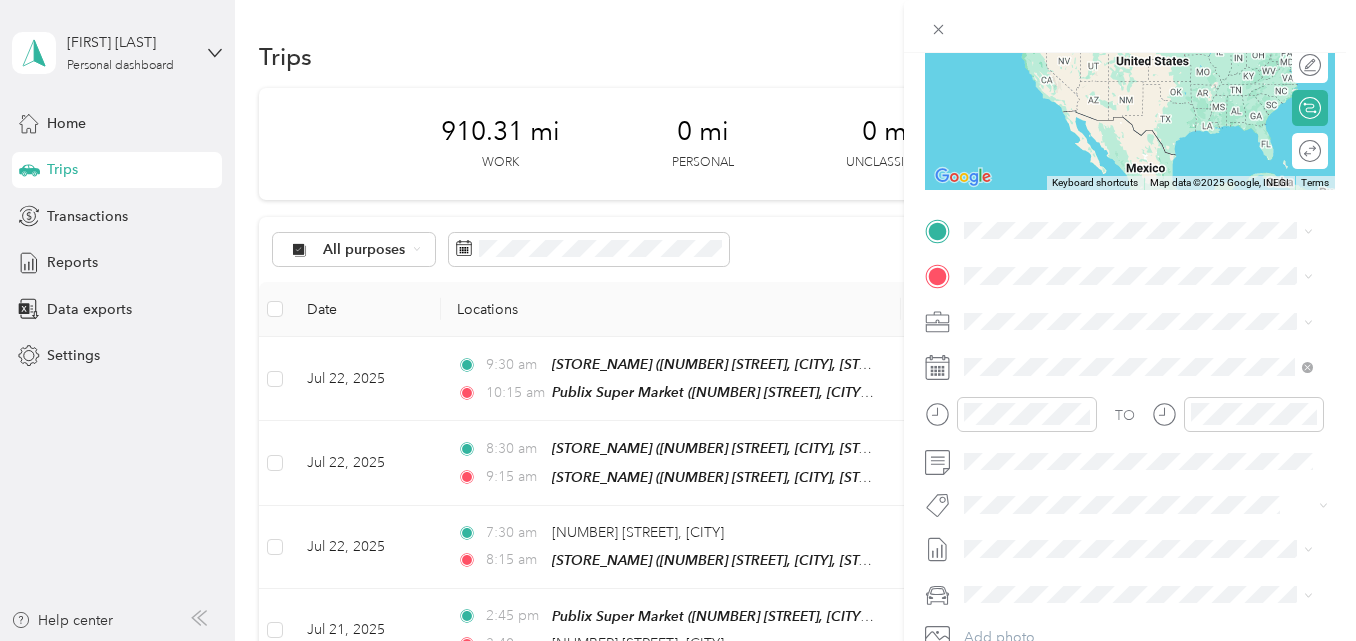 scroll, scrollTop: 300, scrollLeft: 0, axis: vertical 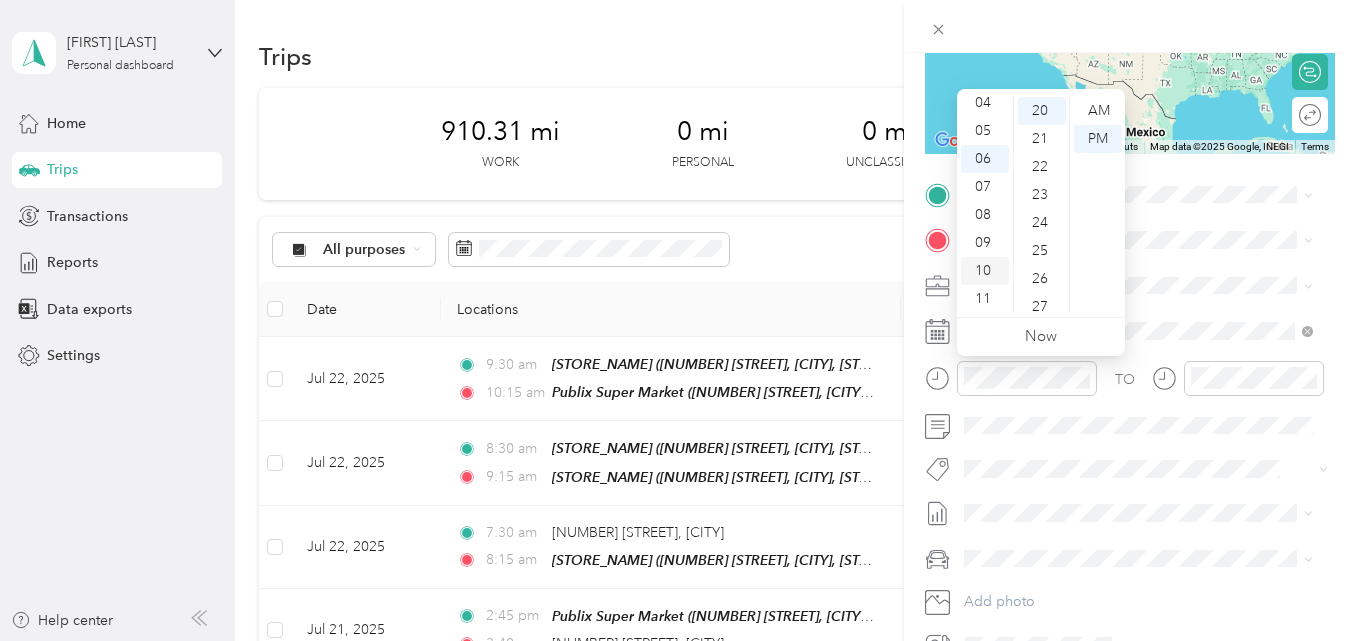 click on "10" at bounding box center [985, 271] 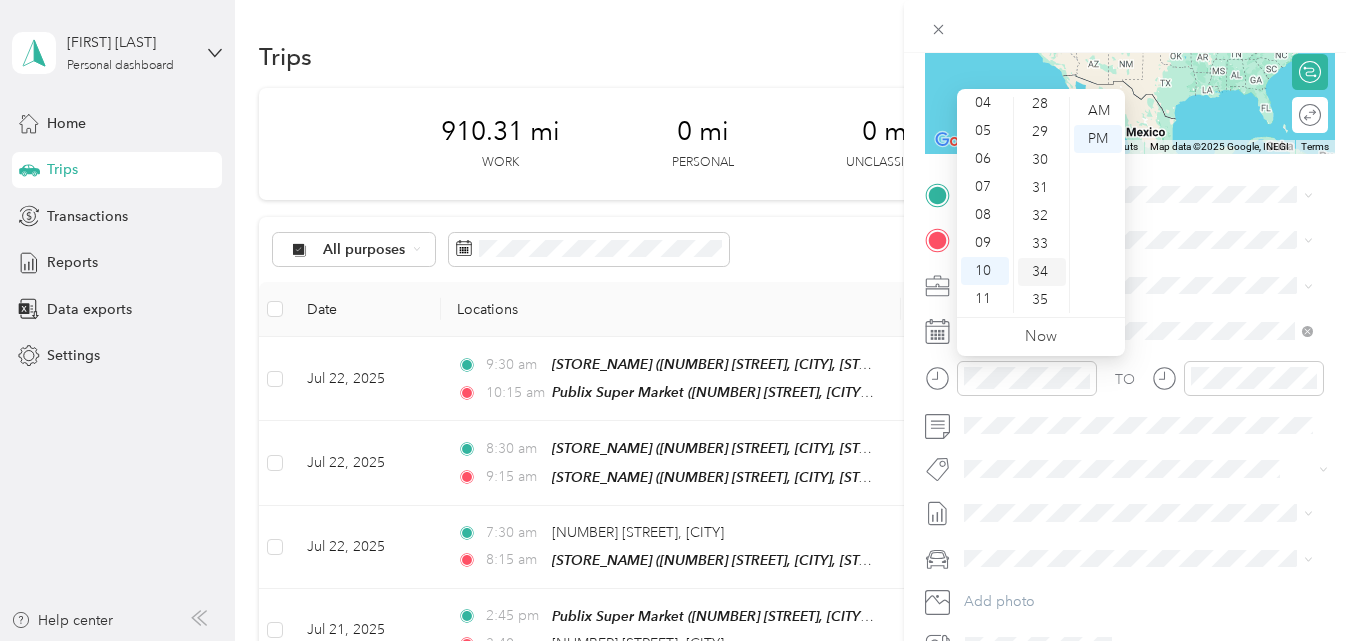 scroll, scrollTop: 760, scrollLeft: 0, axis: vertical 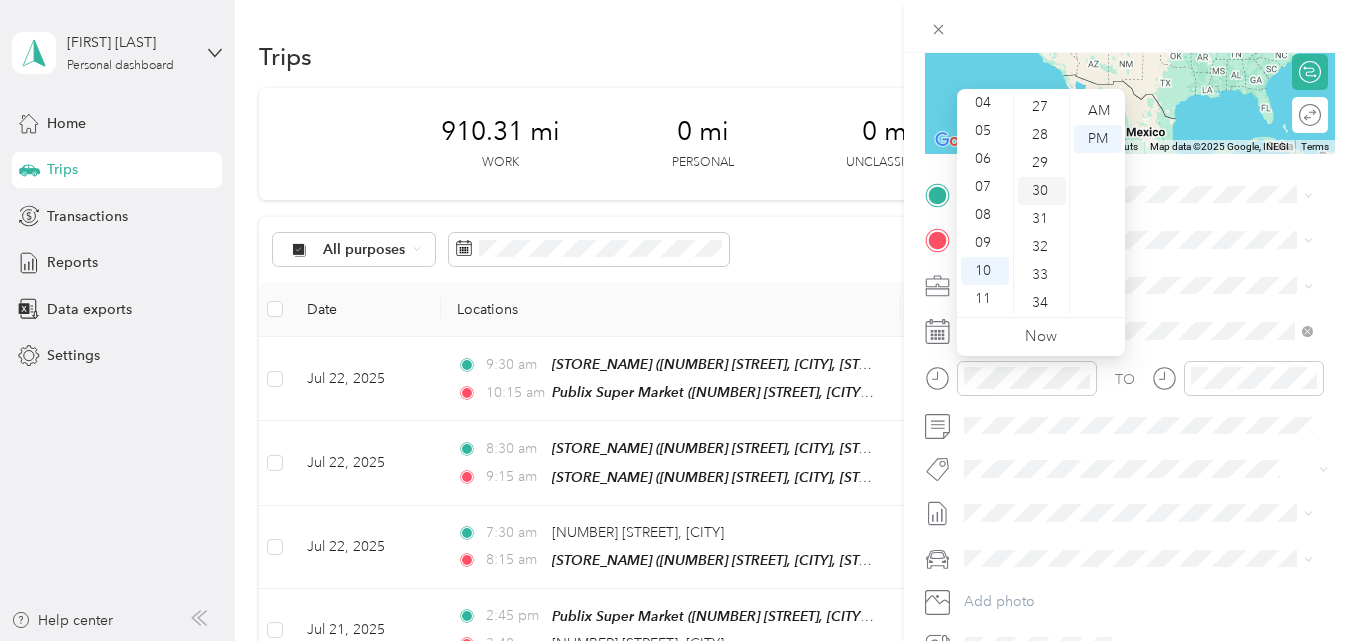 click on "30" at bounding box center [1042, 191] 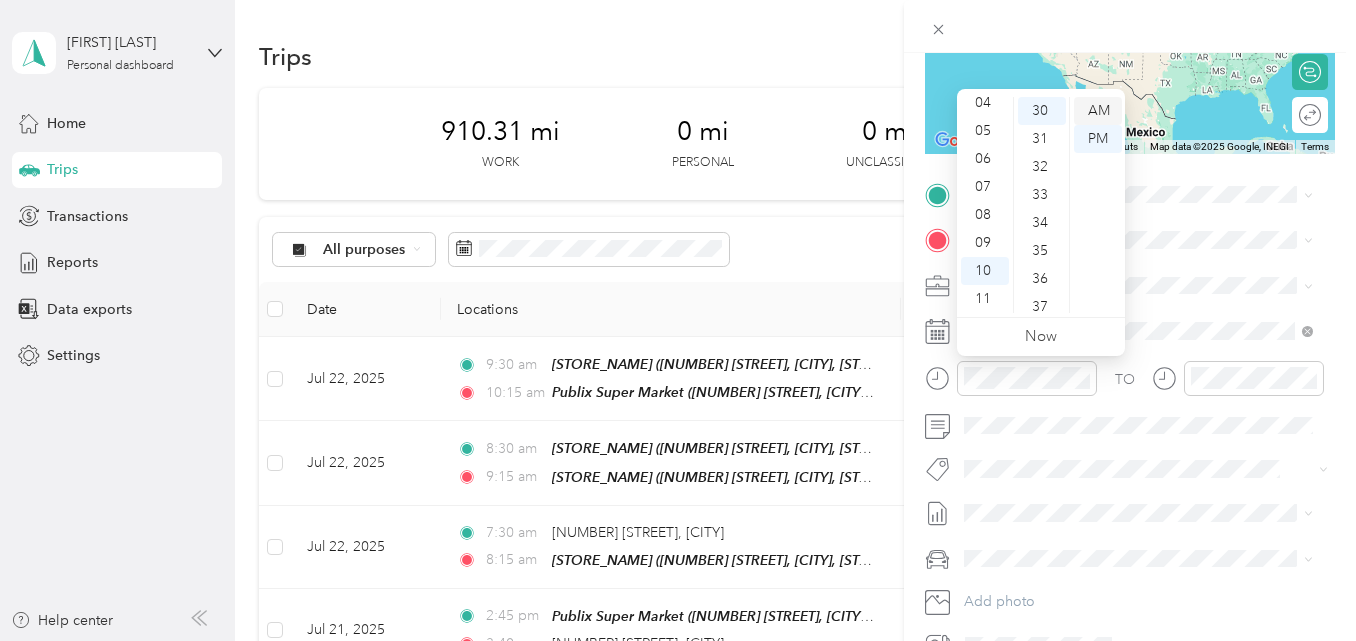 click on "AM" at bounding box center (1098, 111) 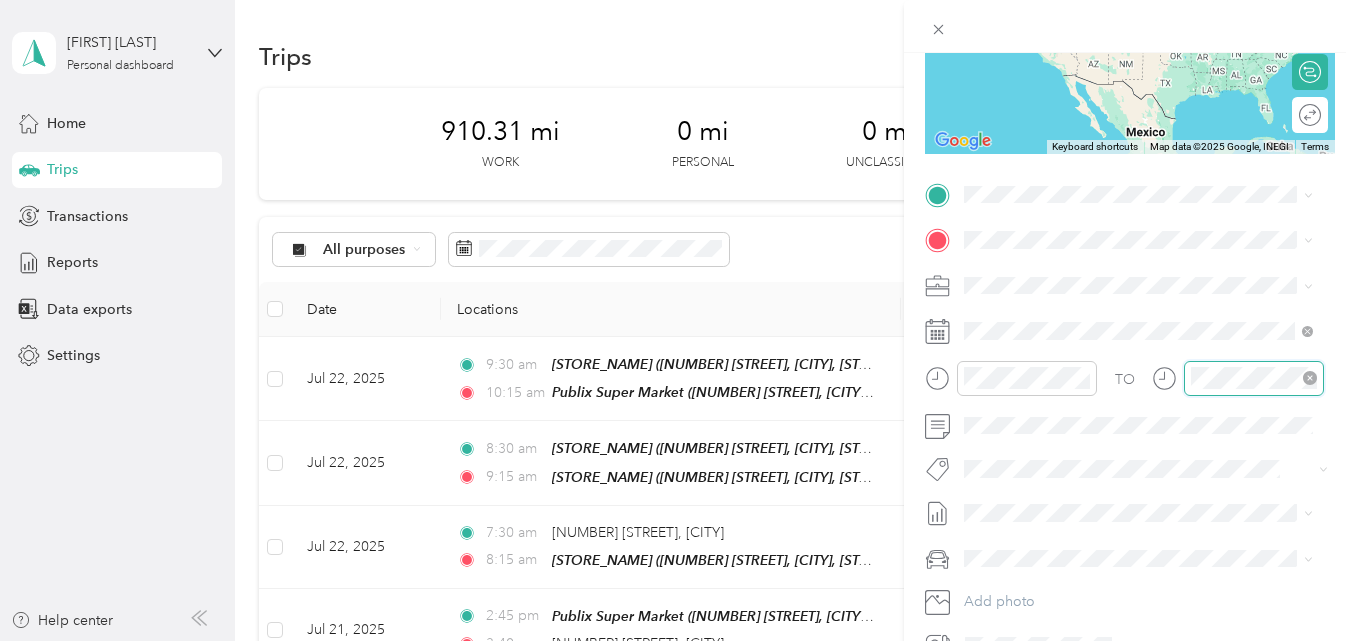 scroll, scrollTop: 120, scrollLeft: 0, axis: vertical 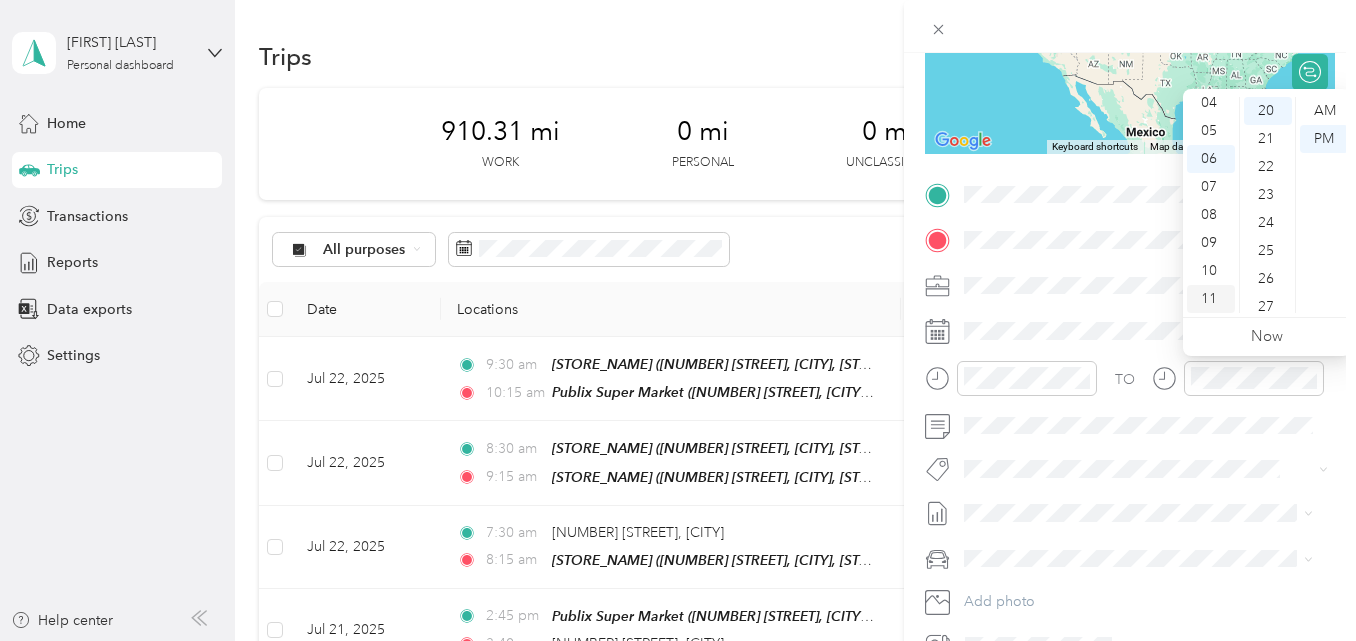click on "11" at bounding box center [1211, 299] 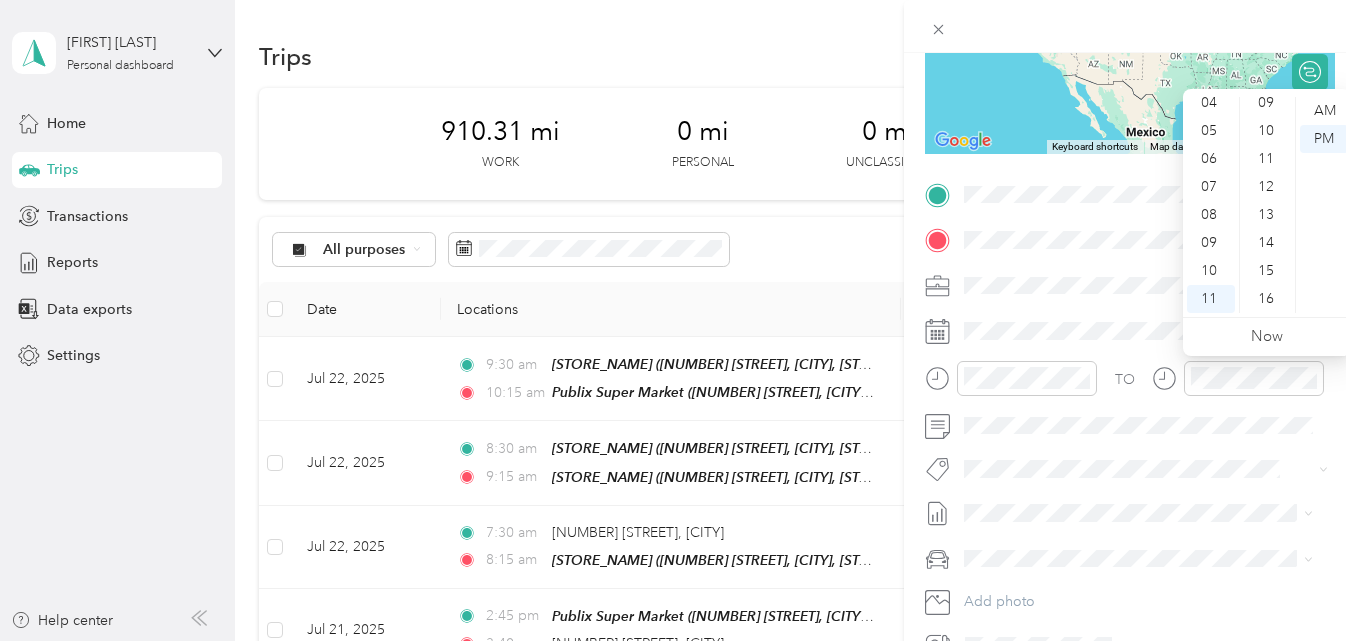 scroll, scrollTop: 360, scrollLeft: 0, axis: vertical 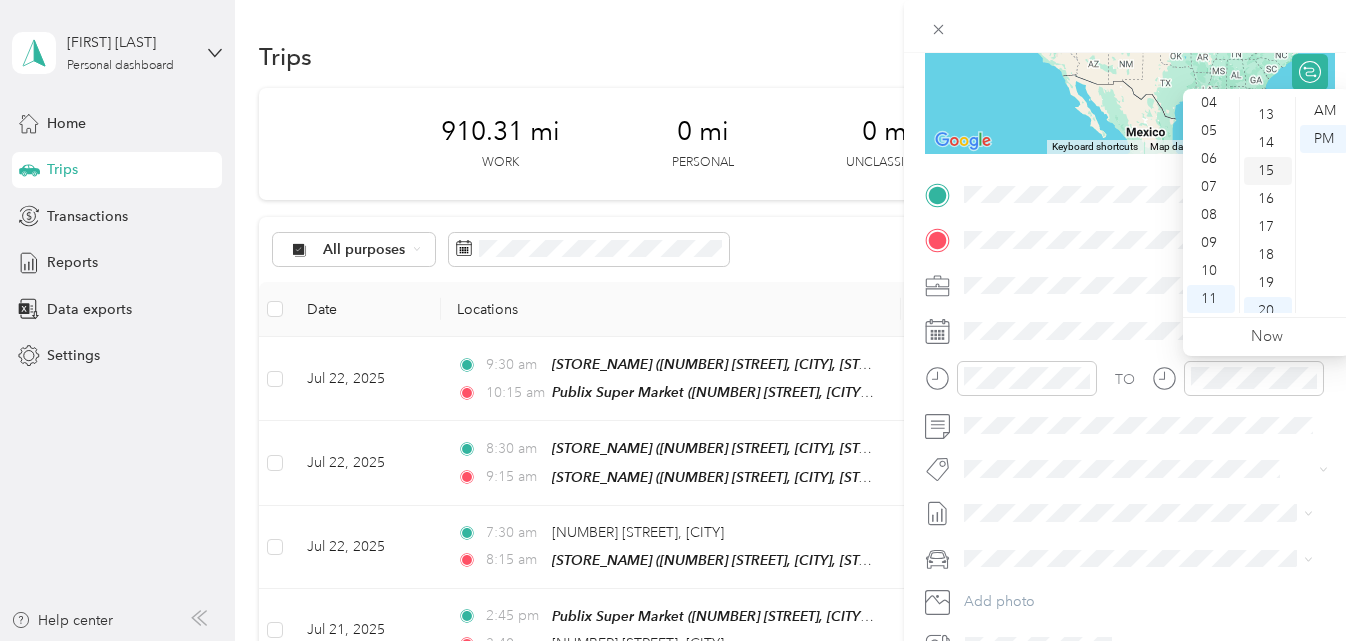 click on "15" at bounding box center (1268, 171) 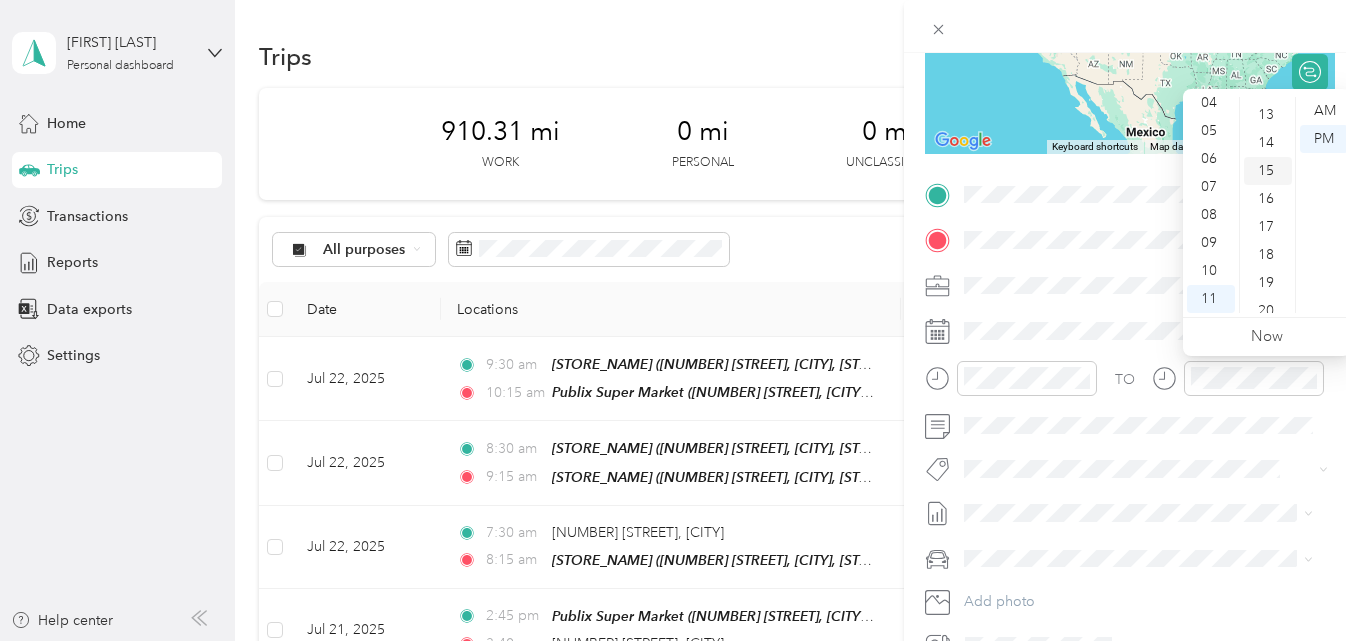 scroll, scrollTop: 420, scrollLeft: 0, axis: vertical 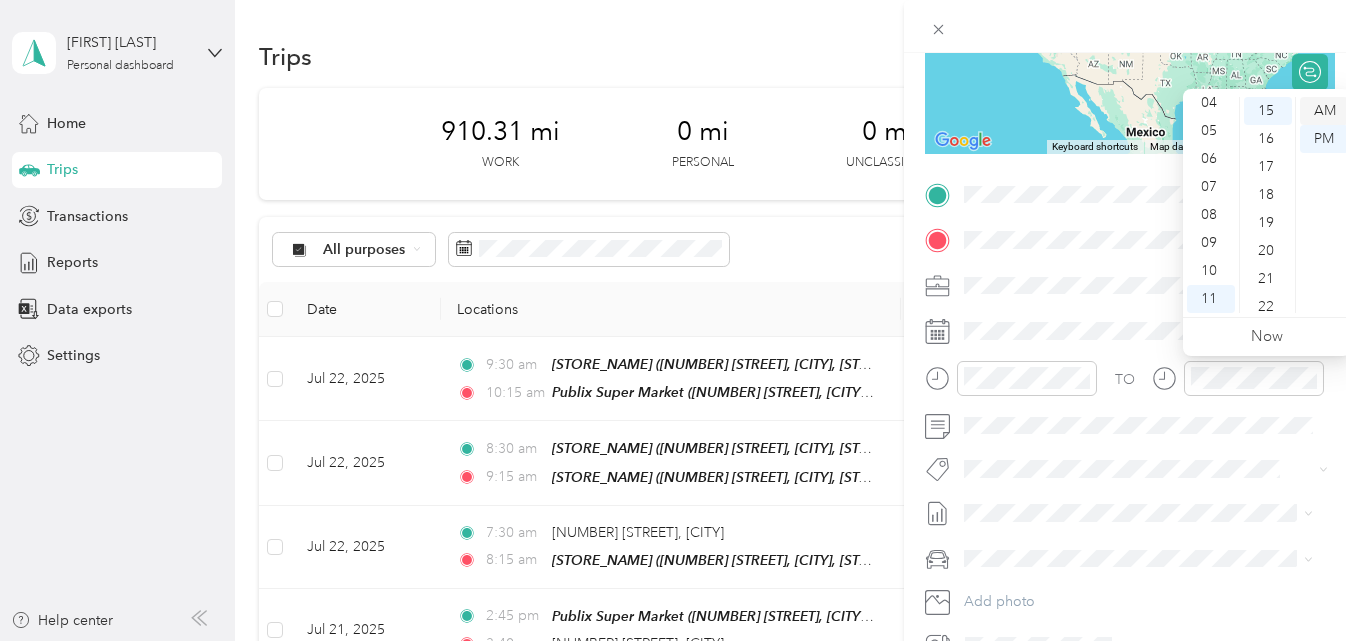 click on "AM" at bounding box center [1324, 111] 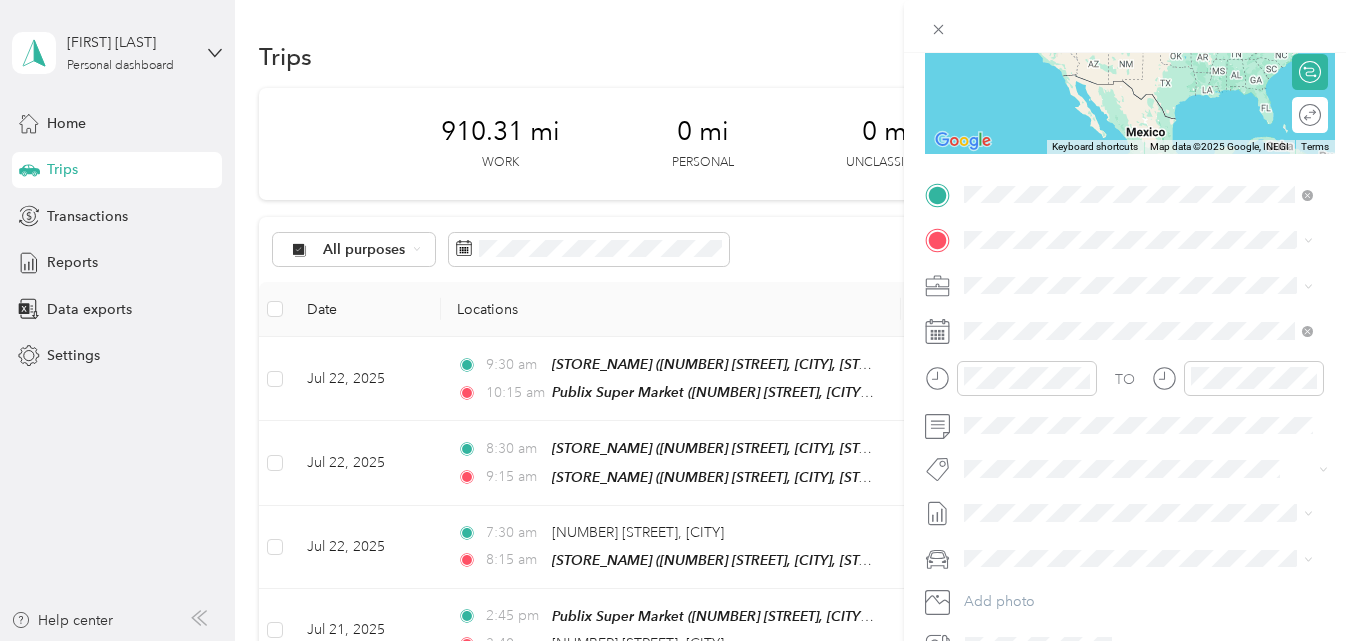 click on "TEAM Publix Super Market 13178 N Dale Mabry Hwy, 336182406, Tampa, FL, USA" at bounding box center (1154, 482) 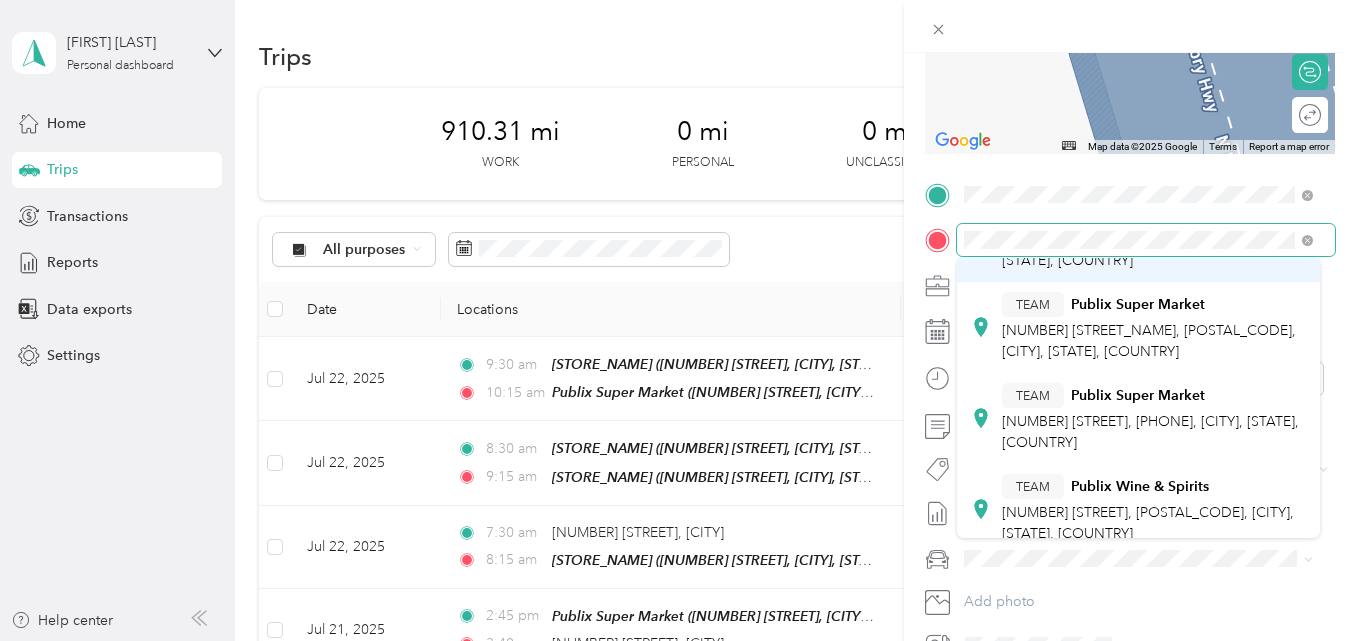 scroll, scrollTop: 300, scrollLeft: 0, axis: vertical 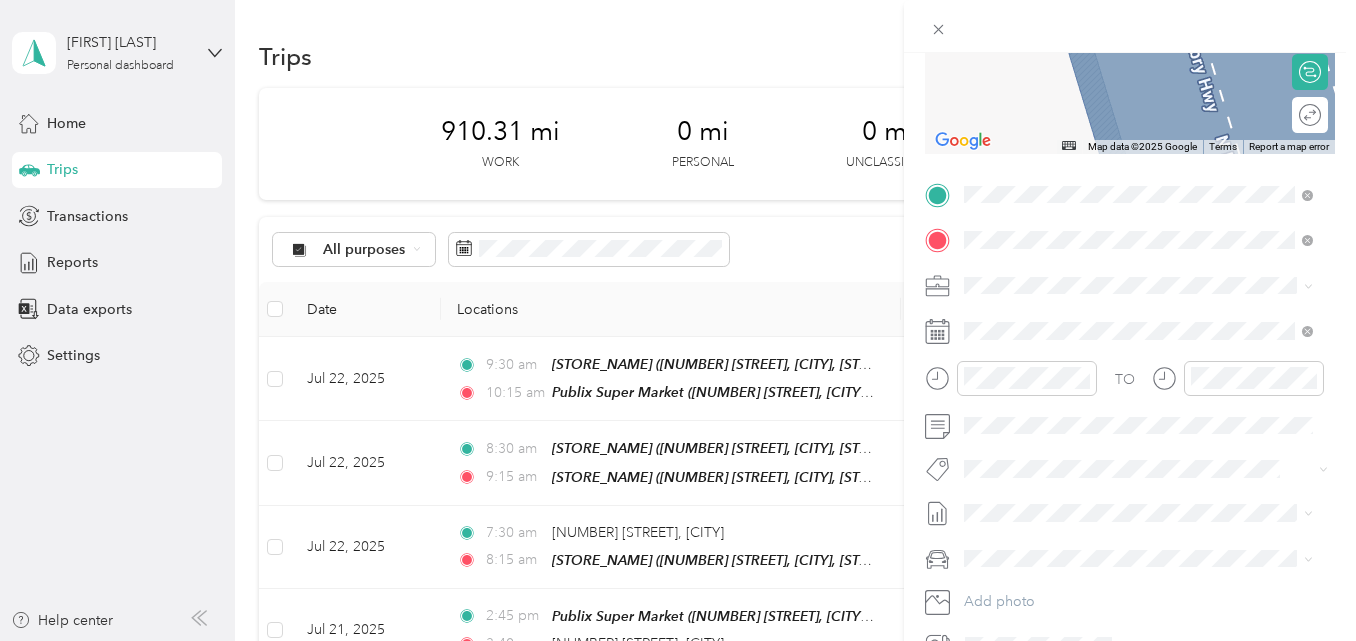 click on "15151 N Dale Mabry Hwy, 336181818, Tampa, FL, USA" at bounding box center [1150, 332] 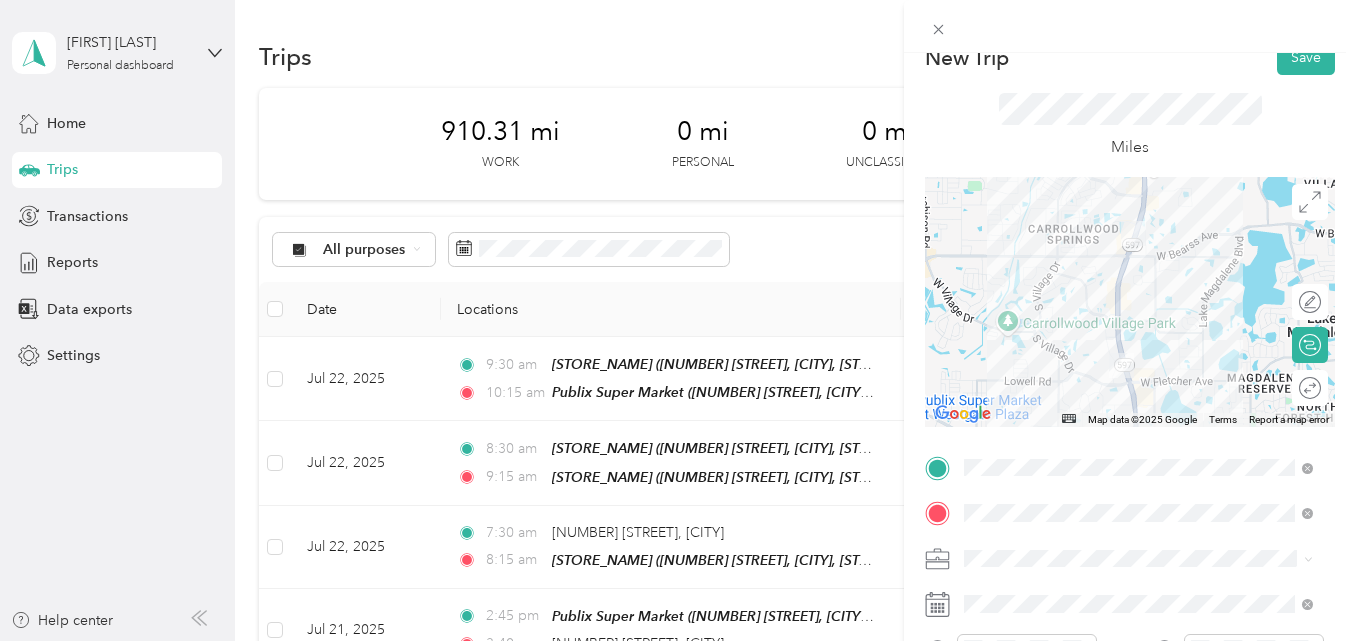 scroll, scrollTop: 0, scrollLeft: 0, axis: both 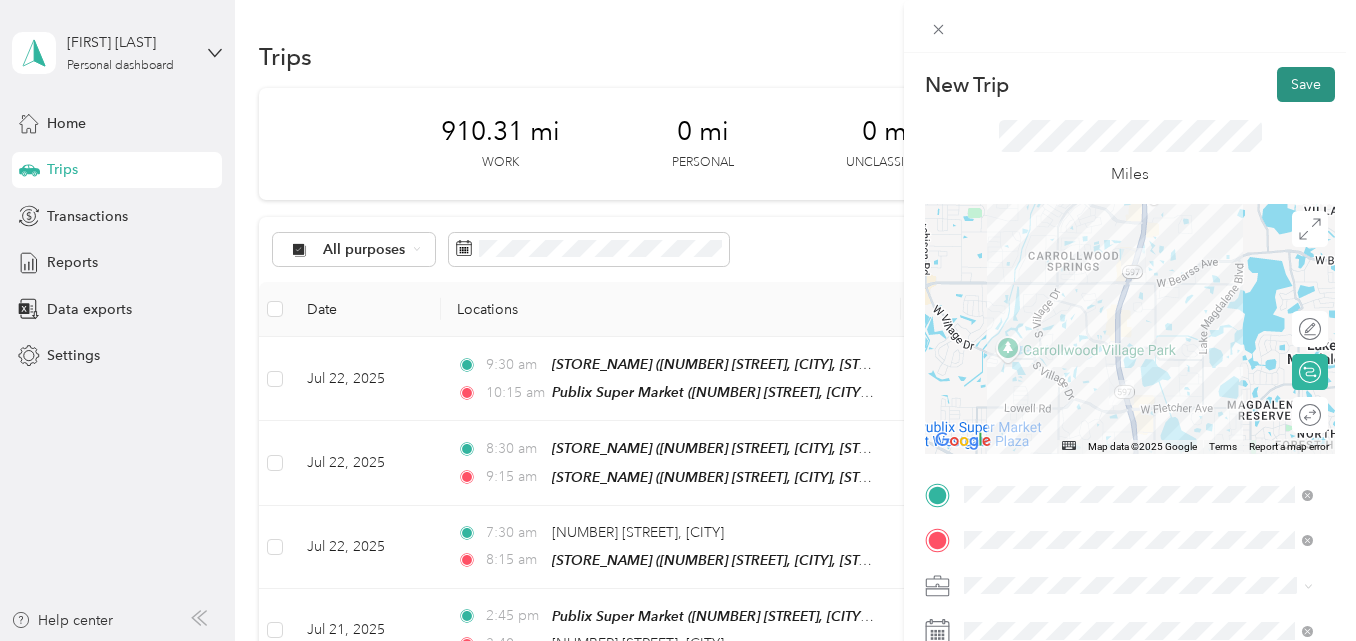 click on "Save" at bounding box center (1306, 84) 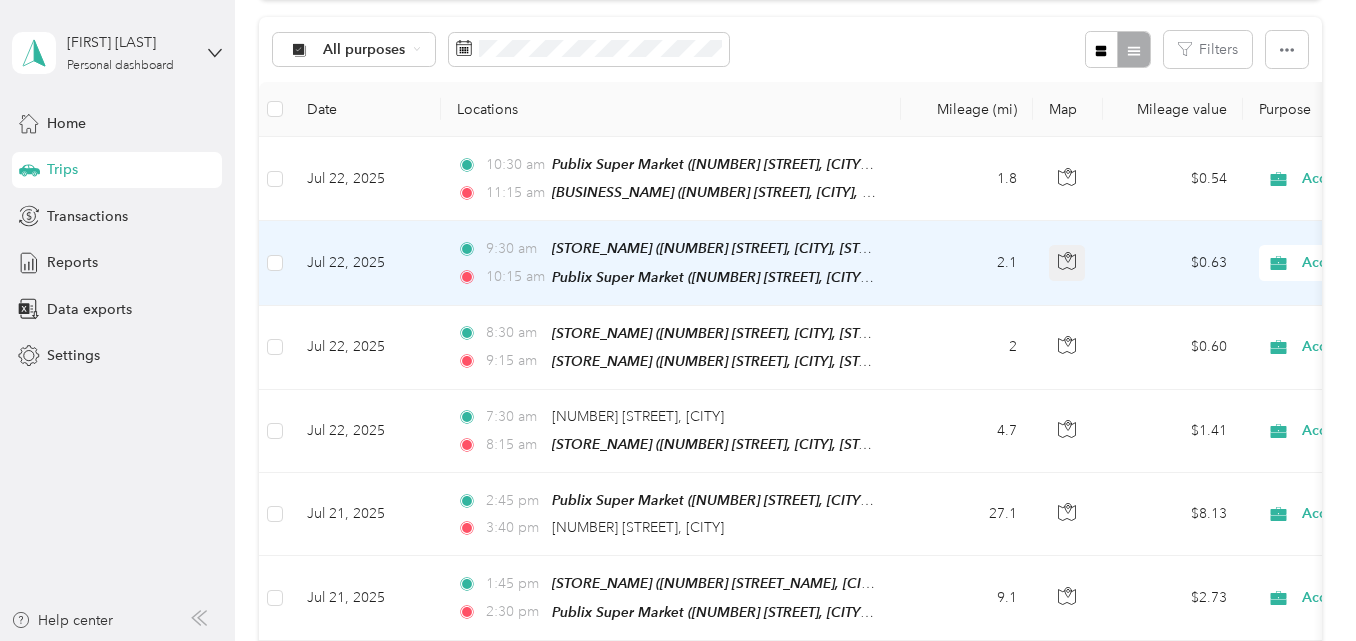 scroll, scrollTop: 0, scrollLeft: 0, axis: both 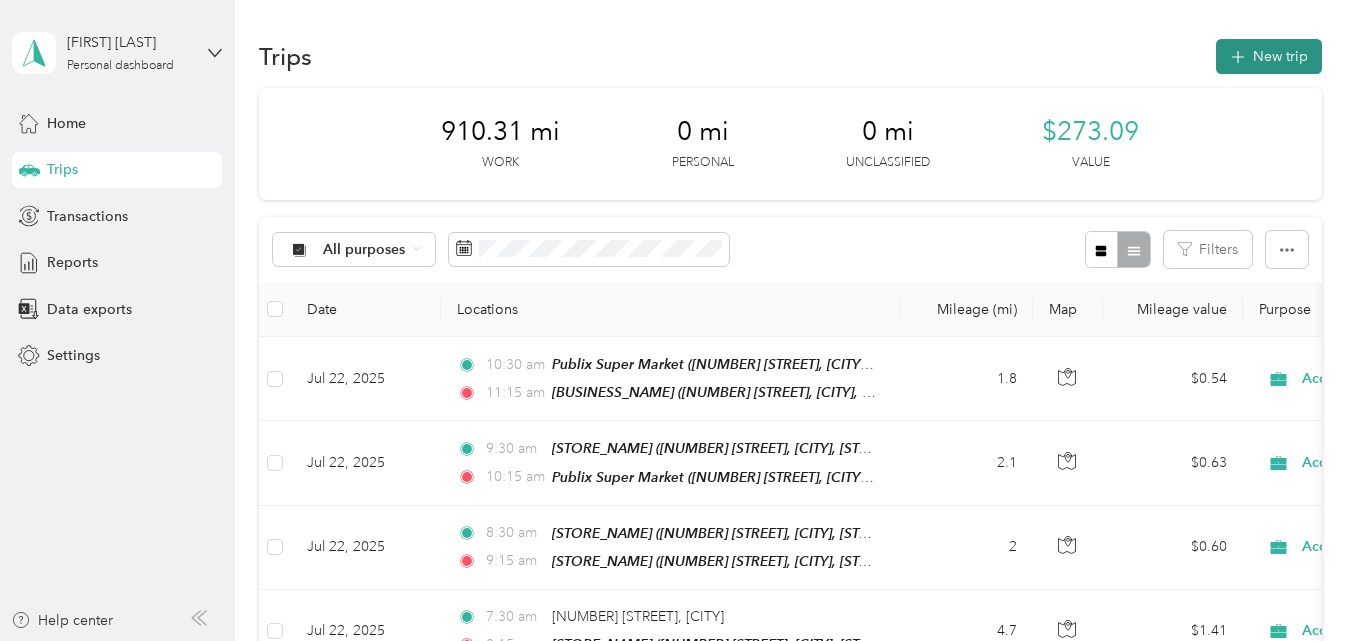 click on "New trip" at bounding box center (1269, 56) 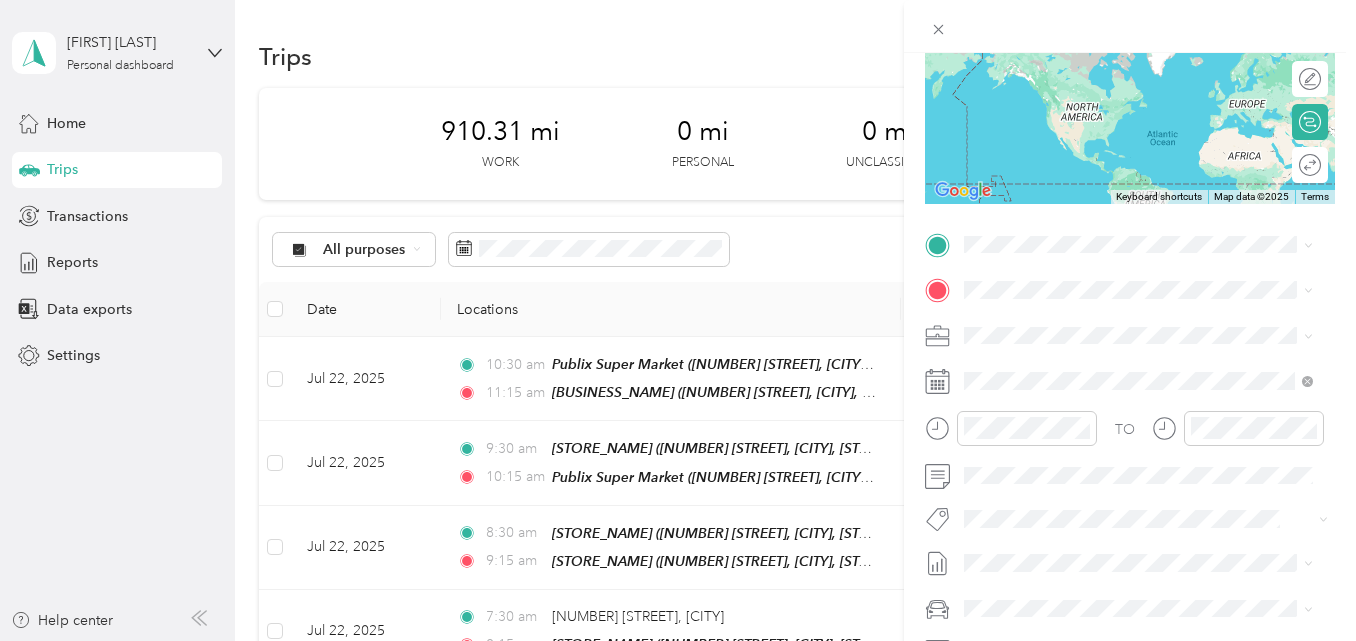 scroll, scrollTop: 300, scrollLeft: 0, axis: vertical 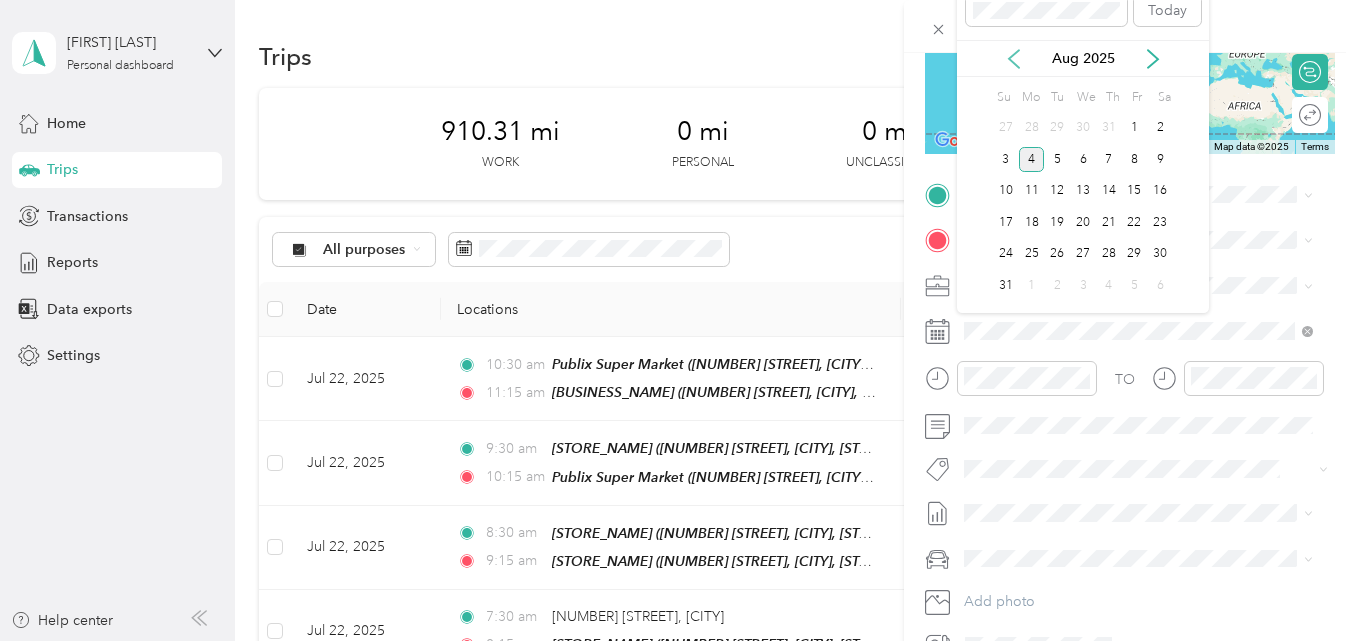 click 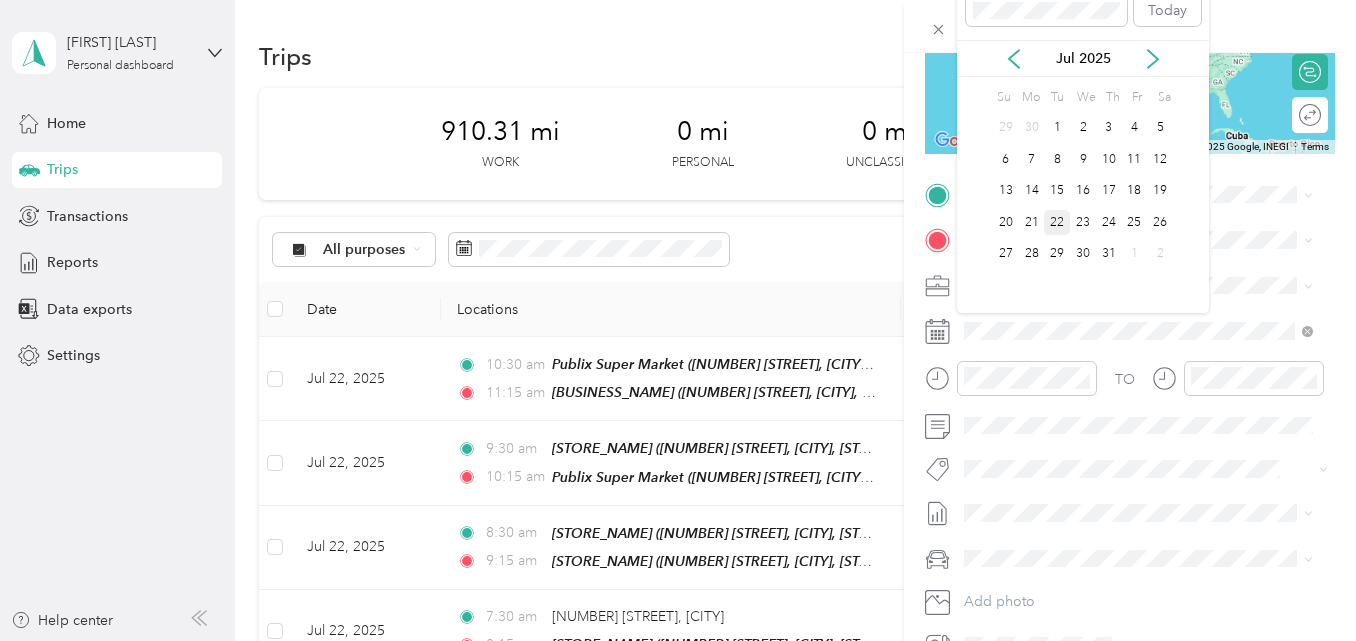 click on "22" at bounding box center (1057, 222) 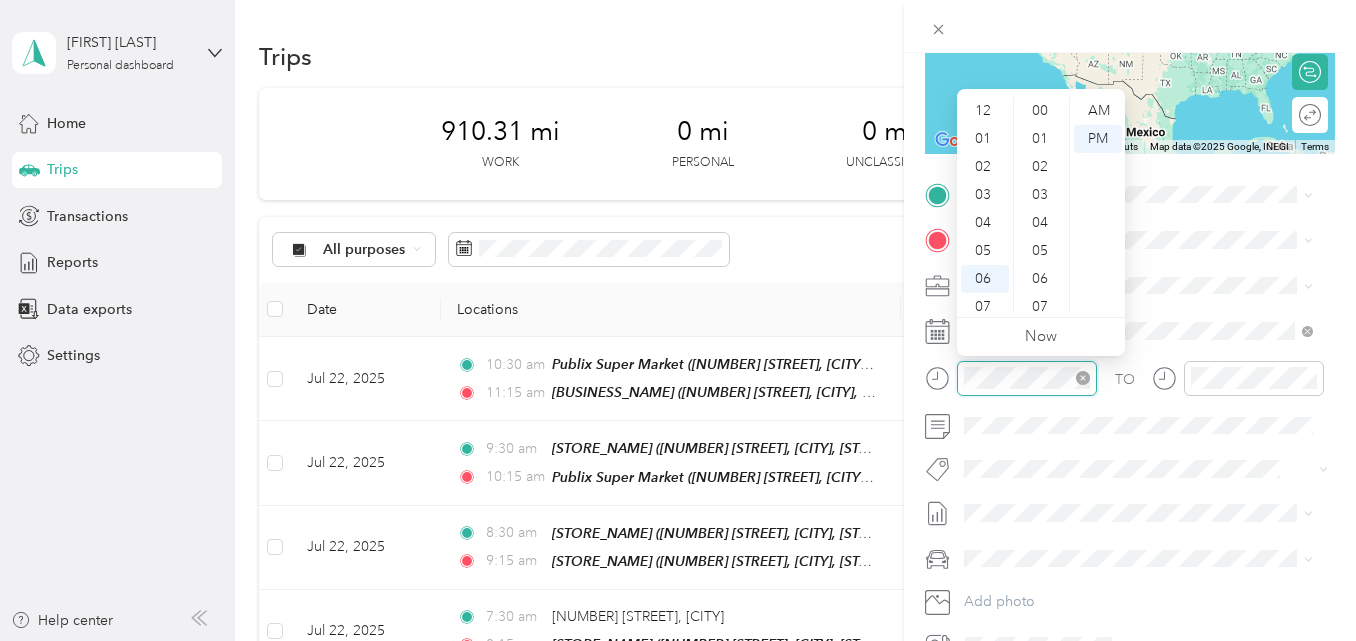 scroll, scrollTop: 616, scrollLeft: 0, axis: vertical 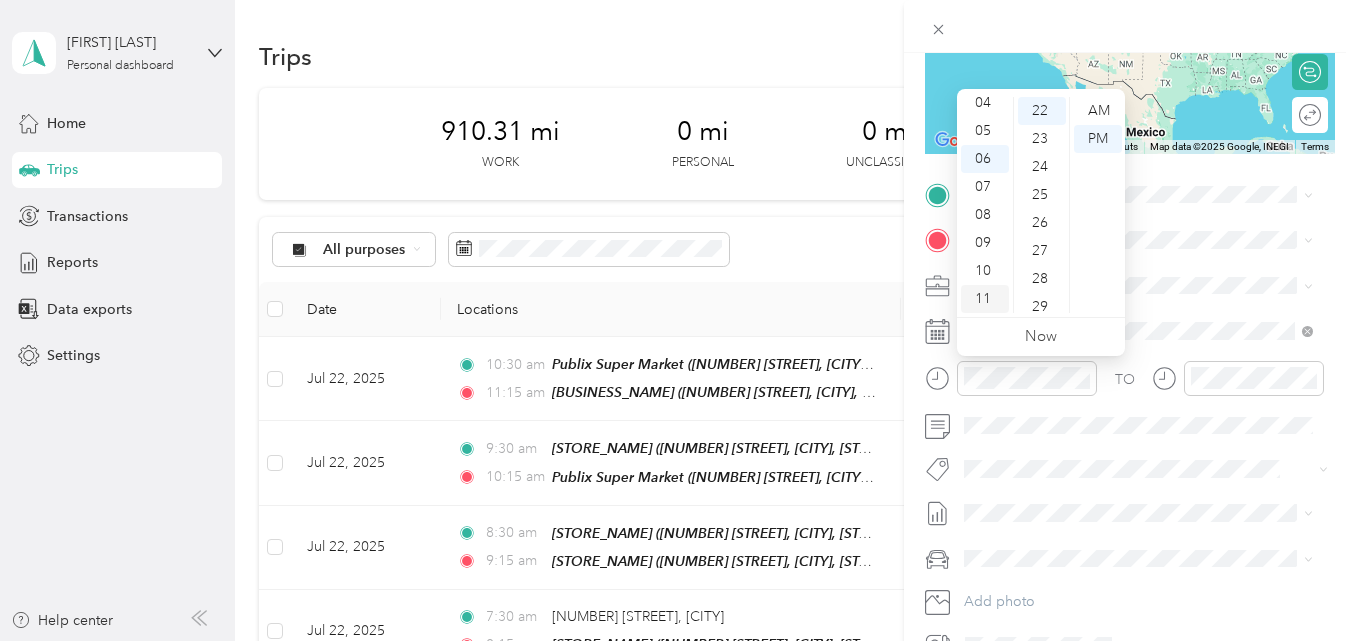 click on "11" at bounding box center [985, 299] 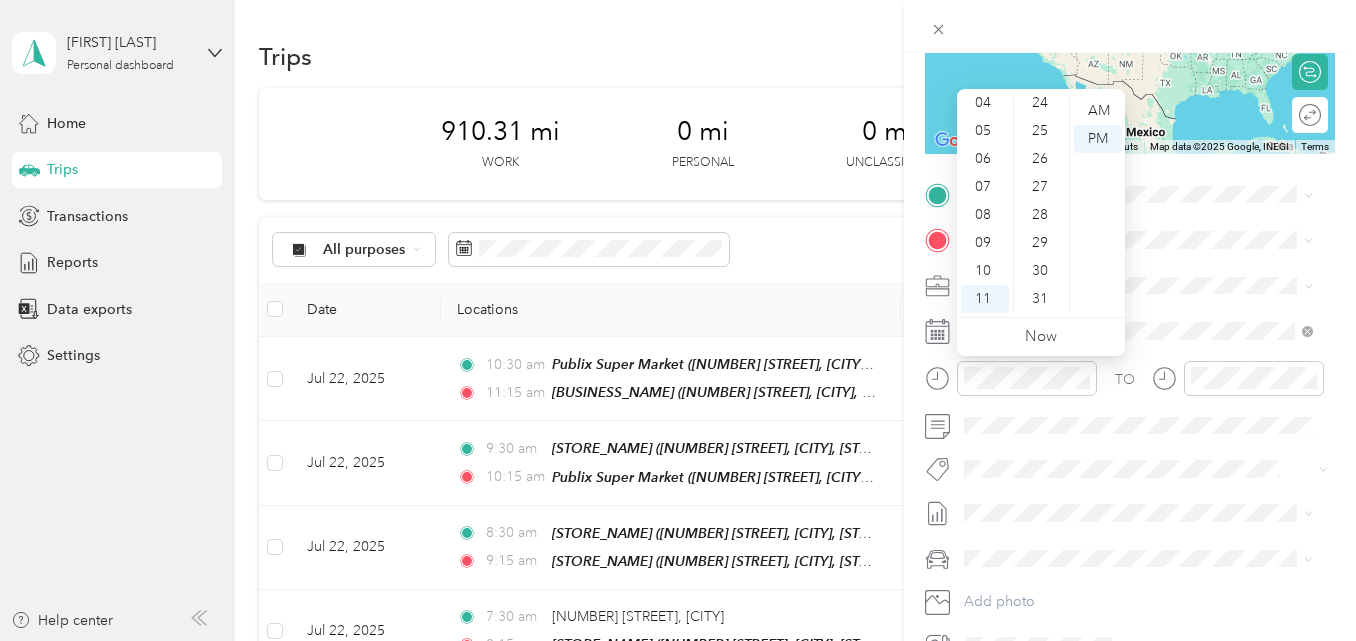 scroll, scrollTop: 716, scrollLeft: 0, axis: vertical 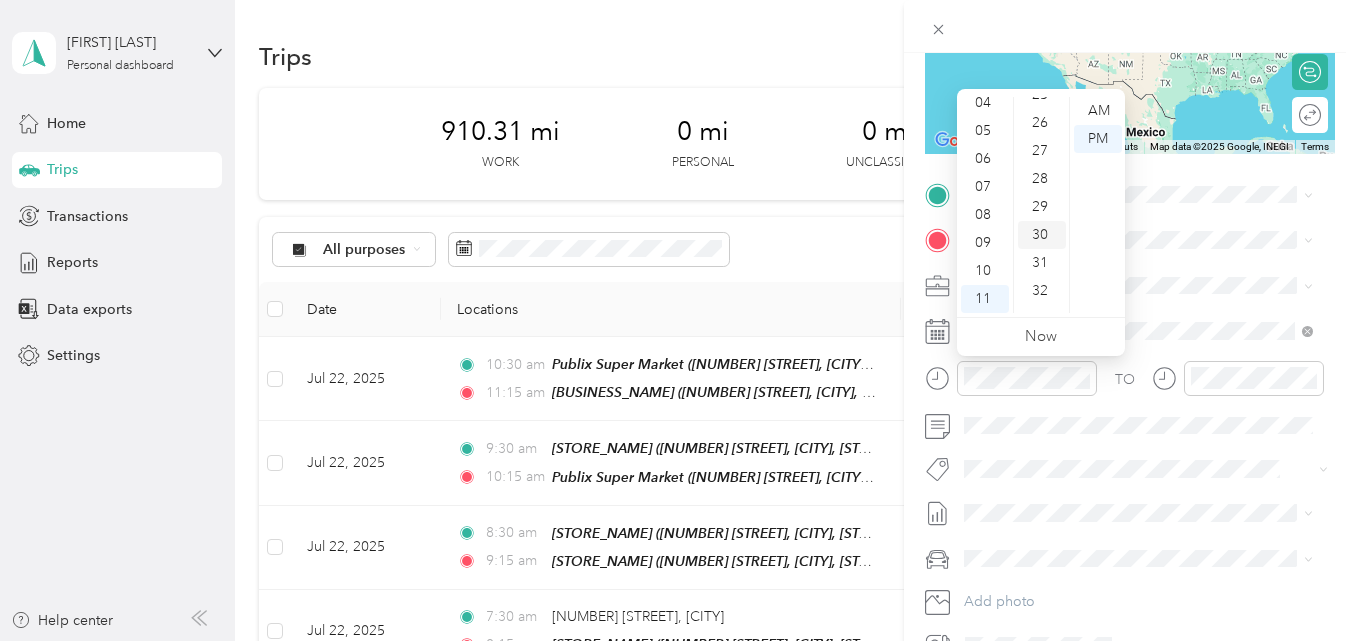 click on "30" at bounding box center [1042, 235] 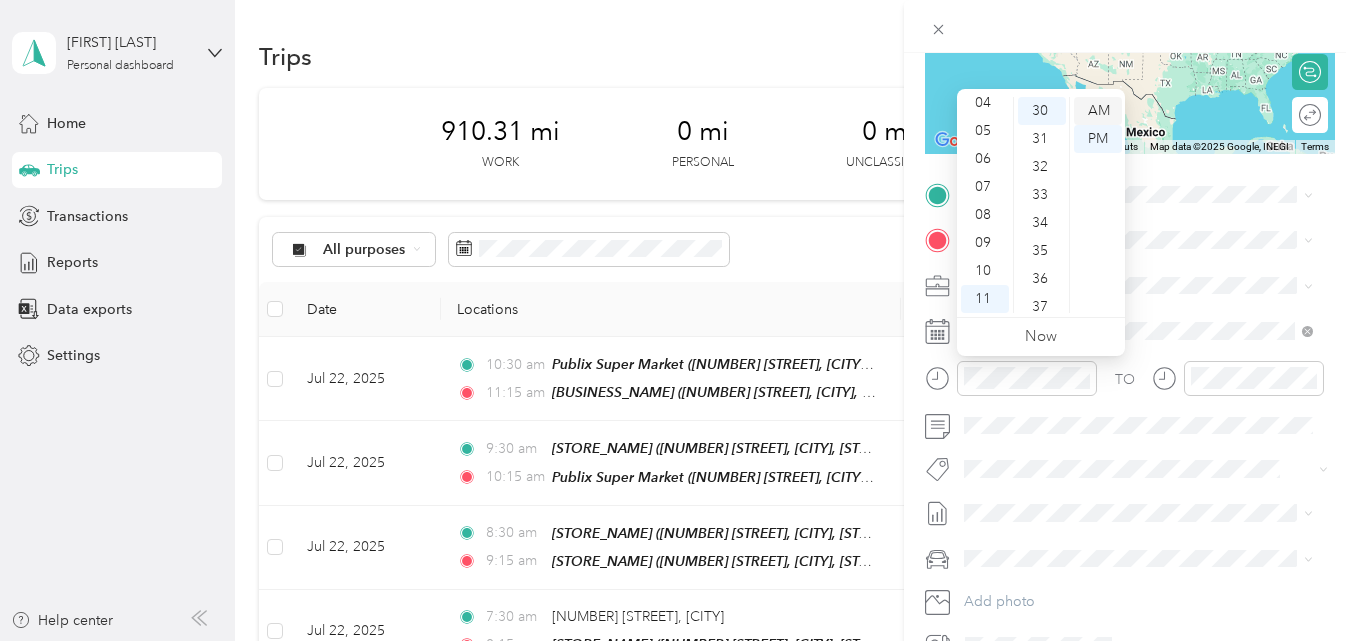 click on "AM" at bounding box center (1098, 111) 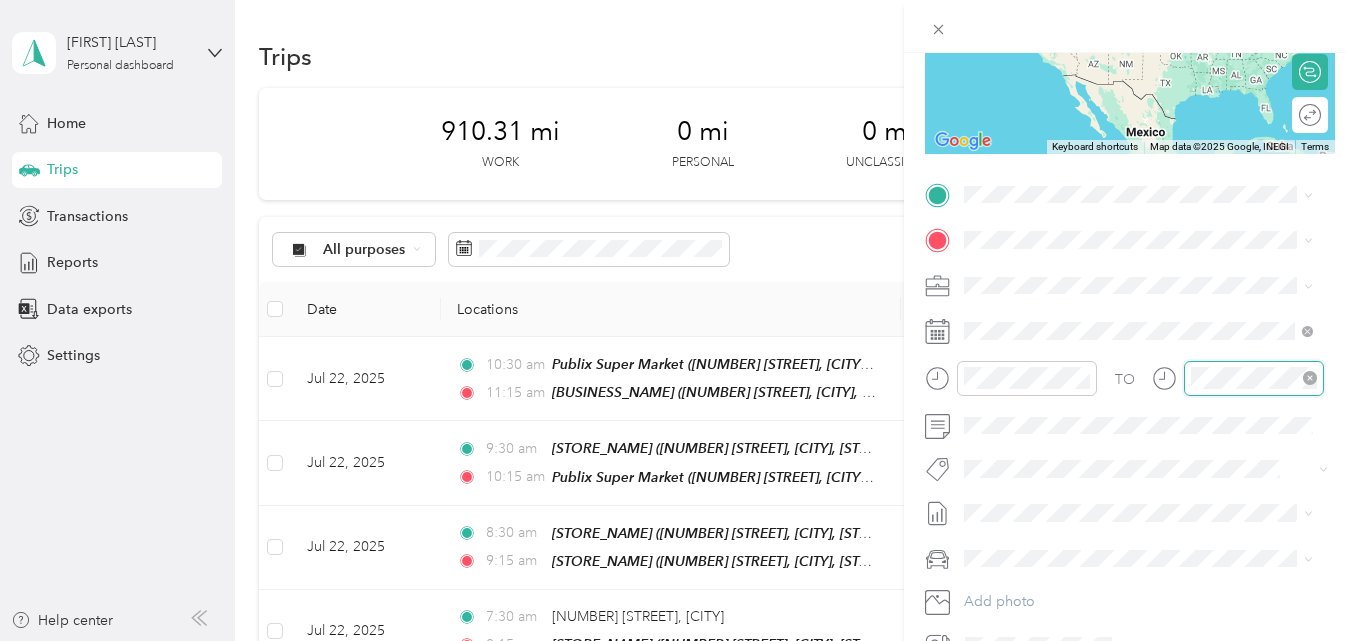 scroll, scrollTop: 120, scrollLeft: 0, axis: vertical 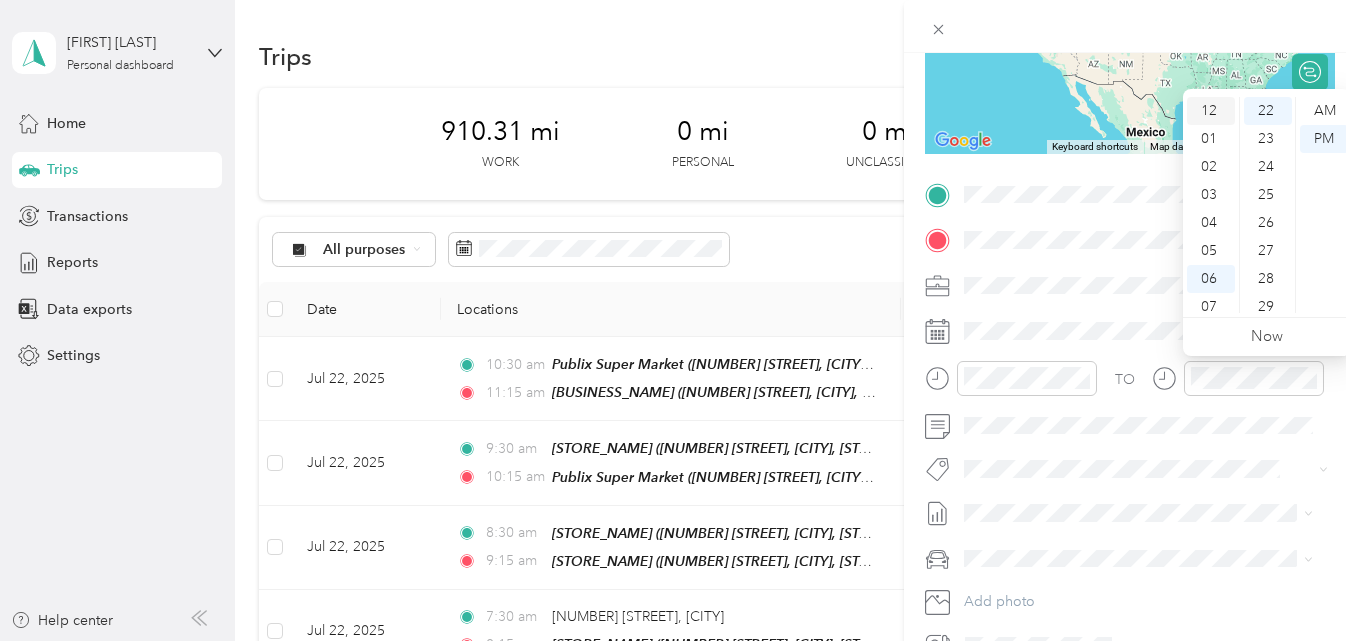 click on "12" at bounding box center (1211, 111) 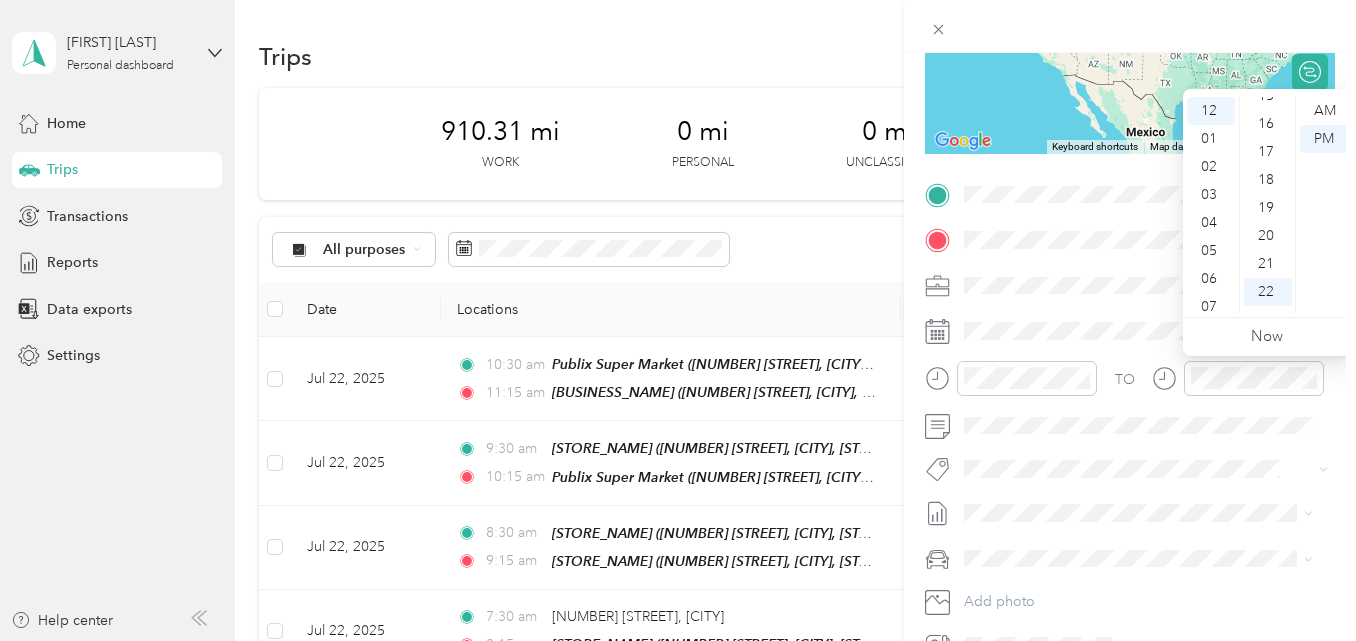 scroll, scrollTop: 400, scrollLeft: 0, axis: vertical 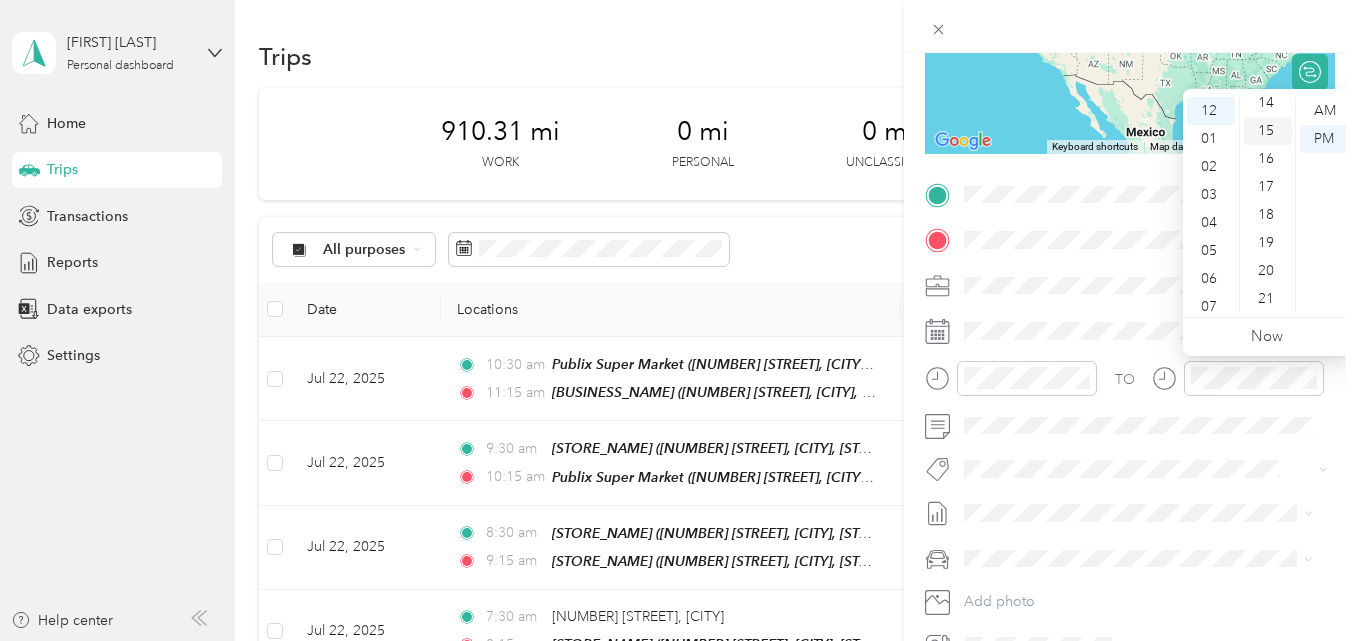 click on "15" at bounding box center [1268, 131] 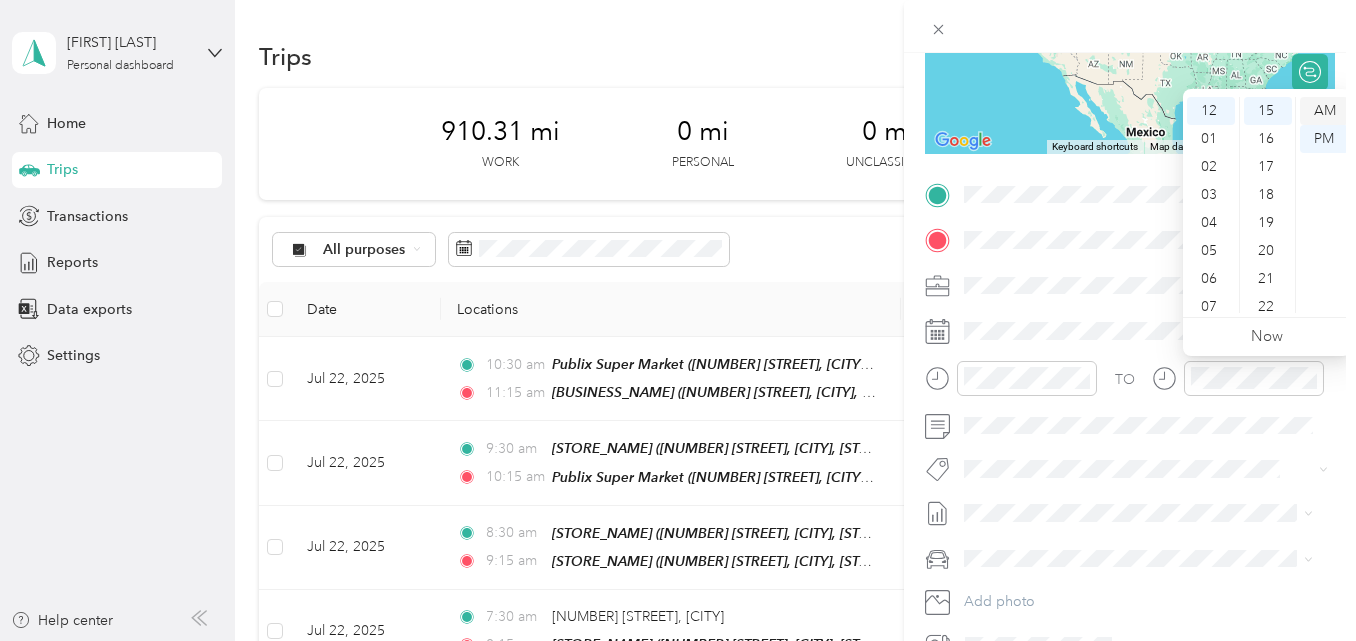 scroll, scrollTop: 420, scrollLeft: 0, axis: vertical 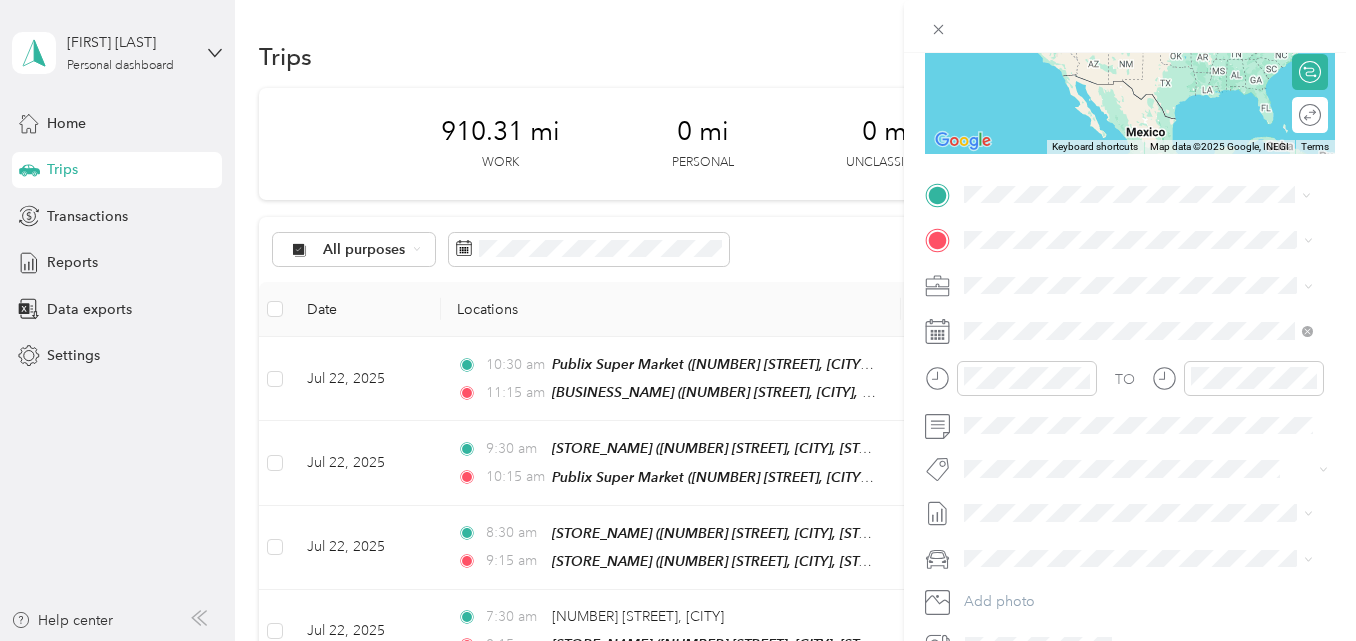 click on "15151 N Dale Mabry Hwy, 336181818, Tampa, FL, USA" at bounding box center (1150, 314) 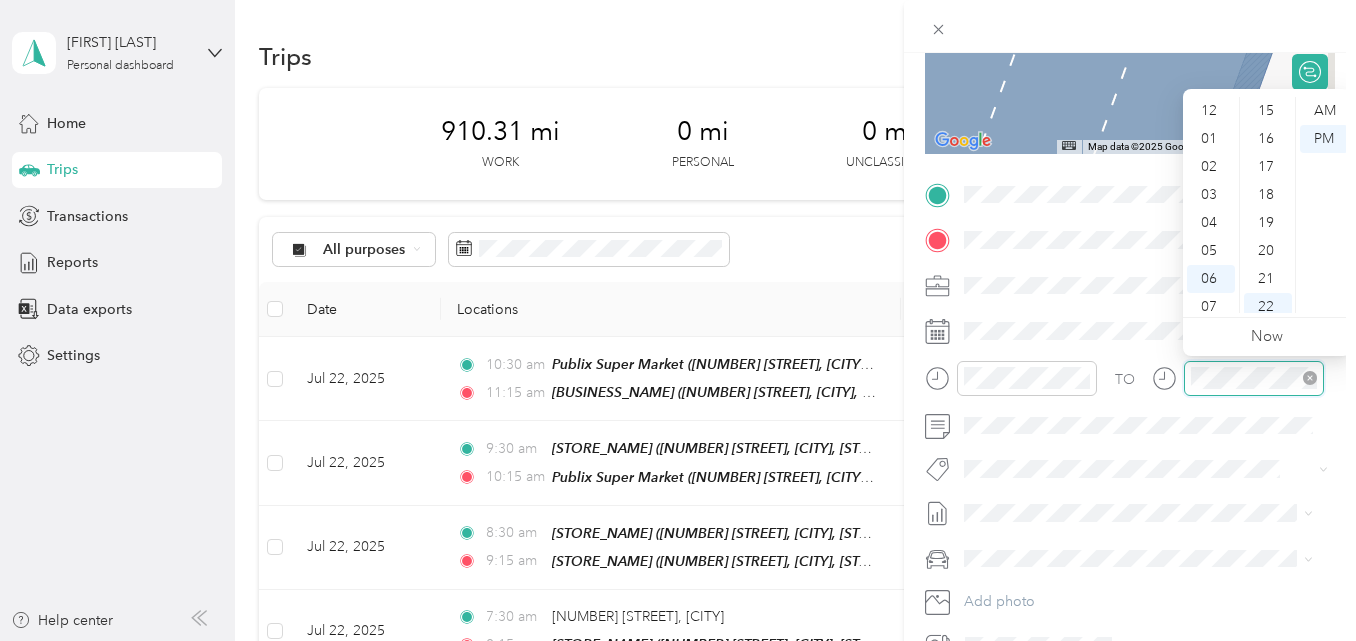 scroll, scrollTop: 120, scrollLeft: 0, axis: vertical 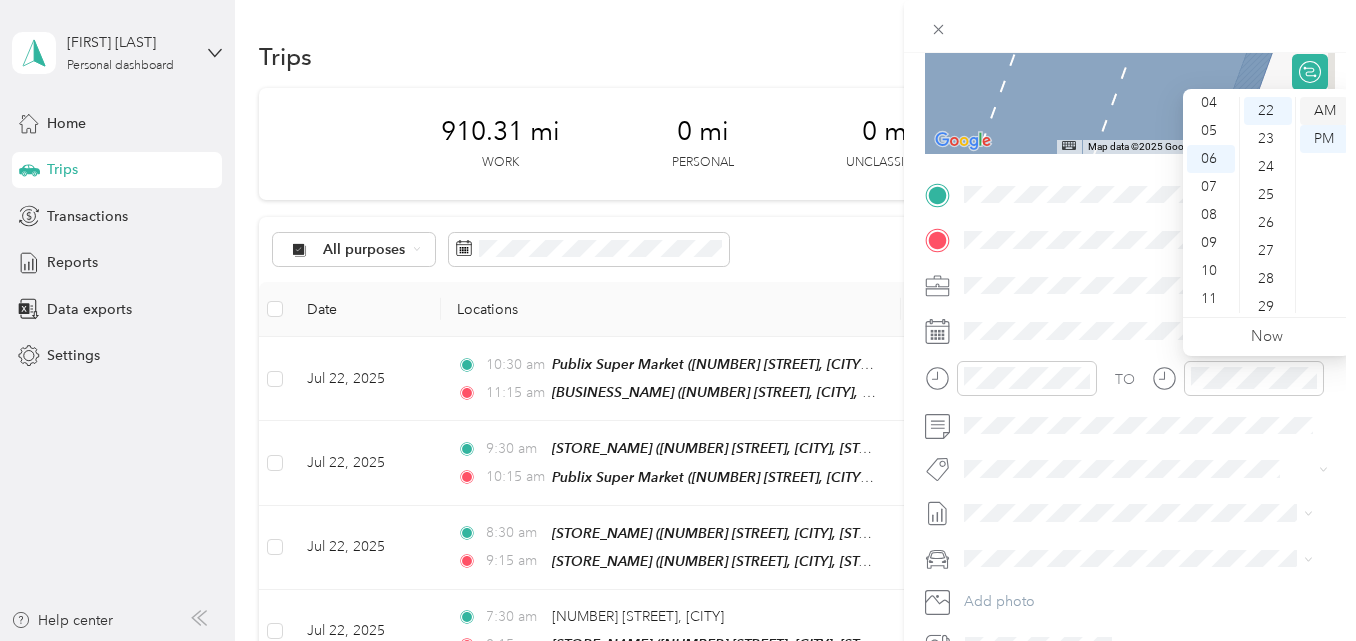 click on "AM" at bounding box center [1324, 111] 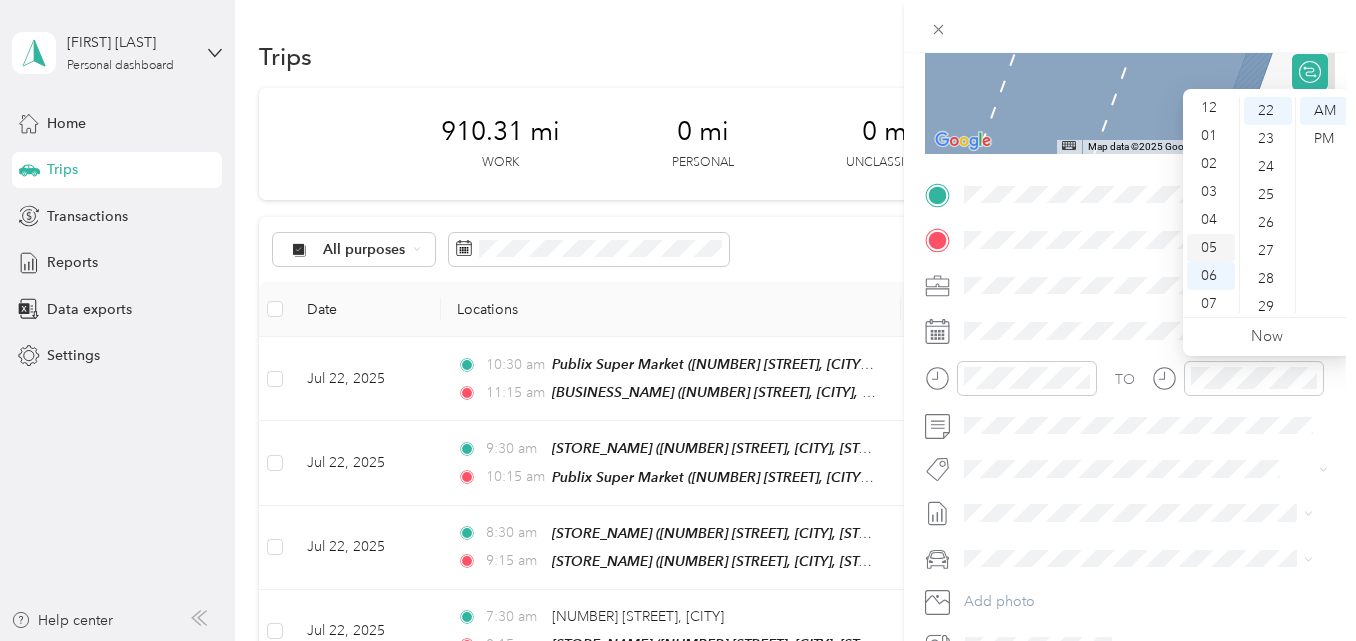scroll, scrollTop: 0, scrollLeft: 0, axis: both 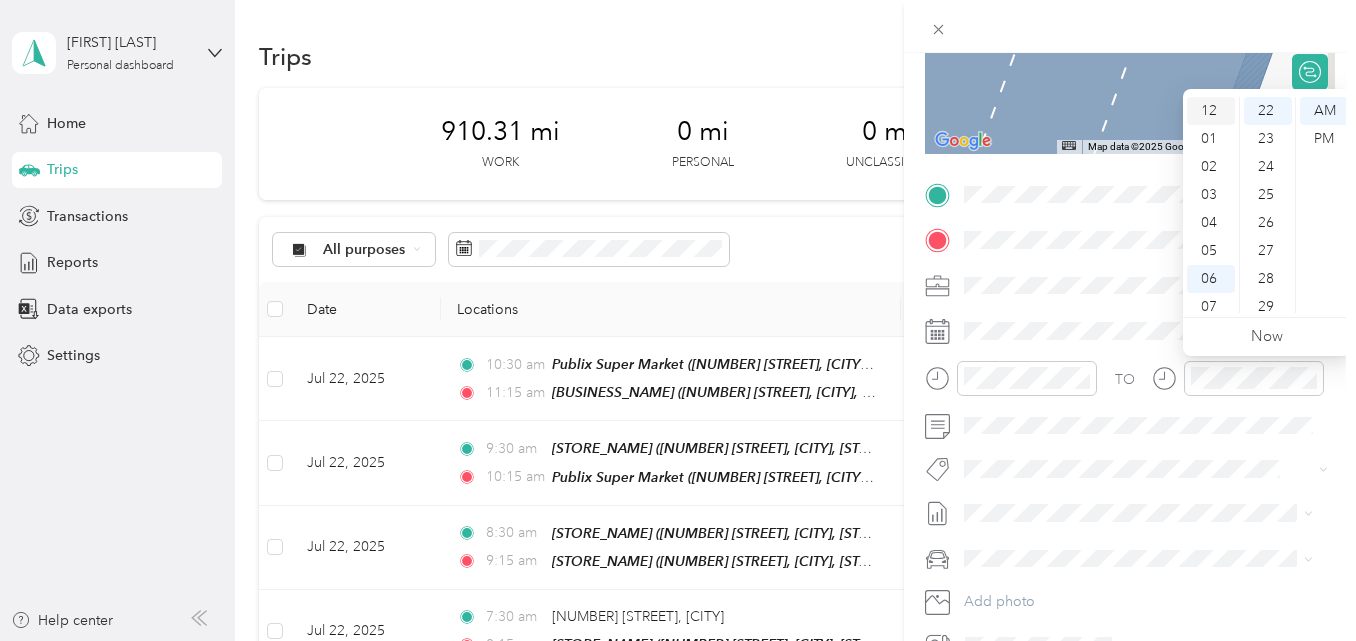 click on "12" at bounding box center [1211, 111] 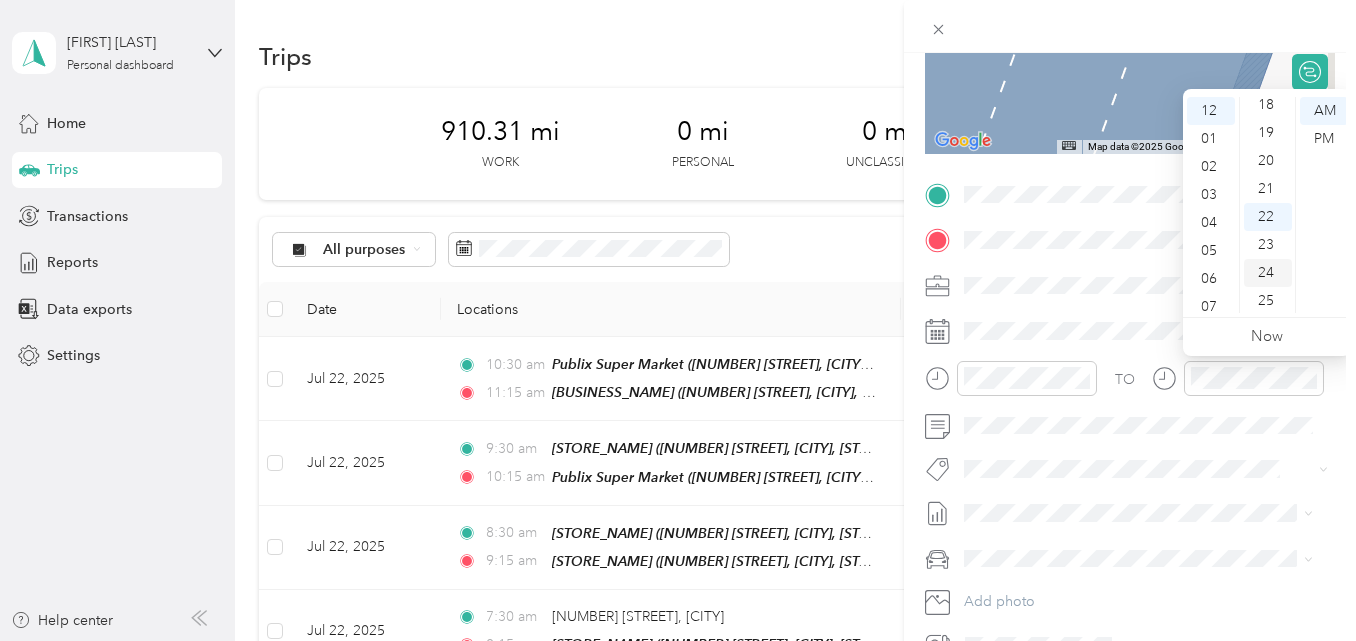 scroll, scrollTop: 416, scrollLeft: 0, axis: vertical 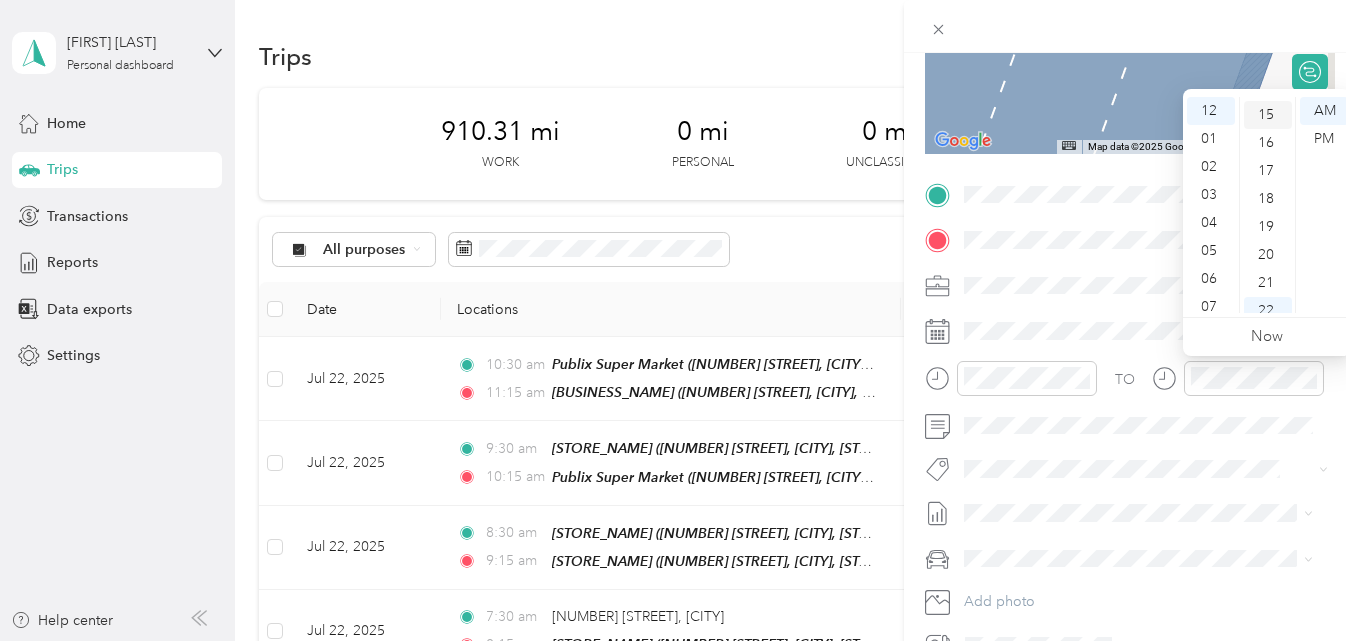 click on "15" at bounding box center [1268, 115] 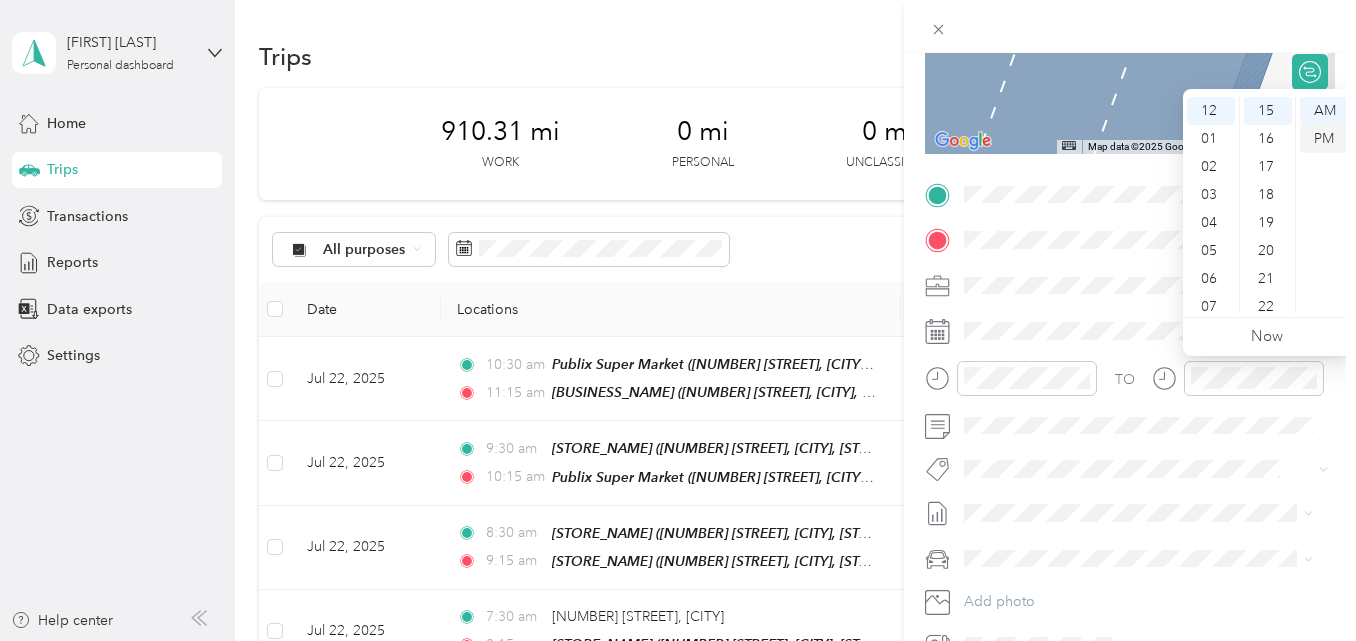 click on "PM" at bounding box center [1324, 139] 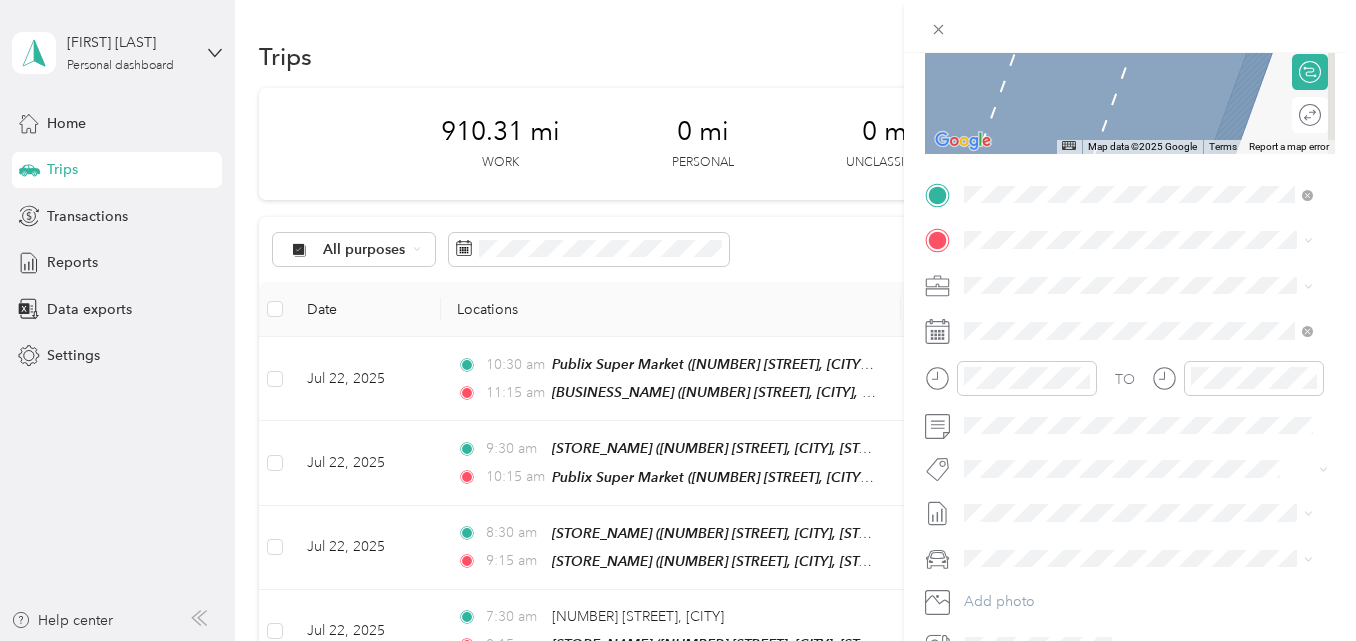 click at bounding box center [1130, 26] 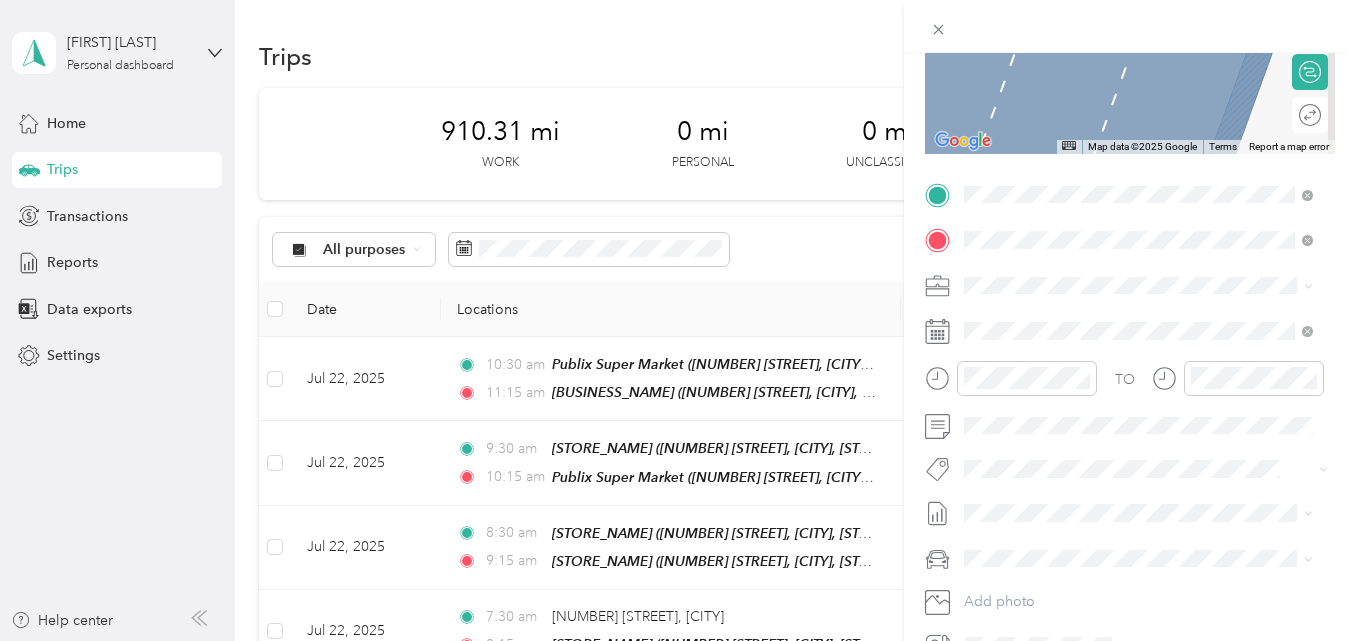 click on "TEAM Publix Super Market 5371 Ehrlich Rd, 336255508, Tampa, FL, USA" at bounding box center (1154, 345) 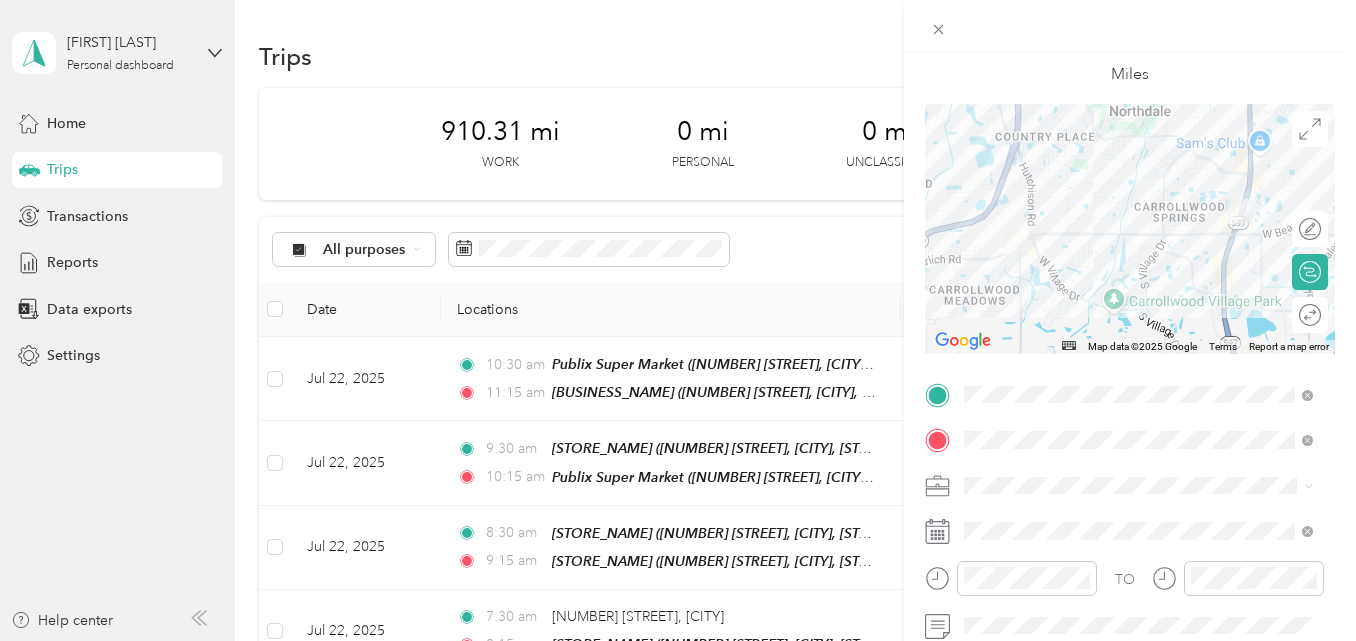 scroll, scrollTop: 0, scrollLeft: 0, axis: both 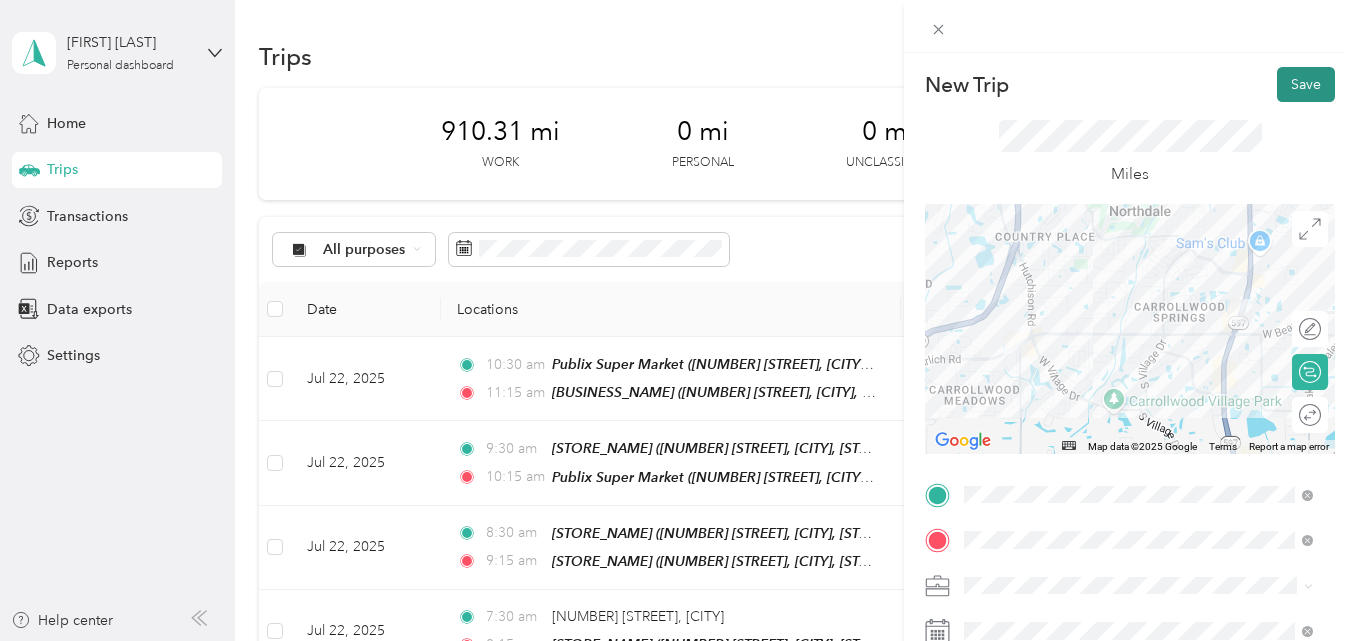 click on "Save" at bounding box center (1306, 84) 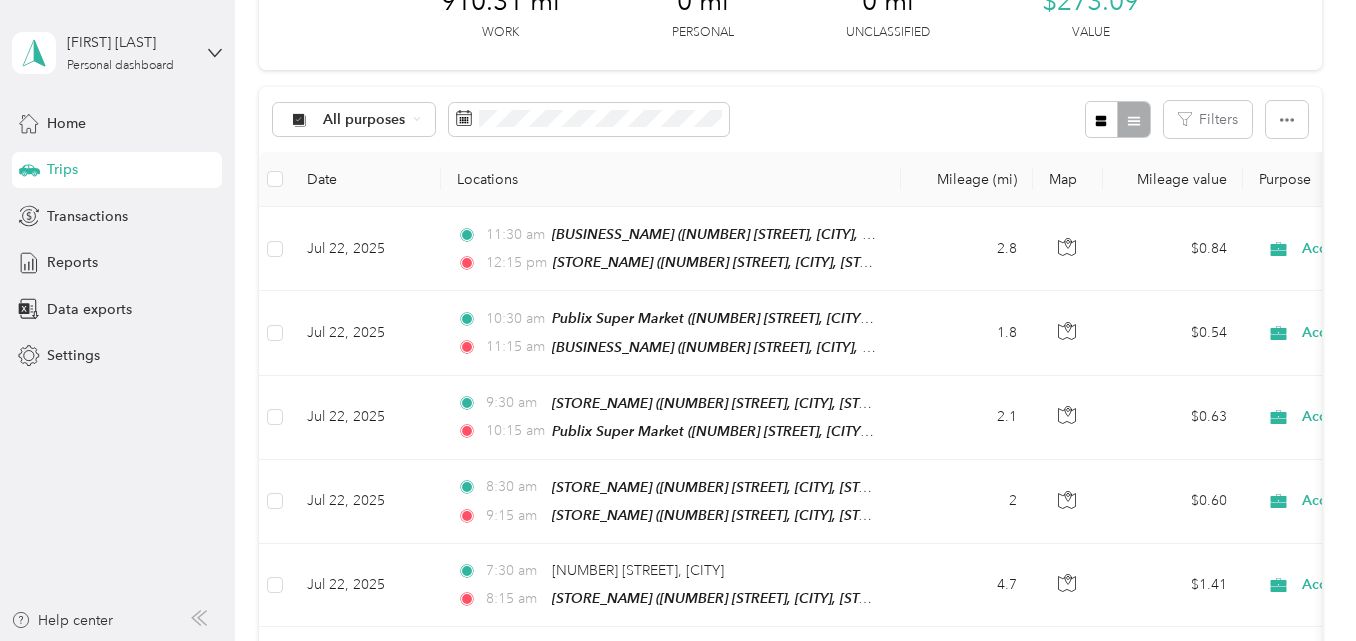 scroll, scrollTop: 0, scrollLeft: 0, axis: both 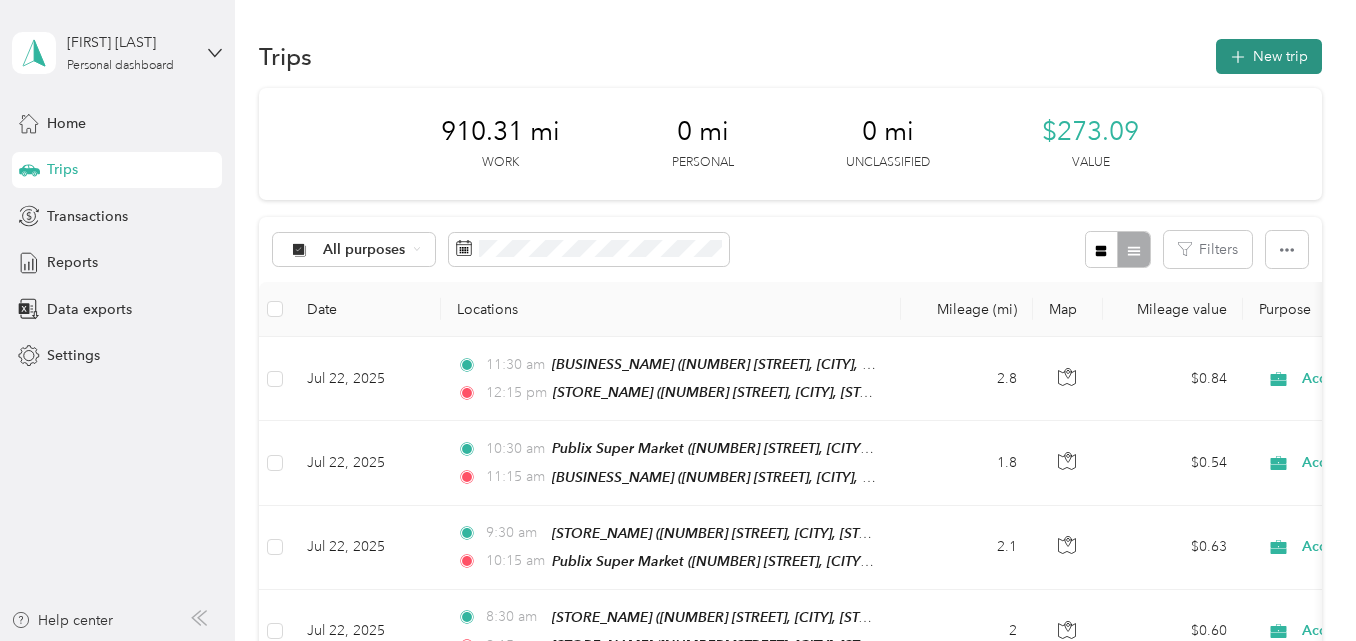 click on "New trip" at bounding box center (1269, 56) 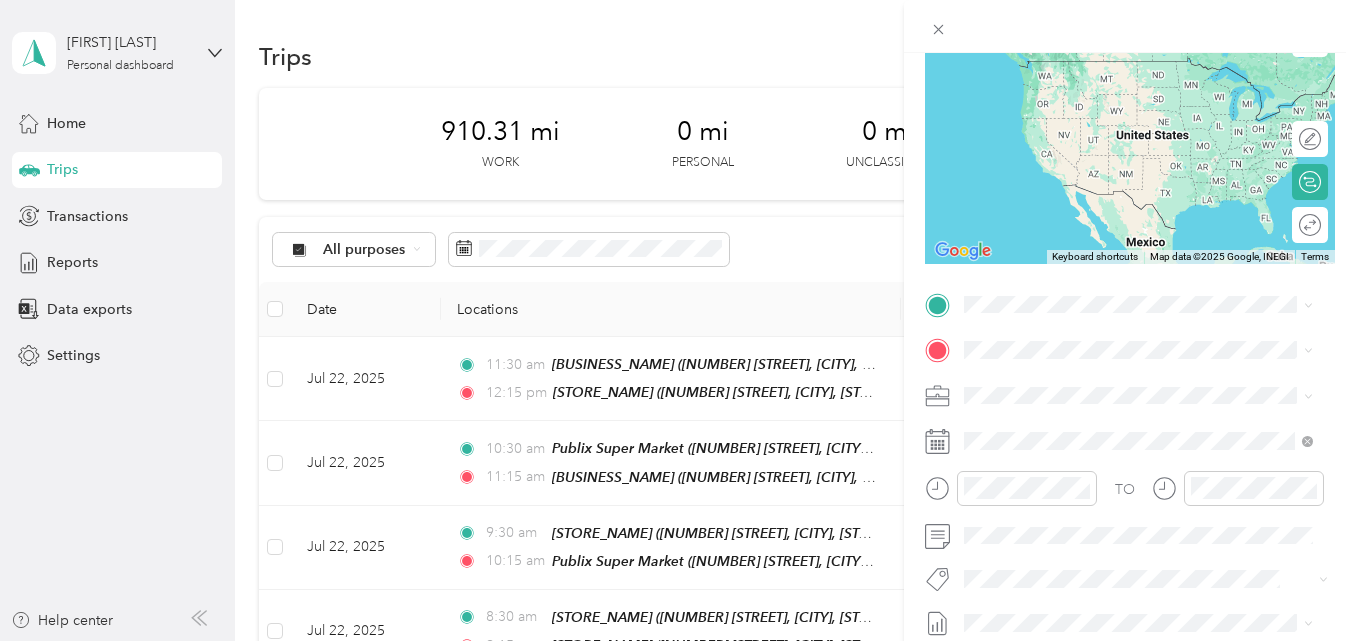 scroll, scrollTop: 200, scrollLeft: 0, axis: vertical 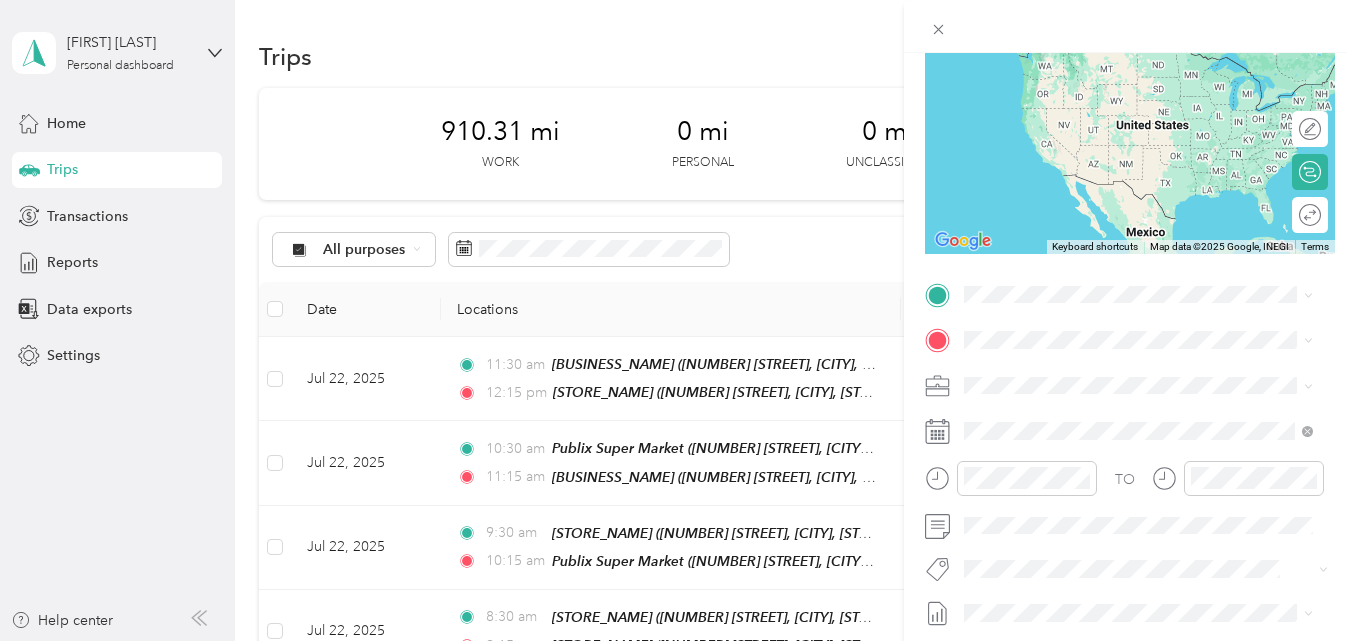 click on "From your Favorite places TEAM Publix Super Market 5371 Ehrlich Rd, 336255508, Tampa, FL, USA TEAM Publix Wine & Spirits 5371 Ehrlich Rd, 336255508, Tampa, FL, USA From search results 5371 Public Road
Bergholz, Ohio 43908, United States 5371 Runge Road
Concordia, Missouri 64020, United States 5371 Public Road
Somerset, Kentucky 42503, United States 5371 Kelsey Lane
Cape Vincent, New York 13618, United States" at bounding box center (1138, 442) 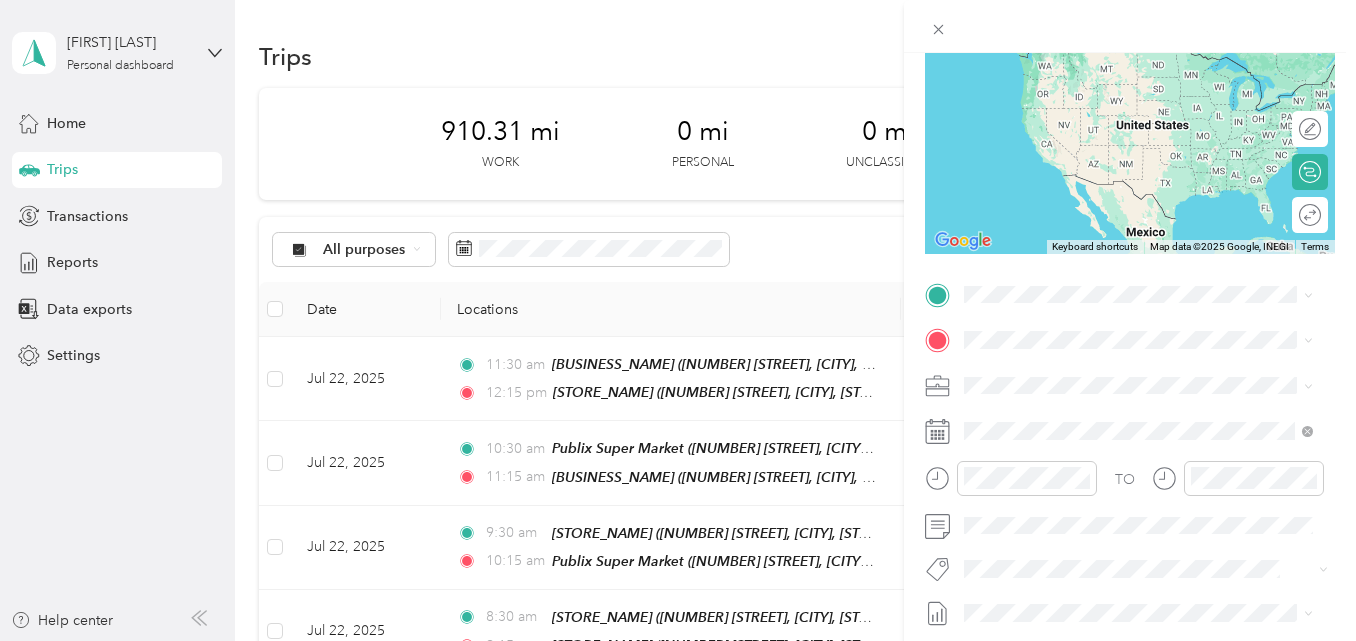 scroll, scrollTop: 300, scrollLeft: 0, axis: vertical 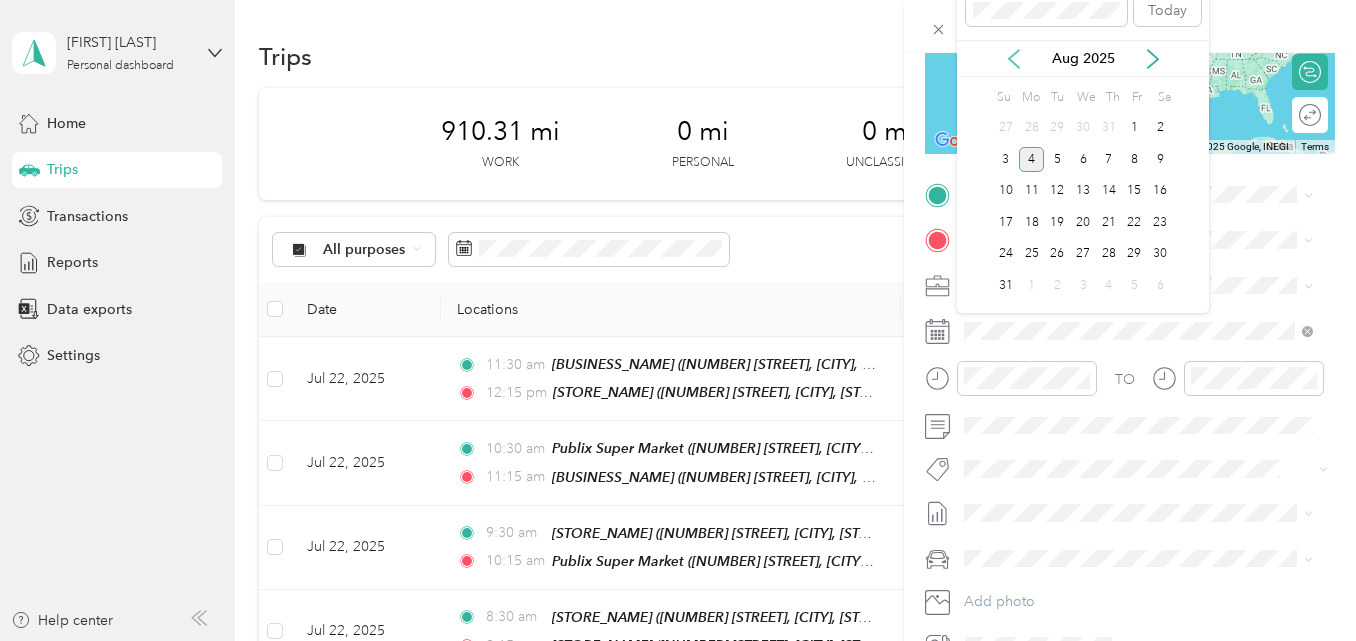 click 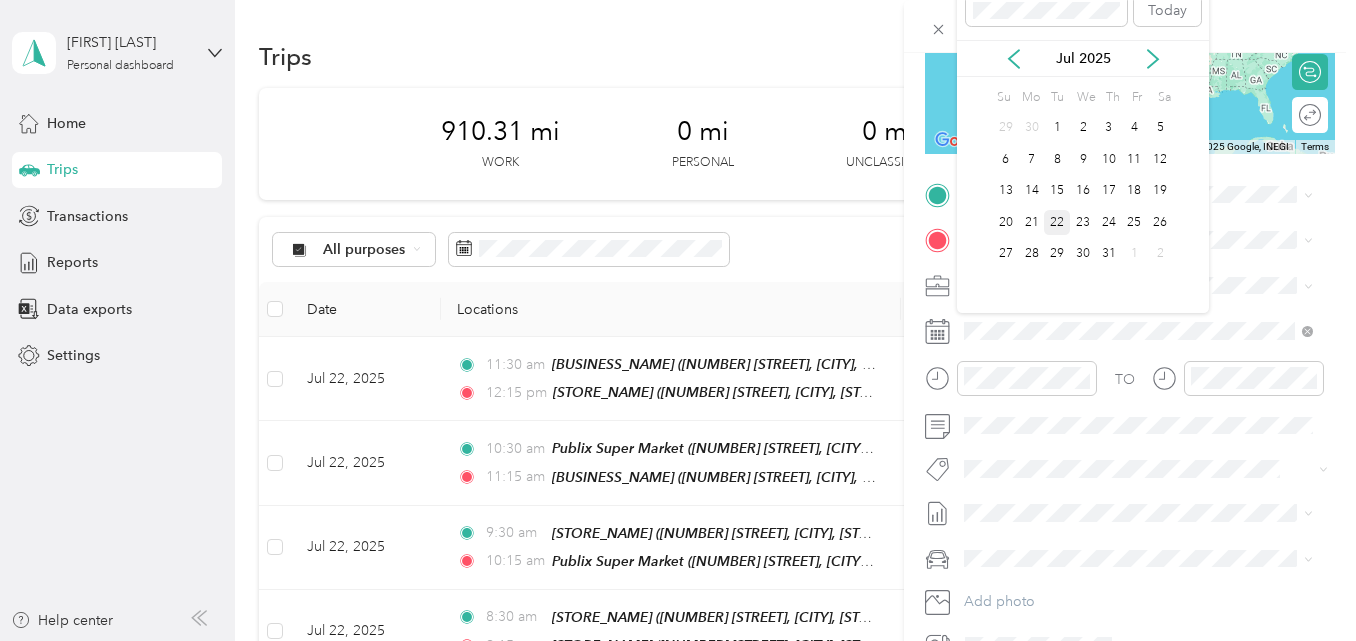 click on "22" at bounding box center [1057, 222] 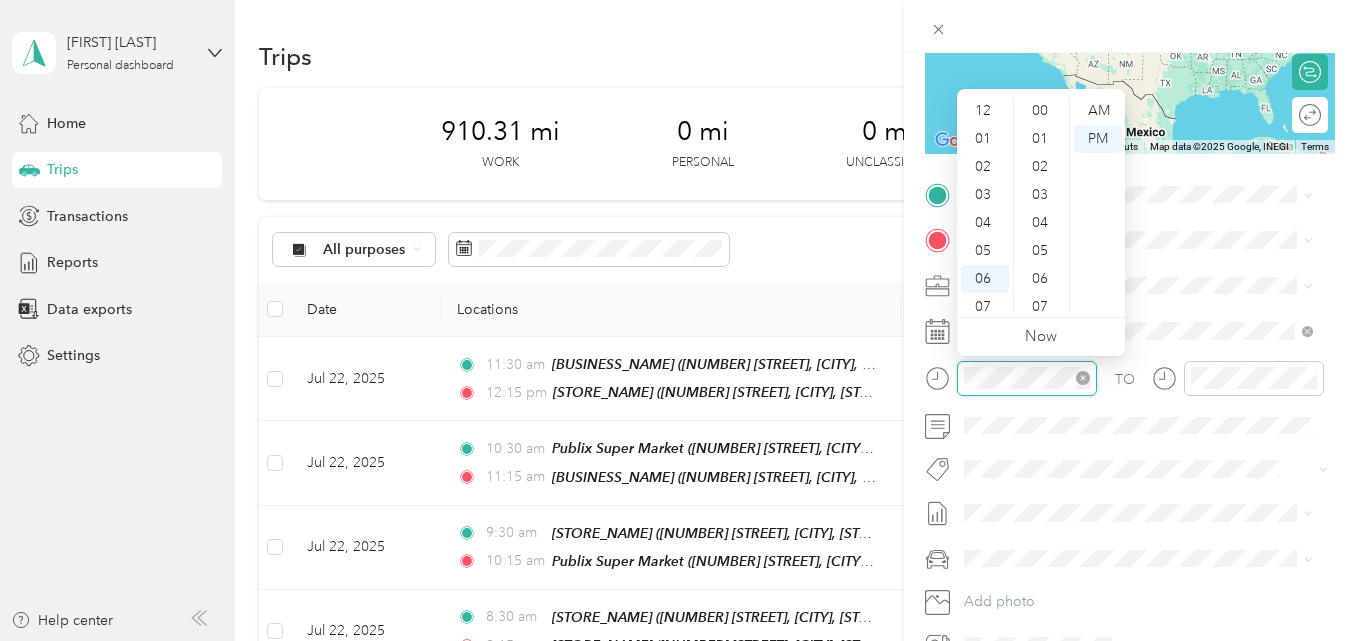 scroll, scrollTop: 120, scrollLeft: 0, axis: vertical 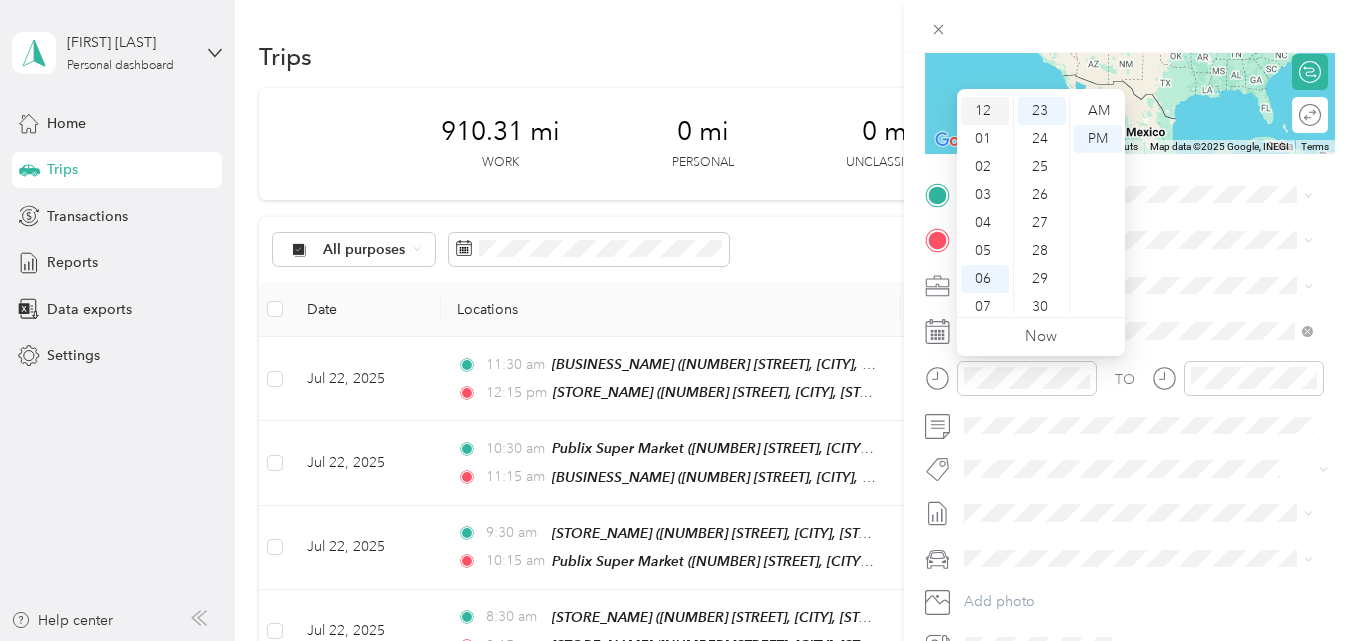 click on "12" at bounding box center (985, 111) 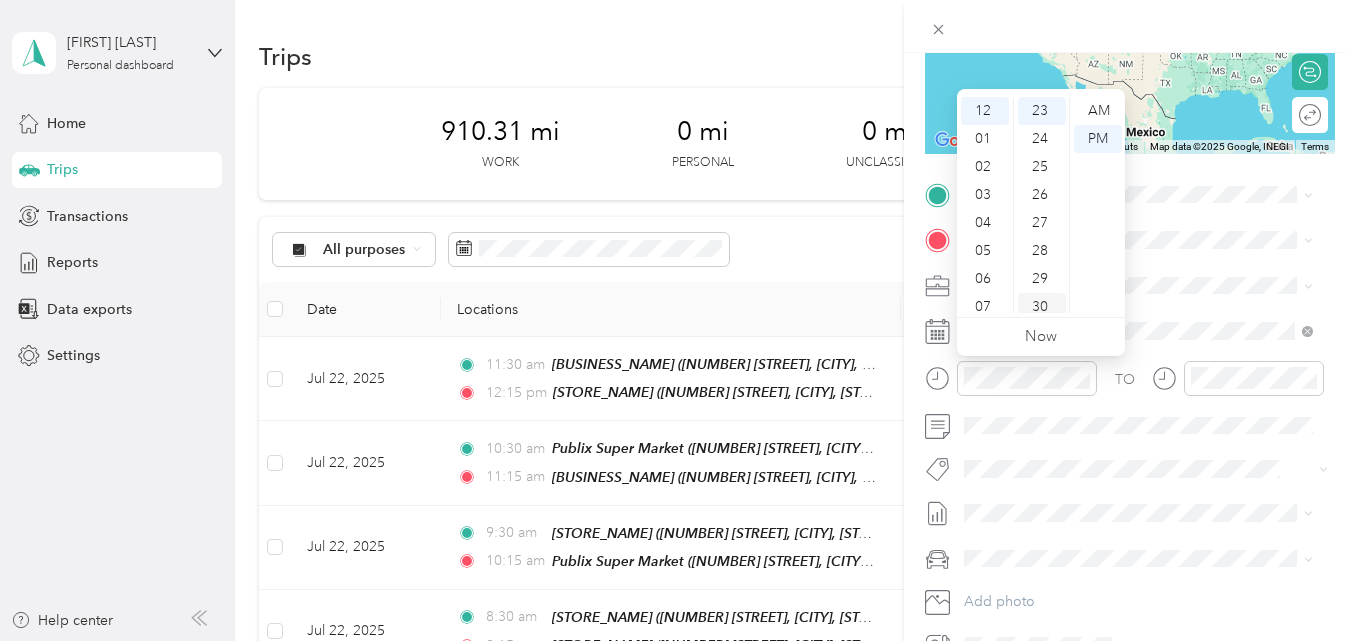click on "30" at bounding box center (1042, 307) 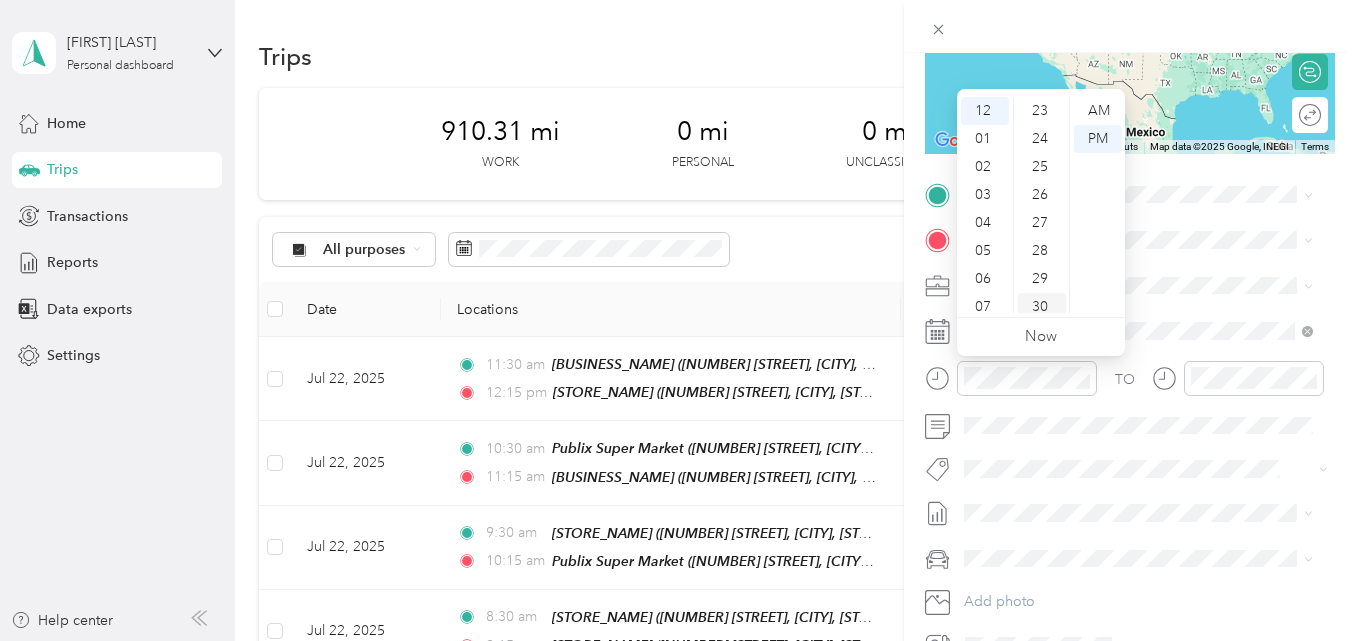 scroll, scrollTop: 840, scrollLeft: 0, axis: vertical 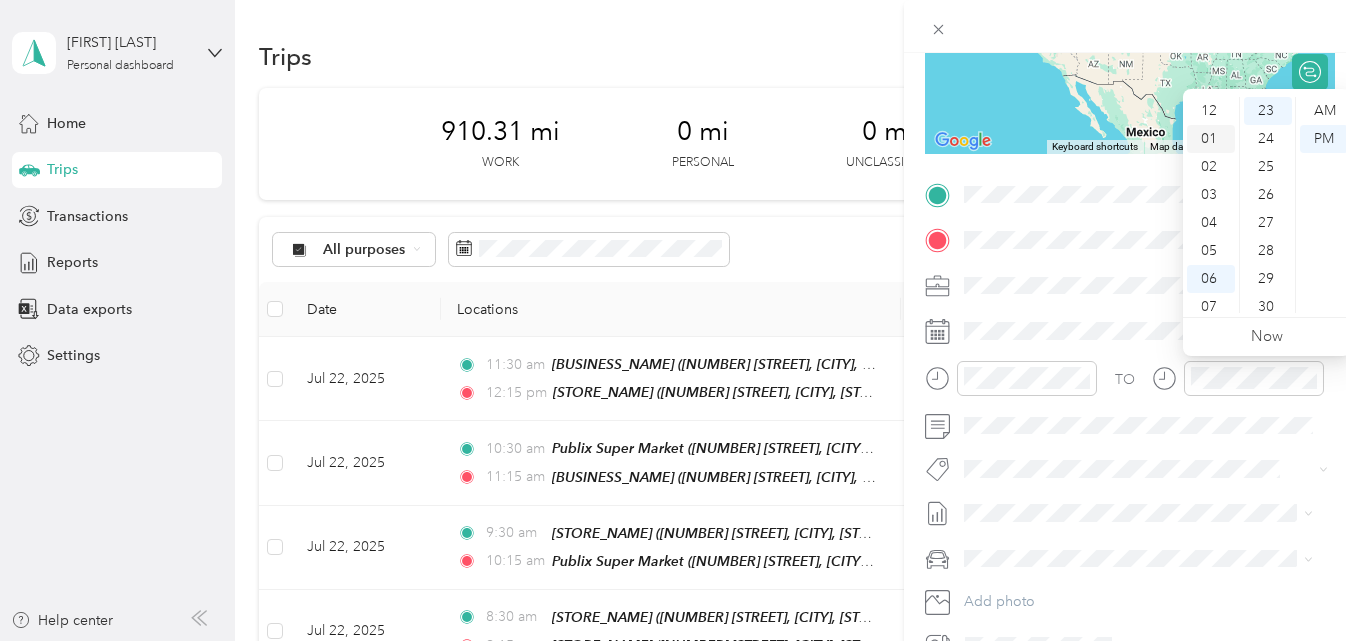 click on "01" at bounding box center [1211, 139] 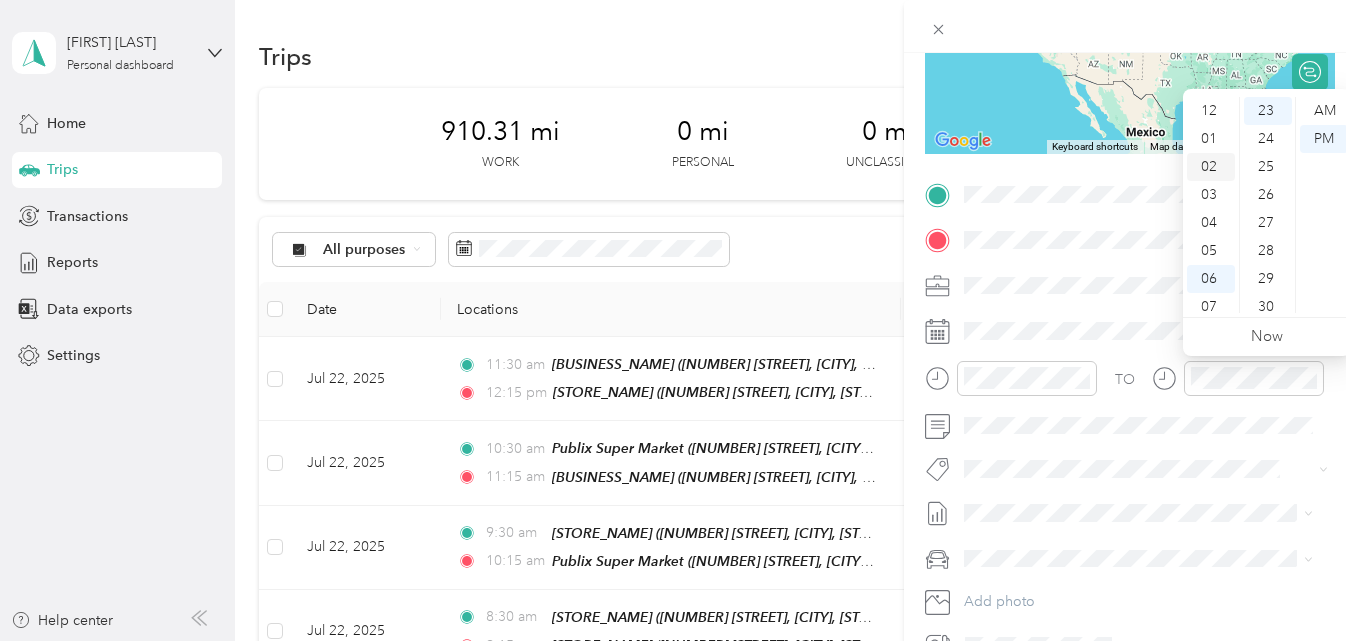 scroll, scrollTop: 28, scrollLeft: 0, axis: vertical 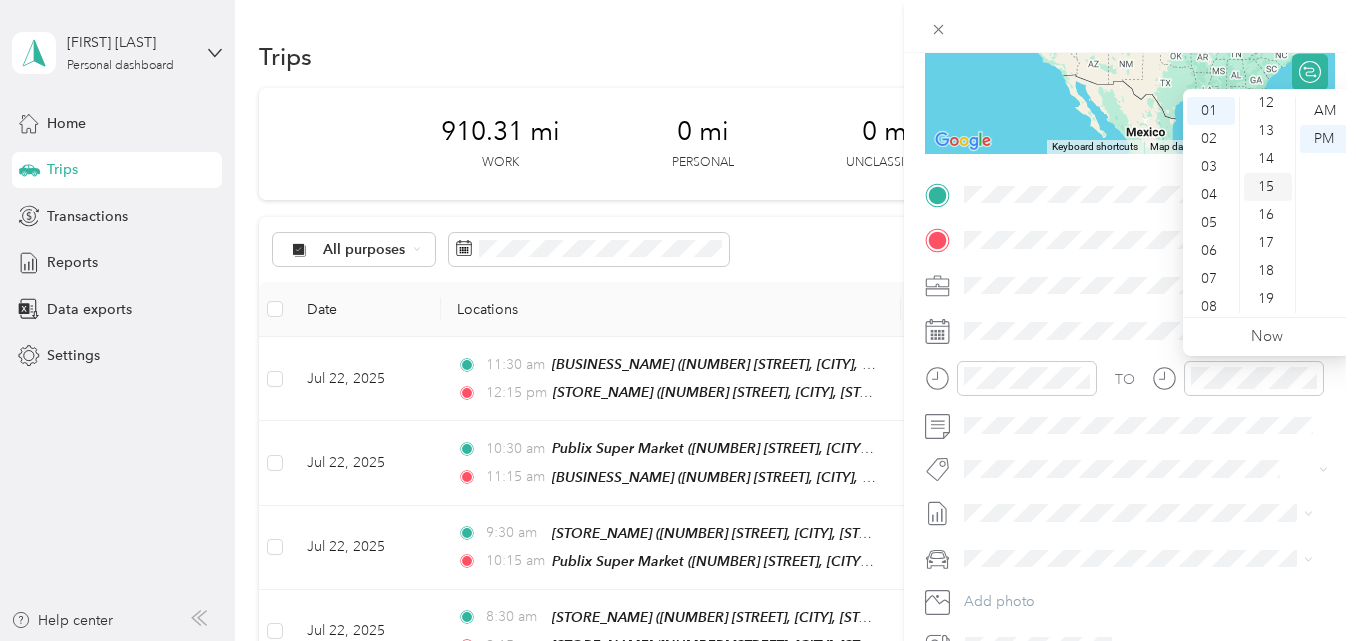 click on "15" at bounding box center (1268, 187) 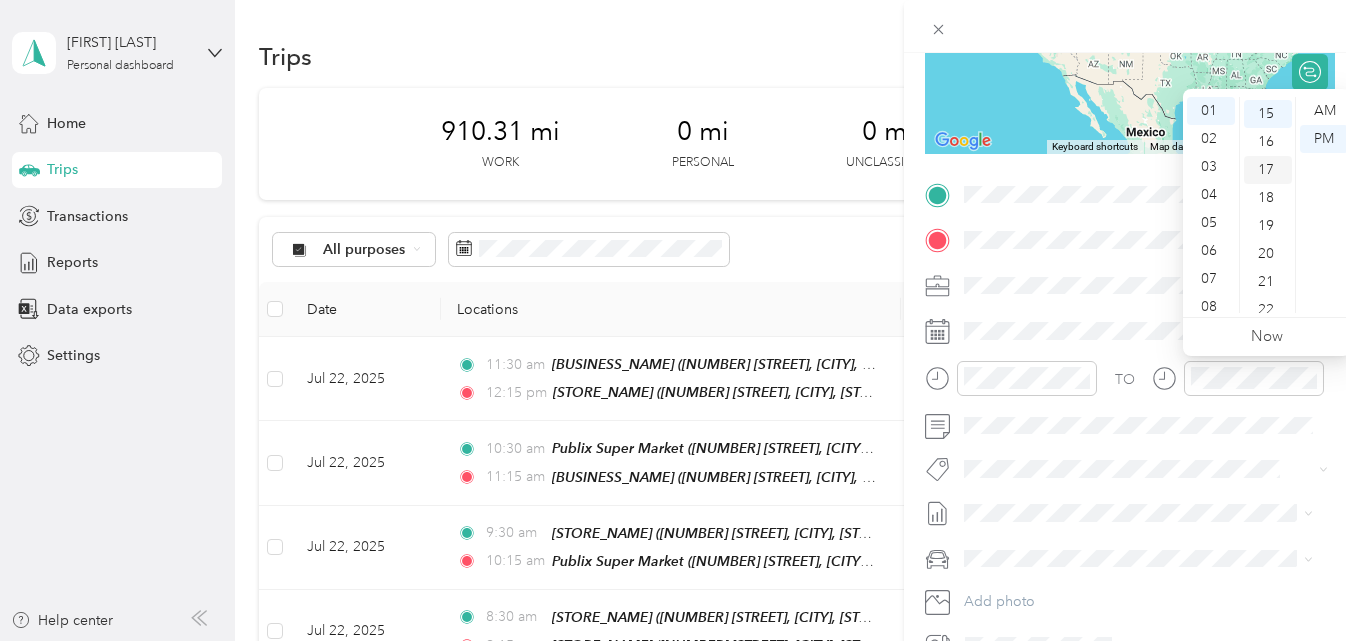 scroll, scrollTop: 420, scrollLeft: 0, axis: vertical 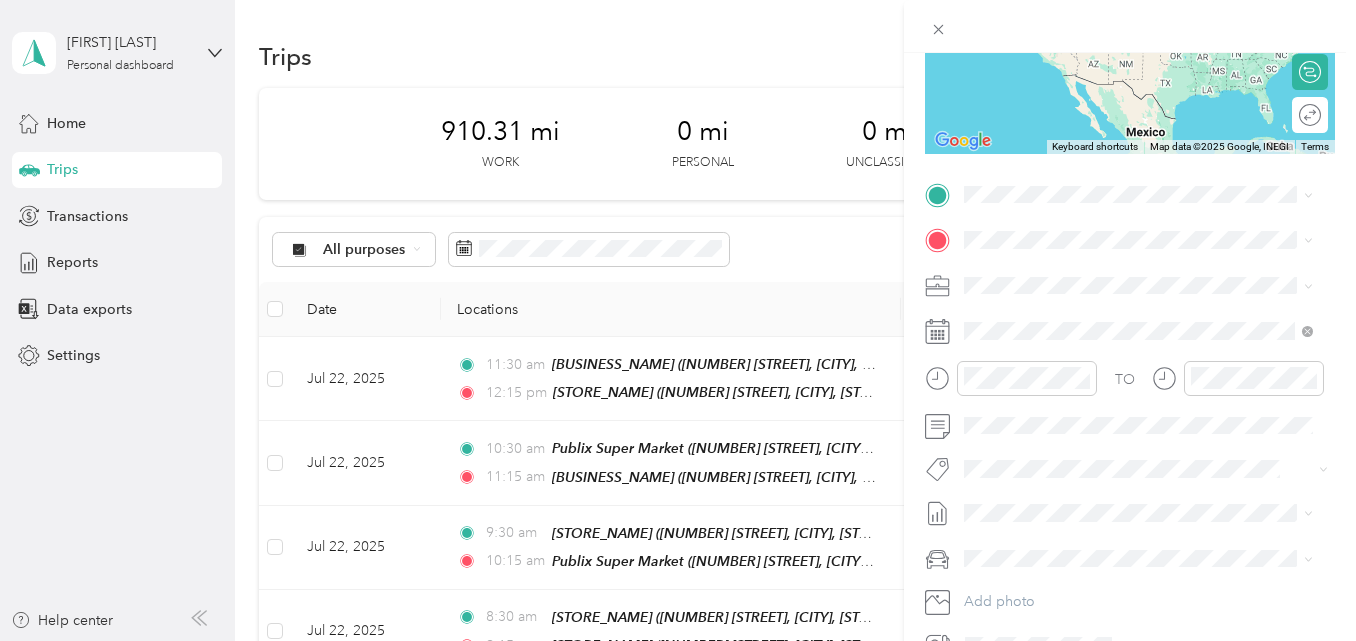 click at bounding box center [1130, 26] 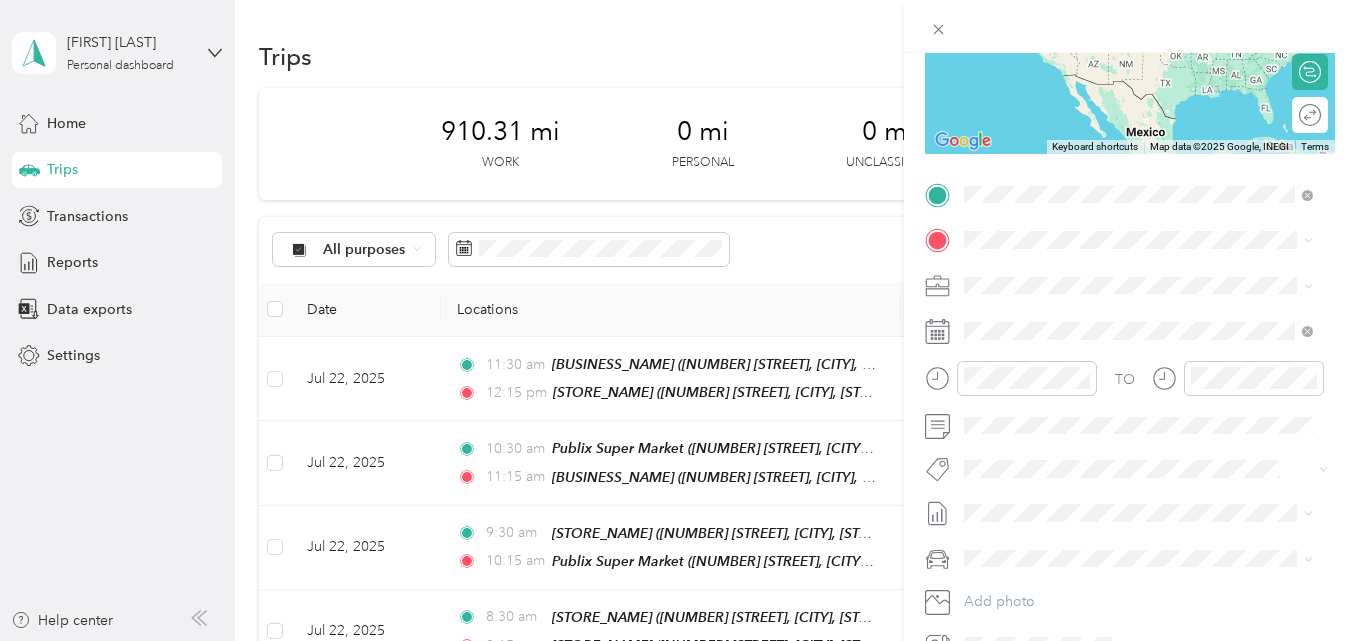 click on "TEAM Publix Super Market 5371 Ehrlich Rd, 336255508, Tampa, FL, USA" at bounding box center (1154, 300) 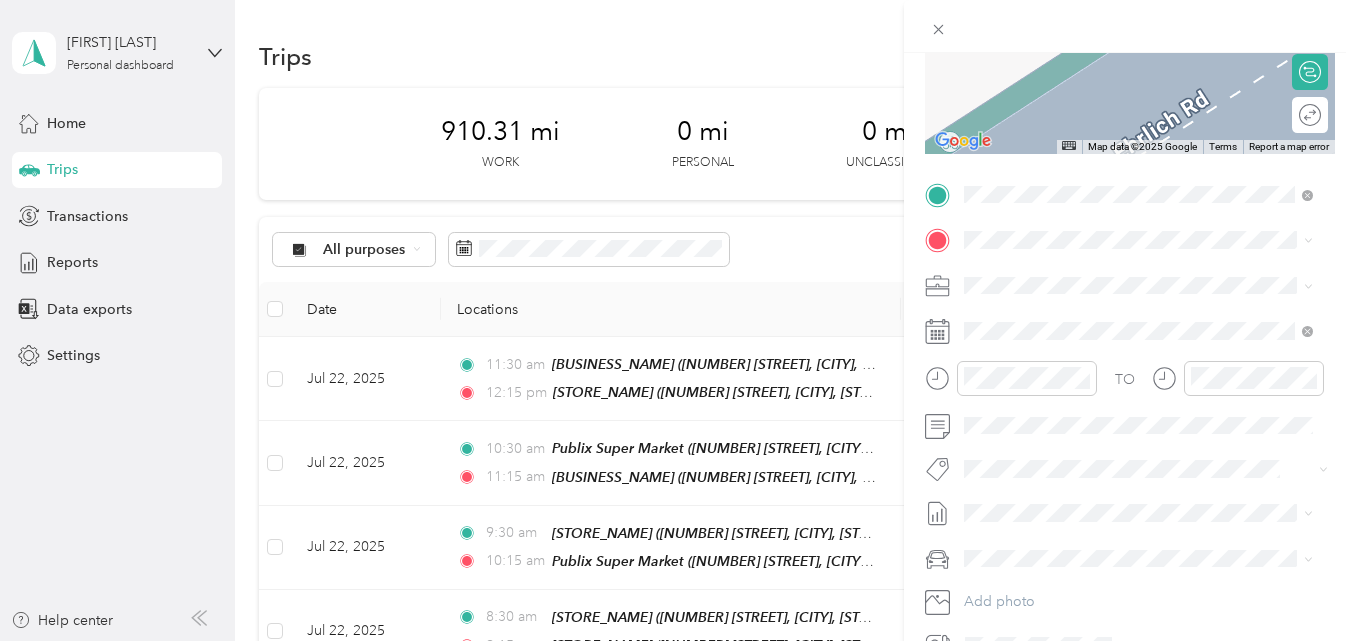 click on "7835 Gunn Hwy, 336261611, Tampa, FL, USA" at bounding box center [1127, 356] 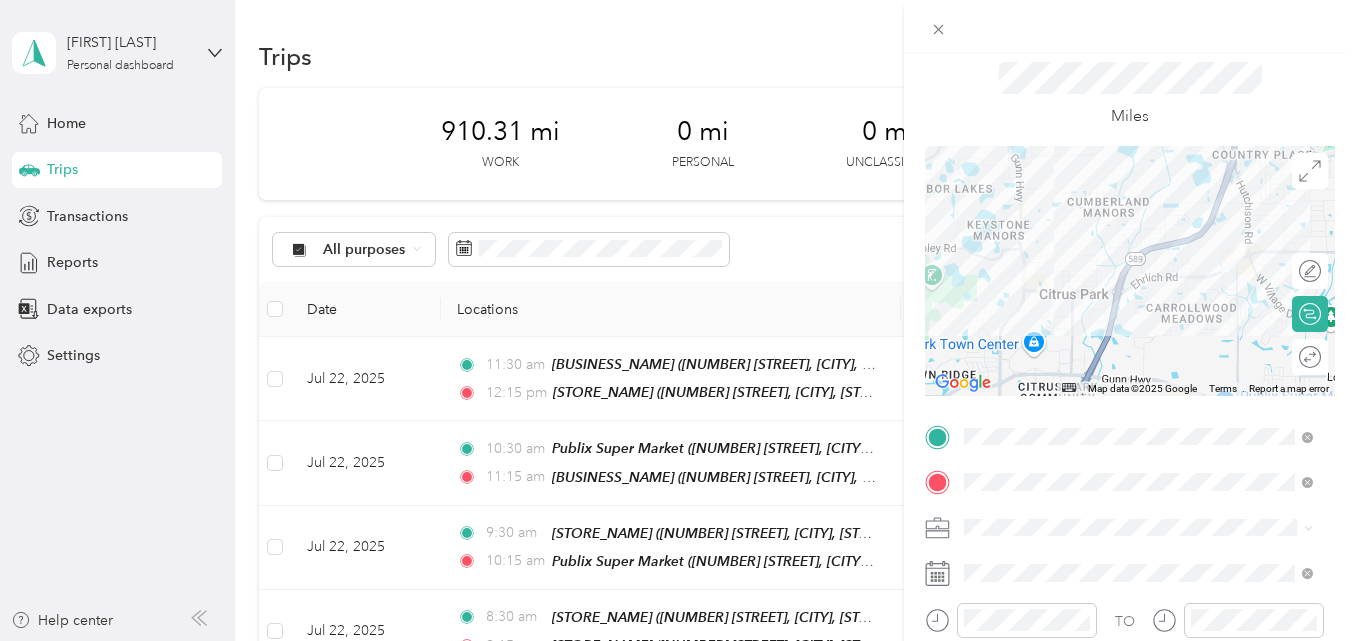 scroll, scrollTop: 0, scrollLeft: 0, axis: both 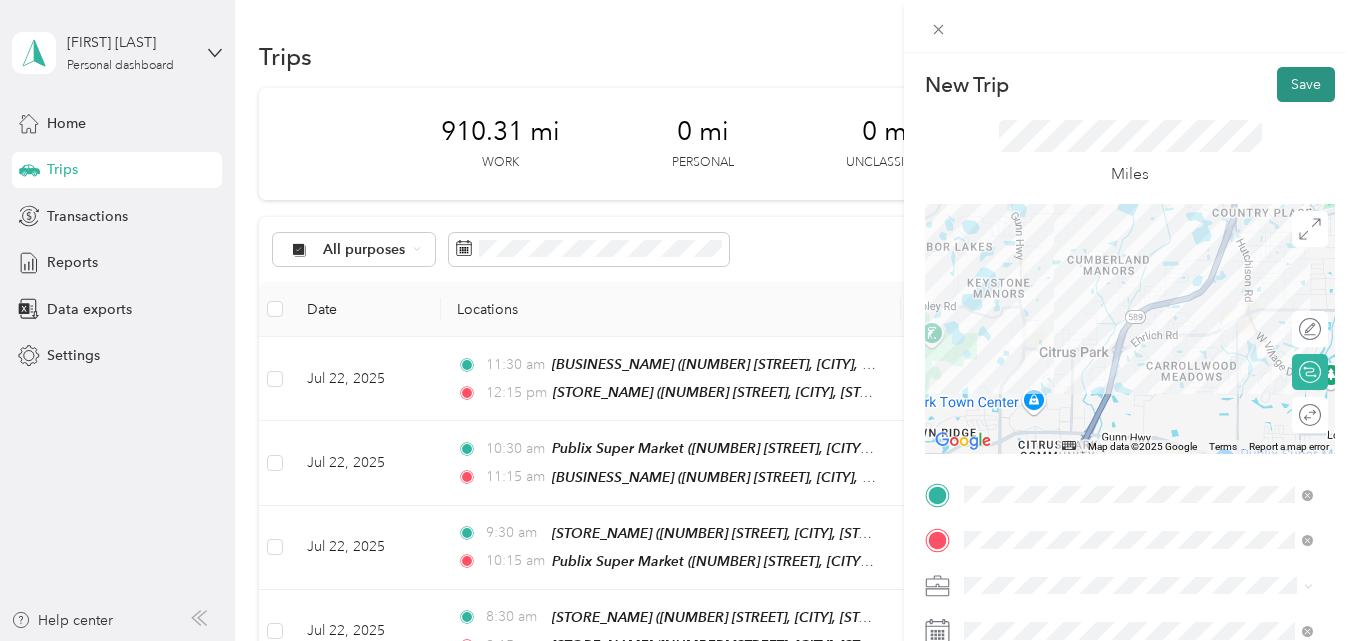 click on "Save" at bounding box center (1306, 84) 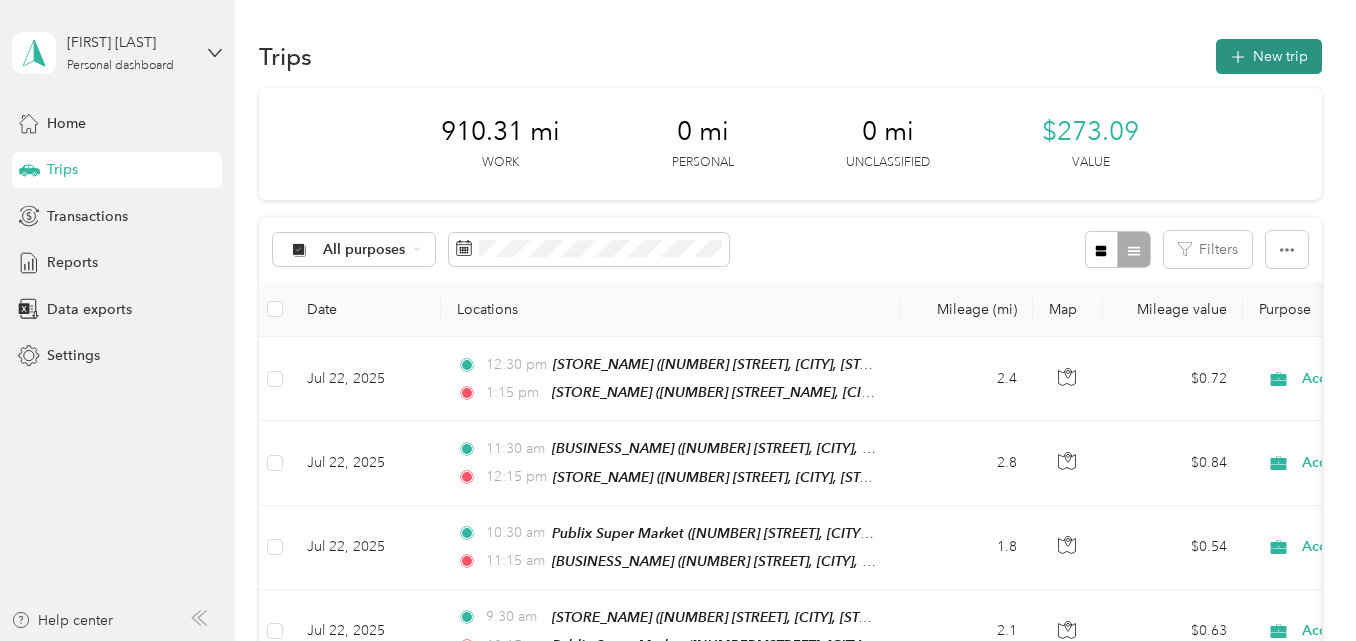 click on "New trip" at bounding box center (1269, 56) 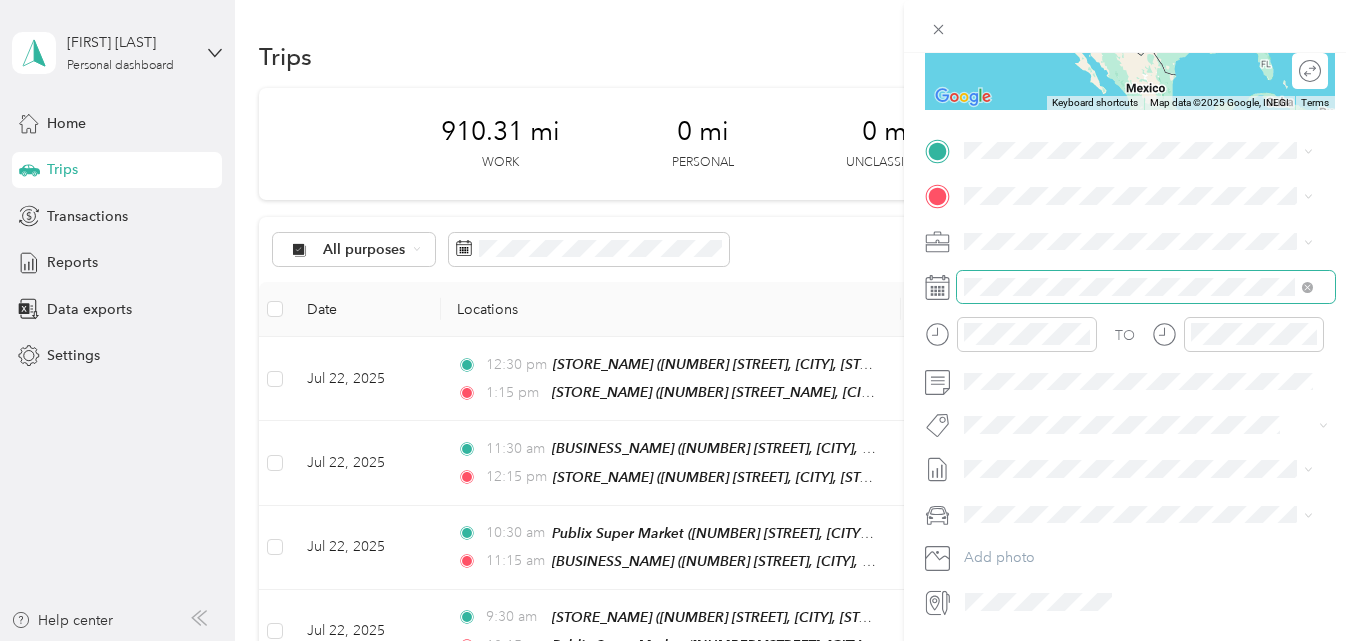 scroll, scrollTop: 309, scrollLeft: 0, axis: vertical 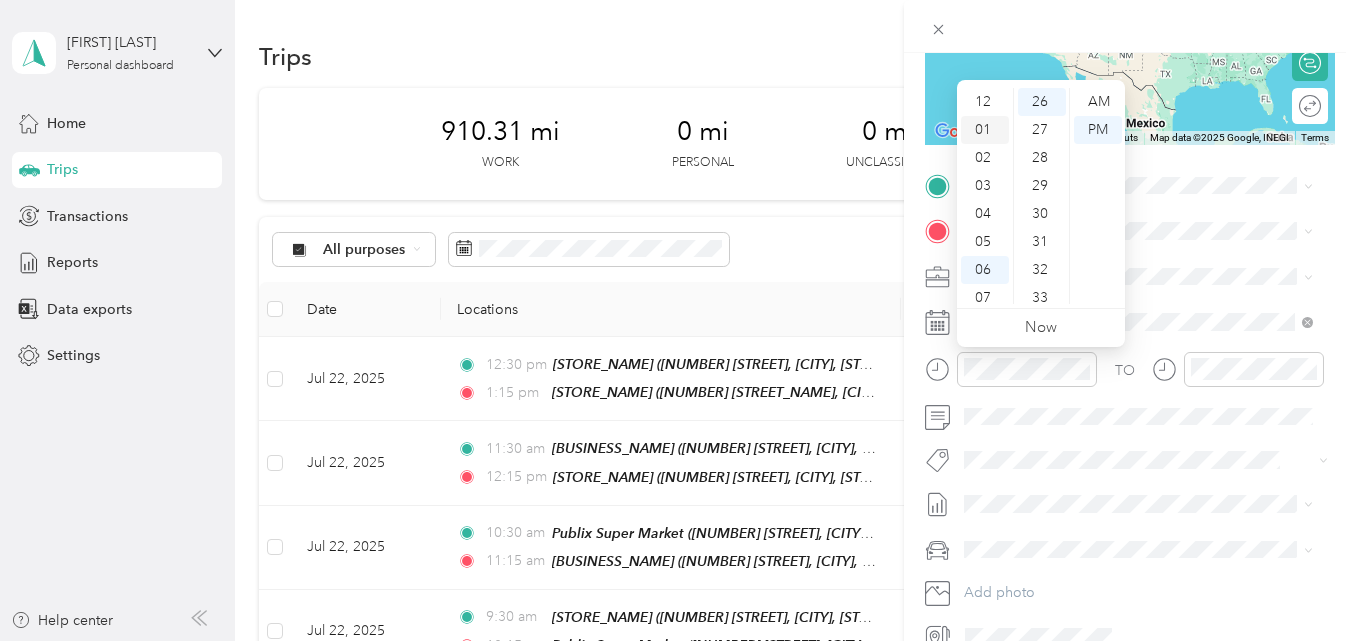 click on "01" at bounding box center [985, 130] 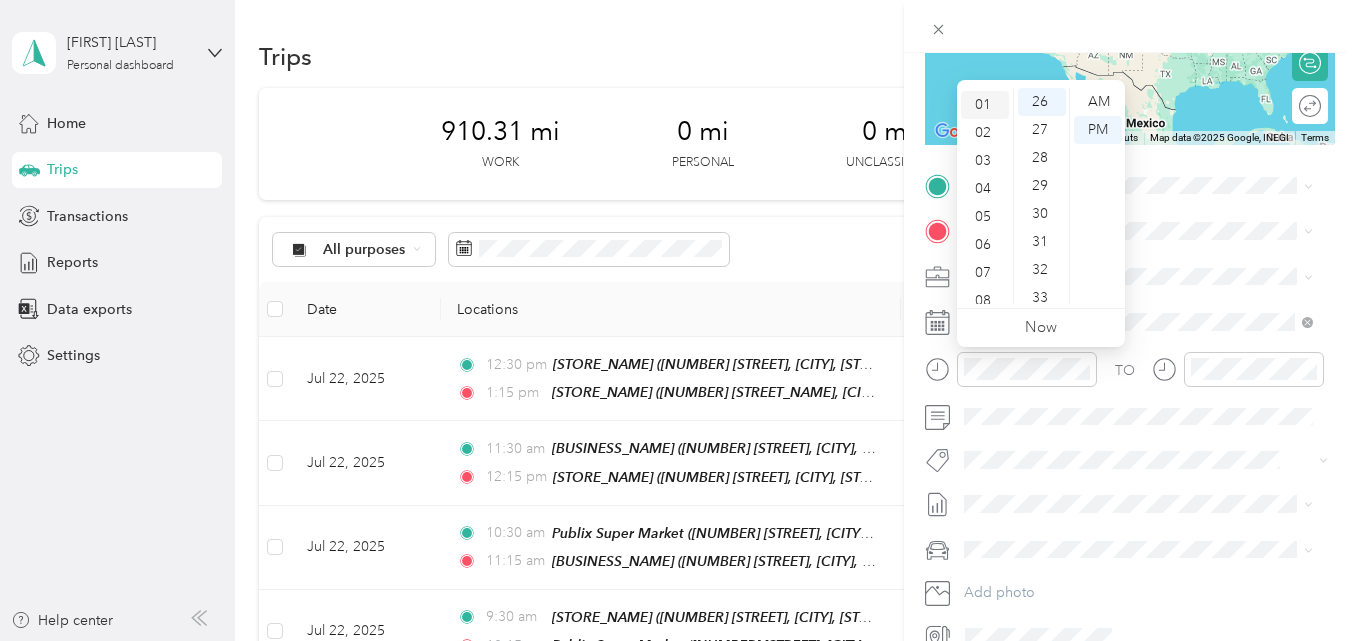 scroll, scrollTop: 28, scrollLeft: 0, axis: vertical 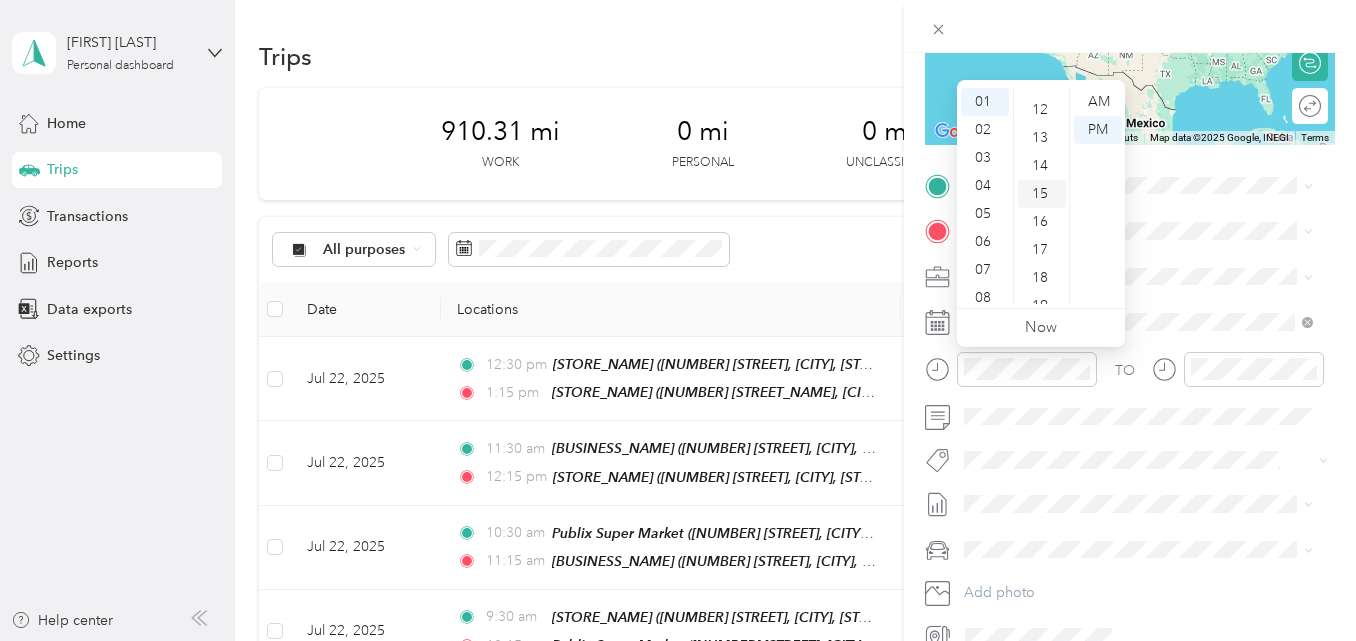 click on "15" at bounding box center [1042, 194] 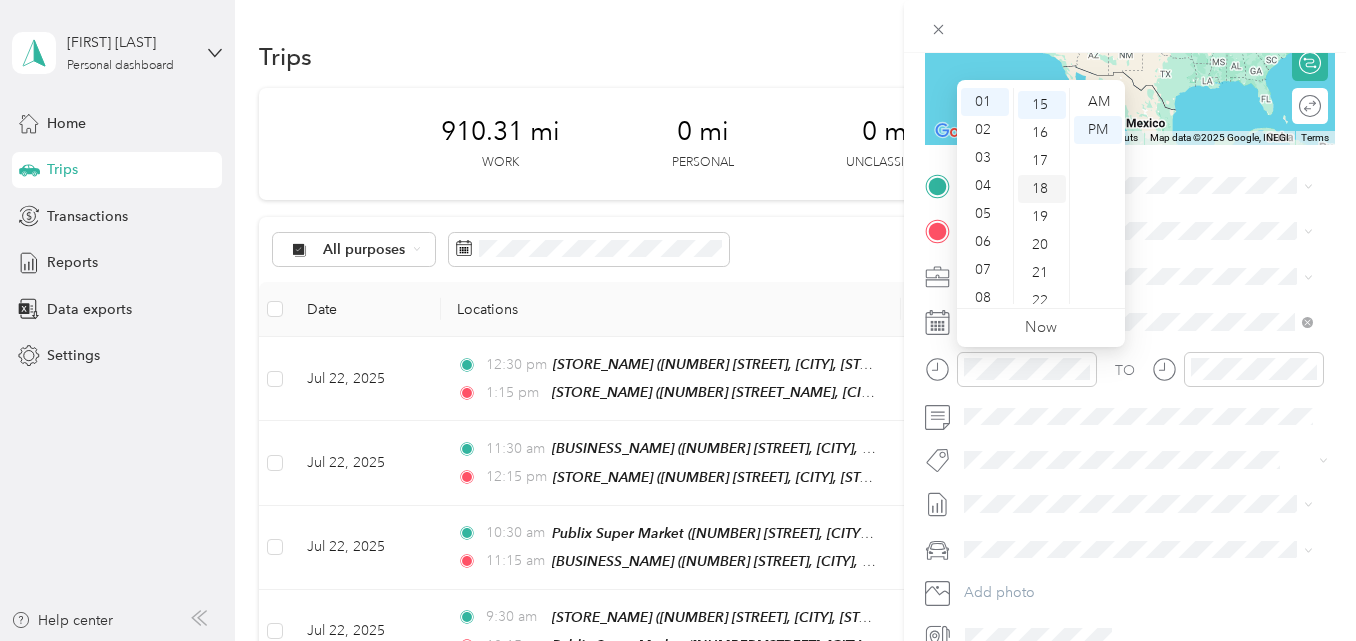 scroll, scrollTop: 420, scrollLeft: 0, axis: vertical 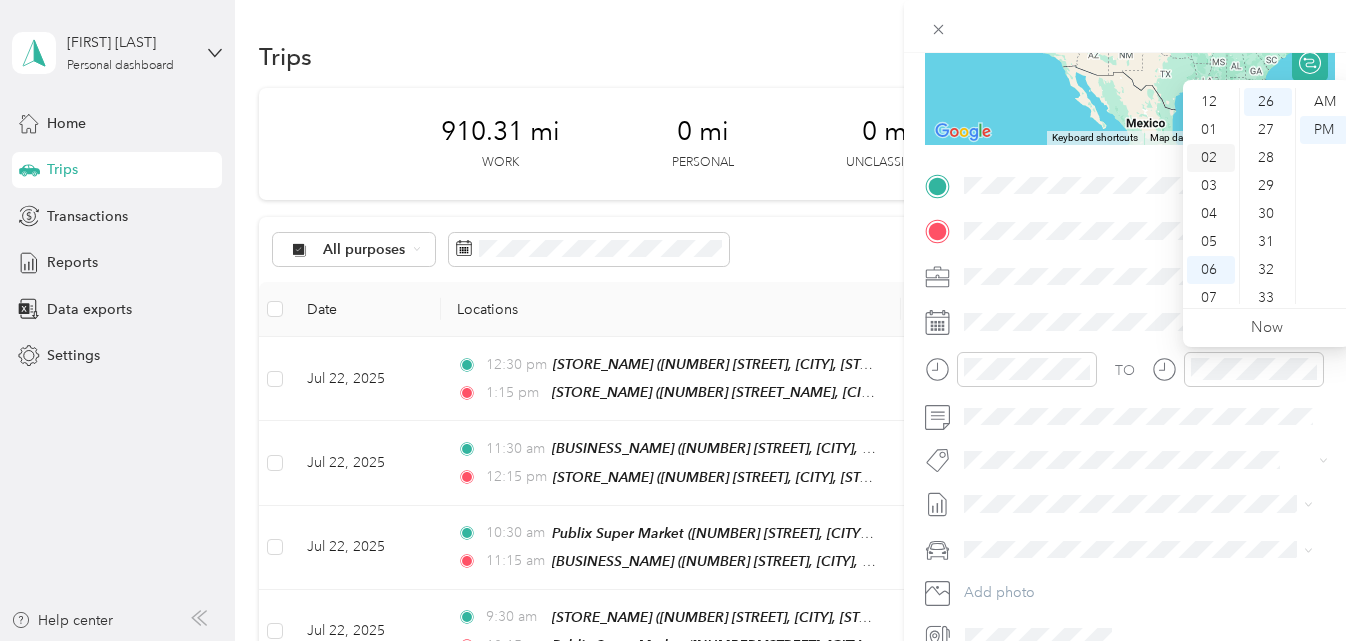 click on "02" at bounding box center (1211, 158) 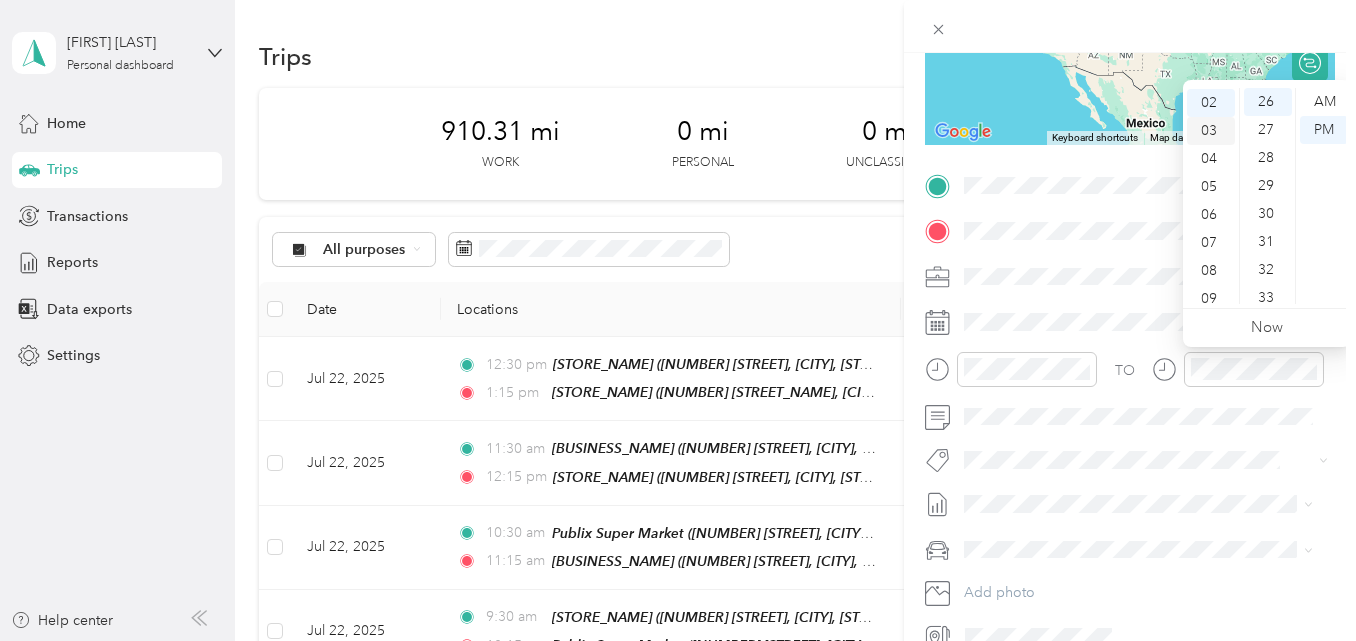 scroll, scrollTop: 56, scrollLeft: 0, axis: vertical 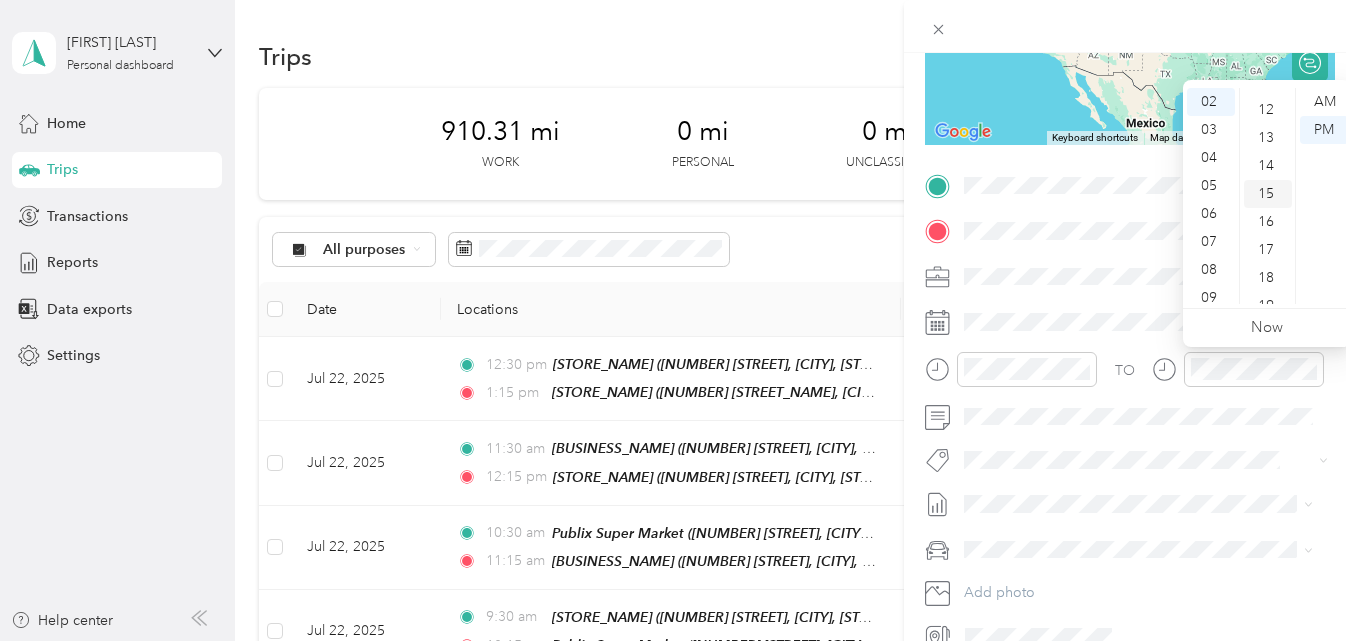 click on "15" at bounding box center (1268, 194) 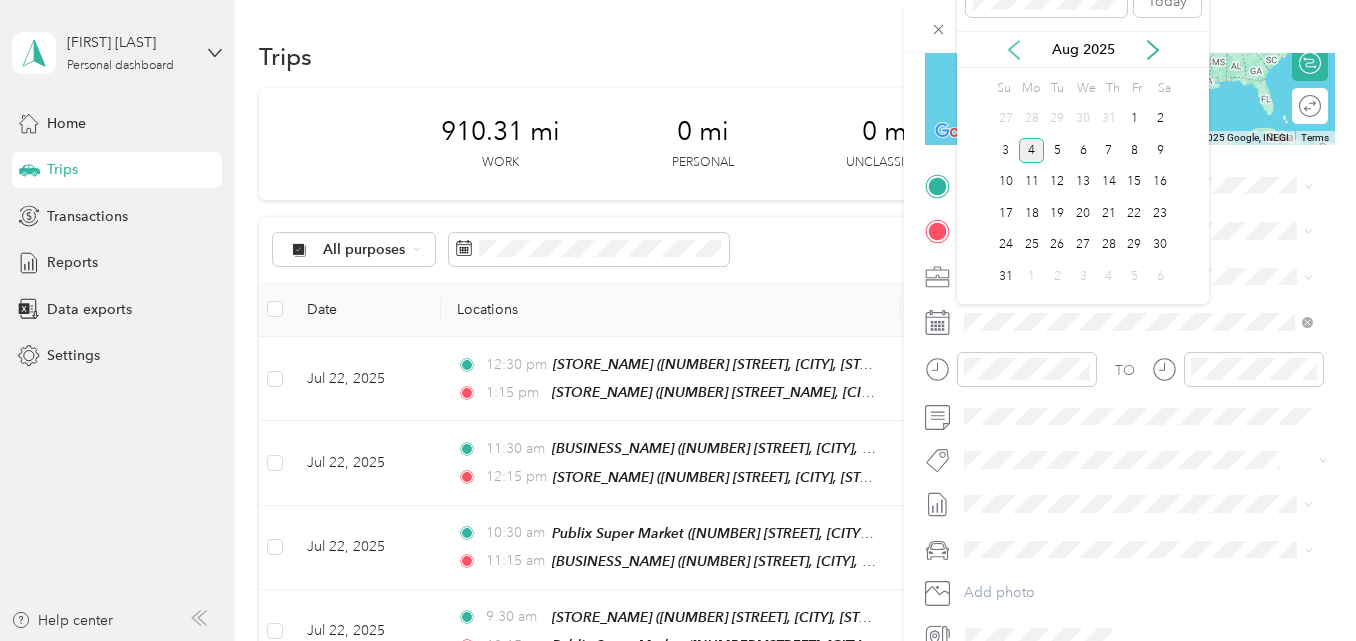 click 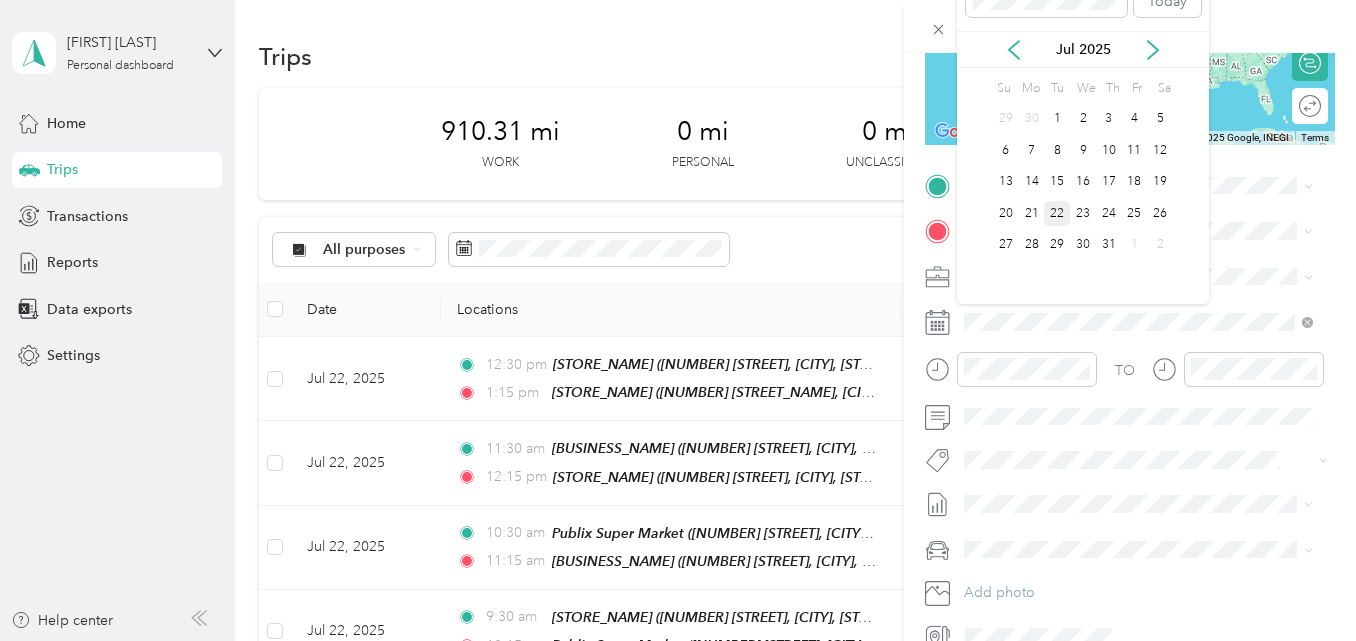 click on "22" at bounding box center (1057, 213) 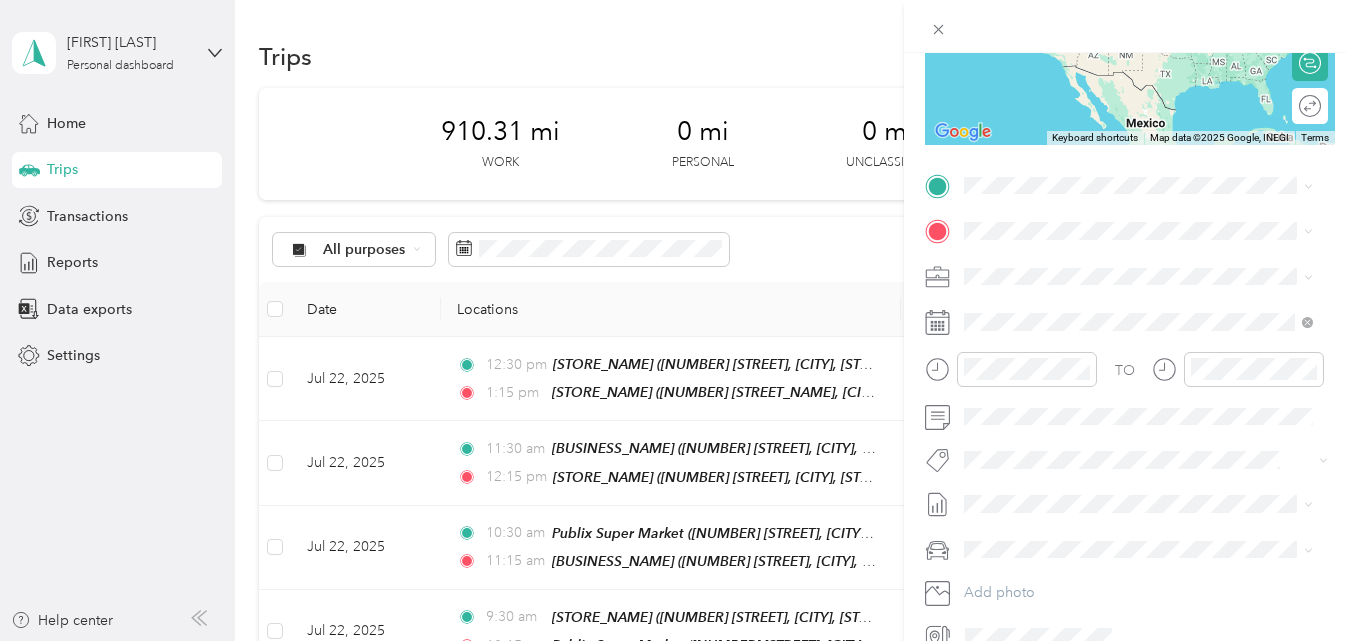 click on "TEAM Publix Super Market 8975 Race Track Rd, 336359724, Tampa, FL, USA" at bounding box center (1154, 285) 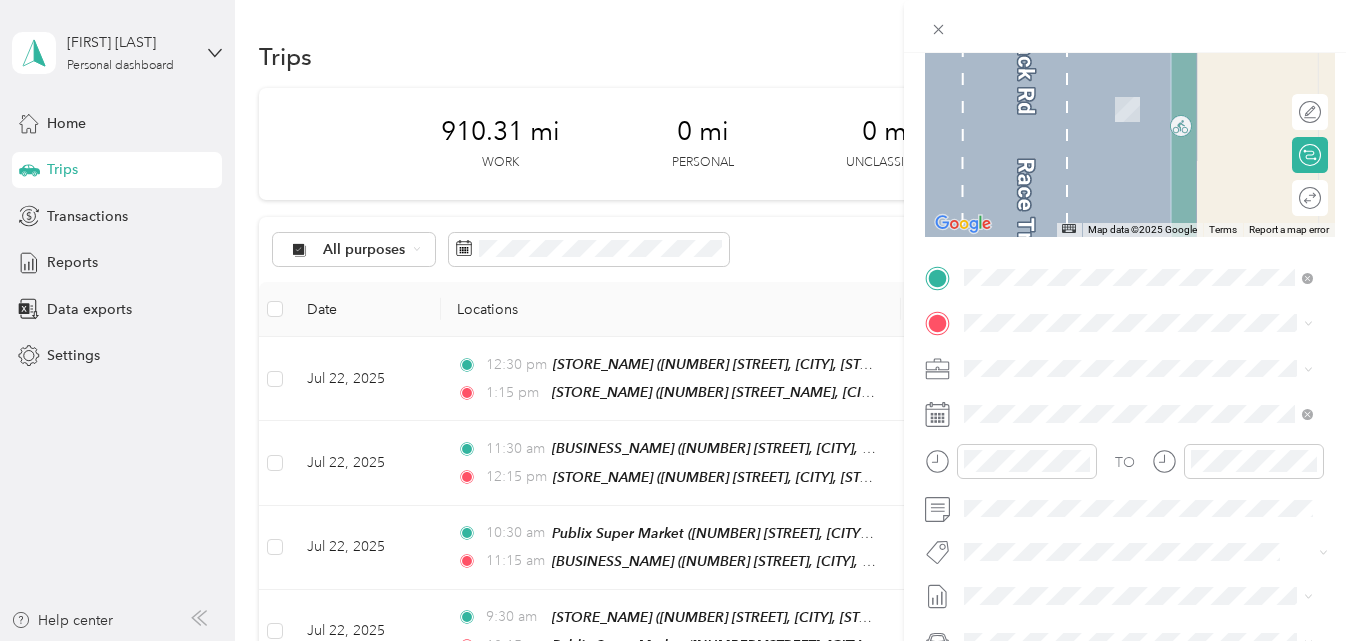 scroll, scrollTop: 0, scrollLeft: 0, axis: both 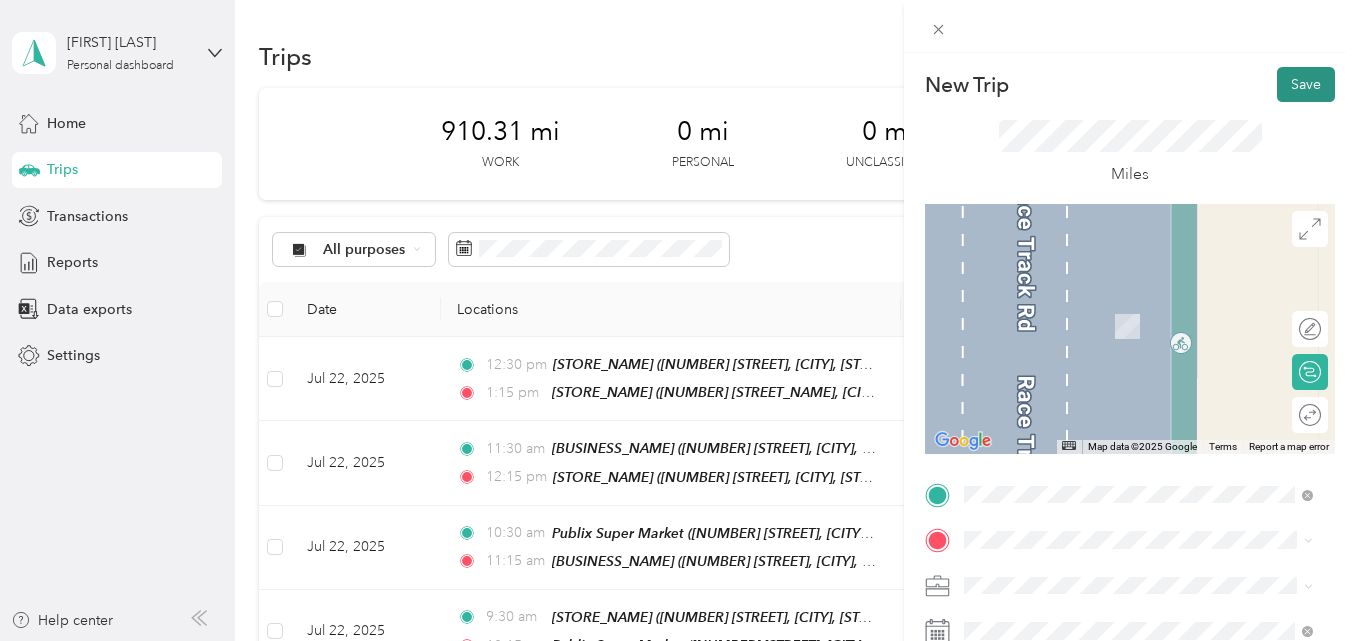 click on "Save" at bounding box center (1306, 84) 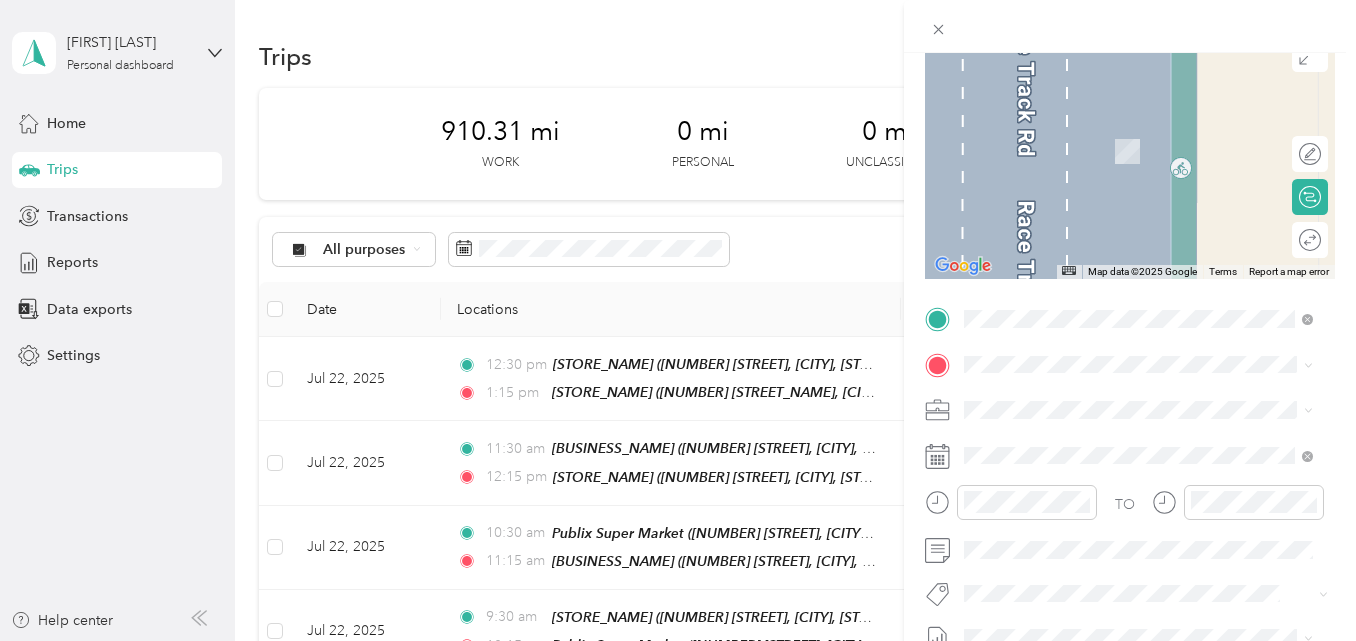 scroll, scrollTop: 300, scrollLeft: 0, axis: vertical 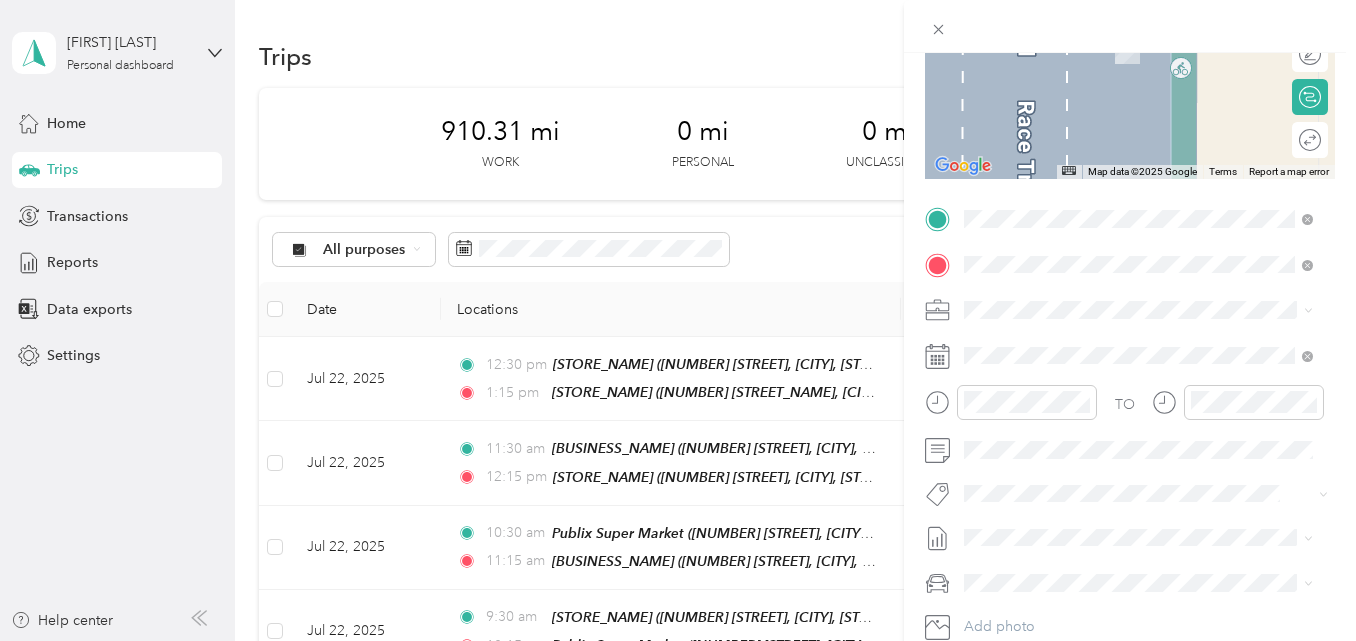 click on "TEAM Publix Super Market 8975 Race Track Rd, 336359724, Tampa, FL, USA" at bounding box center [1154, 370] 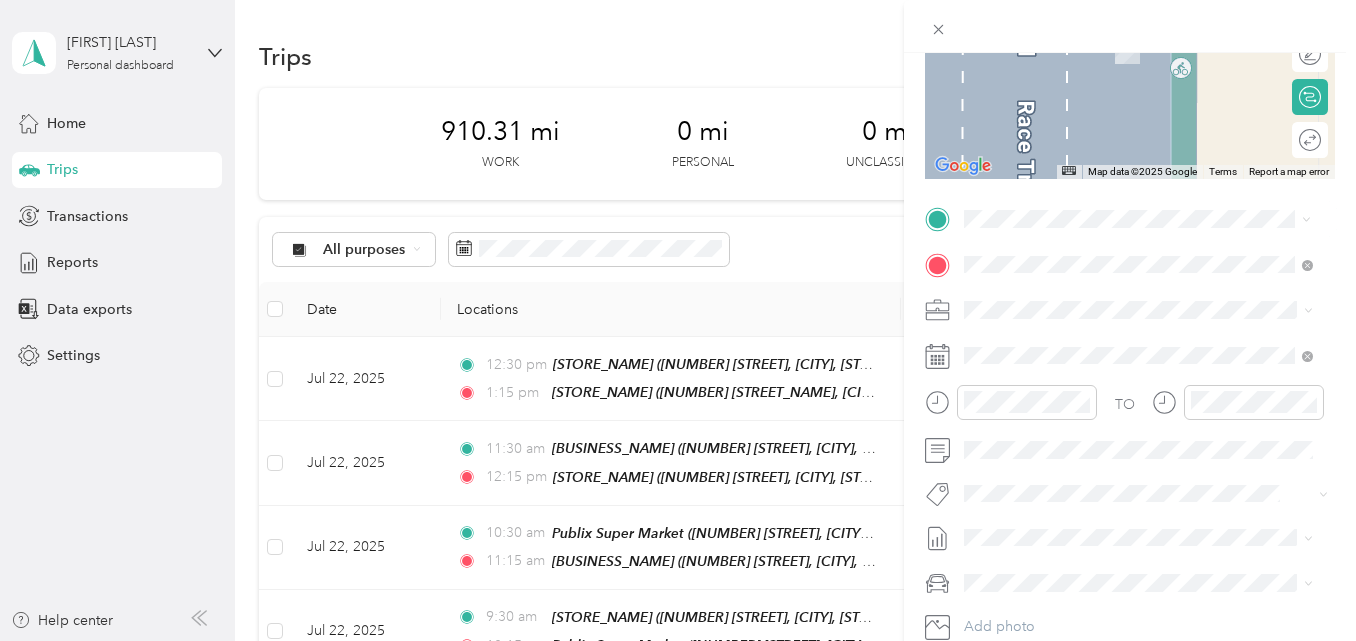 click on "5371 Ehrlich Rd, 336255508, Tampa, FL, USA" at bounding box center [1148, 338] 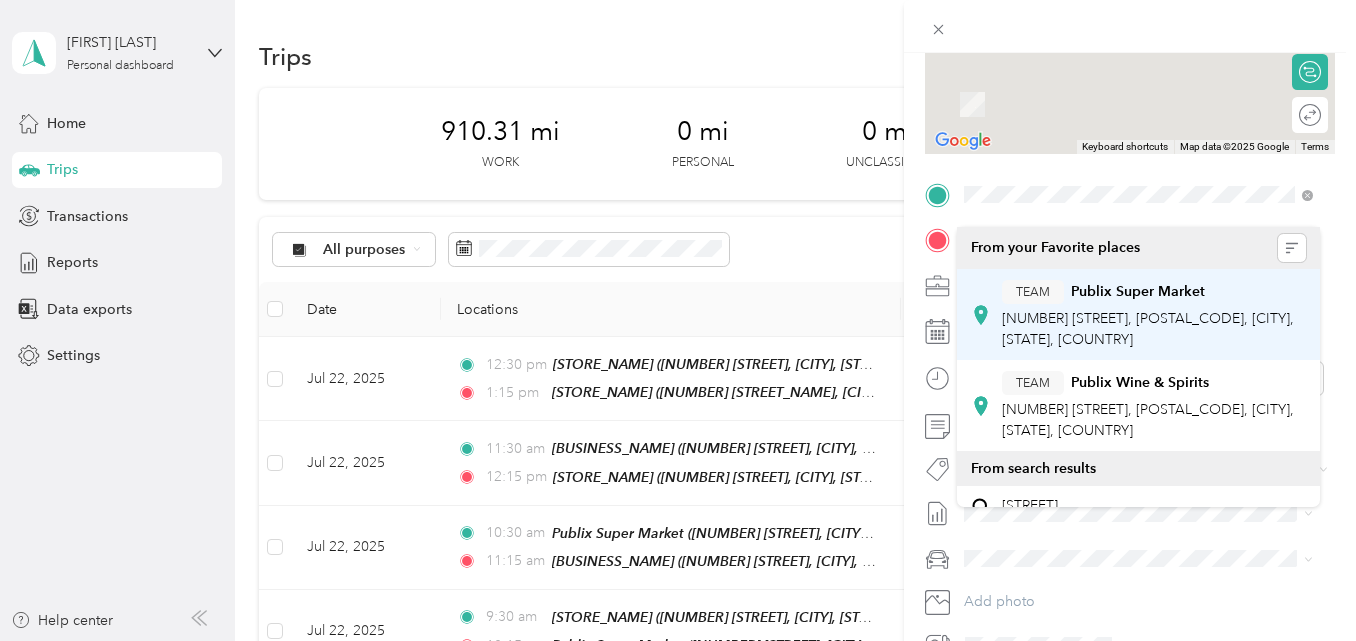 scroll, scrollTop: 275, scrollLeft: 0, axis: vertical 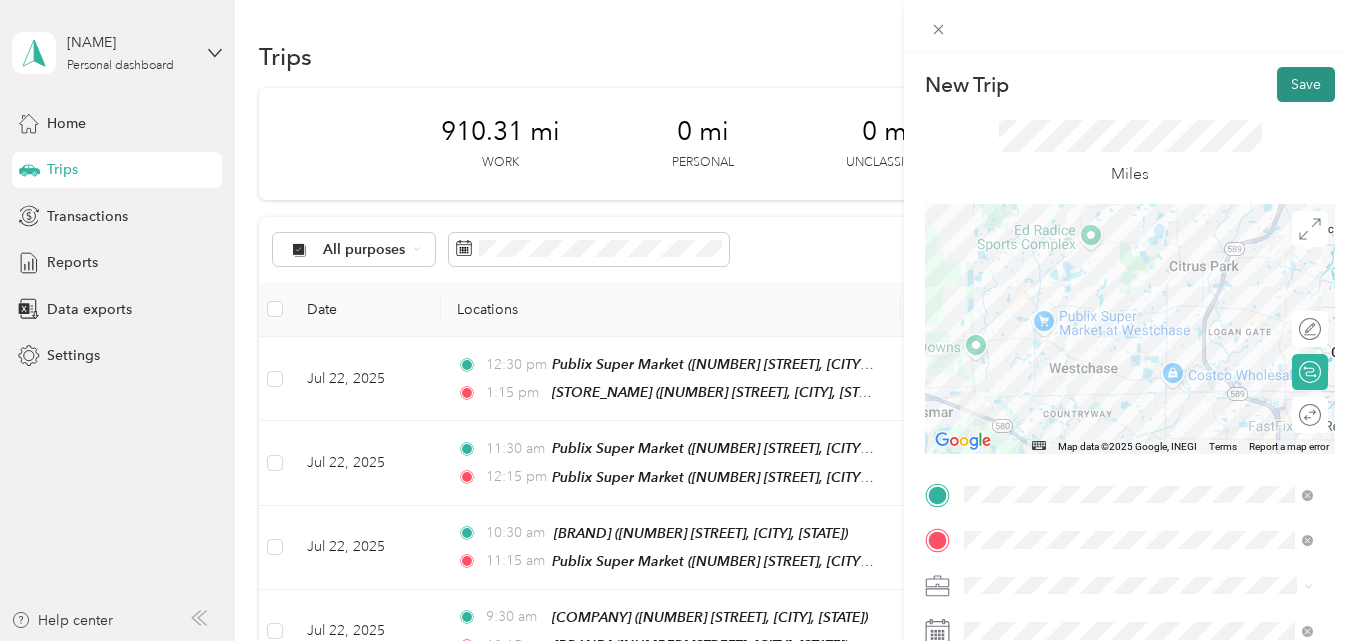 click on "Save" at bounding box center [1306, 84] 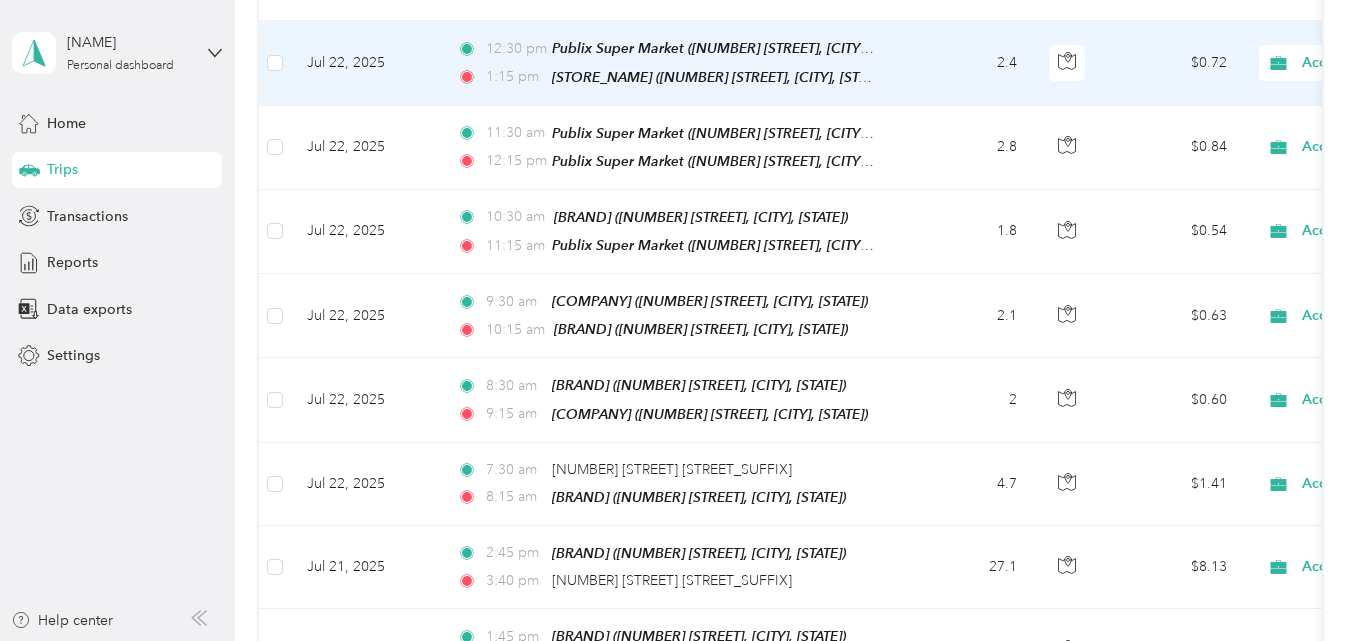 scroll, scrollTop: 300, scrollLeft: 0, axis: vertical 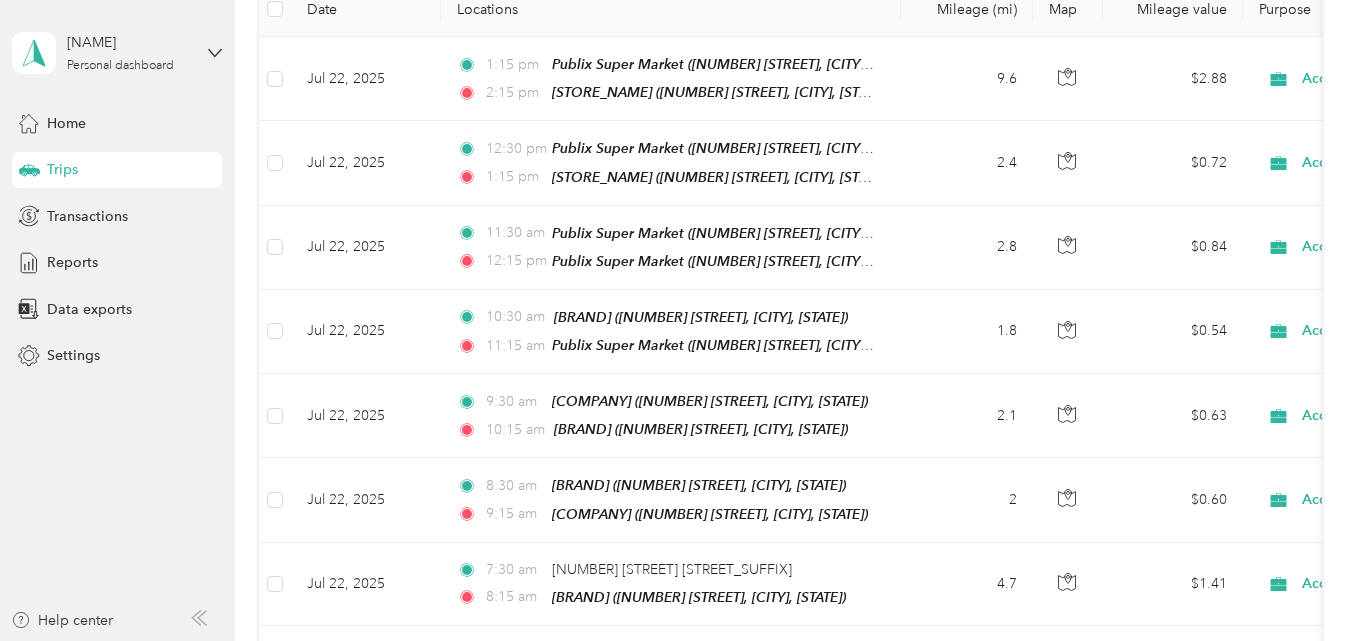 click on "Trips New trip 910.31   mi Work 0   mi Personal 0   mi Unclassified $273.09 Value All purposes Filters Date Locations Mileage (mi) Map Mileage value Purpose Track Method Report                     Jul 22, 2025 1:15 pm Publix Super Market (5371 Ehrlich Rd, Tampa, FL) 2:15 pm Publix Super Market (8975 Race Track Rd, Tampa, FL) 9.6 $2.88 Acosta Manual Jul 16 - 31, 2025 Jul 22, 2025 12:30 pm Publix Super Market (5371 Ehrlich Rd, Tampa, FL) 1:15 pm Publix Super Market (7835 Gunn Hwy, Tampa, FL) 2.4 $0.72 Acosta Manual Jul 16 - 31, 2025 Jul 22, 2025 11:30 am Publix Super Market (15151 N Dale Mabry Hwy, Tampa, FL) 12:15 pm Publix Super Market (5371 Ehrlich Rd, Tampa, FL) 2.8 $0.84 Acosta Manual Jul 16 - 31, 2025 Jul 22, 2025 10:30 am Publix Super Market (13178 N Dale Mabry Hwy, Tampa, FL) 11:15 am Publix Super Market (15151 N Dale Mabry Hwy, Tampa, FL) 1.8 $0.54 Acosta Manual Jul 16 - 31, 2025 Jul 22, 2025 9:30 am Publix Super Market (10015 N Dale Mabry Hwy, Tampa, FL) 10:15 am 2.1 $0.63 Acosta Manual 2 5" at bounding box center [790, 2092] 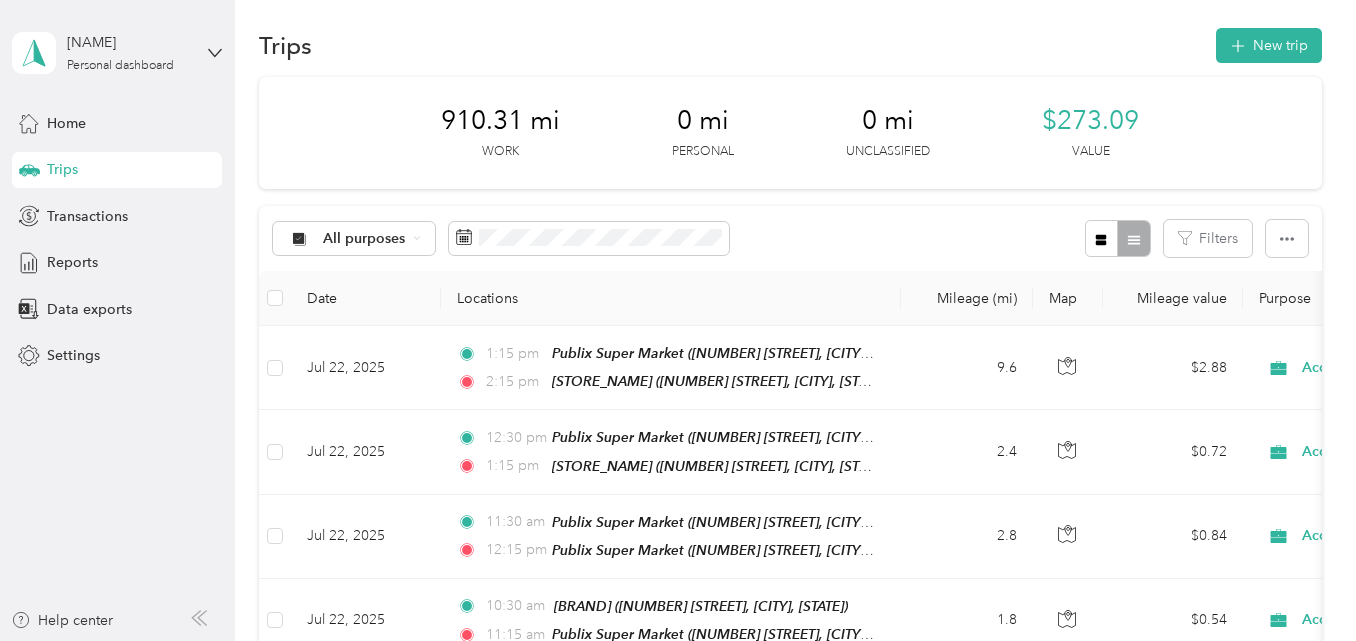 scroll, scrollTop: 0, scrollLeft: 0, axis: both 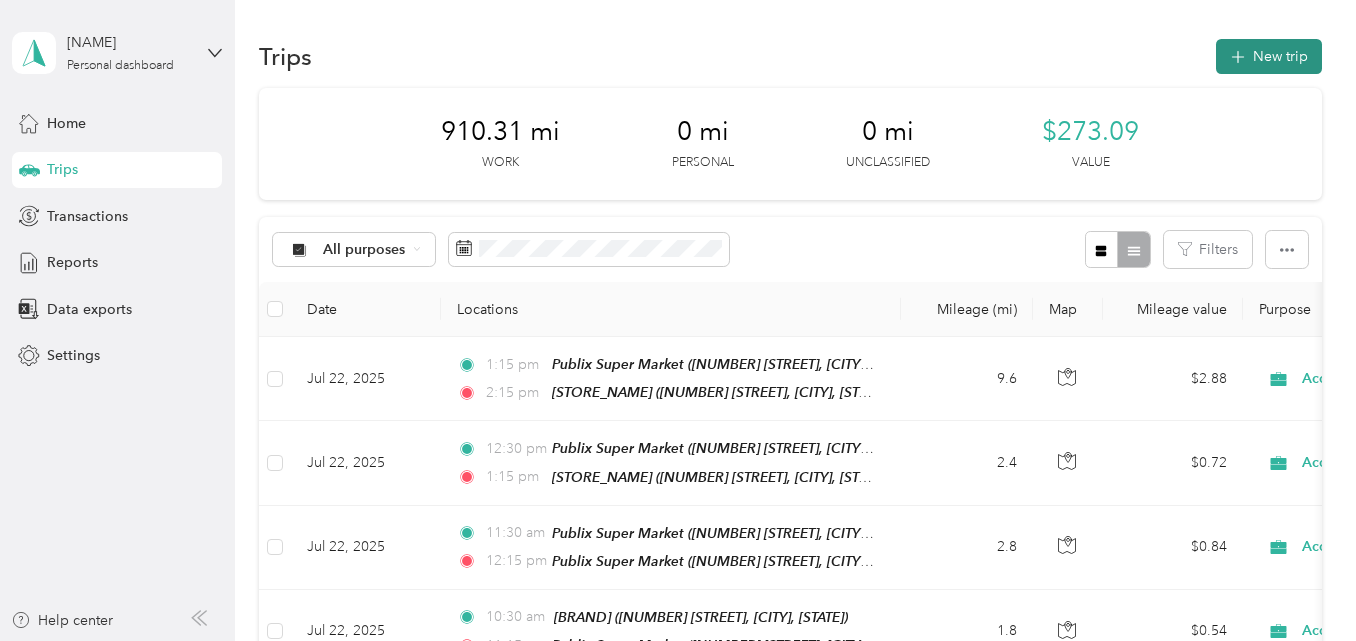 click on "New trip" at bounding box center (1269, 56) 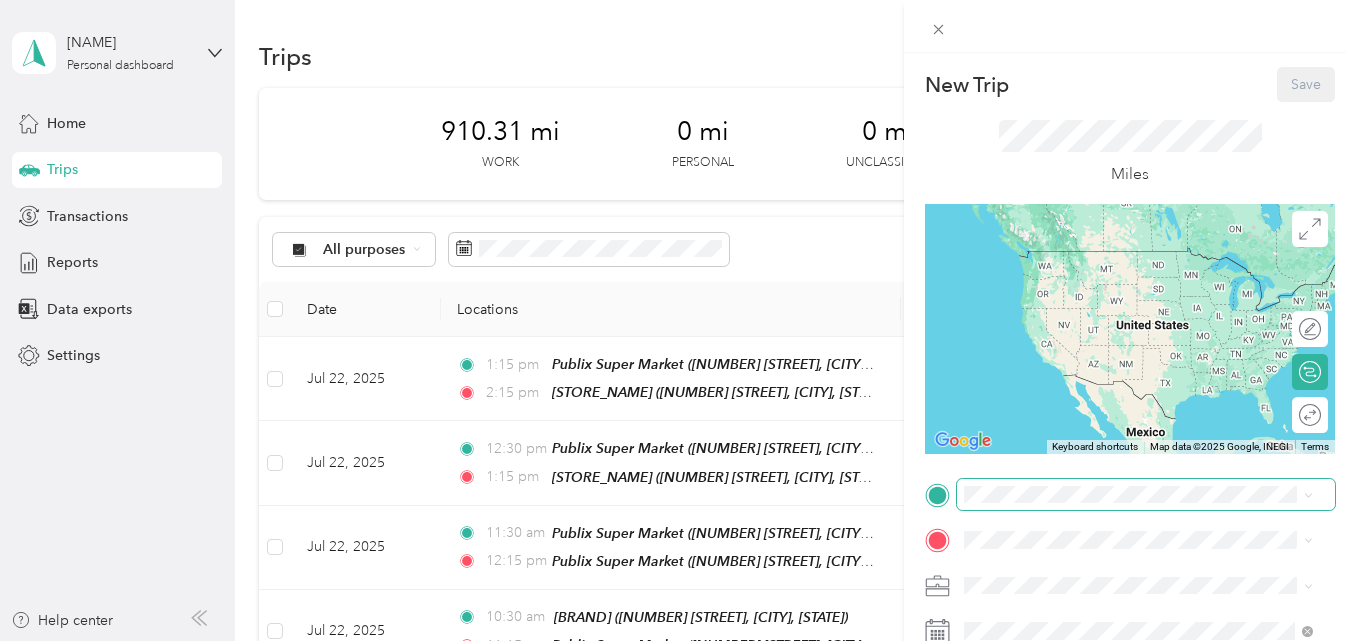 click at bounding box center [1146, 495] 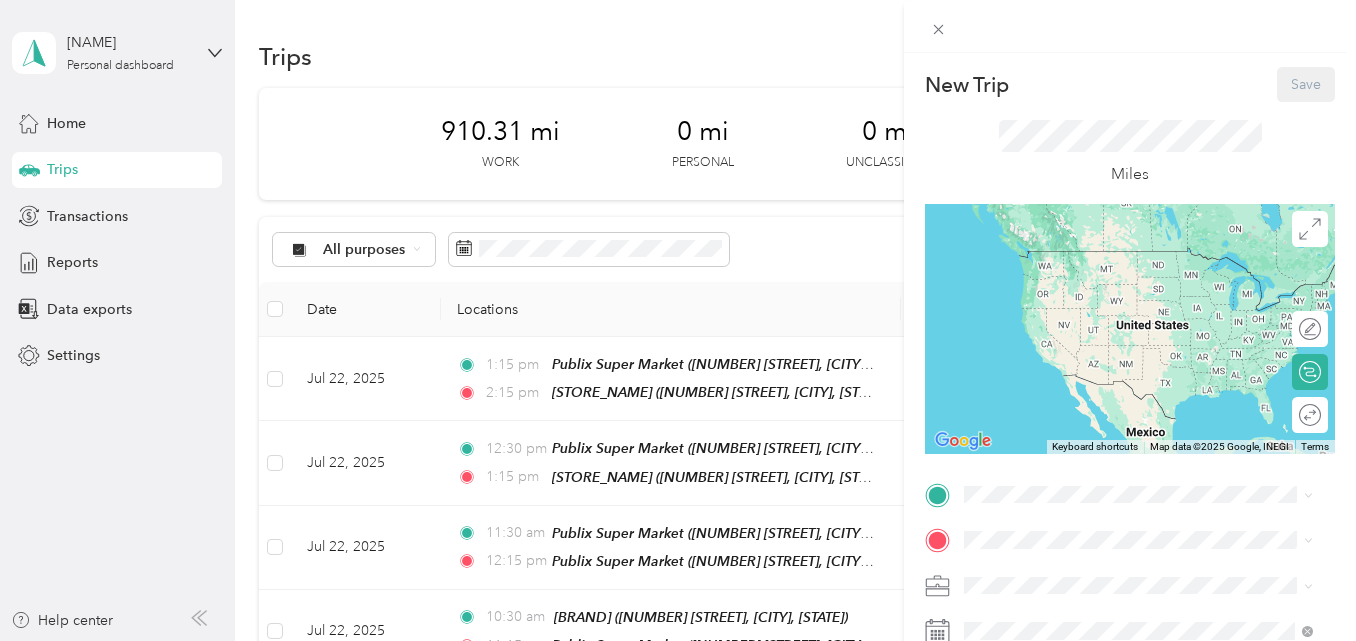 click on "New Trip Save This trip cannot be edited because it is either under review, approved, or paid. Contact your Team Manager to edit it. Miles ← Move left → Move right ↑ Move up ↓ Move down + Zoom in - Zoom out Home Jump left by 75% End Jump right by 75% Page Up Jump up by 75% Page Down Jump down by 75% Keyboard shortcuts Map Data Map data ©2025 Google, INEGI Map data ©2025 Google, INEGI 1000 km  Click to toggle between metric and imperial units Terms Report a map error Edit route Calculate route Round trip TO Add photo" at bounding box center (1130, 514) 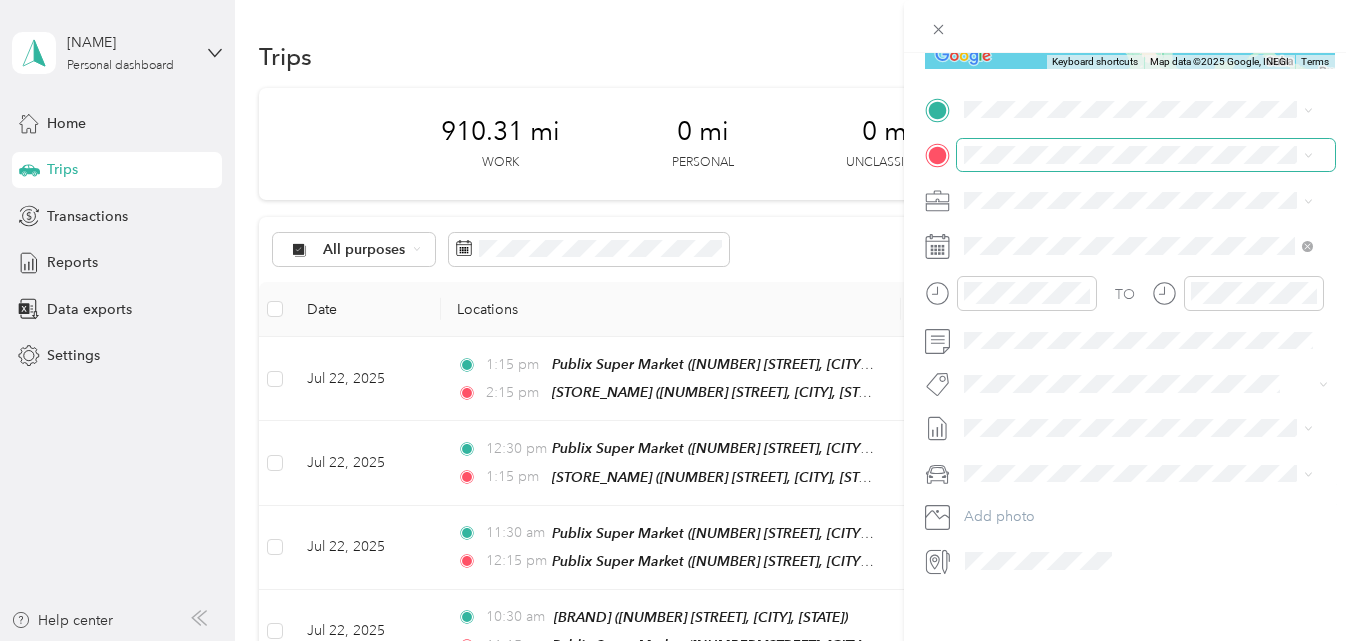 scroll, scrollTop: 400, scrollLeft: 0, axis: vertical 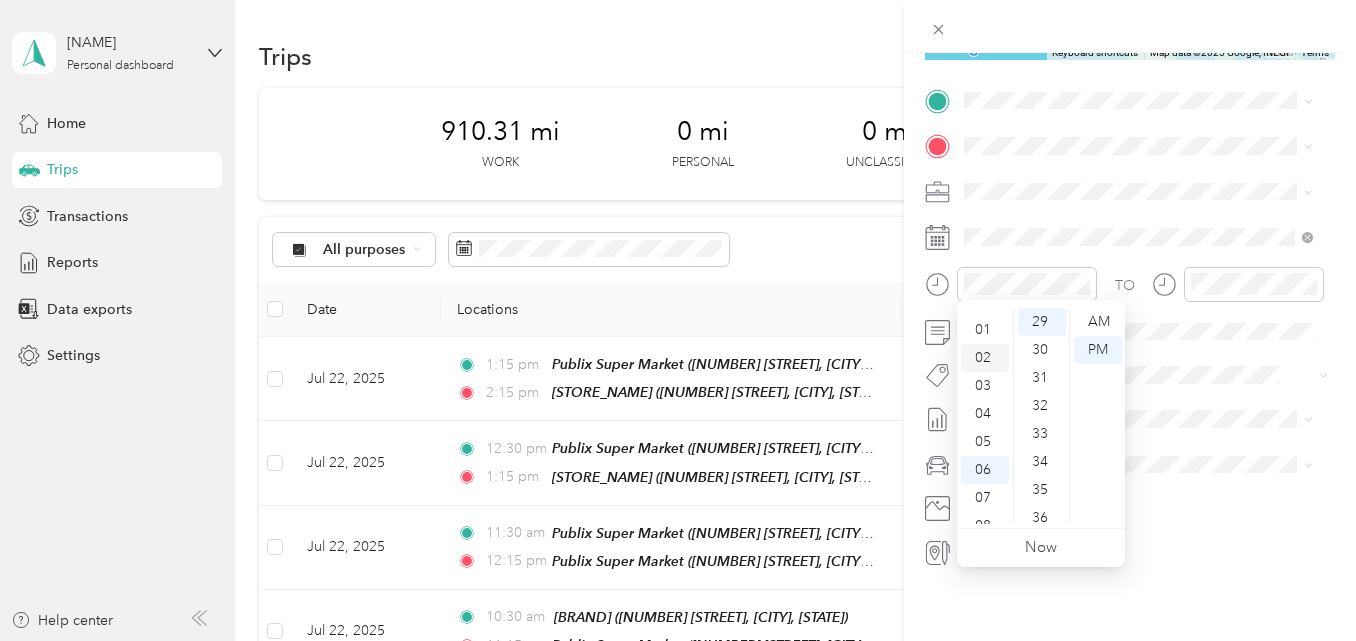 click on "02" at bounding box center (985, 358) 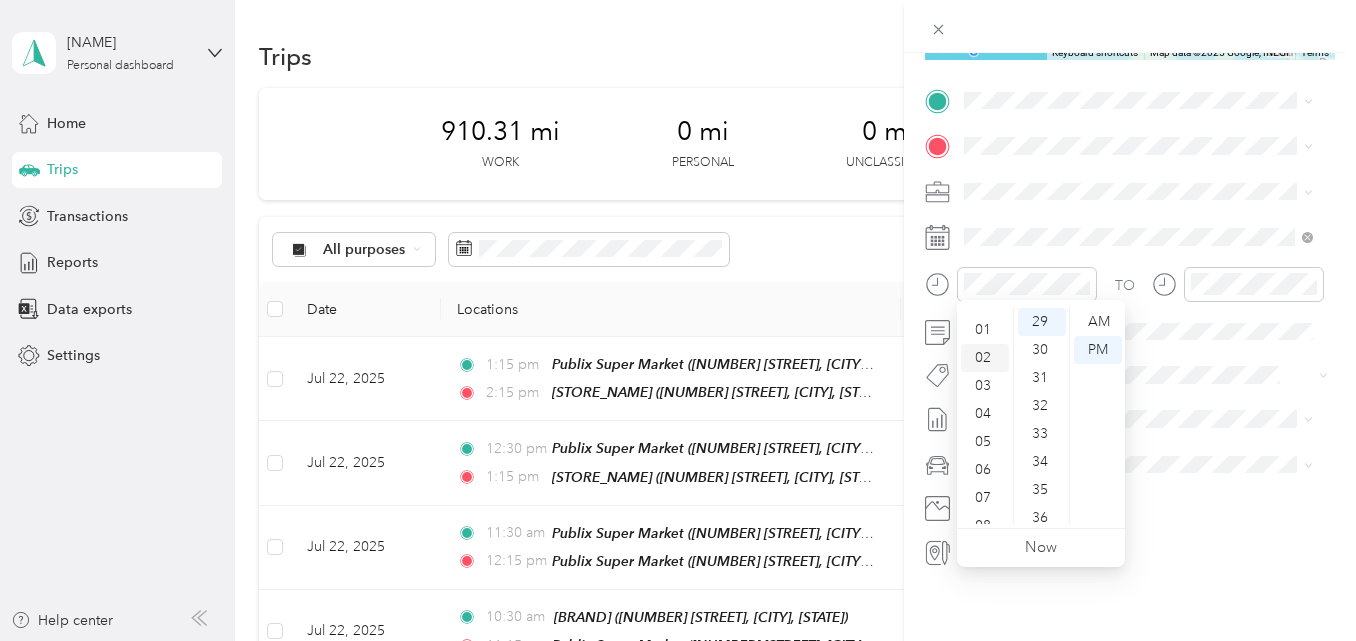 scroll, scrollTop: 56, scrollLeft: 0, axis: vertical 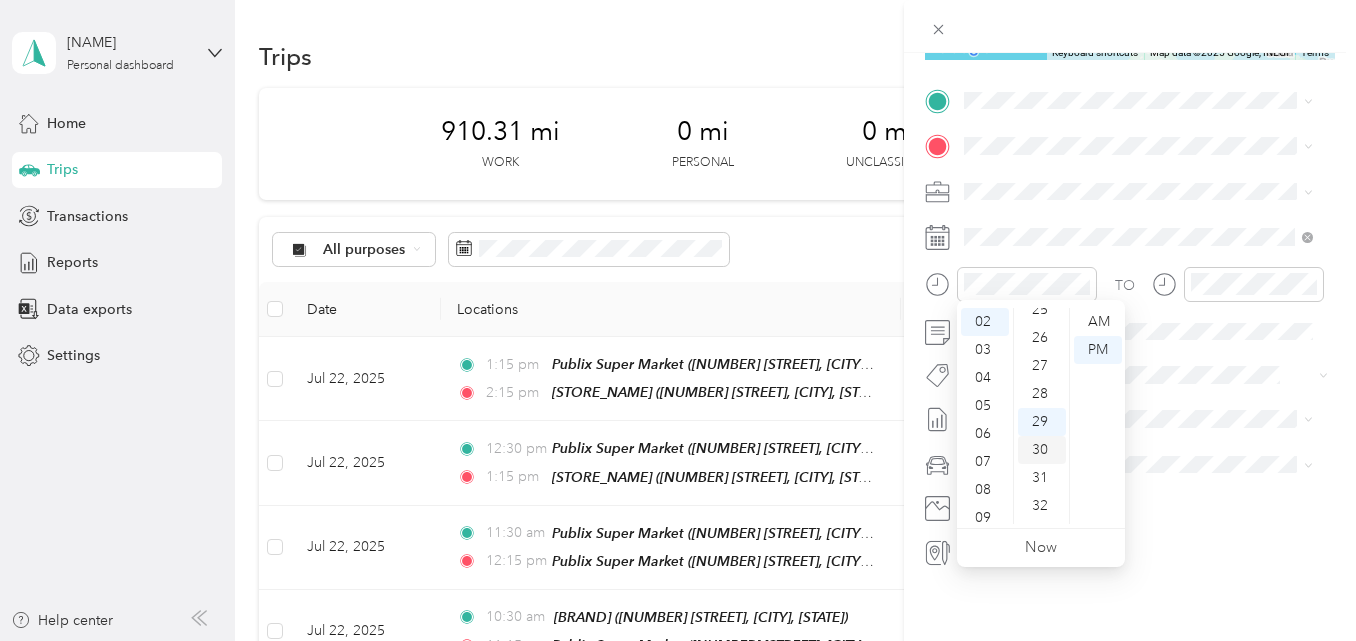 click on "30" at bounding box center [1042, 450] 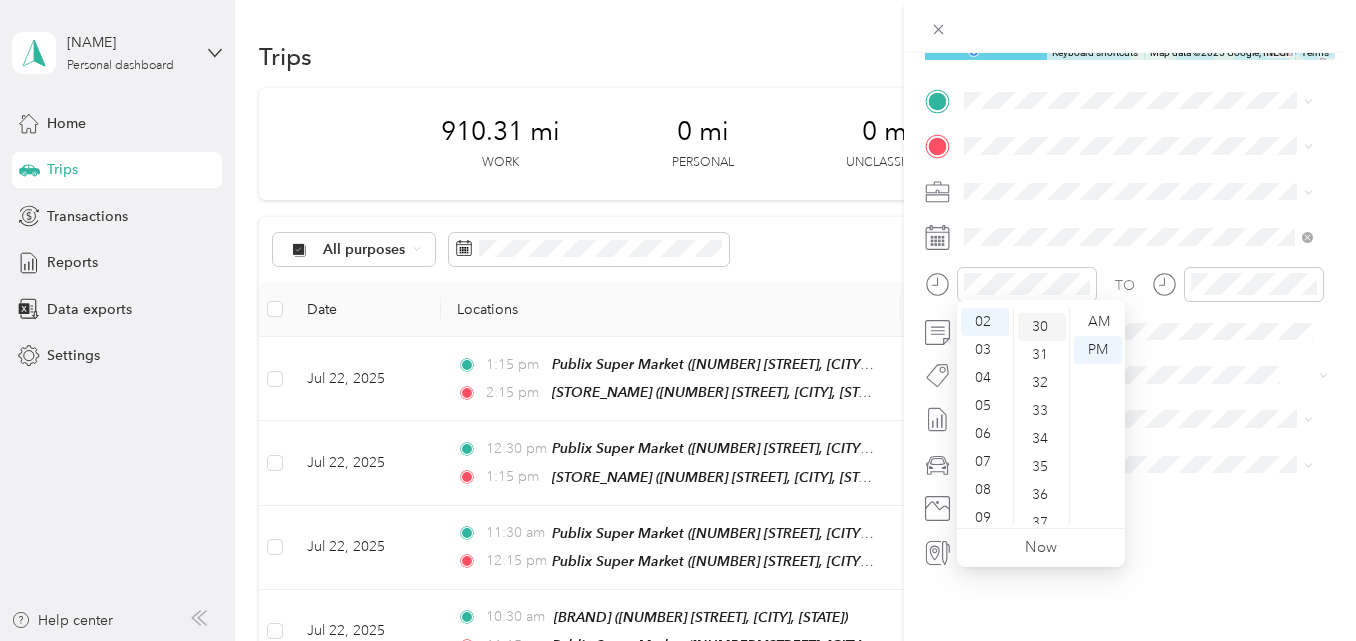 scroll, scrollTop: 840, scrollLeft: 0, axis: vertical 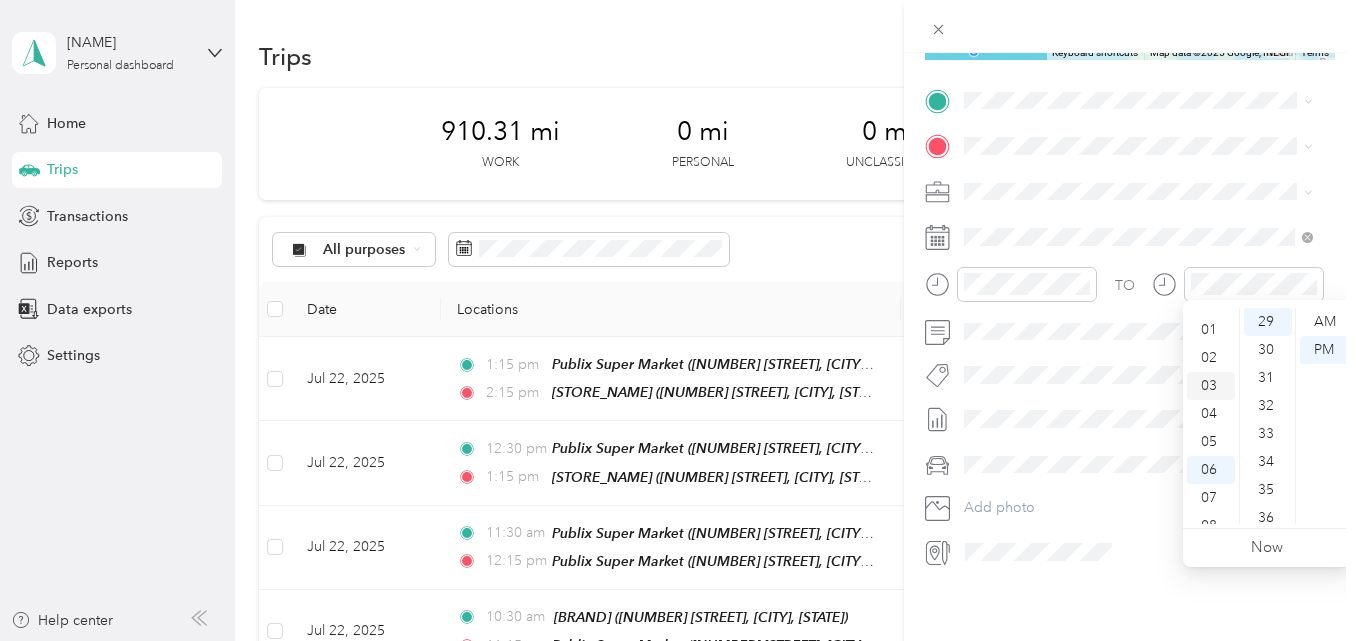 click on "03" at bounding box center (1211, 386) 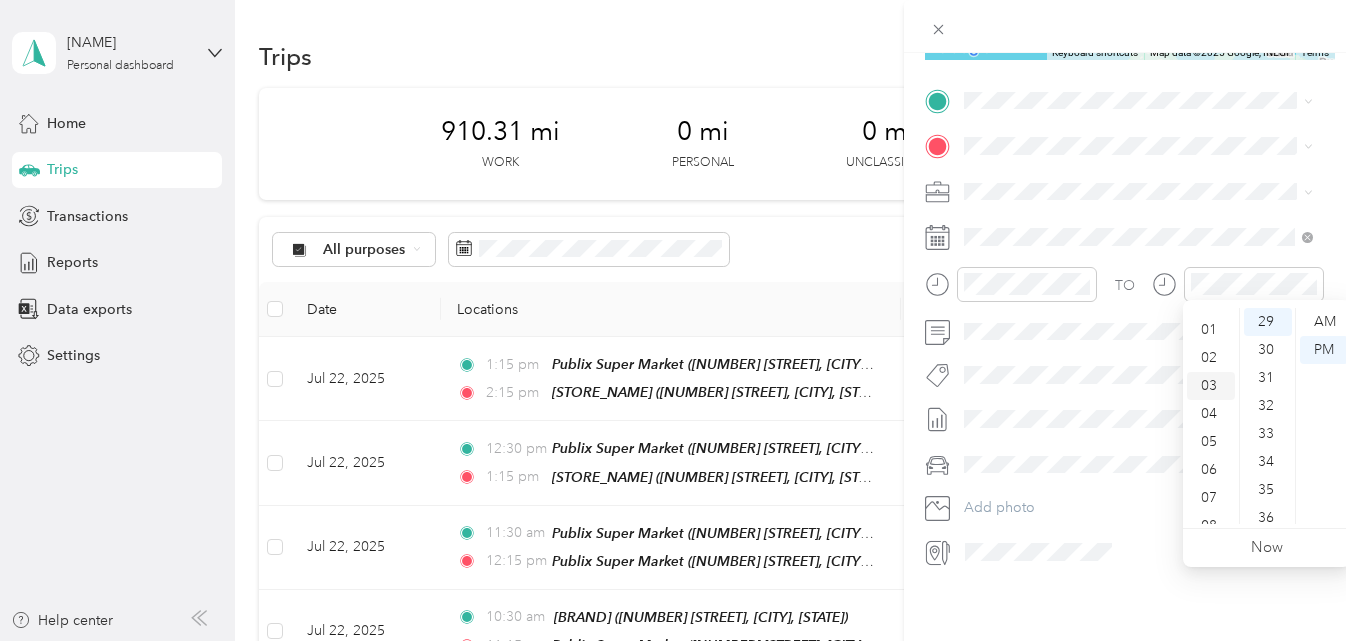 scroll, scrollTop: 84, scrollLeft: 0, axis: vertical 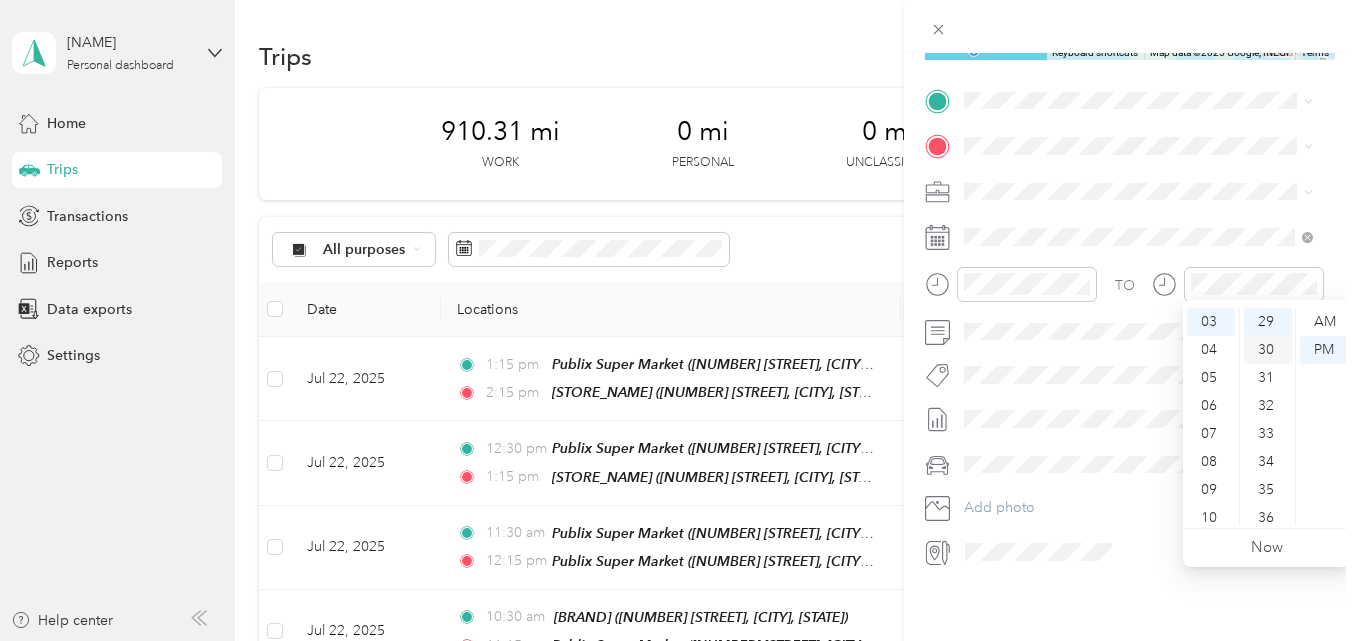 click on "30" at bounding box center (1268, 350) 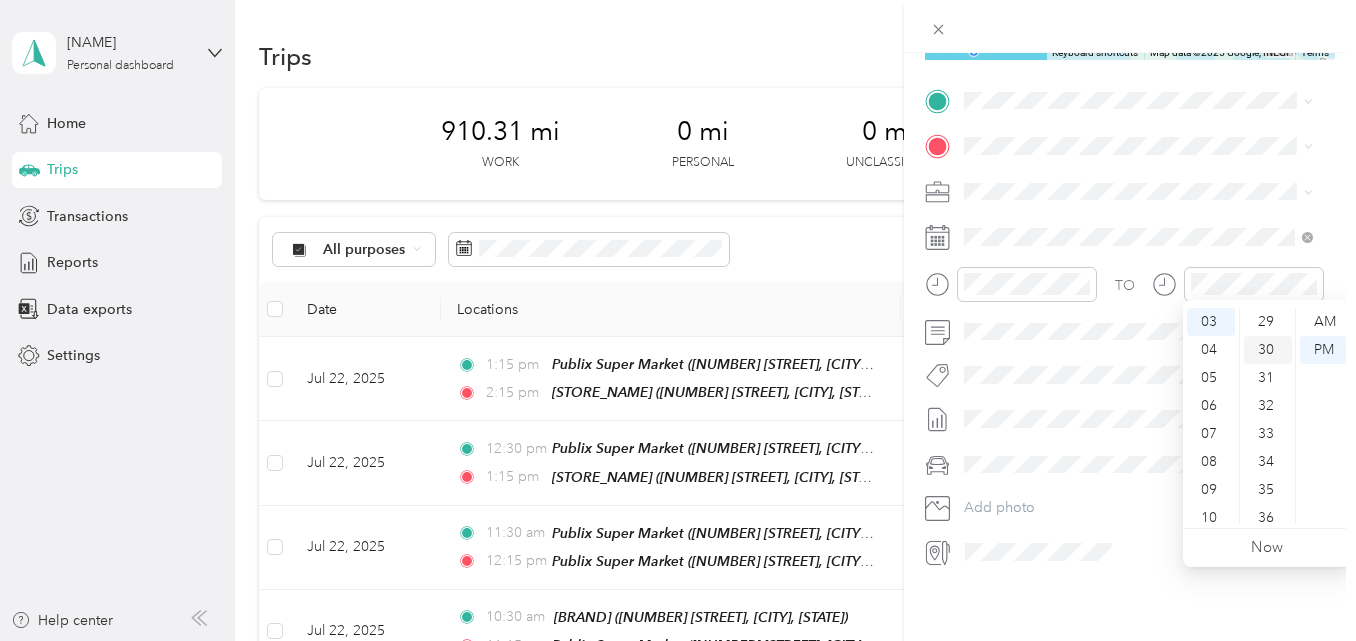 scroll, scrollTop: 840, scrollLeft: 0, axis: vertical 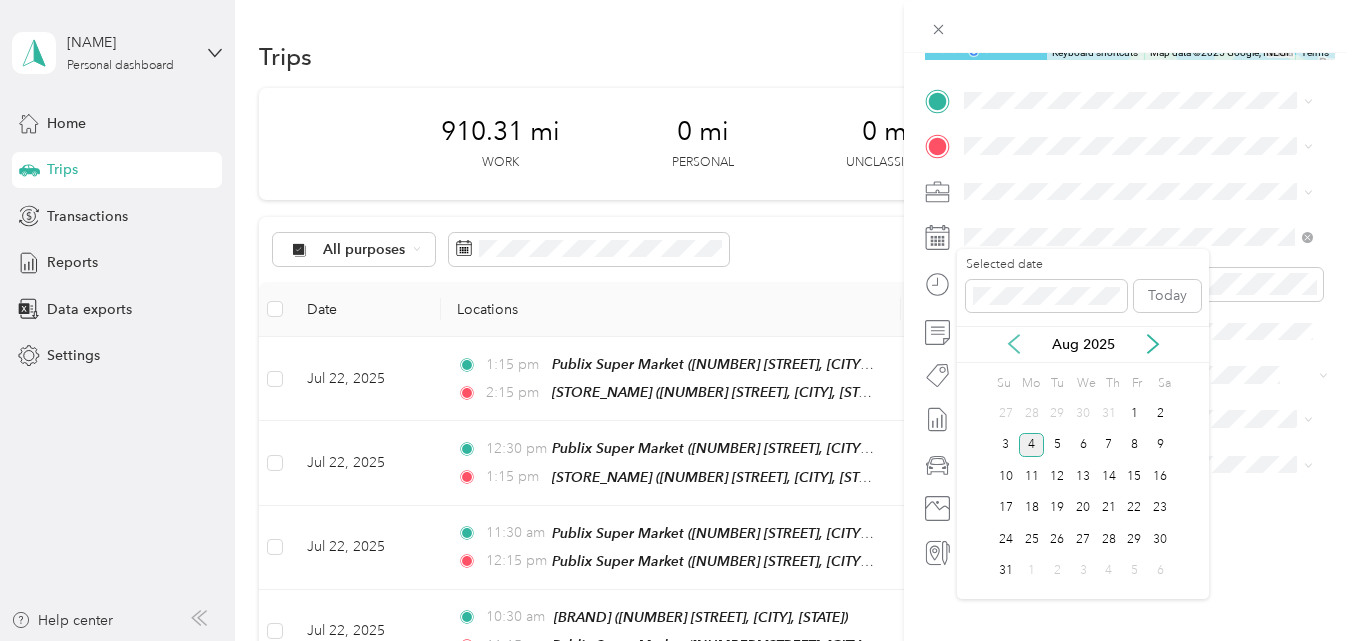 click 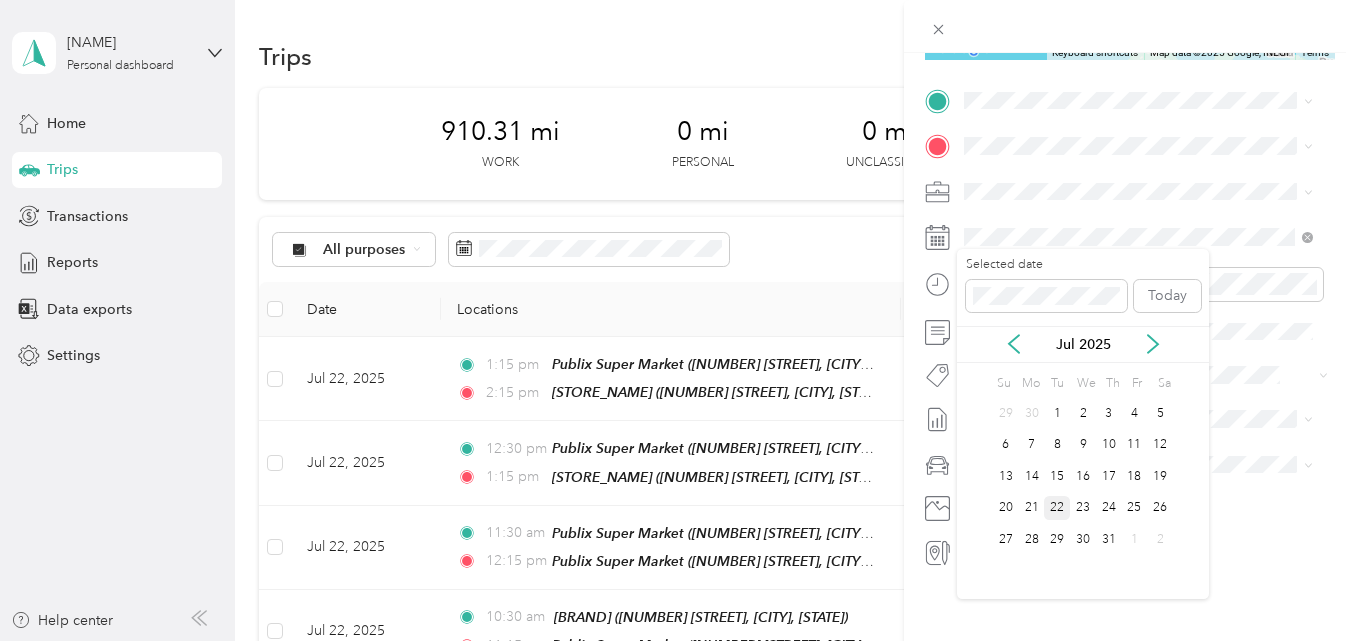 click on "22" at bounding box center [1057, 508] 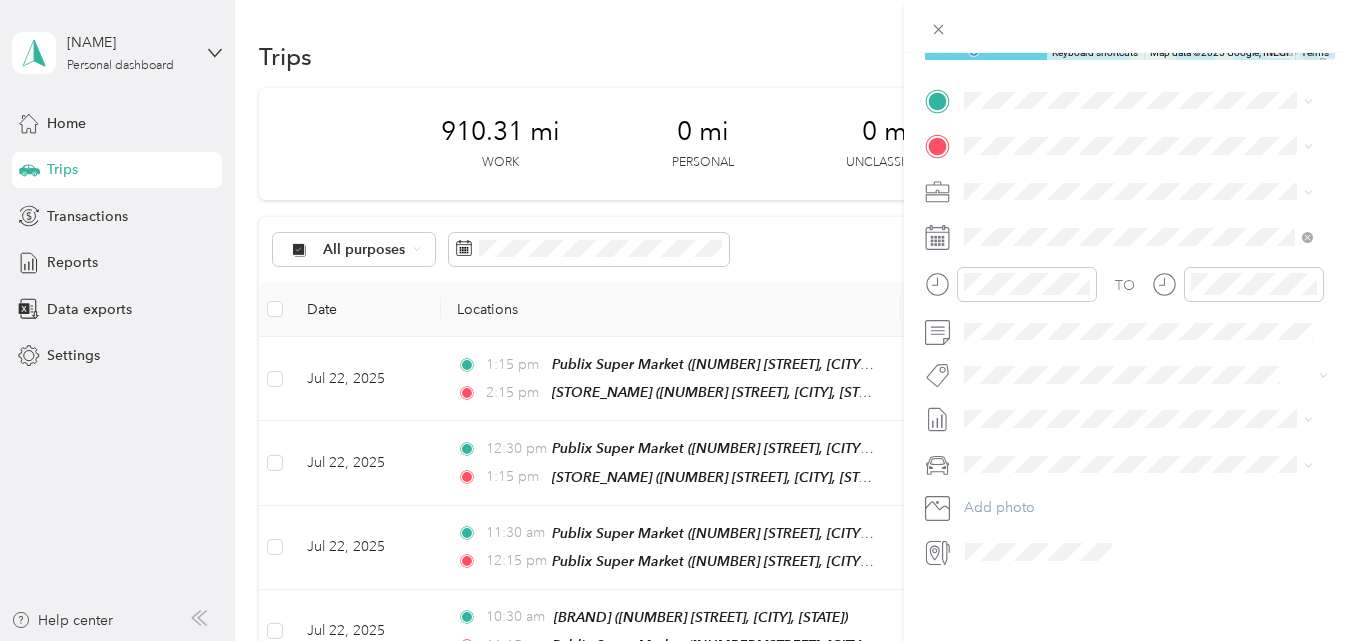 click on "8975 Race Track Rd, 336359724, Tampa, FL, USA" at bounding box center [1148, 204] 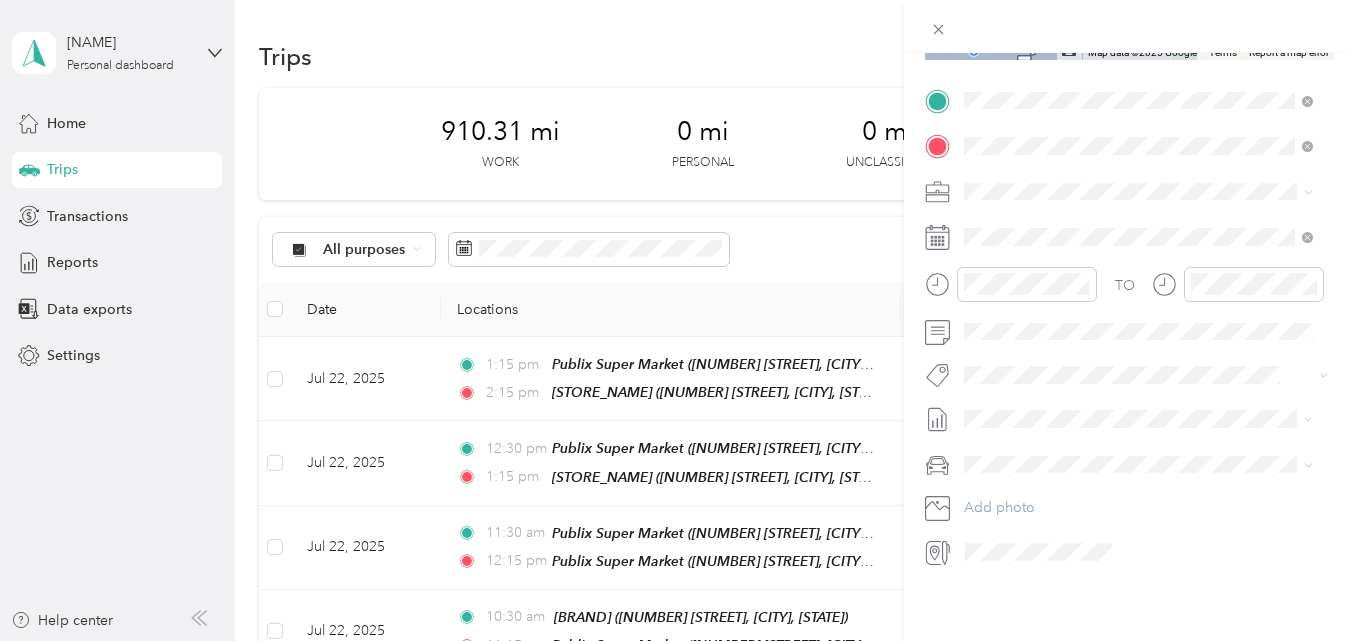 click on "[NUMBER] [STREET]
[CITY], [STATE] [POSTAL_CODE], [COUNTRY]" at bounding box center [1146, 220] 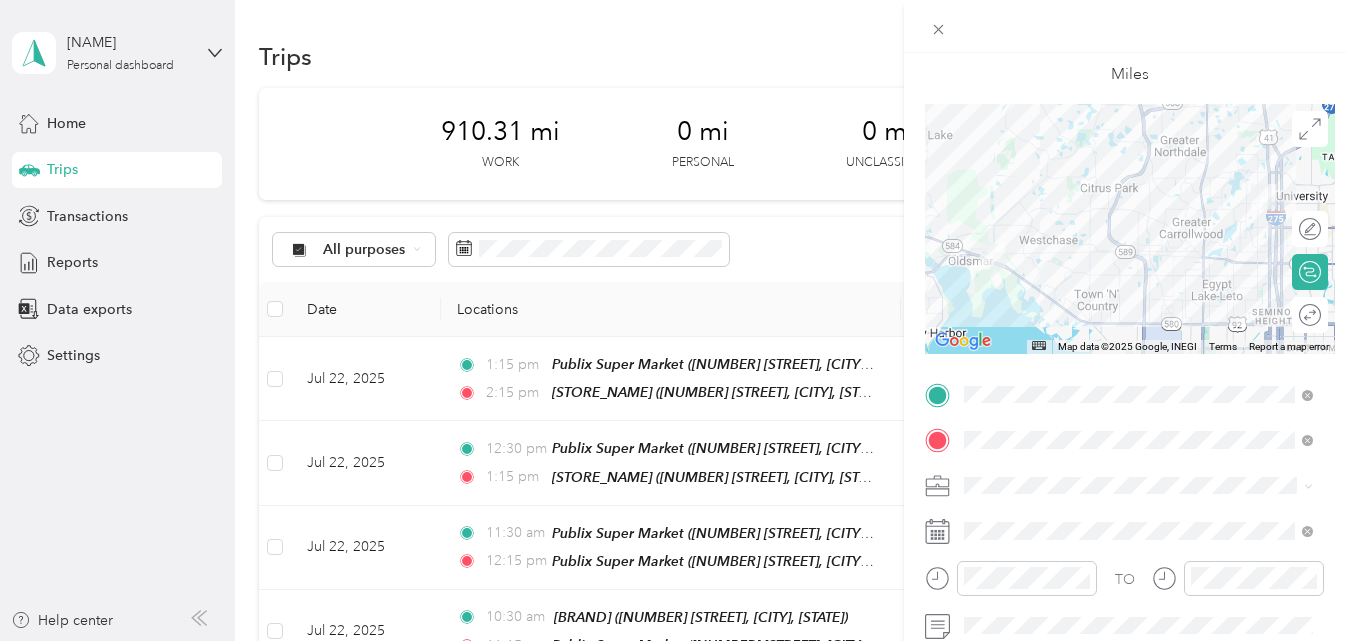 scroll, scrollTop: 0, scrollLeft: 0, axis: both 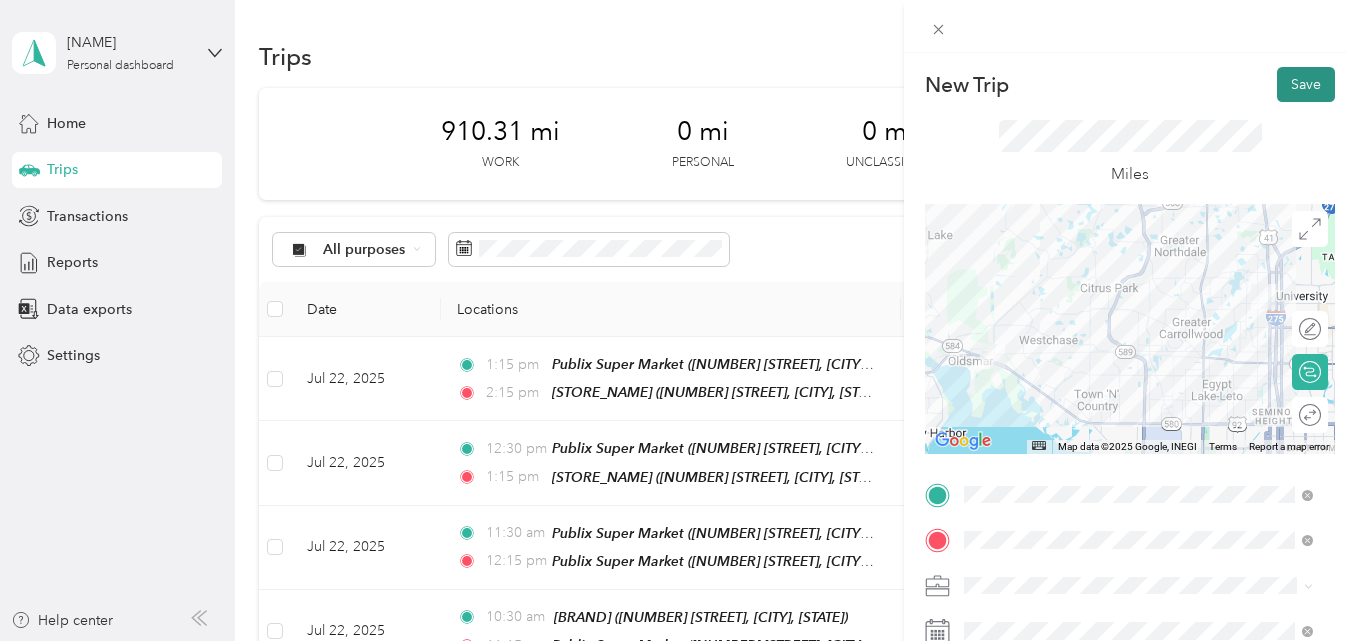 click on "Save" at bounding box center (1306, 84) 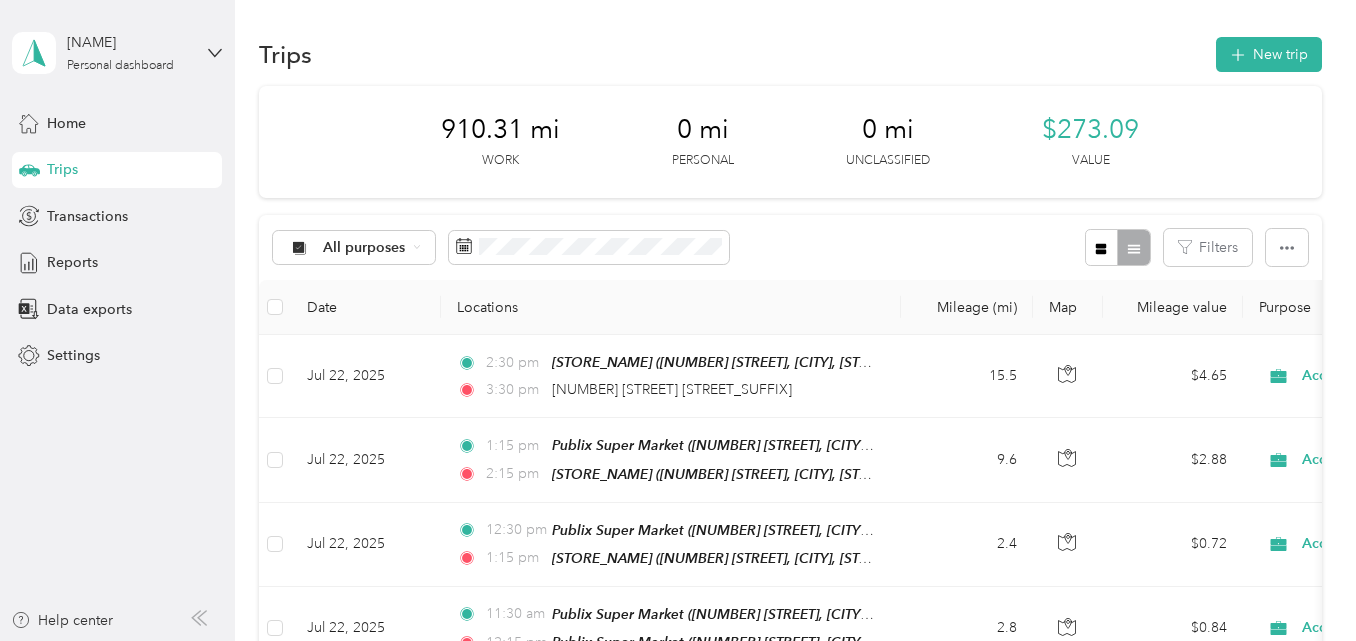 scroll, scrollTop: 0, scrollLeft: 0, axis: both 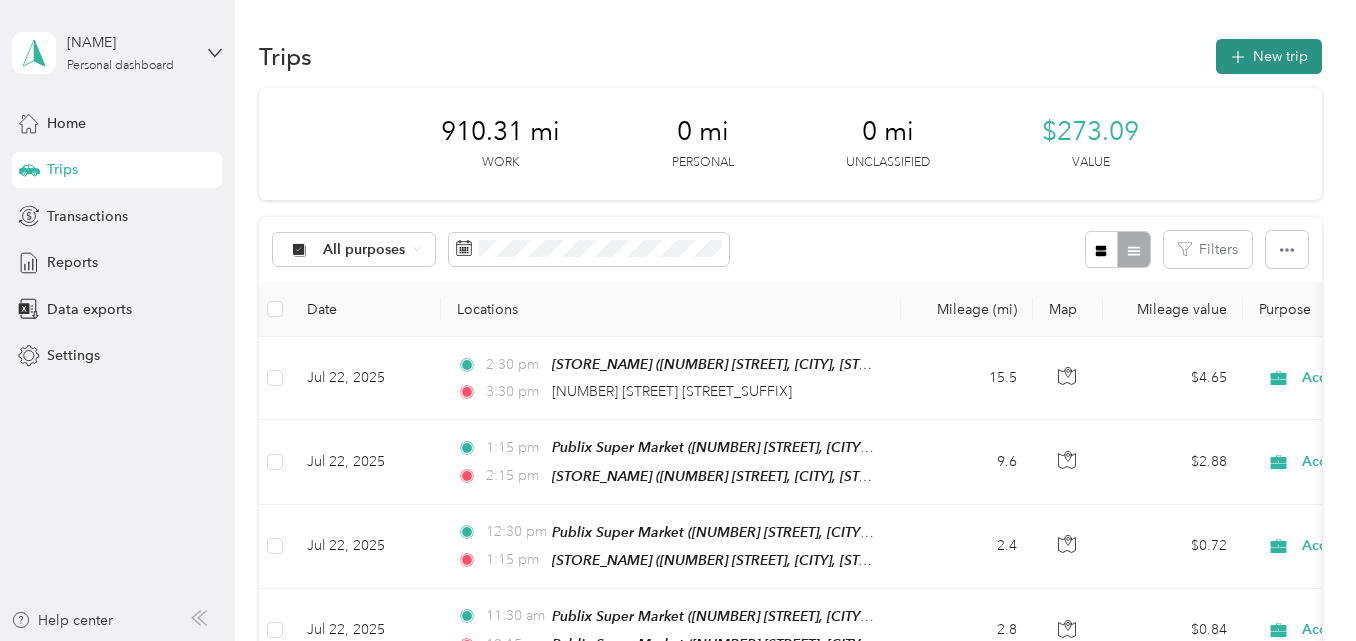 click on "New trip" at bounding box center (1269, 56) 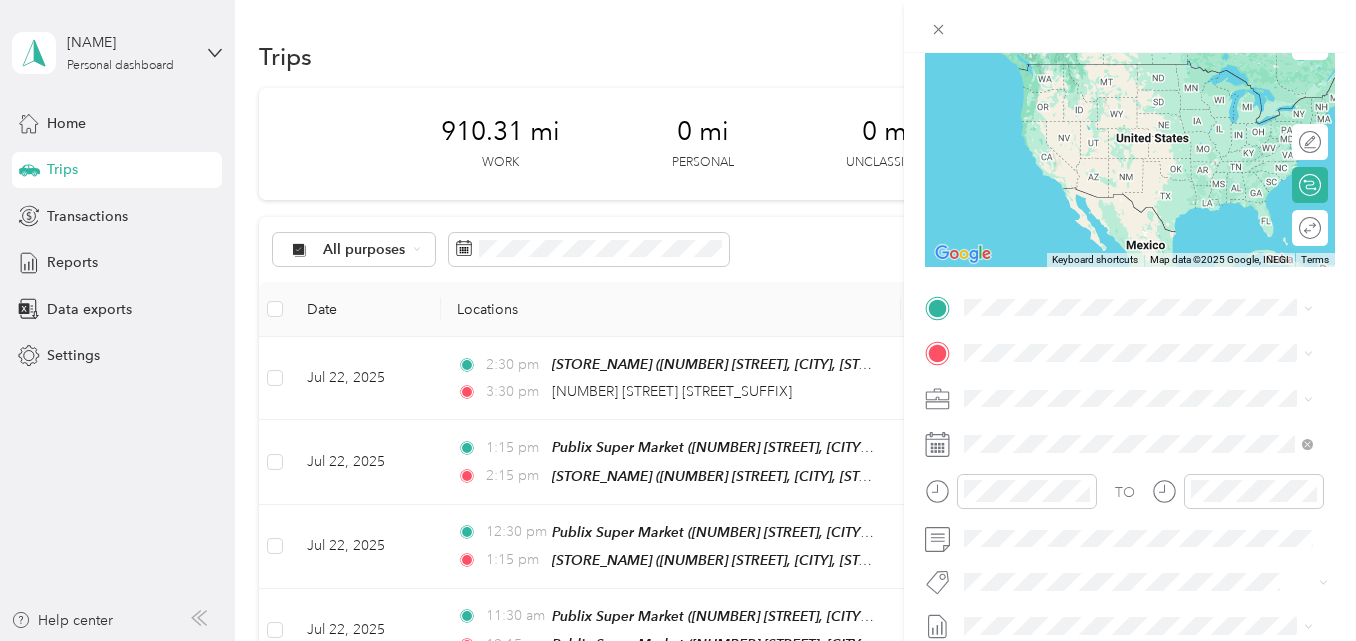 scroll, scrollTop: 300, scrollLeft: 0, axis: vertical 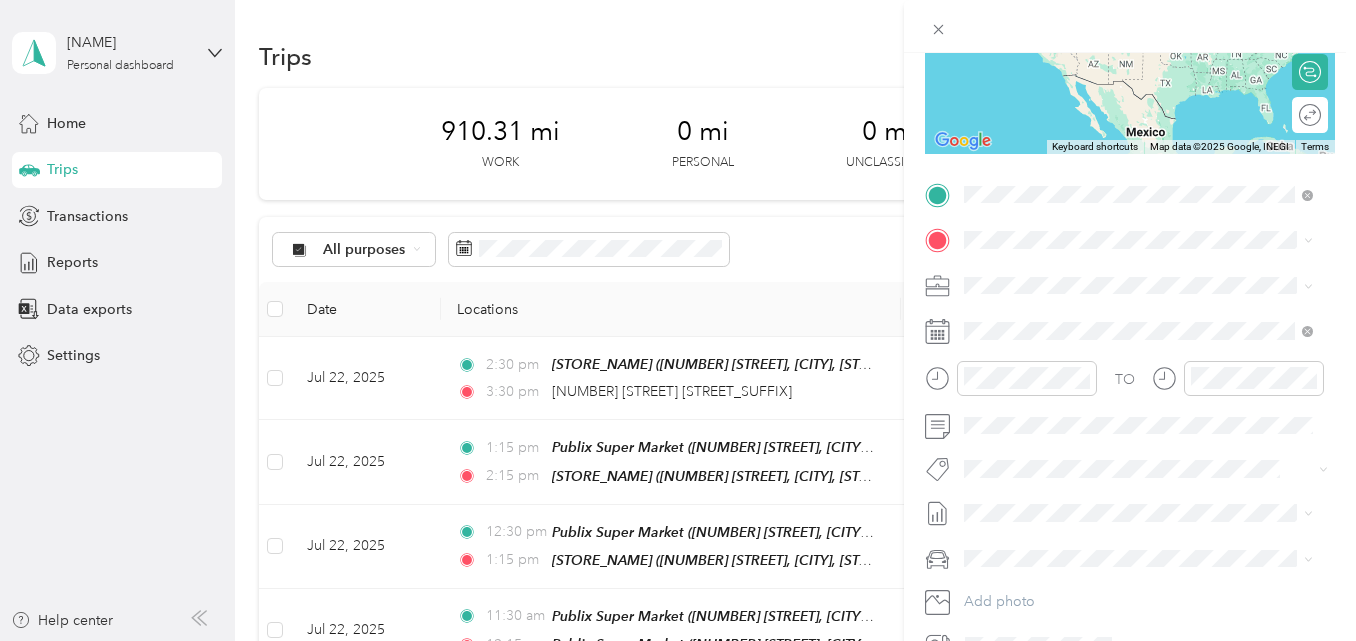 click on "[NUMBER] [STREET]
[CITY], [STATE] [POSTAL_CODE], [COUNTRY]" at bounding box center (1146, 275) 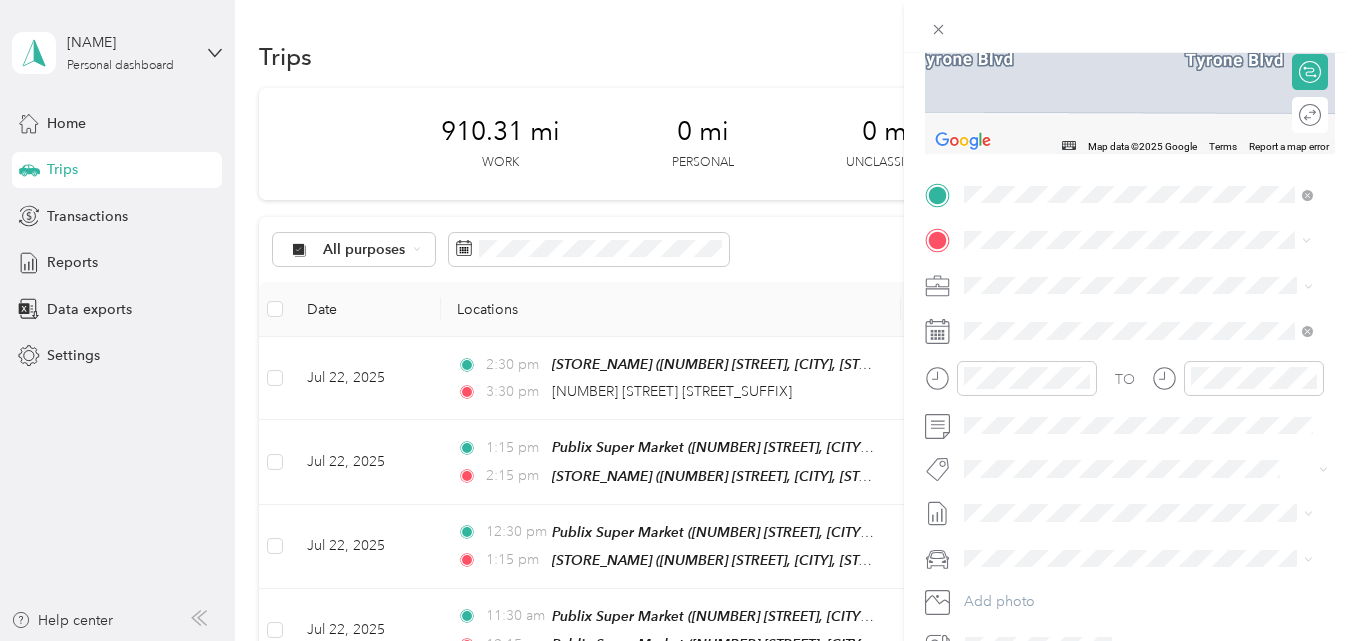 click on "[NUMBER] [STREET], [NUMBER], [CITY], [STATE], [COUNTRY]" at bounding box center (1148, 359) 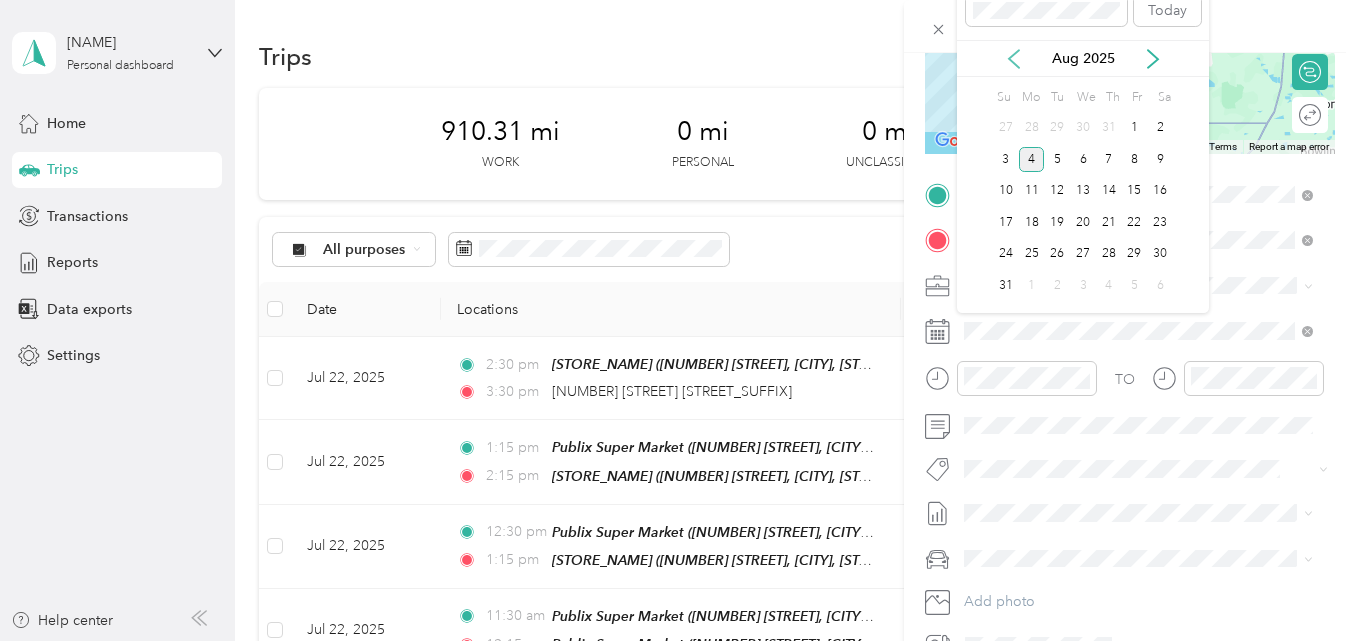 click 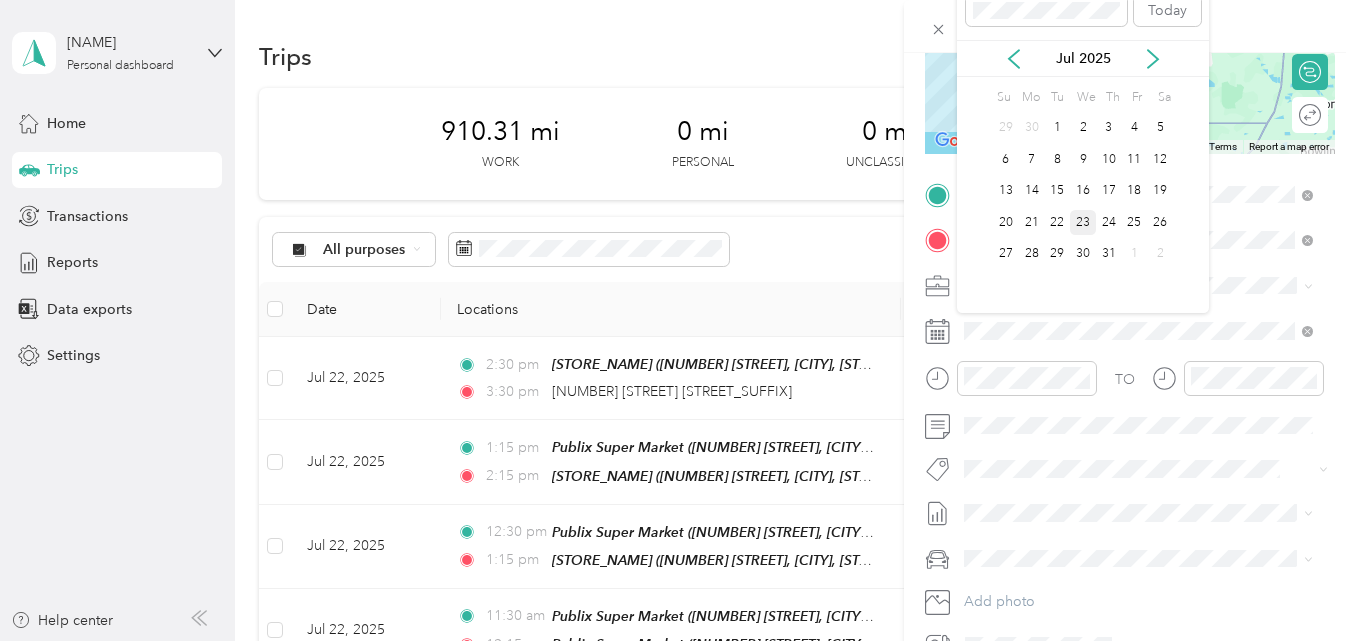 click on "23" at bounding box center (1083, 222) 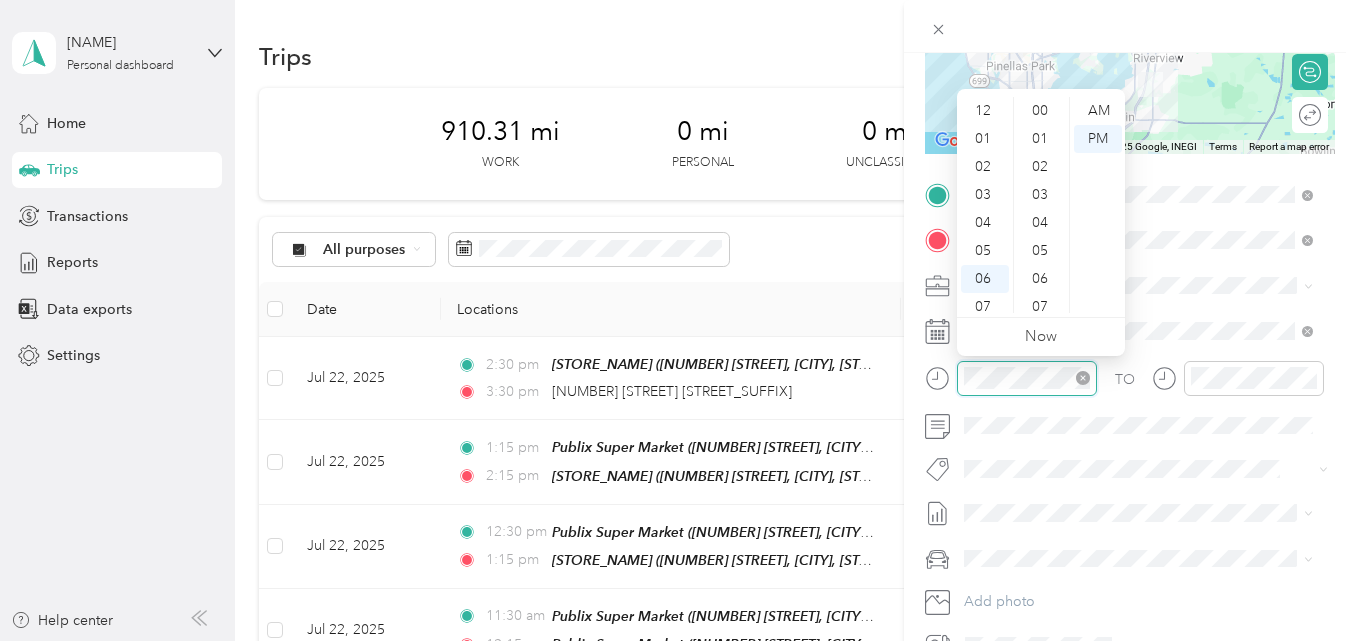 scroll, scrollTop: 840, scrollLeft: 0, axis: vertical 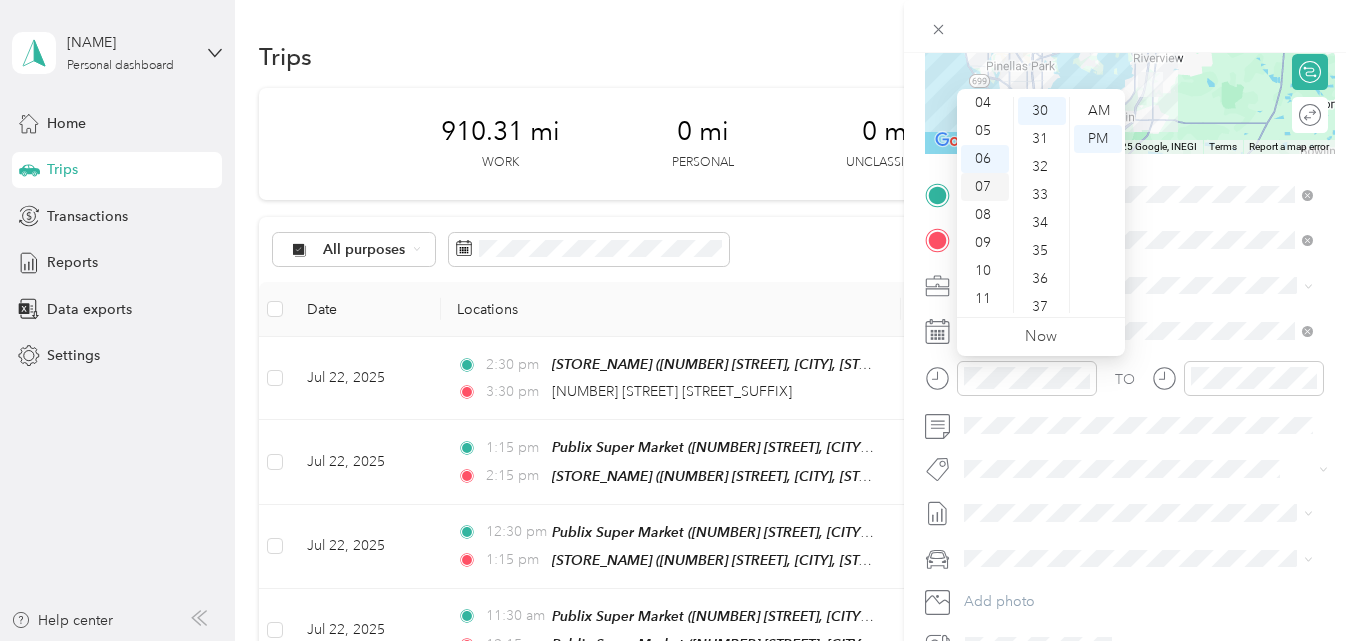 click on "07" at bounding box center (985, 187) 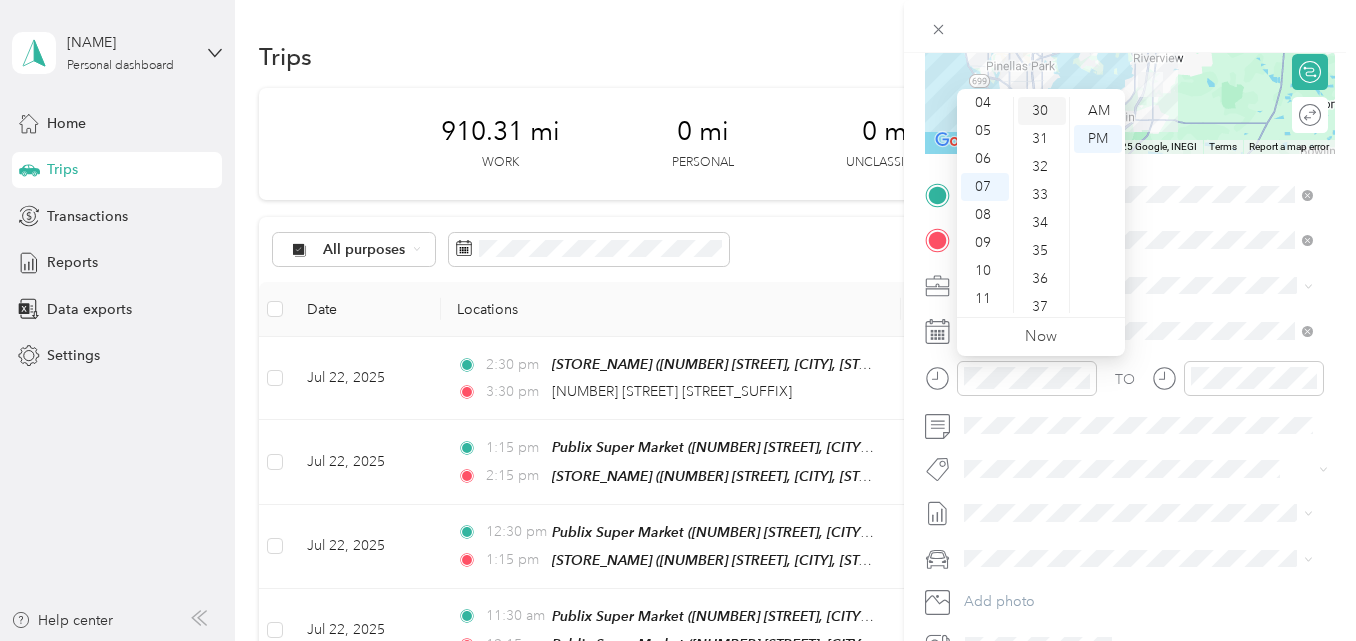 click on "30" at bounding box center [1042, 111] 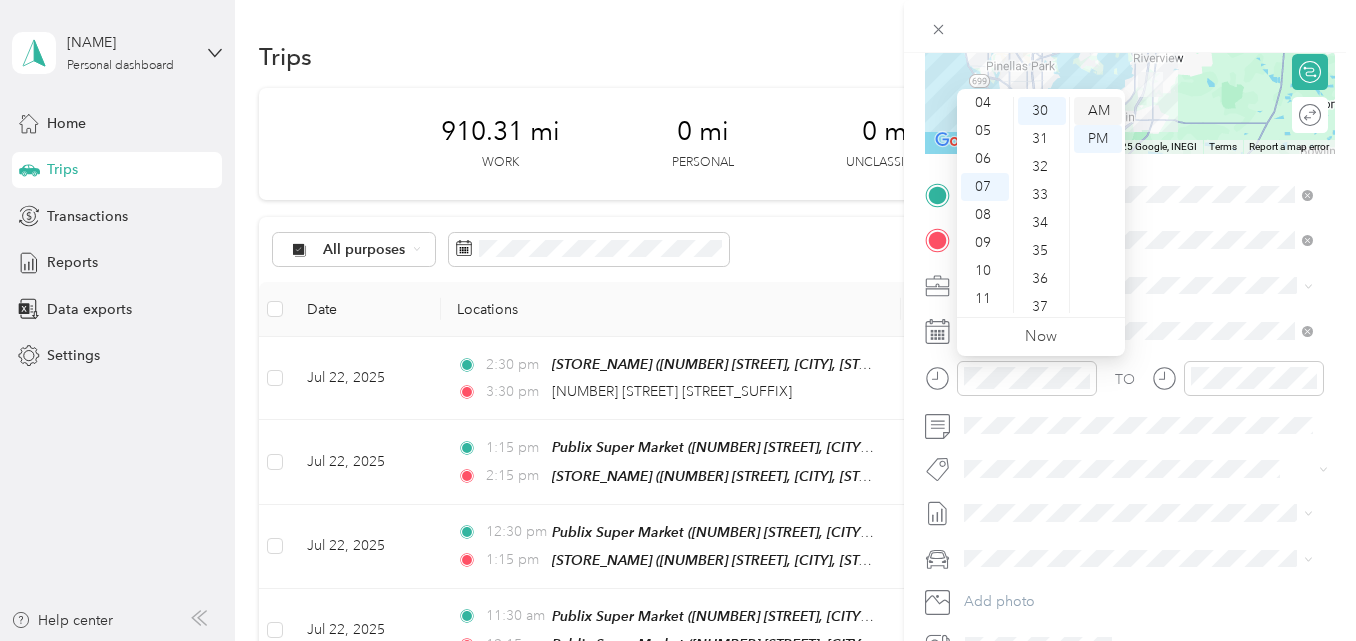 click on "AM" at bounding box center (1098, 111) 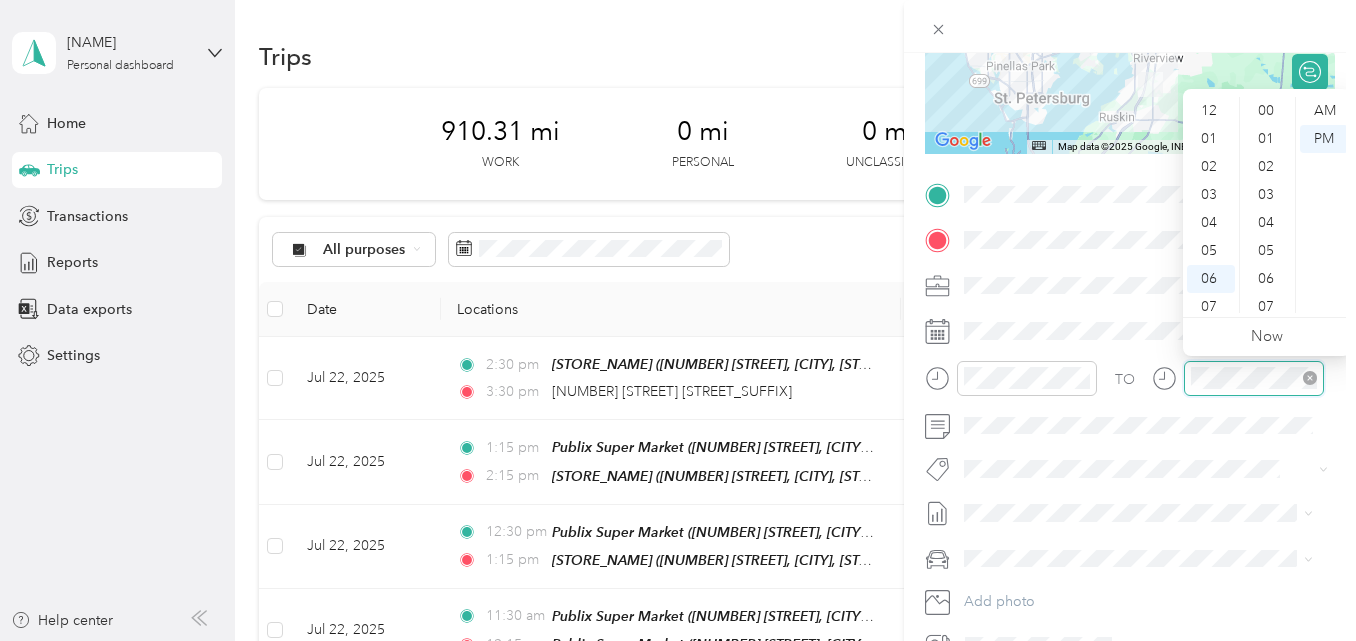 scroll, scrollTop: 840, scrollLeft: 0, axis: vertical 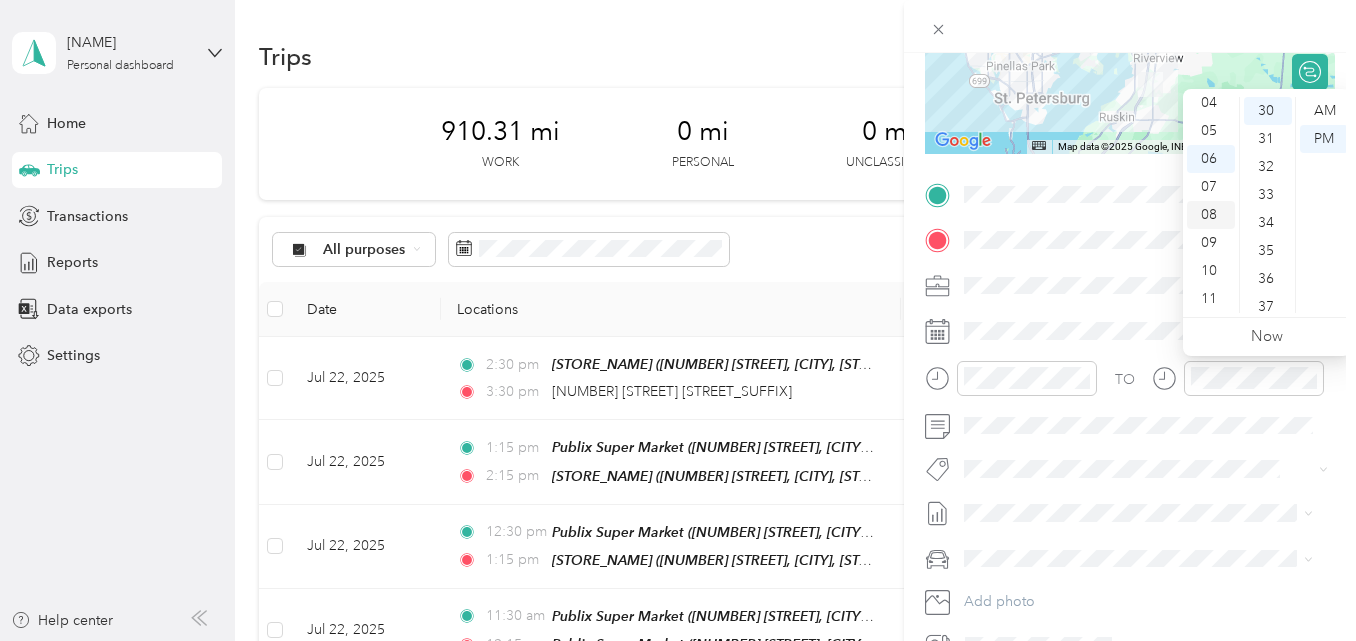 click on "08" at bounding box center (1211, 215) 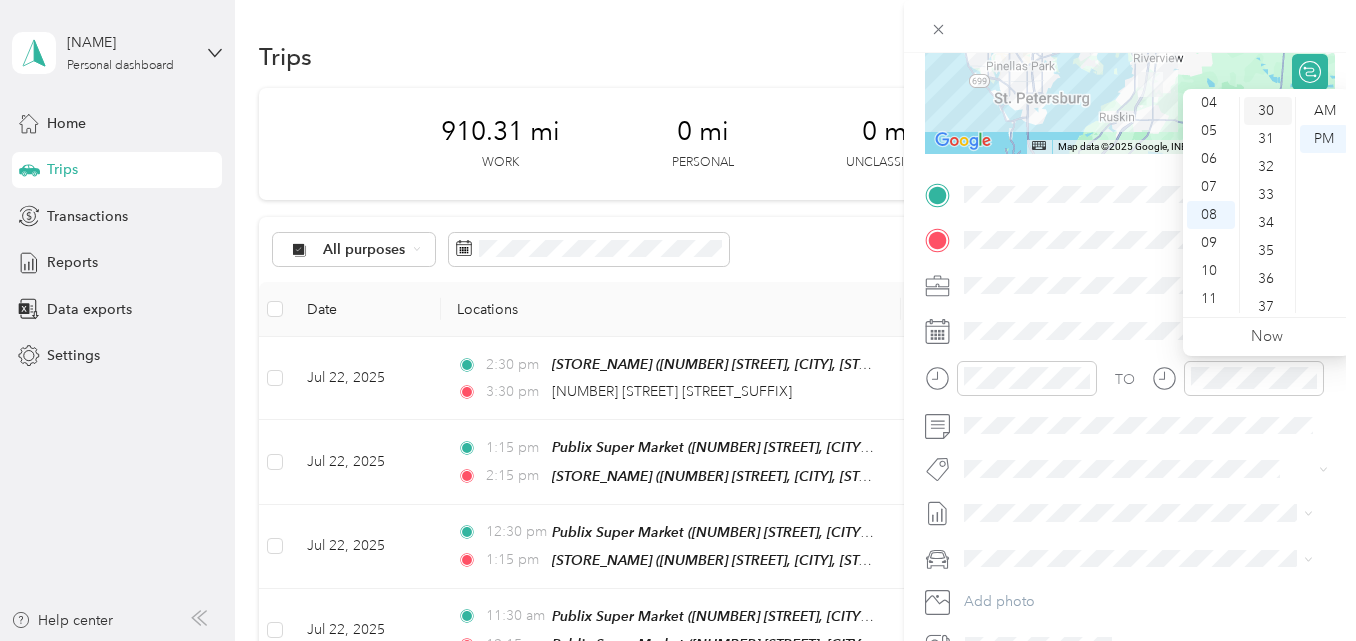 click on "30" at bounding box center [1268, 111] 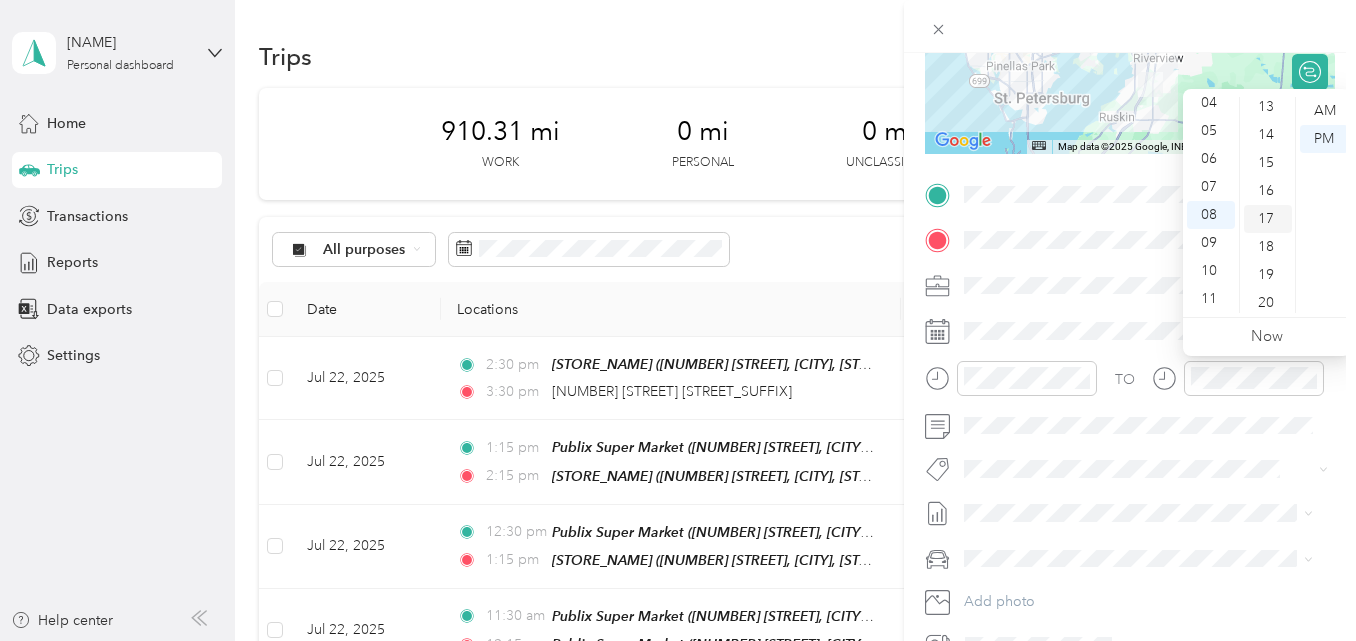 scroll, scrollTop: 340, scrollLeft: 0, axis: vertical 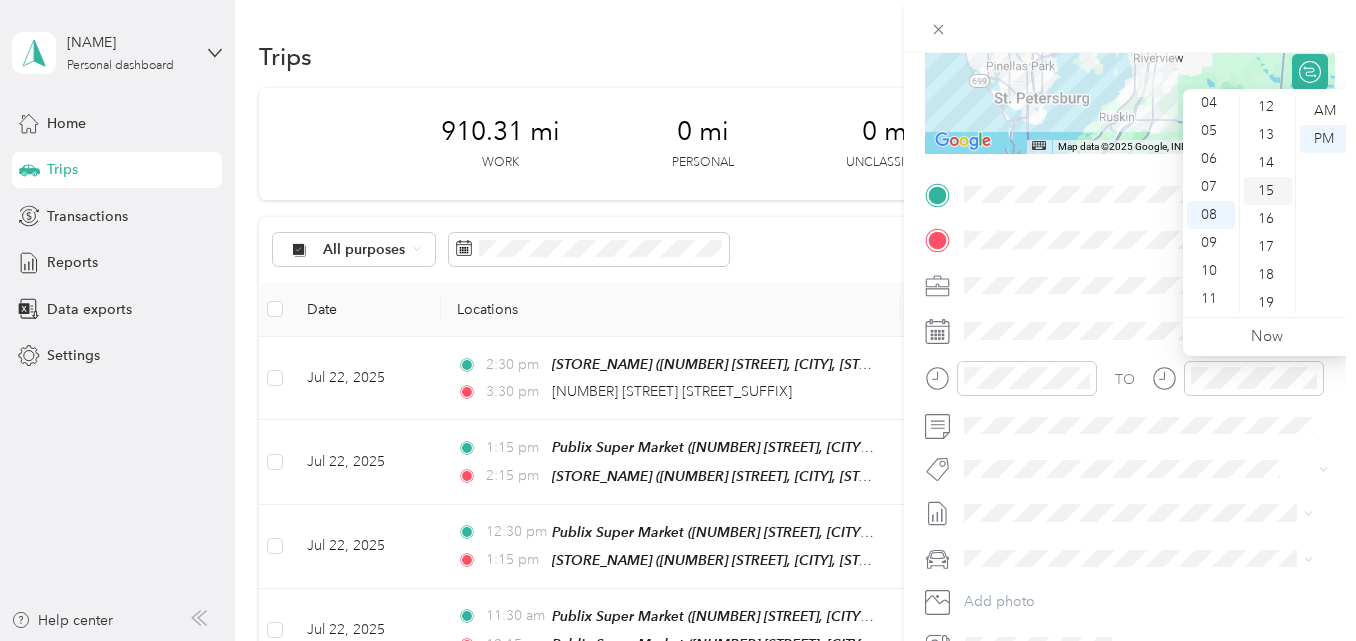click on "15" at bounding box center [1268, 191] 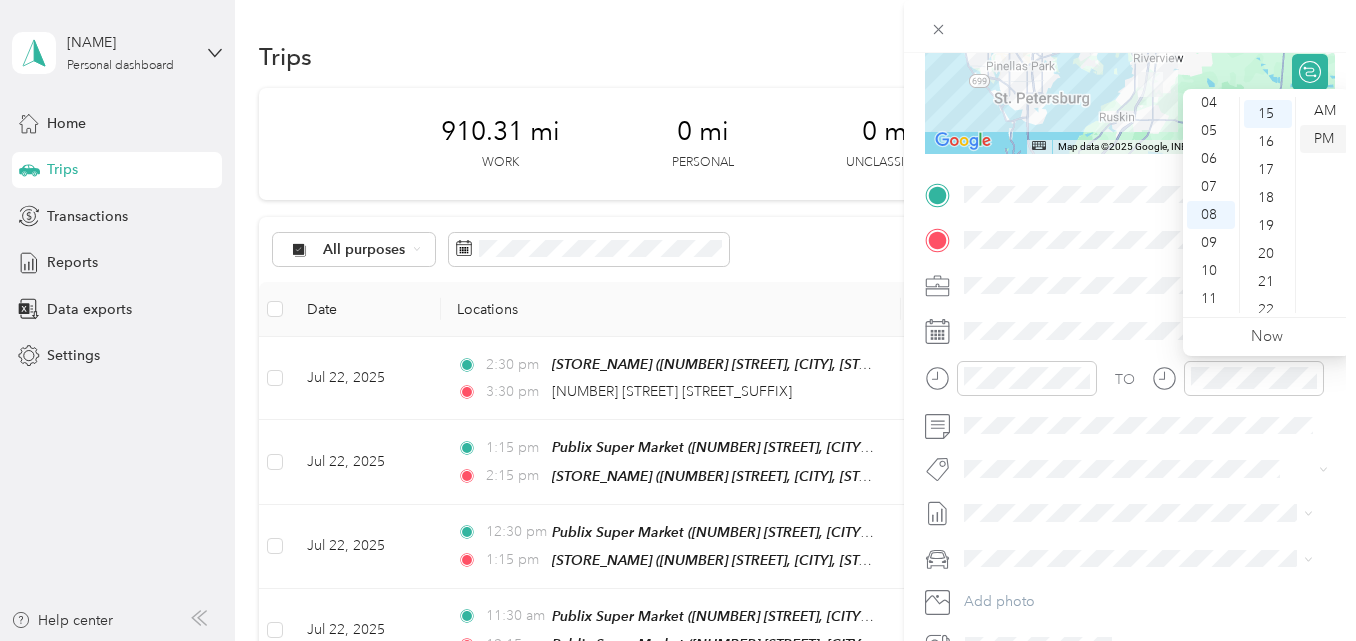 scroll, scrollTop: 420, scrollLeft: 0, axis: vertical 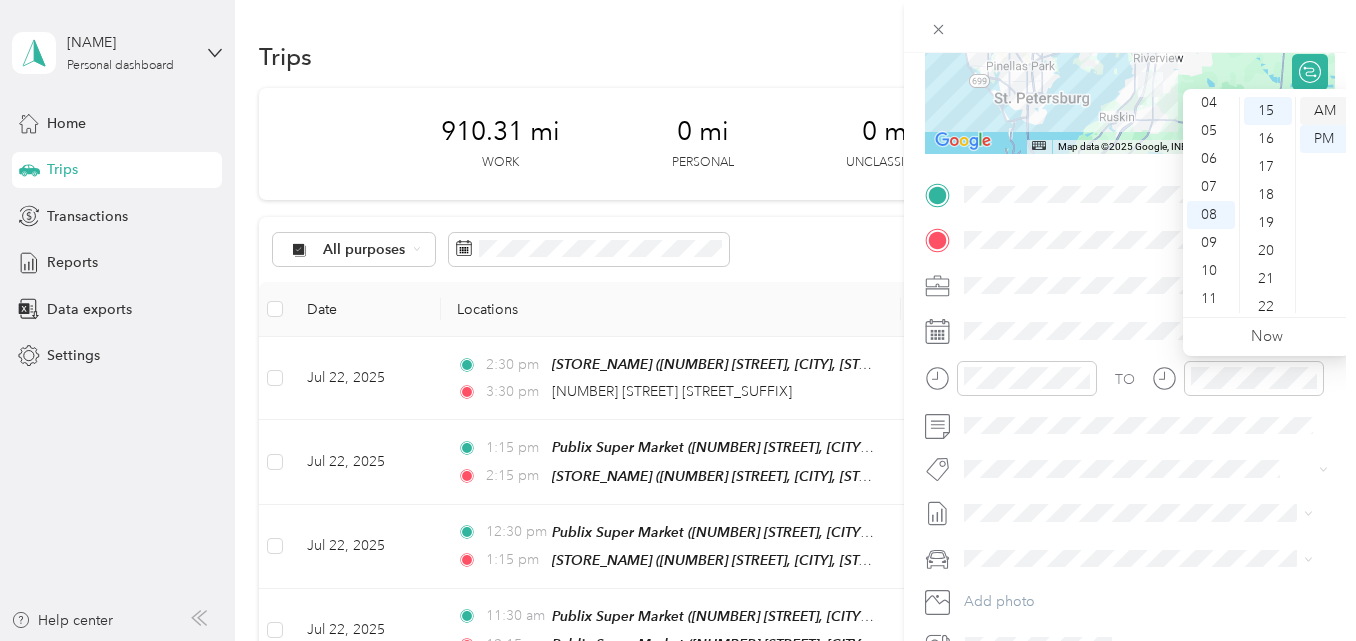 click on "AM" at bounding box center (1324, 111) 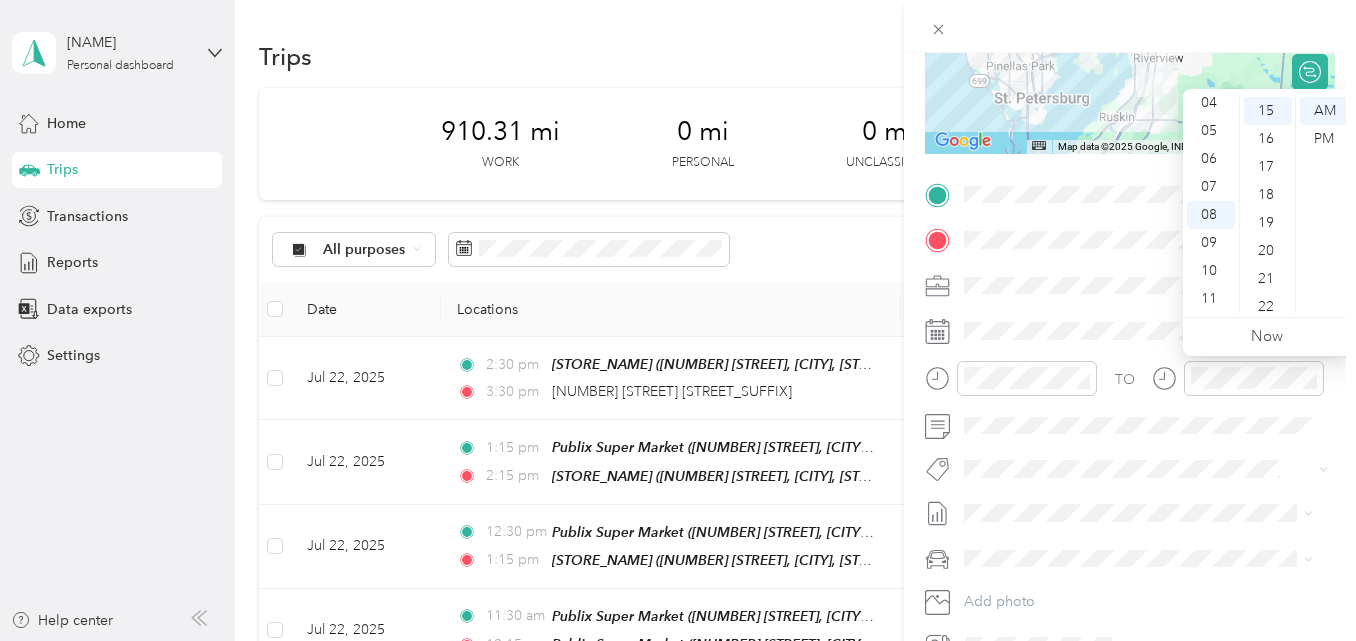 click at bounding box center (1130, 26) 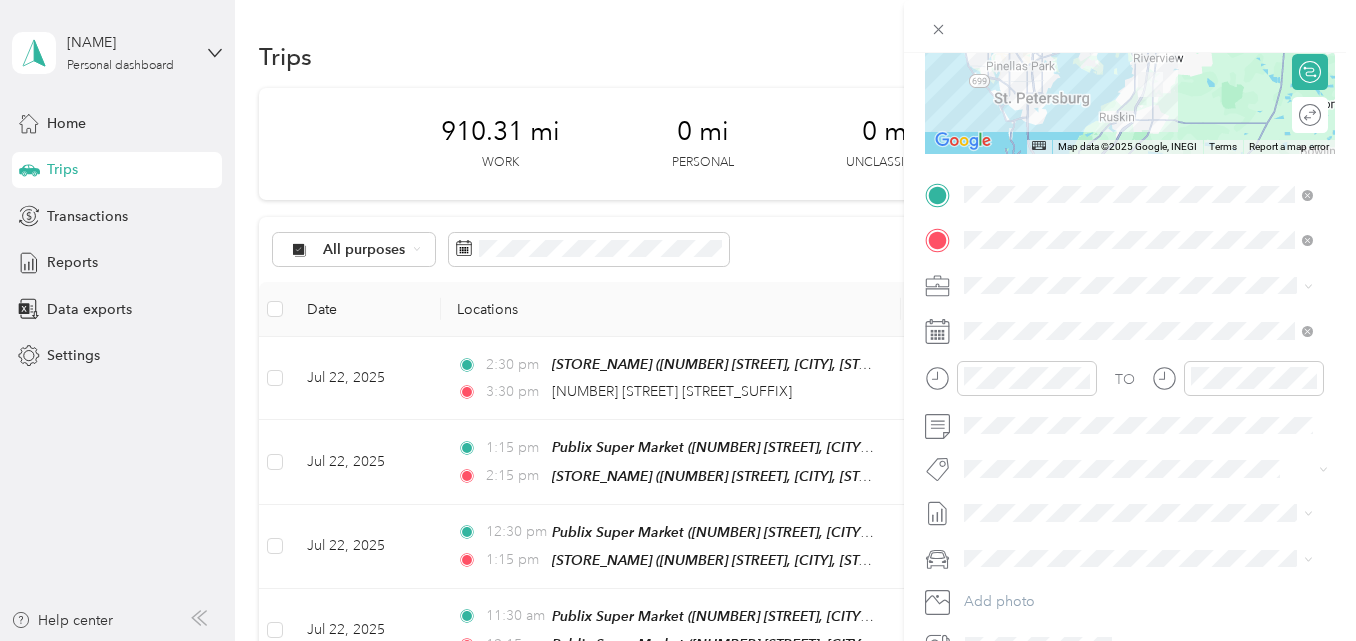 click at bounding box center (1130, 26) 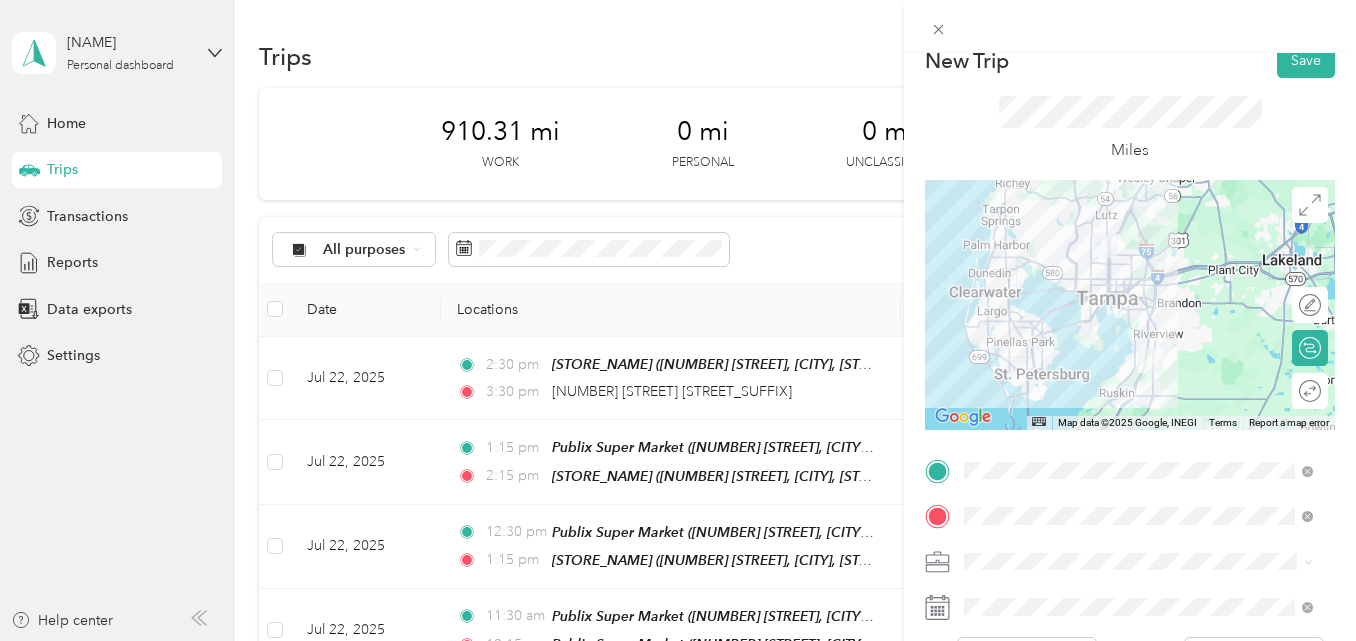 scroll, scrollTop: 0, scrollLeft: 0, axis: both 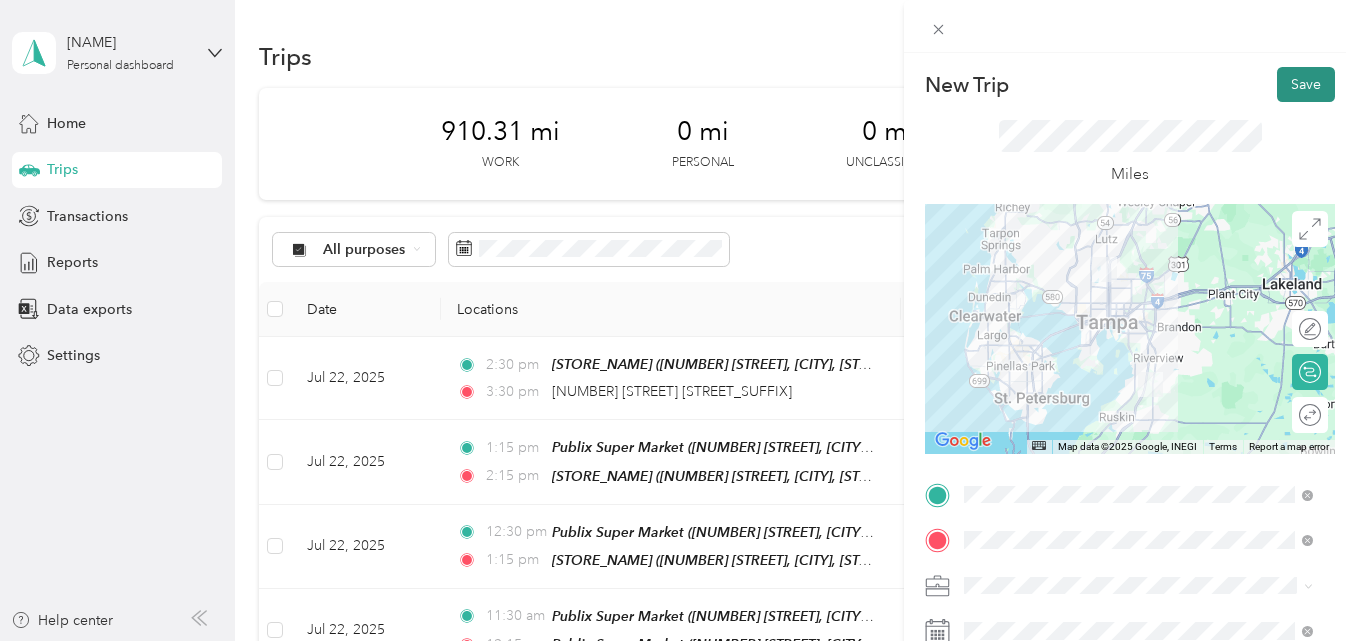 click on "Save" at bounding box center (1306, 84) 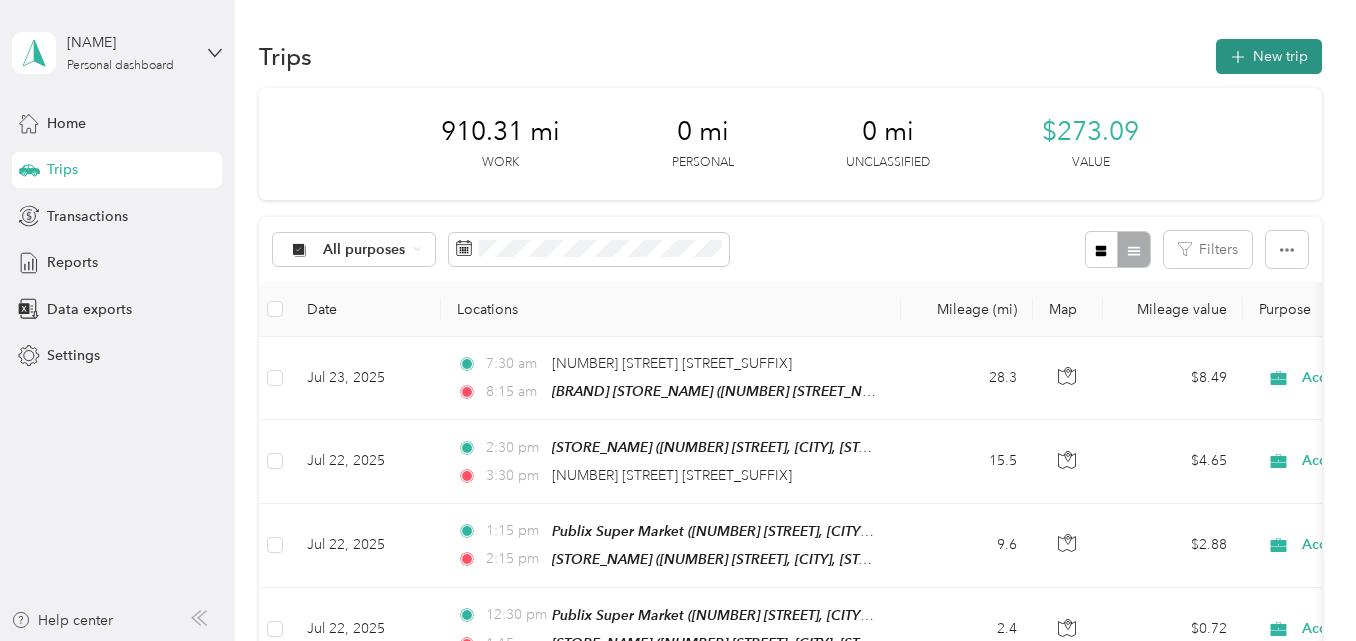 click on "New trip" at bounding box center (1269, 56) 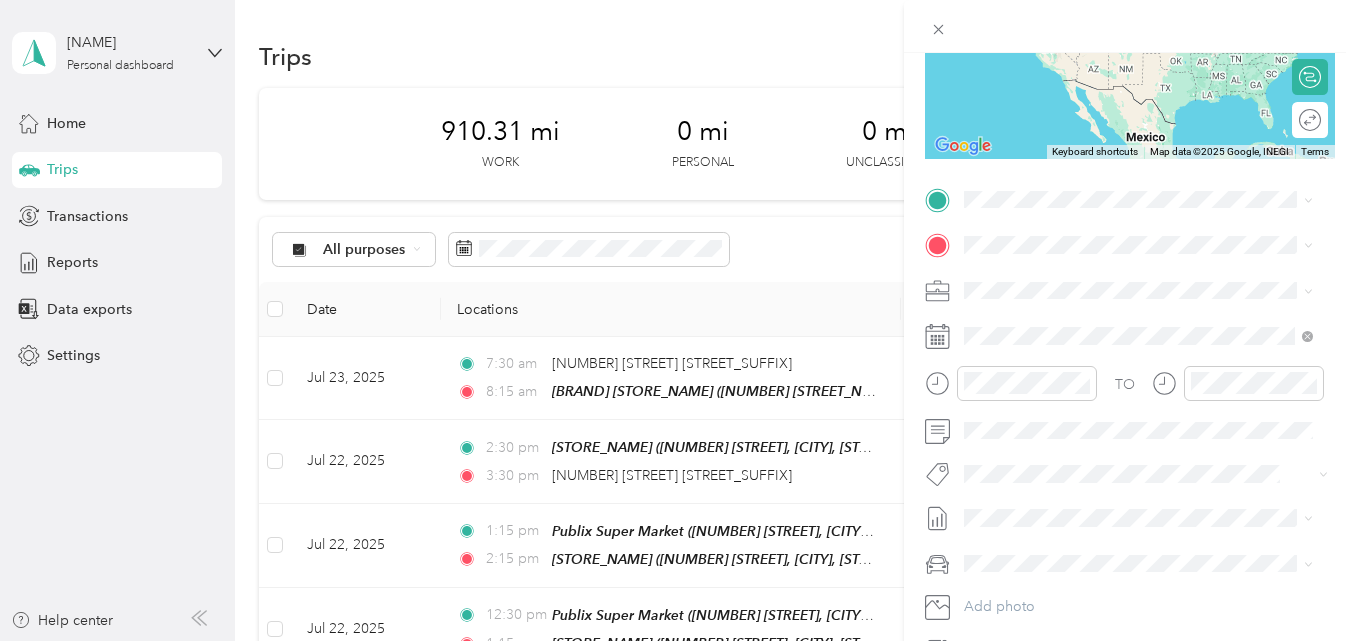 scroll, scrollTop: 300, scrollLeft: 0, axis: vertical 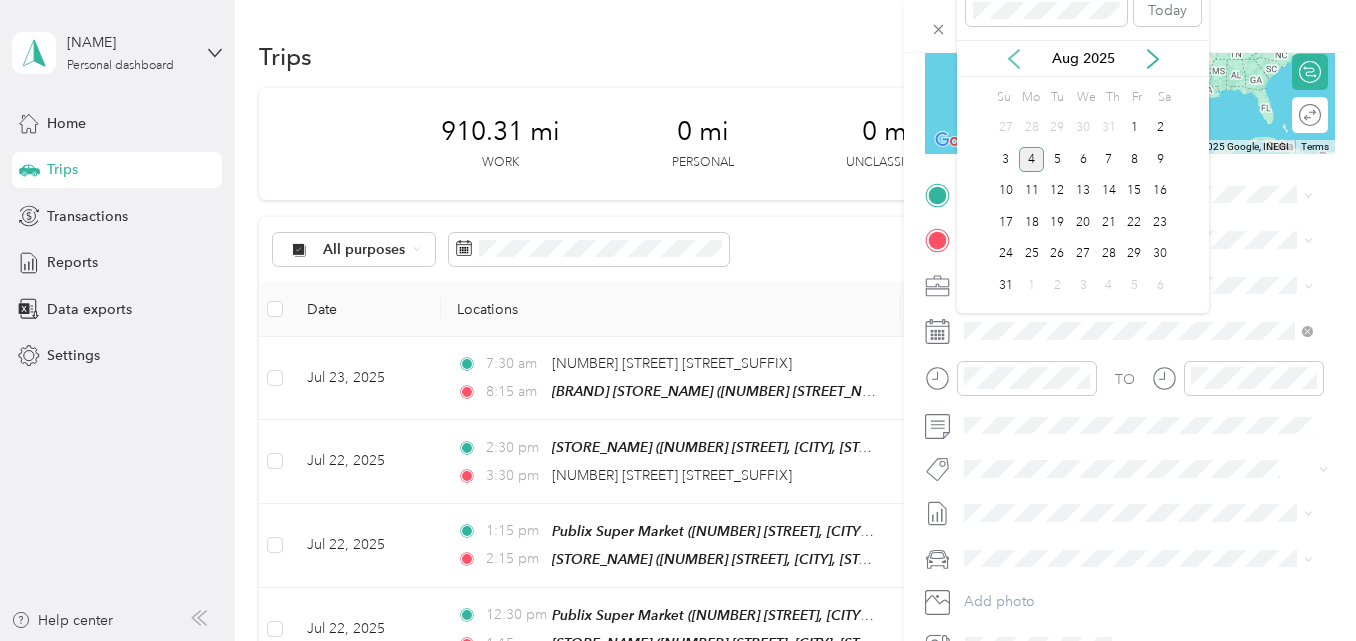 click 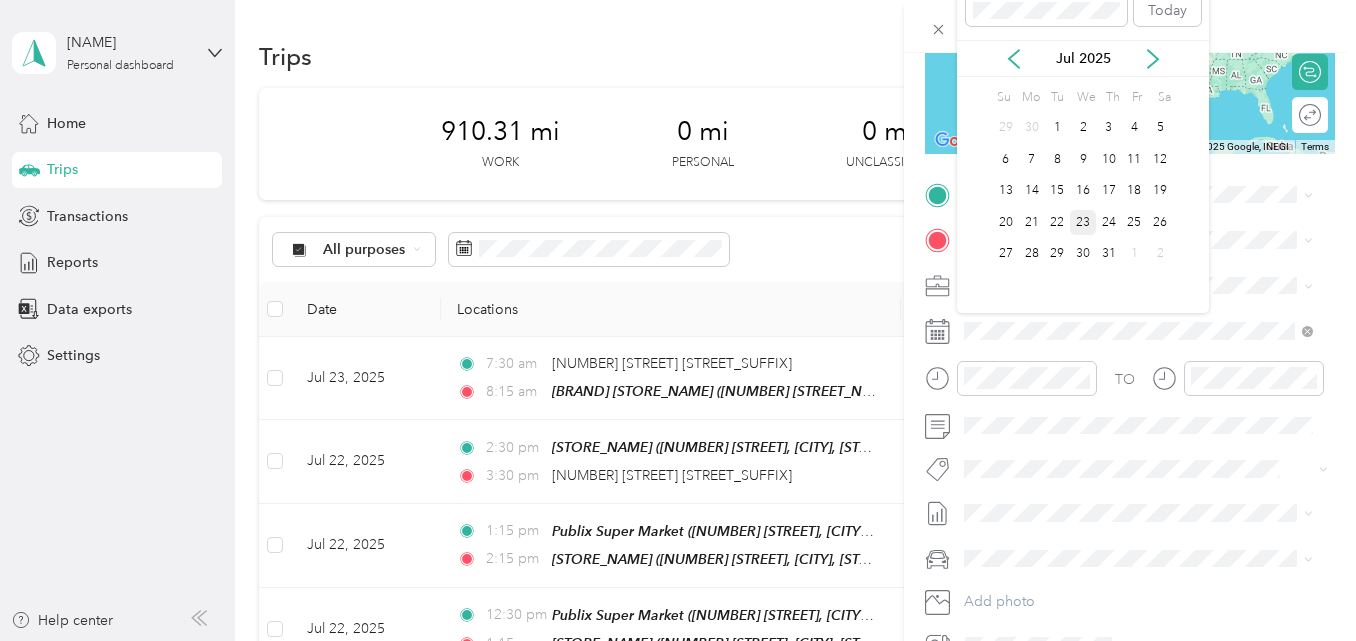click on "23" at bounding box center (1083, 222) 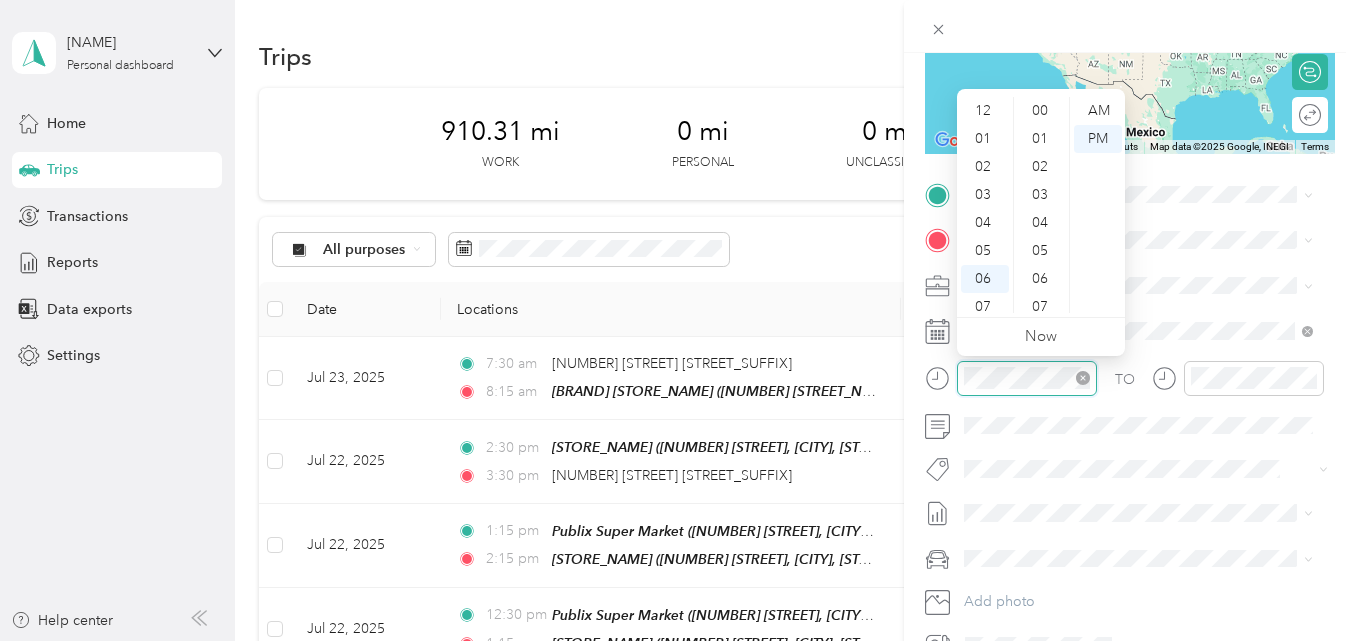 scroll, scrollTop: 896, scrollLeft: 0, axis: vertical 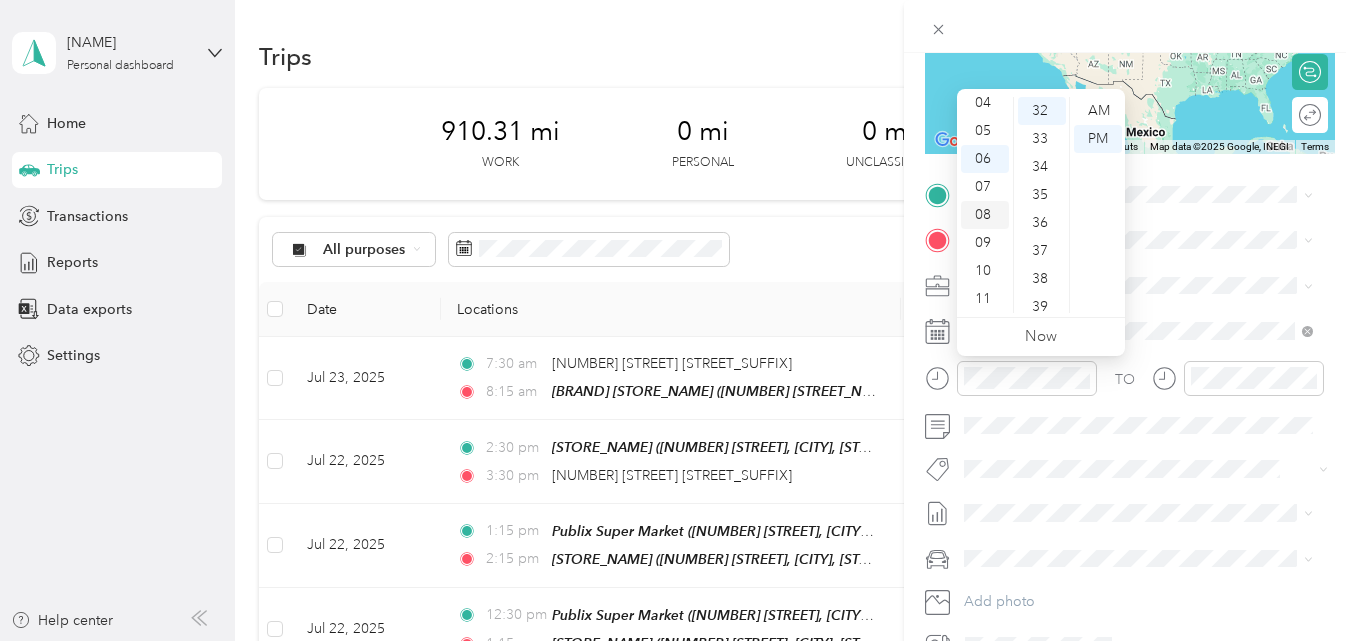 click on "08" at bounding box center (985, 215) 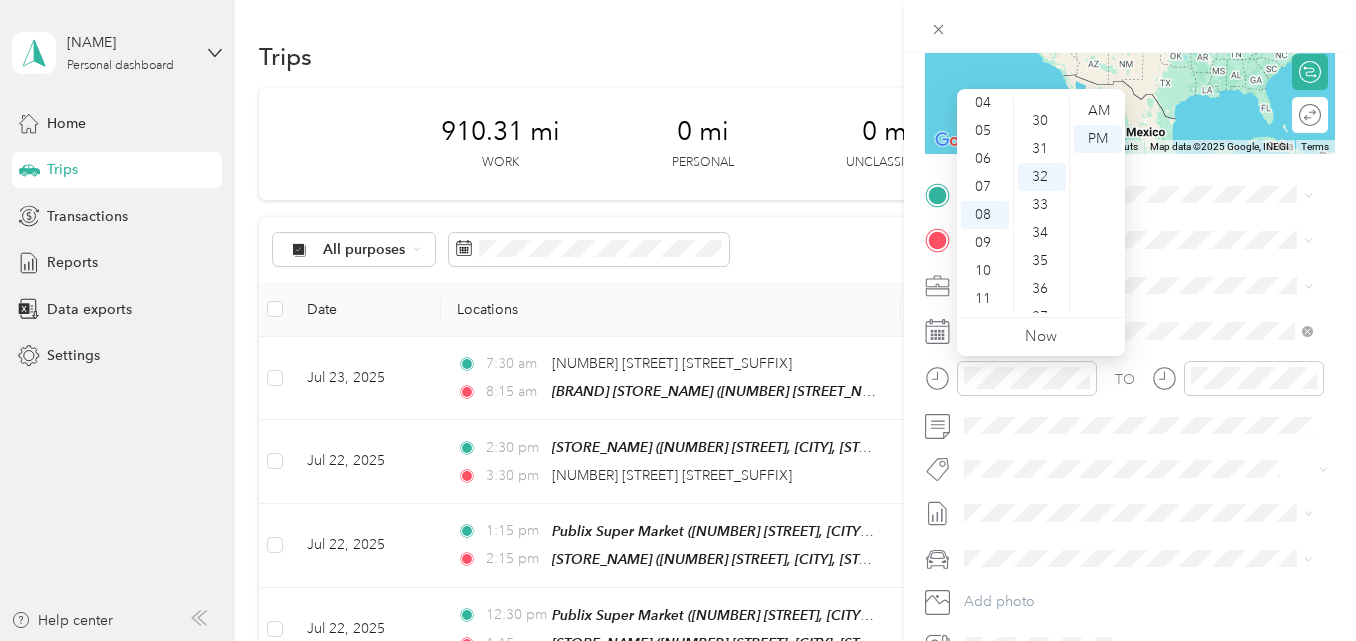 scroll, scrollTop: 796, scrollLeft: 0, axis: vertical 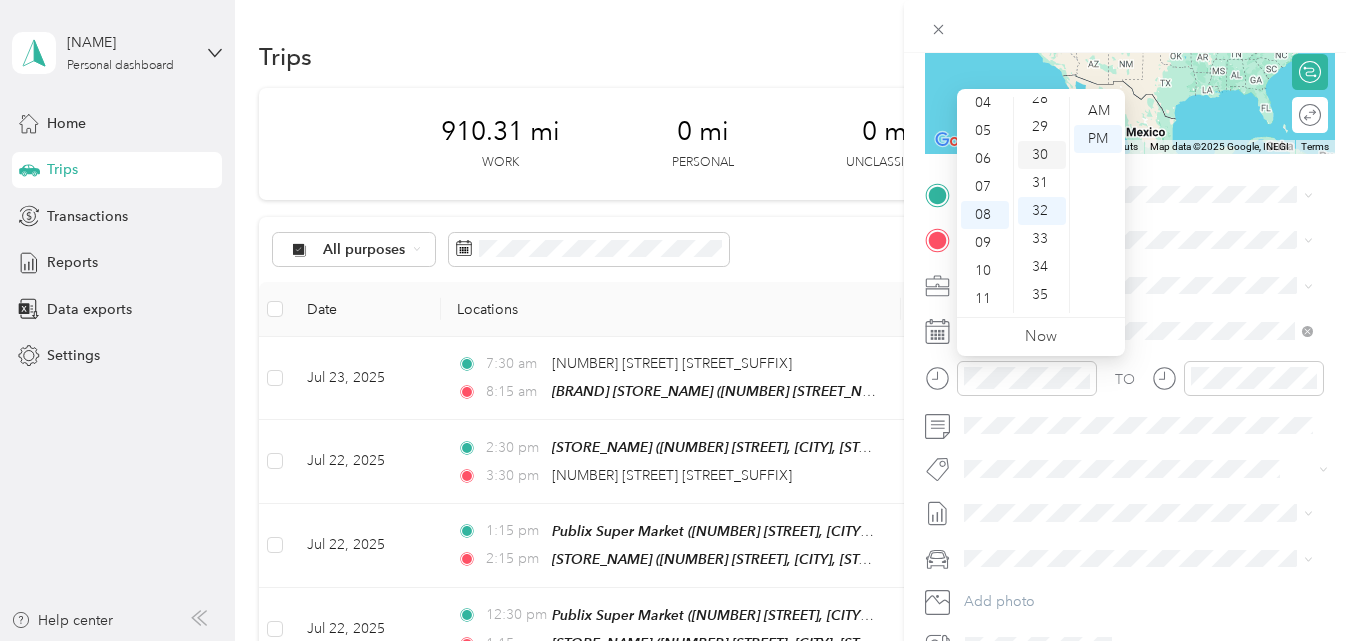 click on "30" at bounding box center (1042, 155) 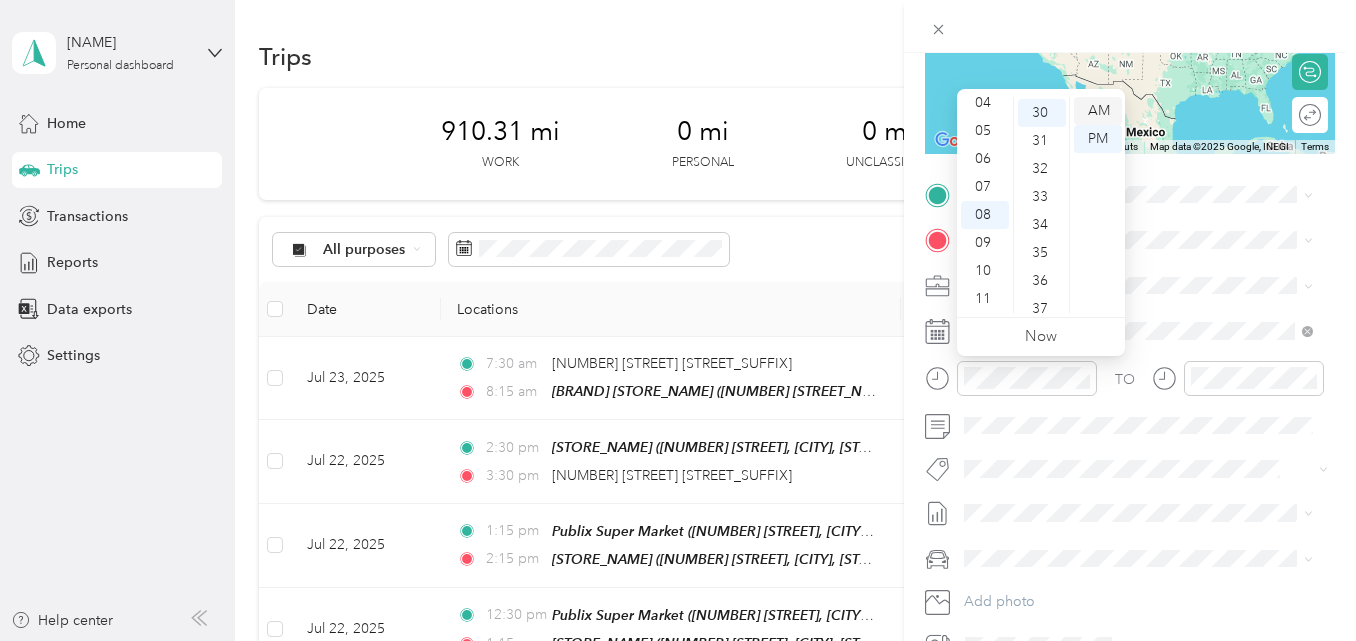 scroll, scrollTop: 840, scrollLeft: 0, axis: vertical 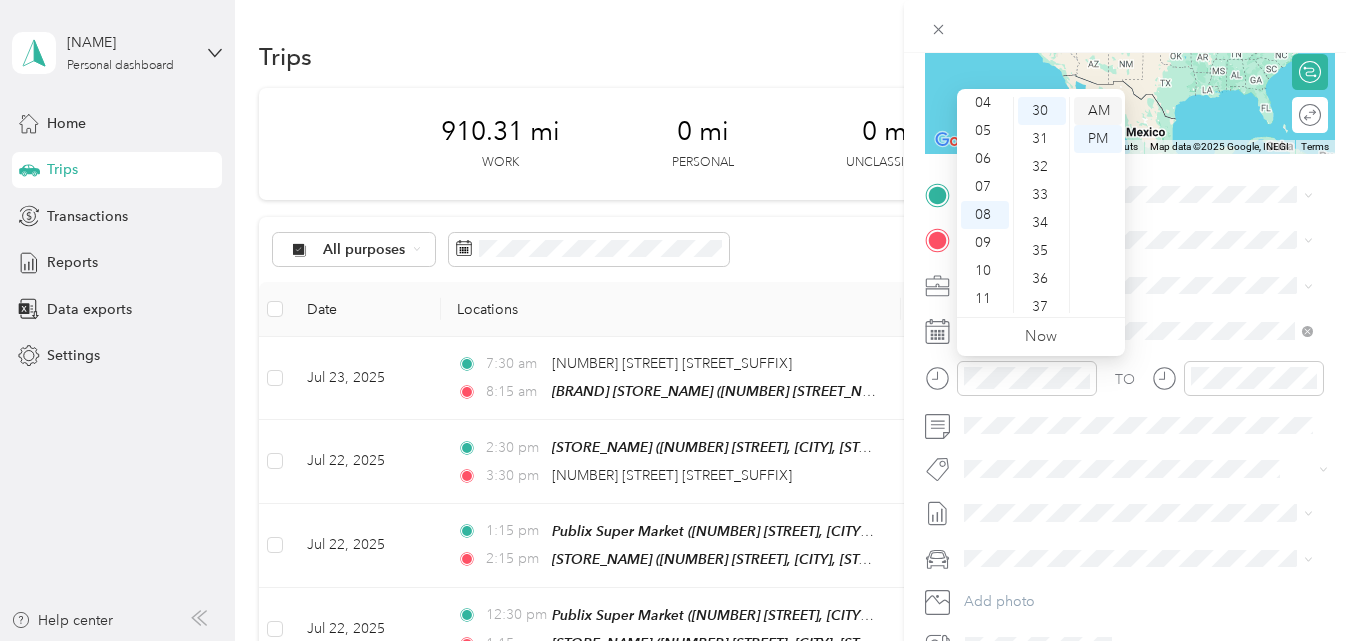 click on "AM" at bounding box center (1098, 111) 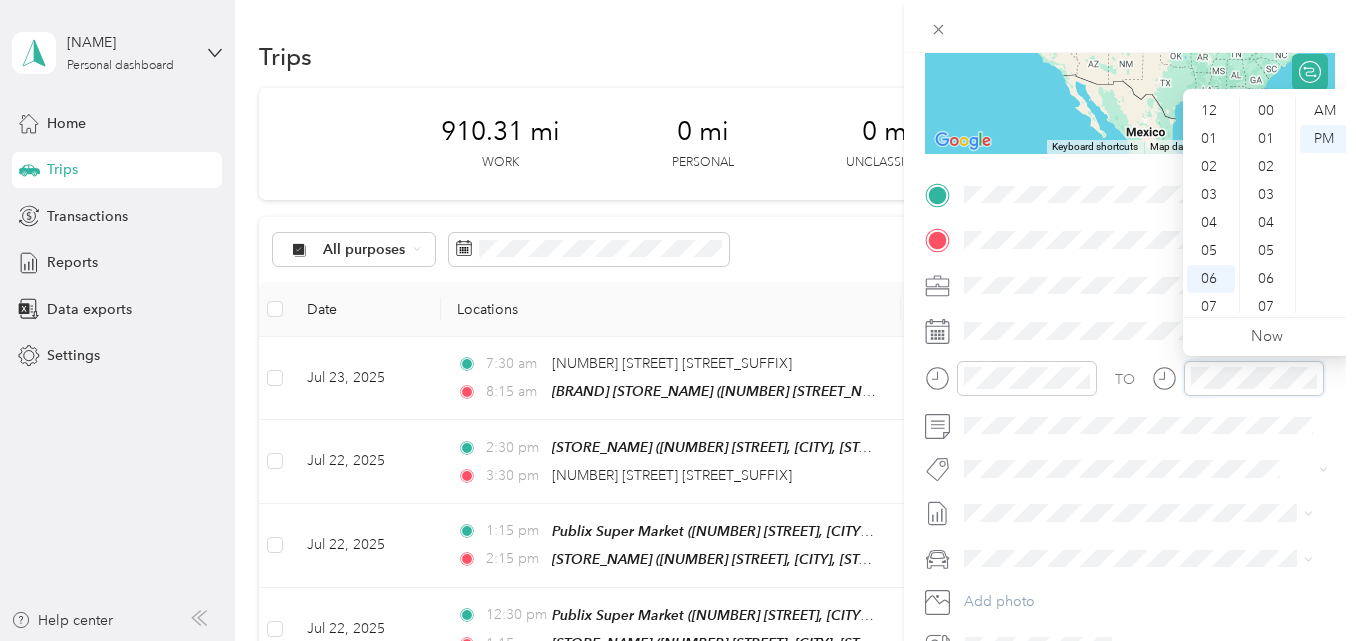scroll, scrollTop: 896, scrollLeft: 0, axis: vertical 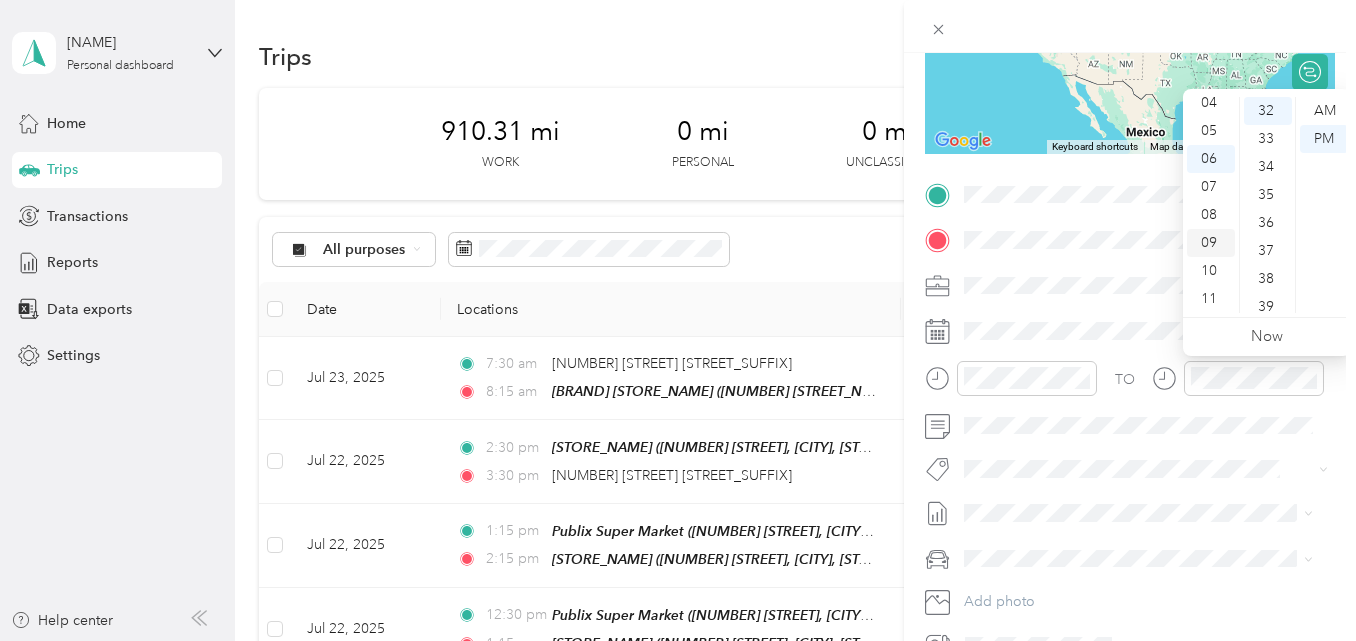click on "09" at bounding box center (1211, 243) 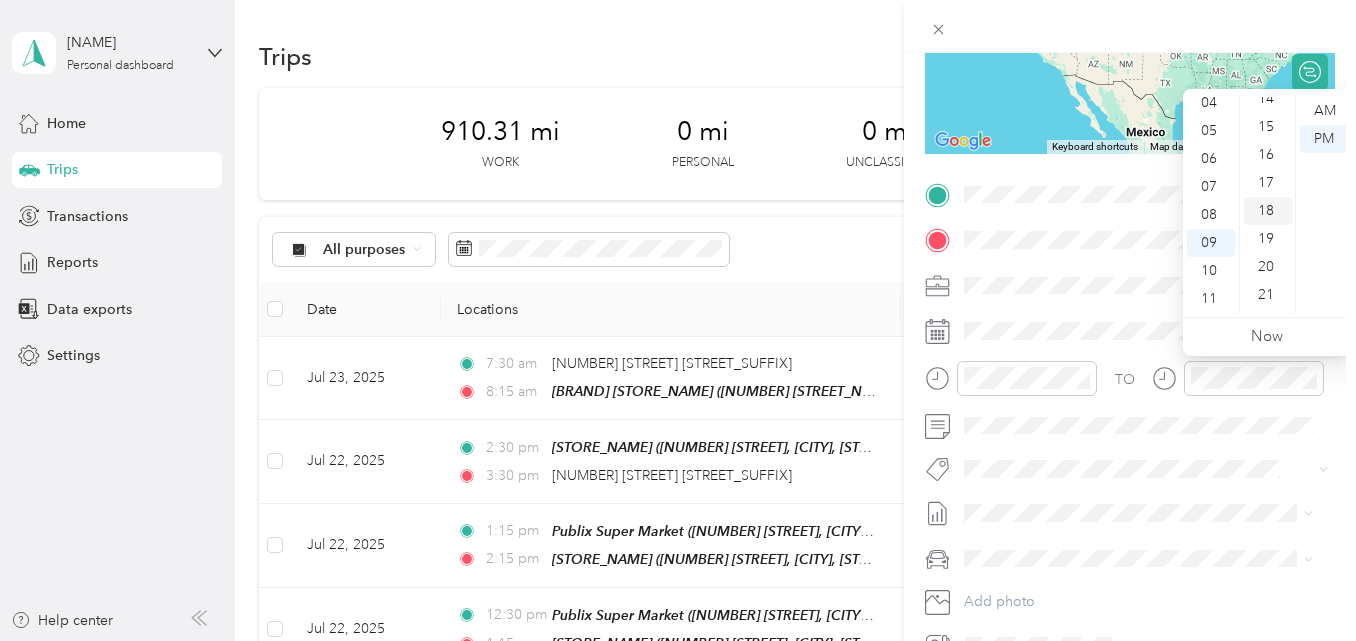 scroll, scrollTop: 396, scrollLeft: 0, axis: vertical 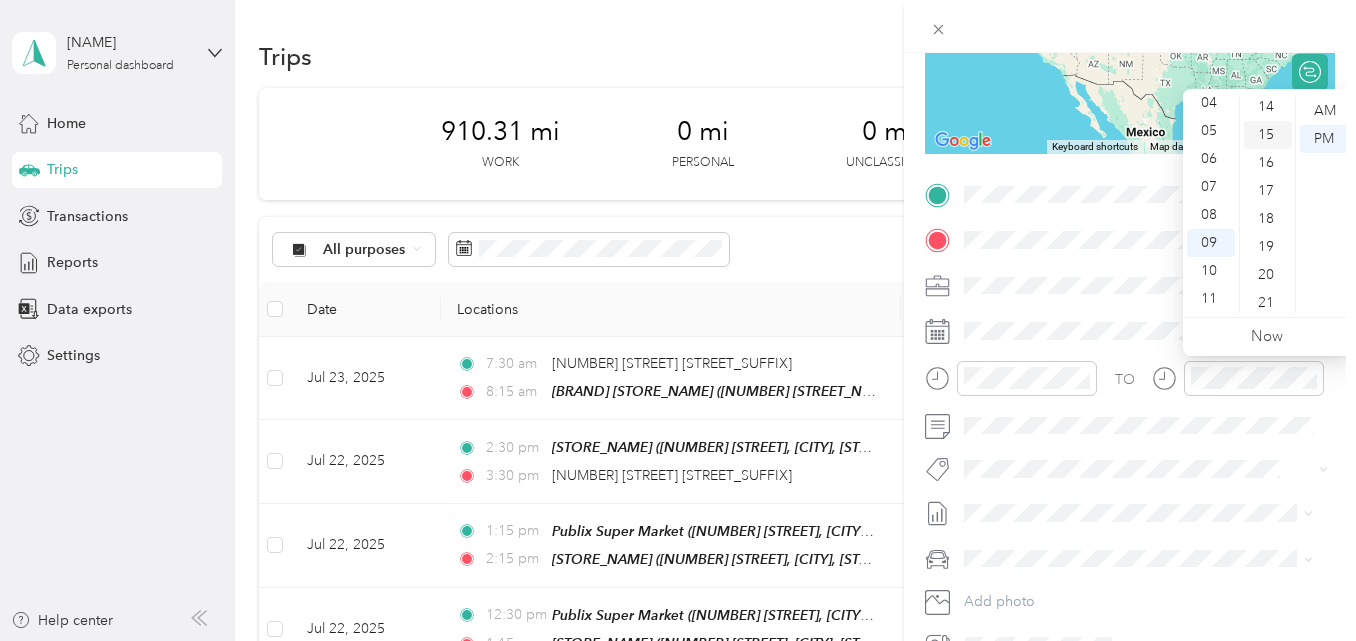 click on "15" at bounding box center [1268, 135] 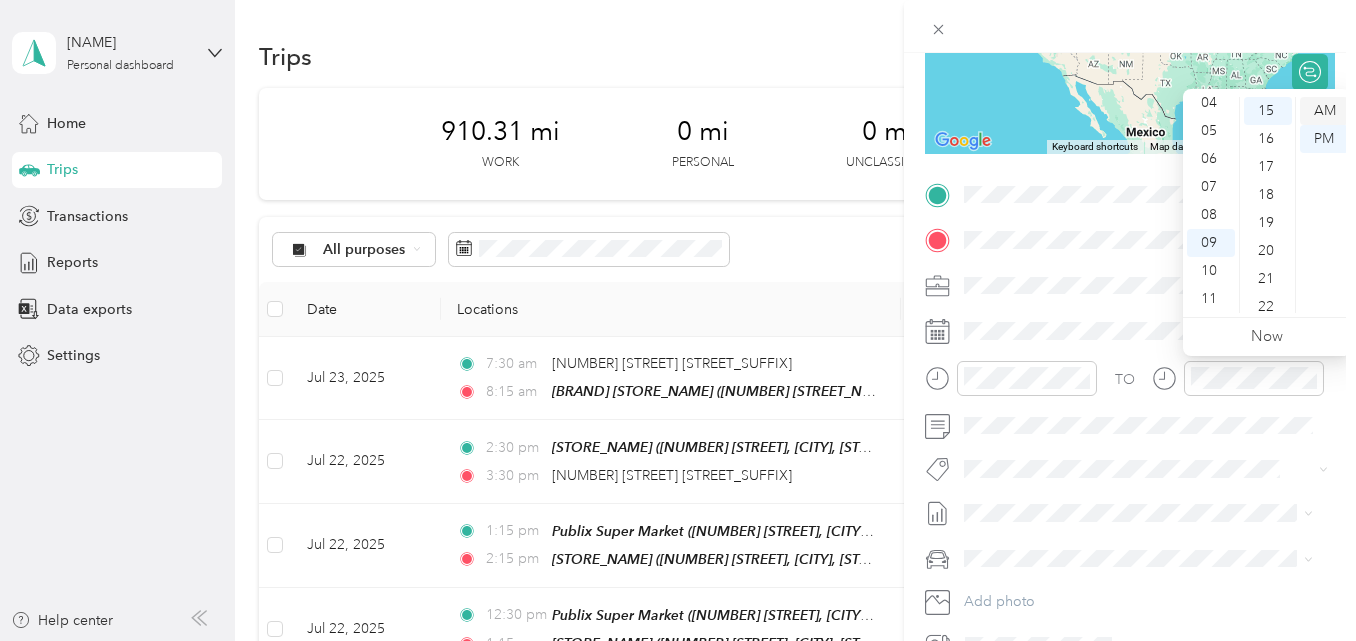 scroll, scrollTop: 420, scrollLeft: 0, axis: vertical 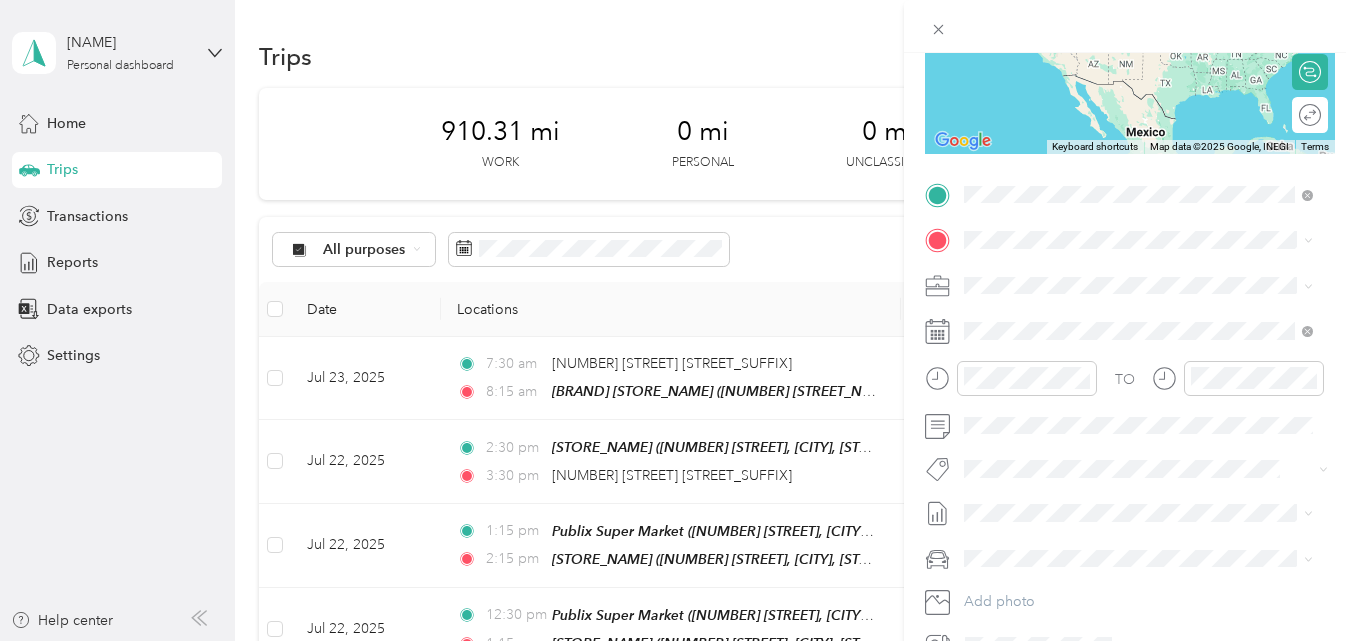 click on "[NUMBER] [STREET], [NUMBER], [CITY], [STATE], [COUNTRY]" at bounding box center [1148, 314] 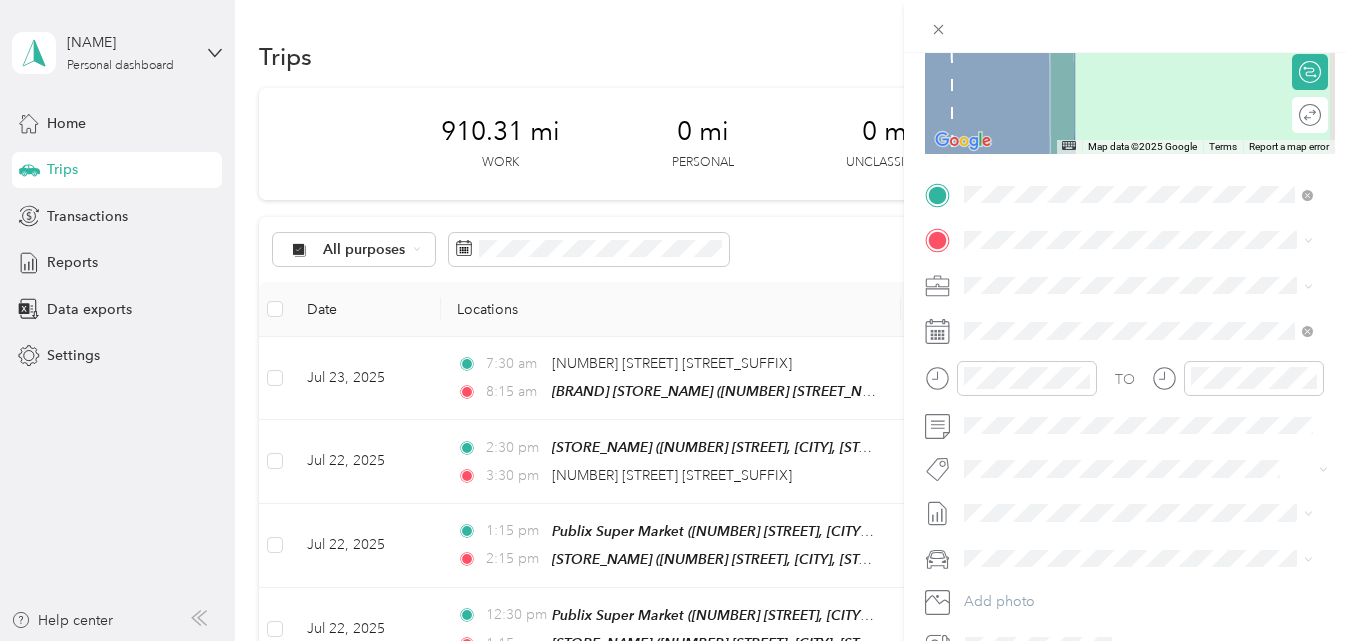 click on "TEAM Publix Super Market [NUMBER] [STREET], [POSTAL_CODE], [CITY], [STATE]" at bounding box center [1154, 335] 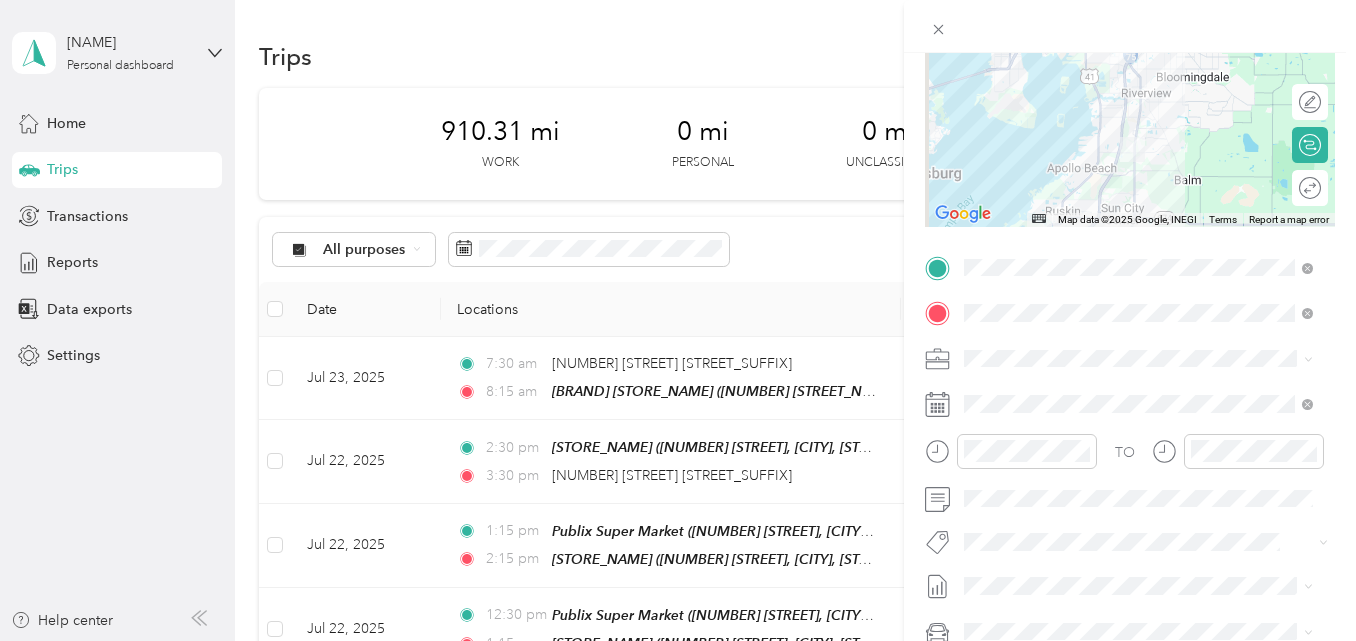 scroll, scrollTop: 0, scrollLeft: 0, axis: both 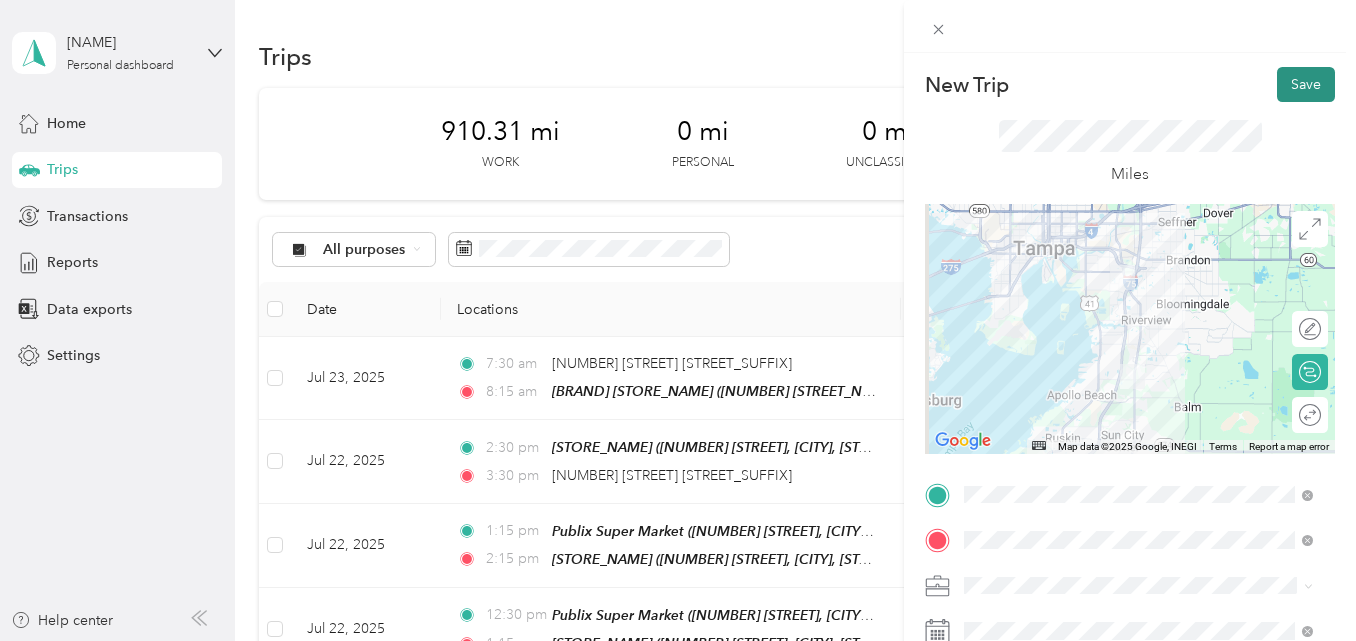 click on "Save" at bounding box center [1306, 84] 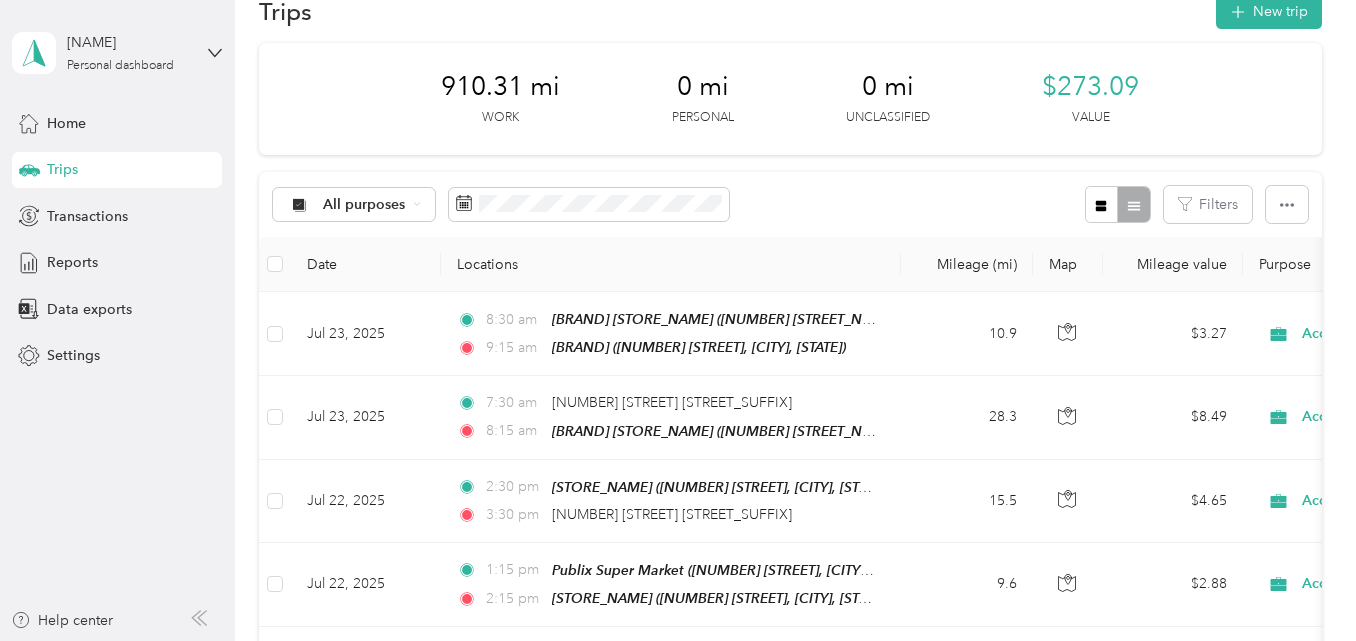 scroll, scrollTop: 0, scrollLeft: 0, axis: both 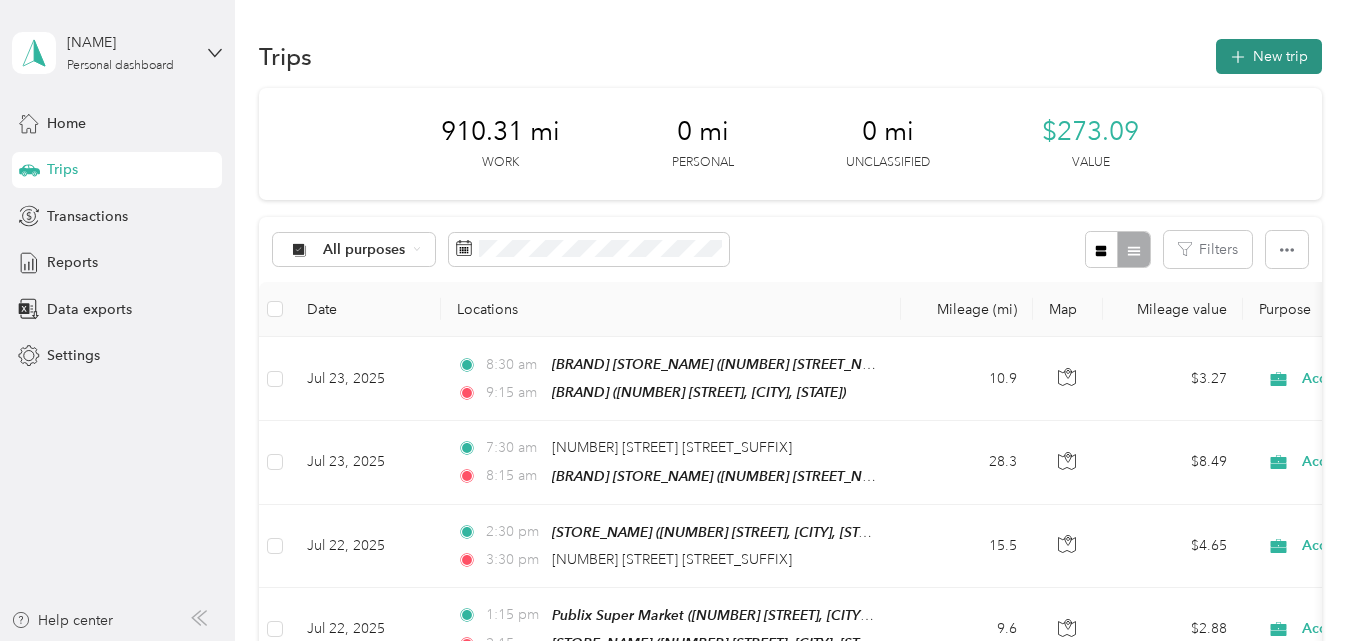 click on "New trip" at bounding box center [1269, 56] 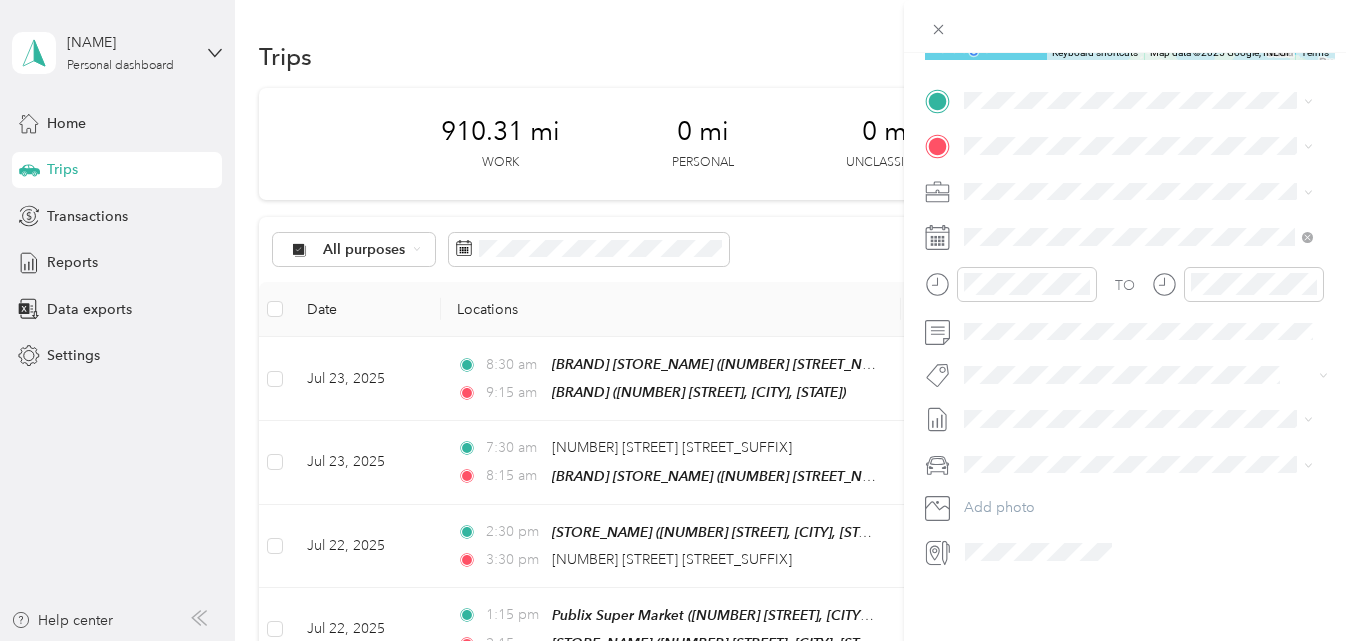 scroll, scrollTop: 400, scrollLeft: 0, axis: vertical 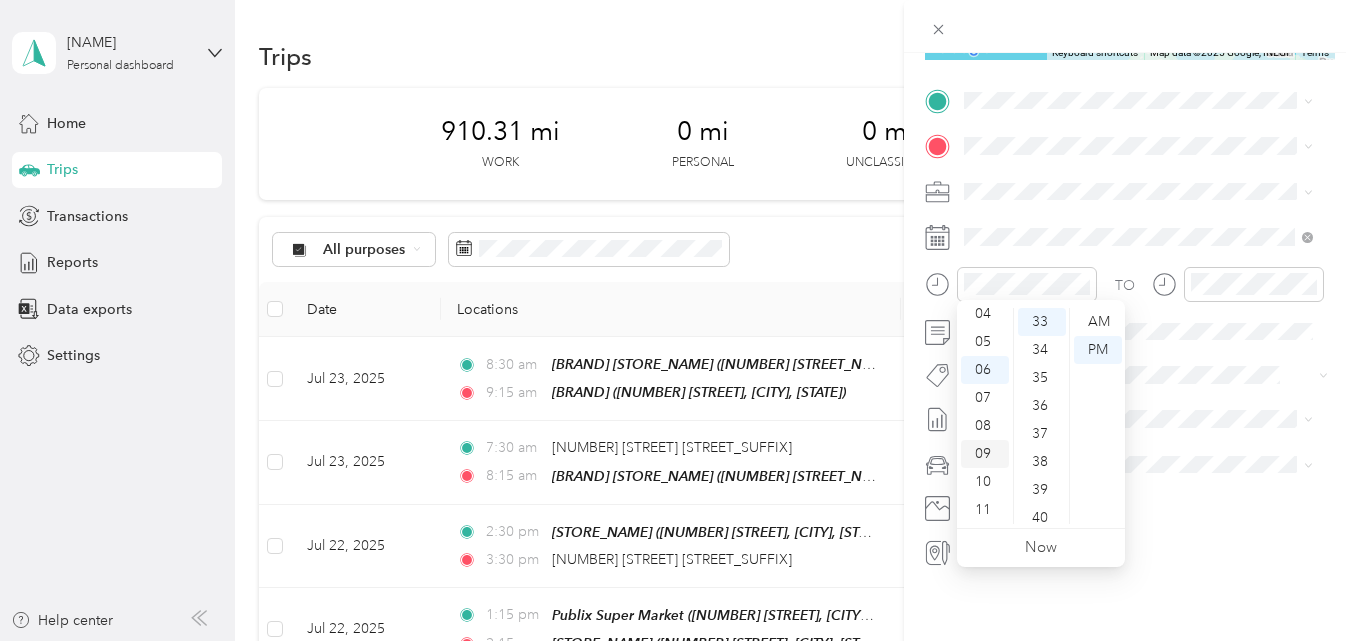 click on "09" at bounding box center (985, 454) 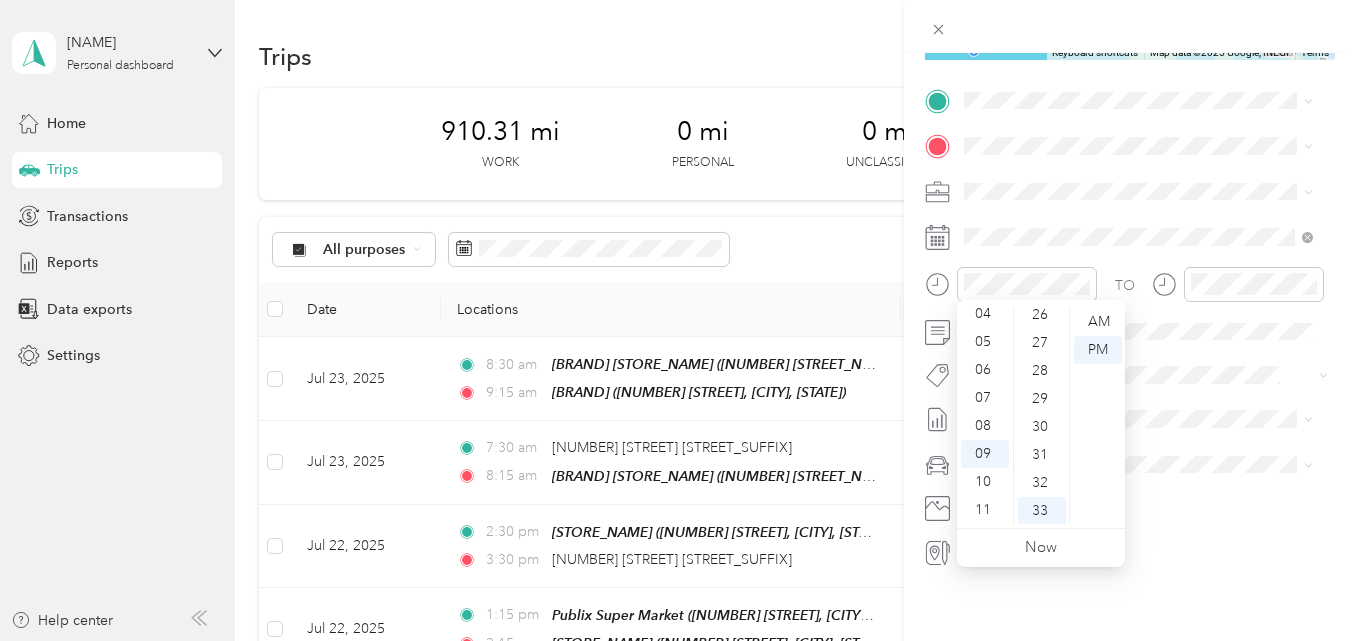 scroll, scrollTop: 724, scrollLeft: 0, axis: vertical 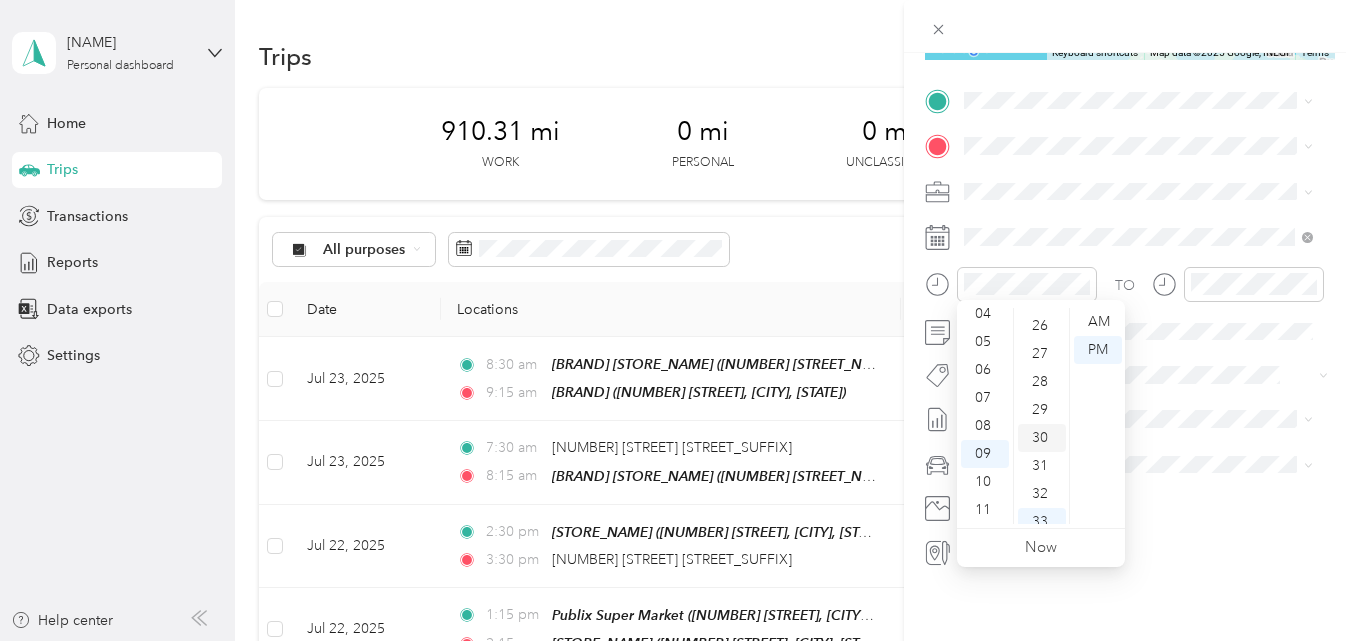 click on "30" at bounding box center (1042, 438) 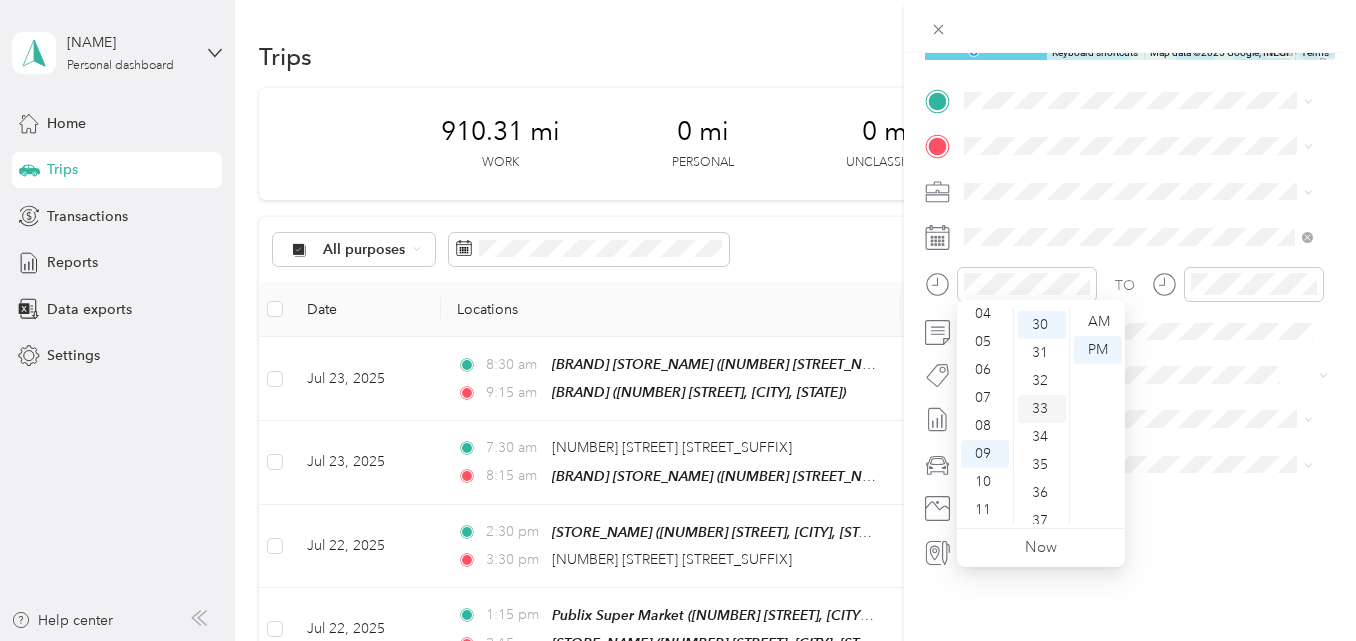 scroll, scrollTop: 840, scrollLeft: 0, axis: vertical 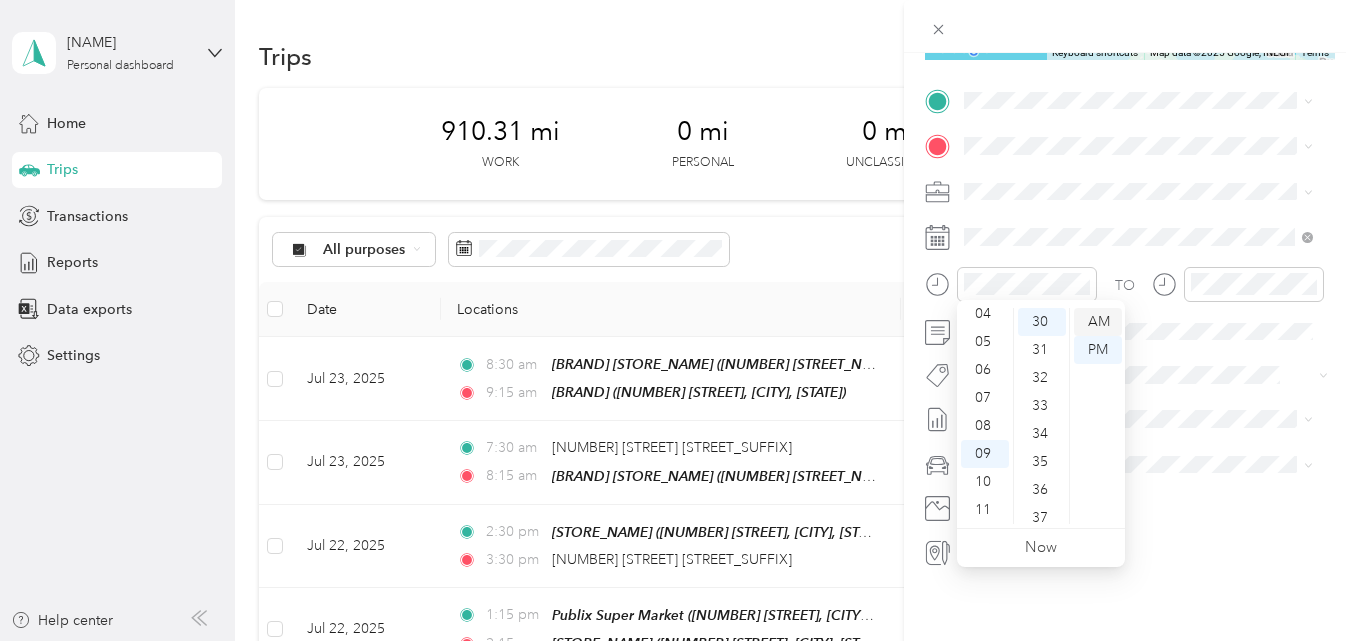 click on "AM" at bounding box center [1098, 322] 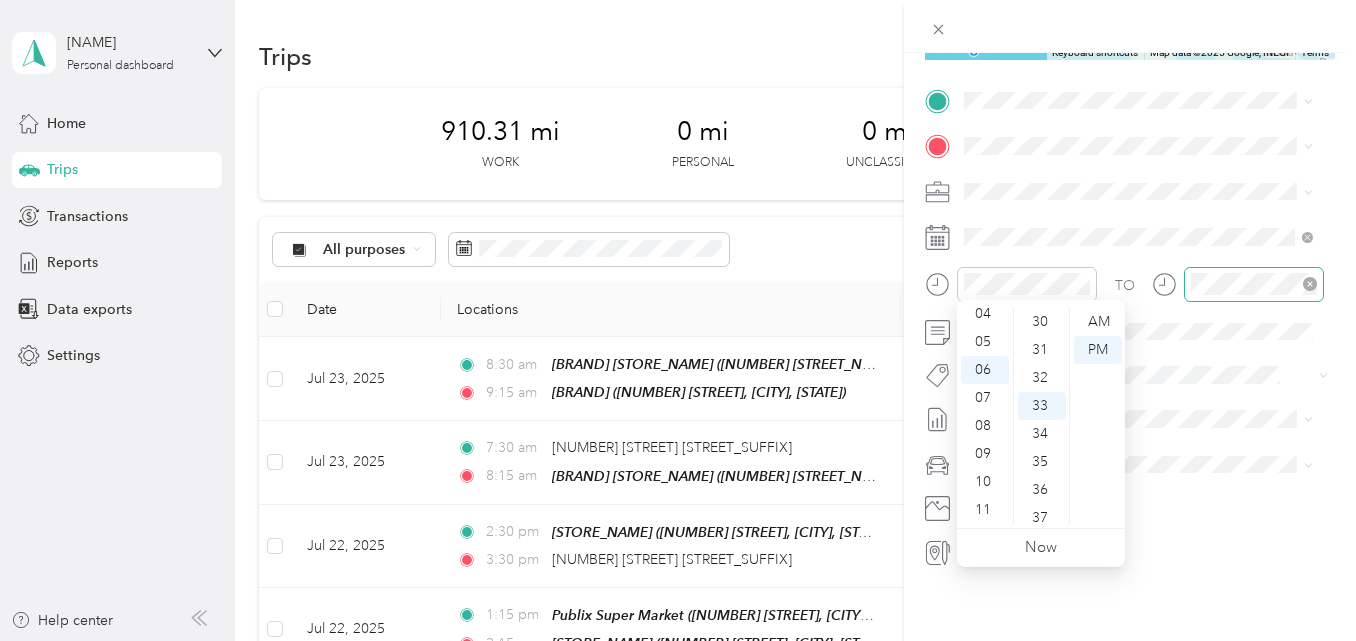 scroll, scrollTop: 924, scrollLeft: 0, axis: vertical 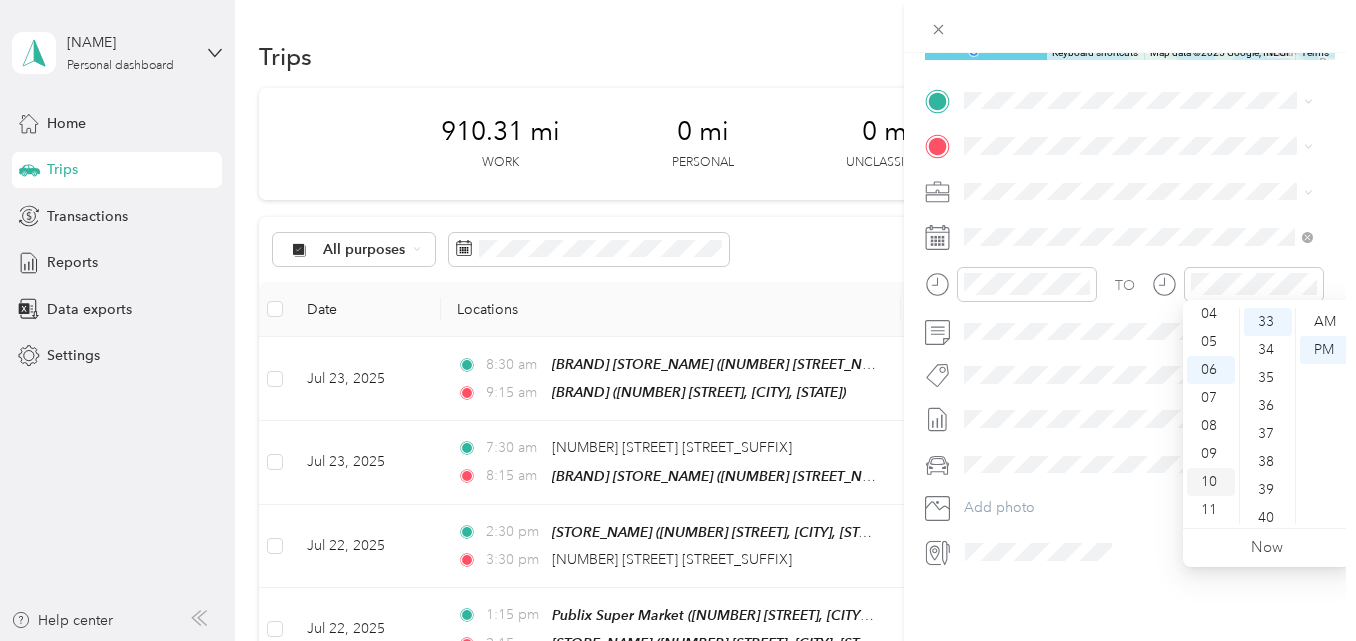 click on "10" at bounding box center [1211, 482] 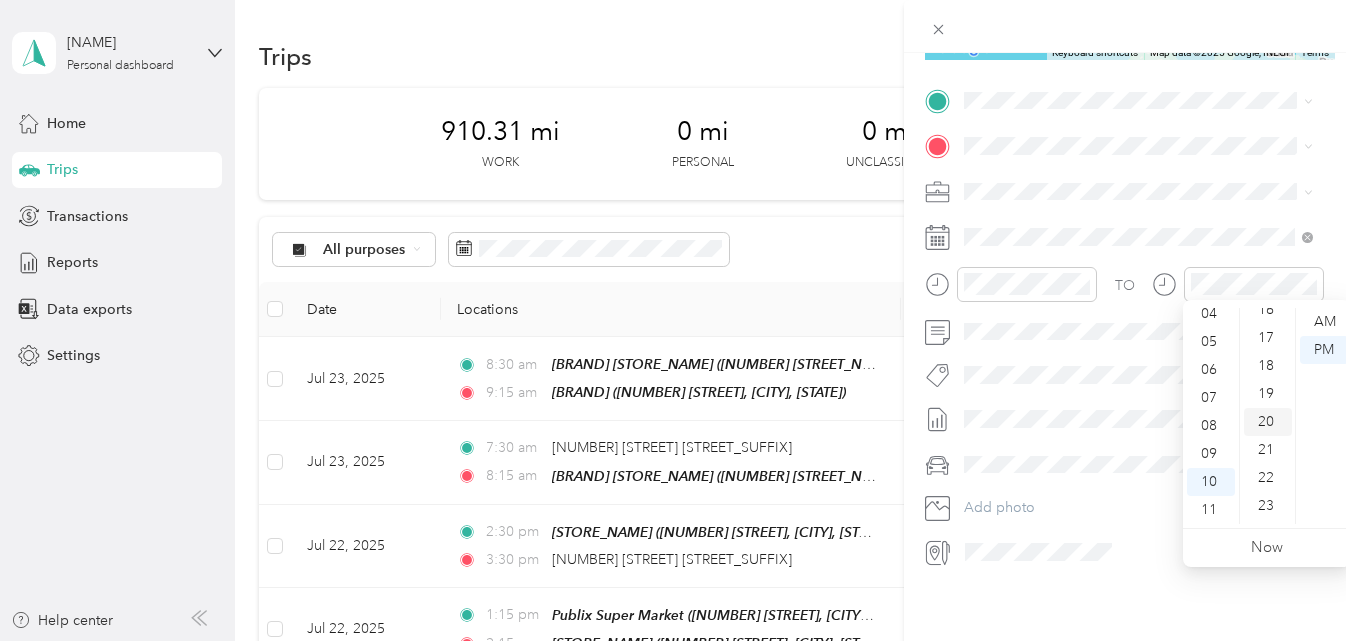 scroll, scrollTop: 324, scrollLeft: 0, axis: vertical 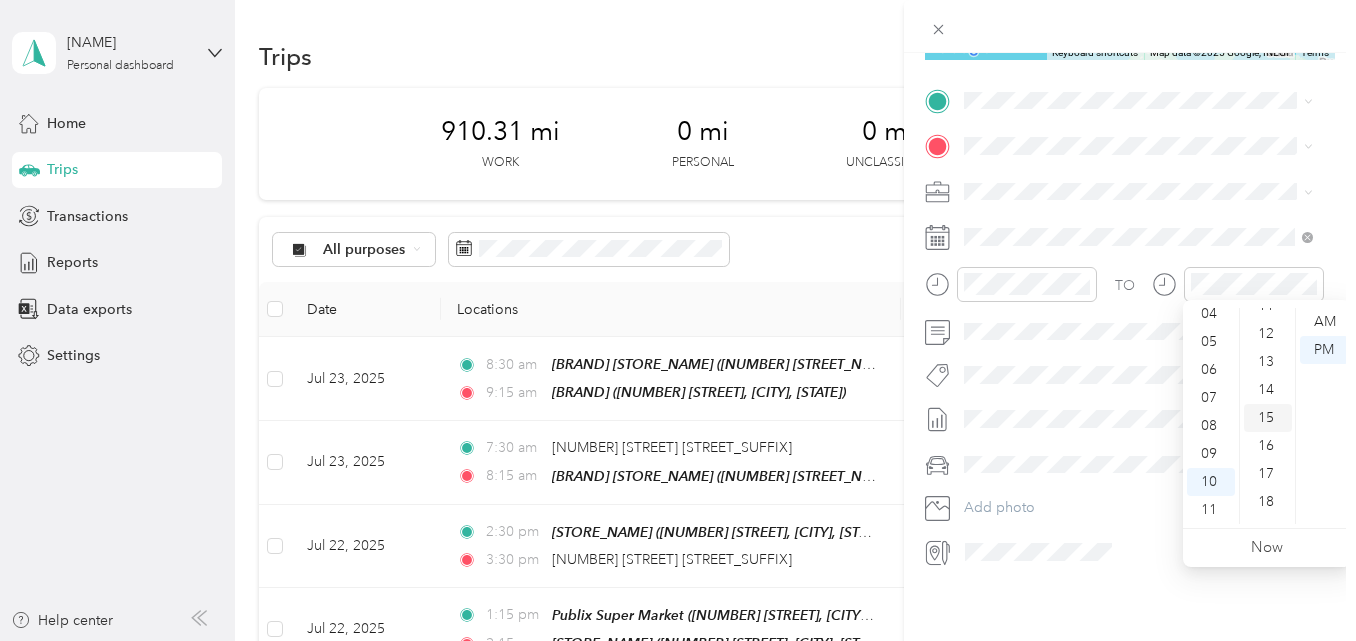 click on "15" at bounding box center (1268, 418) 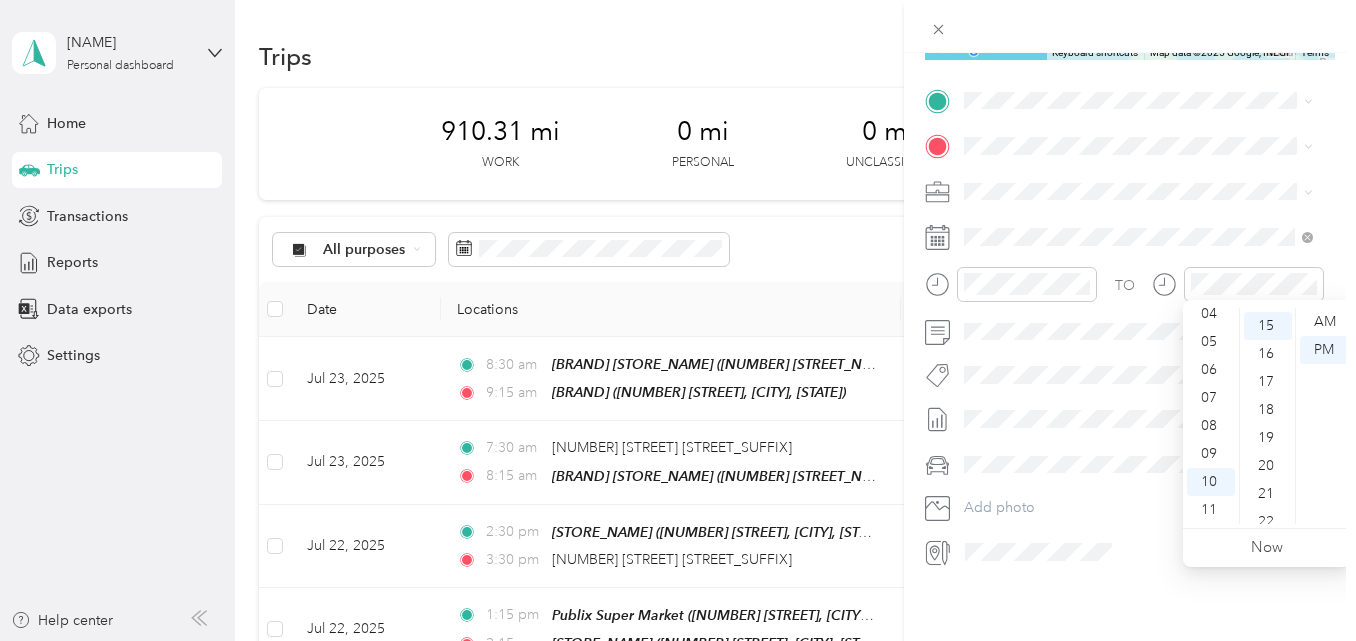 scroll, scrollTop: 420, scrollLeft: 0, axis: vertical 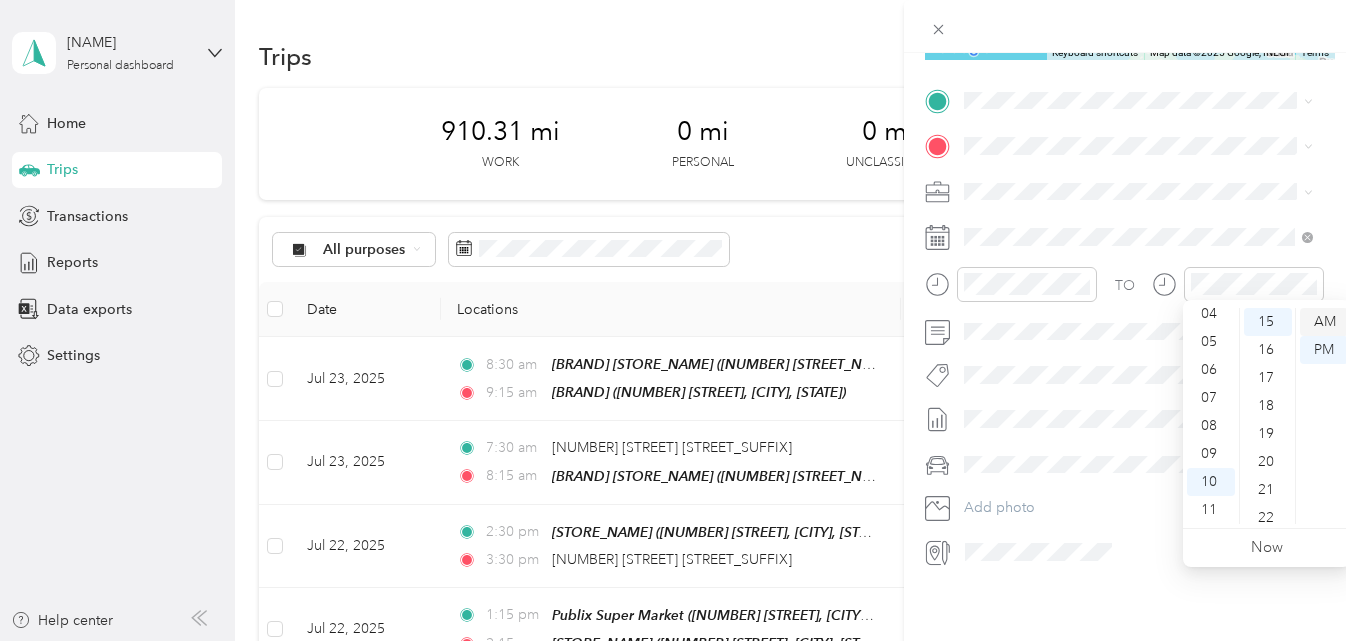 click on "AM" at bounding box center (1324, 322) 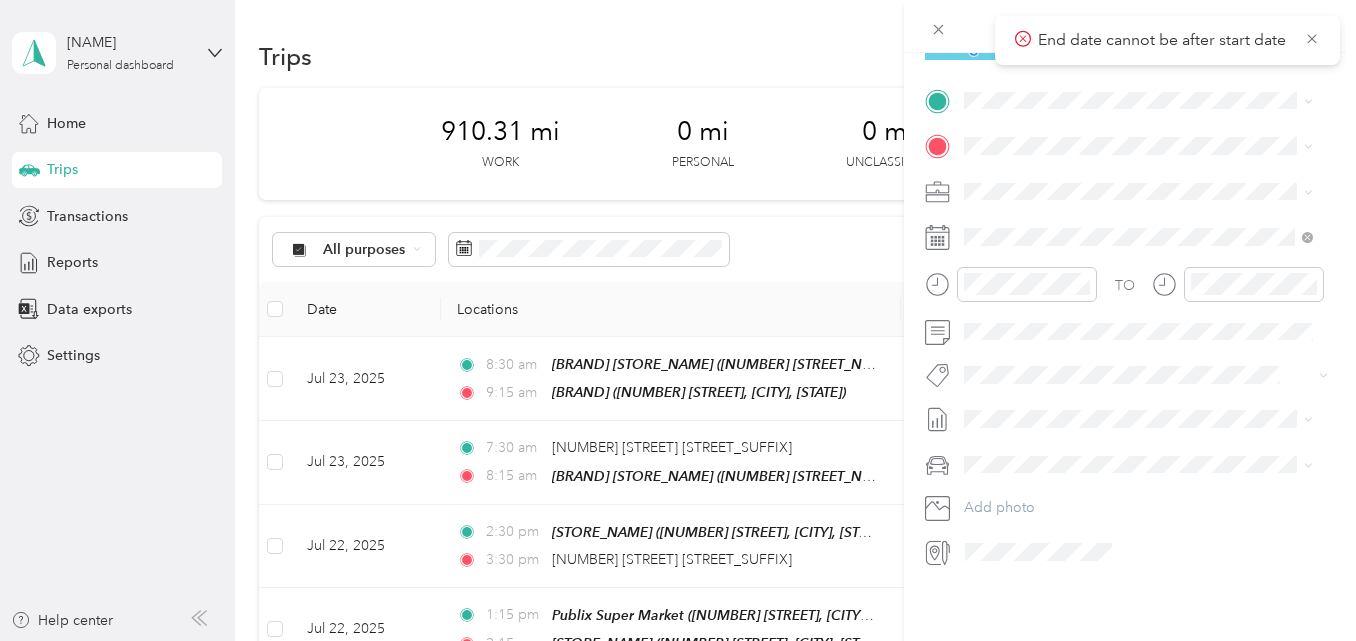 click 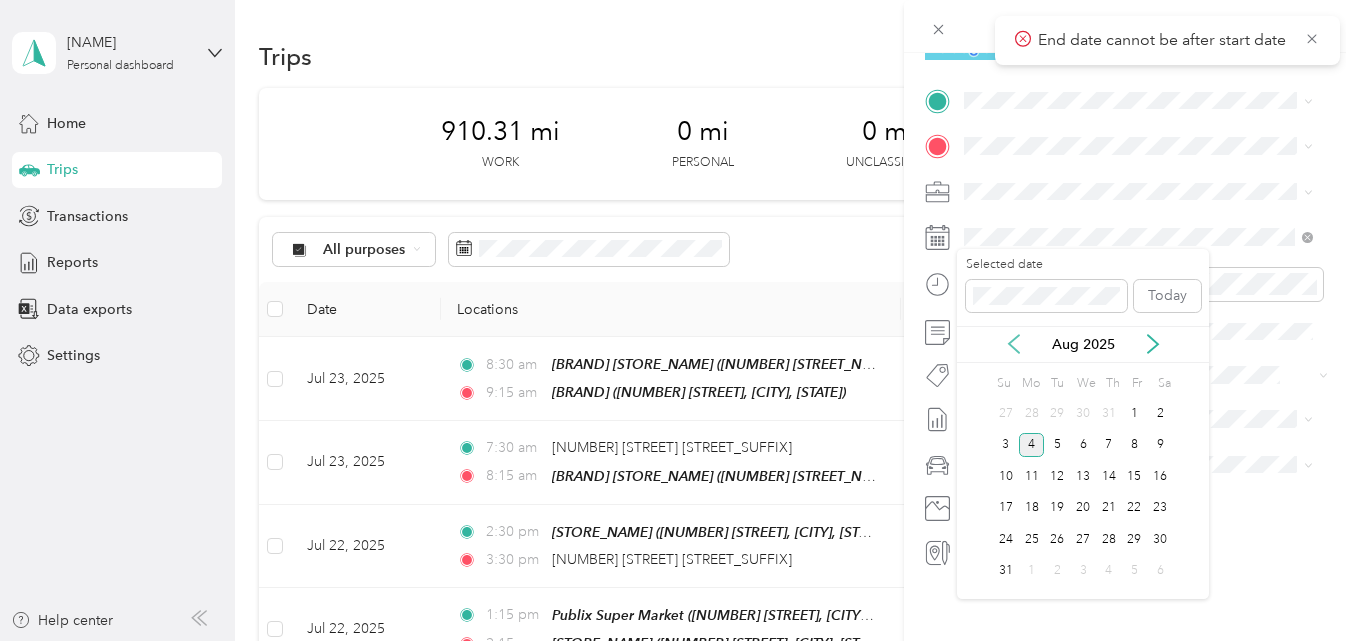 click 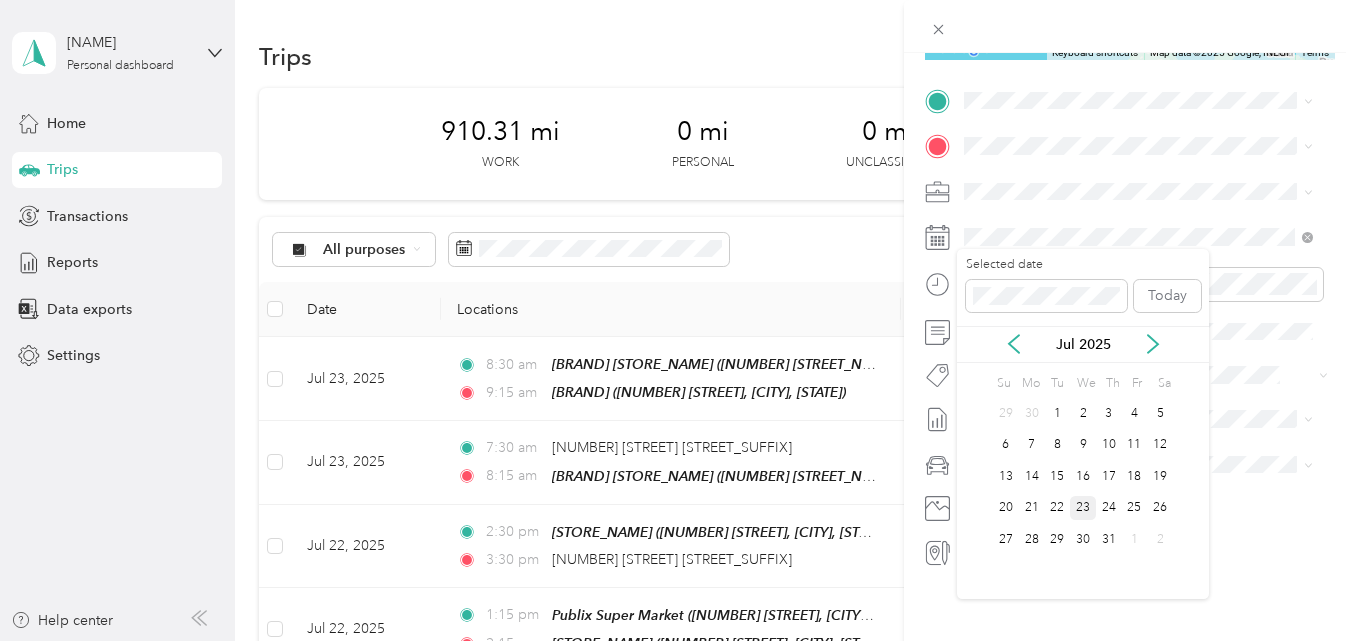 click on "23" at bounding box center [1083, 508] 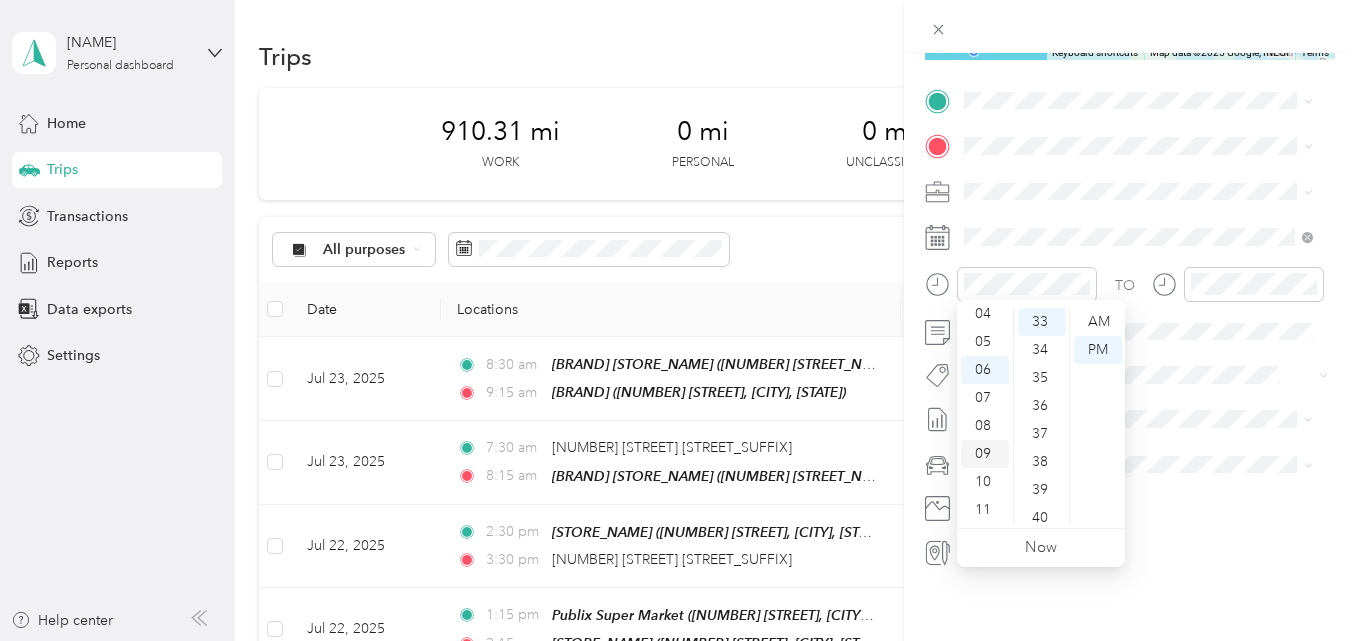 click on "09" at bounding box center (985, 454) 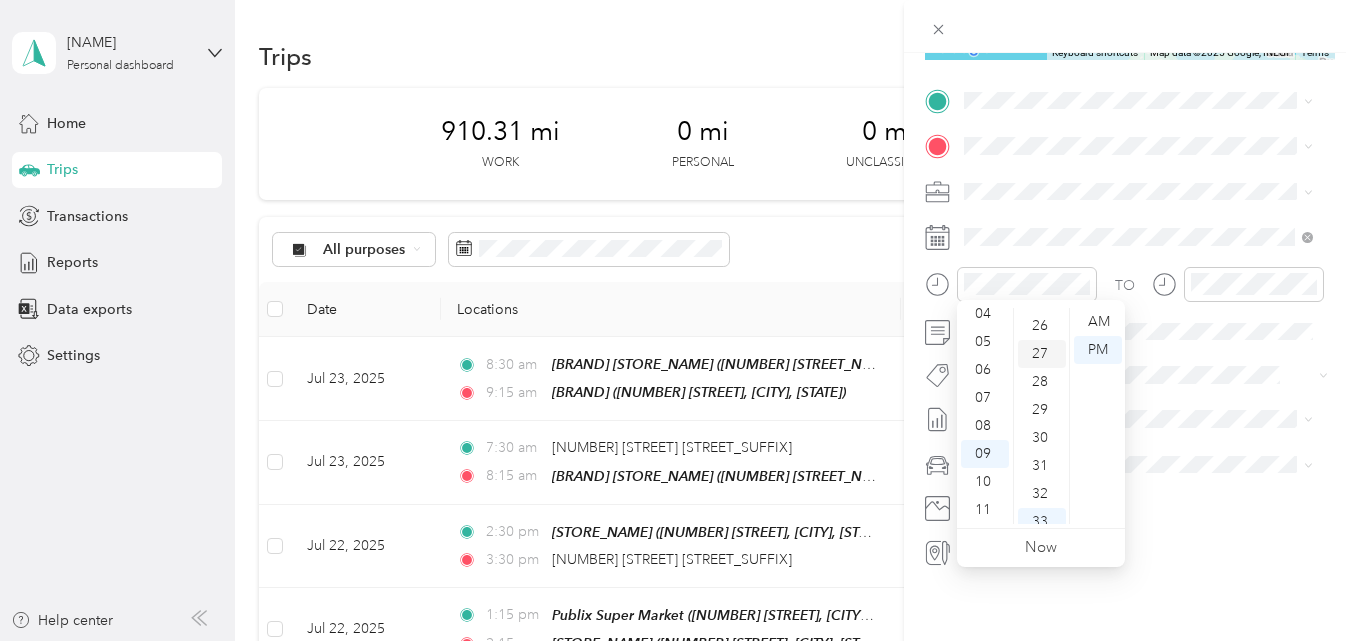 scroll, scrollTop: 824, scrollLeft: 0, axis: vertical 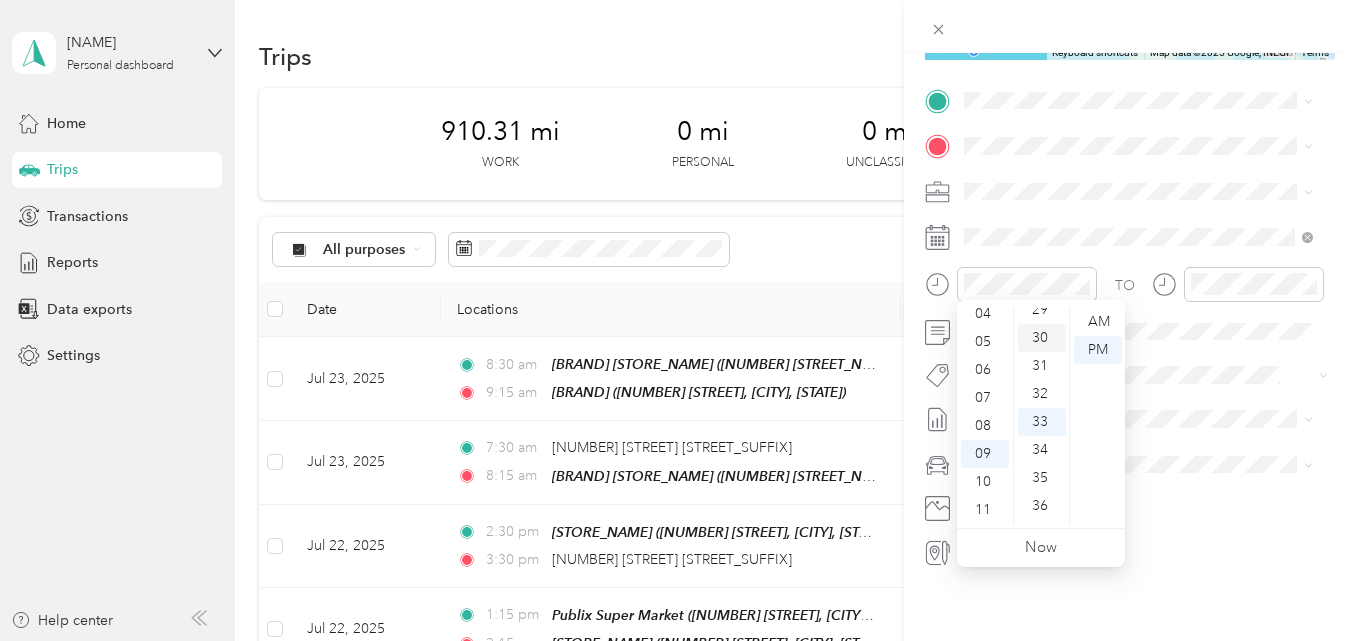 click on "30" at bounding box center [1042, 338] 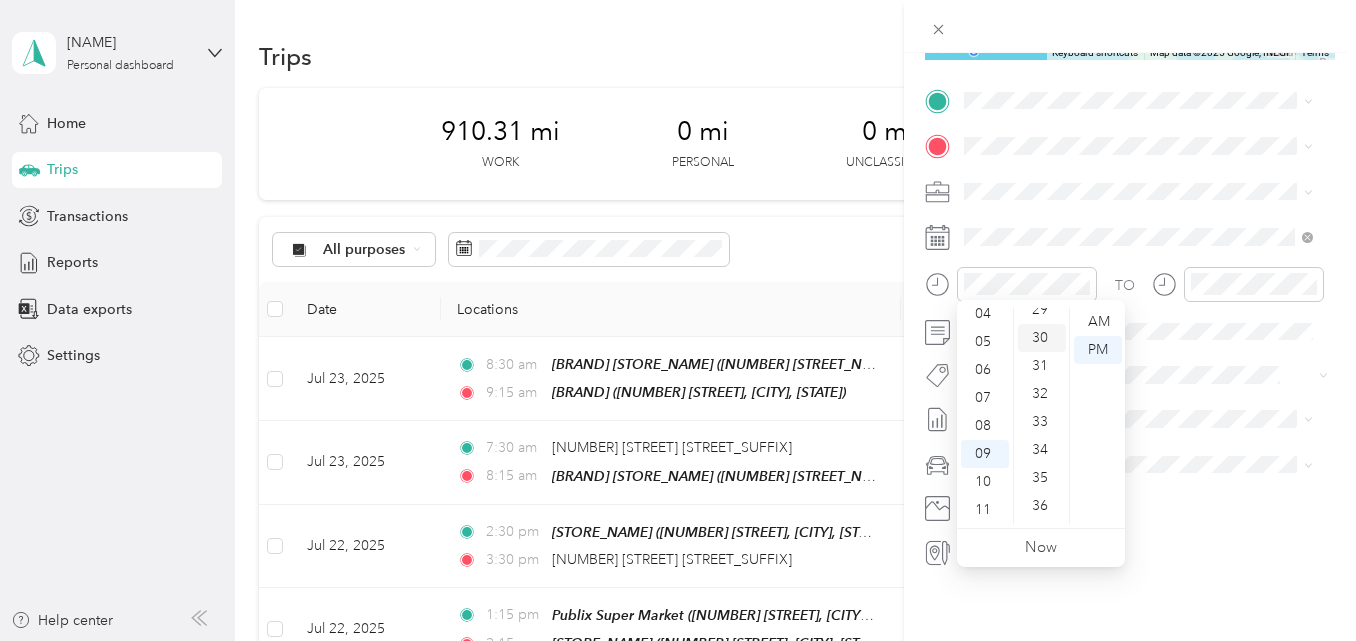 scroll, scrollTop: 840, scrollLeft: 0, axis: vertical 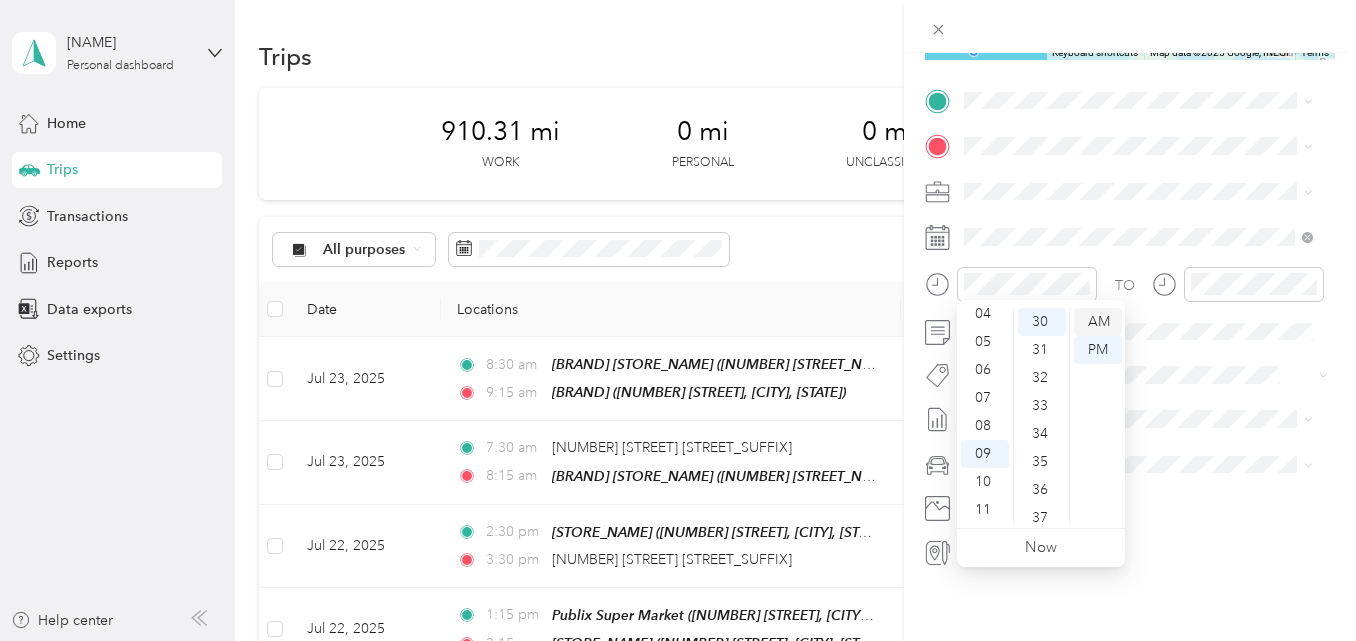 click on "AM" at bounding box center (1098, 322) 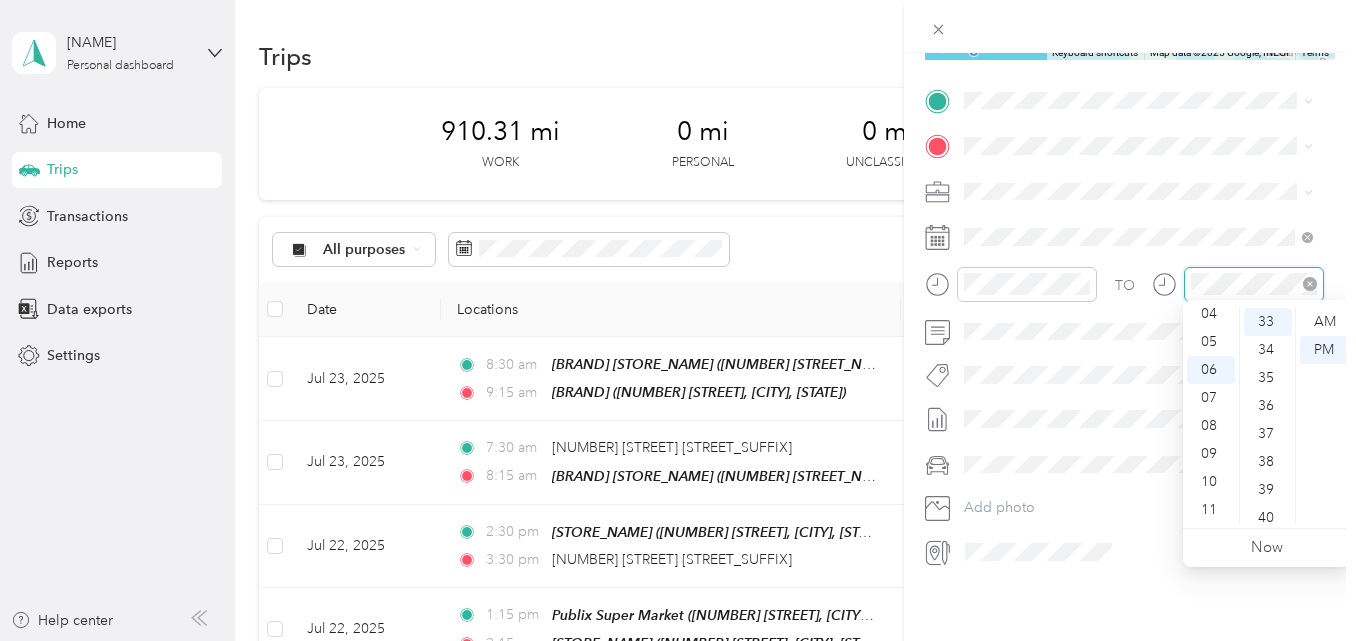 scroll, scrollTop: 924, scrollLeft: 0, axis: vertical 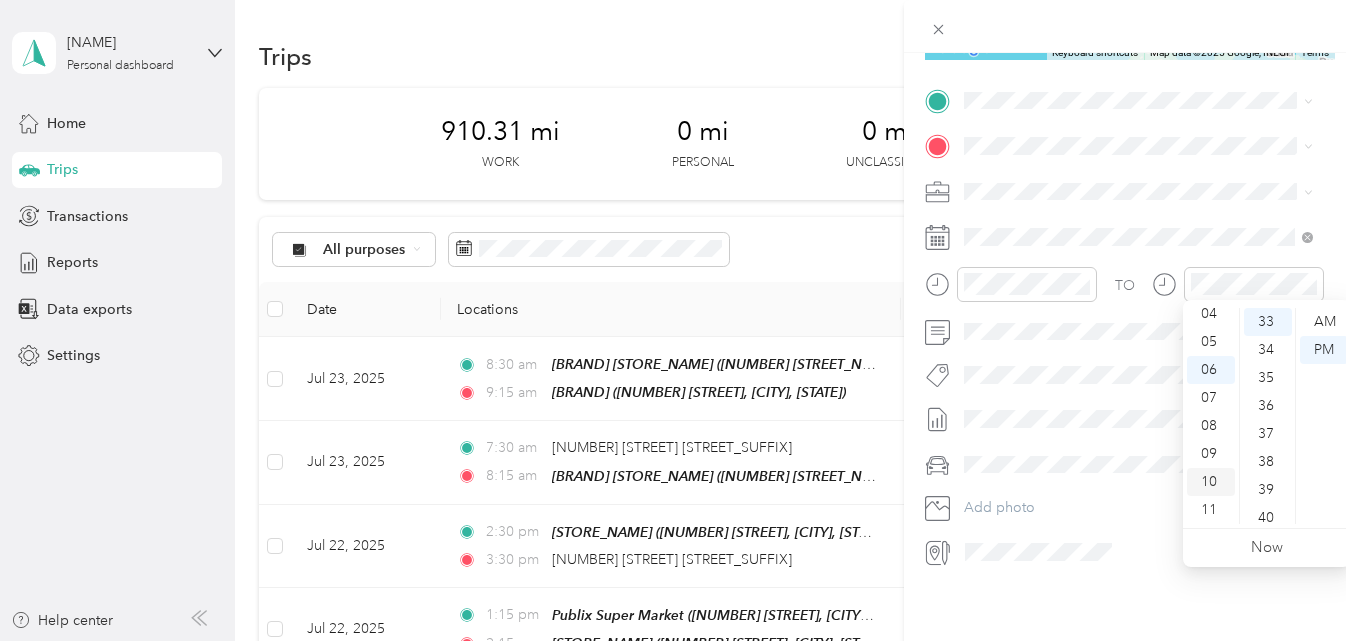 click on "10" at bounding box center (1211, 482) 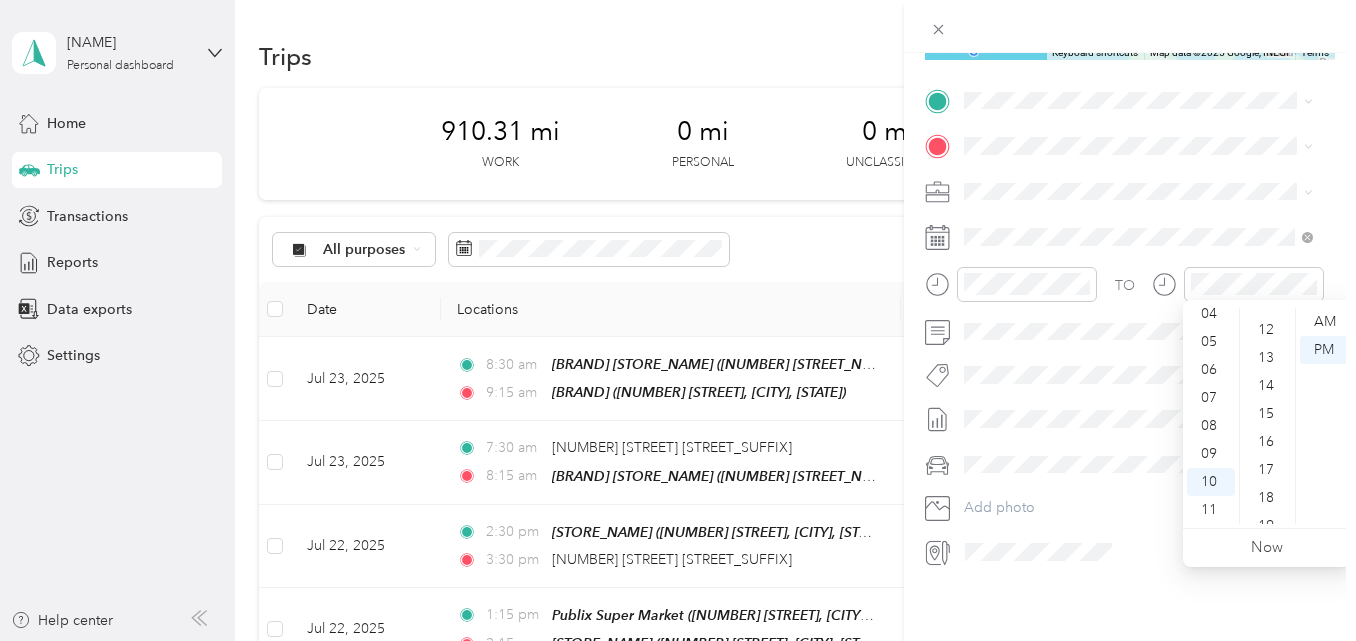 scroll, scrollTop: 324, scrollLeft: 0, axis: vertical 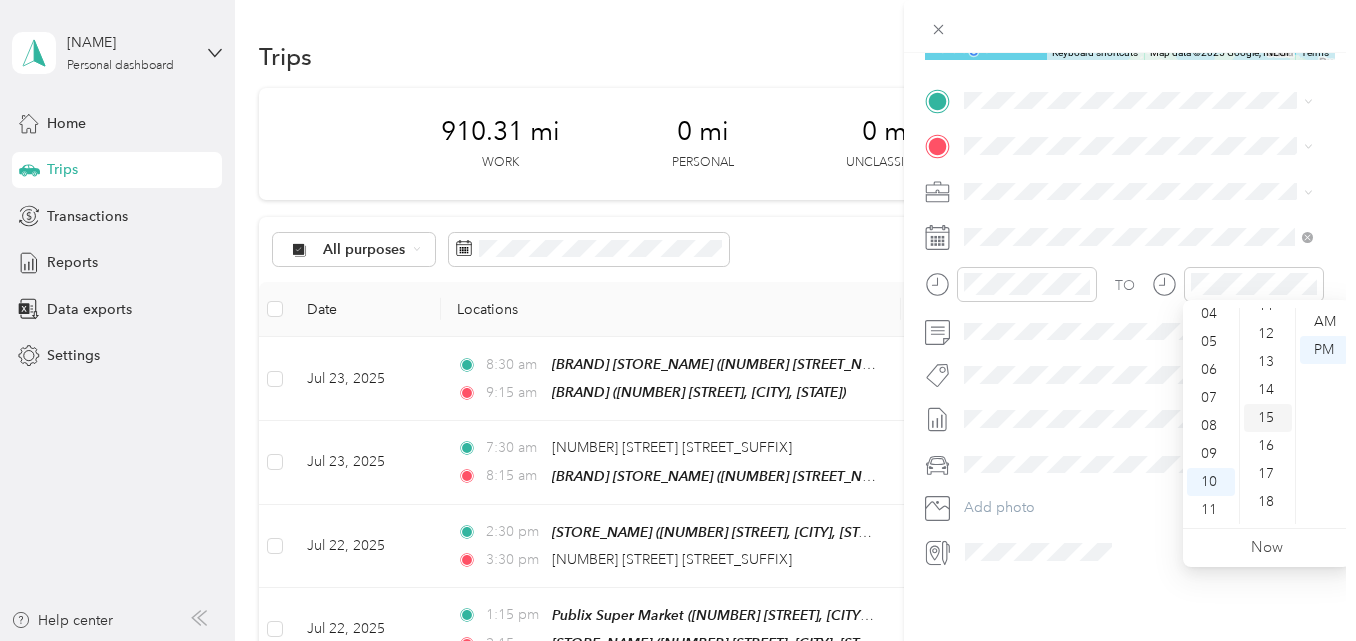 click on "15" at bounding box center [1268, 418] 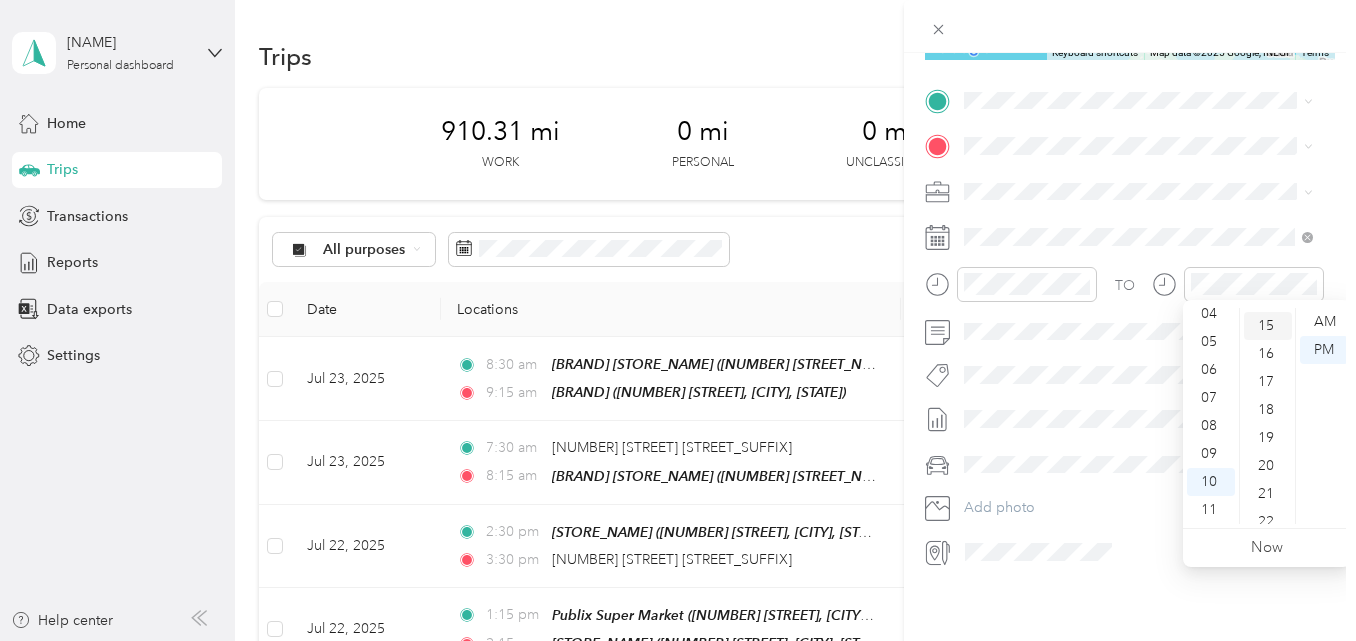 scroll, scrollTop: 420, scrollLeft: 0, axis: vertical 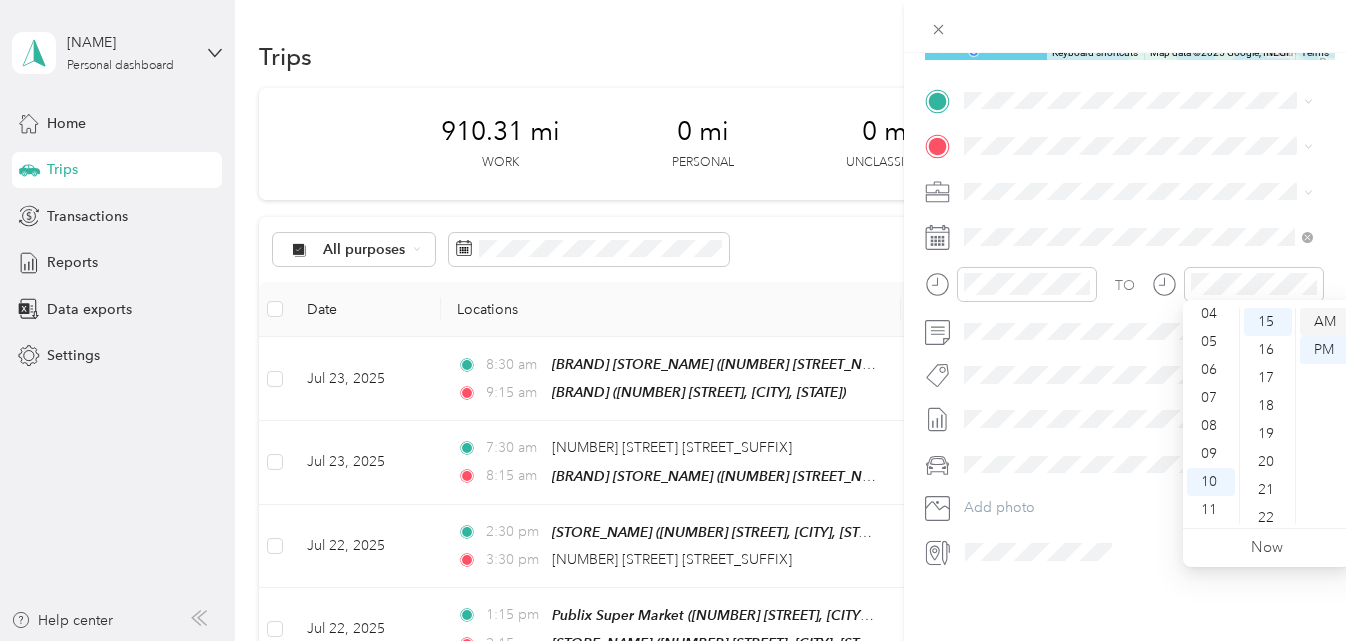 click on "AM" at bounding box center [1324, 322] 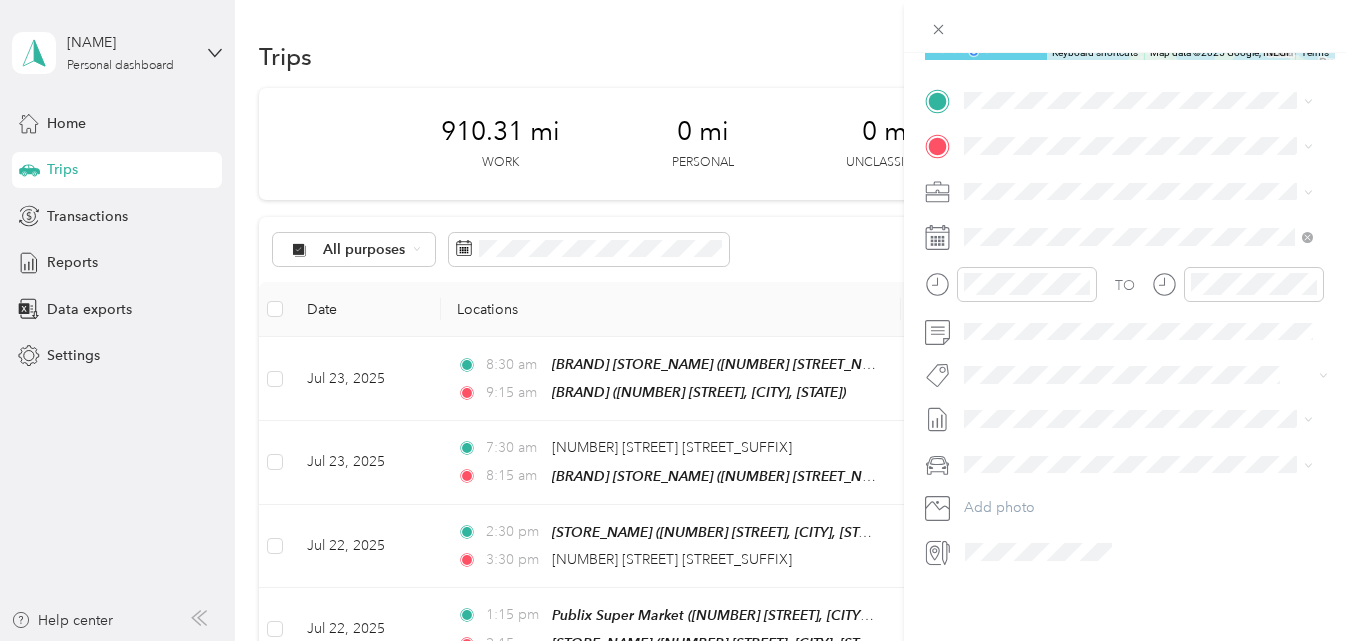 click on "TEAM Publix Super Market [NUMBER] [STREET], [POSTAL_CODE], [CITY], [STATE]" at bounding box center [1154, 192] 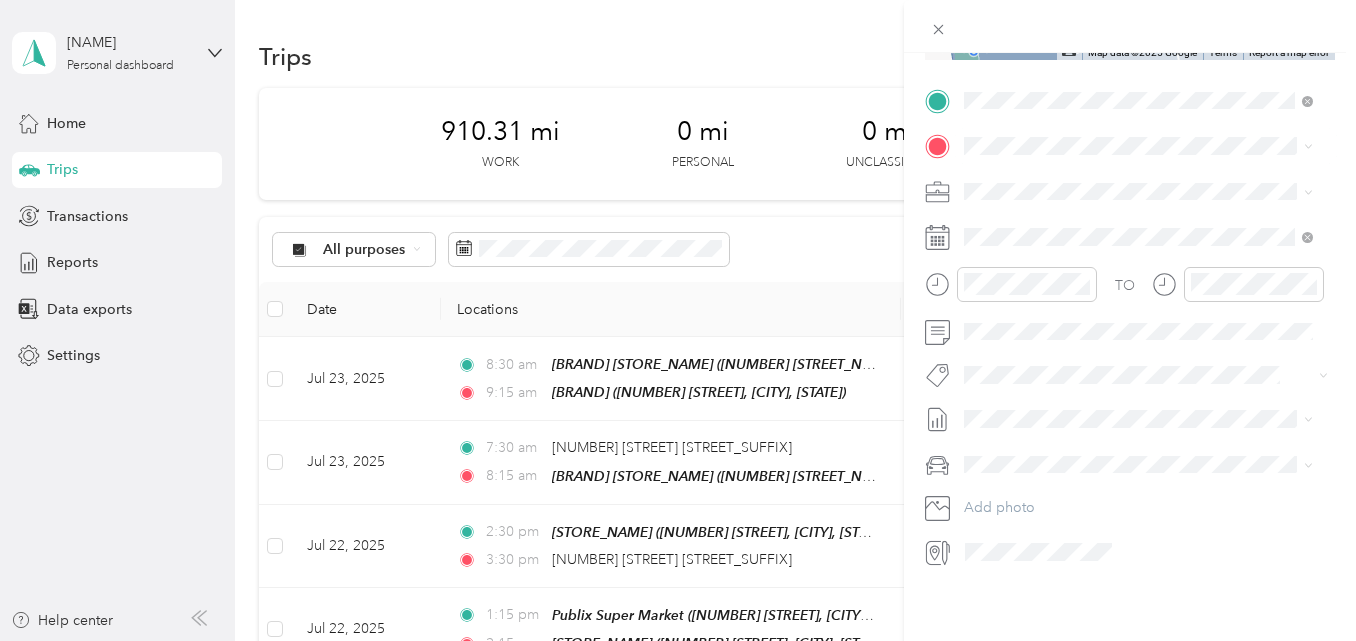 click on "TEAM Publix Super Market [NUMBER] [STREET], [POSTAL_CODE], [CITY], [STATE], [COUNTRY]" at bounding box center [1154, 241] 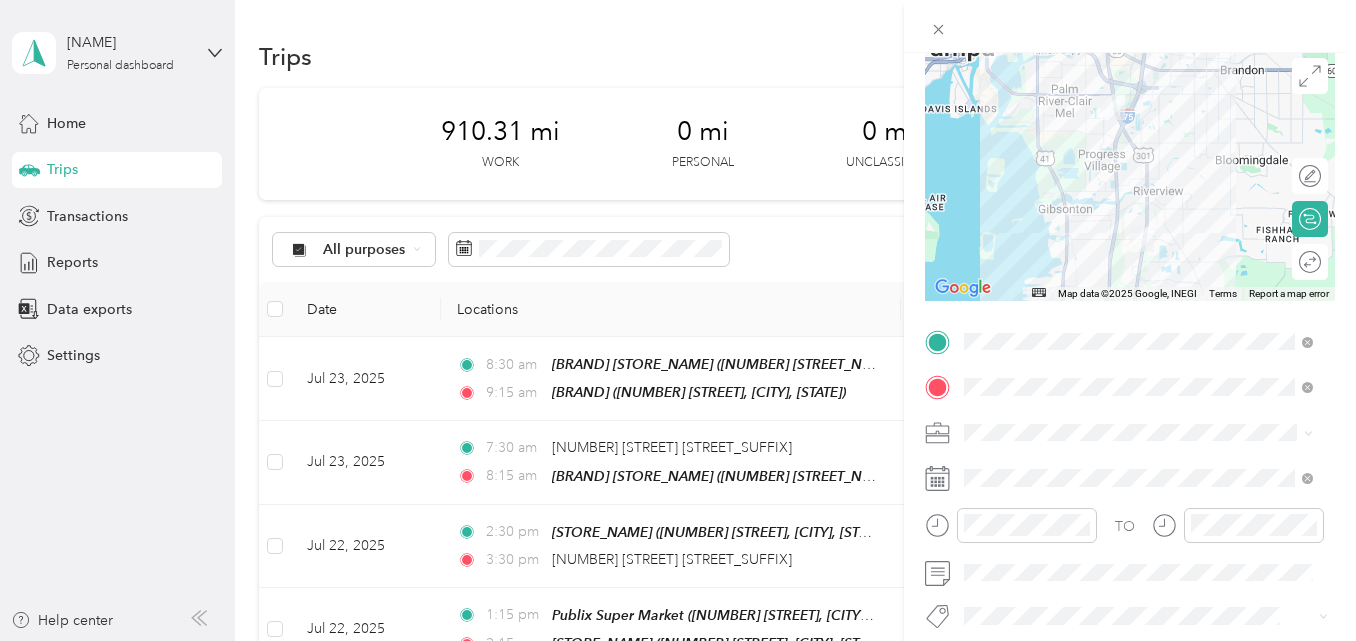 scroll, scrollTop: 9, scrollLeft: 0, axis: vertical 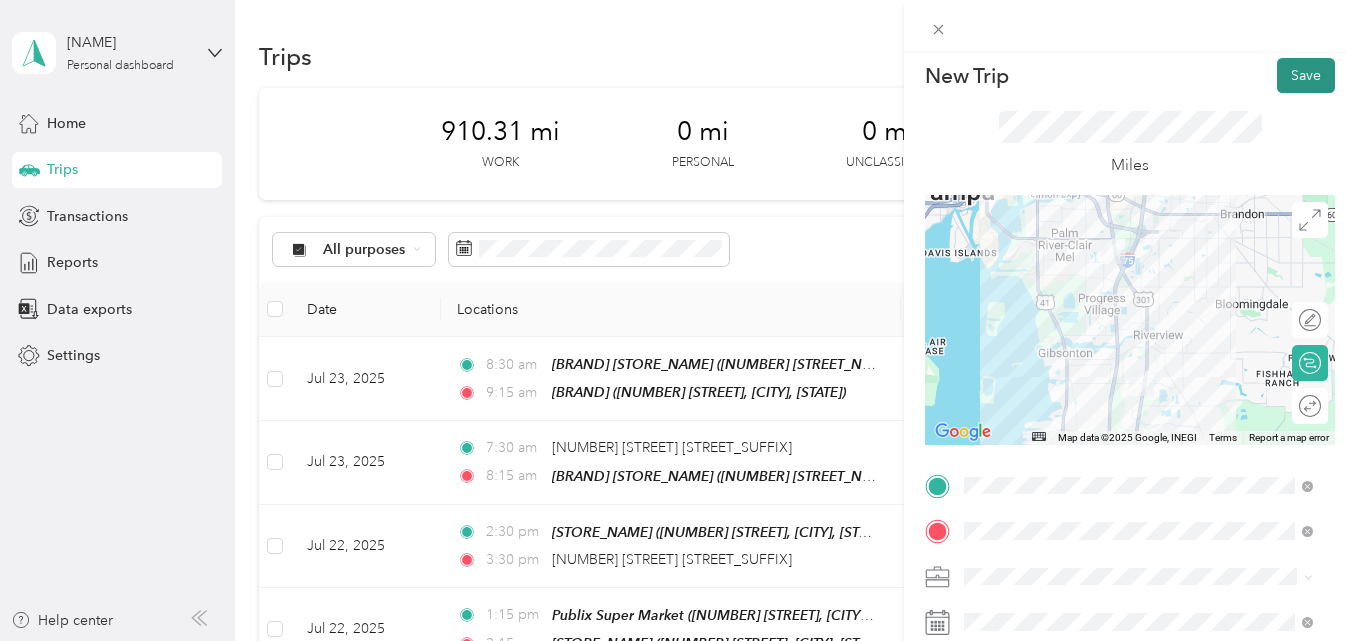 click on "Save" at bounding box center (1306, 75) 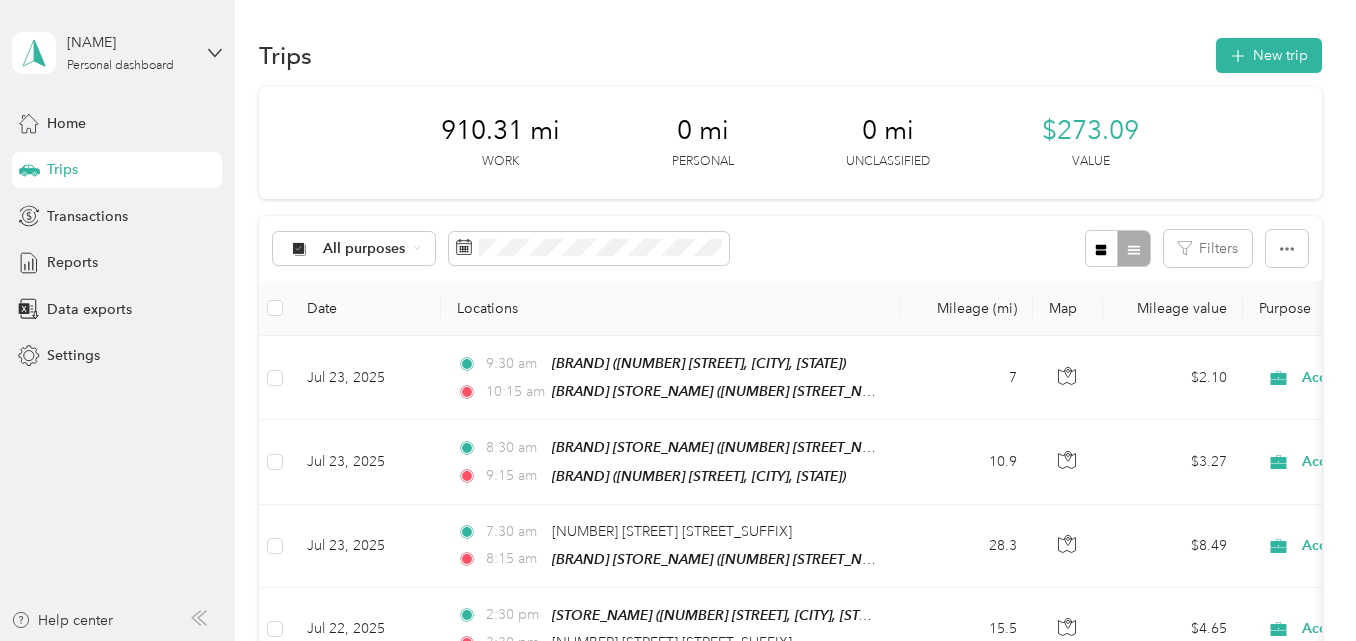 scroll, scrollTop: 0, scrollLeft: 0, axis: both 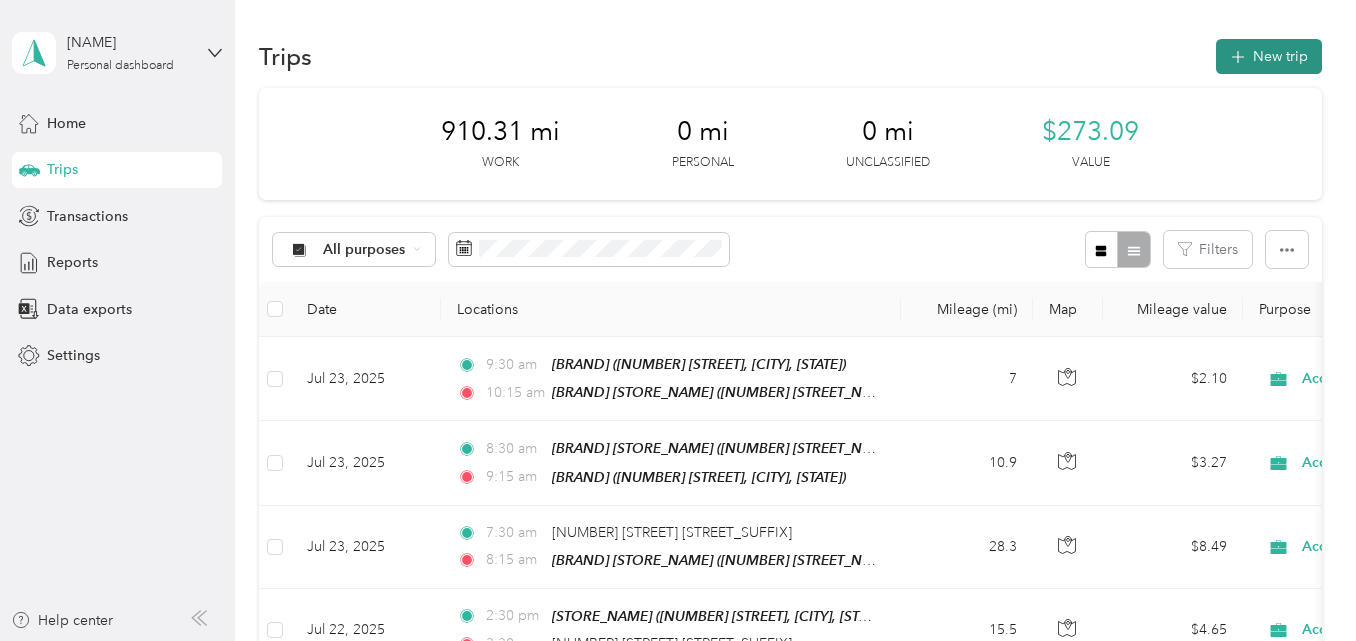click on "New trip" at bounding box center [1269, 56] 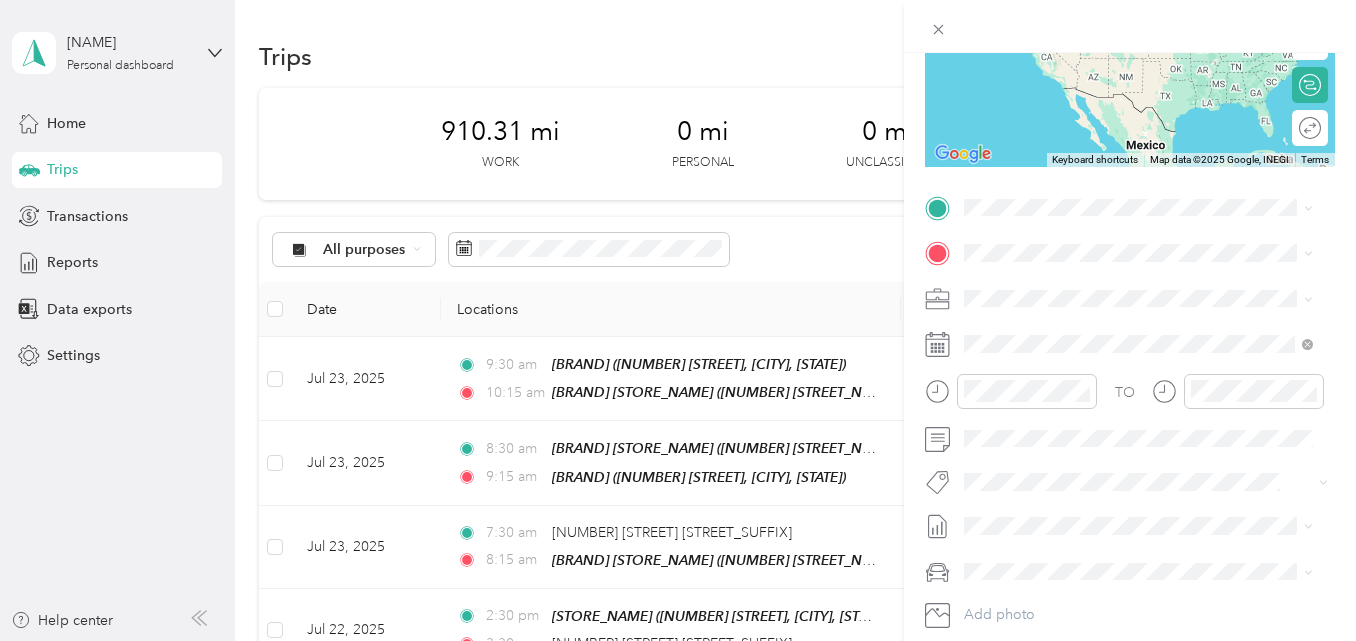 scroll, scrollTop: 300, scrollLeft: 0, axis: vertical 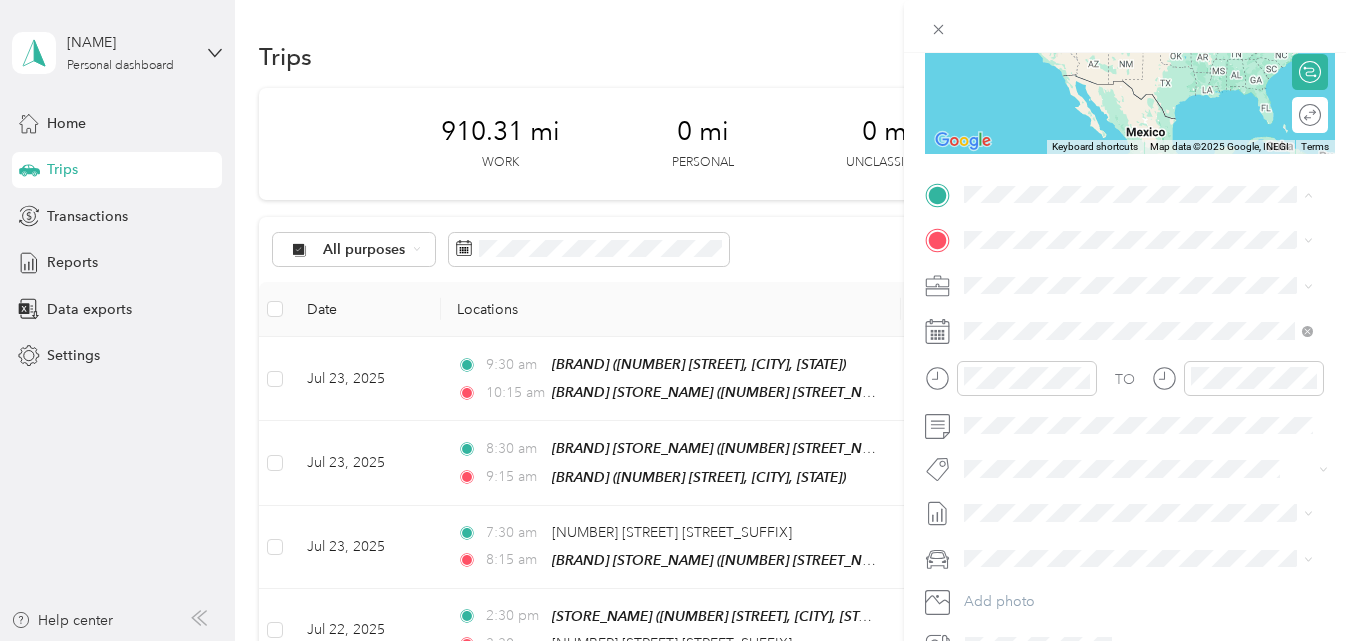 click on "New Trip Save This trip cannot be edited because it is either under review, approved, or paid. Contact your Team Manager to edit it. Miles ← Move left → Move right ↑ Move up ↓ Move down + Zoom in - Zoom out Home Jump left by 75% End Jump right by 75% Page Up Jump up by 75% Page Down Jump down by 75% Keyboard shortcuts Map Data Map data ©2025 Google, INEGI Map data ©2025 Google, INEGI 1000 km  Click to toggle between metric and imperial units Terms Report a map error Edit route Calculate route Round trip TO Add photo" at bounding box center [1130, 214] 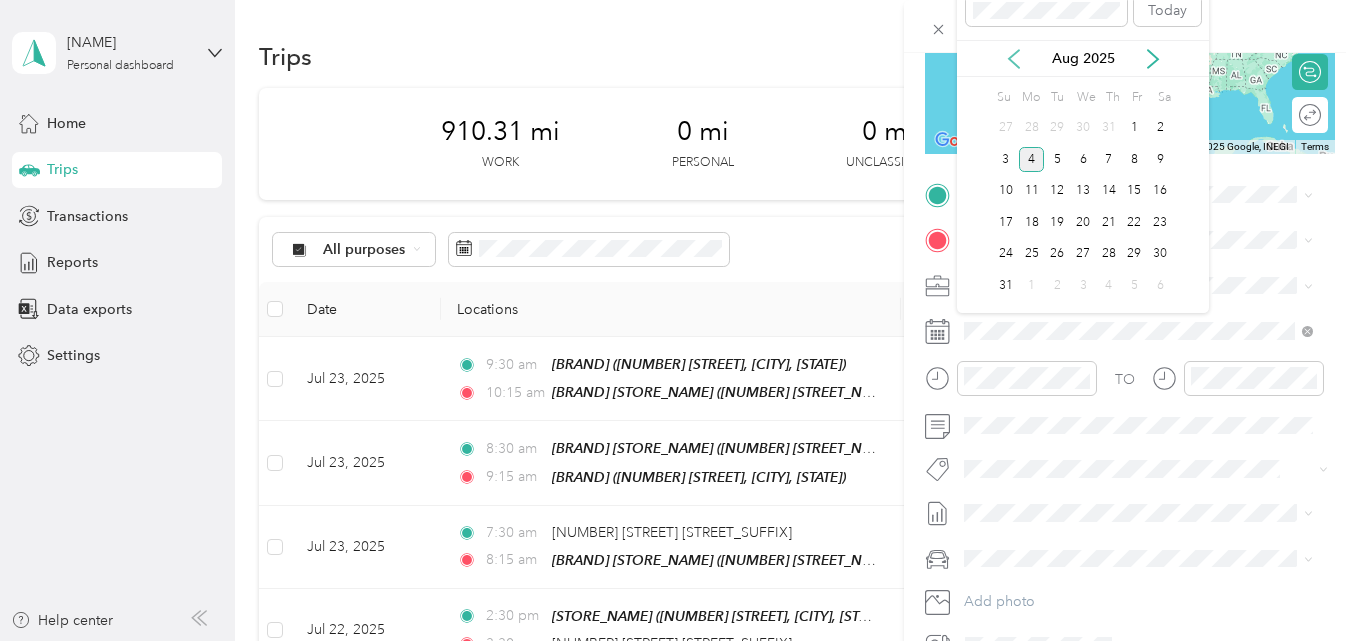 click 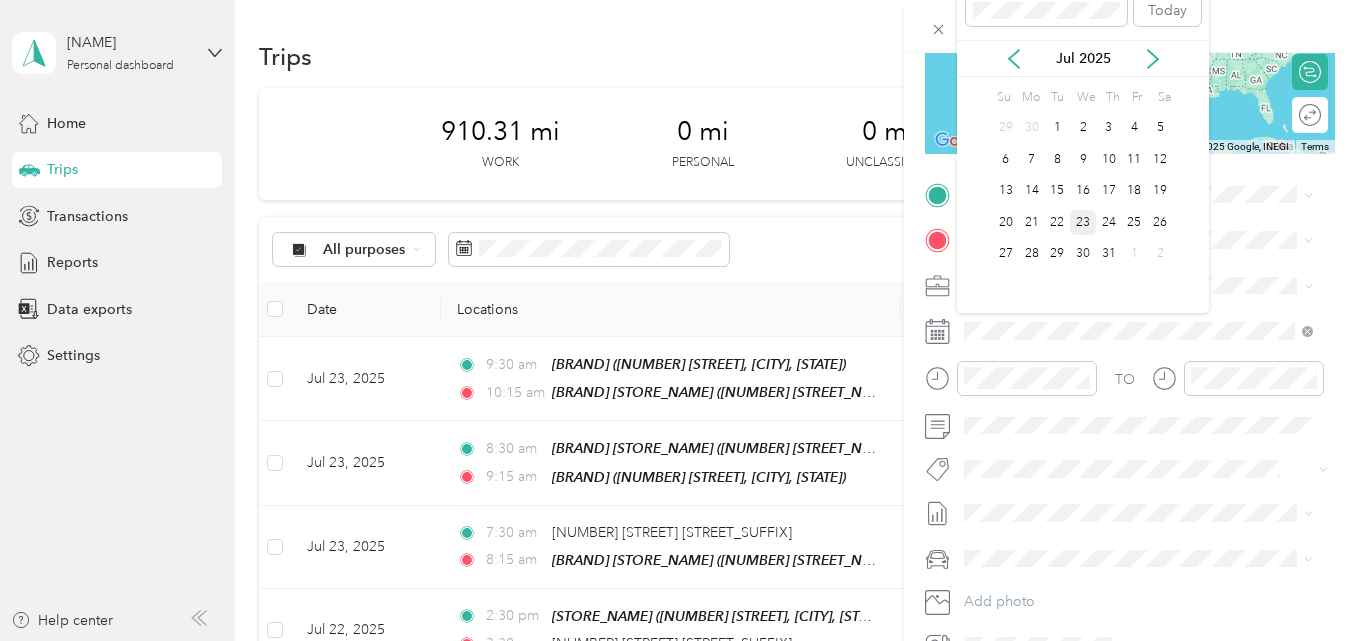 click on "23" at bounding box center (1083, 222) 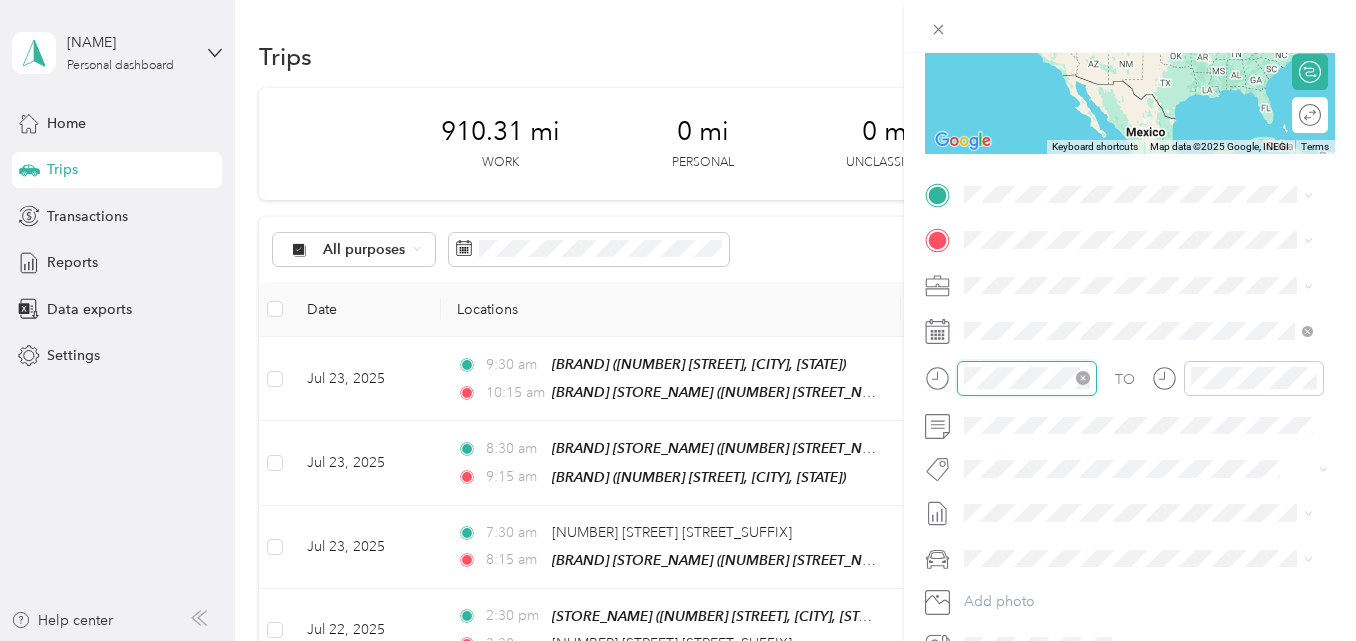 scroll, scrollTop: 120, scrollLeft: 0, axis: vertical 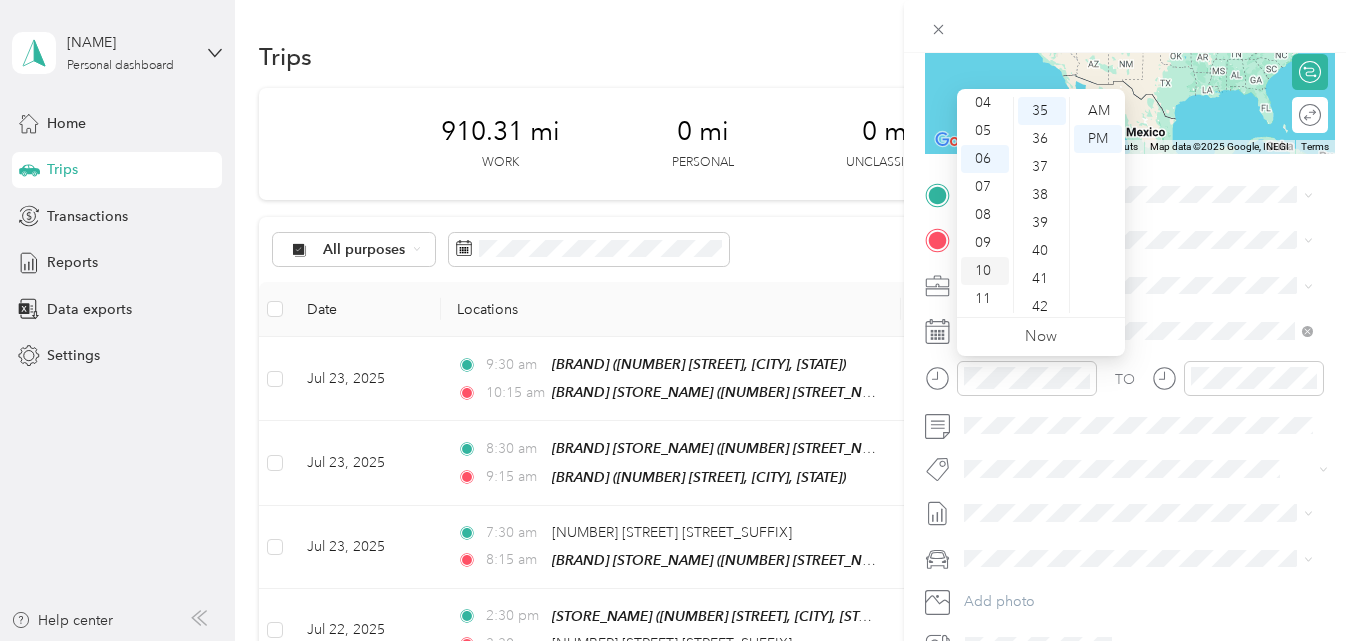 click on "10" at bounding box center [985, 271] 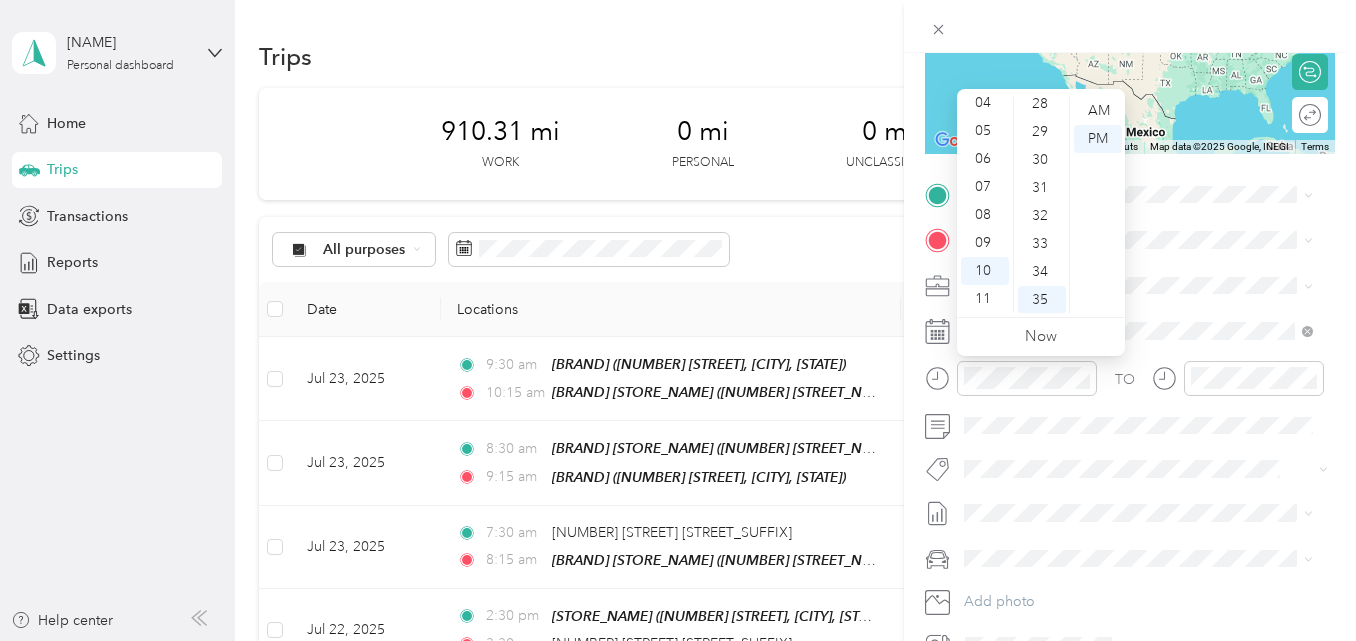 scroll, scrollTop: 780, scrollLeft: 0, axis: vertical 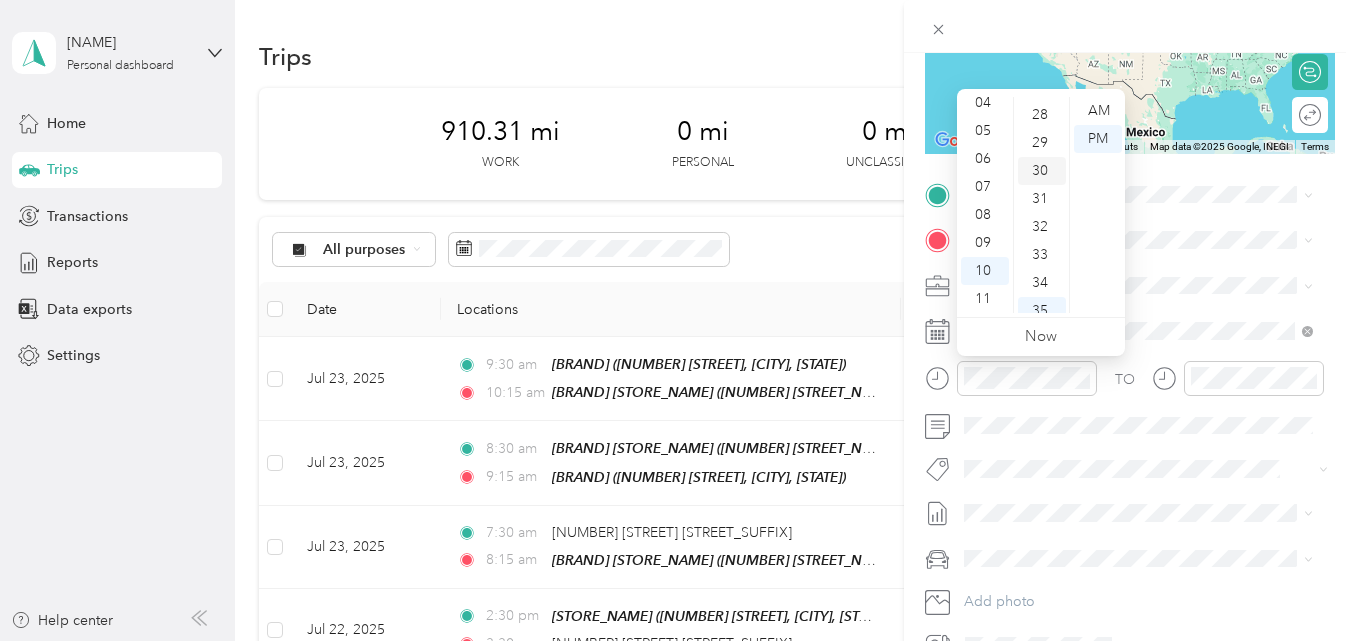 click on "30" at bounding box center (1042, 171) 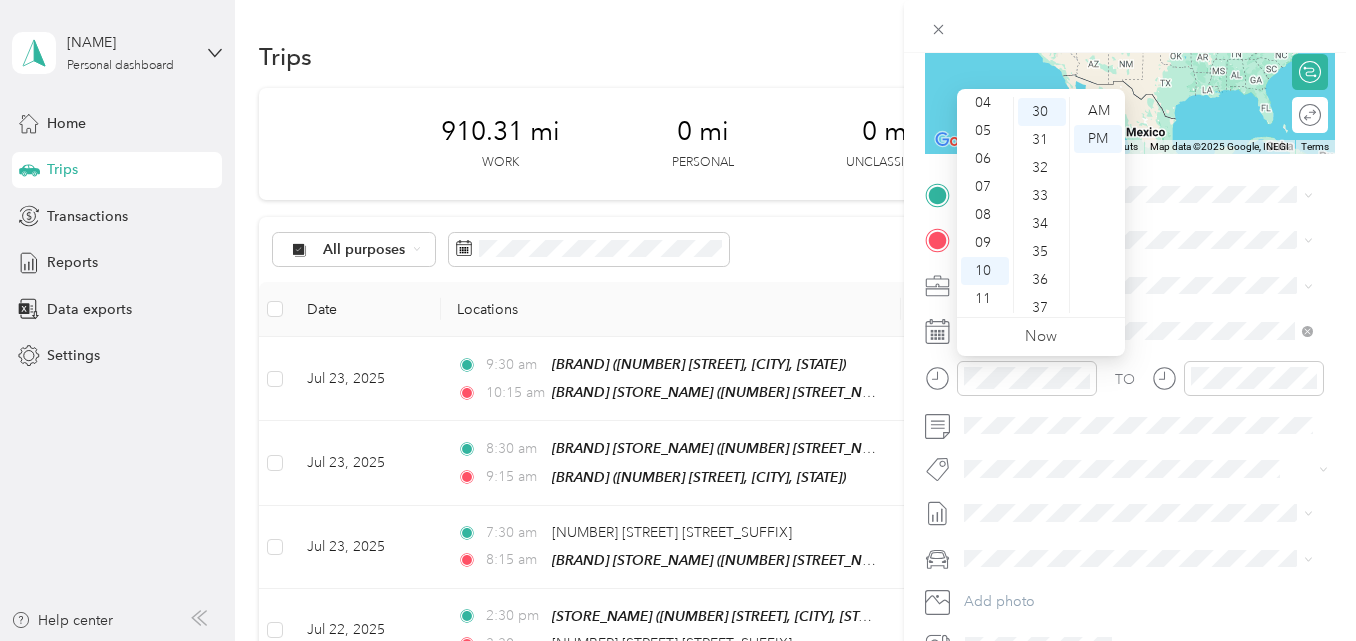 scroll, scrollTop: 840, scrollLeft: 0, axis: vertical 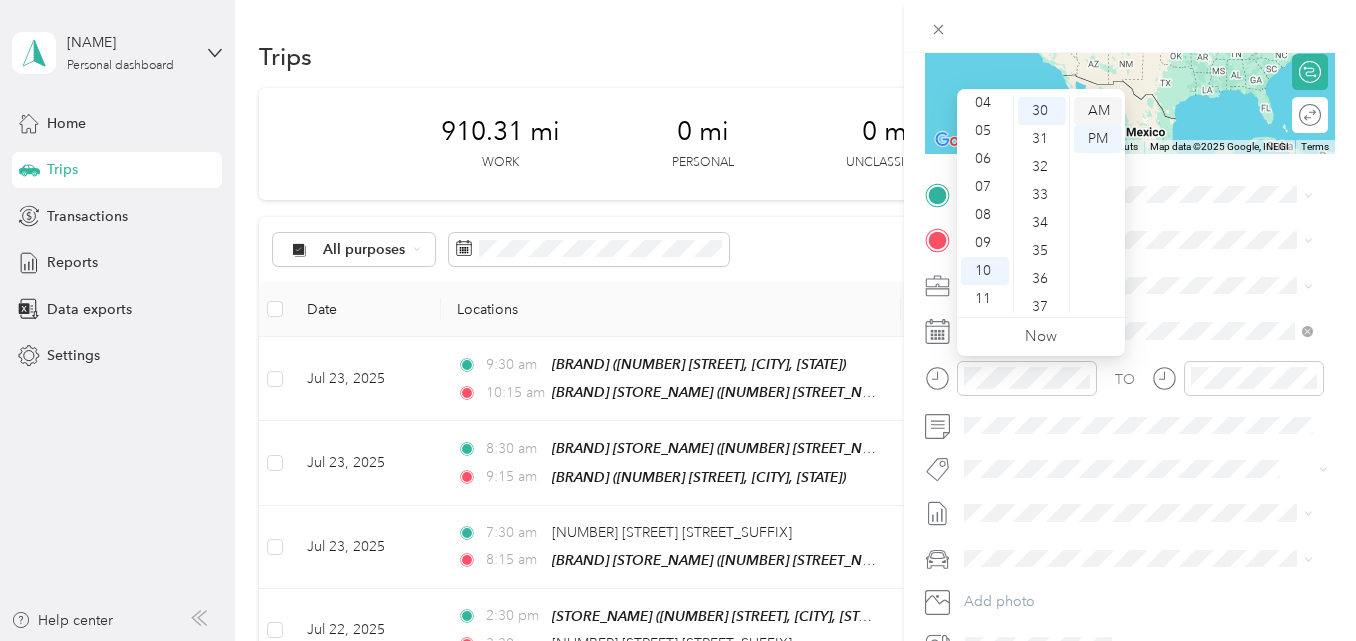 click on "AM" at bounding box center (1098, 111) 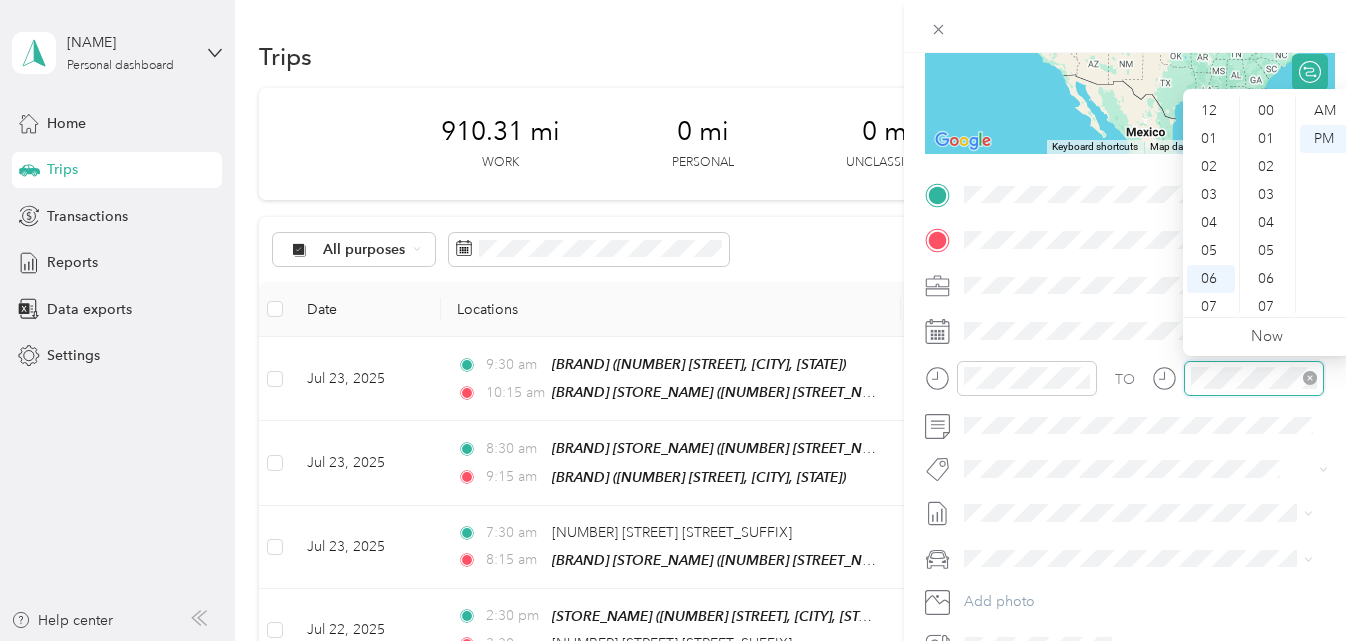 scroll, scrollTop: 980, scrollLeft: 0, axis: vertical 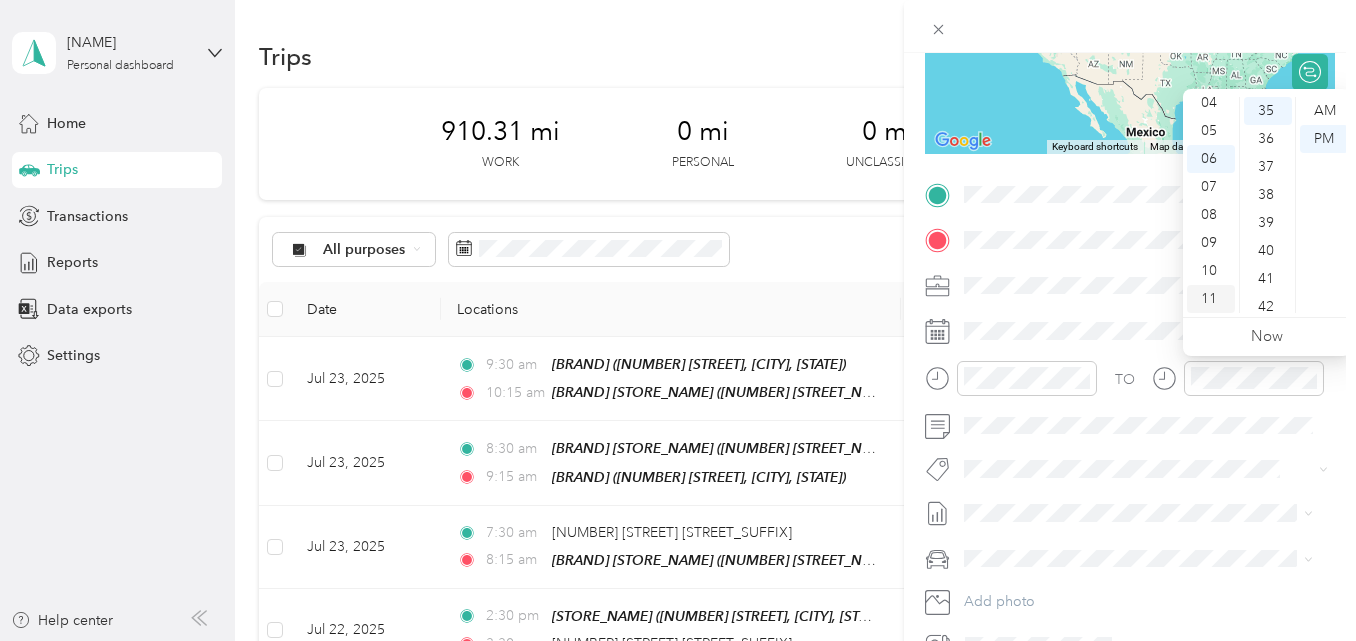 click on "11" at bounding box center (1211, 299) 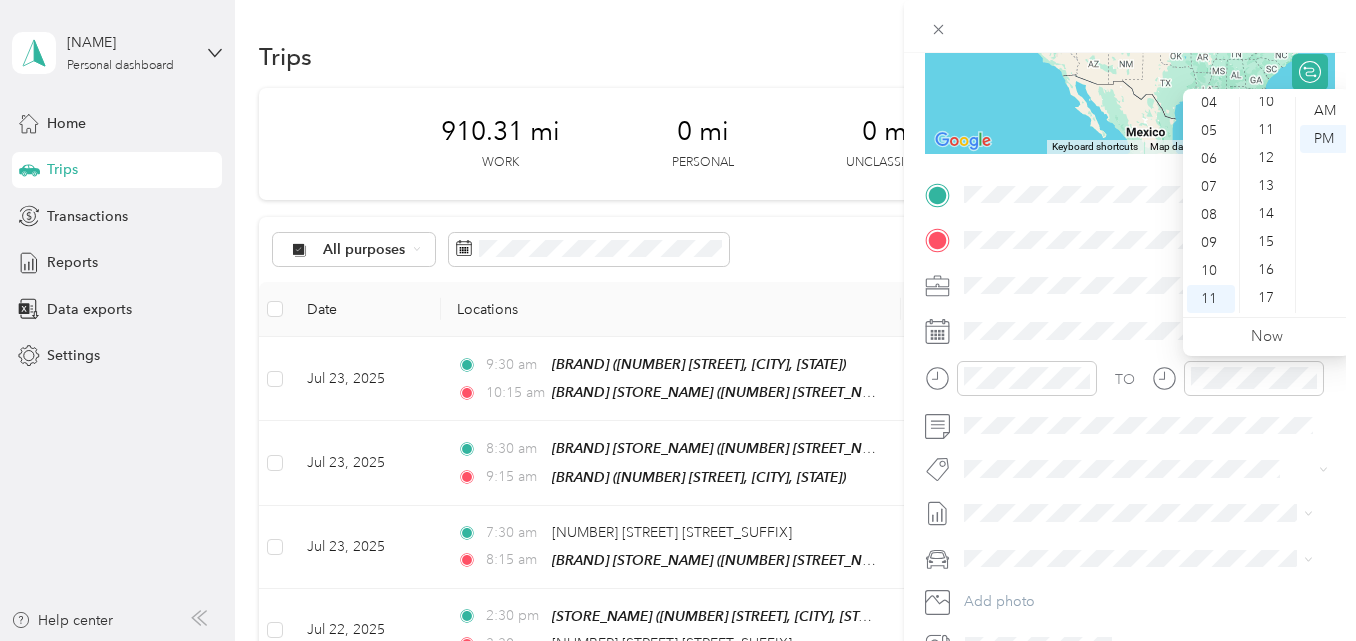 scroll, scrollTop: 280, scrollLeft: 0, axis: vertical 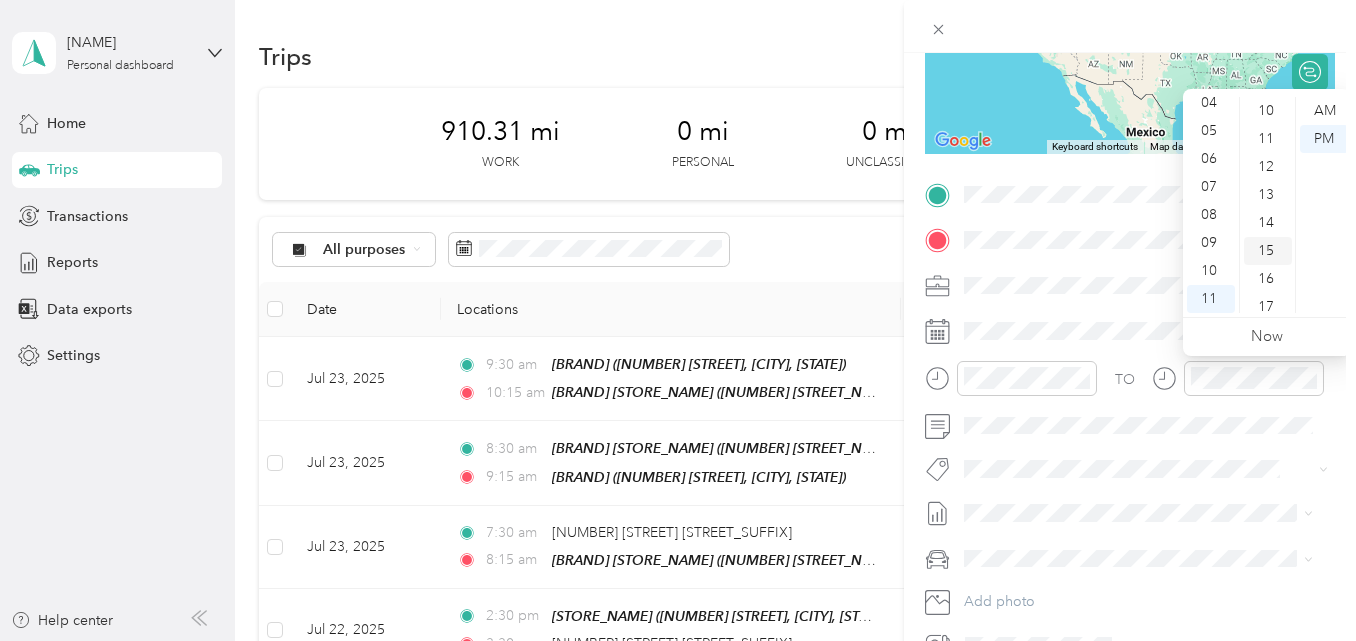 click on "15" at bounding box center [1268, 251] 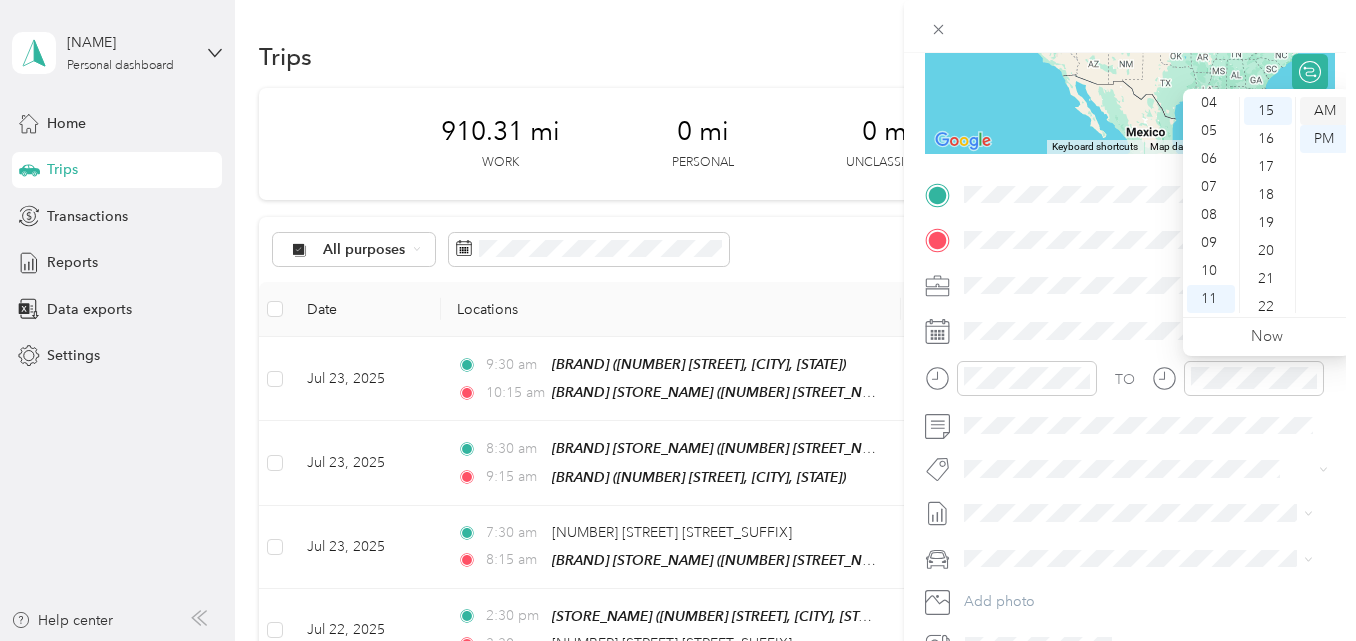 click on "AM" at bounding box center [1324, 111] 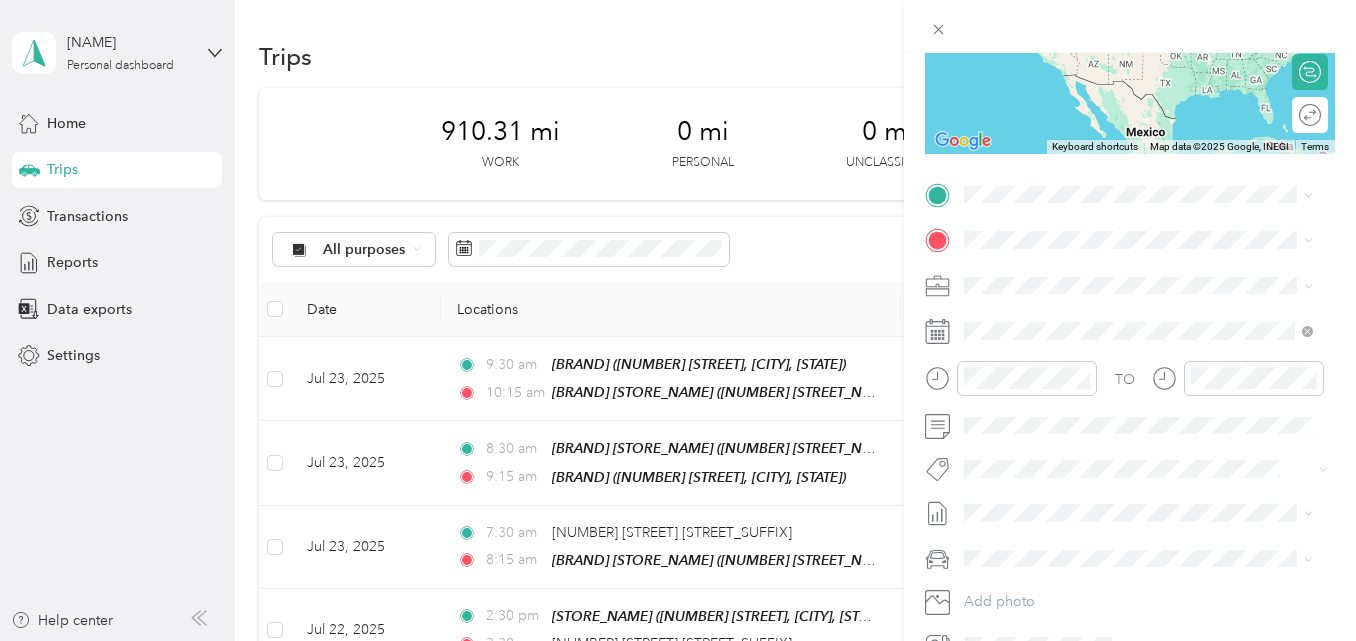 click on "TEAM Publix Super Market [NUMBER] [STREET], [POSTAL_CODE], [CITY], [STATE], [COUNTRY]" at bounding box center (1154, 299) 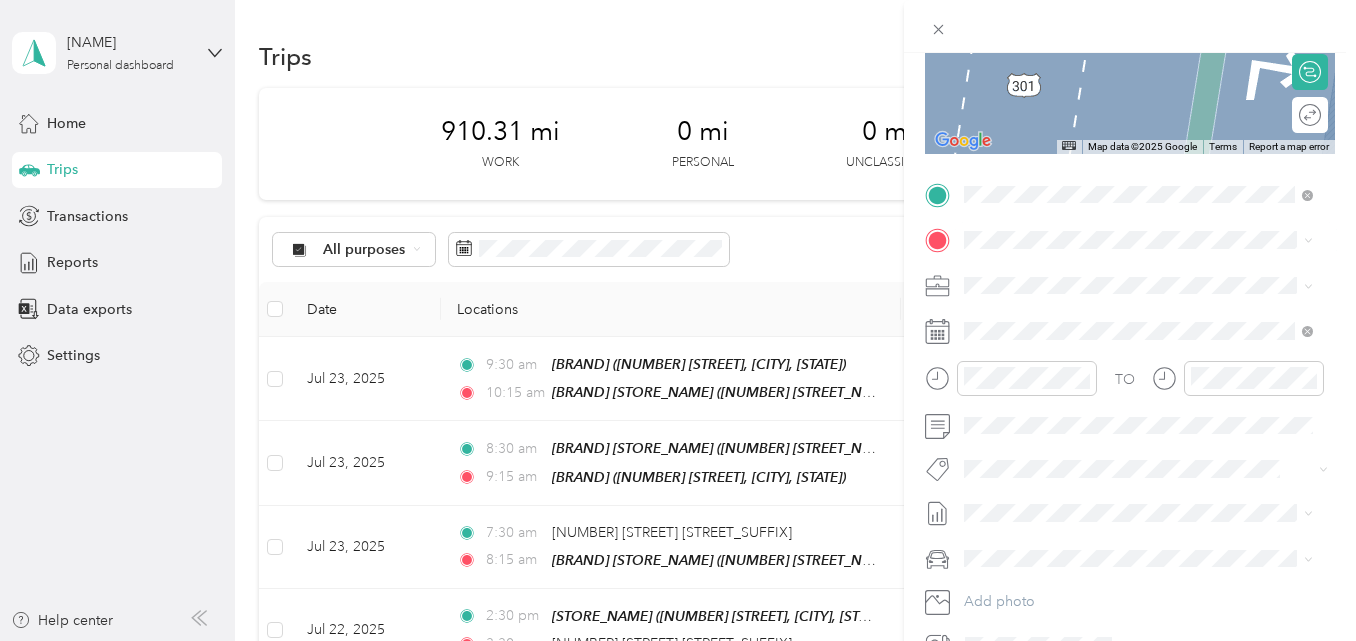 click on "TEAM [BRAND] [NUMBER] [STREET], [POSTAL_CODE], [CITY], [STATE], [COUNTRY]" at bounding box center (1154, 340) 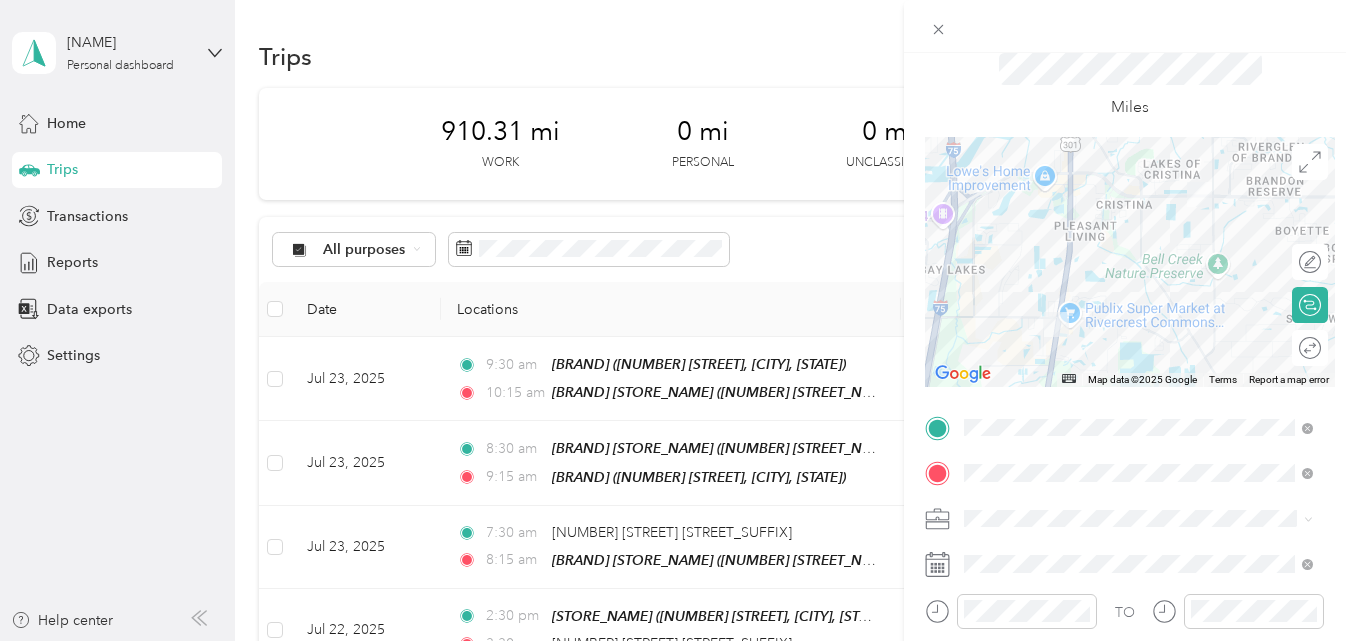 scroll, scrollTop: 0, scrollLeft: 0, axis: both 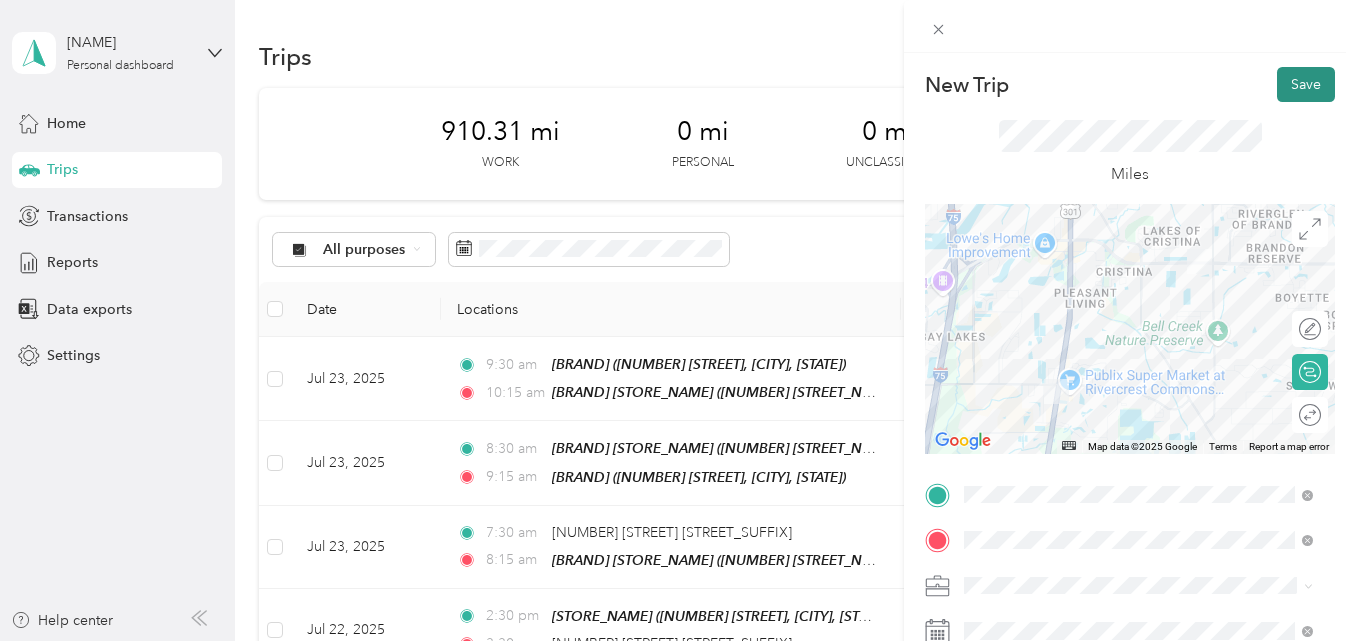 click on "Save" at bounding box center [1306, 84] 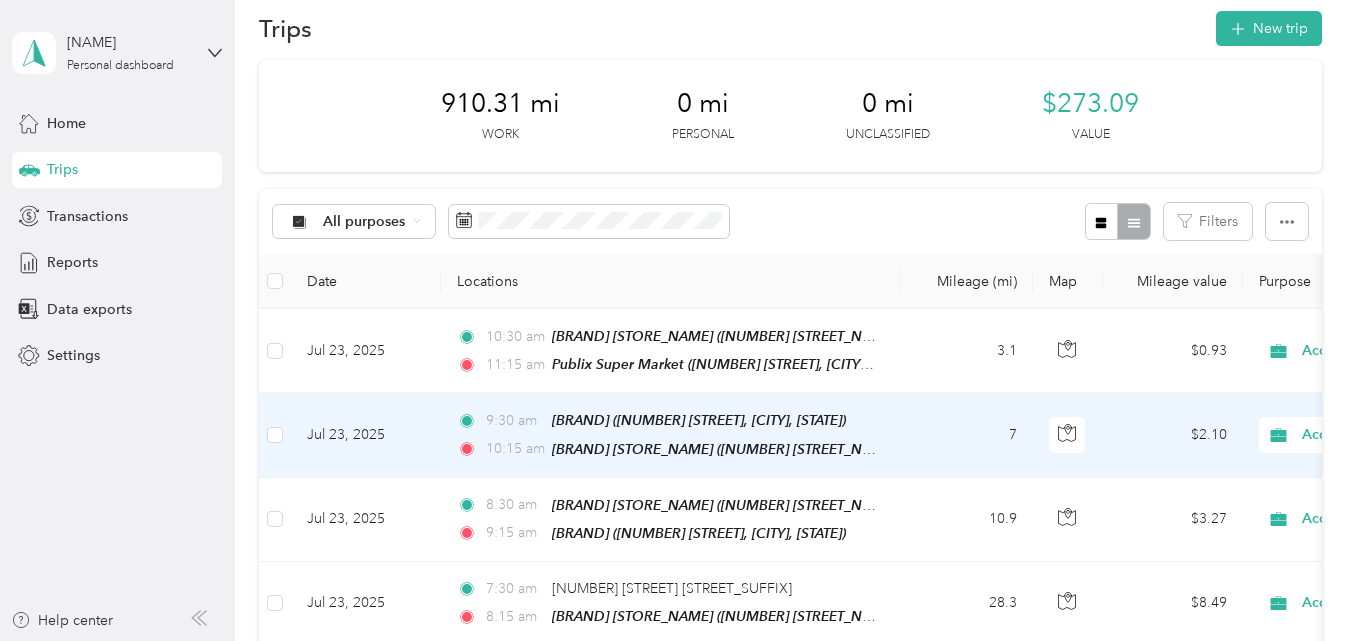 scroll, scrollTop: 0, scrollLeft: 0, axis: both 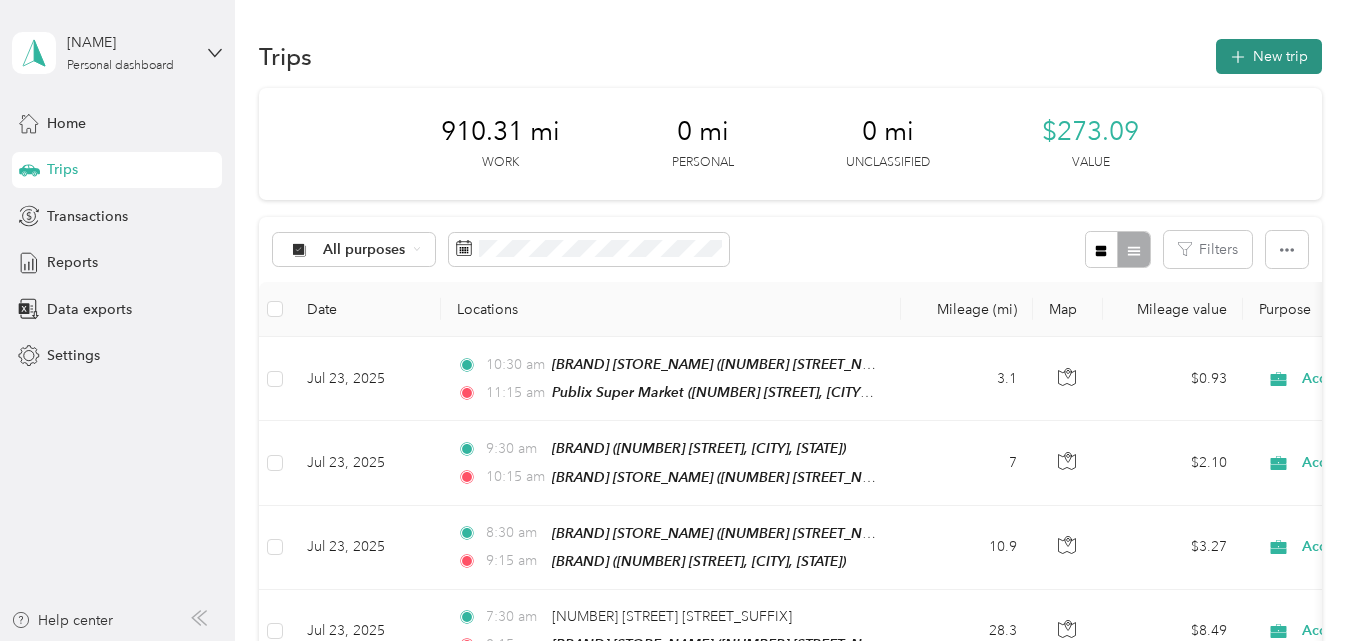 click on "New trip" at bounding box center (1269, 56) 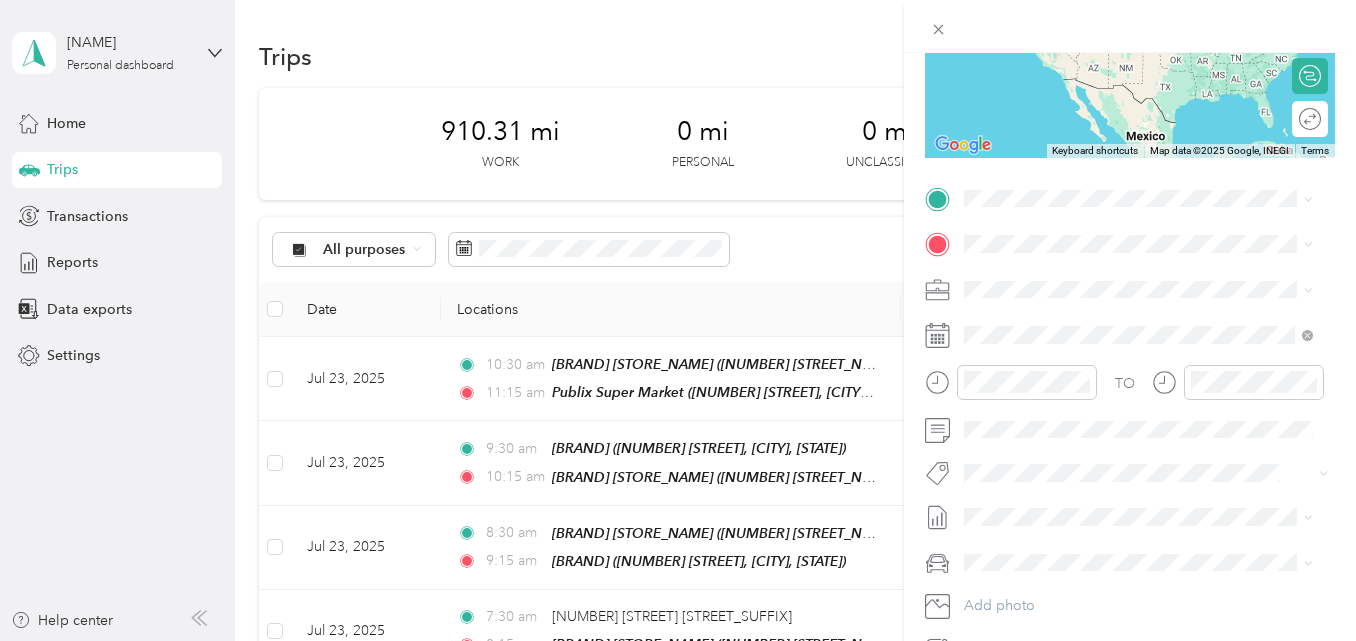 scroll, scrollTop: 300, scrollLeft: 0, axis: vertical 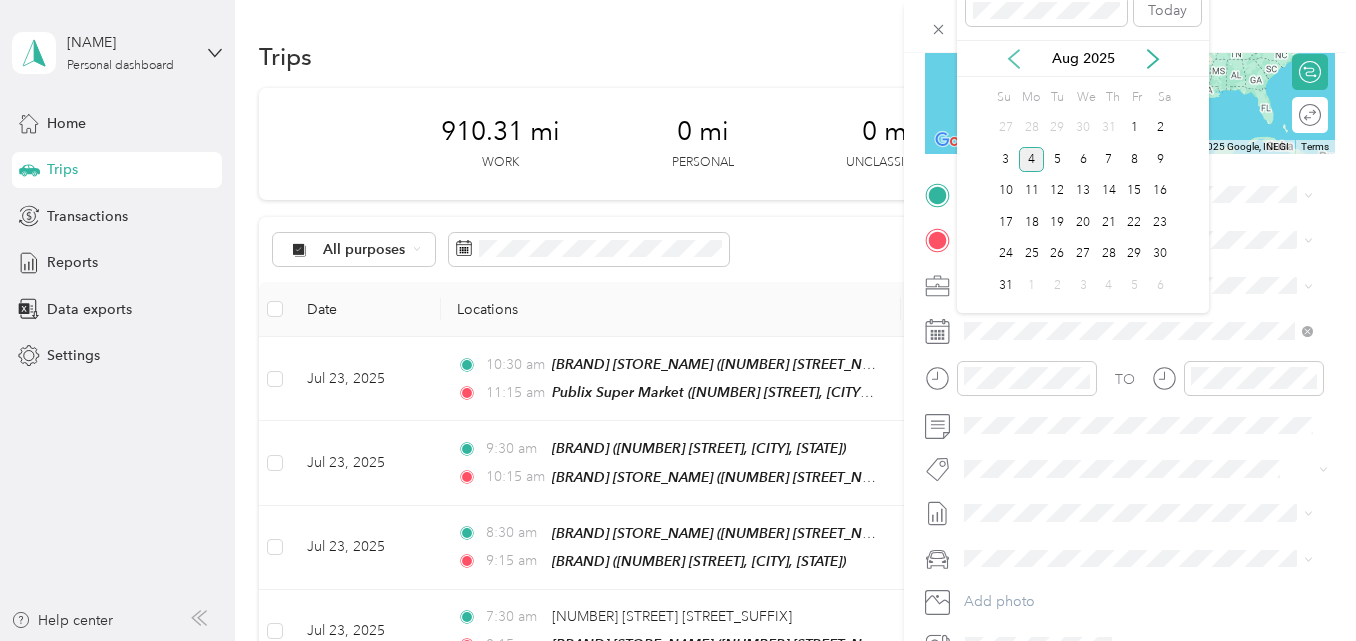 click 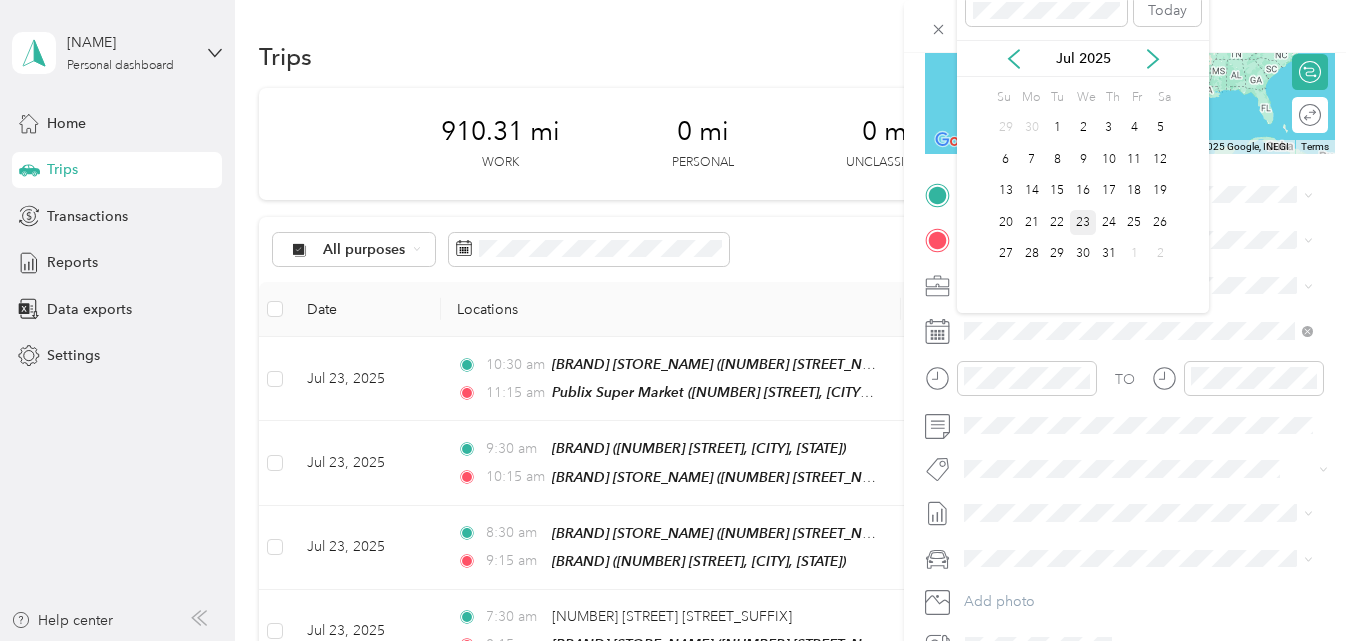 click on "23" at bounding box center (1083, 222) 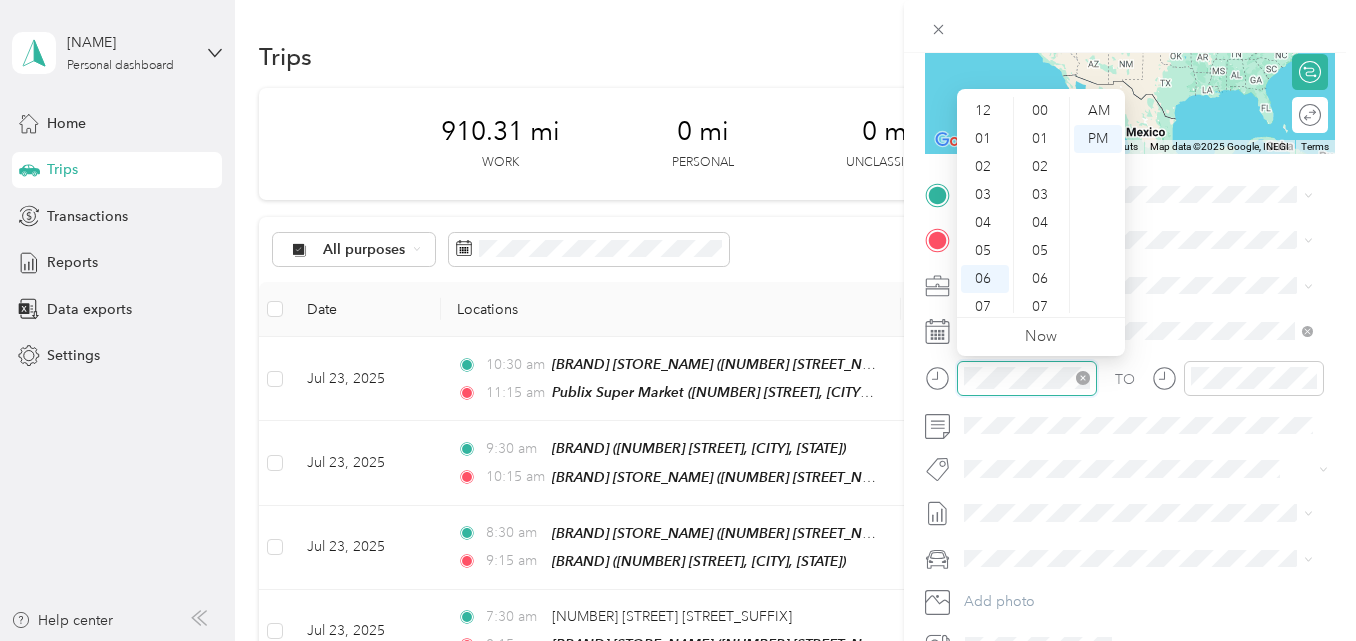 scroll, scrollTop: 1036, scrollLeft: 0, axis: vertical 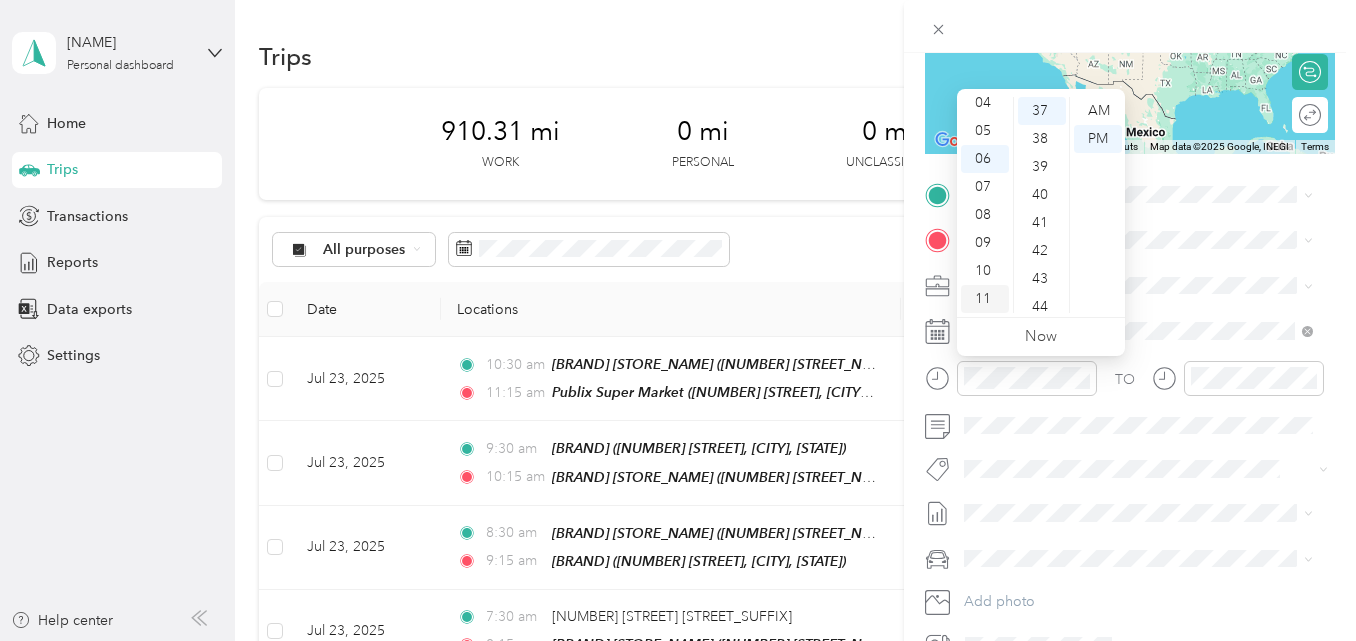 click on "11" at bounding box center [985, 299] 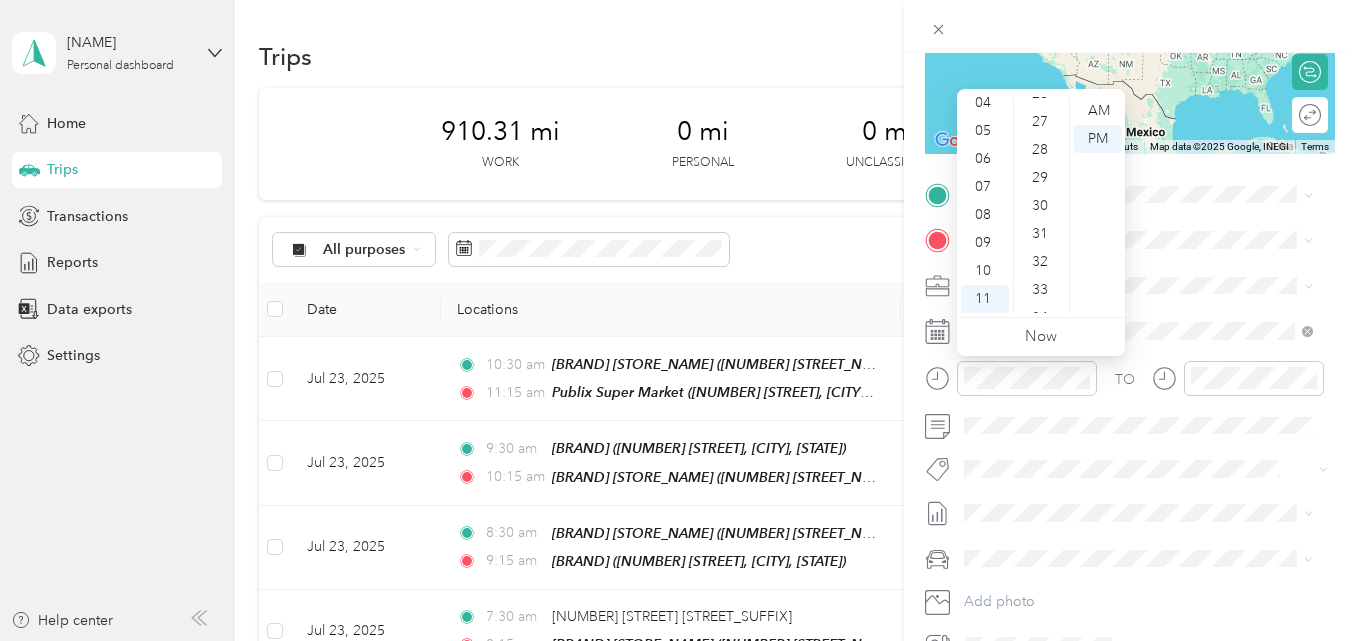 scroll, scrollTop: 736, scrollLeft: 0, axis: vertical 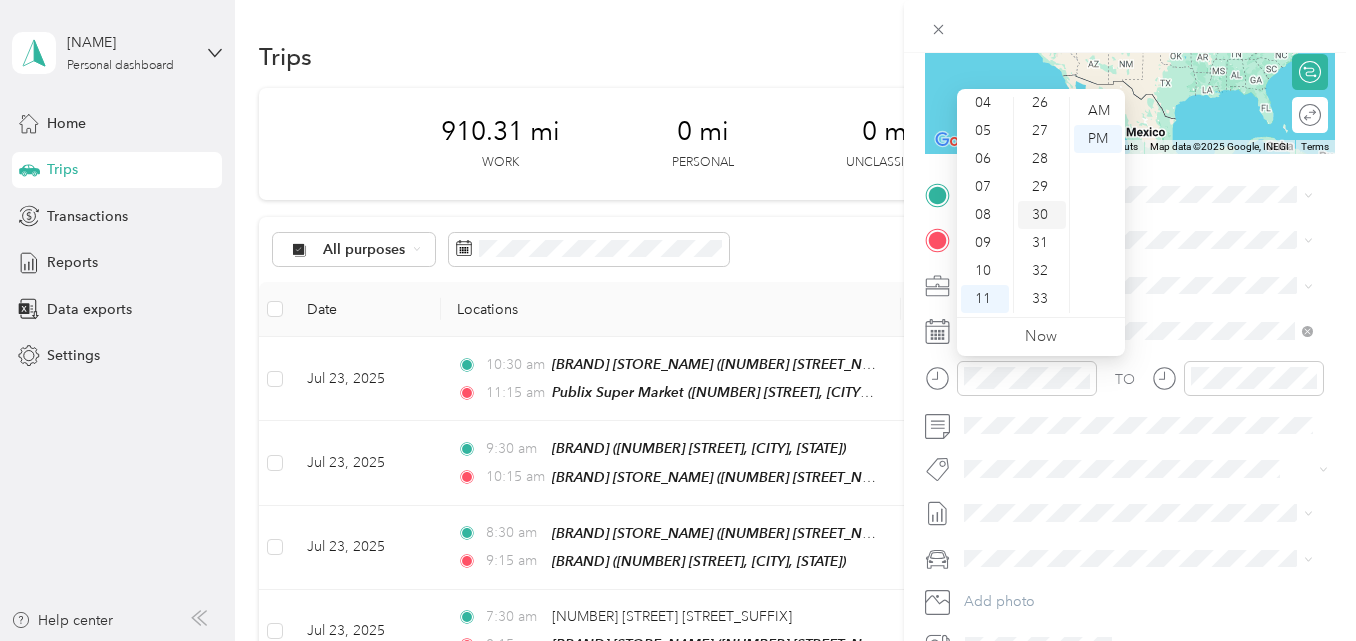 click on "30" at bounding box center (1042, 215) 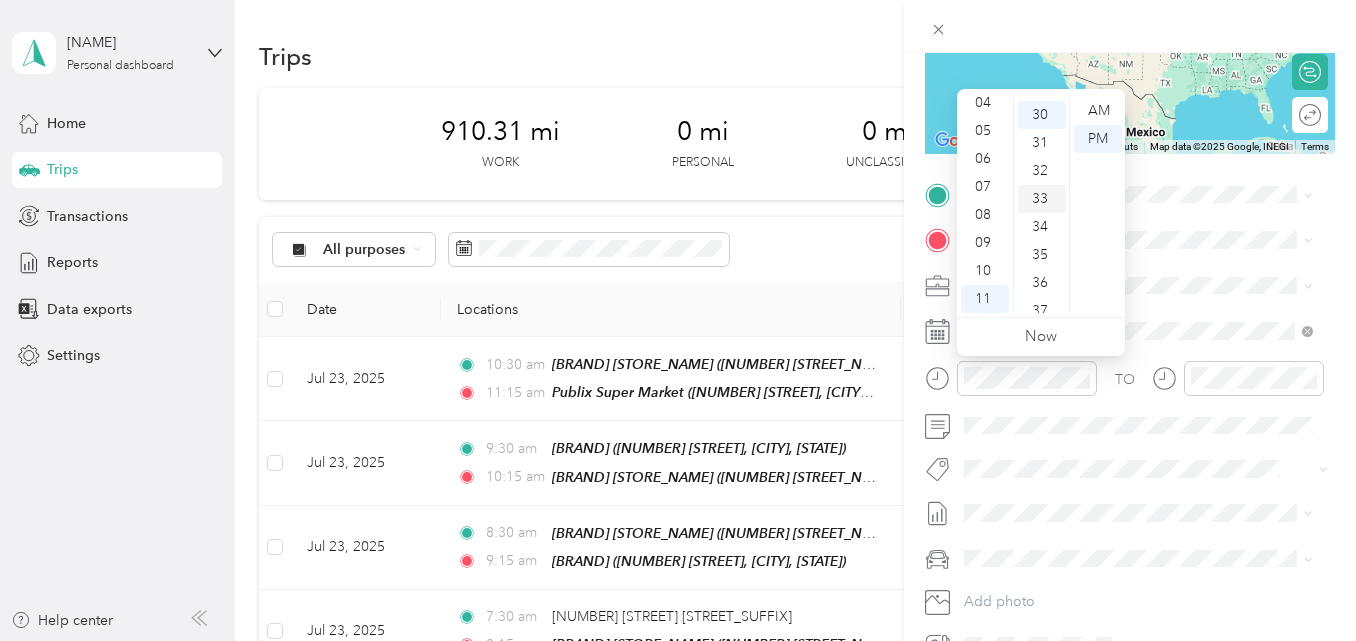 scroll, scrollTop: 840, scrollLeft: 0, axis: vertical 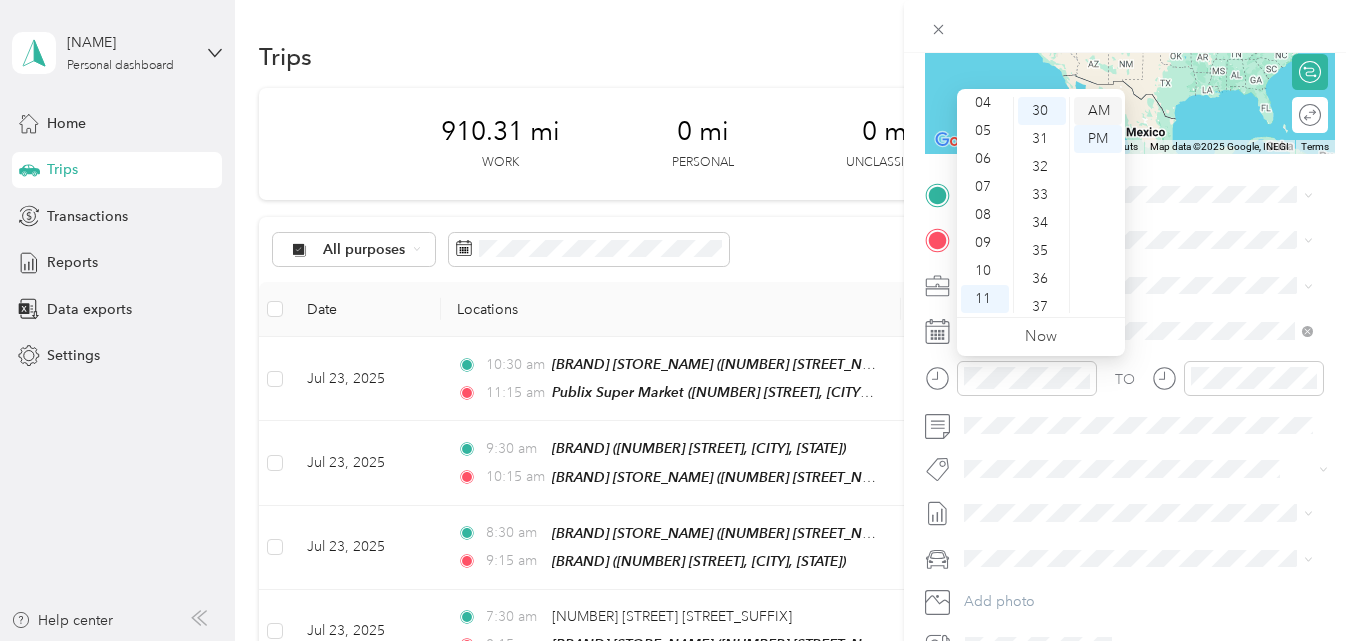 click on "AM" at bounding box center (1098, 111) 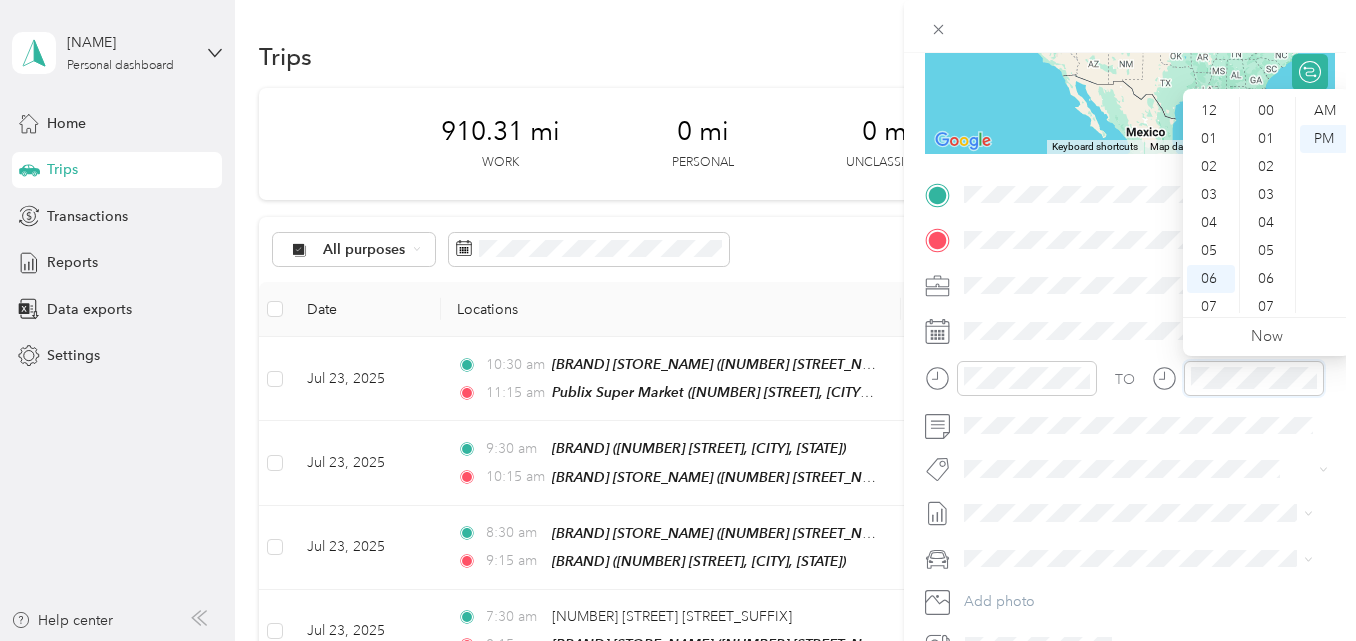 scroll, scrollTop: 1036, scrollLeft: 0, axis: vertical 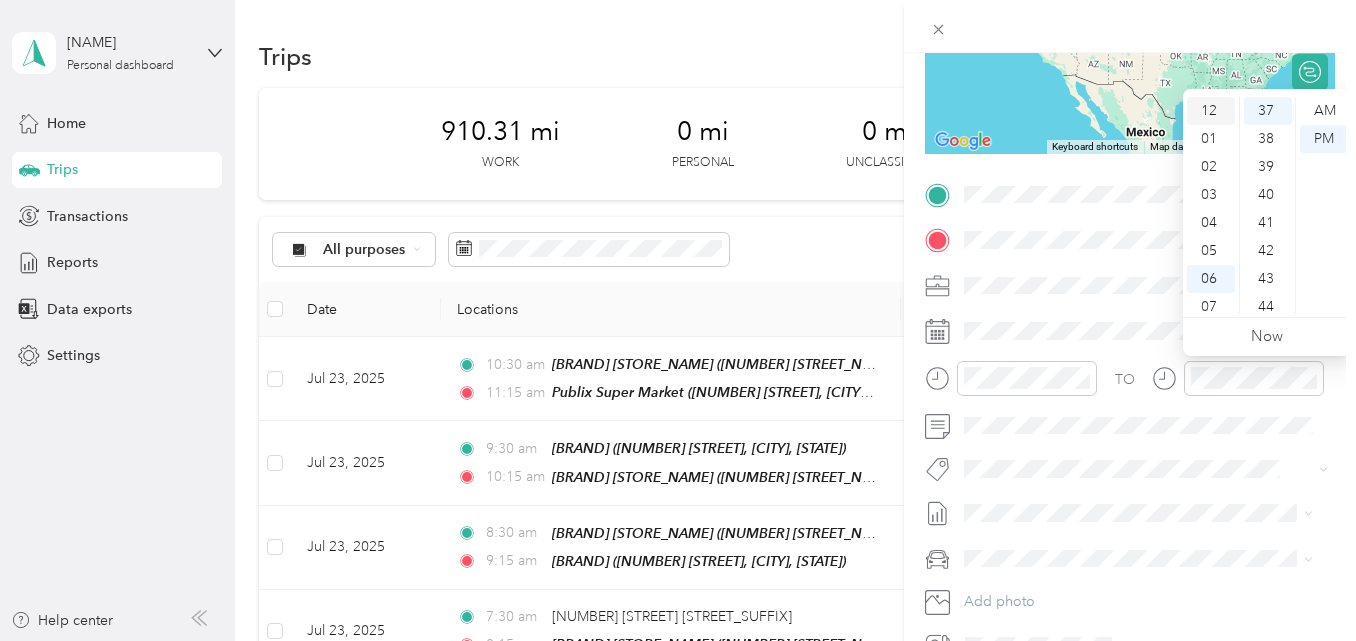 click on "12" at bounding box center [1211, 111] 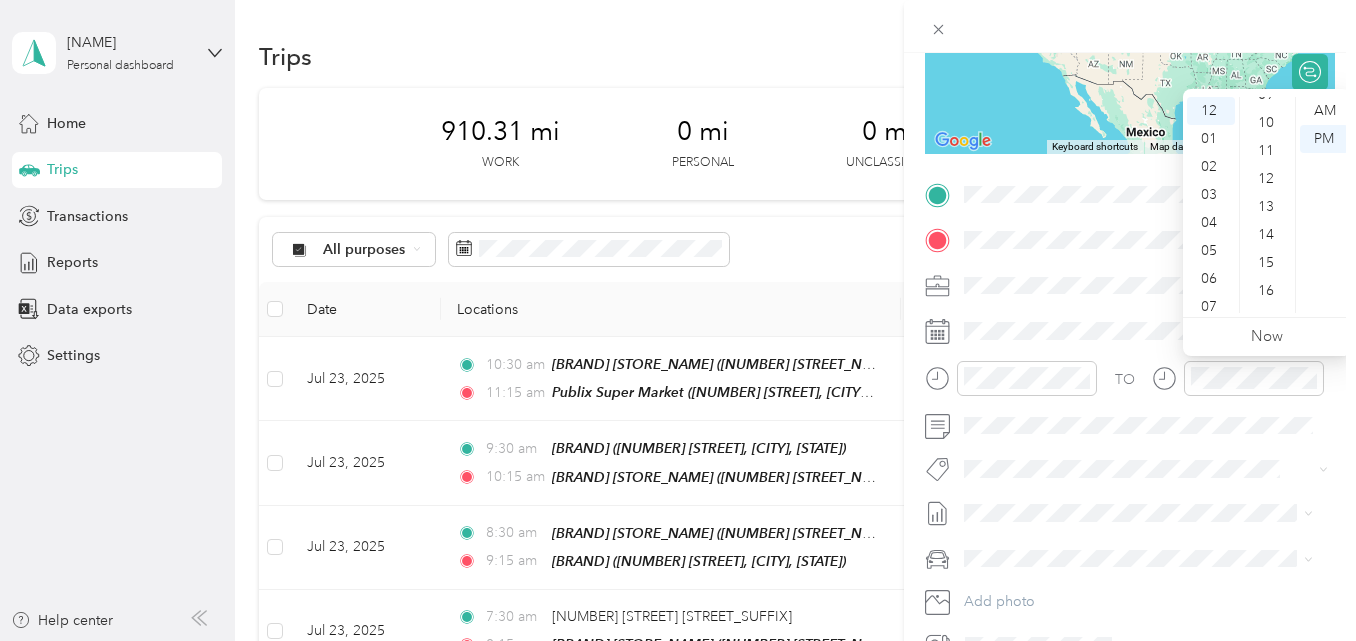 scroll, scrollTop: 236, scrollLeft: 0, axis: vertical 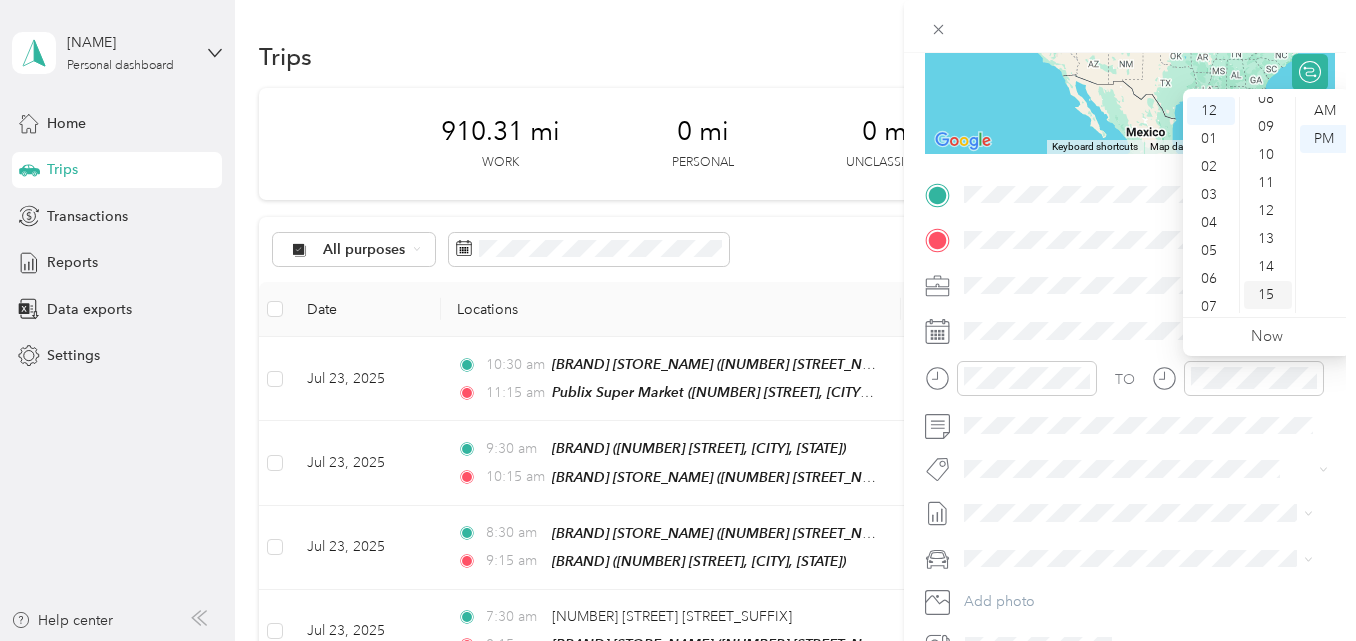 click on "15" at bounding box center (1268, 295) 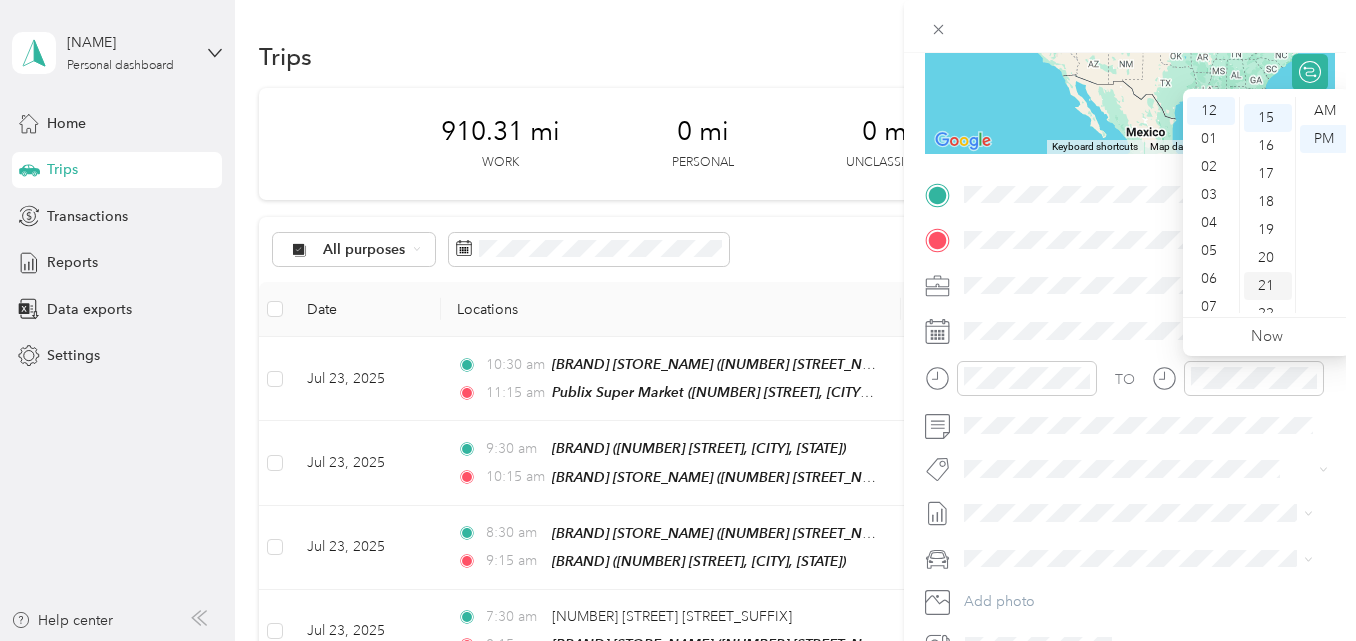 scroll, scrollTop: 420, scrollLeft: 0, axis: vertical 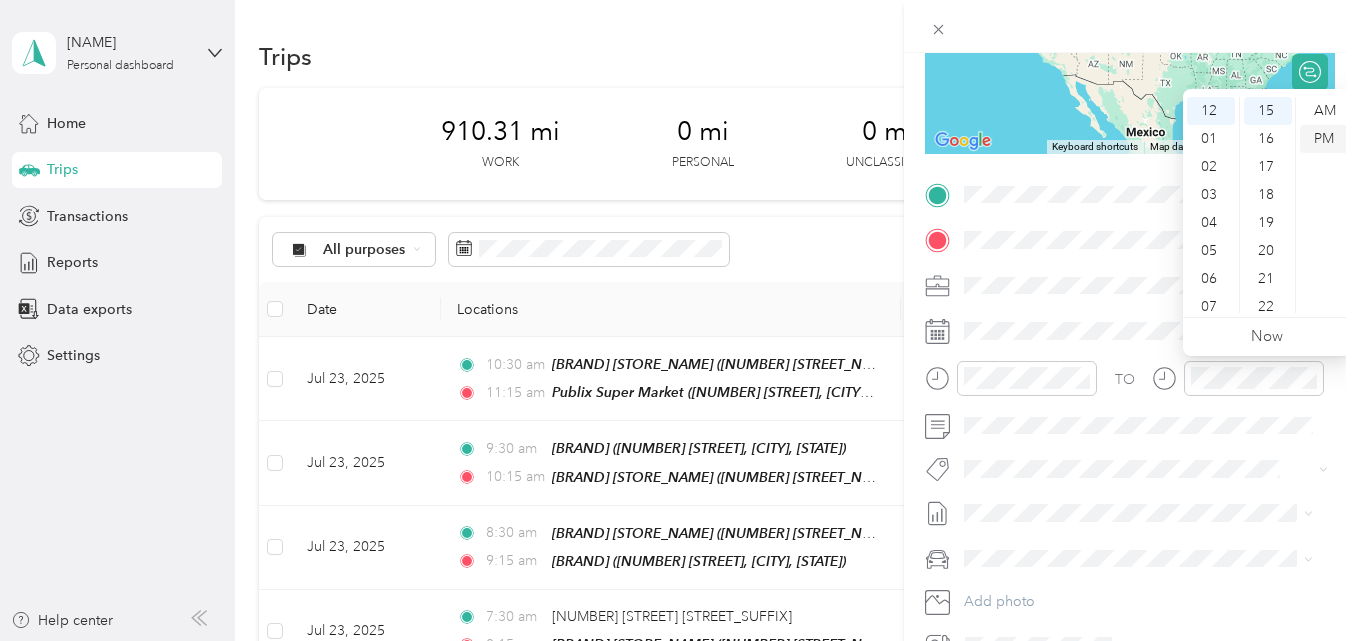 click on "PM" at bounding box center (1324, 139) 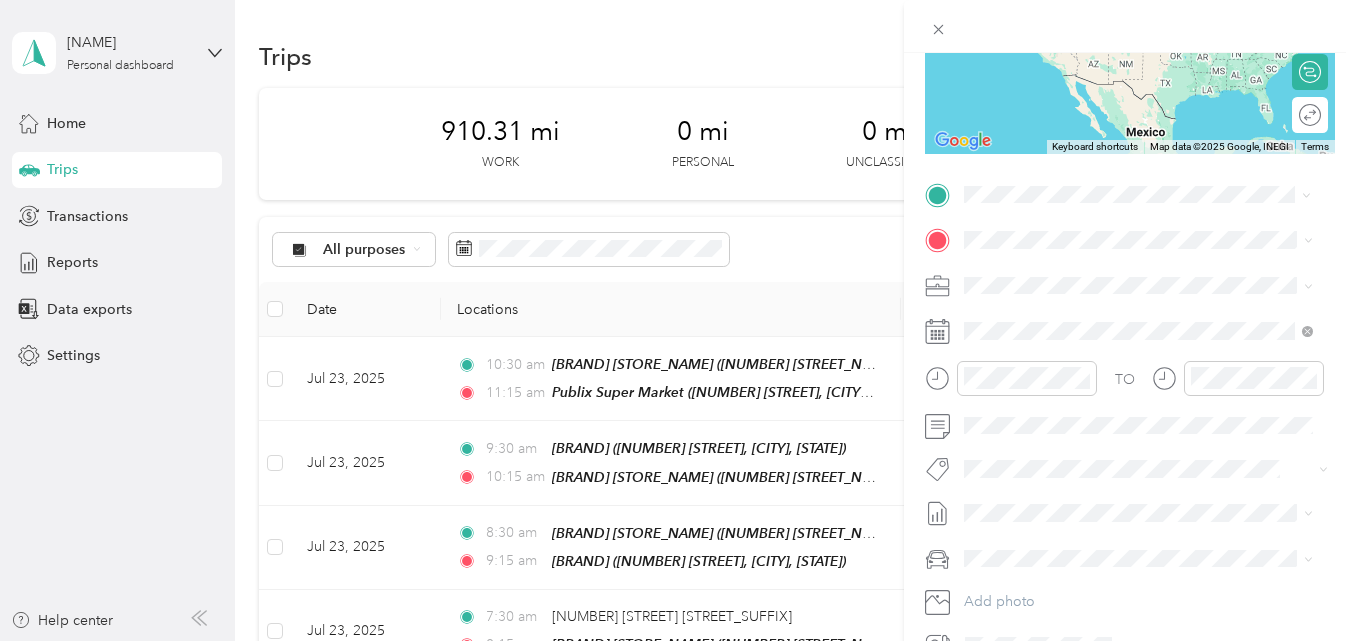 click on "TEAM [BRAND] [NUMBER] [STREET], [POSTAL_CODE], [CITY], [STATE], [COUNTRY]" at bounding box center [1154, 299] 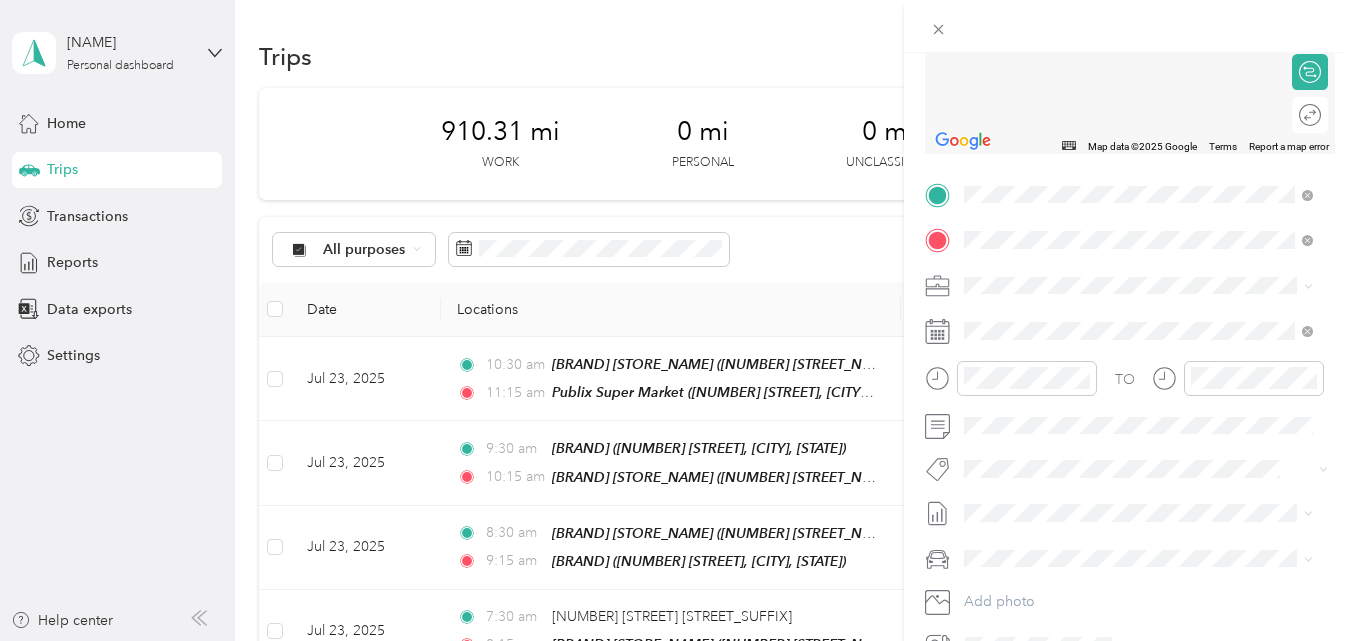 click on "TEAM Publix Super Market 11109 Winthrop Market St, 335784252, Riverview, FL, USA" at bounding box center [1154, 345] 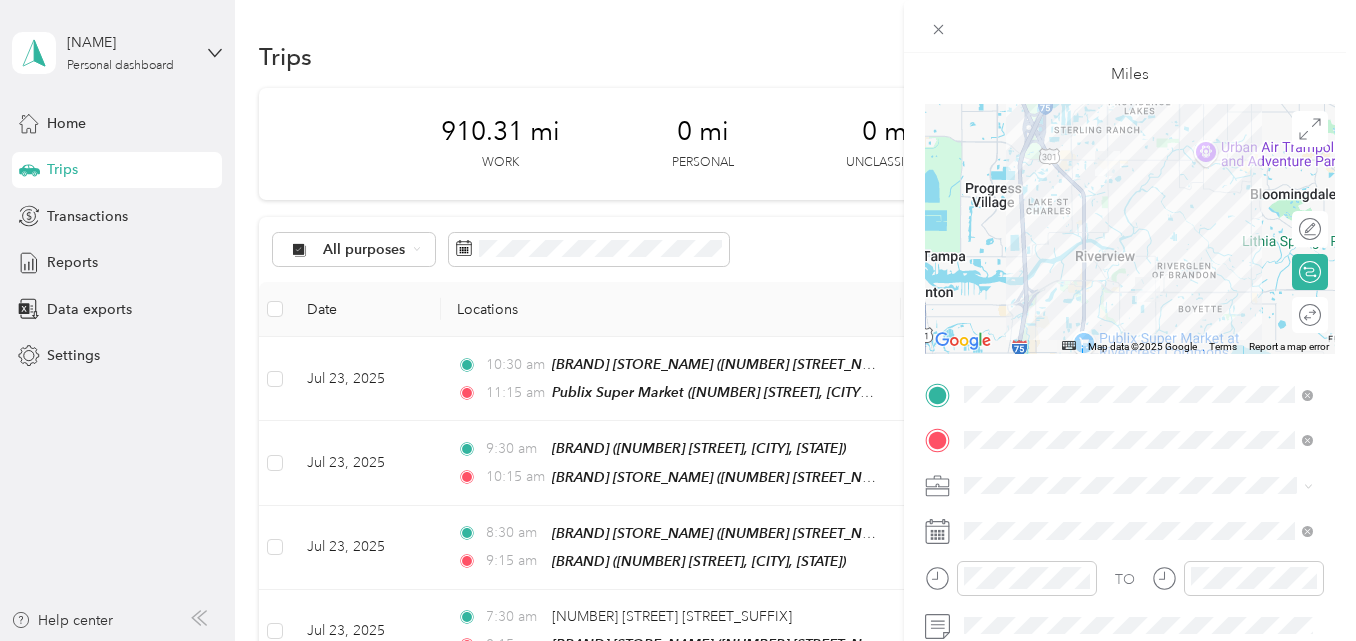 scroll, scrollTop: 0, scrollLeft: 0, axis: both 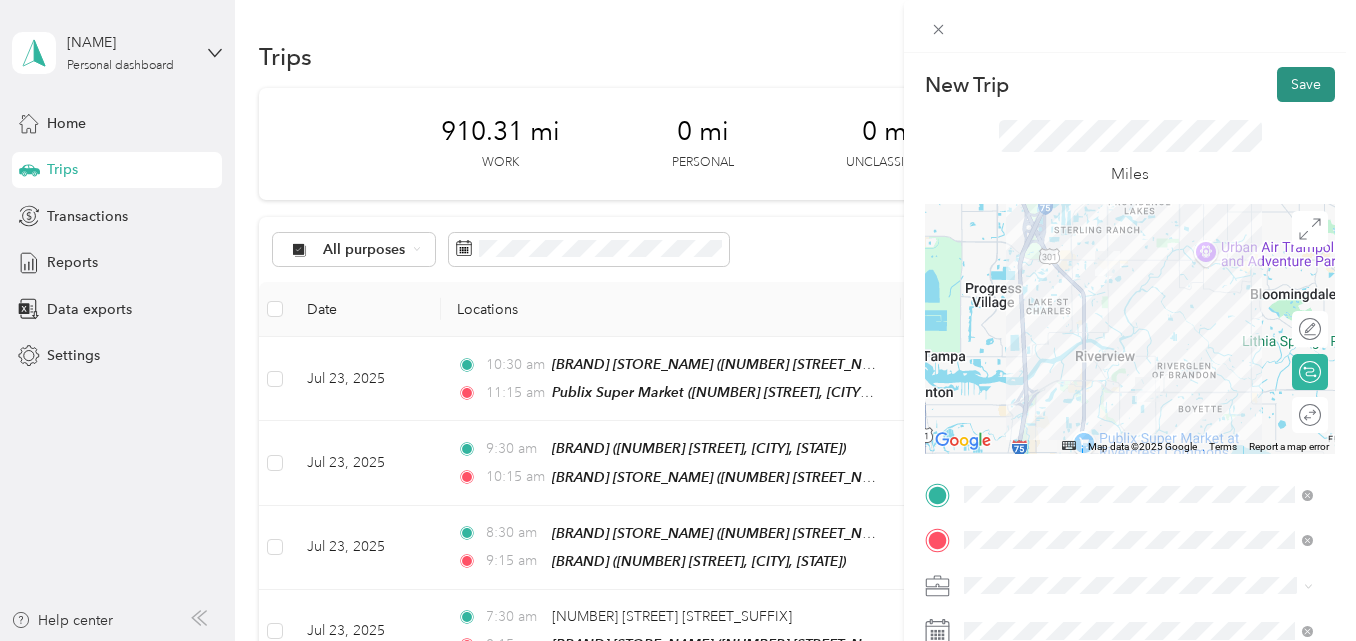 click on "Save" at bounding box center (1306, 84) 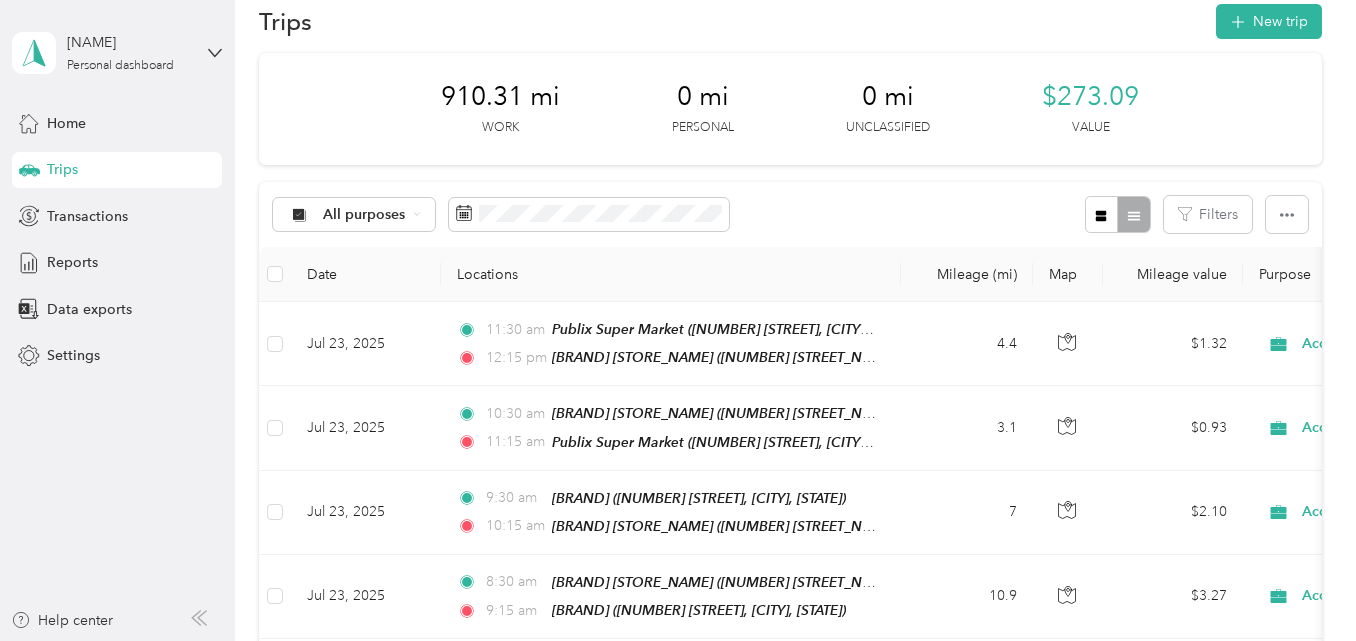 scroll, scrollTop: 0, scrollLeft: 0, axis: both 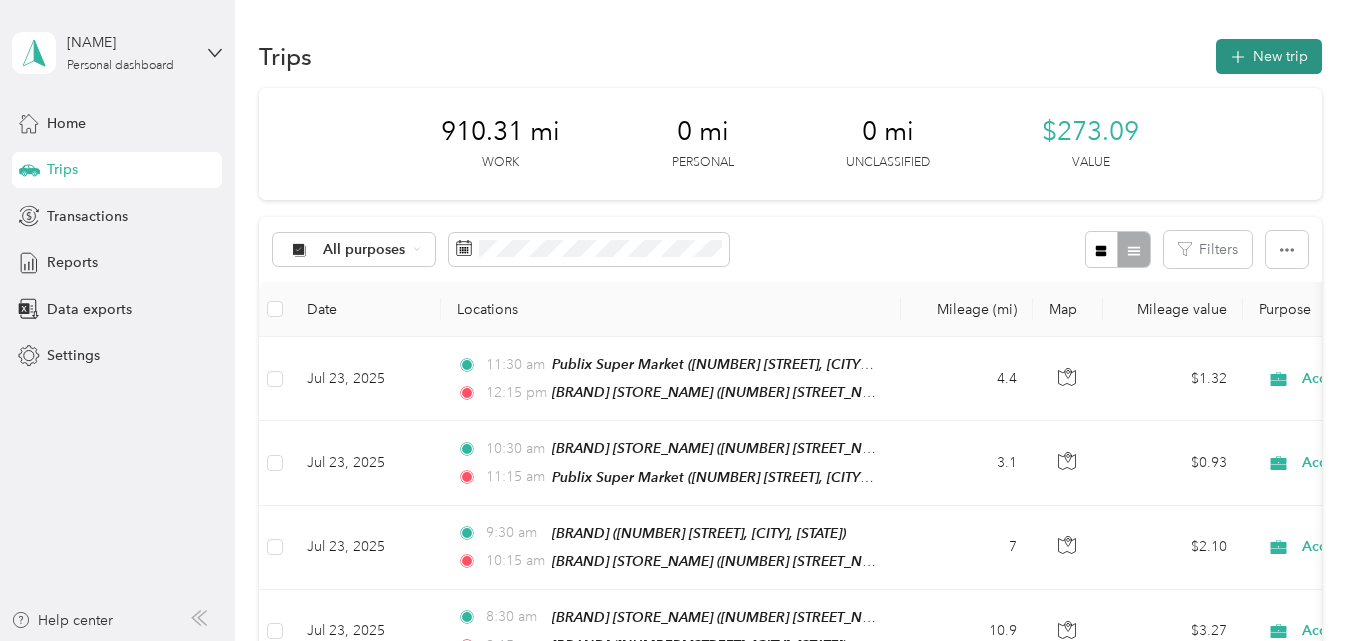 click on "New trip" at bounding box center [1269, 56] 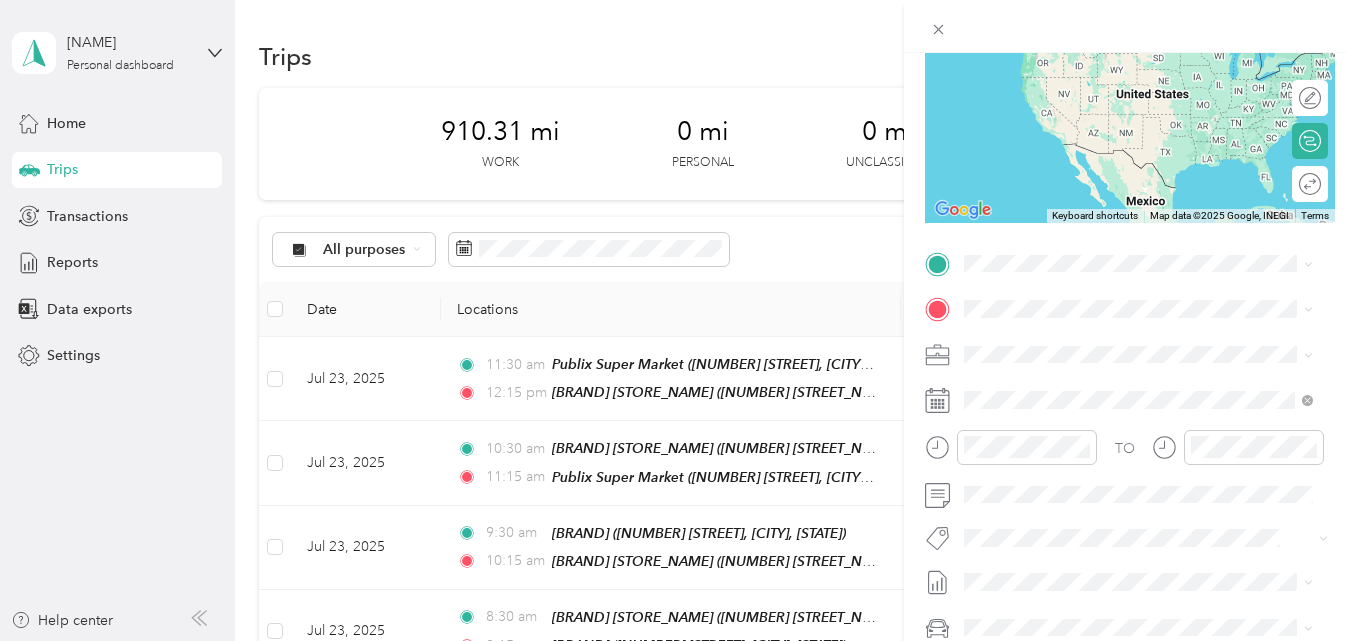 scroll, scrollTop: 300, scrollLeft: 0, axis: vertical 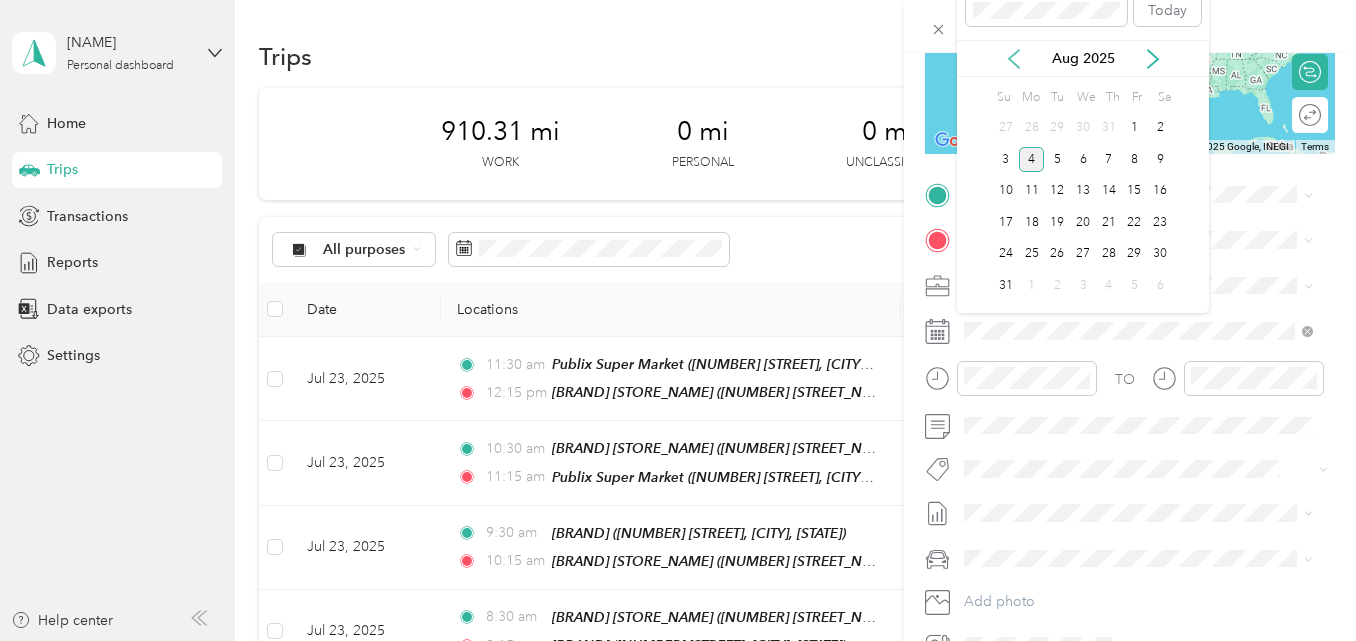 click 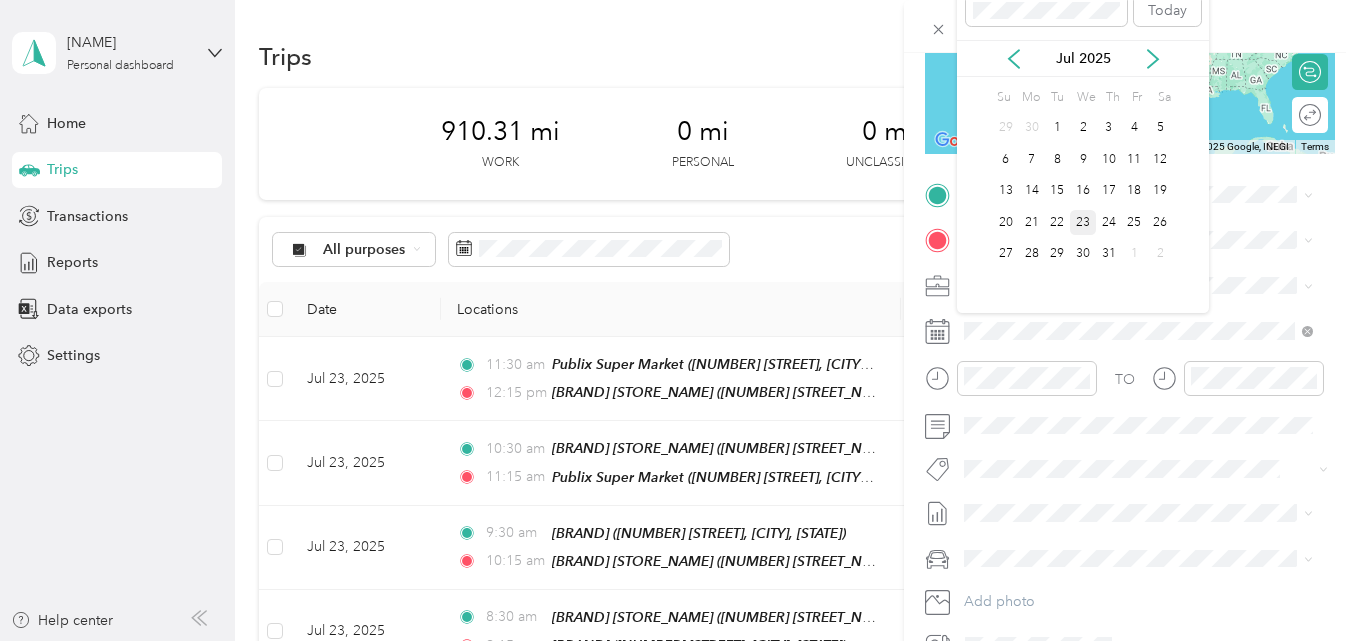 click on "23" at bounding box center [1083, 222] 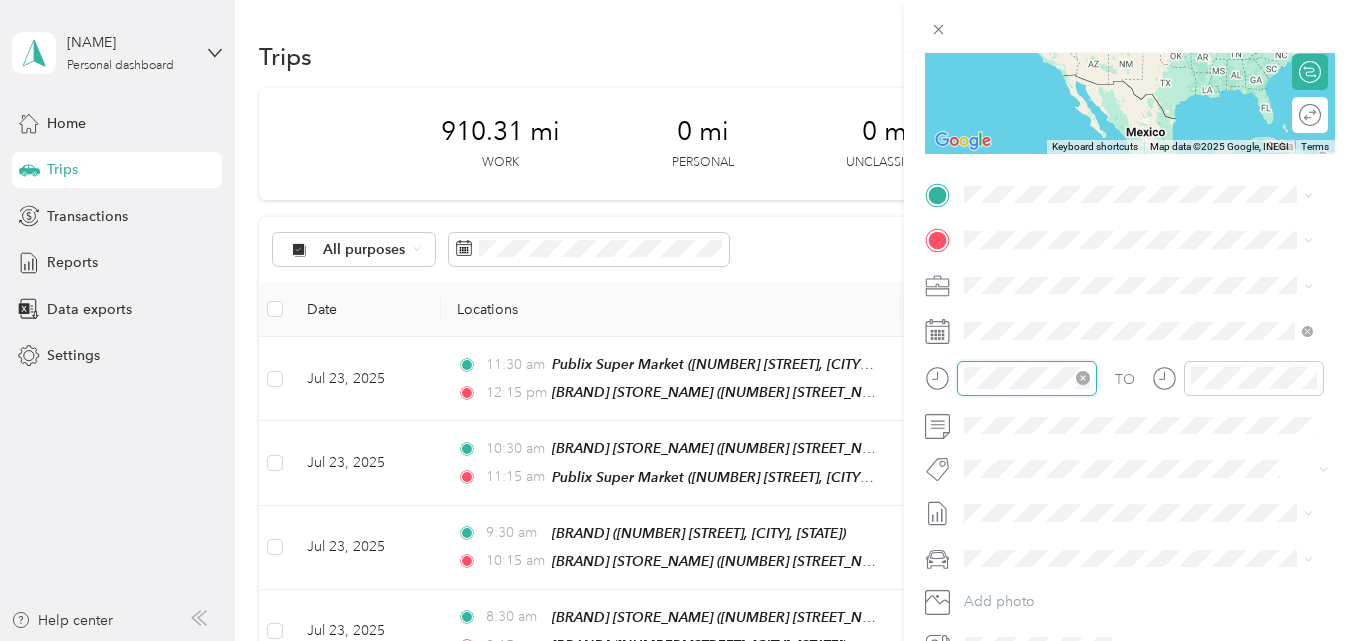scroll, scrollTop: 120, scrollLeft: 0, axis: vertical 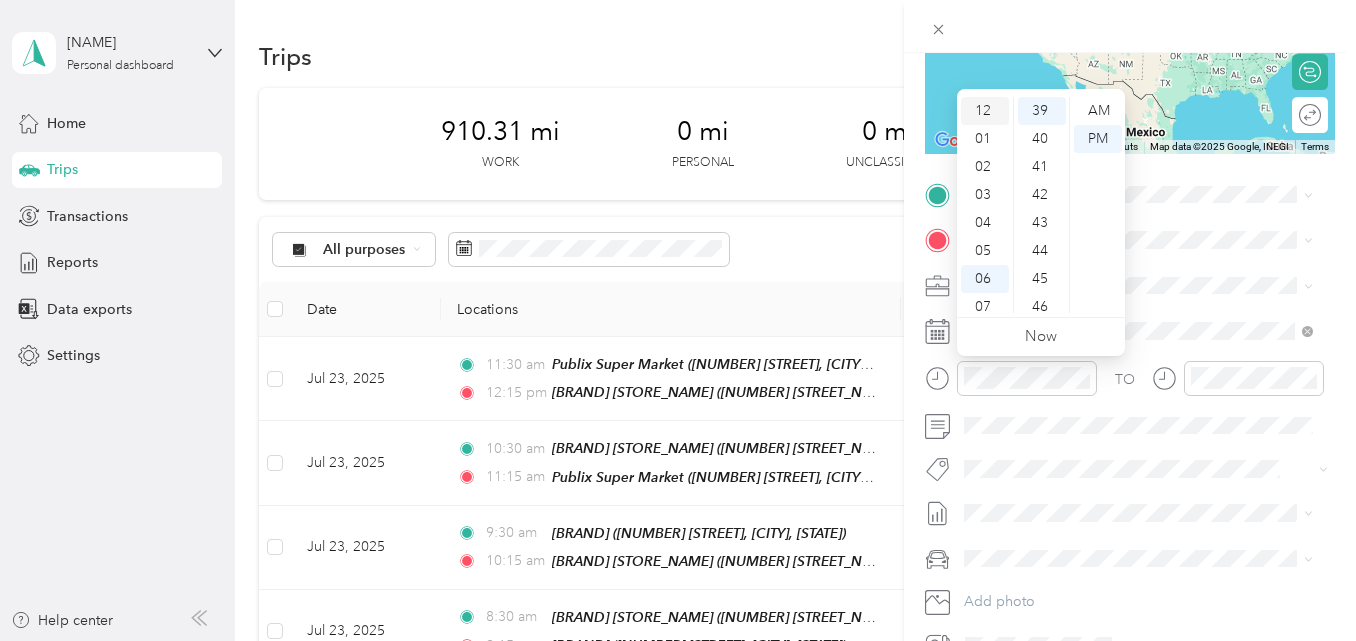 click on "12" at bounding box center (985, 111) 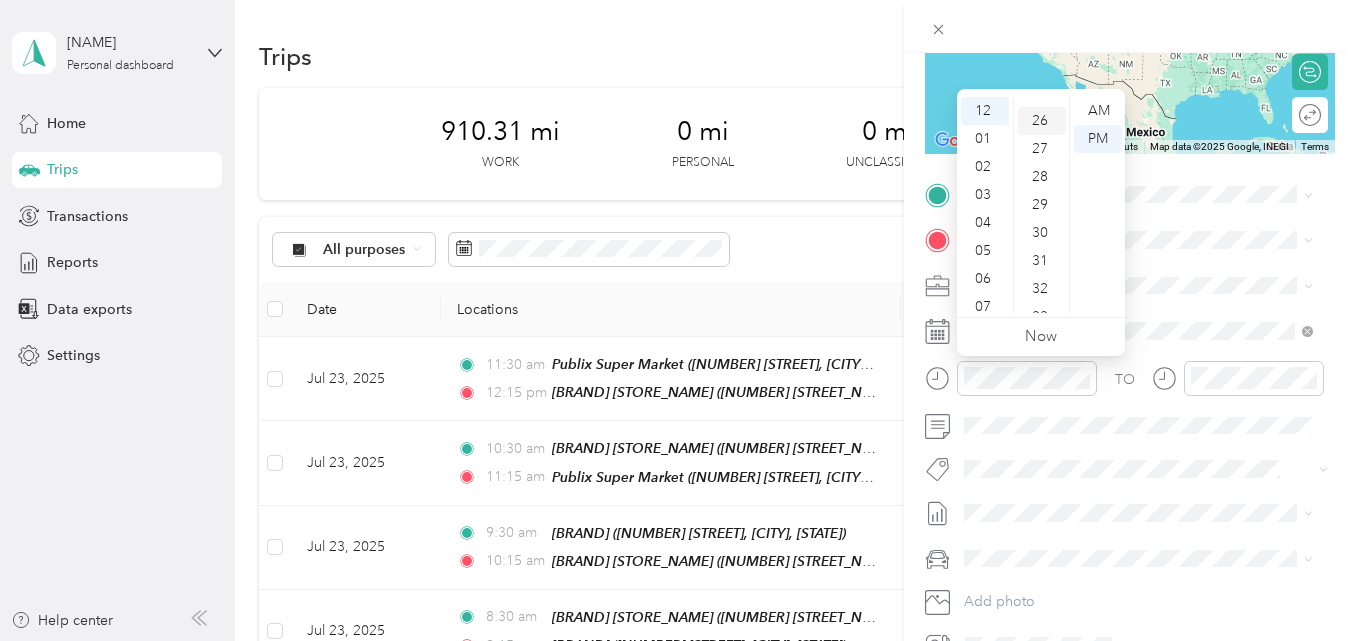 scroll, scrollTop: 692, scrollLeft: 0, axis: vertical 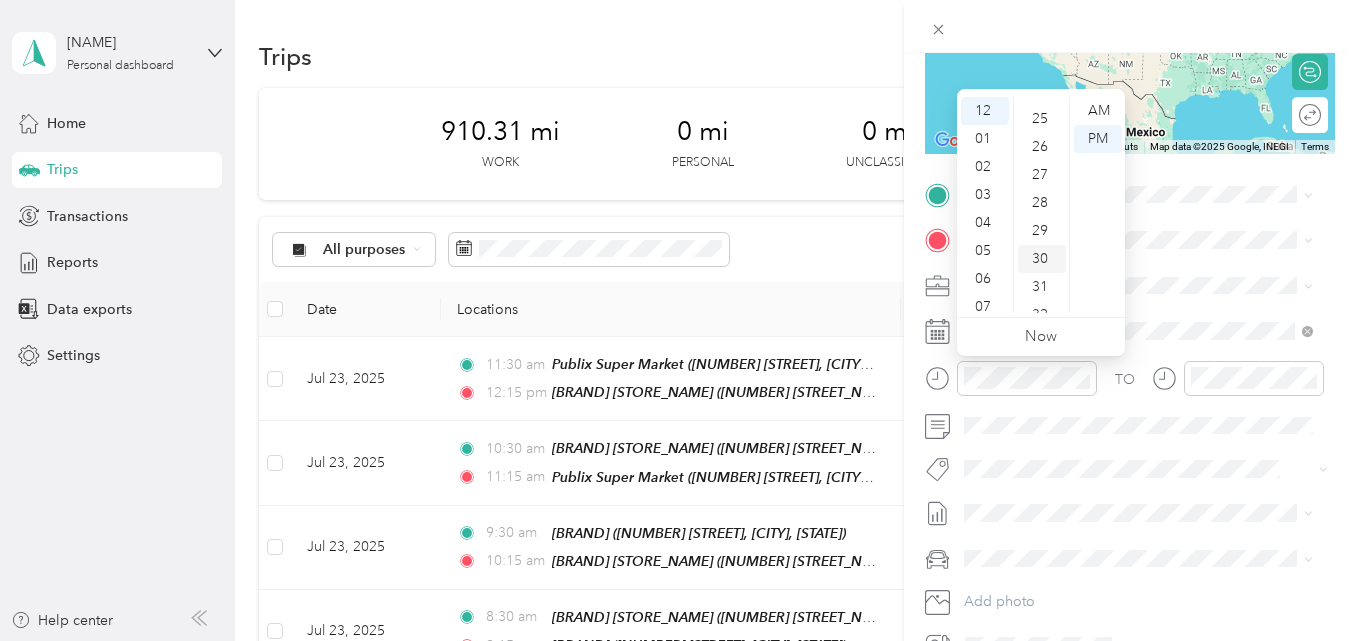 click on "30" at bounding box center [1042, 259] 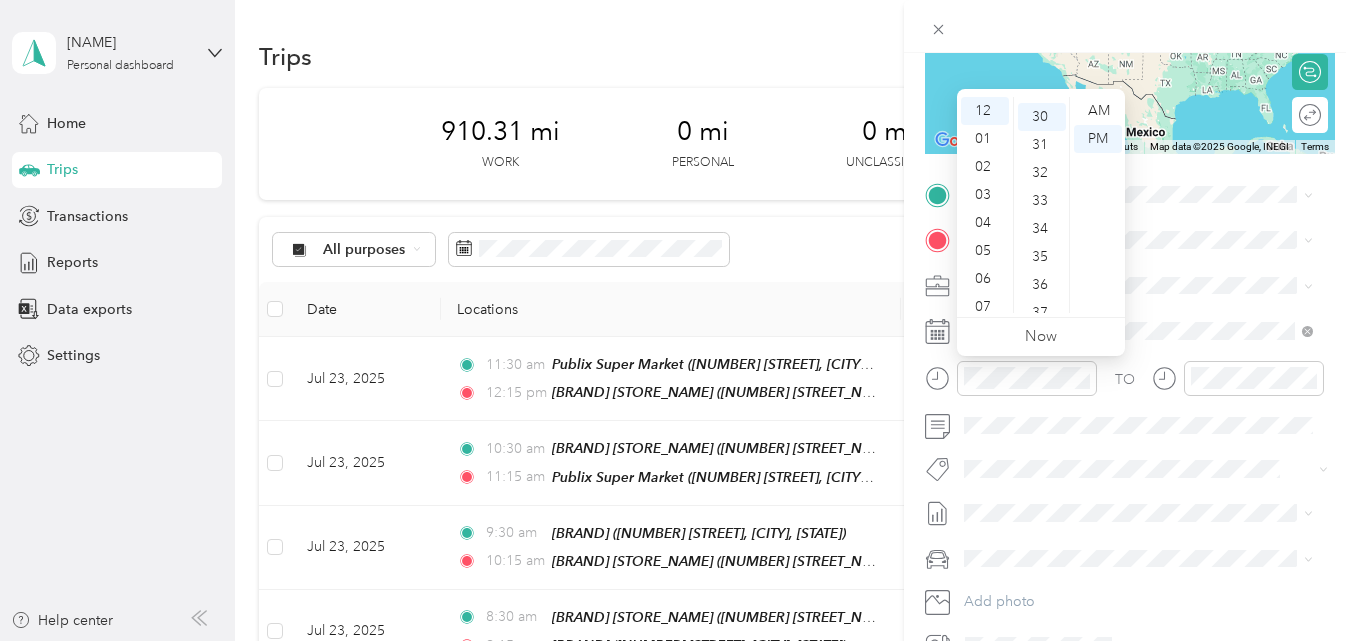 scroll, scrollTop: 840, scrollLeft: 0, axis: vertical 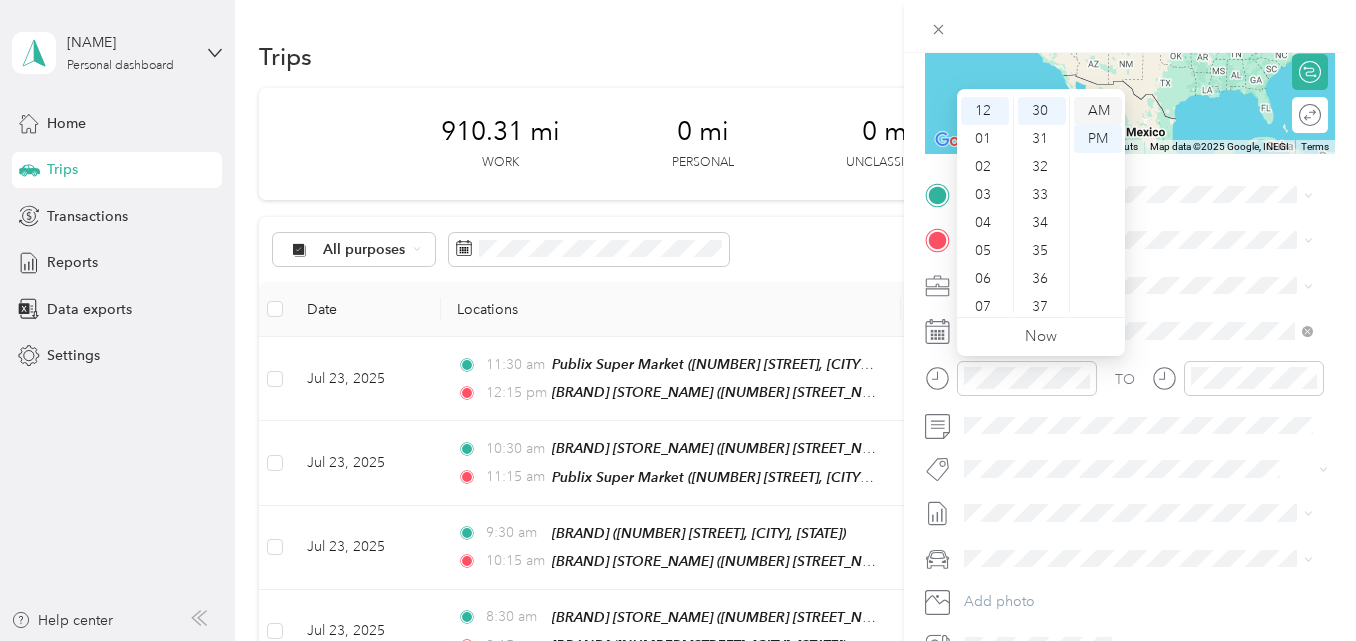 click on "AM" at bounding box center [1098, 111] 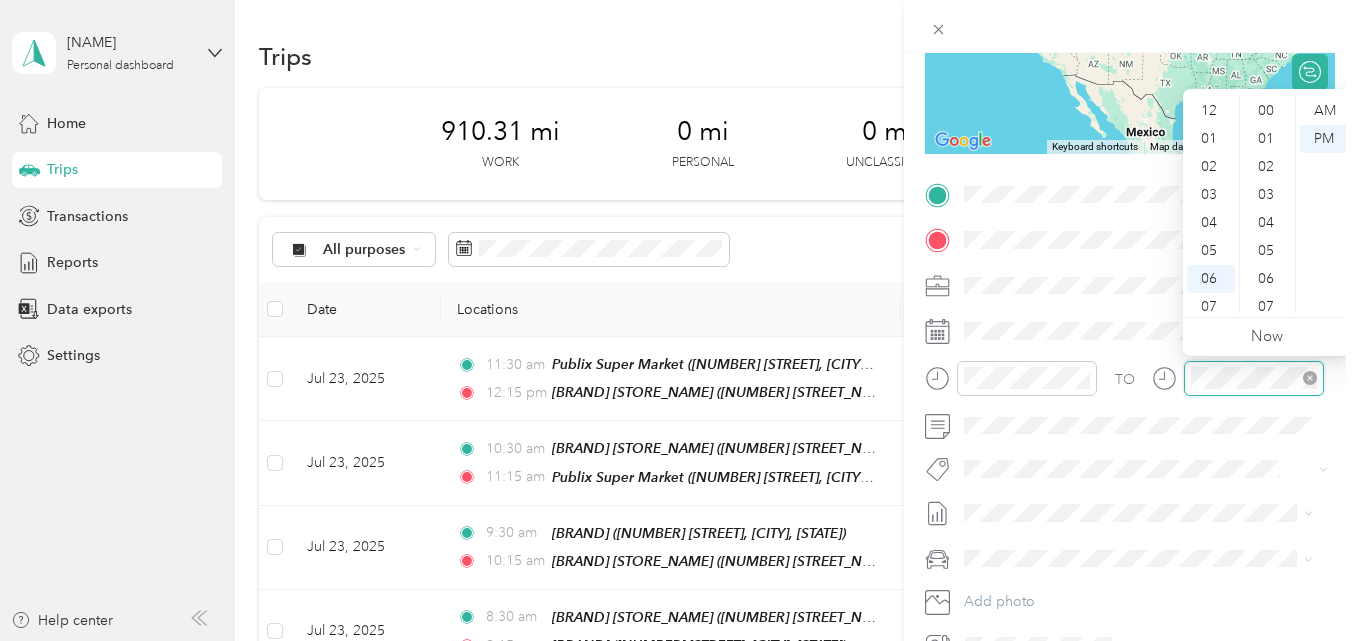 scroll, scrollTop: 1092, scrollLeft: 0, axis: vertical 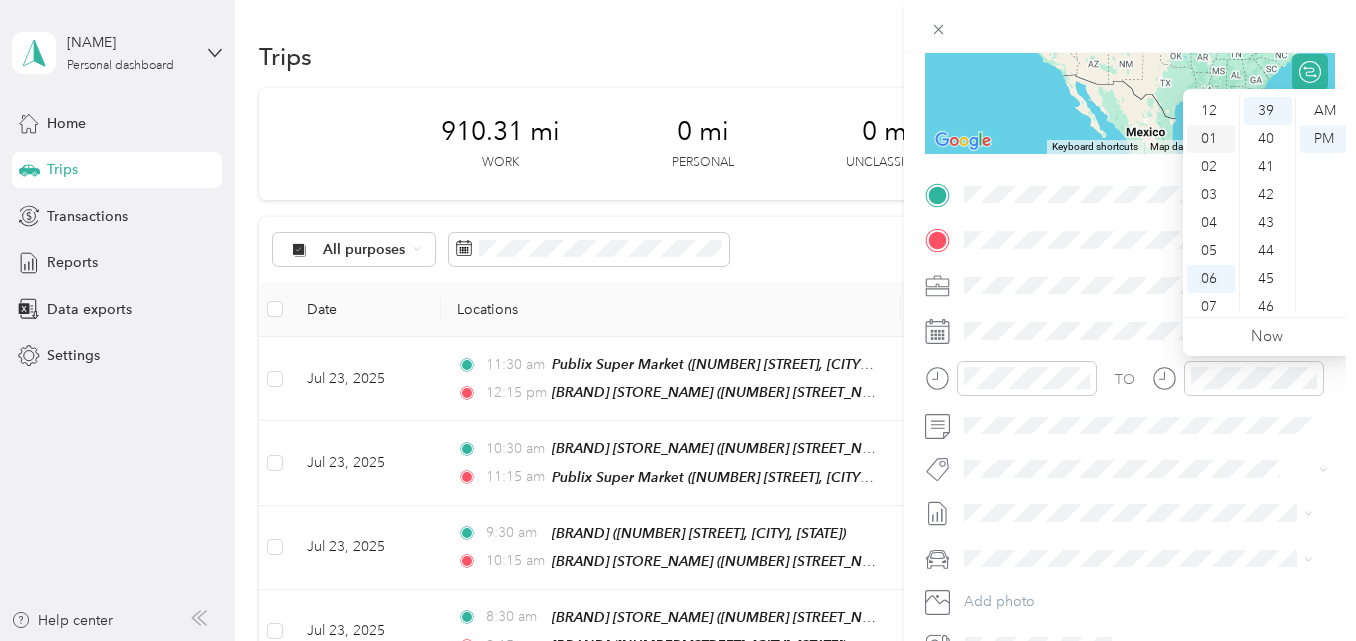 click on "01" at bounding box center [1211, 139] 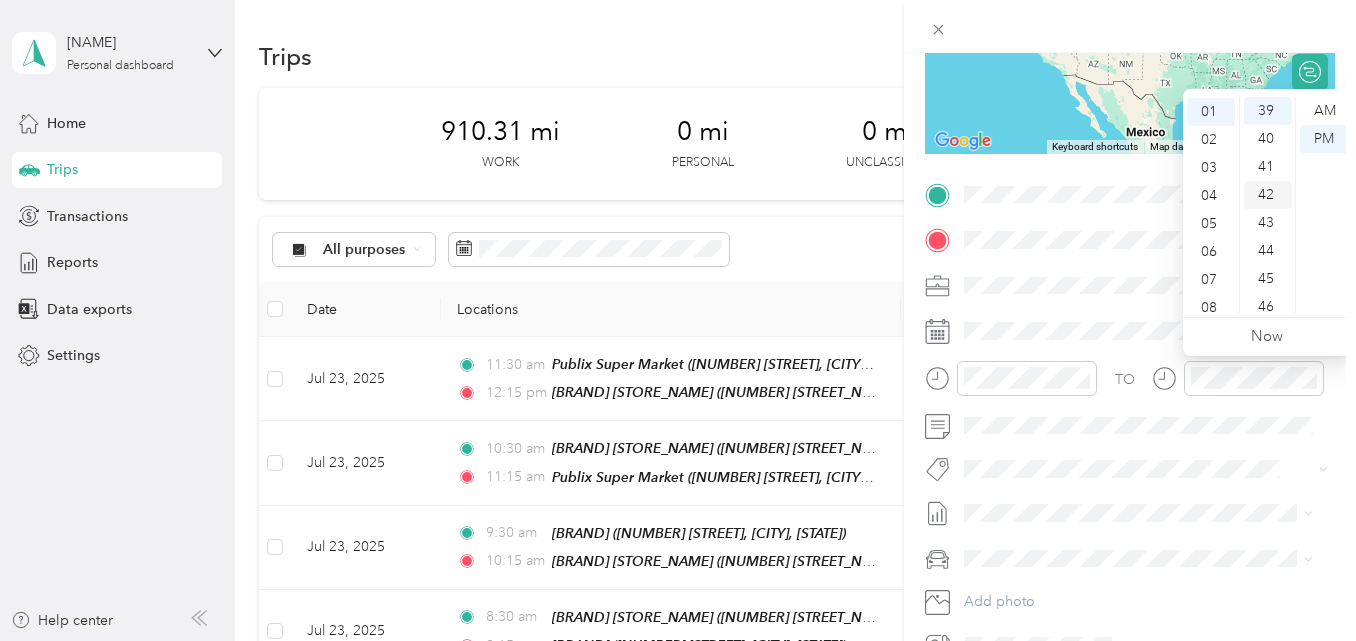 scroll, scrollTop: 28, scrollLeft: 0, axis: vertical 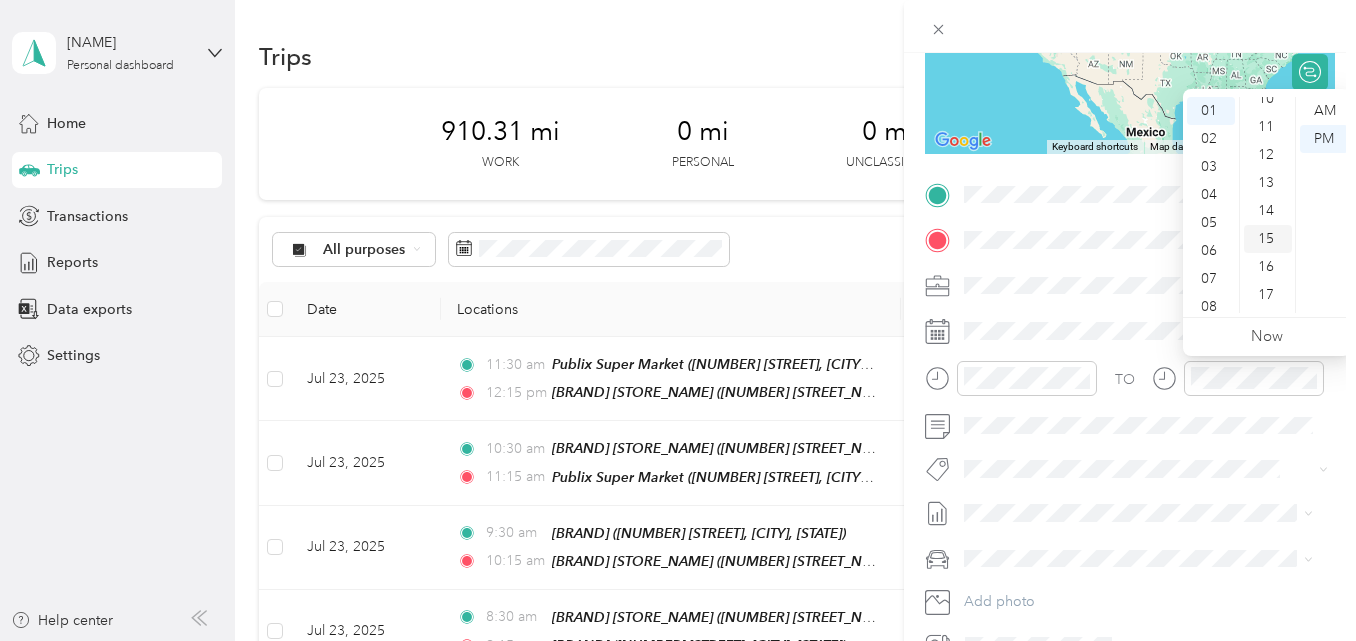 click on "15" at bounding box center (1268, 239) 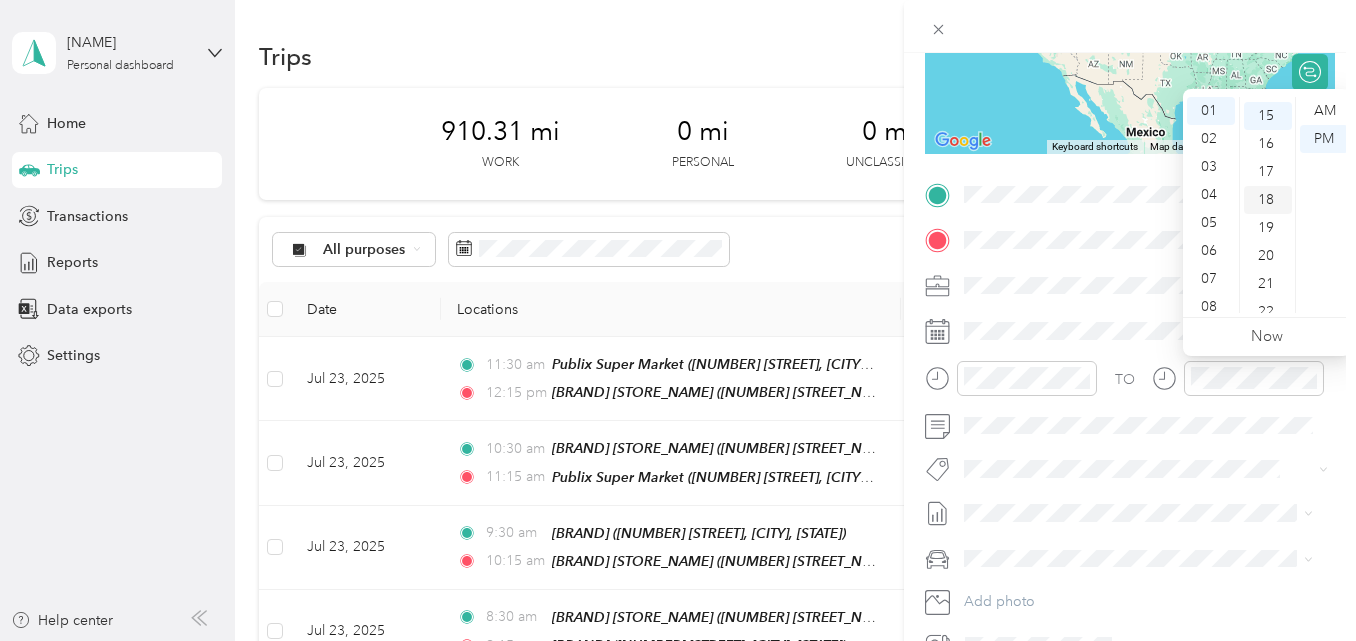 scroll, scrollTop: 420, scrollLeft: 0, axis: vertical 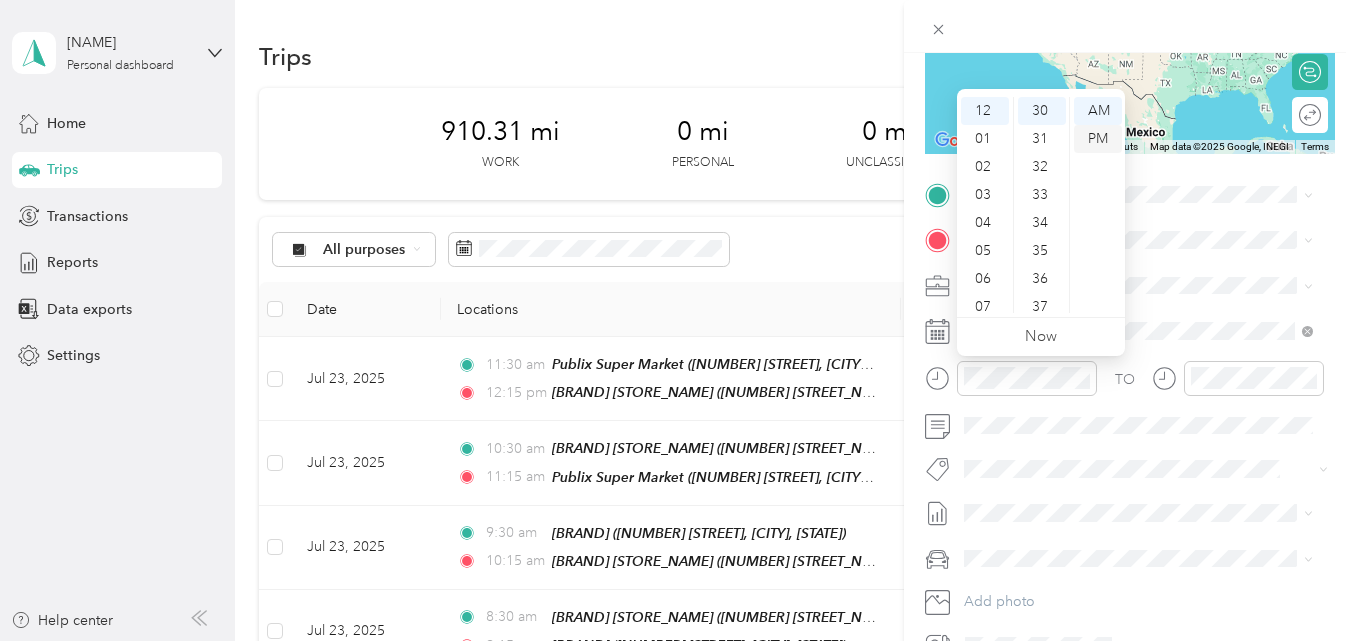click on "PM" at bounding box center [1098, 139] 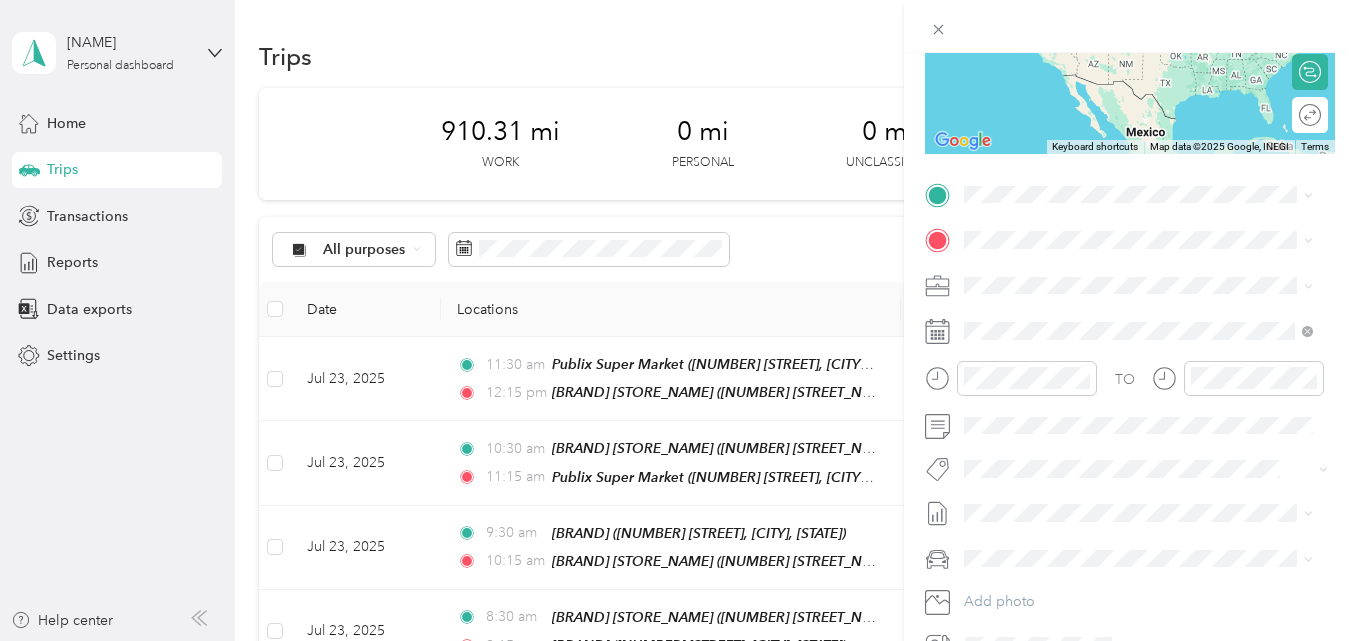 click on "[NUMBER] [STREET], [POSTAL_CODE], [CITY], [STATE], [COUNTRY]" at bounding box center (1148, 311) 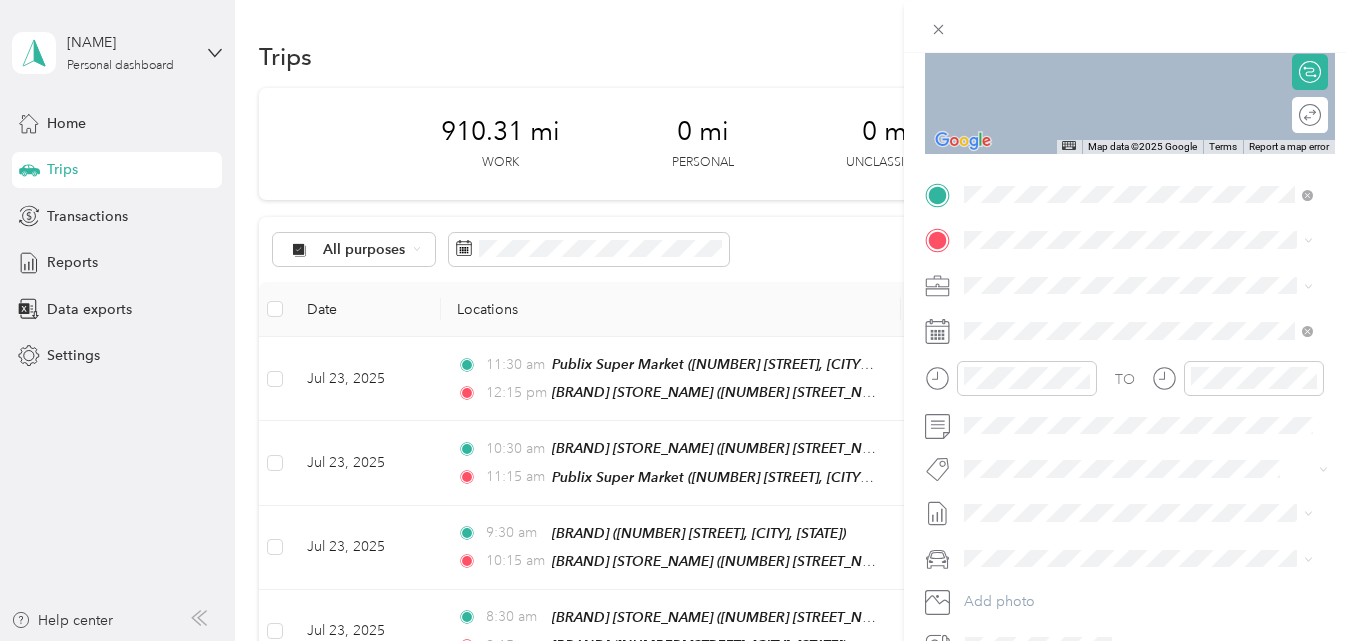 click on "TEAM [COMPANY] [NUMBER] [STREET], [POSTAL_CODE], [CITY], [STATE], [COUNTRY]" at bounding box center (1154, 341) 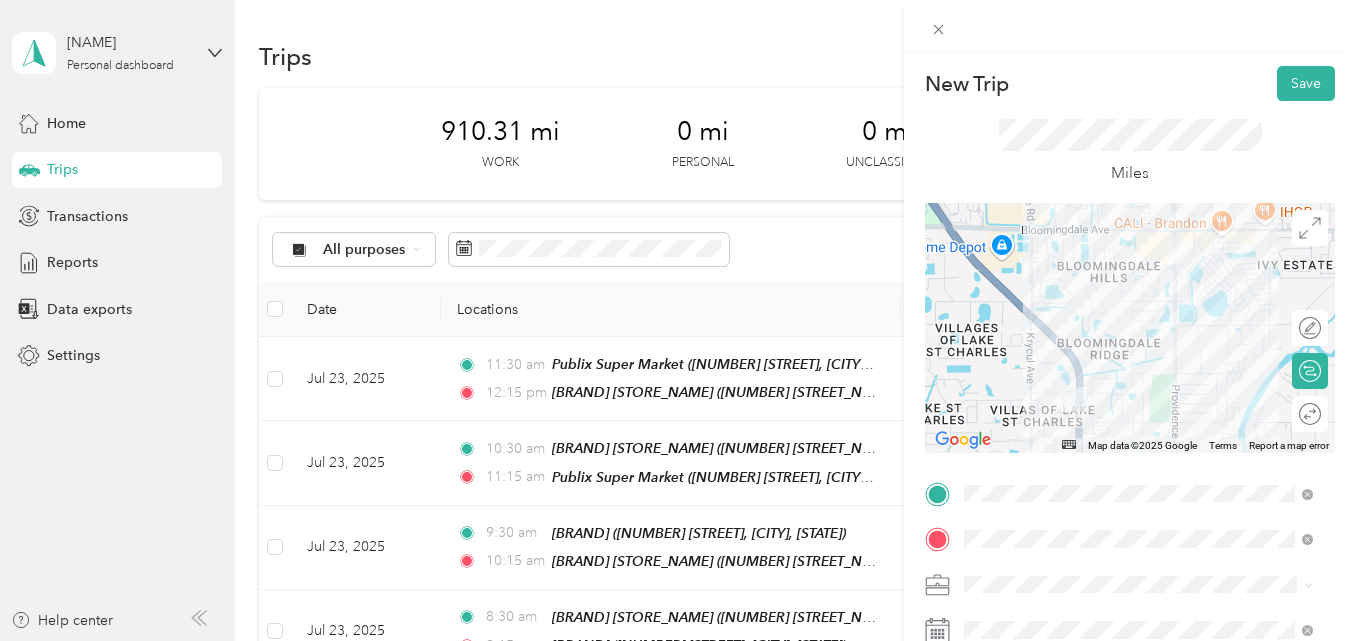 scroll, scrollTop: 0, scrollLeft: 0, axis: both 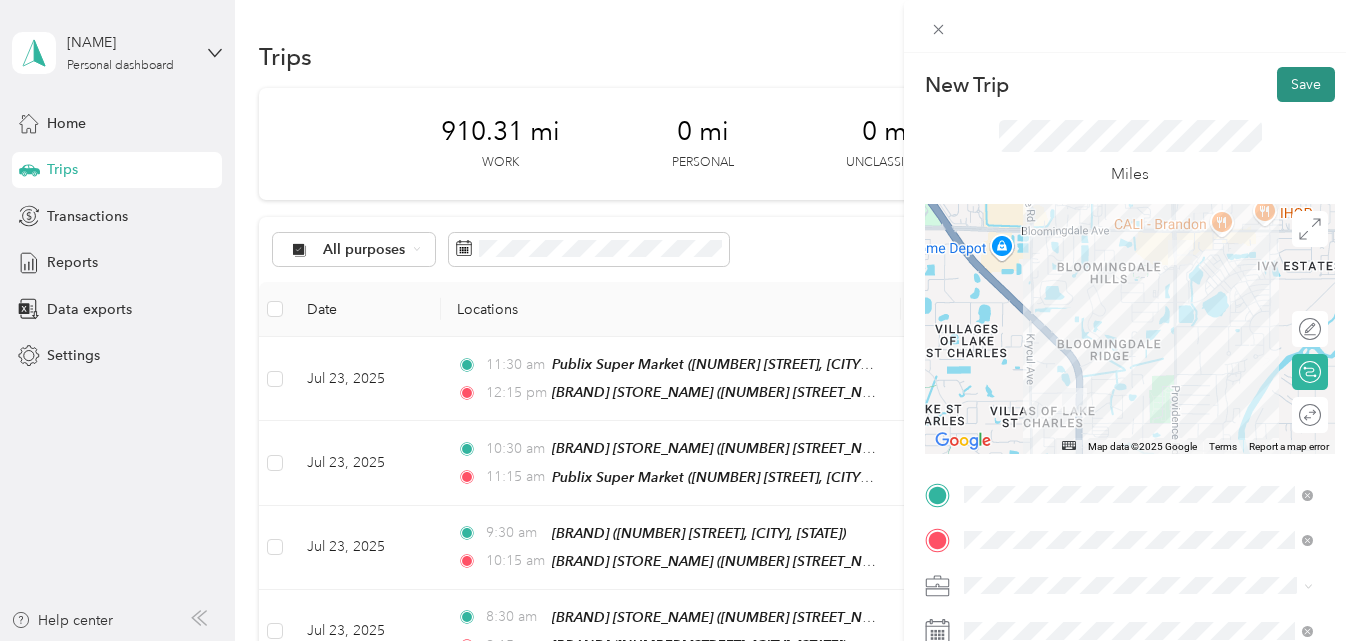 click on "Save" at bounding box center [1306, 84] 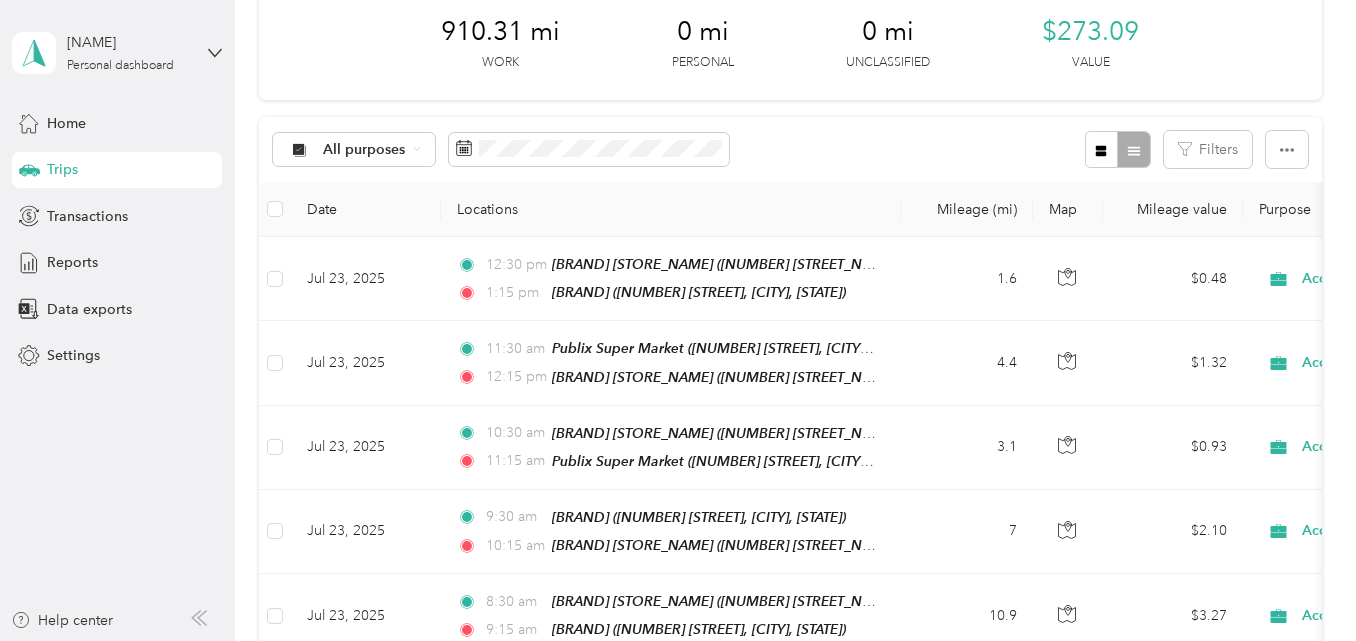 scroll, scrollTop: 0, scrollLeft: 0, axis: both 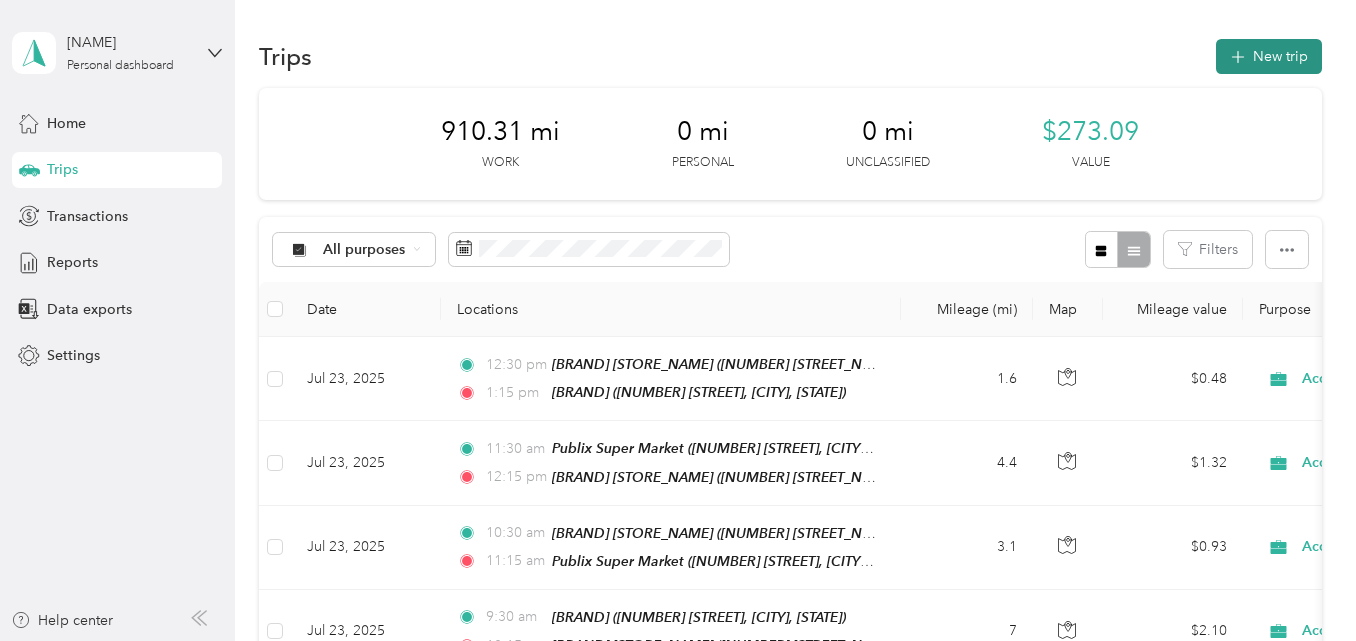click at bounding box center (1238, 56) 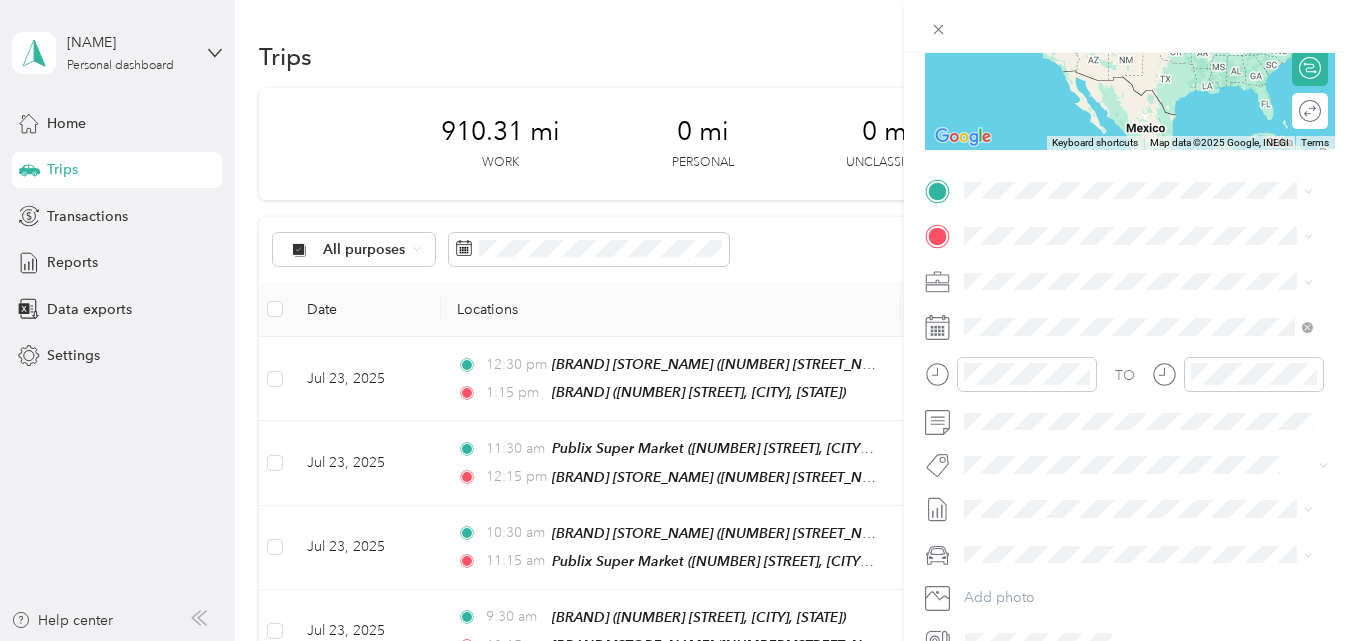 scroll, scrollTop: 409, scrollLeft: 0, axis: vertical 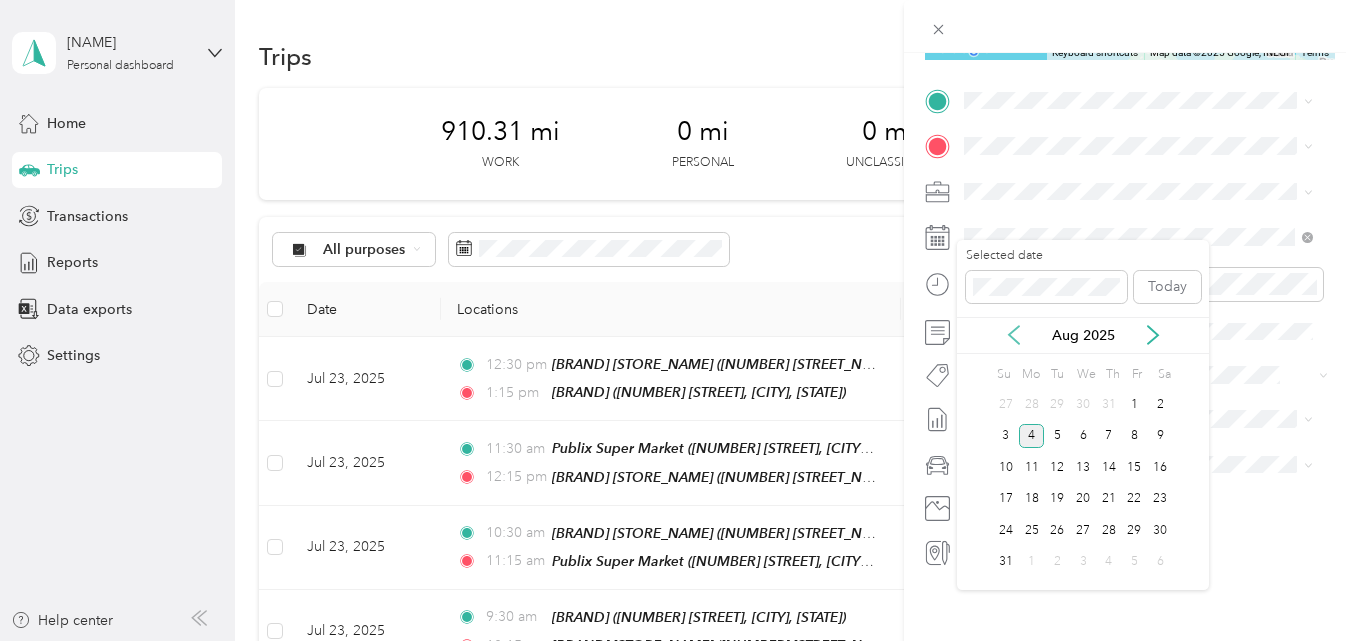 click 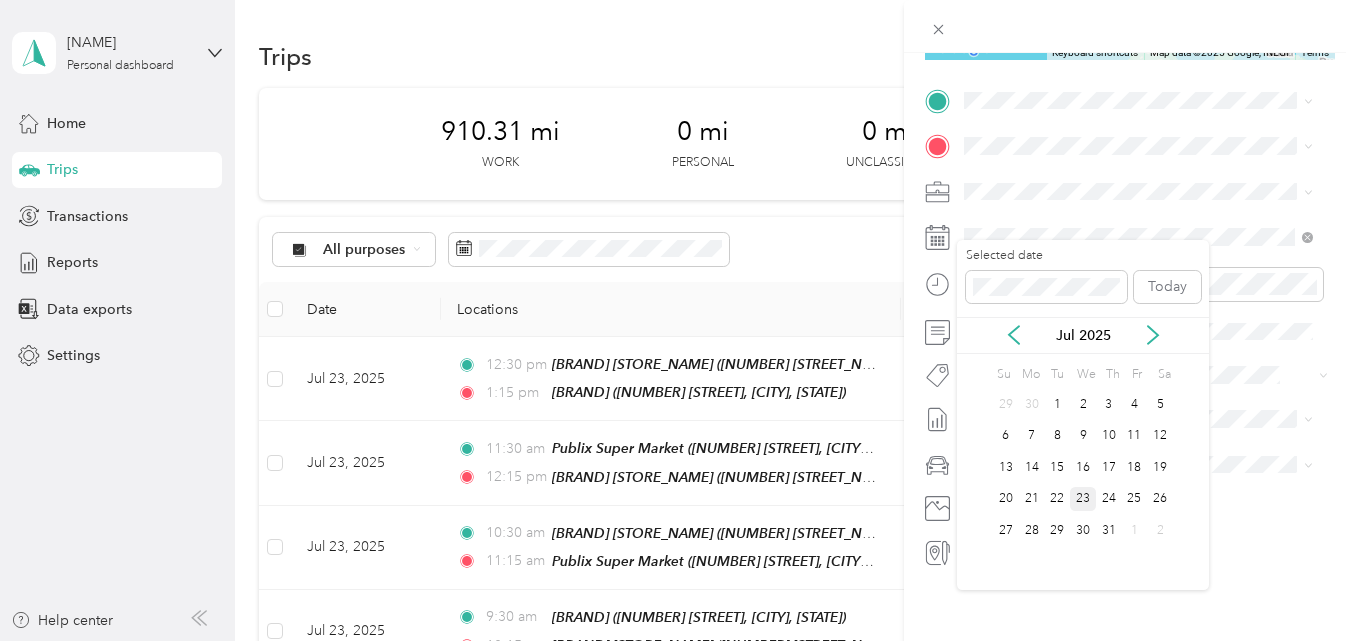 click on "23" at bounding box center (1083, 499) 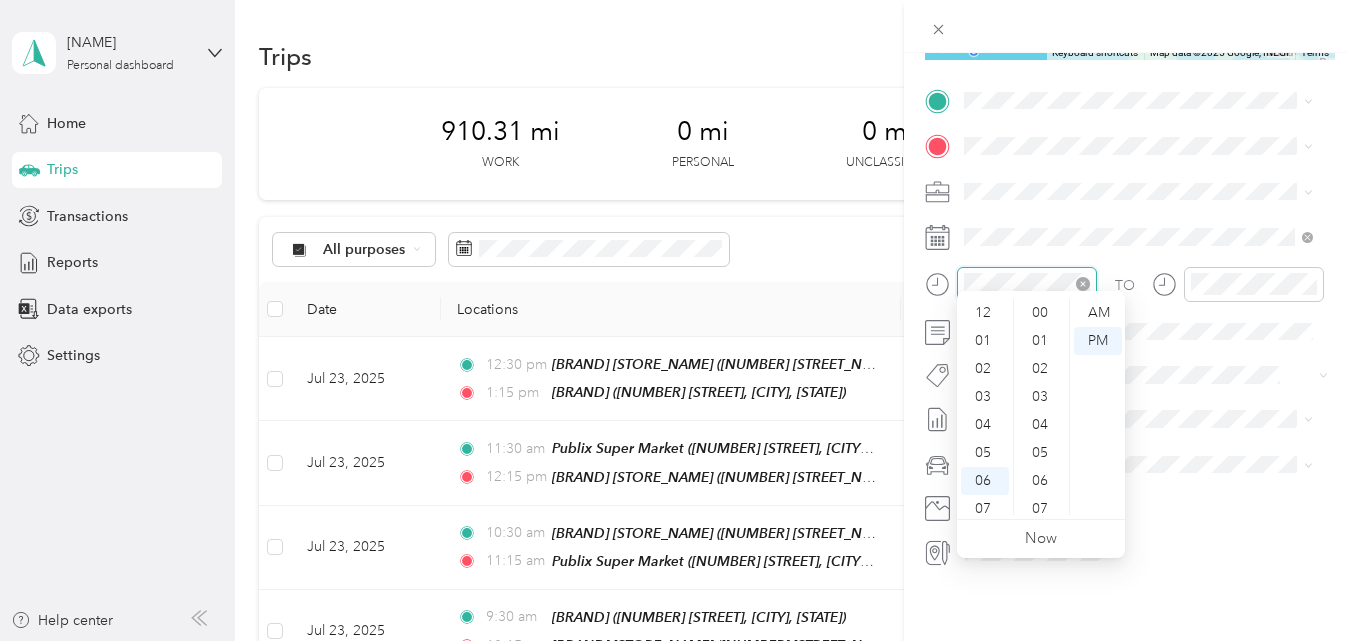scroll, scrollTop: 1148, scrollLeft: 0, axis: vertical 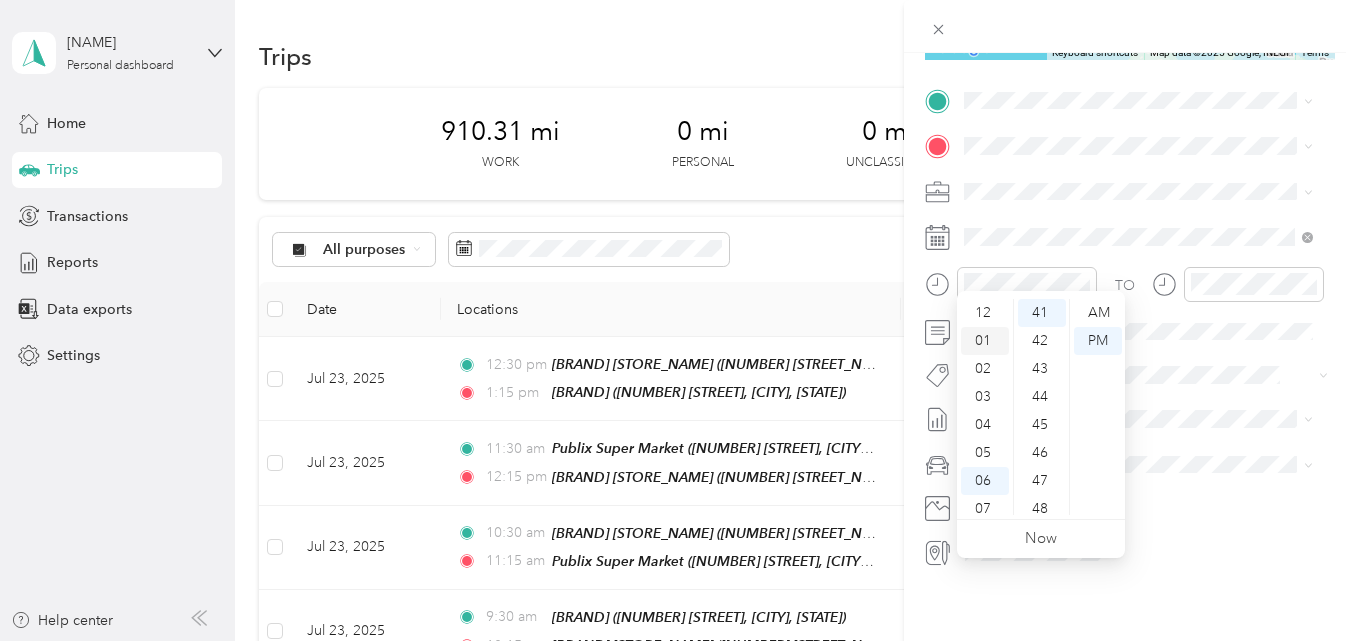 click on "01" at bounding box center [985, 341] 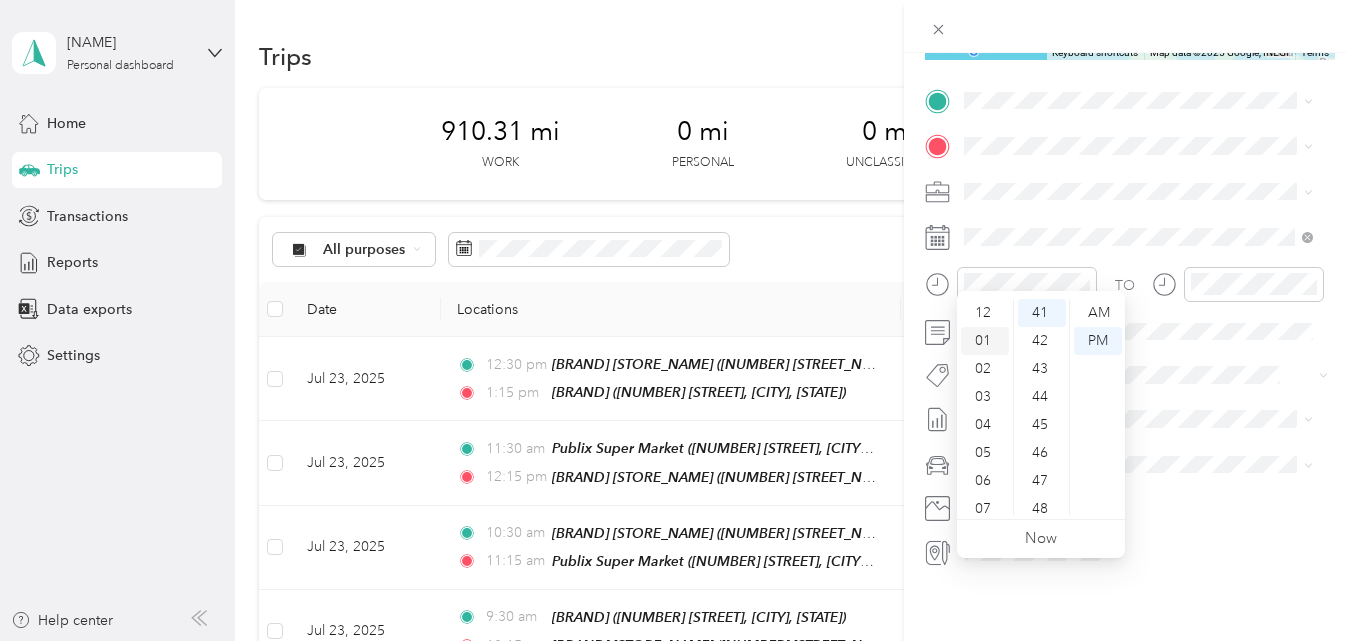 scroll, scrollTop: 28, scrollLeft: 0, axis: vertical 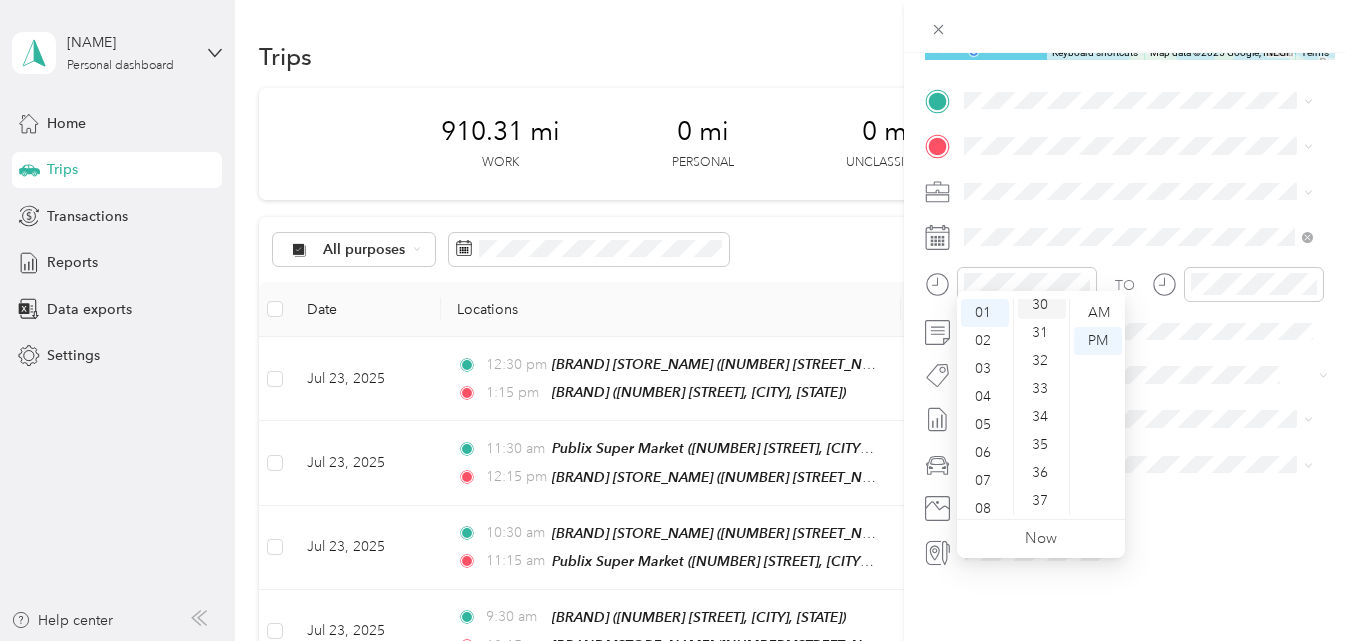 click on "30" at bounding box center (1042, 305) 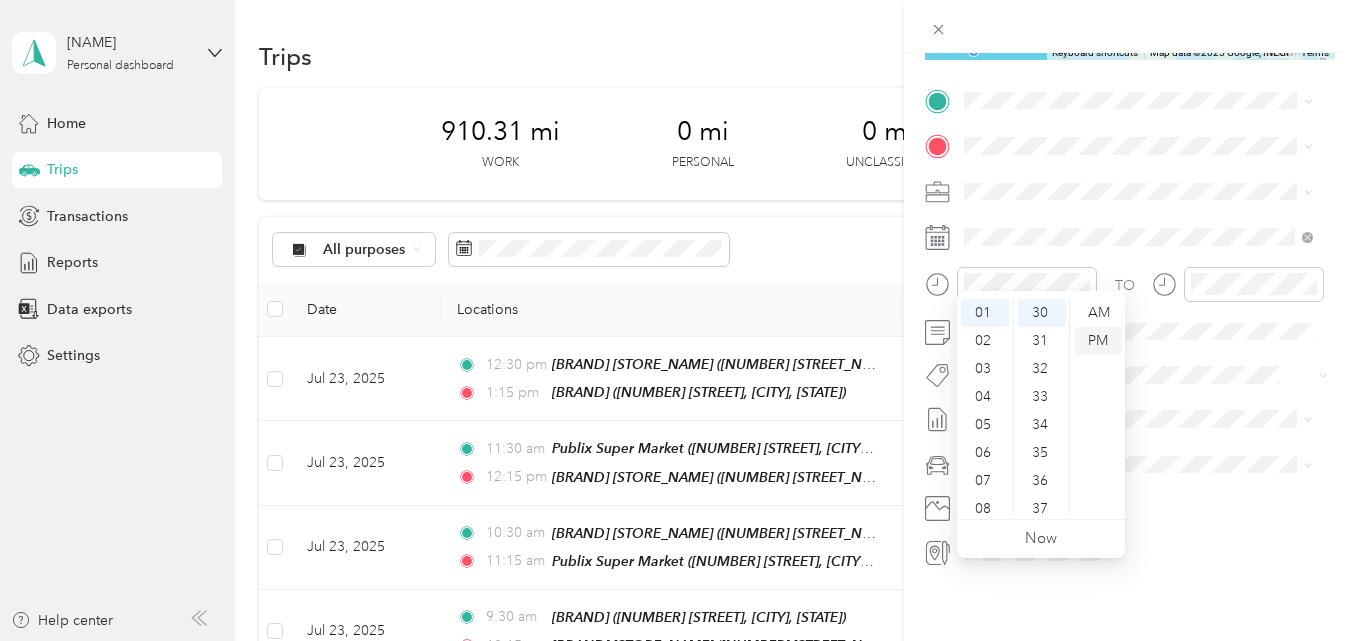click on "PM" at bounding box center (1098, 341) 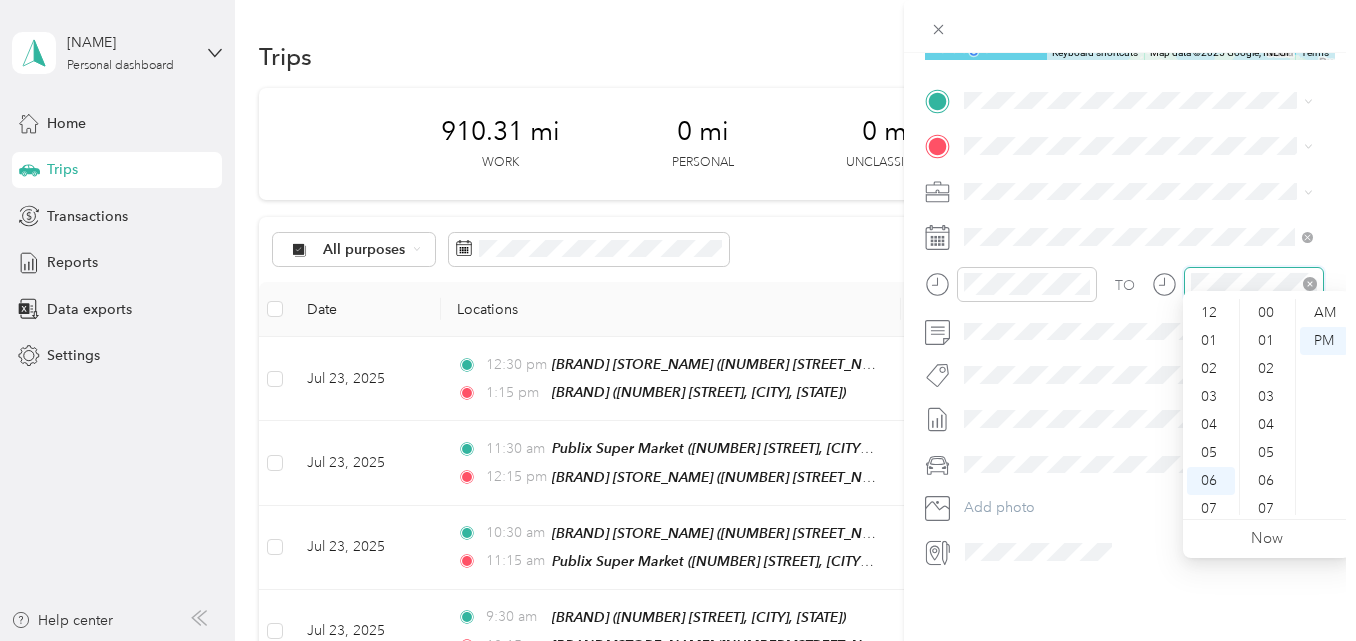 scroll, scrollTop: 1139, scrollLeft: 0, axis: vertical 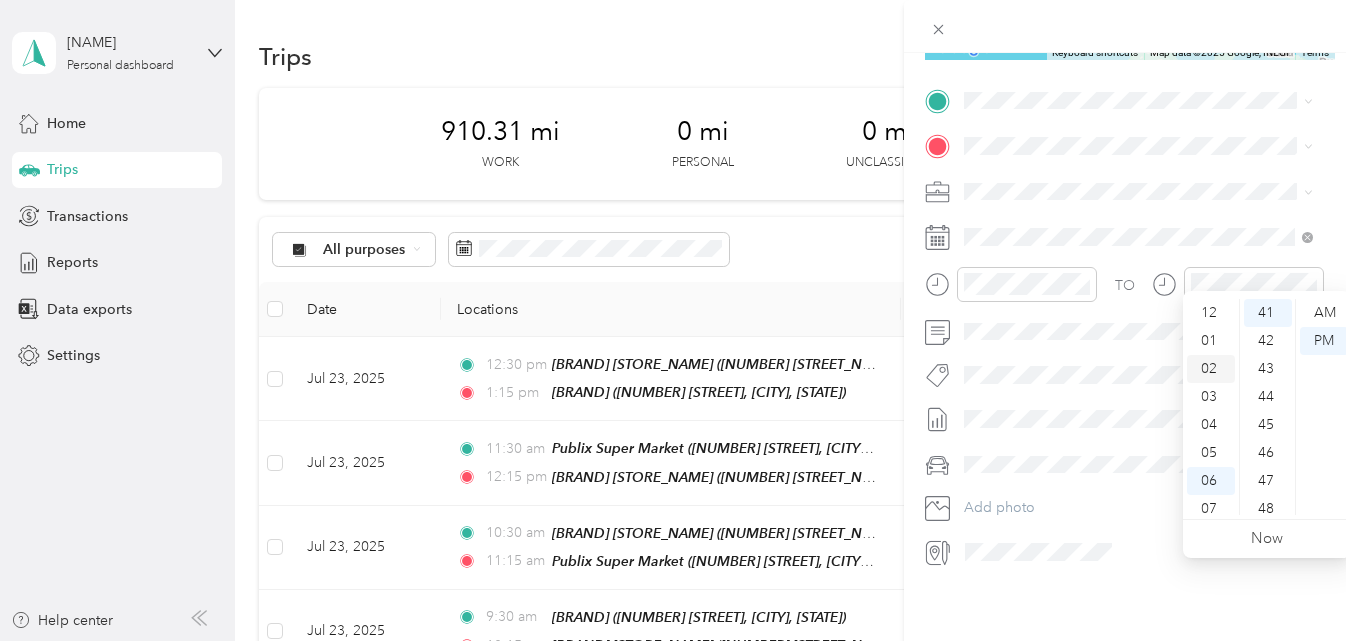 click on "02" at bounding box center [1211, 369] 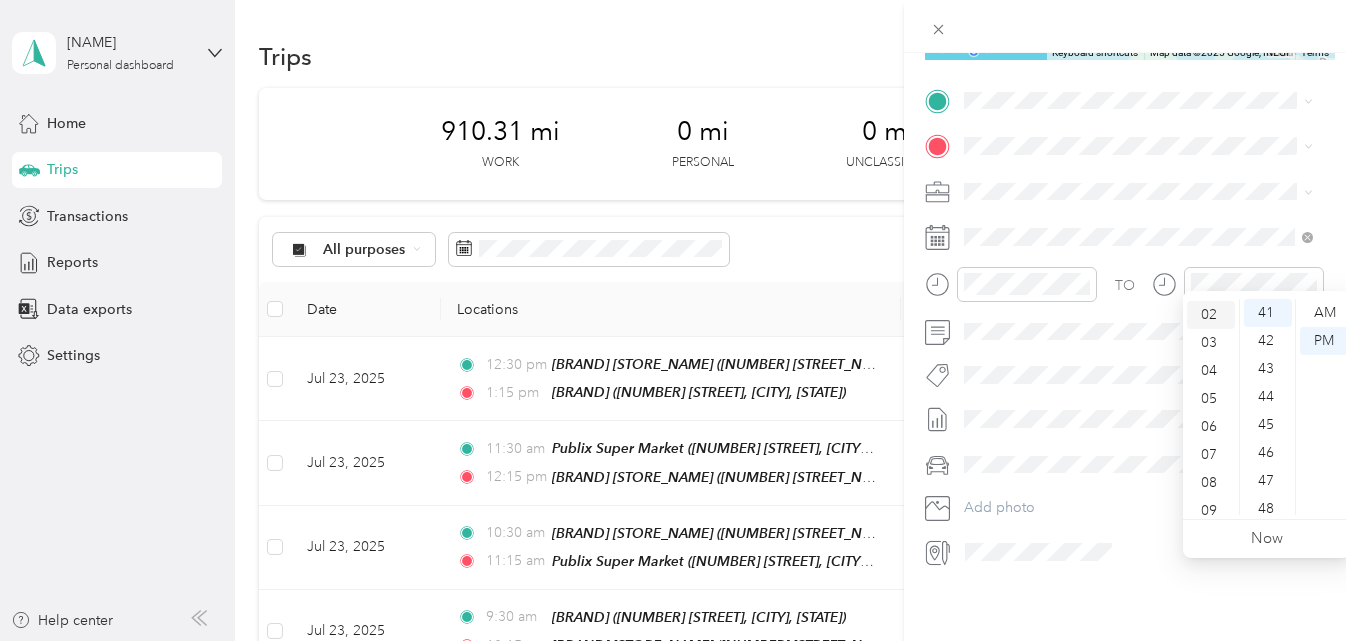 scroll, scrollTop: 56, scrollLeft: 0, axis: vertical 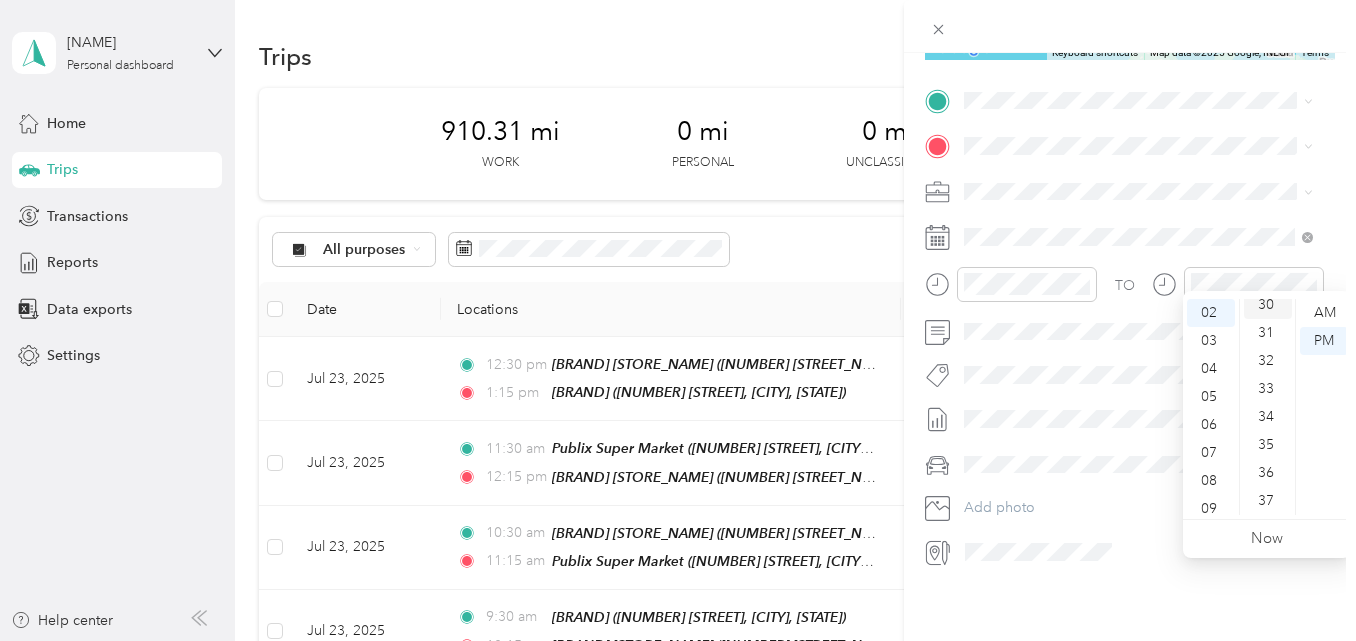 click on "30" at bounding box center [1268, 305] 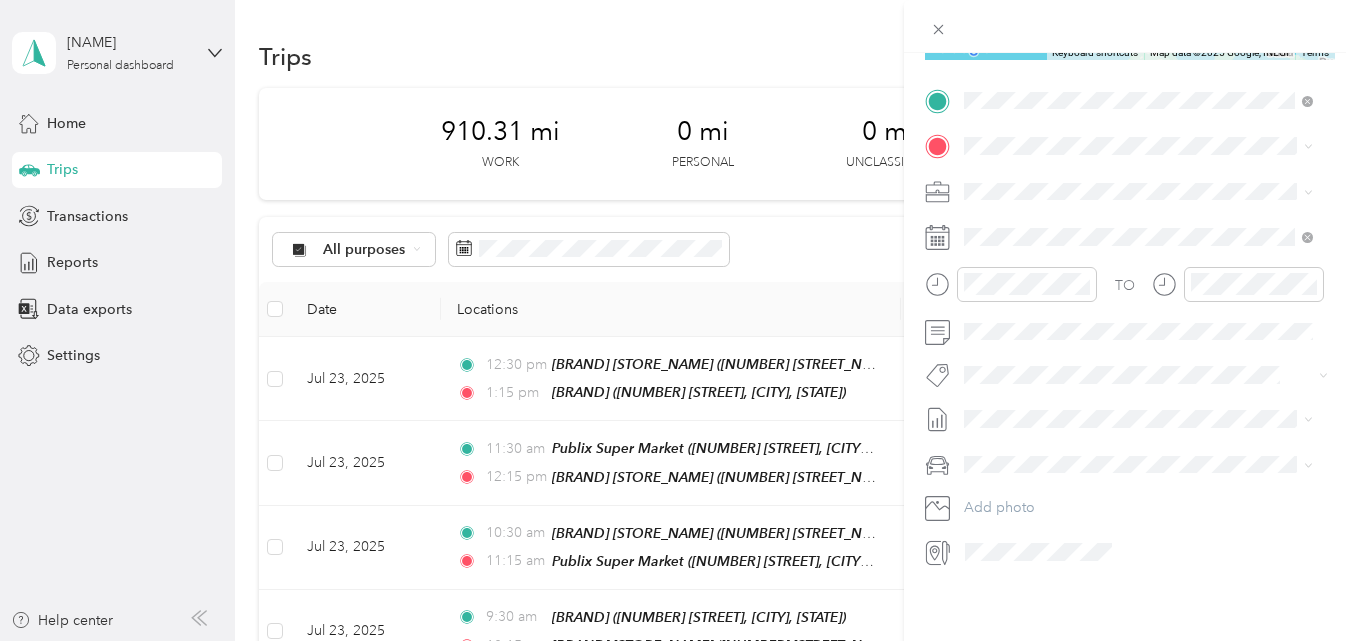 click on "[NUMBER] [STREET], [POSTAL_CODE], [CITY], [STATE], [COUNTRY]" at bounding box center (1148, 205) 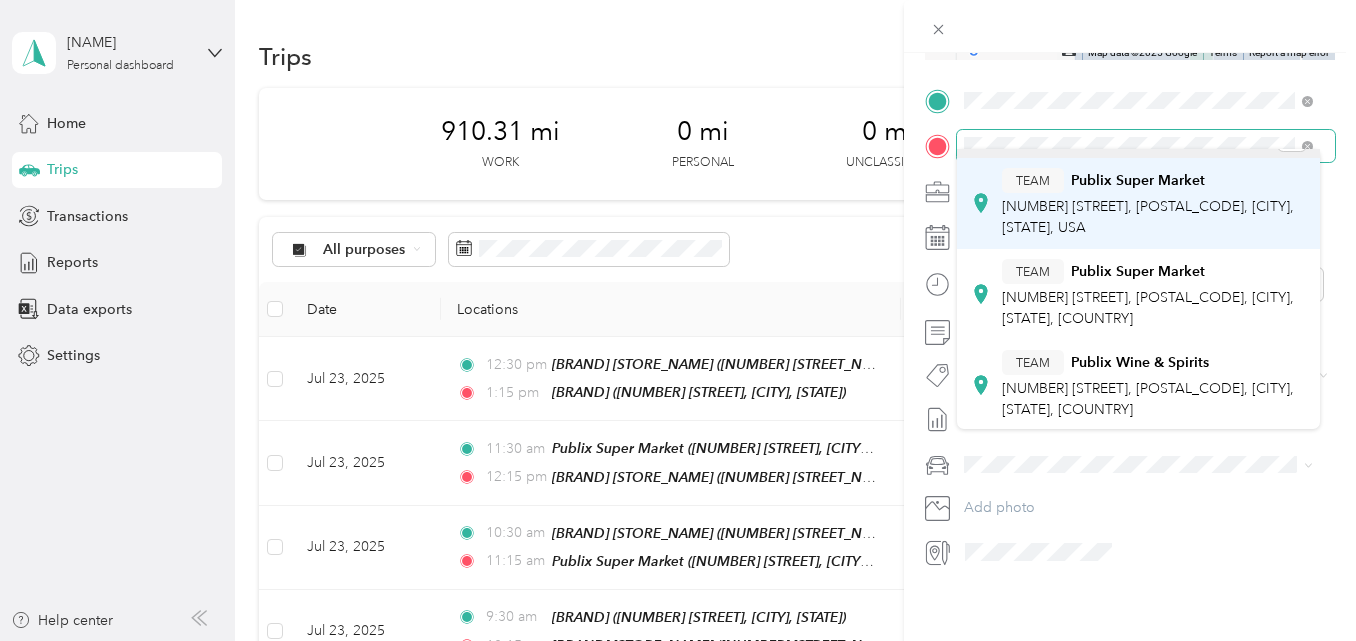 scroll, scrollTop: 0, scrollLeft: 0, axis: both 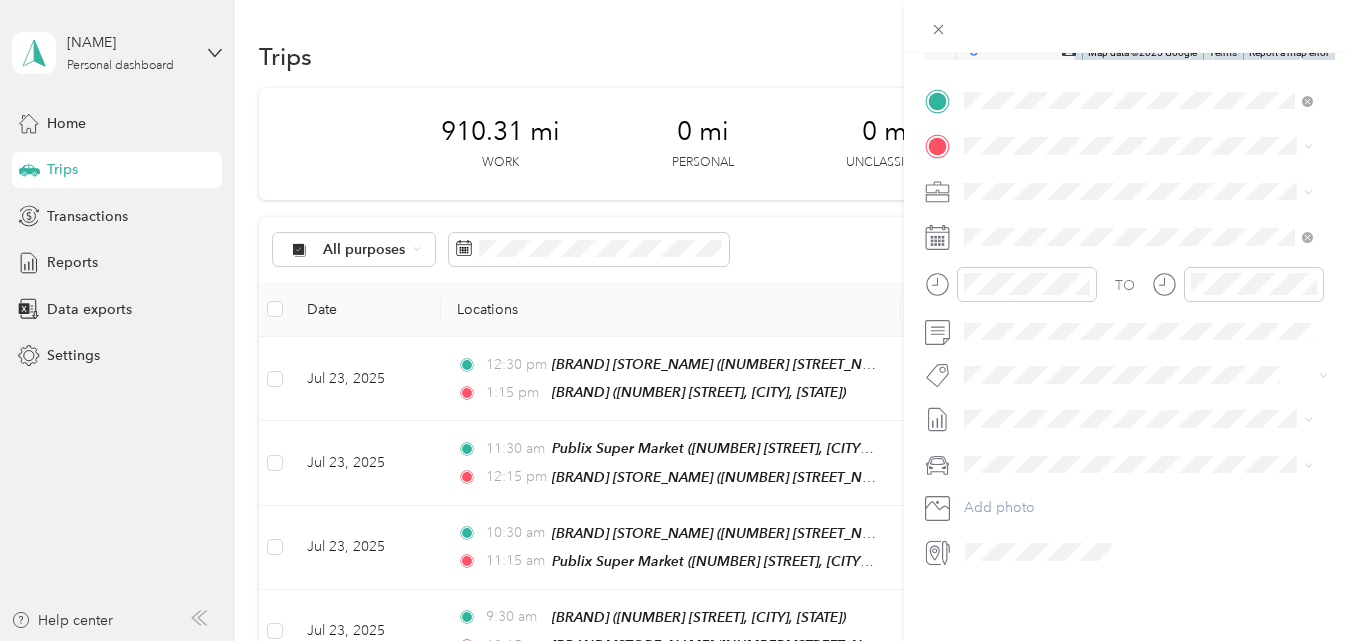 click on "949 E Bloomingdale Ave, 335118118, Brandon, FL, USA" at bounding box center (1148, 247) 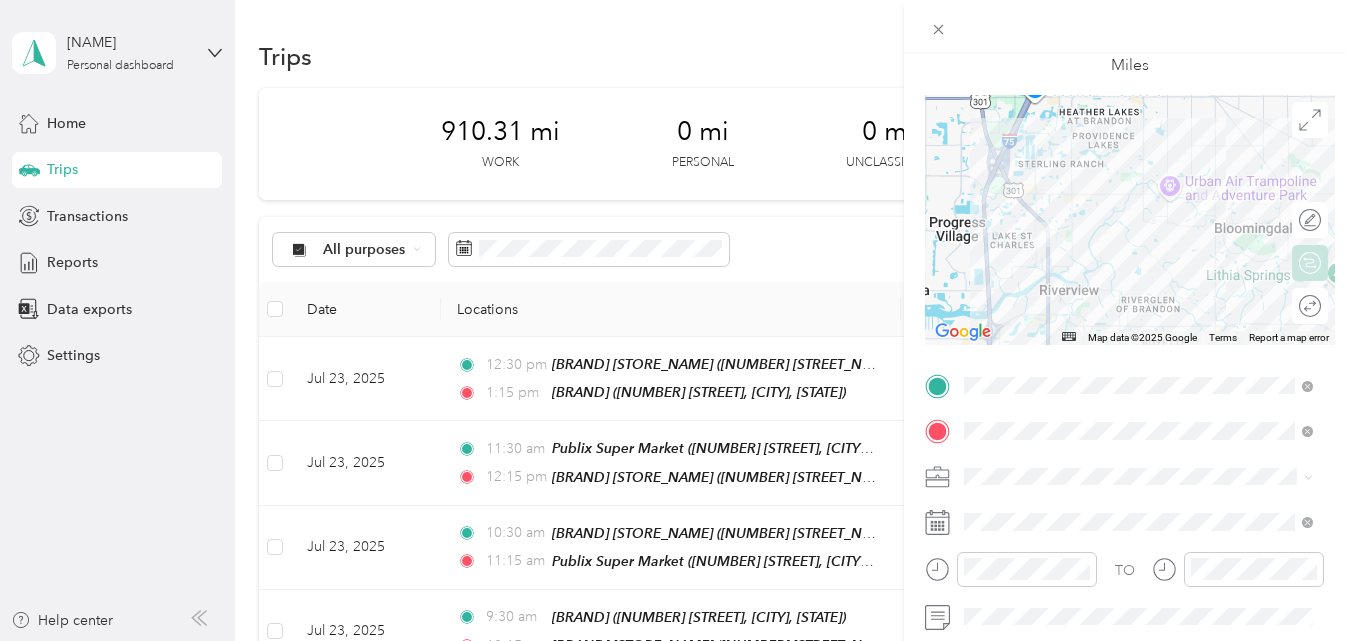scroll, scrollTop: 9, scrollLeft: 0, axis: vertical 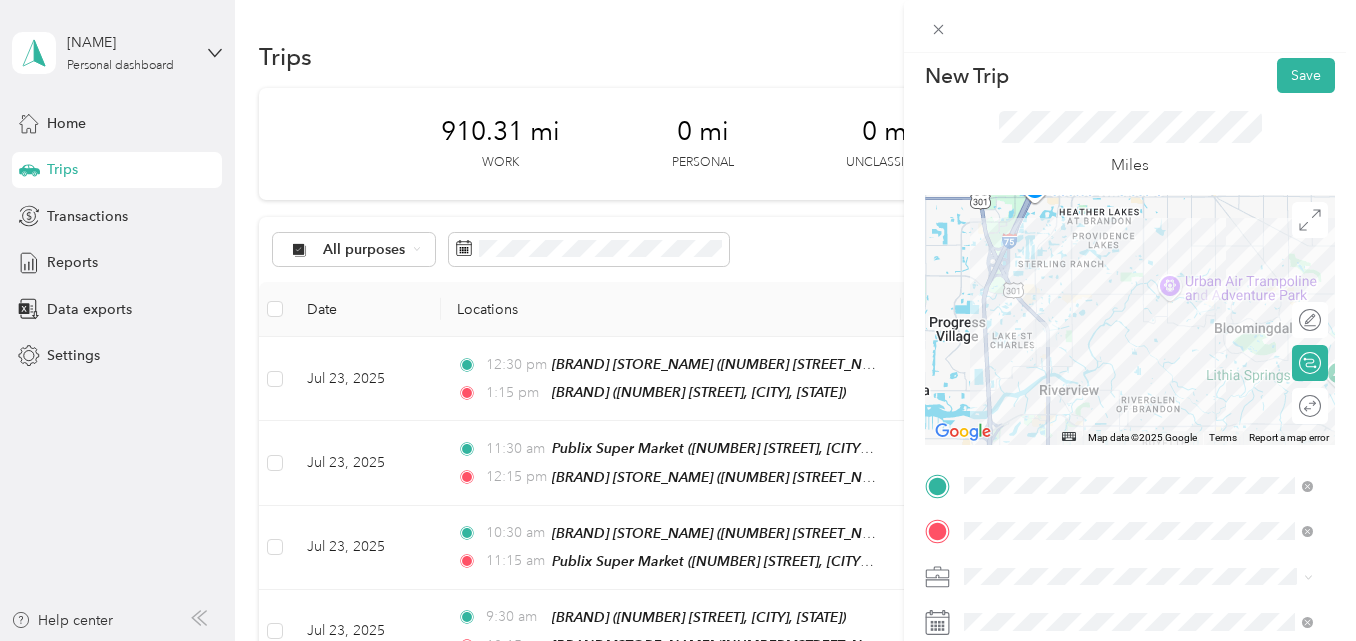 click on "TEAM Publix Super Market 855 E Bloomingdale Ave, 335118113, Brandon, FL, USA" at bounding box center (1154, 406) 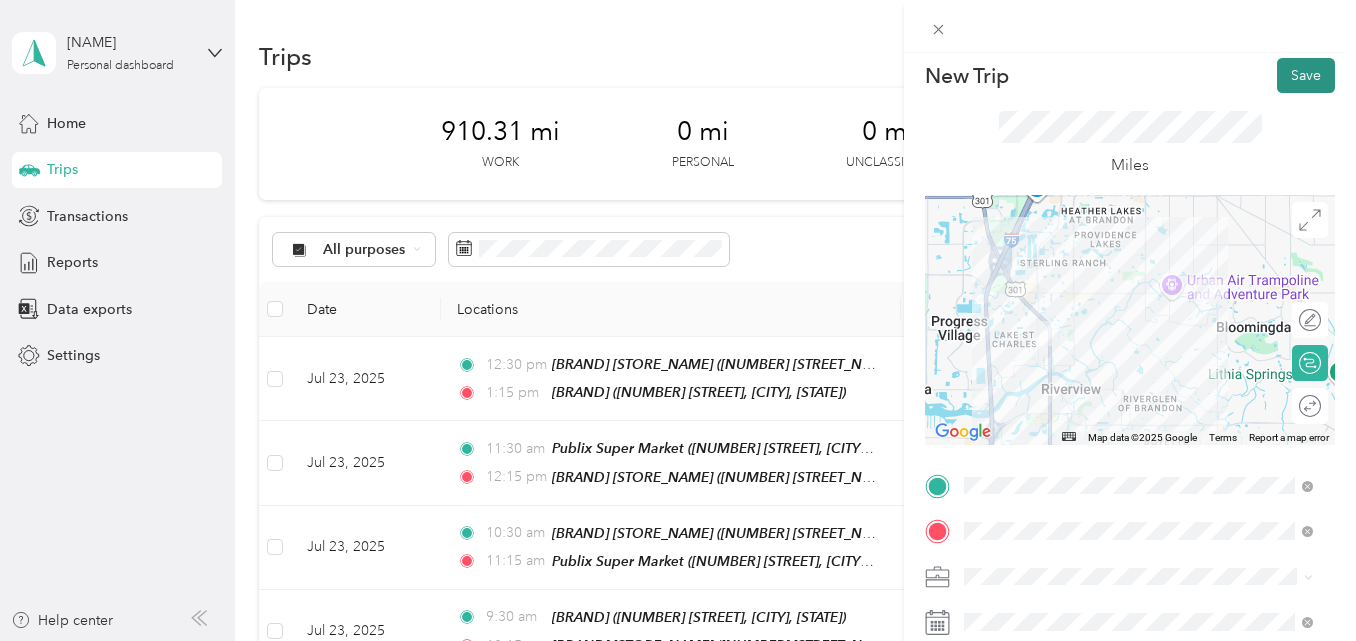 click on "Save" at bounding box center [1306, 75] 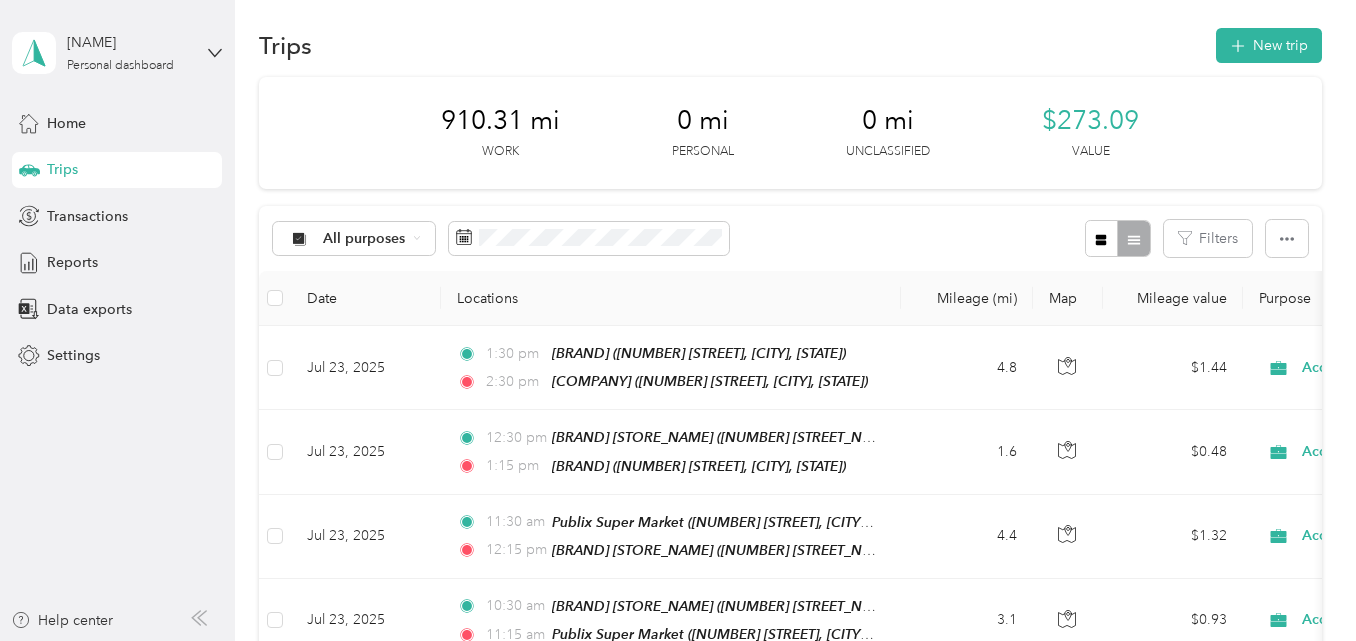 scroll, scrollTop: 0, scrollLeft: 0, axis: both 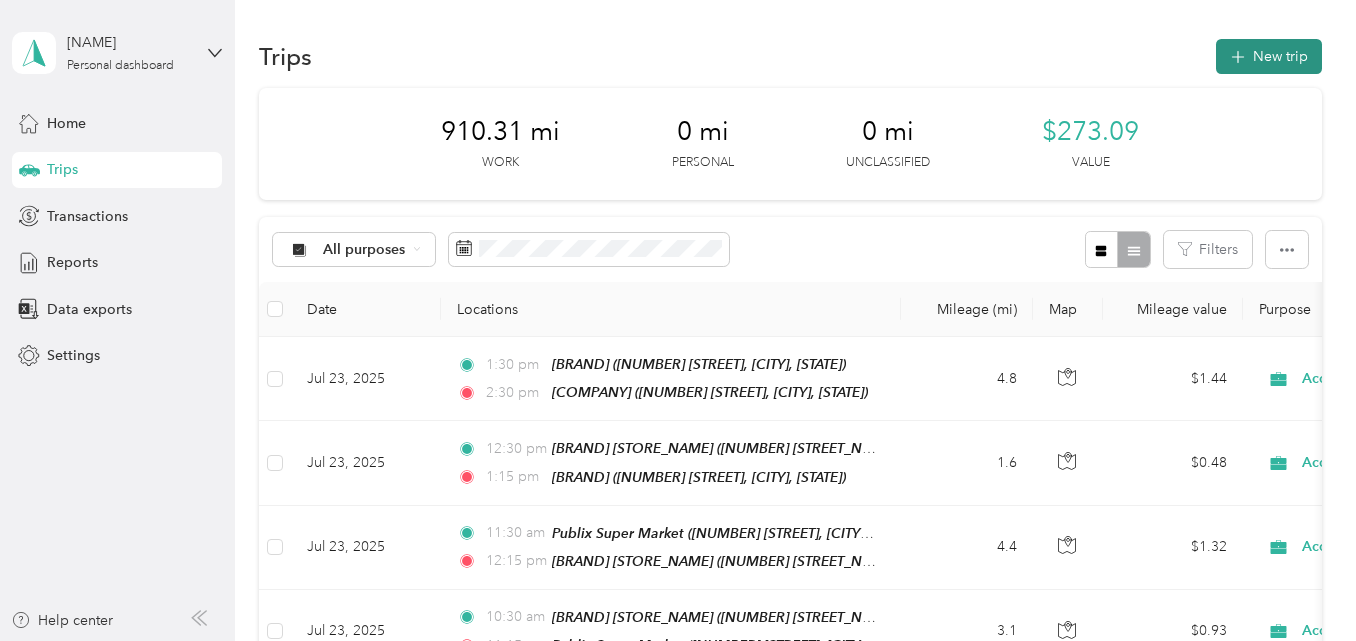 click on "New trip" at bounding box center [1269, 56] 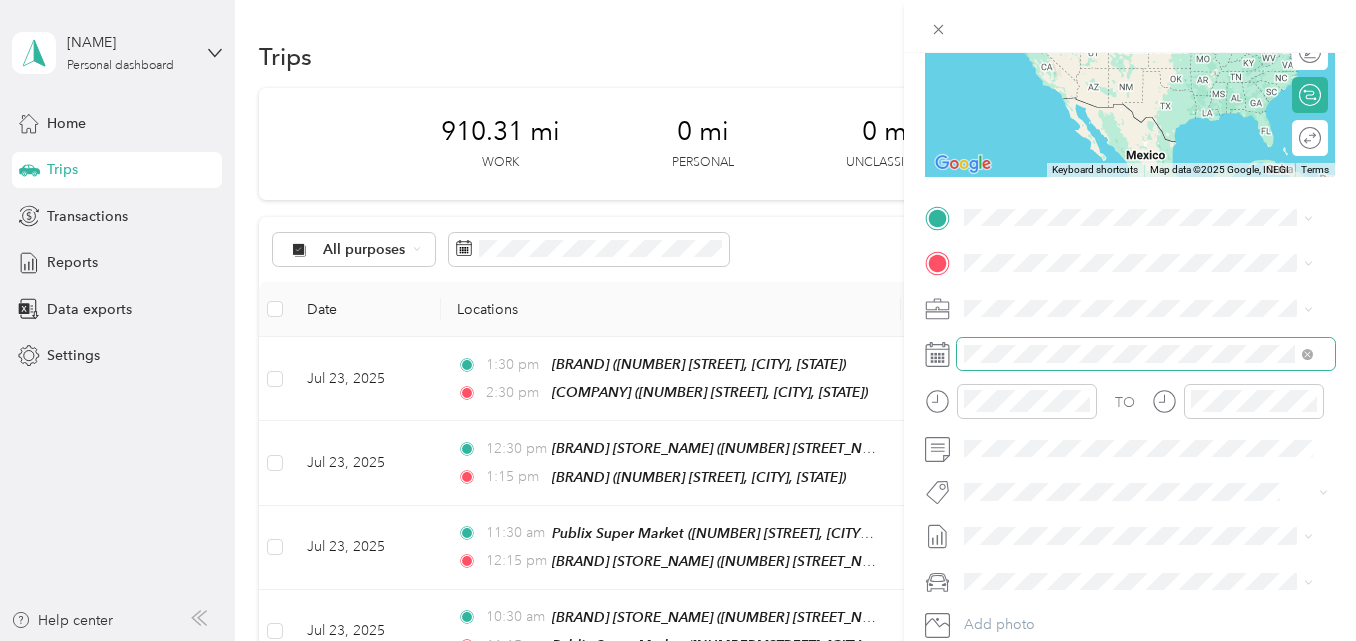 scroll, scrollTop: 300, scrollLeft: 0, axis: vertical 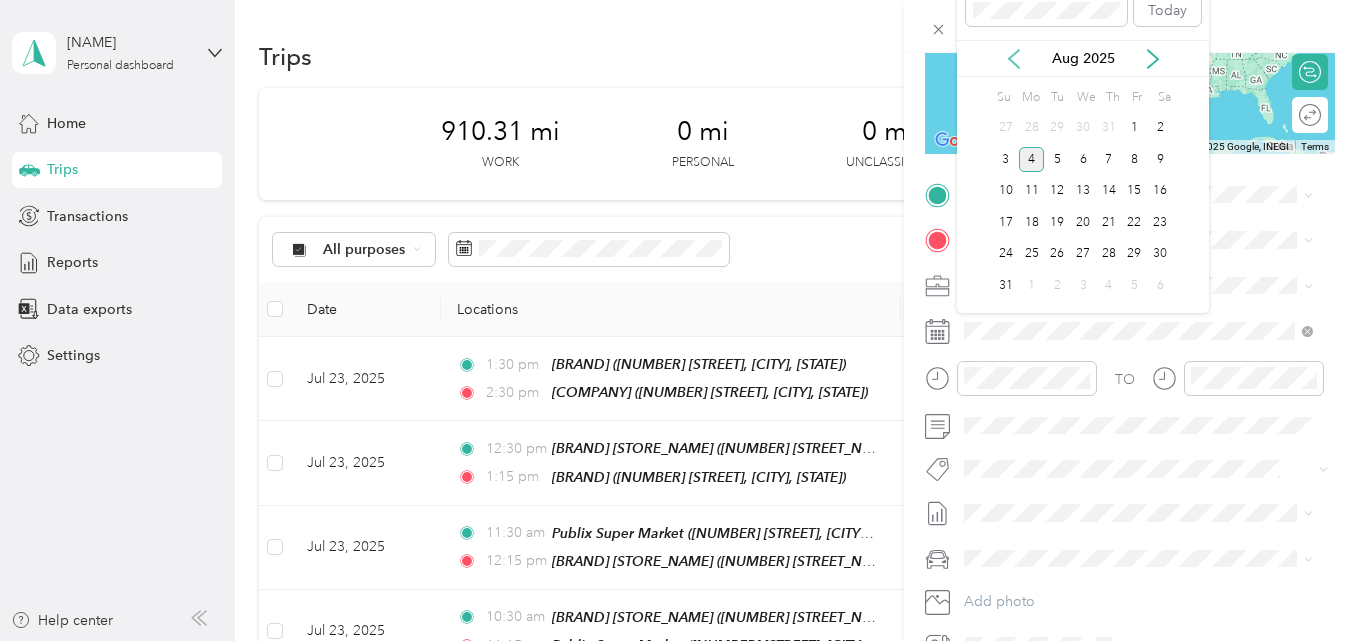 click 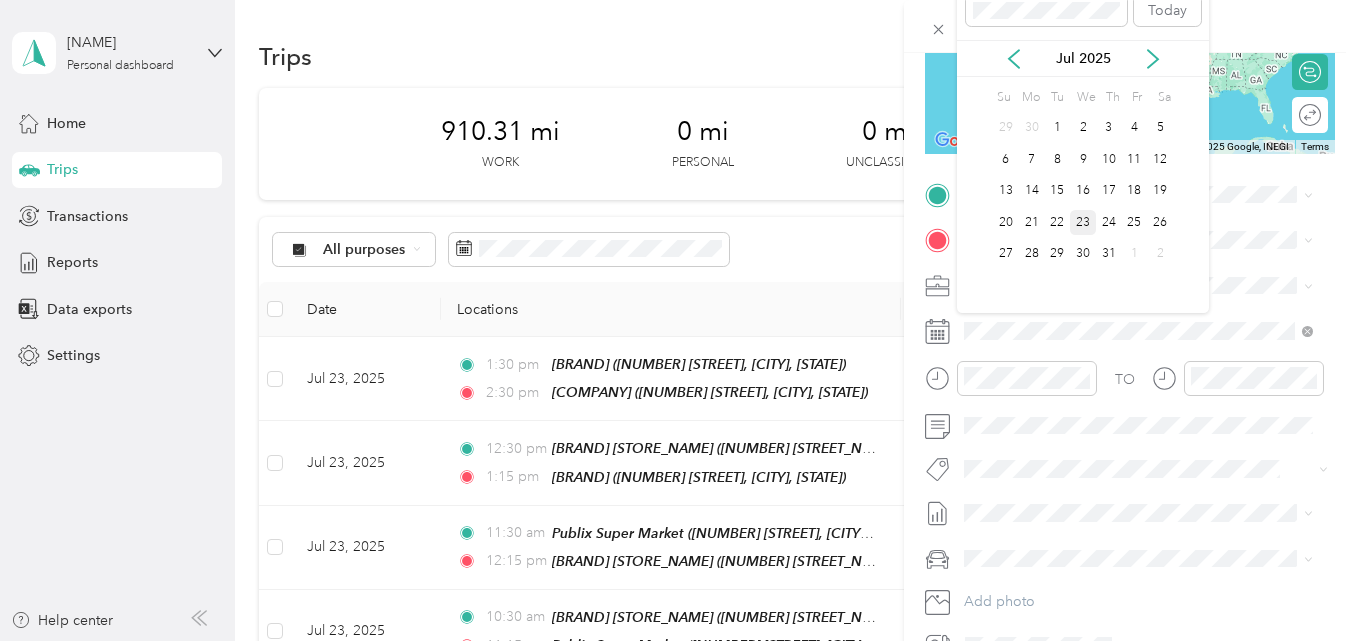 click on "23" at bounding box center (1083, 222) 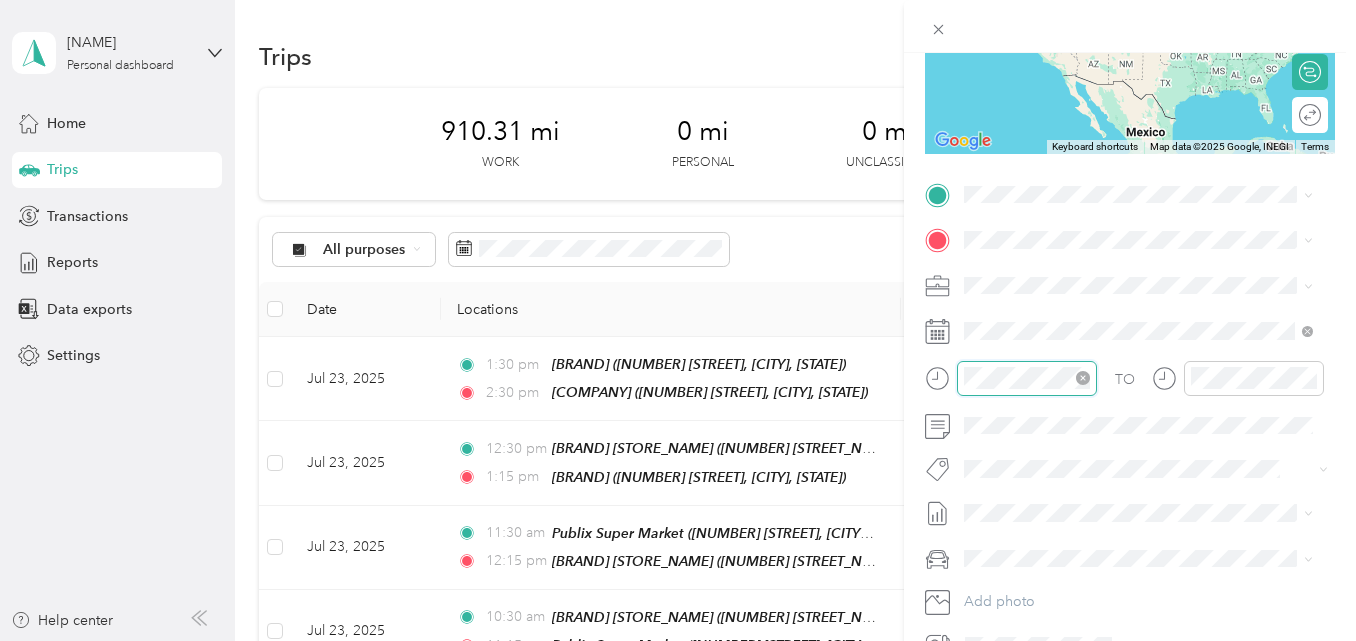 scroll, scrollTop: 120, scrollLeft: 0, axis: vertical 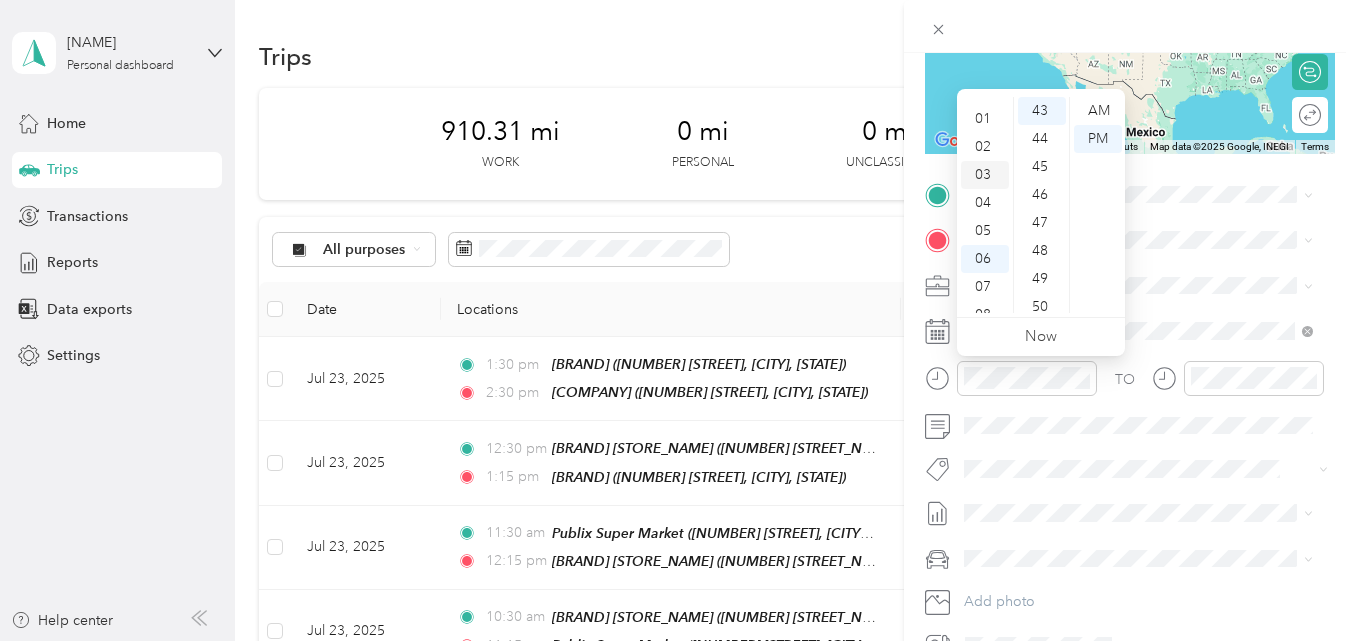 click on "03" at bounding box center (985, 175) 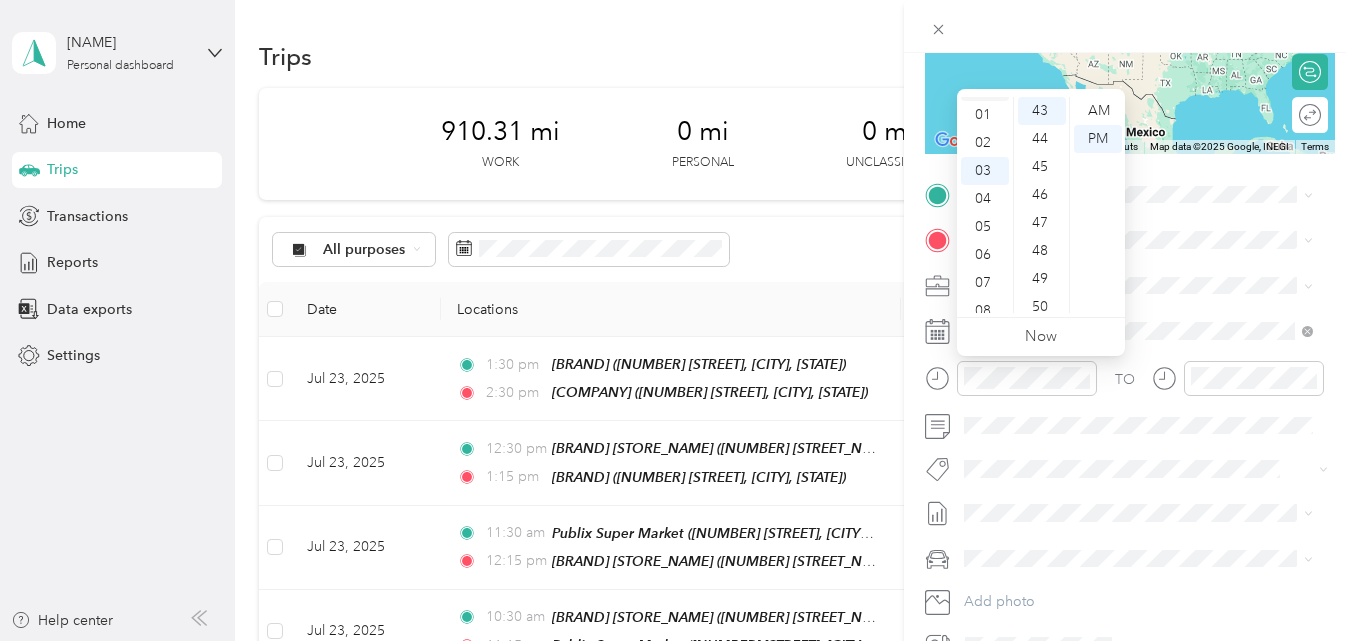 scroll, scrollTop: 0, scrollLeft: 0, axis: both 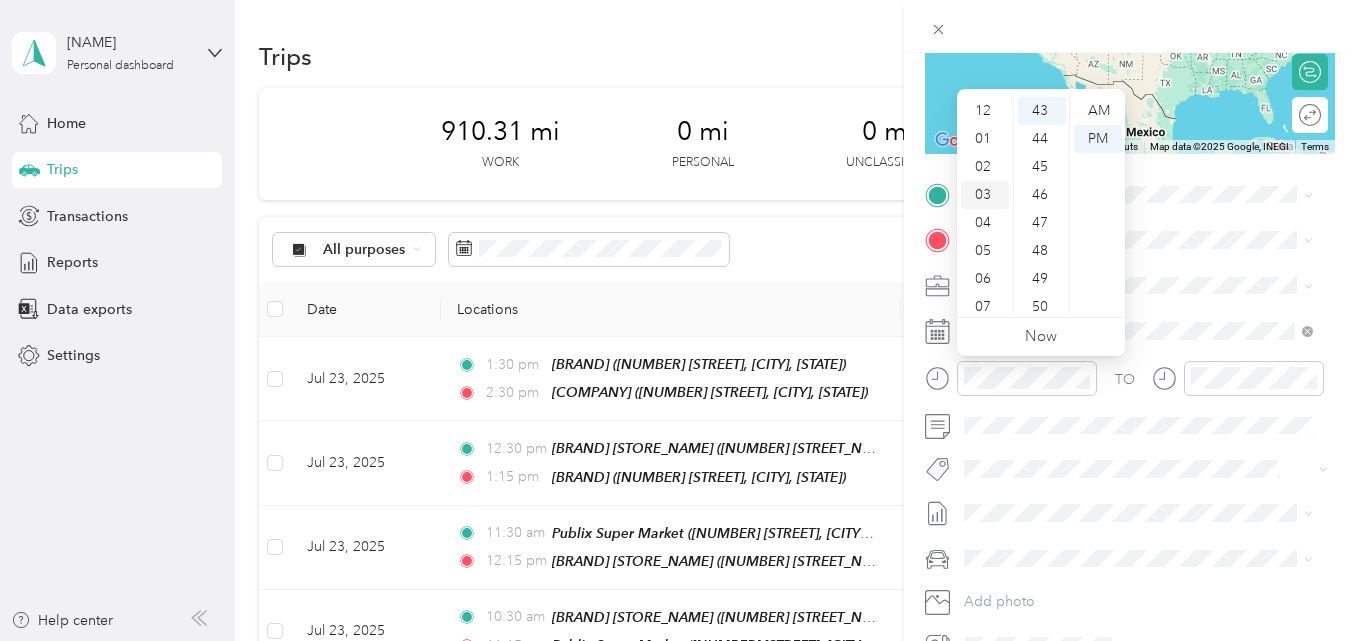 click on "02" at bounding box center (985, 167) 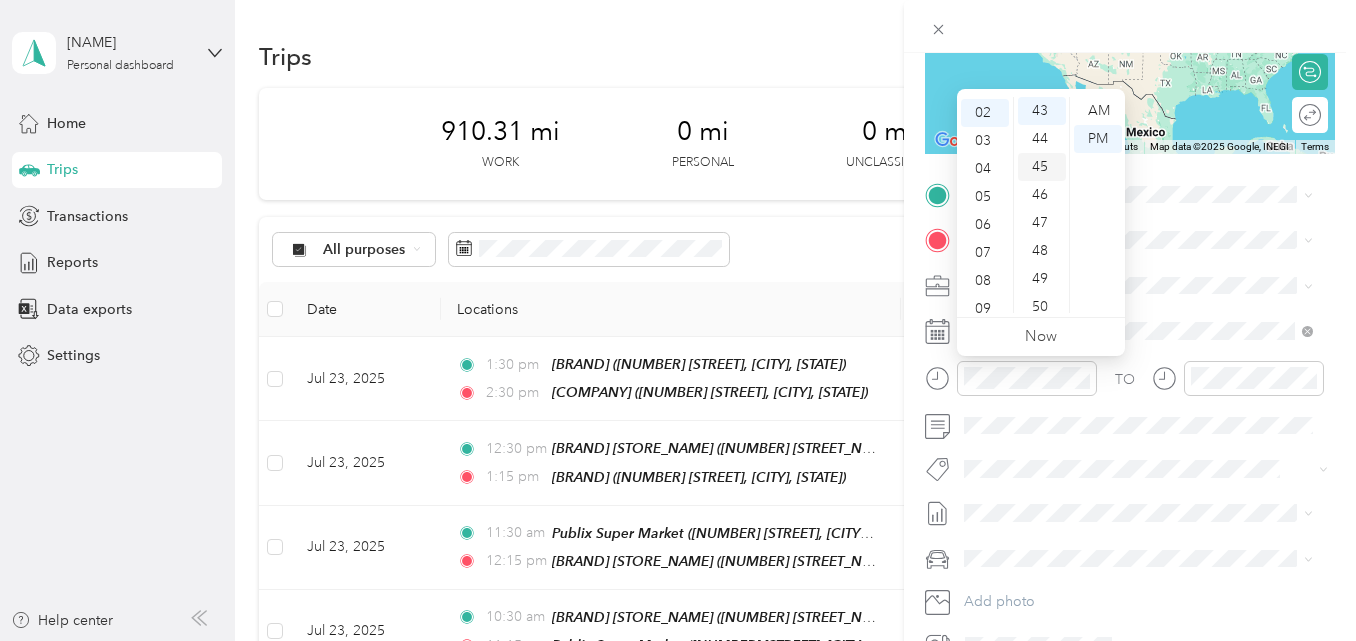 scroll, scrollTop: 56, scrollLeft: 0, axis: vertical 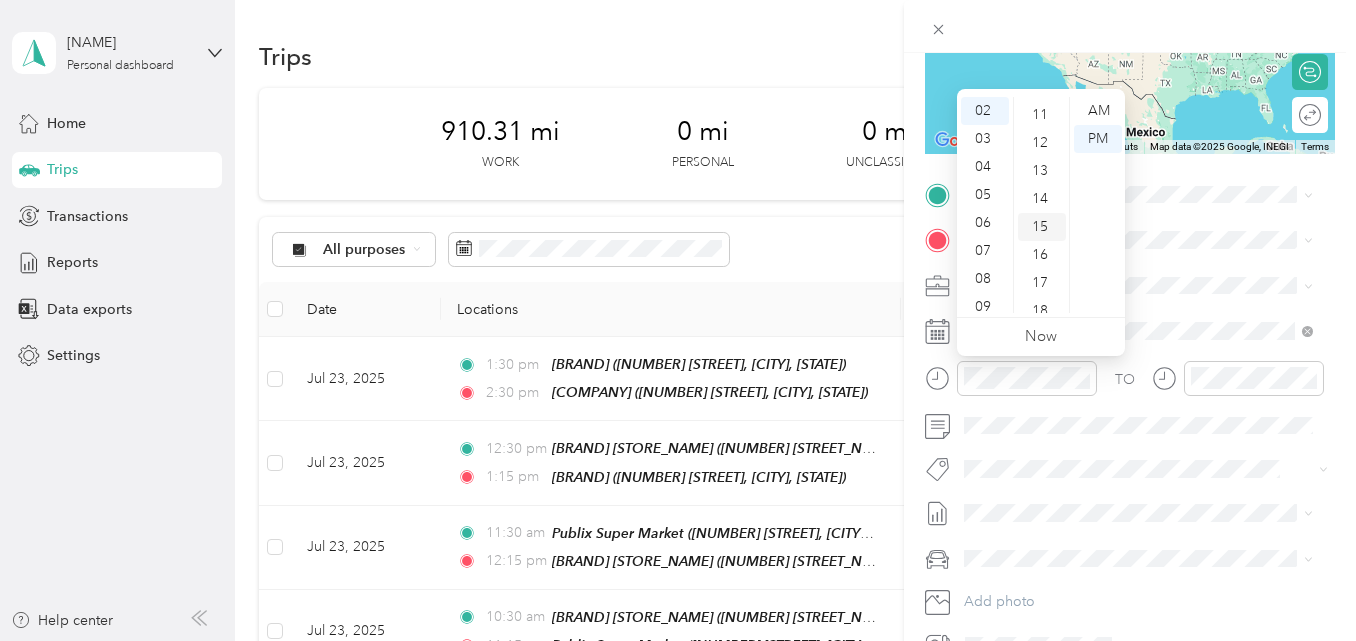 click on "15" at bounding box center (1042, 227) 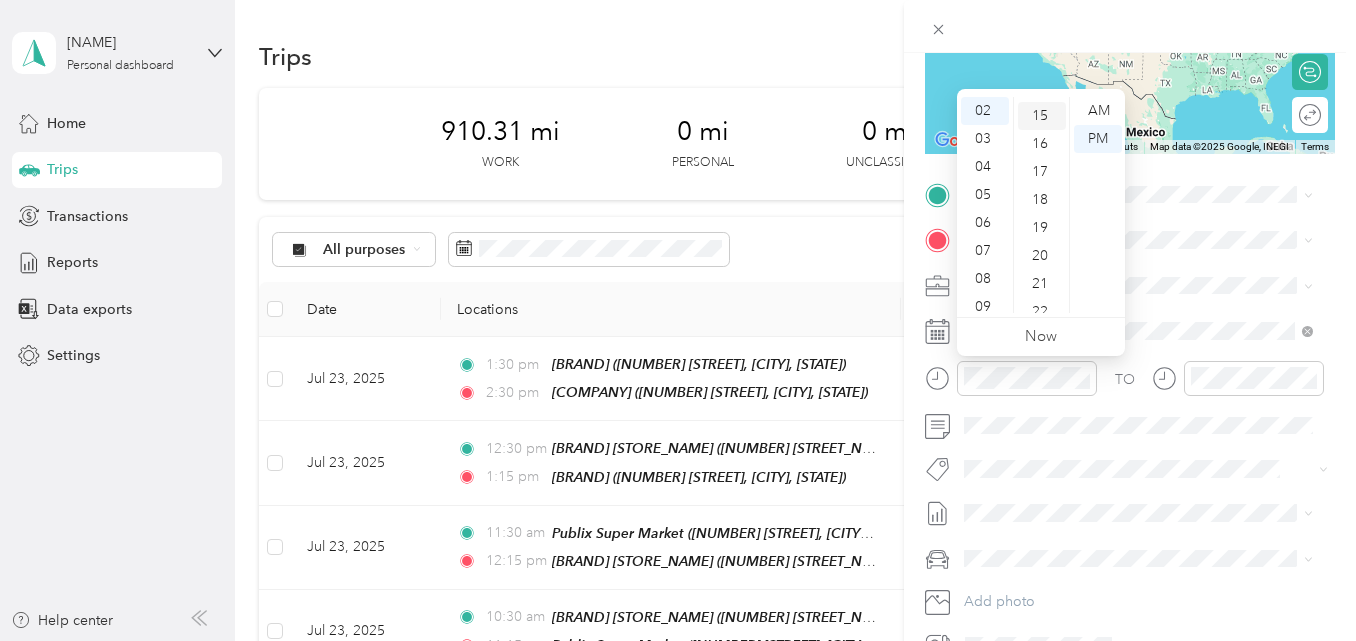 scroll, scrollTop: 420, scrollLeft: 0, axis: vertical 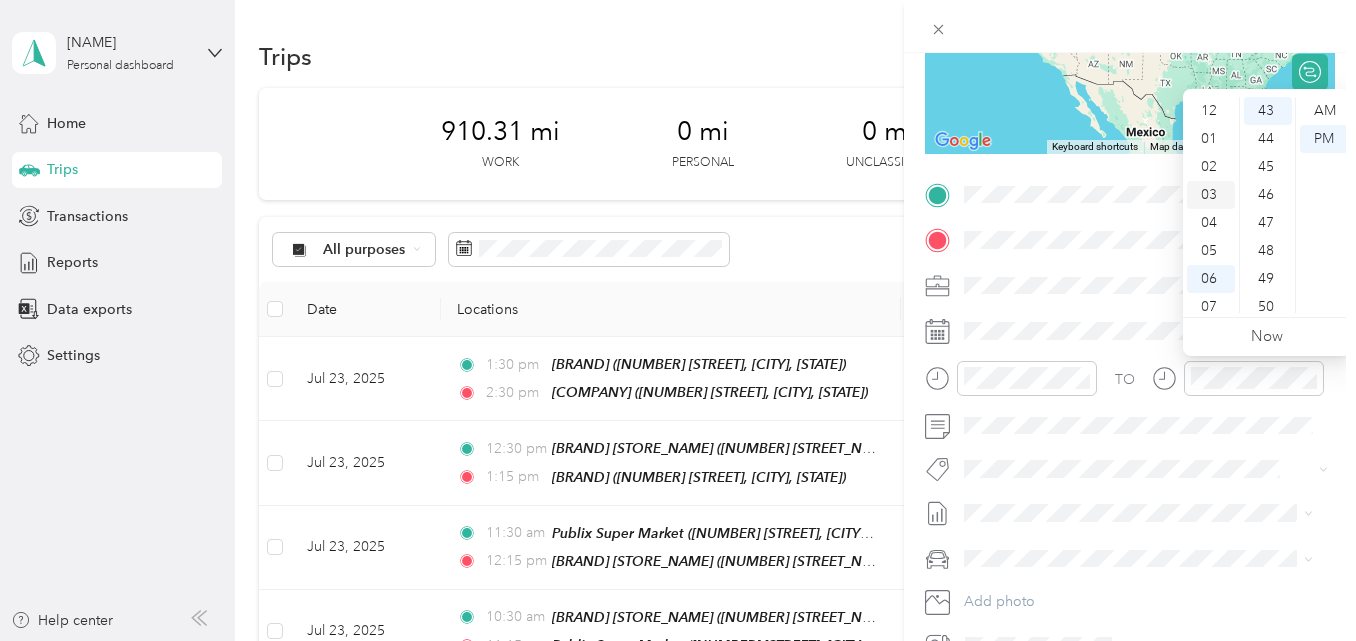 click on "03" at bounding box center (1211, 195) 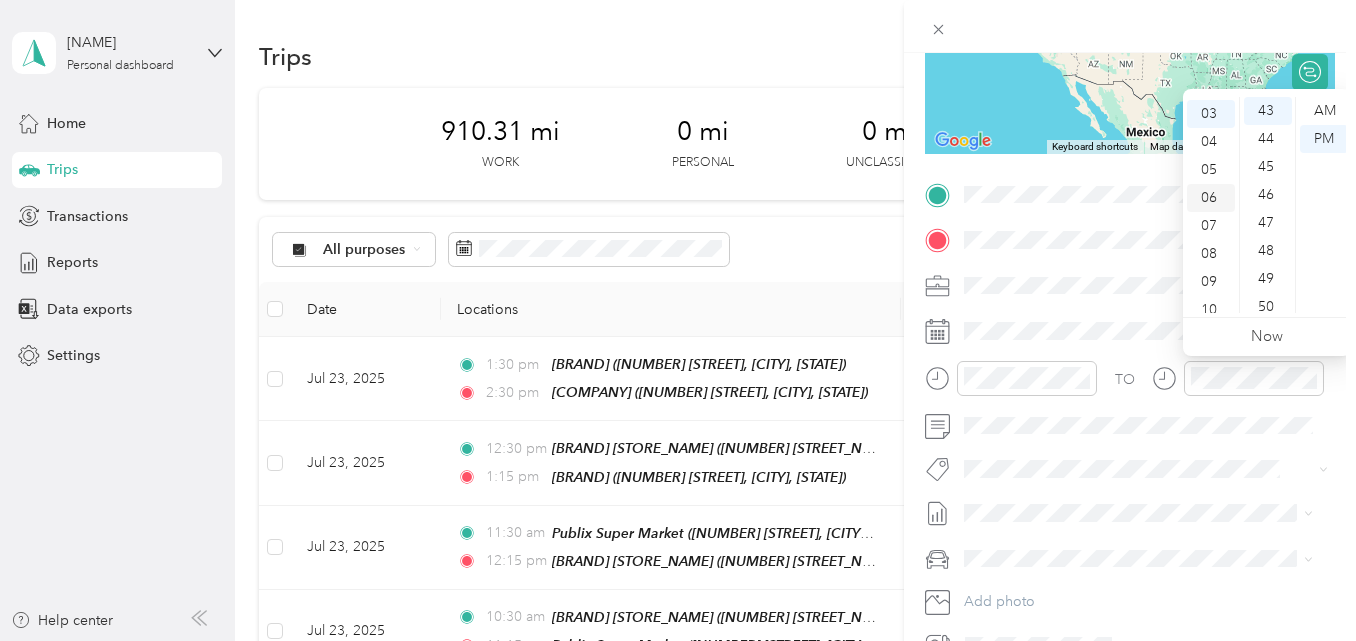 scroll, scrollTop: 84, scrollLeft: 0, axis: vertical 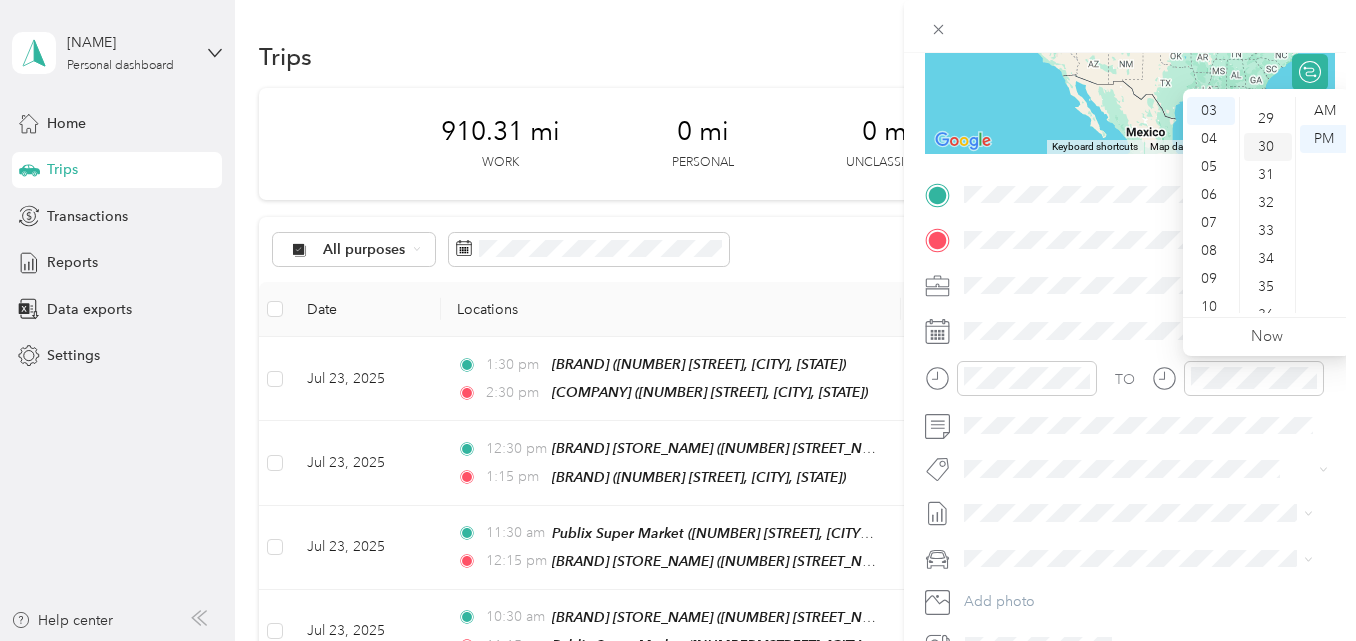click on "30" at bounding box center [1268, 147] 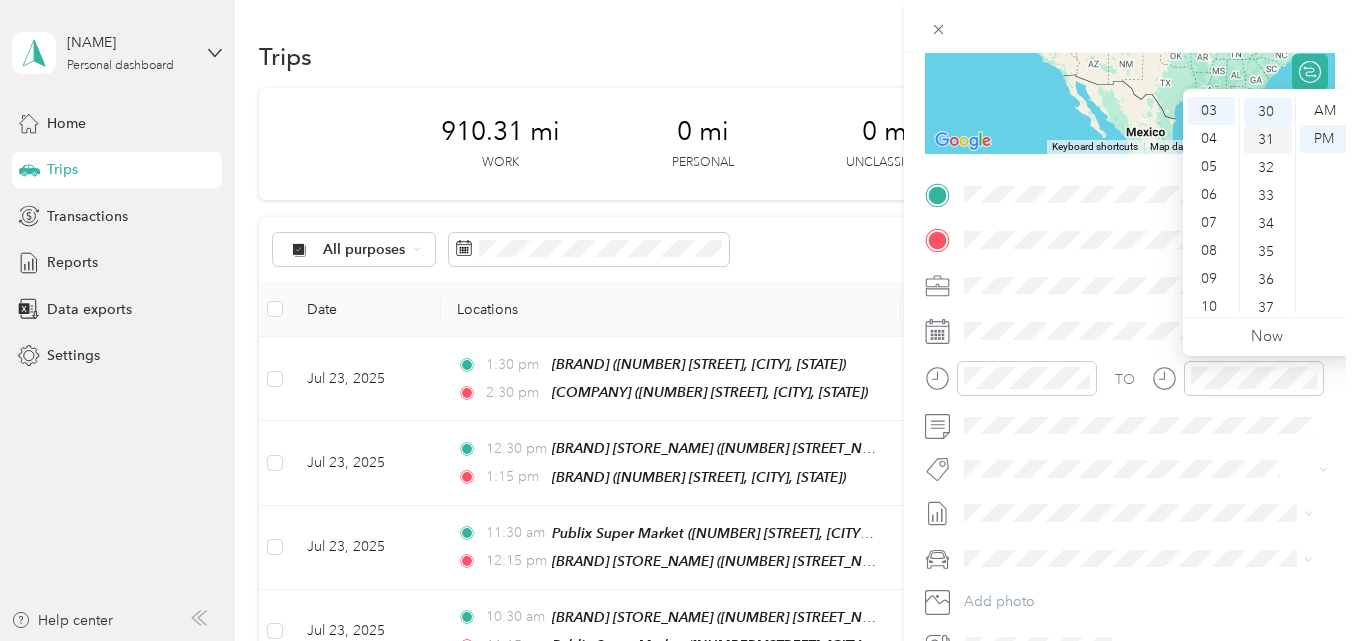 scroll, scrollTop: 840, scrollLeft: 0, axis: vertical 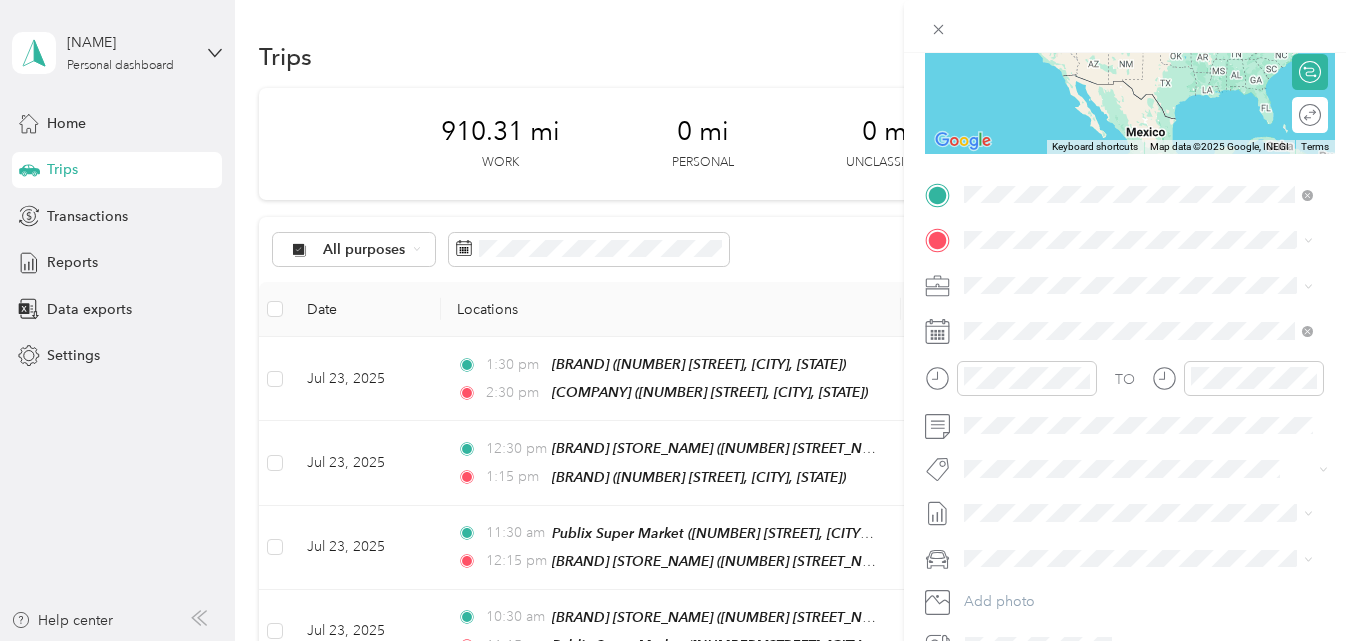 click on "TEAM Publix Super Market 855 E Bloomingdale Ave, 335118113, Brandon, FL, USA" at bounding box center [1154, 300] 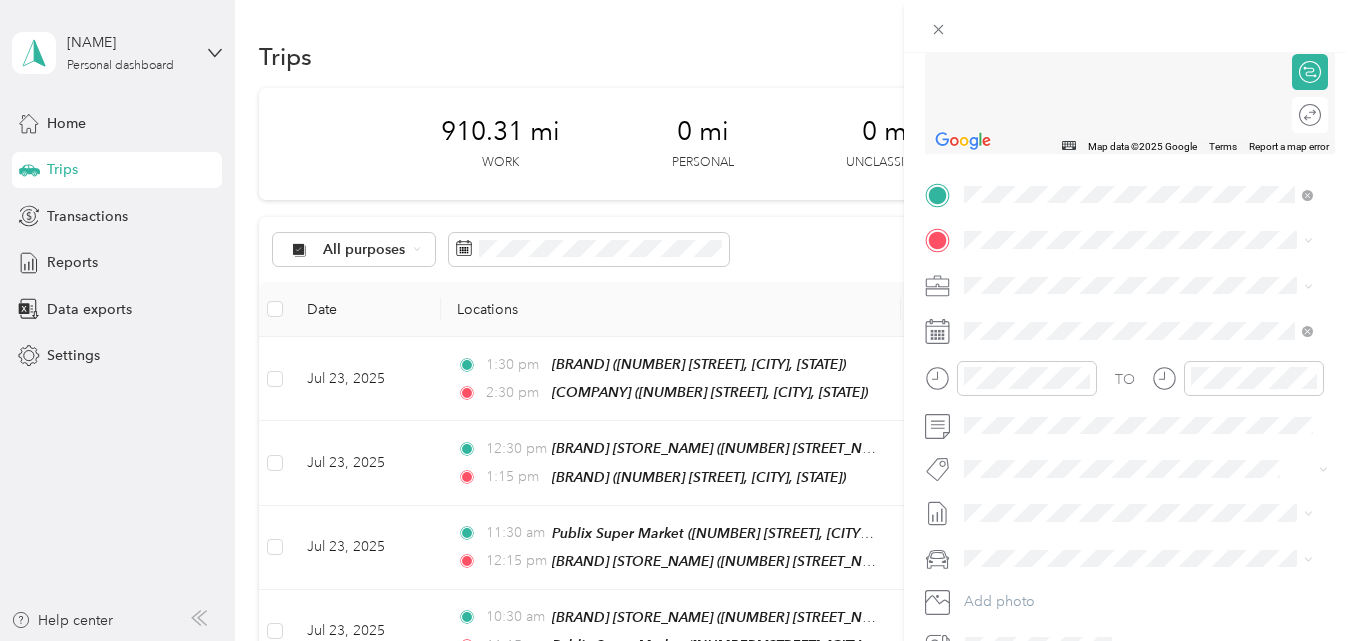 click on "[NUMBER] [STREET]
[CITY], [STATE] [POSTAL_CODE], [COUNTRY]" at bounding box center (1146, 314) 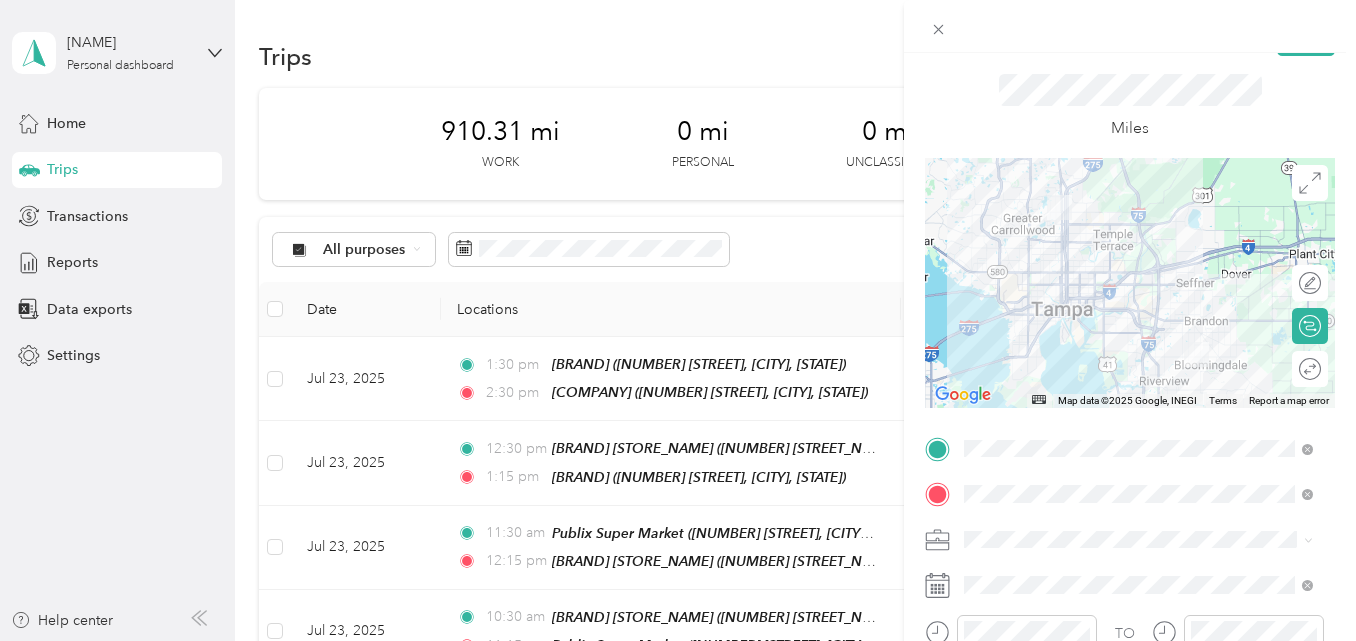 scroll, scrollTop: 0, scrollLeft: 0, axis: both 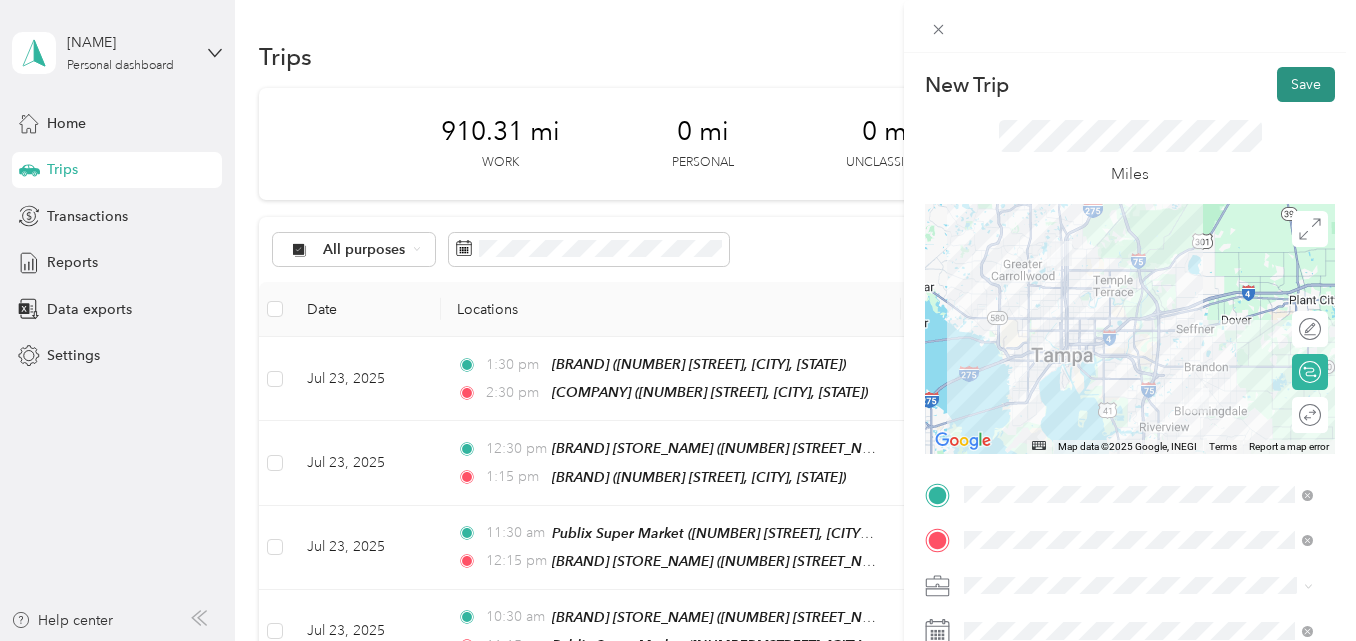 click on "Save" at bounding box center [1306, 84] 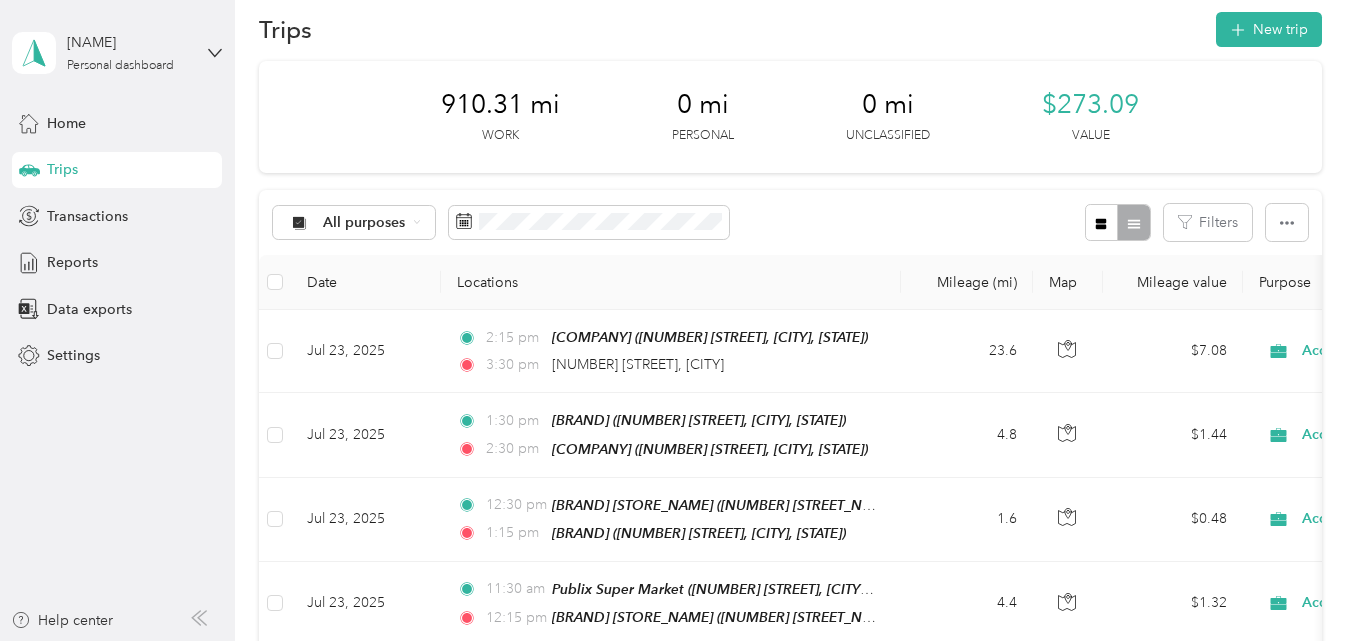 scroll, scrollTop: 0, scrollLeft: 0, axis: both 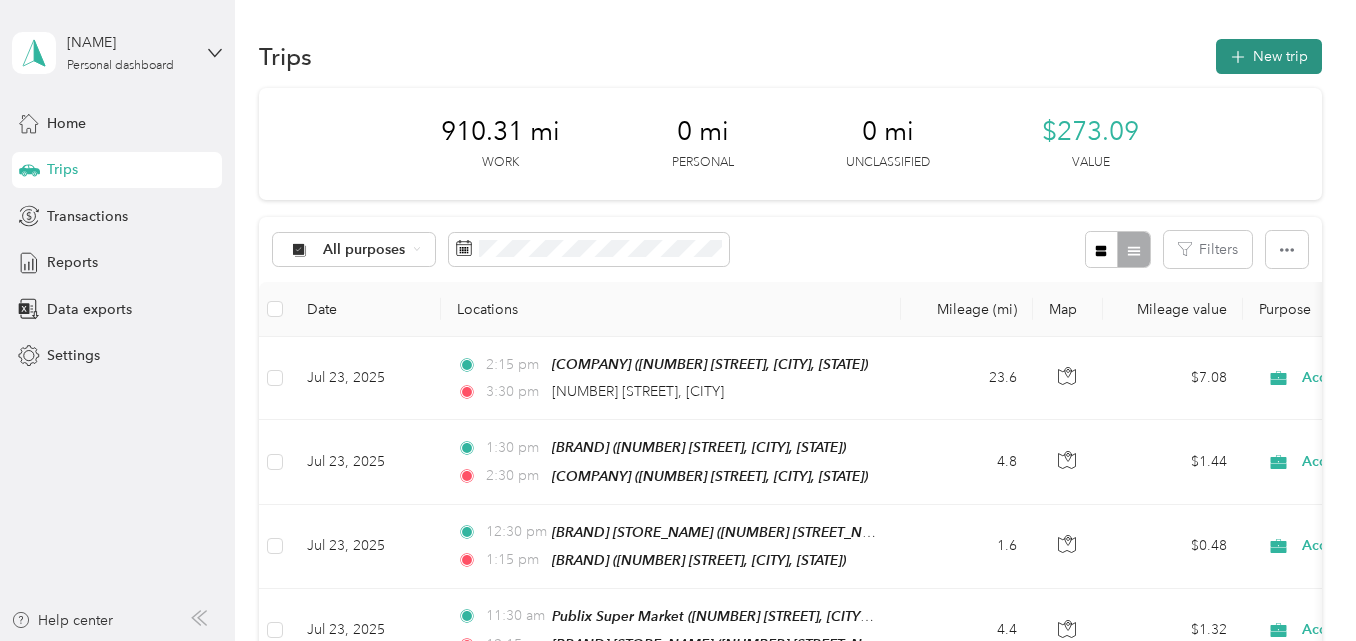 click on "New trip" at bounding box center (1269, 56) 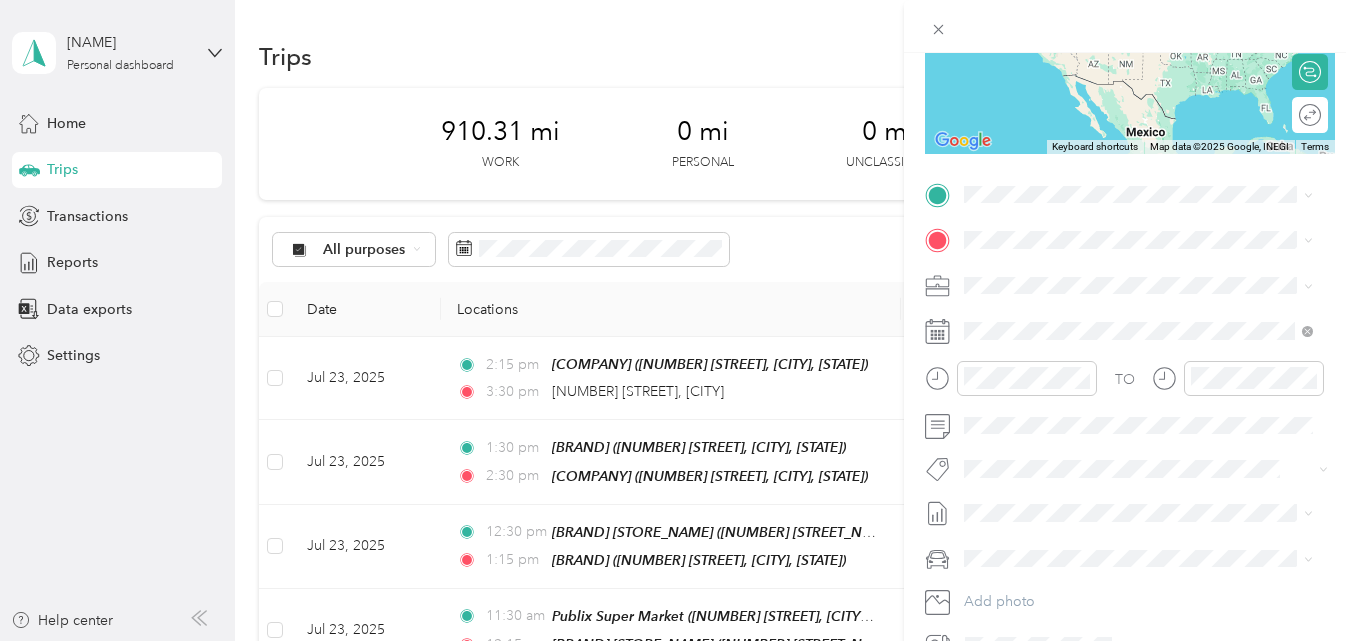 scroll, scrollTop: 400, scrollLeft: 0, axis: vertical 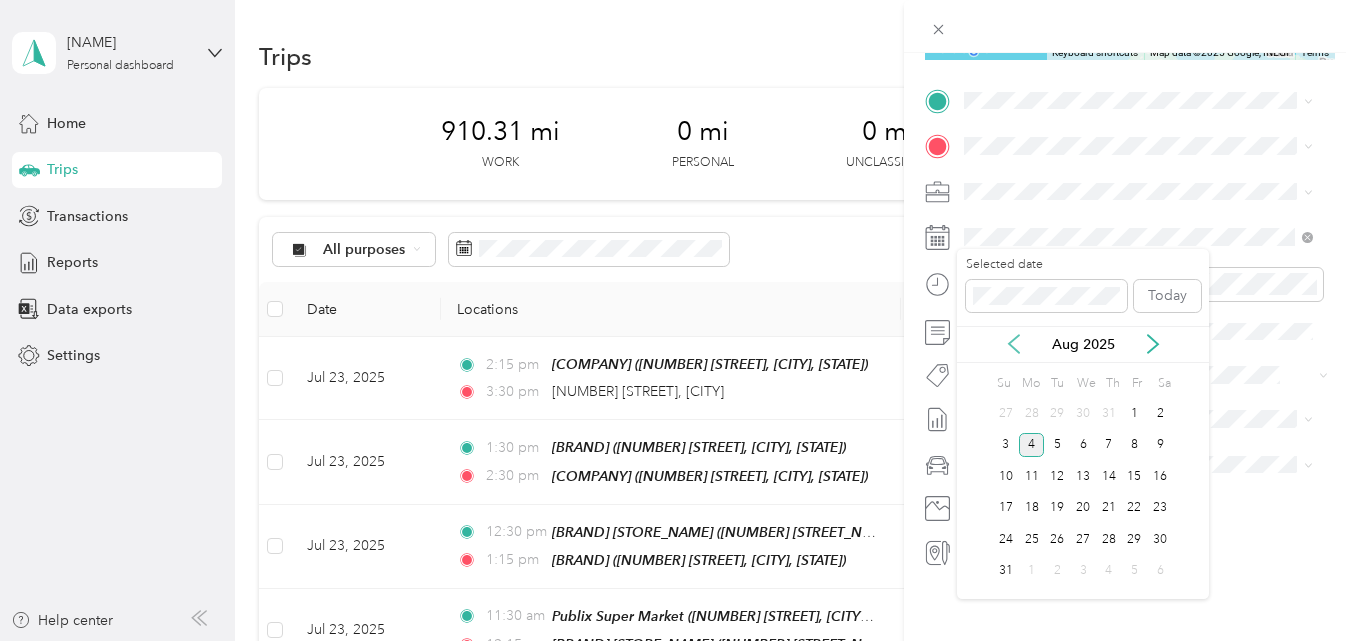click 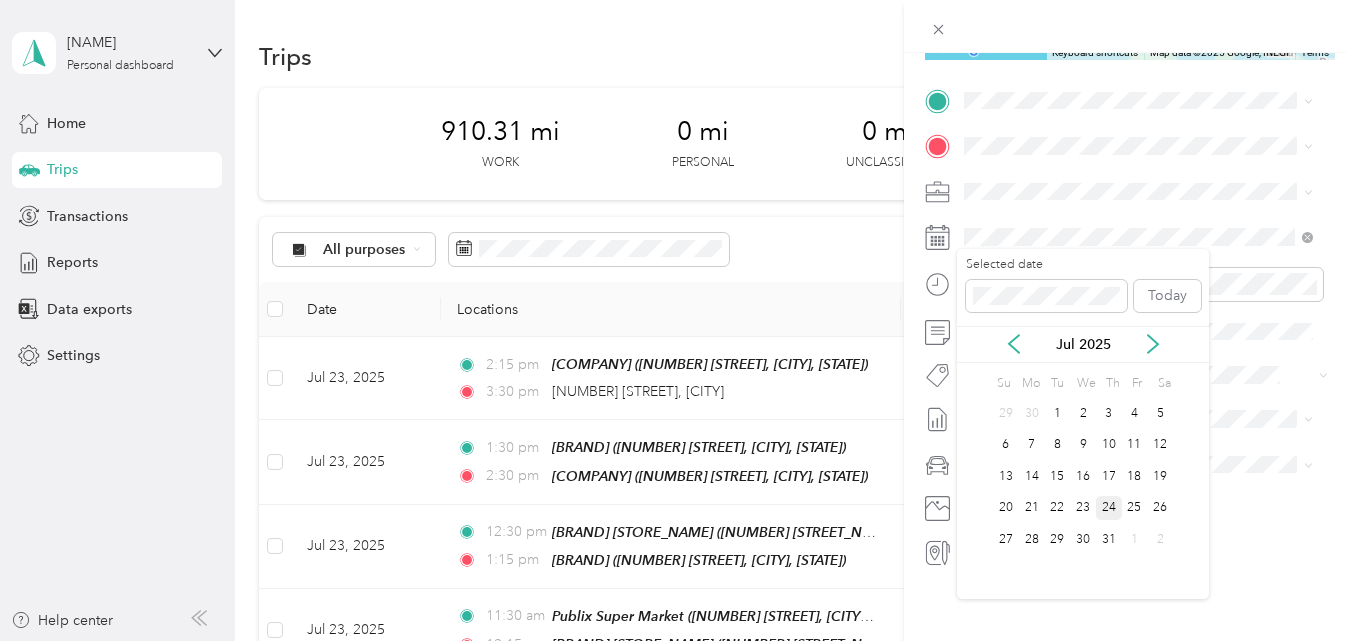 click on "24" at bounding box center (1109, 508) 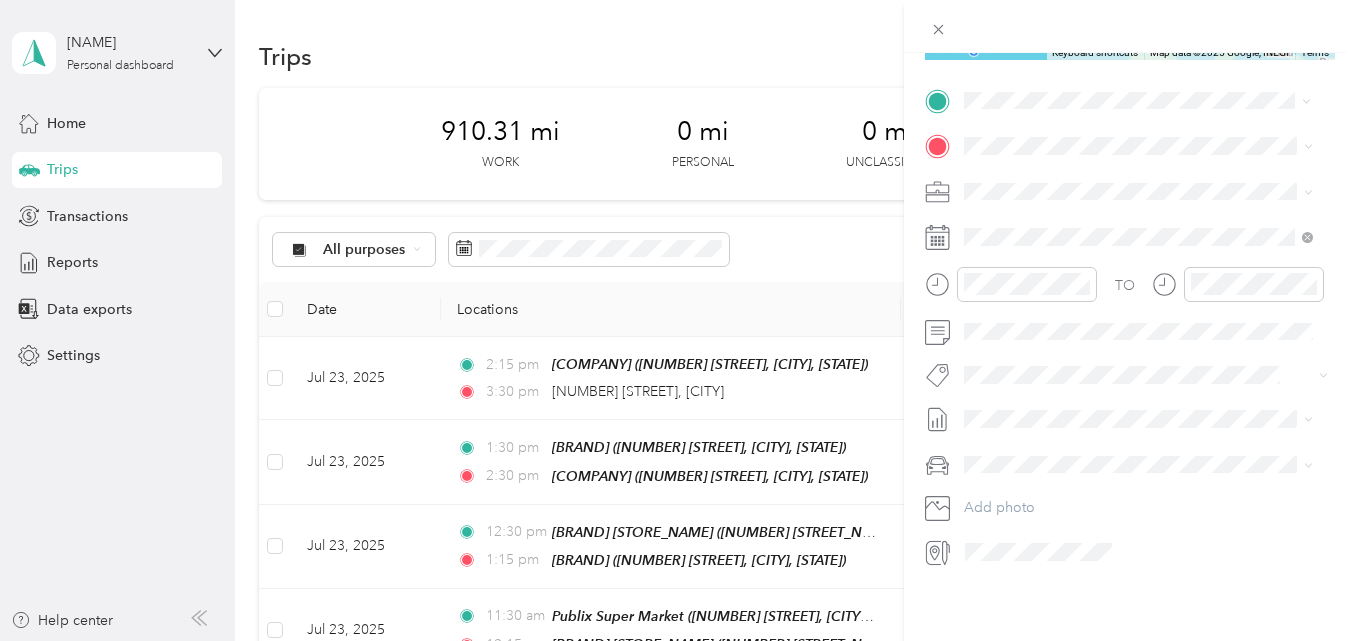 click on "[NUMBER] [STREET]
[CITY], [STATE] [POSTAL_CODE], [COUNTRY]" at bounding box center (1146, 175) 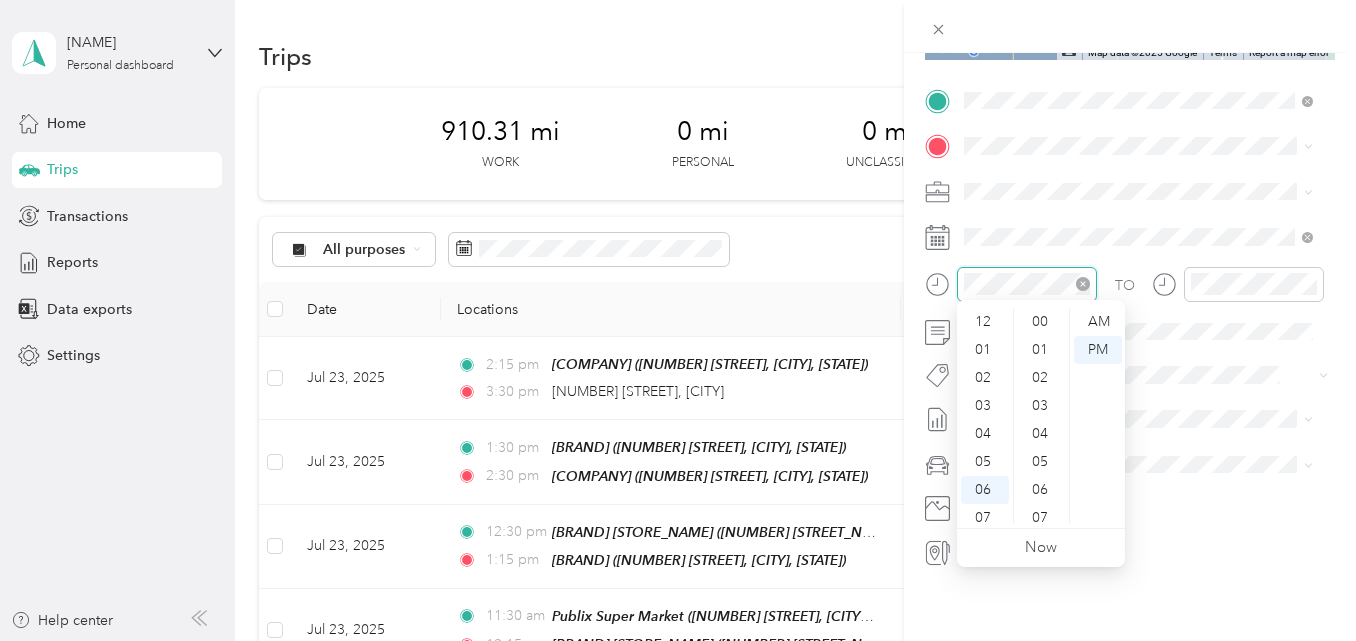 scroll, scrollTop: 1232, scrollLeft: 0, axis: vertical 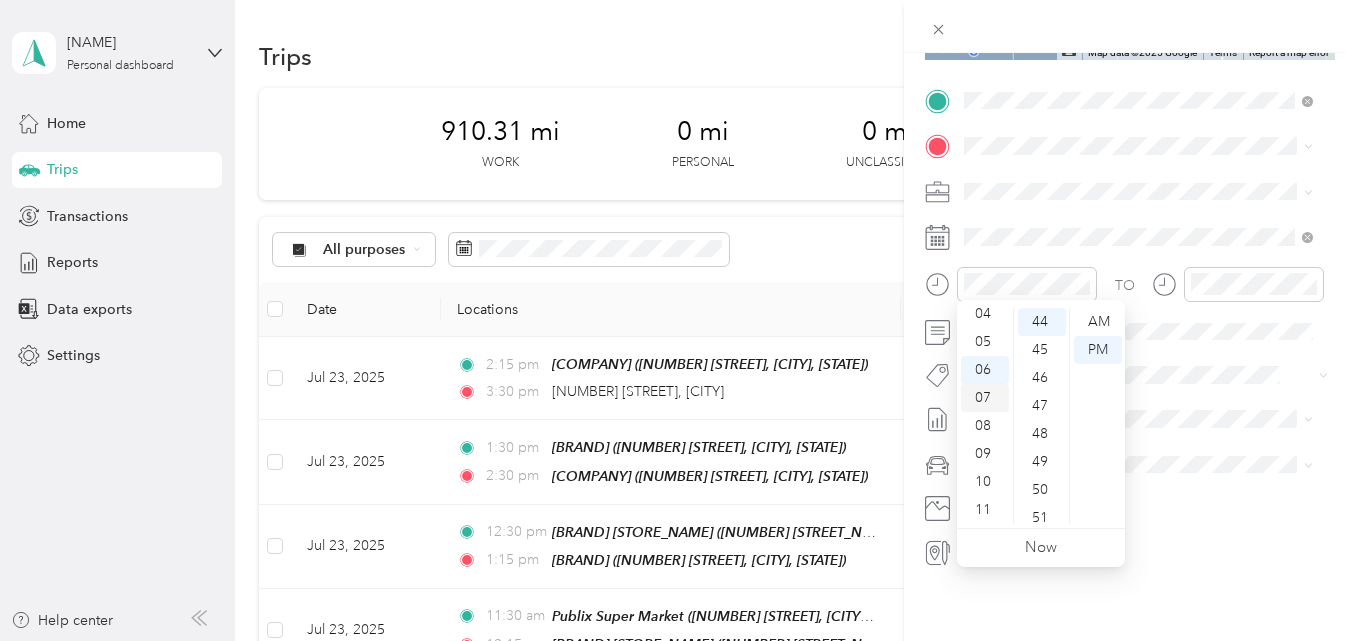 click on "07" at bounding box center (985, 398) 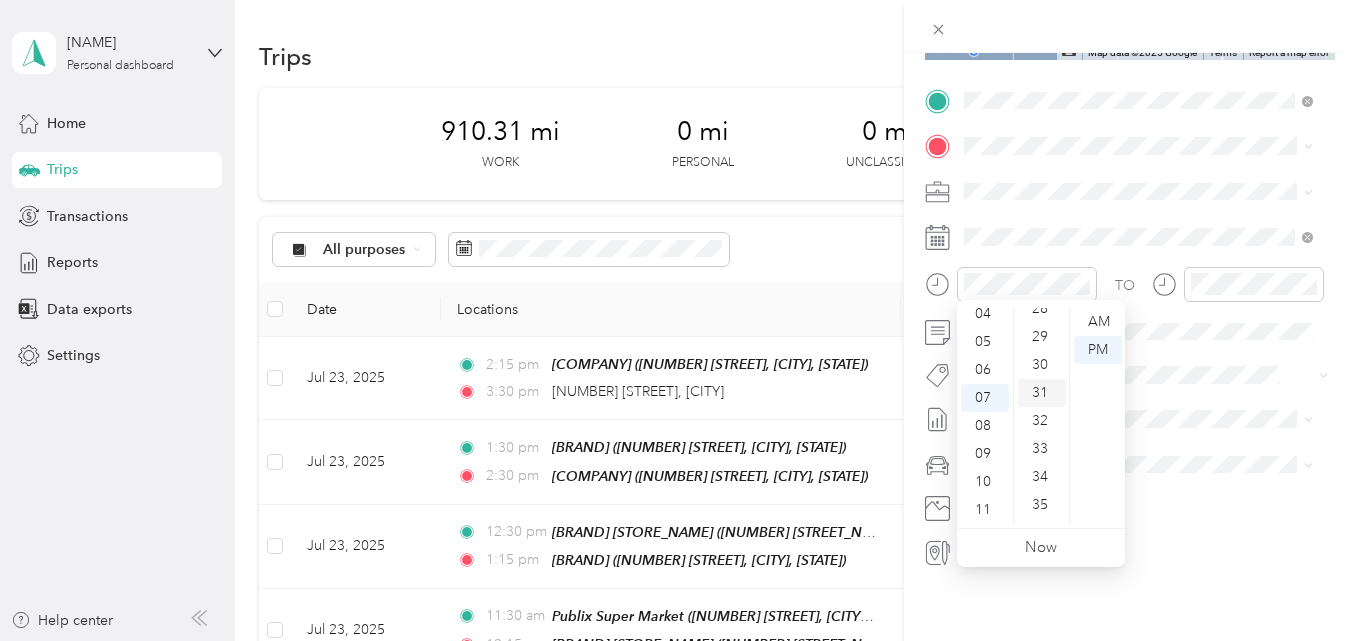 scroll, scrollTop: 832, scrollLeft: 0, axis: vertical 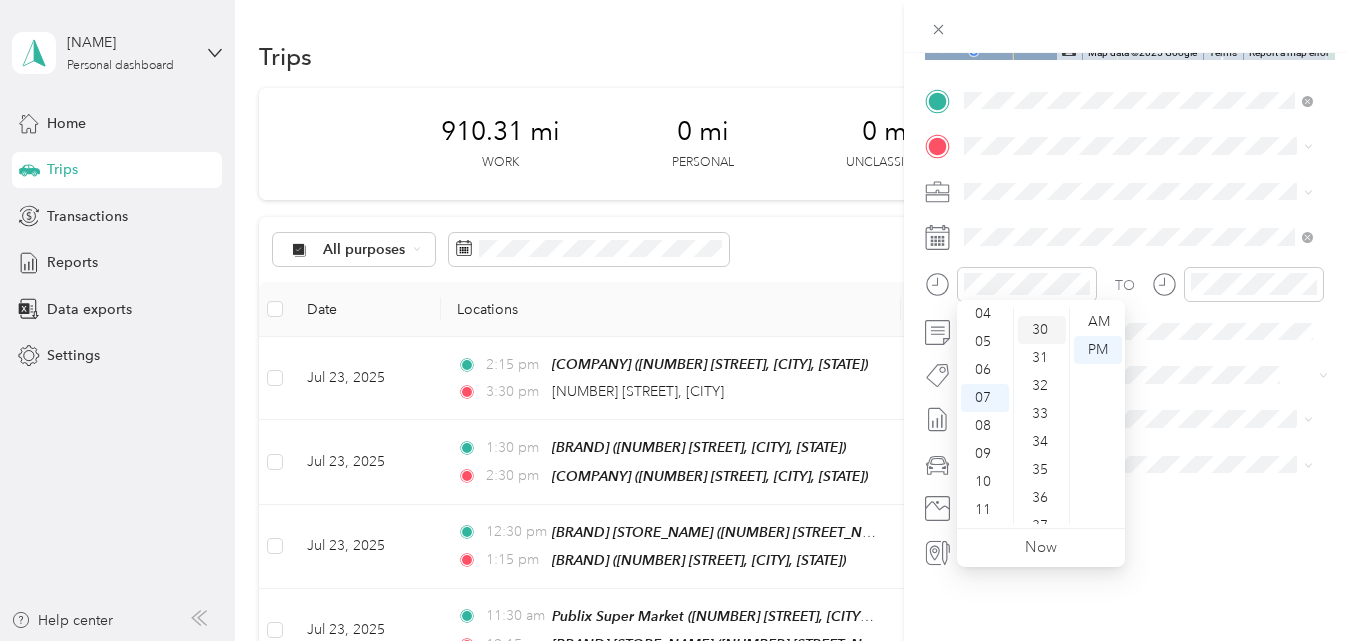 click on "30" at bounding box center (1042, 330) 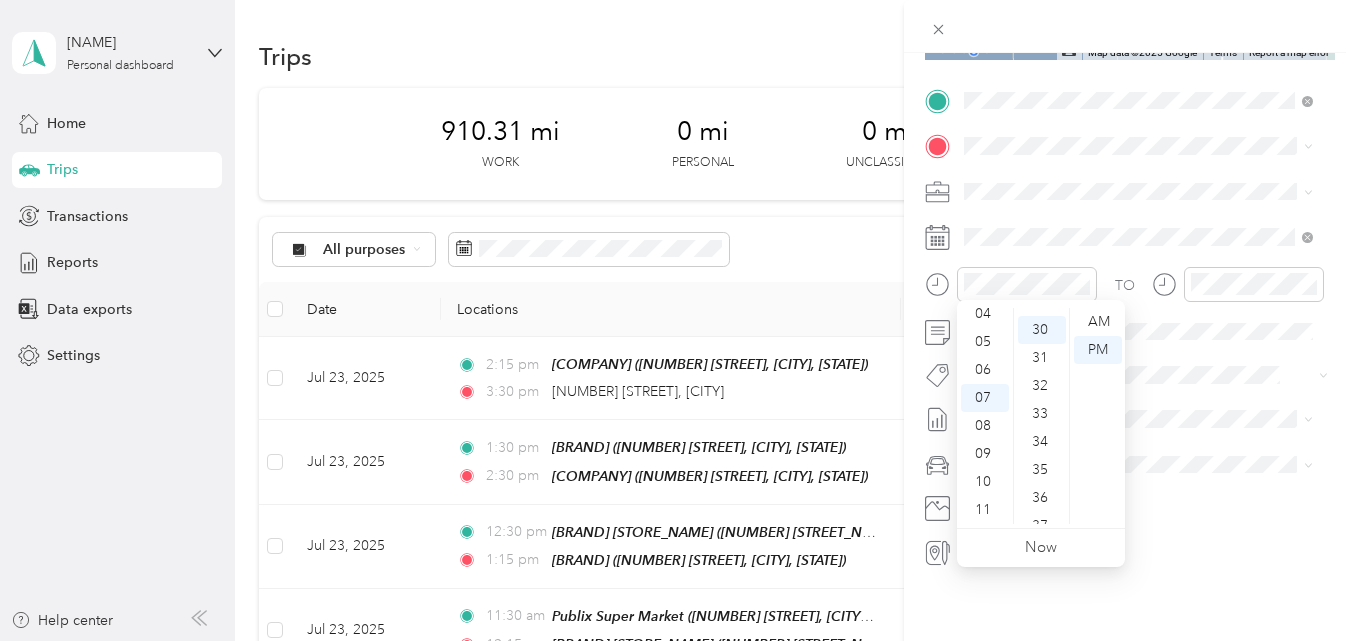 scroll, scrollTop: 840, scrollLeft: 0, axis: vertical 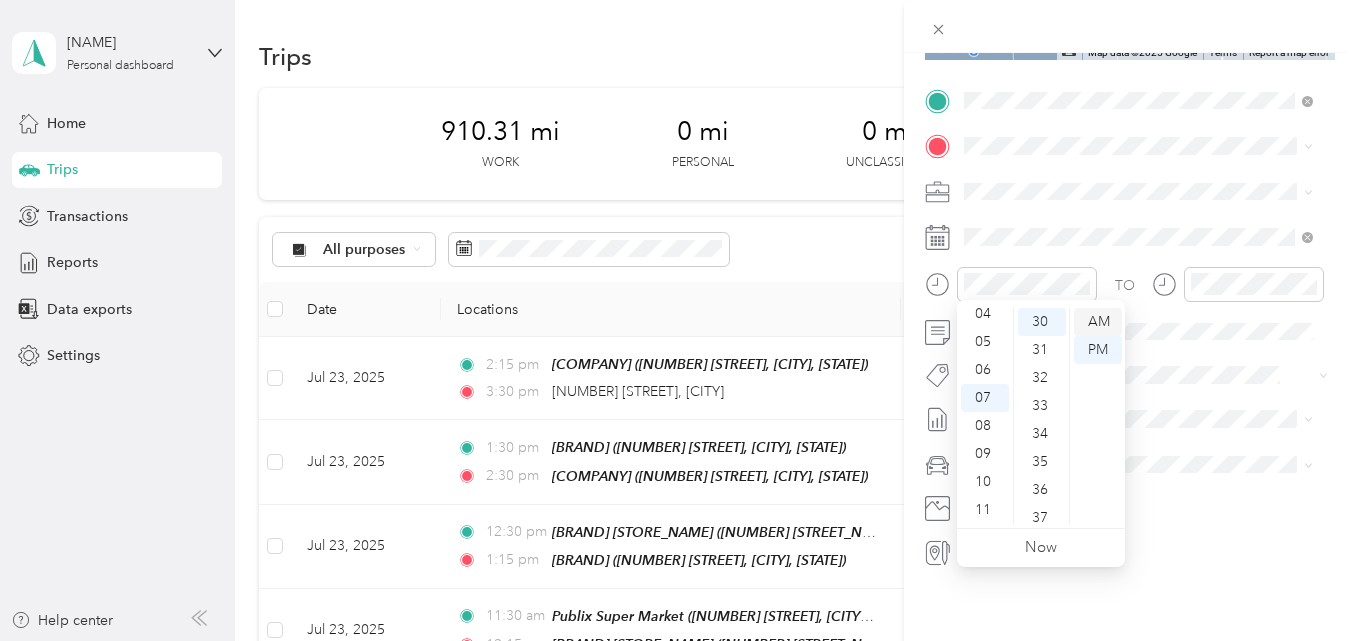 click on "AM" at bounding box center (1098, 322) 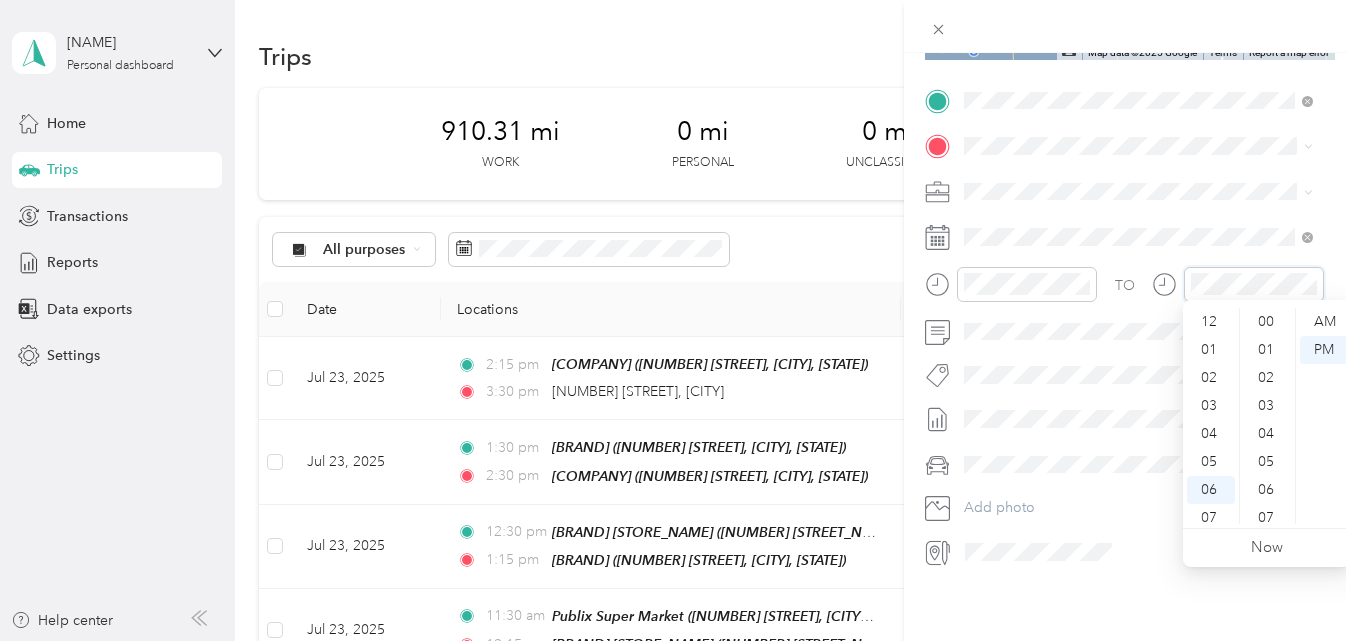 scroll, scrollTop: 1232, scrollLeft: 0, axis: vertical 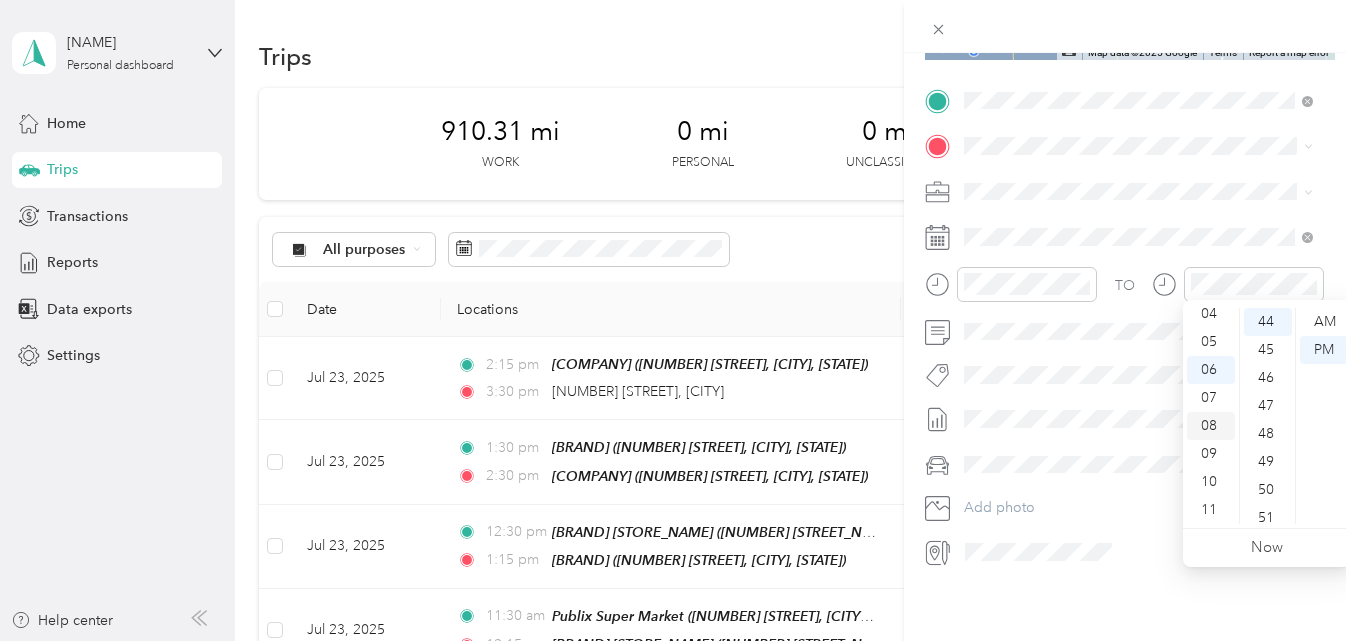 click on "08" at bounding box center [1211, 426] 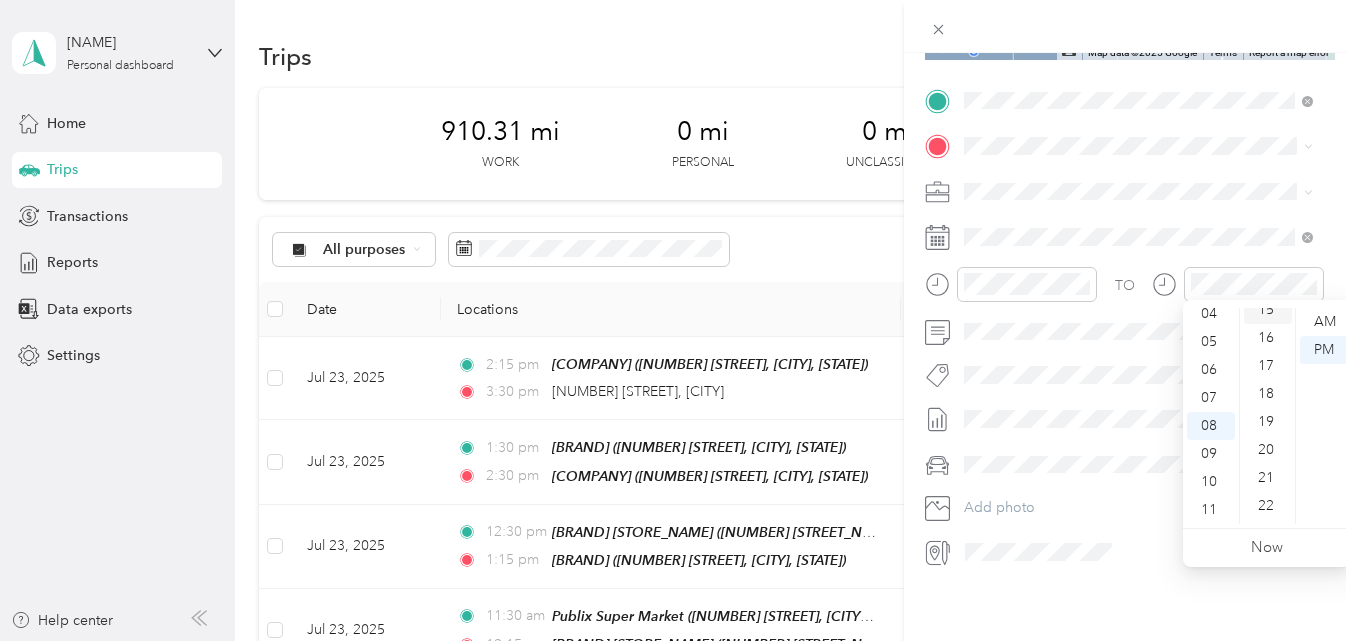 scroll, scrollTop: 332, scrollLeft: 0, axis: vertical 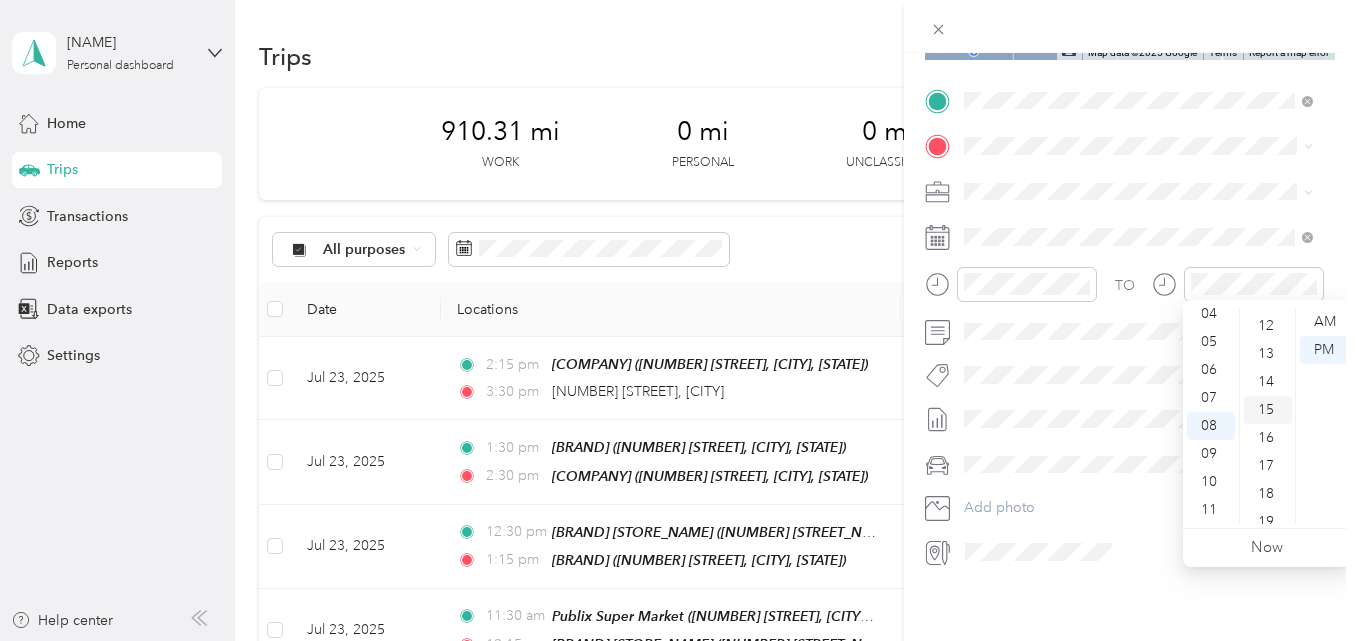 click on "15" at bounding box center (1268, 410) 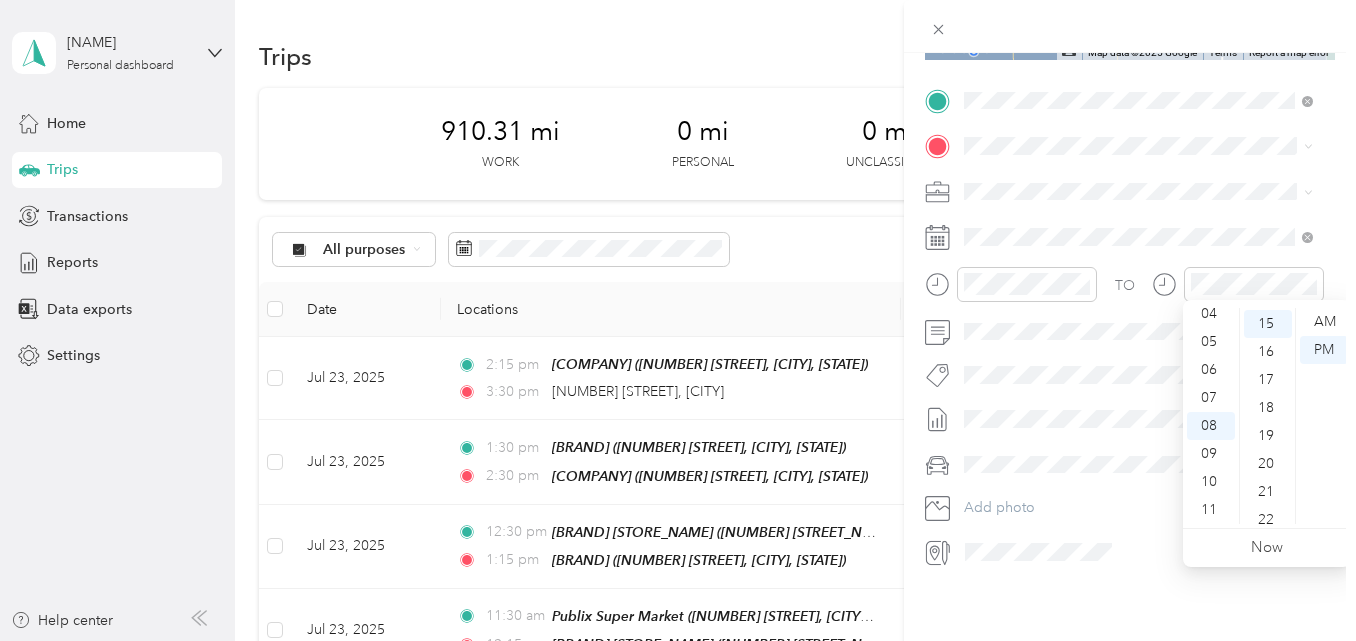 scroll, scrollTop: 420, scrollLeft: 0, axis: vertical 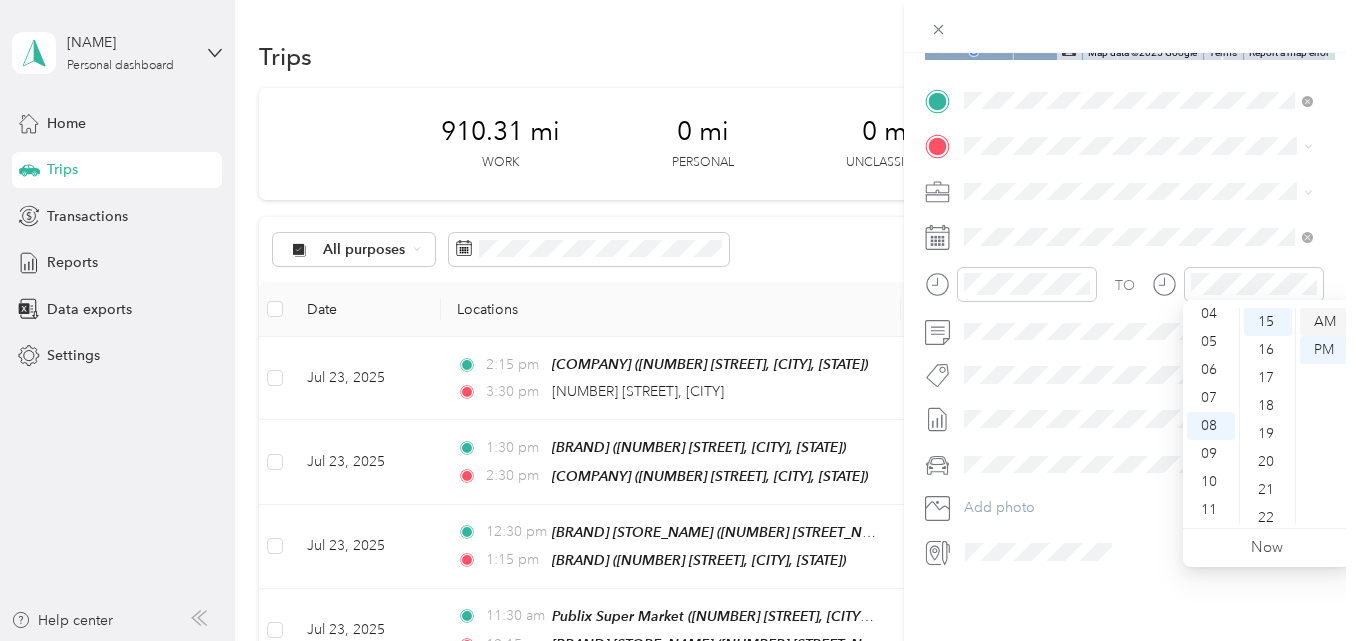 click on "AM" at bounding box center (1324, 322) 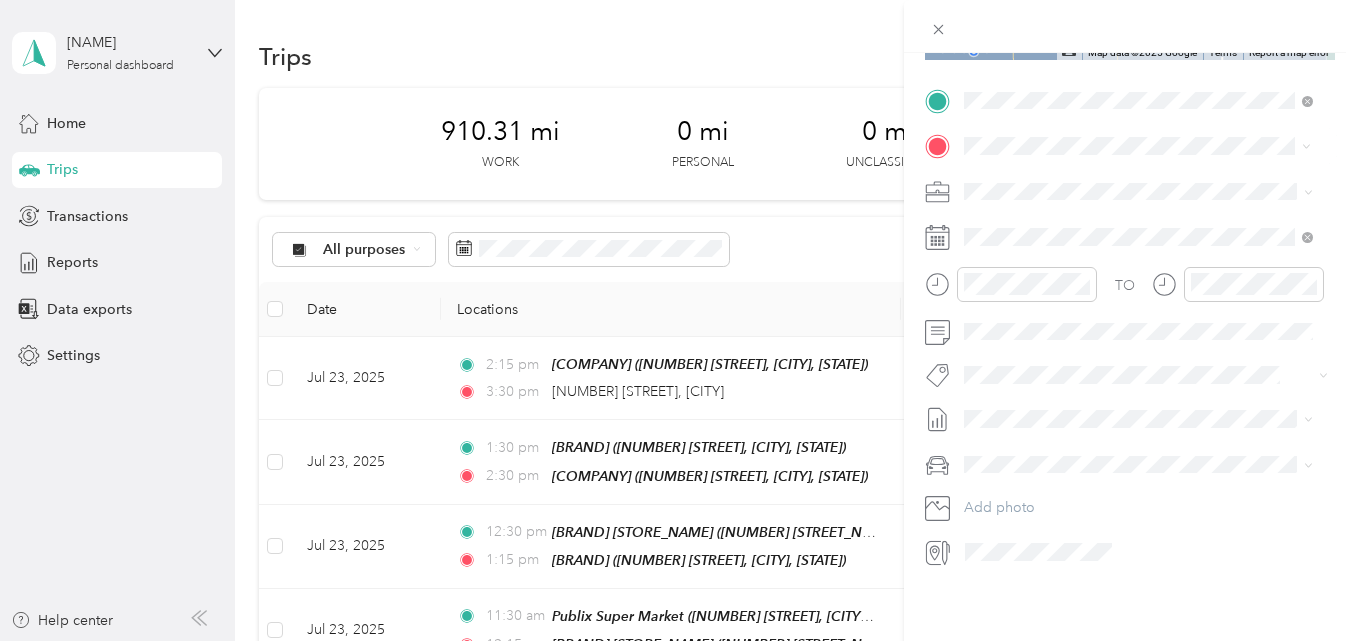 click on "[NUMBER] [STREET], [POSTAL_CODE], [CITY], [STATE]" at bounding box center (1148, 259) 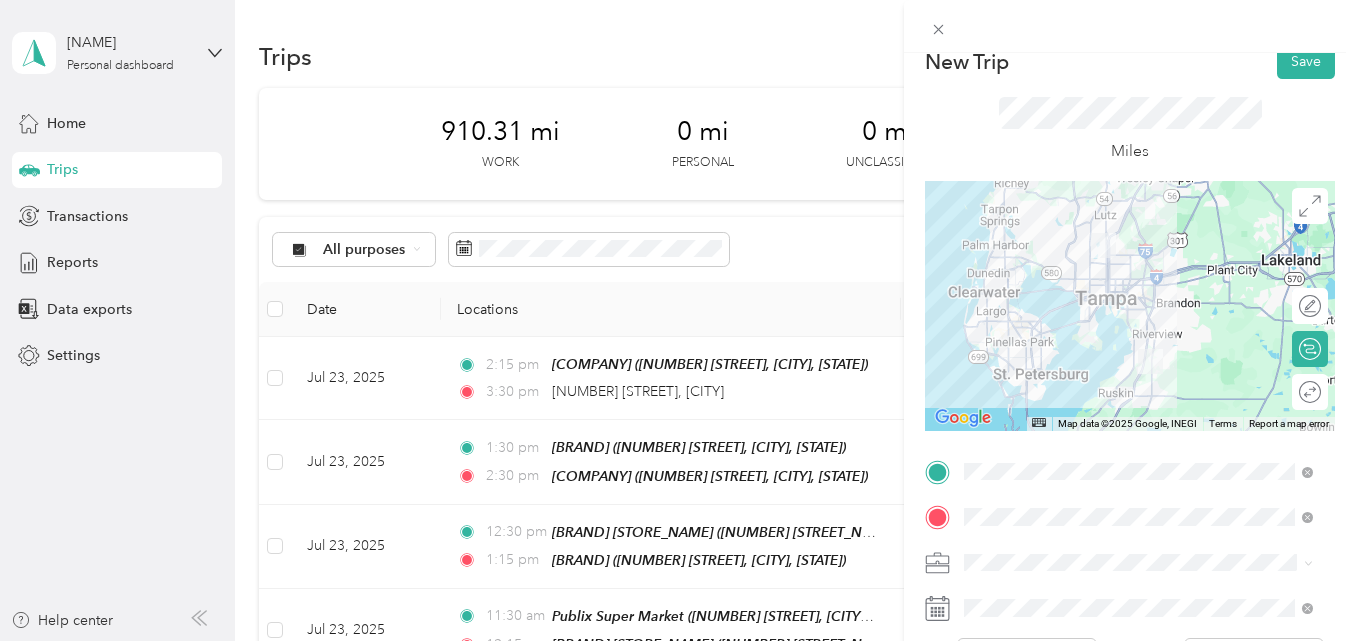 scroll, scrollTop: 0, scrollLeft: 0, axis: both 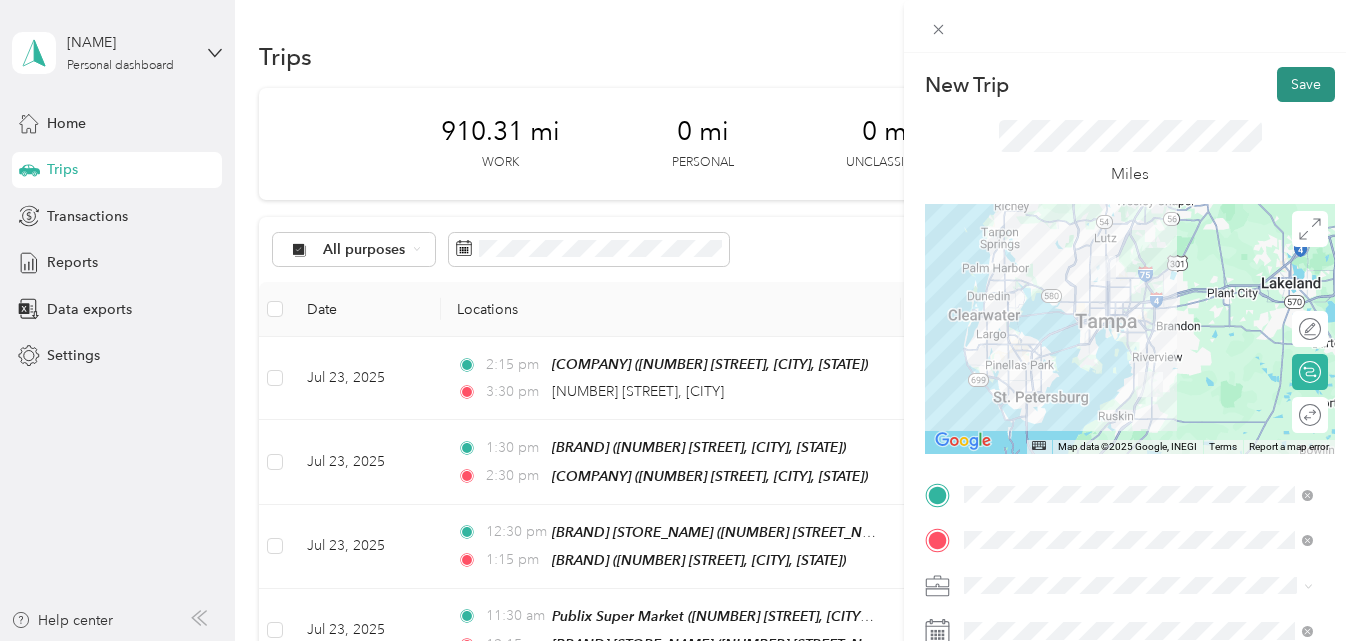 click on "Save" at bounding box center (1306, 84) 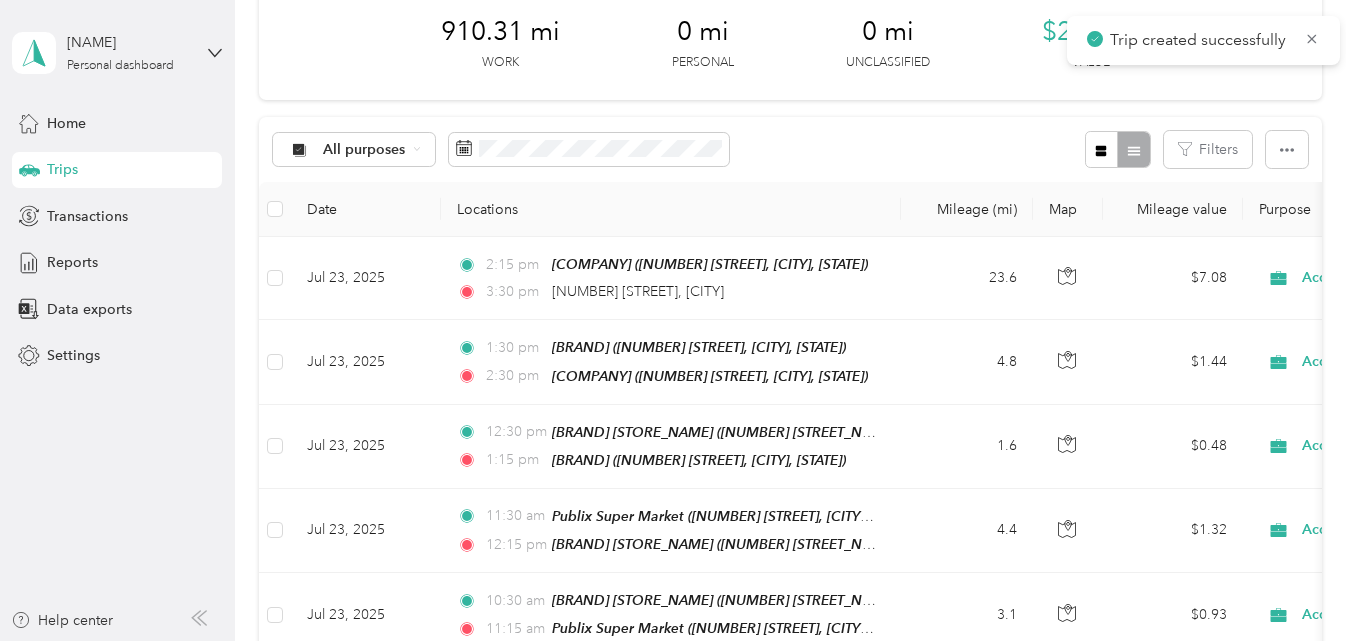 scroll, scrollTop: 0, scrollLeft: 0, axis: both 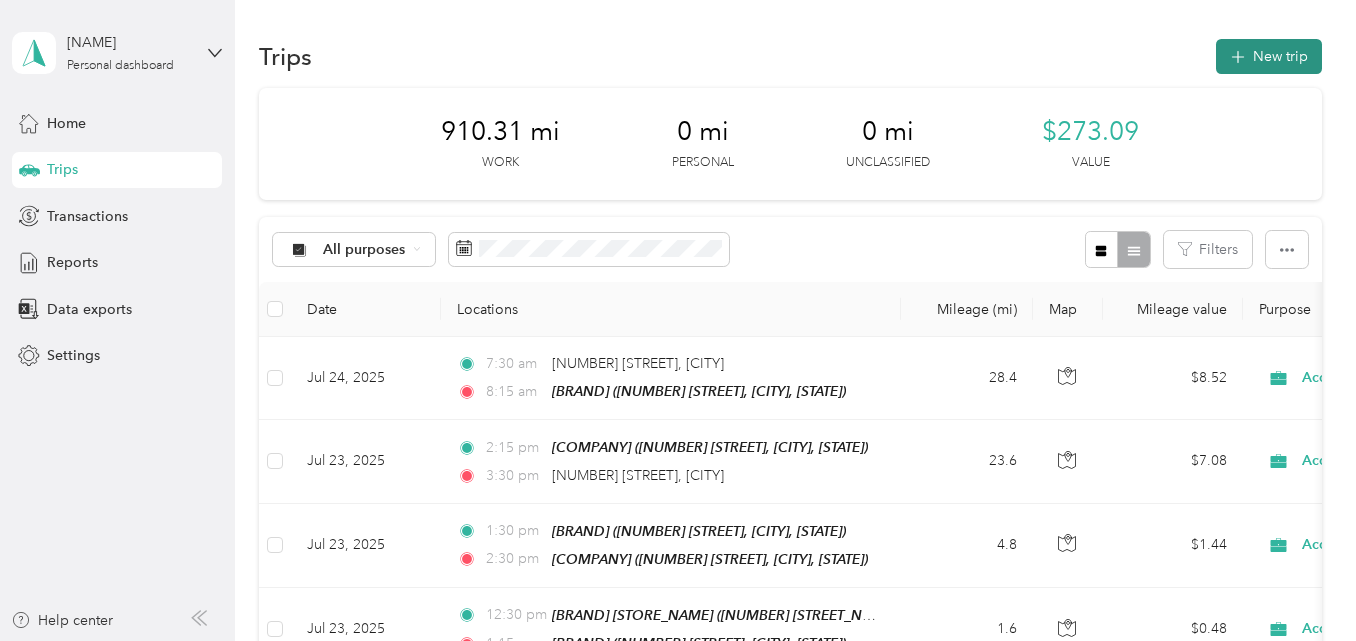 click on "New trip" at bounding box center [1269, 56] 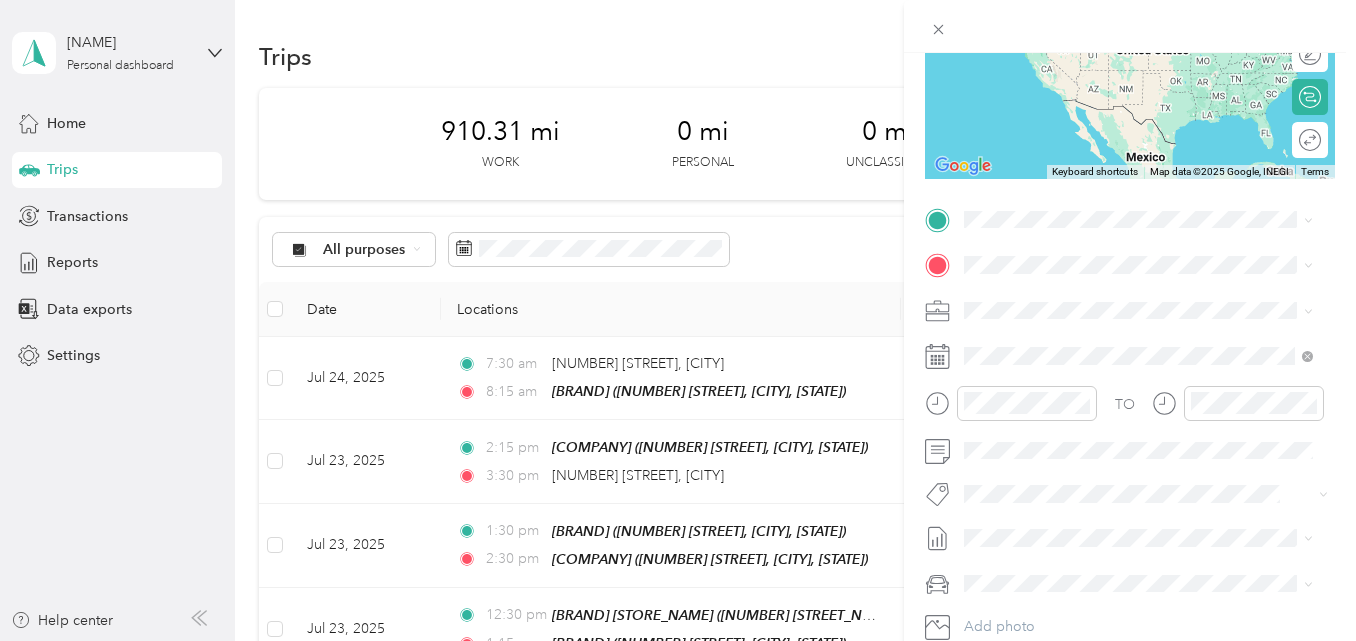 scroll, scrollTop: 300, scrollLeft: 0, axis: vertical 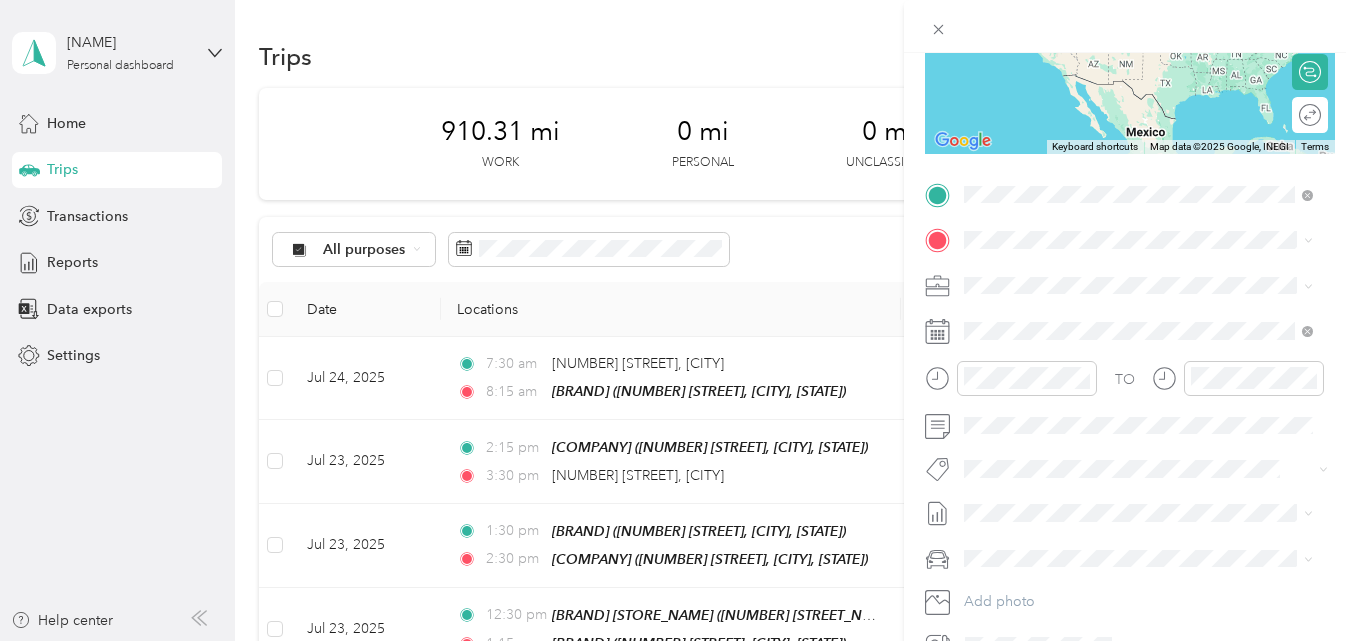 click on "Winn Dixie" at bounding box center (1107, 277) 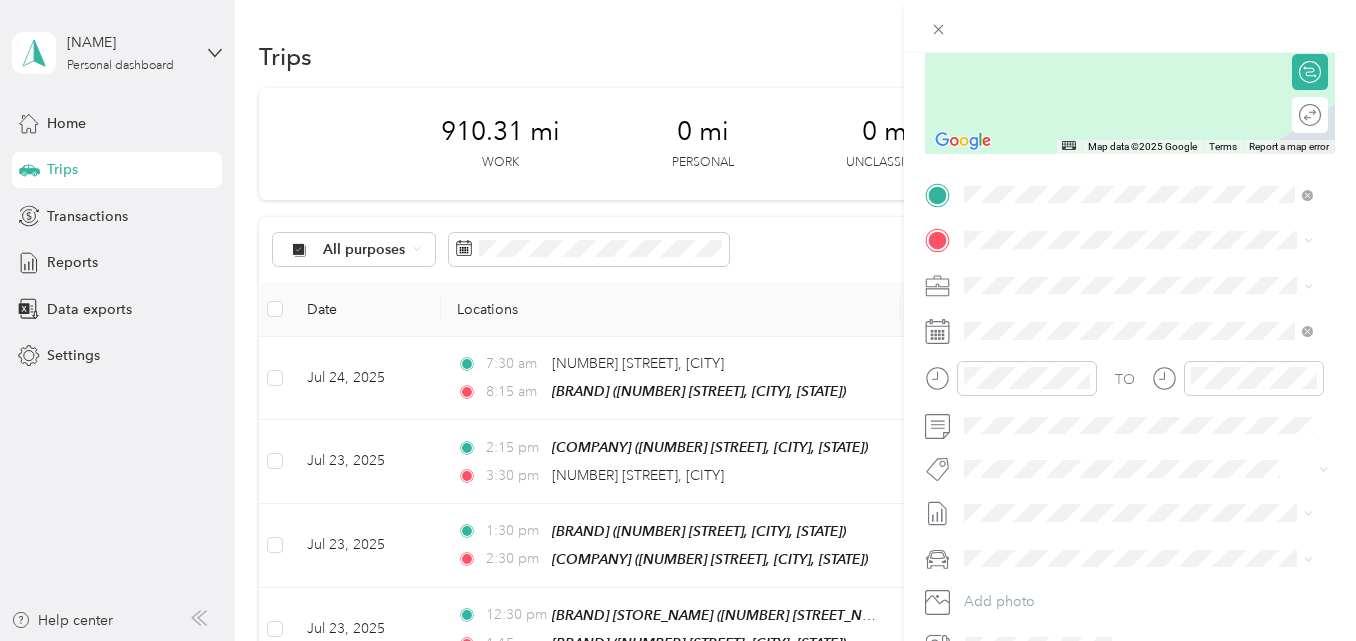 click on "[NUMBER] [STREET], [POSTAL_CODE], [CITY], [STATE], [COUNTRY]" at bounding box center [1148, 355] 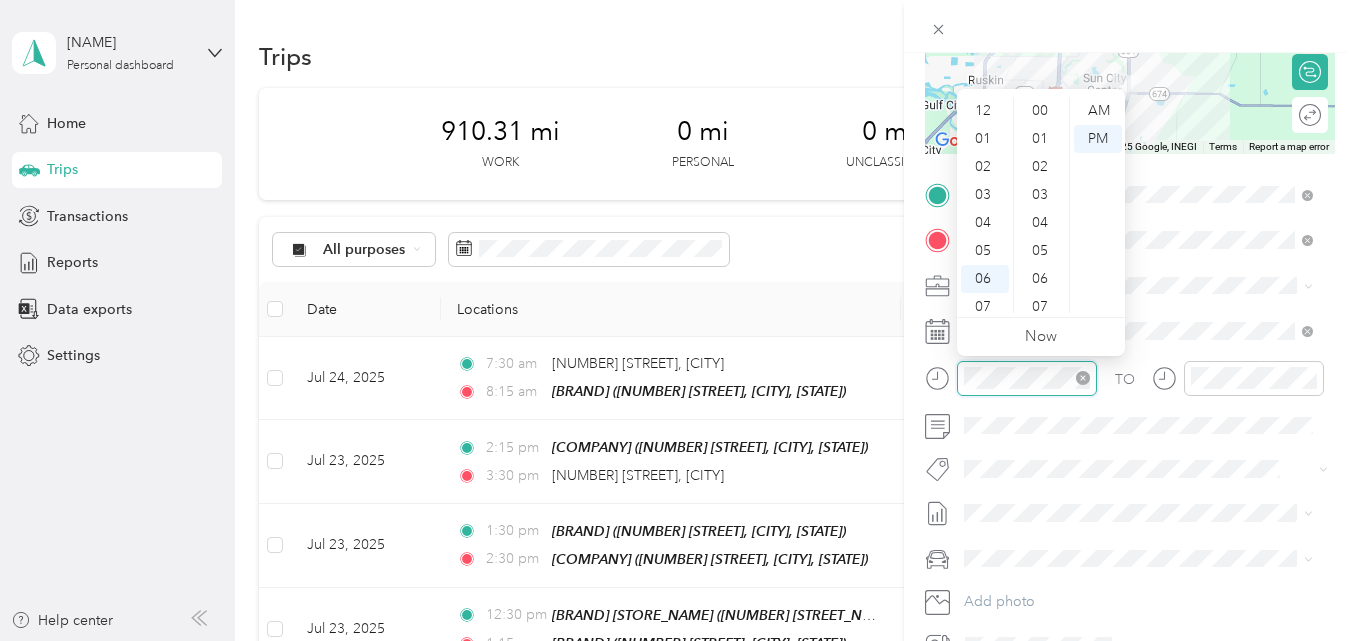 scroll, scrollTop: 1316, scrollLeft: 0, axis: vertical 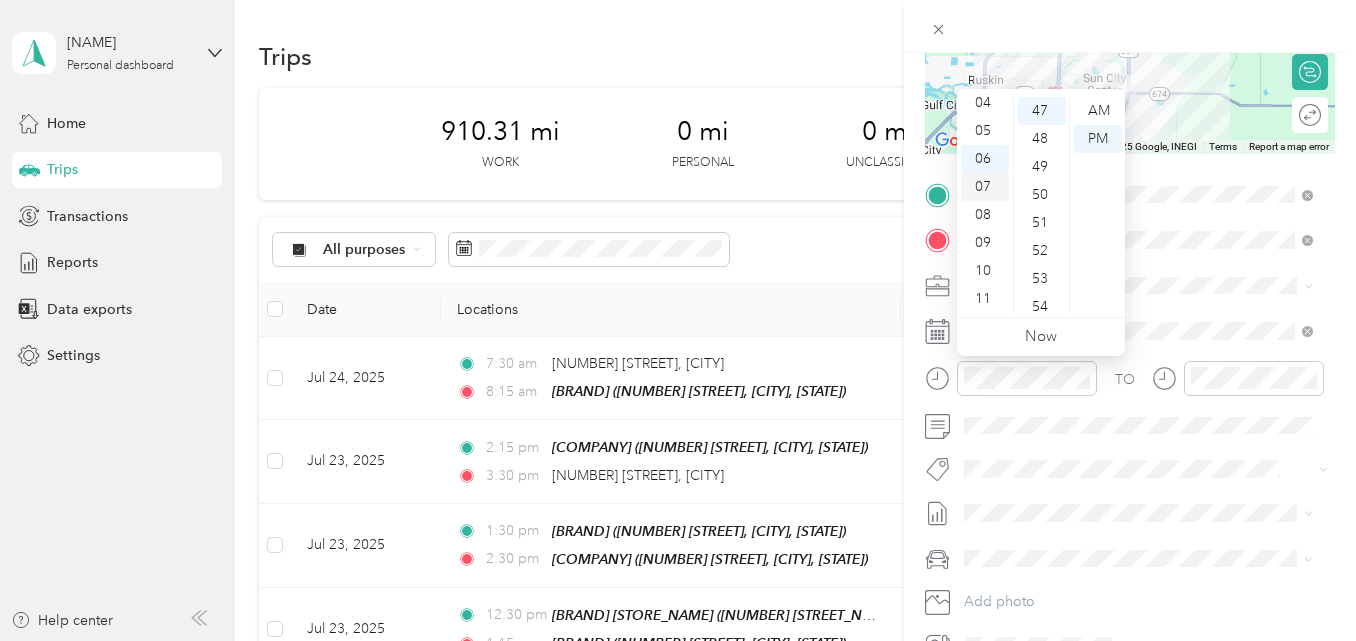 click on "07" at bounding box center [985, 187] 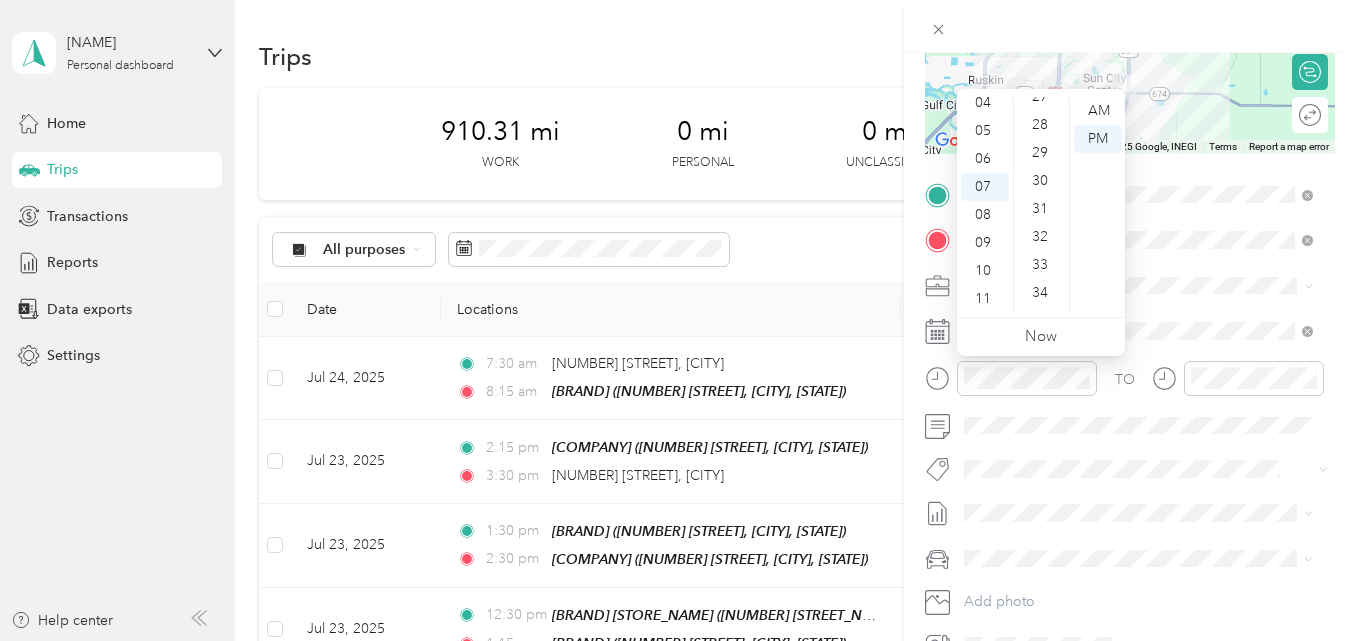 scroll, scrollTop: 816, scrollLeft: 0, axis: vertical 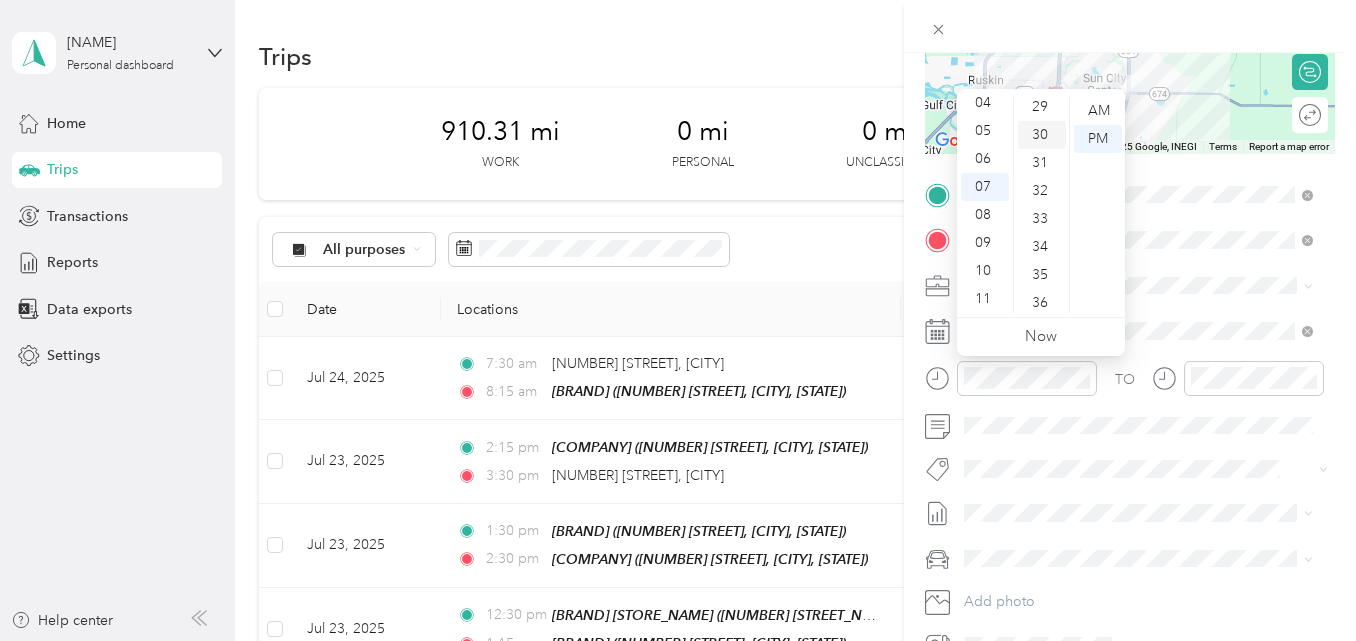 click on "30" at bounding box center (1042, 135) 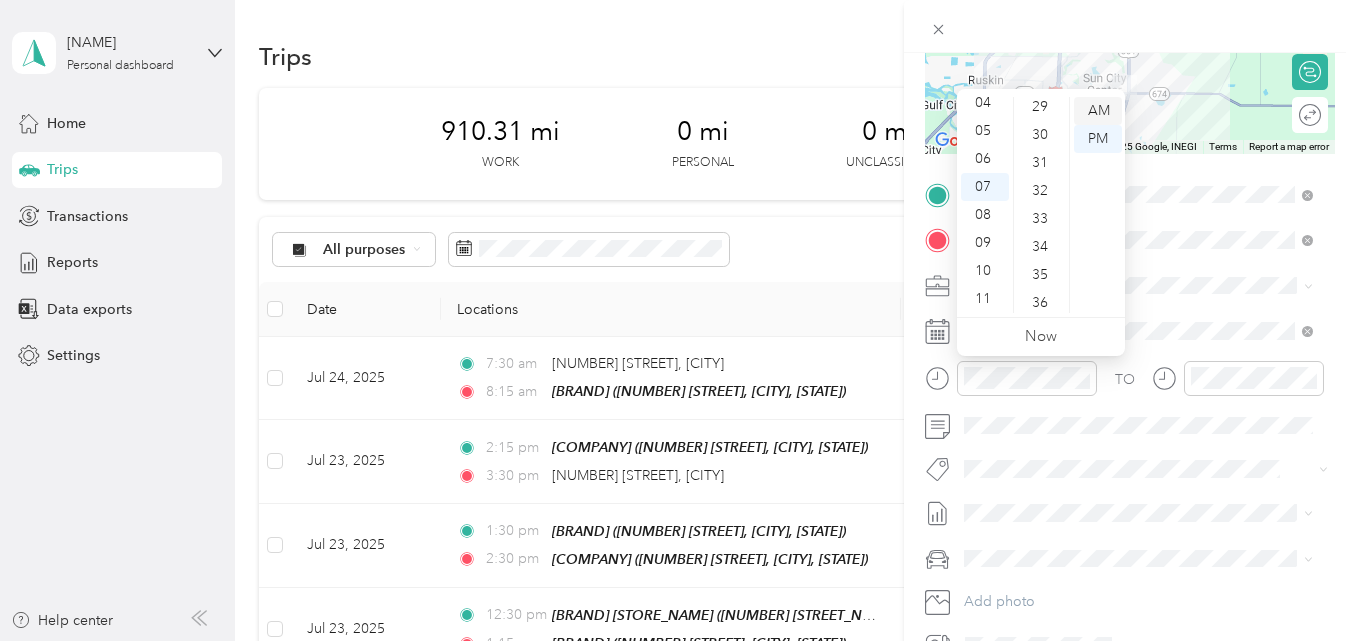 scroll, scrollTop: 840, scrollLeft: 0, axis: vertical 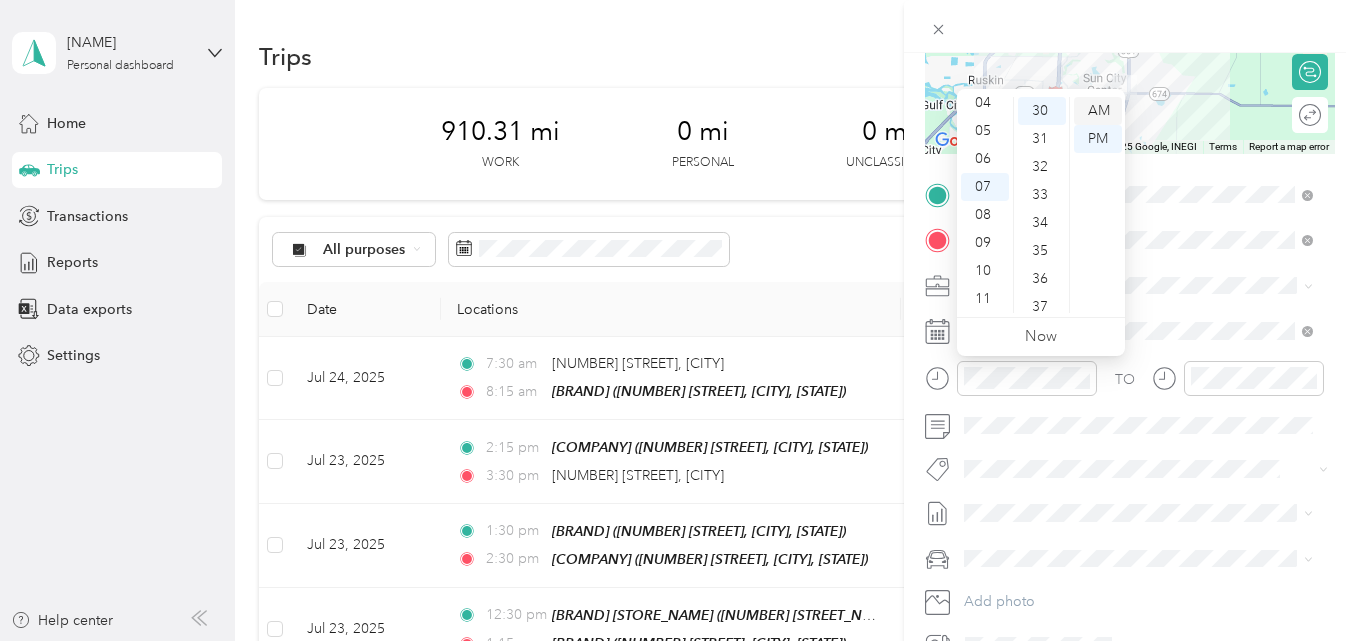 click on "AM" at bounding box center [1098, 111] 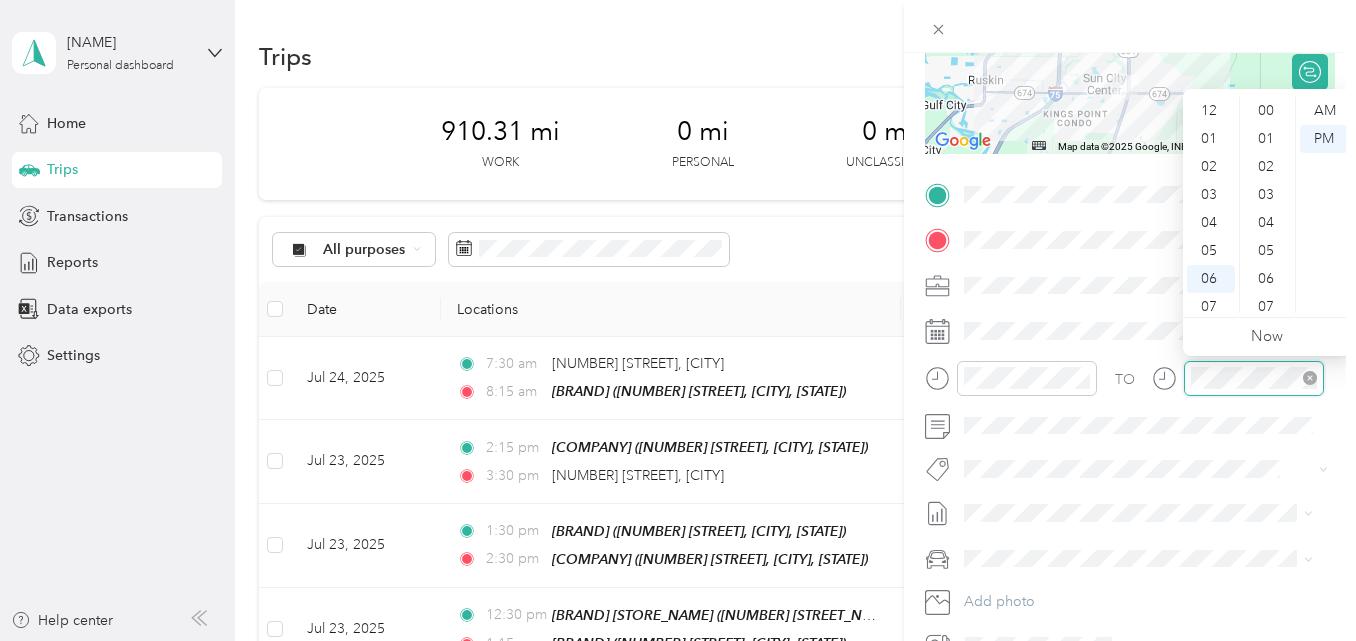 scroll, scrollTop: 1316, scrollLeft: 0, axis: vertical 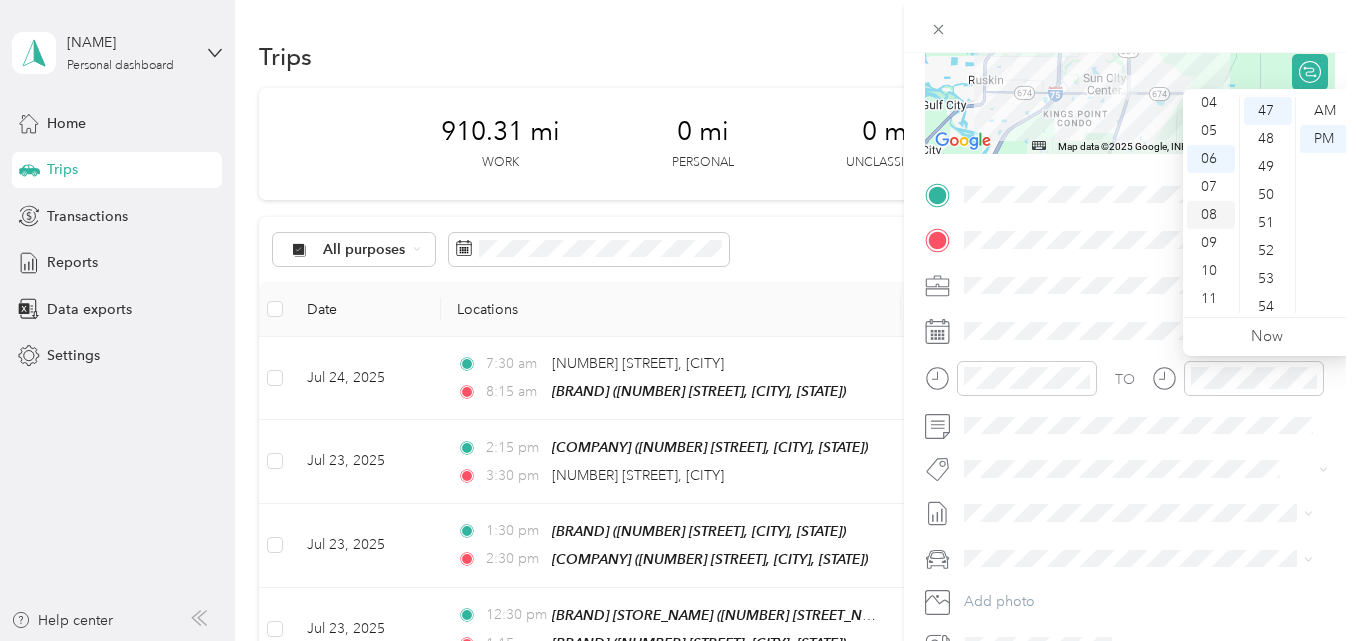 click on "08" at bounding box center [1211, 215] 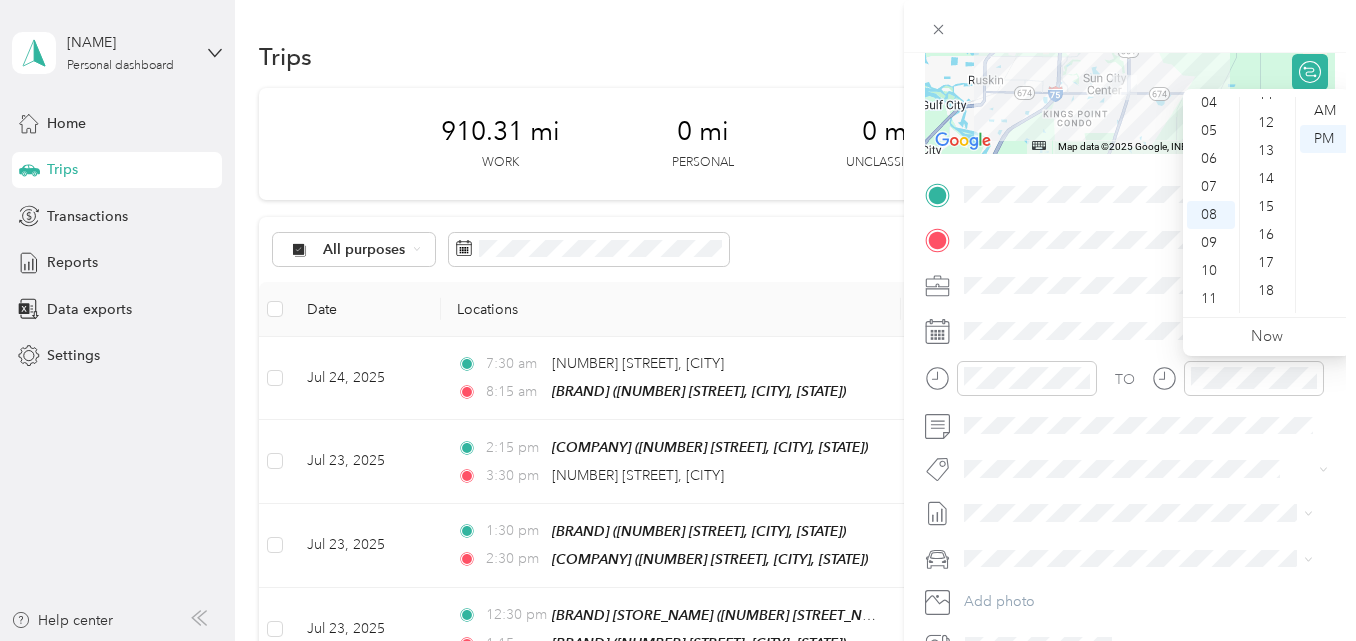 scroll, scrollTop: 316, scrollLeft: 0, axis: vertical 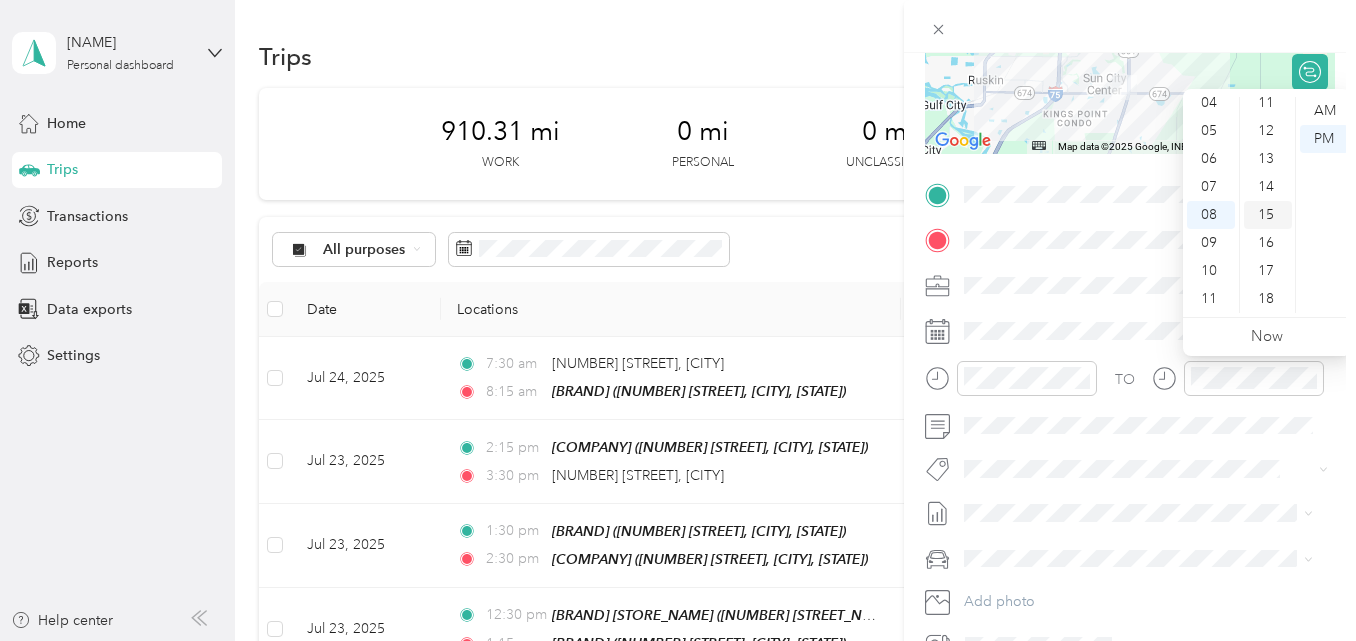 click on "15" at bounding box center (1268, 215) 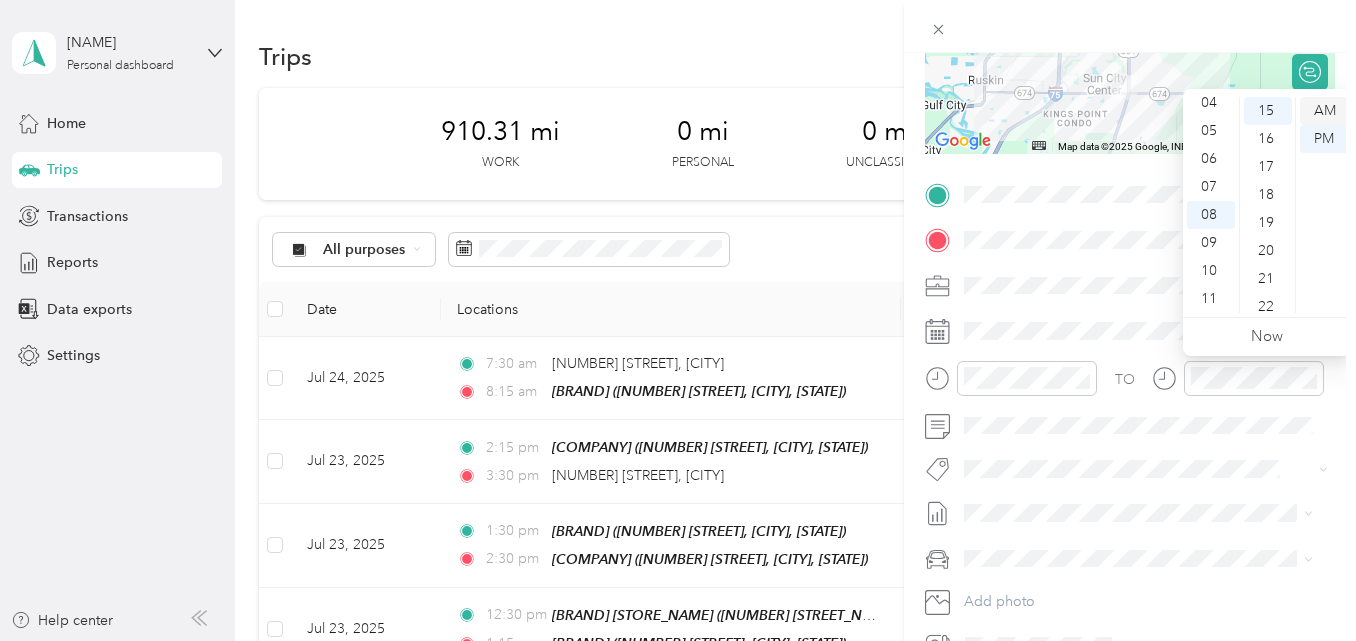 click on "AM" at bounding box center (1324, 111) 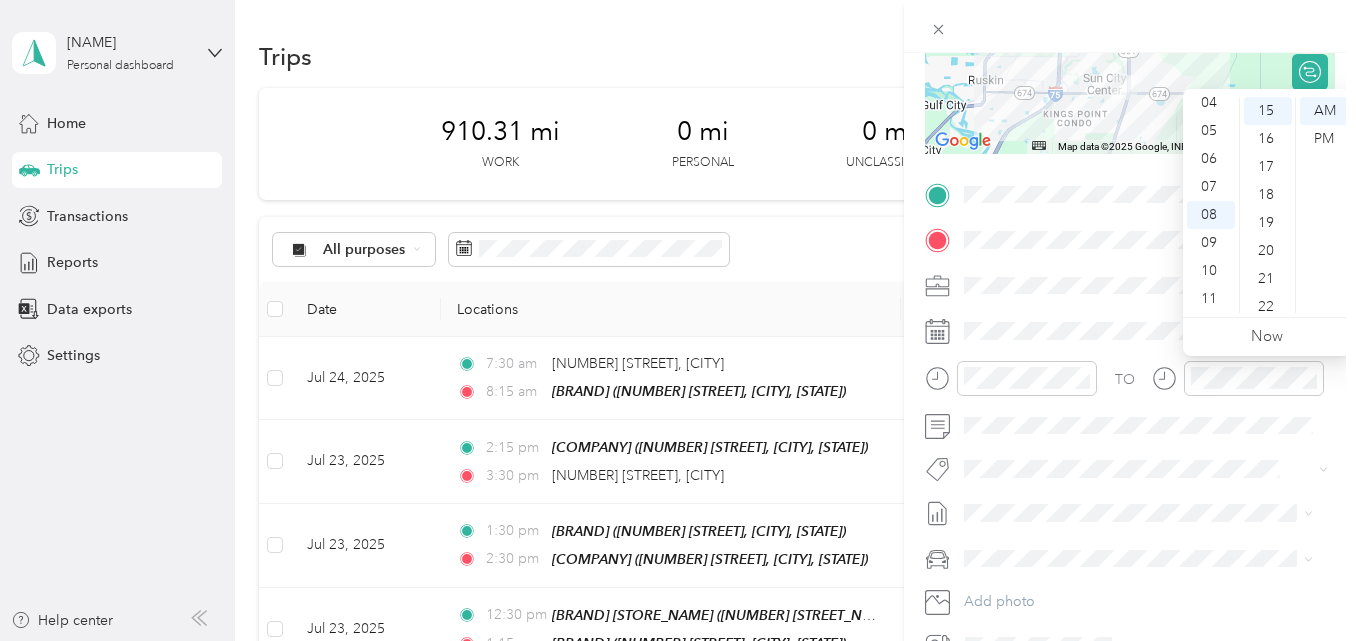 click at bounding box center (1130, 26) 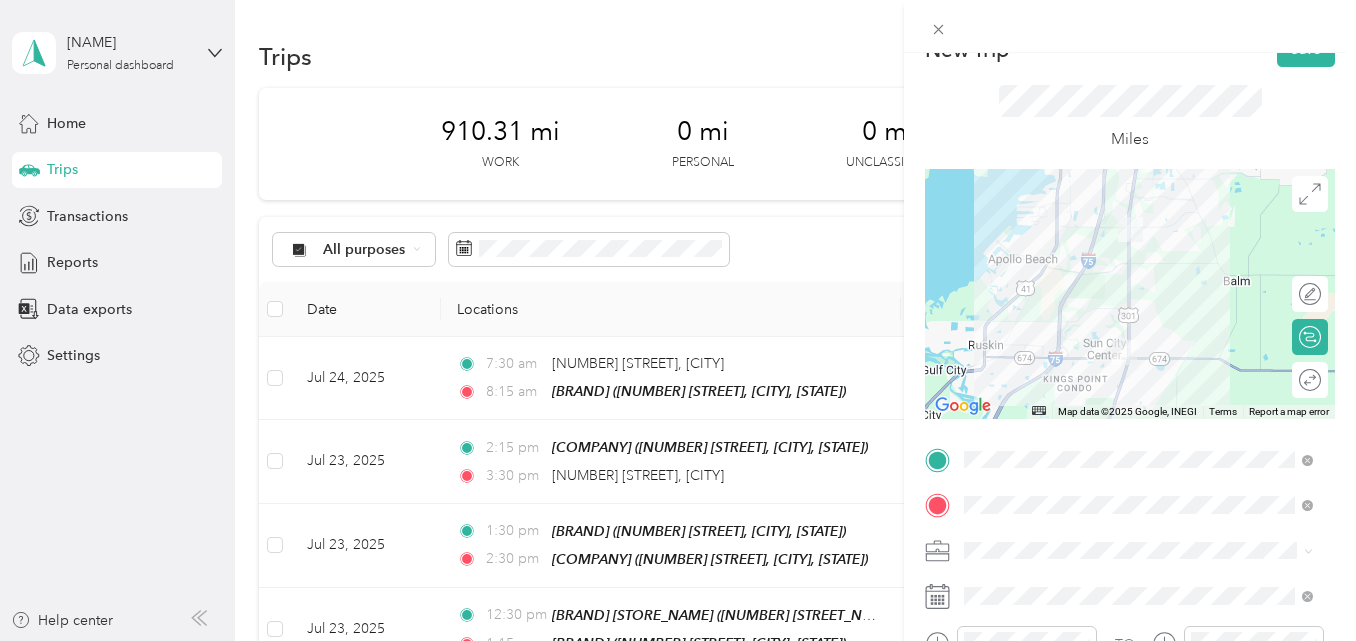 scroll, scrollTop: 0, scrollLeft: 0, axis: both 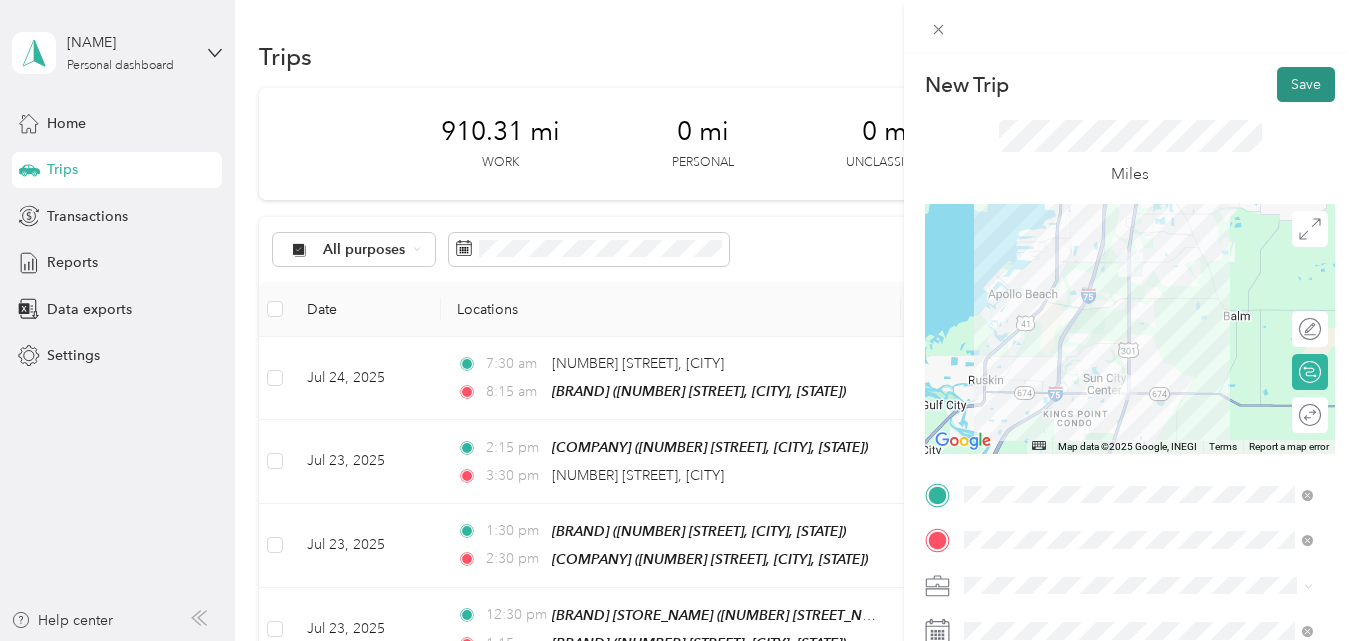 click on "Save" at bounding box center (1306, 84) 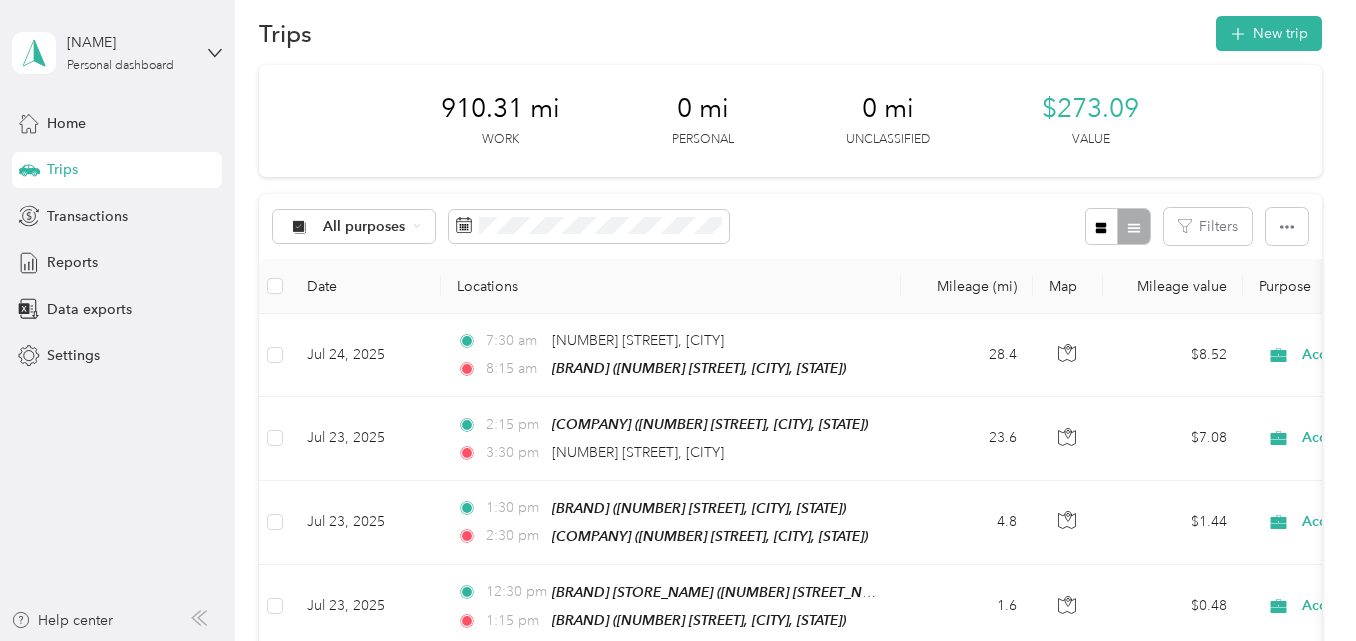 scroll, scrollTop: 0, scrollLeft: 0, axis: both 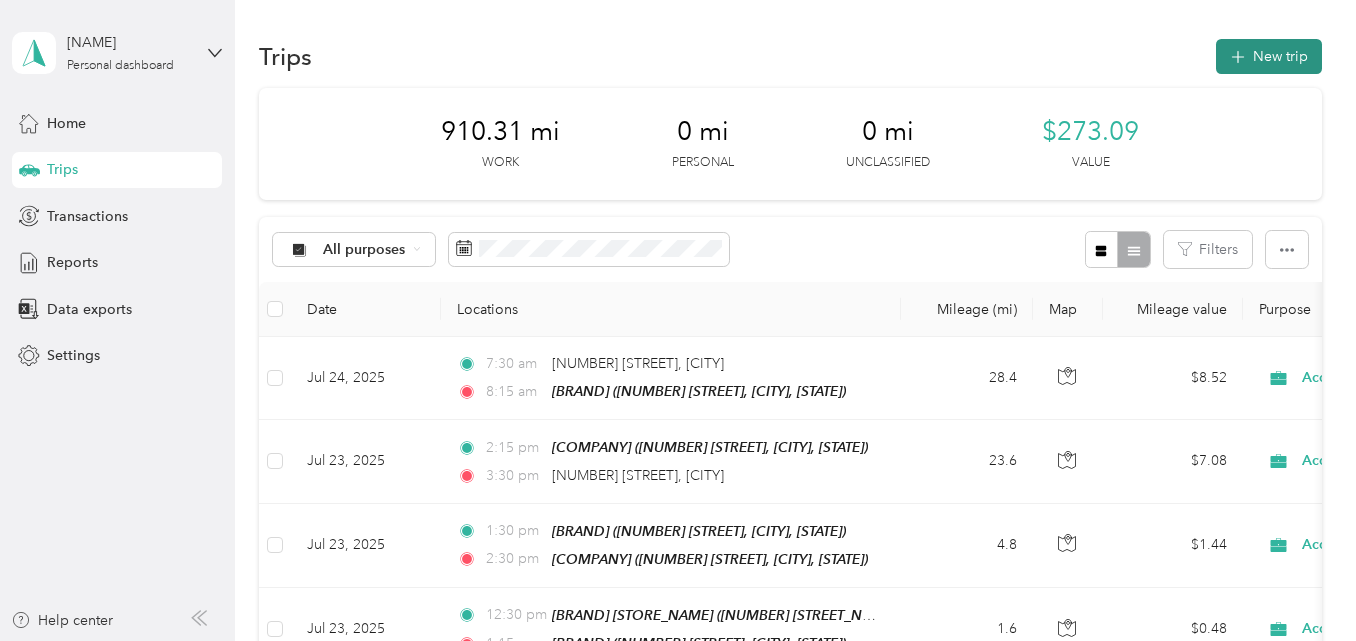 click on "New trip" at bounding box center (1269, 56) 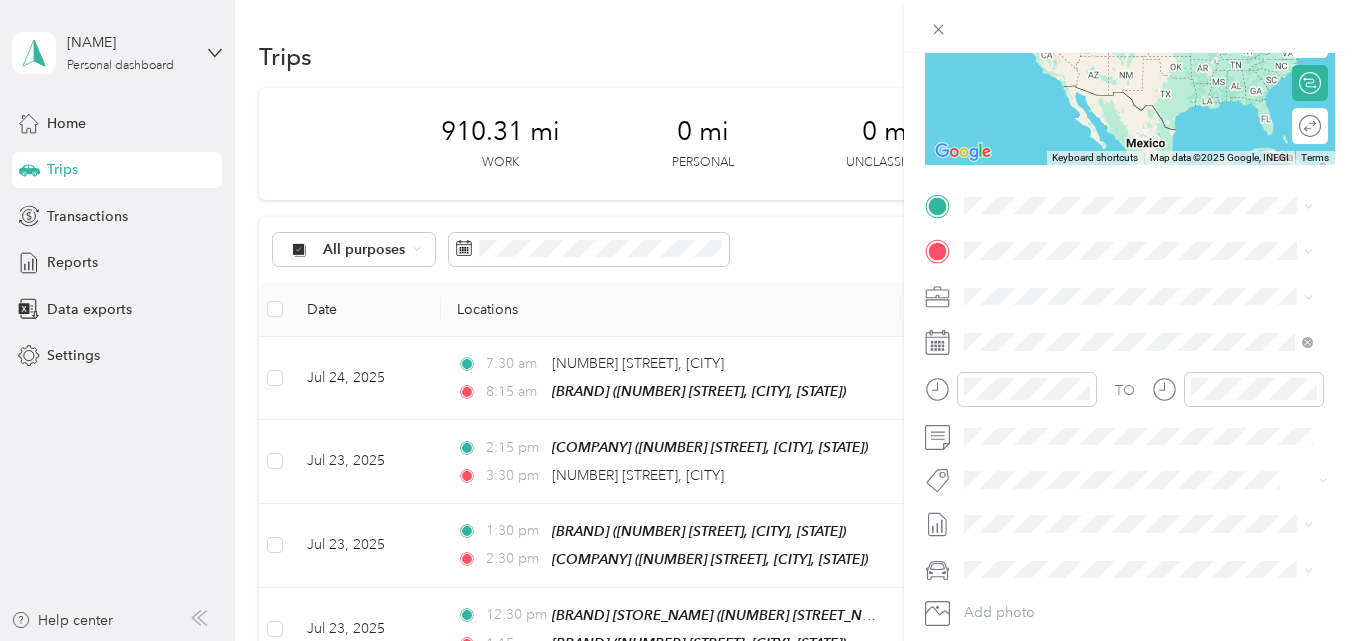 scroll, scrollTop: 300, scrollLeft: 0, axis: vertical 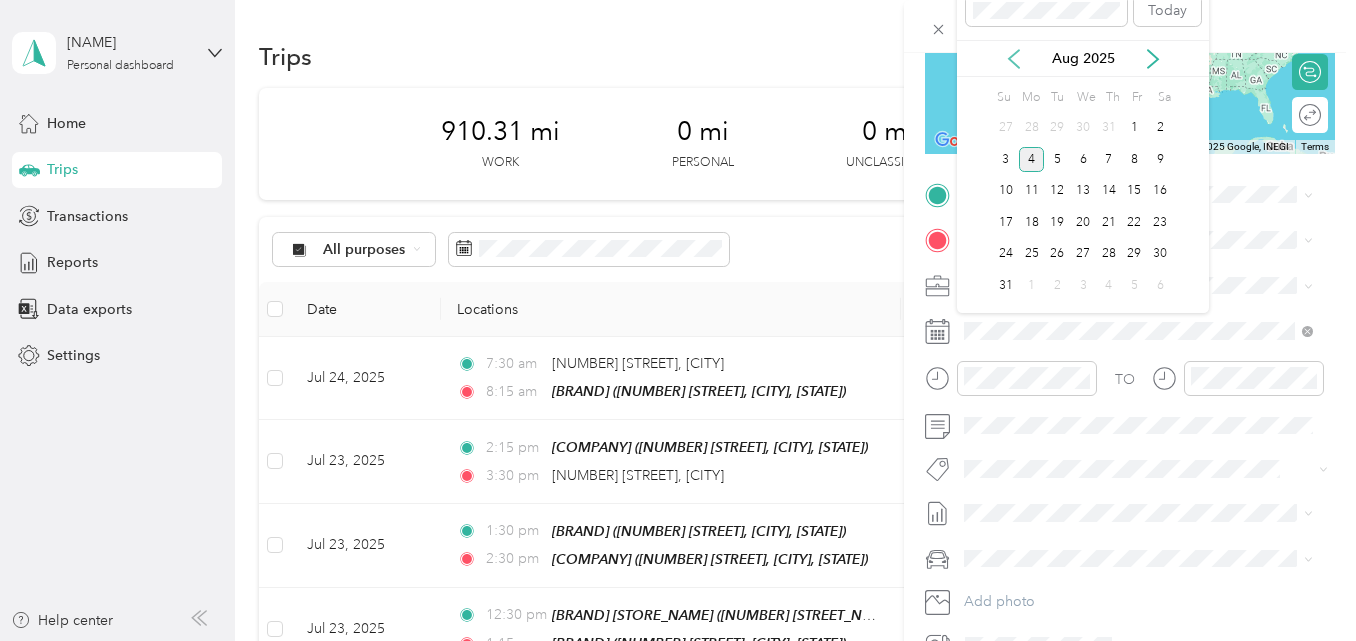 click 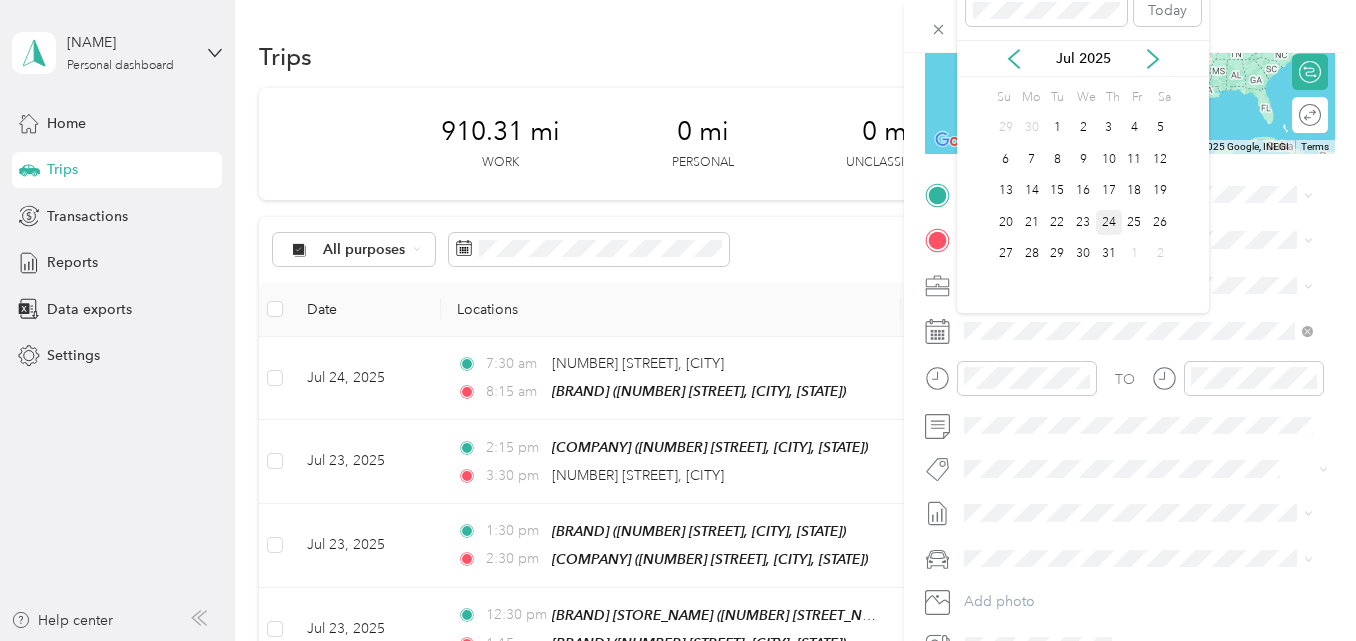 click on "24" at bounding box center (1109, 222) 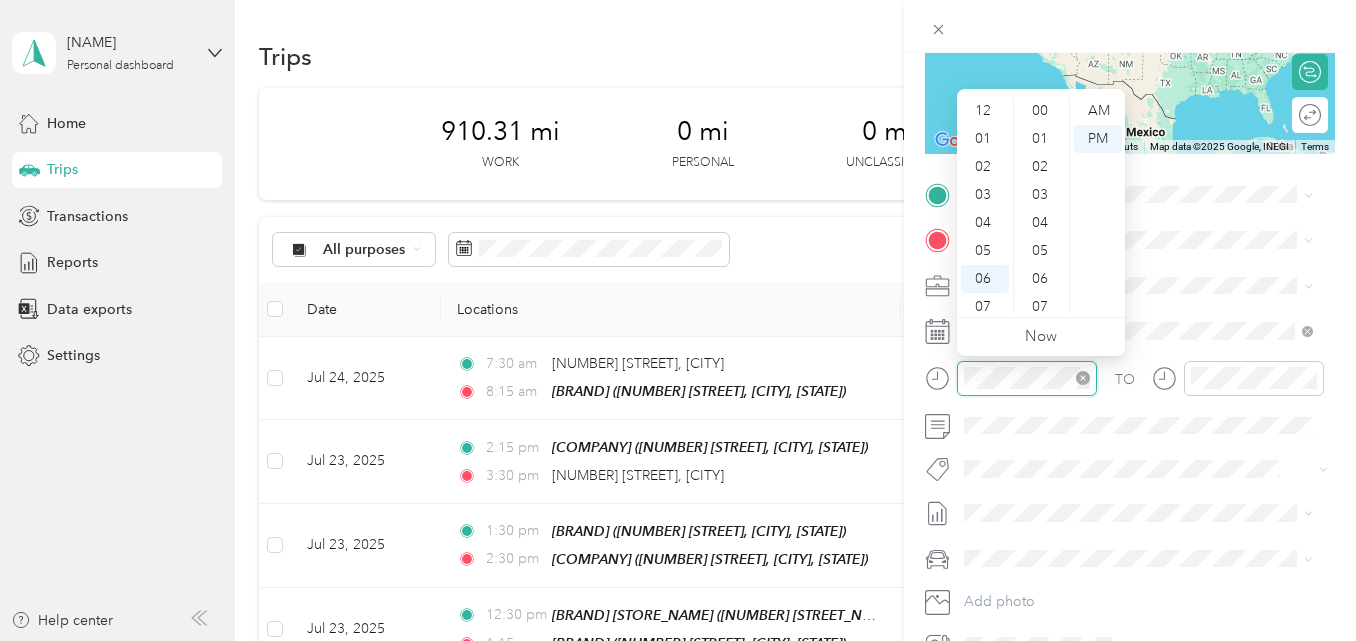 scroll, scrollTop: 1365, scrollLeft: 0, axis: vertical 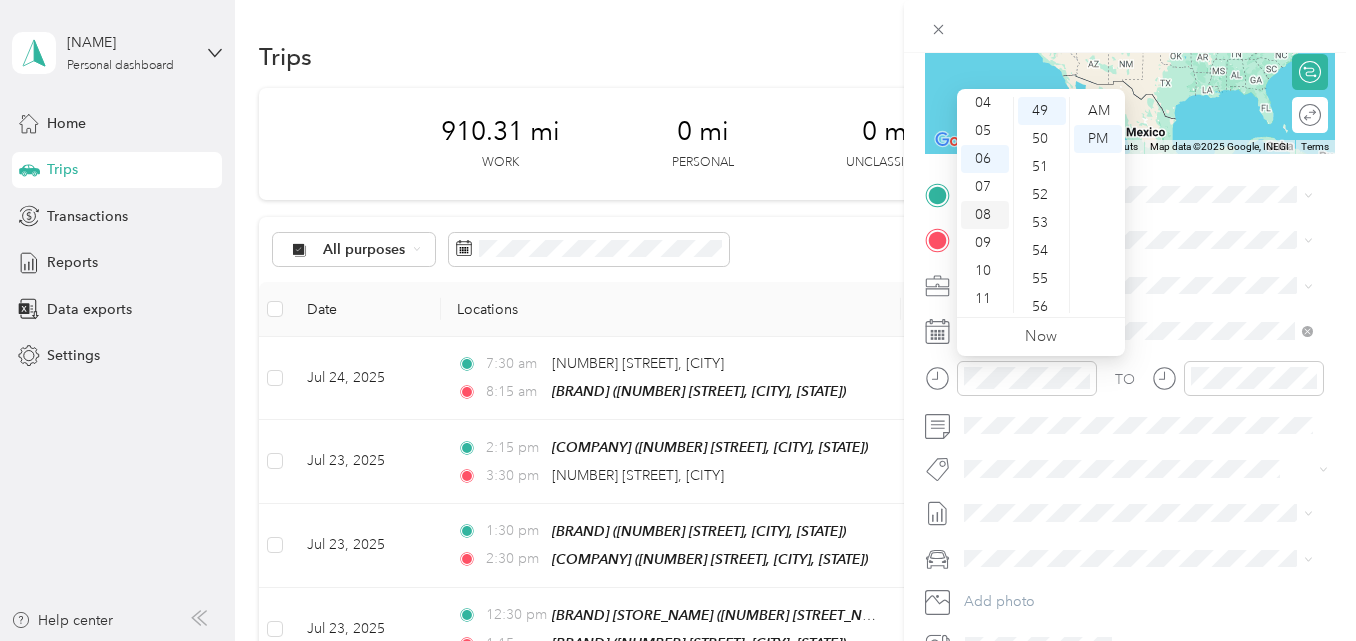 click on "08" at bounding box center (985, 215) 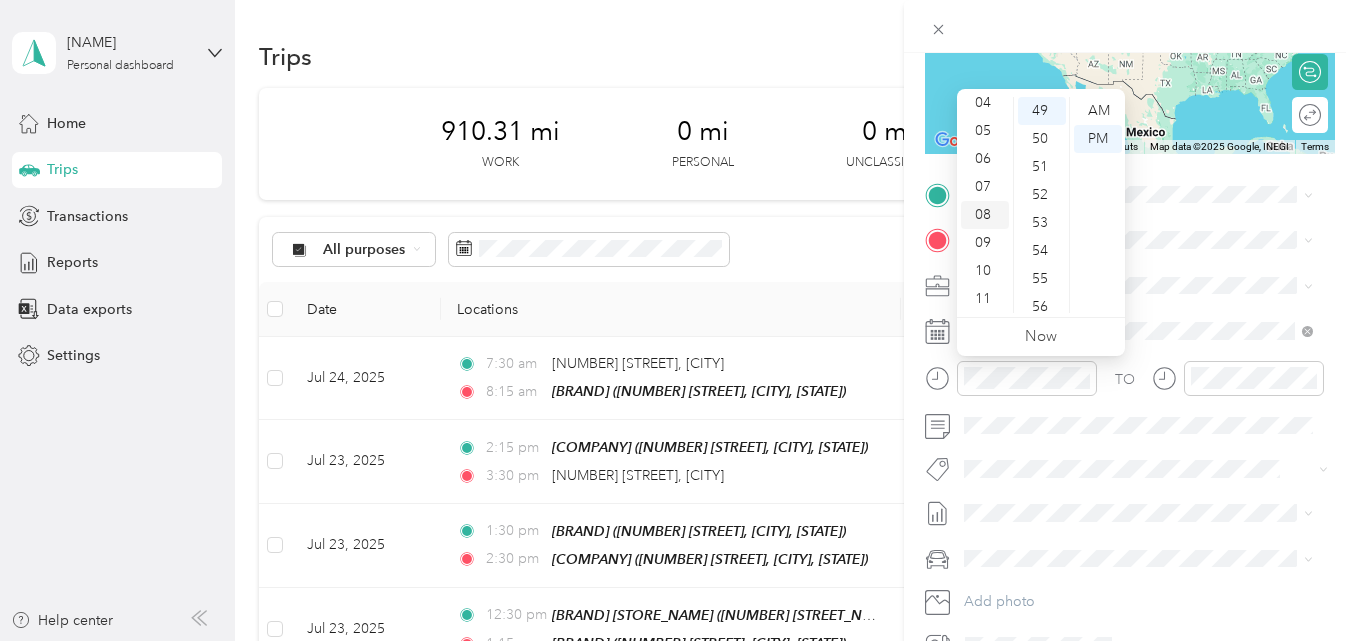 click on "08" at bounding box center (985, 215) 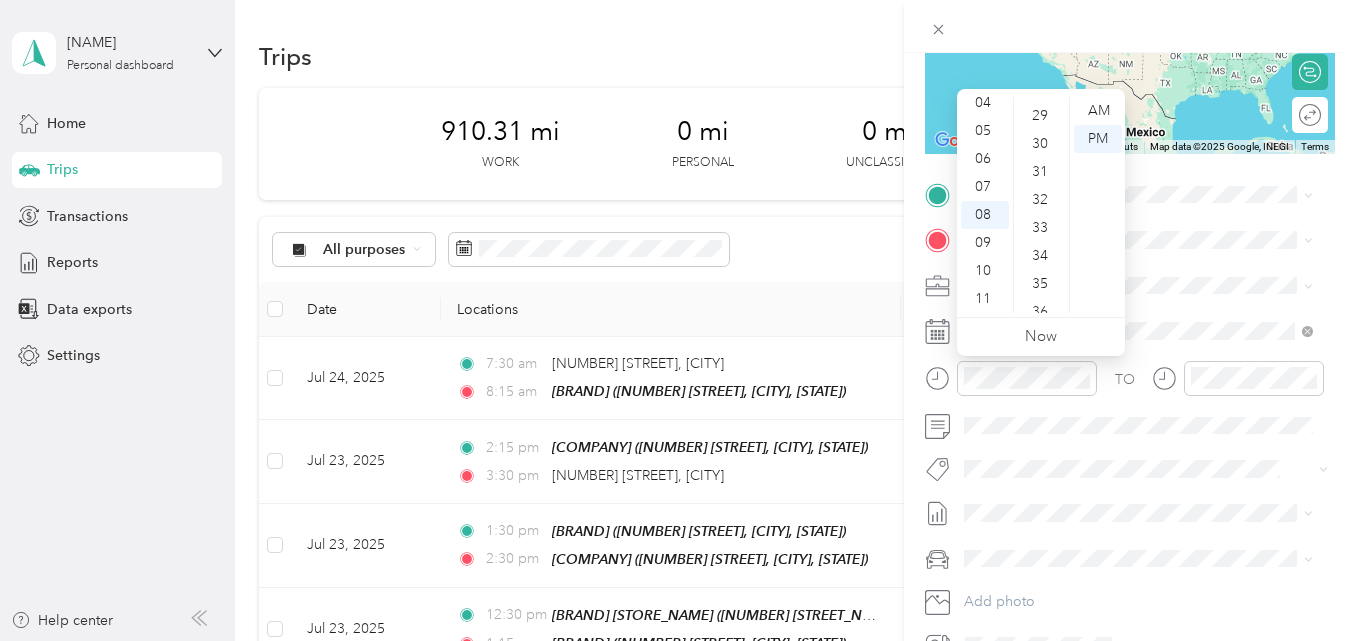 scroll, scrollTop: 772, scrollLeft: 0, axis: vertical 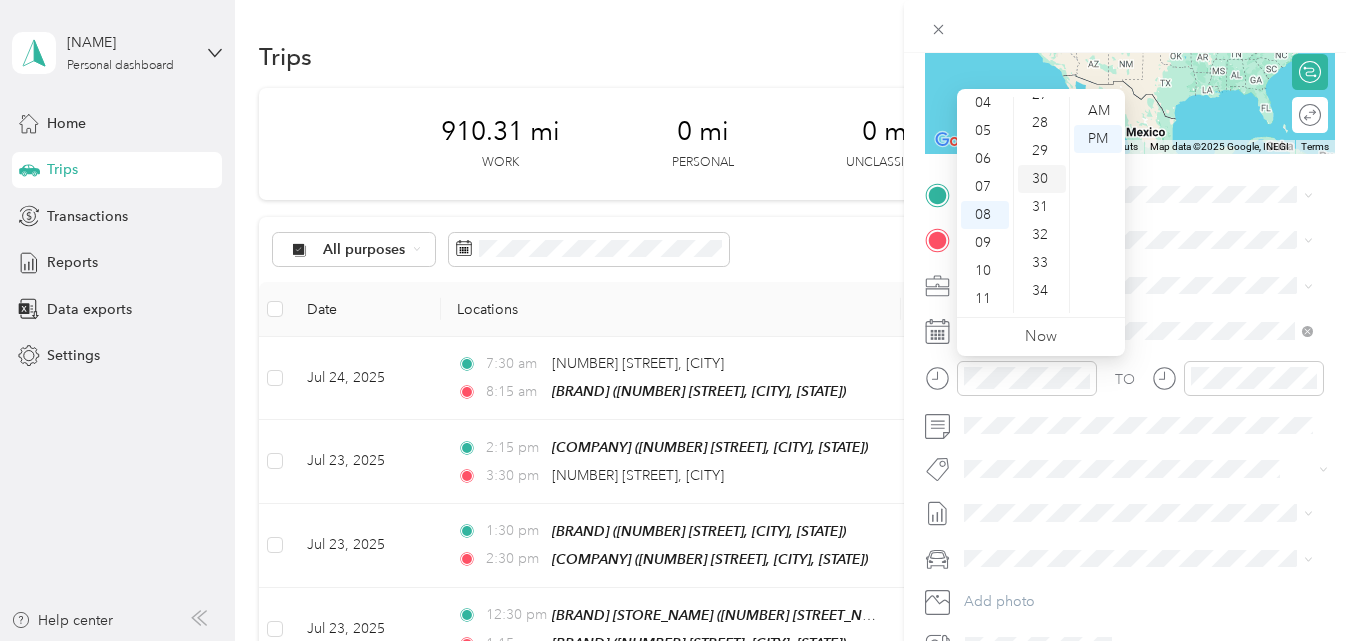 click on "30" at bounding box center (1042, 179) 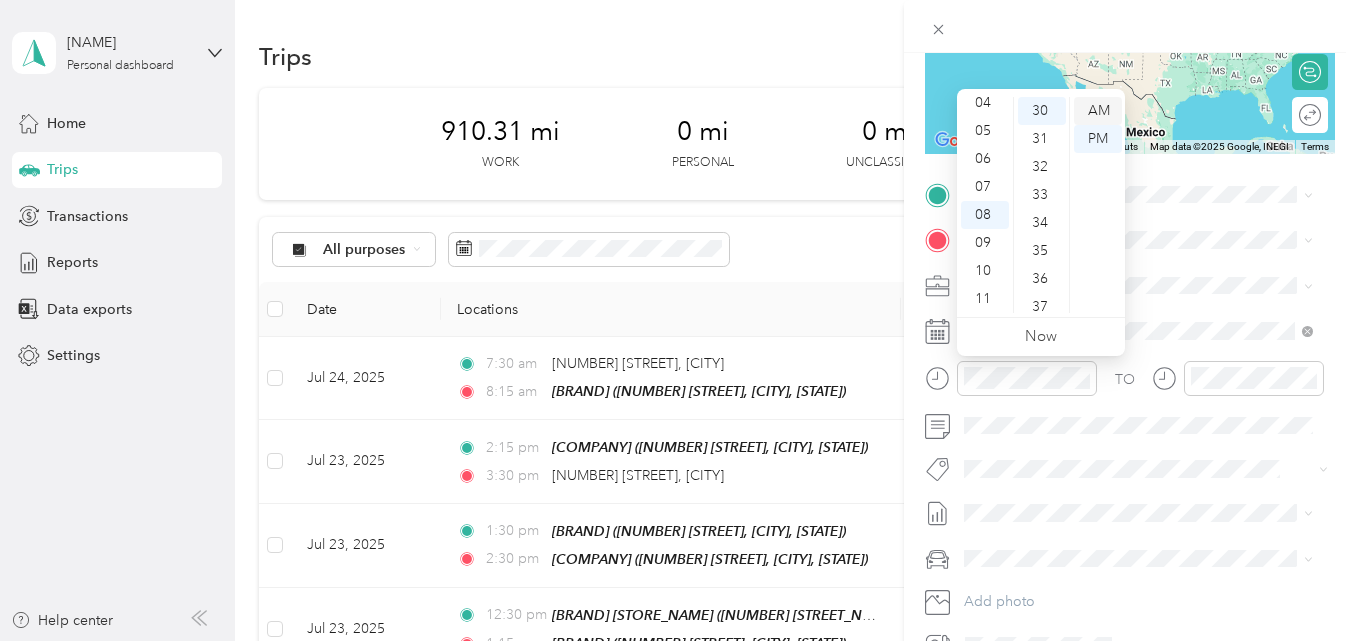 click on "AM" at bounding box center (1098, 111) 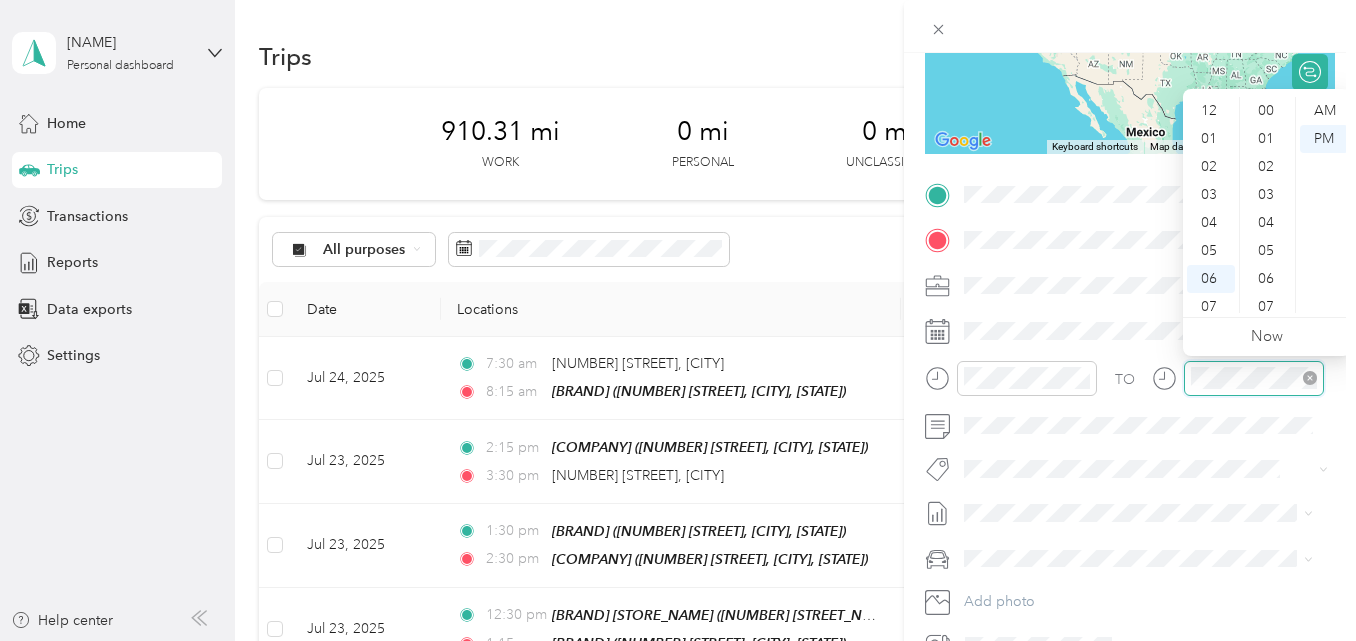 scroll, scrollTop: 1365, scrollLeft: 0, axis: vertical 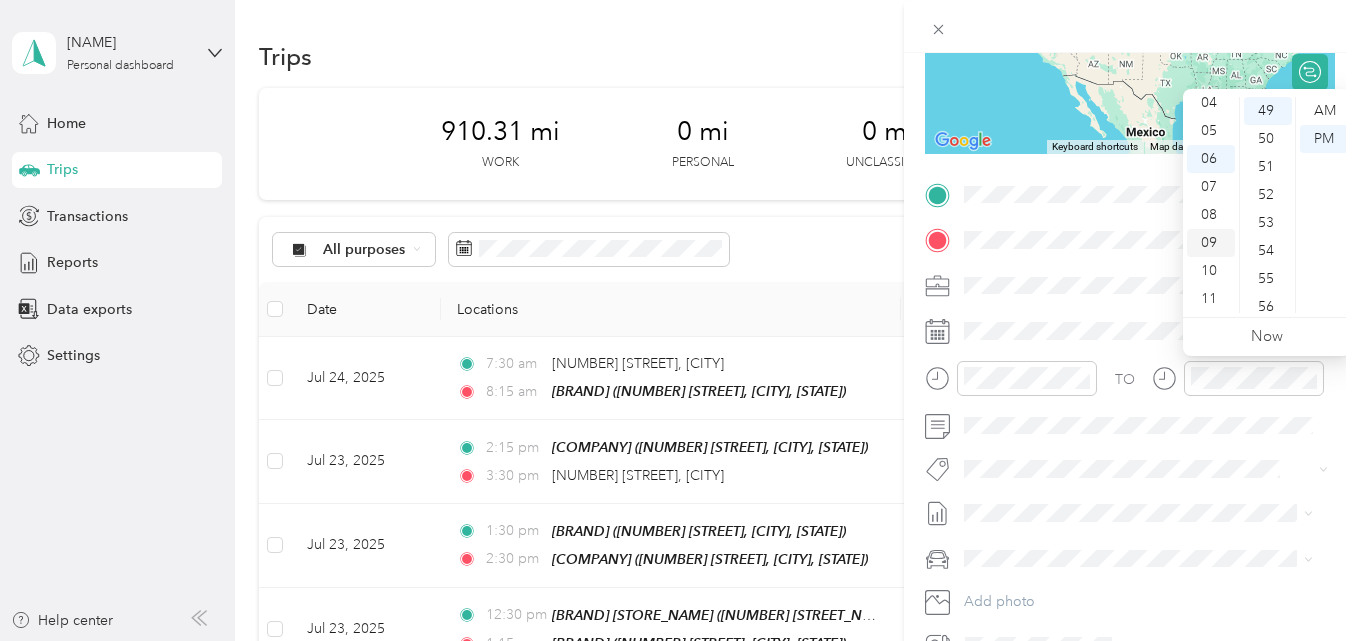 click on "09" at bounding box center (1211, 243) 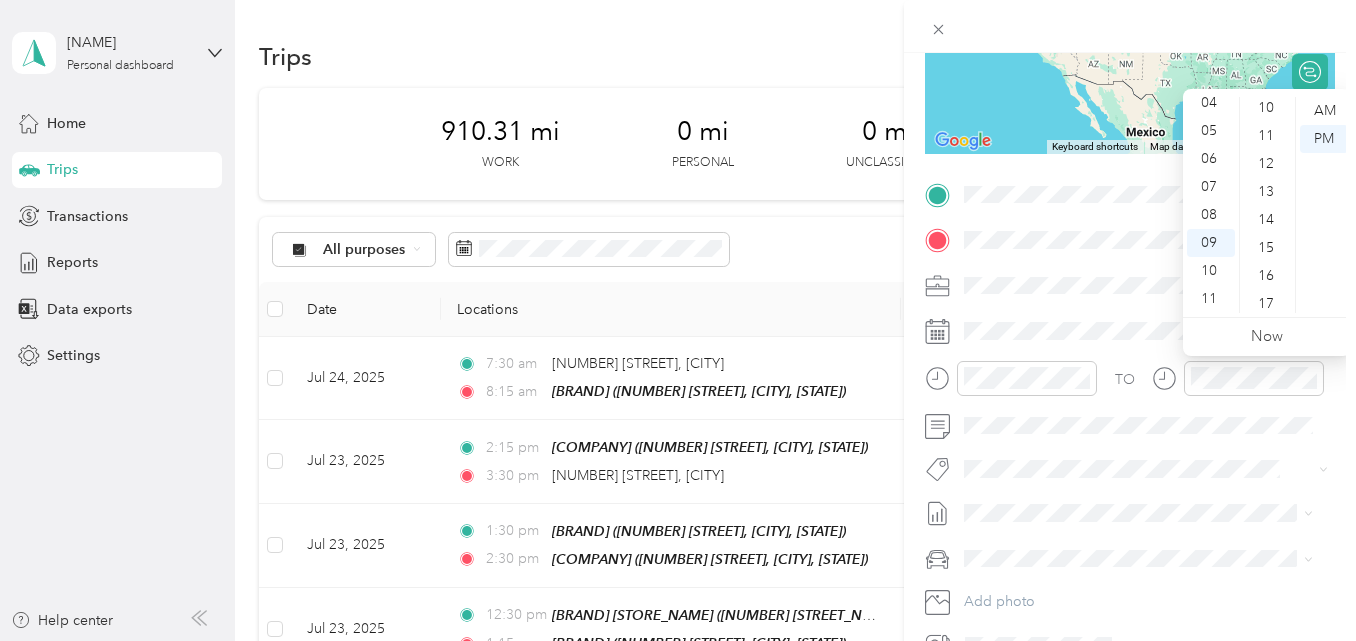scroll, scrollTop: 272, scrollLeft: 0, axis: vertical 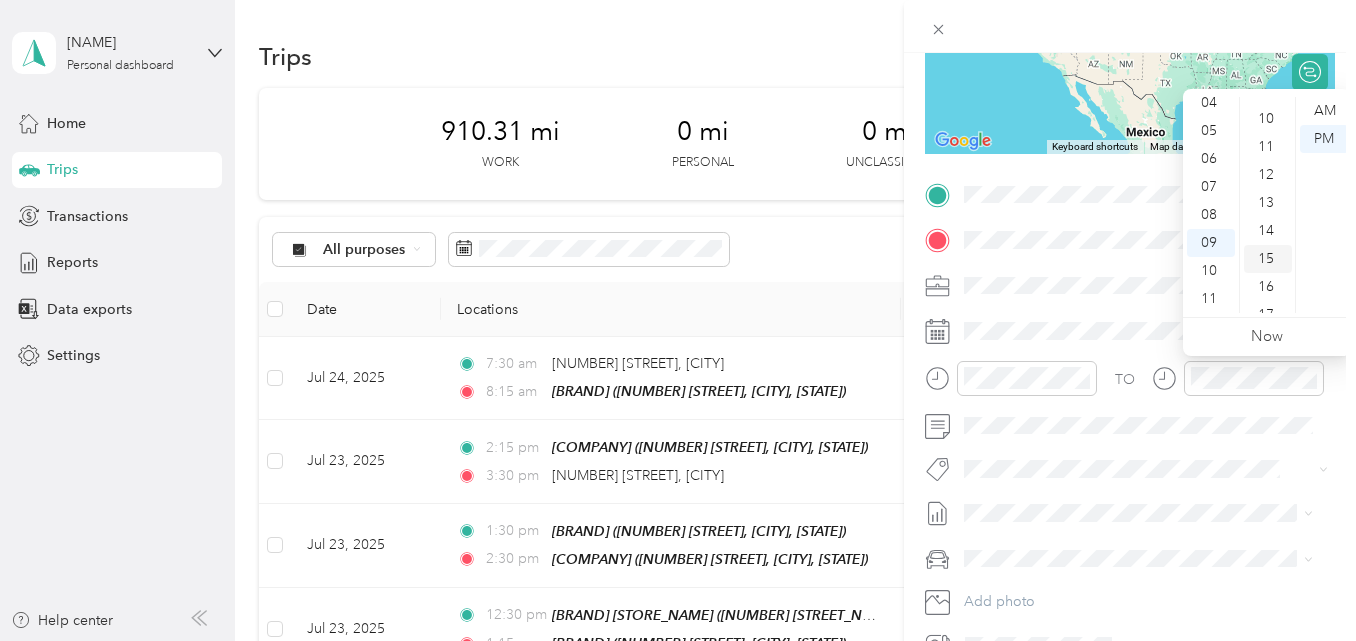click on "15" at bounding box center [1268, 259] 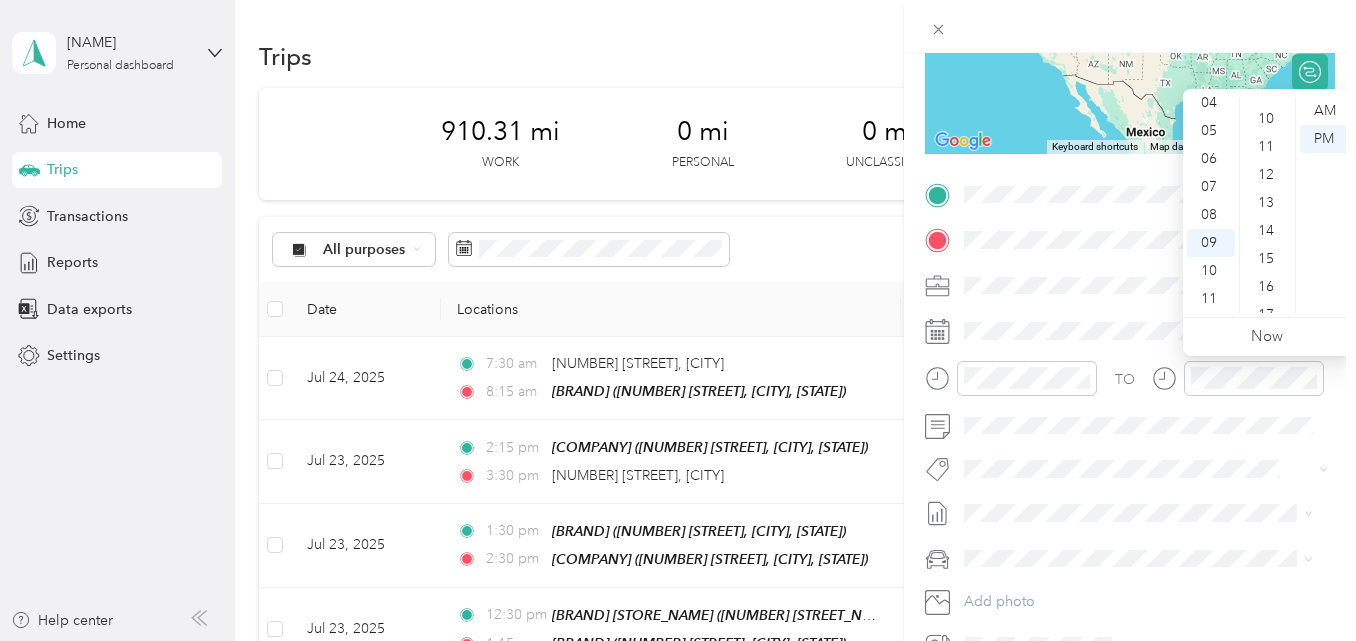 scroll, scrollTop: 420, scrollLeft: 0, axis: vertical 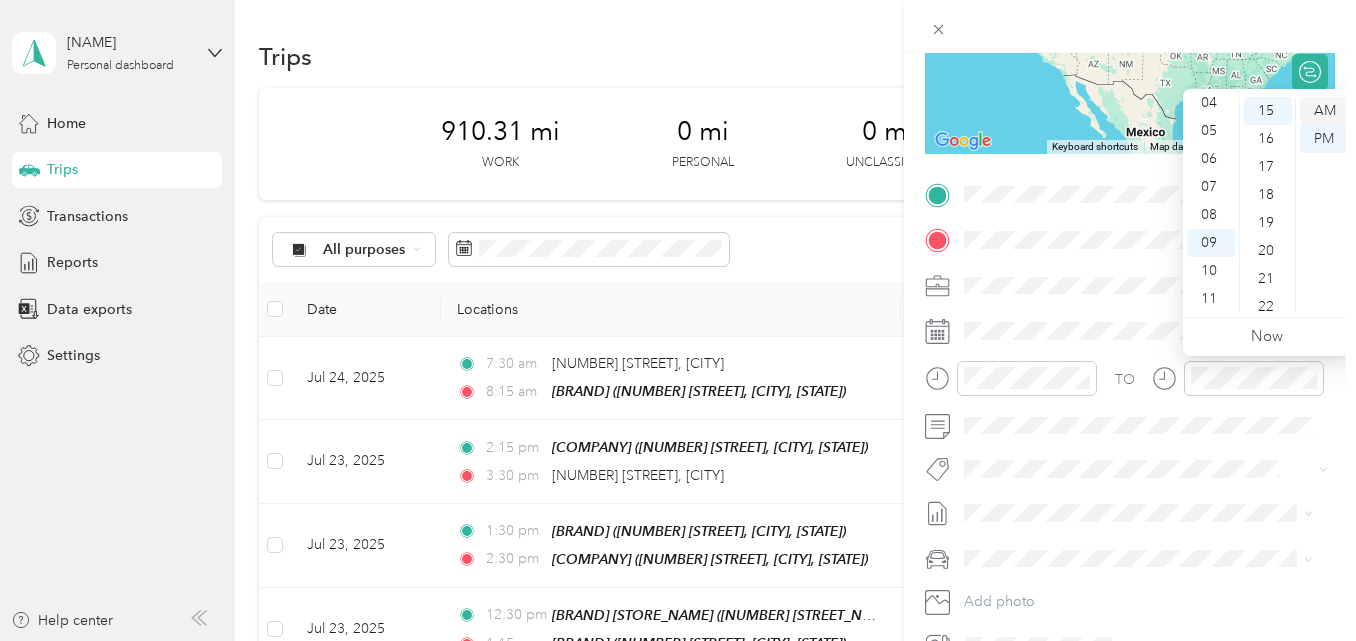 click on "AM" at bounding box center (1324, 111) 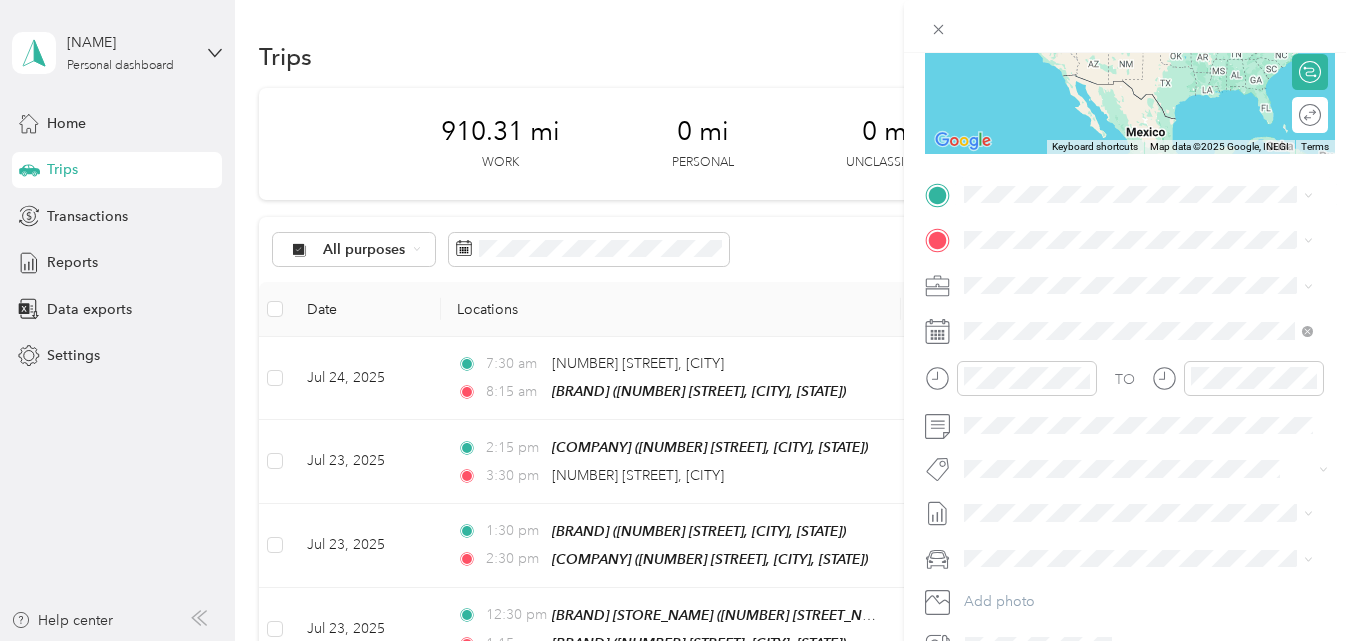 click on "[NUMBER] [STREET], [POSTAL_CODE], [CITY], [STATE]" at bounding box center [1148, 396] 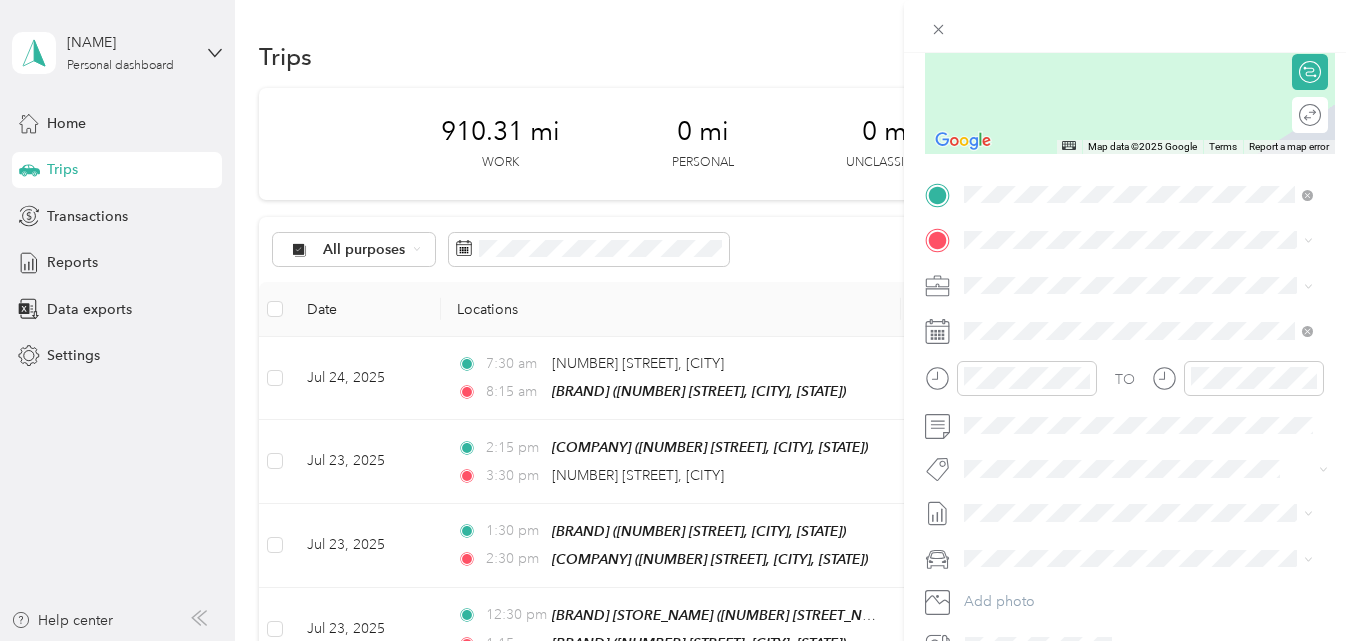 click on "[NUMBER] [STREET] Blvd, [POSTAL_CODE], [CITY], [STATE], [COUNTRY]" at bounding box center (1148, 348) 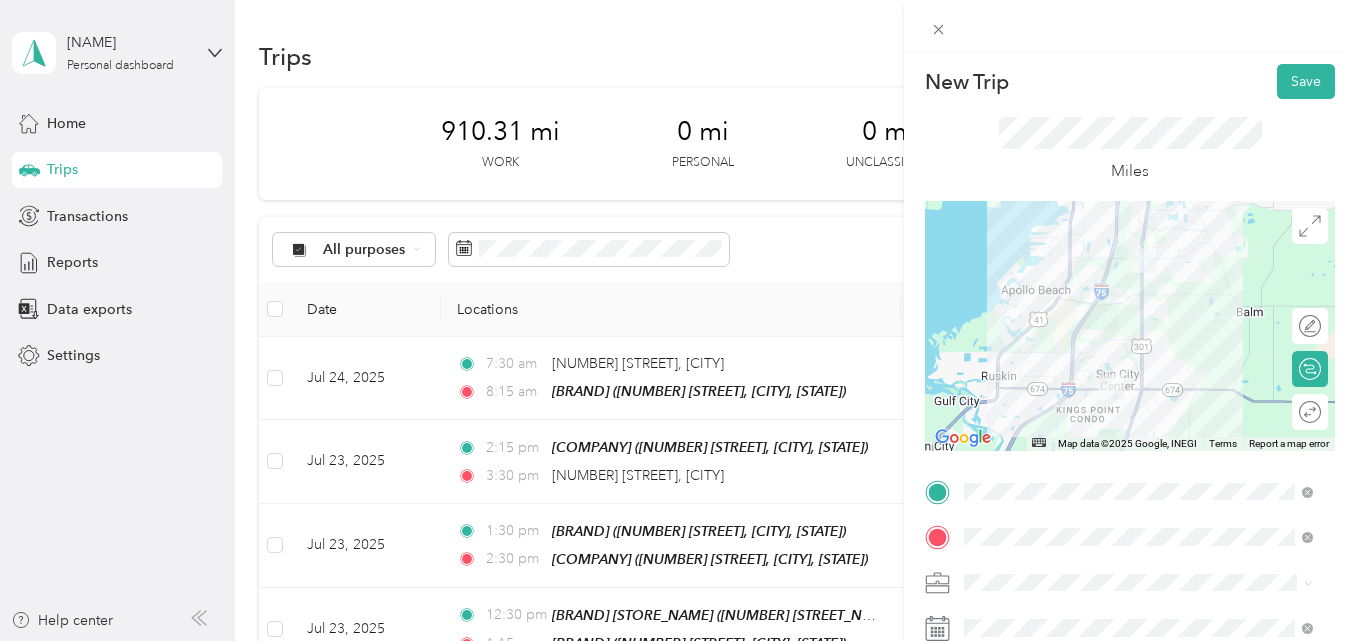 scroll, scrollTop: 0, scrollLeft: 0, axis: both 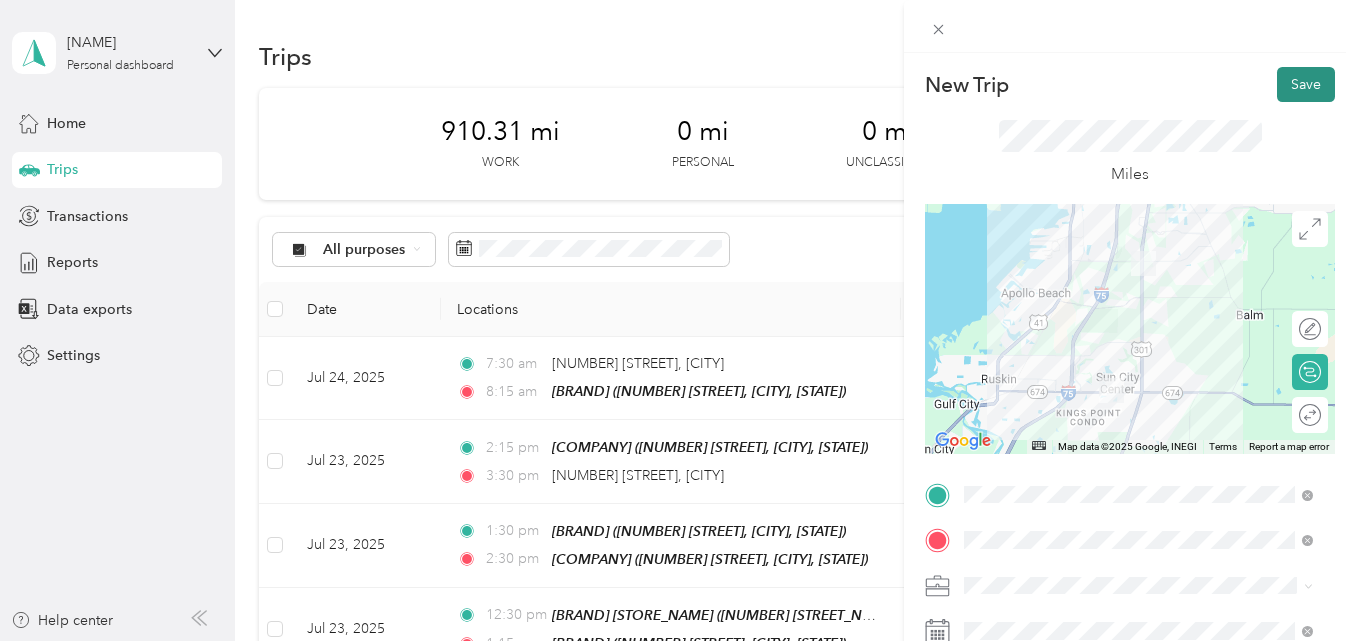 click on "Save" at bounding box center (1306, 84) 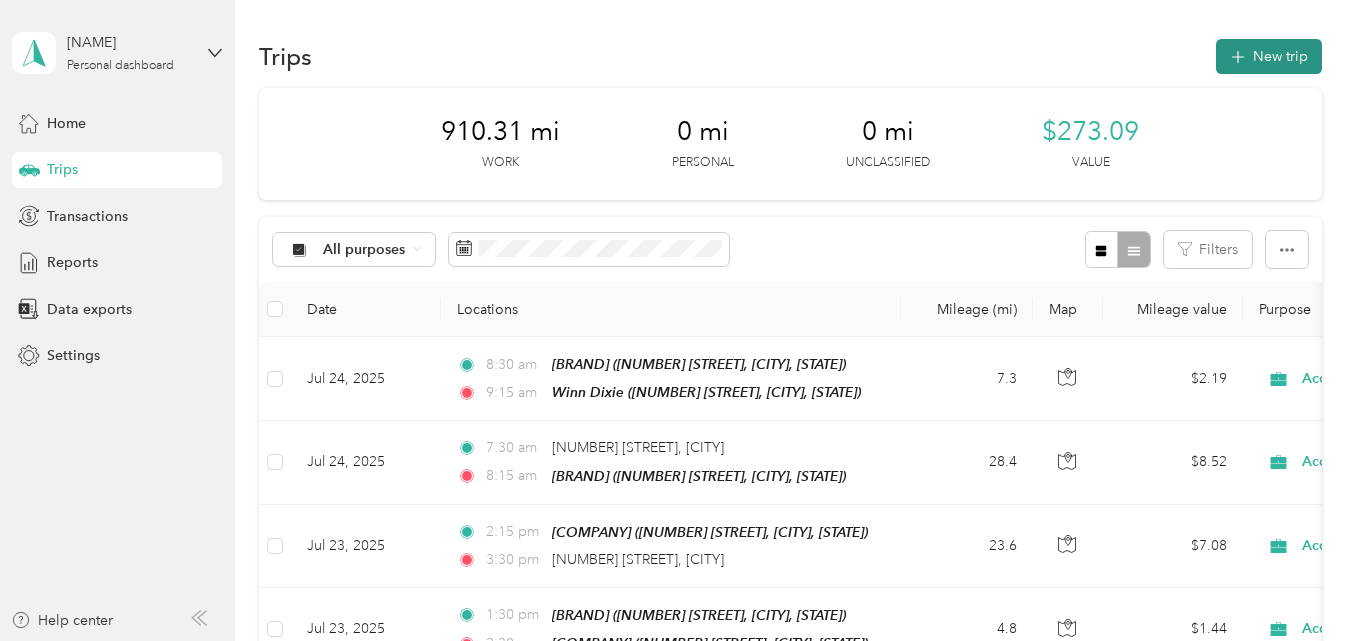 click on "New trip" at bounding box center (1269, 56) 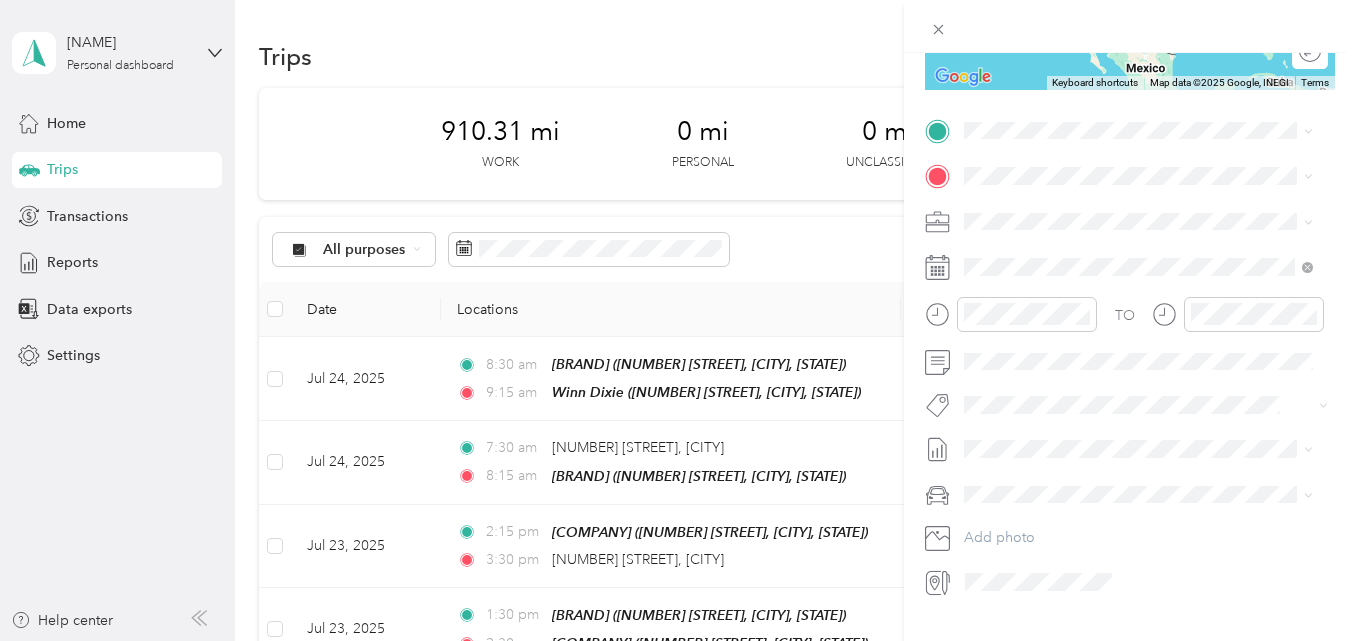 scroll, scrollTop: 400, scrollLeft: 0, axis: vertical 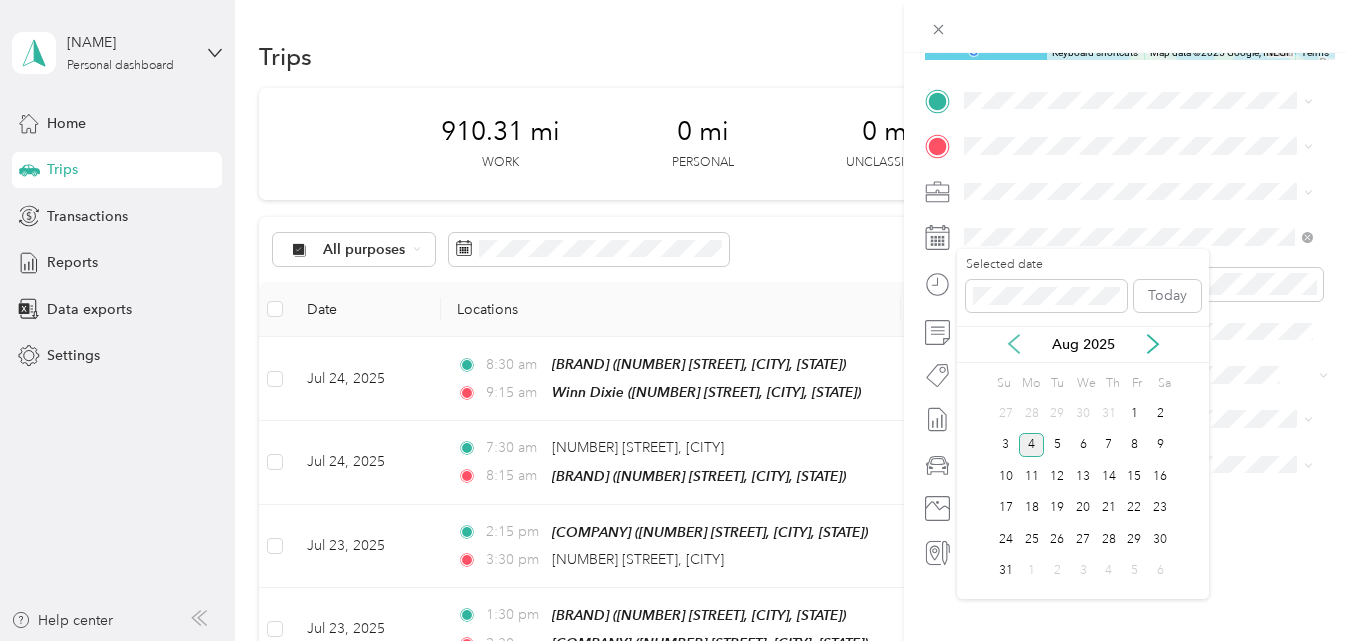 click 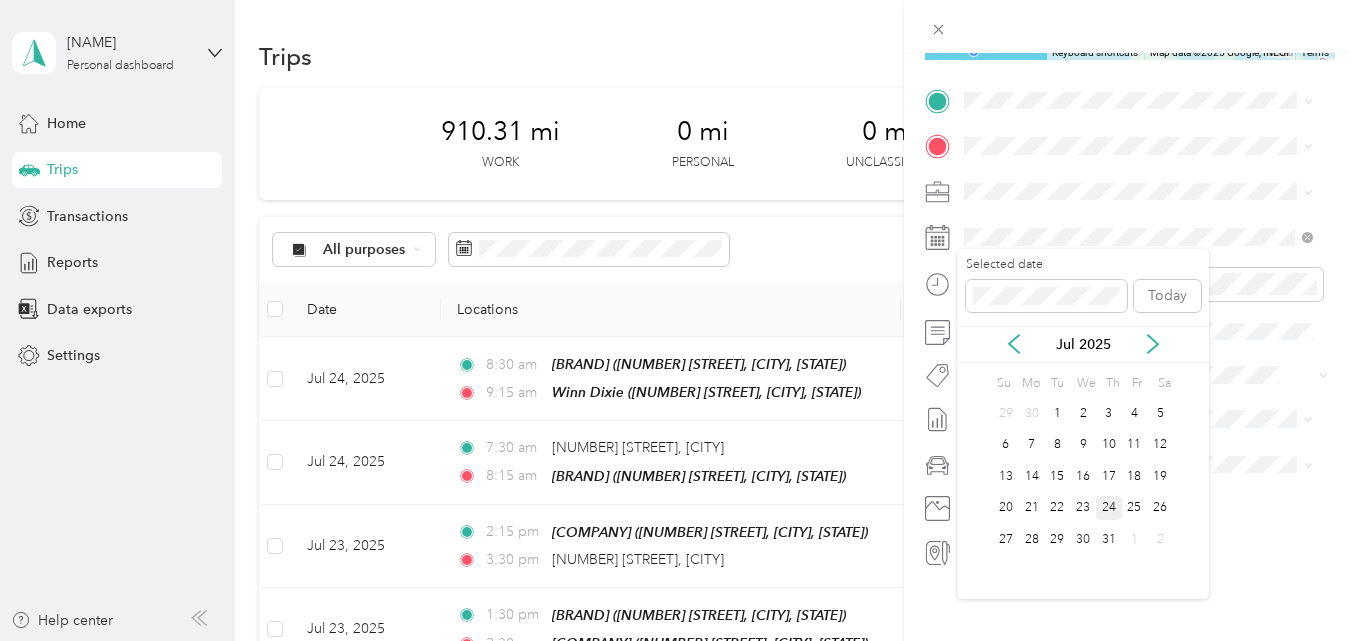 click on "24" at bounding box center (1109, 508) 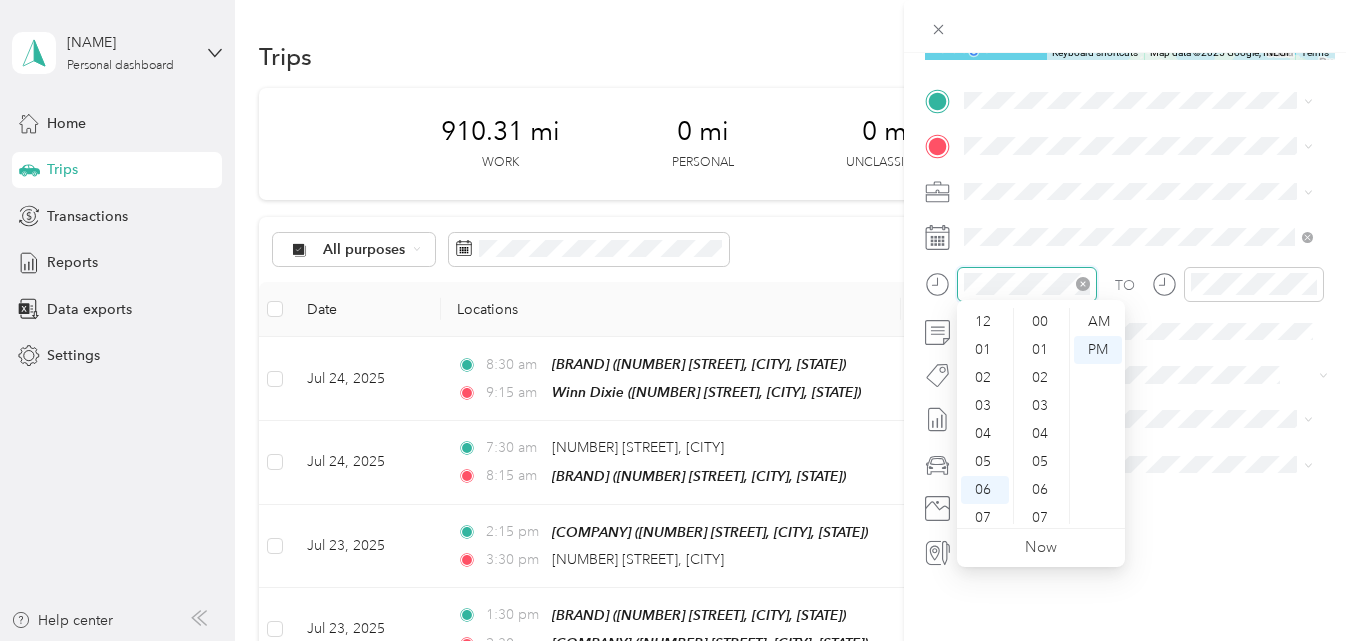 scroll, scrollTop: 1400, scrollLeft: 0, axis: vertical 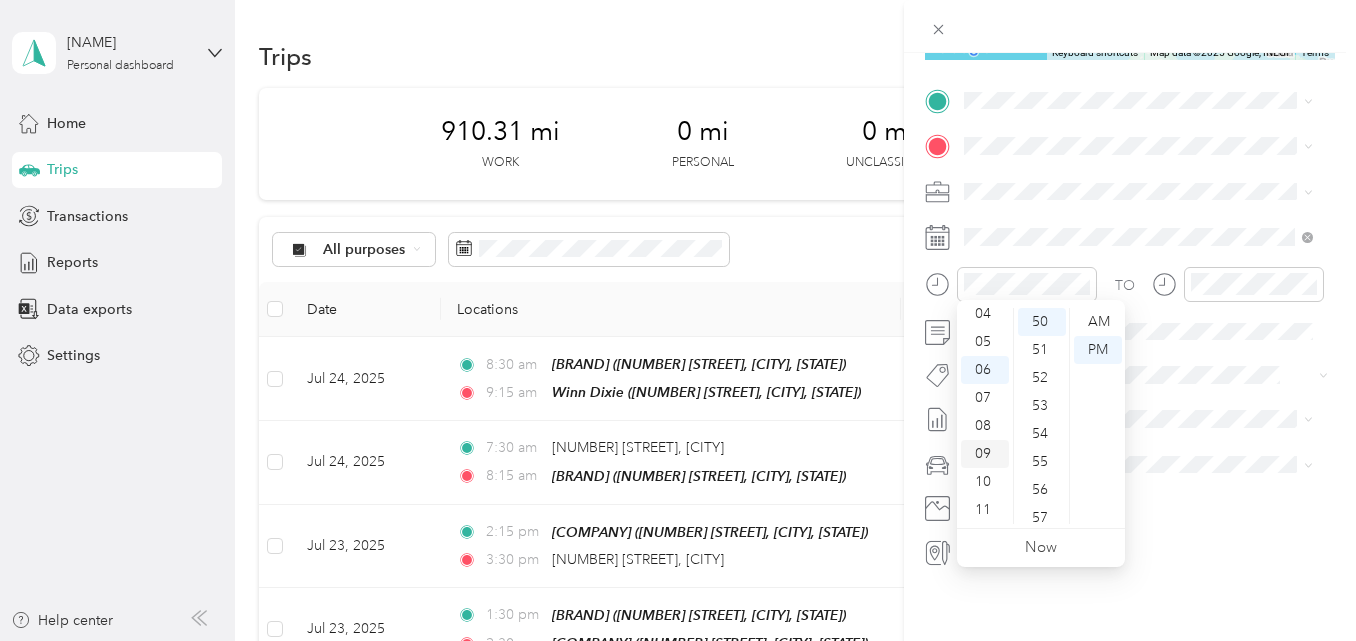 click on "09" at bounding box center [985, 454] 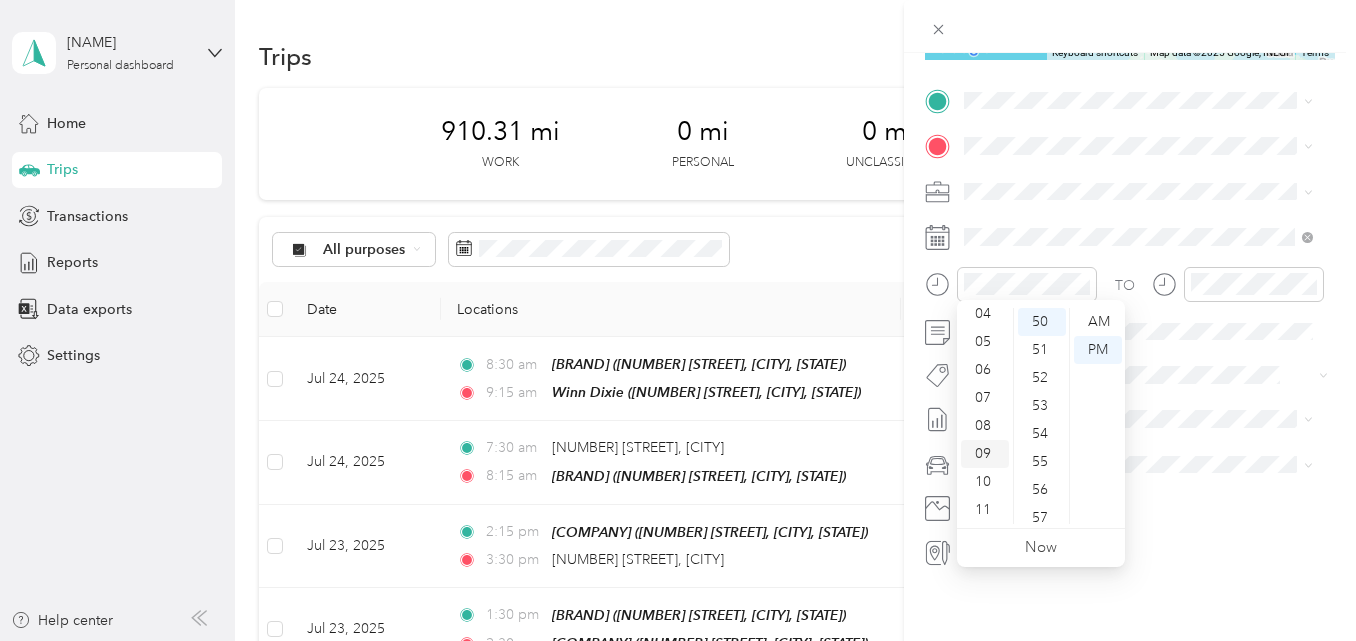 click on "09" at bounding box center [985, 454] 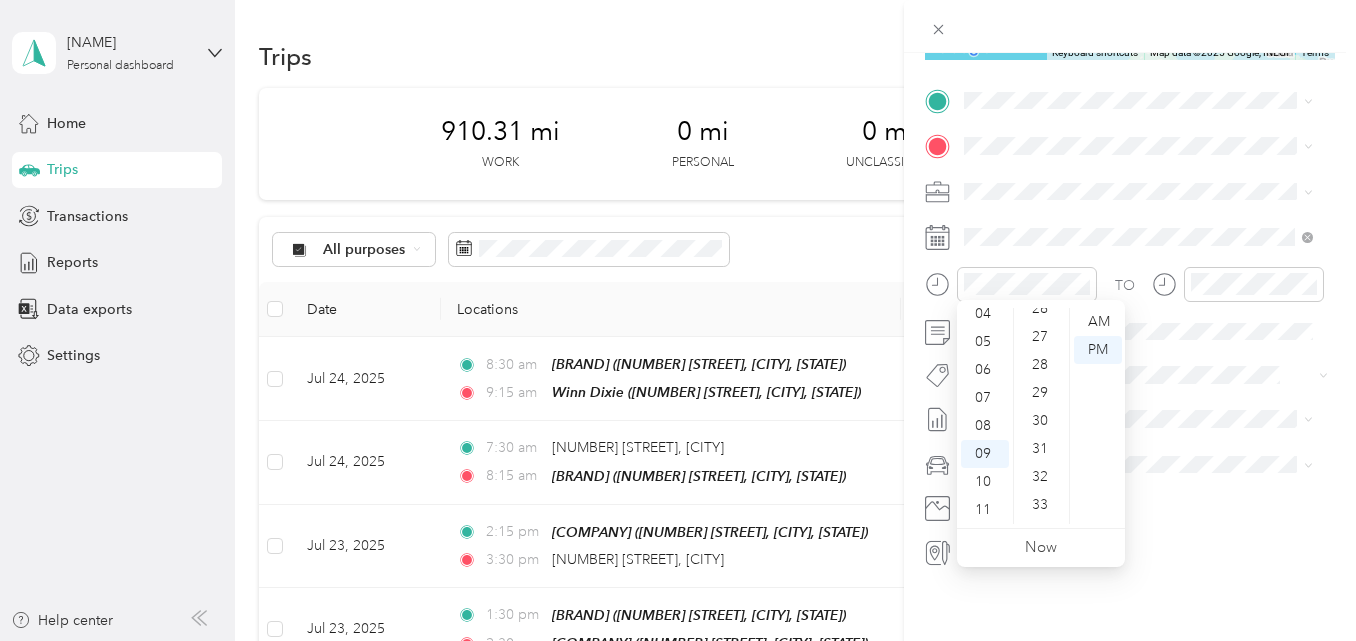 scroll, scrollTop: 700, scrollLeft: 0, axis: vertical 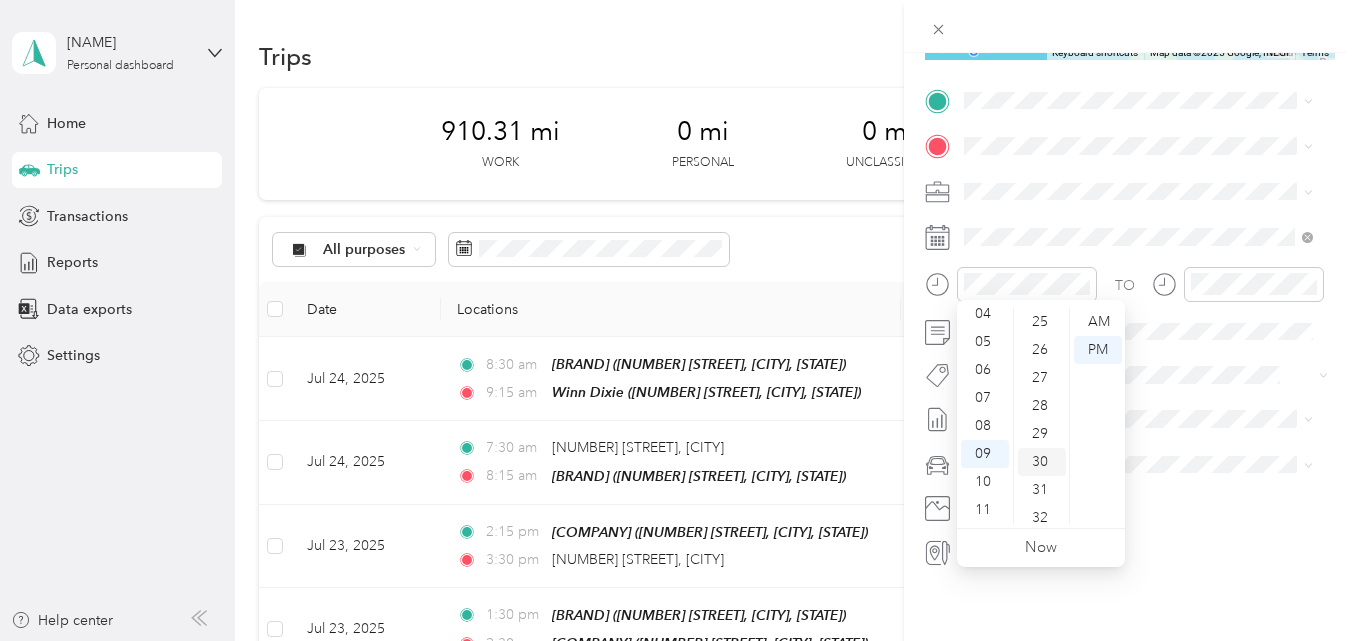 click on "30" at bounding box center (1042, 462) 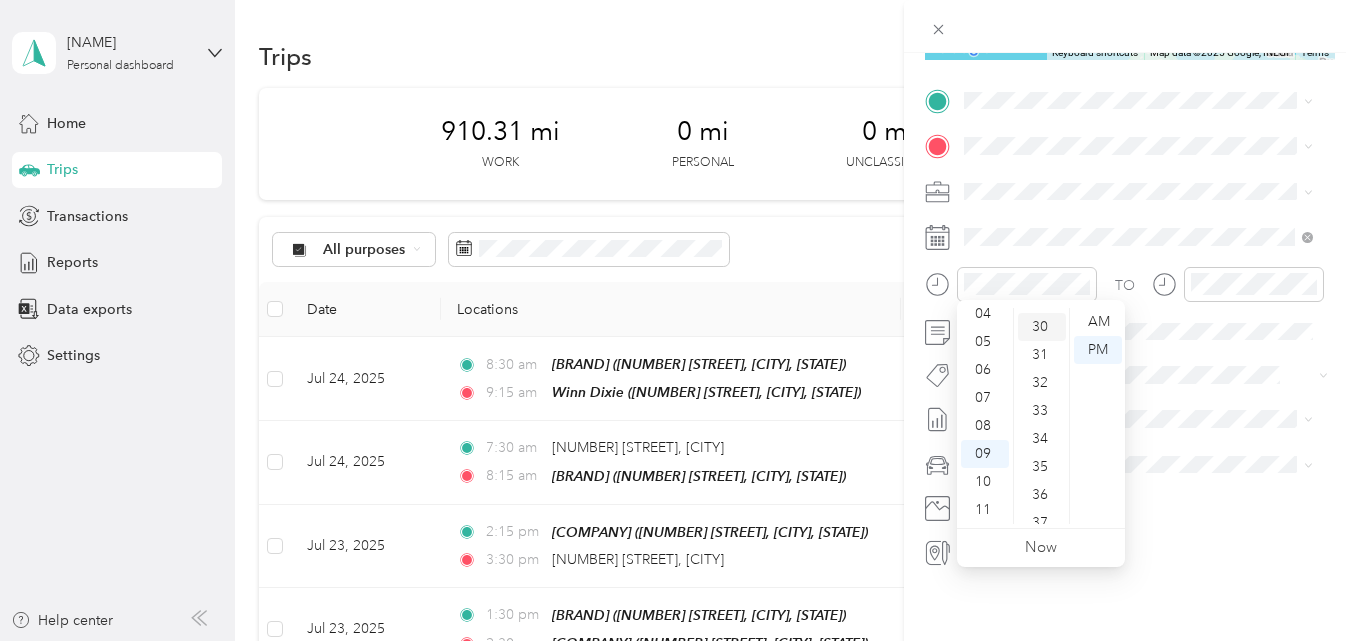 scroll, scrollTop: 840, scrollLeft: 0, axis: vertical 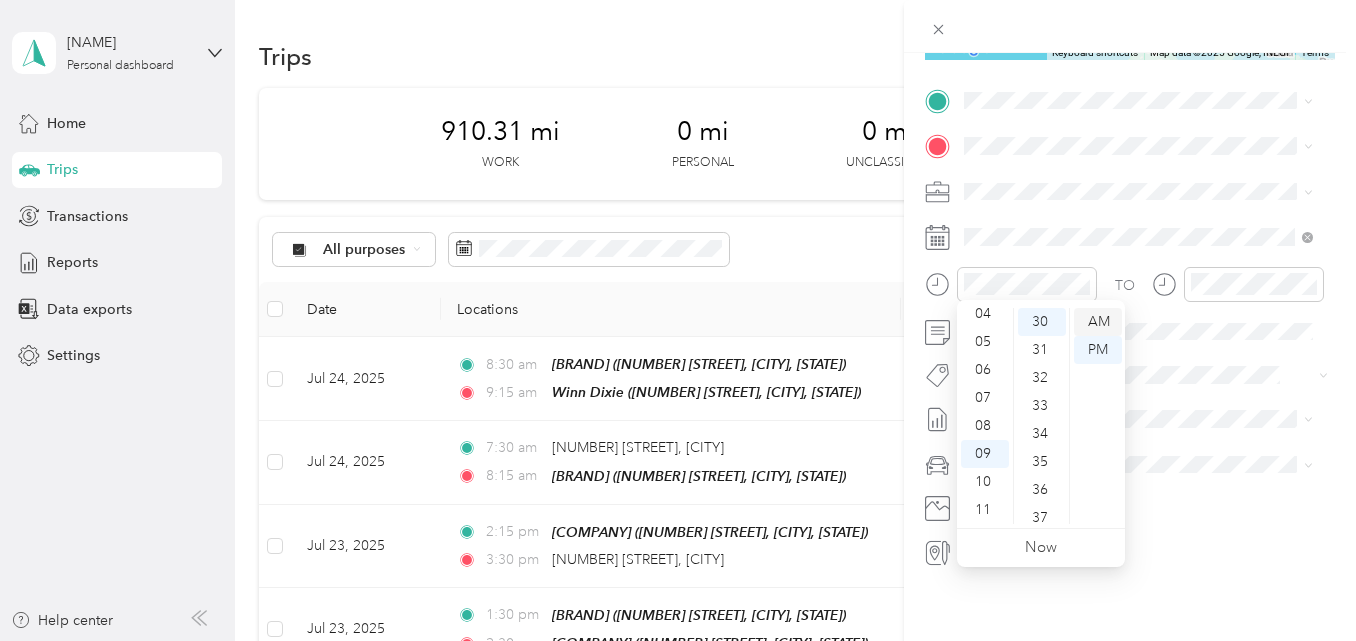 click on "AM" at bounding box center (1098, 322) 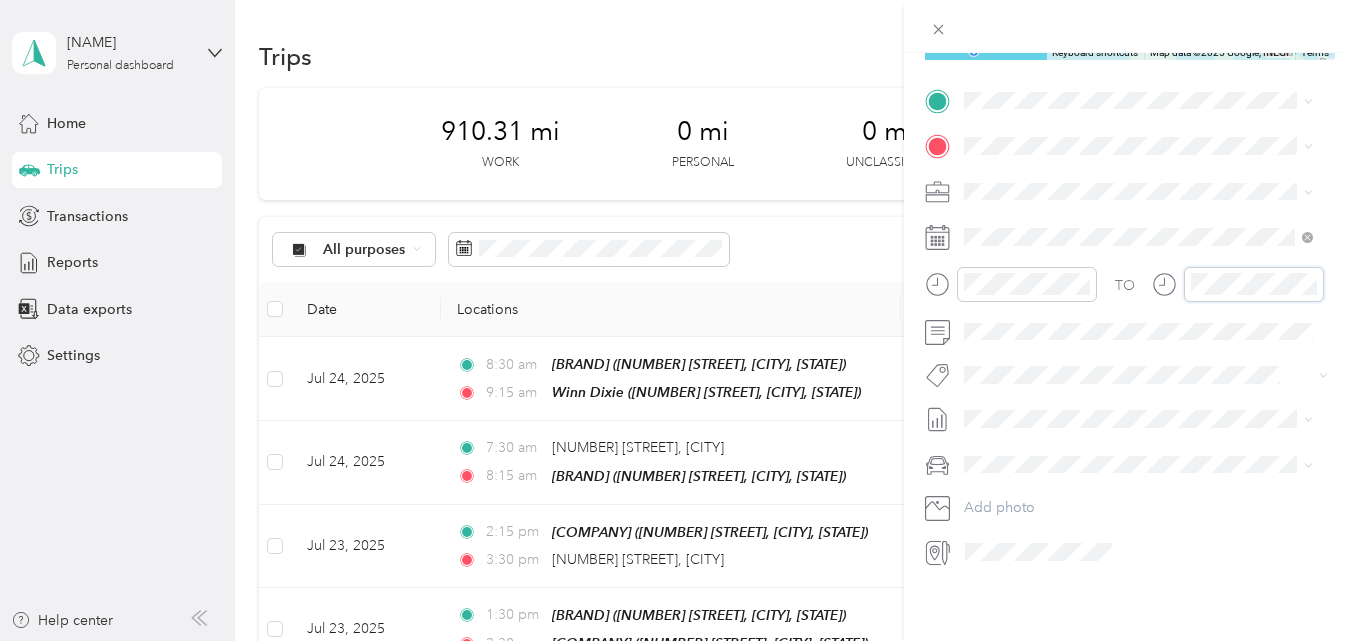 scroll, scrollTop: 120, scrollLeft: 0, axis: vertical 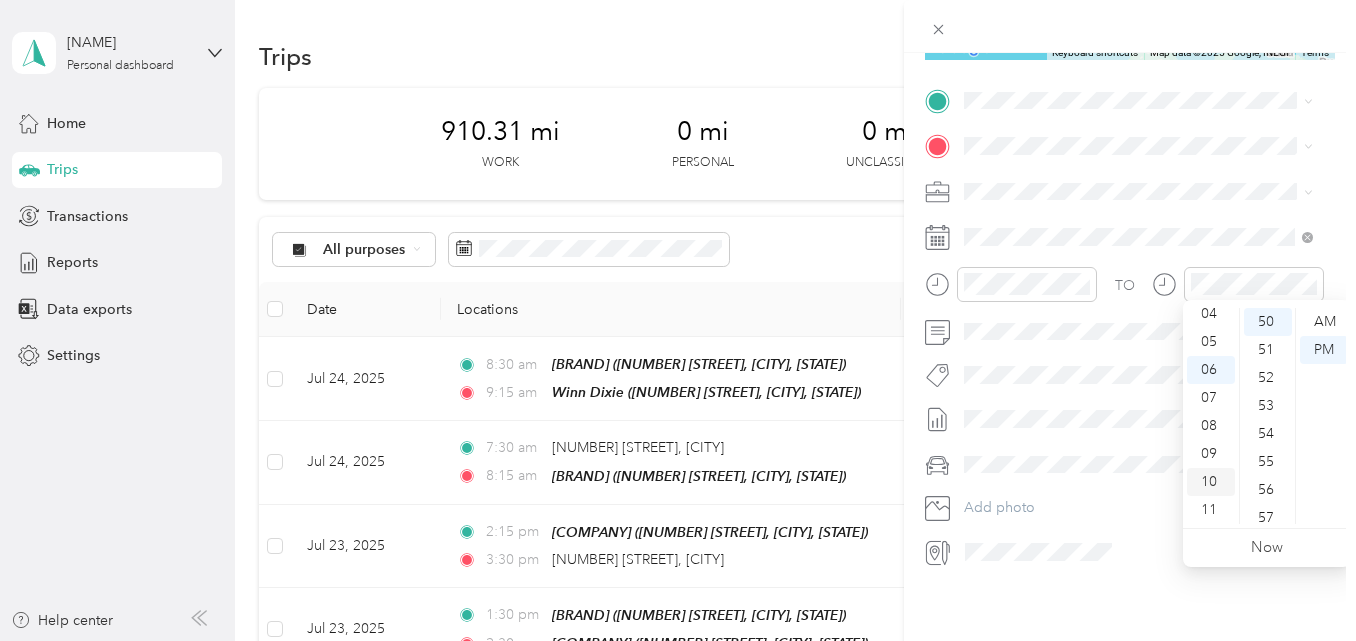 click on "10" at bounding box center (1211, 482) 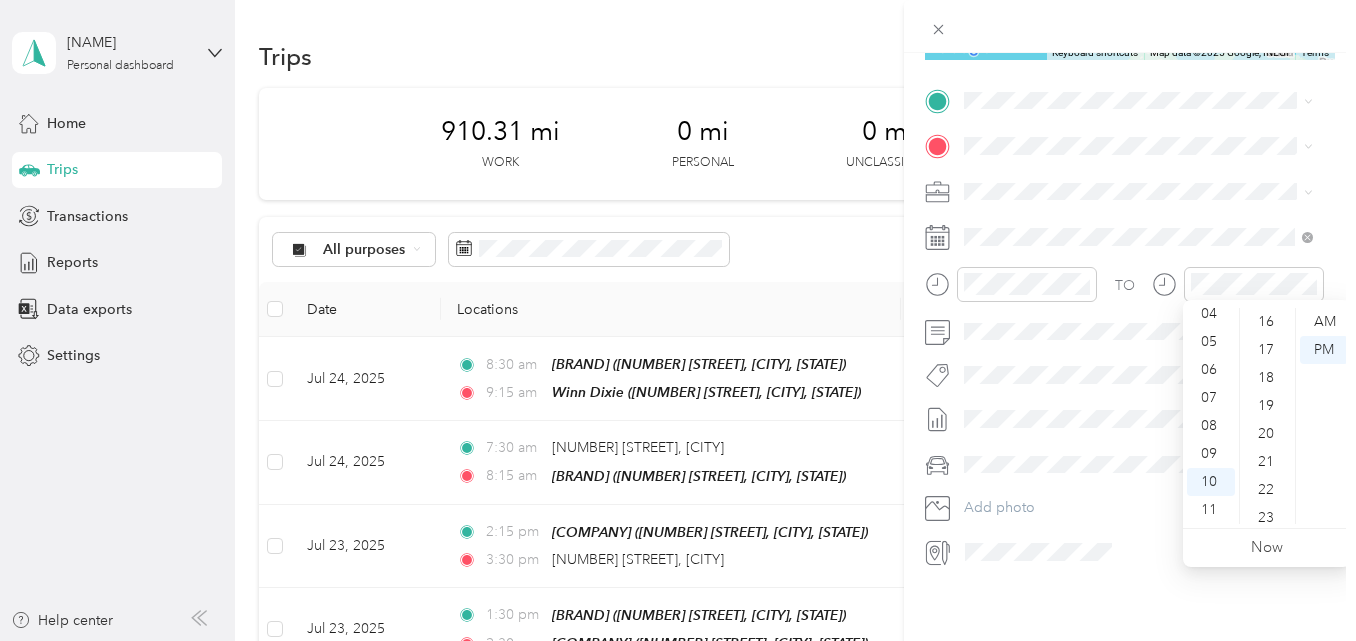 scroll, scrollTop: 400, scrollLeft: 0, axis: vertical 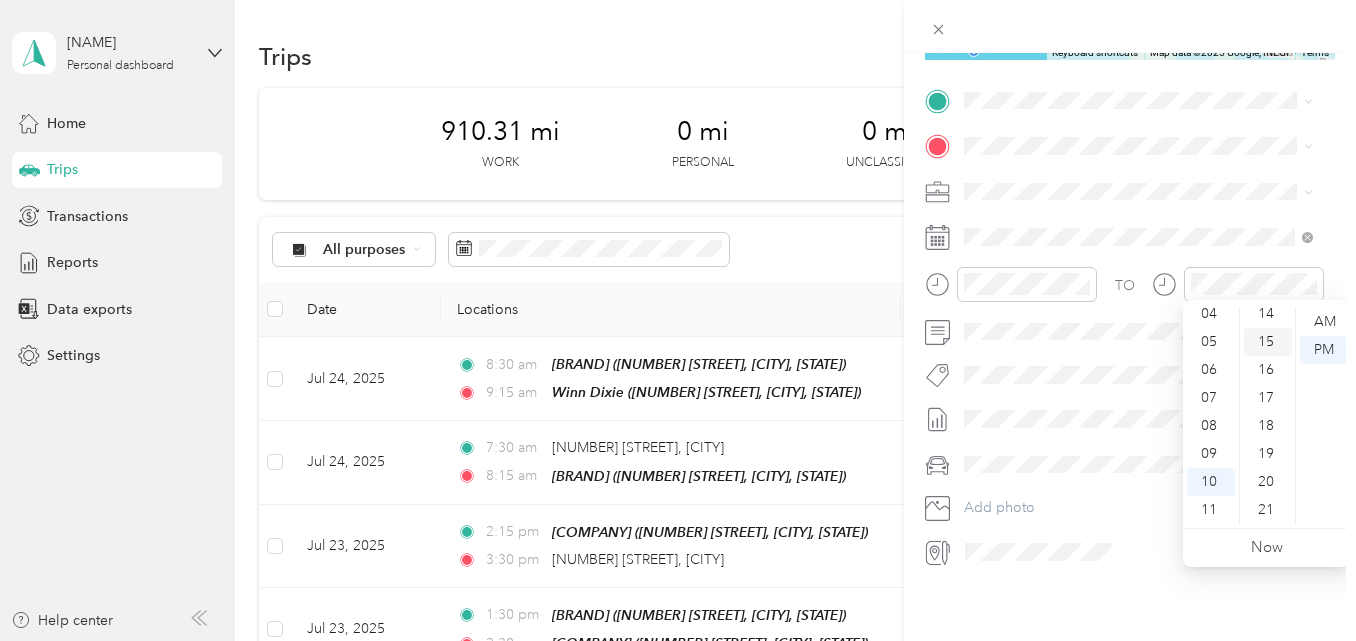 click on "15" at bounding box center [1268, 342] 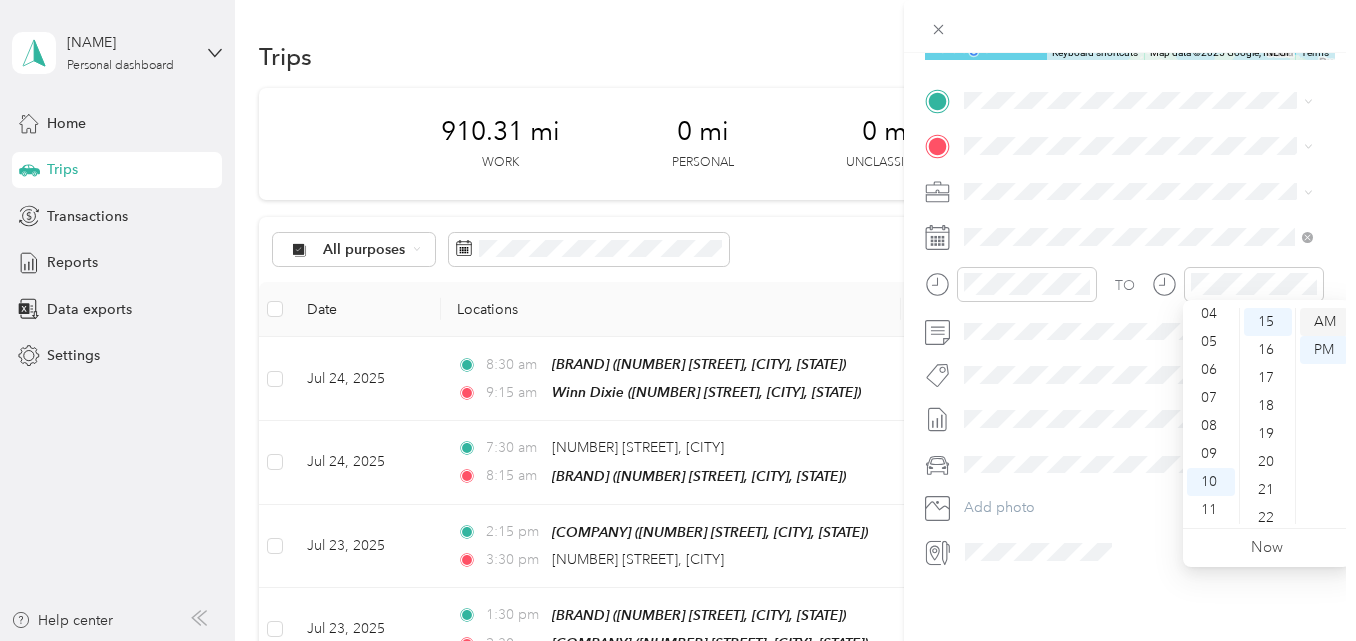 scroll, scrollTop: 420, scrollLeft: 0, axis: vertical 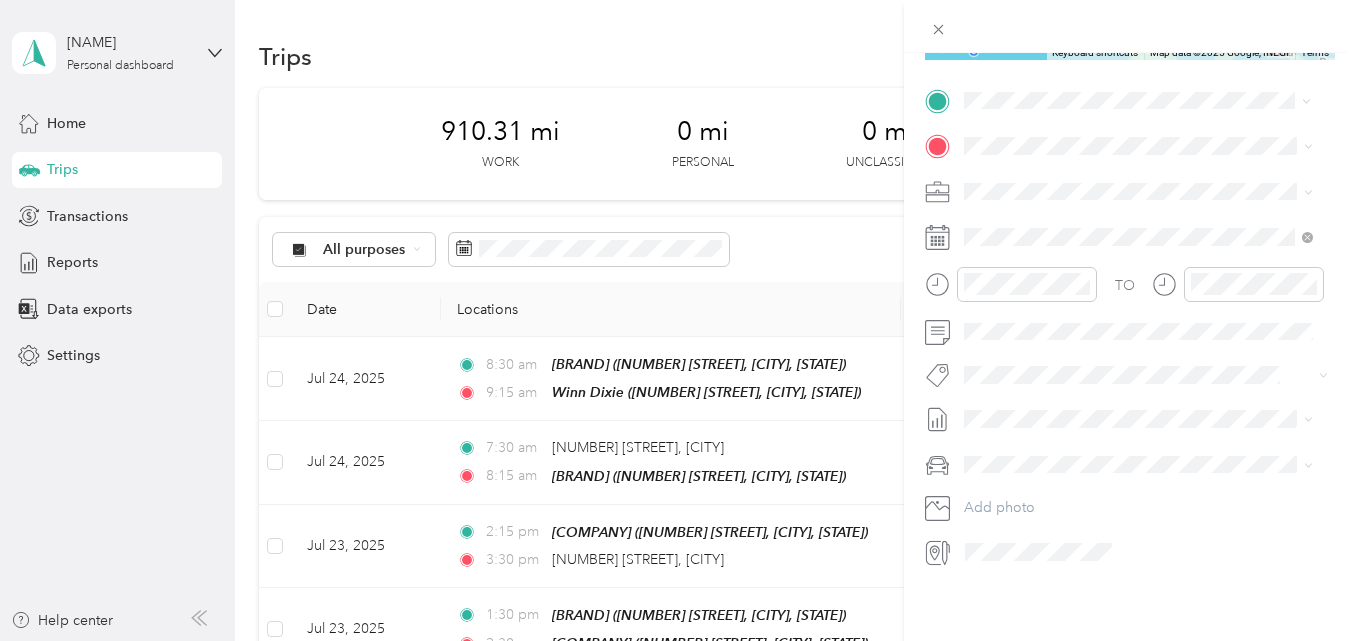 click on "[NUMBER] [STREET] Blvd, [POSTAL_CODE], [CITY], [STATE], [COUNTRY]" at bounding box center (1148, 214) 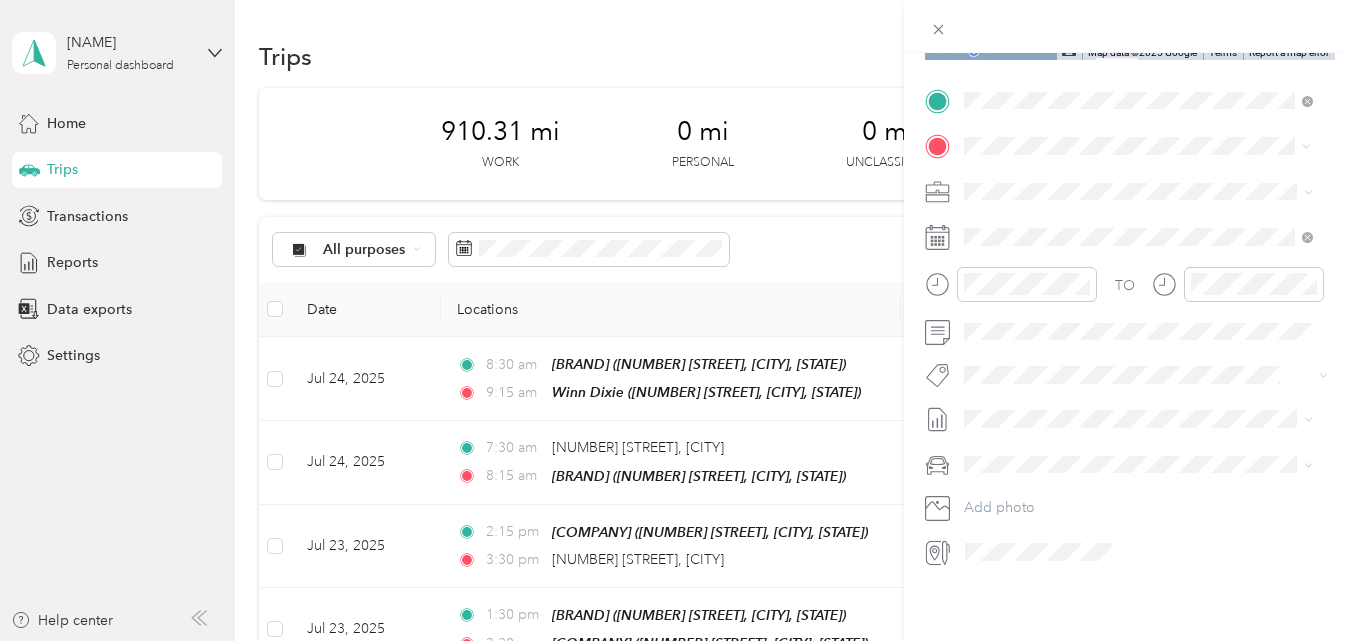 click on "[NUMBER] [STREET], [POSTAL_CODE], [CITY], [STATE], [COUNTRY]" at bounding box center (1148, 259) 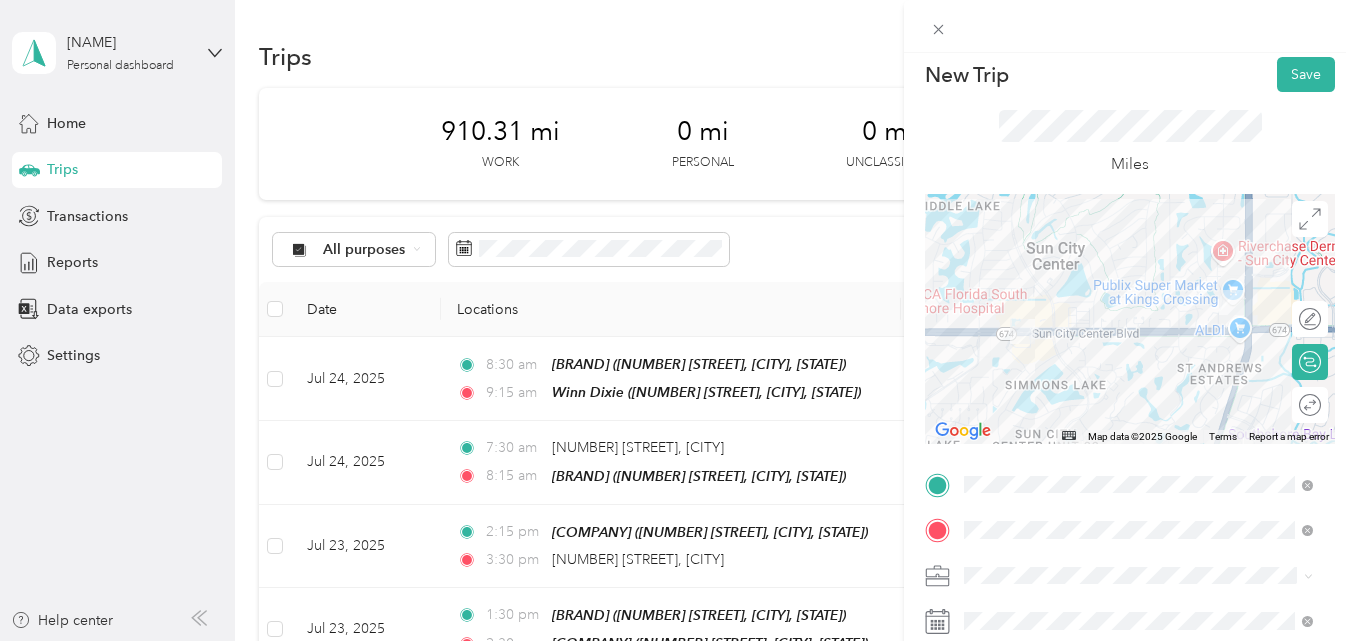 scroll, scrollTop: 0, scrollLeft: 0, axis: both 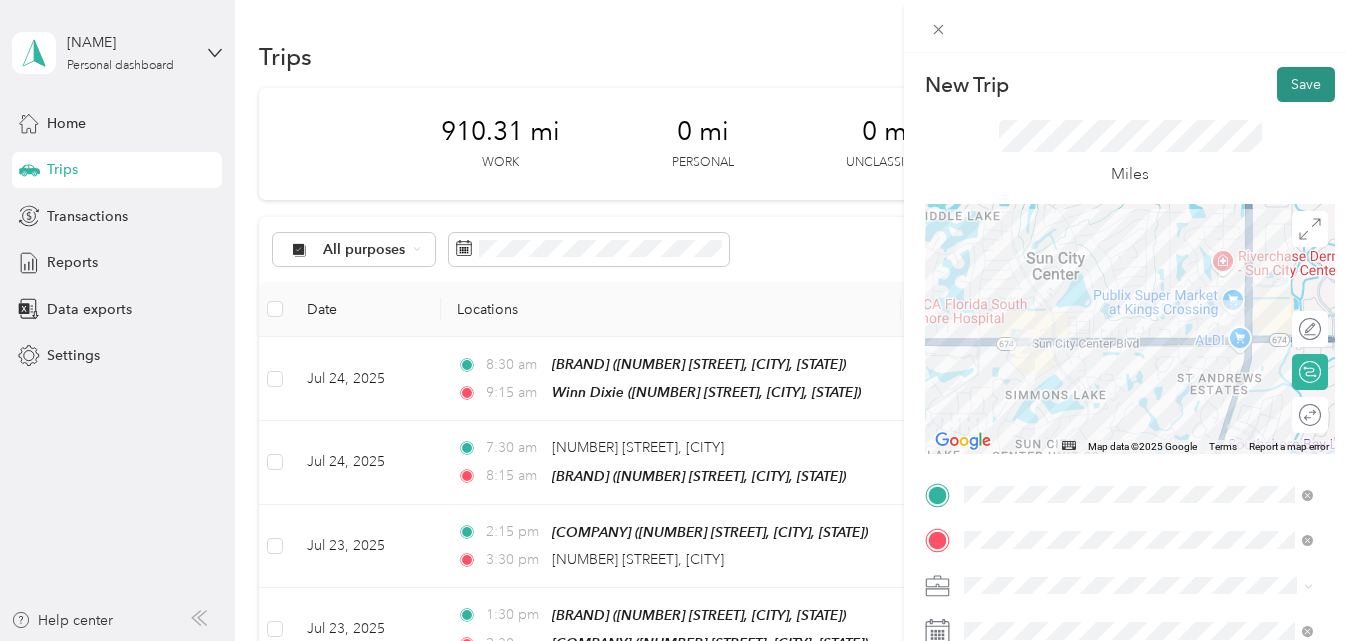 click on "Save" at bounding box center (1306, 84) 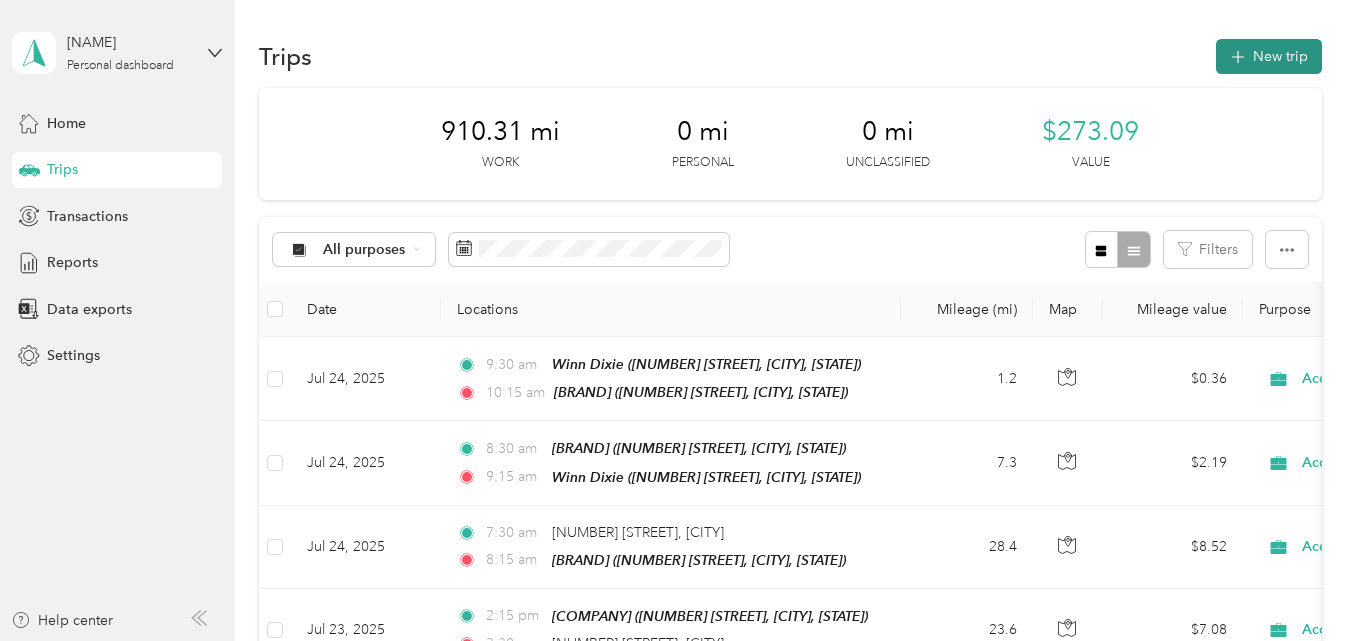 click on "New trip" at bounding box center [1269, 56] 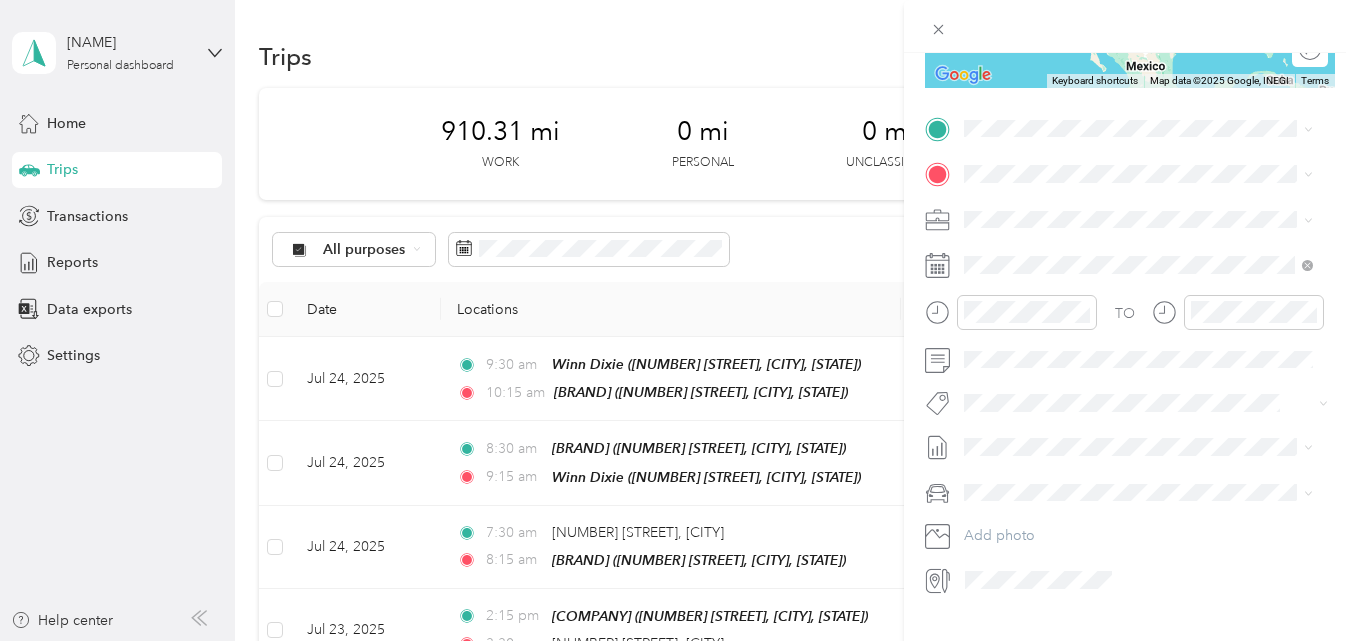 scroll, scrollTop: 400, scrollLeft: 0, axis: vertical 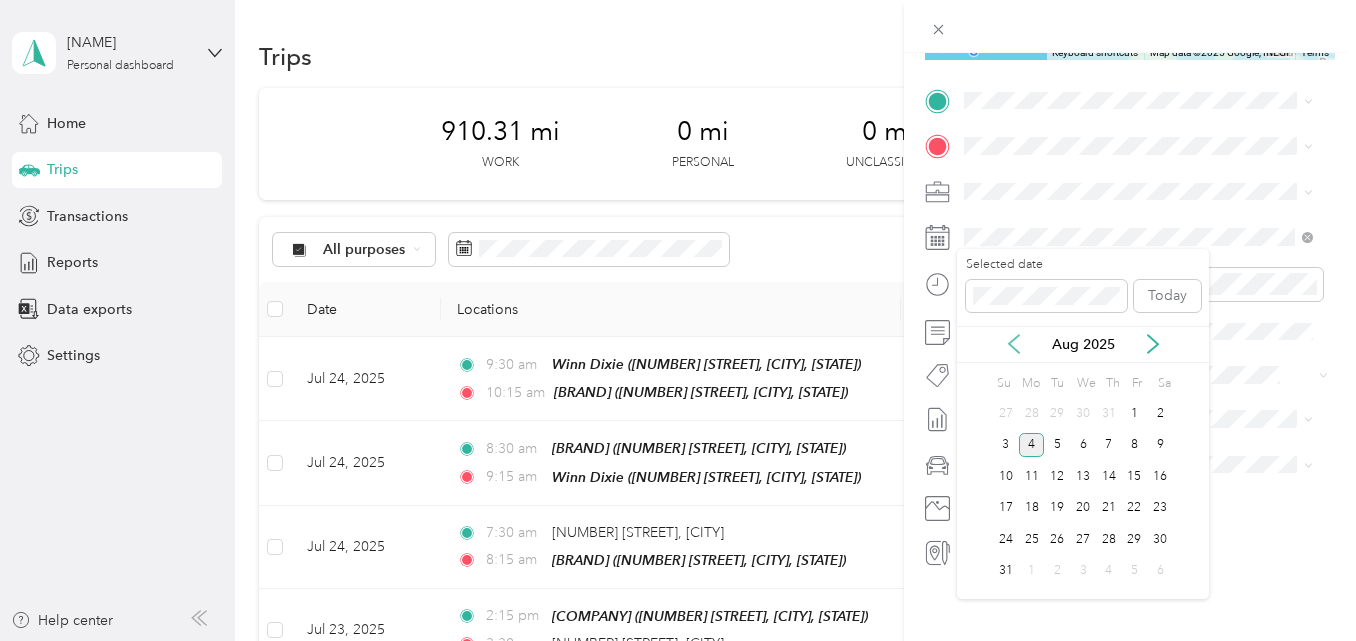 click 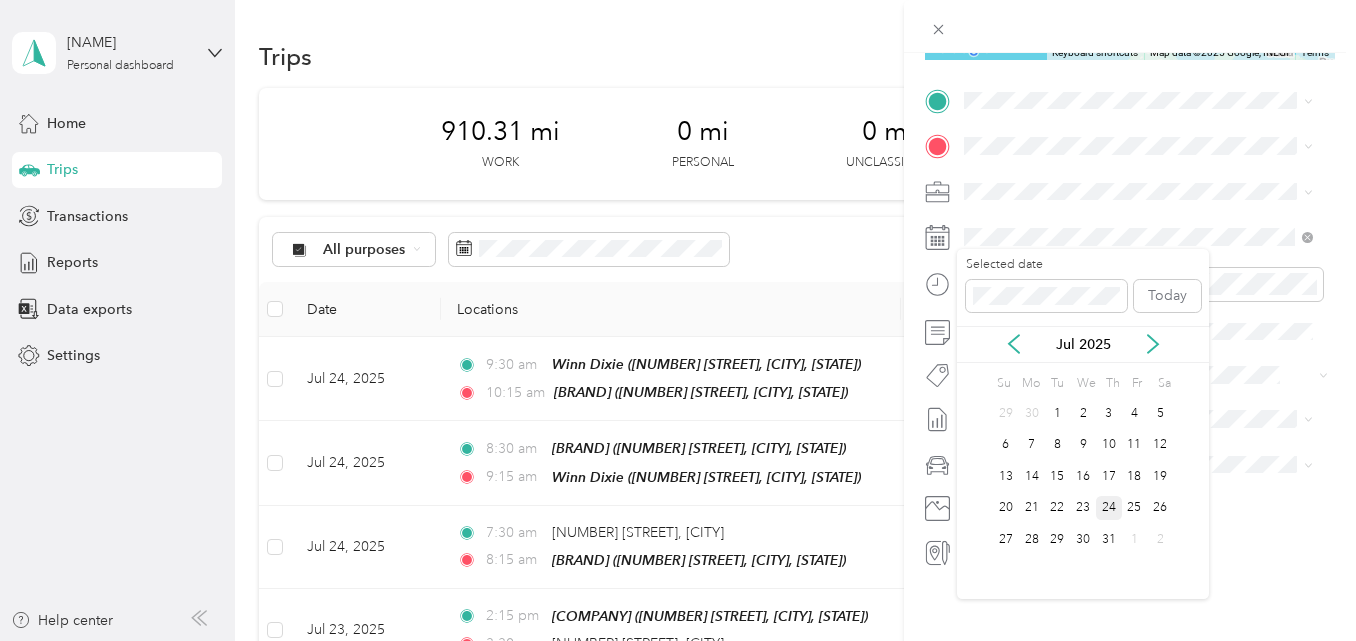 click on "24" at bounding box center [1109, 508] 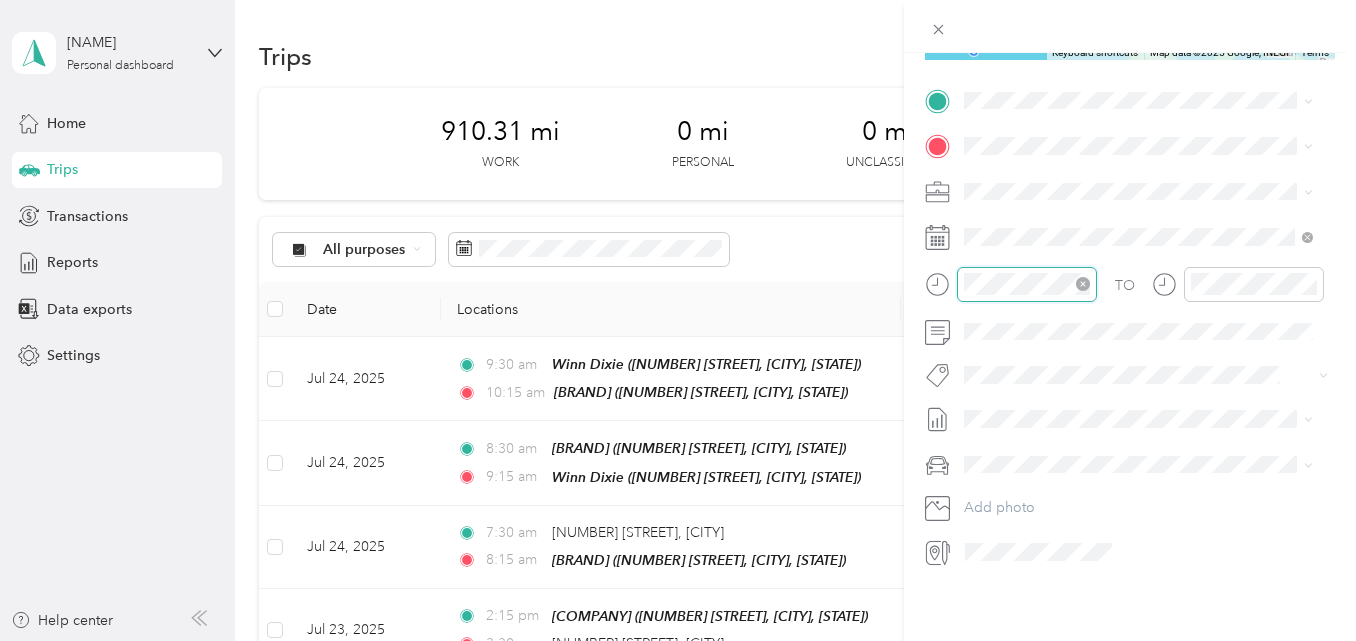 scroll, scrollTop: 120, scrollLeft: 0, axis: vertical 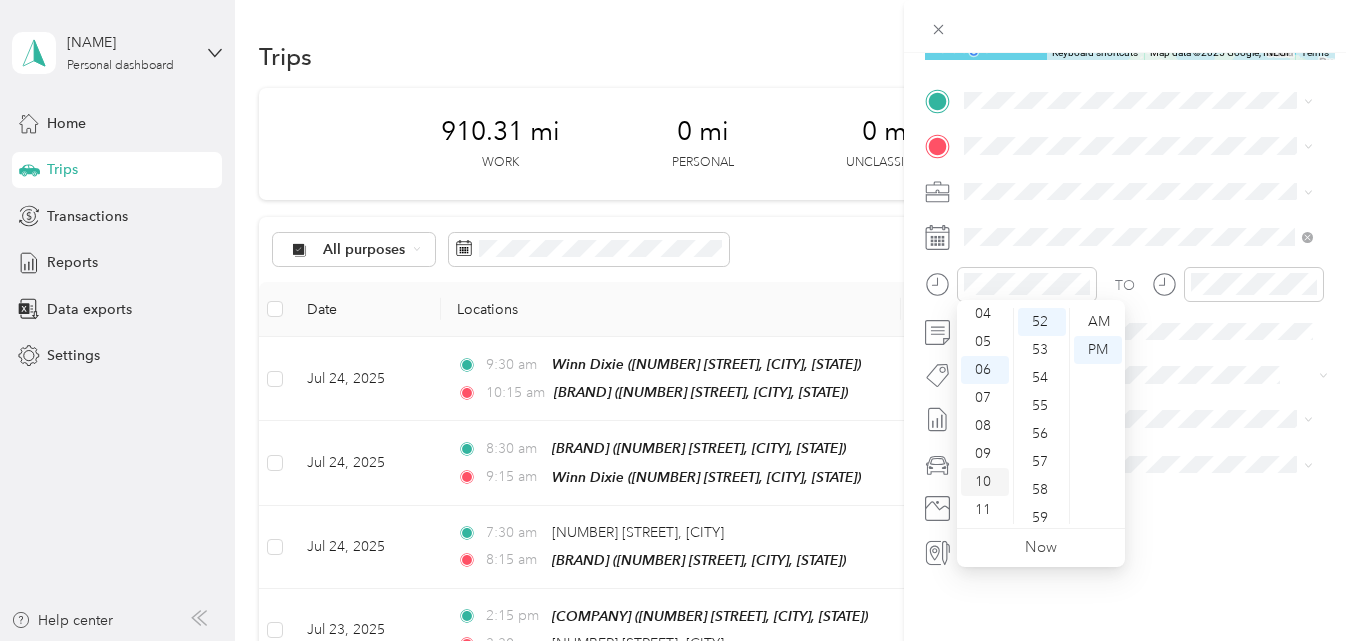 click on "10" at bounding box center (985, 482) 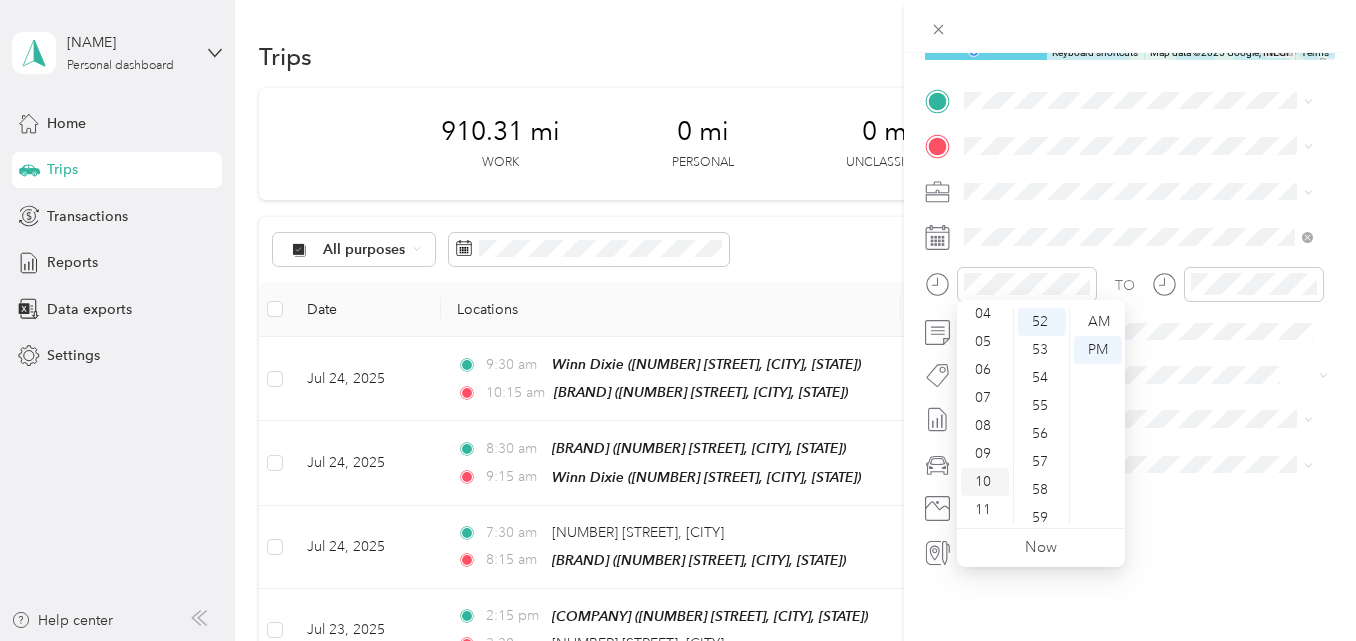 click on "10" at bounding box center [985, 482] 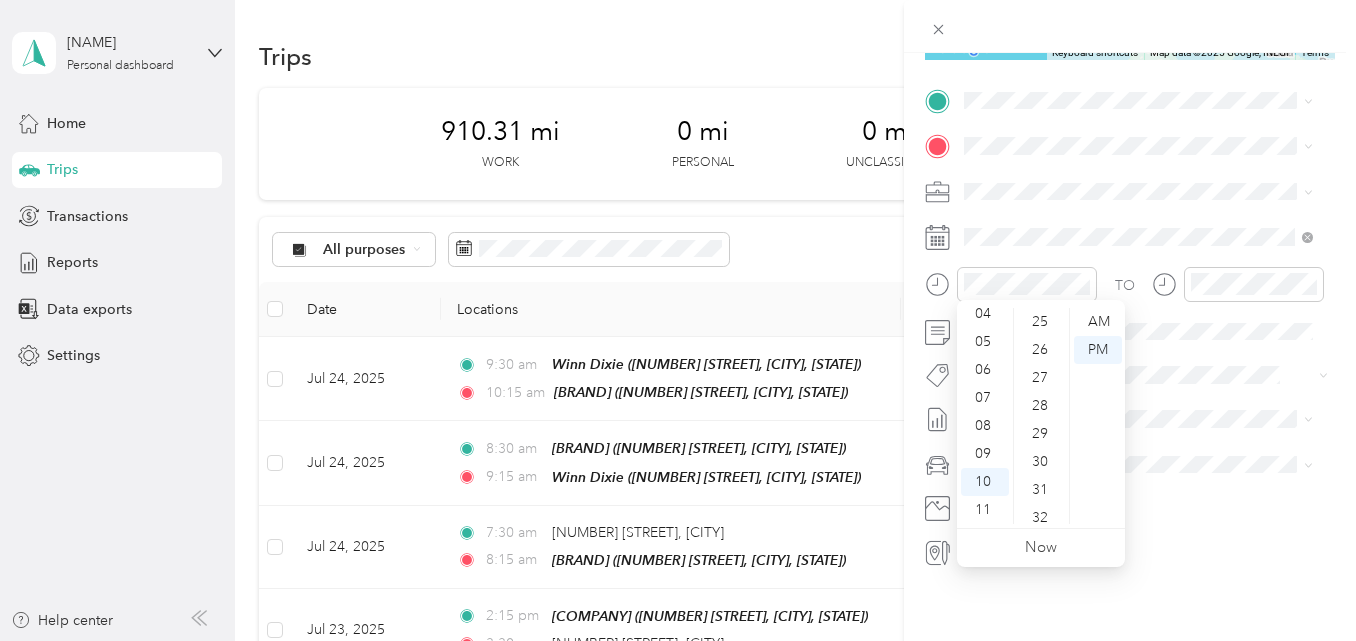 scroll, scrollTop: 656, scrollLeft: 0, axis: vertical 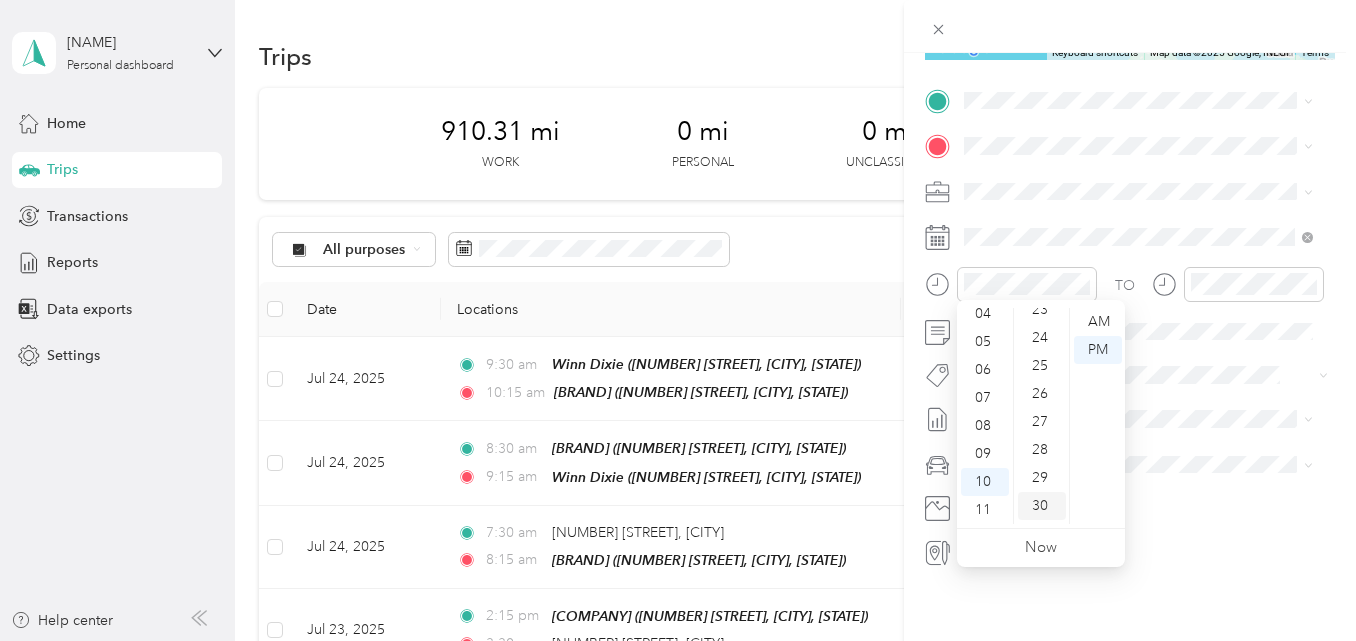 click on "30" at bounding box center (1042, 506) 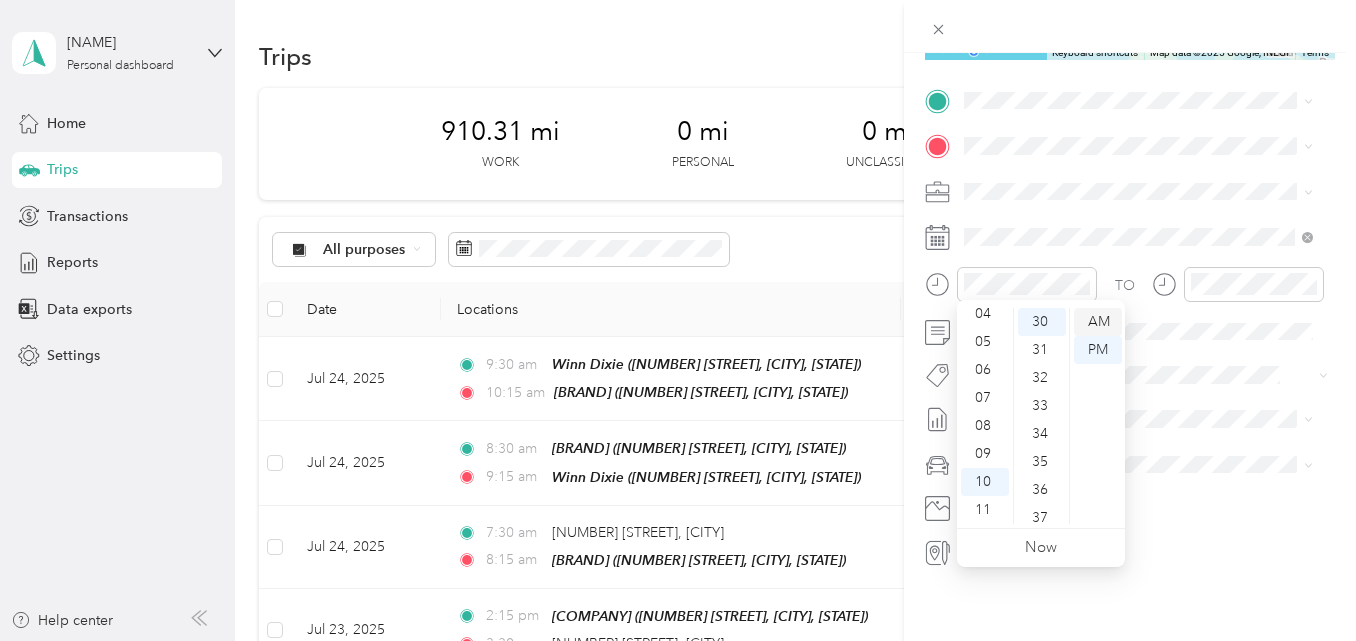 click on "AM" at bounding box center [1098, 322] 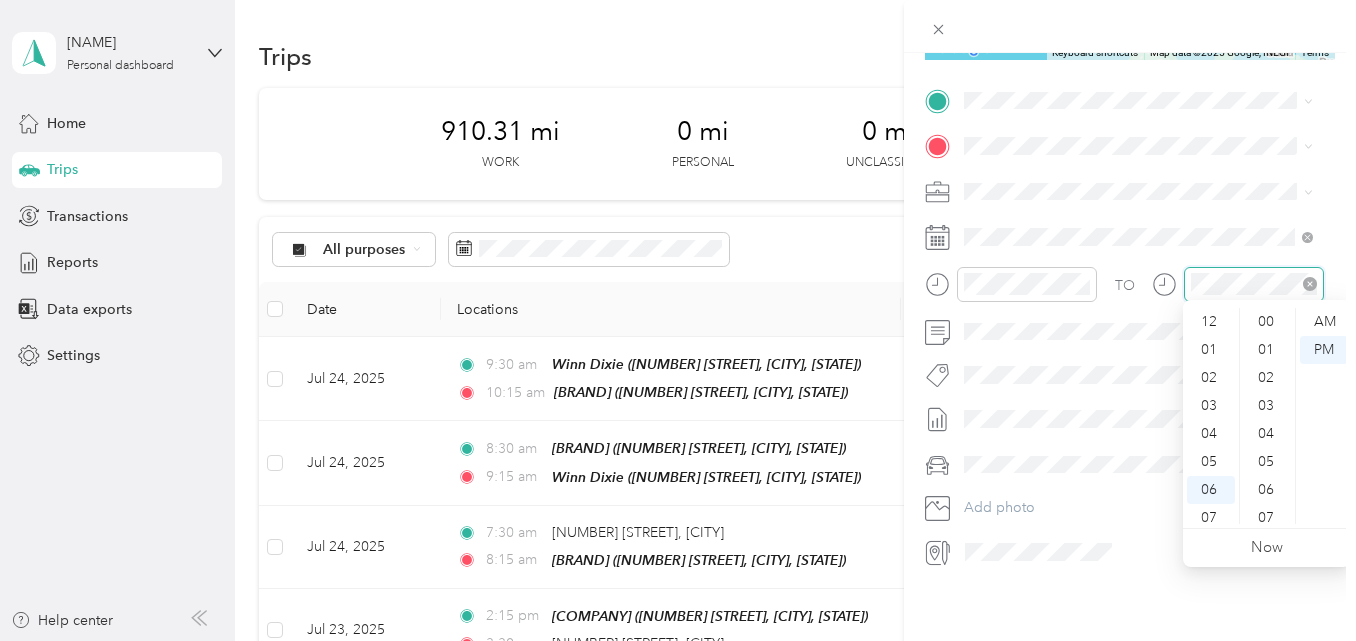 scroll, scrollTop: 1456, scrollLeft: 0, axis: vertical 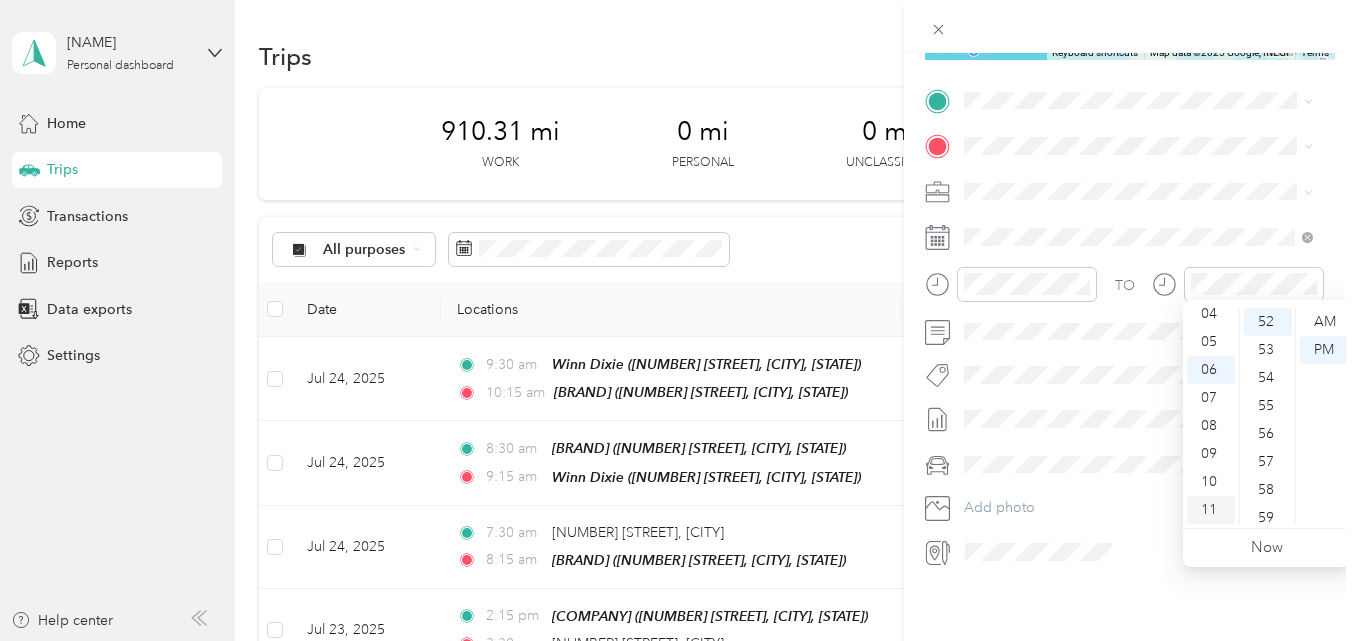 click on "11" at bounding box center [1211, 510] 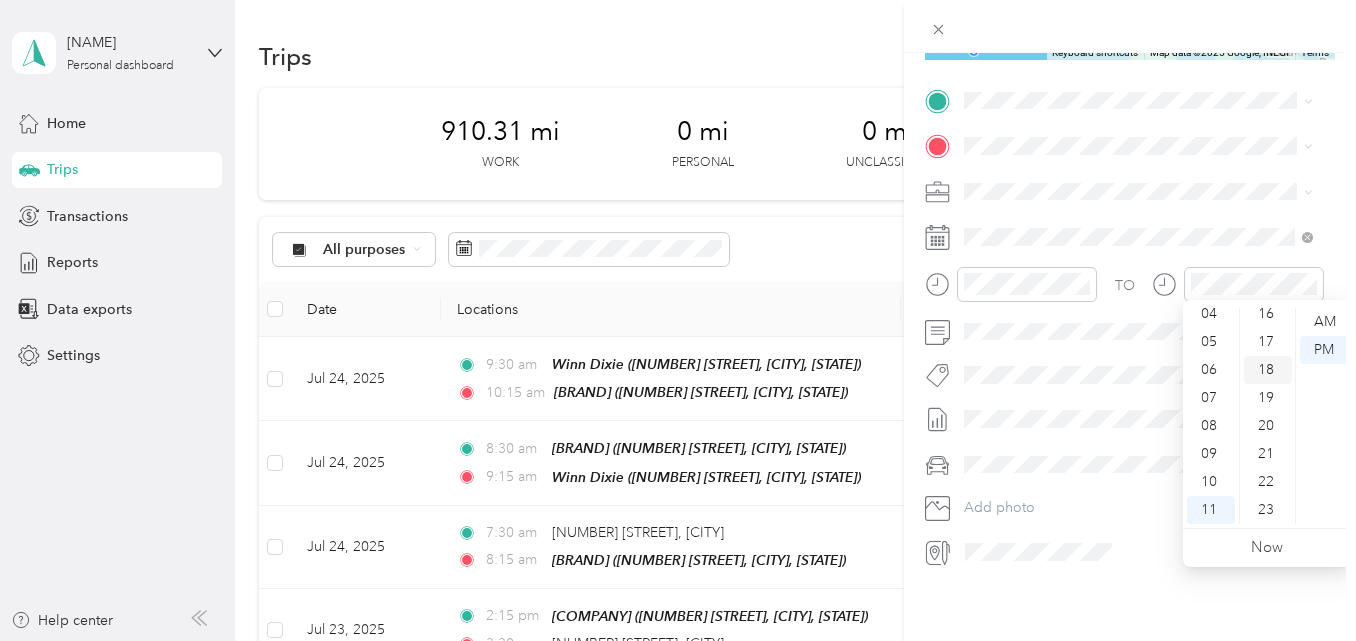 scroll, scrollTop: 356, scrollLeft: 0, axis: vertical 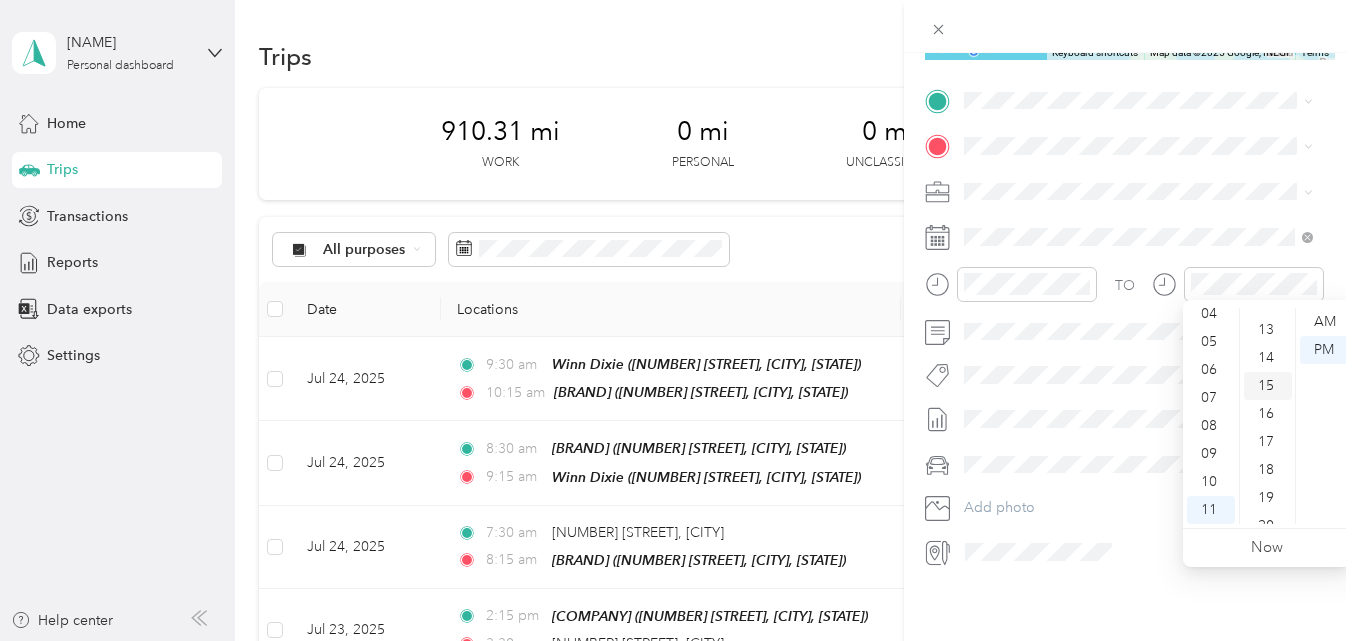 click on "15" at bounding box center [1268, 386] 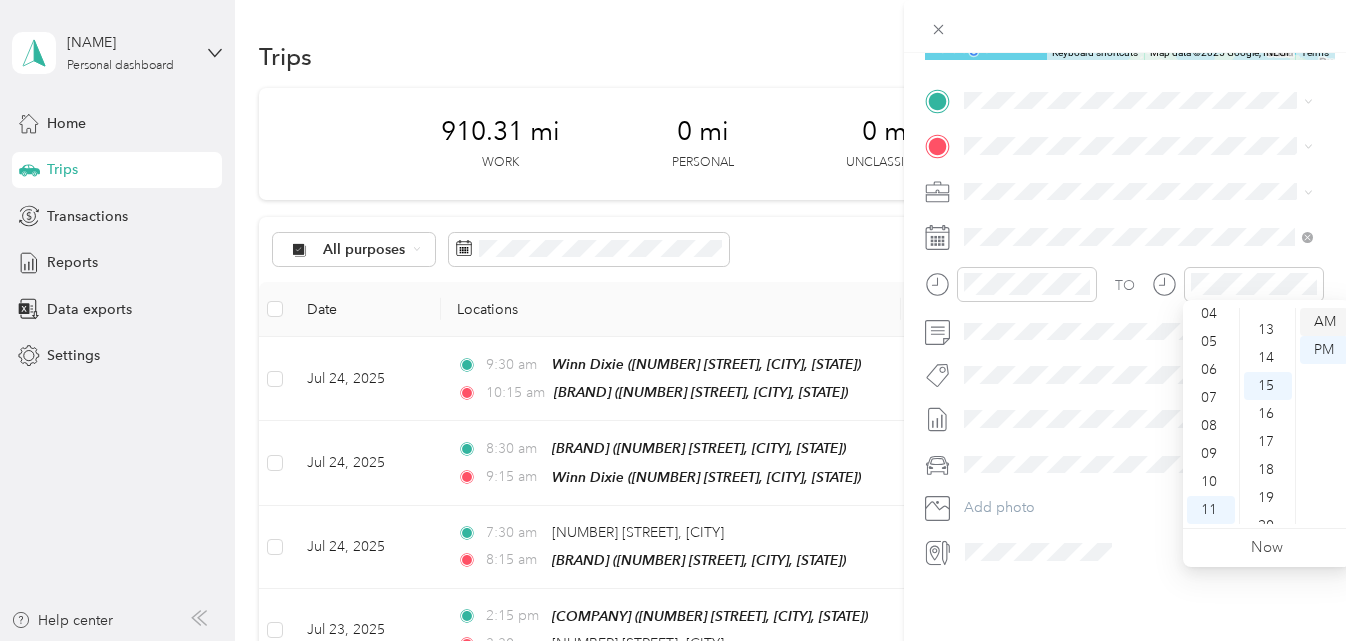 scroll, scrollTop: 420, scrollLeft: 0, axis: vertical 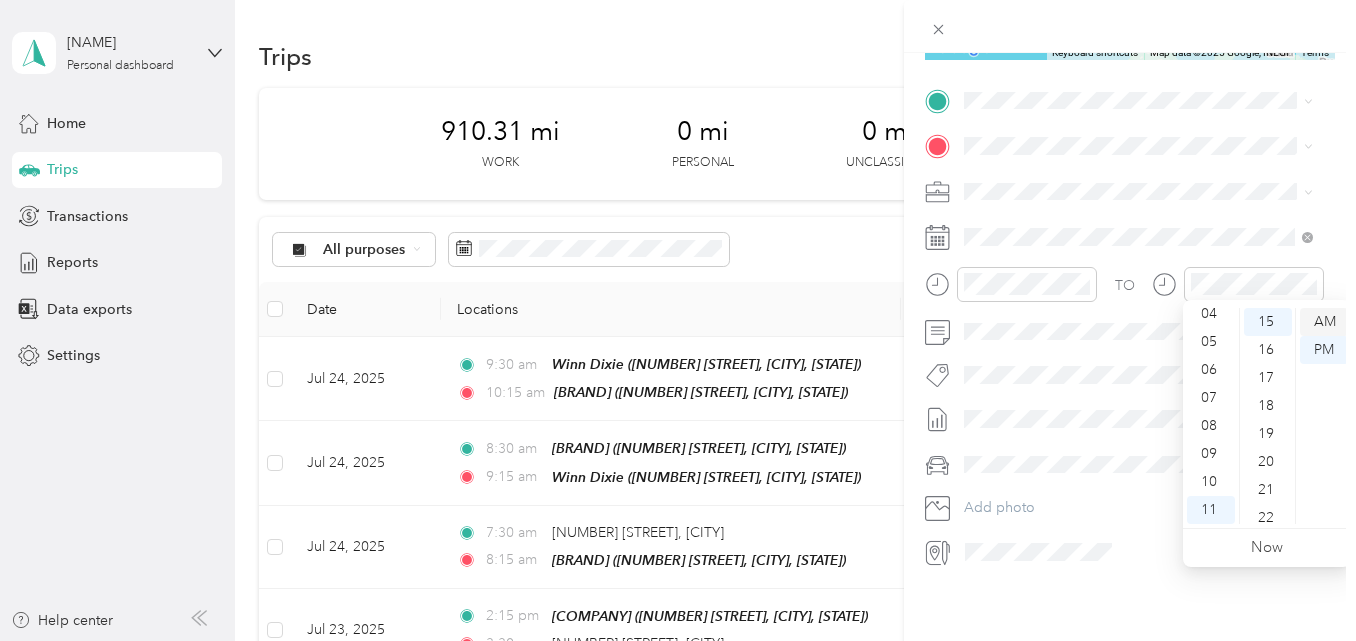 click on "AM" at bounding box center [1324, 322] 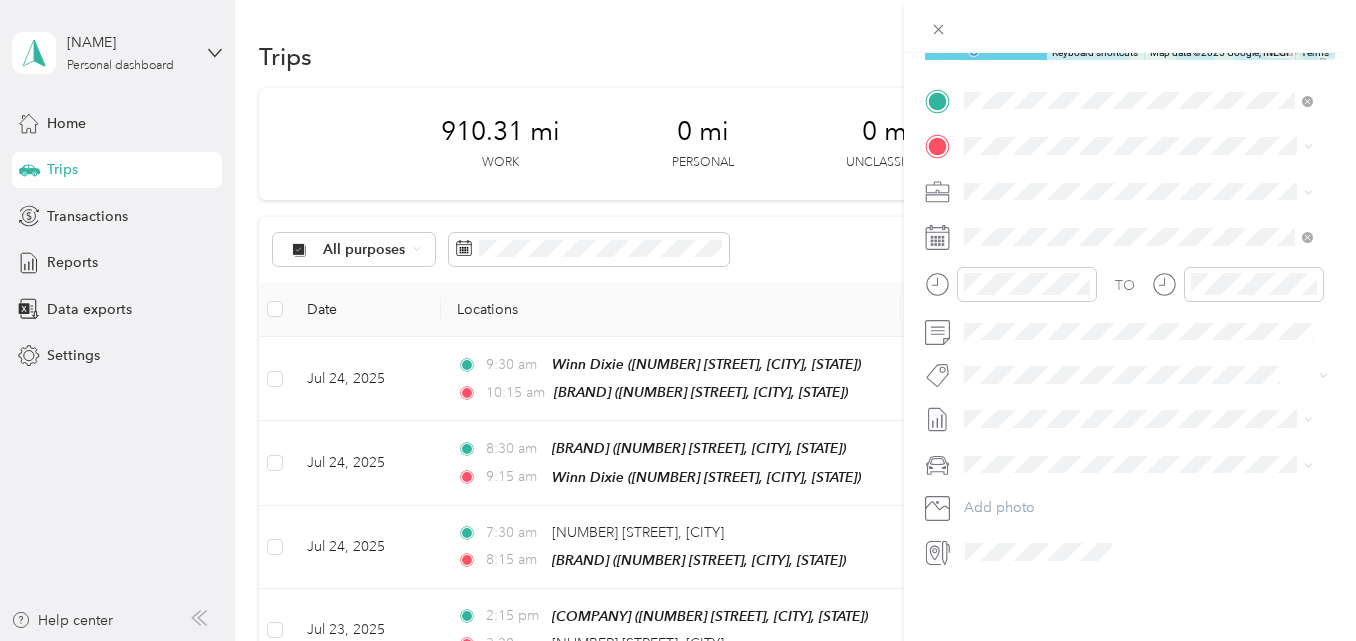 click on "TEAM [COMPANY] [NUMBER] [STREET], [POSTAL_CODE], [CITY], [STATE], [COUNTRY]" at bounding box center [1154, 200] 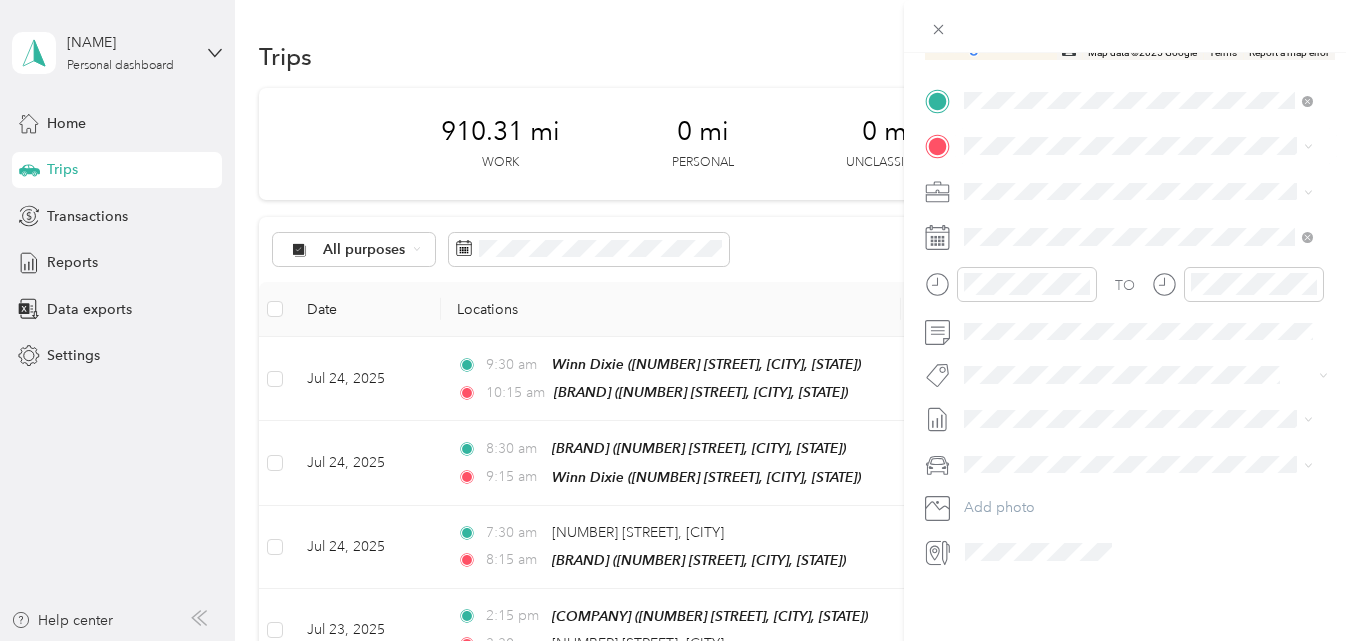 click on "TEAM Winn Dixie [NUMBER] [STREET], [POSTAL_CODE], [CITY], [STATE], [COUNTRY]" at bounding box center (1154, 235) 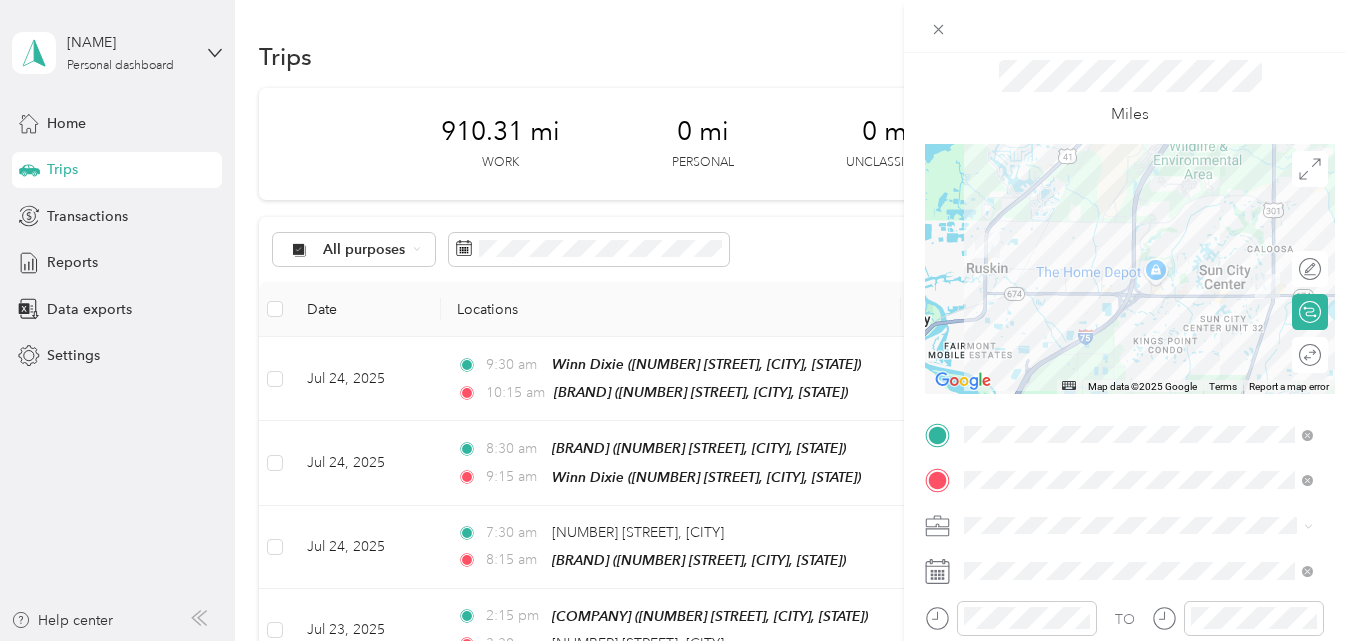 scroll, scrollTop: 0, scrollLeft: 0, axis: both 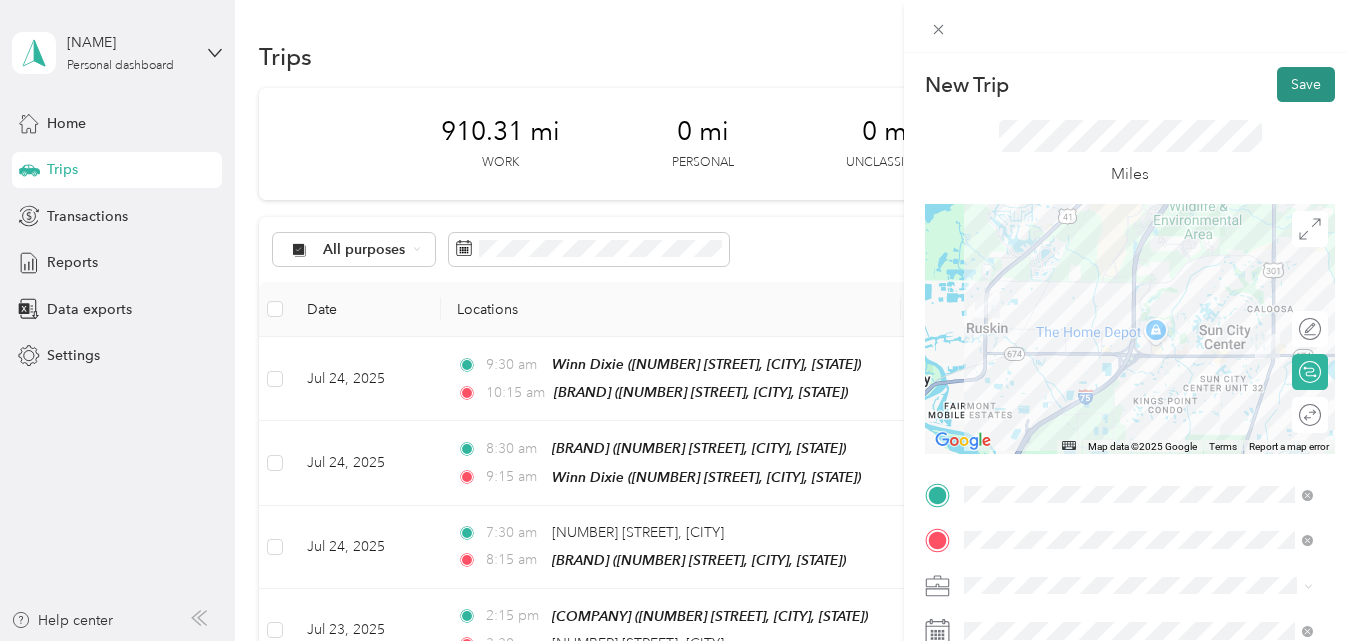 click on "Save" at bounding box center (1306, 84) 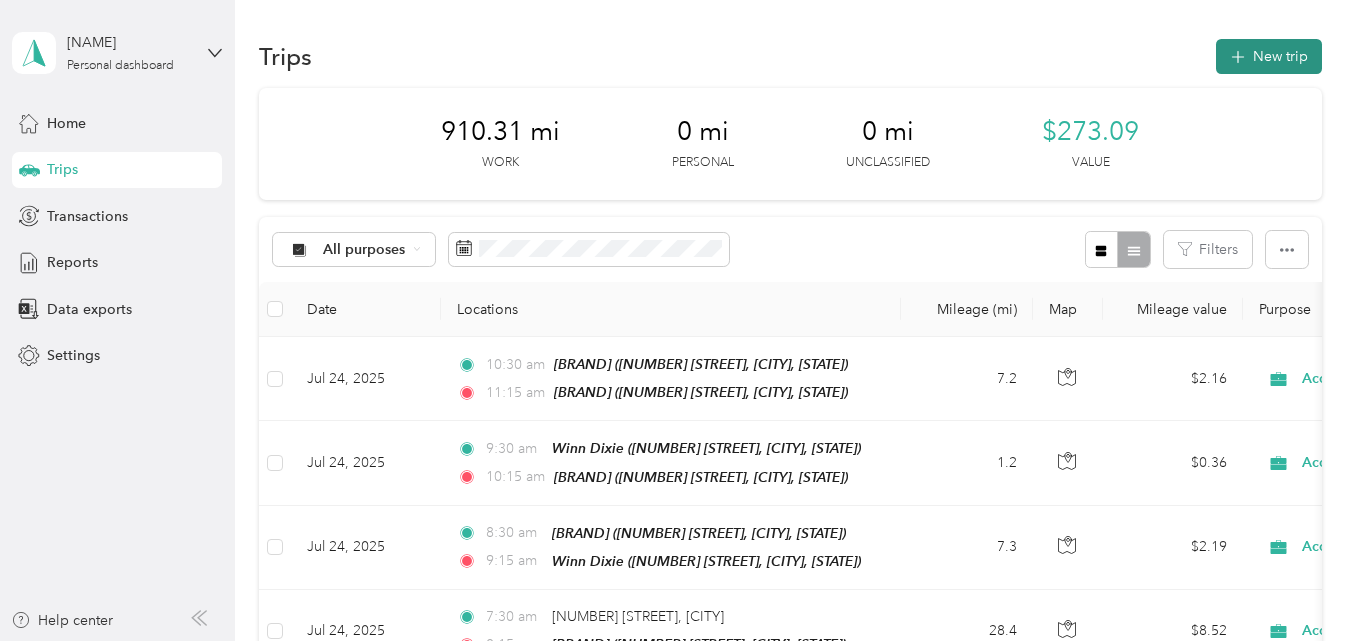 click on "New trip" at bounding box center [1269, 56] 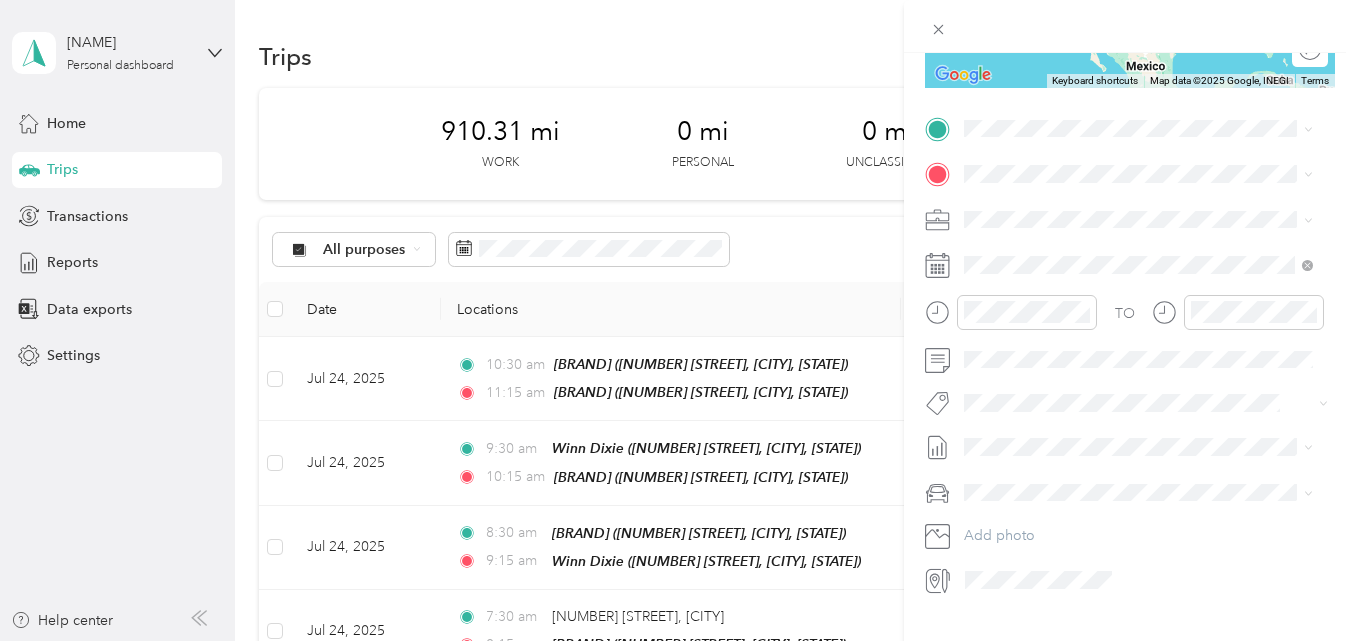 scroll, scrollTop: 400, scrollLeft: 0, axis: vertical 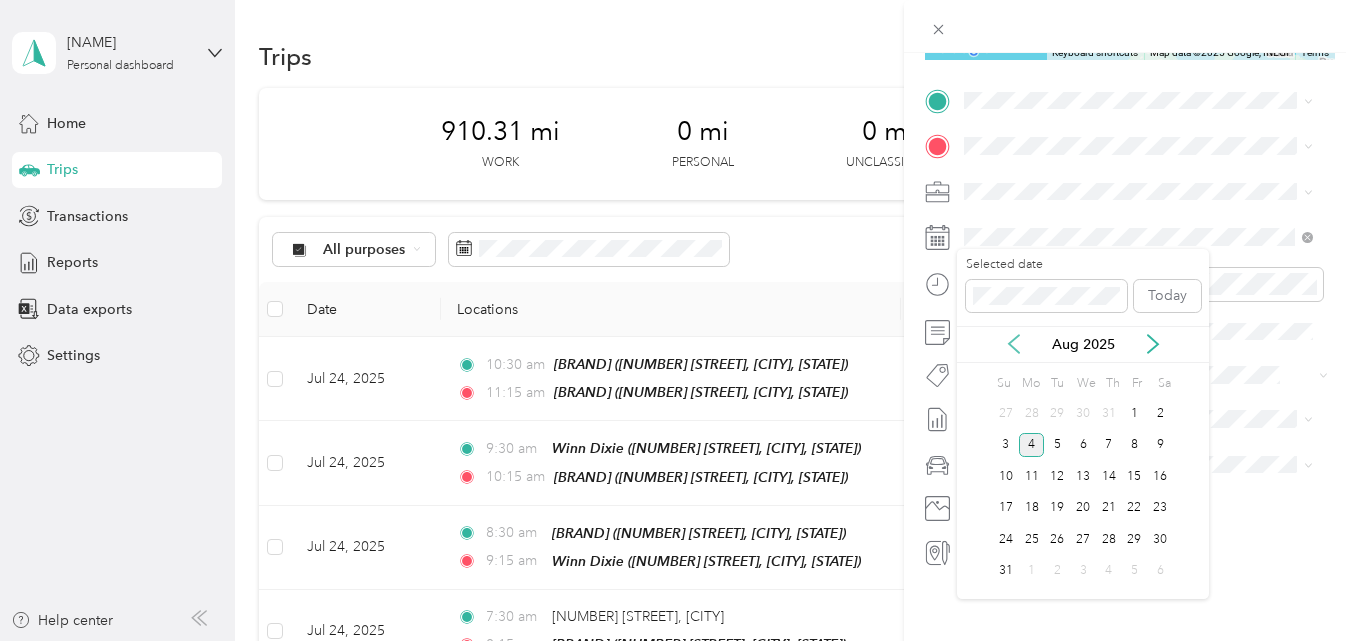 click 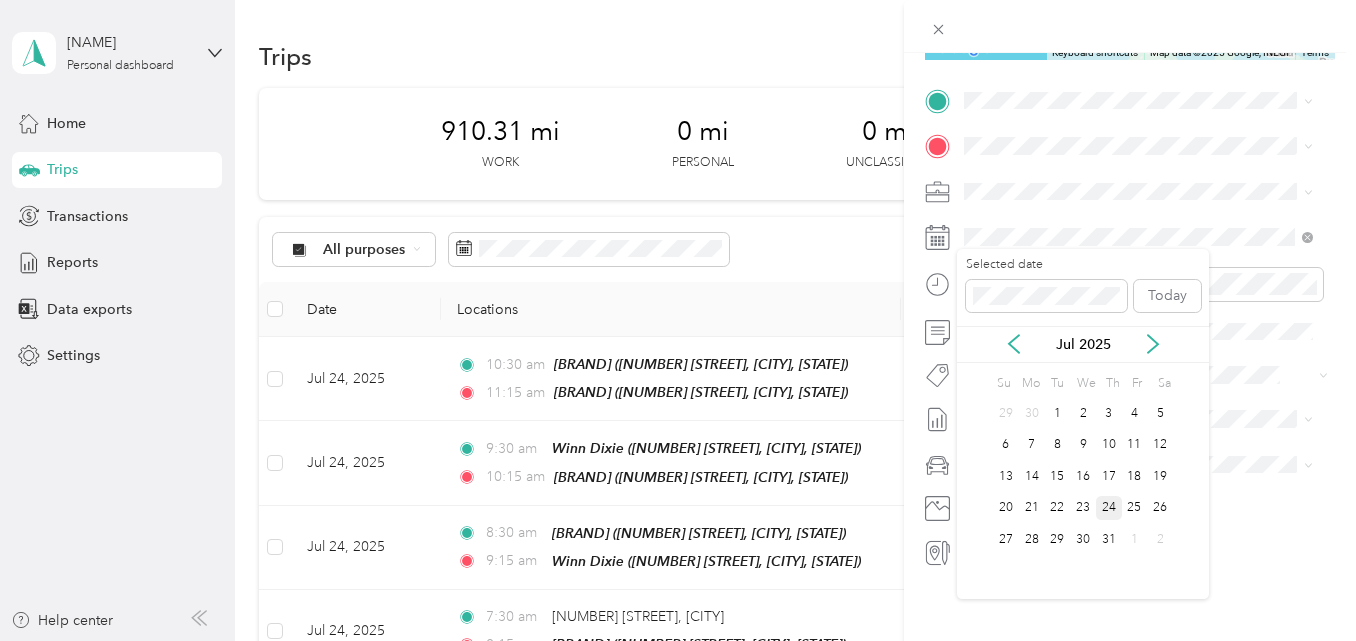 click on "24" at bounding box center (1109, 508) 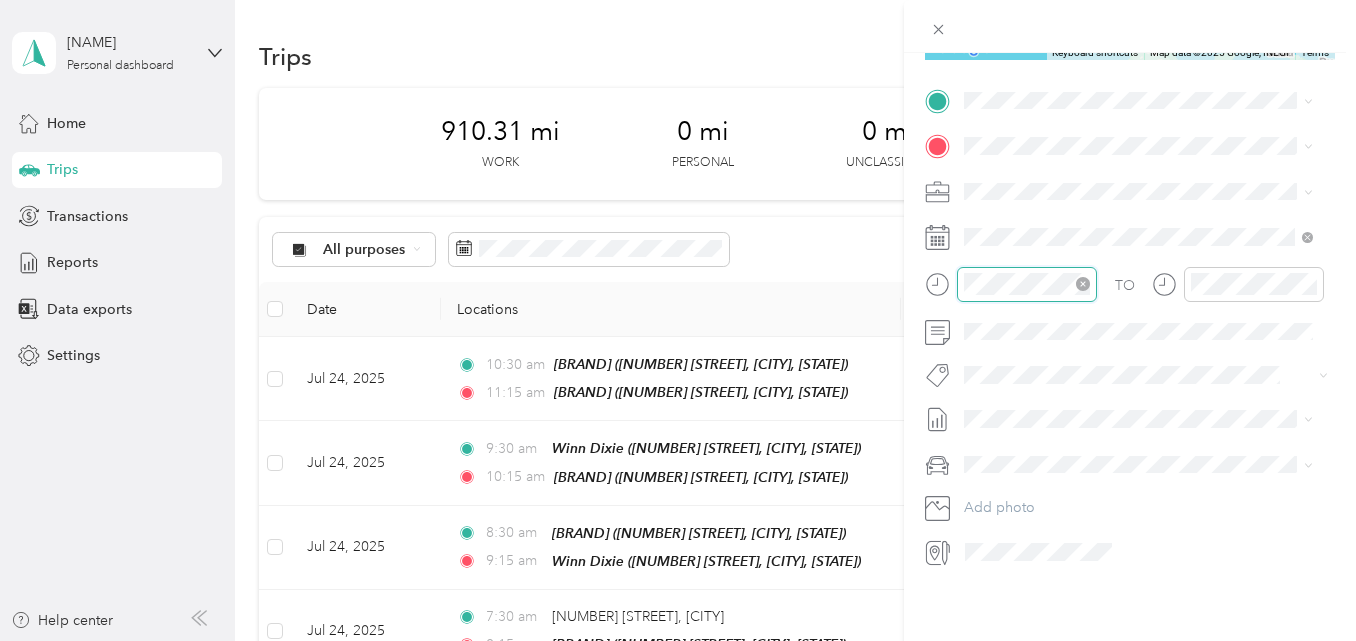 scroll, scrollTop: 120, scrollLeft: 0, axis: vertical 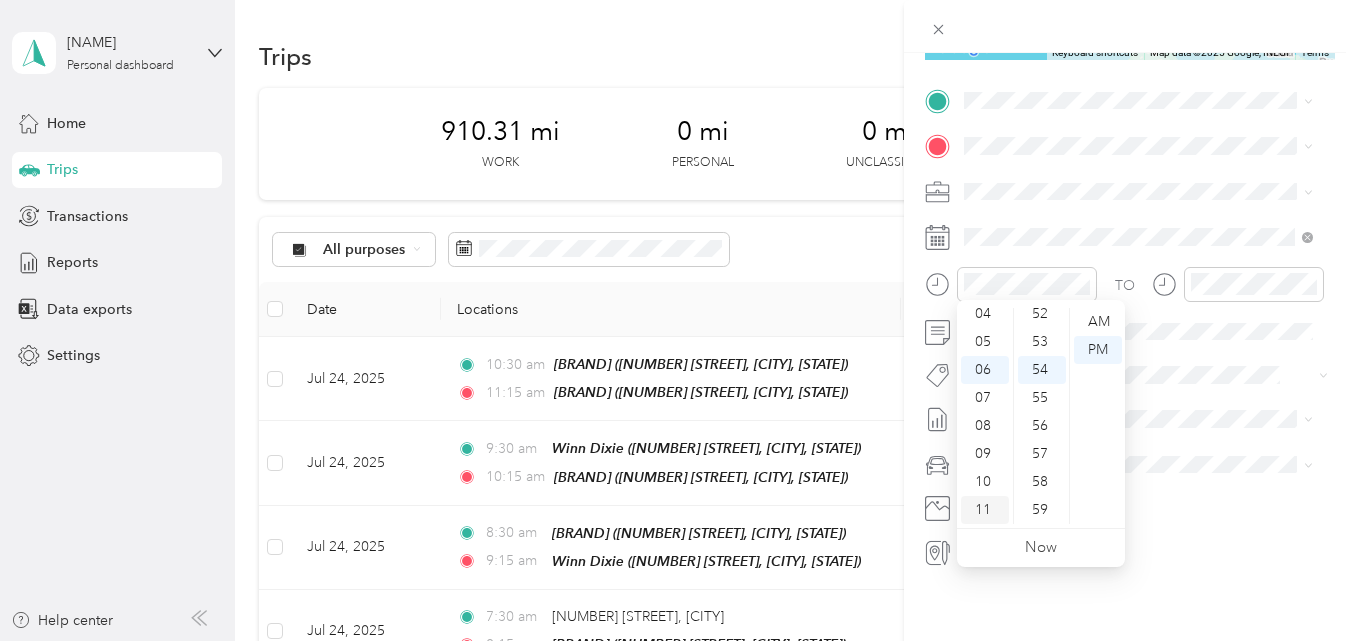 click on "11" at bounding box center (985, 510) 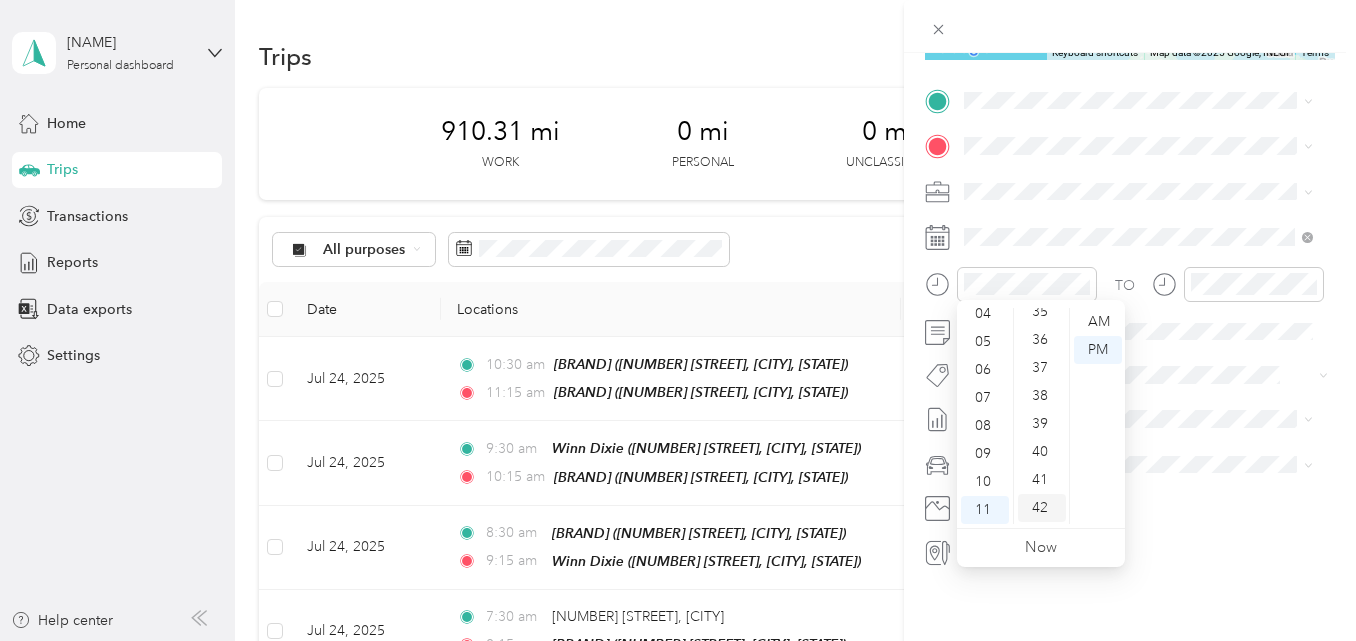 scroll, scrollTop: 764, scrollLeft: 0, axis: vertical 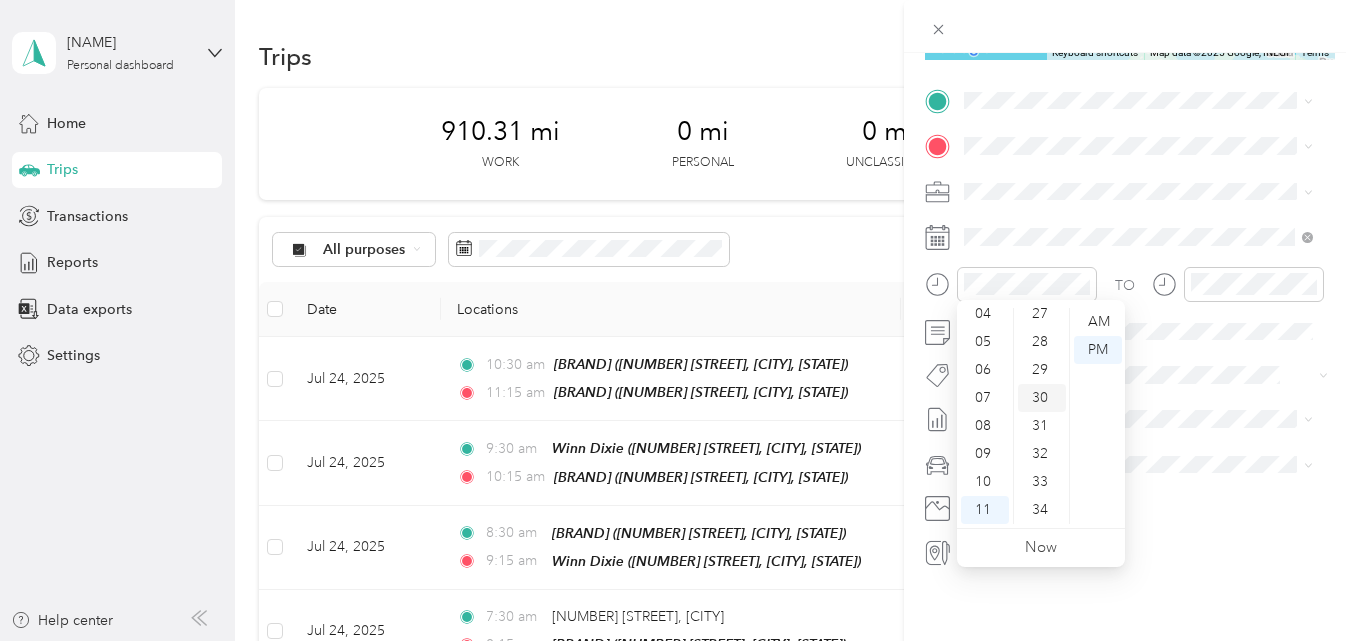 click on "30" at bounding box center (1042, 398) 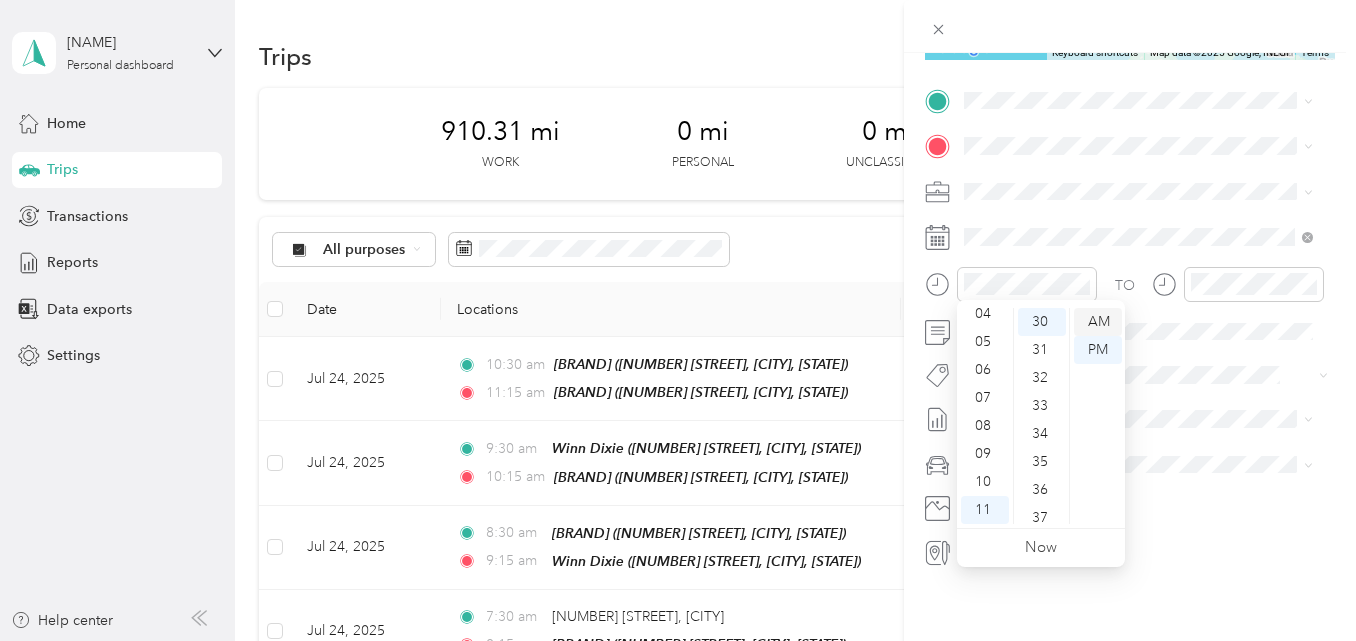 click on "AM" at bounding box center (1098, 322) 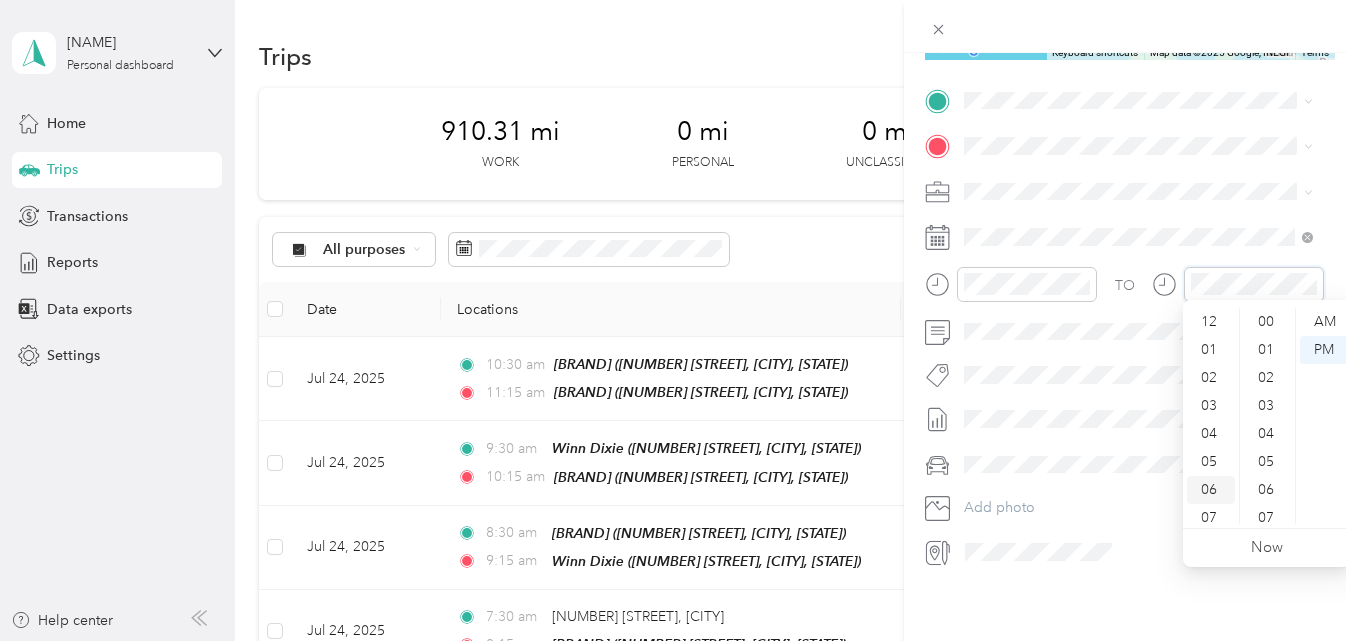 scroll, scrollTop: 1464, scrollLeft: 0, axis: vertical 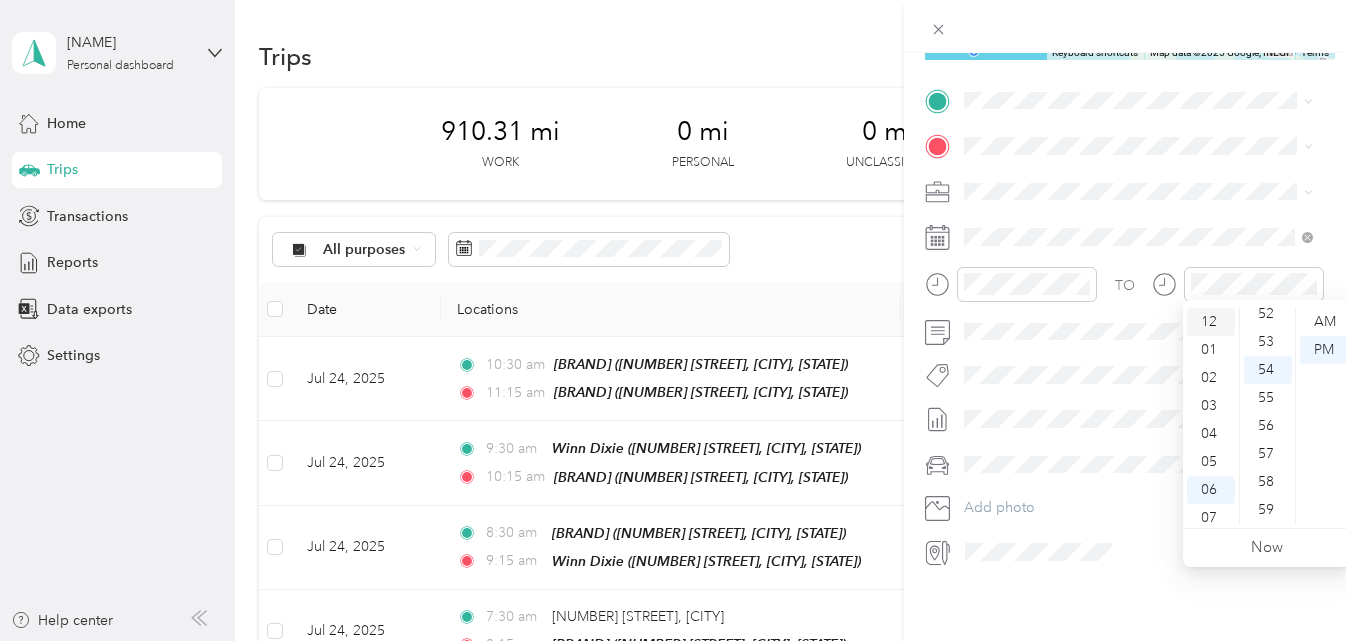 click on "12" at bounding box center [1211, 322] 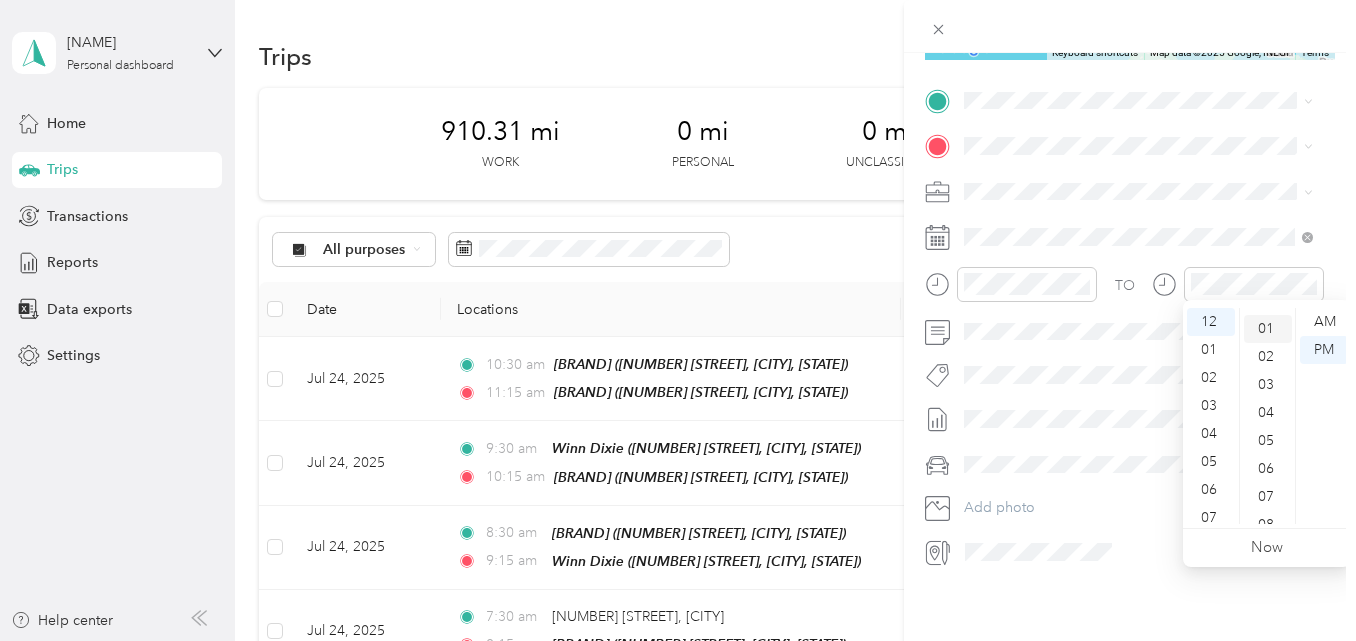 scroll, scrollTop: 0, scrollLeft: 0, axis: both 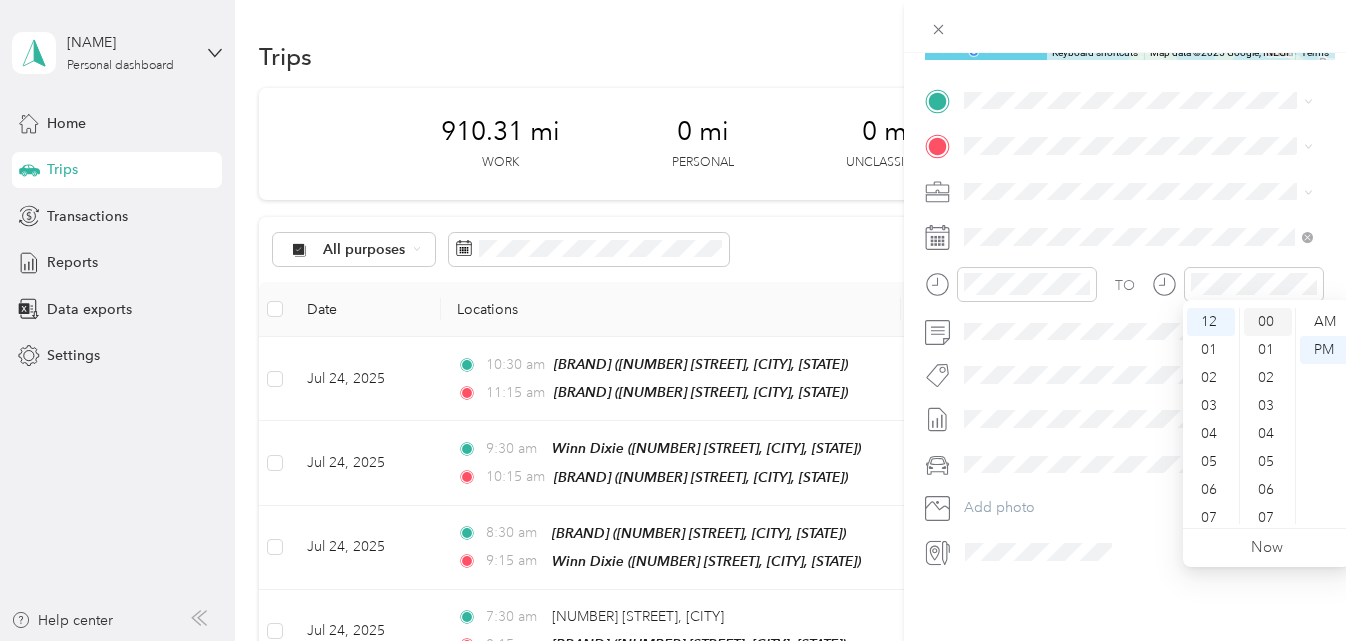 click on "00" at bounding box center (1268, 322) 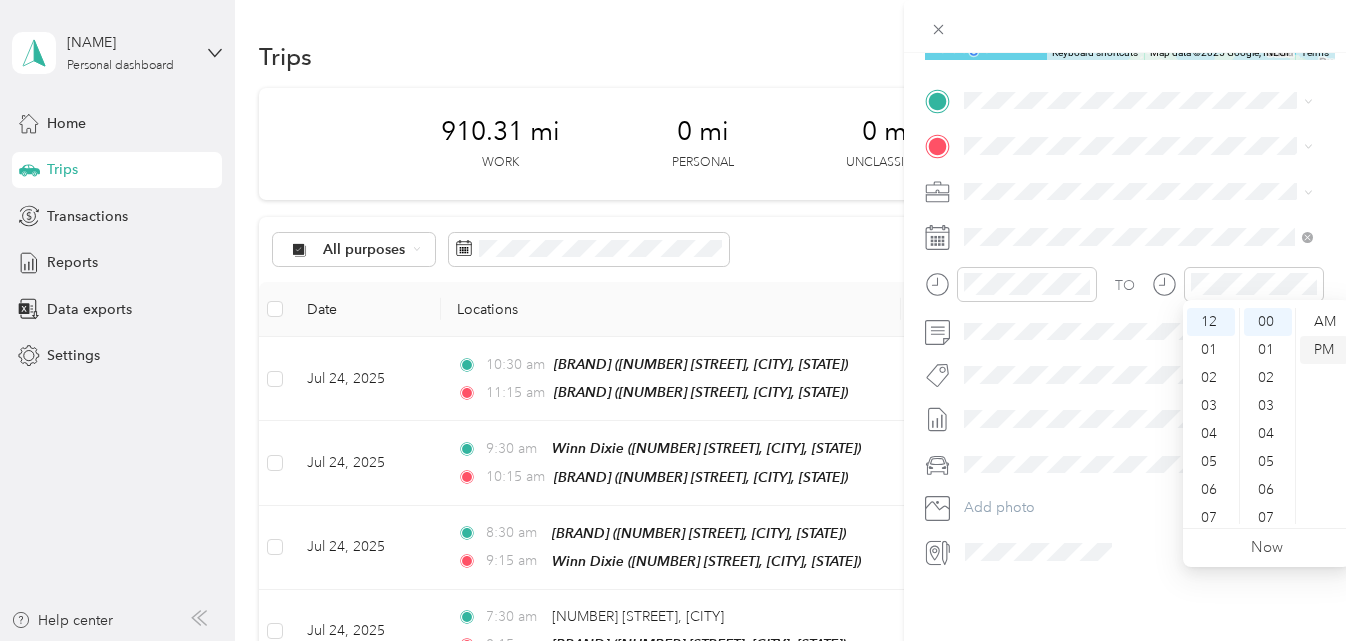 click on "PM" at bounding box center [1324, 350] 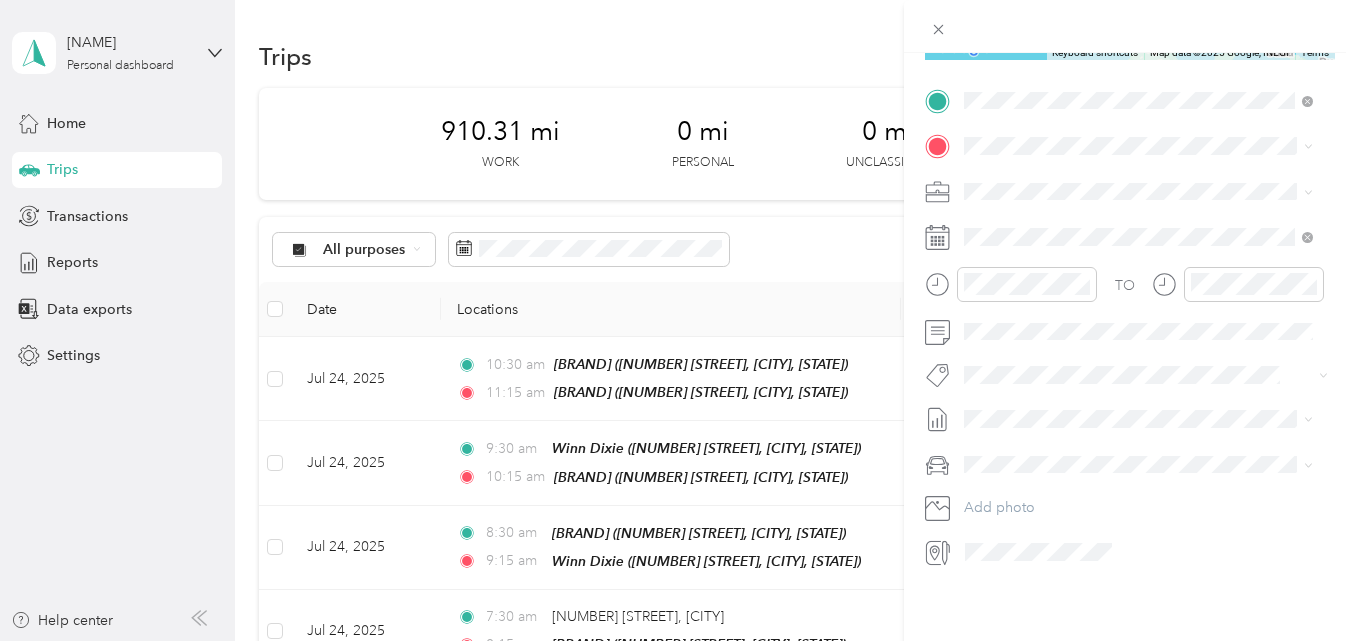 click on "TEAM Winn Dixie [NUMBER] [STREET], [POSTAL_CODE], [CITY], [STATE], [COUNTRY]" at bounding box center [1154, 200] 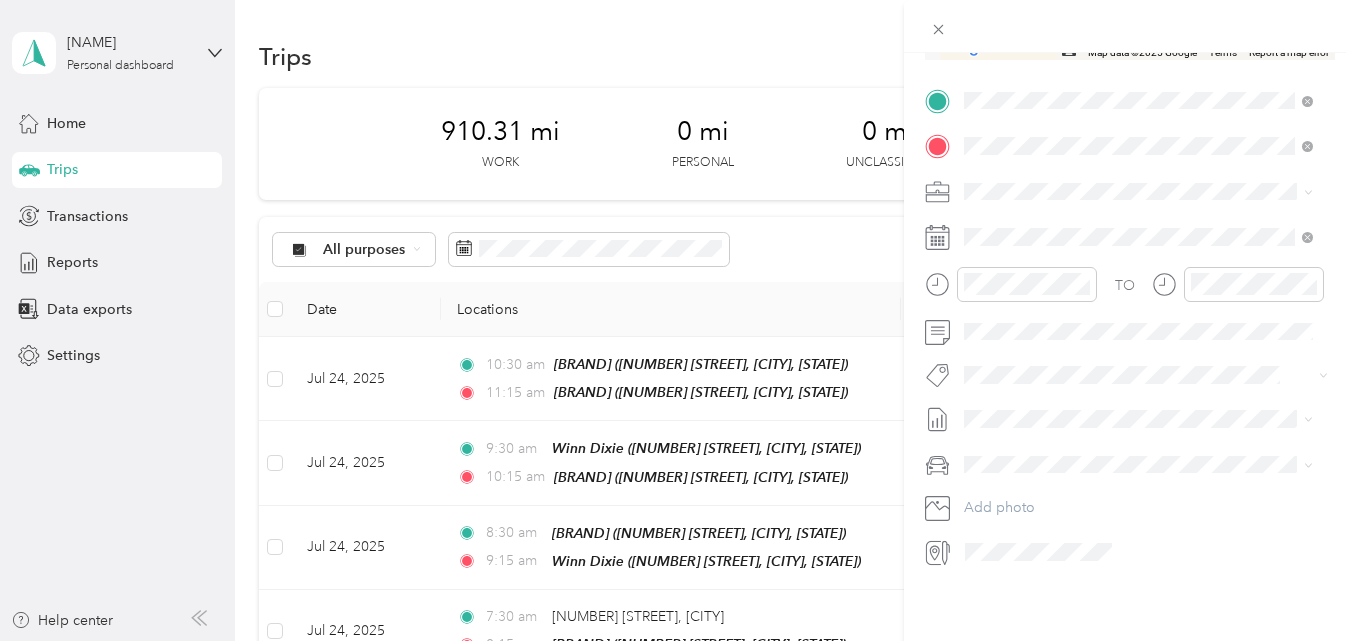 click on "[NUMBER] [STREET], [POSTAL_CODE], [CITY], [STATE], [COUNTRY]" at bounding box center (1148, 259) 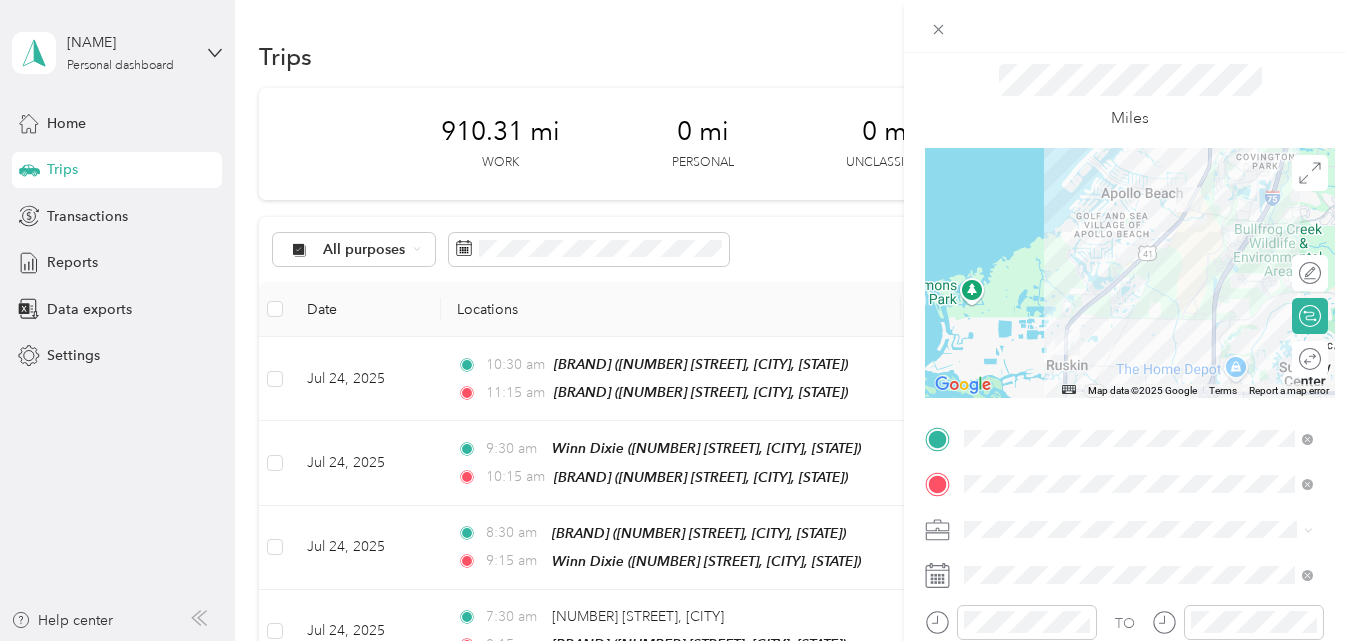 scroll, scrollTop: 0, scrollLeft: 0, axis: both 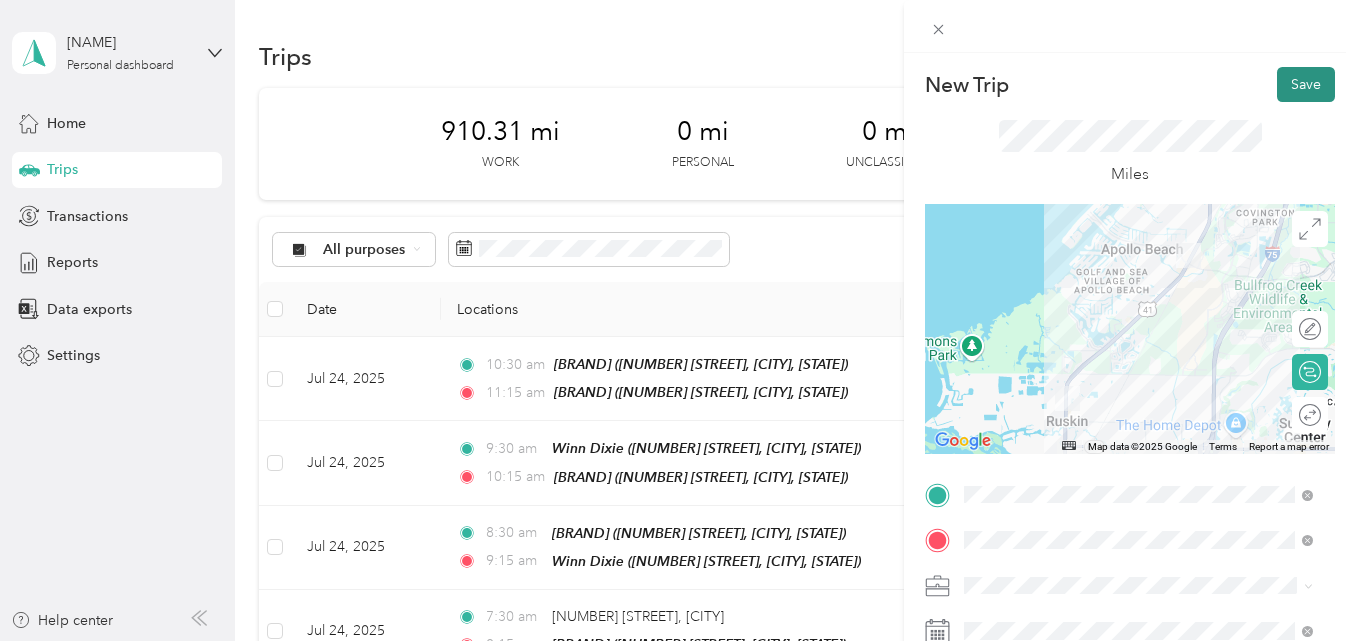 click on "Save" at bounding box center (1306, 84) 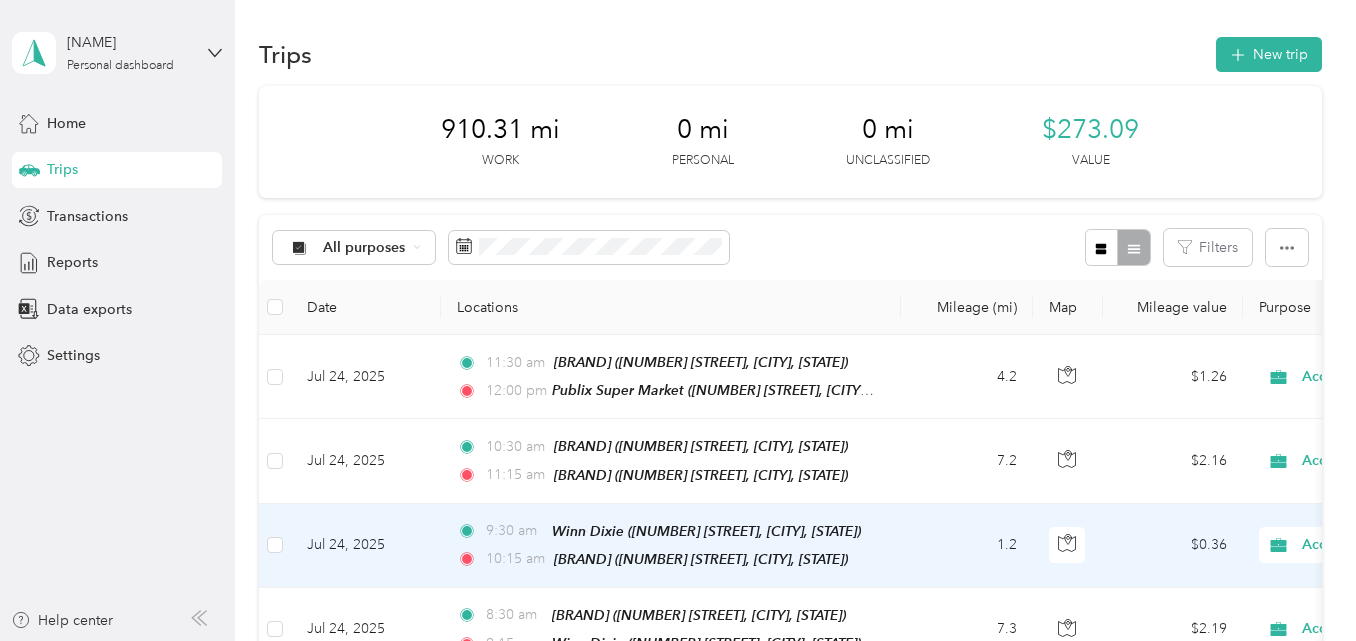 scroll, scrollTop: 0, scrollLeft: 0, axis: both 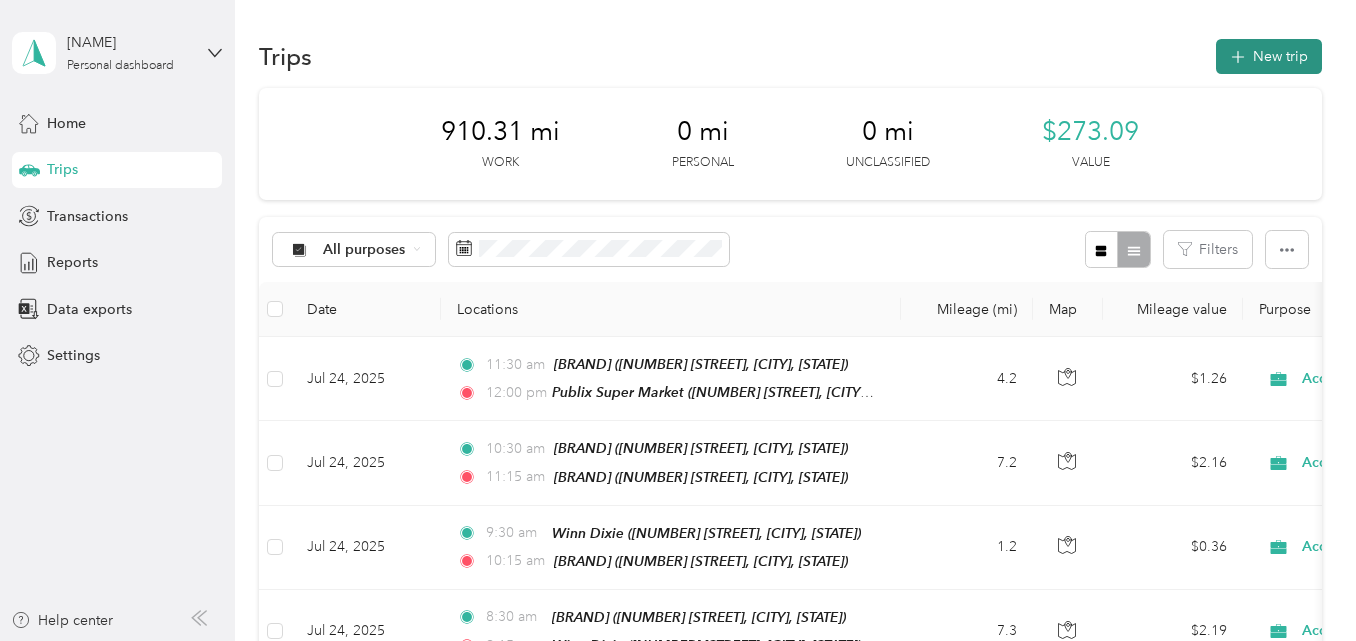 click on "New trip" at bounding box center [1269, 56] 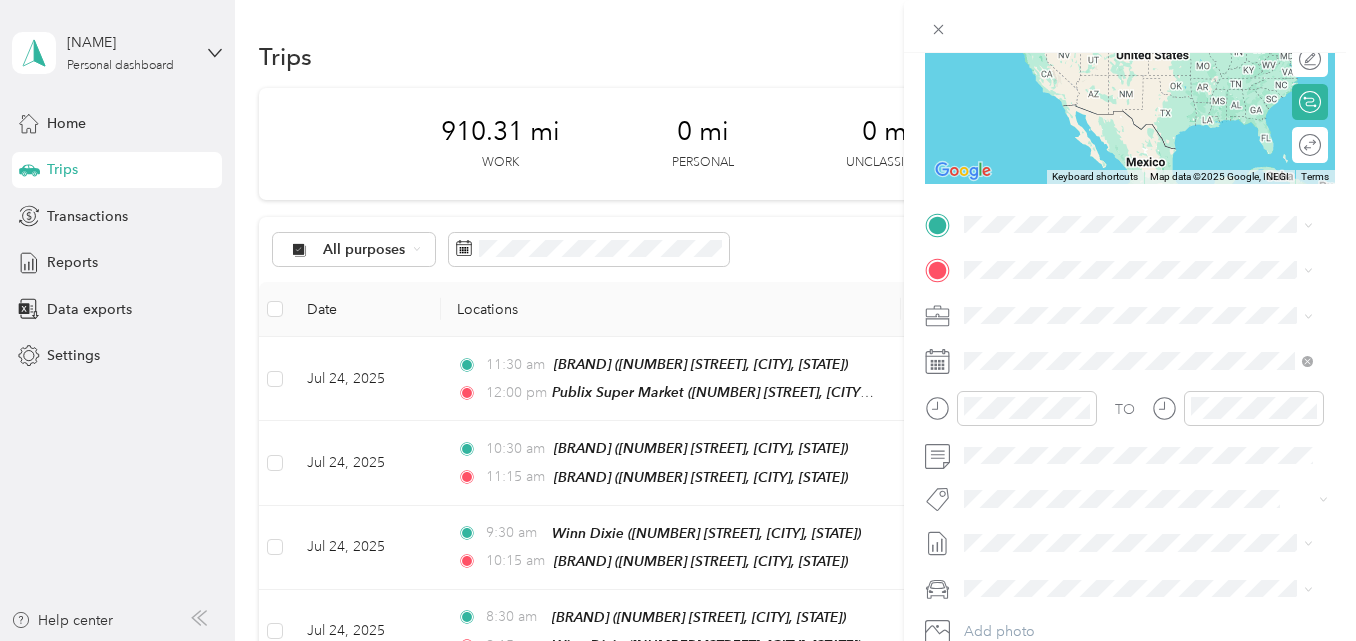 scroll, scrollTop: 300, scrollLeft: 0, axis: vertical 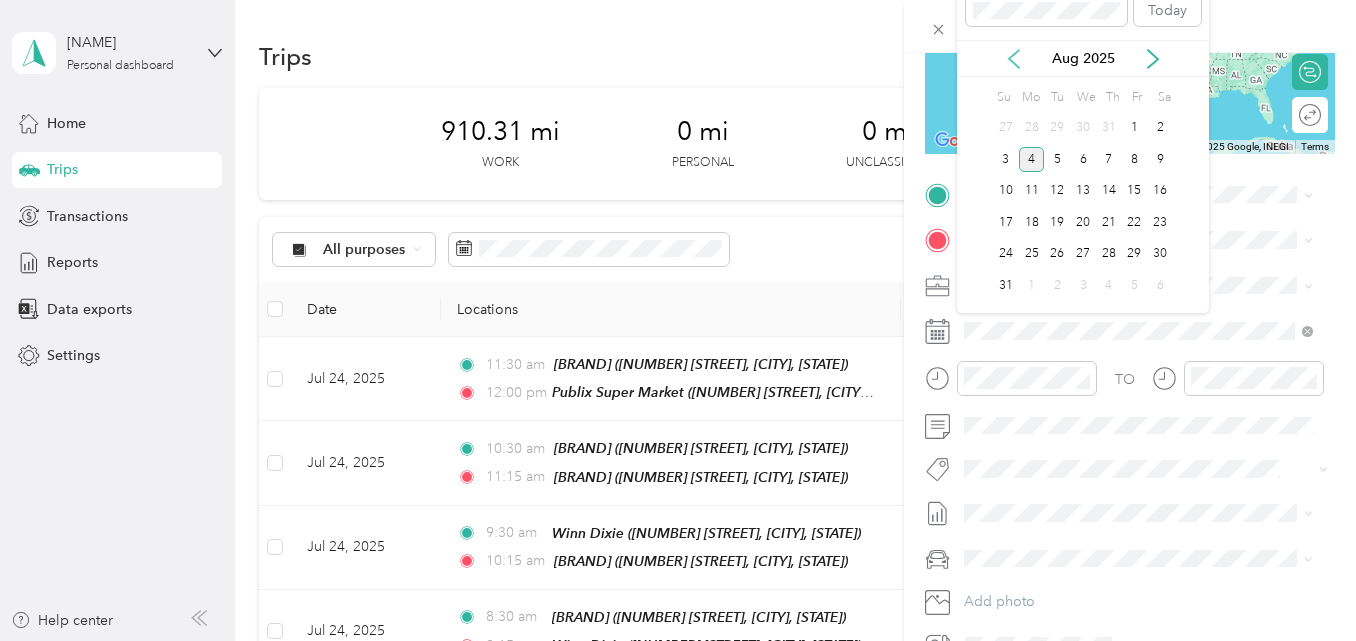 click 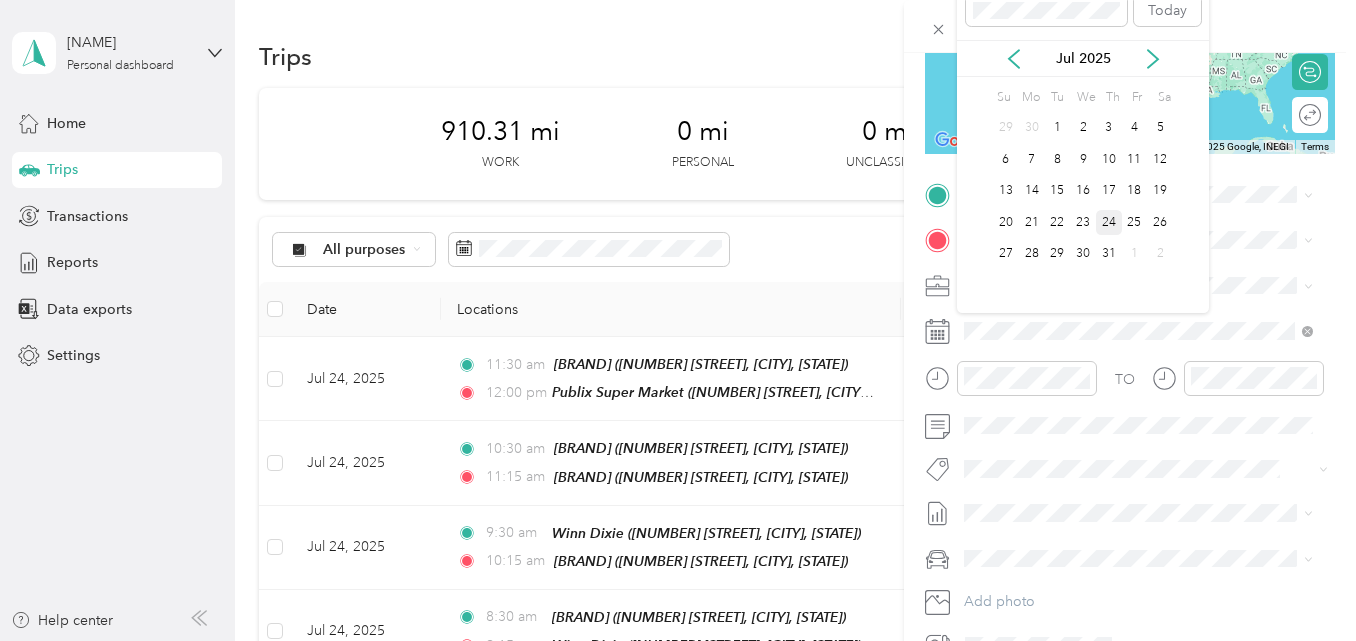 click on "24" at bounding box center [1109, 222] 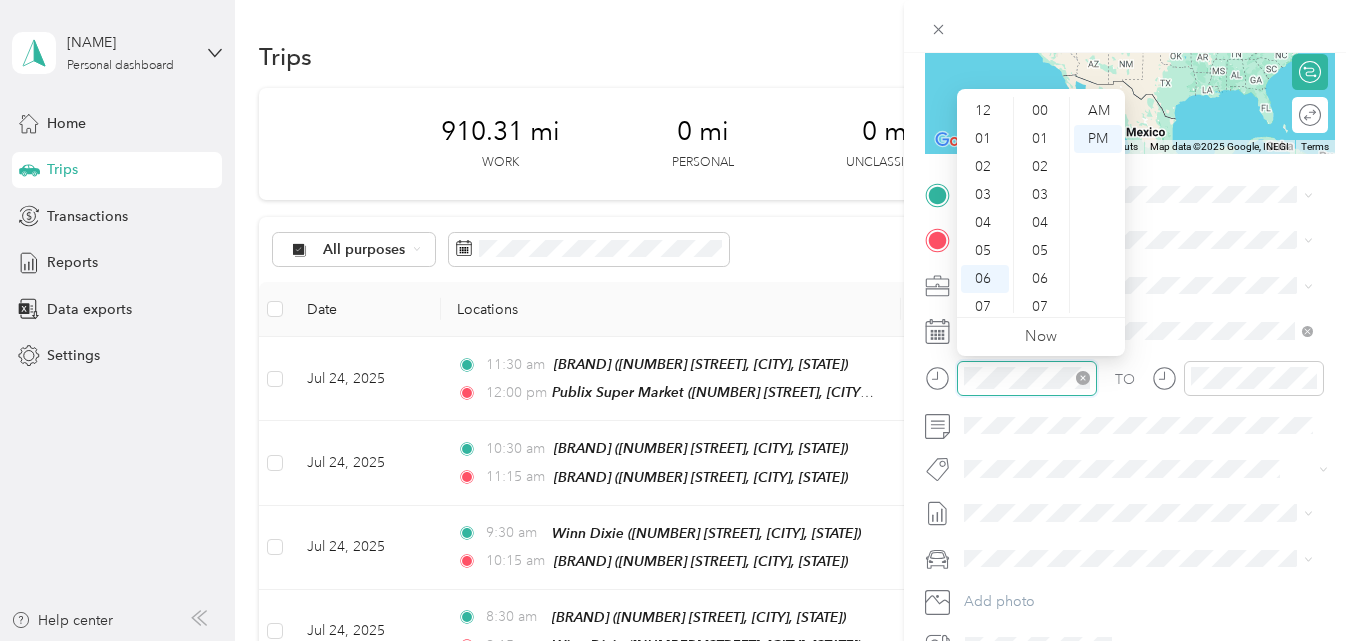 scroll, scrollTop: 120, scrollLeft: 0, axis: vertical 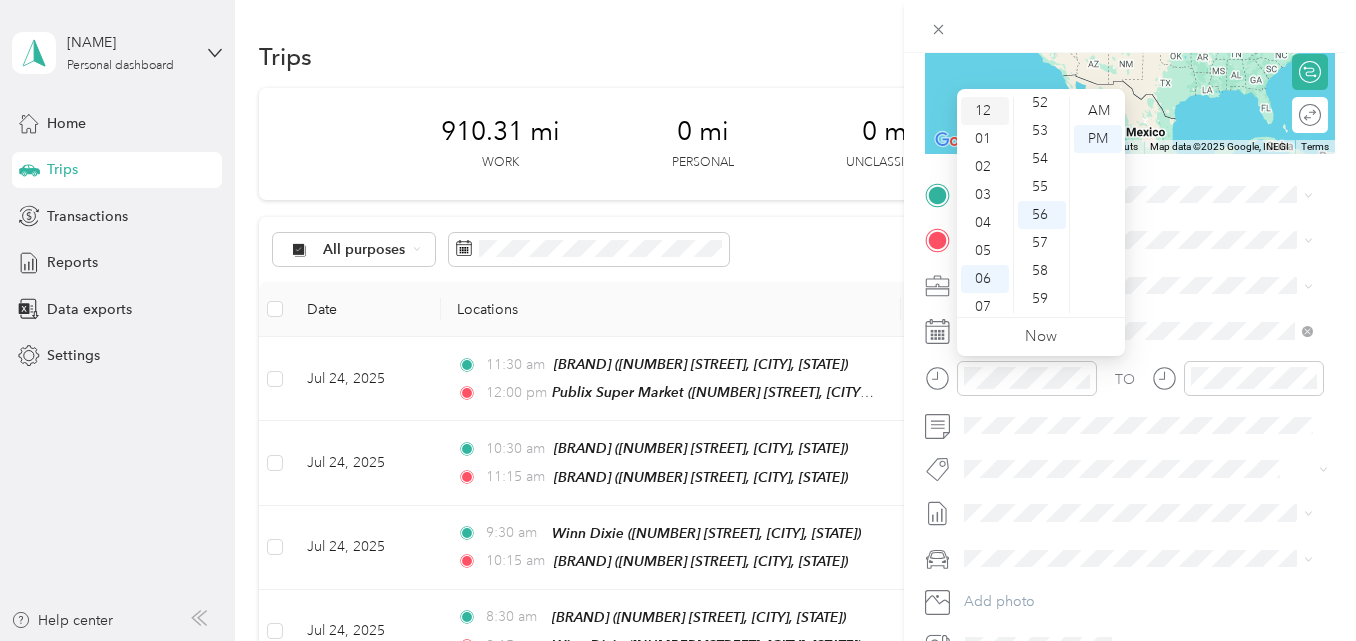 click on "12" at bounding box center (985, 111) 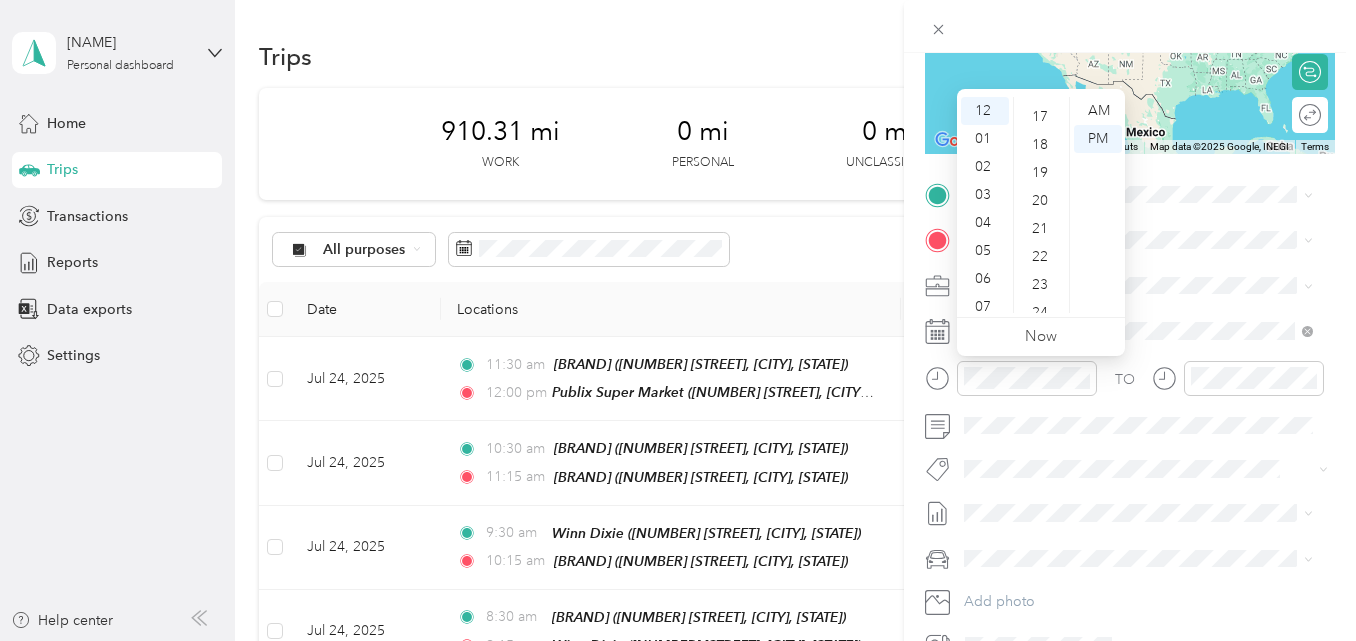 scroll, scrollTop: 364, scrollLeft: 0, axis: vertical 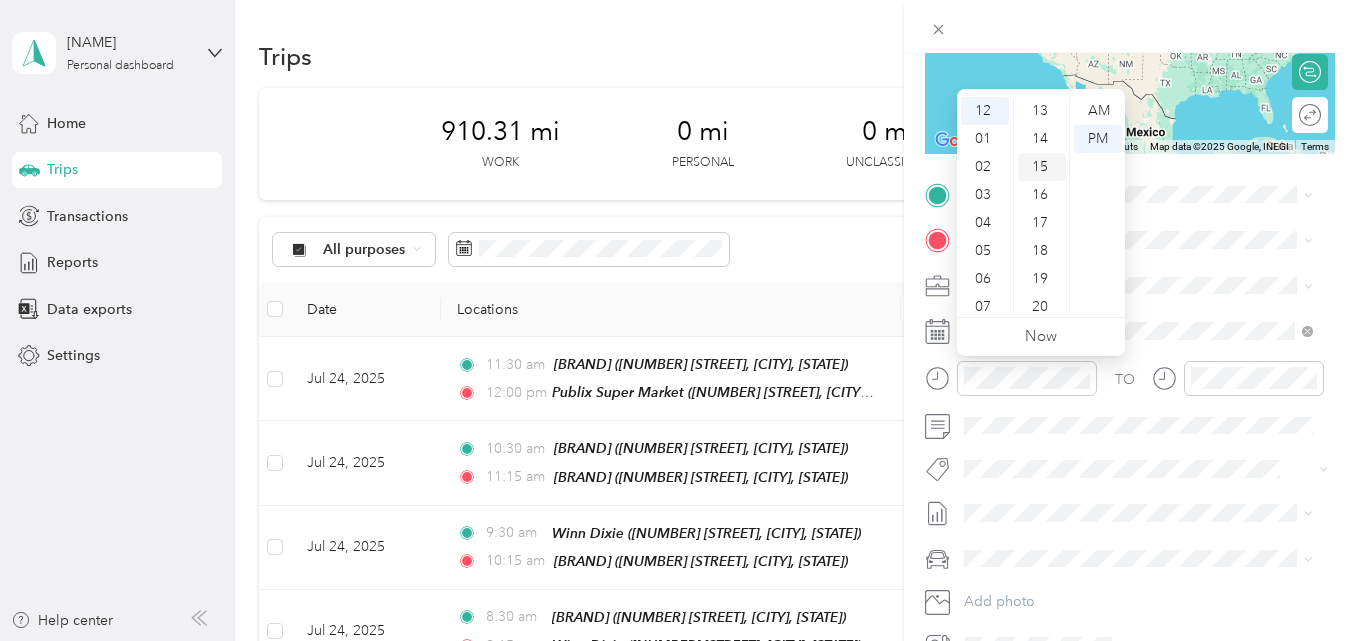 click on "15" at bounding box center (1042, 167) 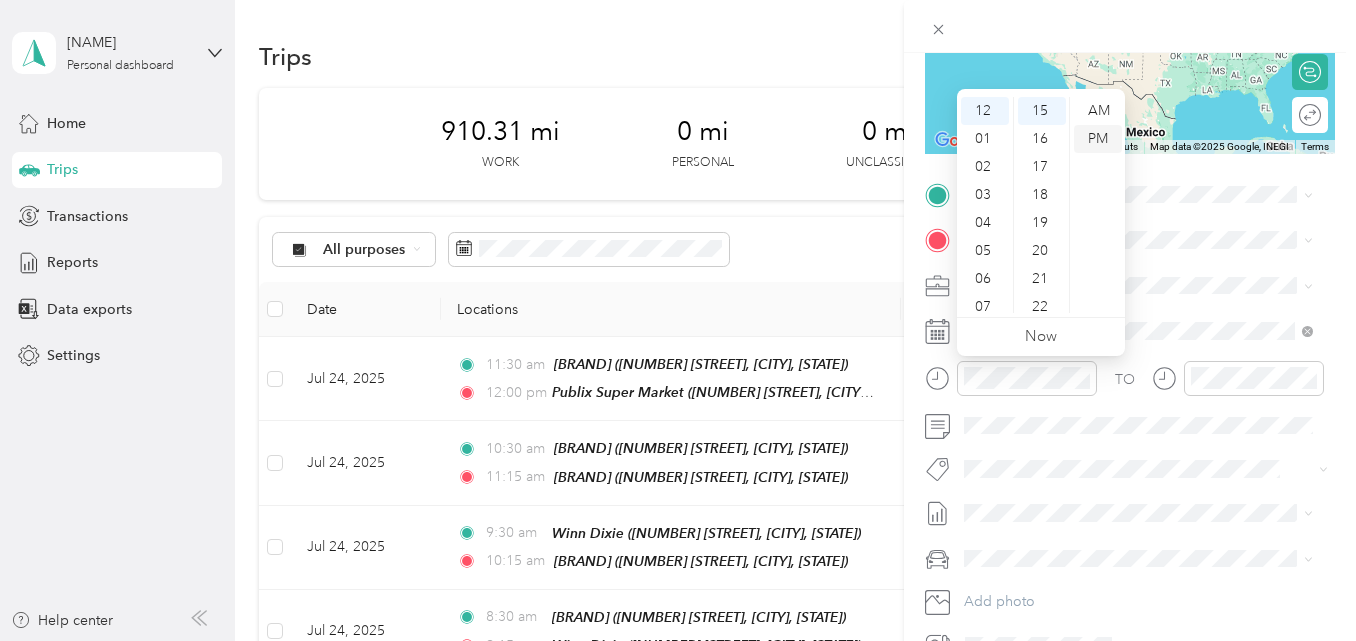 click on "PM" at bounding box center [1098, 139] 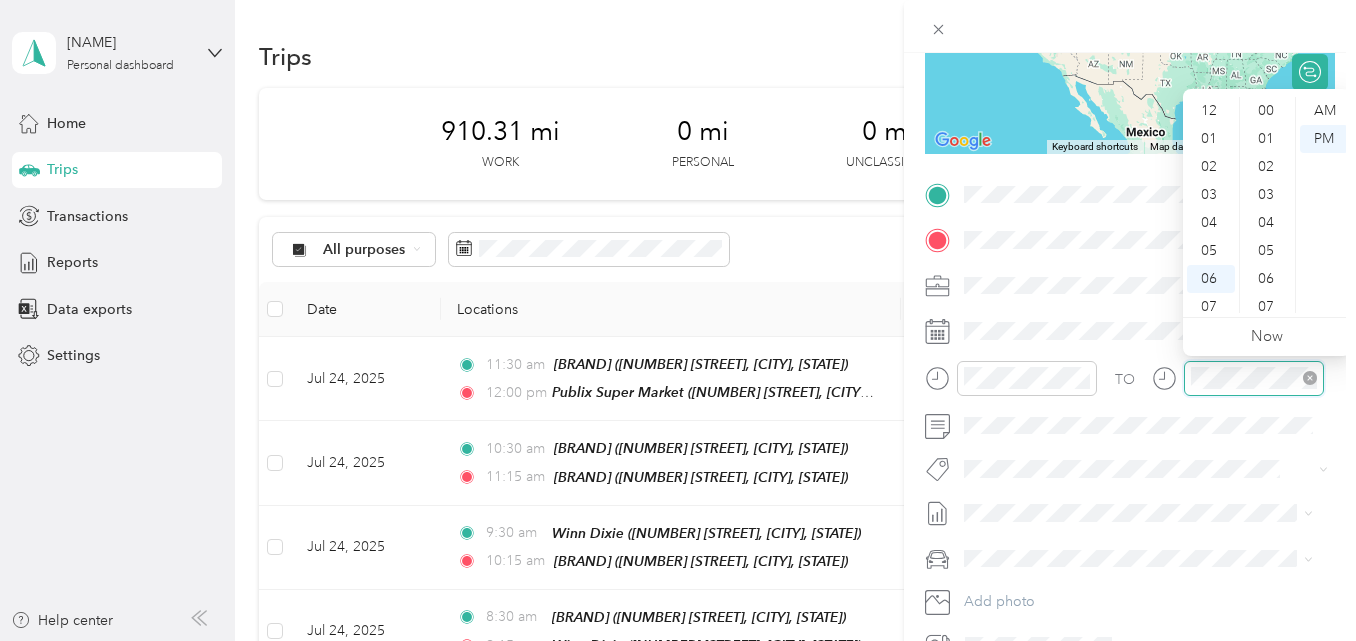 scroll, scrollTop: 1464, scrollLeft: 0, axis: vertical 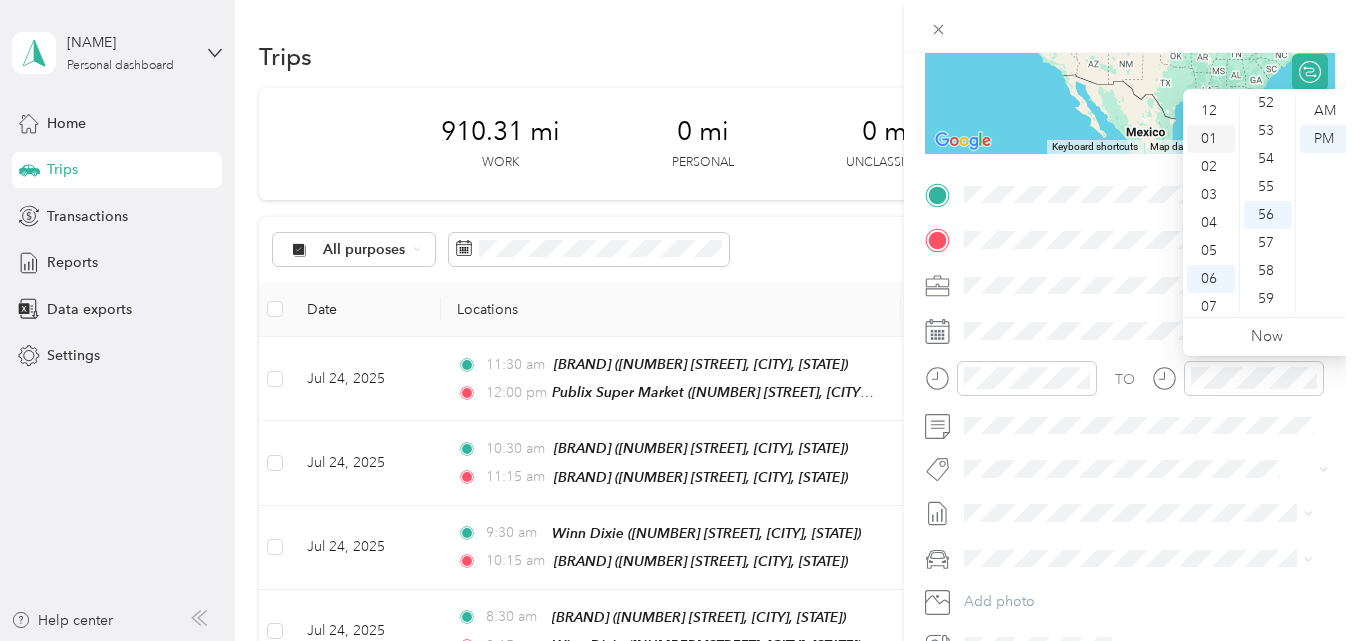 click on "01" at bounding box center [1211, 139] 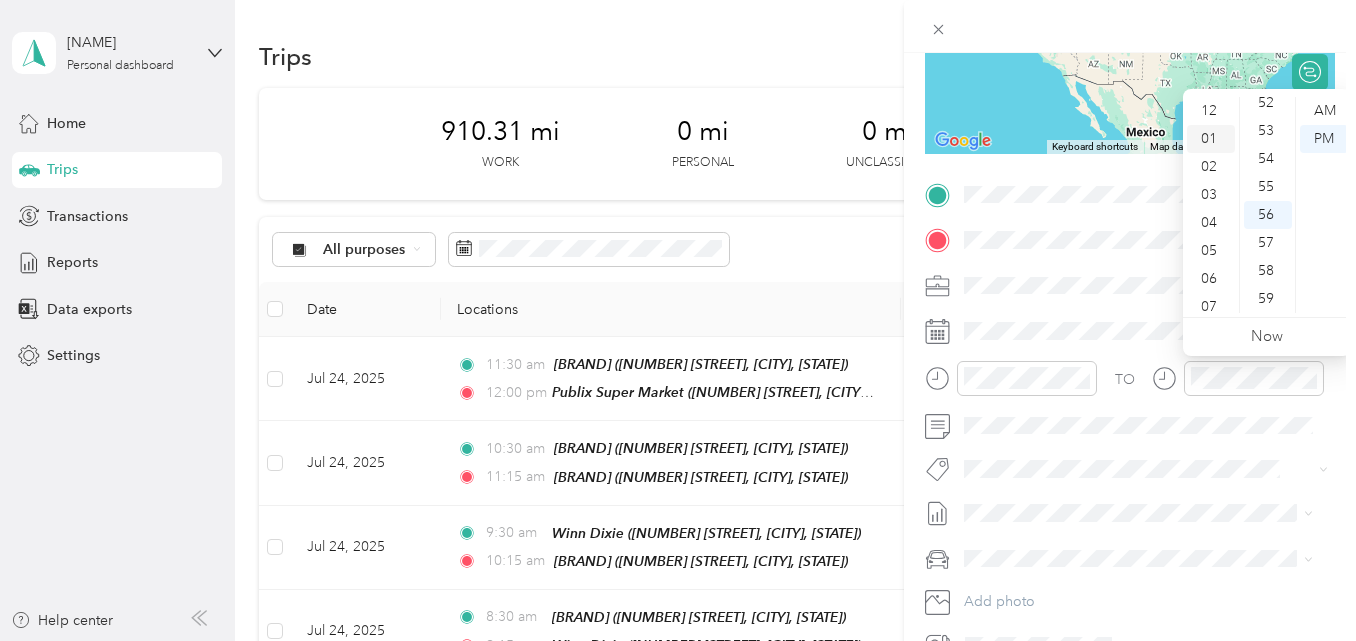 scroll, scrollTop: 28, scrollLeft: 0, axis: vertical 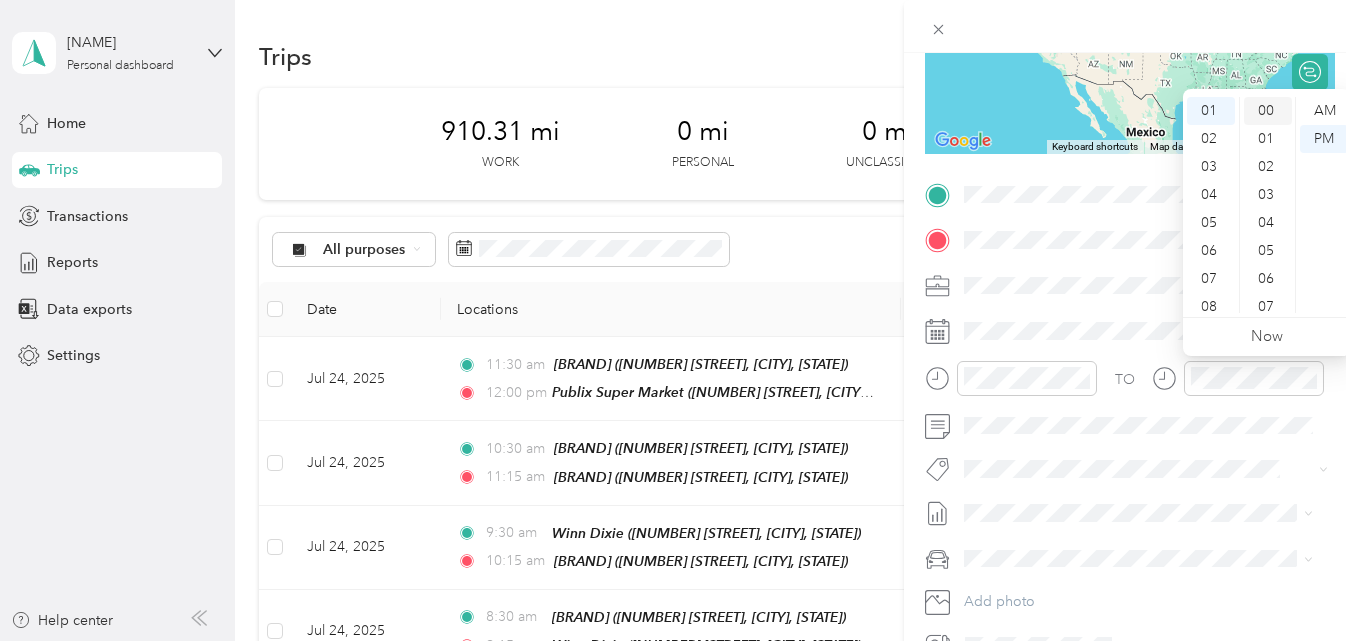 click on "00" at bounding box center (1268, 111) 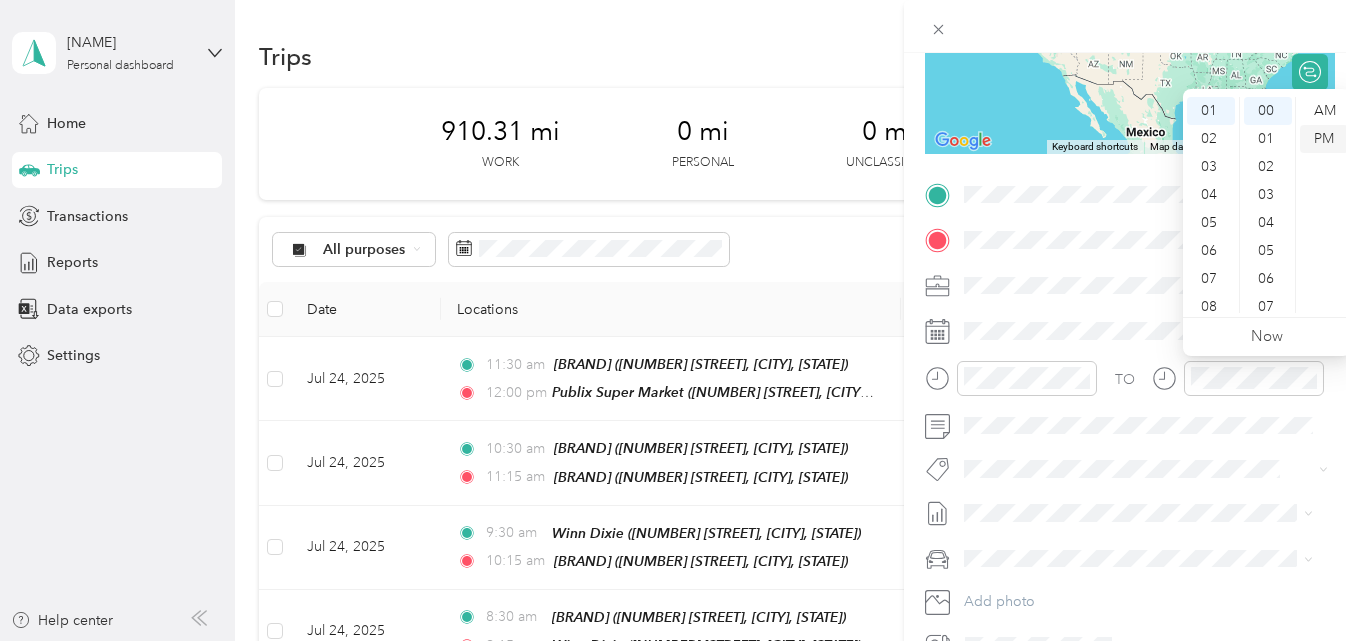 click on "PM" at bounding box center [1324, 139] 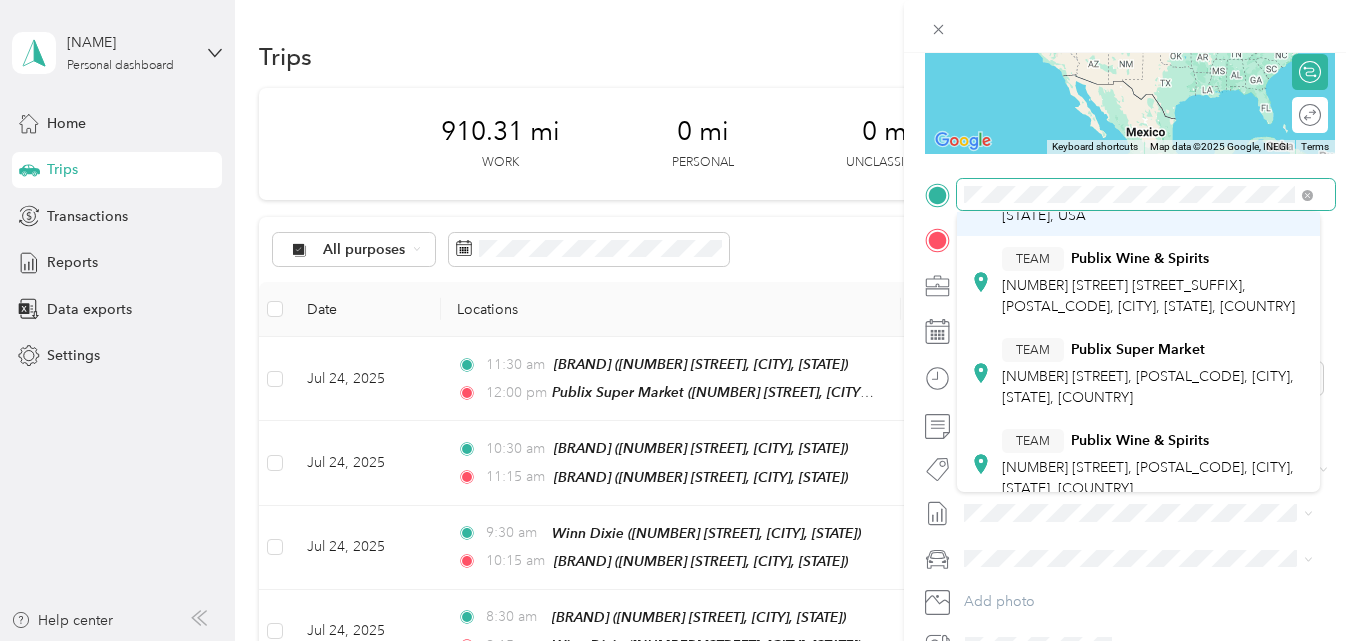 scroll, scrollTop: 100, scrollLeft: 0, axis: vertical 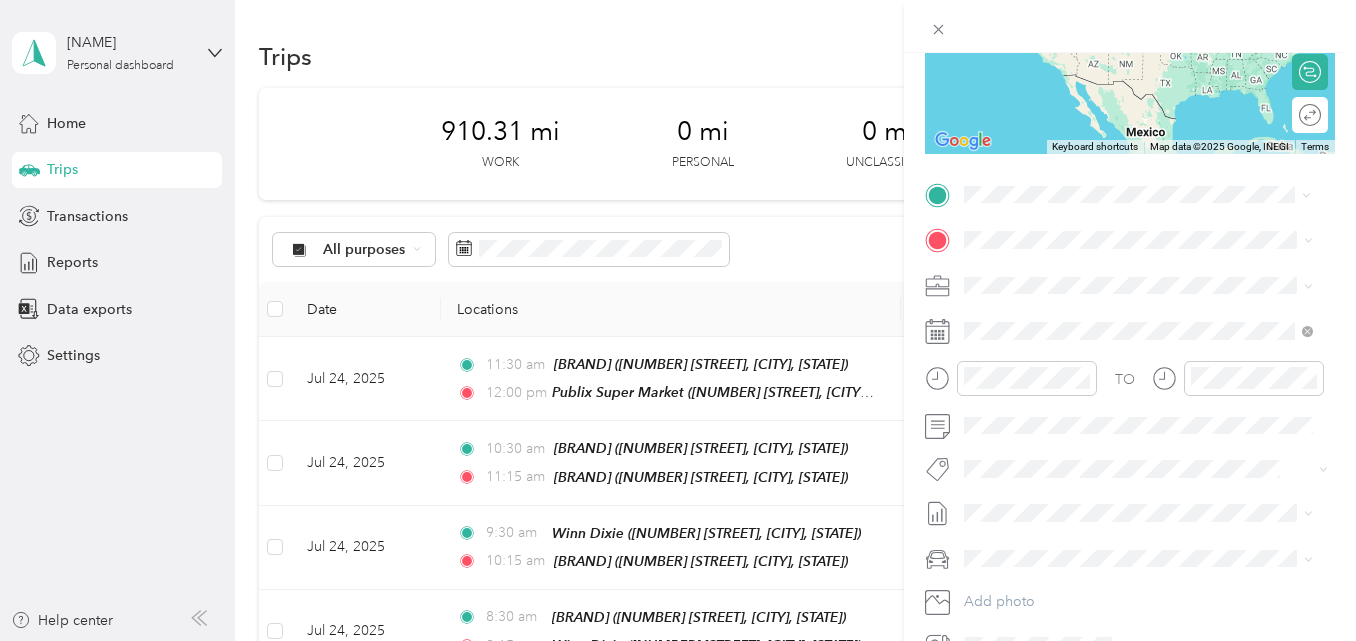 click on "[NUMBER] N [STREET] Hwy, [POSTAL_CODE], [CITY], [STATE], [COUNTRY]" at bounding box center [1148, 305] 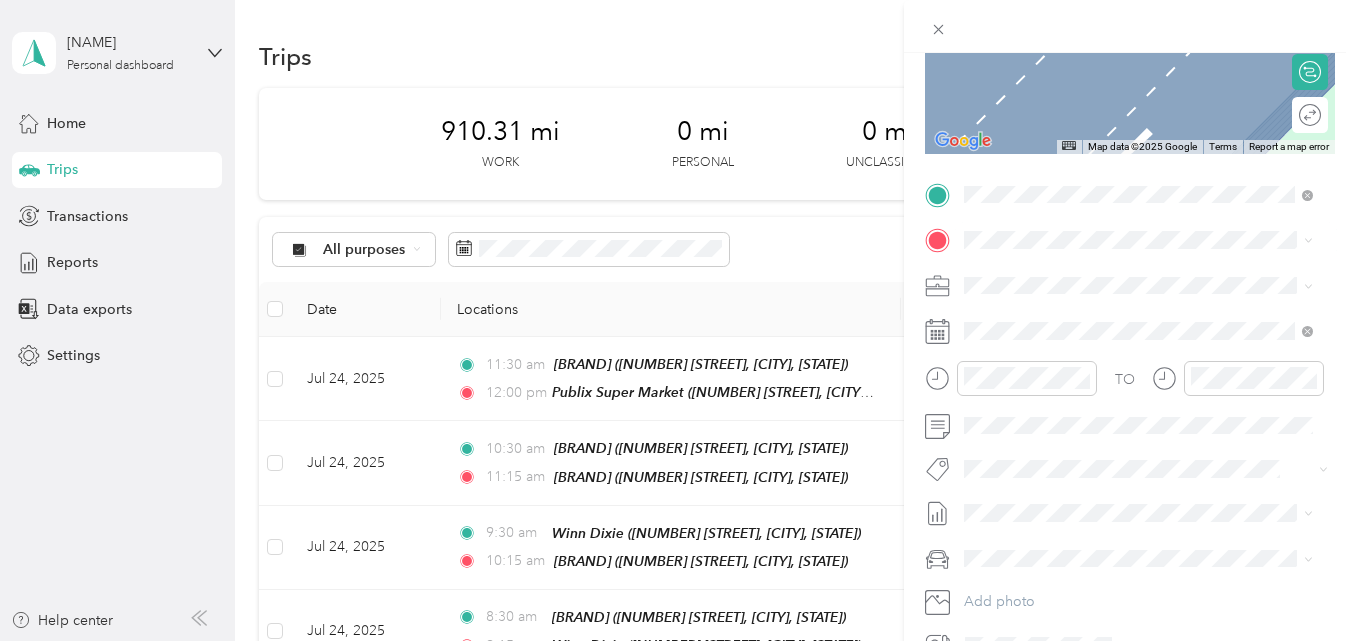click on "TEAM Publix Super Market [NUMBER] [STREET], [POSTAL_CODE], [CITY], [STATE], [COUNTRY]" at bounding box center [1154, 426] 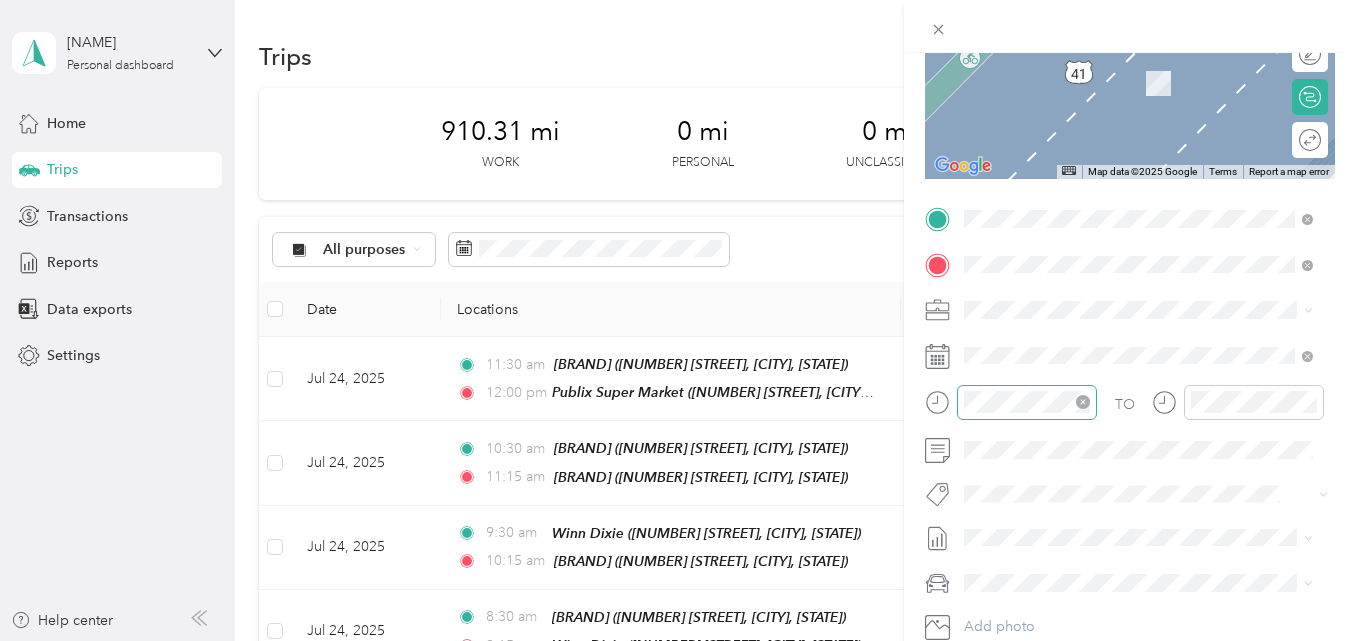 scroll, scrollTop: 325, scrollLeft: 0, axis: vertical 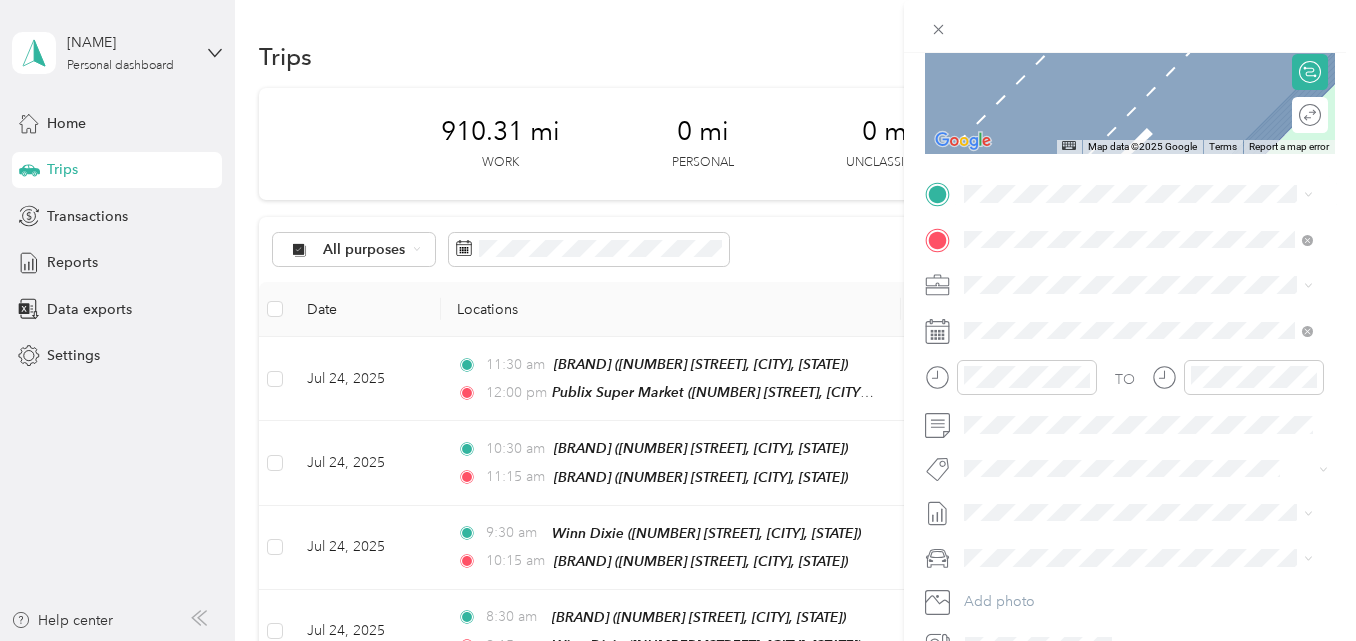 click on "[BRAND] [BRAND] [NUMBER] [STREET], [POSTAL_CODE], [CITY], [STATE], [COUNTRY]" at bounding box center [1154, 290] 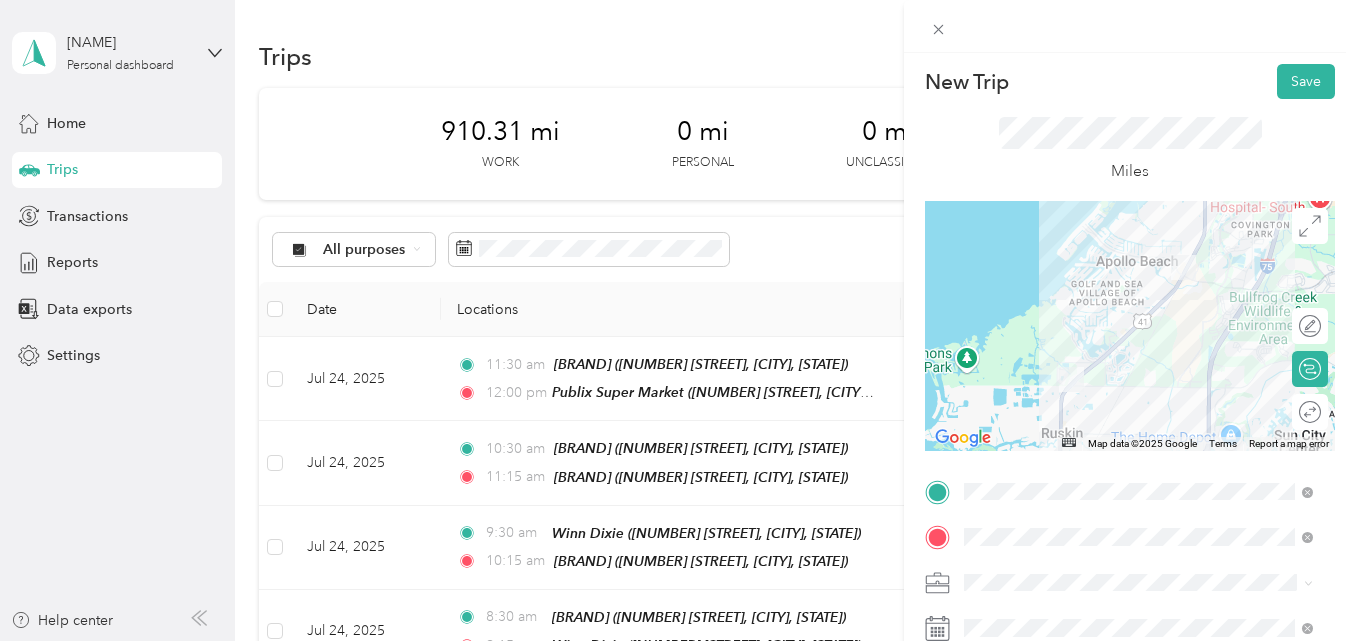 scroll, scrollTop: 0, scrollLeft: 0, axis: both 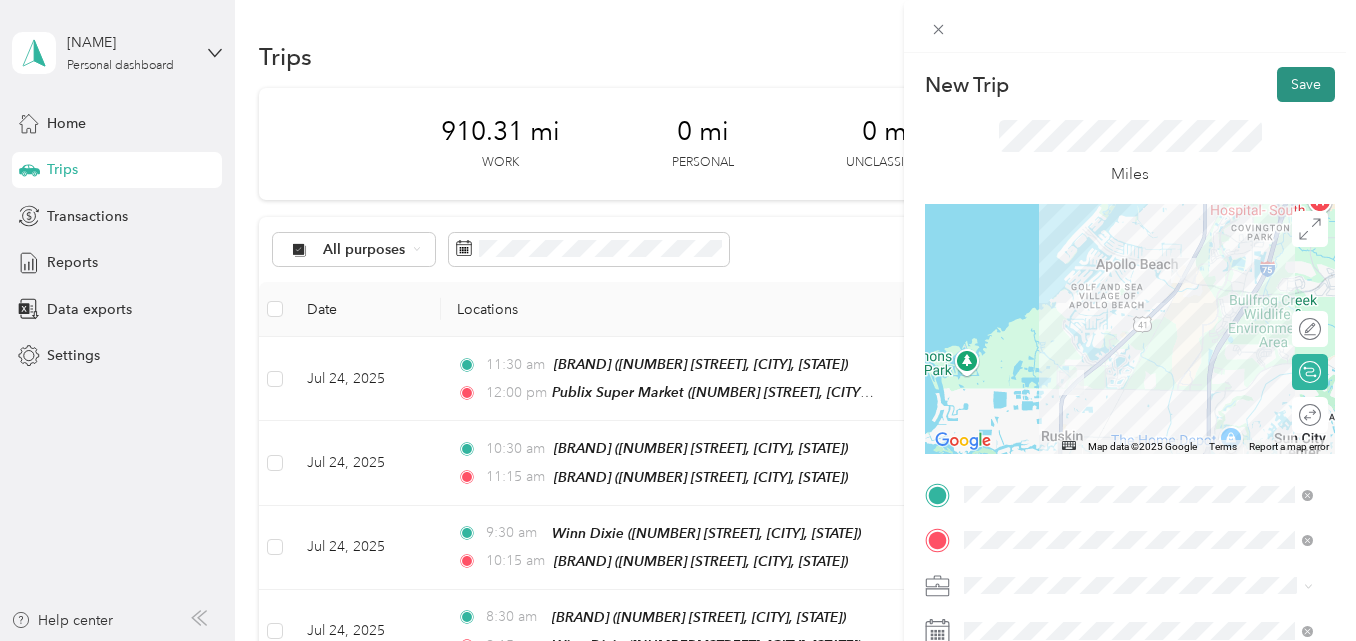 click on "Save" at bounding box center [1306, 84] 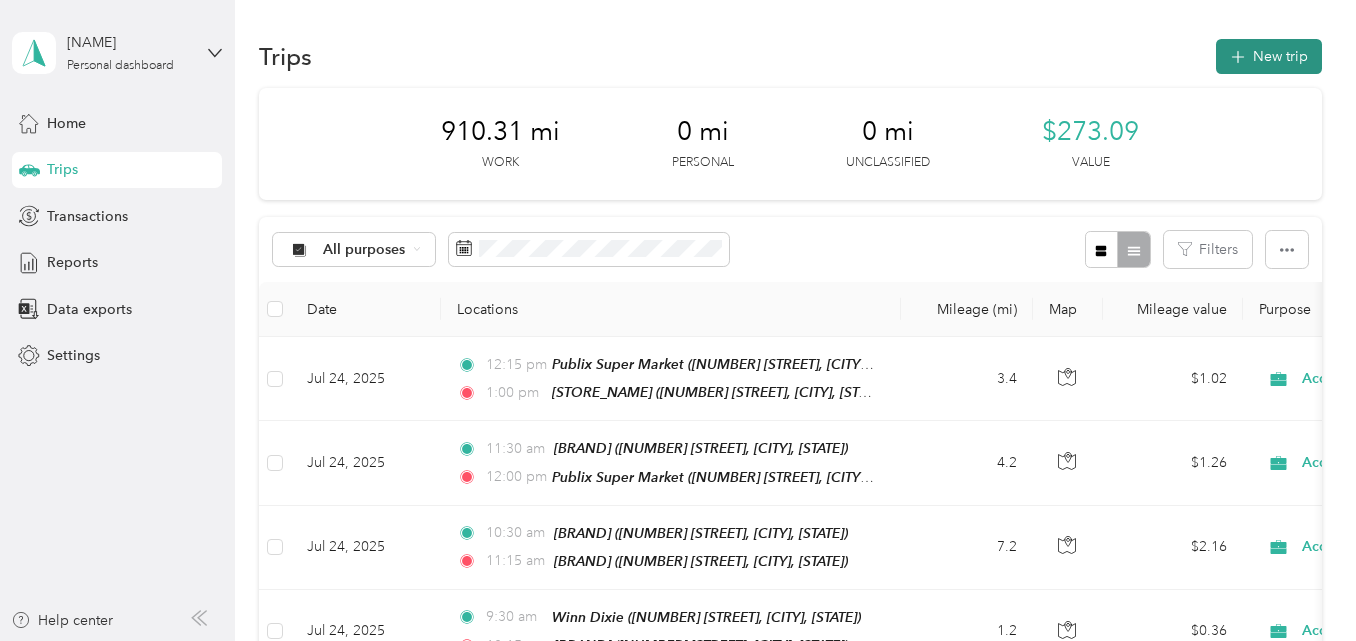 click on "New trip" at bounding box center (1269, 56) 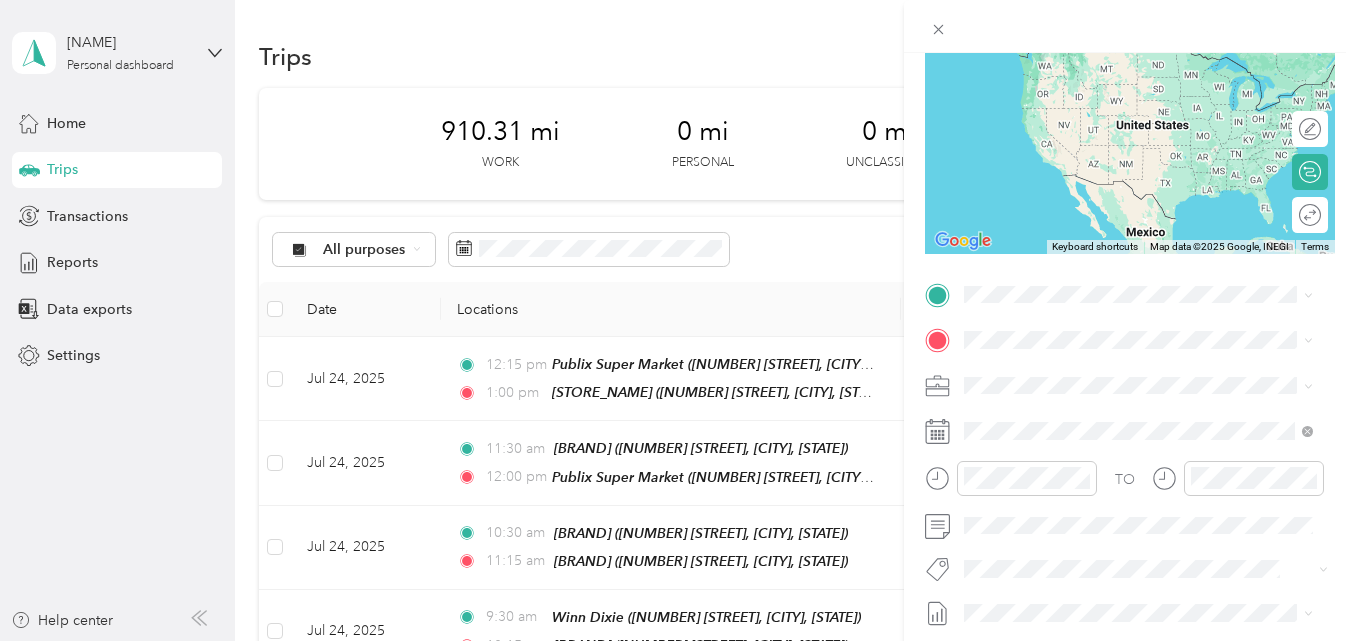 scroll, scrollTop: 300, scrollLeft: 0, axis: vertical 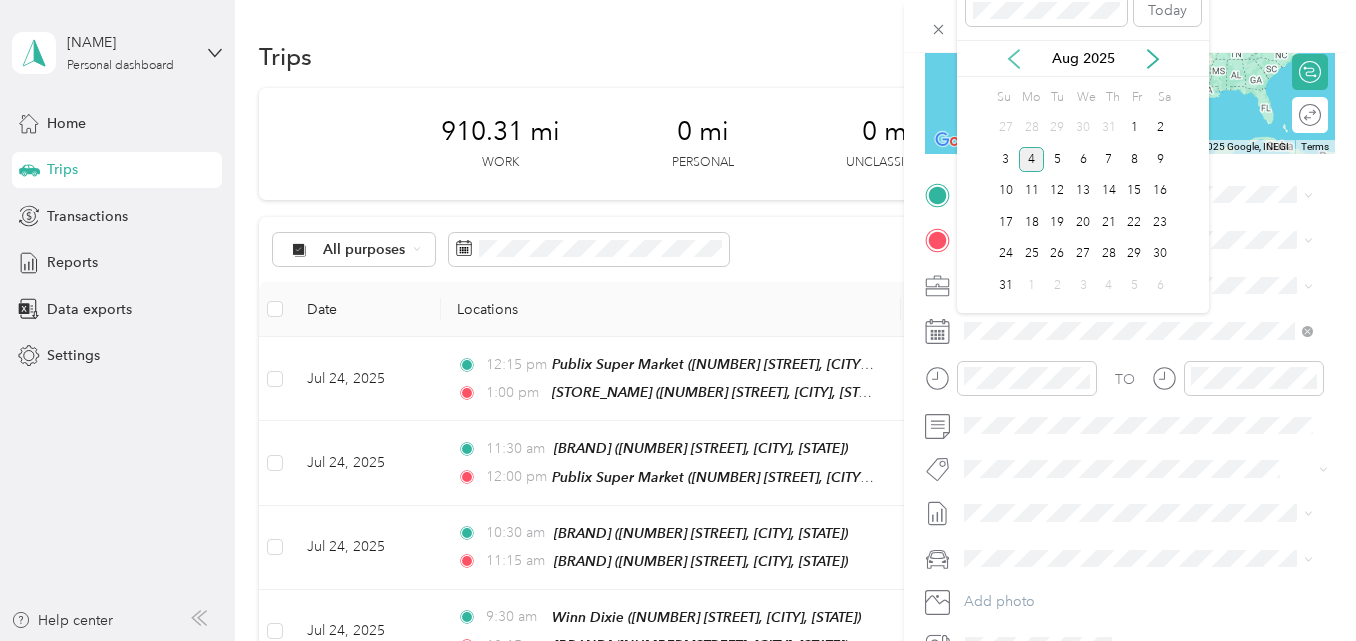 click 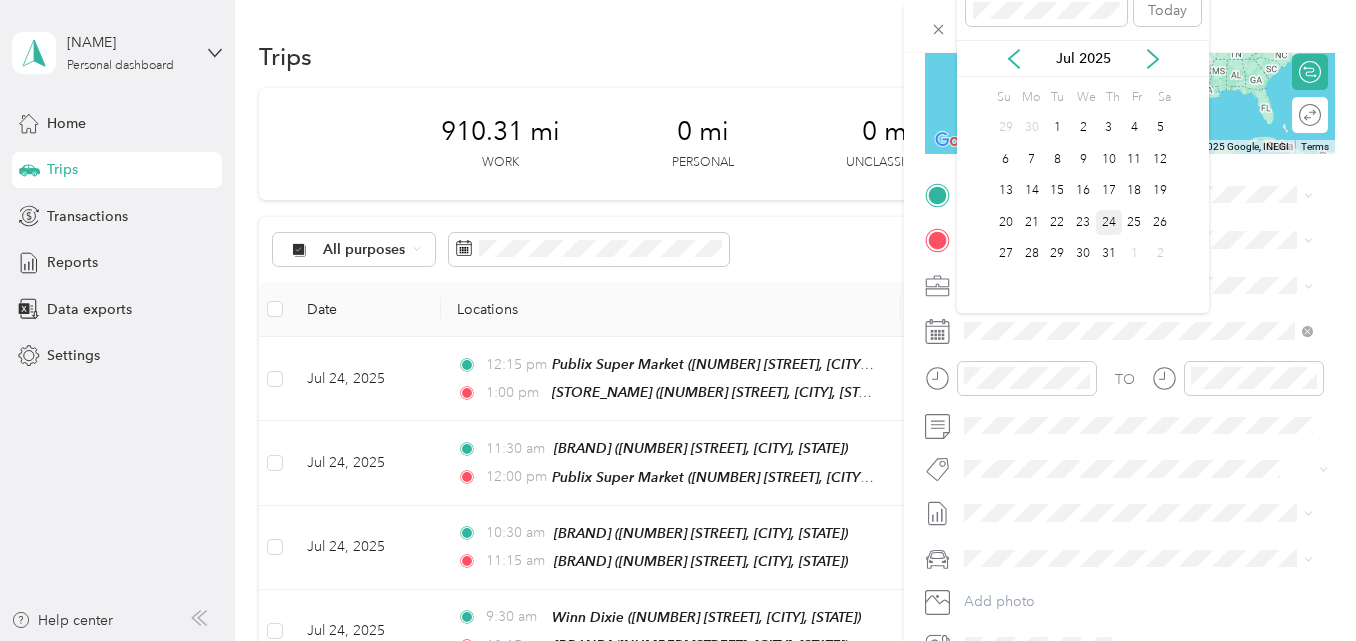 click on "24" at bounding box center (1109, 222) 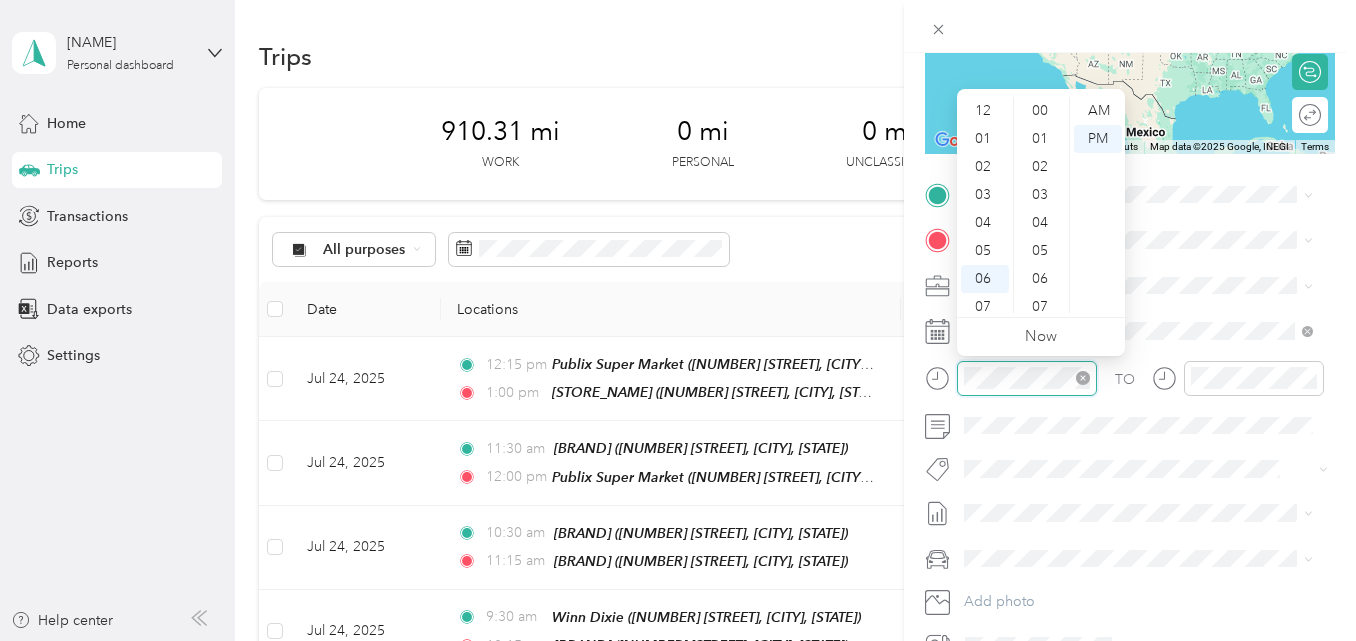 scroll, scrollTop: 1464, scrollLeft: 0, axis: vertical 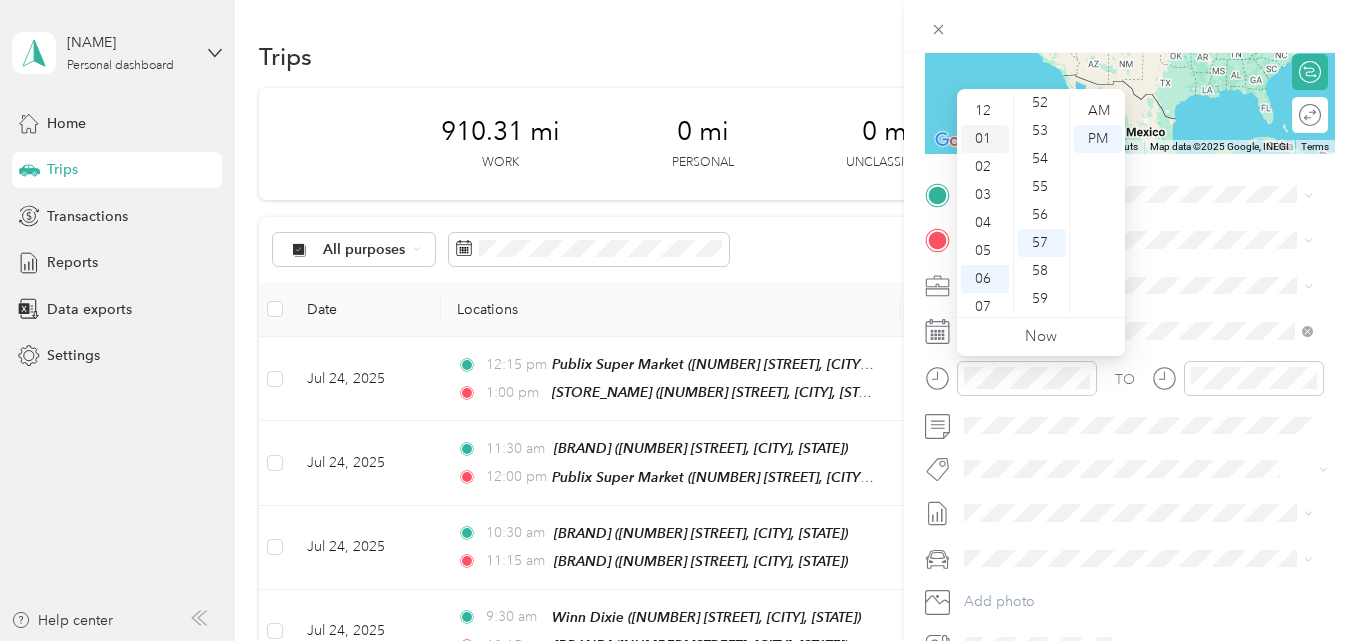 click on "01" at bounding box center [985, 139] 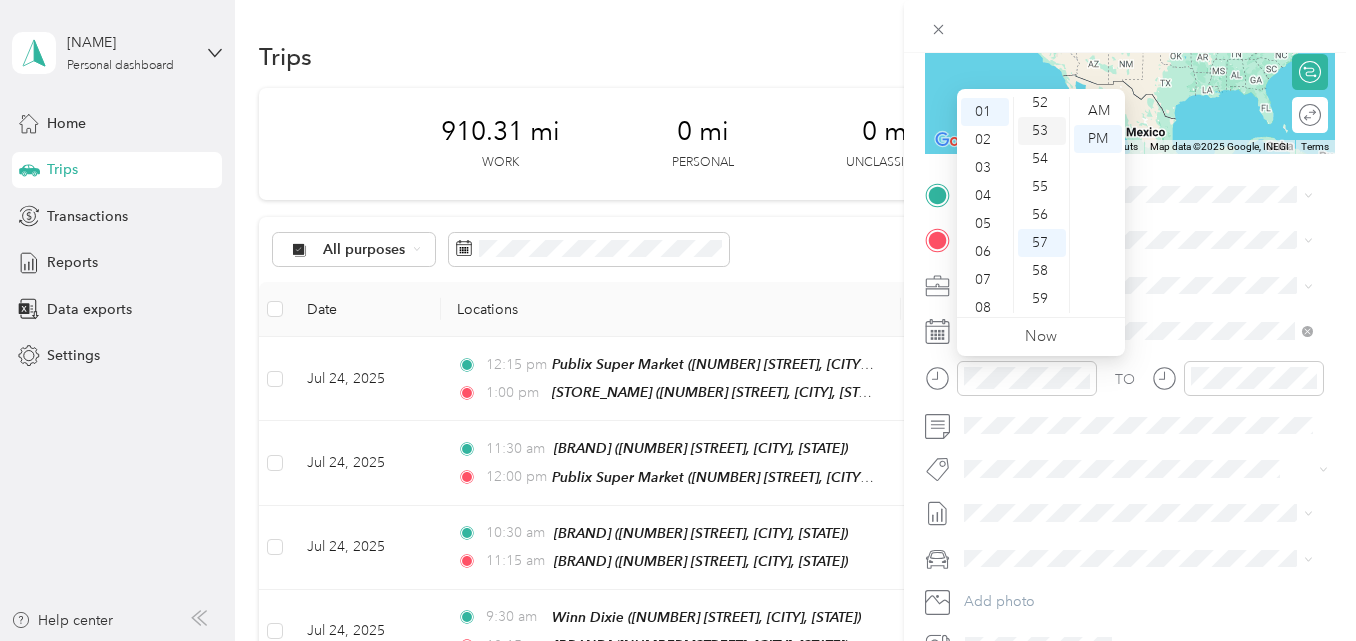 scroll, scrollTop: 28, scrollLeft: 0, axis: vertical 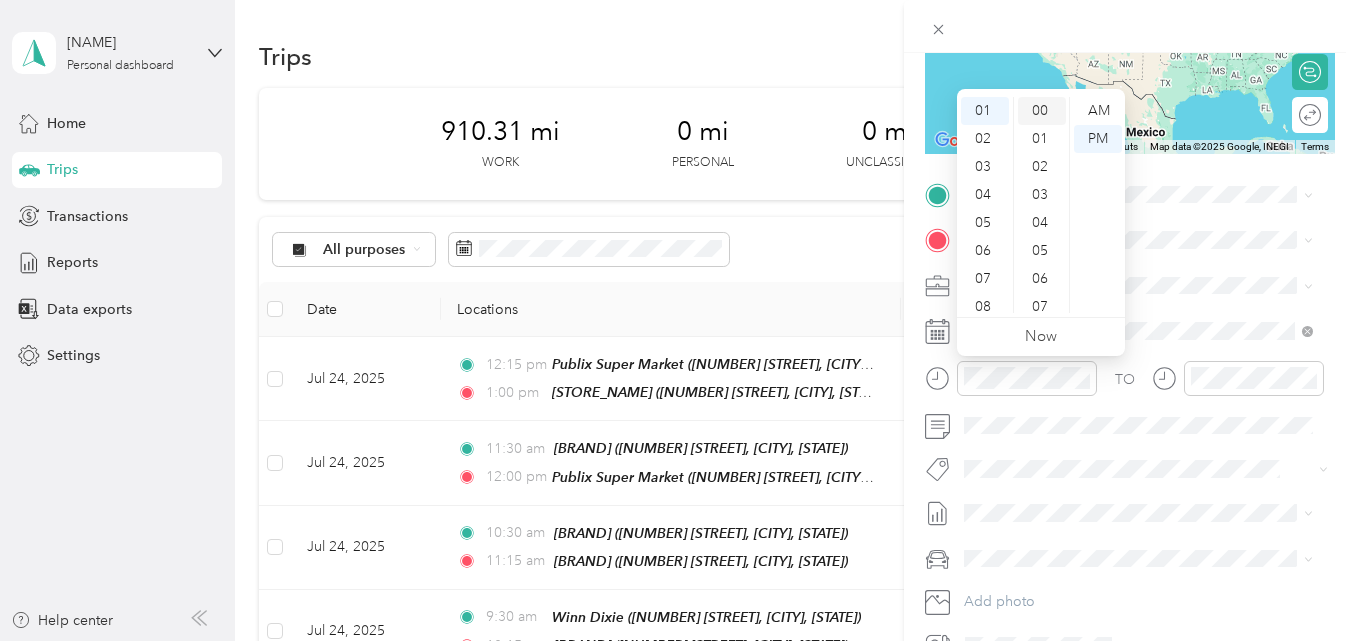 click on "00" at bounding box center (1042, 111) 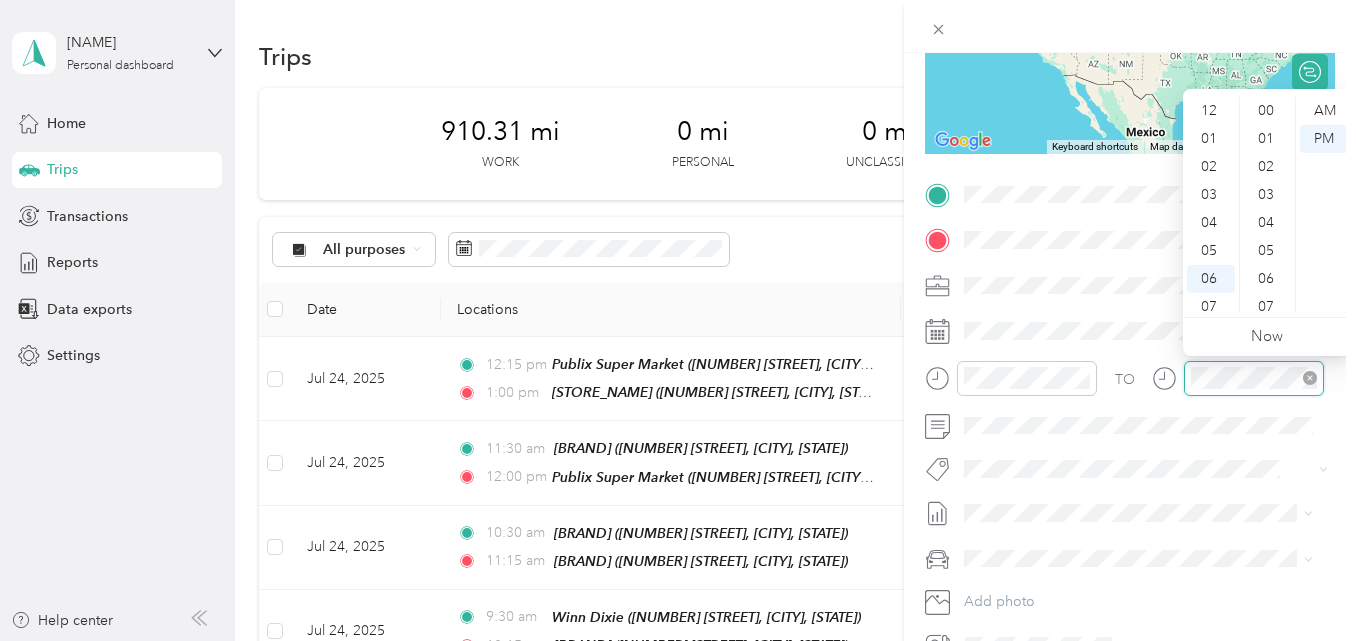 scroll, scrollTop: 1464, scrollLeft: 0, axis: vertical 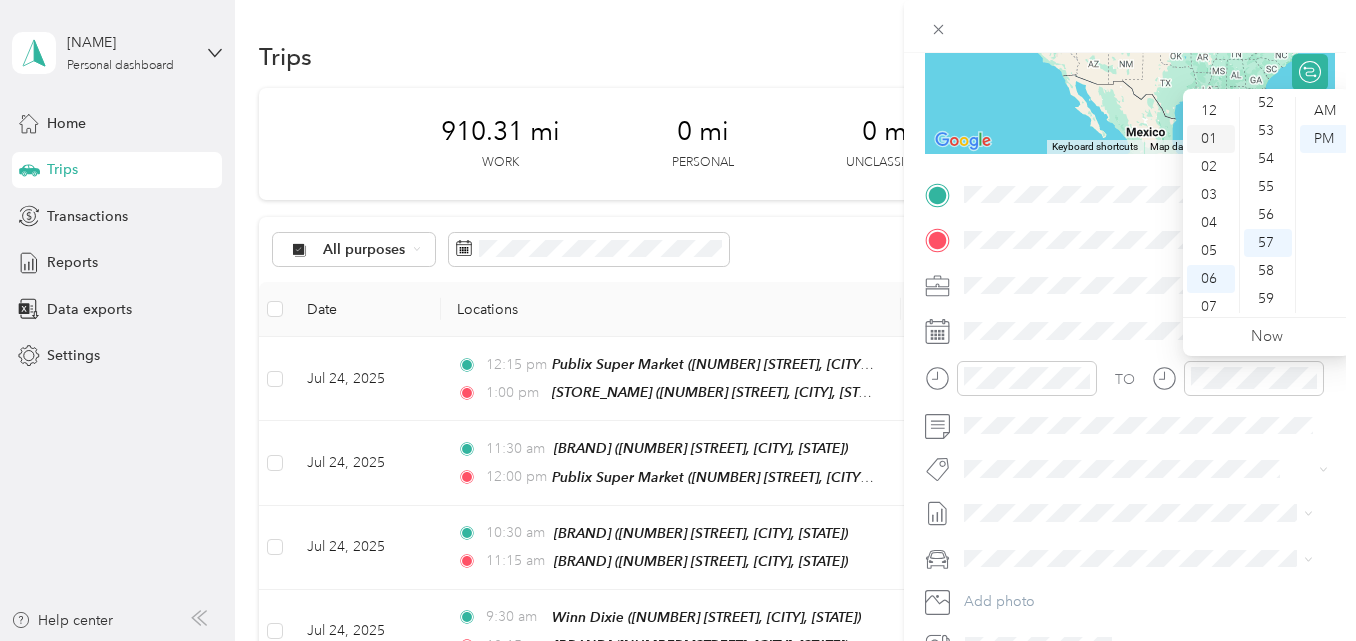 click on "01" at bounding box center (1211, 139) 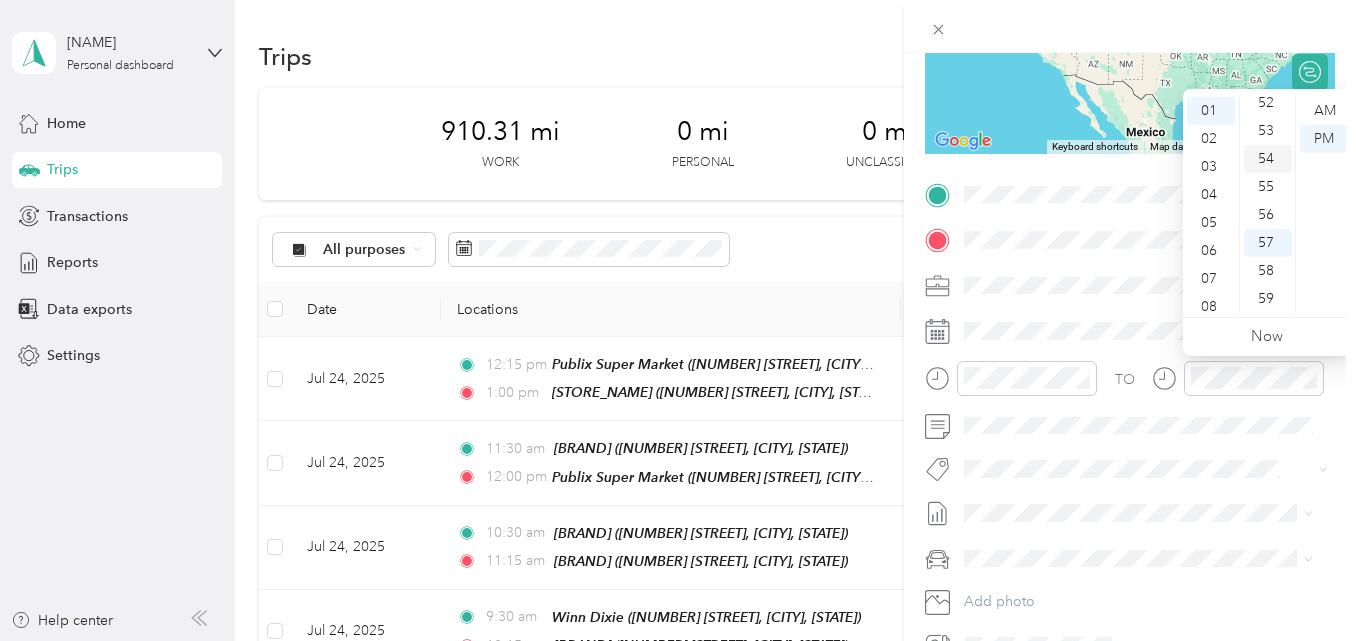 scroll, scrollTop: 28, scrollLeft: 0, axis: vertical 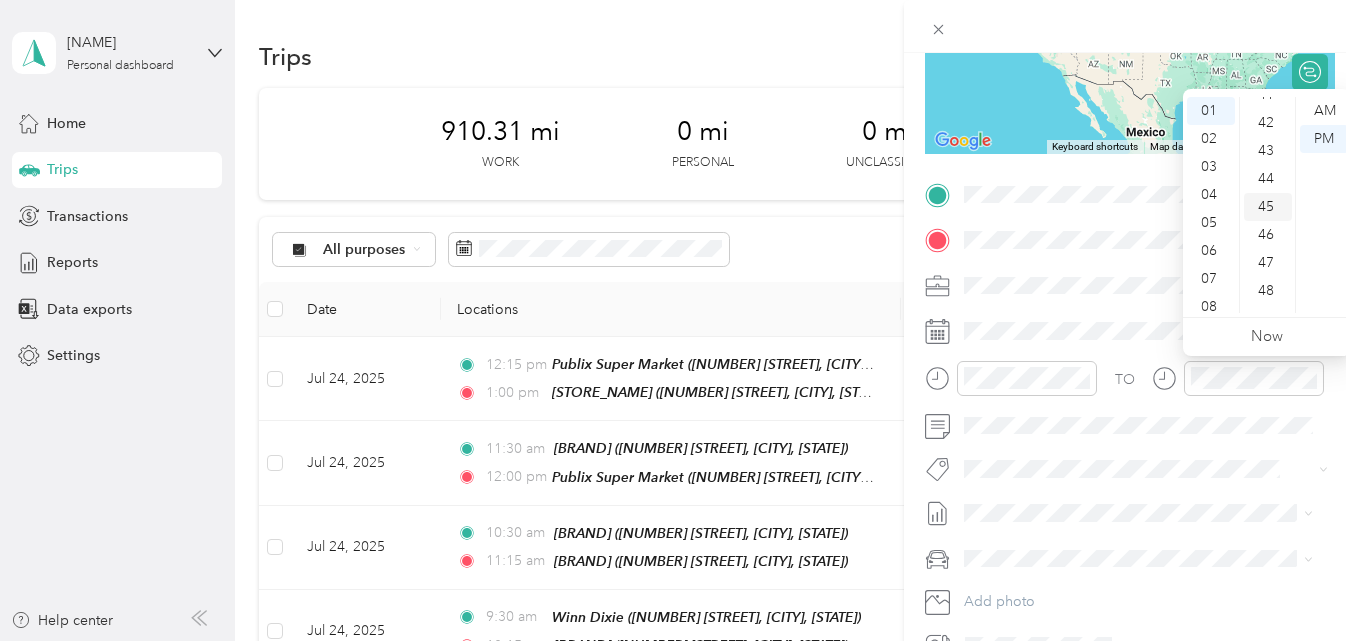 click on "45" at bounding box center (1268, 207) 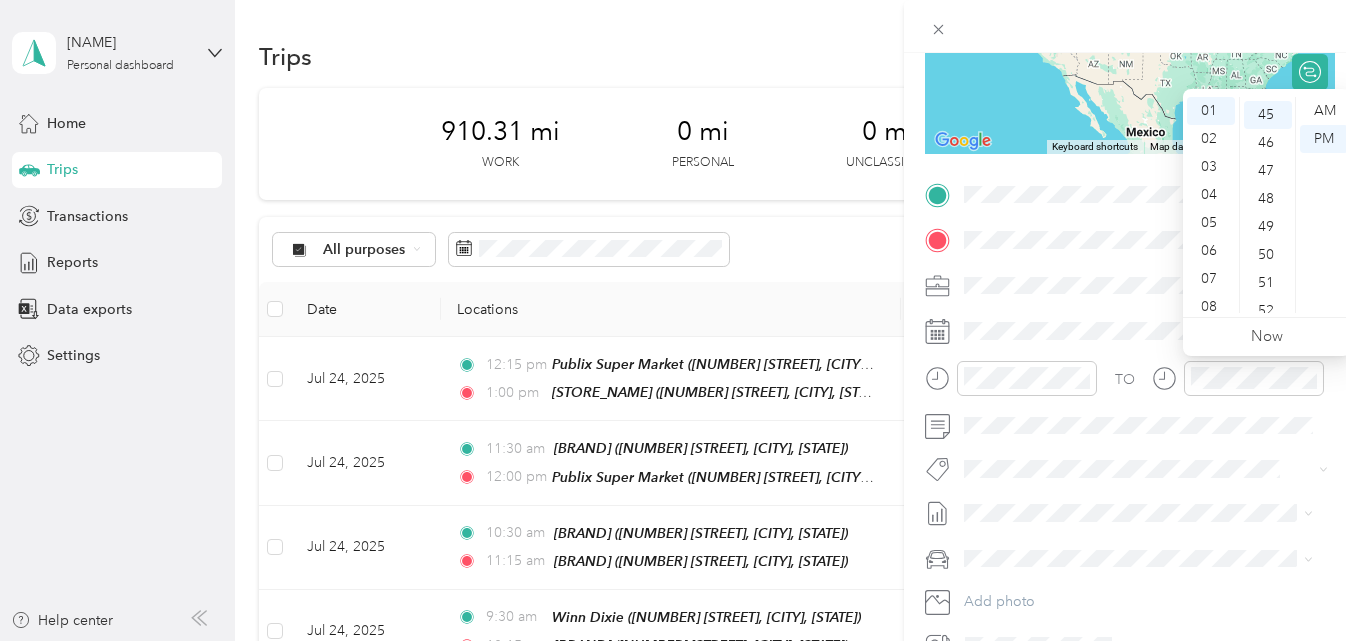 scroll, scrollTop: 1260, scrollLeft: 0, axis: vertical 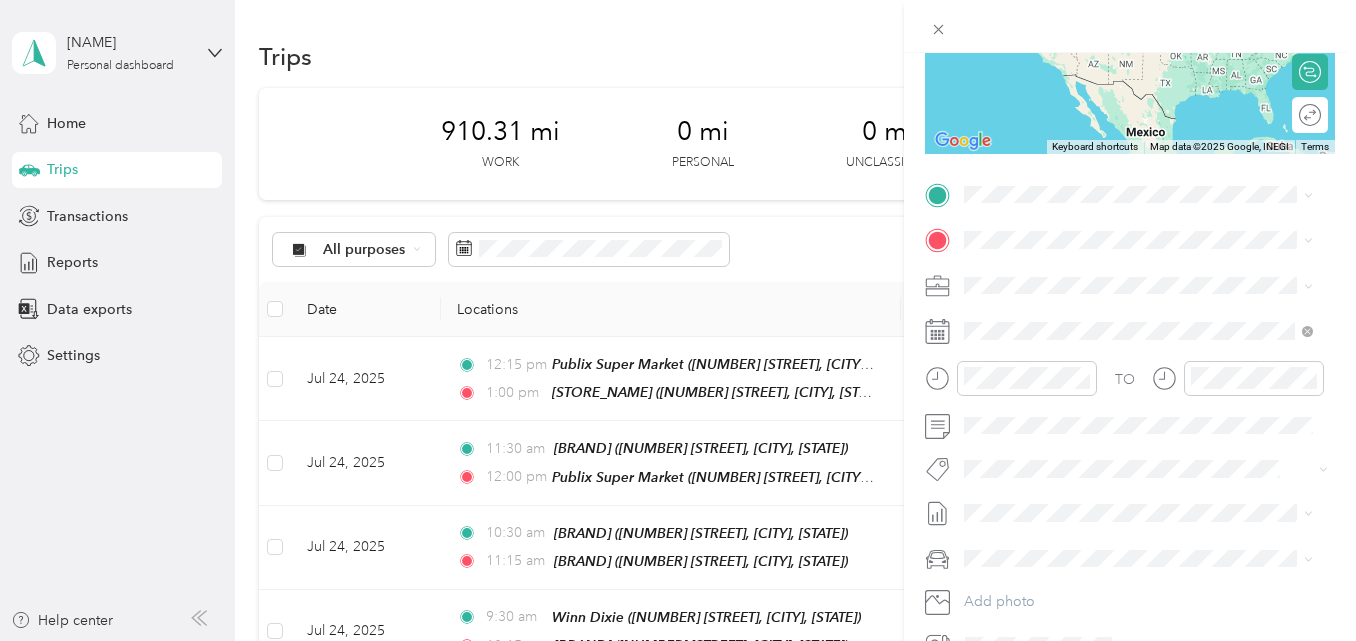 click on "[NUMBER] N [STREET] Hwy, [POSTAL_CODE], [CITY], [STATE], [COUNTRY]" at bounding box center (1148, 395) 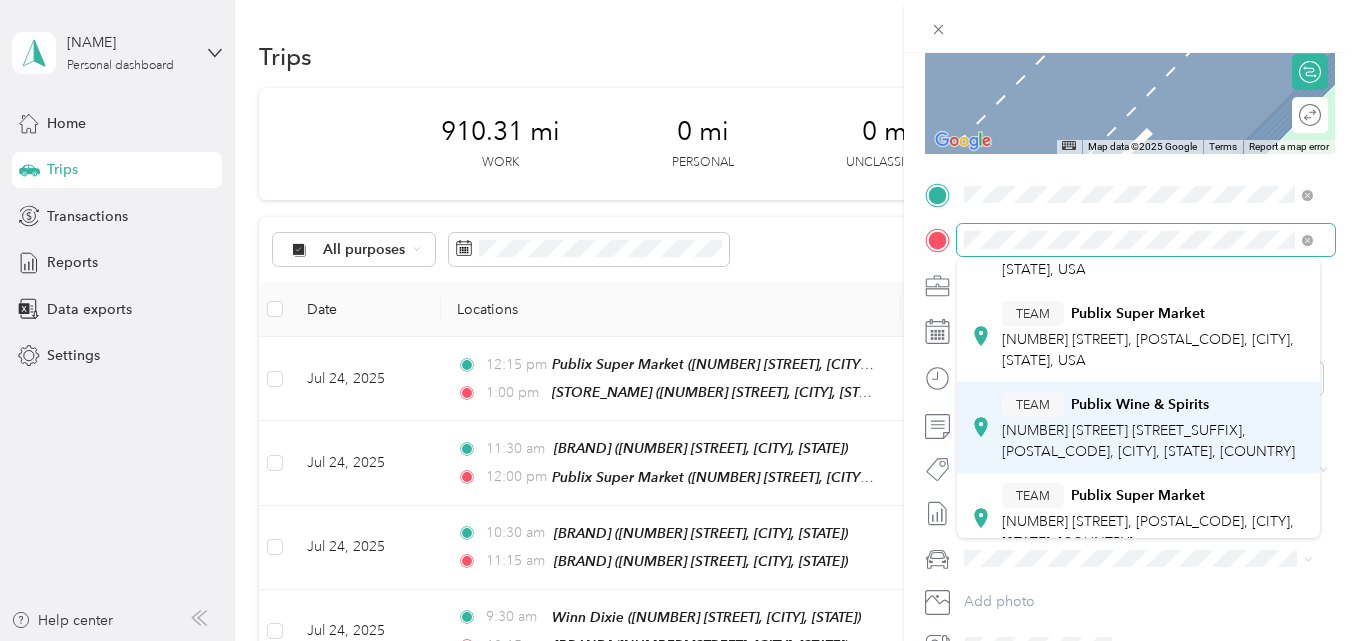 scroll, scrollTop: 200, scrollLeft: 0, axis: vertical 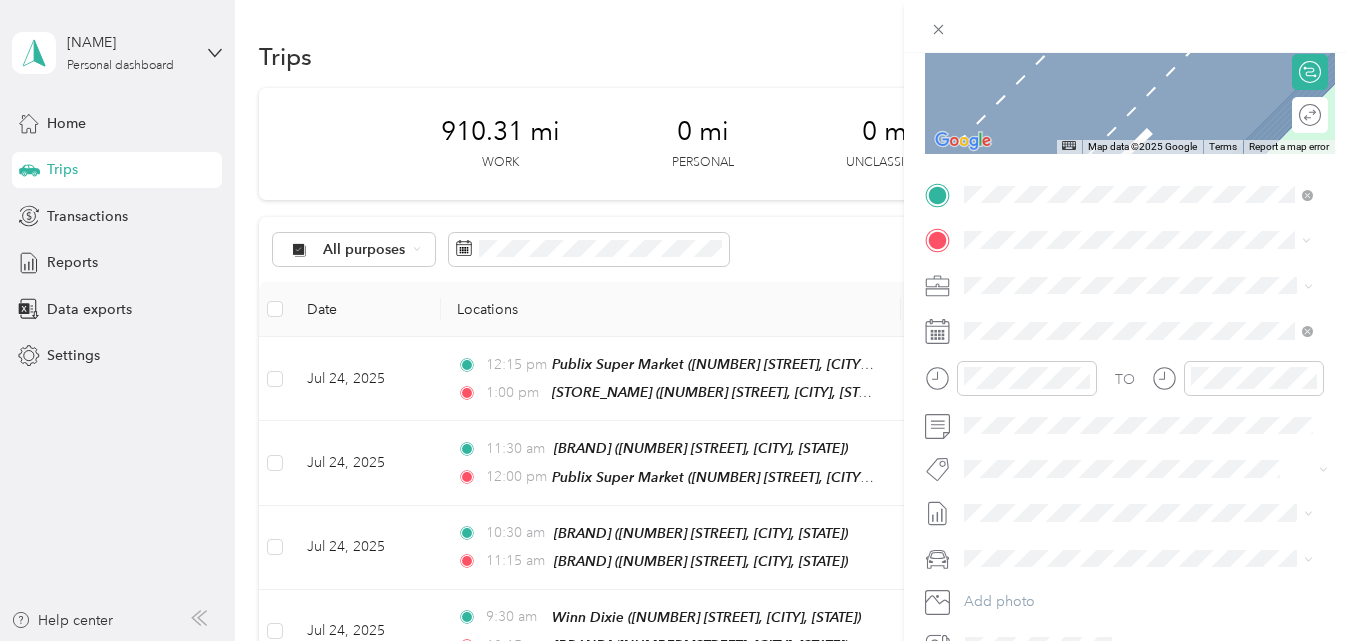 click on "[NUMBER] [STREET], [POSTAL_CODE], [CITY], [STATE], [COUNTRY]" at bounding box center [1148, 431] 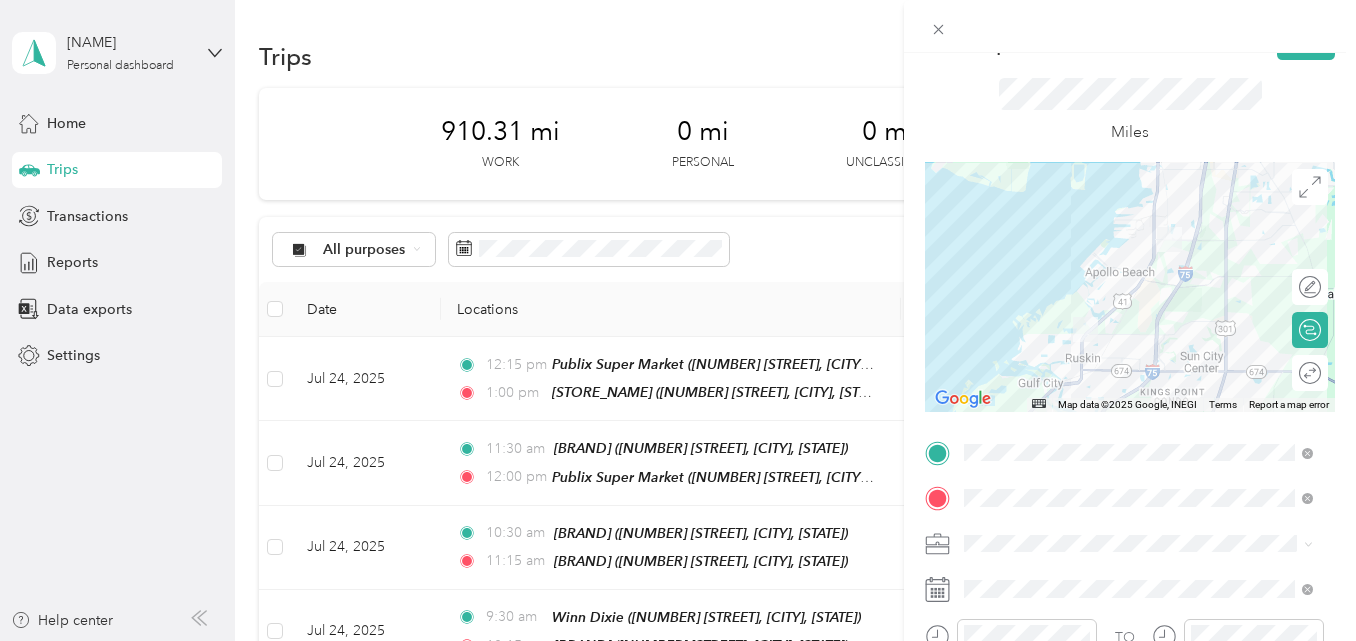 scroll, scrollTop: 0, scrollLeft: 0, axis: both 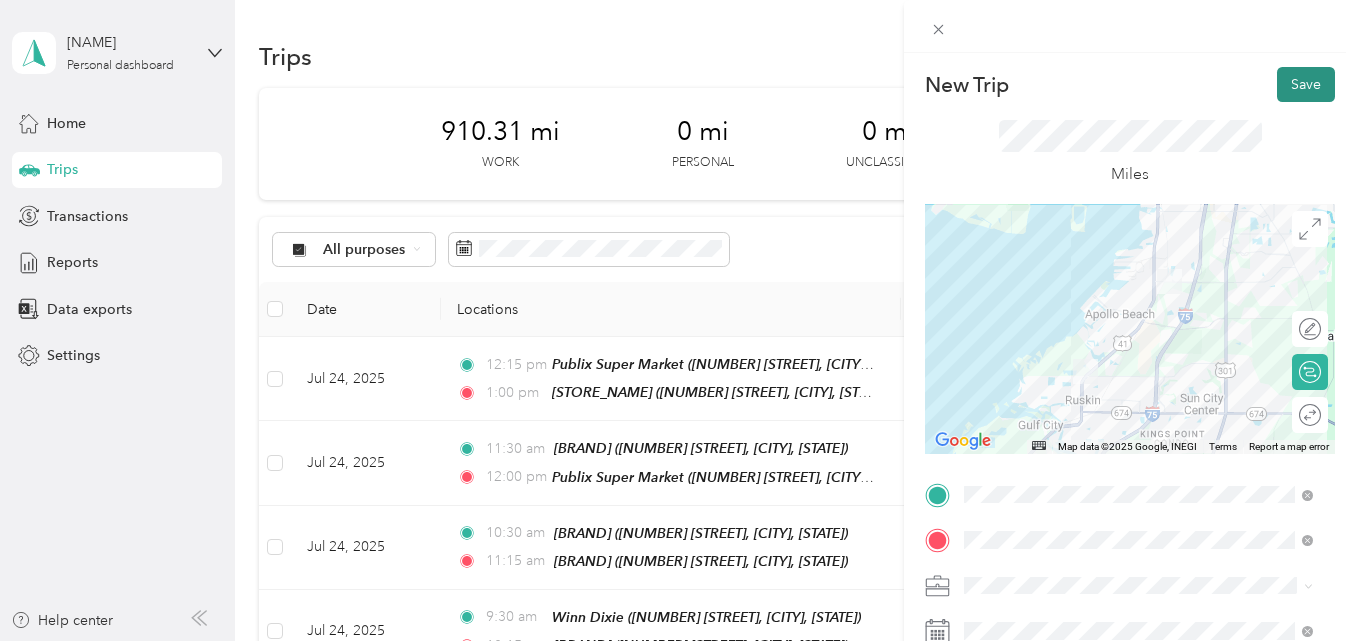 click on "Save" at bounding box center [1306, 84] 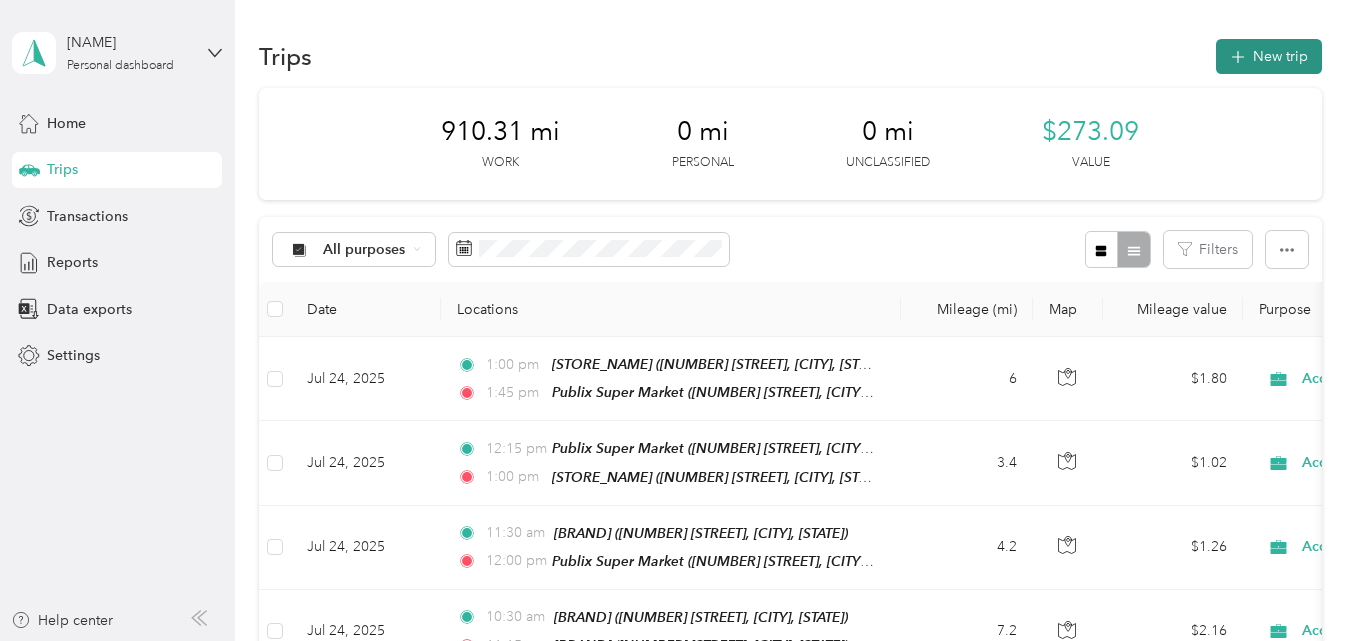 click on "New trip" at bounding box center [1269, 56] 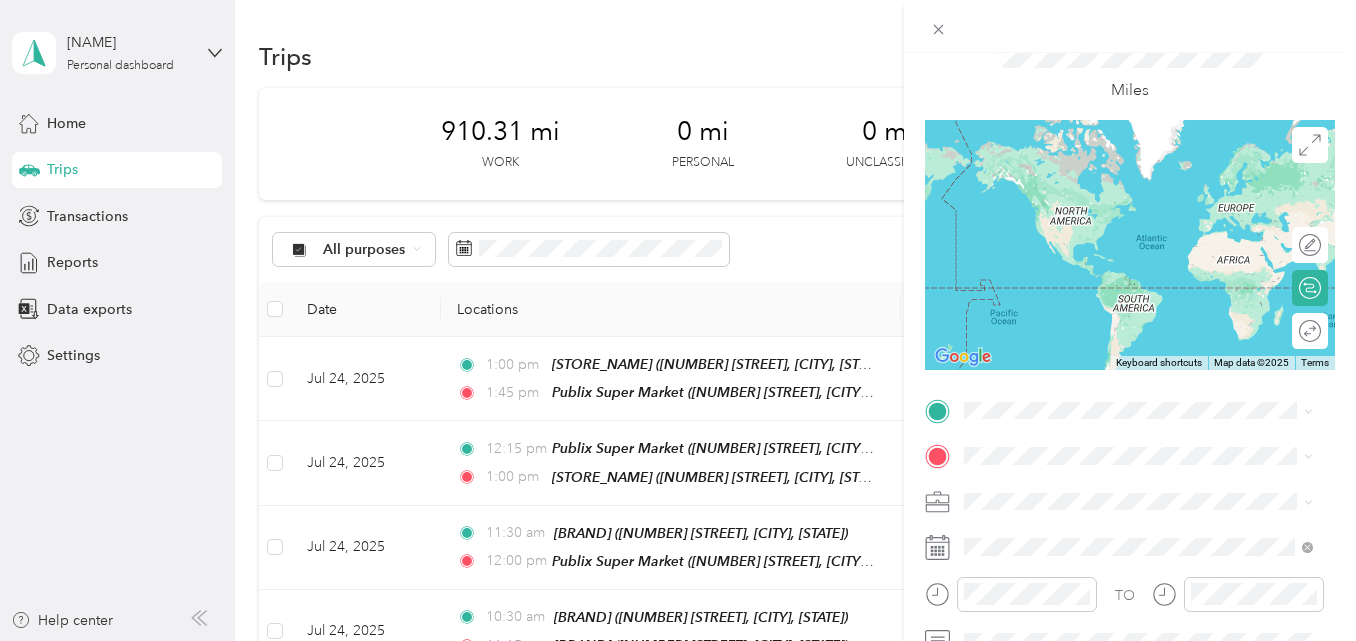 scroll, scrollTop: 300, scrollLeft: 0, axis: vertical 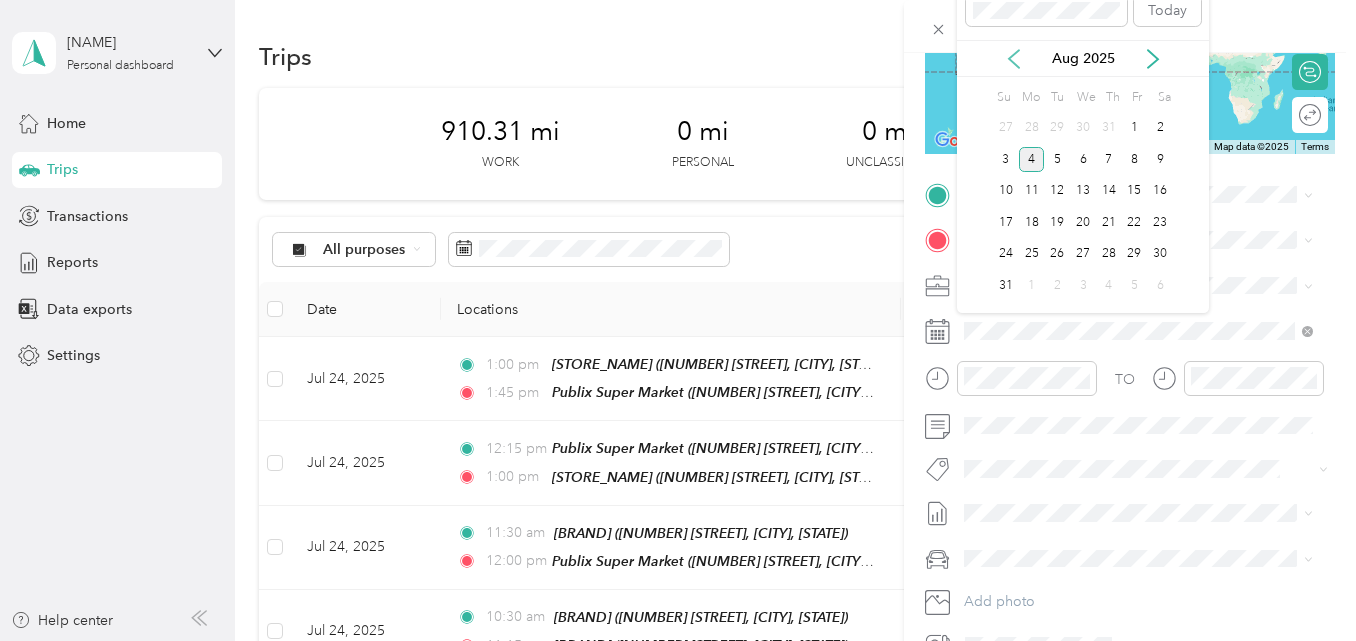 click 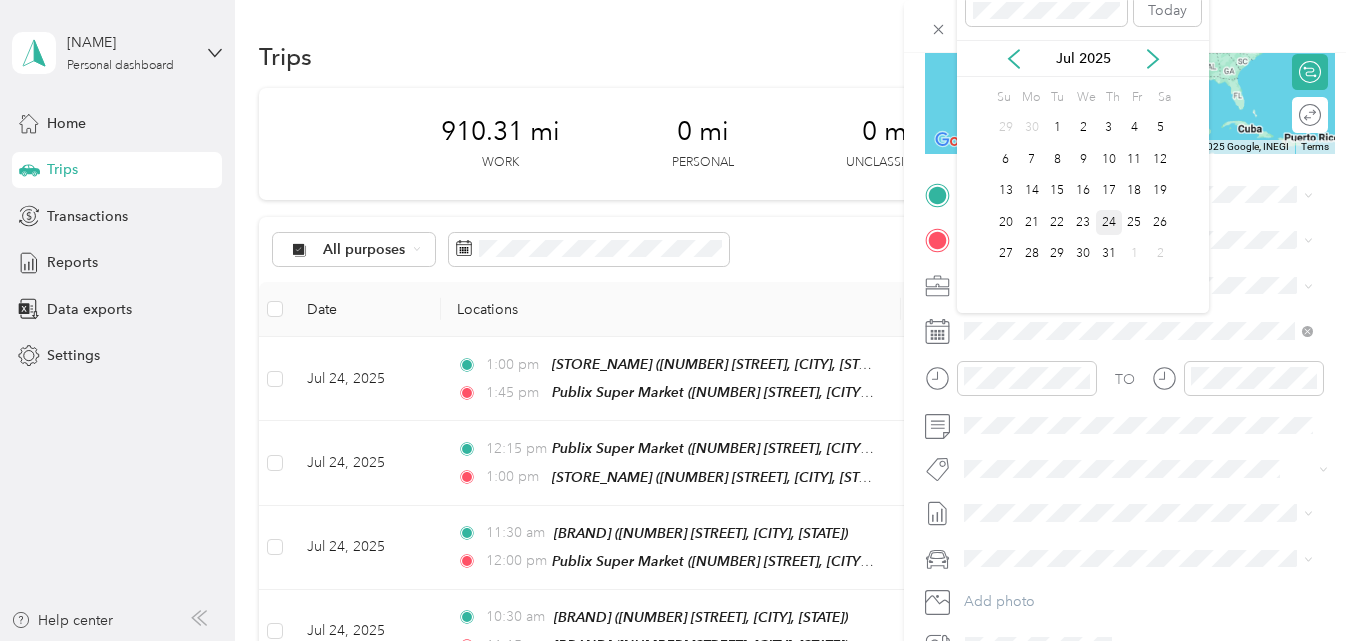 click on "24" at bounding box center [1109, 222] 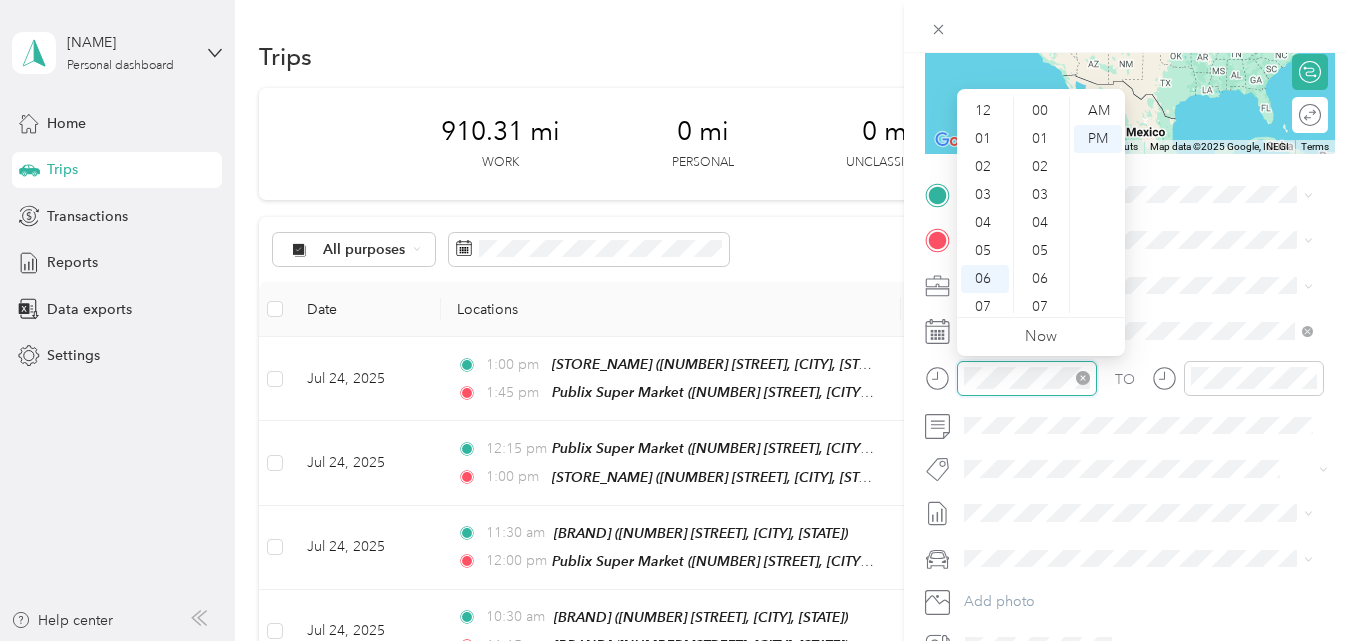 scroll, scrollTop: 120, scrollLeft: 0, axis: vertical 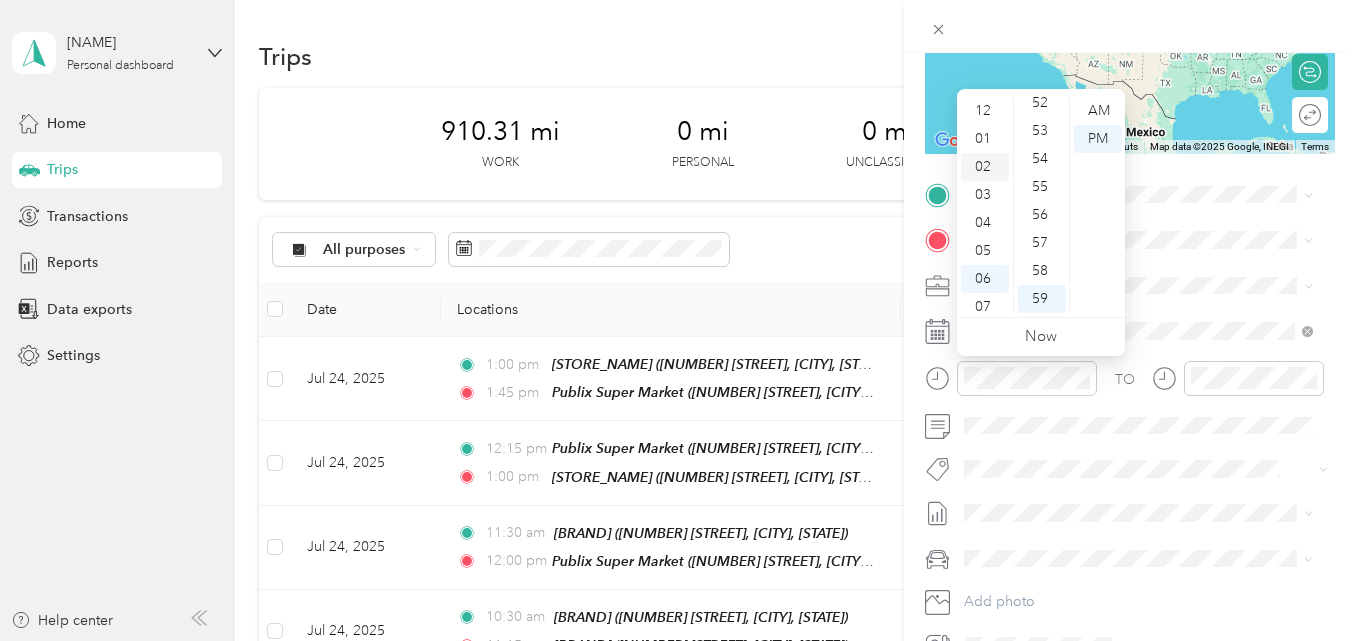 click on "02" at bounding box center [985, 167] 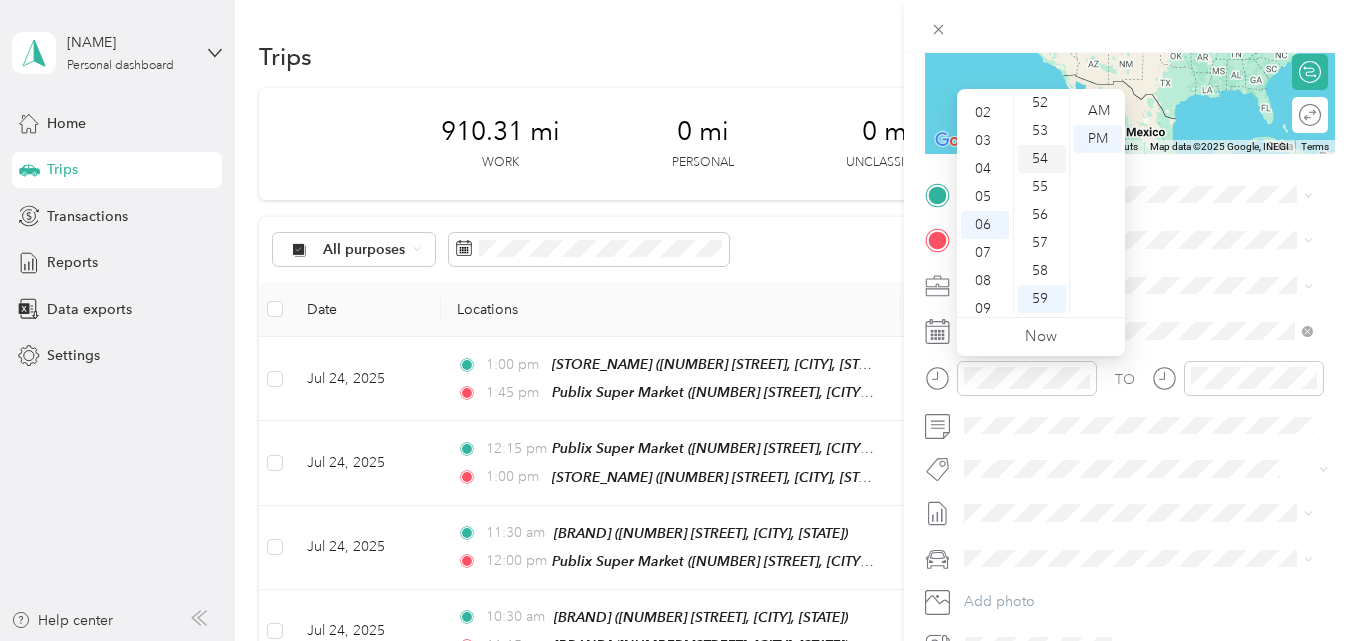scroll, scrollTop: 56, scrollLeft: 0, axis: vertical 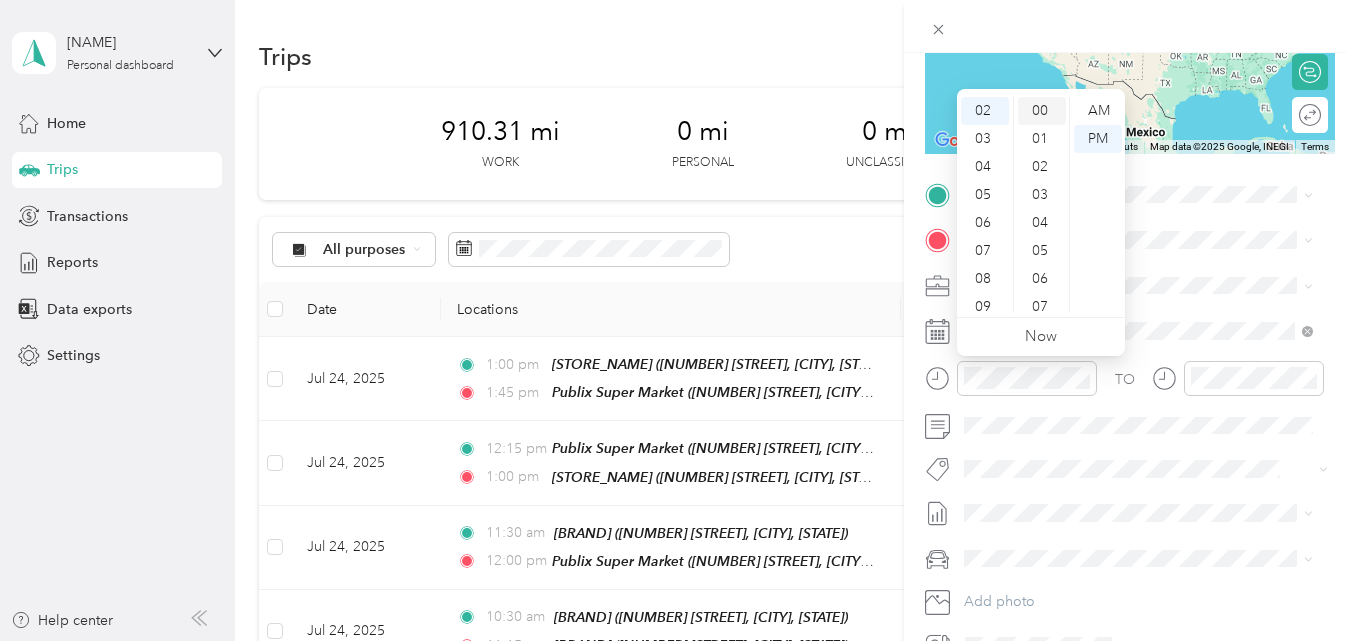 click on "00" at bounding box center [1042, 111] 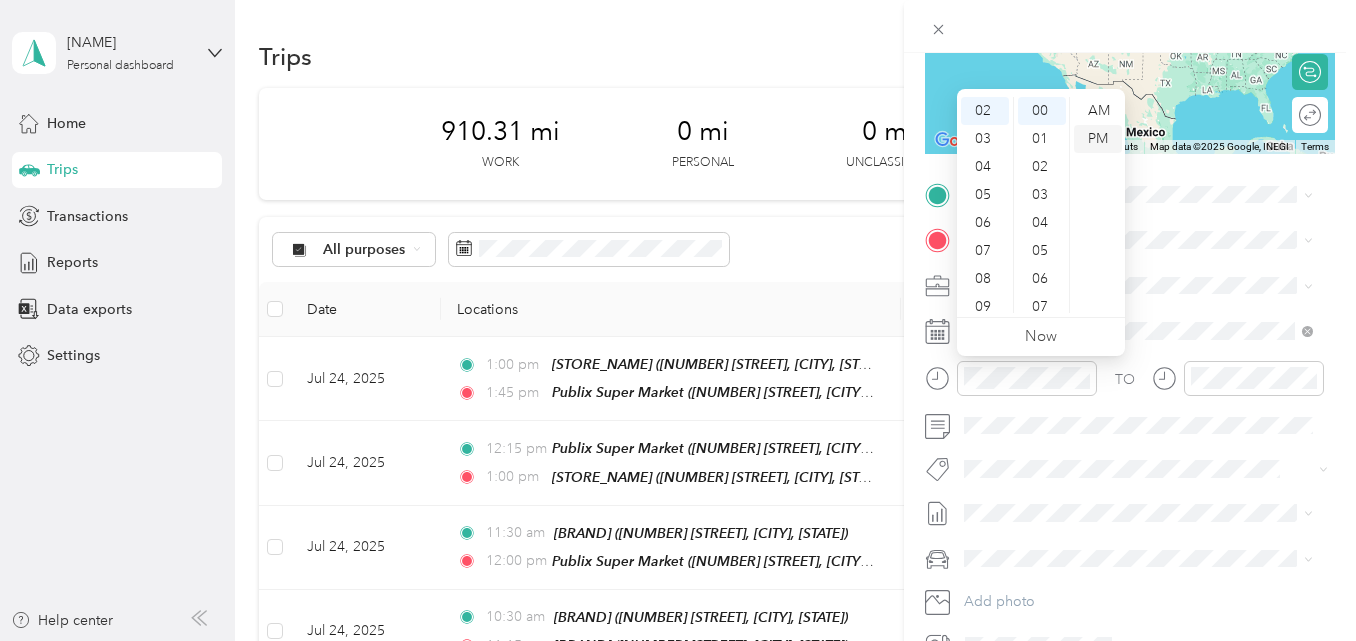 click on "PM" at bounding box center (1098, 139) 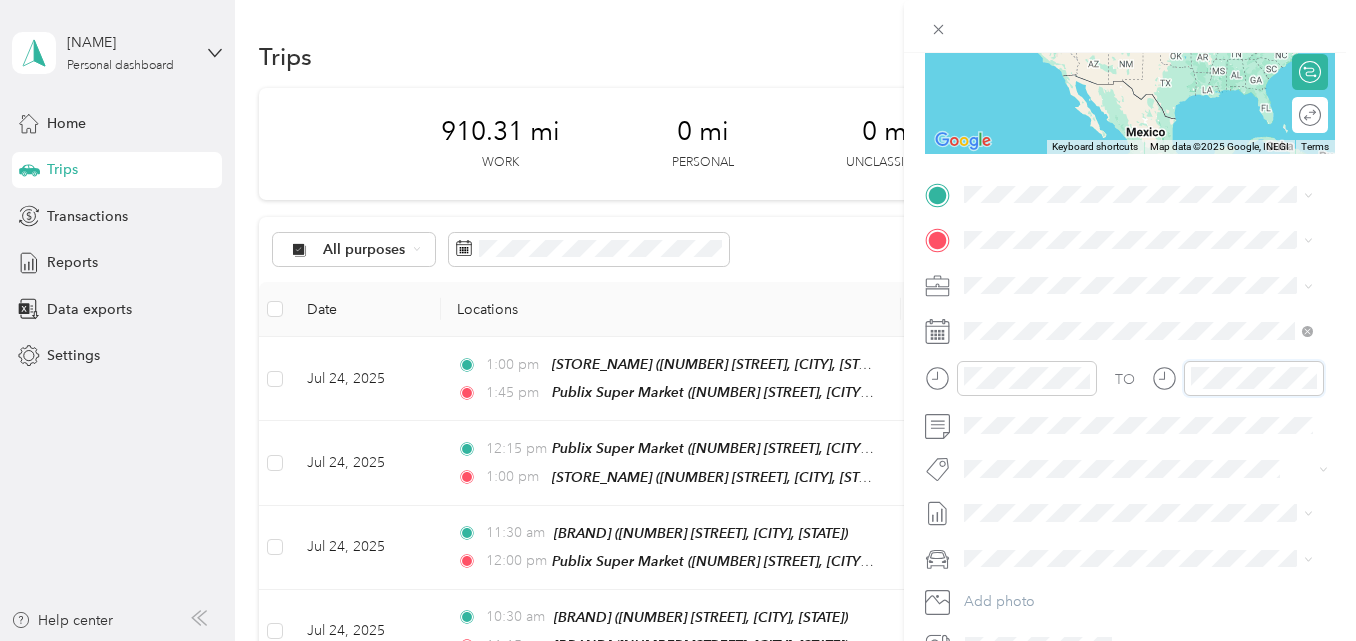 scroll, scrollTop: 120, scrollLeft: 0, axis: vertical 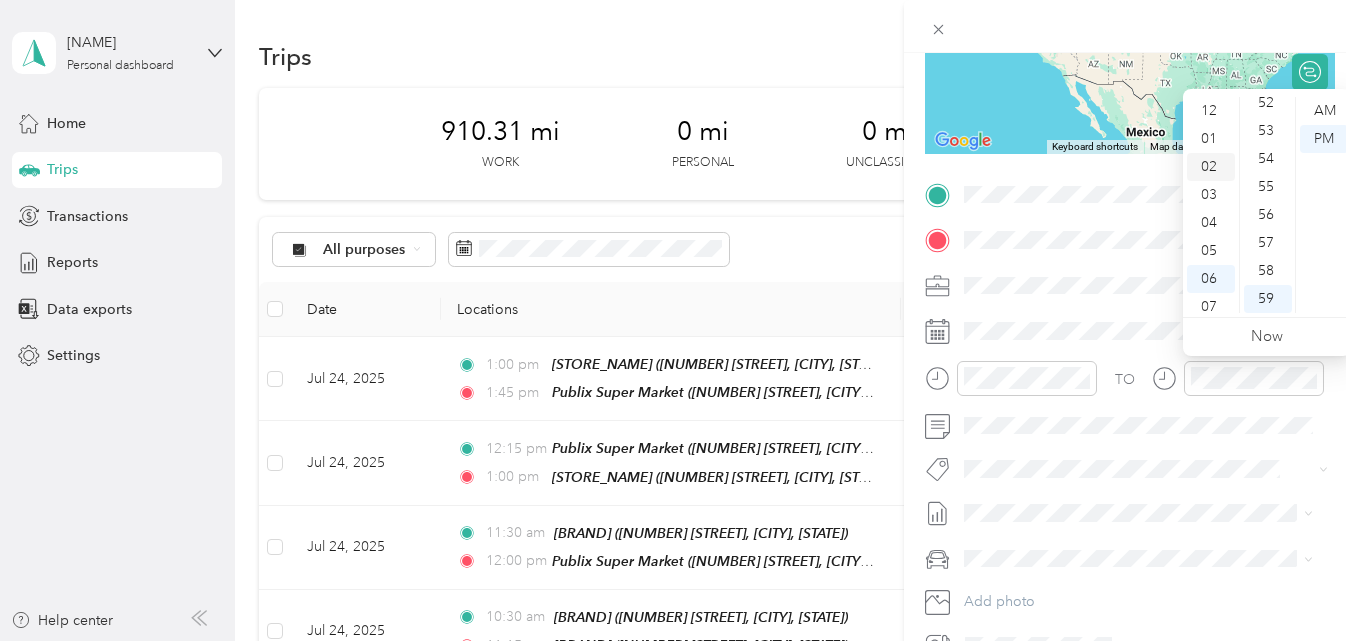 click on "02" at bounding box center (1211, 167) 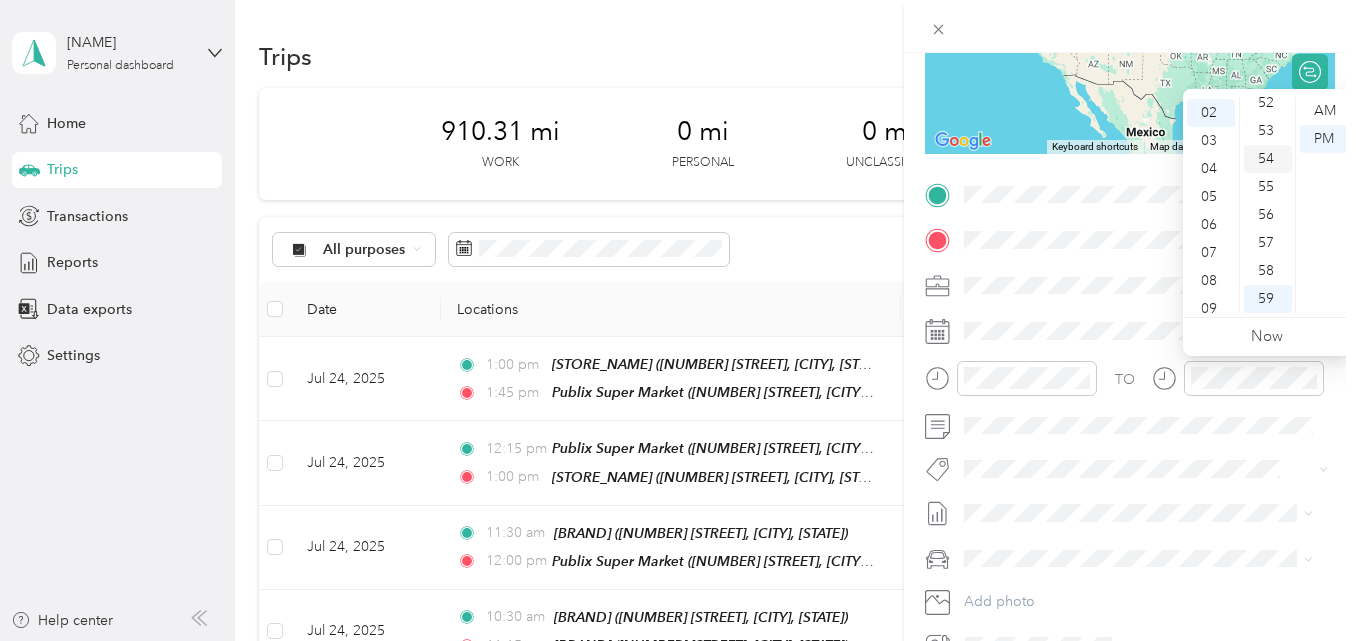 scroll, scrollTop: 56, scrollLeft: 0, axis: vertical 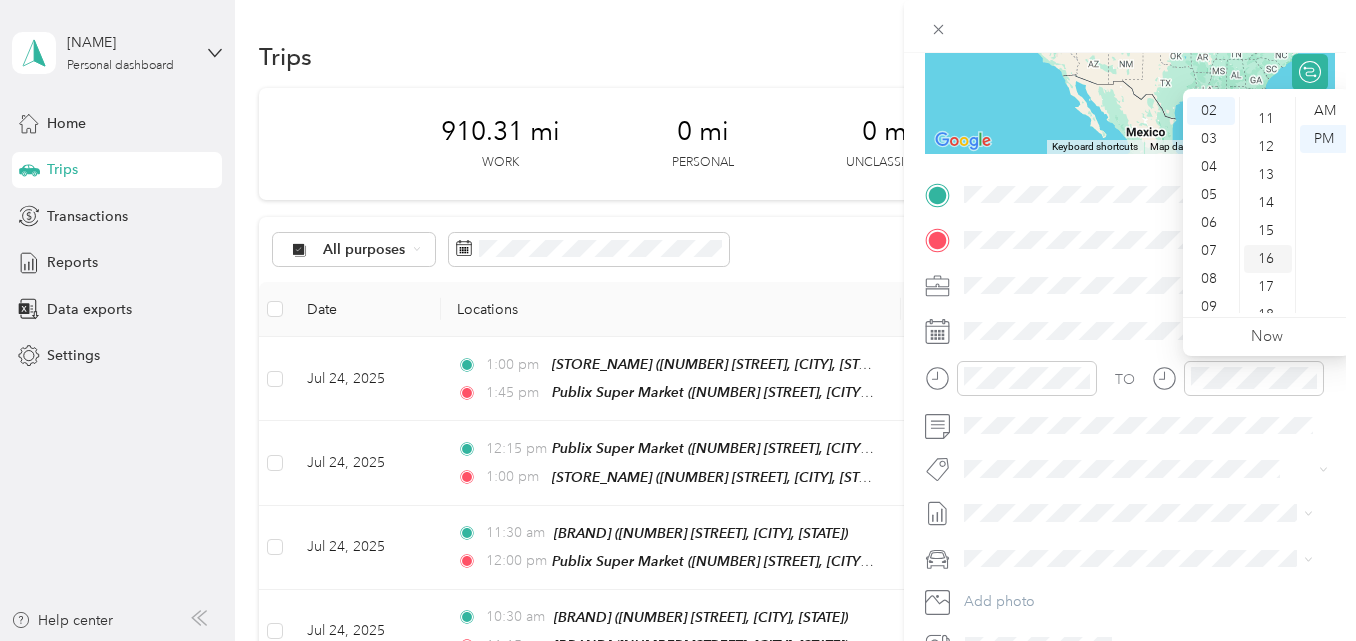 click on "15" at bounding box center [1268, 231] 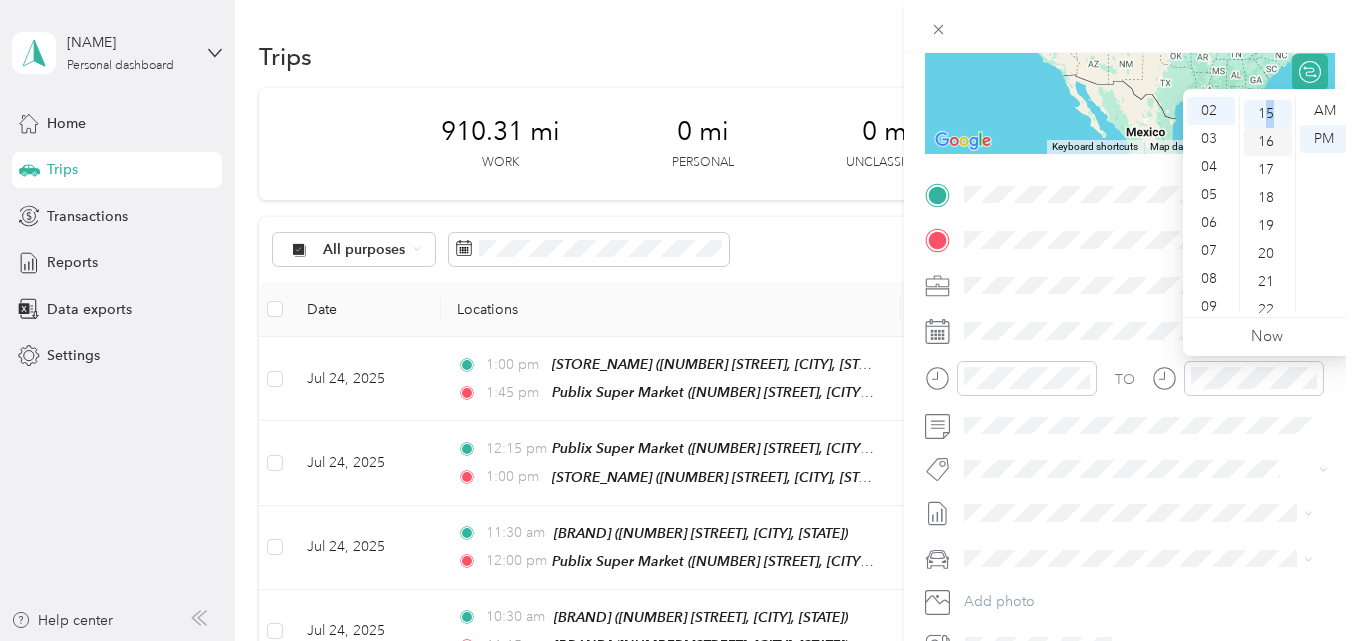 scroll, scrollTop: 420, scrollLeft: 0, axis: vertical 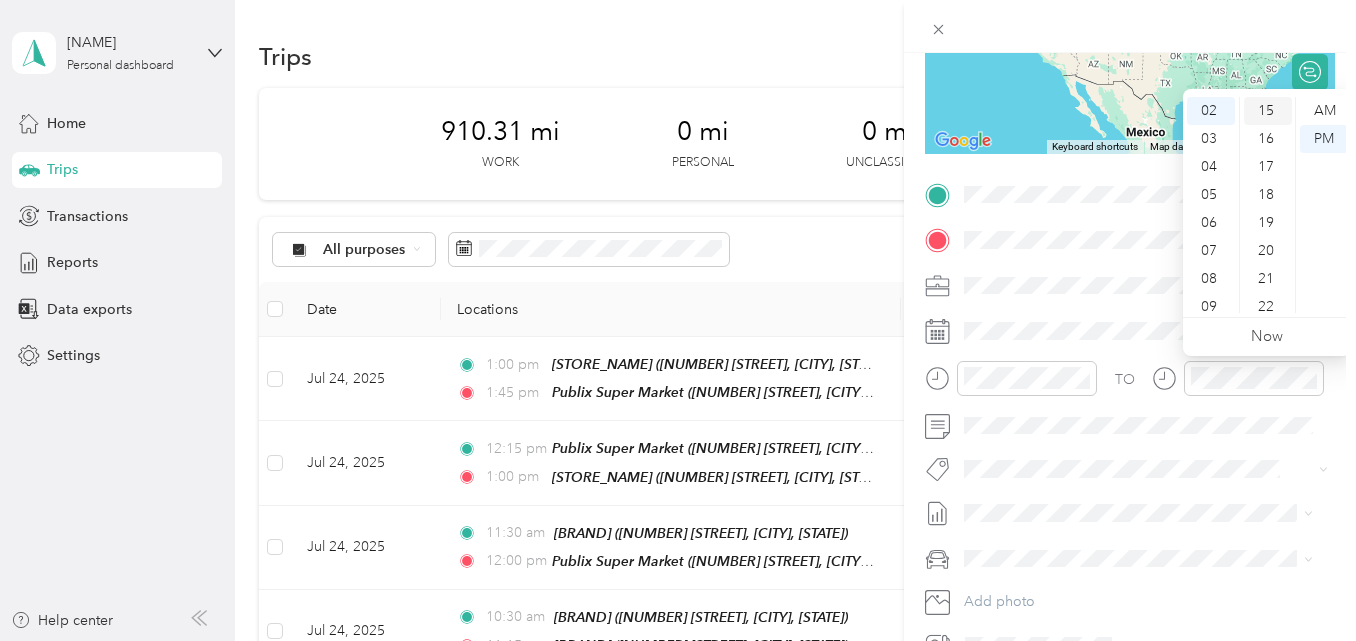 click on "15" at bounding box center [1268, 111] 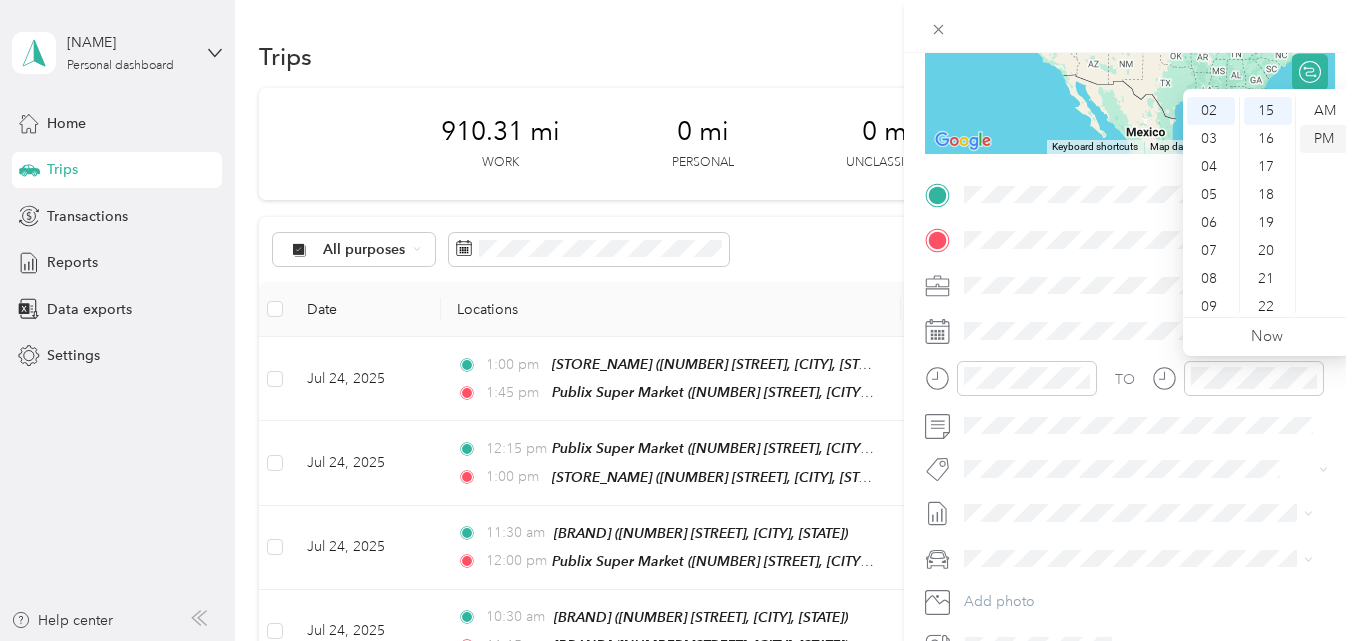 click on "PM" at bounding box center [1324, 139] 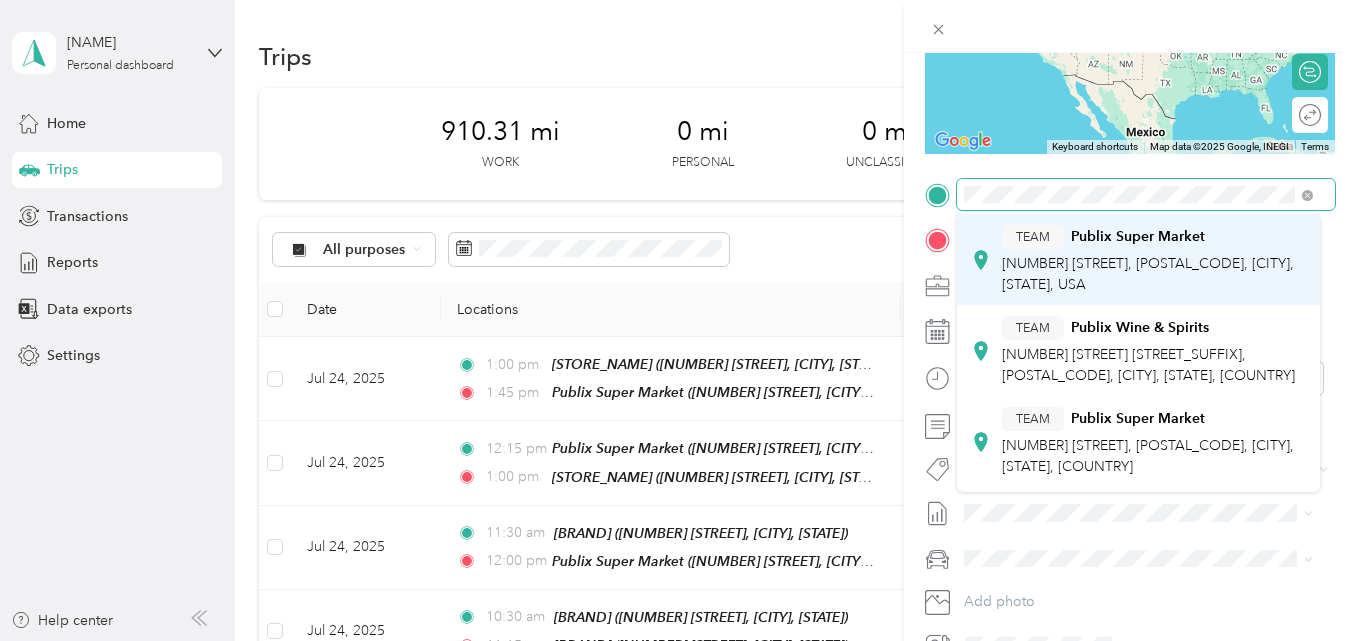 scroll, scrollTop: 200, scrollLeft: 0, axis: vertical 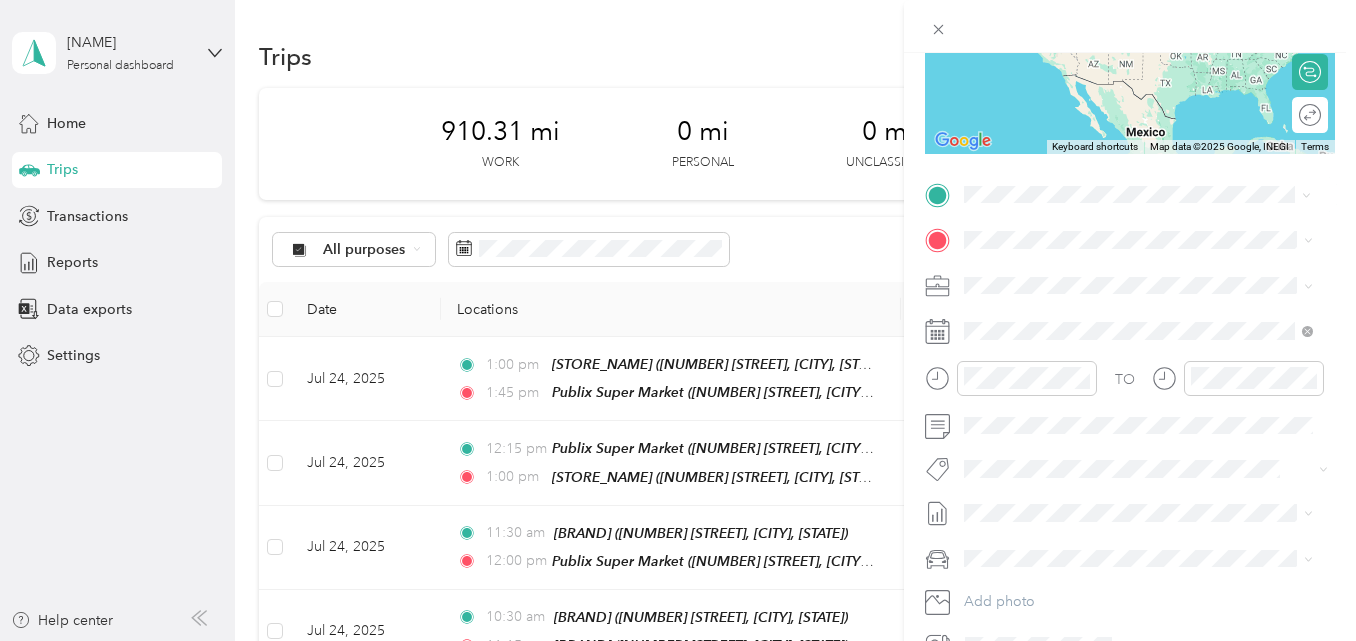 click on "TEAM Publix Super Market [NUMBER] [STREET], [POSTAL_CODE], [CITY], [STATE], [COUNTRY]" at bounding box center [1154, 373] 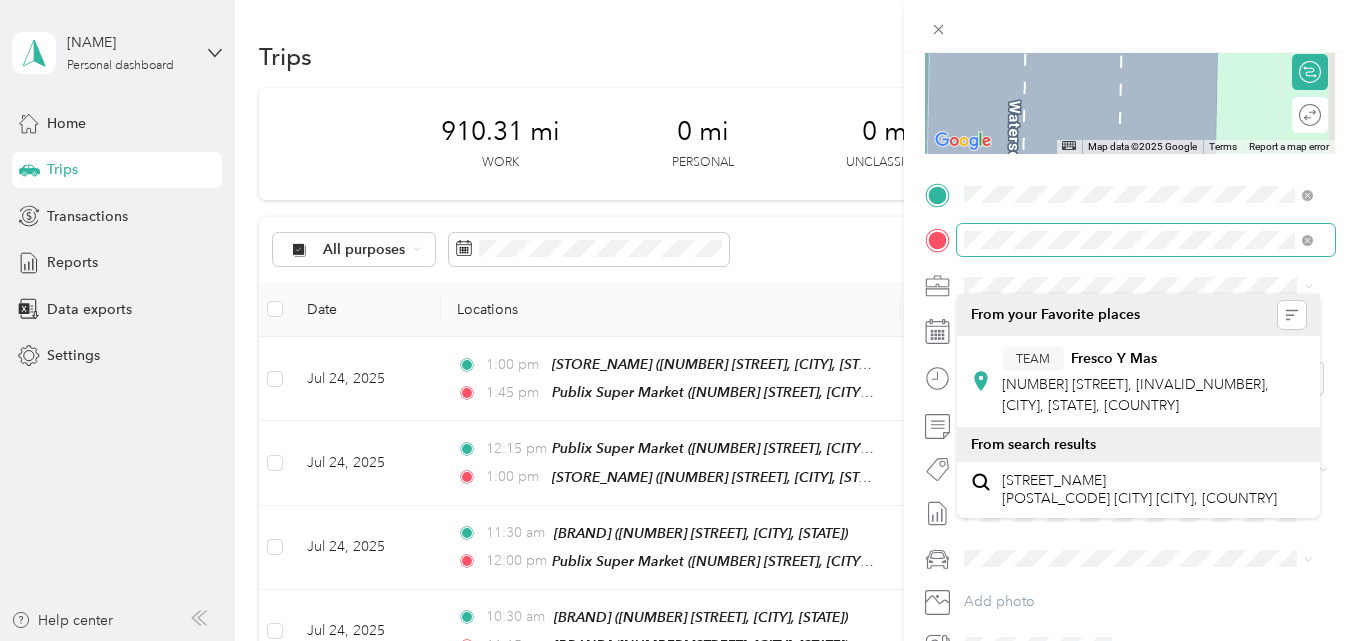 scroll, scrollTop: 200, scrollLeft: 0, axis: vertical 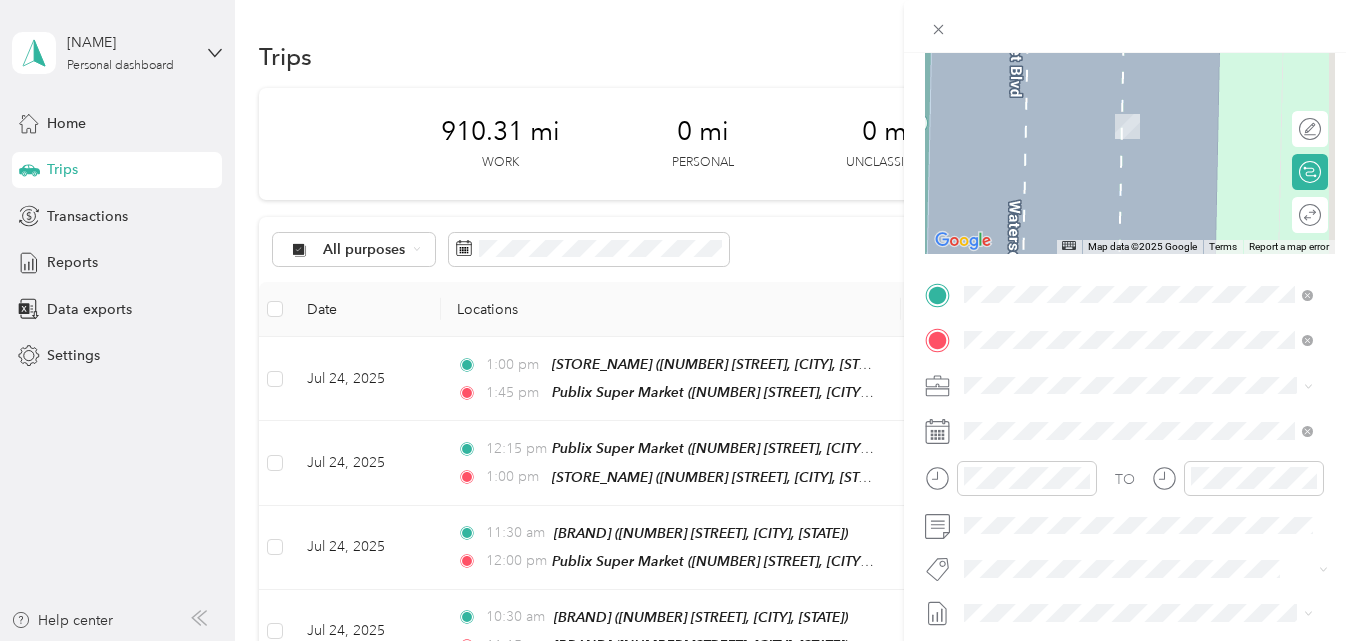 click on "TEAM Fresco Y Mas [NUMBER] [STREET], [POSTAL_CODE], [CITY], [STATE], [COUNTRY]" at bounding box center [1154, 445] 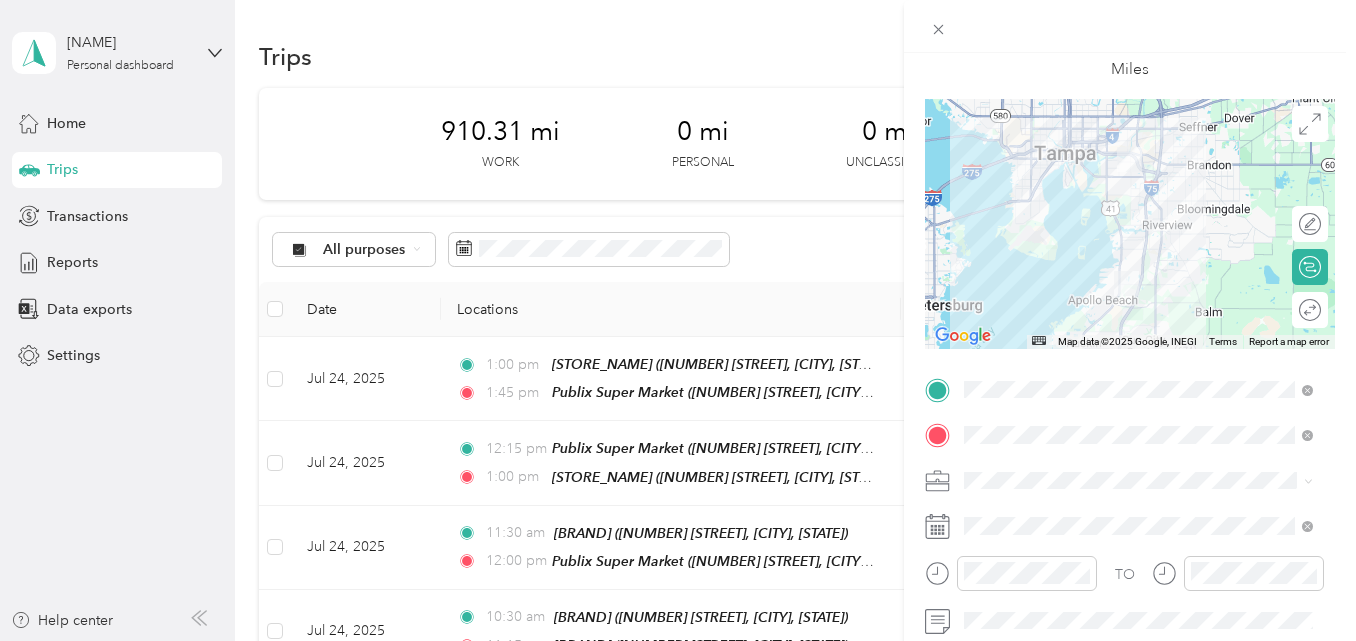 scroll, scrollTop: 0, scrollLeft: 0, axis: both 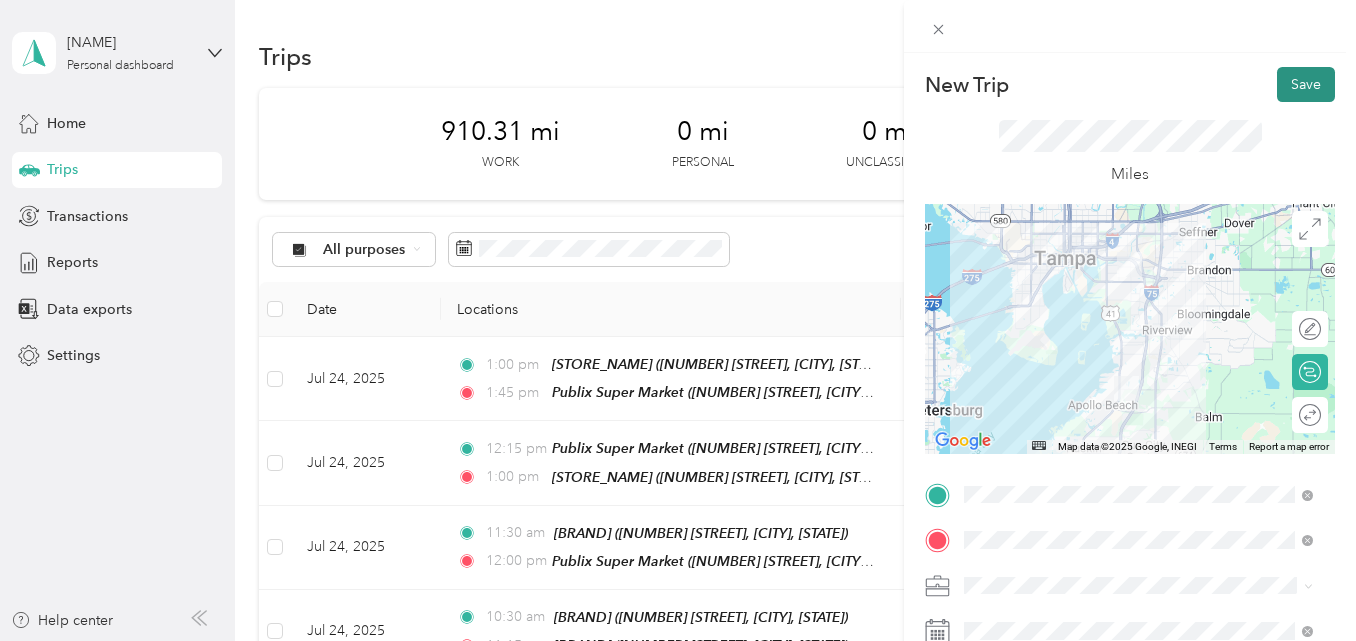 click on "Save" at bounding box center (1306, 84) 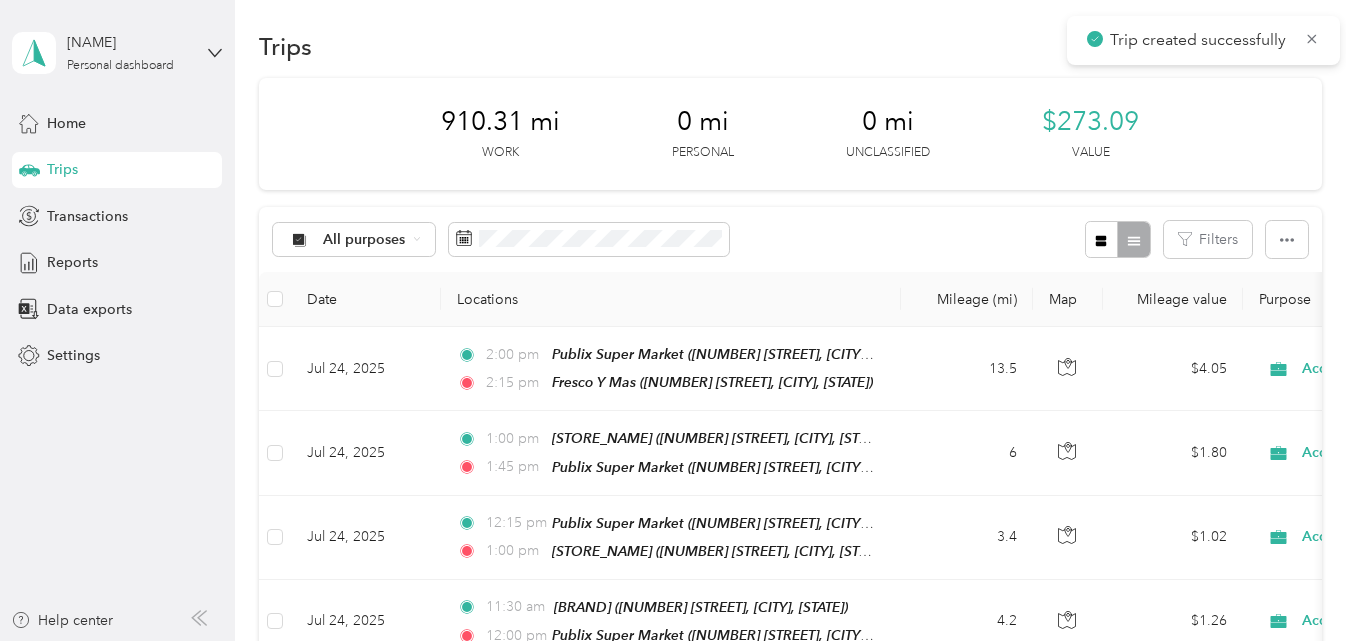 scroll, scrollTop: 0, scrollLeft: 0, axis: both 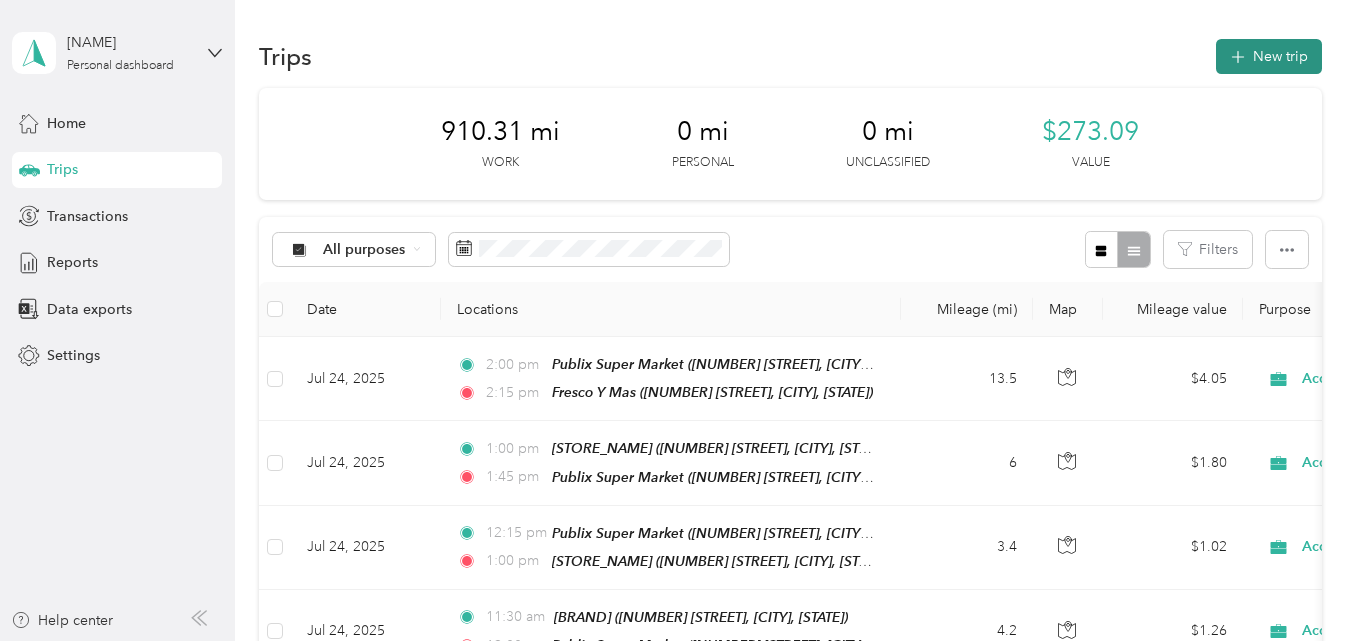 click on "New trip" at bounding box center (1269, 56) 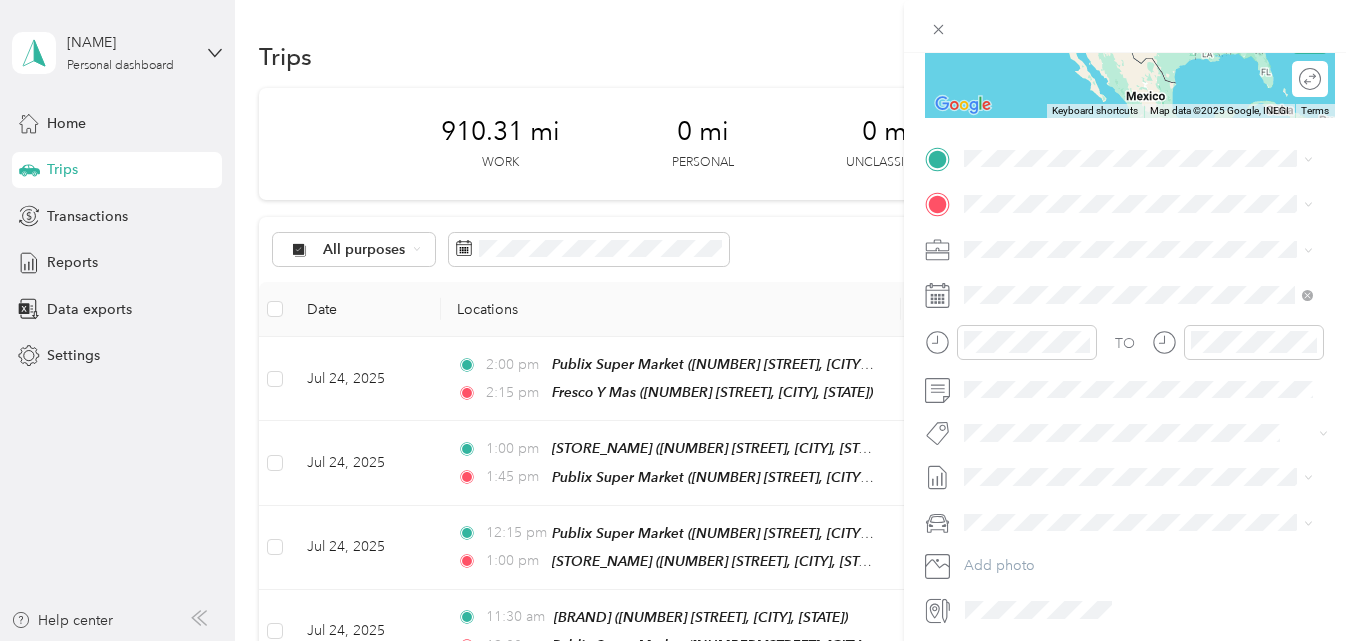 scroll, scrollTop: 409, scrollLeft: 0, axis: vertical 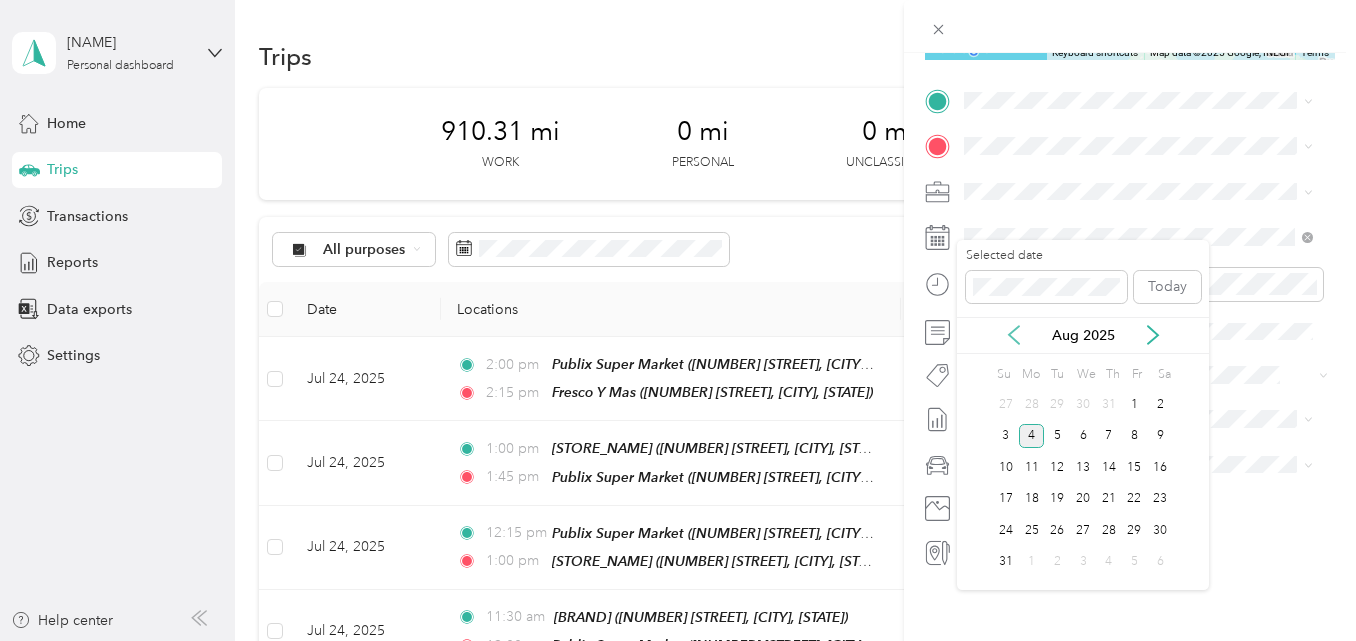 click 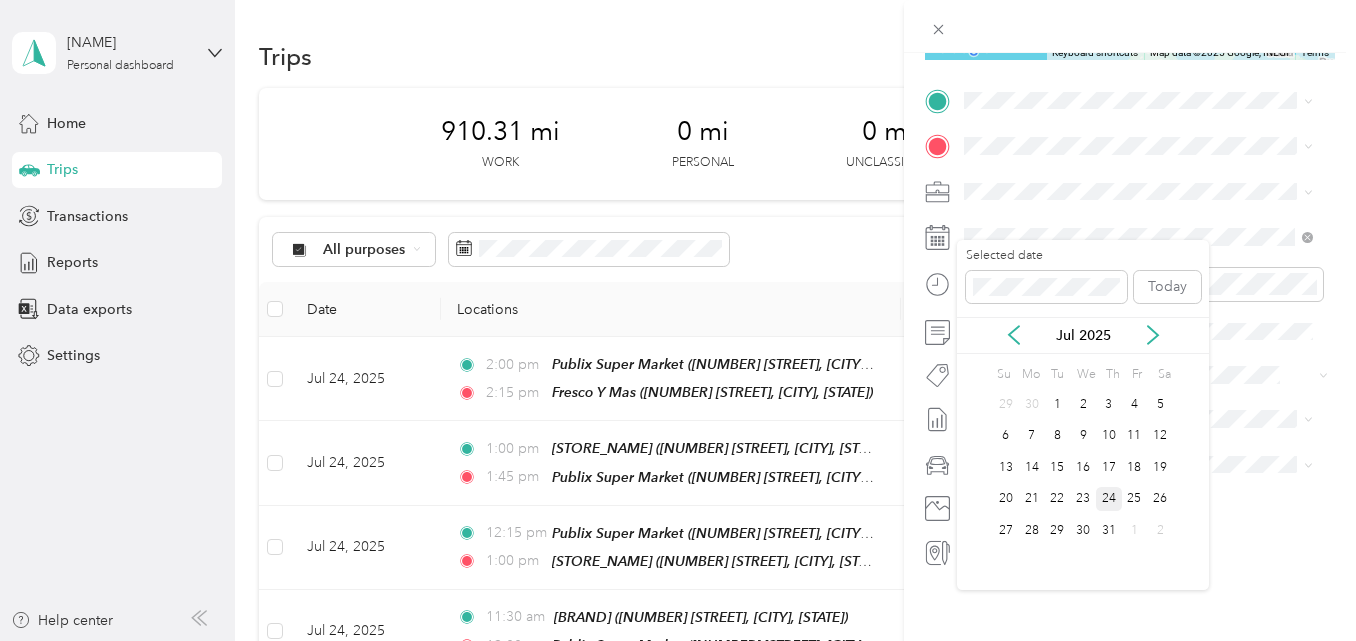 click on "24" at bounding box center [1109, 499] 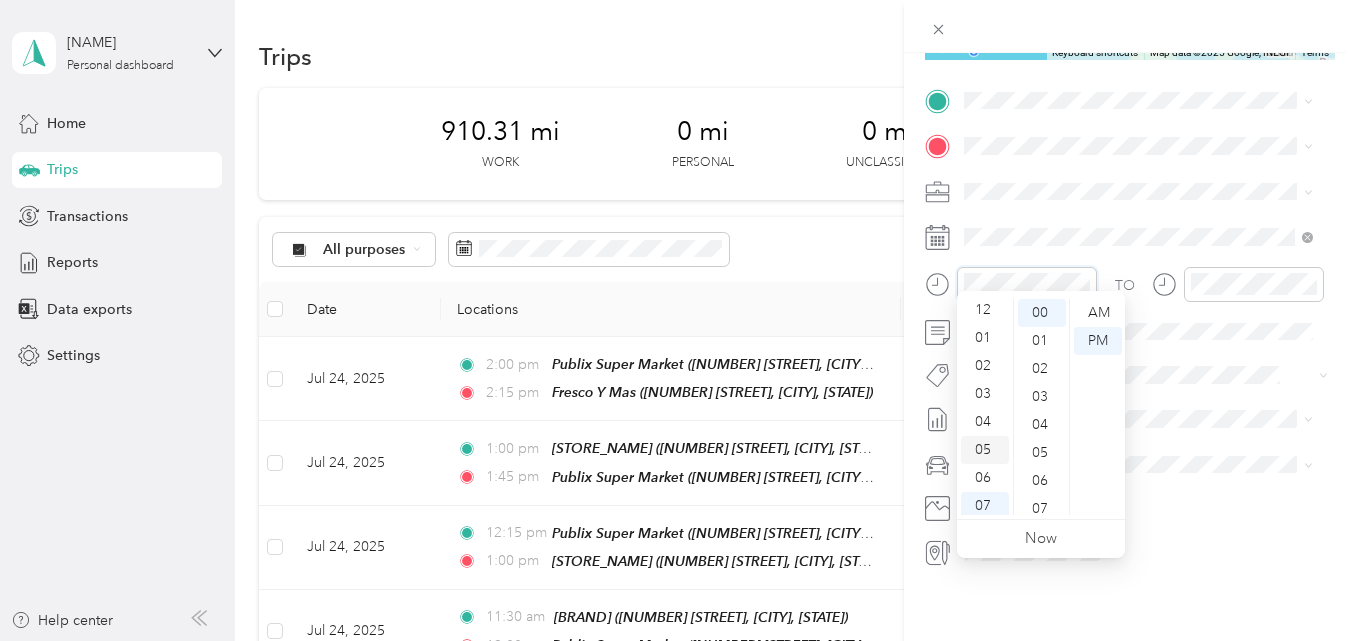 scroll, scrollTop: 0, scrollLeft: 0, axis: both 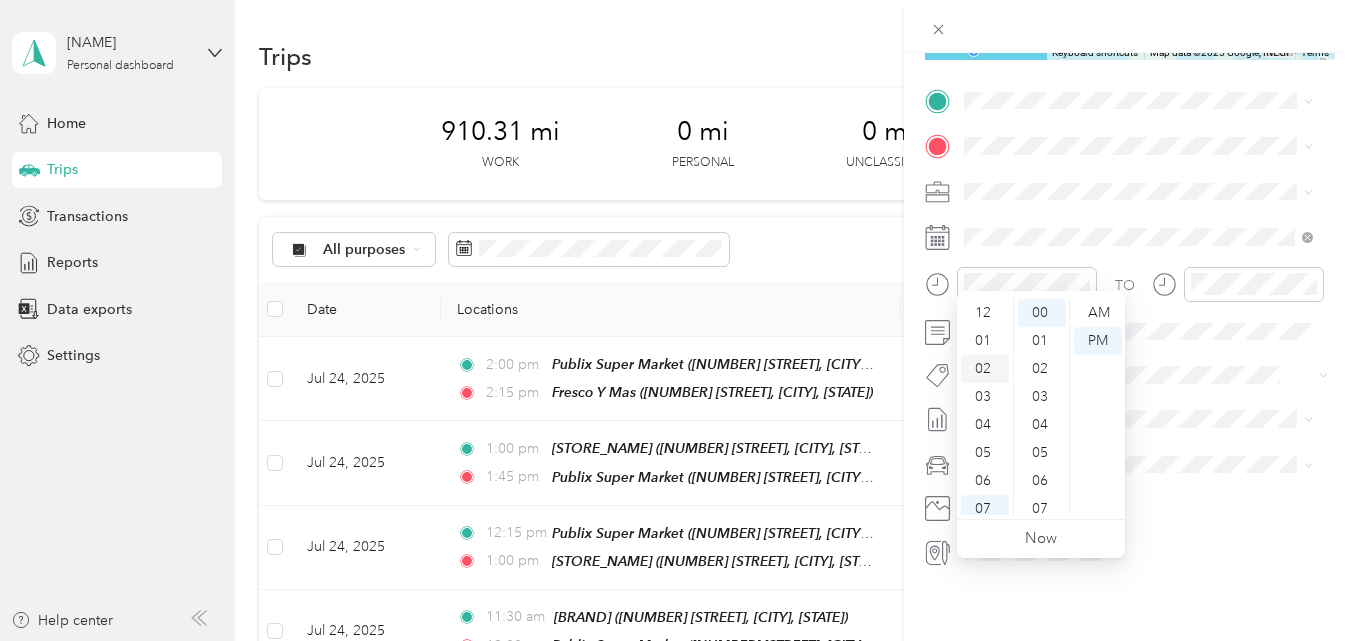 click on "02" at bounding box center [985, 369] 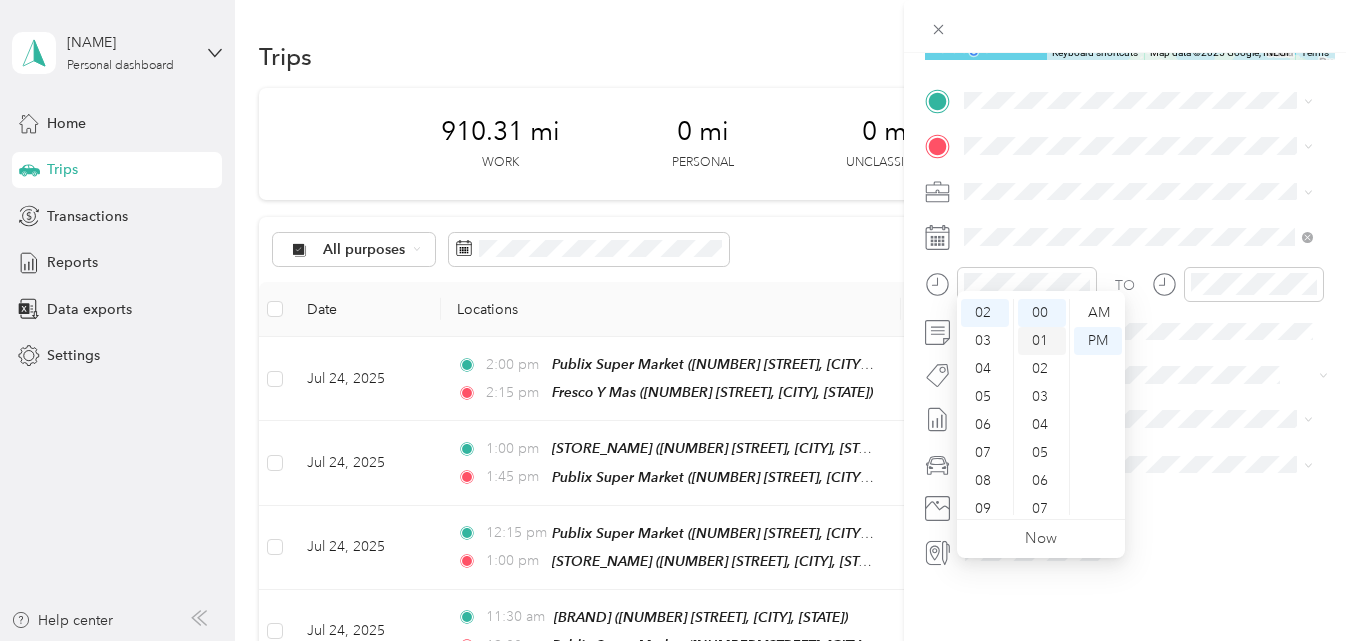 scroll, scrollTop: 56, scrollLeft: 0, axis: vertical 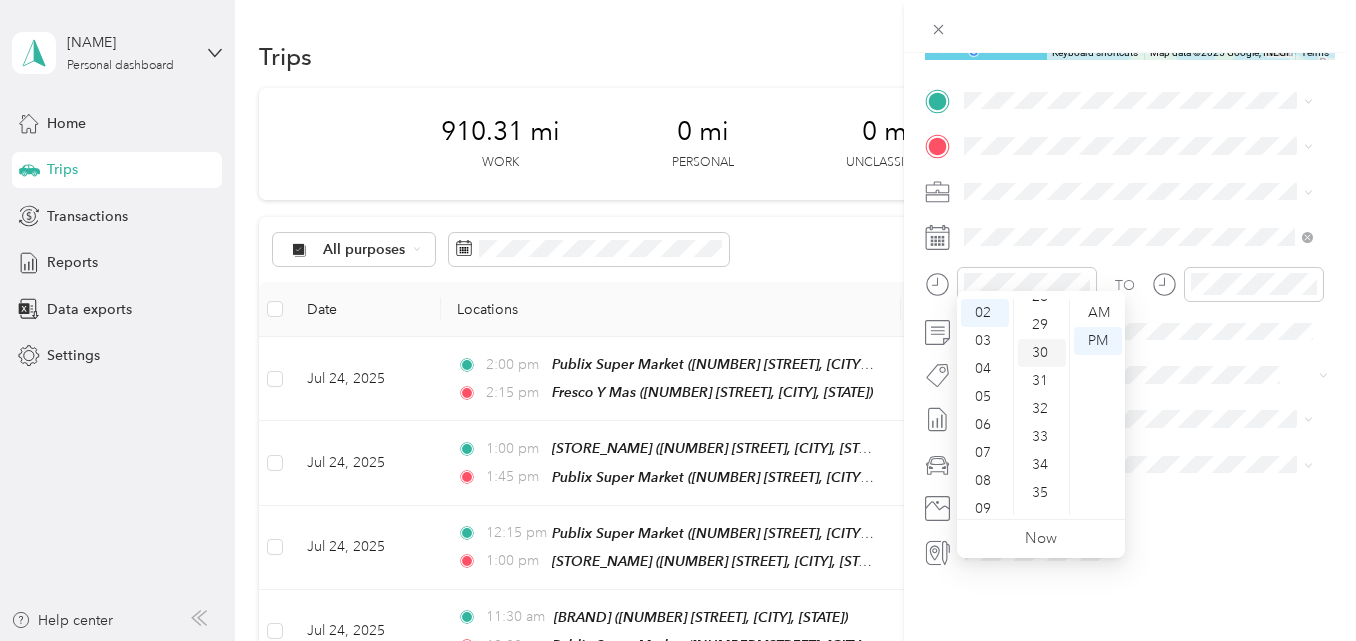 click on "30" at bounding box center (1042, 353) 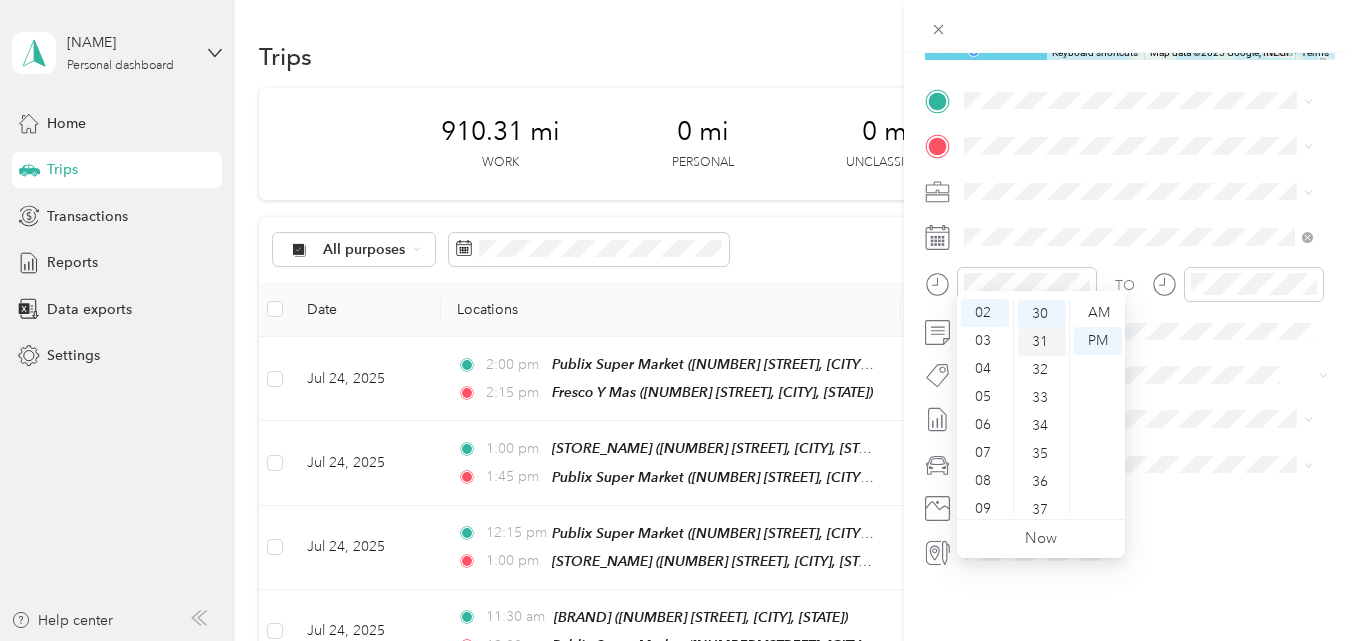 scroll, scrollTop: 840, scrollLeft: 0, axis: vertical 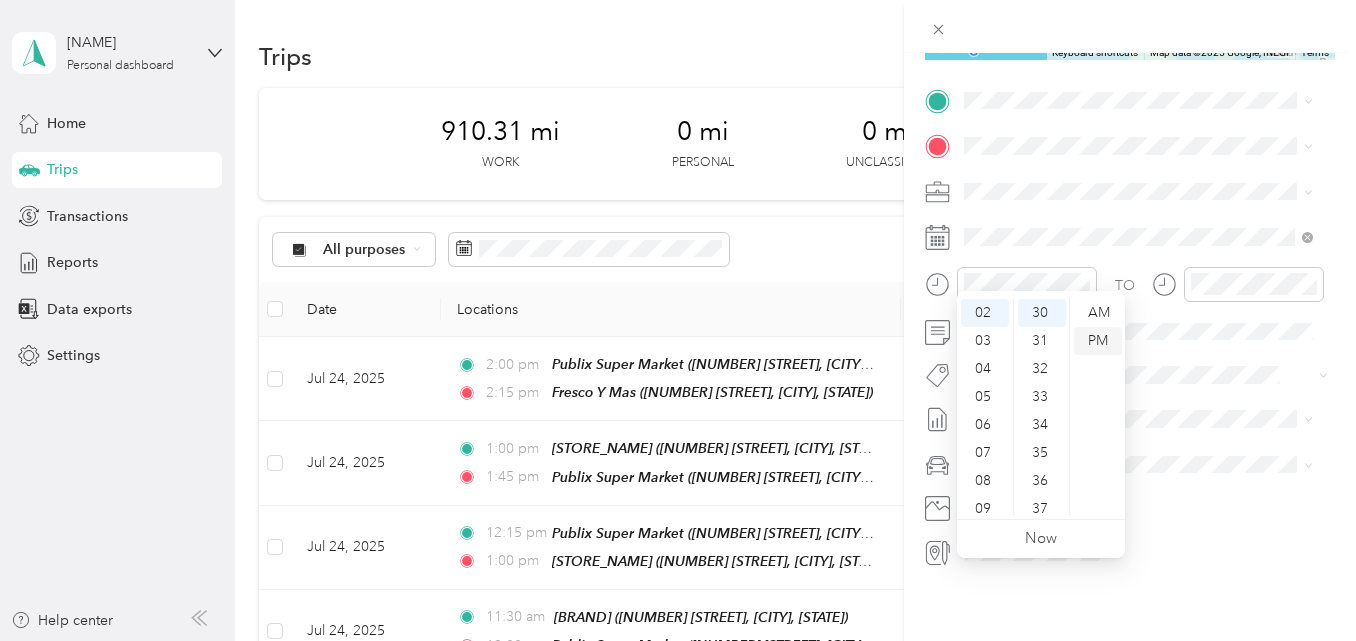 click on "PM" at bounding box center (1098, 341) 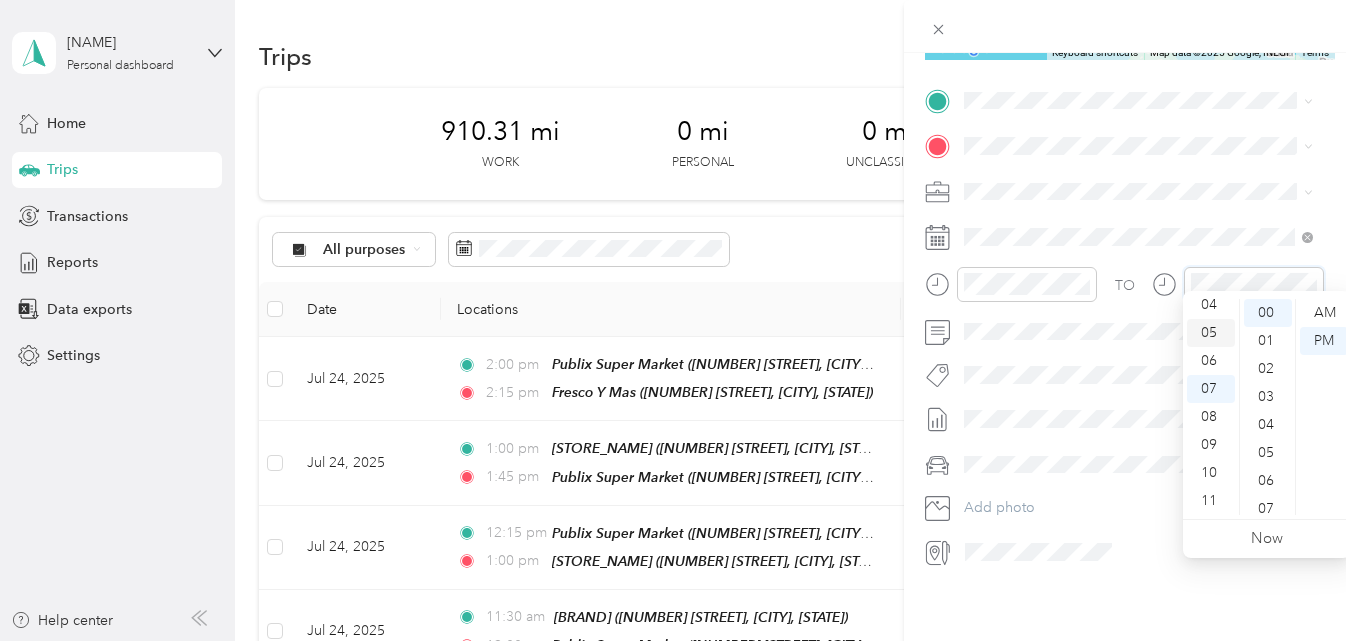 scroll, scrollTop: 0, scrollLeft: 0, axis: both 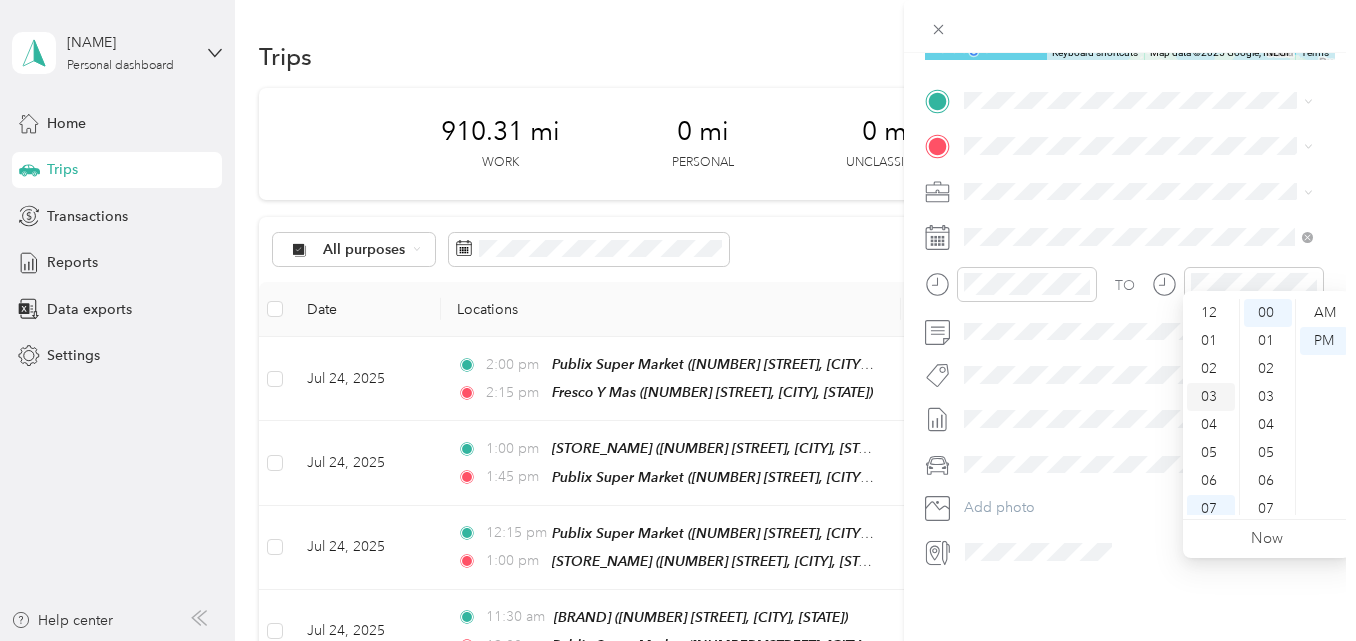 click on "03" at bounding box center (1211, 397) 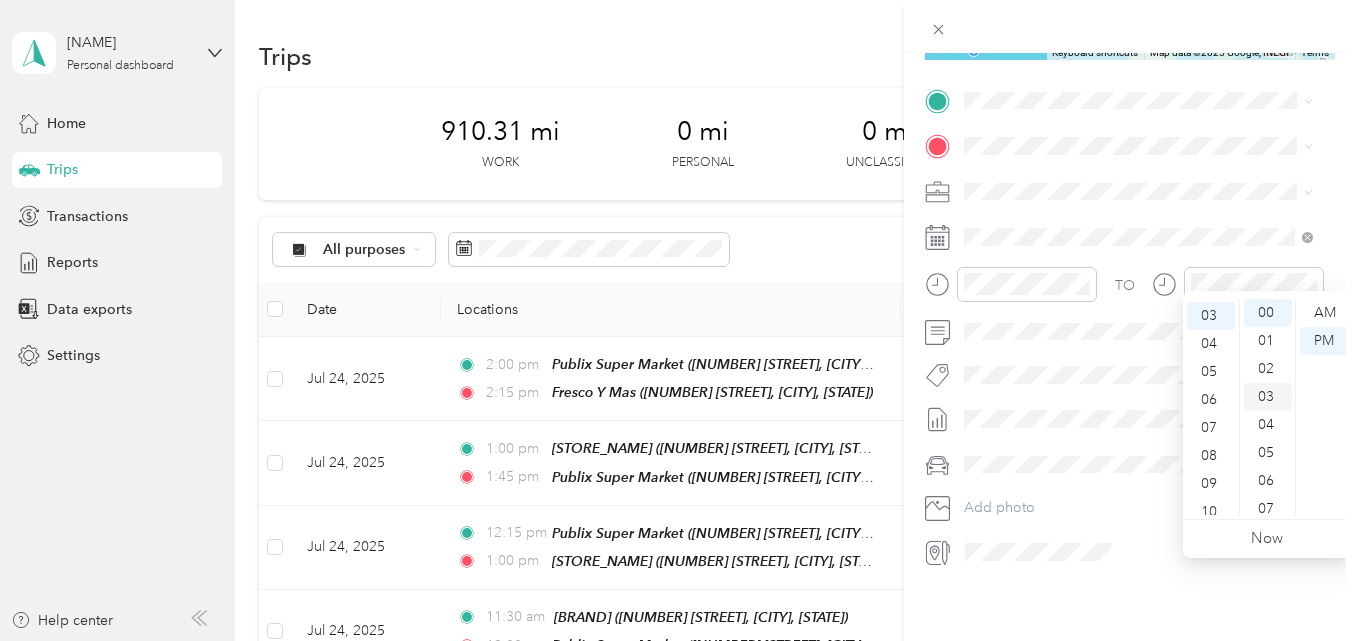 scroll, scrollTop: 84, scrollLeft: 0, axis: vertical 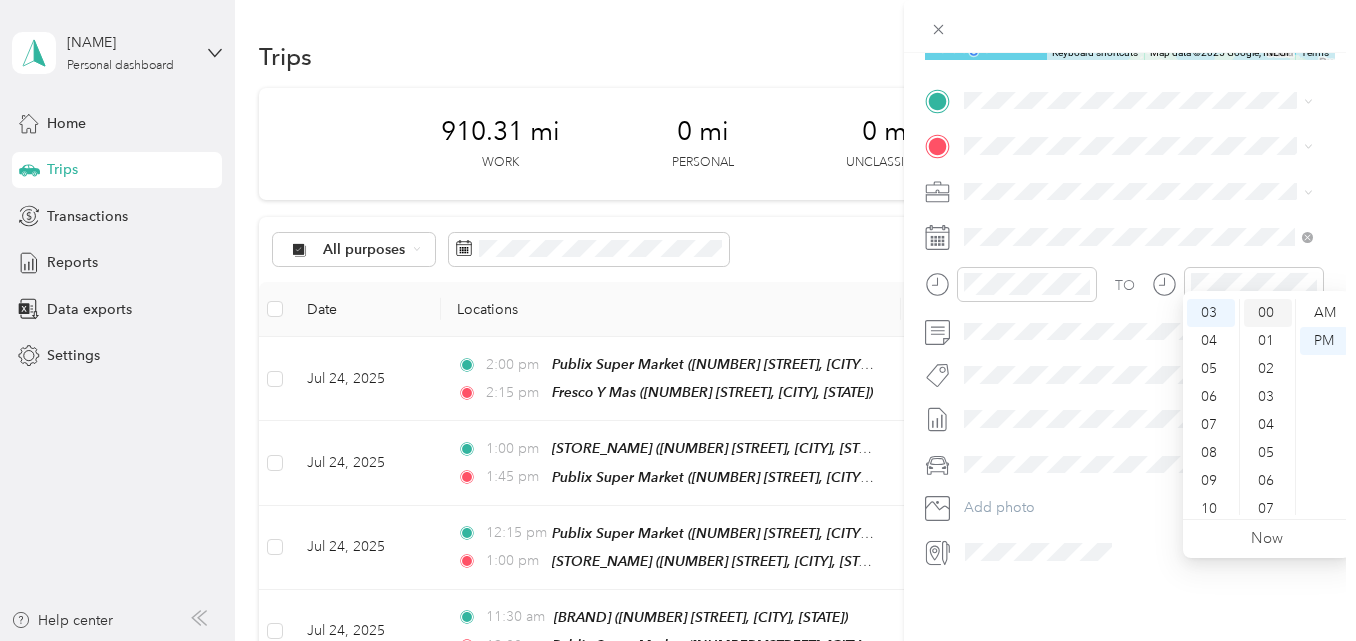 drag, startPoint x: 1324, startPoint y: 337, endPoint x: 1286, endPoint y: 320, distance: 41.62932 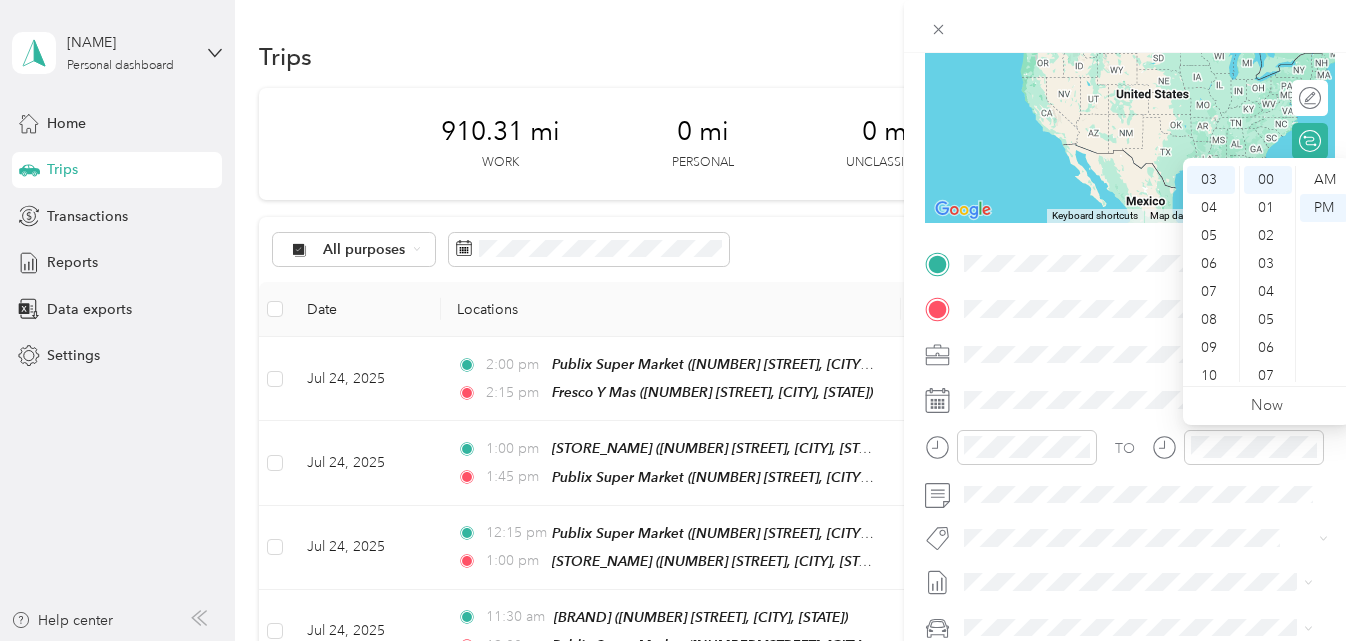 scroll, scrollTop: 209, scrollLeft: 0, axis: vertical 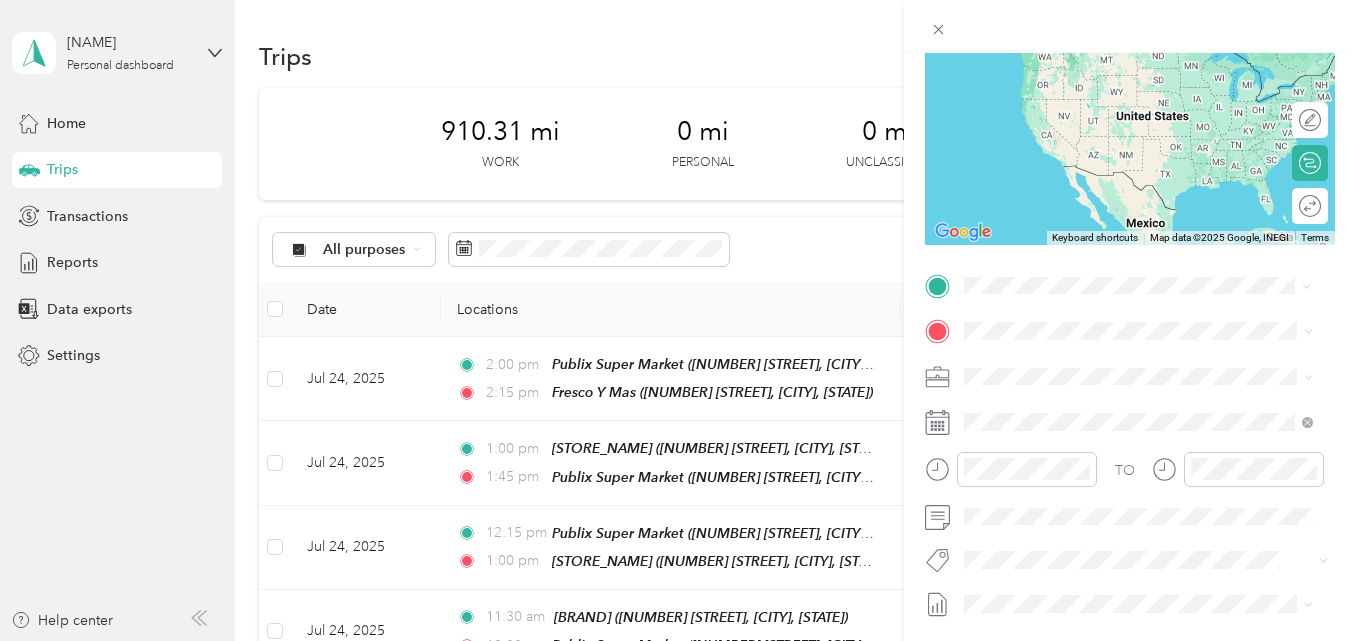 click on "[NUMBER] [STREET], [POSTAL_CODE], [CITY], [STATE], [COUNTRY]" at bounding box center [1135, 404] 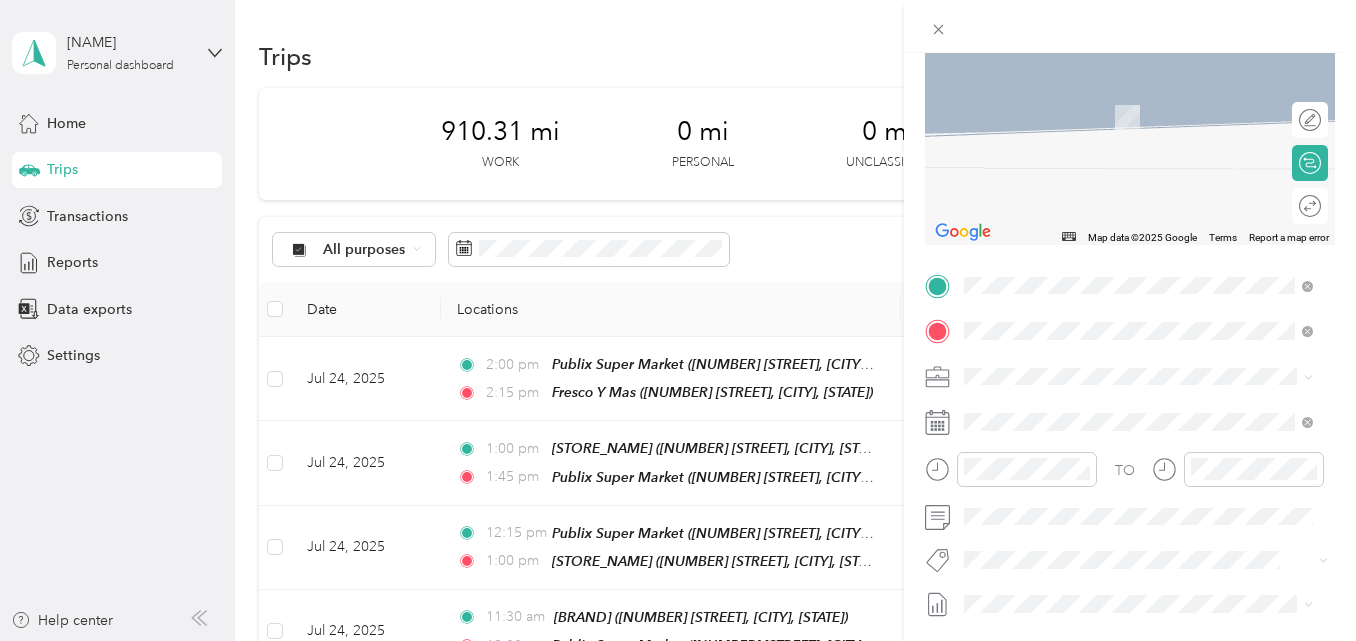 click on "[NUMBER] [STREET]
[CITY], [STATE] [POSTAL_CODE], [COUNTRY]" at bounding box center [1146, 411] 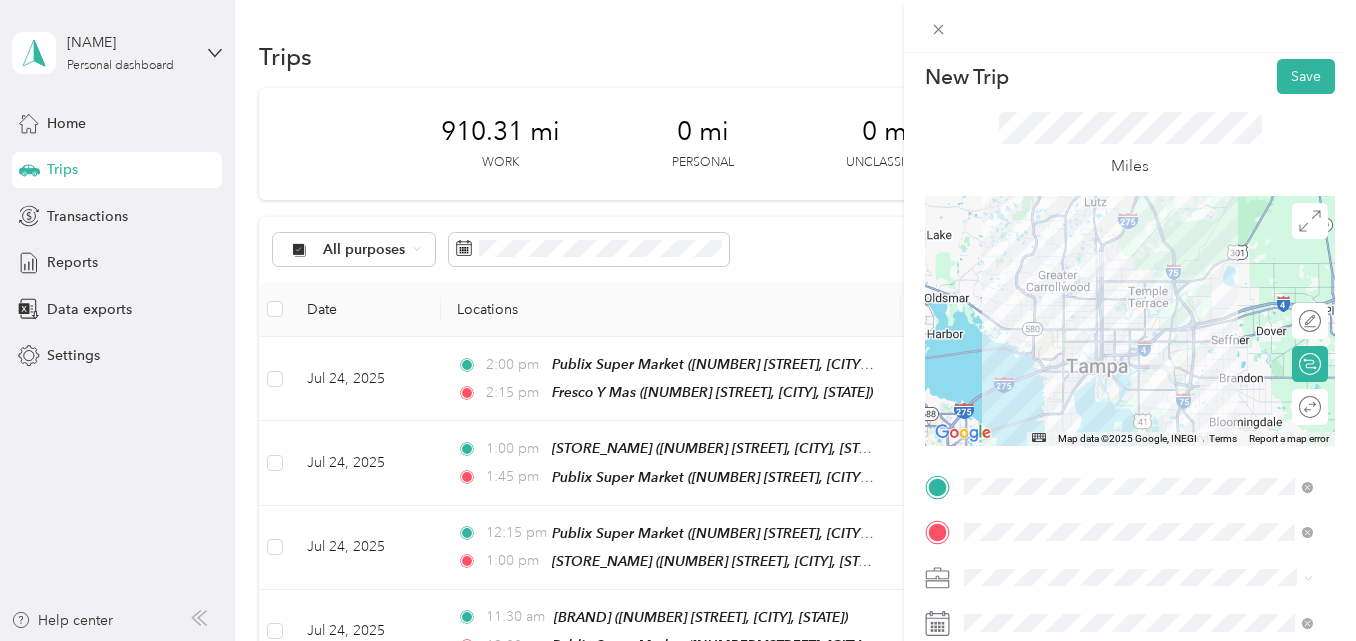 scroll, scrollTop: 0, scrollLeft: 0, axis: both 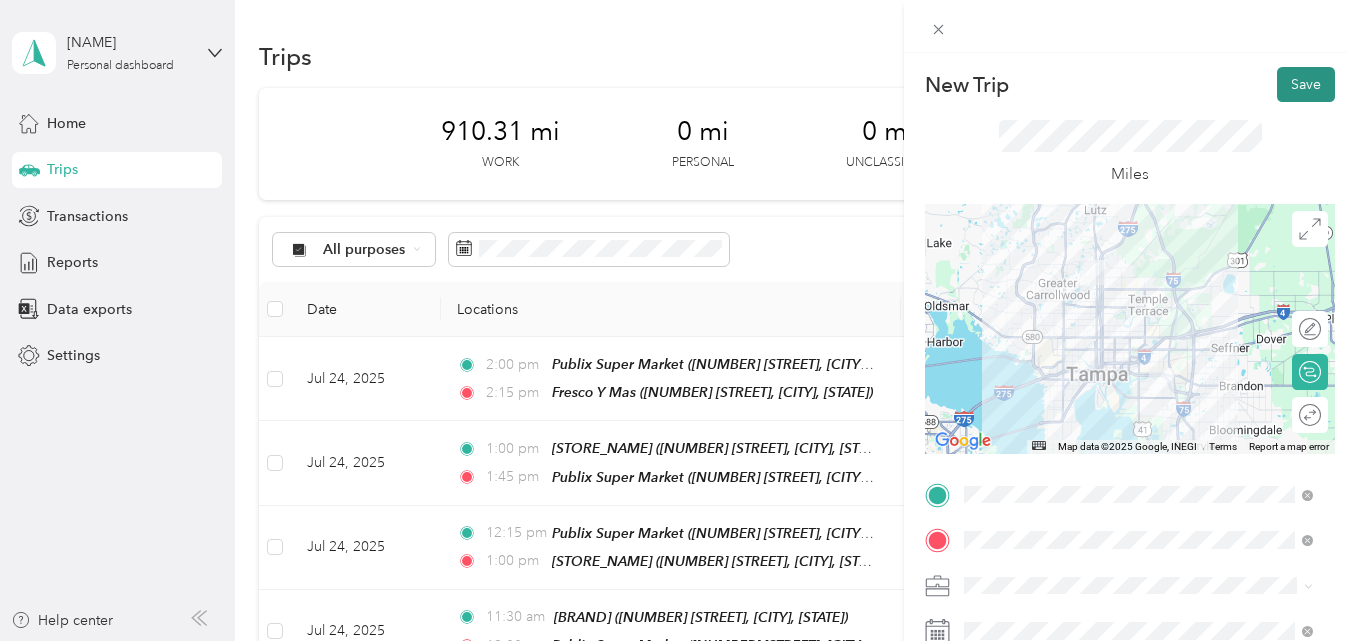 click on "Save" at bounding box center (1306, 84) 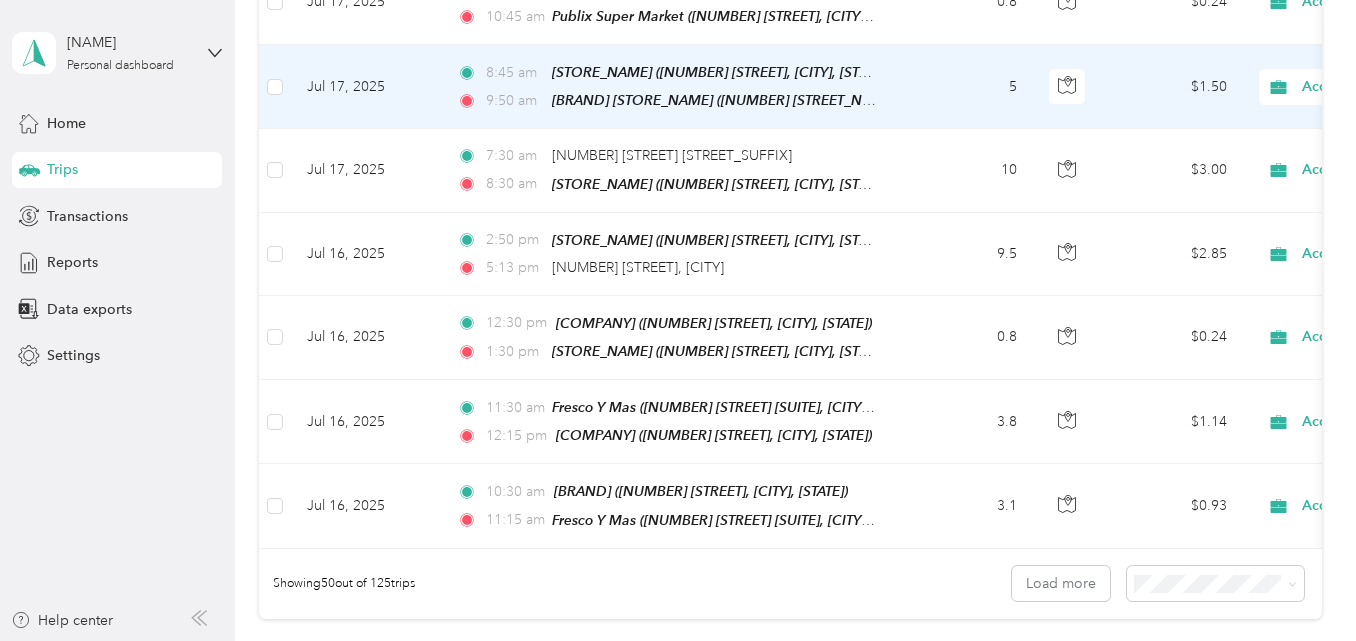 scroll, scrollTop: 4000, scrollLeft: 0, axis: vertical 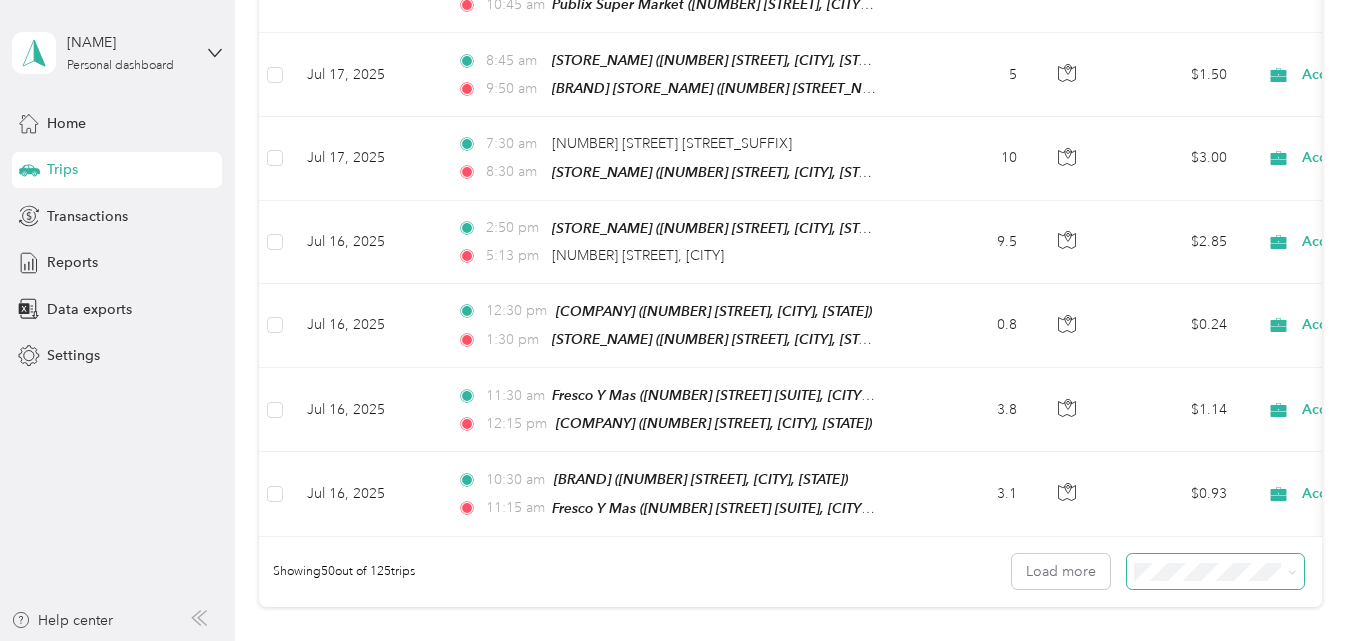 click at bounding box center [1289, 571] 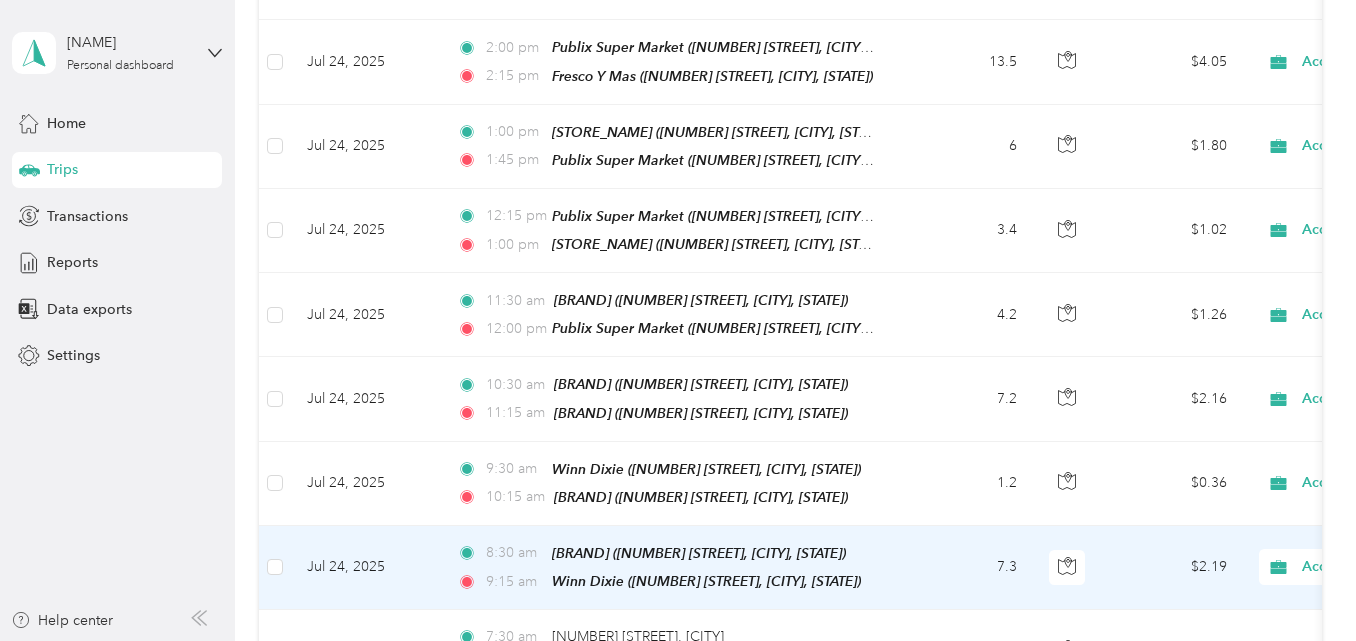 scroll, scrollTop: 0, scrollLeft: 0, axis: both 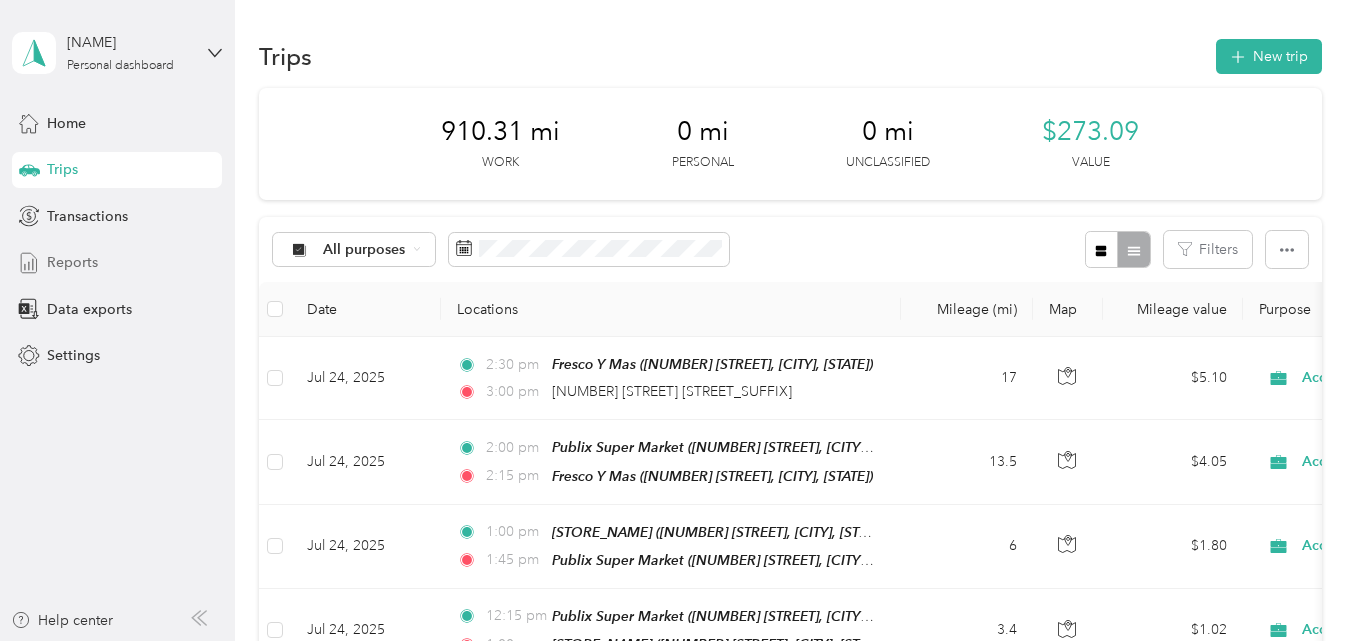 click on "Reports" at bounding box center (72, 262) 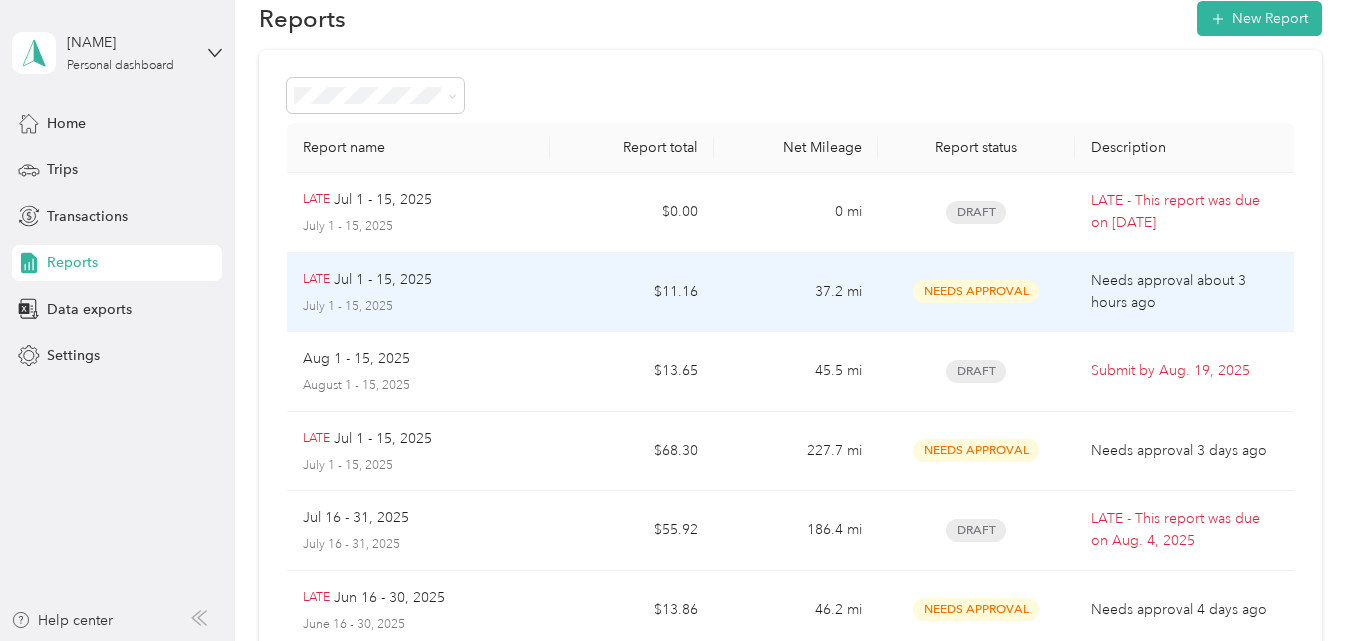 scroll, scrollTop: 138, scrollLeft: 0, axis: vertical 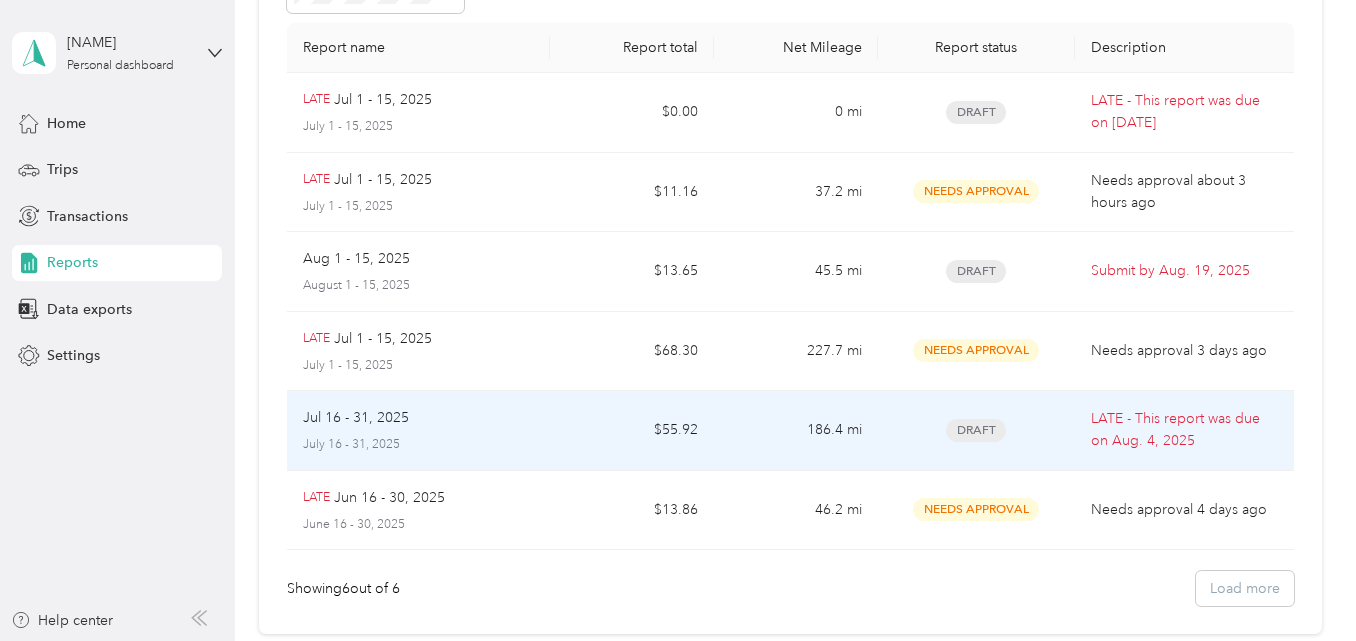 click on "Draft" at bounding box center (976, 430) 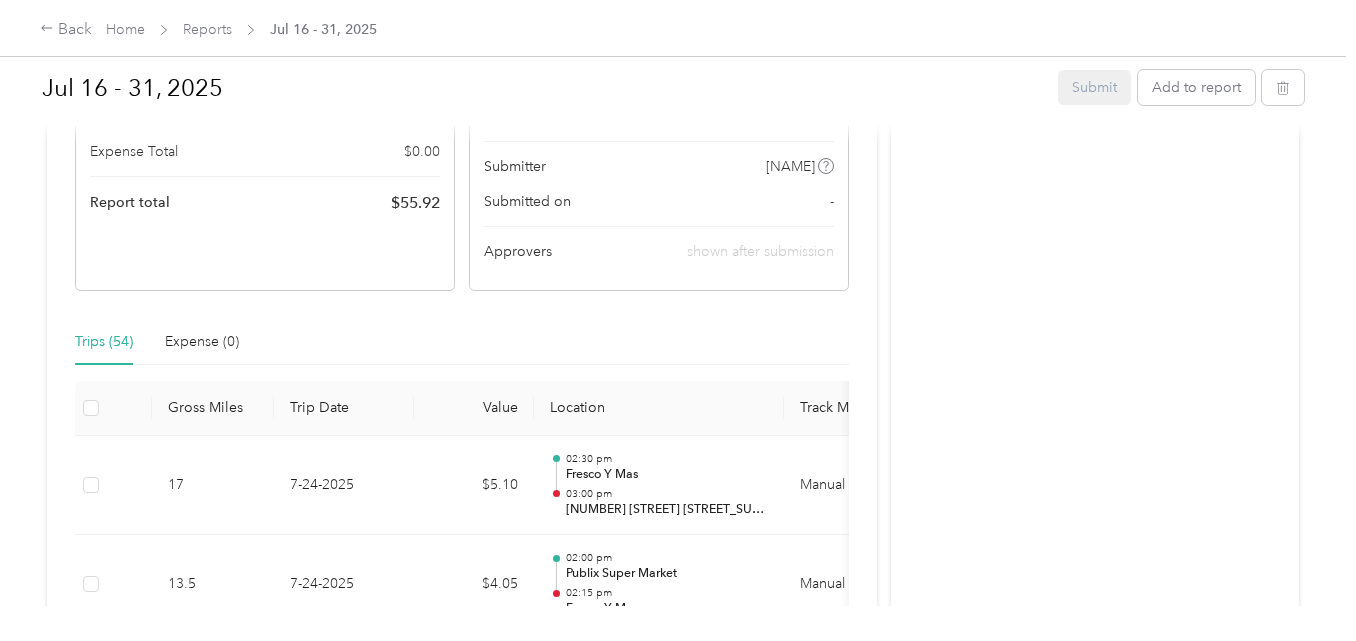 scroll, scrollTop: 0, scrollLeft: 0, axis: both 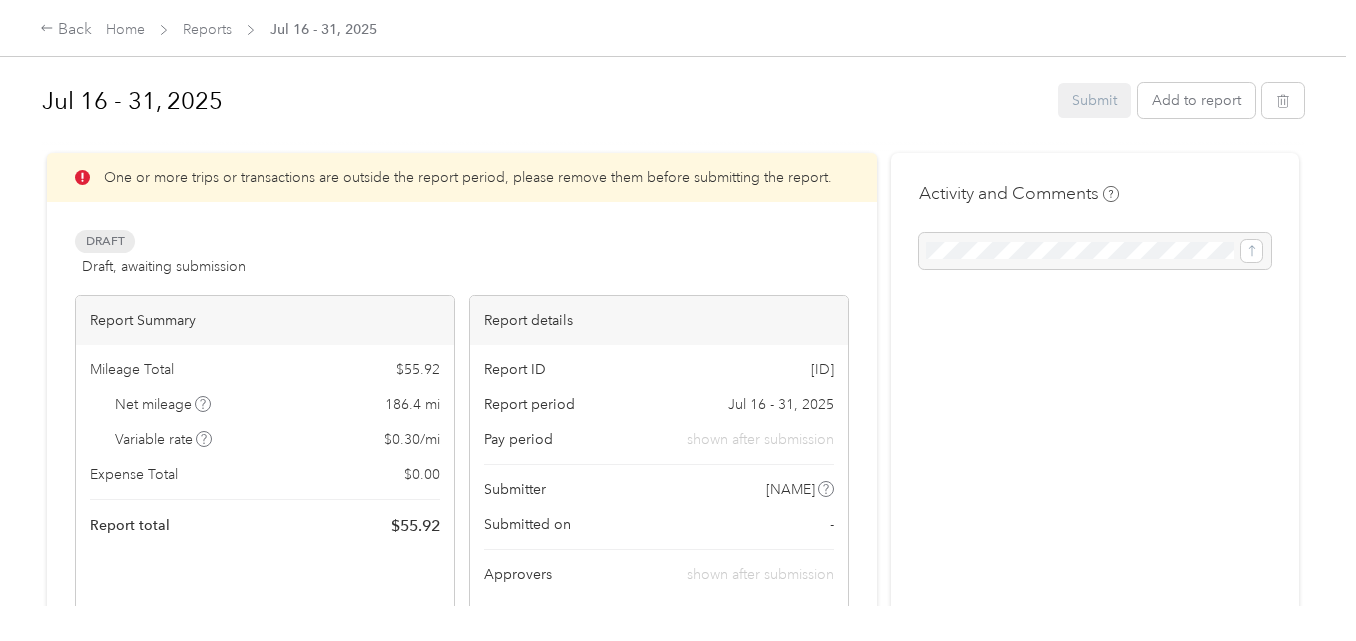 click on "Submit Add to report" at bounding box center [1181, 100] 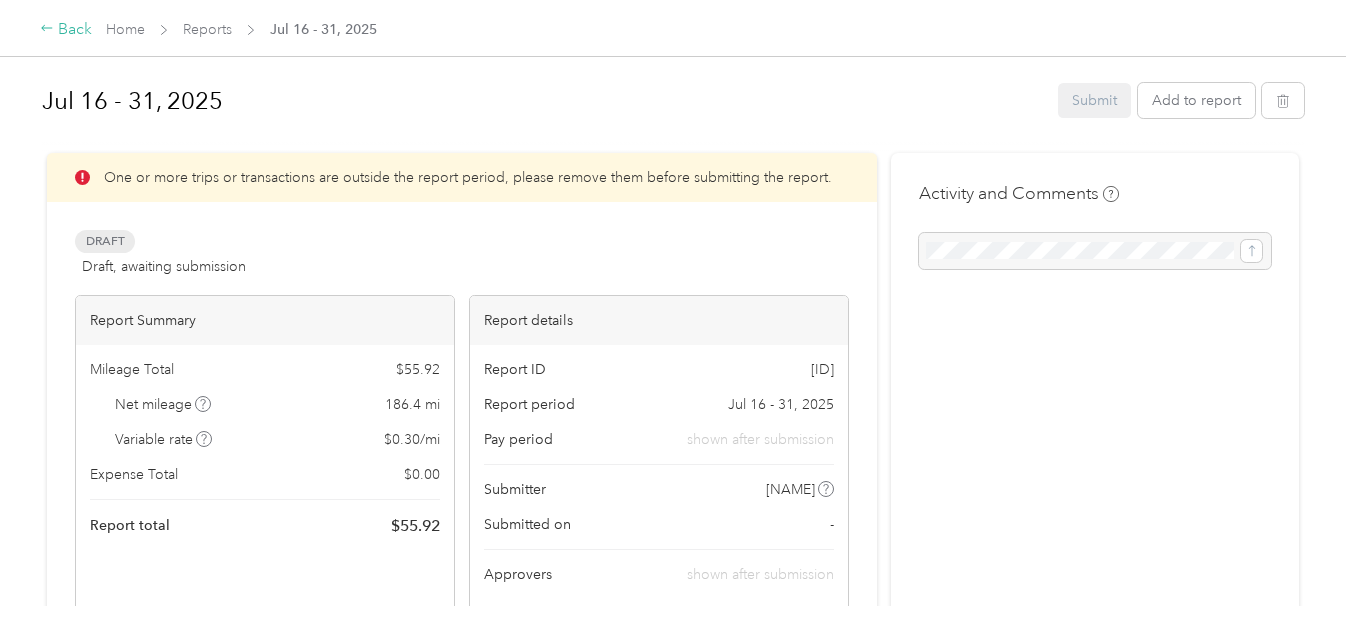 click on "Back" at bounding box center (66, 30) 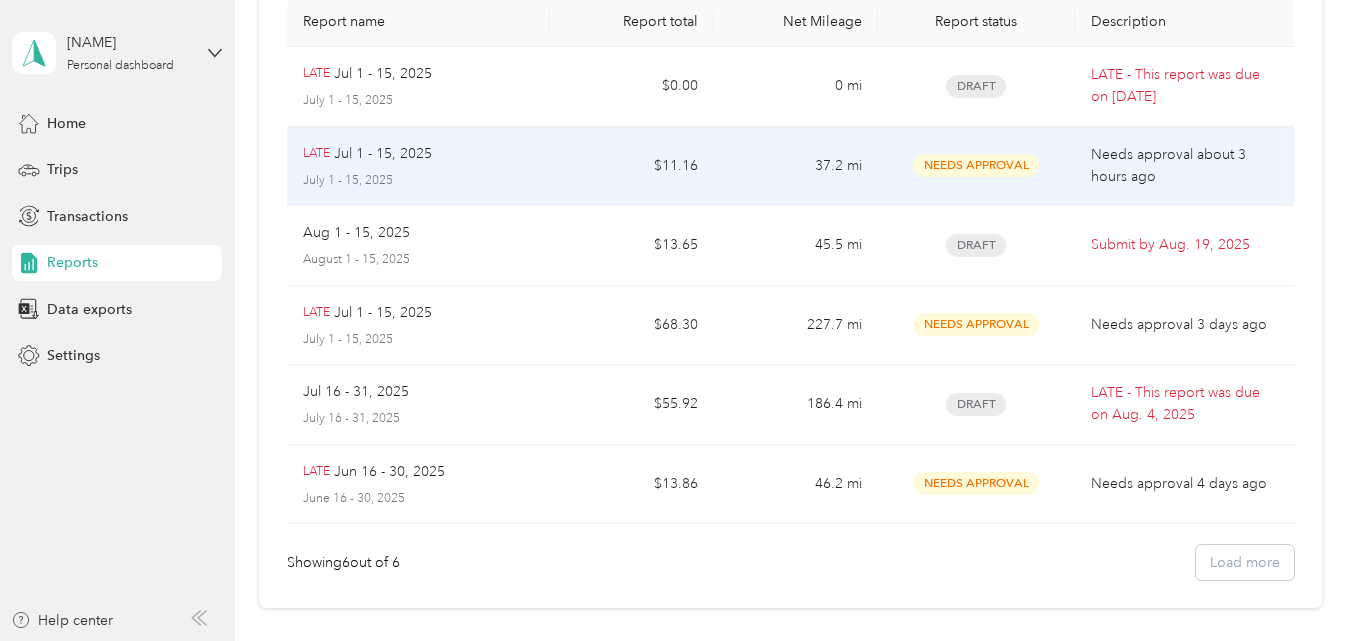 scroll, scrollTop: 200, scrollLeft: 0, axis: vertical 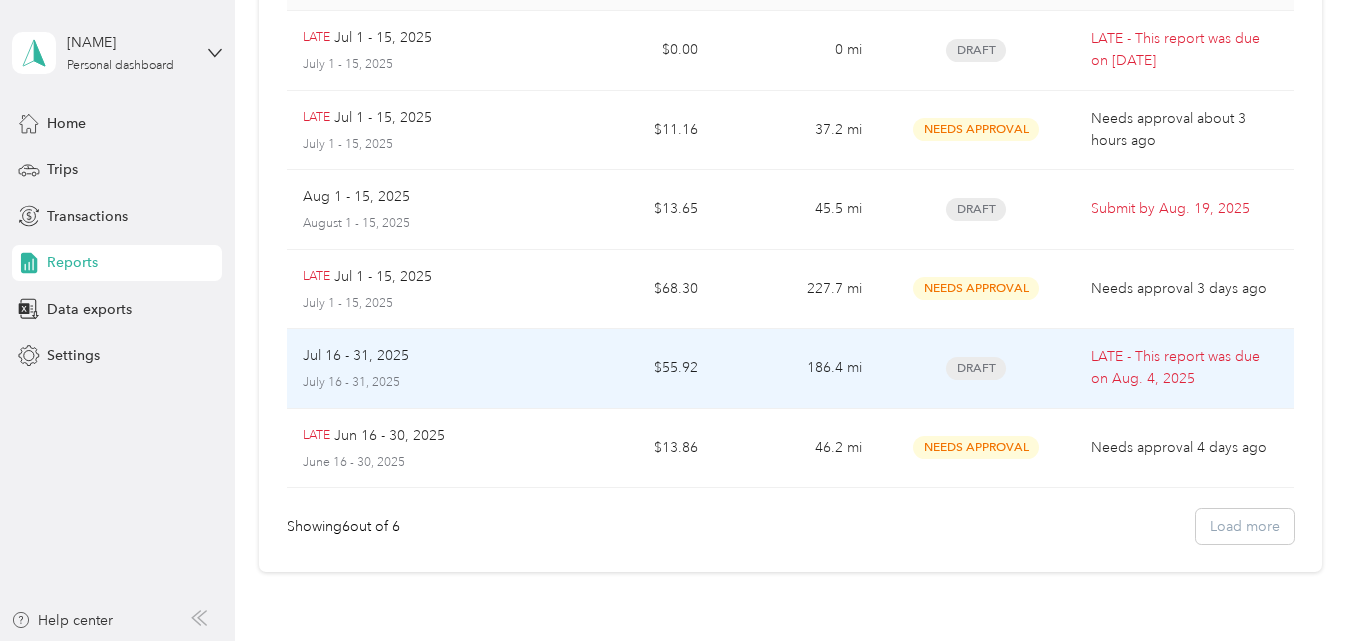 click on "LATE - This report was due on   Aug. 4, 2025" at bounding box center [1184, 368] 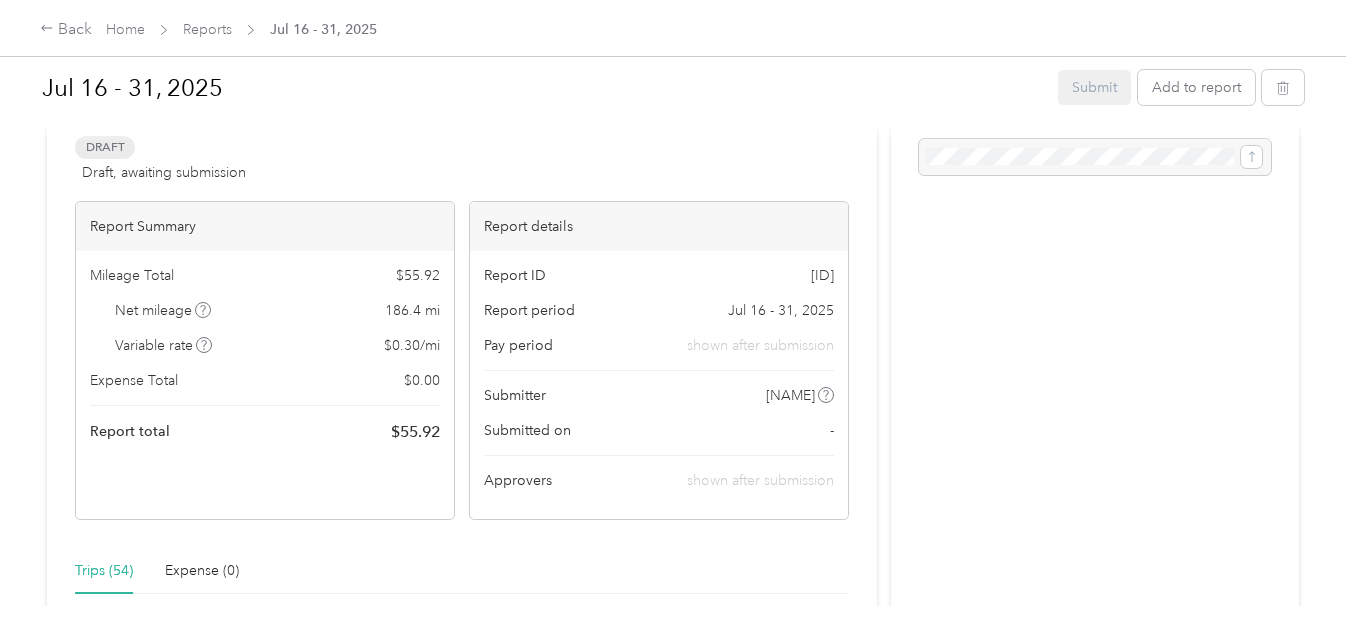 scroll, scrollTop: 0, scrollLeft: 0, axis: both 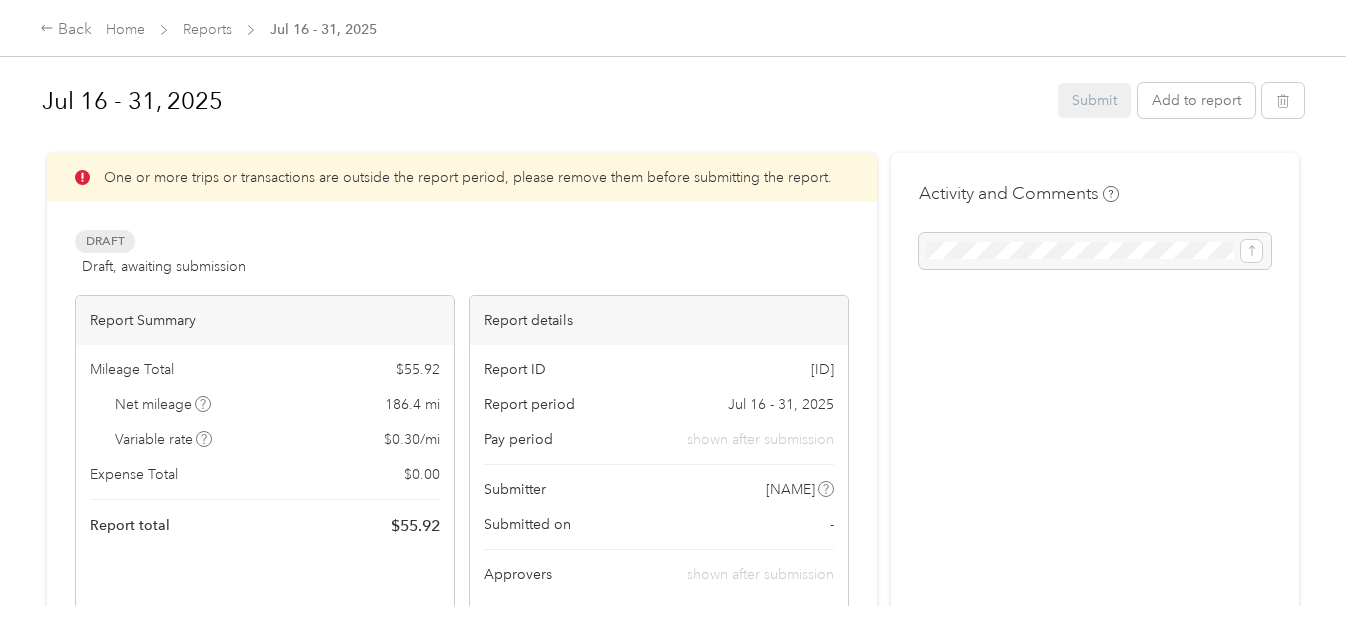 click on "Report Summary" at bounding box center (265, 320) 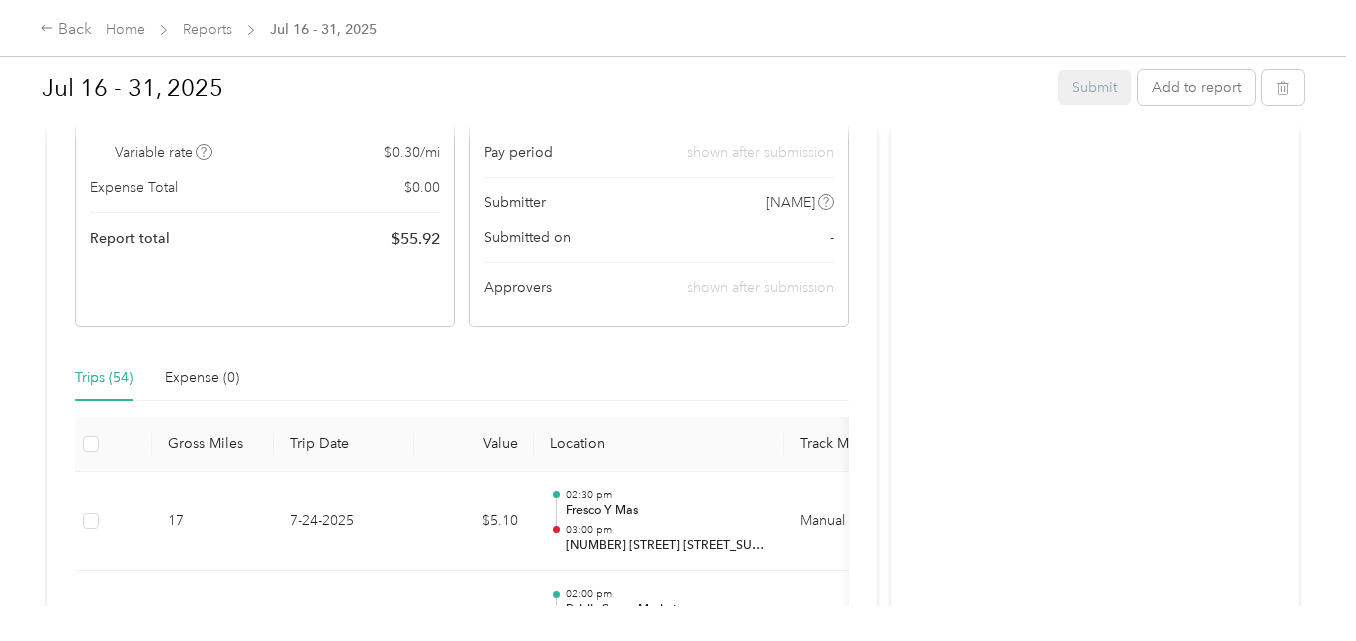 scroll, scrollTop: 0, scrollLeft: 0, axis: both 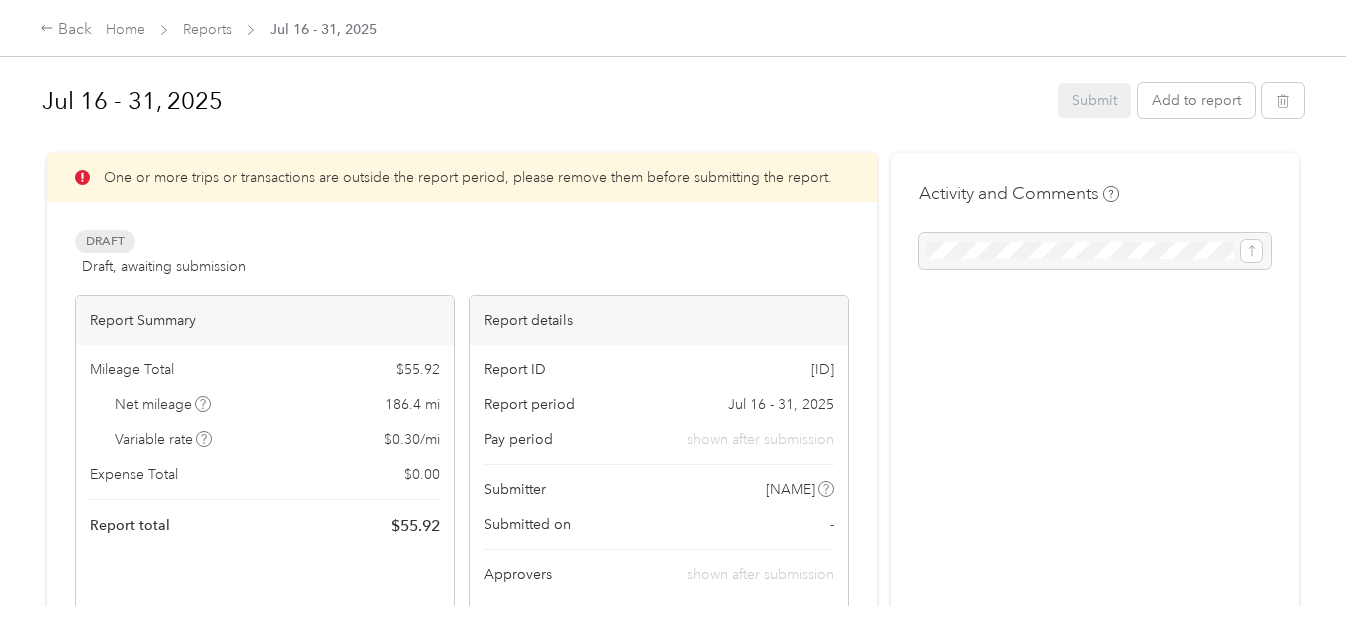 click on "Draft" at bounding box center [105, 241] 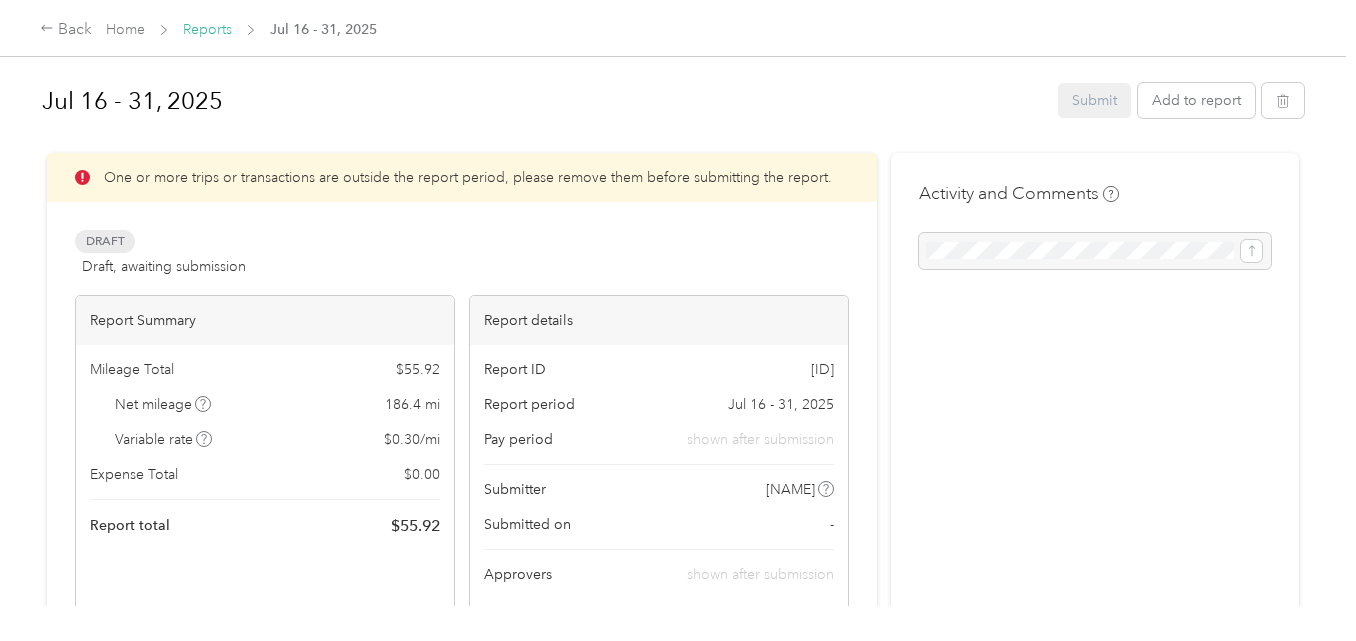 click on "Reports" at bounding box center (207, 29) 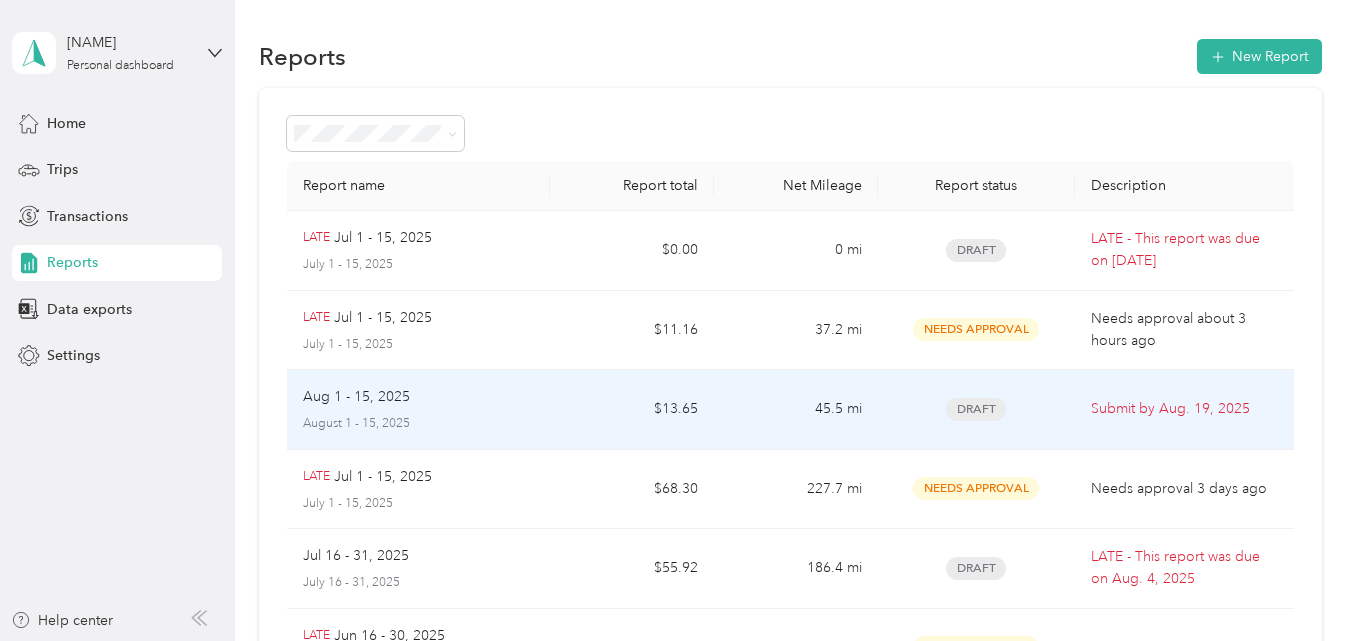 scroll, scrollTop: 100, scrollLeft: 0, axis: vertical 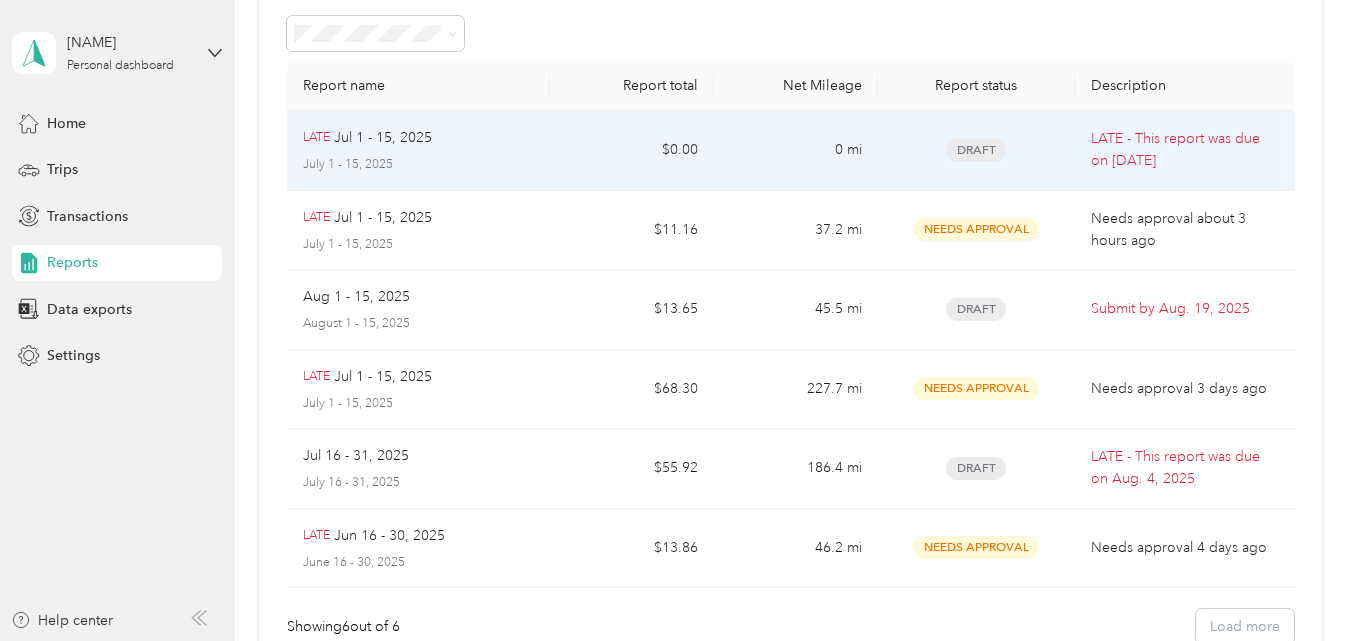 click on "Draft" at bounding box center [976, 150] 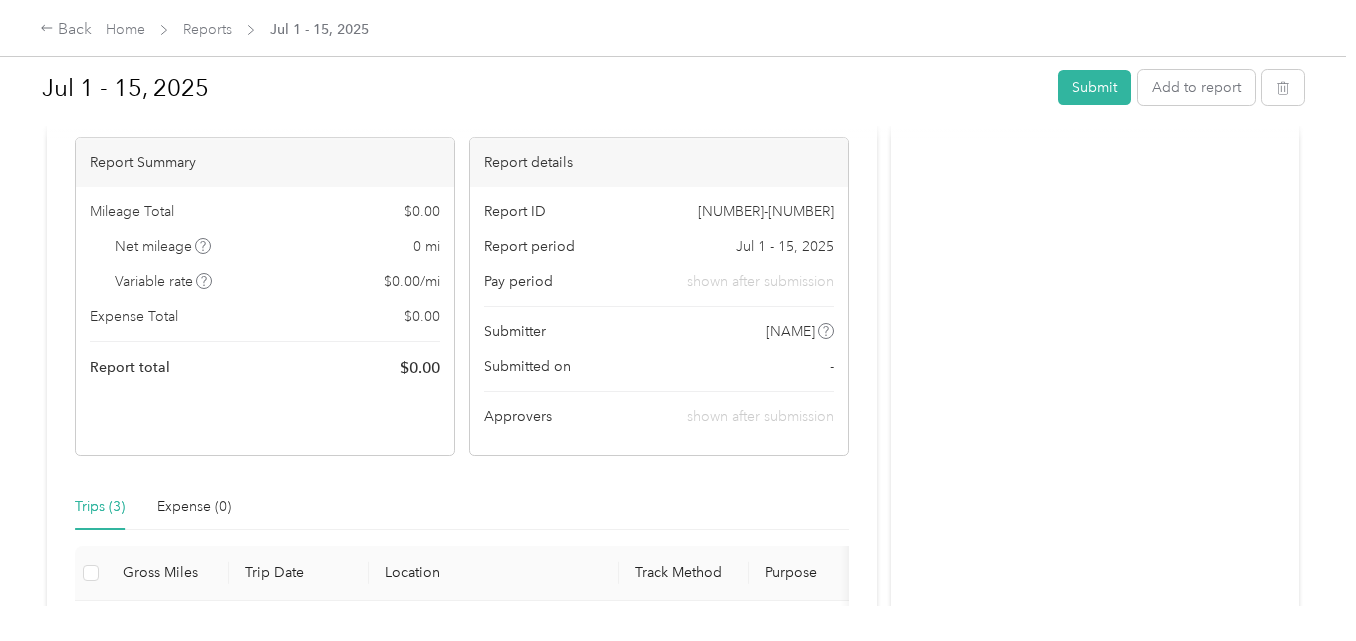 scroll, scrollTop: 100, scrollLeft: 0, axis: vertical 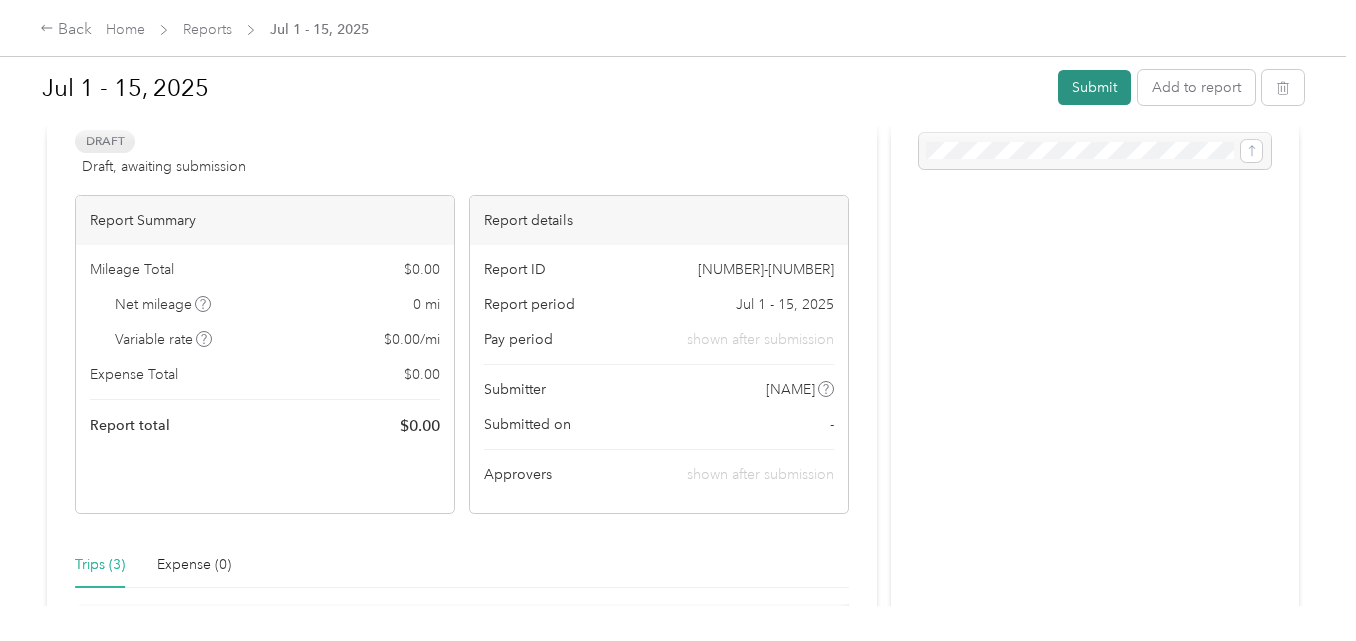 click on "Submit" at bounding box center (1094, 87) 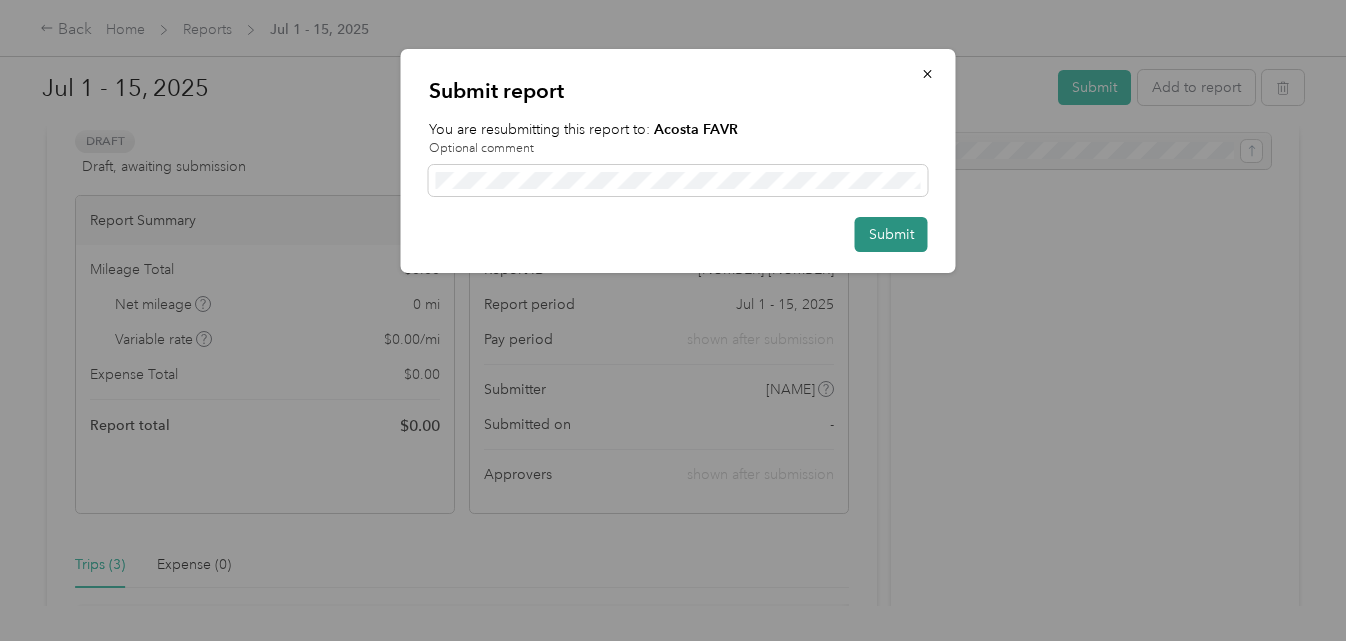 click on "Submit" at bounding box center [891, 234] 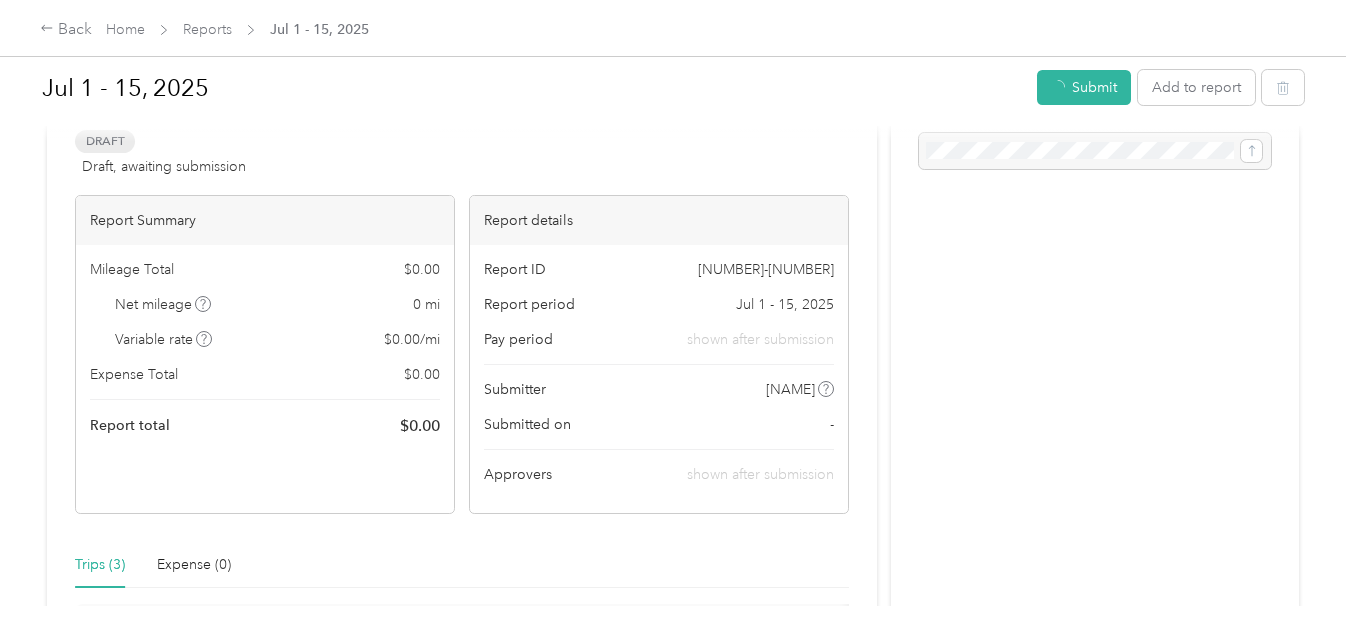 scroll, scrollTop: 128, scrollLeft: 0, axis: vertical 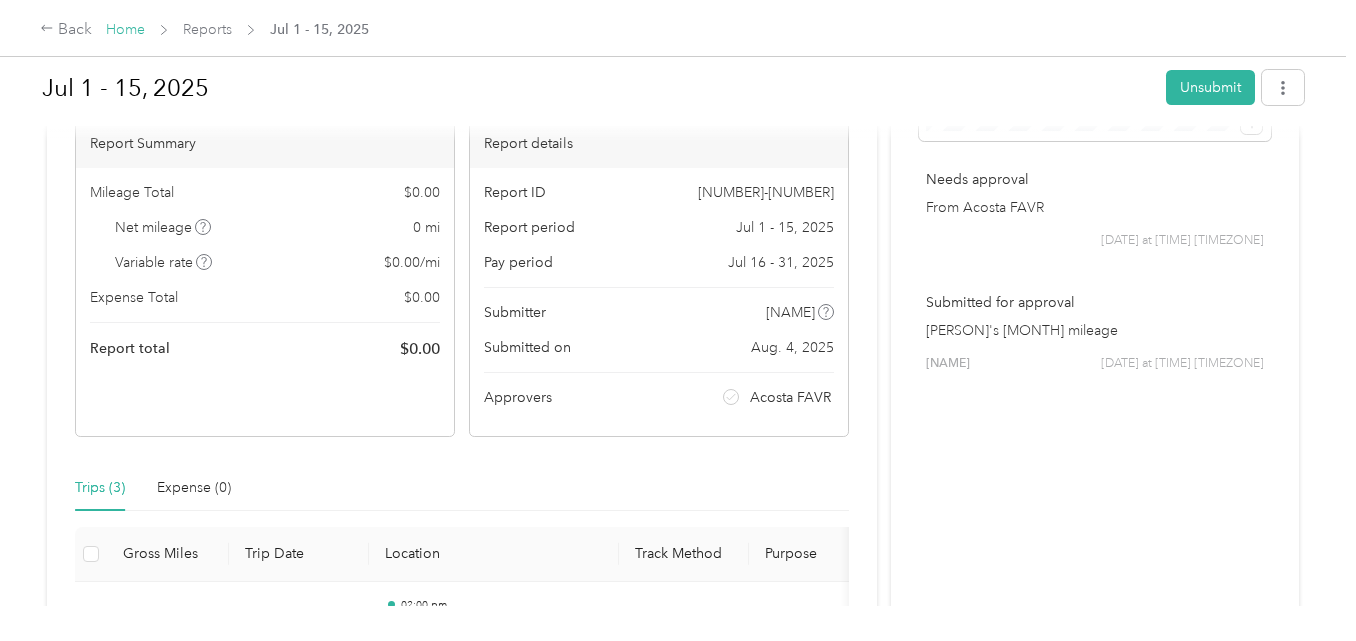 click on "Home" at bounding box center (125, 29) 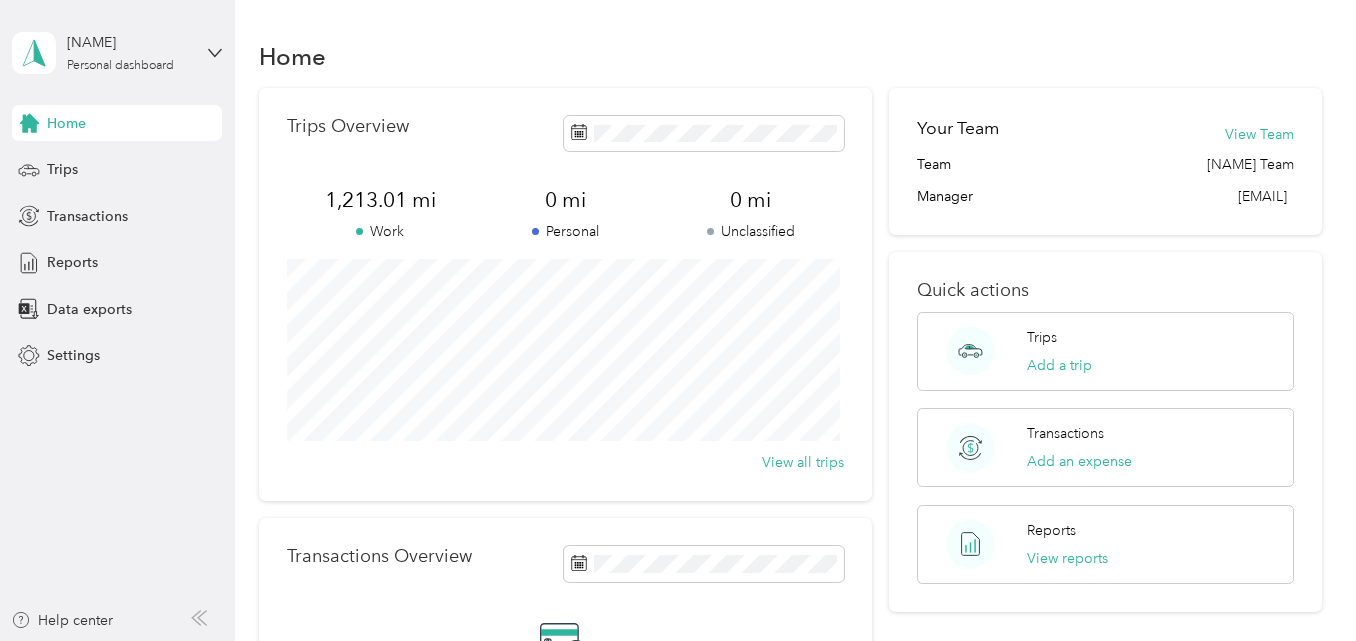 scroll, scrollTop: 100, scrollLeft: 0, axis: vertical 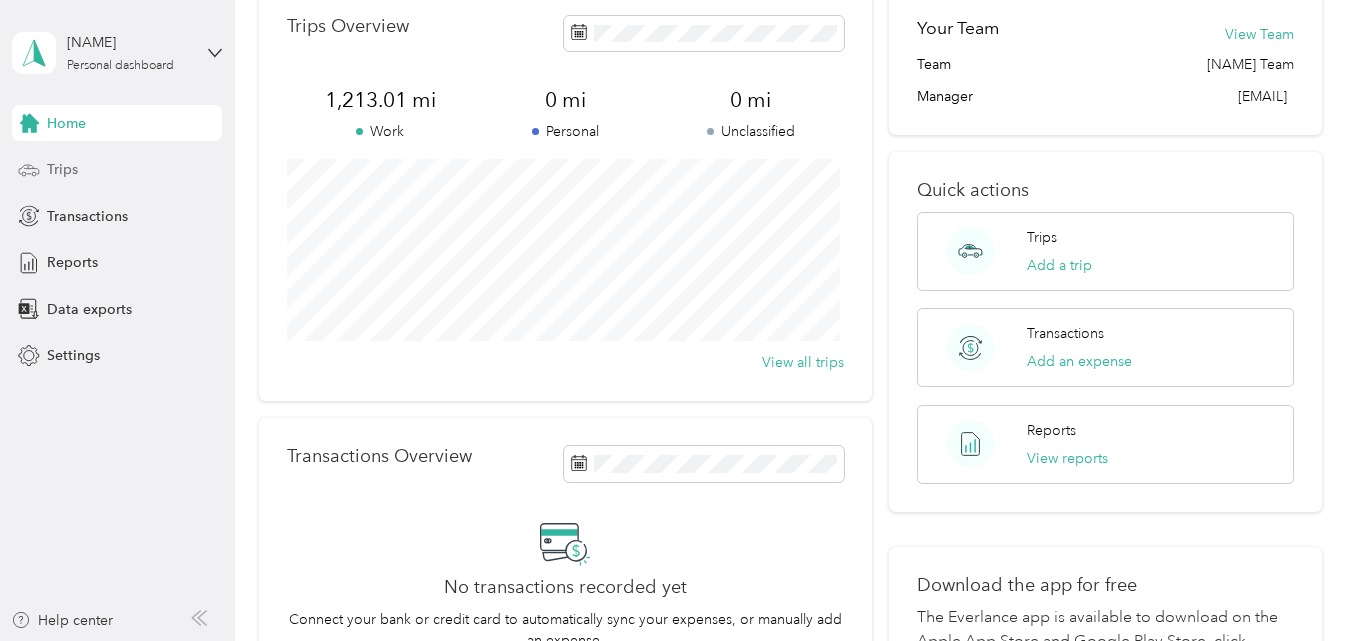 click on "Trips" at bounding box center (62, 169) 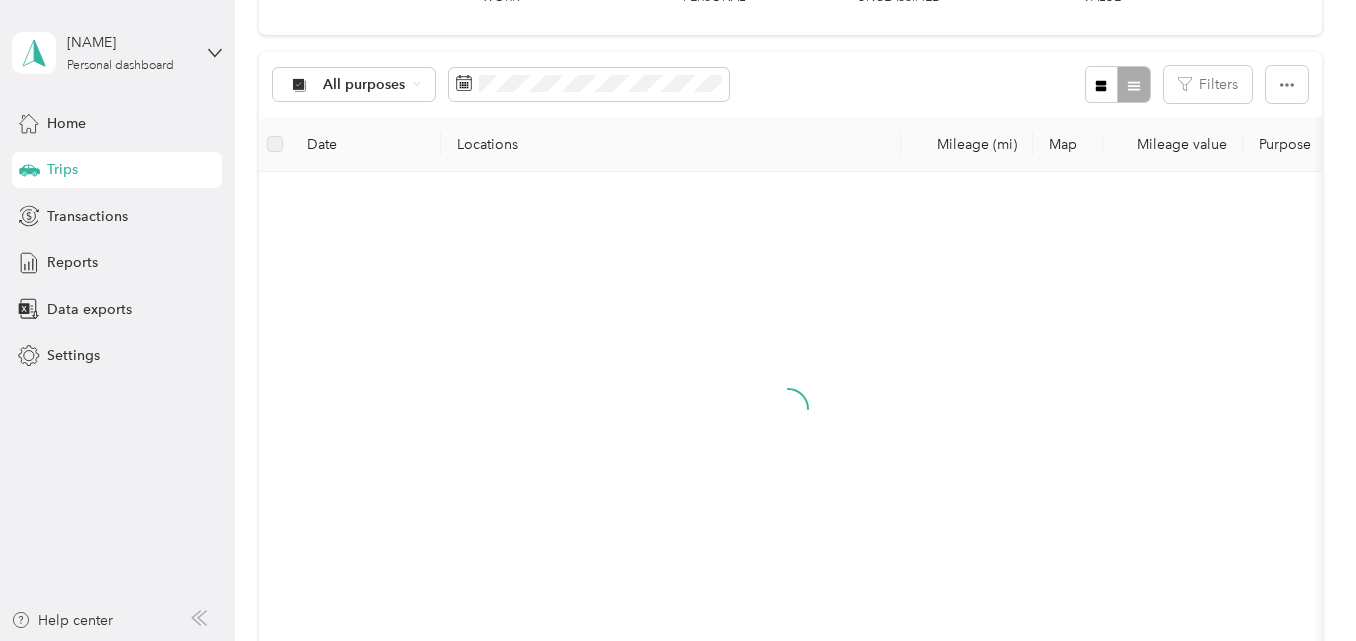 scroll, scrollTop: 200, scrollLeft: 0, axis: vertical 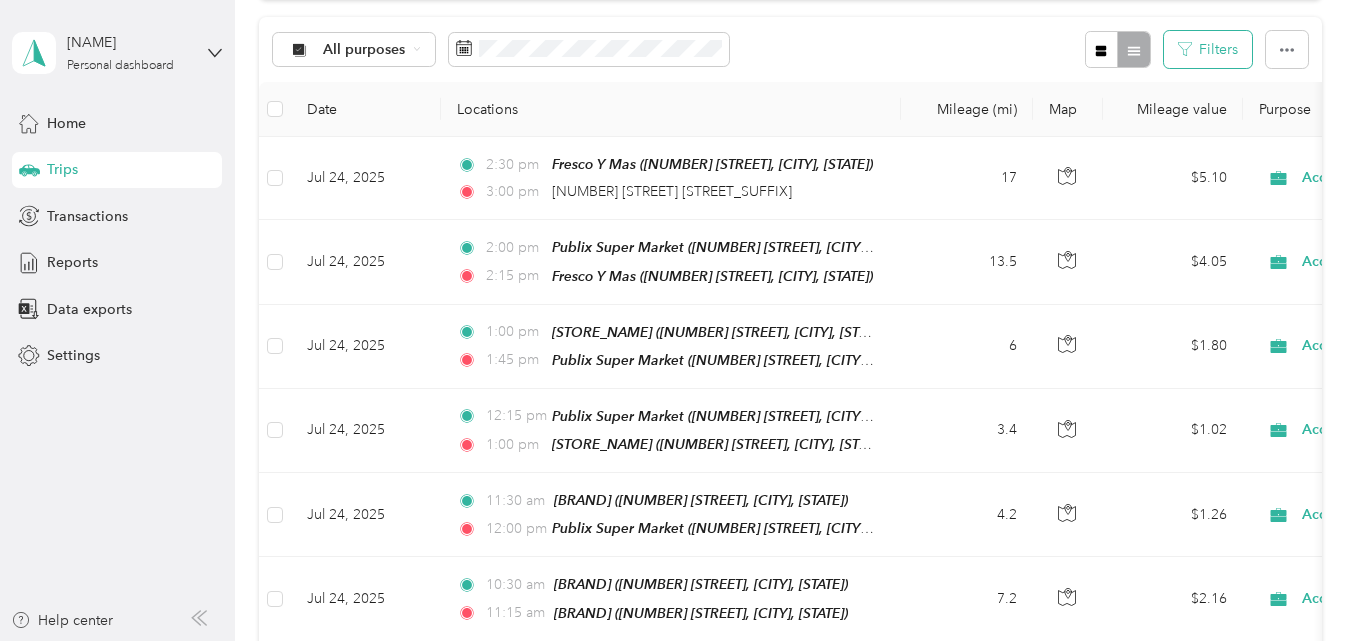 click 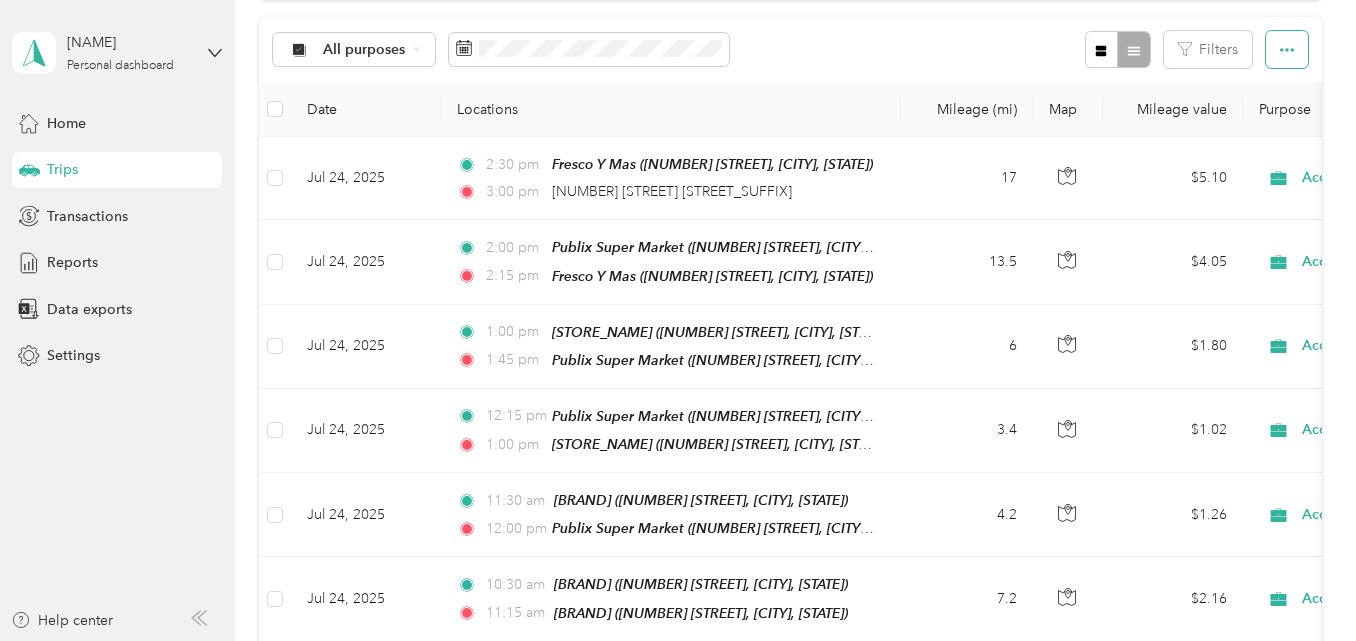 click 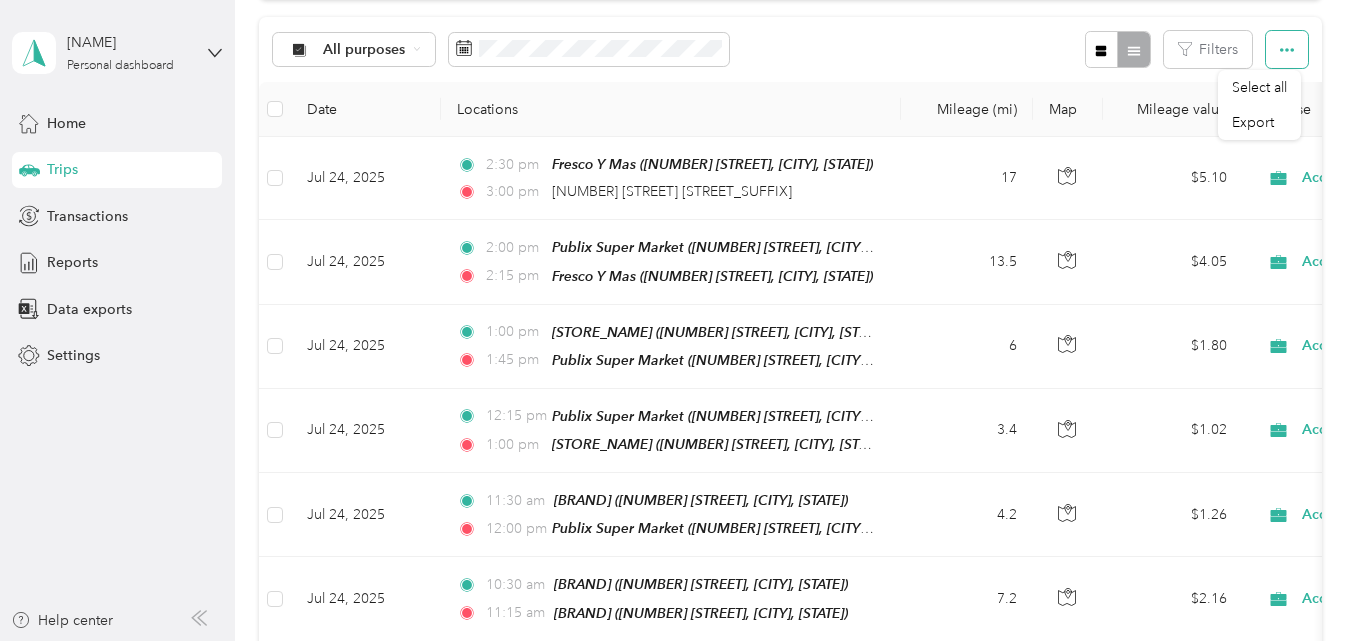 click 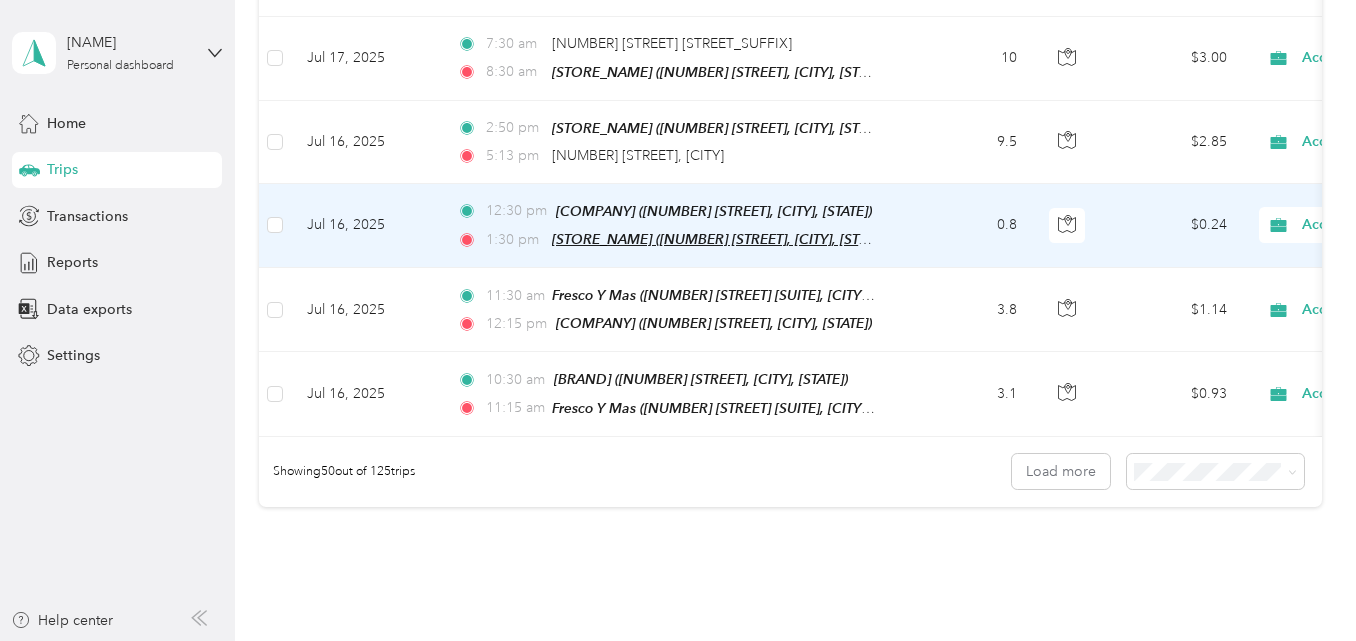 scroll, scrollTop: 4170, scrollLeft: 0, axis: vertical 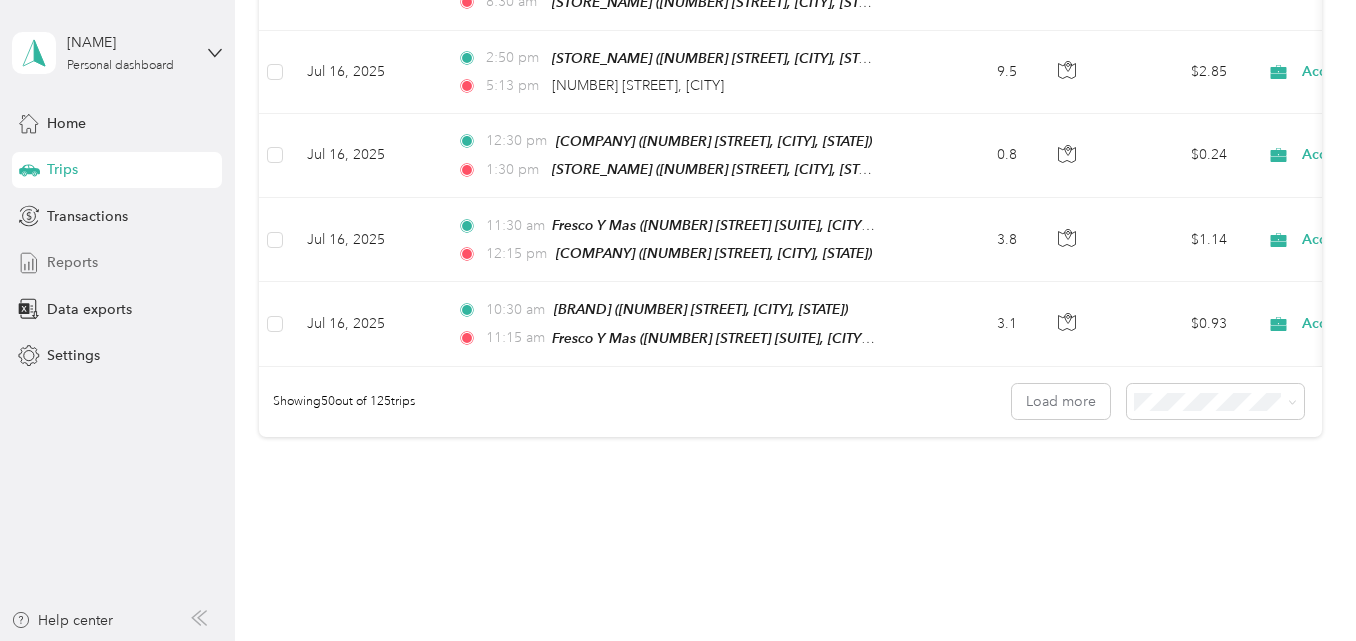 click on "Reports" at bounding box center (72, 262) 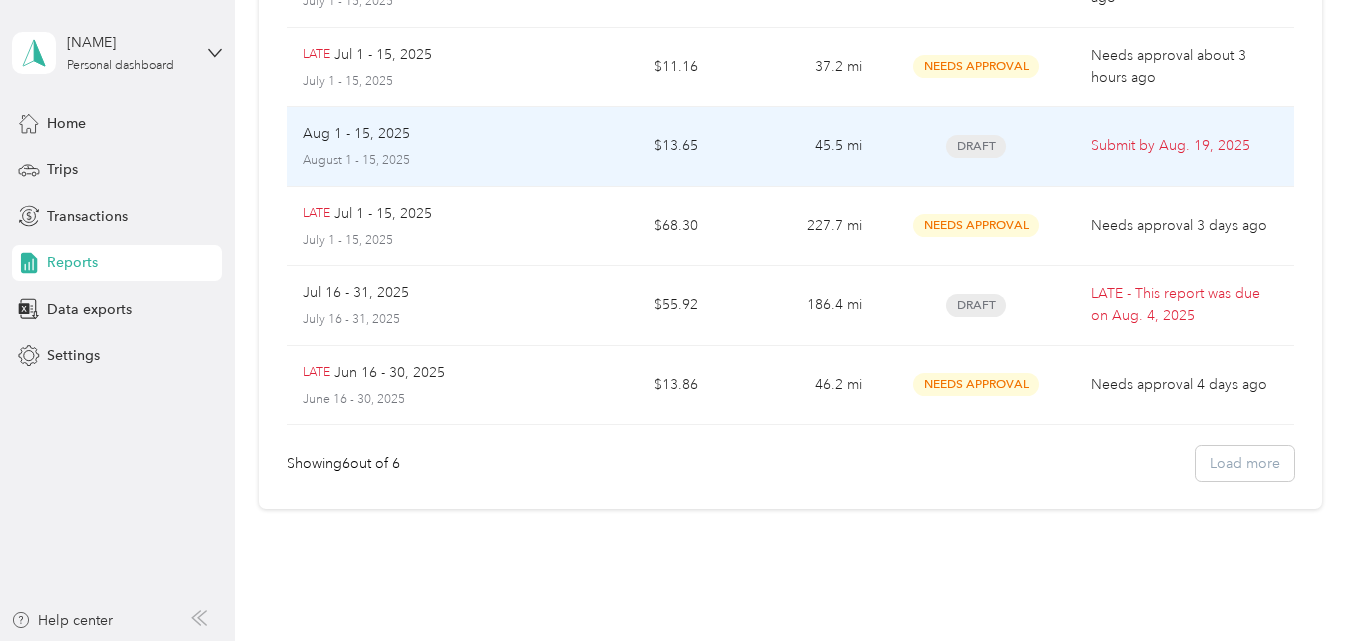 scroll, scrollTop: 300, scrollLeft: 0, axis: vertical 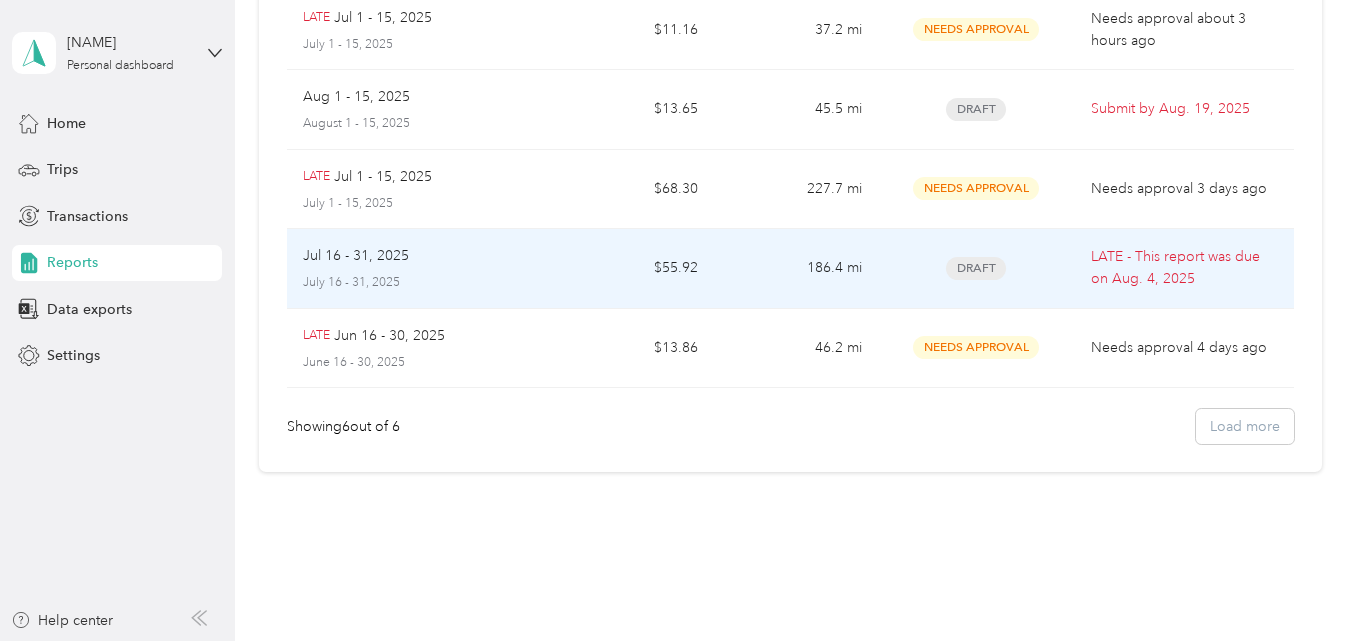 click on "Draft" at bounding box center [976, 268] 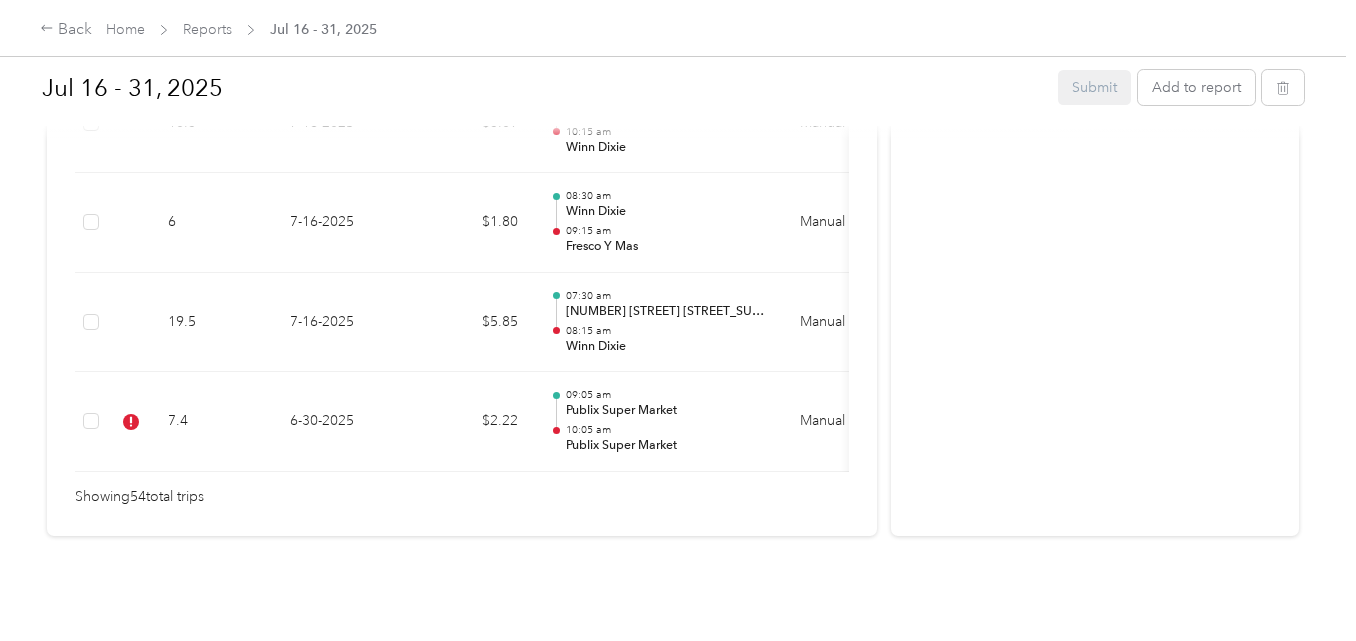 scroll, scrollTop: 5690, scrollLeft: 0, axis: vertical 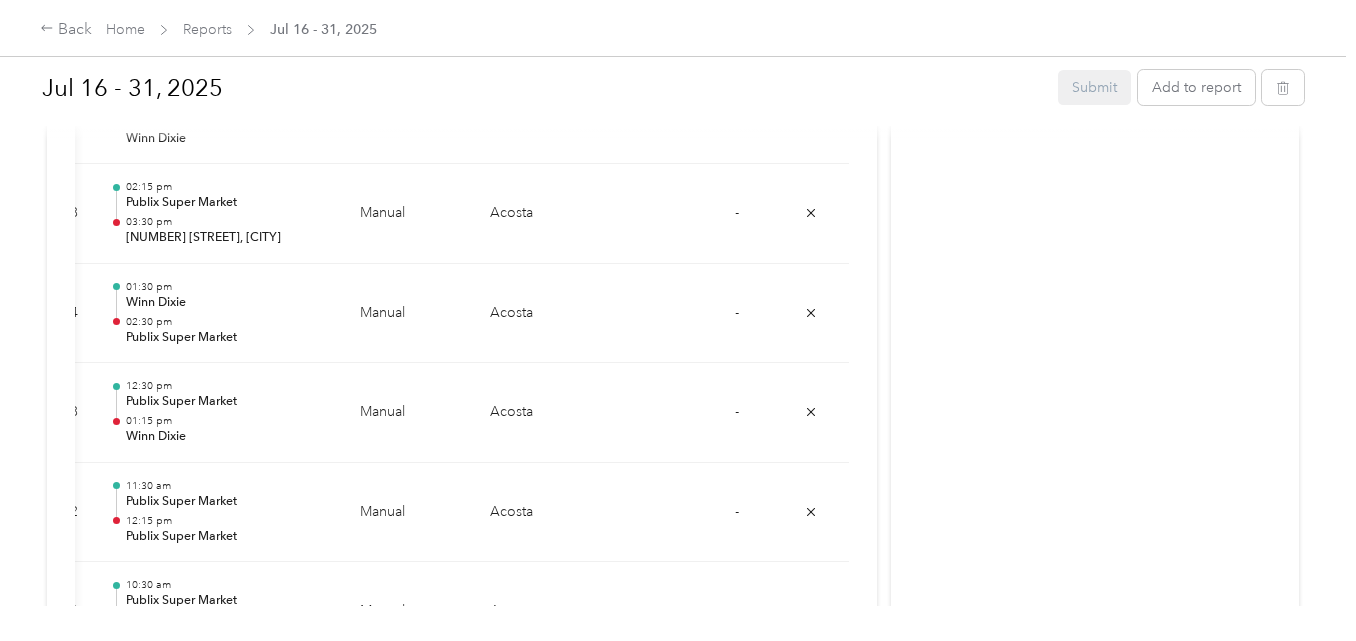 click on "Submit Add to report" at bounding box center (1181, 87) 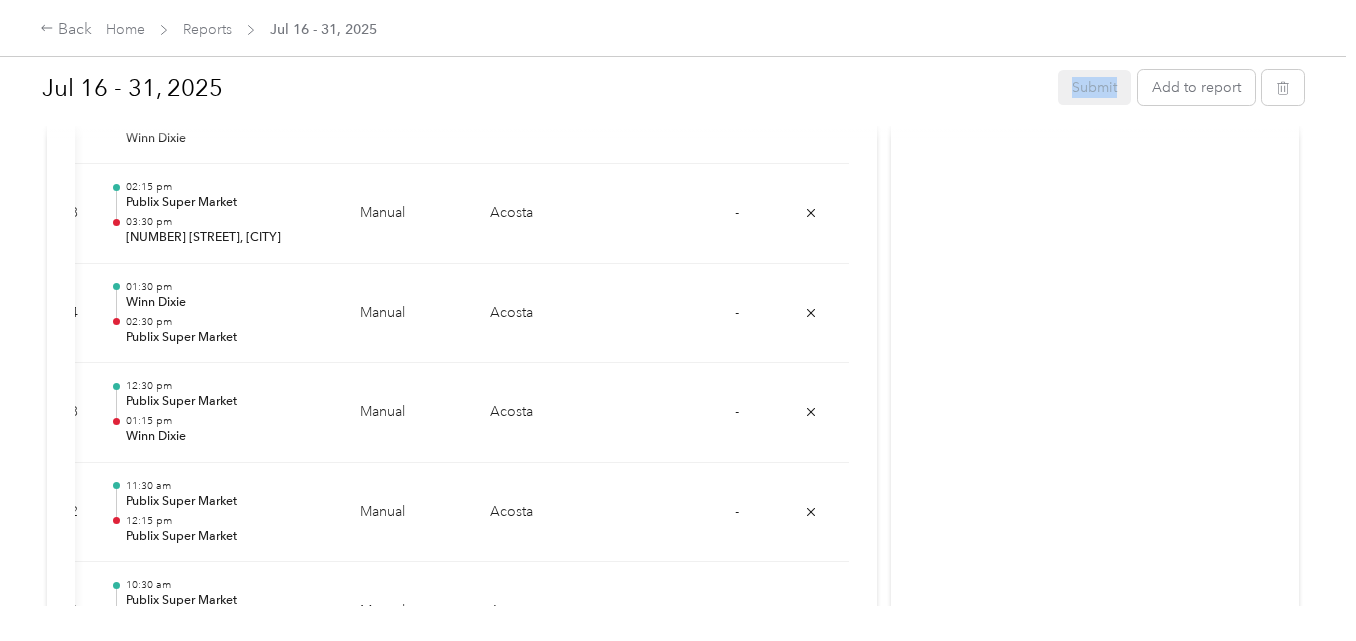 click on "Submit Add to report" at bounding box center [1181, 87] 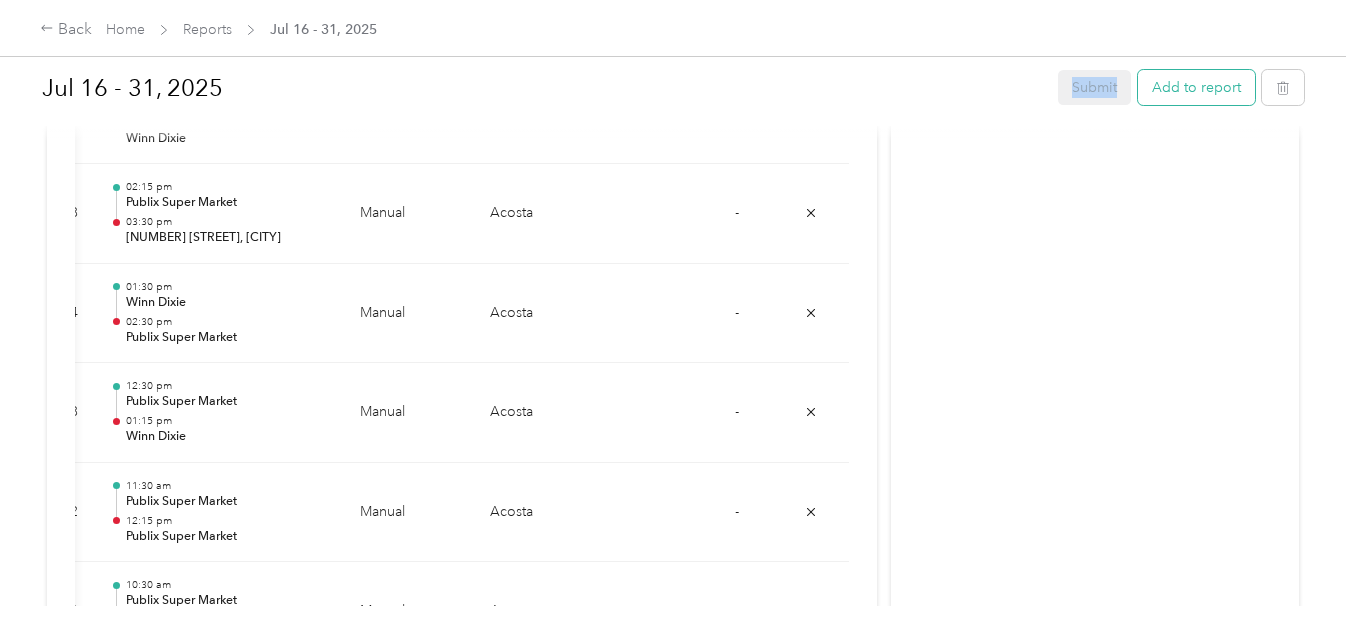 click on "Add to report" at bounding box center [1196, 87] 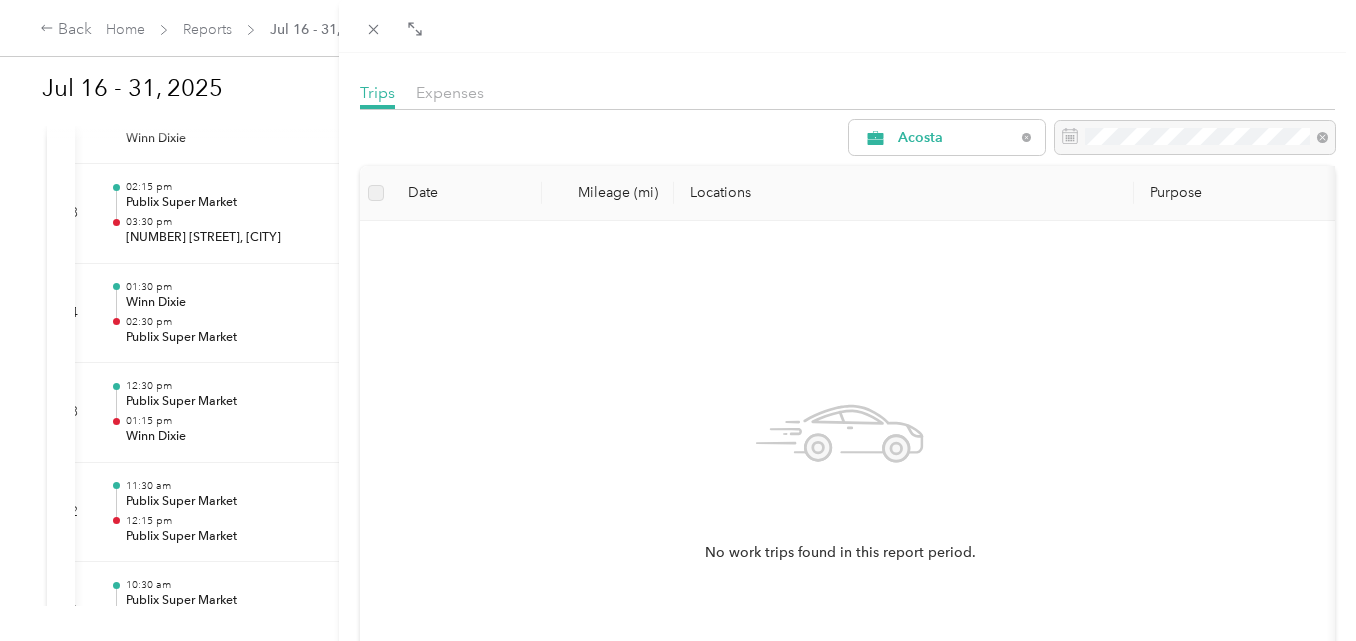 scroll, scrollTop: 0, scrollLeft: 0, axis: both 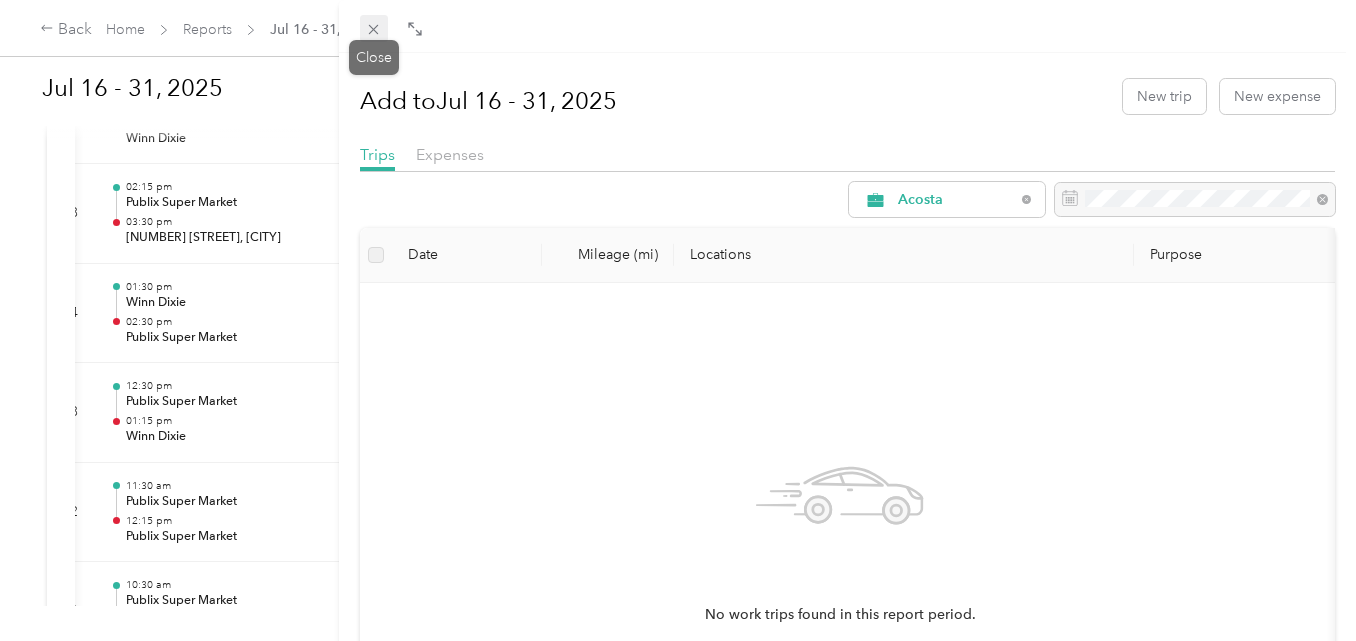 click 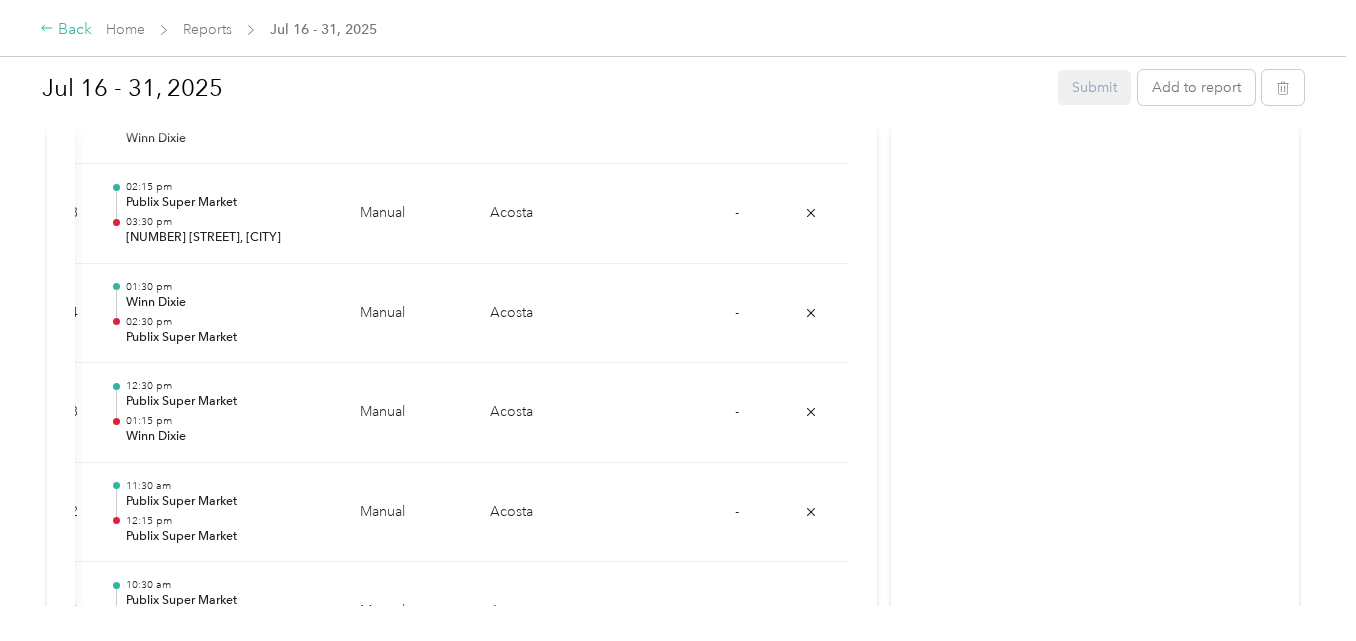 click on "Back" at bounding box center (66, 30) 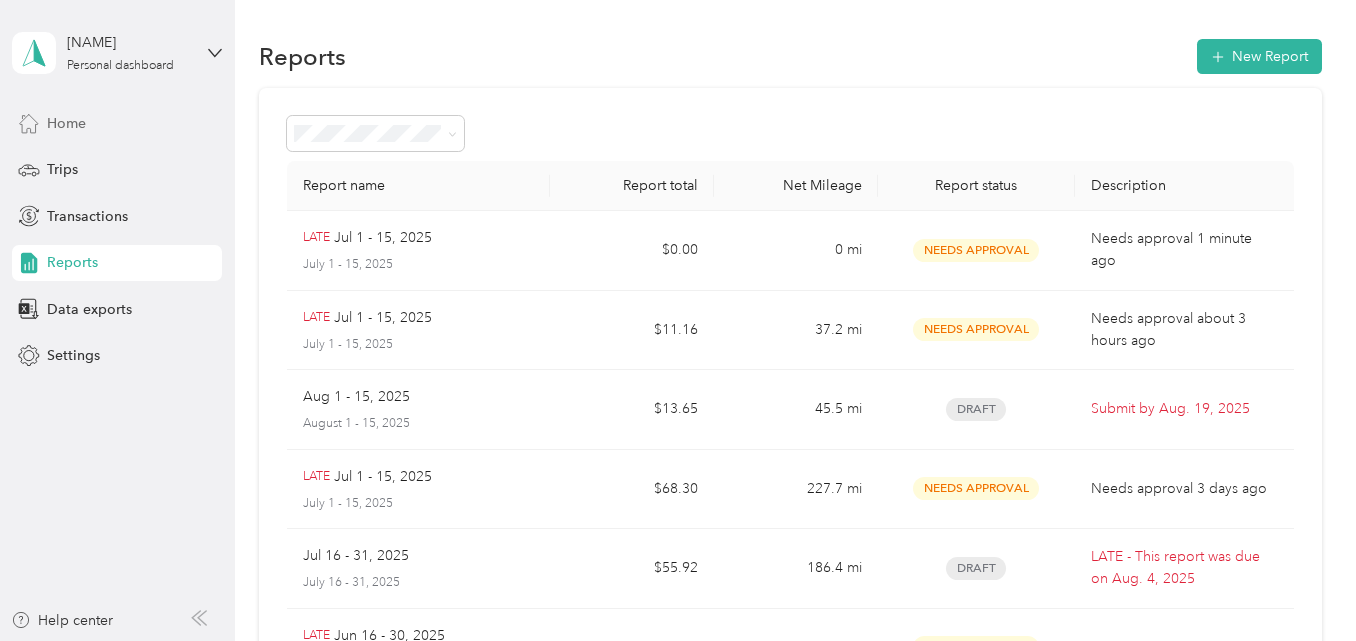 click on "Home" at bounding box center [66, 123] 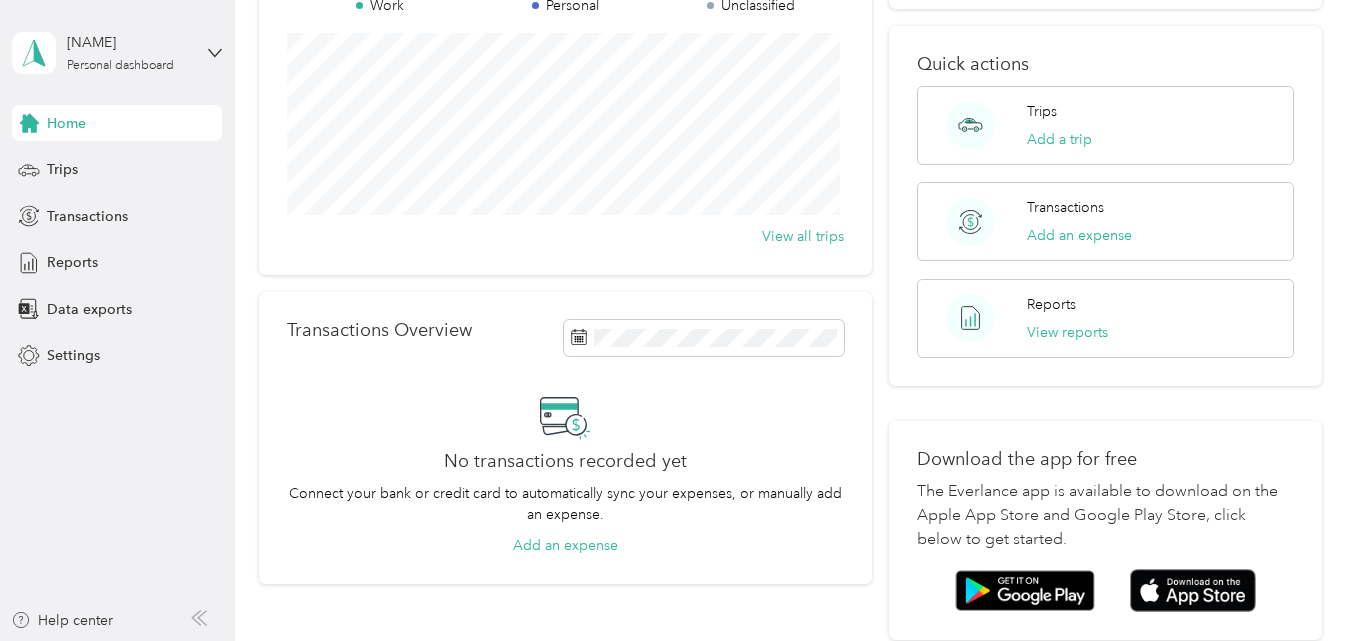 scroll, scrollTop: 300, scrollLeft: 0, axis: vertical 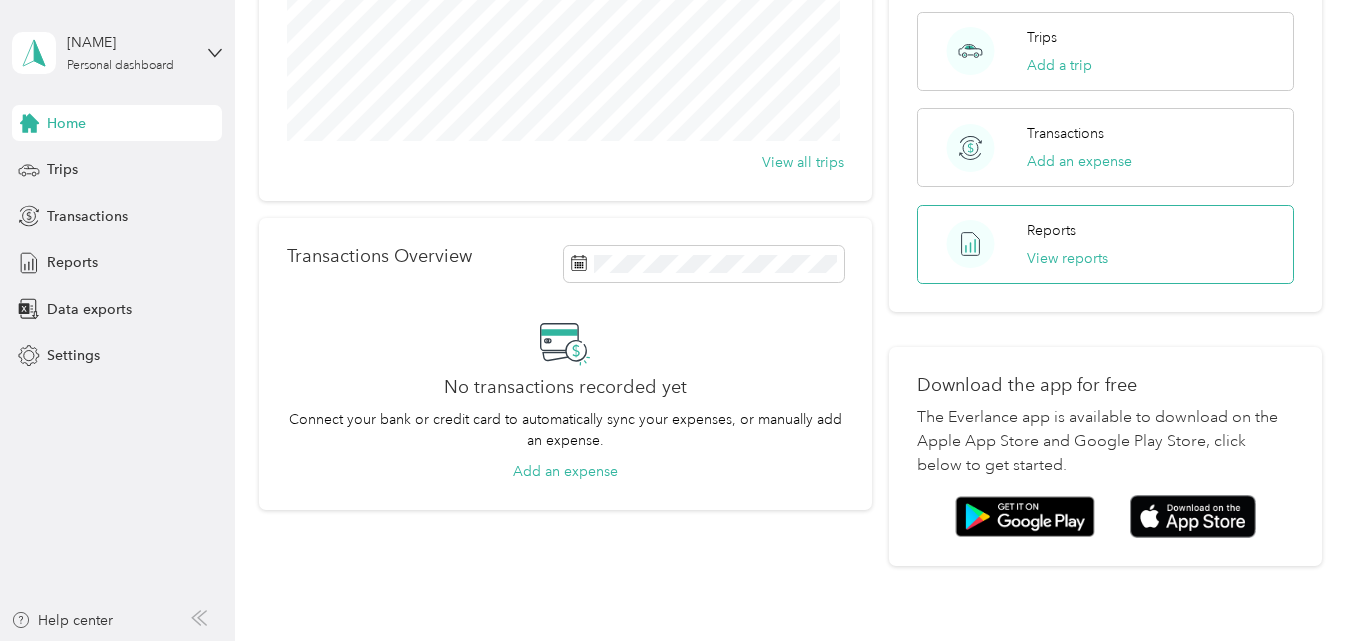 click on "Reports View reports" at bounding box center [1067, 244] 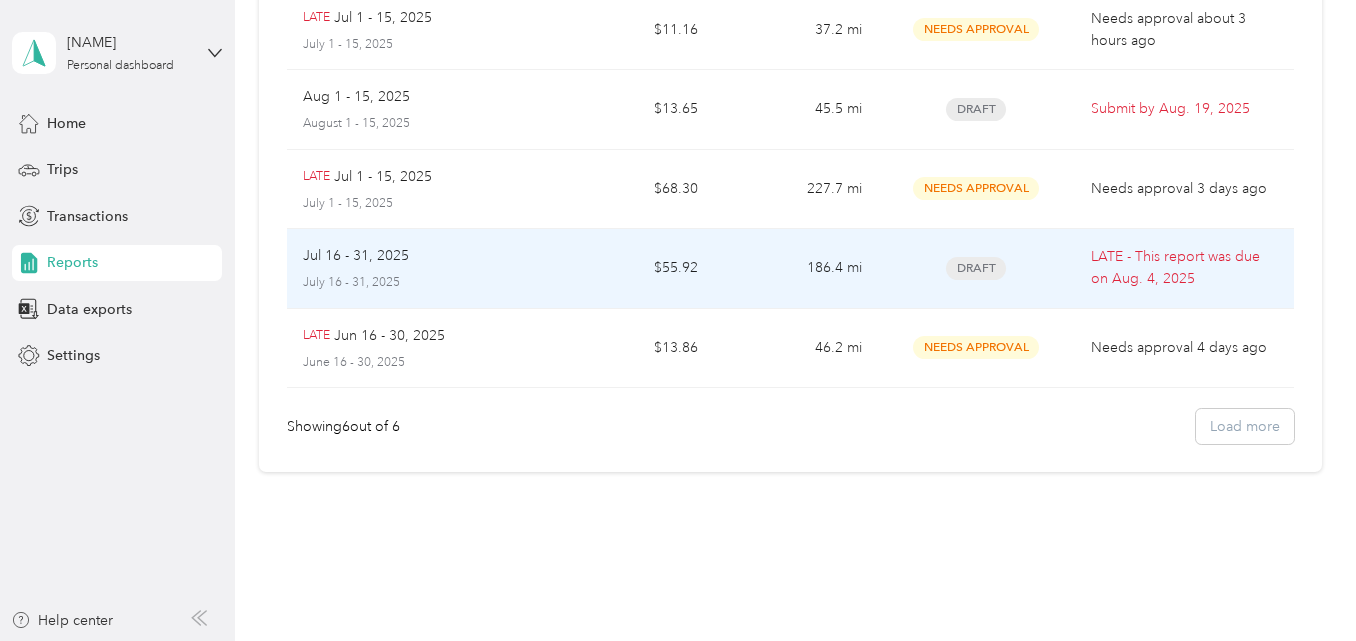 click on "Draft" at bounding box center [976, 268] 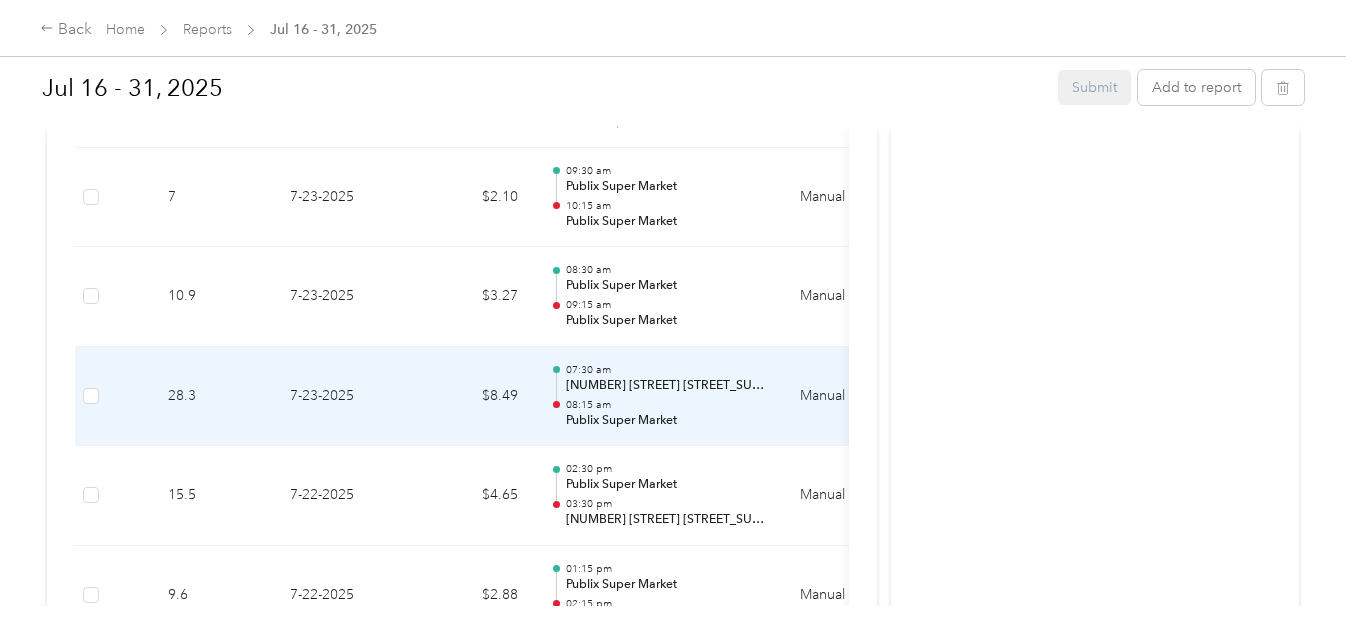 scroll, scrollTop: 1600, scrollLeft: 0, axis: vertical 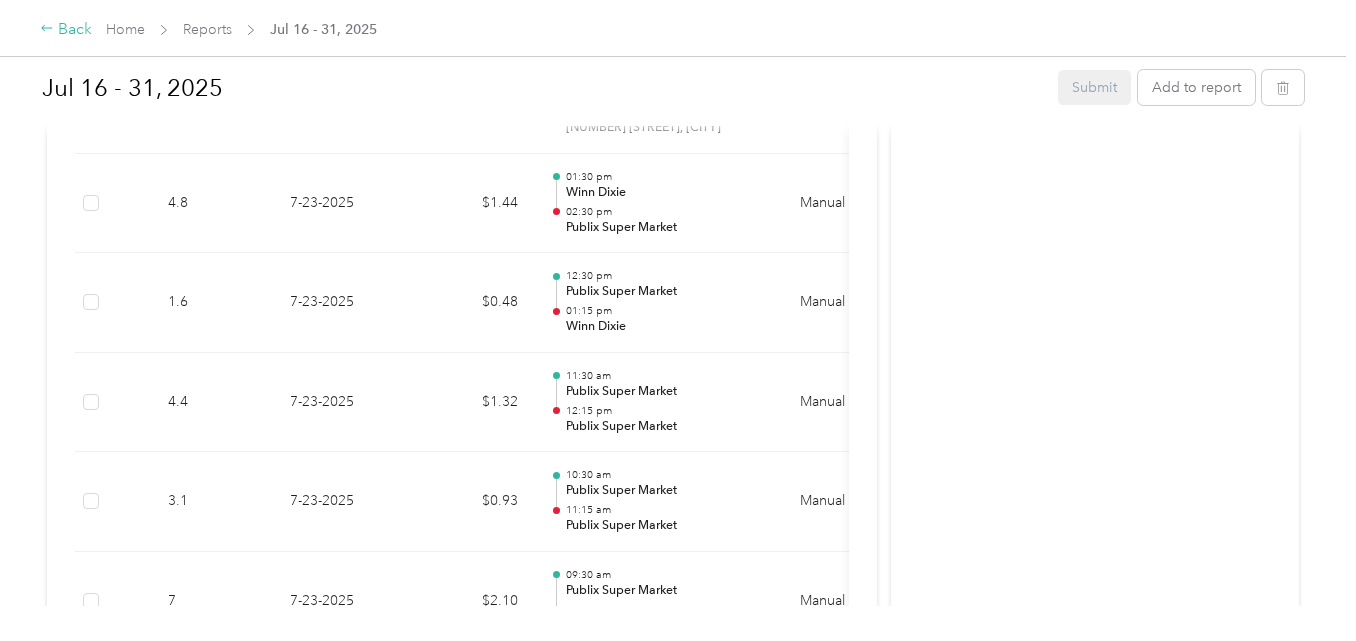 click 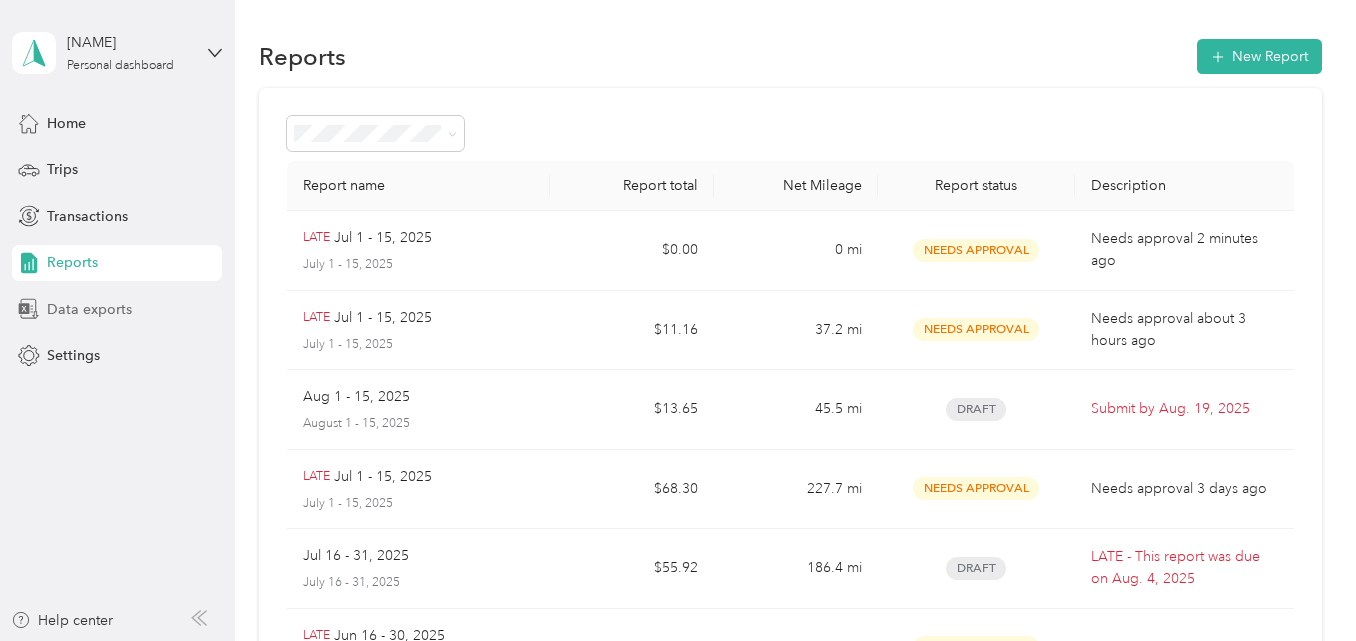 click on "Data exports" at bounding box center (89, 309) 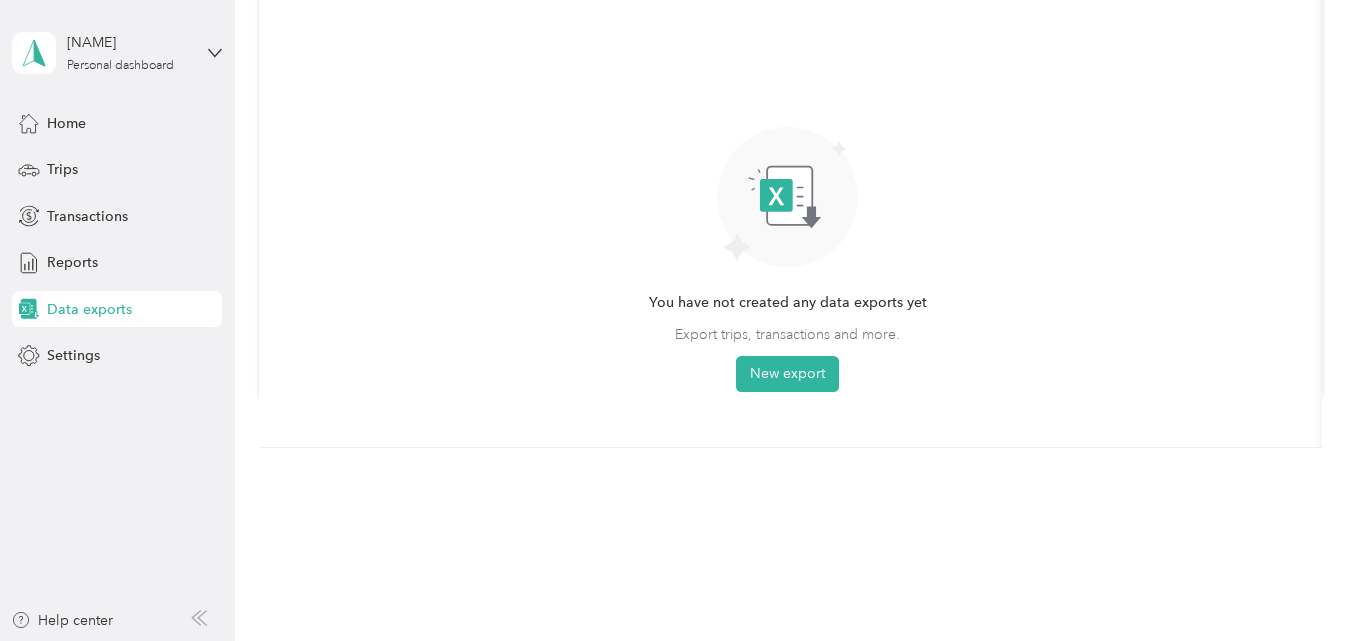 scroll, scrollTop: 274, scrollLeft: 0, axis: vertical 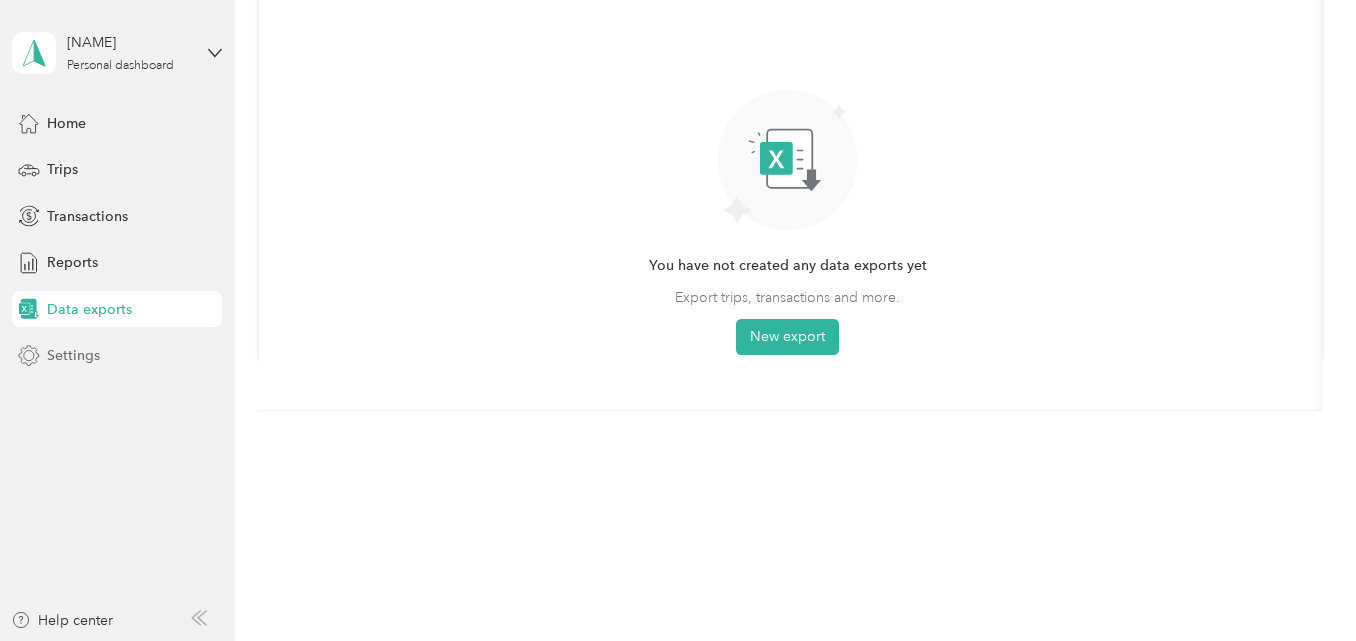 click on "Settings" at bounding box center [73, 355] 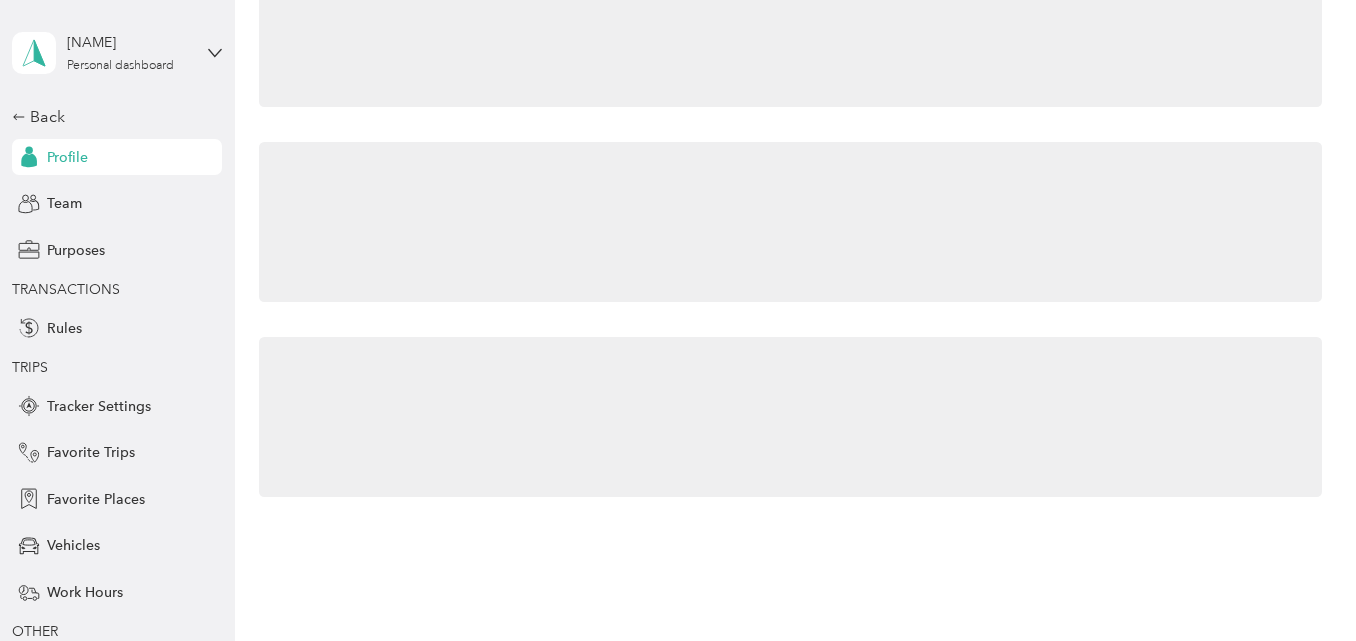 scroll, scrollTop: 274, scrollLeft: 0, axis: vertical 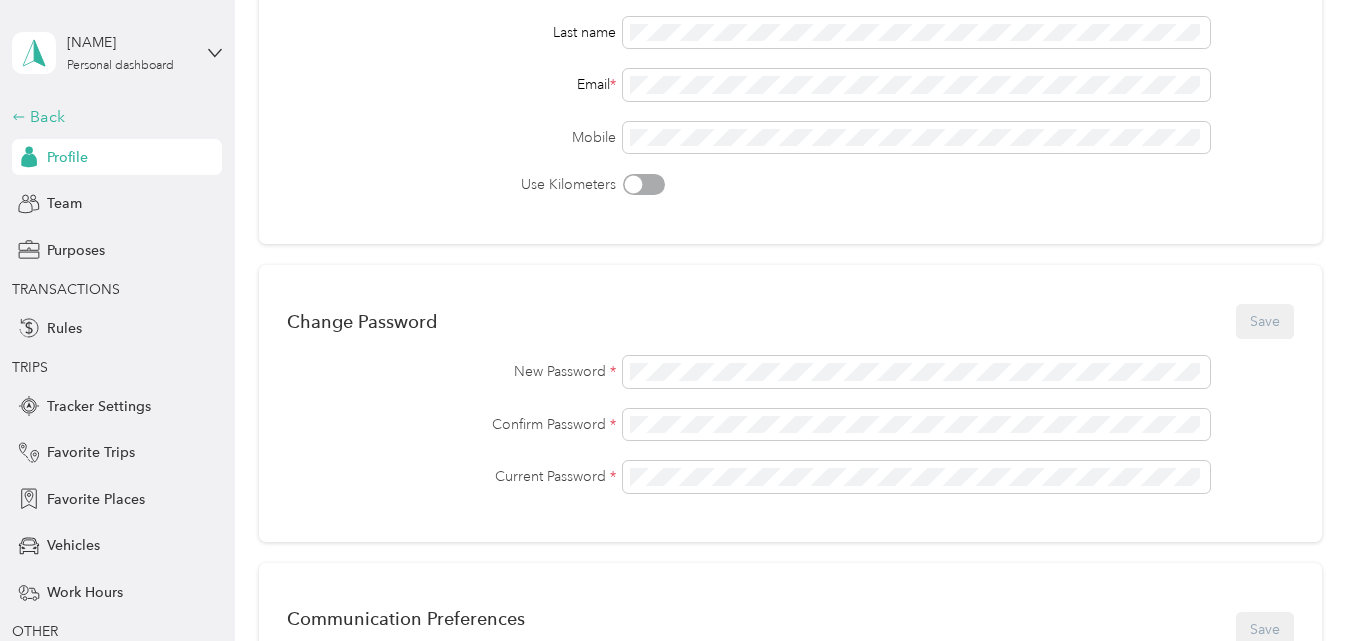 click on "Back" at bounding box center (112, 117) 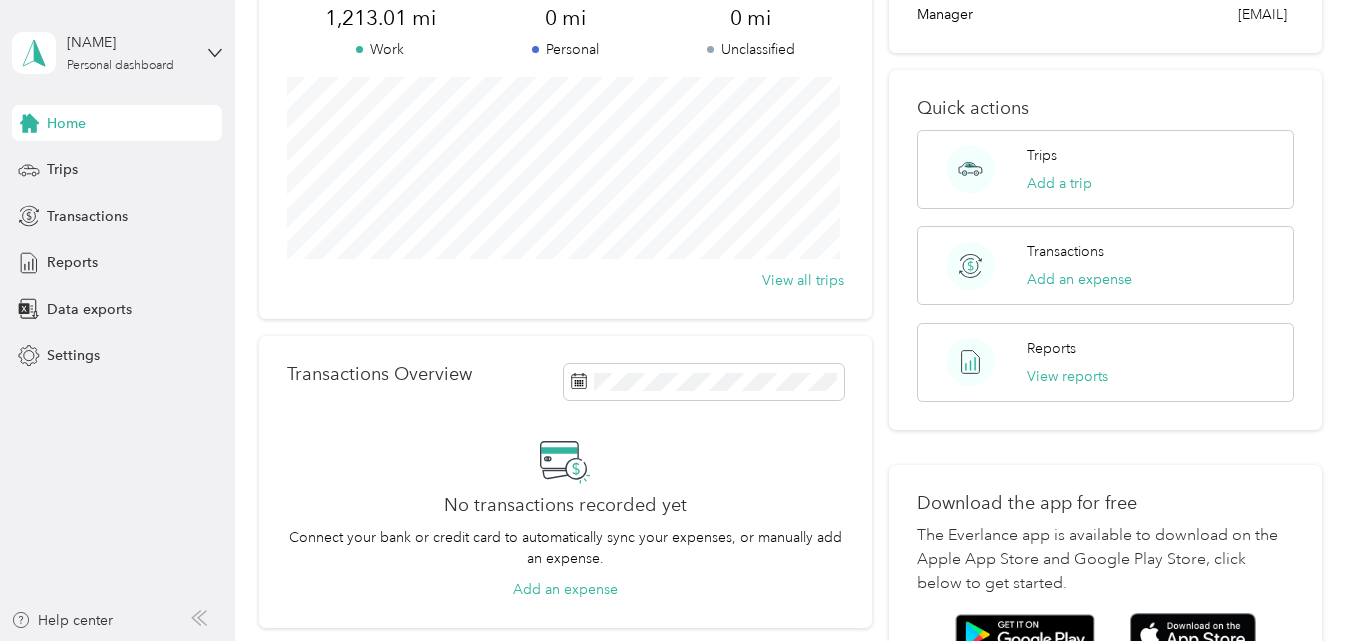 scroll, scrollTop: 200, scrollLeft: 0, axis: vertical 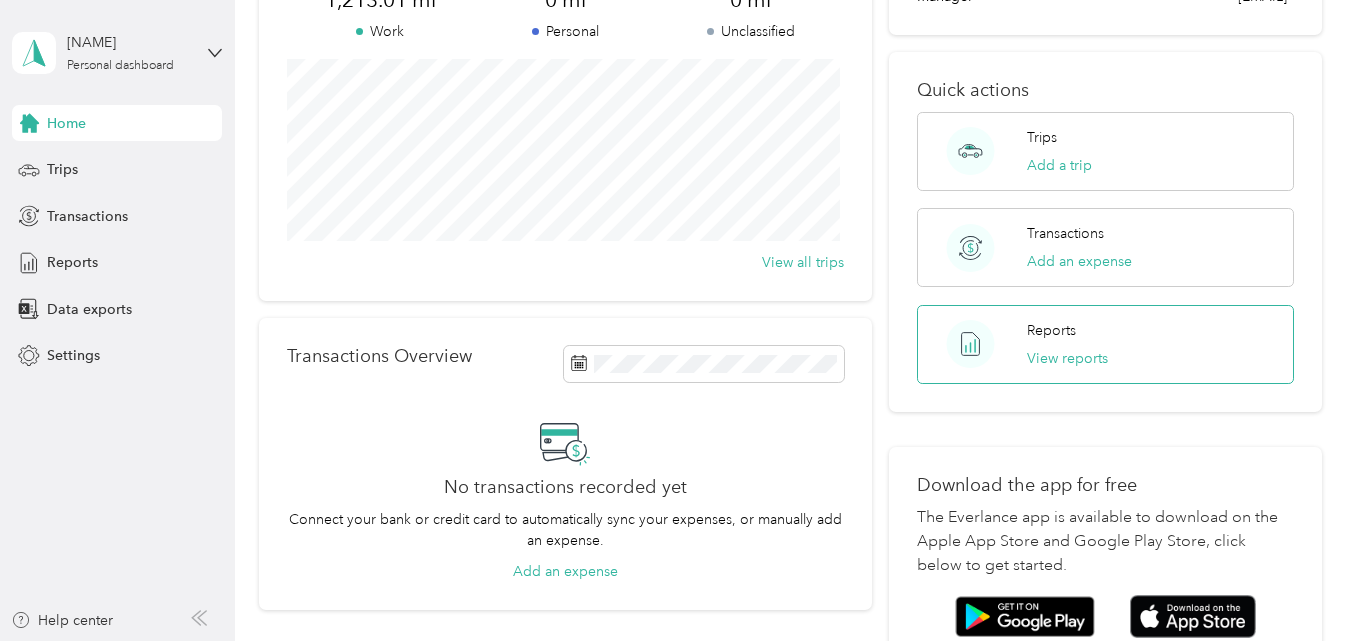 click on "Reports" at bounding box center (1051, 330) 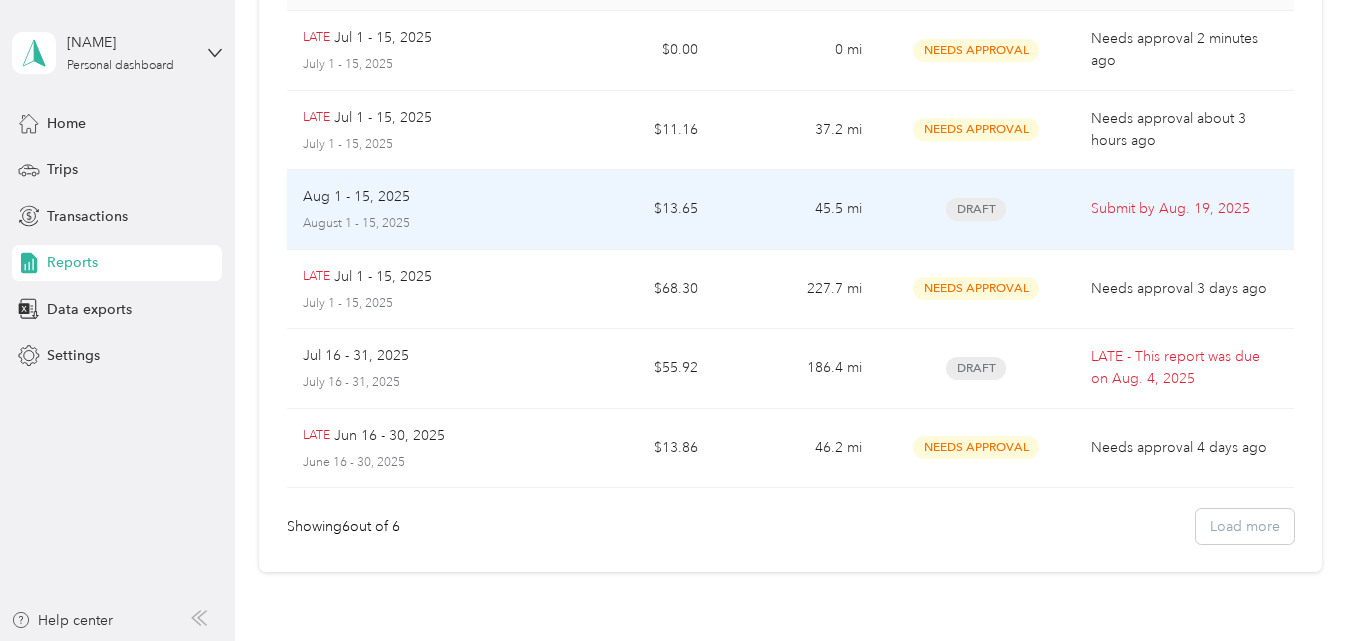 scroll, scrollTop: 100, scrollLeft: 0, axis: vertical 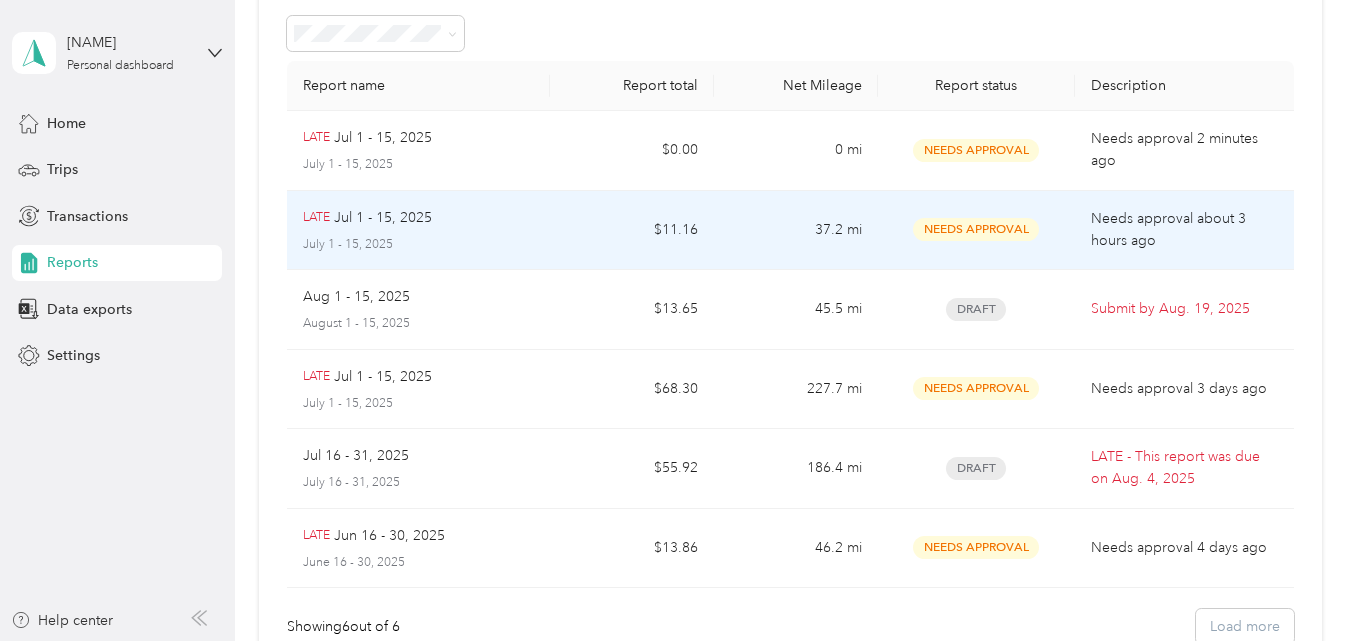 click on "Needs Approval" at bounding box center [976, 229] 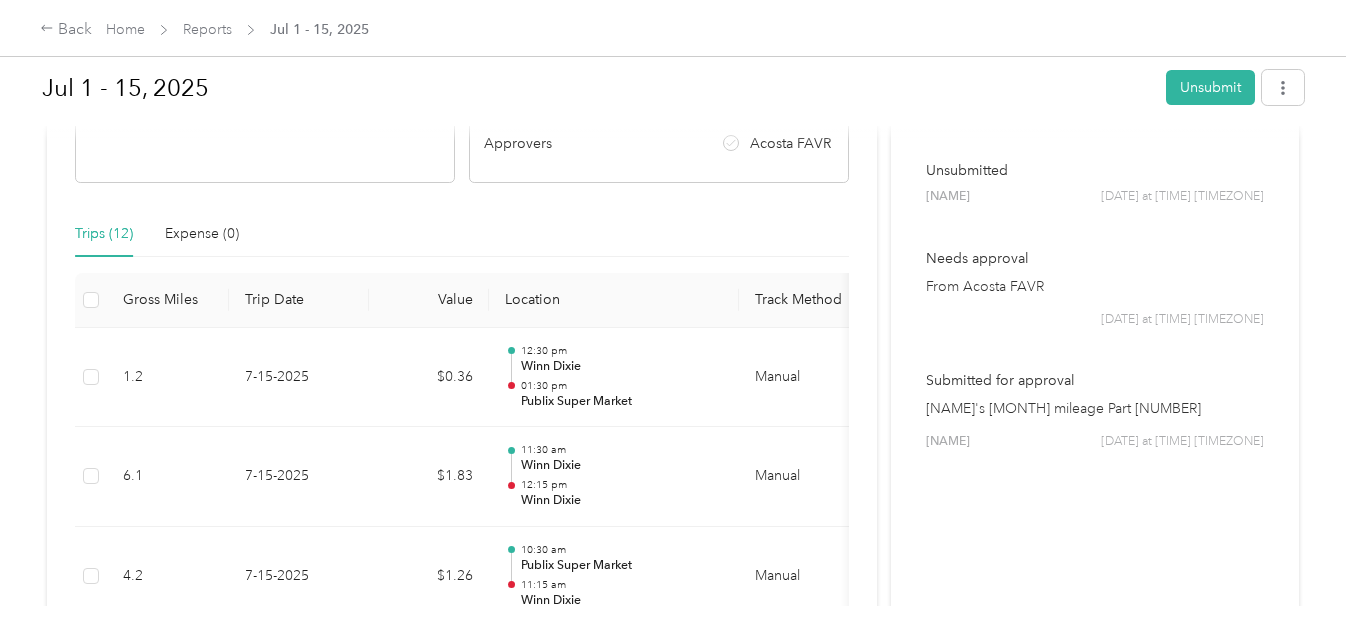 scroll, scrollTop: 400, scrollLeft: 0, axis: vertical 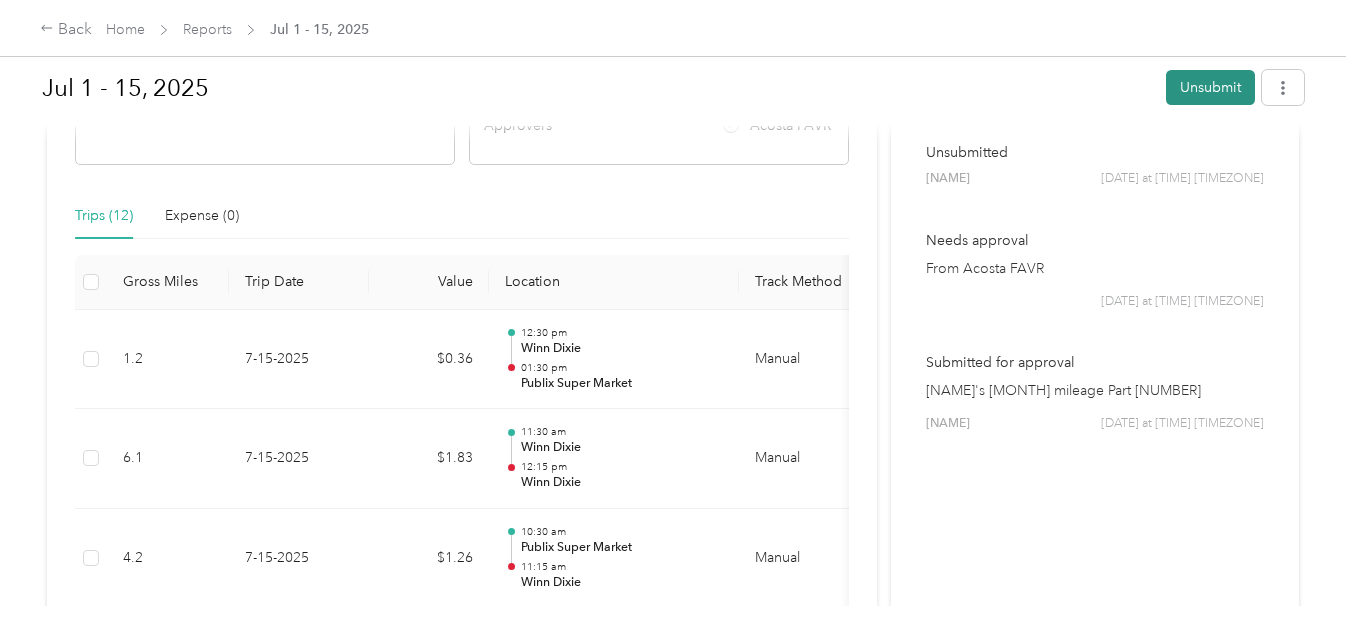 click on "Unsubmit" at bounding box center [1210, 87] 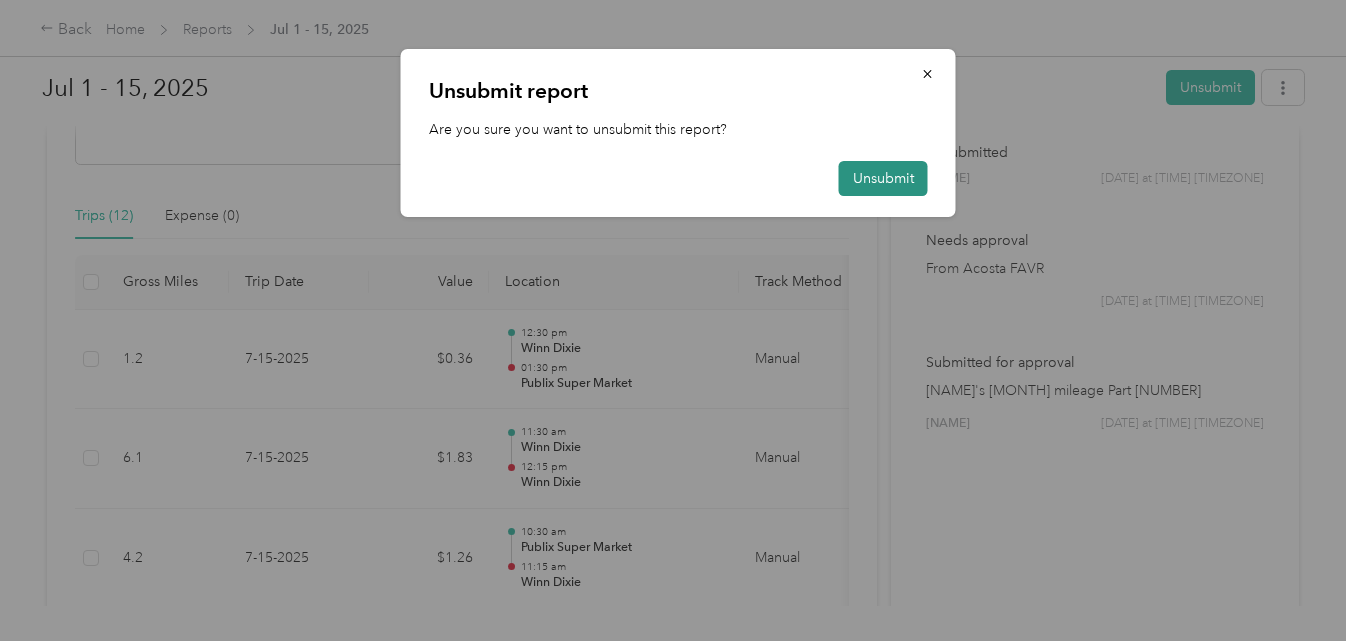 click on "Unsubmit" at bounding box center (883, 178) 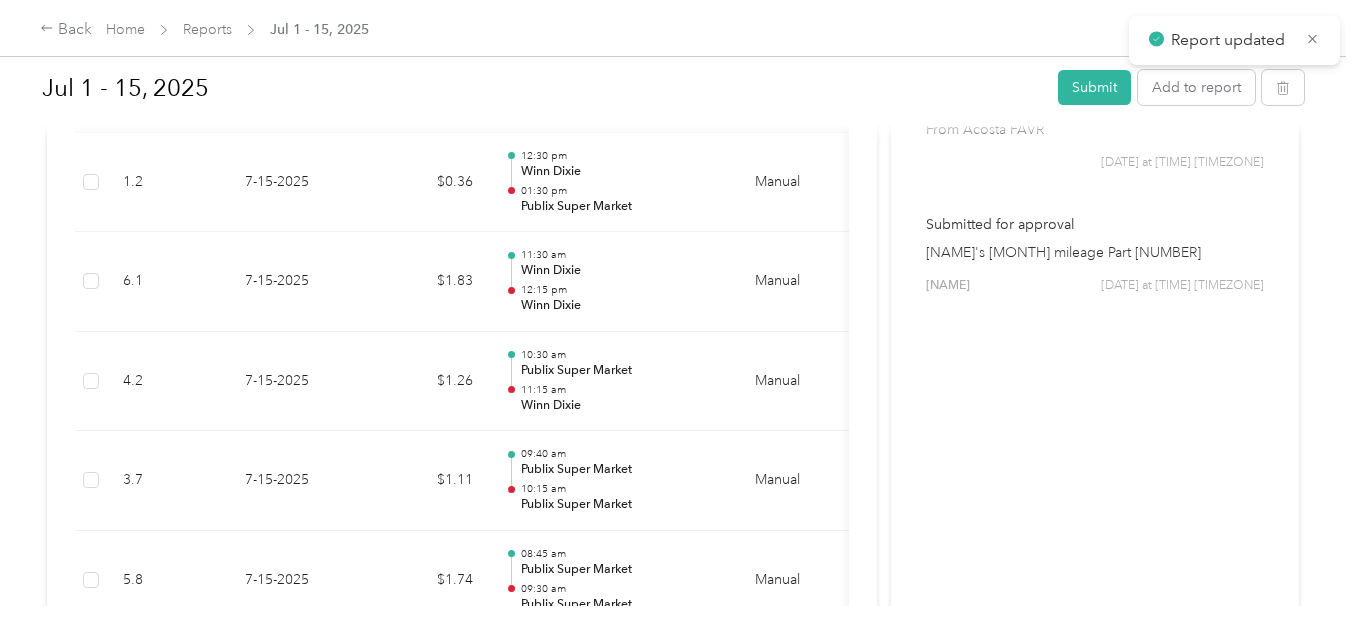 scroll, scrollTop: 649, scrollLeft: 0, axis: vertical 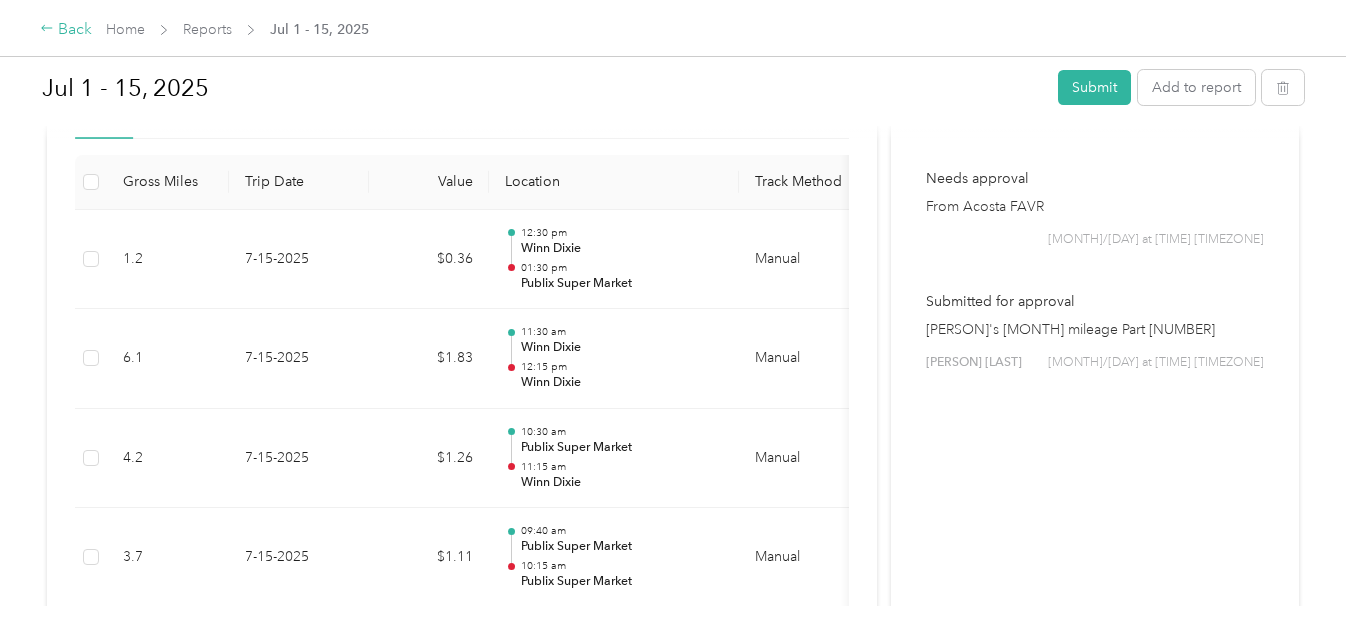 click on "Back" at bounding box center [66, 30] 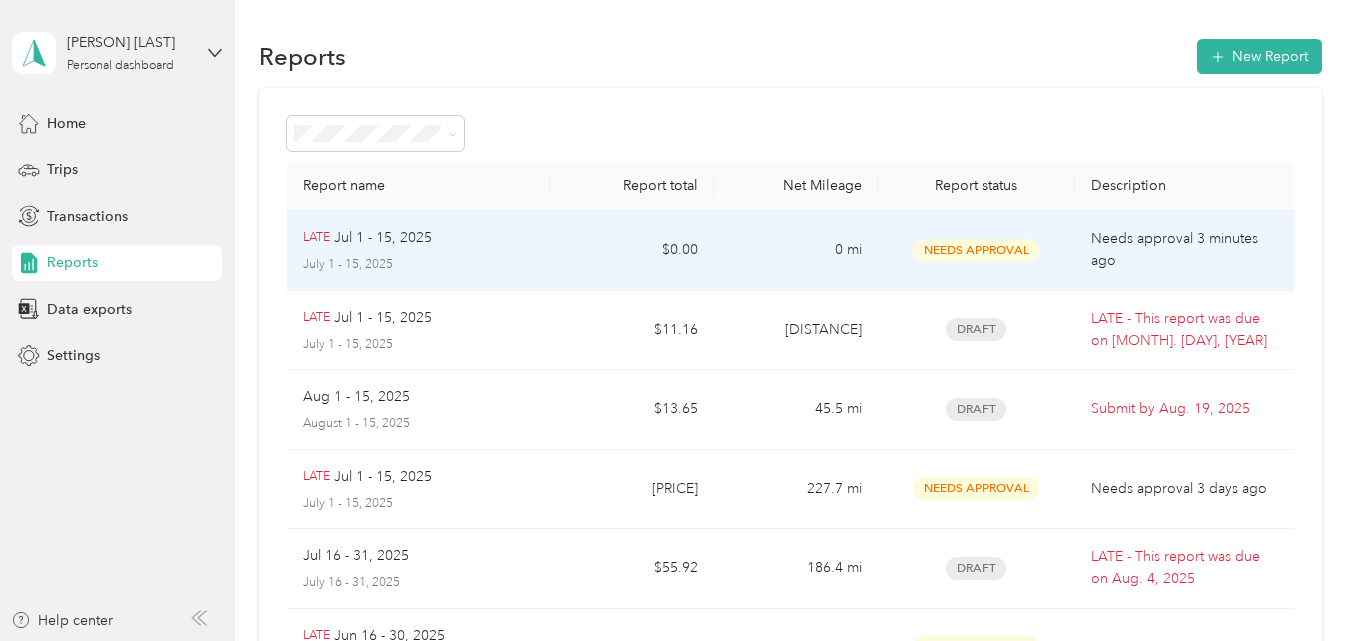 click on "$0.00" at bounding box center [632, 251] 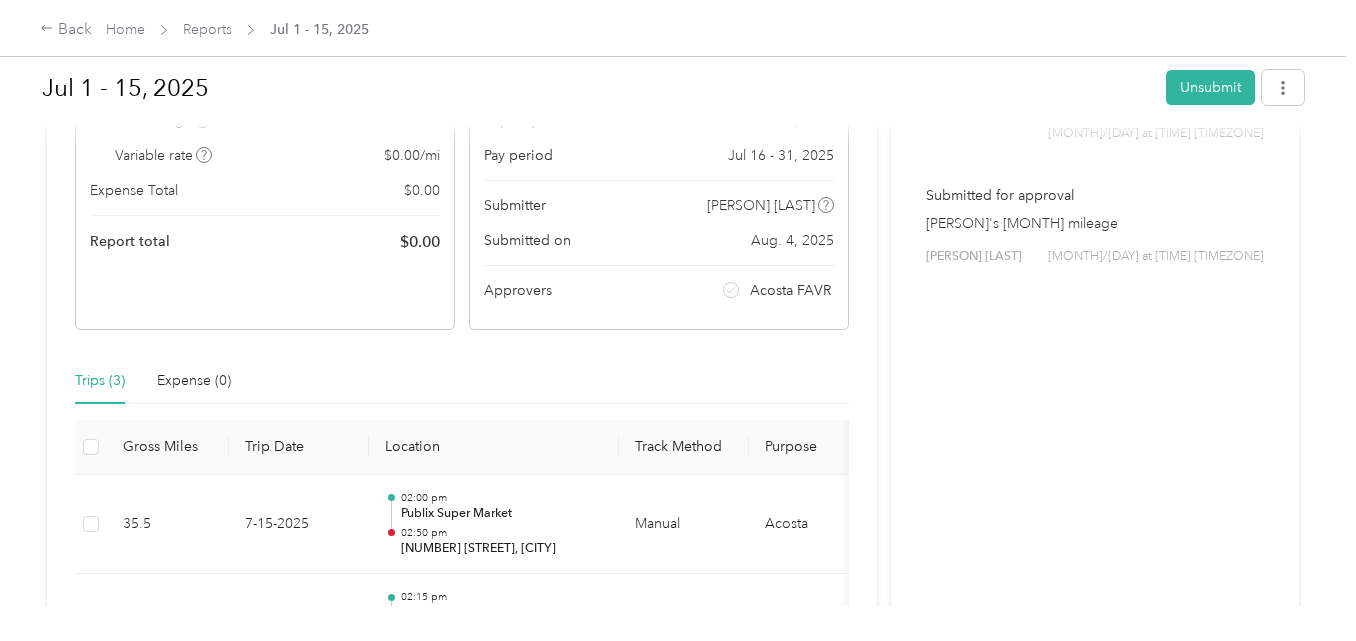 scroll, scrollTop: 200, scrollLeft: 0, axis: vertical 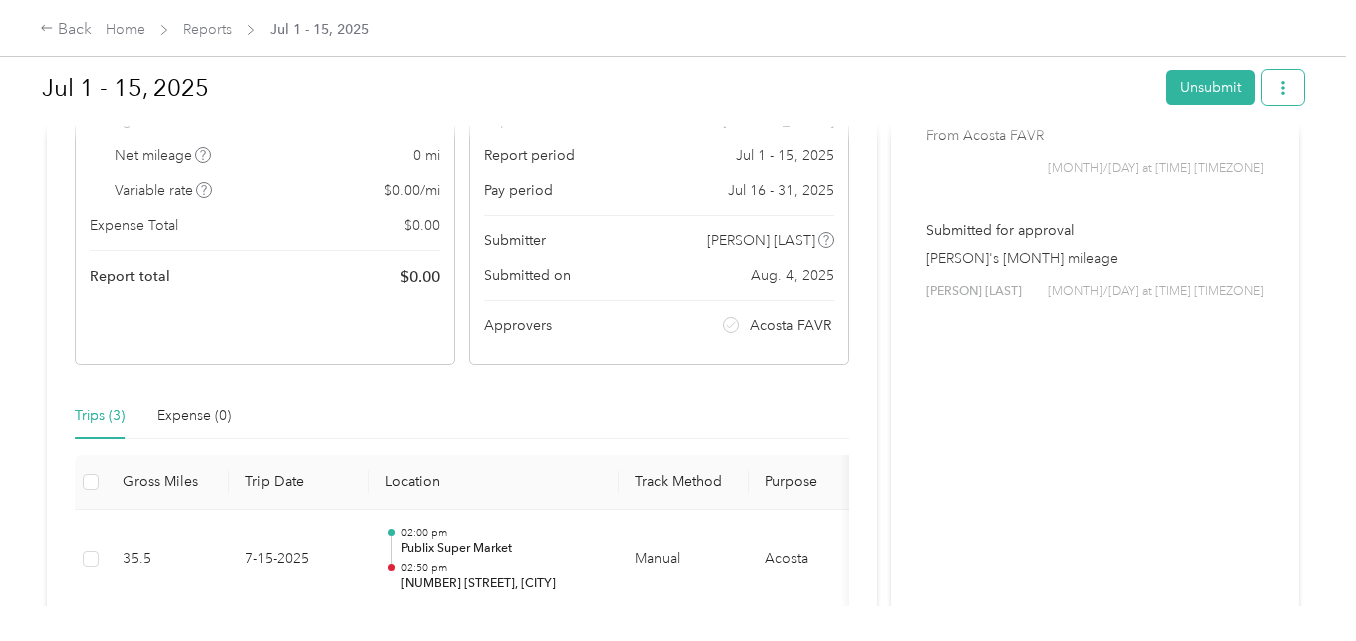 click 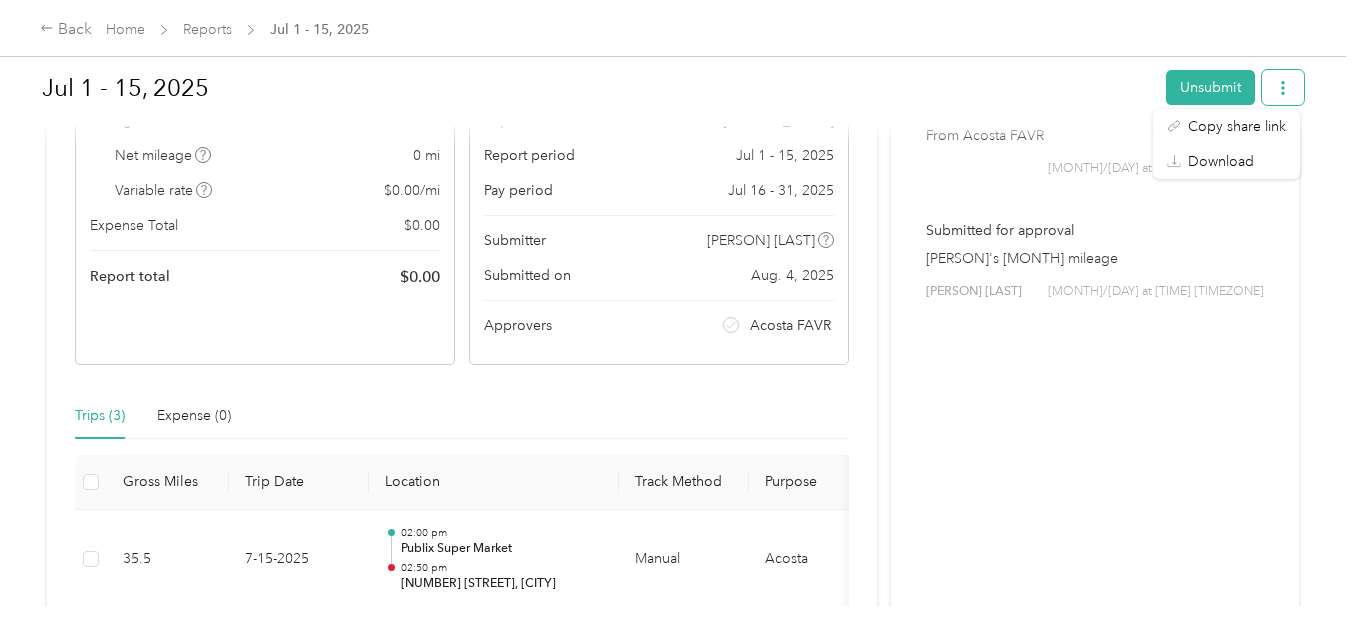 click 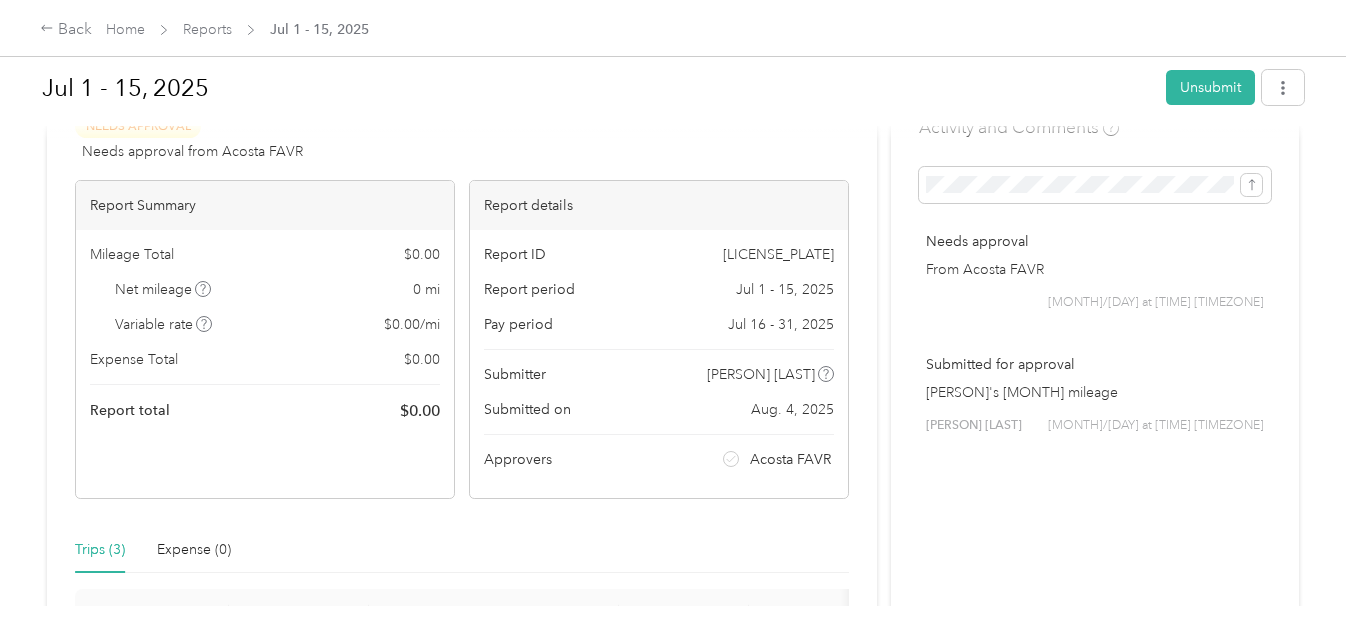 scroll, scrollTop: 0, scrollLeft: 0, axis: both 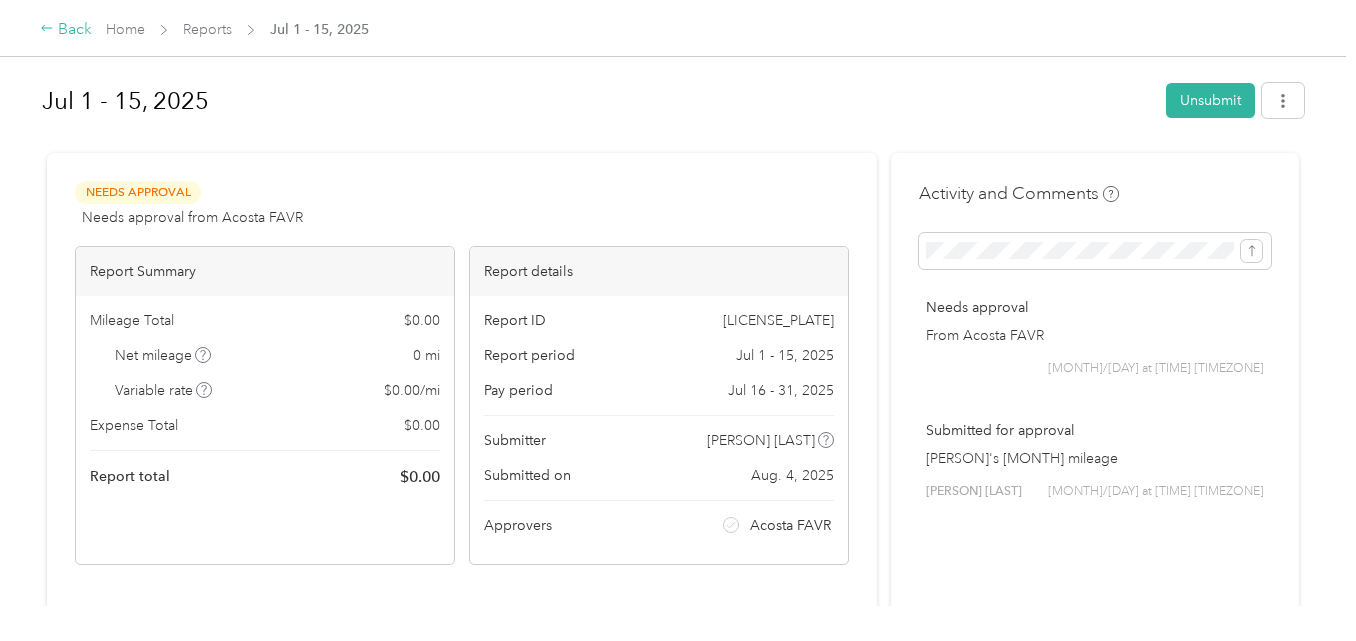 click on "Back" at bounding box center (66, 30) 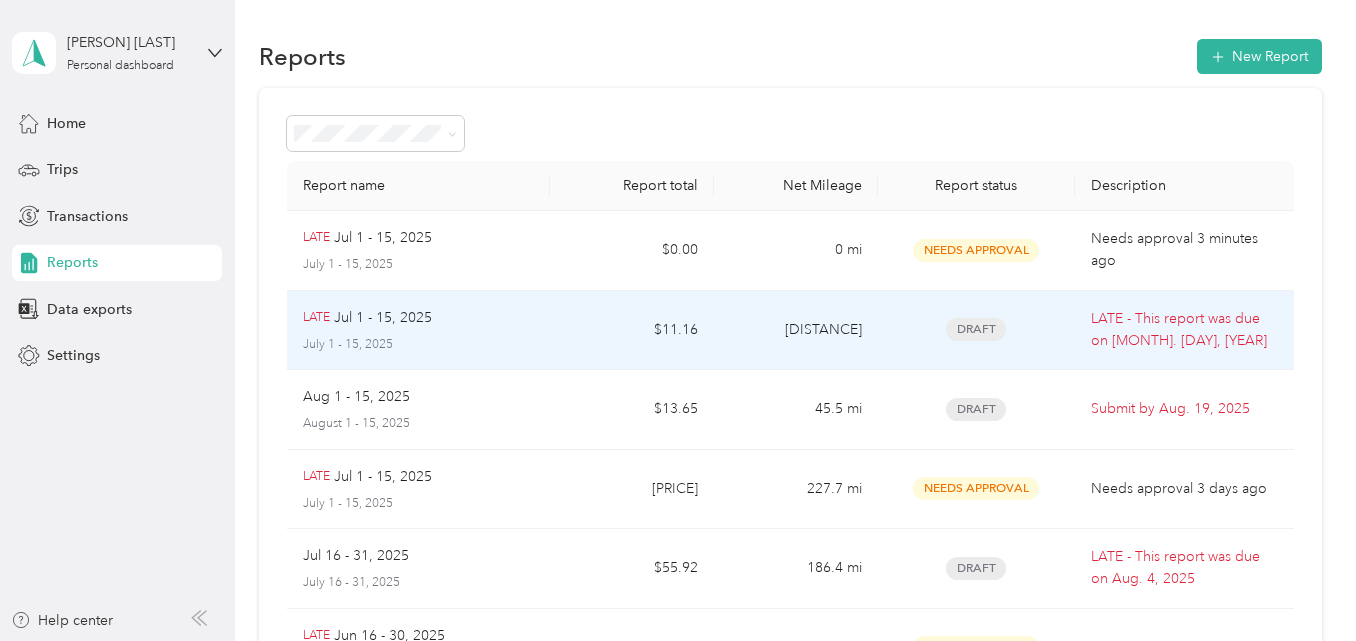 click on "Draft" at bounding box center [976, 329] 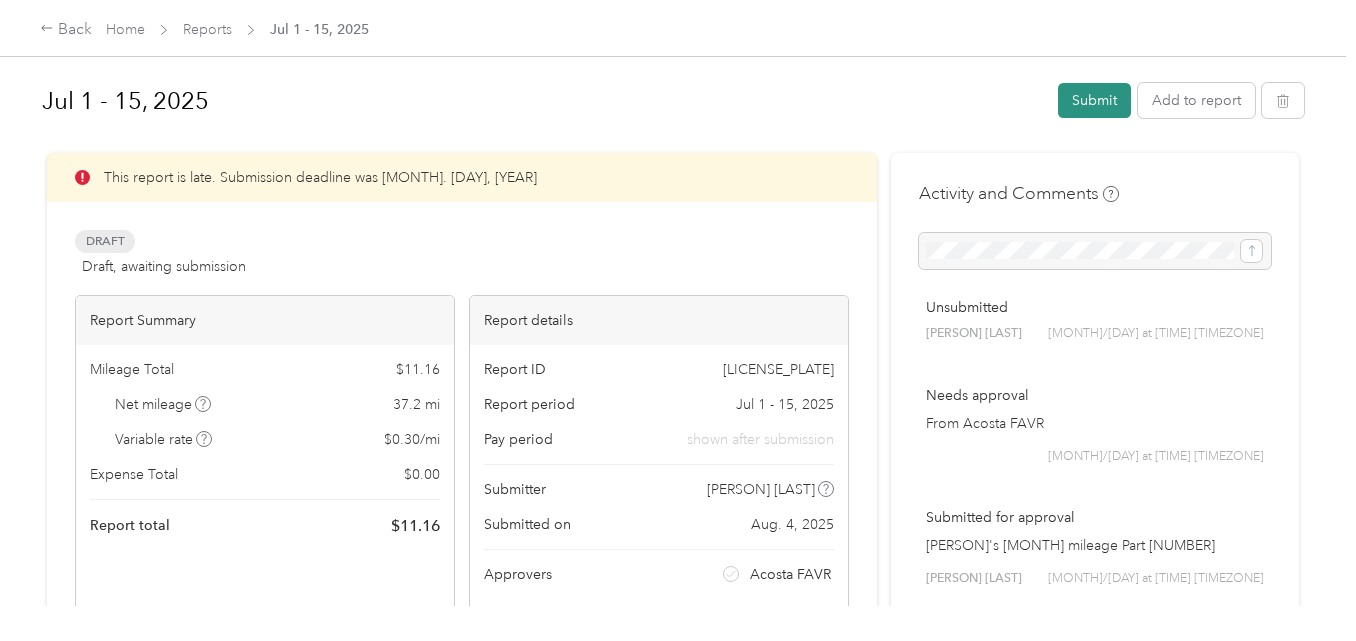 click on "Submit" at bounding box center [1094, 100] 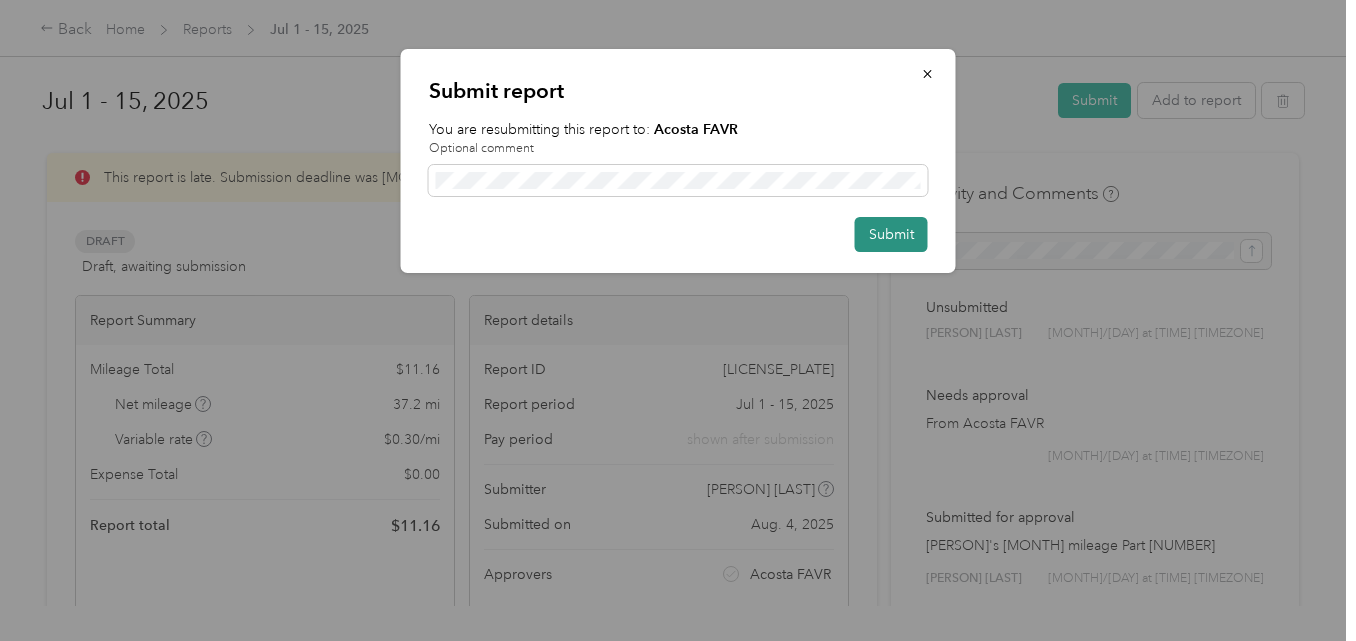 click on "Submit" at bounding box center (891, 234) 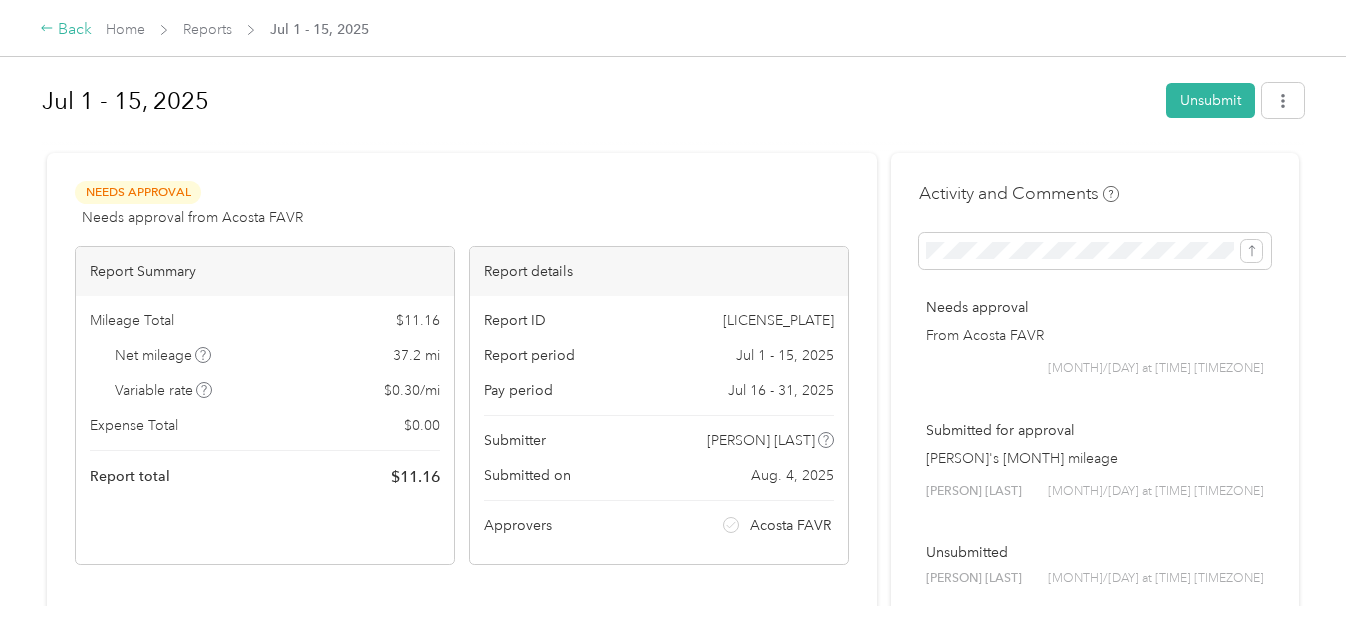 click 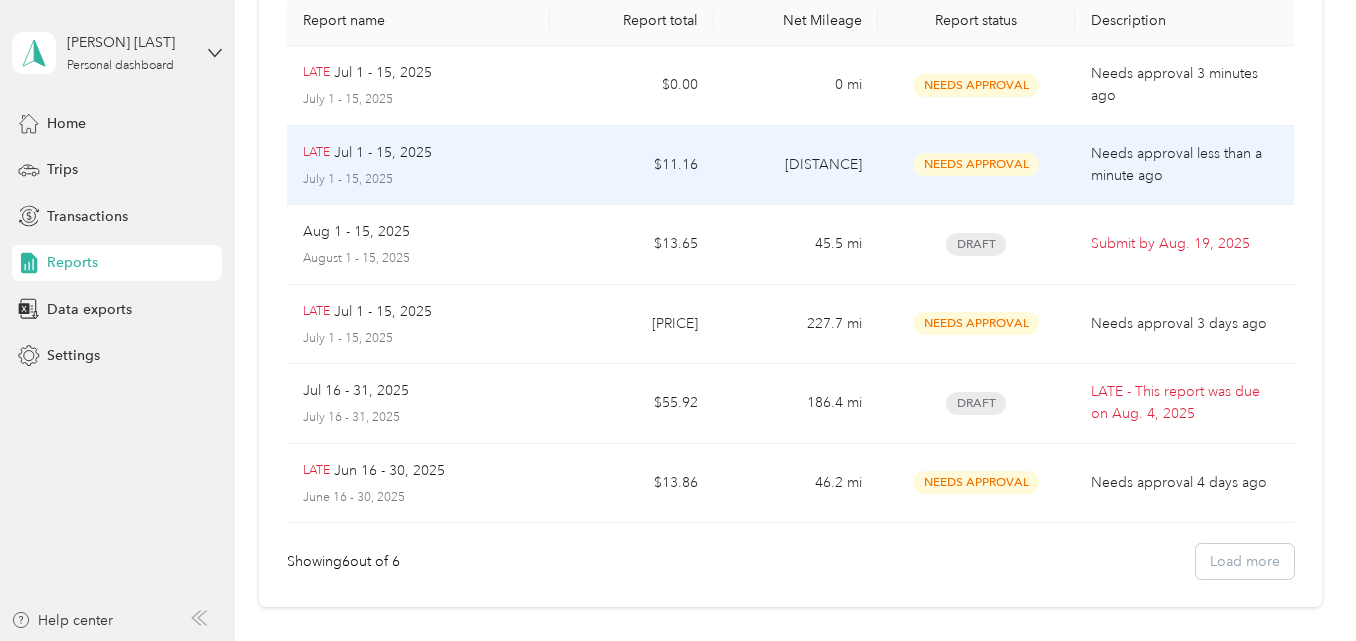 scroll, scrollTop: 200, scrollLeft: 0, axis: vertical 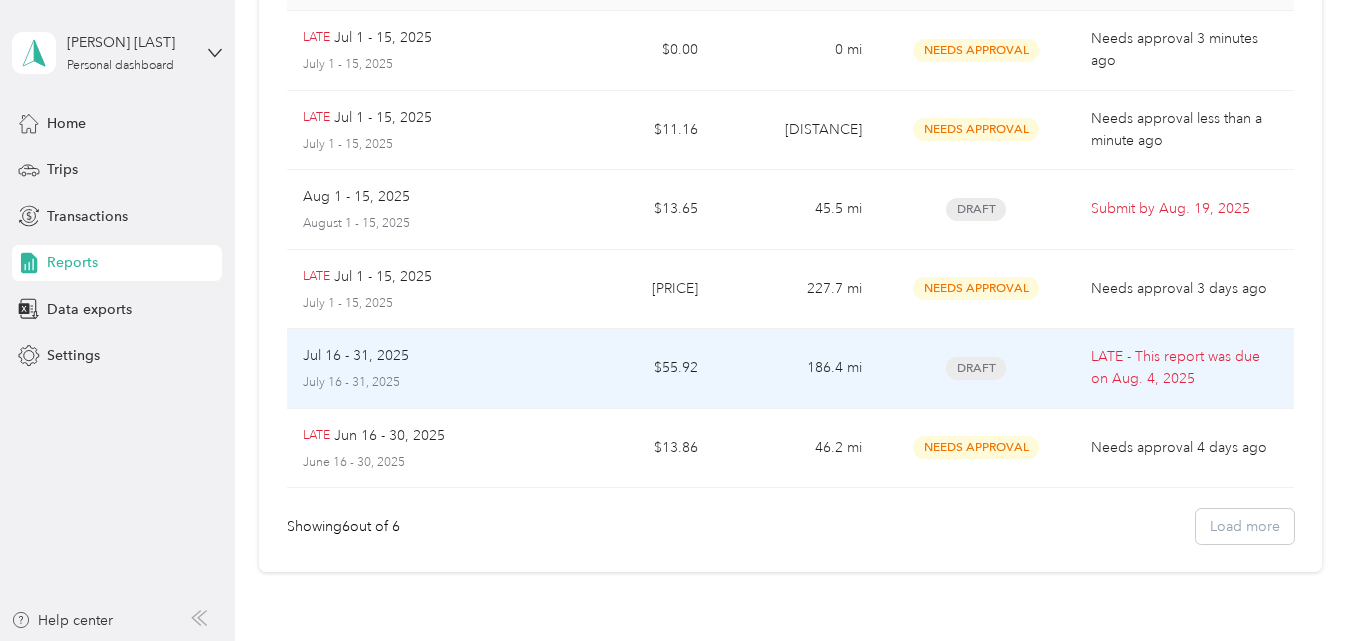 click on "Draft" at bounding box center (976, 368) 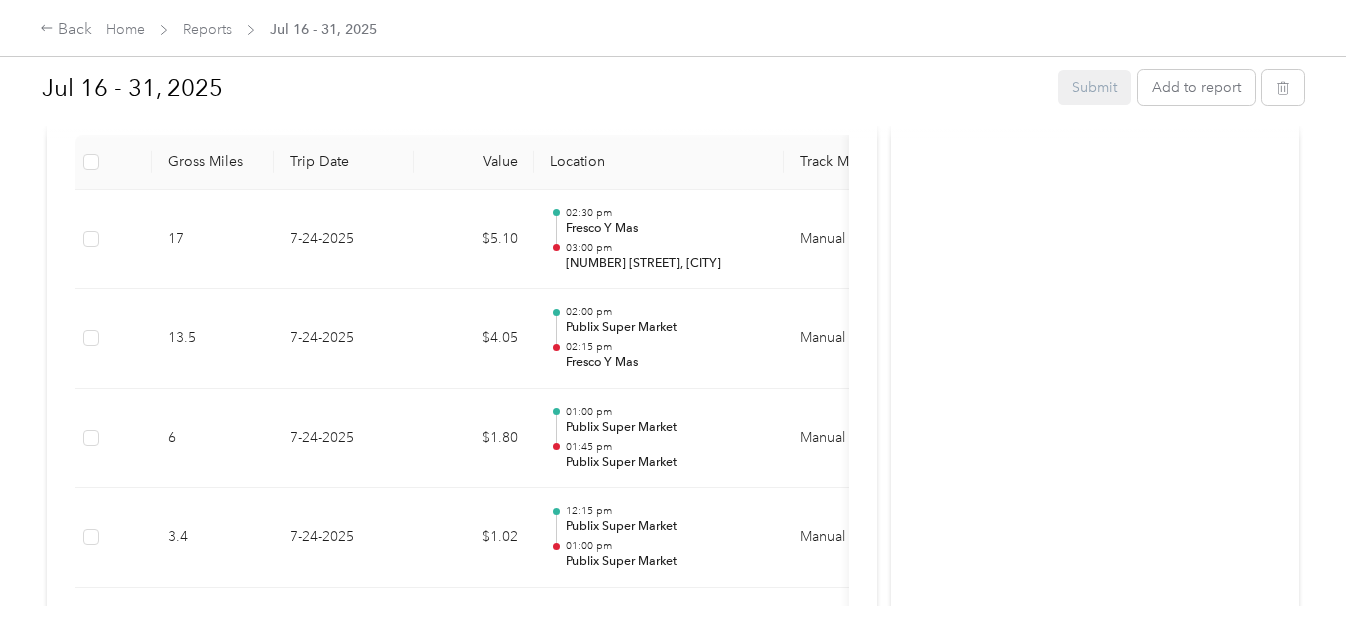 scroll, scrollTop: 517, scrollLeft: 0, axis: vertical 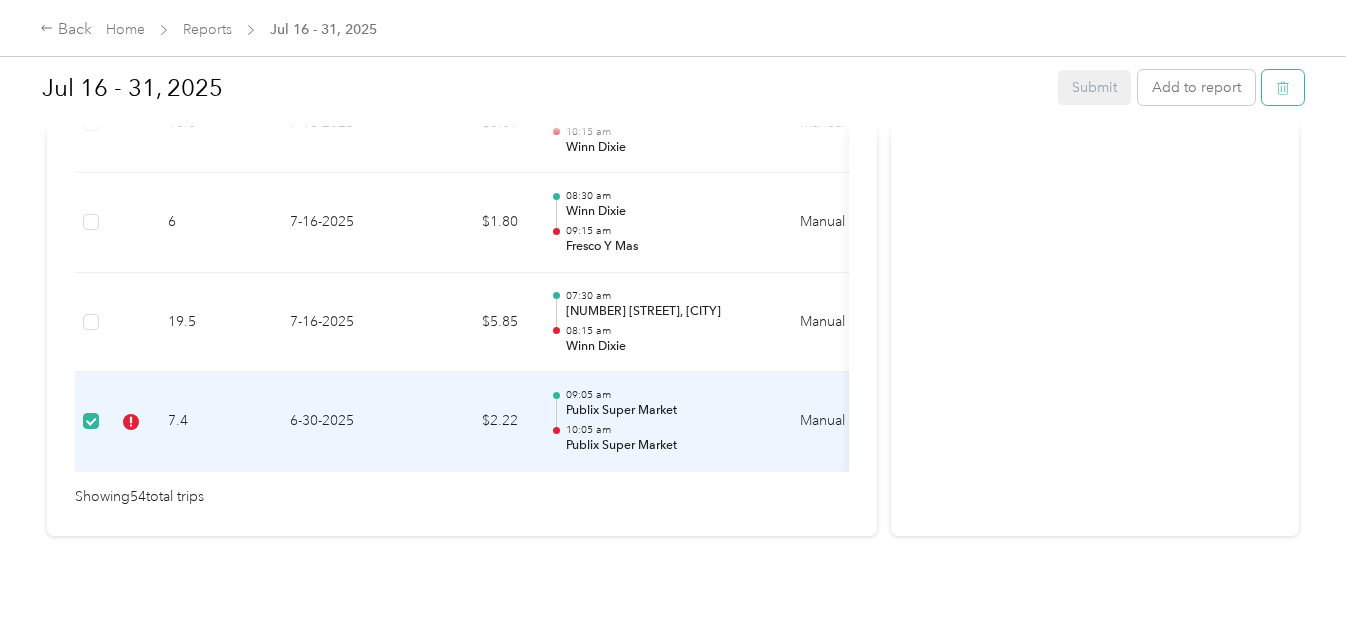 click 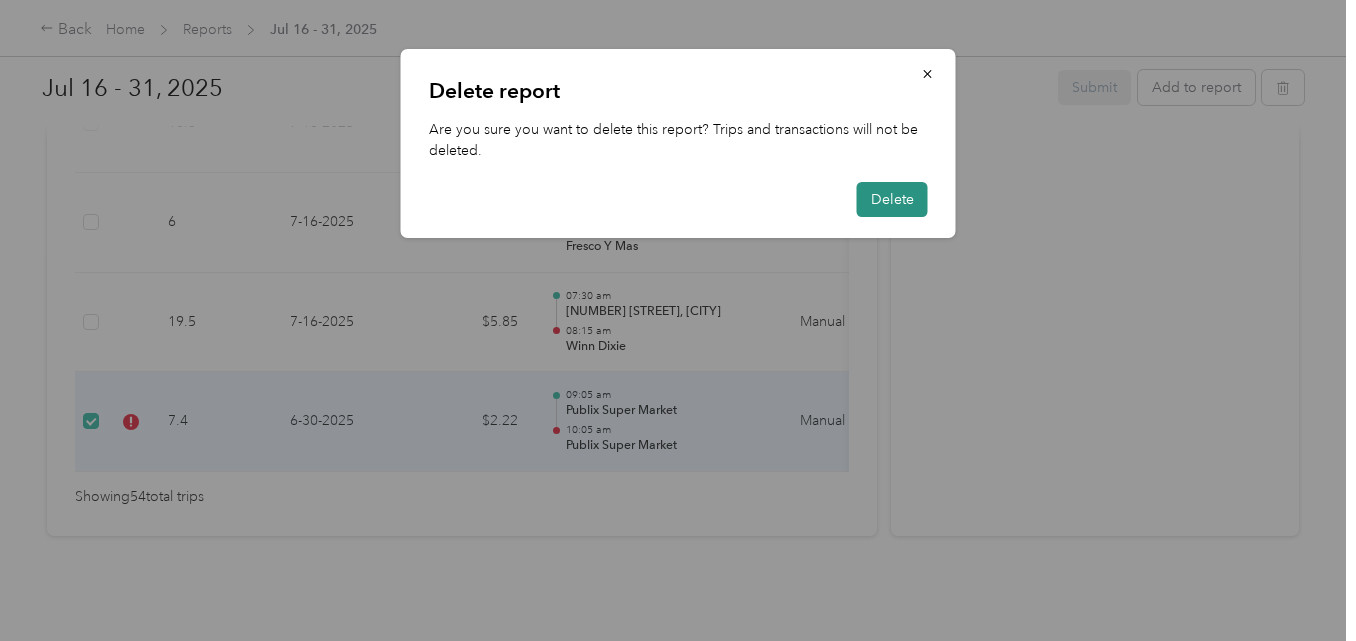 click on "Delete" at bounding box center [892, 199] 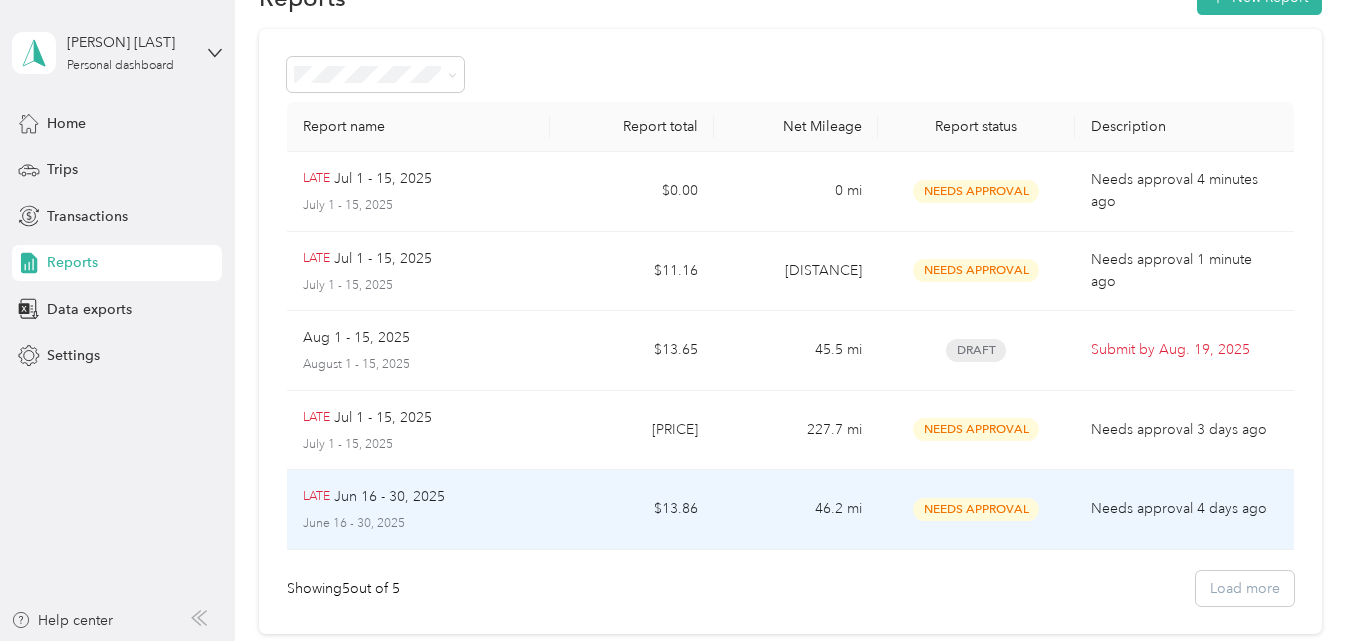 scroll, scrollTop: 58, scrollLeft: 0, axis: vertical 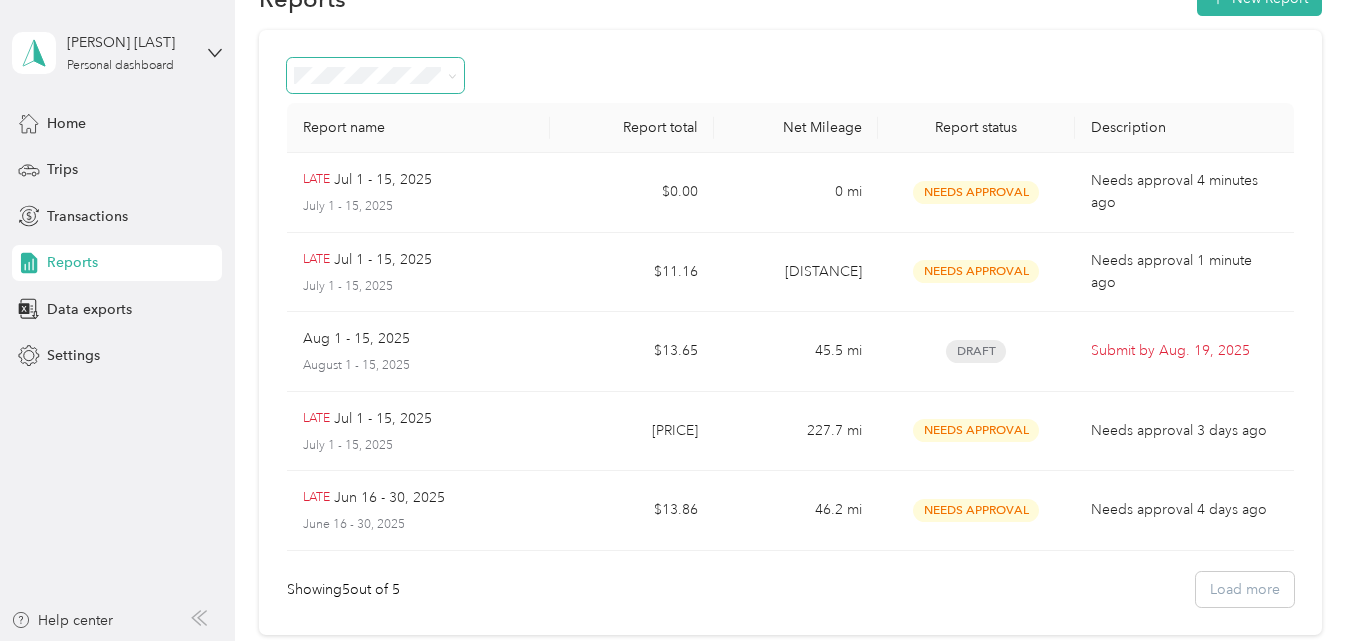 click at bounding box center (449, 75) 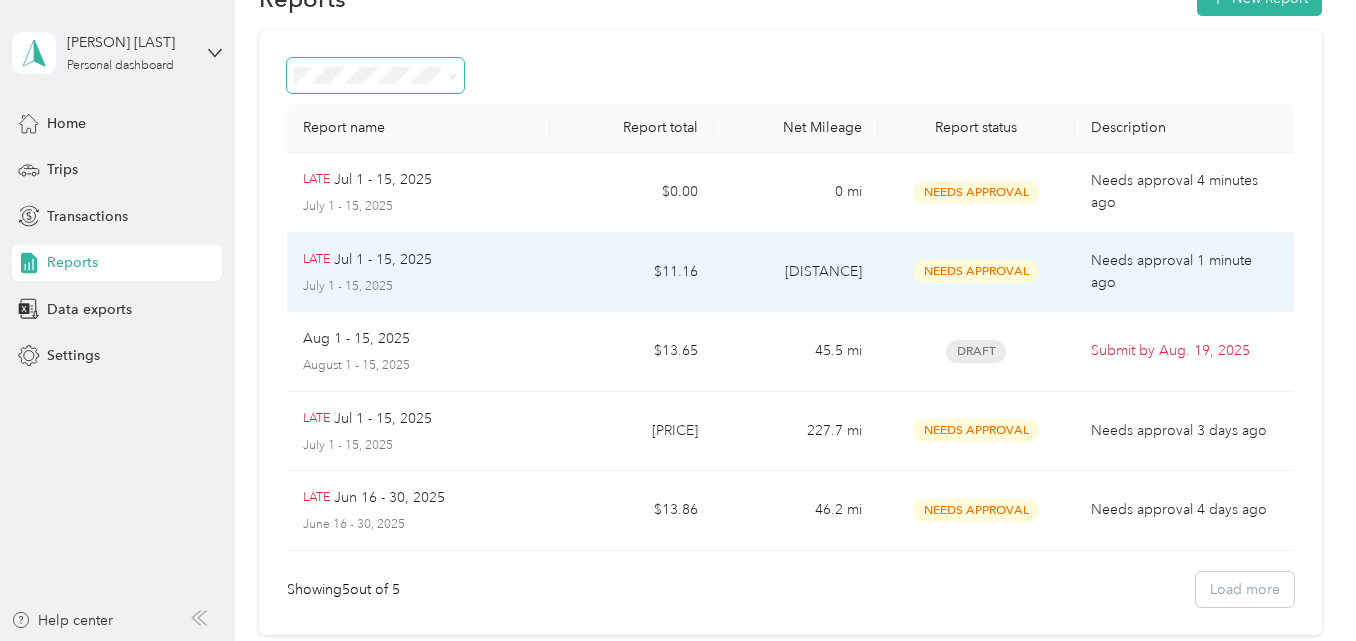 scroll, scrollTop: 0, scrollLeft: 0, axis: both 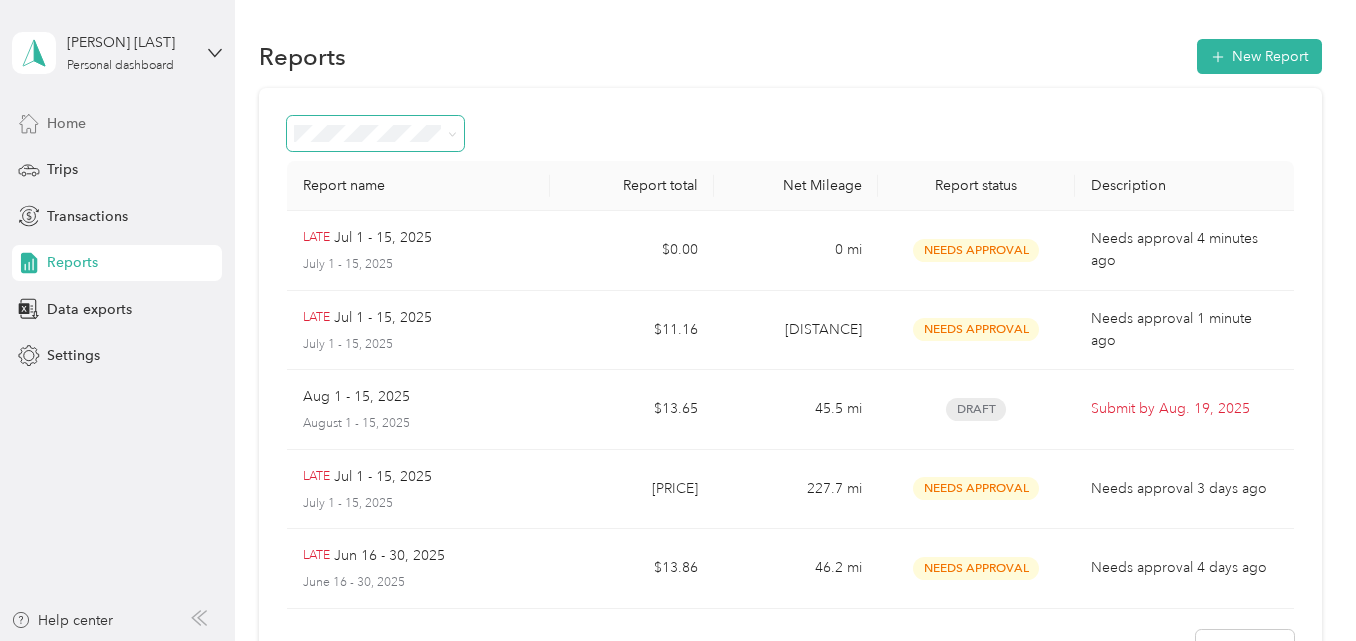 click on "Home" at bounding box center (66, 123) 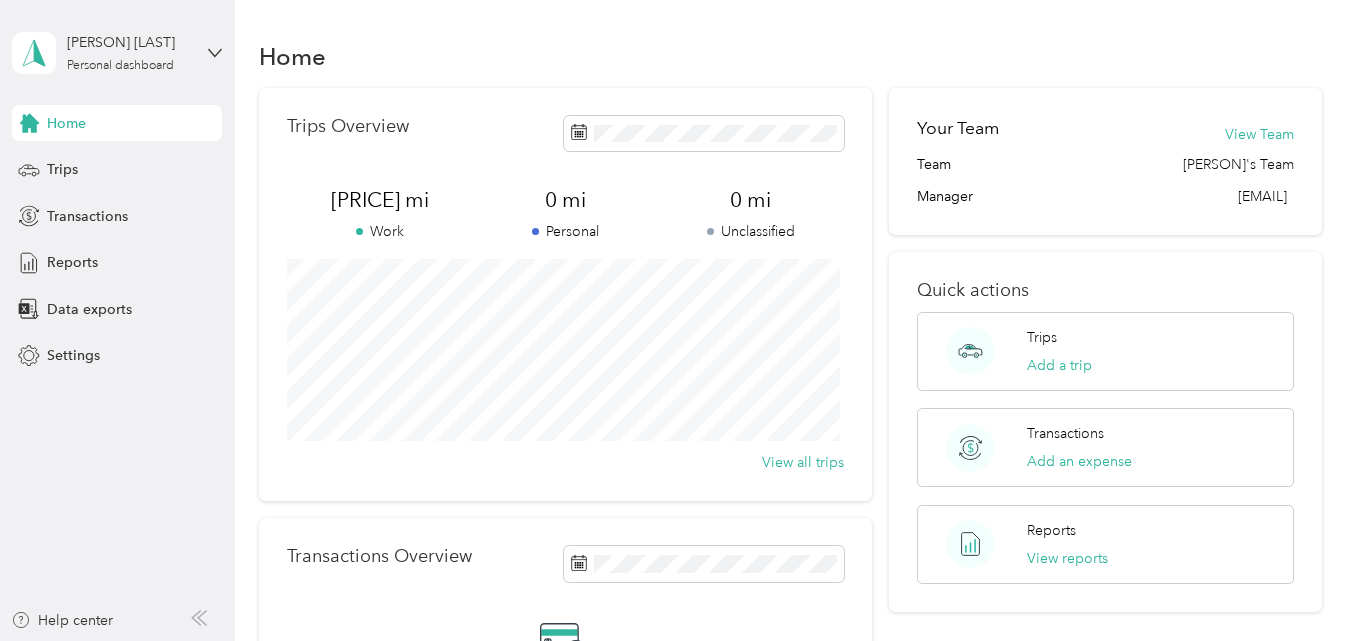 scroll, scrollTop: 100, scrollLeft: 0, axis: vertical 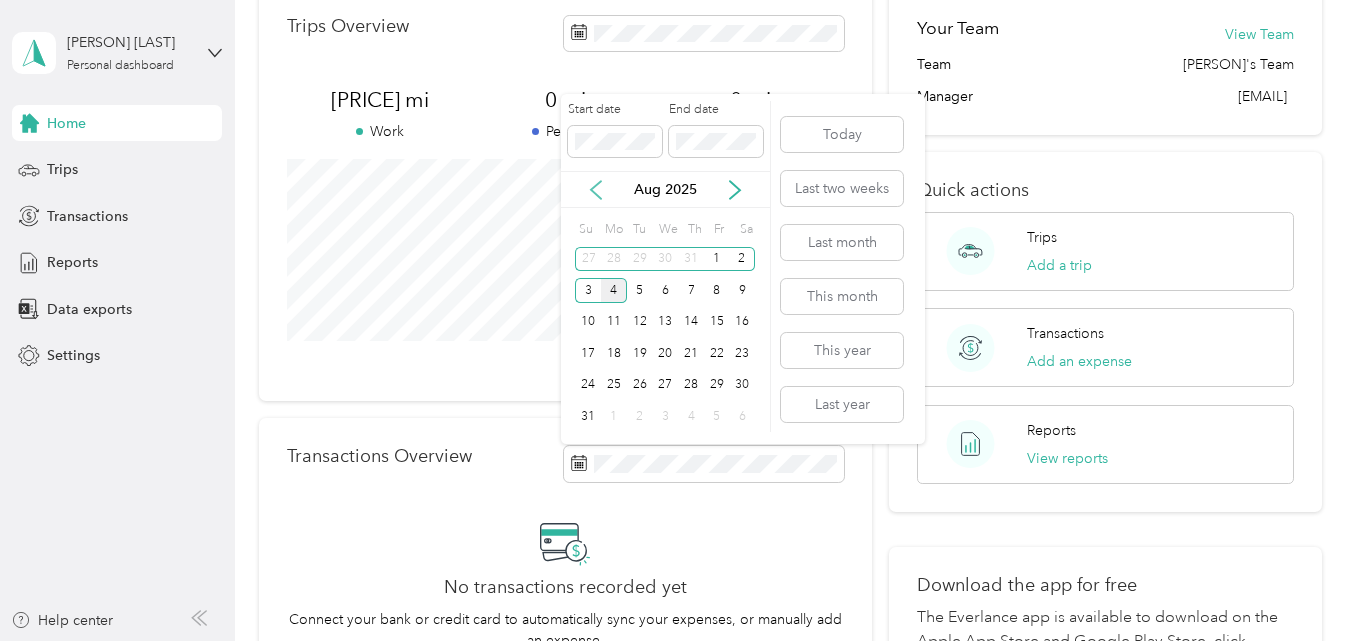 click 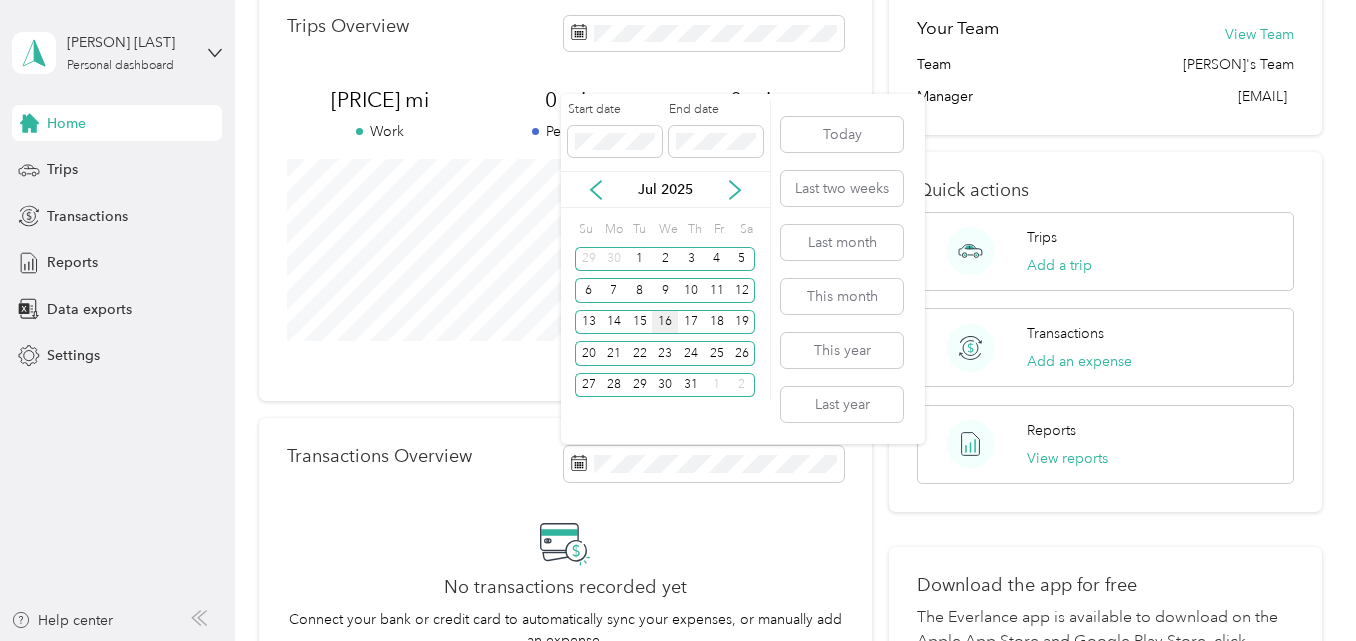 click on "16" at bounding box center [665, 322] 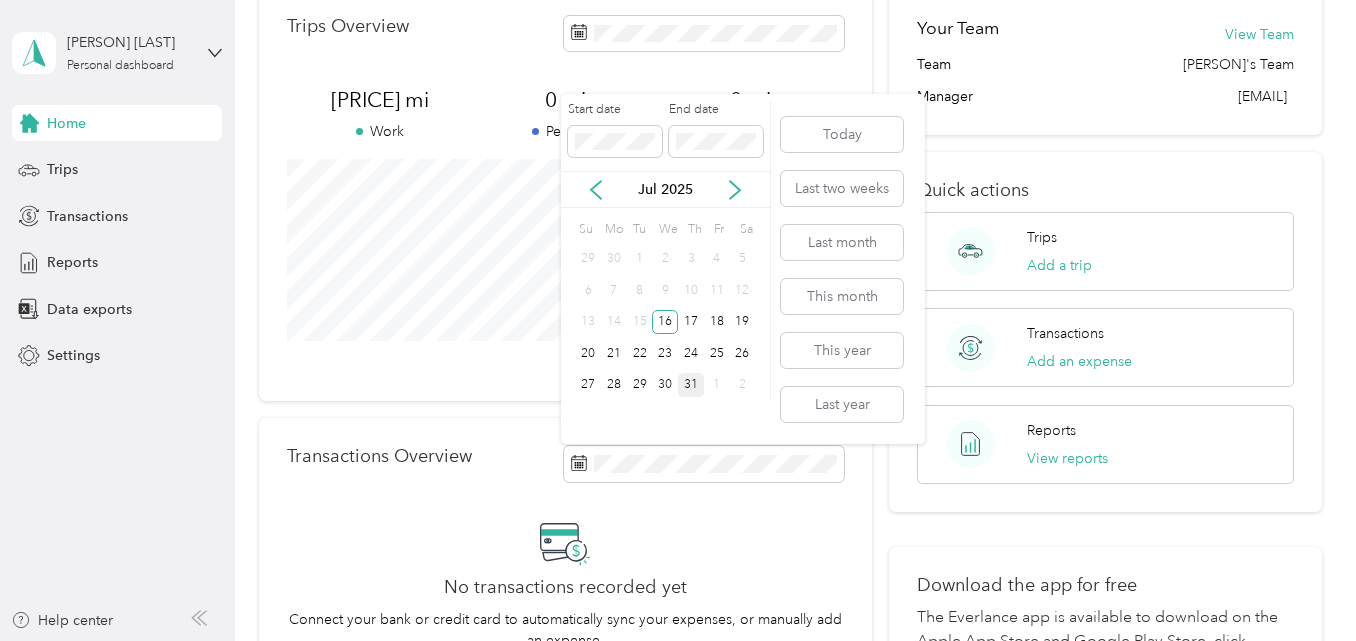 click on "31" at bounding box center [691, 385] 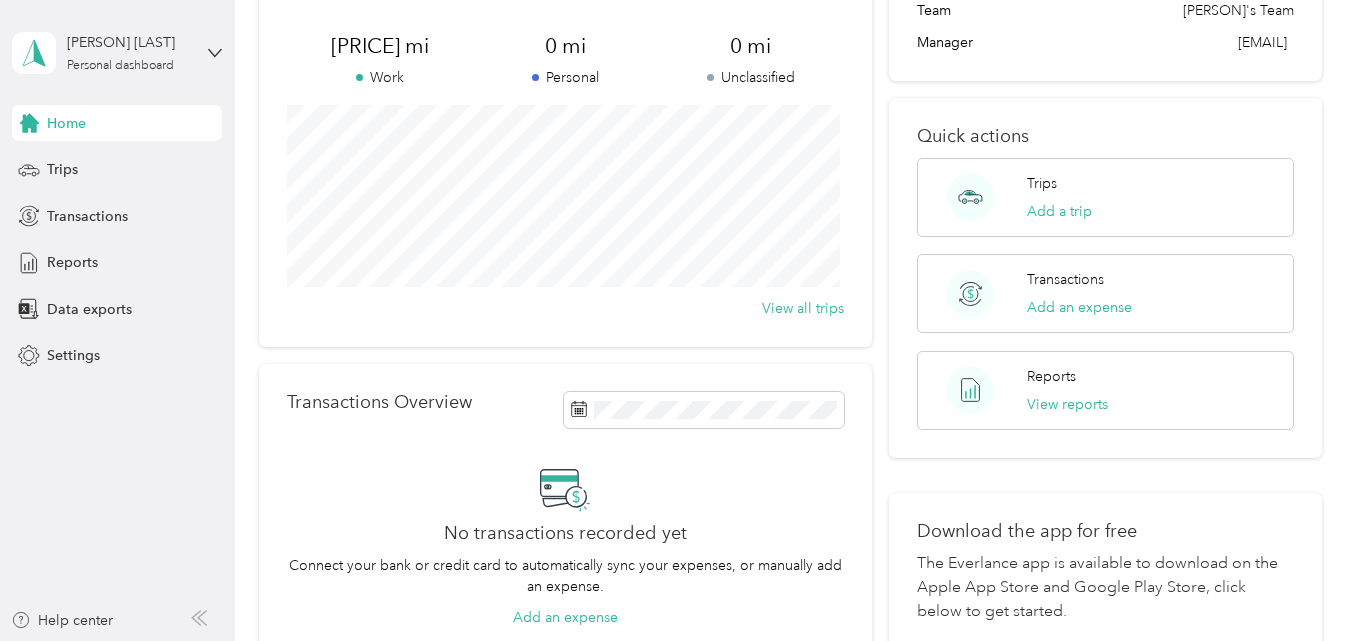 scroll, scrollTop: 100, scrollLeft: 0, axis: vertical 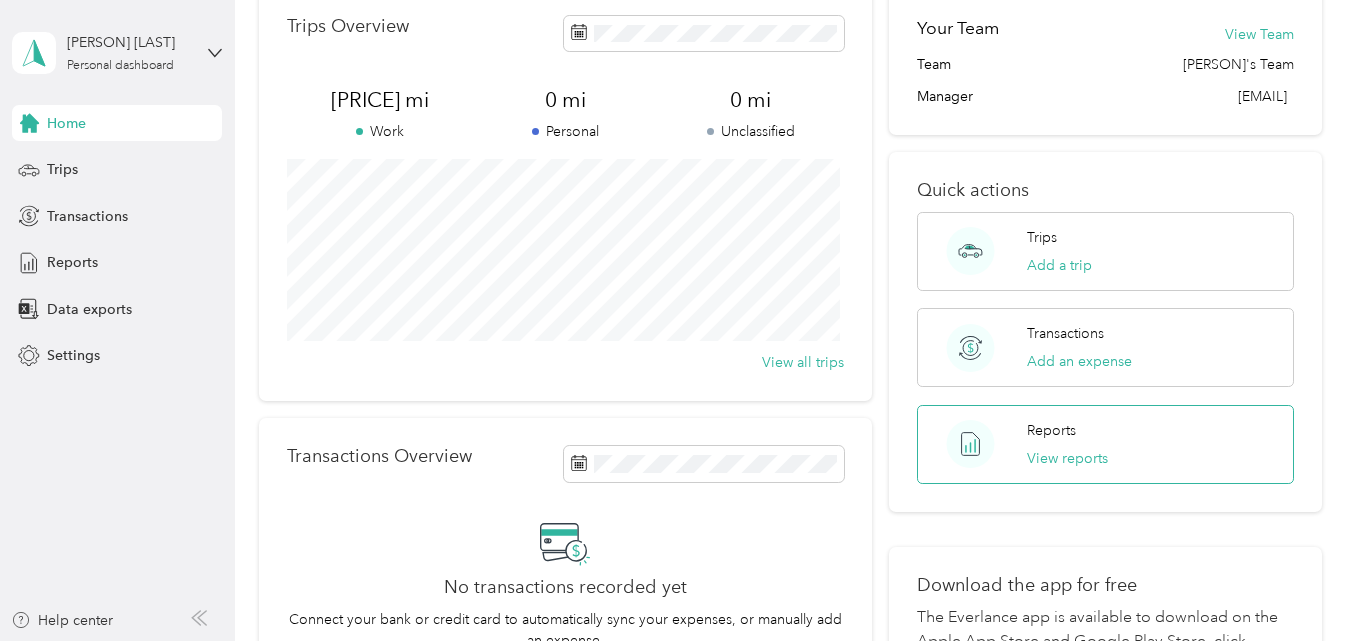 click on "Reports View reports" at bounding box center (1105, 444) 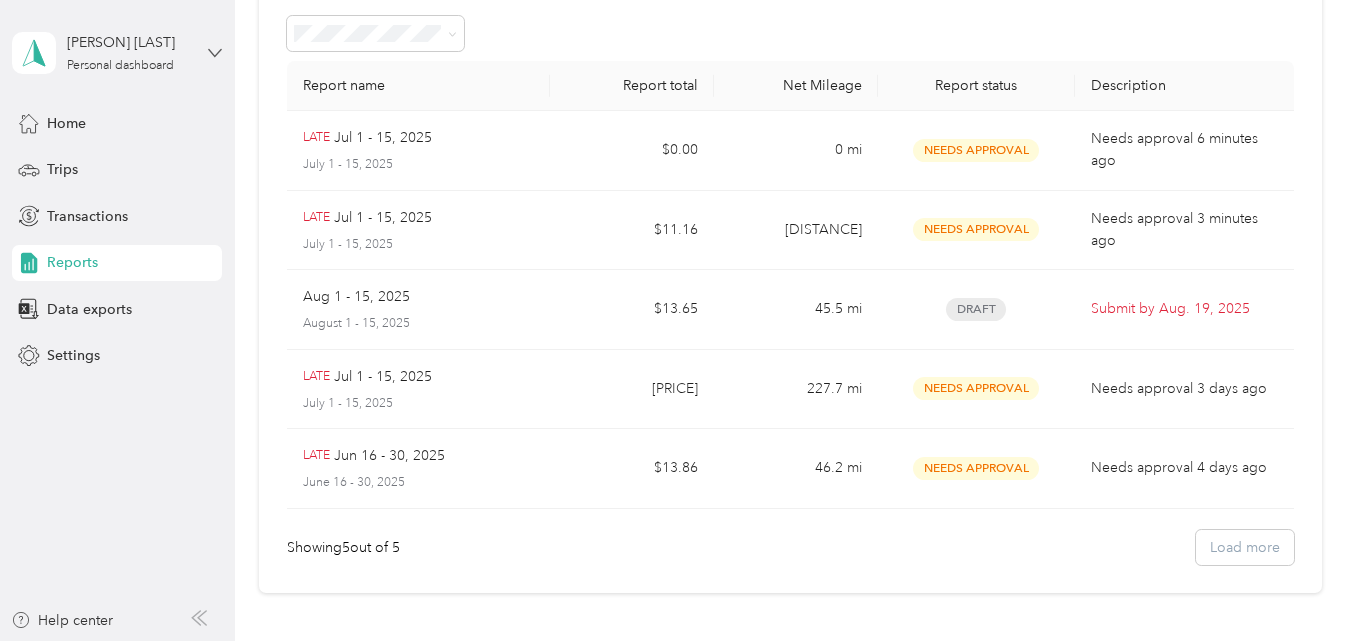 click 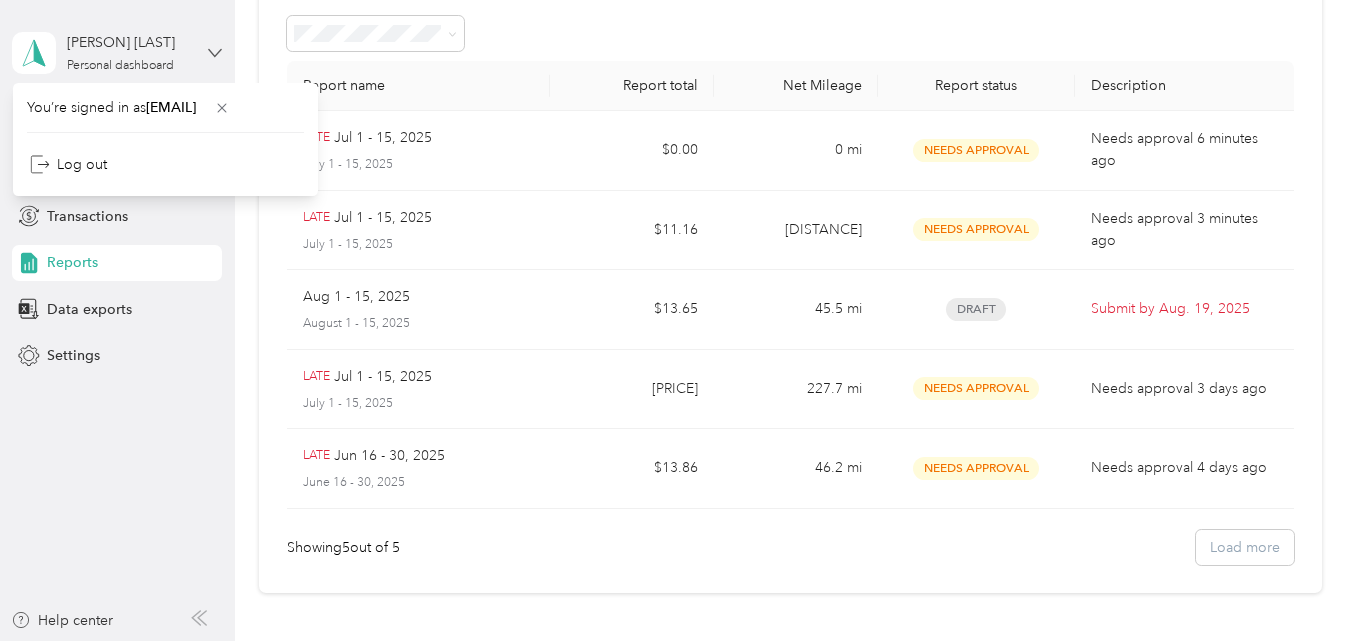 click 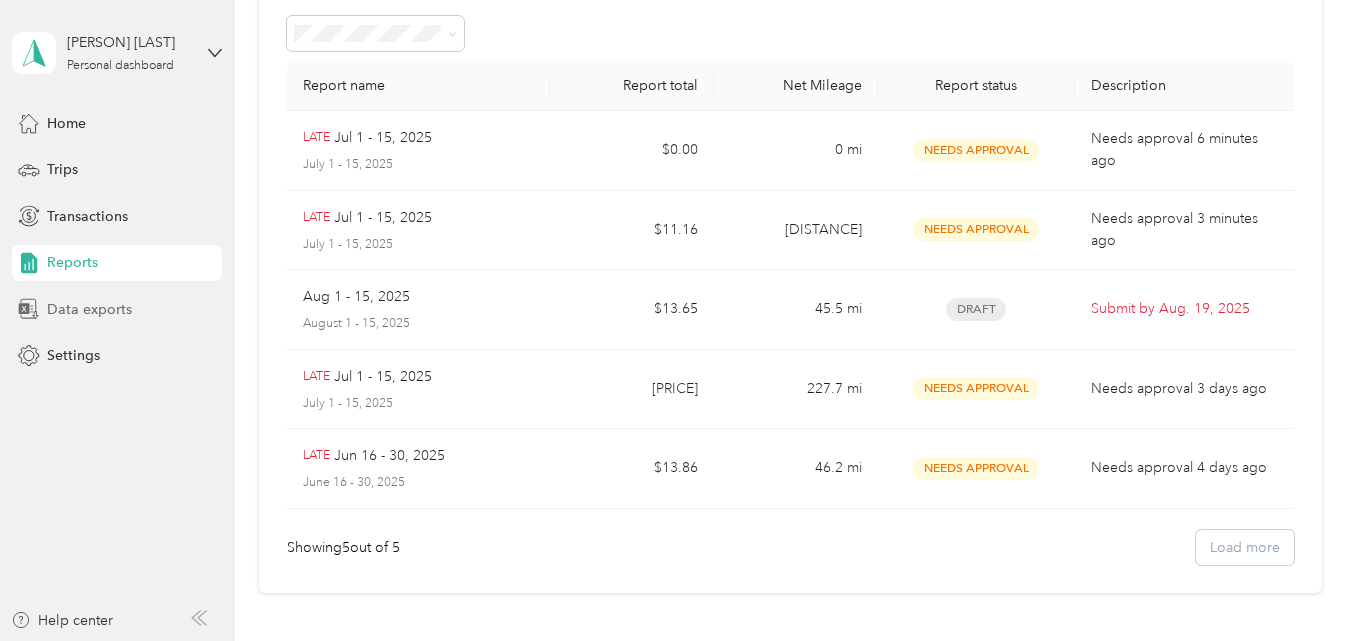 click on "Data exports" at bounding box center [89, 309] 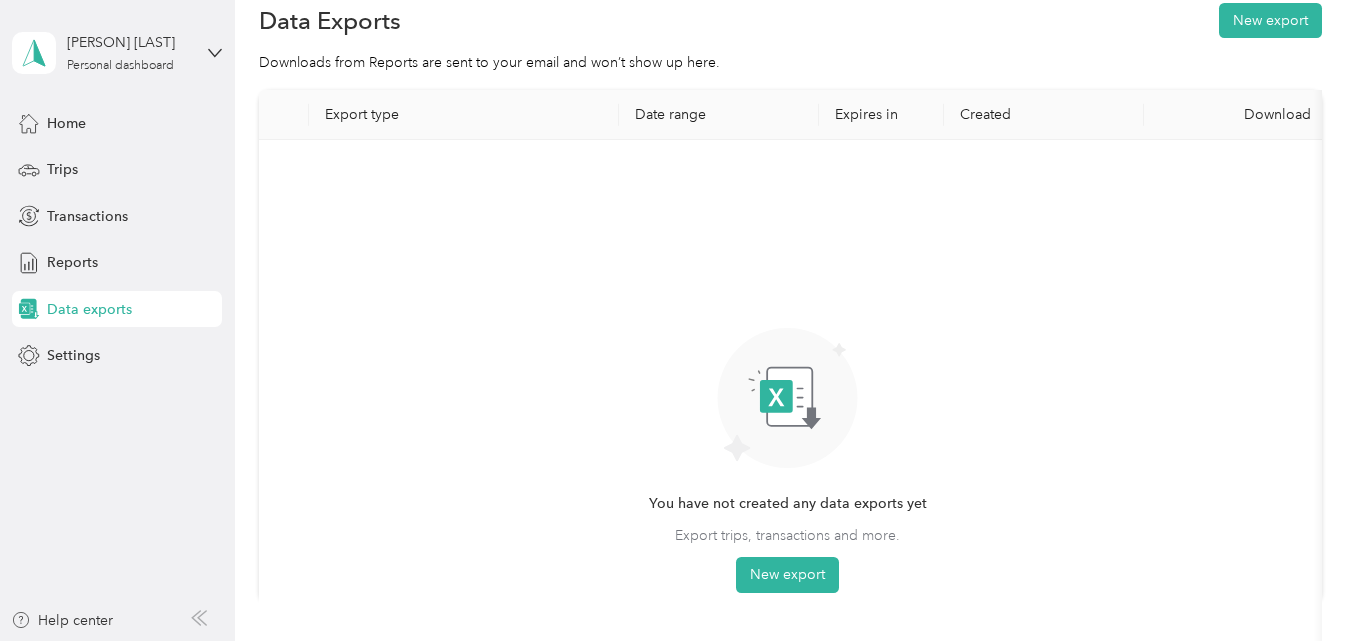 scroll, scrollTop: 0, scrollLeft: 0, axis: both 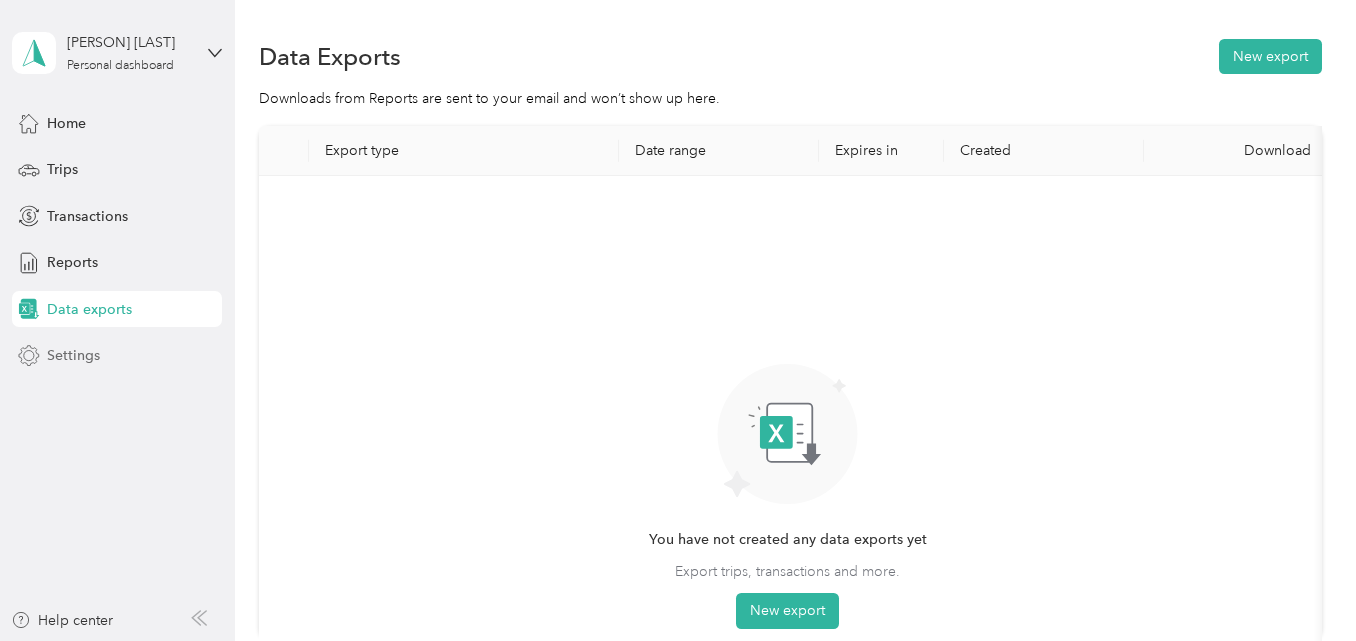 click on "Settings" at bounding box center (73, 355) 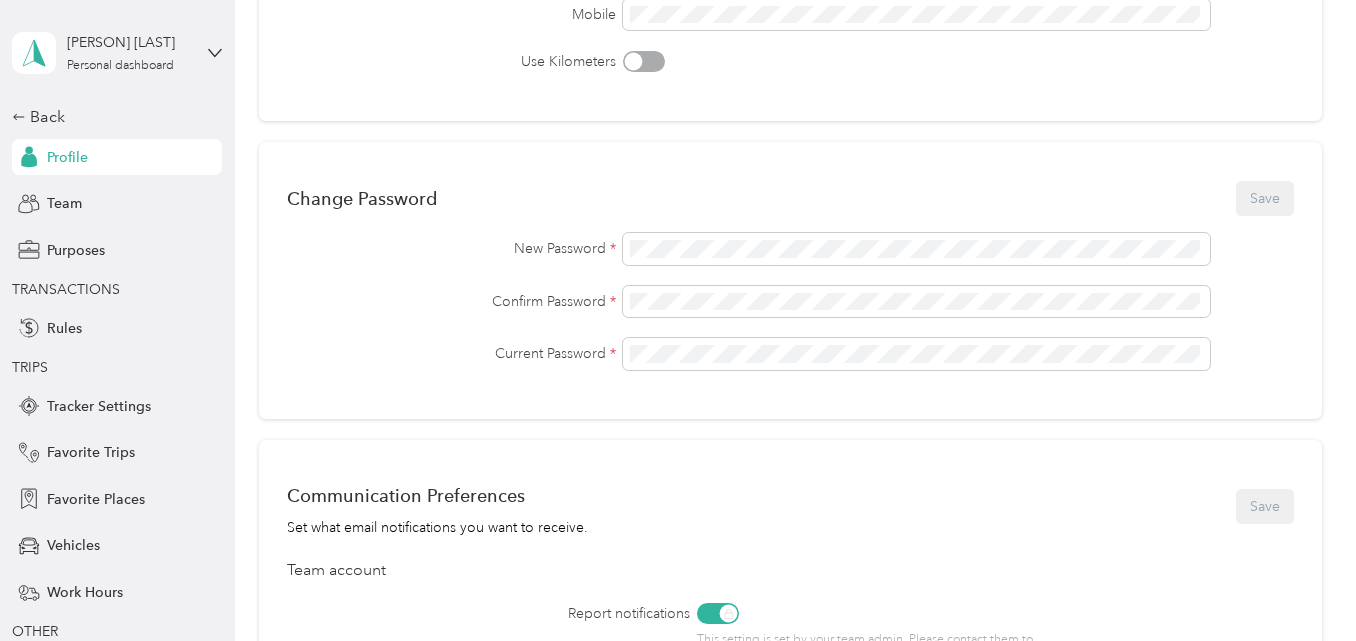 scroll, scrollTop: 400, scrollLeft: 0, axis: vertical 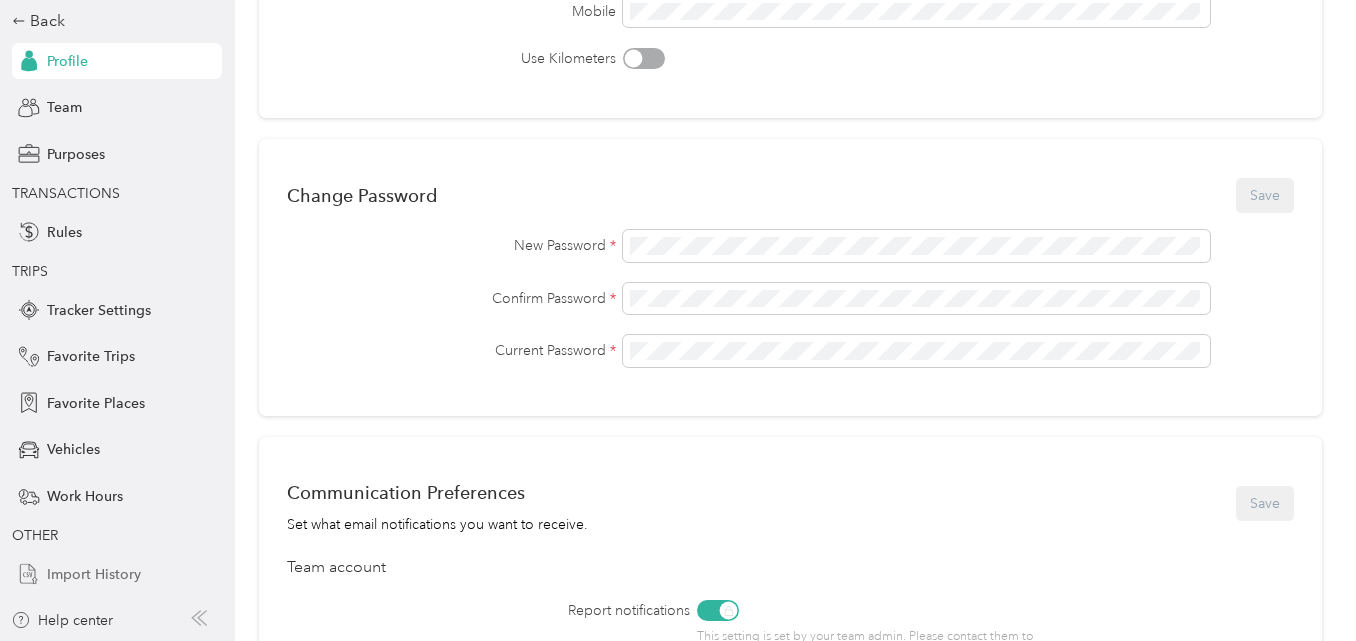 click on "Import History" at bounding box center (94, 574) 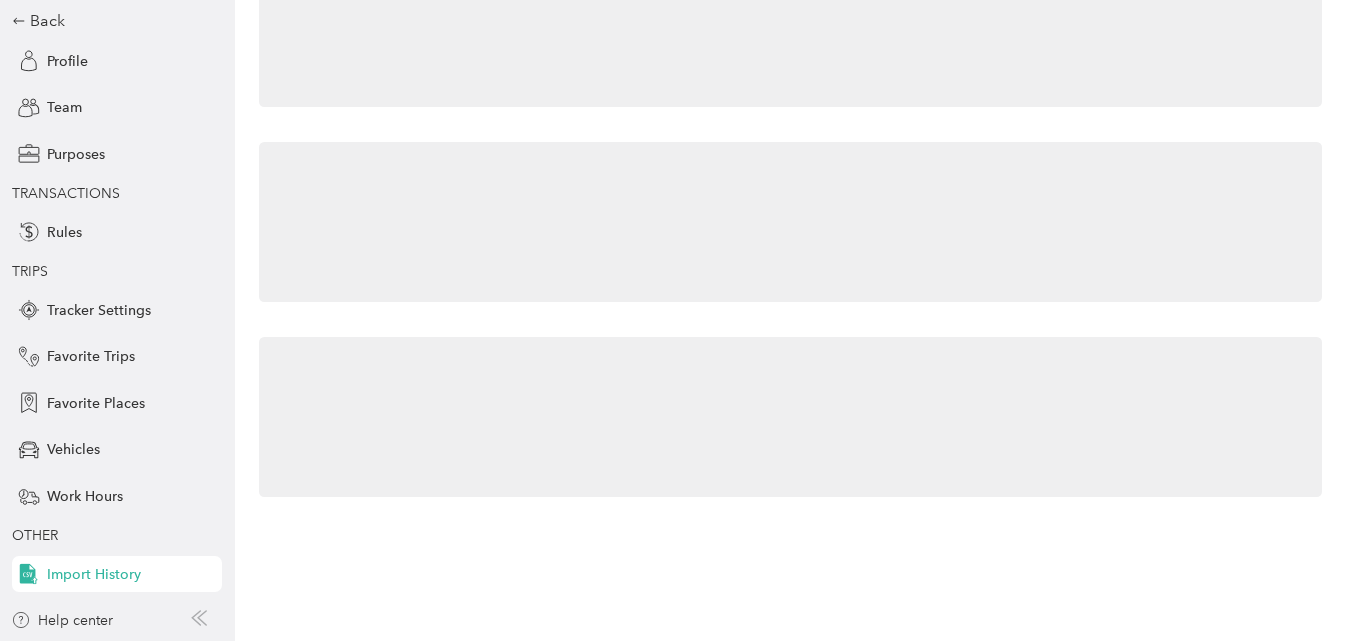 scroll, scrollTop: 186, scrollLeft: 0, axis: vertical 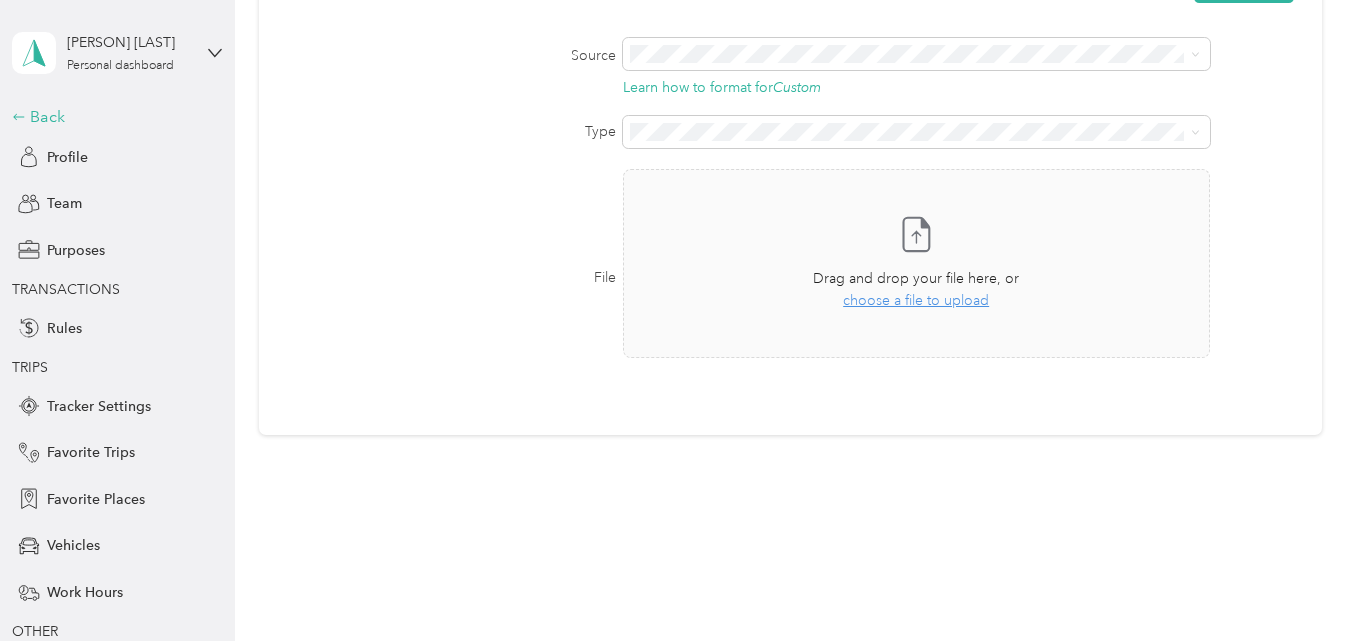 click on "Back" at bounding box center (112, 117) 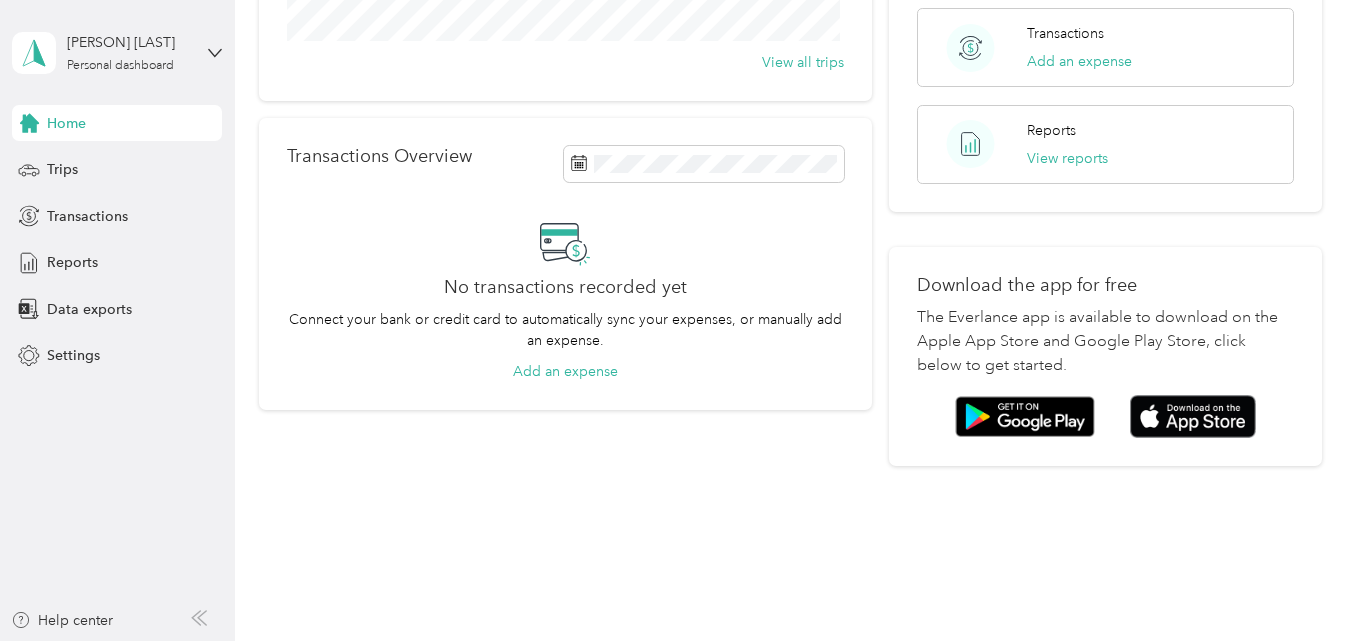scroll, scrollTop: 0, scrollLeft: 0, axis: both 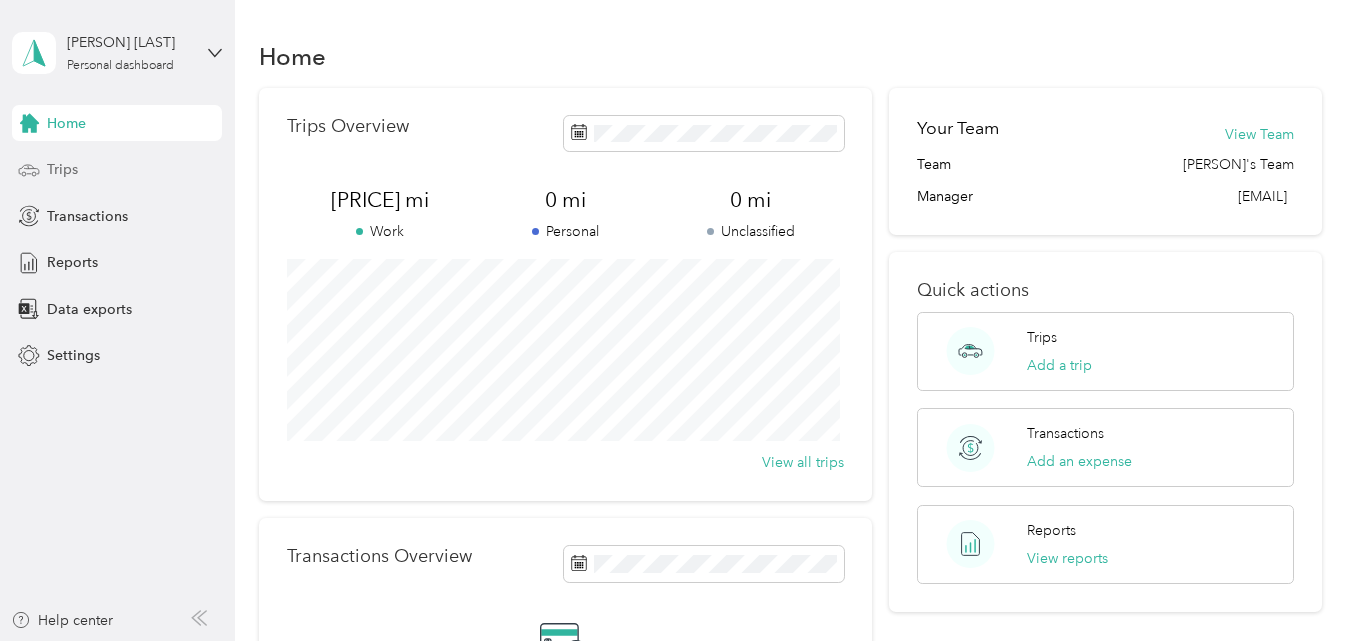 click on "Trips" at bounding box center [62, 169] 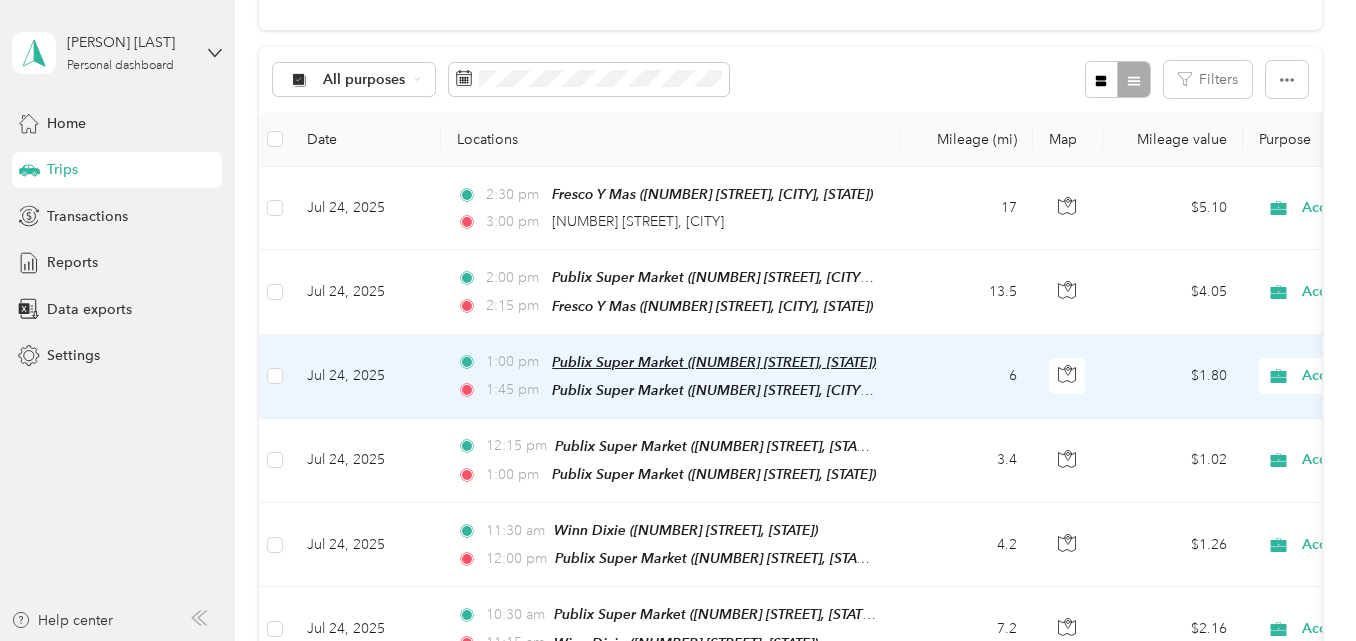 scroll, scrollTop: 0, scrollLeft: 0, axis: both 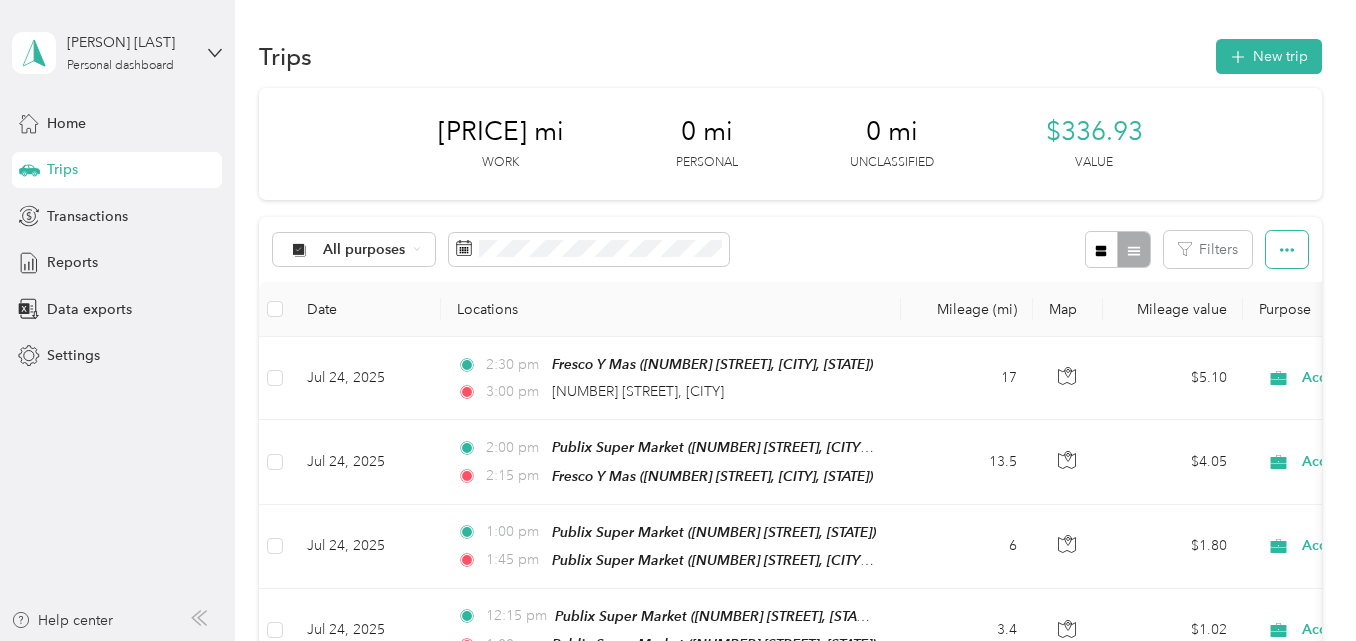 click 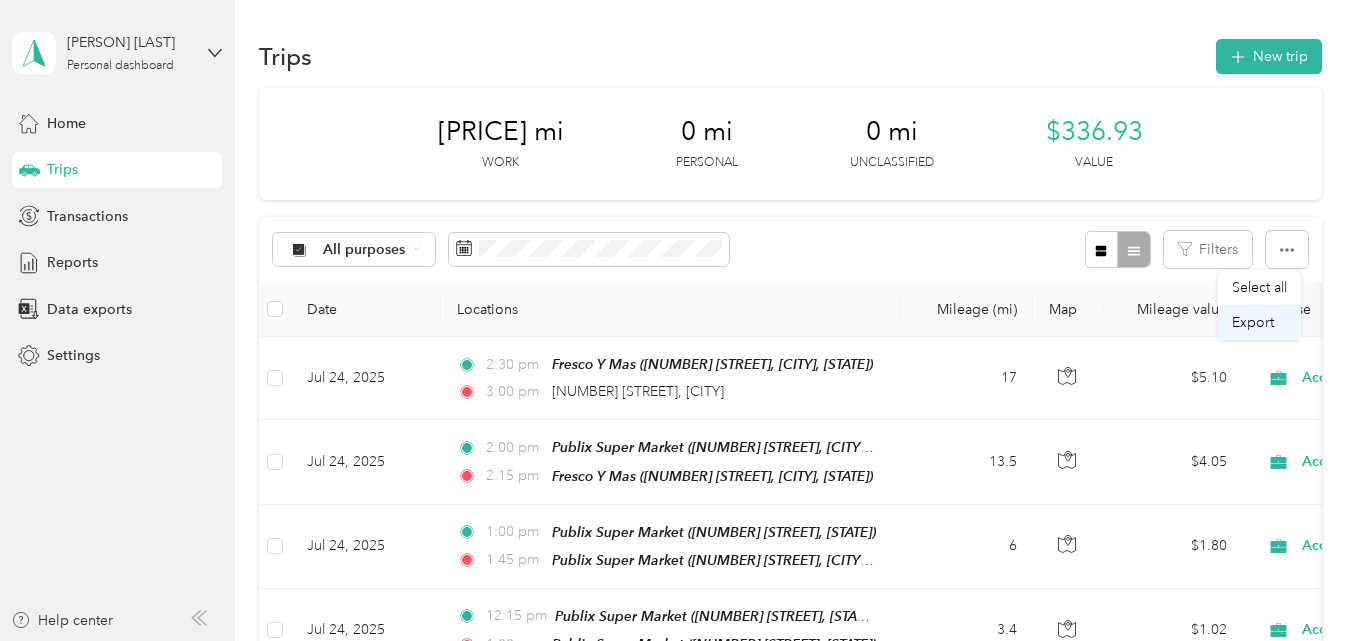 click on "Export" at bounding box center [1253, 322] 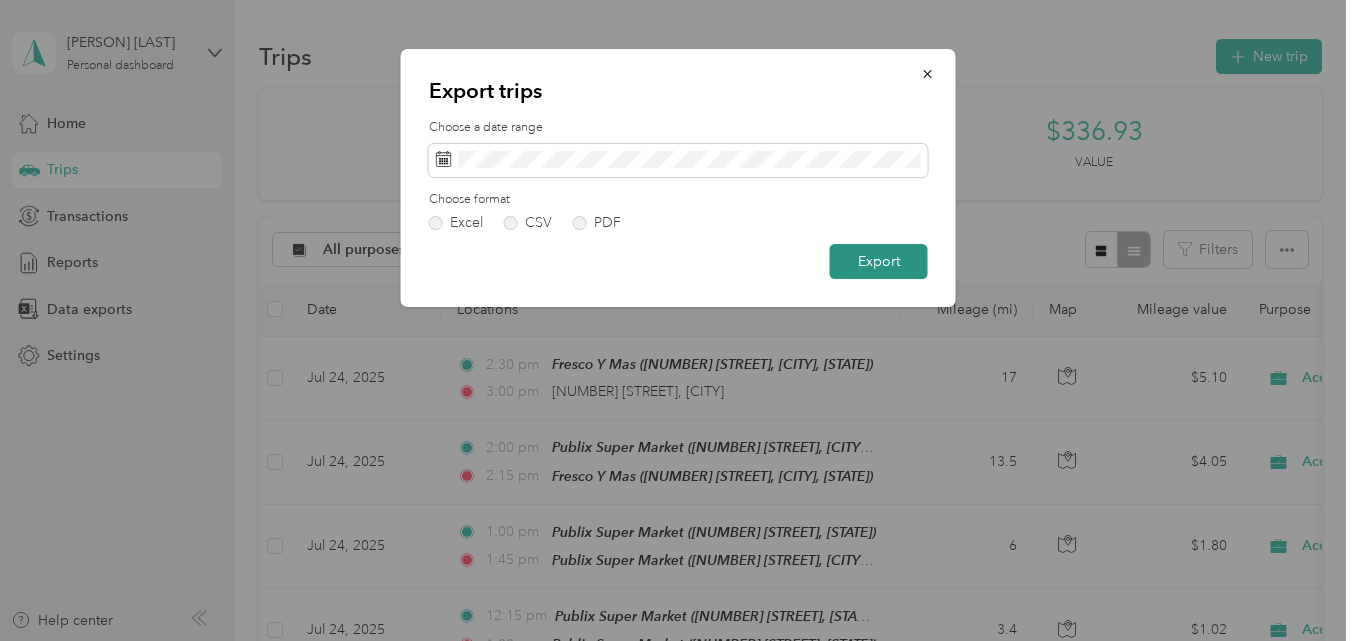 click on "Export" at bounding box center [879, 261] 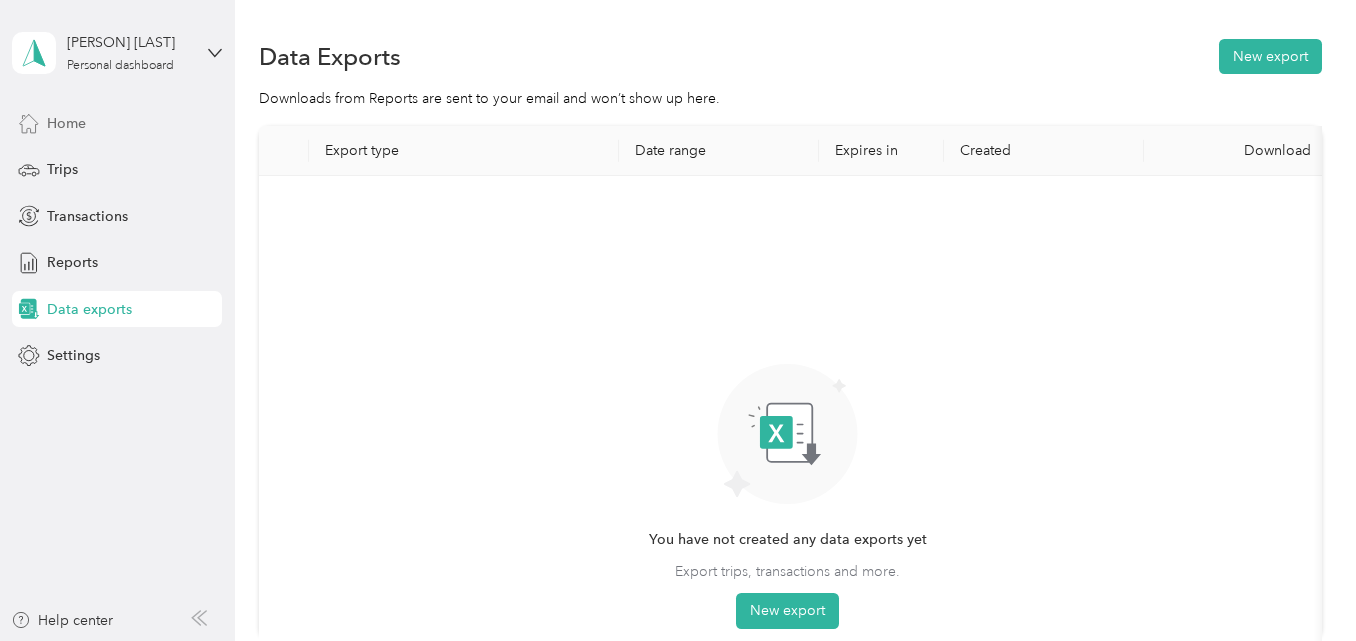 click on "Home" at bounding box center [66, 123] 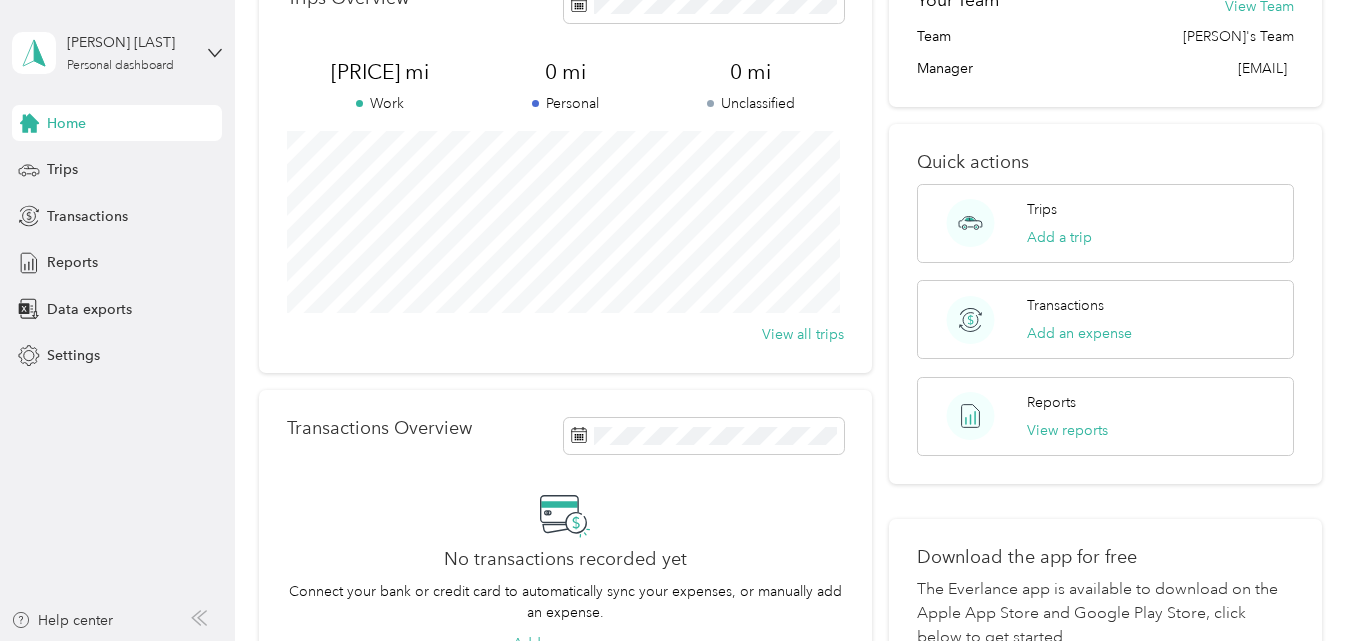 scroll, scrollTop: 31, scrollLeft: 0, axis: vertical 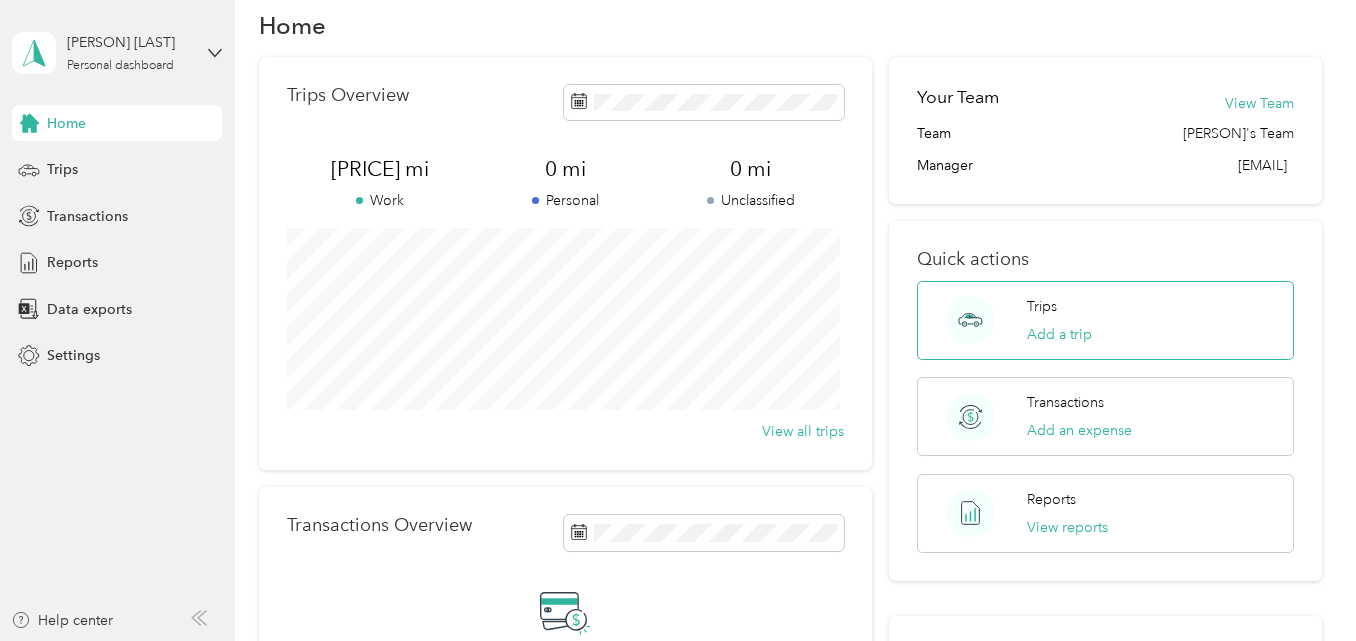 click on "Trips Add a trip" at bounding box center [1105, 320] 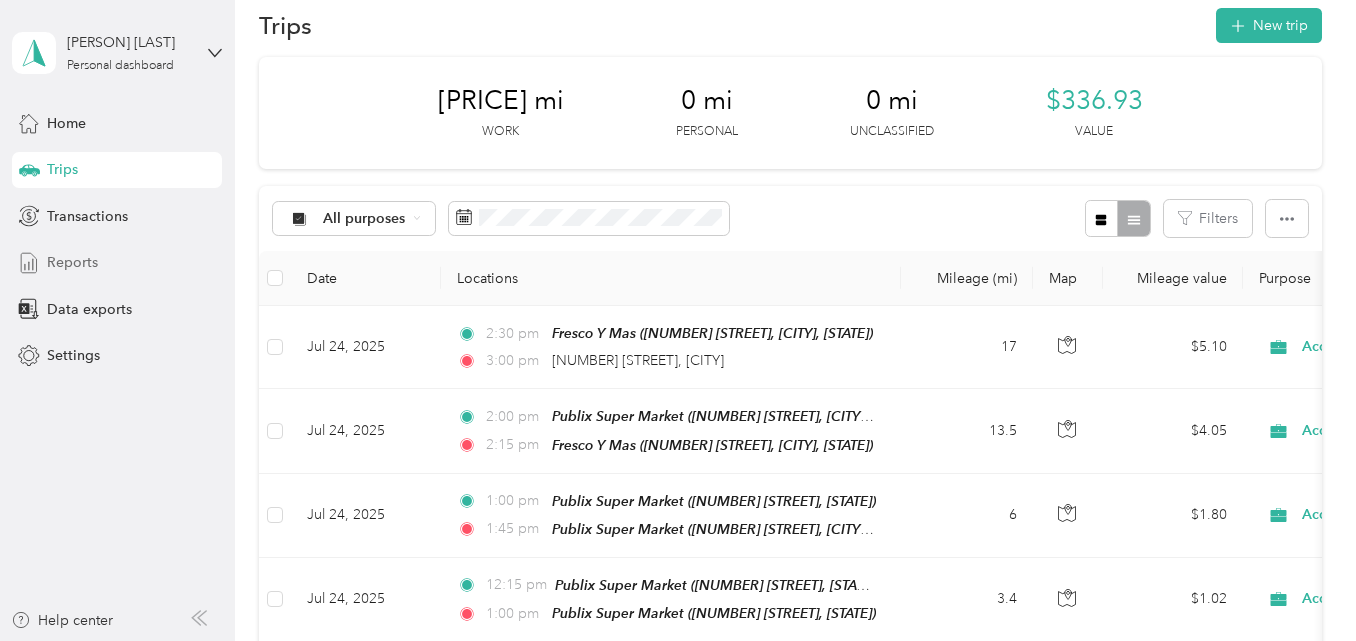 click on "Reports" at bounding box center [72, 262] 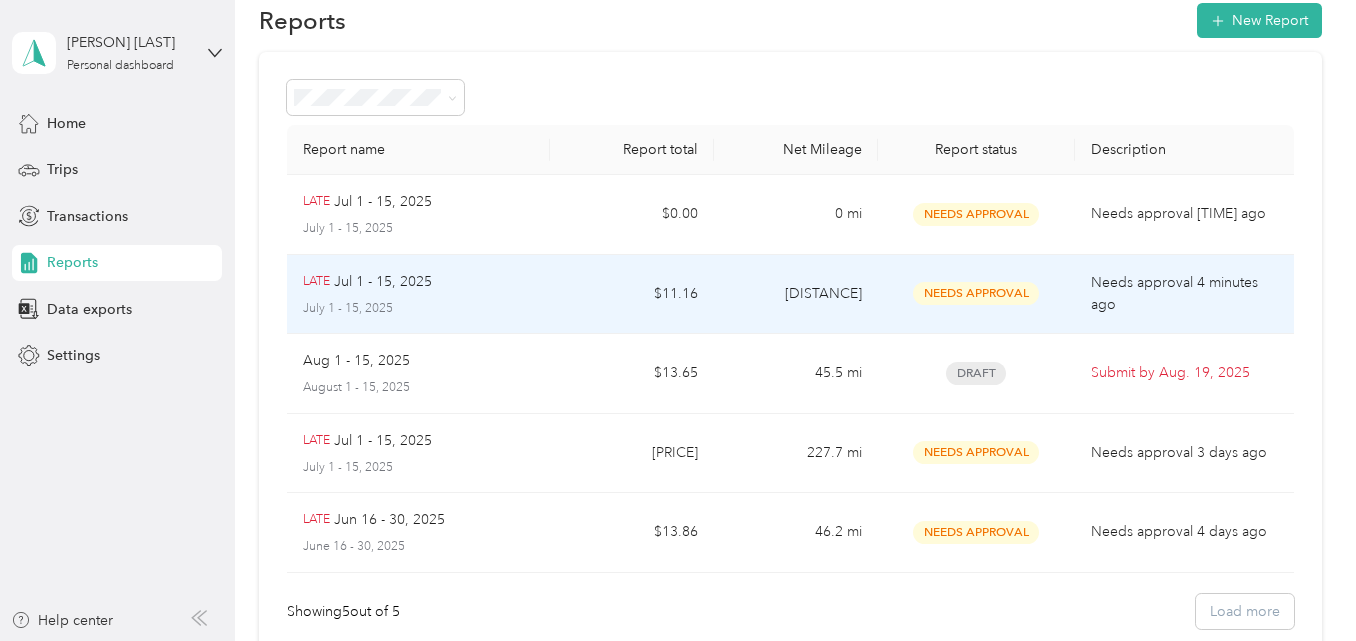 scroll, scrollTop: 0, scrollLeft: 0, axis: both 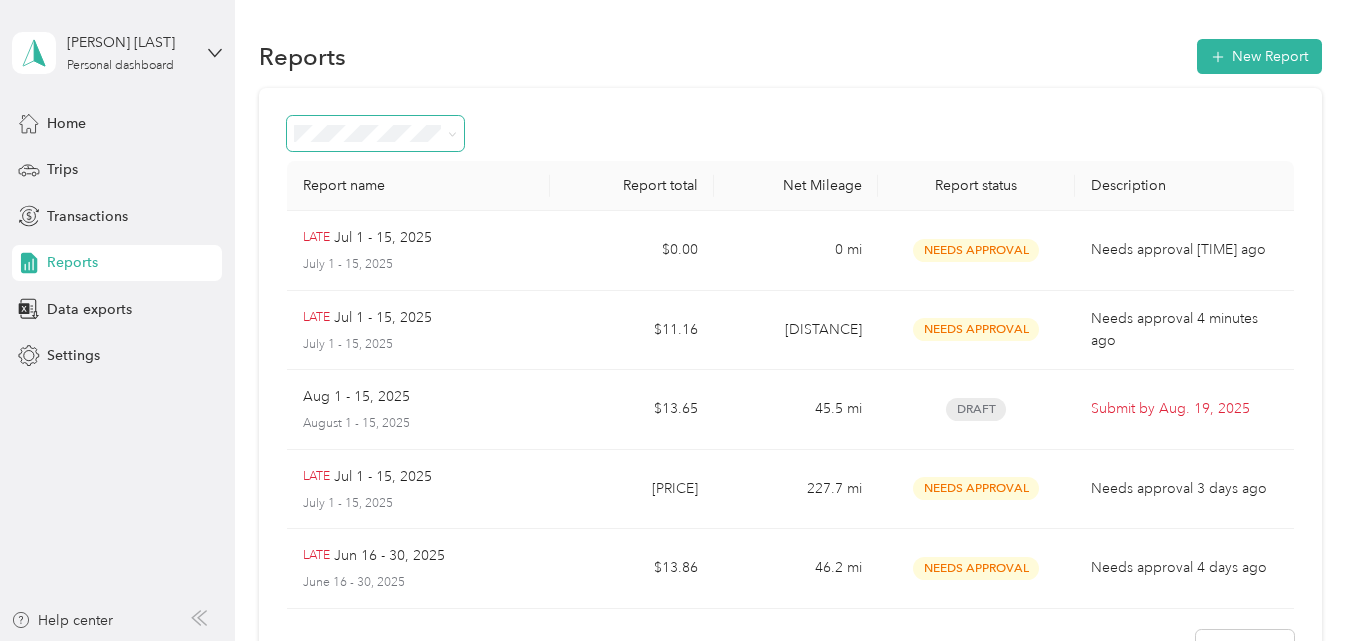 click 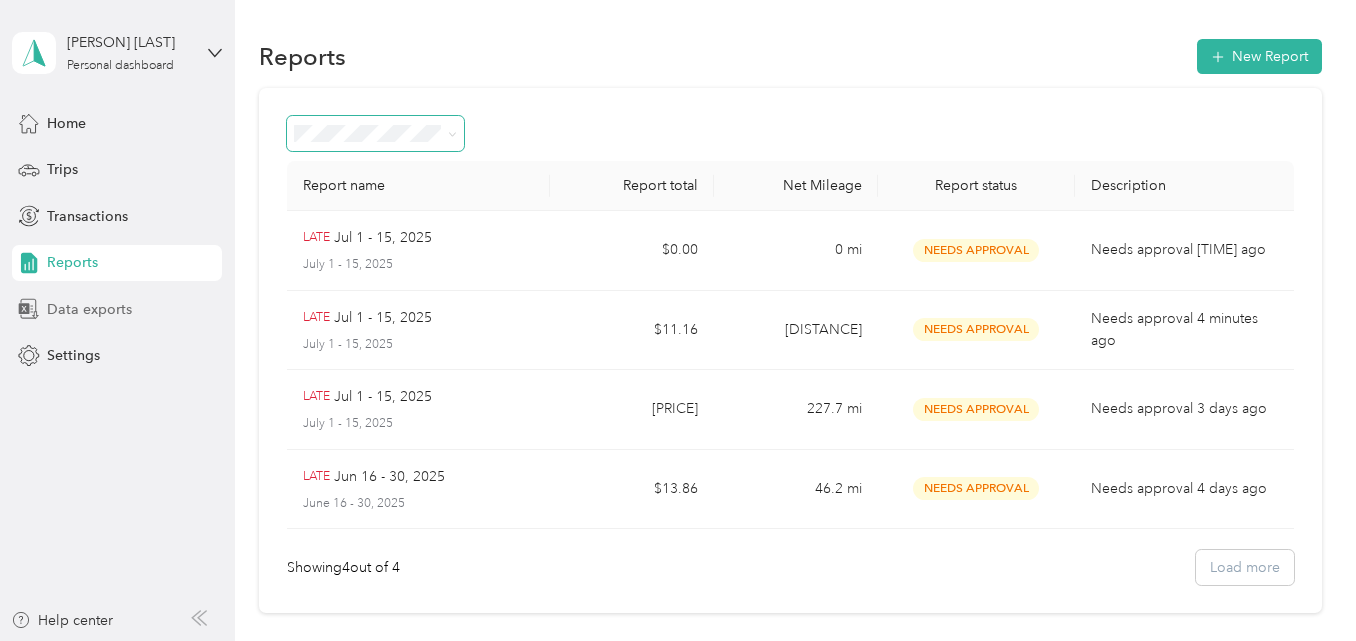 click on "Data exports" at bounding box center (89, 309) 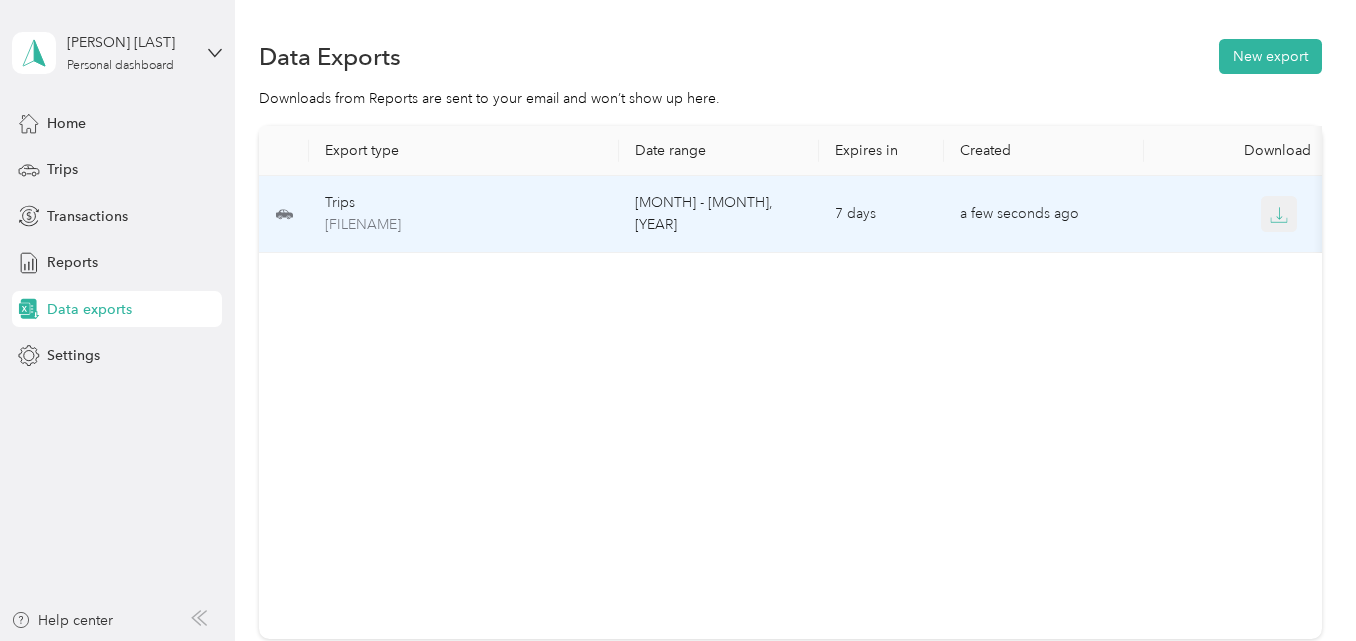 click 